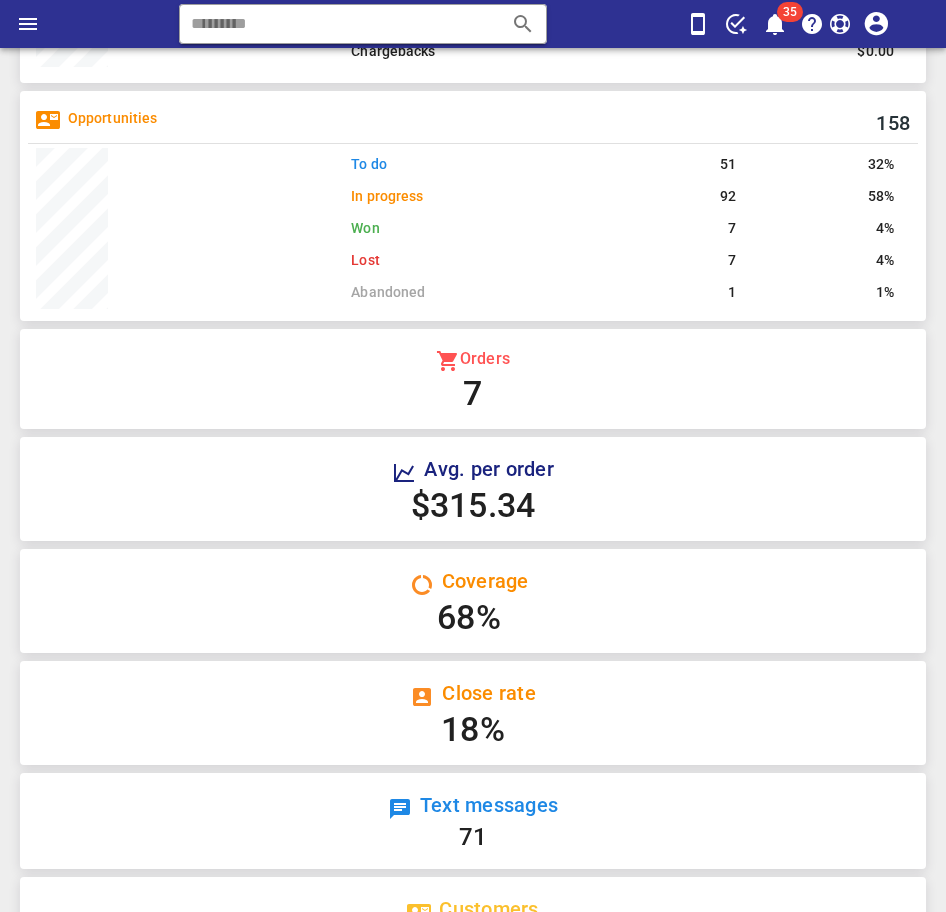 scroll, scrollTop: 0, scrollLeft: 0, axis: both 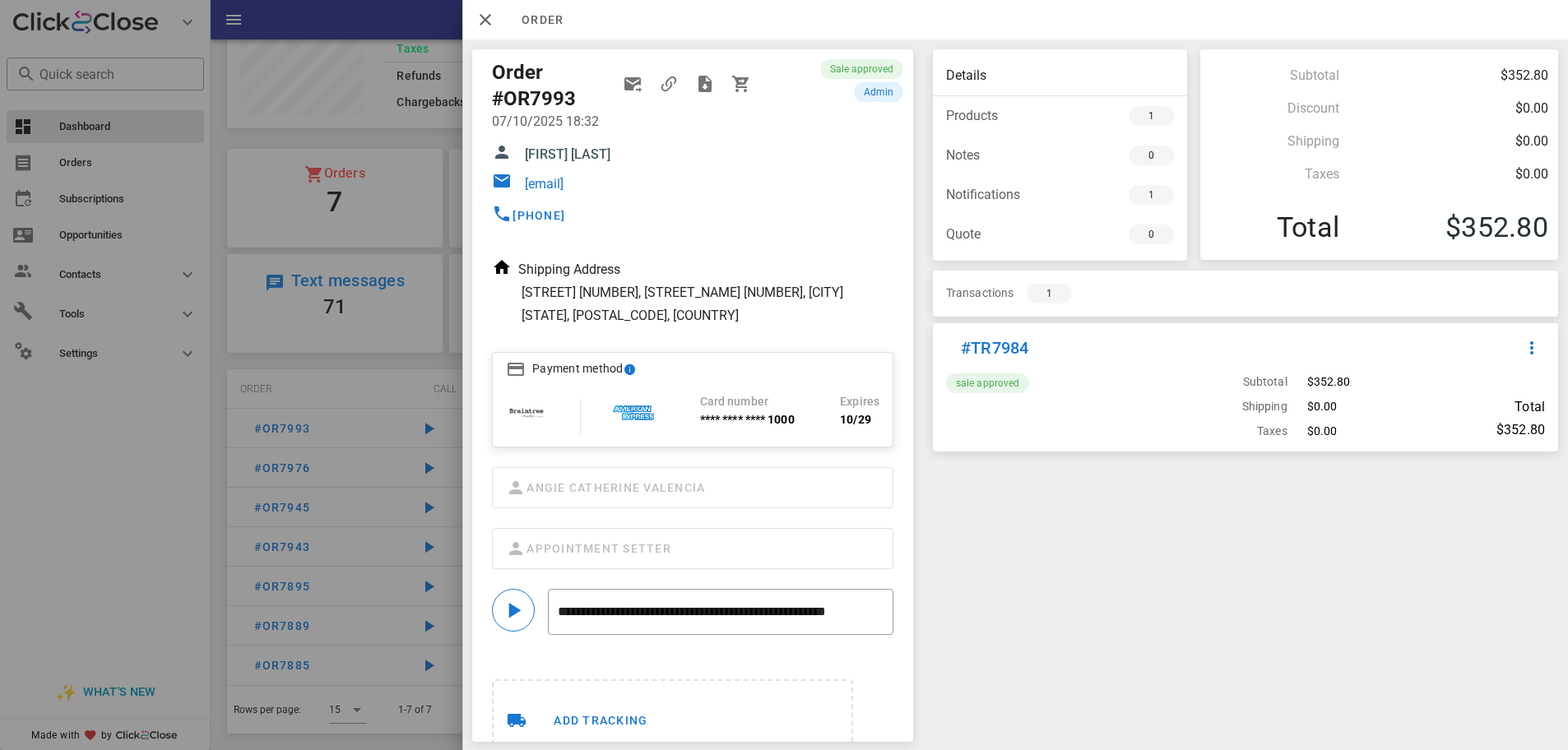 drag, startPoint x: 721, startPoint y: 193, endPoint x: 531, endPoint y: 145, distance: 195.9694 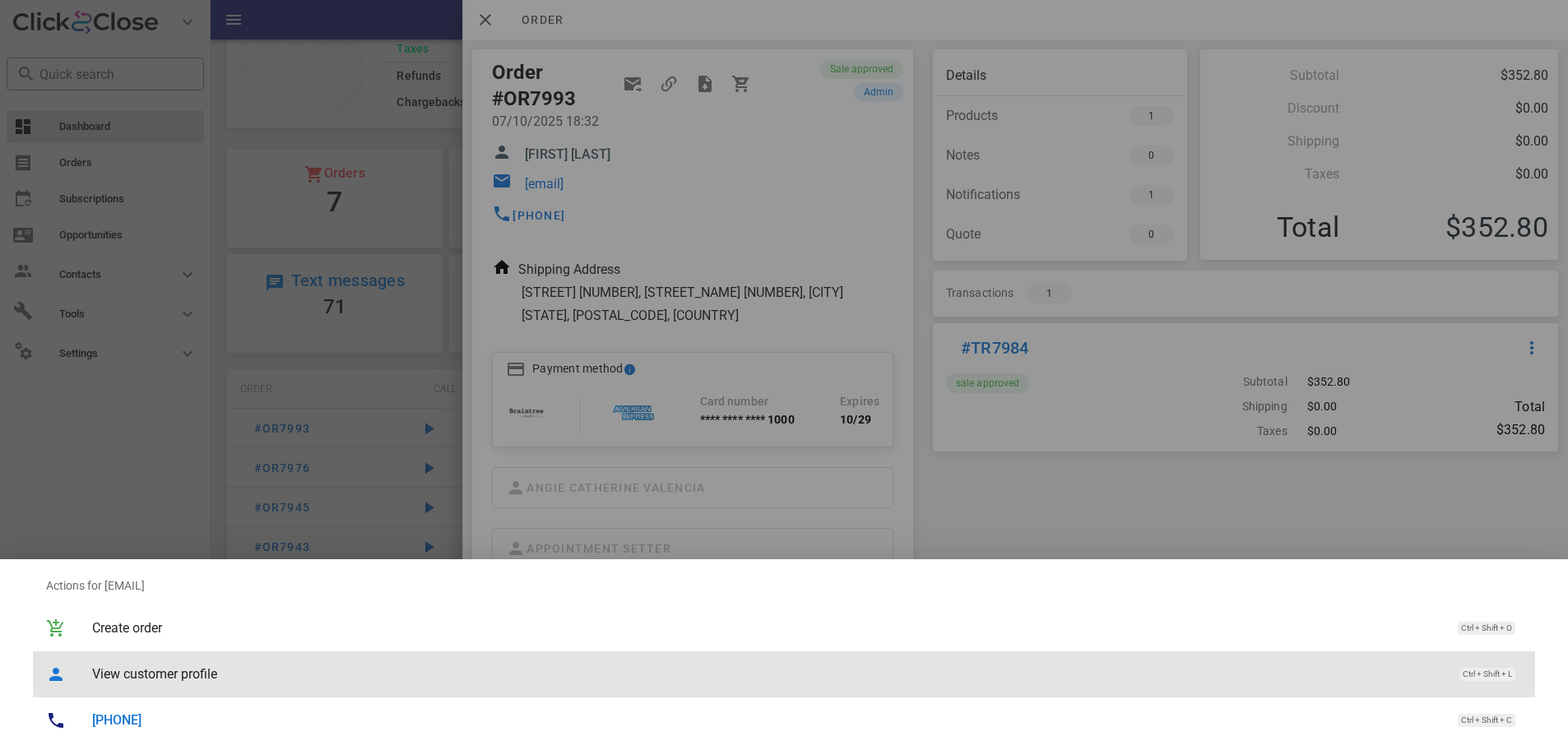 click on "View customer profile Ctrl + Shift + L" at bounding box center (807, 674) 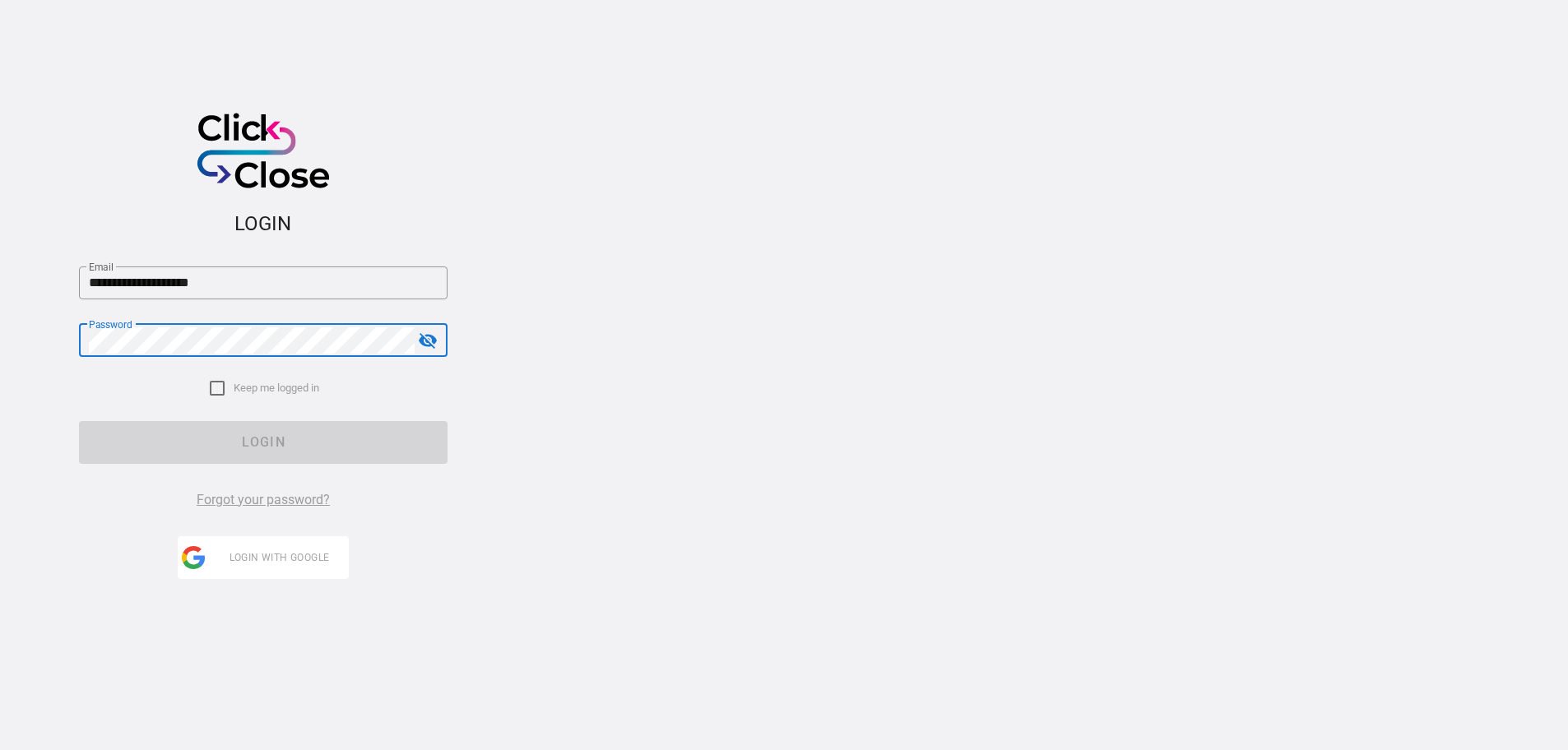 scroll, scrollTop: 0, scrollLeft: 0, axis: both 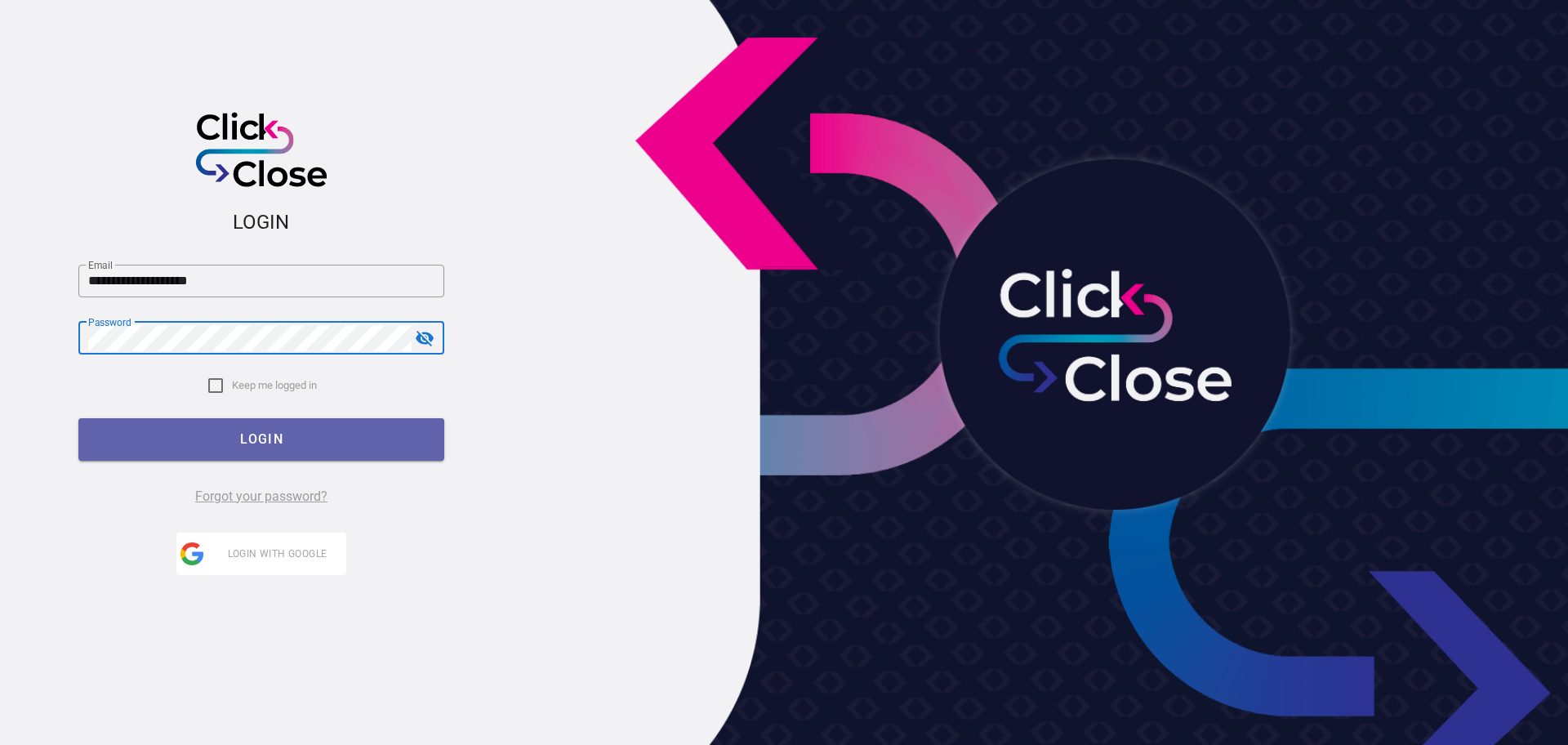 click on "LOGIN" at bounding box center (261, 439) 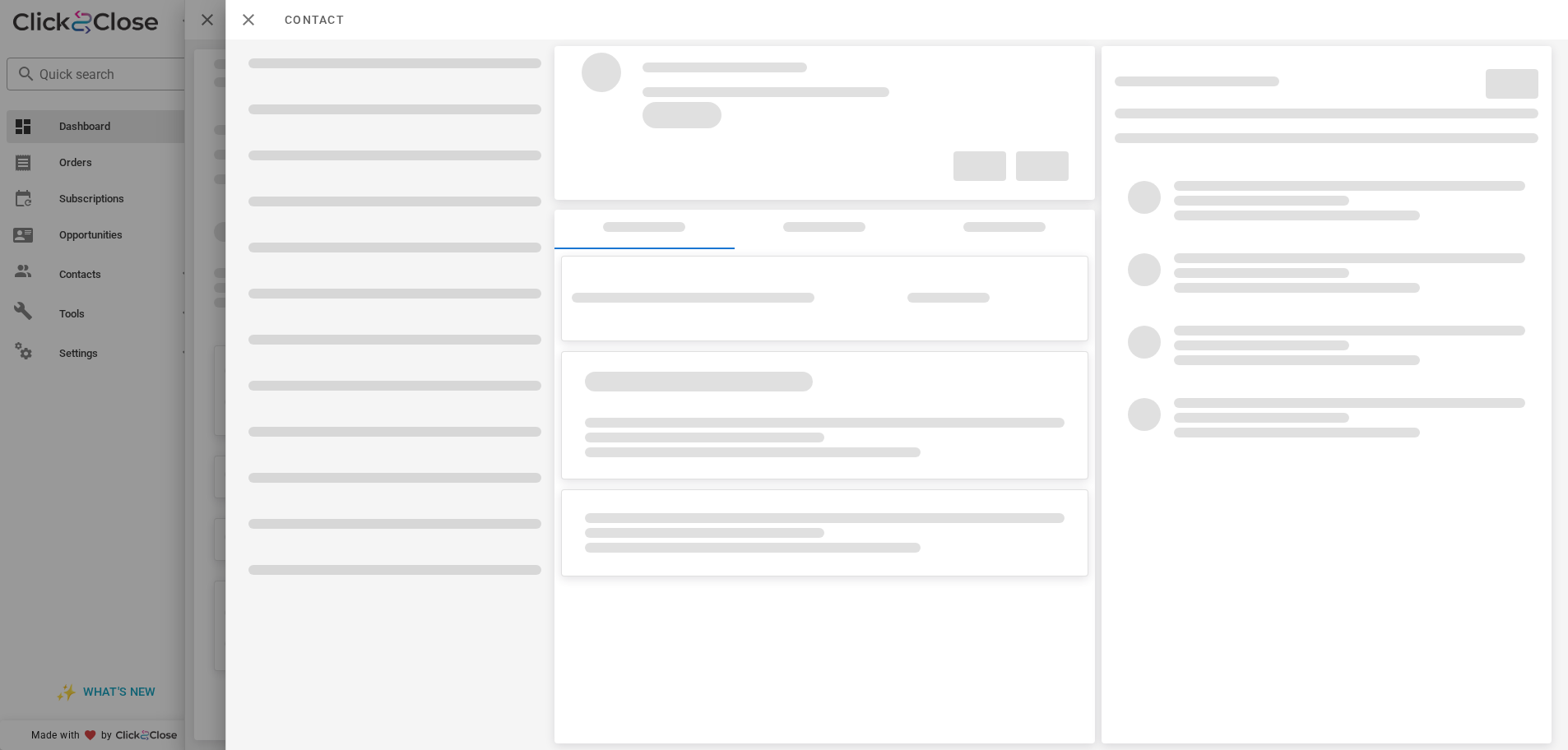 scroll, scrollTop: 0, scrollLeft: 0, axis: both 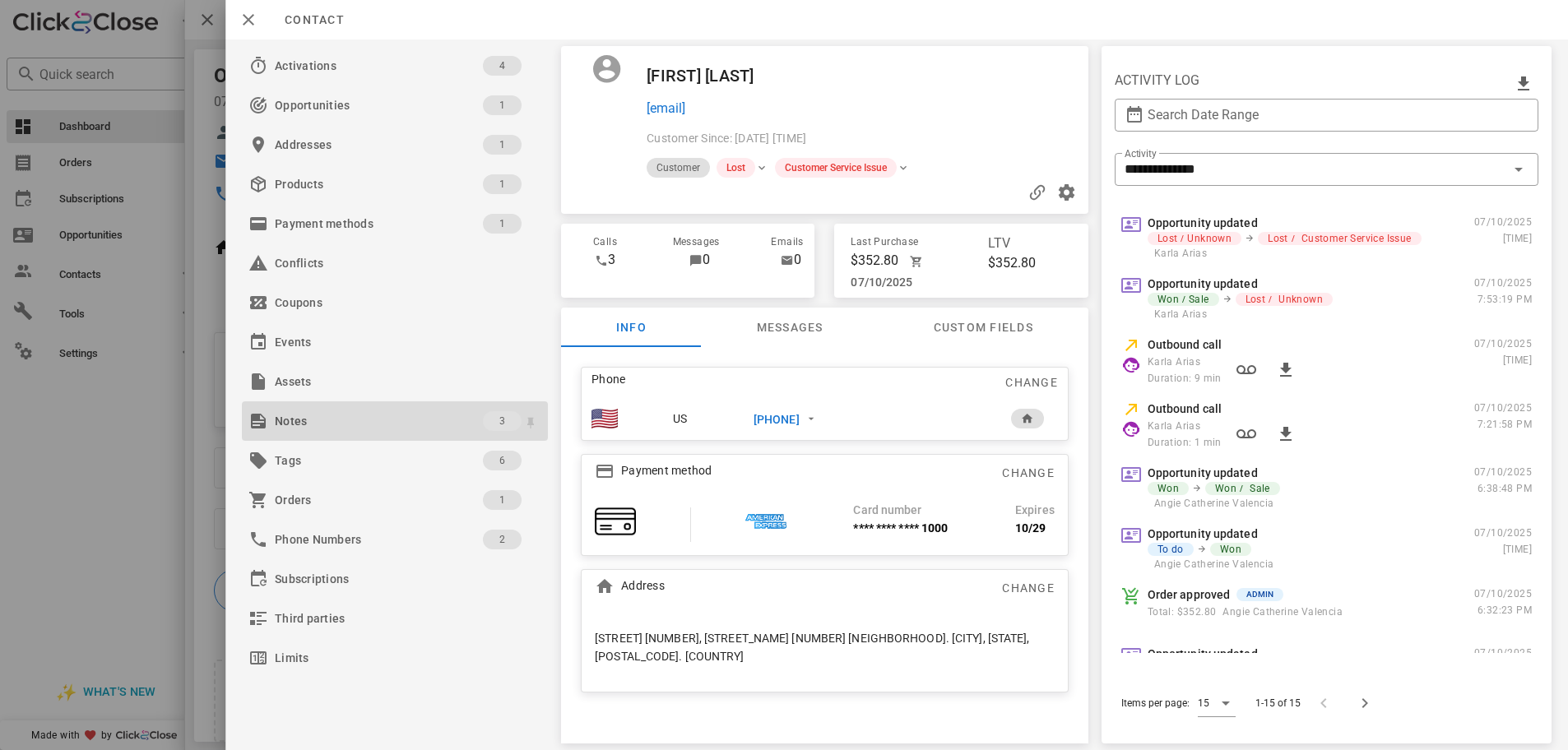 click on "Notes" at bounding box center [378, 421] 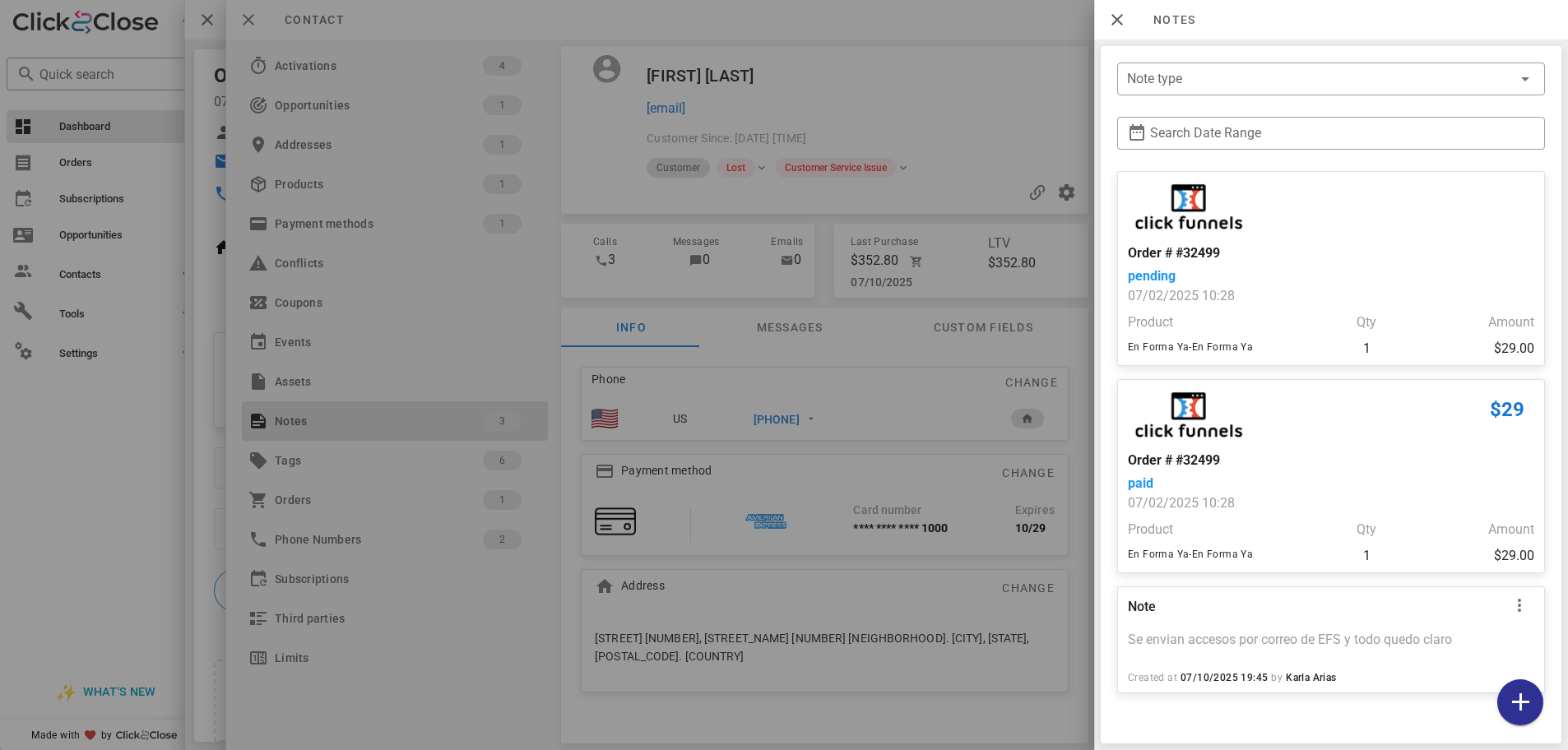 scroll, scrollTop: 341, scrollLeft: 0, axis: vertical 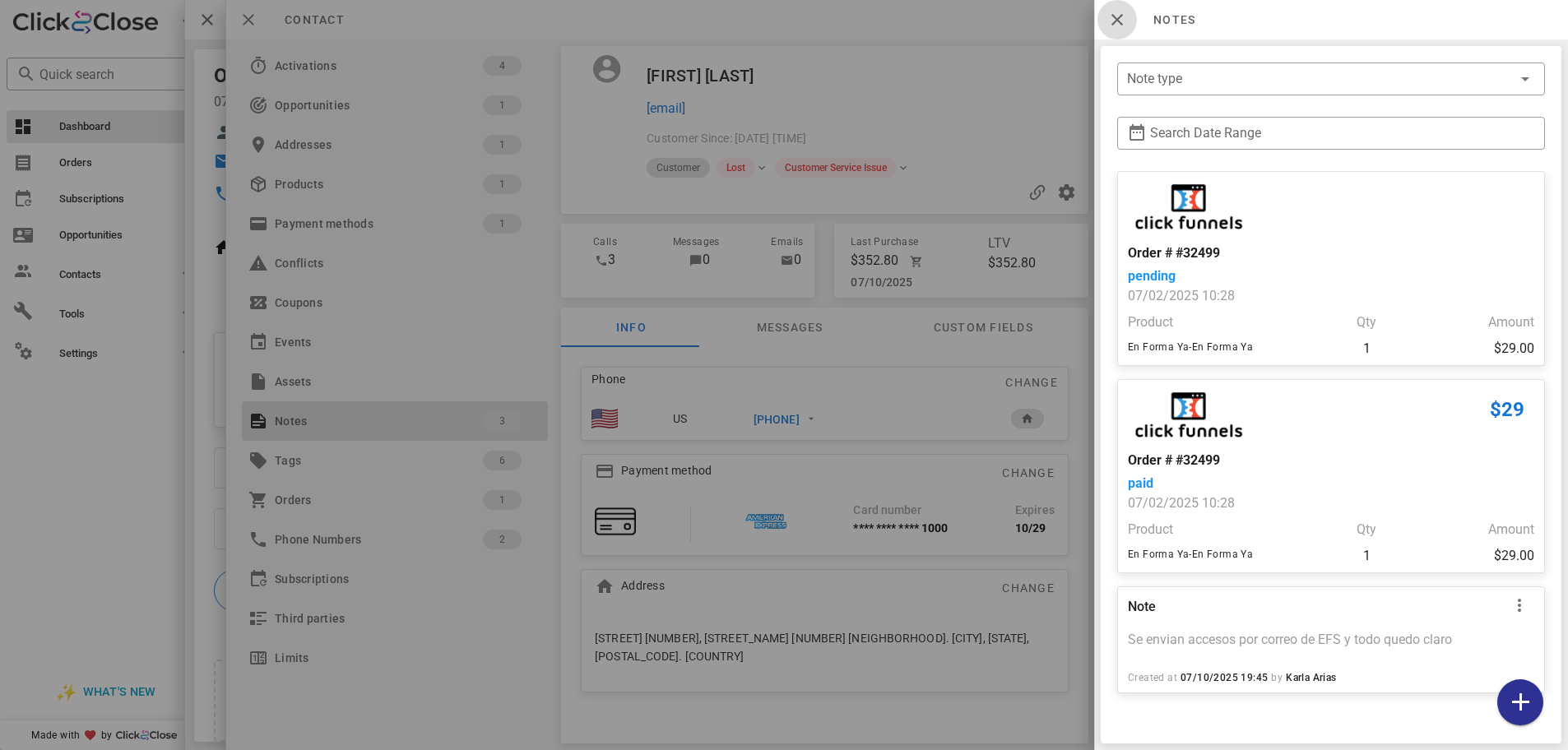 click at bounding box center (1117, 20) 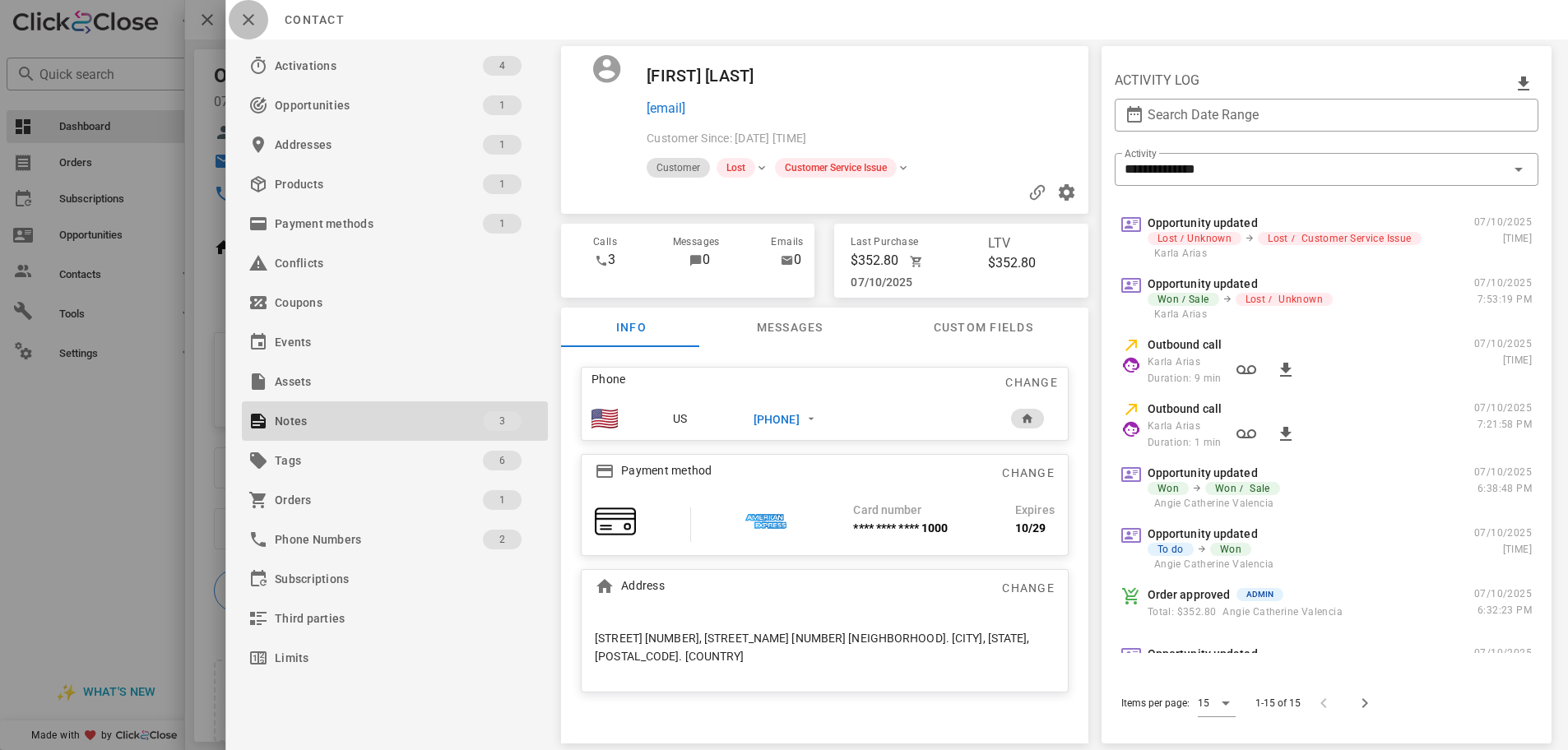click at bounding box center (248, 20) 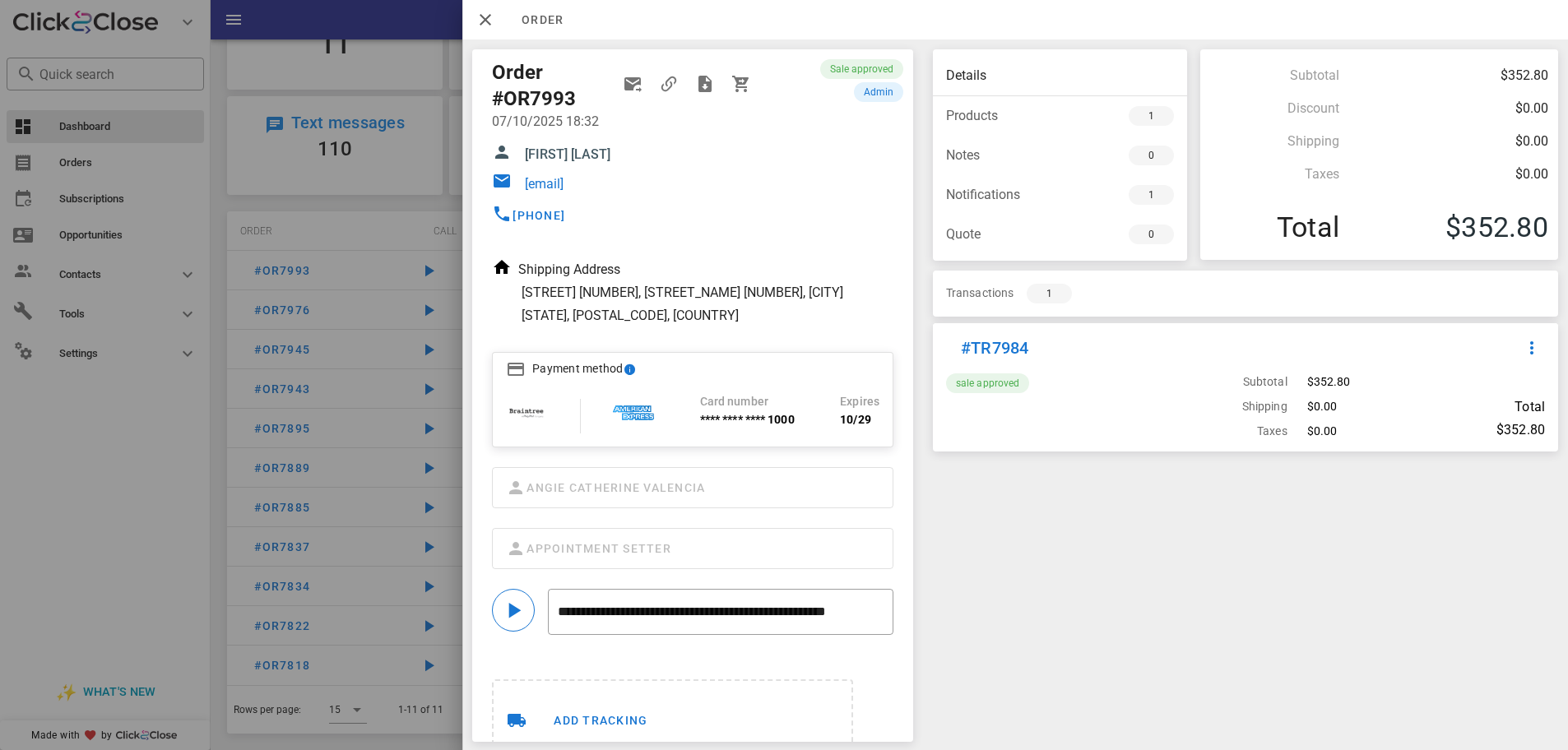 drag, startPoint x: 734, startPoint y: 192, endPoint x: 527, endPoint y: 155, distance: 210.2808 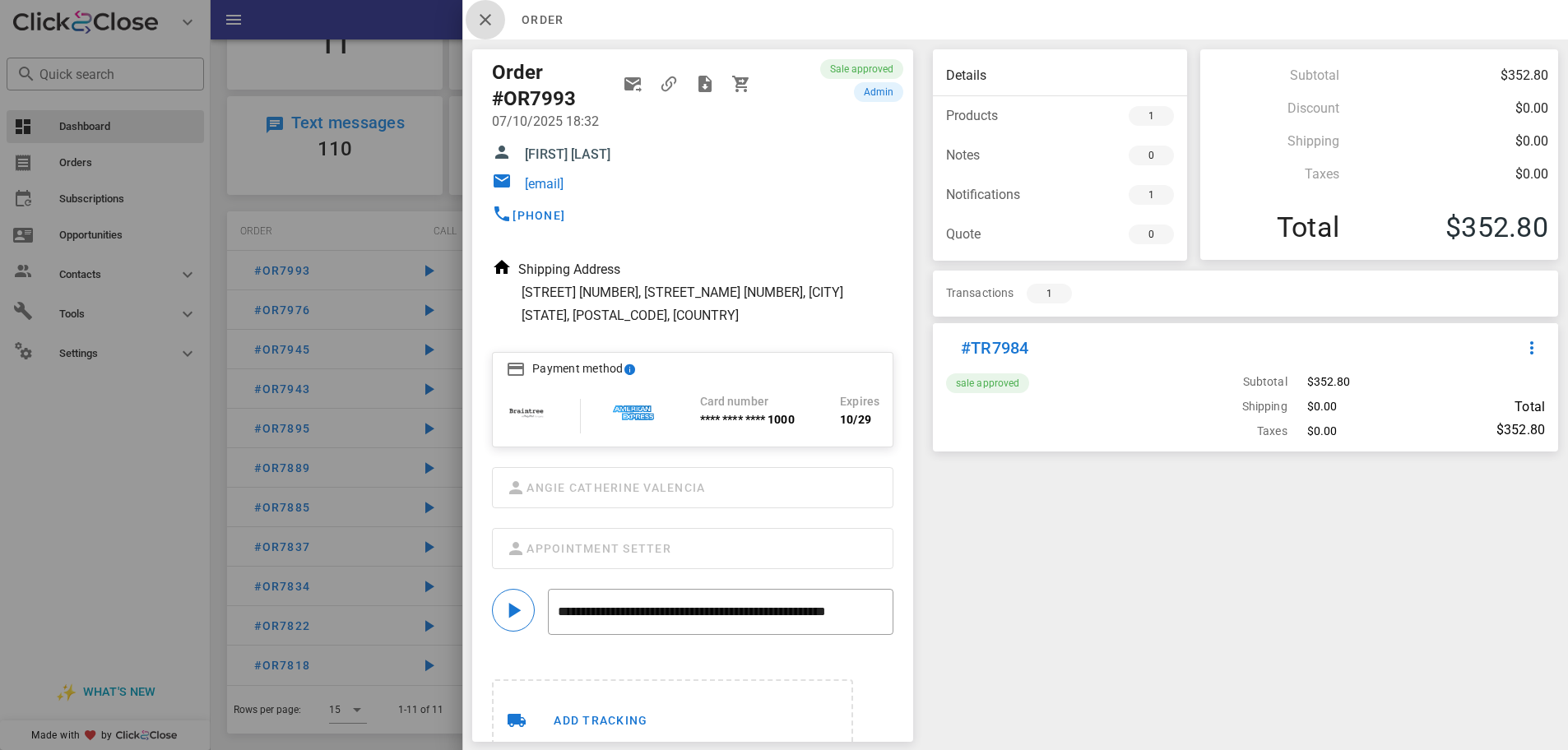 click at bounding box center [485, 20] 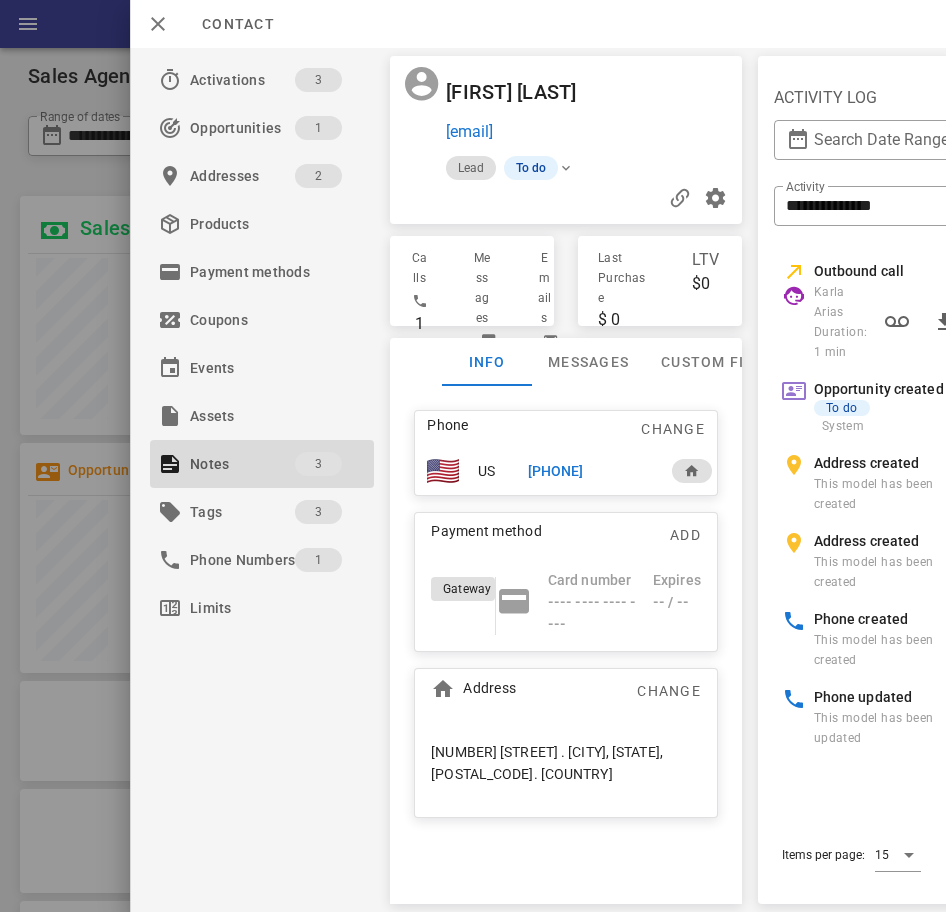 scroll, scrollTop: 0, scrollLeft: 0, axis: both 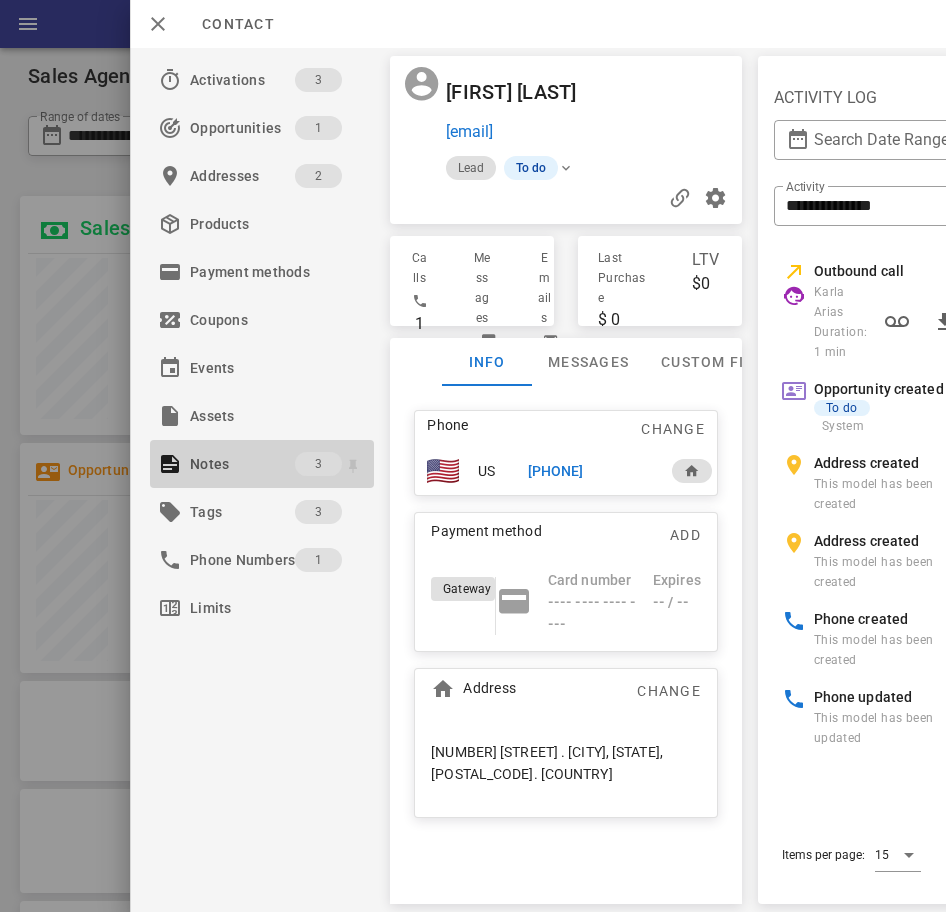 click on "3" at bounding box center [318, 464] 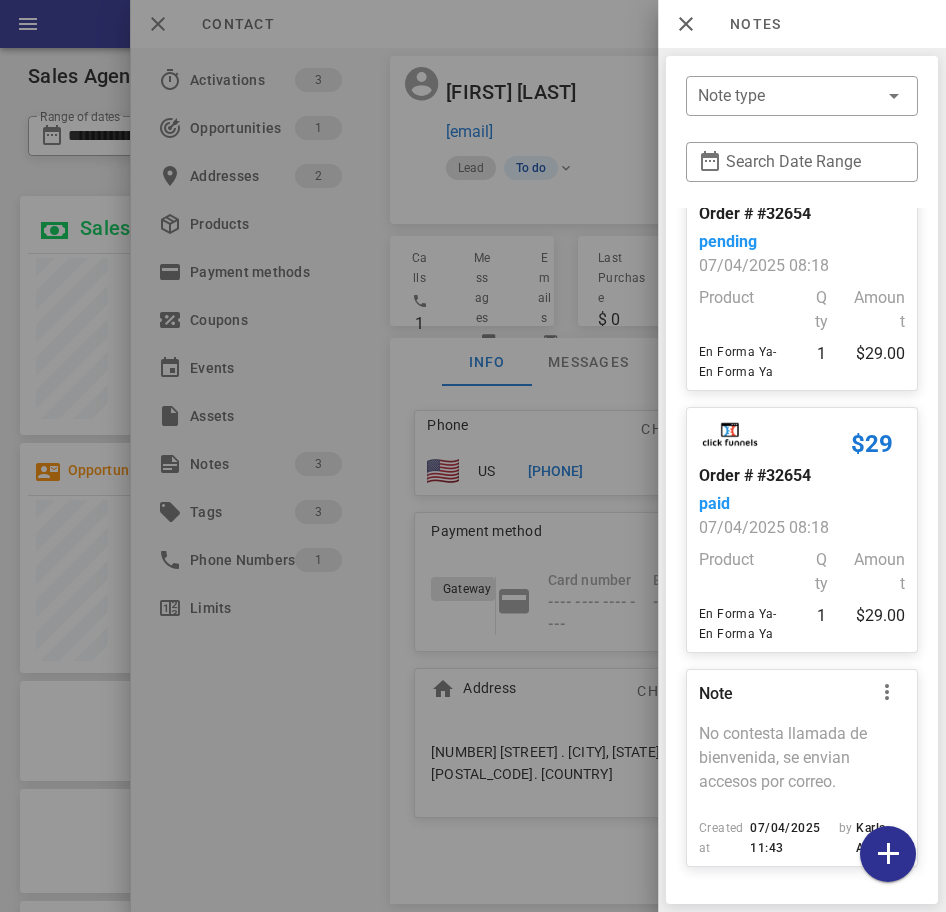 scroll, scrollTop: 0, scrollLeft: 0, axis: both 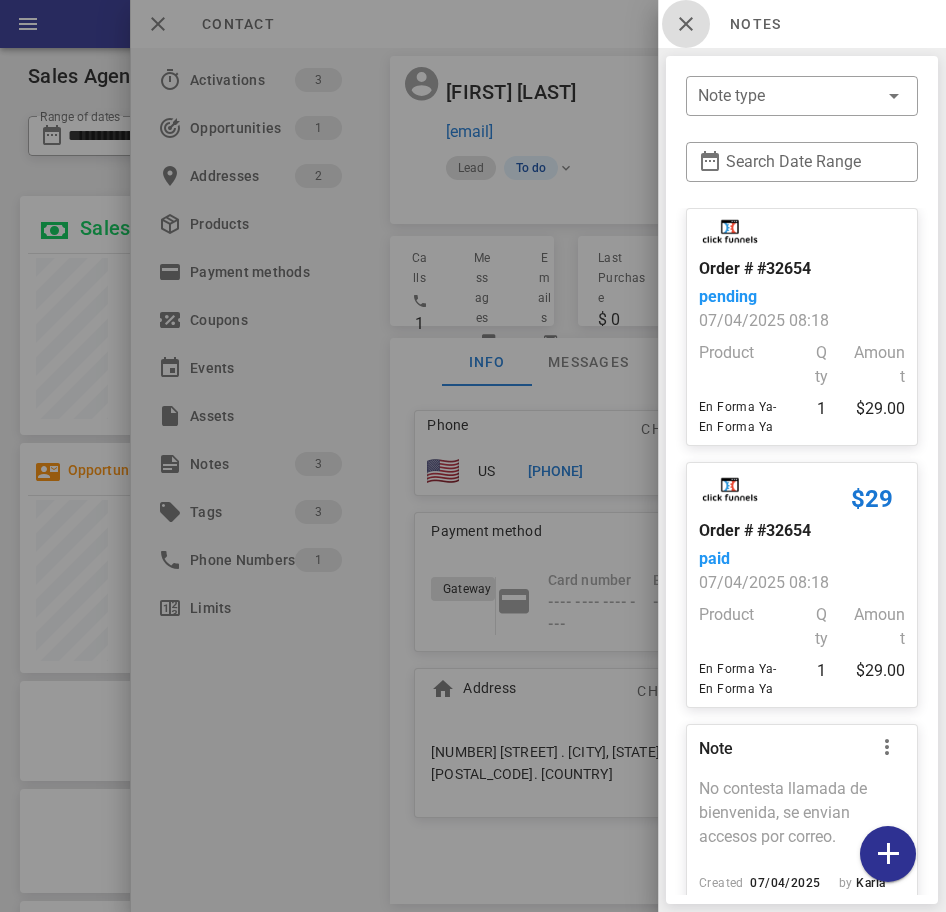 click at bounding box center (686, 24) 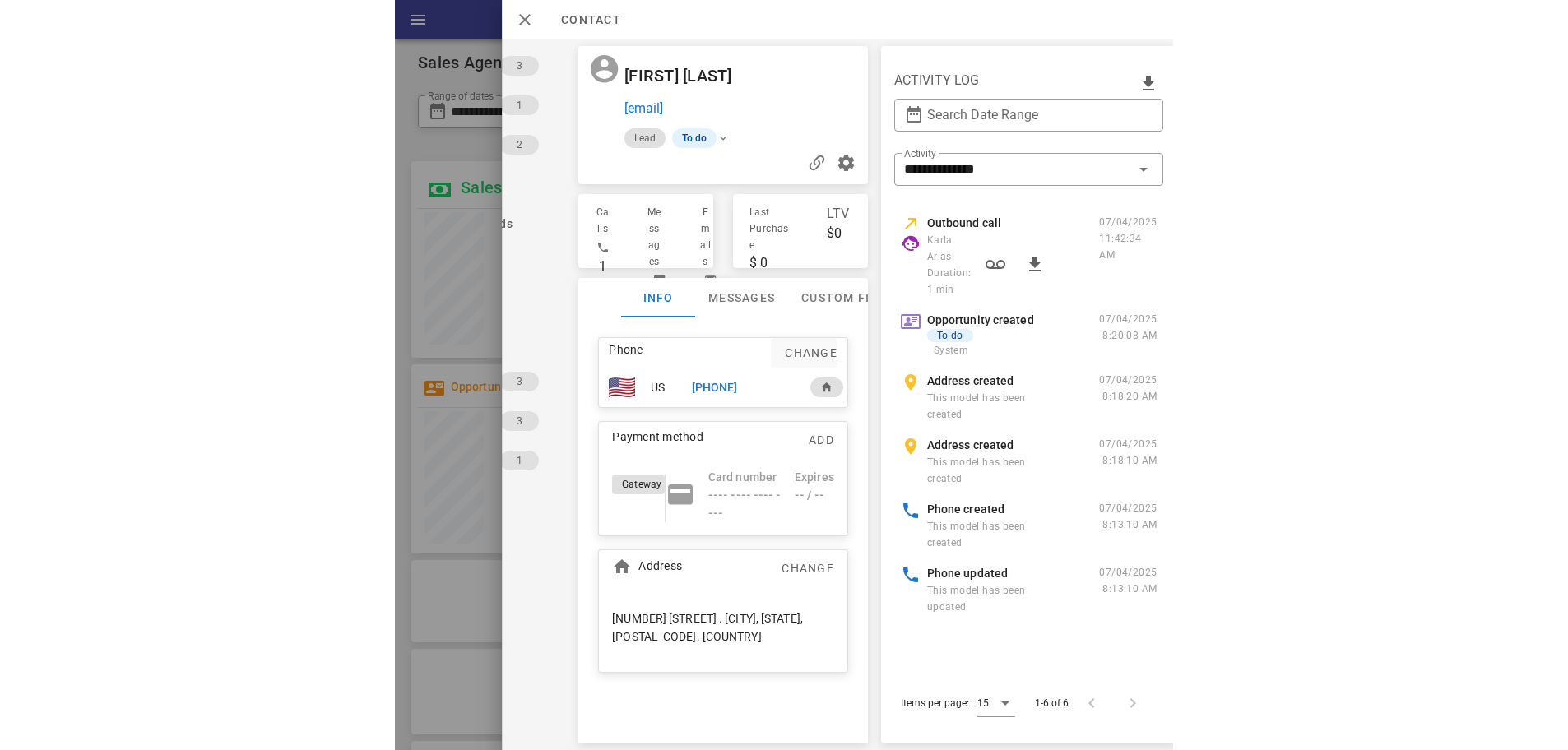 scroll, scrollTop: 0, scrollLeft: 0, axis: both 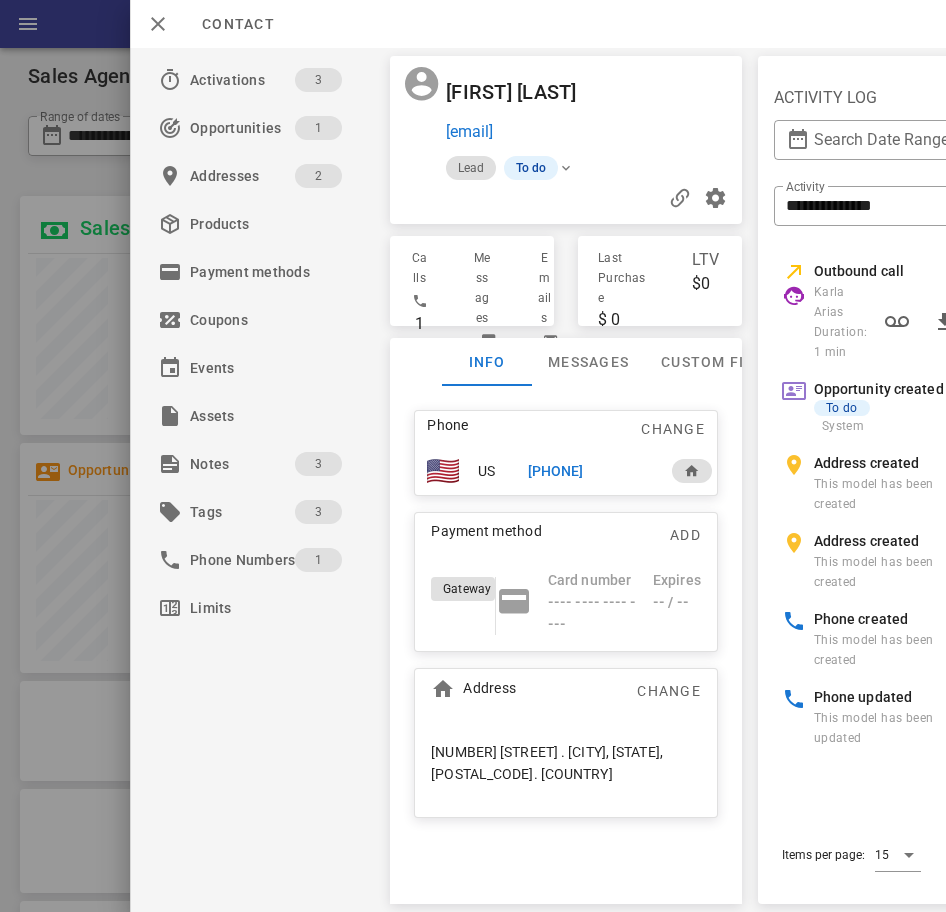 click on "+18055880600" at bounding box center (591, 471) 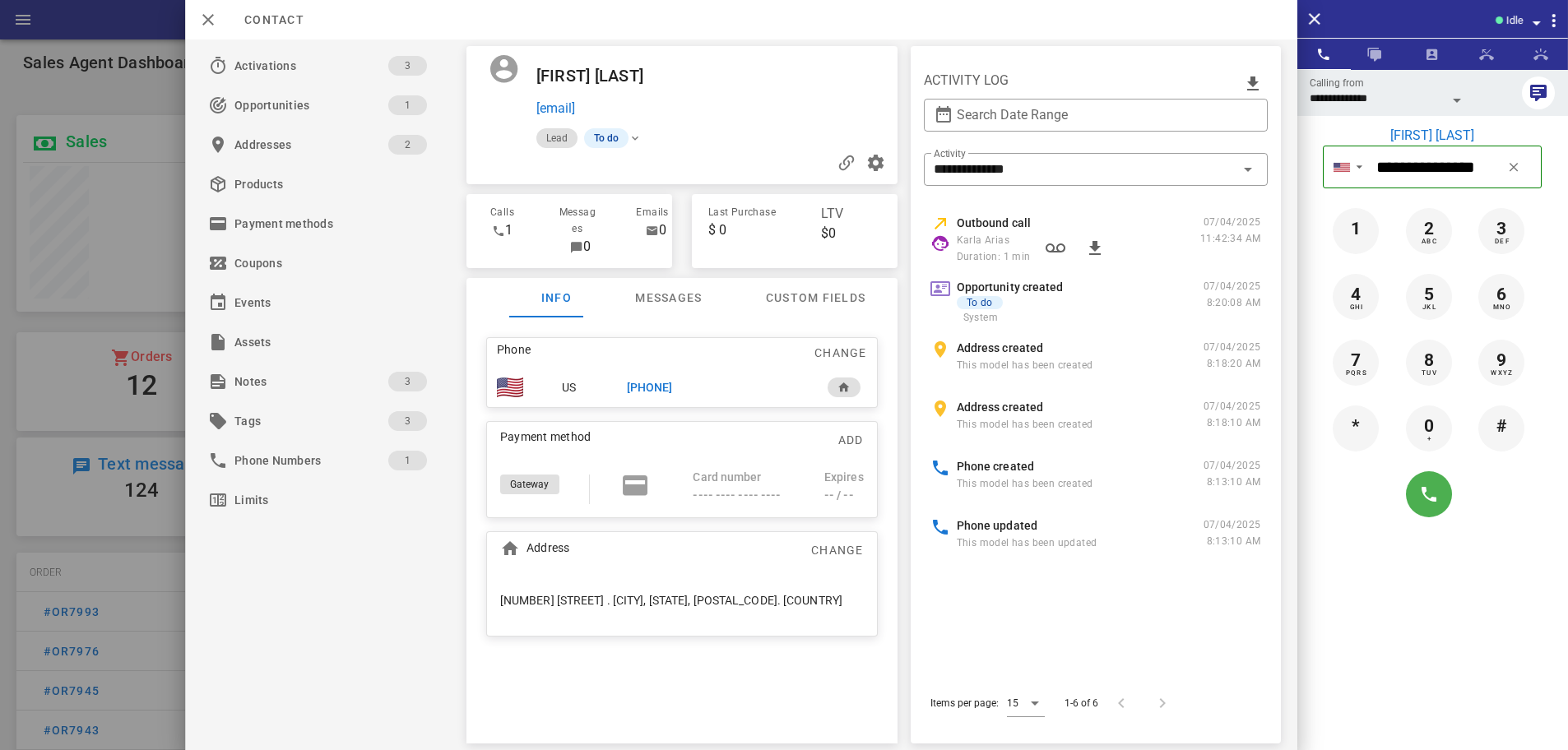 scroll, scrollTop: 822172, scrollLeft: 822158, axis: both 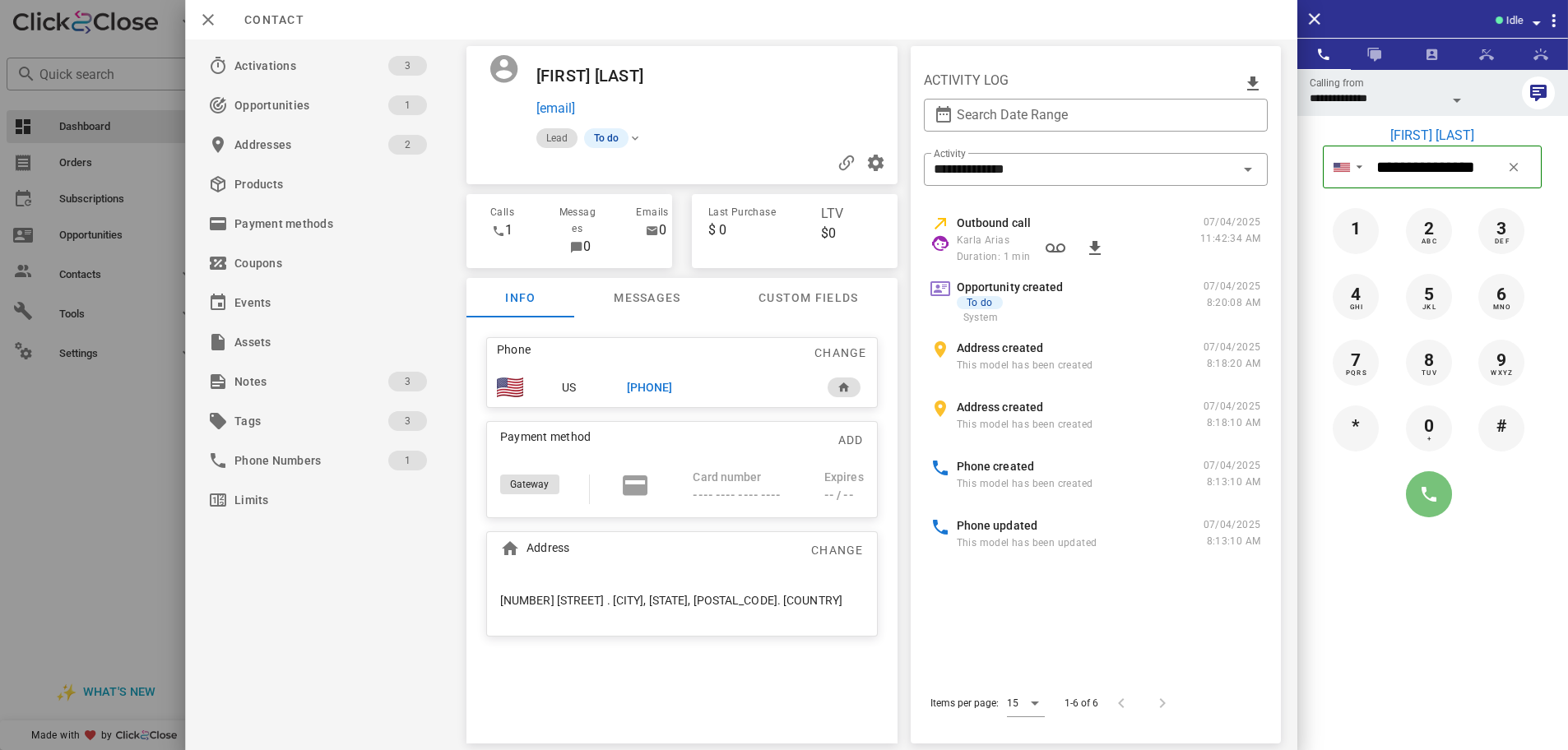 click at bounding box center [1429, 494] 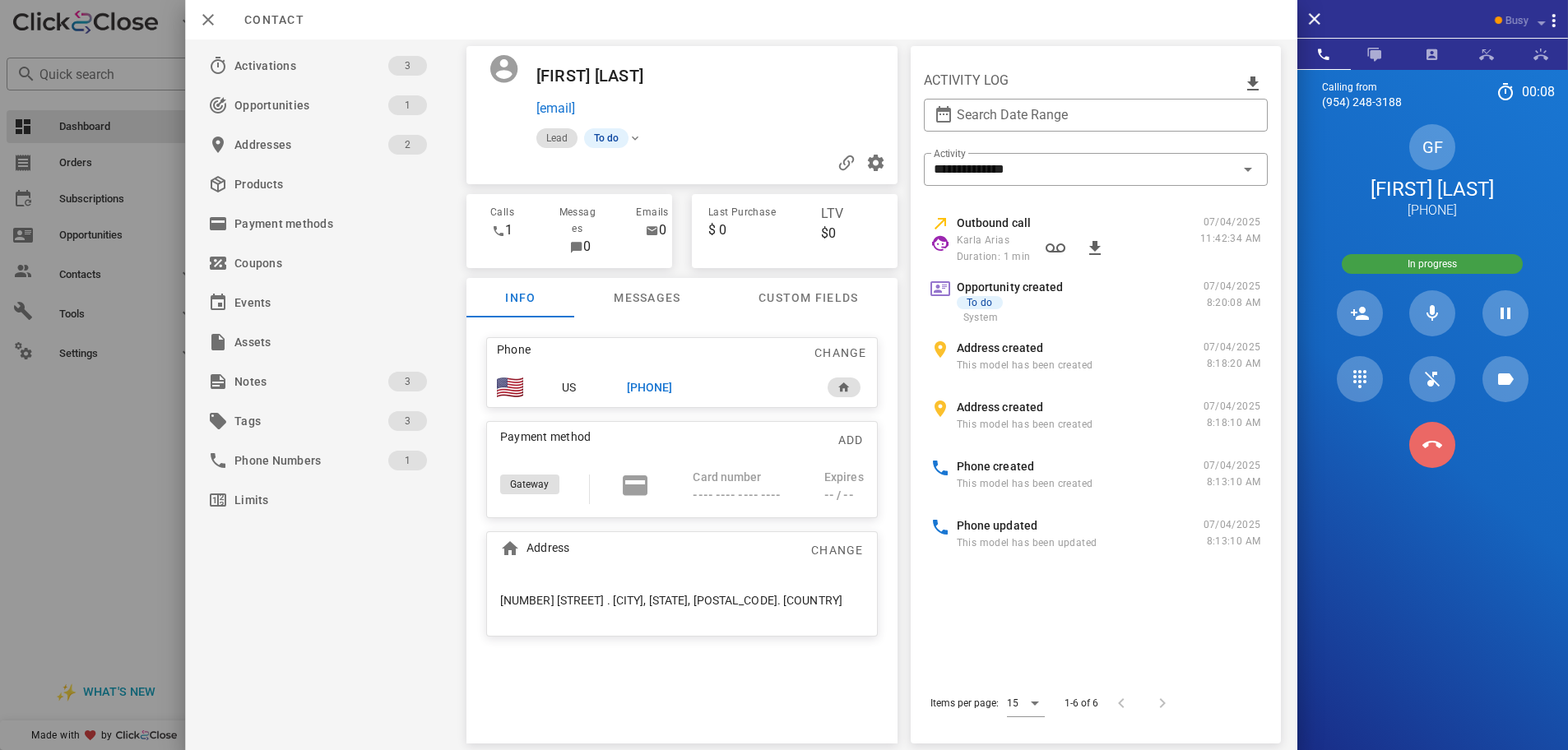 click at bounding box center [1432, 445] 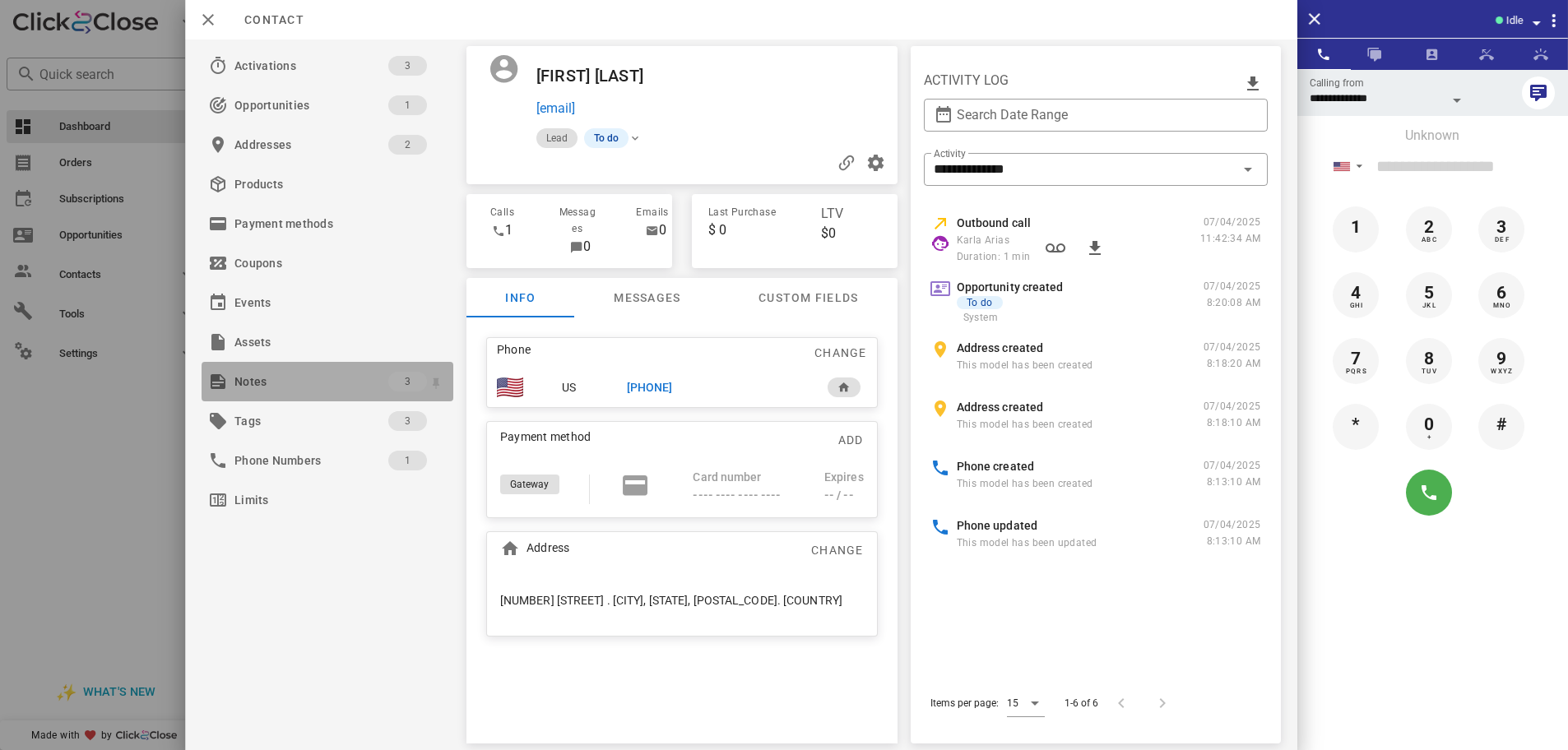 click on "Notes" at bounding box center (311, 382) 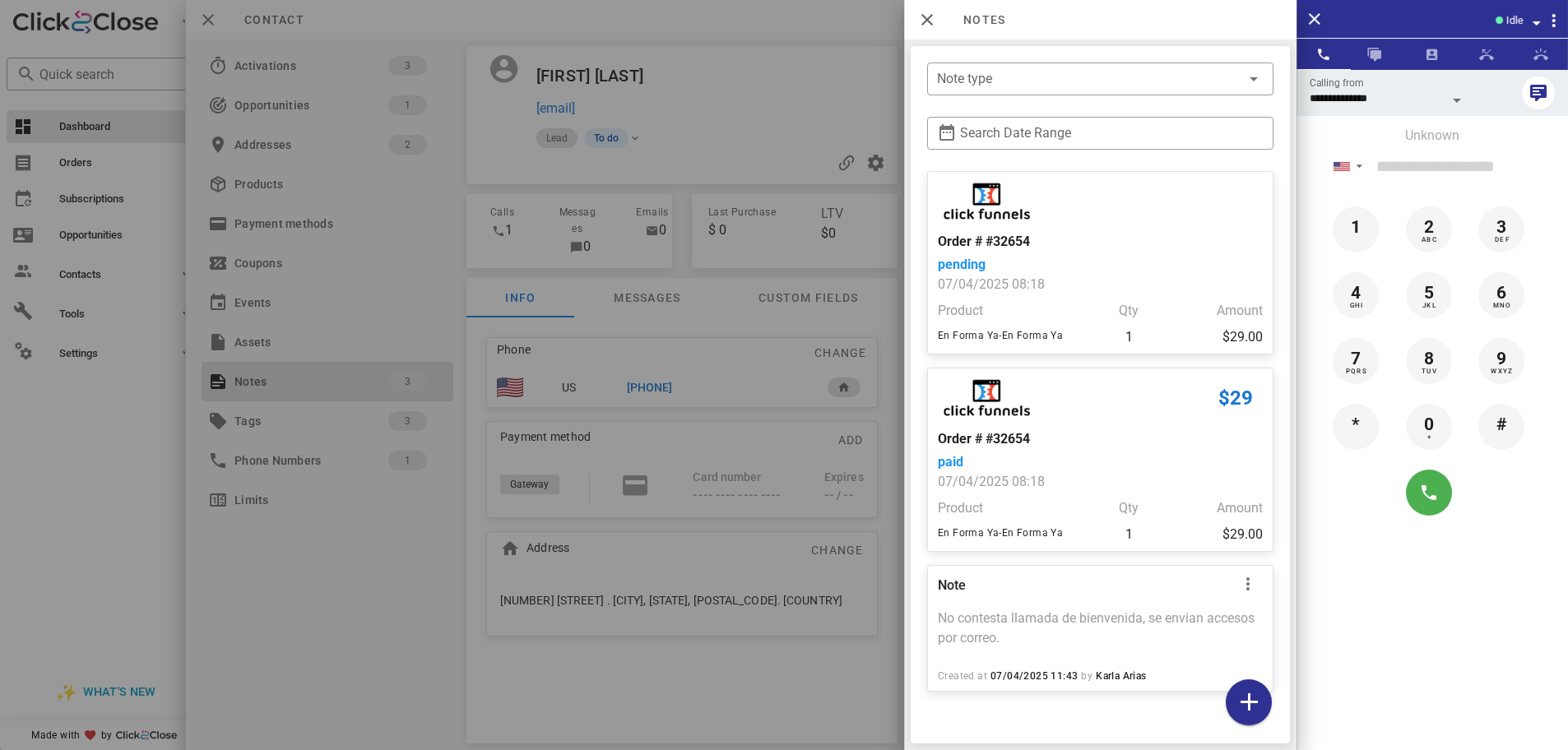 scroll, scrollTop: 381, scrollLeft: 0, axis: vertical 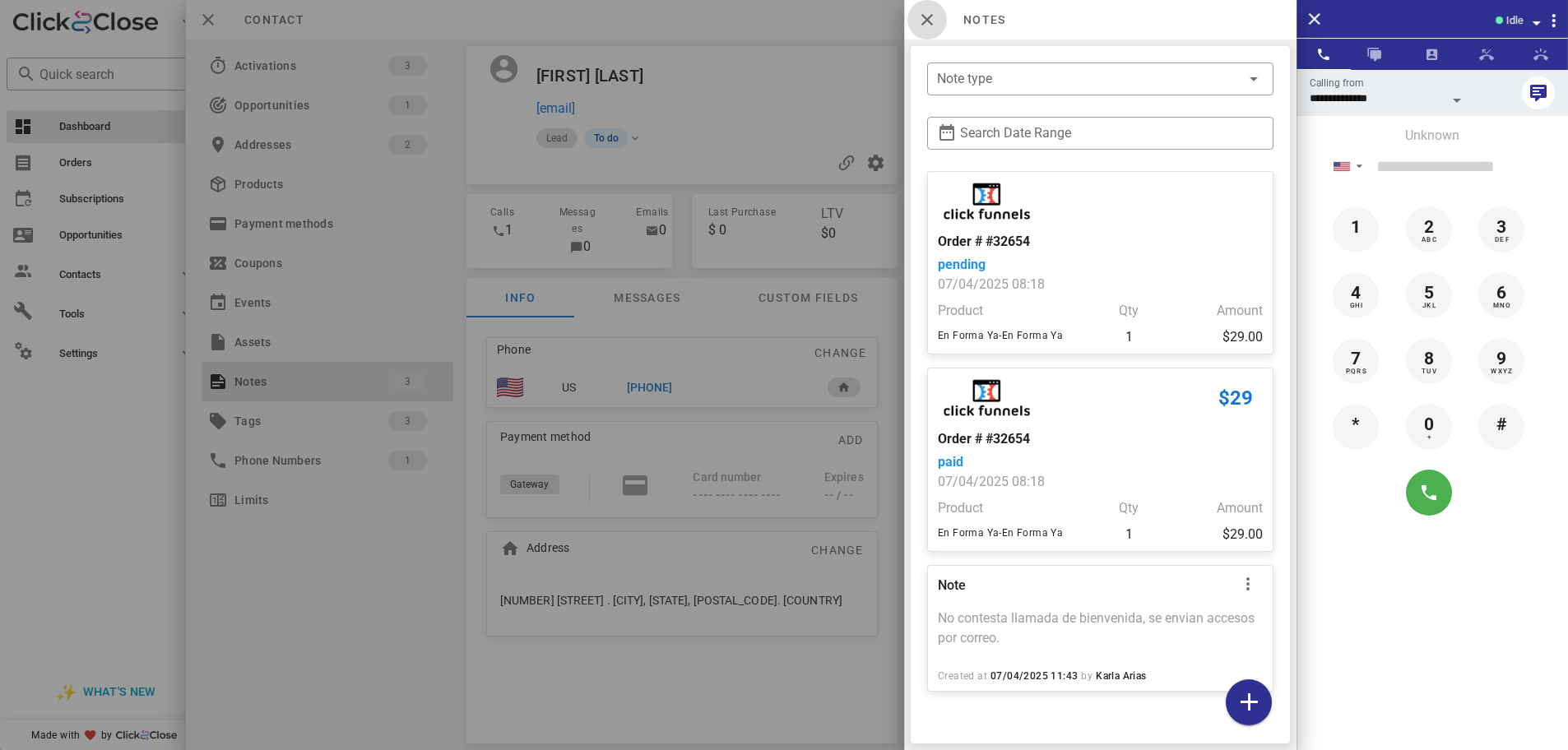 click at bounding box center [927, 20] 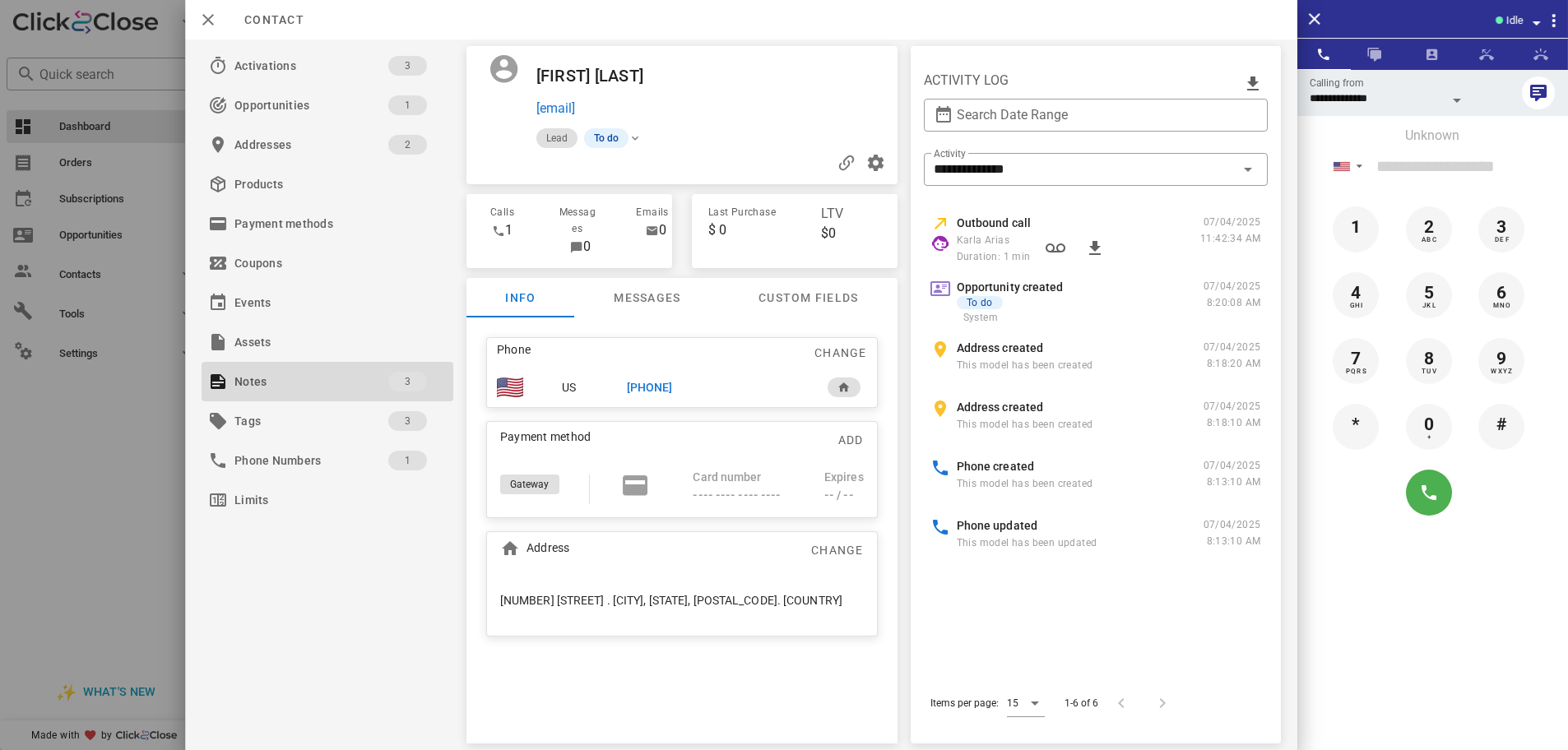 click on "+18055880600" at bounding box center (649, 387) 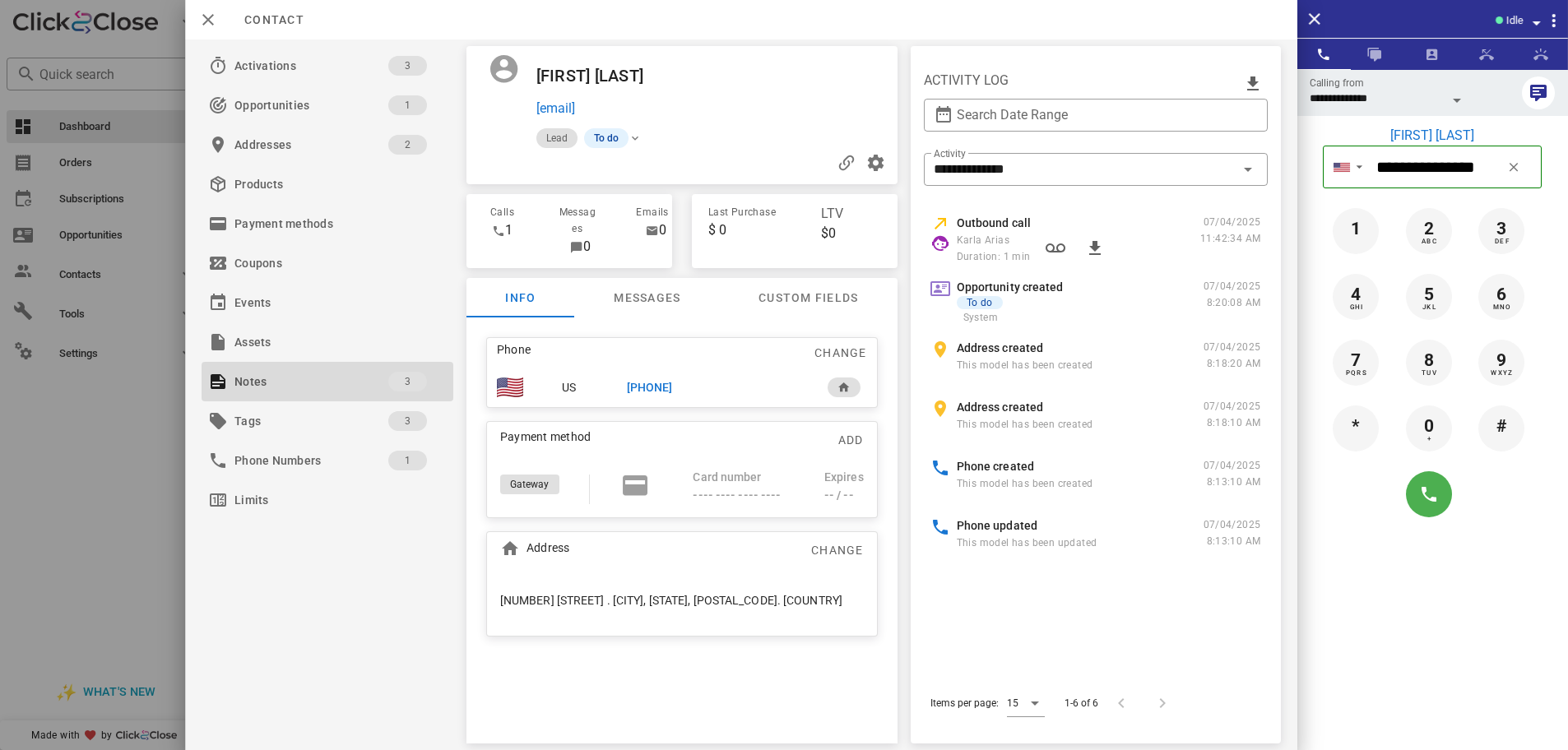 click on "**********" at bounding box center [1376, 98] 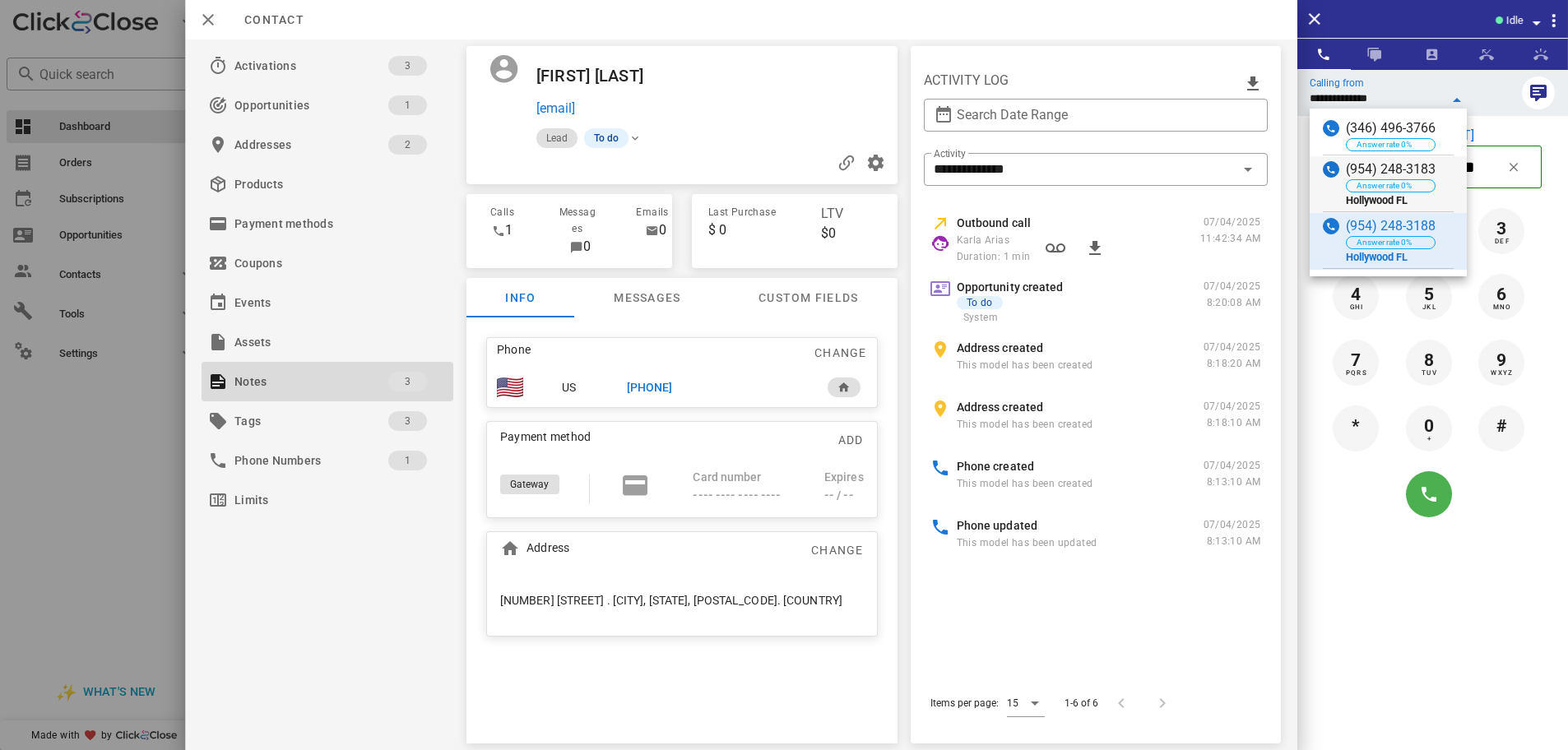 click on "(954) 248-3183   Answer rate 0%    Hollywood   FL" at bounding box center [1388, 184] 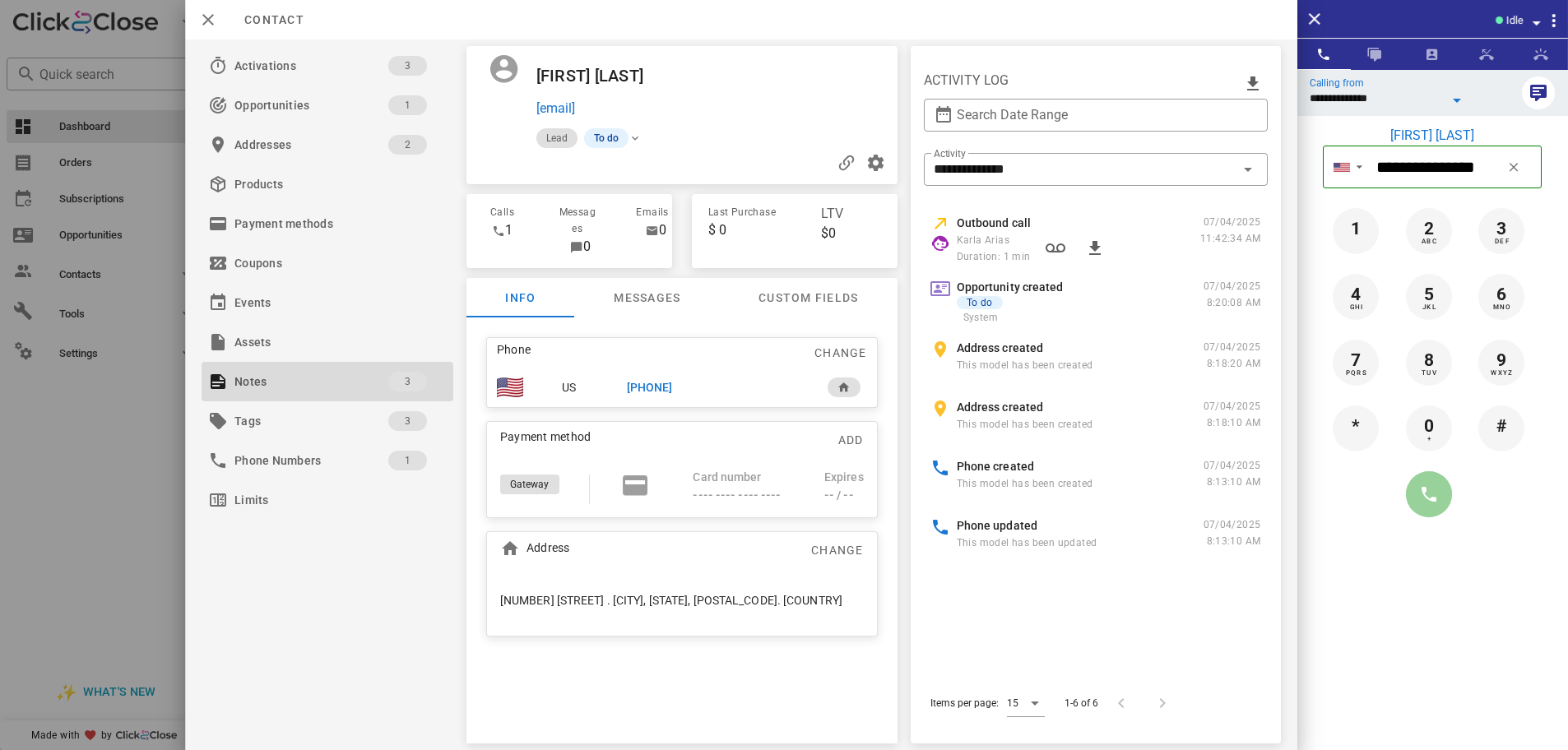 click at bounding box center [1429, 494] 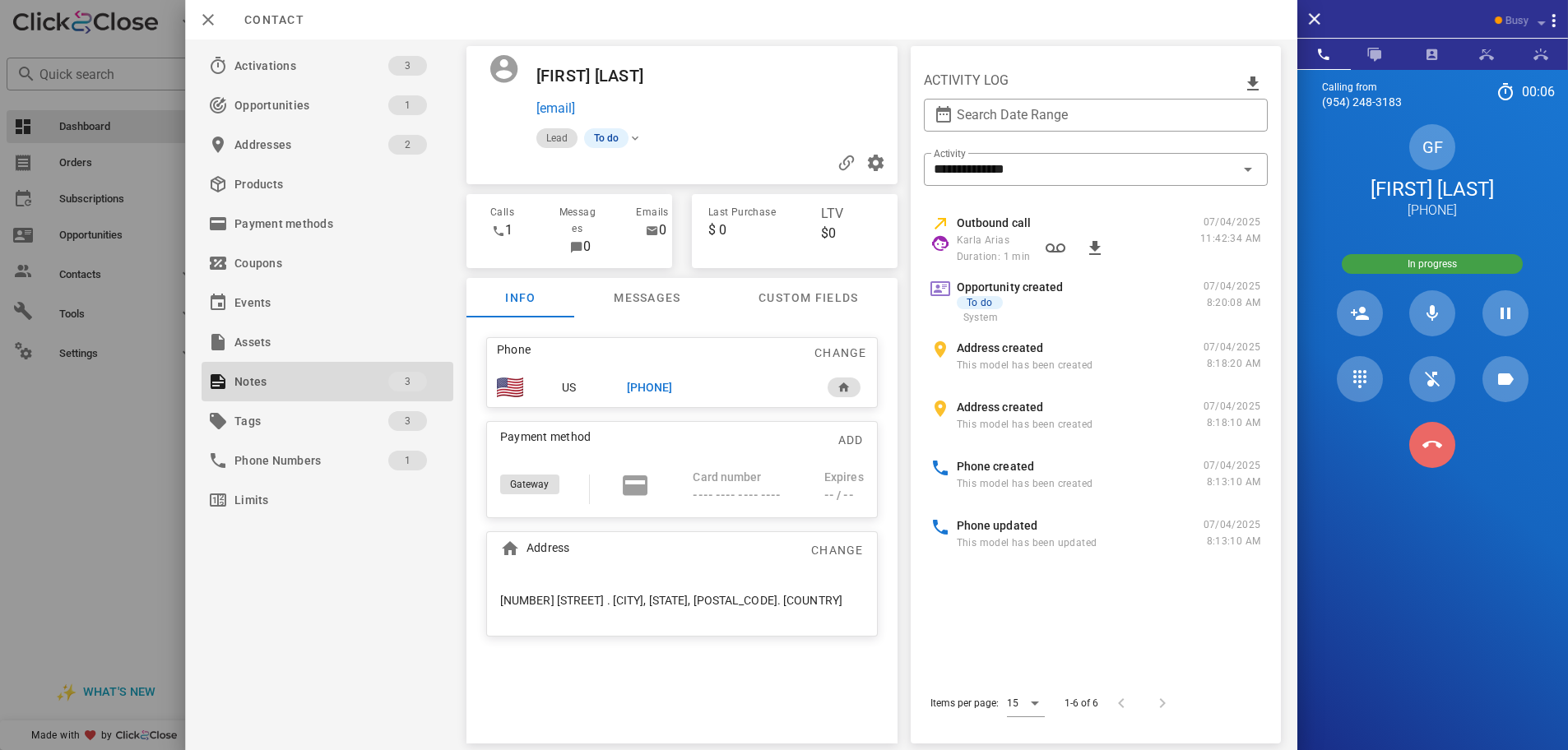 click at bounding box center (1432, 445) 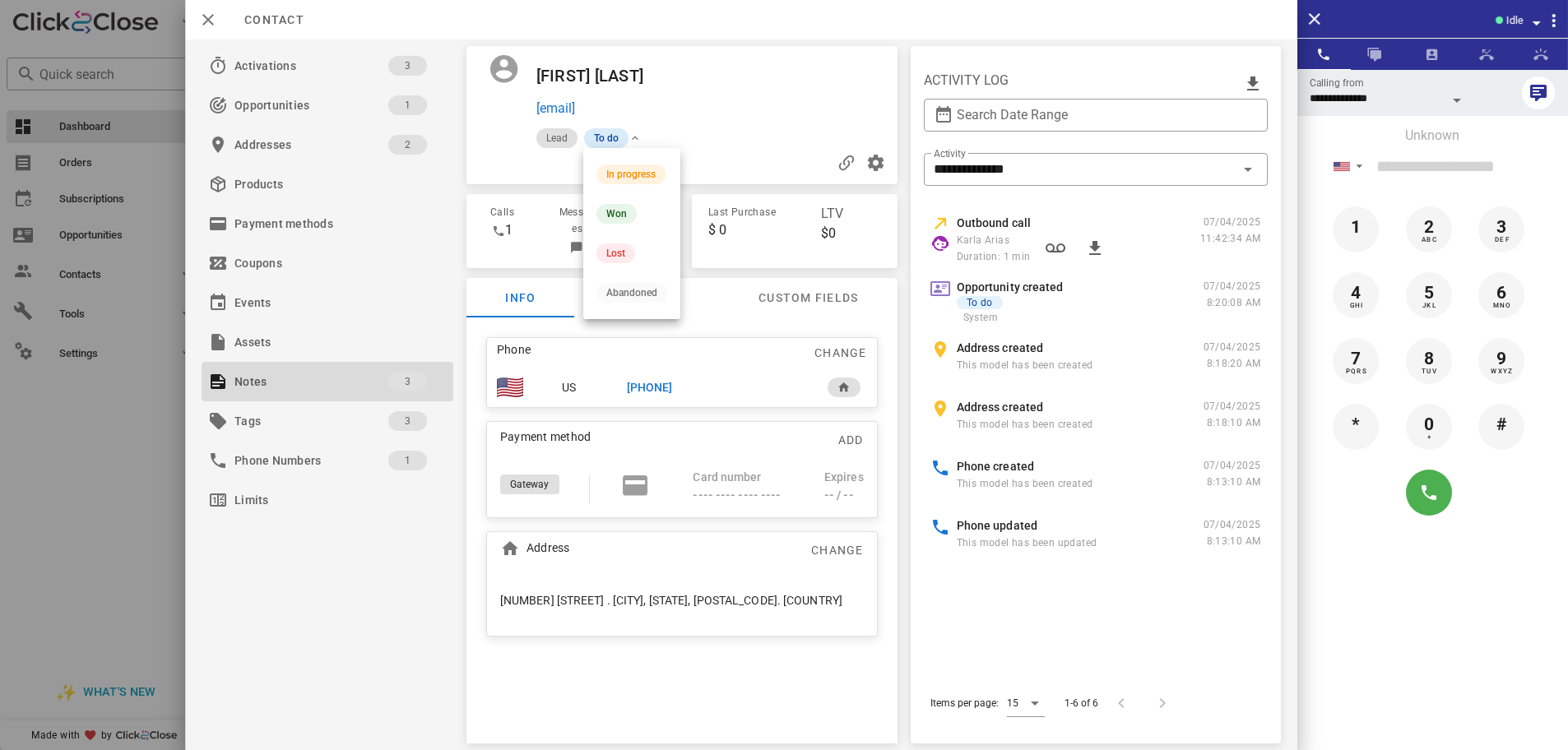 click on "To do" at bounding box center (605, 138) 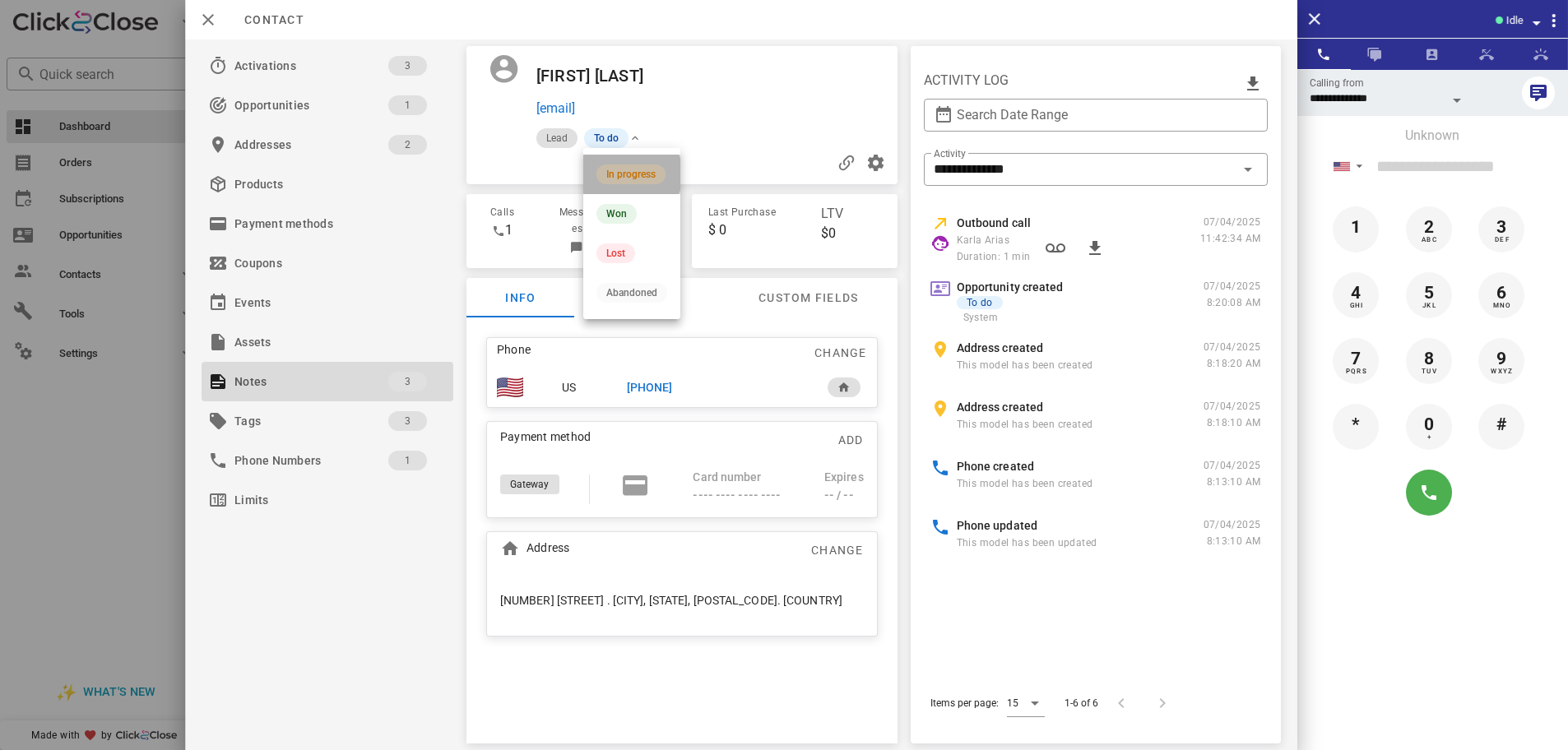 click on "In progress" at bounding box center [631, 174] 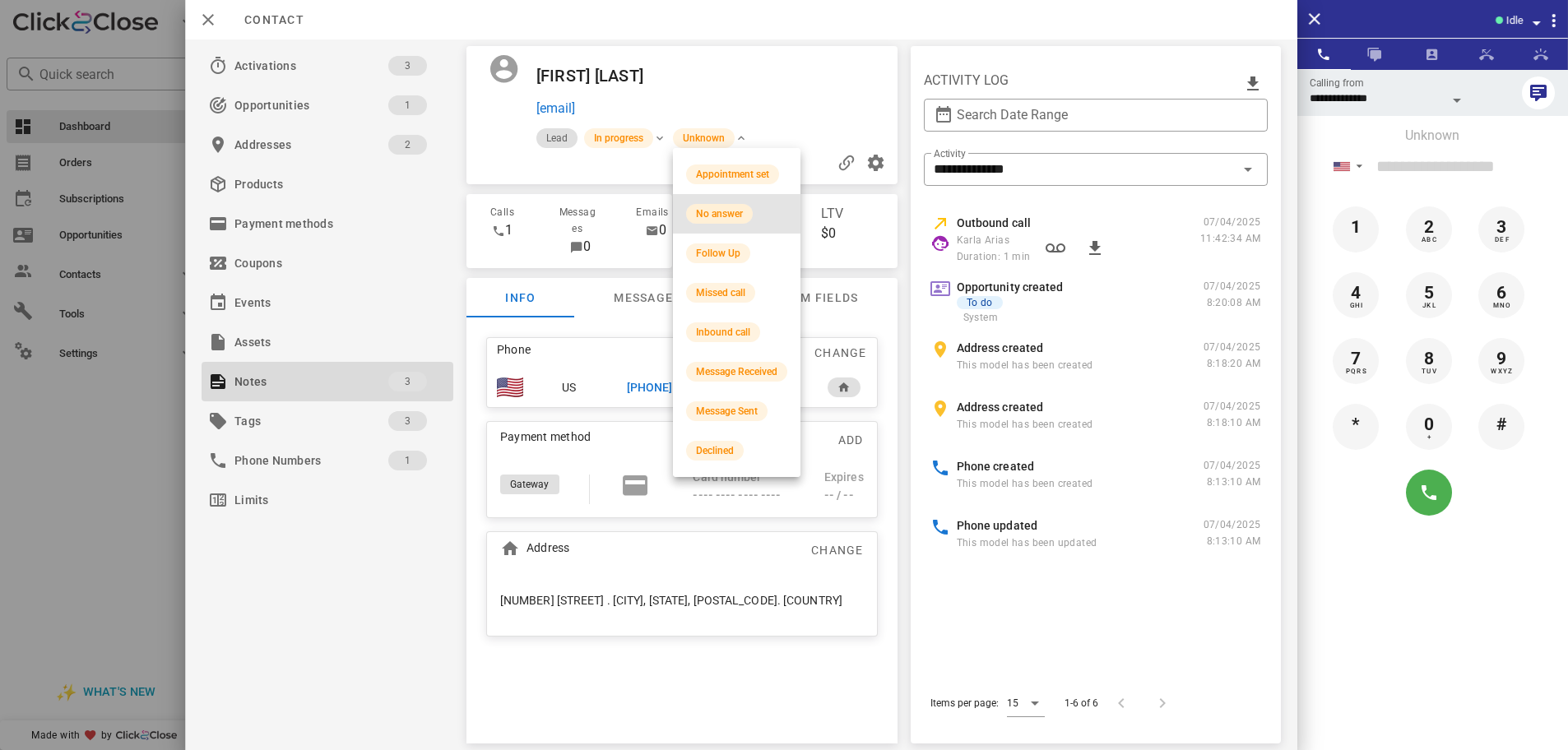click on "No answer" at bounding box center (719, 214) 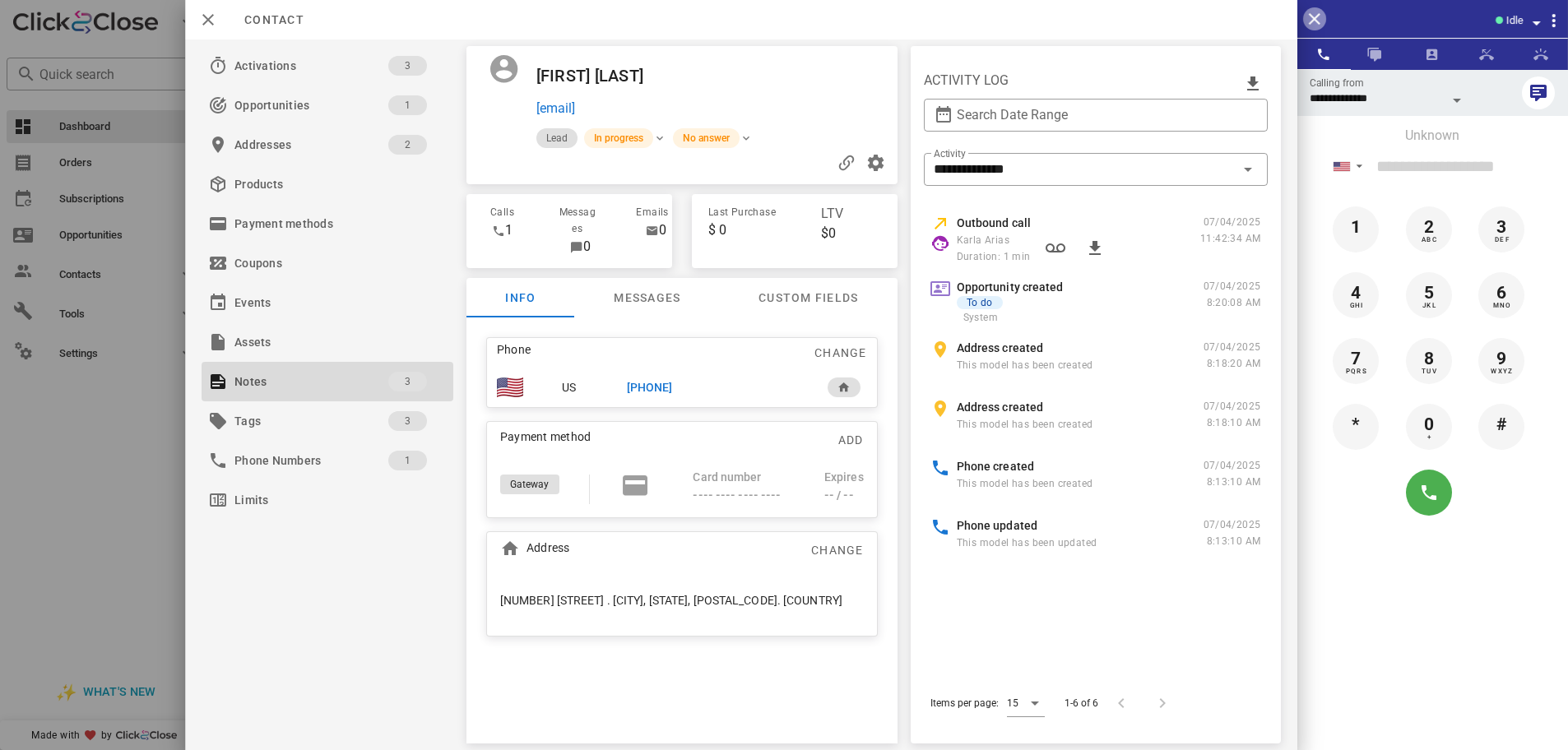 click at bounding box center (1315, 19) 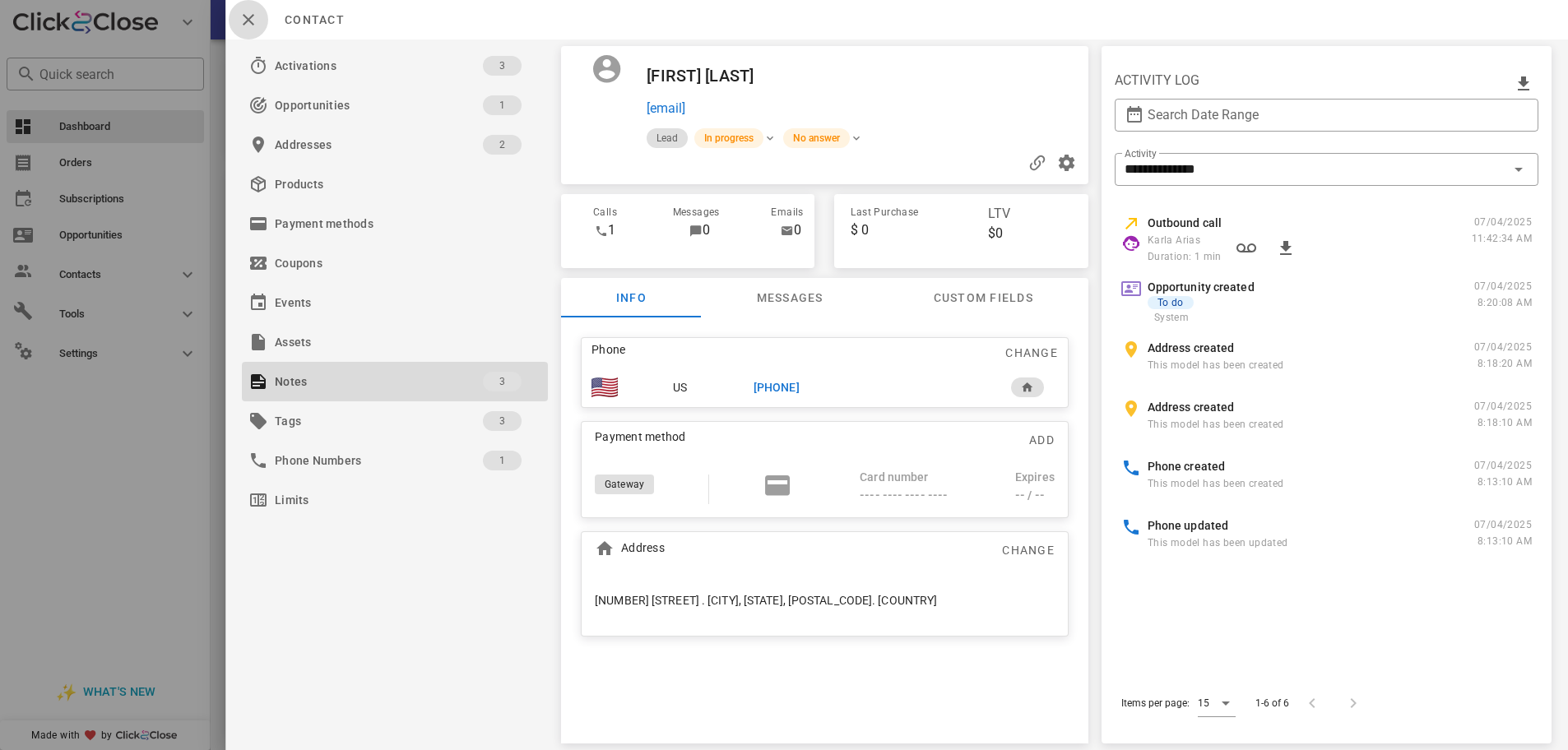 click at bounding box center (248, 20) 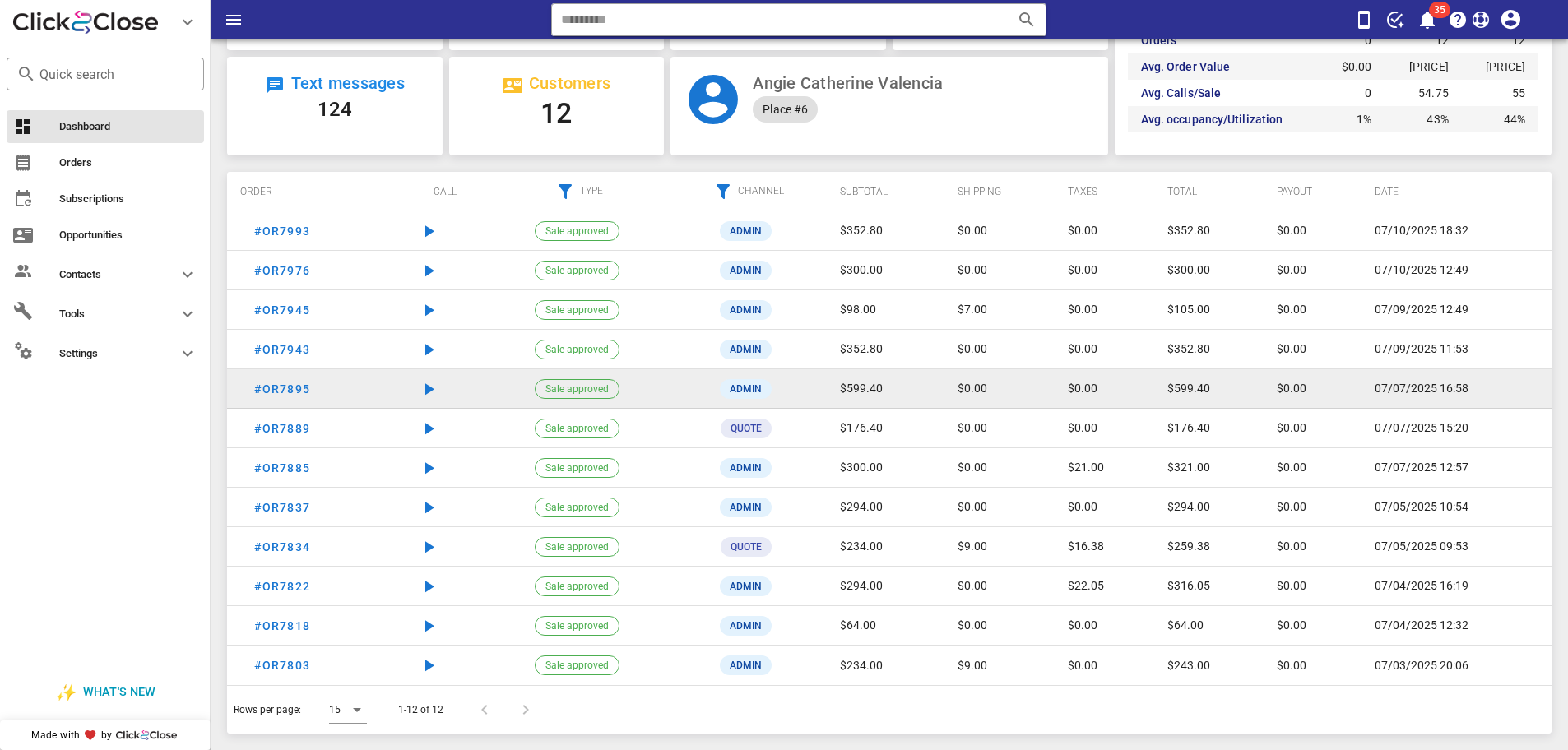 scroll, scrollTop: 0, scrollLeft: 0, axis: both 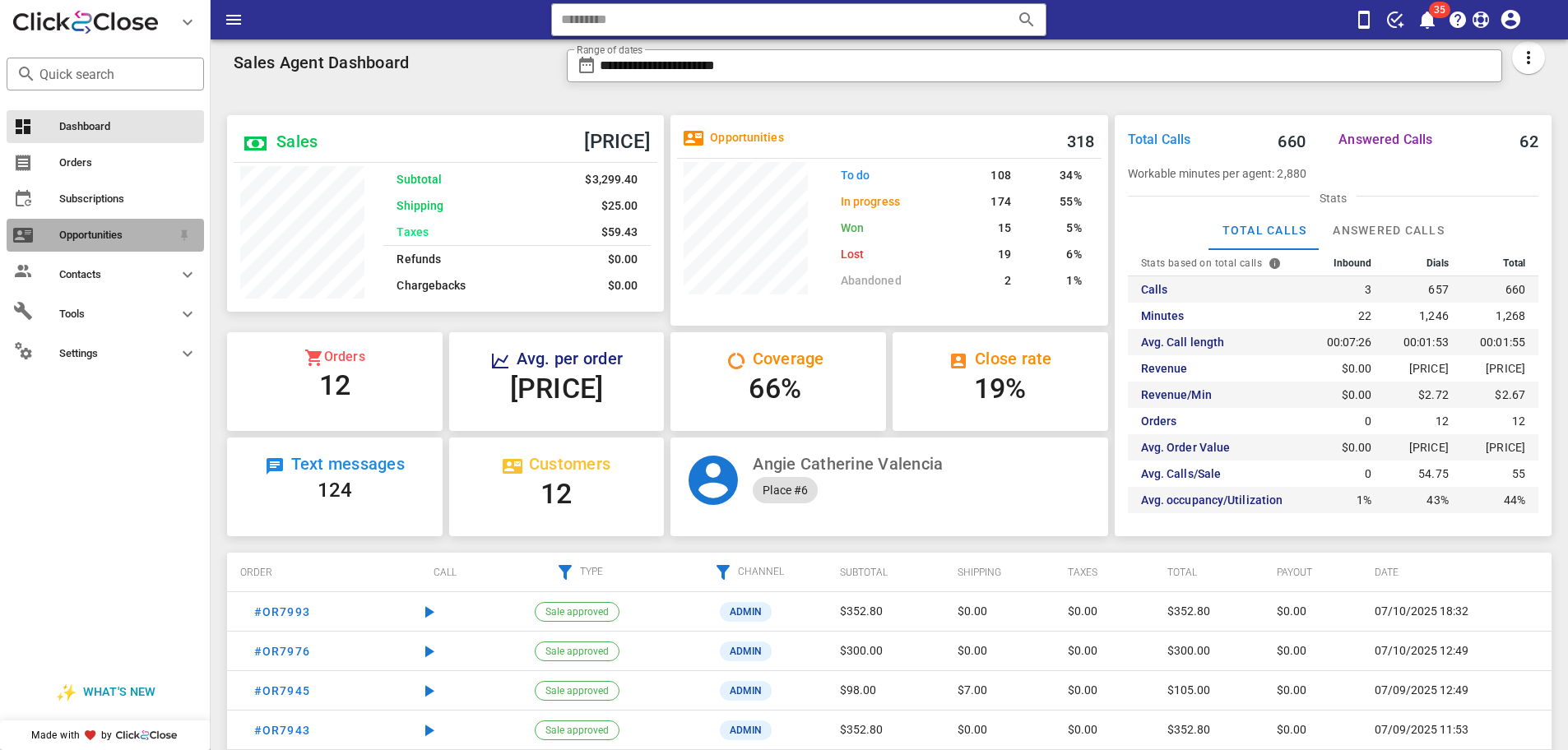 click on "Opportunities" at bounding box center [115, 235] 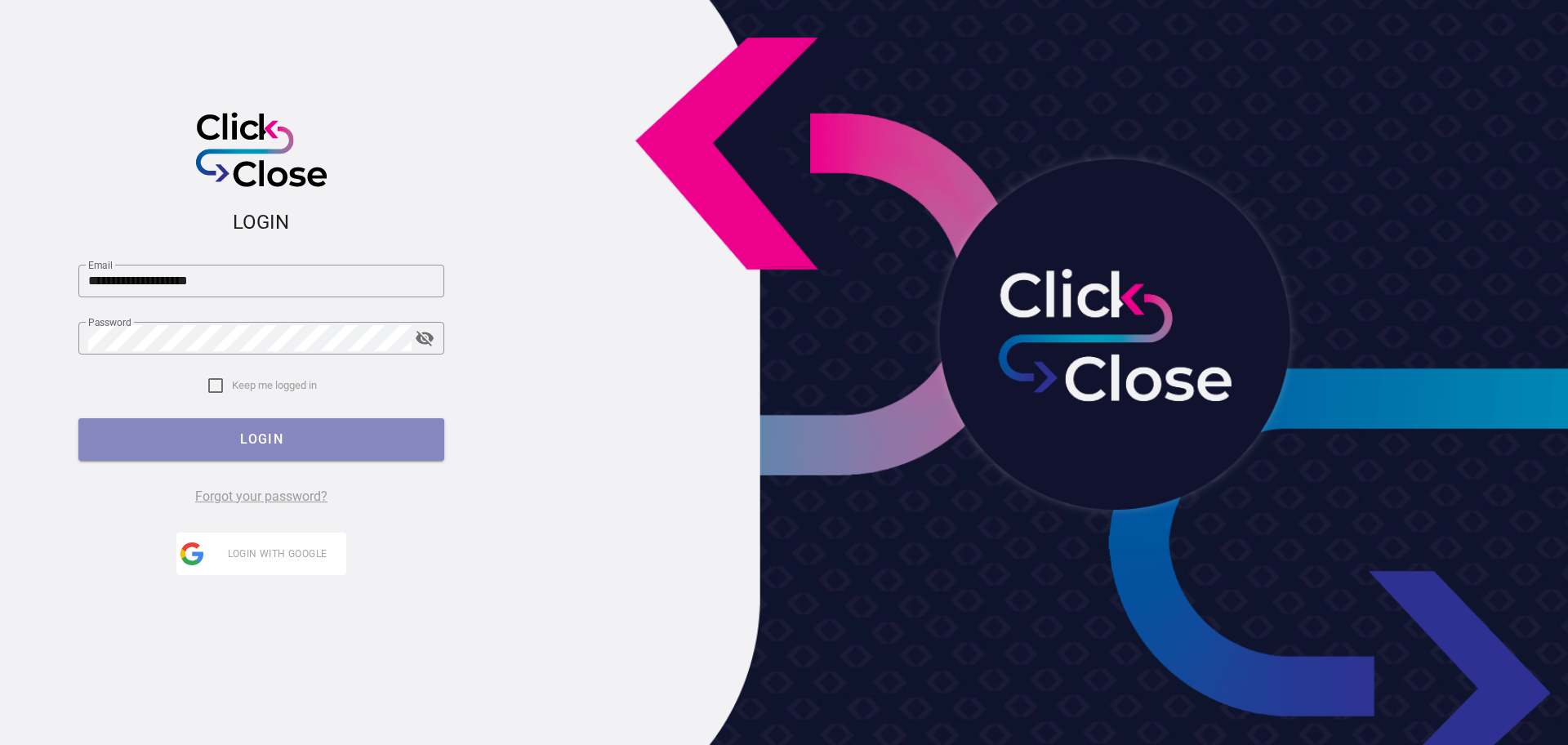 click on "LOGIN" at bounding box center (261, 439) 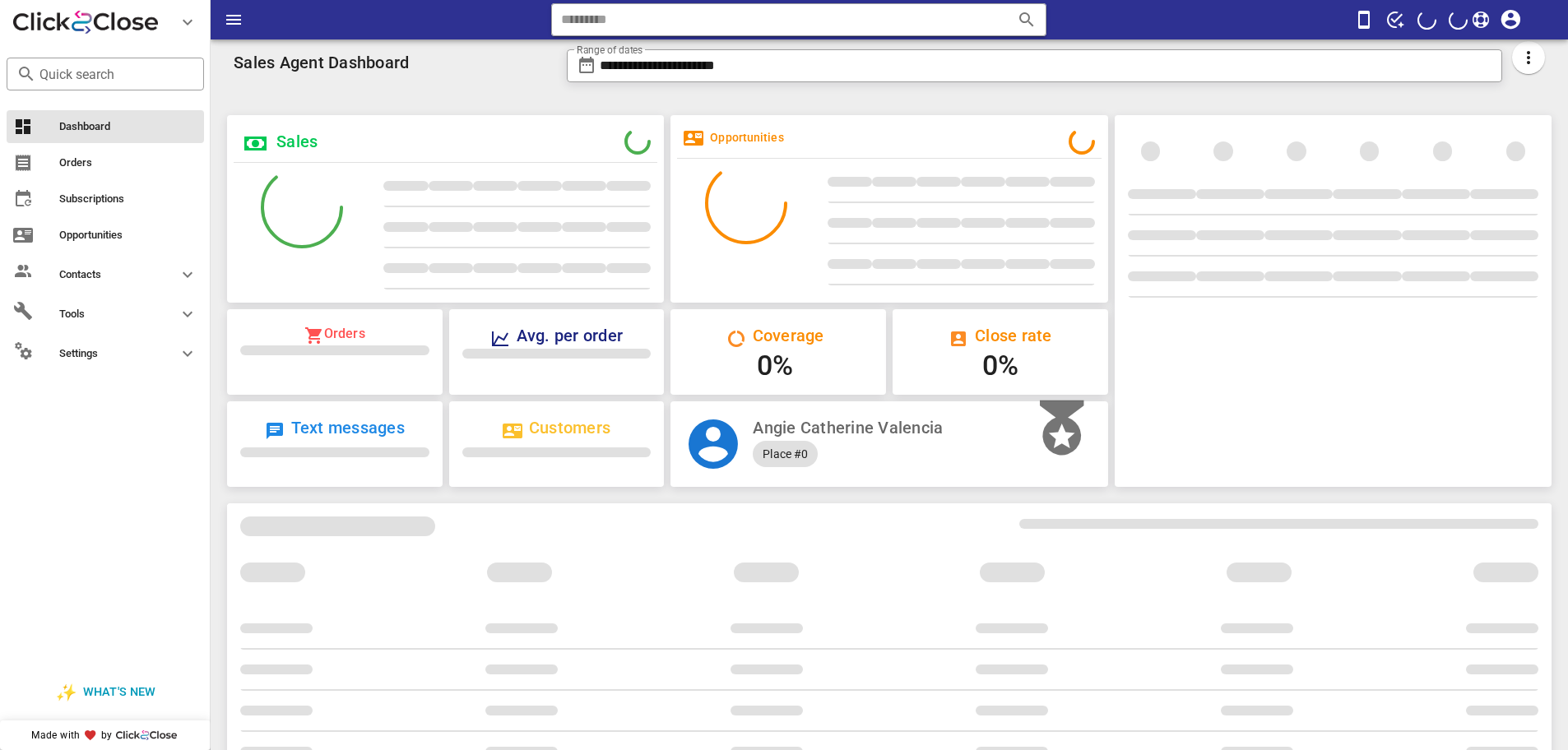 scroll, scrollTop: 0, scrollLeft: 0, axis: both 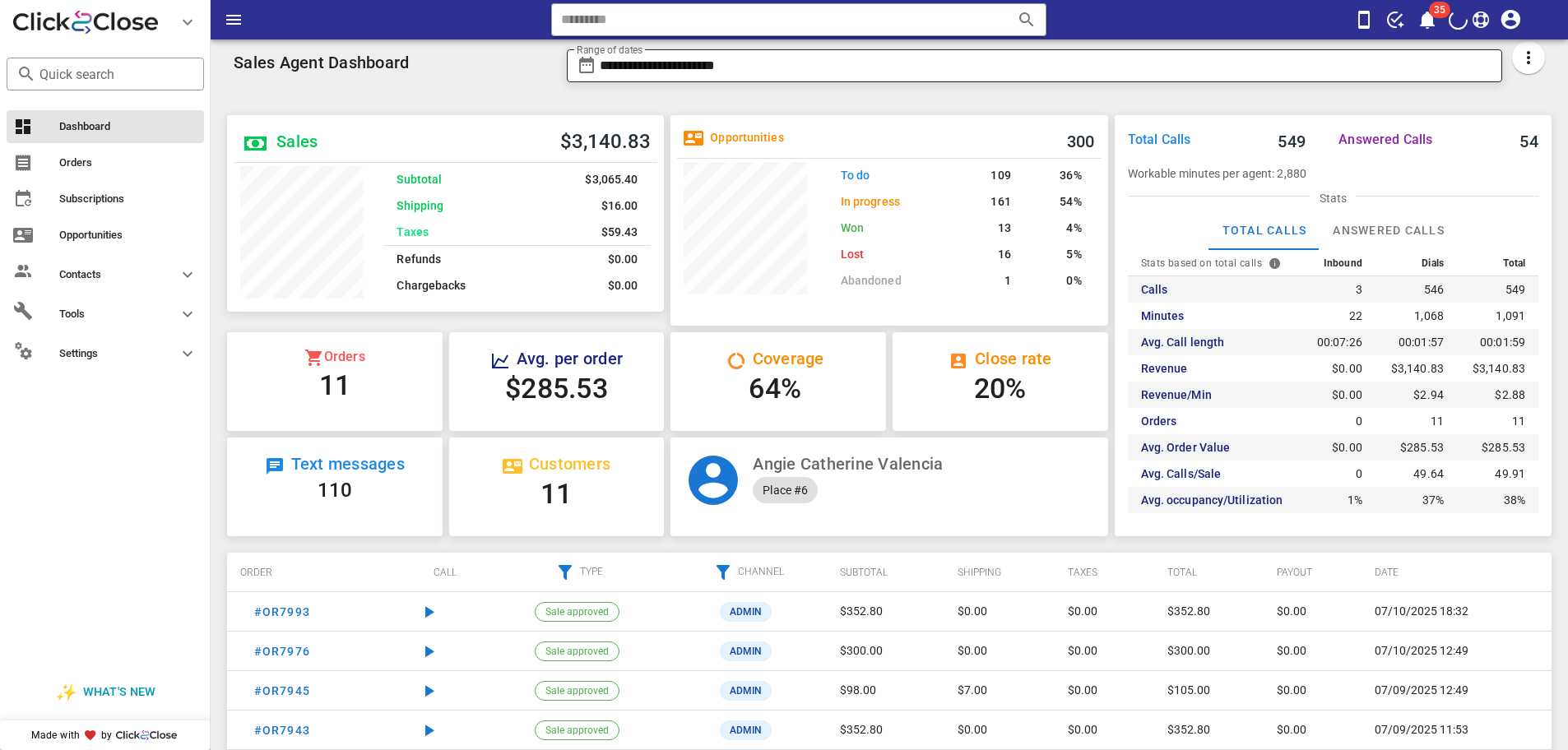 click on "**********" at bounding box center (1046, 66) 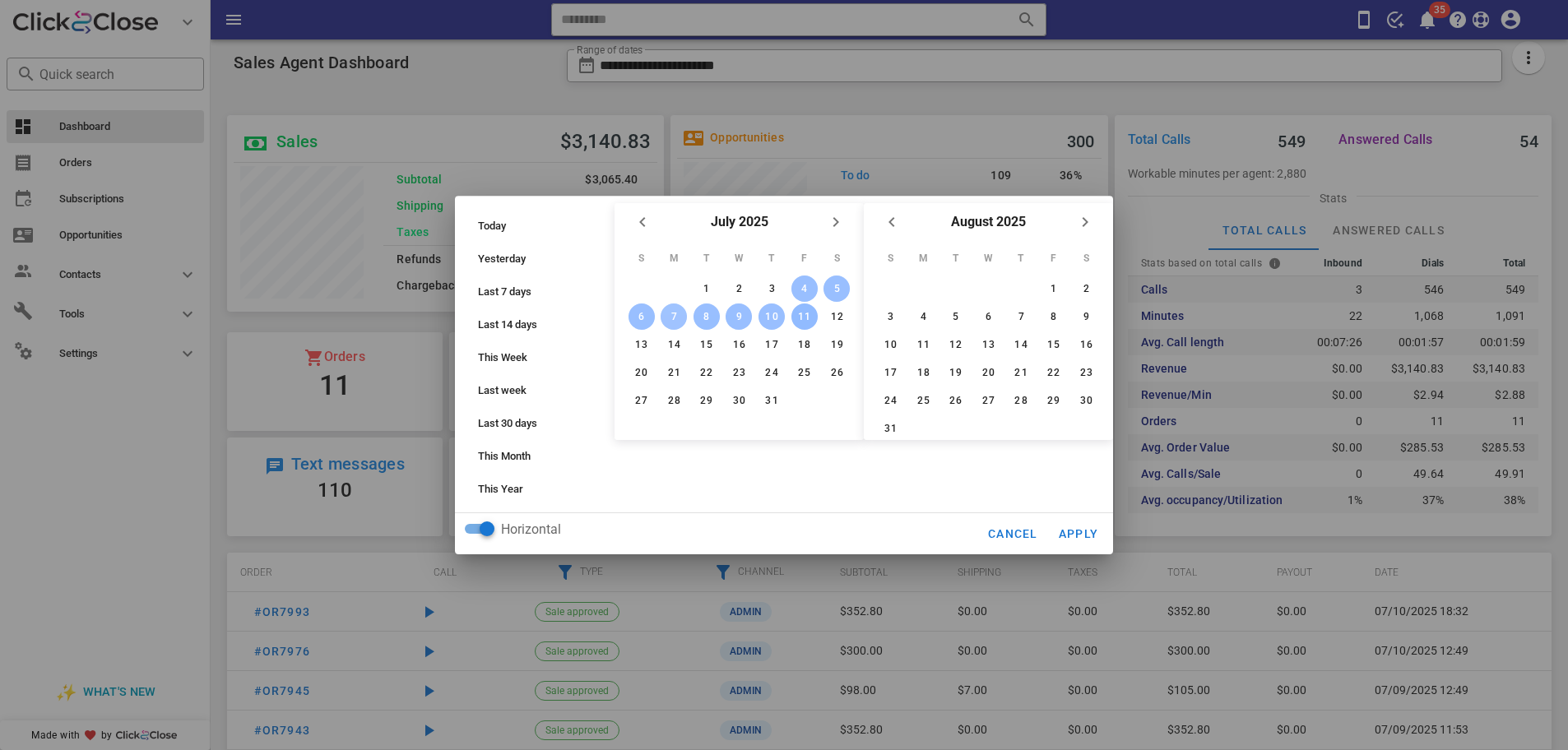 click on "7" at bounding box center (674, 317) 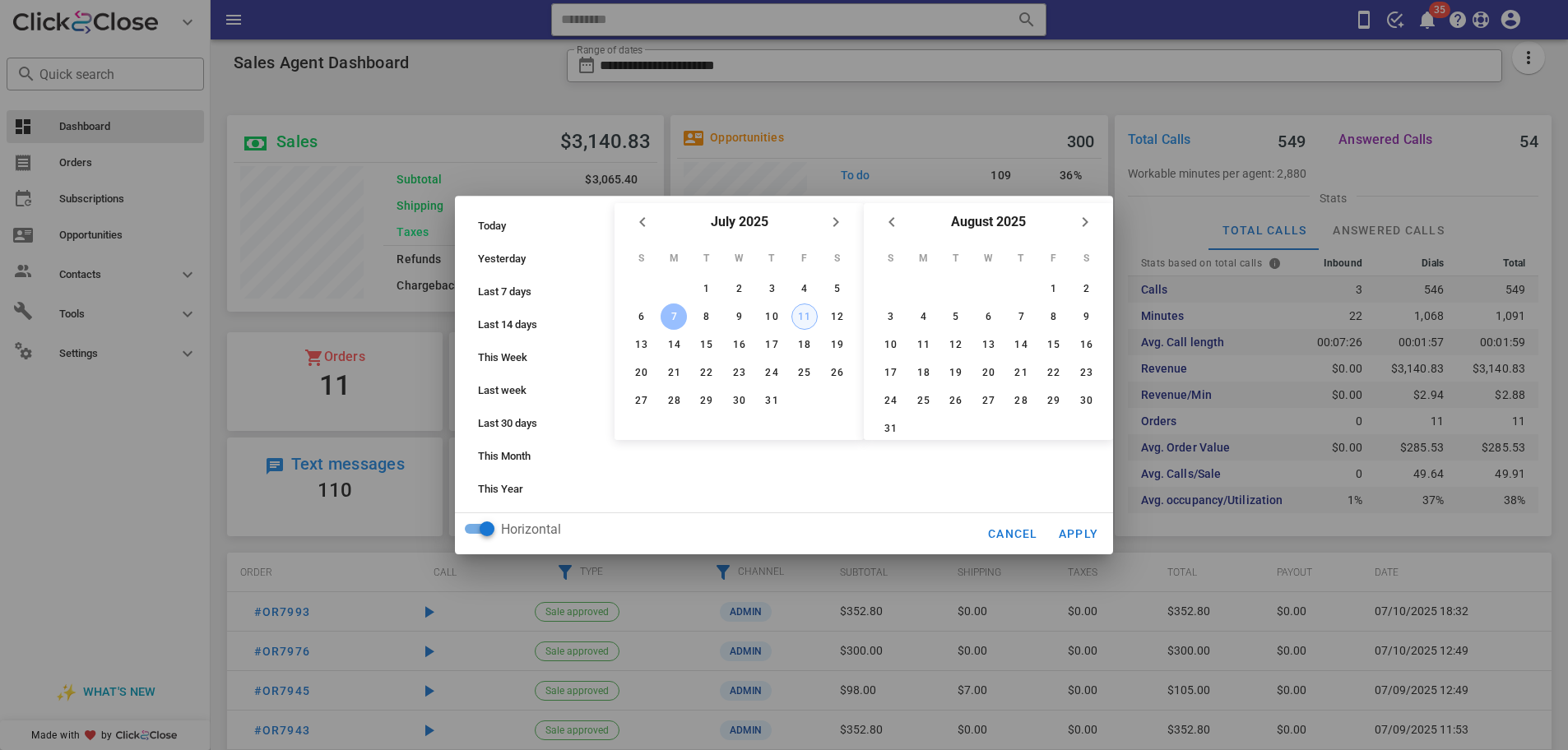 click on "11" at bounding box center (805, 317) 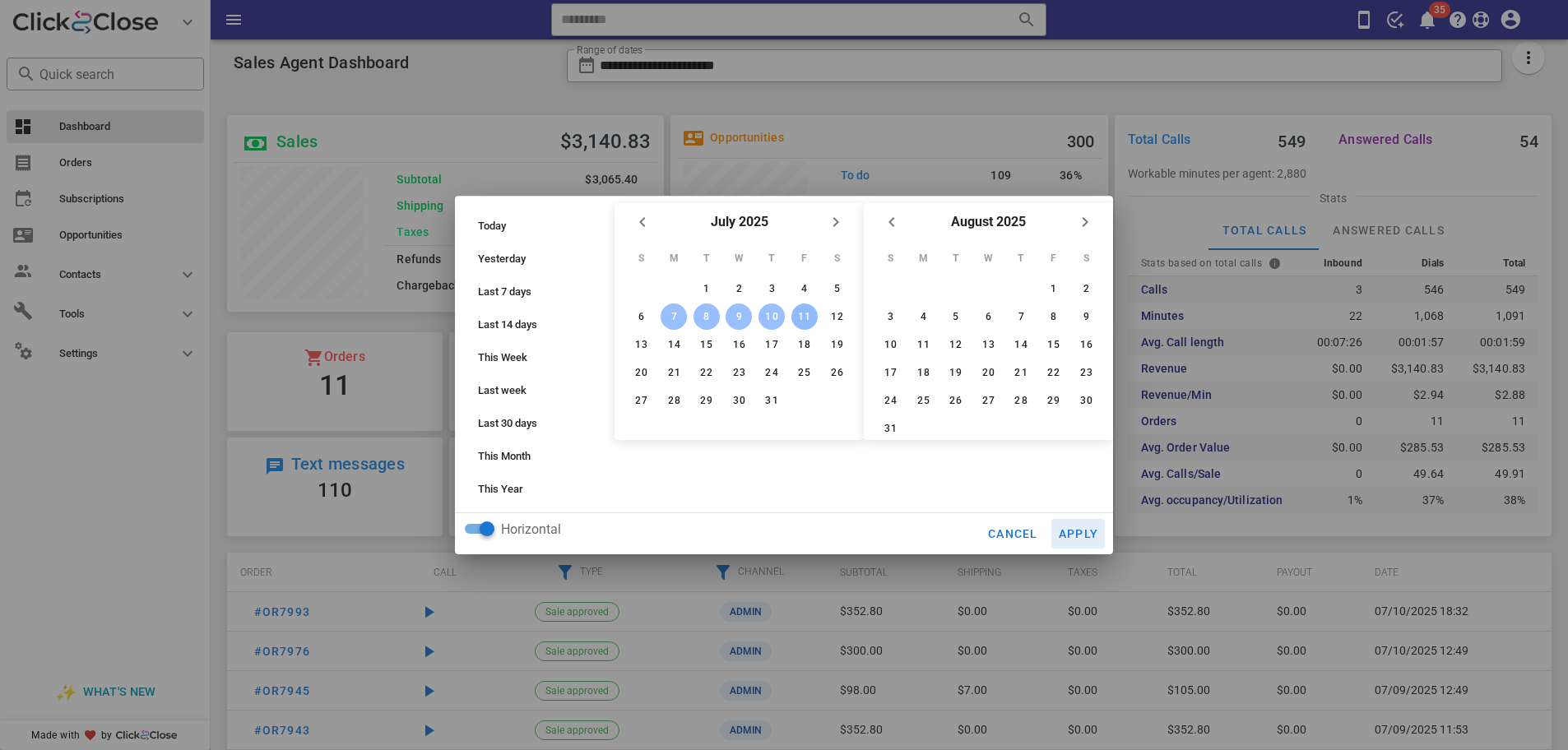 click on "Apply" at bounding box center [1079, 534] 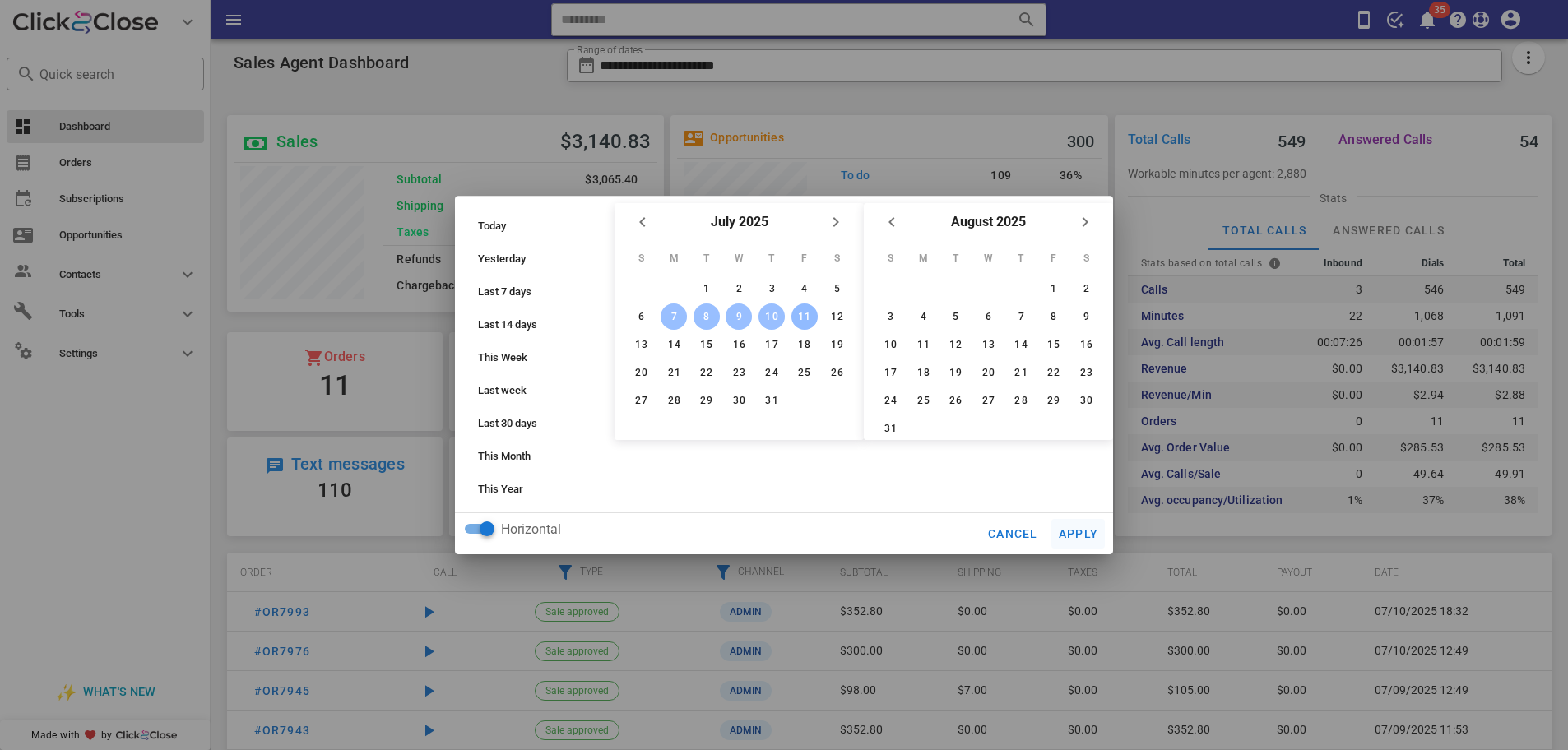 type on "**********" 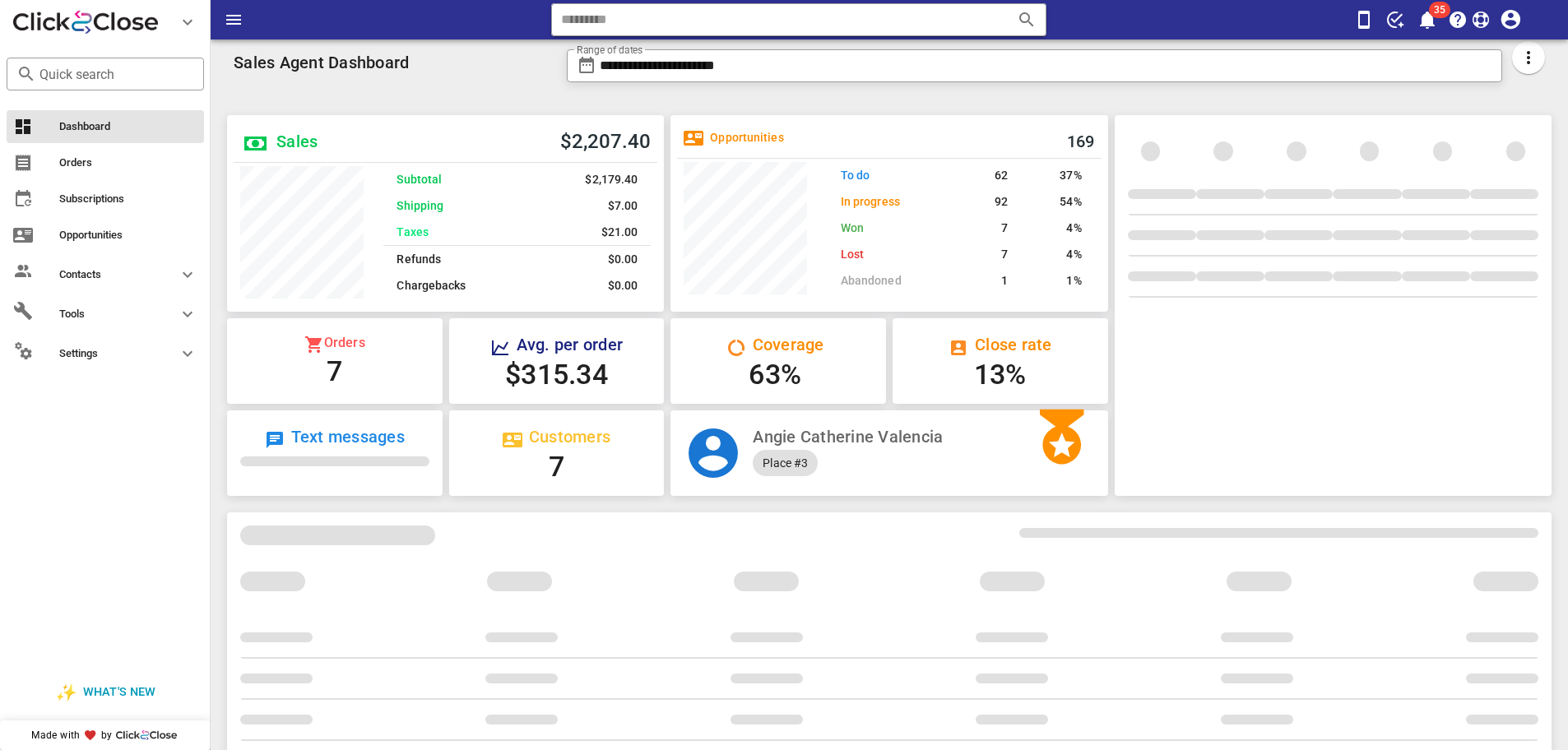 scroll, scrollTop: 822172, scrollLeft: 822228, axis: both 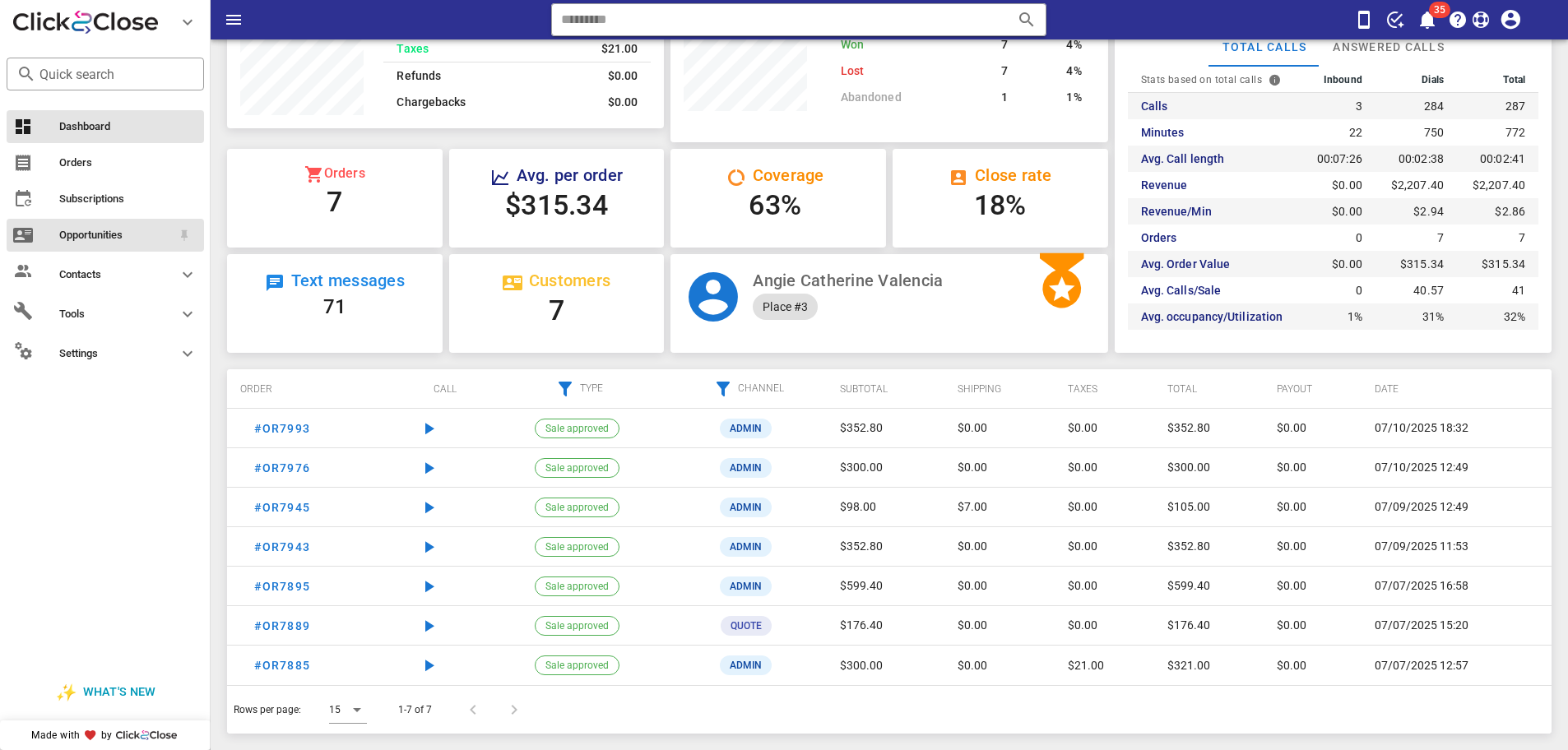 click on "Opportunities" at bounding box center (115, 235) 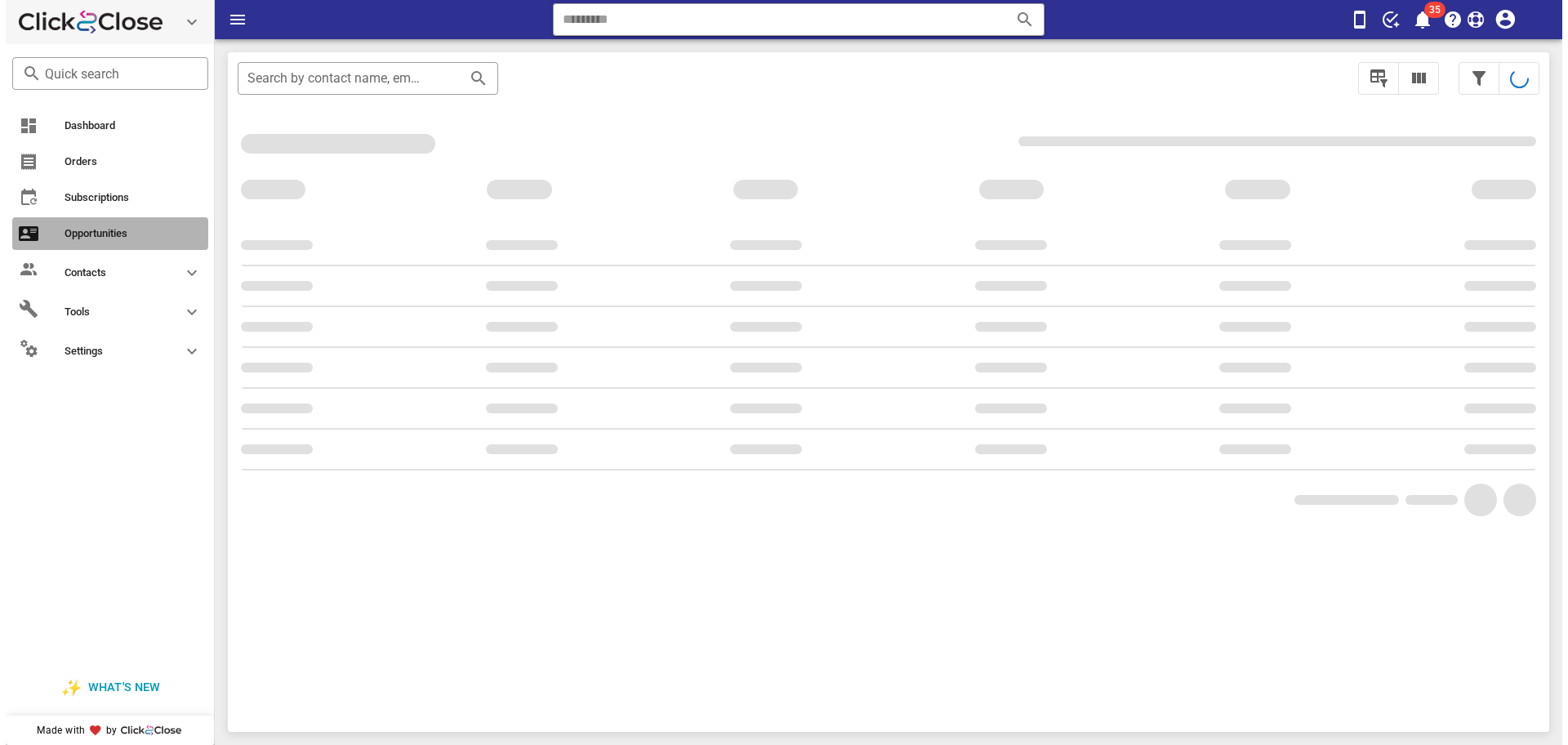 scroll, scrollTop: 0, scrollLeft: 0, axis: both 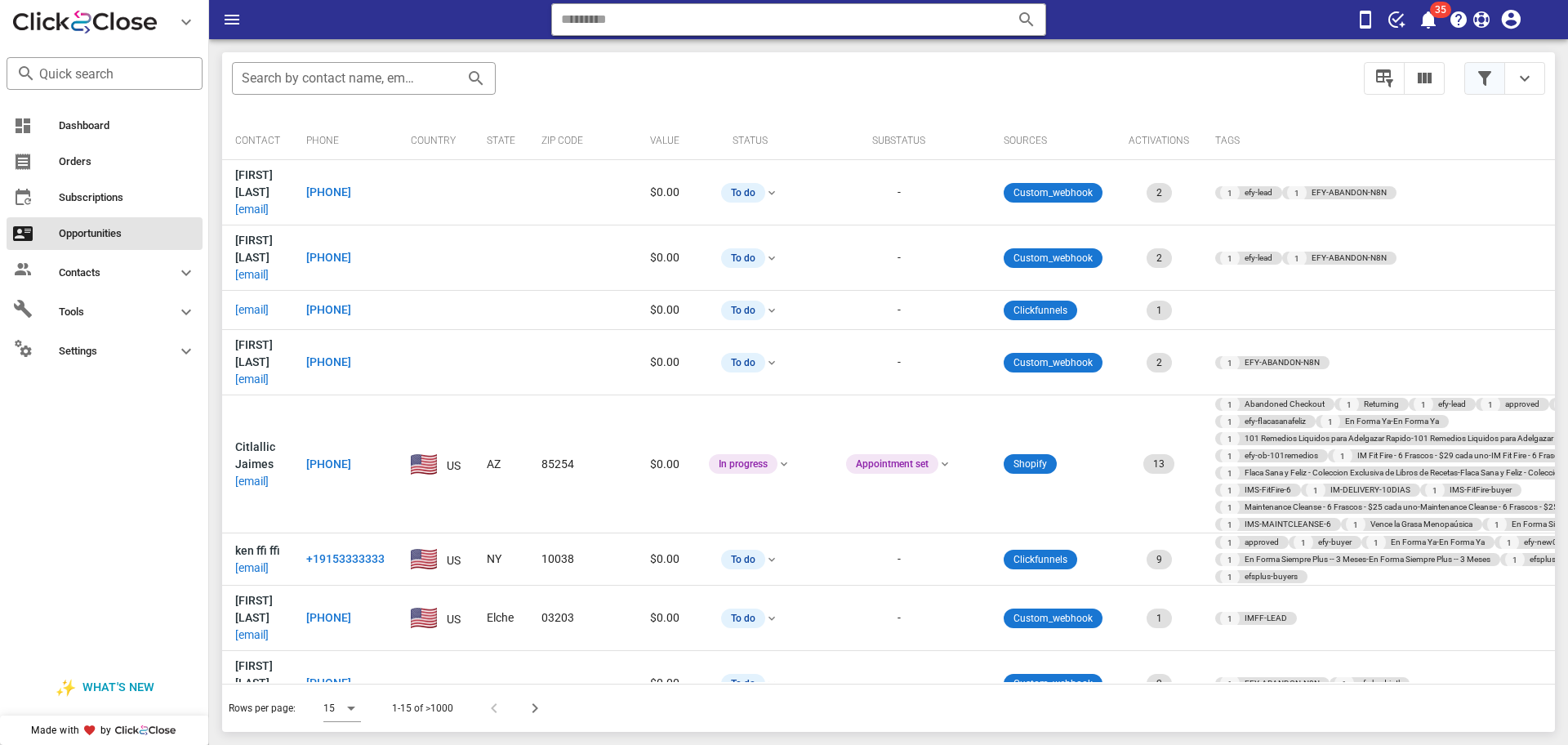 click at bounding box center [1485, 78] 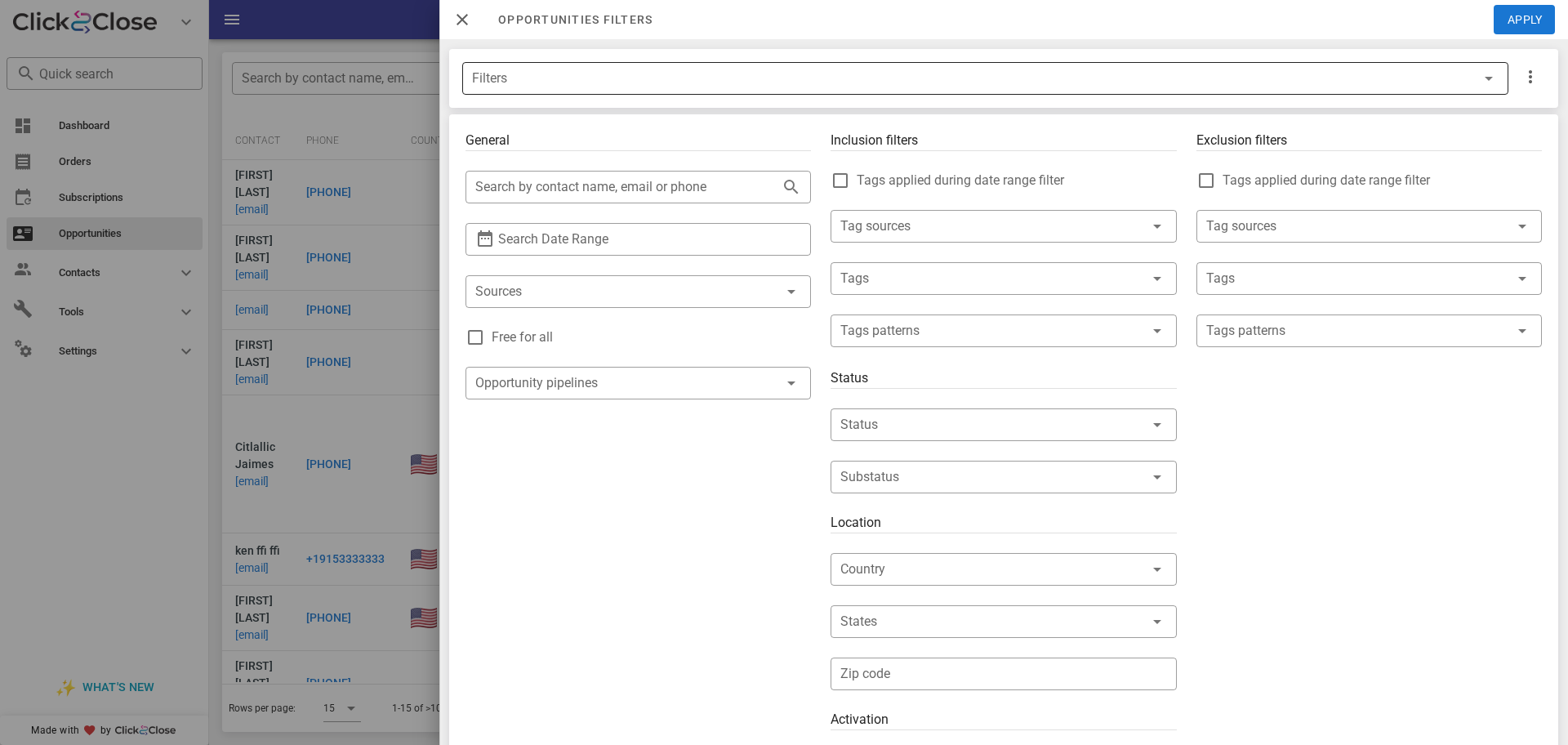 click on "Filters" at bounding box center [962, 78] 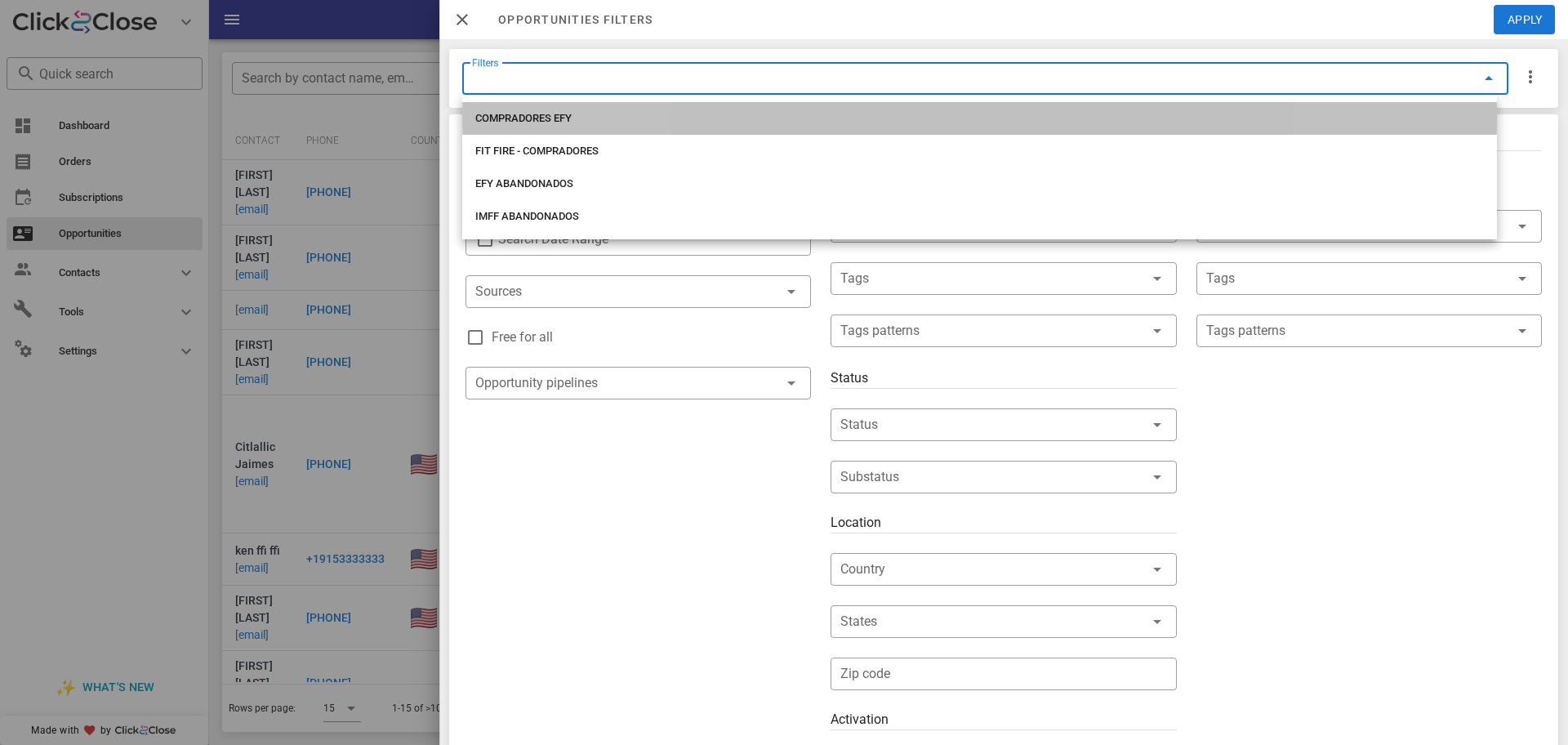 click on "COMPRADORES EFY" at bounding box center [979, 118] 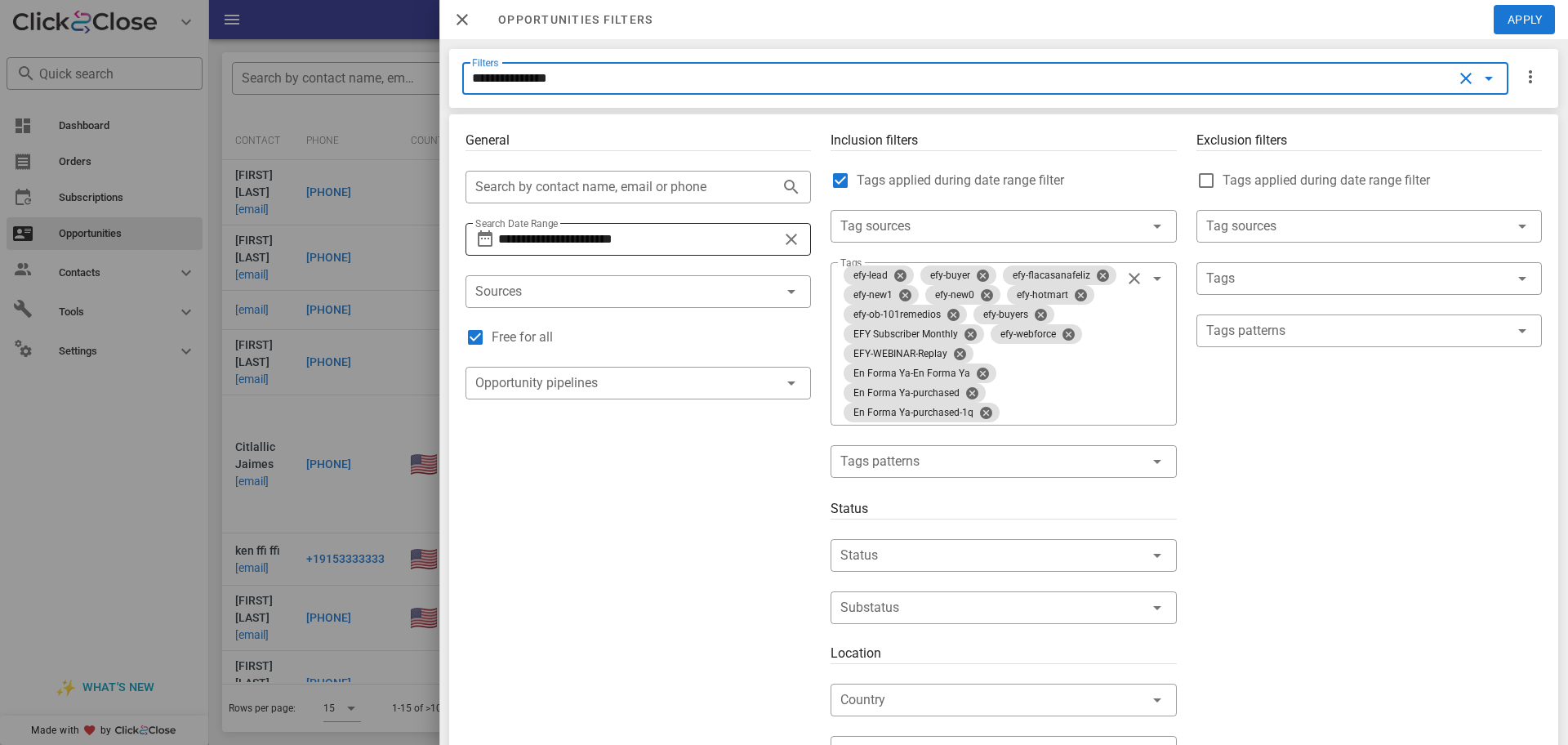 click on "**********" at bounding box center (638, 239) 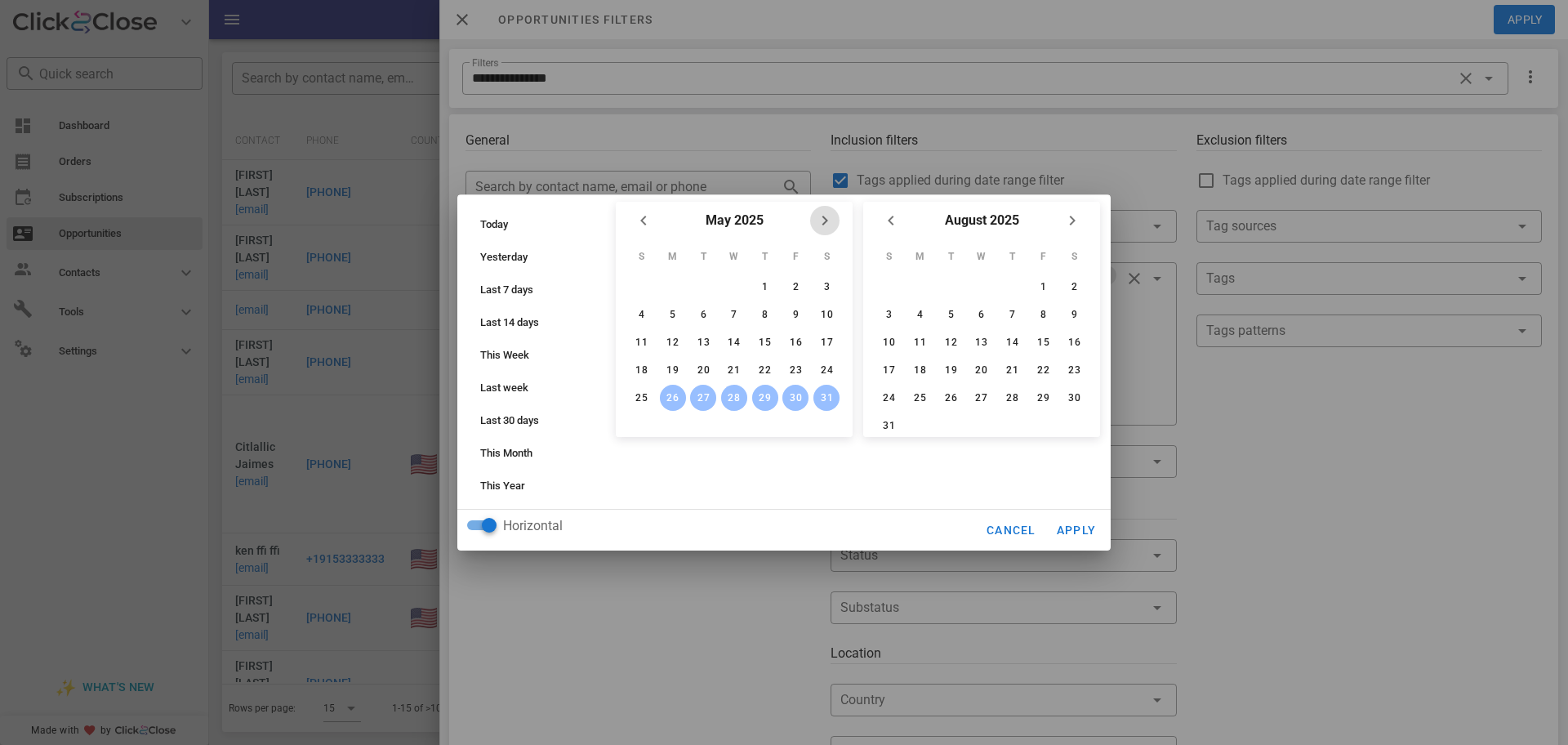 click at bounding box center (825, 221) 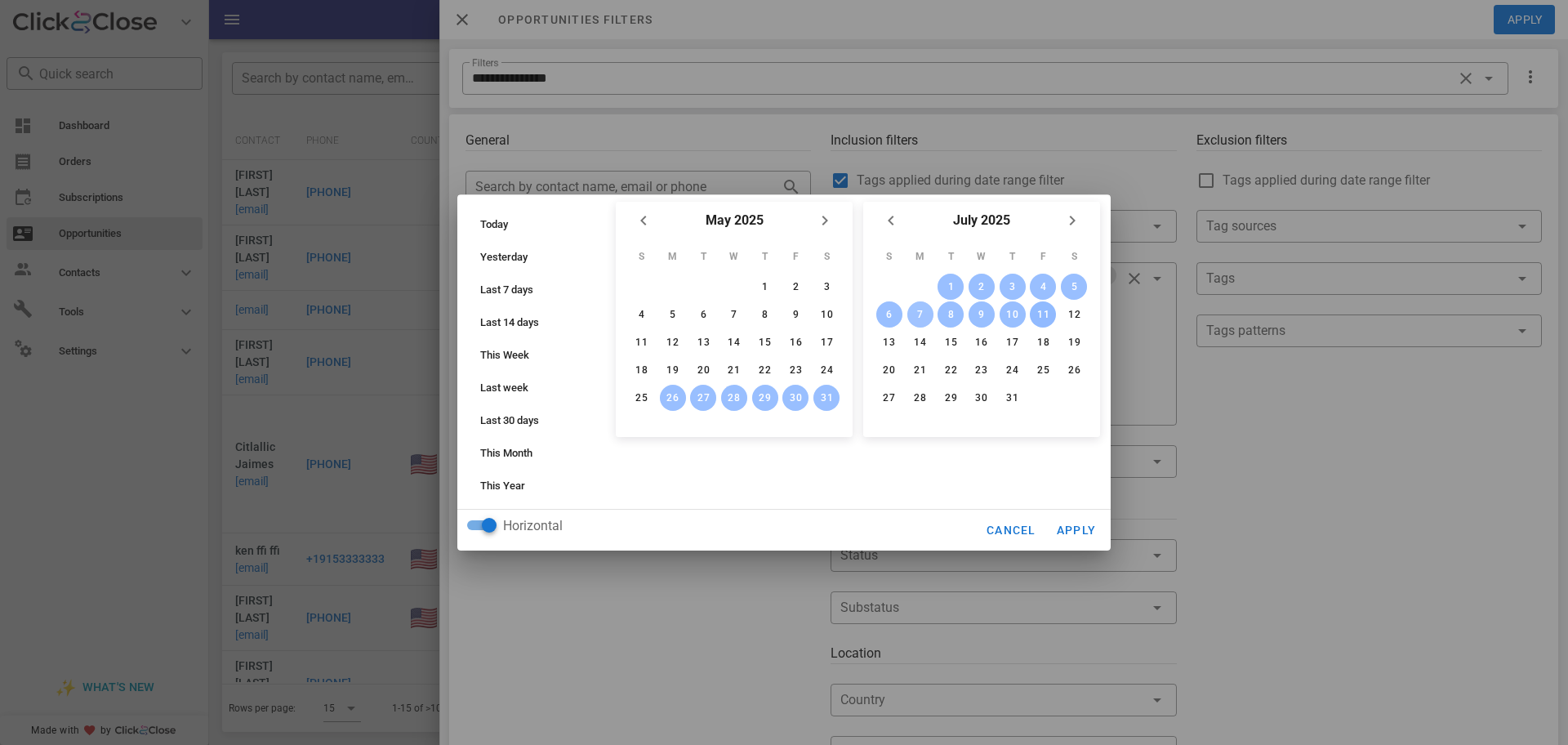 click on "7" at bounding box center (920, 315) 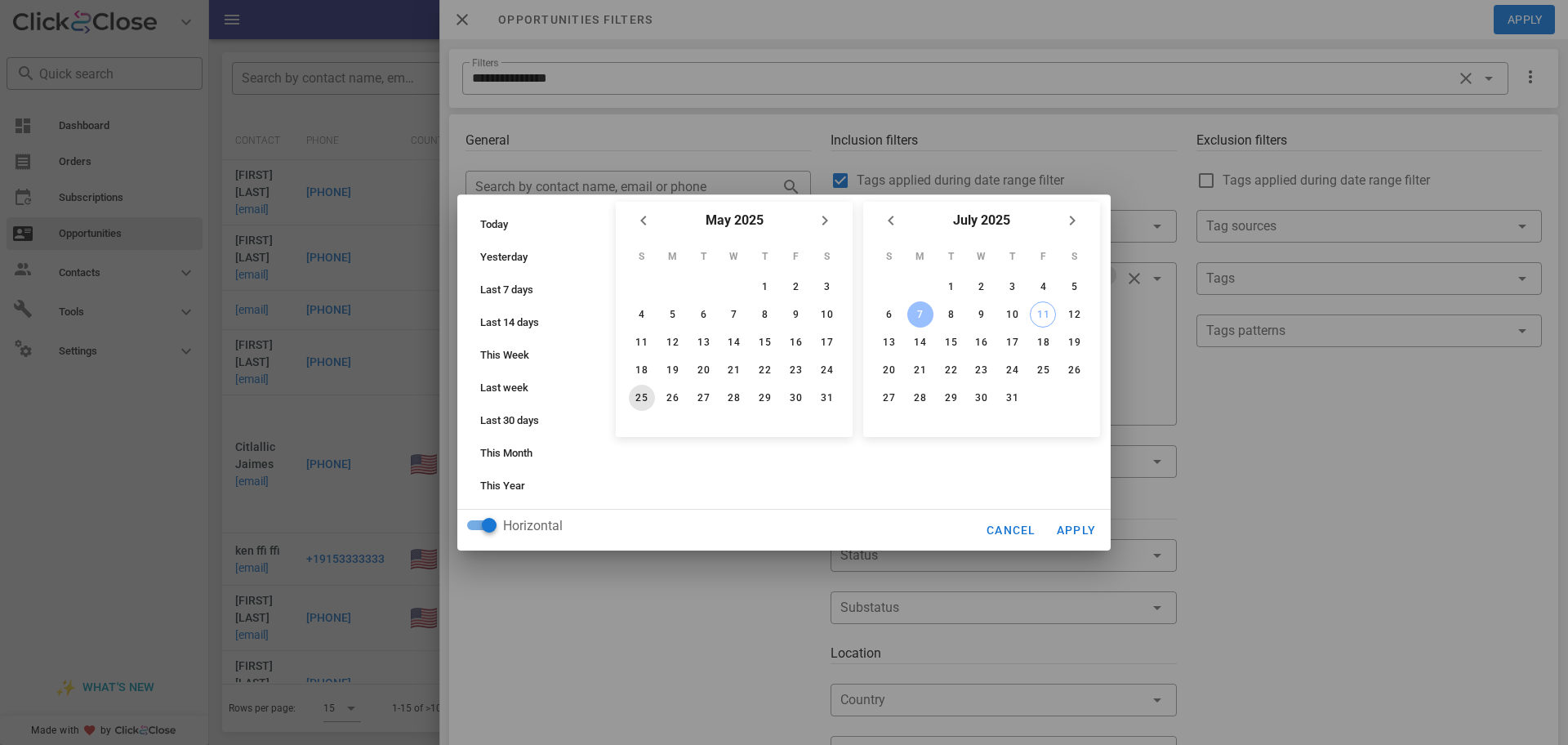 click on "25" at bounding box center (642, 398) 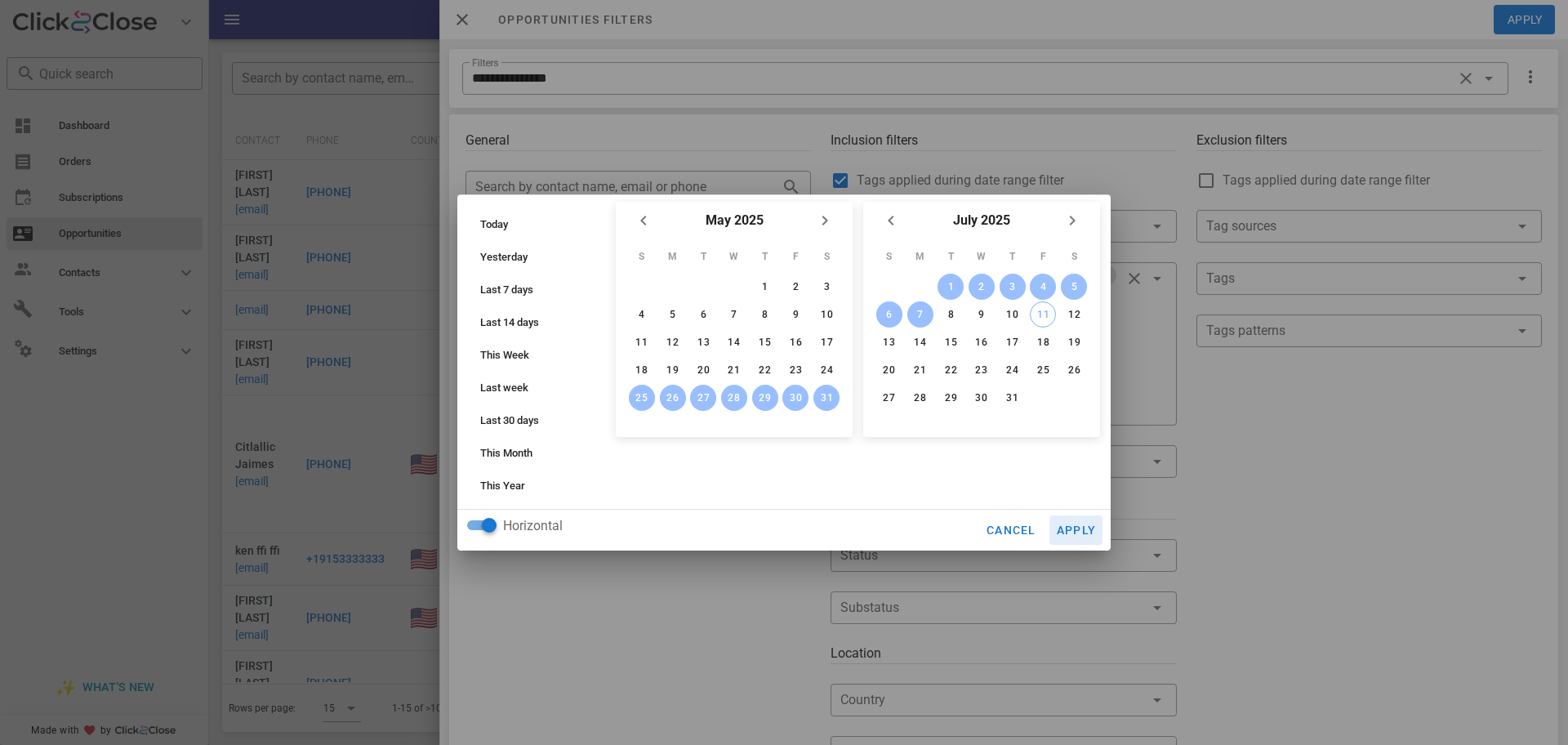 click on "Apply" at bounding box center (1076, 530) 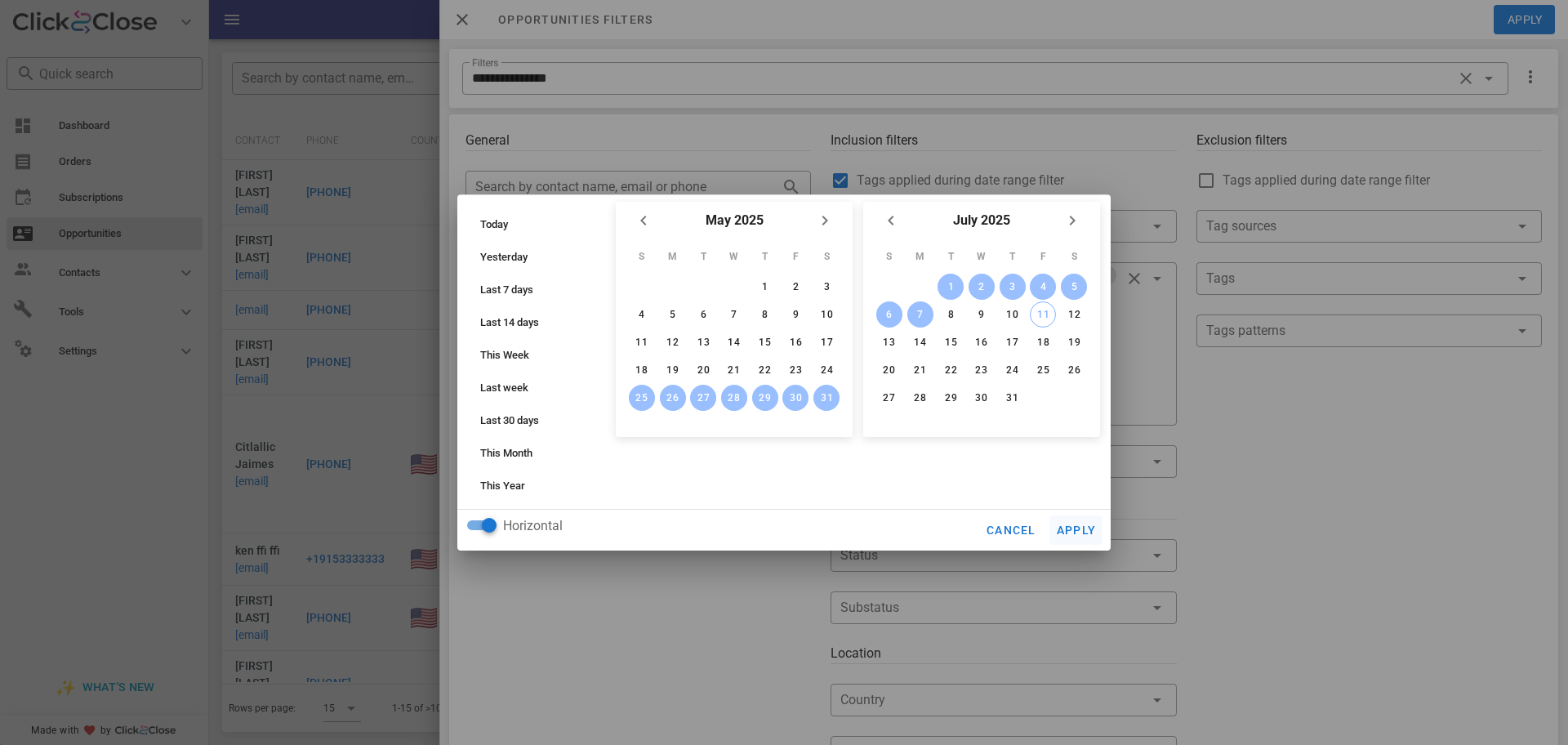 type 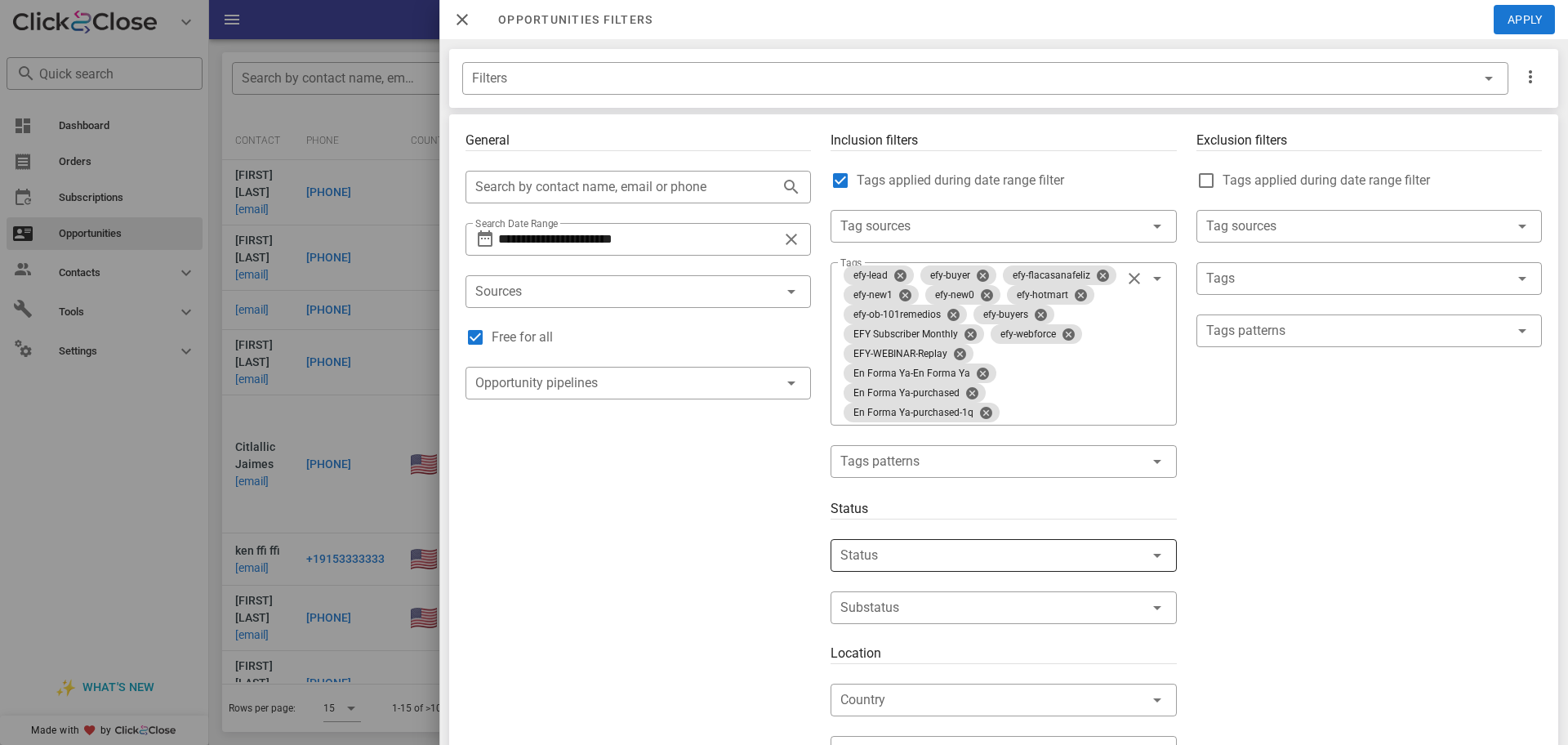 click at bounding box center (1133, 555) 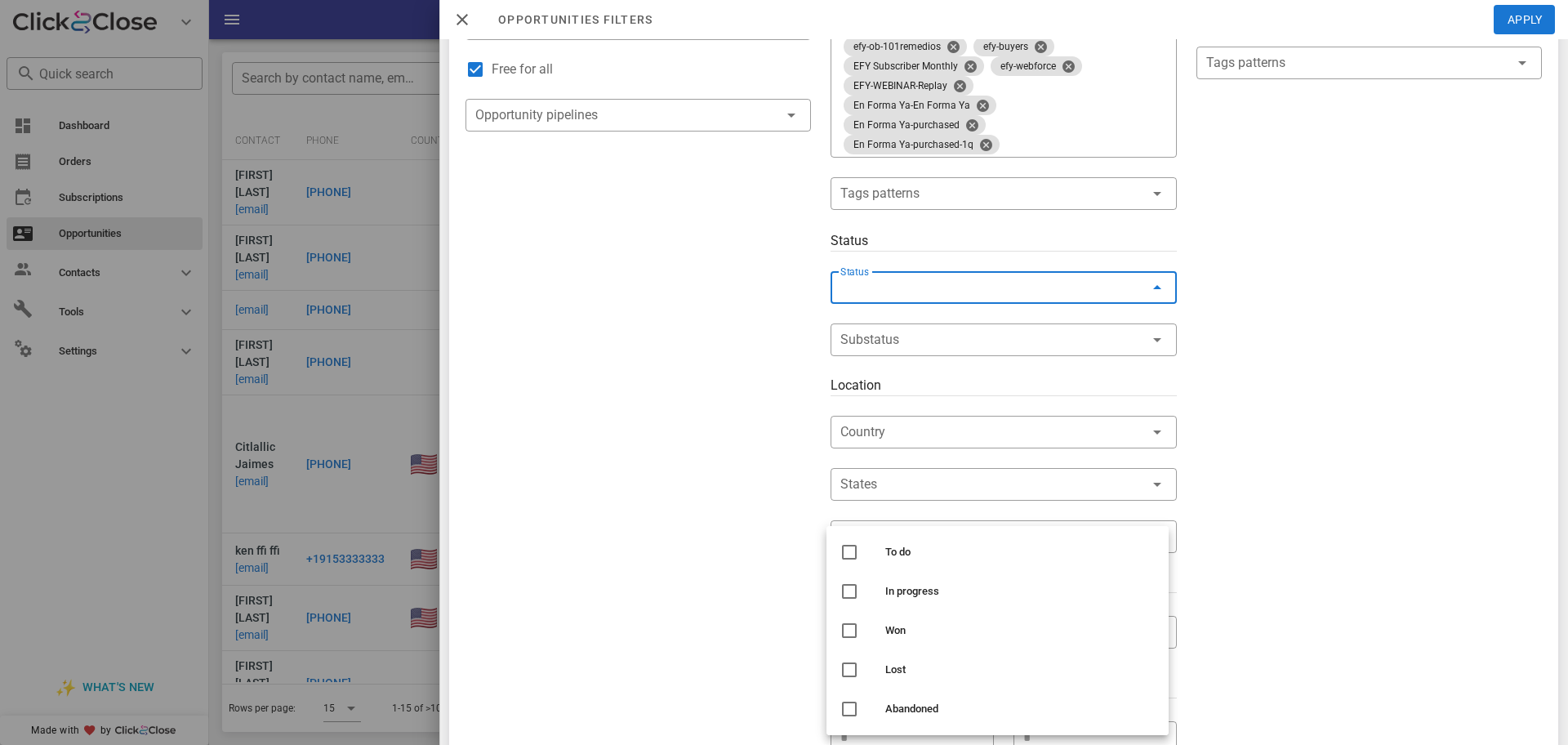scroll, scrollTop: 269, scrollLeft: 0, axis: vertical 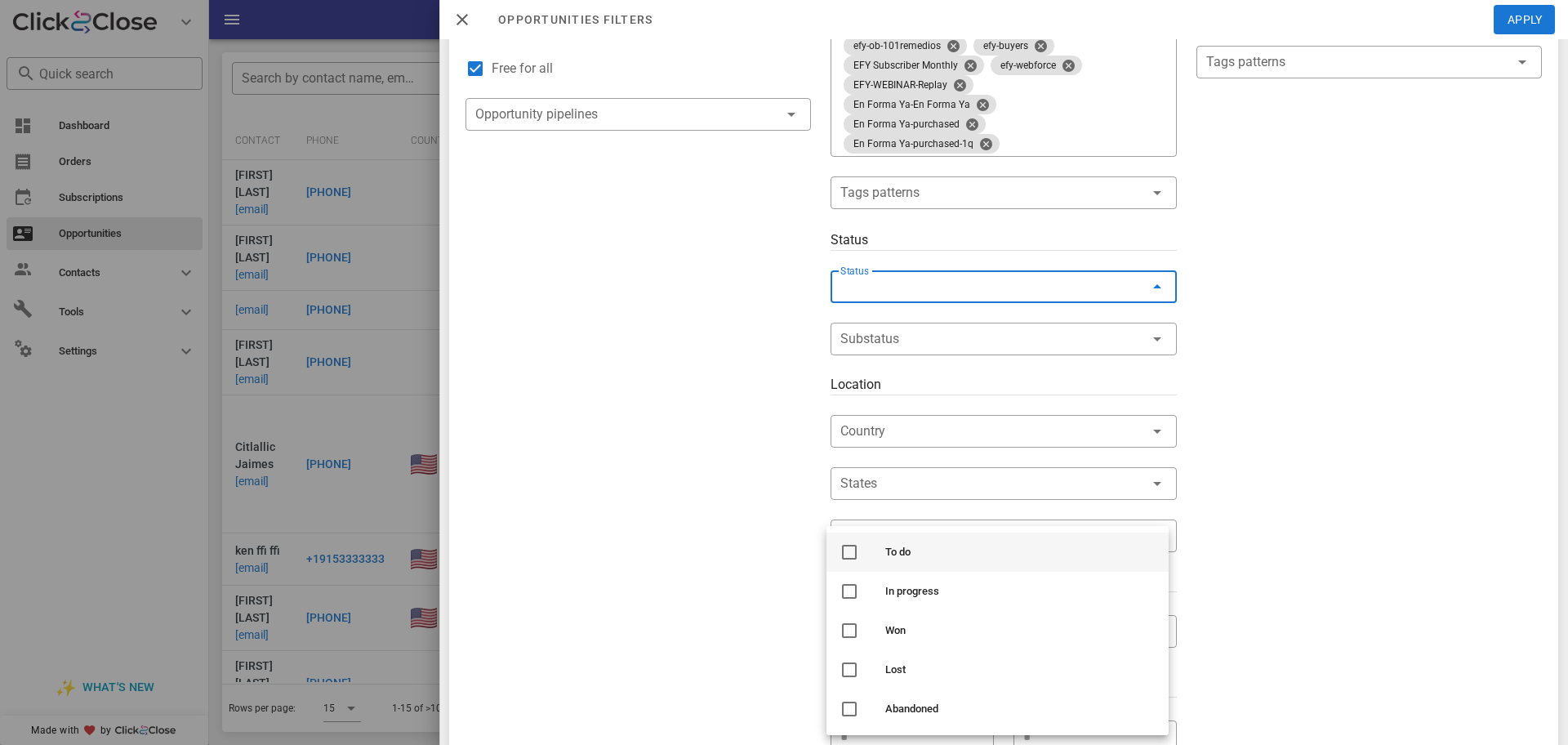 click on "To do" at bounding box center [1020, 552] 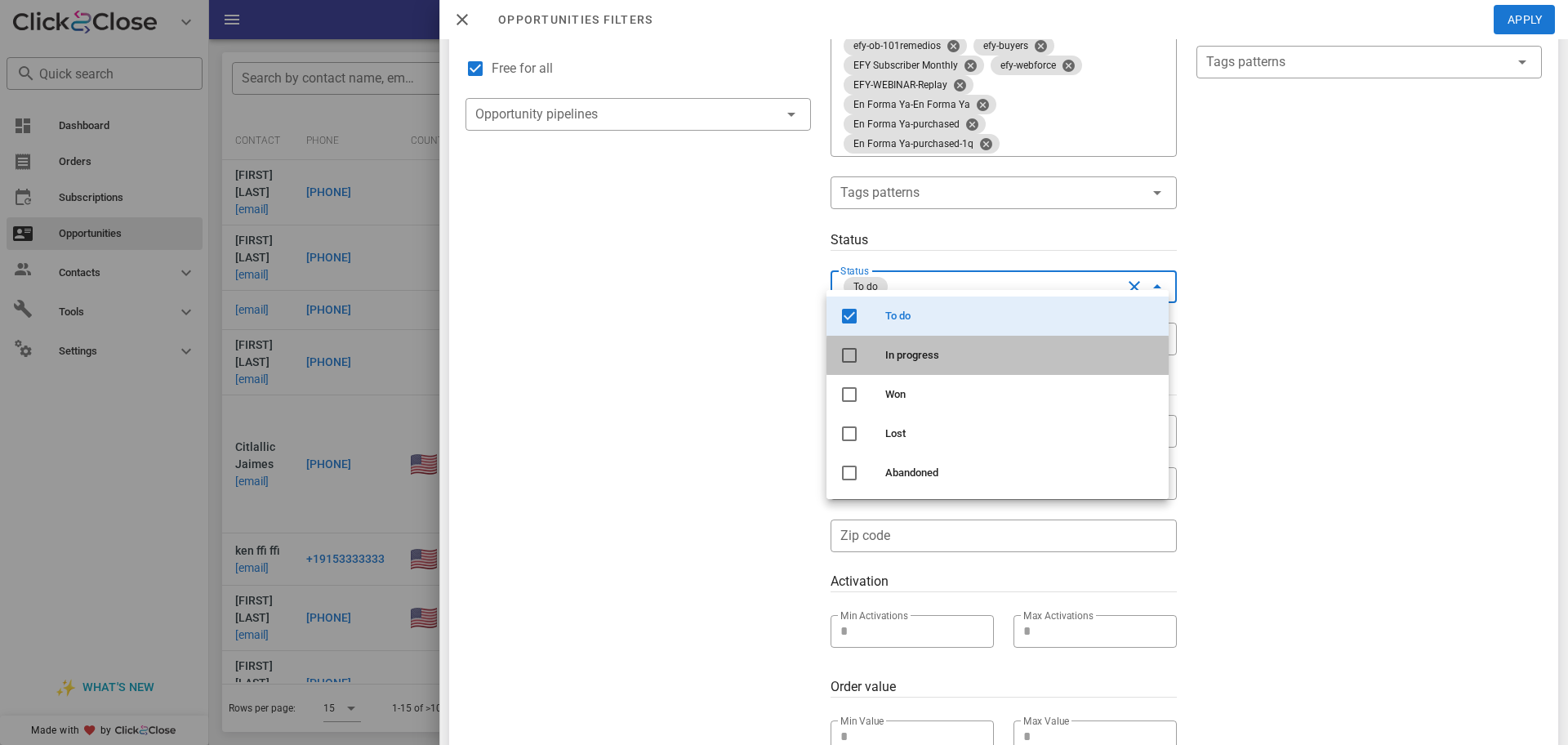 click on "In progress" at bounding box center (1020, 355) 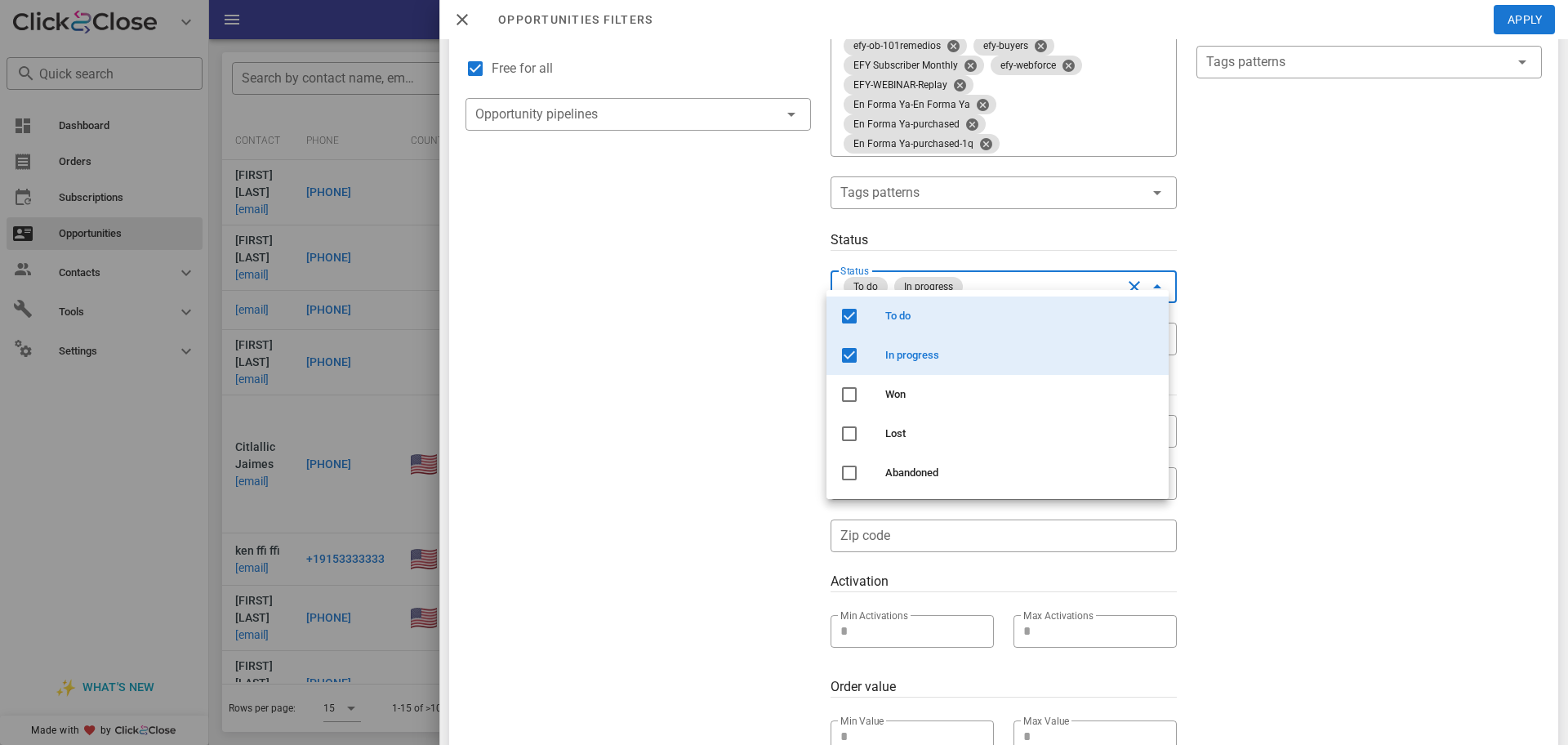 click on "Exclusion filters Tags applied during date range filter ​ Tag sources ​ Tags ​ Tags patterns" at bounding box center (1369, 376) 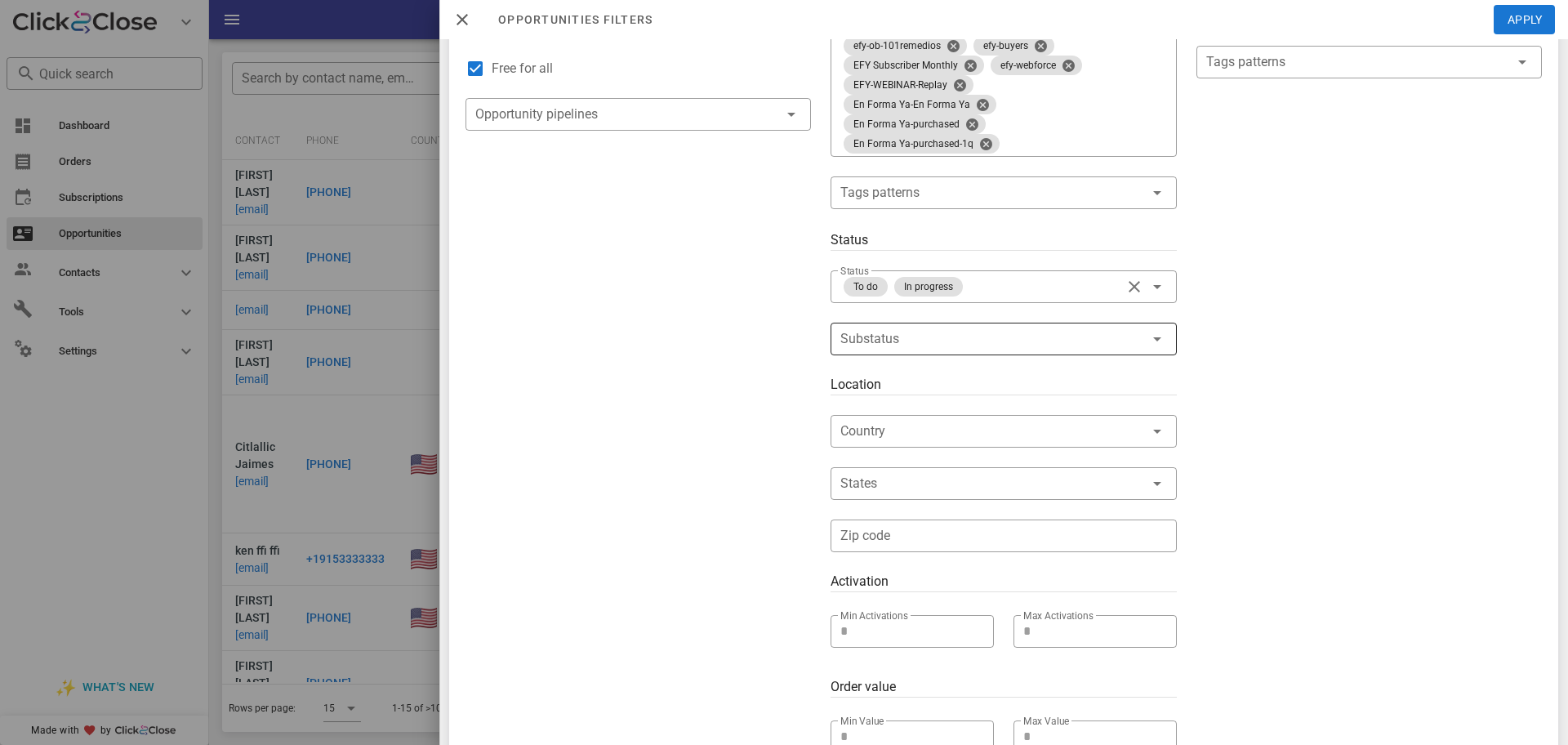 click at bounding box center [980, 339] 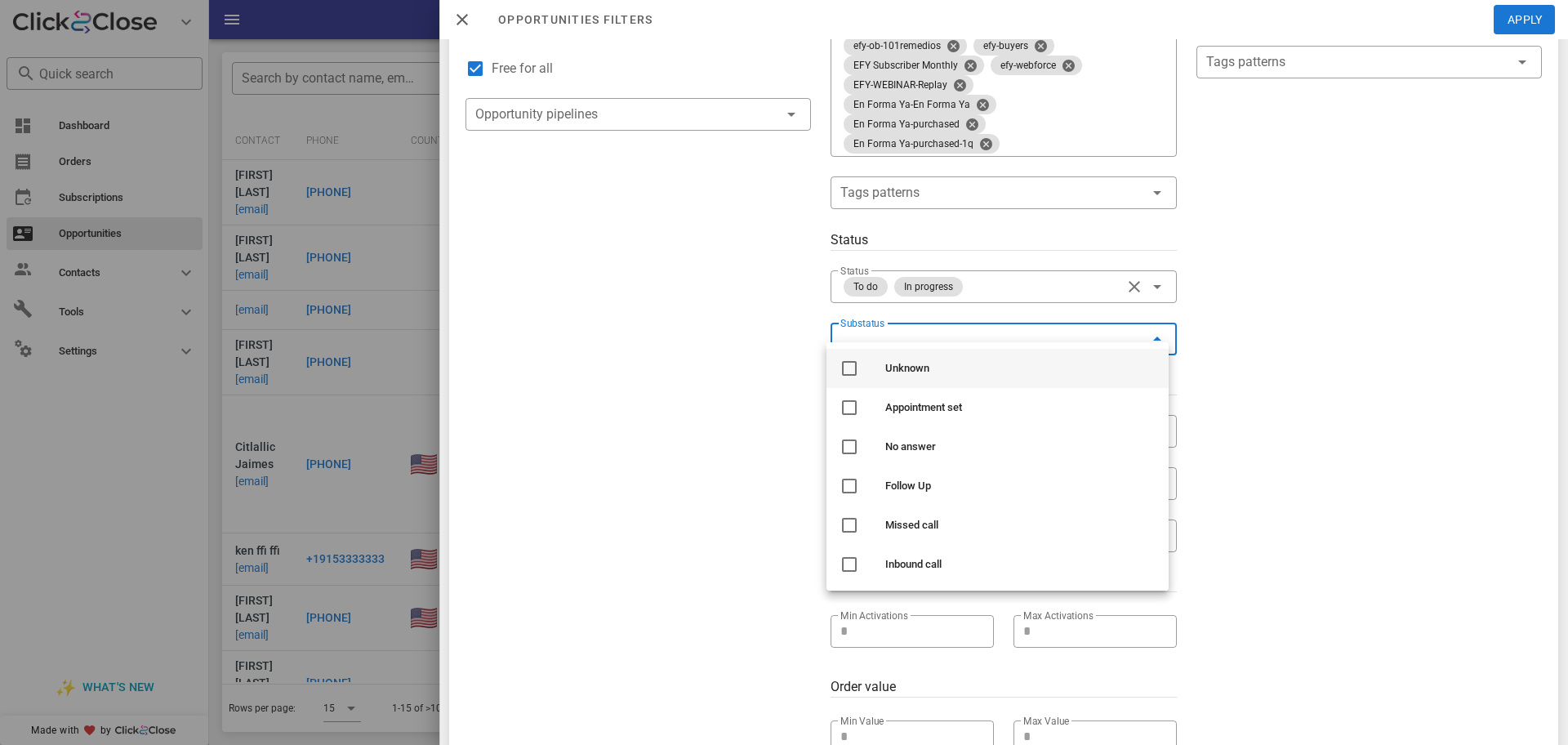 click on "Unknown" at bounding box center [1020, 368] 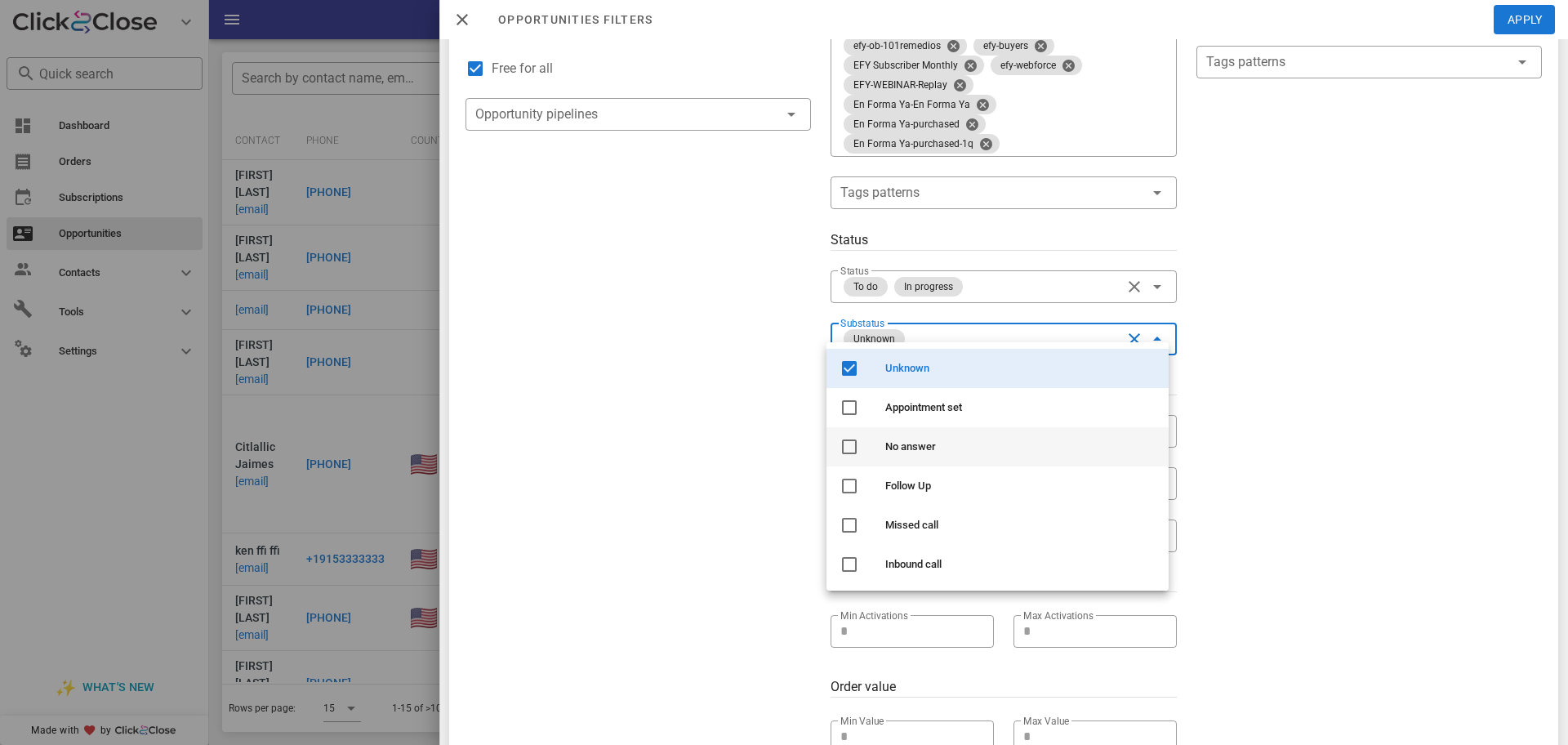 click on "No answer" at bounding box center (997, 447) 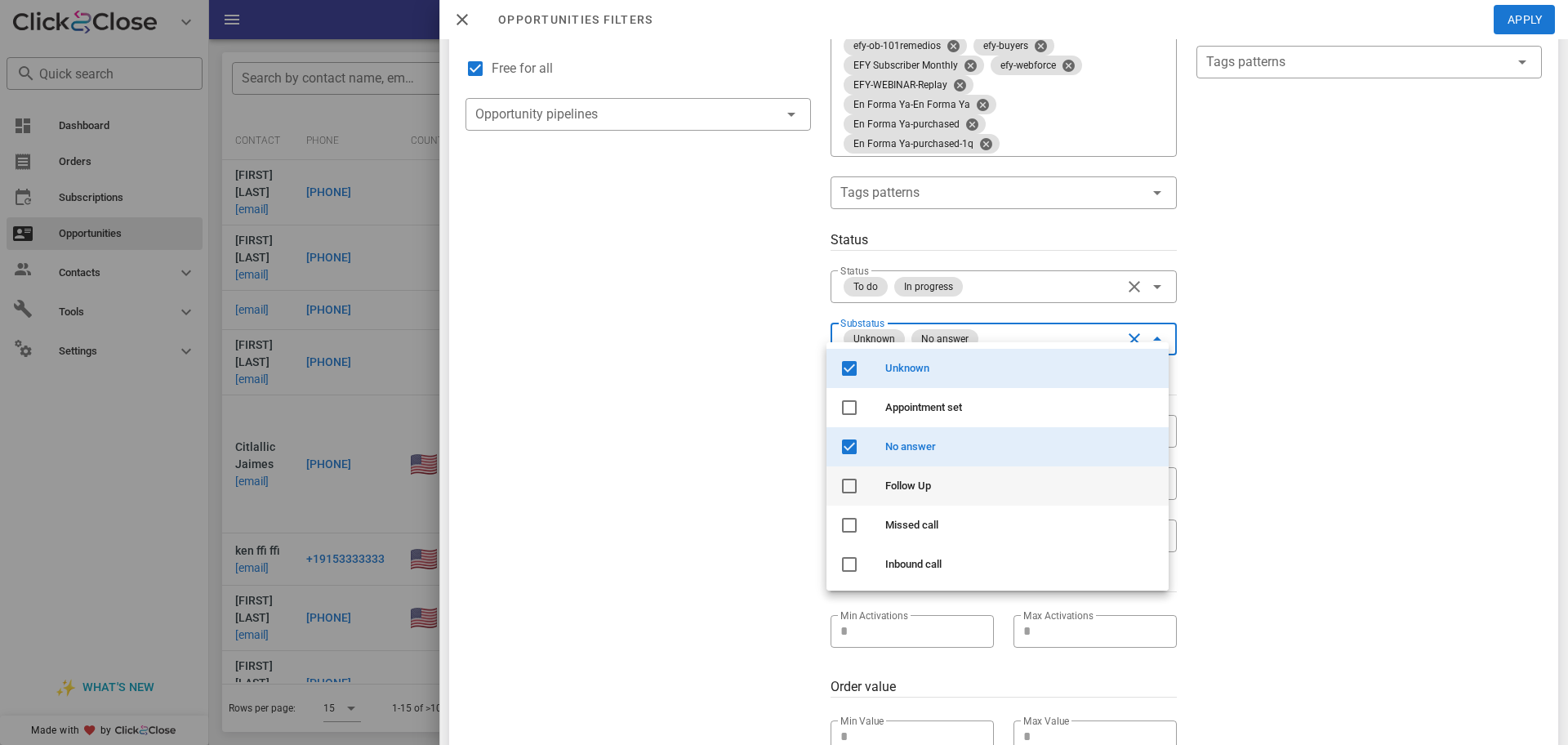 click on "Follow Up" at bounding box center [1020, 486] 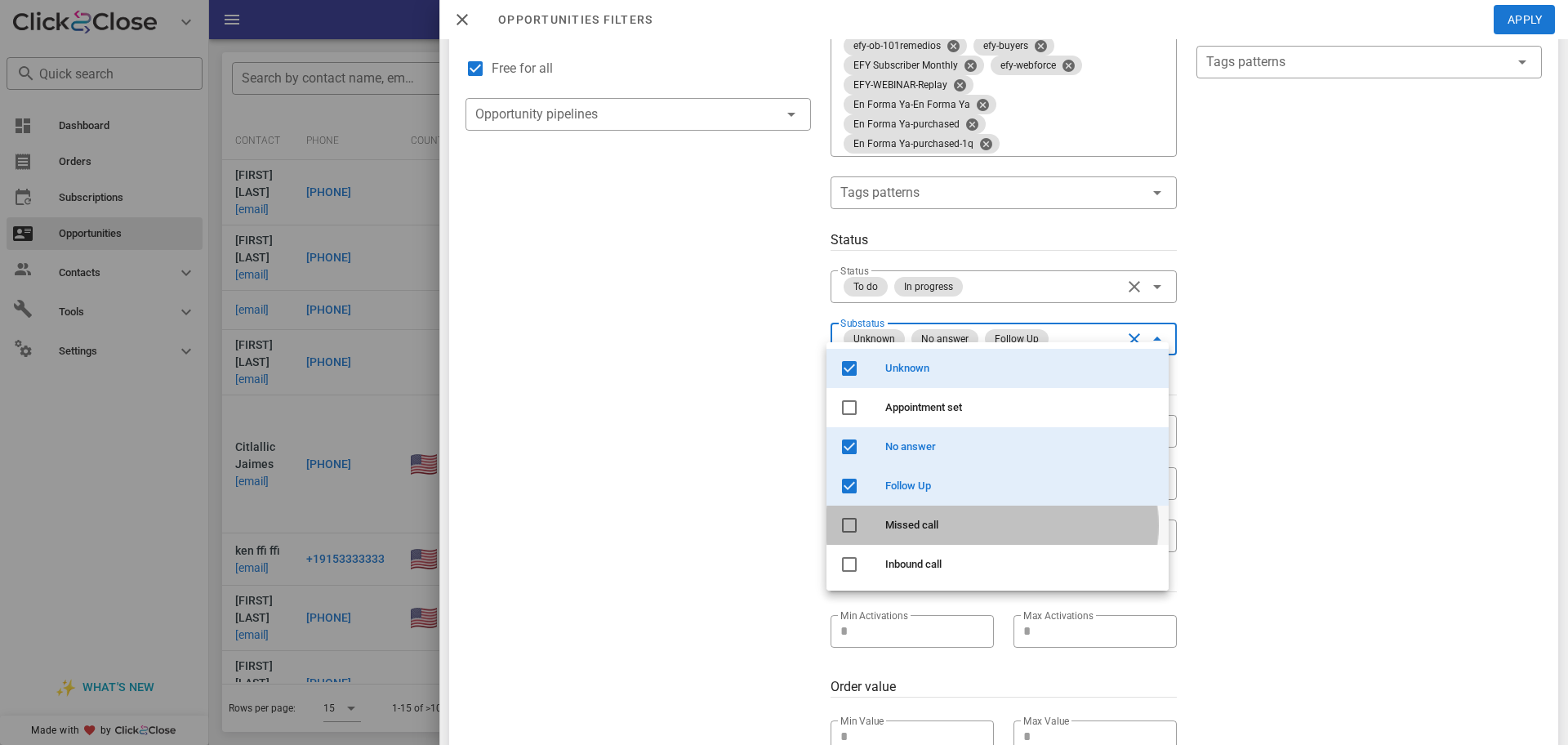 click on "Missed call" at bounding box center [997, 525] 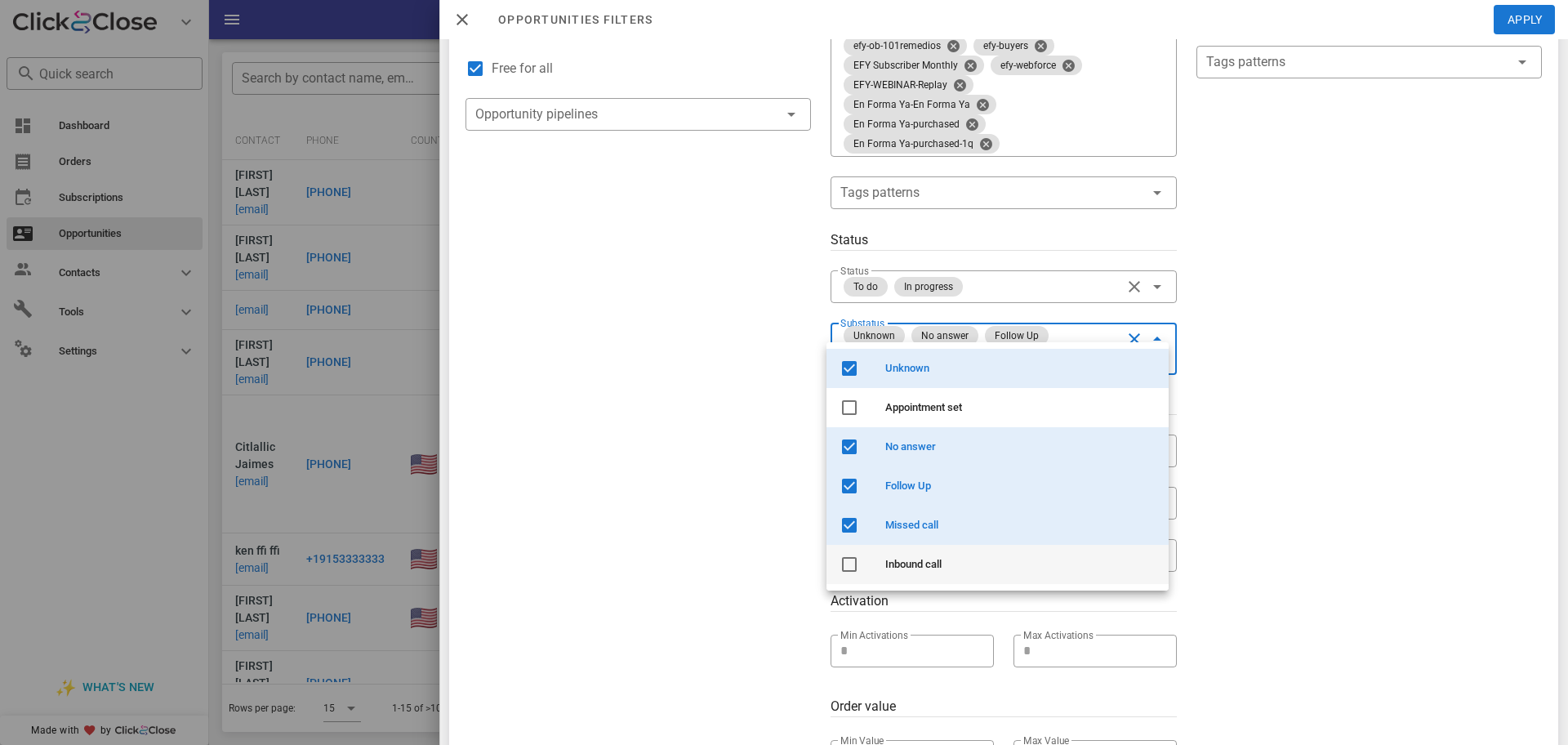 click on "Inbound call" at bounding box center (997, 564) 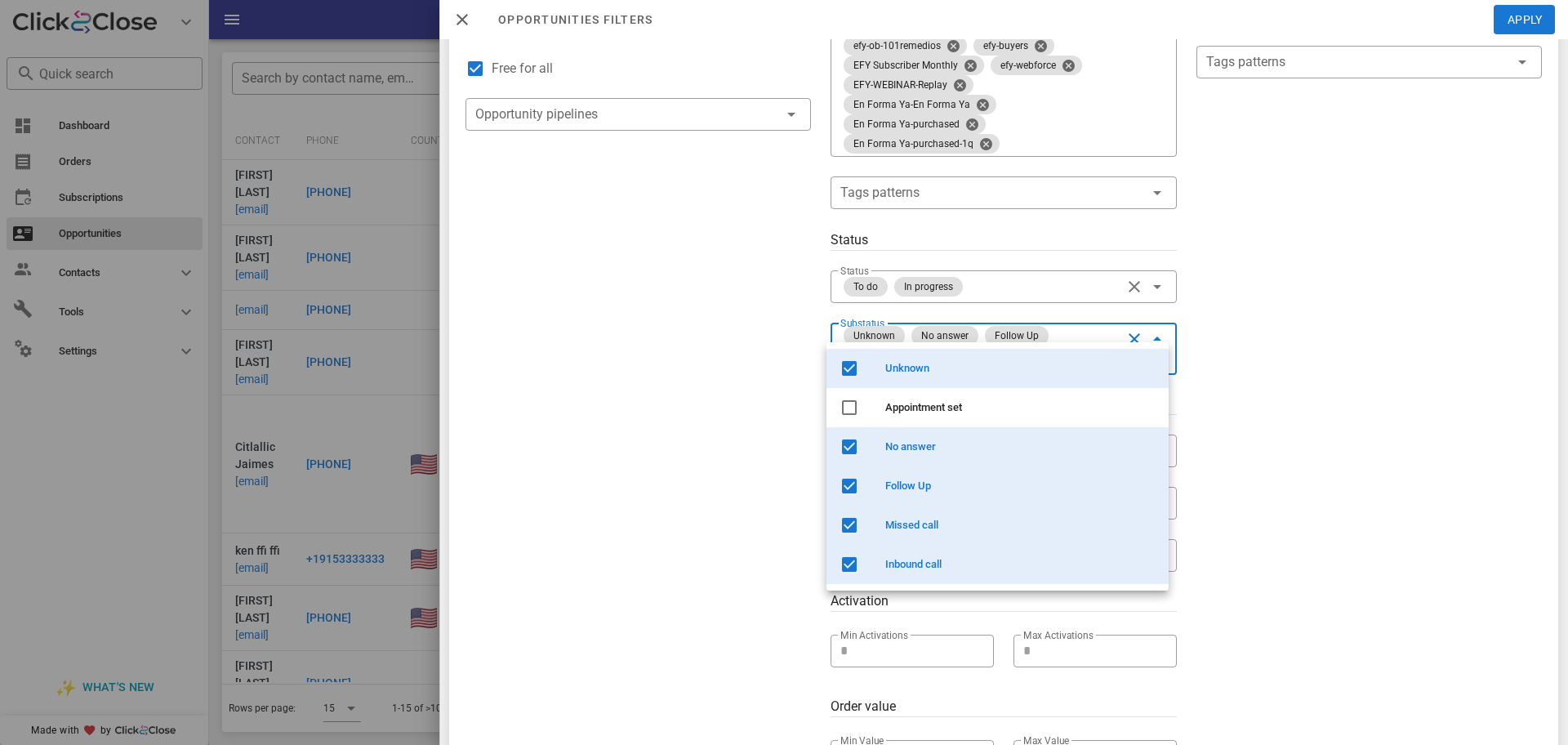 click on "Exclusion filters Tags applied during date range filter ​ Tag sources ​ Tags ​ Tags patterns" at bounding box center [1369, 386] 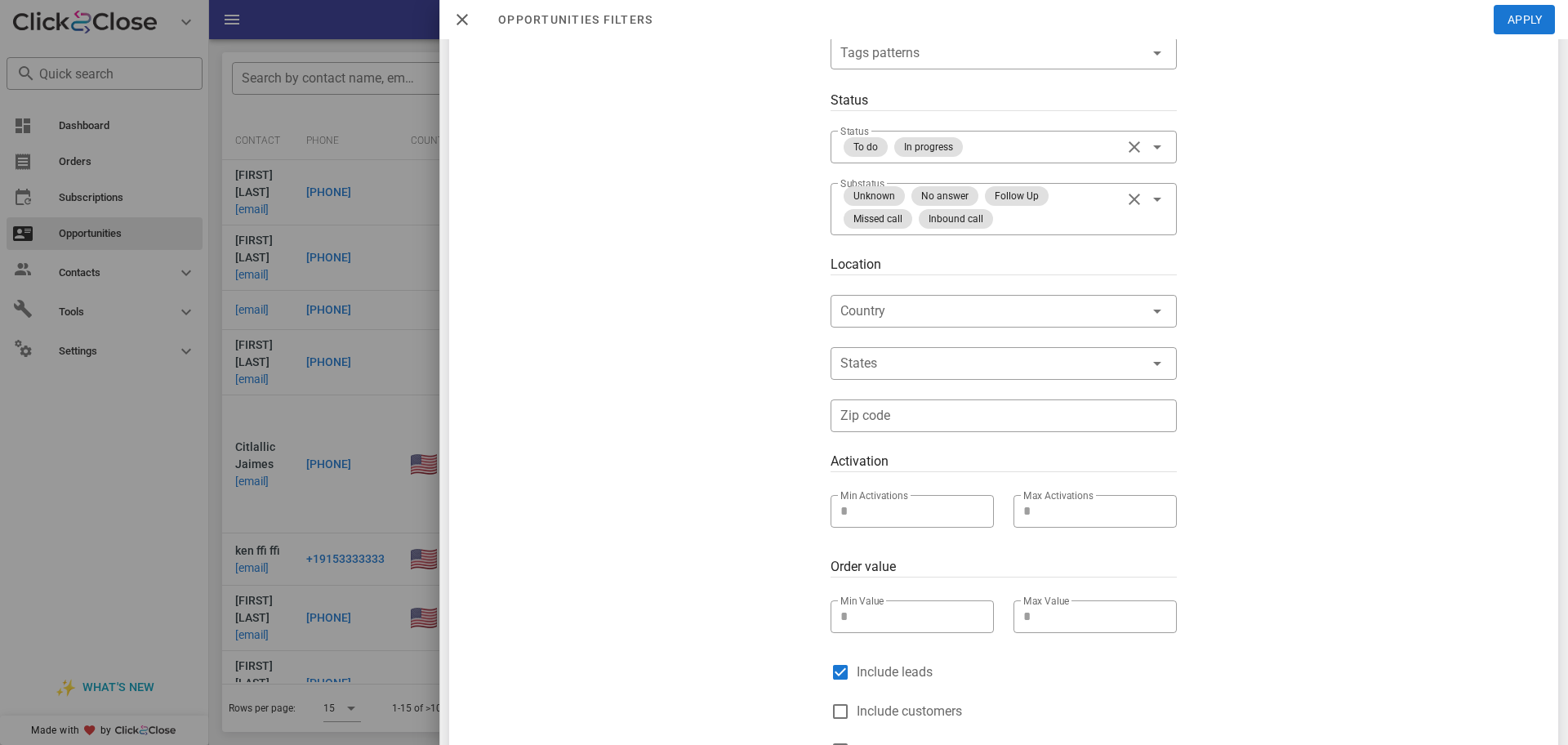 scroll, scrollTop: 413, scrollLeft: 0, axis: vertical 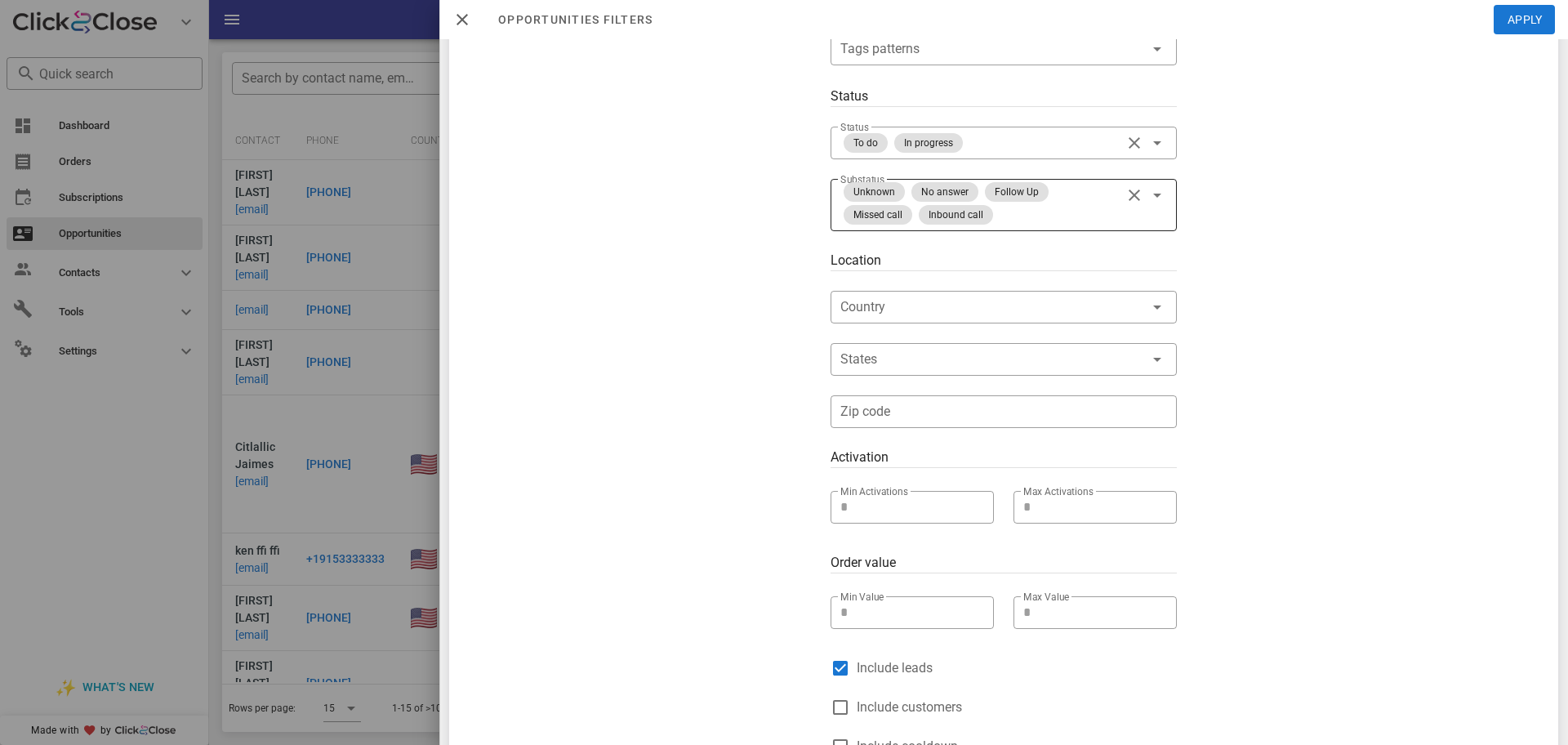 click at bounding box center (1157, 195) 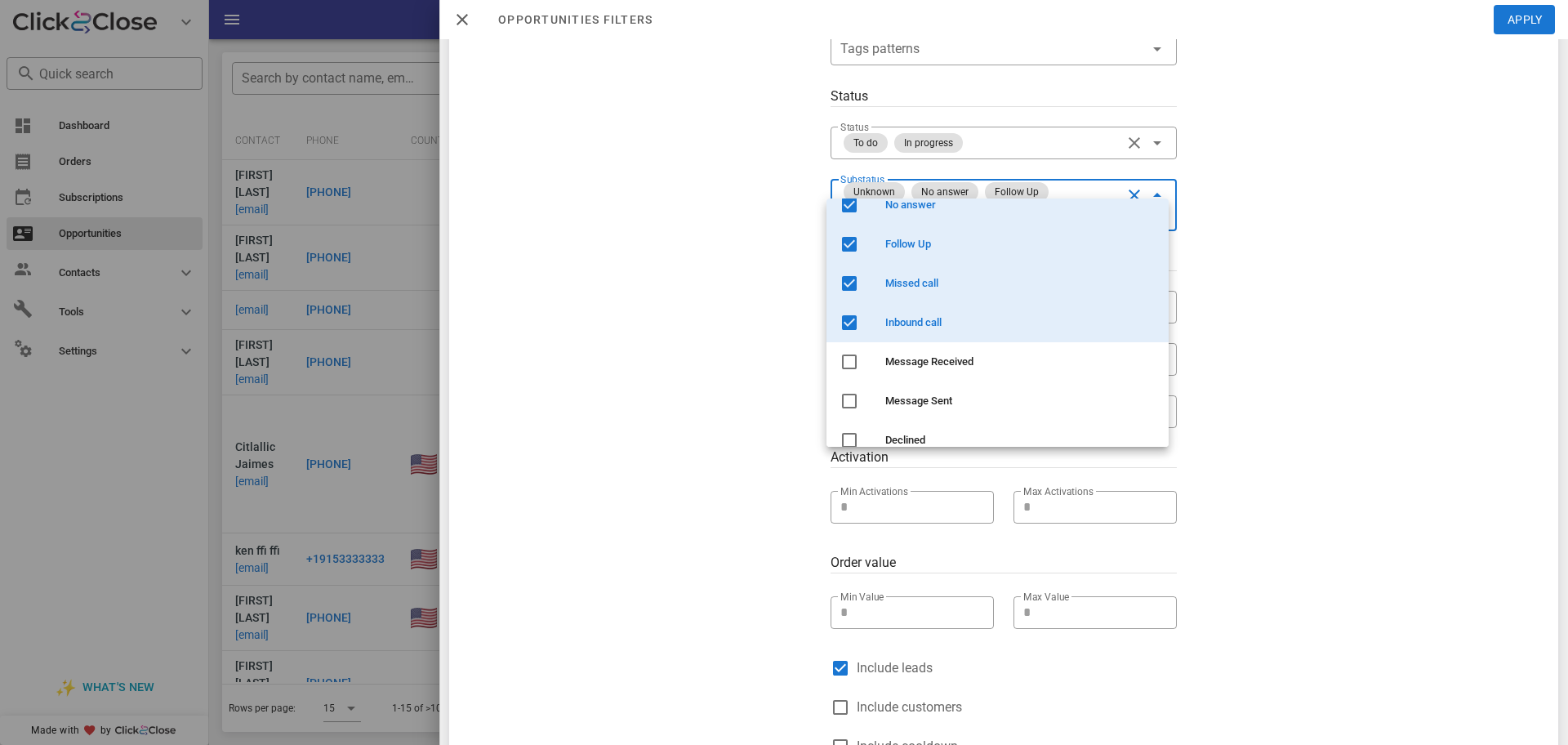 scroll, scrollTop: 118, scrollLeft: 0, axis: vertical 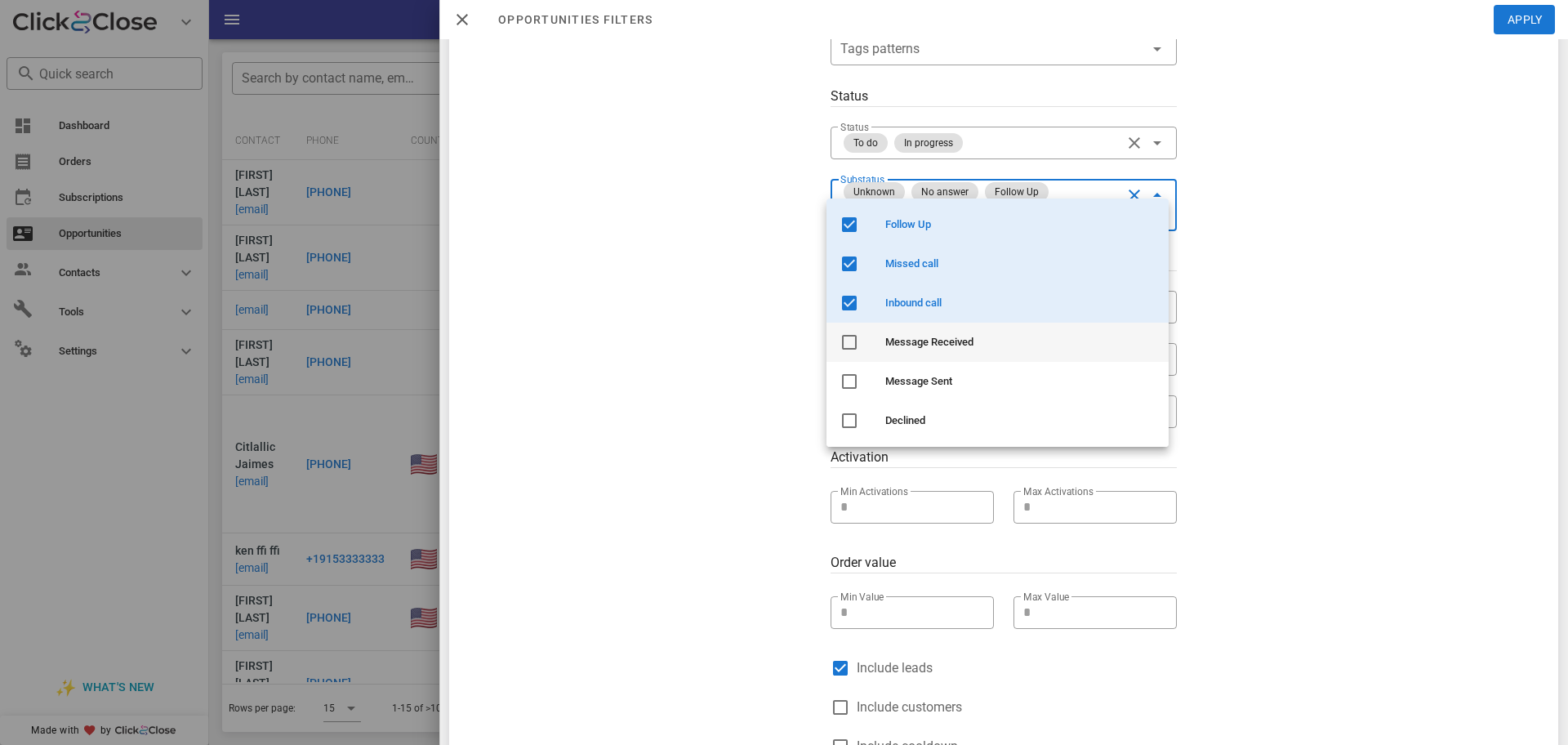click on "Message Received" at bounding box center (1020, 342) 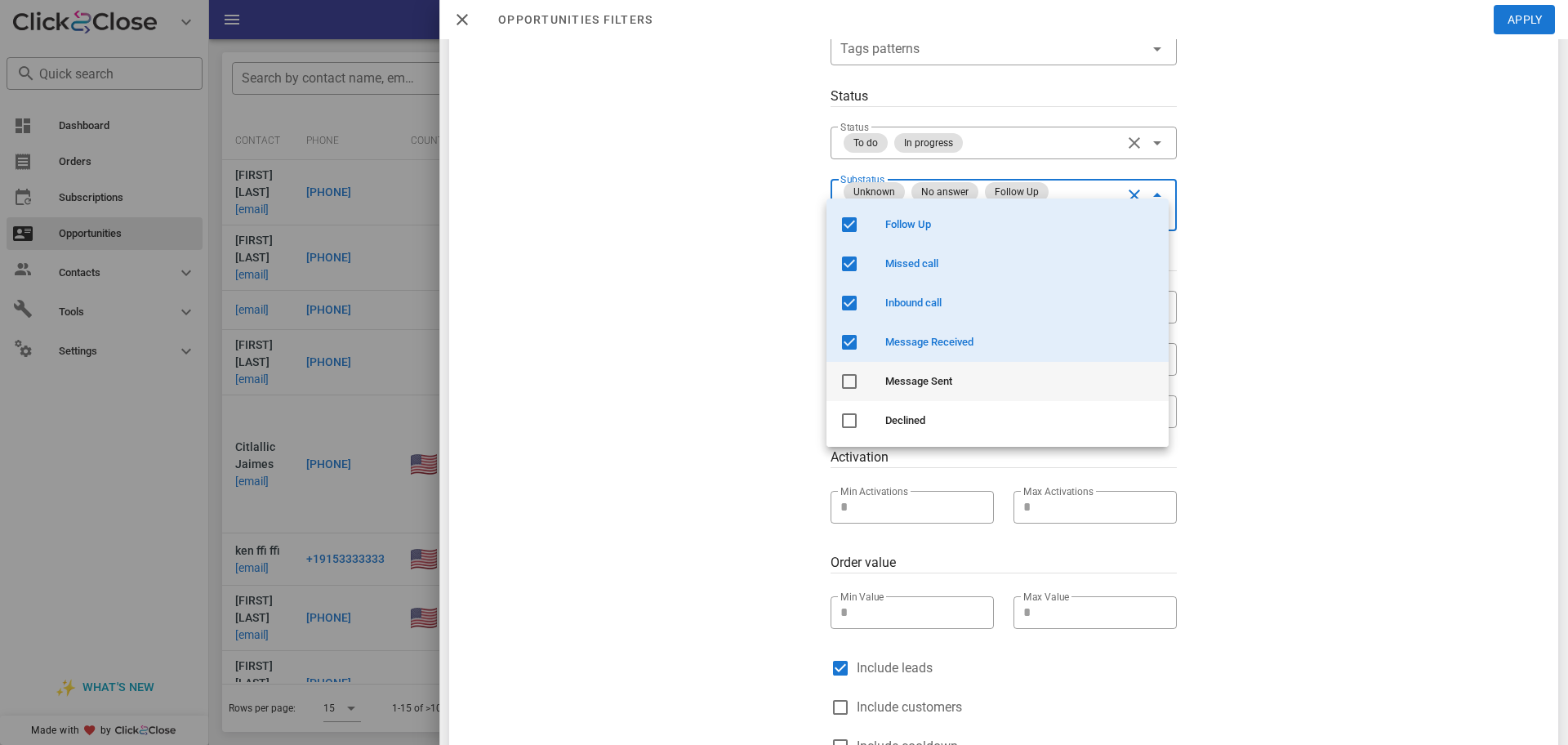 click on "Message Sent" at bounding box center (1020, 381) 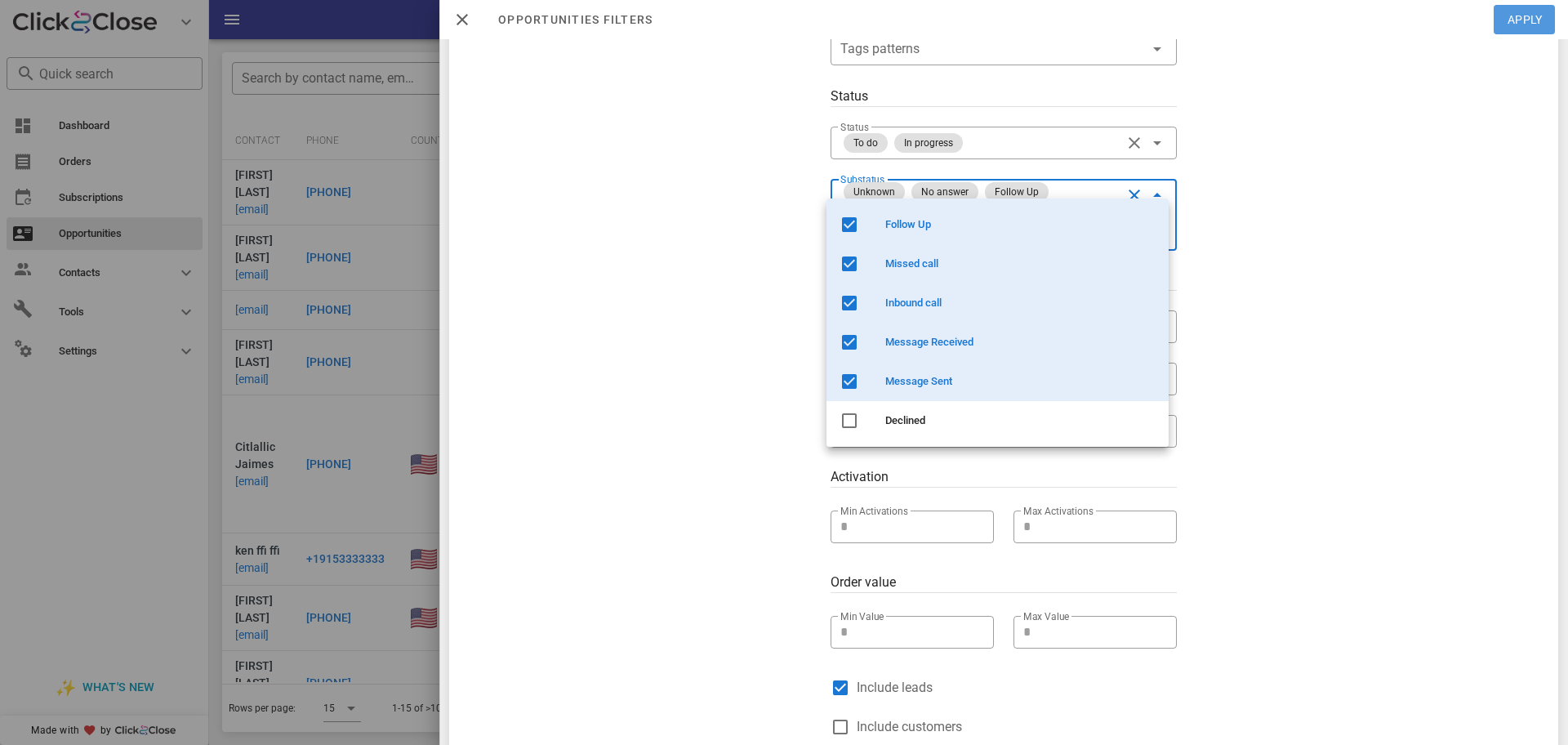 click on "Apply" at bounding box center (1525, 20) 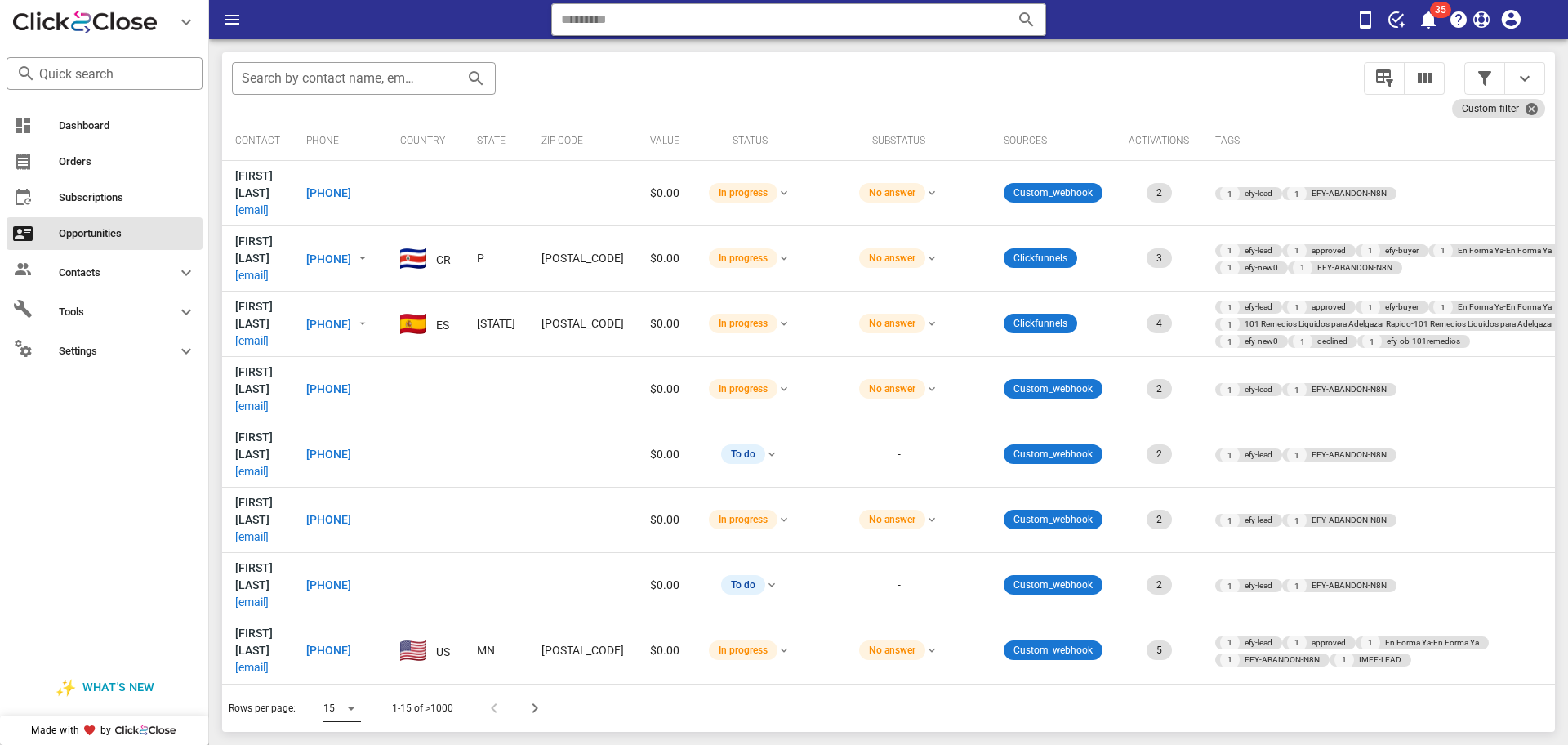 click at bounding box center [351, 708] 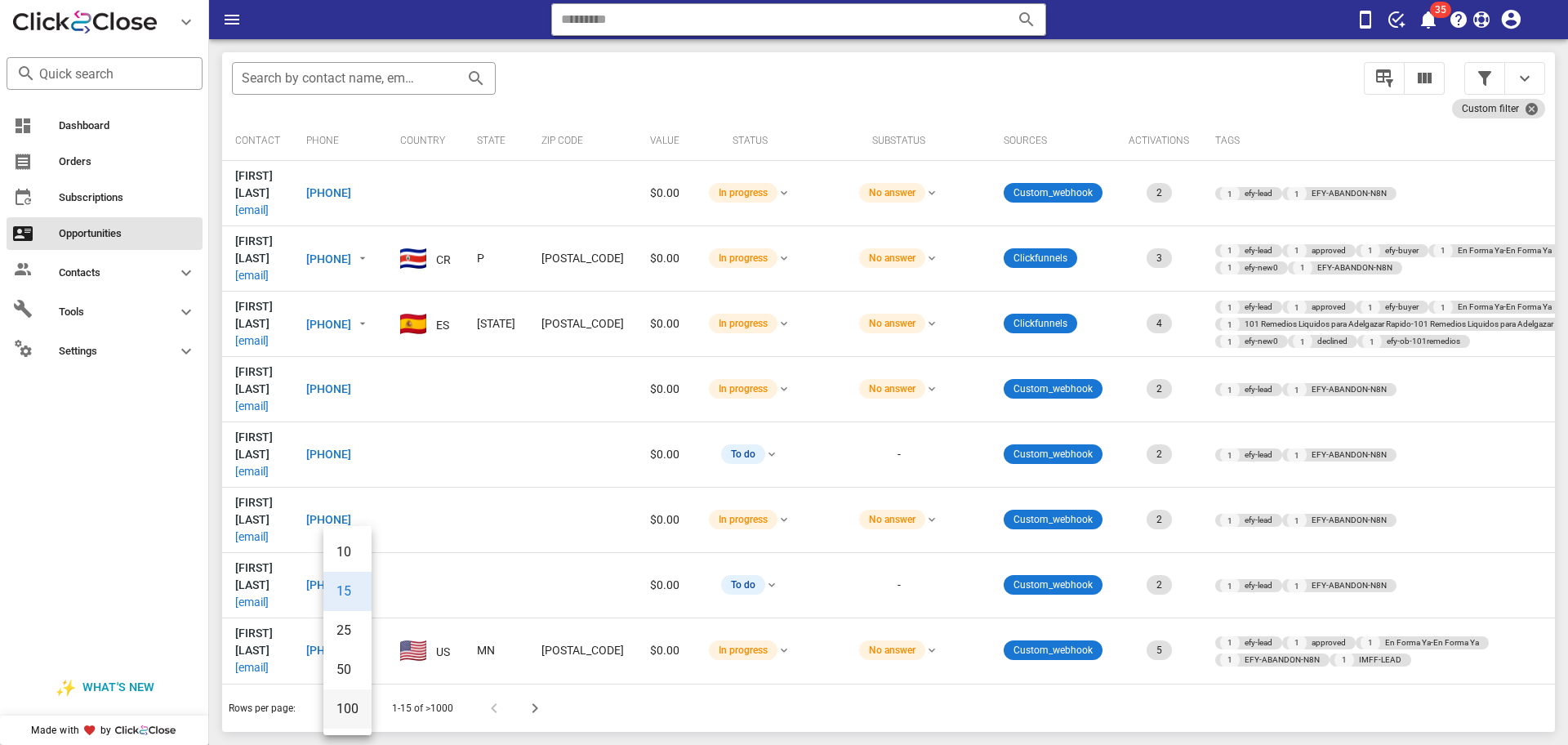 click on "100" at bounding box center (347, 708) 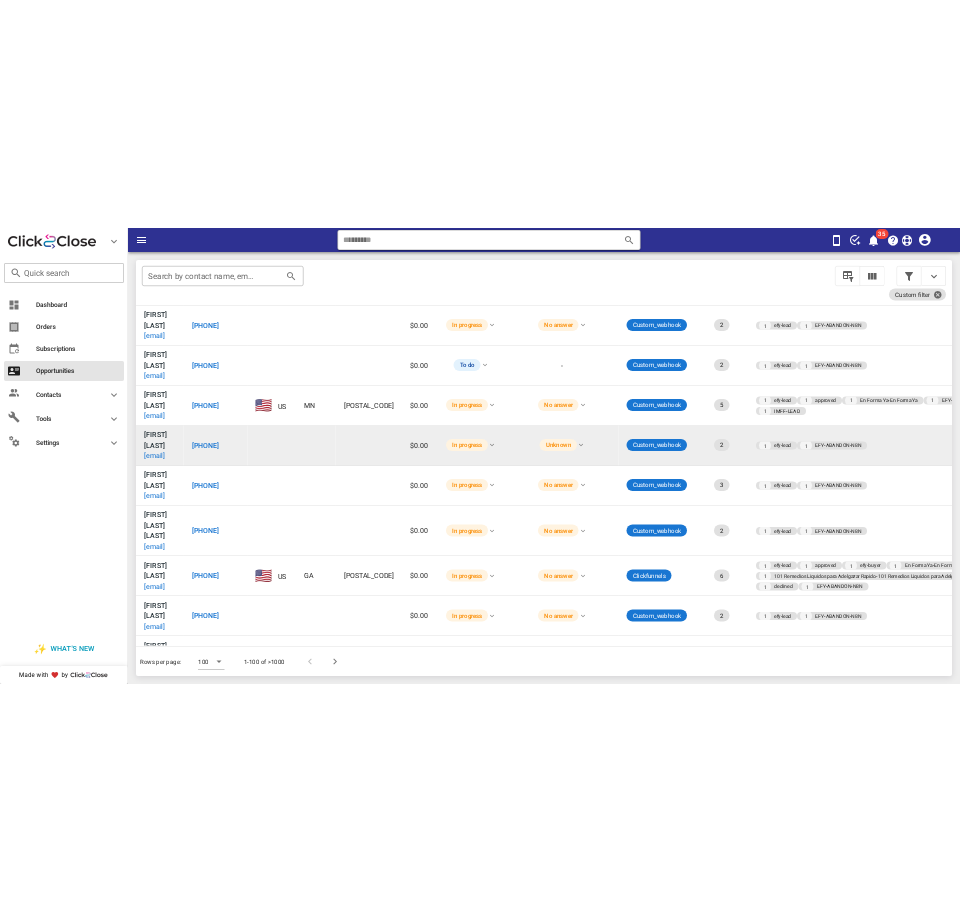 scroll, scrollTop: 0, scrollLeft: 0, axis: both 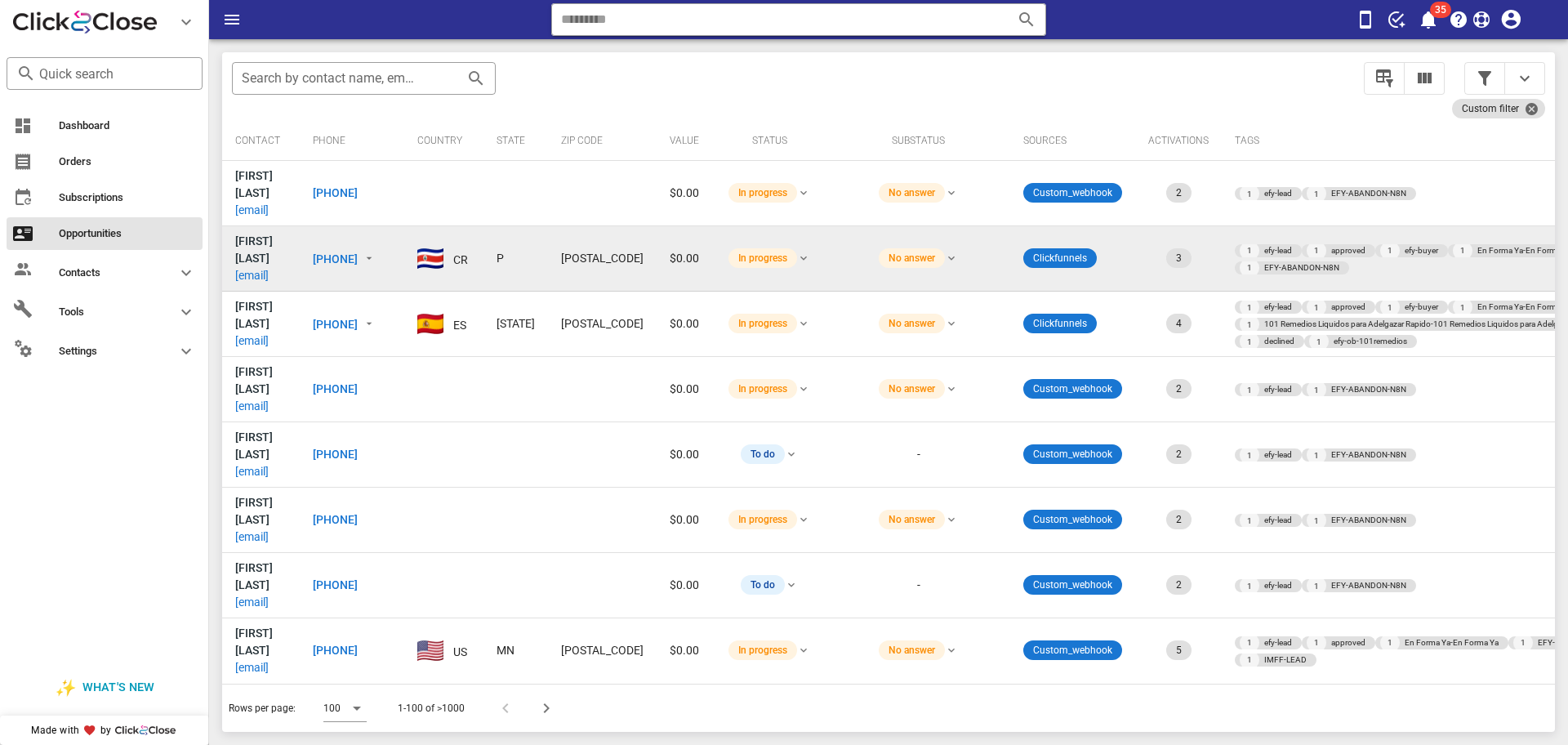 click on "fmorera1172@gmail.com" at bounding box center (252, 275) 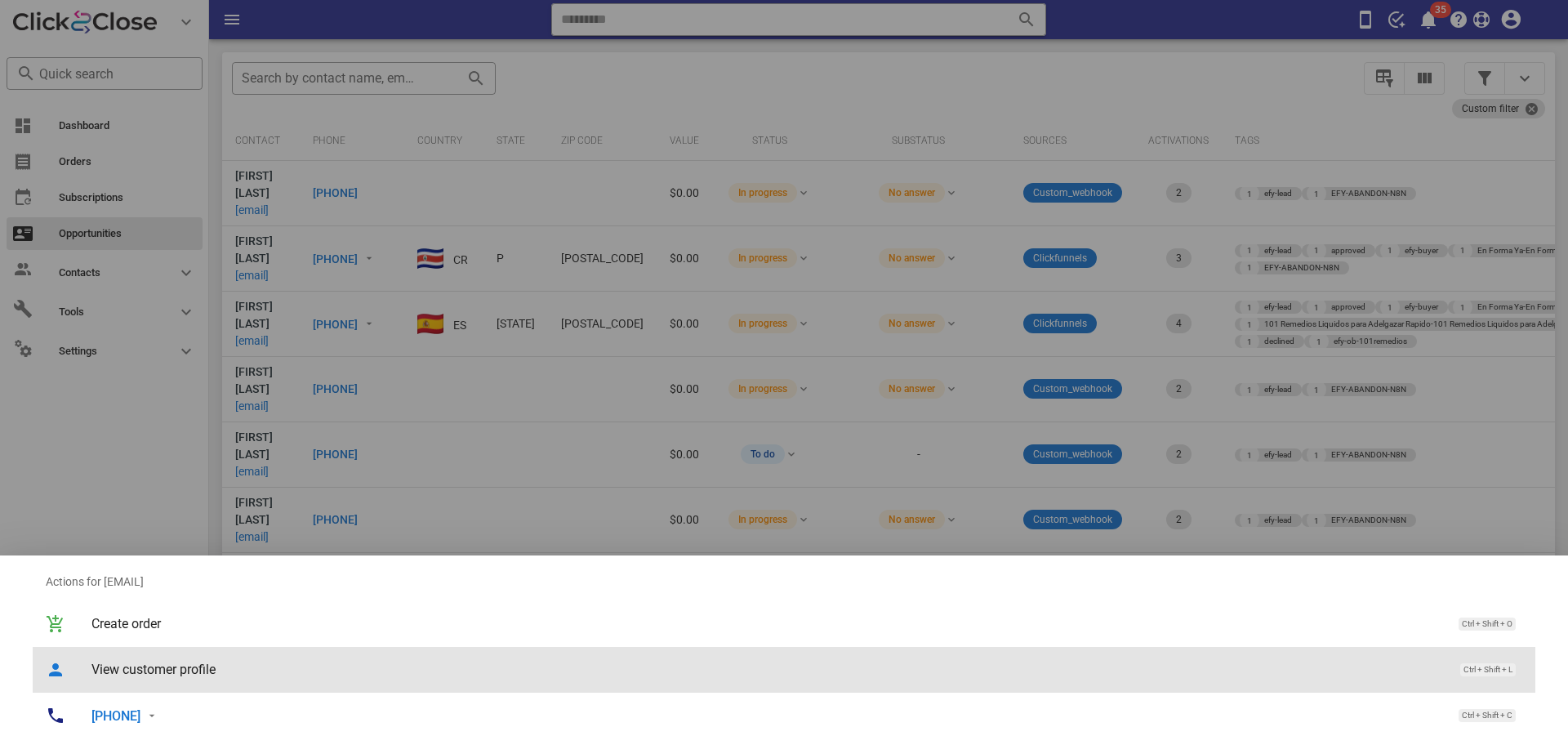 click on "View customer profile" at bounding box center [768, 669] 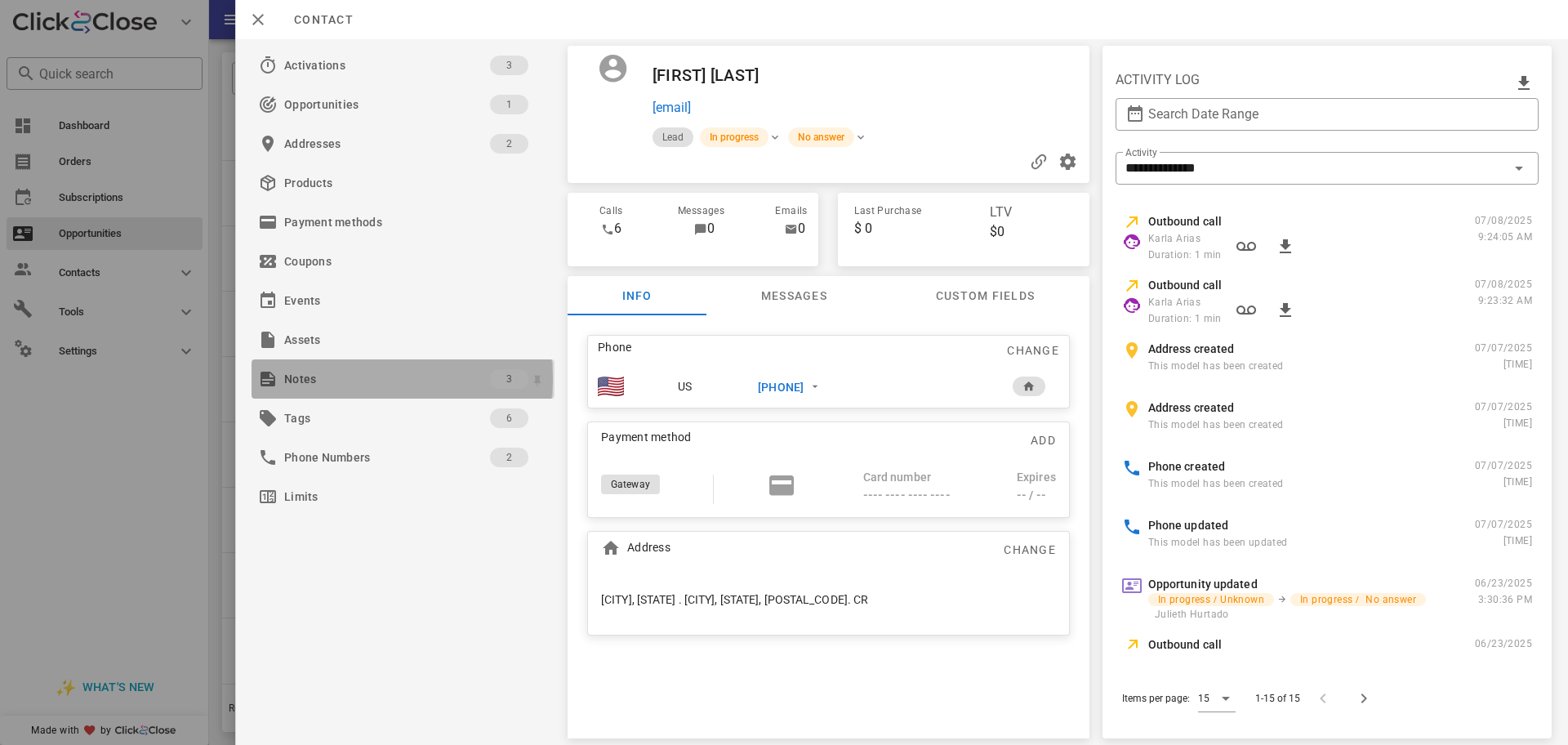 click on "Notes" at bounding box center (387, 379) 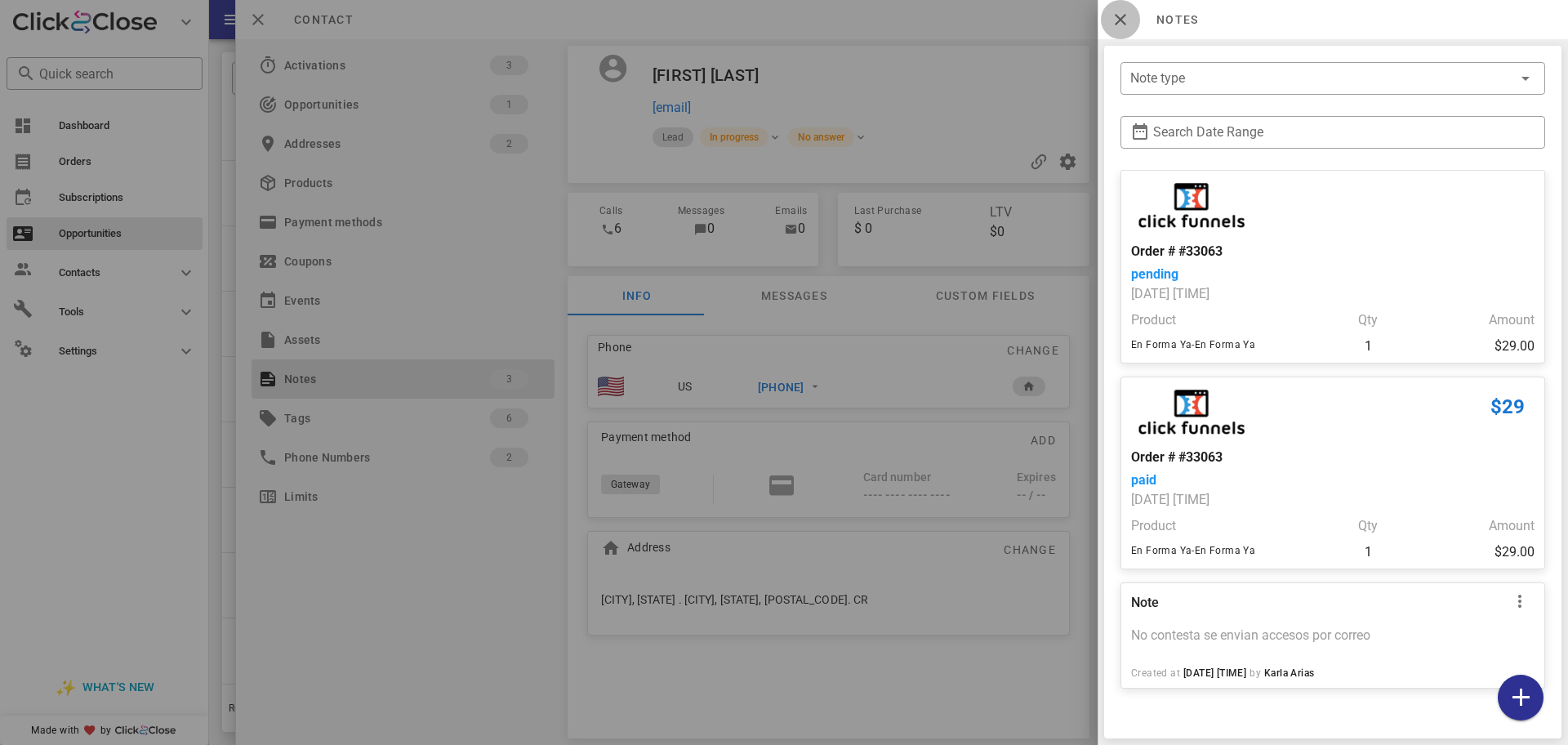 click at bounding box center [1120, 20] 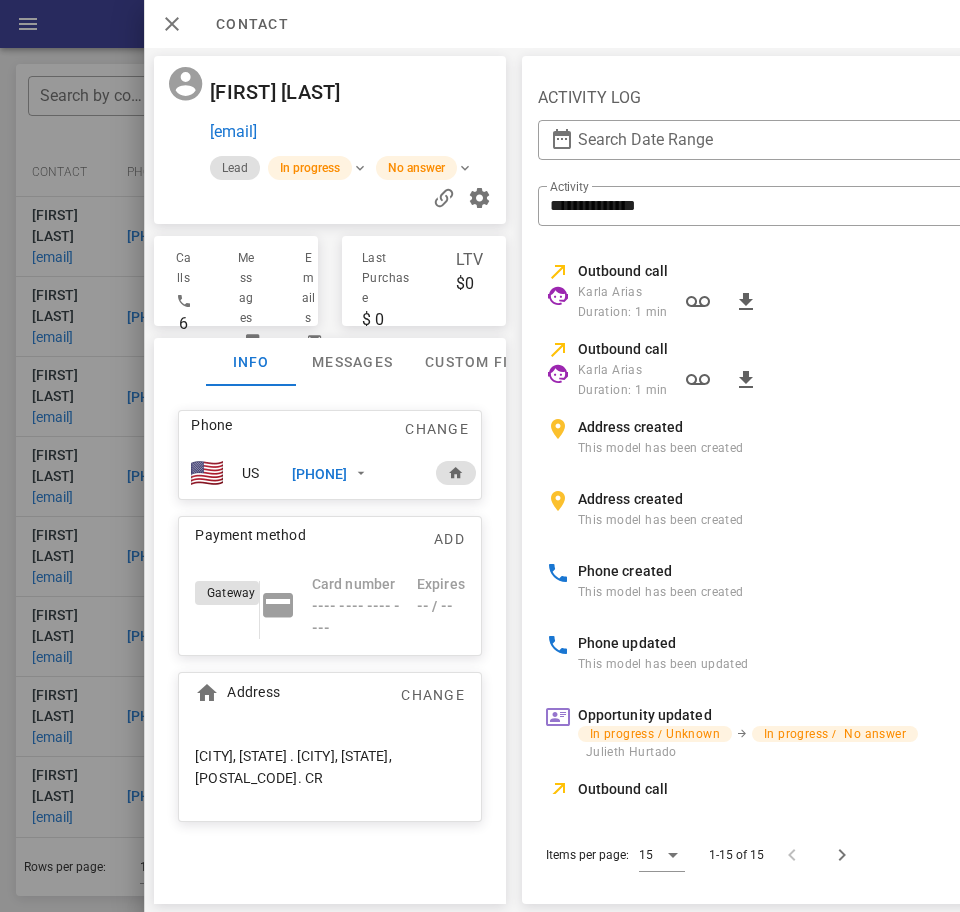 scroll, scrollTop: 0, scrollLeft: 0, axis: both 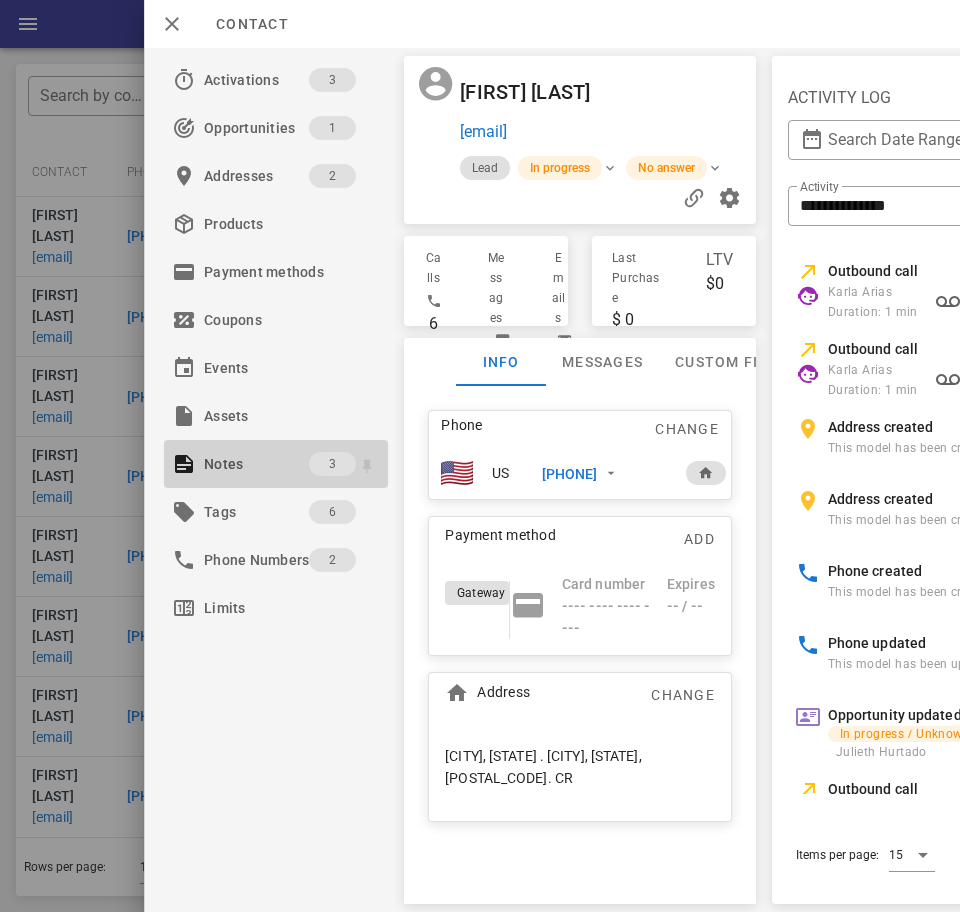 click on "Notes" at bounding box center [256, 464] 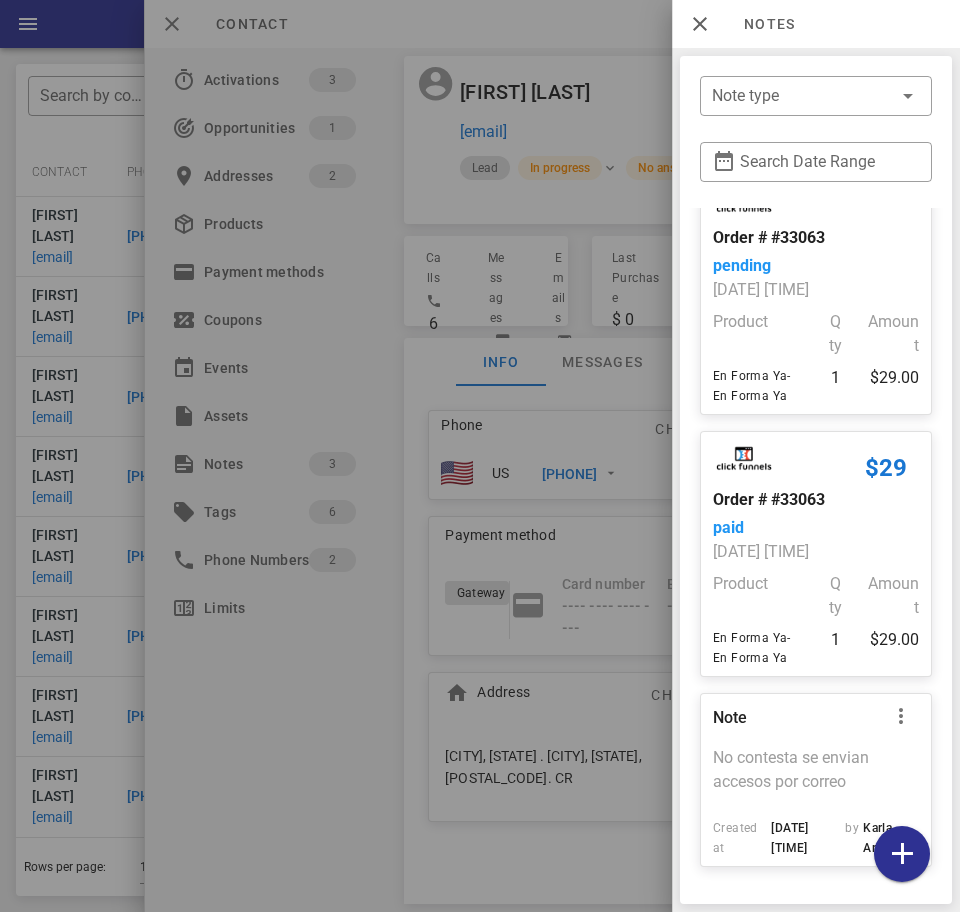 scroll, scrollTop: 0, scrollLeft: 0, axis: both 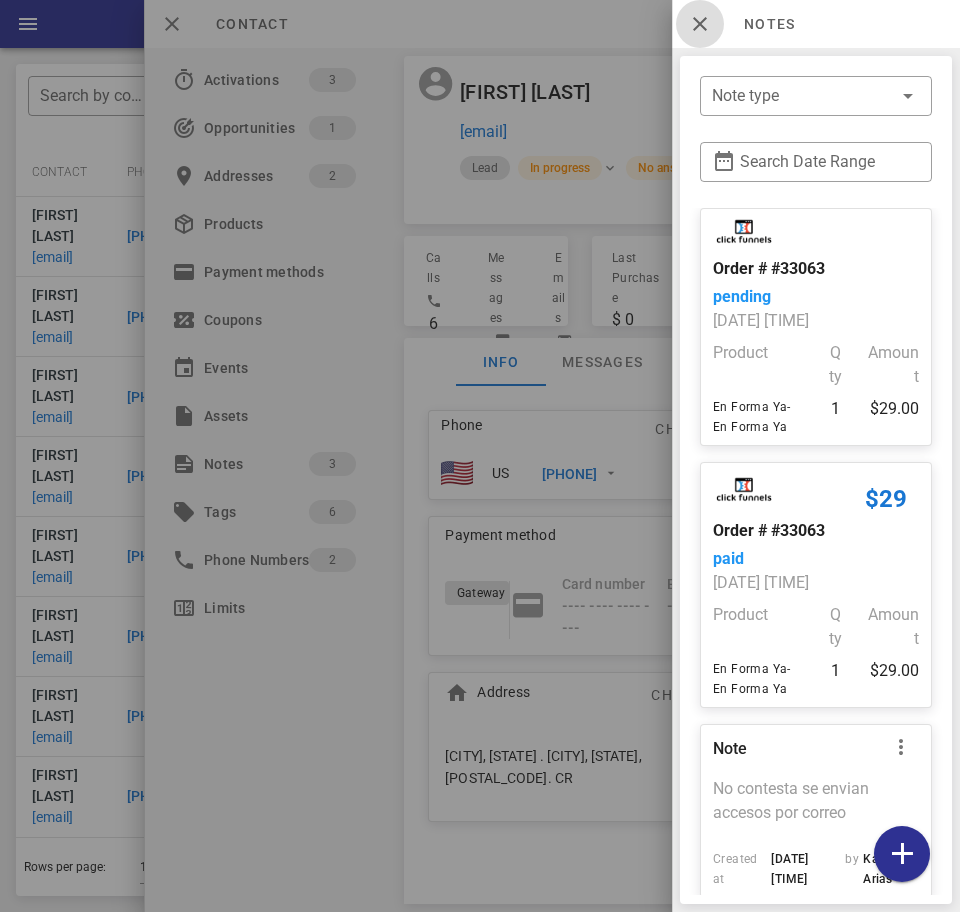 click at bounding box center (700, 24) 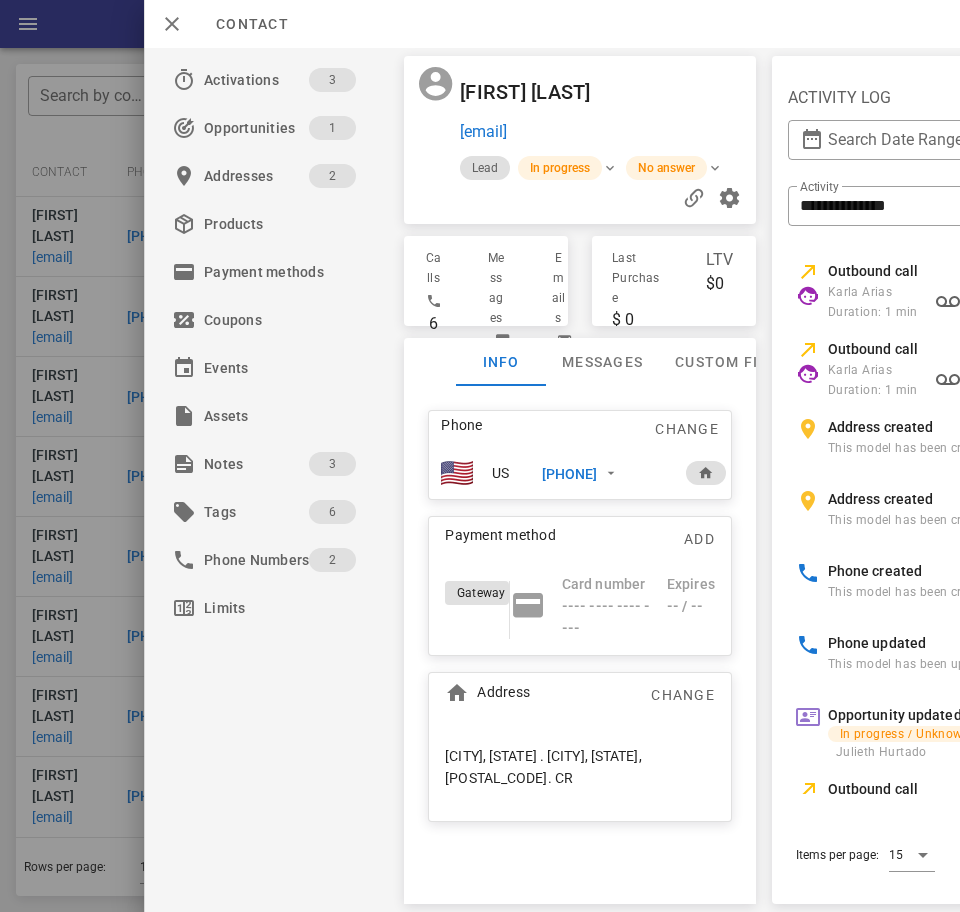 click on "+50683012173" at bounding box center [570, 474] 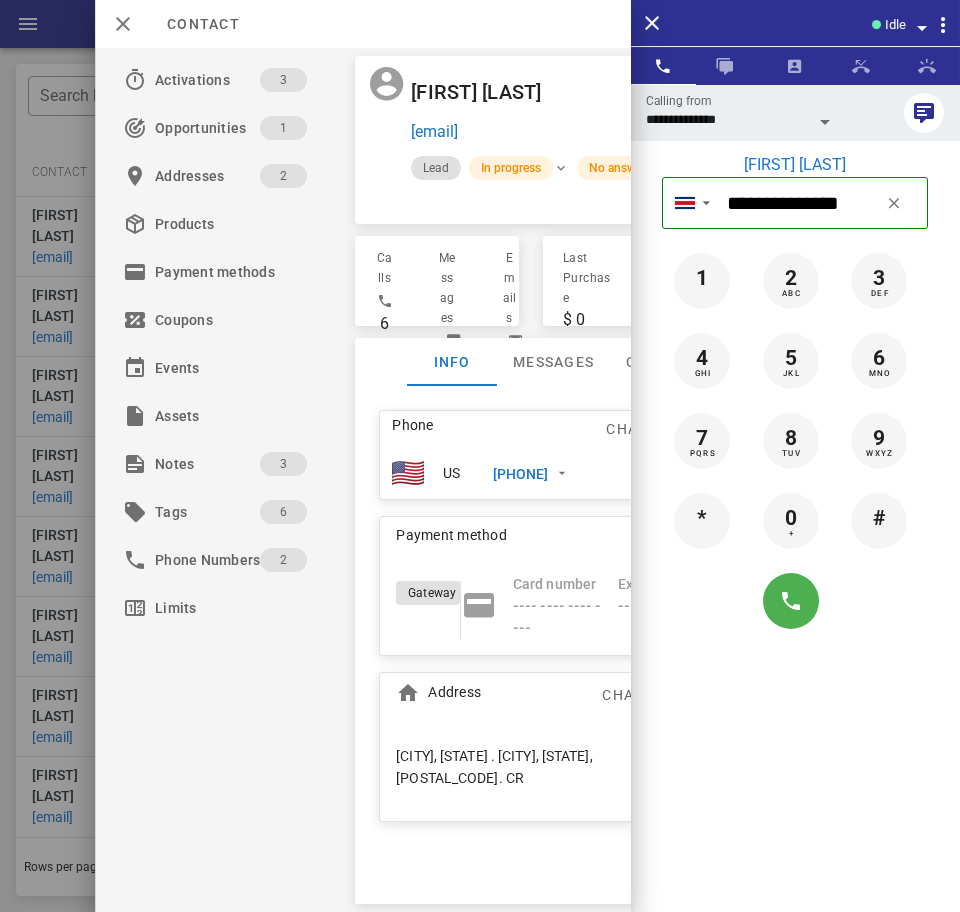 click on "**********" at bounding box center [727, 119] 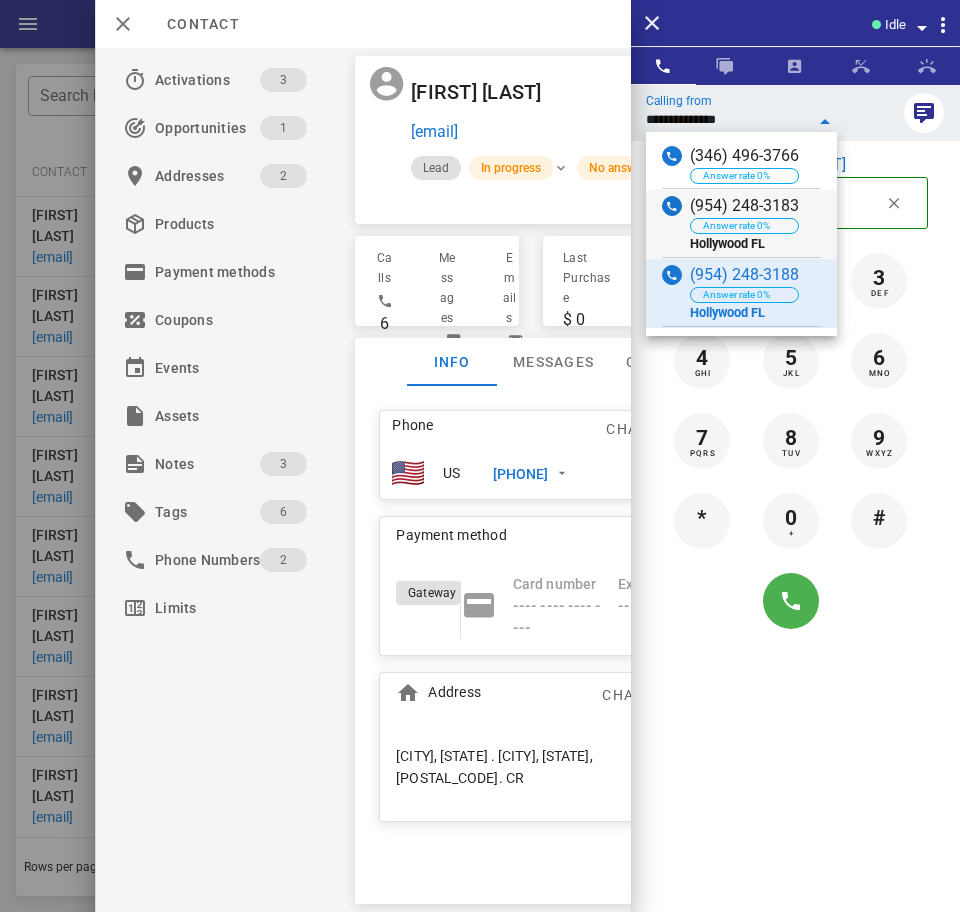 click on "(954) 248-3183" at bounding box center (744, 206) 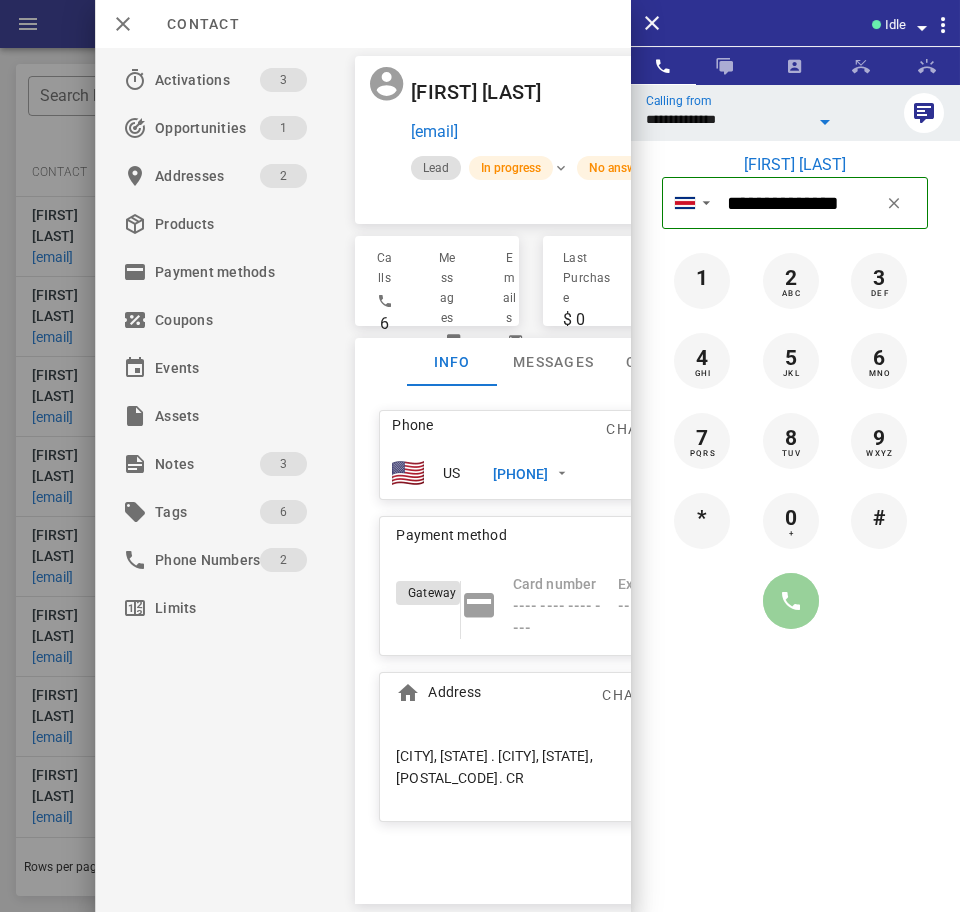 click at bounding box center [791, 601] 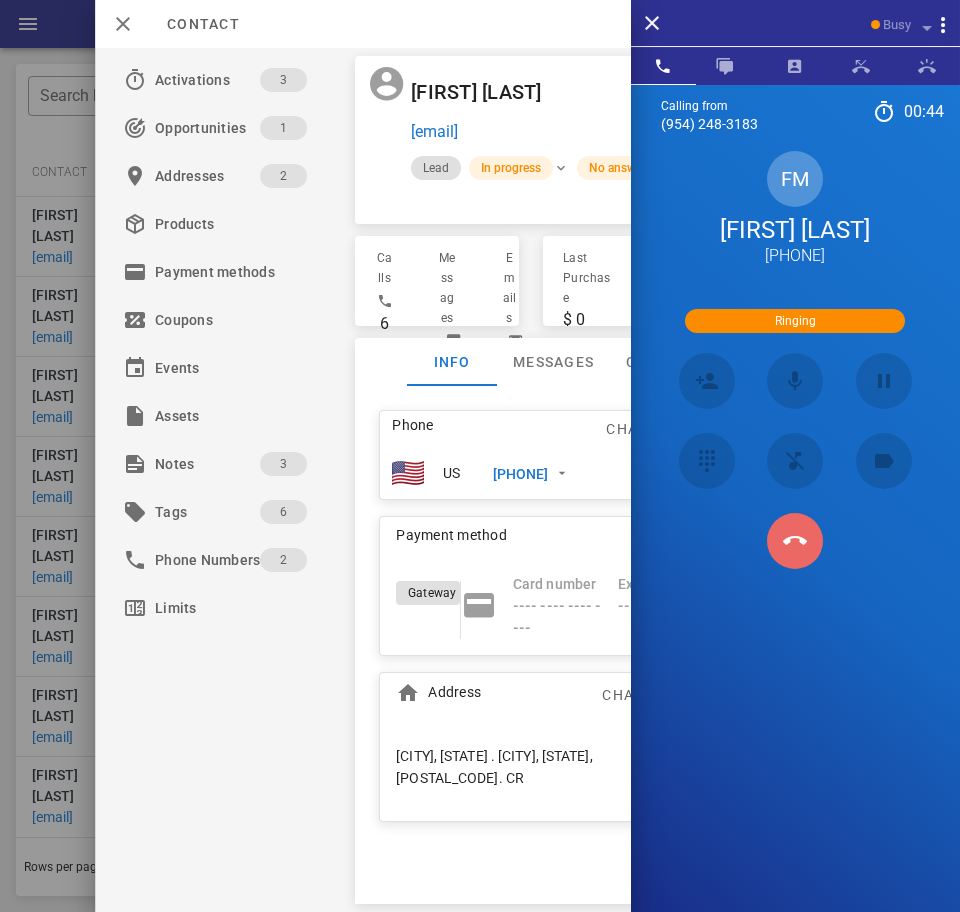 click at bounding box center (795, 541) 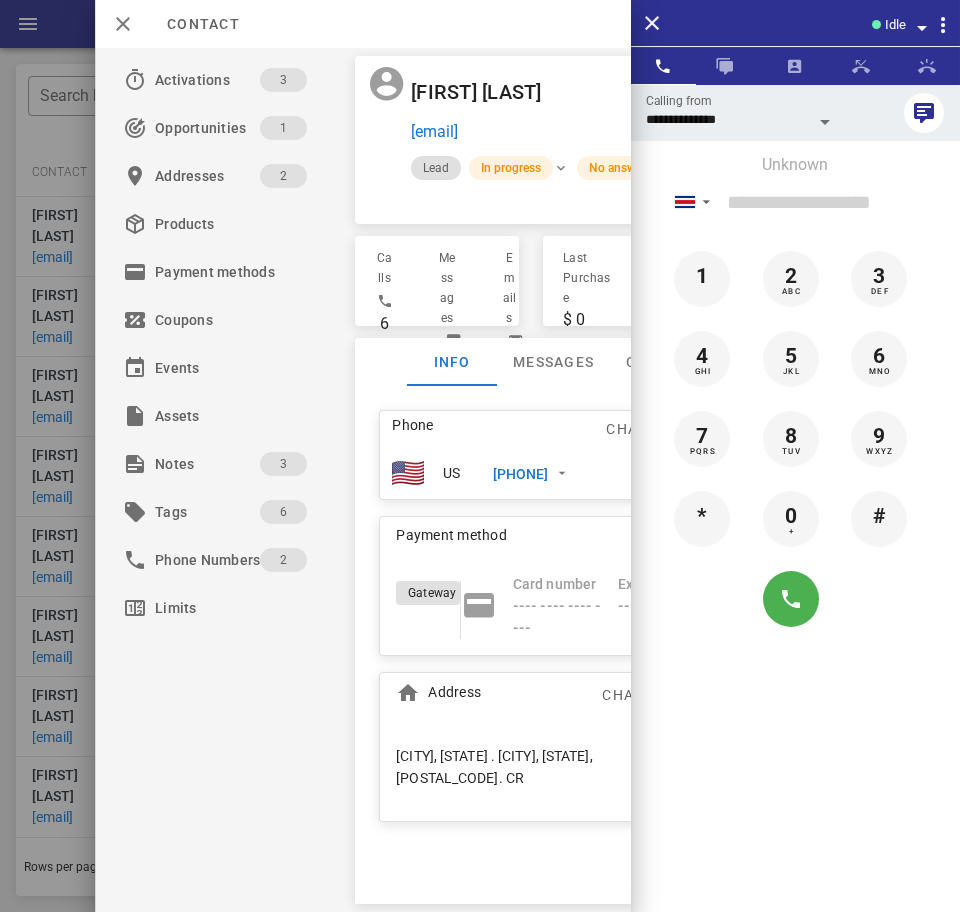 click on "Idle" at bounding box center (795, 23) 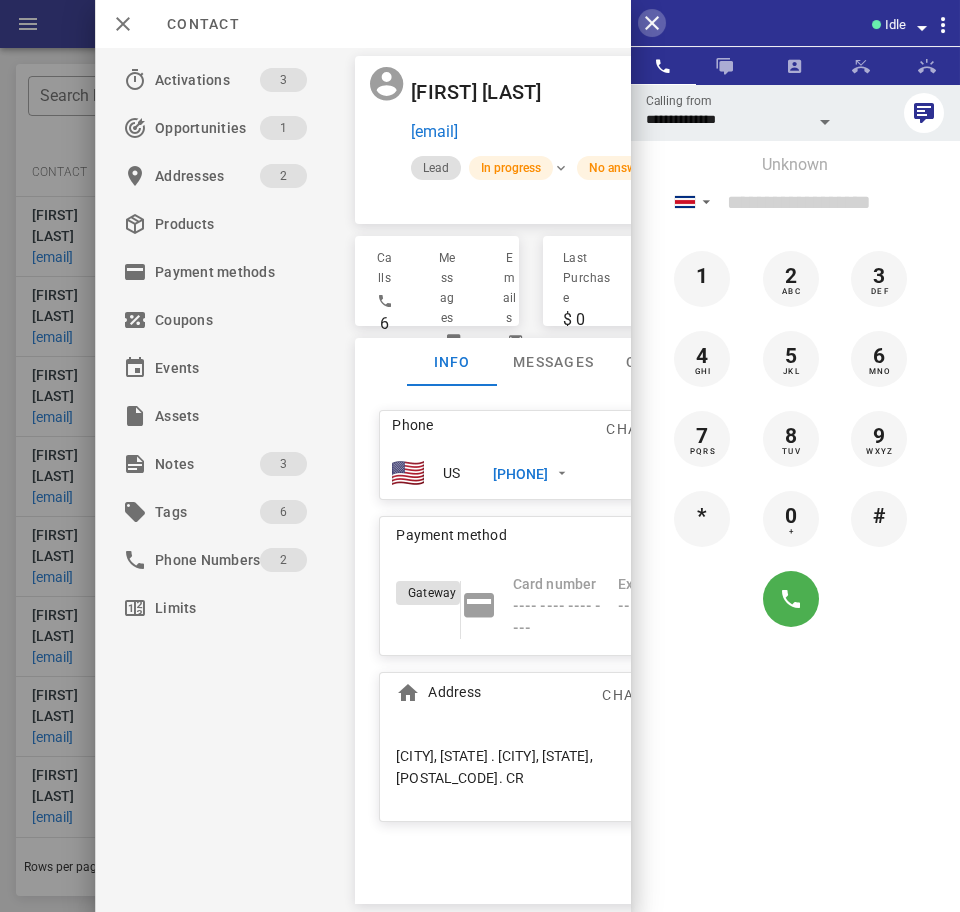 click at bounding box center (652, 23) 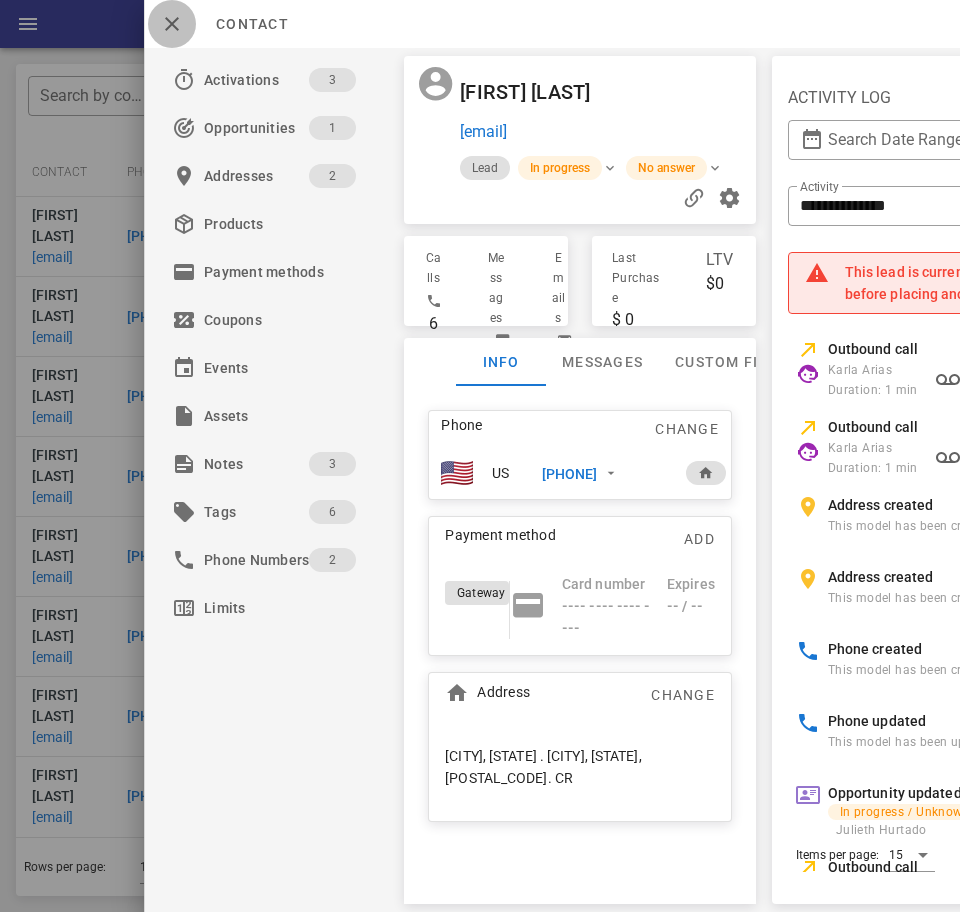 click at bounding box center [172, 24] 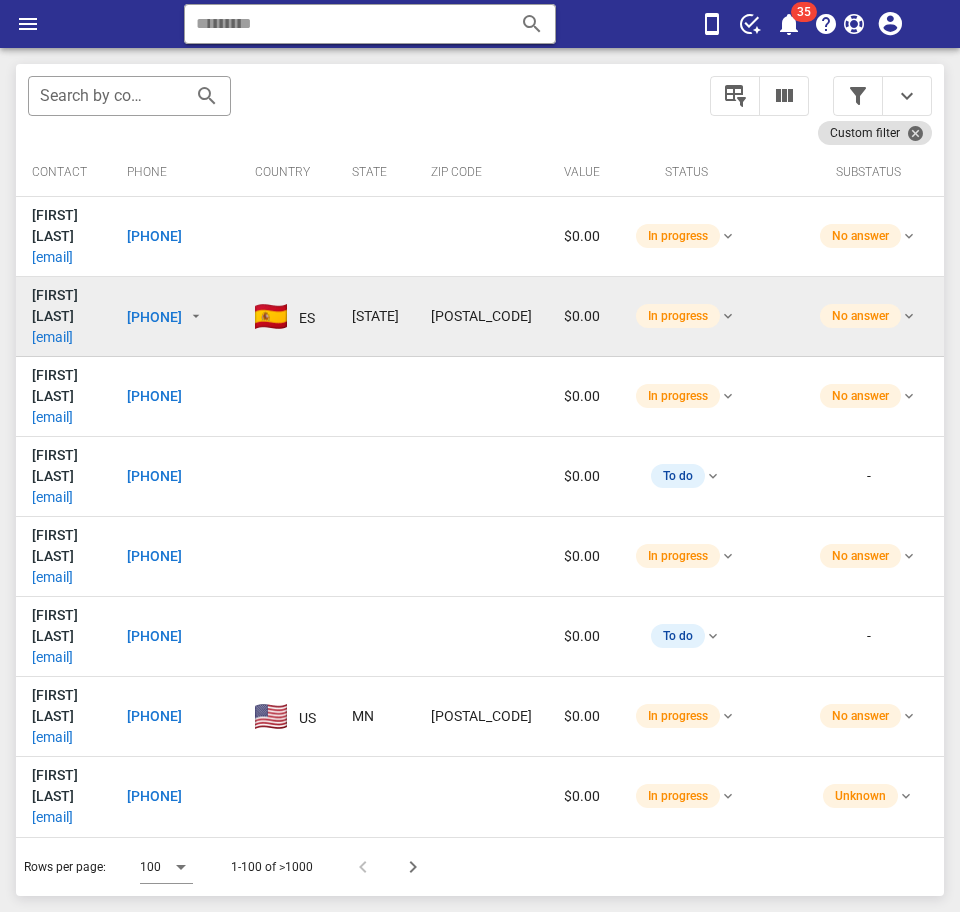 click on "eidernu@hotmail.com" at bounding box center [52, 337] 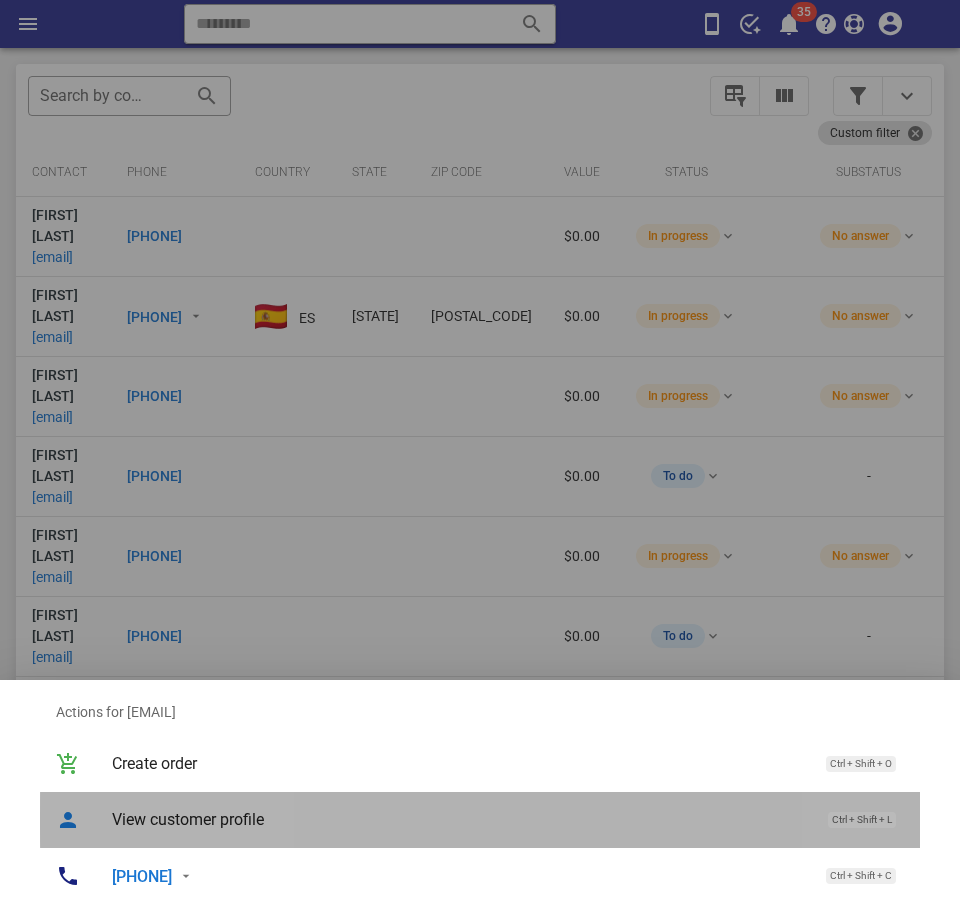 click on "View customer profile" at bounding box center (460, 819) 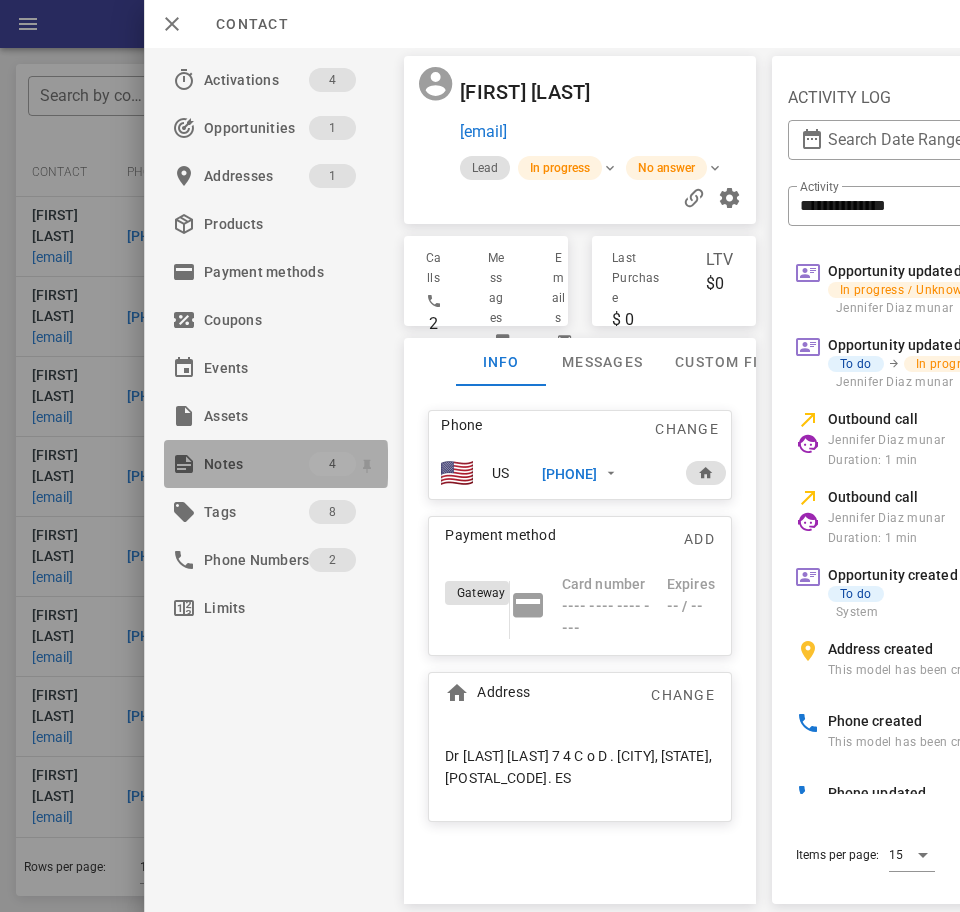 click on "Notes" at bounding box center [256, 464] 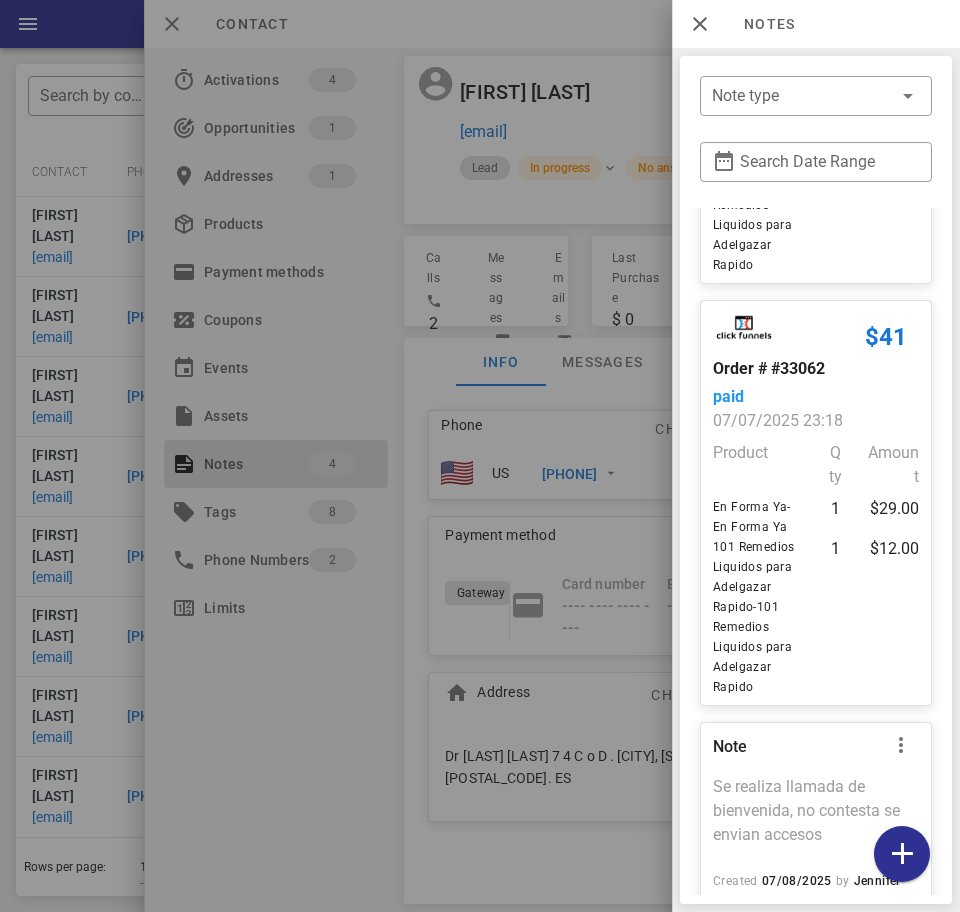 scroll, scrollTop: 901, scrollLeft: 0, axis: vertical 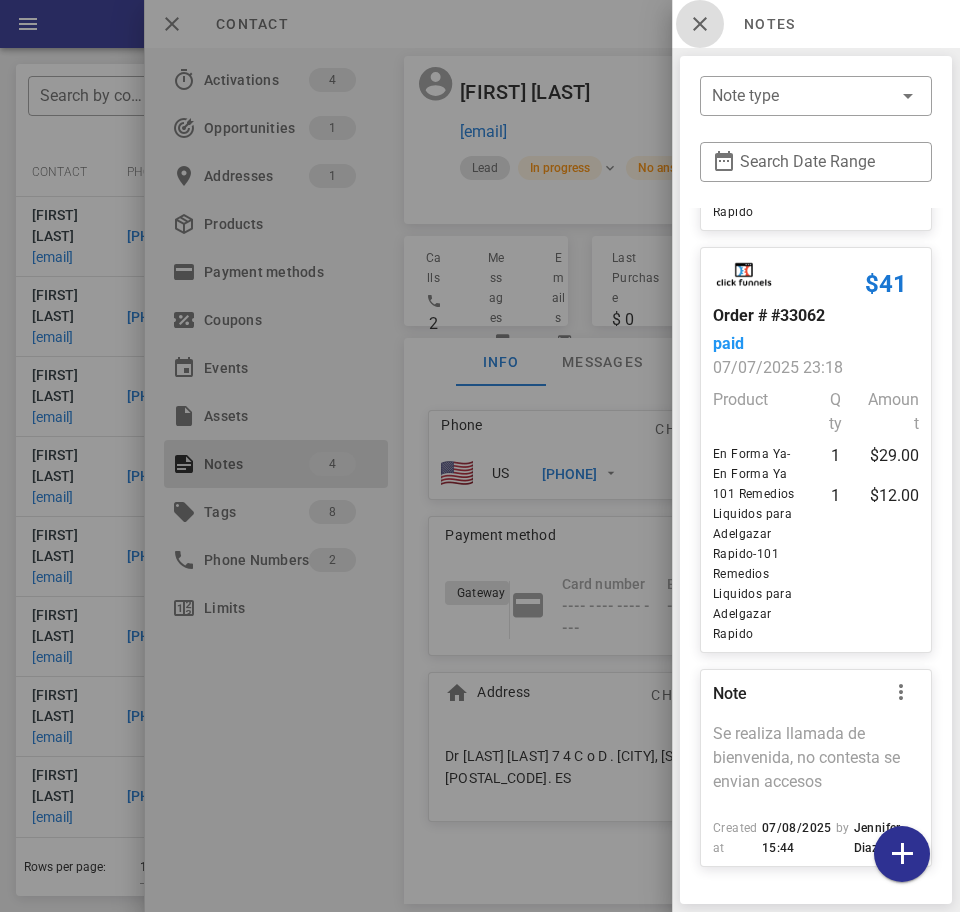 click at bounding box center (700, 24) 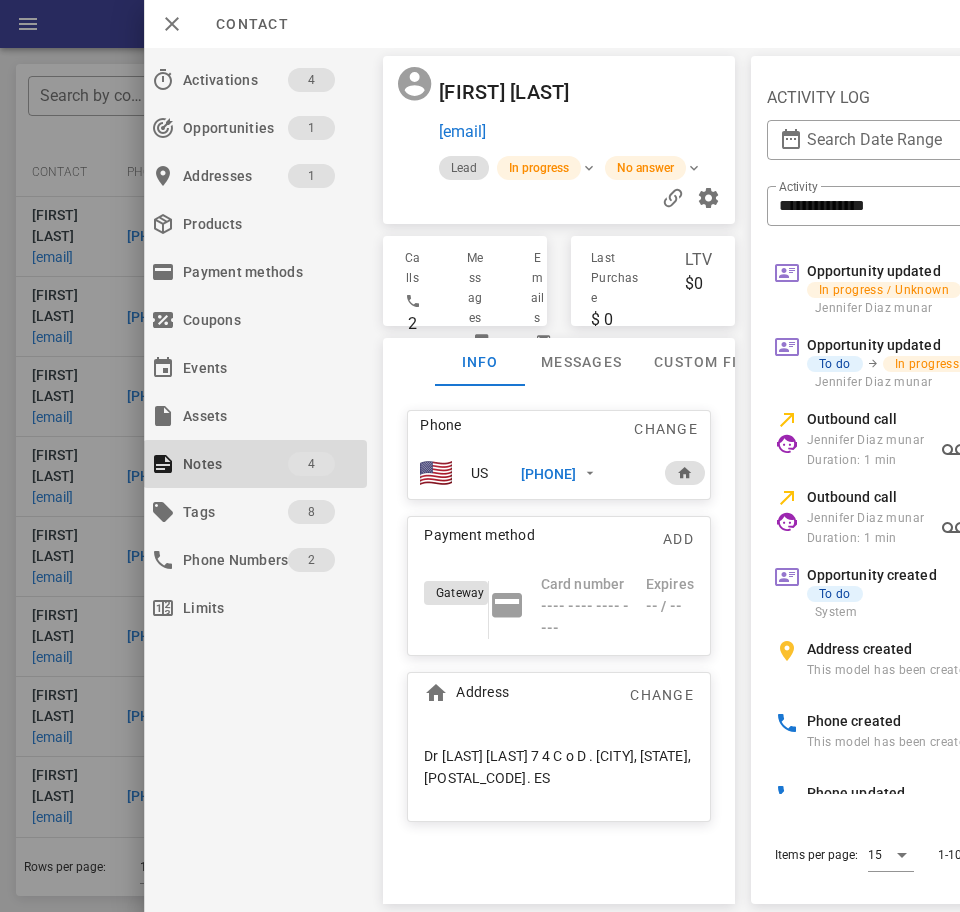 scroll, scrollTop: 0, scrollLeft: 0, axis: both 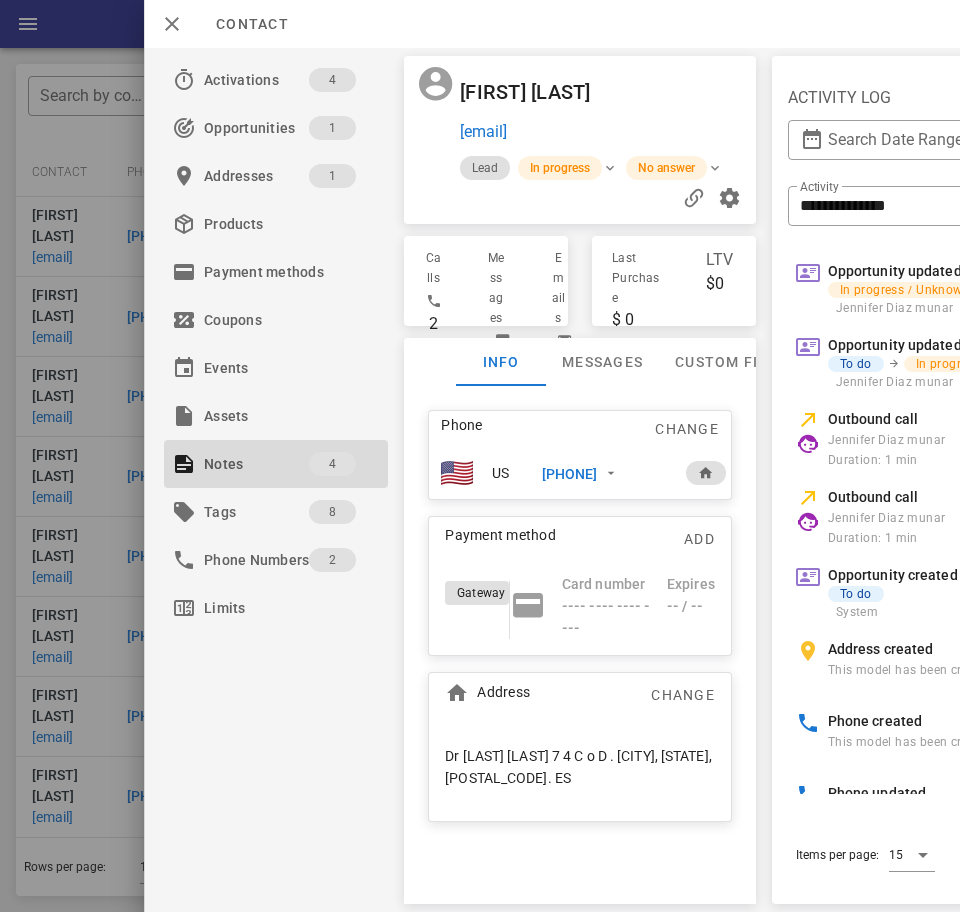 click on "+34650403557" at bounding box center [584, 473] 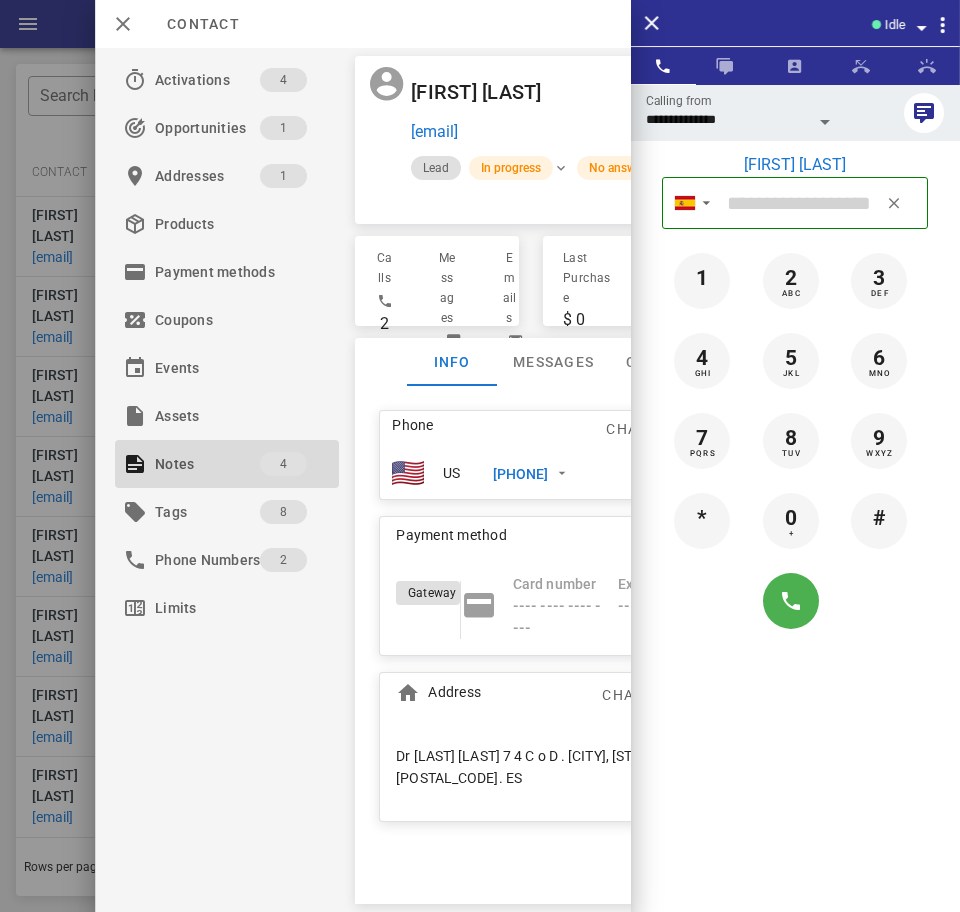 type on "**********" 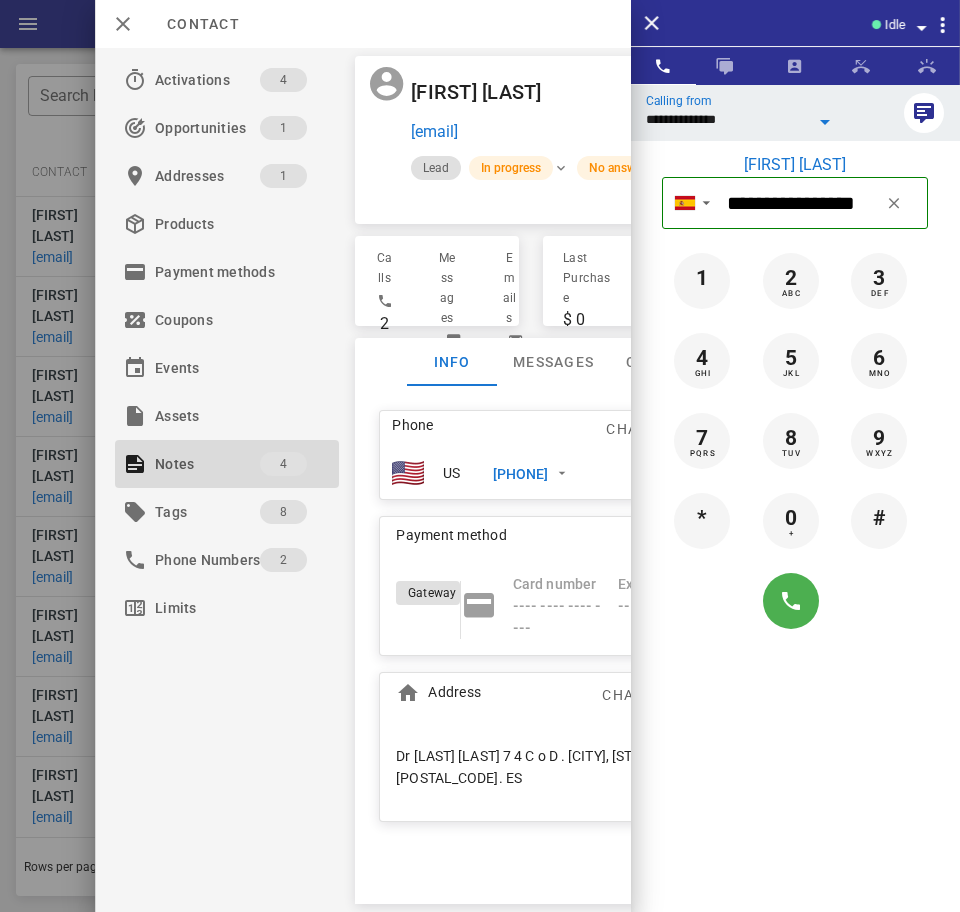 click on "**********" at bounding box center [727, 119] 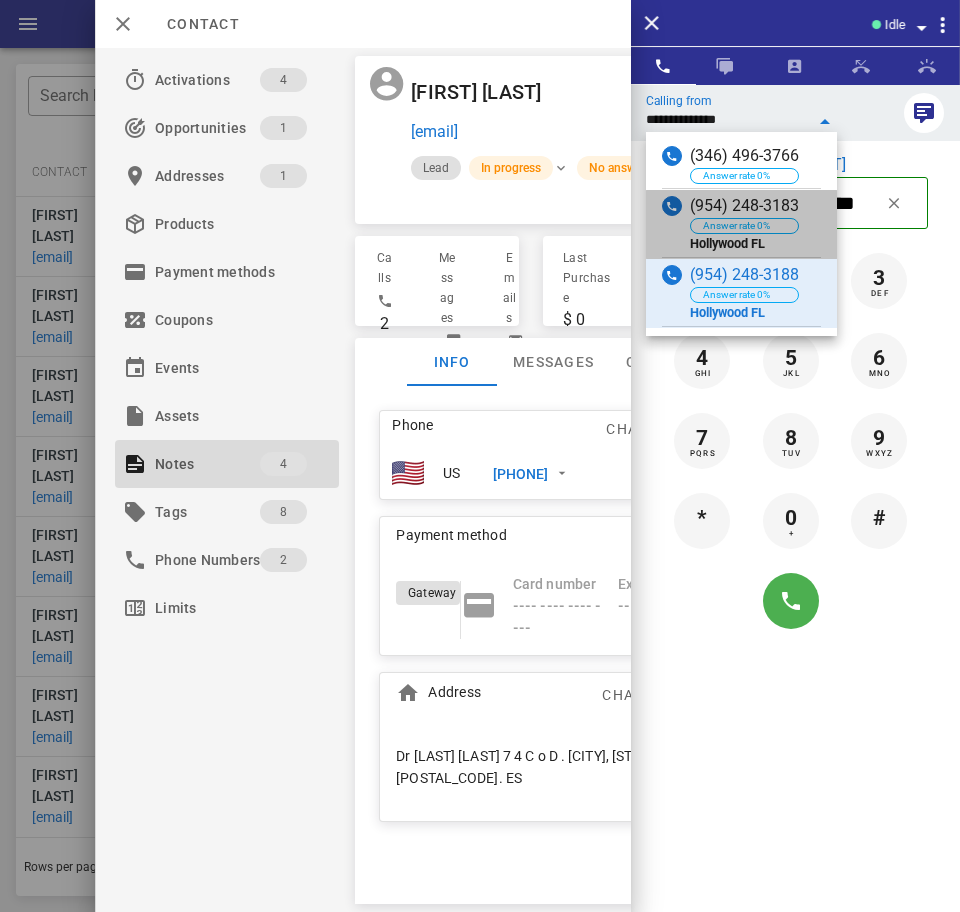 click on "(954) 248-3183   Answer rate 0%    Hollywood   FL" at bounding box center [741, 224] 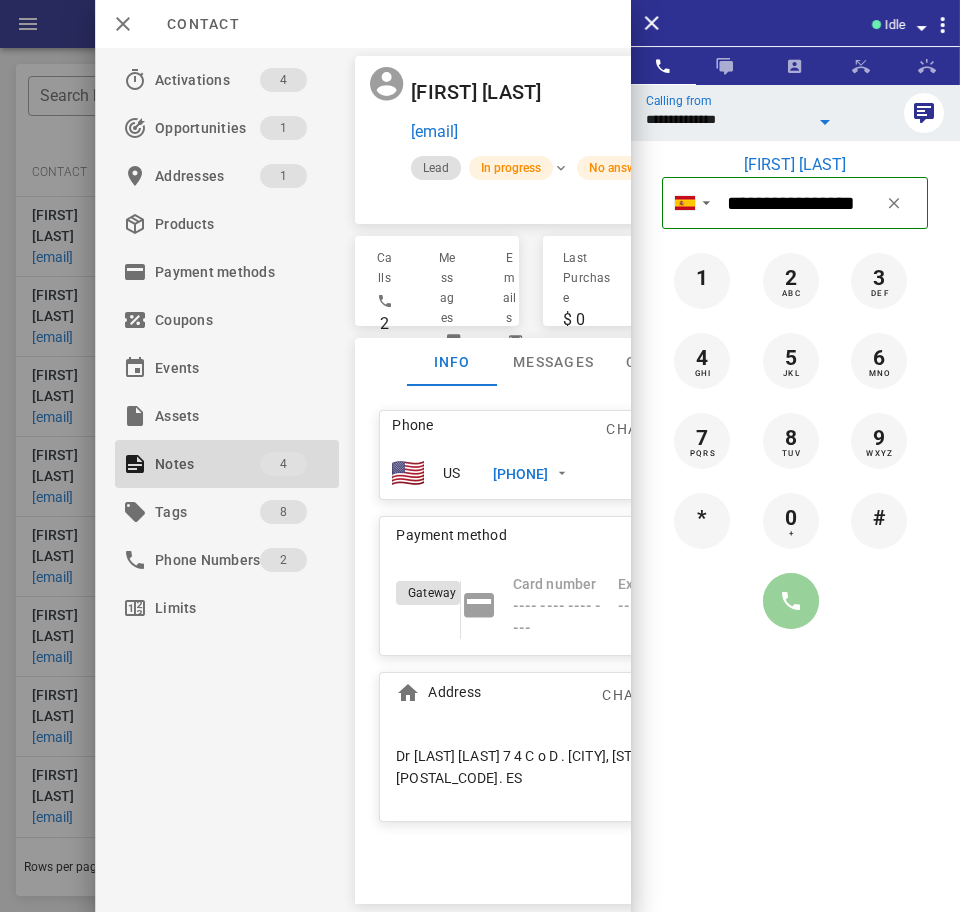 click at bounding box center [791, 601] 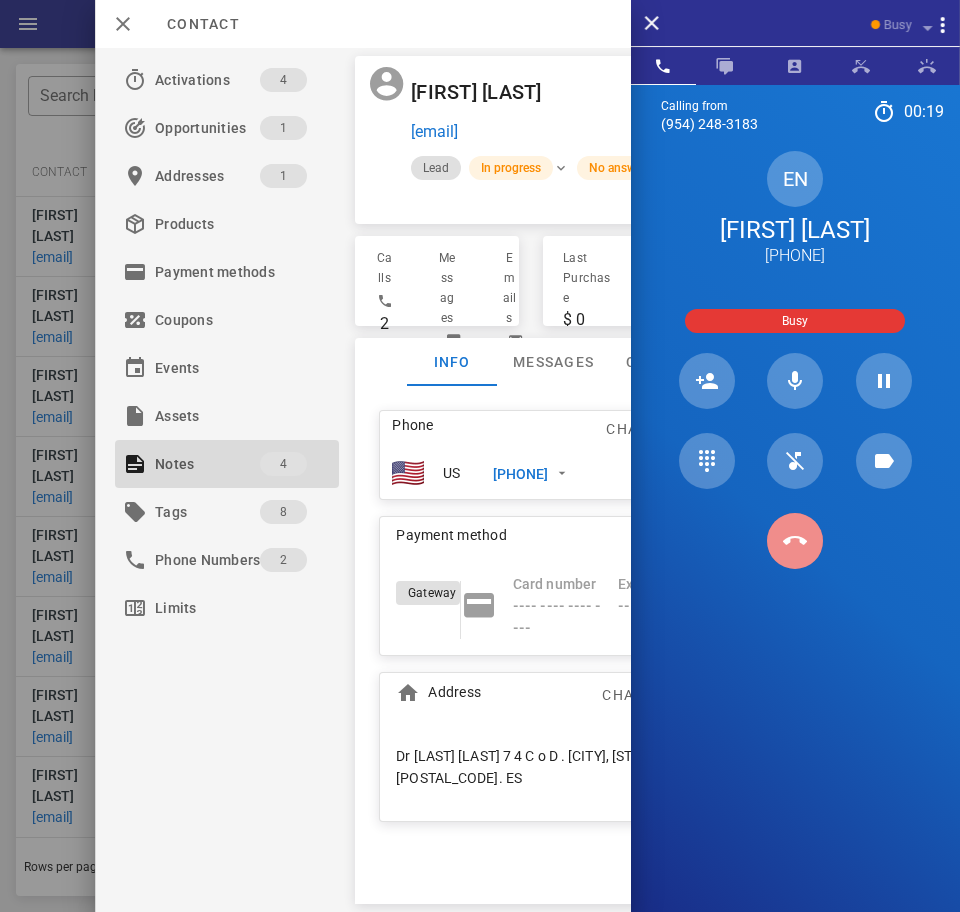 click at bounding box center [795, 541] 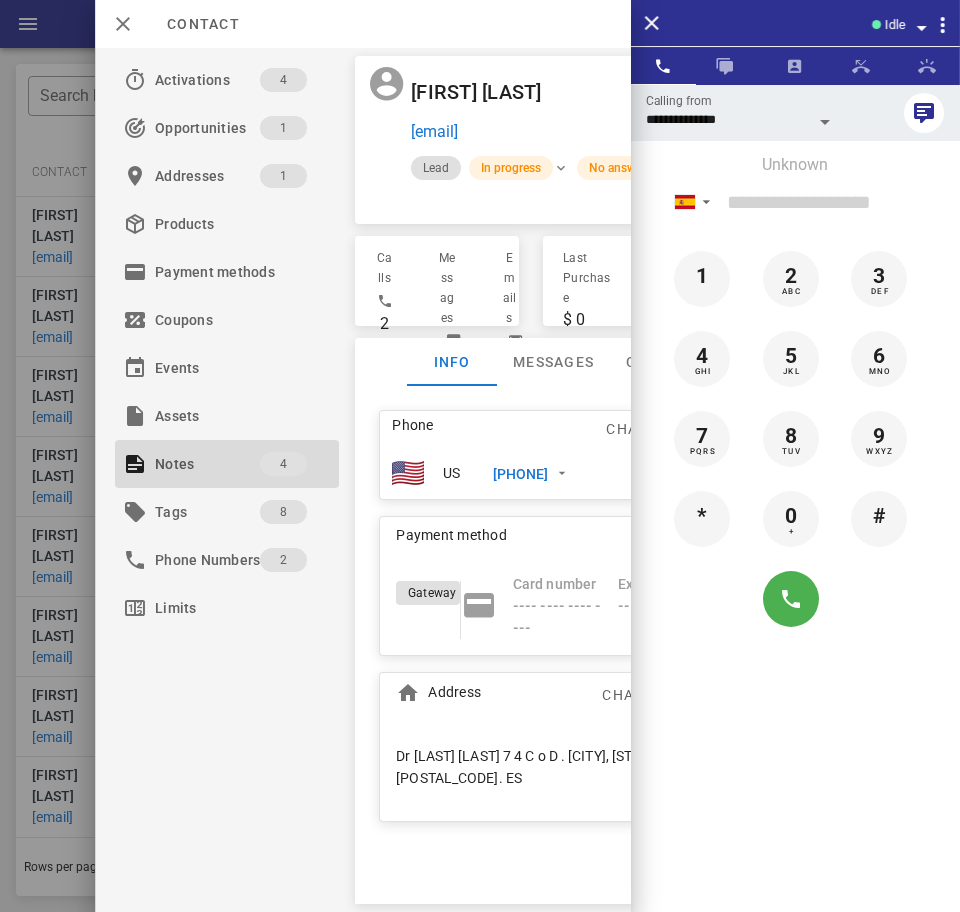 click on "+34650403557" at bounding box center (520, 474) 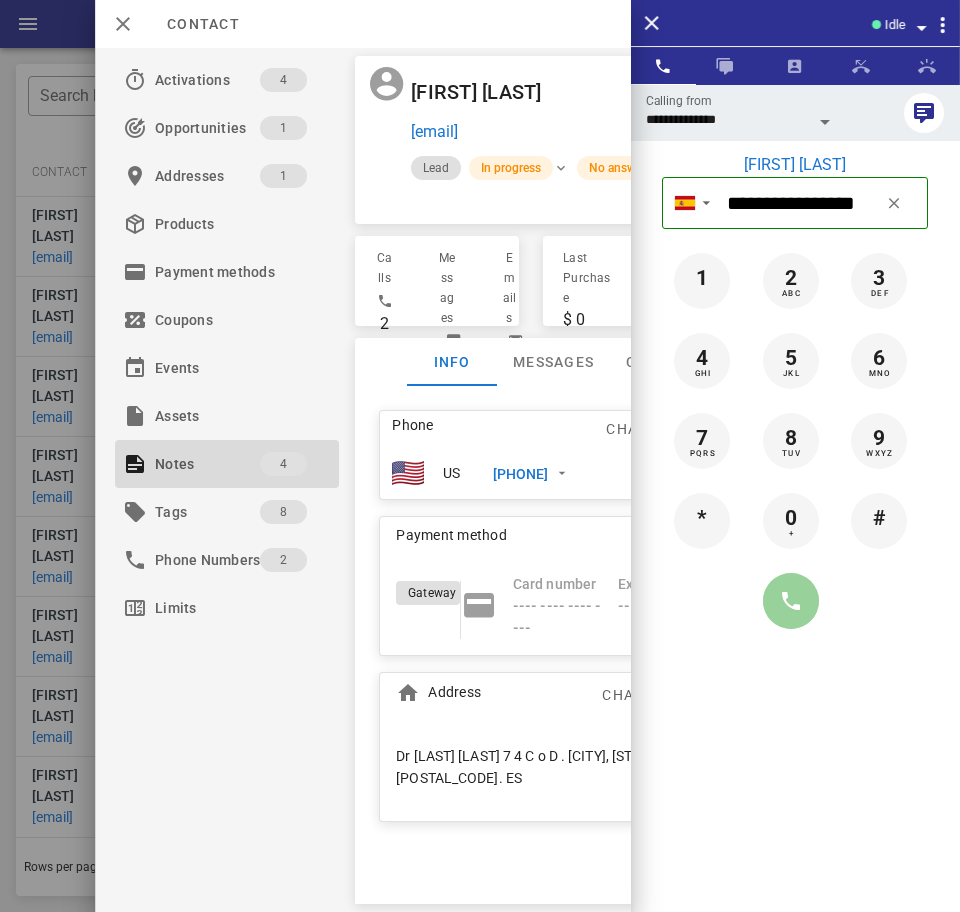 click at bounding box center (791, 601) 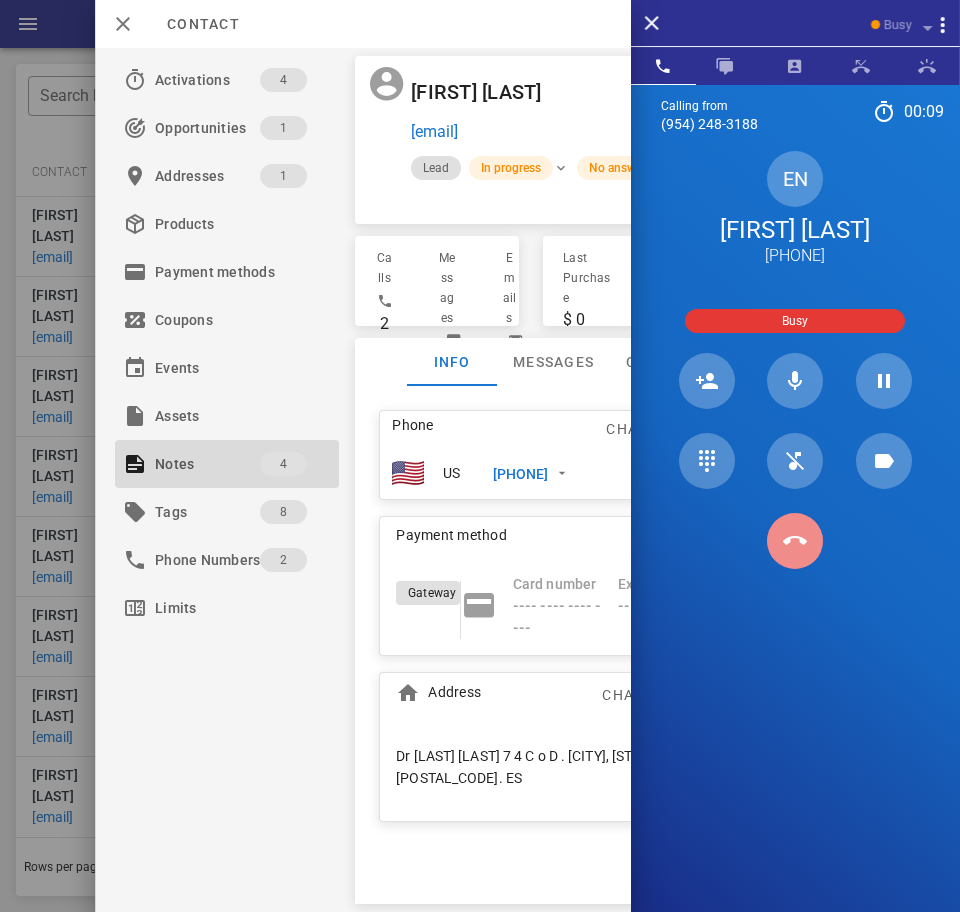 click at bounding box center (795, 541) 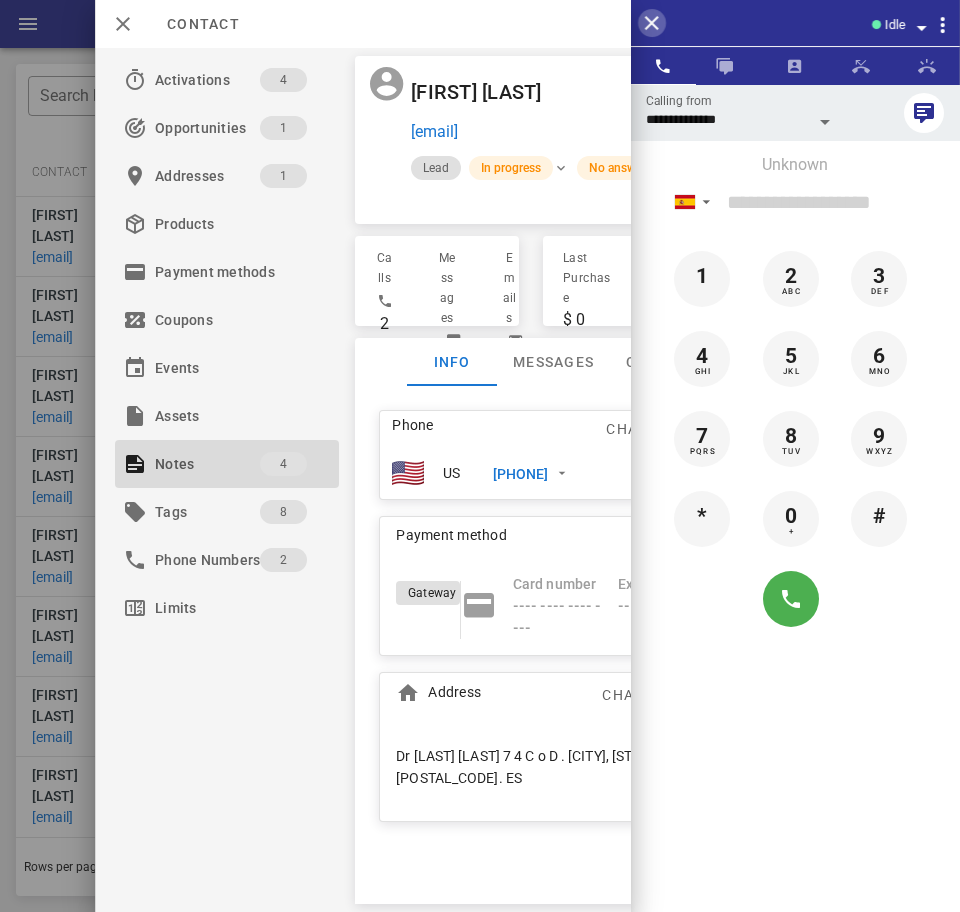 click at bounding box center (652, 23) 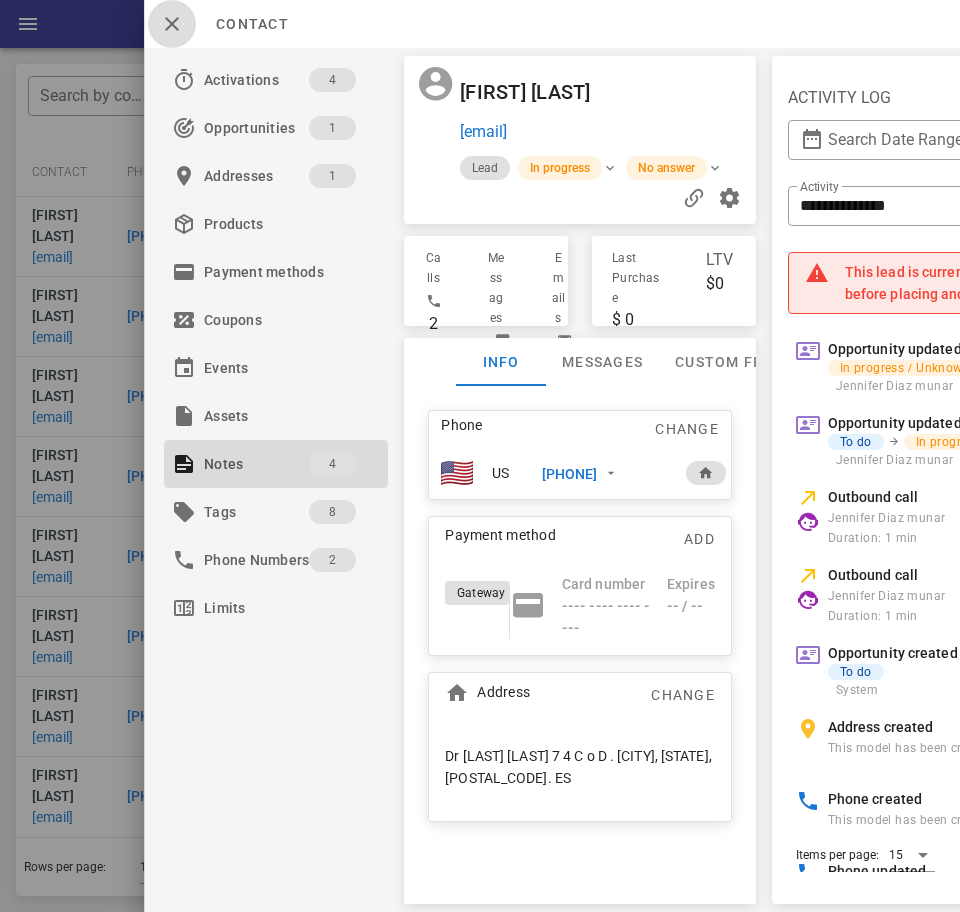 click at bounding box center [172, 24] 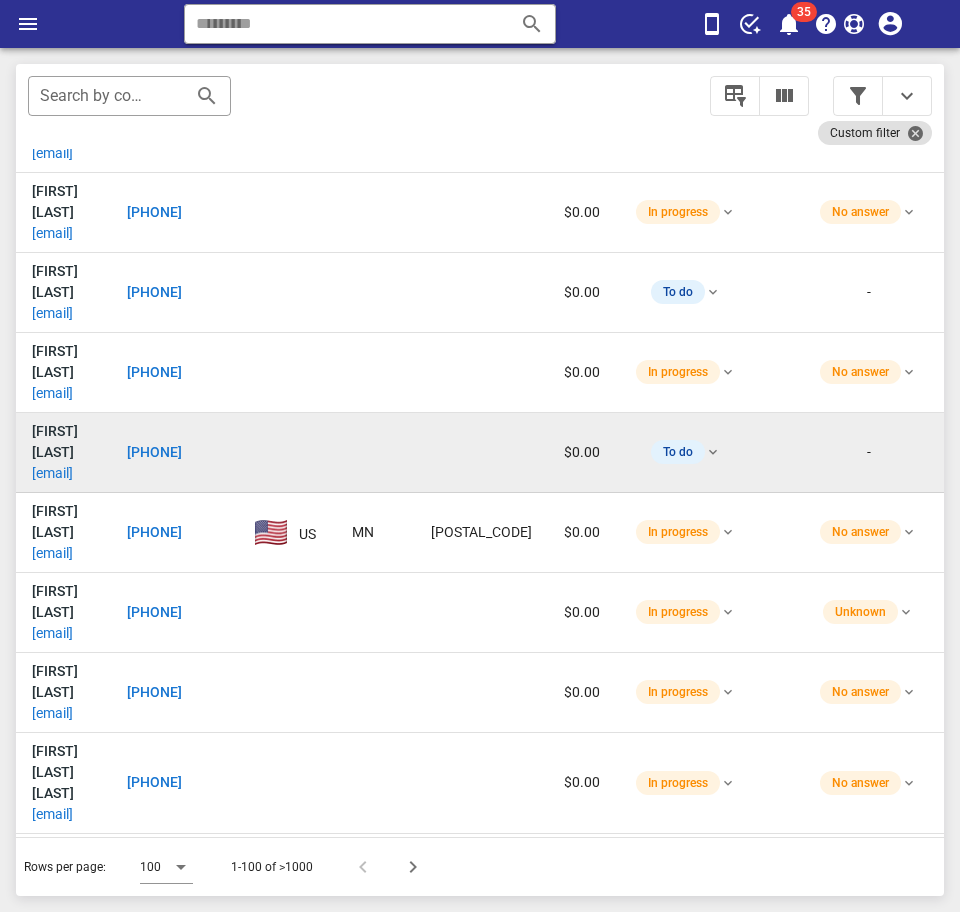 scroll, scrollTop: 119, scrollLeft: 0, axis: vertical 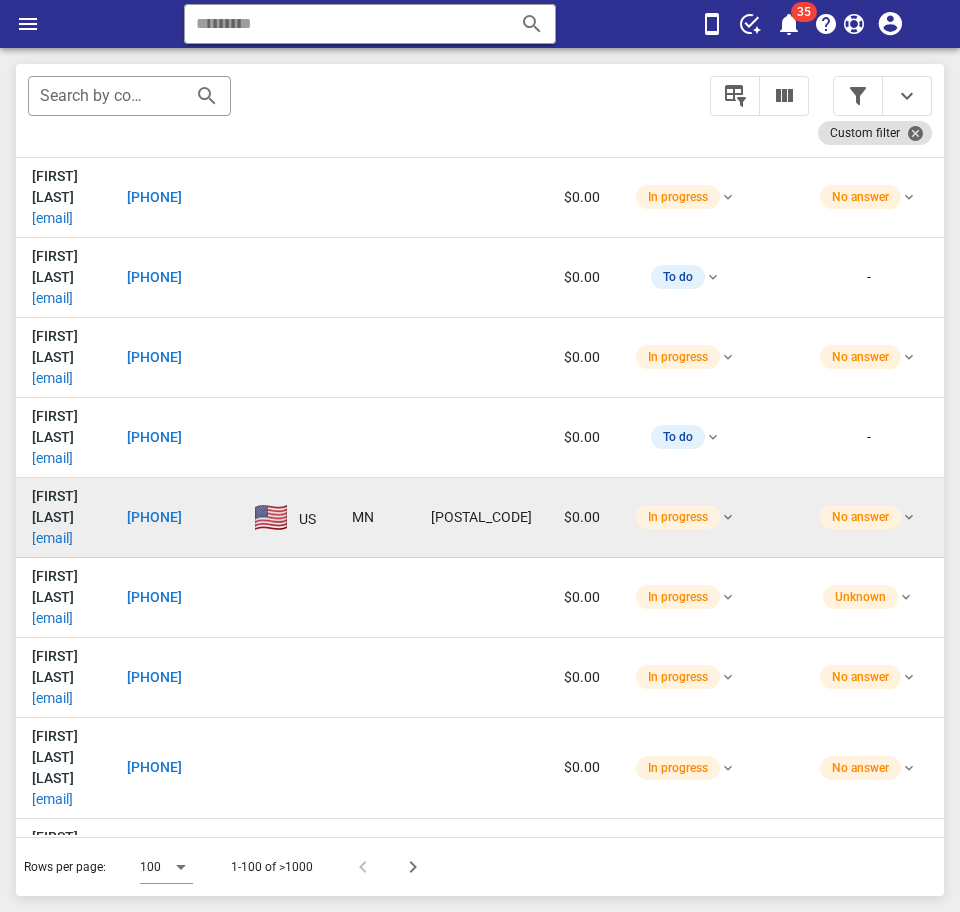 click on "angeles091583@gmail.com" at bounding box center [52, 538] 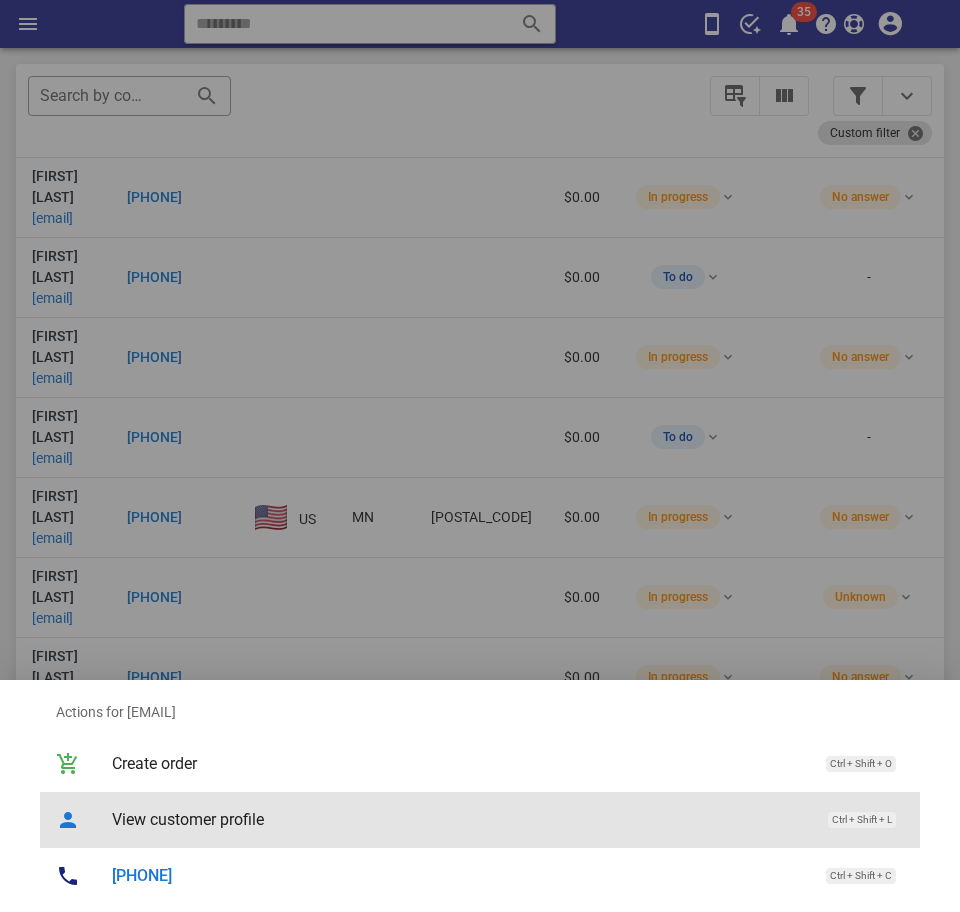 click on "View customer profile" at bounding box center [460, 819] 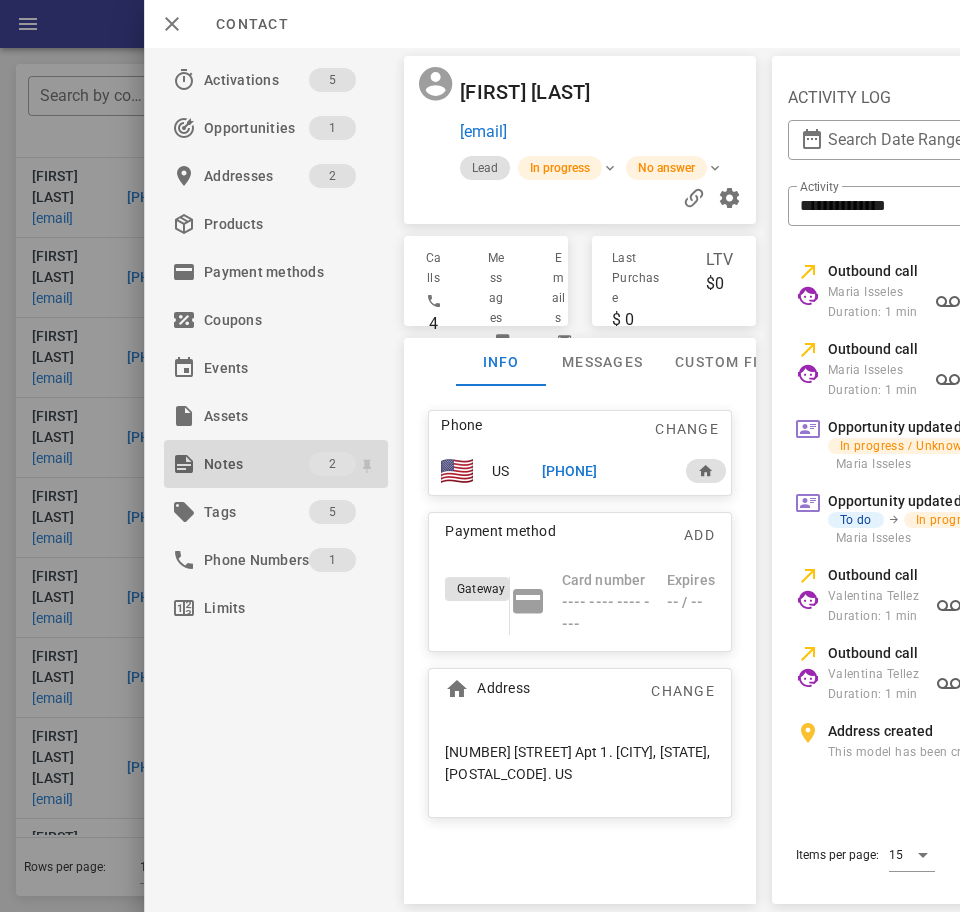 click on "Notes" at bounding box center [256, 464] 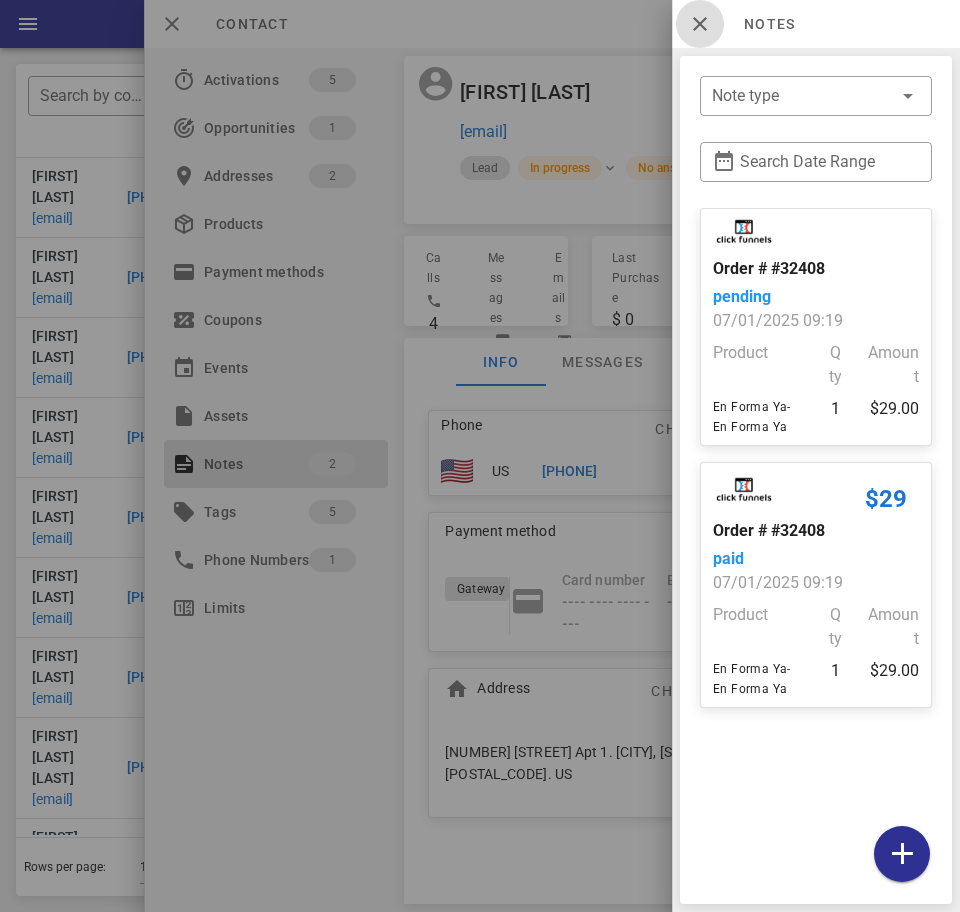 click at bounding box center (700, 24) 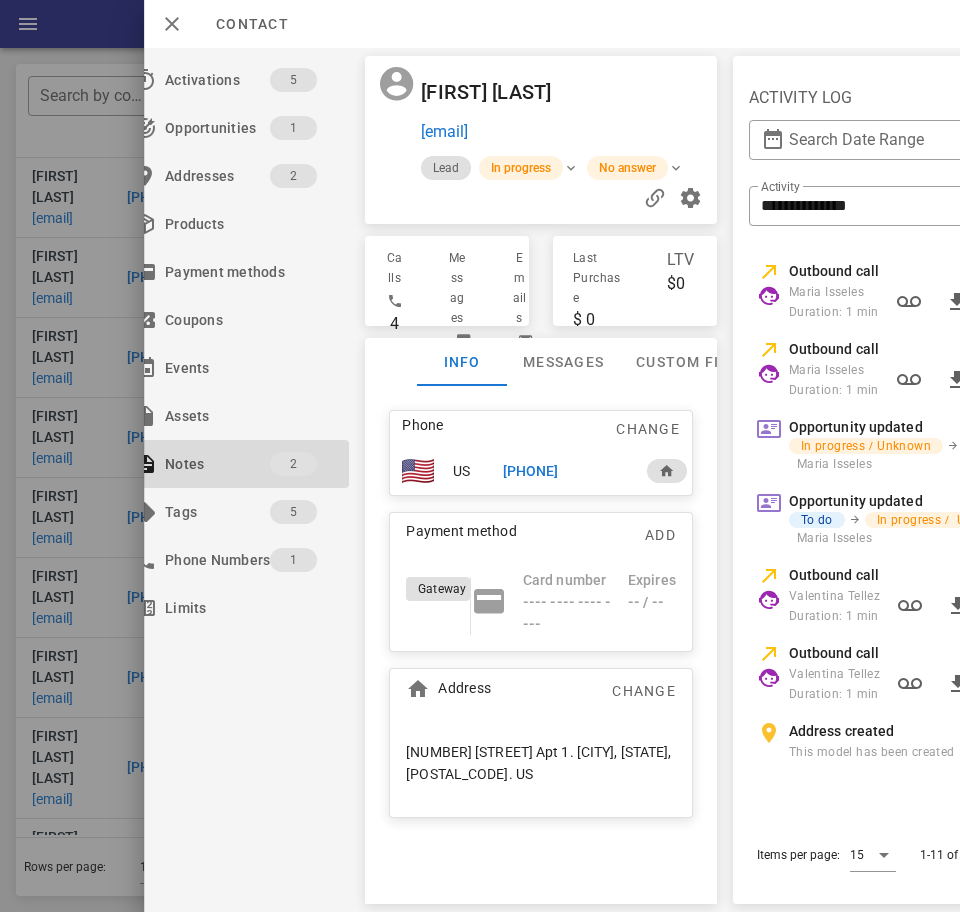 scroll, scrollTop: 0, scrollLeft: 37, axis: horizontal 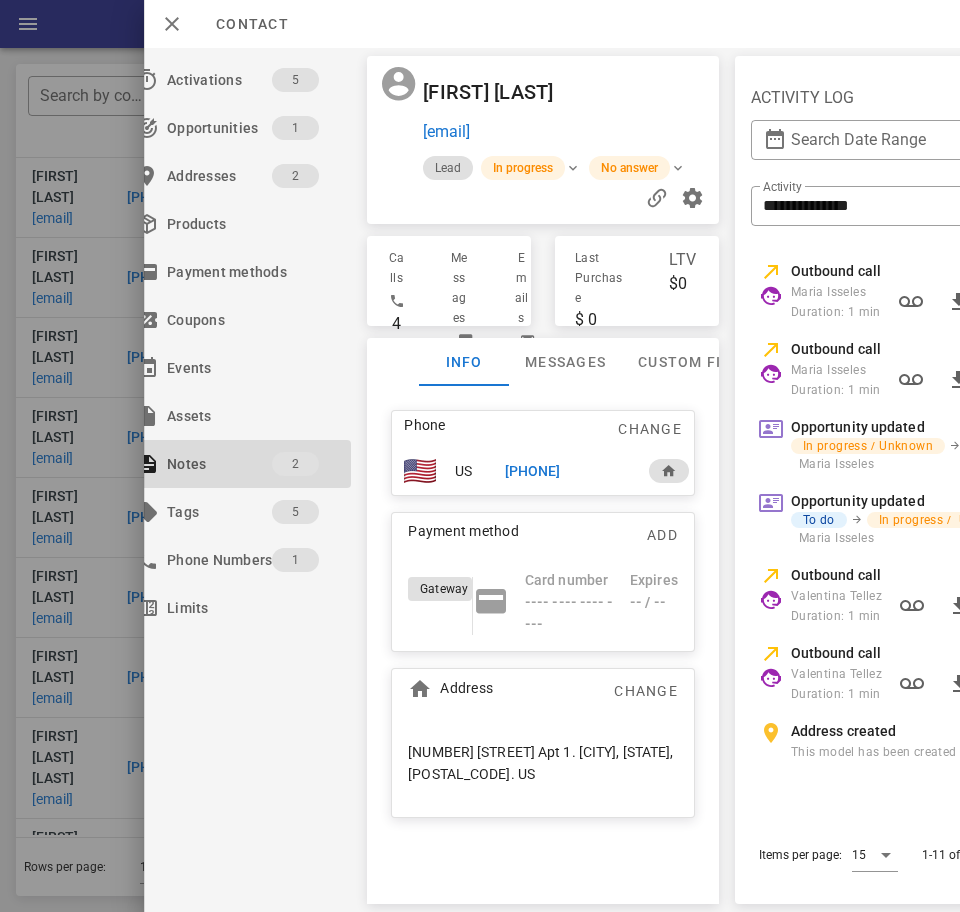 click on "+16122208279" at bounding box center [533, 471] 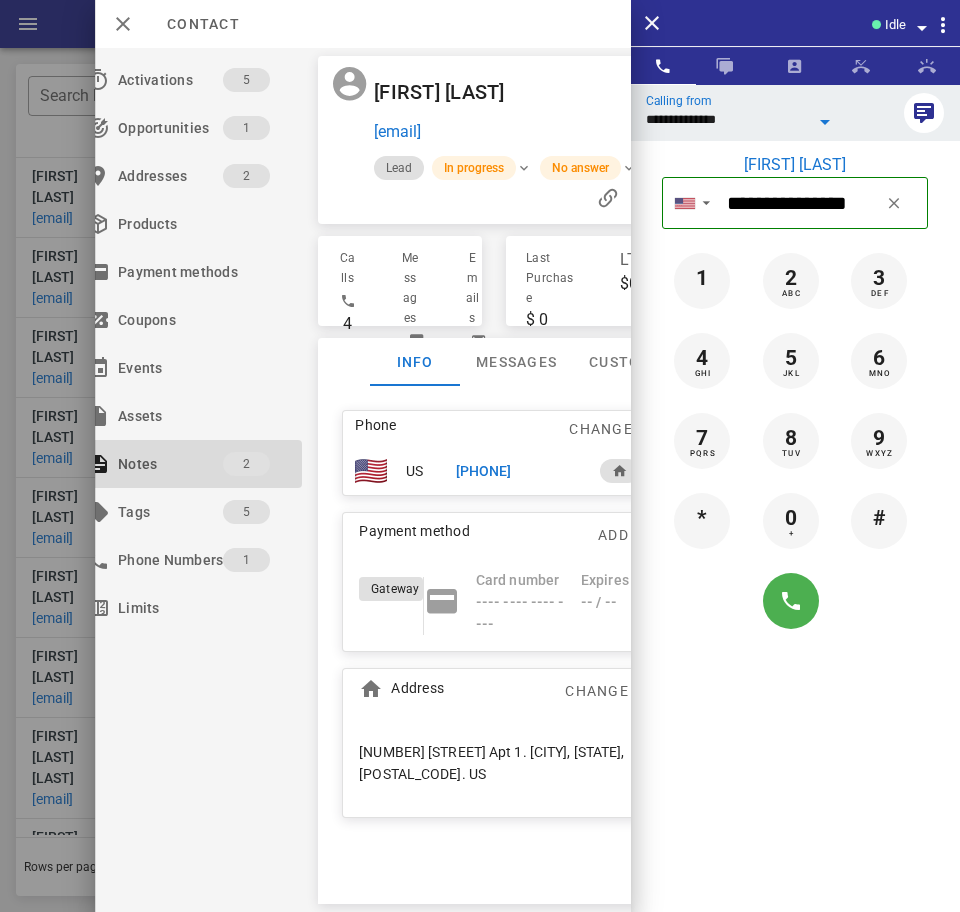 click on "**********" at bounding box center (727, 119) 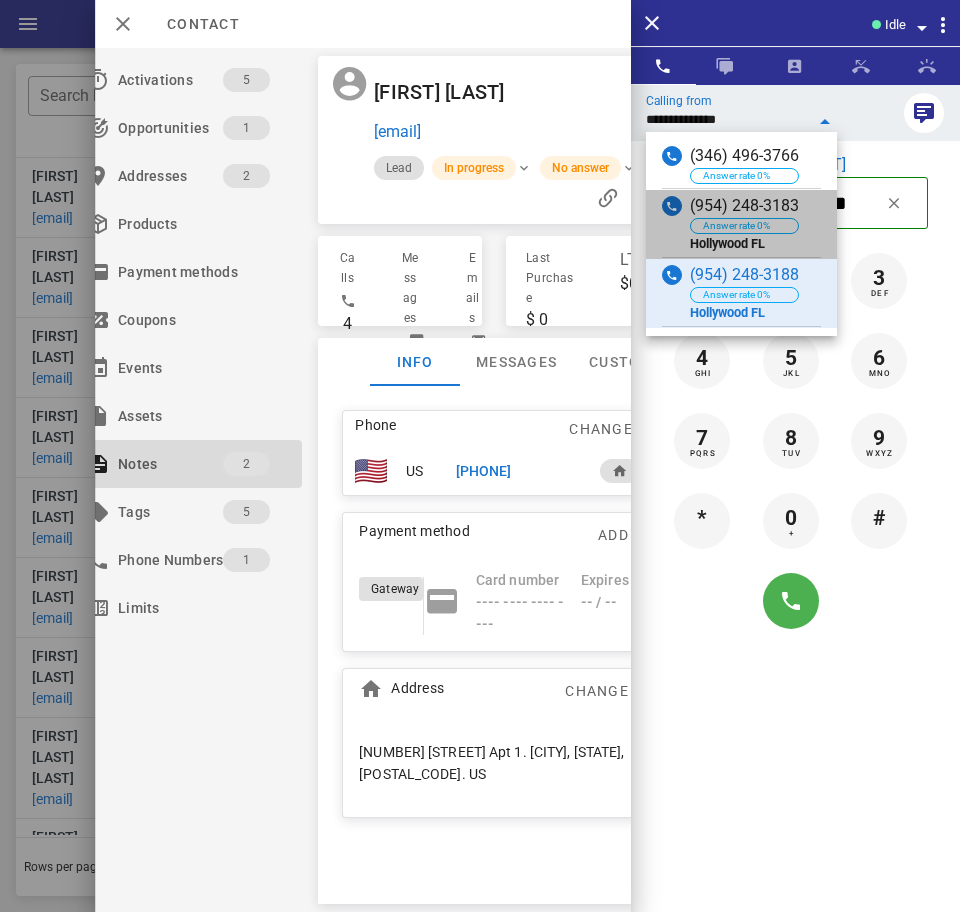 click on "(954) 248-3183   Answer rate 0%    Hollywood   FL" at bounding box center (741, 224) 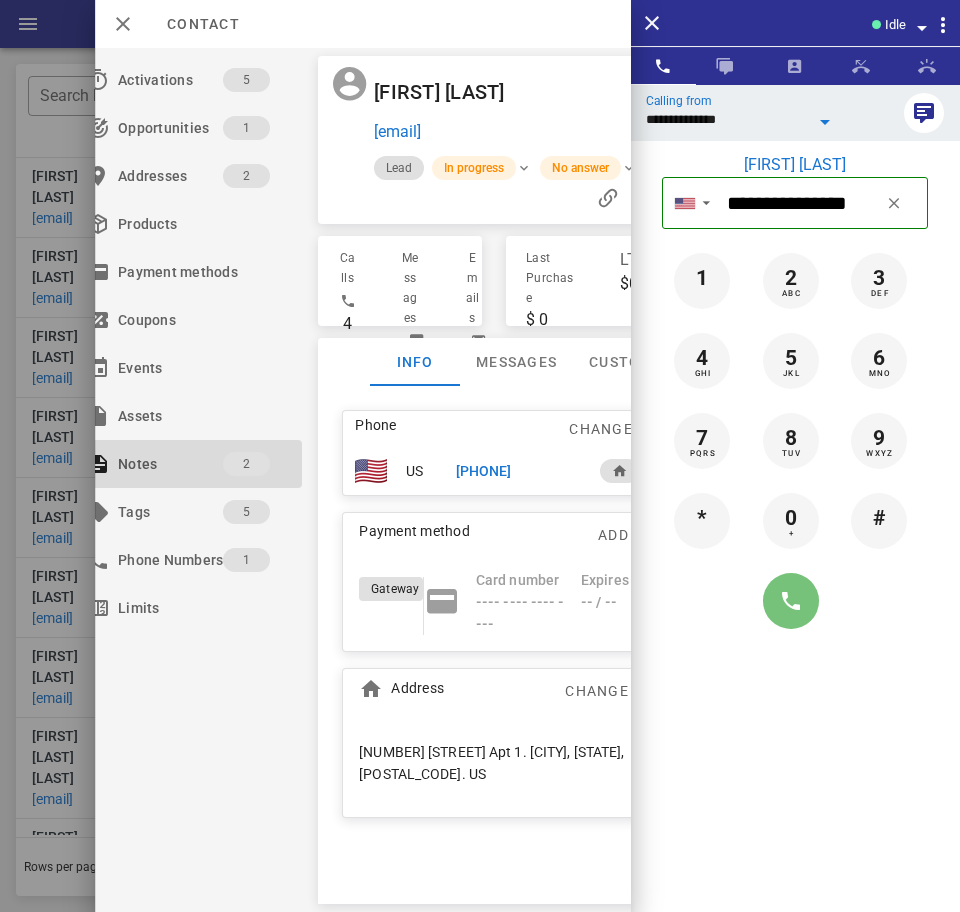 click at bounding box center [791, 601] 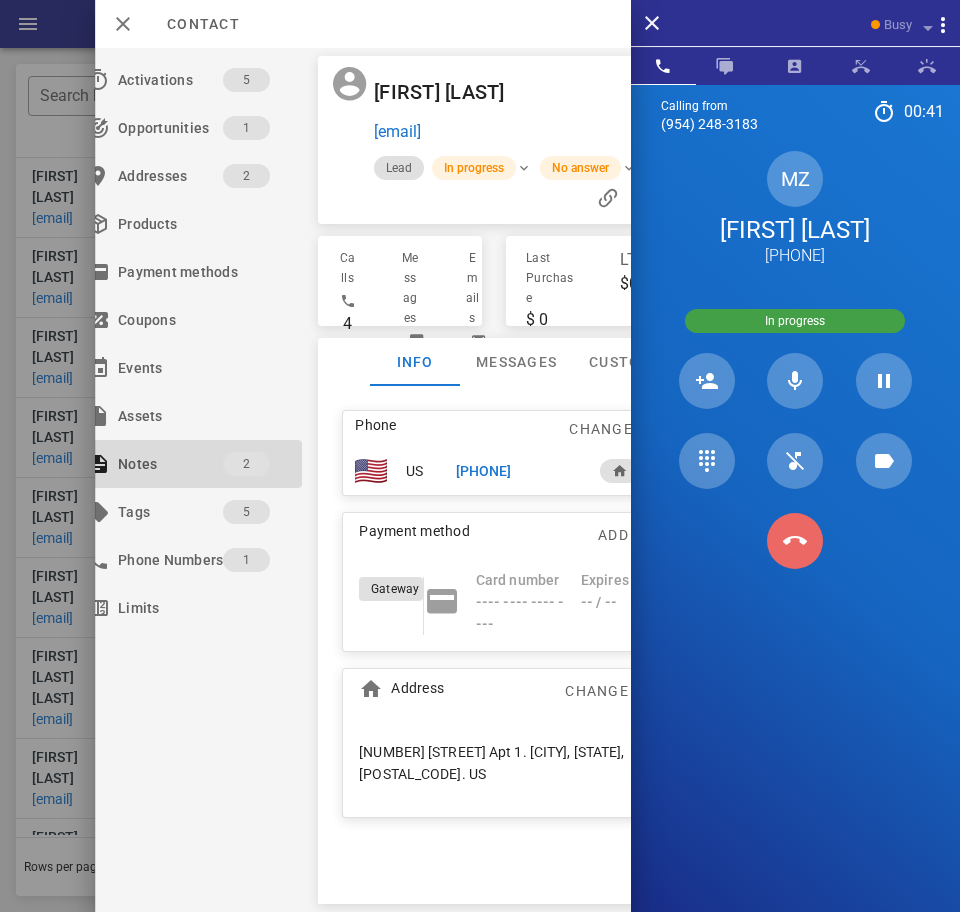 click at bounding box center [795, 541] 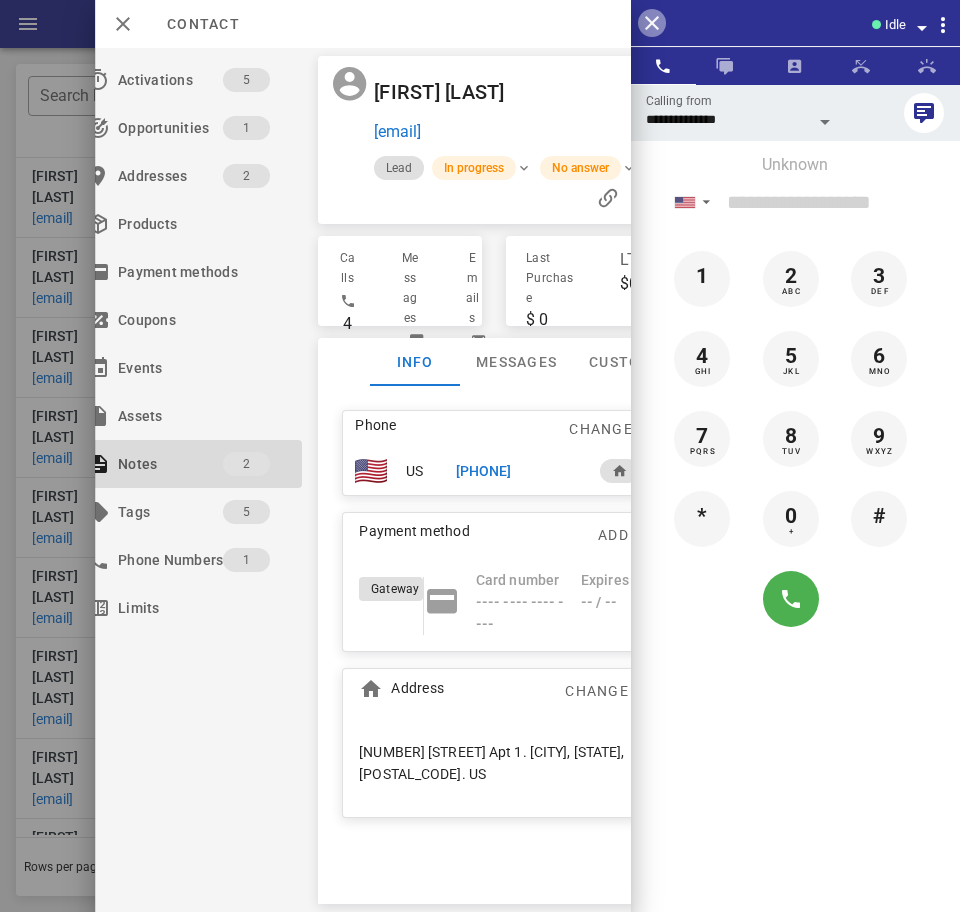 click at bounding box center [652, 23] 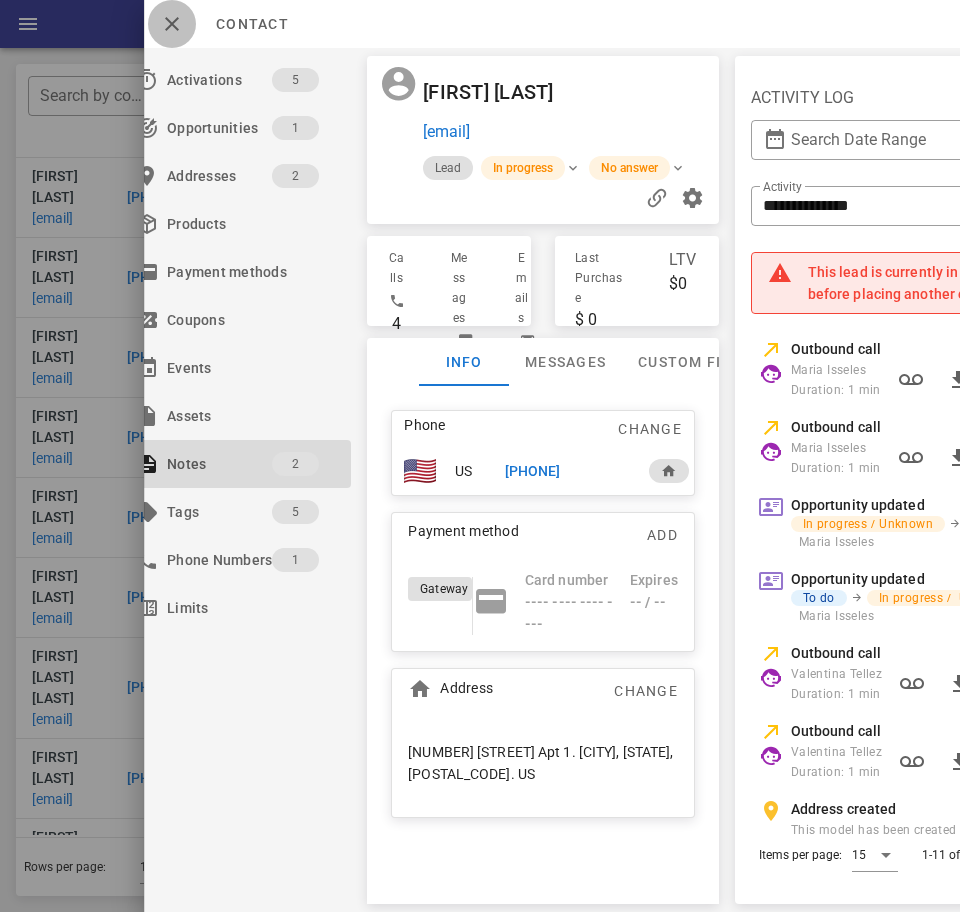 click at bounding box center [172, 24] 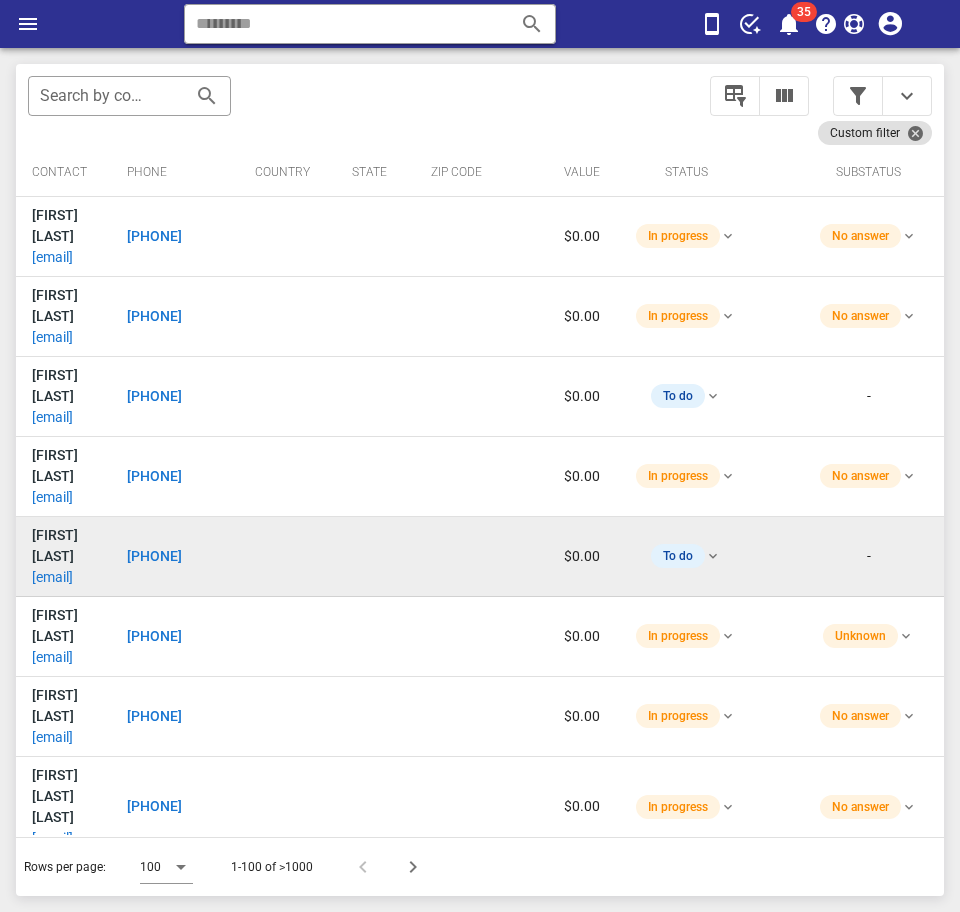 scroll, scrollTop: 268, scrollLeft: 0, axis: vertical 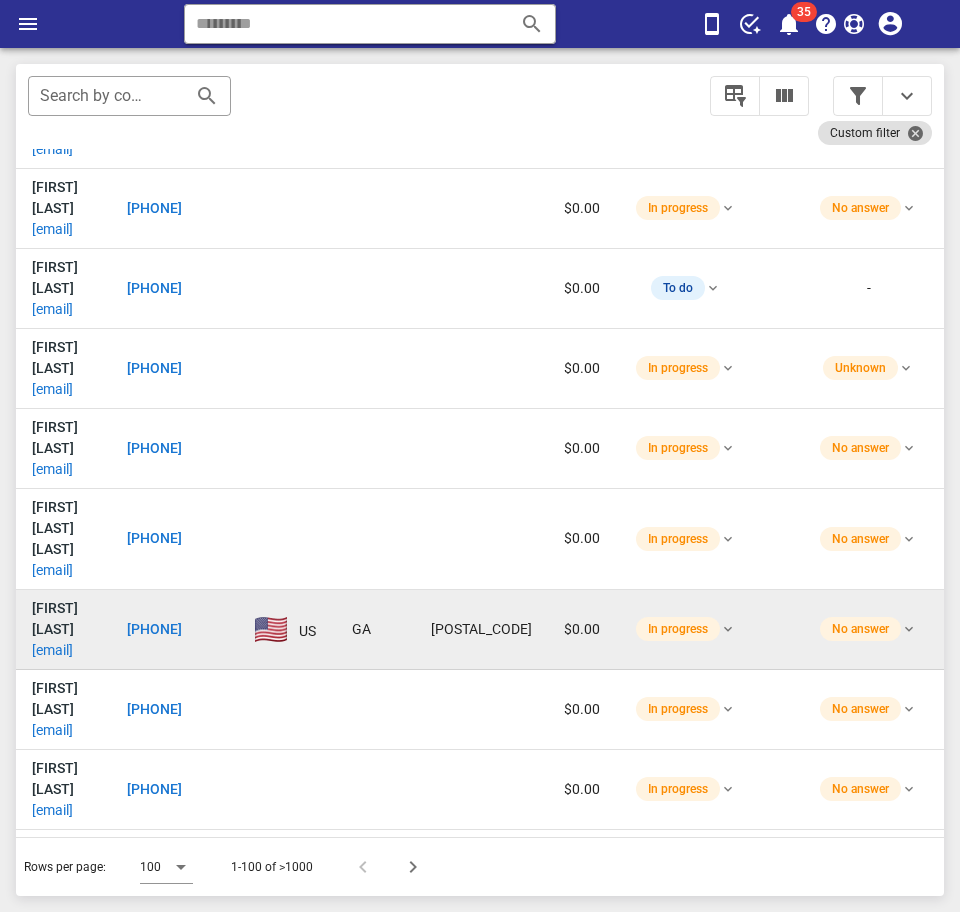 click on "beatriz.orozco@yahoo.com" at bounding box center (52, 650) 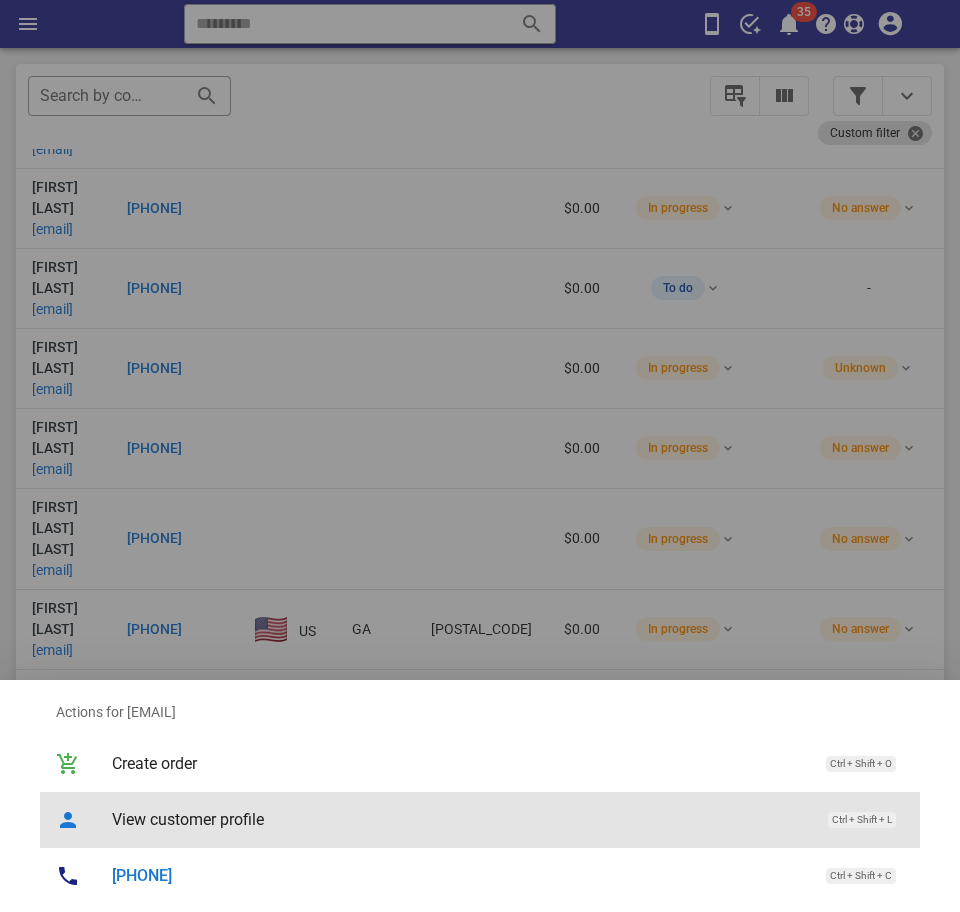 click on "View customer profile Ctrl + Shift + L" at bounding box center (508, 819) 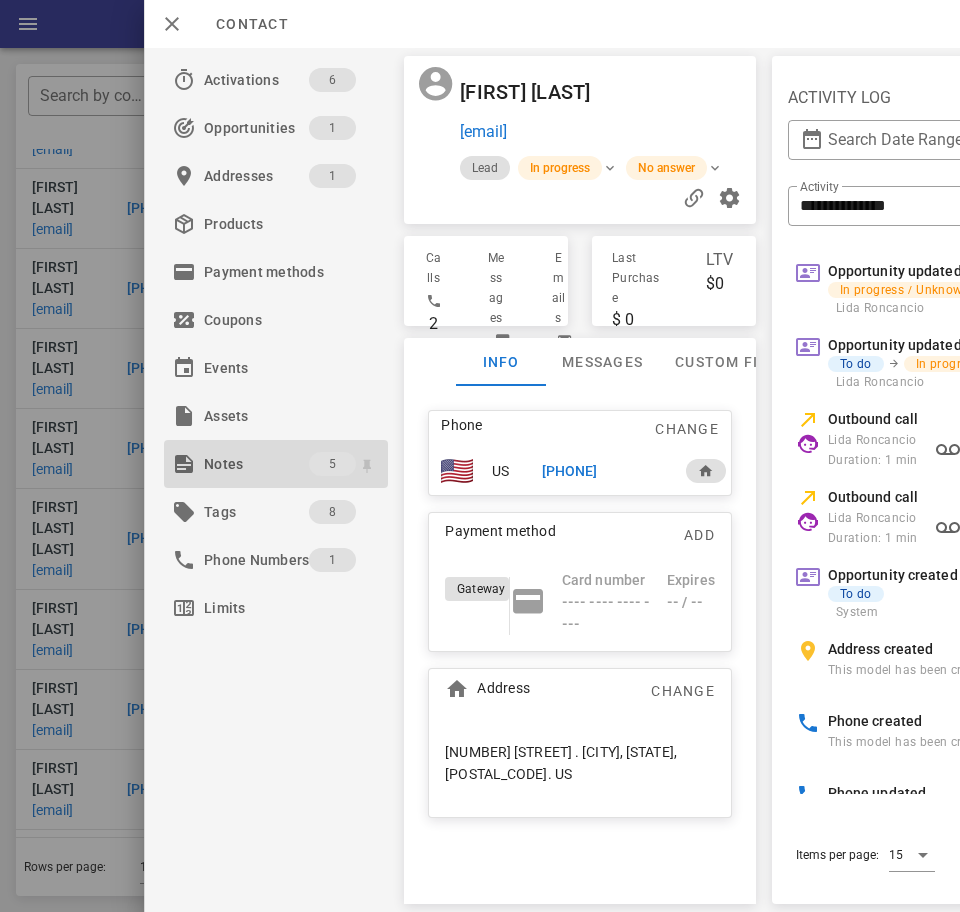 click on "Notes" at bounding box center (256, 464) 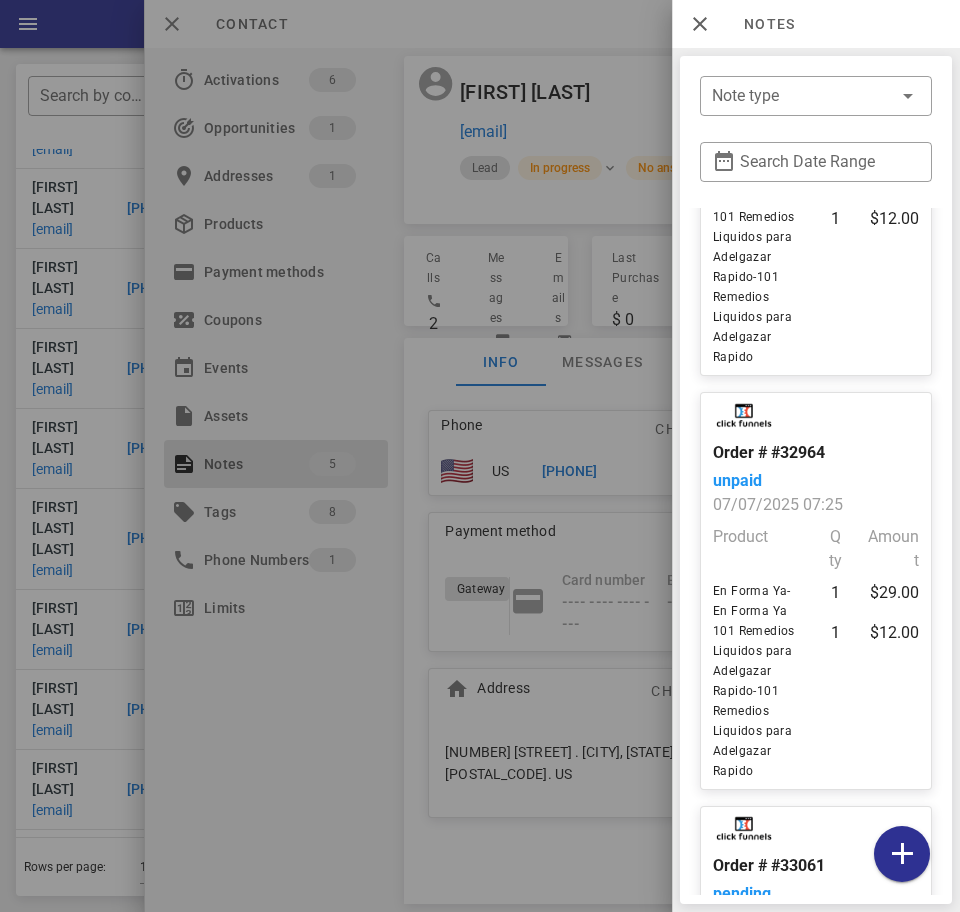 scroll, scrollTop: 0, scrollLeft: 0, axis: both 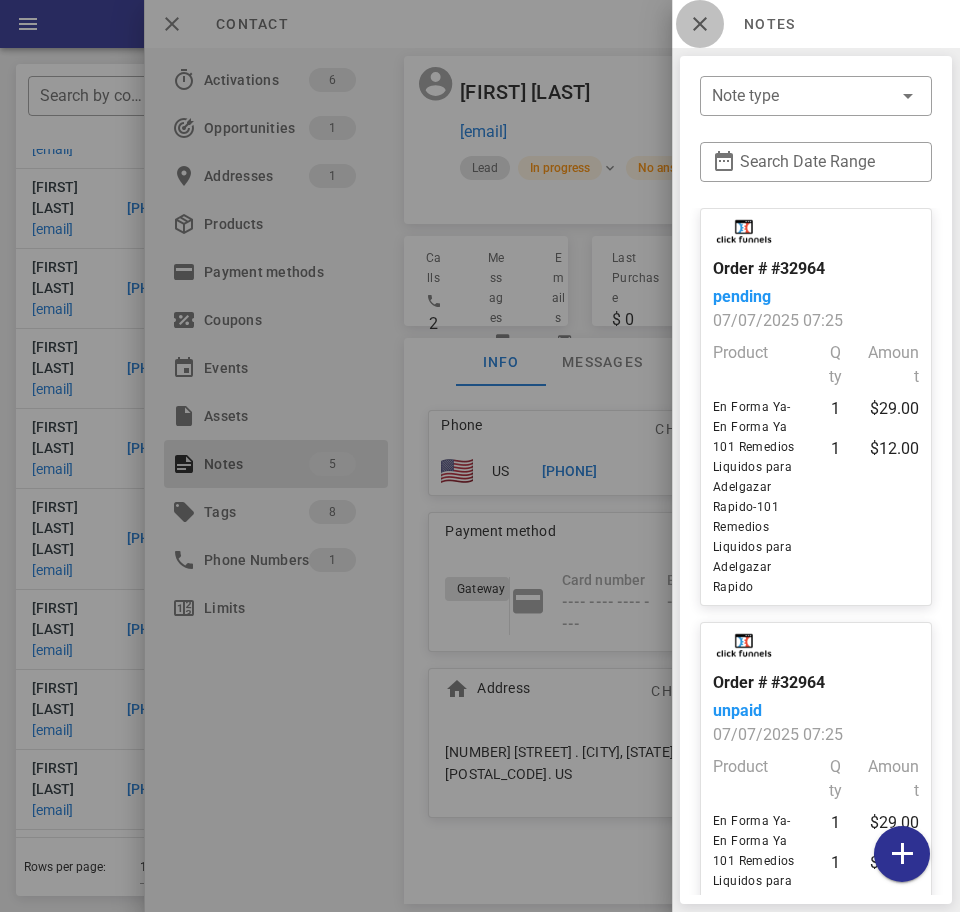 click at bounding box center (700, 24) 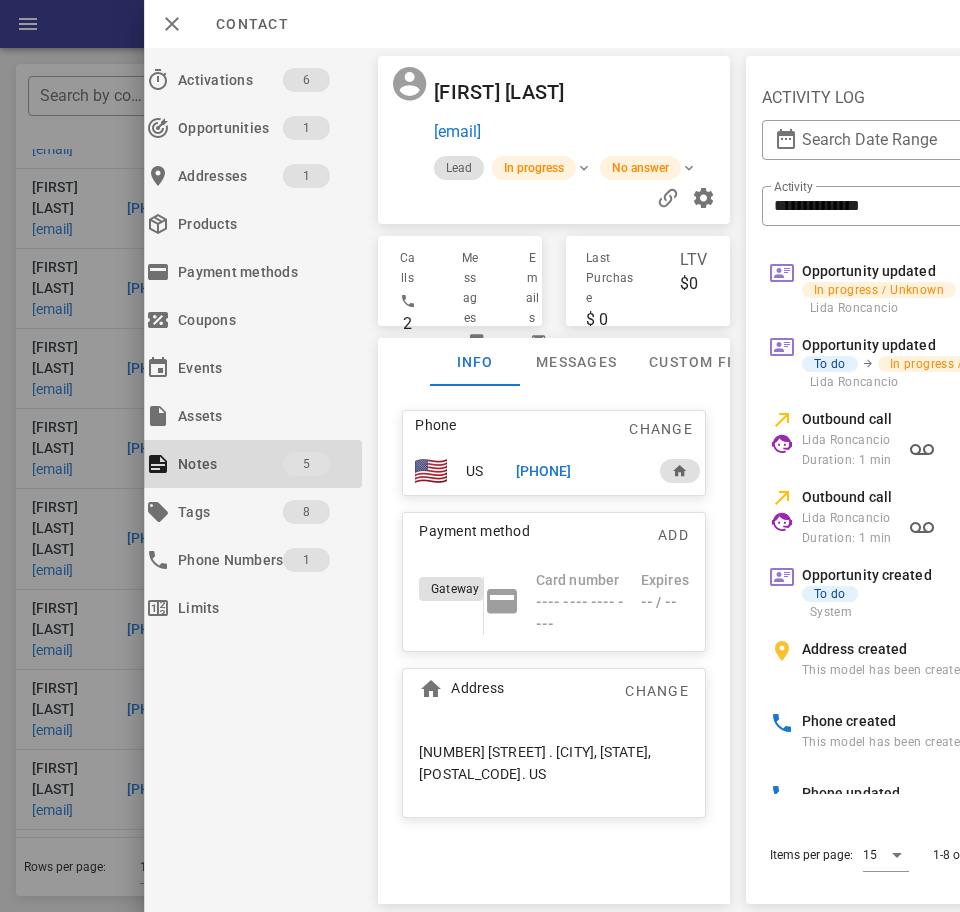 scroll, scrollTop: 0, scrollLeft: 25, axis: horizontal 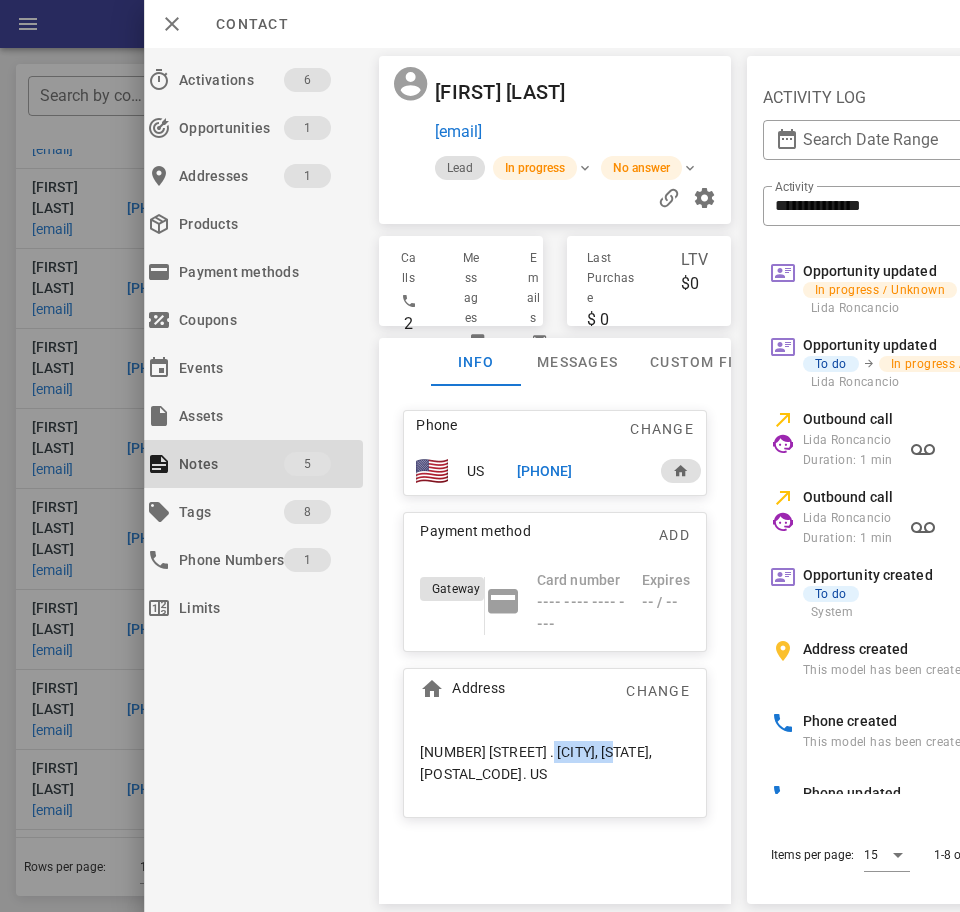 drag, startPoint x: 604, startPoint y: 752, endPoint x: 540, endPoint y: 759, distance: 64.381676 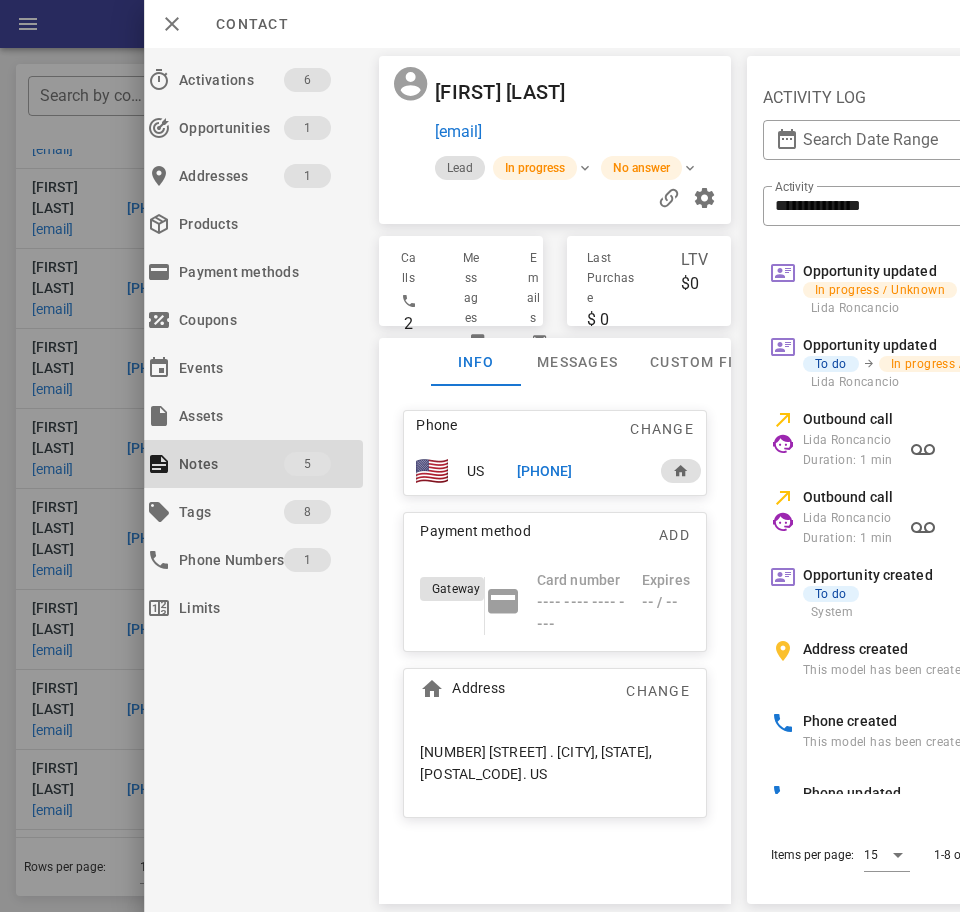 click on "+17622318400" at bounding box center [545, 471] 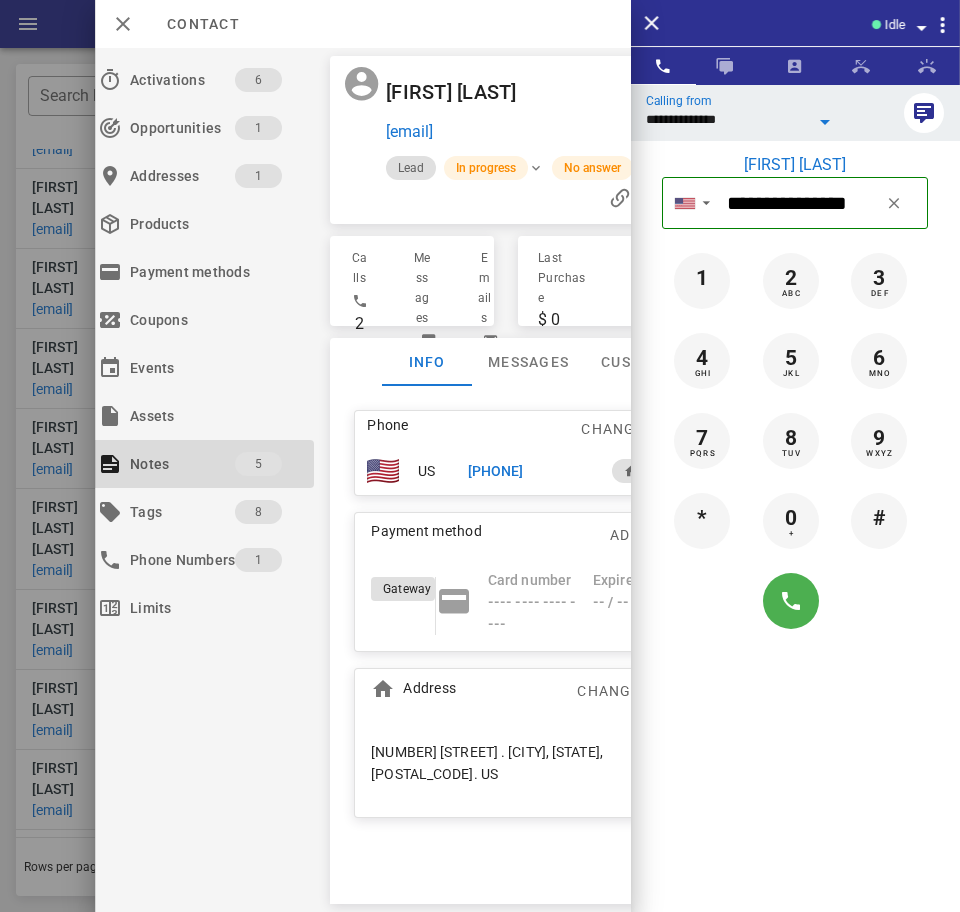 click on "**********" at bounding box center [727, 119] 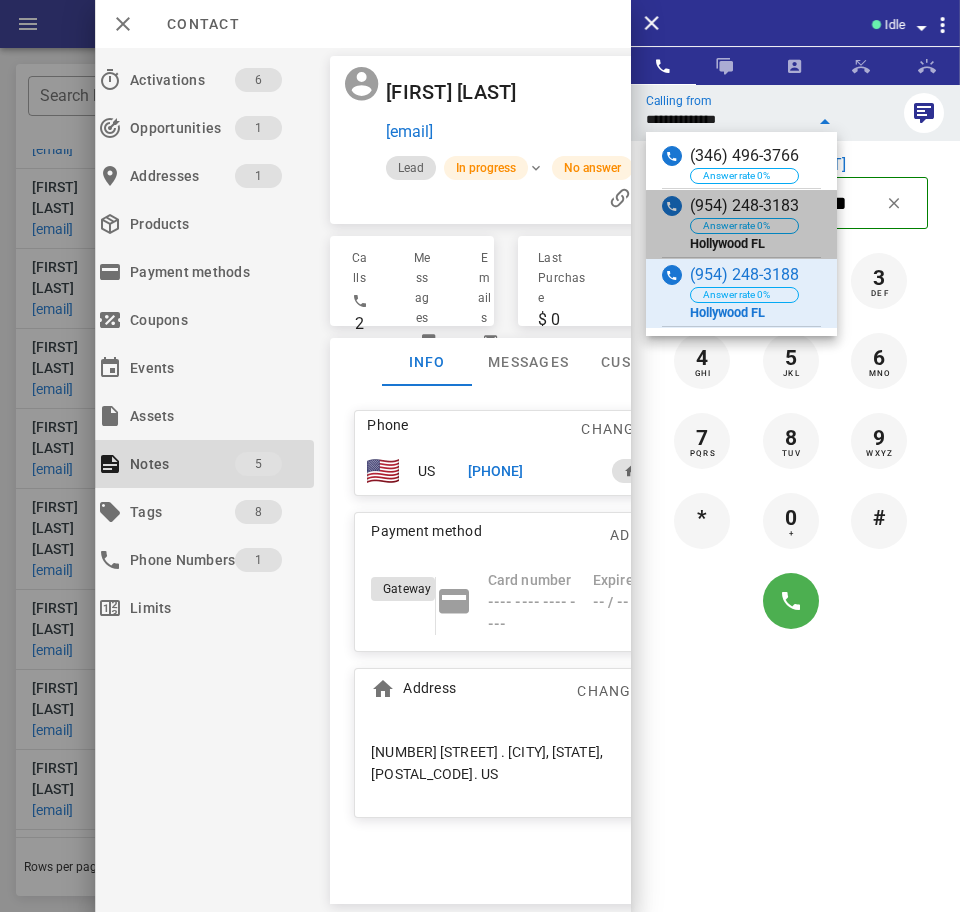 click on "(954) 248-3183   Answer rate 0%    Hollywood   FL" at bounding box center [741, 224] 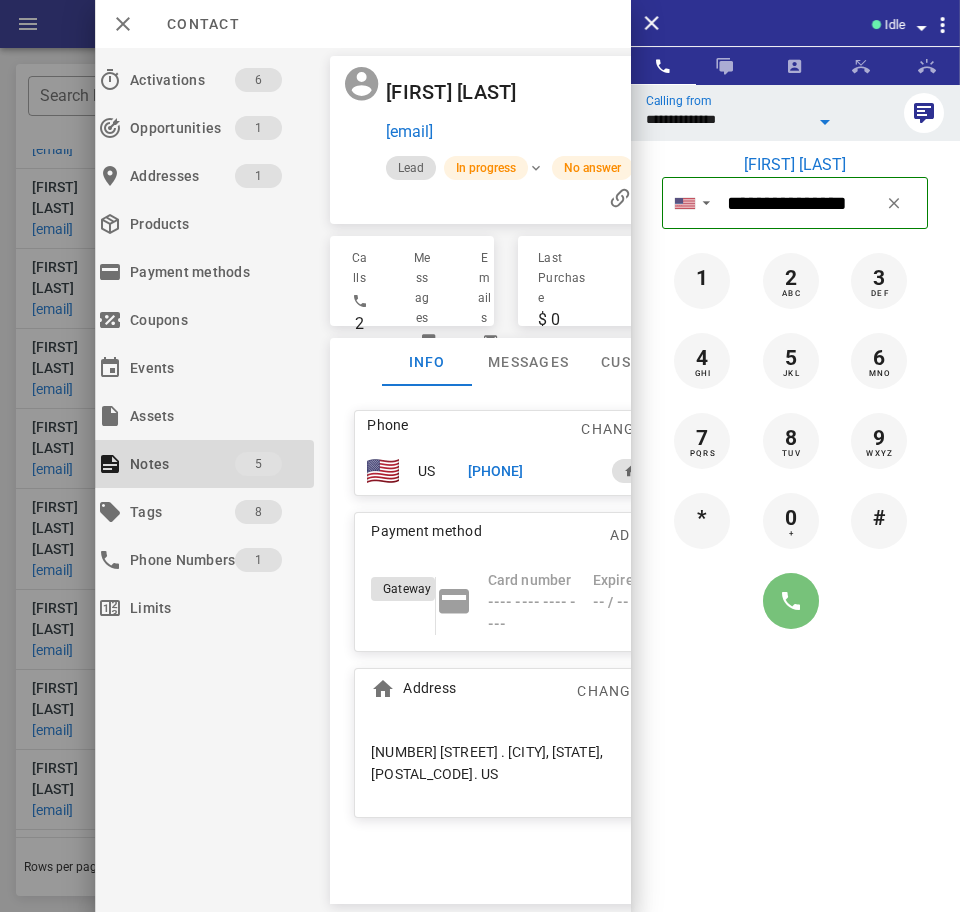 click at bounding box center [791, 601] 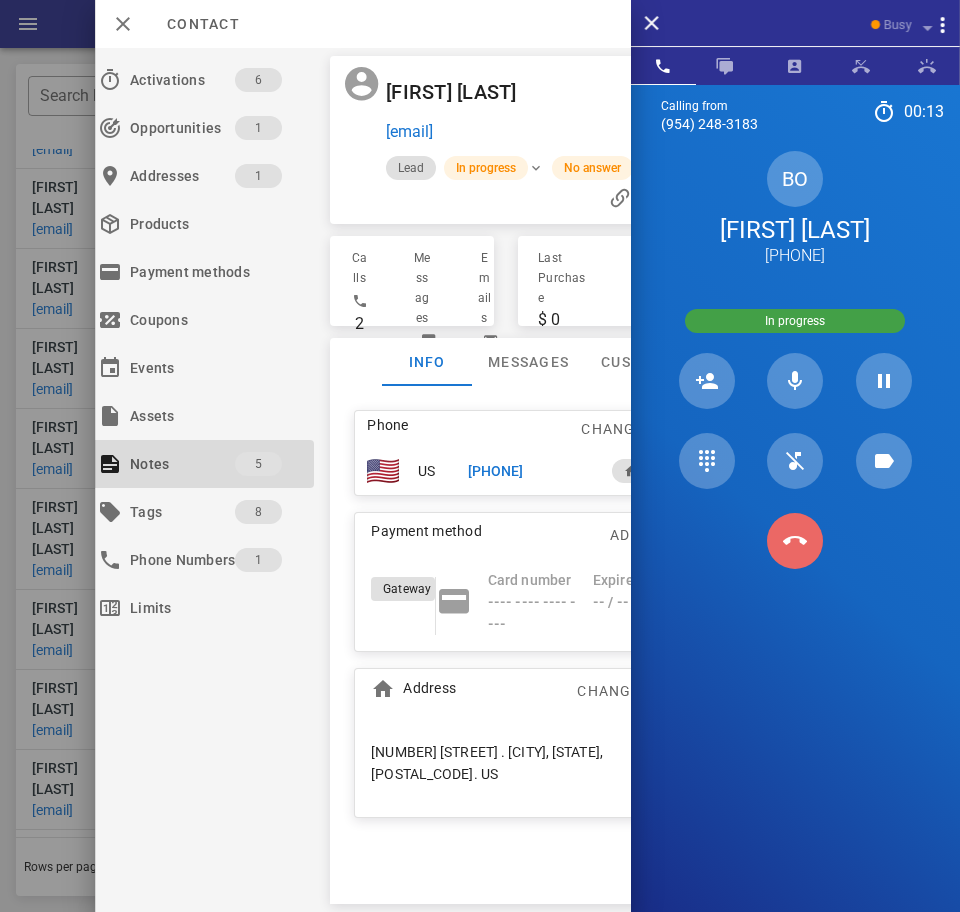 click at bounding box center [795, 541] 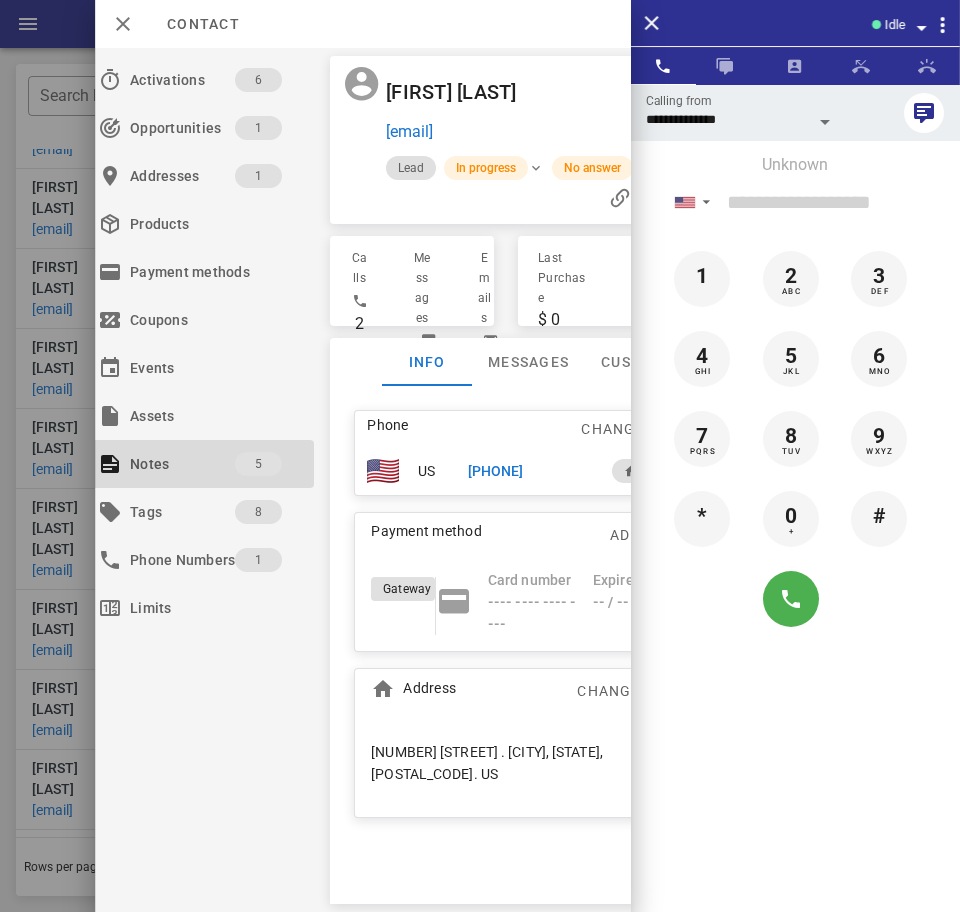 click on "+17622318400" at bounding box center (495, 471) 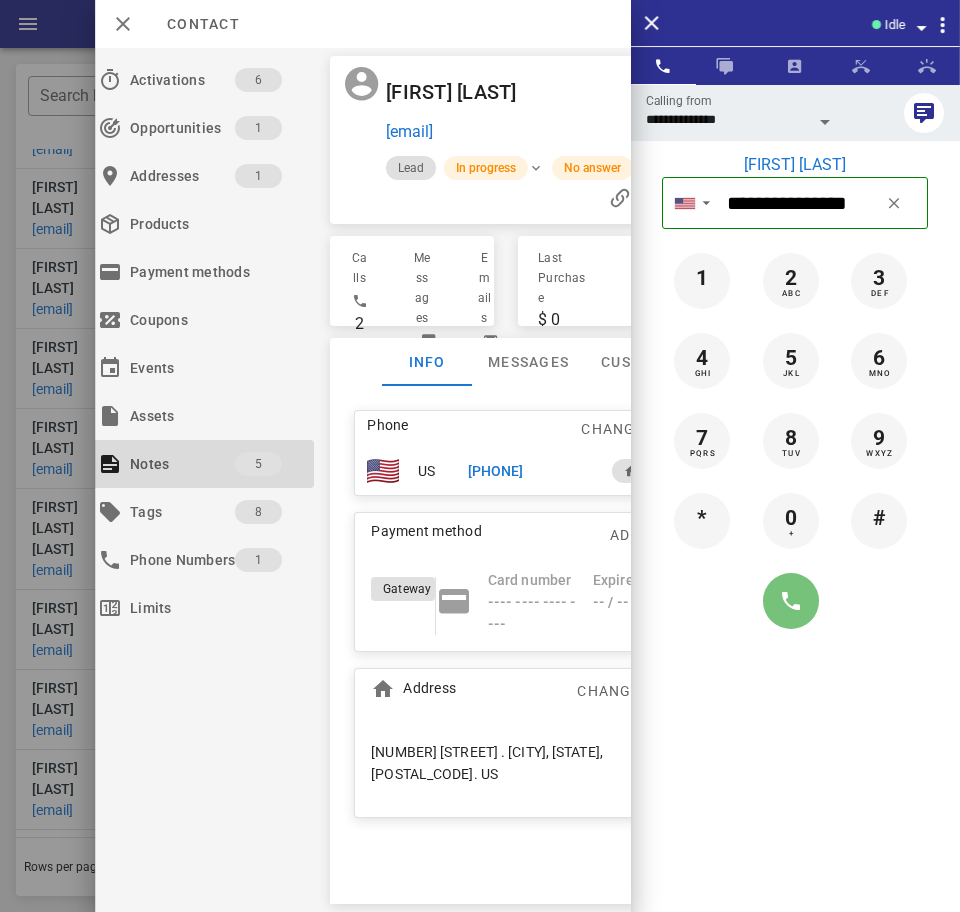 click at bounding box center (791, 601) 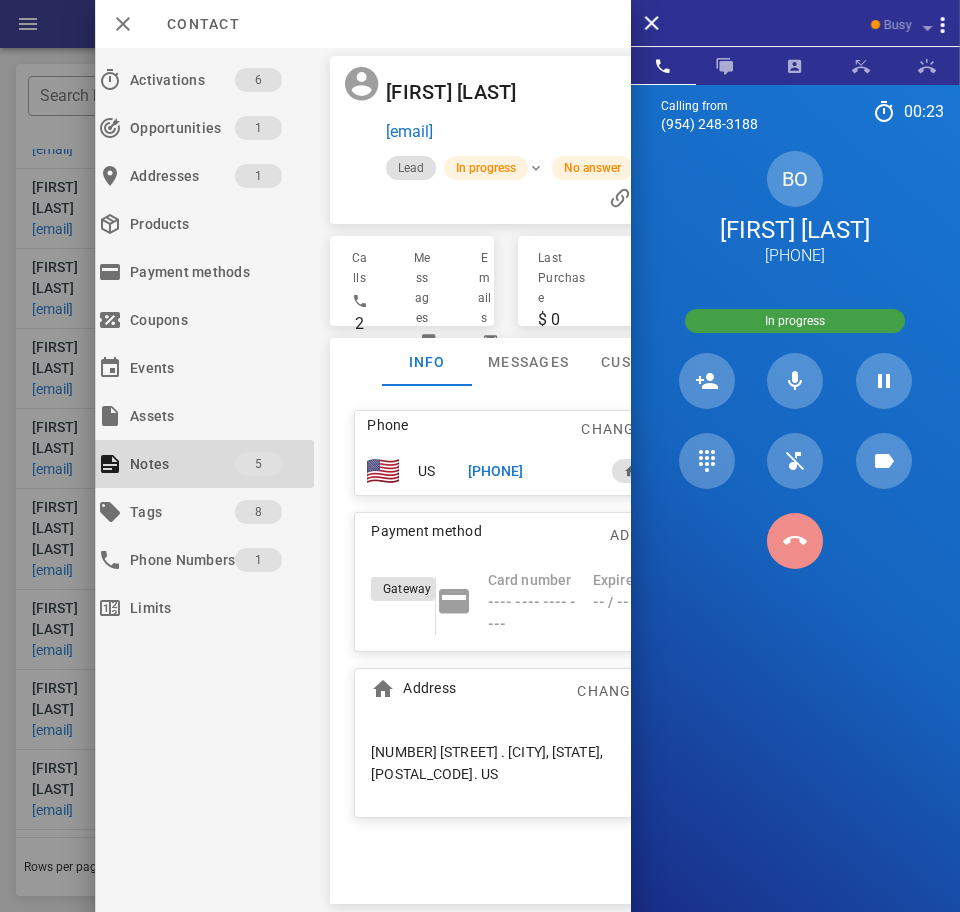 click at bounding box center [795, 541] 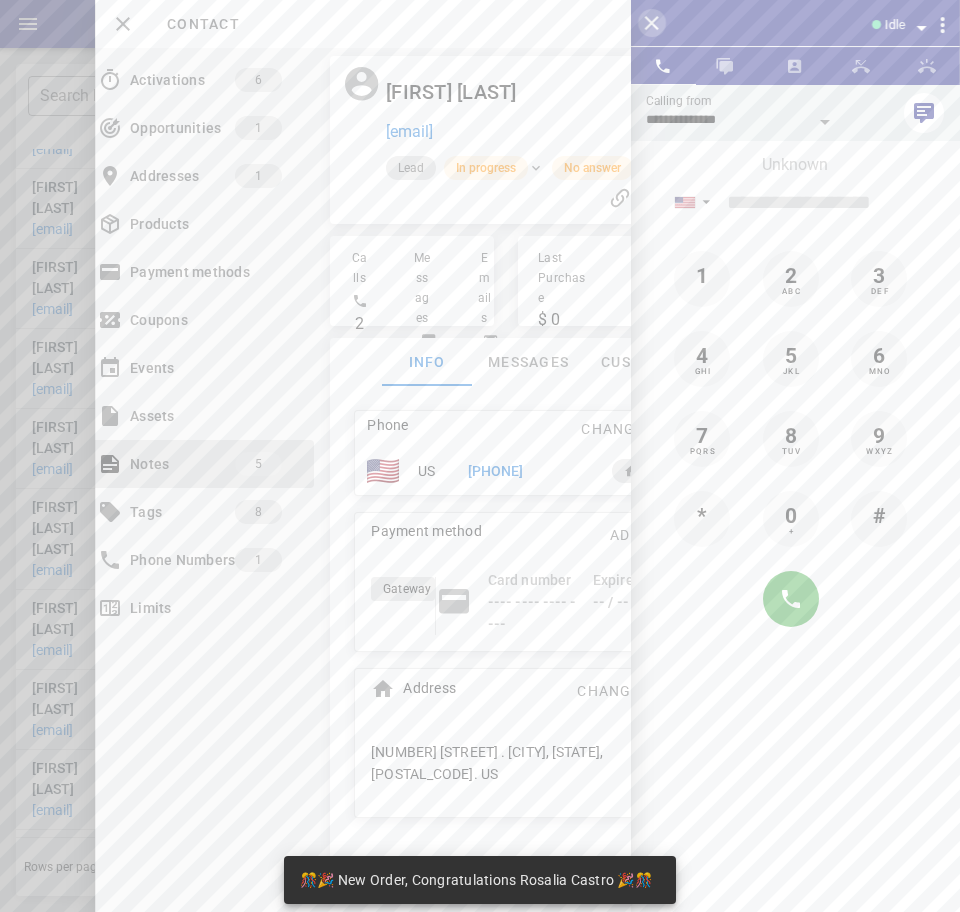 drag, startPoint x: 654, startPoint y: 12, endPoint x: 609, endPoint y: 15, distance: 45.099888 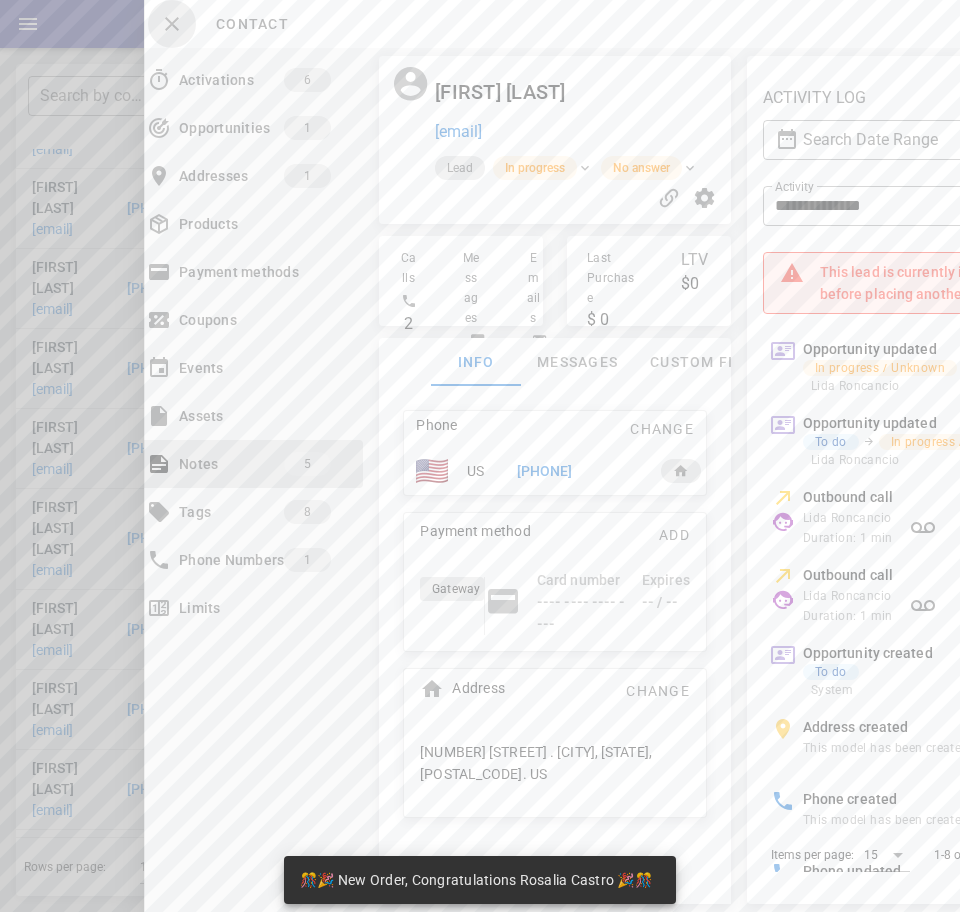 click at bounding box center (172, 24) 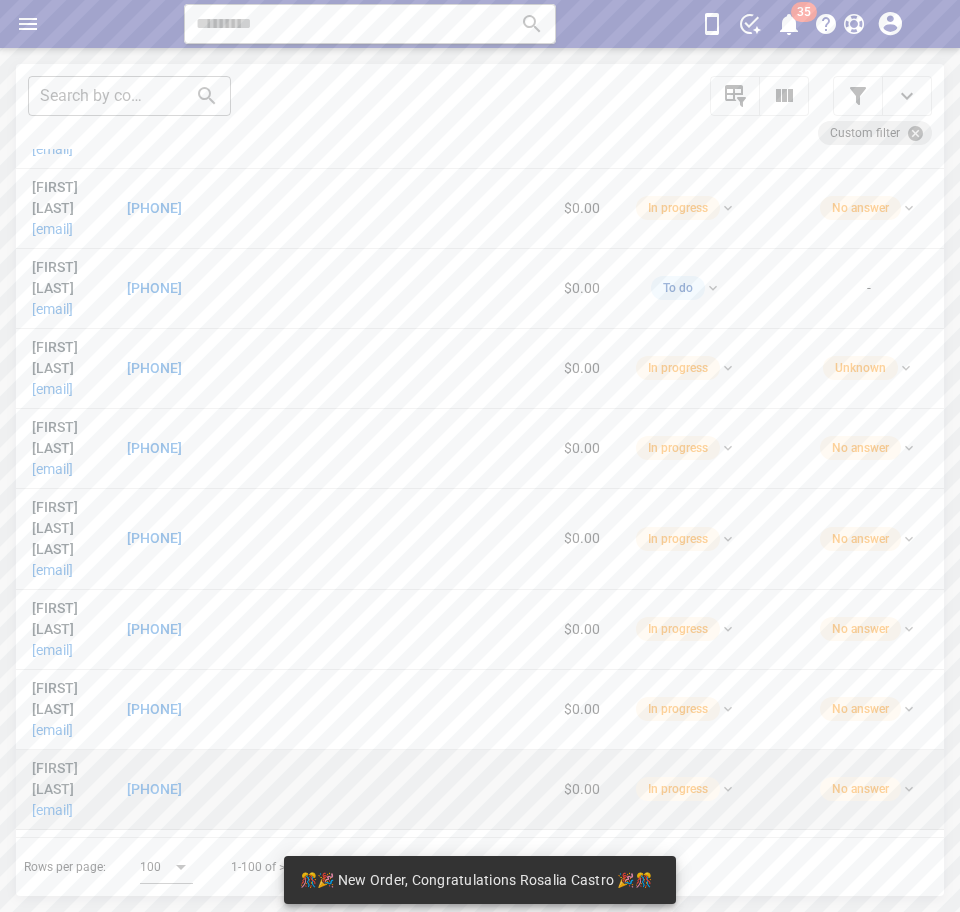 scroll, scrollTop: 519, scrollLeft: 0, axis: vertical 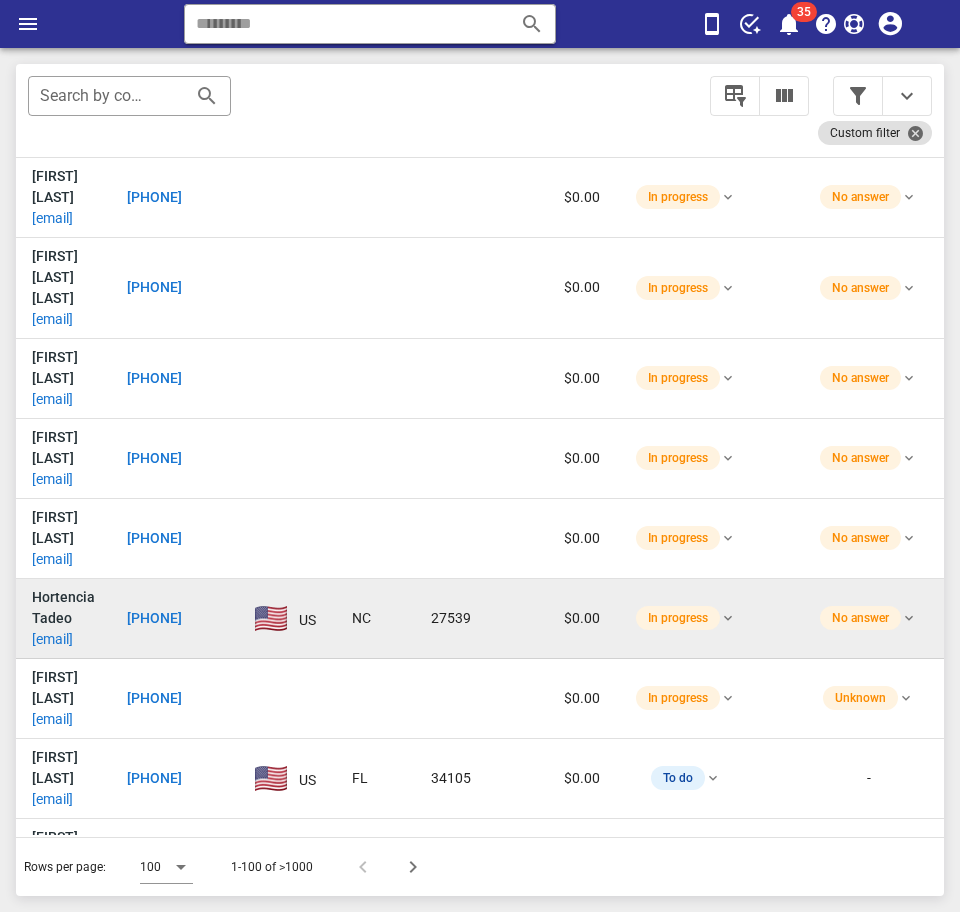 click on "hortenciatadeo.1971@gmail.com" at bounding box center [52, 639] 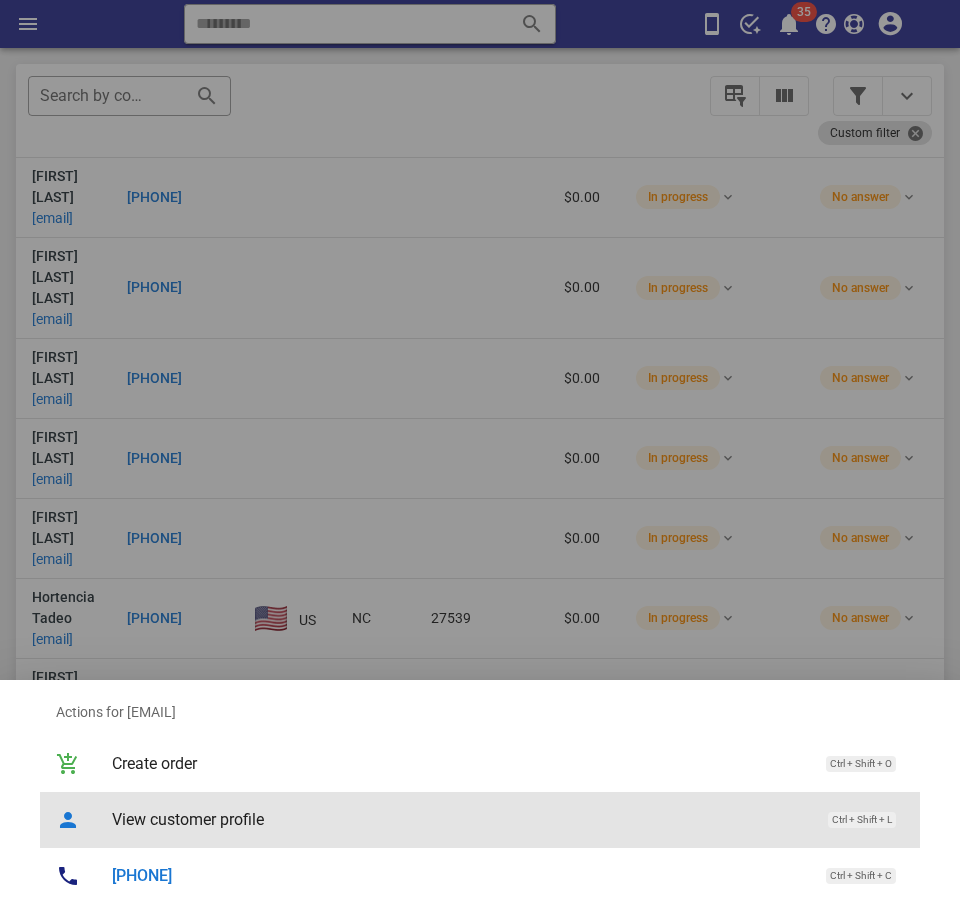click on "View customer profile" at bounding box center [460, 819] 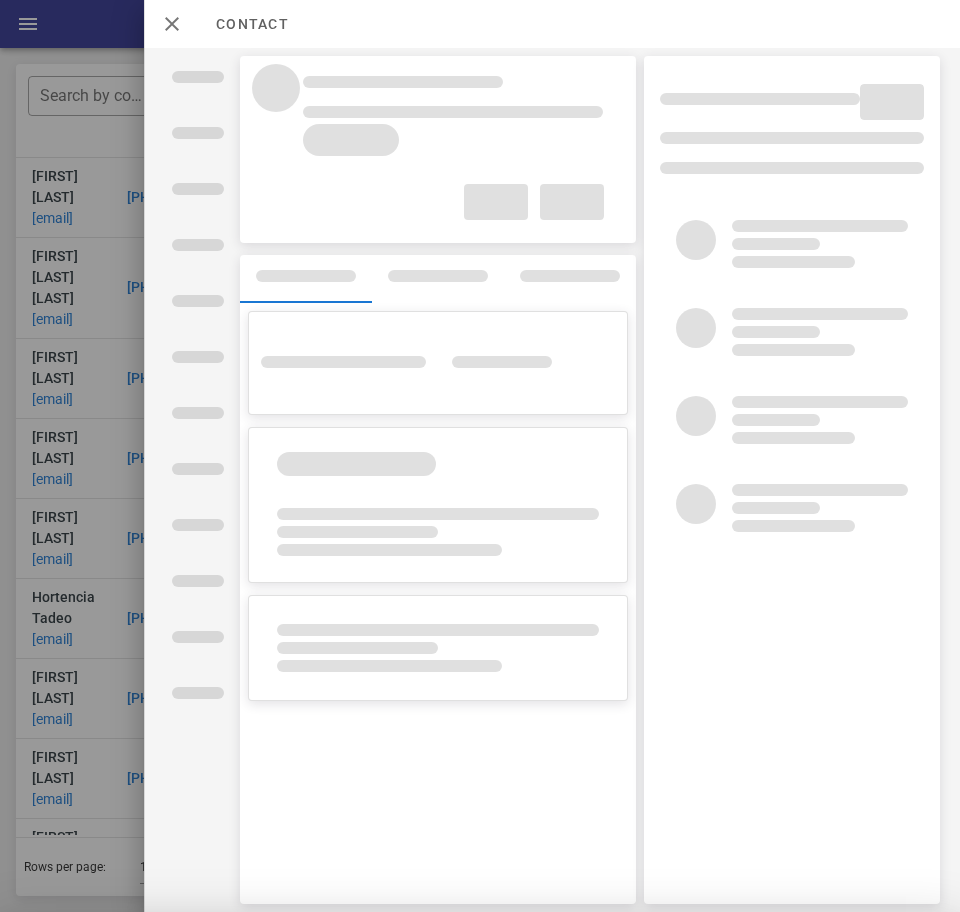 click on "**********" at bounding box center [480, 456] 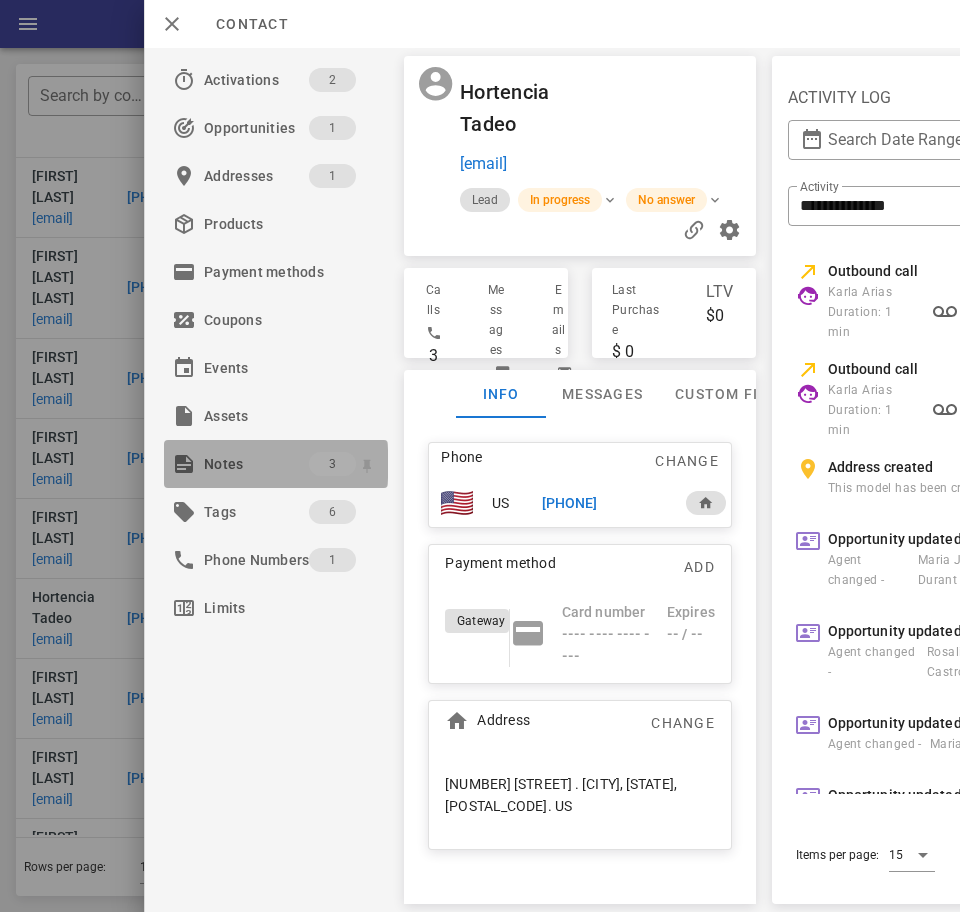 click on "Notes" at bounding box center (256, 464) 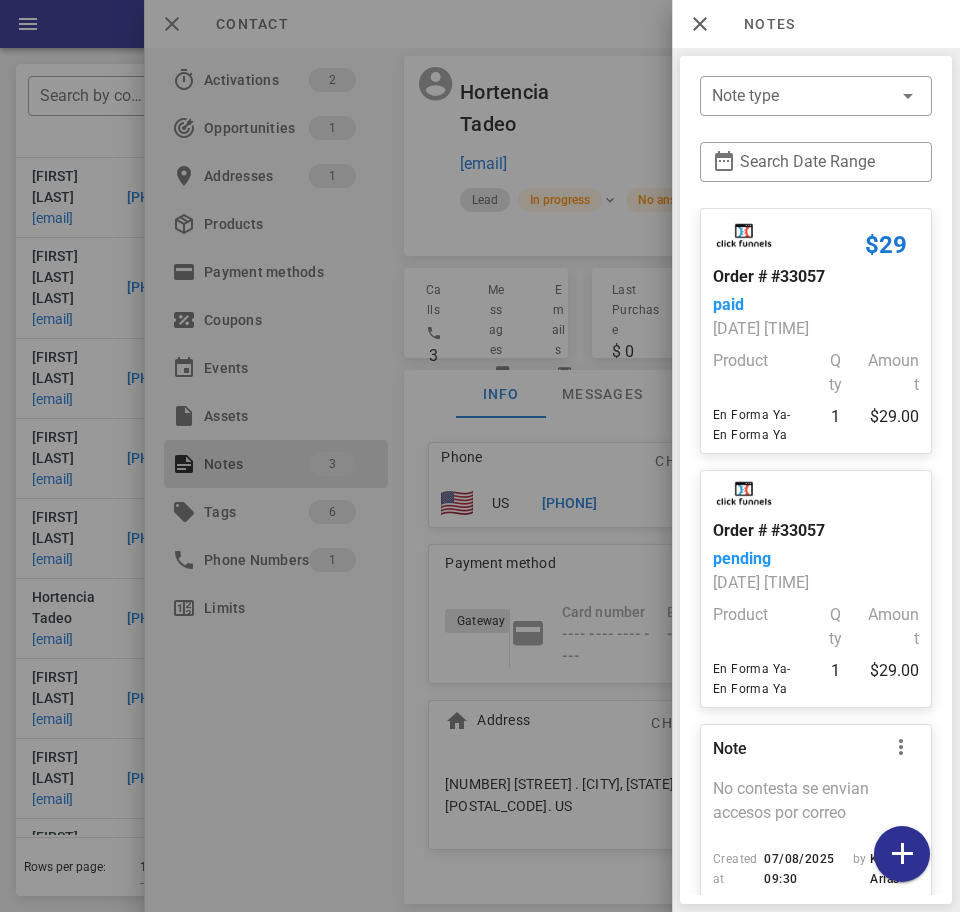 scroll, scrollTop: 93, scrollLeft: 0, axis: vertical 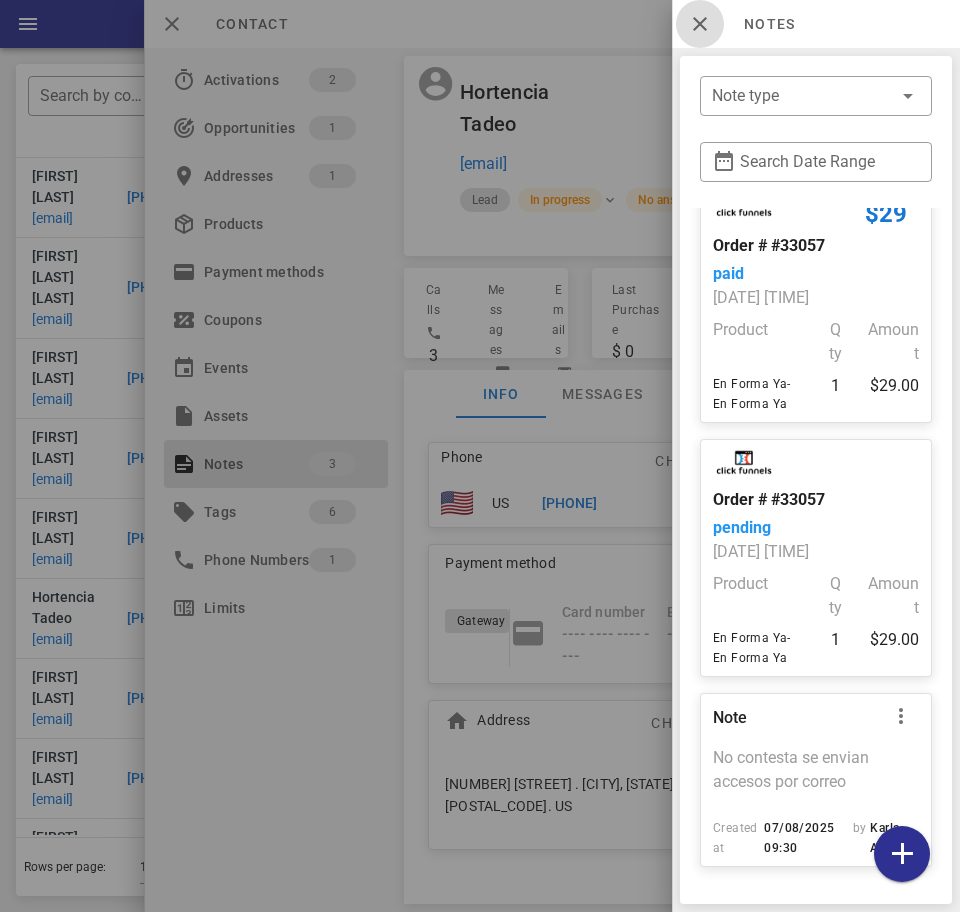 click at bounding box center [700, 24] 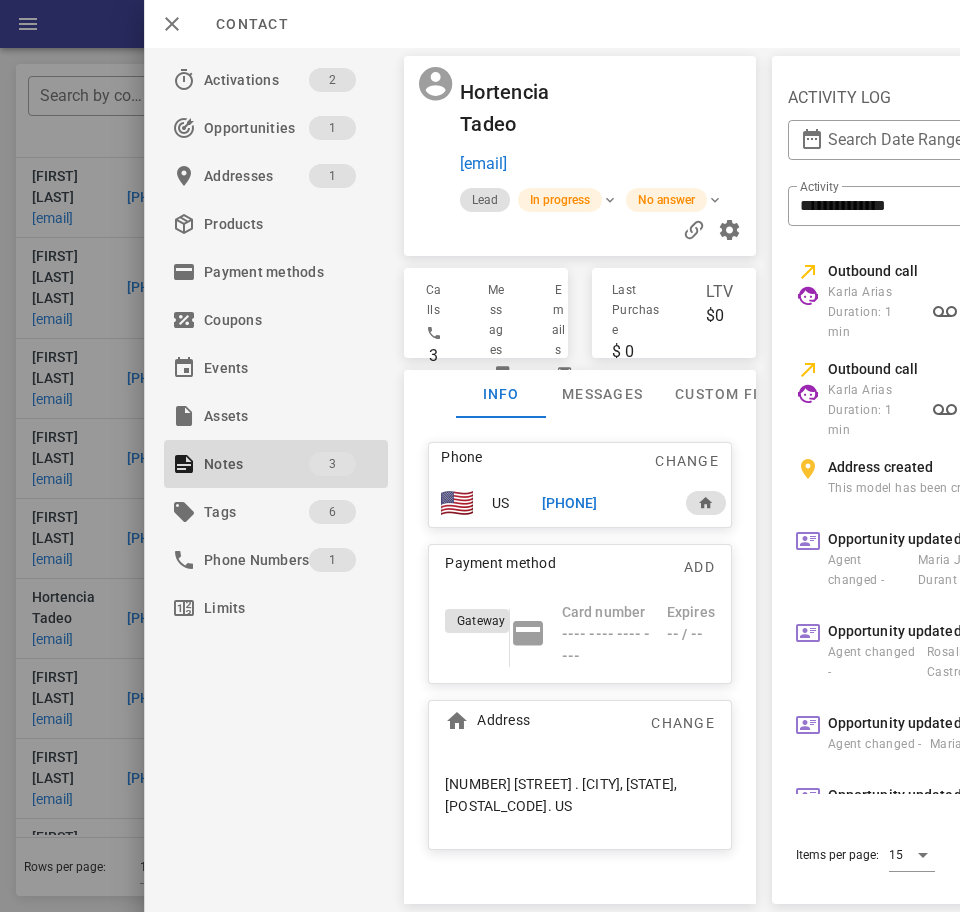 click on "5708 Goolsby Ct .
Apex, NC, 27539.
US" at bounding box center [580, 795] 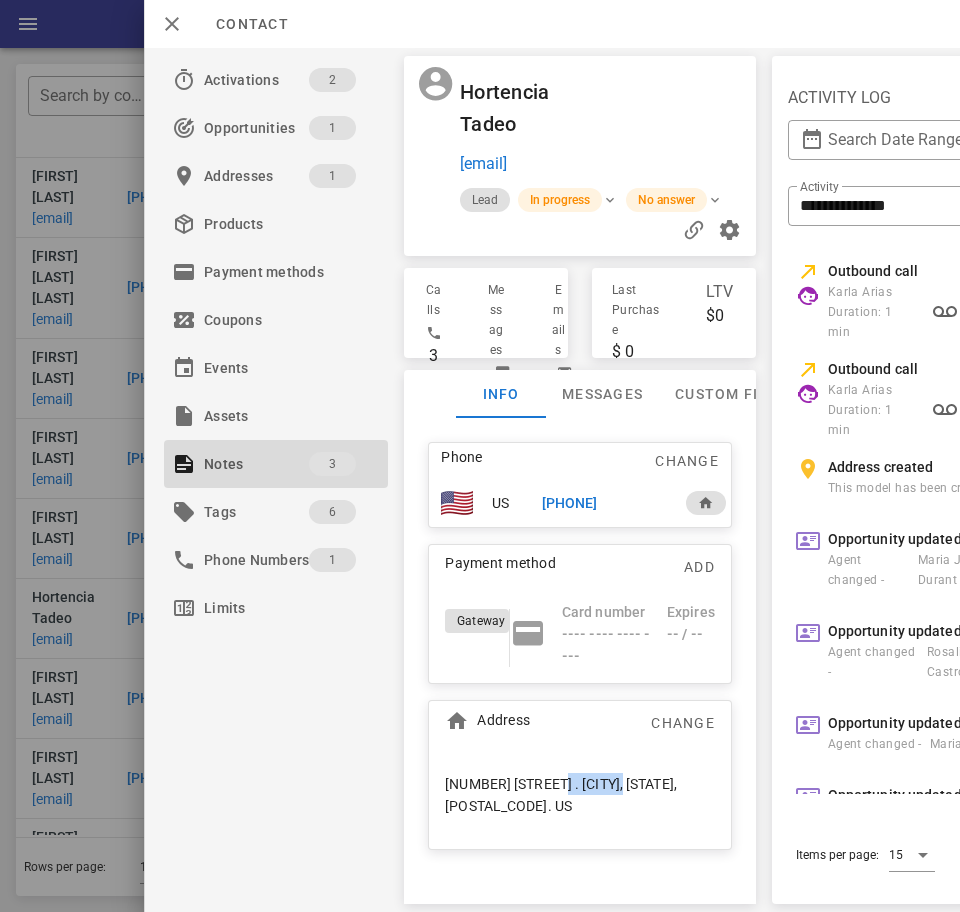 drag, startPoint x: 549, startPoint y: 785, endPoint x: 611, endPoint y: 786, distance: 62.008064 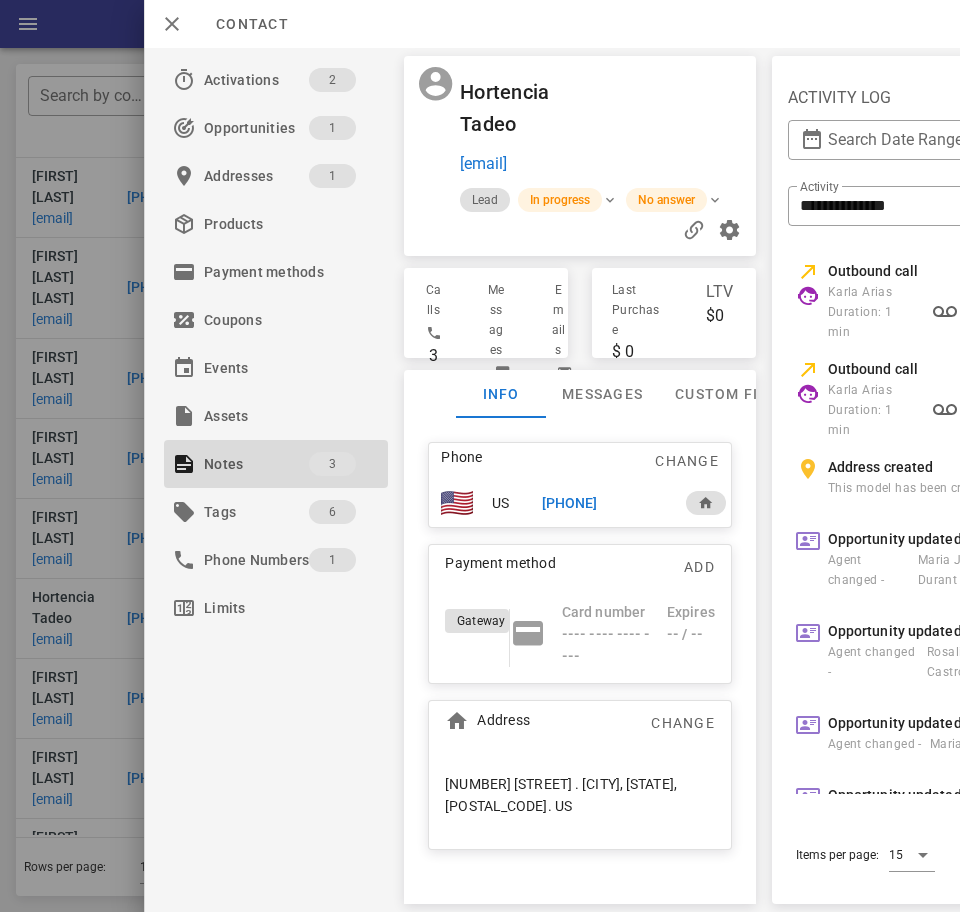 click on "+19199246787" at bounding box center [570, 503] 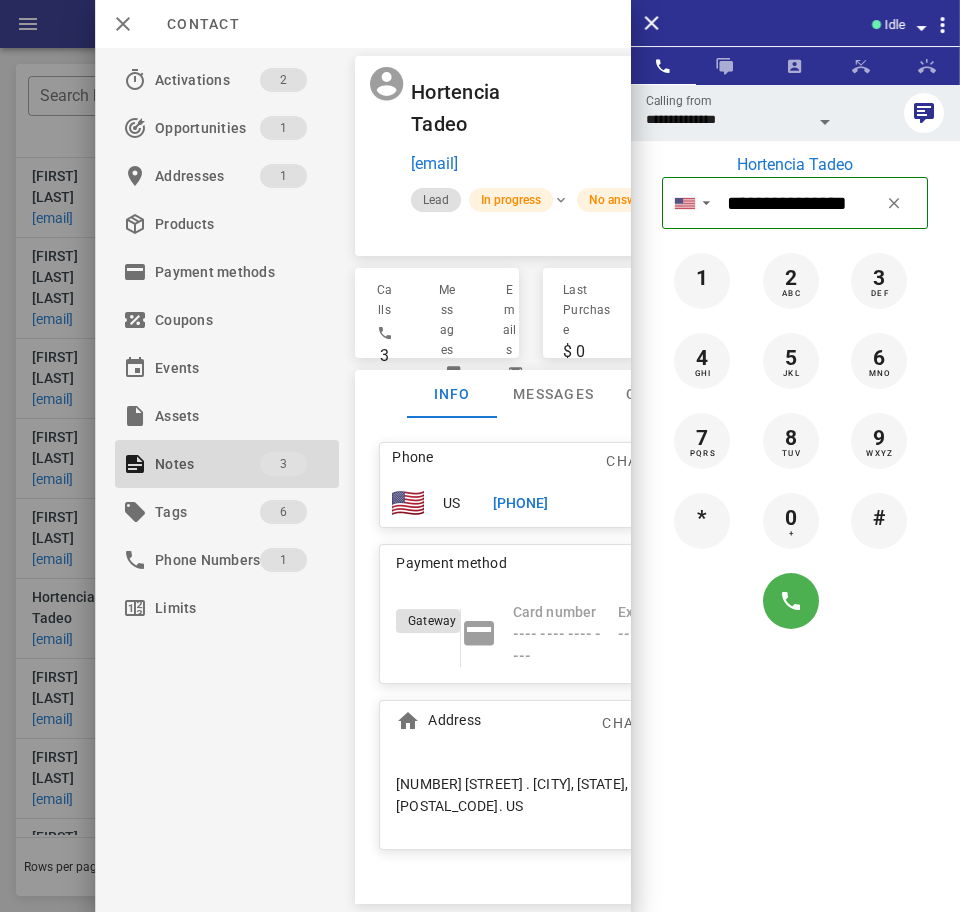 click at bounding box center [823, 118] 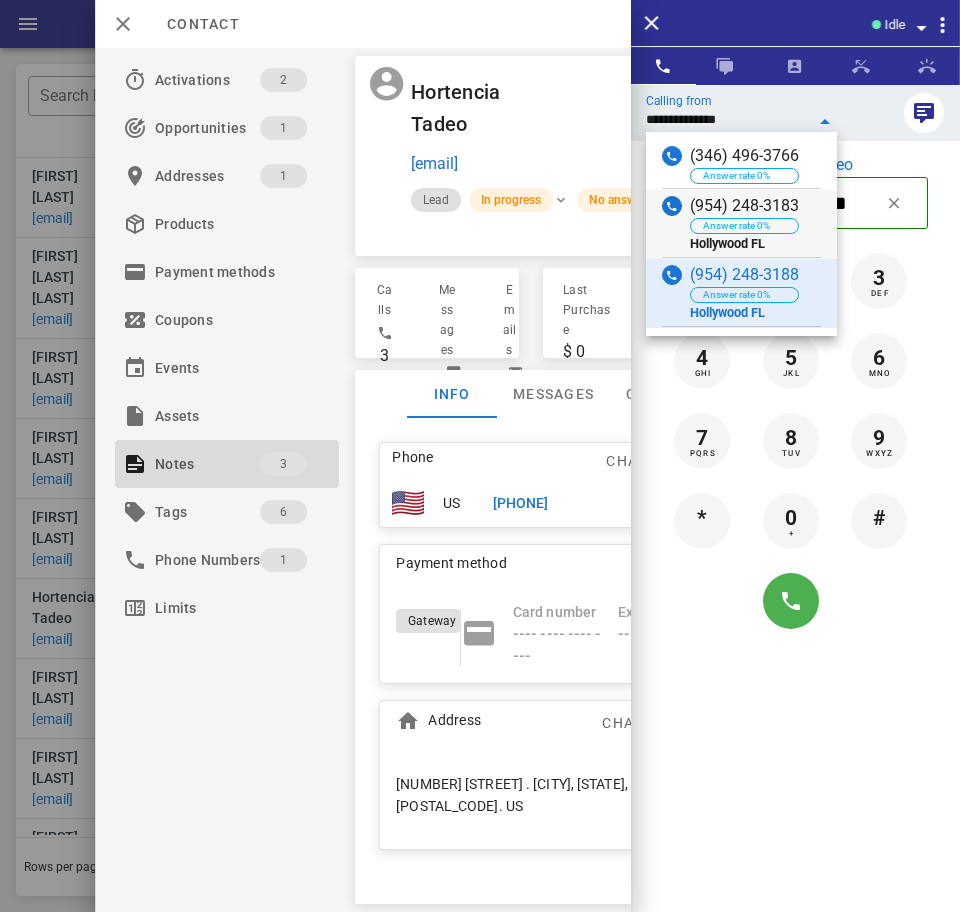 click on "(954) 248-3183   Answer rate 0%    Hollywood   FL" at bounding box center [741, 224] 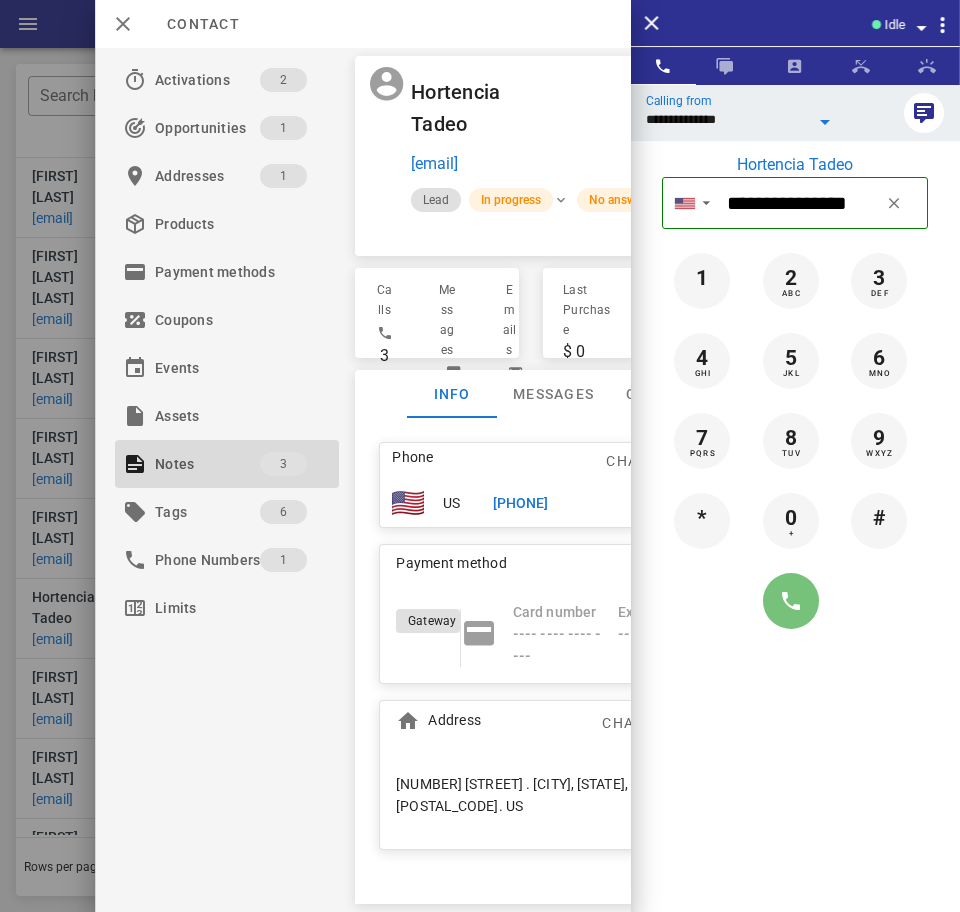 click at bounding box center [791, 601] 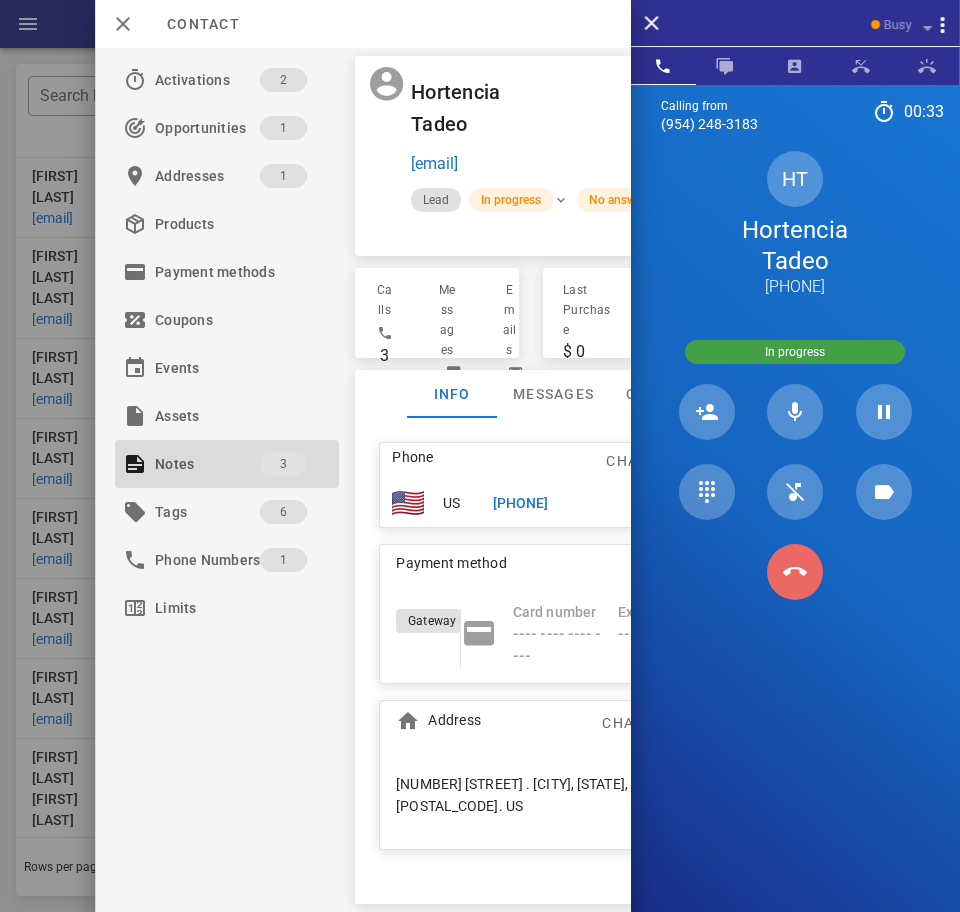 click at bounding box center [795, 572] 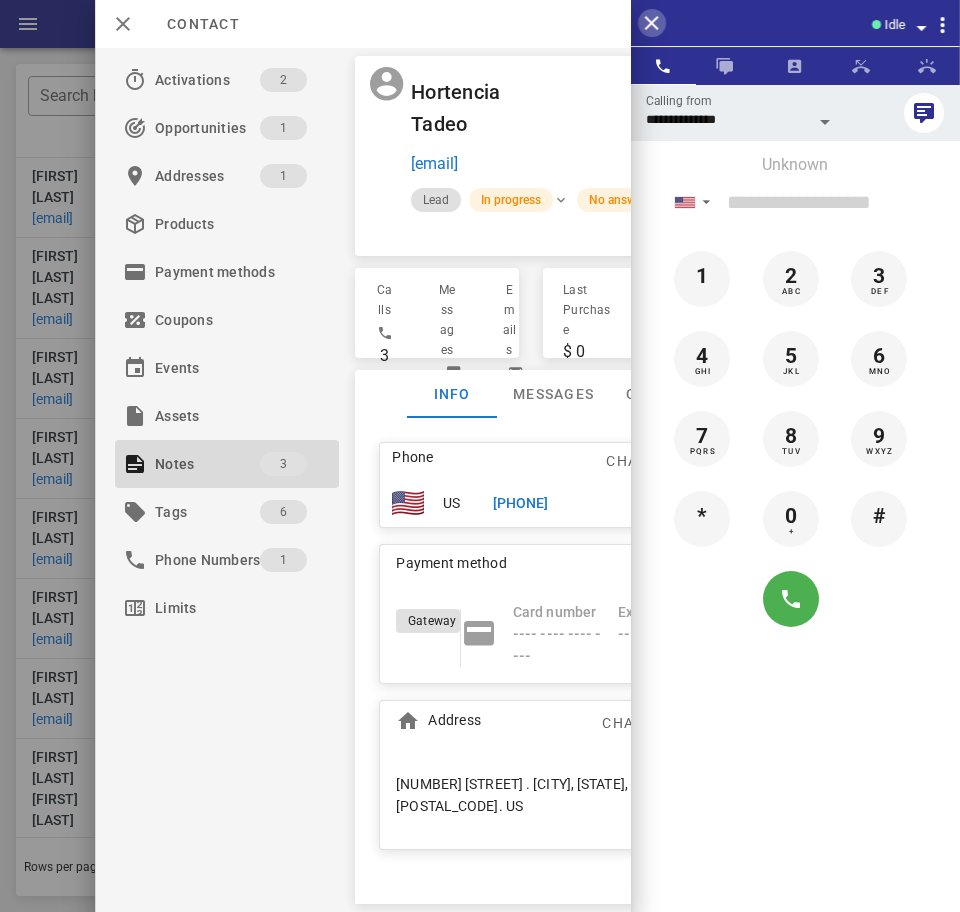 click at bounding box center [652, 23] 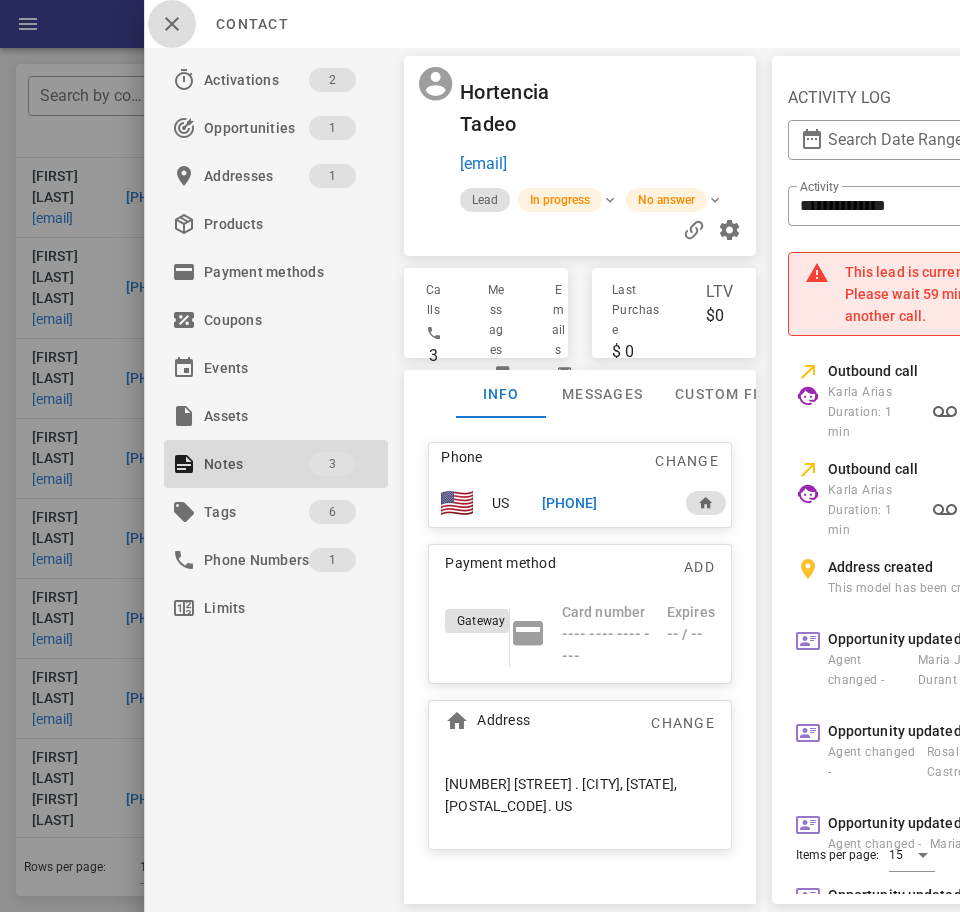 click at bounding box center [172, 24] 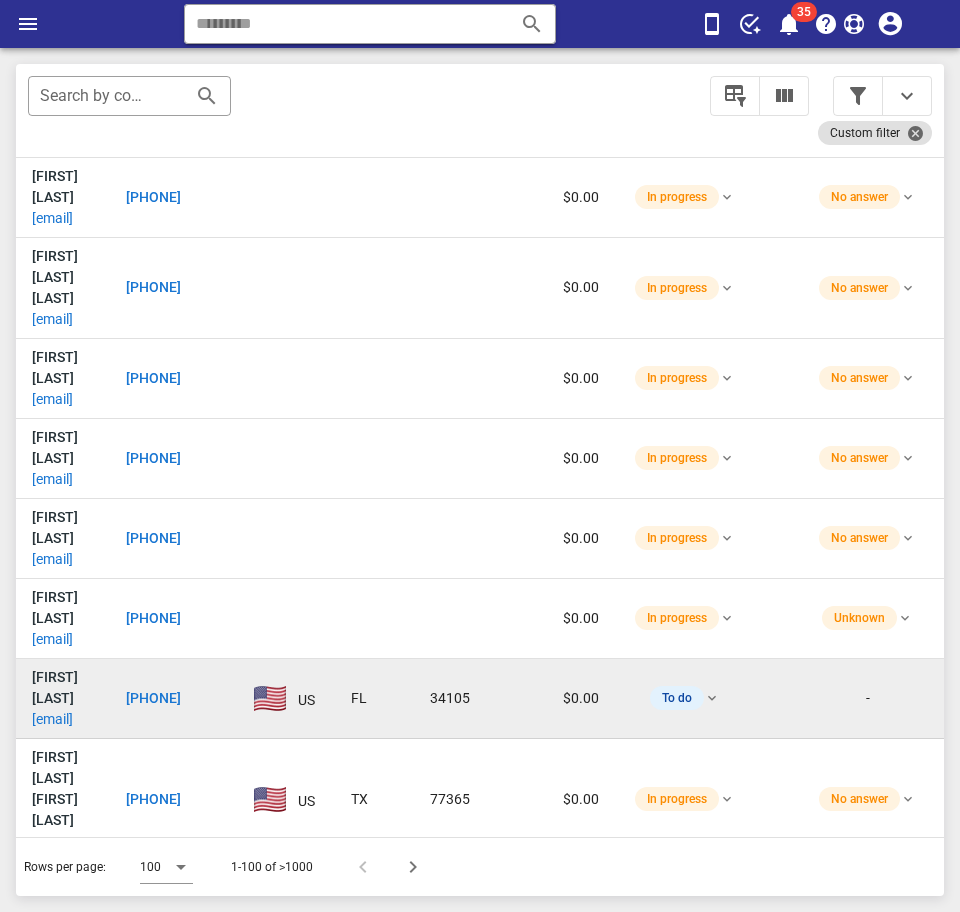 click on "marcearenas23@hotmail.com" at bounding box center [52, 719] 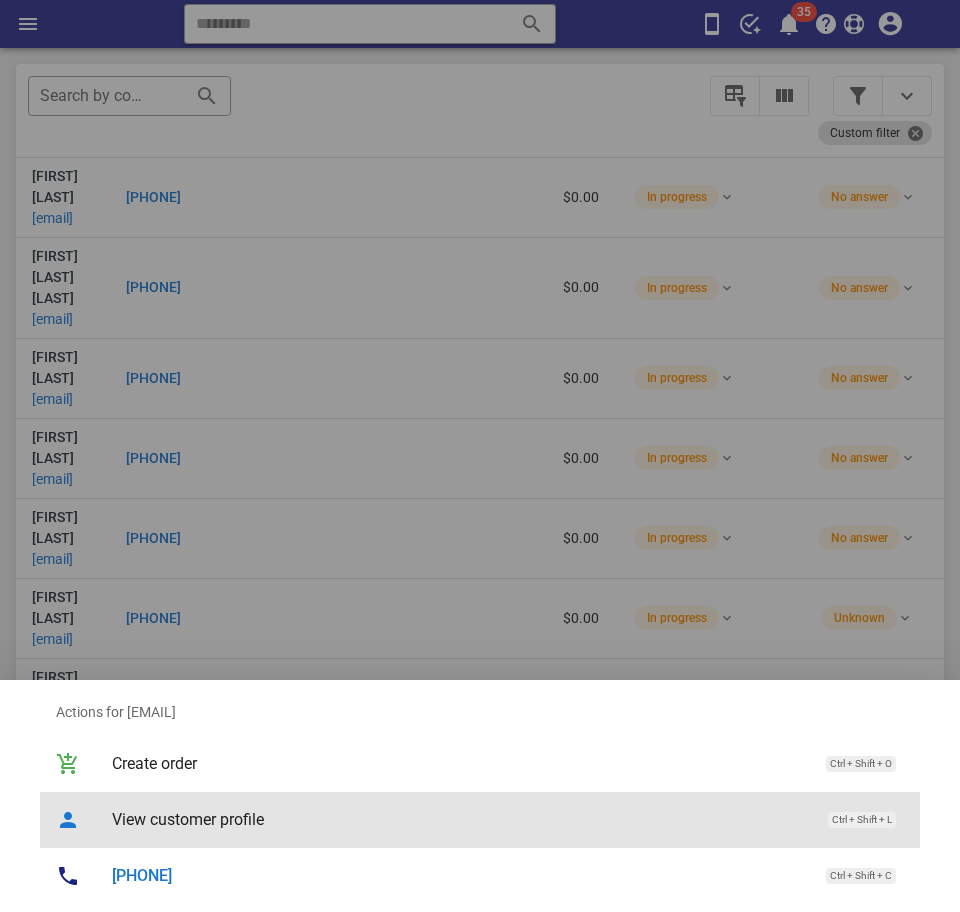click on "View customer profile" at bounding box center [460, 819] 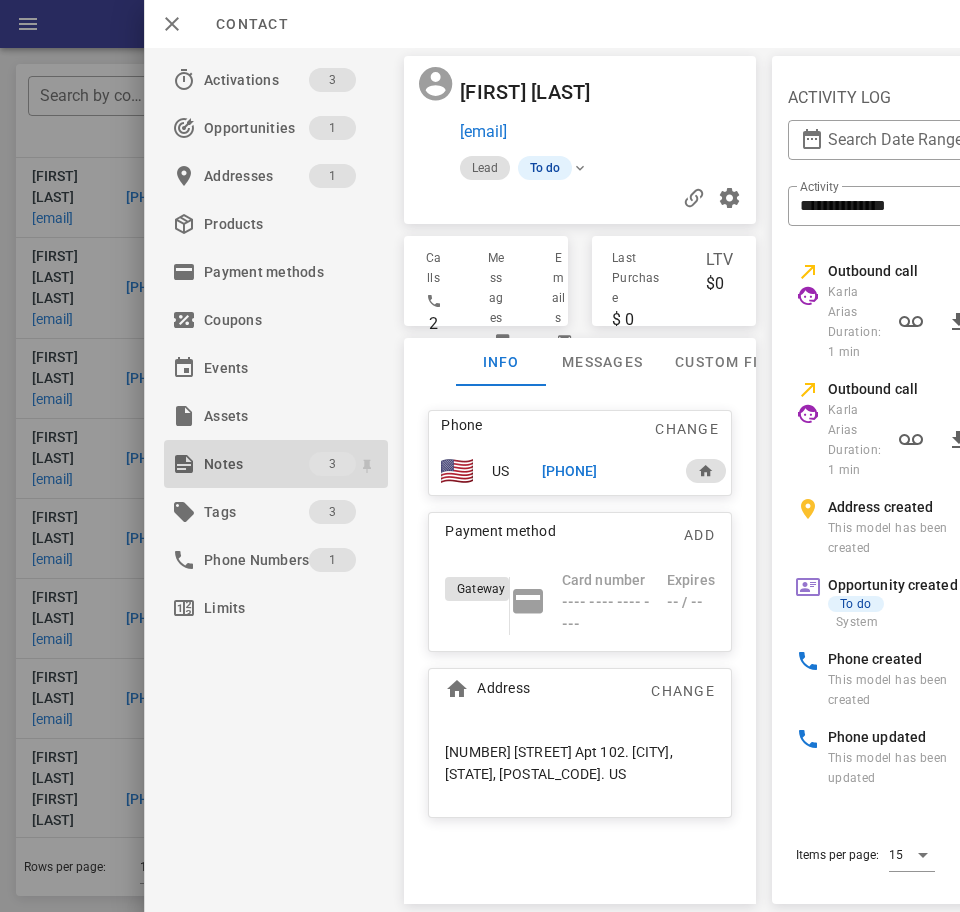 click on "Notes" at bounding box center [256, 464] 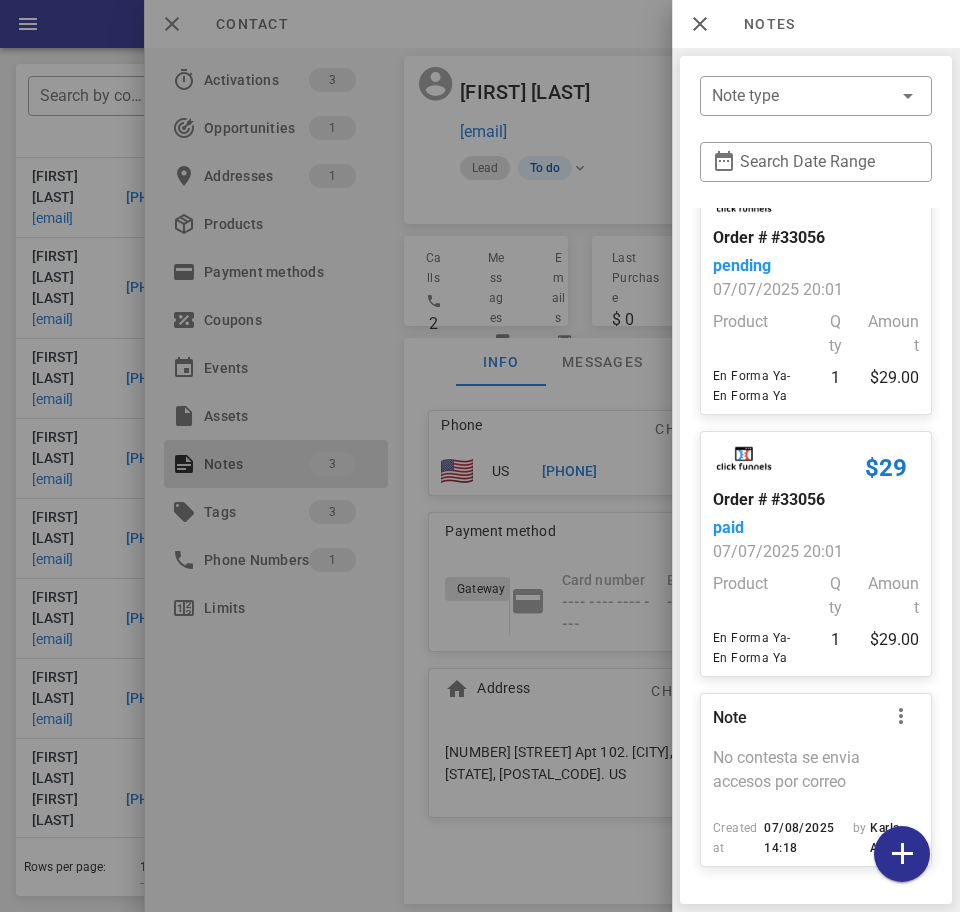 scroll, scrollTop: 0, scrollLeft: 0, axis: both 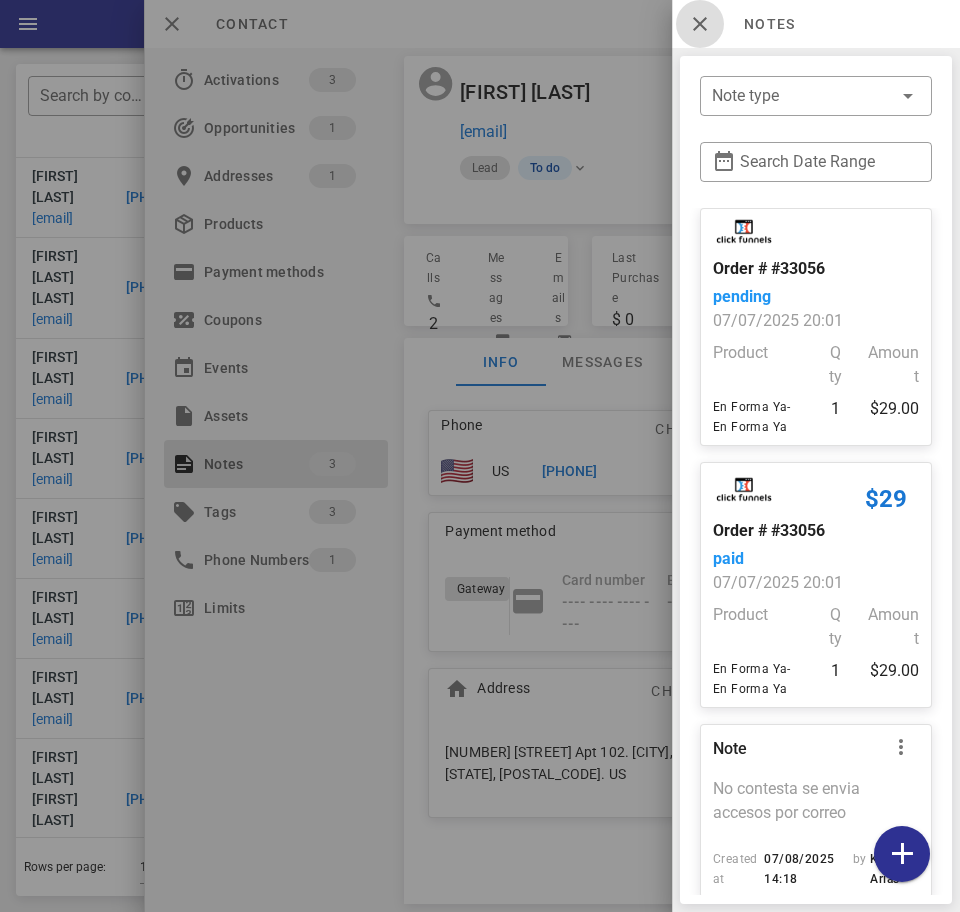 click at bounding box center (700, 24) 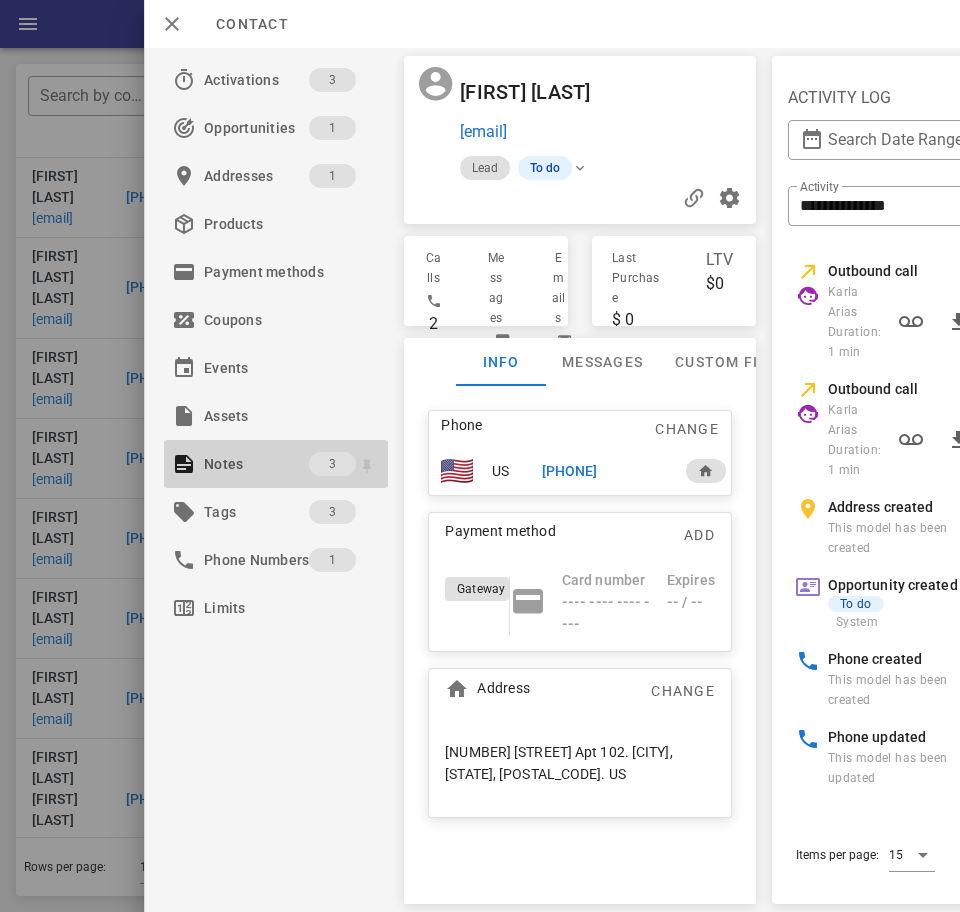 click on "Notes" at bounding box center (256, 464) 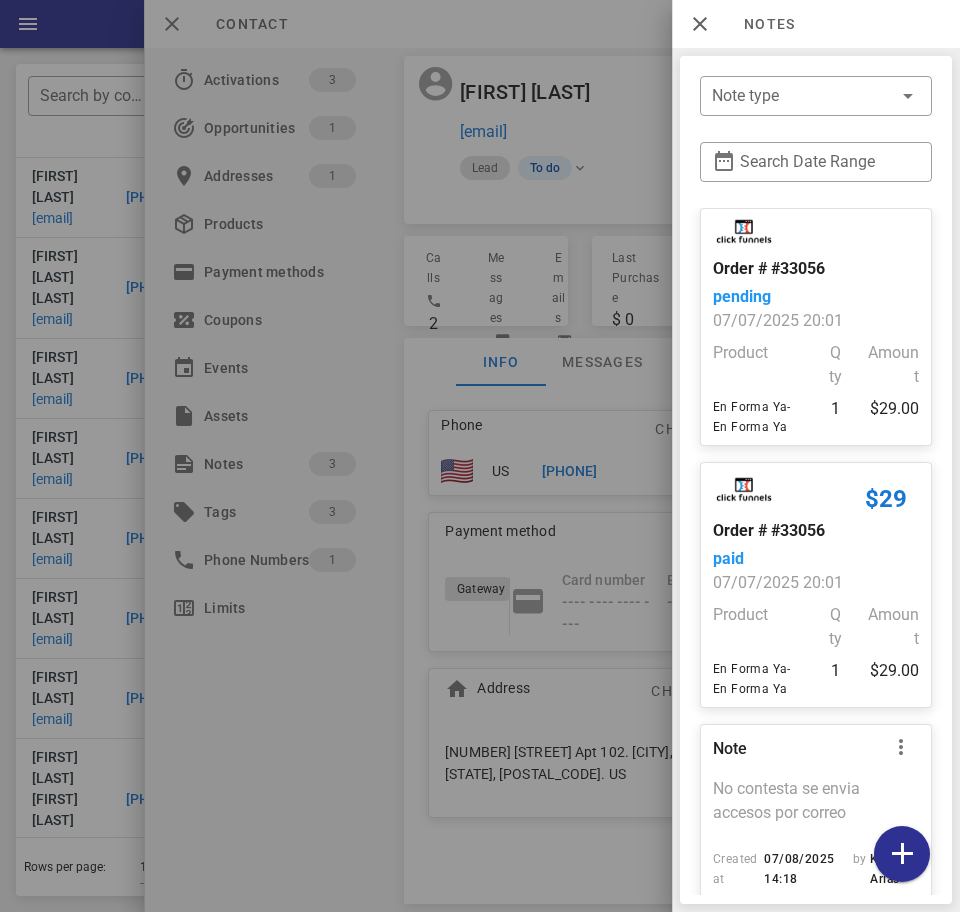 scroll, scrollTop: 93, scrollLeft: 0, axis: vertical 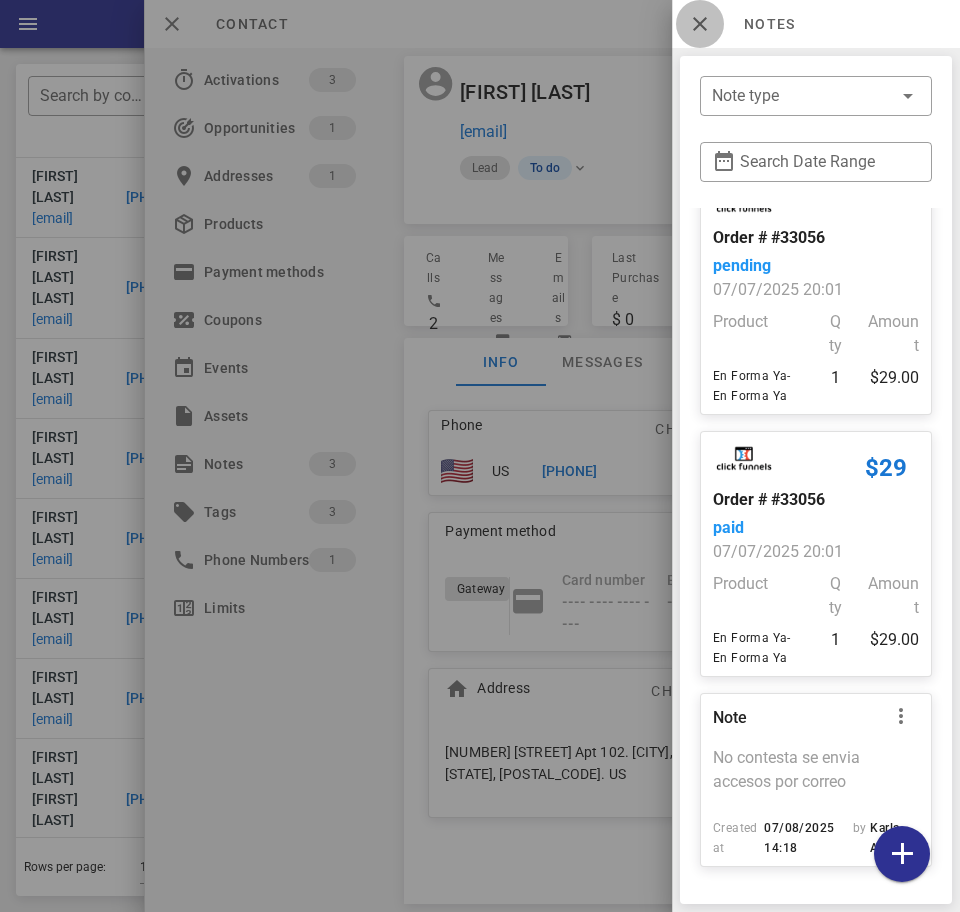 click at bounding box center [700, 24] 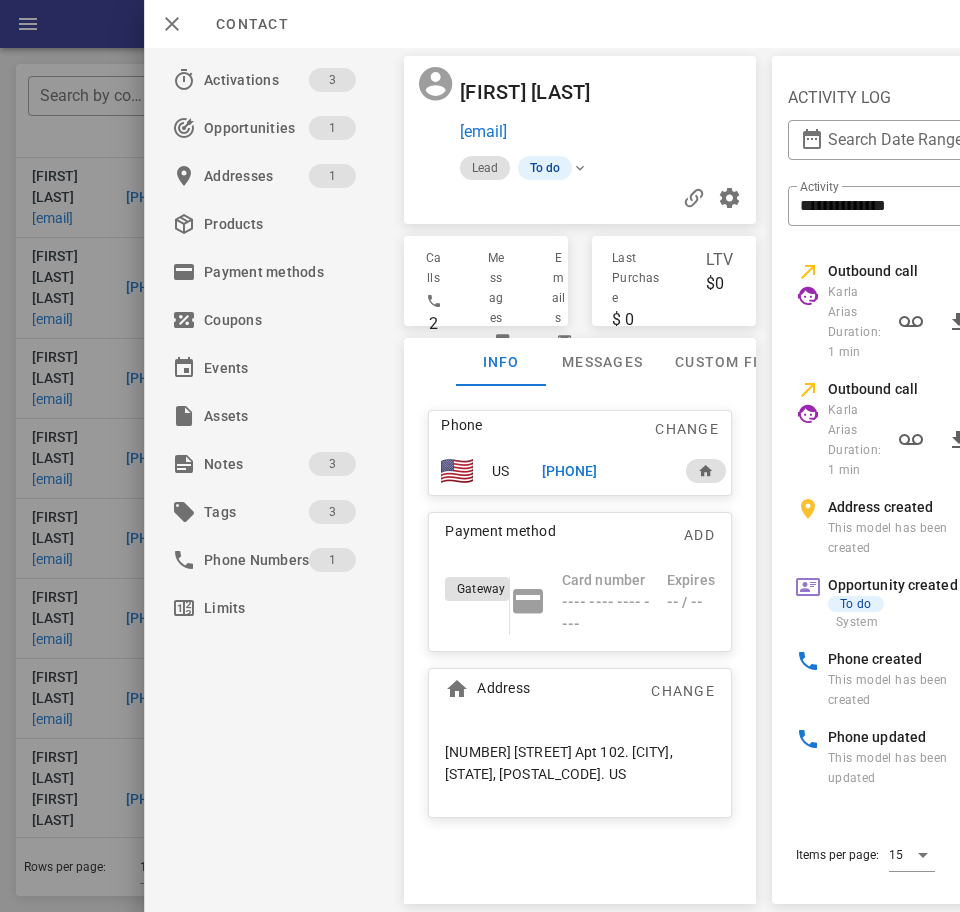 click on "+12392386057" at bounding box center [570, 471] 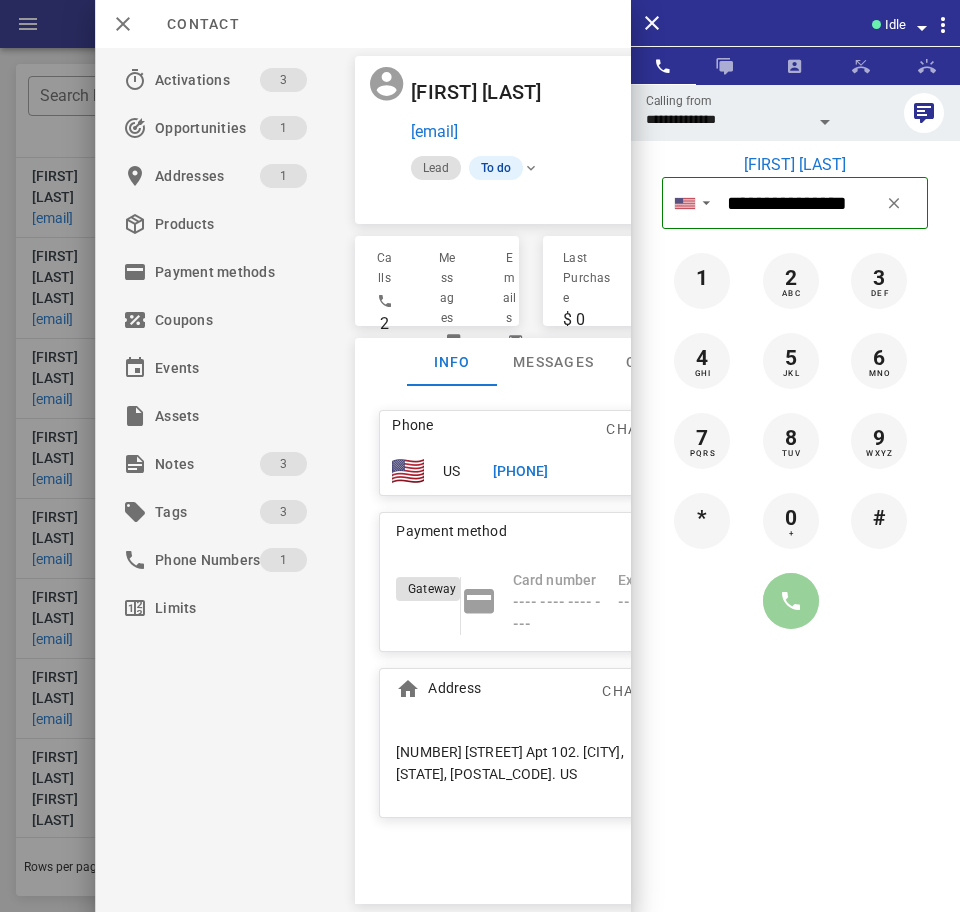 click at bounding box center (791, 601) 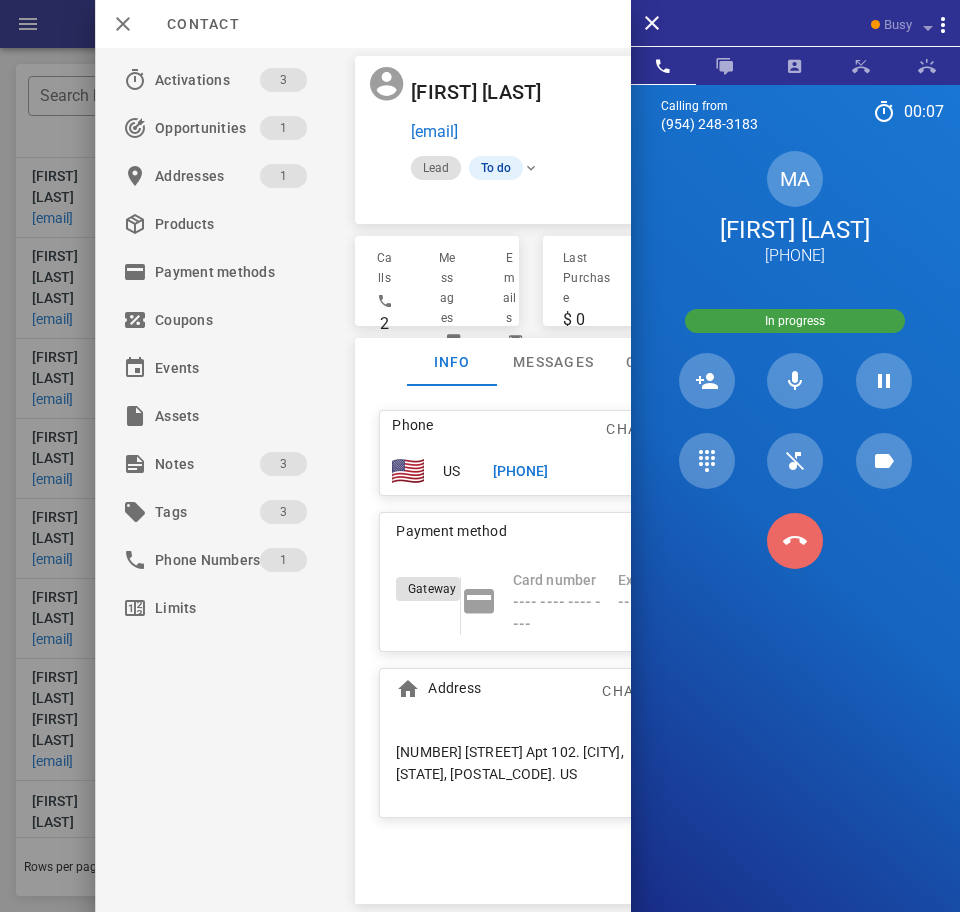 click at bounding box center [795, 541] 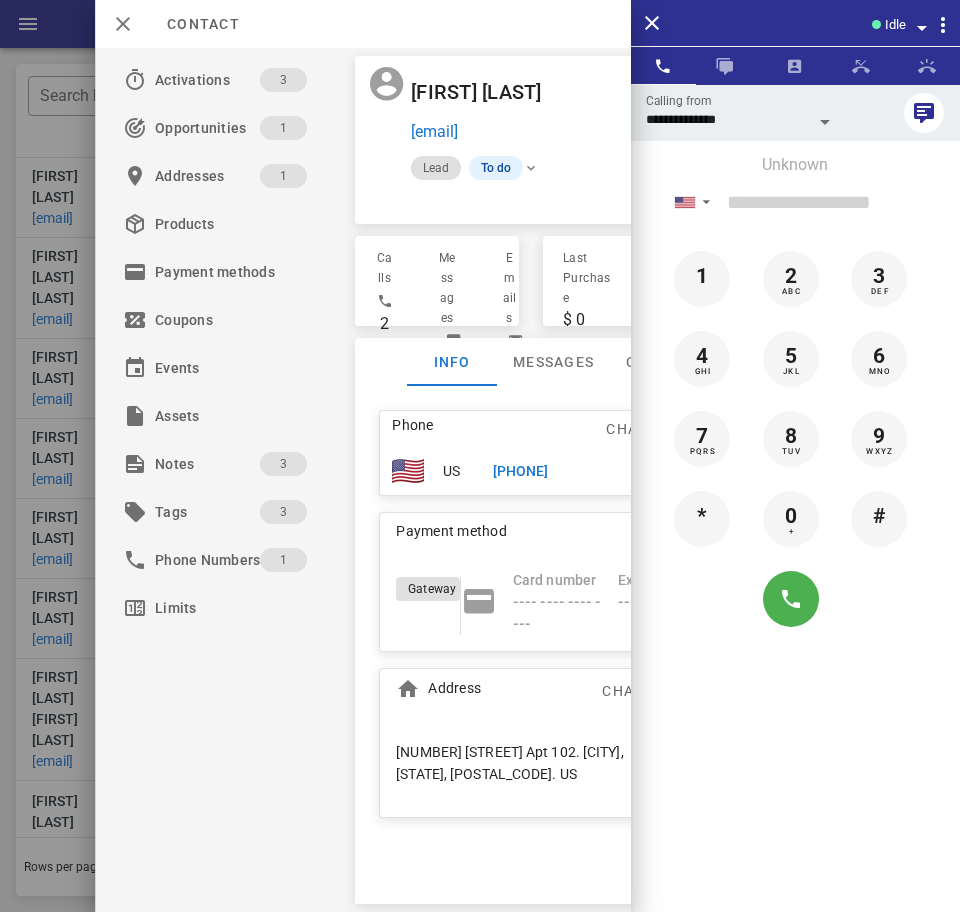 click on "+12392386057" at bounding box center (520, 471) 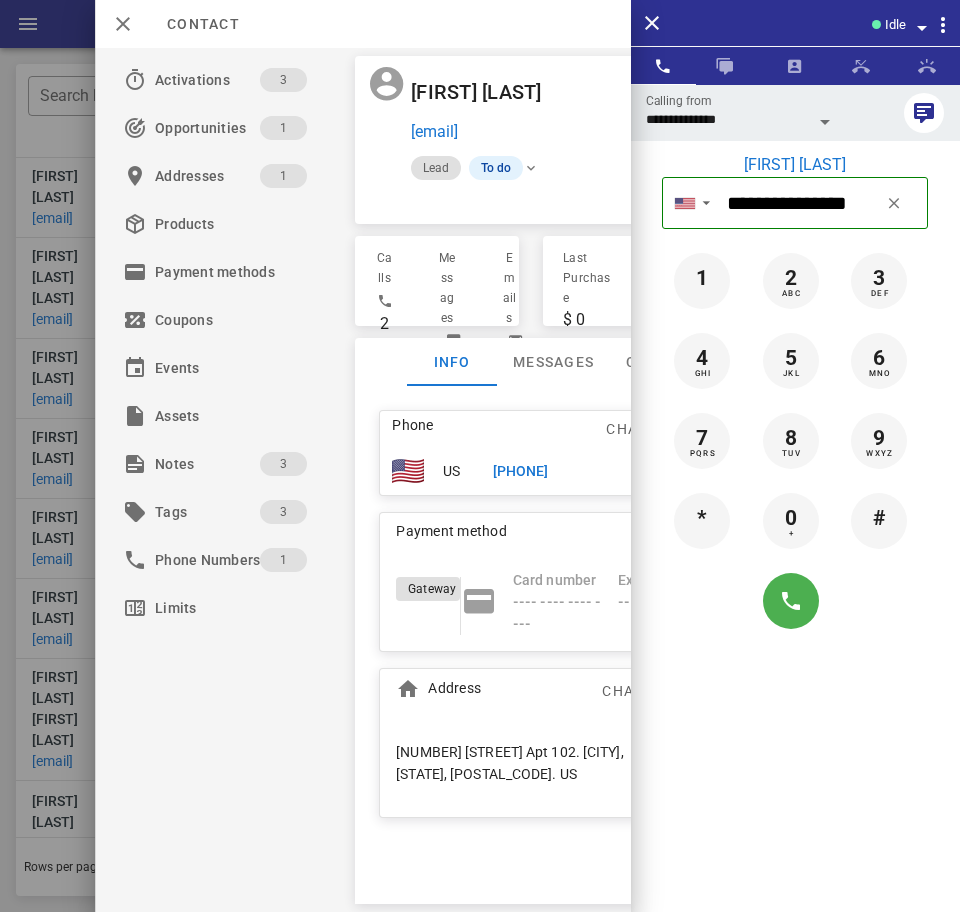 click on "**********" at bounding box center [727, 119] 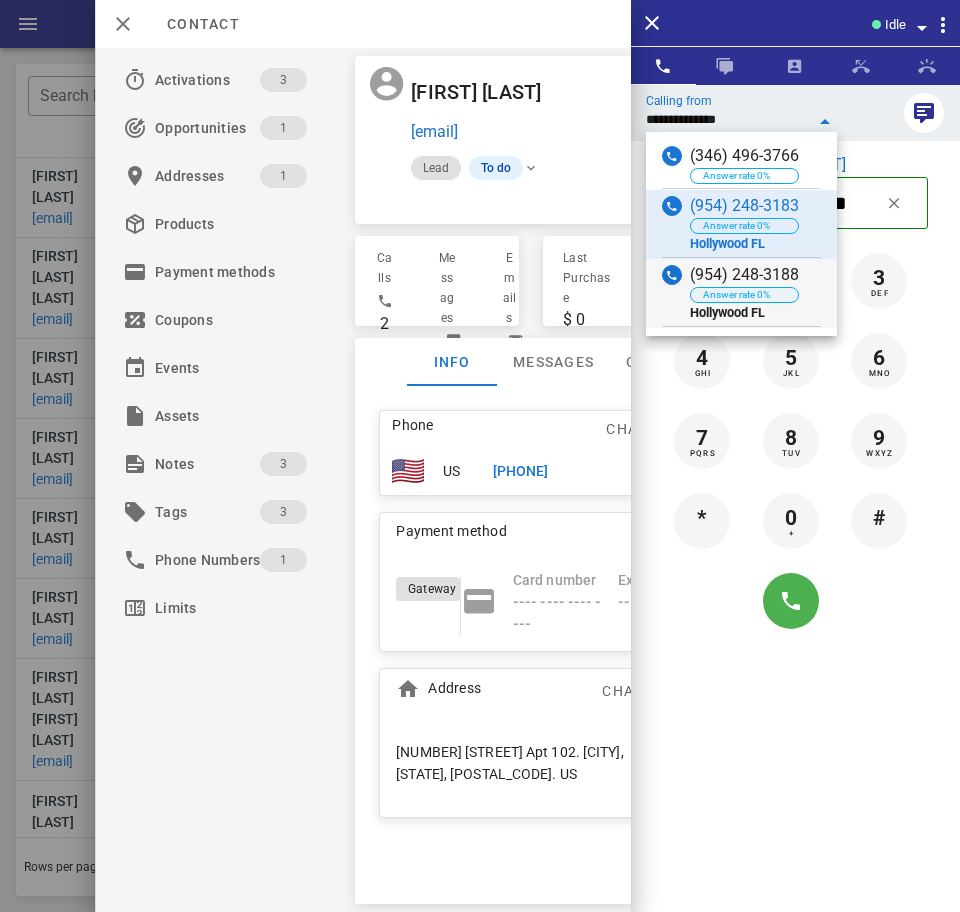 click on "Answer rate 0%" at bounding box center [744, 295] 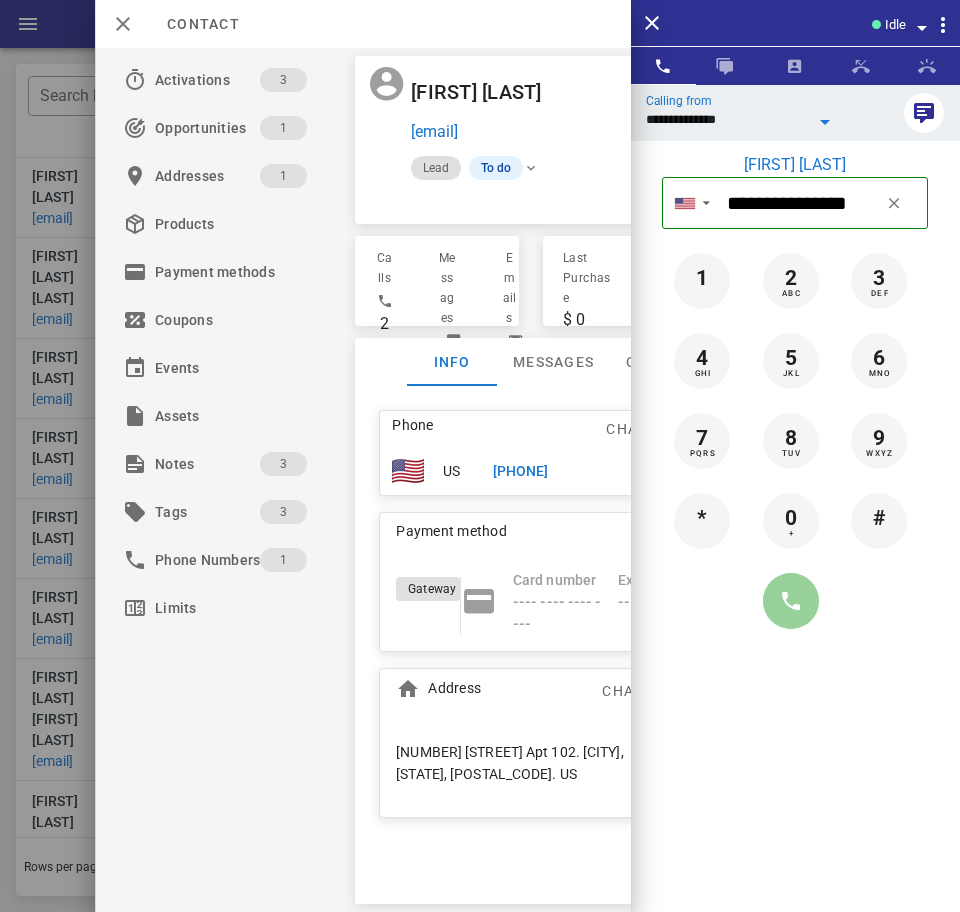 click at bounding box center (791, 601) 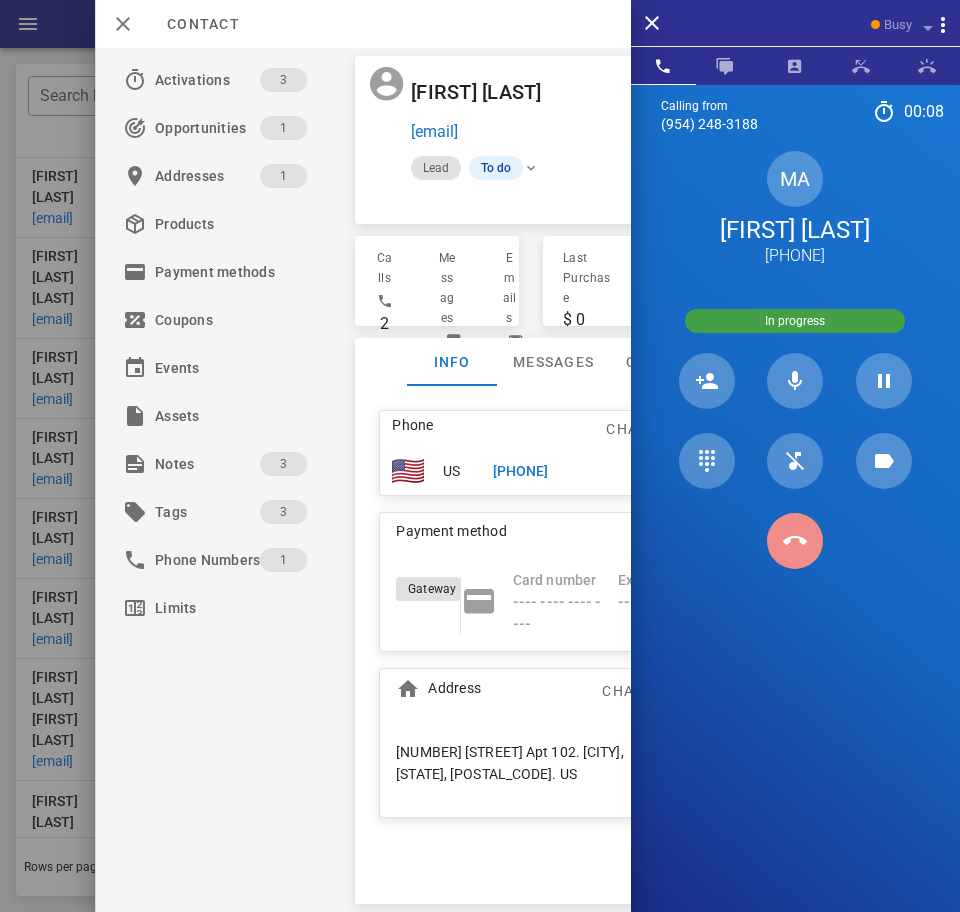 click at bounding box center (795, 541) 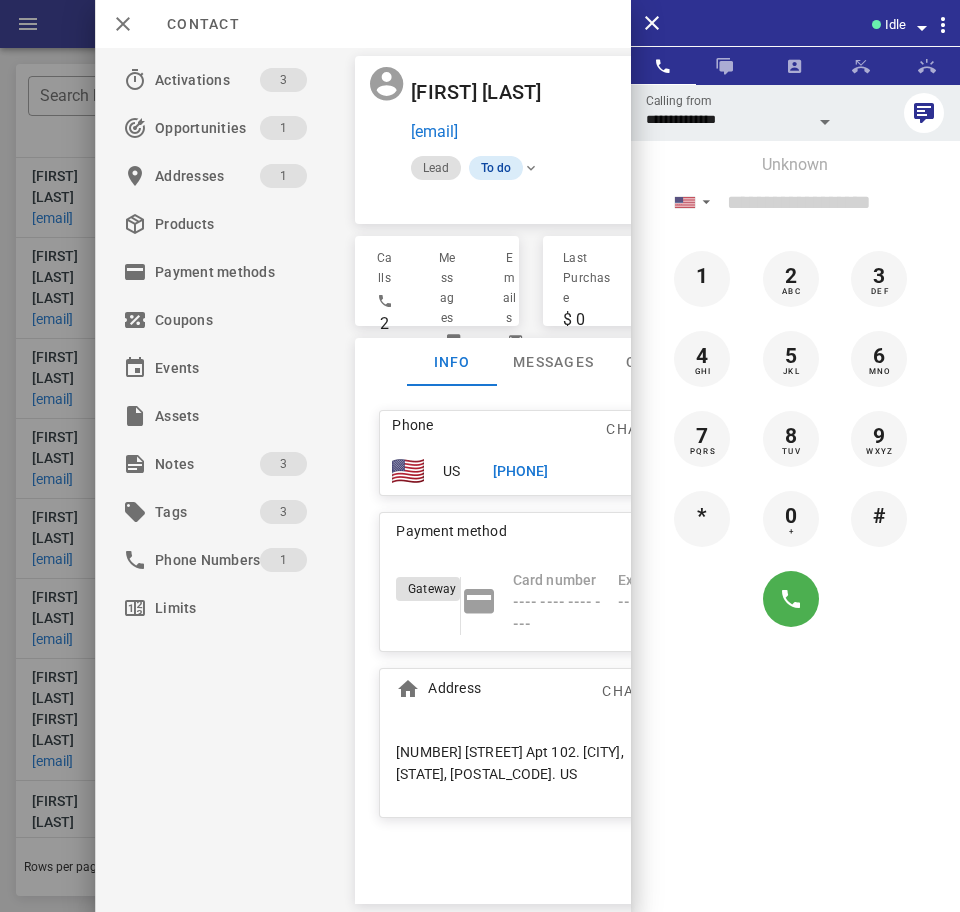click on "To do" at bounding box center (496, 168) 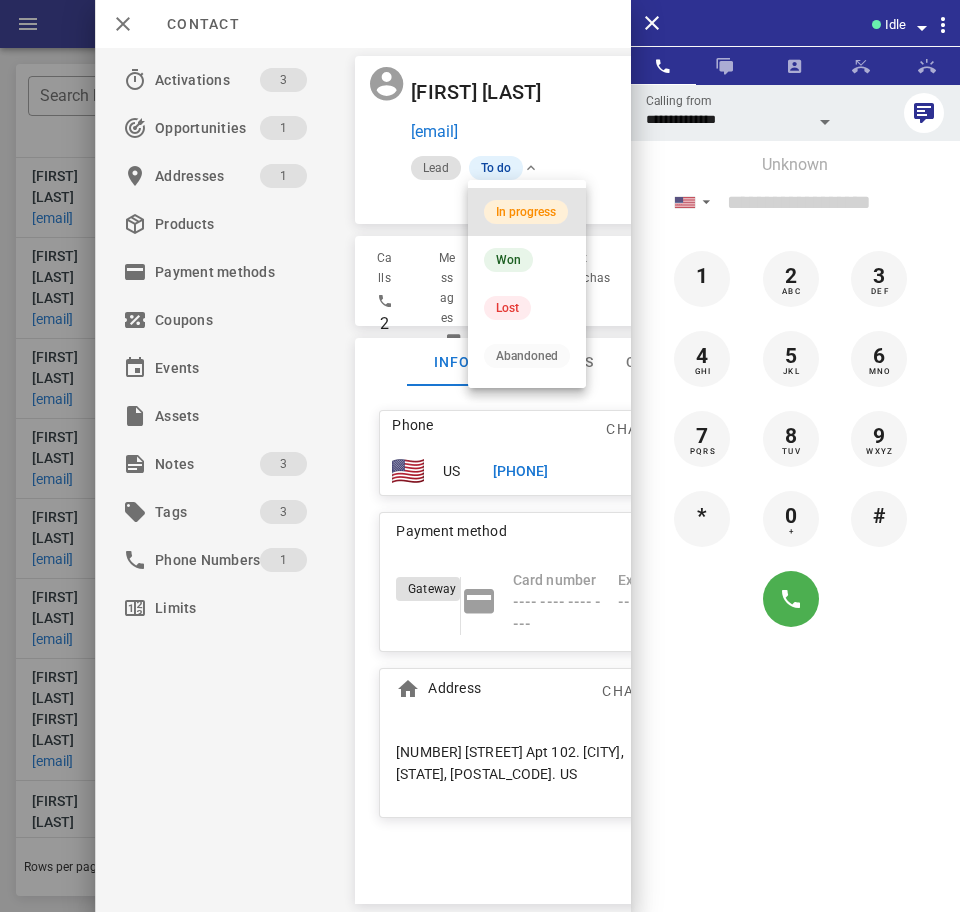 click on "In progress" at bounding box center [526, 212] 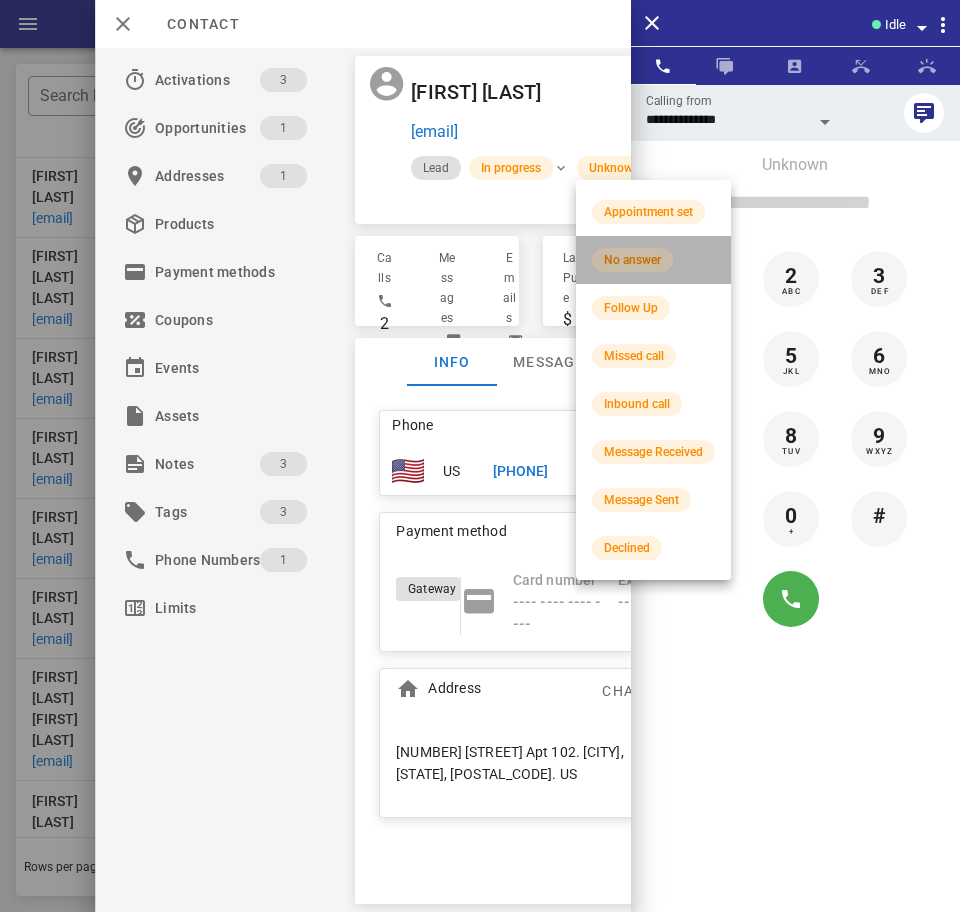 click on "No answer" at bounding box center (632, 260) 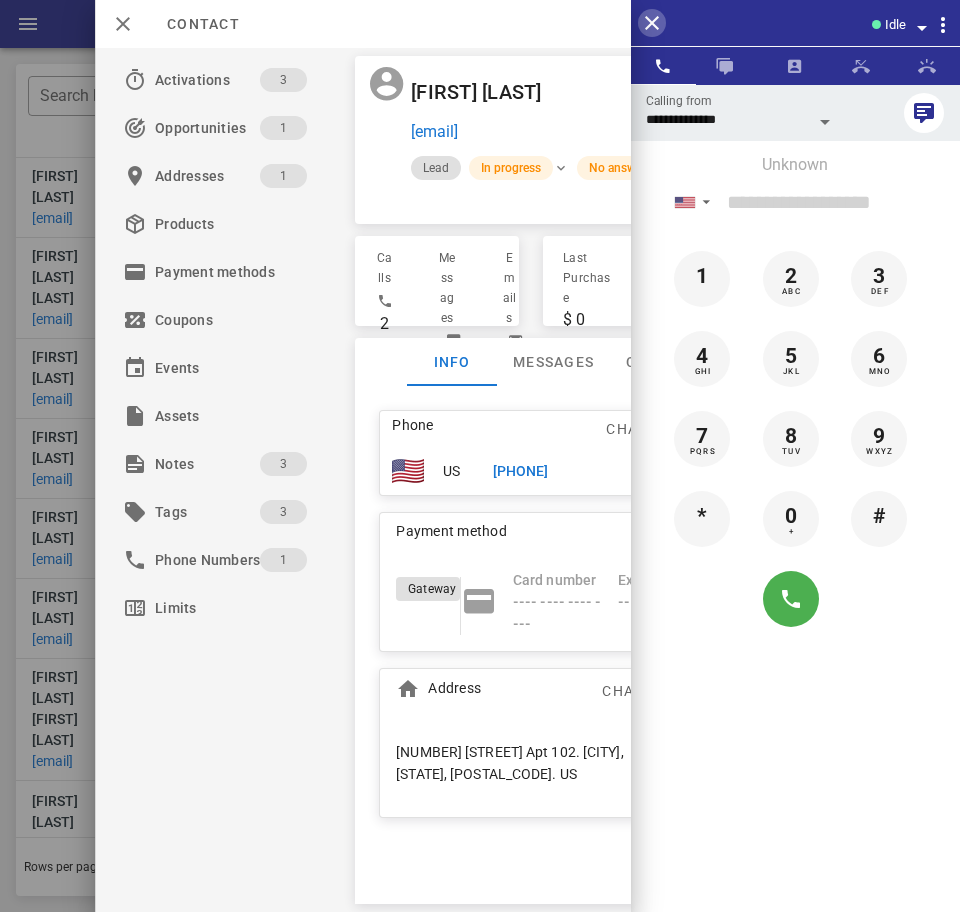 click at bounding box center [652, 23] 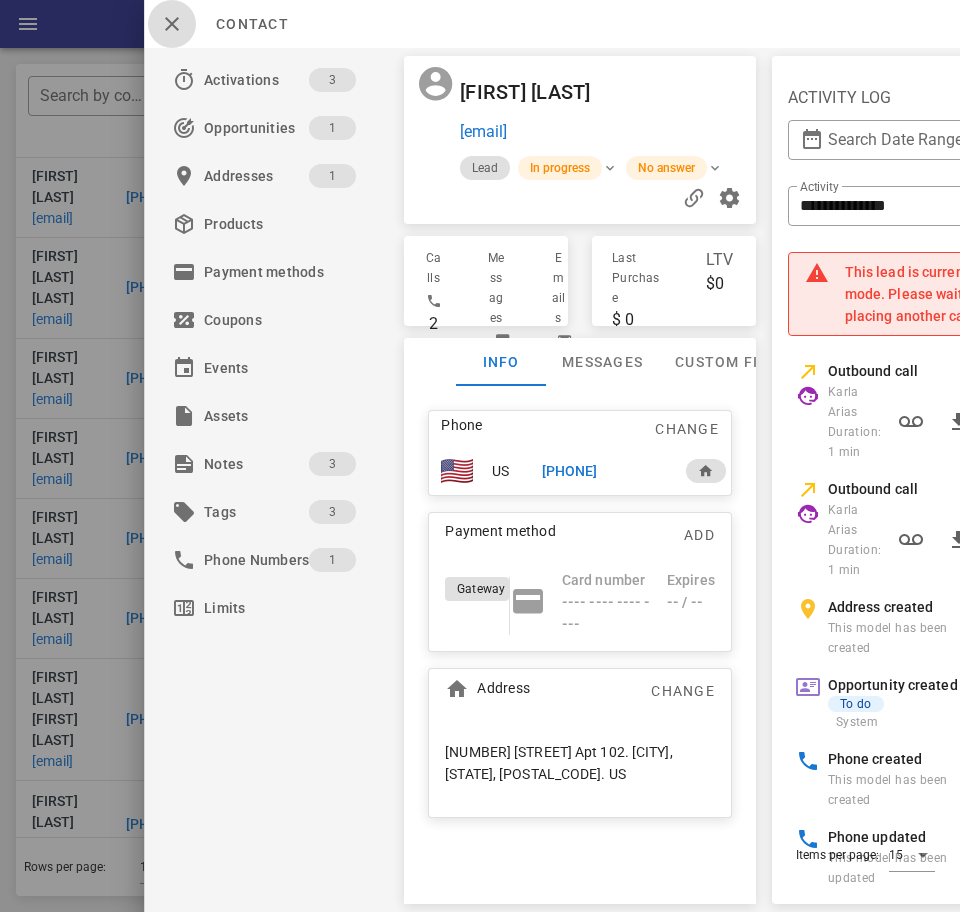click at bounding box center [172, 24] 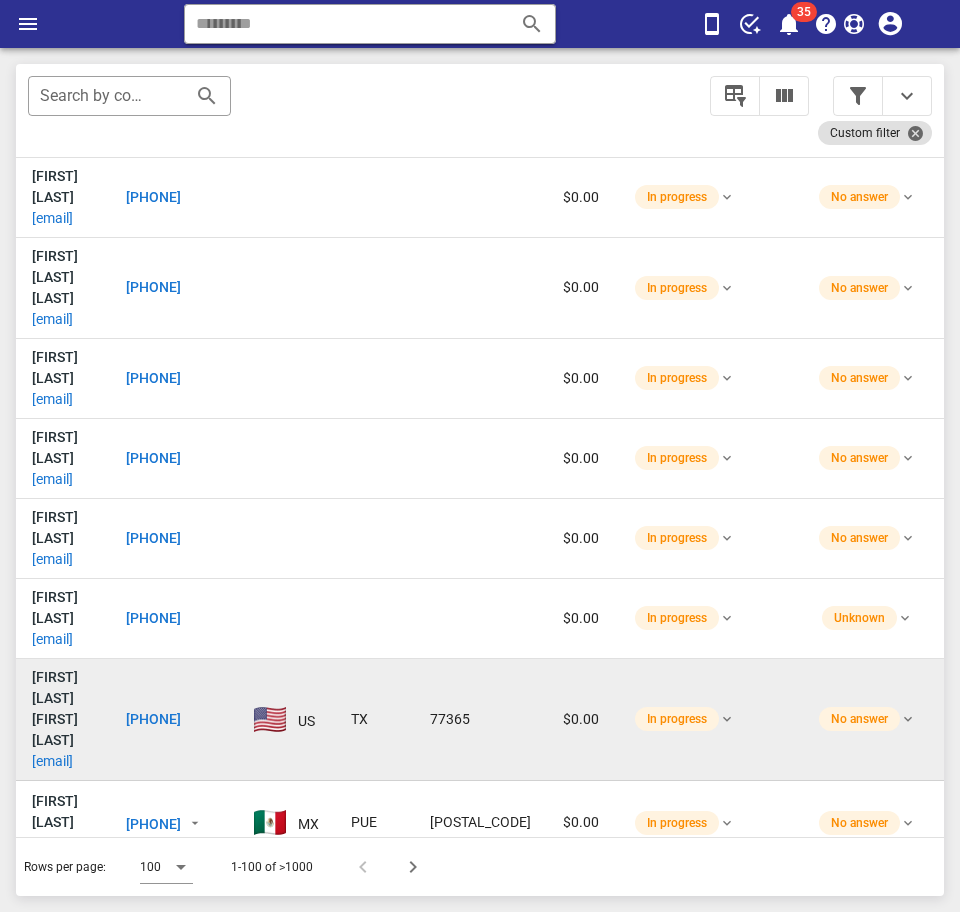 click on "wendyvarela@hotmail.com" at bounding box center [52, 761] 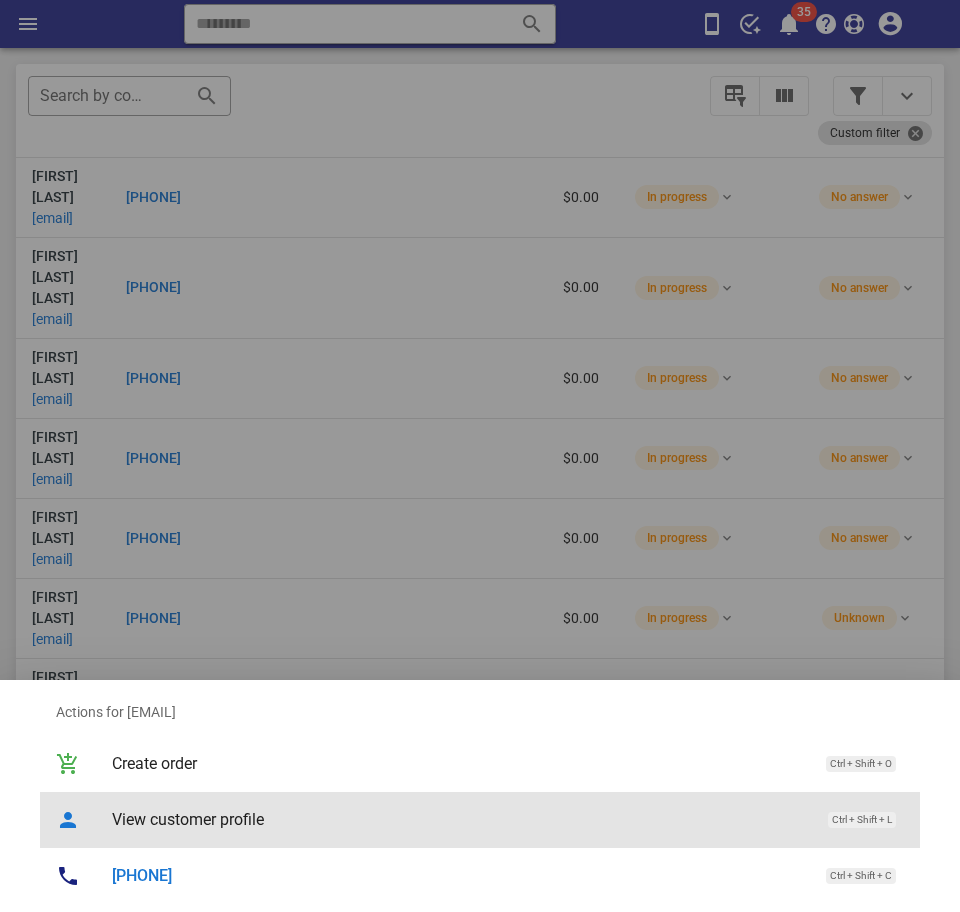 click on "View customer profile Ctrl + Shift + L" at bounding box center (508, 819) 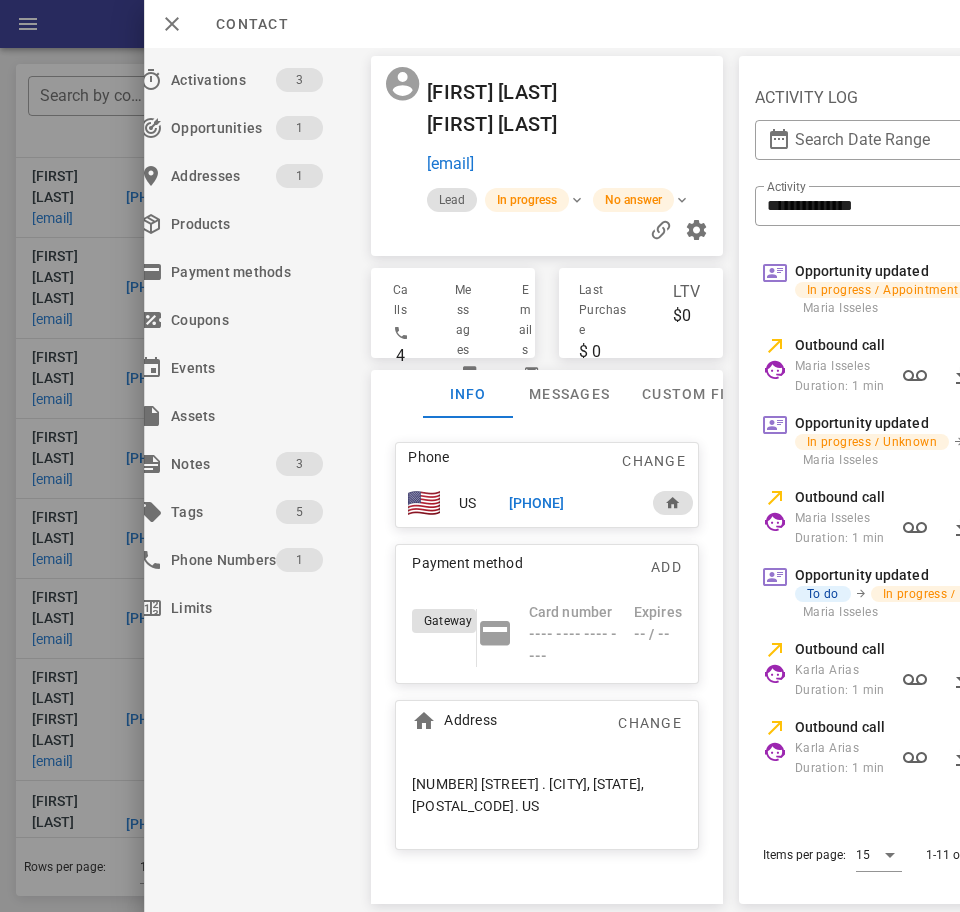 scroll, scrollTop: 0, scrollLeft: 0, axis: both 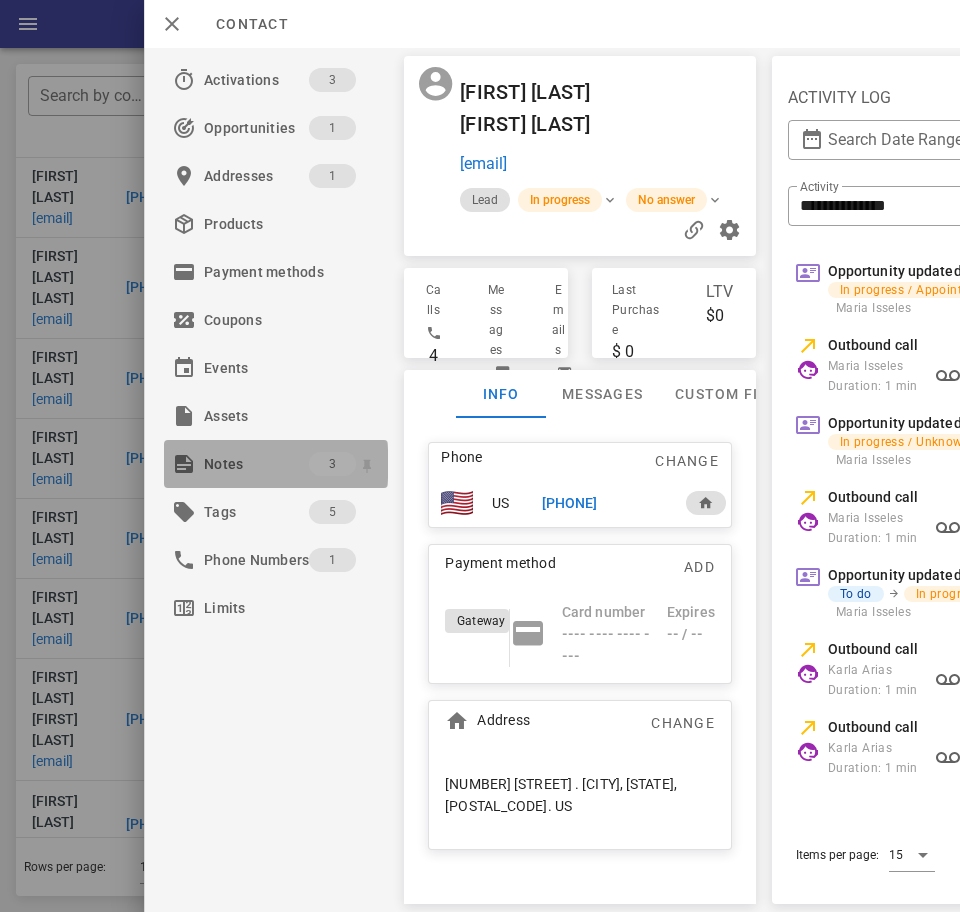 click on "Notes" at bounding box center (256, 464) 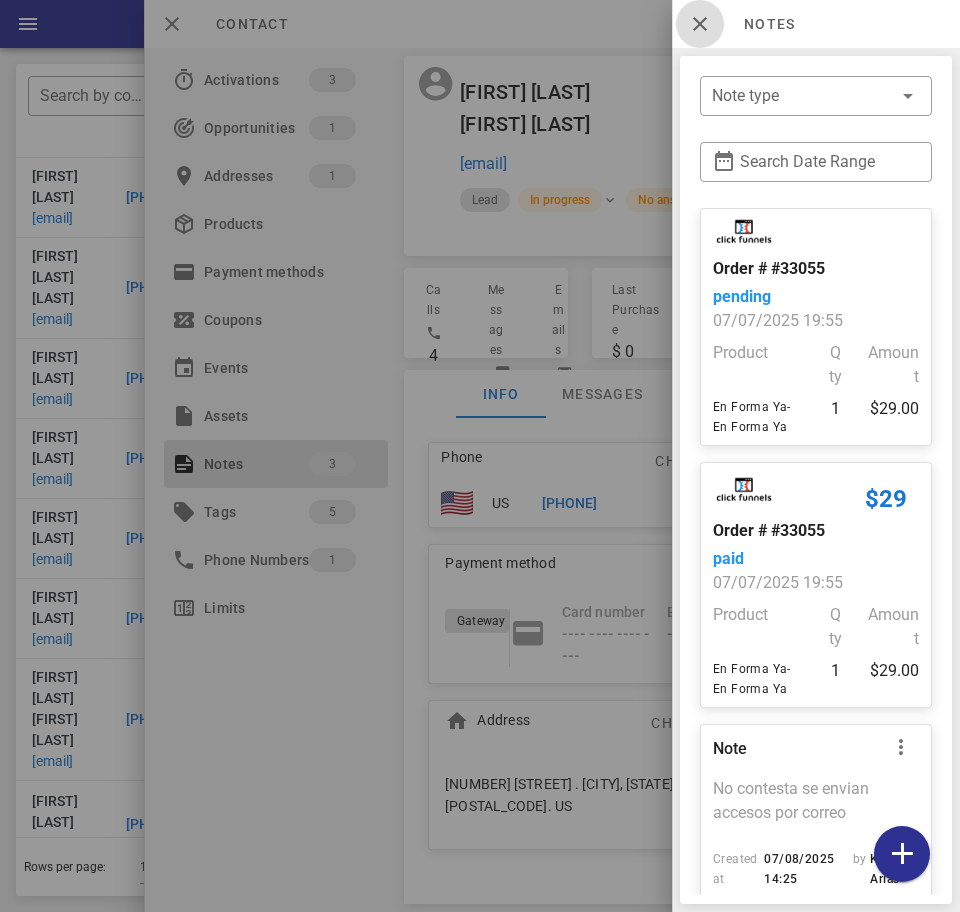 click at bounding box center [700, 24] 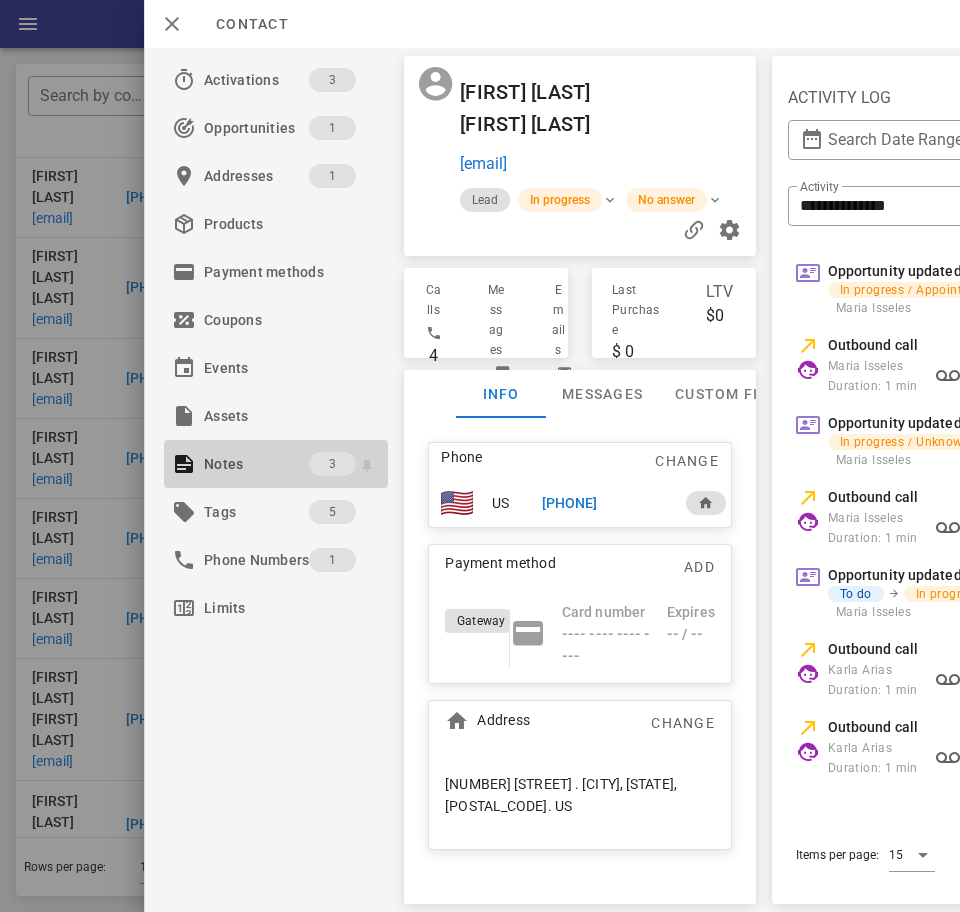 click on "Notes" at bounding box center (256, 464) 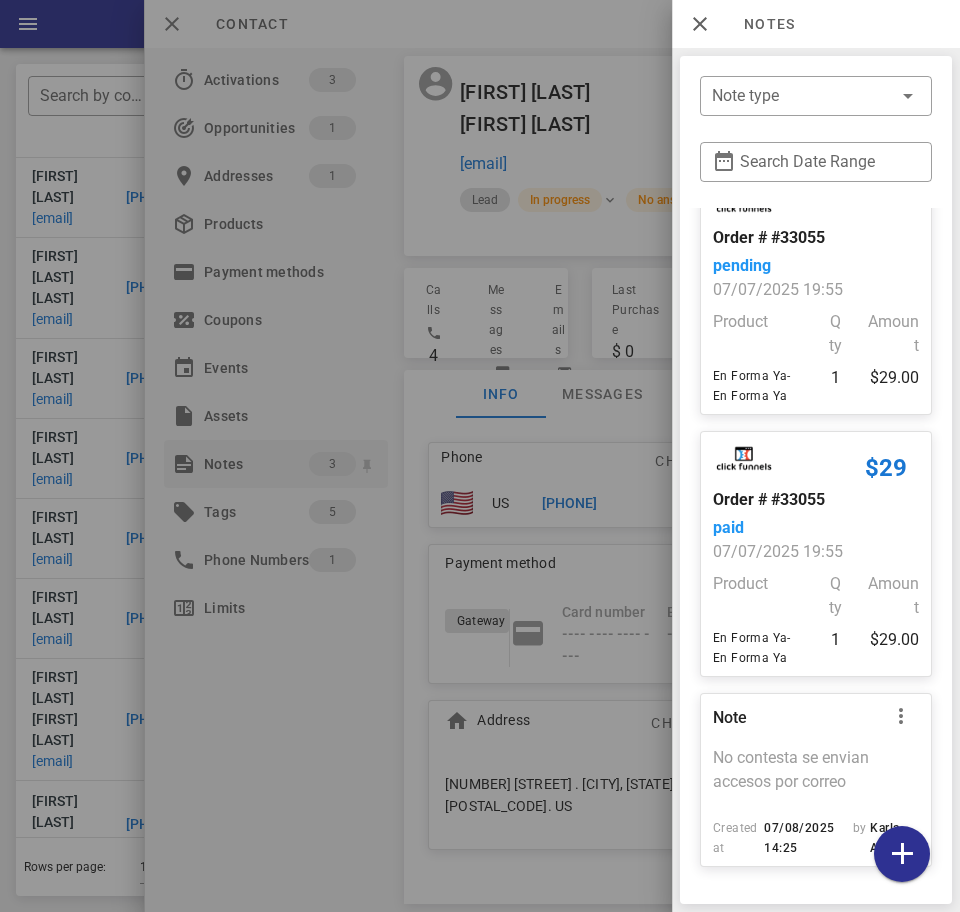 scroll, scrollTop: 0, scrollLeft: 0, axis: both 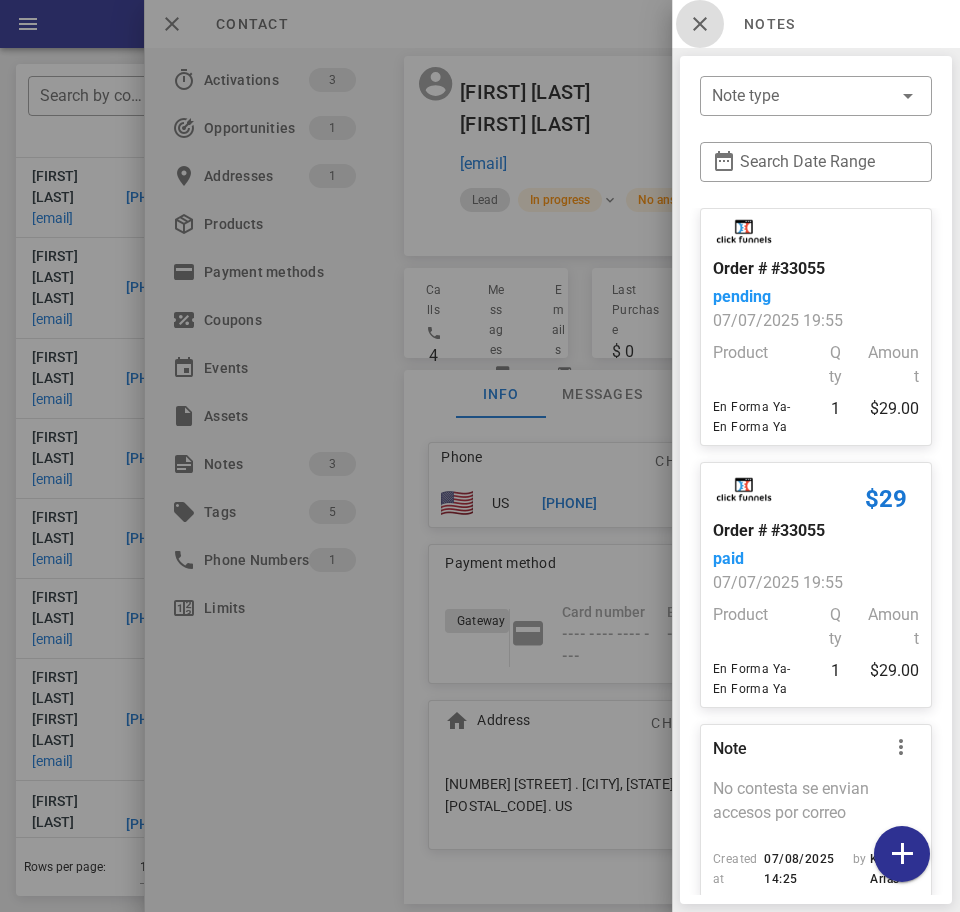 click at bounding box center (700, 24) 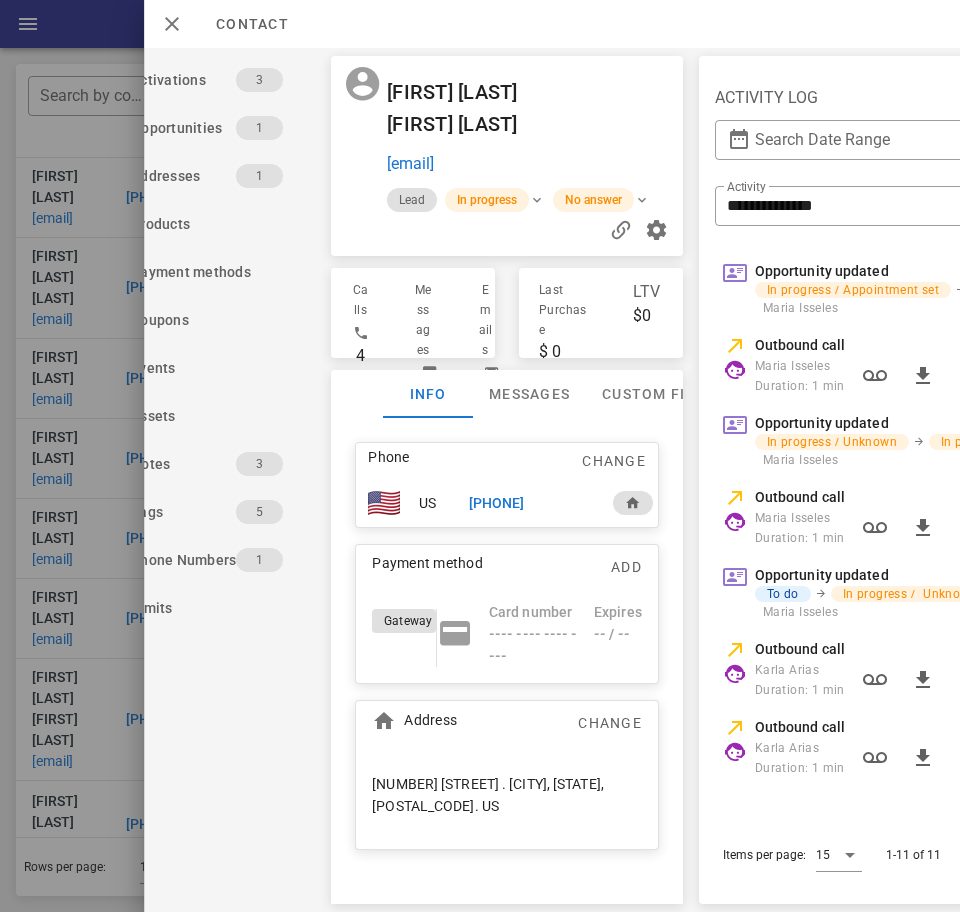 scroll, scrollTop: 0, scrollLeft: 34, axis: horizontal 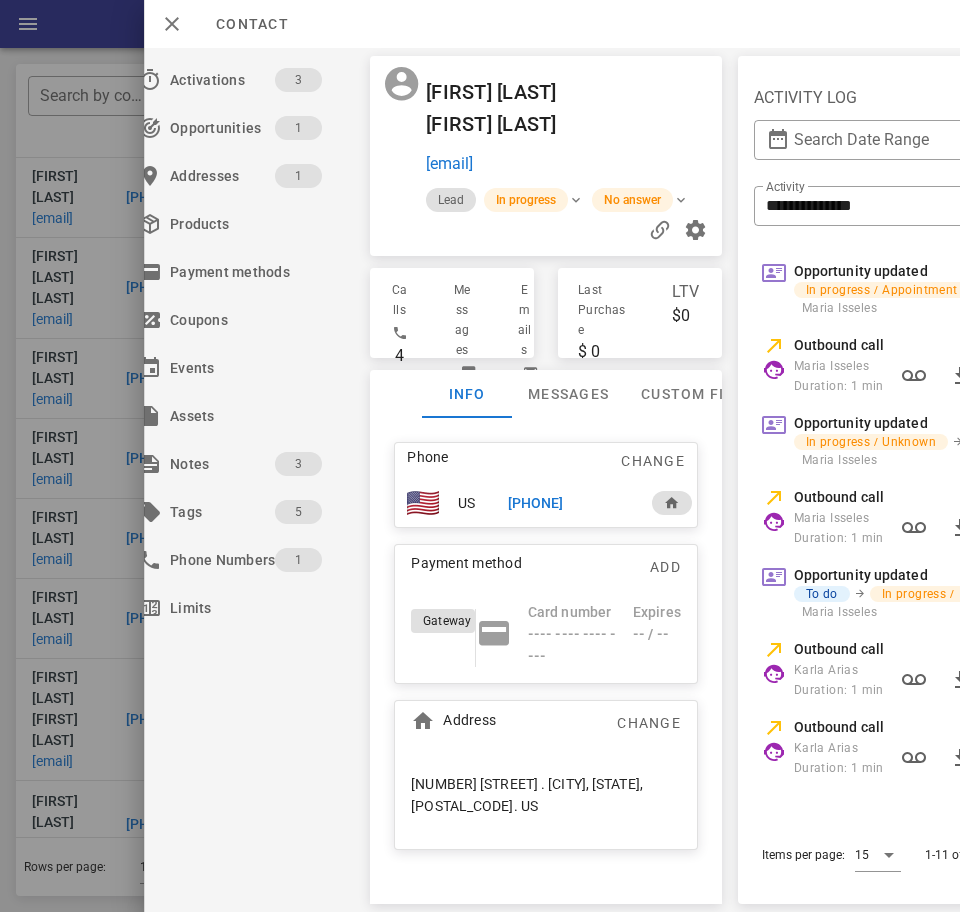 click on "+13464907829" at bounding box center (536, 503) 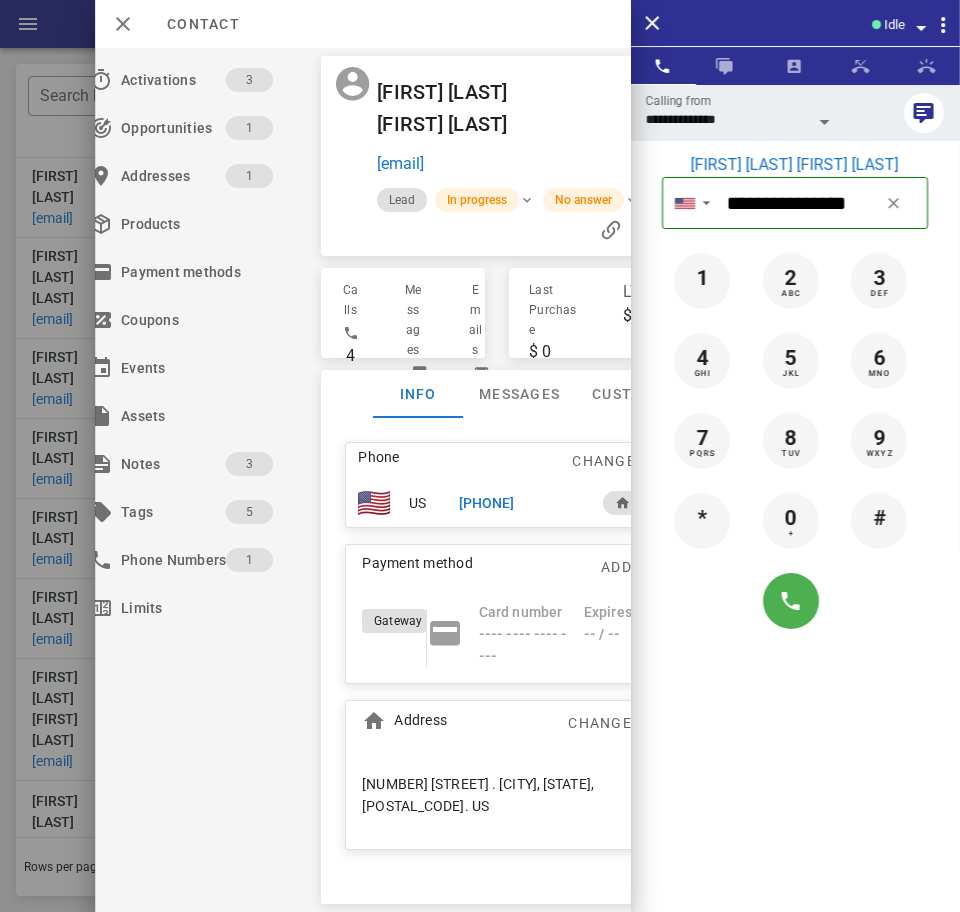 click on "**********" at bounding box center (727, 119) 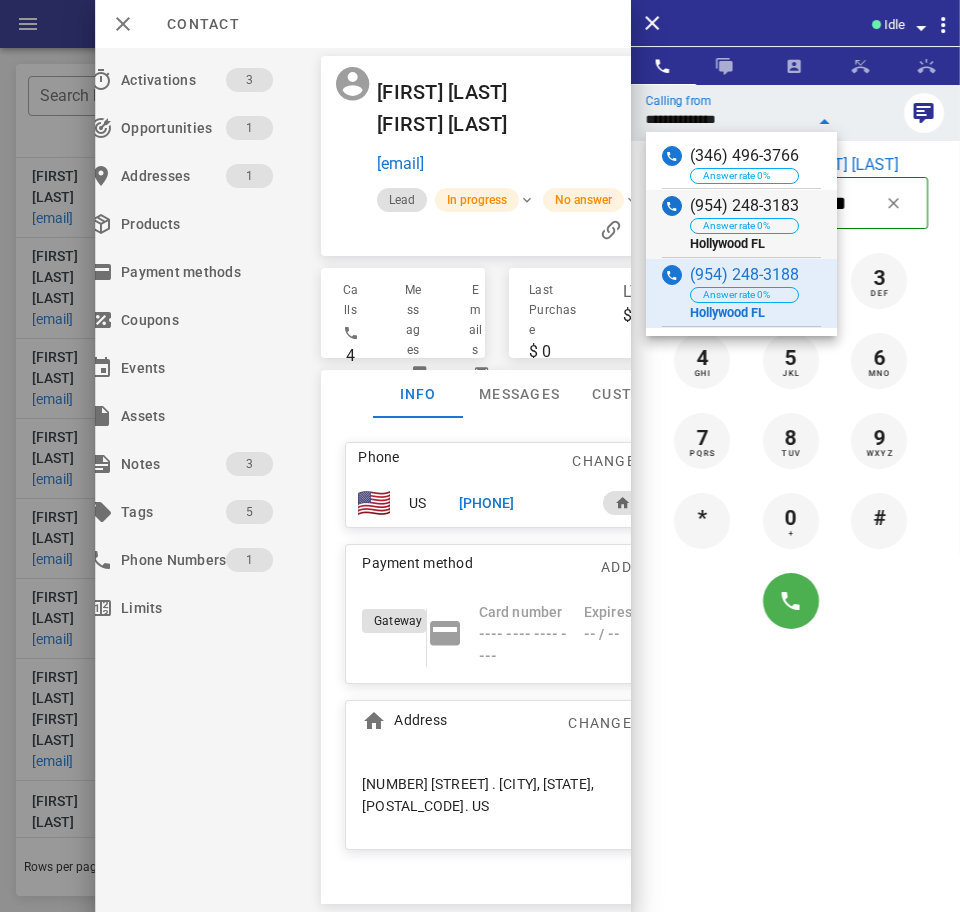 click at bounding box center (672, 223) 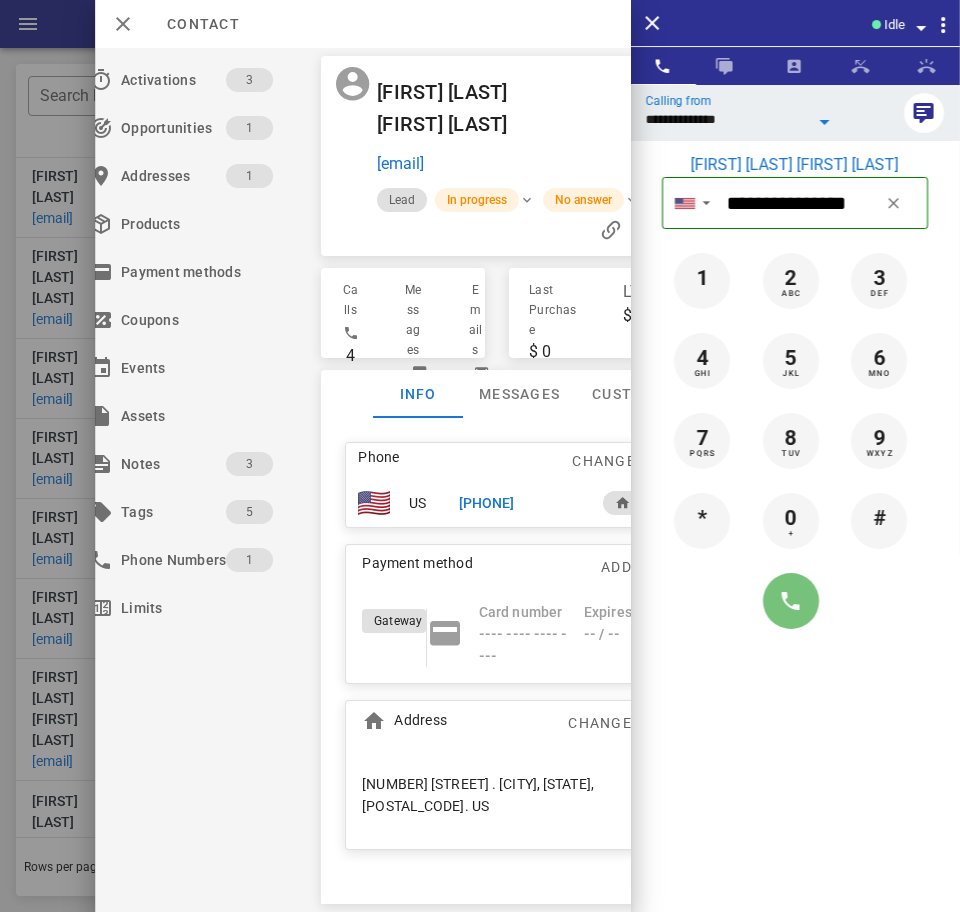 click at bounding box center (791, 601) 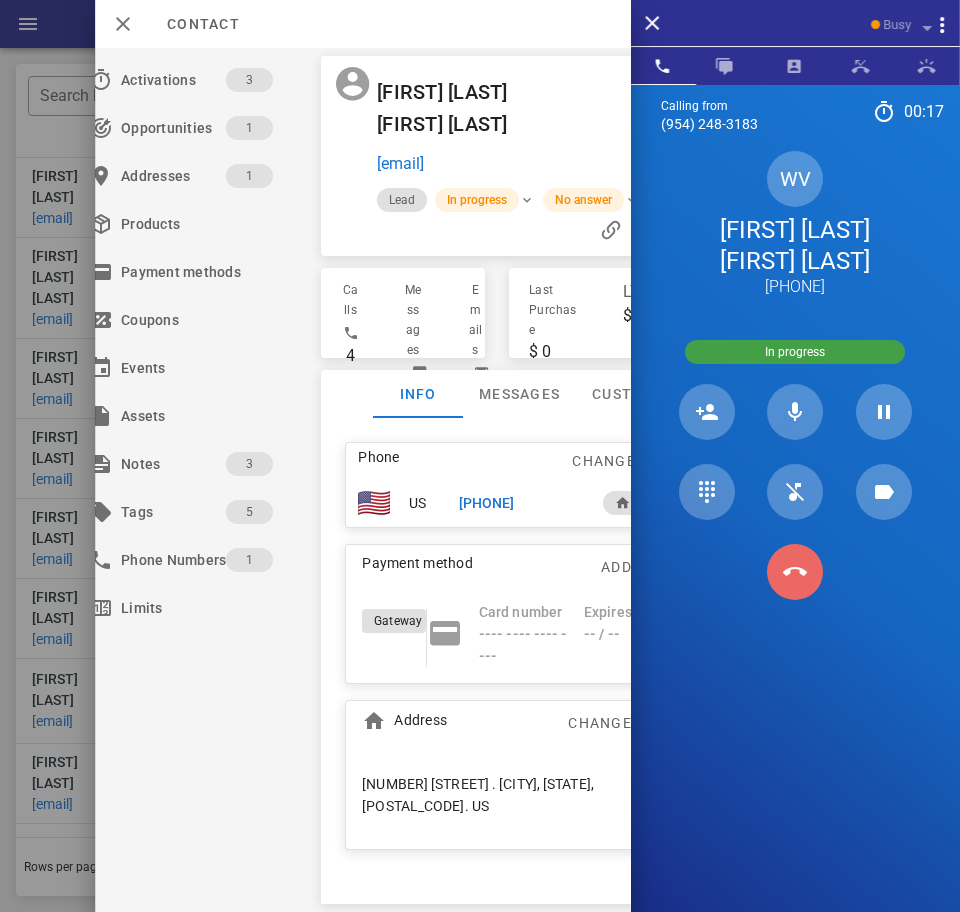 click at bounding box center [795, 572] 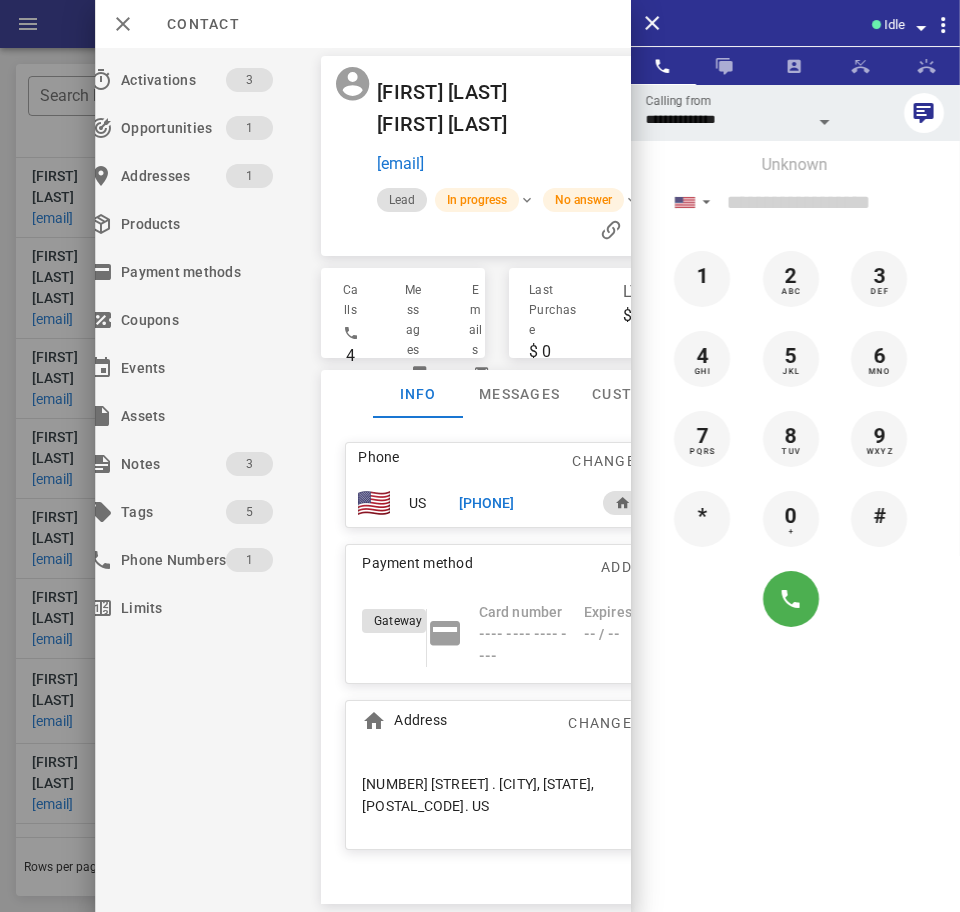 click on "+13464907829" at bounding box center (486, 503) 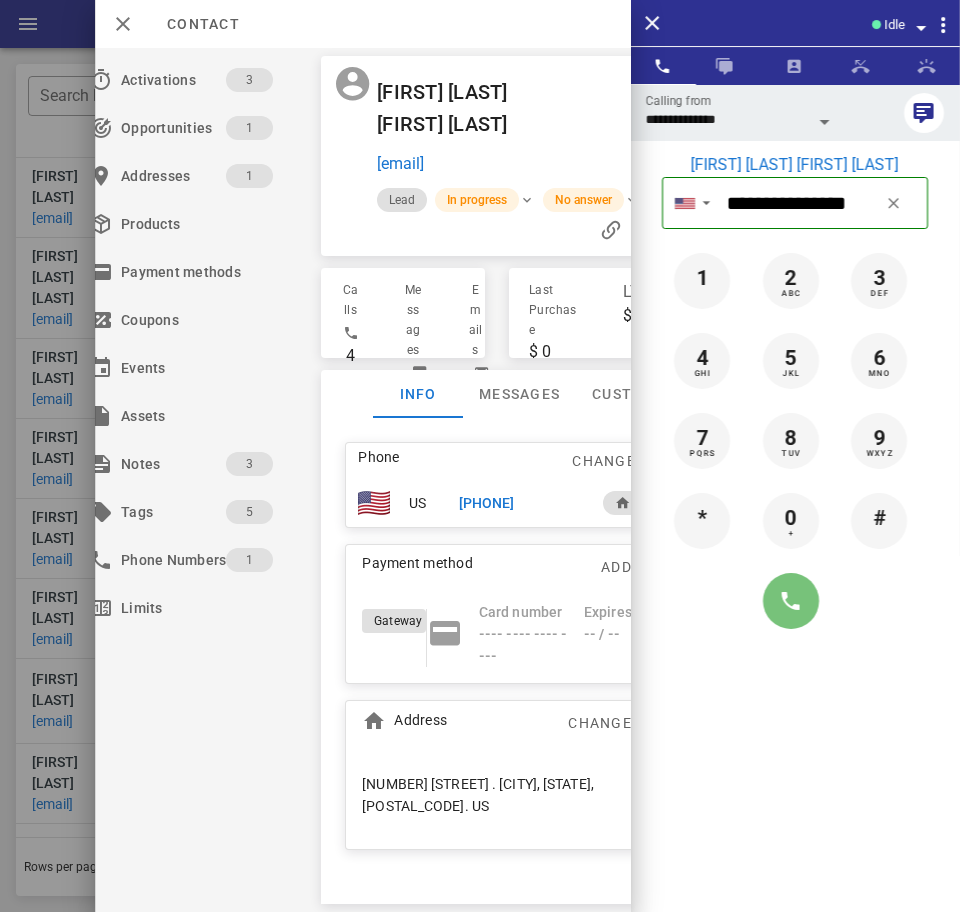 click at bounding box center (791, 601) 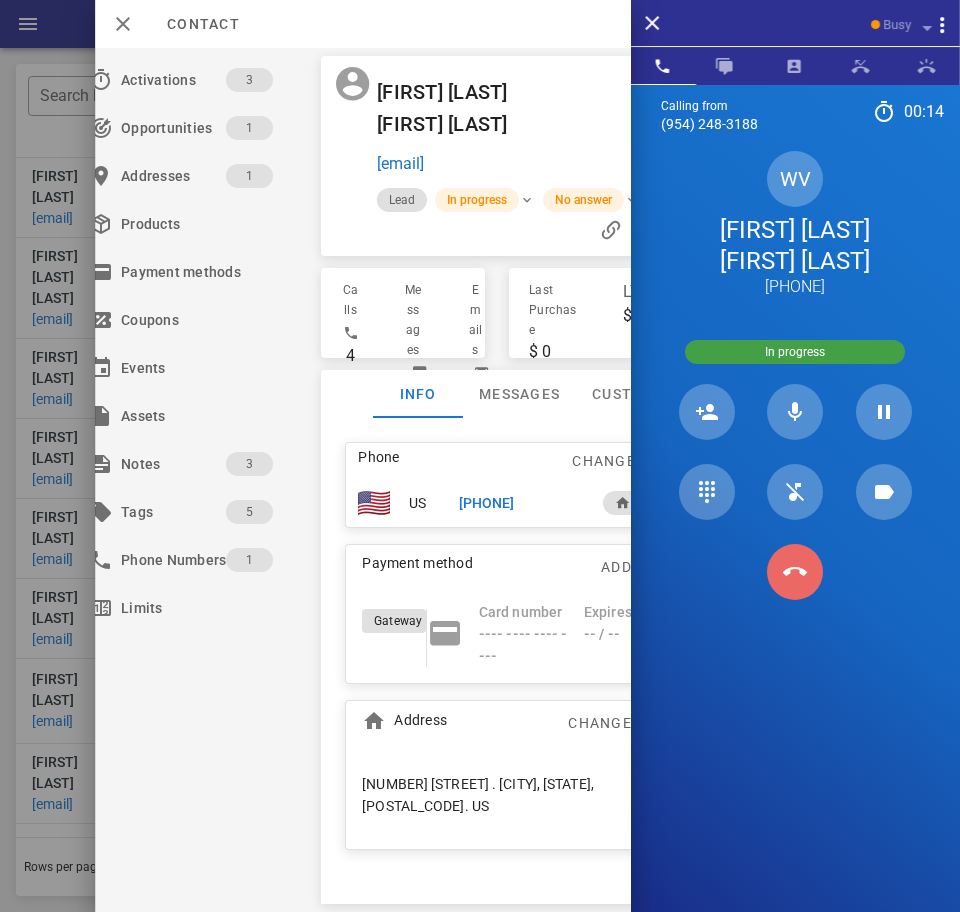 click at bounding box center [795, 572] 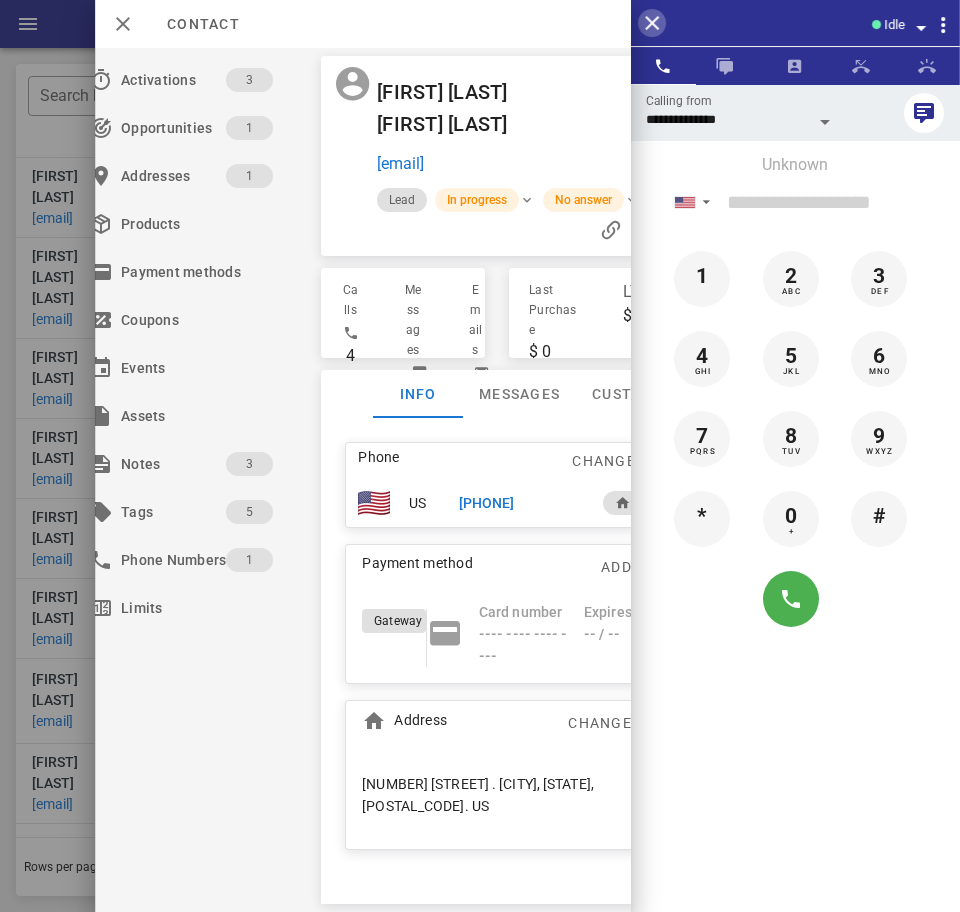 click at bounding box center [652, 23] 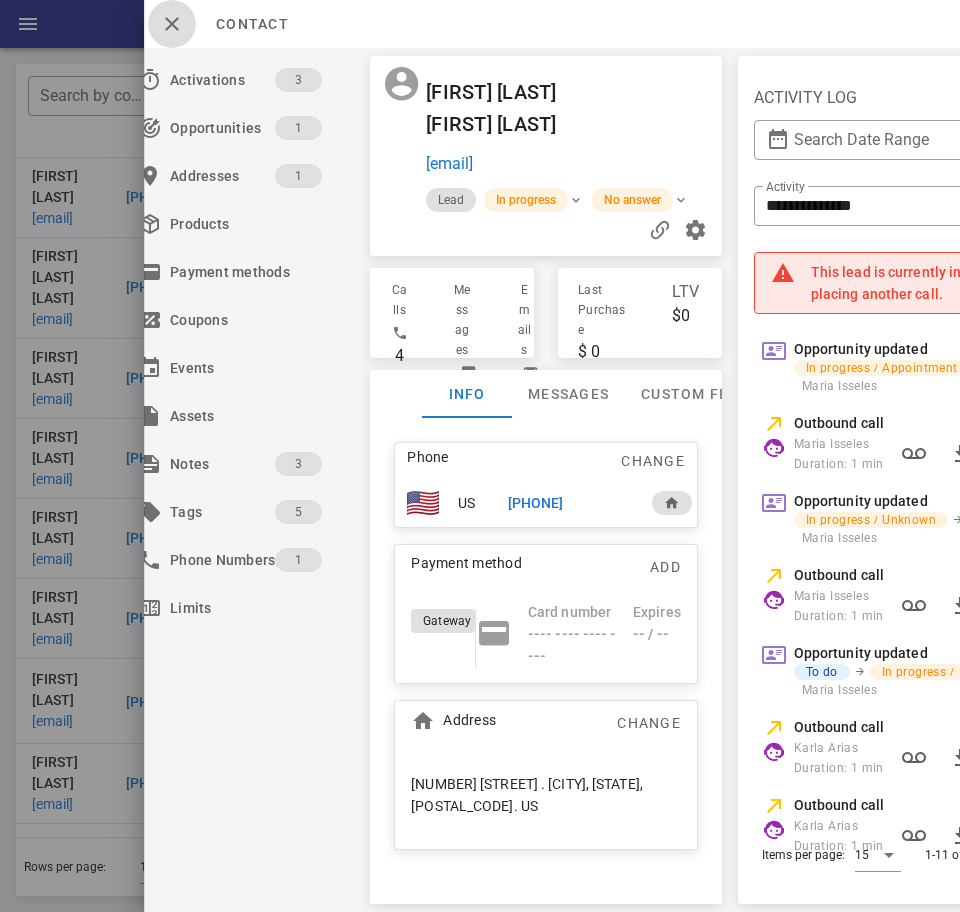 click at bounding box center (172, 24) 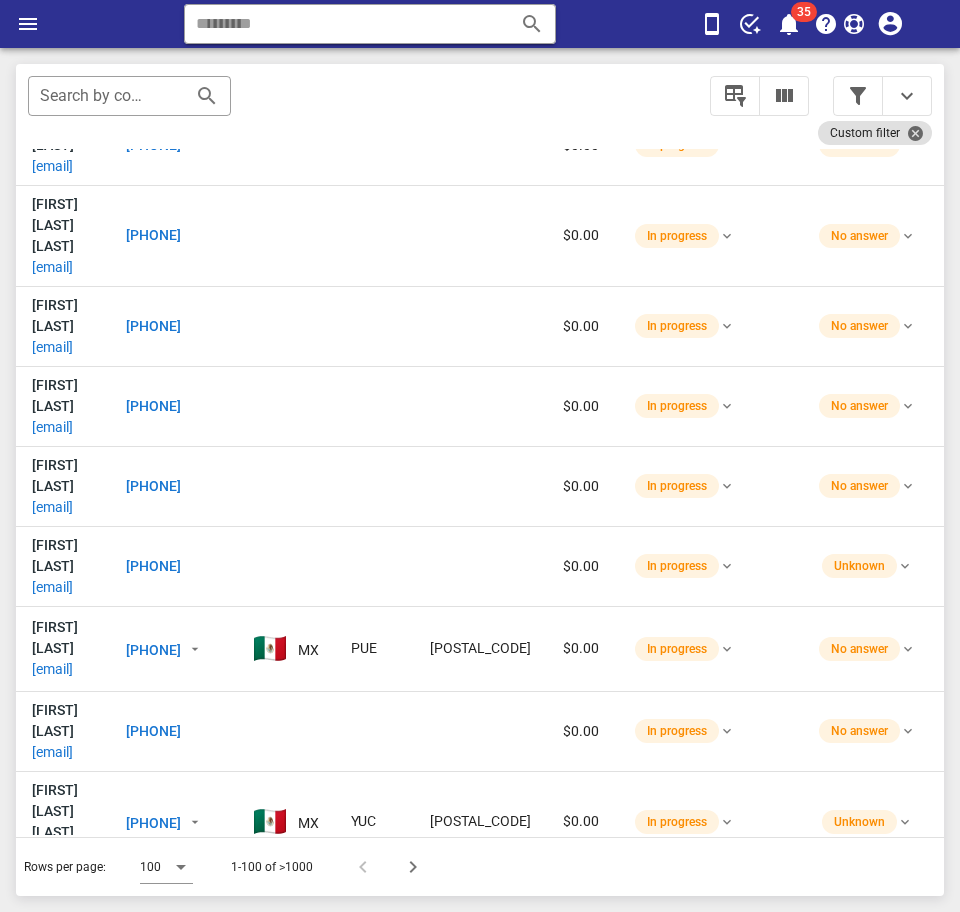 scroll, scrollTop: 575, scrollLeft: 0, axis: vertical 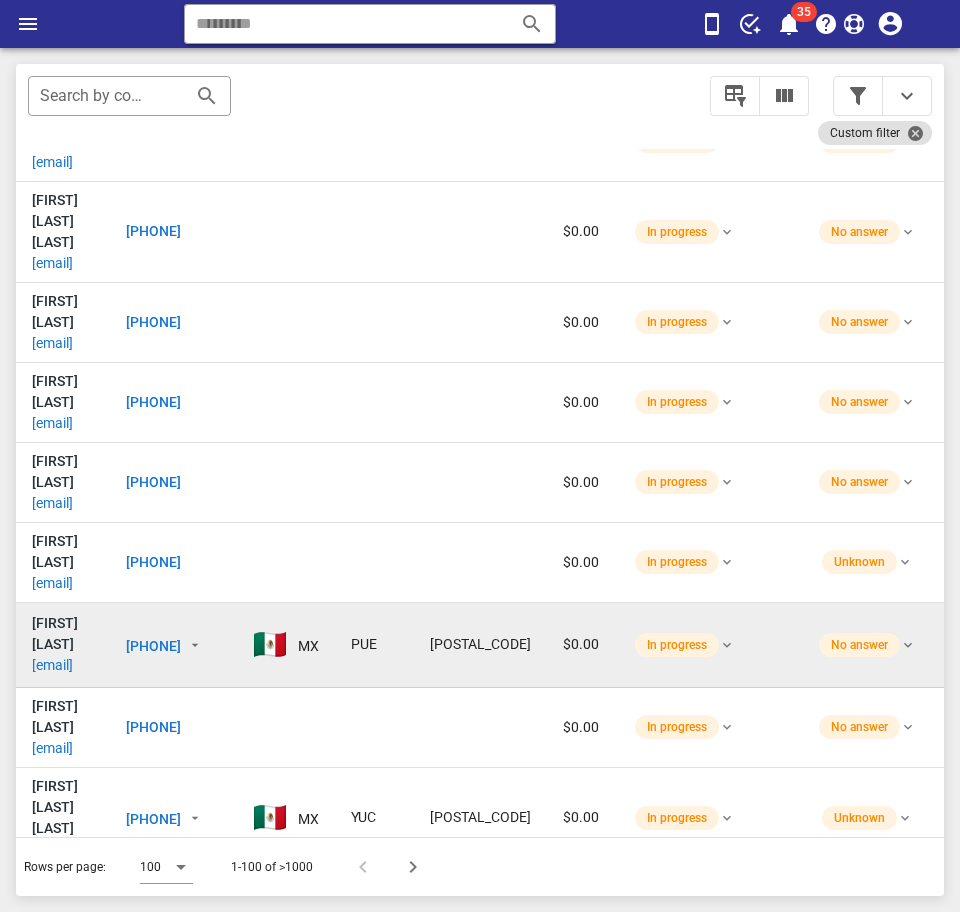 click on "eloinabecerril.ro@gmail.com" at bounding box center (52, 665) 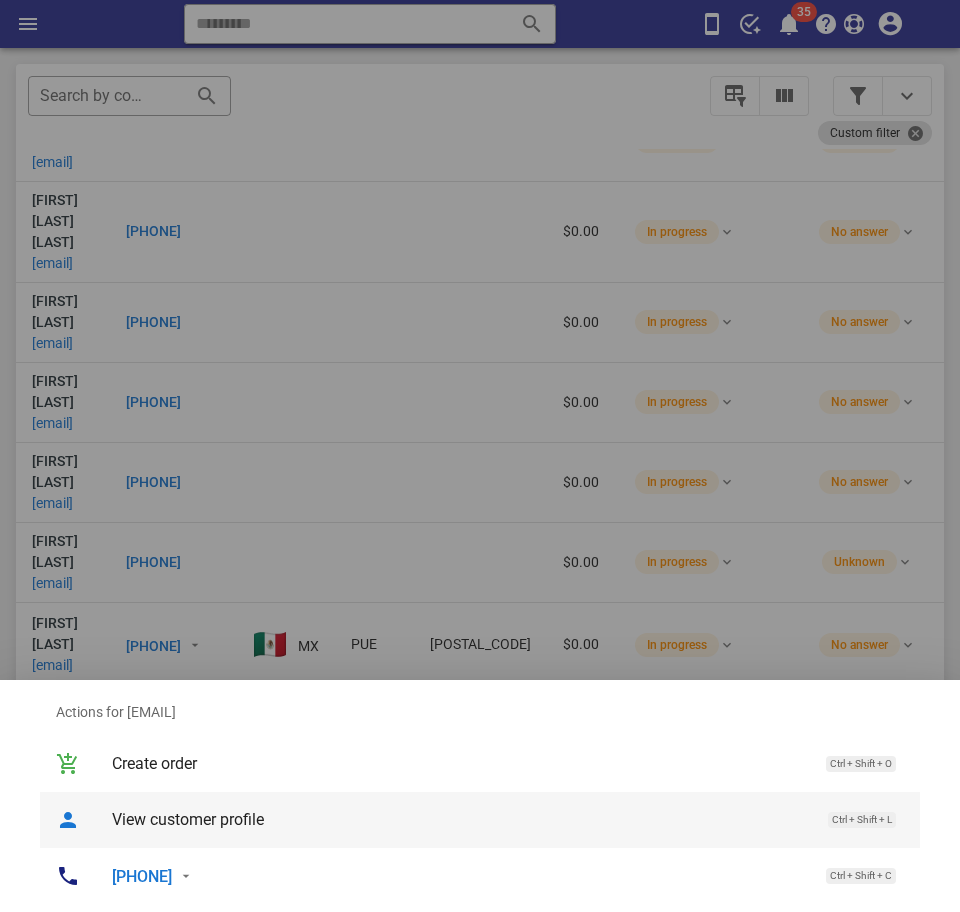 click on "View customer profile Ctrl + Shift + L" at bounding box center (508, 819) 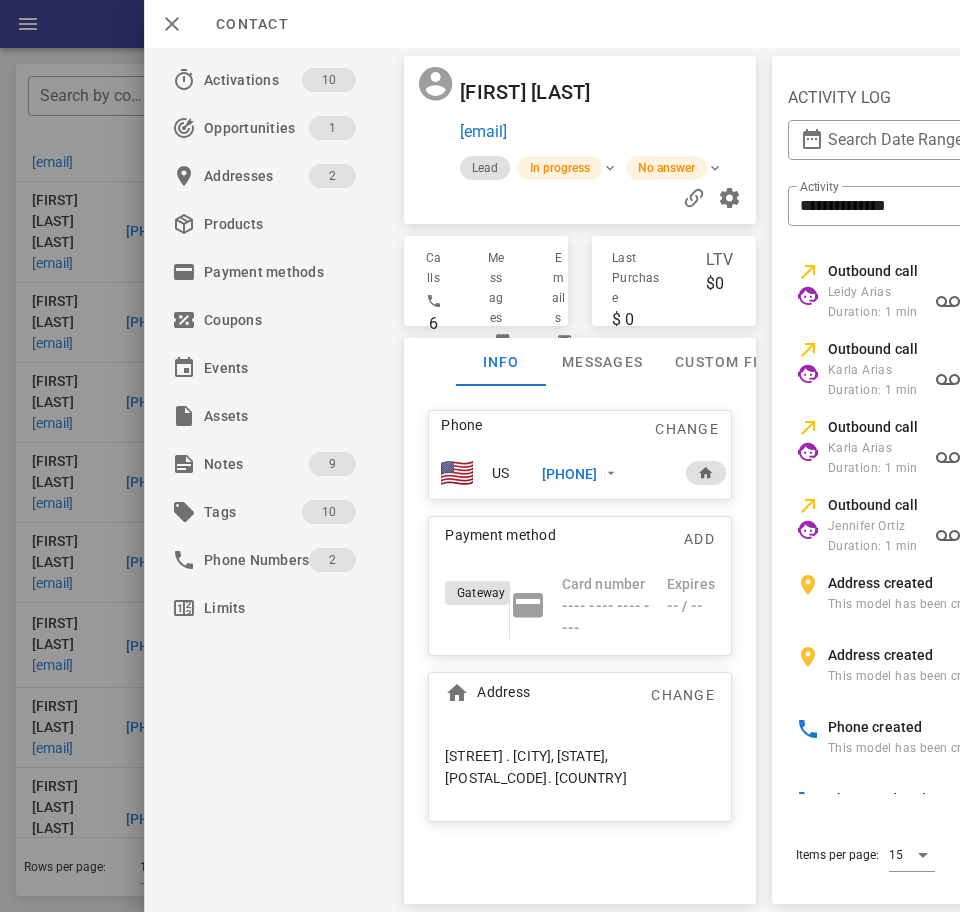 click on "0" at bounding box center (548, 352) 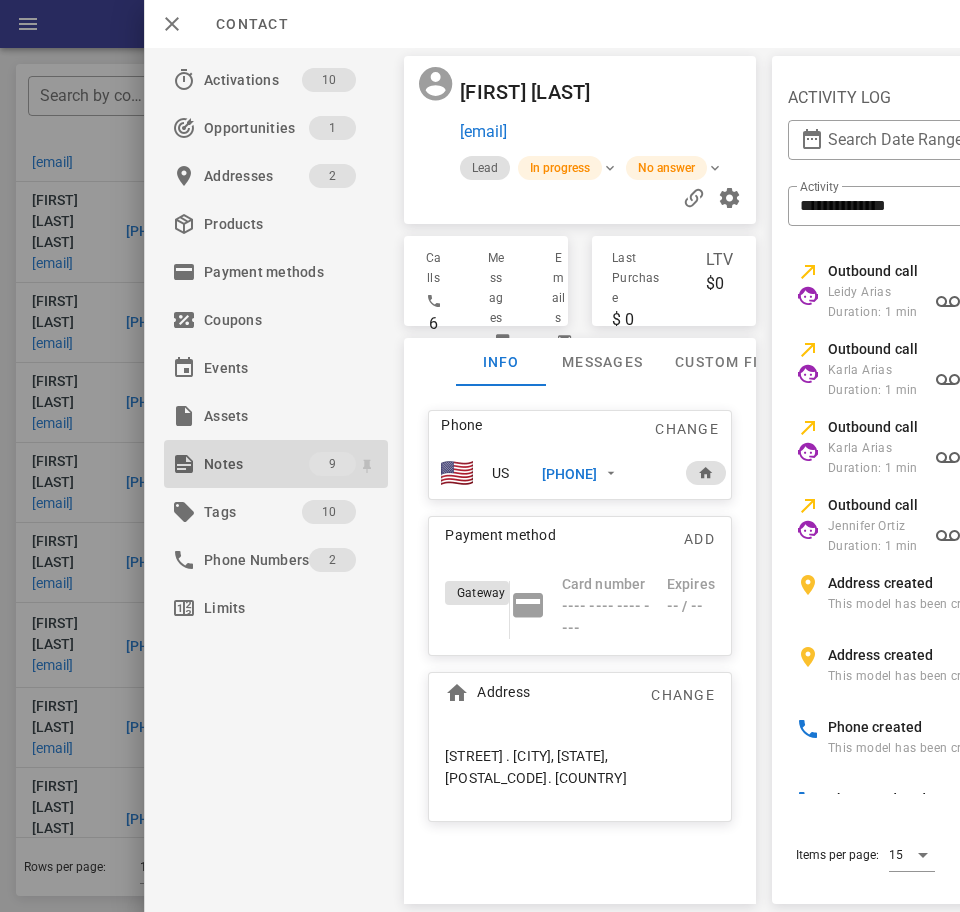 click on "Notes" at bounding box center (256, 464) 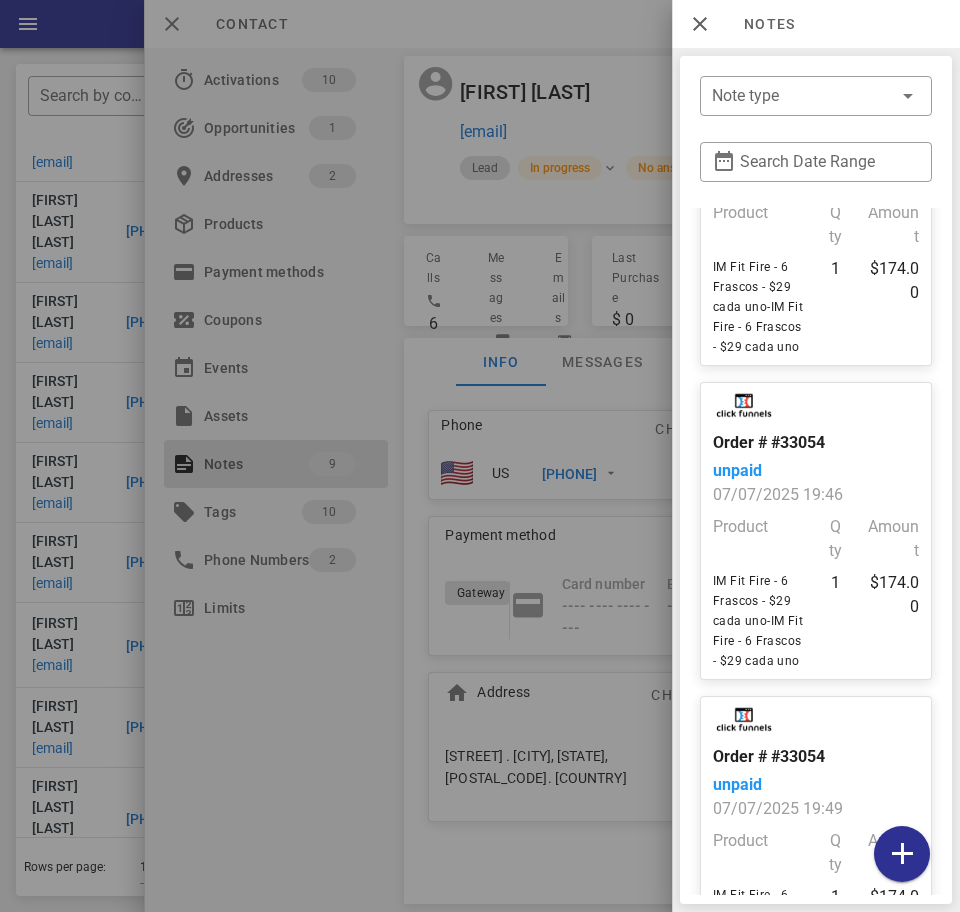 scroll, scrollTop: 1377, scrollLeft: 0, axis: vertical 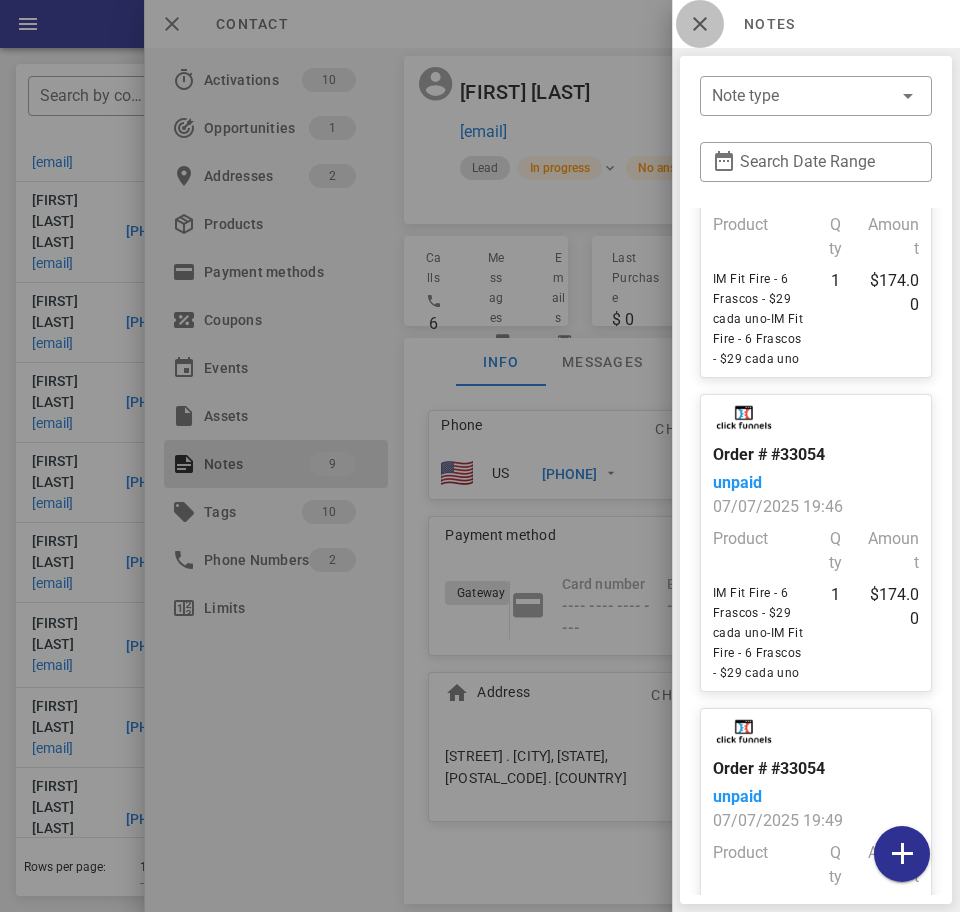 click at bounding box center [700, 24] 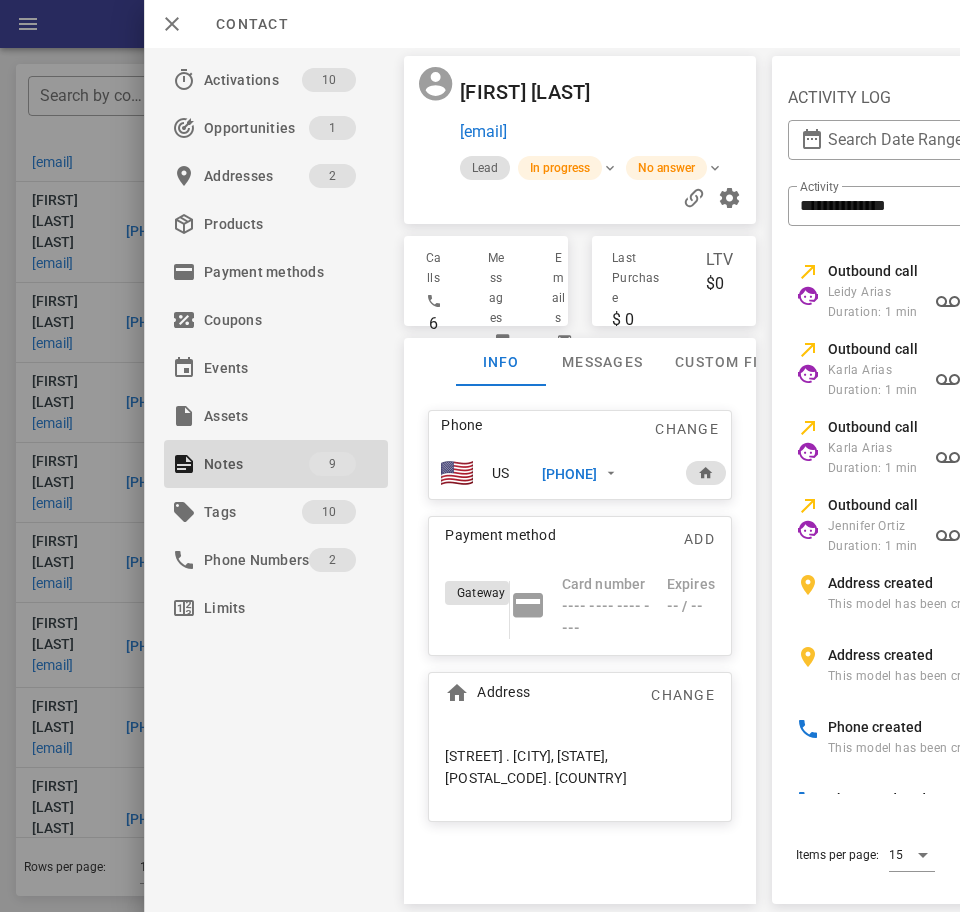 click on "+522223545170" at bounding box center [570, 474] 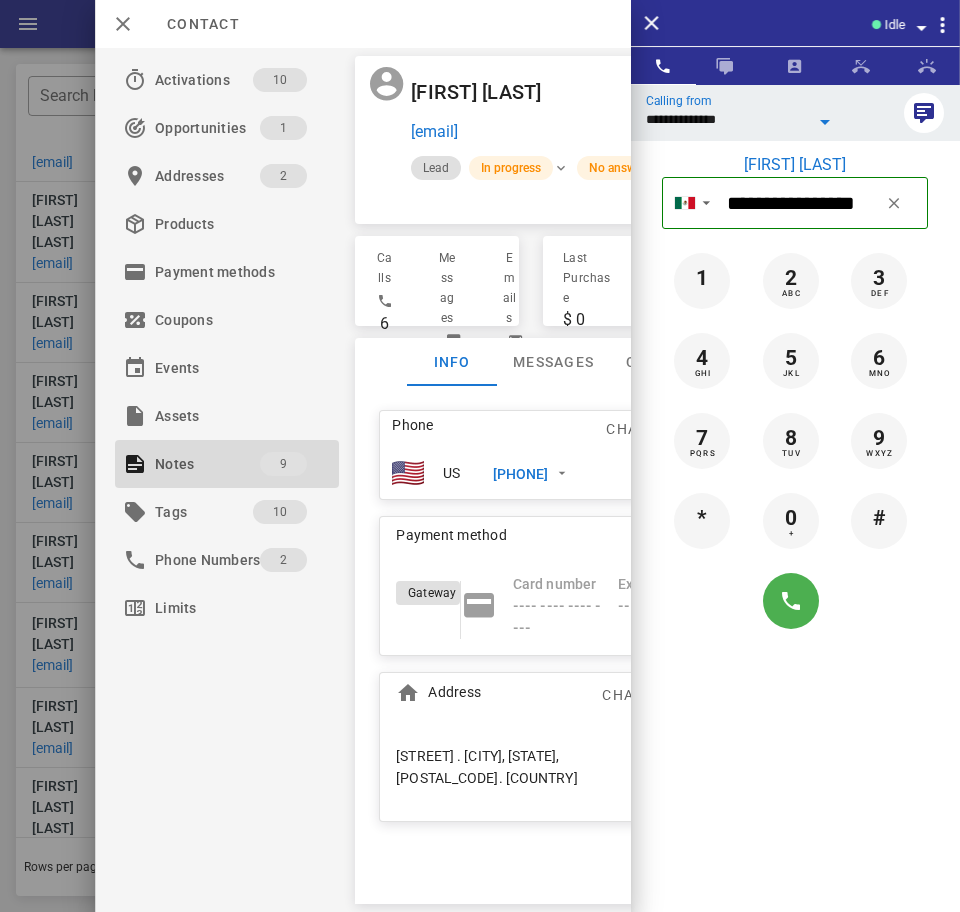 click on "**********" at bounding box center (727, 119) 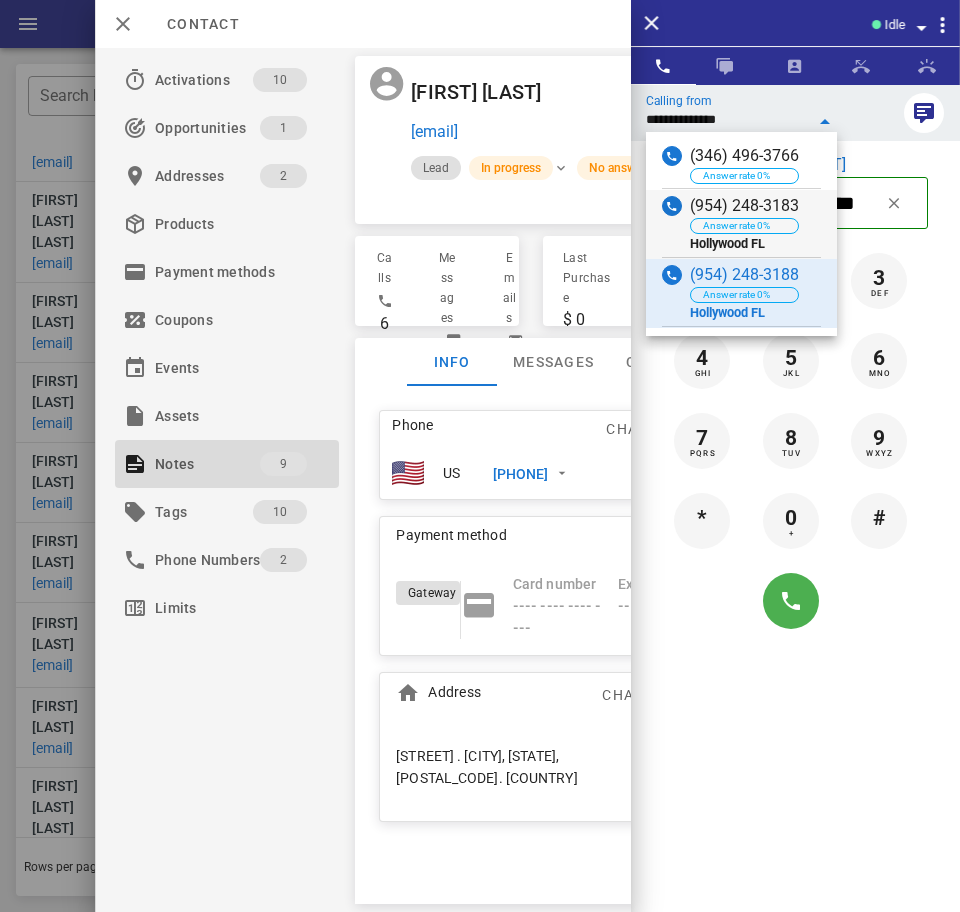 click on "(954) 248-3183" at bounding box center [744, 206] 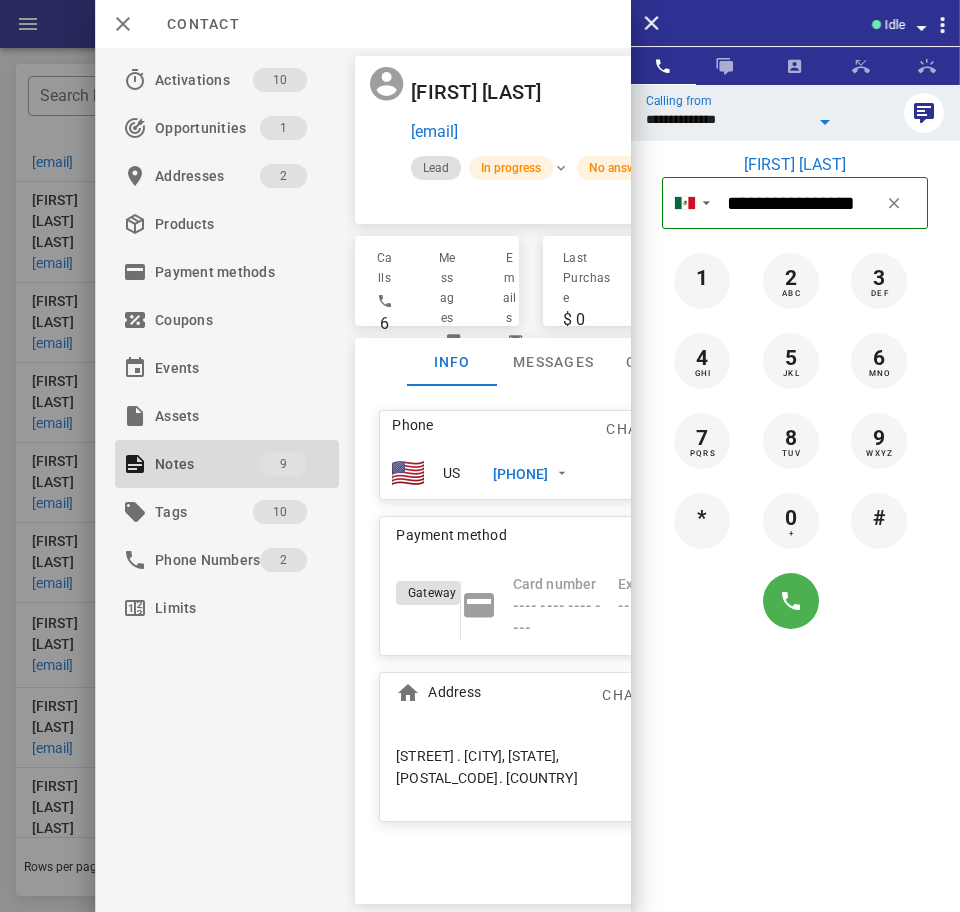 type on "**********" 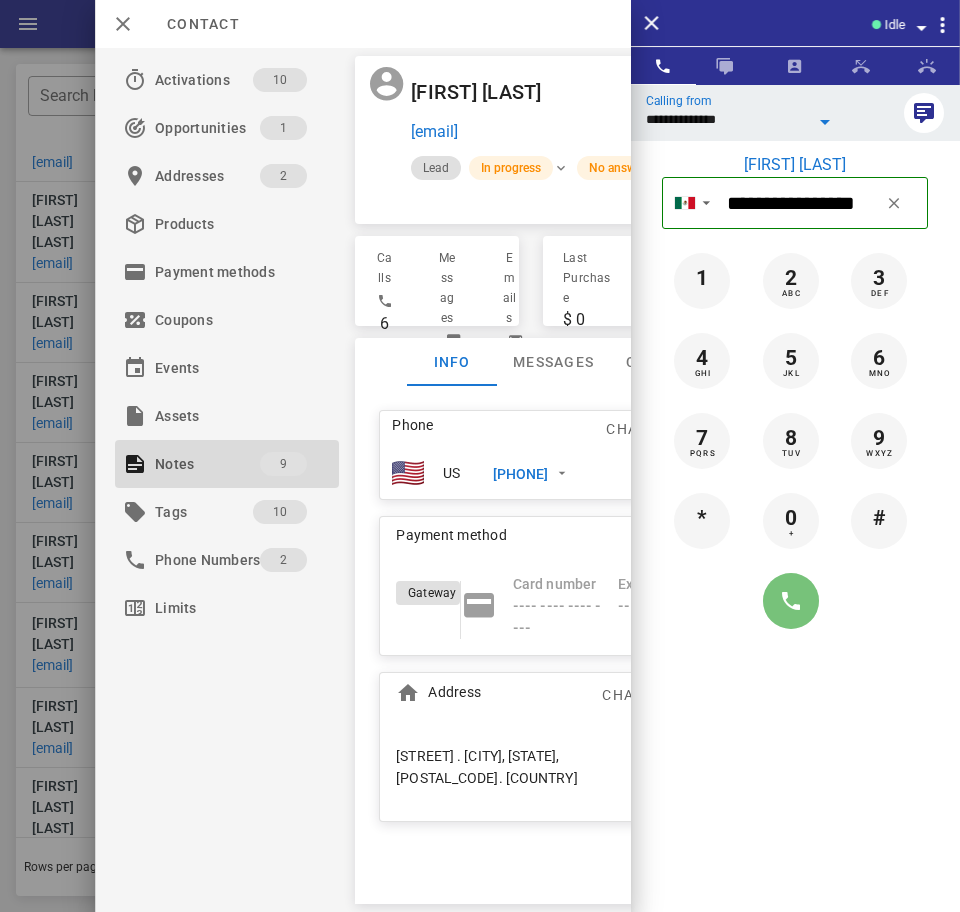click at bounding box center [791, 601] 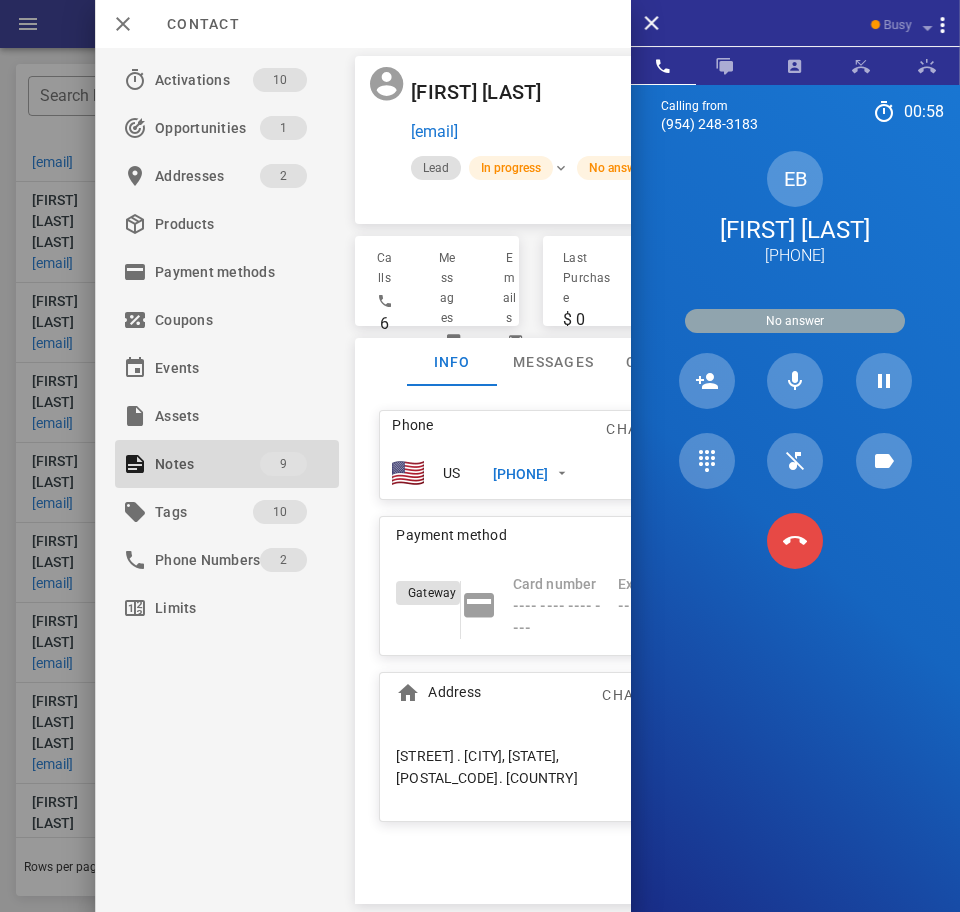 click at bounding box center (795, 541) 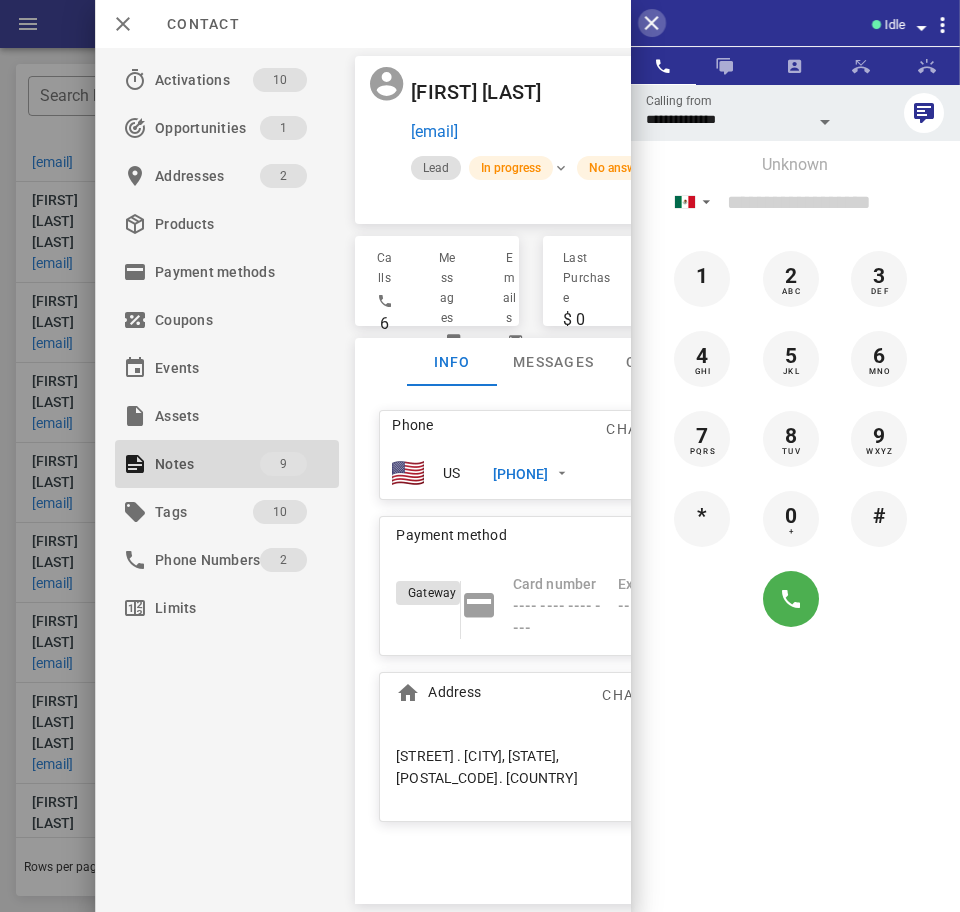 click at bounding box center [652, 23] 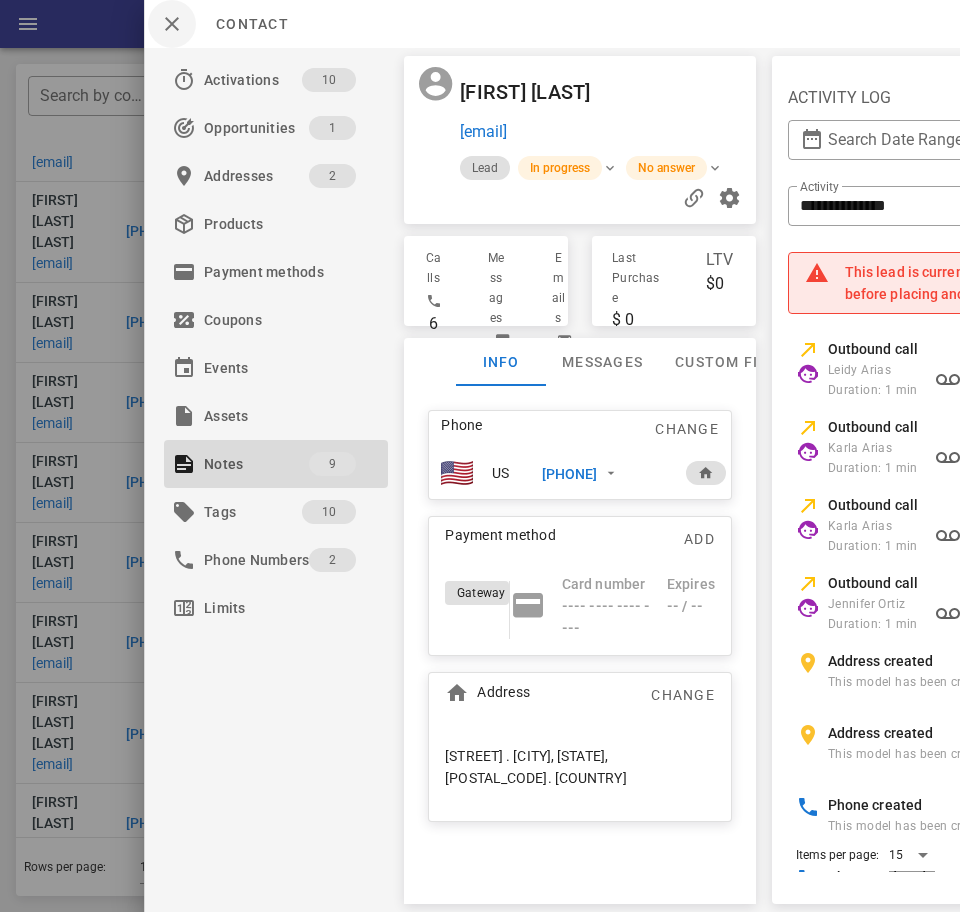 click at bounding box center (172, 24) 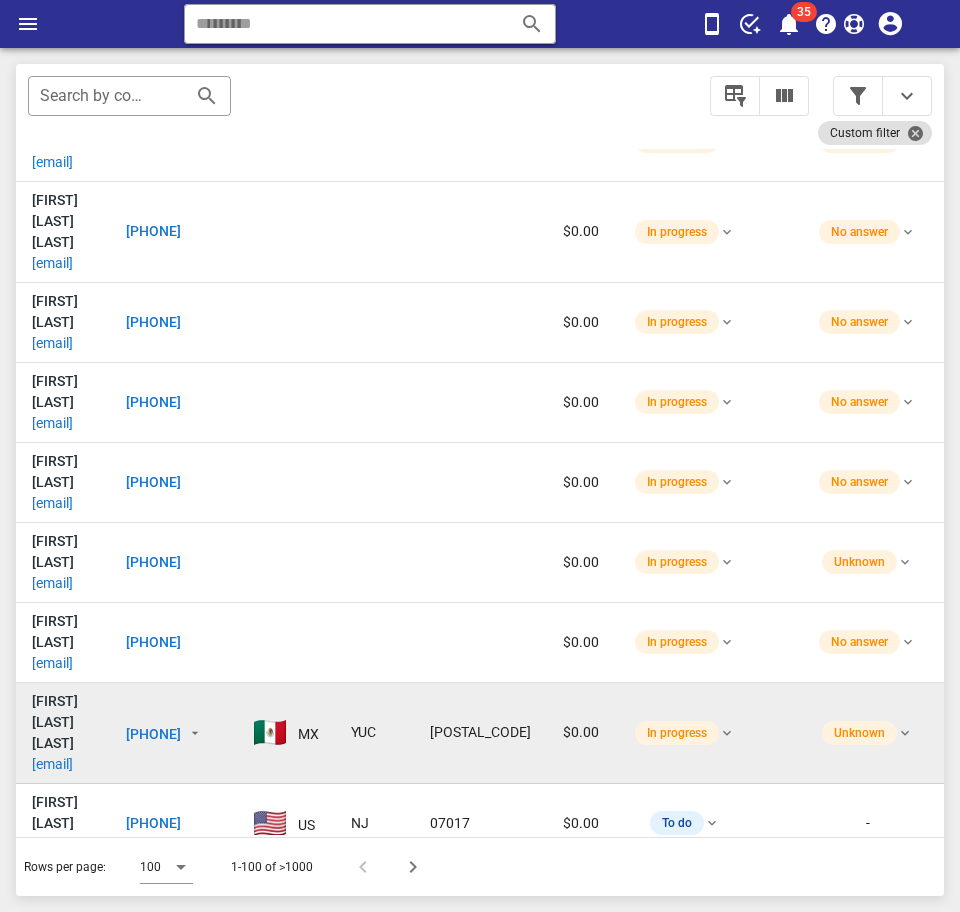 click on "lepemg.97@hotmail.com" at bounding box center [52, 764] 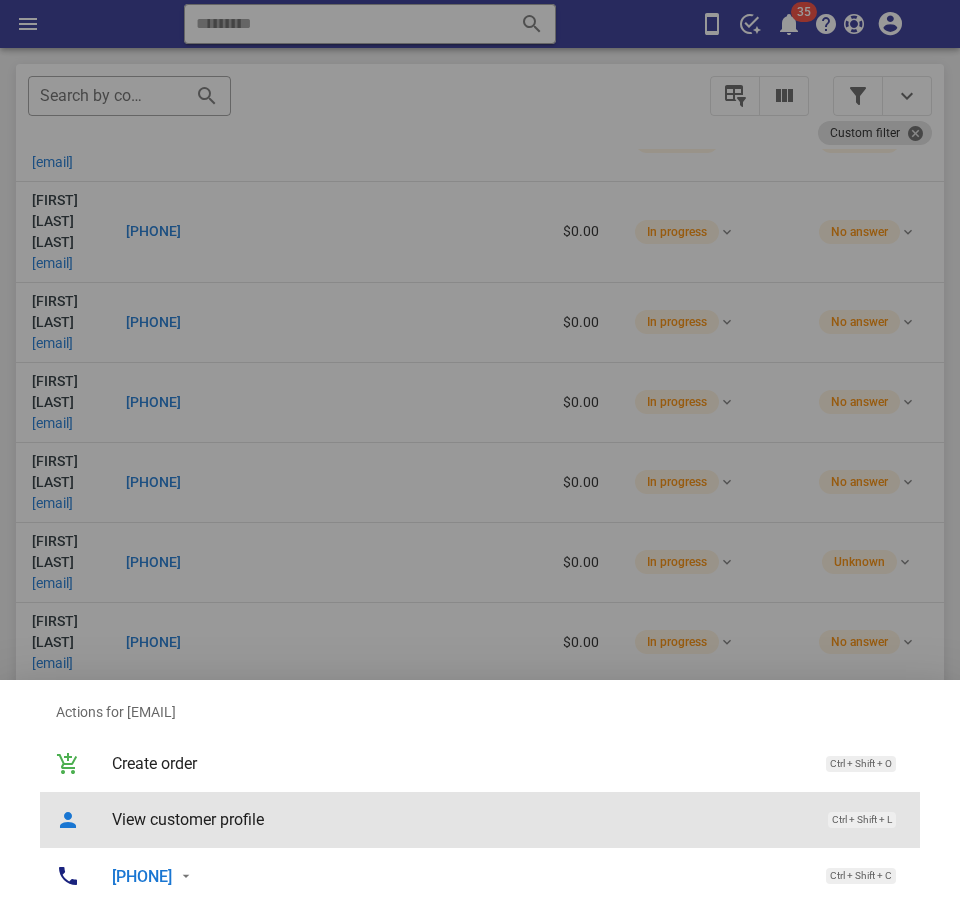 click on "View customer profile Ctrl + Shift + L" at bounding box center [508, 819] 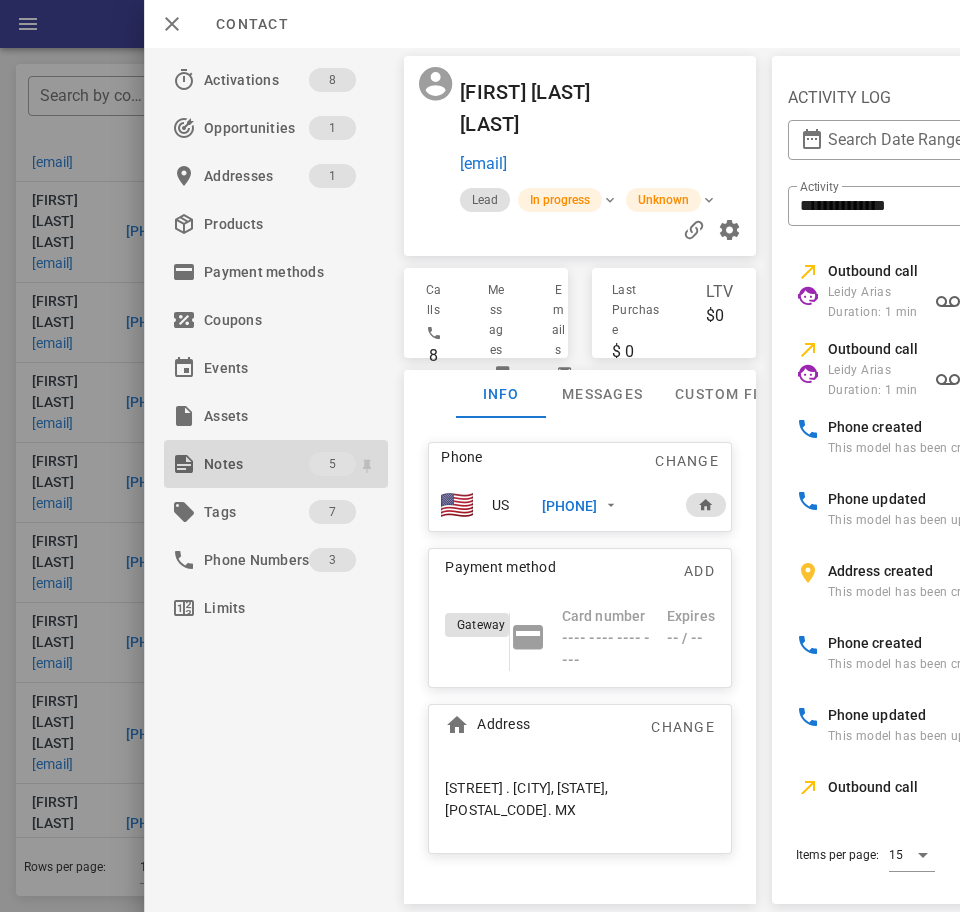 click on "Notes" at bounding box center [256, 464] 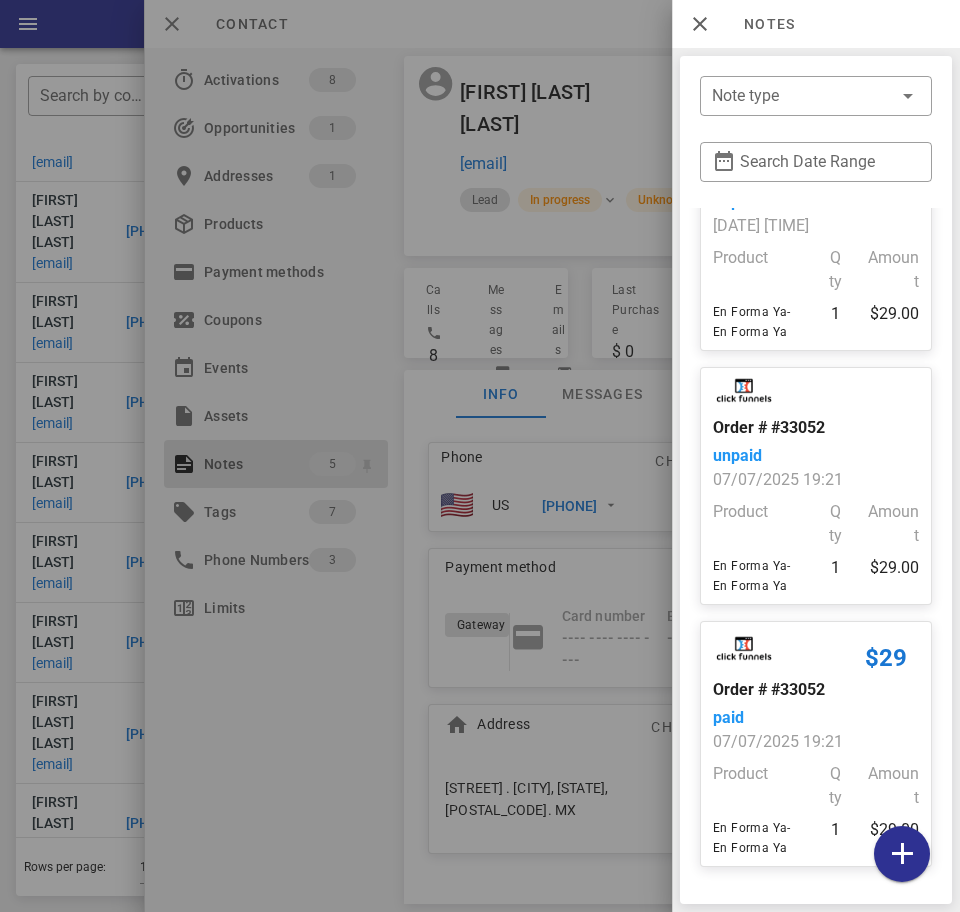 scroll, scrollTop: 755, scrollLeft: 0, axis: vertical 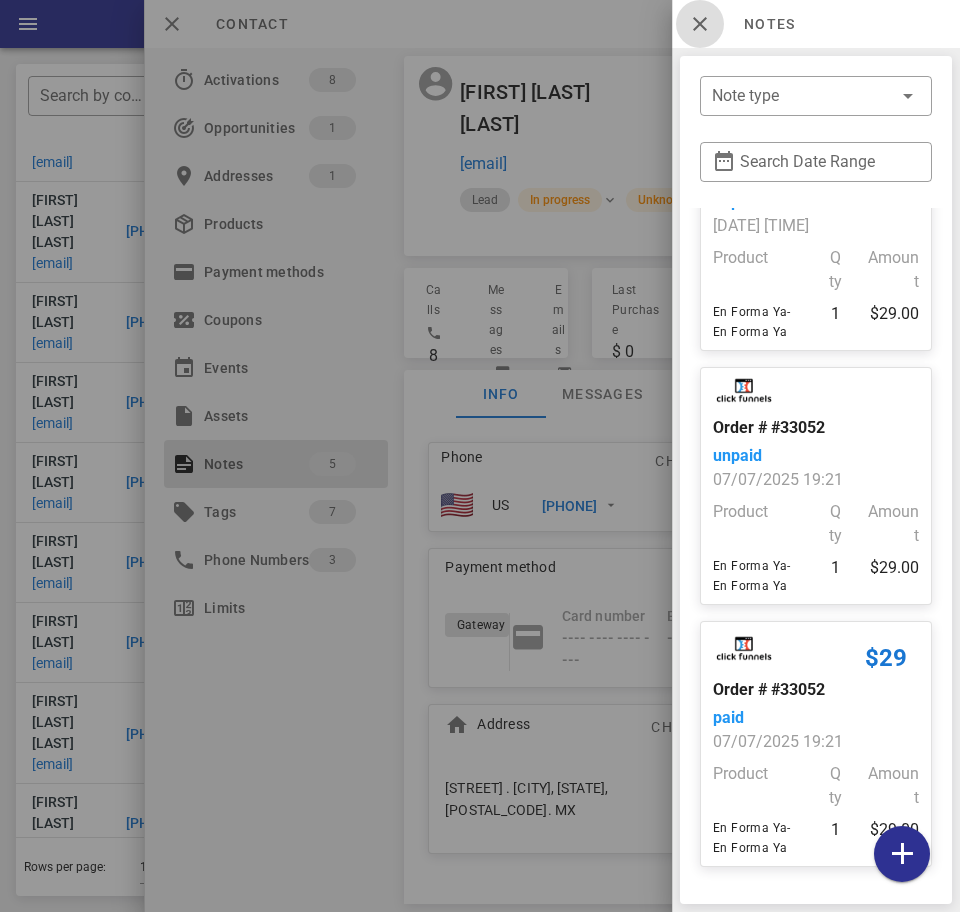 click at bounding box center (700, 24) 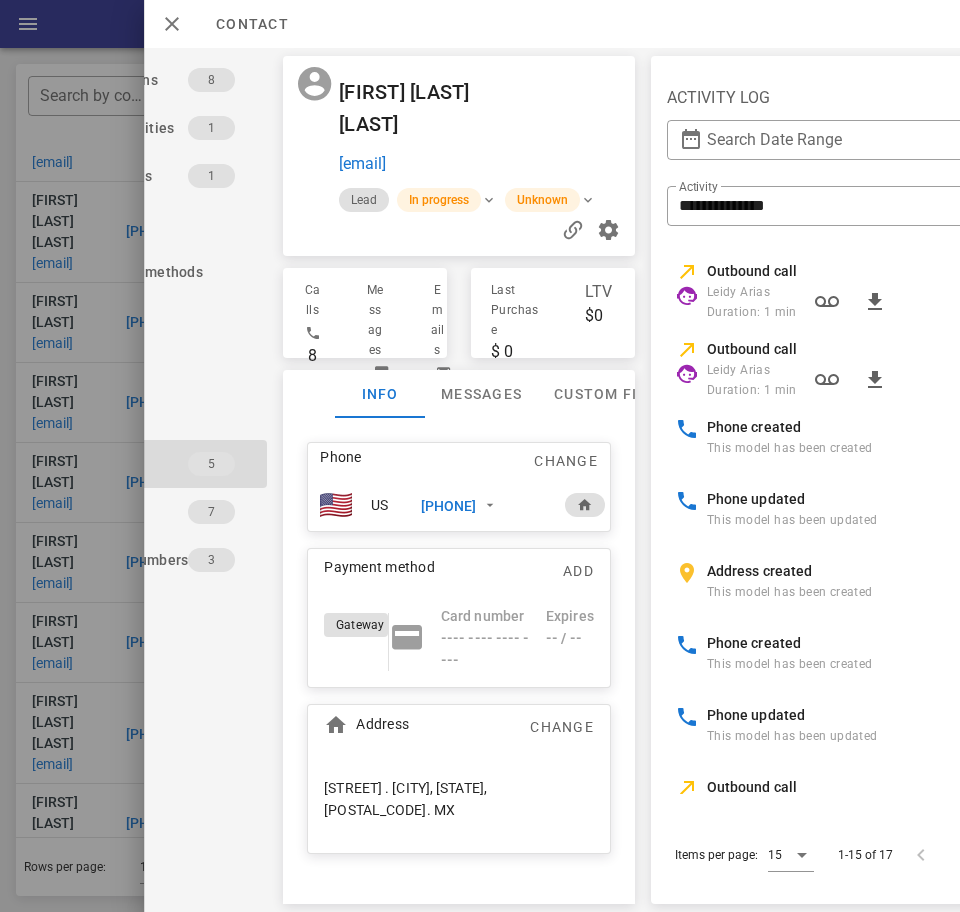 scroll, scrollTop: 0, scrollLeft: 0, axis: both 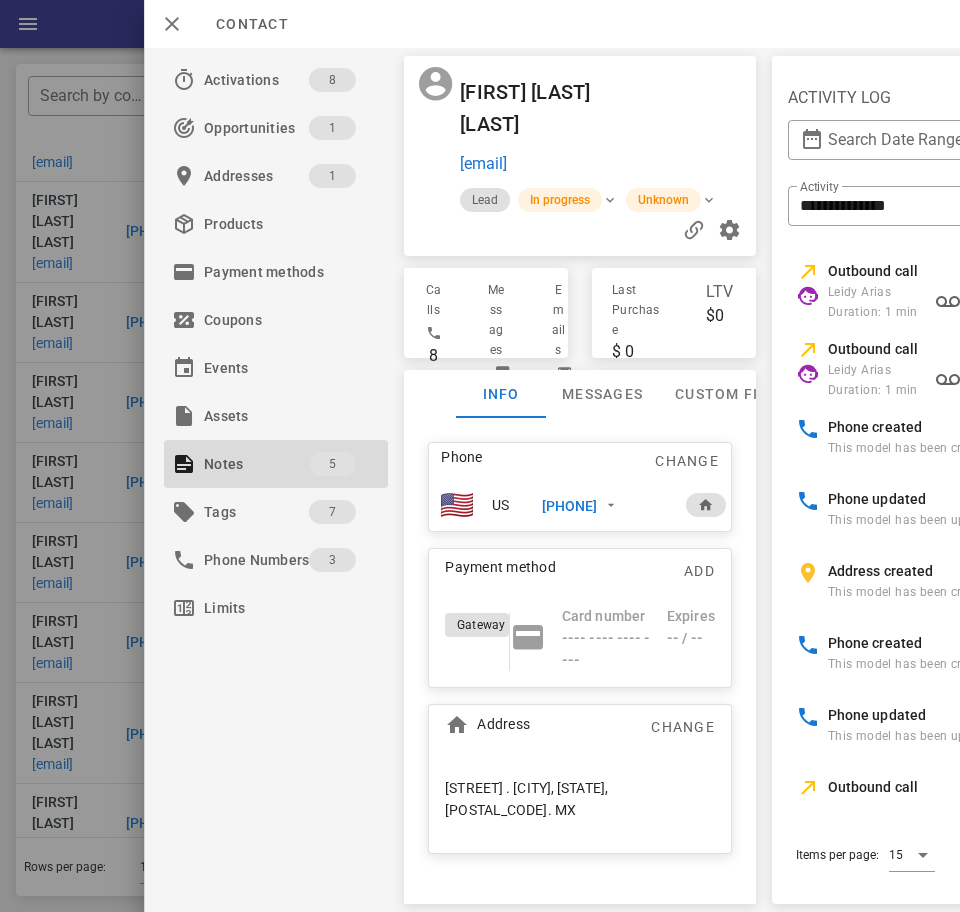click on "+525548218895" at bounding box center (570, 506) 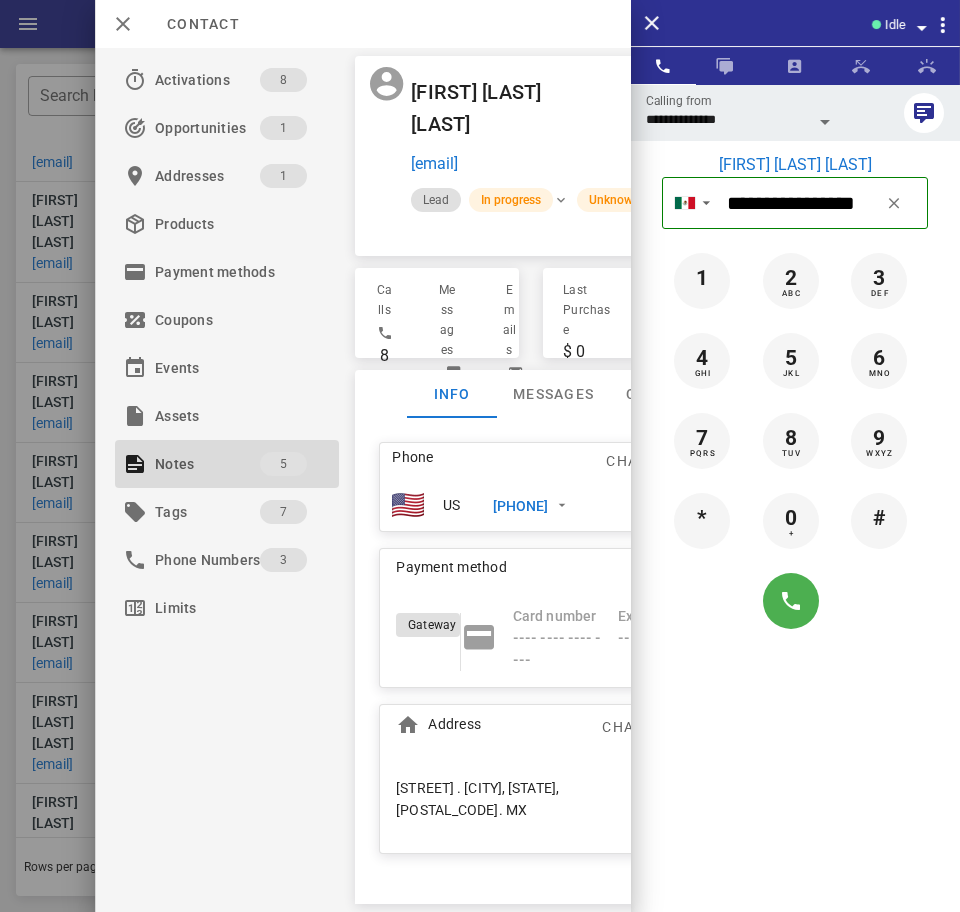 click on "**********" at bounding box center [727, 119] 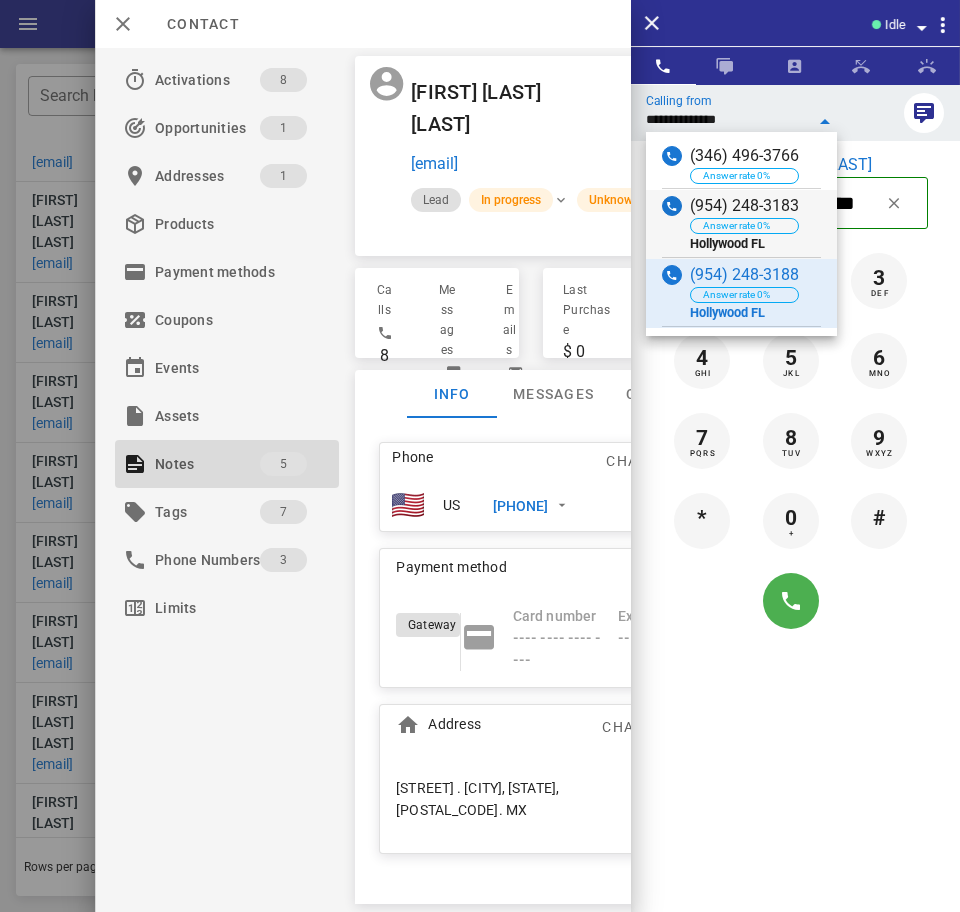 click at bounding box center (672, 223) 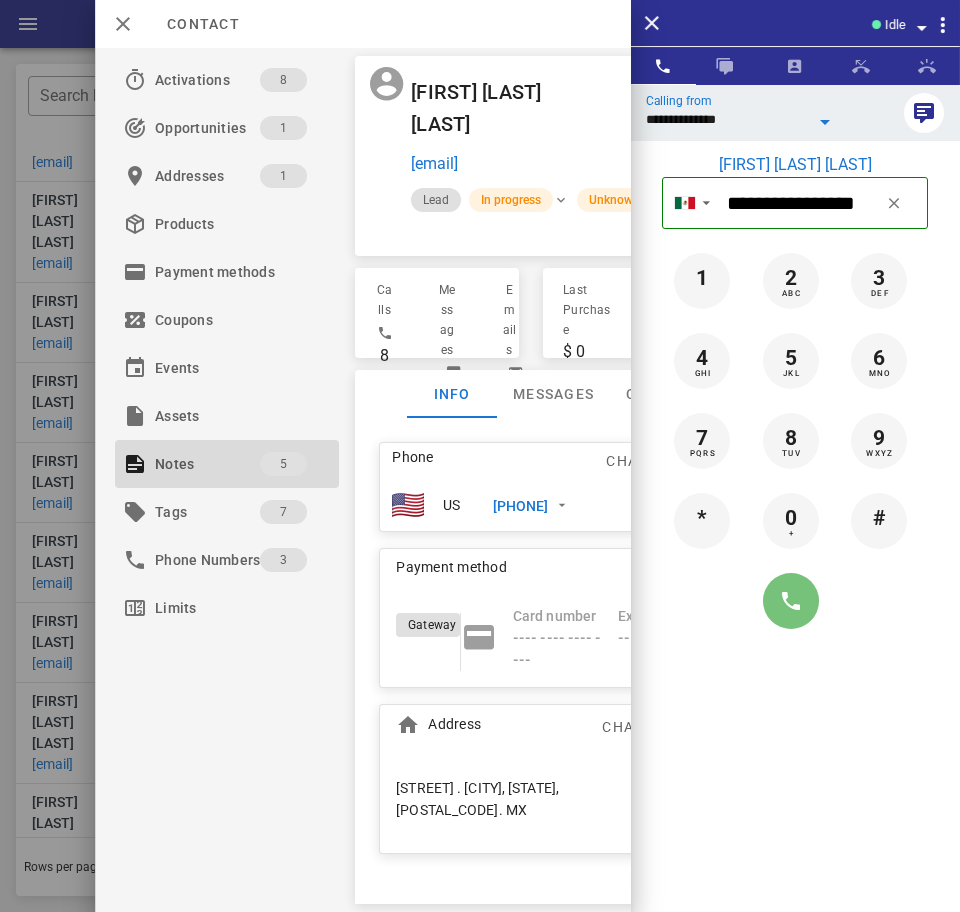 click at bounding box center (791, 601) 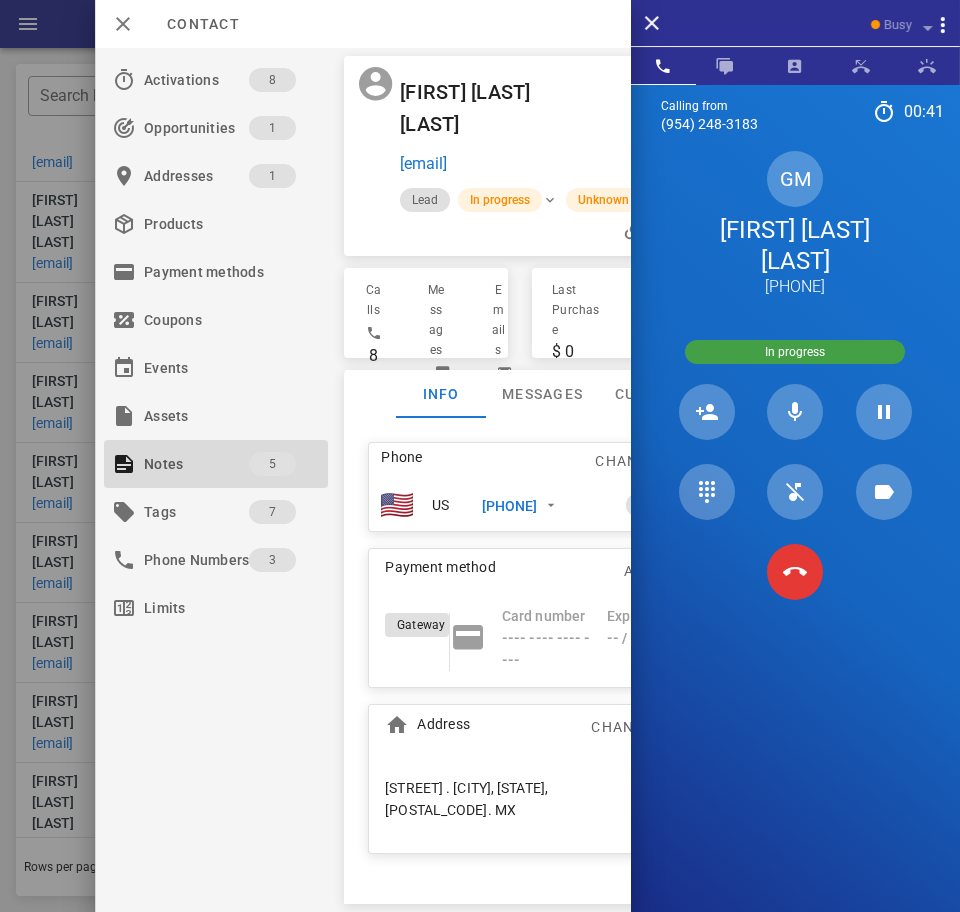 scroll, scrollTop: 0, scrollLeft: 0, axis: both 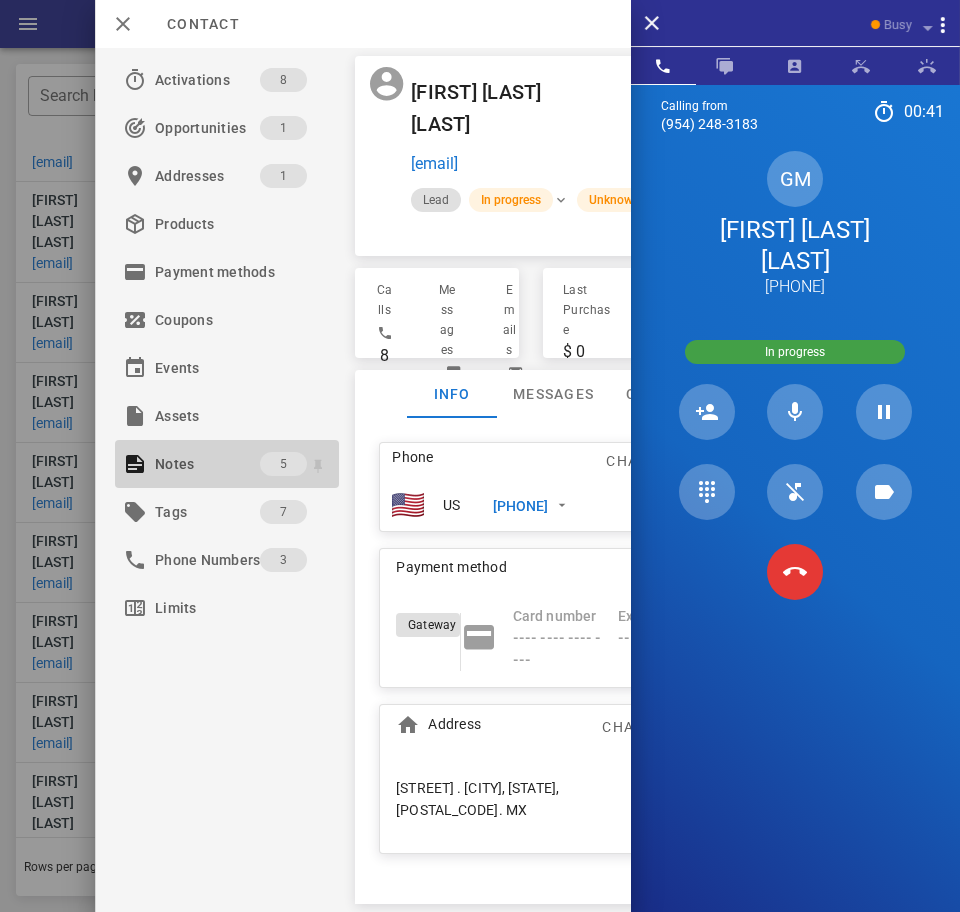 click on "Notes" at bounding box center [207, 464] 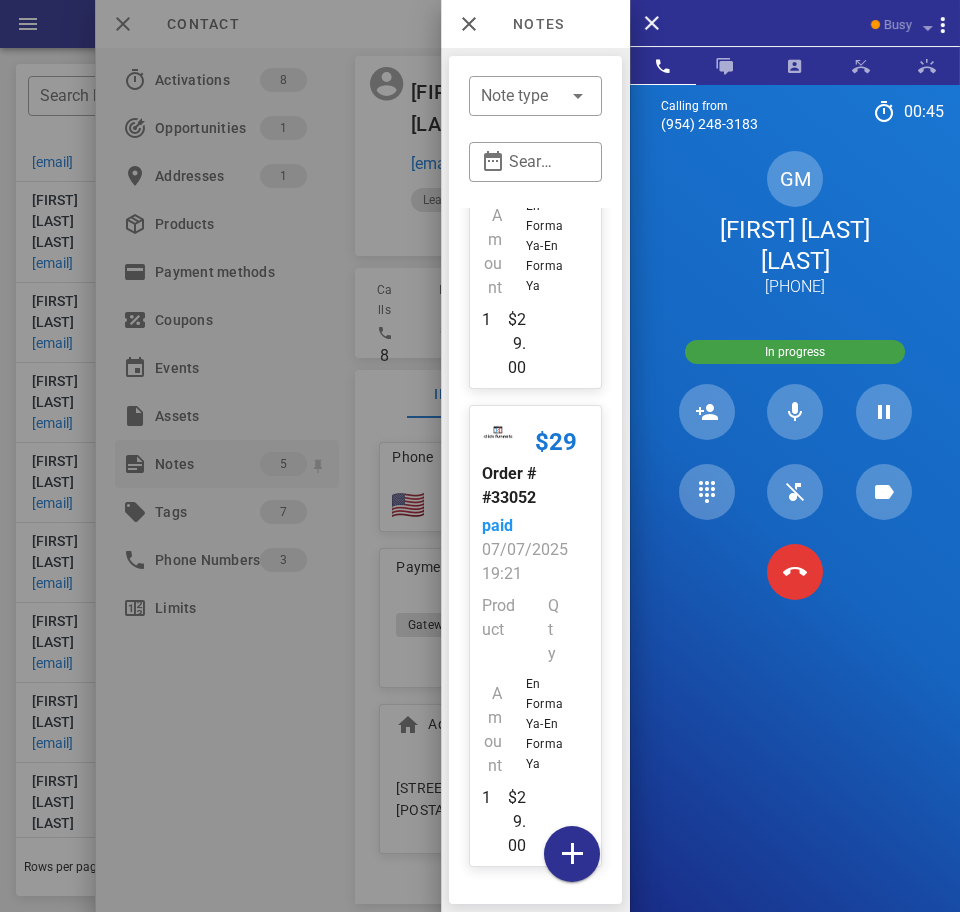 scroll, scrollTop: 1981, scrollLeft: 0, axis: vertical 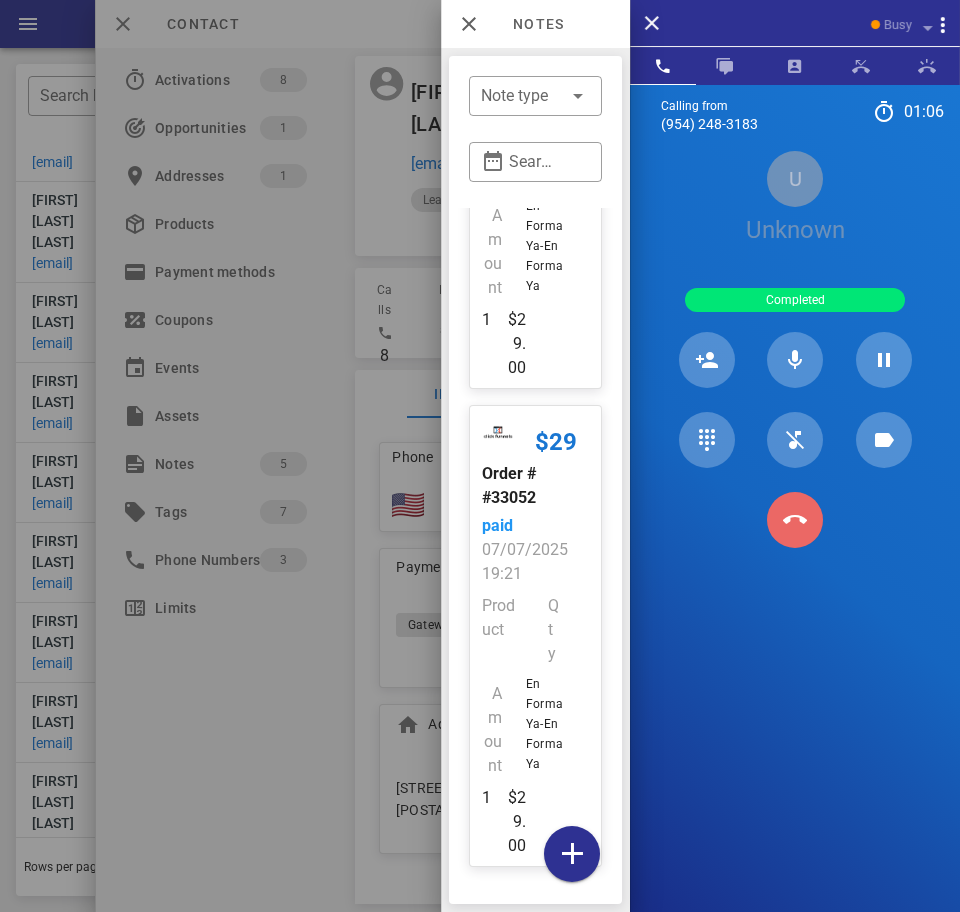 click at bounding box center (795, 520) 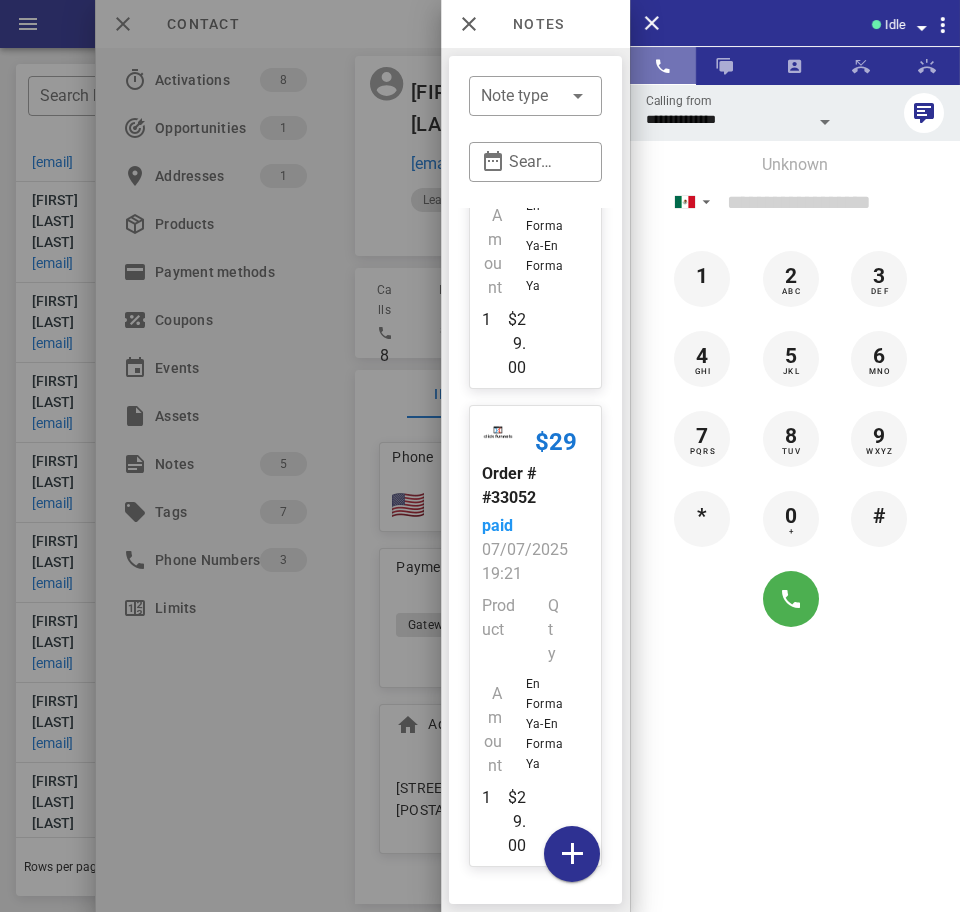 click at bounding box center (663, 66) 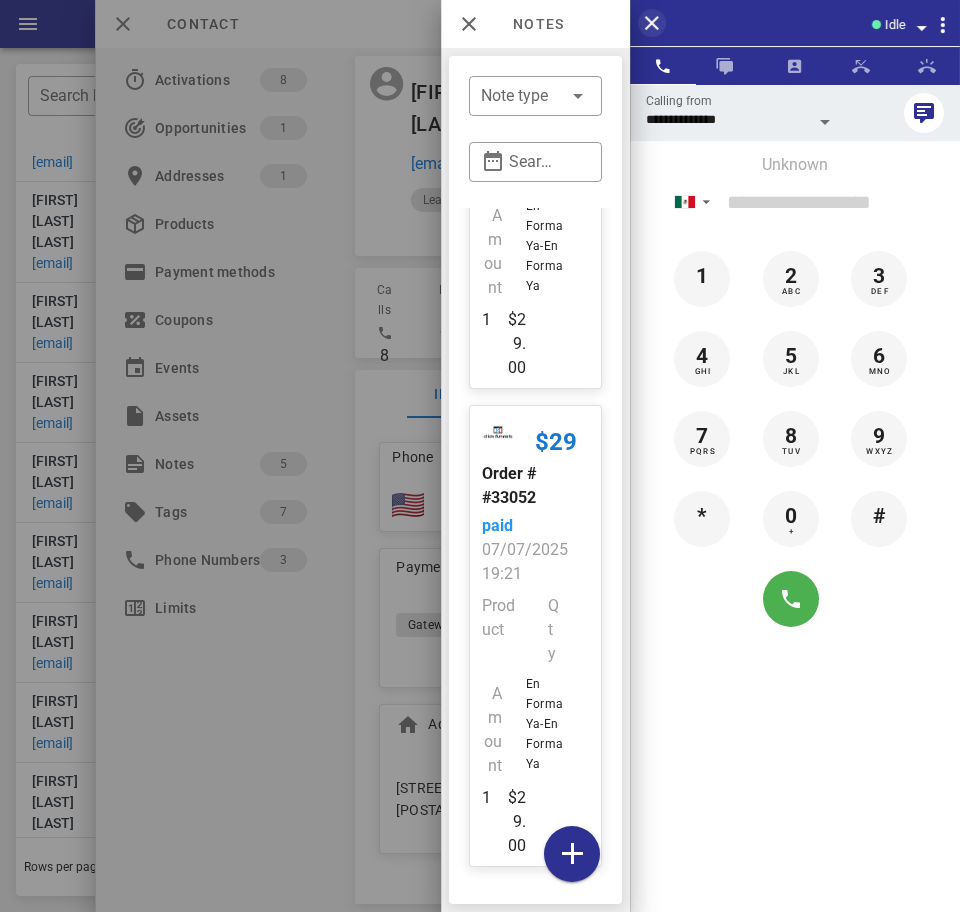 click at bounding box center (652, 23) 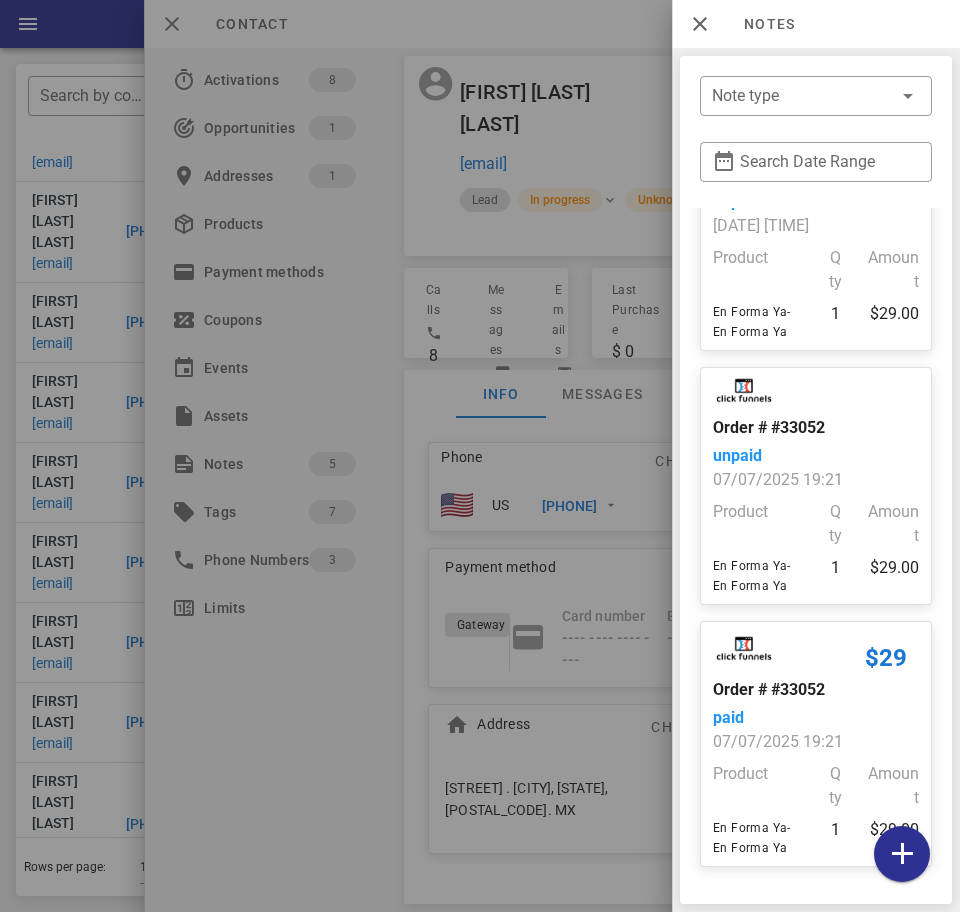 scroll, scrollTop: 755, scrollLeft: 0, axis: vertical 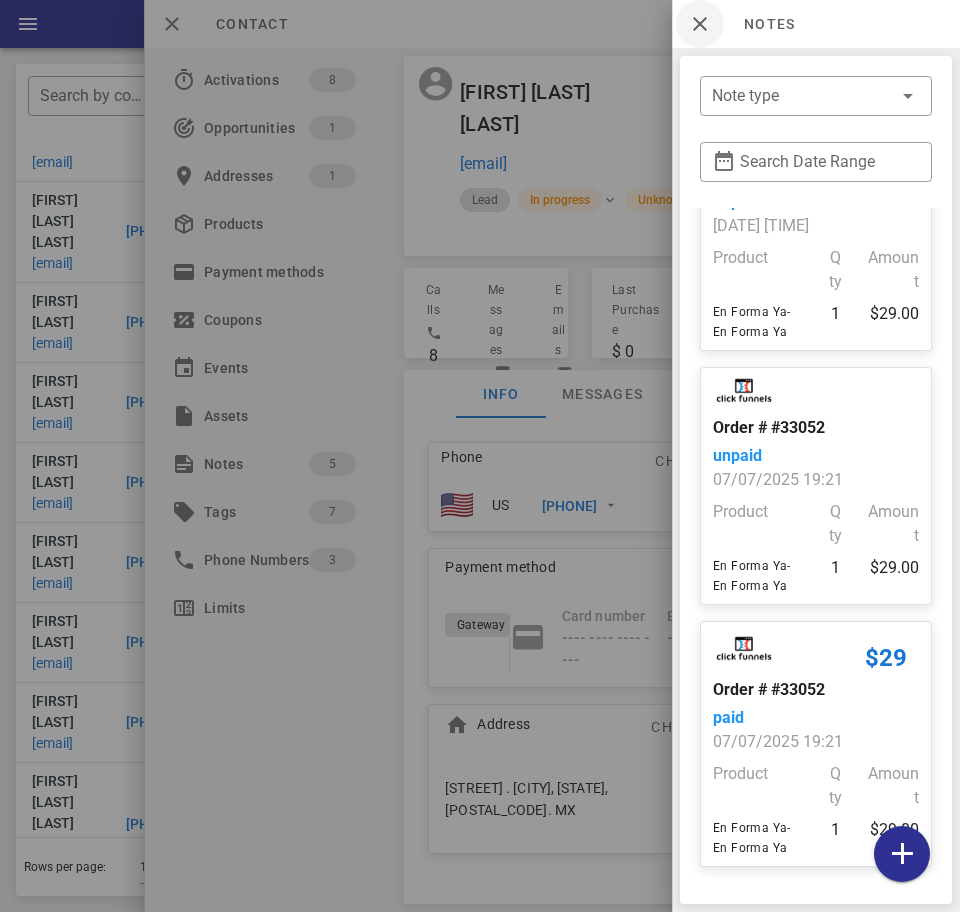 click at bounding box center [700, 24] 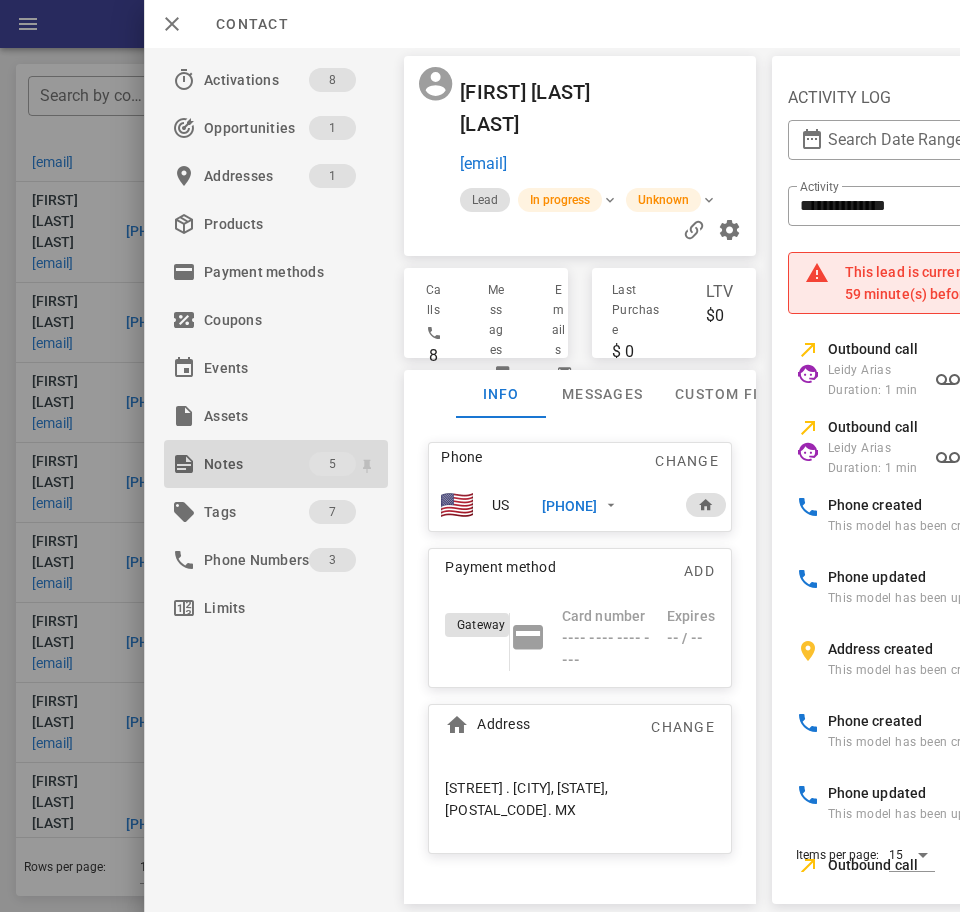 click on "Notes" at bounding box center [256, 464] 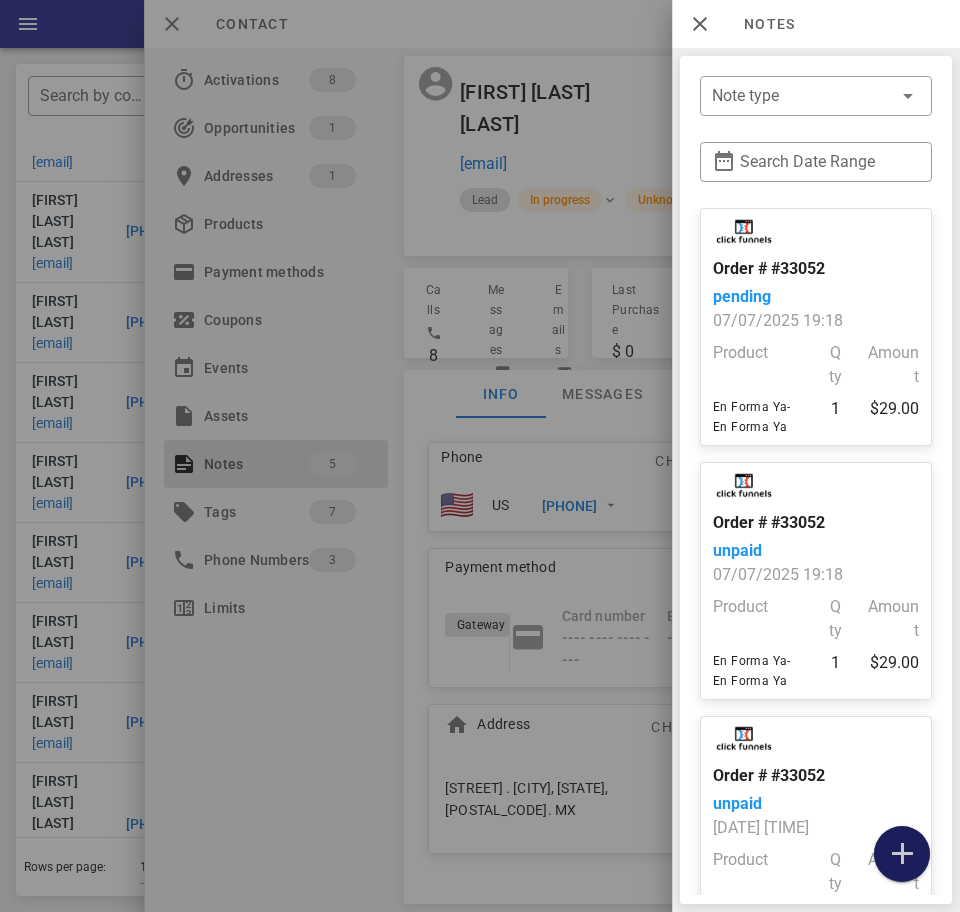 click at bounding box center [902, 854] 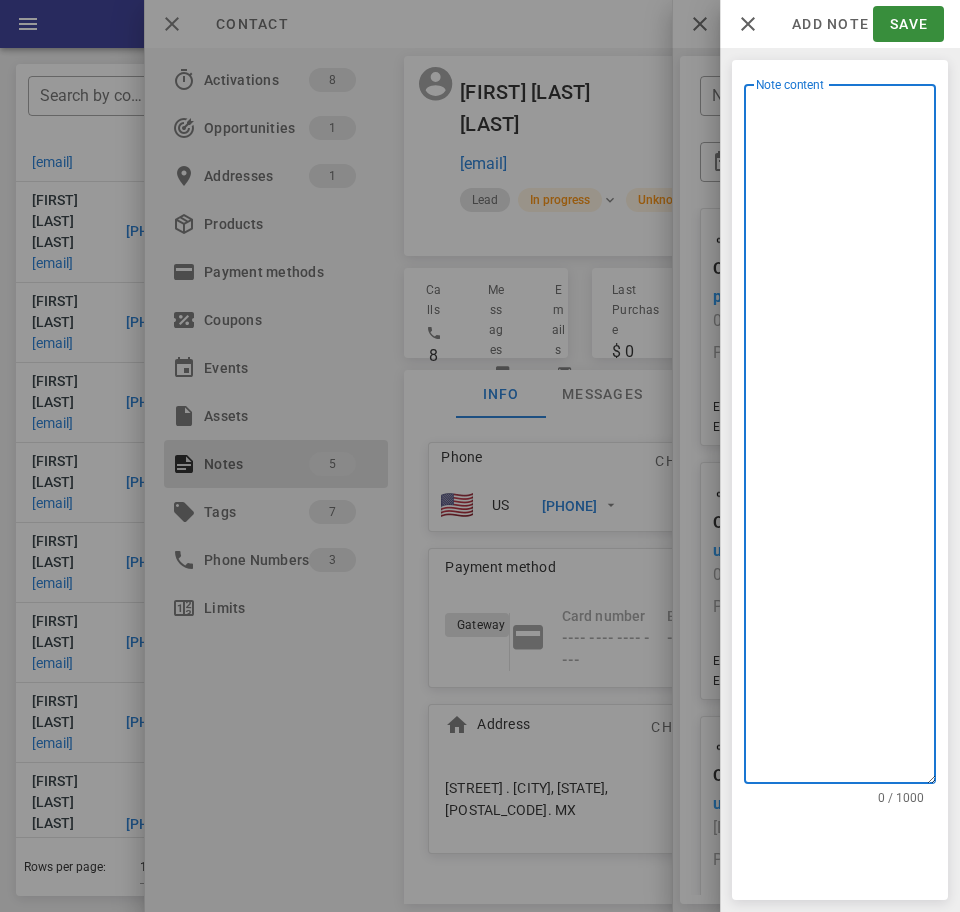 click on "Note content" at bounding box center [846, 439] 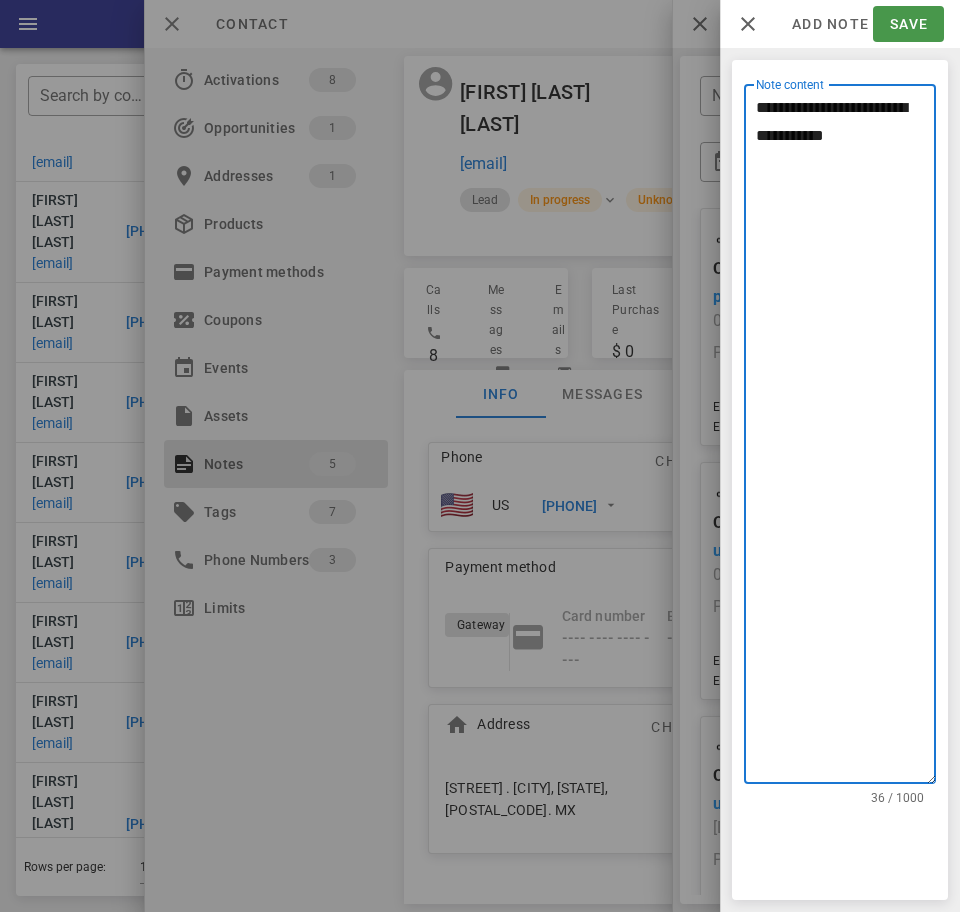 type on "**********" 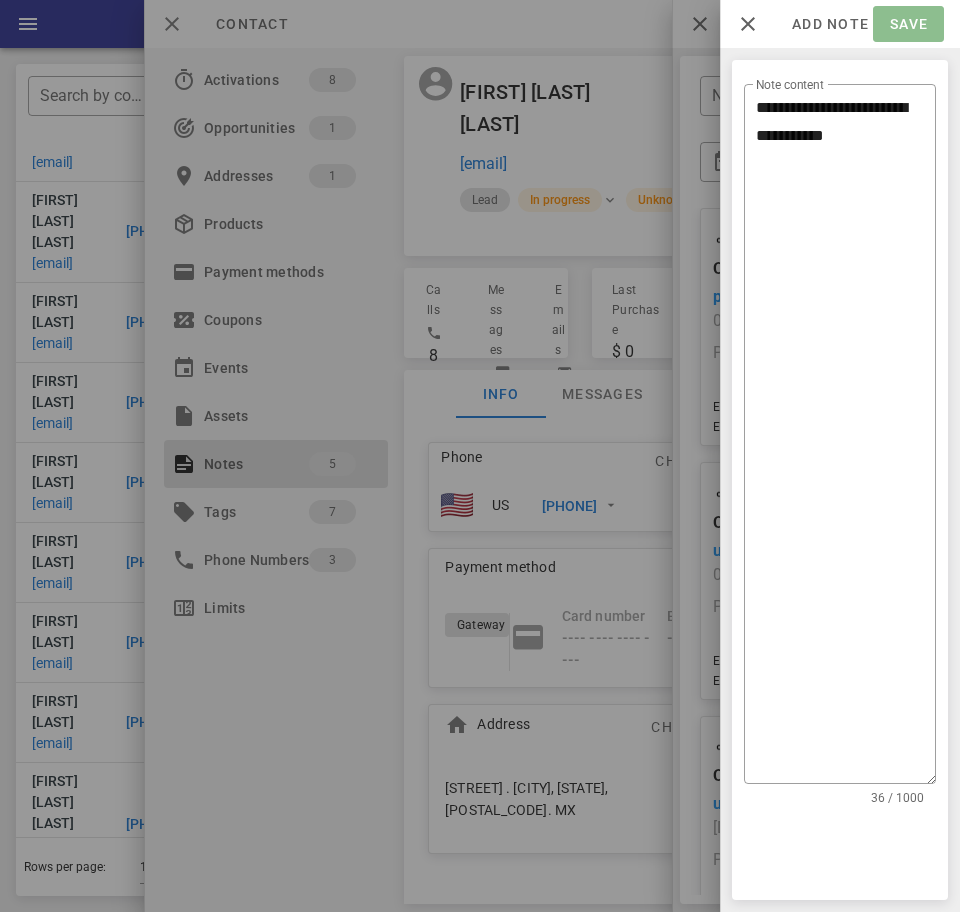click on "Save" at bounding box center (908, 24) 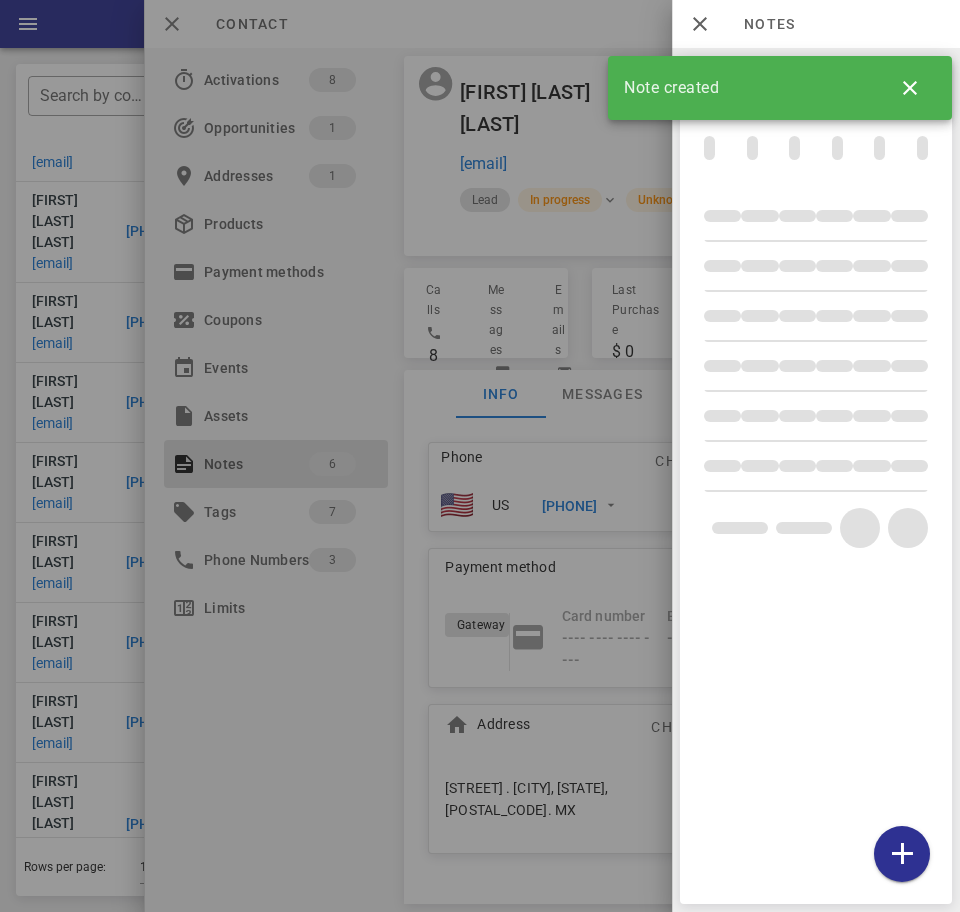 click on "Notes" at bounding box center (759, 24) 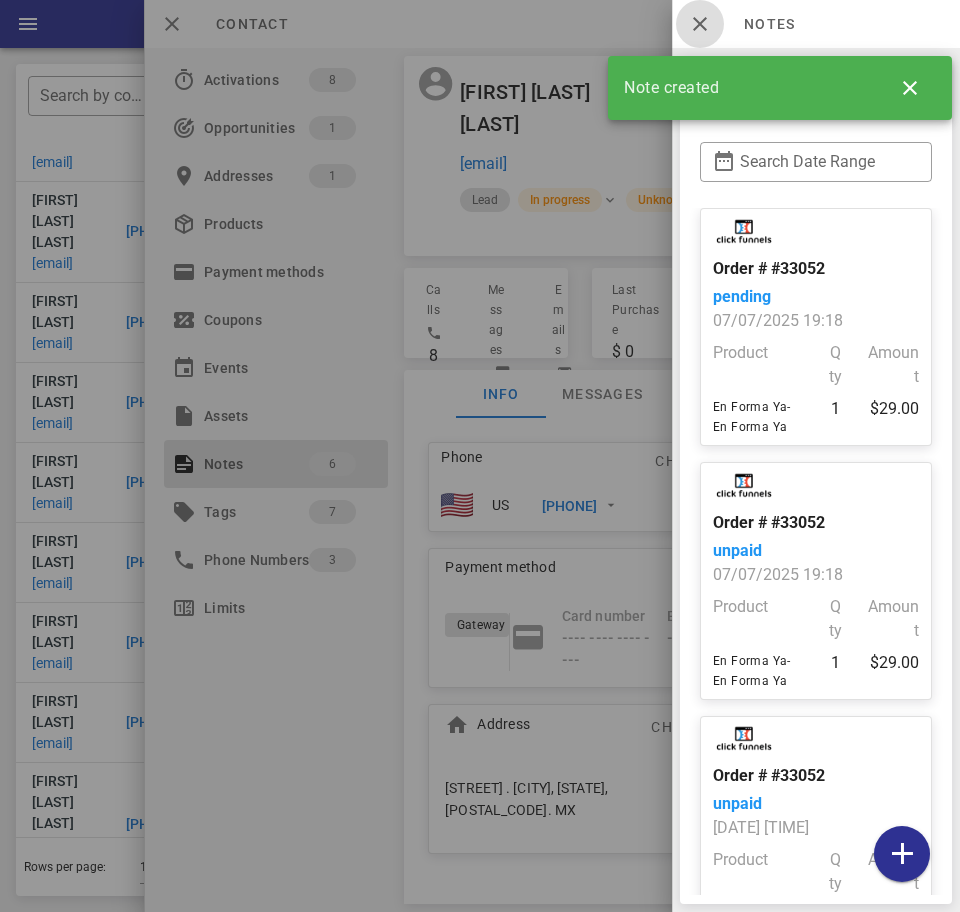 click at bounding box center (700, 24) 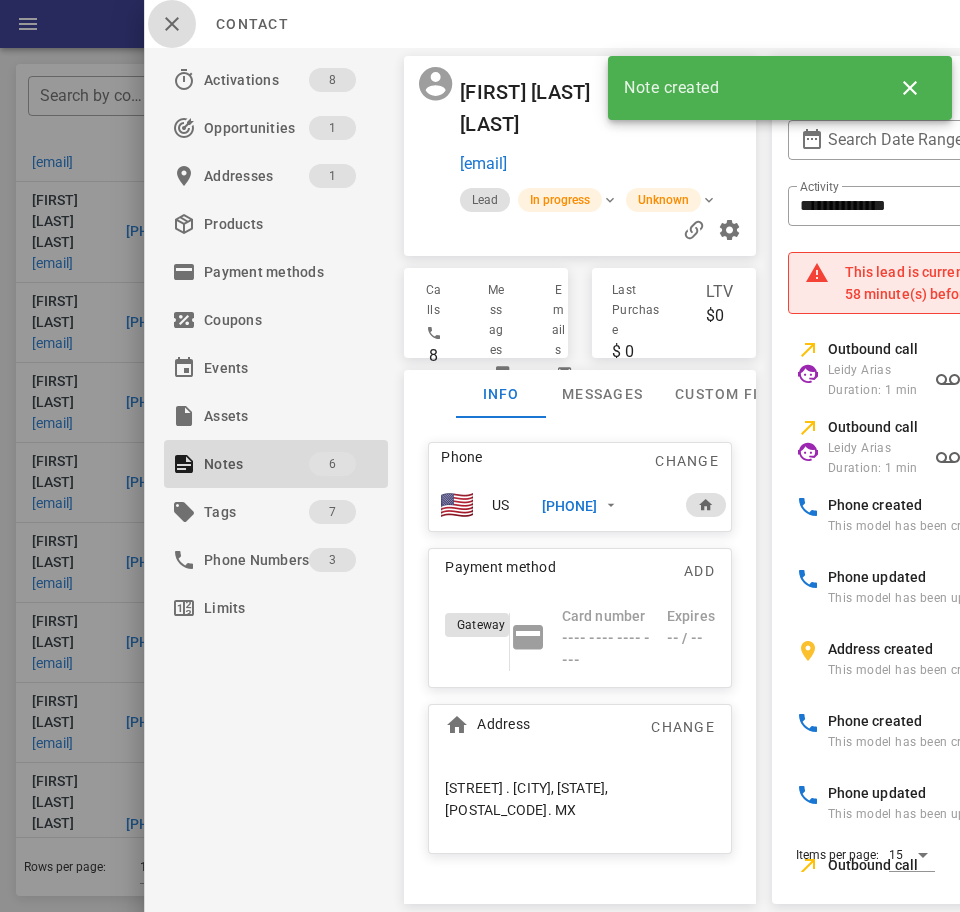 click at bounding box center [172, 24] 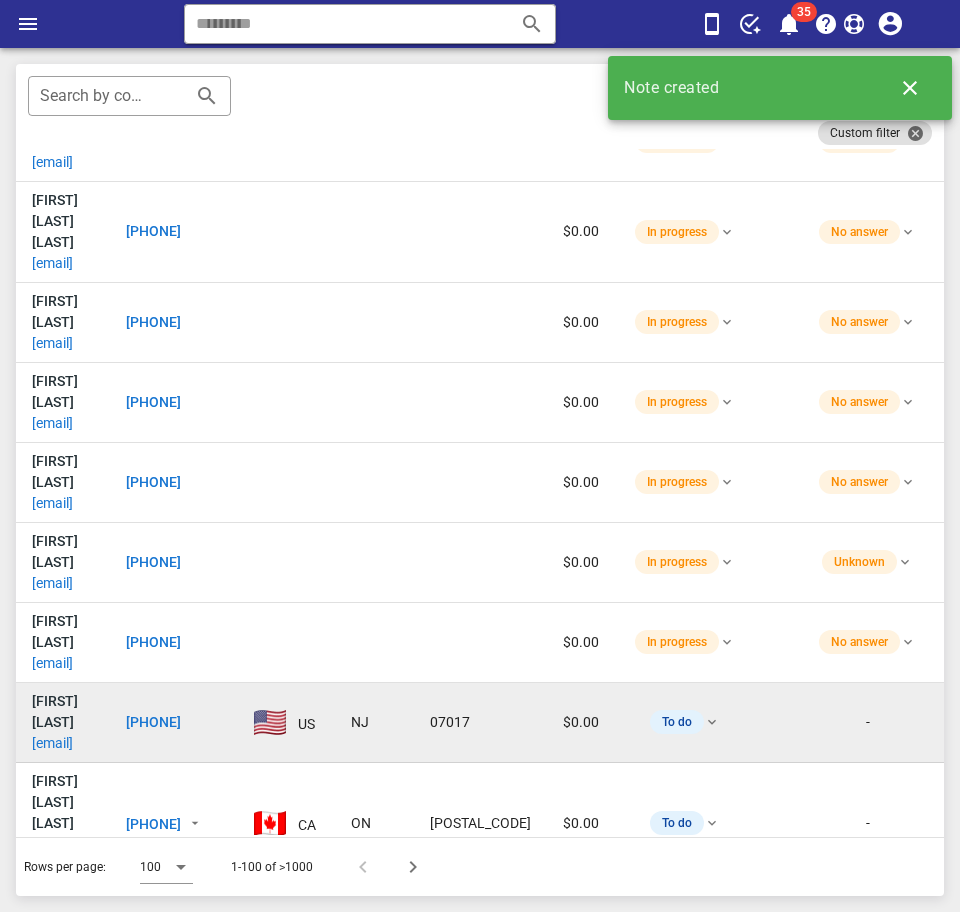 click on "andradejime77@gmail.com" at bounding box center (52, 743) 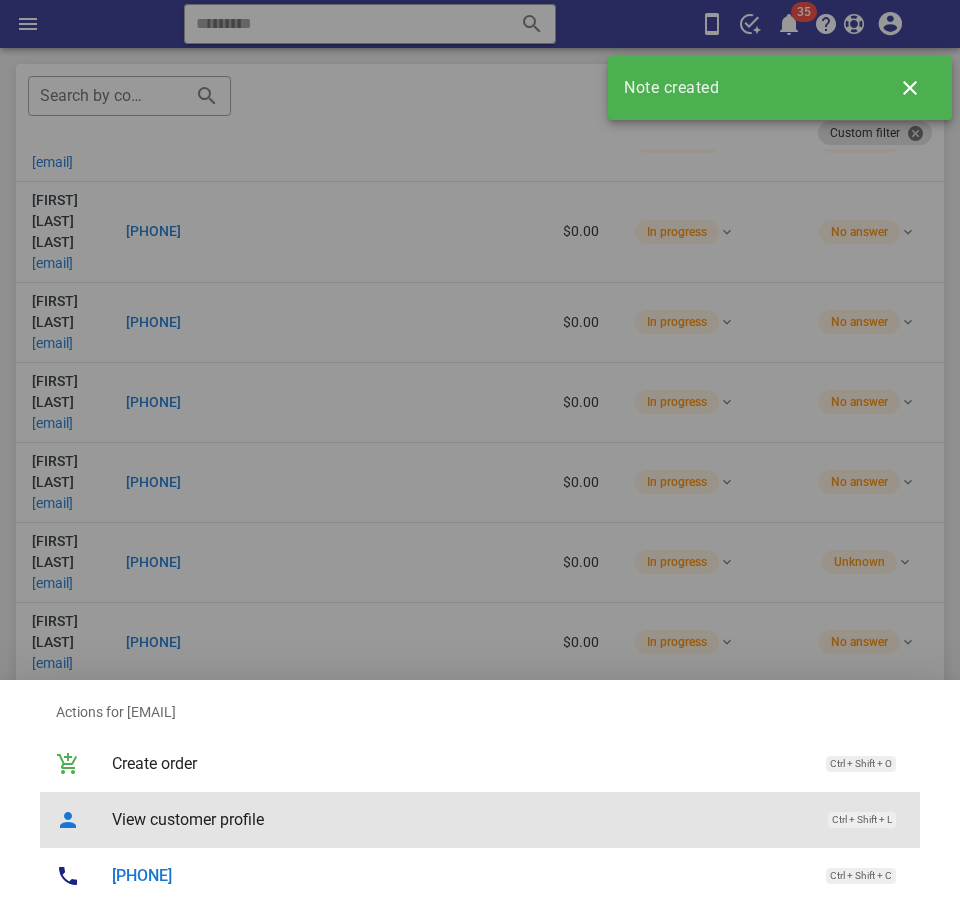 click on "View customer profile Ctrl + Shift + L" at bounding box center (508, 819) 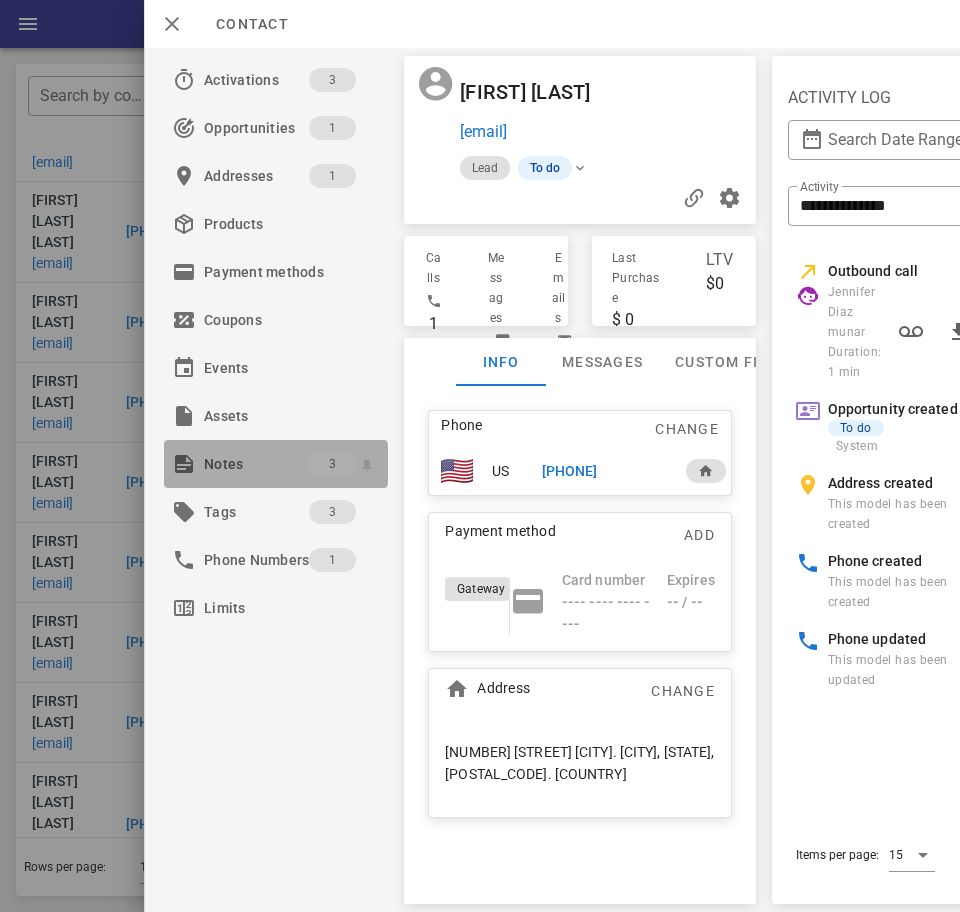 click on "Notes" at bounding box center (256, 464) 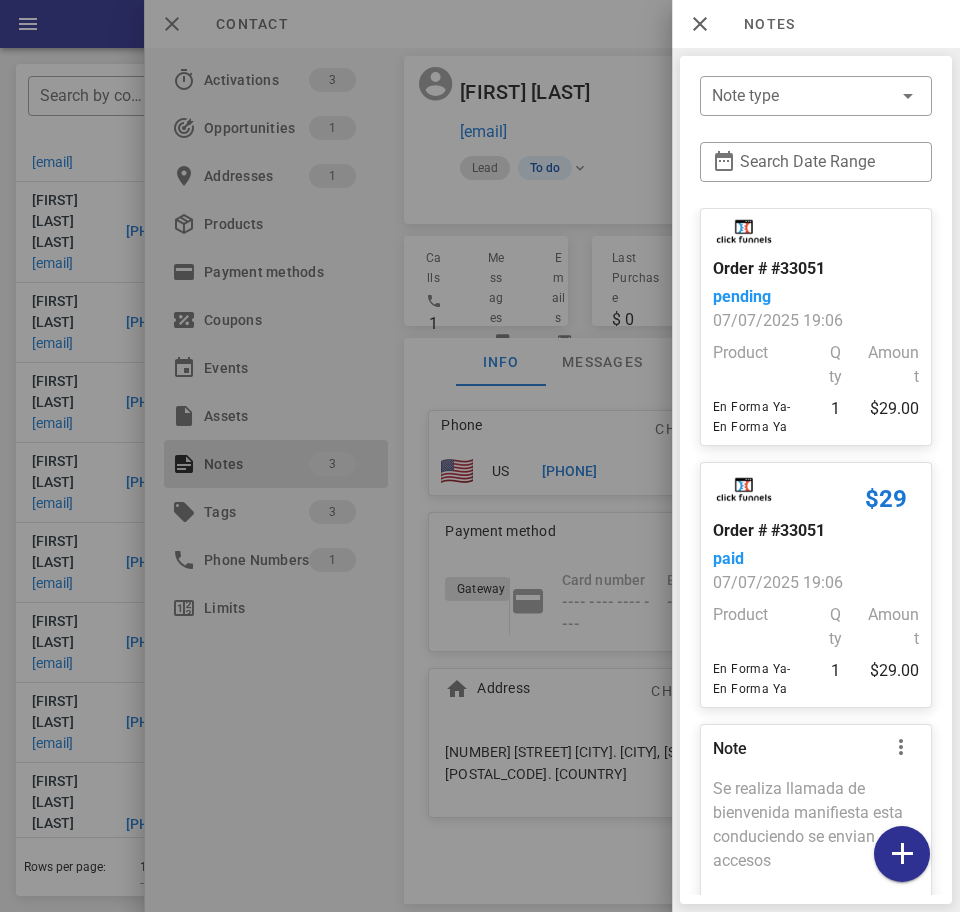 scroll, scrollTop: 161, scrollLeft: 0, axis: vertical 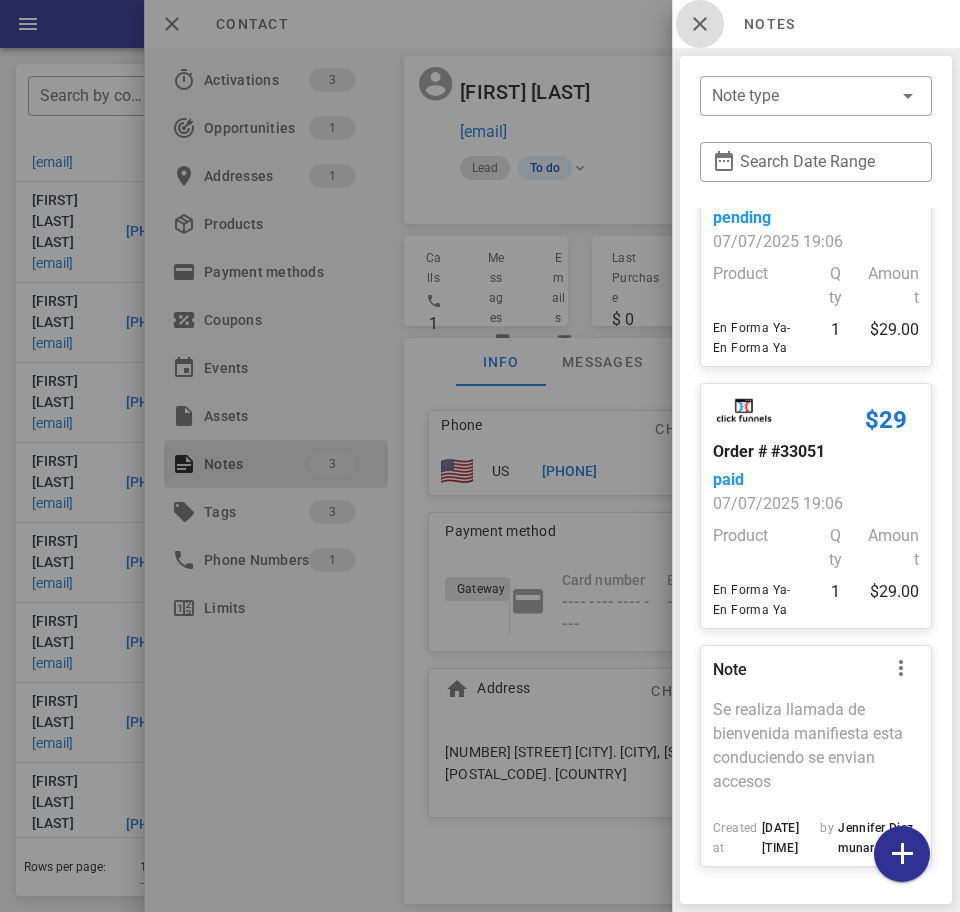 click at bounding box center (700, 24) 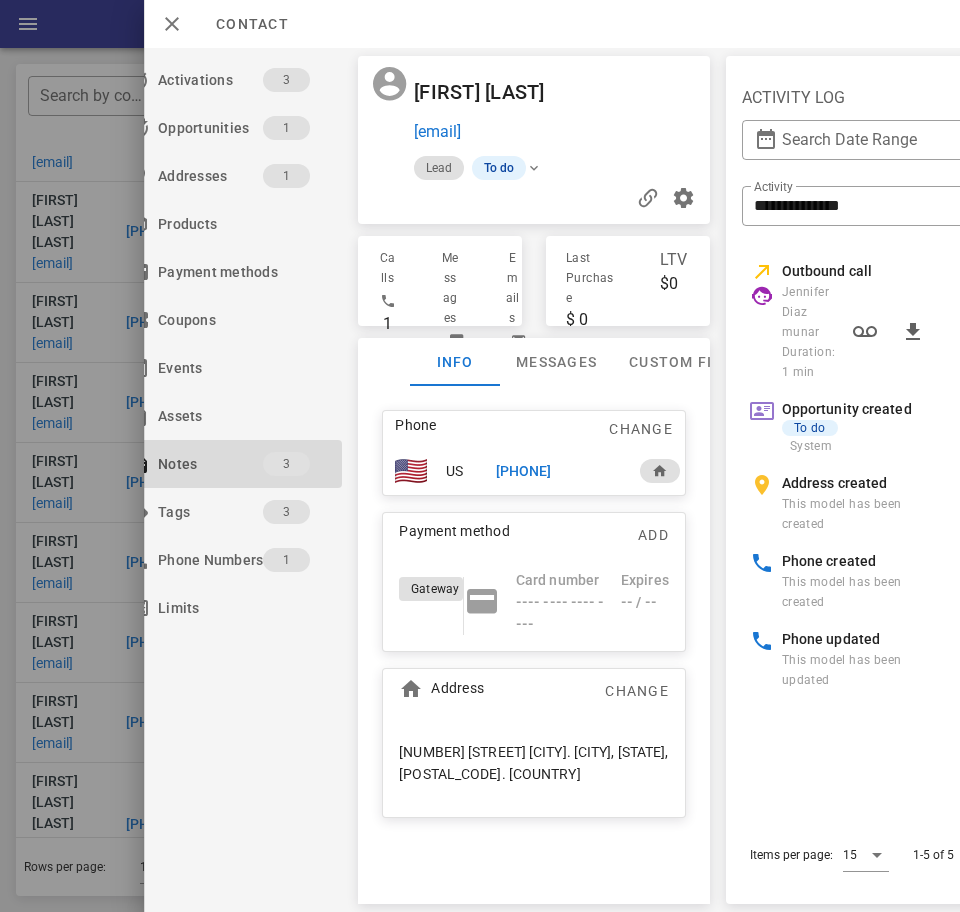 scroll, scrollTop: 0, scrollLeft: 45, axis: horizontal 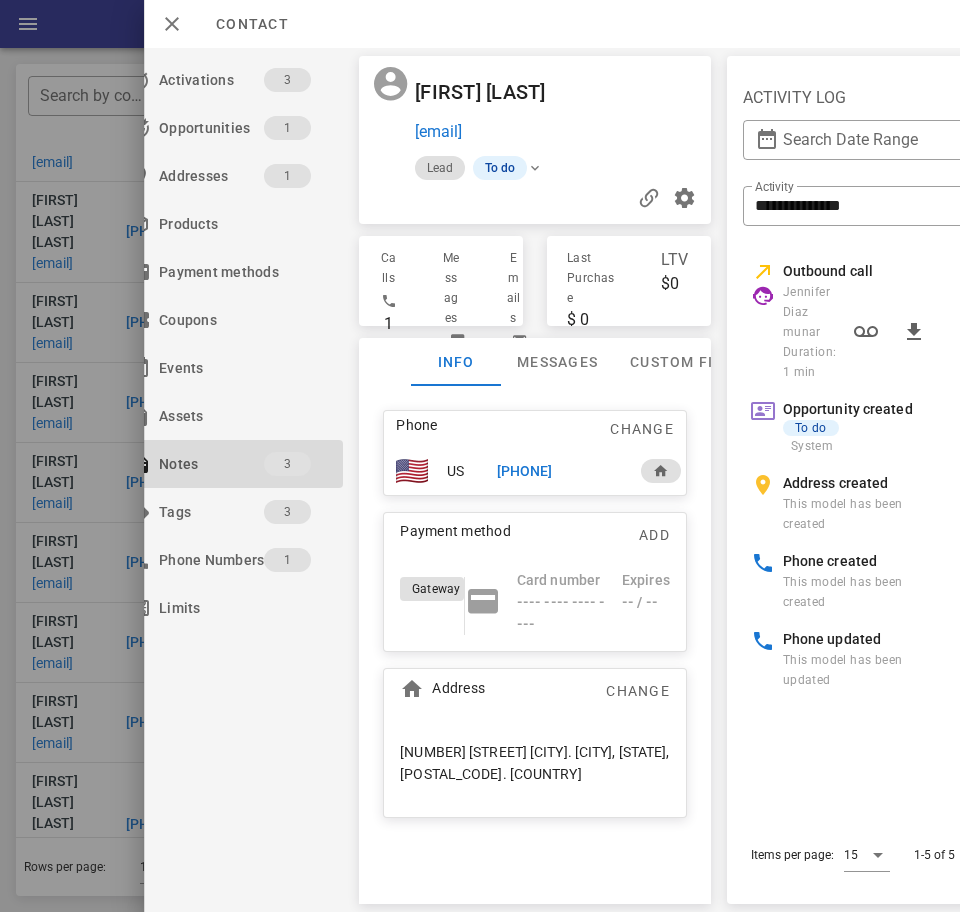 click on "+18628009306" at bounding box center (525, 471) 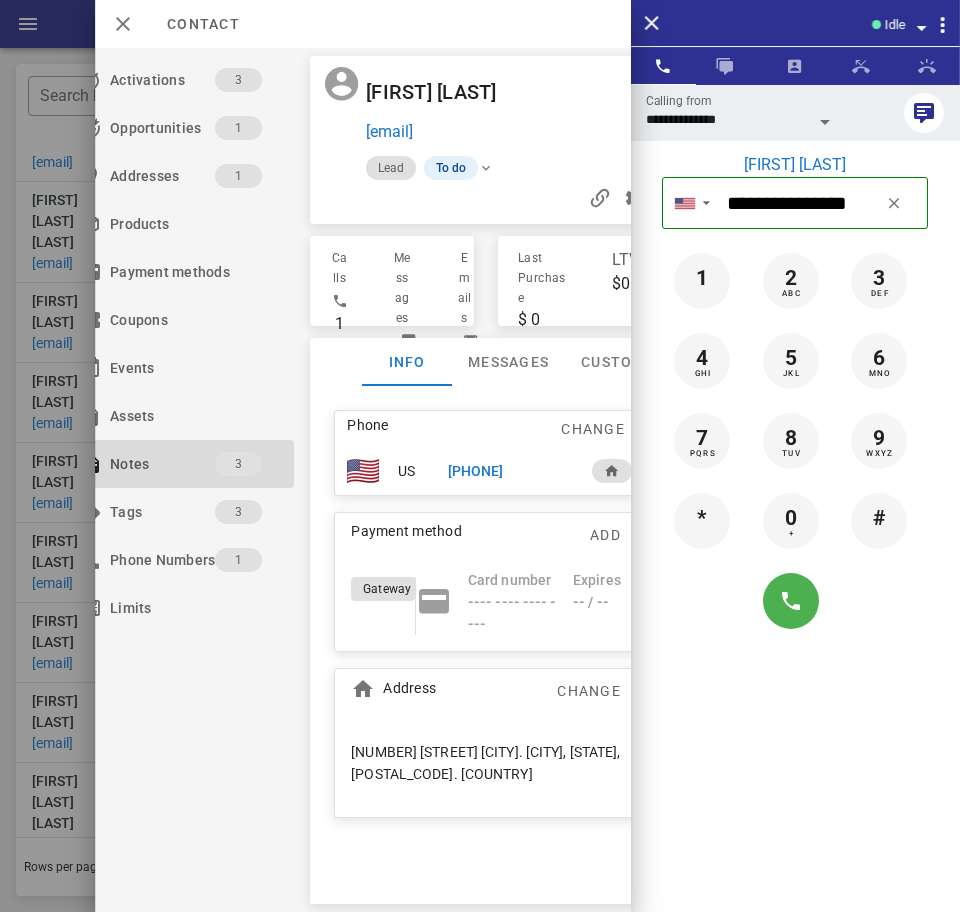 click on "**********" at bounding box center [727, 119] 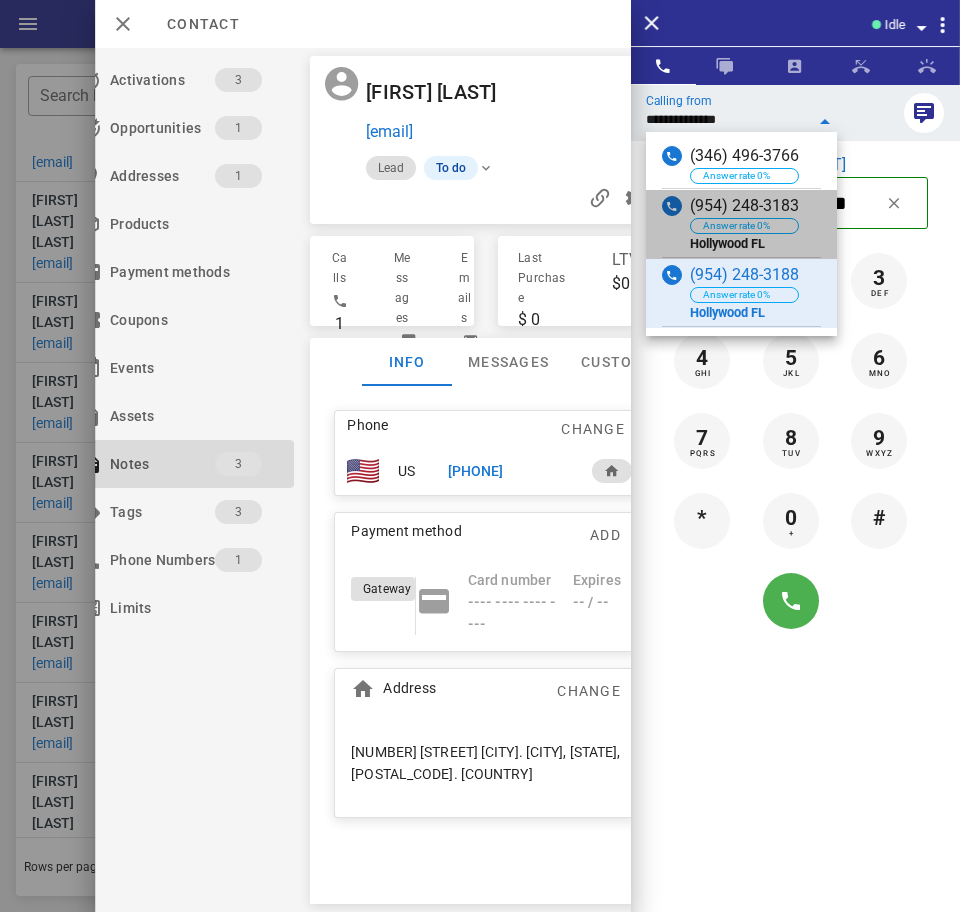 click on "(954) 248-3183" at bounding box center (744, 206) 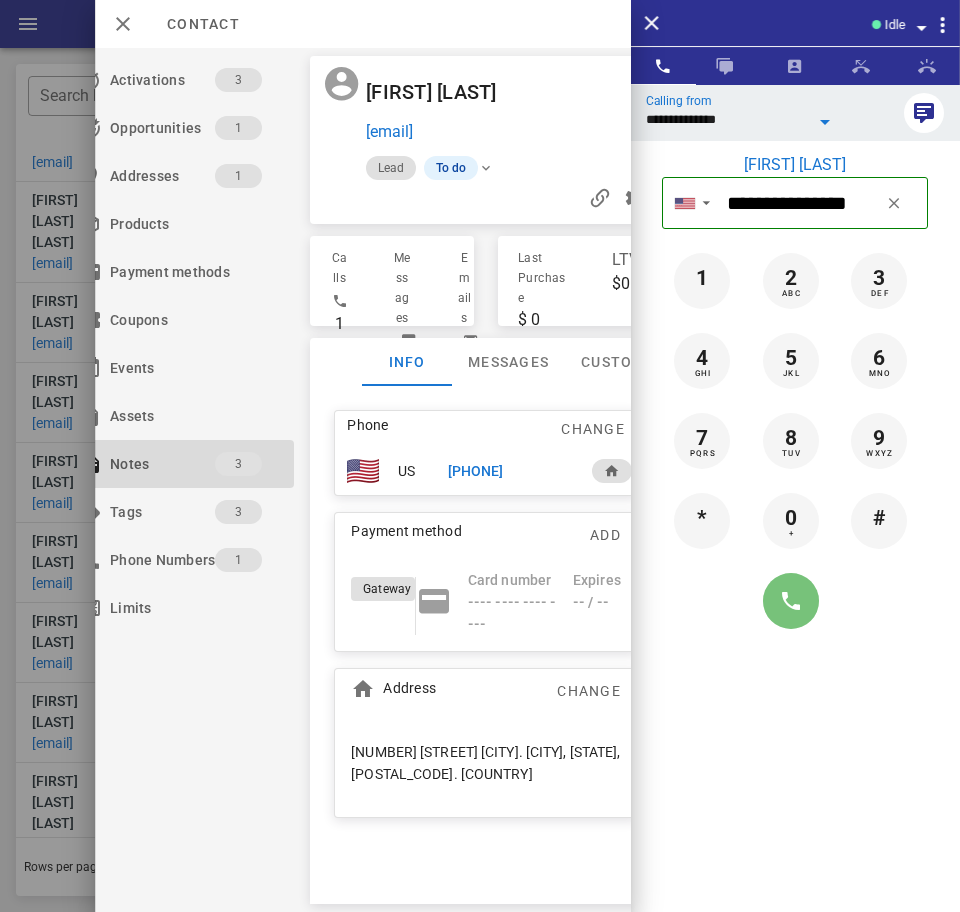 click at bounding box center [791, 601] 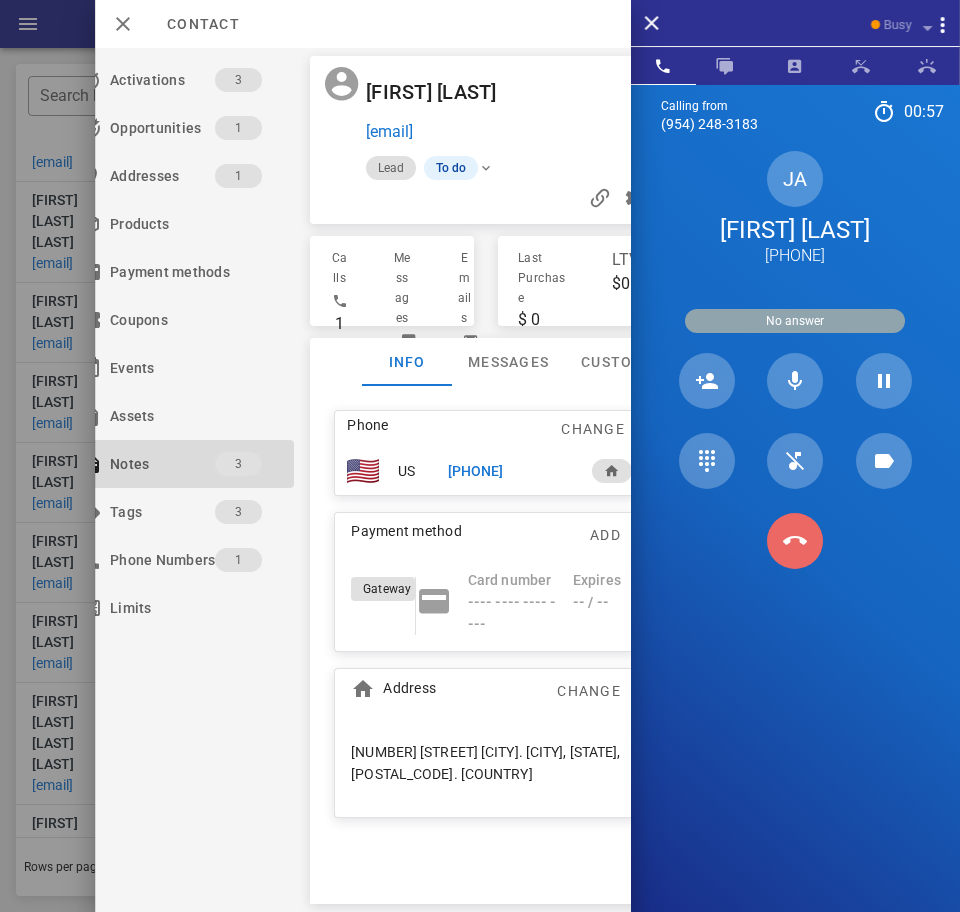 click at bounding box center [795, 541] 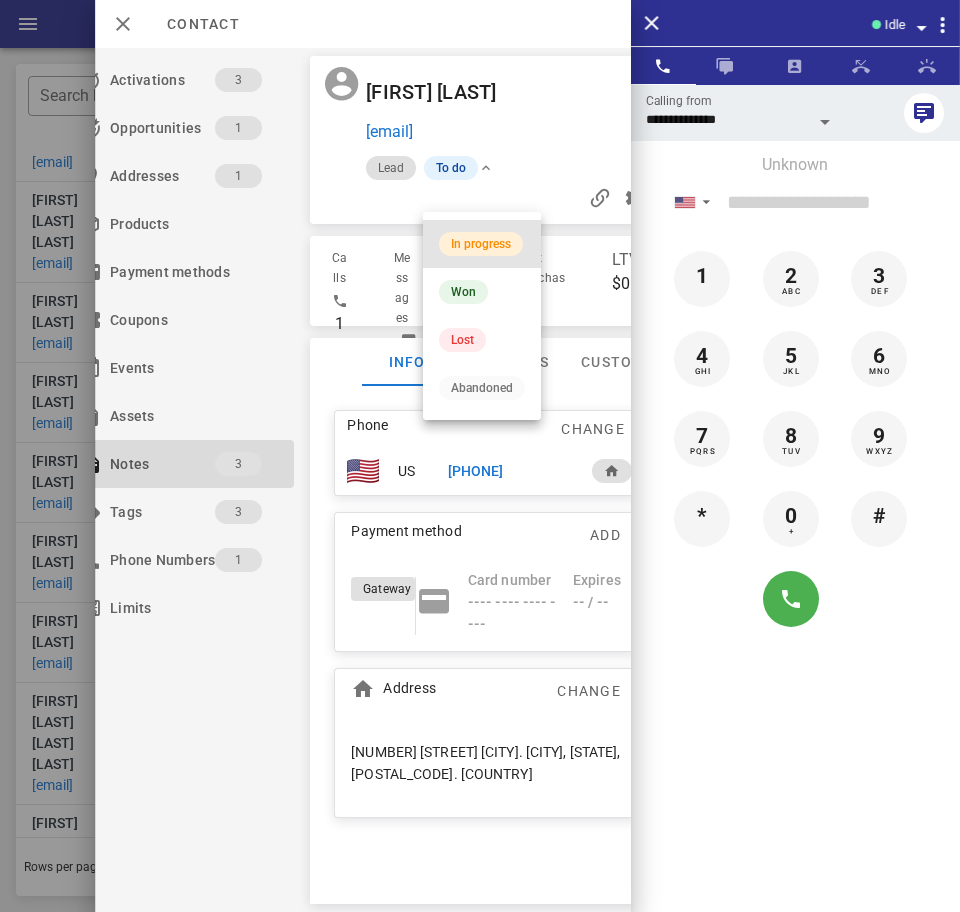 click on "In progress" at bounding box center (481, 244) 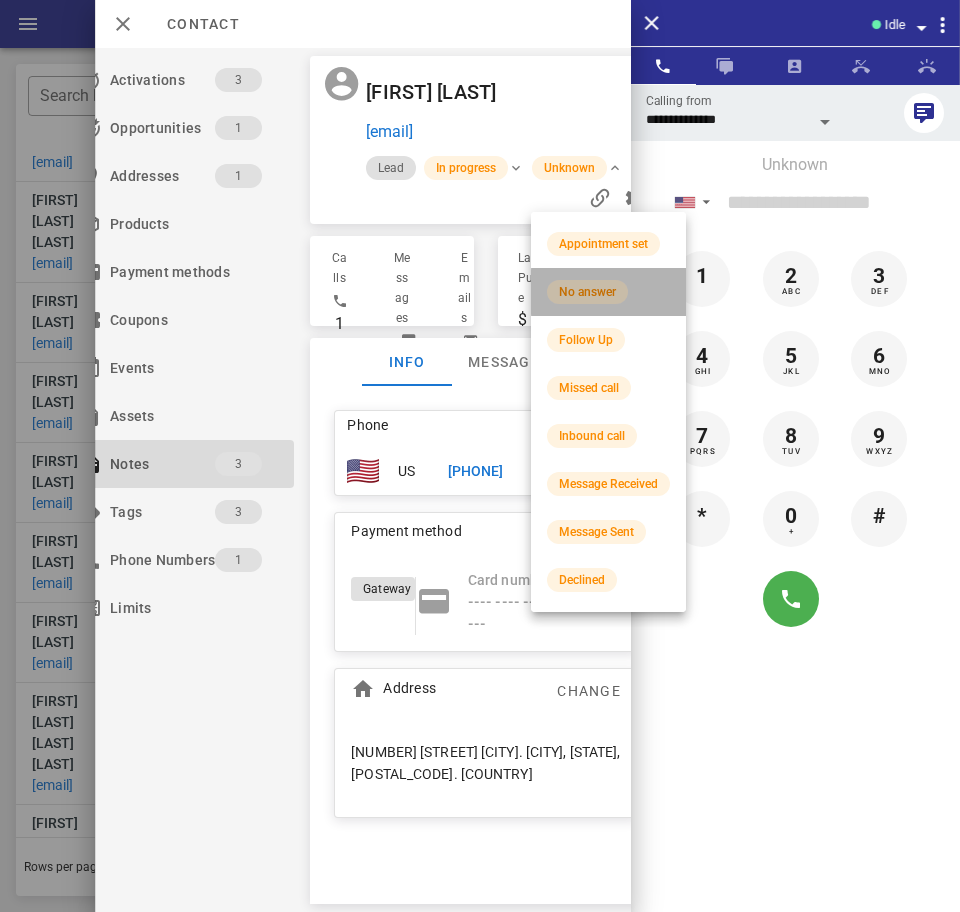 click on "No answer" at bounding box center [587, 292] 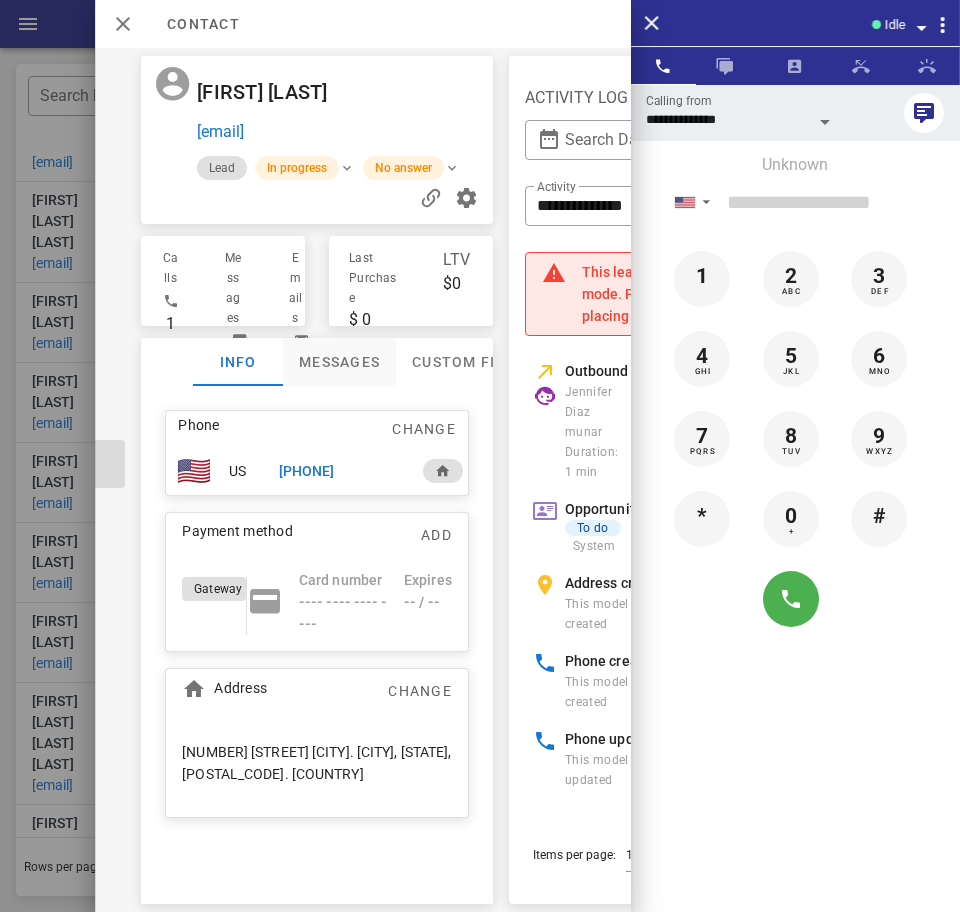scroll, scrollTop: 1, scrollLeft: 0, axis: vertical 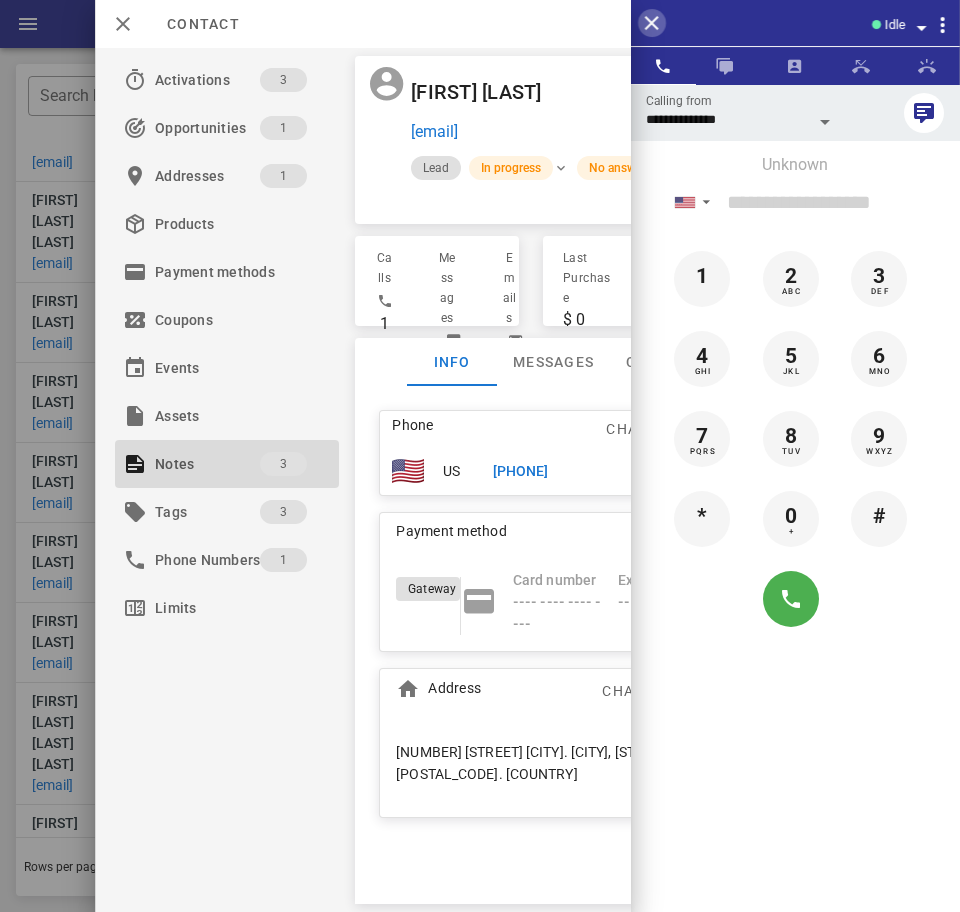 click at bounding box center [652, 23] 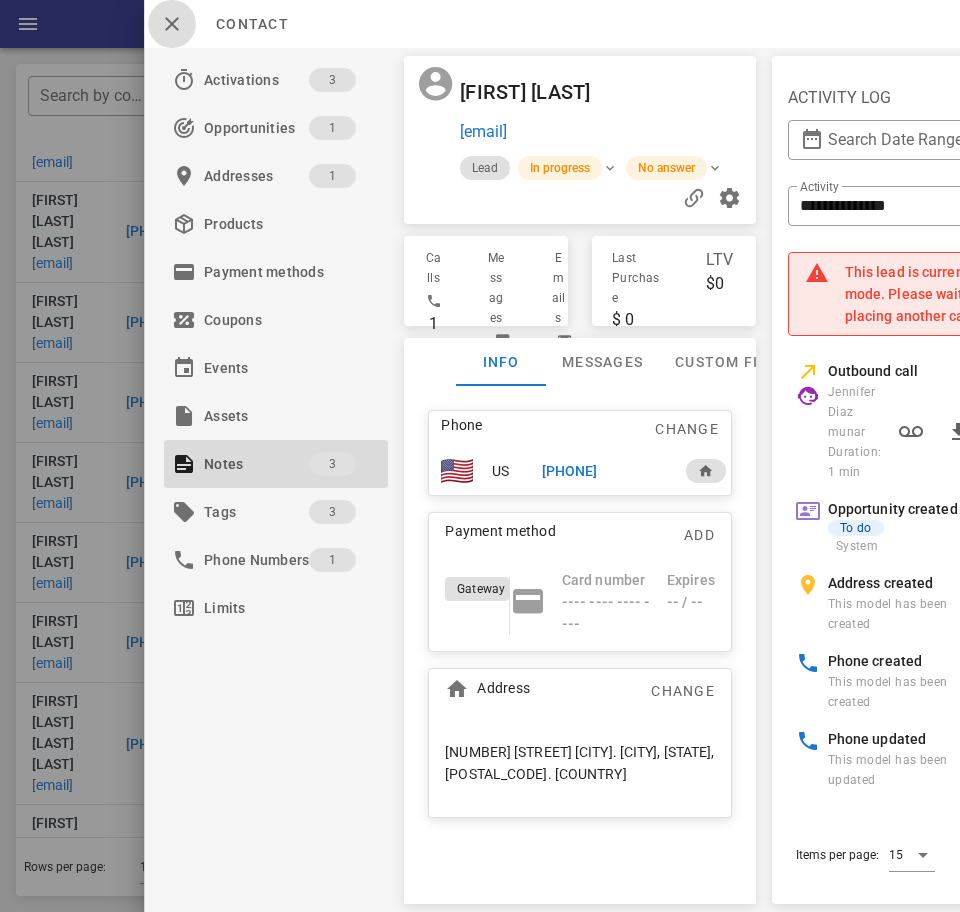 click at bounding box center [172, 24] 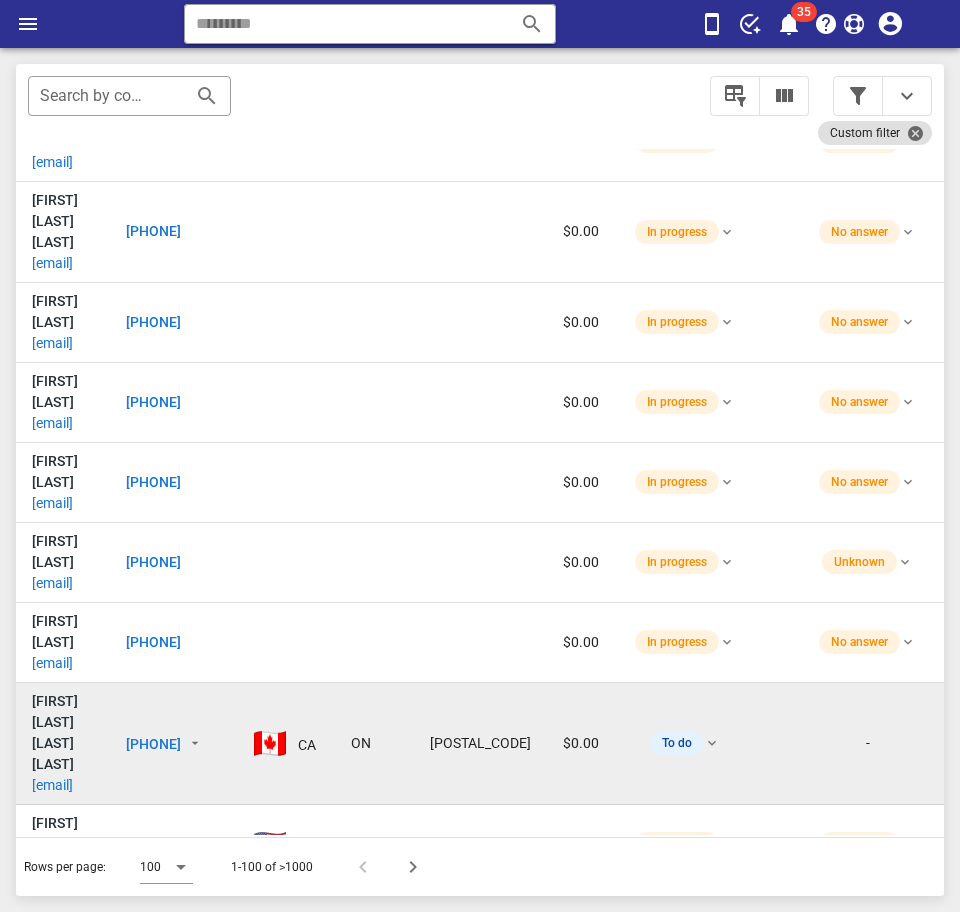 click on "activatumente@hotmail.com" at bounding box center [52, 785] 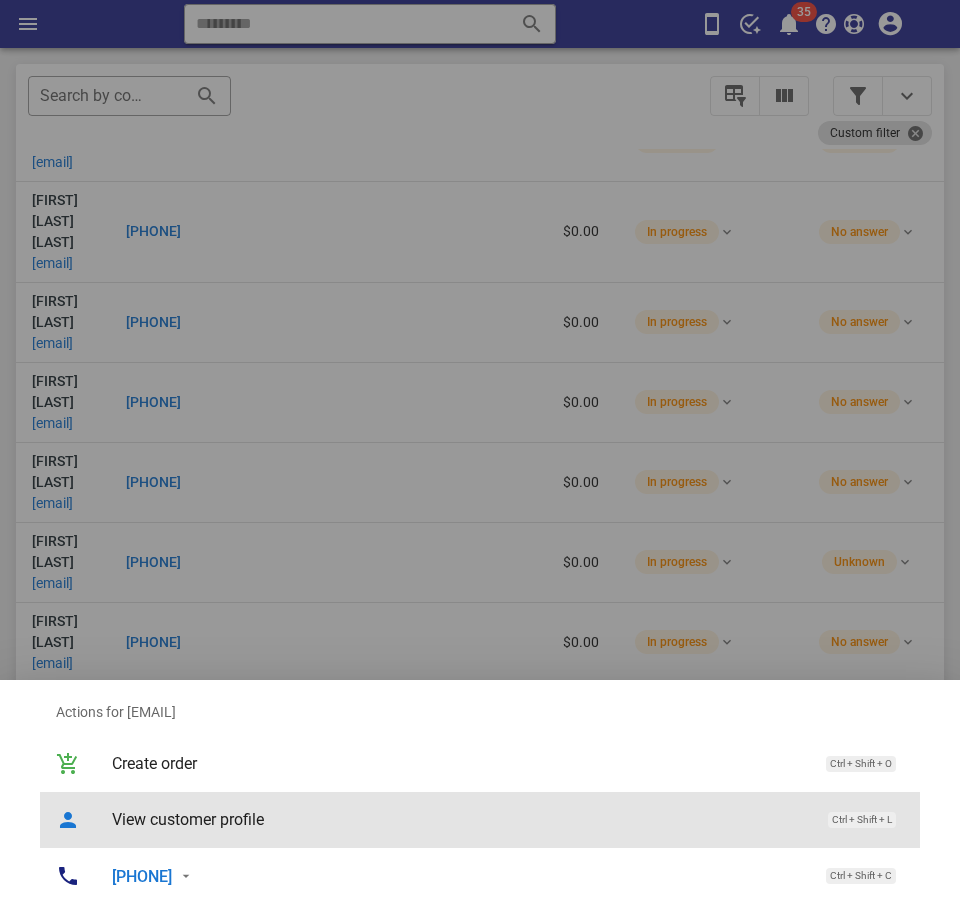 click on "View customer profile" at bounding box center (460, 819) 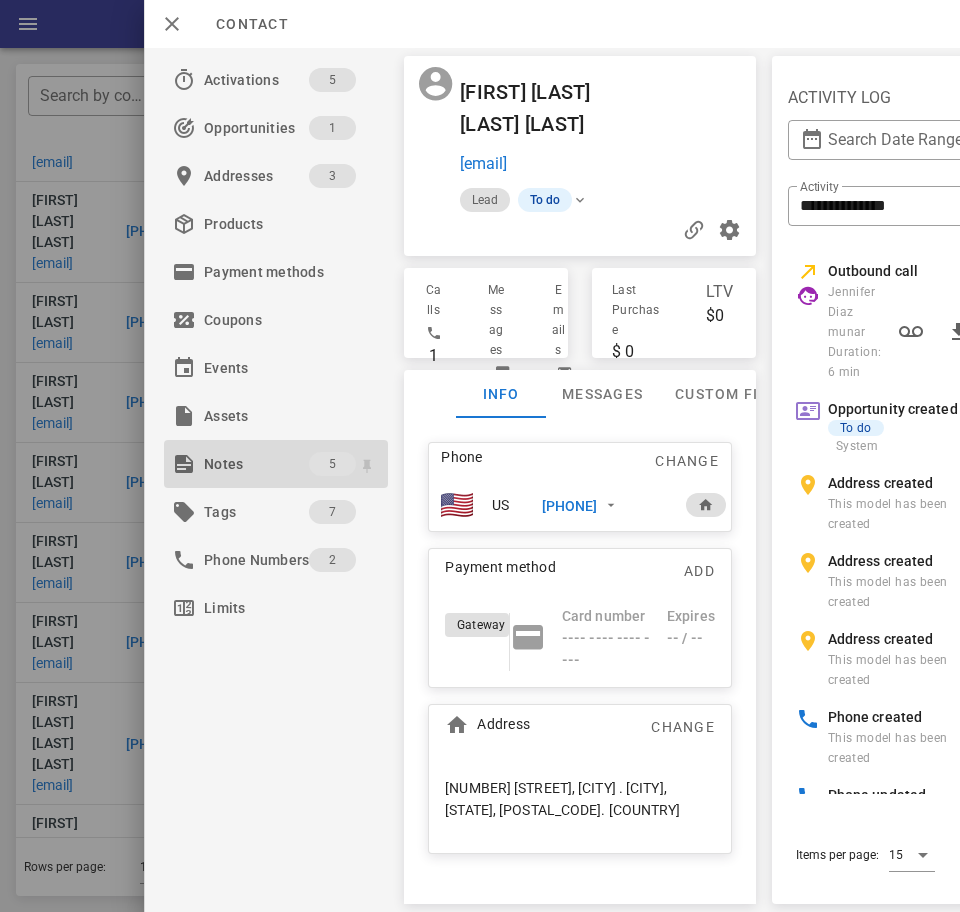 click on "Notes" at bounding box center (256, 464) 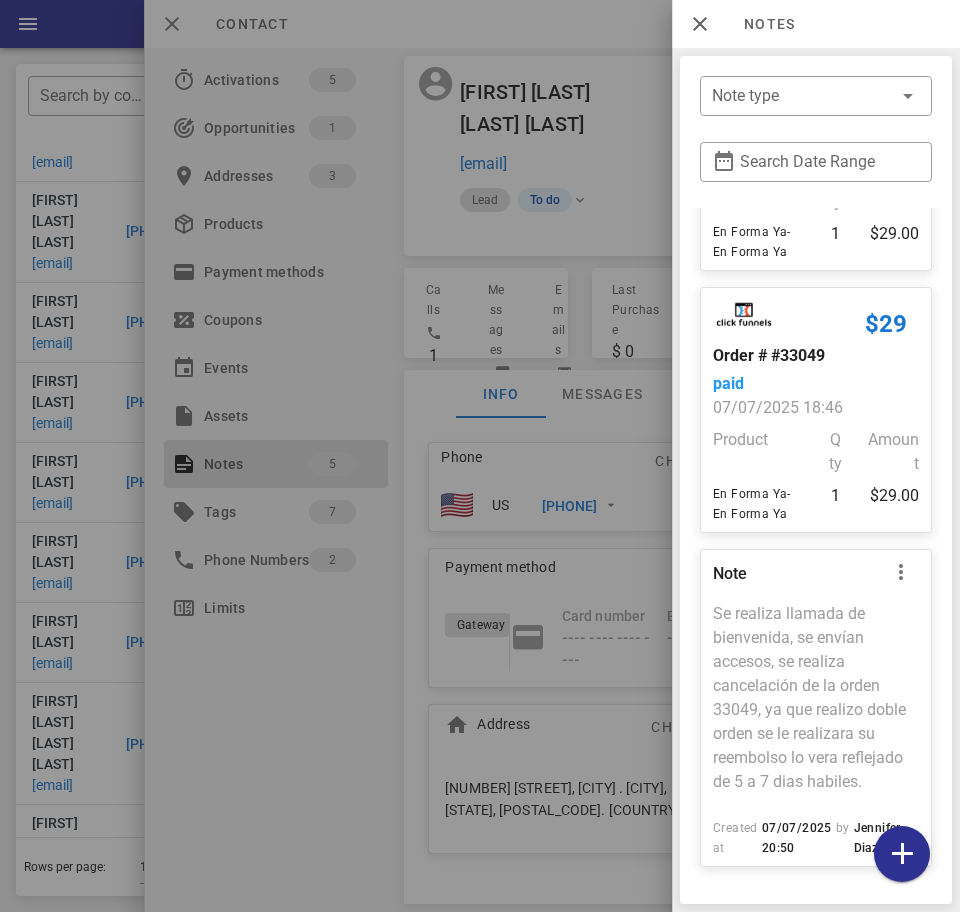 scroll, scrollTop: 1179, scrollLeft: 0, axis: vertical 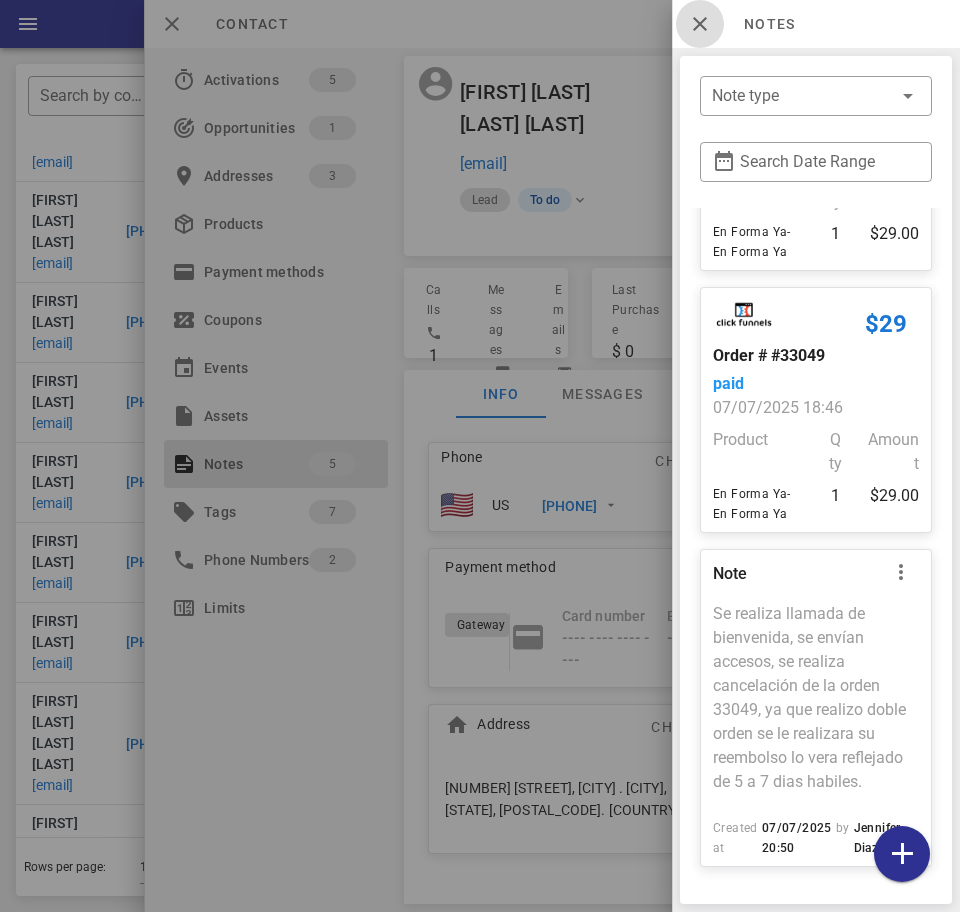 click at bounding box center [700, 24] 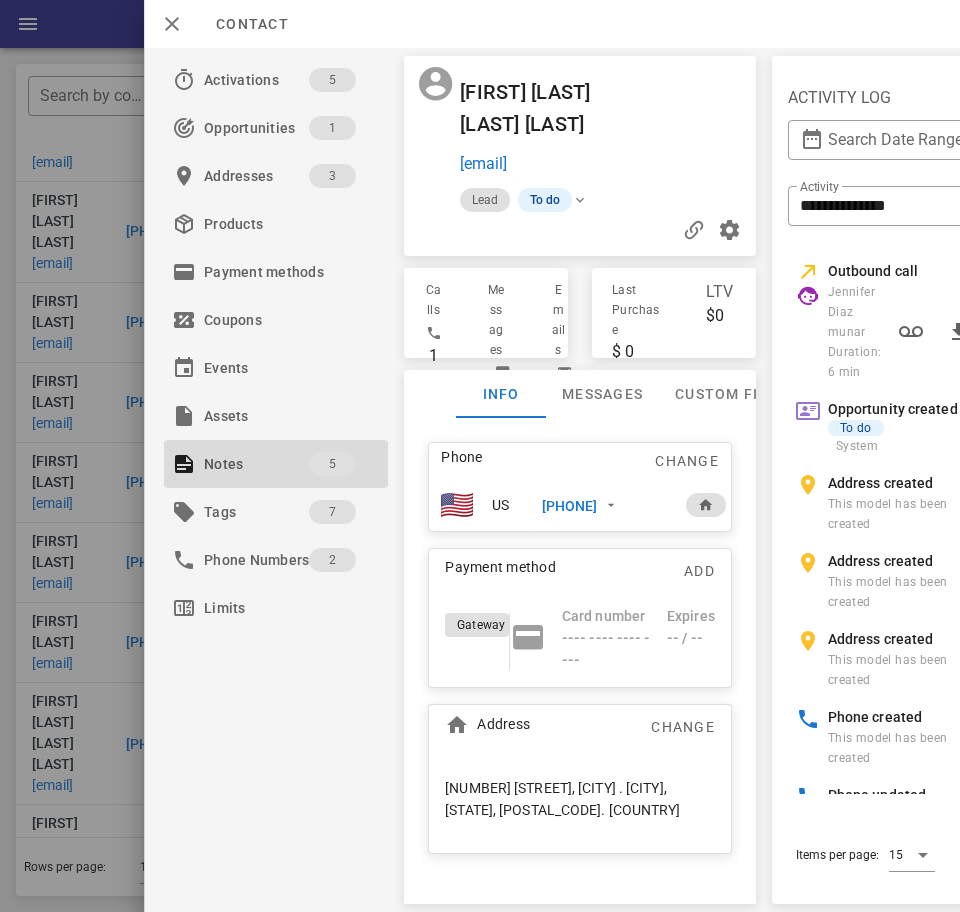 click on "+16478552958" at bounding box center [570, 506] 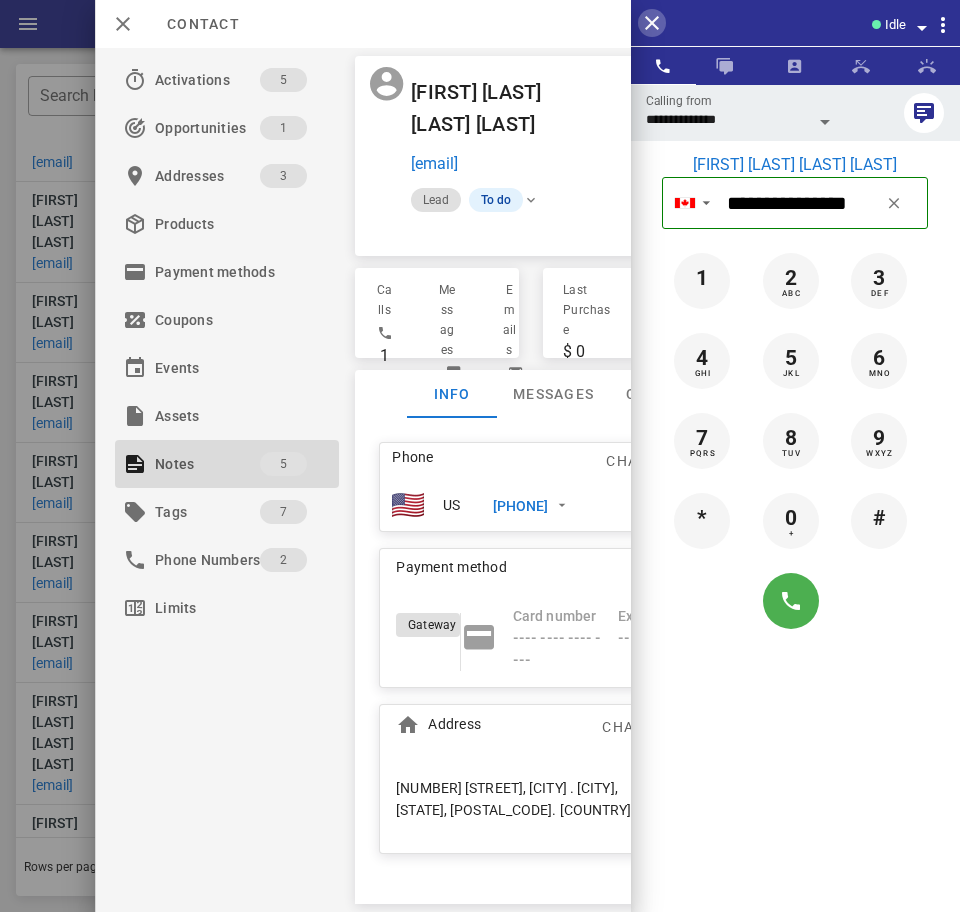 click at bounding box center (652, 23) 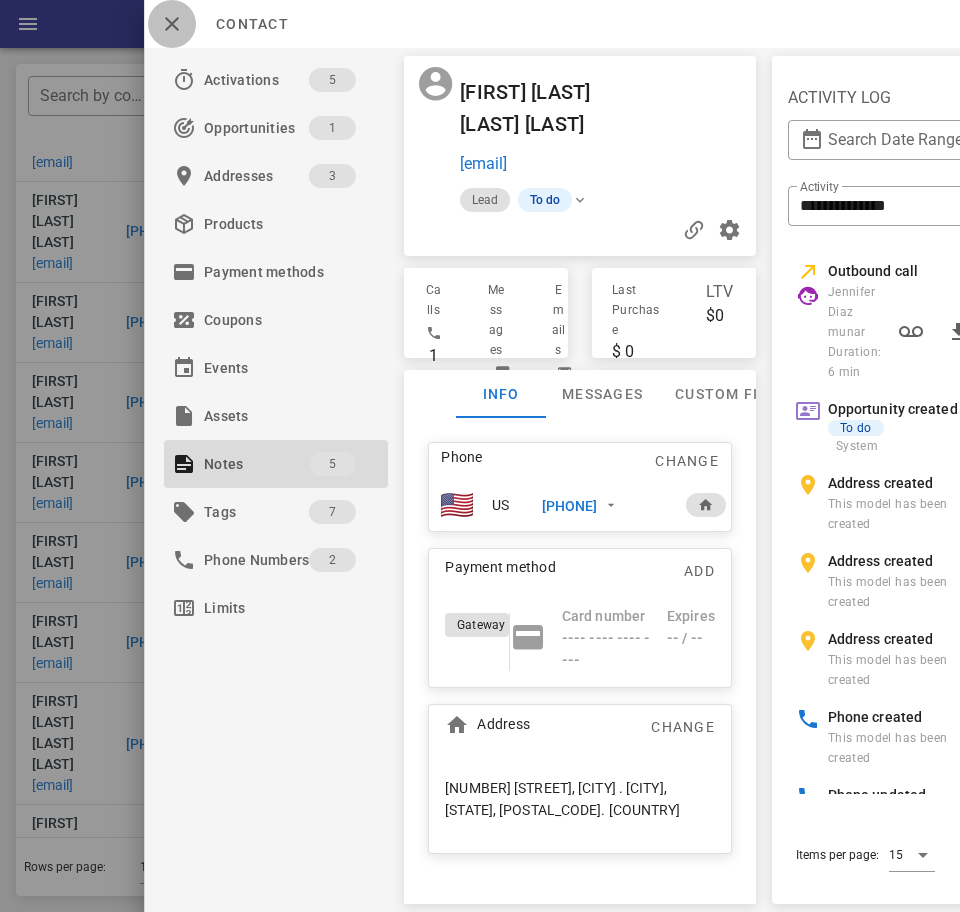 click at bounding box center (172, 24) 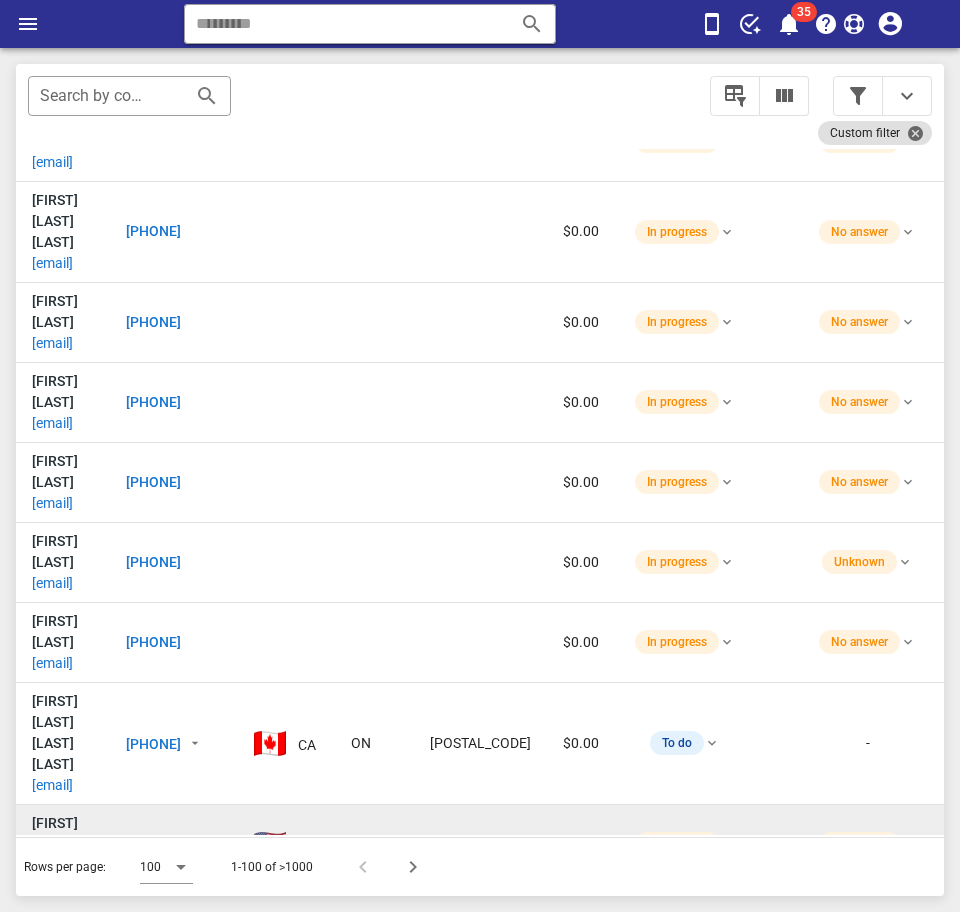 click on "elsatorres889@gmail.com" at bounding box center [52, 865] 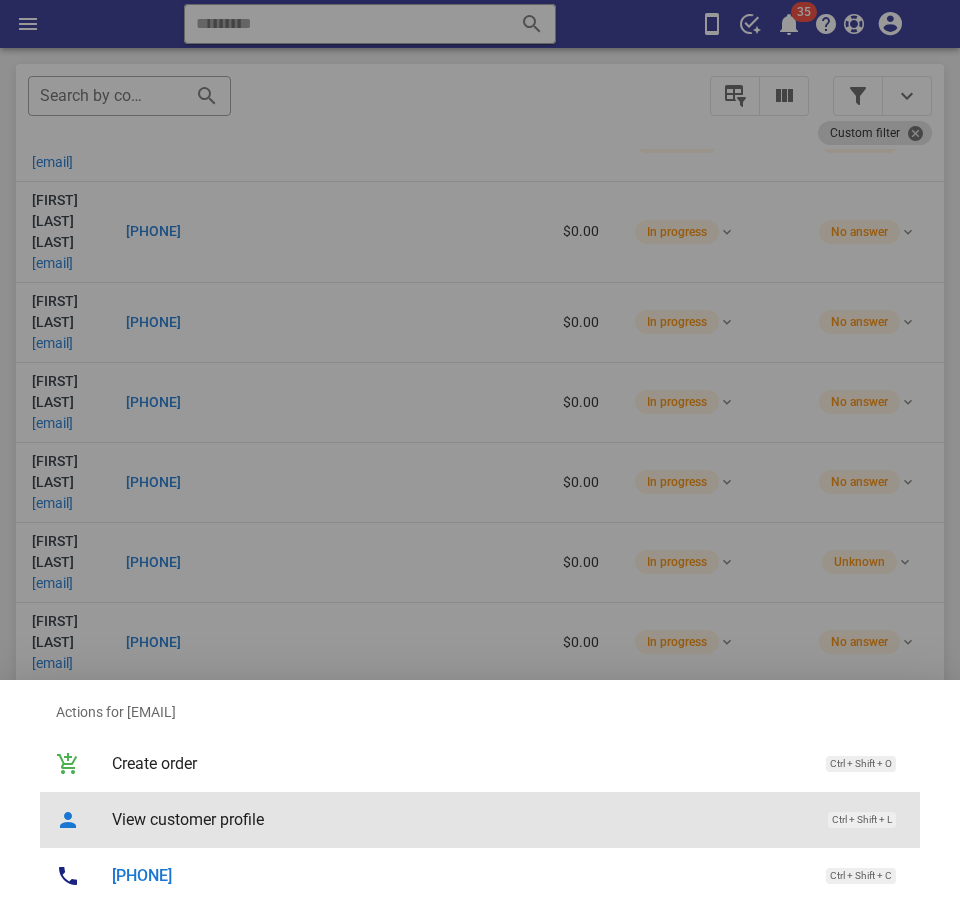click on "View customer profile" at bounding box center [460, 819] 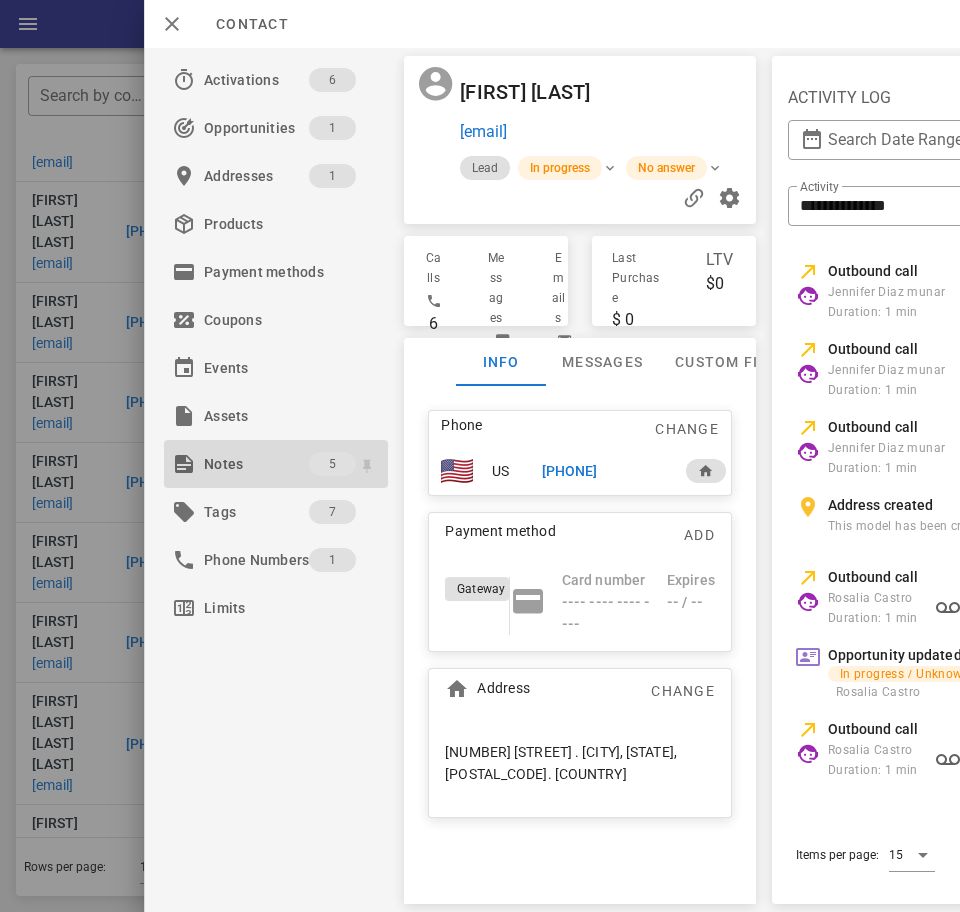 click on "Notes" at bounding box center [256, 464] 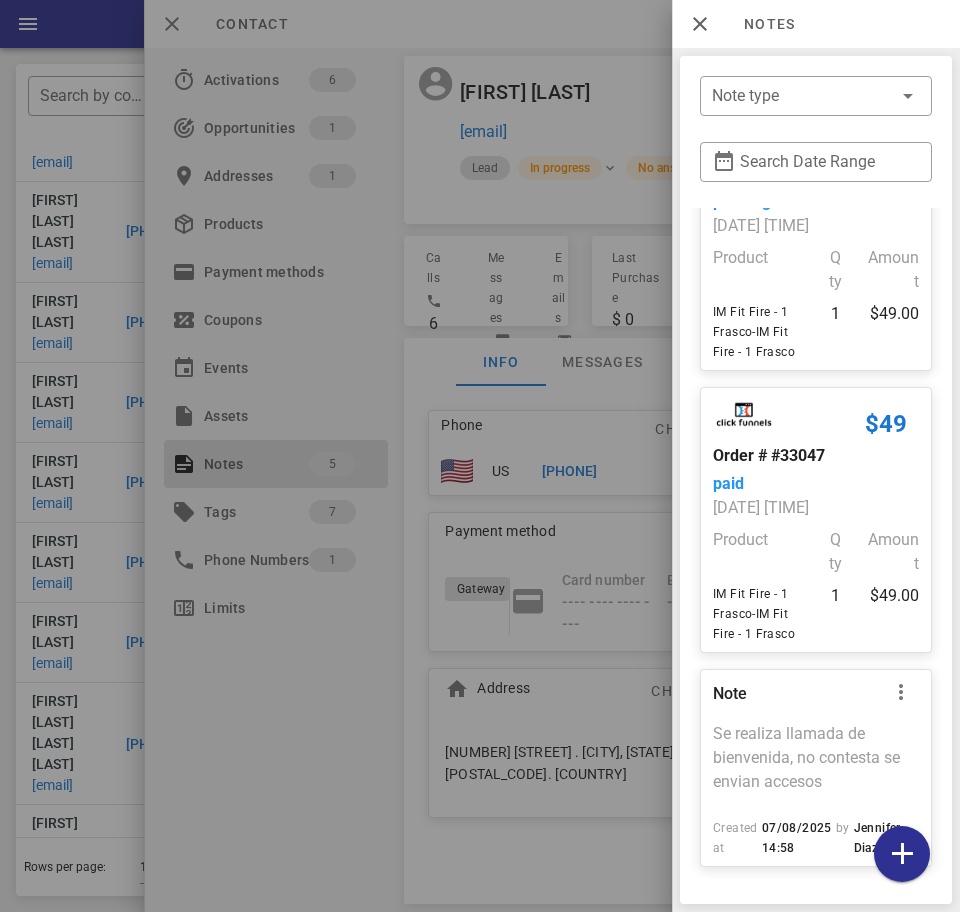 scroll, scrollTop: 739, scrollLeft: 0, axis: vertical 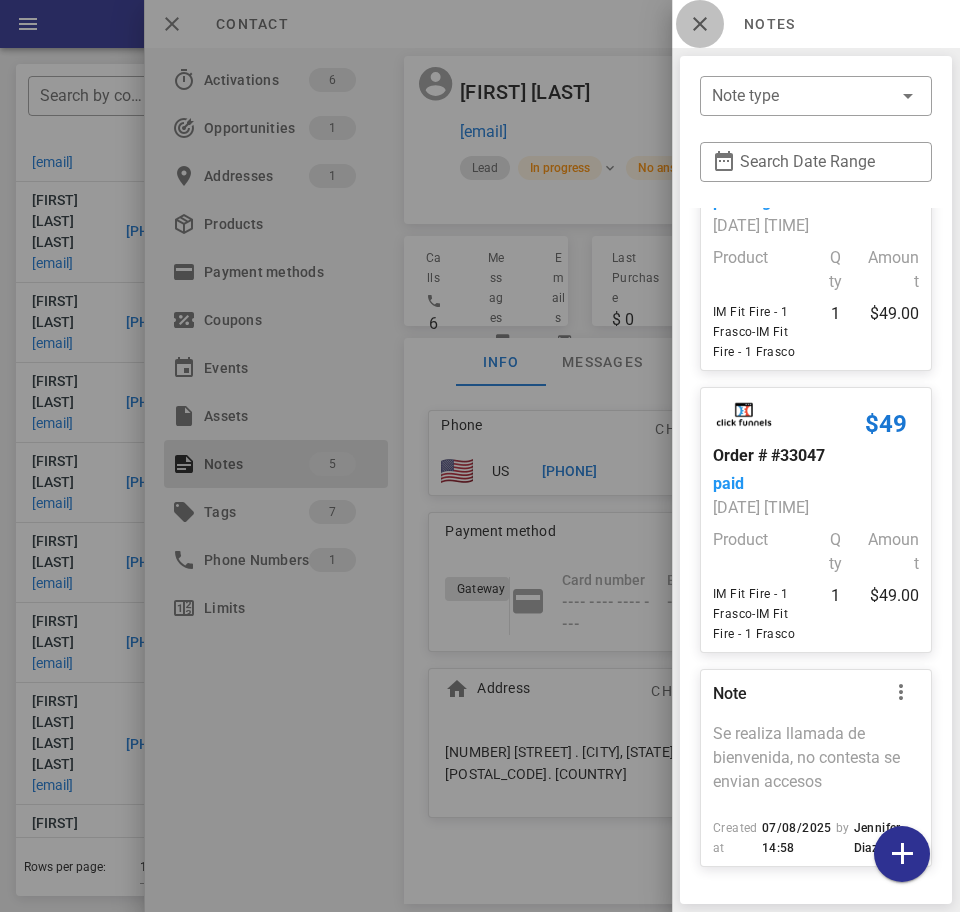 click at bounding box center [700, 24] 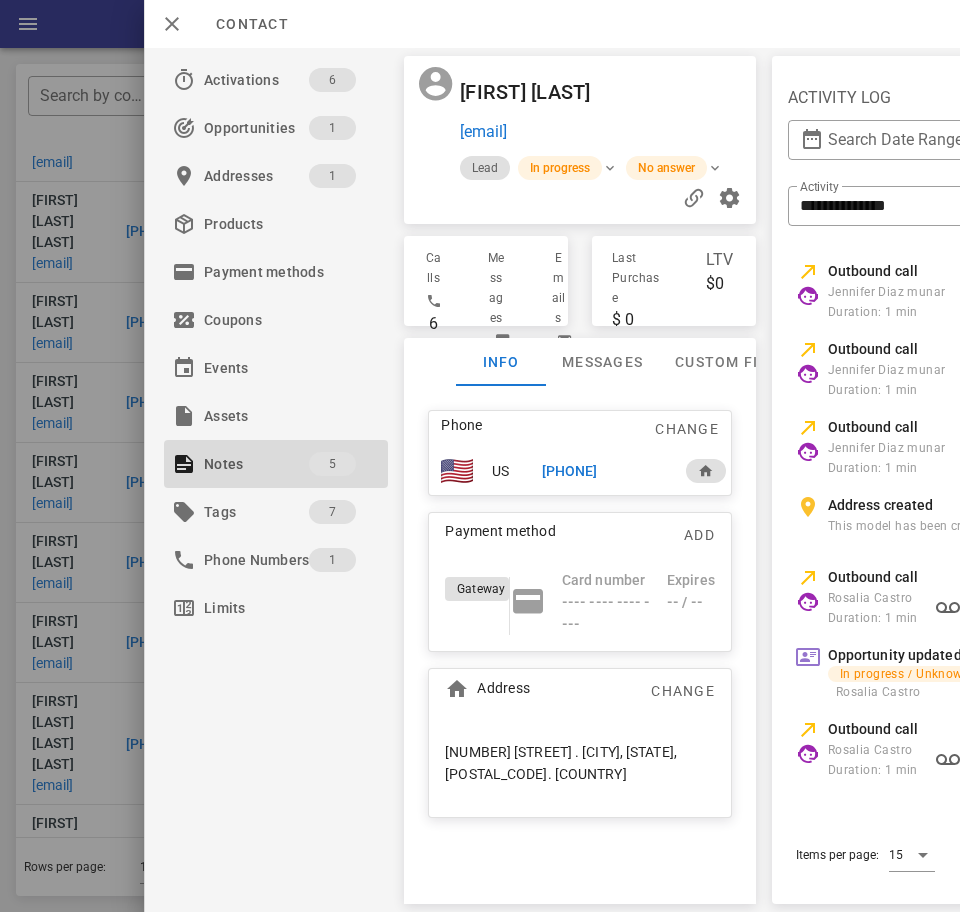 click on "+14085998960" at bounding box center [570, 471] 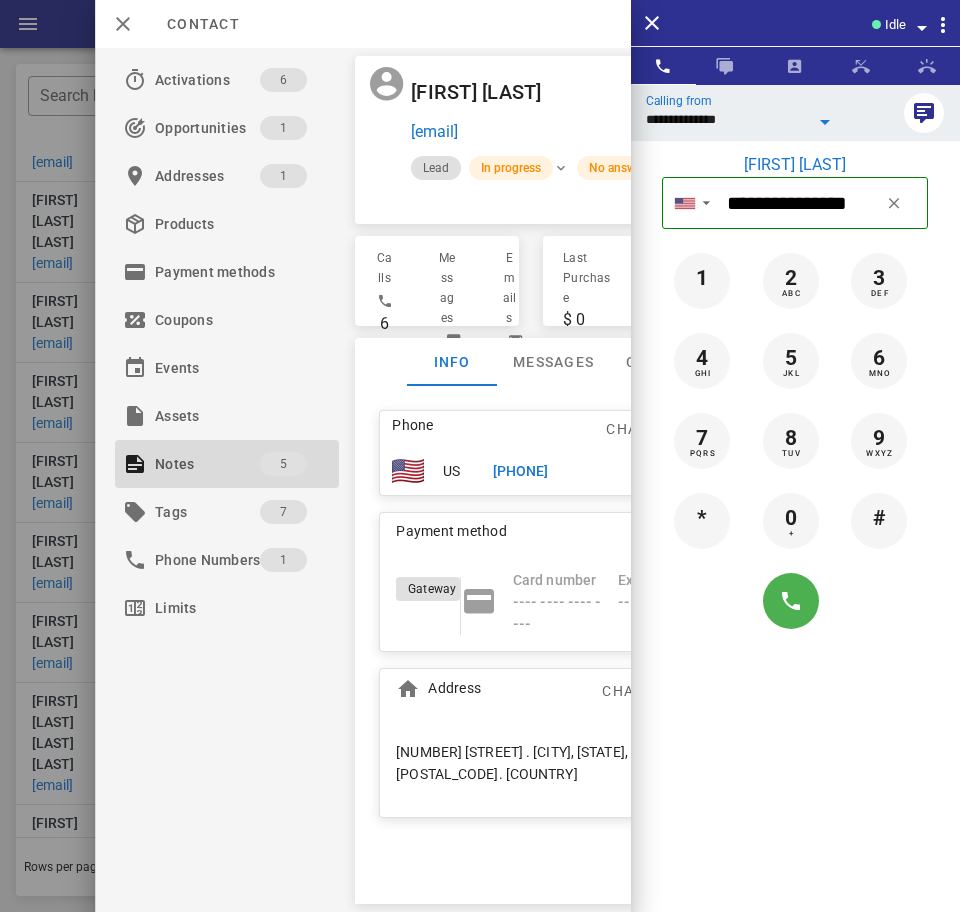click on "**********" at bounding box center [727, 119] 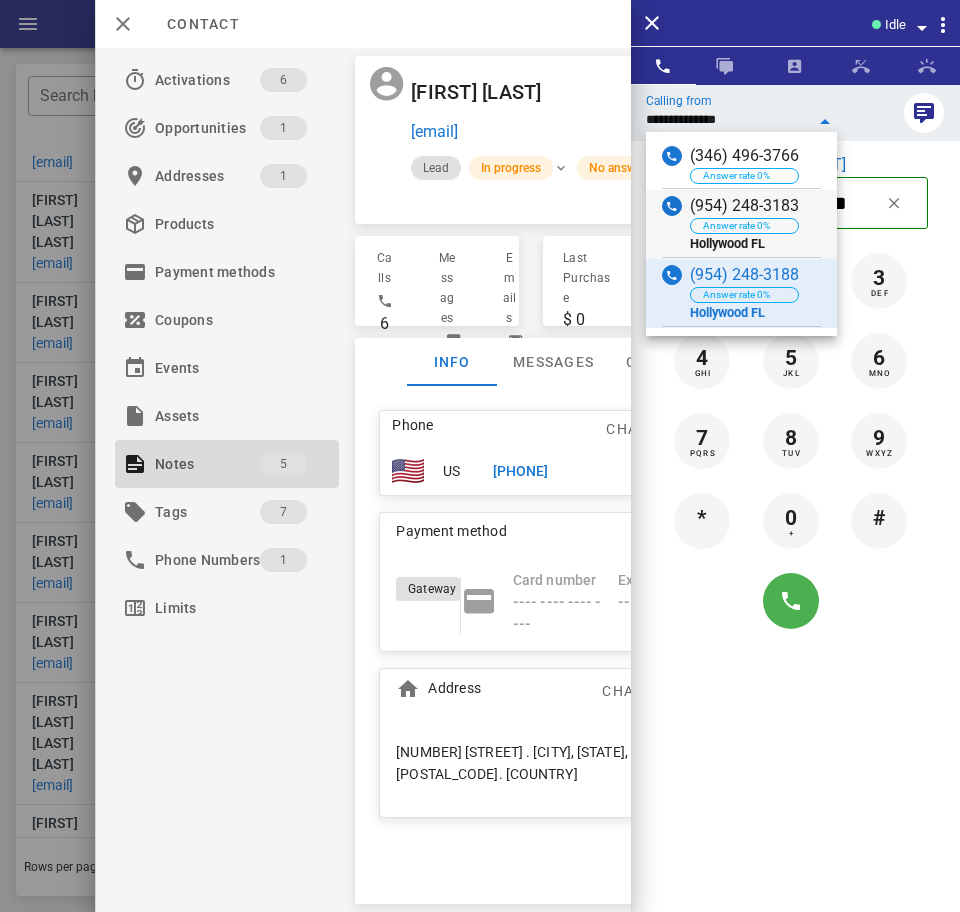 click on "(954) 248-3183" at bounding box center [744, 206] 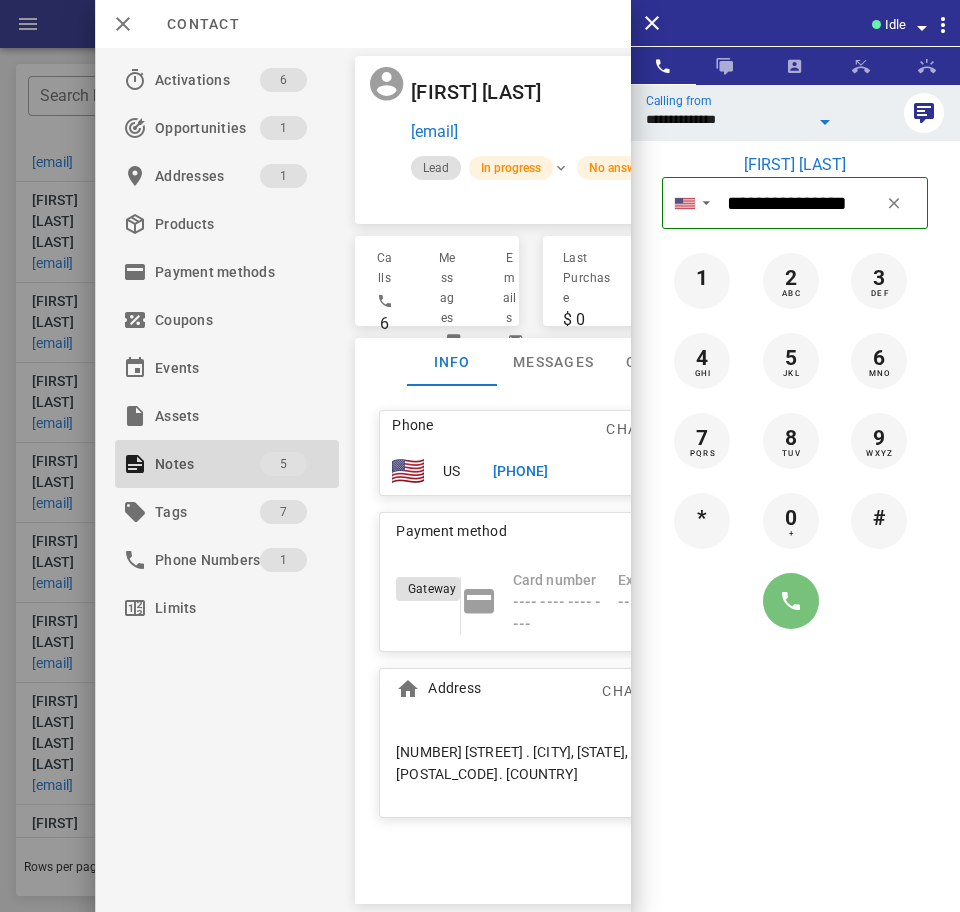 click at bounding box center (791, 601) 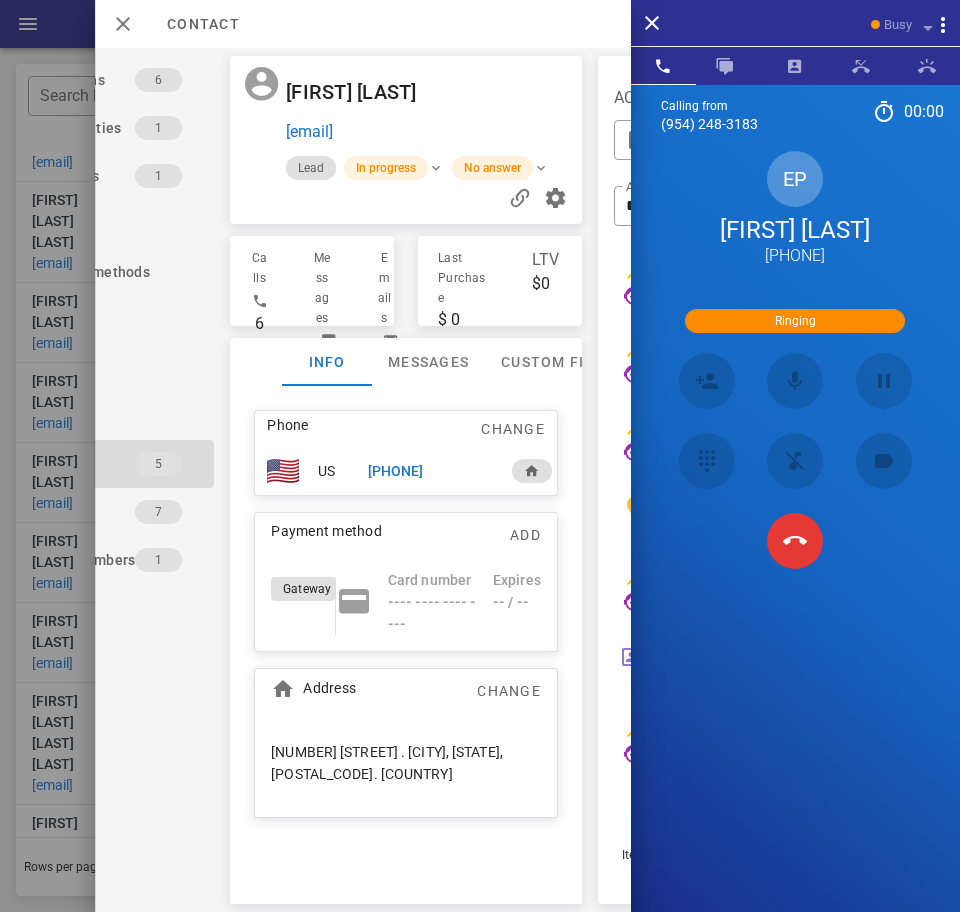 scroll, scrollTop: 0, scrollLeft: 31, axis: horizontal 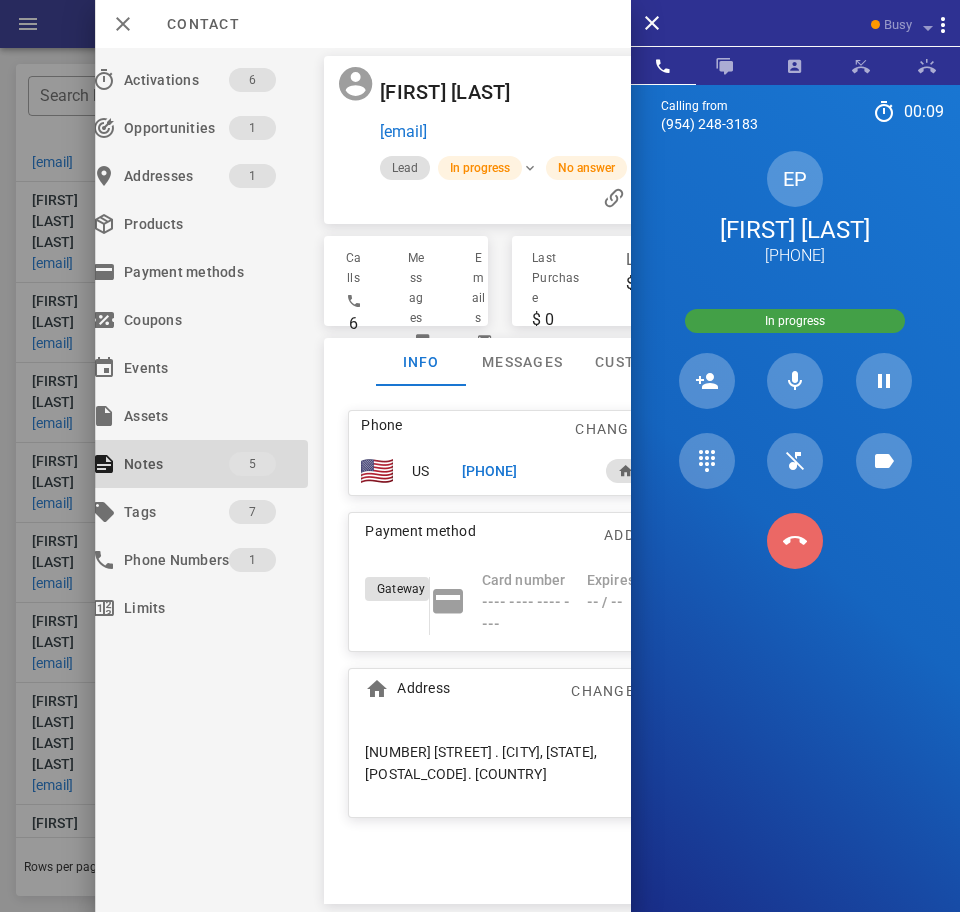 click at bounding box center [795, 541] 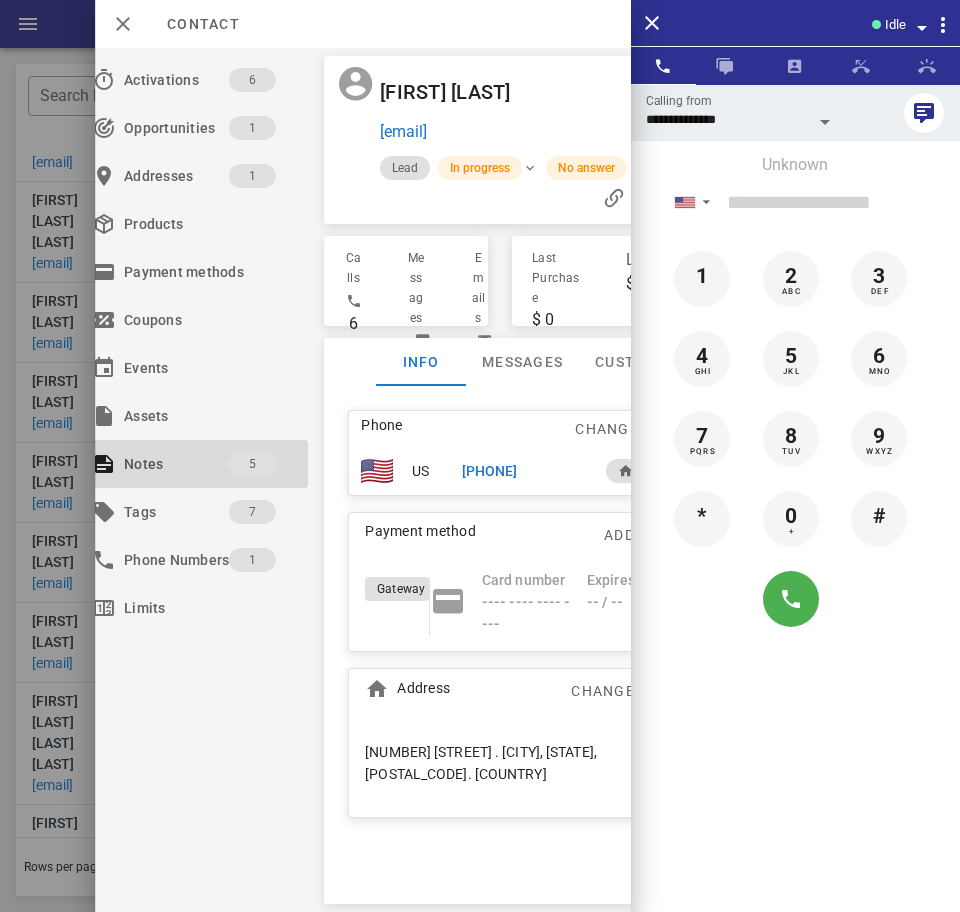 click on "+14085998960" at bounding box center [489, 471] 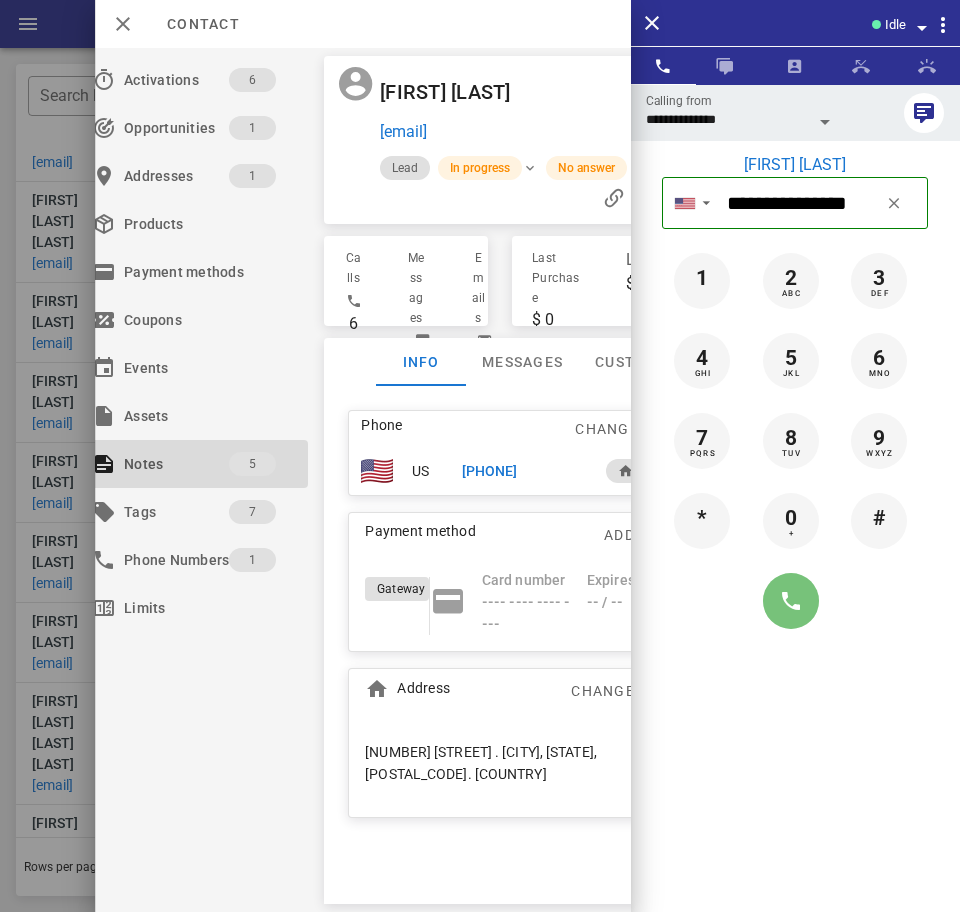 click at bounding box center (791, 601) 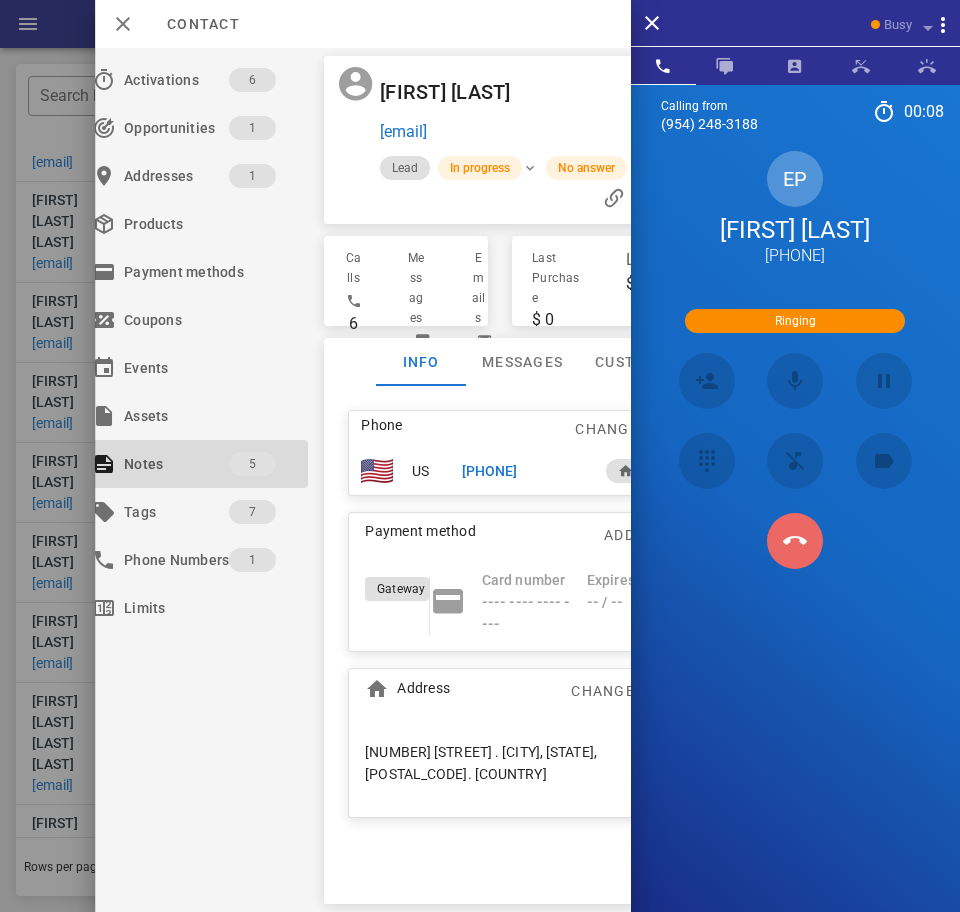 click at bounding box center (795, 541) 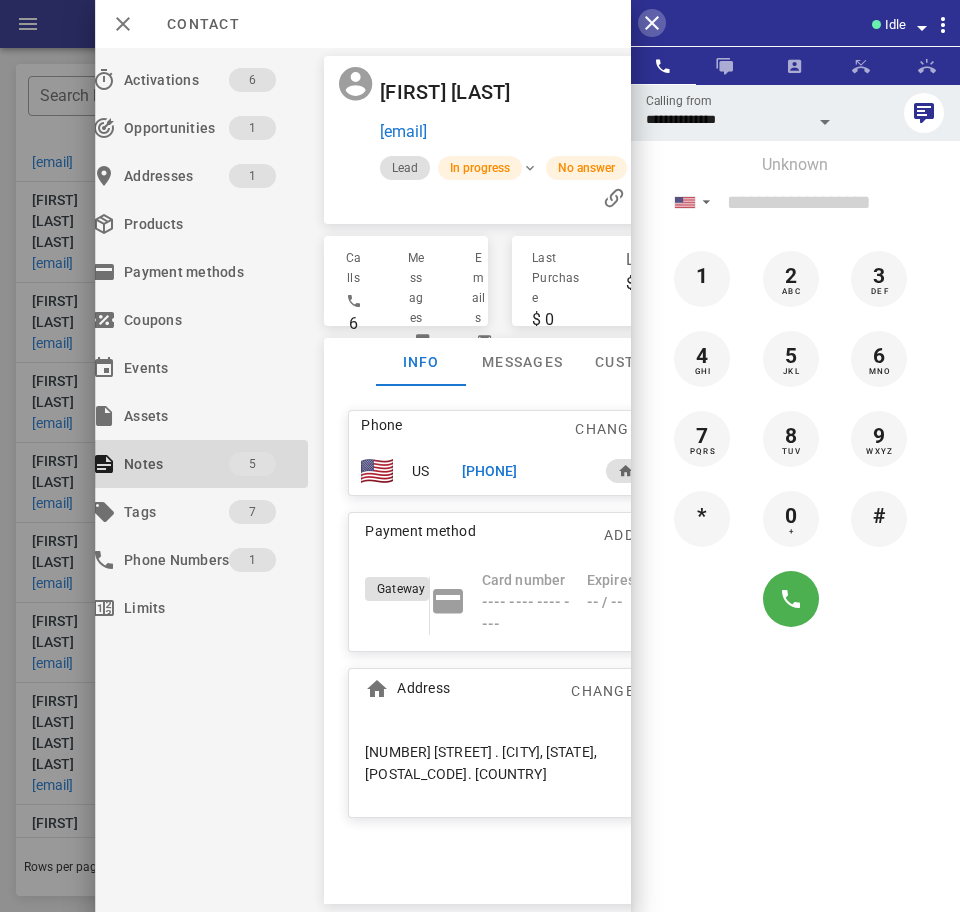 click at bounding box center (652, 23) 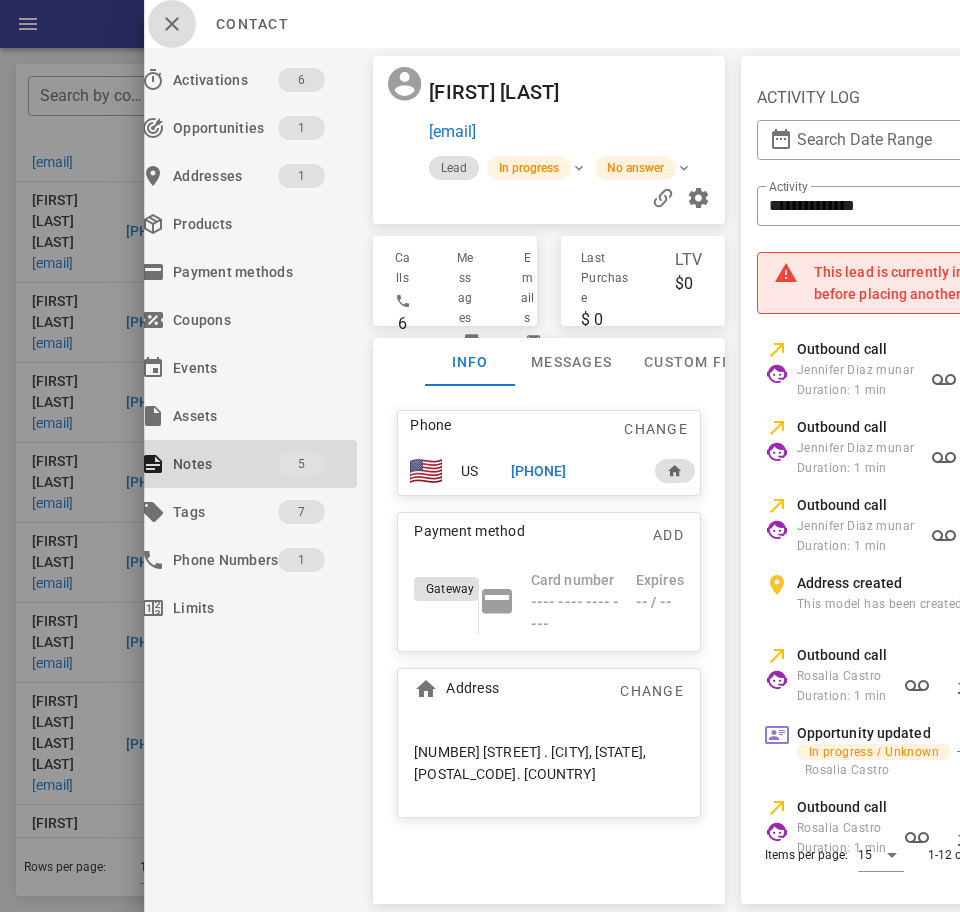 click at bounding box center (172, 24) 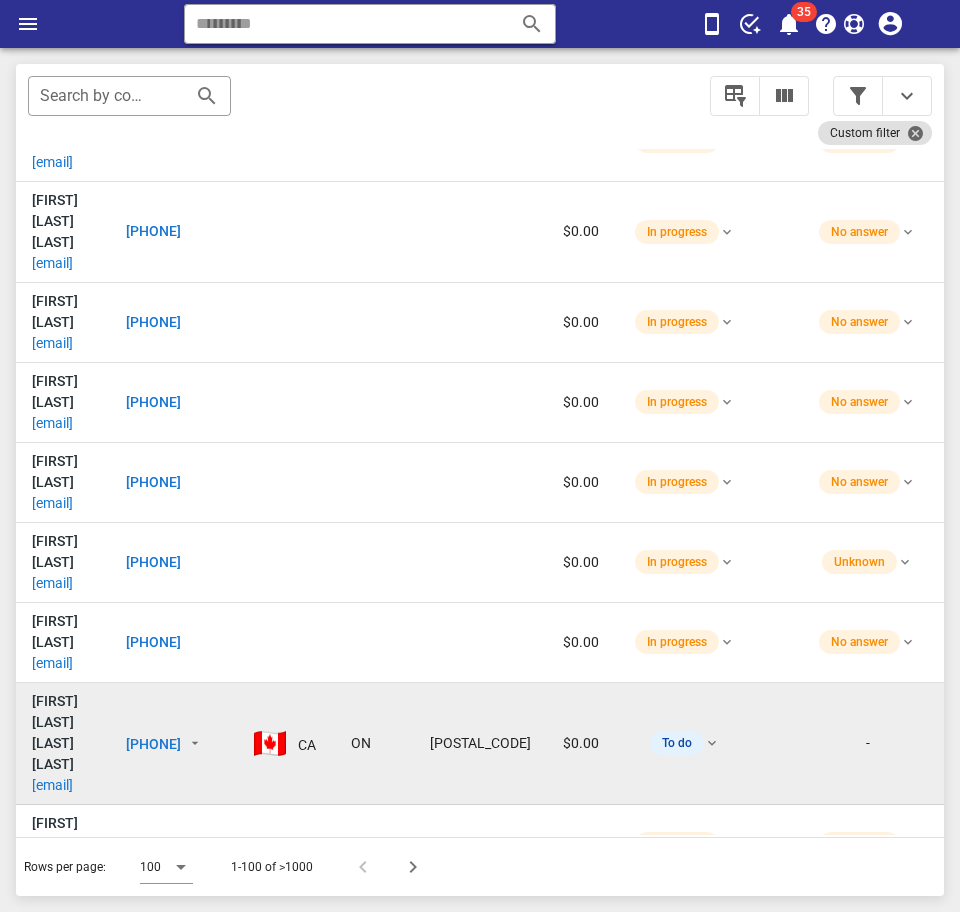 scroll, scrollTop: 802, scrollLeft: 0, axis: vertical 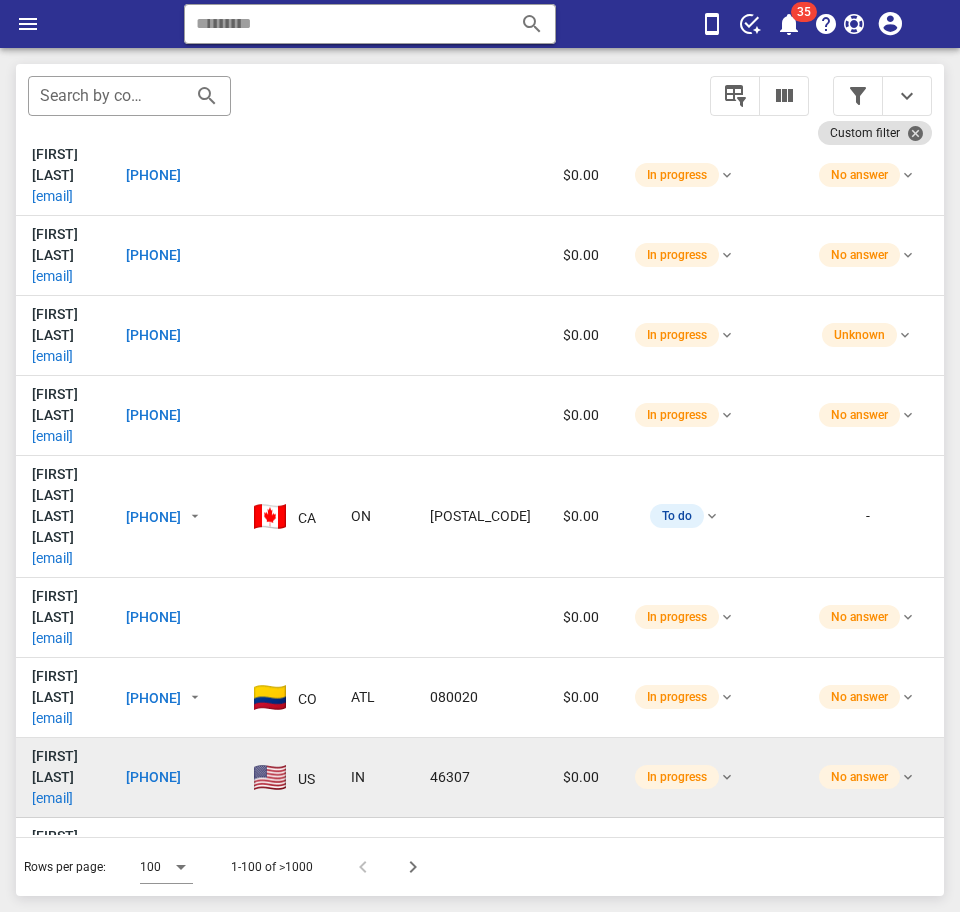 click on "partyrodriguez8@gmail.com" at bounding box center (52, 798) 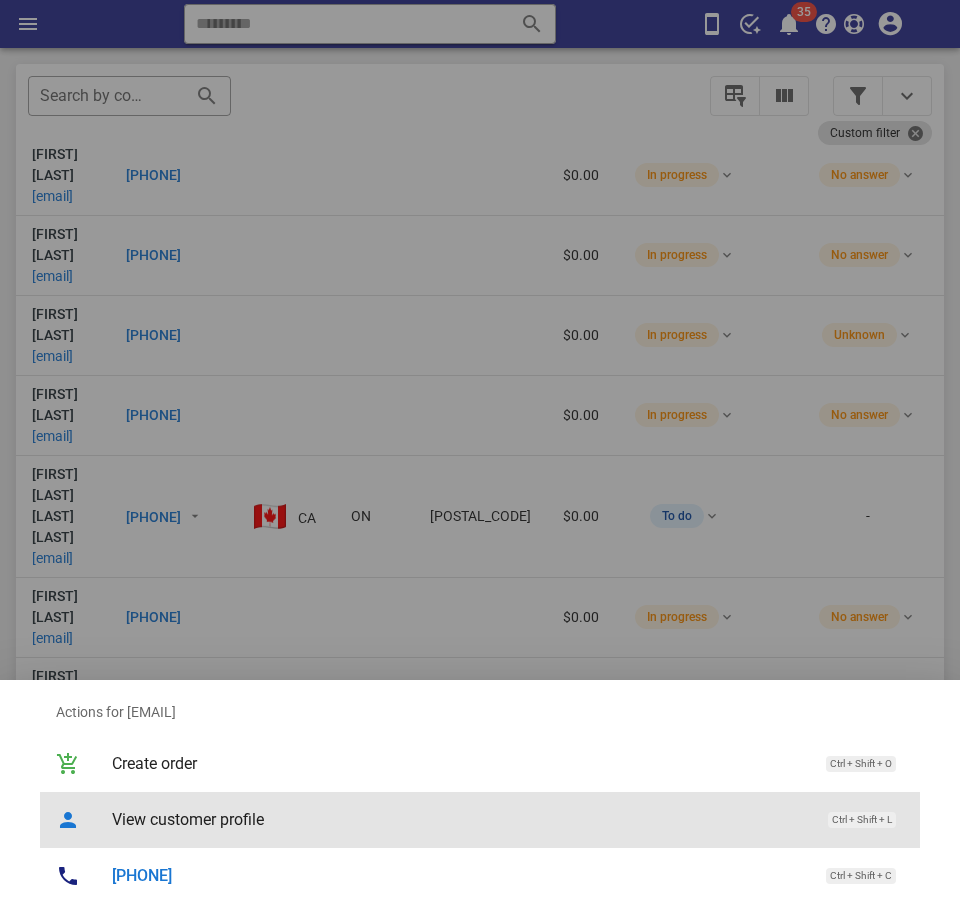 click on "View customer profile" at bounding box center (460, 819) 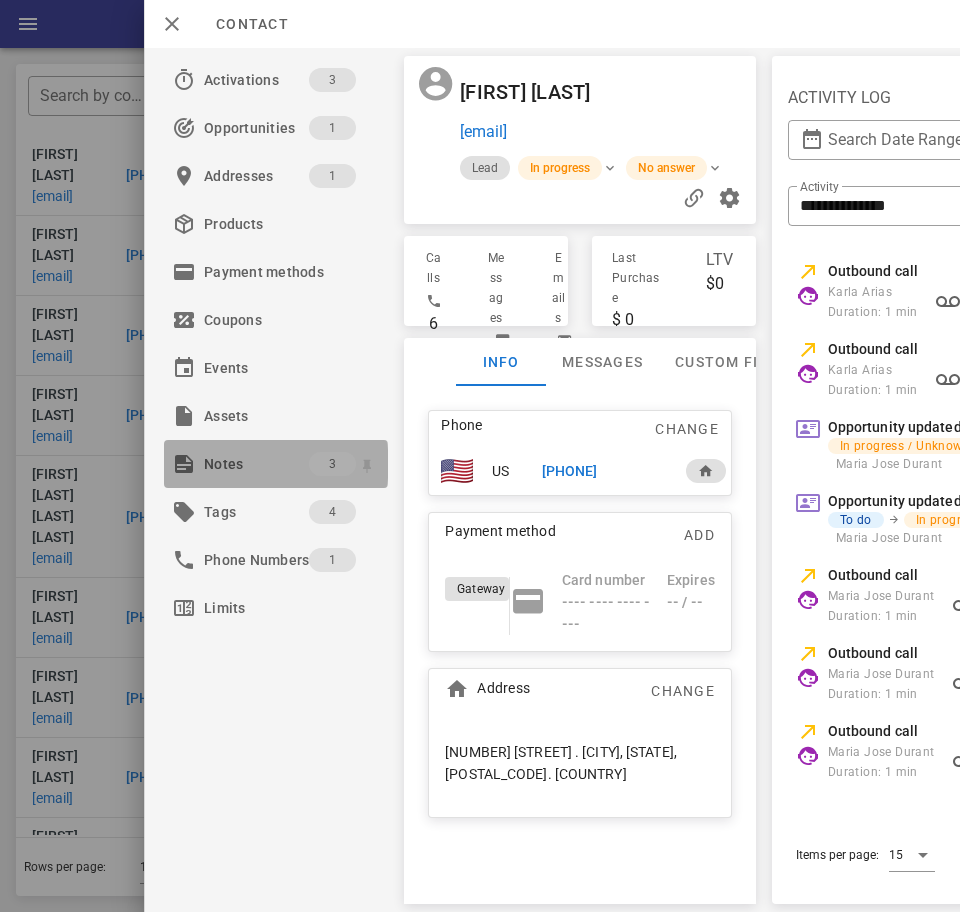 click on "Notes" at bounding box center [256, 464] 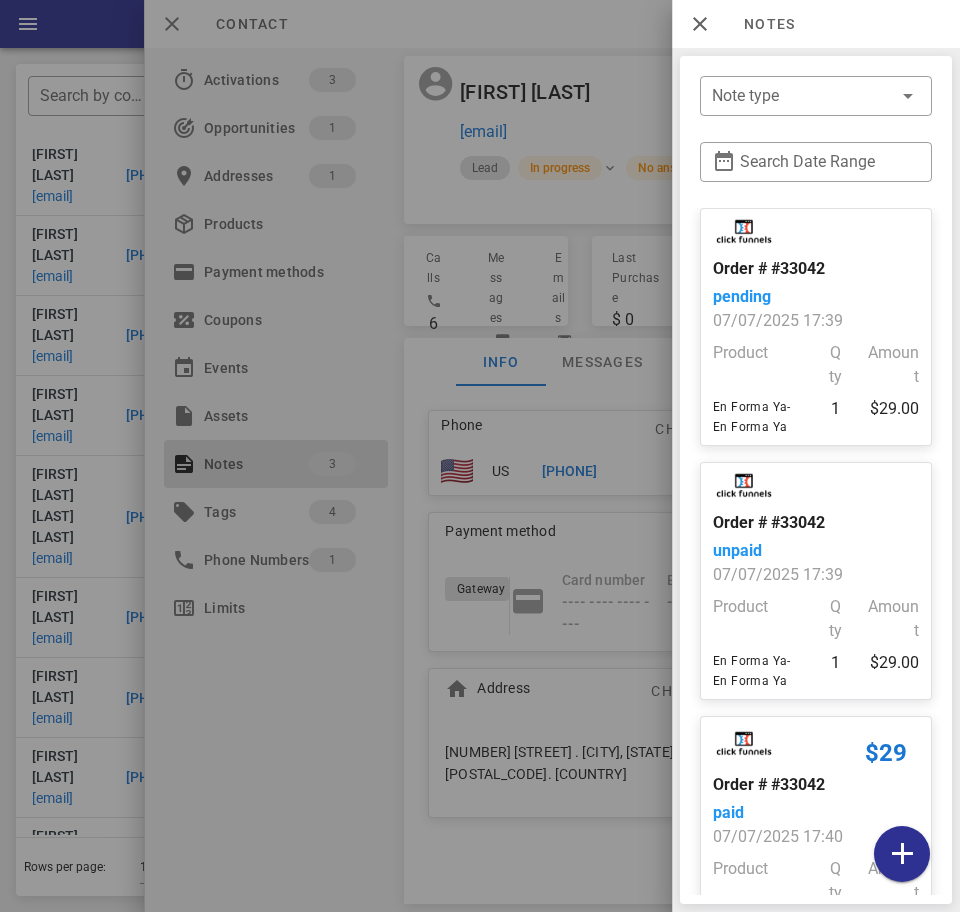 scroll, scrollTop: 187, scrollLeft: 0, axis: vertical 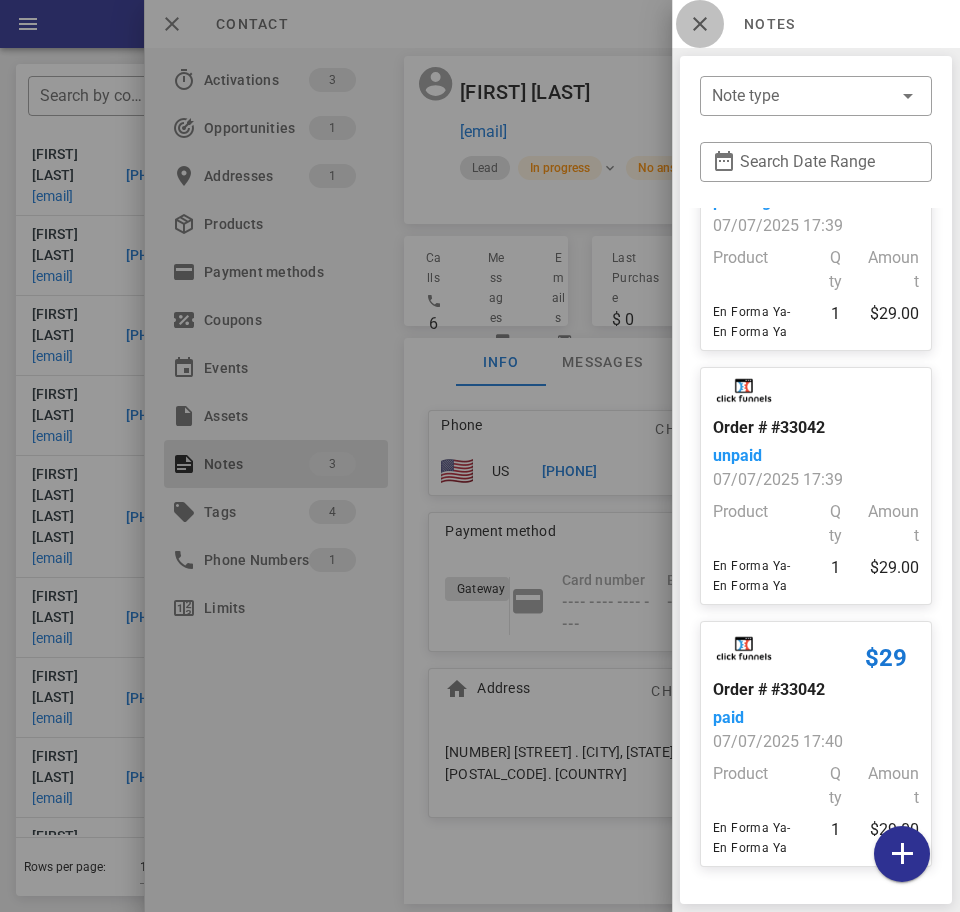 click at bounding box center (700, 24) 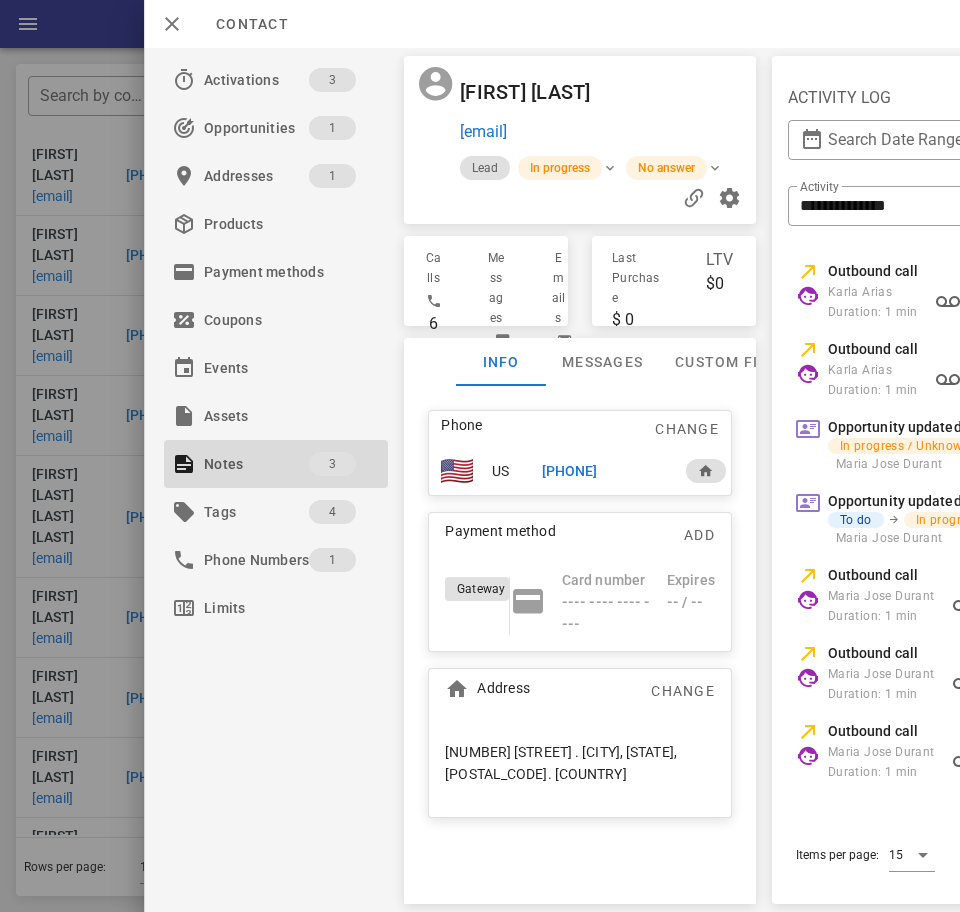 scroll, scrollTop: 0, scrollLeft: 371, axis: horizontal 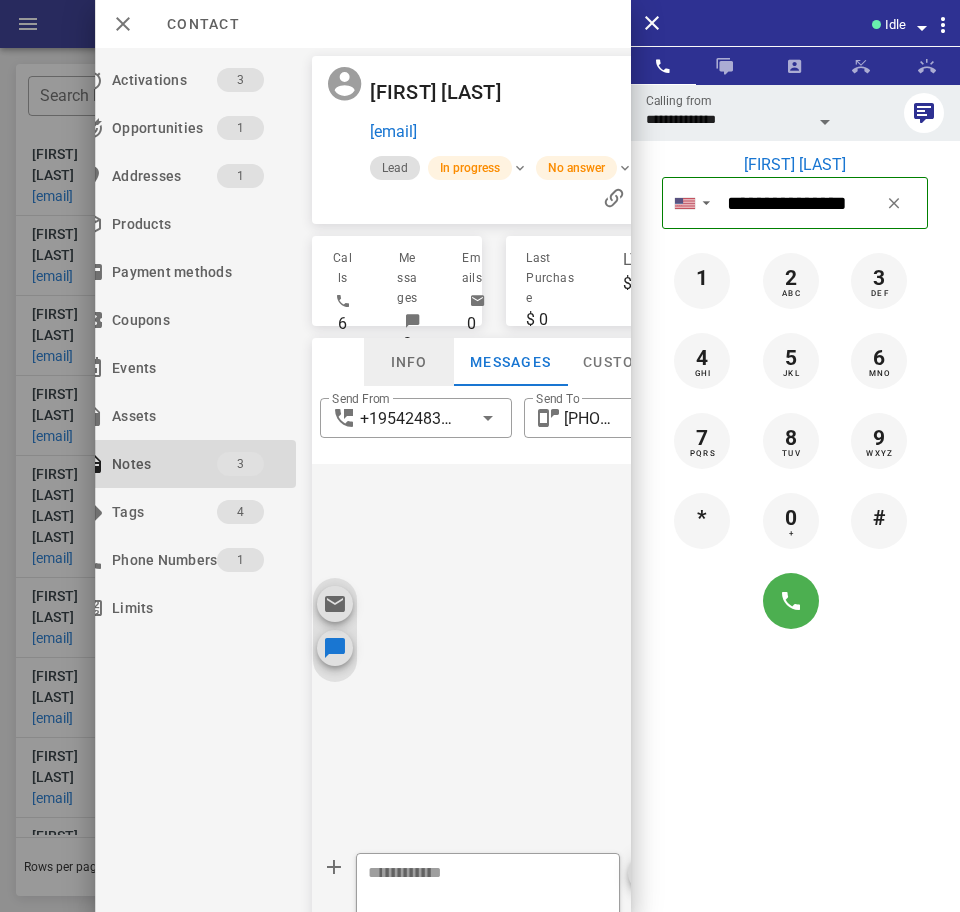 click on "Info" at bounding box center [409, 362] 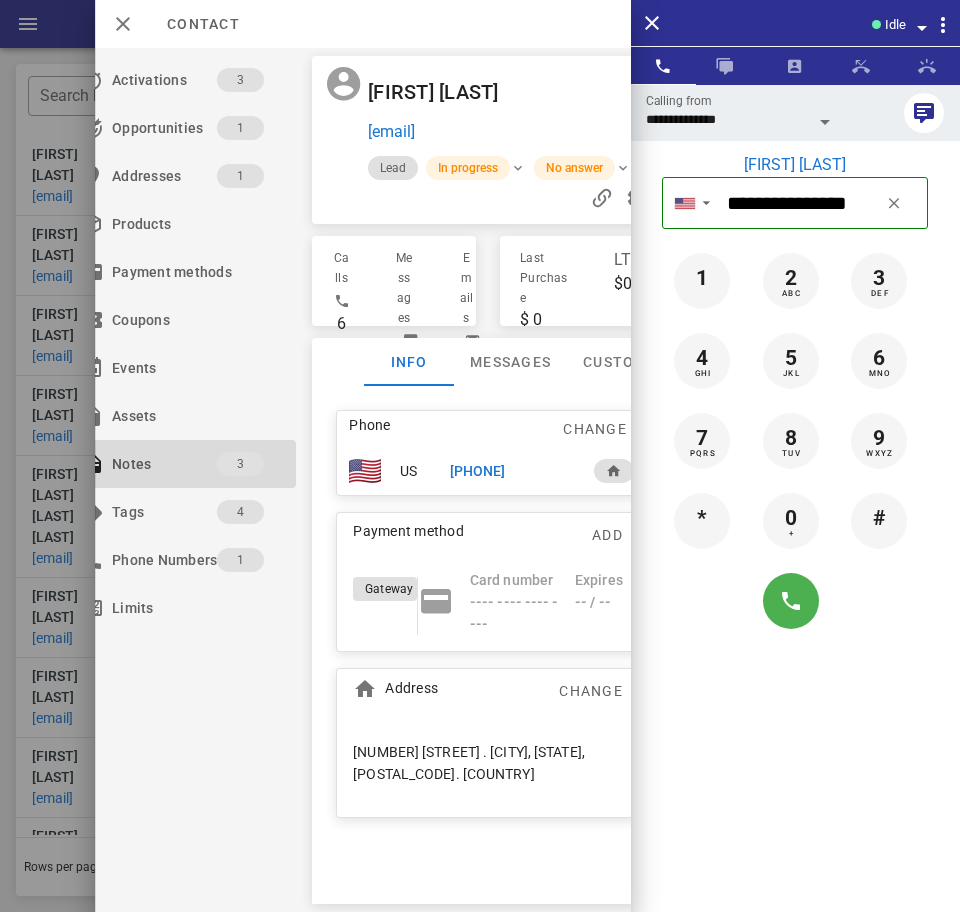 click on "**********" at bounding box center (727, 119) 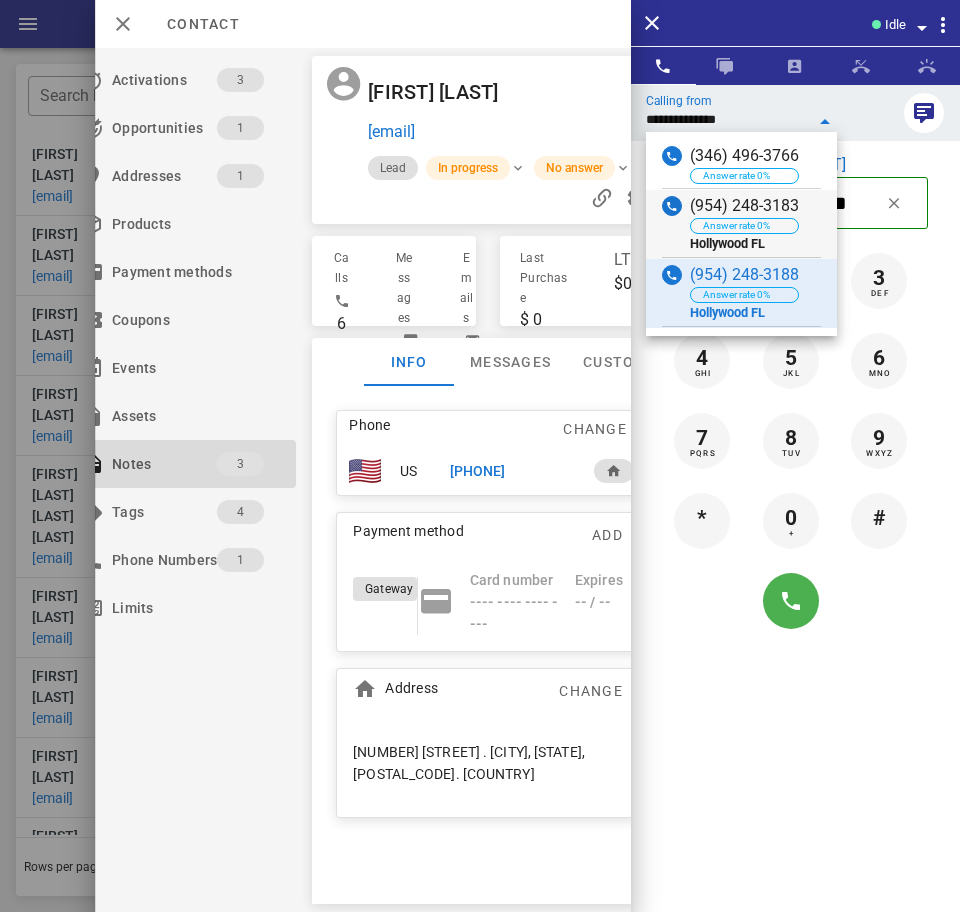click on "(954) 248-3183   Answer rate 0%    Hollywood   FL" at bounding box center [741, 224] 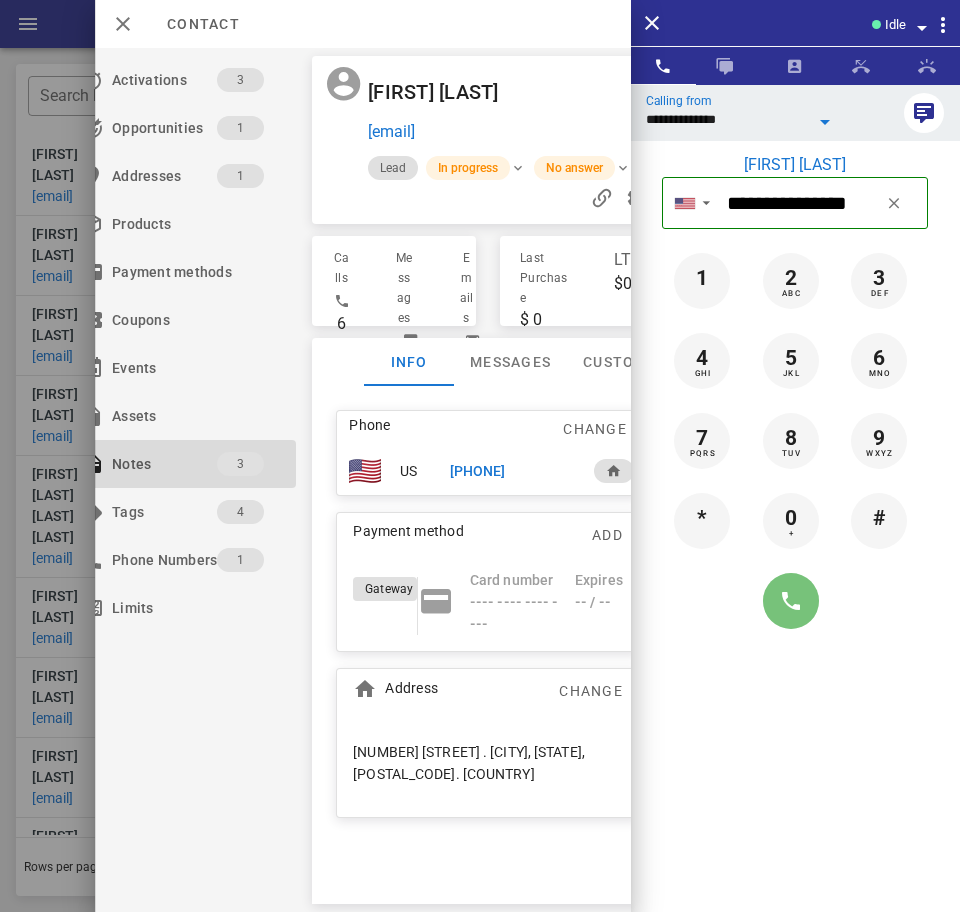 click at bounding box center (791, 601) 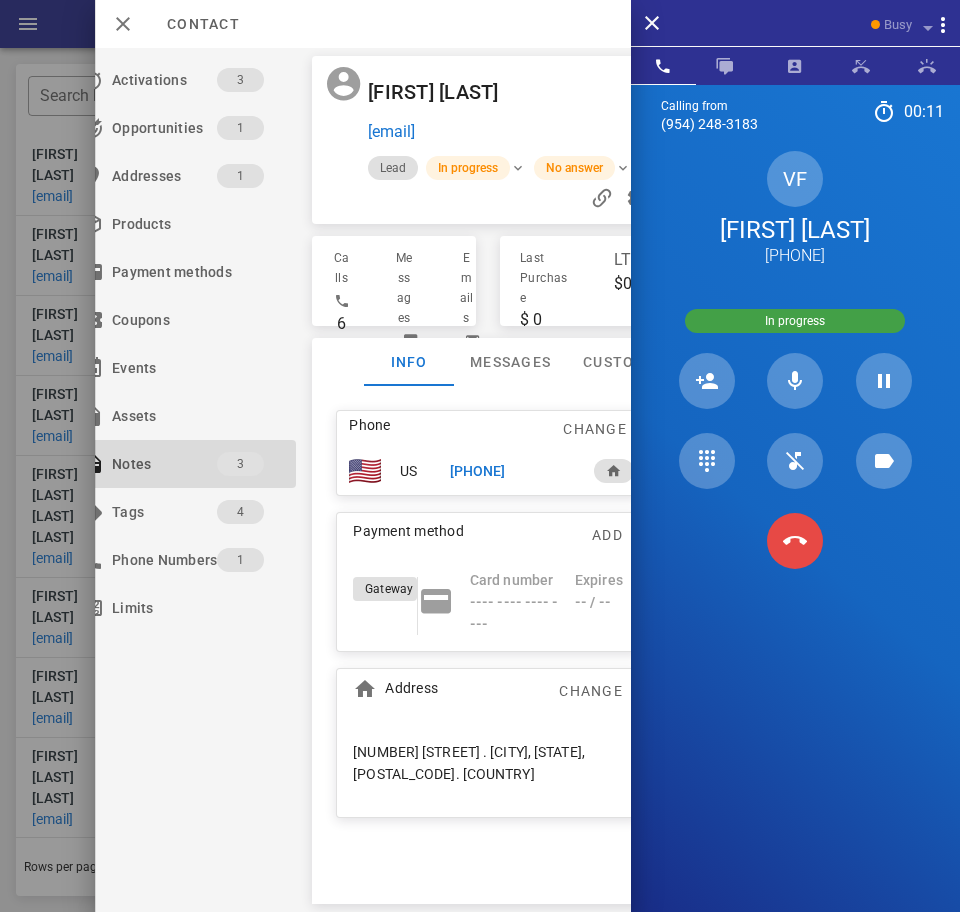 click at bounding box center [795, 541] 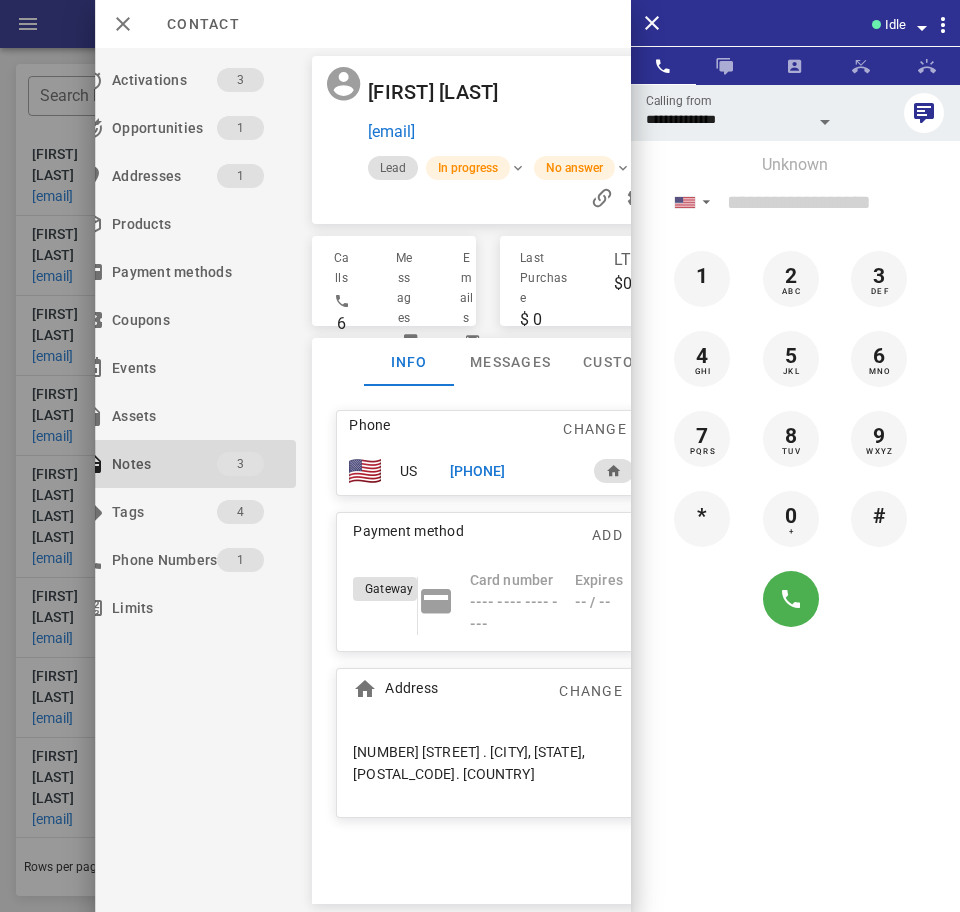 click on "+17735309479" at bounding box center (477, 471) 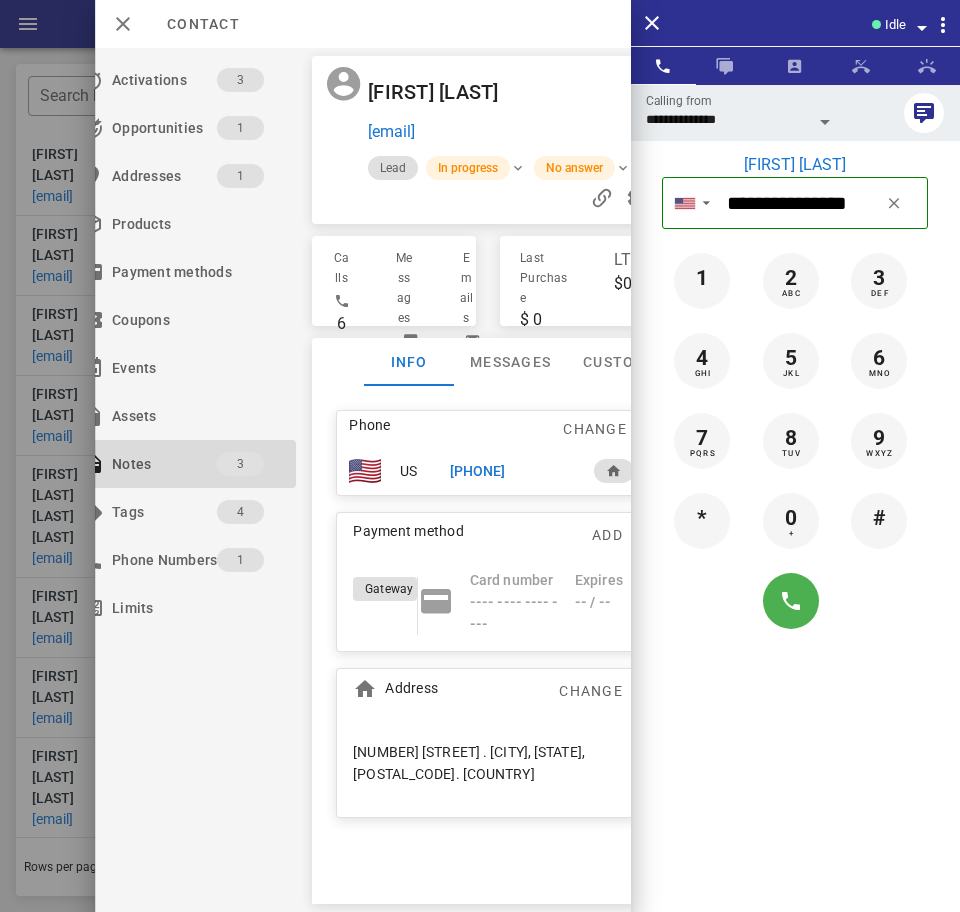 click on "**********" at bounding box center [727, 119] 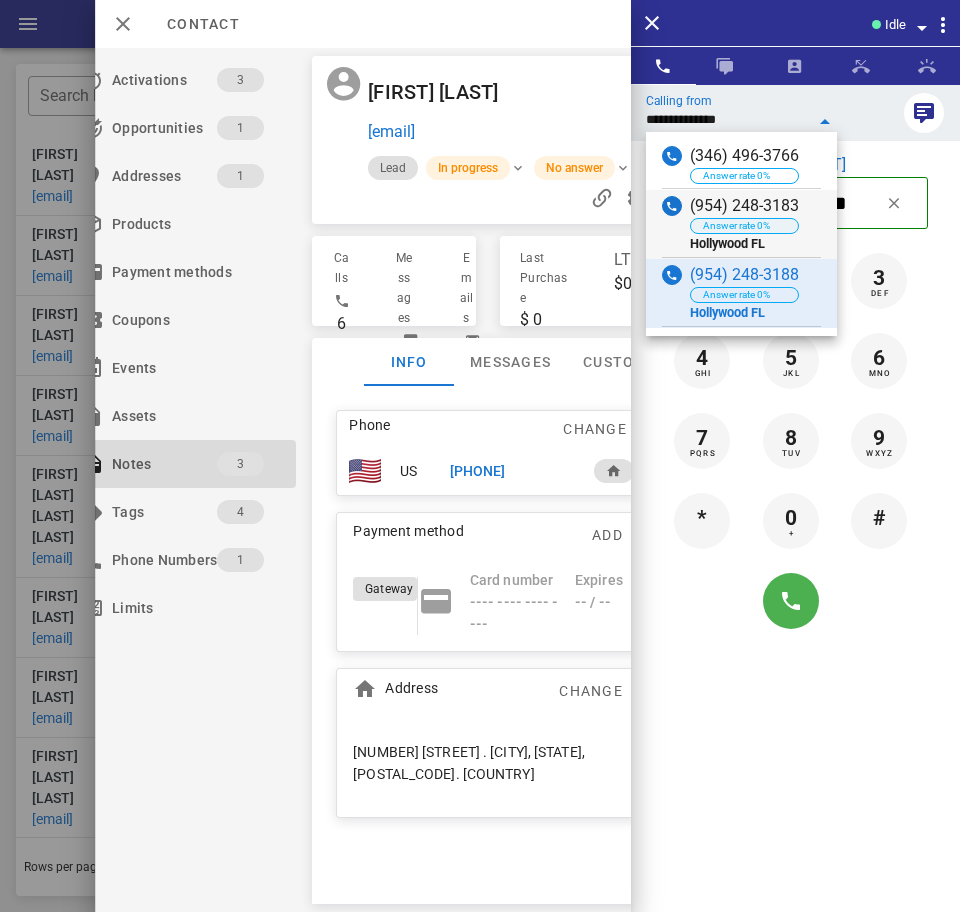 click on "Answer rate 0%" at bounding box center [744, 226] 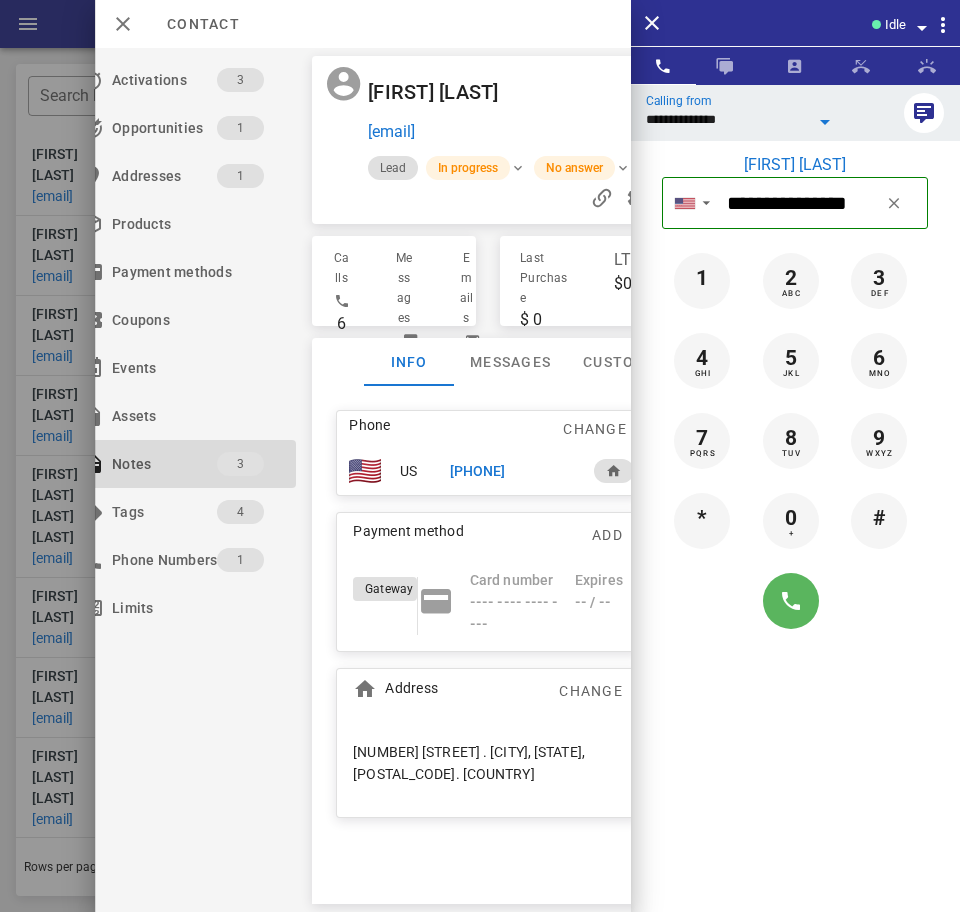 click at bounding box center [791, 601] 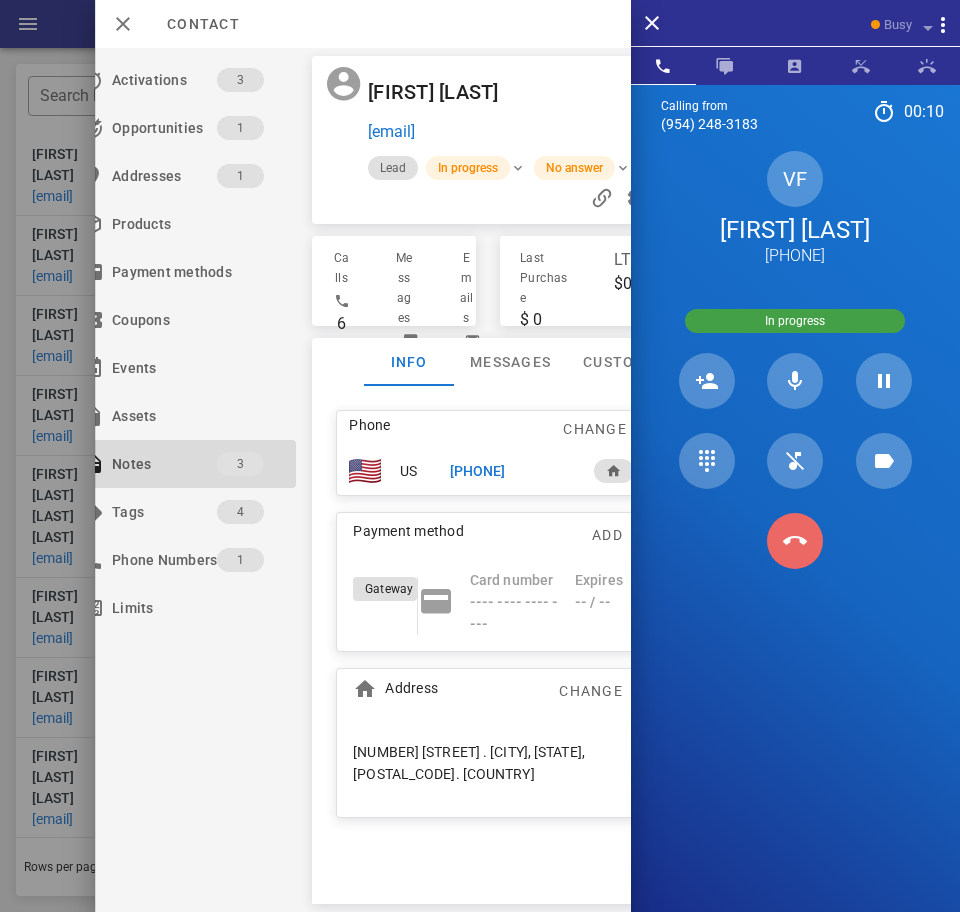 click at bounding box center (795, 541) 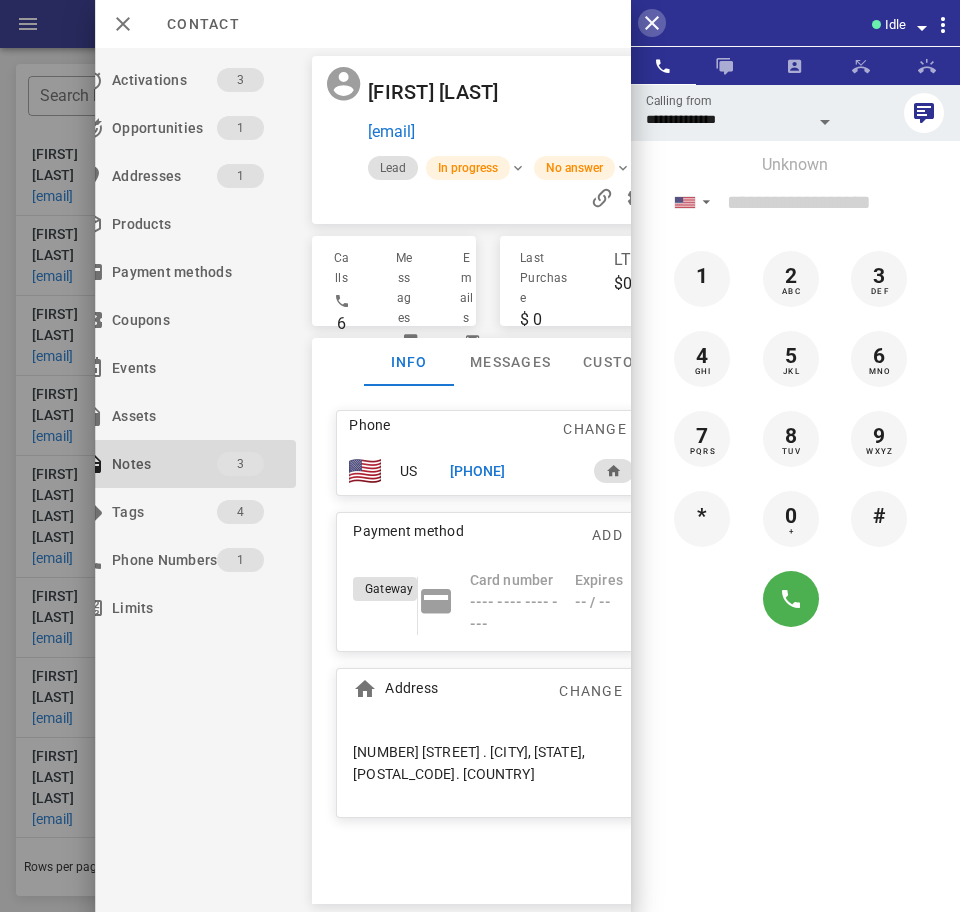 click at bounding box center (652, 23) 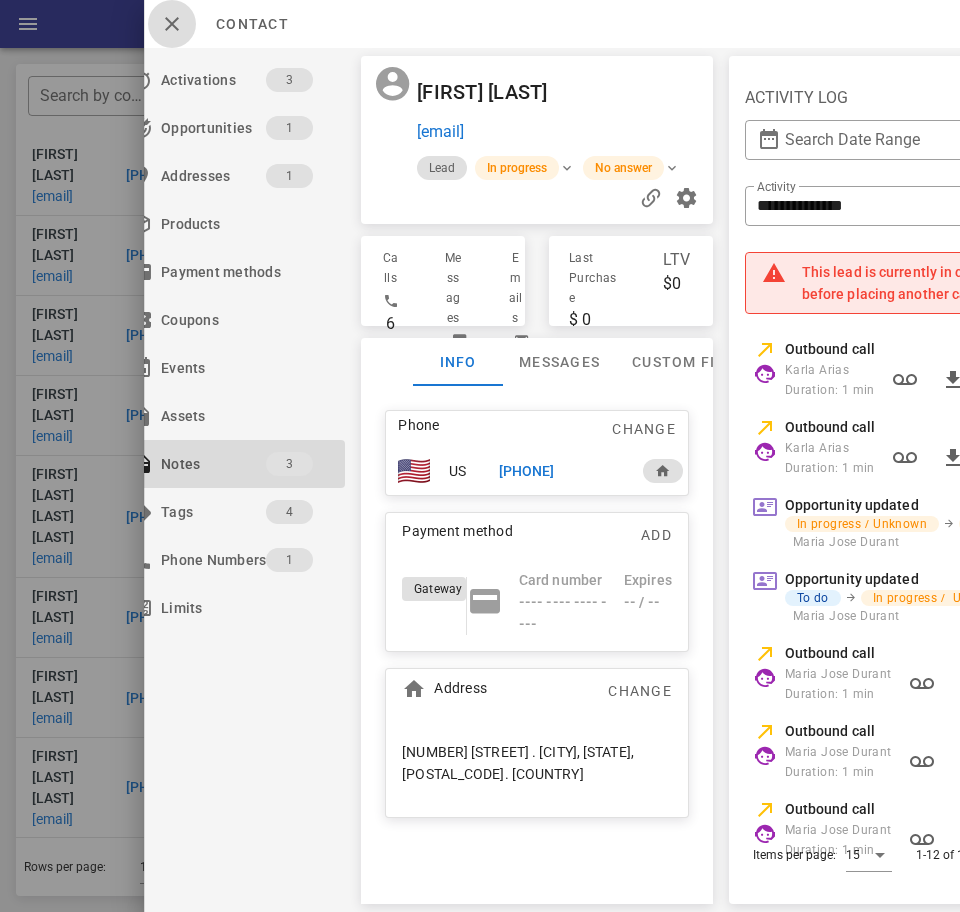 click at bounding box center [172, 24] 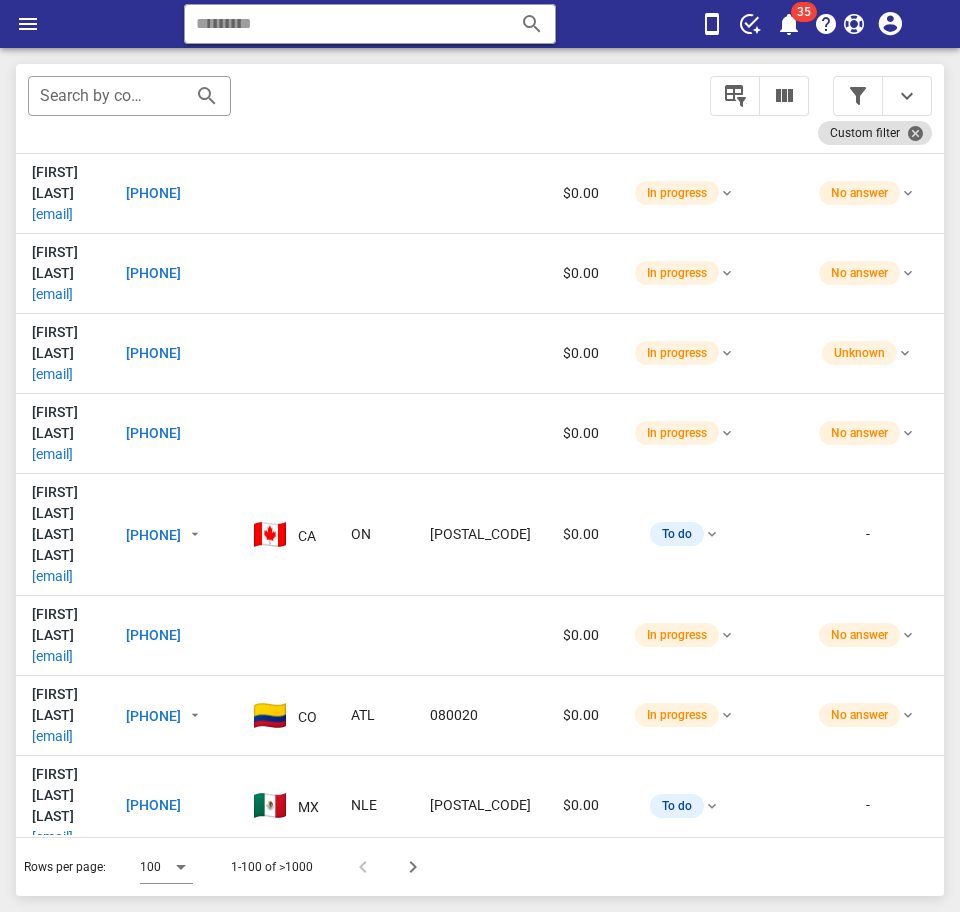 scroll, scrollTop: 782, scrollLeft: 0, axis: vertical 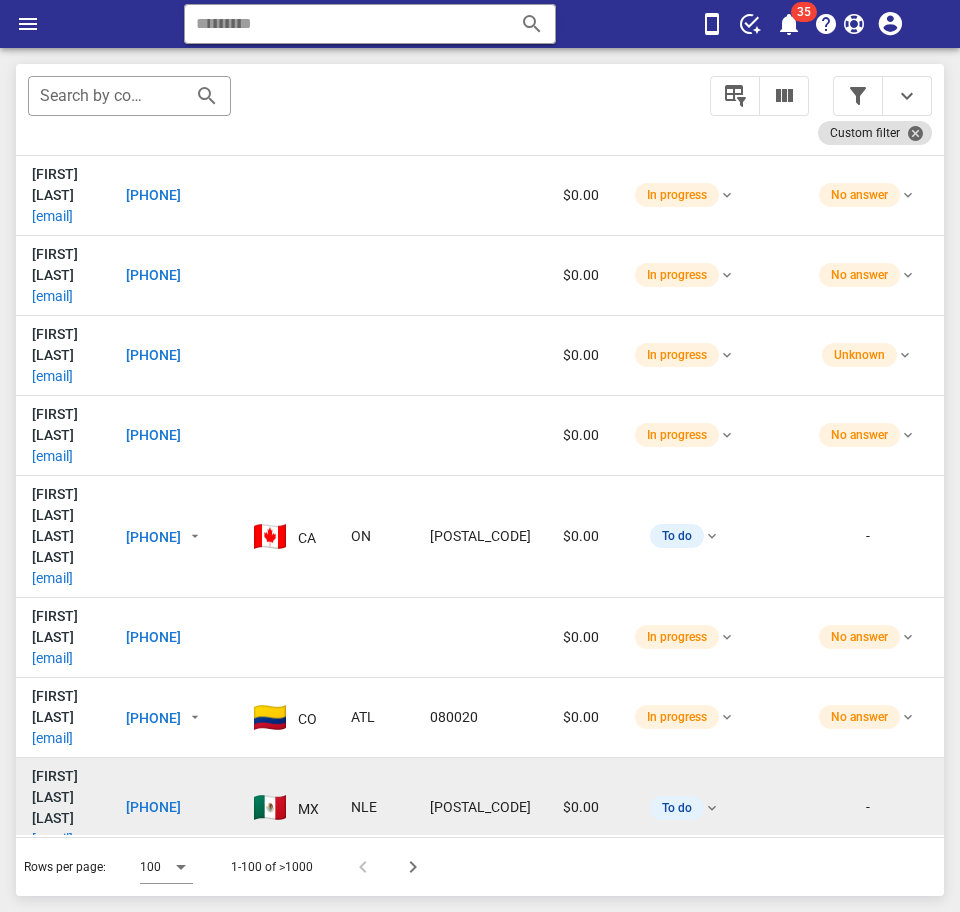 click on "pilar_dago@hotmail.clm" at bounding box center [52, 839] 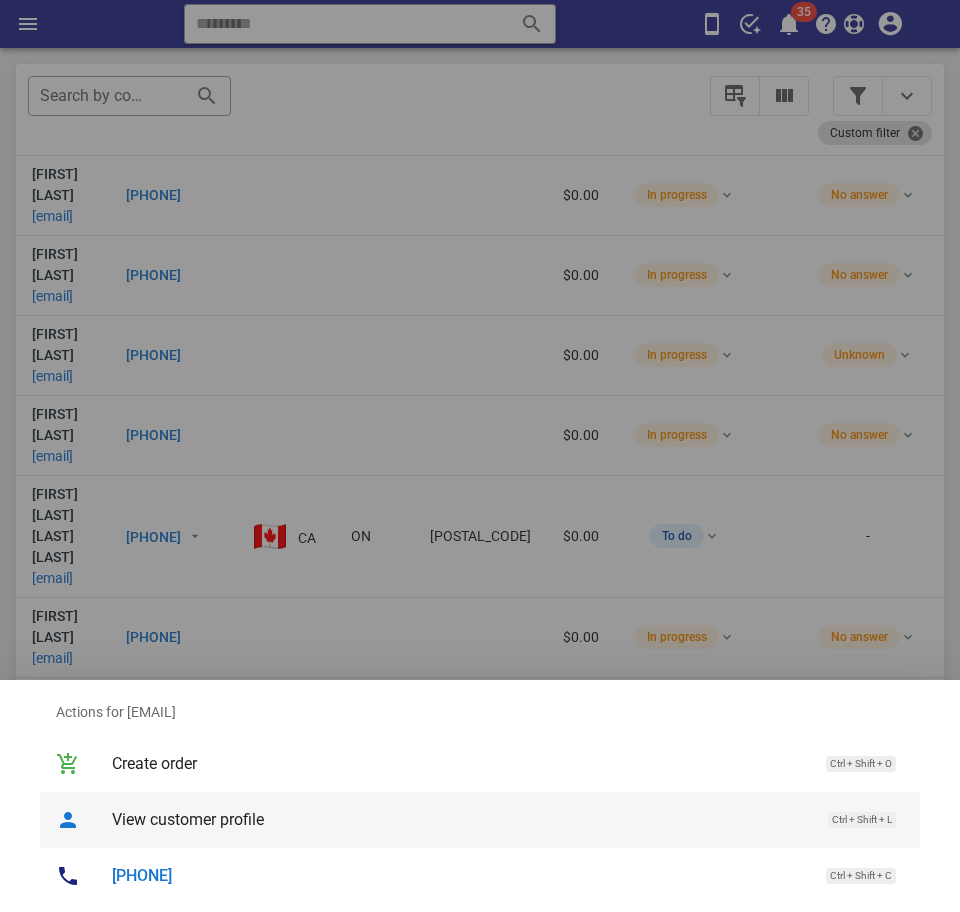 click on "View customer profile Ctrl + Shift + L" at bounding box center [508, 819] 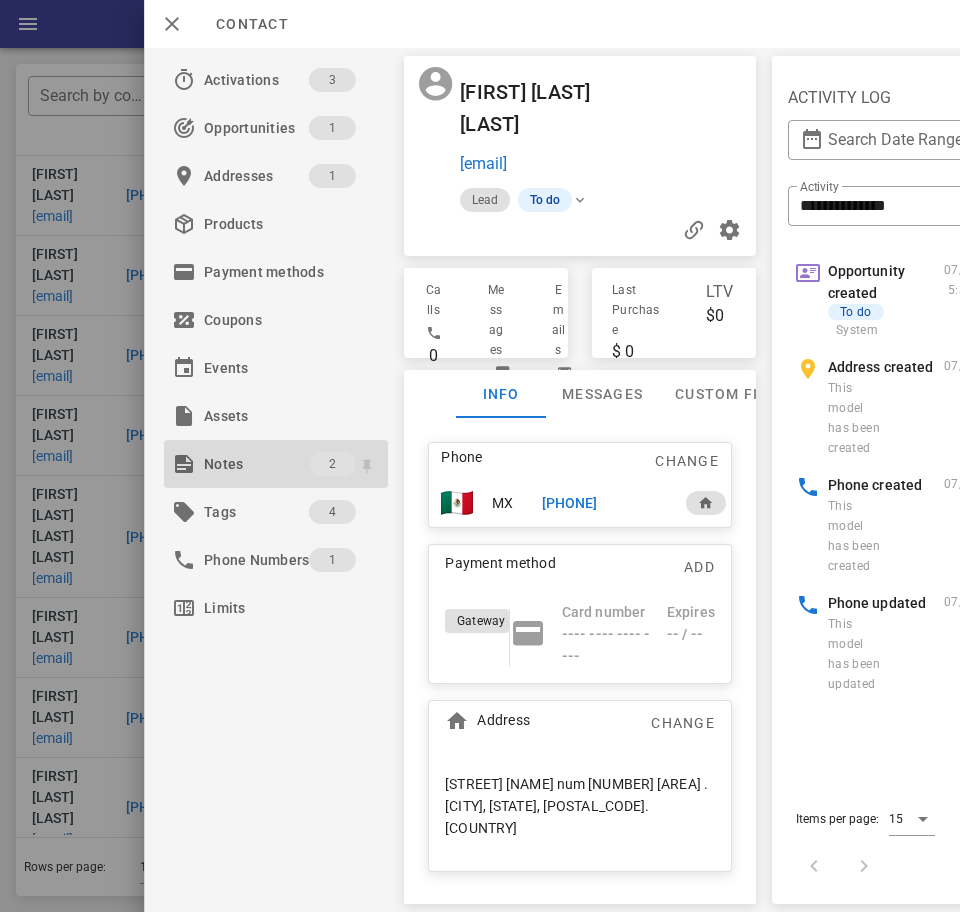 click on "Notes" at bounding box center [256, 464] 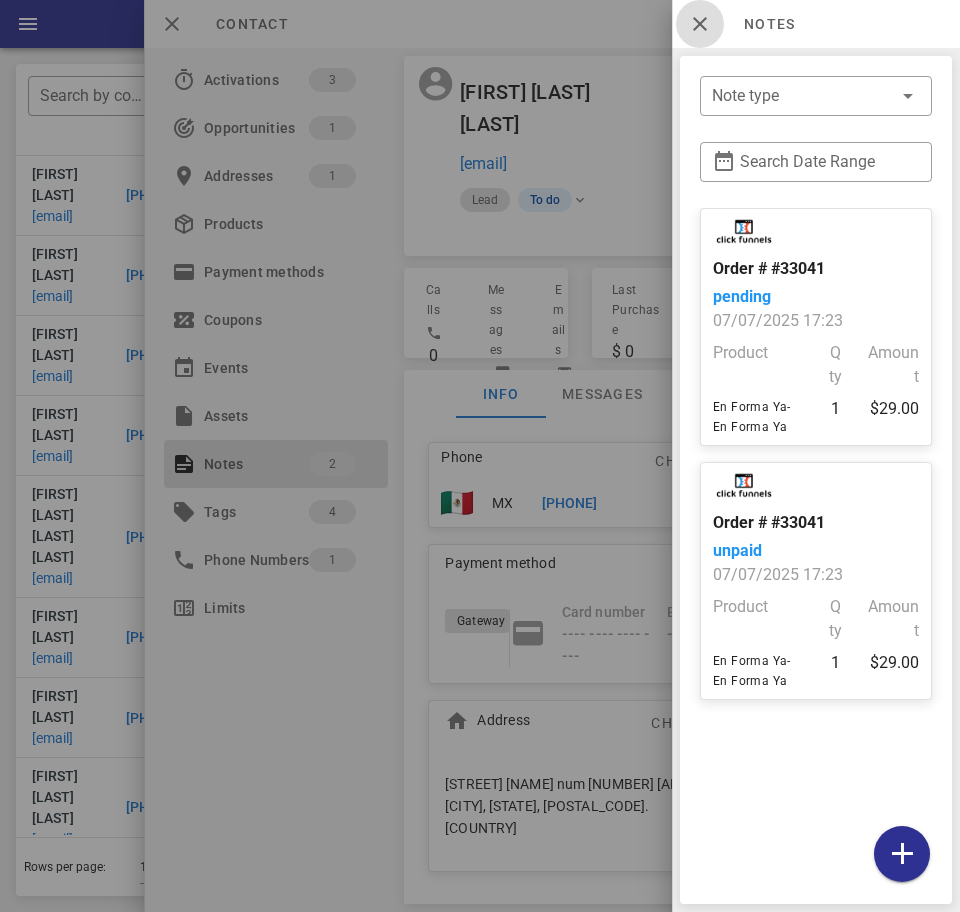 click at bounding box center [700, 24] 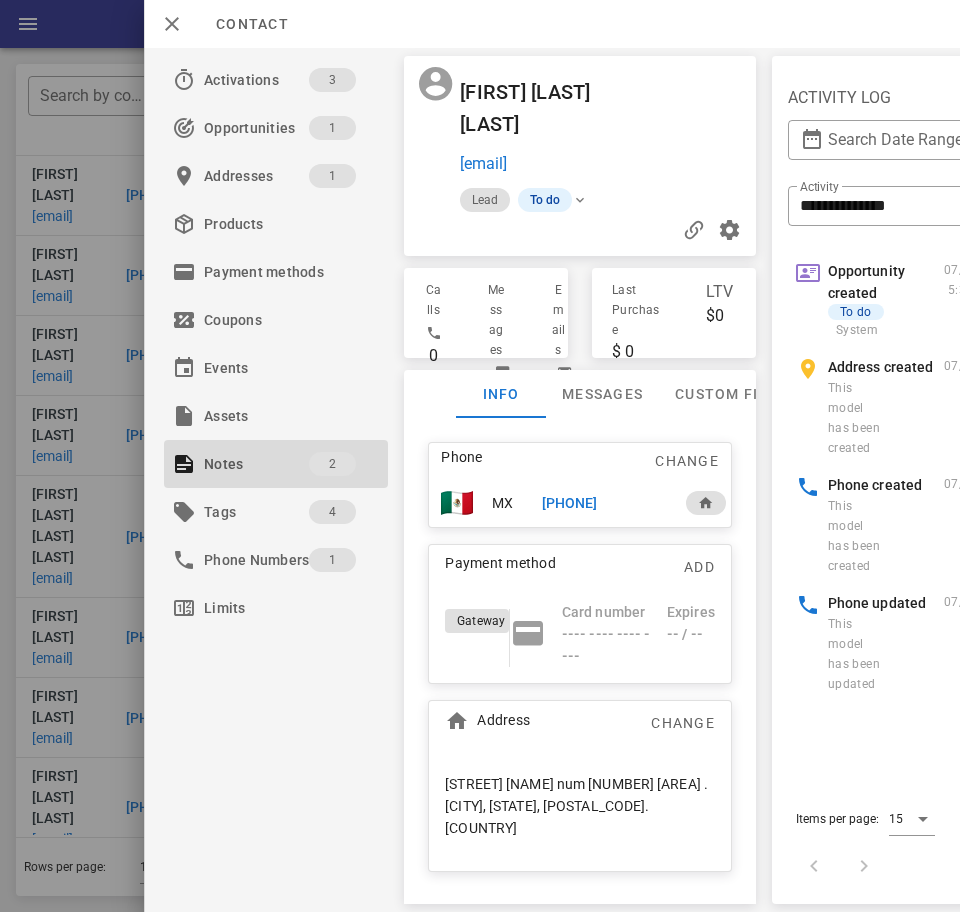 click on "Contact" at bounding box center [552, 24] 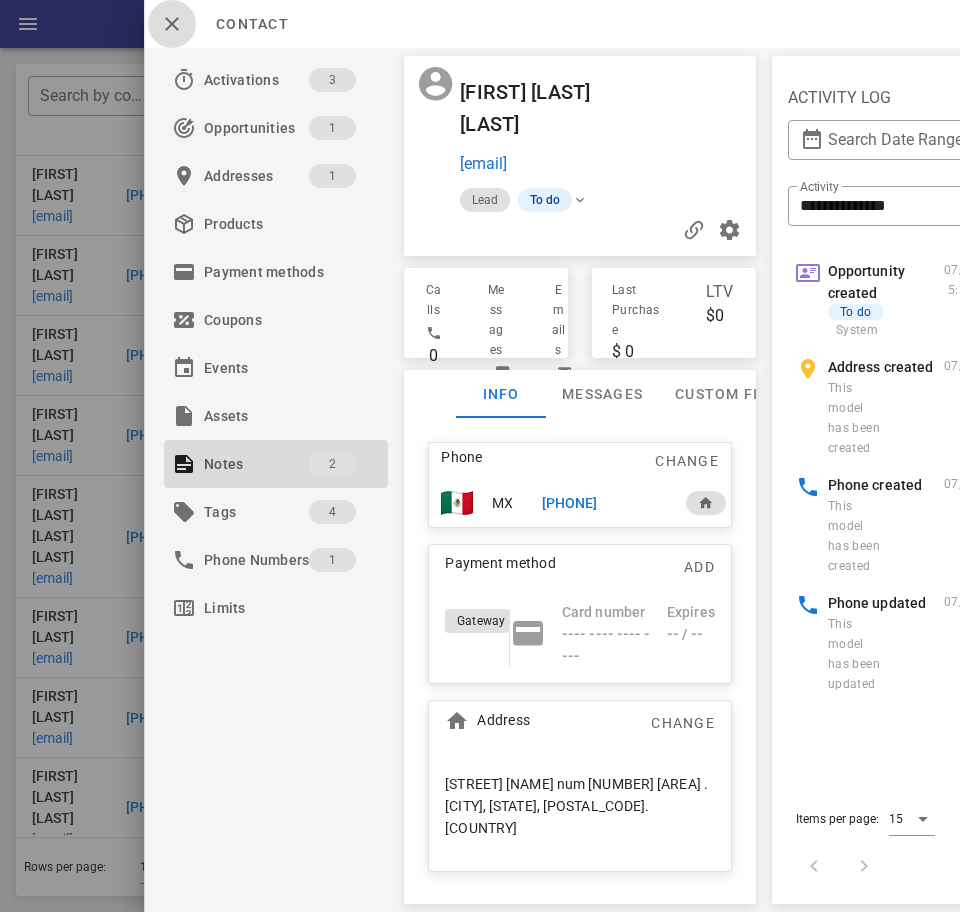 click at bounding box center [172, 24] 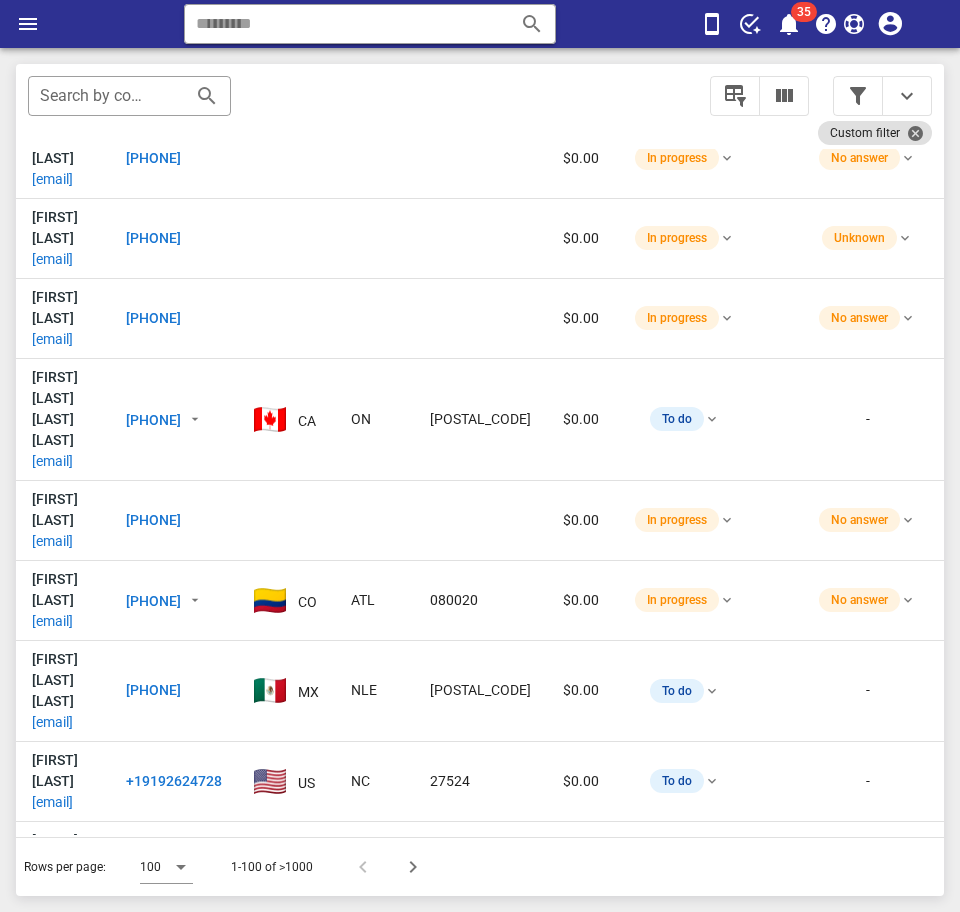 scroll, scrollTop: 900, scrollLeft: 0, axis: vertical 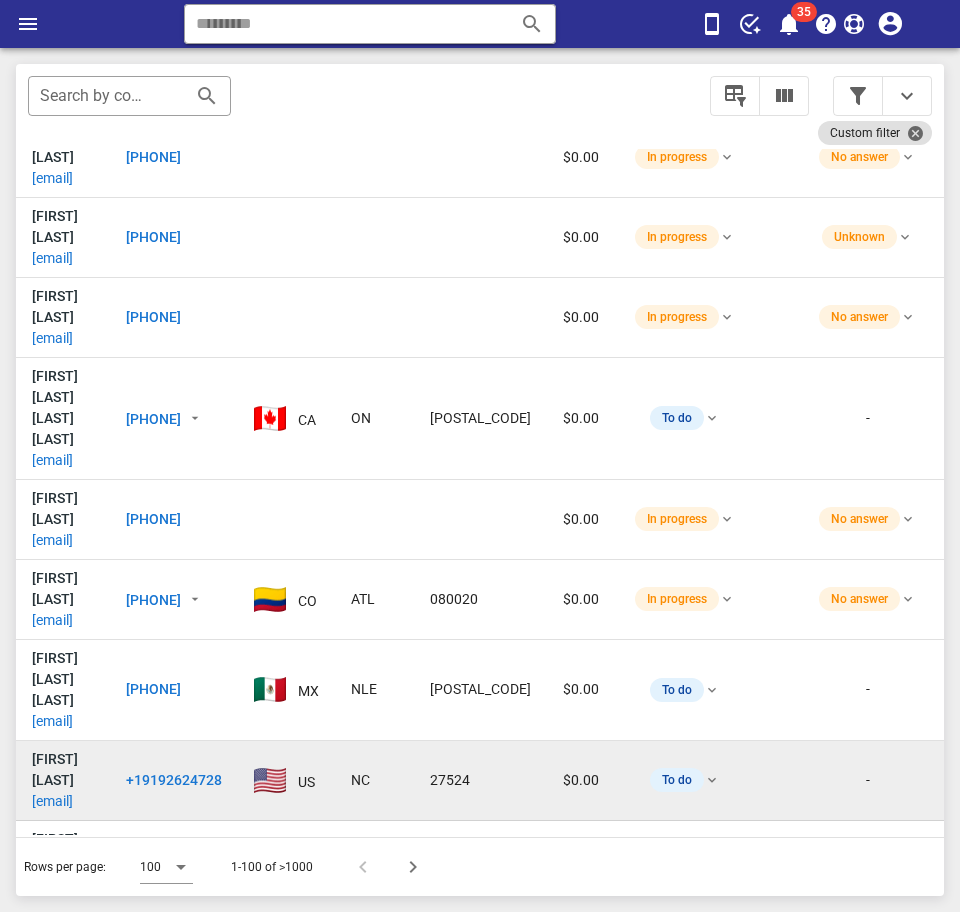 click on "gloriaalonso2.21@gmail.com" at bounding box center (52, 801) 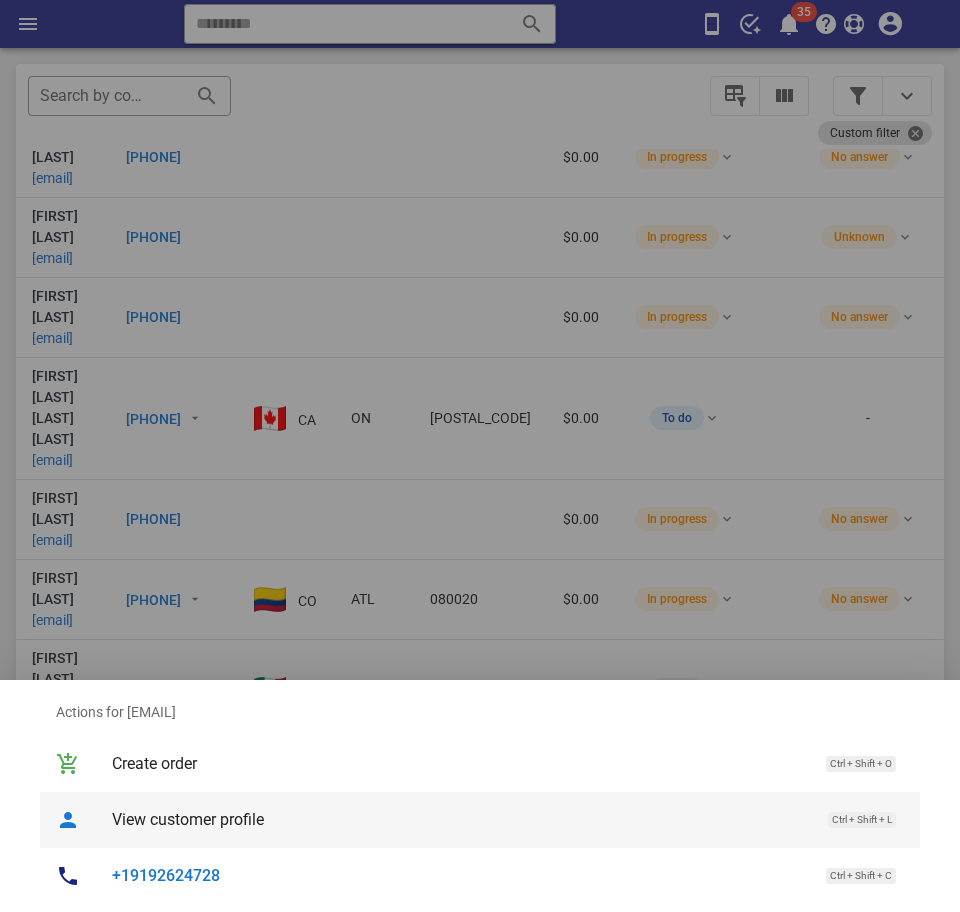 click on "View customer profile" at bounding box center (460, 819) 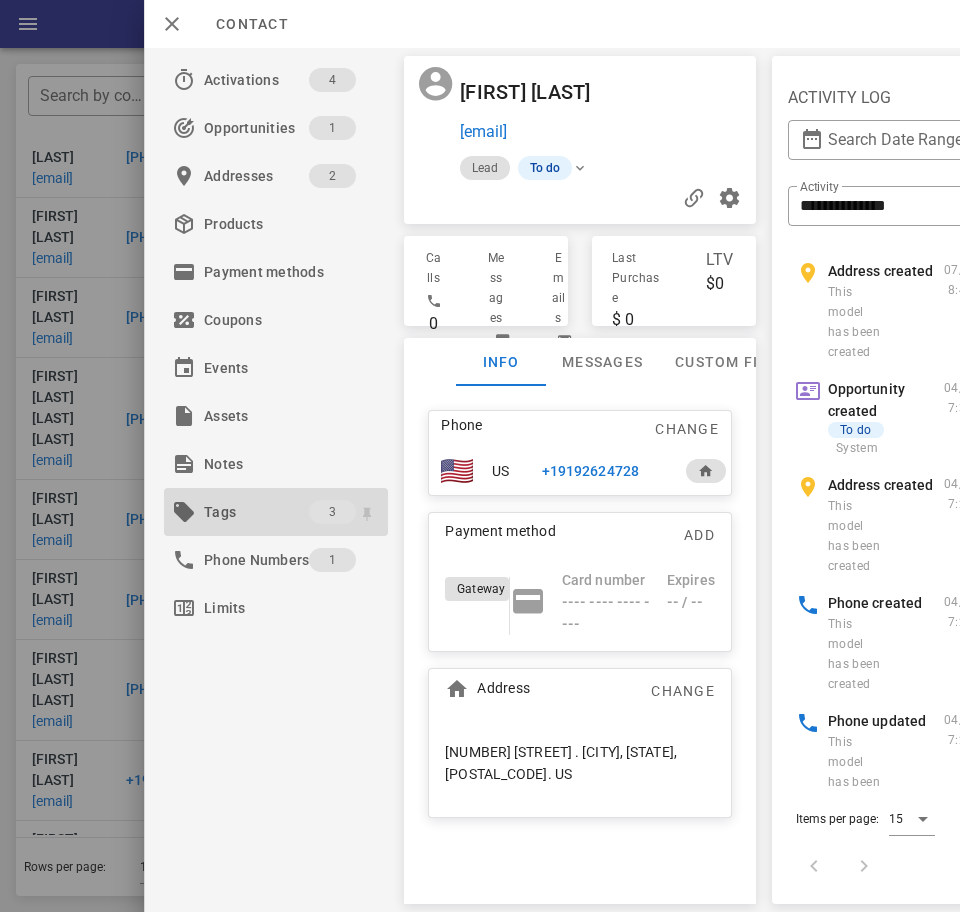 click on "Tags" at bounding box center [256, 512] 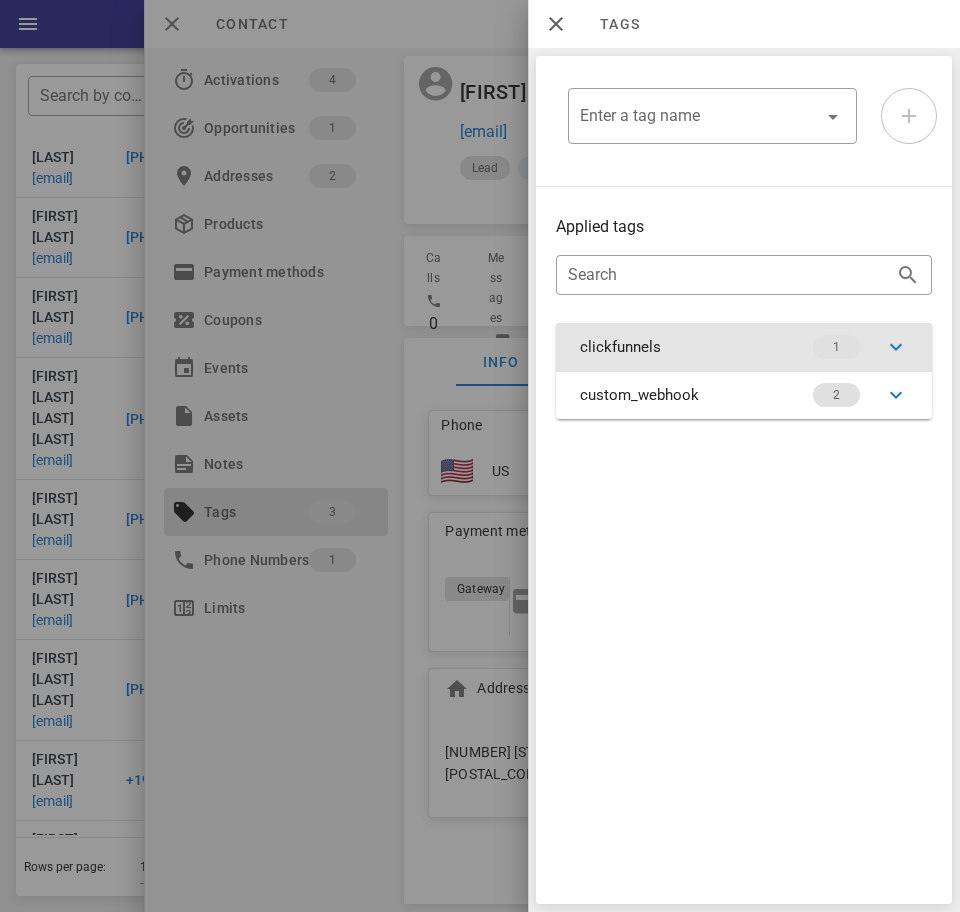 click on "clickfunnels  1" at bounding box center [744, 347] 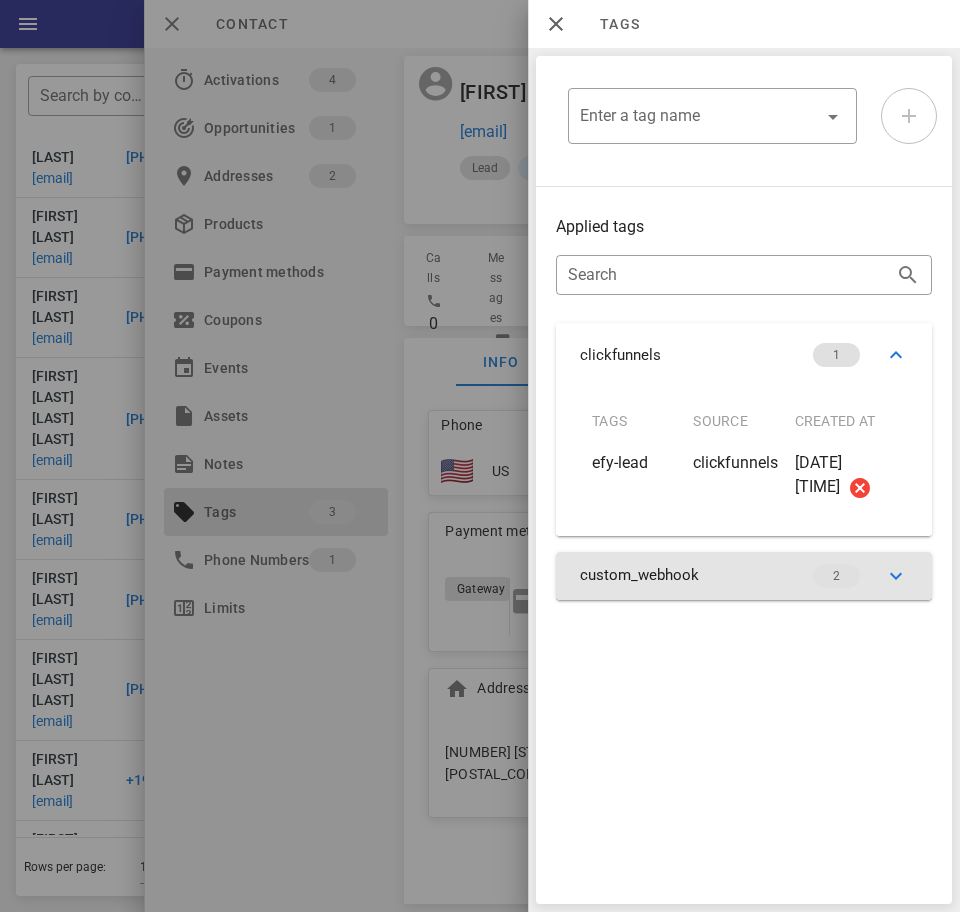 click on "custom_webhook  2" at bounding box center (744, 576) 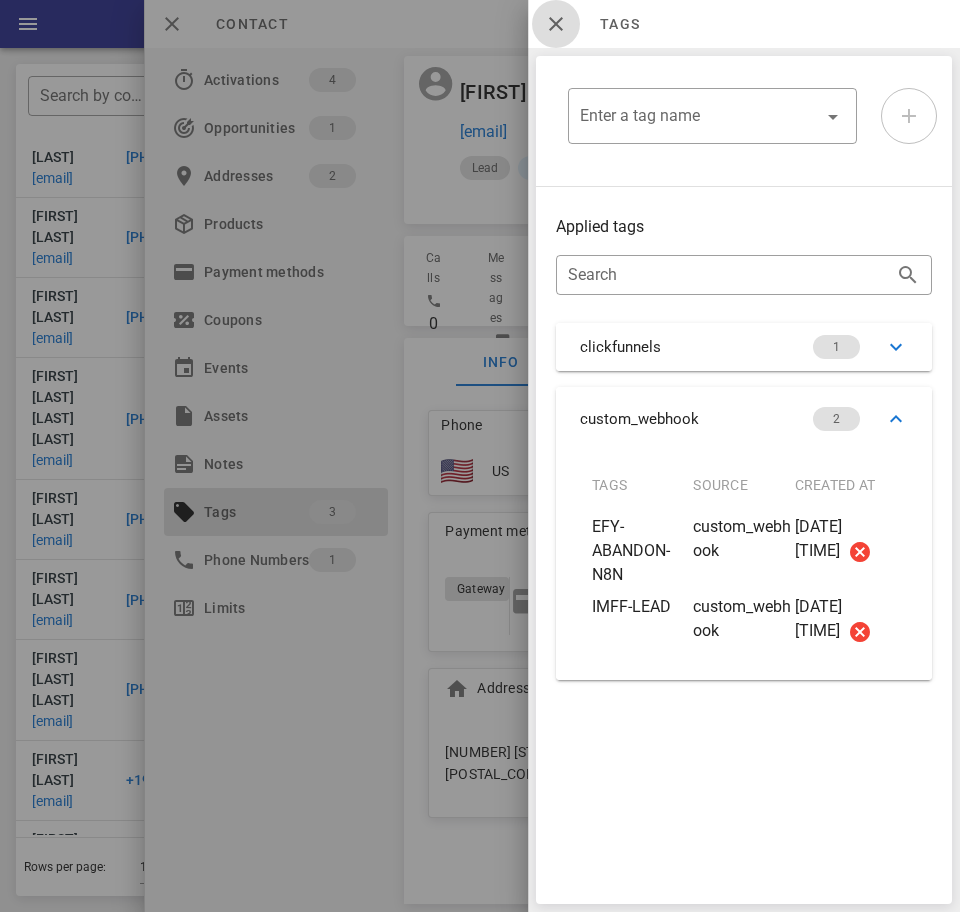 click at bounding box center [556, 24] 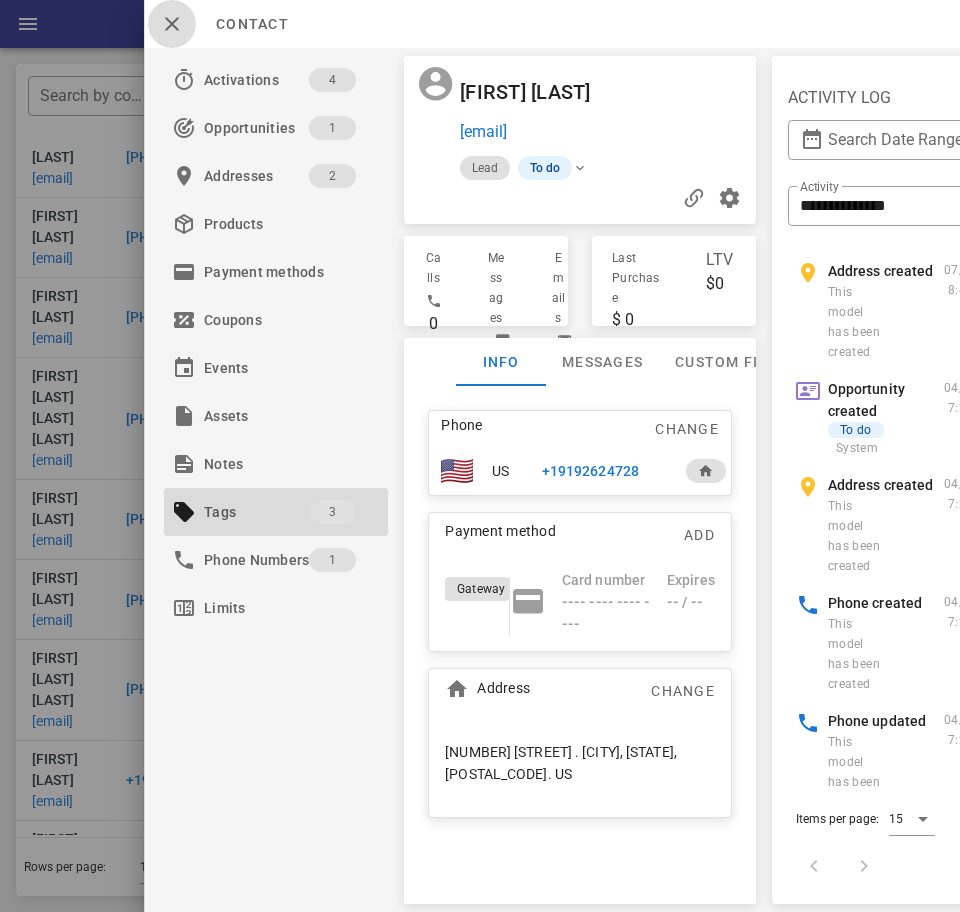click at bounding box center (172, 24) 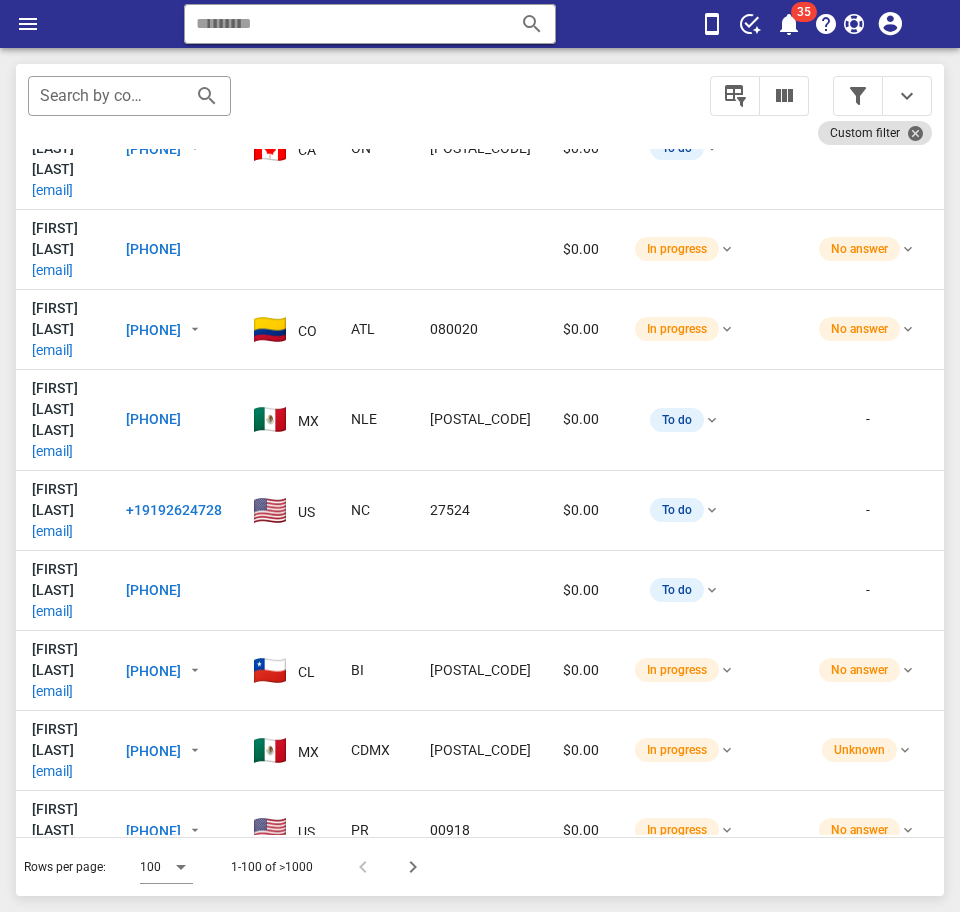 scroll, scrollTop: 1171, scrollLeft: 0, axis: vertical 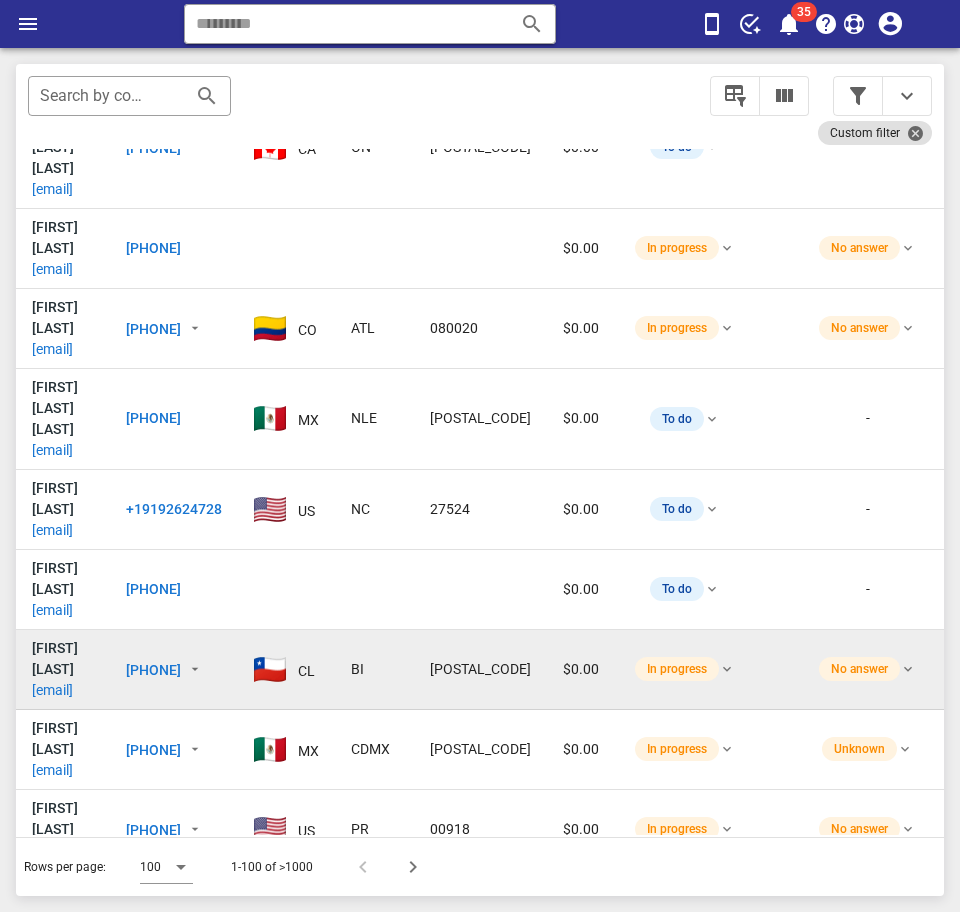 click on "roxanamj@gmail.com" at bounding box center [52, 690] 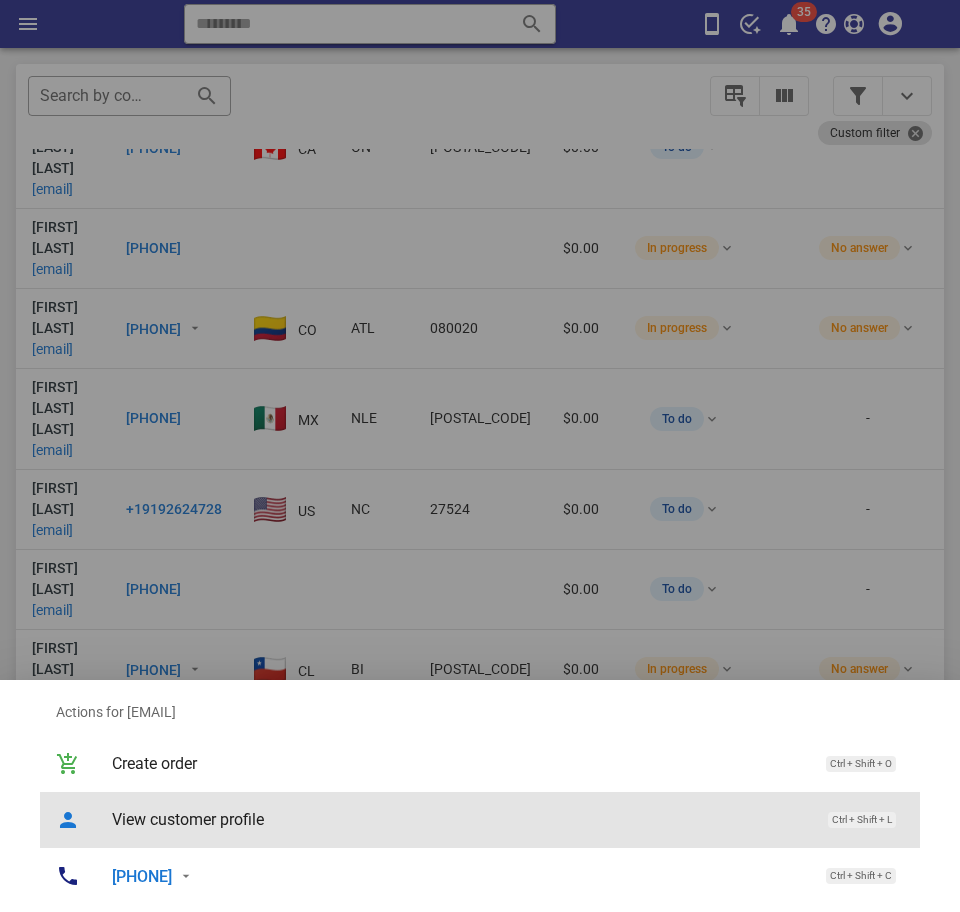 click on "View customer profile" at bounding box center (460, 819) 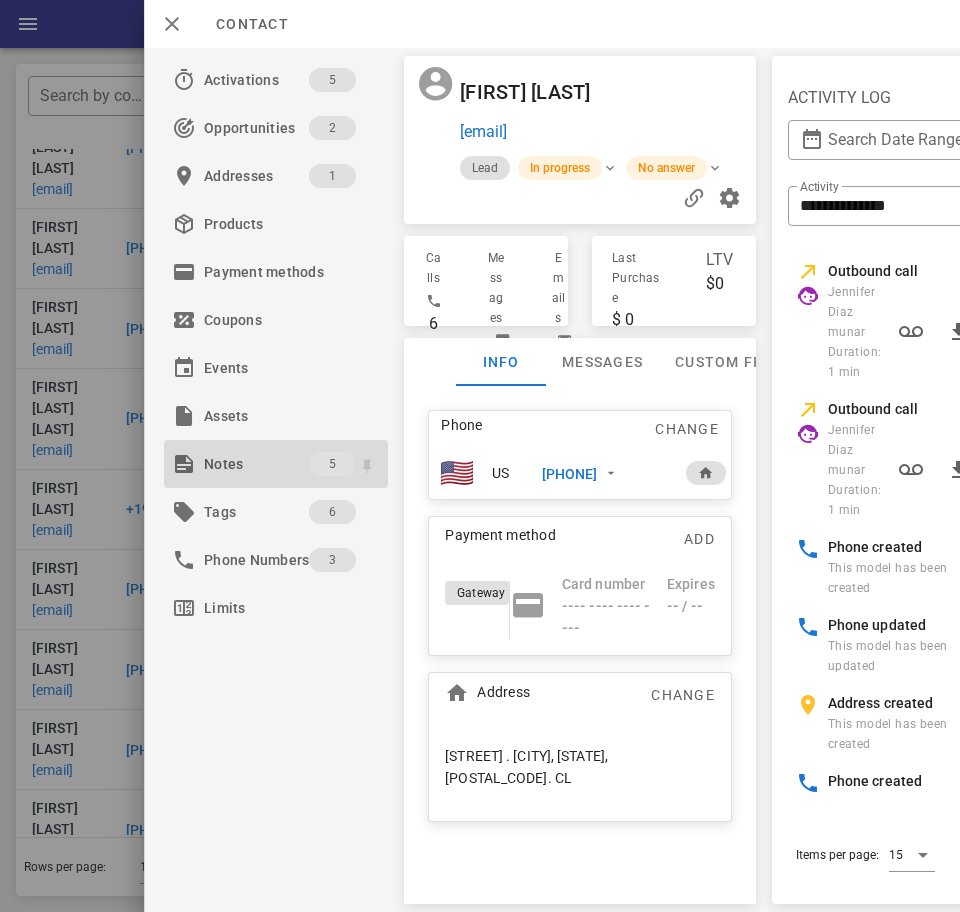 click on "Notes" at bounding box center [256, 464] 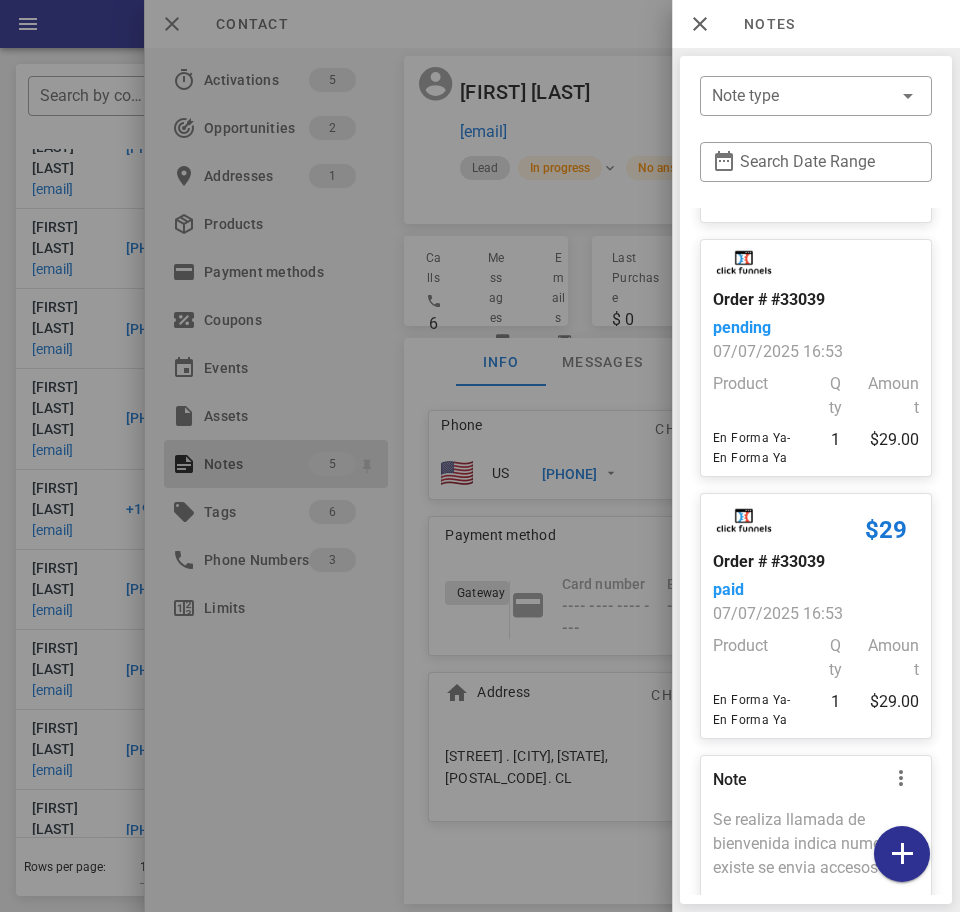 scroll, scrollTop: 493, scrollLeft: 0, axis: vertical 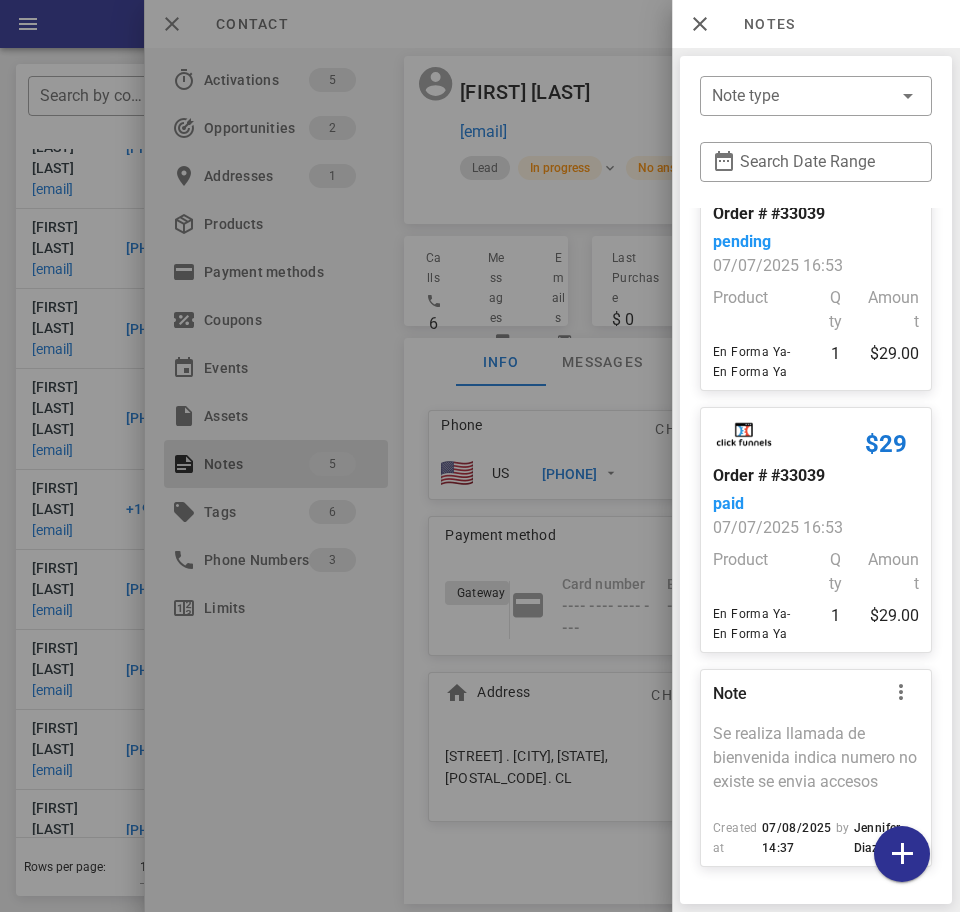 click at bounding box center [700, 24] 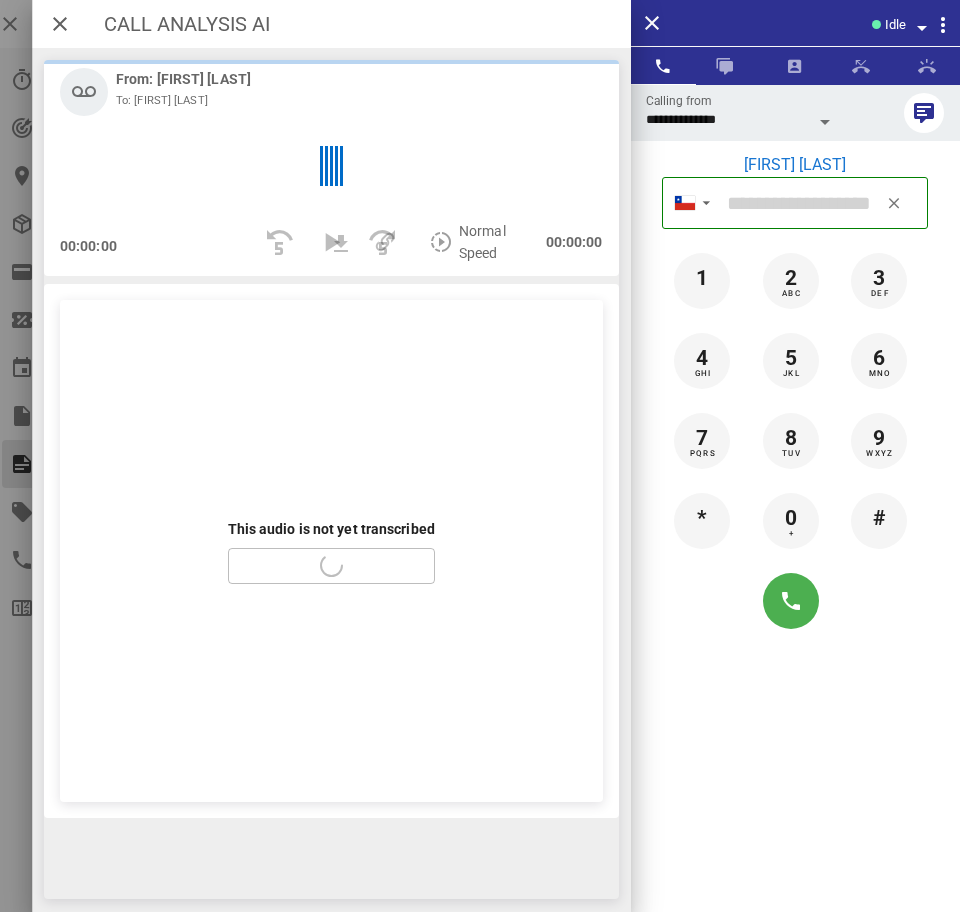 type on "**********" 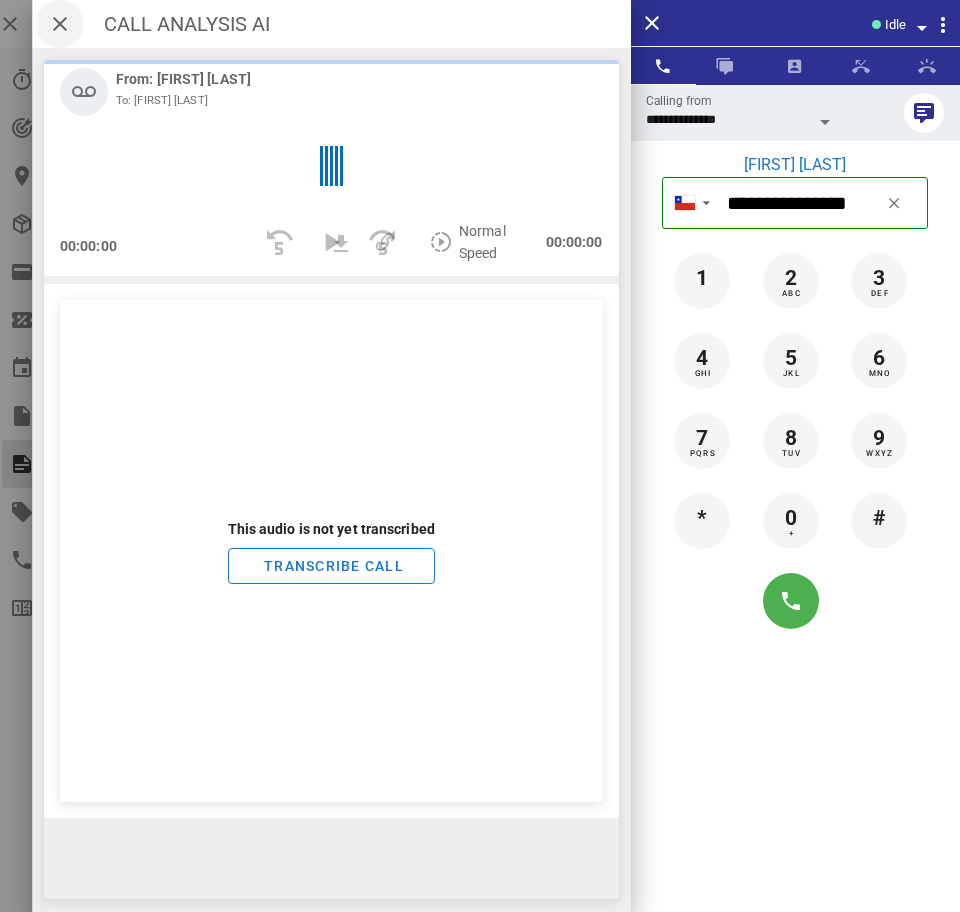 click at bounding box center (60, 24) 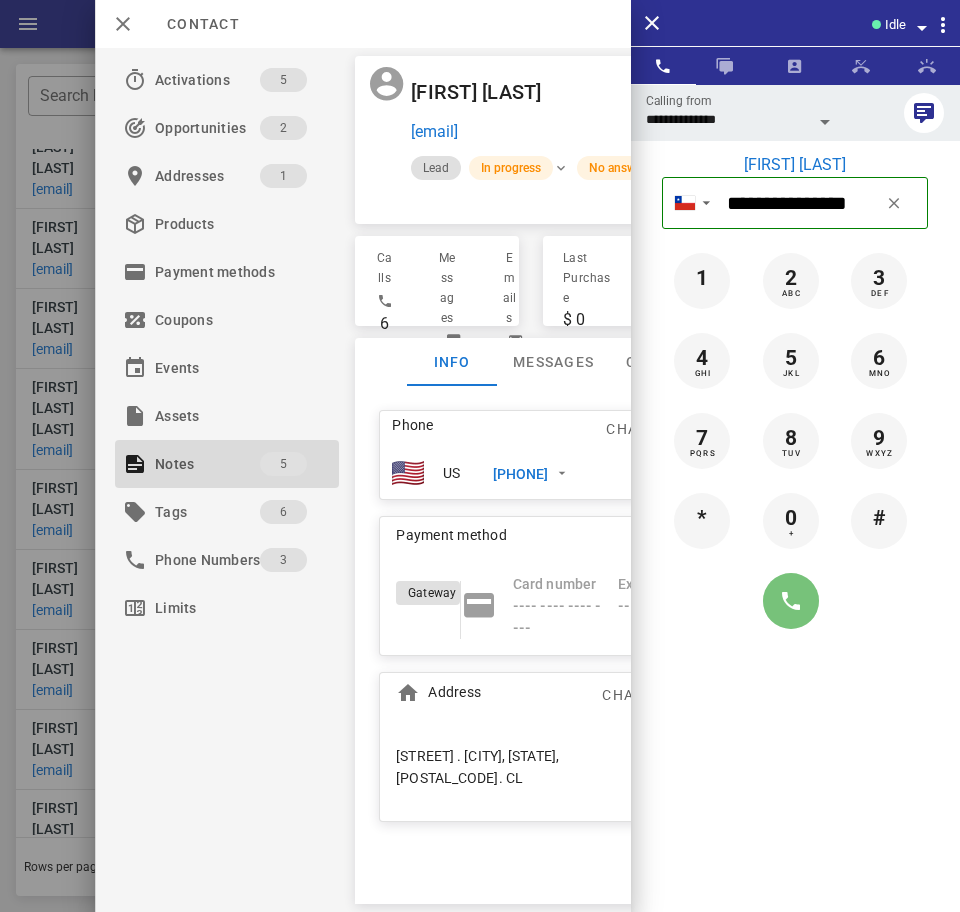 click at bounding box center [791, 601] 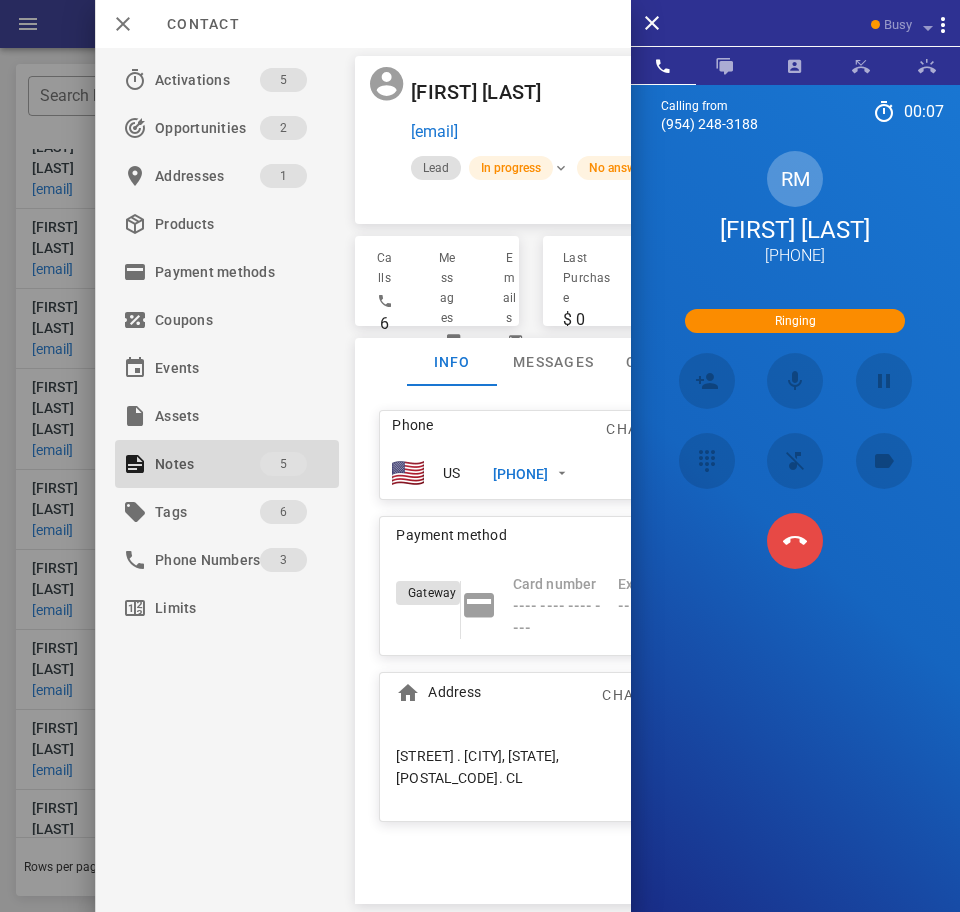 click at bounding box center [795, 541] 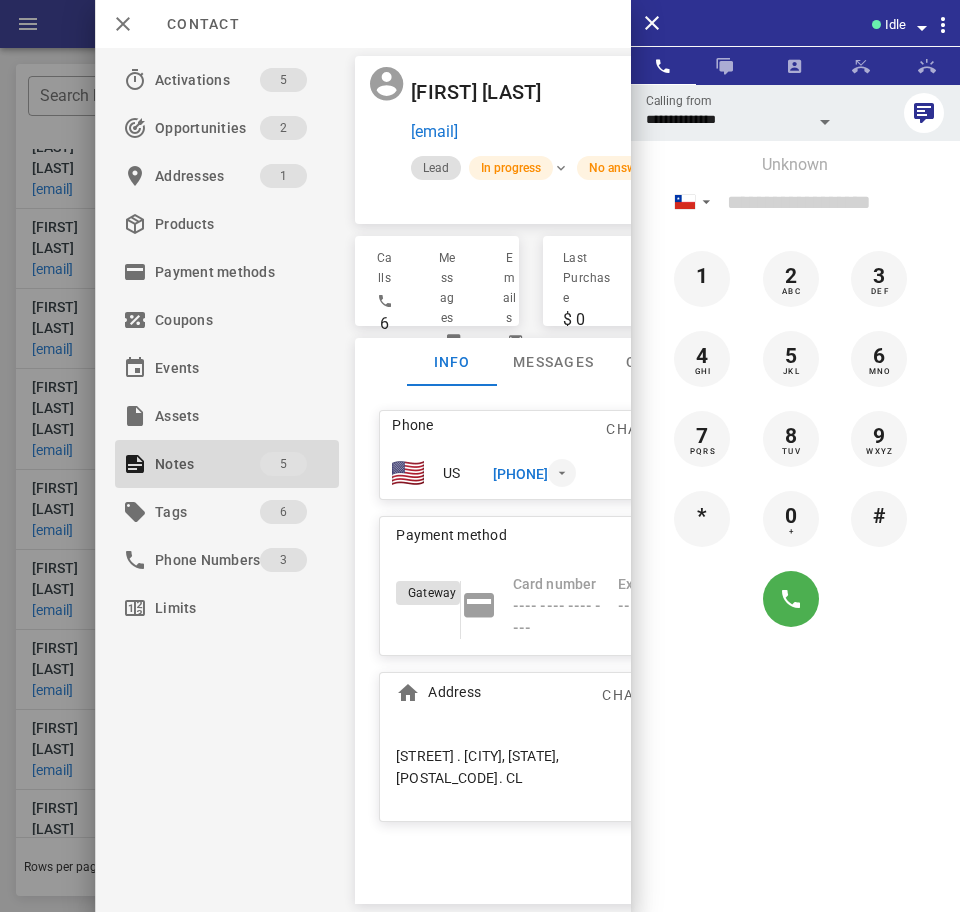 click at bounding box center [562, 473] 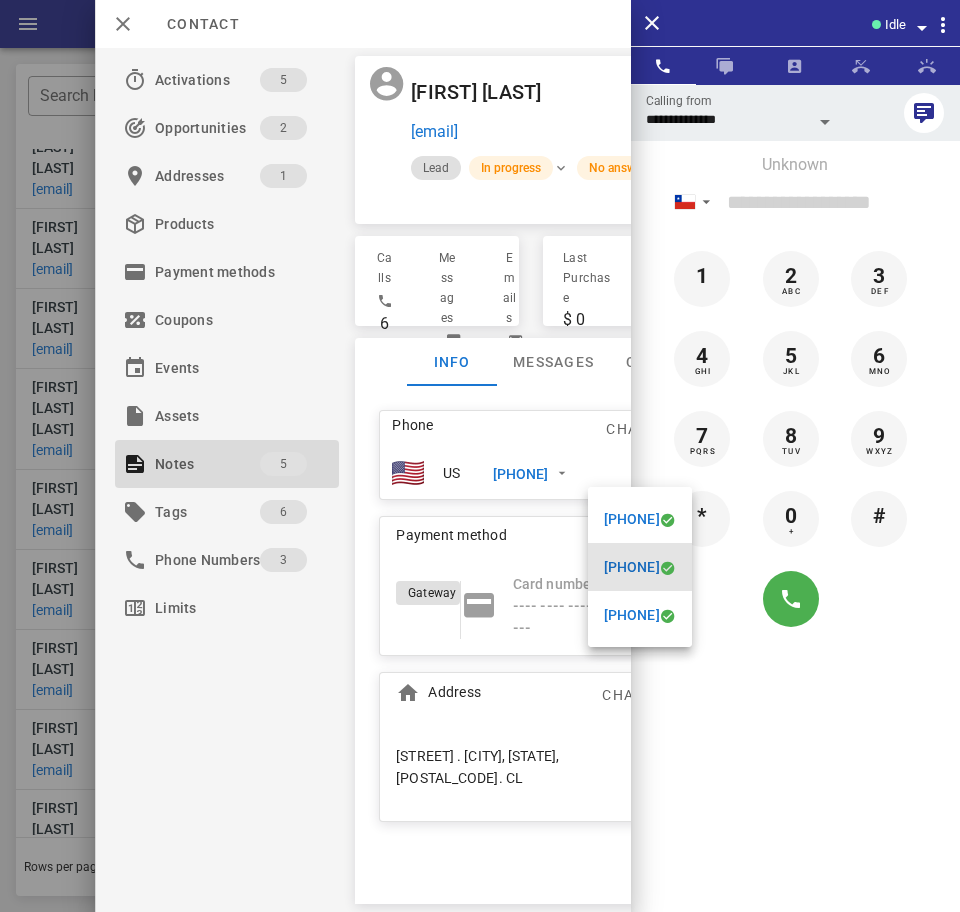 click on "+56995410539" at bounding box center [632, 567] 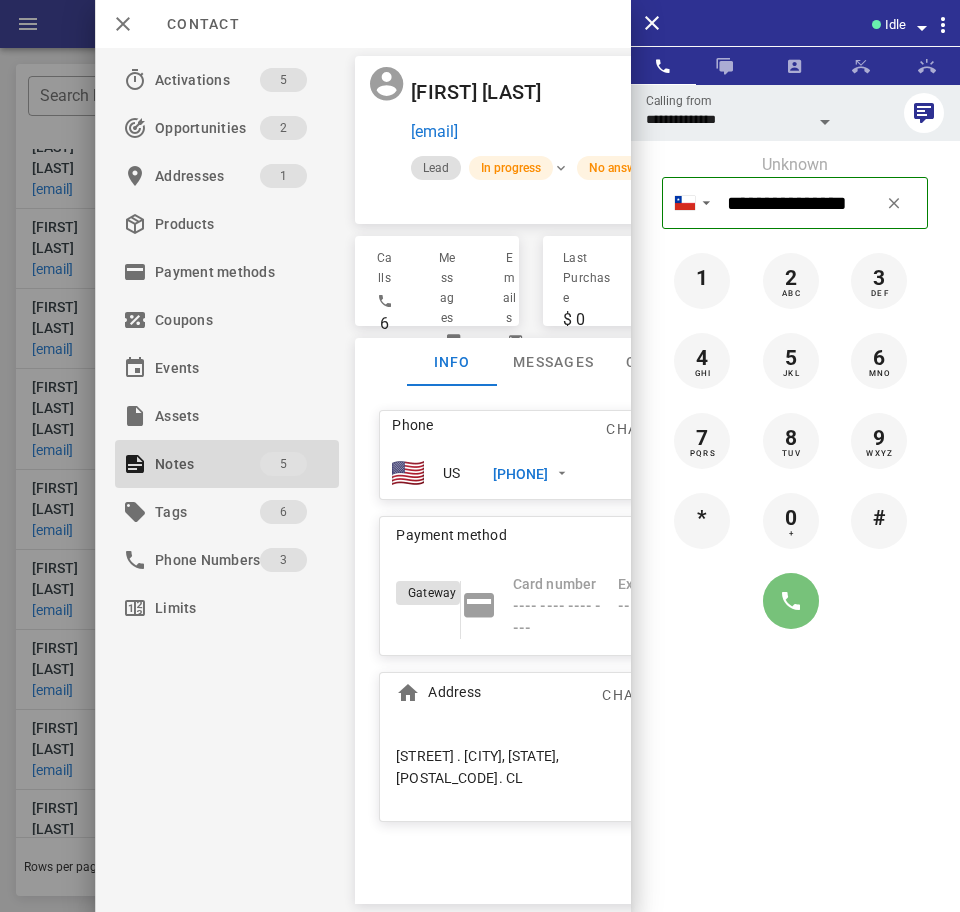 click at bounding box center (791, 601) 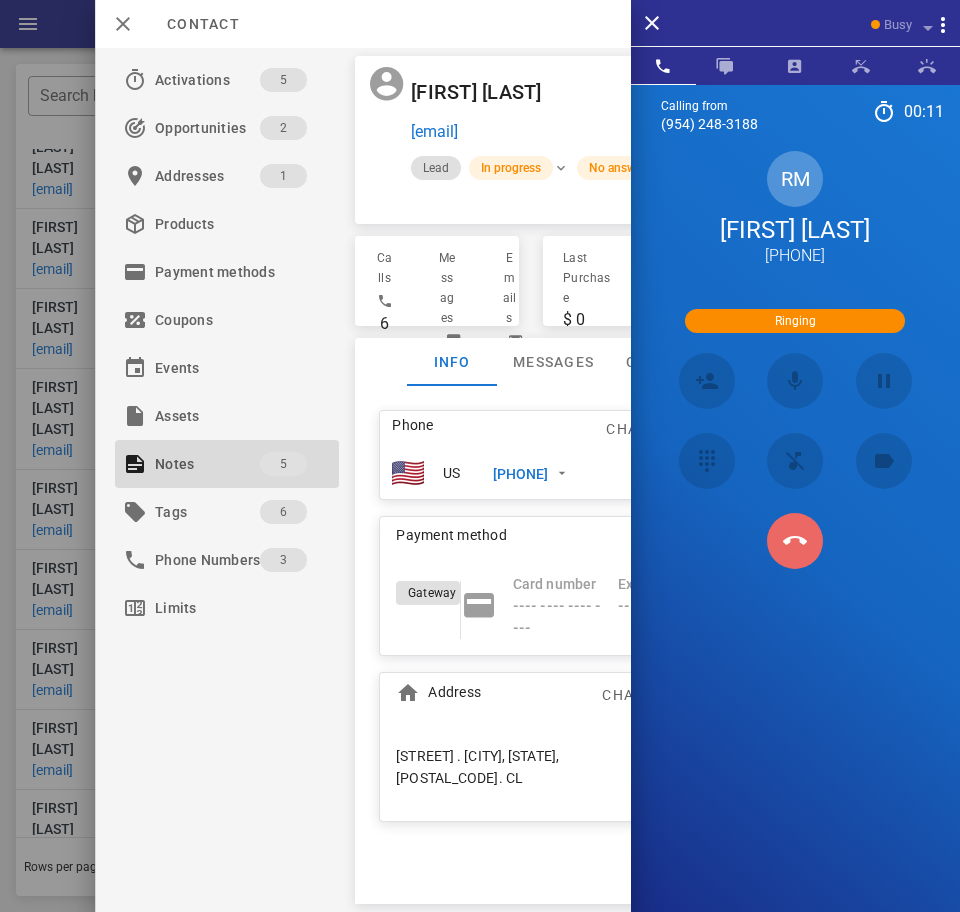 click at bounding box center (795, 541) 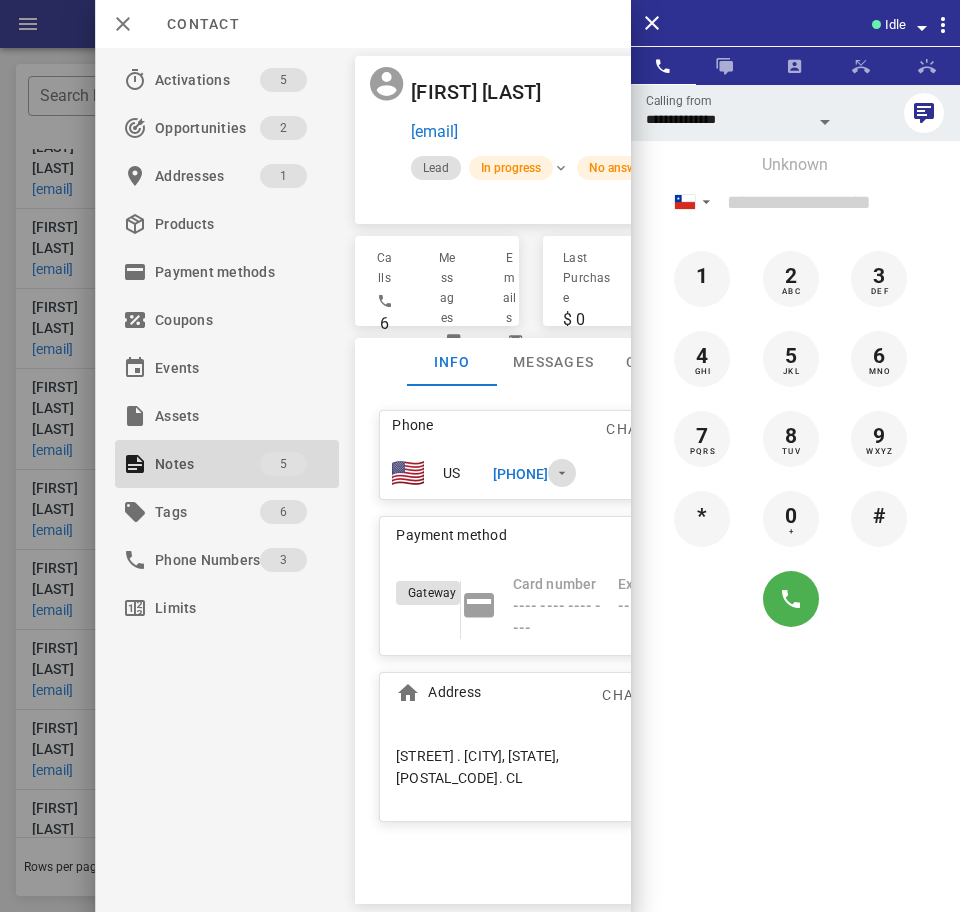 click at bounding box center [562, 473] 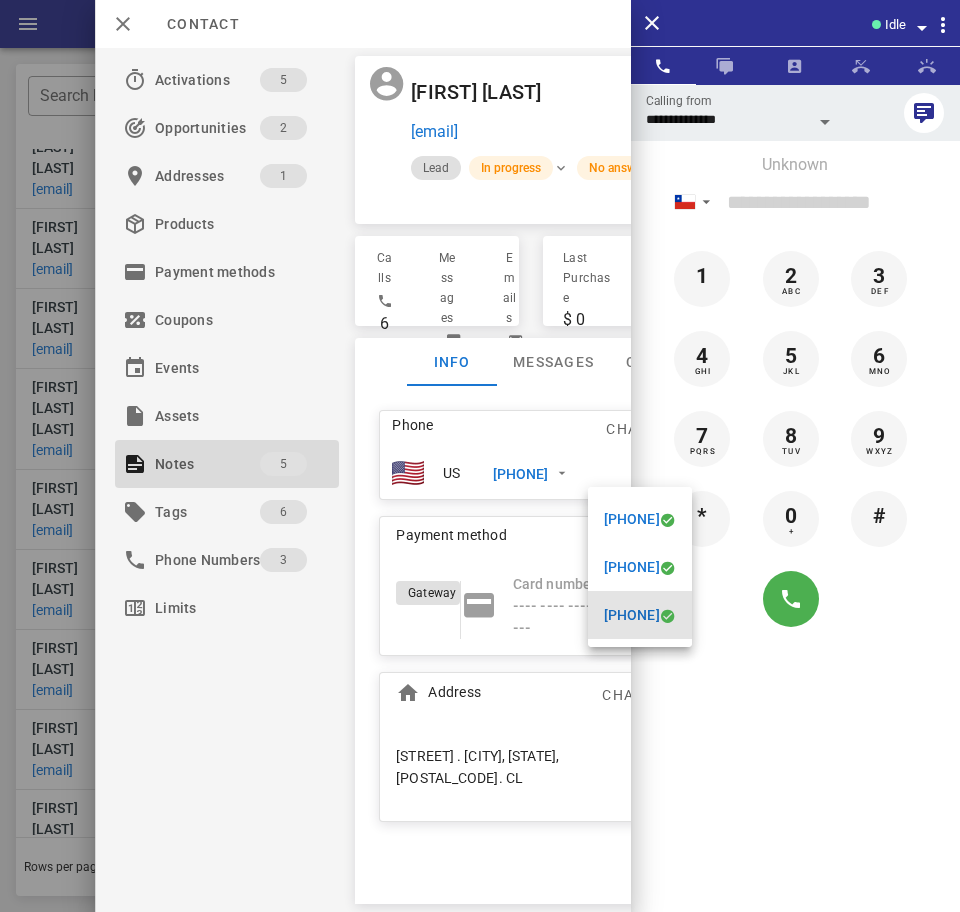 click on "+56985410539" at bounding box center [632, 615] 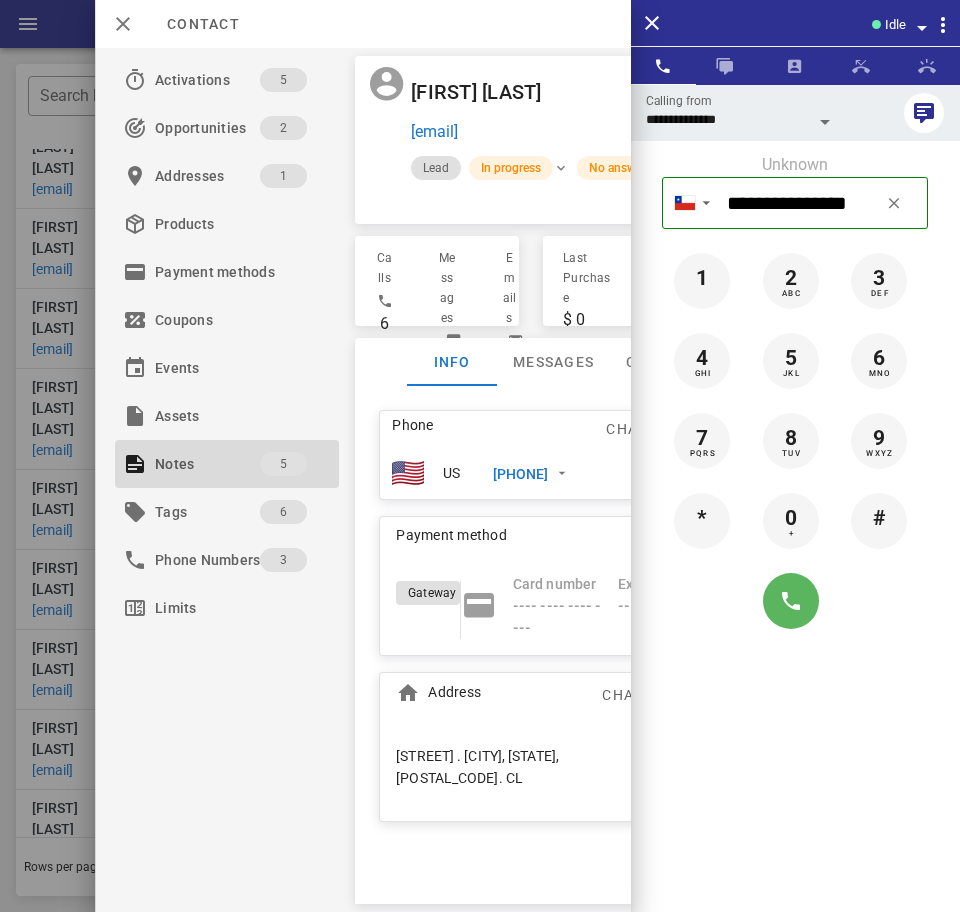 click at bounding box center [791, 601] 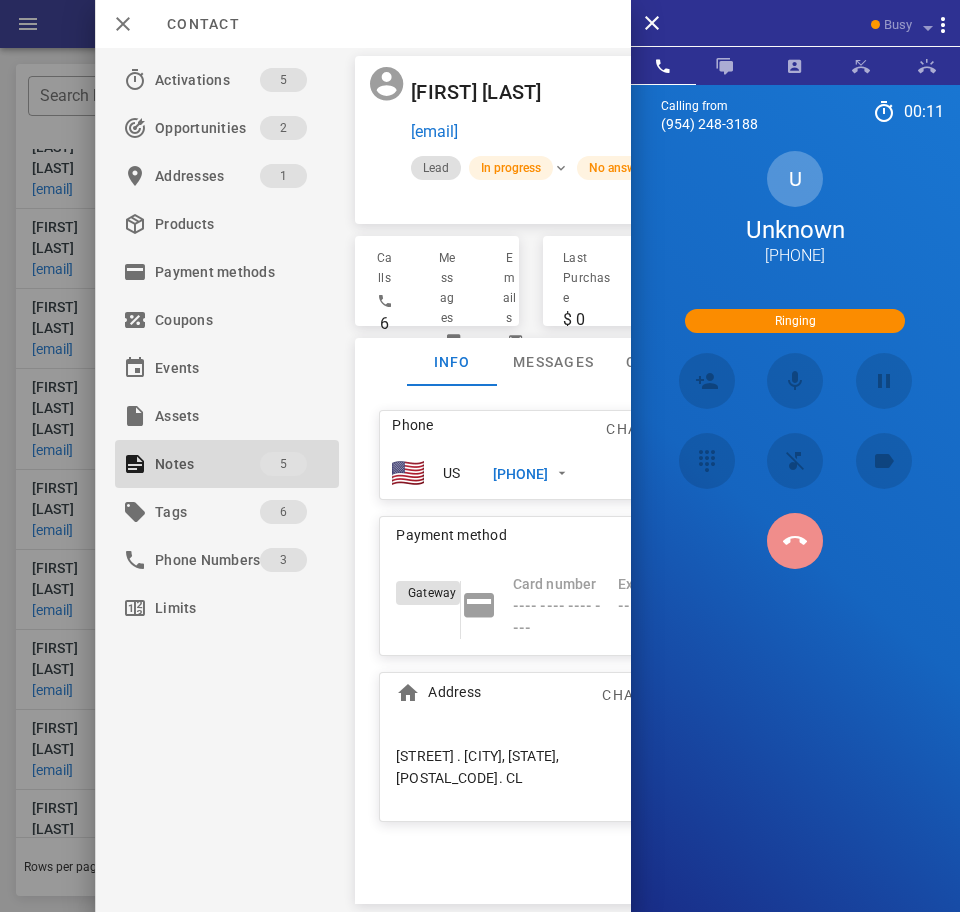 click at bounding box center [795, 541] 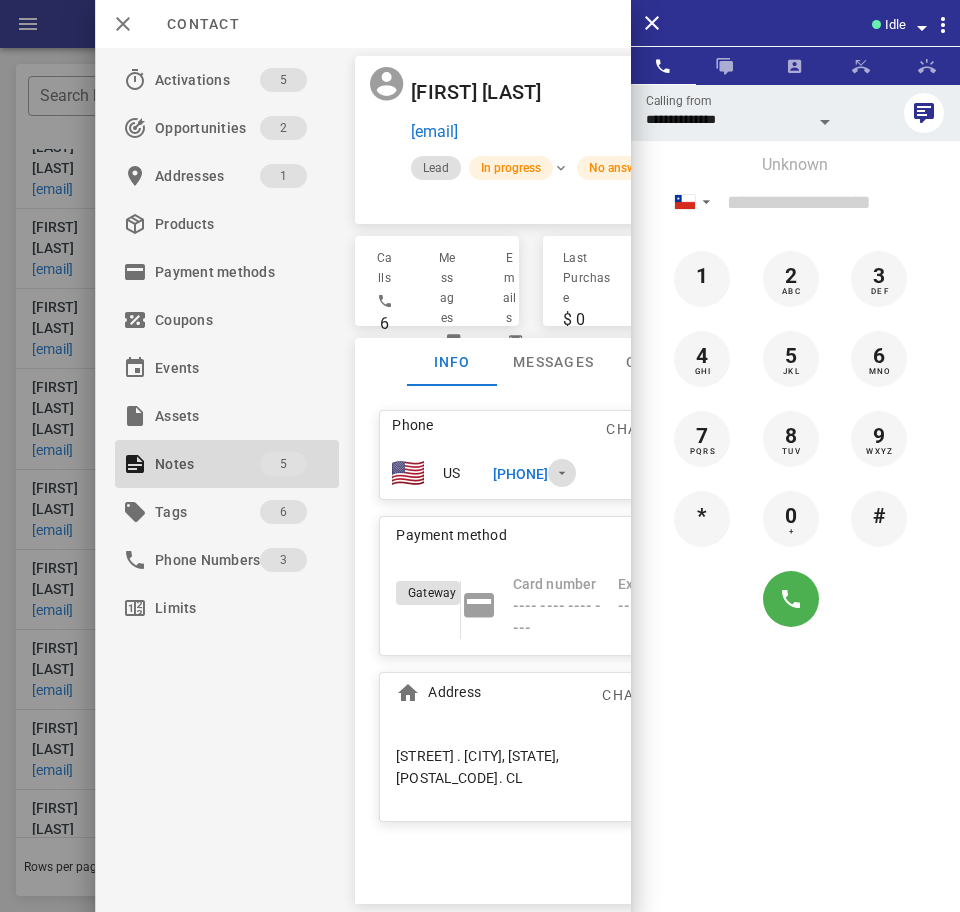 click at bounding box center (562, 473) 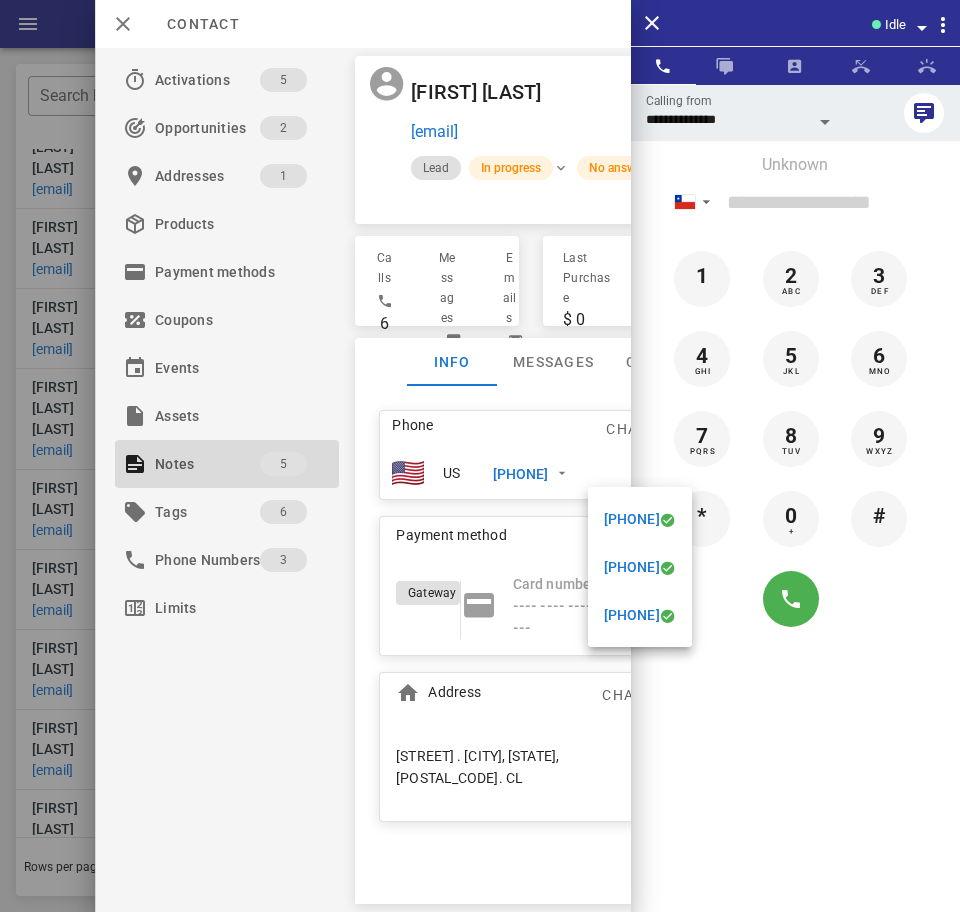 click on "Phone   Change   US   +56995410539   Payment method   Add  Gateway  Card number  ---- ---- ---- ----  Expires  -- / --  Address   Change   Parque Sorvicenta II .
Los Ángeles, BI, 4440000.
CL" at bounding box center (531, 616) 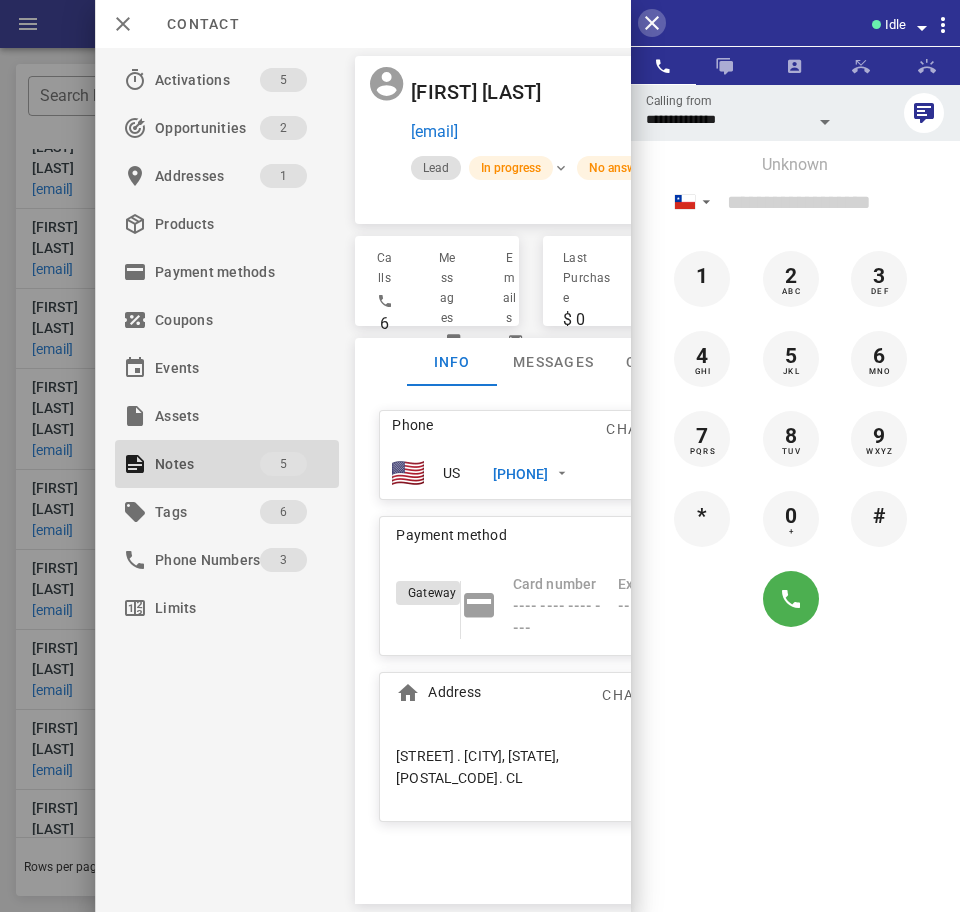 click at bounding box center [652, 23] 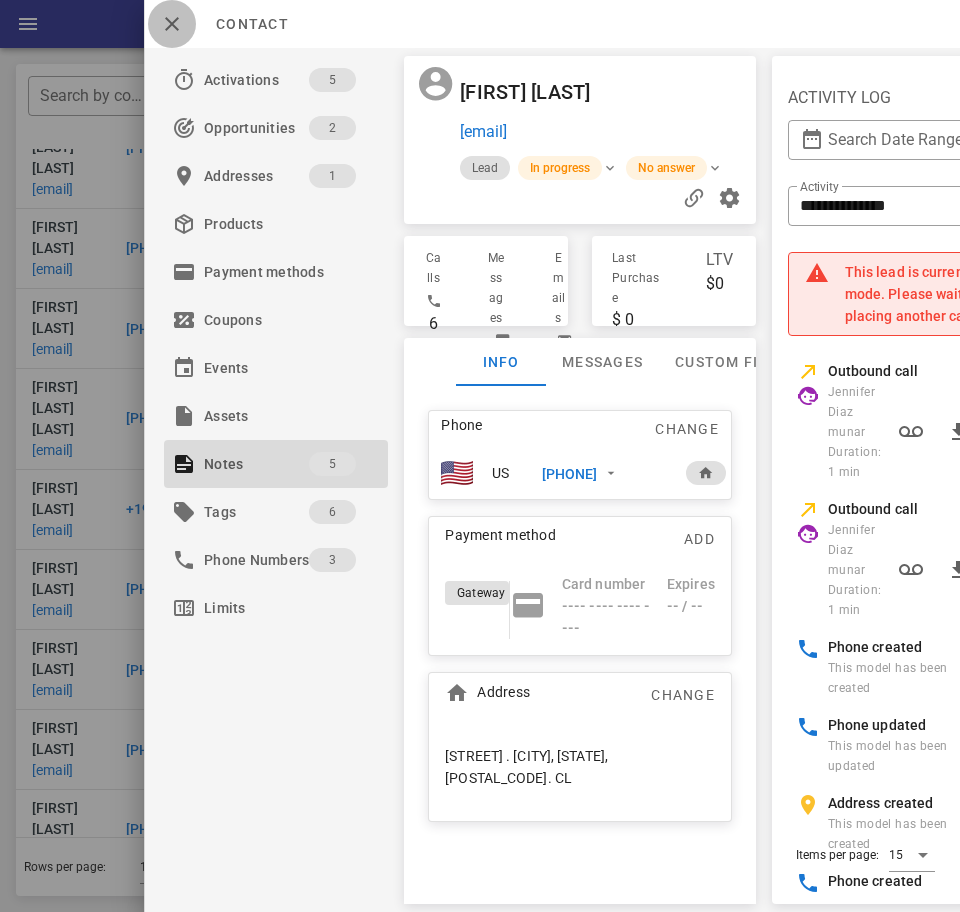 click at bounding box center [172, 24] 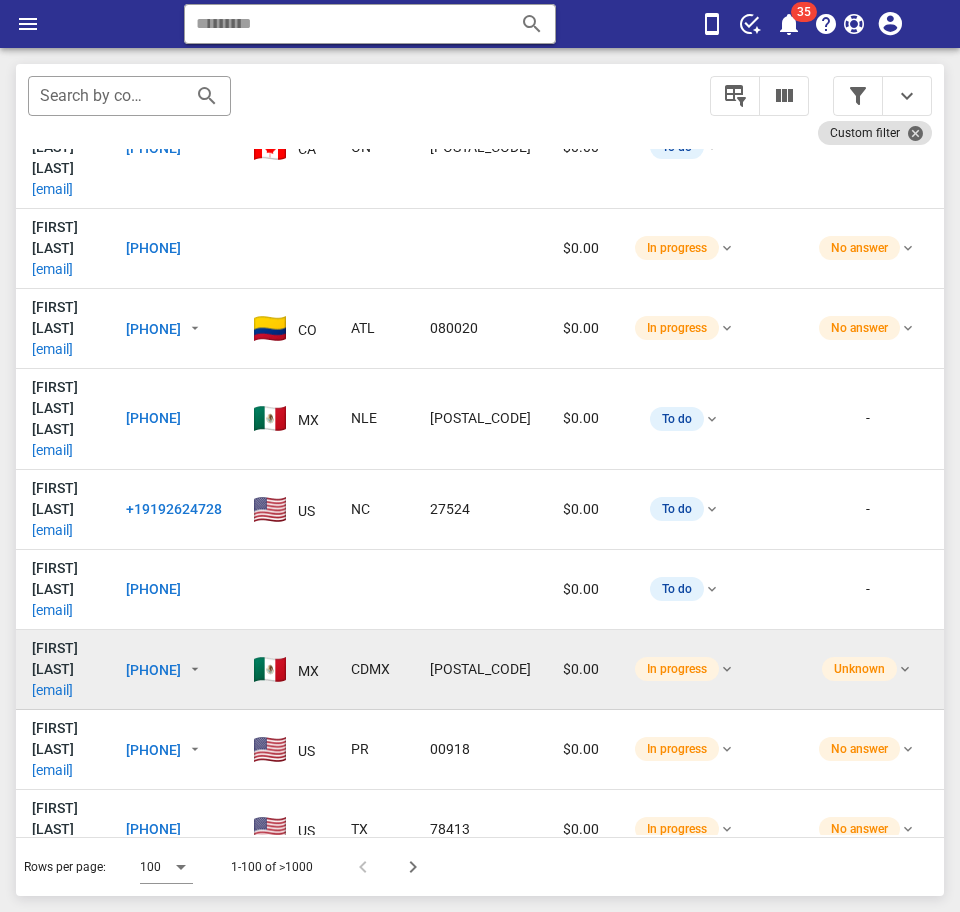 click on "dganon_1999@yahoo.com" at bounding box center [52, 690] 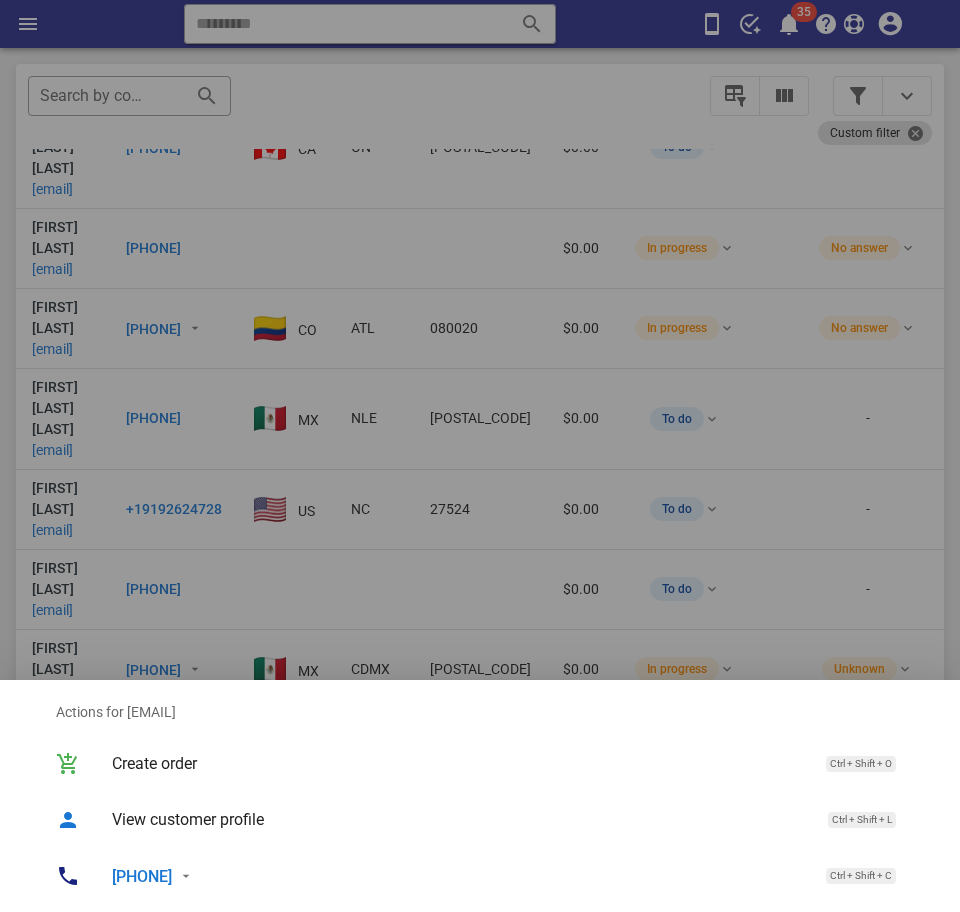 click at bounding box center (480, 456) 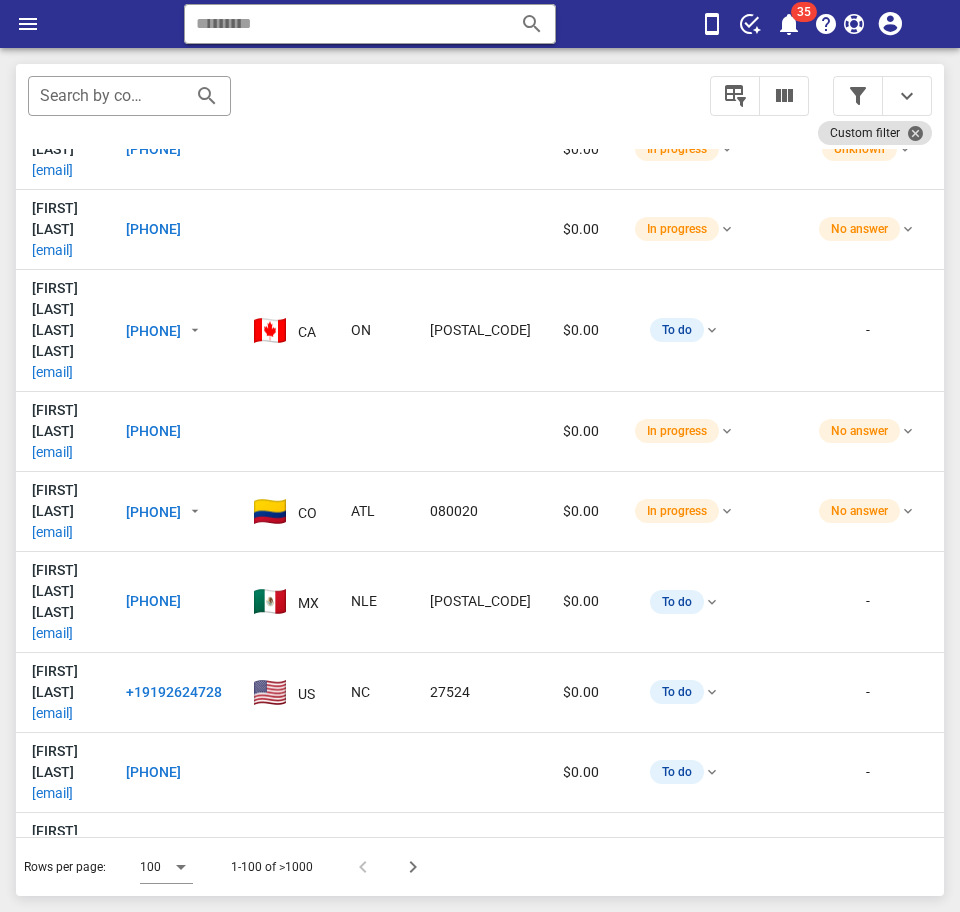scroll, scrollTop: 987, scrollLeft: 0, axis: vertical 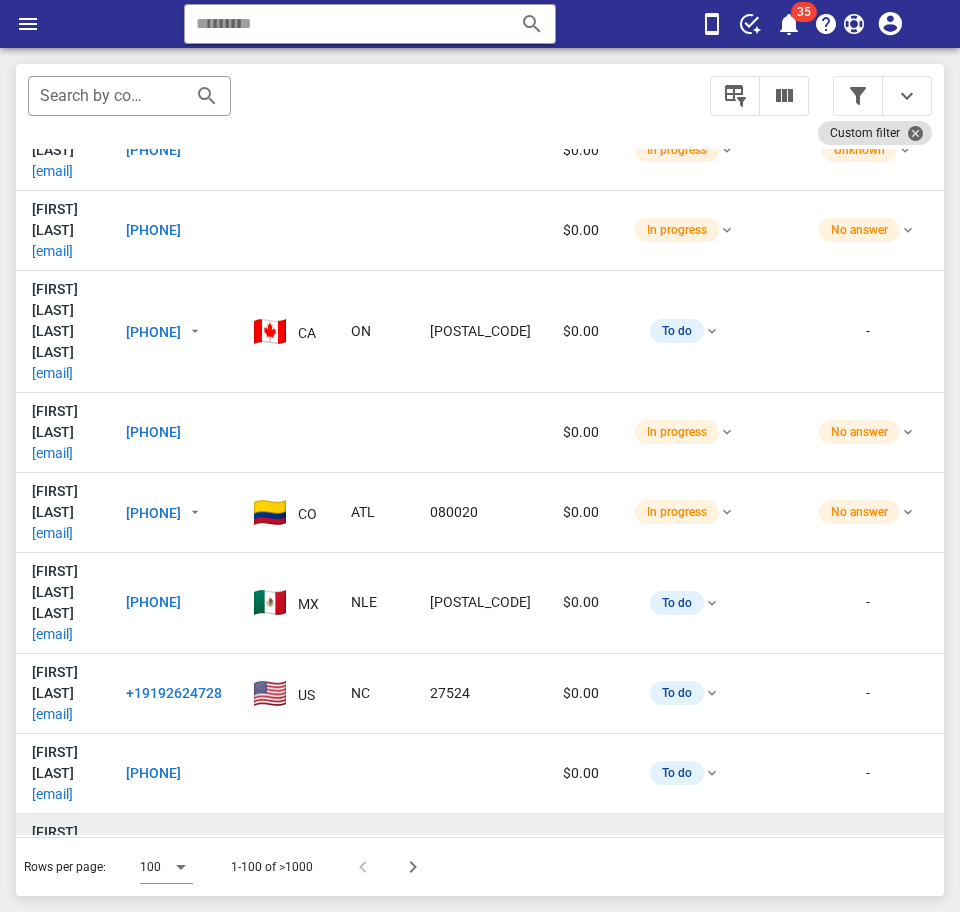 click on "dganon_1999@yahoo.com" at bounding box center (52, 874) 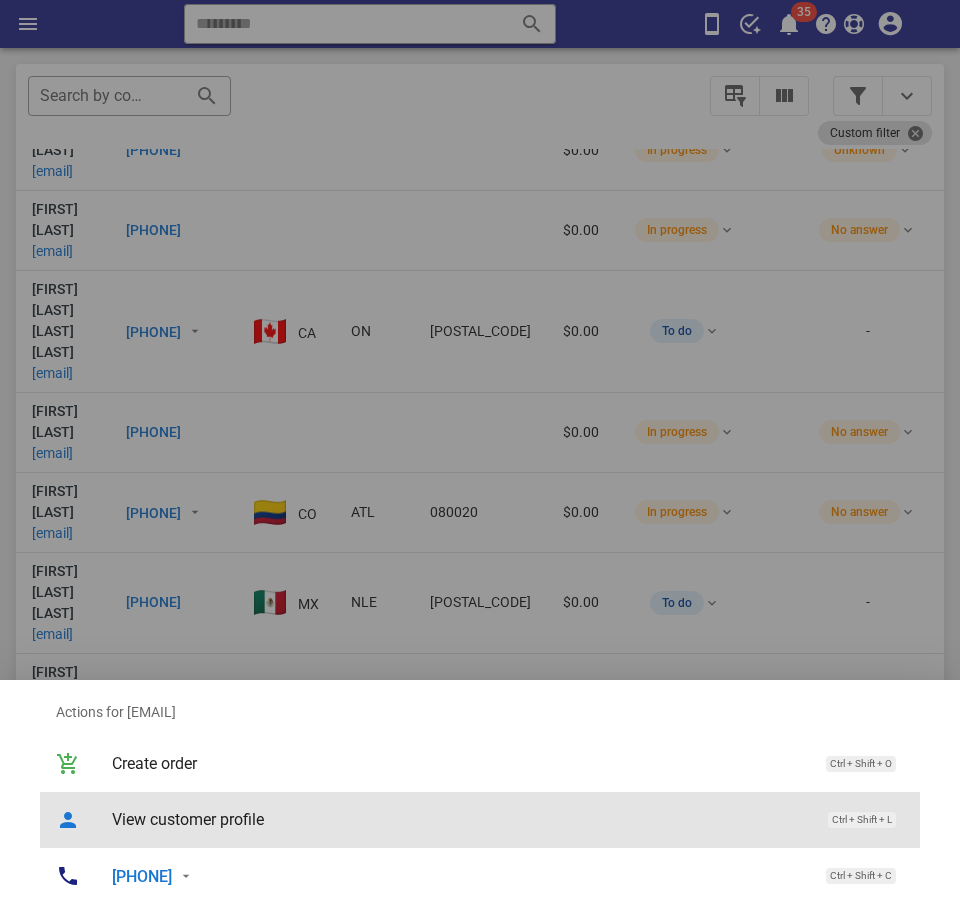 click on "View customer profile" at bounding box center [460, 819] 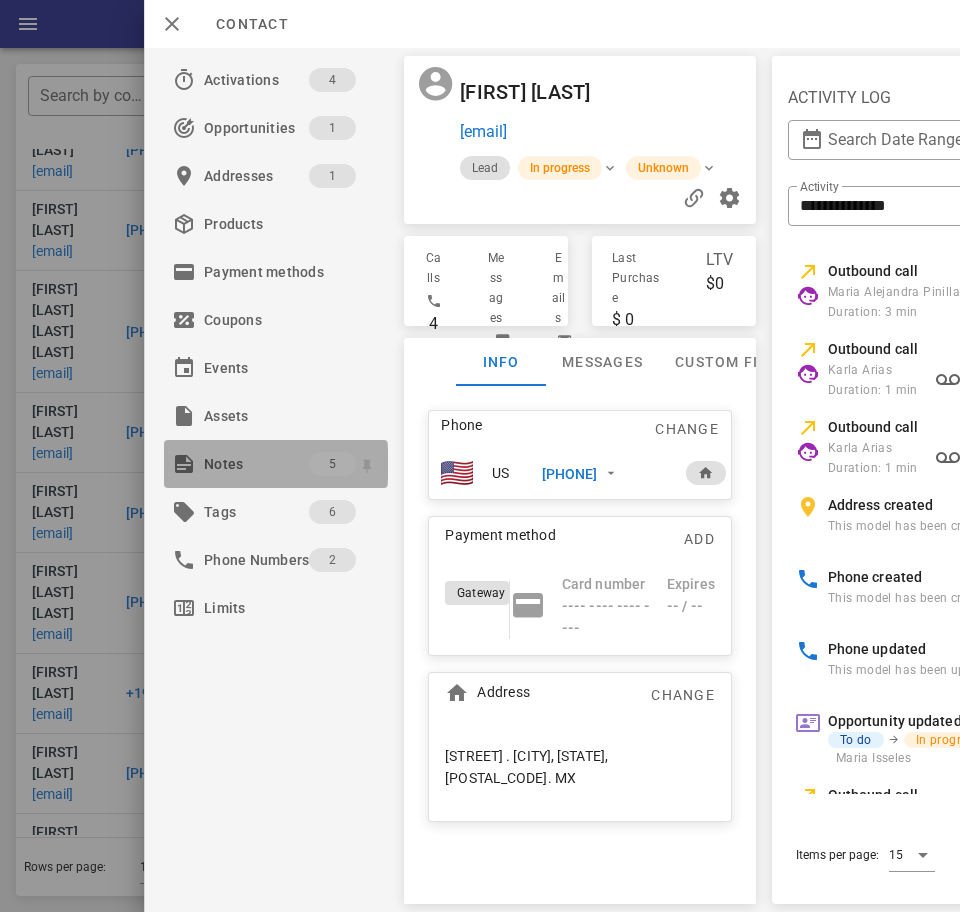 click on "Notes" at bounding box center (256, 464) 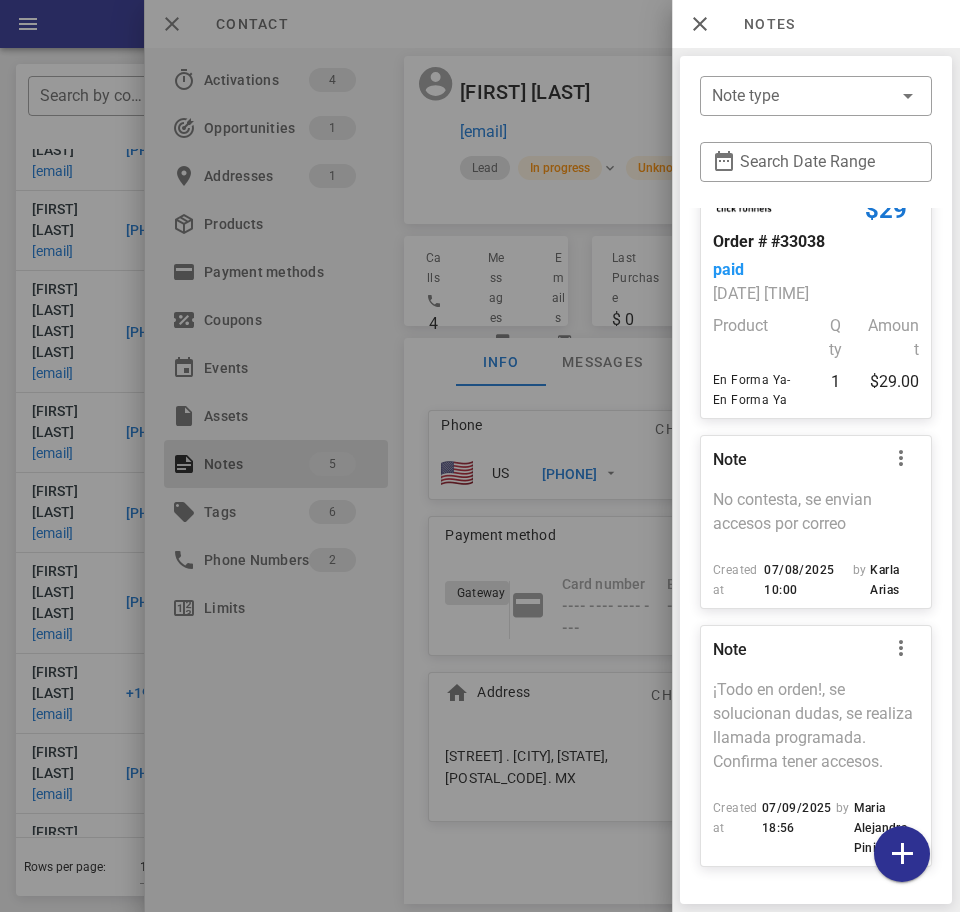 scroll, scrollTop: 565, scrollLeft: 0, axis: vertical 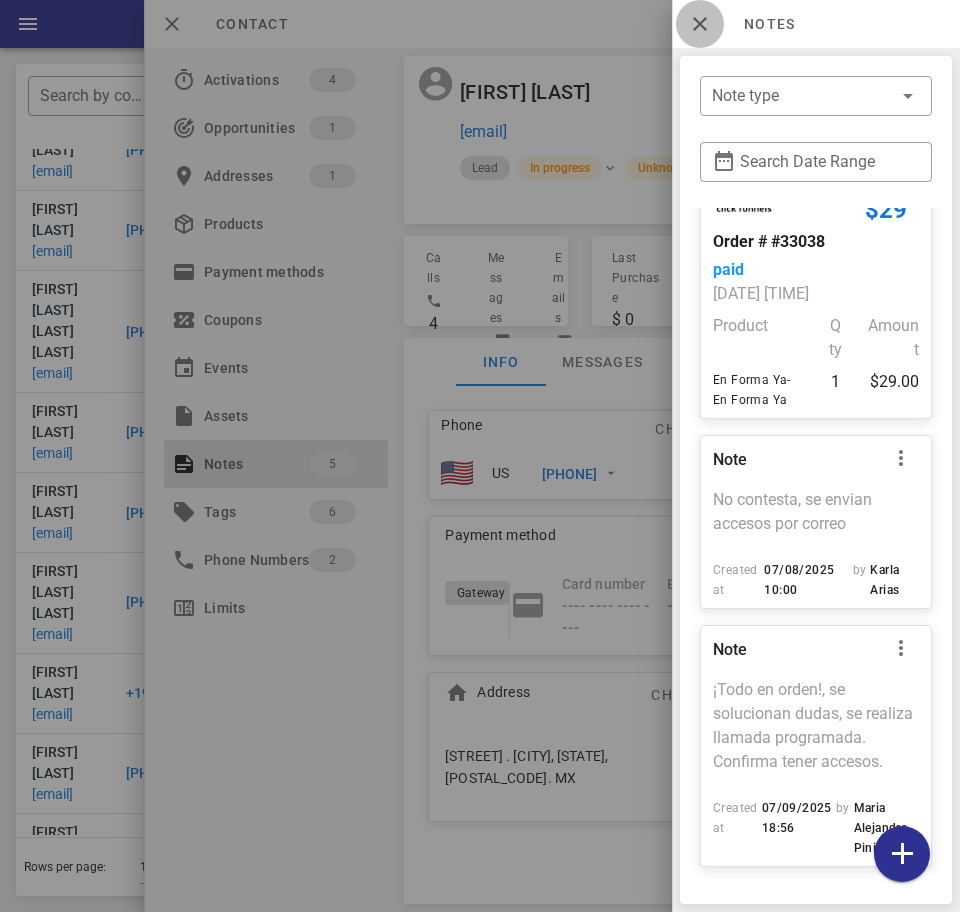 click at bounding box center [700, 24] 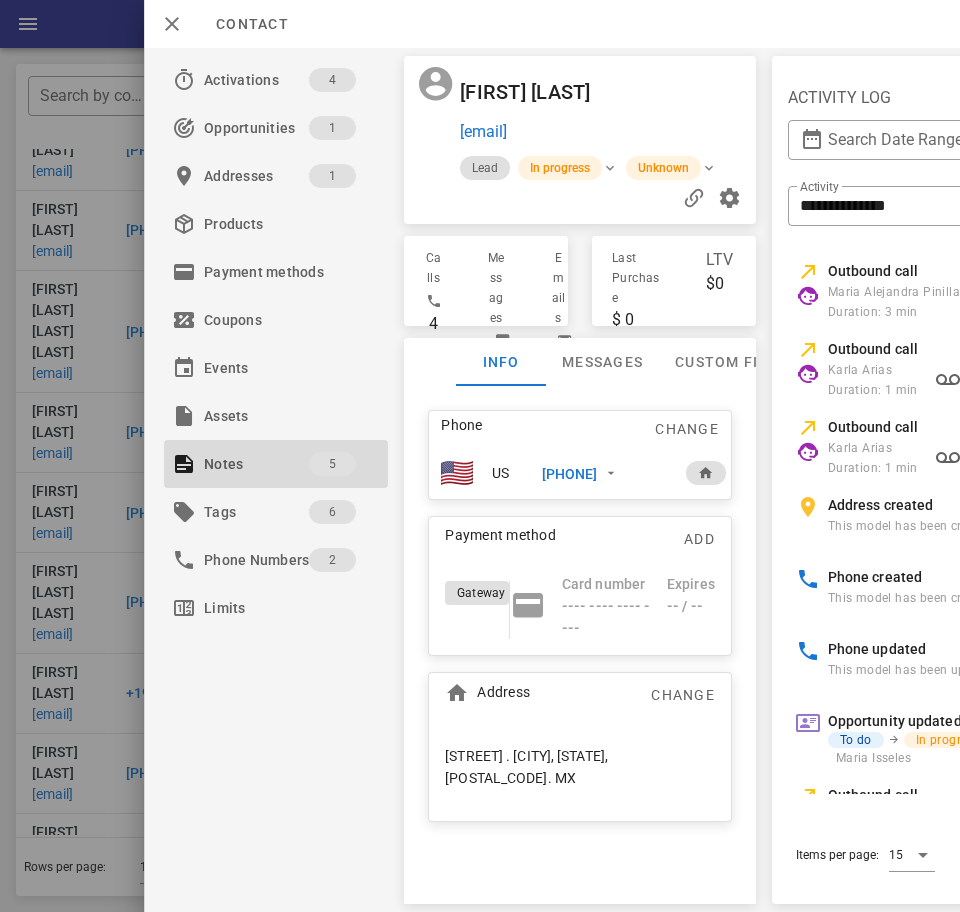 click on "+525559895373" at bounding box center (570, 474) 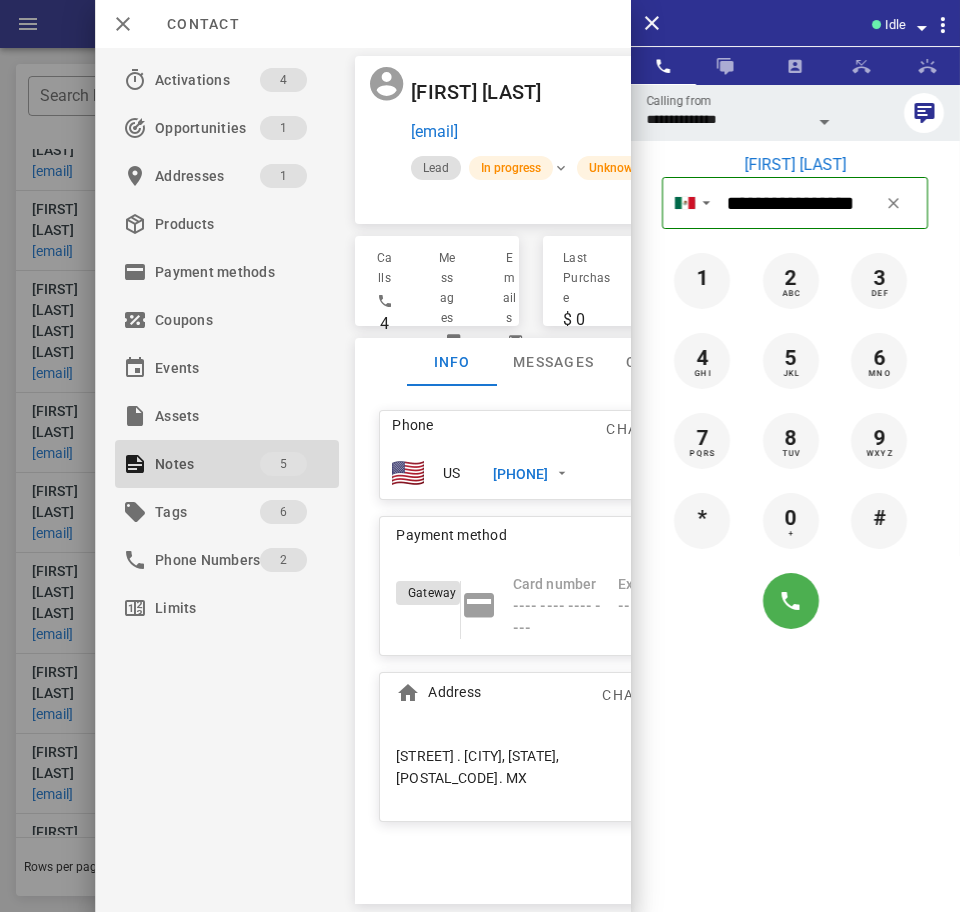 click at bounding box center [825, 122] 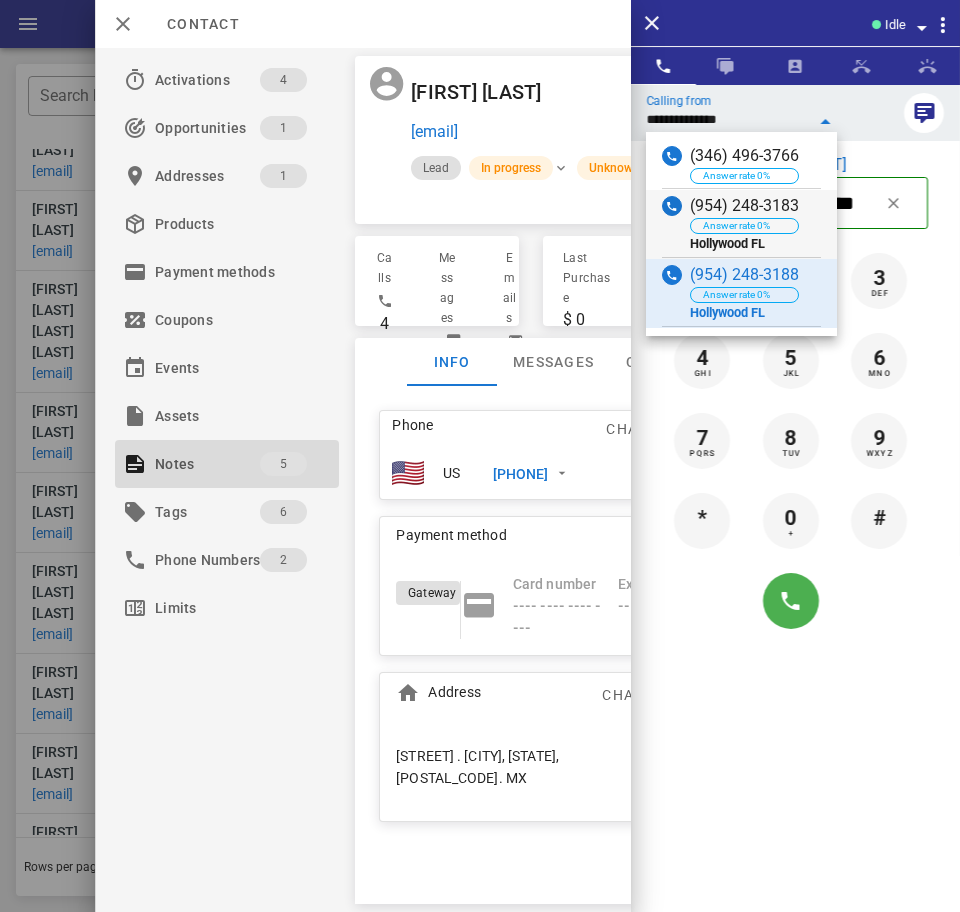 click on "(954) 248-3183   Answer rate 0%    Hollywood   FL" at bounding box center [741, 224] 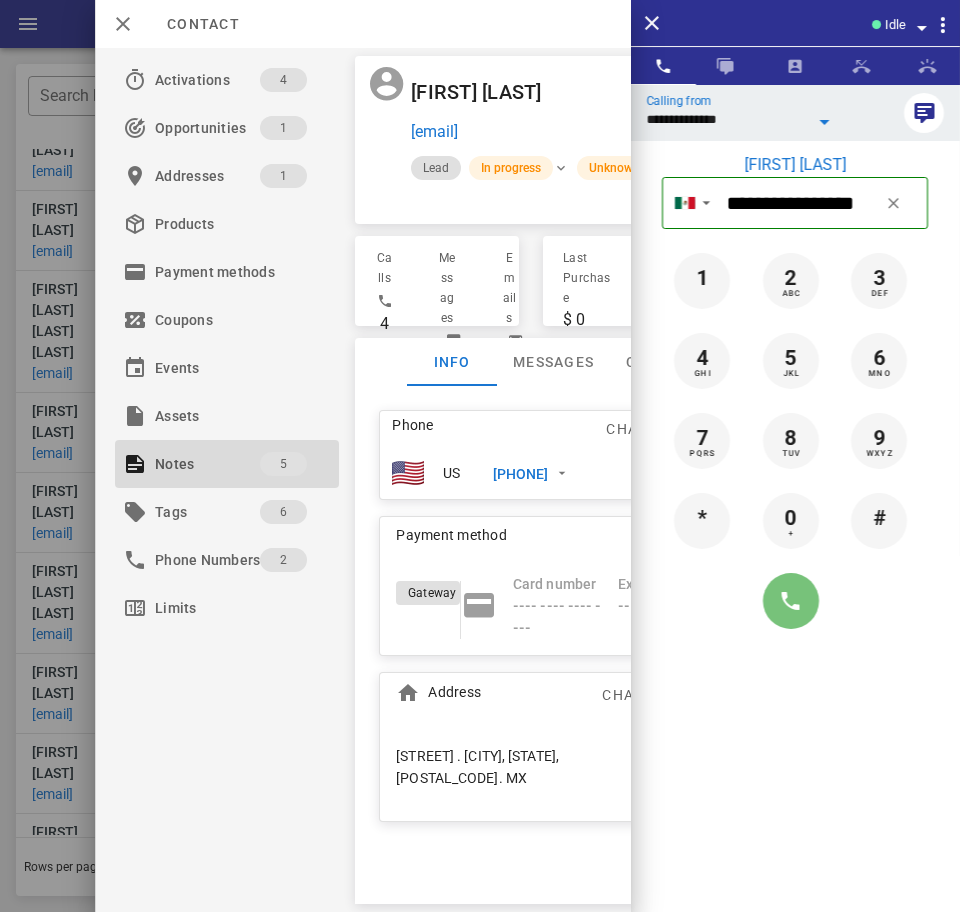 click at bounding box center (791, 601) 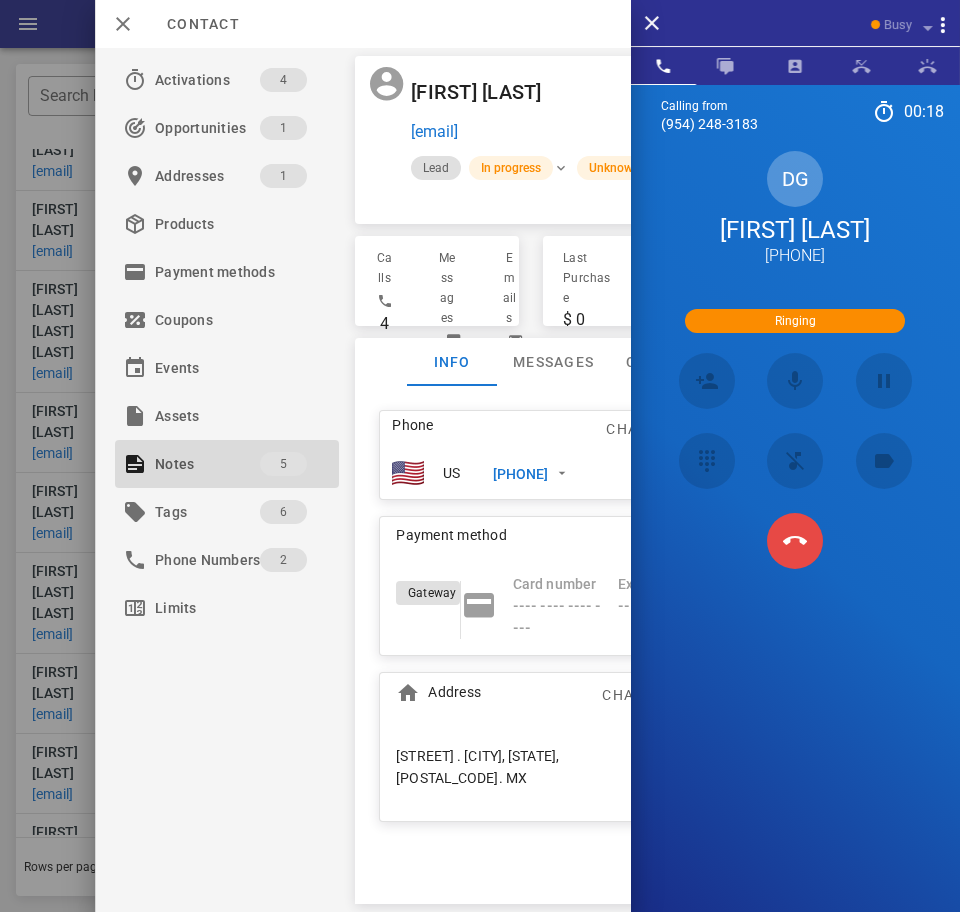 click at bounding box center (795, 541) 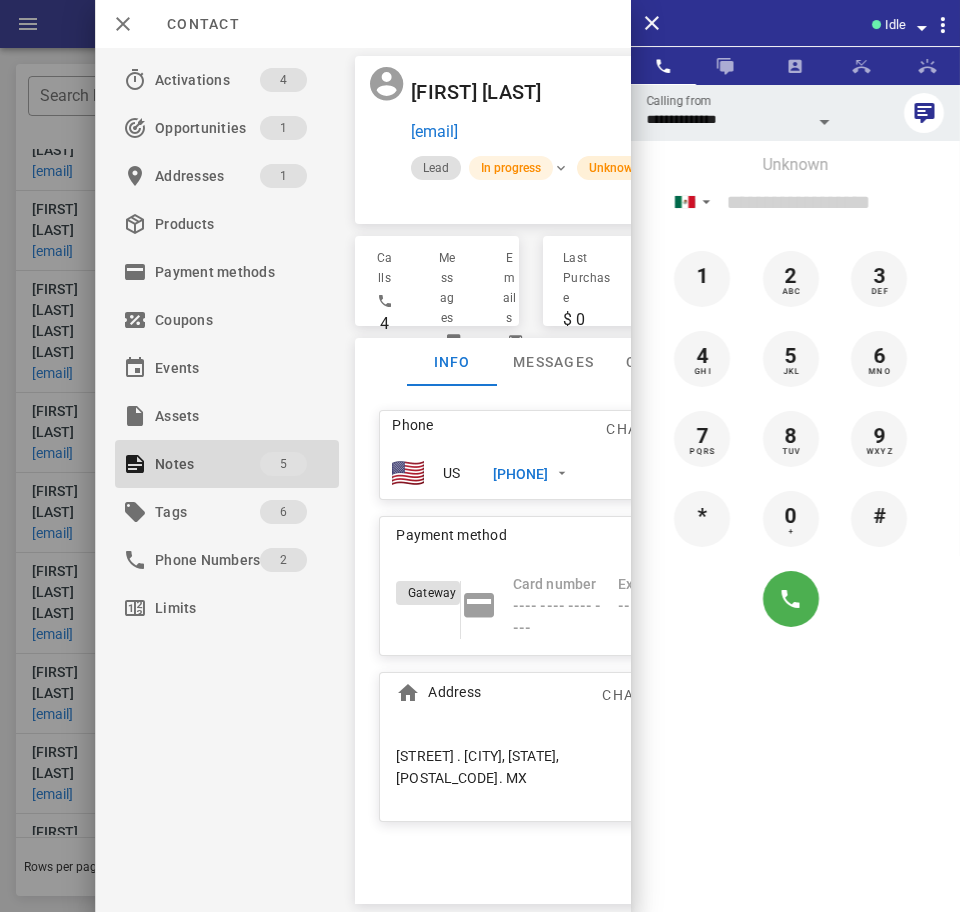click on "Unknown" at bounding box center (614, 168) 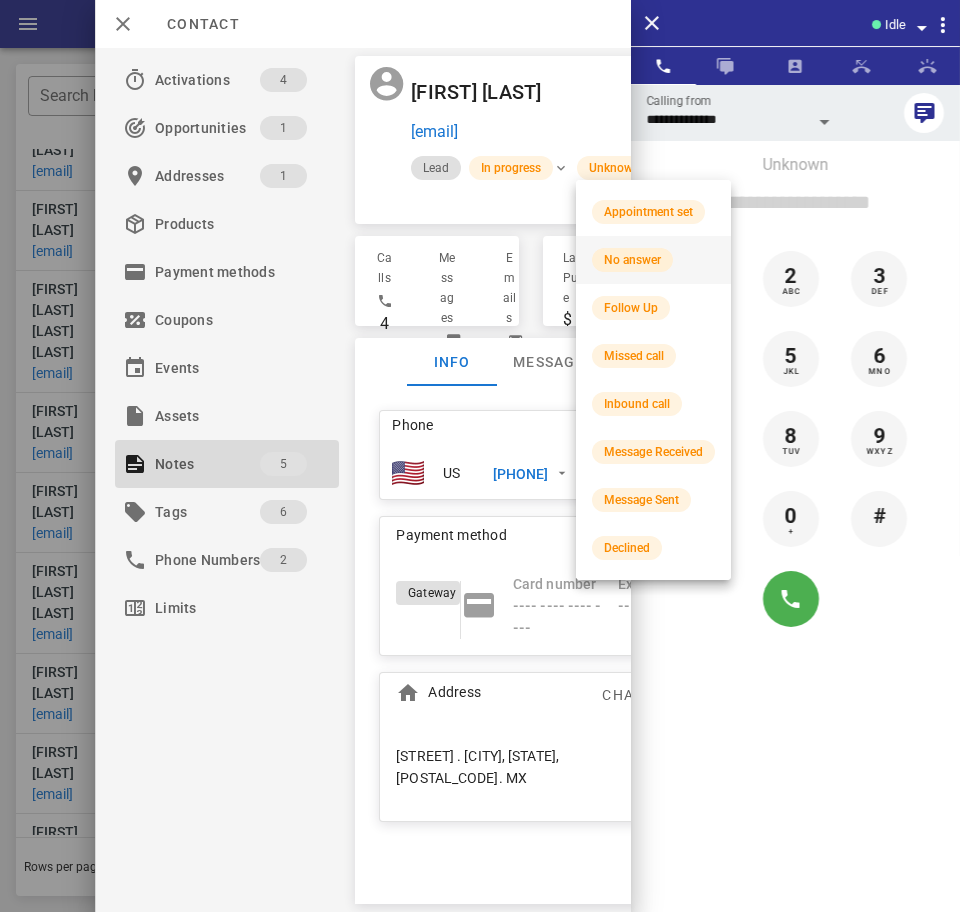 click on "No answer" at bounding box center (632, 260) 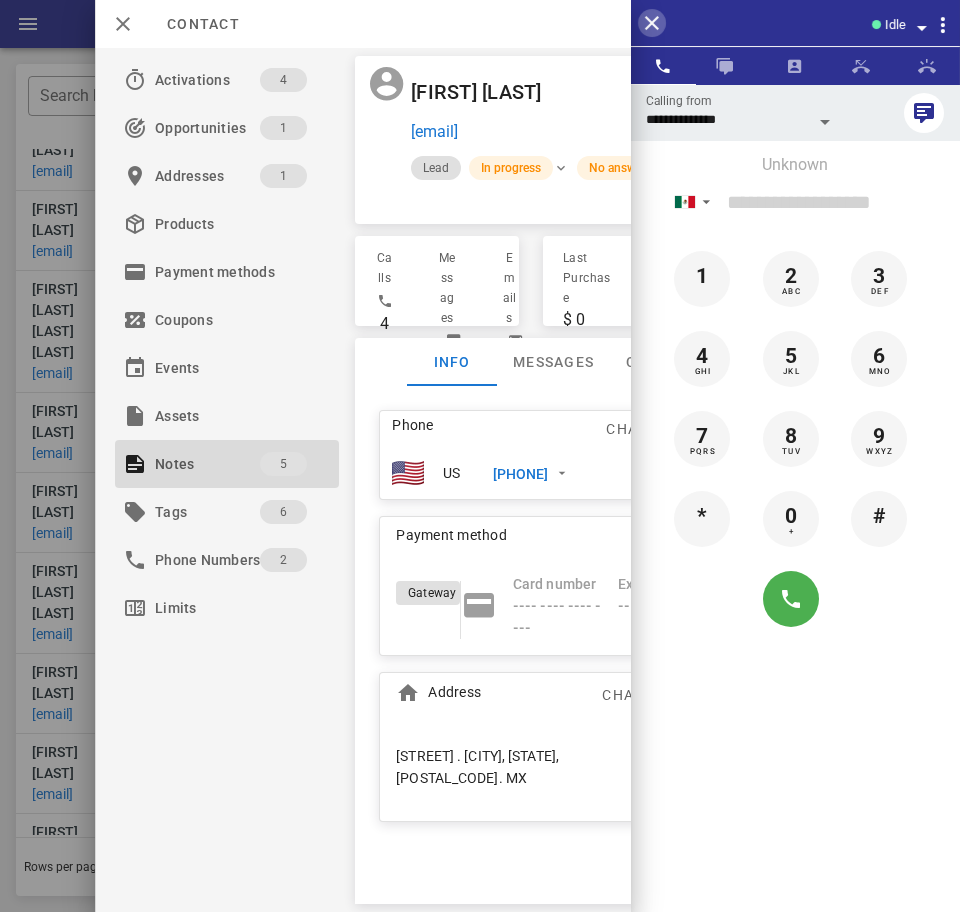 click at bounding box center (652, 23) 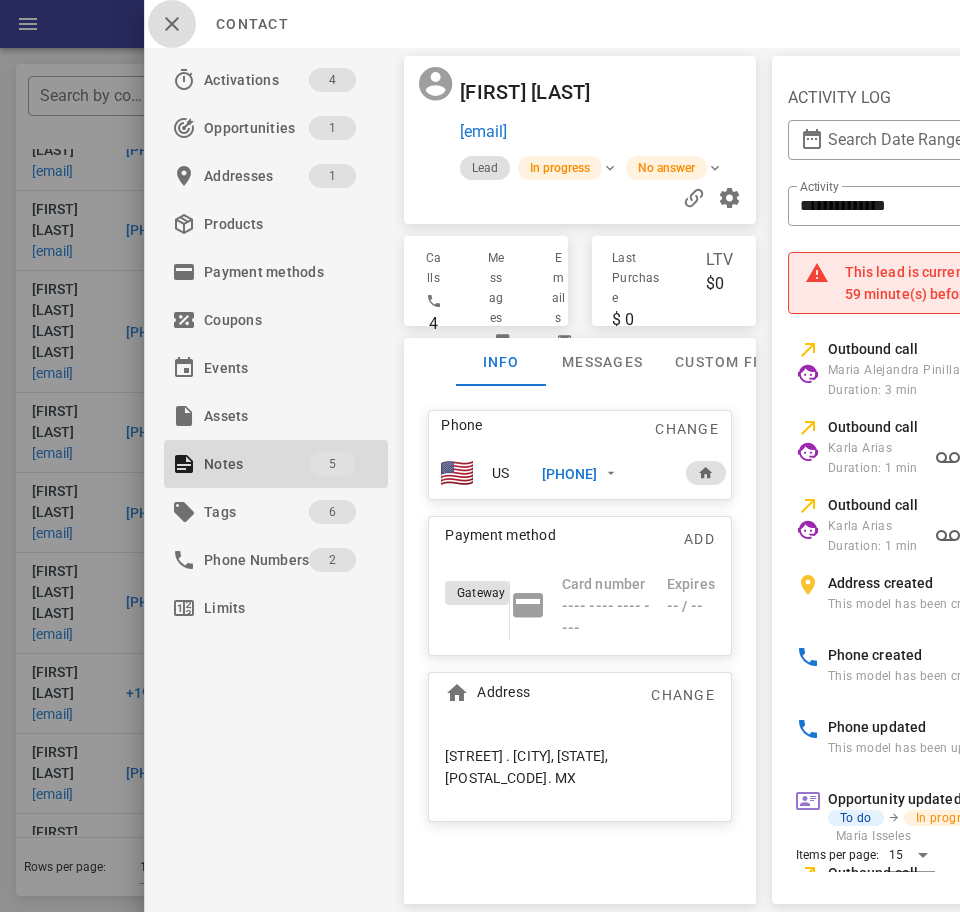 click at bounding box center [172, 24] 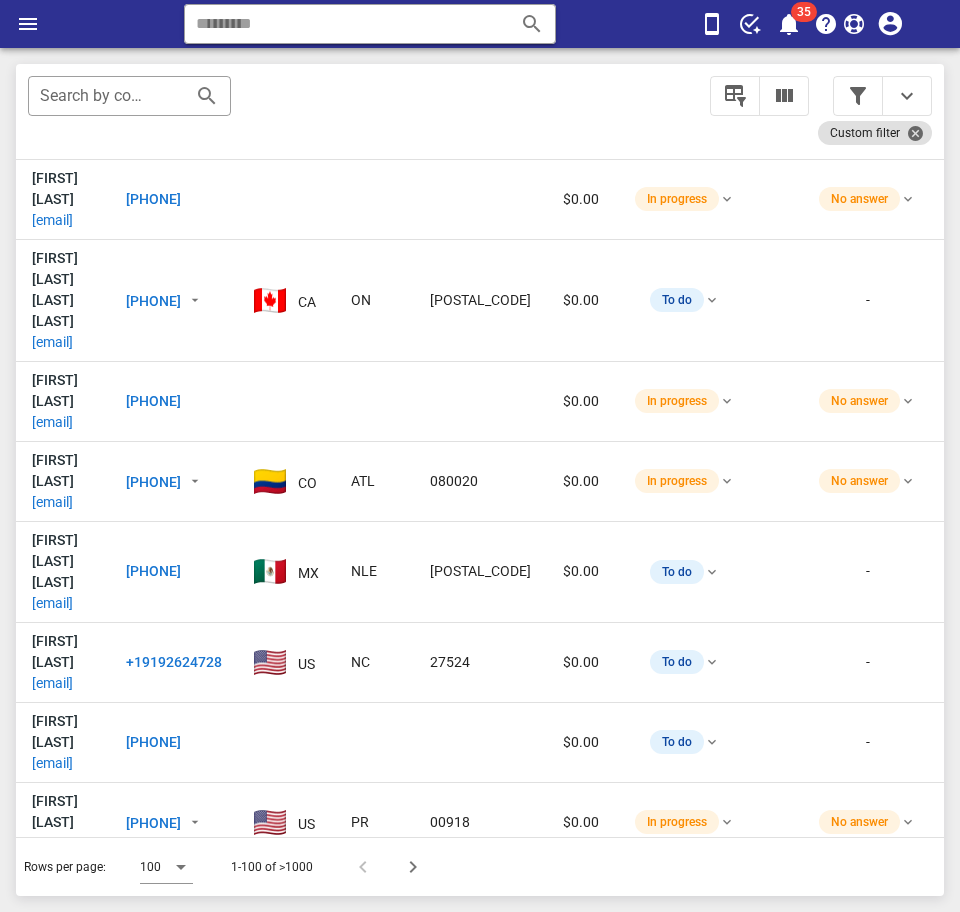 scroll, scrollTop: 1029, scrollLeft: 0, axis: vertical 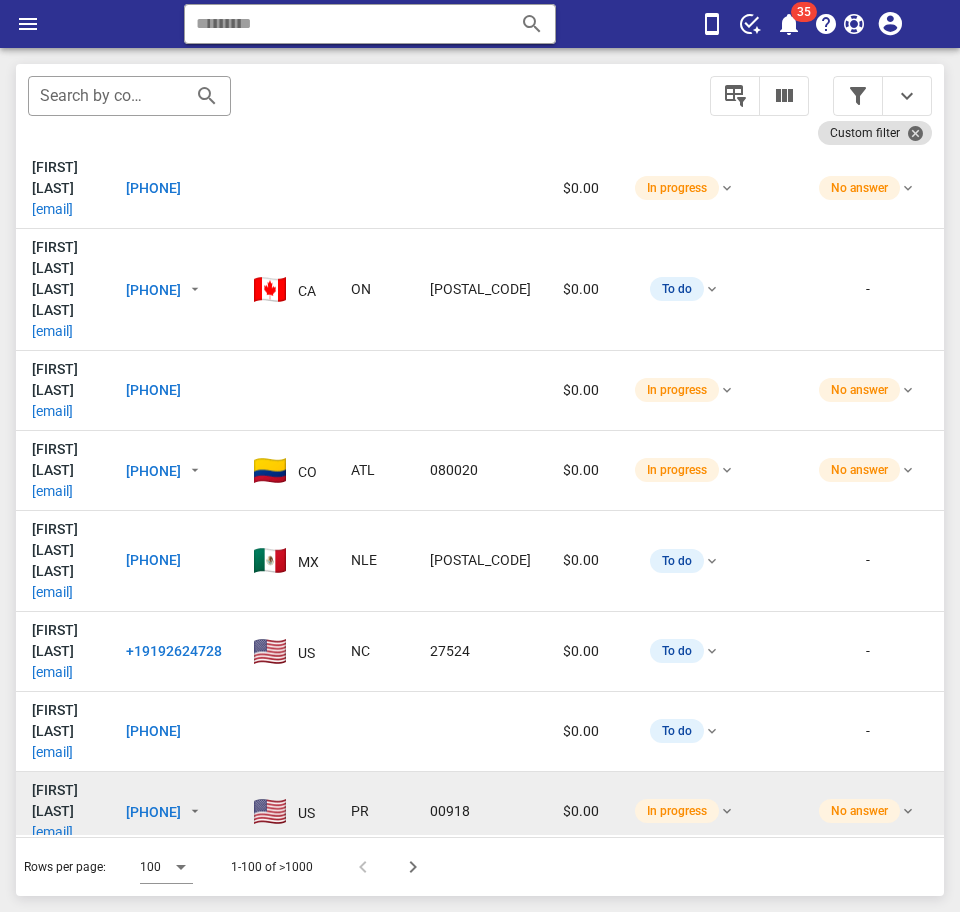 click on "wilnelias@gmail.com" at bounding box center (52, 832) 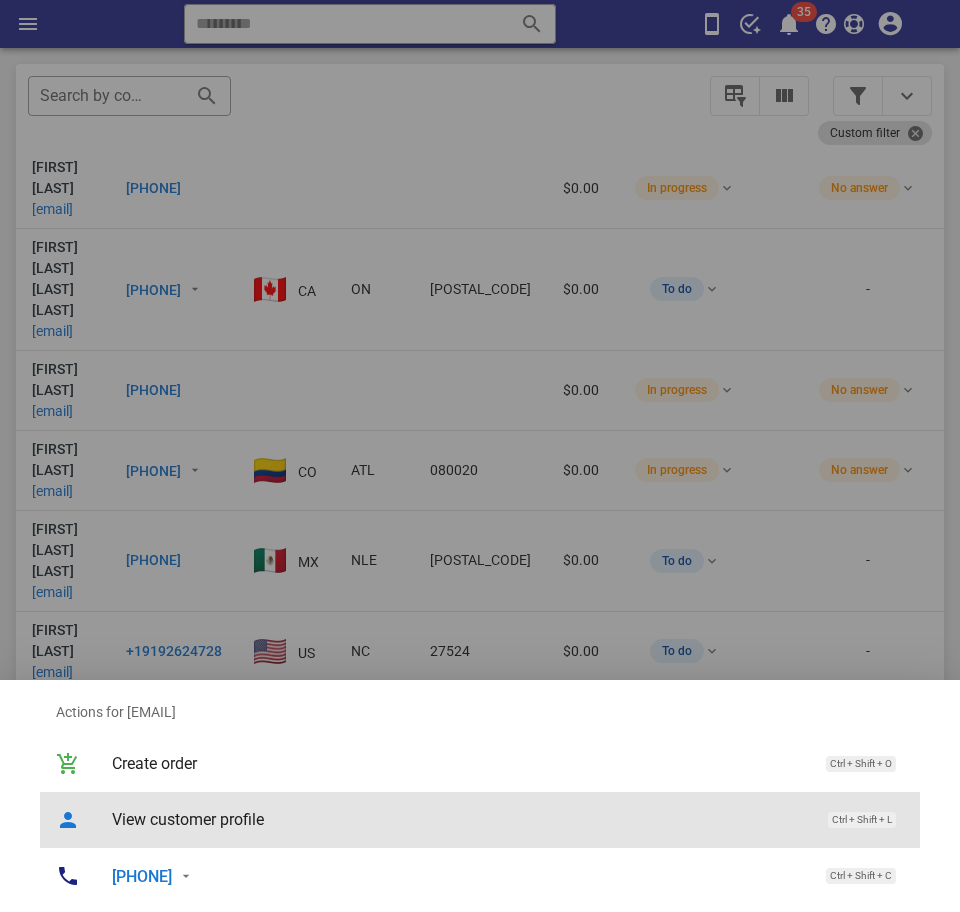 click on "View customer profile" at bounding box center (460, 819) 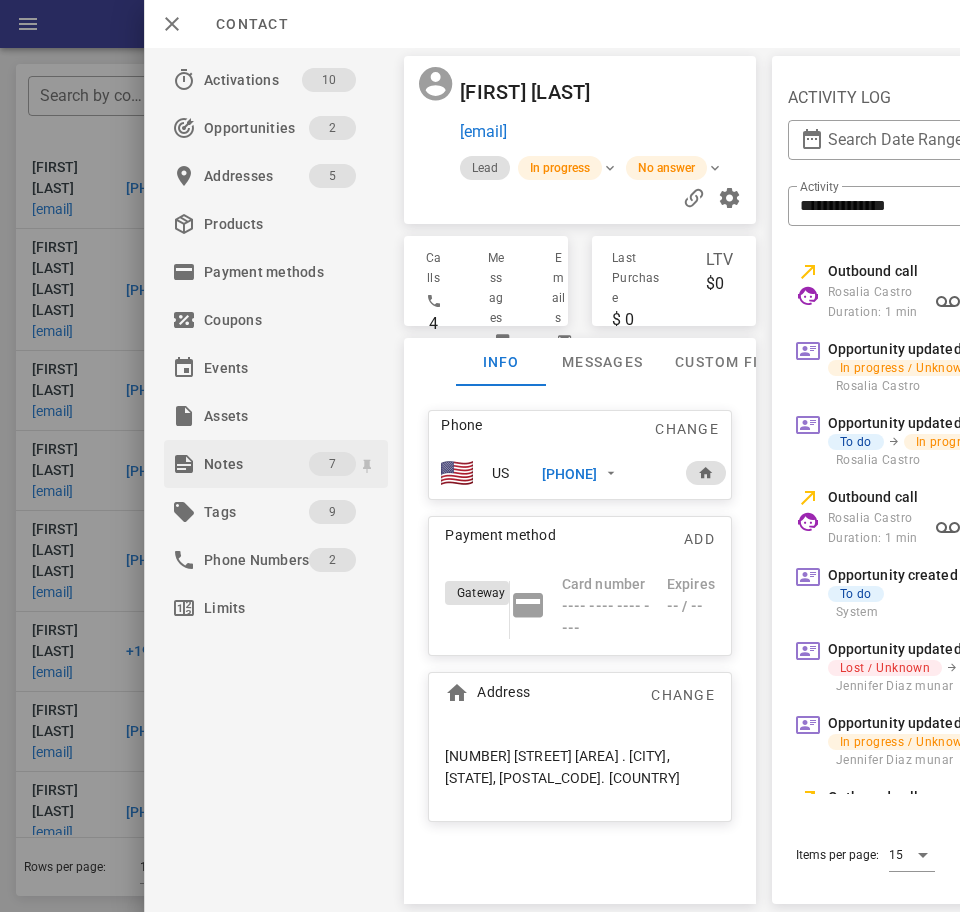 click on "Notes" at bounding box center (256, 464) 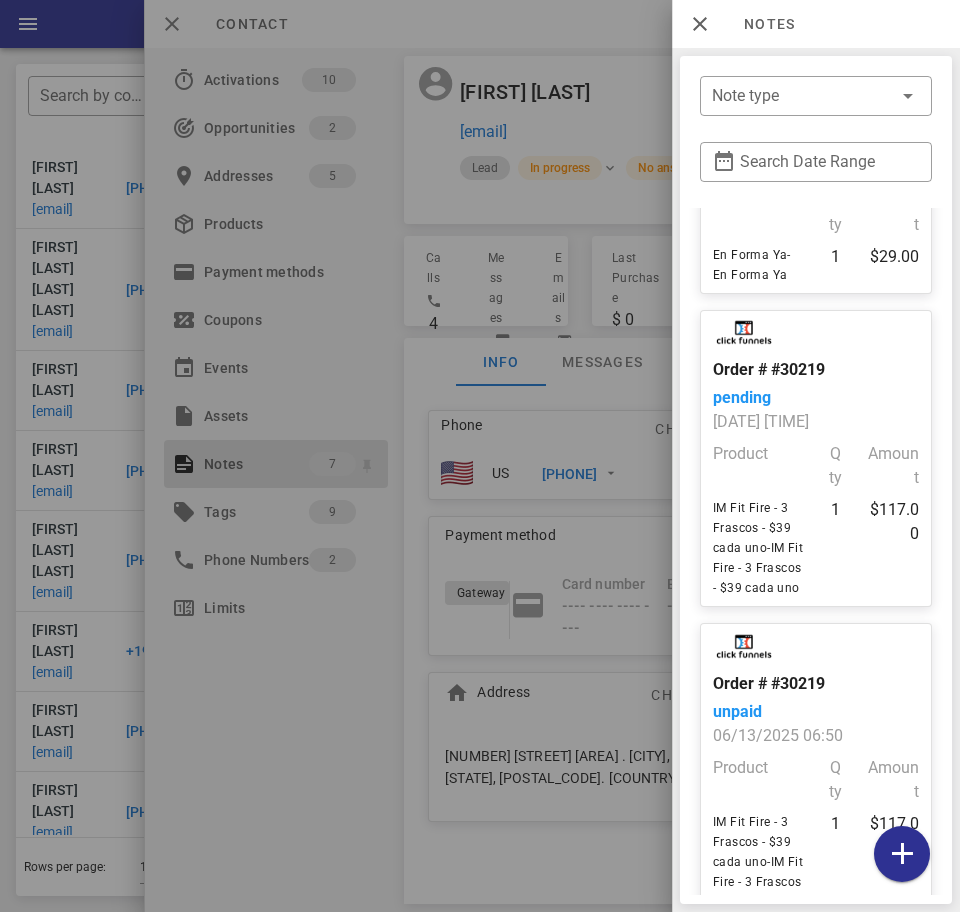 scroll, scrollTop: 1499, scrollLeft: 0, axis: vertical 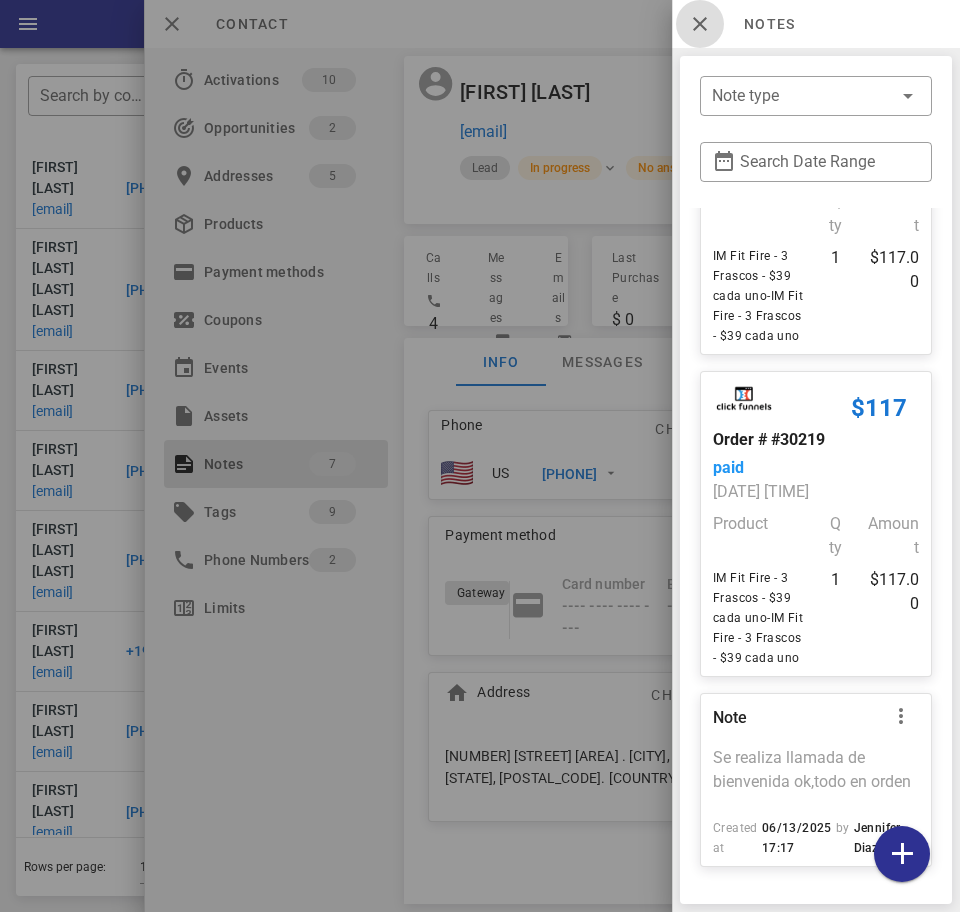 click at bounding box center [700, 24] 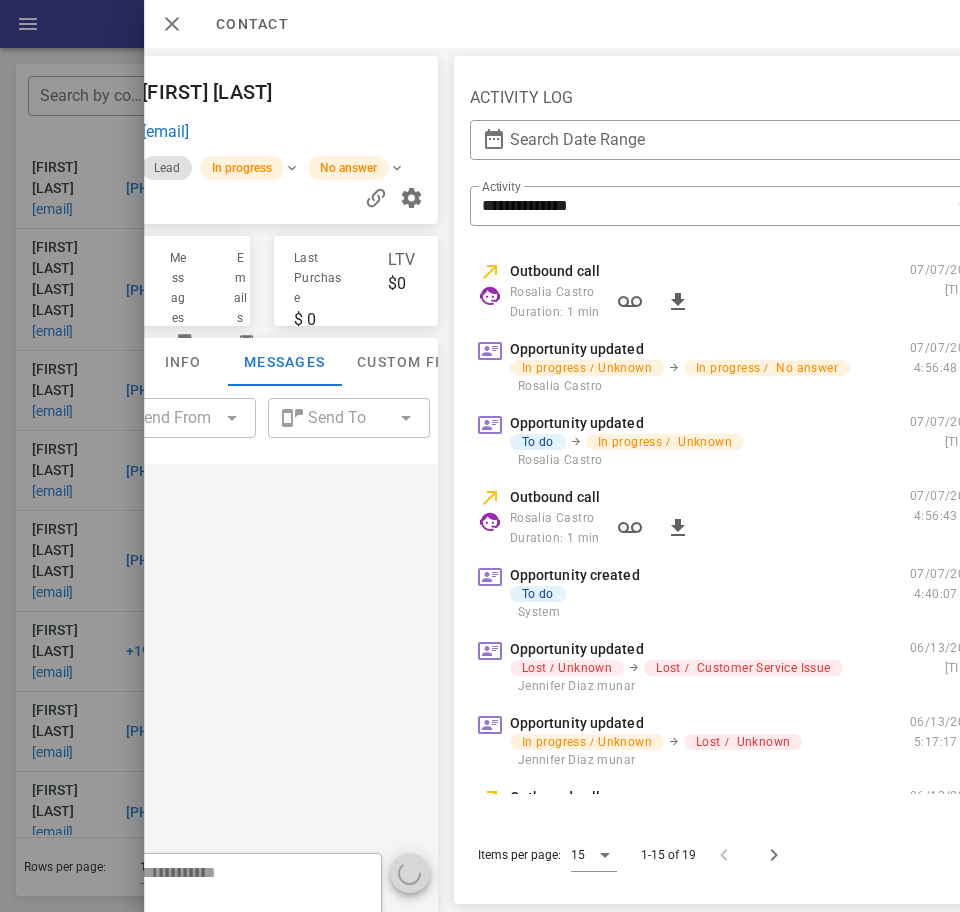 scroll, scrollTop: 0, scrollLeft: 314, axis: horizontal 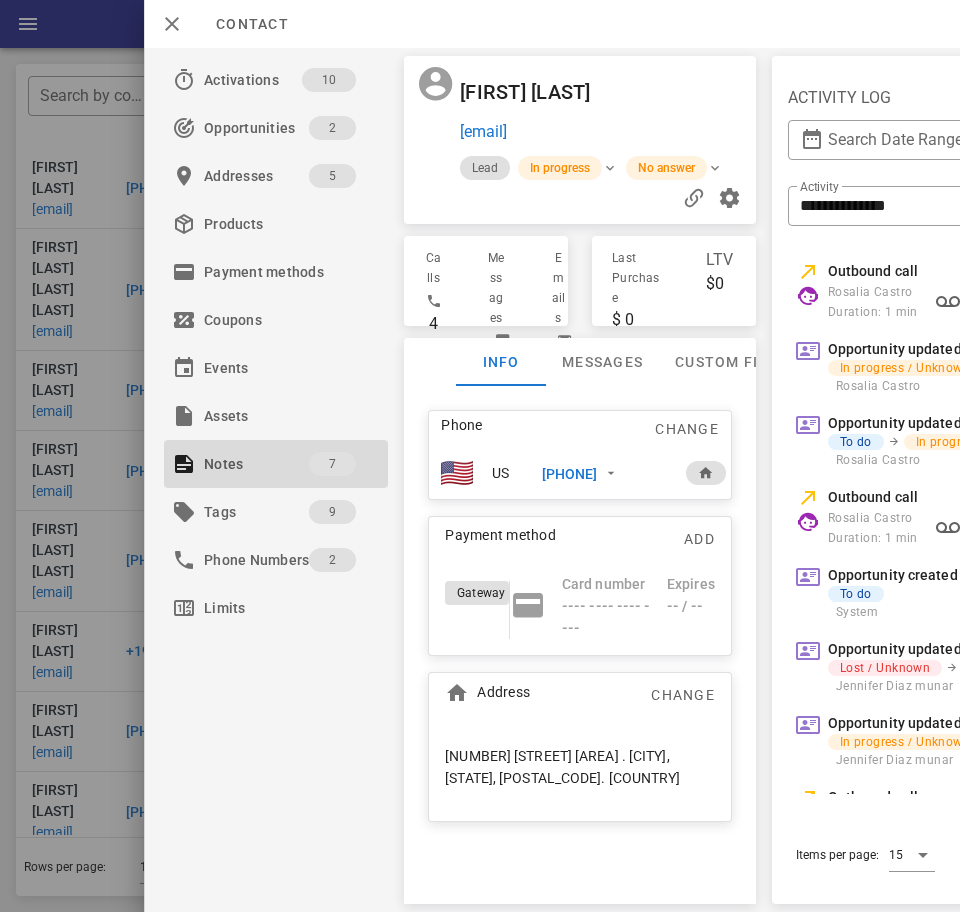 click on "+18608413625" at bounding box center [570, 474] 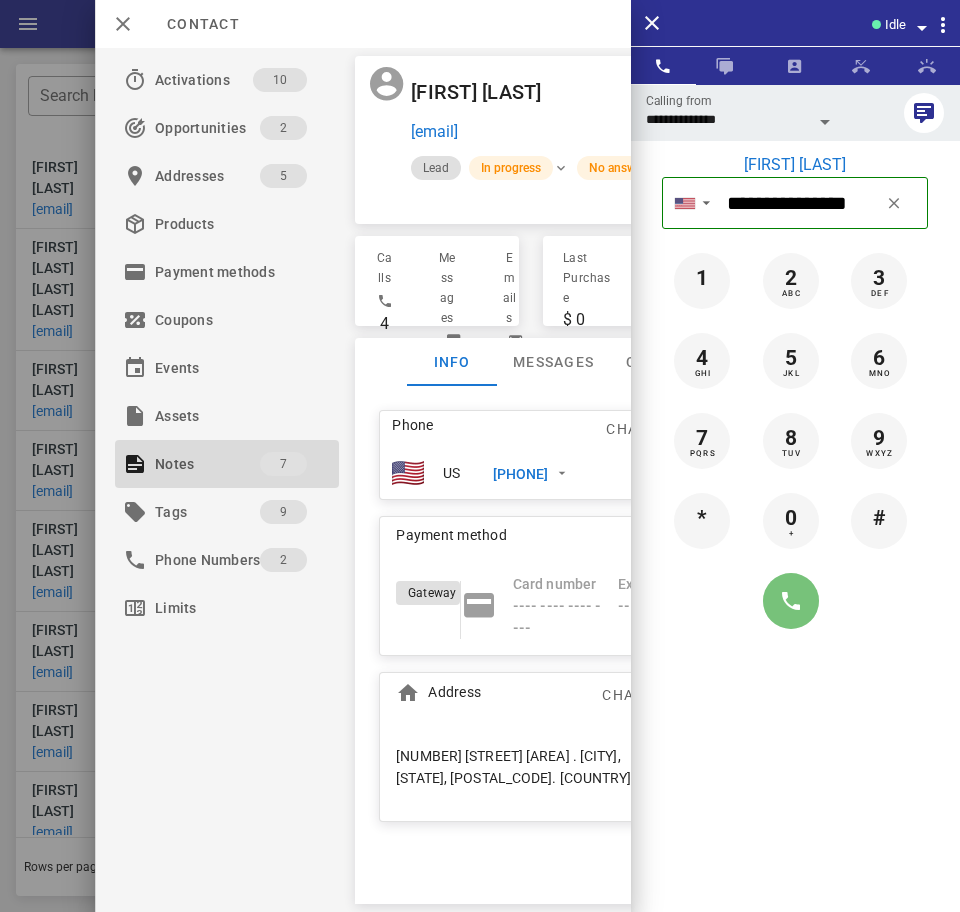 click at bounding box center (791, 601) 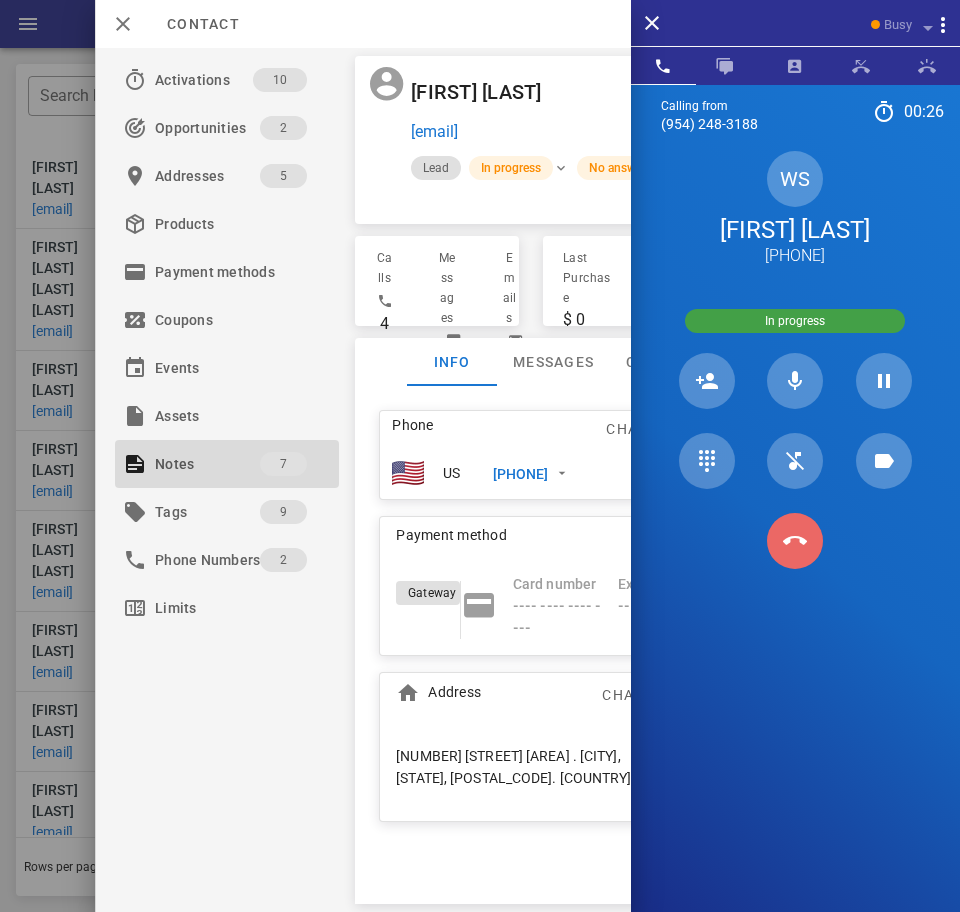 click at bounding box center [795, 541] 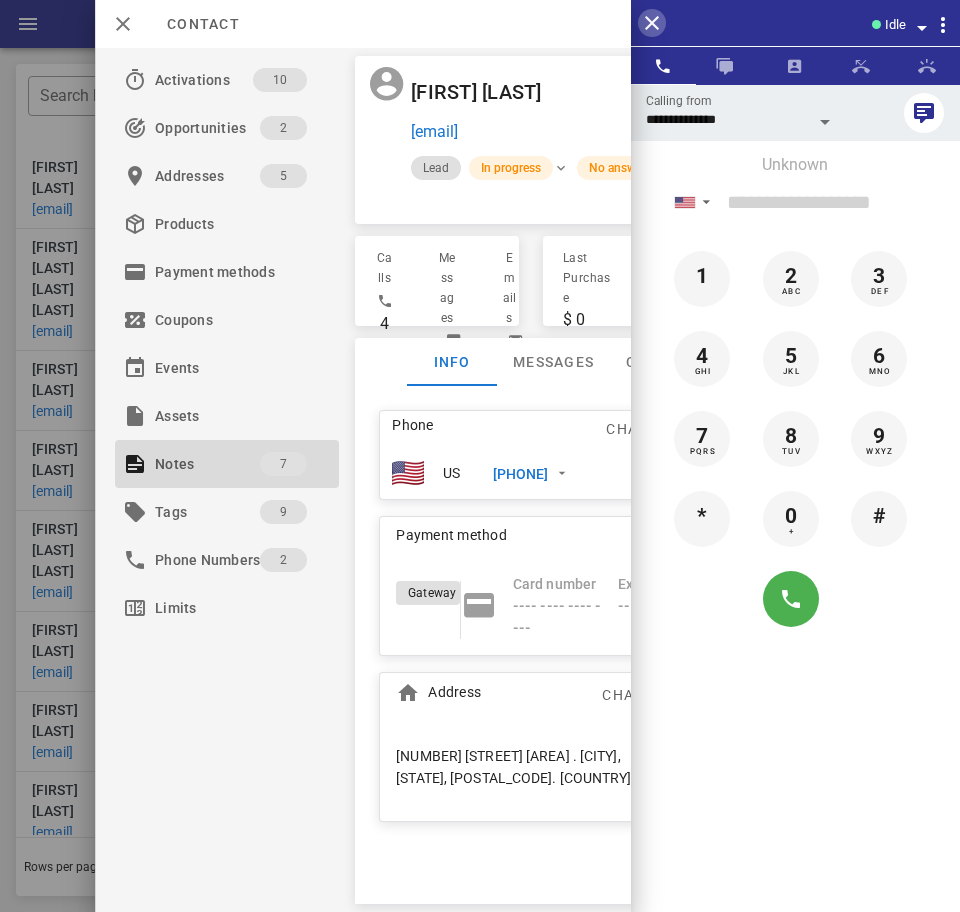 click at bounding box center [652, 23] 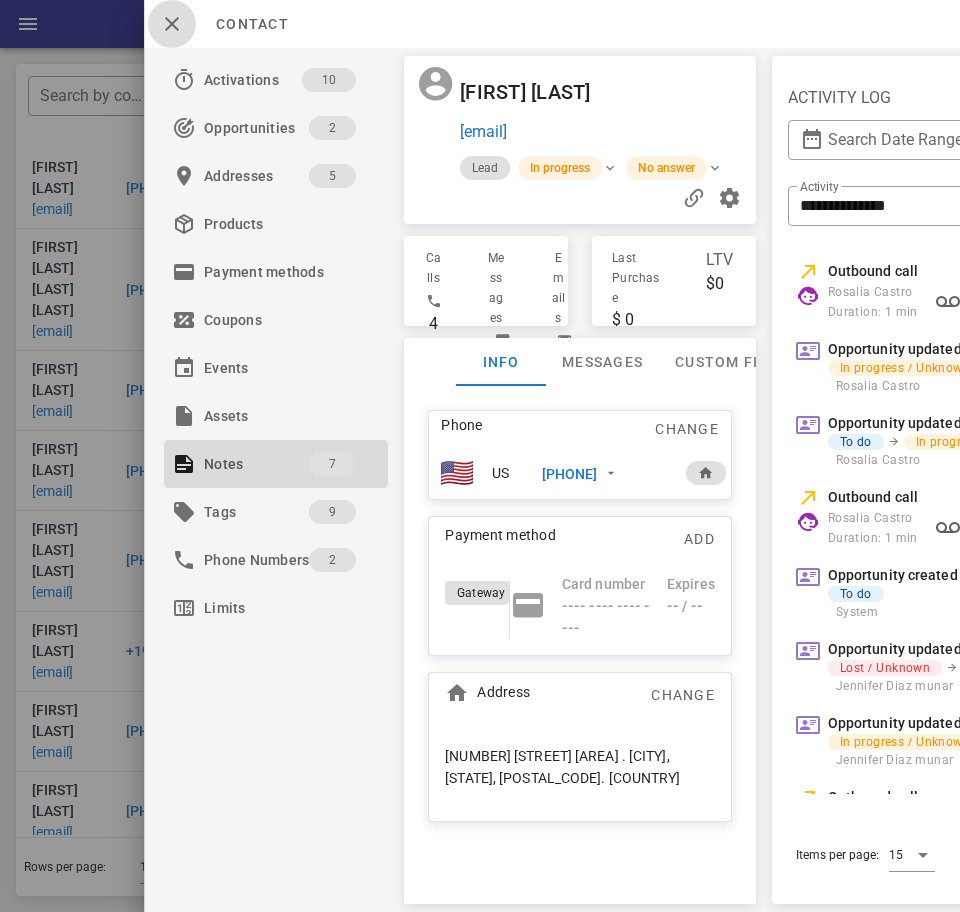click at bounding box center (172, 24) 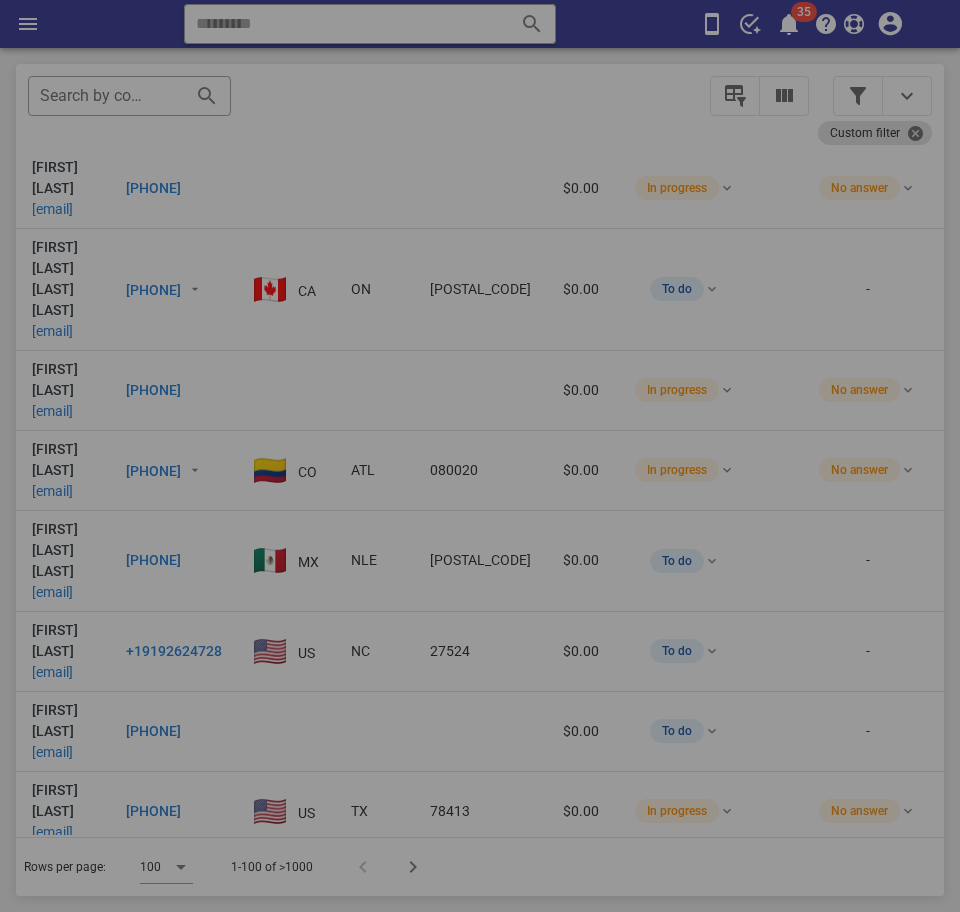 click at bounding box center (480, 456) 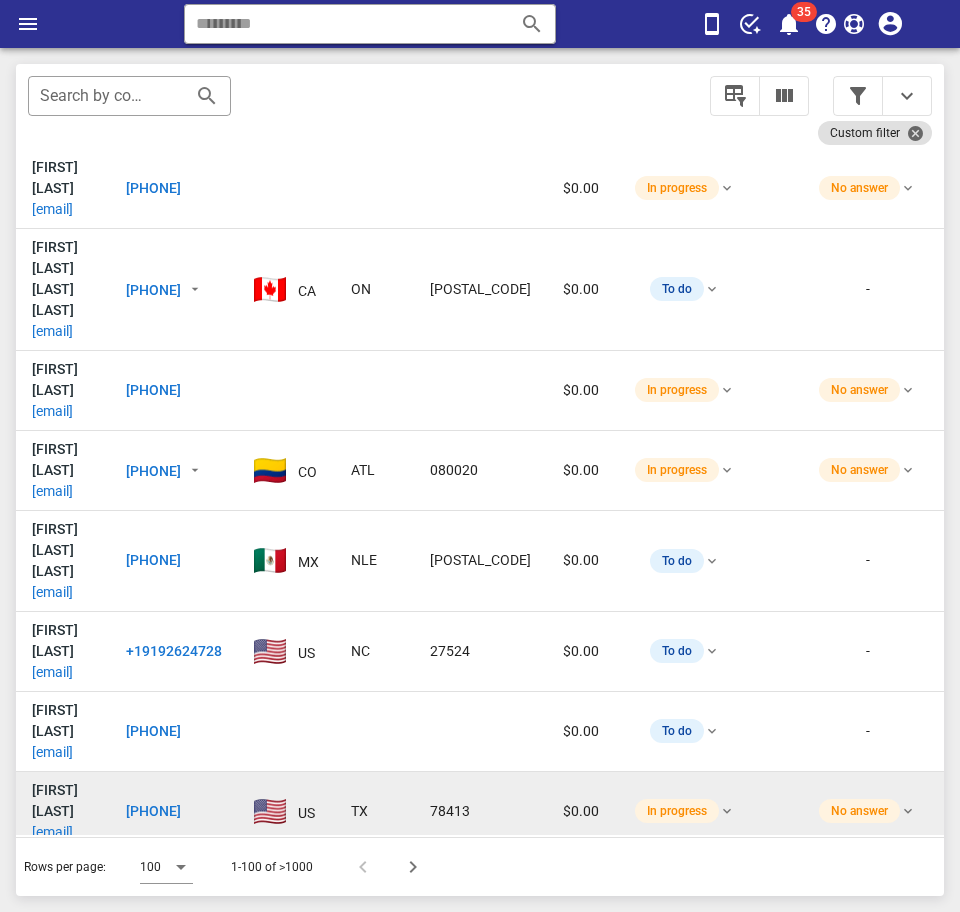 click on "paula_912@hotmail.com" at bounding box center [52, 832] 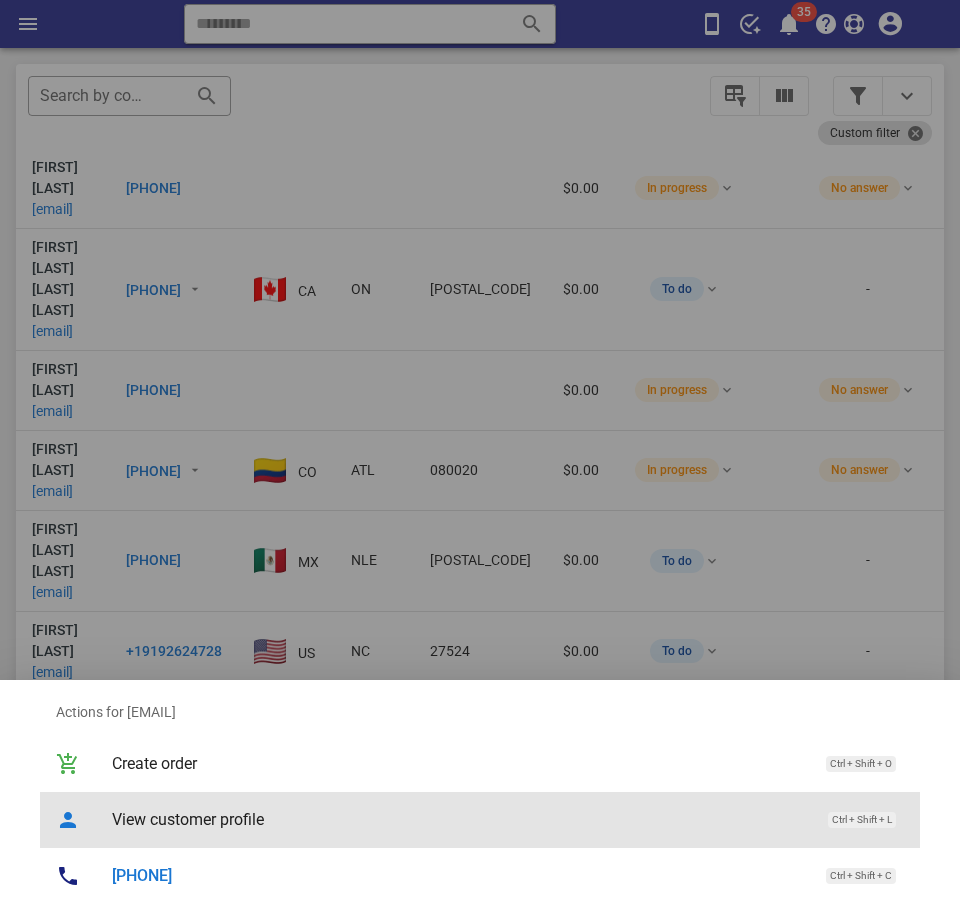 click on "View customer profile" at bounding box center (460, 819) 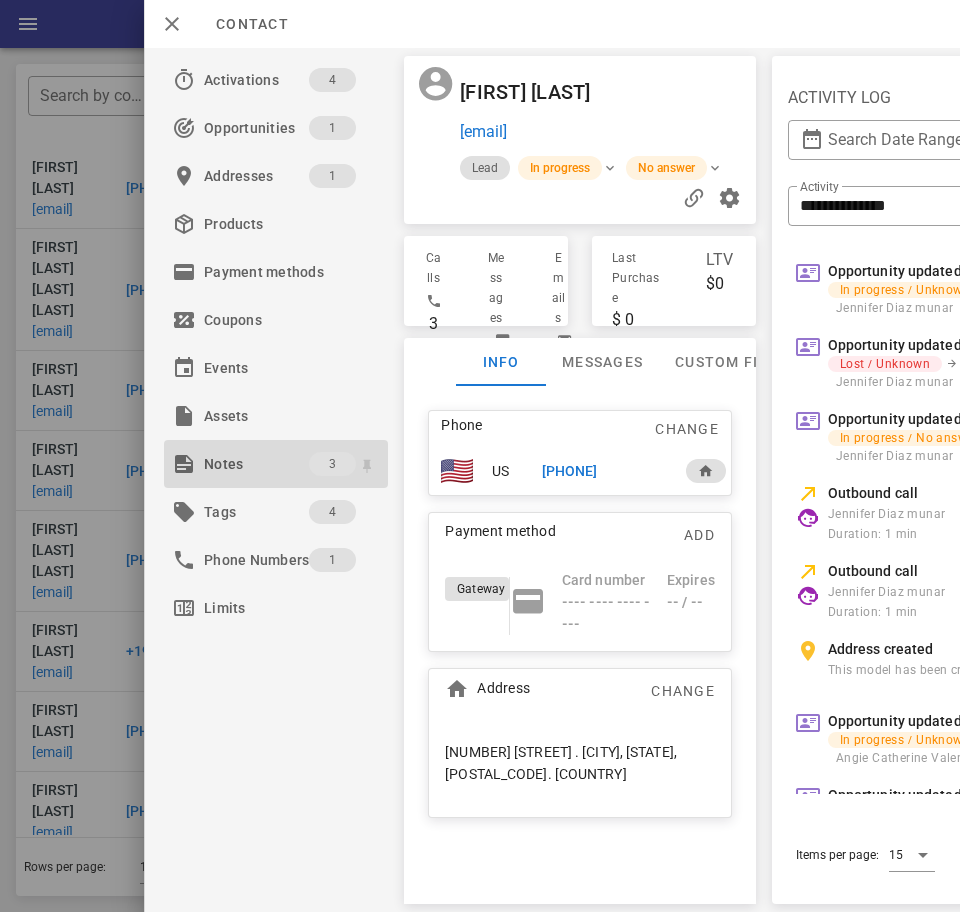 click on "Notes" at bounding box center [256, 464] 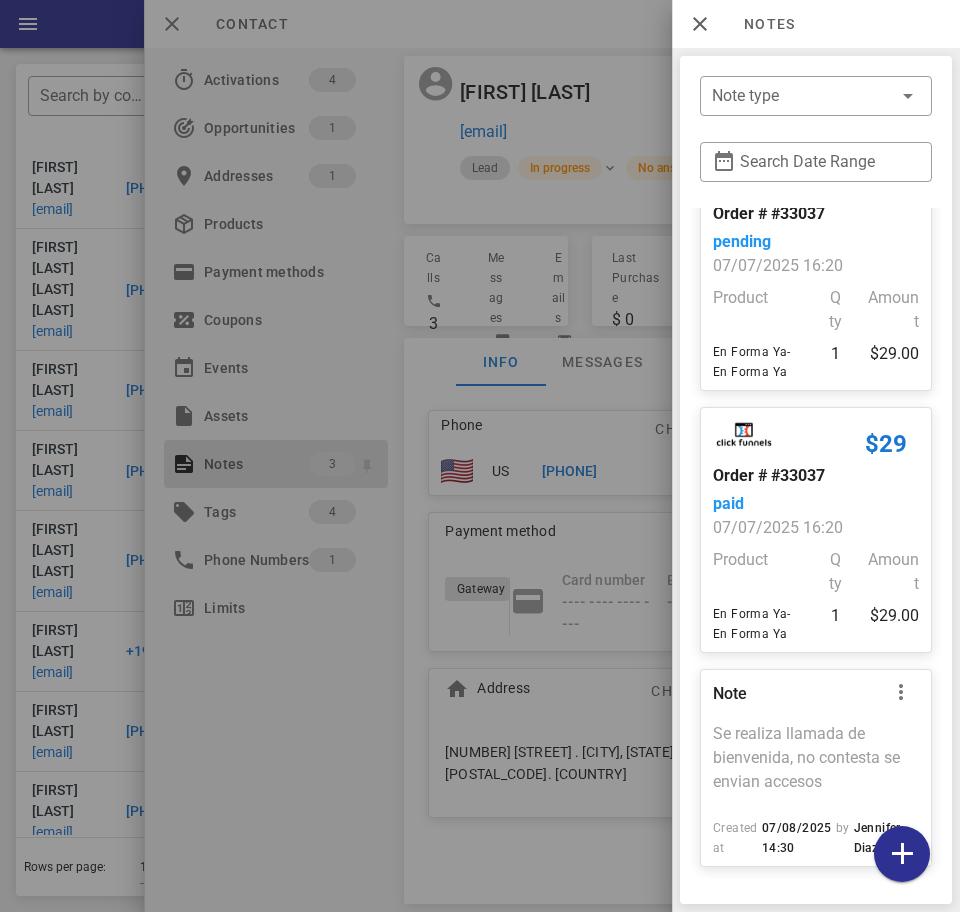 scroll, scrollTop: 137, scrollLeft: 0, axis: vertical 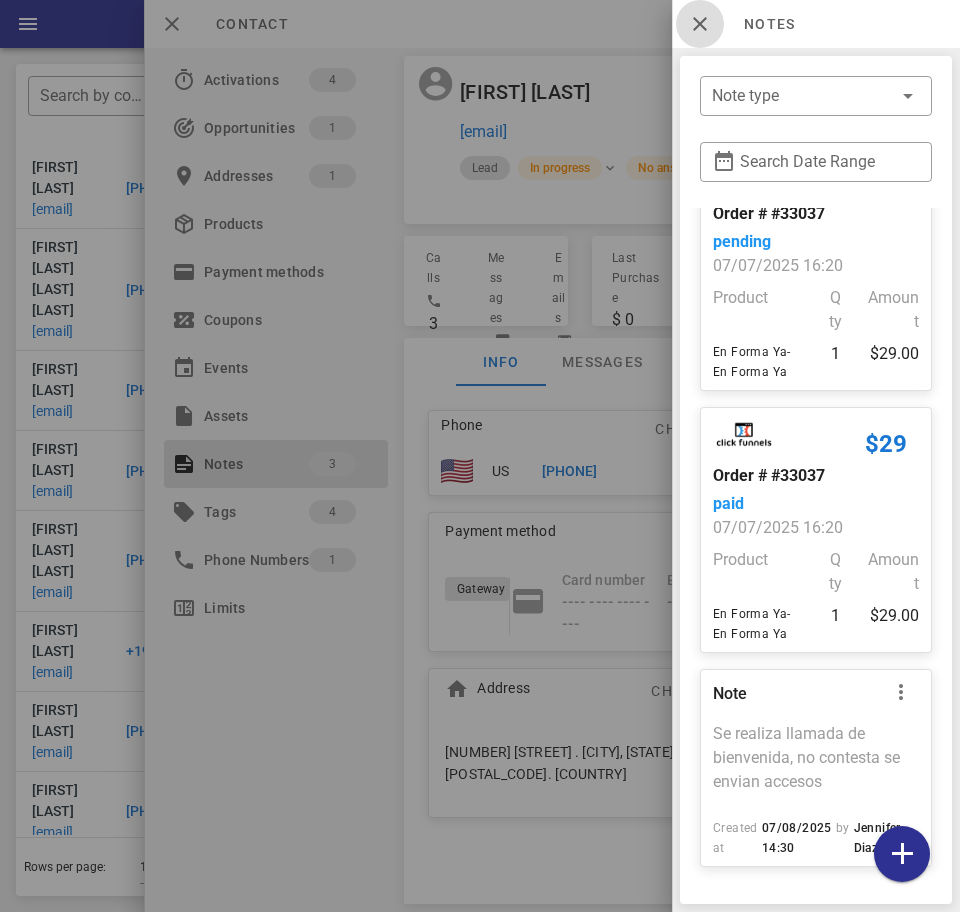click at bounding box center (700, 24) 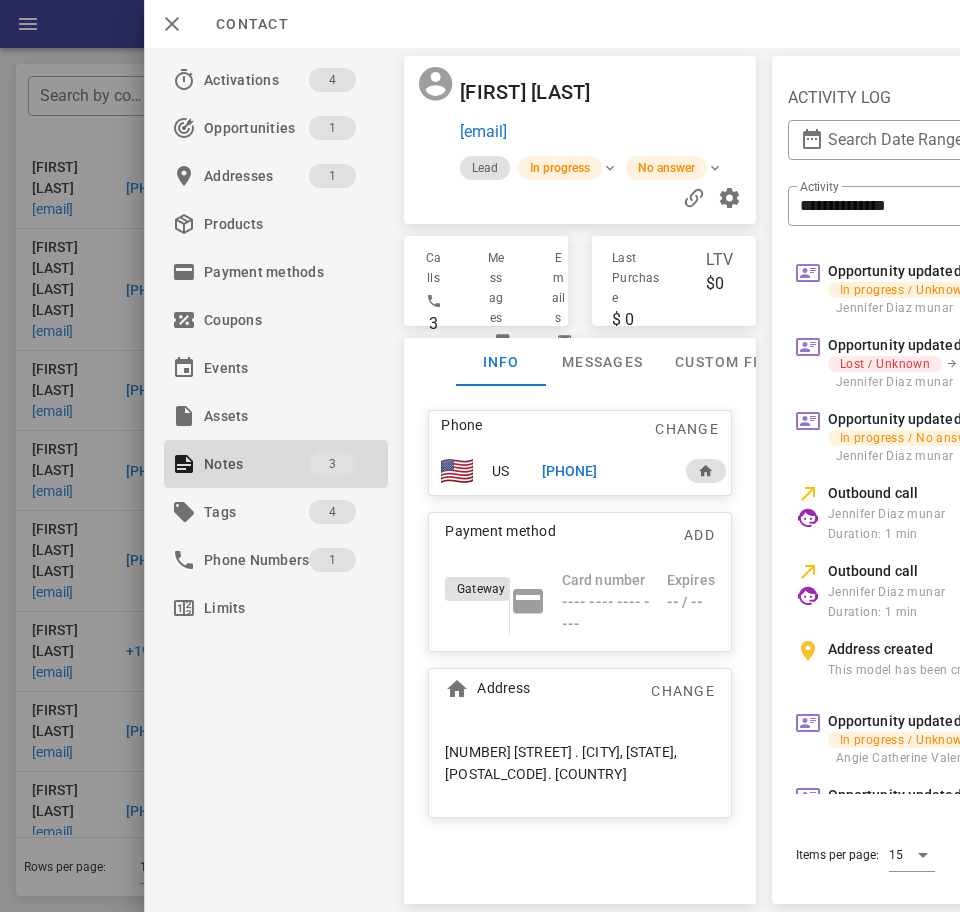 click on "Contact" at bounding box center [552, 24] 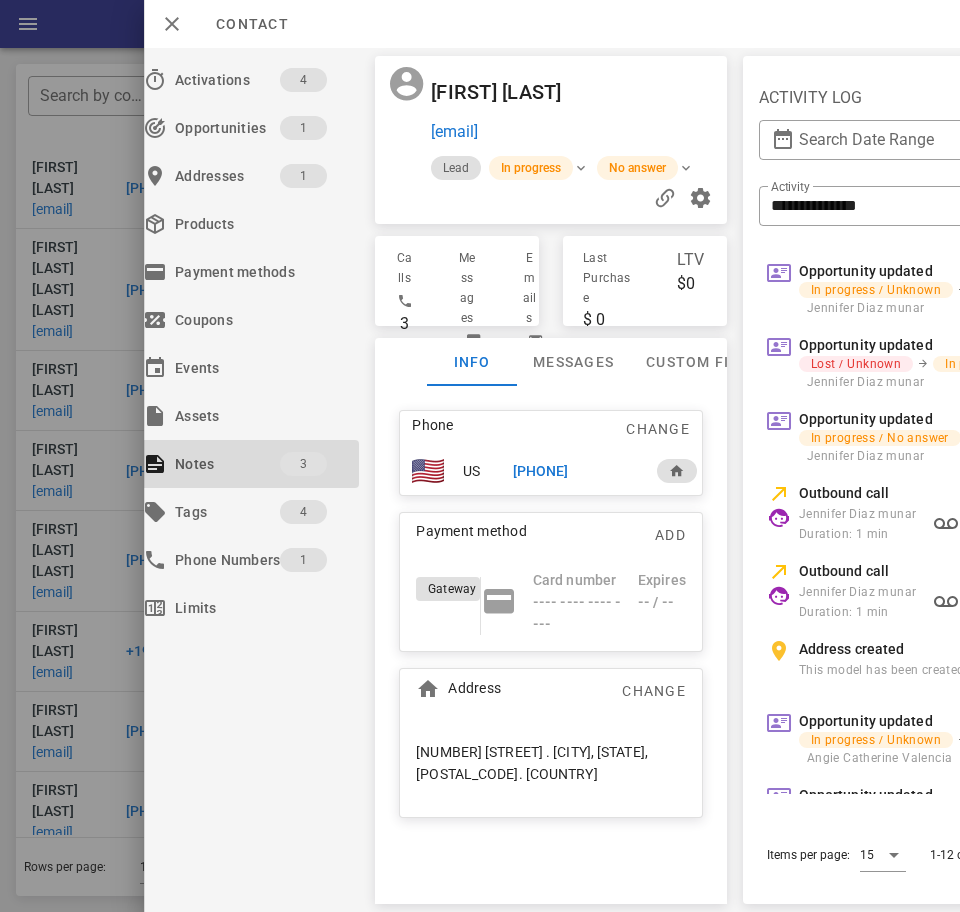scroll, scrollTop: 0, scrollLeft: 0, axis: both 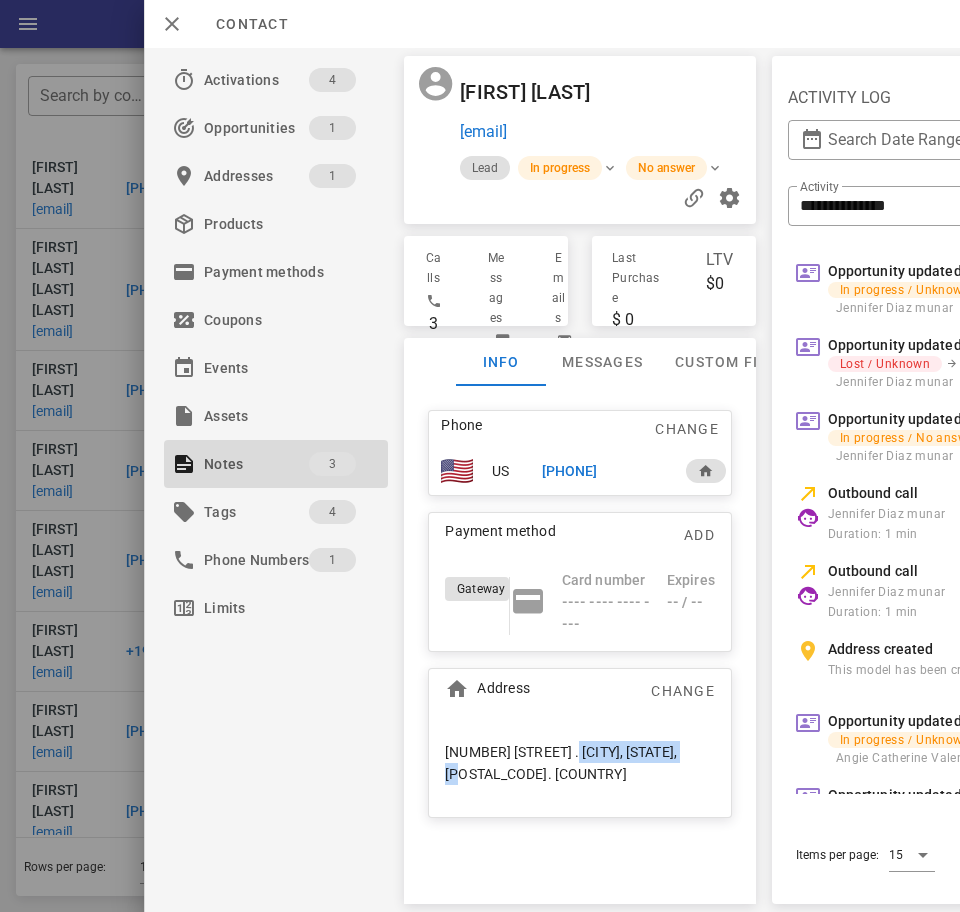 drag, startPoint x: 567, startPoint y: 781, endPoint x: 702, endPoint y: 782, distance: 135.00371 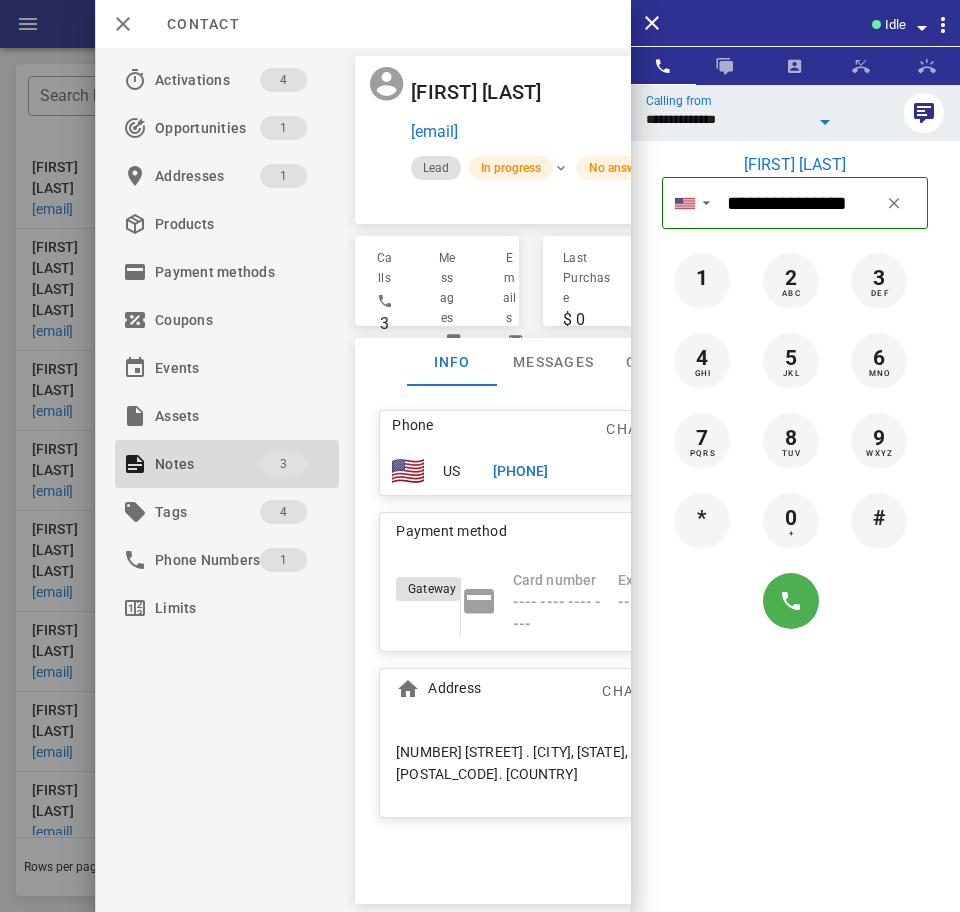click on "**********" at bounding box center [727, 119] 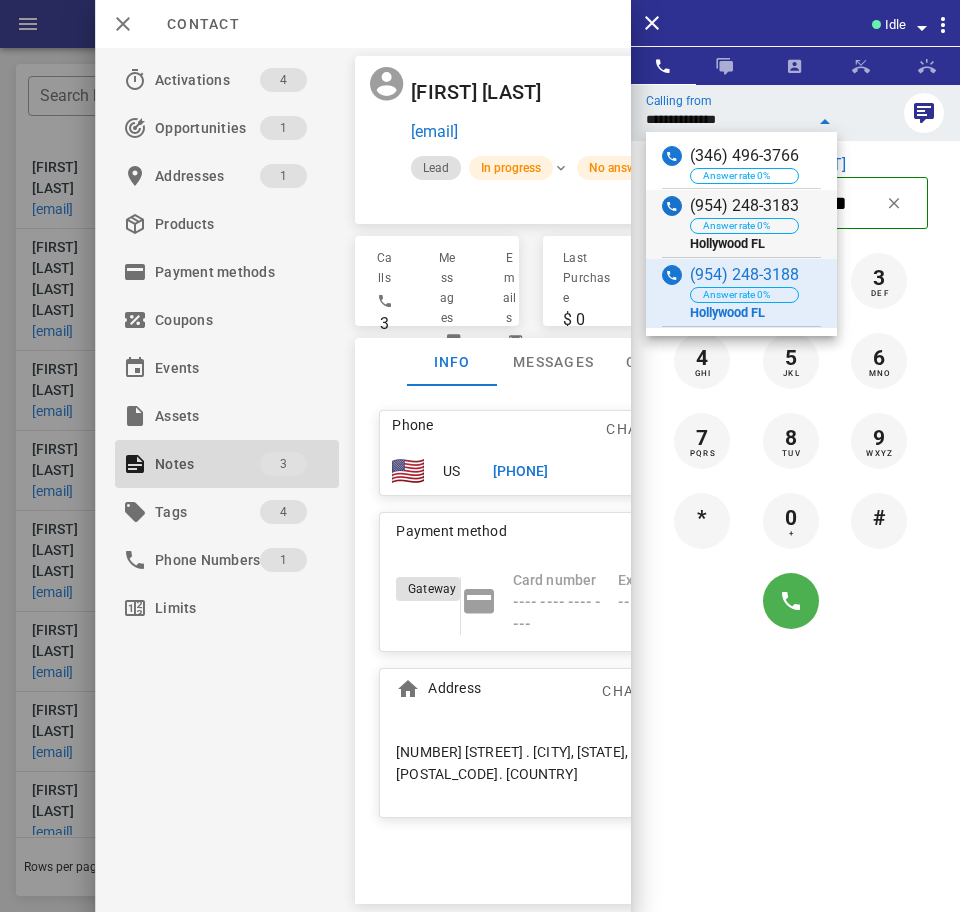 click on "(954) 248-3183" at bounding box center (744, 206) 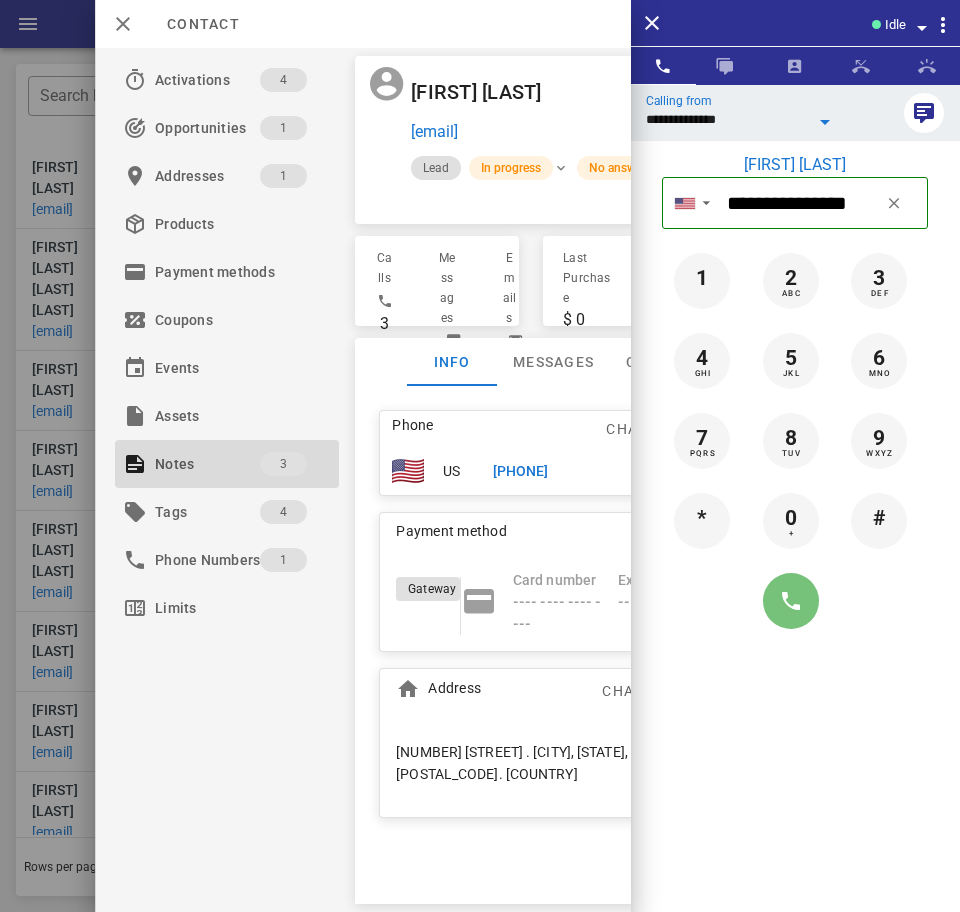 click at bounding box center [791, 601] 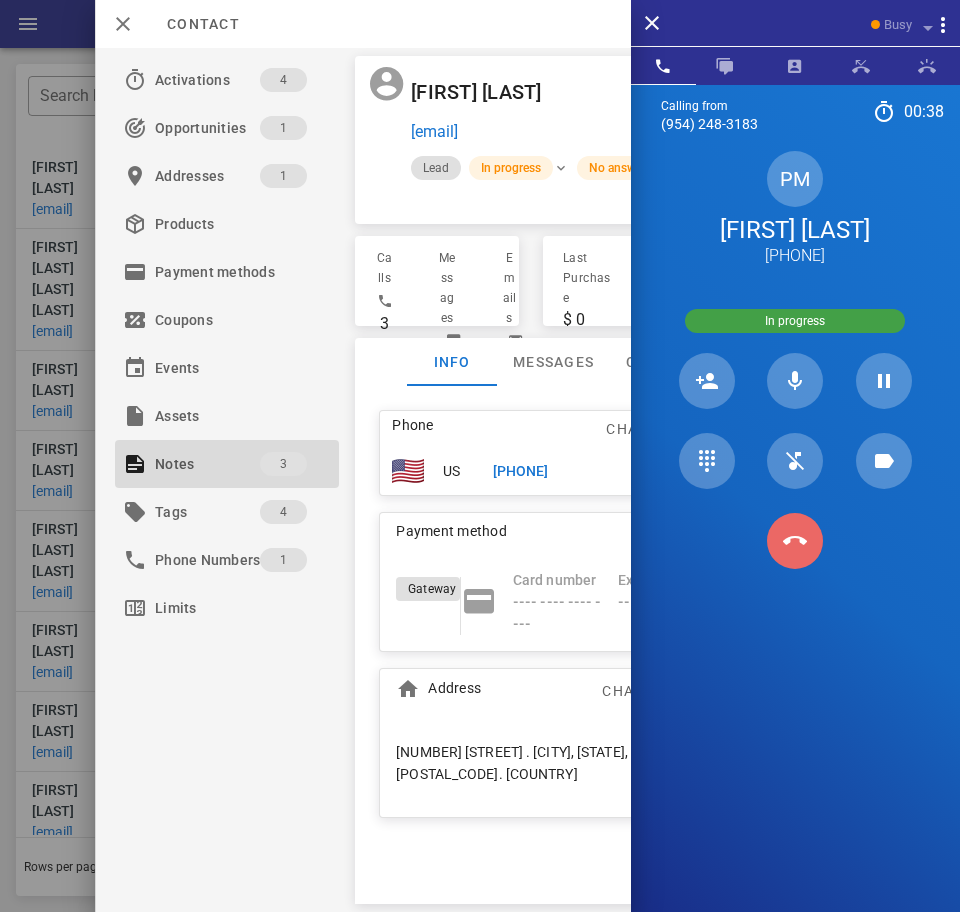 click at bounding box center [795, 541] 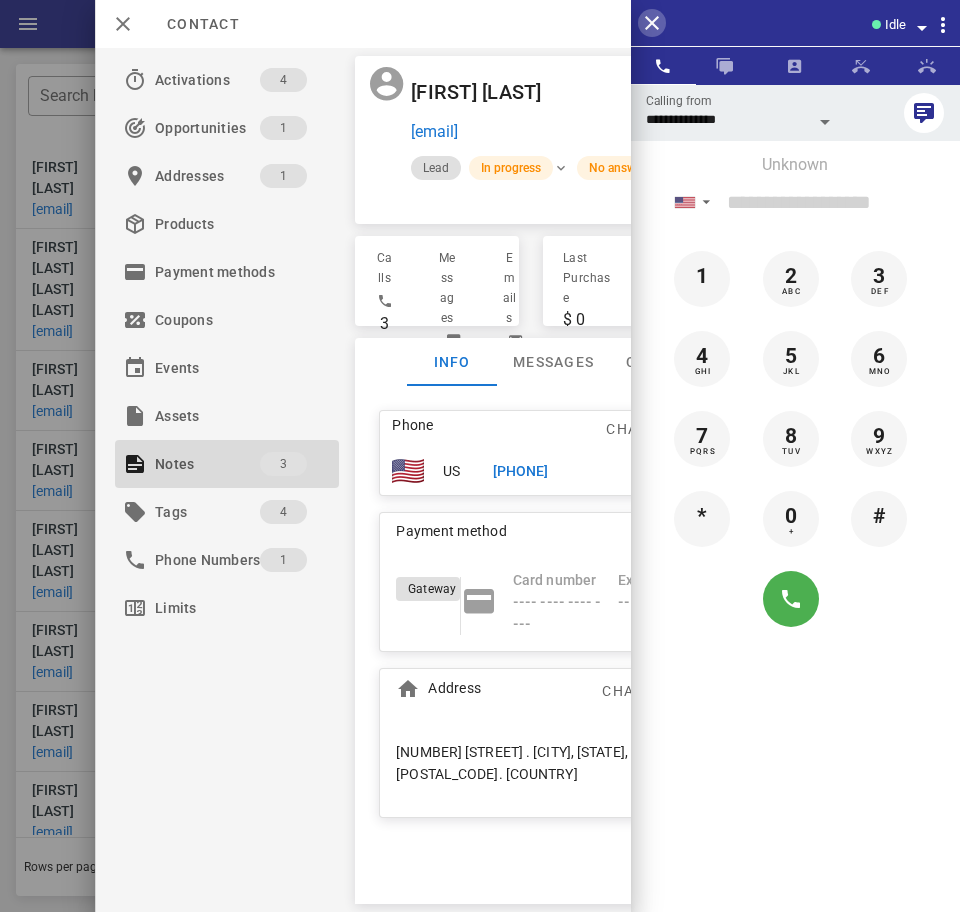 click at bounding box center [652, 23] 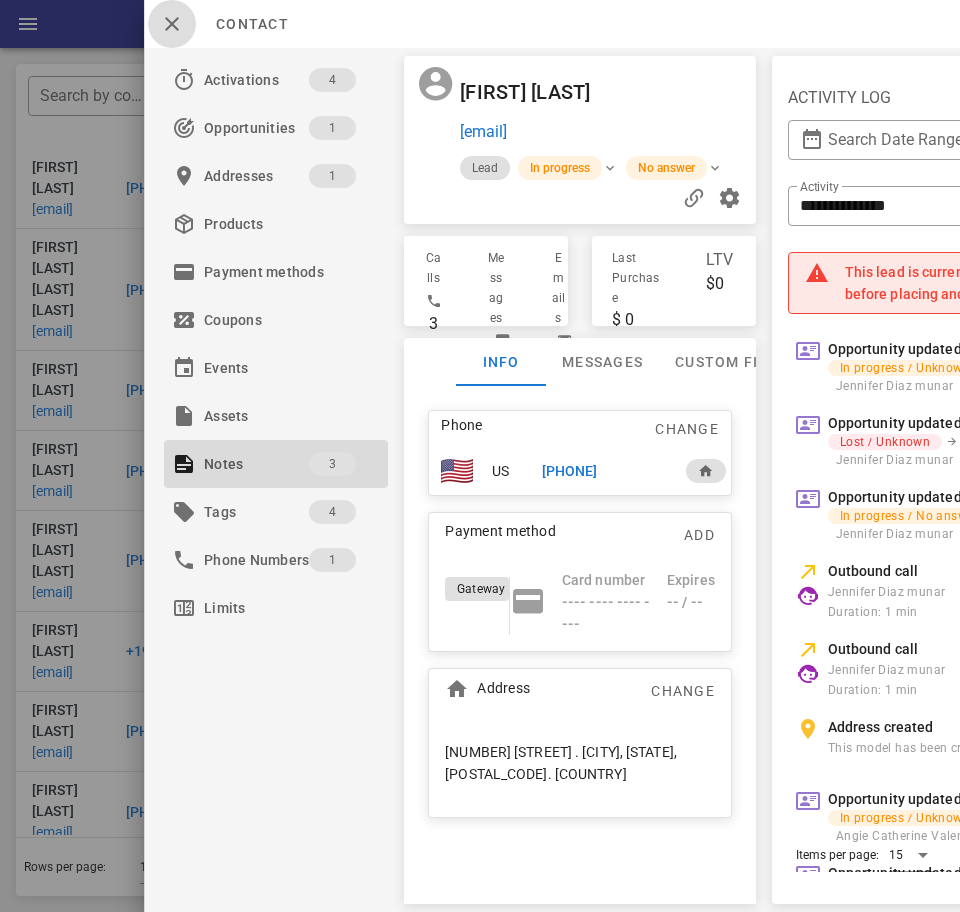 click at bounding box center (172, 24) 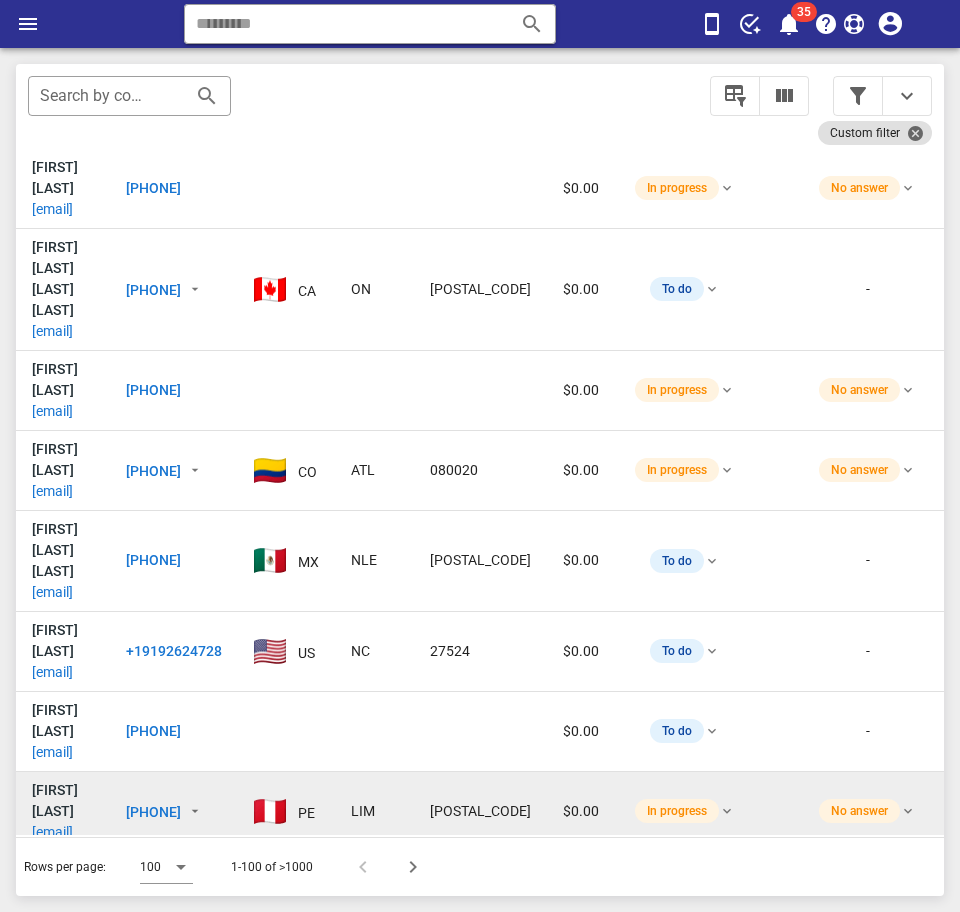 click on "emezarinab@gmail.com" at bounding box center [52, 832] 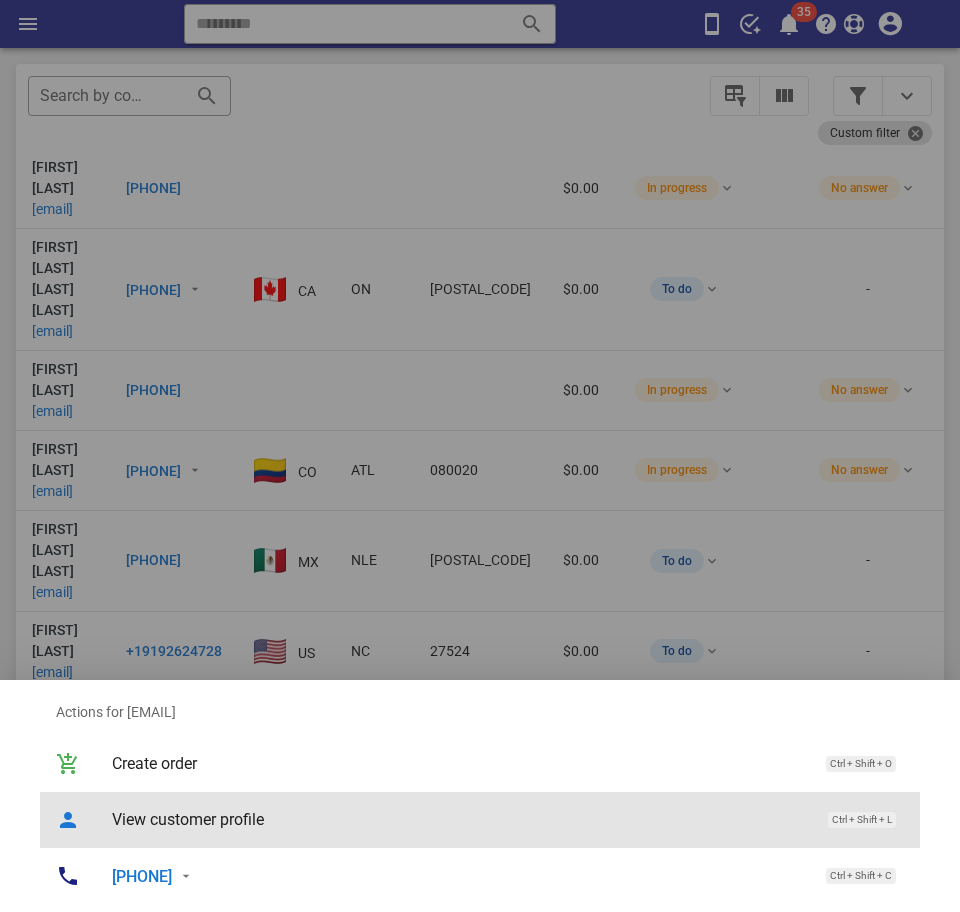 click on "View customer profile" at bounding box center [460, 819] 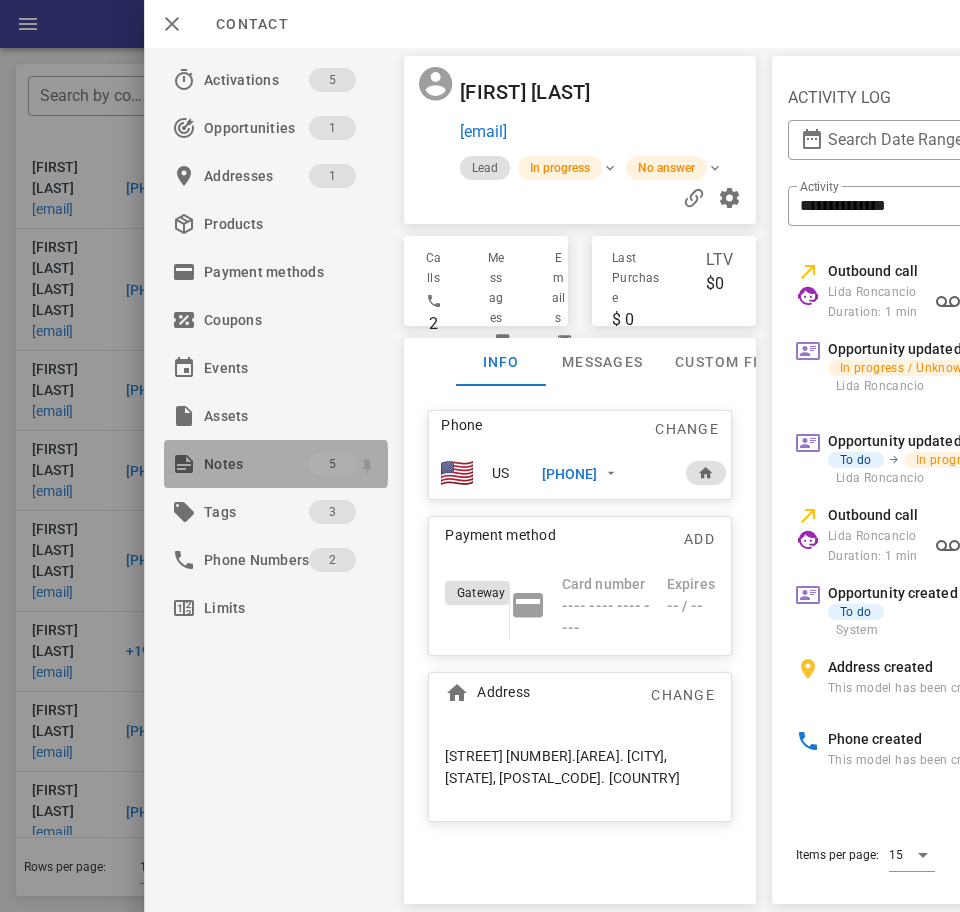 click on "Notes" at bounding box center [256, 464] 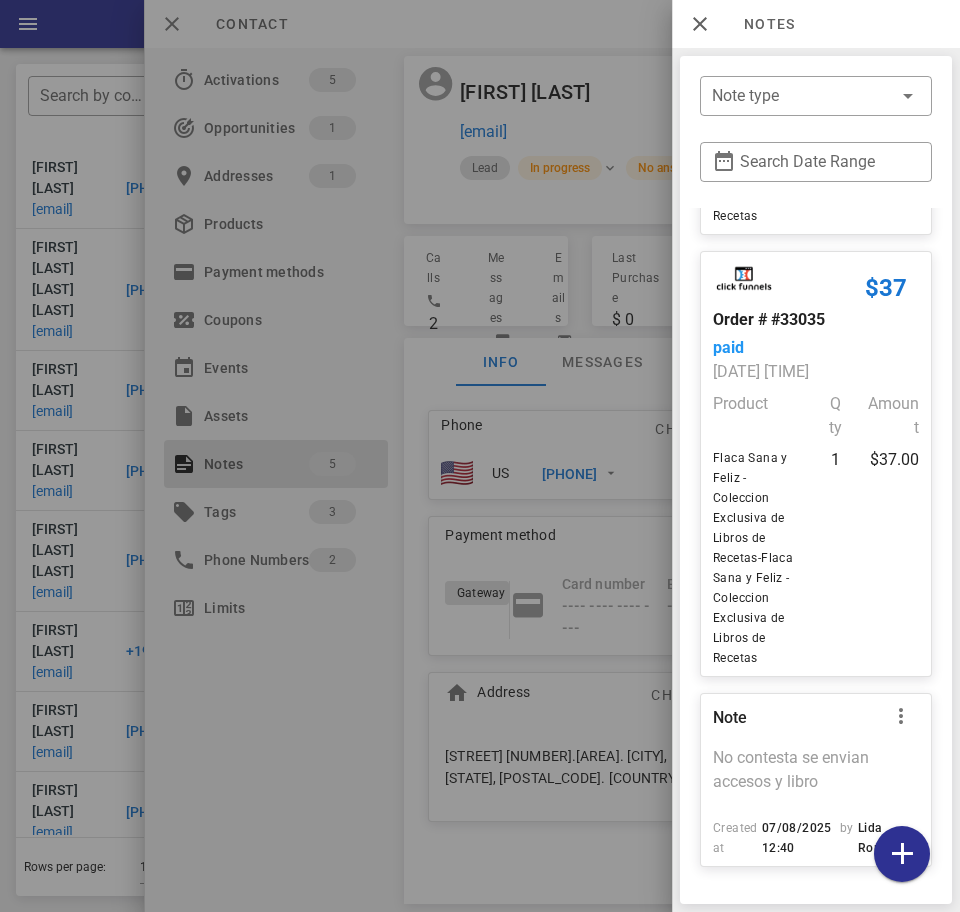scroll, scrollTop: 1015, scrollLeft: 0, axis: vertical 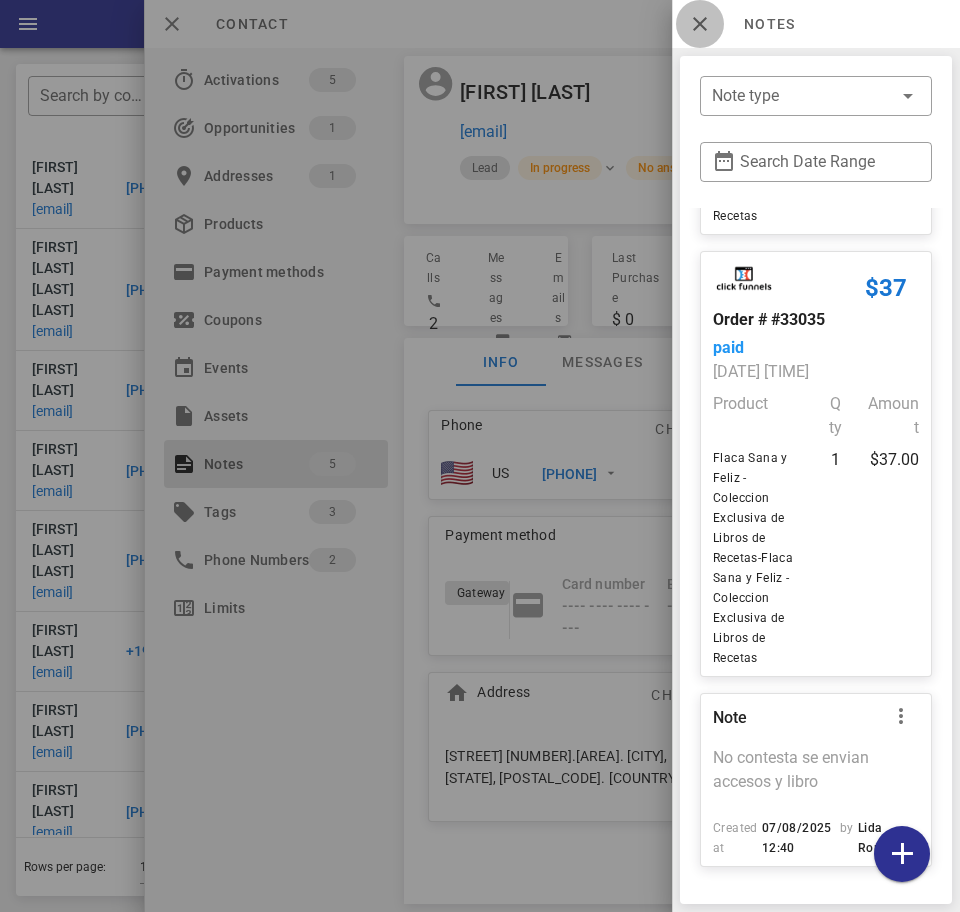 click at bounding box center (700, 24) 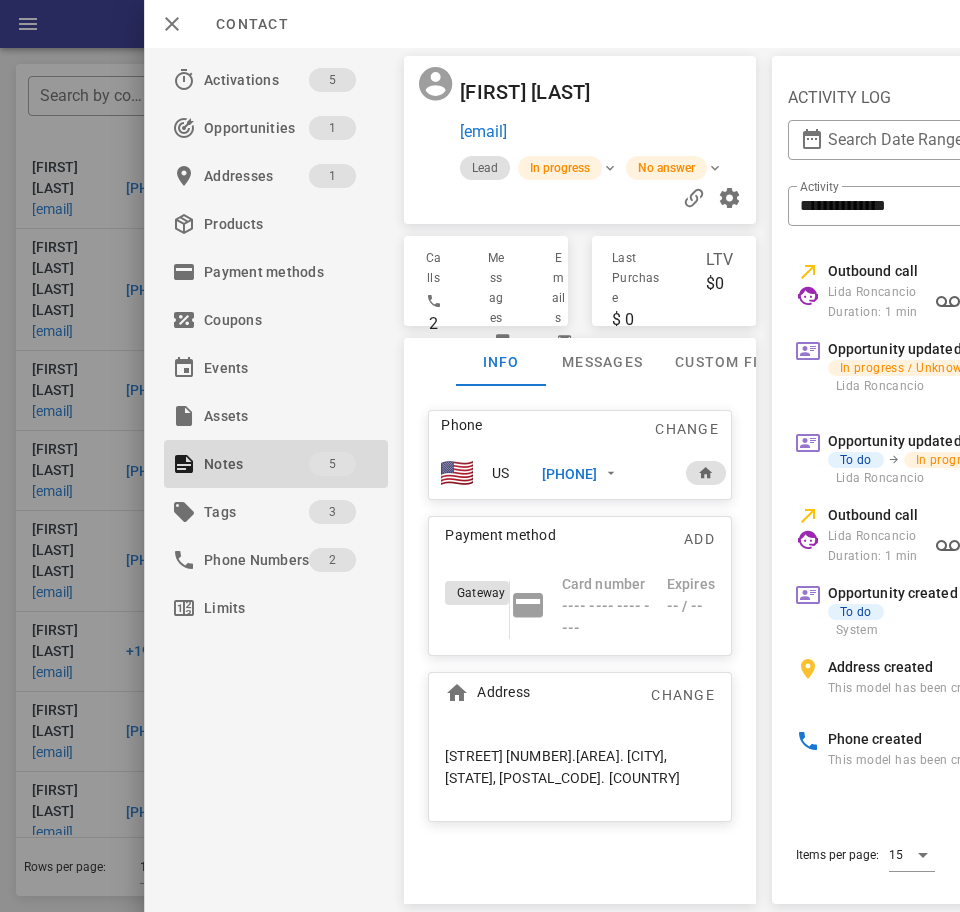 click on "+51917378099" at bounding box center (570, 474) 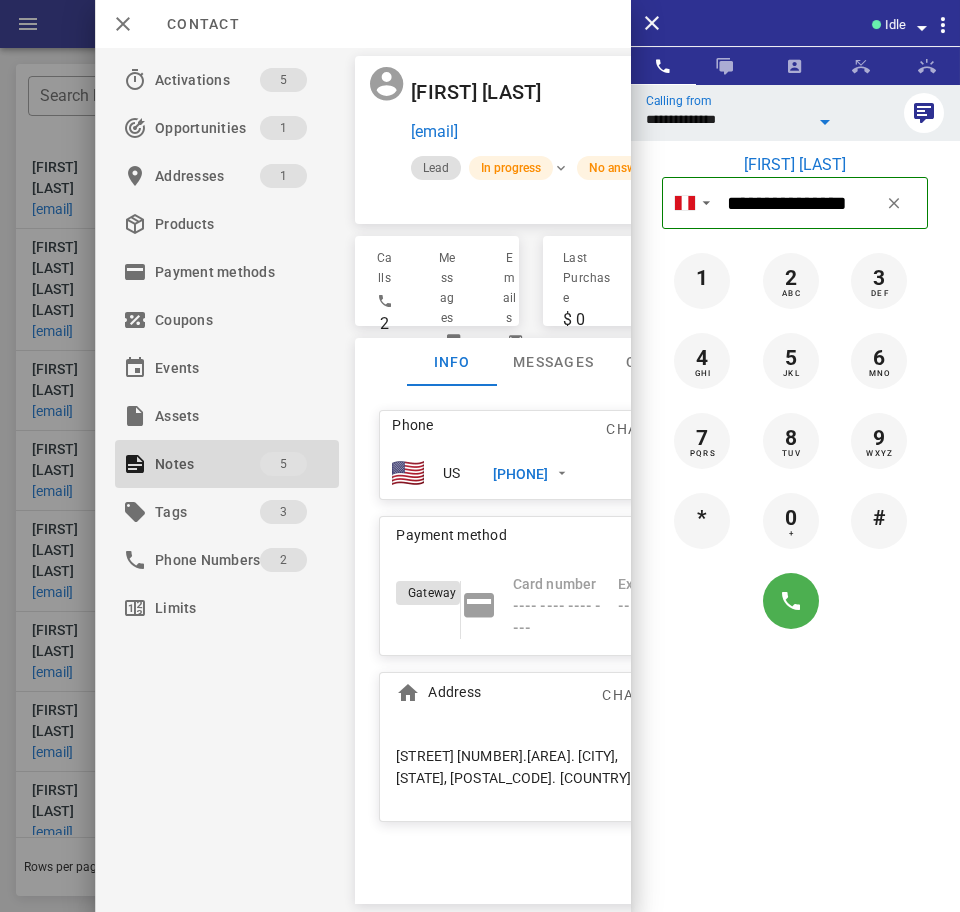 click on "**********" at bounding box center (727, 119) 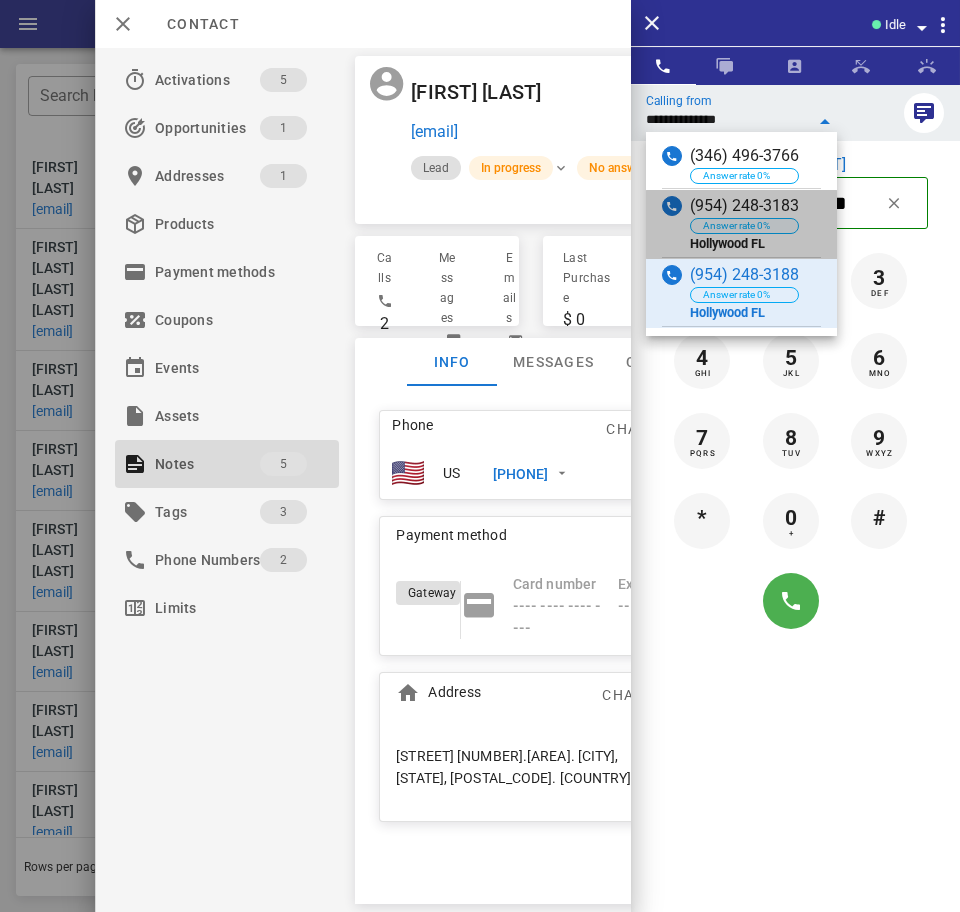 click on "Answer rate 0%" at bounding box center (744, 226) 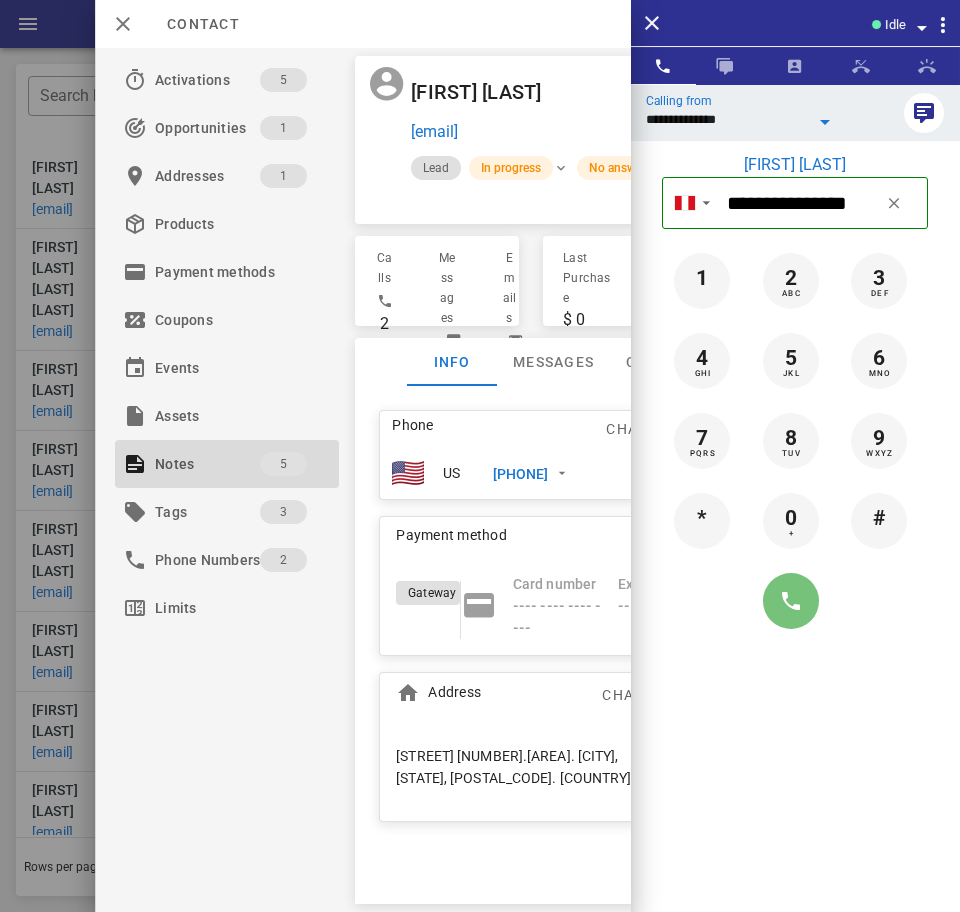 click at bounding box center (791, 601) 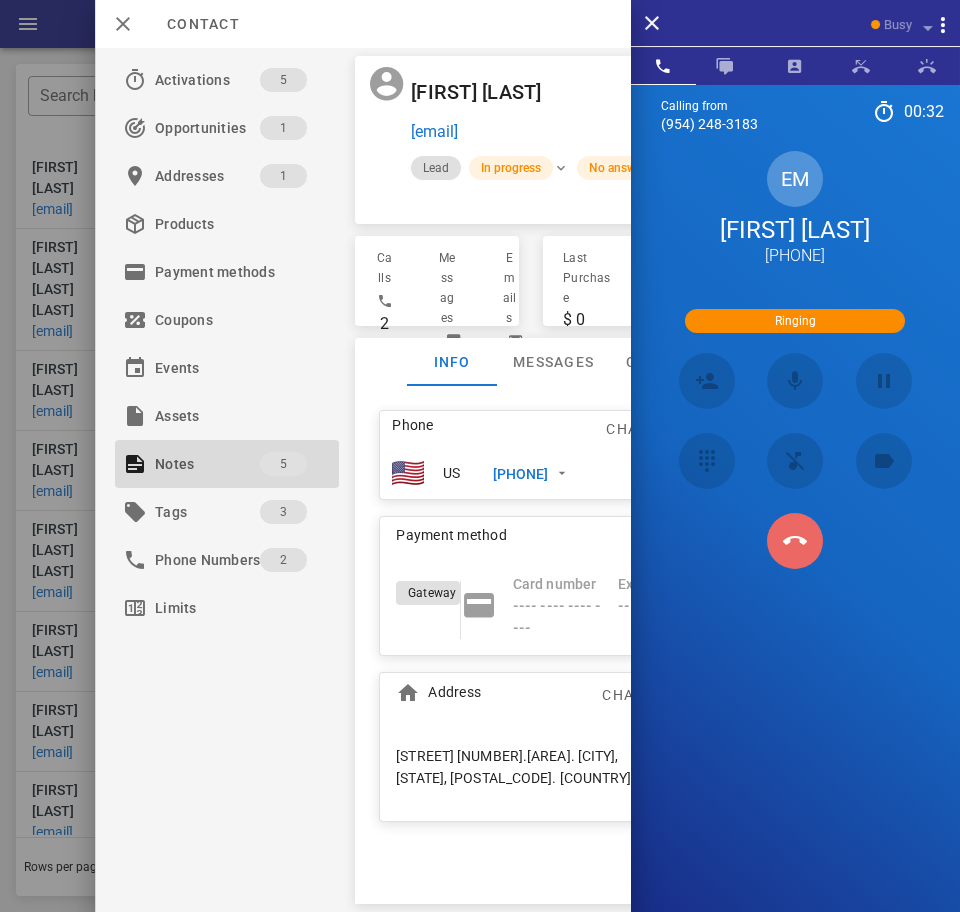 click at bounding box center [794, 540] 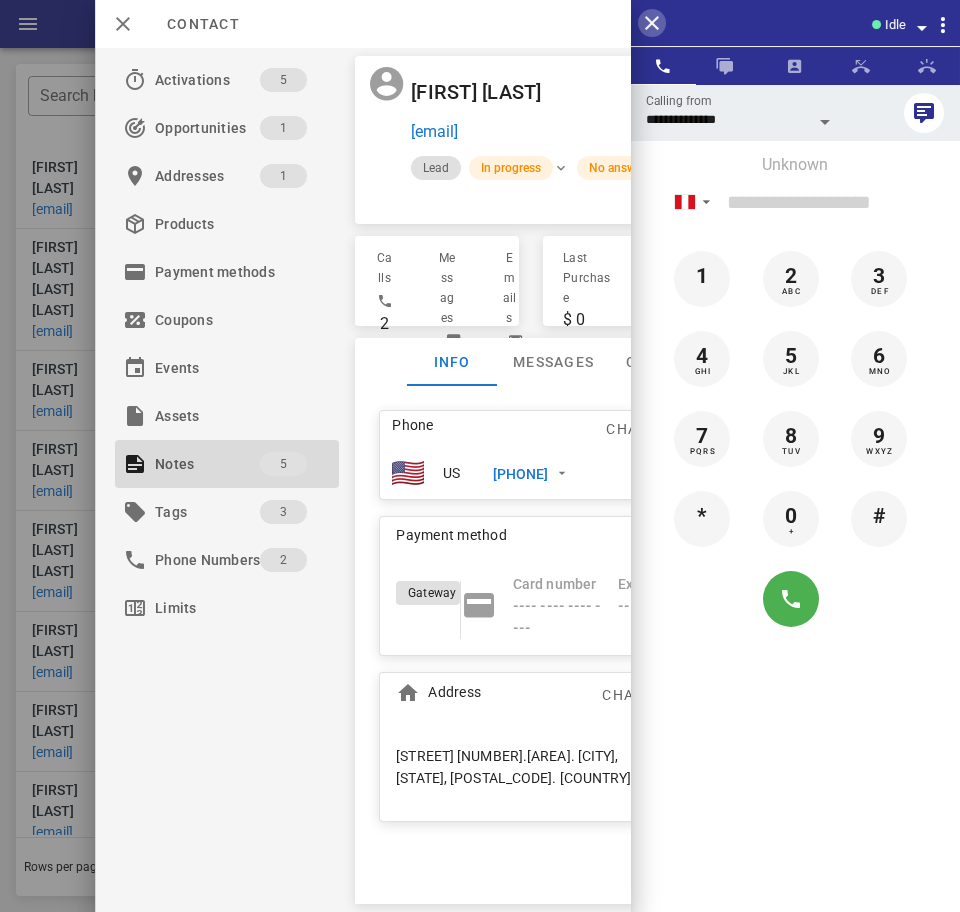 click at bounding box center (652, 23) 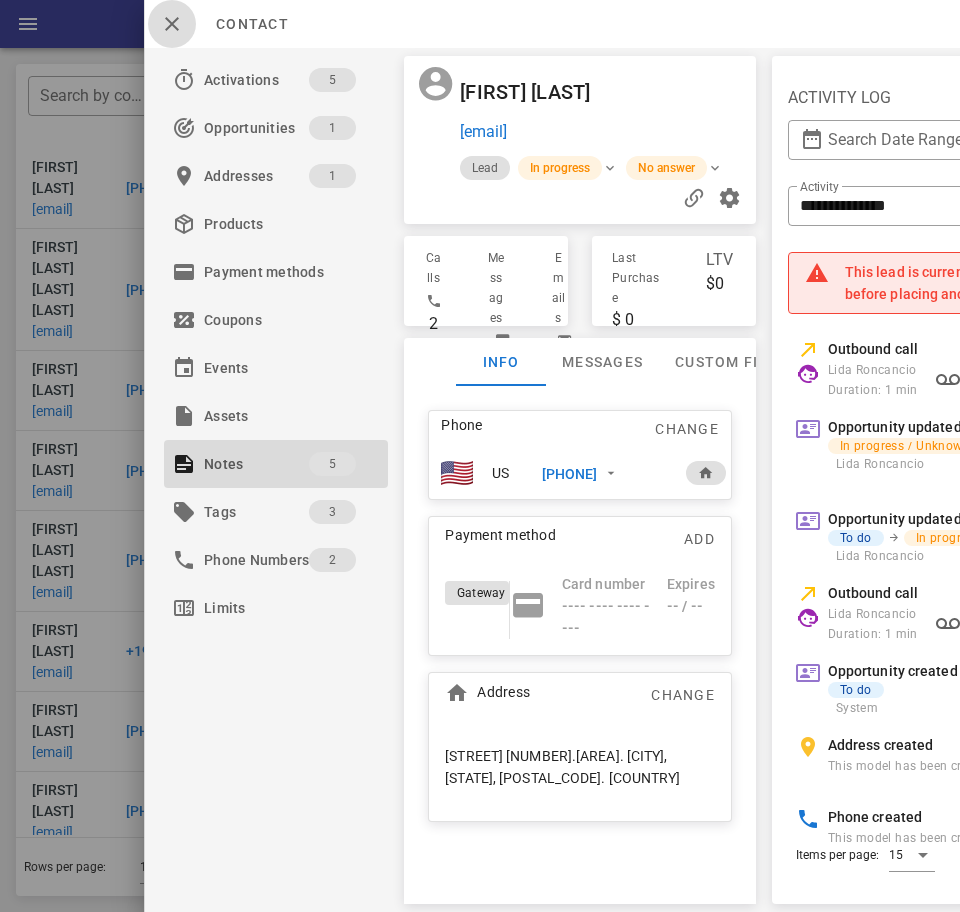 click at bounding box center [172, 24] 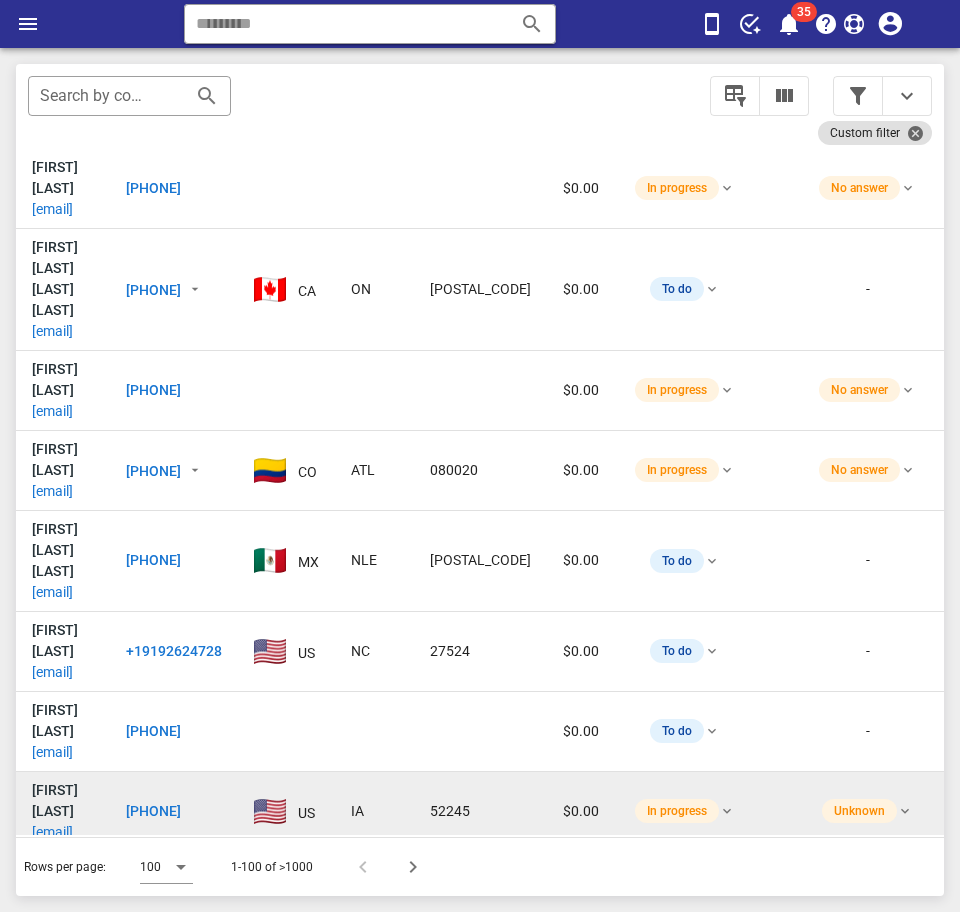 click on "girma4881@gmail.com" at bounding box center (52, 832) 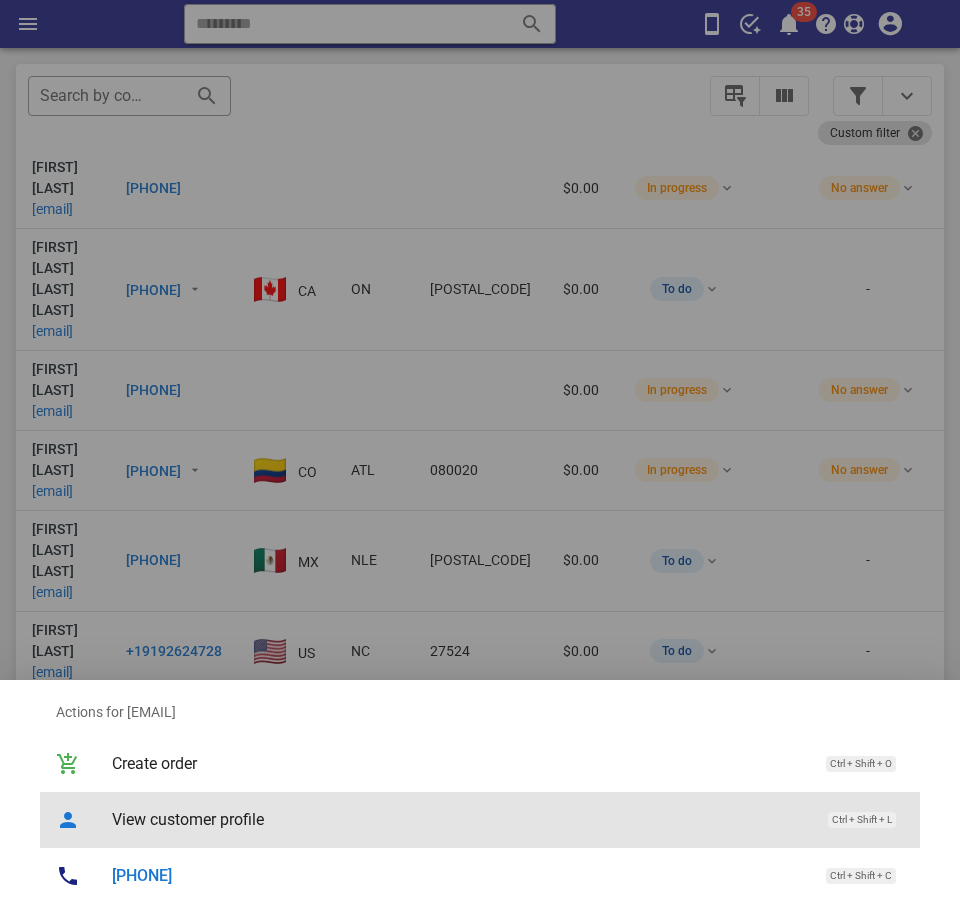 click on "View customer profile Ctrl + Shift + L" at bounding box center [508, 819] 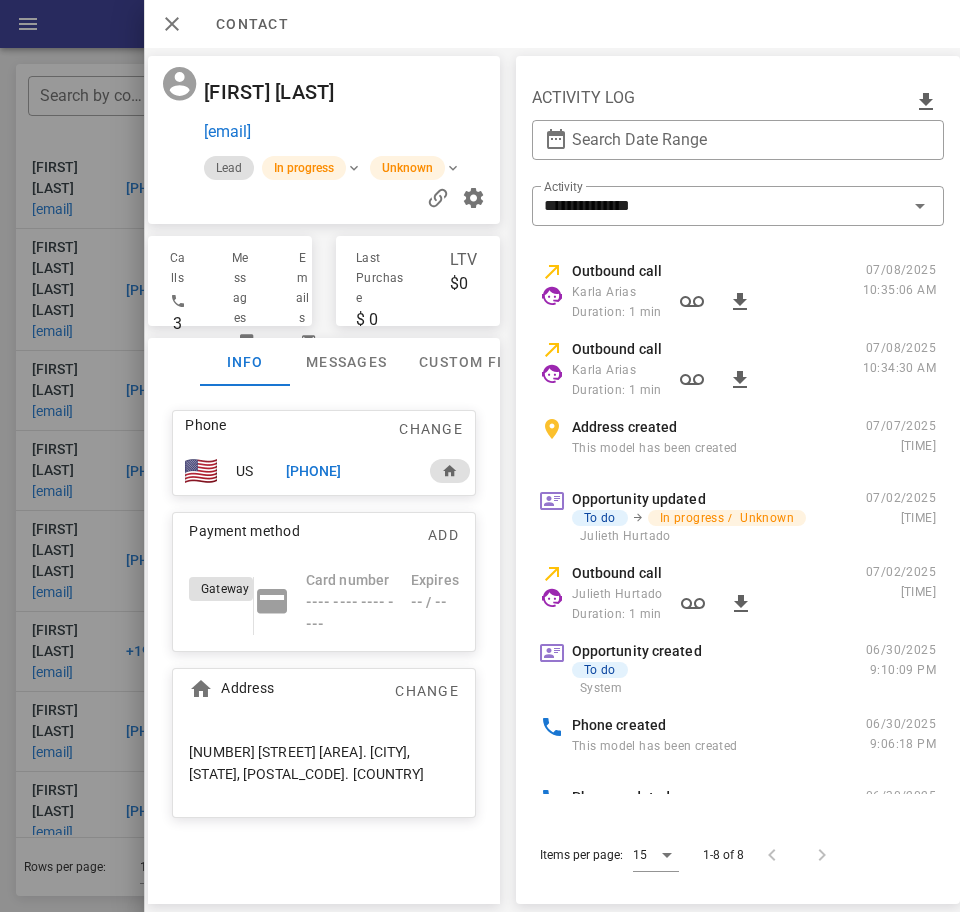 scroll, scrollTop: 0, scrollLeft: 0, axis: both 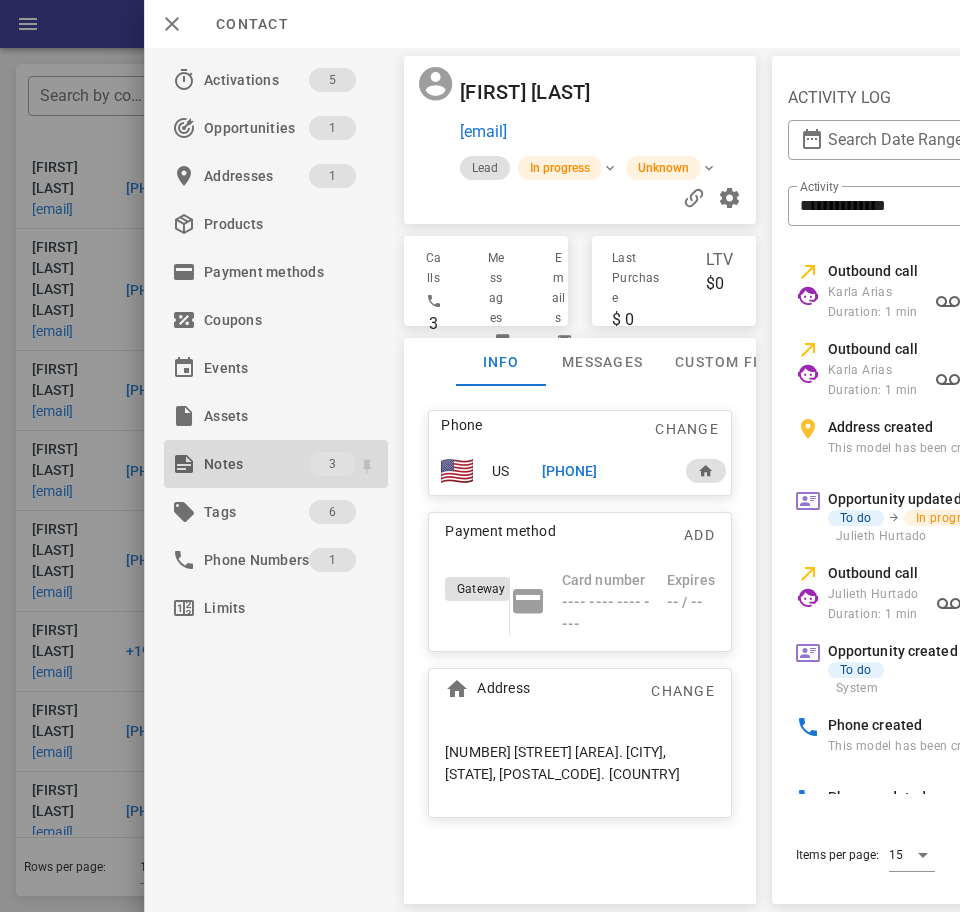 click on "Notes" at bounding box center (256, 464) 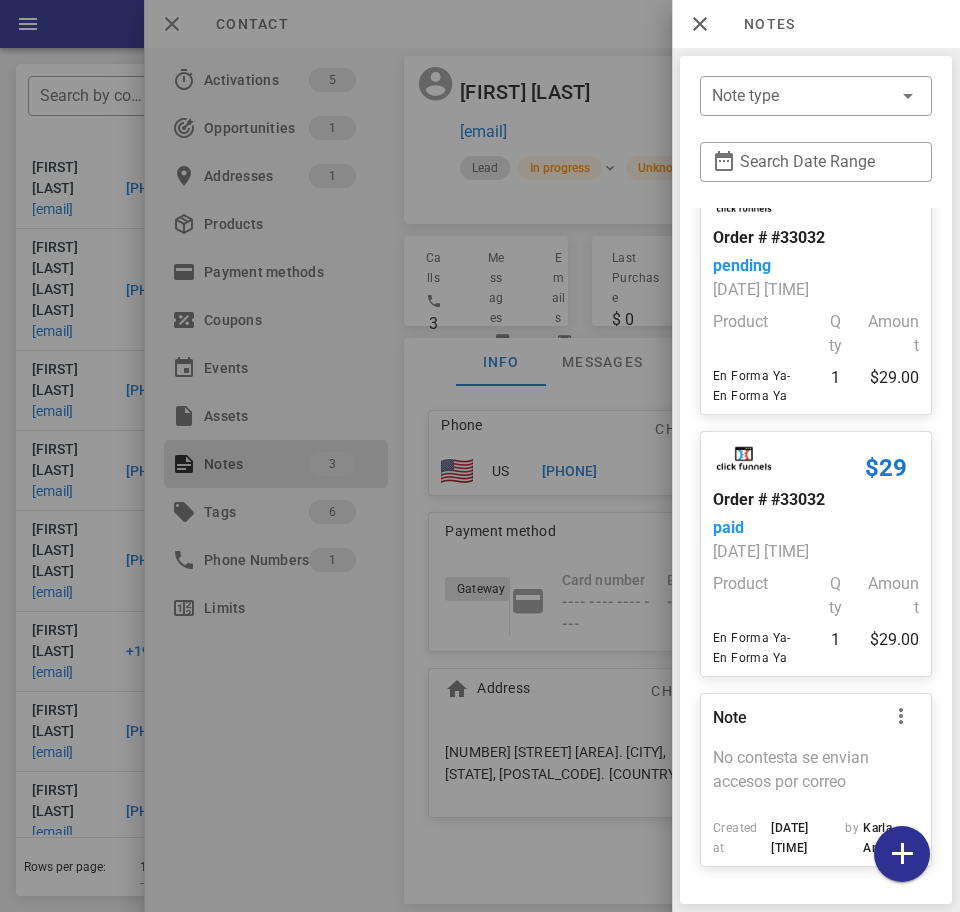 scroll, scrollTop: 93, scrollLeft: 0, axis: vertical 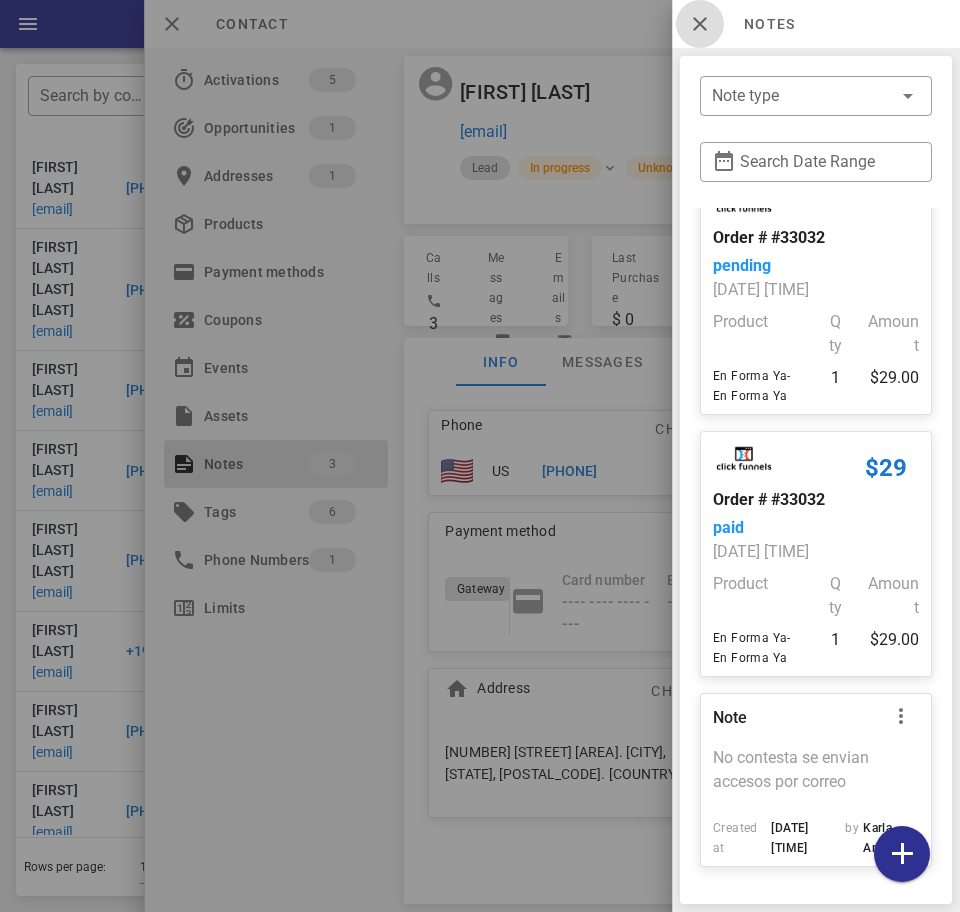 click at bounding box center (700, 24) 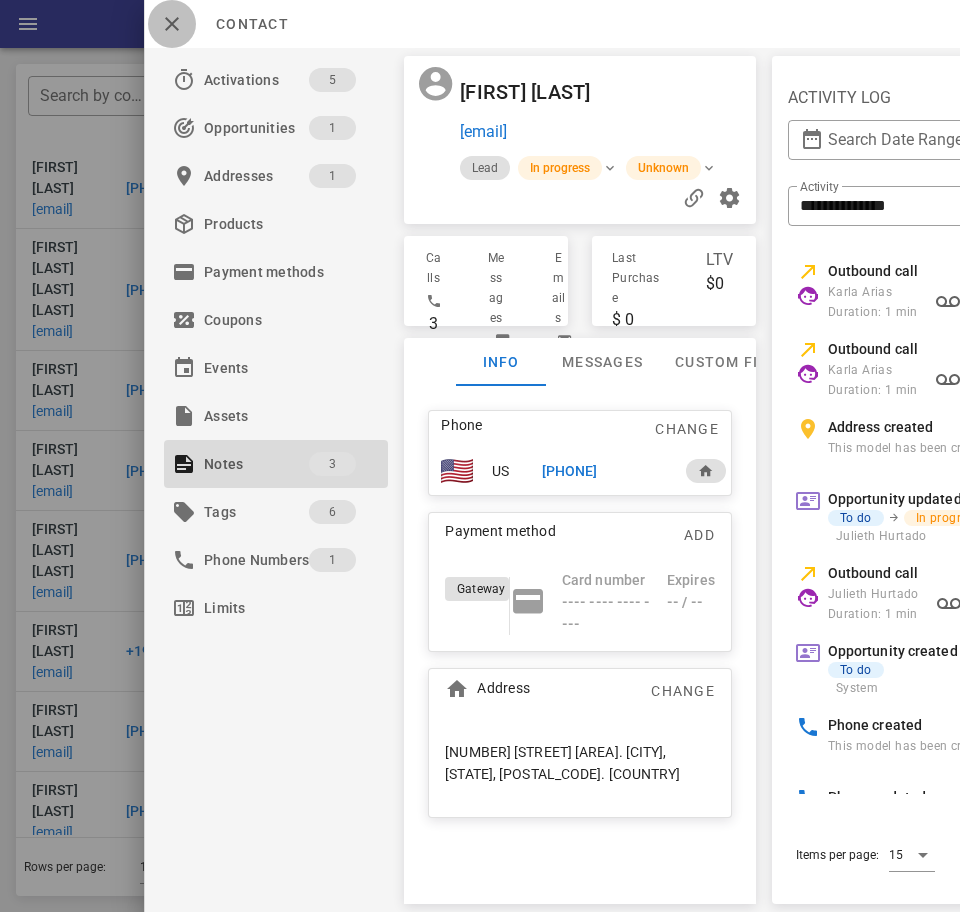 click at bounding box center (172, 24) 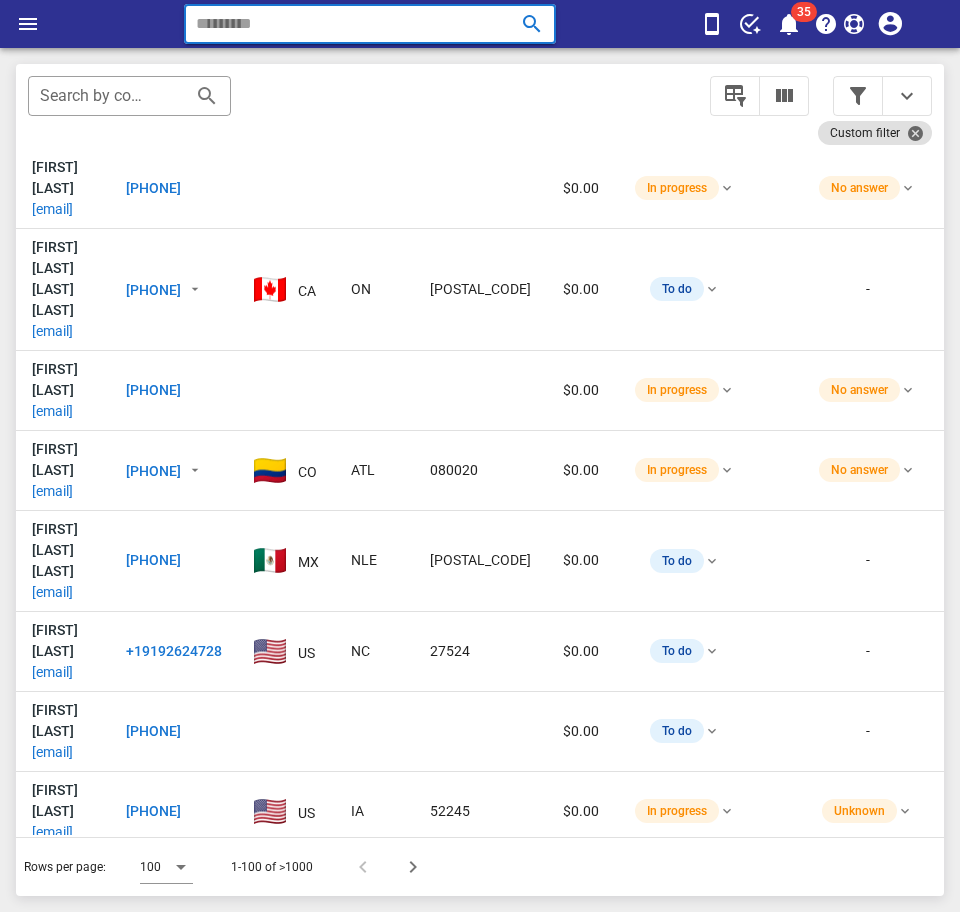 click at bounding box center [342, 24] 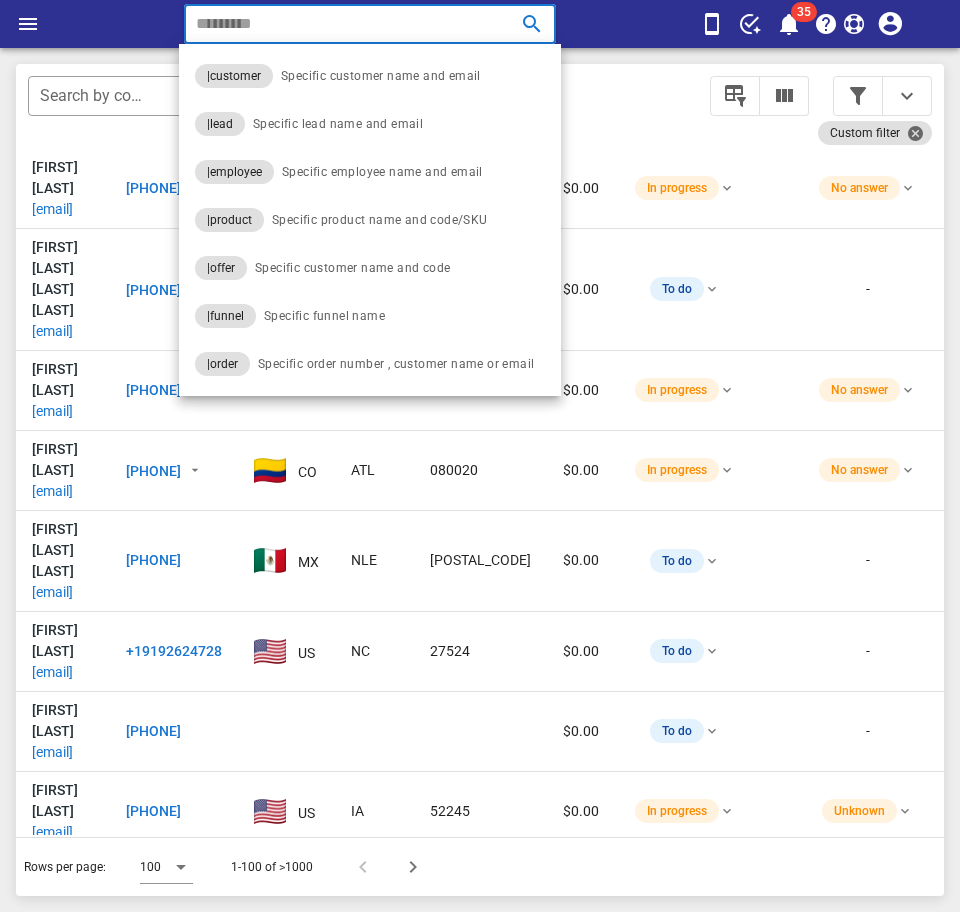 paste on "**********" 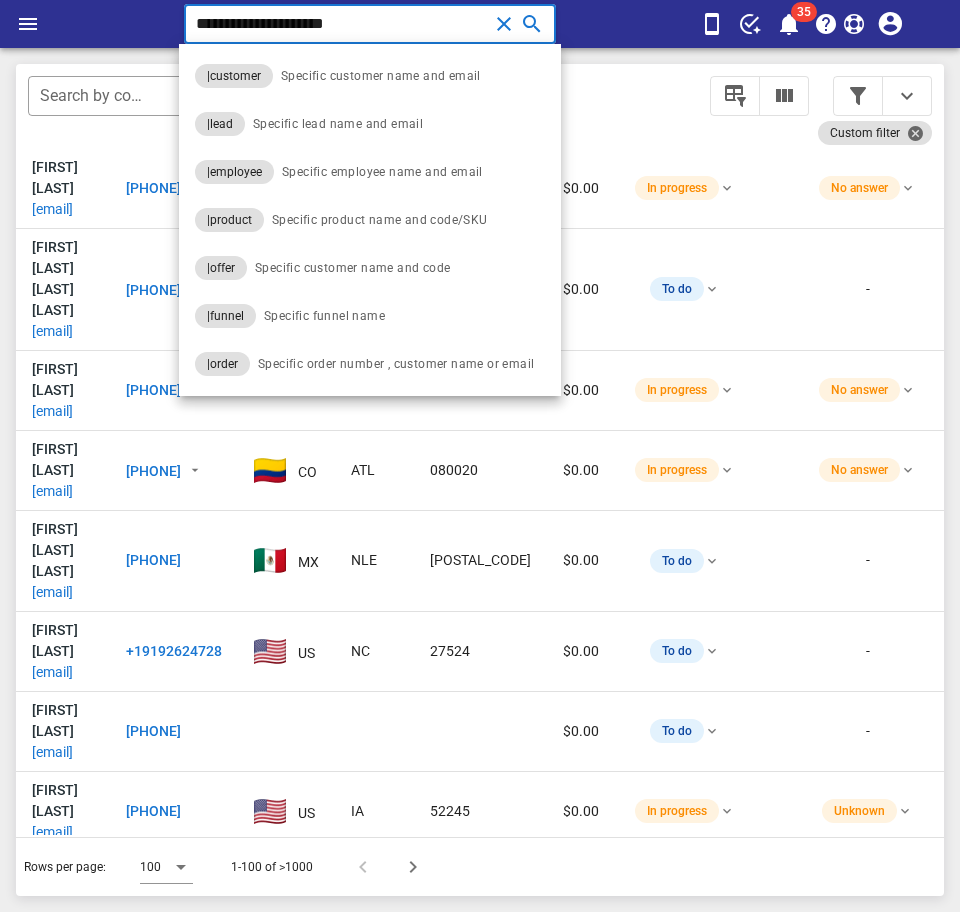 click on "**********" at bounding box center [342, 24] 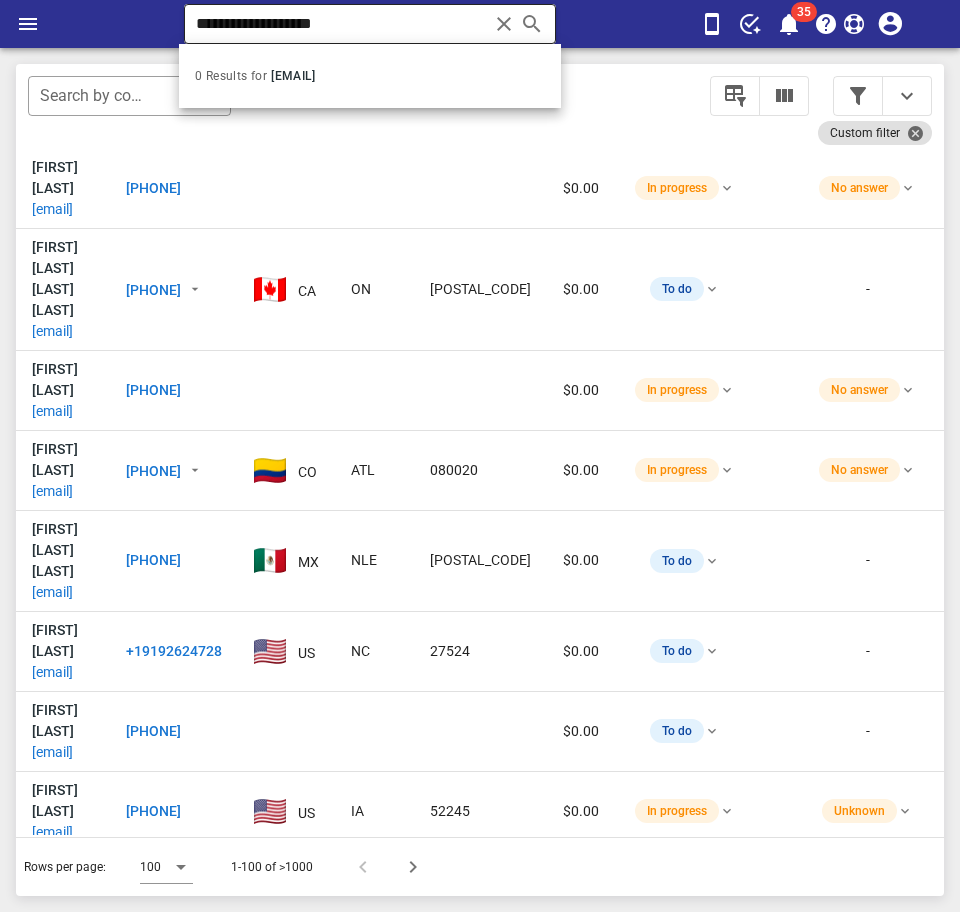 click on "**********" at bounding box center [342, 24] 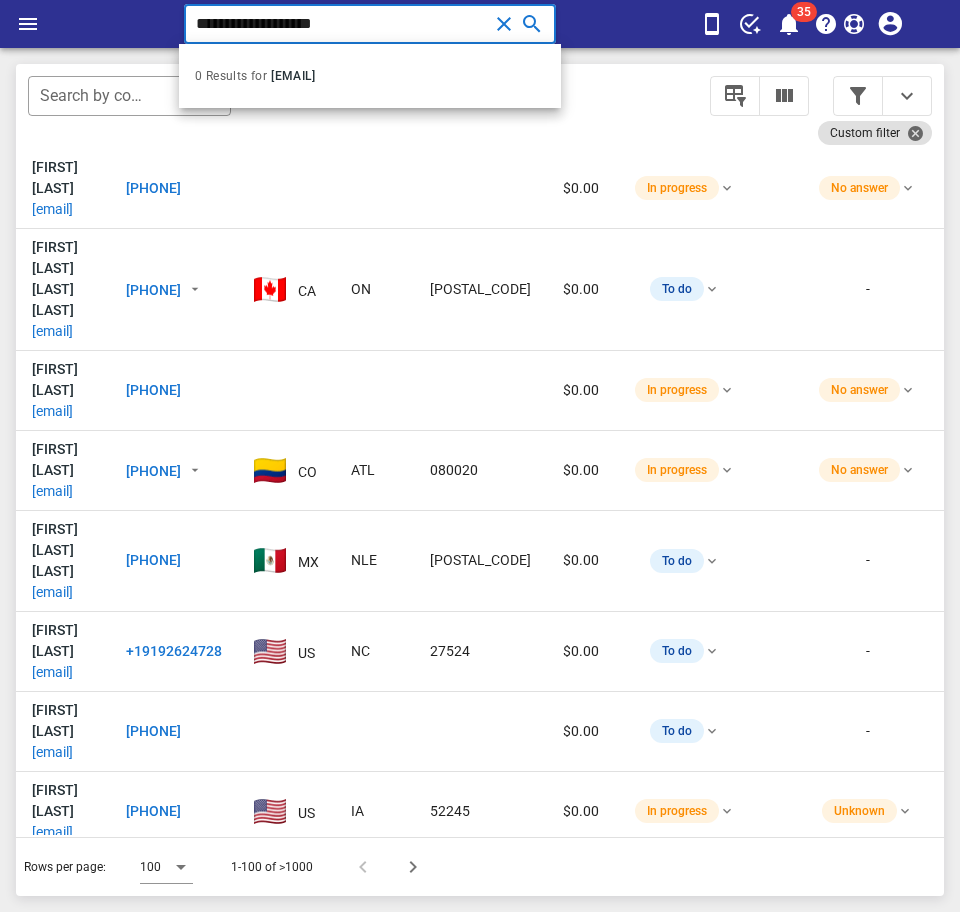 click on "**********" at bounding box center (342, 24) 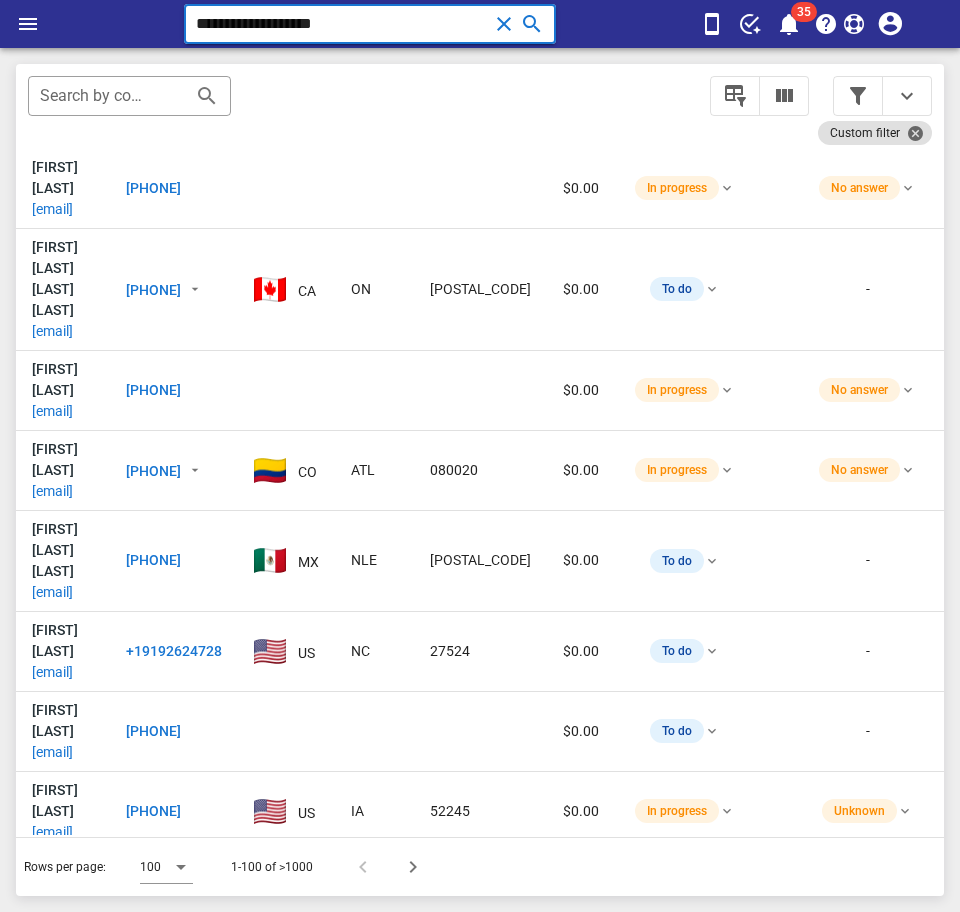 click on "**********" at bounding box center [342, 24] 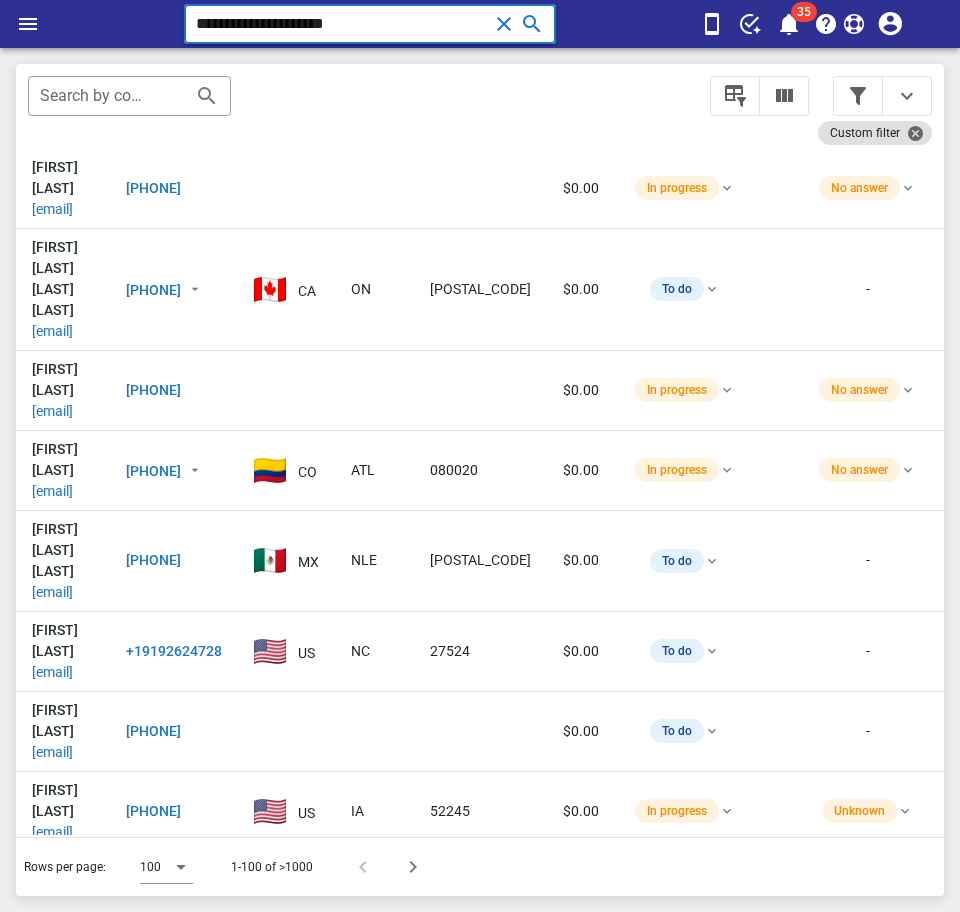 type on "**********" 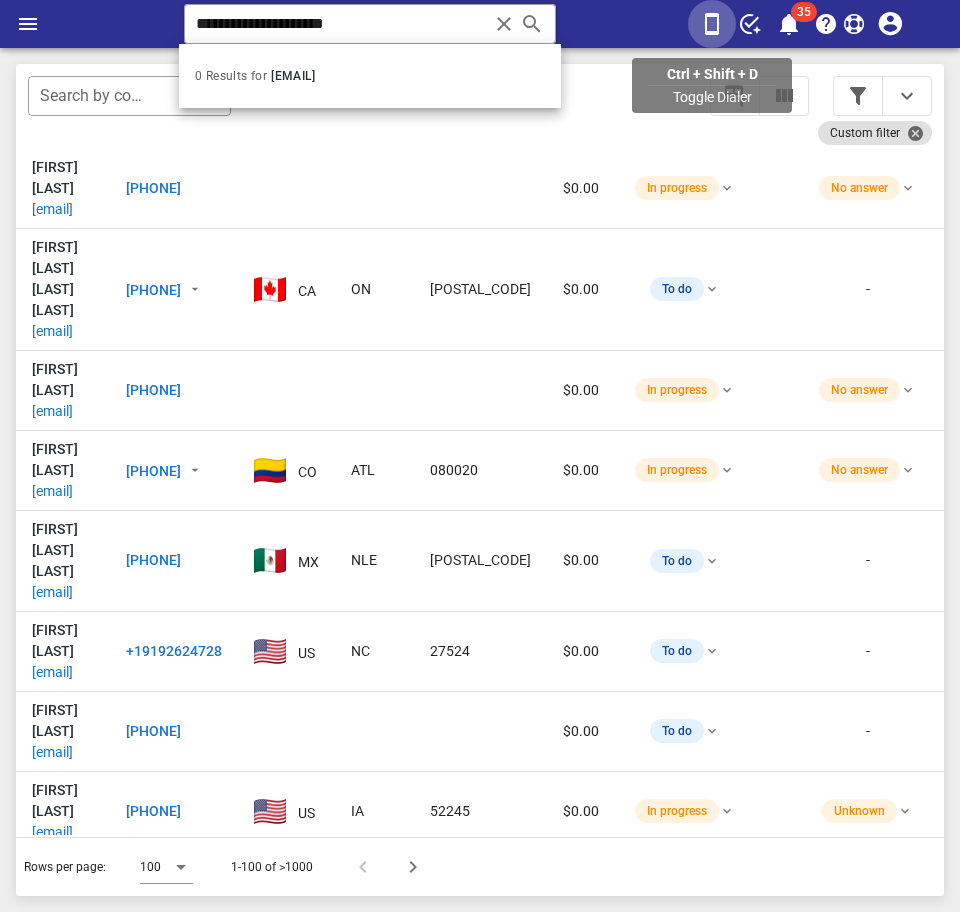 click at bounding box center [712, 24] 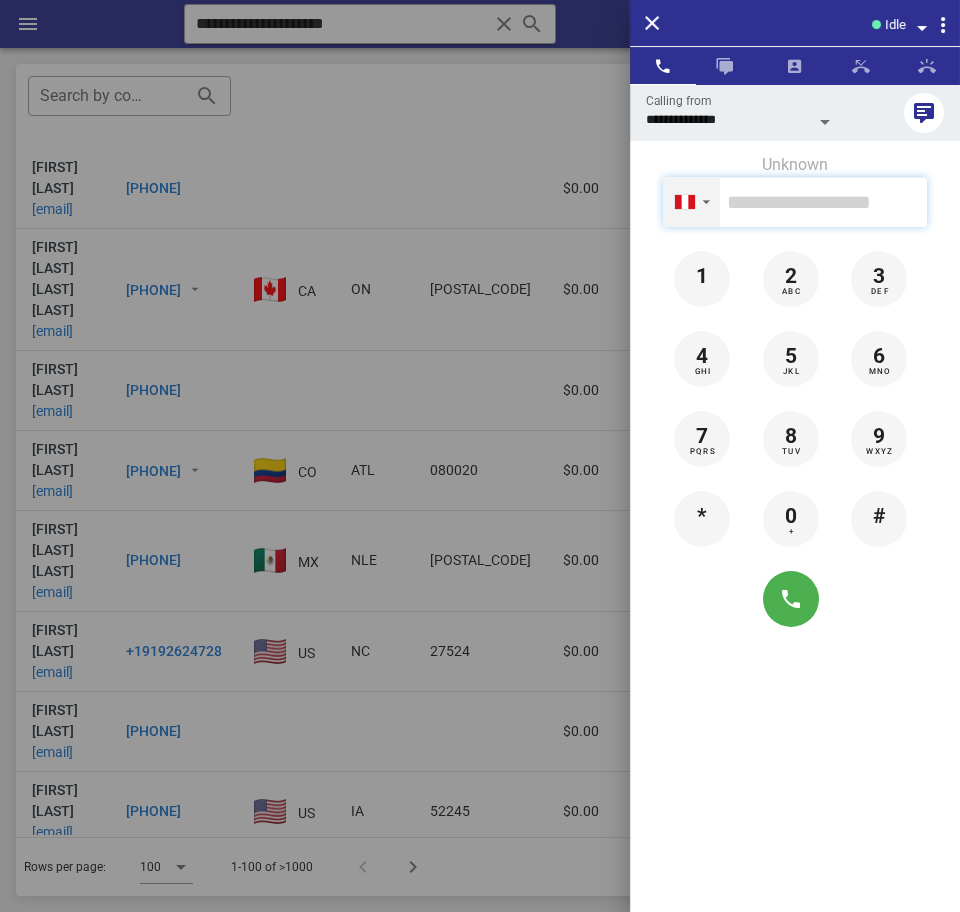 click on "▼" at bounding box center (706, 202) 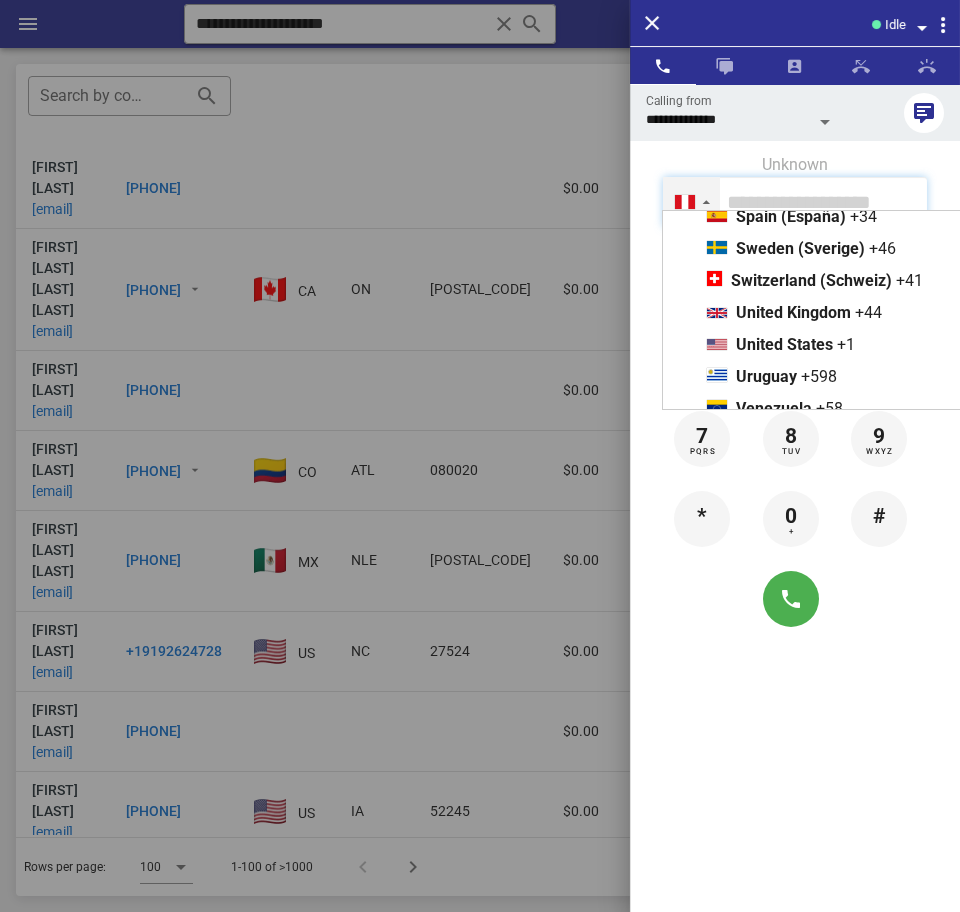 scroll, scrollTop: 1074, scrollLeft: 0, axis: vertical 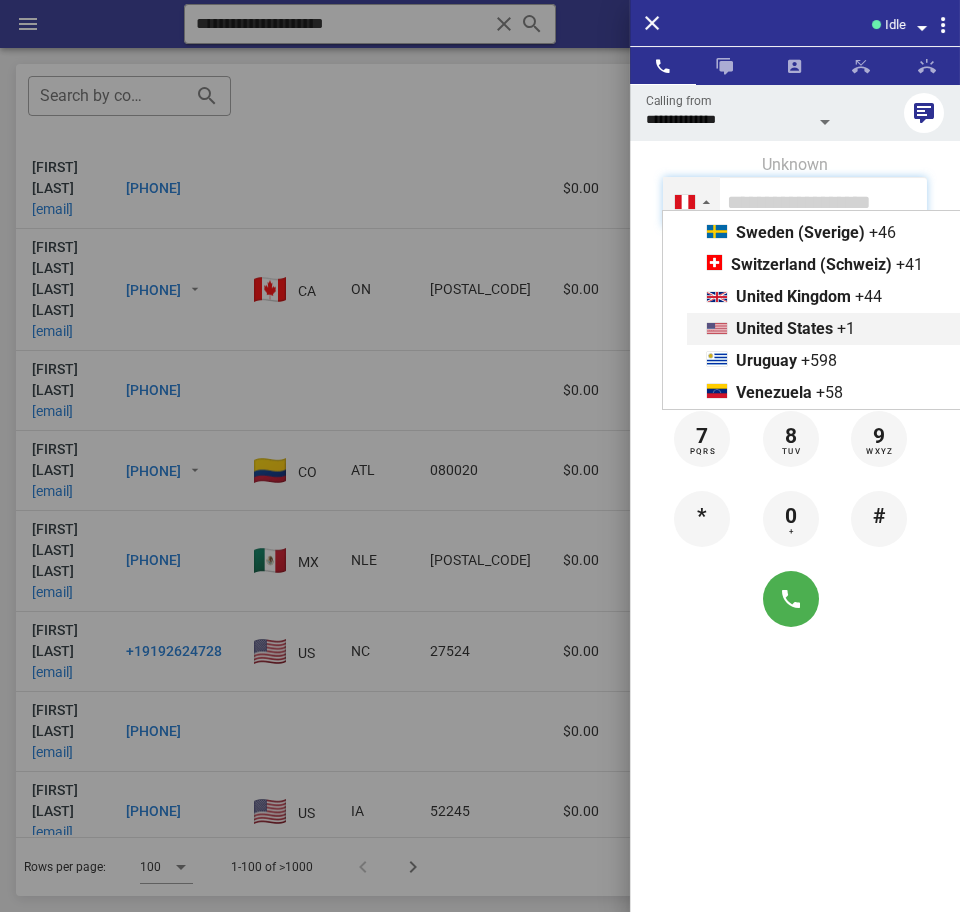 click on "United States" at bounding box center [784, 328] 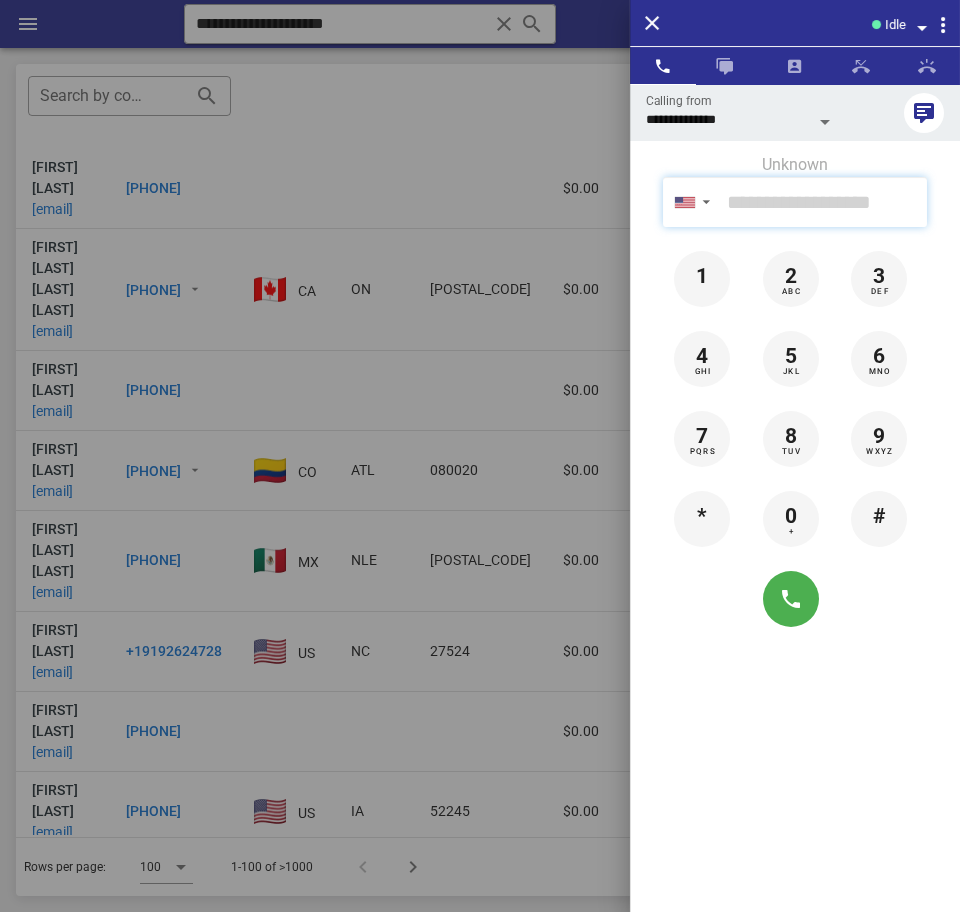 click at bounding box center [823, 202] 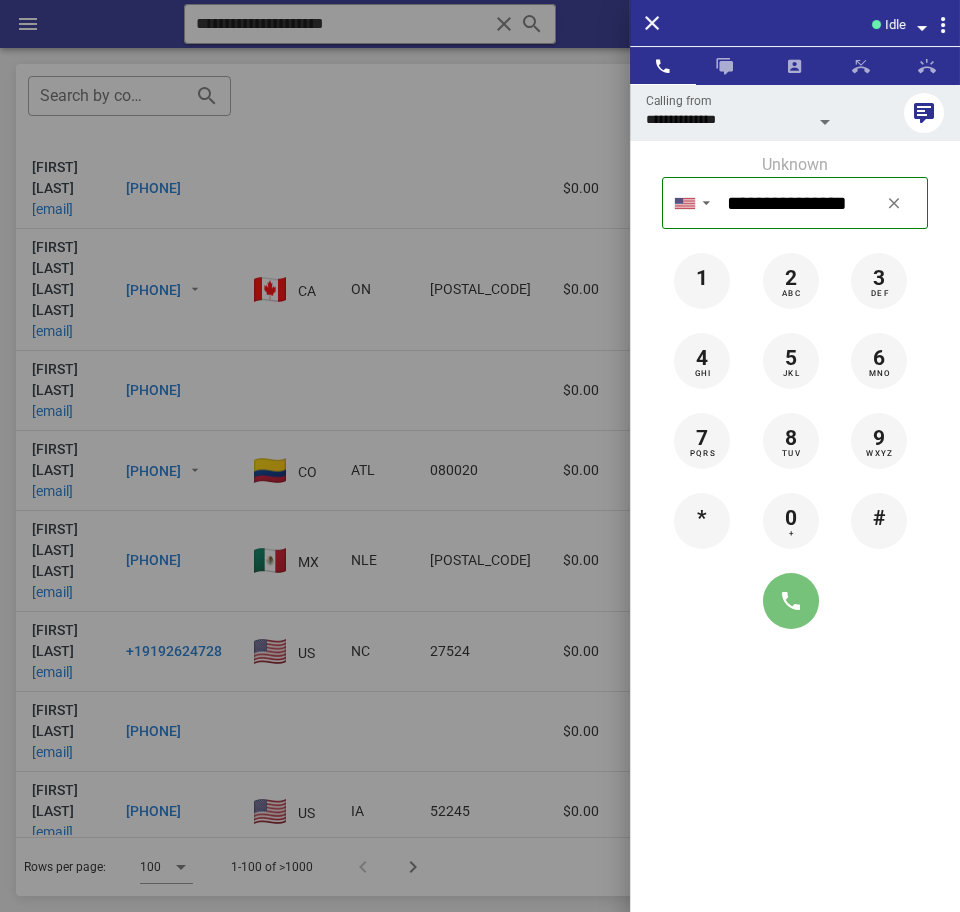 click at bounding box center (791, 601) 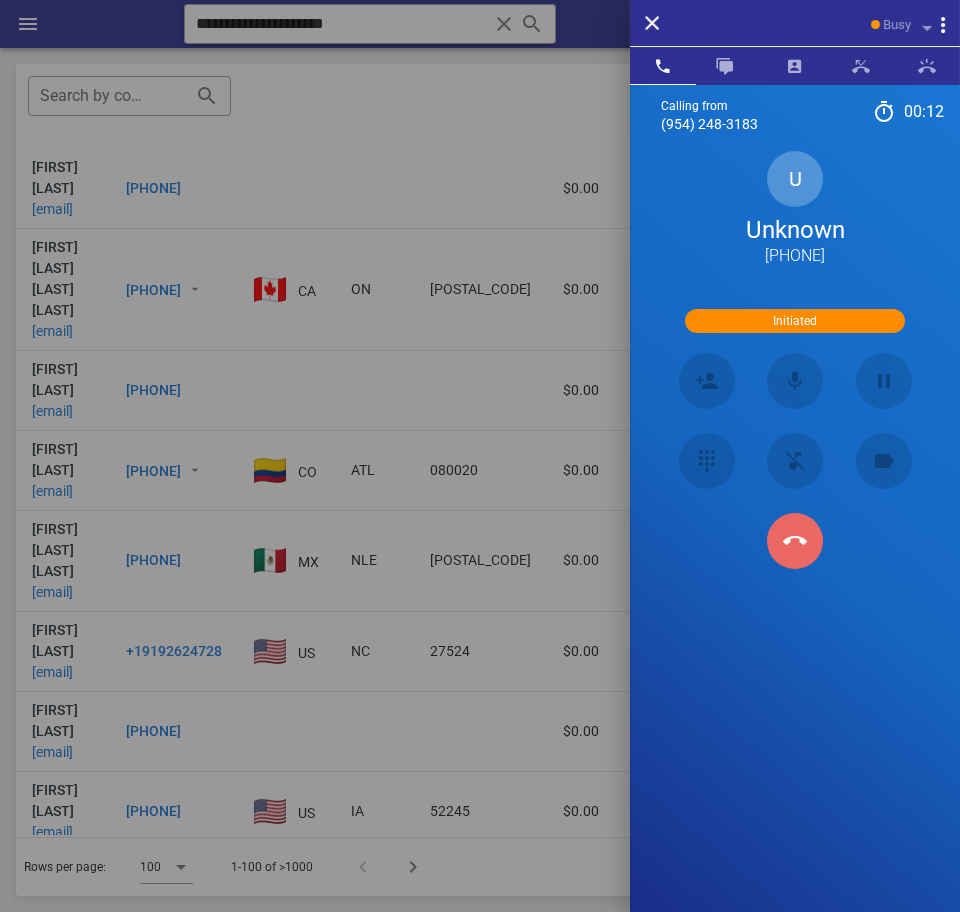 drag, startPoint x: 797, startPoint y: 545, endPoint x: 922, endPoint y: 691, distance: 192.20041 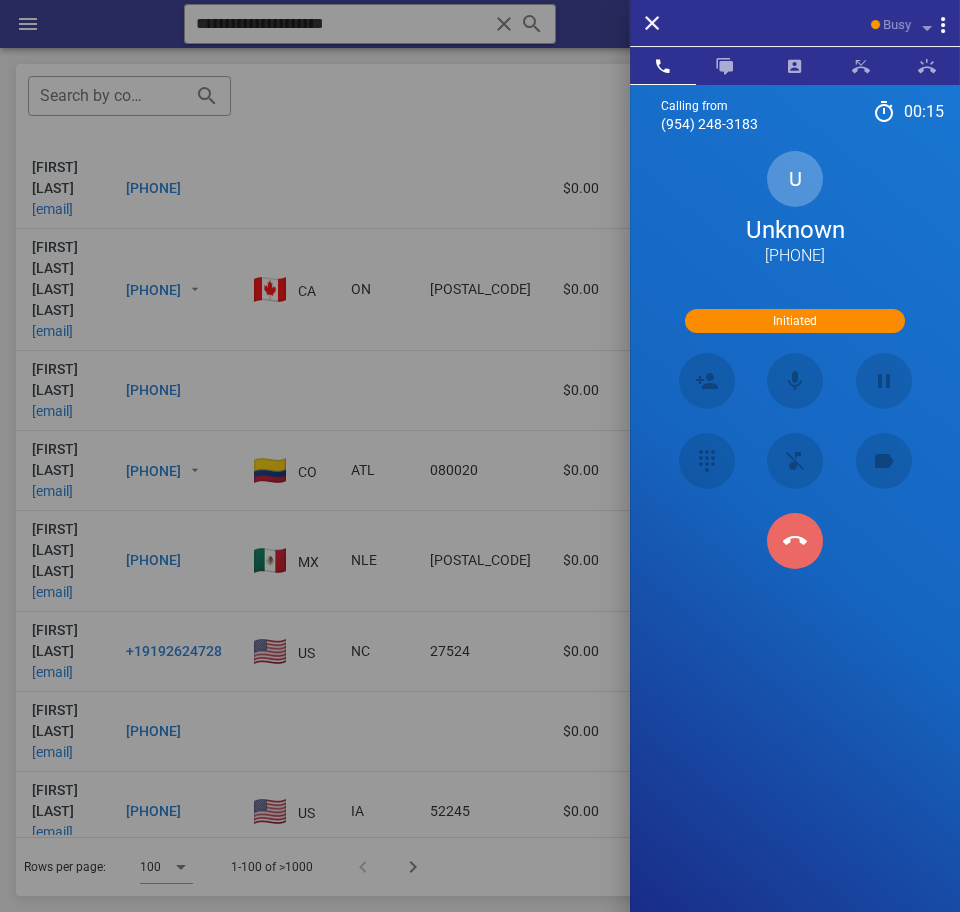 click at bounding box center (795, 541) 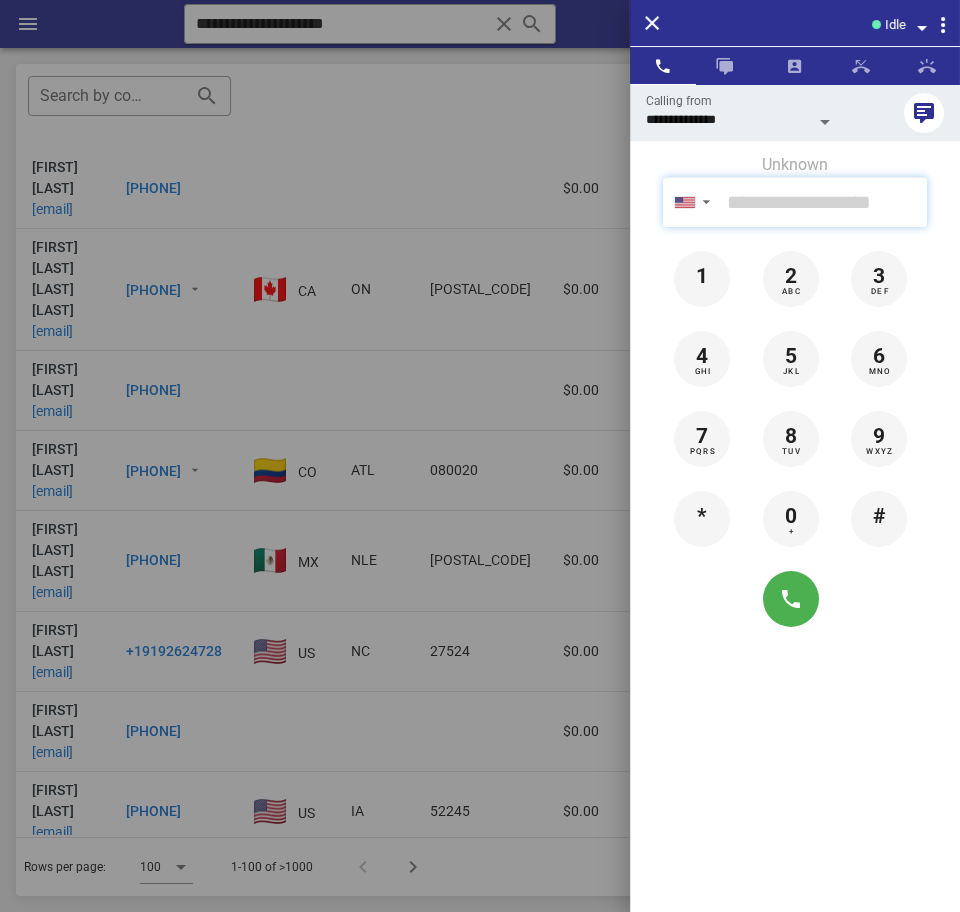 click at bounding box center [823, 202] 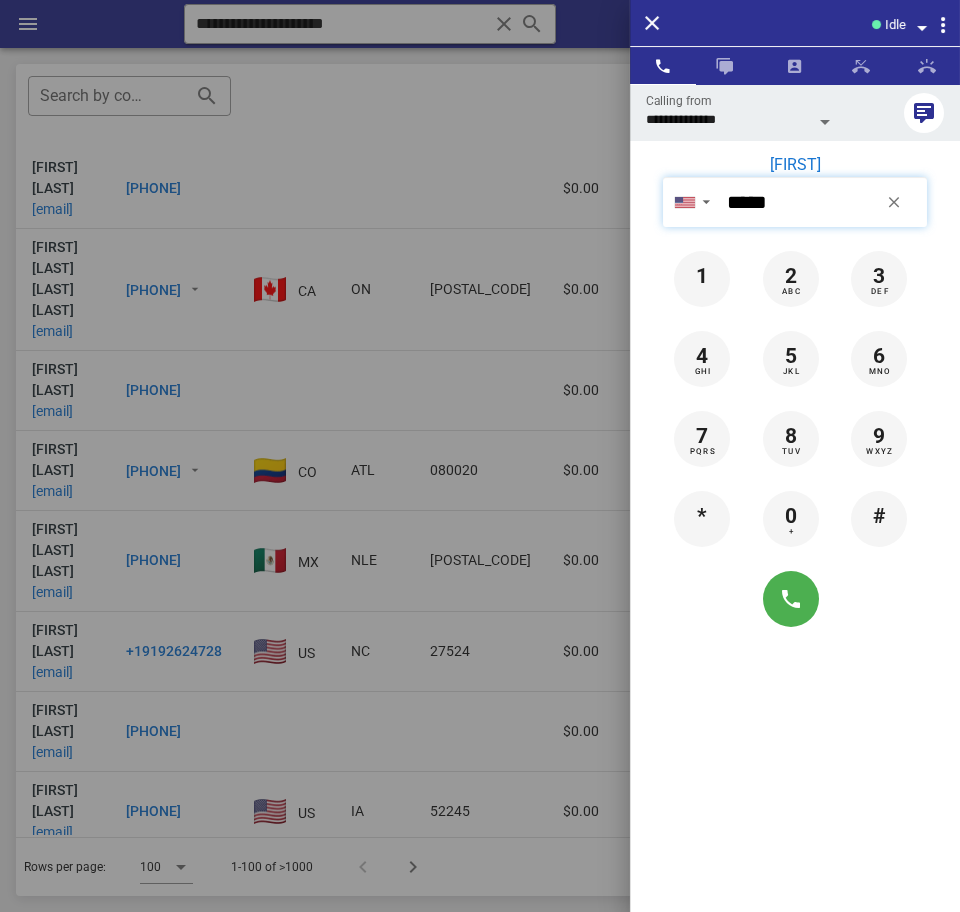 click on "*****" at bounding box center [823, 202] 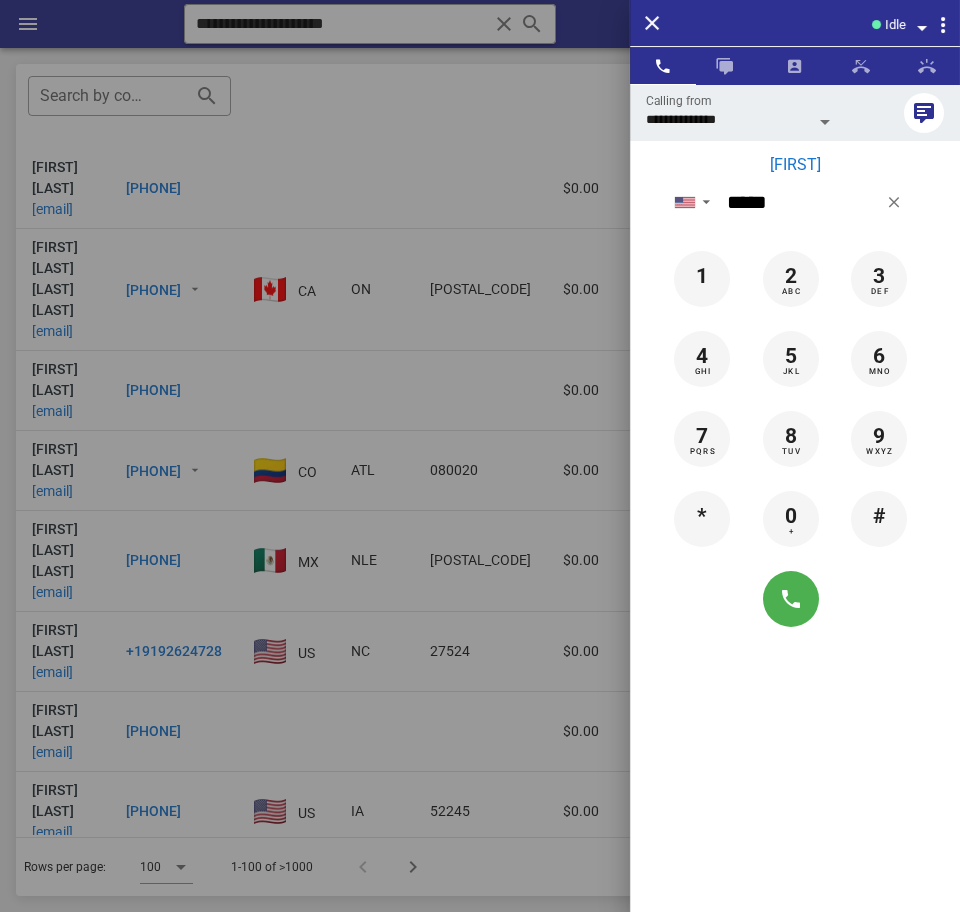 click on "Irma" at bounding box center (795, 165) 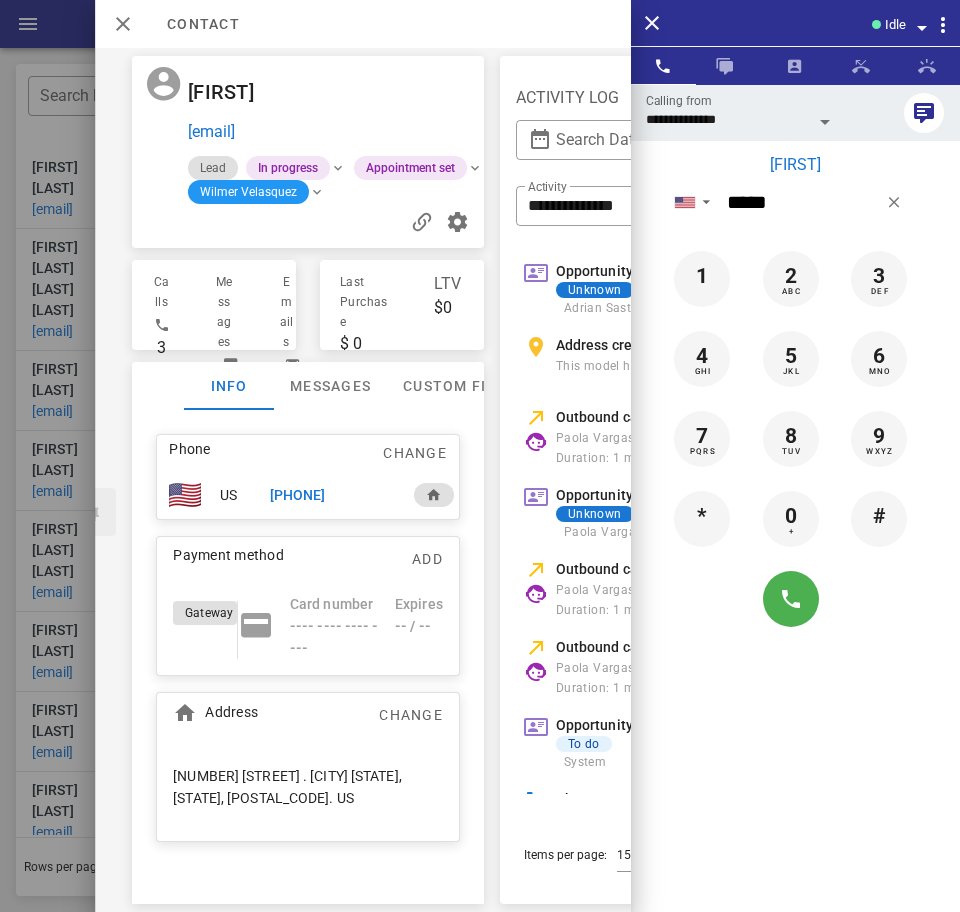 scroll, scrollTop: 0, scrollLeft: 236, axis: horizontal 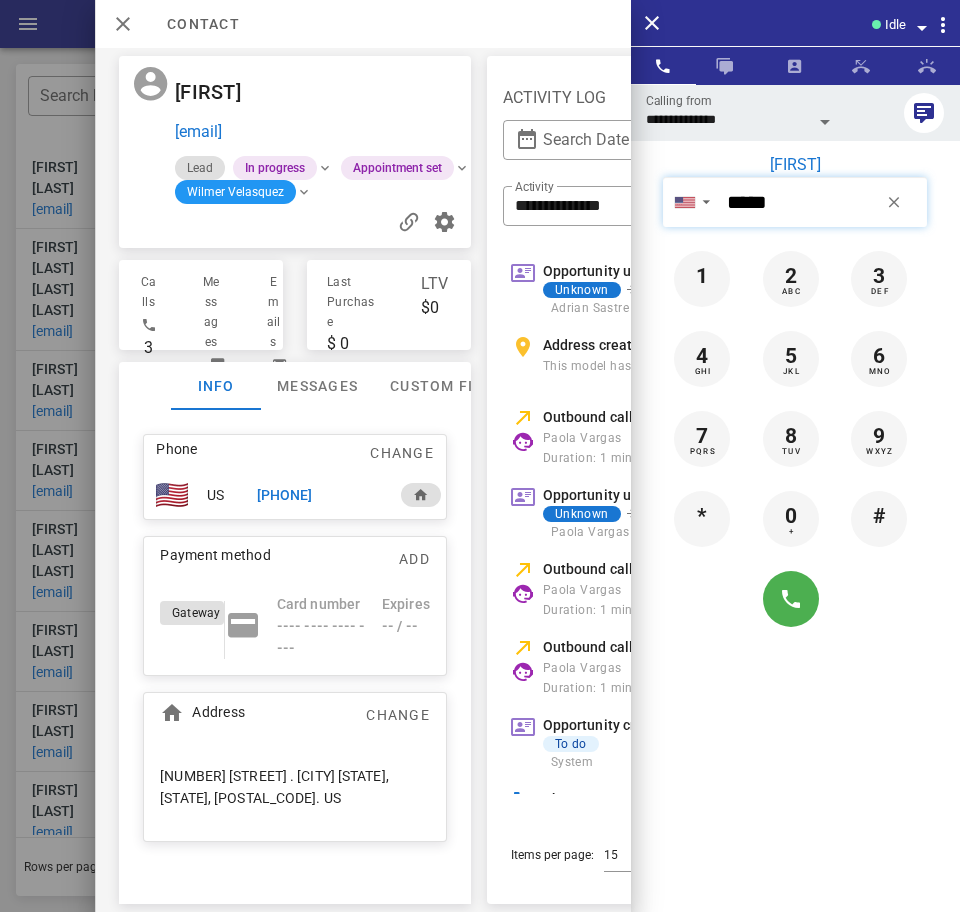 click on "*****" at bounding box center (823, 202) 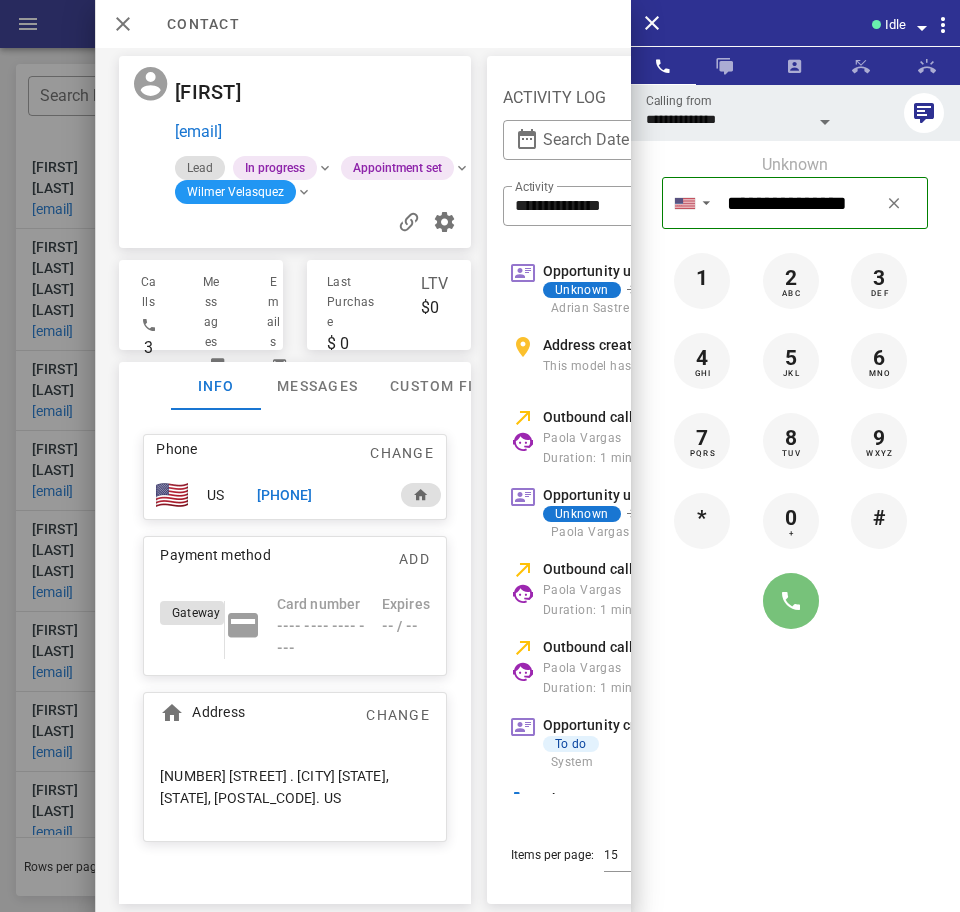 click at bounding box center (791, 601) 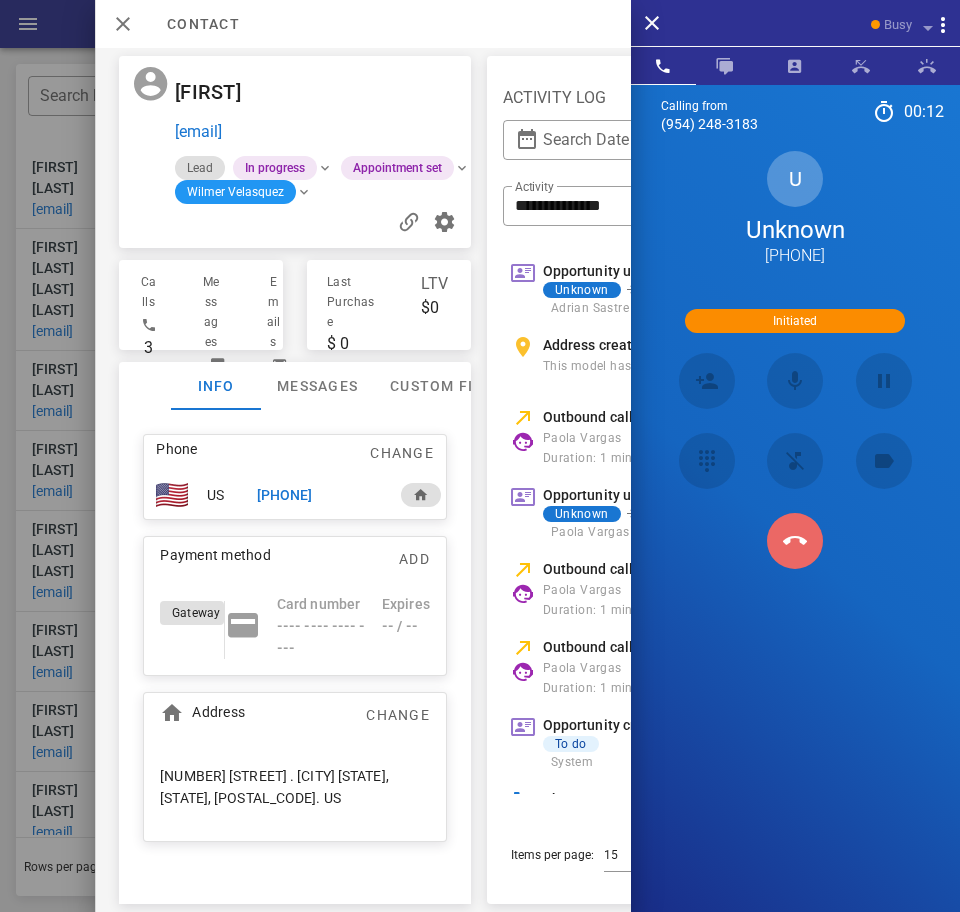 click at bounding box center (795, 541) 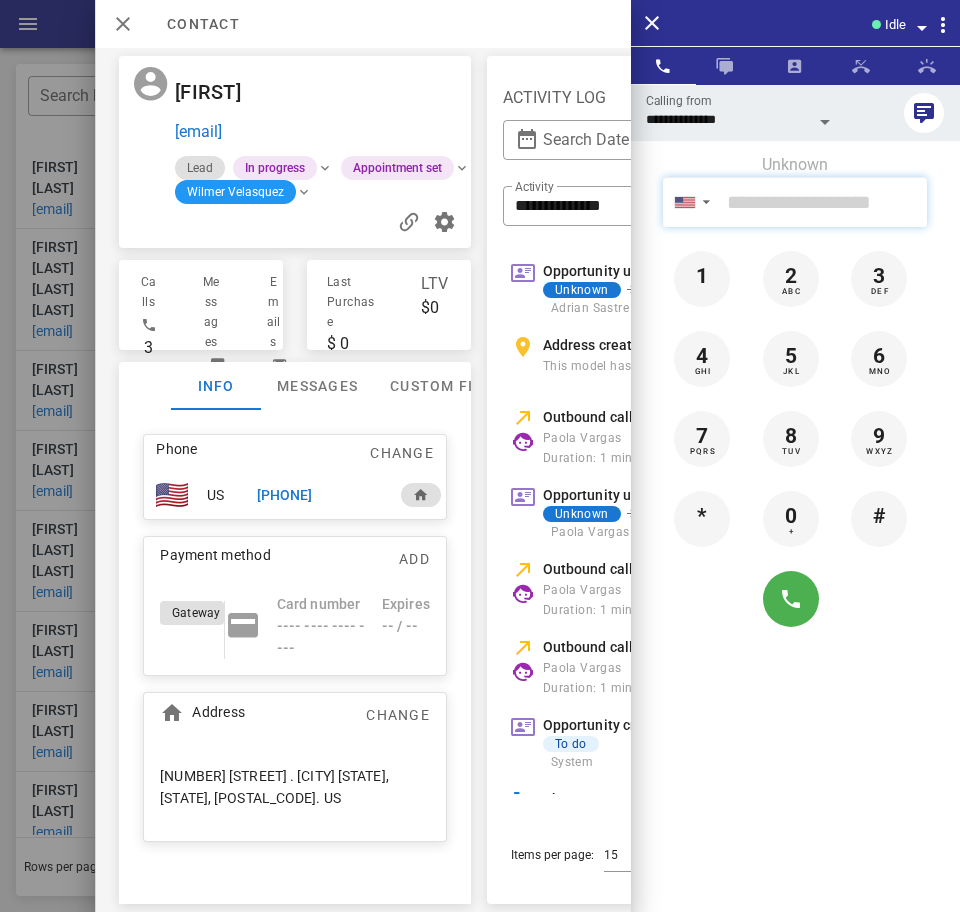 click at bounding box center [823, 202] 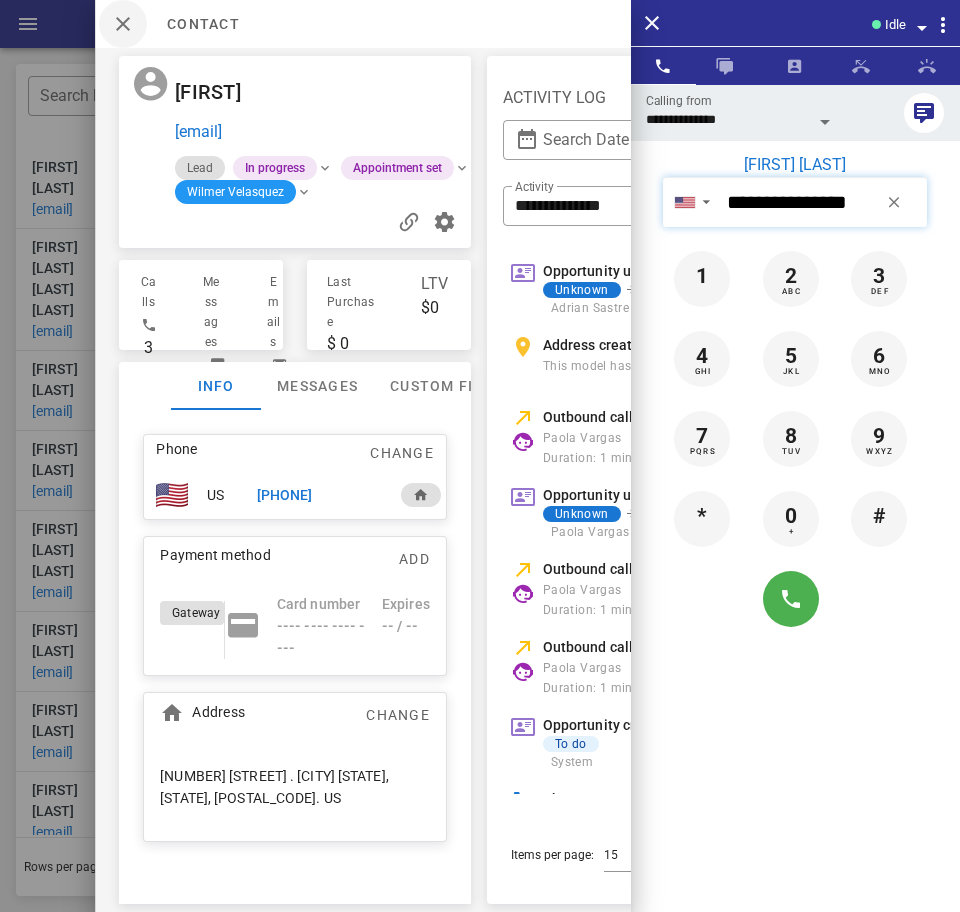 type on "**********" 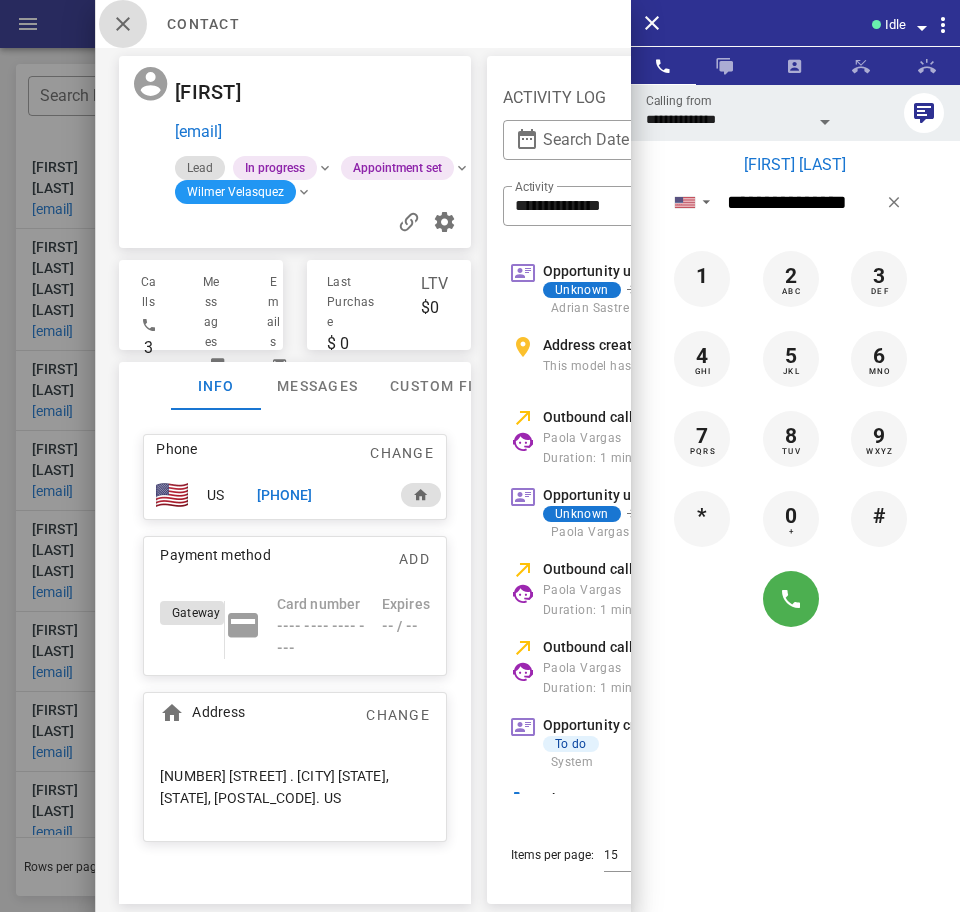 click at bounding box center (123, 24) 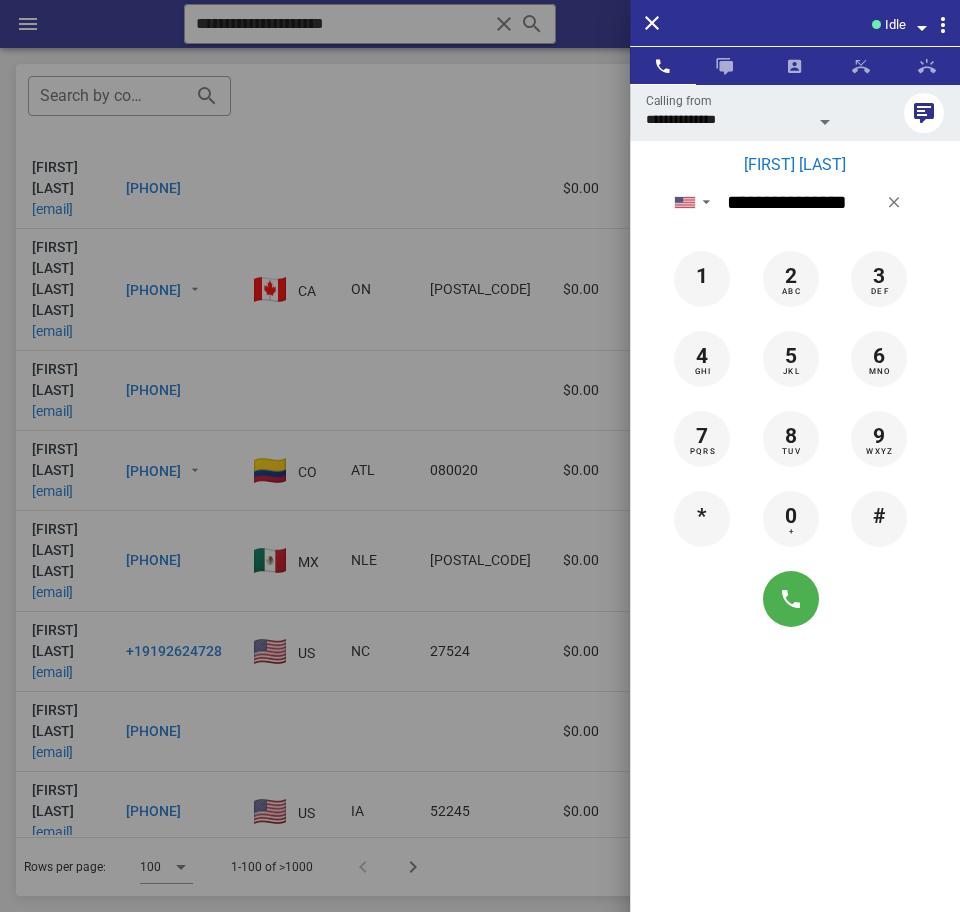 click on "Gladis Benavides" at bounding box center [795, 165] 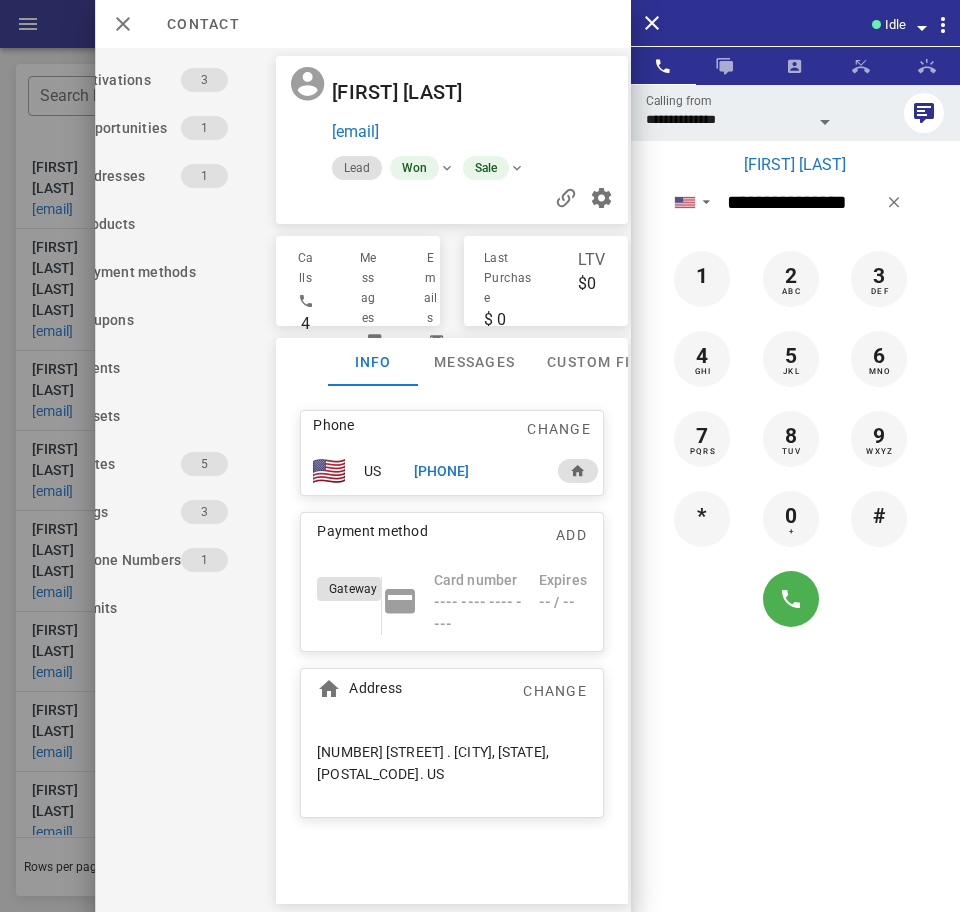 scroll, scrollTop: 0, scrollLeft: 0, axis: both 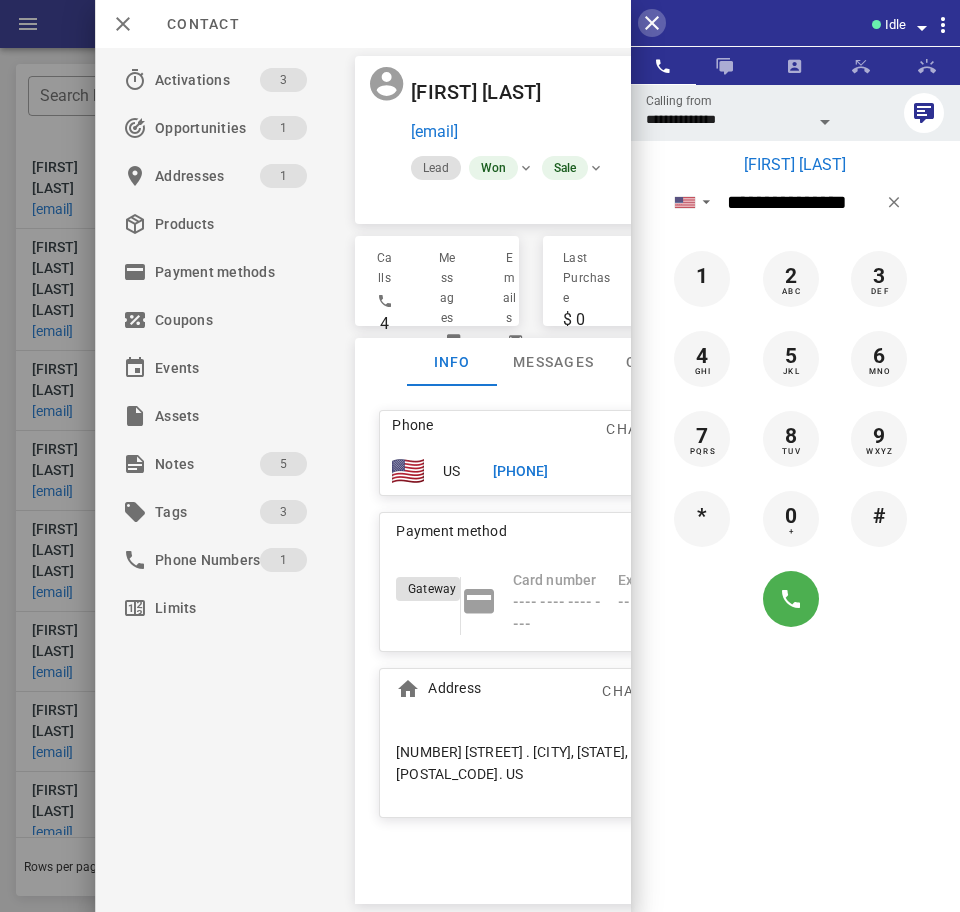 click at bounding box center (652, 23) 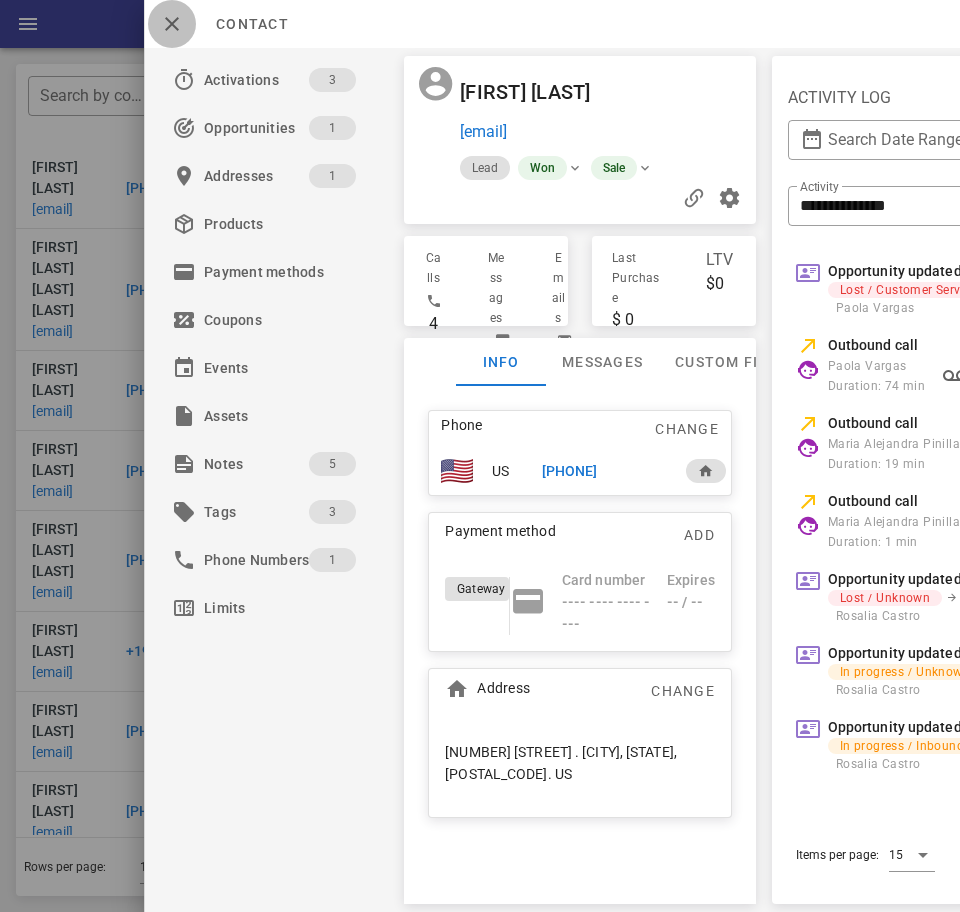 click at bounding box center (172, 24) 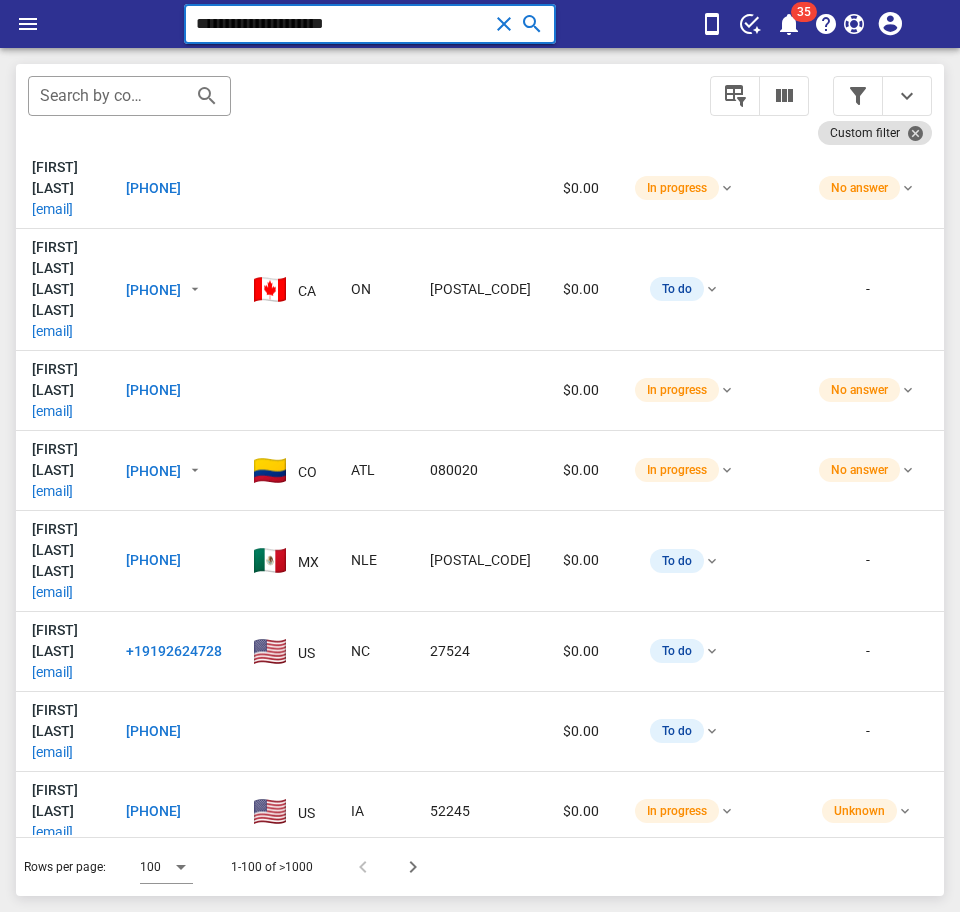 click on "**********" at bounding box center (342, 24) 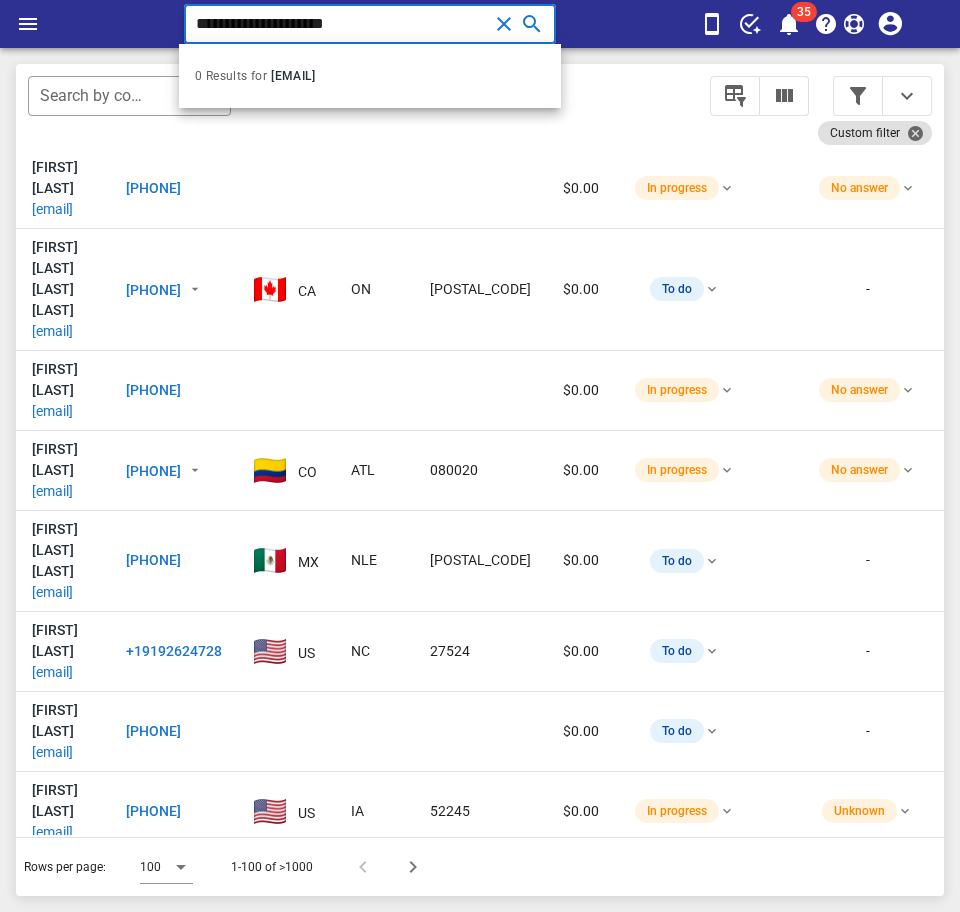 click on "**********" at bounding box center (342, 24) 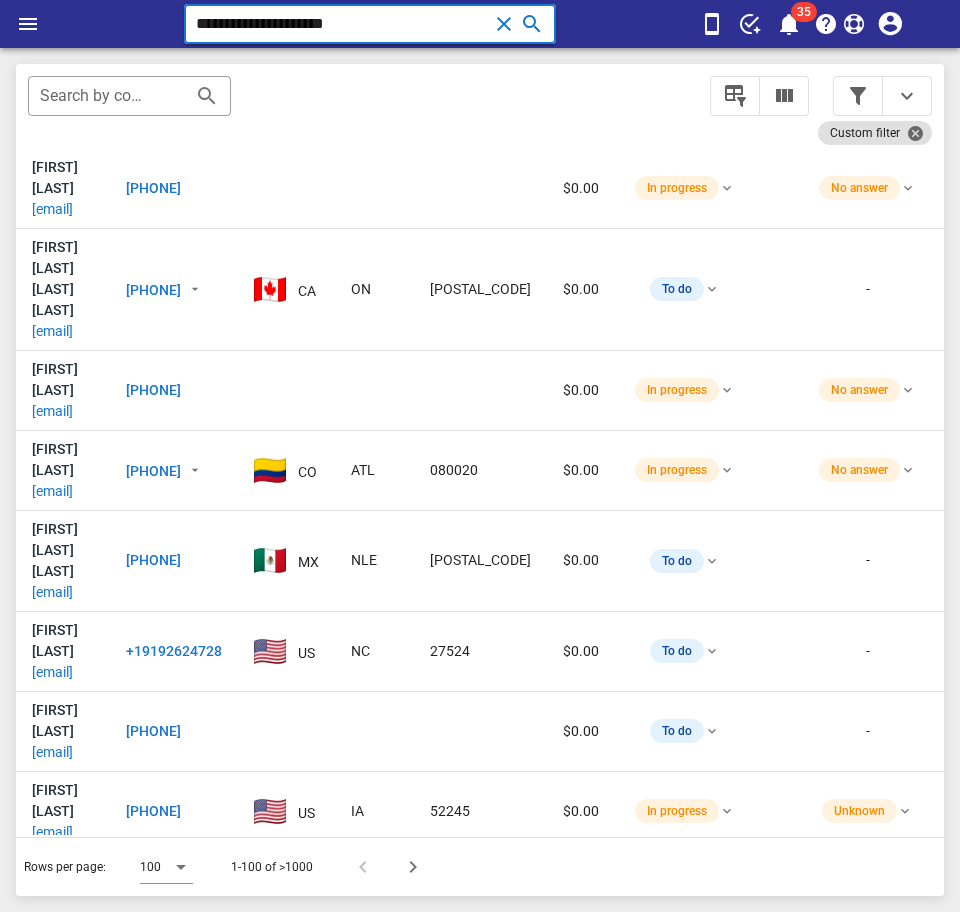 click on "**********" at bounding box center (342, 24) 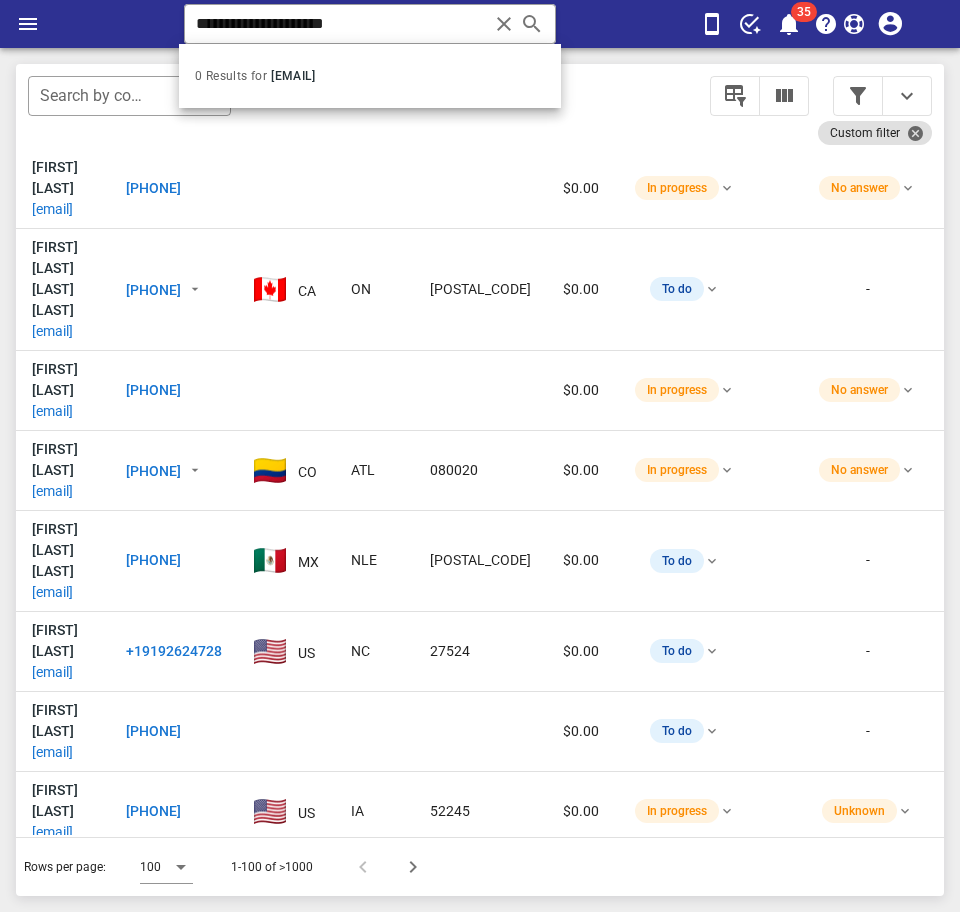 click on "[EMAIL]" at bounding box center [293, 76] 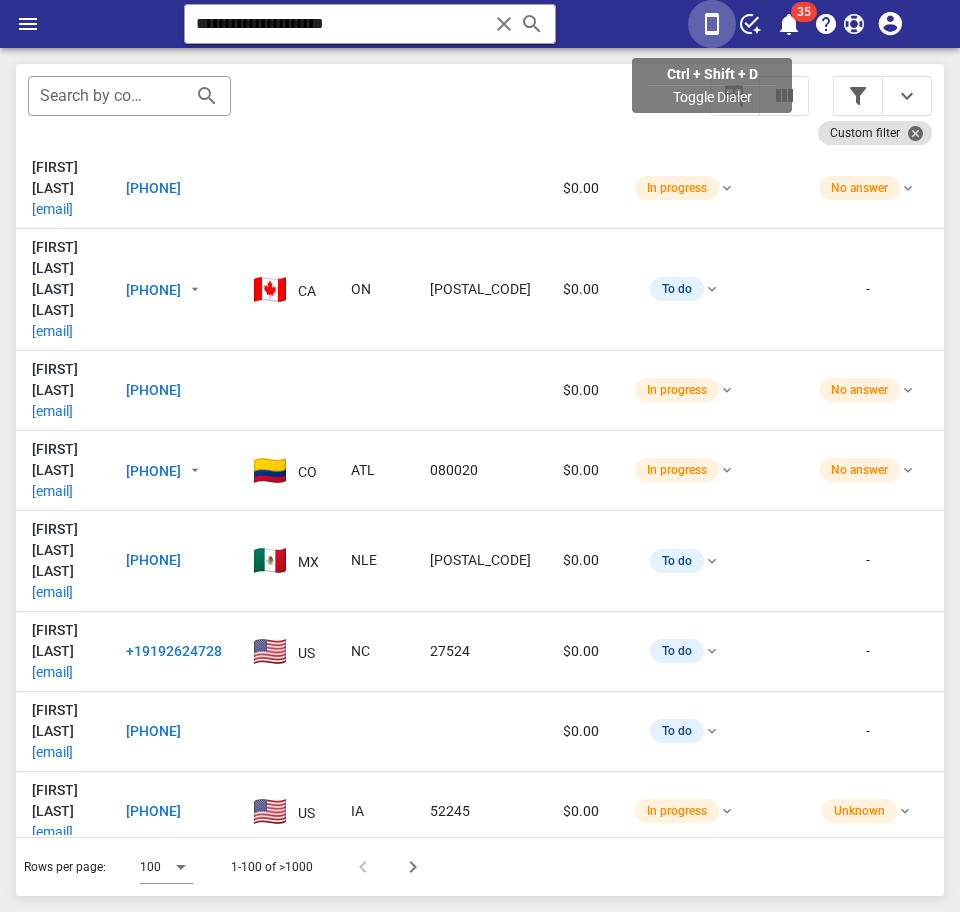 click at bounding box center (712, 24) 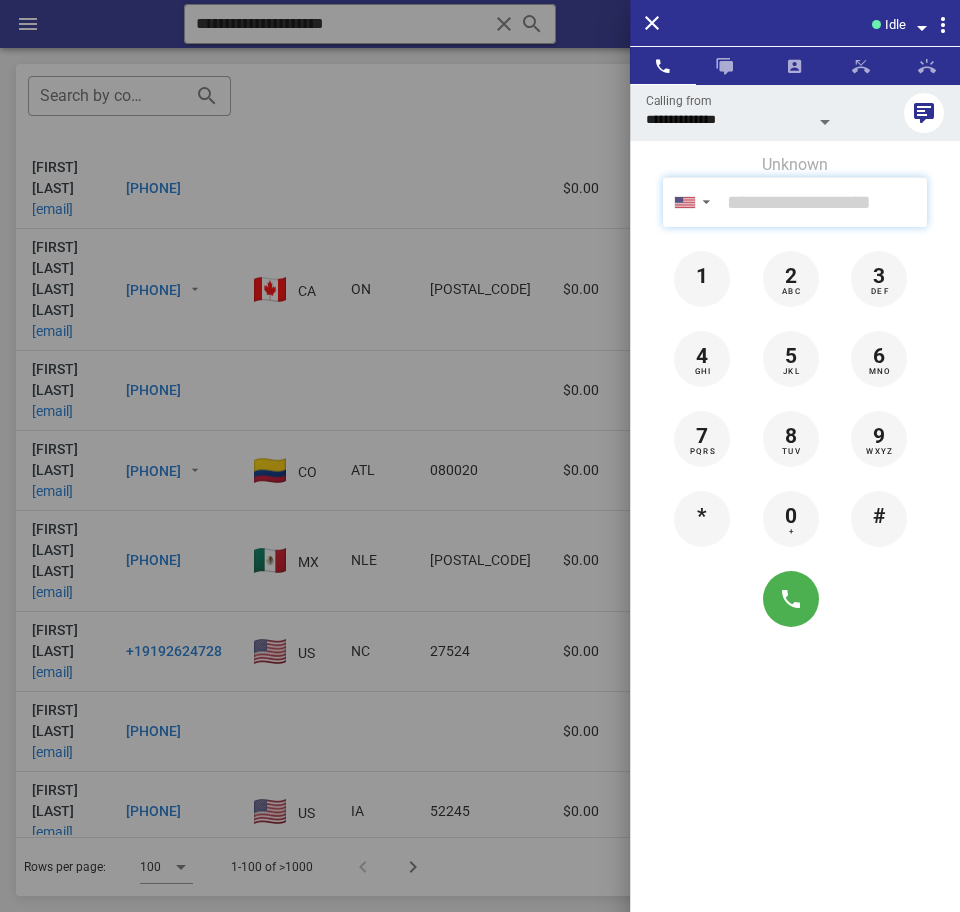 click at bounding box center [823, 202] 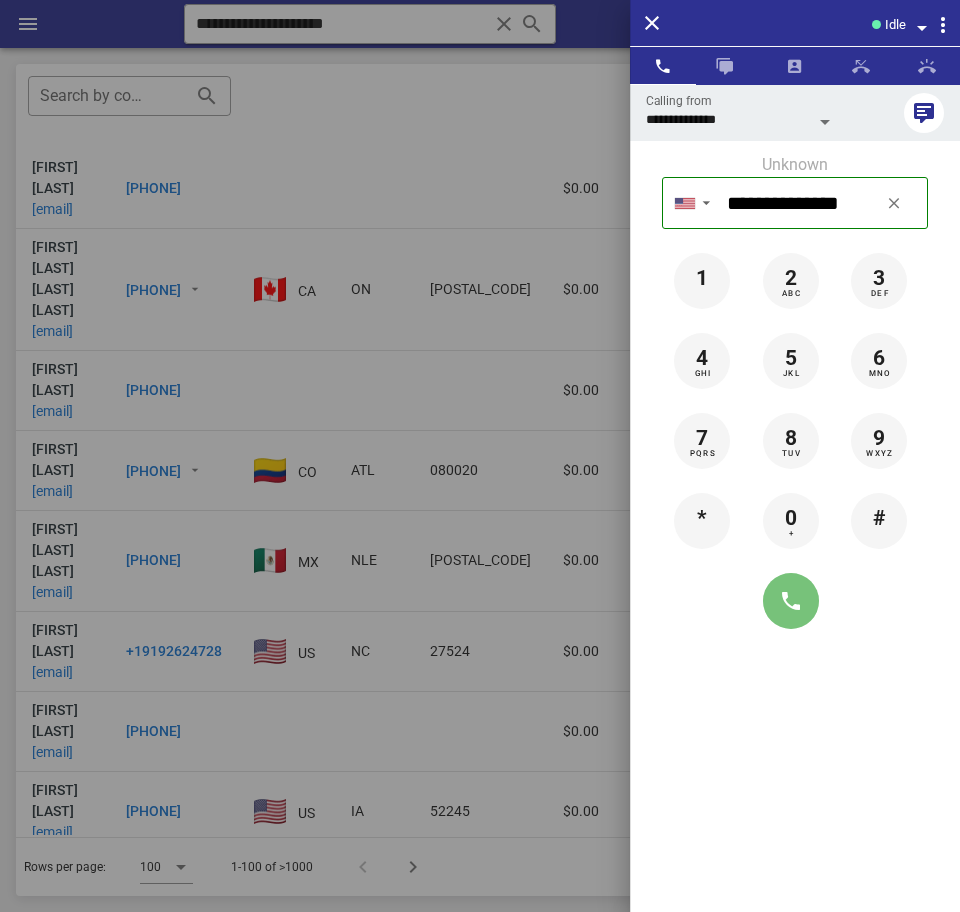 click at bounding box center [791, 601] 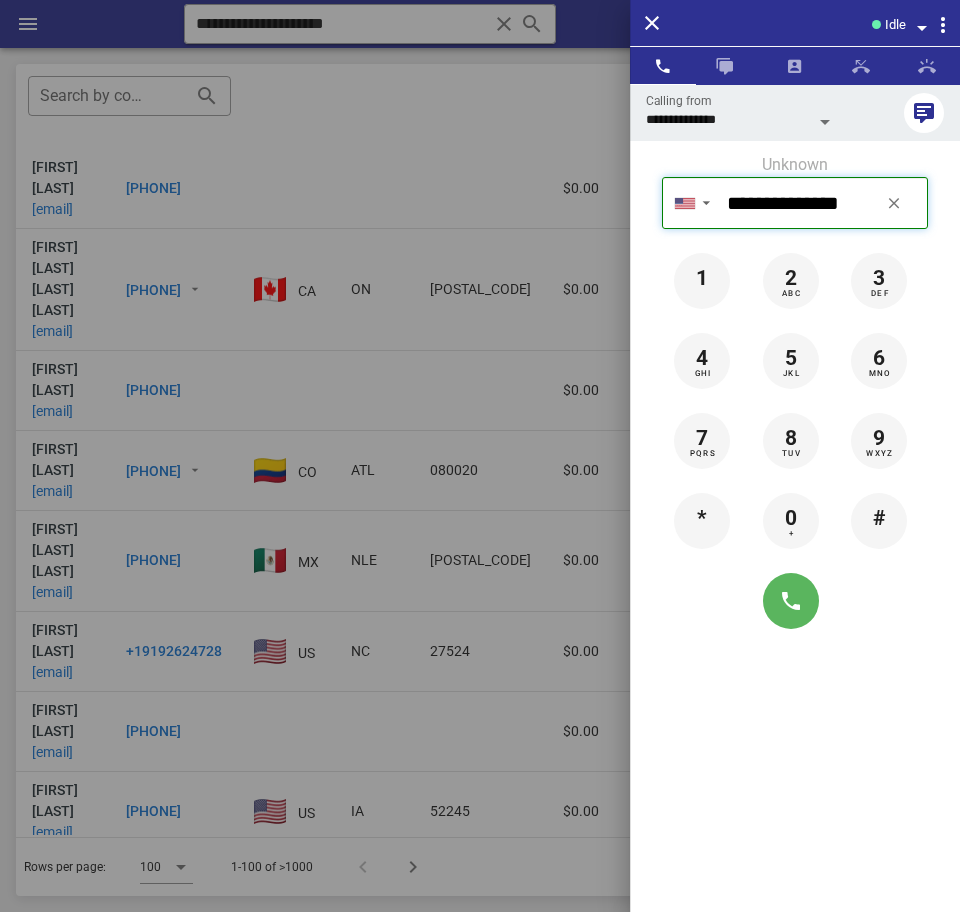 type on "**********" 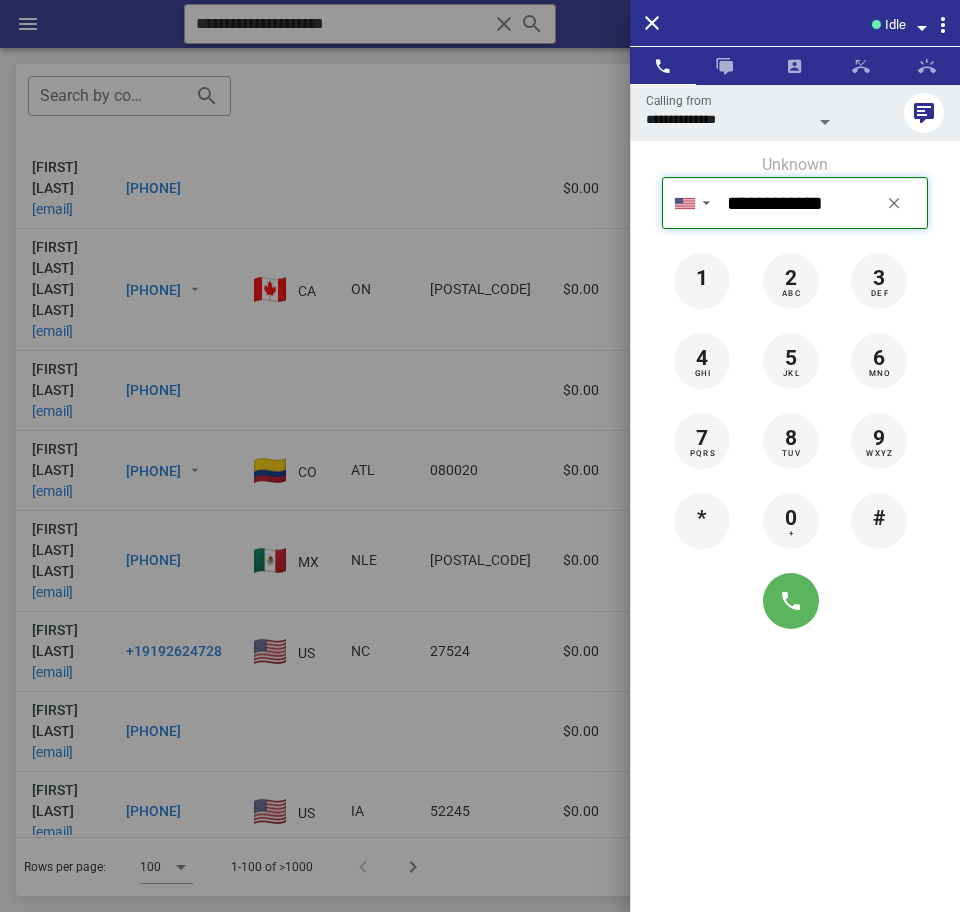 type 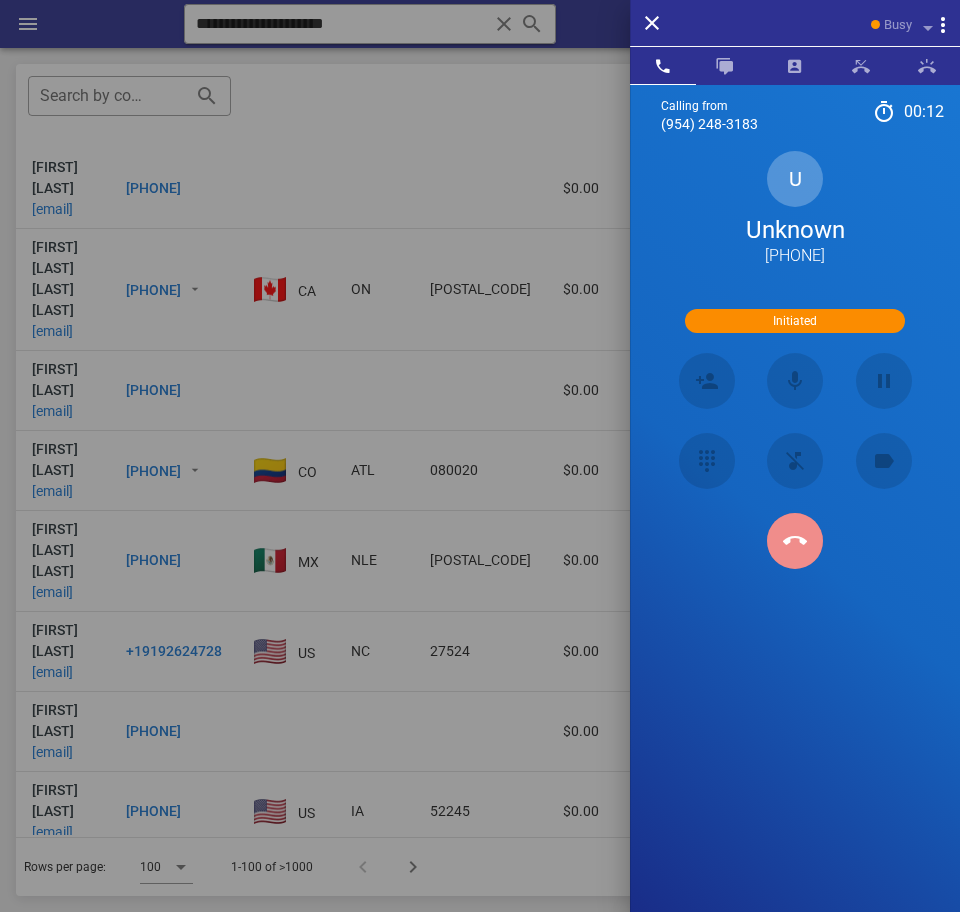 click at bounding box center (795, 541) 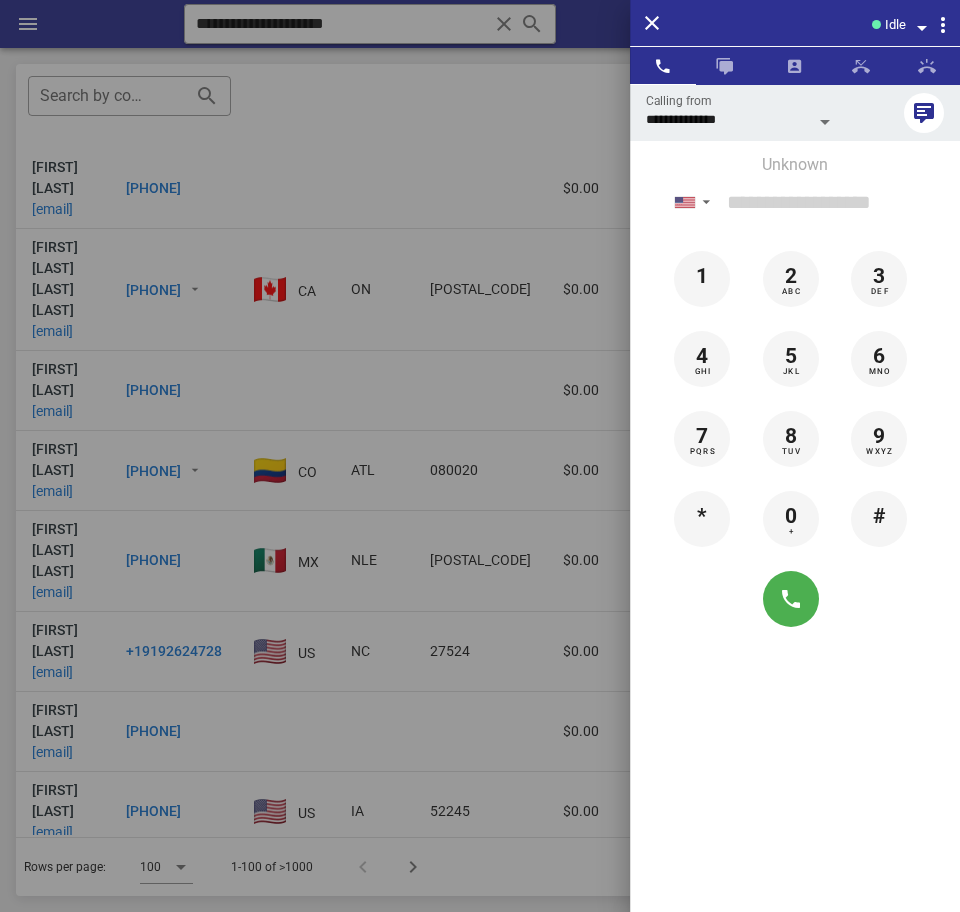 click on "**********" at bounding box center [727, 119] 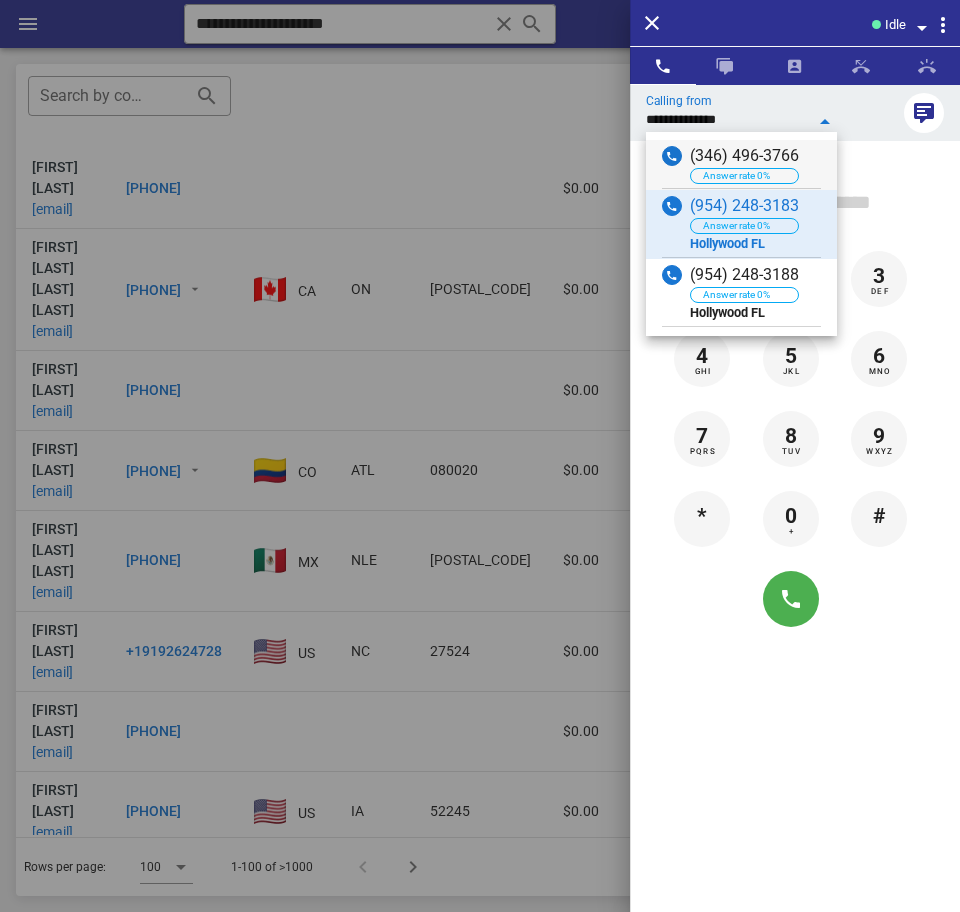 click on "(346) 496-3766" at bounding box center [744, 156] 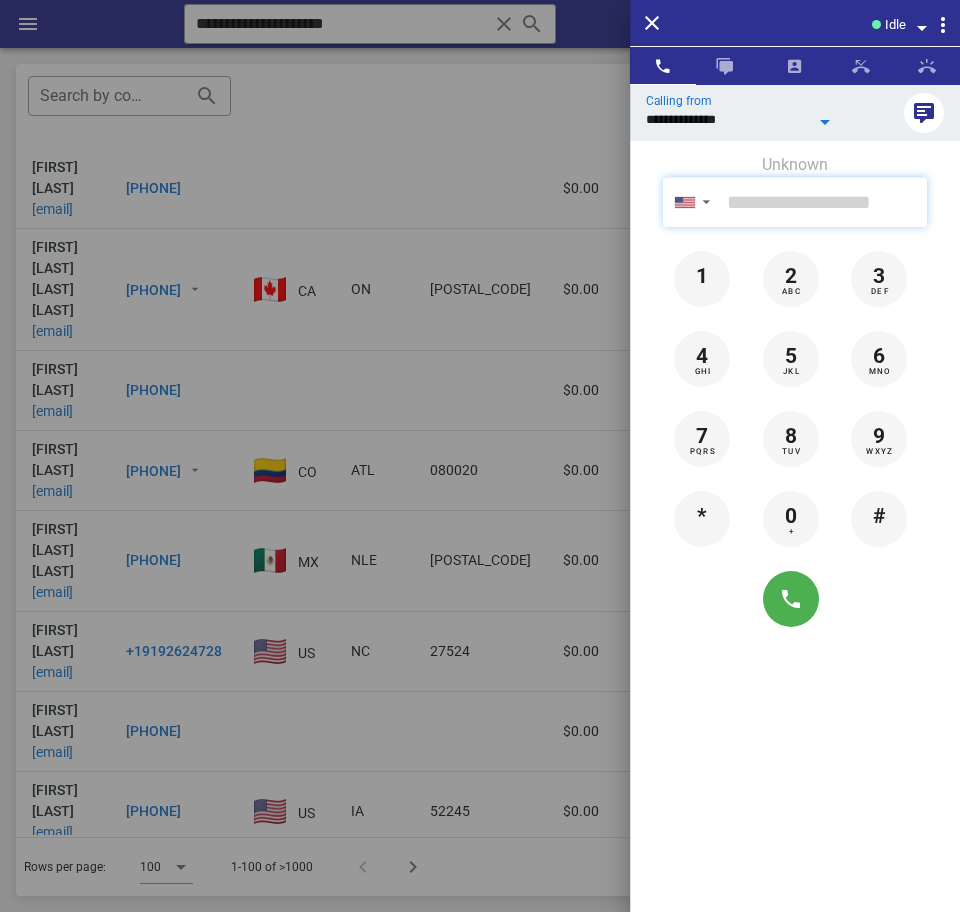 click at bounding box center [823, 202] 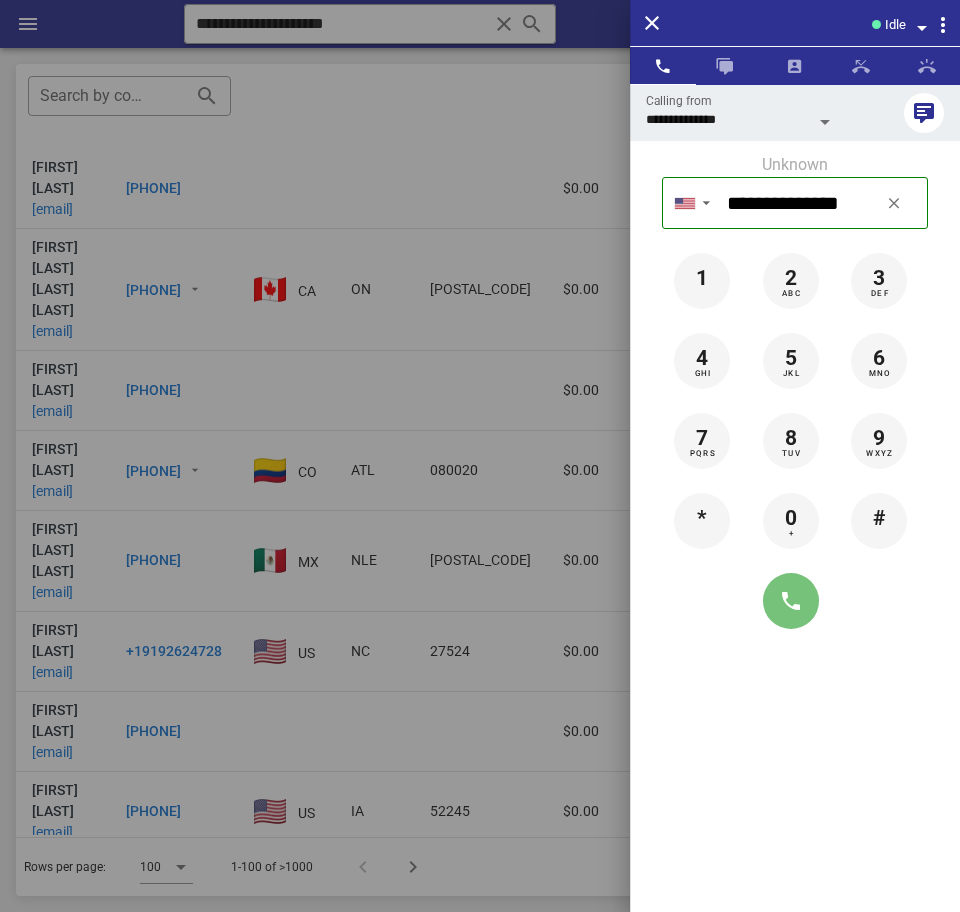 click at bounding box center (791, 601) 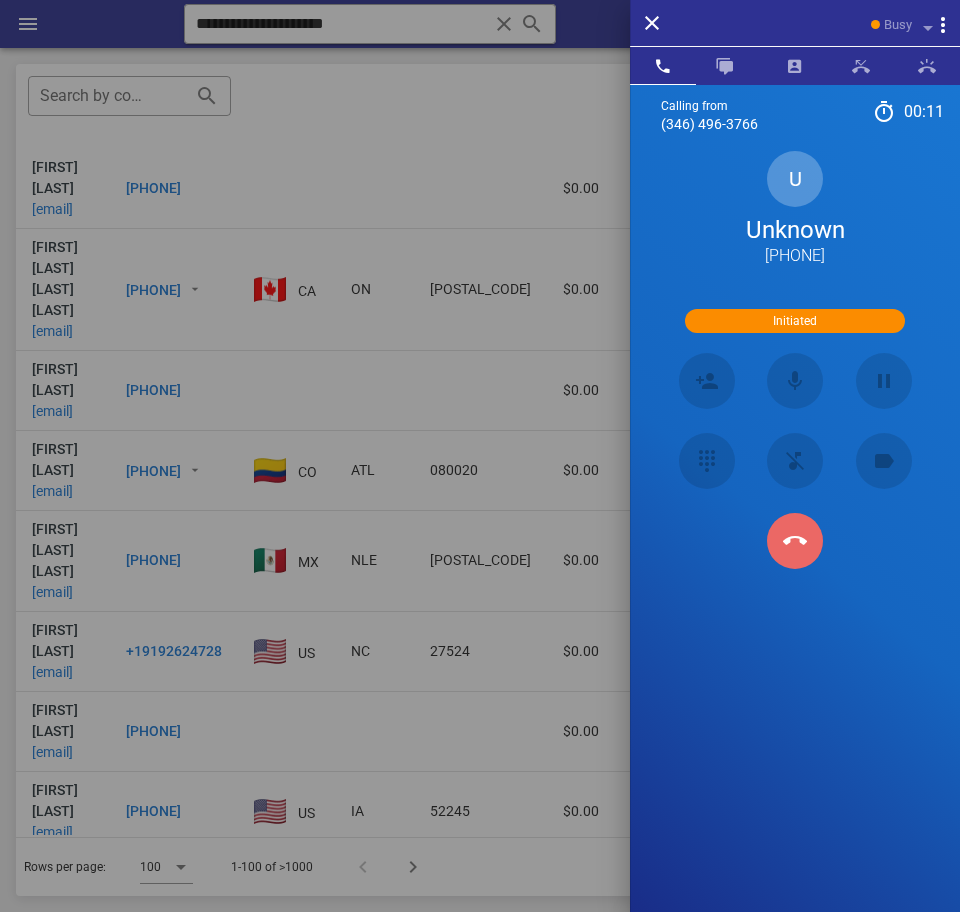 click at bounding box center (795, 541) 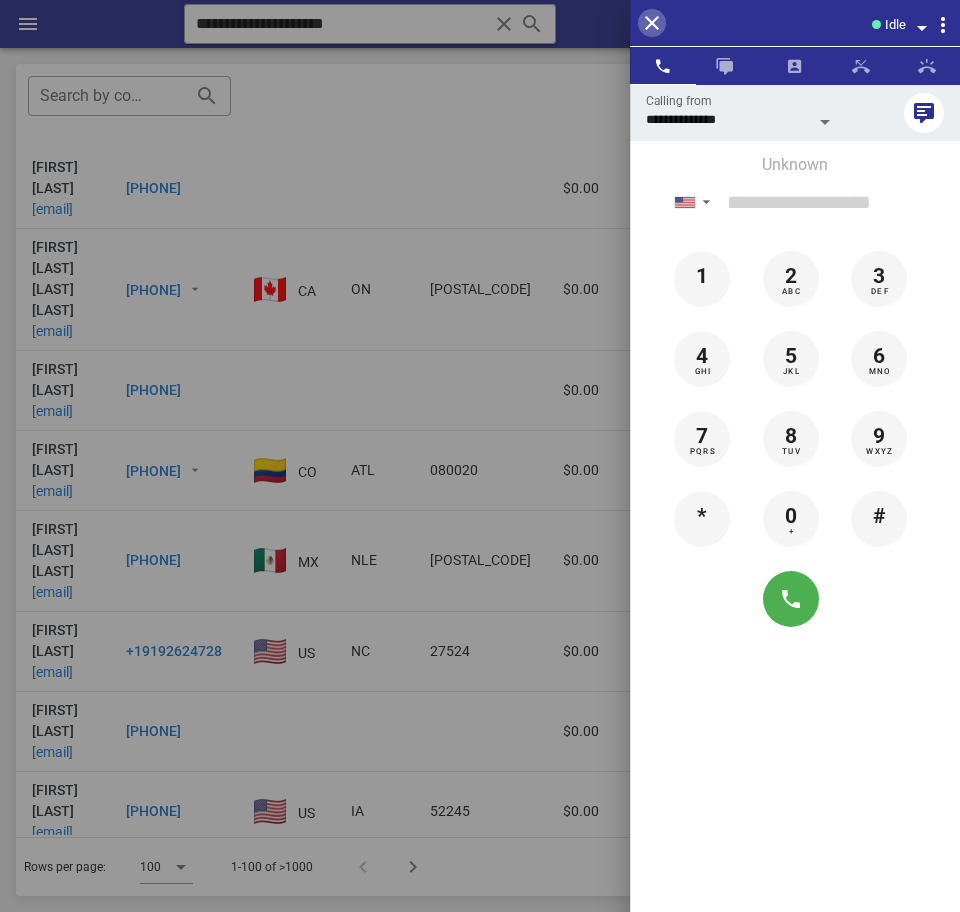 click at bounding box center [652, 23] 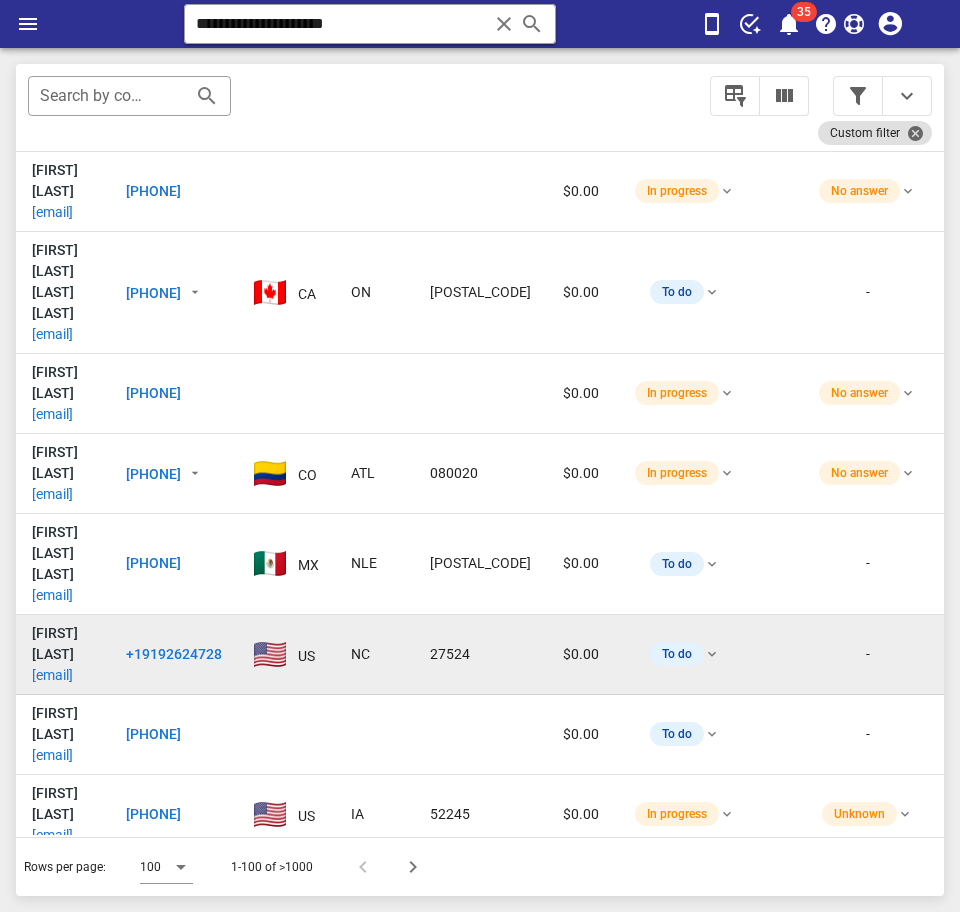 scroll, scrollTop: 1040, scrollLeft: 0, axis: vertical 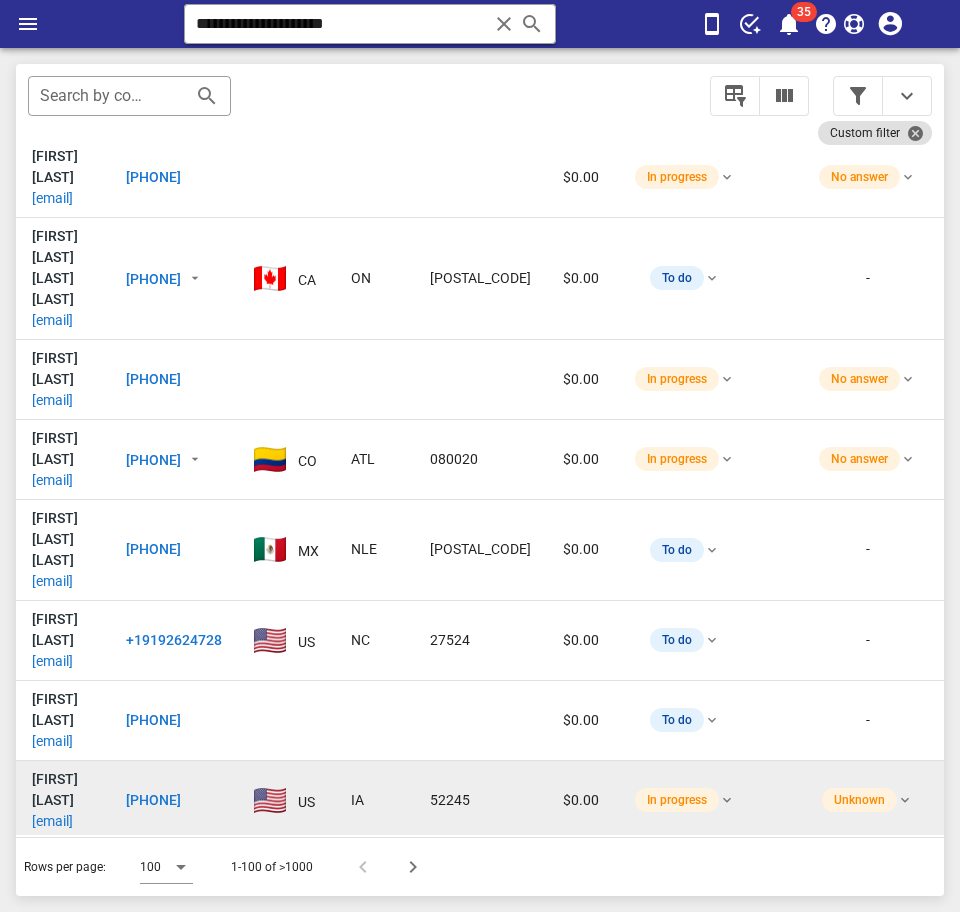 click on "girma4881@gmail.com" at bounding box center [52, 821] 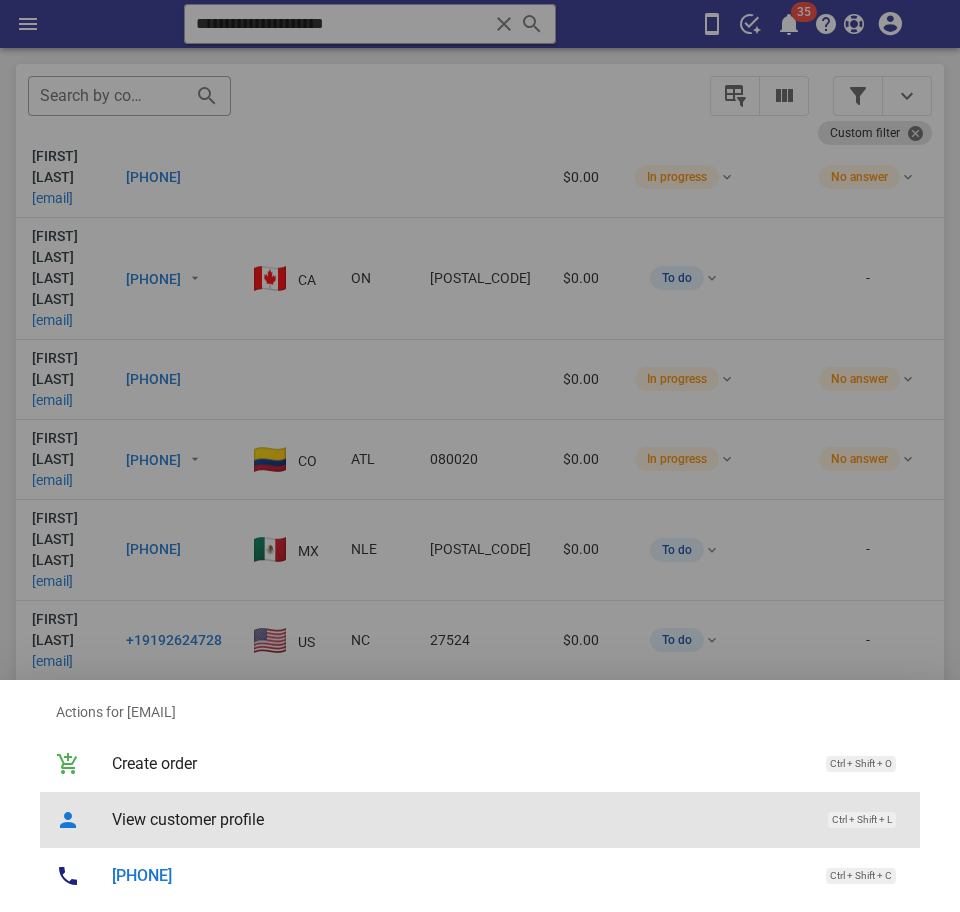 click on "View customer profile" at bounding box center (460, 819) 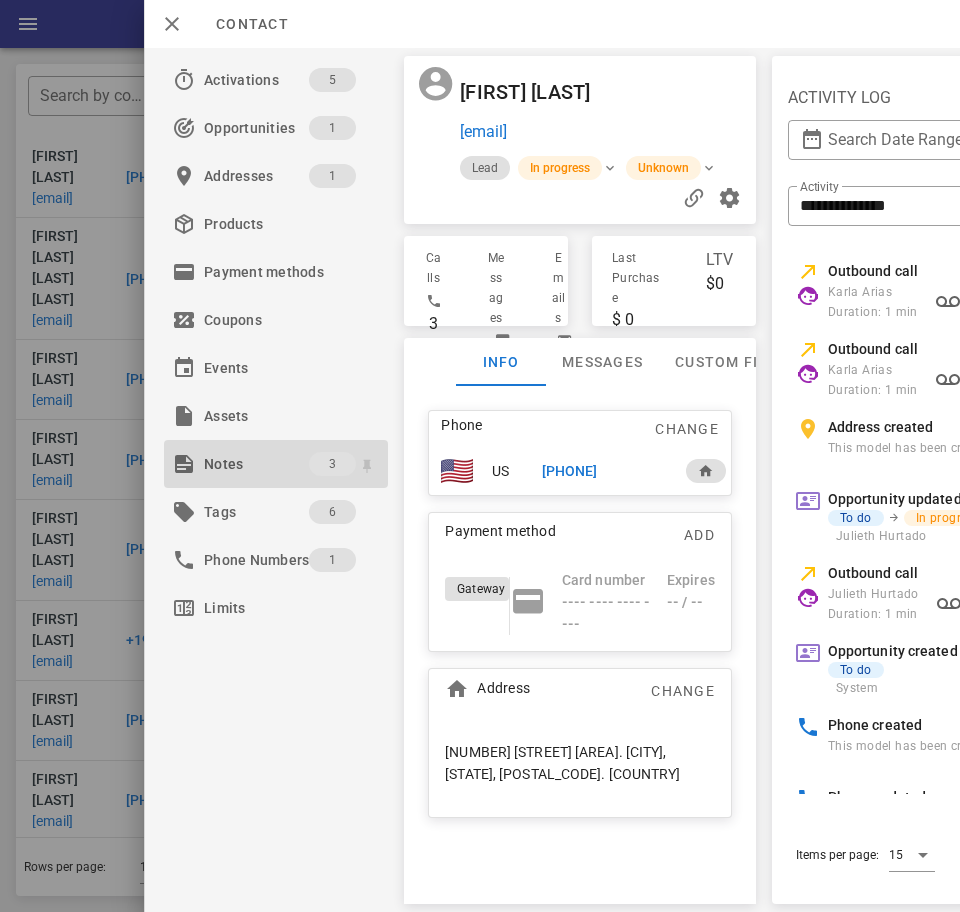 click on "Notes" at bounding box center [256, 464] 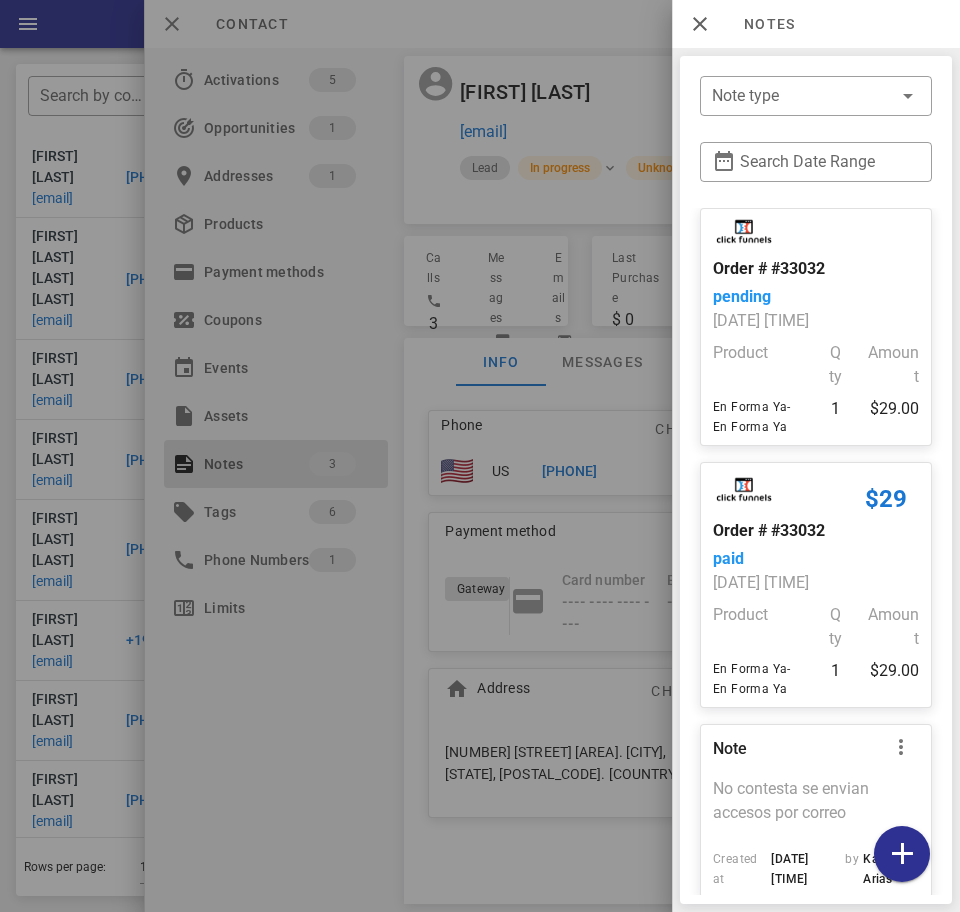 scroll, scrollTop: 93, scrollLeft: 0, axis: vertical 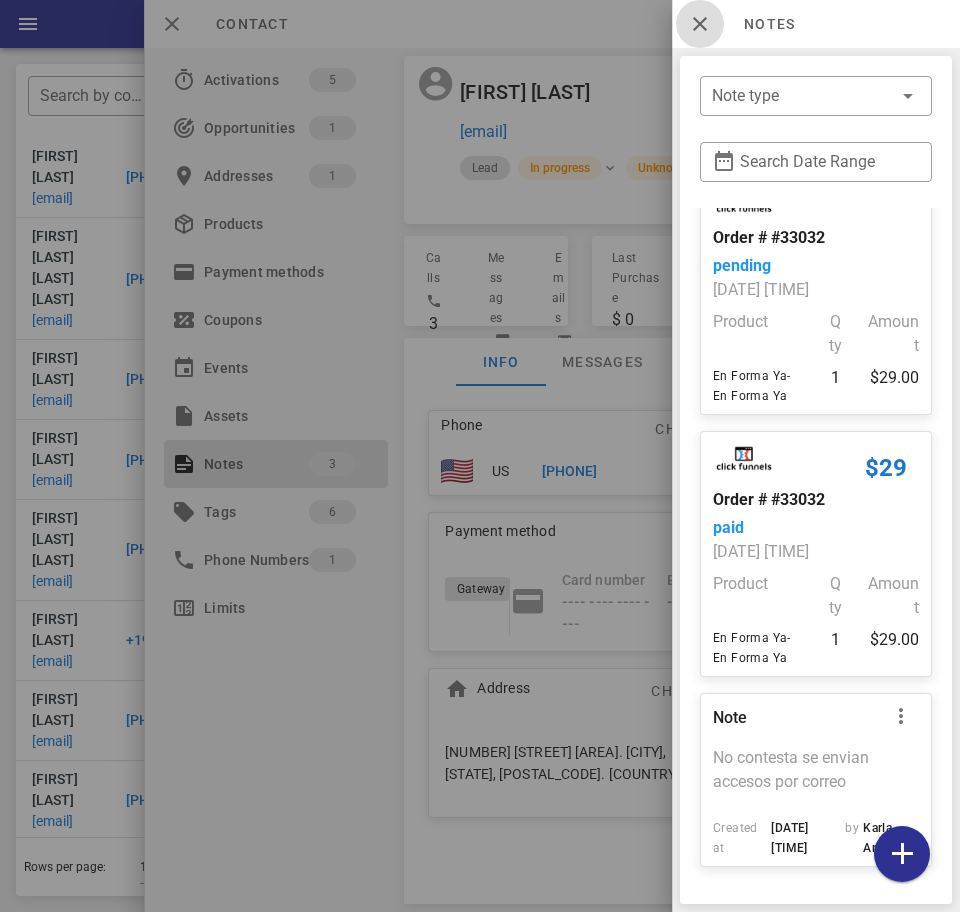 click at bounding box center [700, 24] 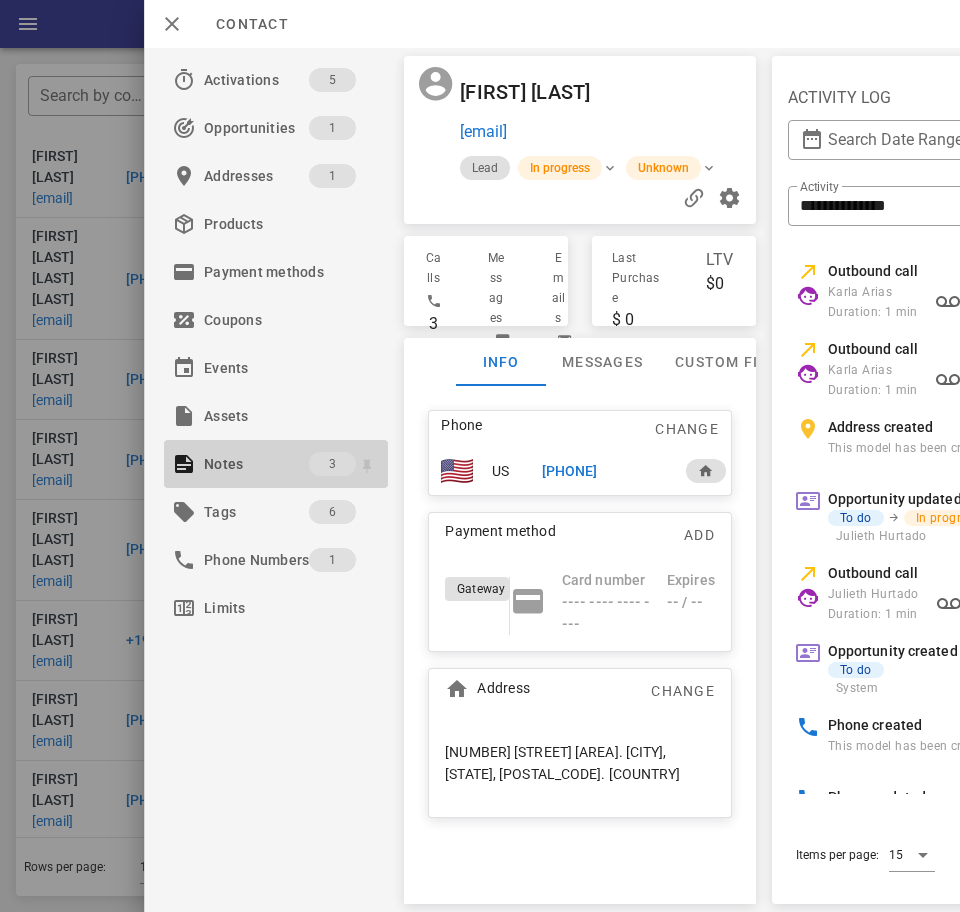 click on "3" at bounding box center (332, 464) 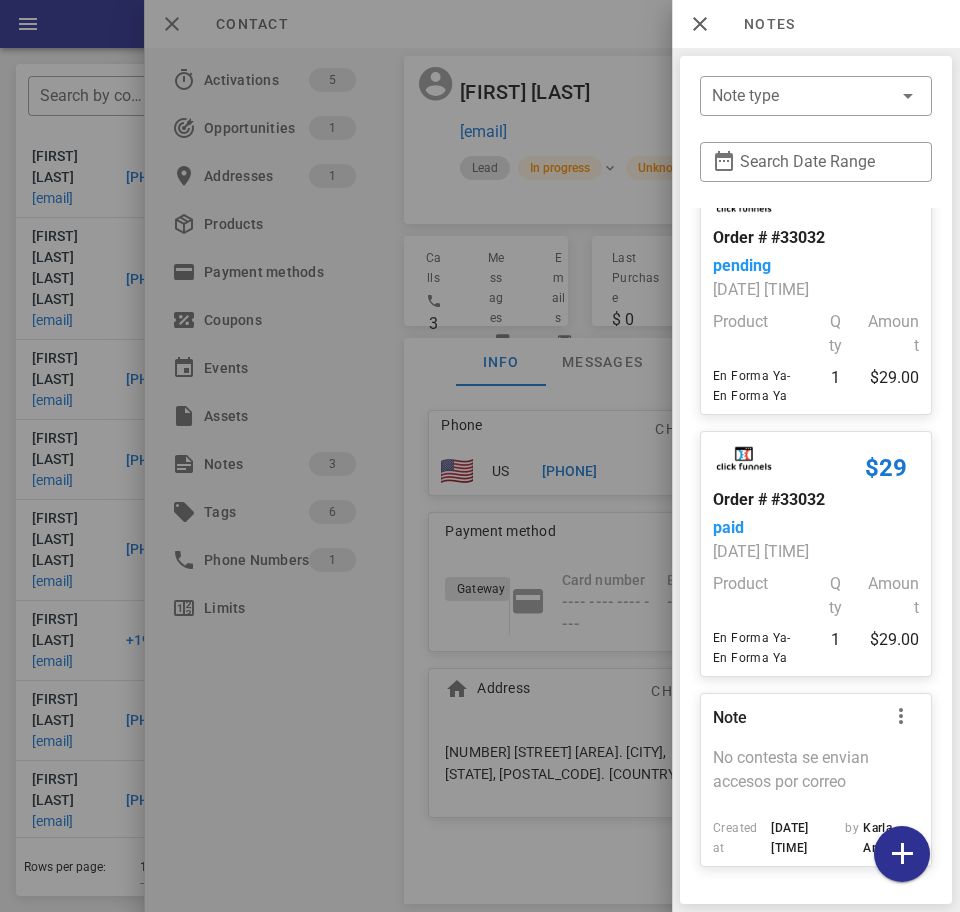 scroll, scrollTop: 0, scrollLeft: 0, axis: both 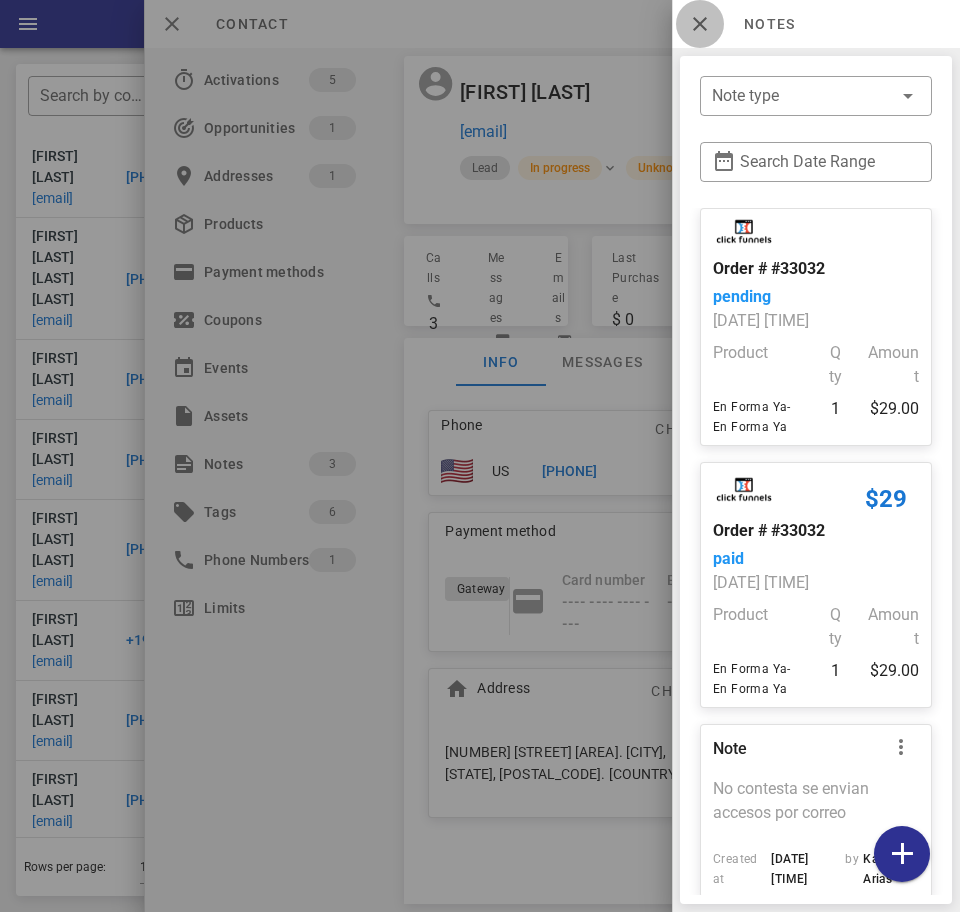 click at bounding box center [700, 24] 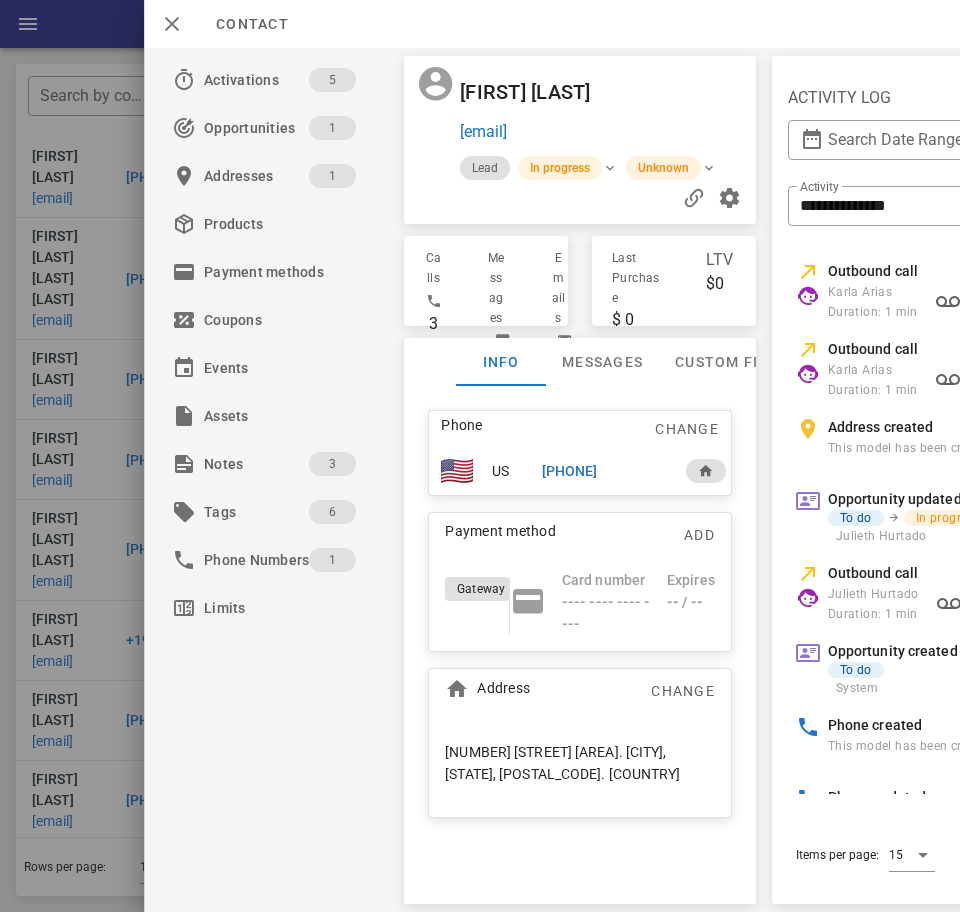 click on "+13195308337" at bounding box center (570, 471) 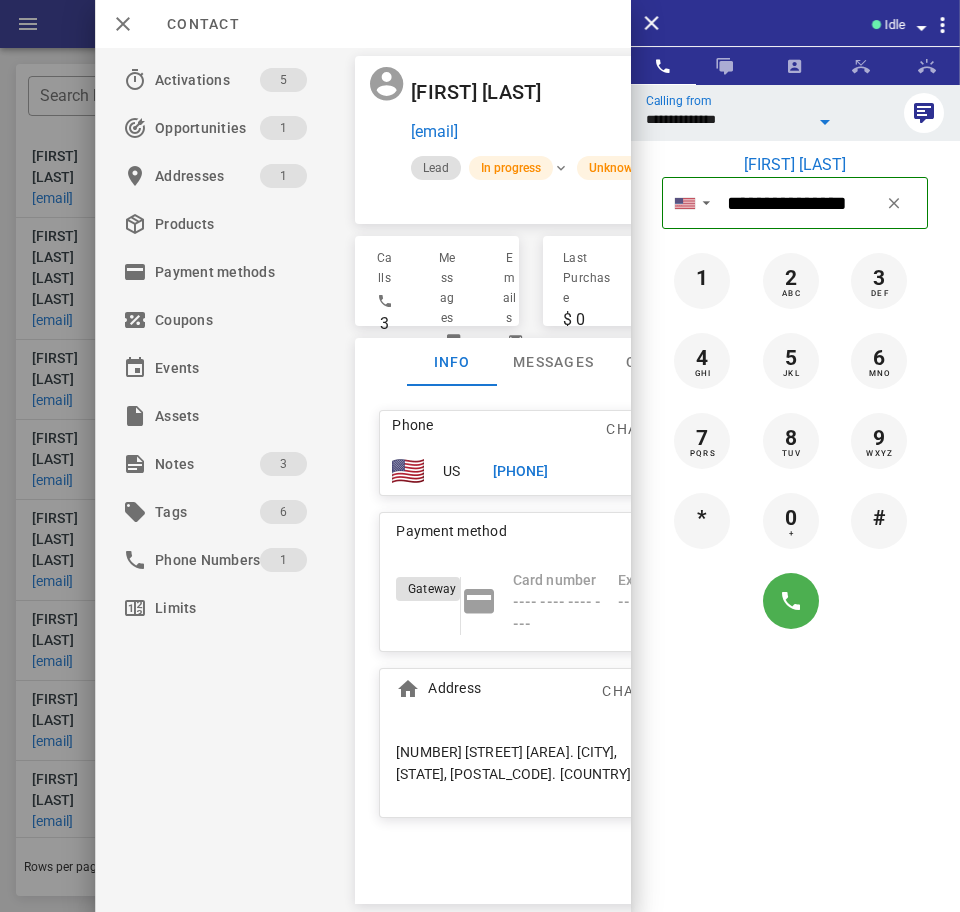 click on "**********" at bounding box center [727, 119] 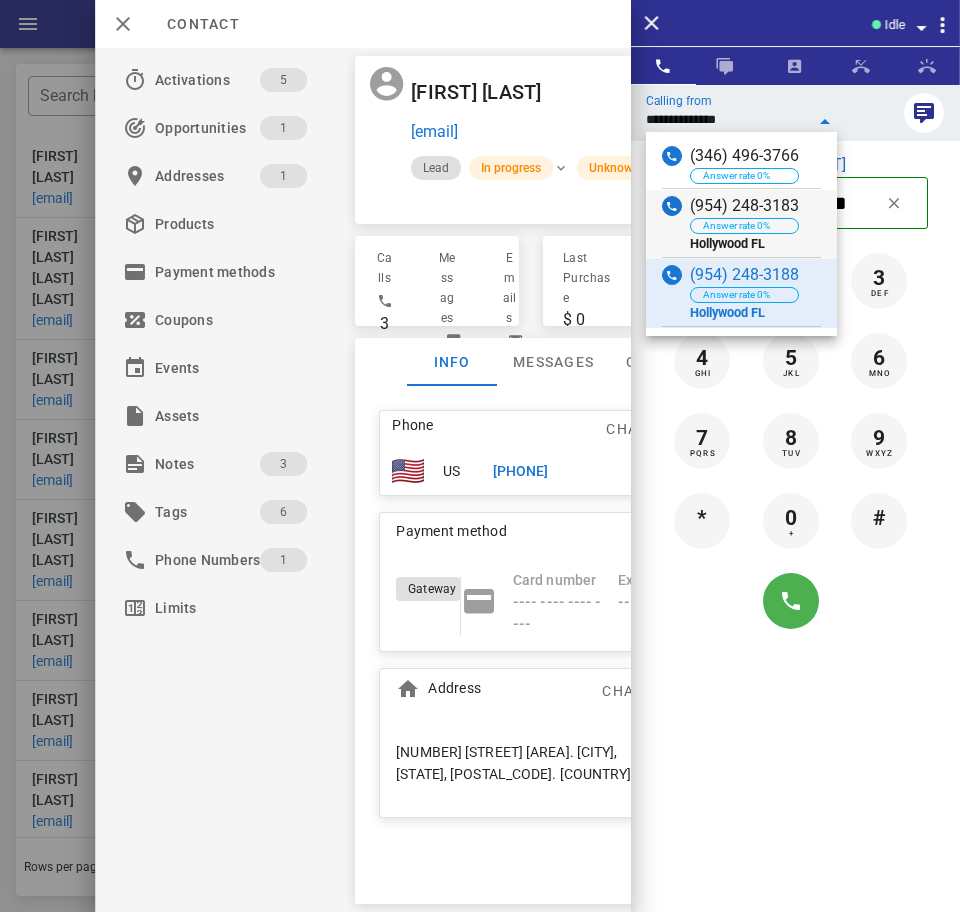 click on "(954) 248-3183   Answer rate 0%    Hollywood   FL" at bounding box center (741, 224) 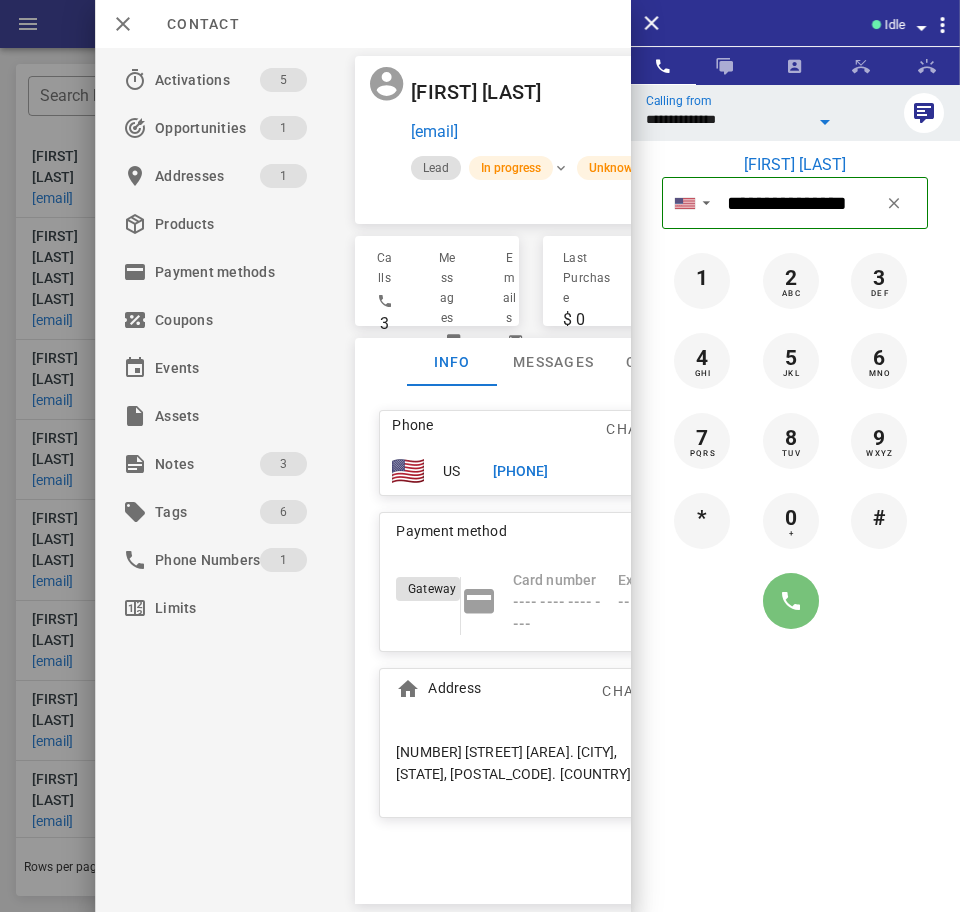 click at bounding box center (791, 601) 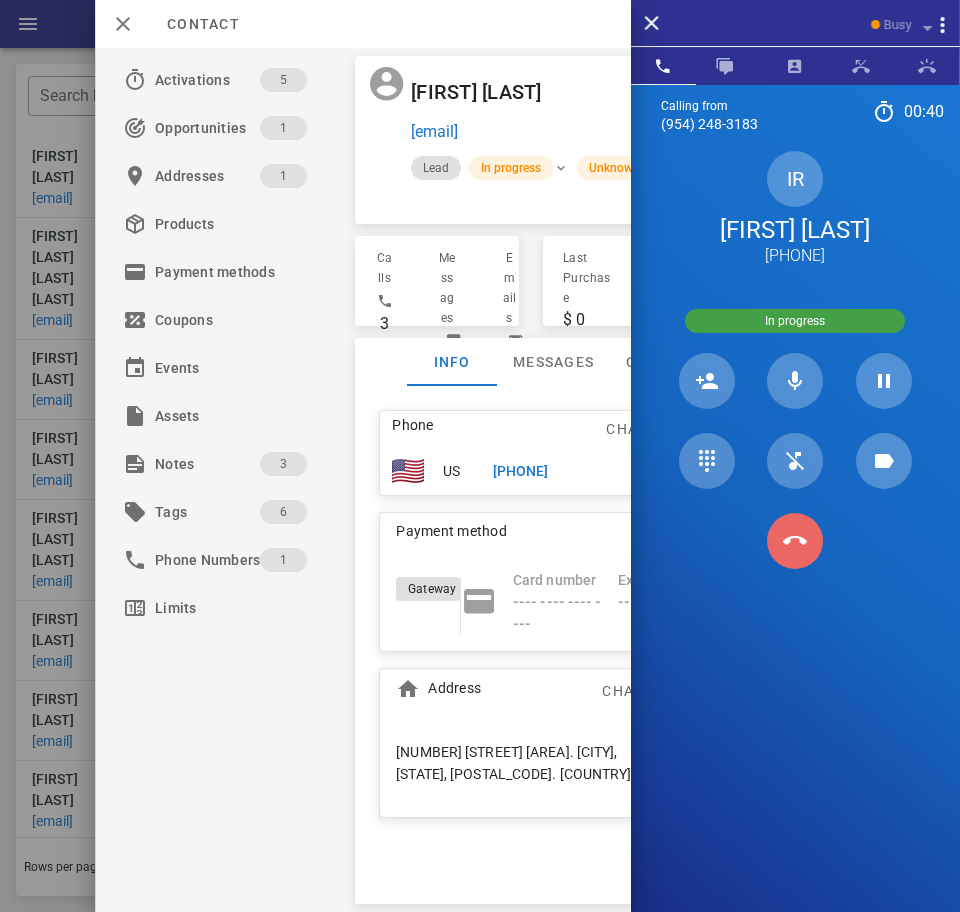 click at bounding box center (795, 541) 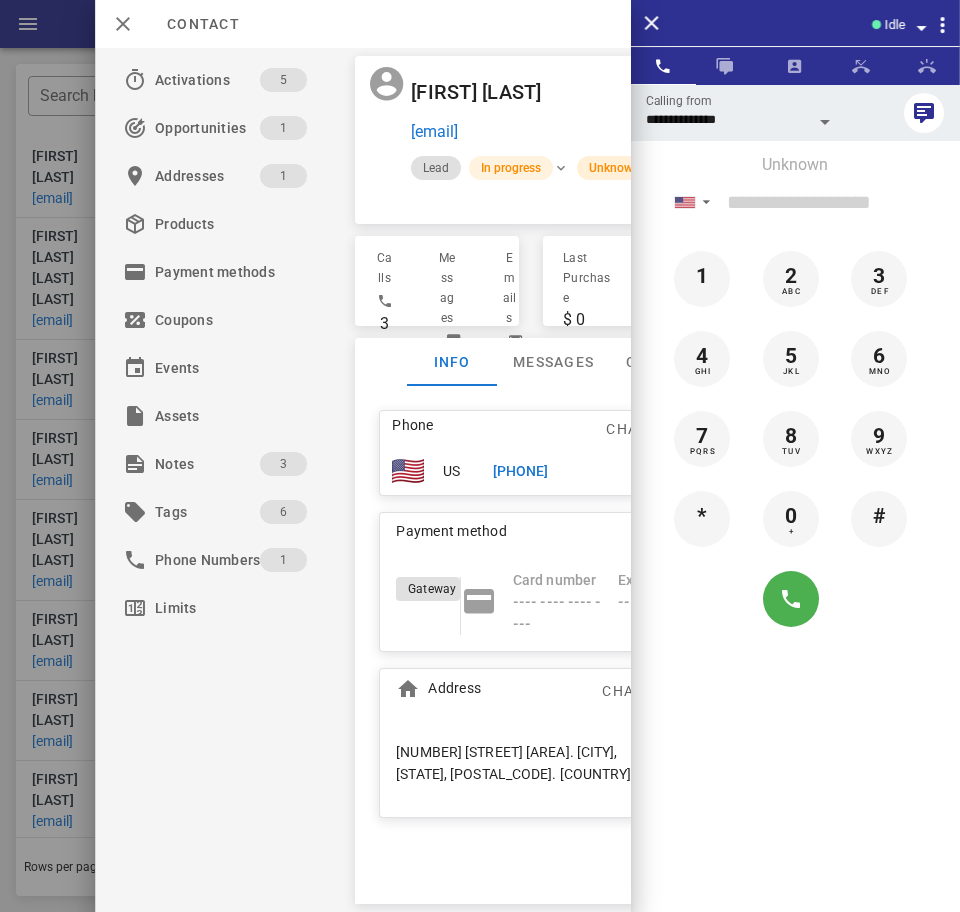 click on "Unknown" at bounding box center (614, 168) 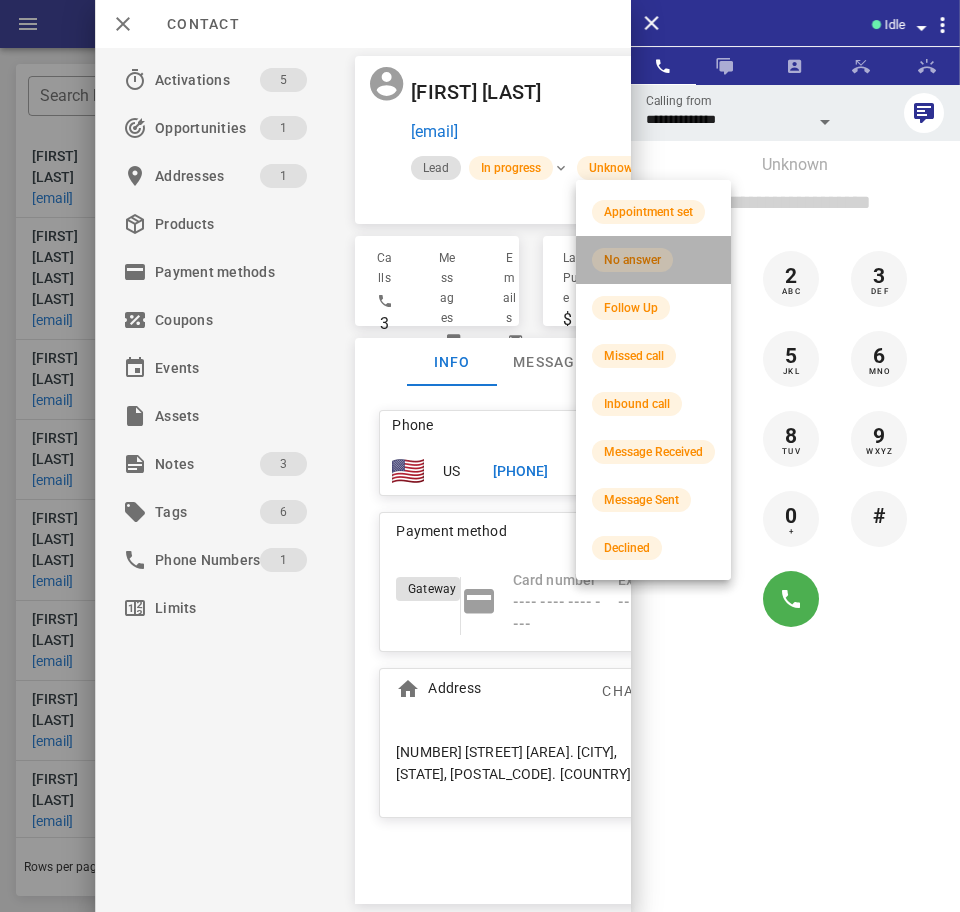 click on "No answer" at bounding box center (653, 260) 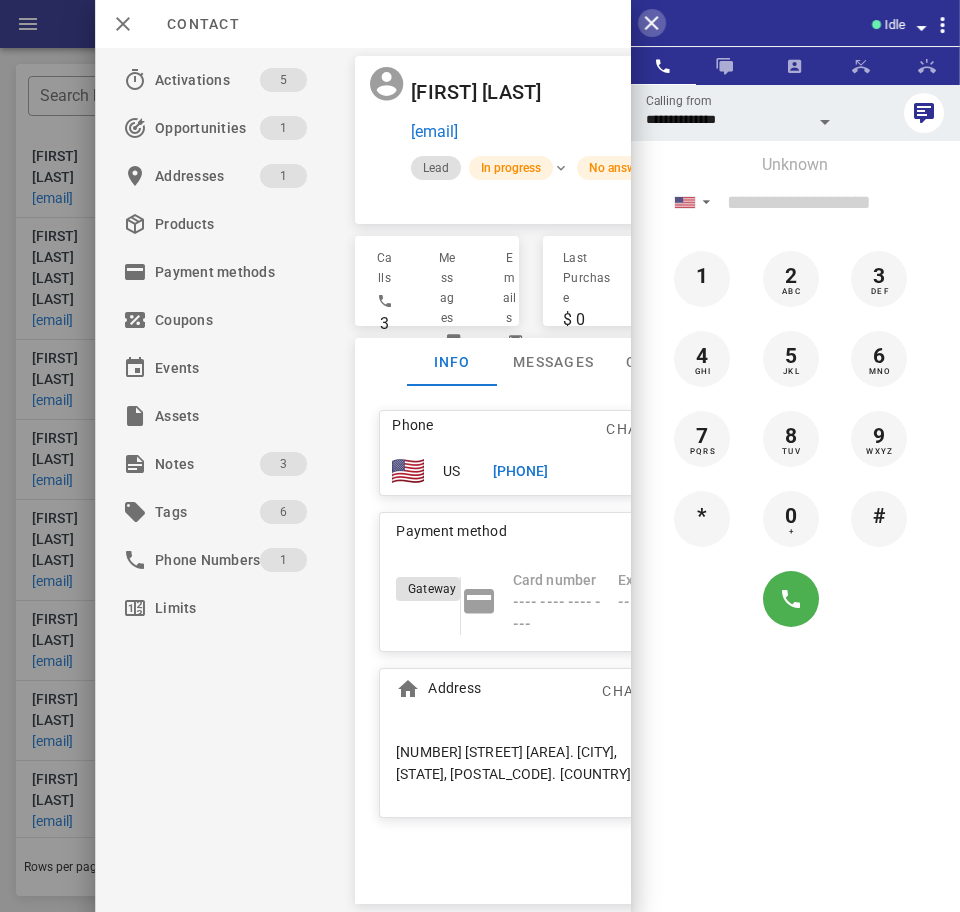 click at bounding box center [652, 23] 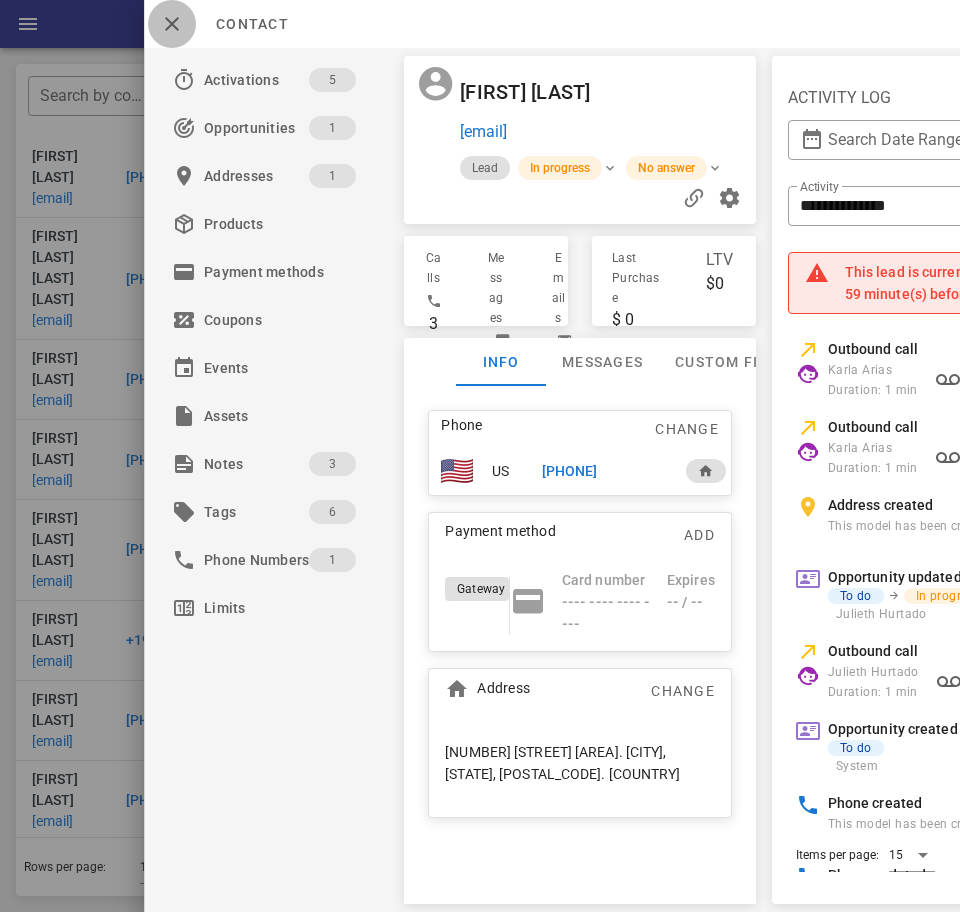 click at bounding box center (172, 24) 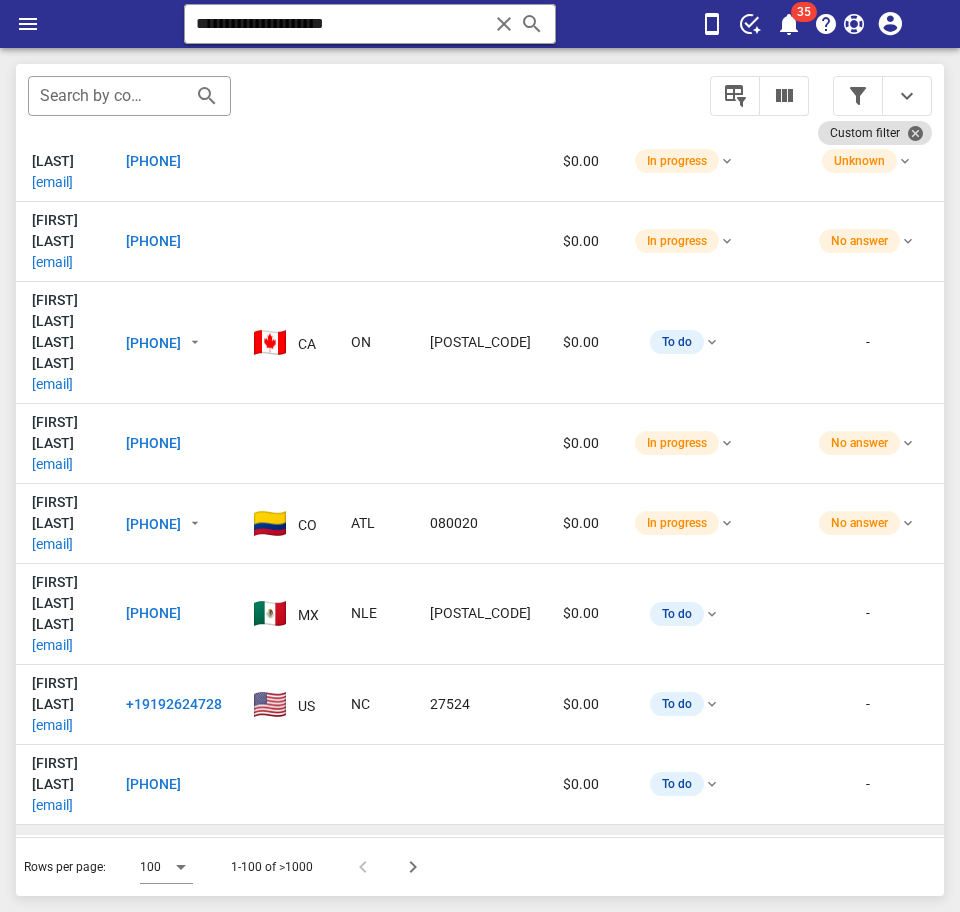 scroll, scrollTop: 997, scrollLeft: 0, axis: vertical 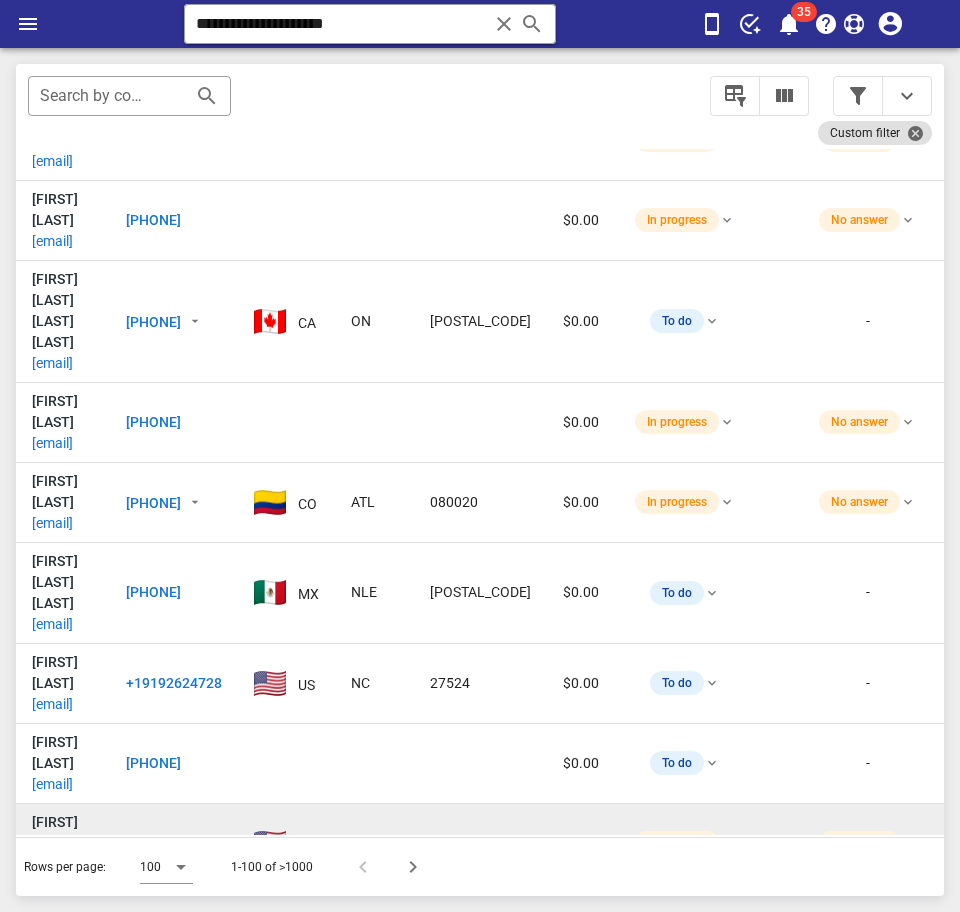 click on "ilbauzcategui823@gmail.com" at bounding box center [52, 864] 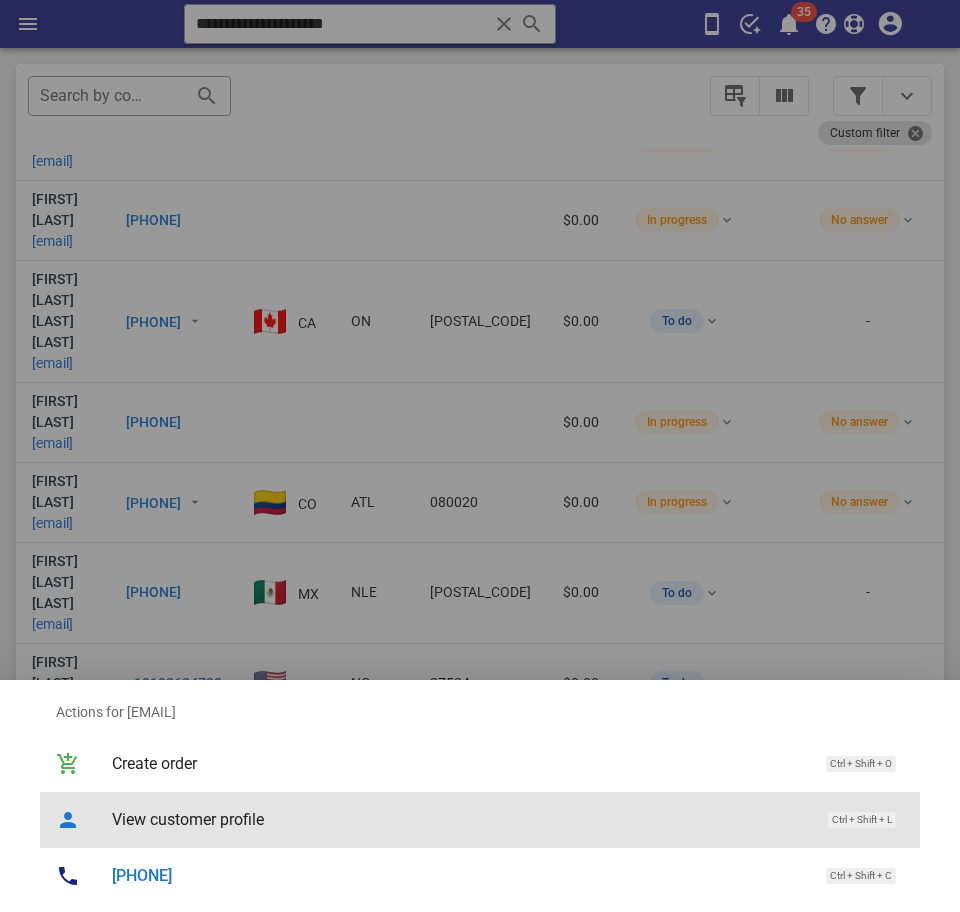 click on "View customer profile" at bounding box center (460, 819) 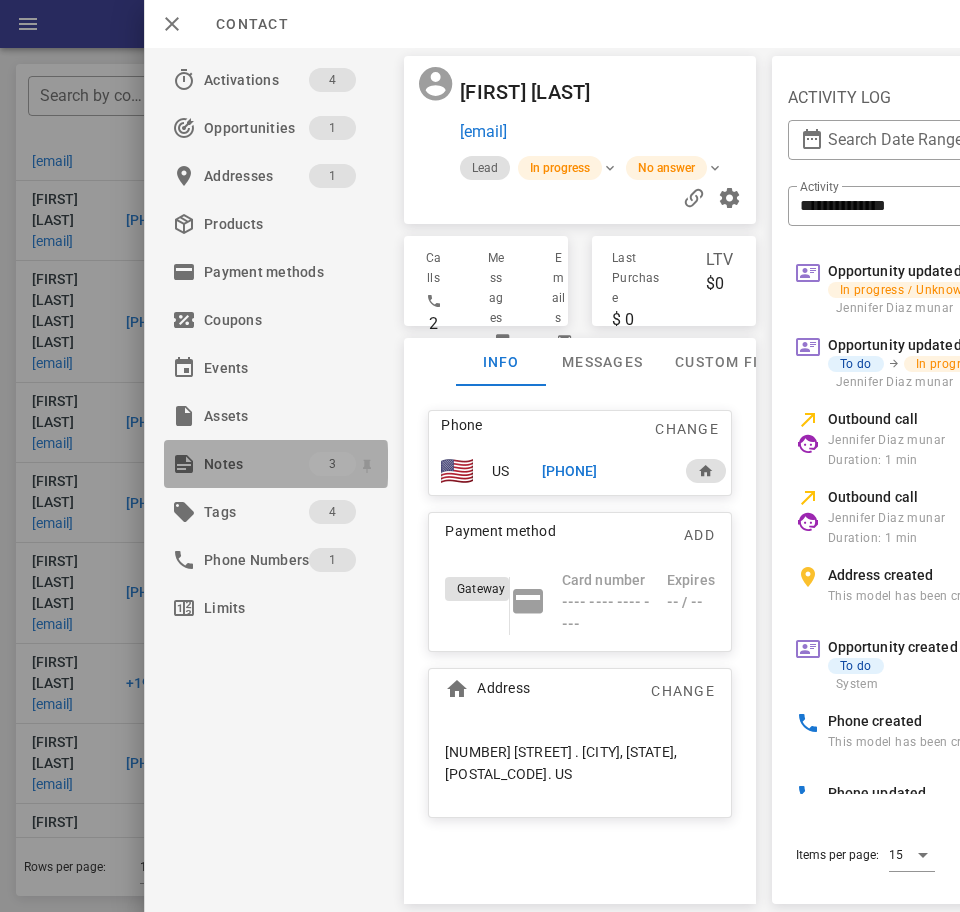 click on "Notes" at bounding box center (256, 464) 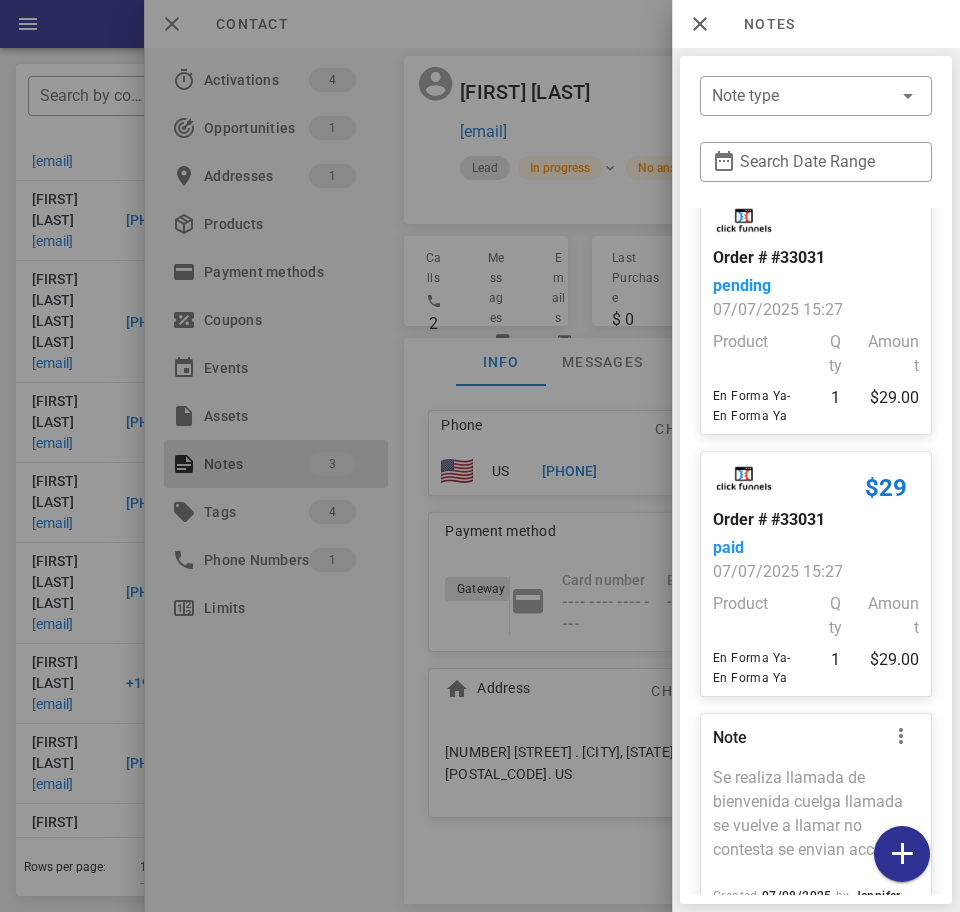 scroll, scrollTop: 185, scrollLeft: 0, axis: vertical 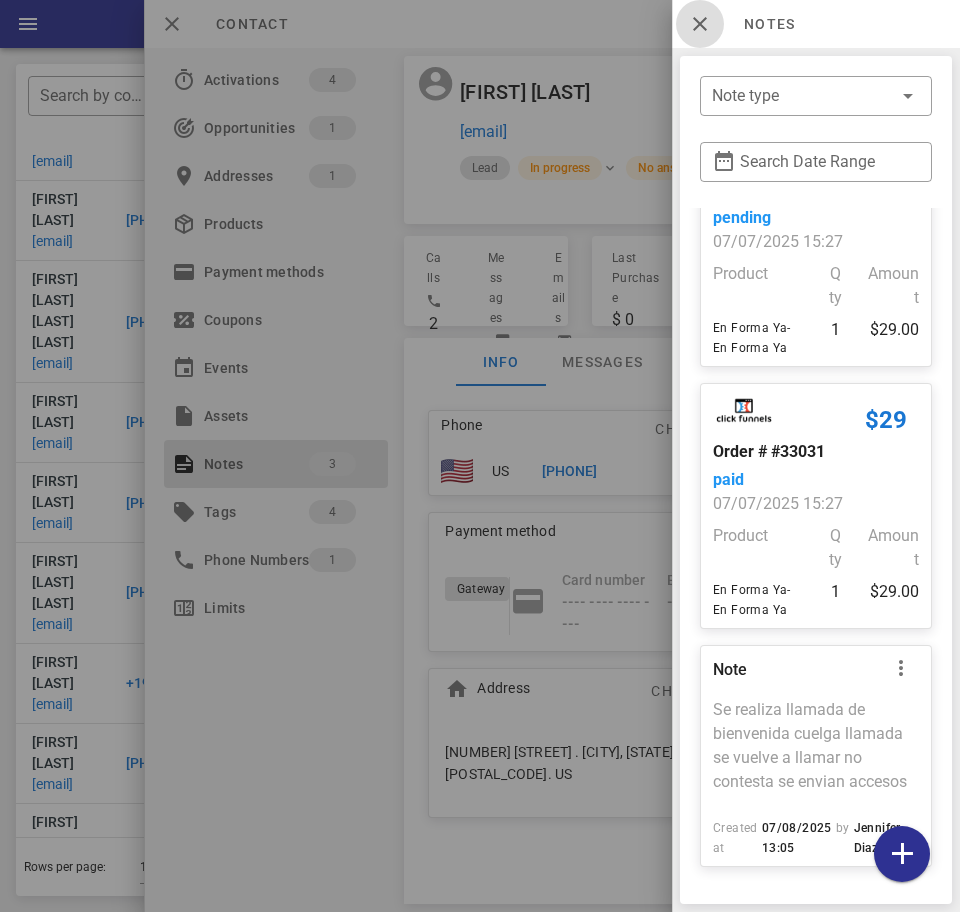 click at bounding box center [700, 24] 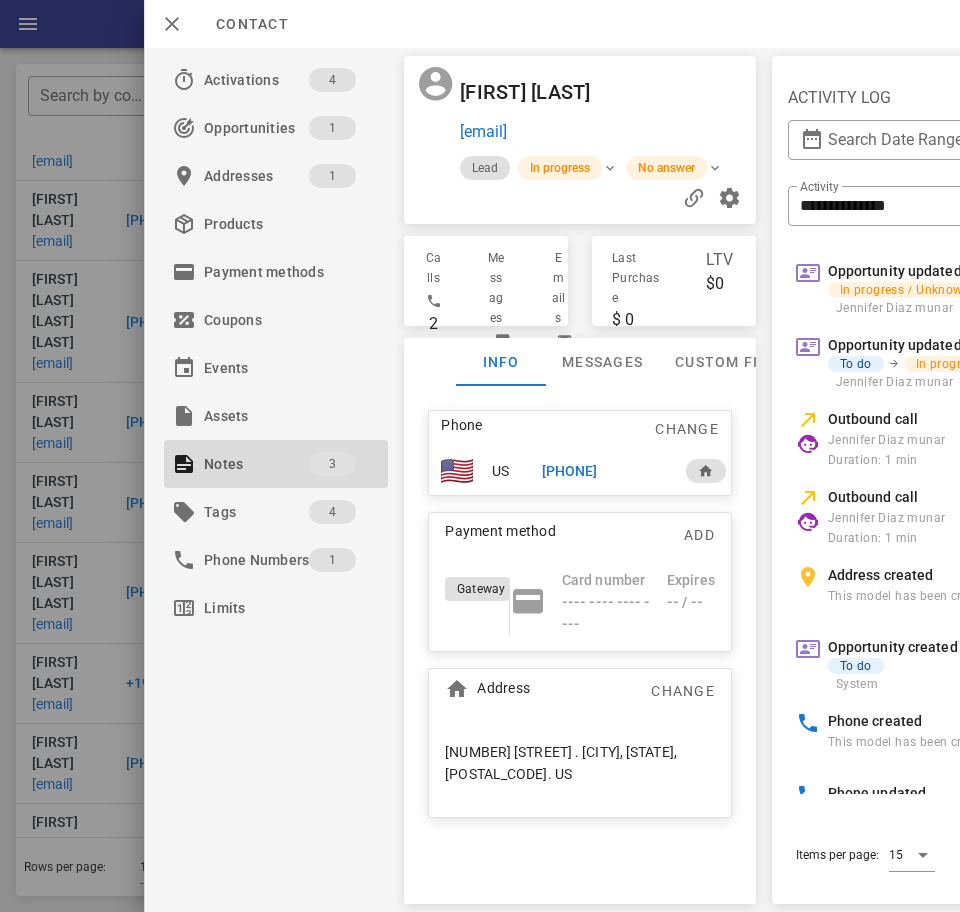 scroll, scrollTop: 0, scrollLeft: 228, axis: horizontal 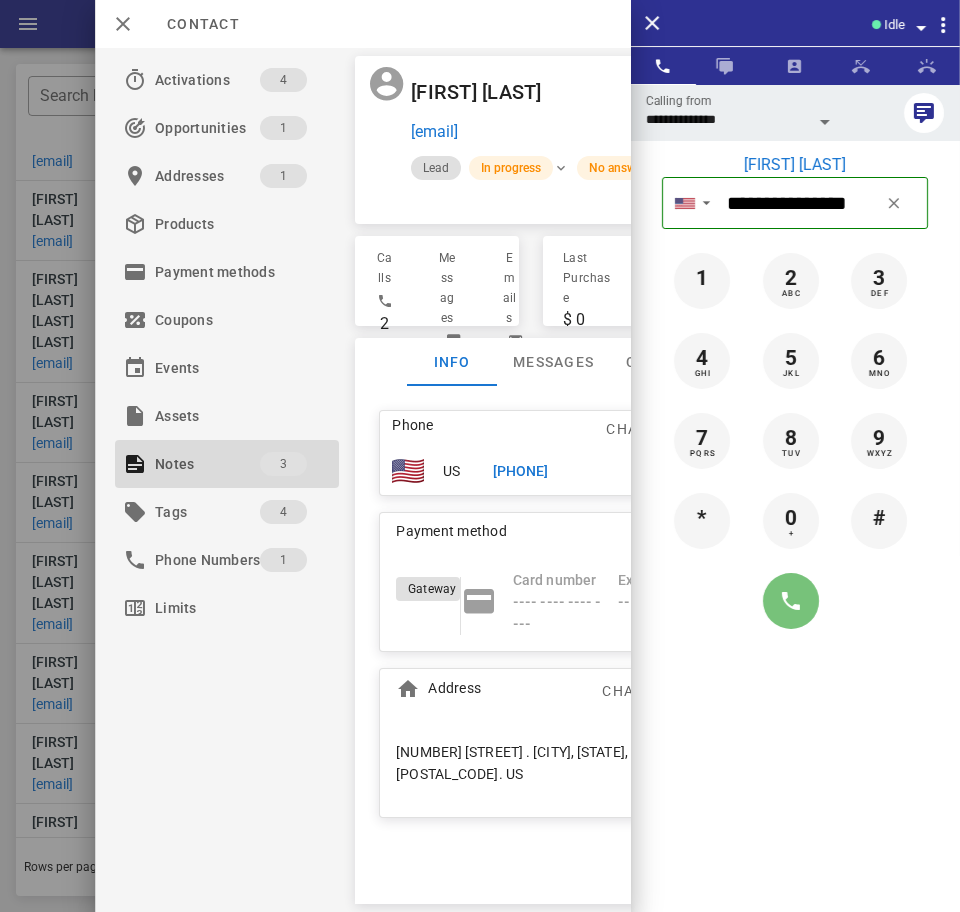 click at bounding box center [791, 601] 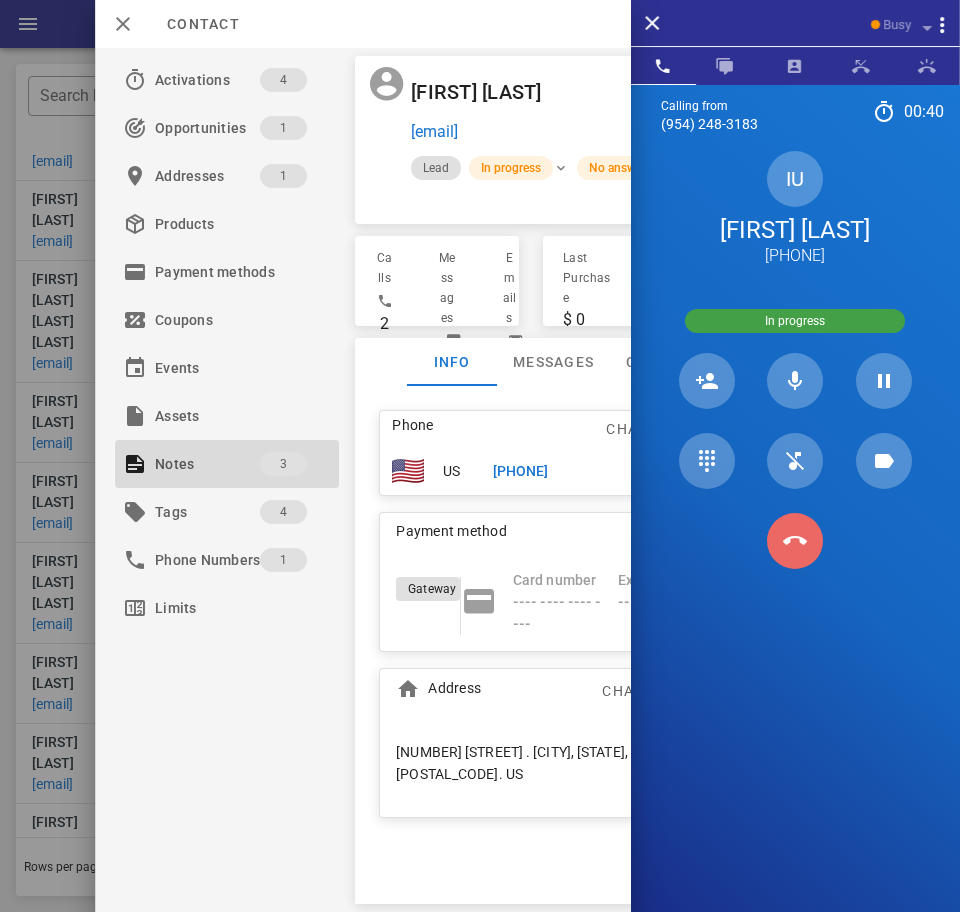 click at bounding box center [795, 541] 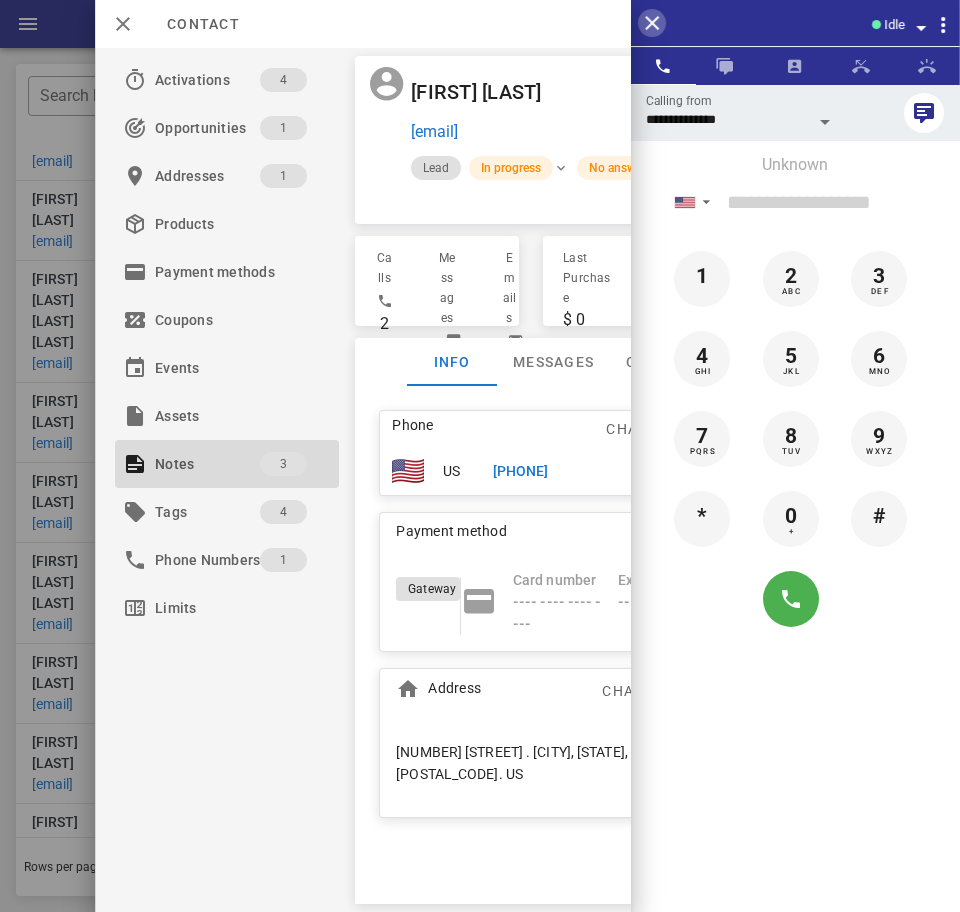 click at bounding box center (652, 23) 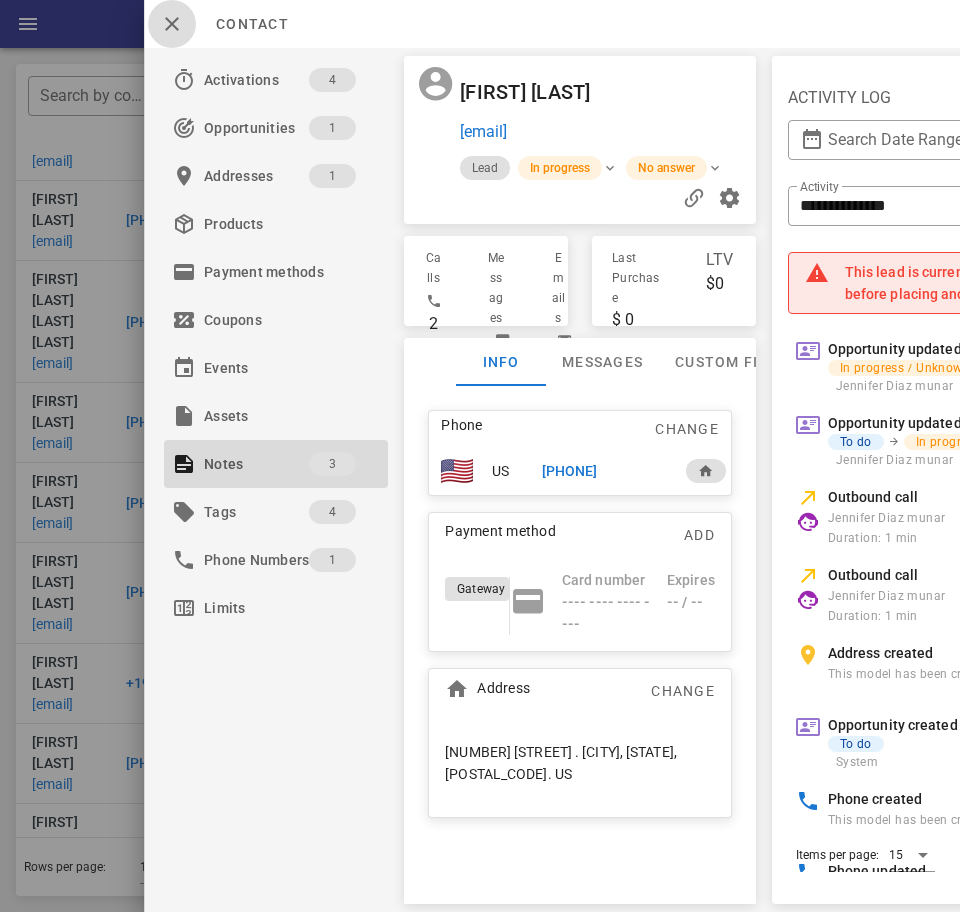 click at bounding box center (172, 24) 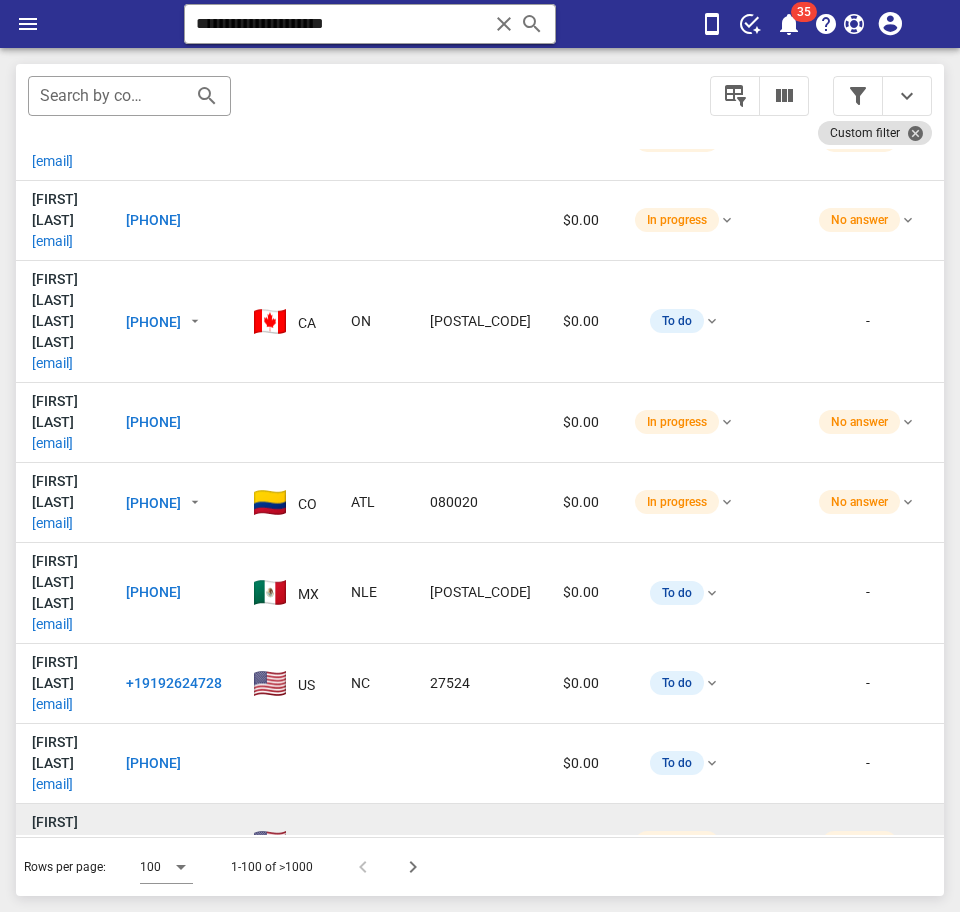 click on "claudialorenapinzon@hotmail.com" at bounding box center (52, 864) 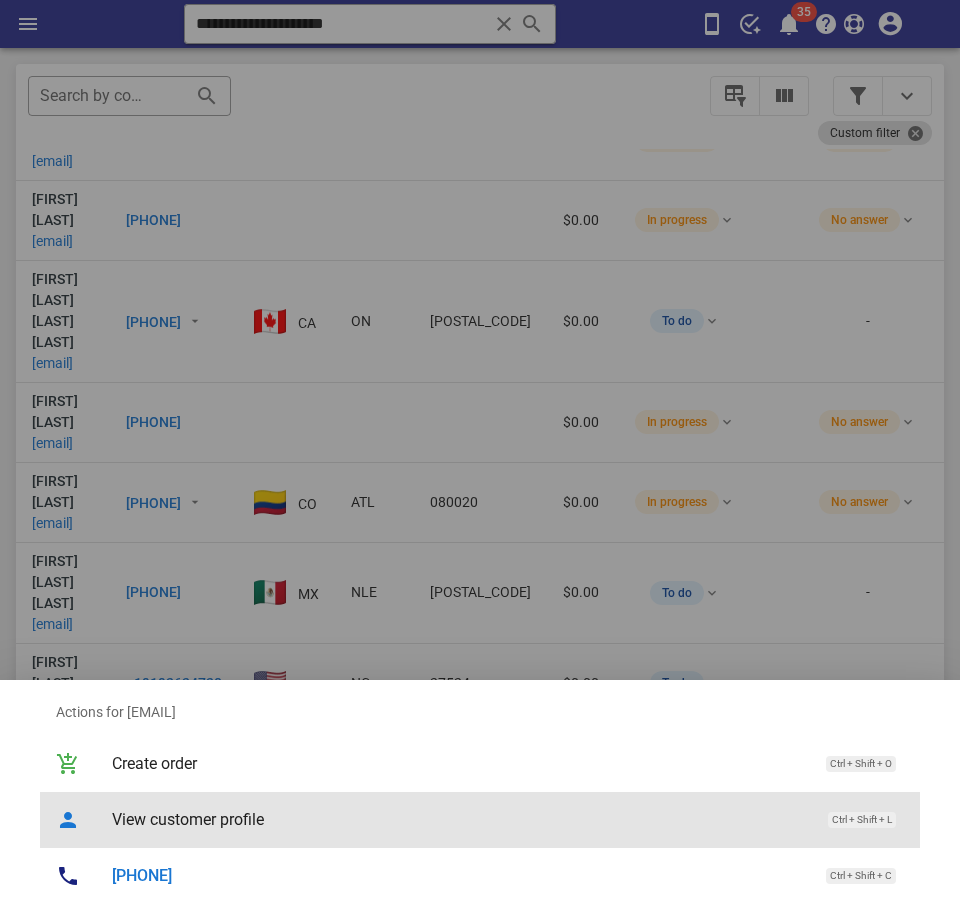 click on "View customer profile Ctrl + Shift + L" at bounding box center (508, 819) 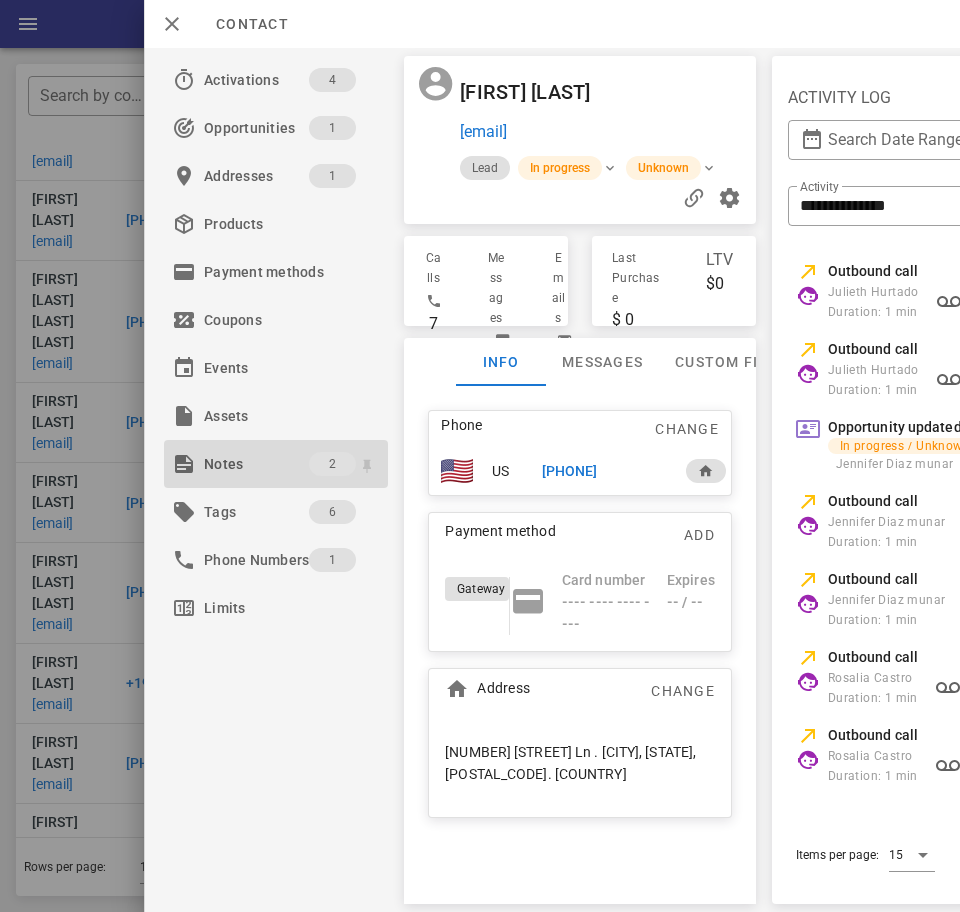 click on "2" at bounding box center (344, 464) 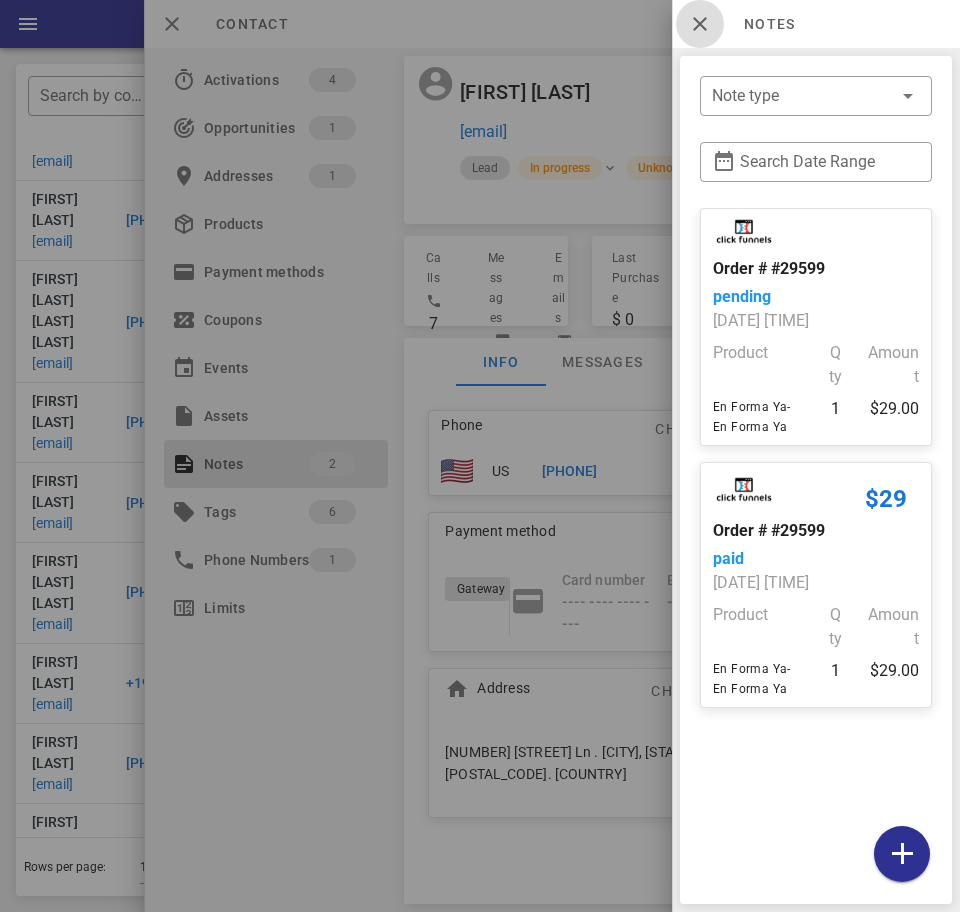 click at bounding box center [700, 24] 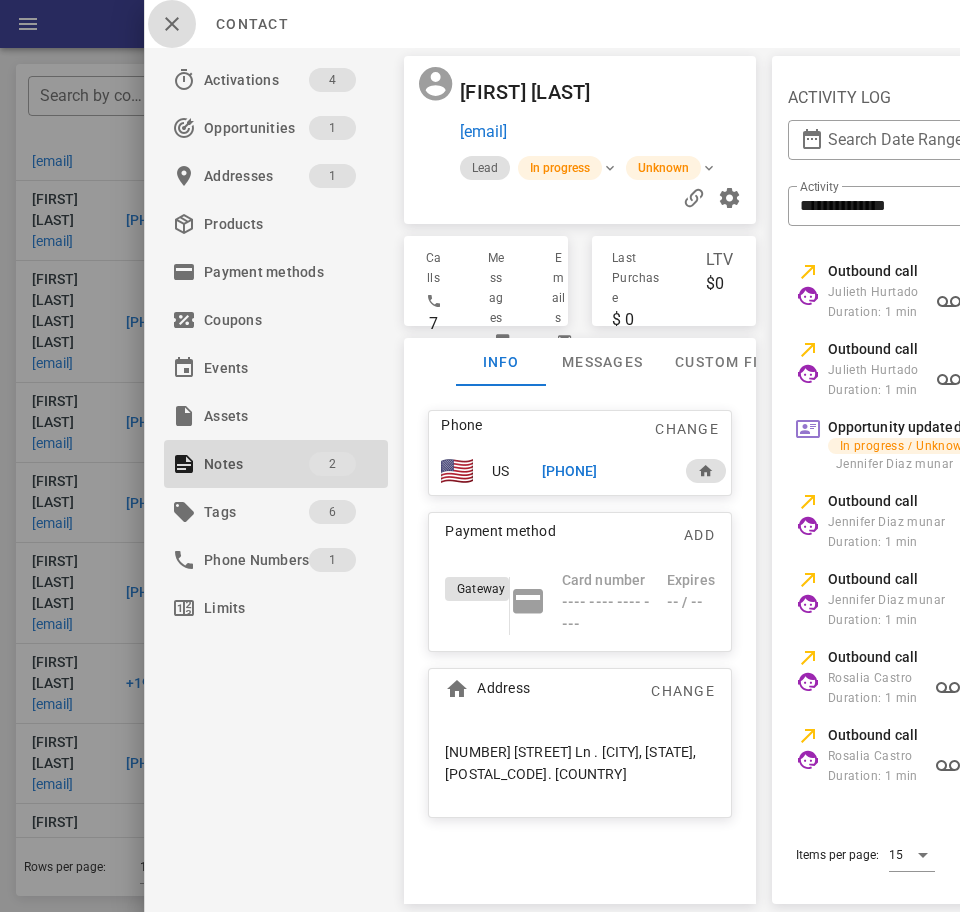 click at bounding box center (172, 24) 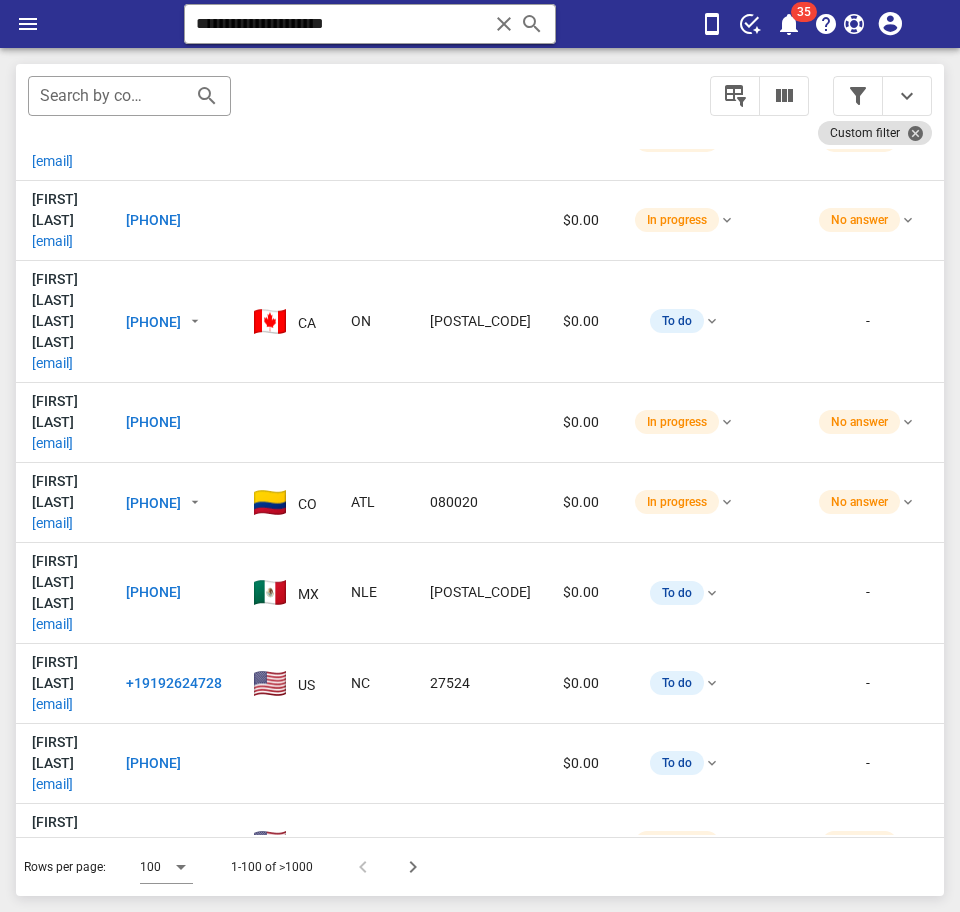 click on "claudiadiego07@gmail.com" at bounding box center (52, 1024) 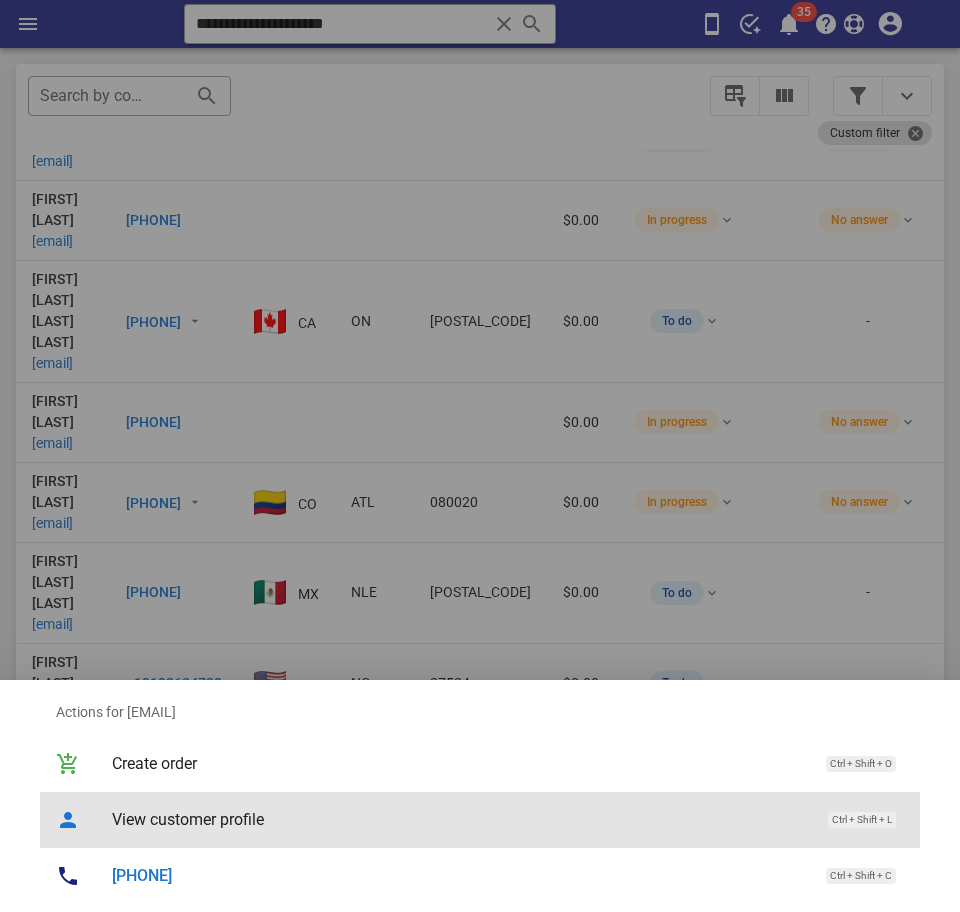 click on "View customer profile" at bounding box center (460, 819) 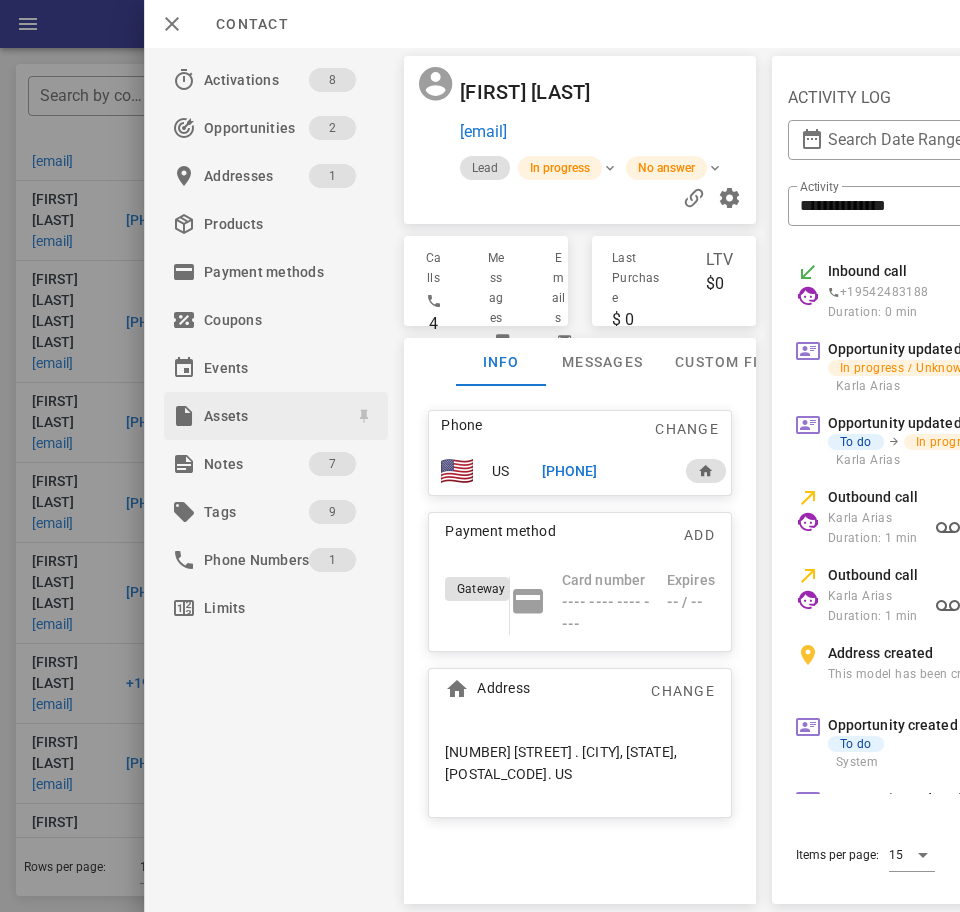 scroll, scrollTop: 0, scrollLeft: 1, axis: horizontal 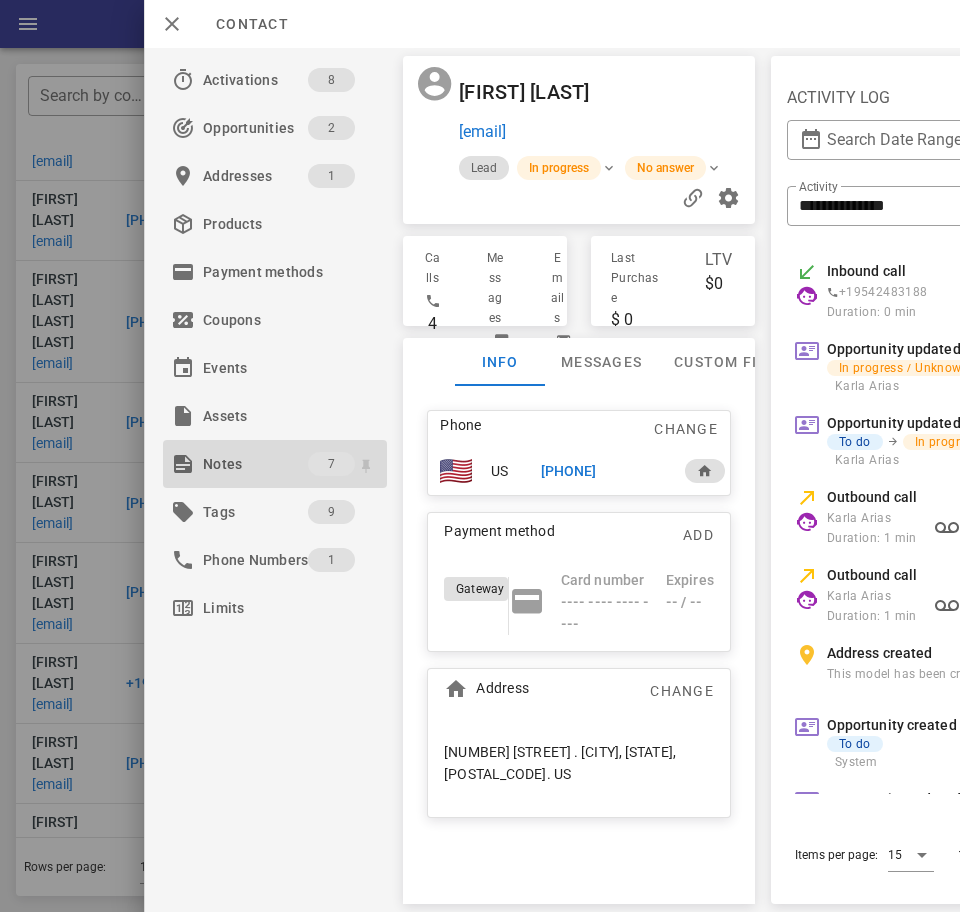 click on "Notes" at bounding box center (255, 464) 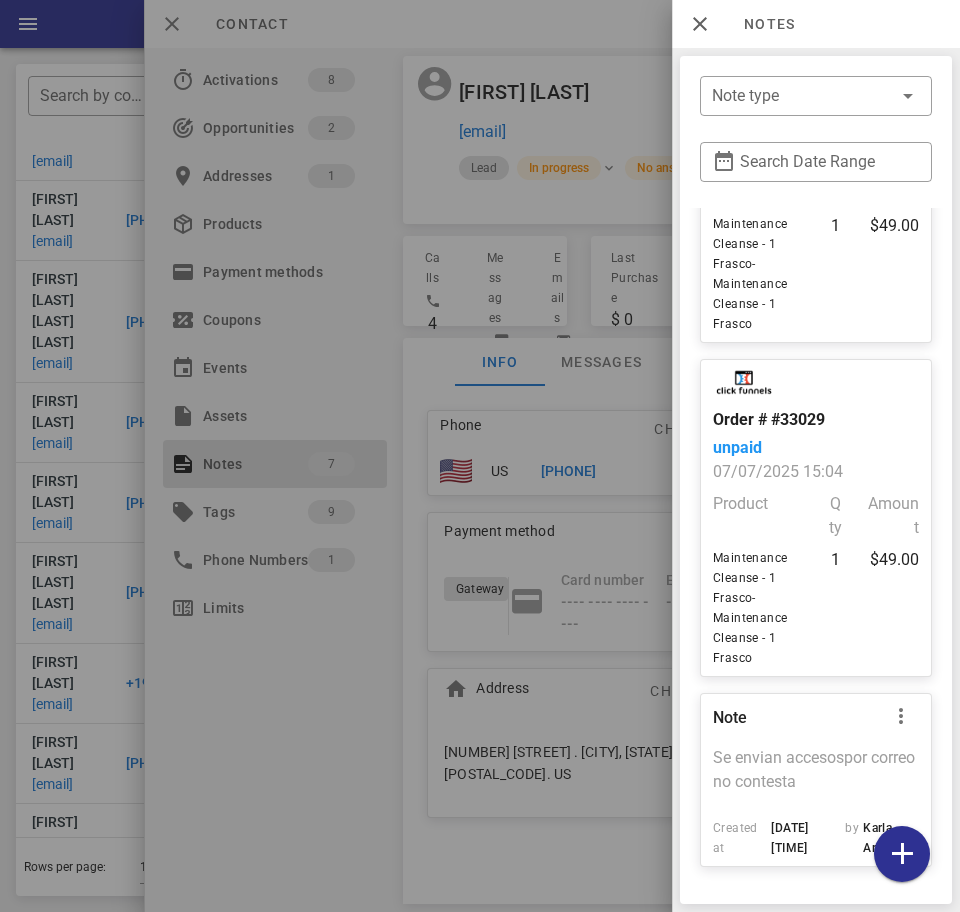 scroll, scrollTop: 1407, scrollLeft: 0, axis: vertical 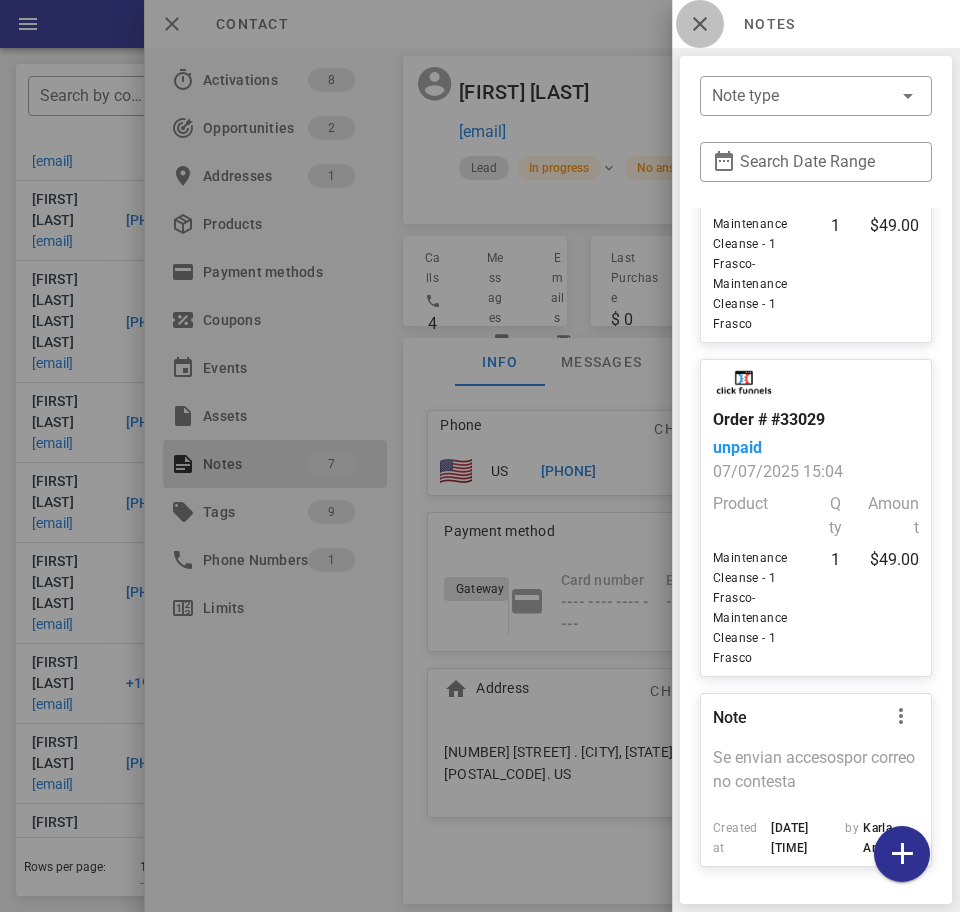 click at bounding box center (700, 24) 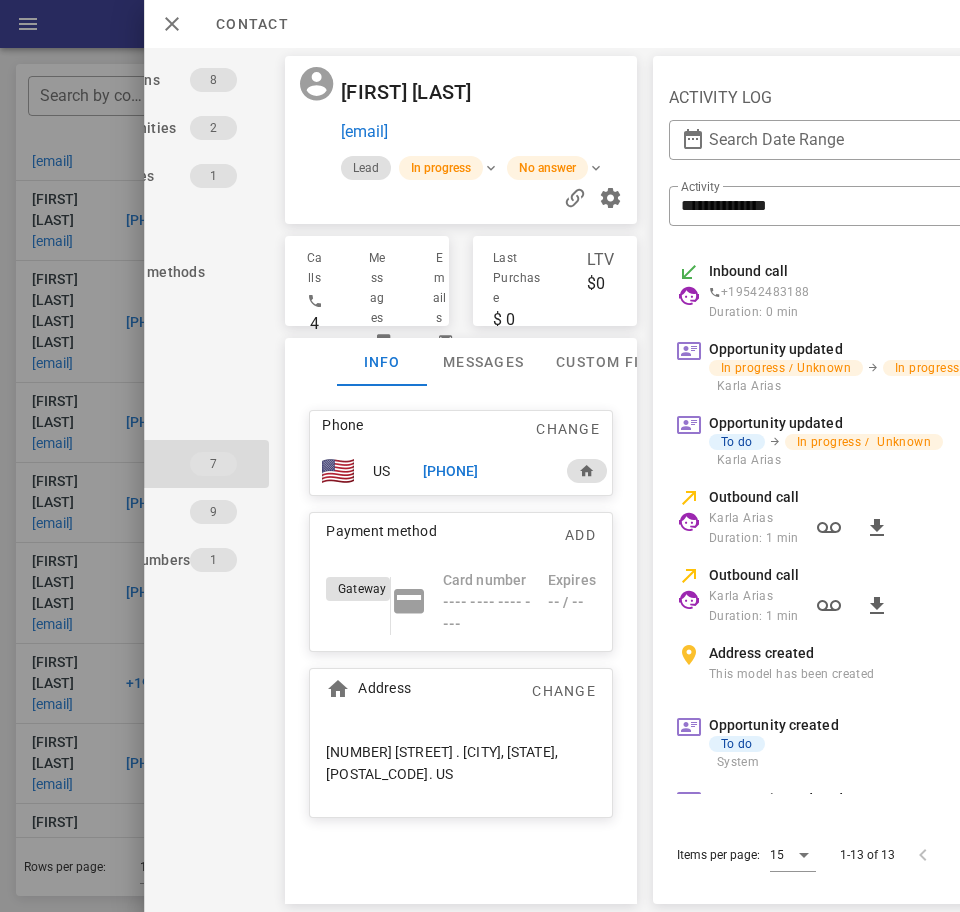 scroll, scrollTop: 0, scrollLeft: 117, axis: horizontal 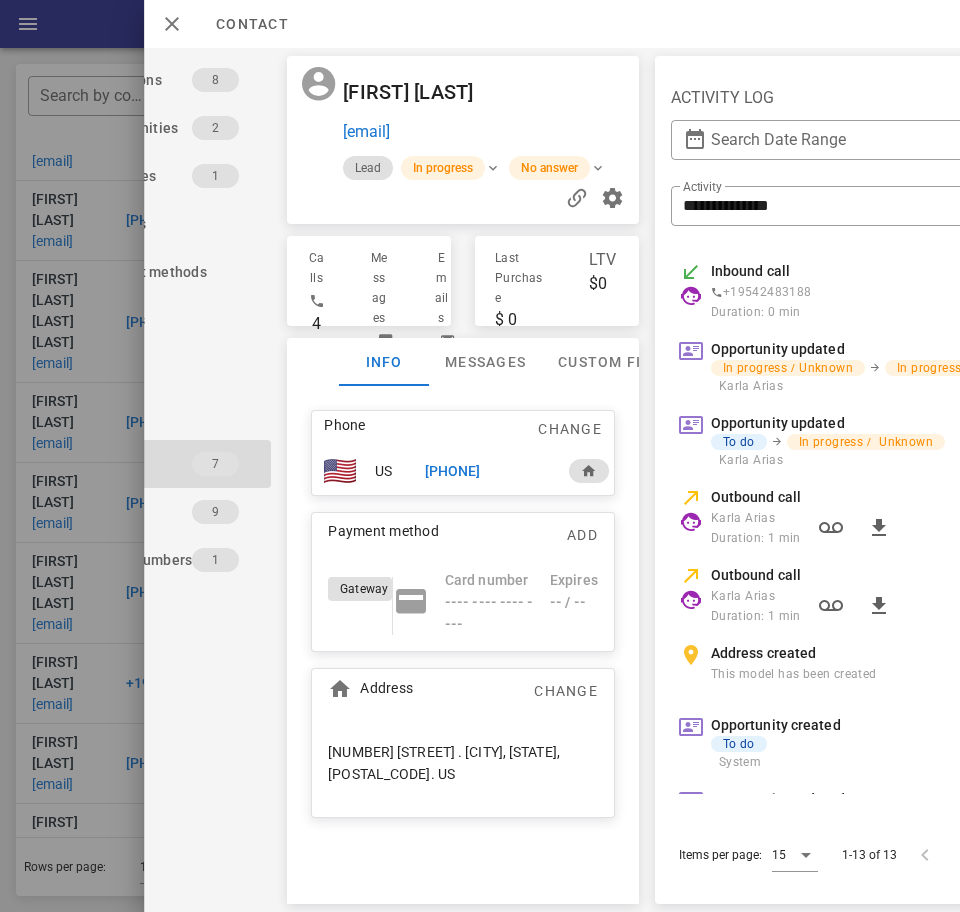 click on "+18137706452" at bounding box center [453, 471] 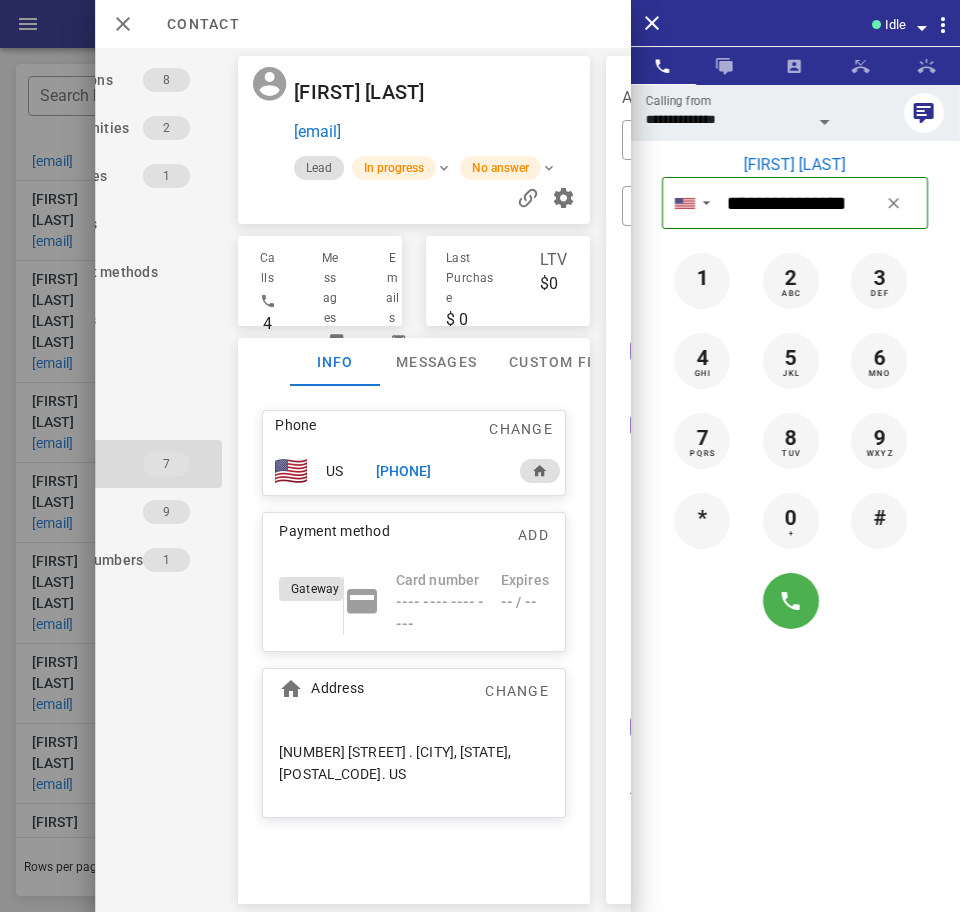 click on "**********" at bounding box center (727, 119) 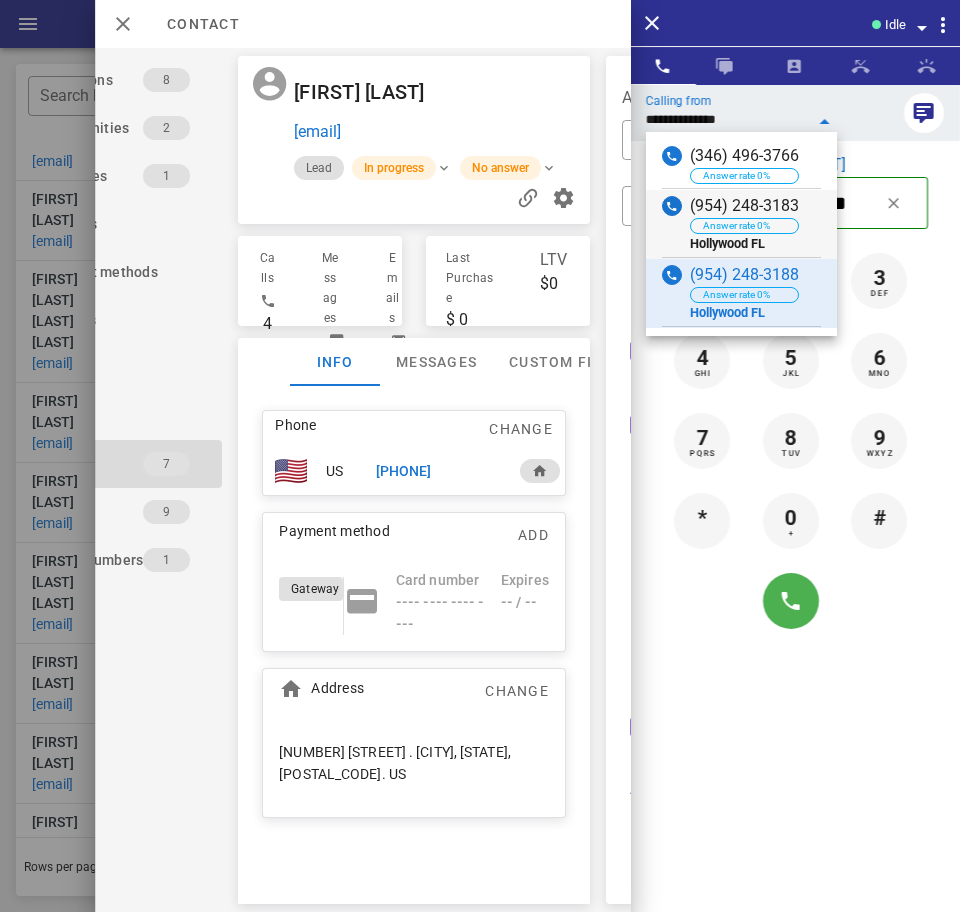 click on "(954) 248-3183   Answer rate 0%    Hollywood   FL" at bounding box center (741, 224) 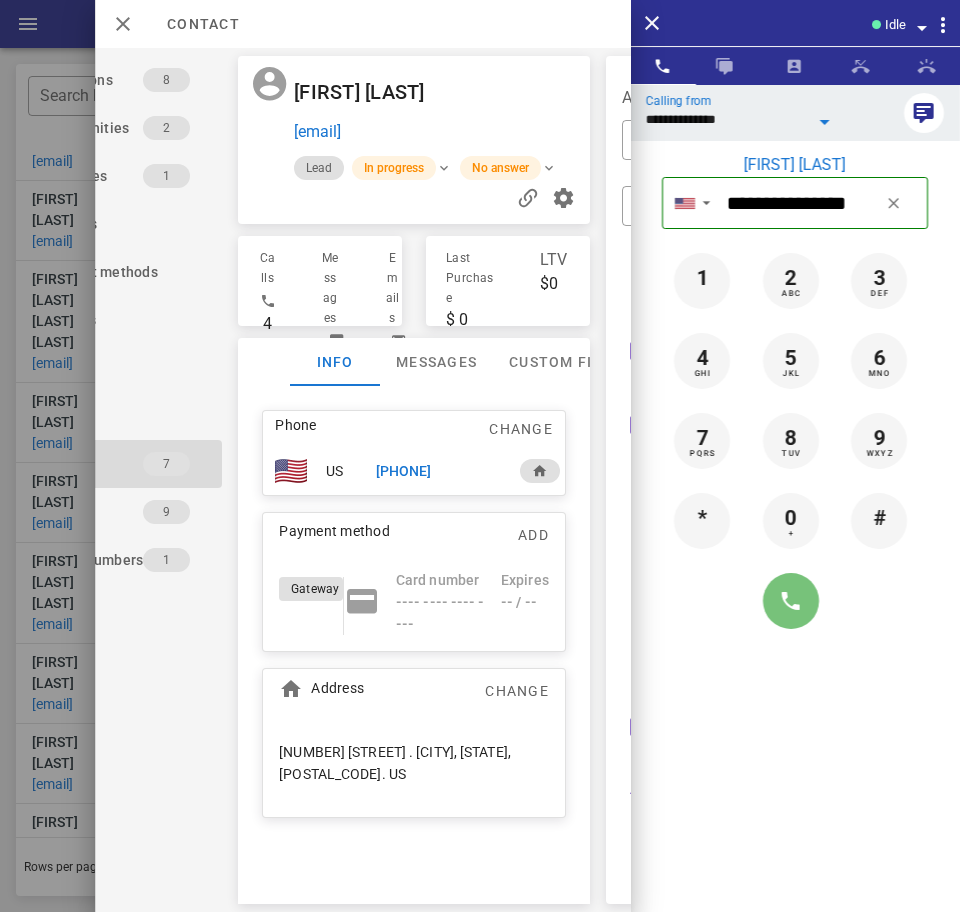 click at bounding box center [791, 601] 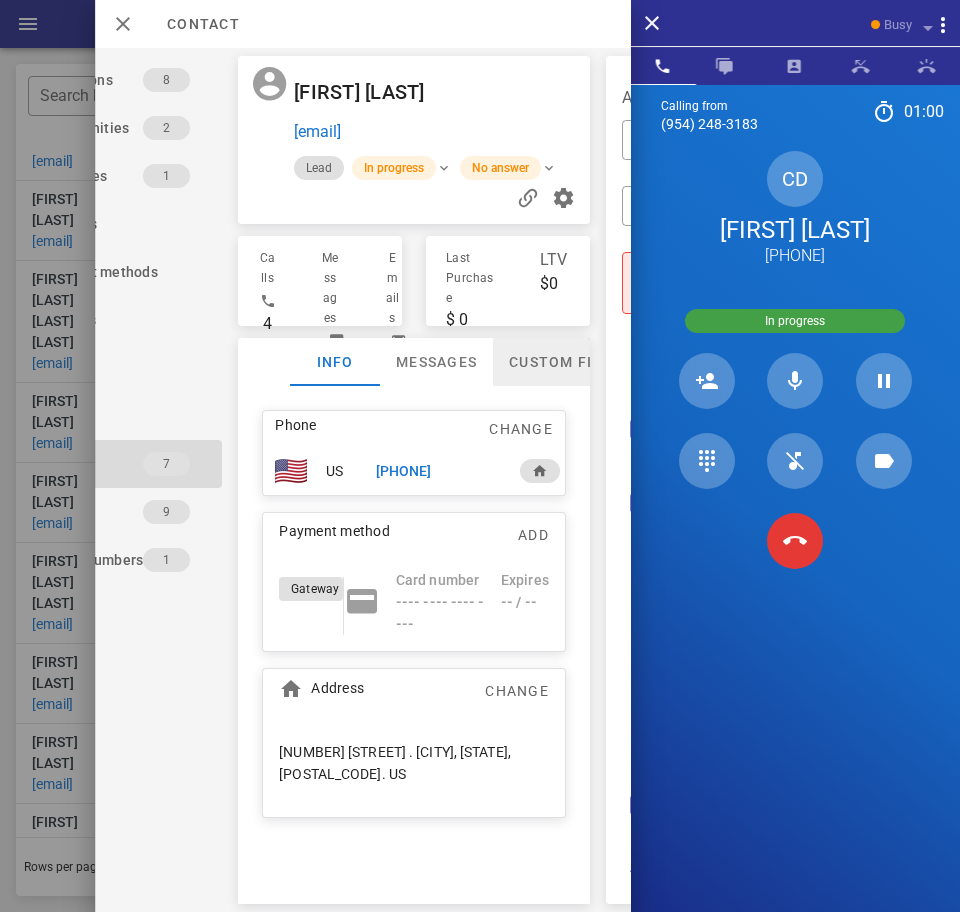 click on "Custom fields" at bounding box center [569, 362] 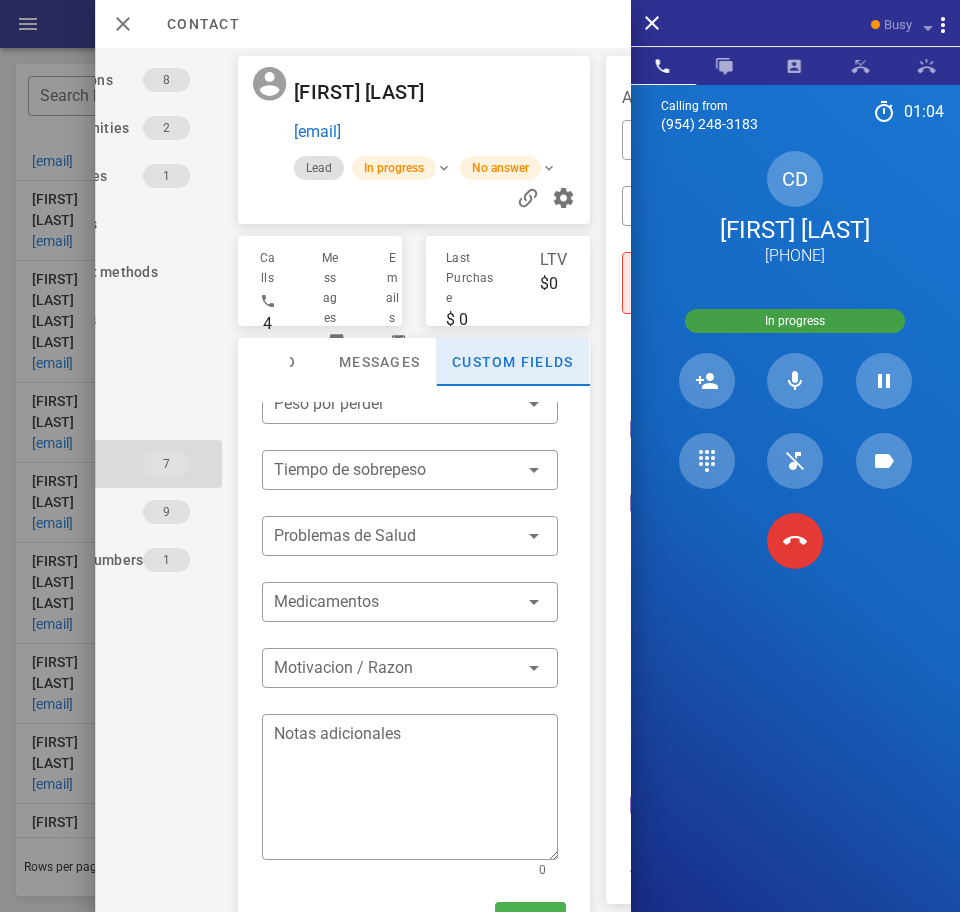 scroll, scrollTop: 0, scrollLeft: 0, axis: both 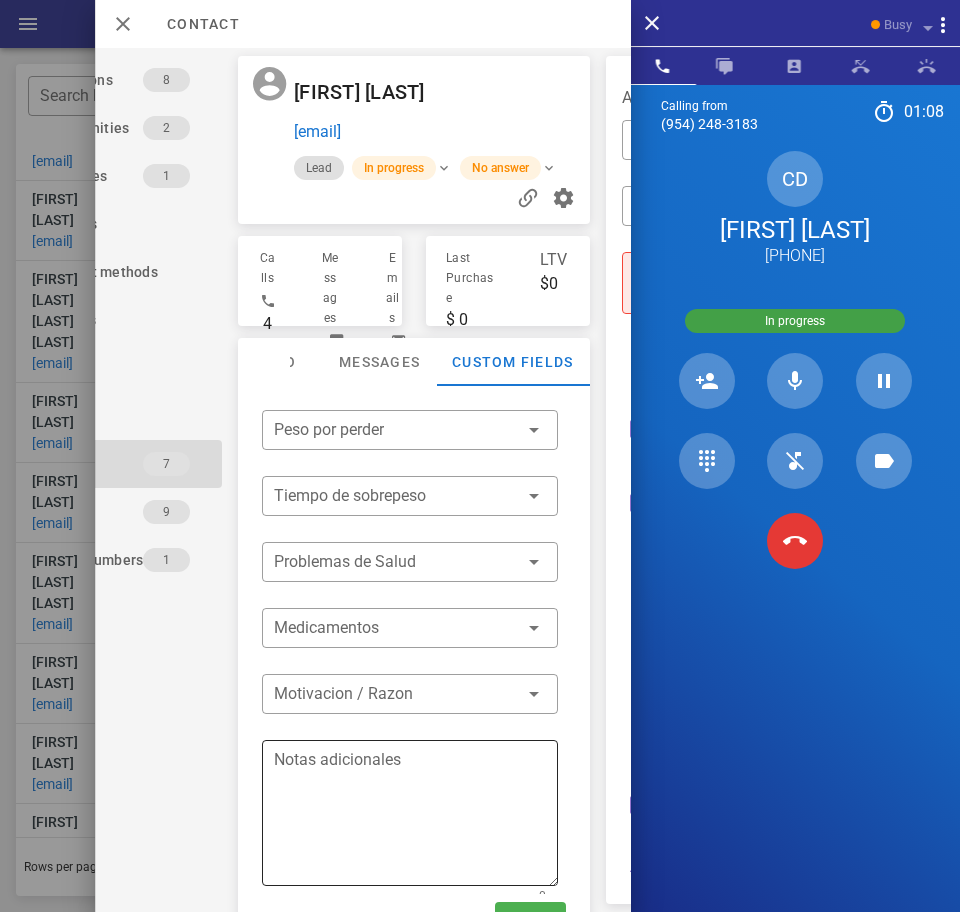 click on "Notas adicionales" at bounding box center [416, 816] 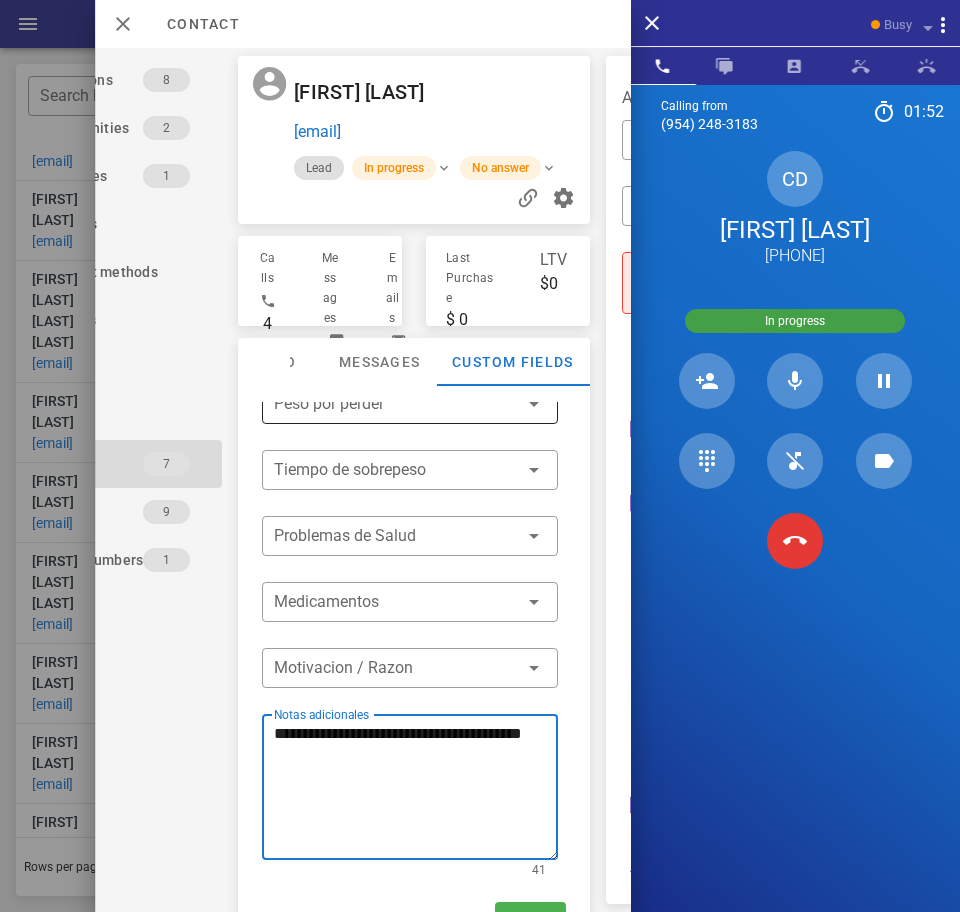 click at bounding box center [531, 404] 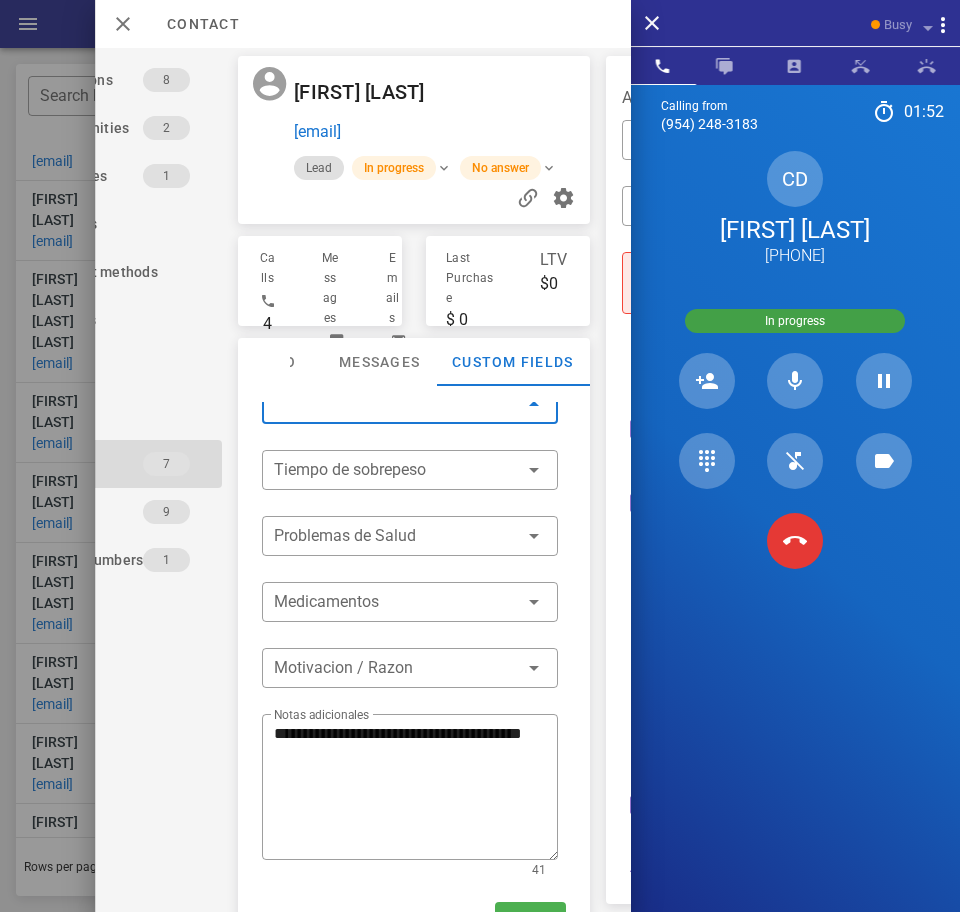 scroll, scrollTop: 12, scrollLeft: 0, axis: vertical 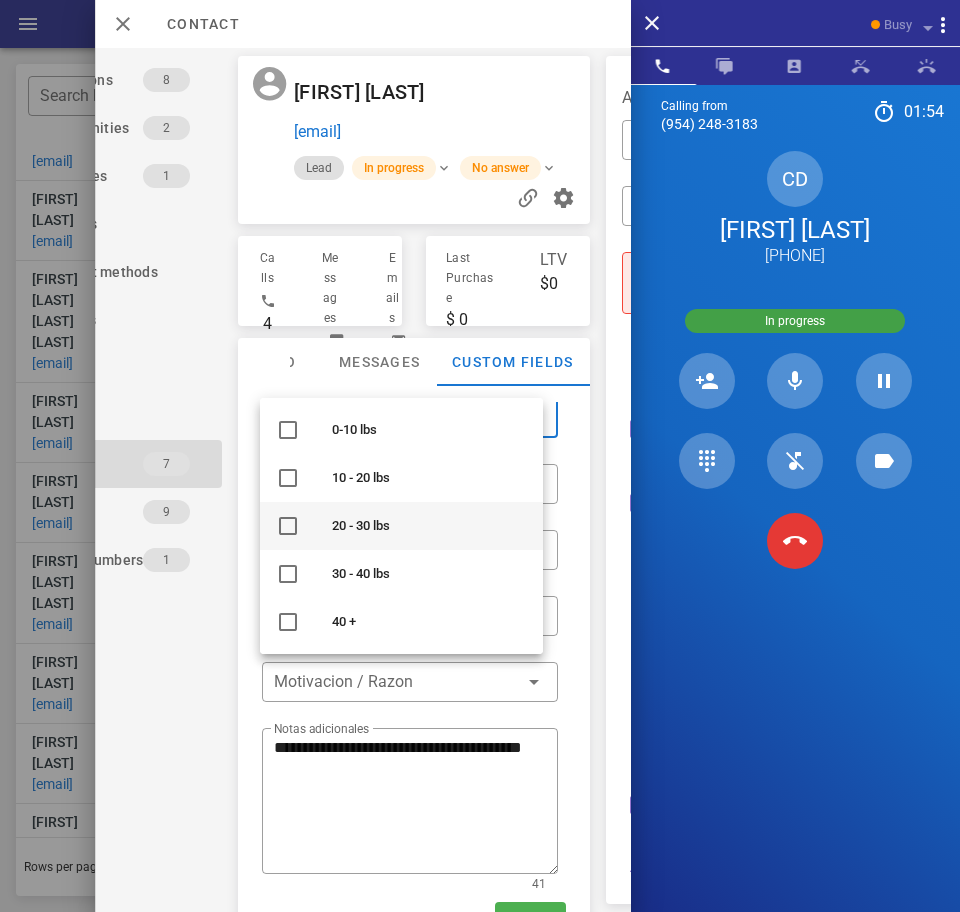 click on "20 - 30 lbs" at bounding box center (401, 526) 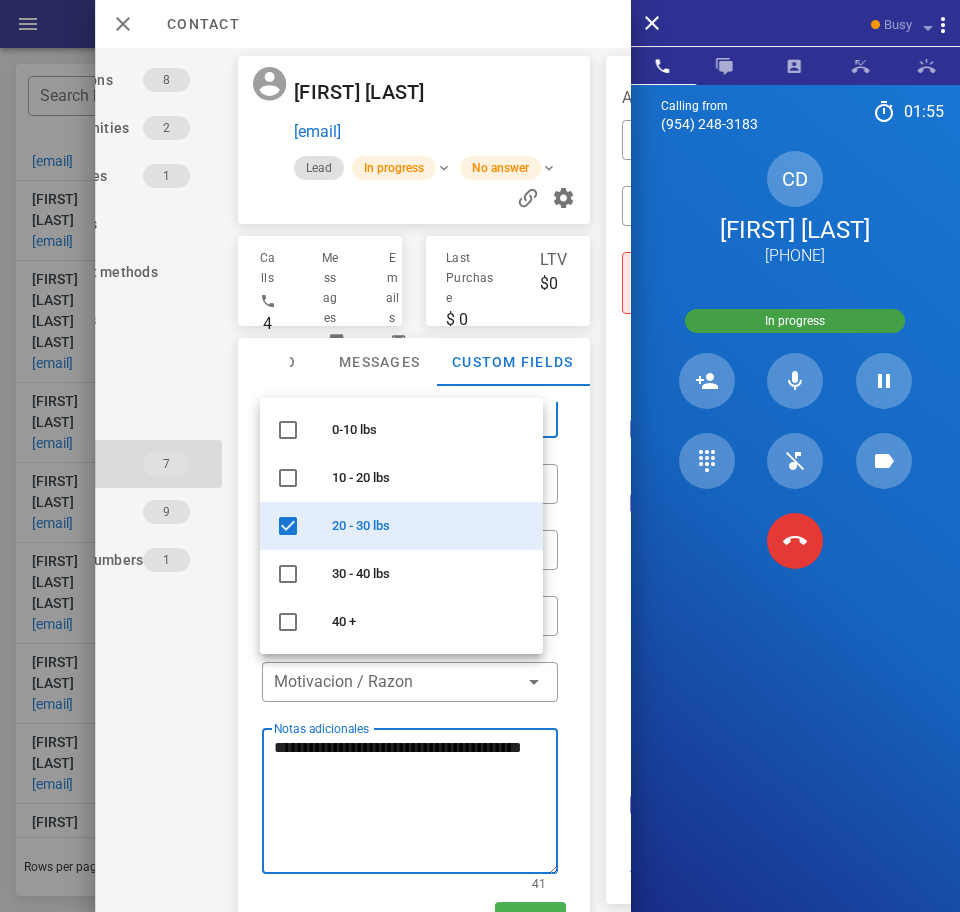 click on "**********" at bounding box center (416, 804) 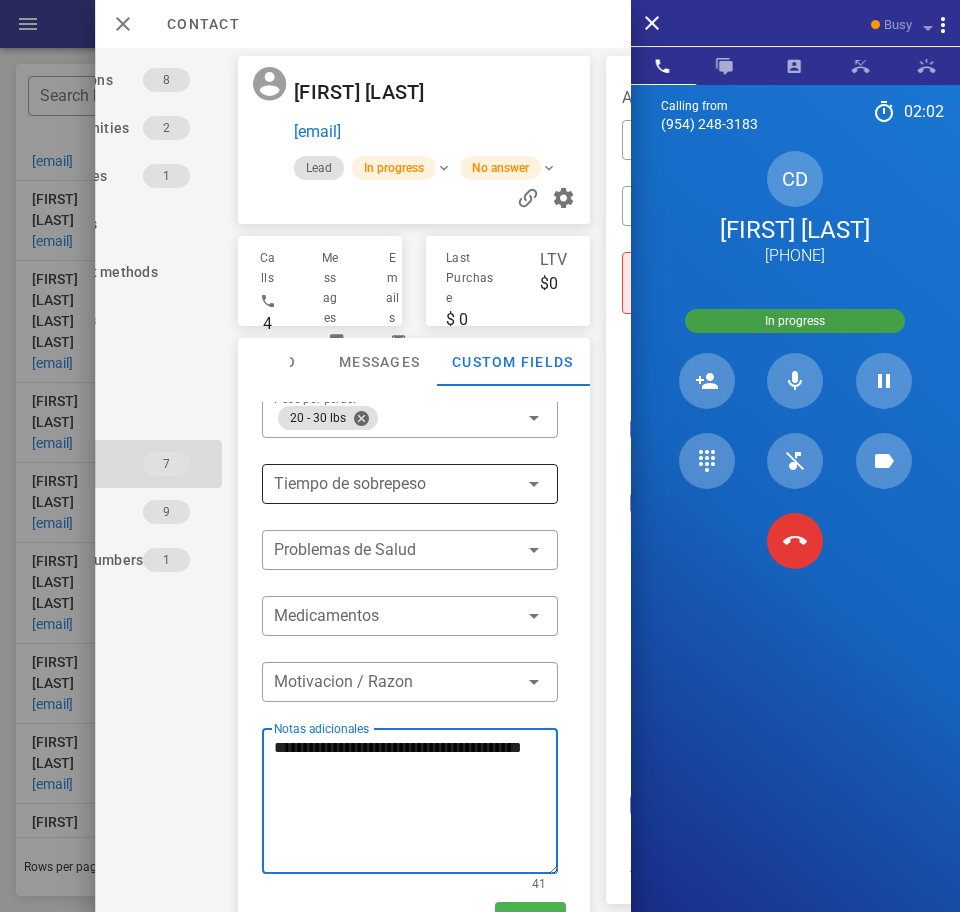click at bounding box center [505, 484] 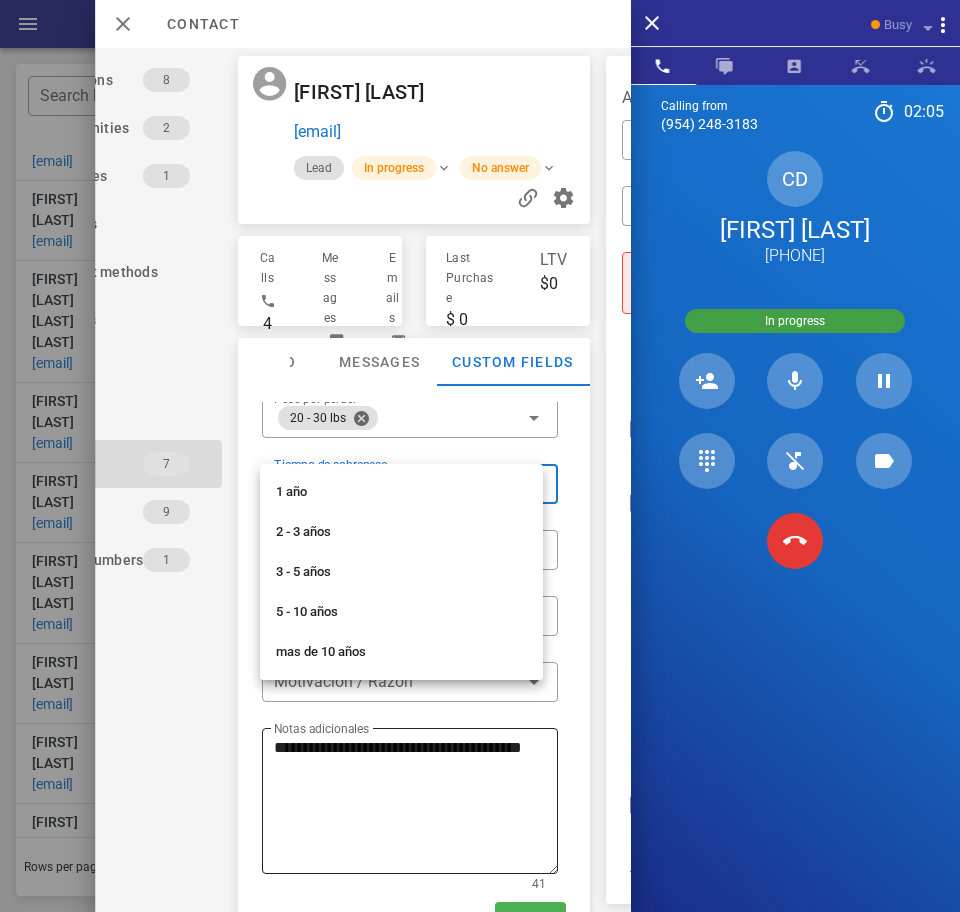 click on "**********" at bounding box center (416, 804) 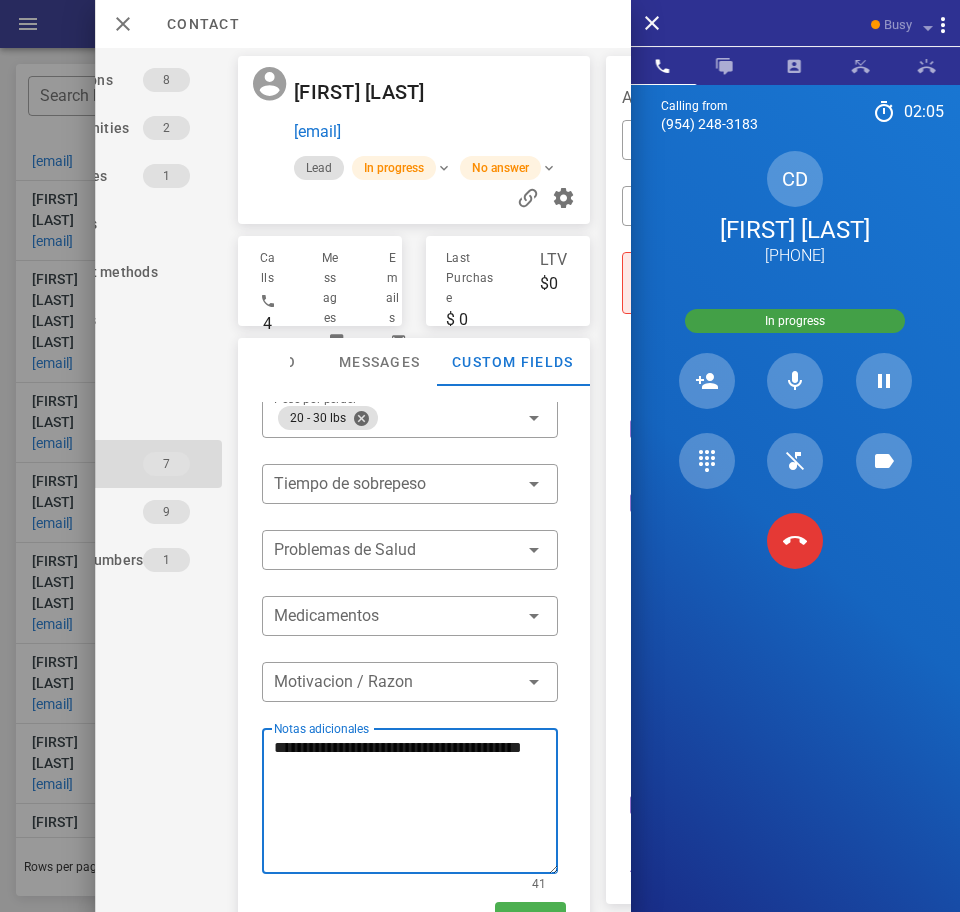 click on "**********" at bounding box center [416, 804] 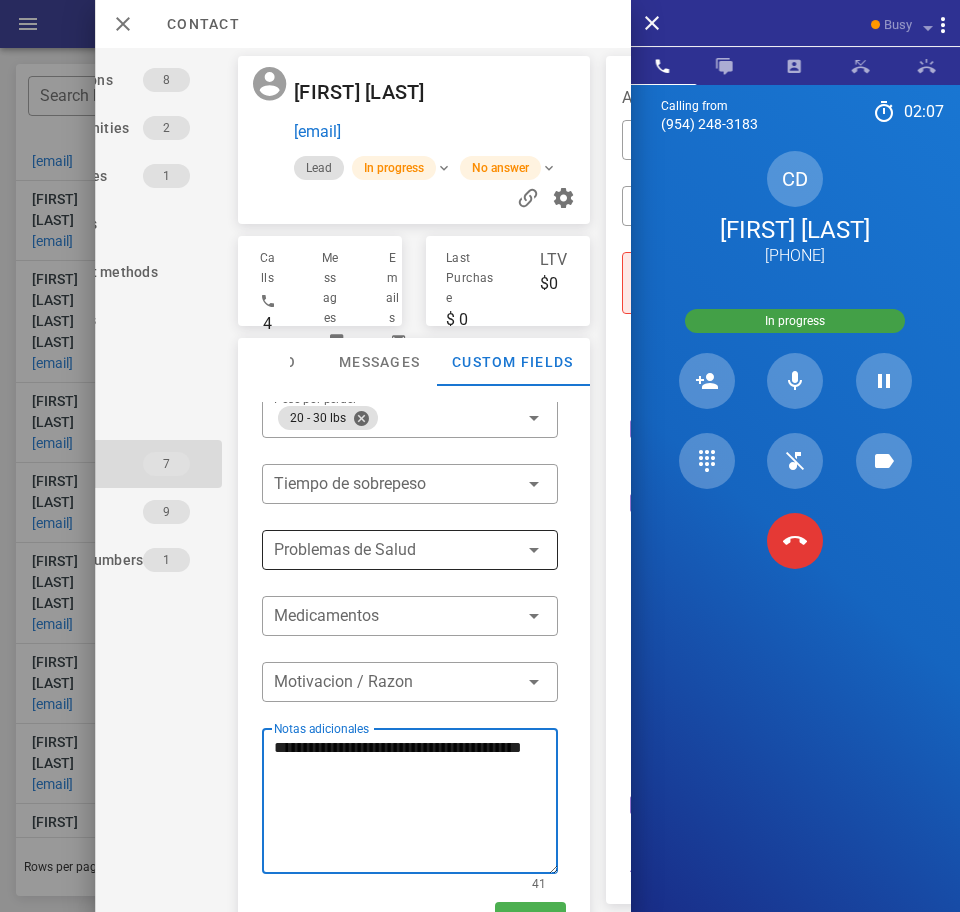 click at bounding box center [396, 550] 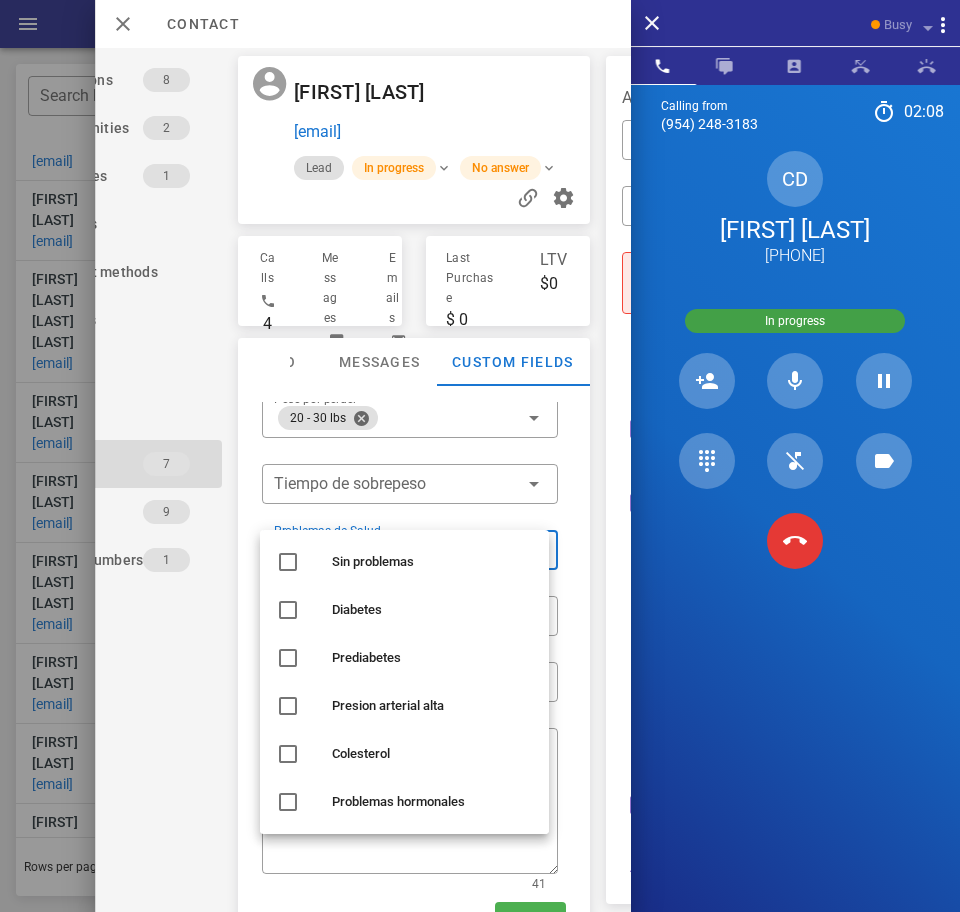 click on "​ Tiempo de sobrepeso" at bounding box center (410, 497) 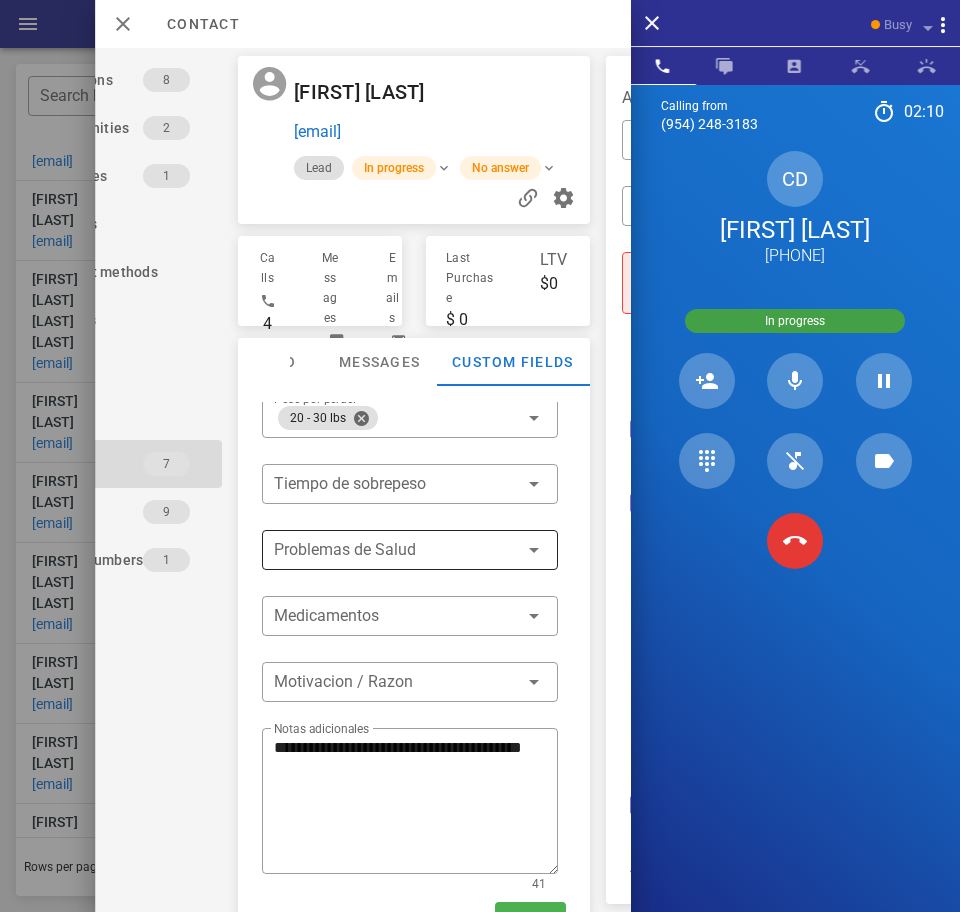 click at bounding box center [396, 550] 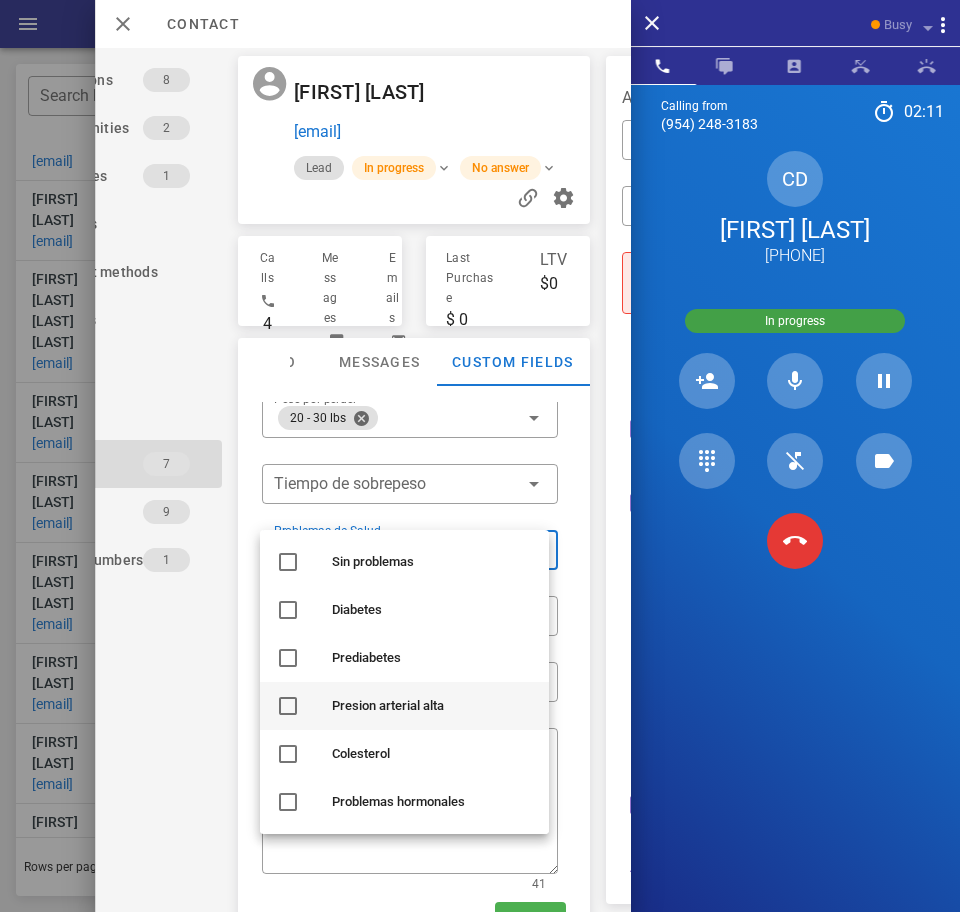 click on "Presion arterial alta" at bounding box center [432, 706] 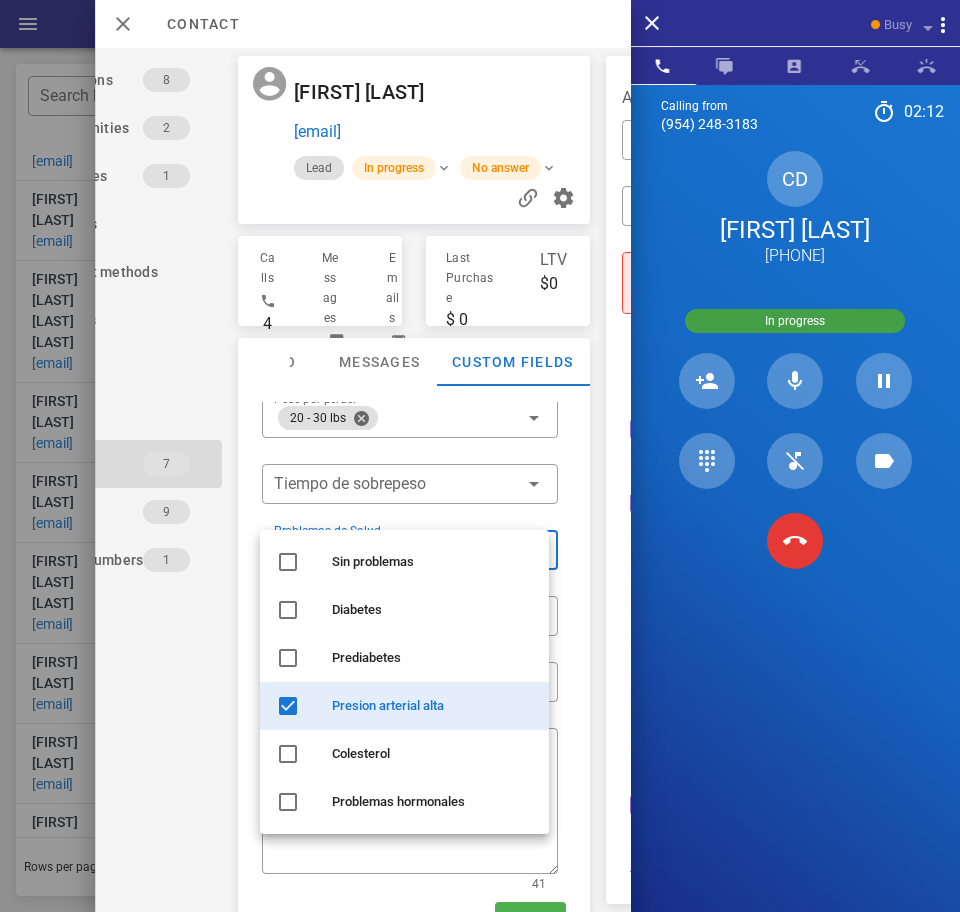click on "**********" at bounding box center (414, 480) 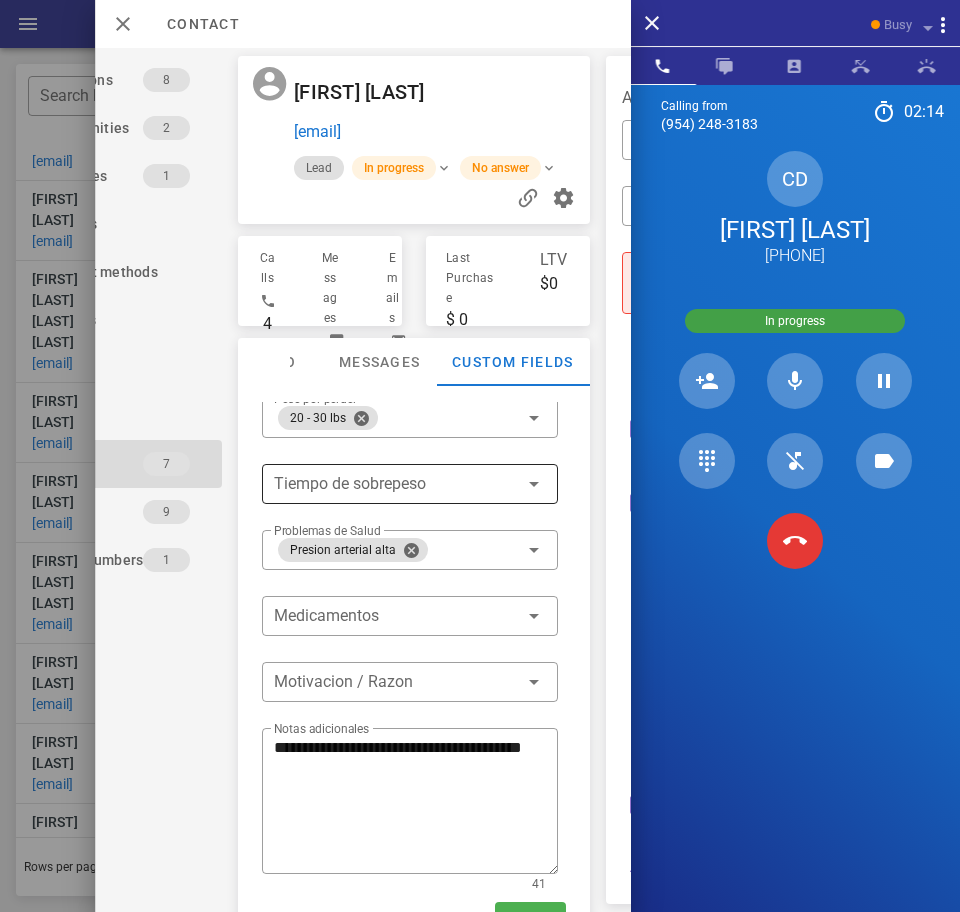 click at bounding box center [382, 484] 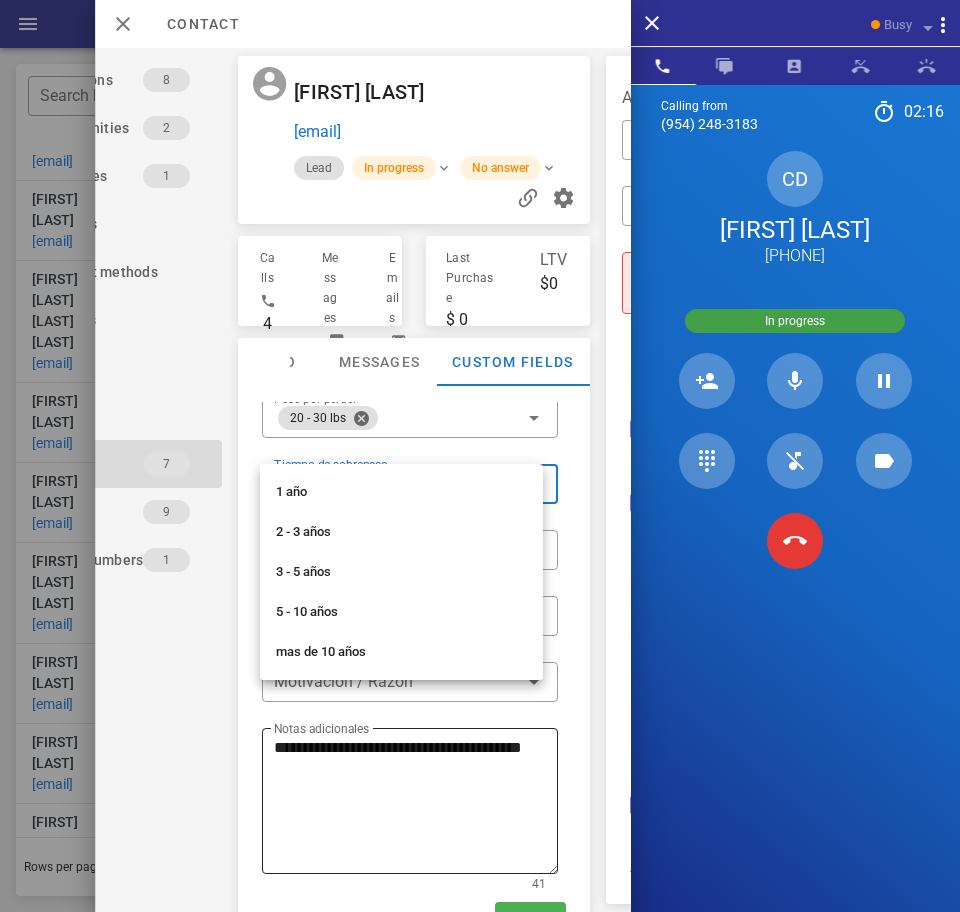 drag, startPoint x: 348, startPoint y: 564, endPoint x: 425, endPoint y: 773, distance: 222.73302 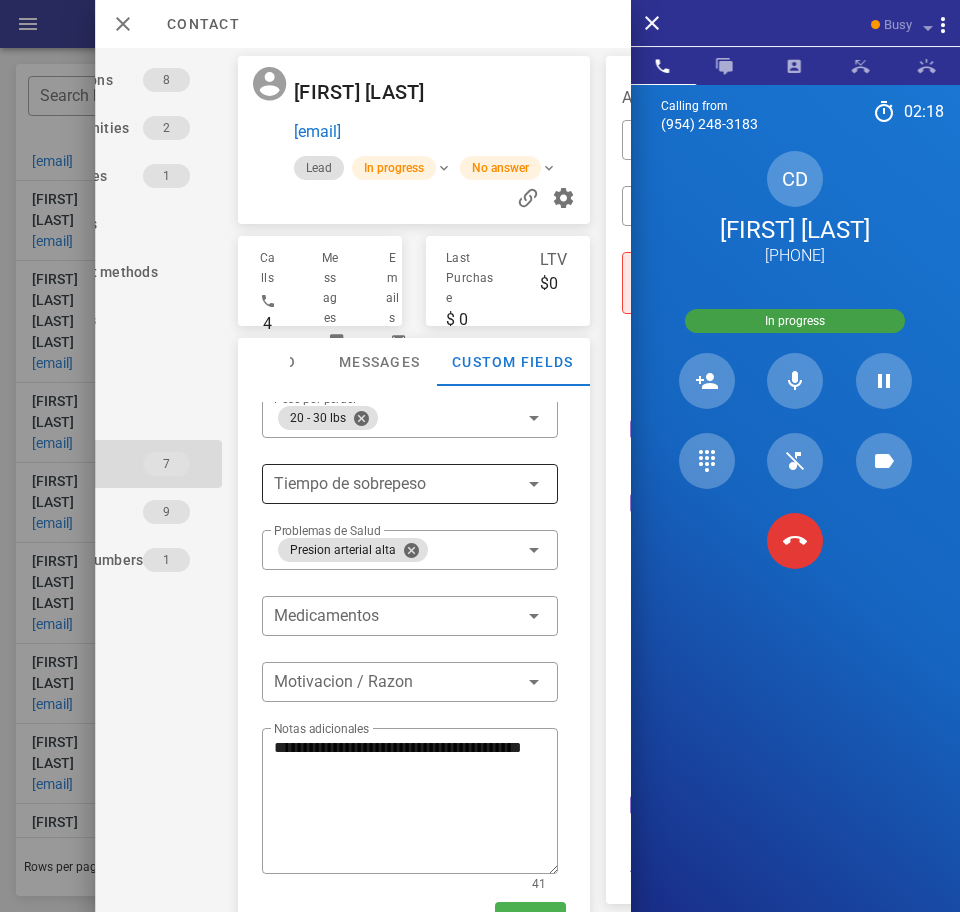click at bounding box center (382, 484) 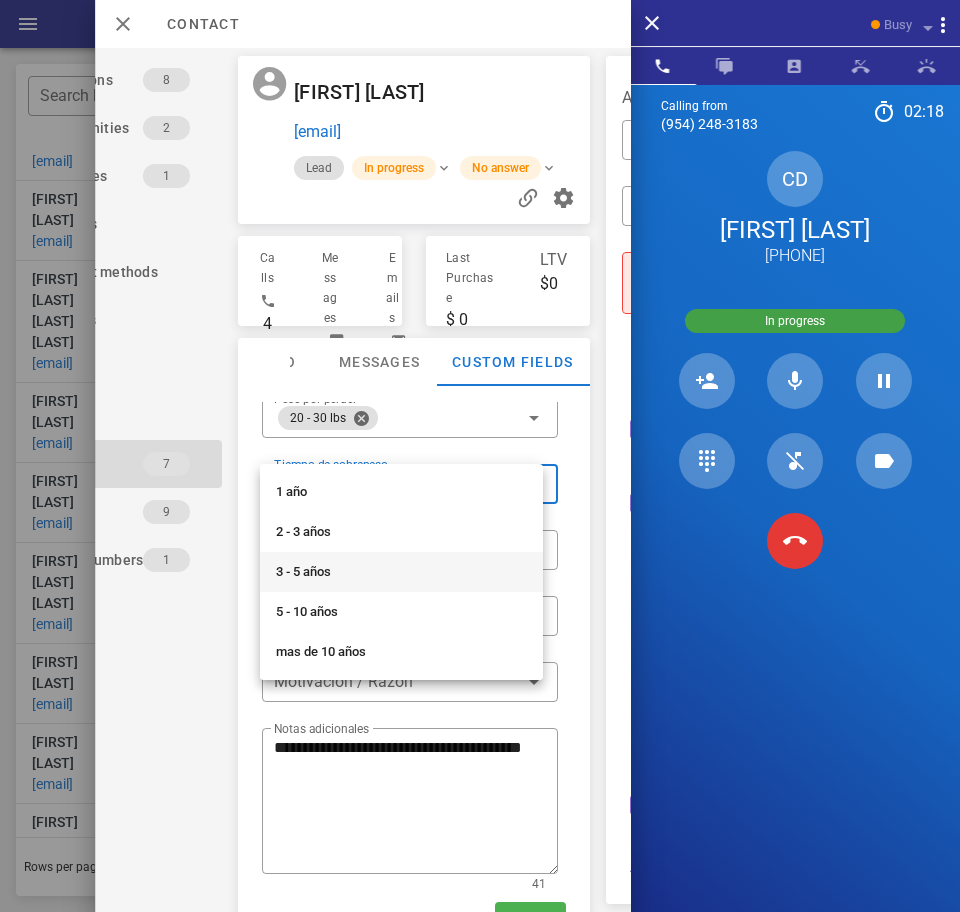 click on "3 - 5 años" at bounding box center (401, 572) 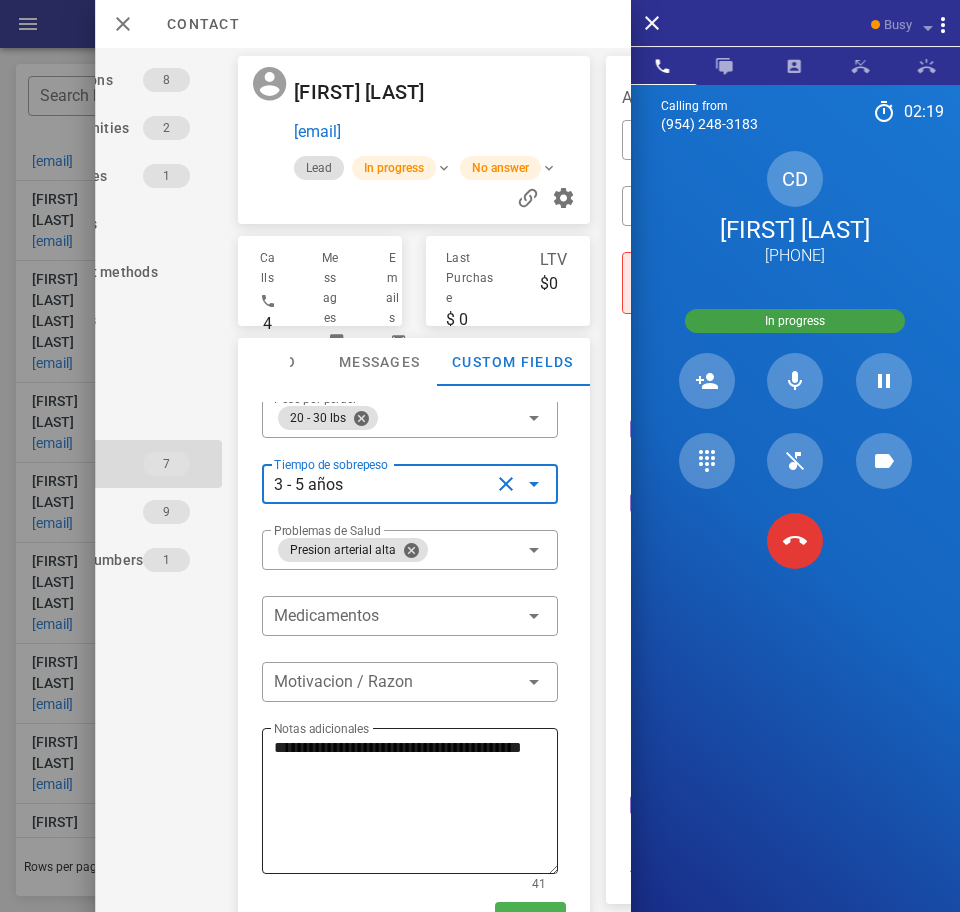 click on "**********" at bounding box center (416, 804) 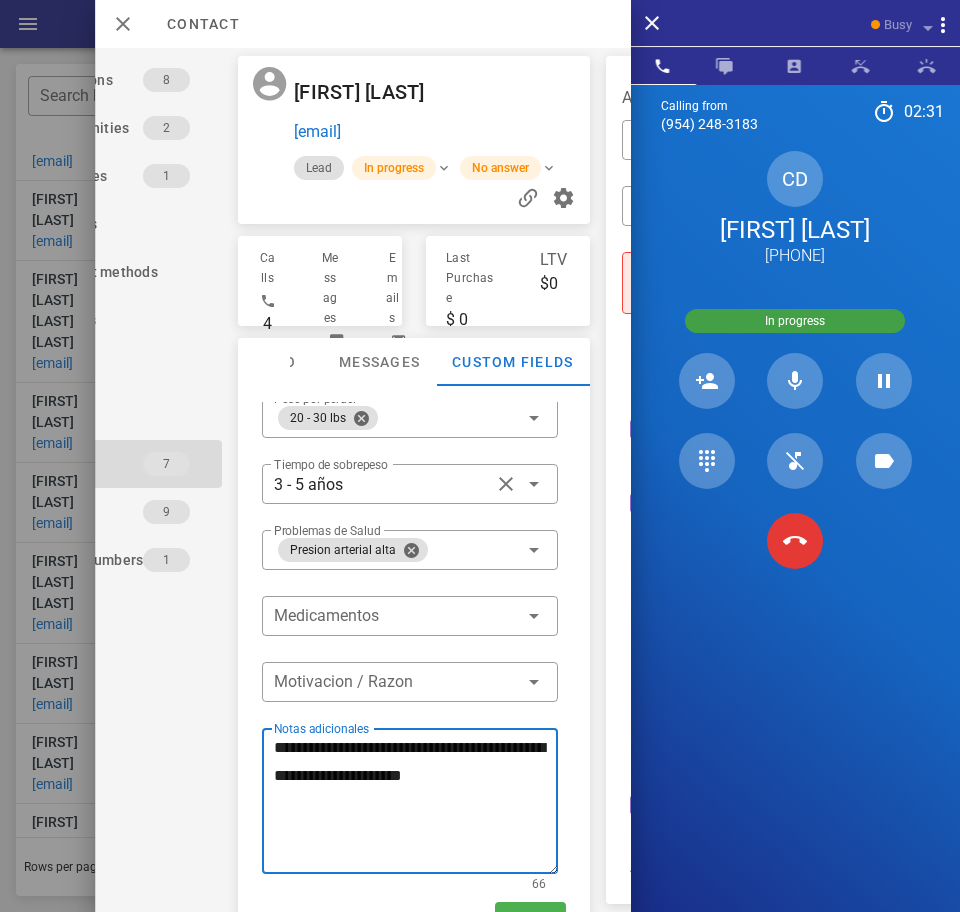 click on "**********" at bounding box center (416, 804) 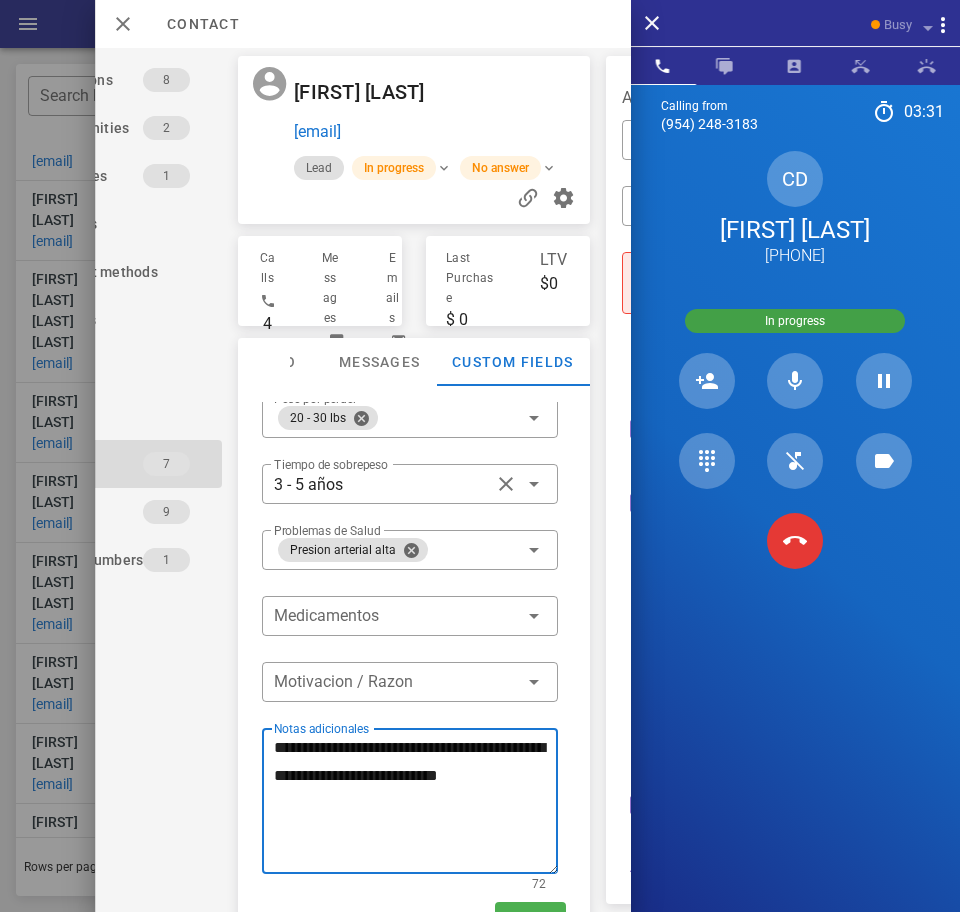 click on "**********" at bounding box center (416, 804) 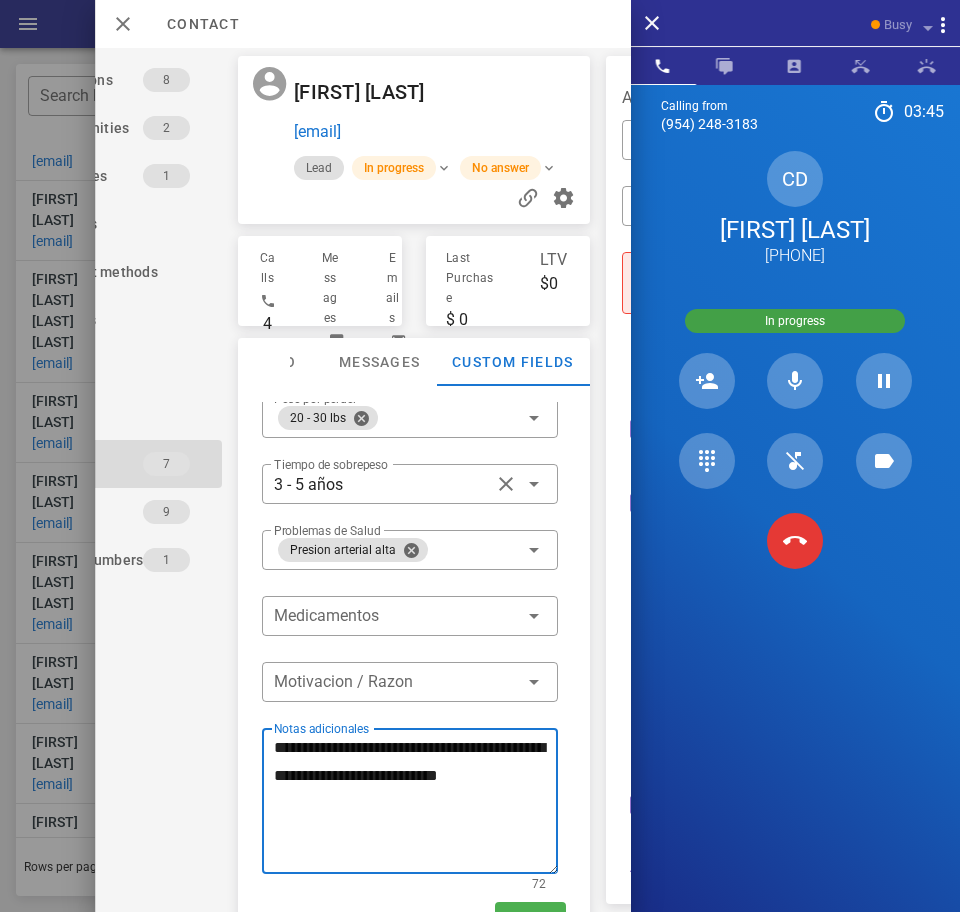 click on "**********" at bounding box center (416, 804) 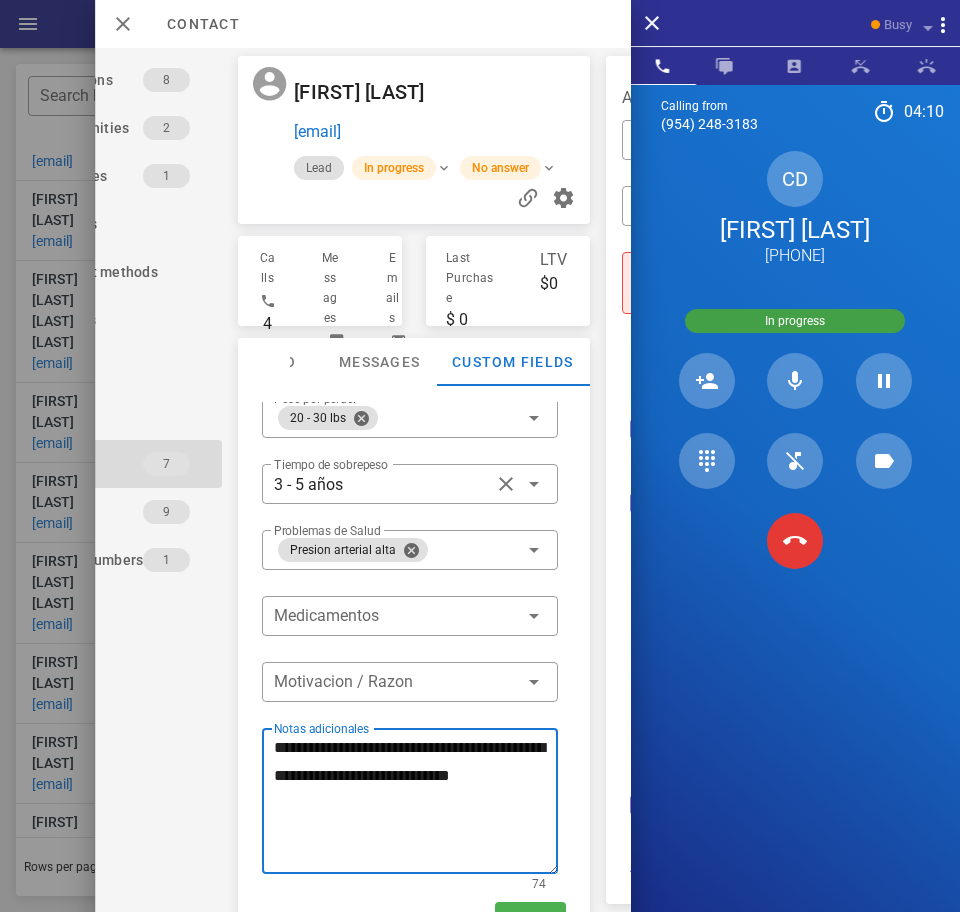 click on "**********" at bounding box center [416, 804] 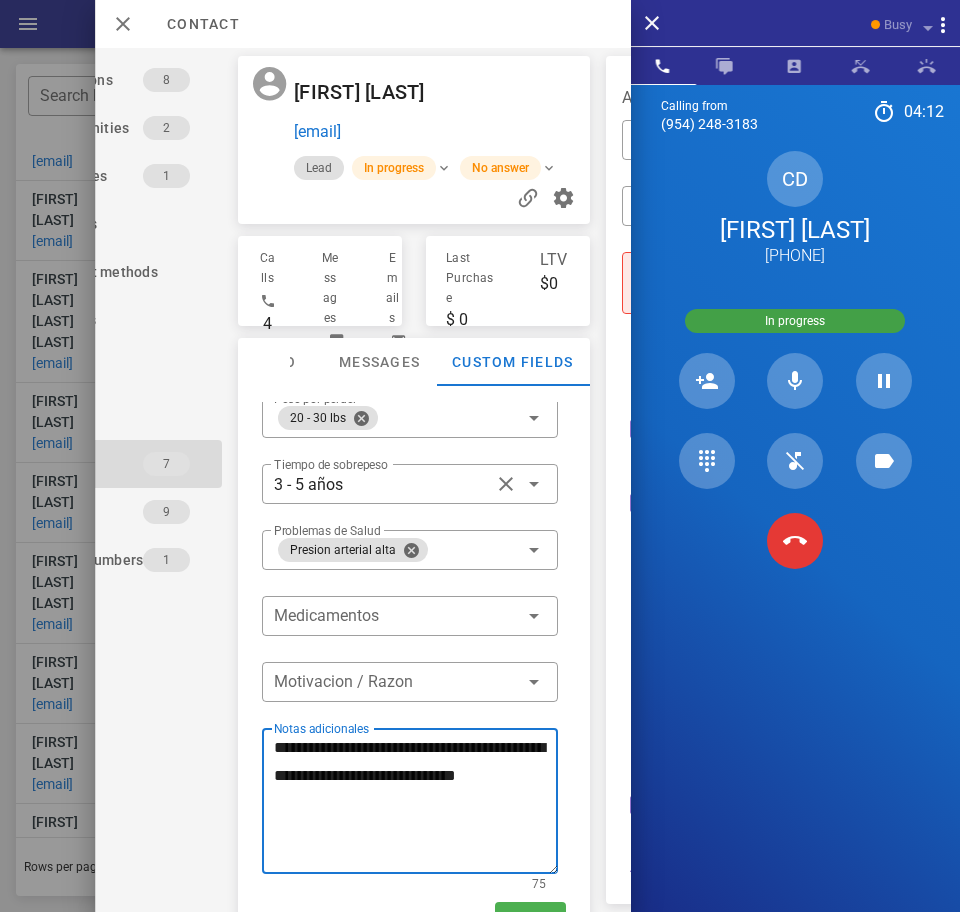 click on "**********" at bounding box center [416, 804] 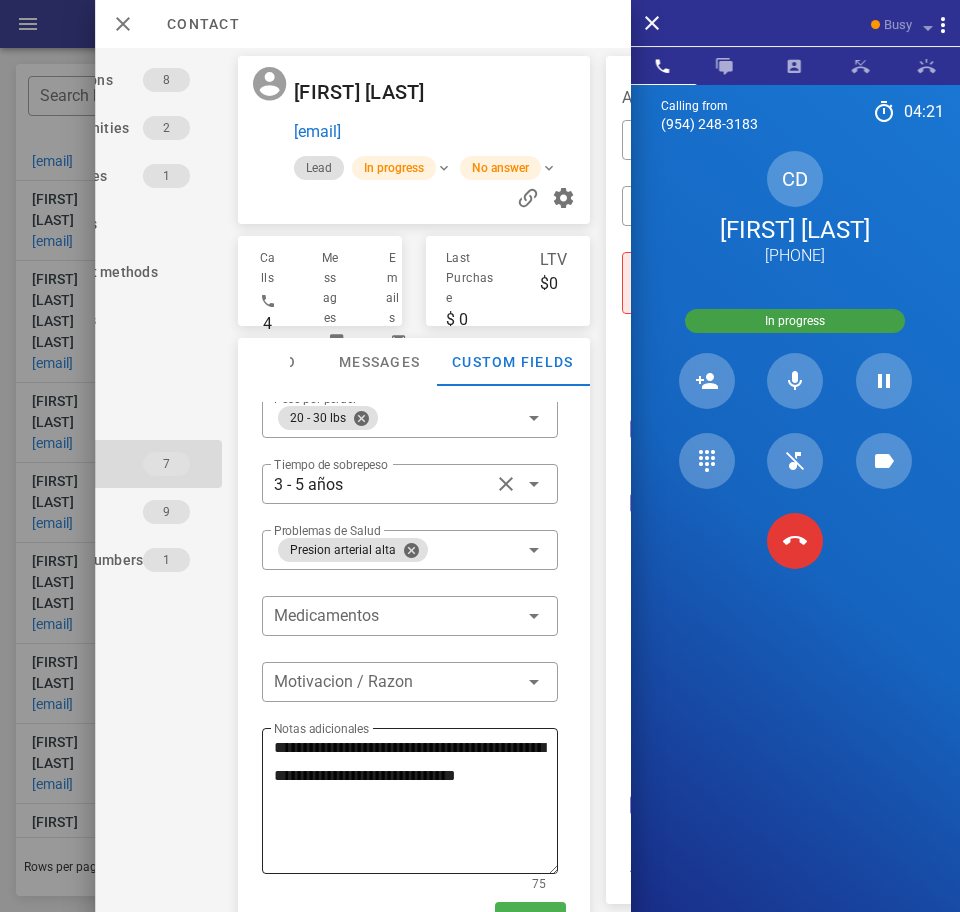 click on "**********" at bounding box center (416, 804) 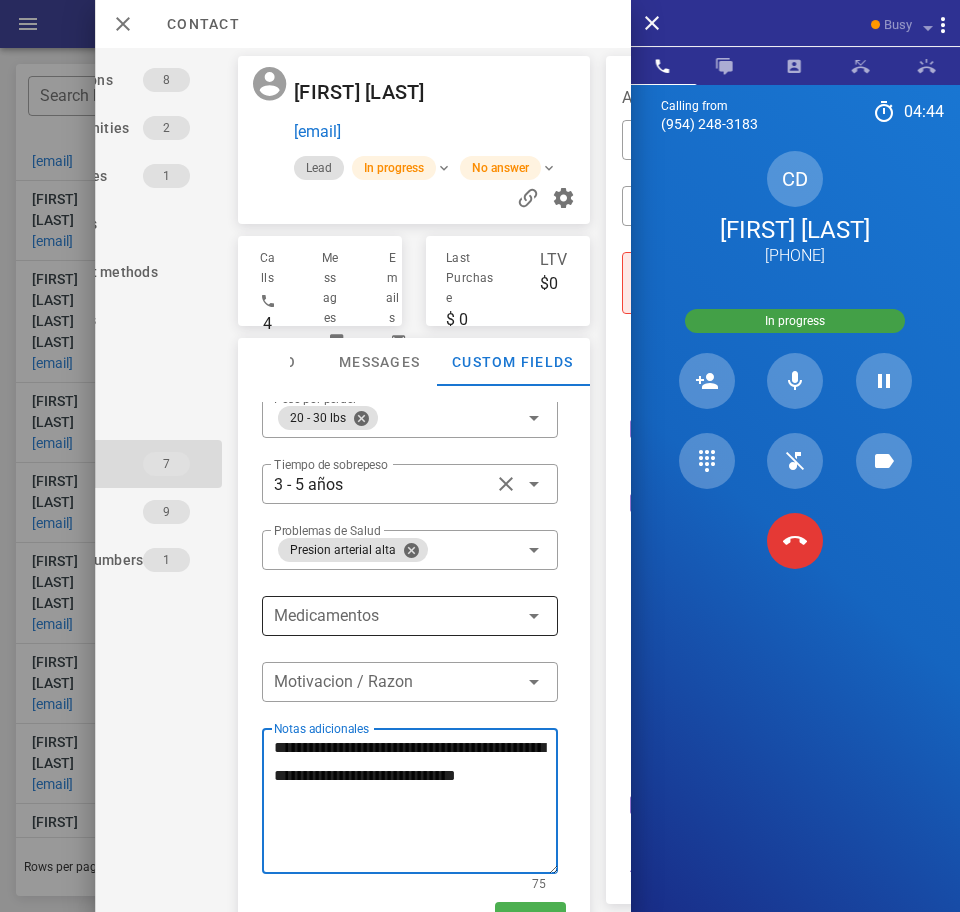 click at bounding box center [533, 616] 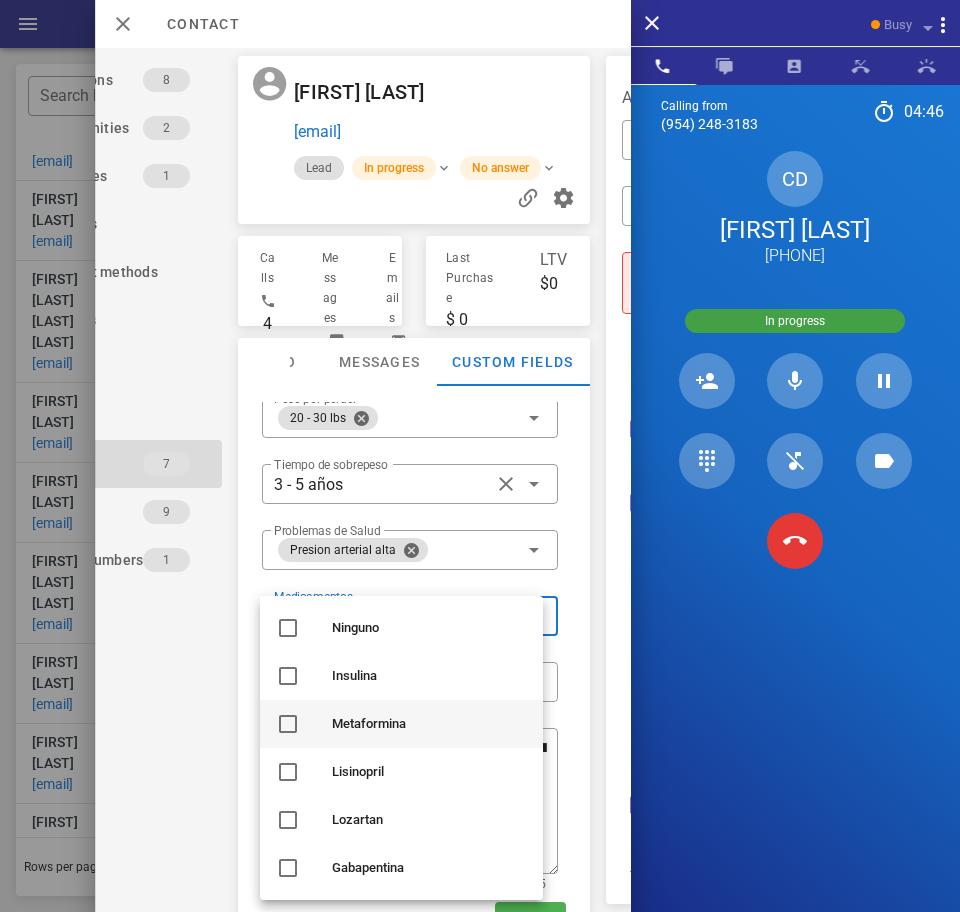 scroll, scrollTop: 48, scrollLeft: 0, axis: vertical 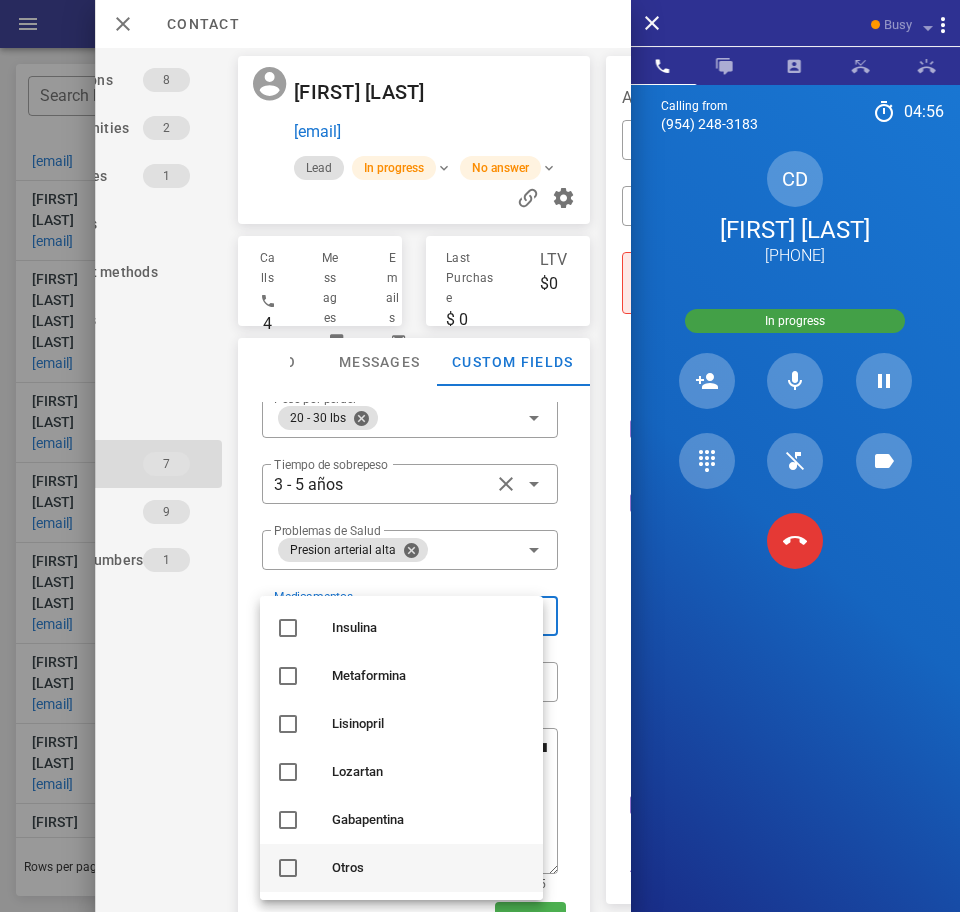 click at bounding box center (288, 868) 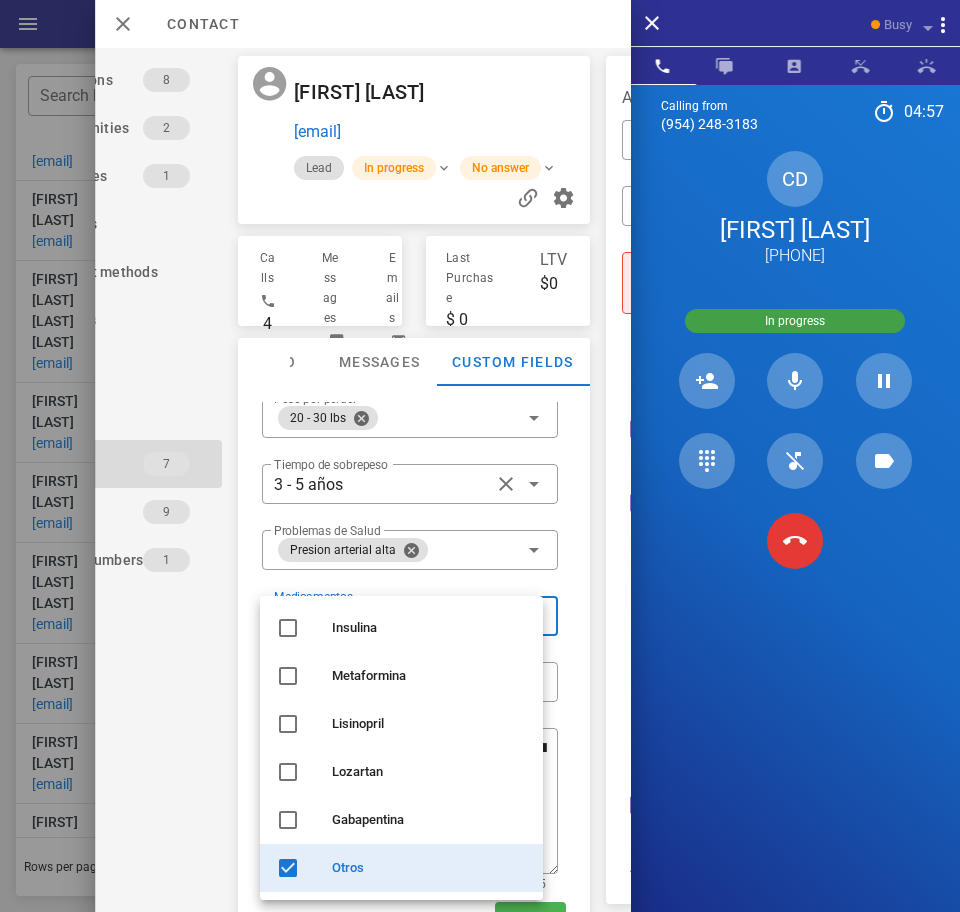 click on "Activations  8  Opportunities  2  Addresses  1  Products Payment methods Coupons Events Assets Notes  7  Tags  9  Phone Numbers  1  Limits" at bounding box center [110, 480] 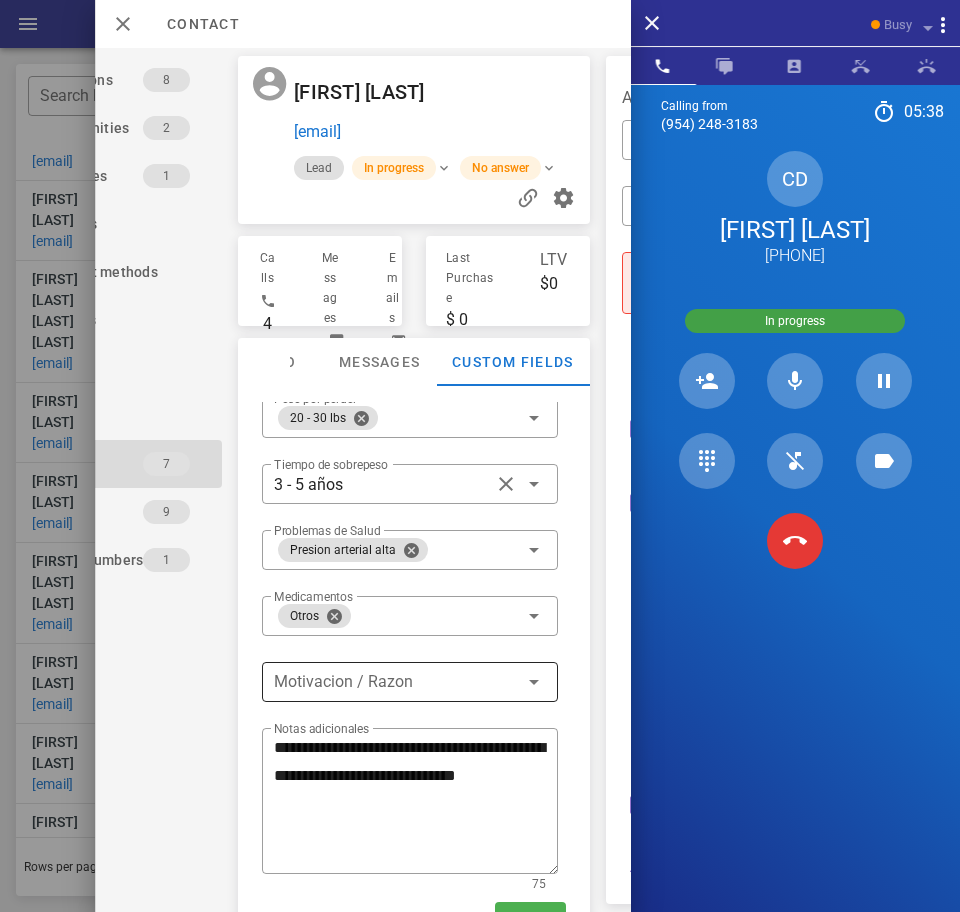 click at bounding box center (396, 682) 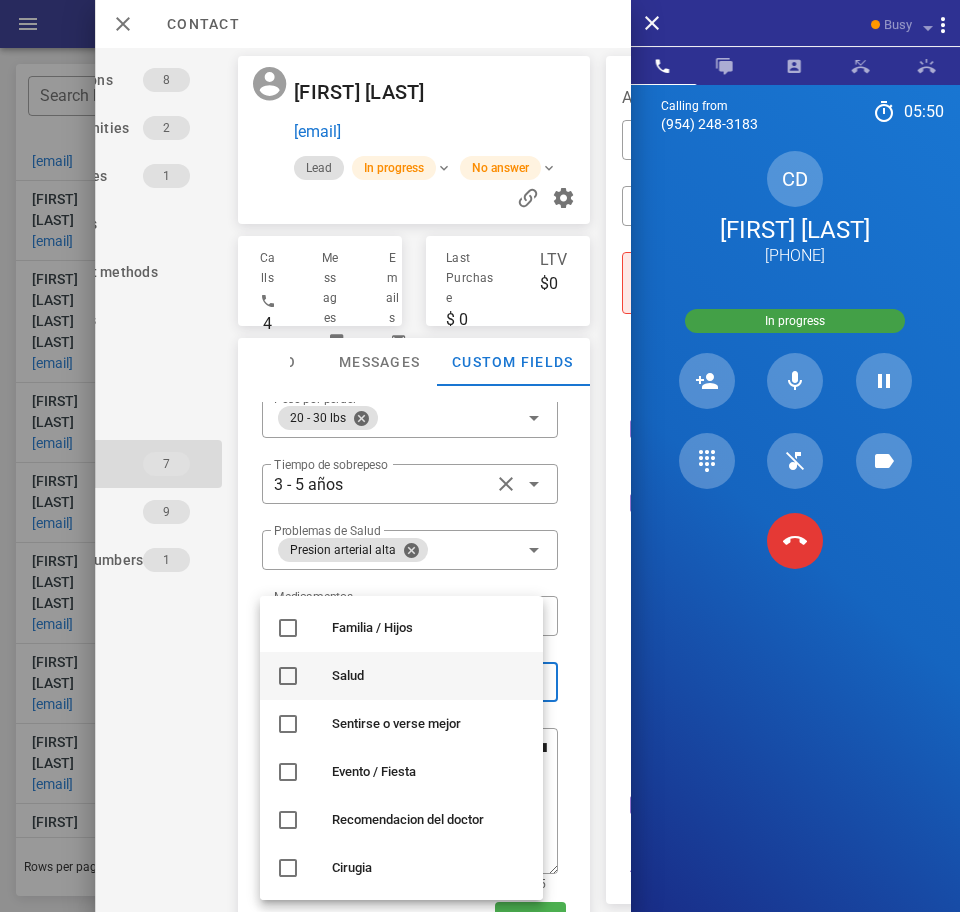 click at bounding box center (288, 676) 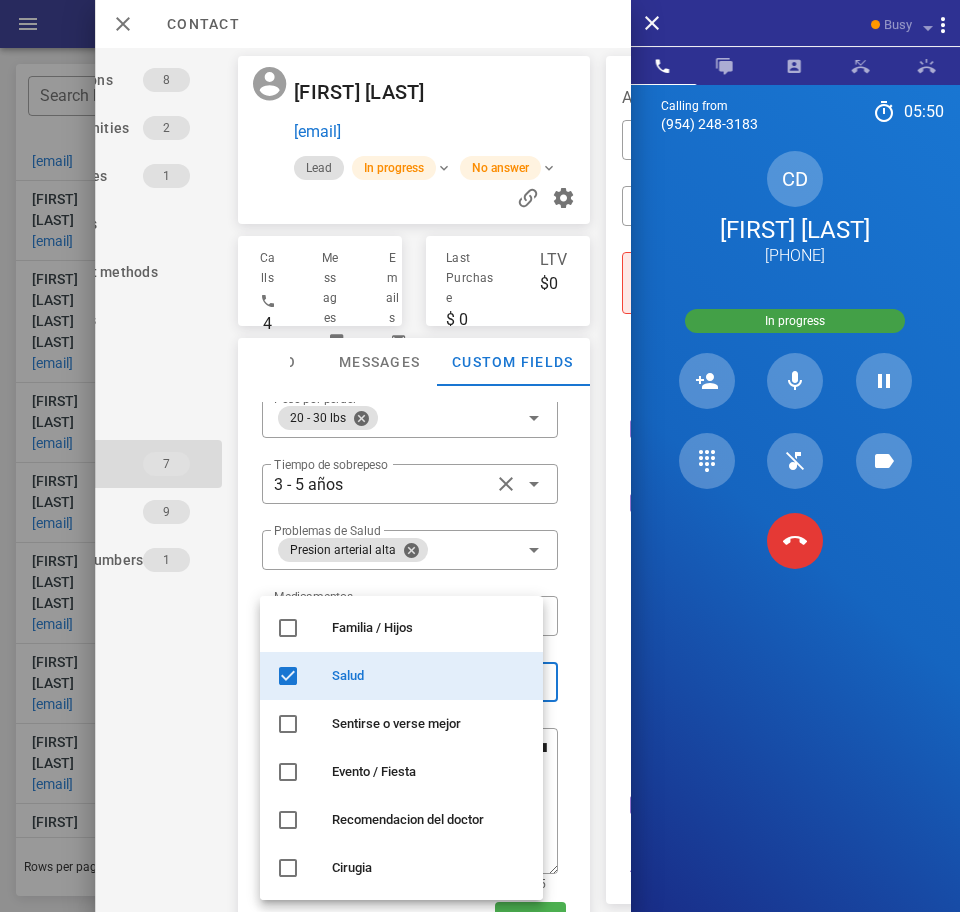 click on "Activations  8  Opportunities  2  Addresses  1  Products Payment methods Coupons Events Assets Notes  7  Tags  9  Phone Numbers  1  Limits" at bounding box center (110, 480) 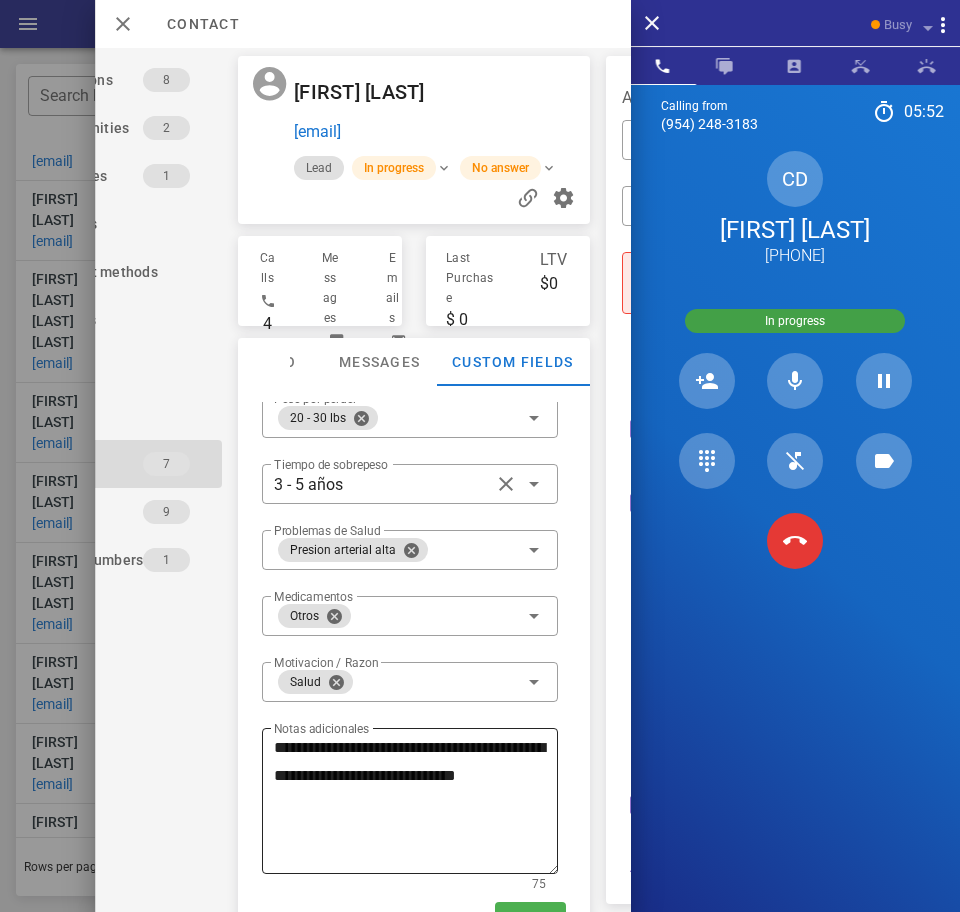 click on "**********" at bounding box center [416, 804] 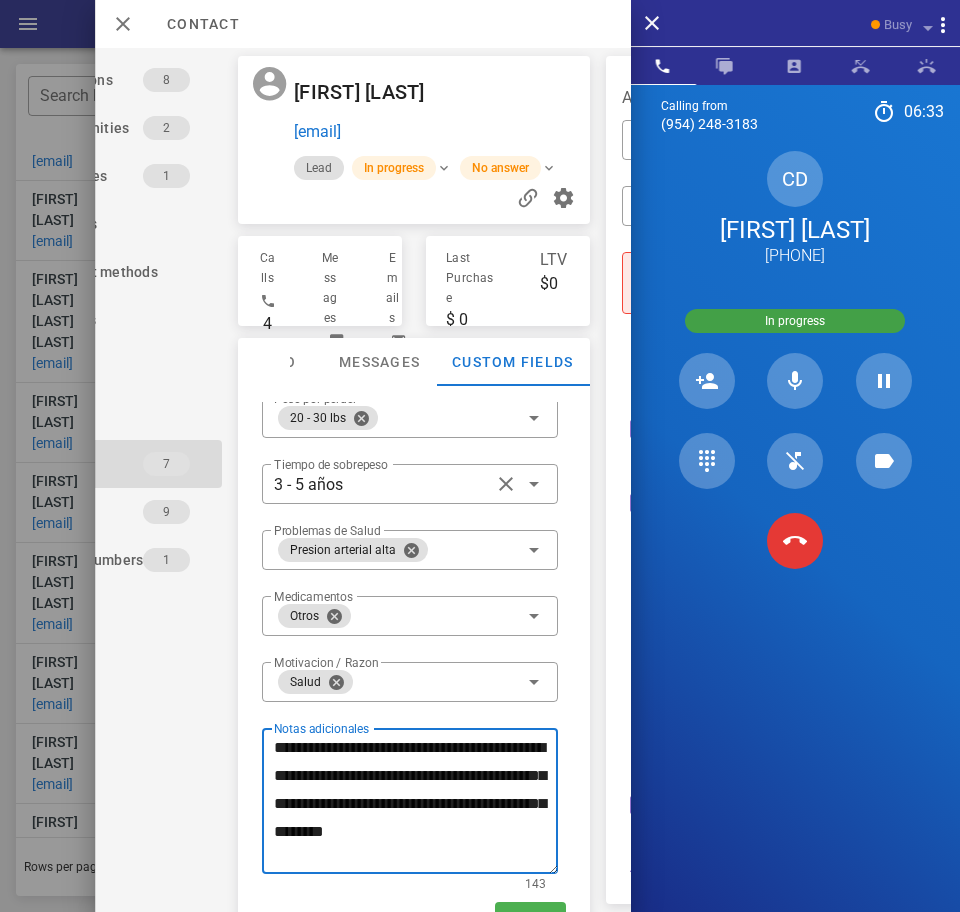 scroll, scrollTop: 69, scrollLeft: 117, axis: both 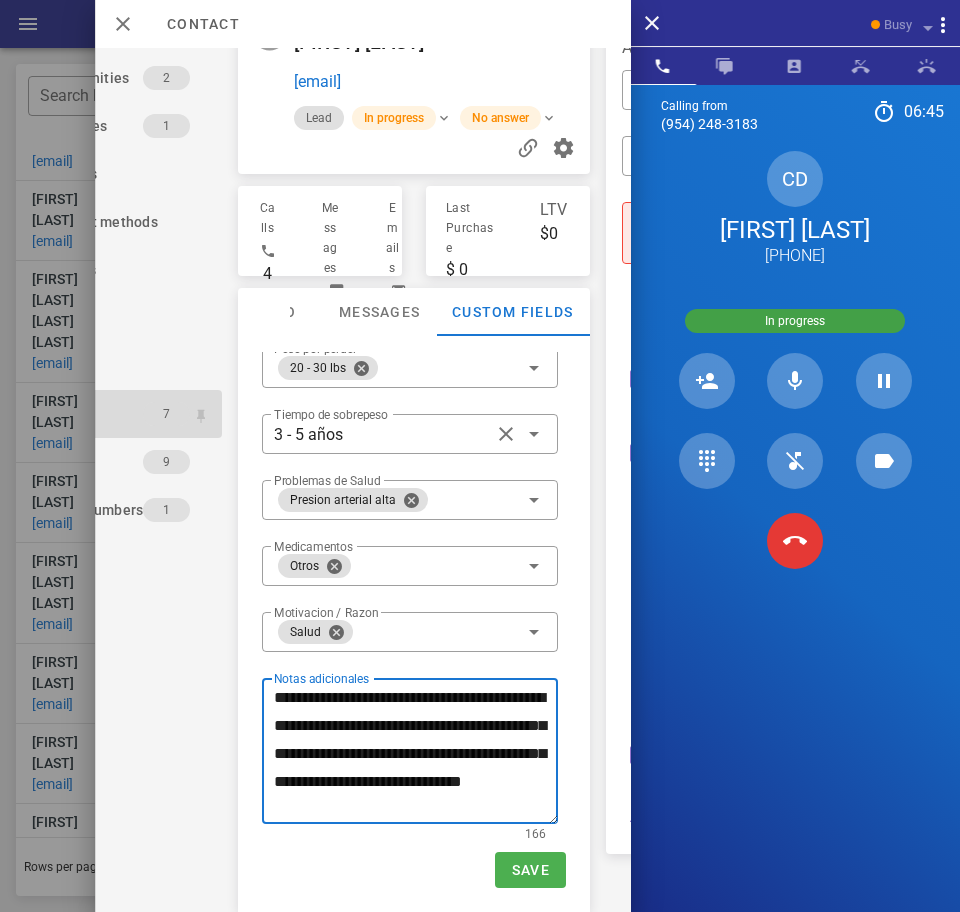 click on "7" at bounding box center [166, 414] 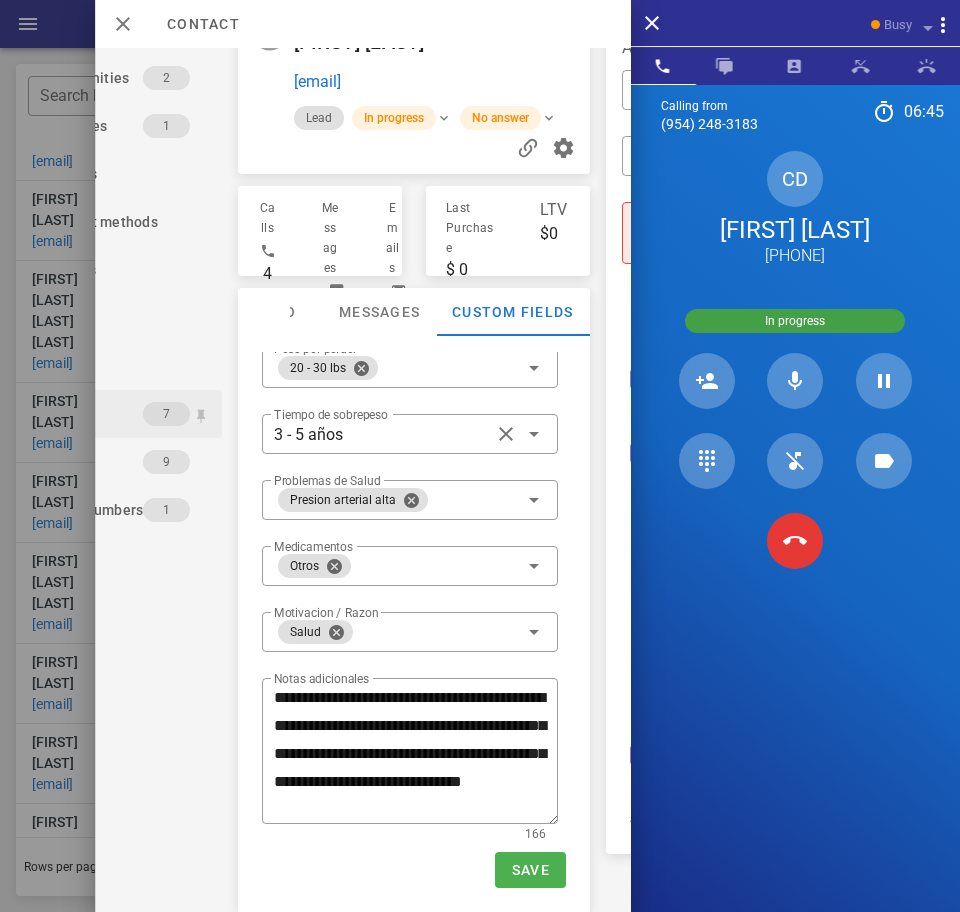 click on "7" at bounding box center (166, 414) 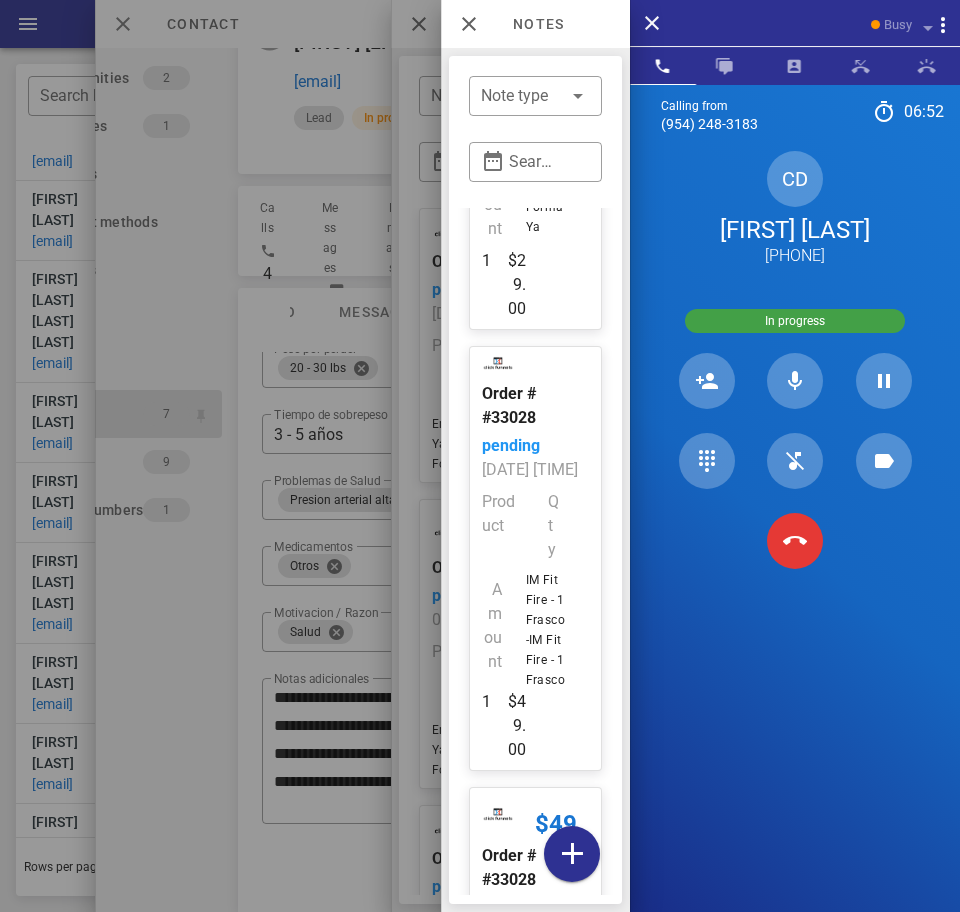 scroll, scrollTop: 770, scrollLeft: 0, axis: vertical 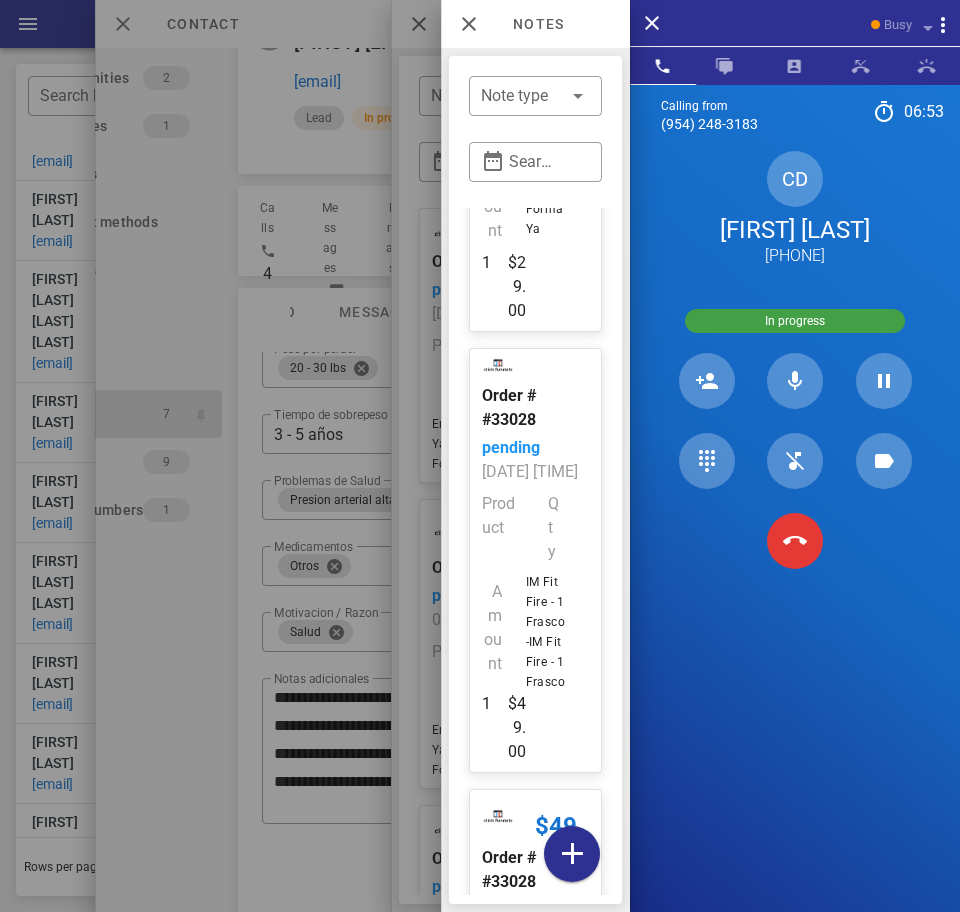 click at bounding box center (469, 24) 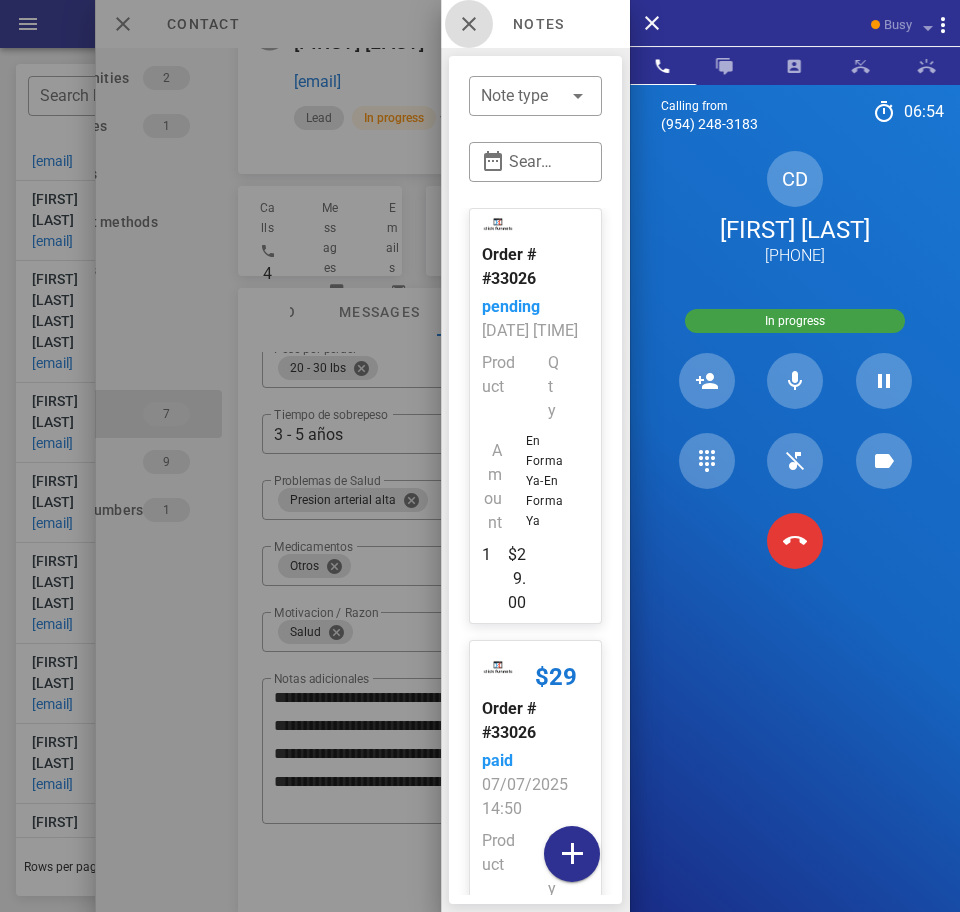 click at bounding box center [469, 24] 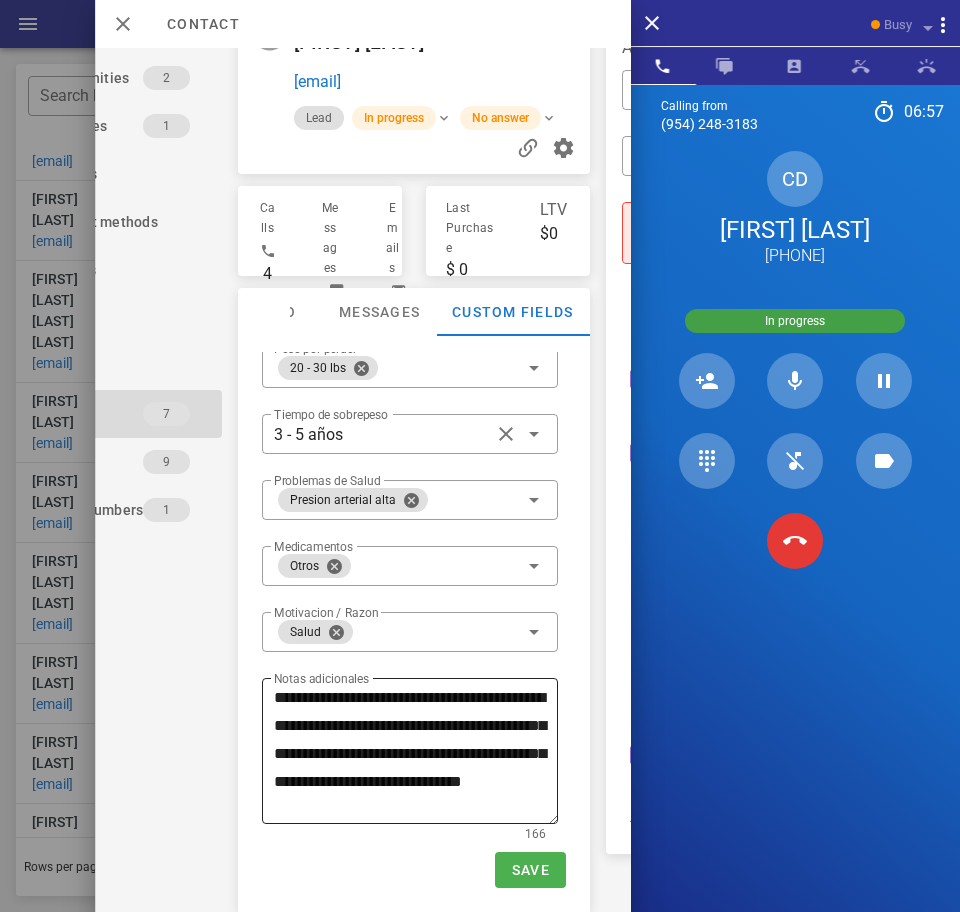 click on "**********" at bounding box center (416, 754) 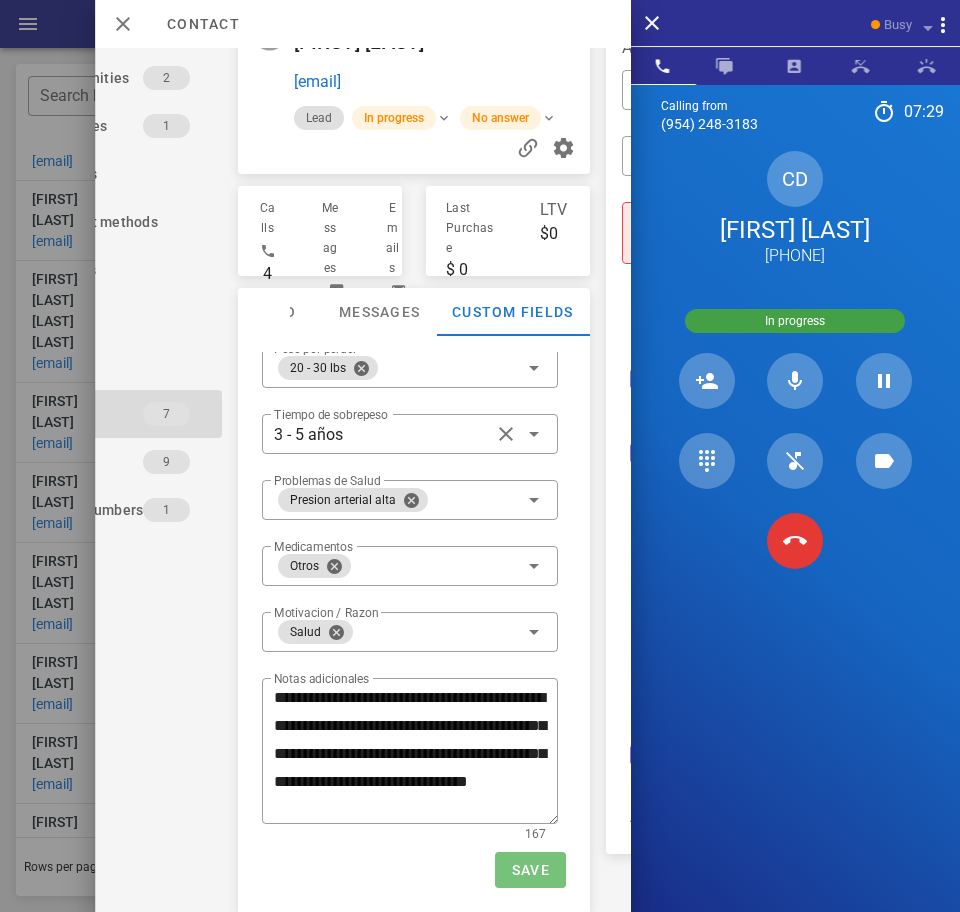 click on "Save" at bounding box center [529, 870] 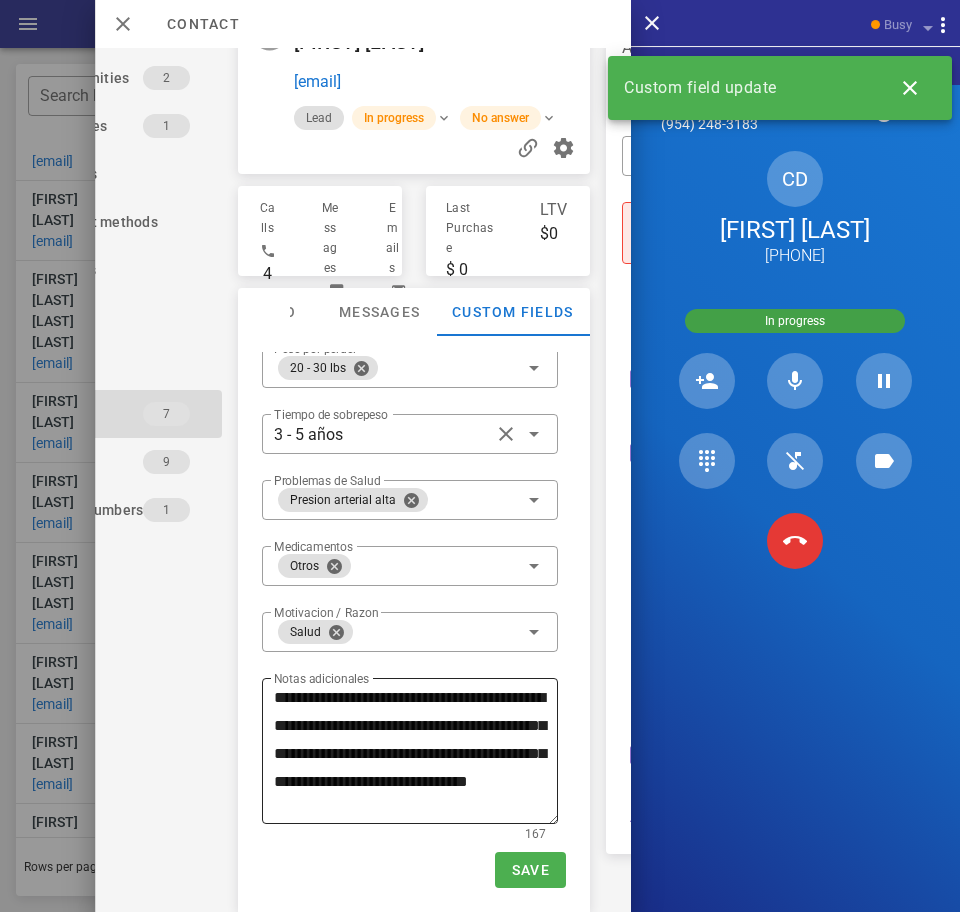 scroll, scrollTop: 26, scrollLeft: 0, axis: vertical 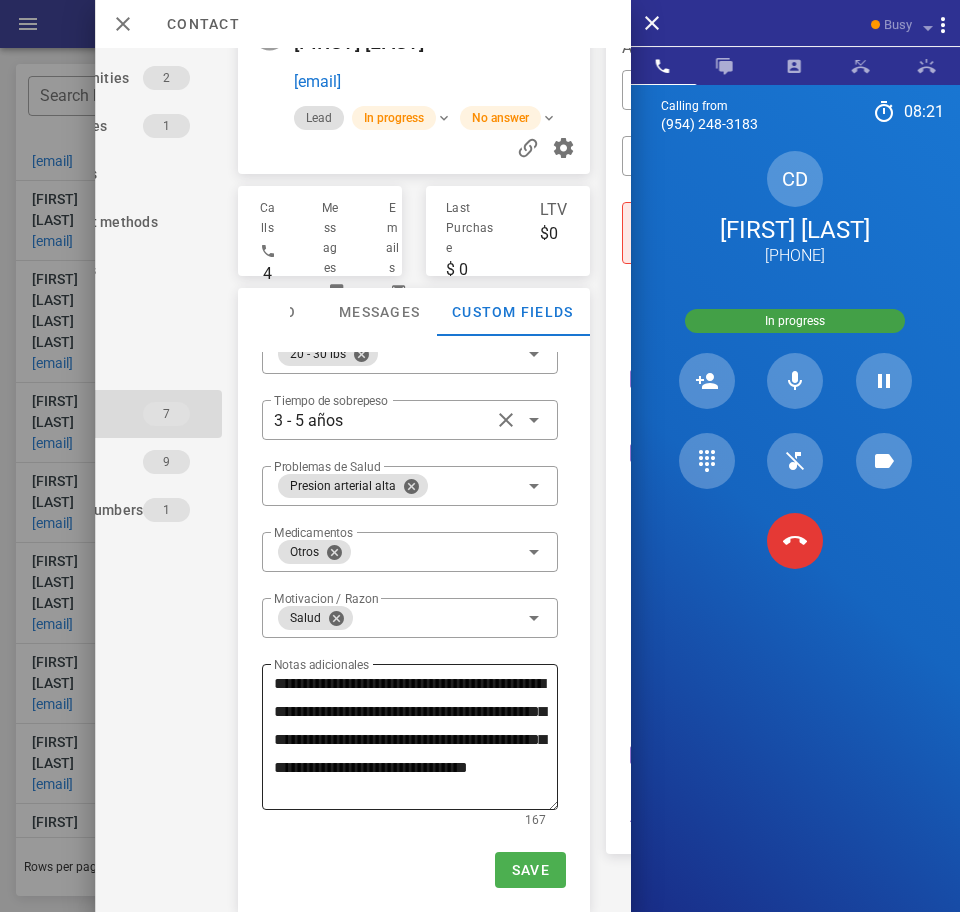 click on "**********" at bounding box center [416, 740] 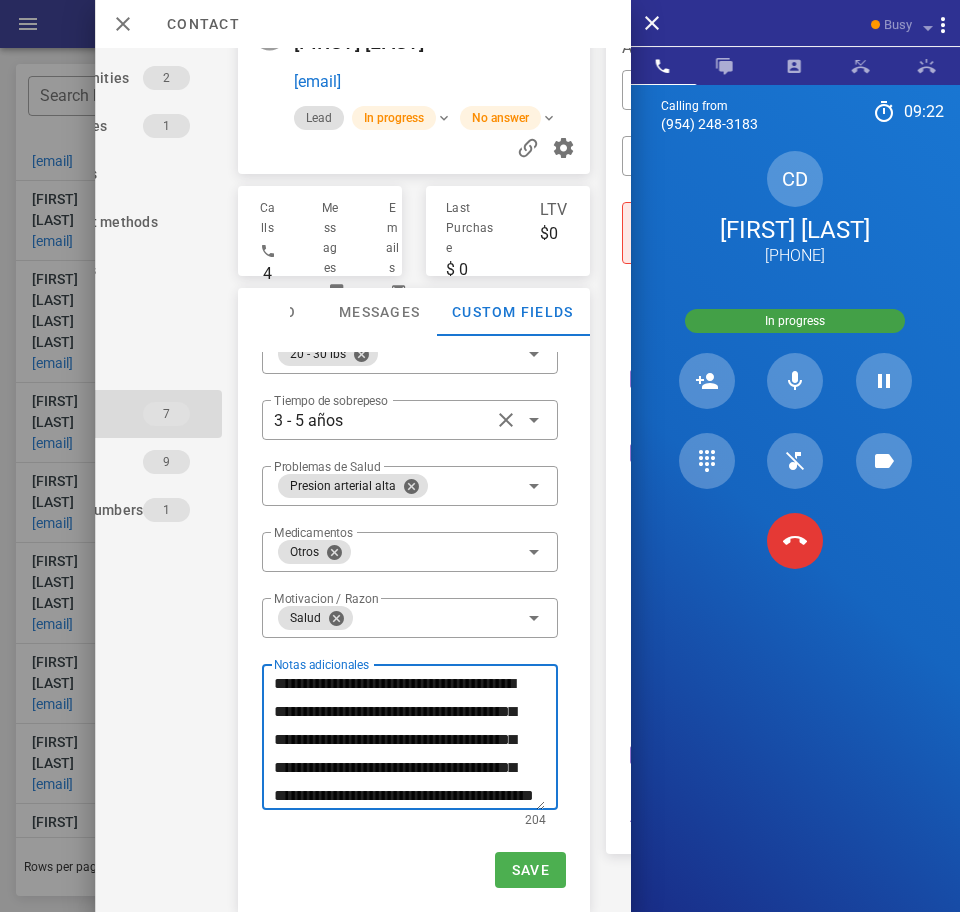 scroll, scrollTop: 28, scrollLeft: 0, axis: vertical 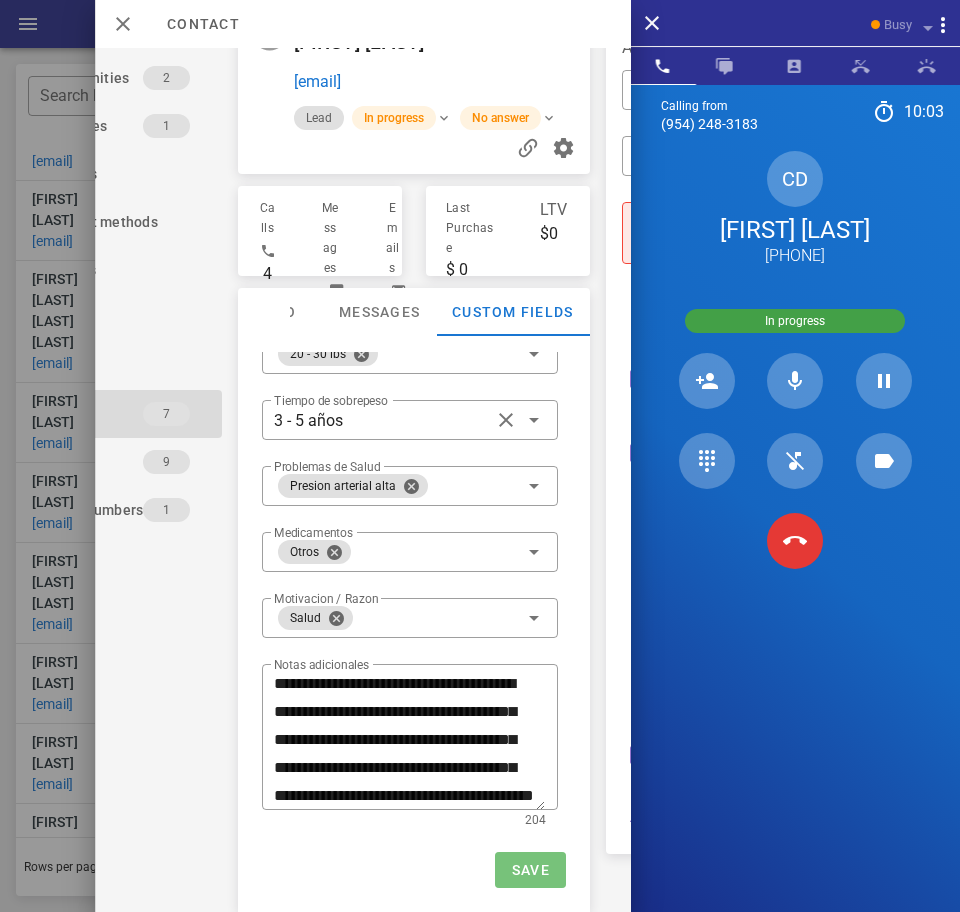 click on "Save" at bounding box center (529, 870) 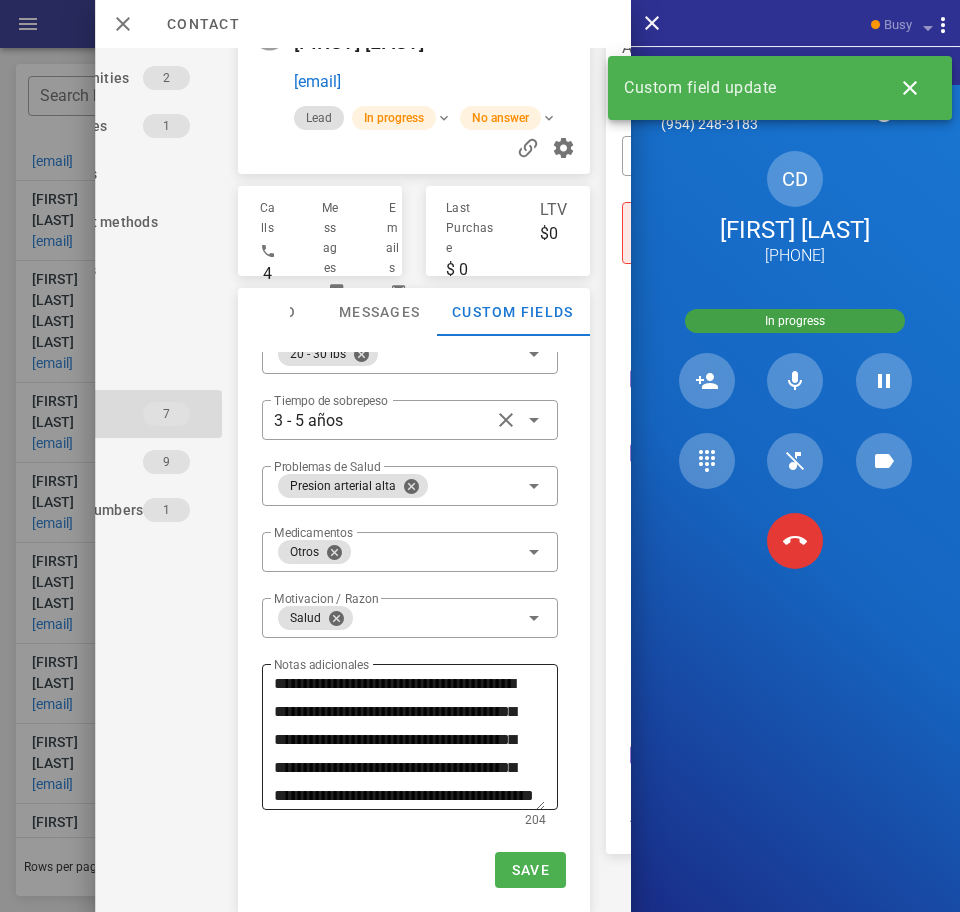 click on "**********" at bounding box center [409, 740] 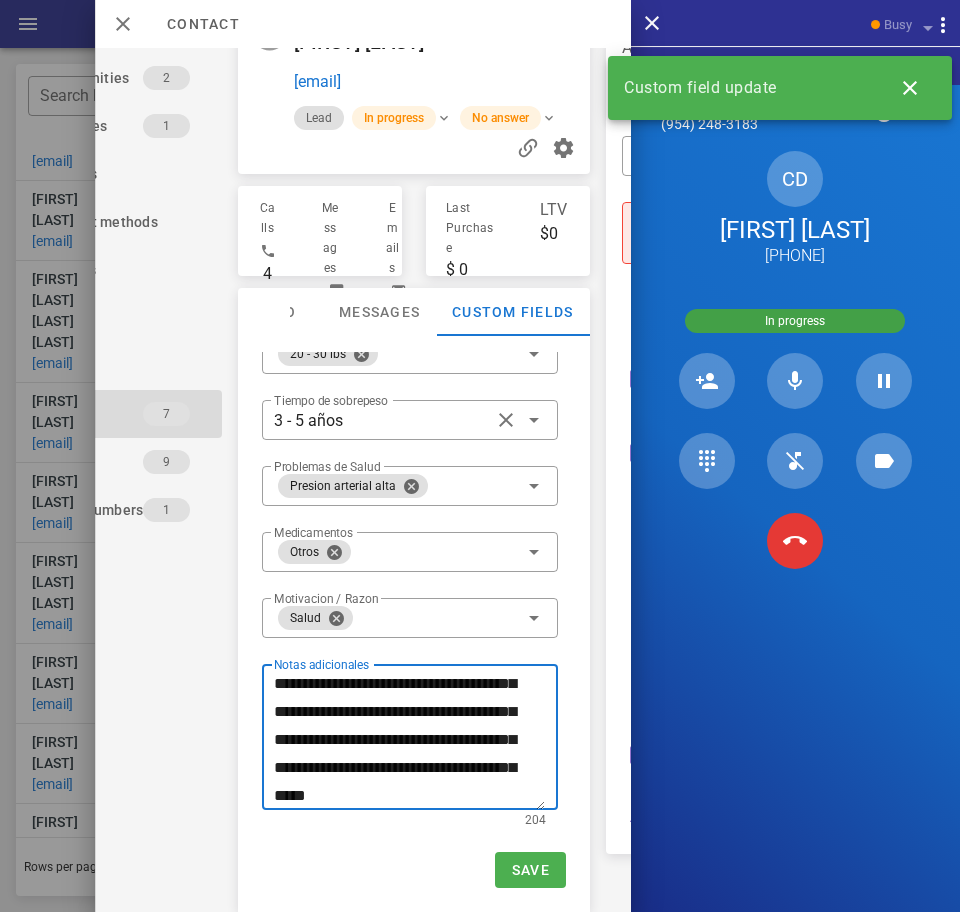 scroll, scrollTop: 51, scrollLeft: 0, axis: vertical 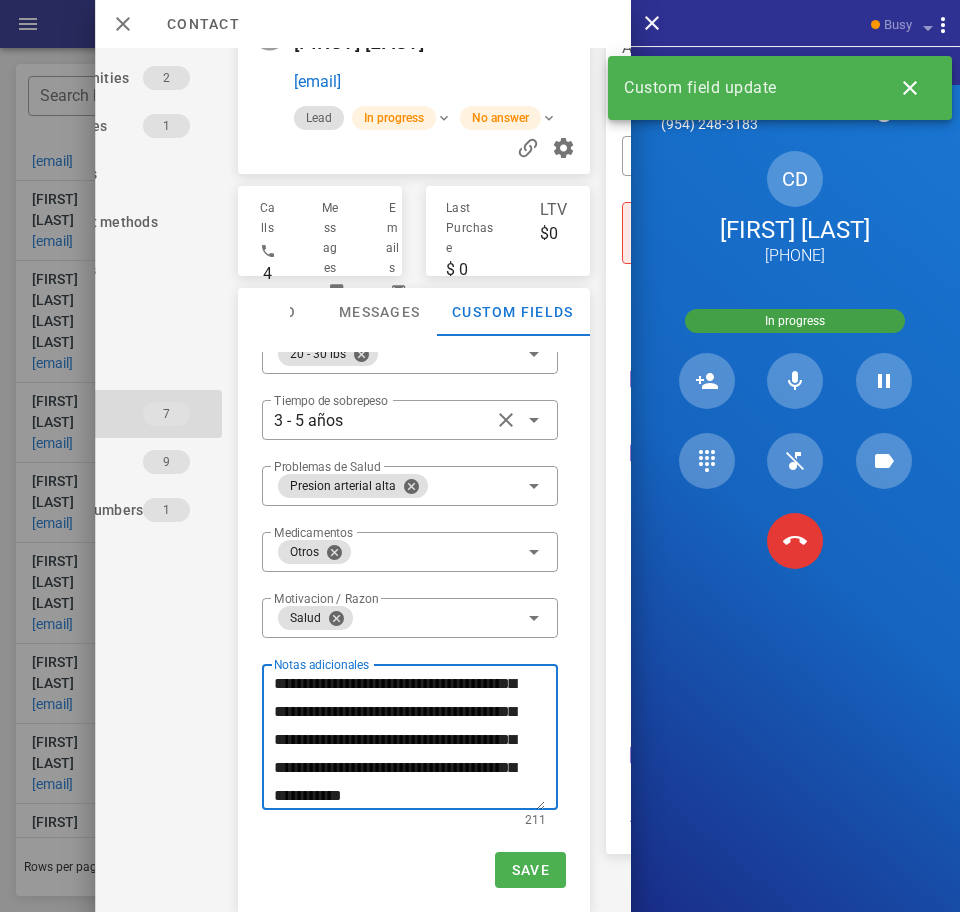 click on "**********" at bounding box center (409, 740) 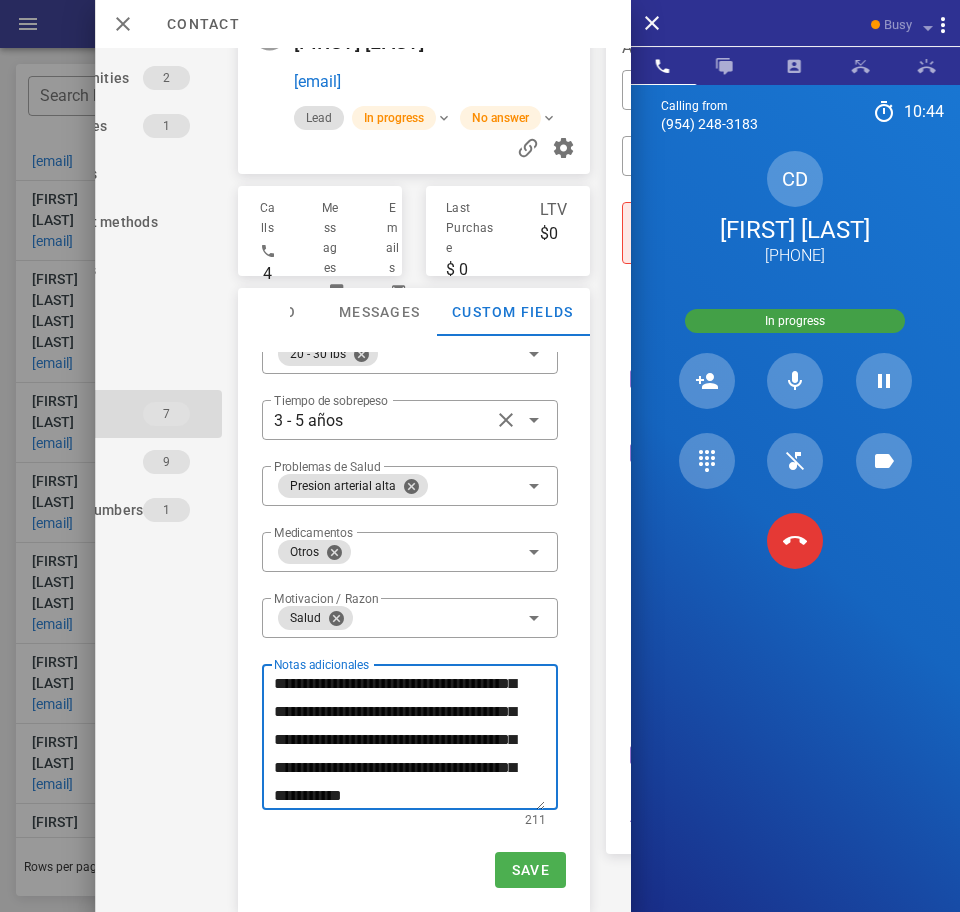 type on "**********" 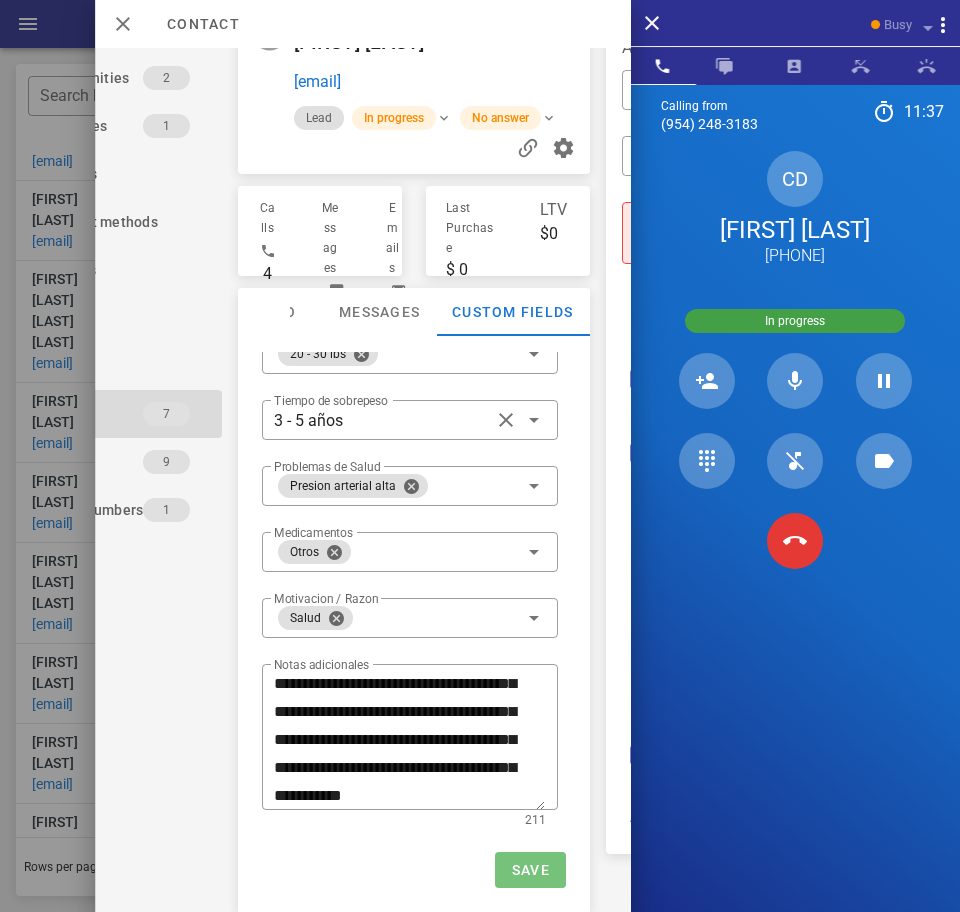 click on "Save" at bounding box center [529, 870] 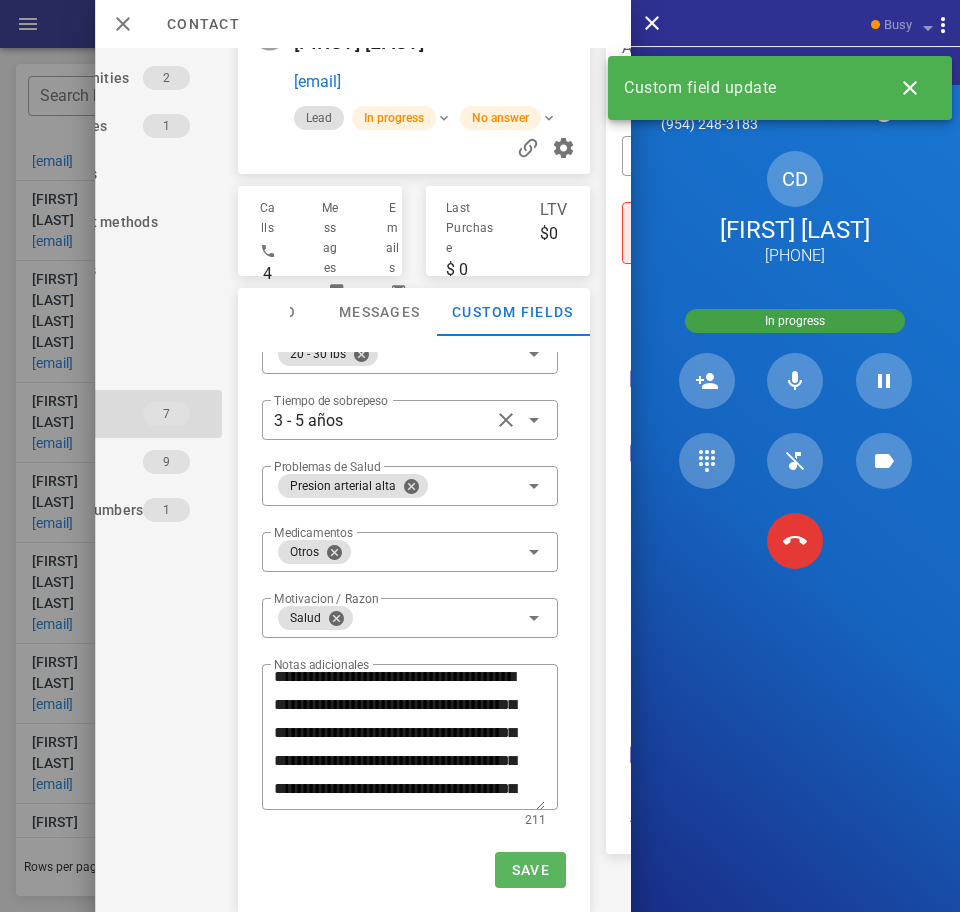 scroll, scrollTop: 0, scrollLeft: 0, axis: both 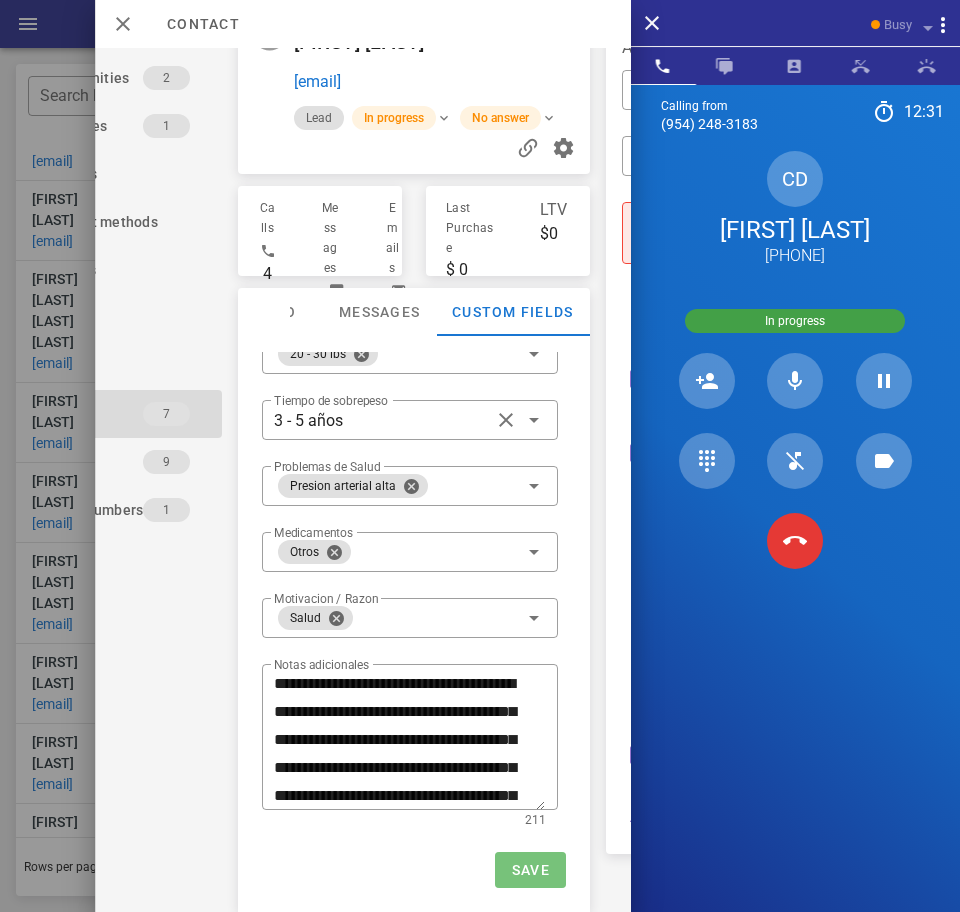 click on "Save" at bounding box center [529, 870] 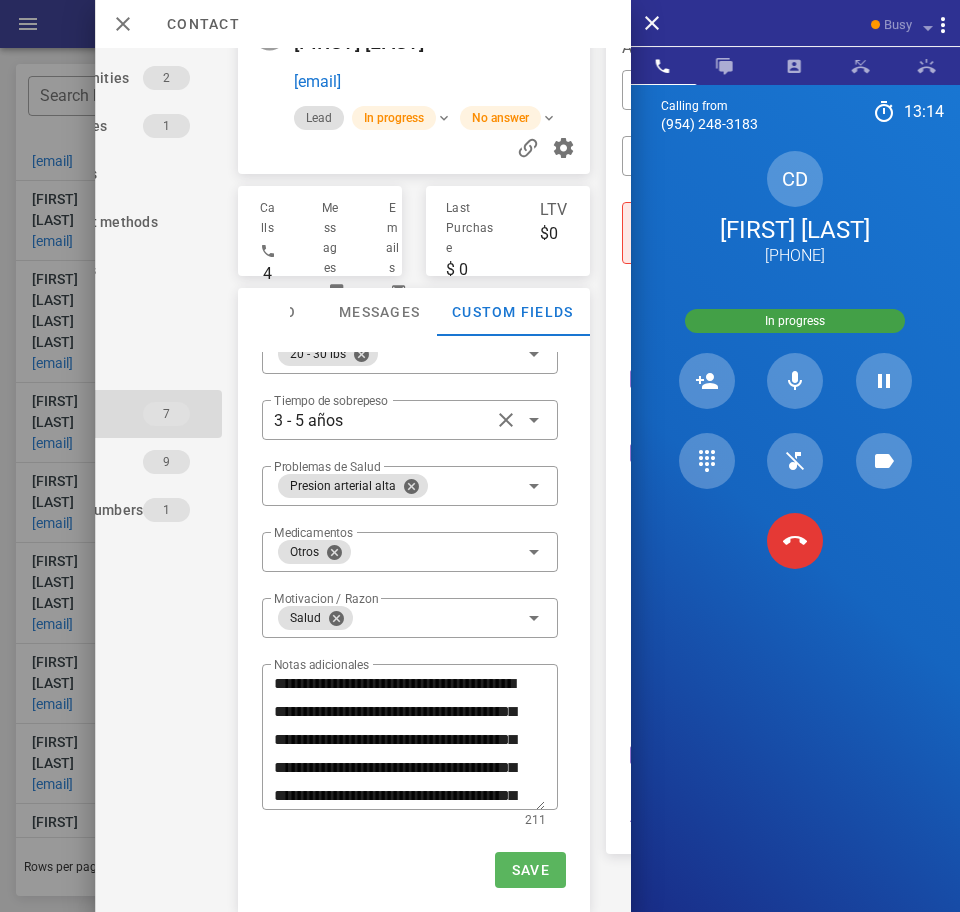 click on "Save" at bounding box center [529, 870] 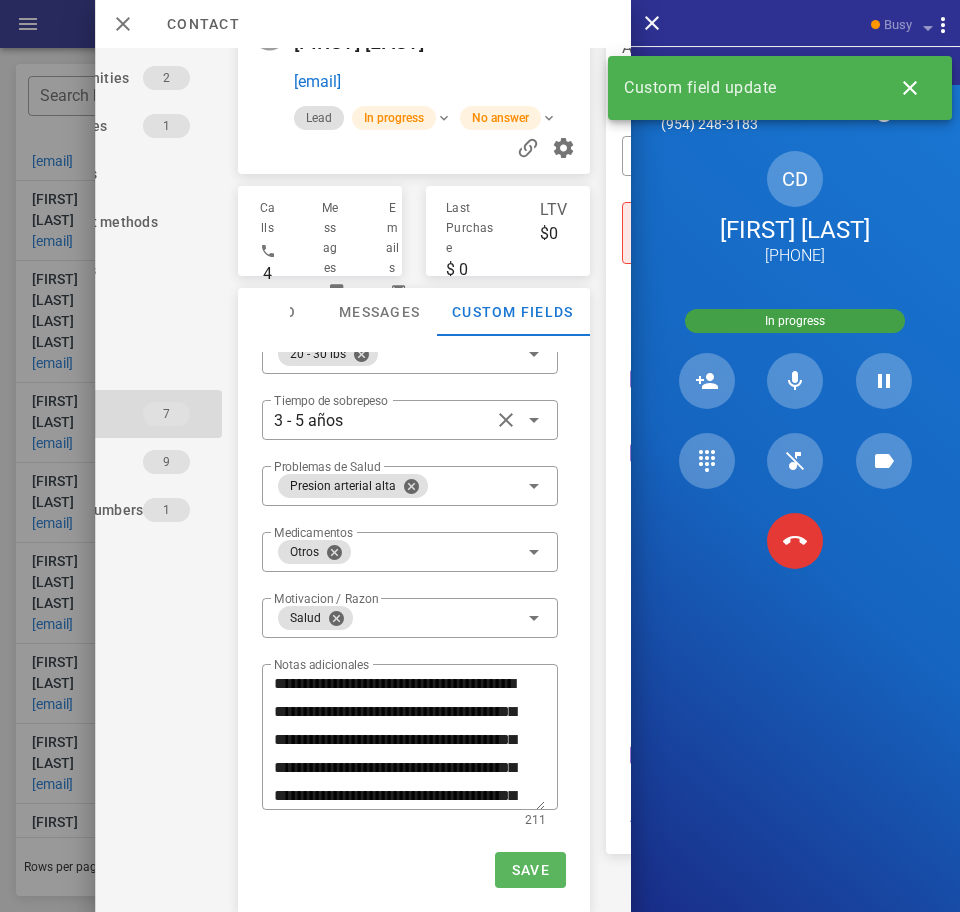 scroll, scrollTop: 56, scrollLeft: 0, axis: vertical 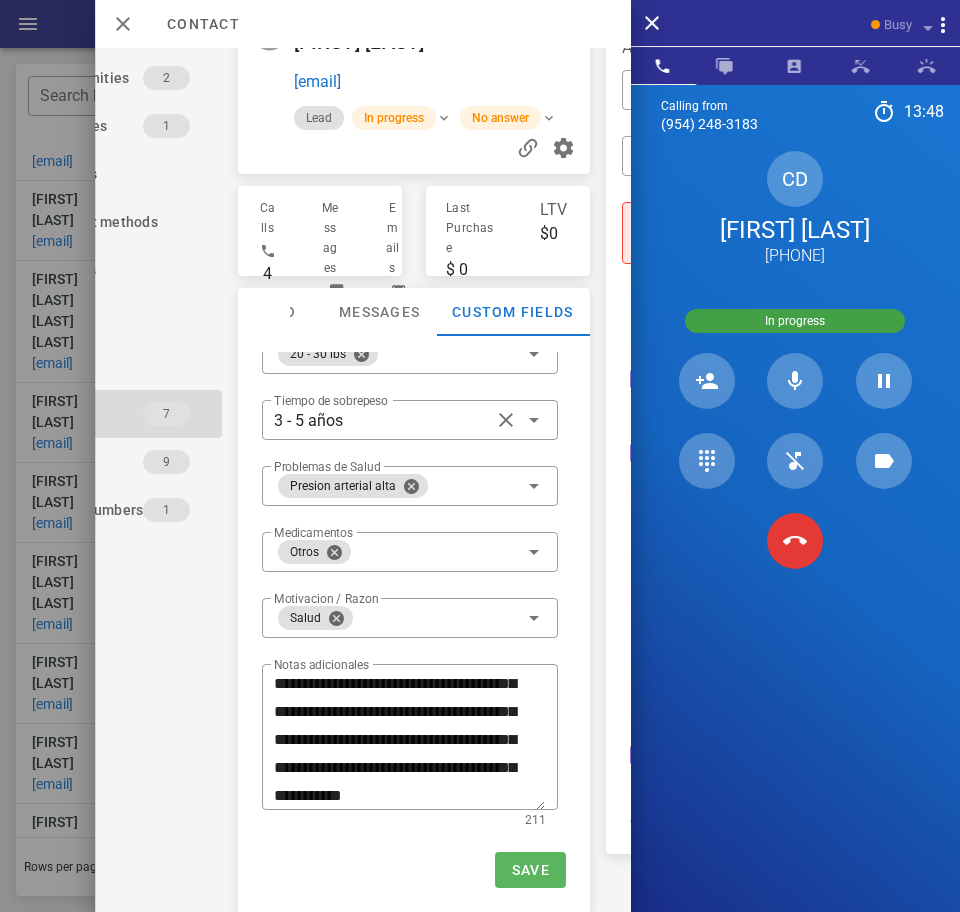 click on "Save" at bounding box center [529, 870] 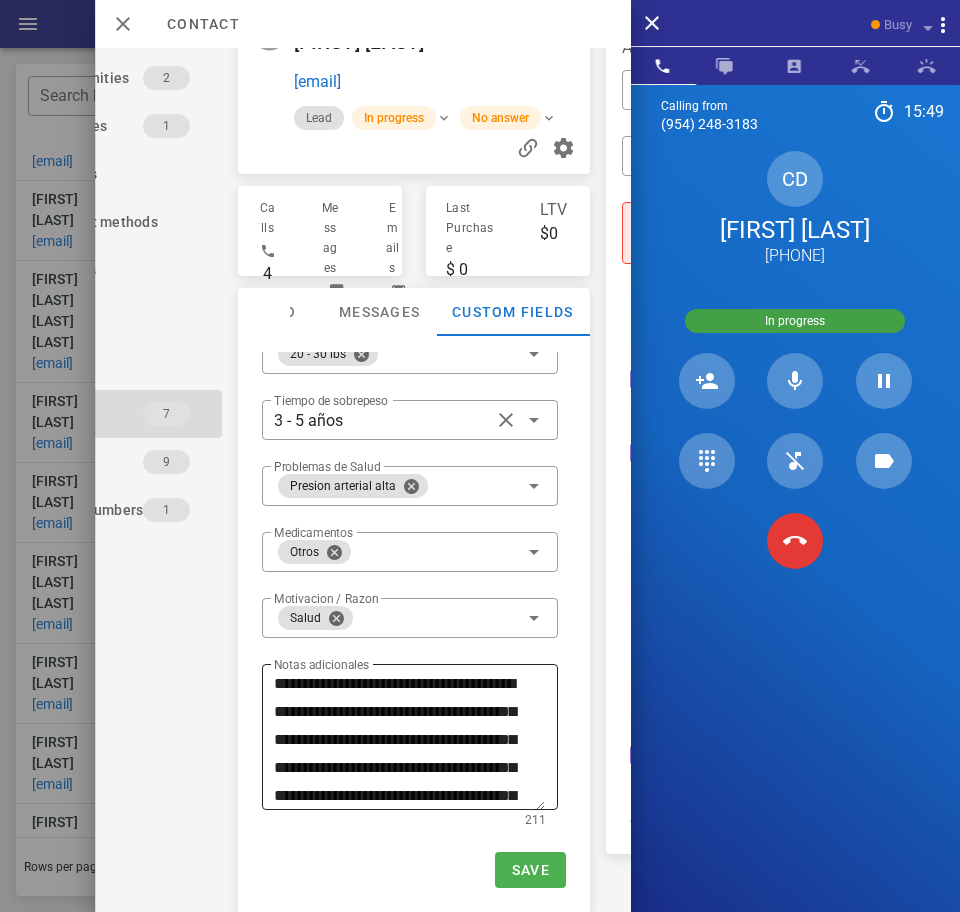 scroll, scrollTop: 56, scrollLeft: 0, axis: vertical 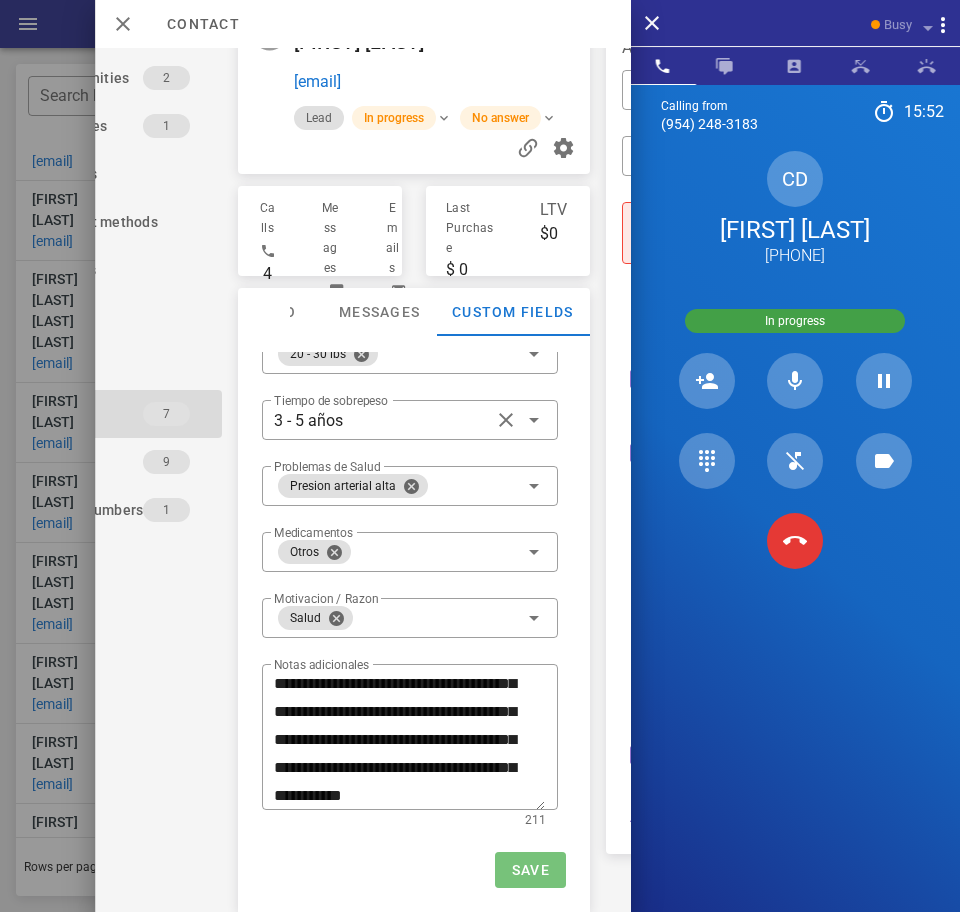 click on "Save" at bounding box center (529, 870) 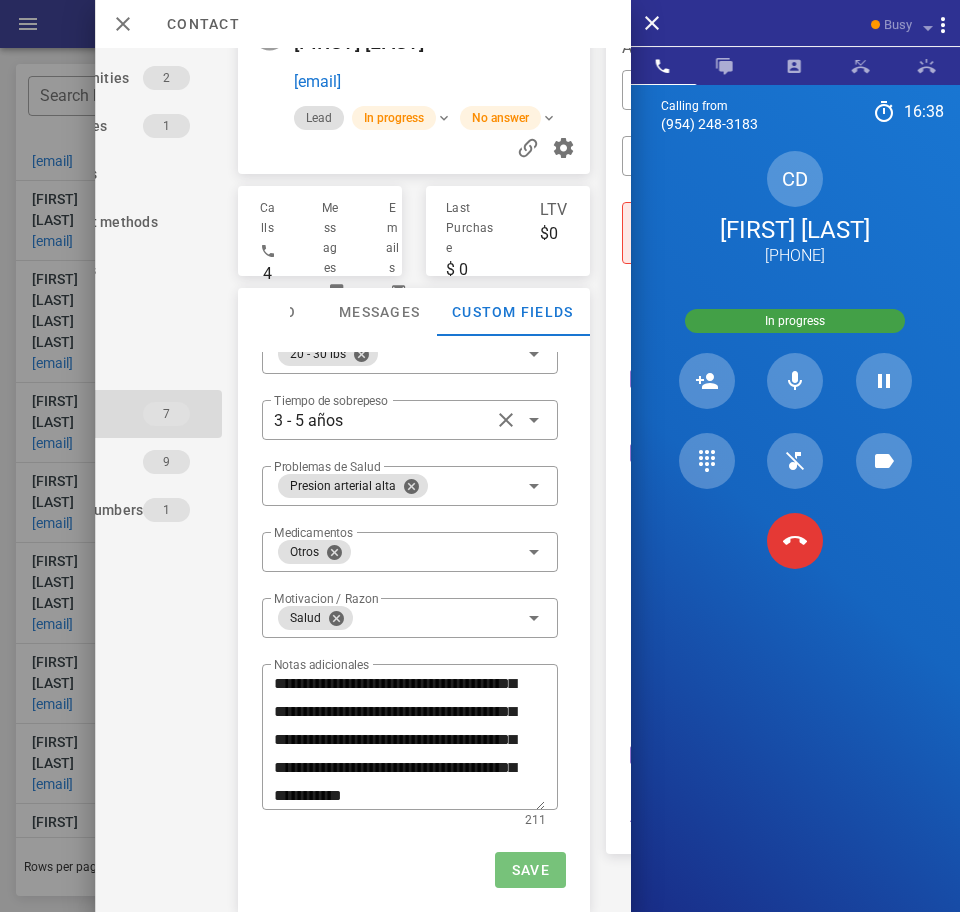click on "Save" at bounding box center [529, 870] 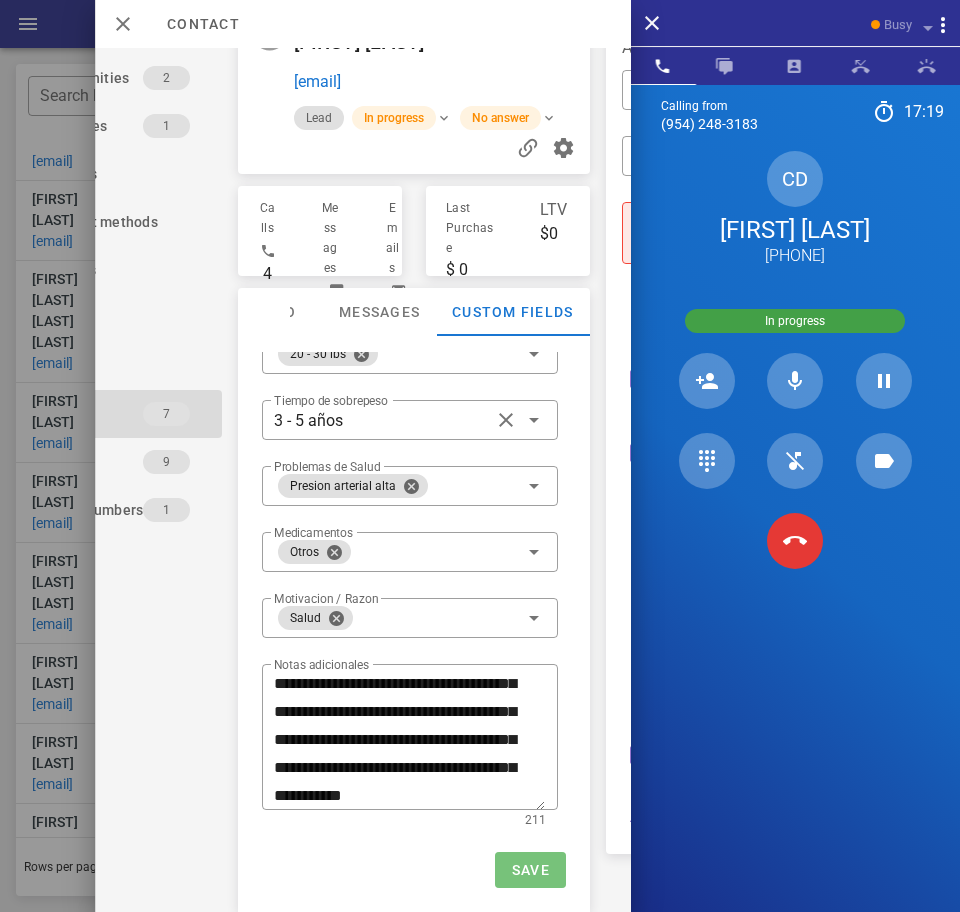 click on "Save" at bounding box center (529, 870) 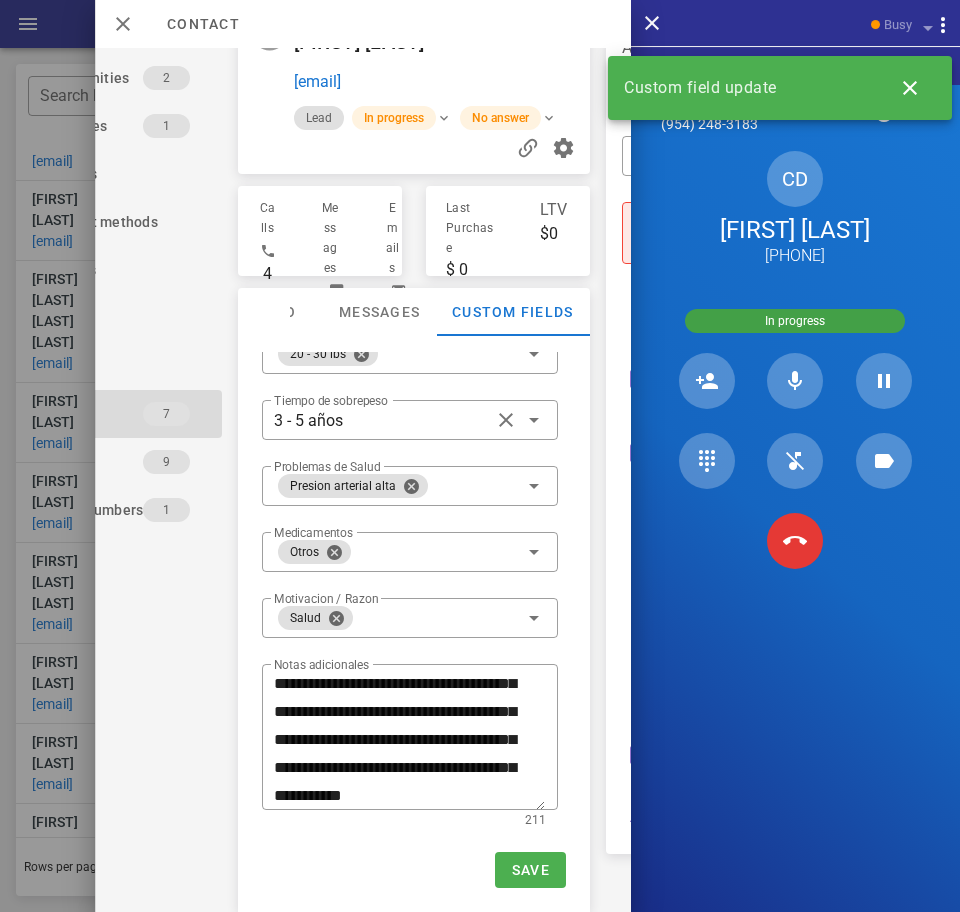 click on "Info   Messages   Custom fields" at bounding box center [414, 312] 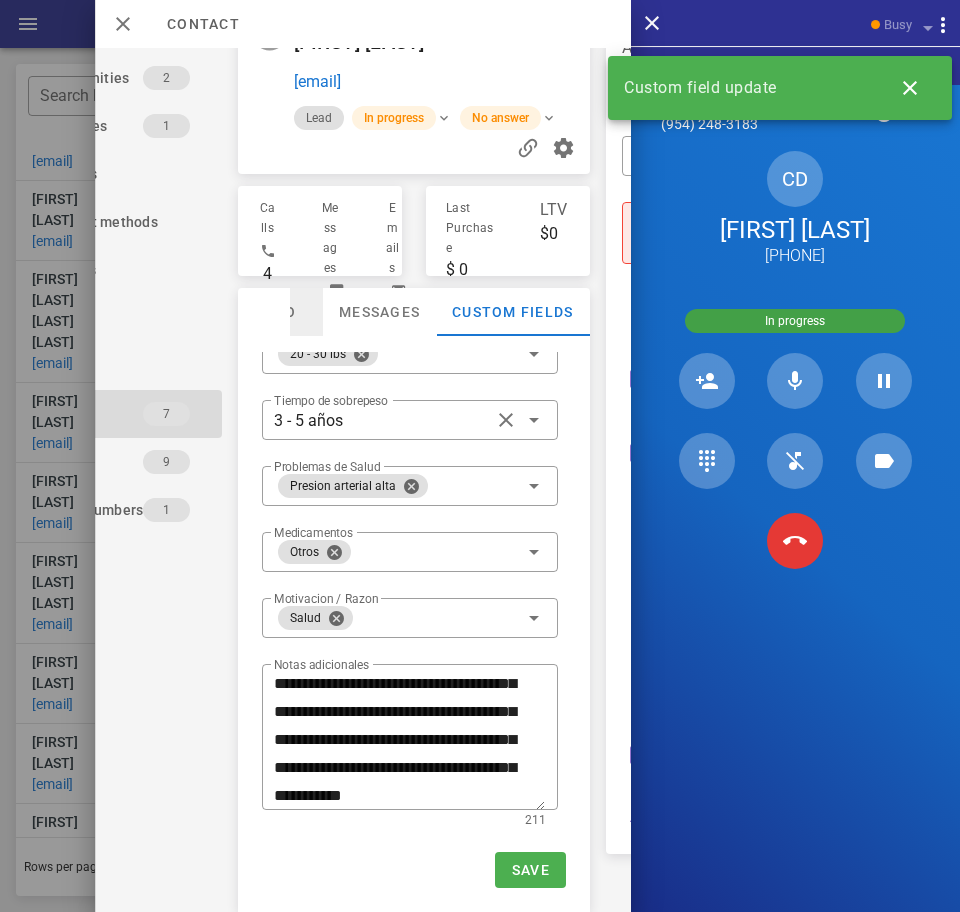 click on "Info" at bounding box center [278, 312] 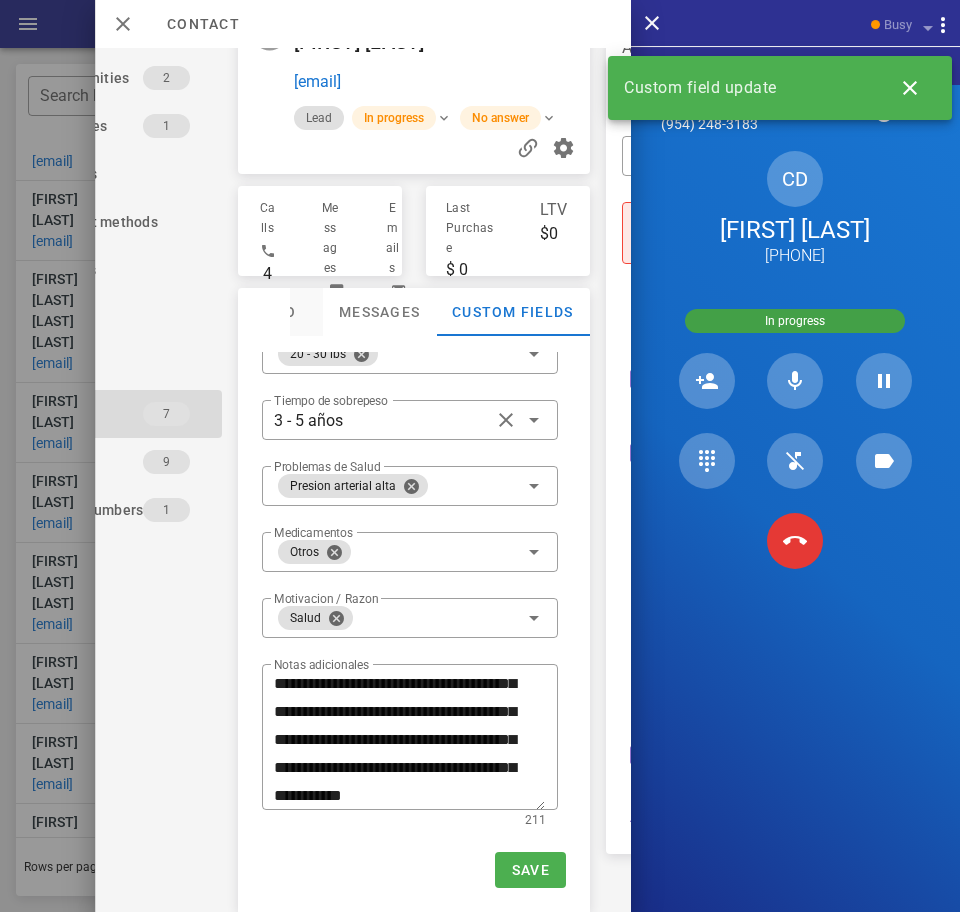 scroll, scrollTop: 0, scrollLeft: 117, axis: horizontal 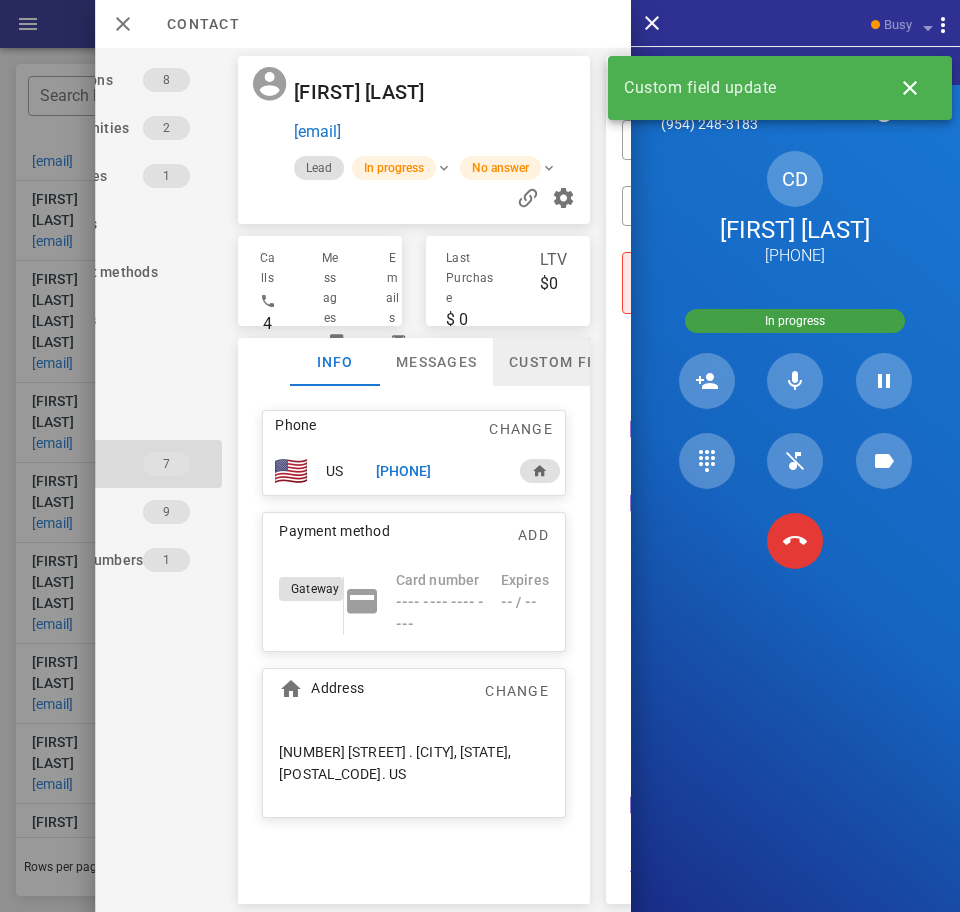 click on "Custom fields" at bounding box center (569, 362) 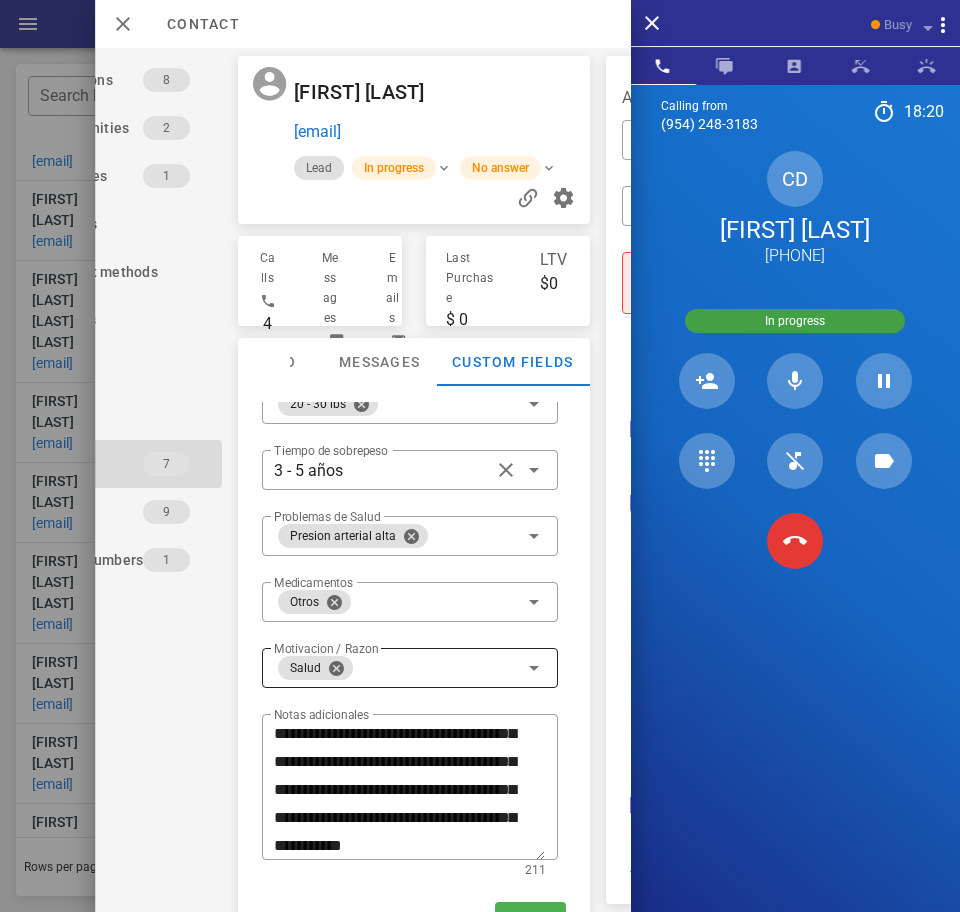 scroll, scrollTop: 69, scrollLeft: 117, axis: both 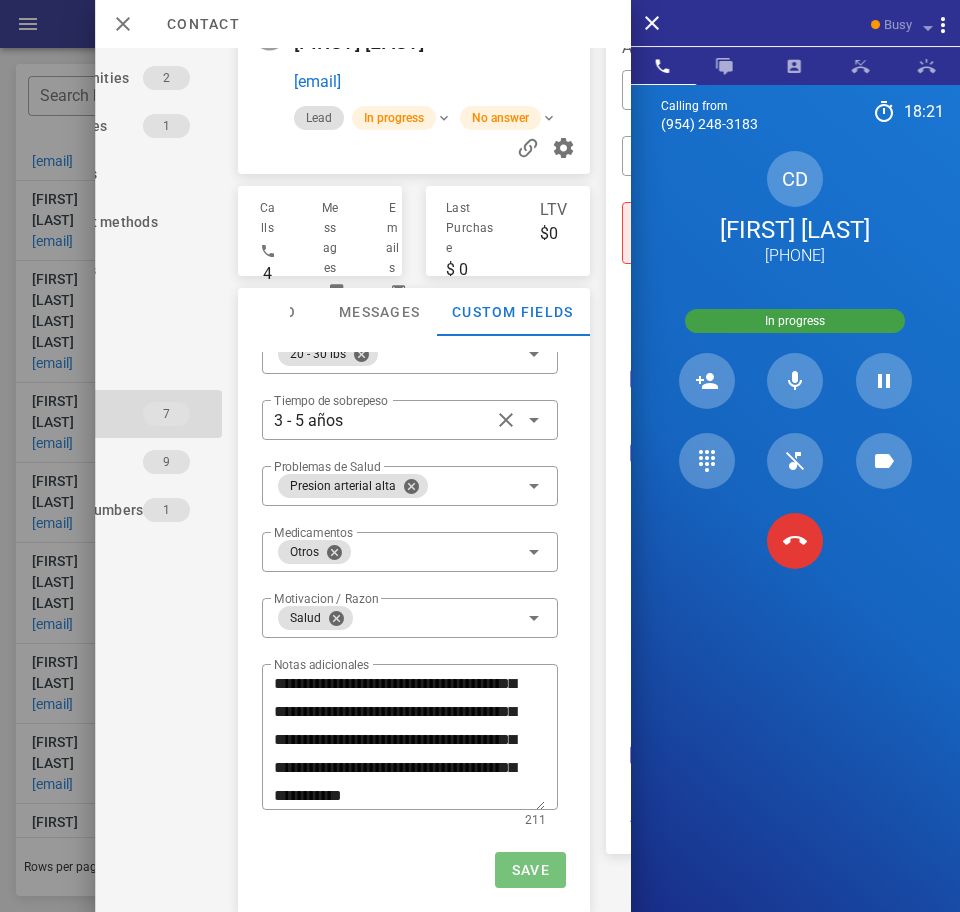 click on "Save" at bounding box center (529, 870) 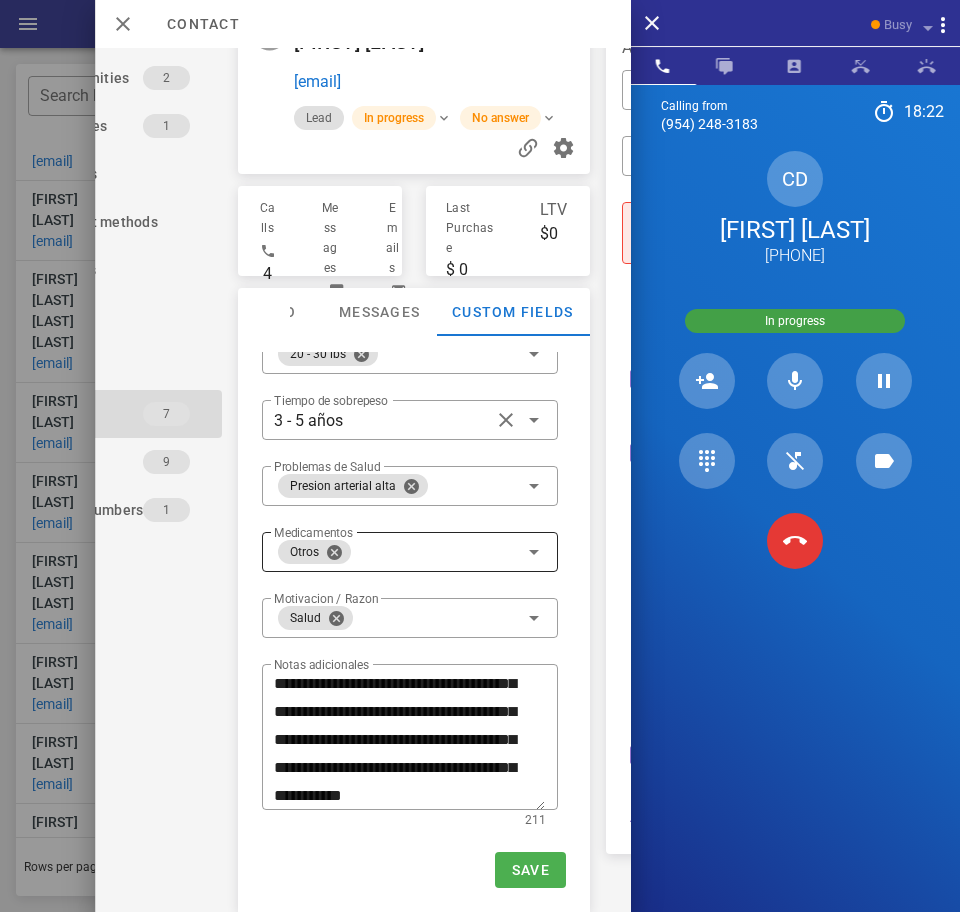 scroll, scrollTop: 0, scrollLeft: 0, axis: both 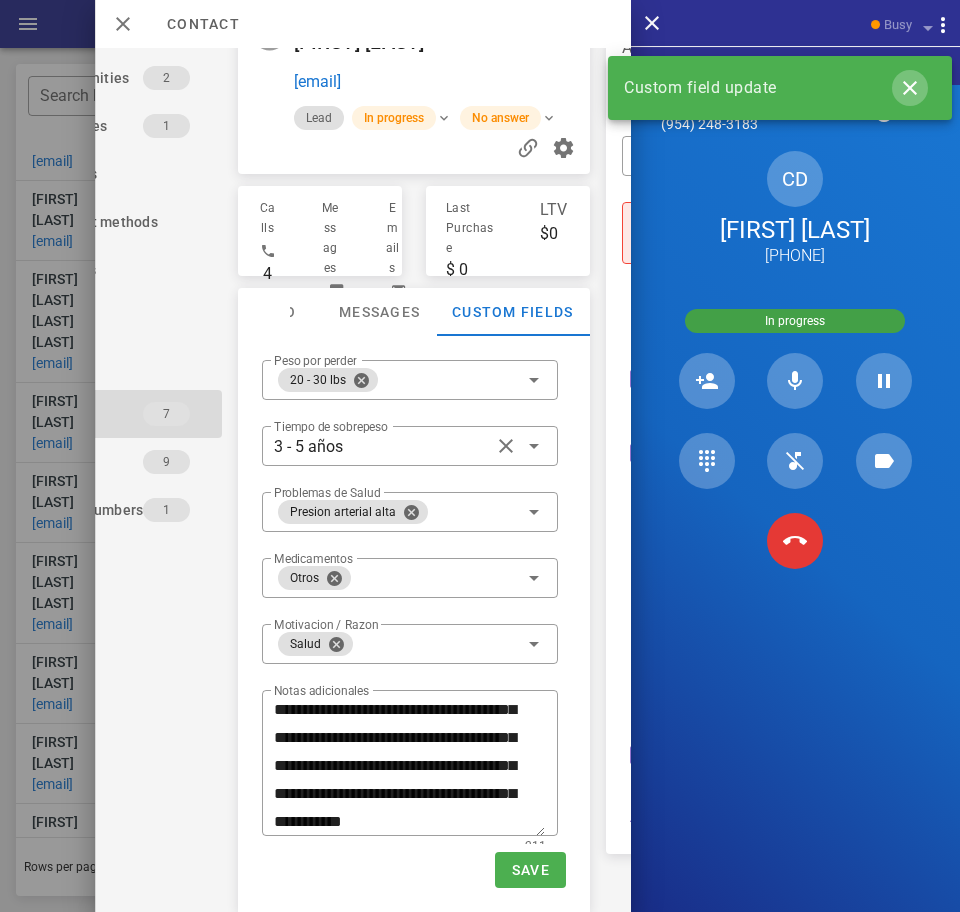 click at bounding box center [910, 88] 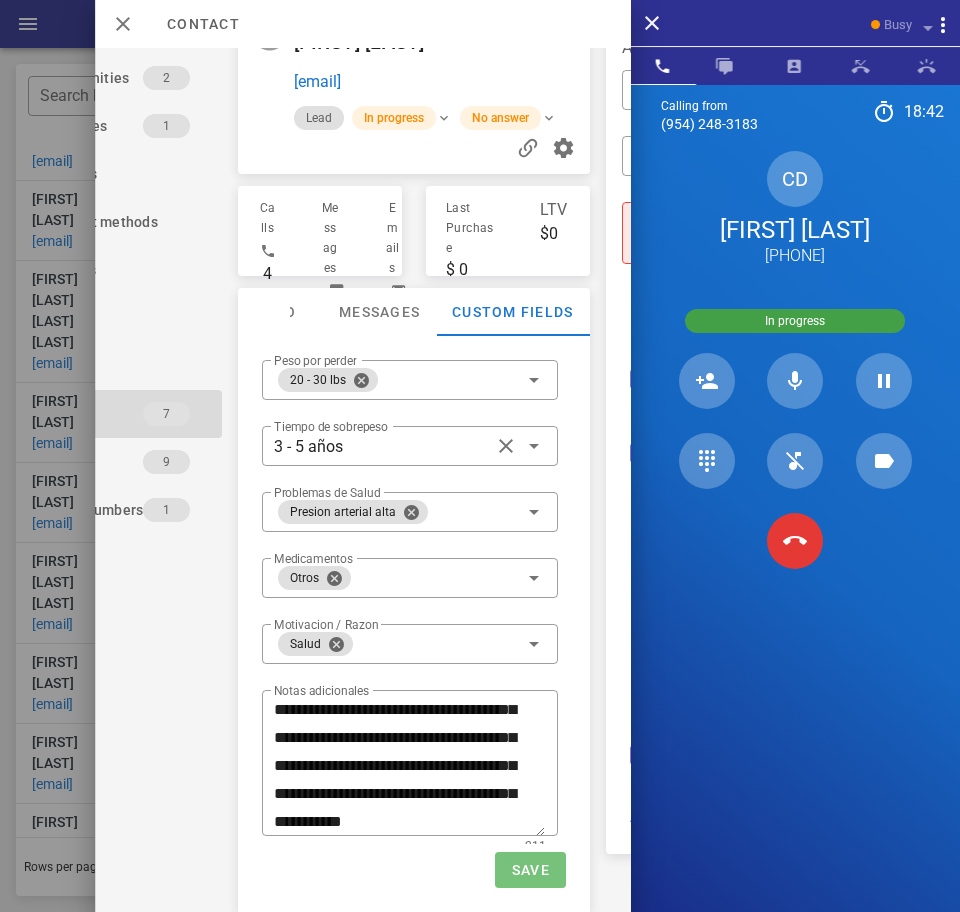click on "Save" at bounding box center (529, 870) 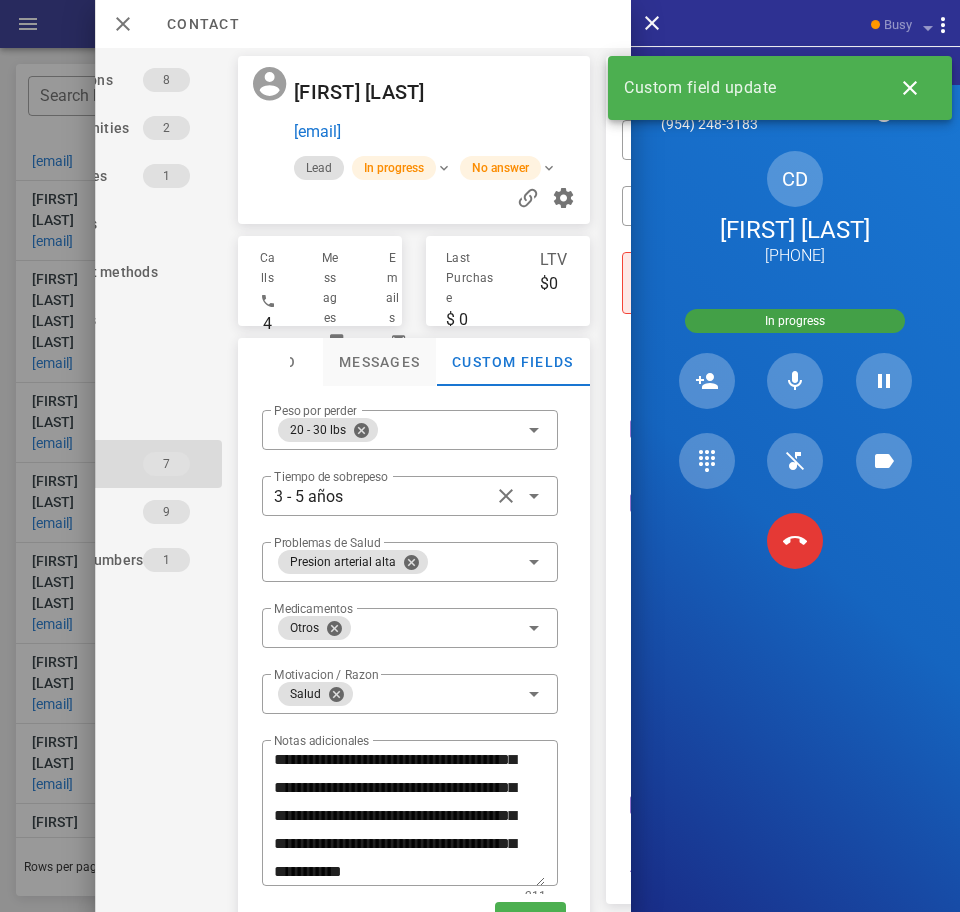 scroll, scrollTop: 0, scrollLeft: 0, axis: both 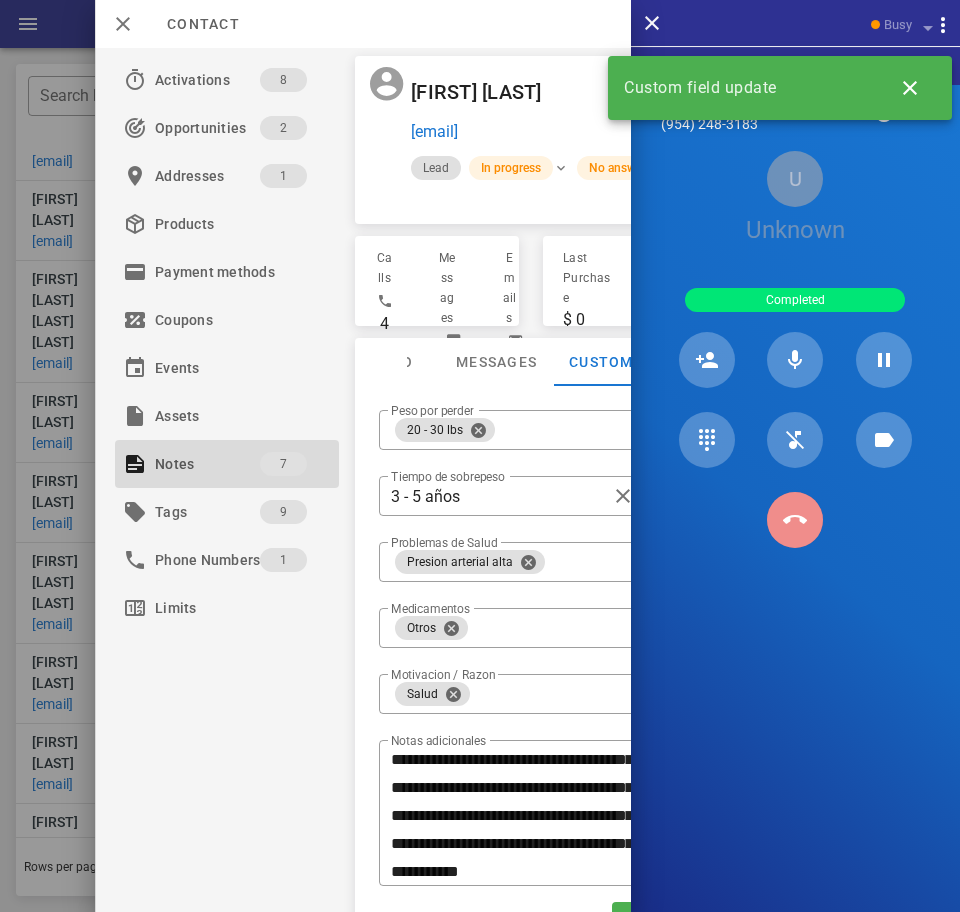 click at bounding box center (795, 520) 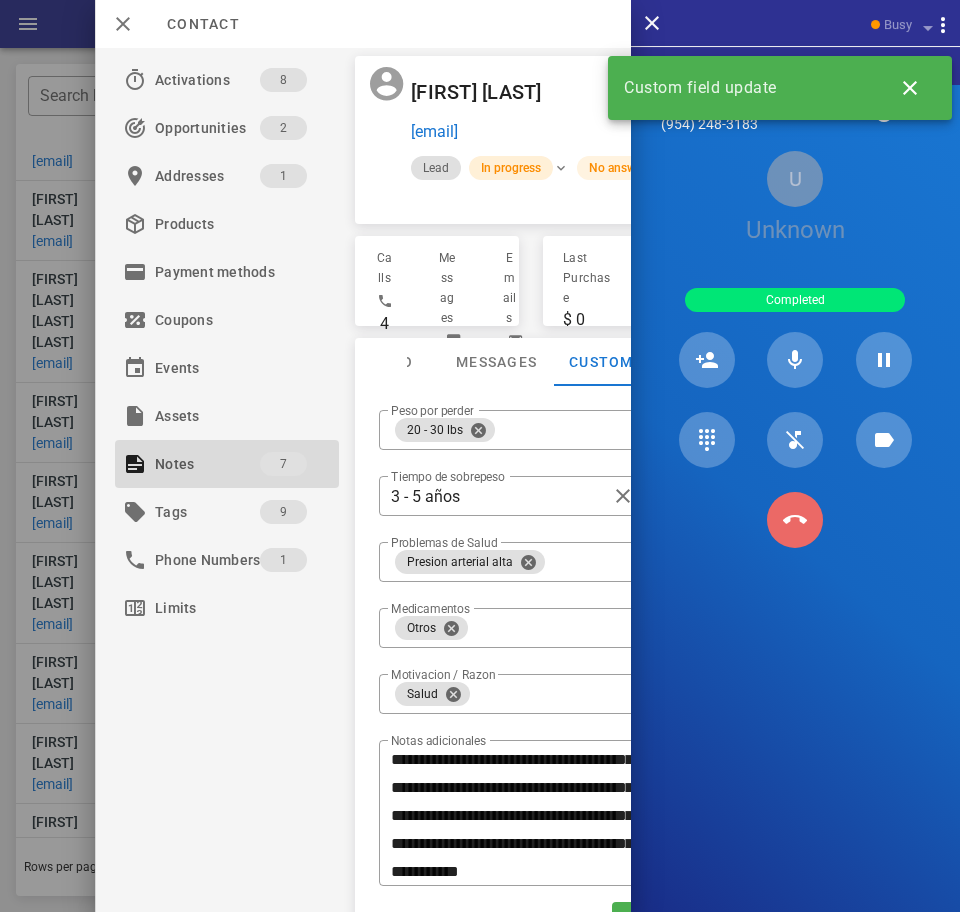 click on "In progress" at bounding box center (511, 168) 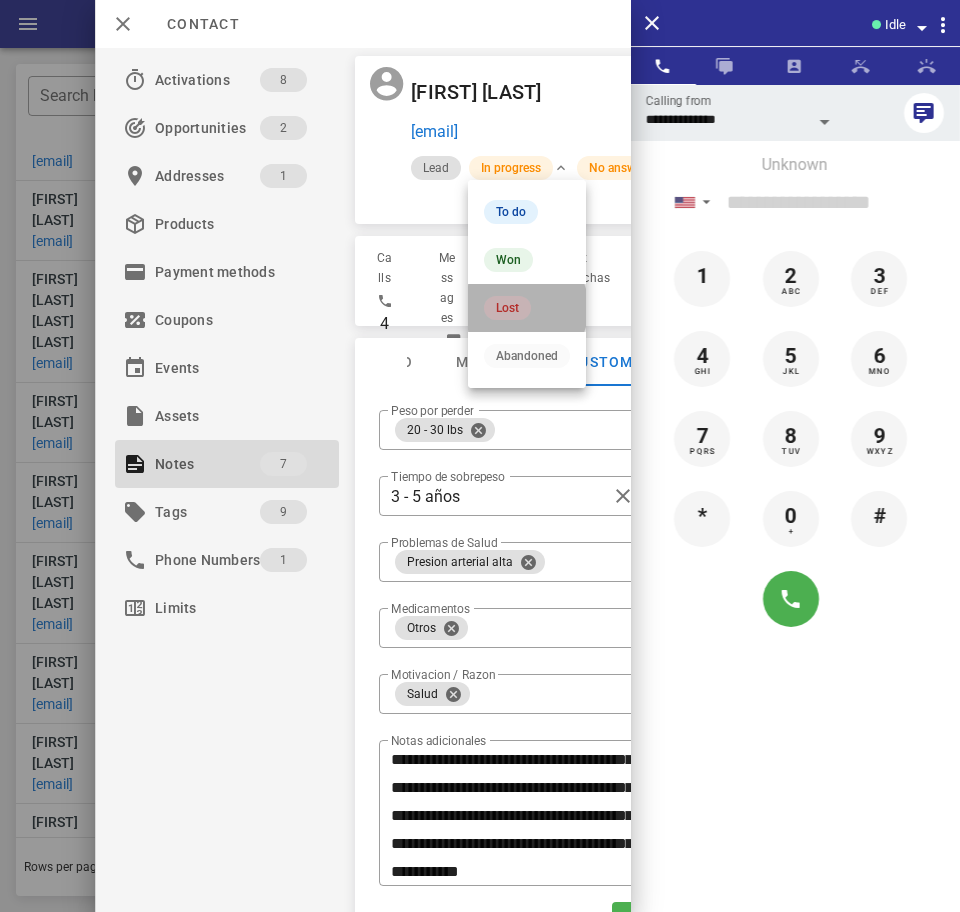 click on "Lost" at bounding box center [507, 308] 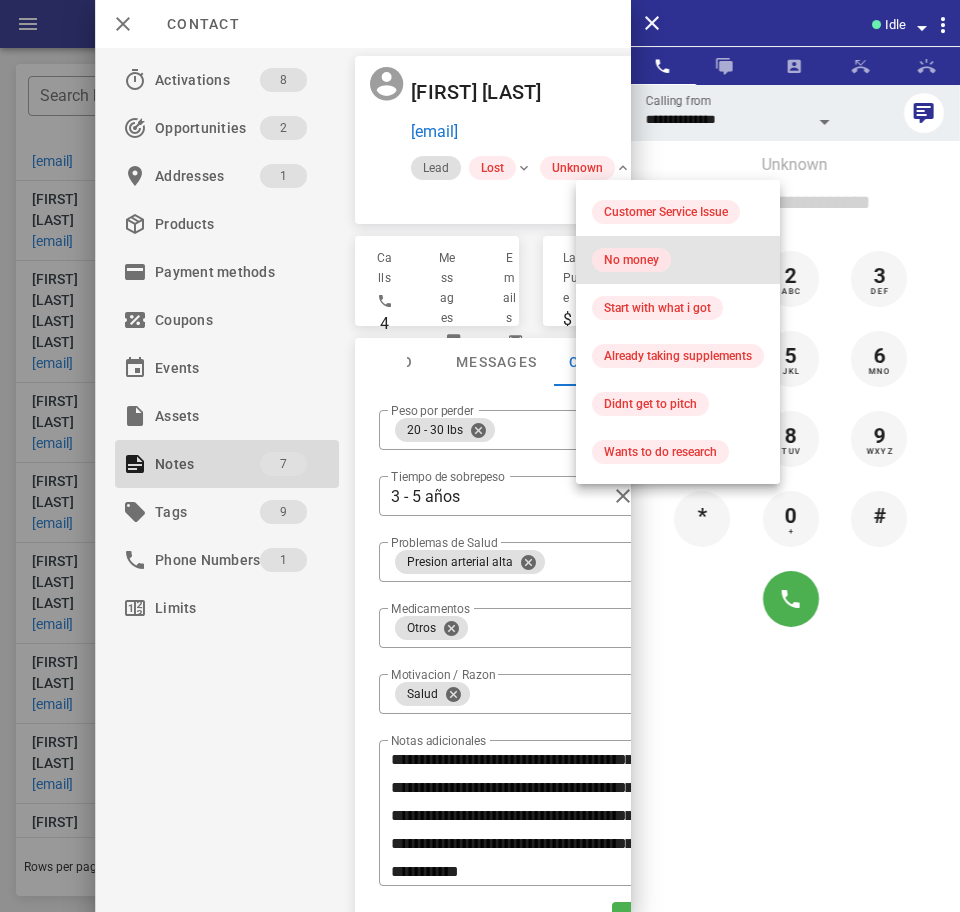 click on "No money" at bounding box center (631, 260) 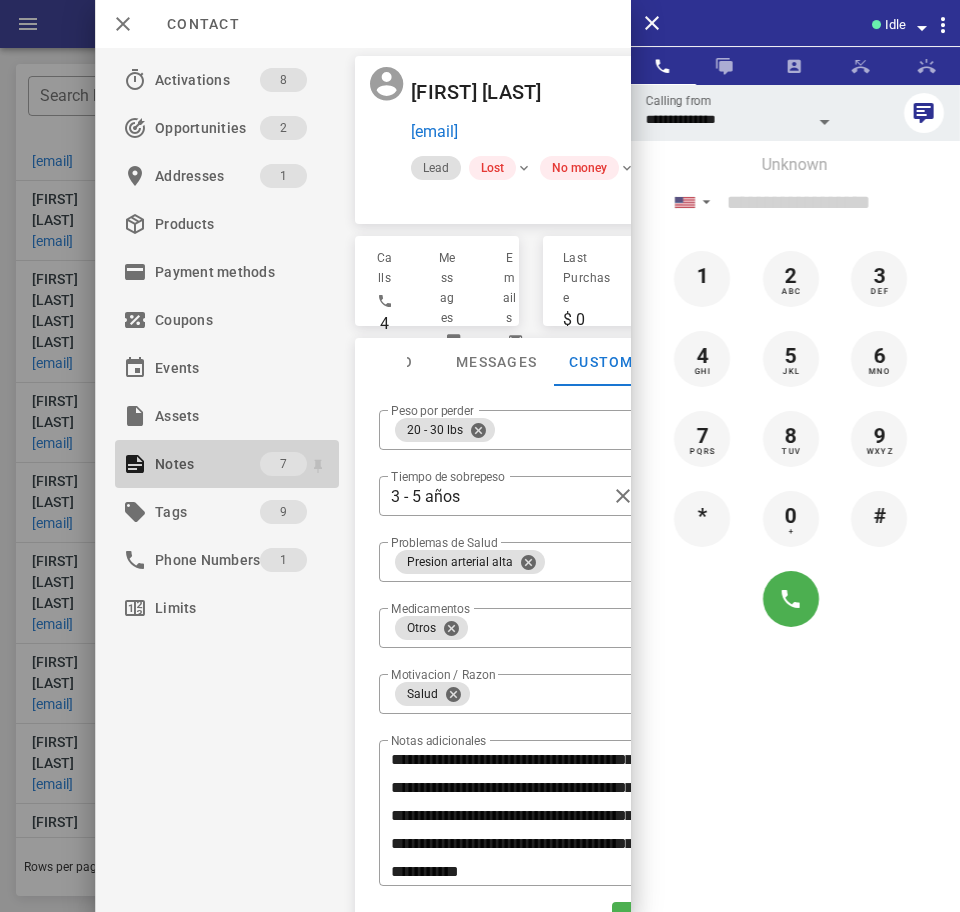 click on "Notes" at bounding box center [207, 464] 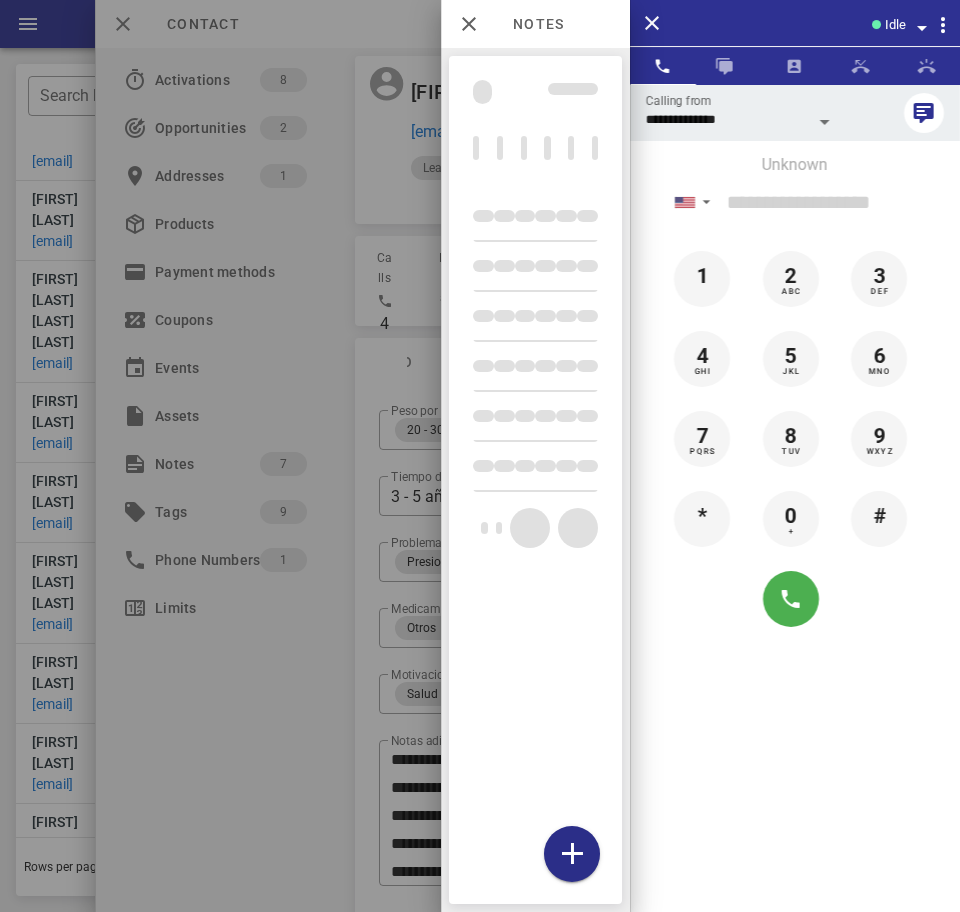 click at bounding box center [572, 854] 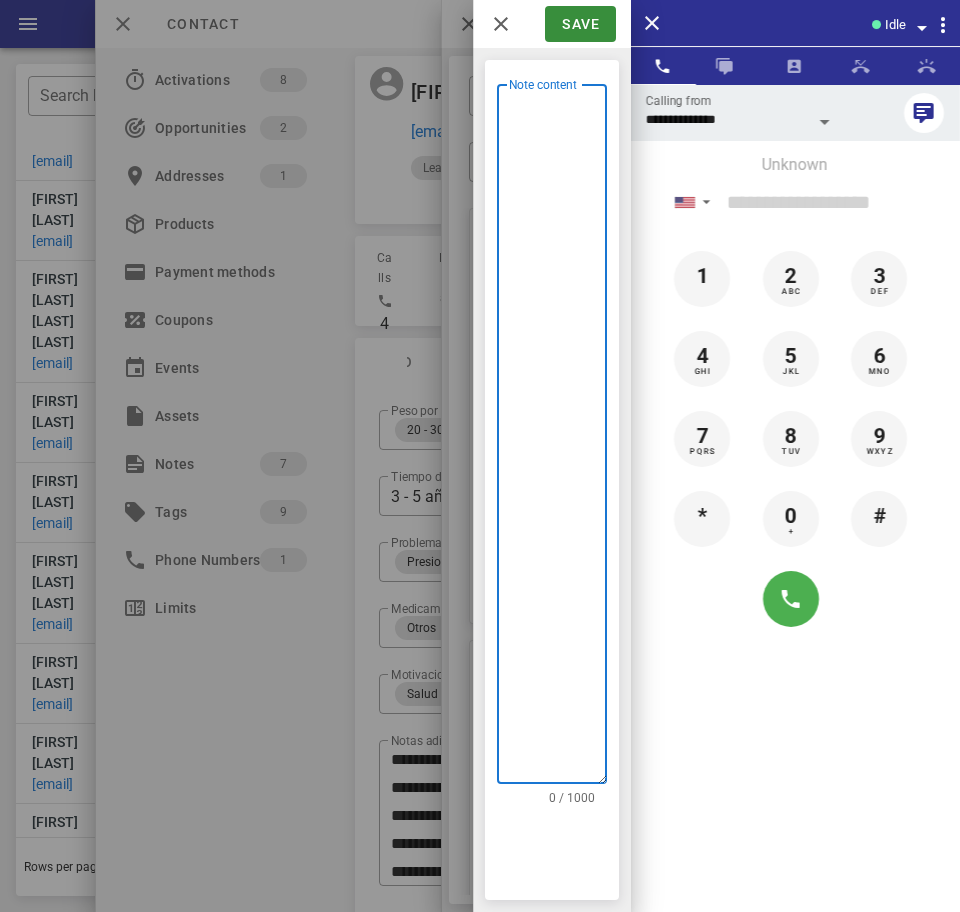 click on "Note content" at bounding box center [558, 439] 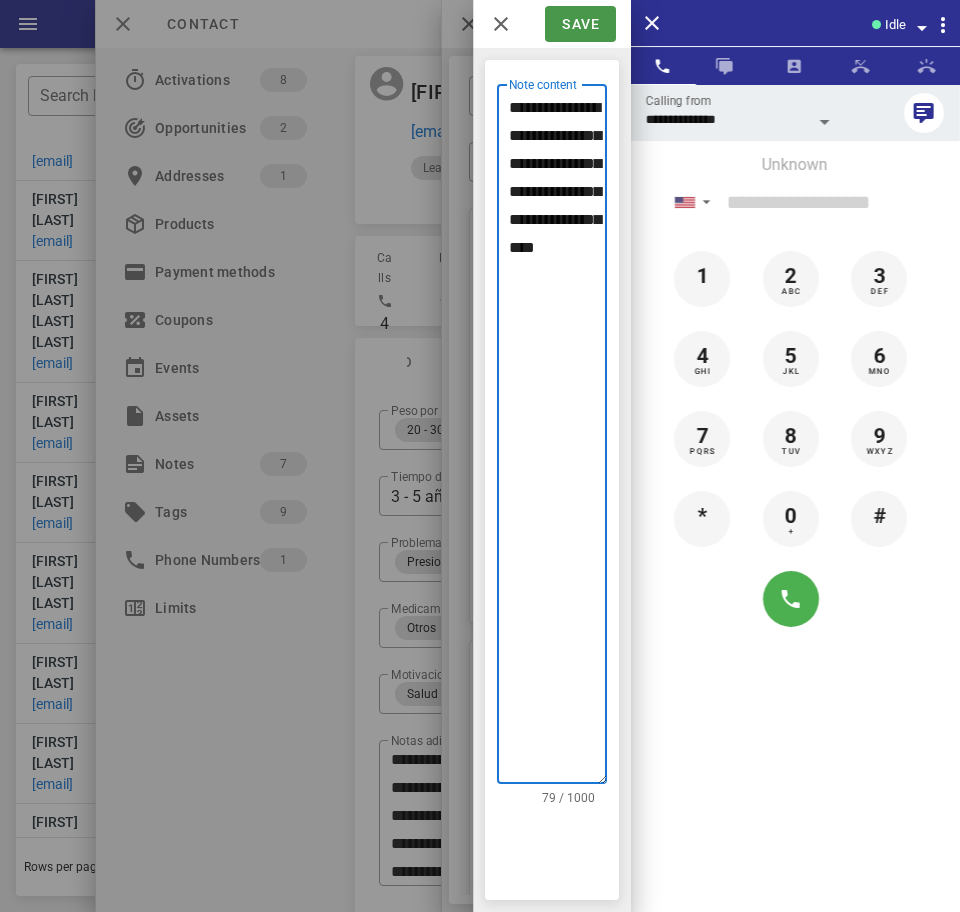 type on "**********" 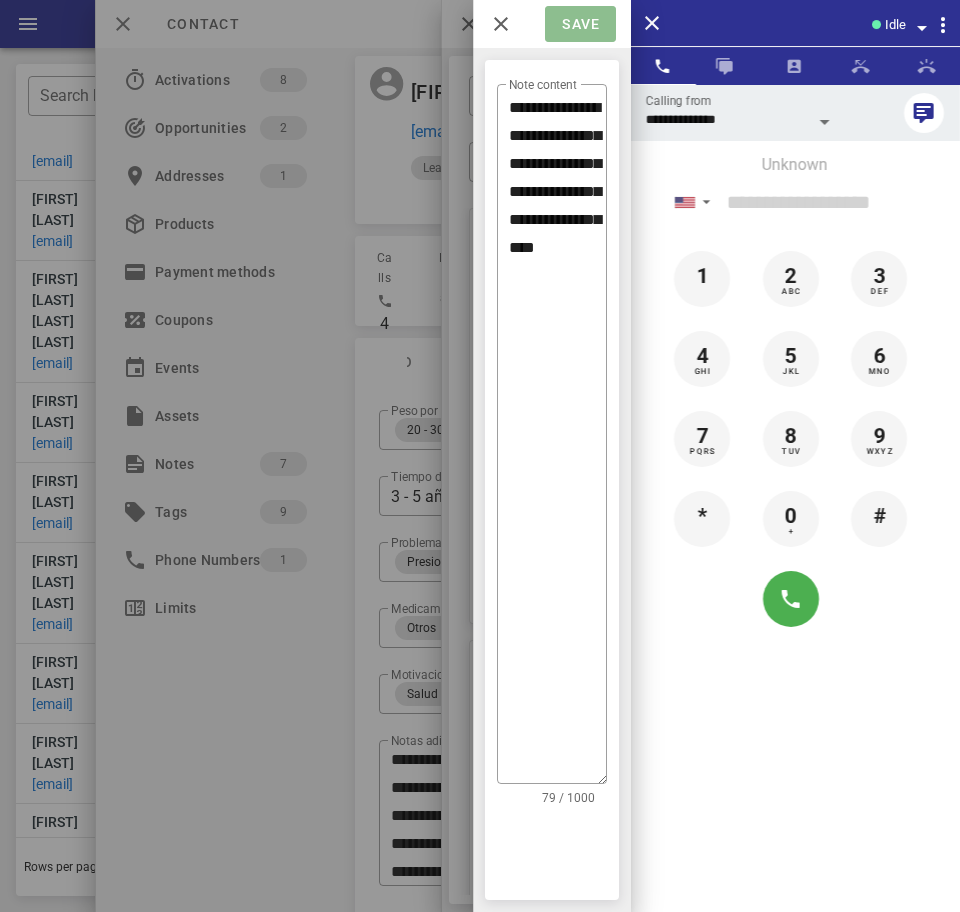 click on "Save" at bounding box center (580, 24) 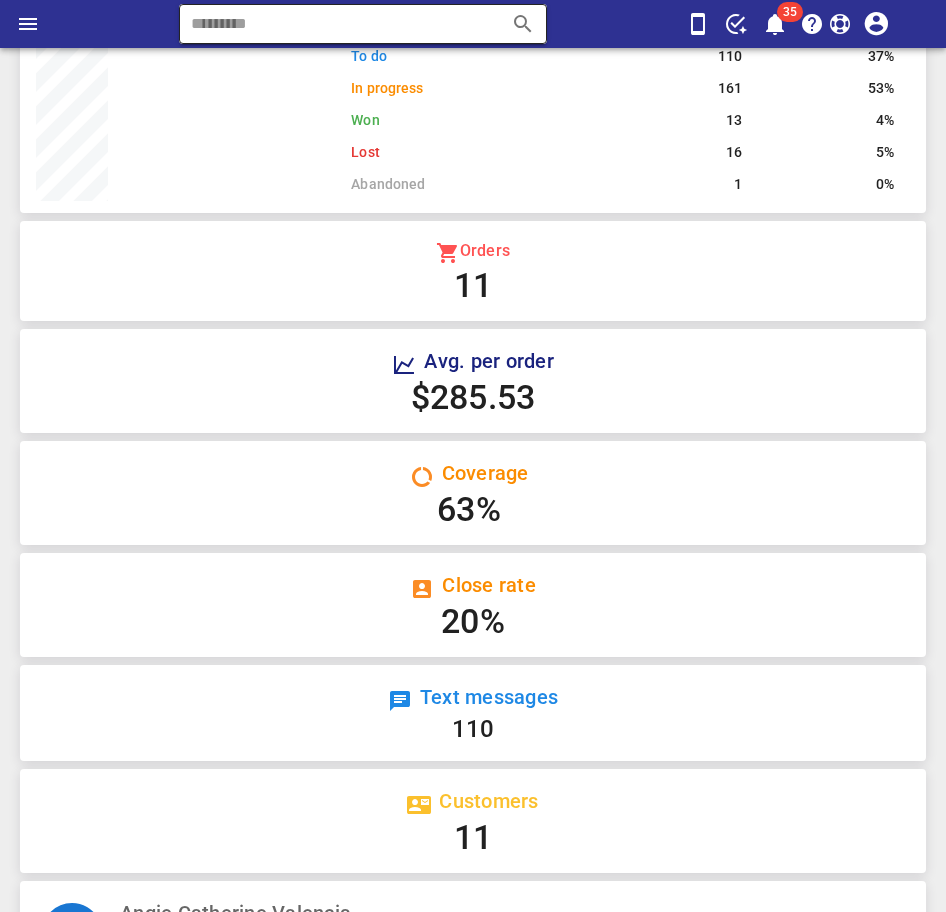 scroll, scrollTop: 0, scrollLeft: 0, axis: both 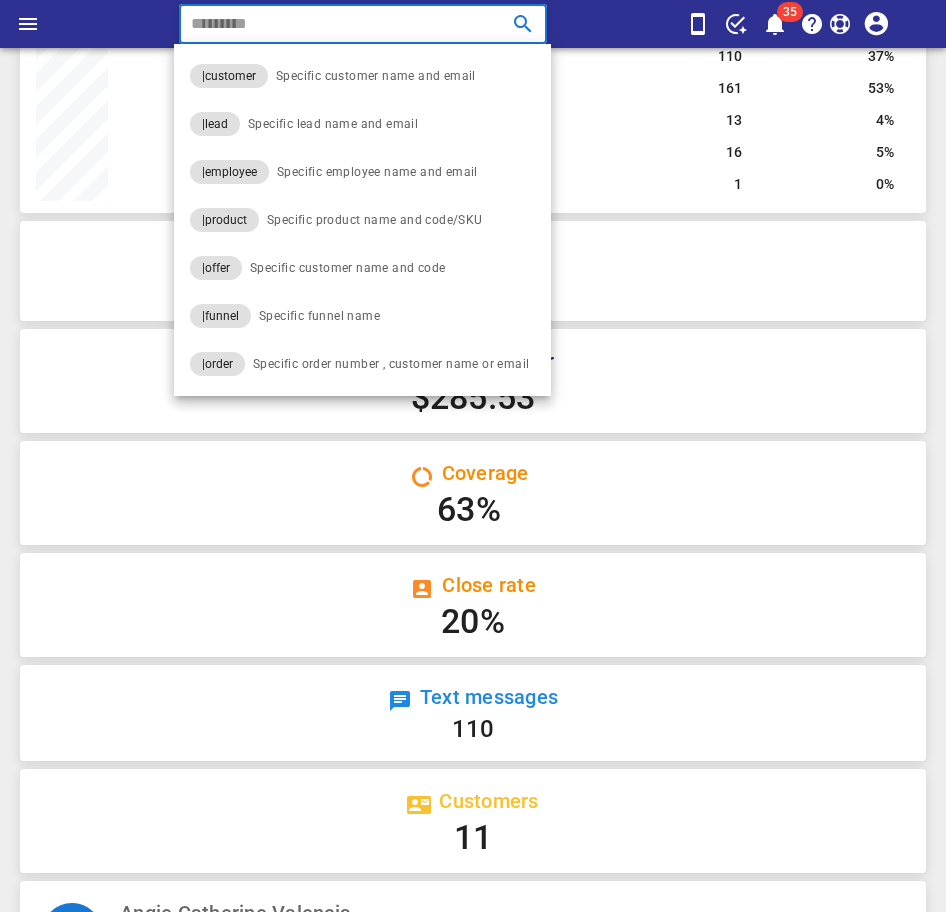 paste on "**********" 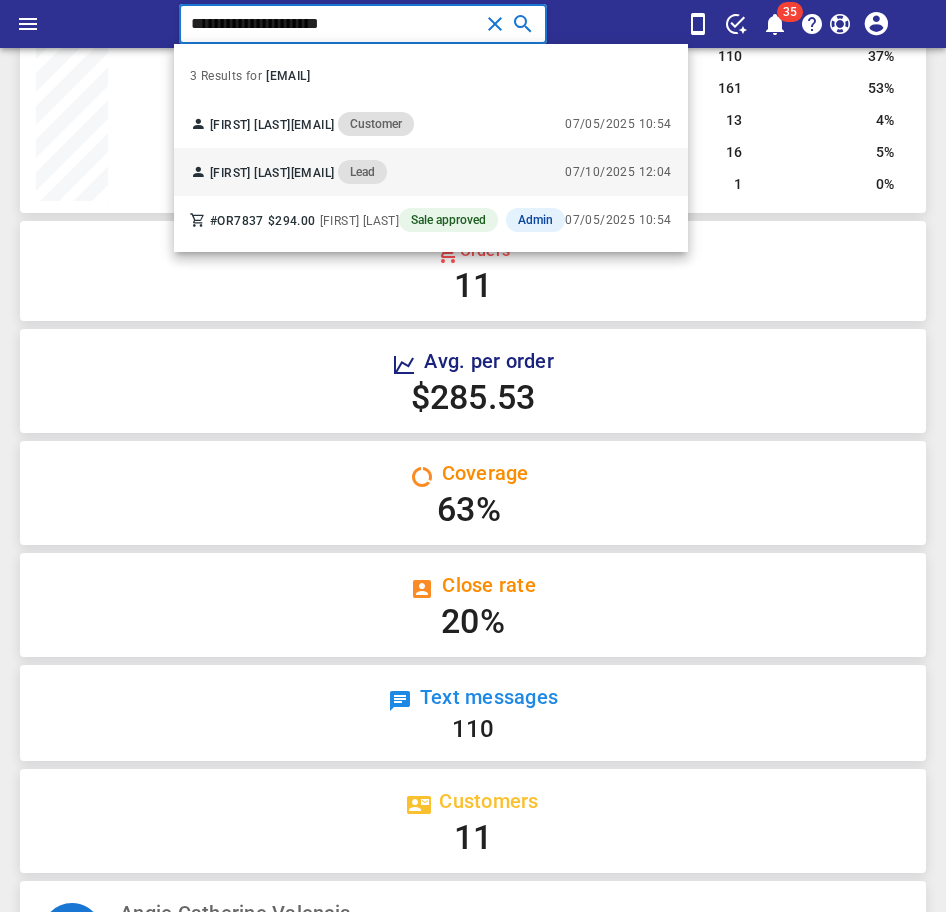 type on "**********" 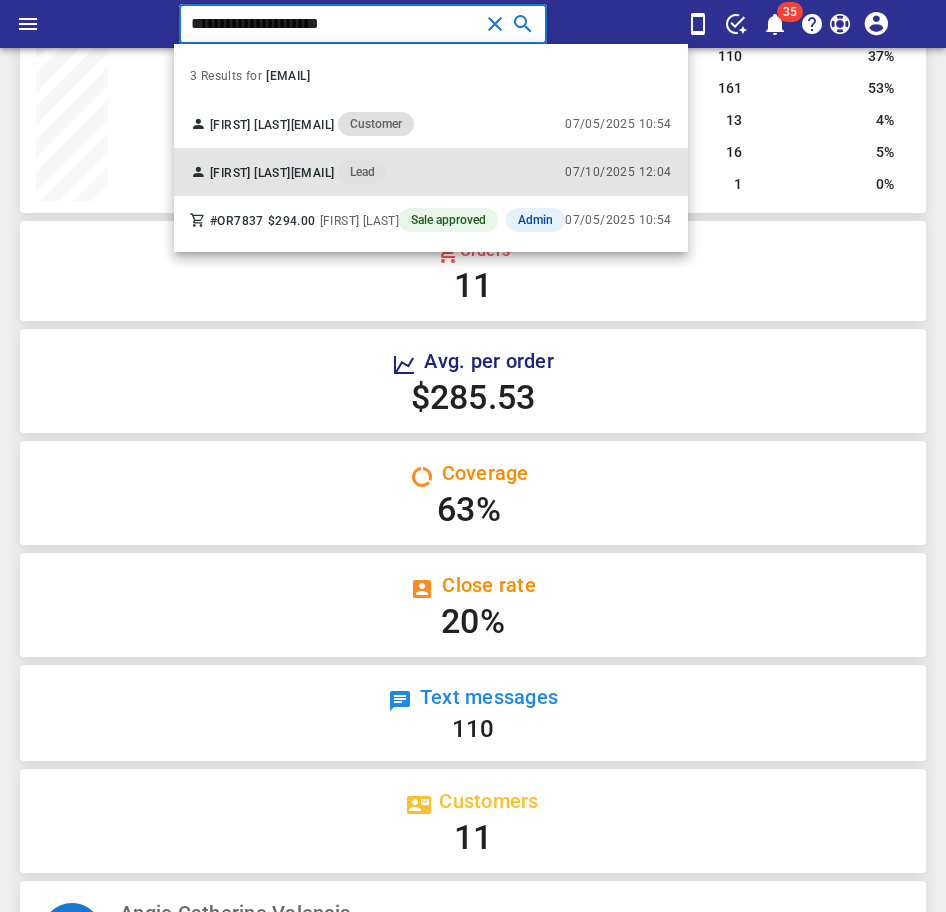 click on "[EMAIL]" at bounding box center [313, 173] 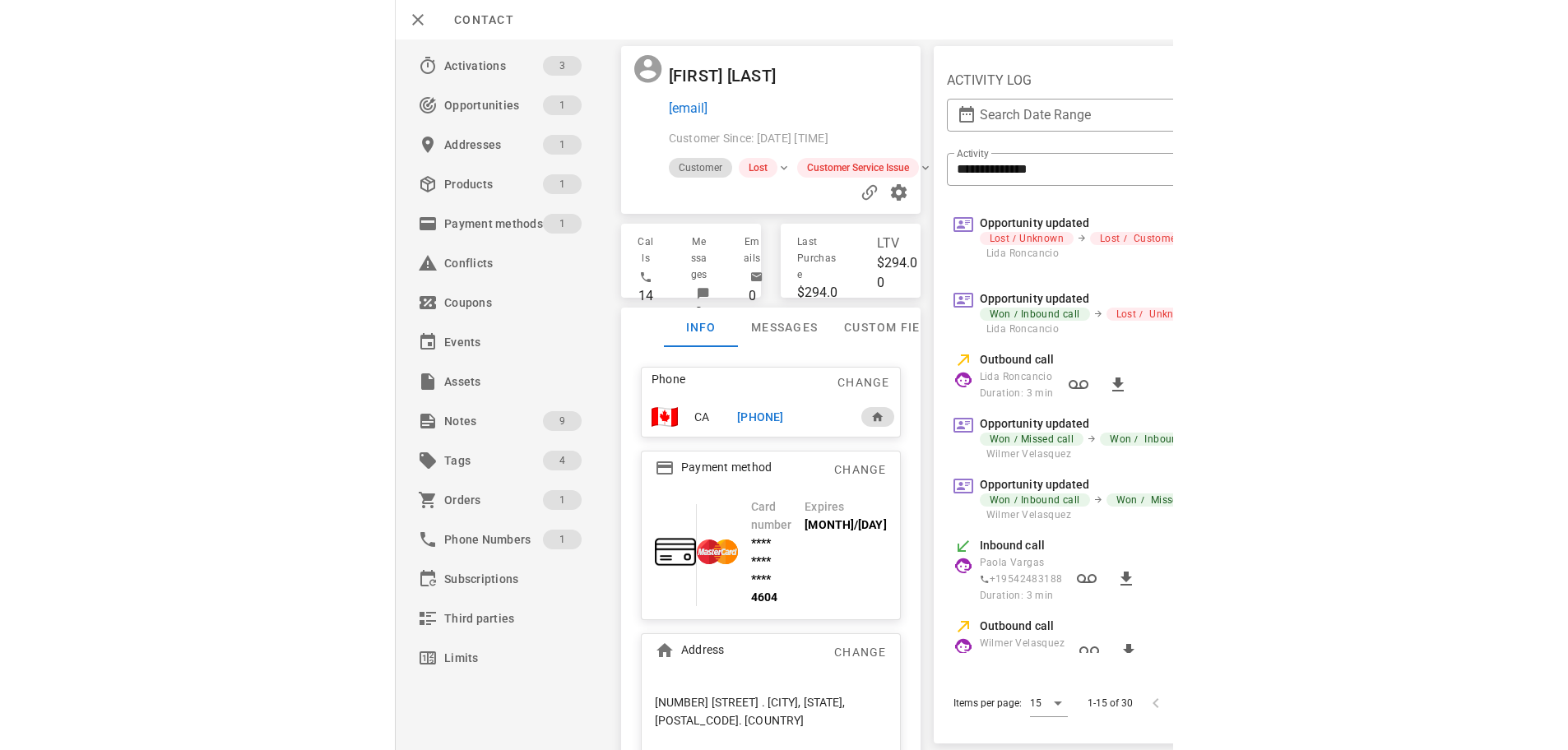 scroll, scrollTop: 341, scrollLeft: 0, axis: vertical 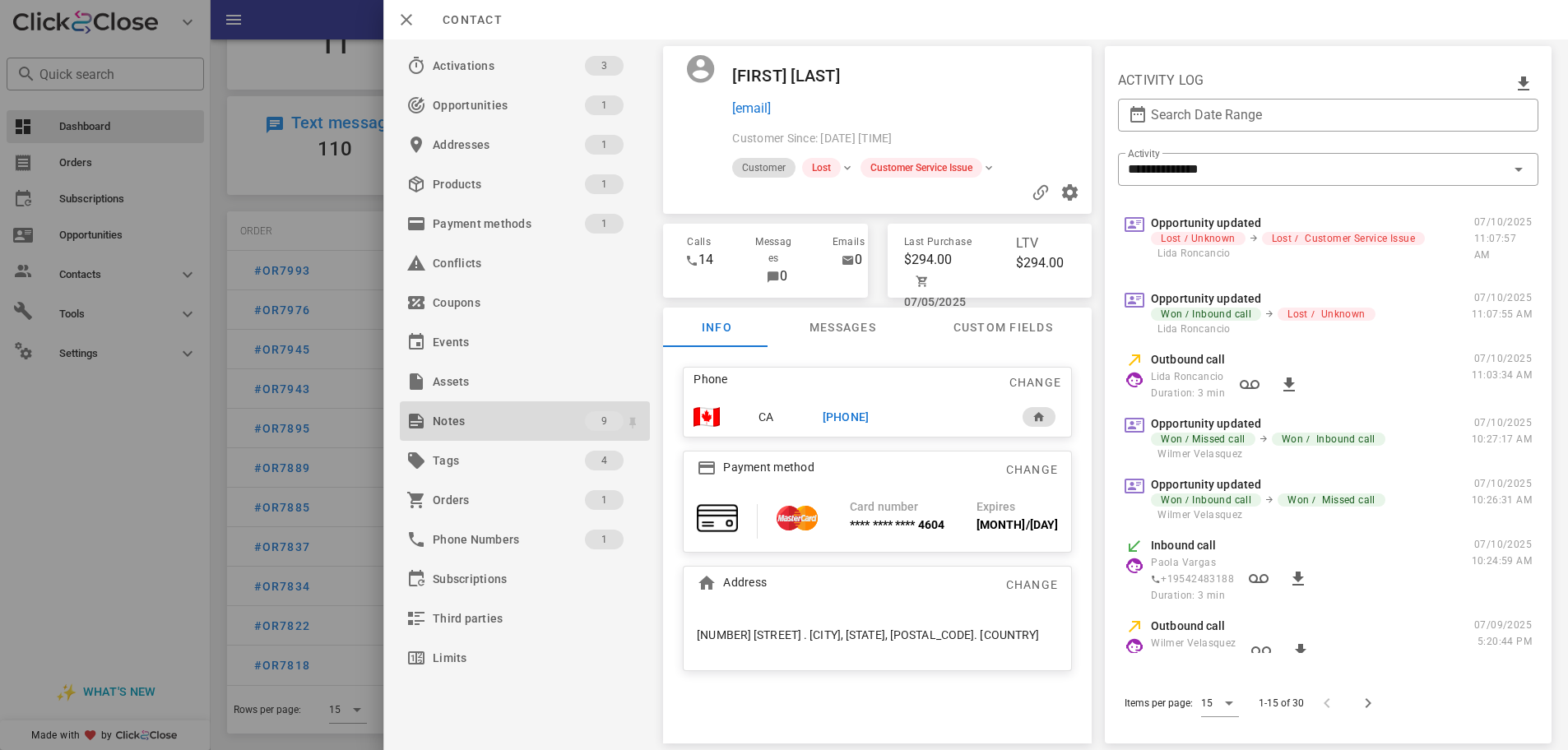 click on "Notes" at bounding box center (508, 421) 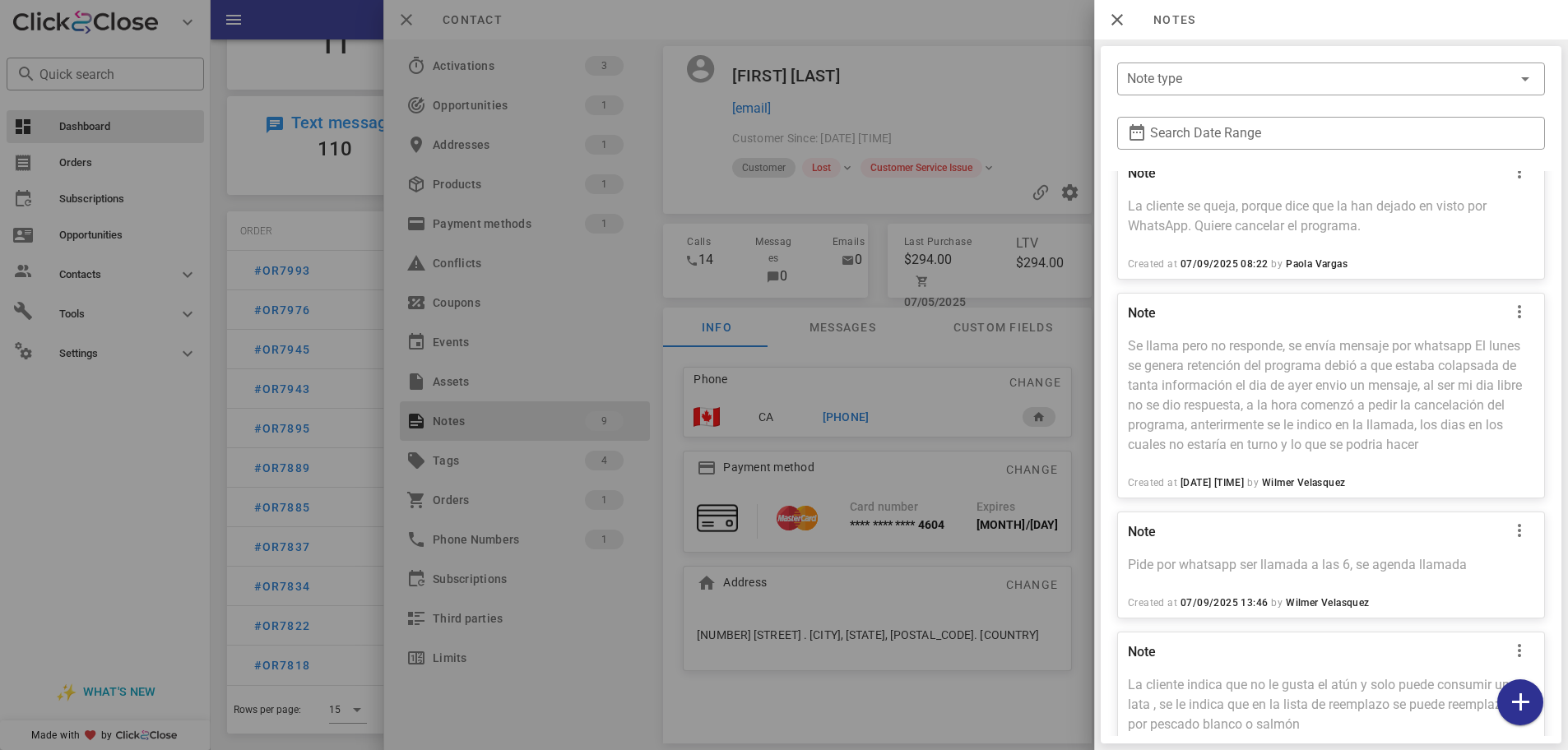 scroll, scrollTop: 896, scrollLeft: 0, axis: vertical 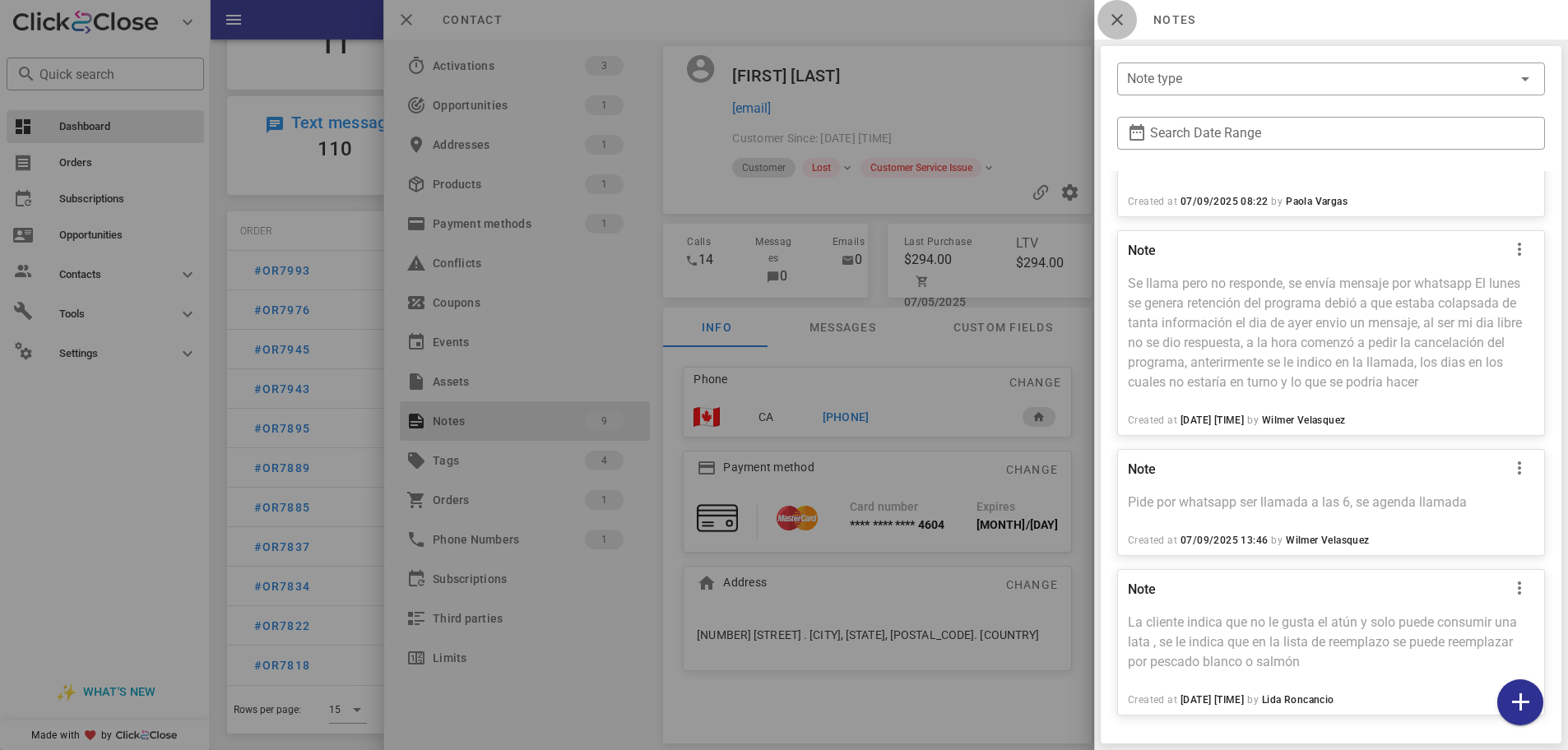 click at bounding box center (1117, 20) 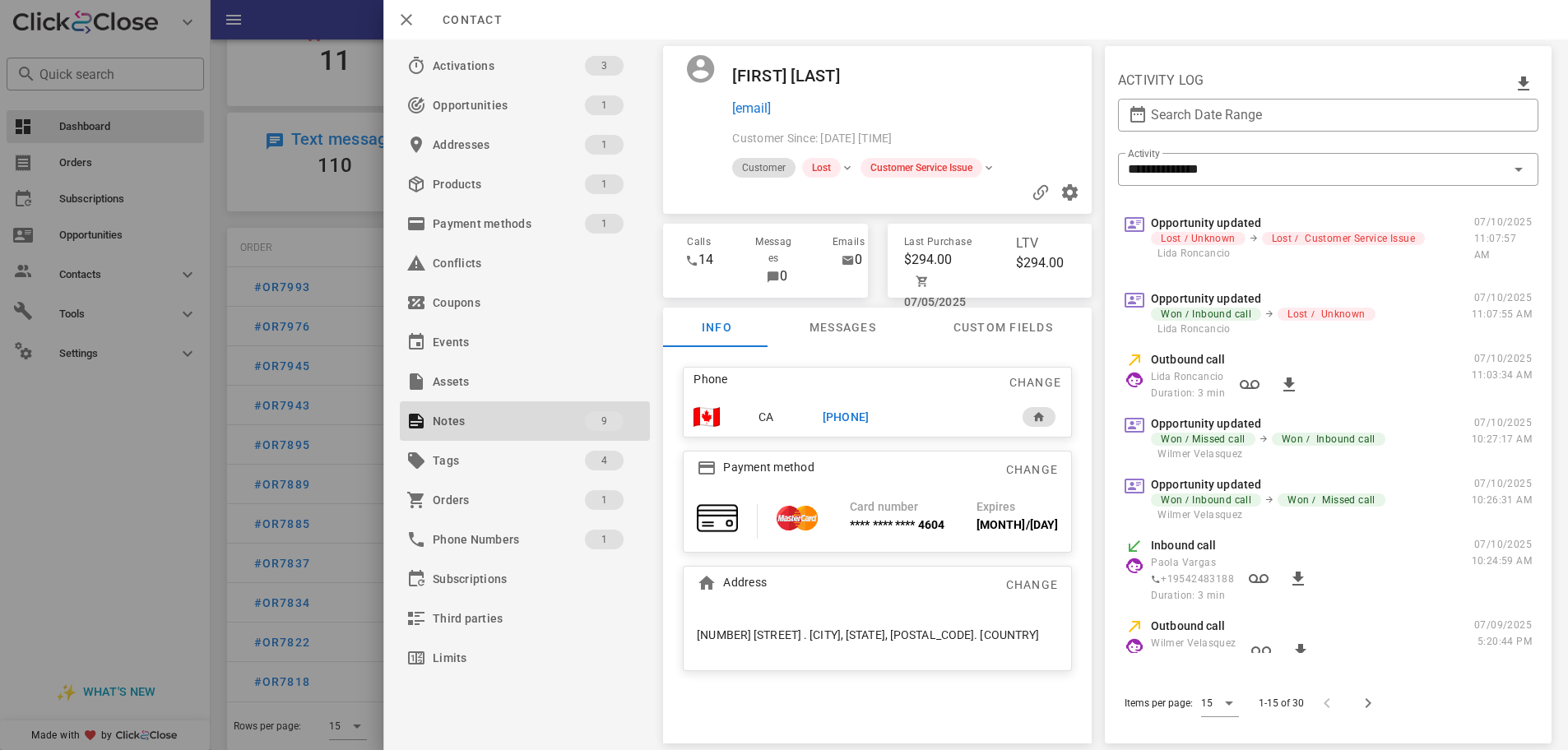 scroll, scrollTop: 341, scrollLeft: 0, axis: vertical 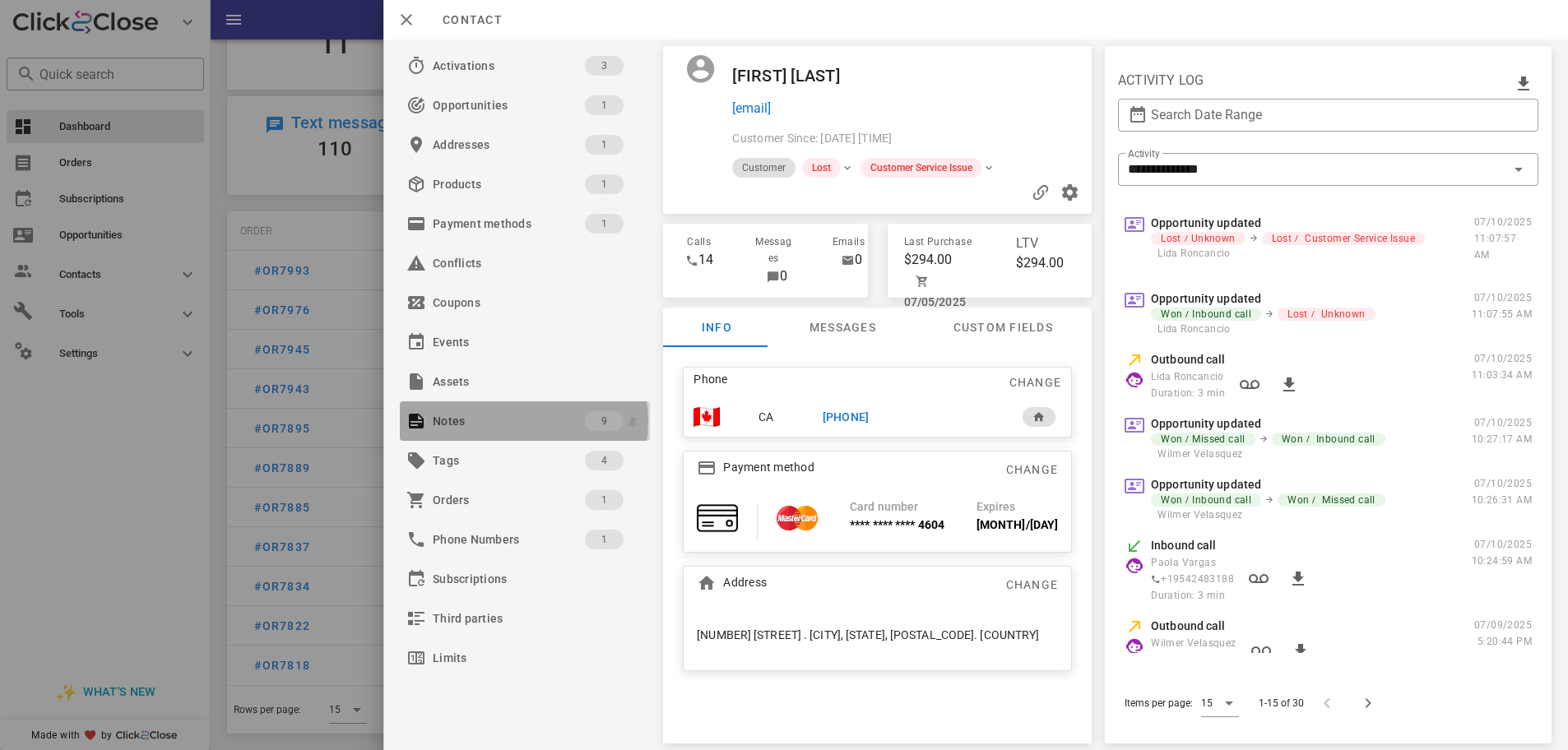 click on "Notes" at bounding box center (508, 421) 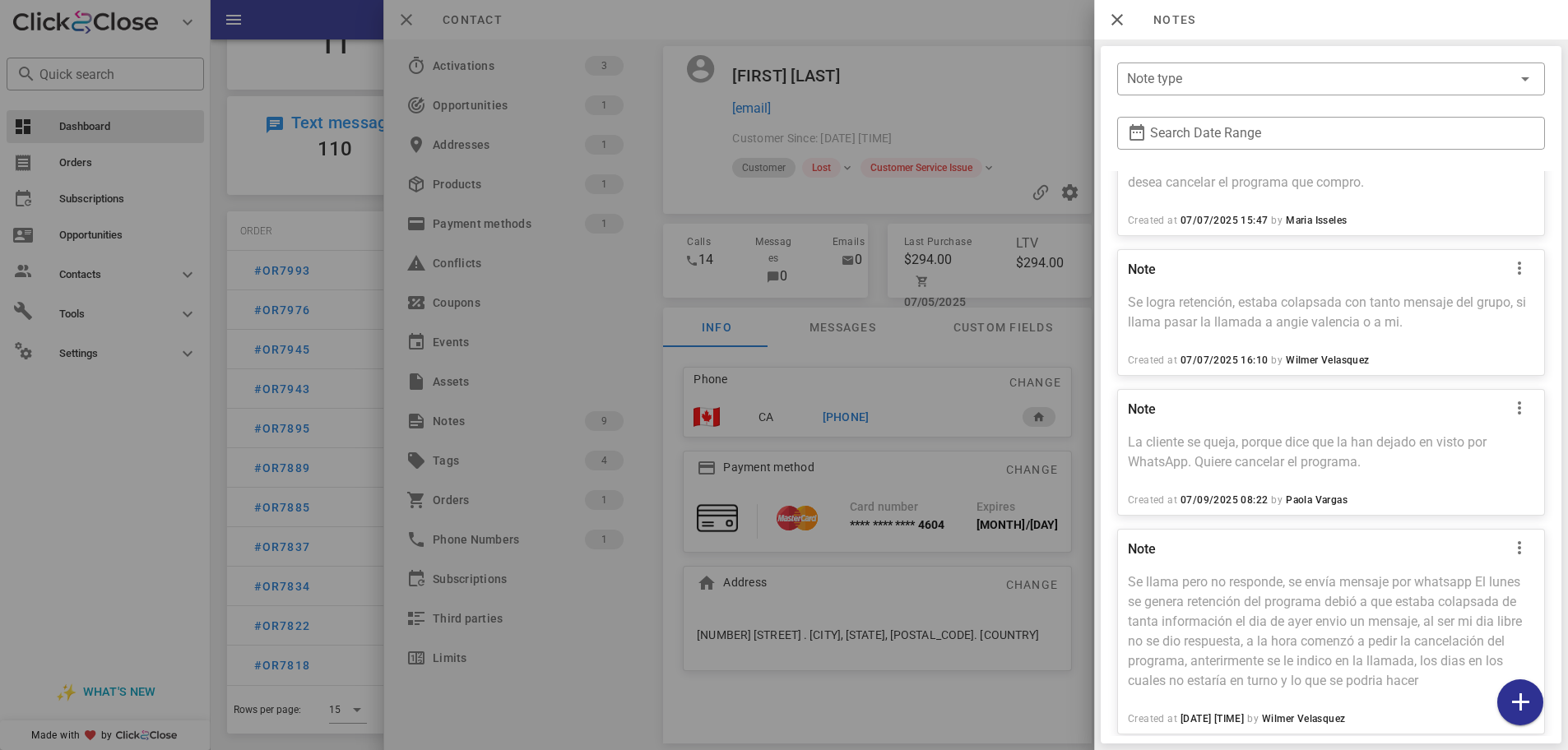 scroll, scrollTop: 896, scrollLeft: 0, axis: vertical 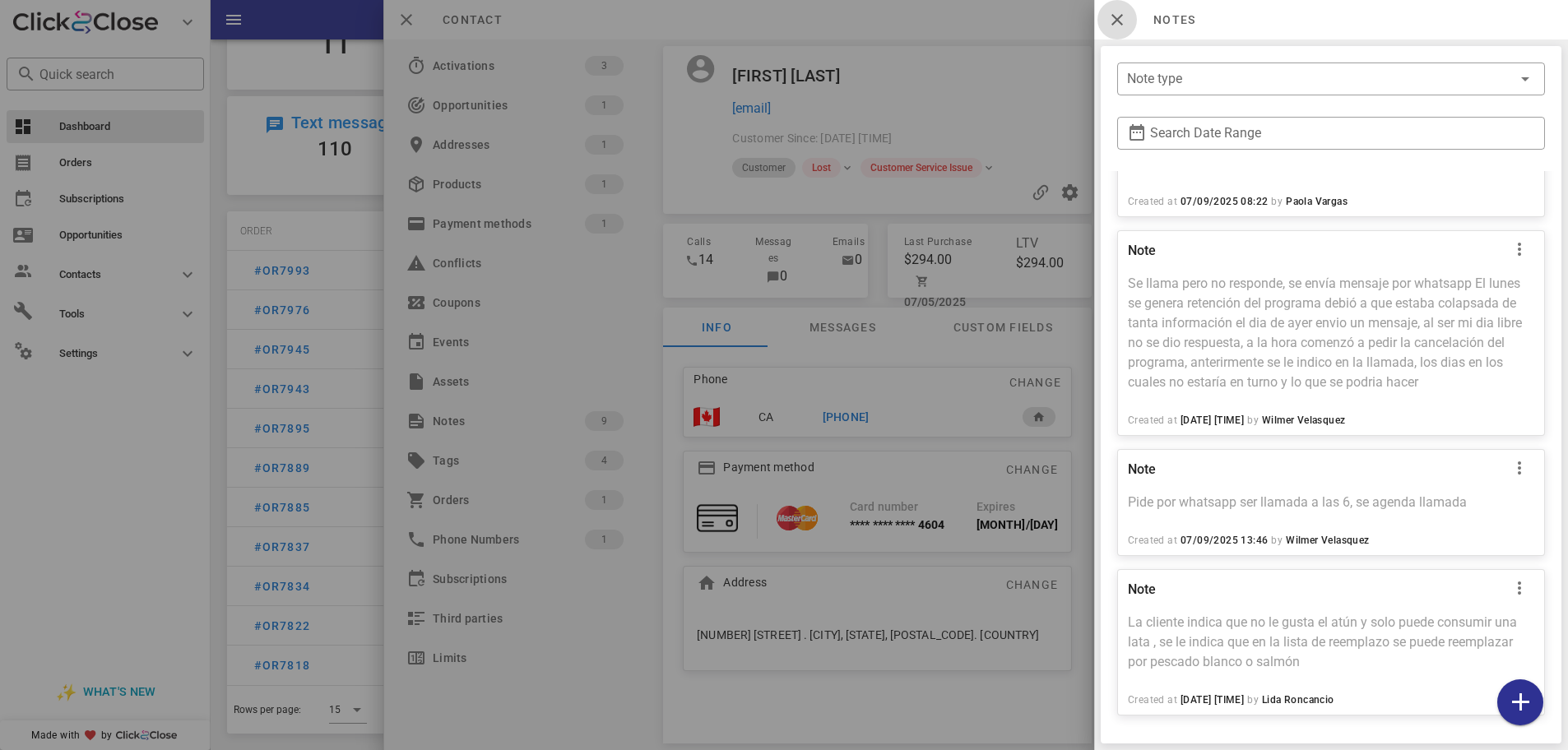 click at bounding box center [1117, 20] 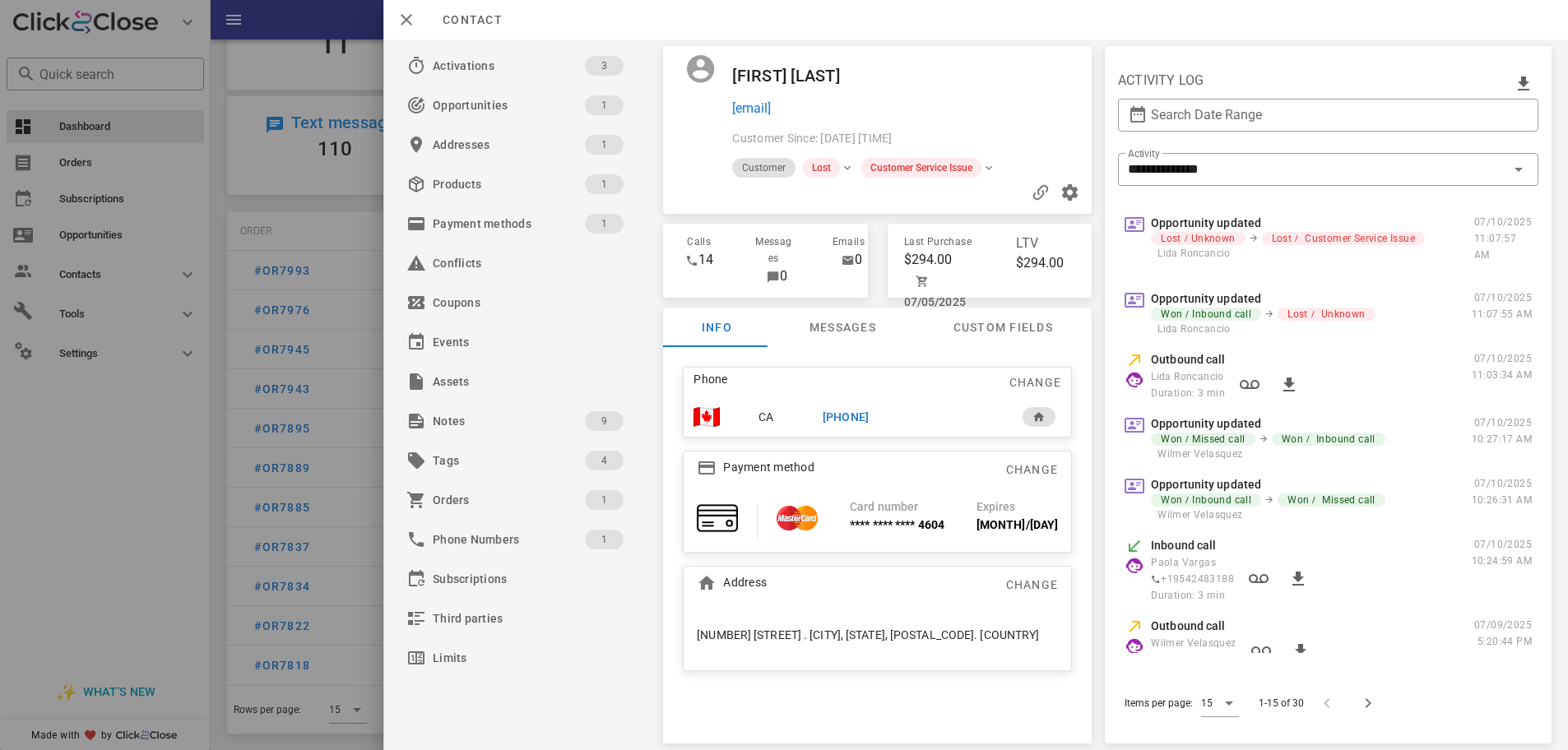 click on "+15198907472" at bounding box center [846, 417] 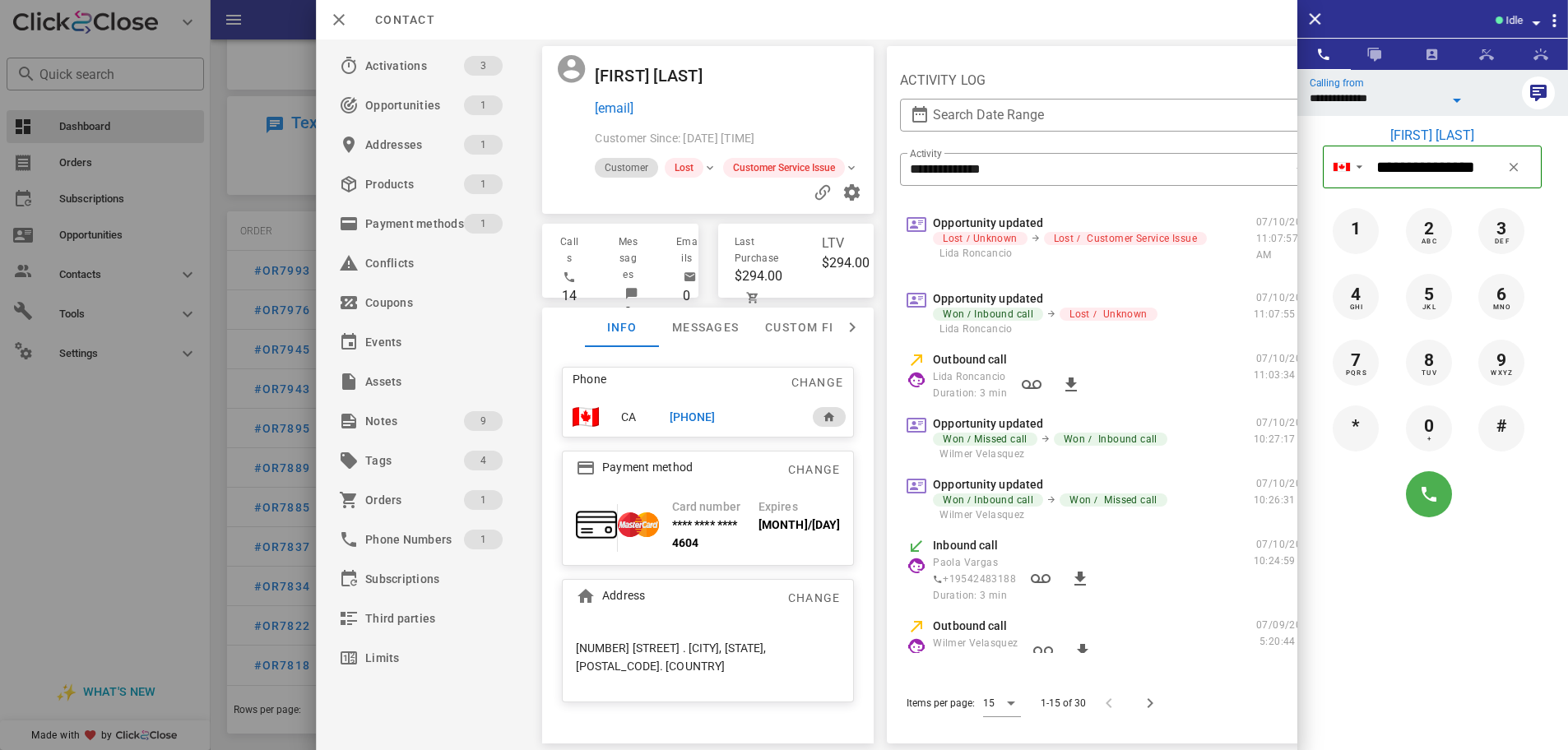 click on "**********" at bounding box center [1376, 98] 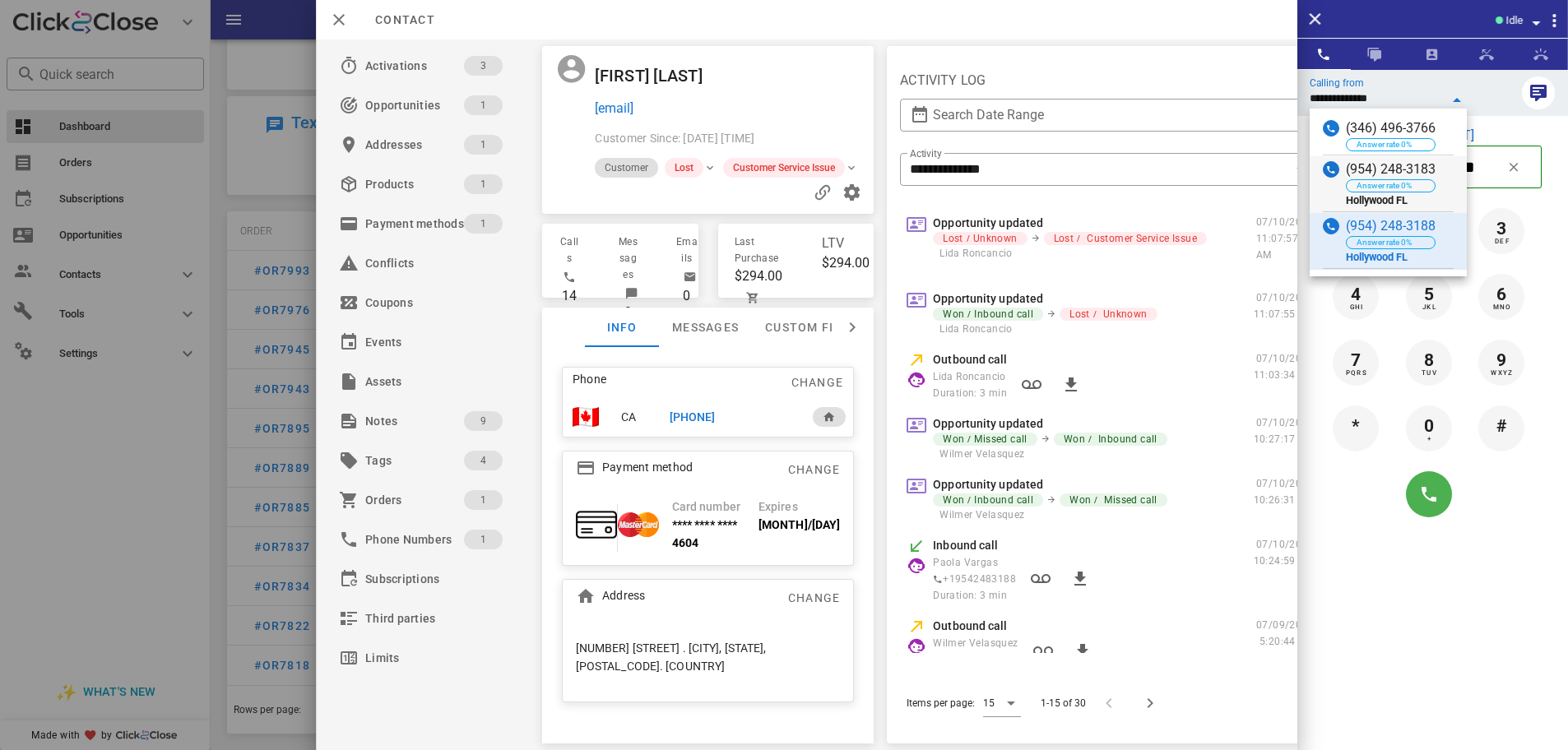 click on "(954) 248-3183" at bounding box center (1390, 169) 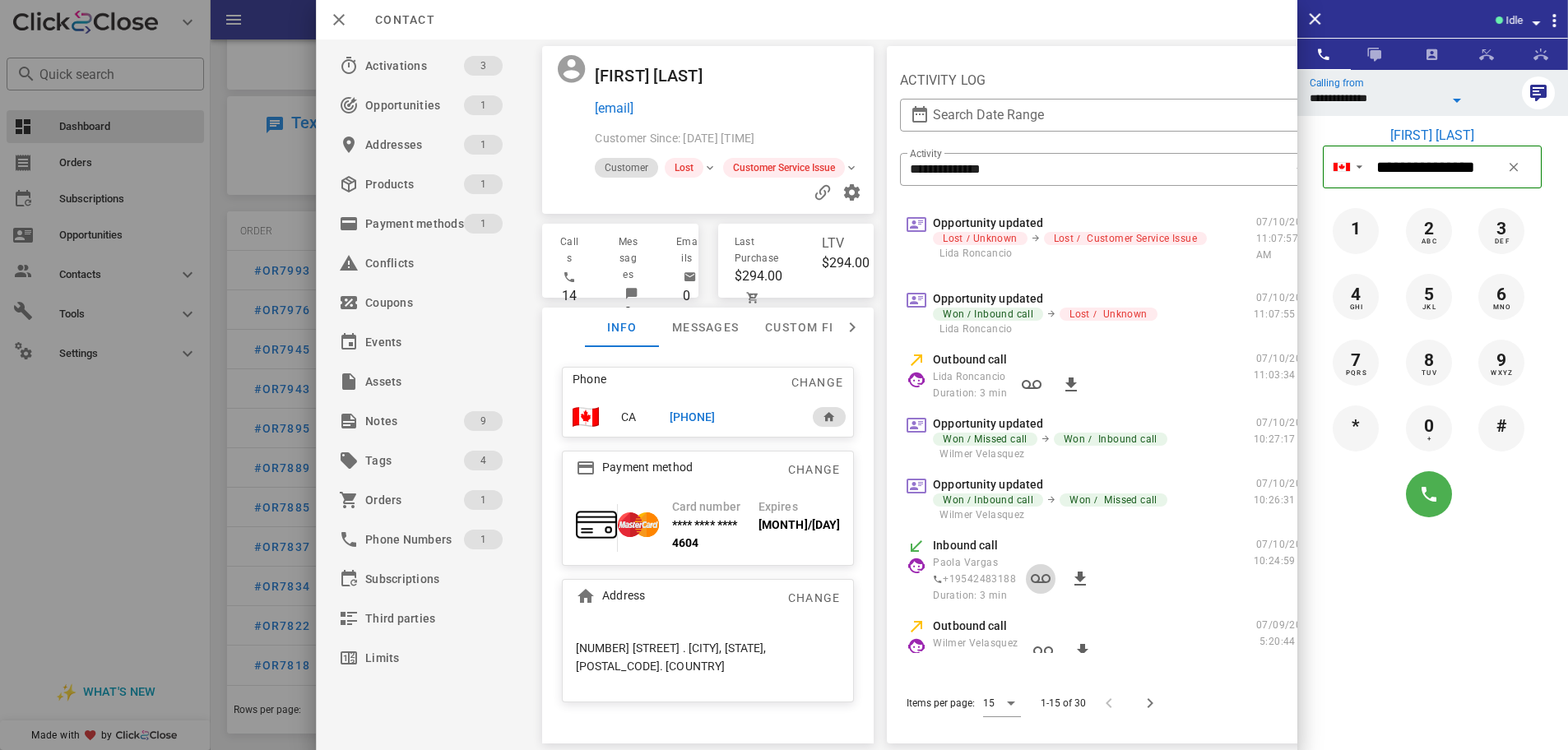click at bounding box center [1041, 579] 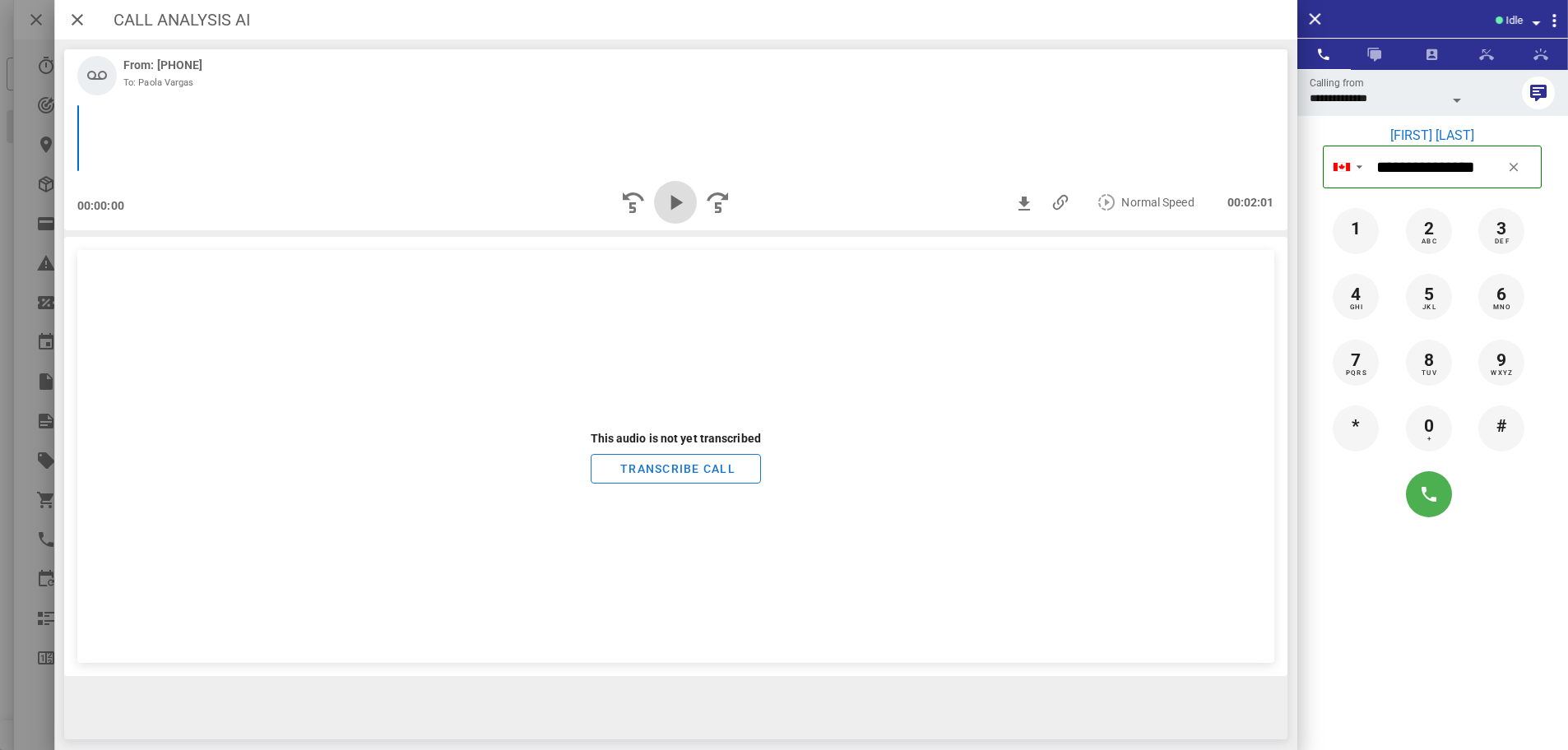 click at bounding box center (675, 202) 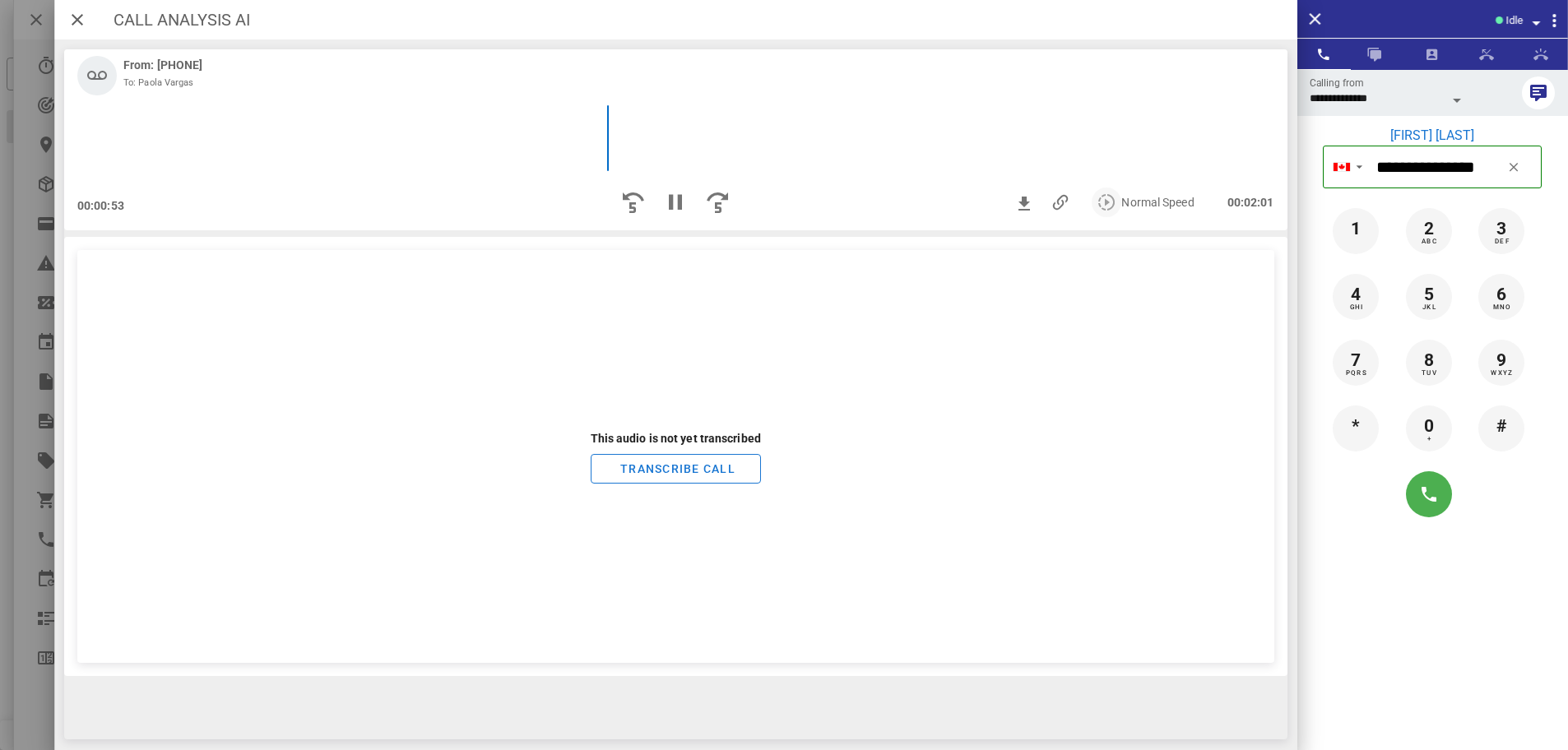 click at bounding box center [1106, 202] 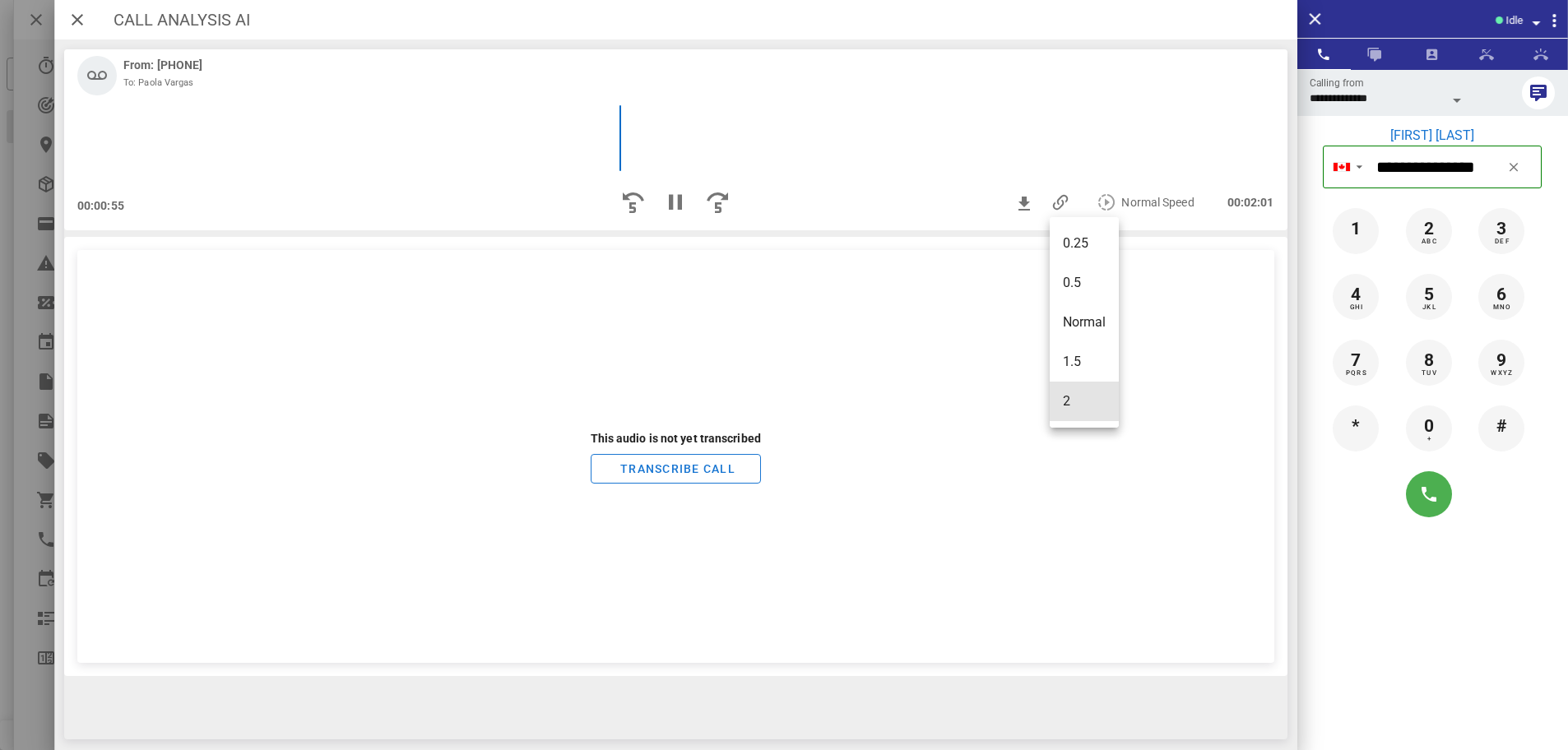click on "2" at bounding box center (1084, 400) 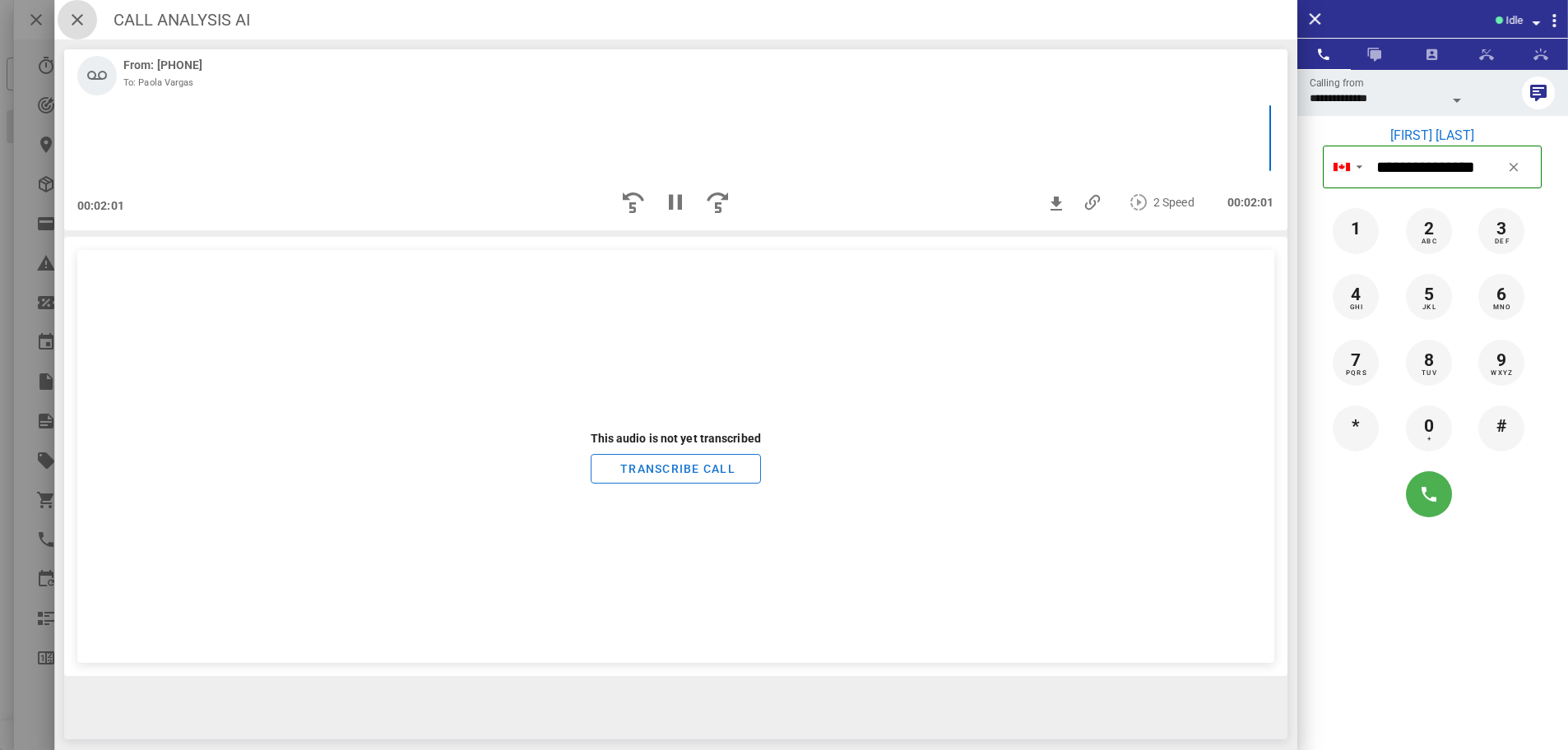 click at bounding box center [77, 20] 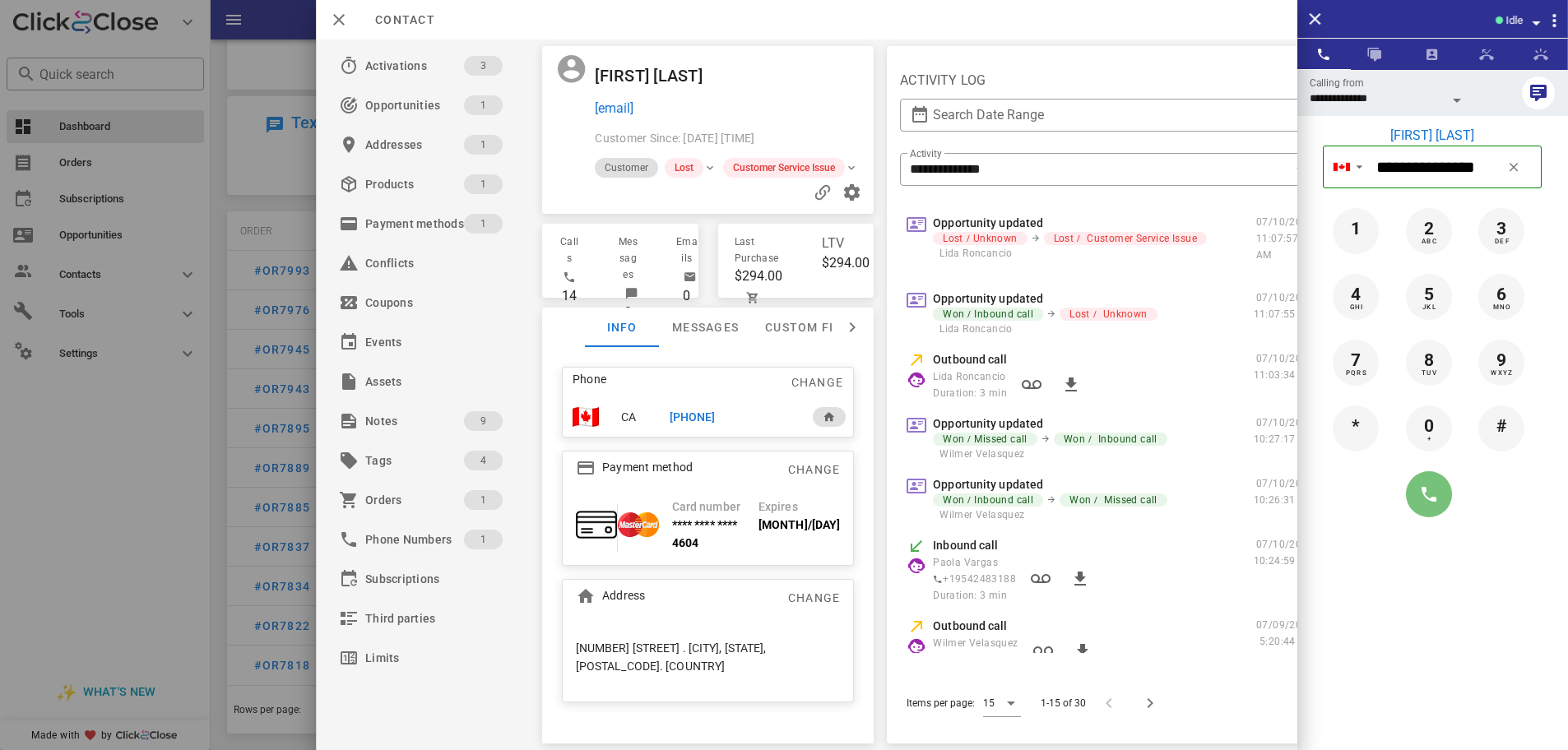 click at bounding box center [1429, 494] 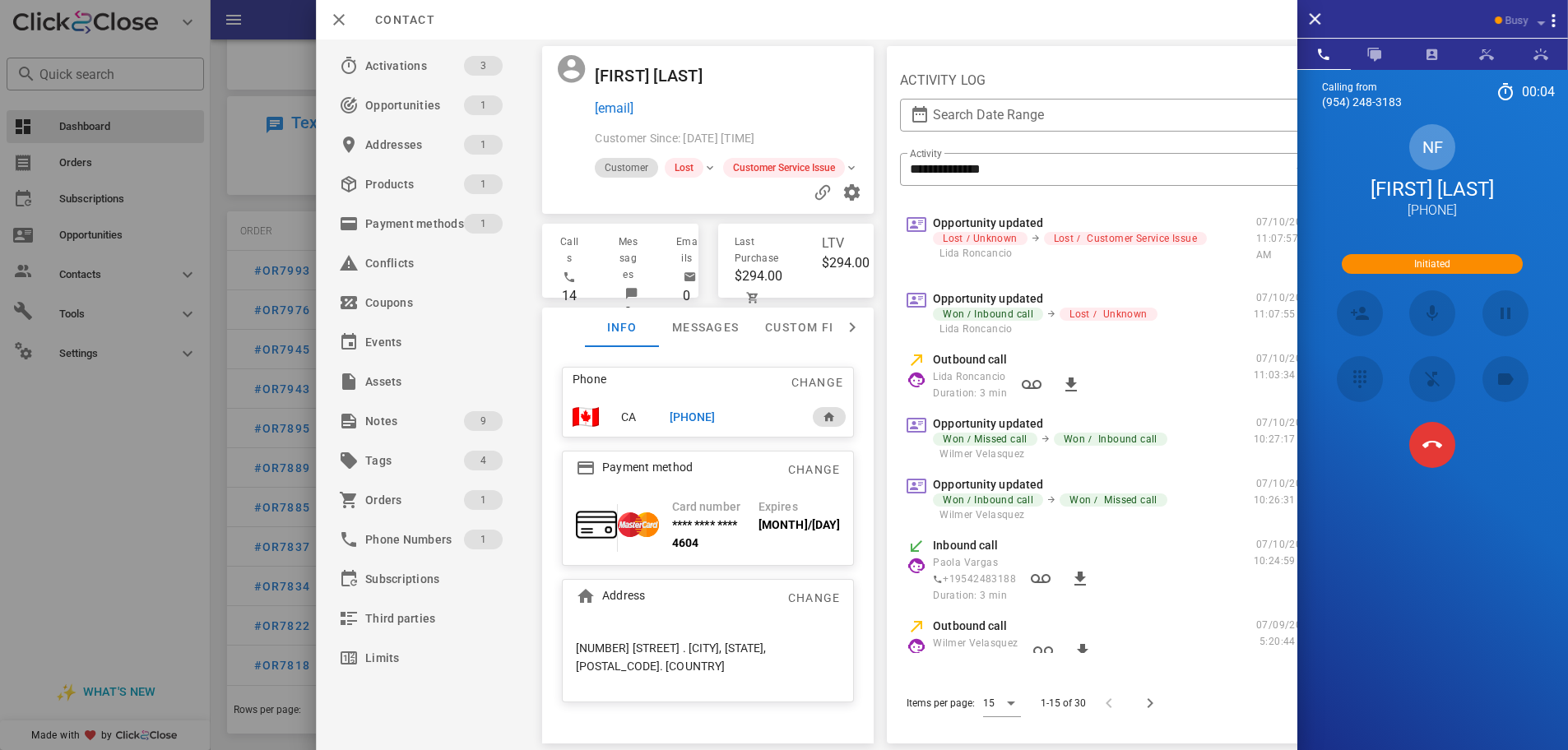 scroll, scrollTop: 0, scrollLeft: 45, axis: horizontal 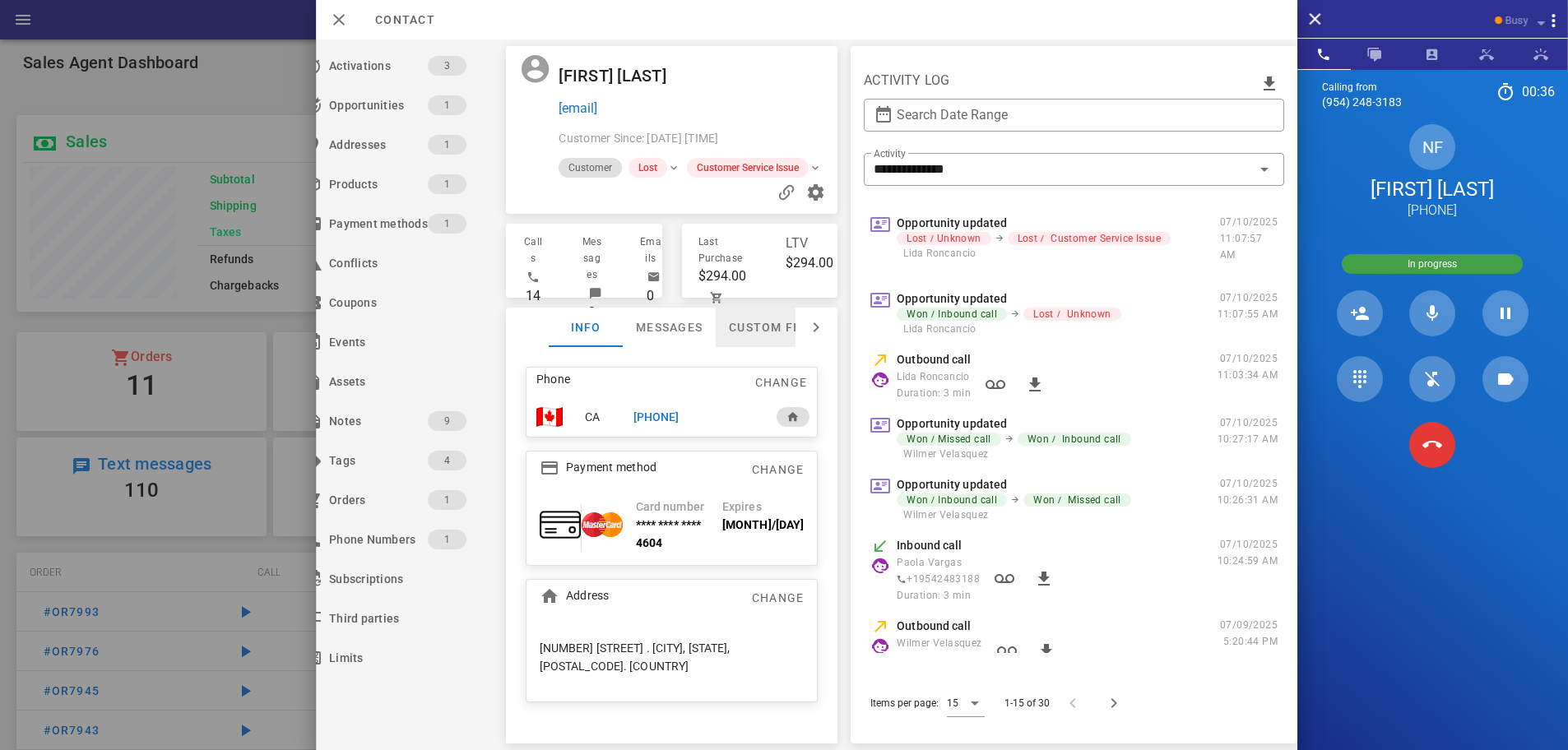 click on "Custom fields" at bounding box center (777, 327) 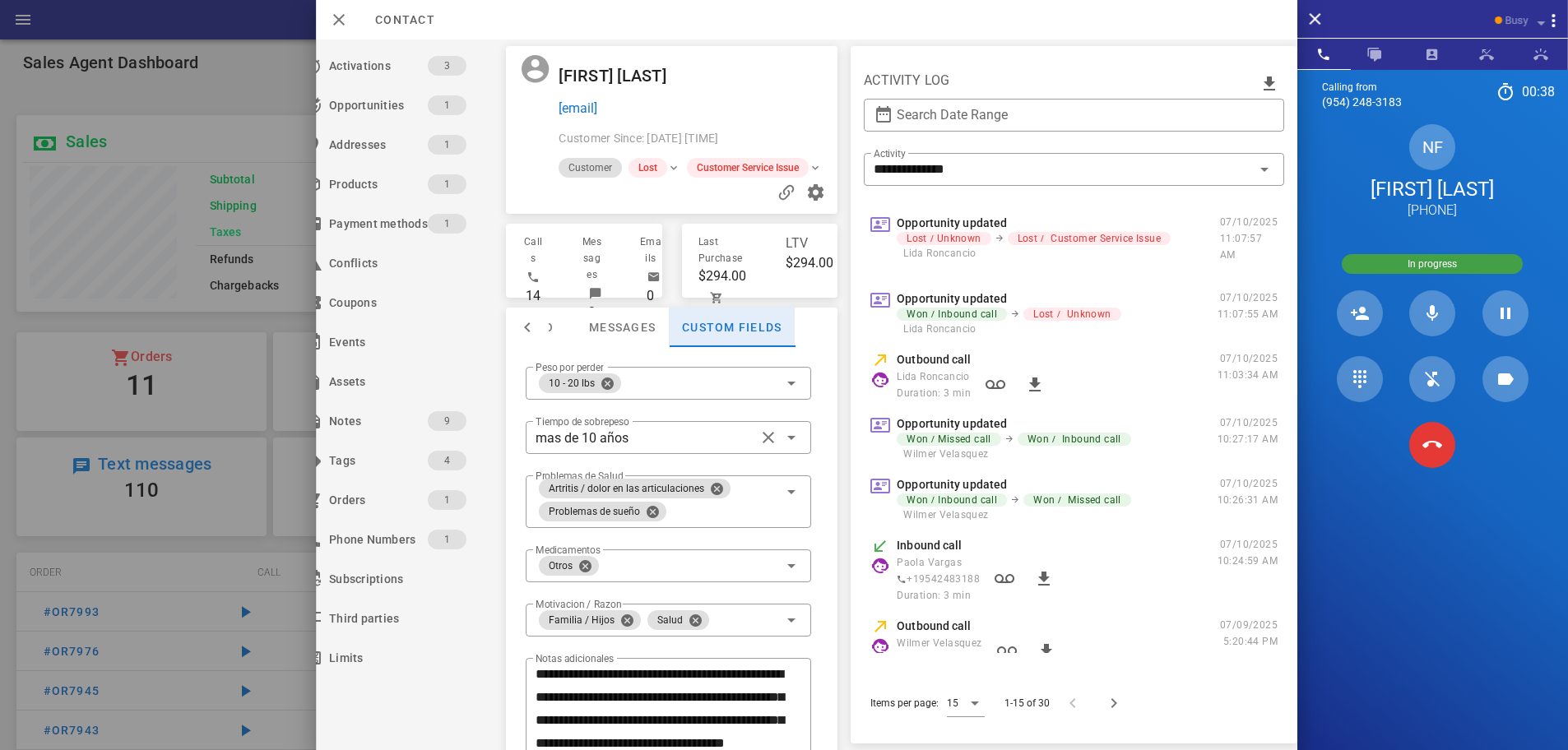 scroll, scrollTop: 41, scrollLeft: 0, axis: vertical 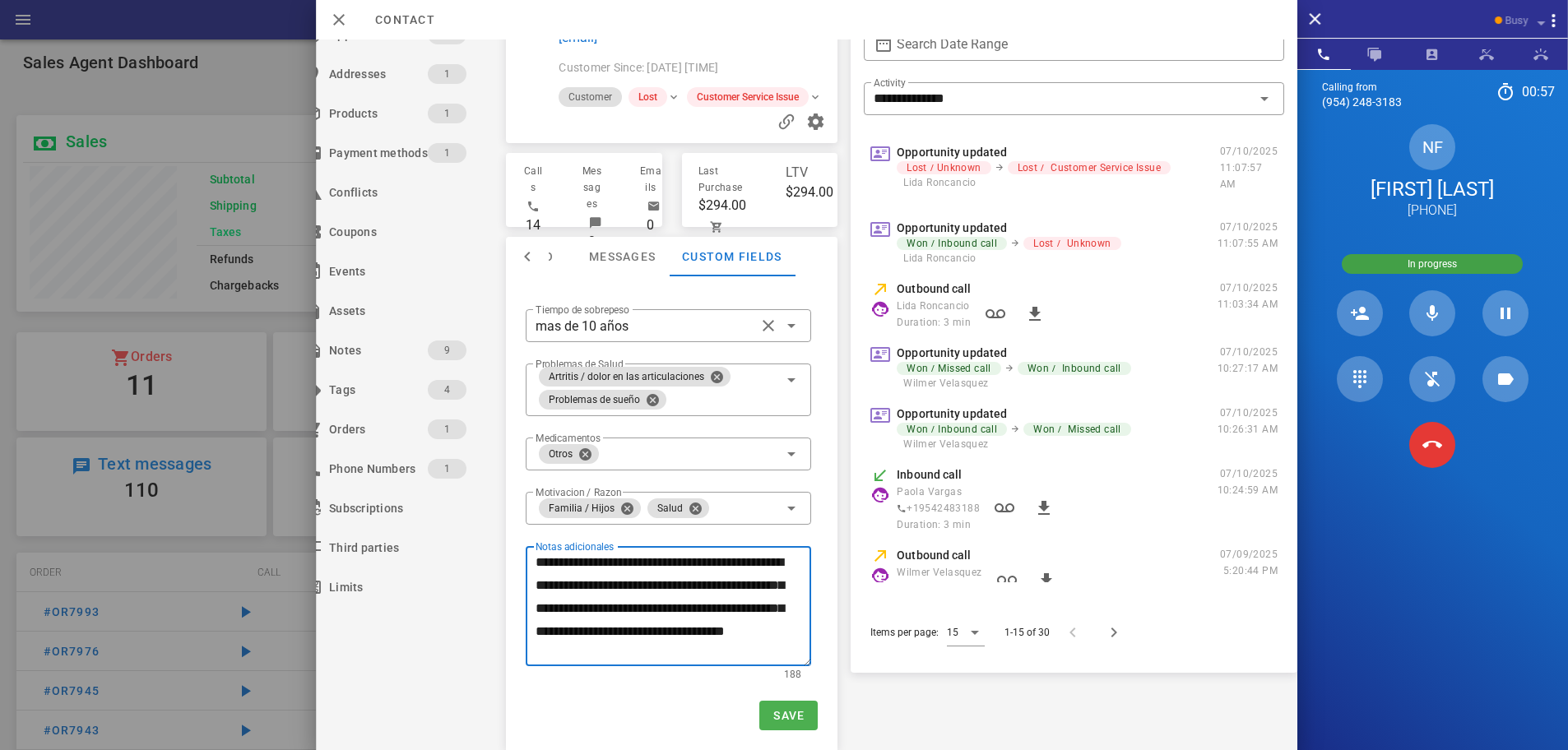 click on "**********" at bounding box center (673, 609) 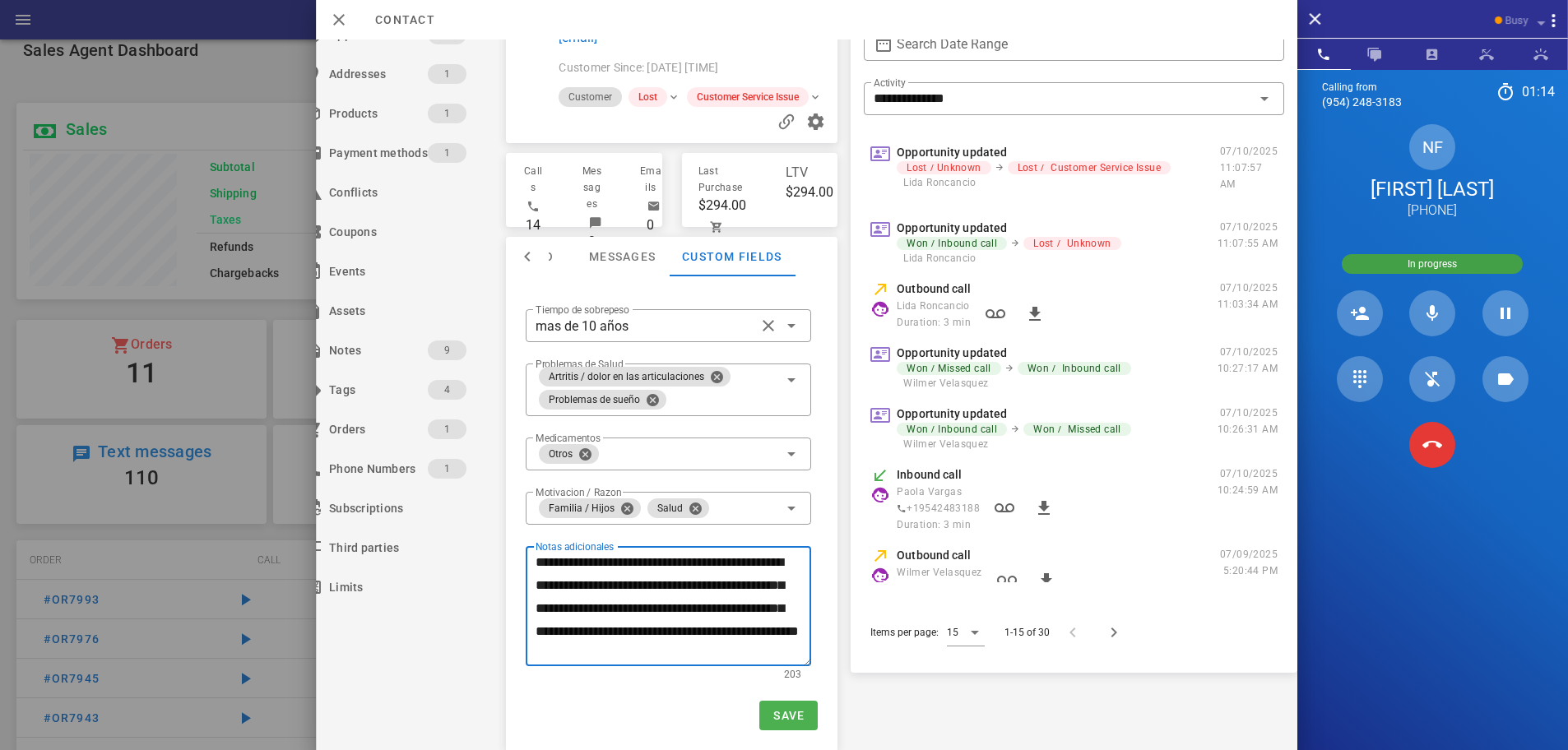 scroll, scrollTop: 13, scrollLeft: 0, axis: vertical 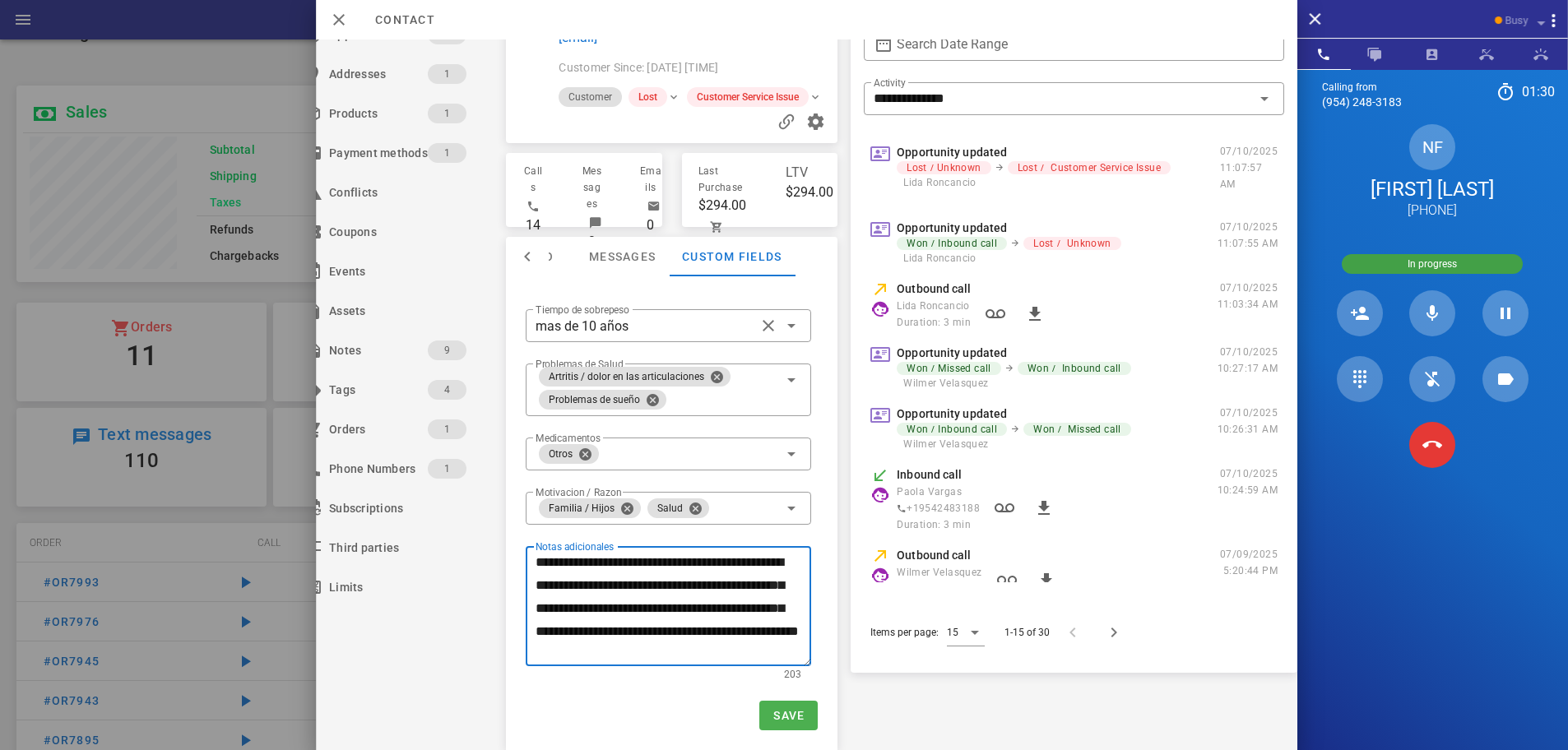 drag, startPoint x: 772, startPoint y: 641, endPoint x: 688, endPoint y: 641, distance: 84 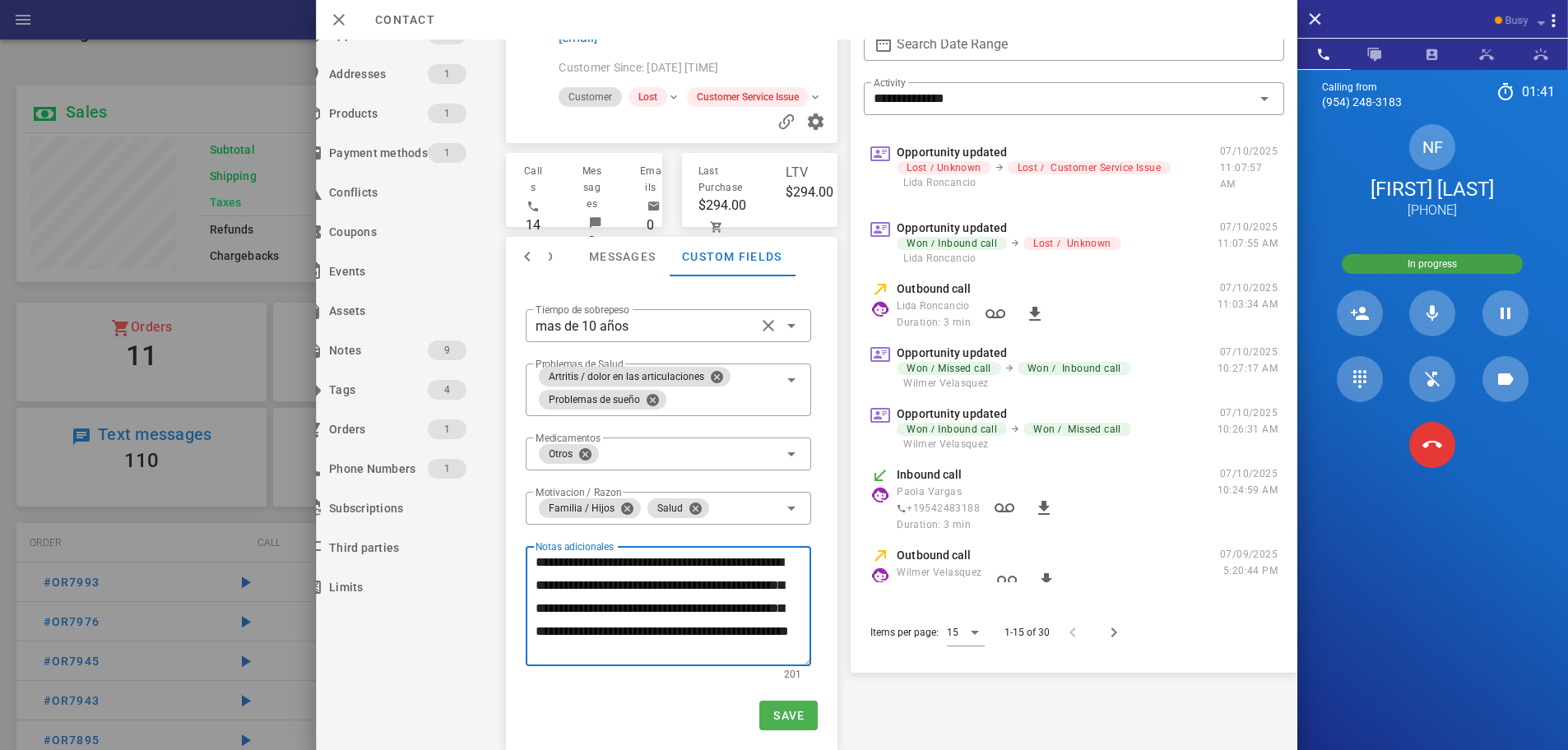 click on "**********" at bounding box center [673, 609] 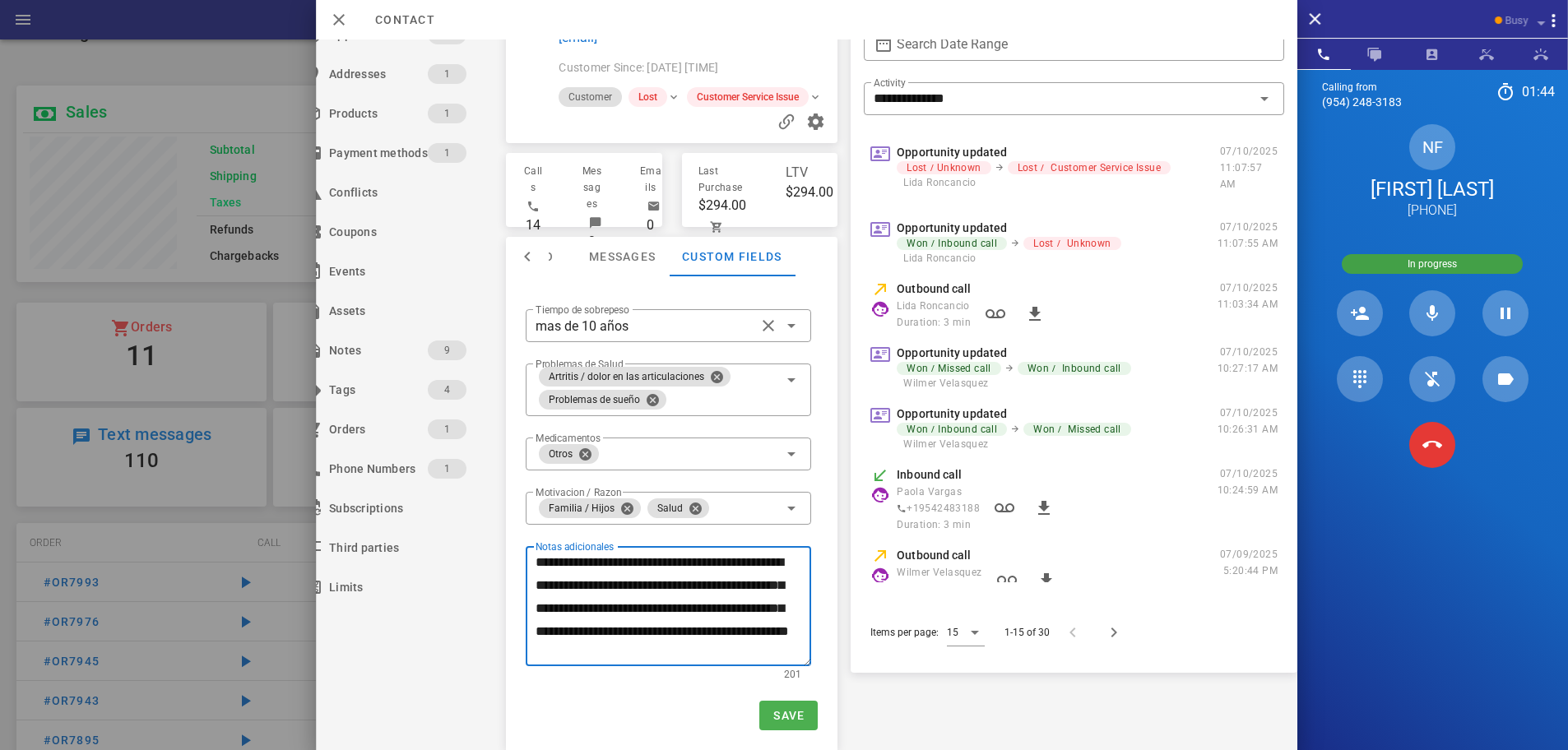 click on "**********" at bounding box center [673, 609] 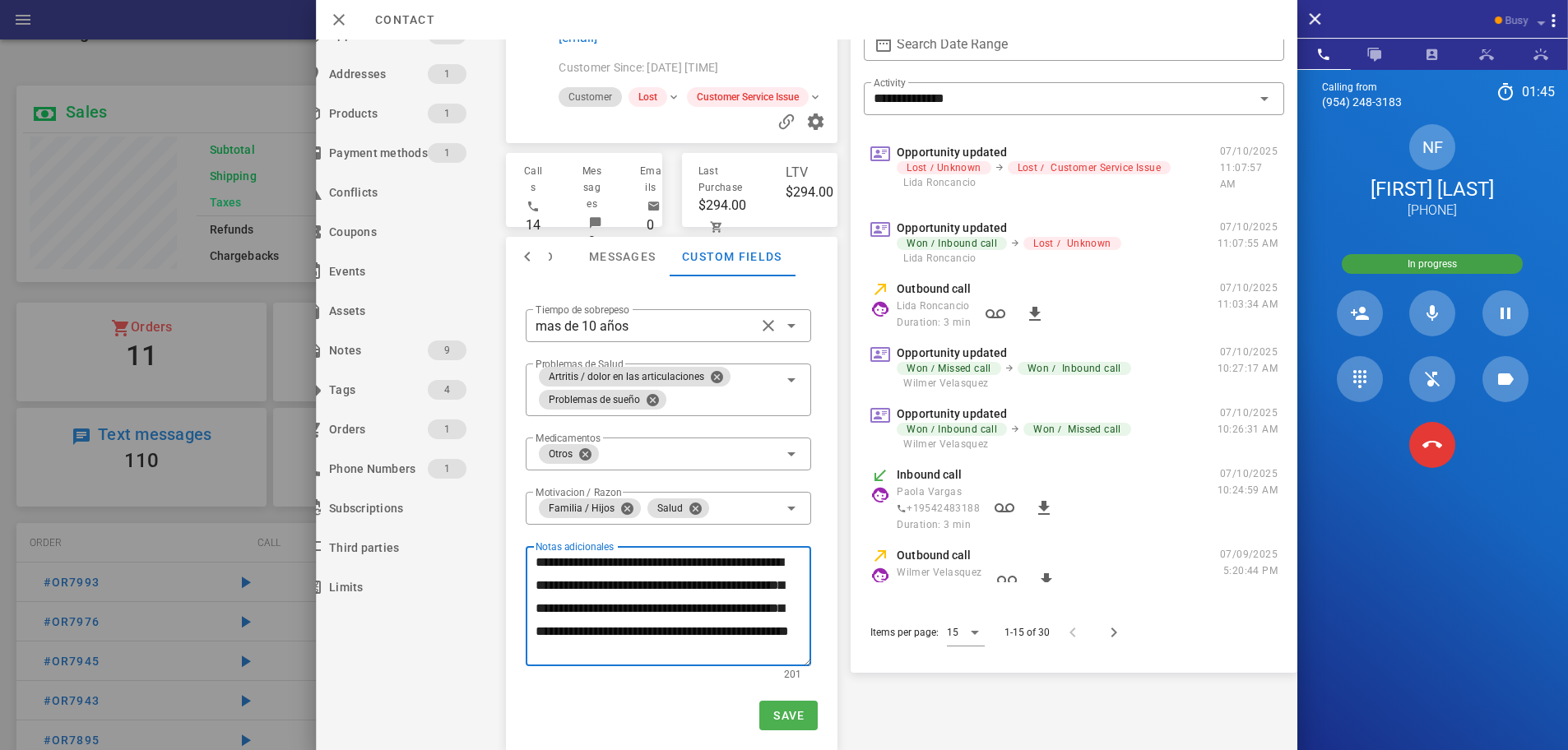 click on "**********" at bounding box center (673, 609) 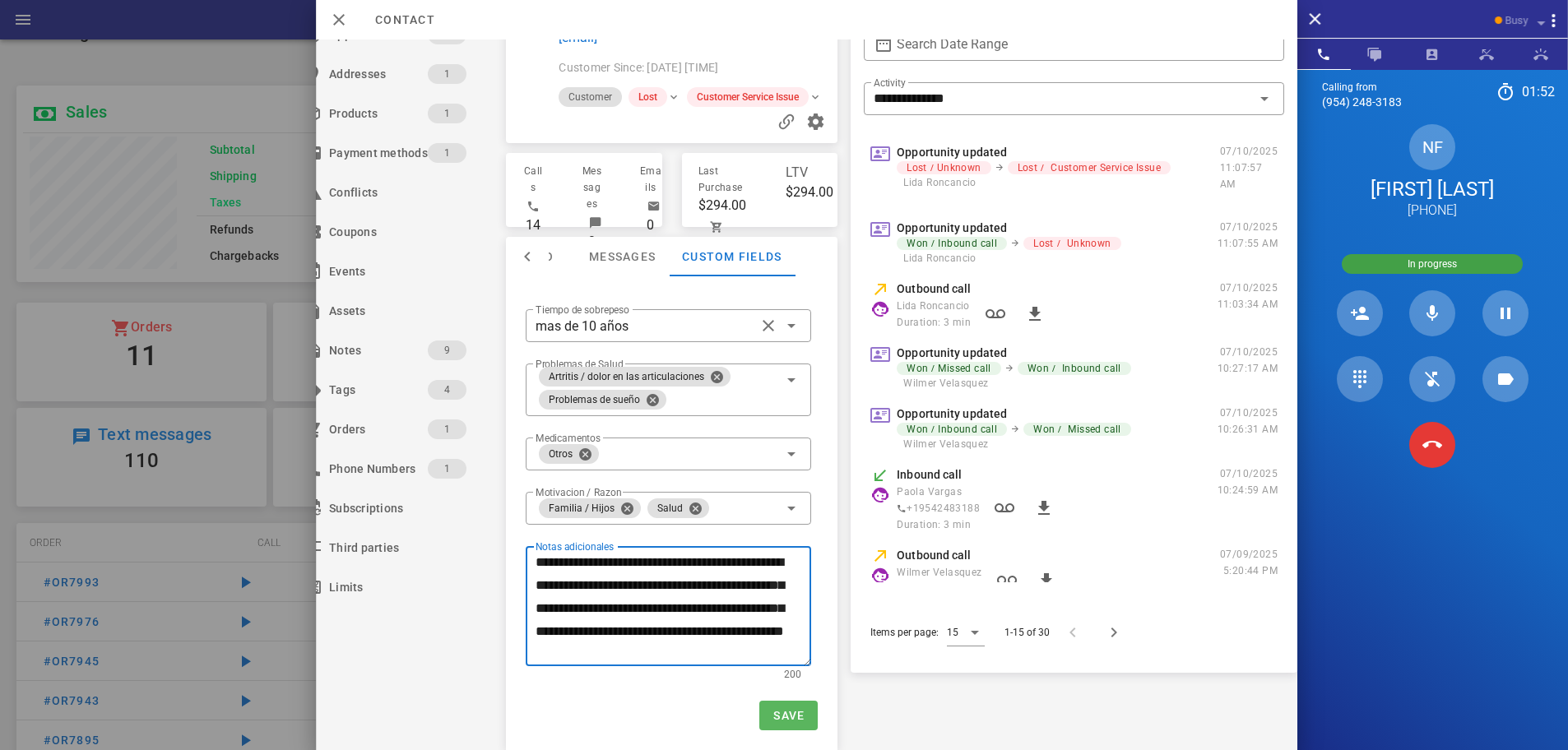 type on "**********" 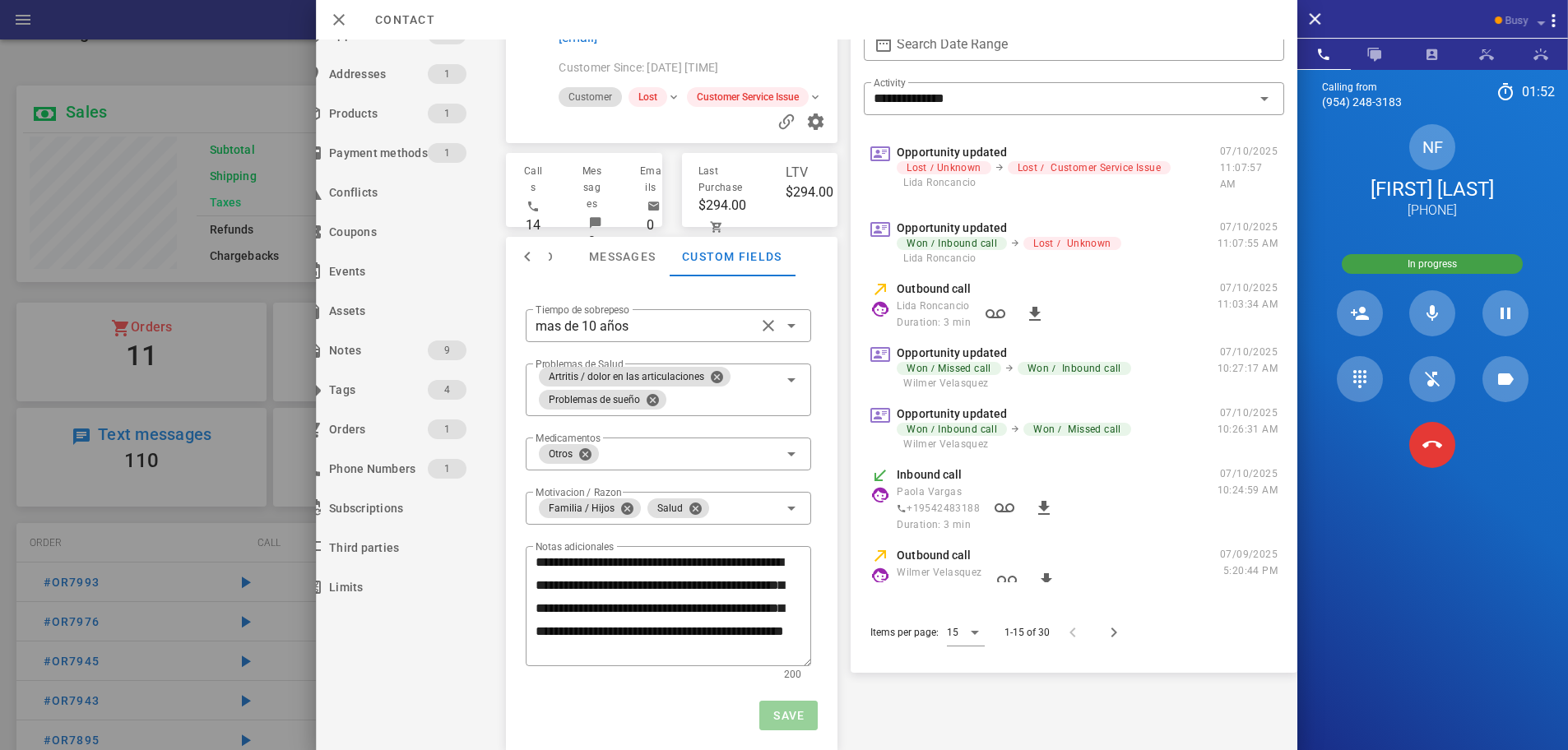 click on "Save" at bounding box center [788, 715] 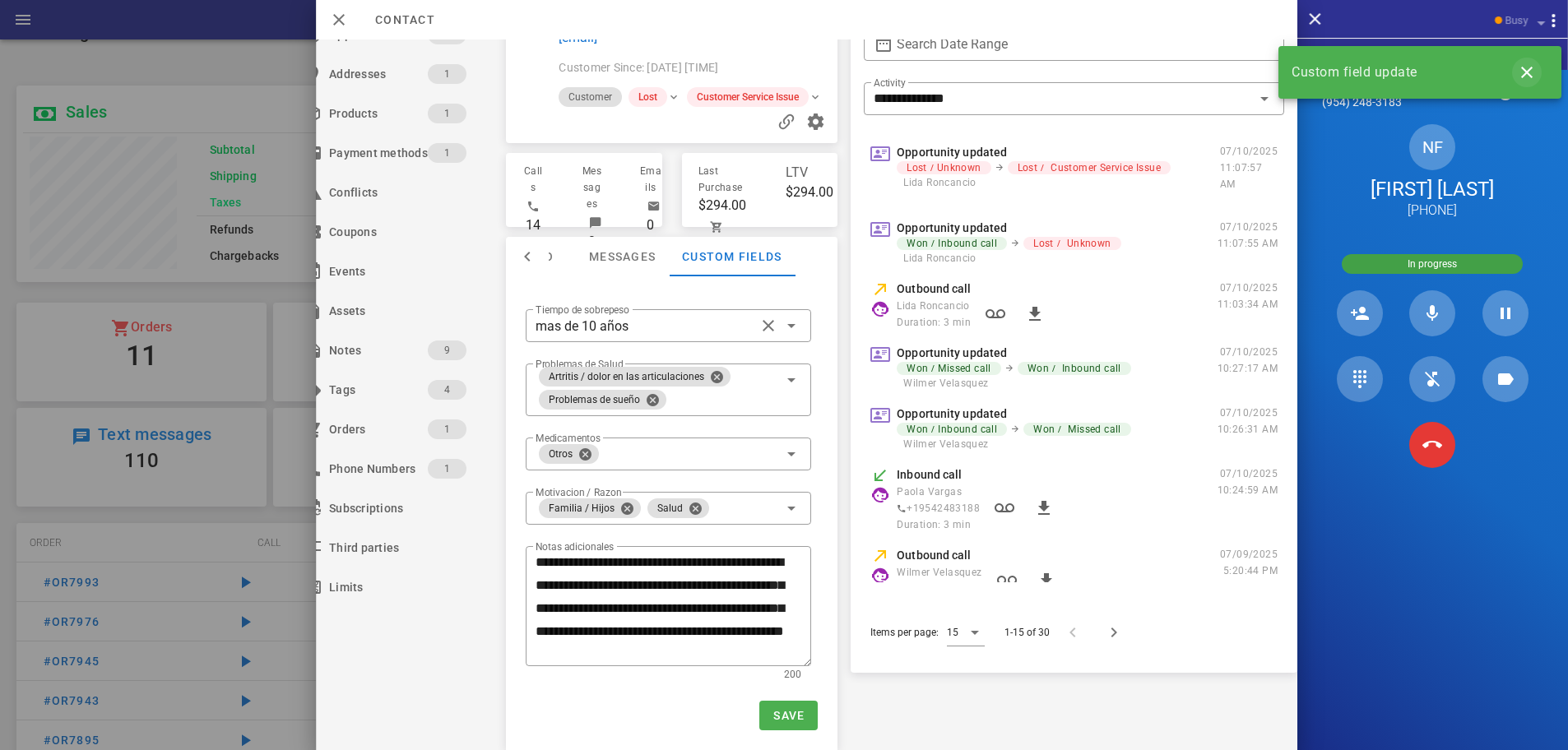 click at bounding box center (1527, 72) 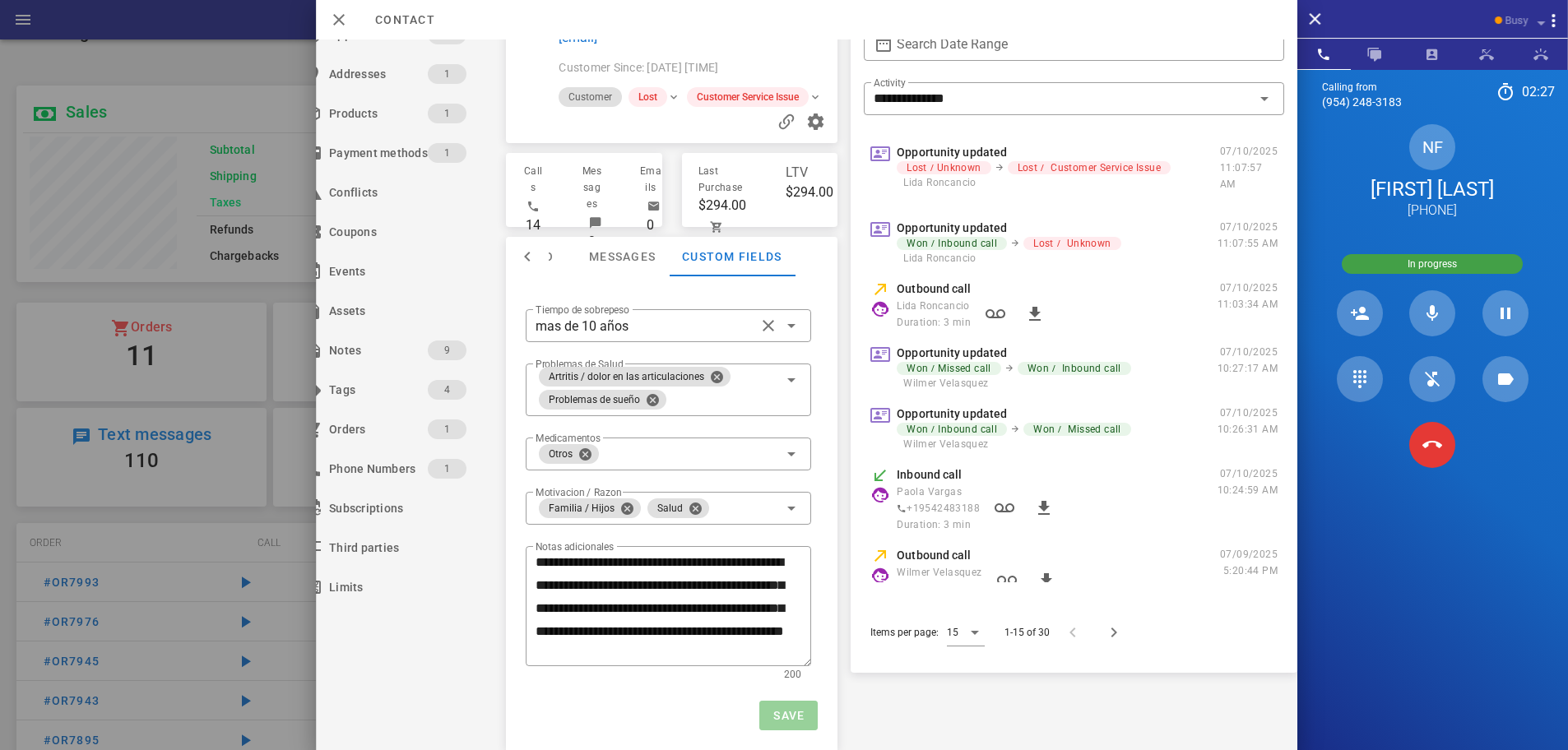 click on "Save" at bounding box center (788, 715) 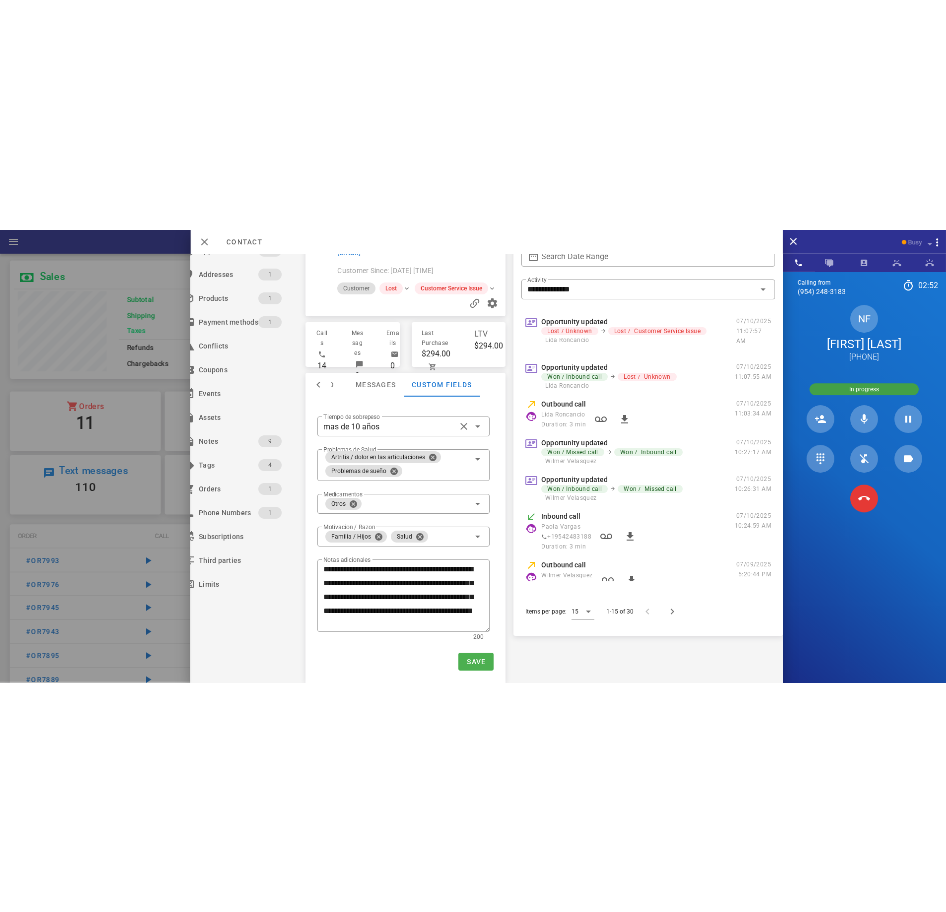 scroll, scrollTop: 83, scrollLeft: 0, axis: vertical 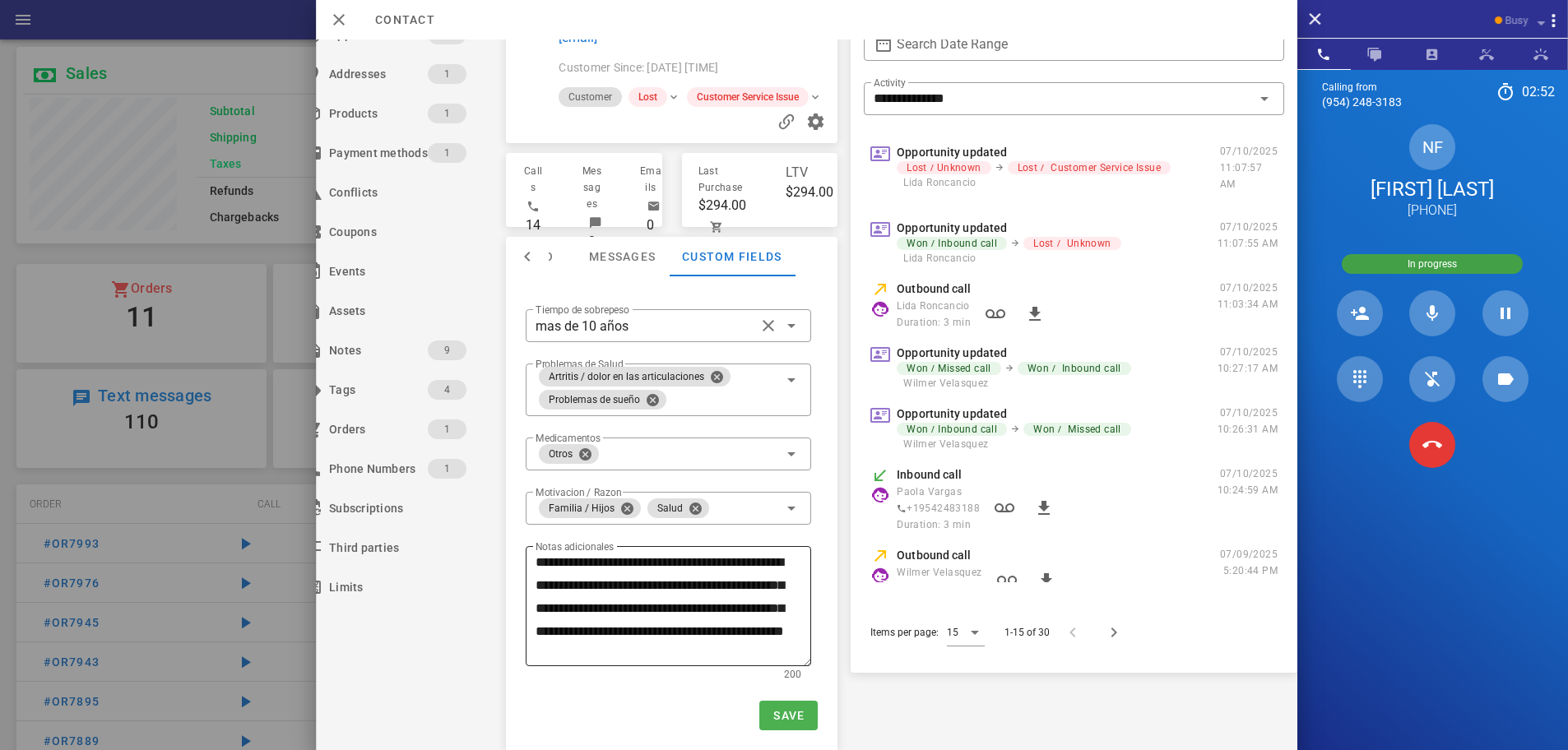 click on "**********" at bounding box center [673, 609] 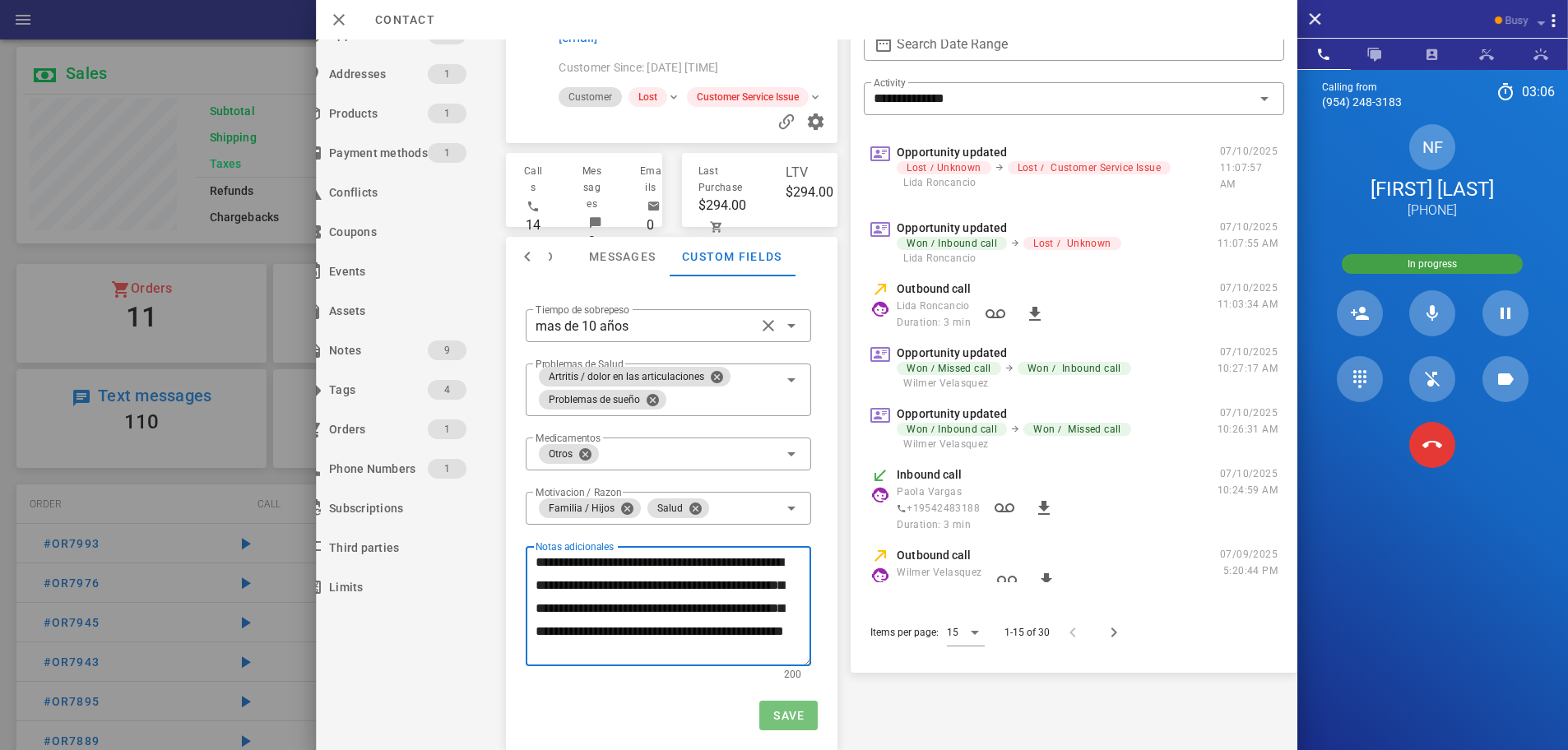 click on "Save" at bounding box center [788, 715] 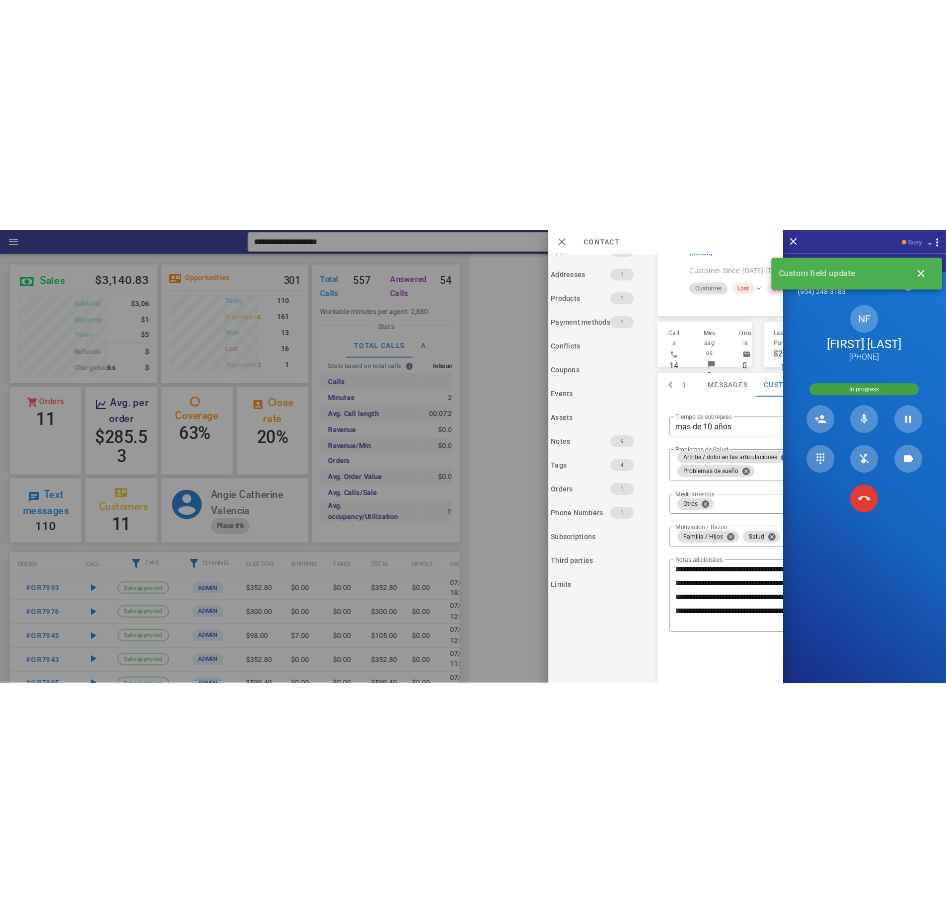 scroll, scrollTop: 999742, scrollLeft: 999703, axis: both 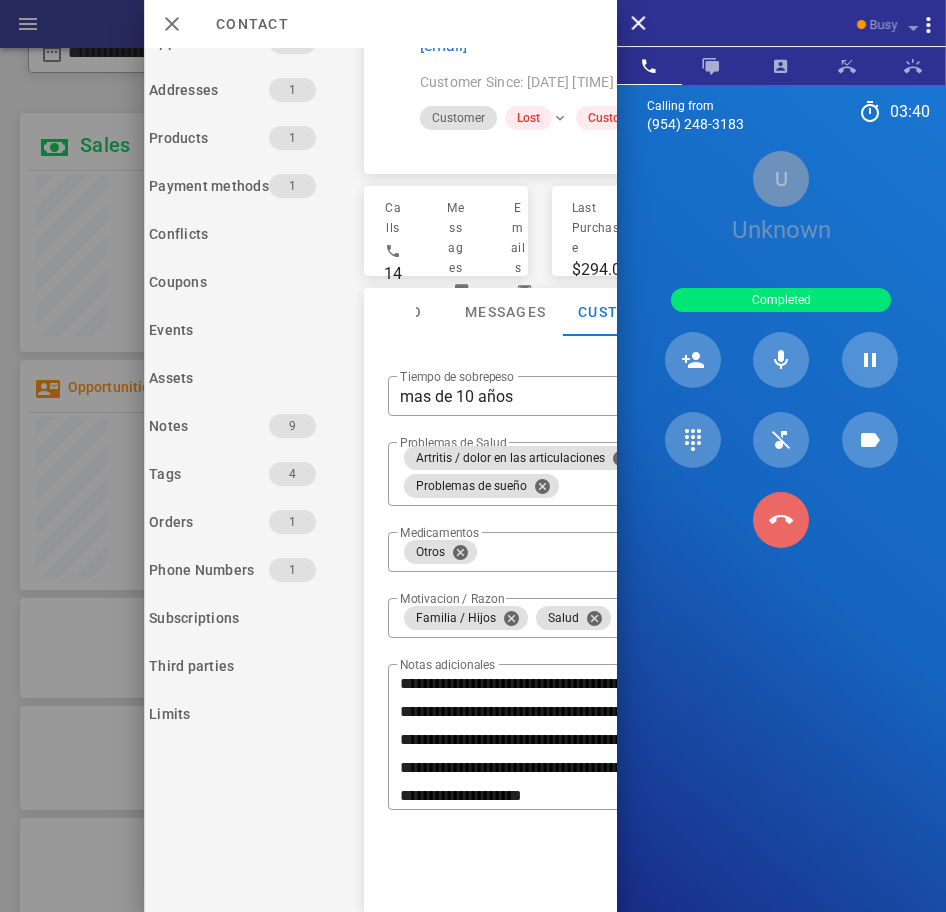 click at bounding box center [781, 520] 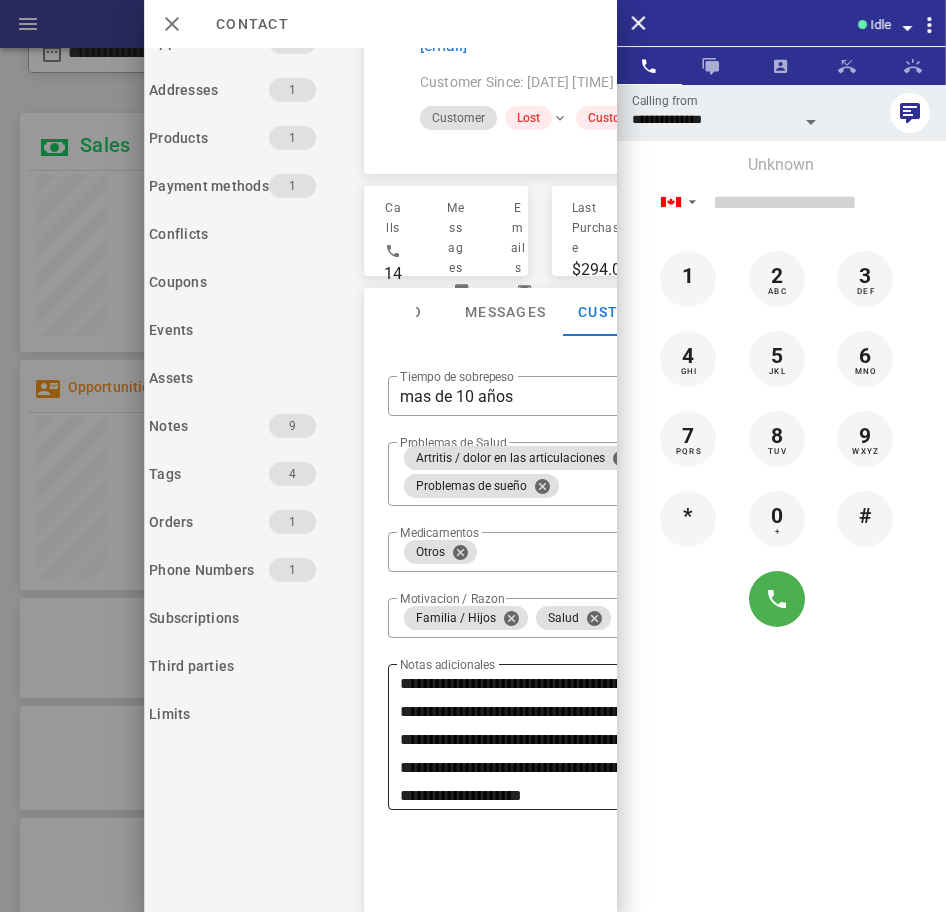 scroll, scrollTop: 105, scrollLeft: 244, axis: both 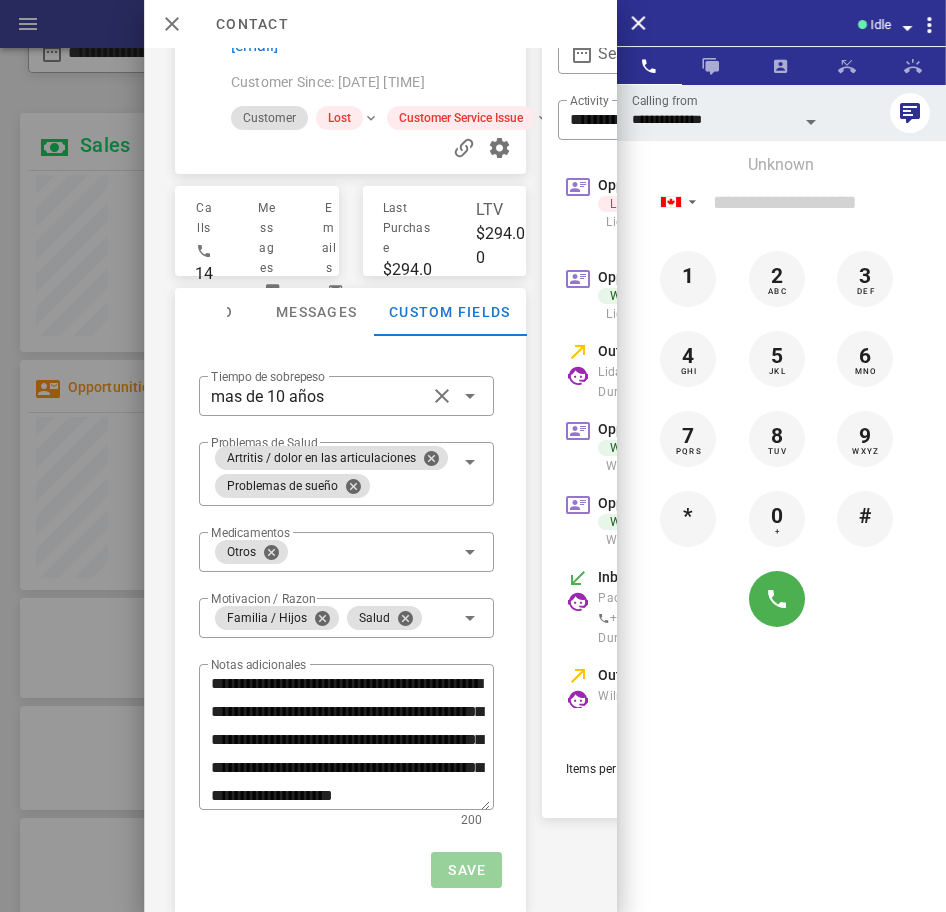 click on "Save" at bounding box center (466, 870) 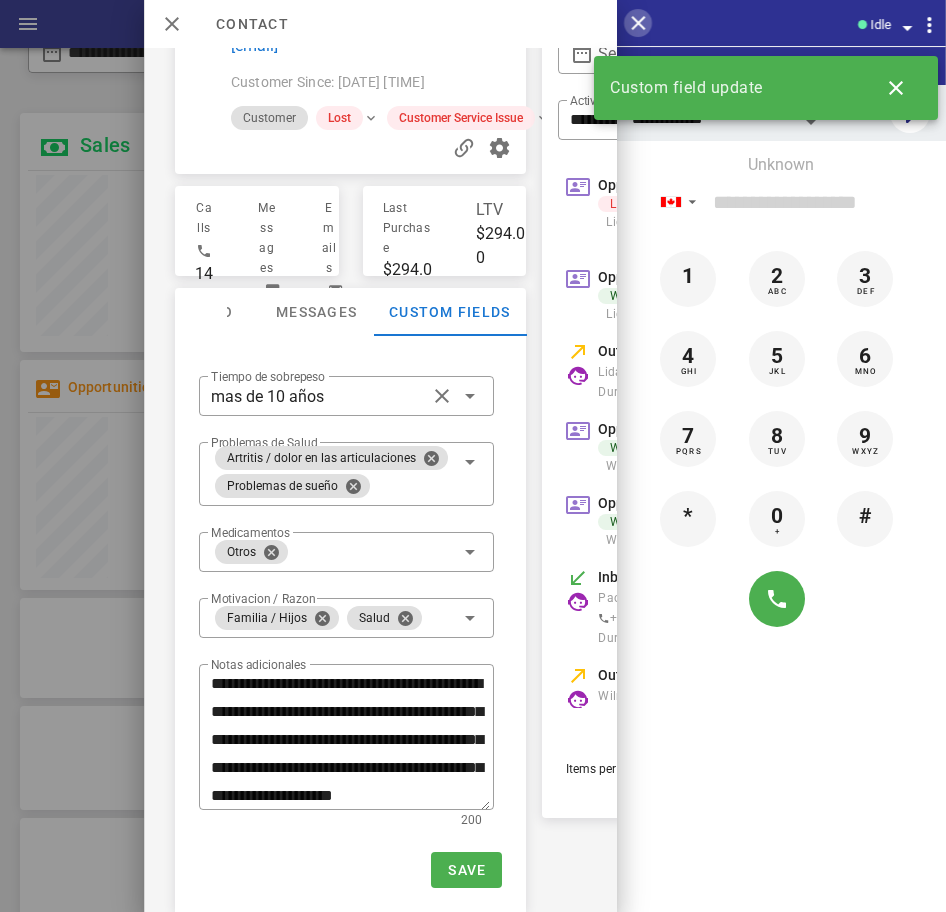 click at bounding box center [638, 23] 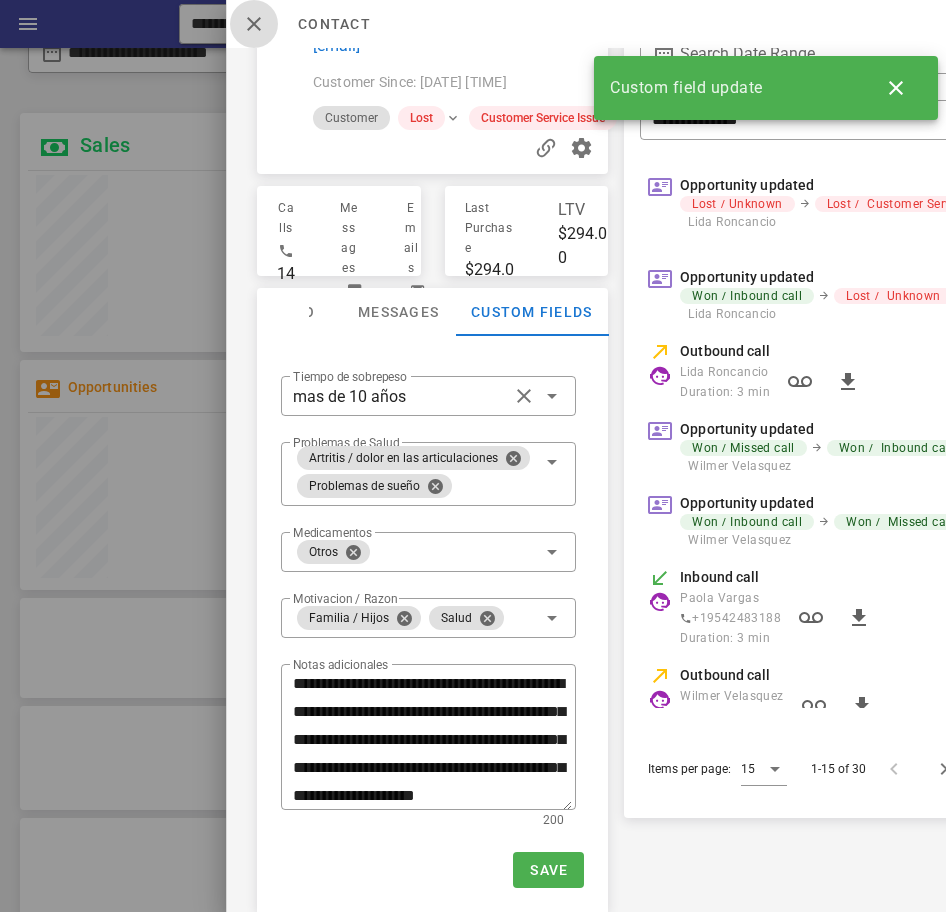 click at bounding box center (254, 24) 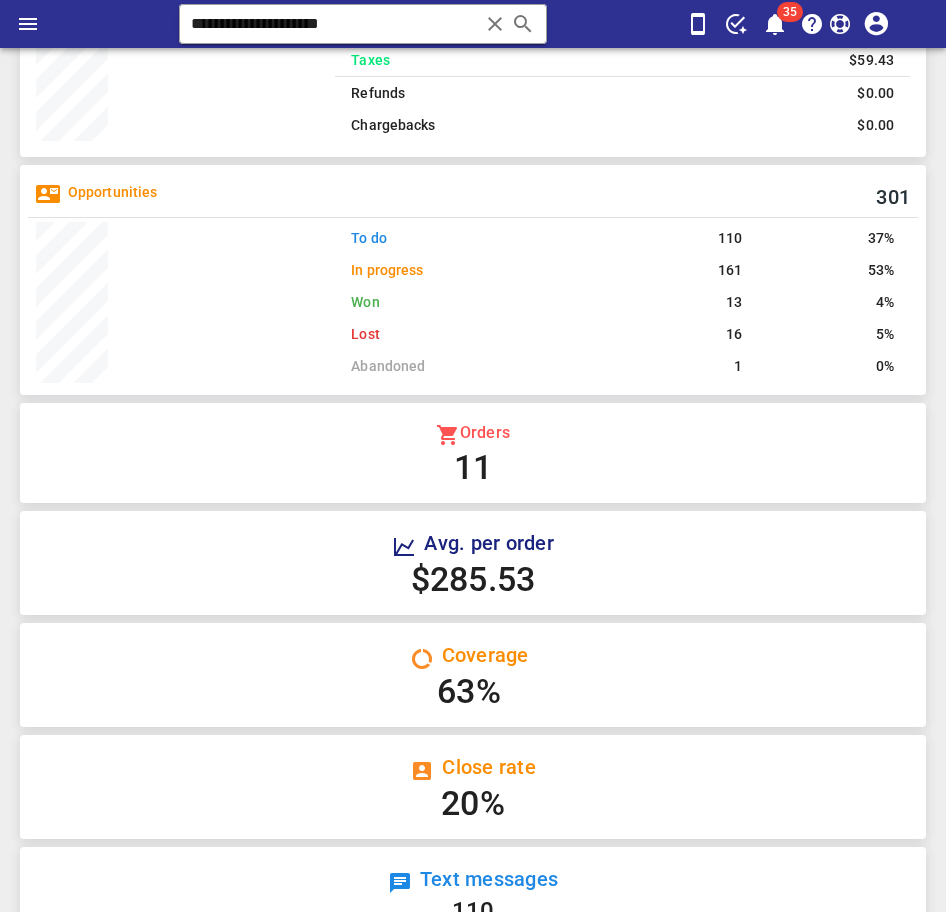 scroll, scrollTop: 0, scrollLeft: 0, axis: both 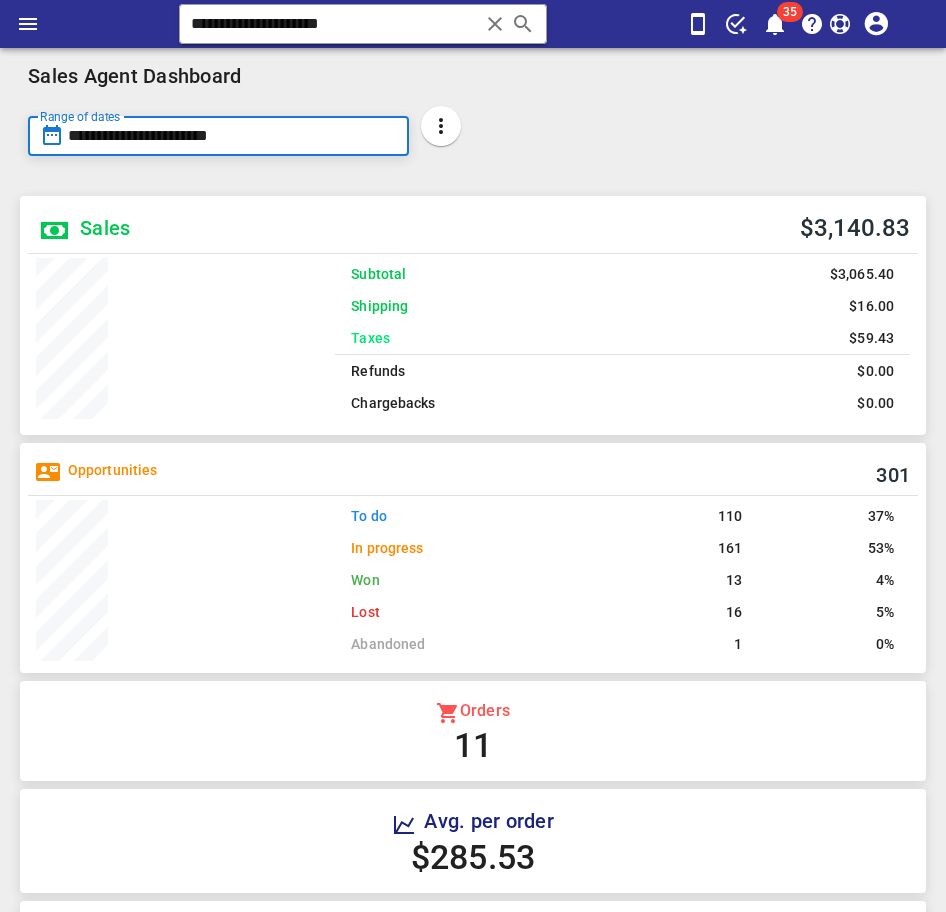 click on "**********" at bounding box center [232, 136] 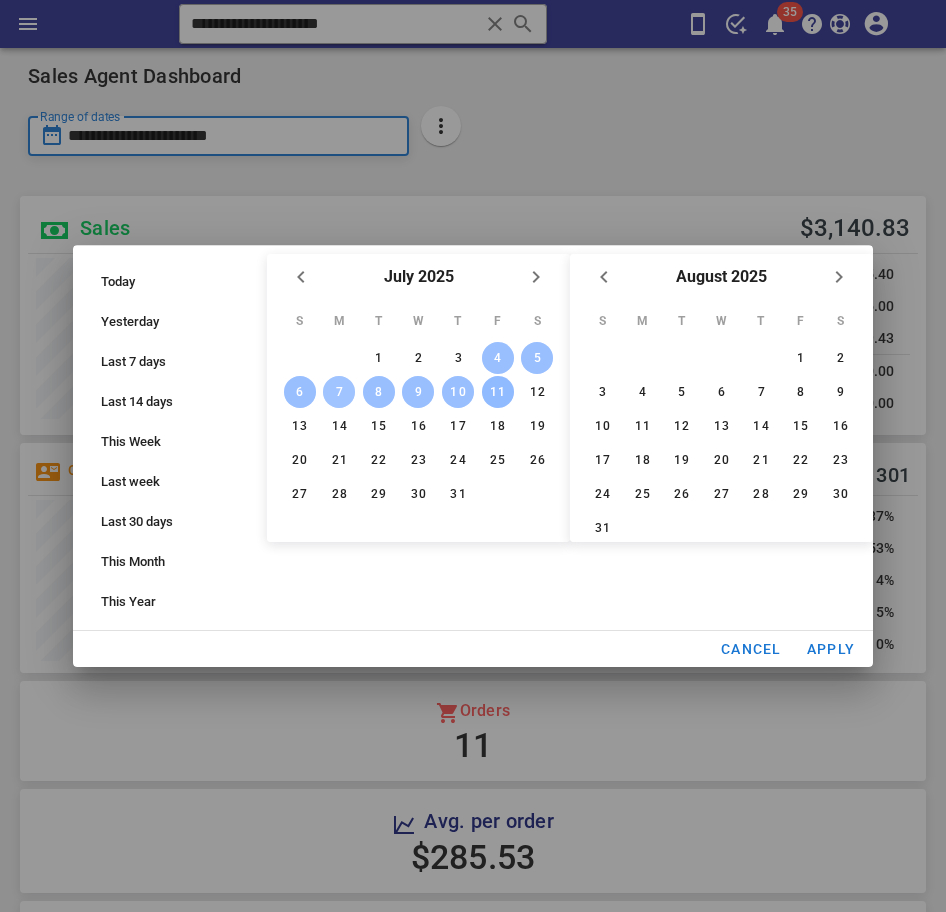 click on "7" at bounding box center (339, 392) 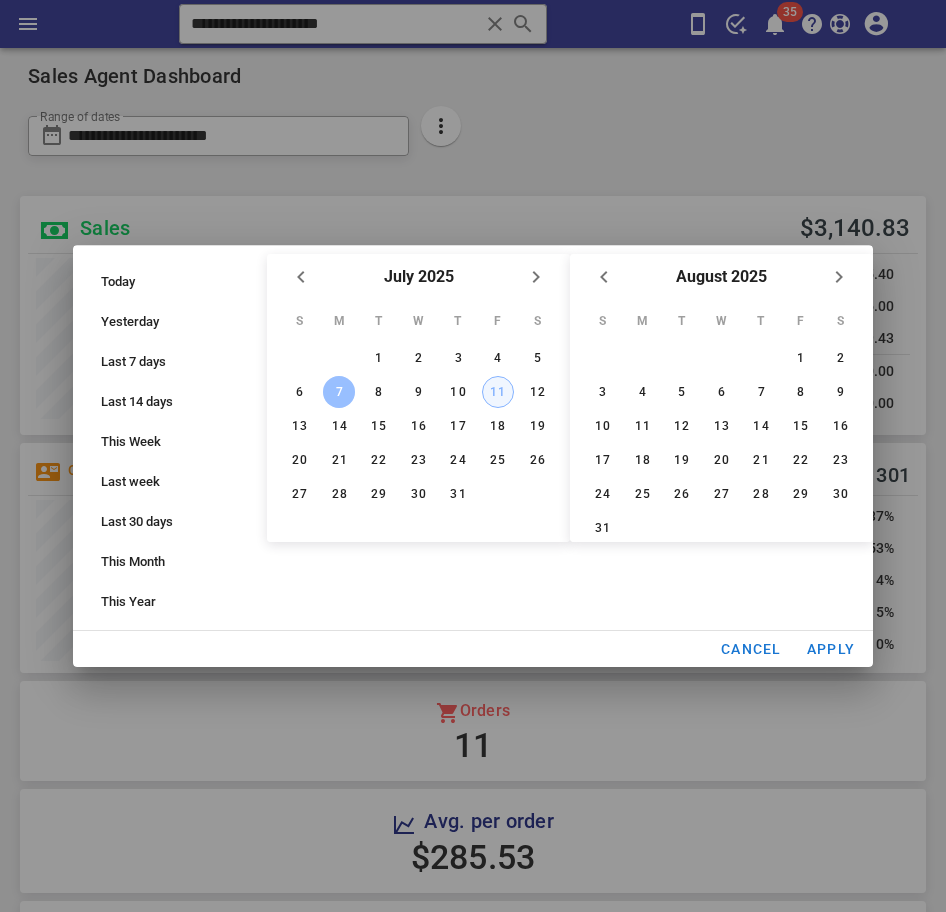 click on "11" at bounding box center (498, 392) 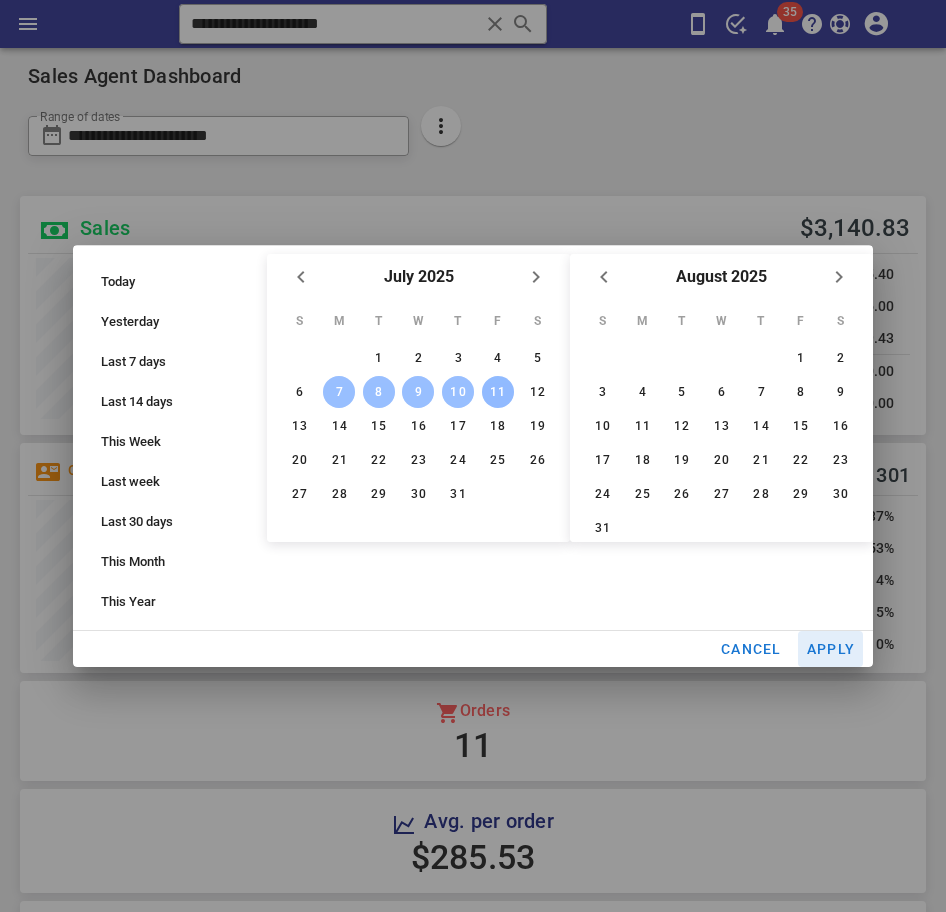 click on "Apply" at bounding box center (831, 649) 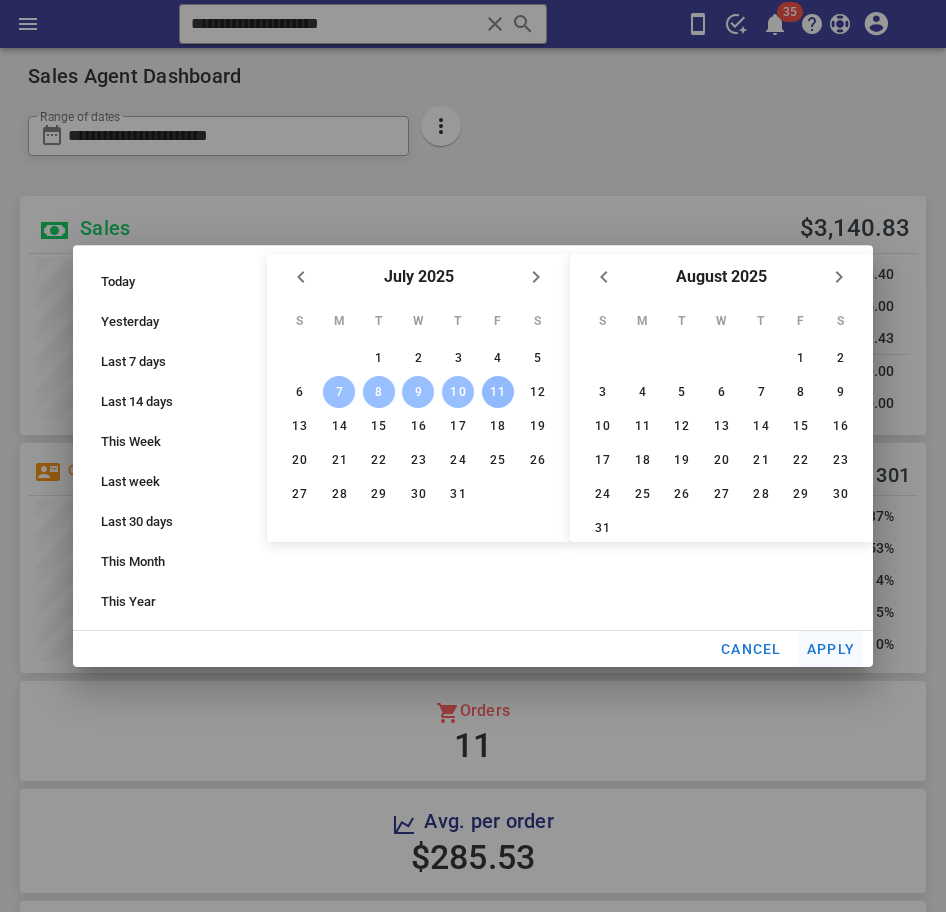 type on "**********" 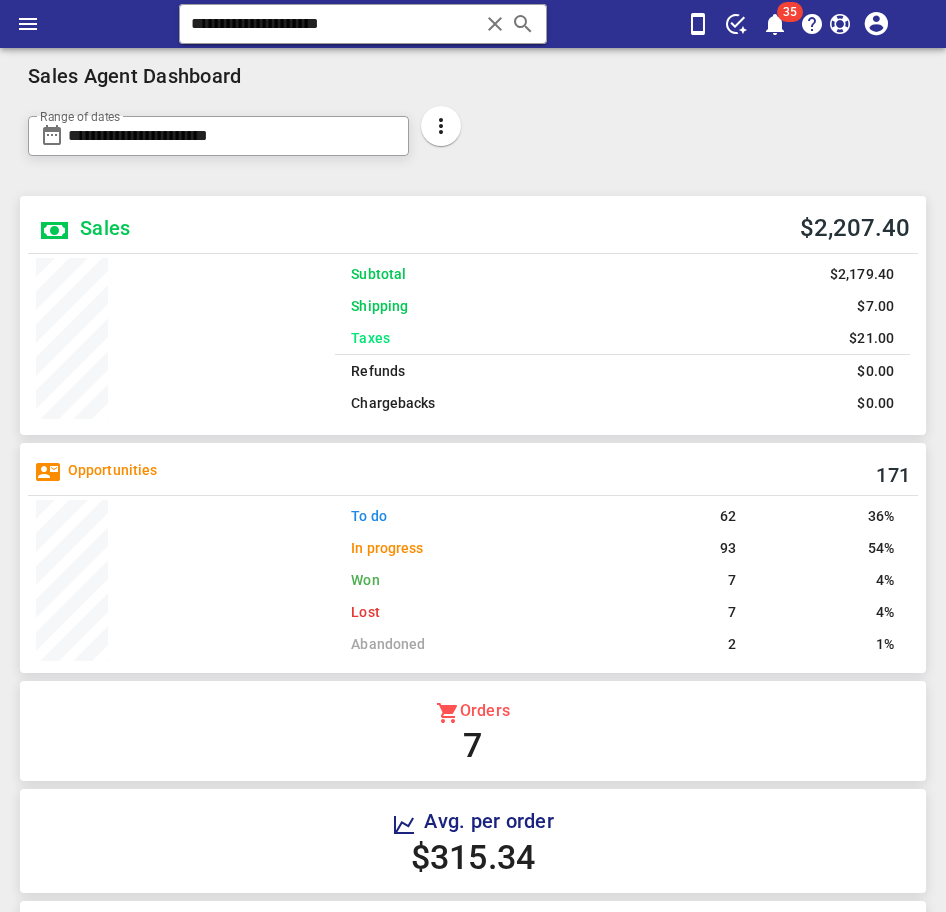 scroll, scrollTop: 999742, scrollLeft: 999703, axis: both 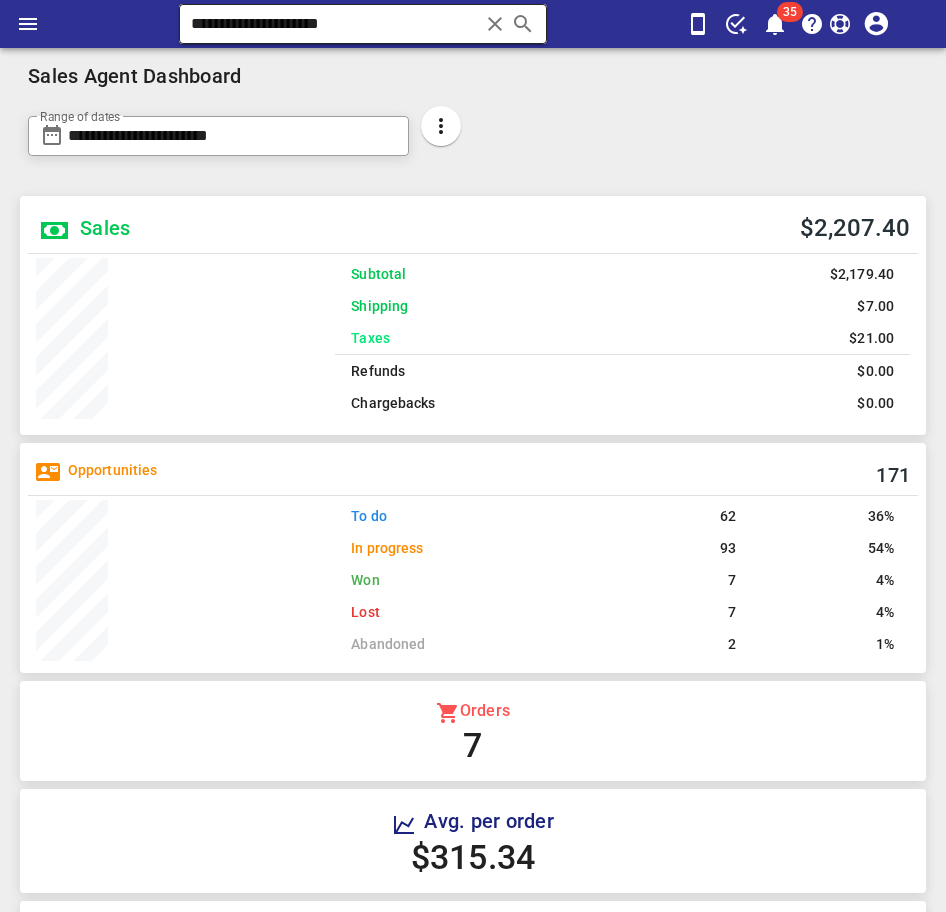 click on "**********" at bounding box center [334, 24] 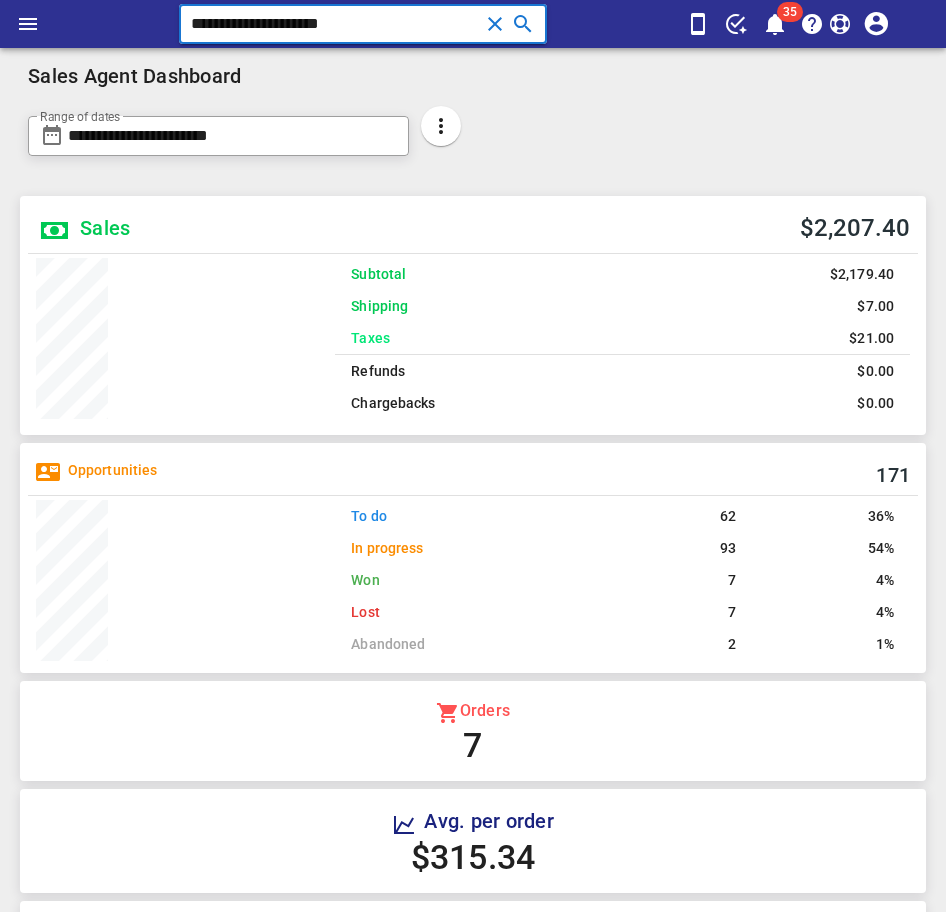 click on "**********" at bounding box center [334, 24] 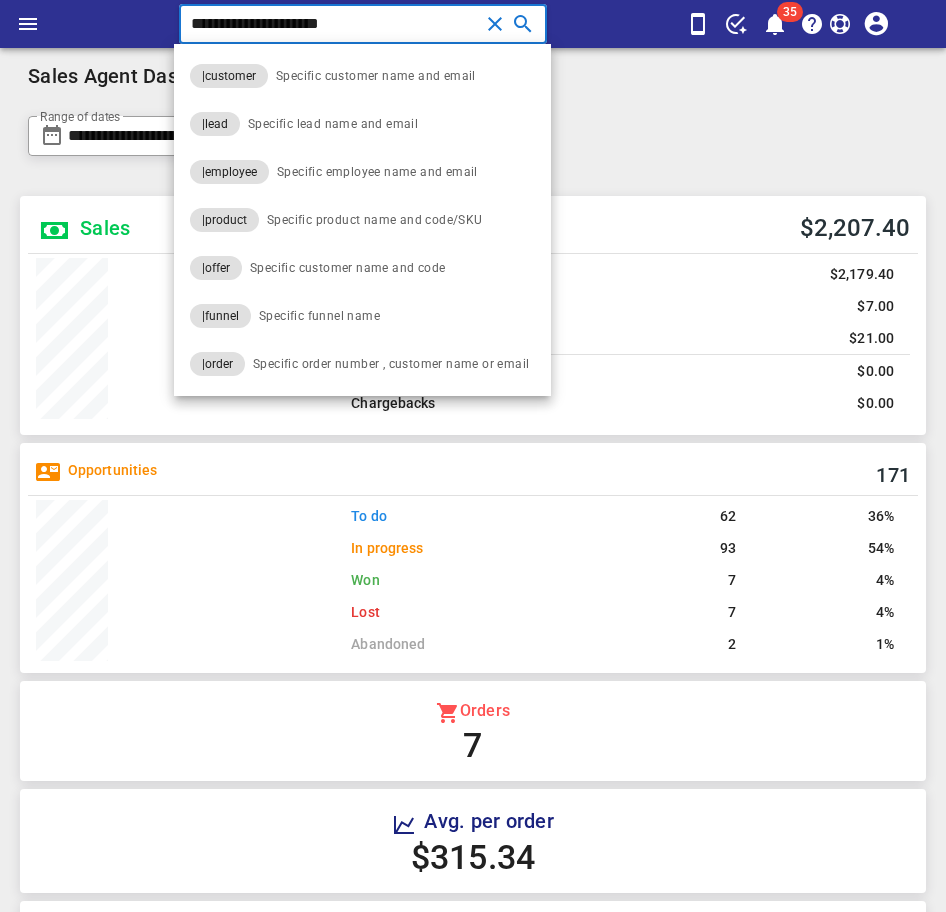 paste 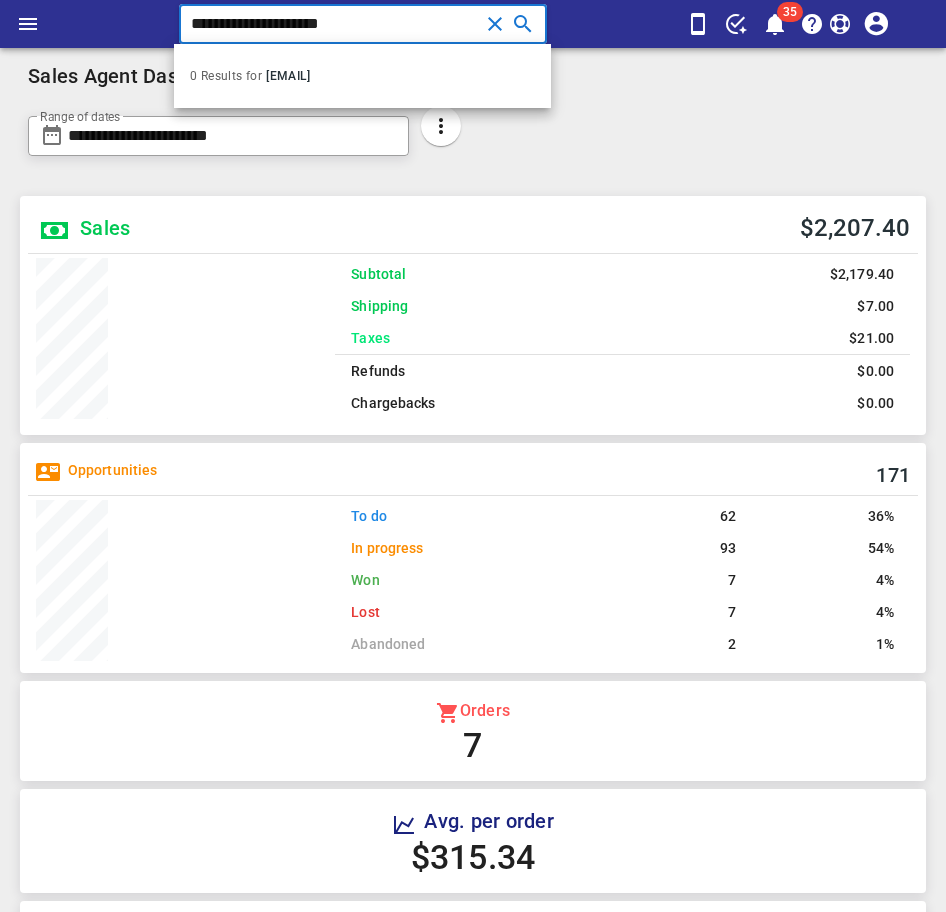 type on "**********" 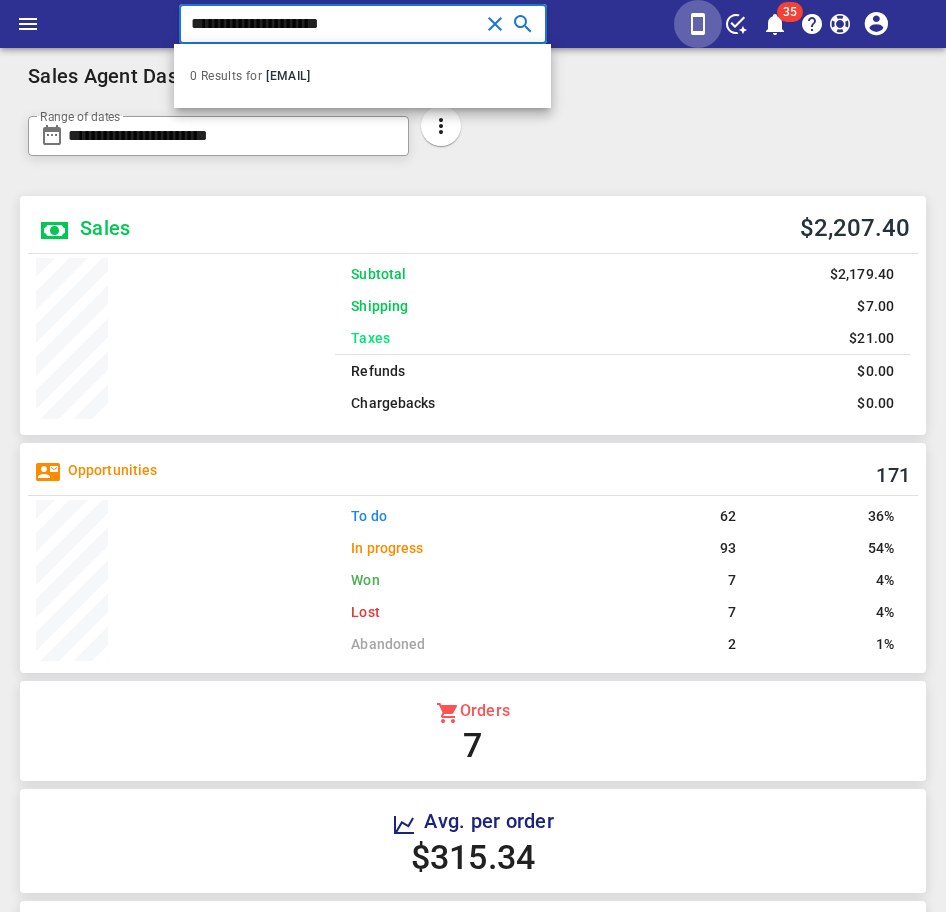 click at bounding box center (698, 24) 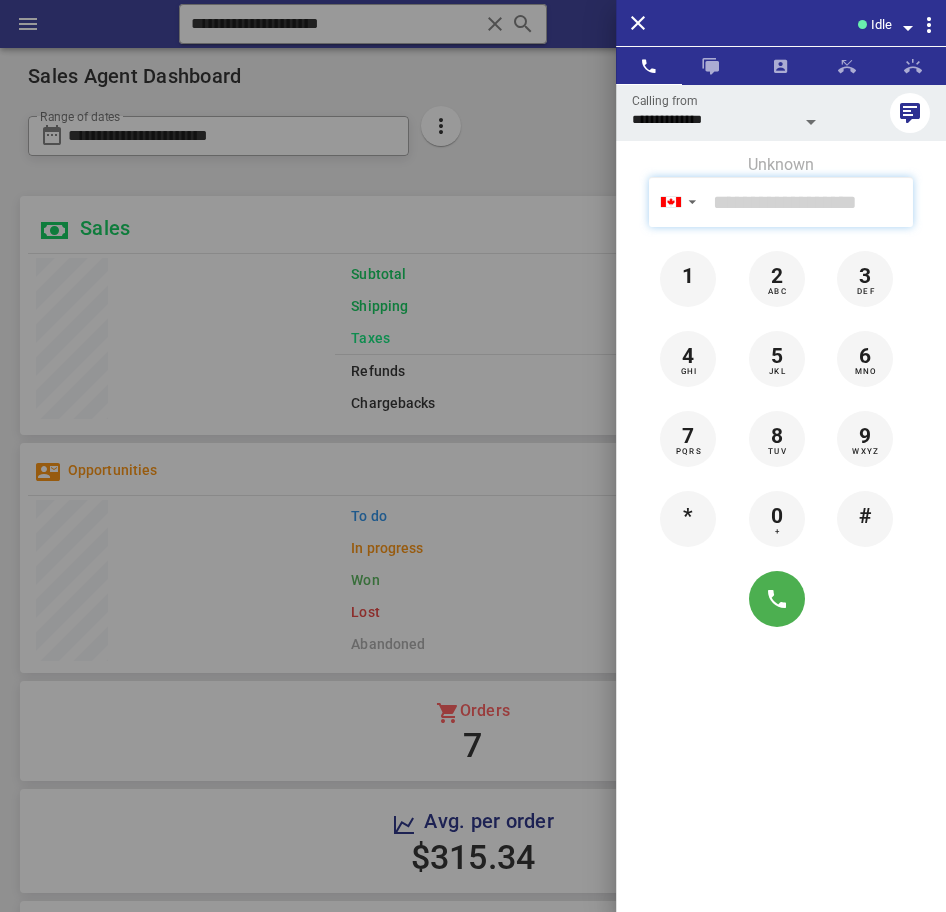 click at bounding box center [809, 202] 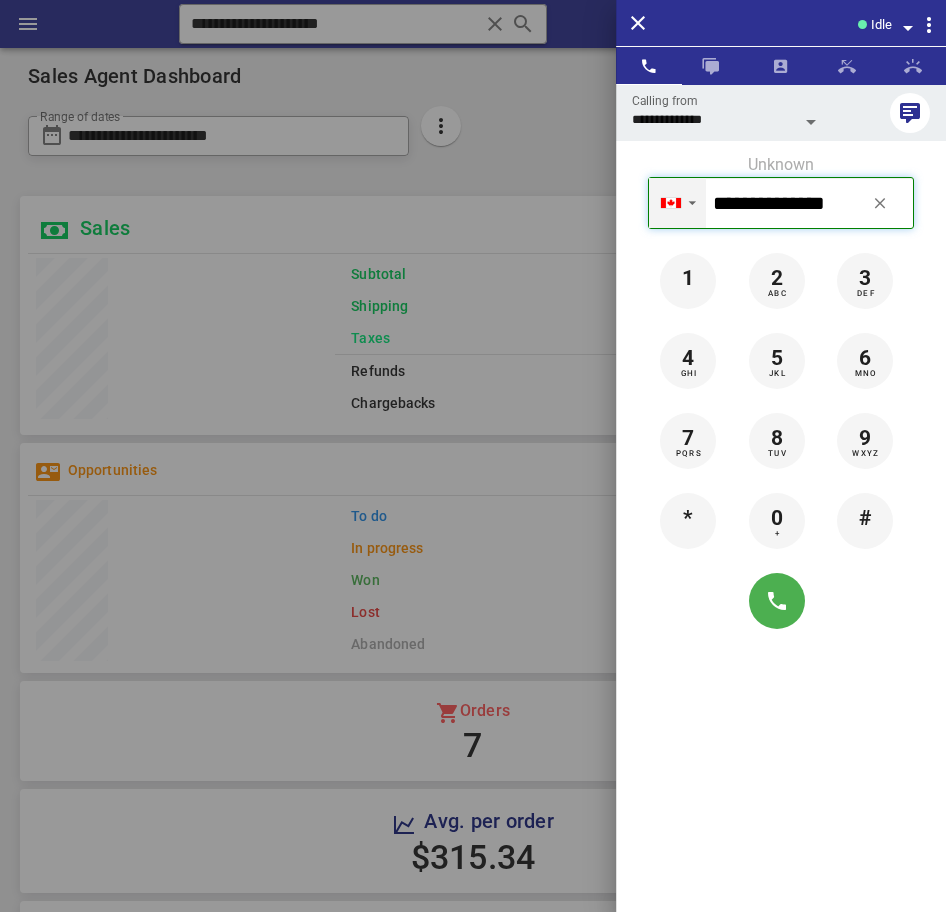 click on "▼" at bounding box center (692, 203) 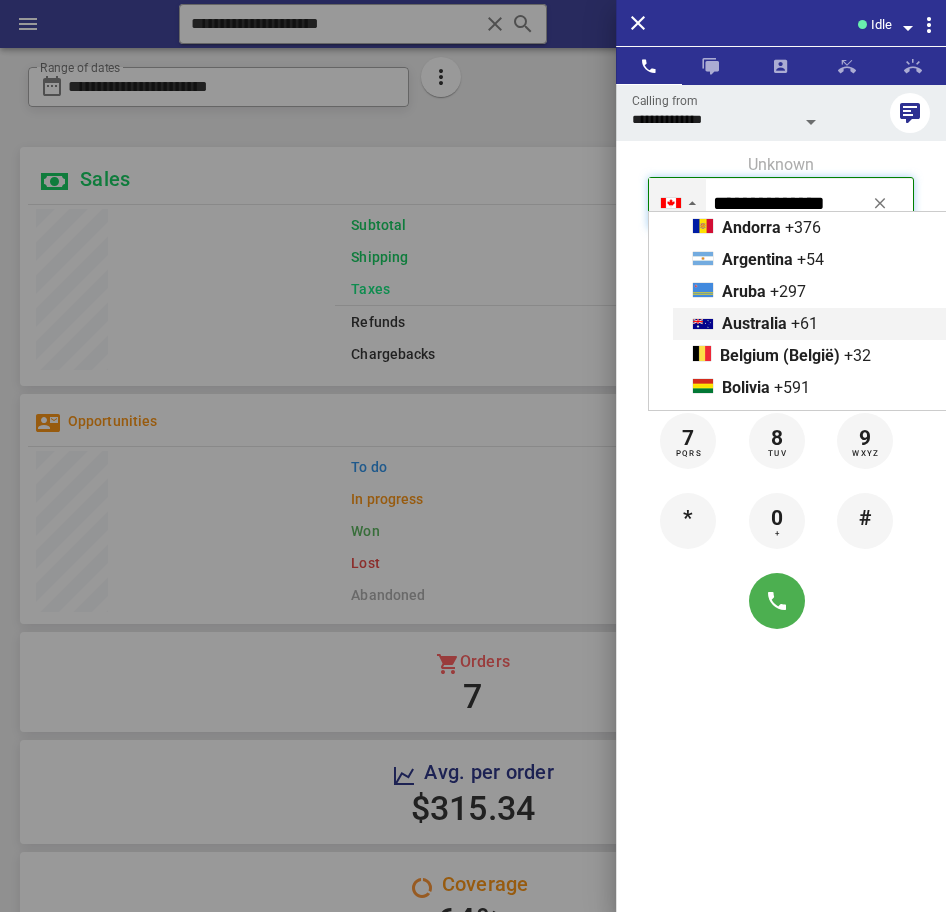 scroll, scrollTop: 0, scrollLeft: 0, axis: both 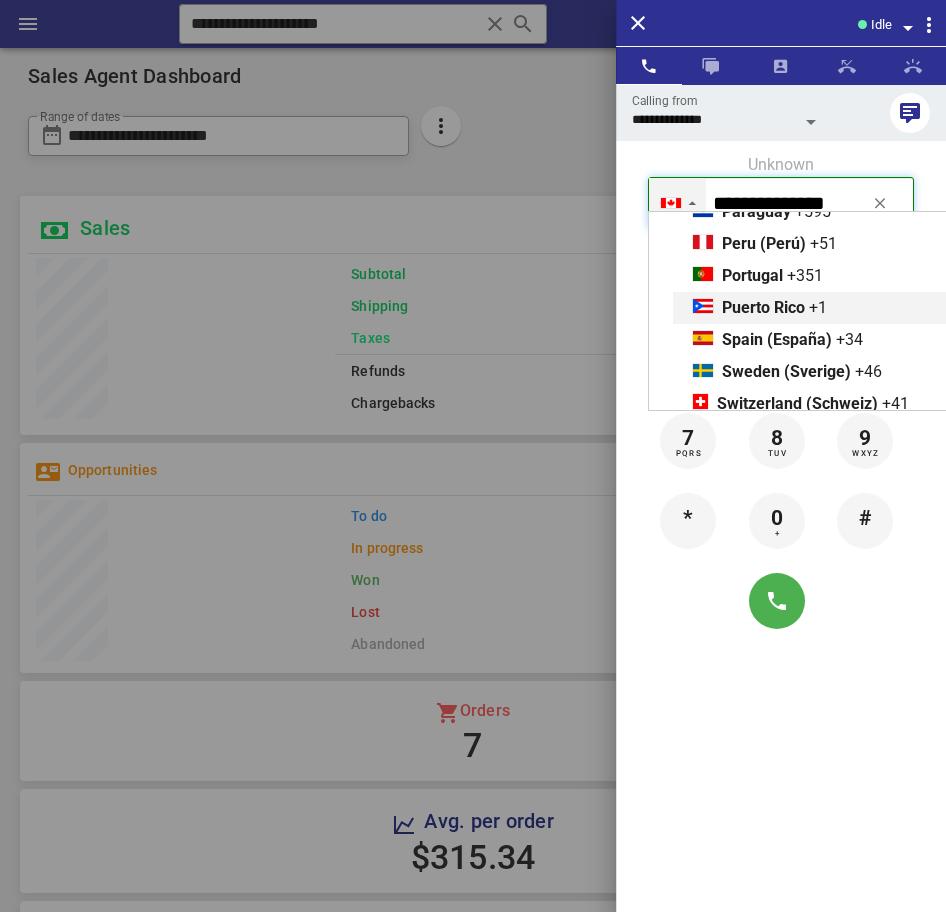 click on "Puerto Rico" at bounding box center [763, 307] 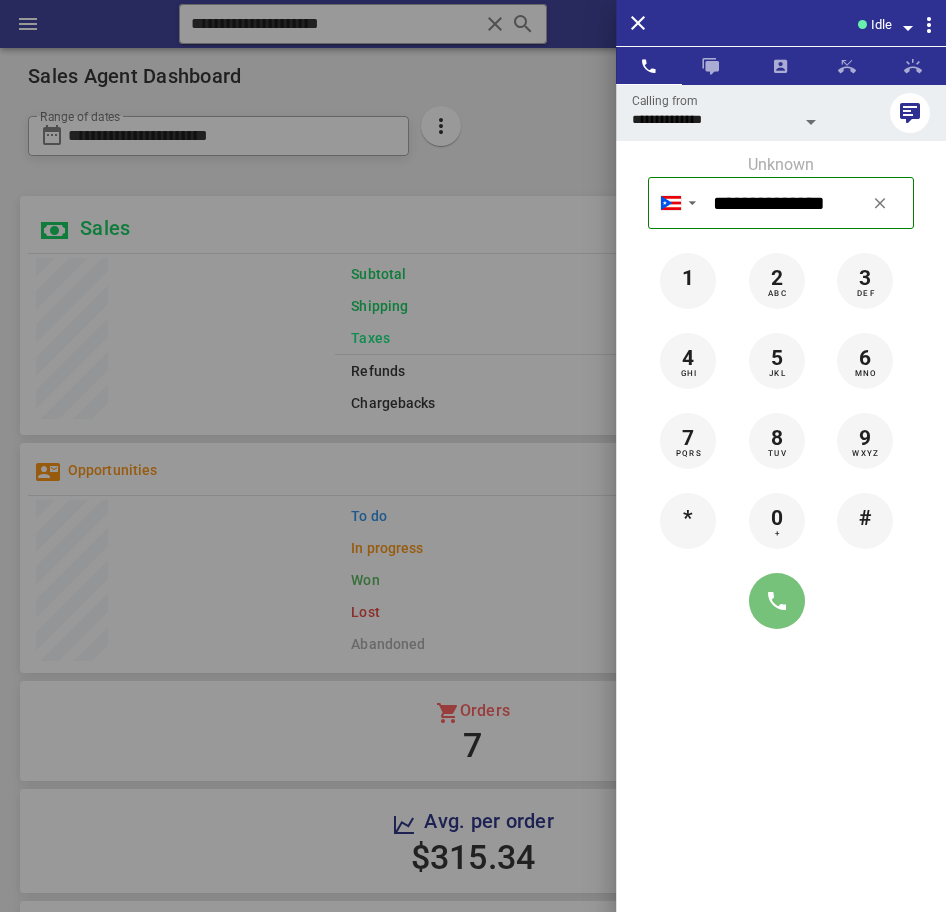 click at bounding box center (777, 601) 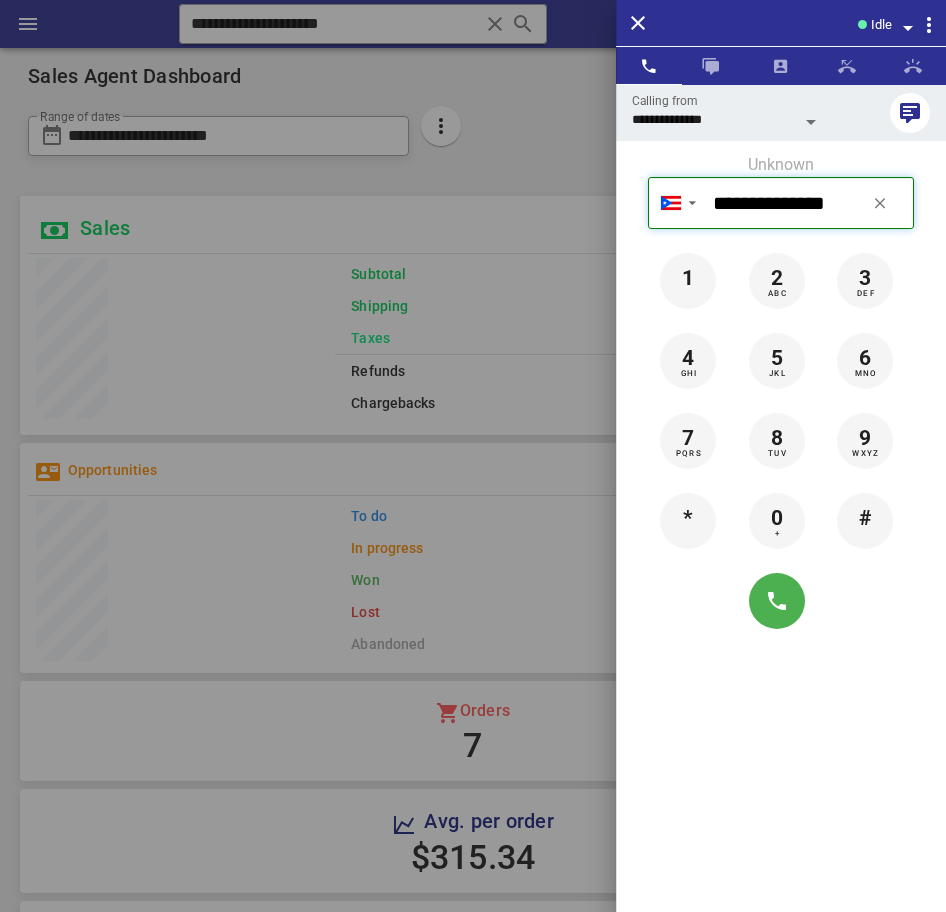 type on "**********" 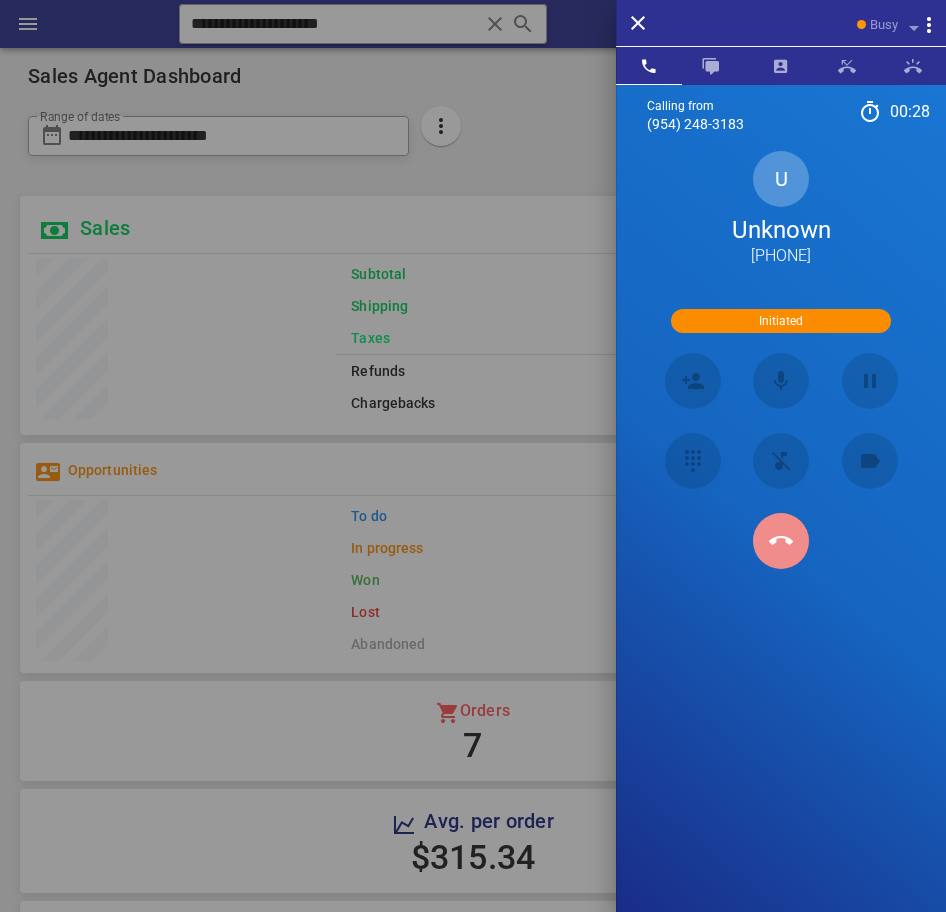 click at bounding box center [781, 541] 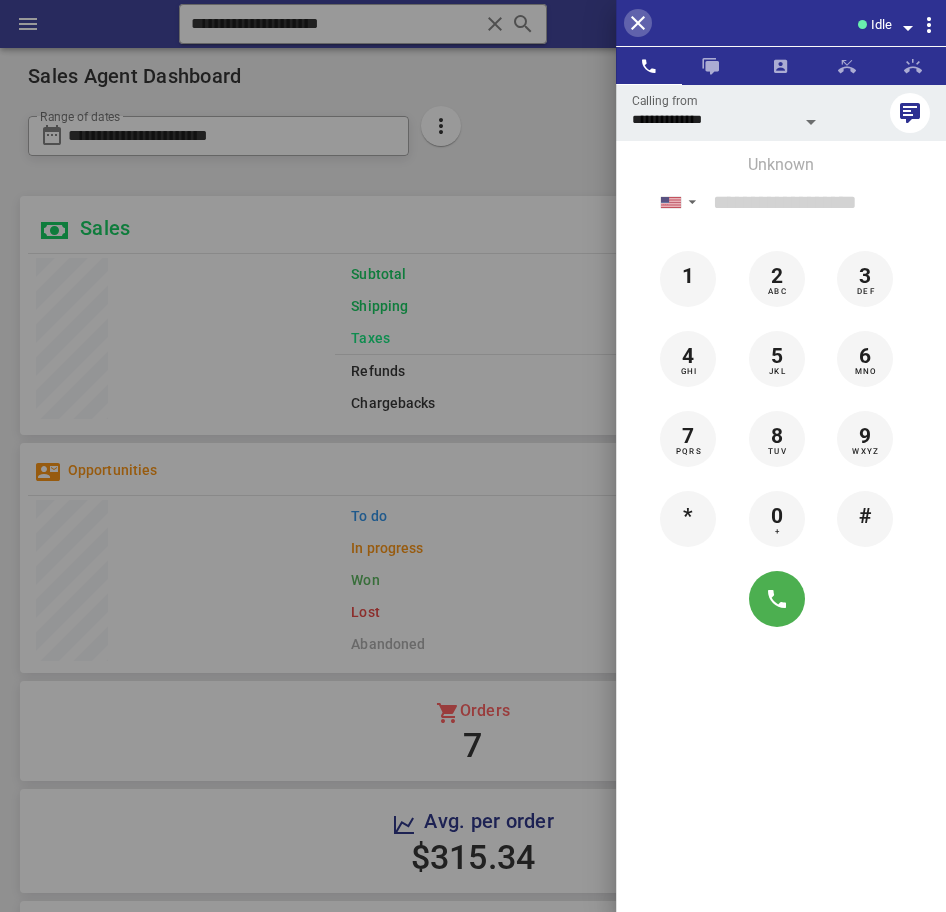 click at bounding box center (638, 23) 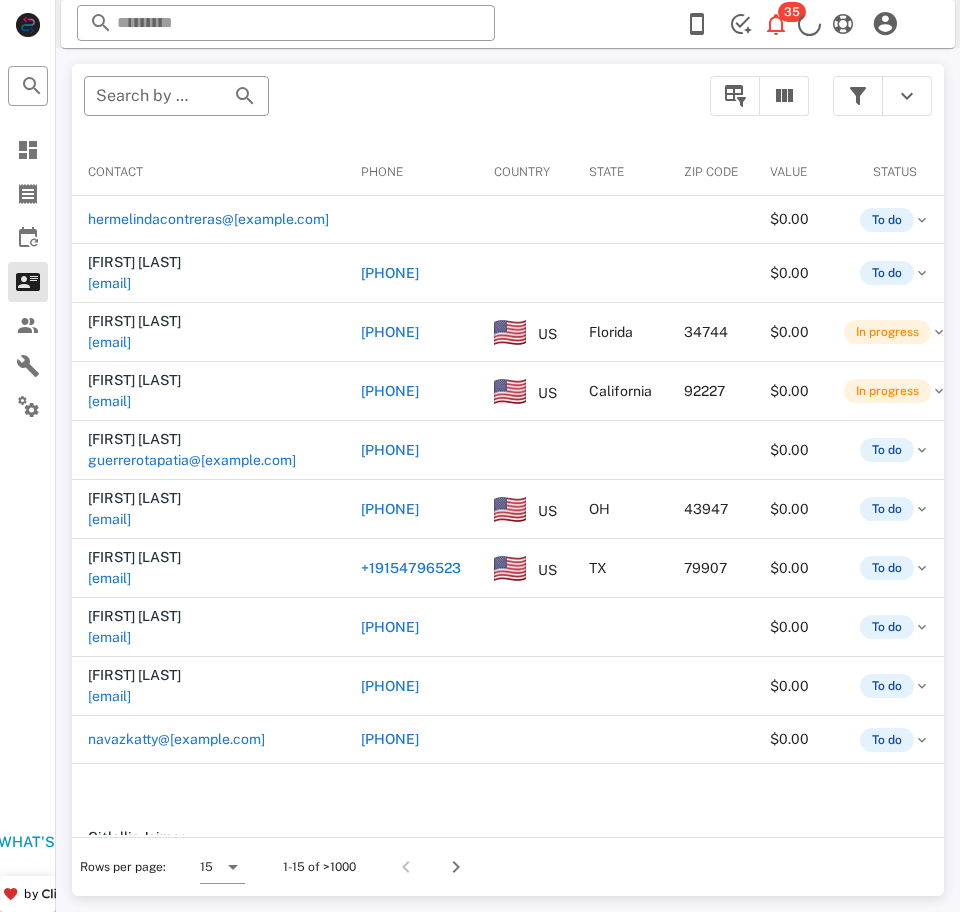 scroll, scrollTop: 0, scrollLeft: 0, axis: both 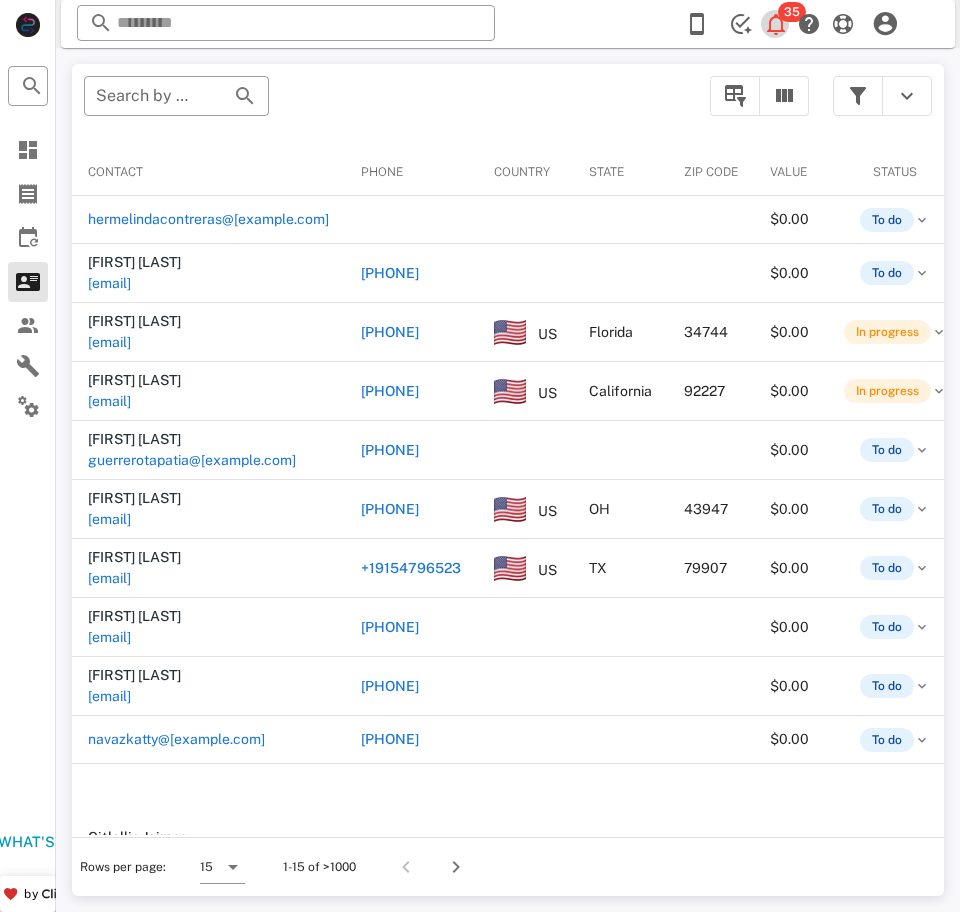 click at bounding box center [776, 24] 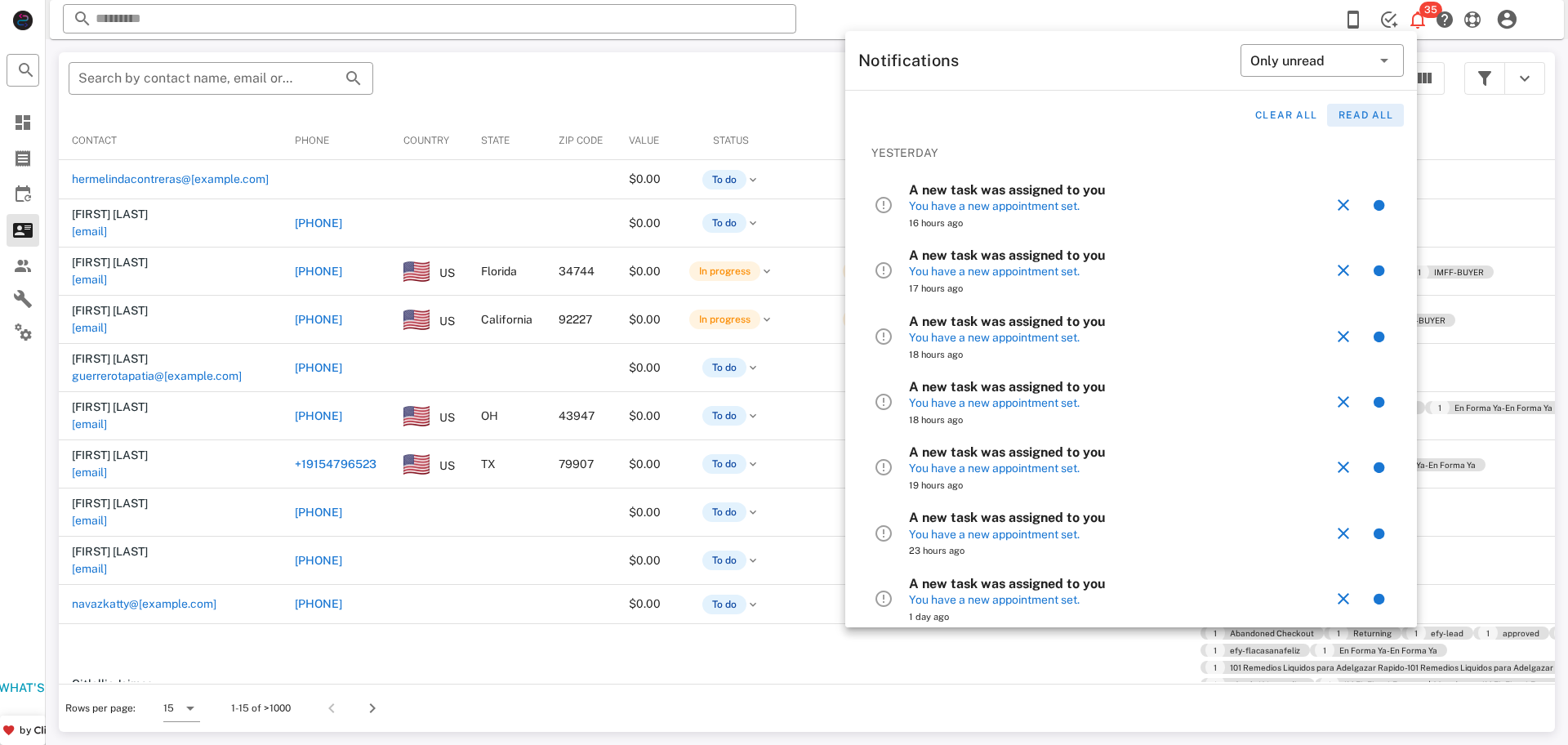 click on "Read all" at bounding box center [1365, 115] 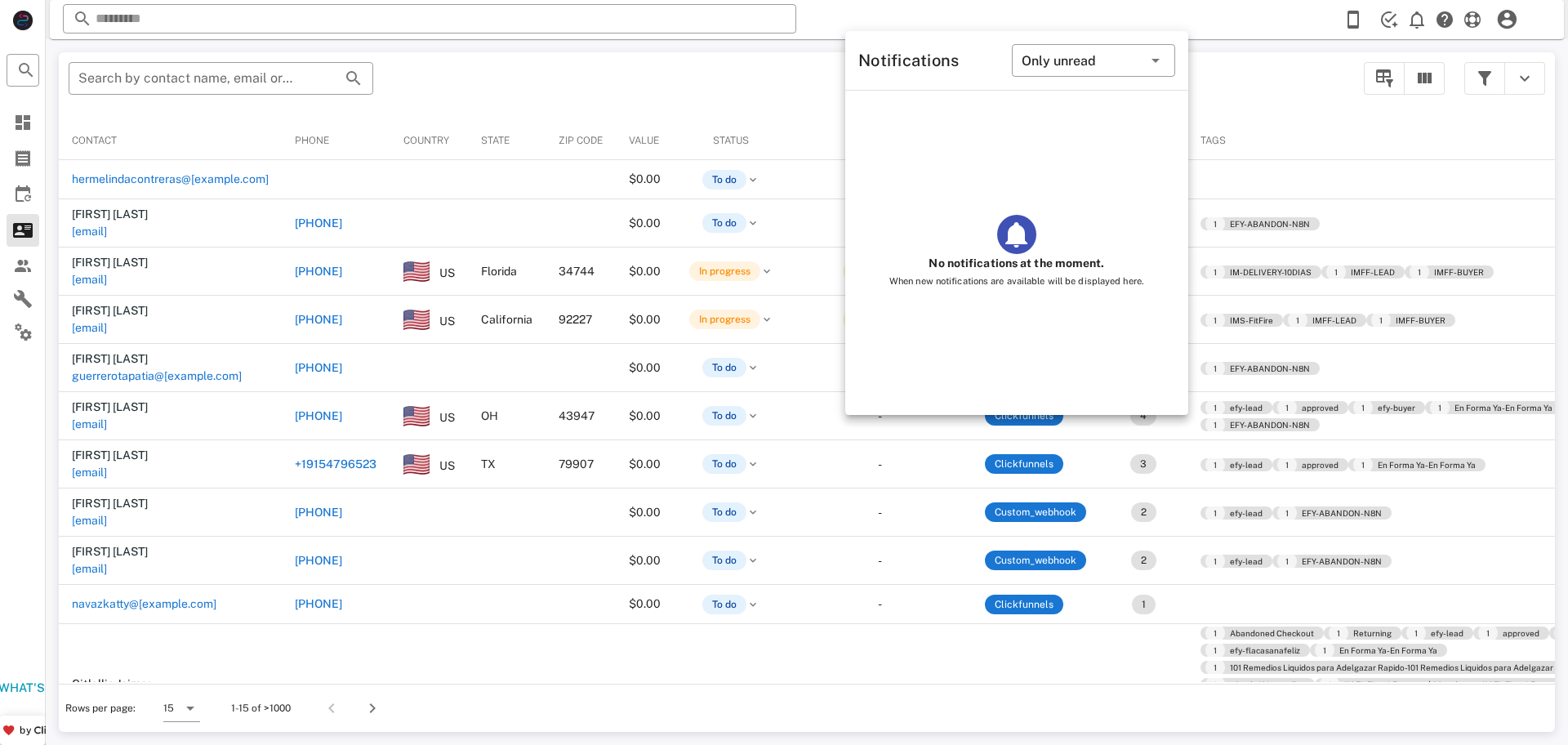 click on "​ Reload browser Accept" at bounding box center [807, 20] 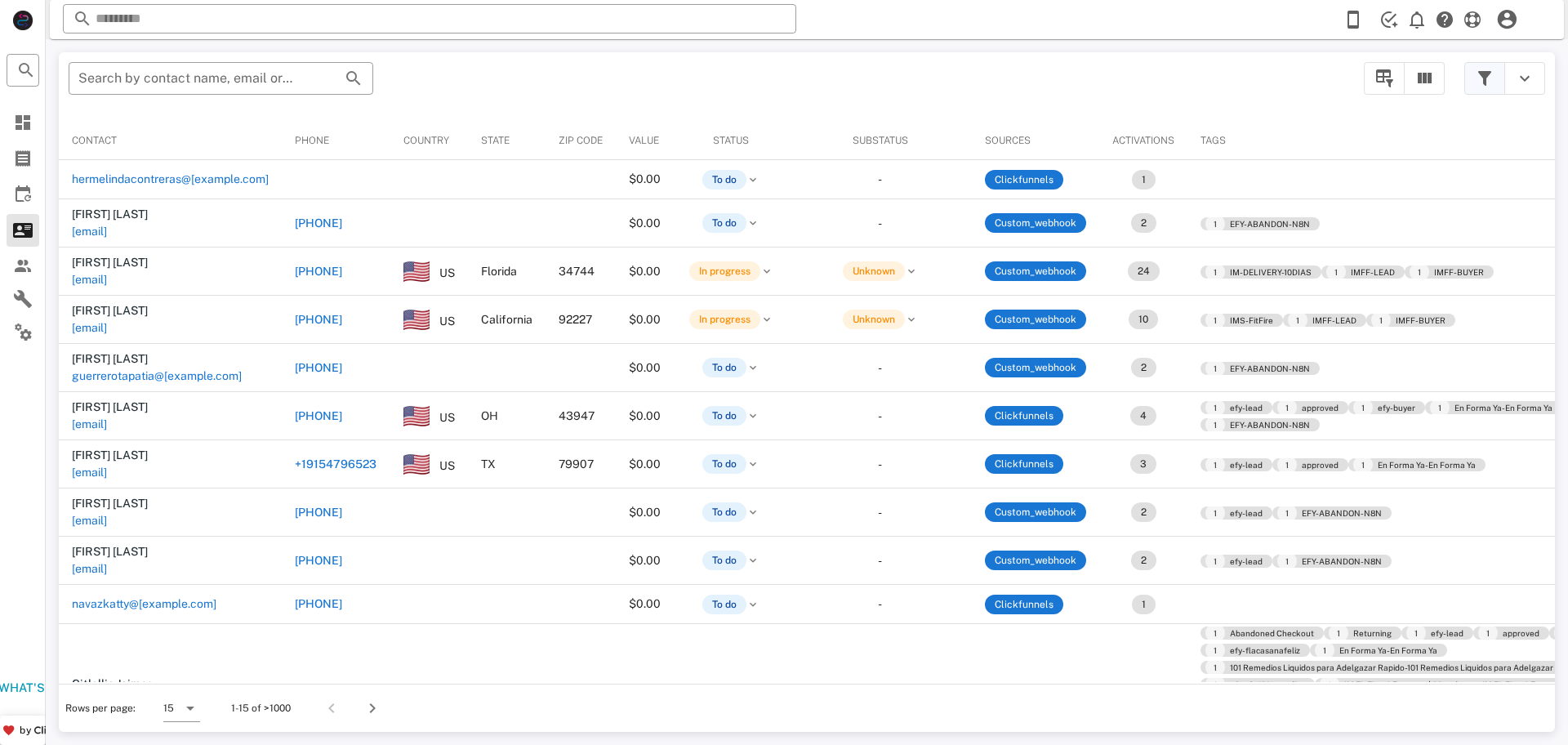 click at bounding box center (1485, 78) 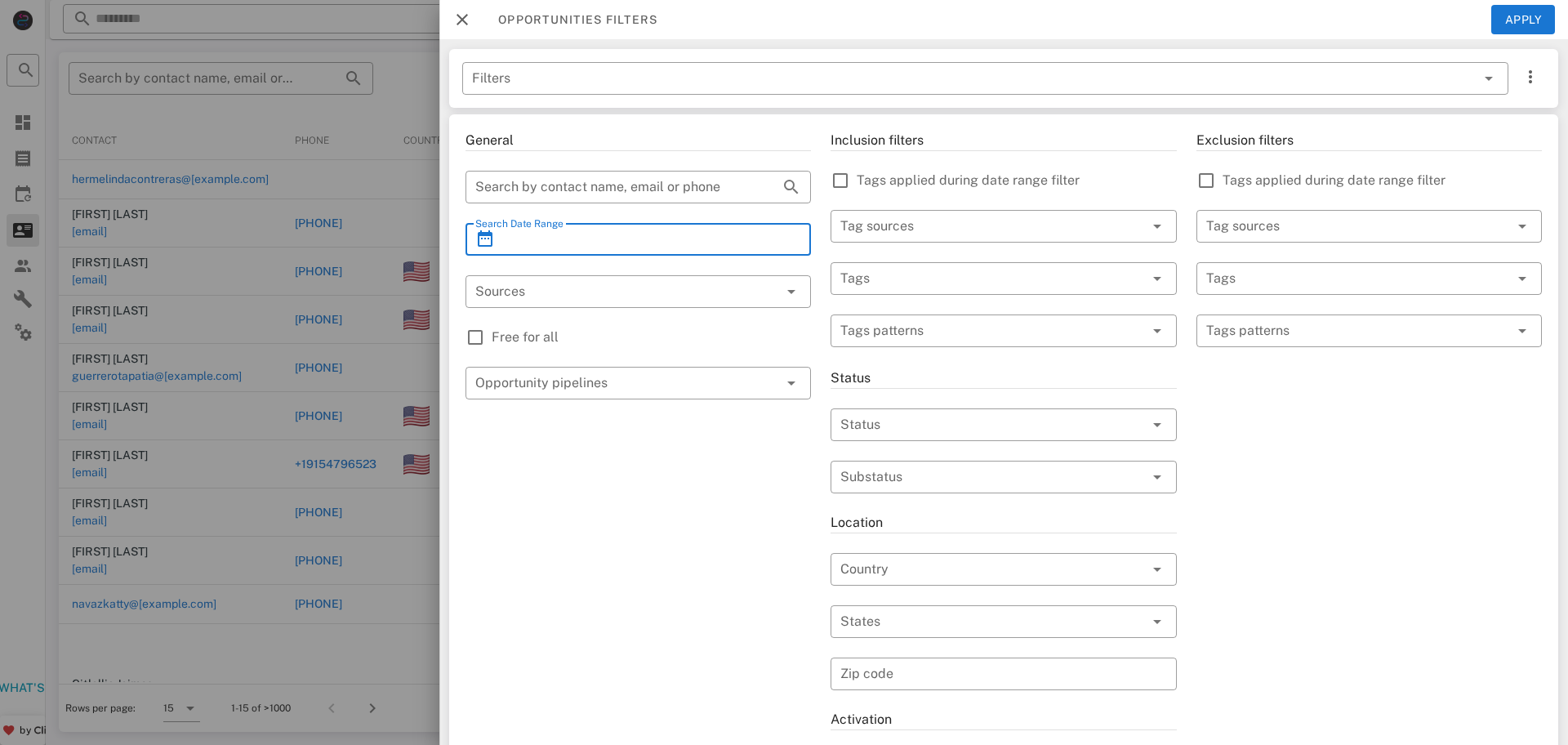 click on "Search Date Range" at bounding box center [638, 239] 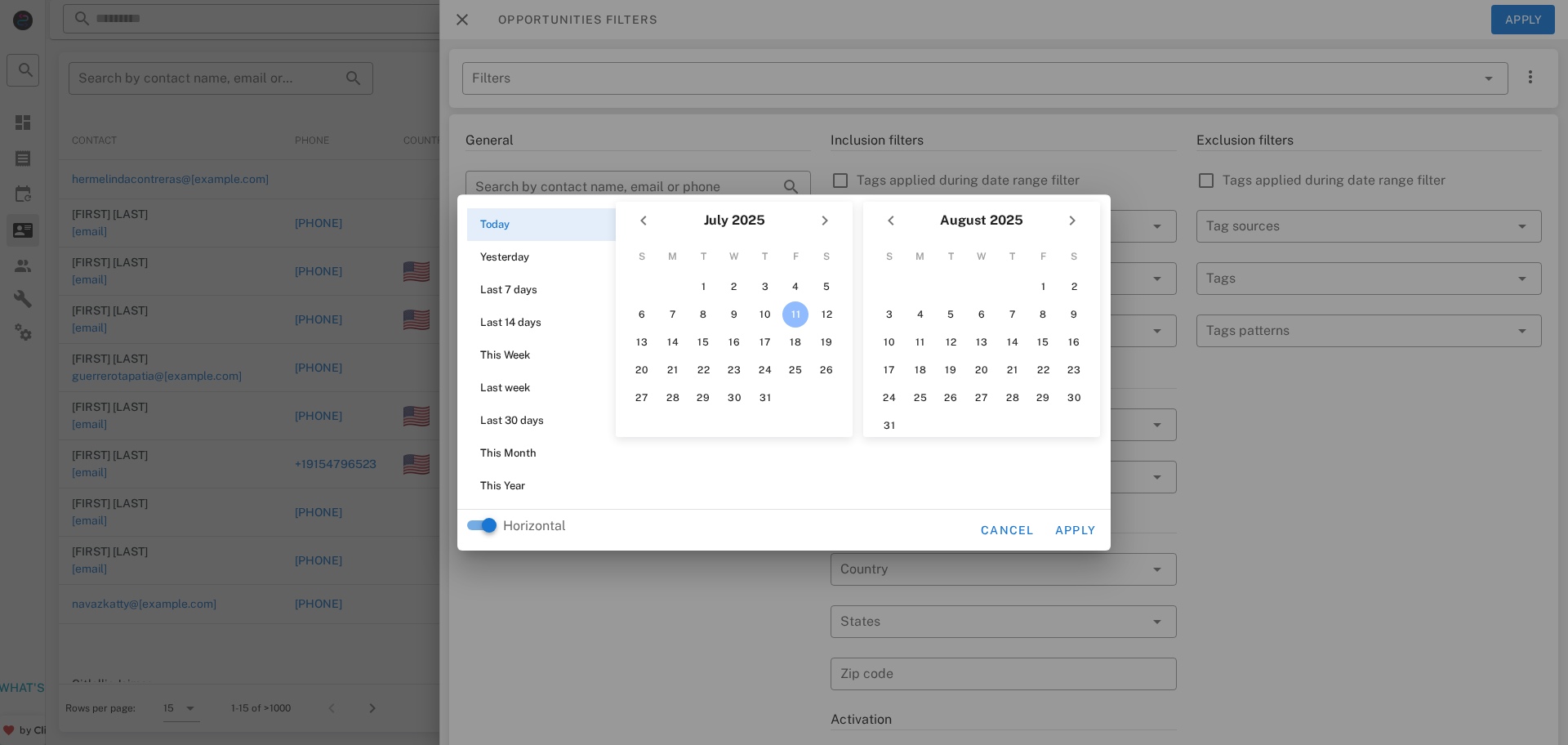 click at bounding box center [784, 372] 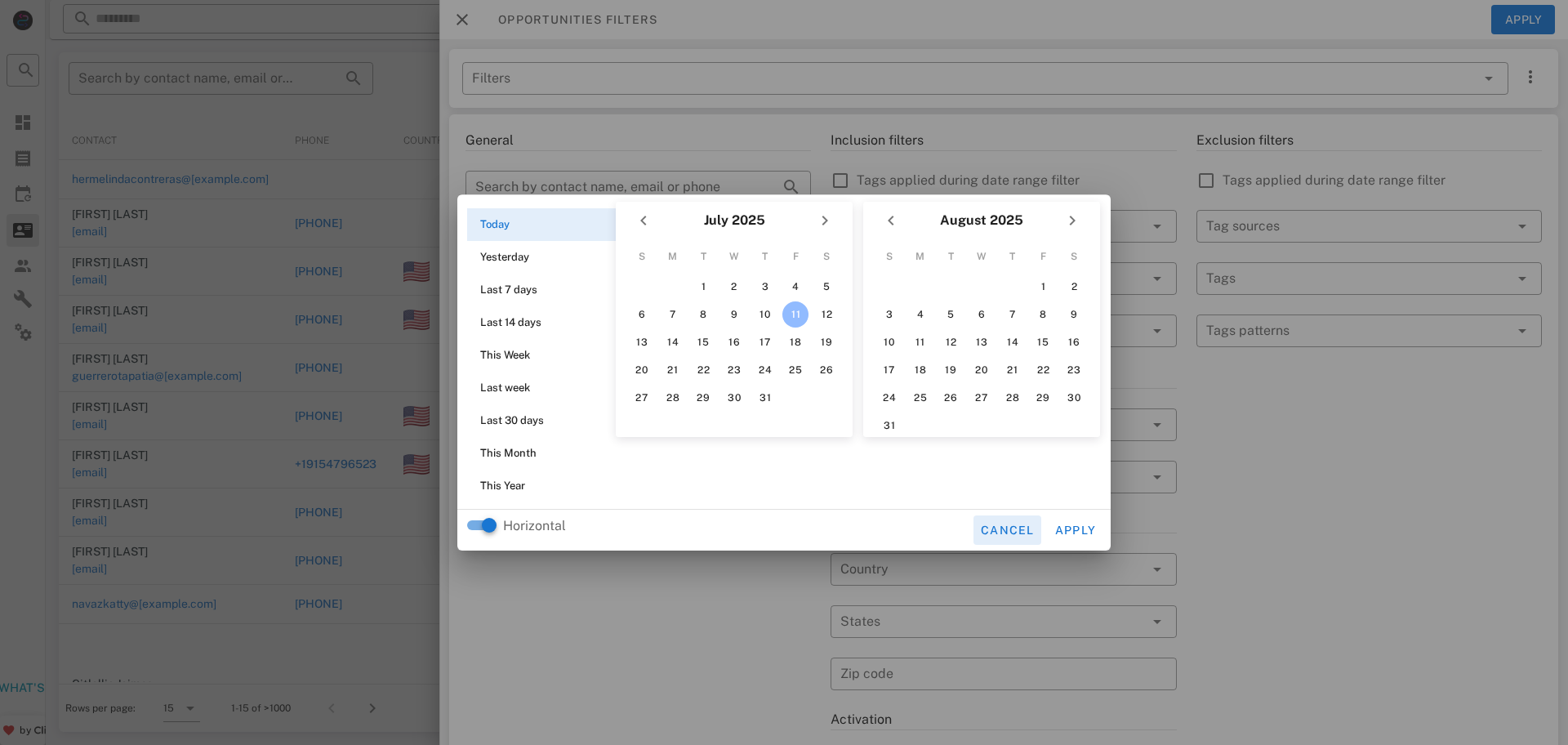 click on "Cancel" at bounding box center (1007, 530) 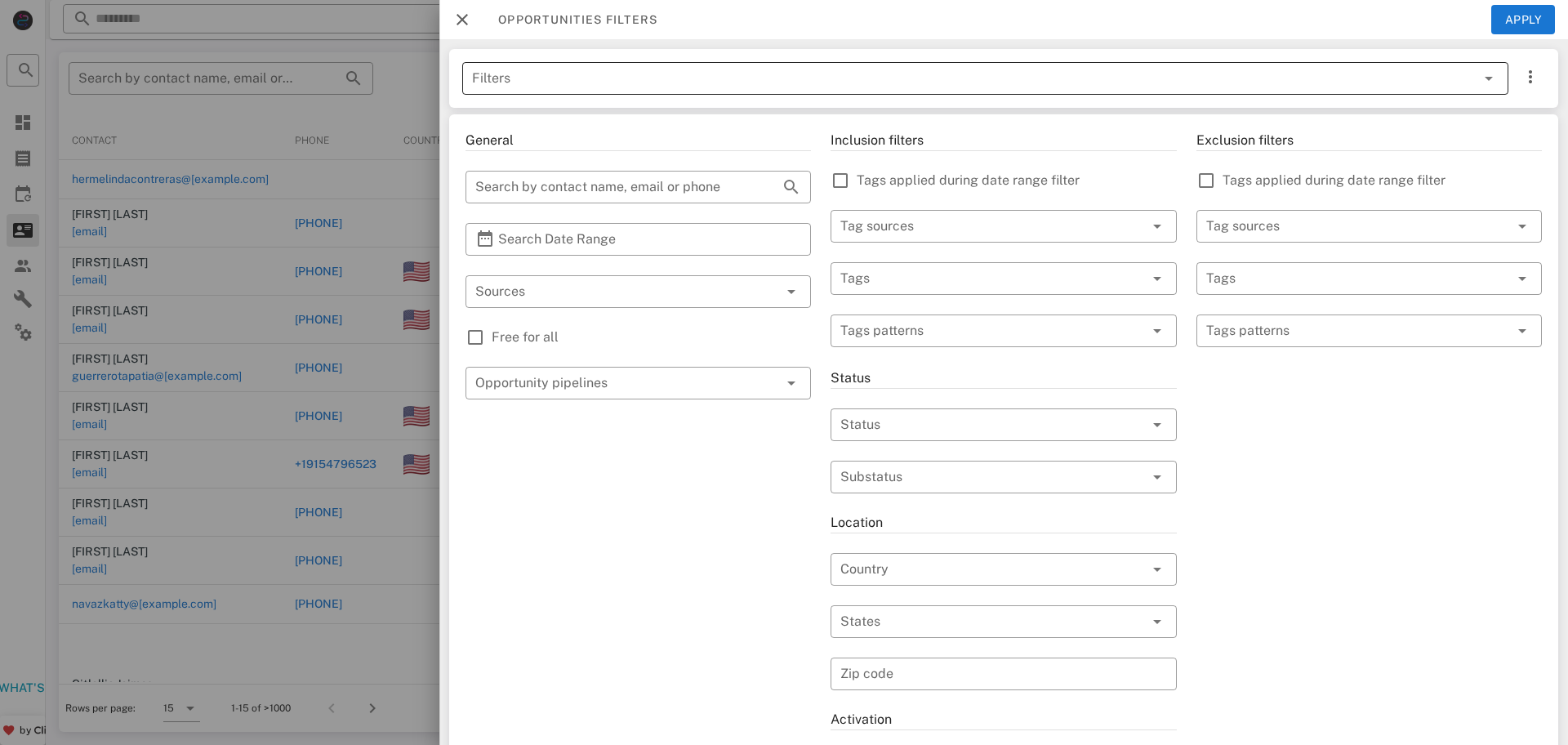 click on "Filters" at bounding box center (962, 78) 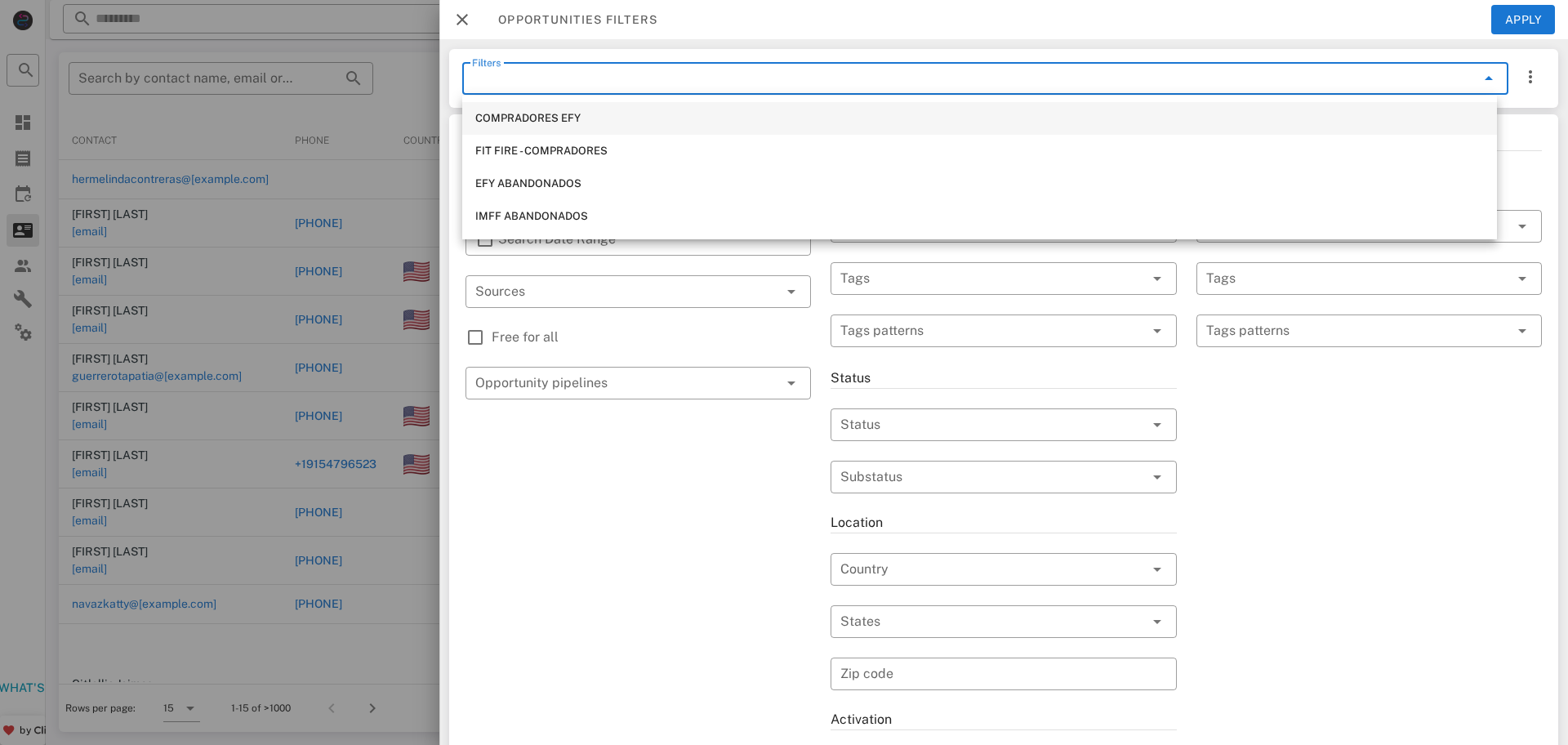 click on "COMPRADORES EFY" at bounding box center (979, 118) 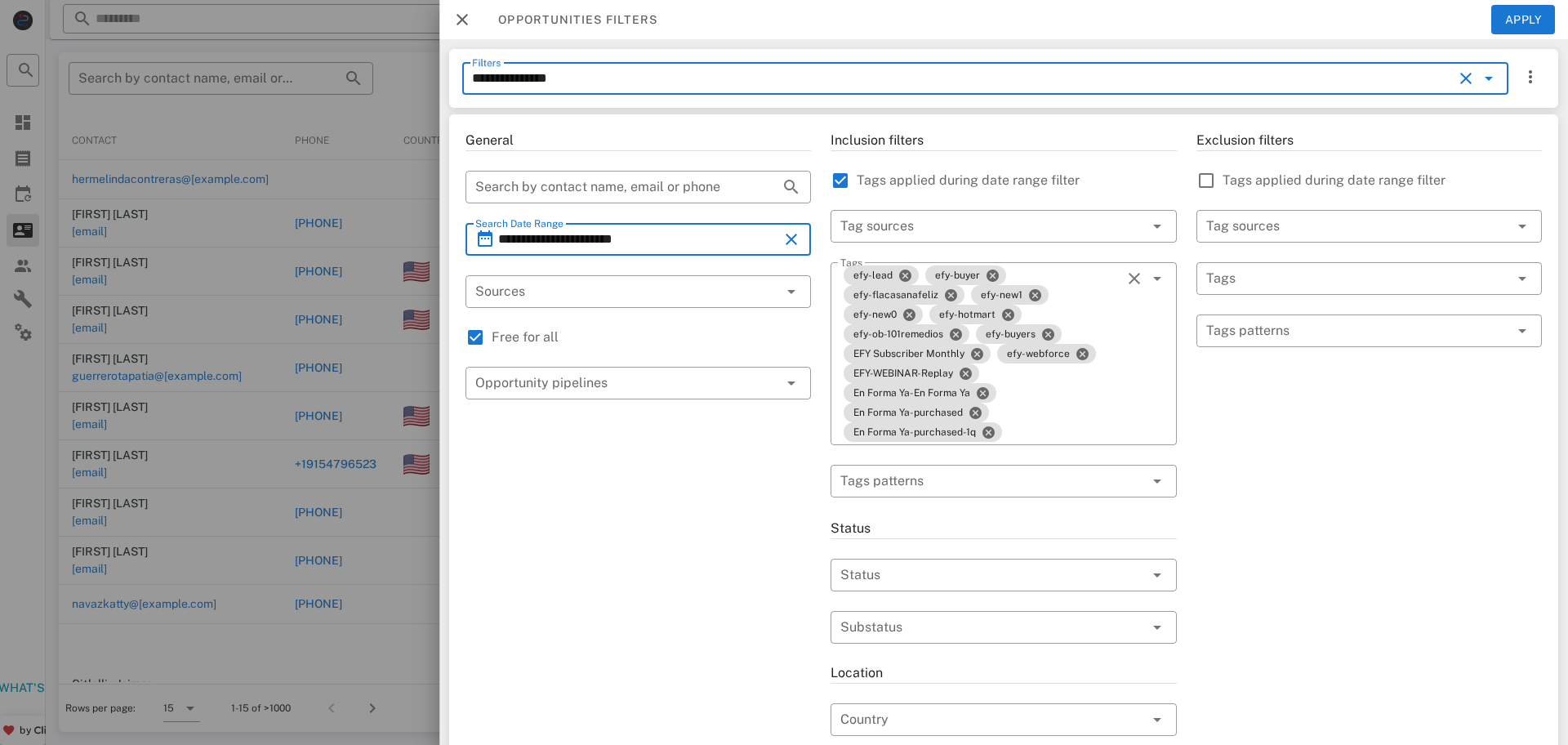 click on "**********" at bounding box center [638, 239] 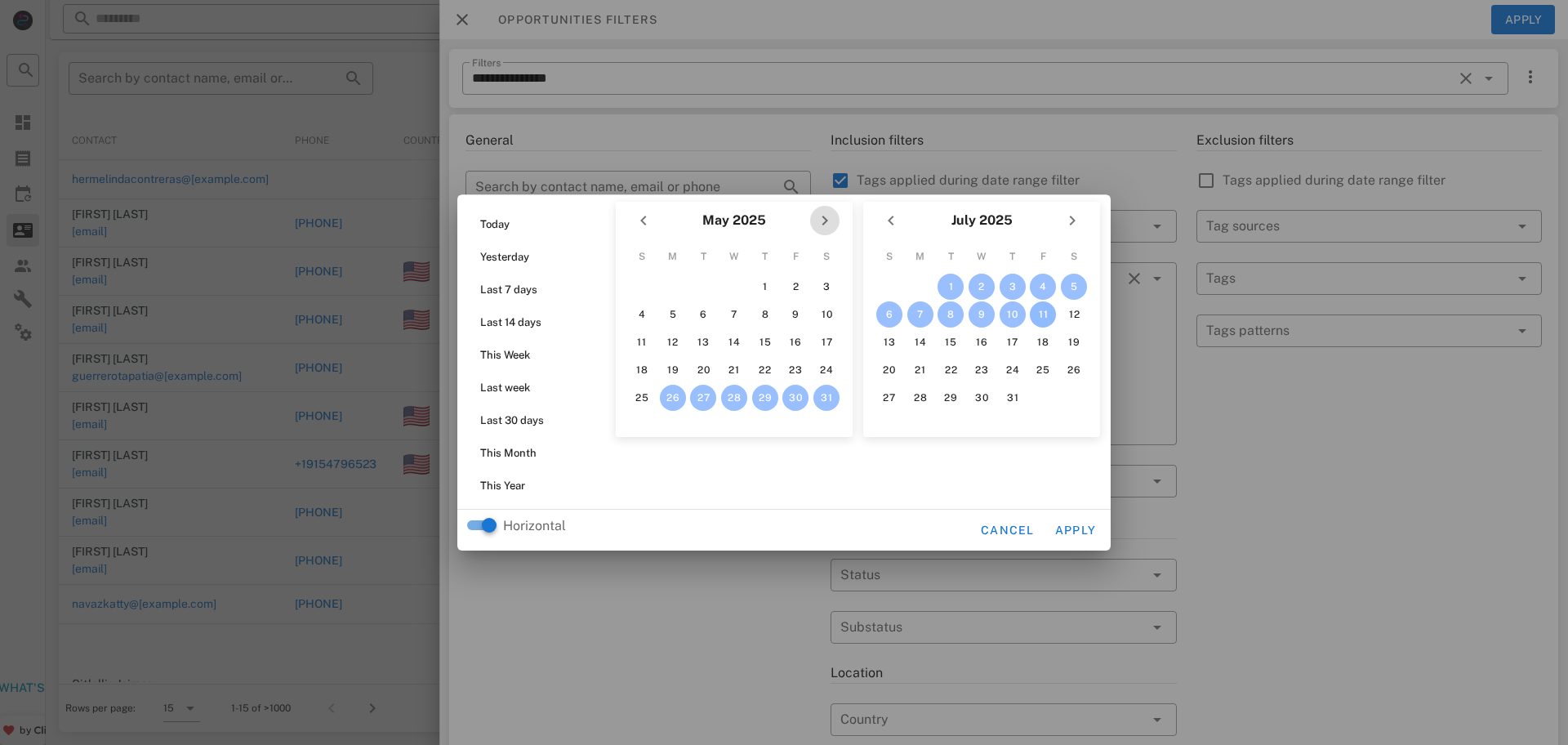 click at bounding box center (825, 221) 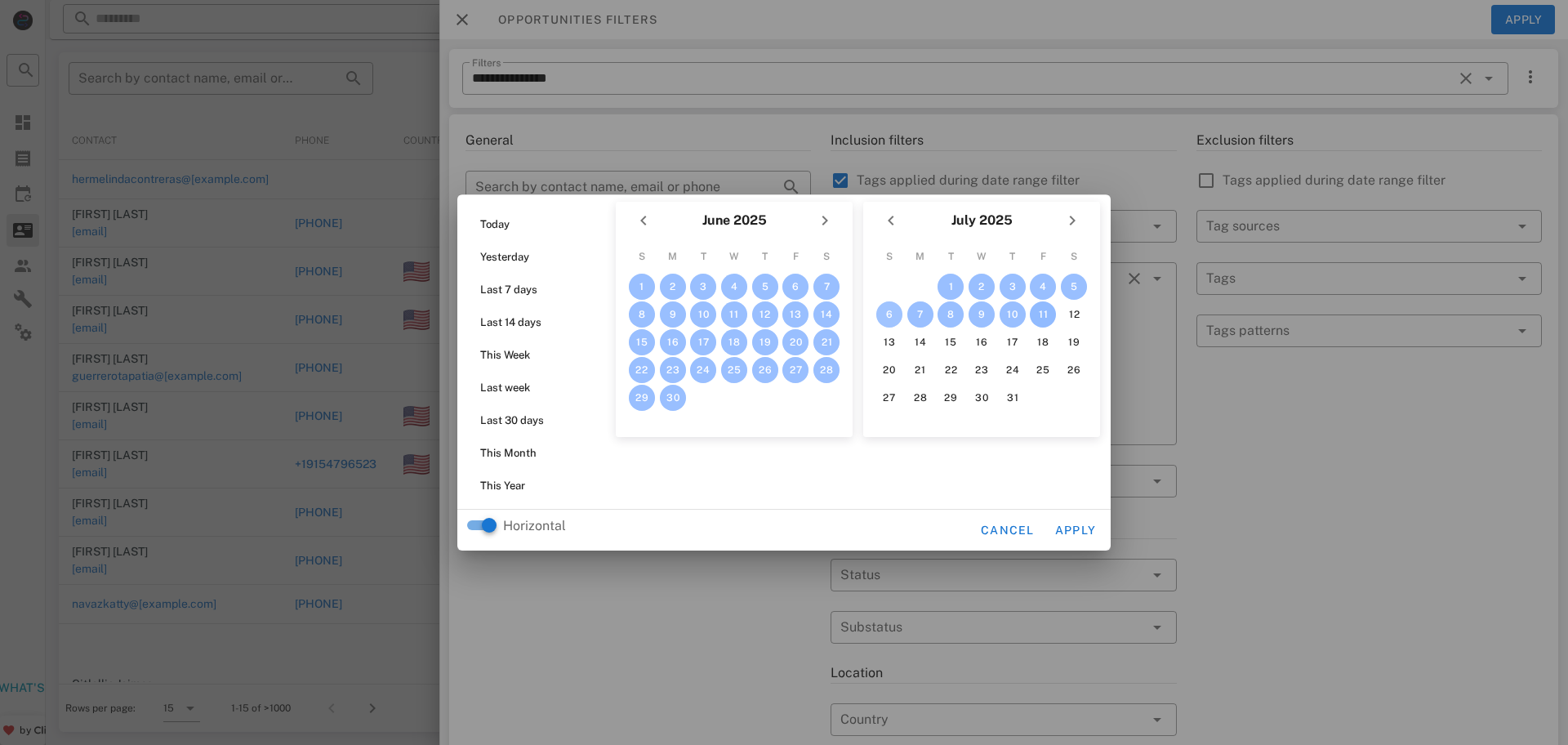 click on "6" at bounding box center [889, 315] 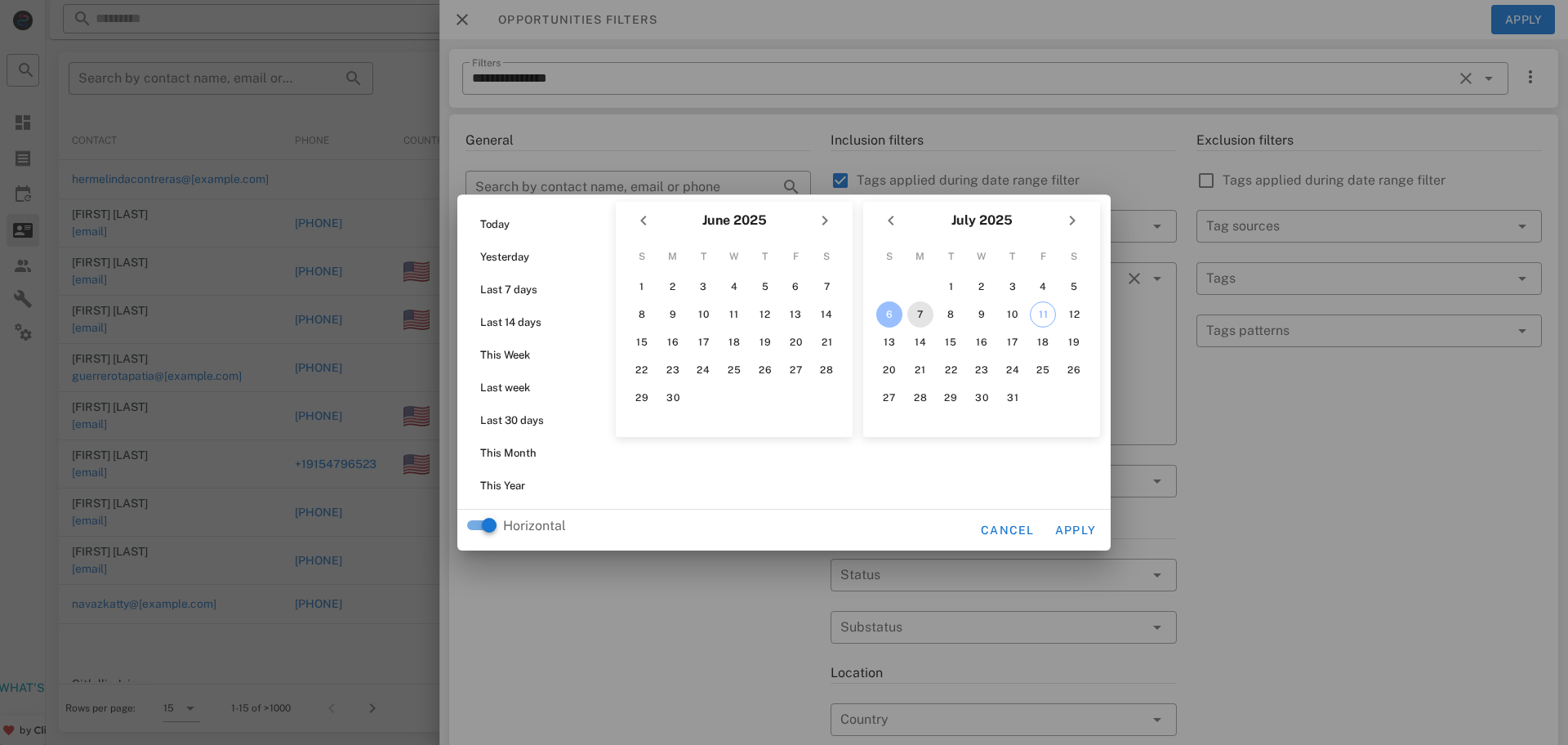 click on "7" at bounding box center [920, 315] 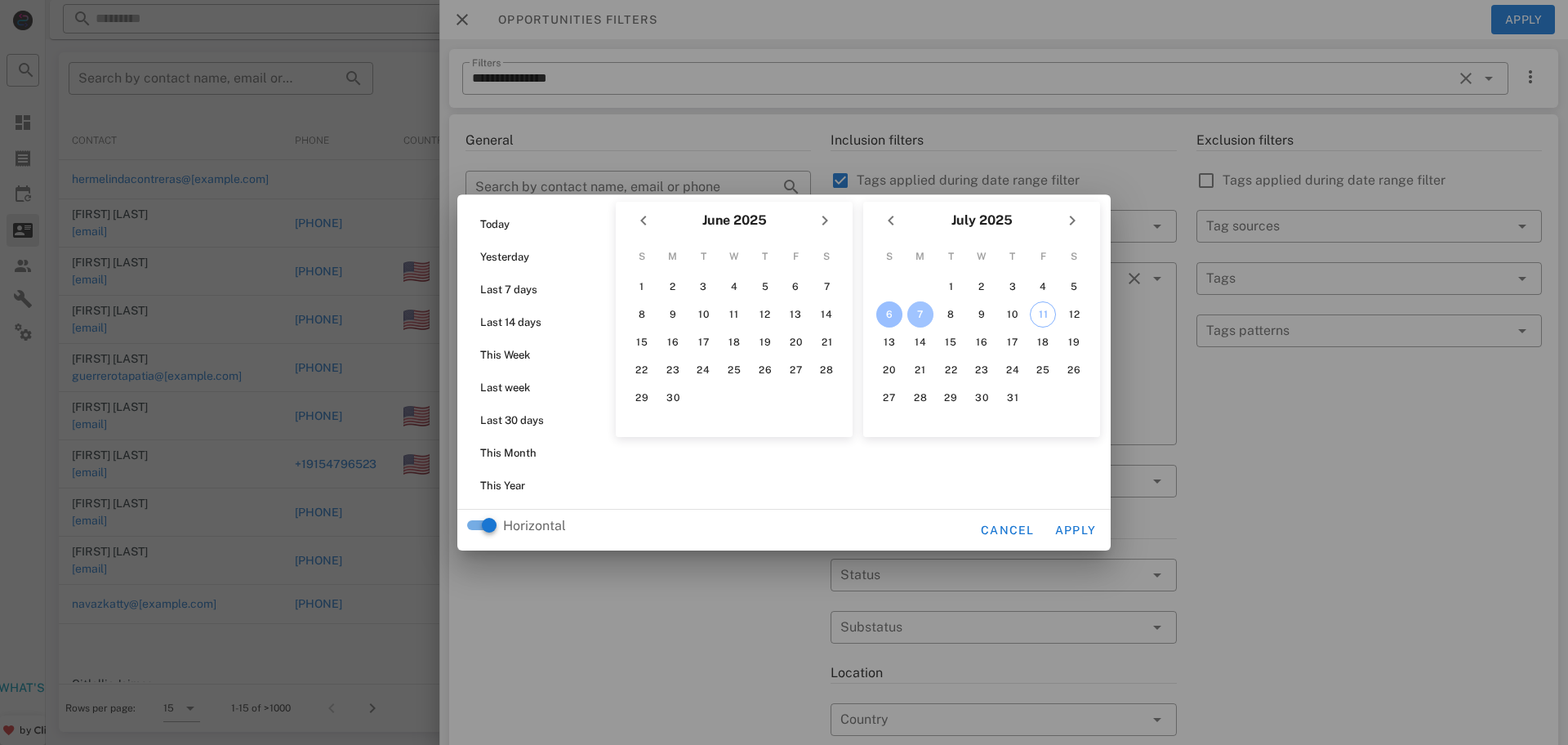 click on "7" at bounding box center (920, 315) 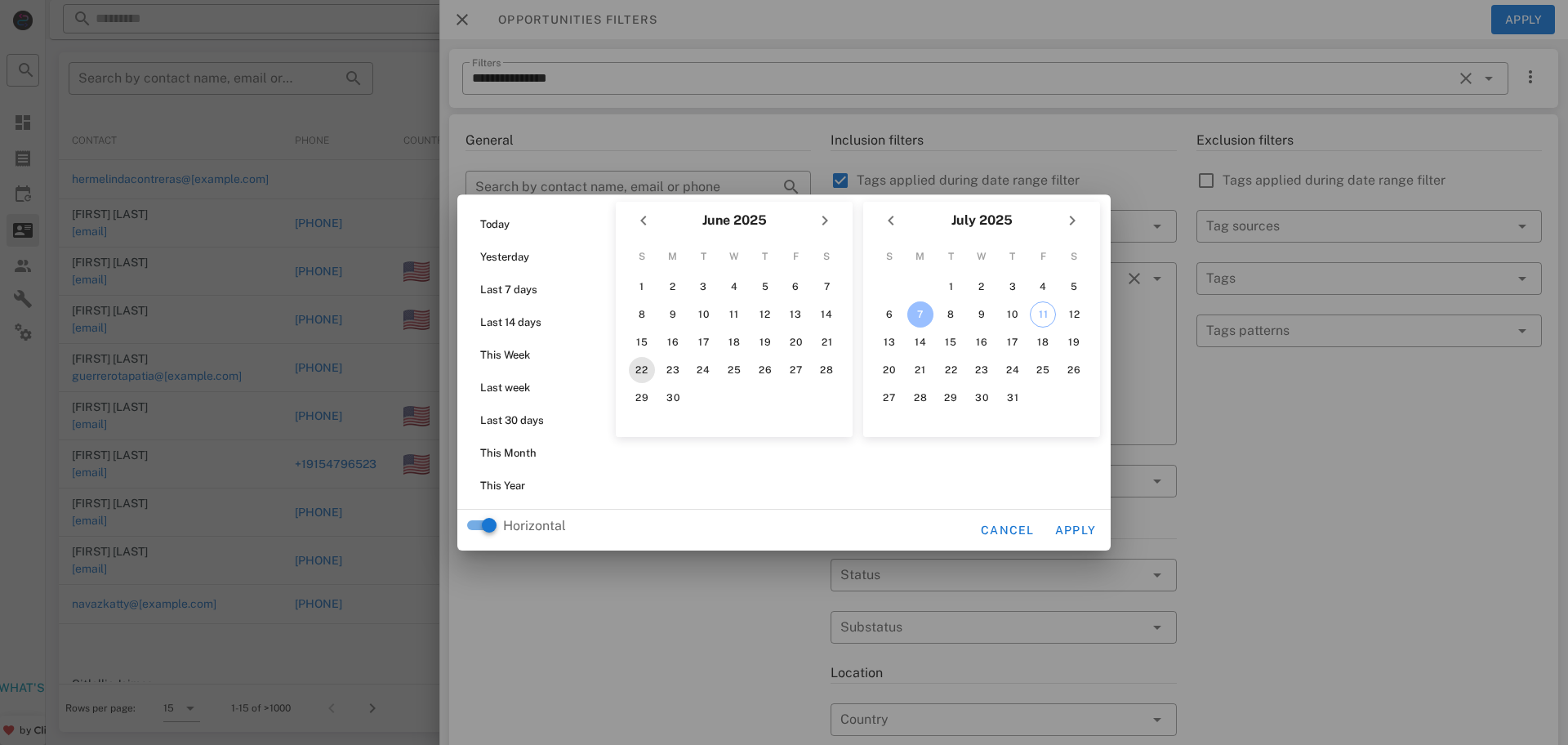 click on "22" at bounding box center (642, 370) 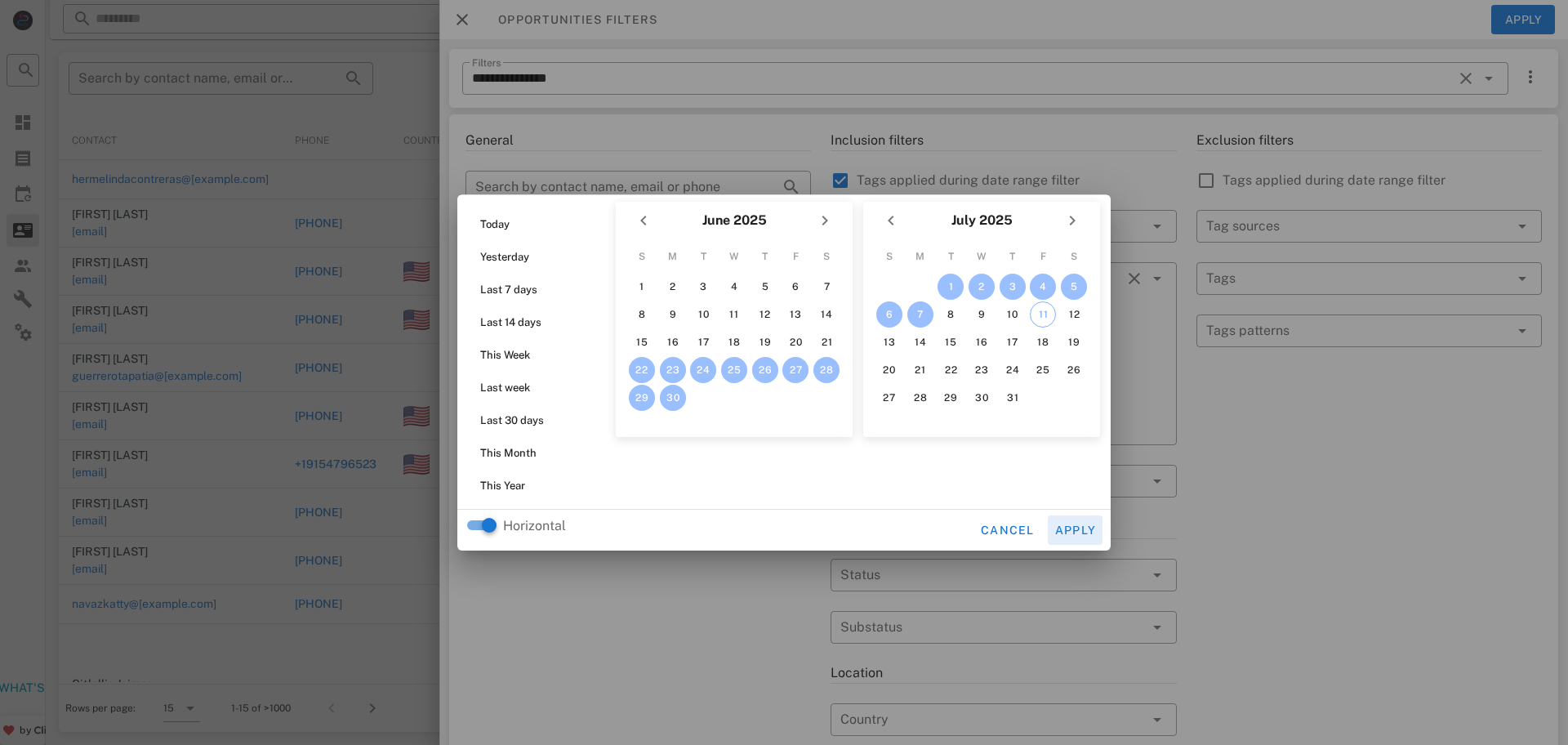 click on "Apply" at bounding box center (1076, 530) 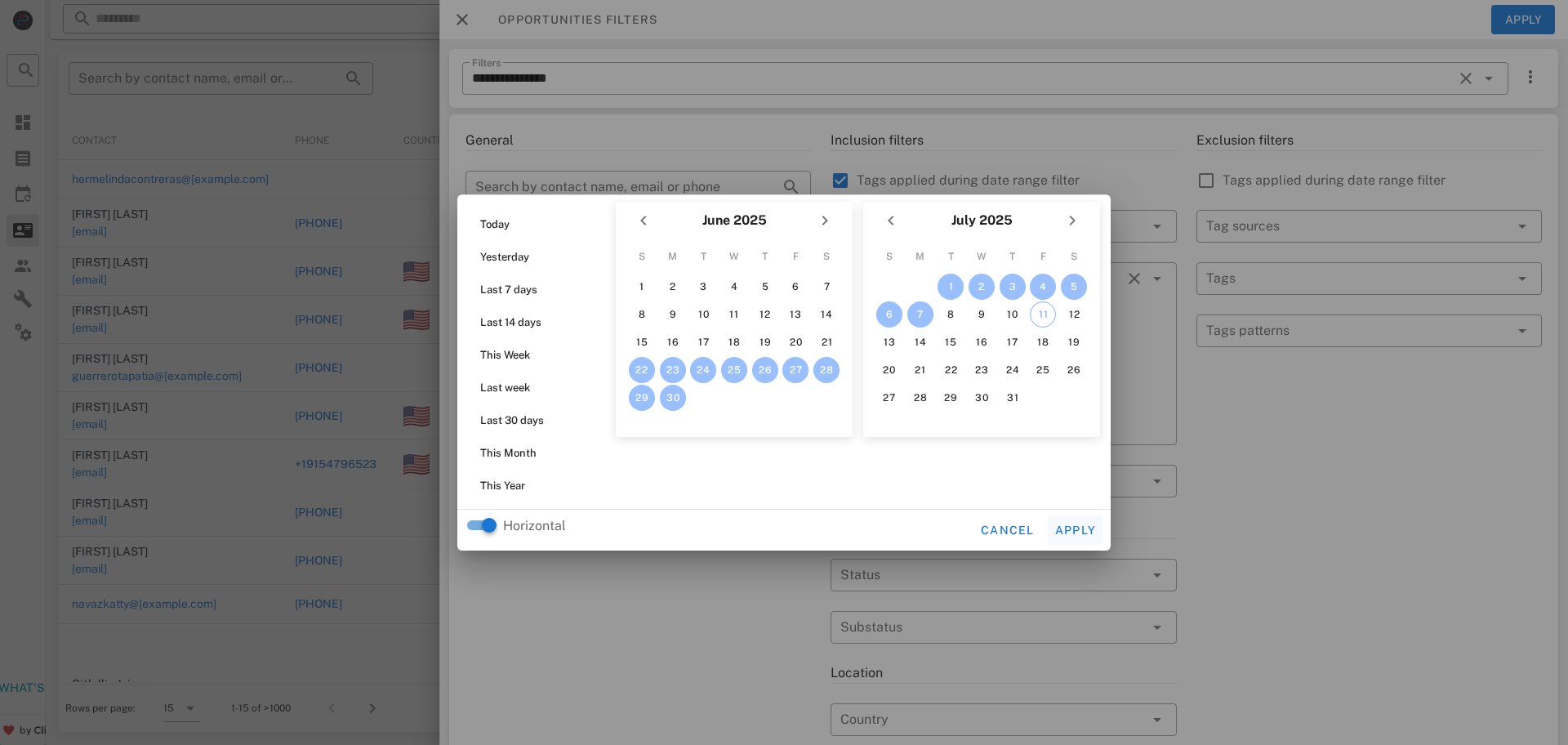 type 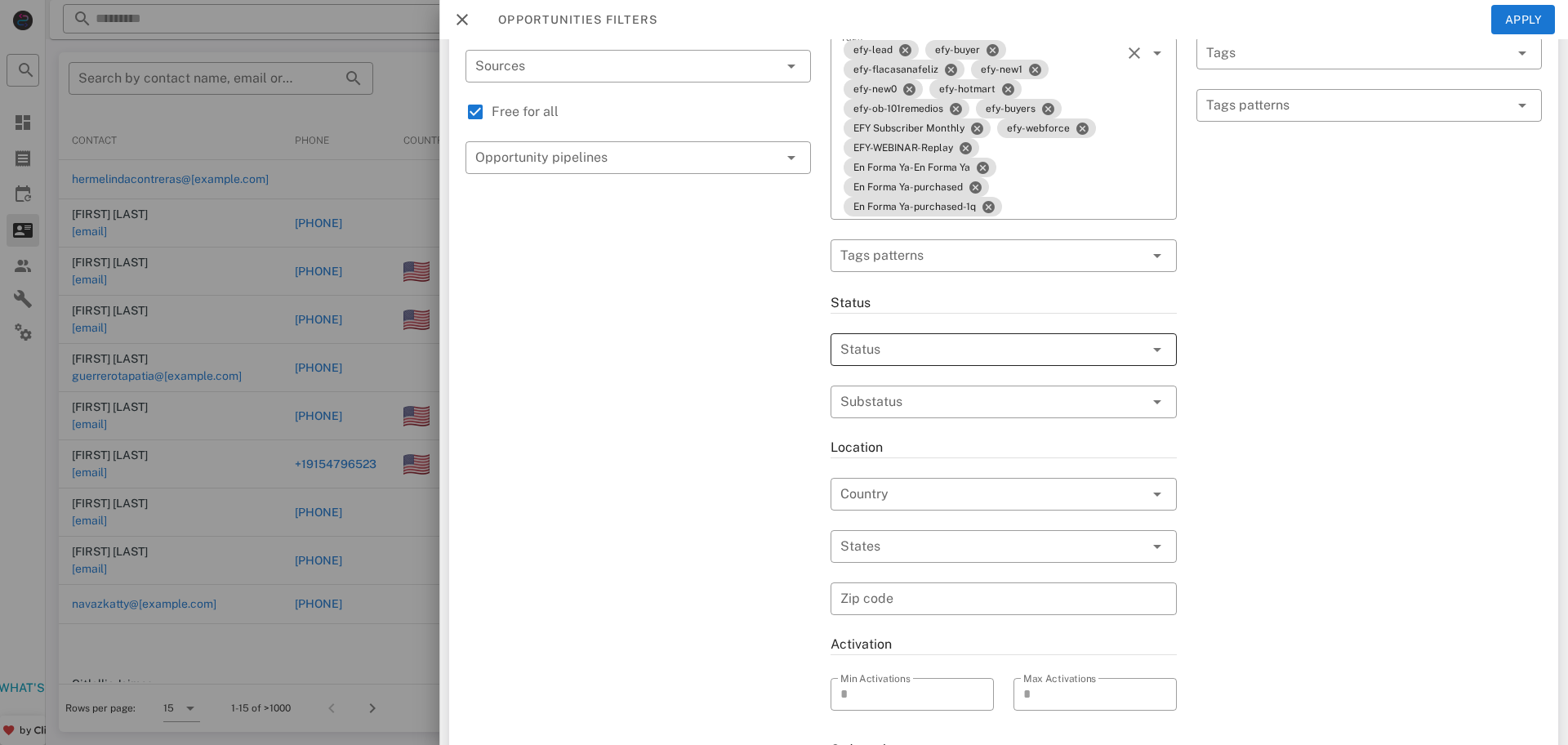 scroll, scrollTop: 299, scrollLeft: 0, axis: vertical 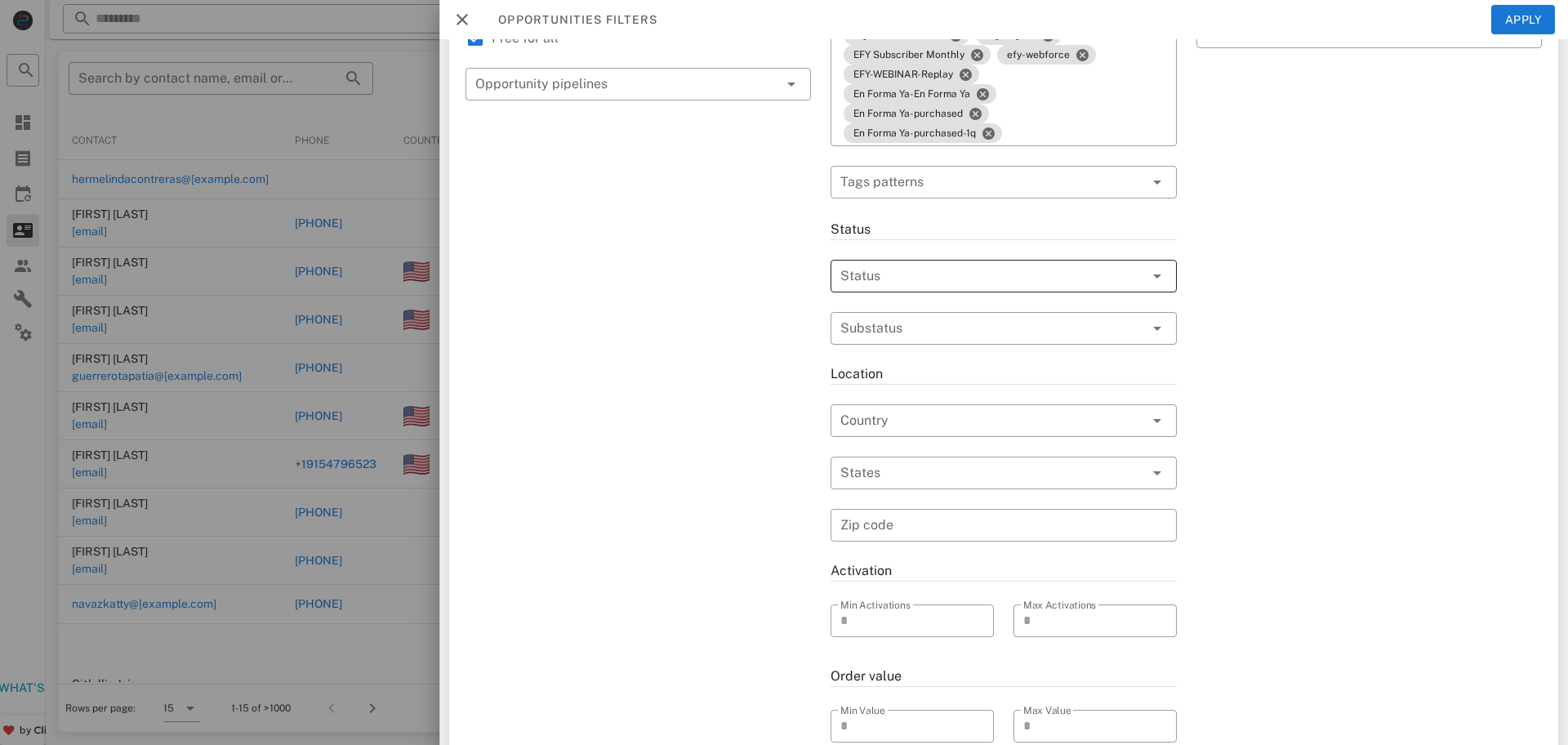 click at bounding box center [1157, 276] 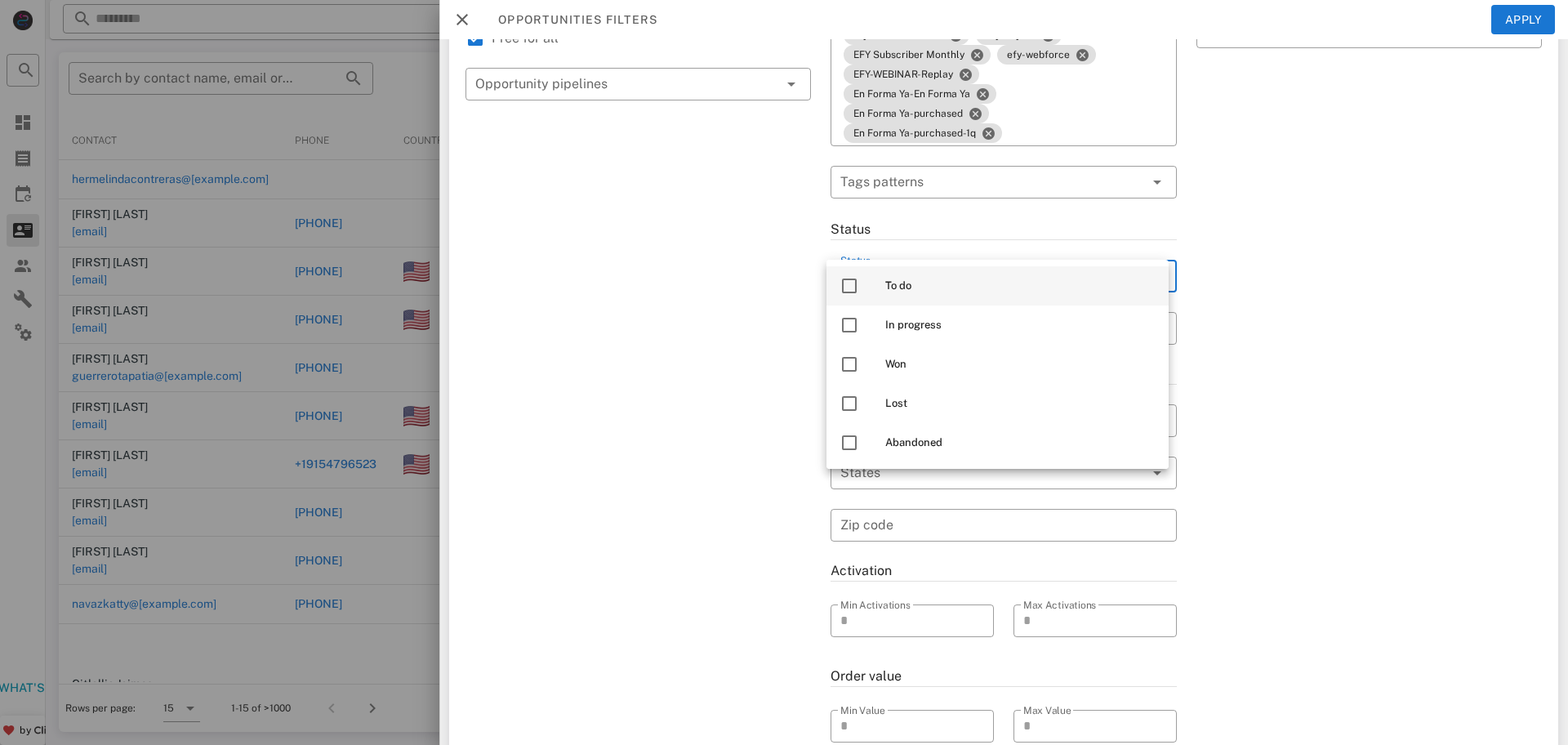 click on "To do" at bounding box center (997, 286) 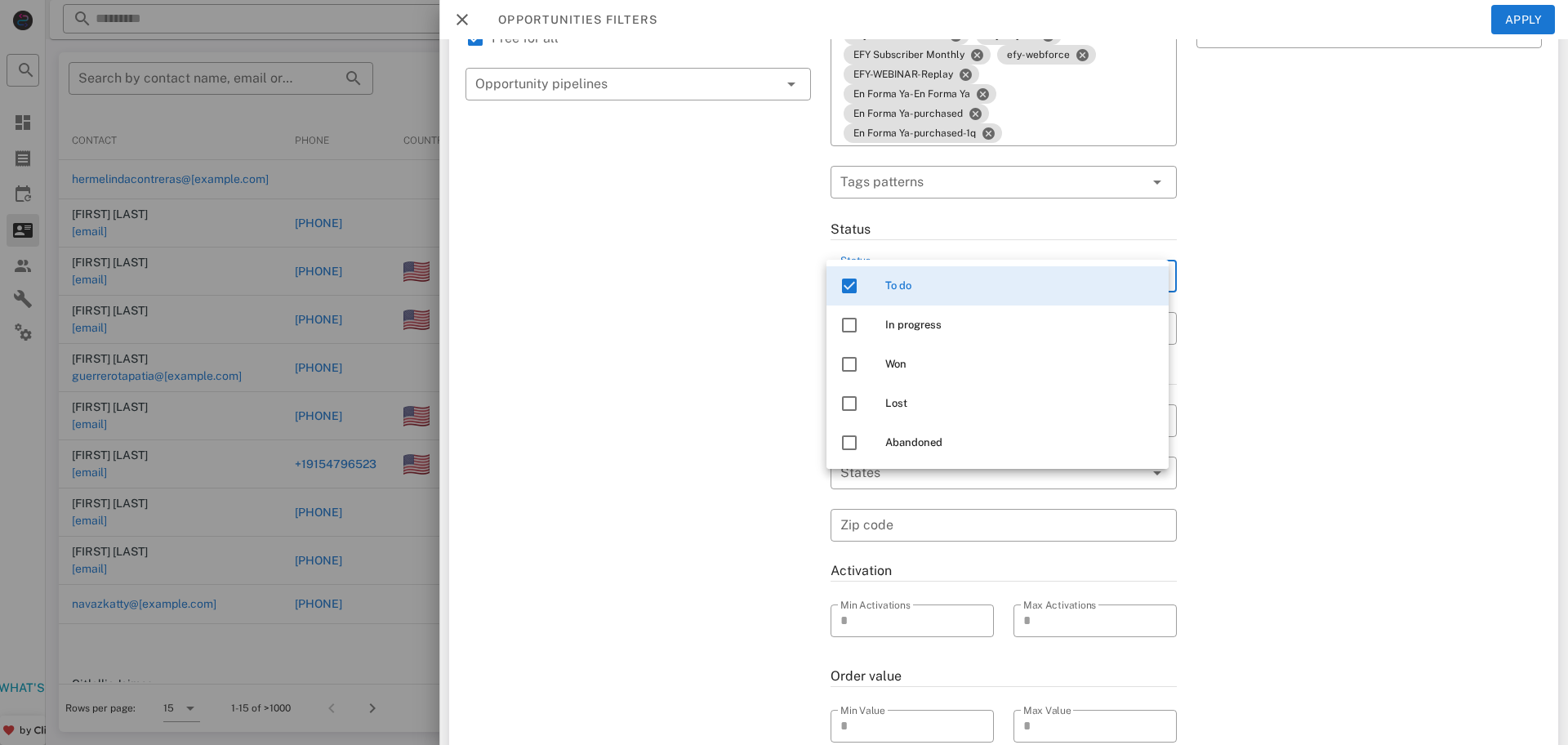 click on "In progress" at bounding box center [1020, 325] 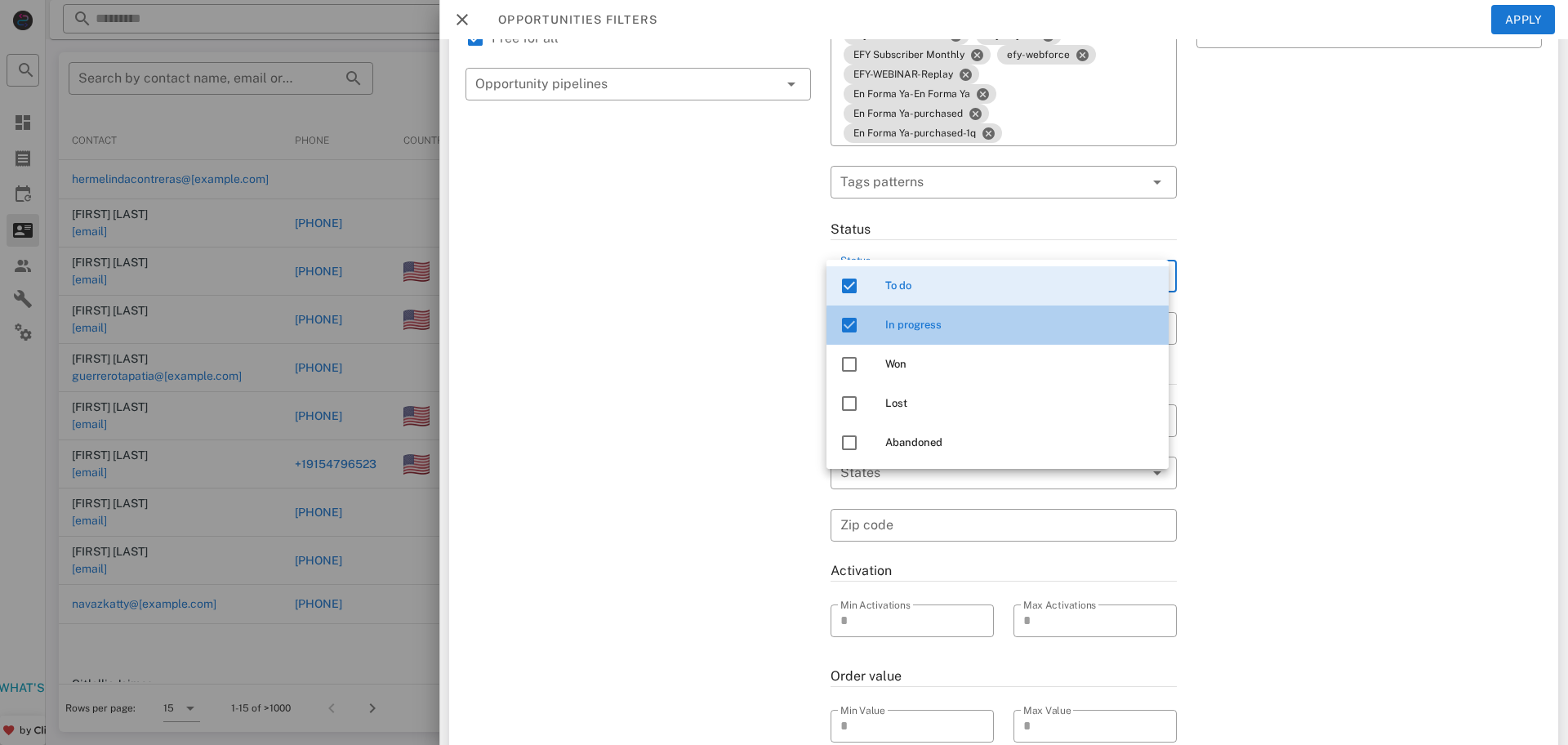 click on "Exclusion filters Tags applied during date range filter ​ Tag sources ​ Tags ​ Tags patterns" at bounding box center (1369, 355) 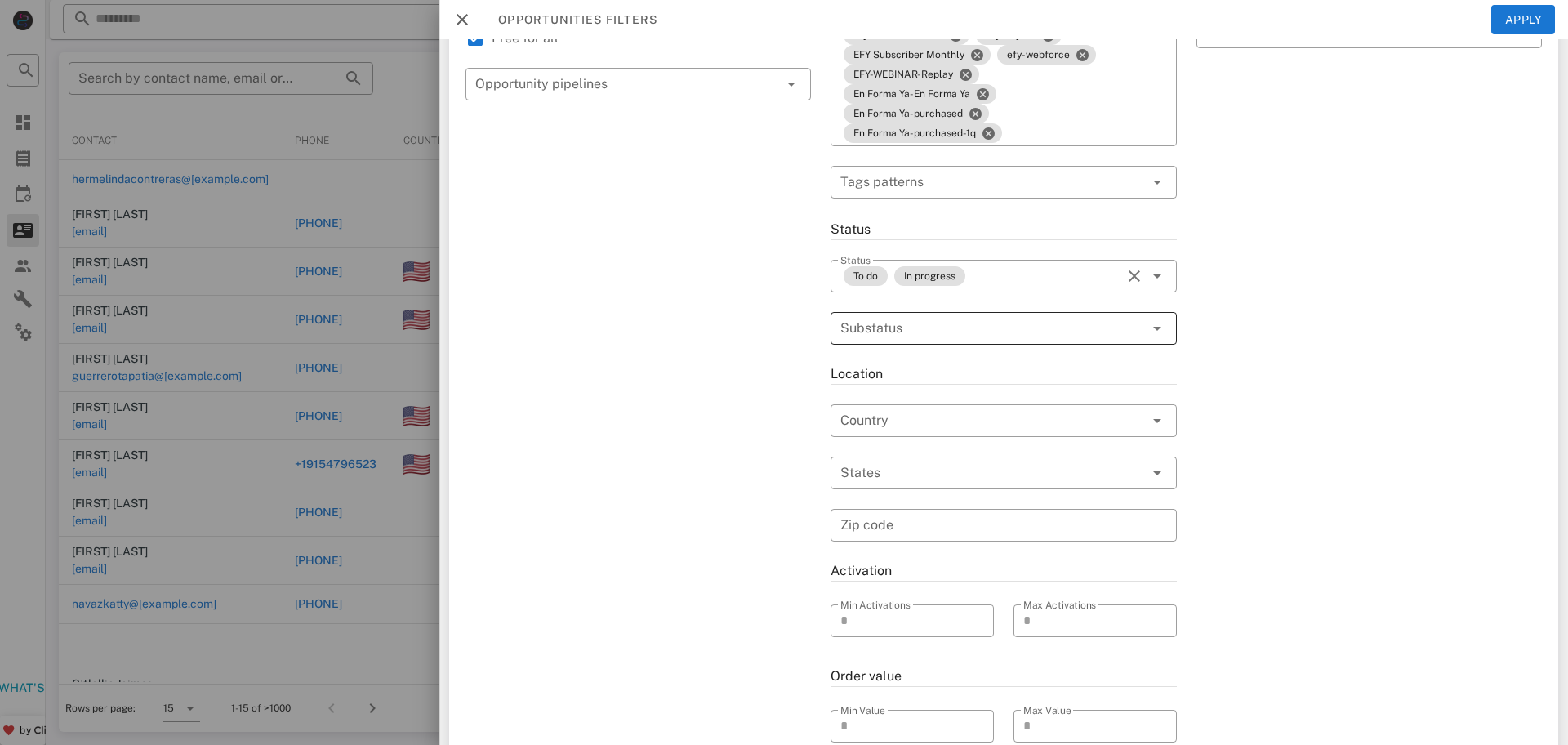 click at bounding box center (1157, 328) 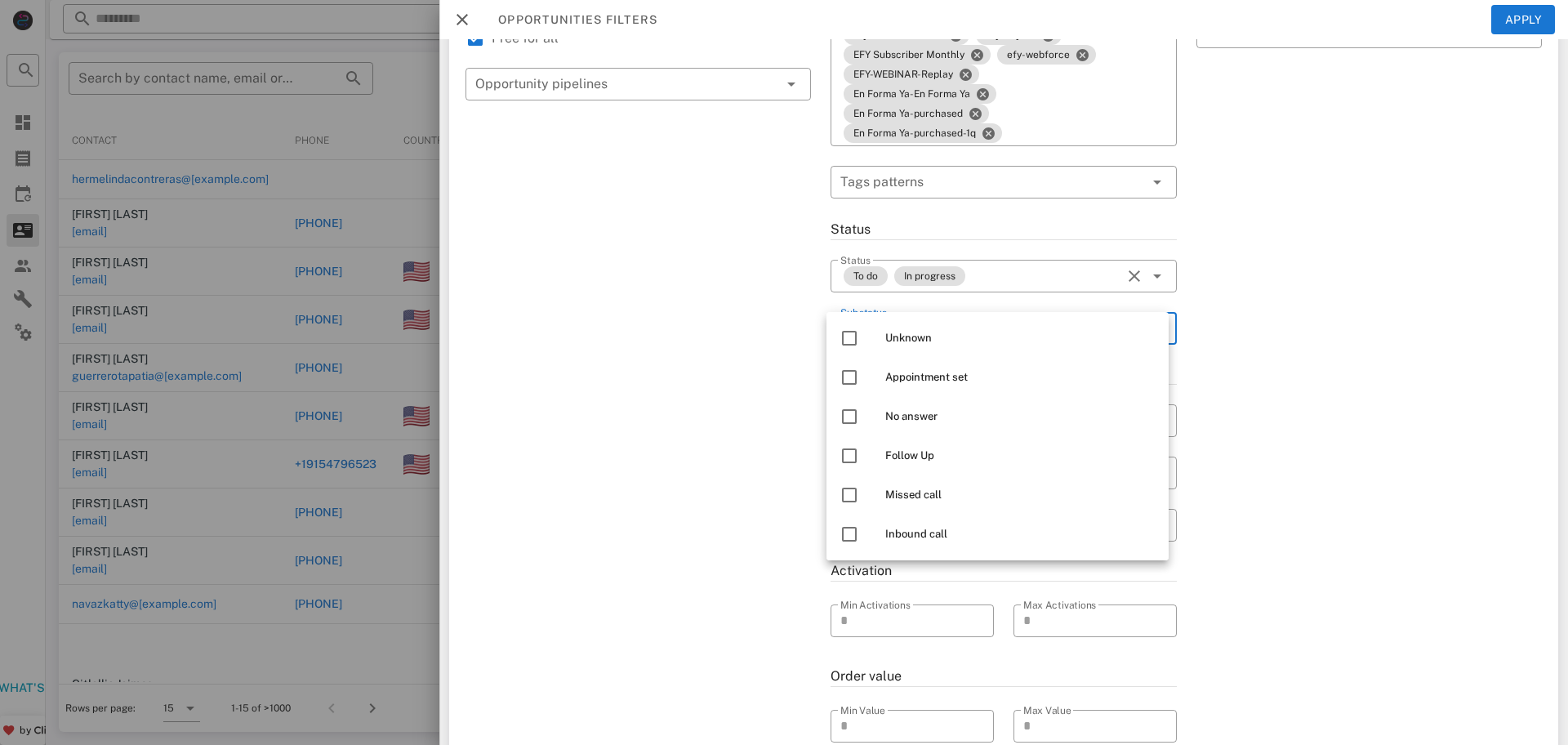 click on "Unknown" at bounding box center [1020, 338] 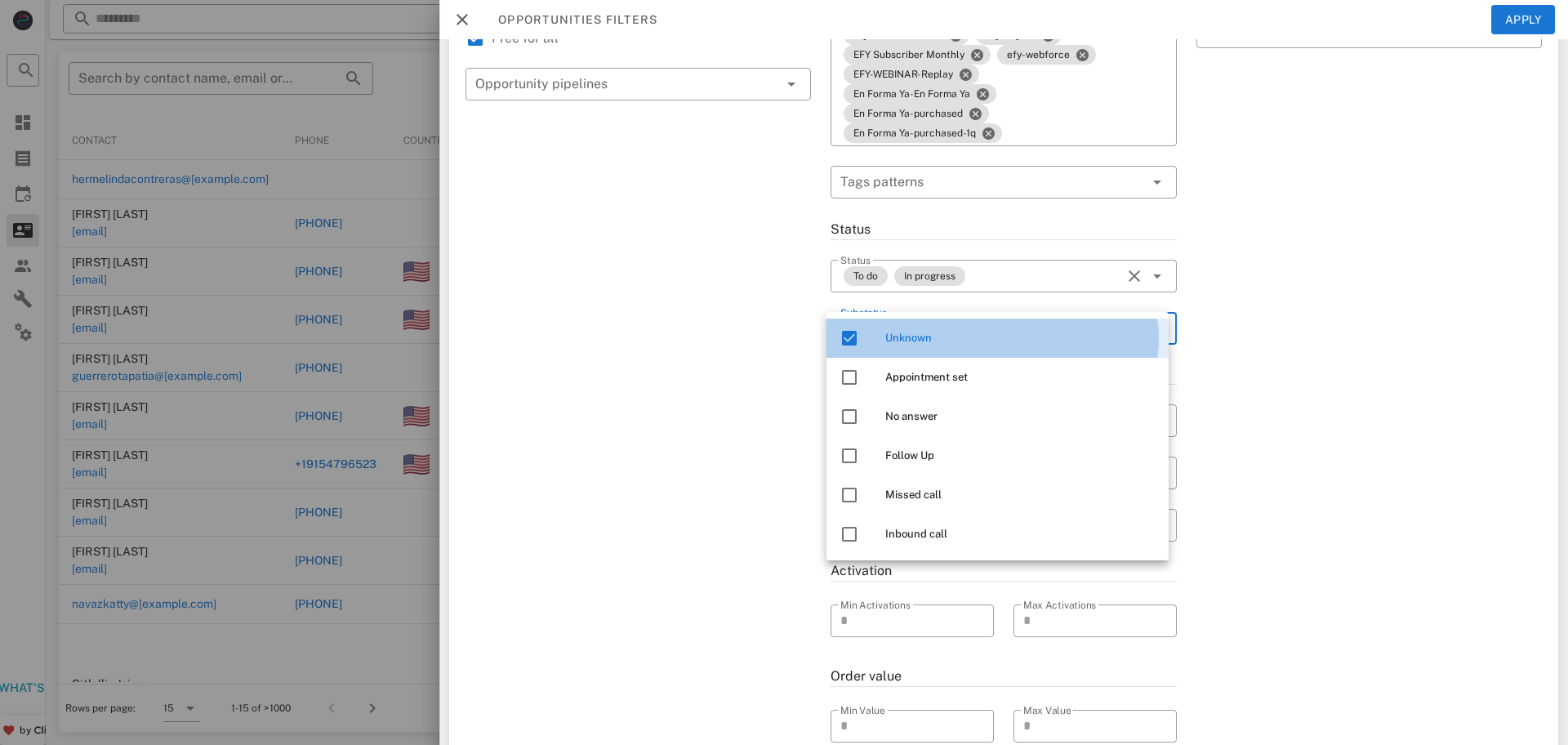 click on "Appointment set" at bounding box center [1020, 377] 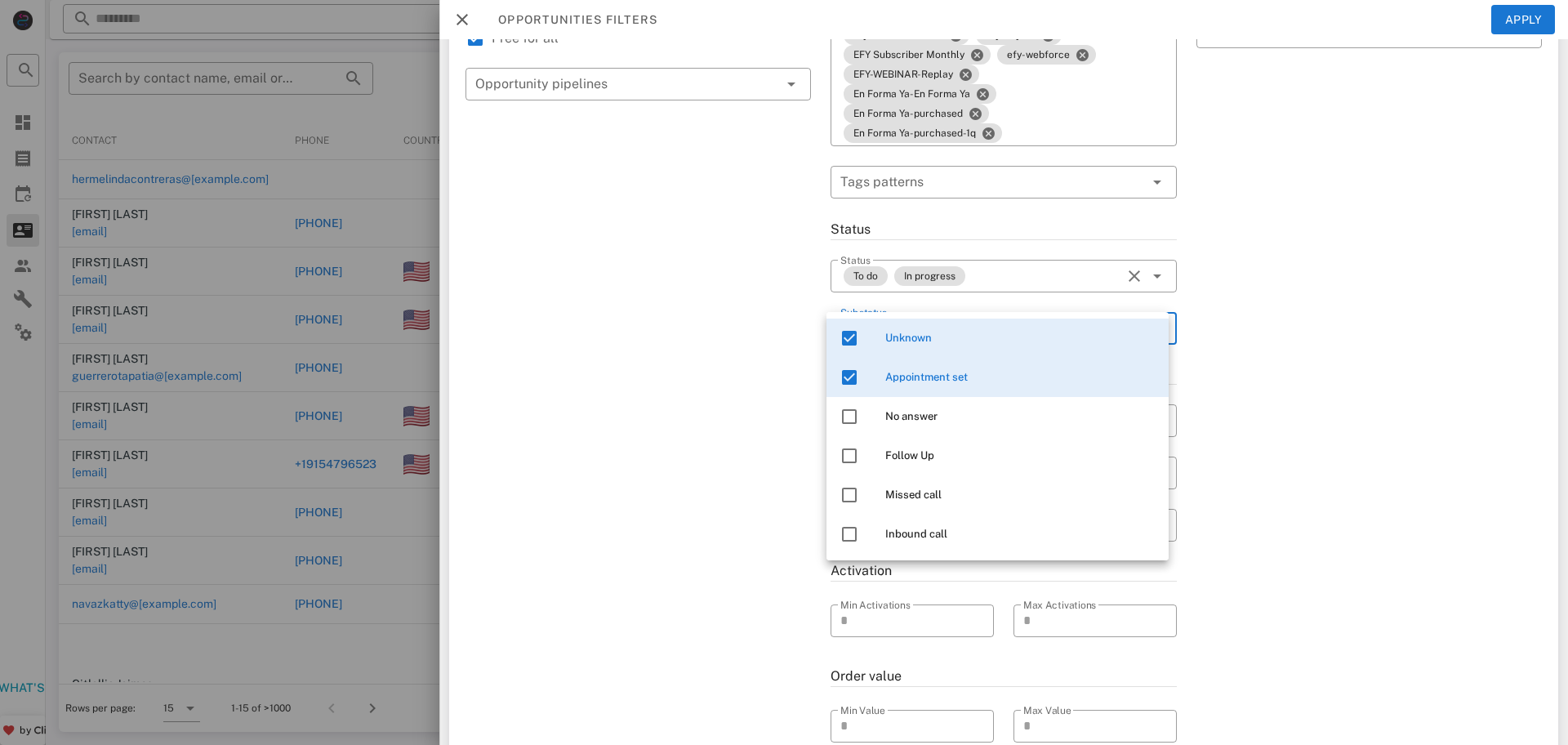 click on "Appointment set" at bounding box center (1020, 377) 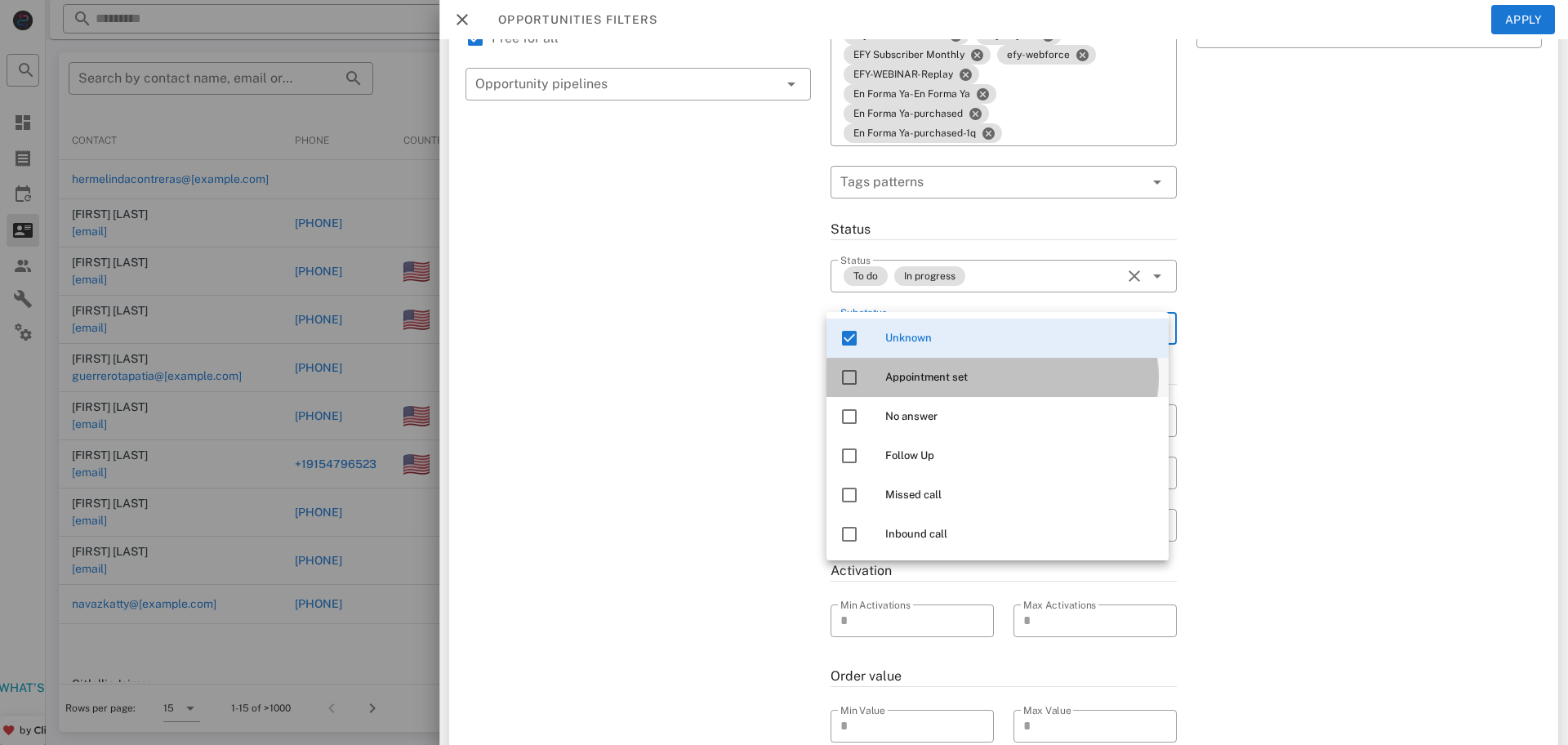 click on "No answer" at bounding box center (1020, 417) 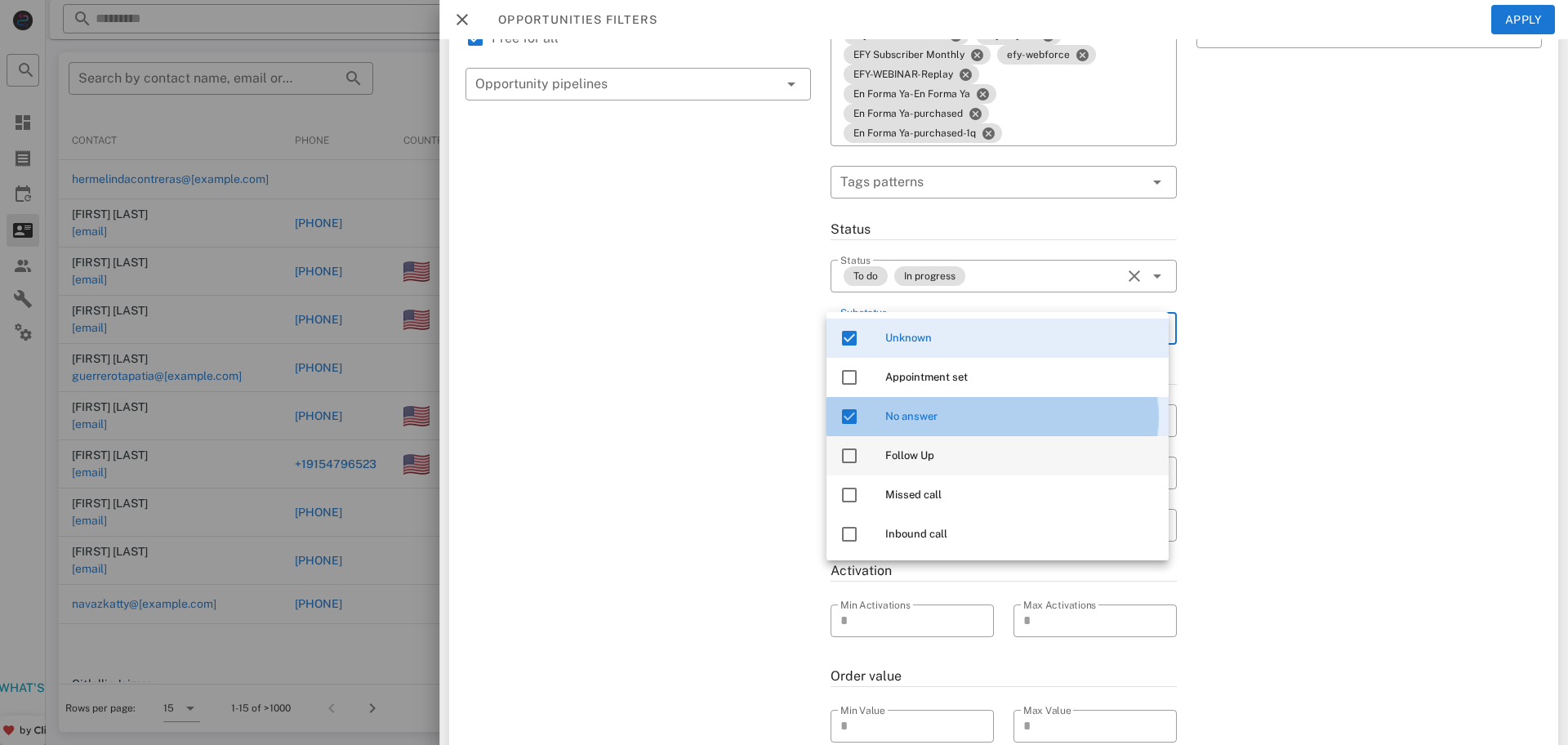 click on "Follow Up" at bounding box center (1020, 456) 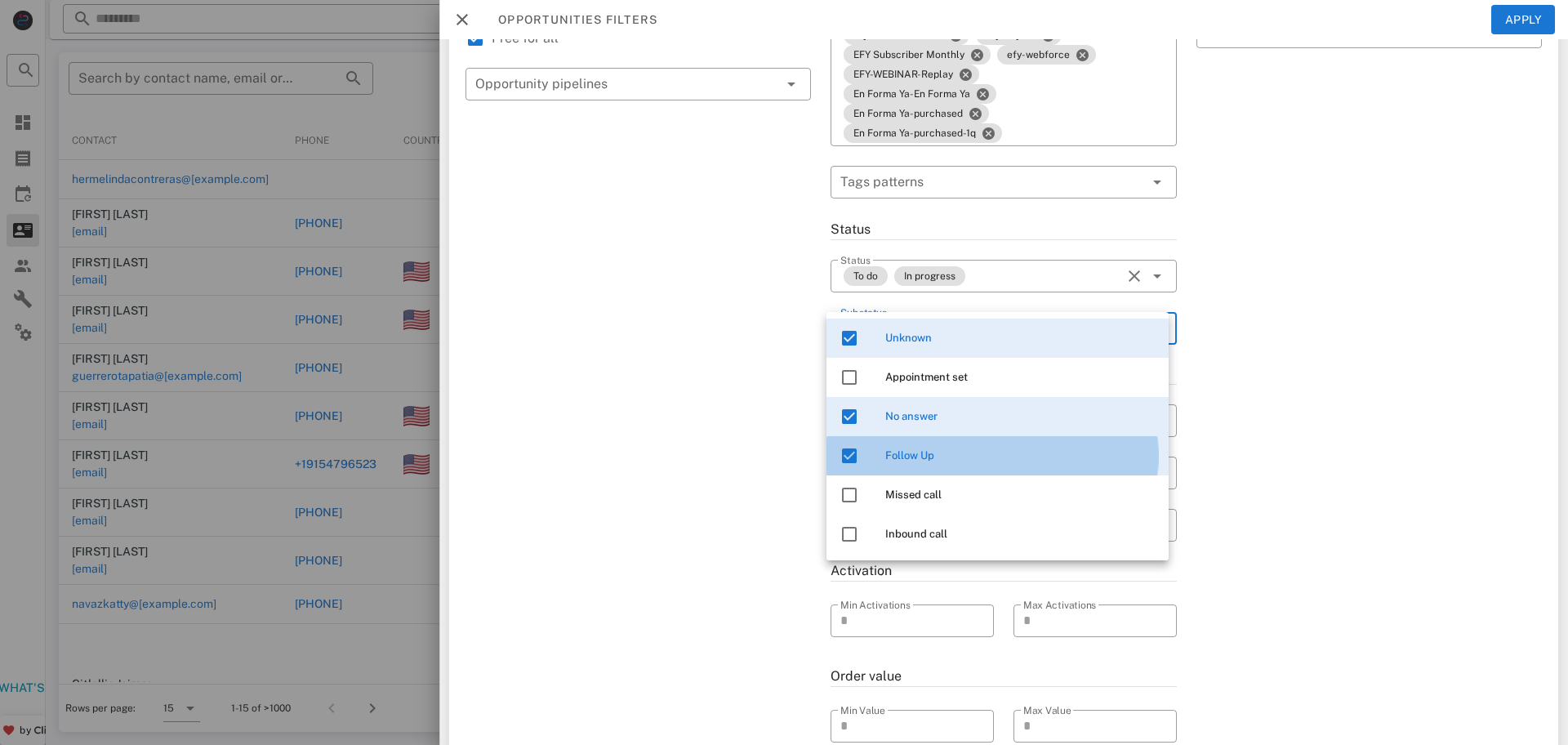 click on "Missed call" at bounding box center (1020, 495) 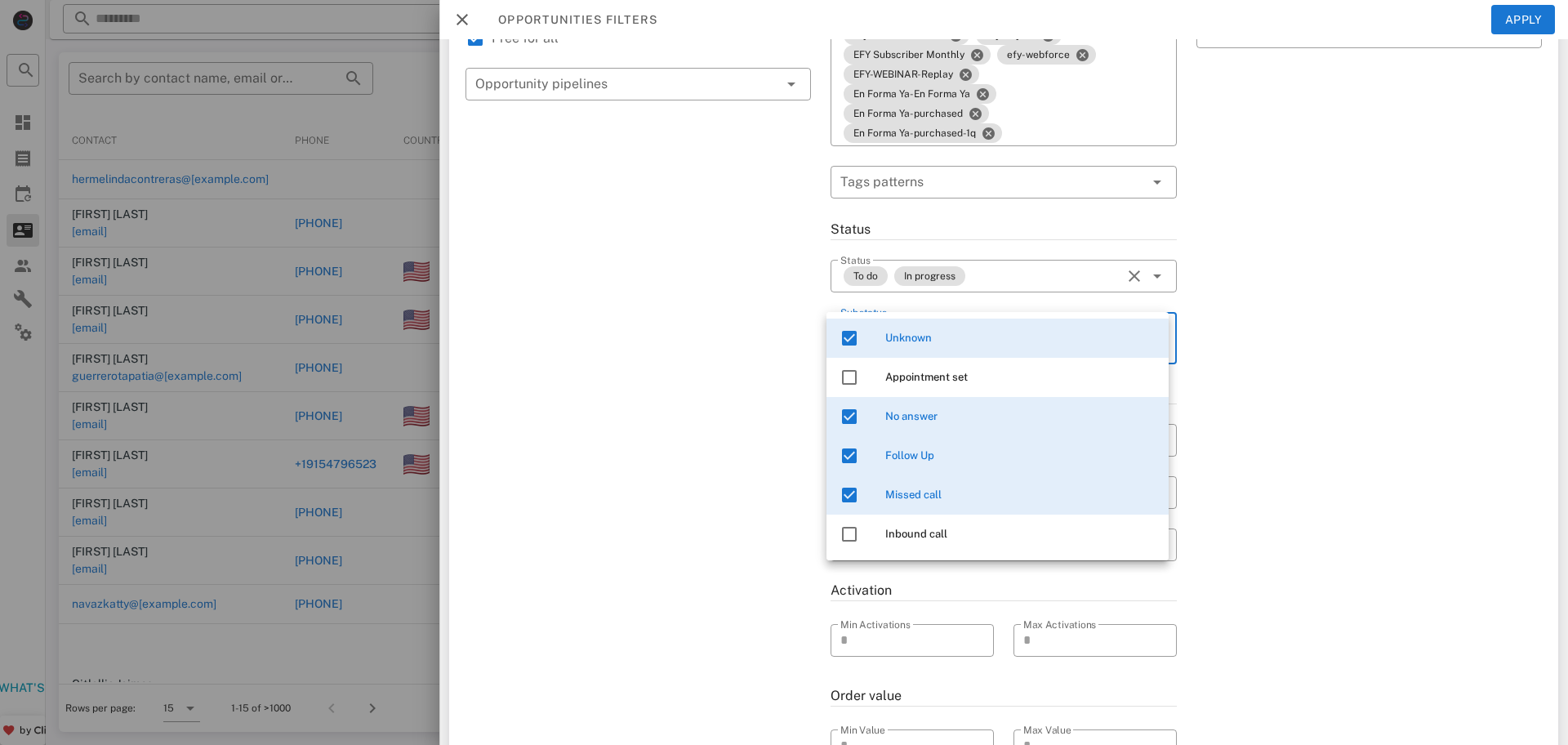 click on "Inbound call" at bounding box center [1020, 534] 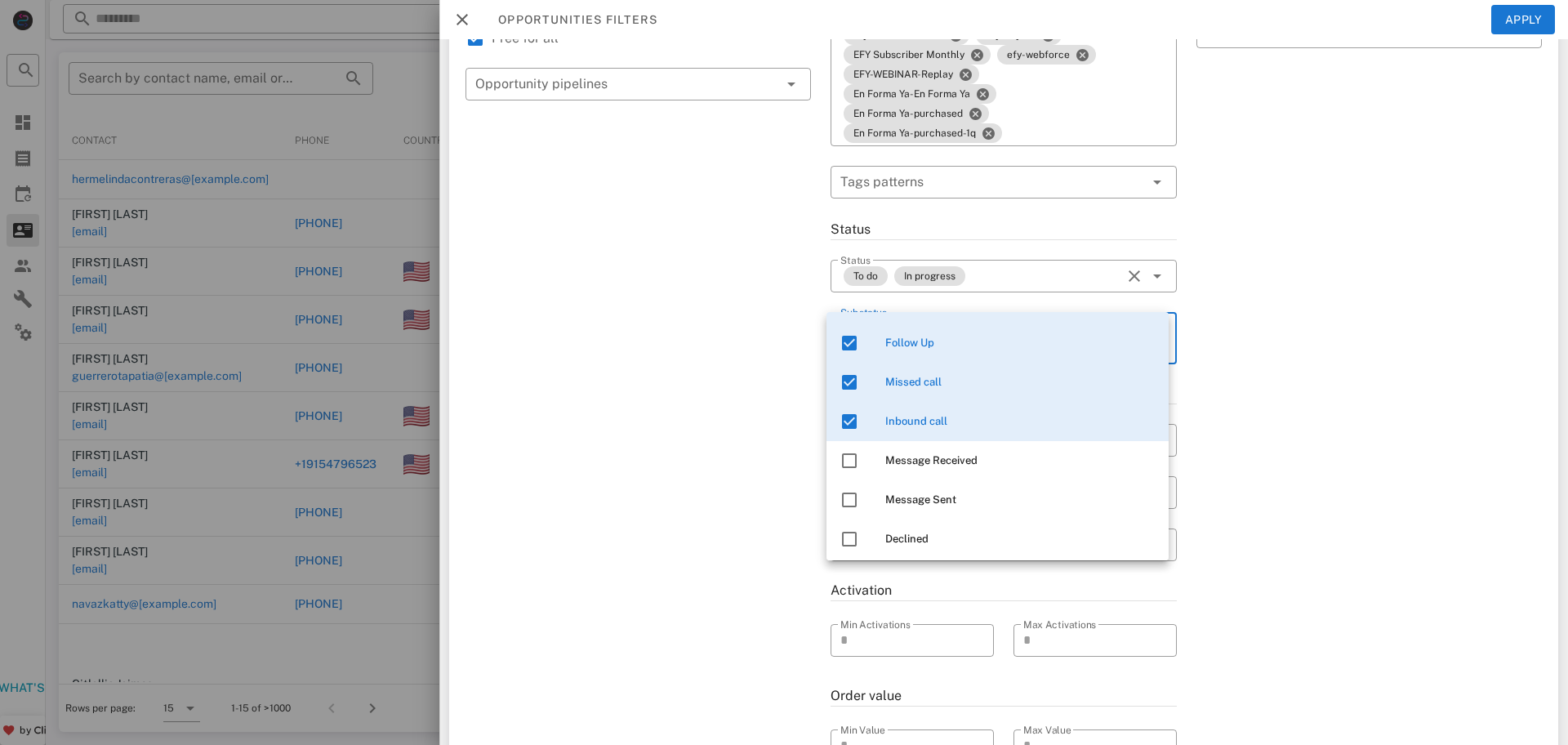 scroll, scrollTop: 118, scrollLeft: 0, axis: vertical 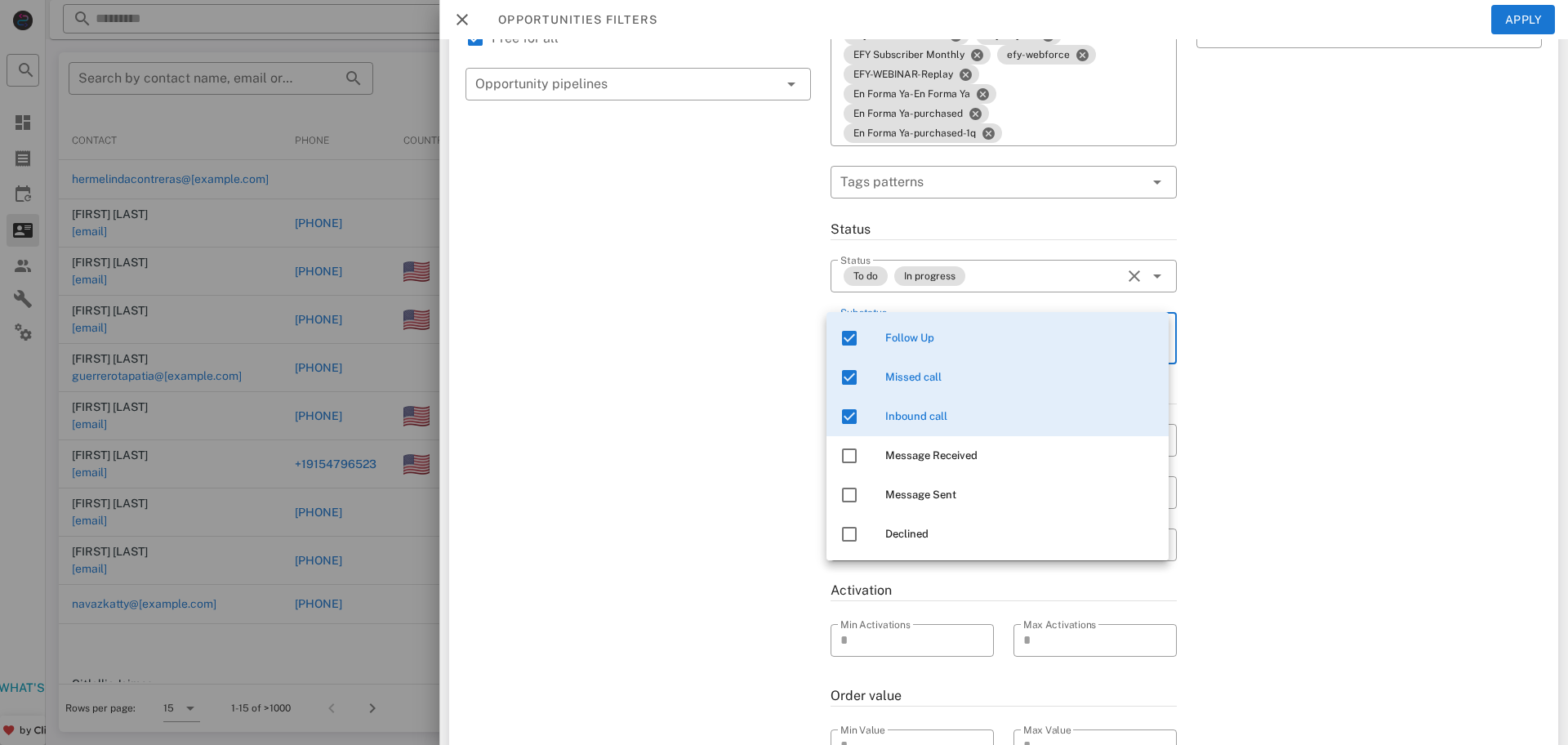 click on "Message Received" at bounding box center (1020, 456) 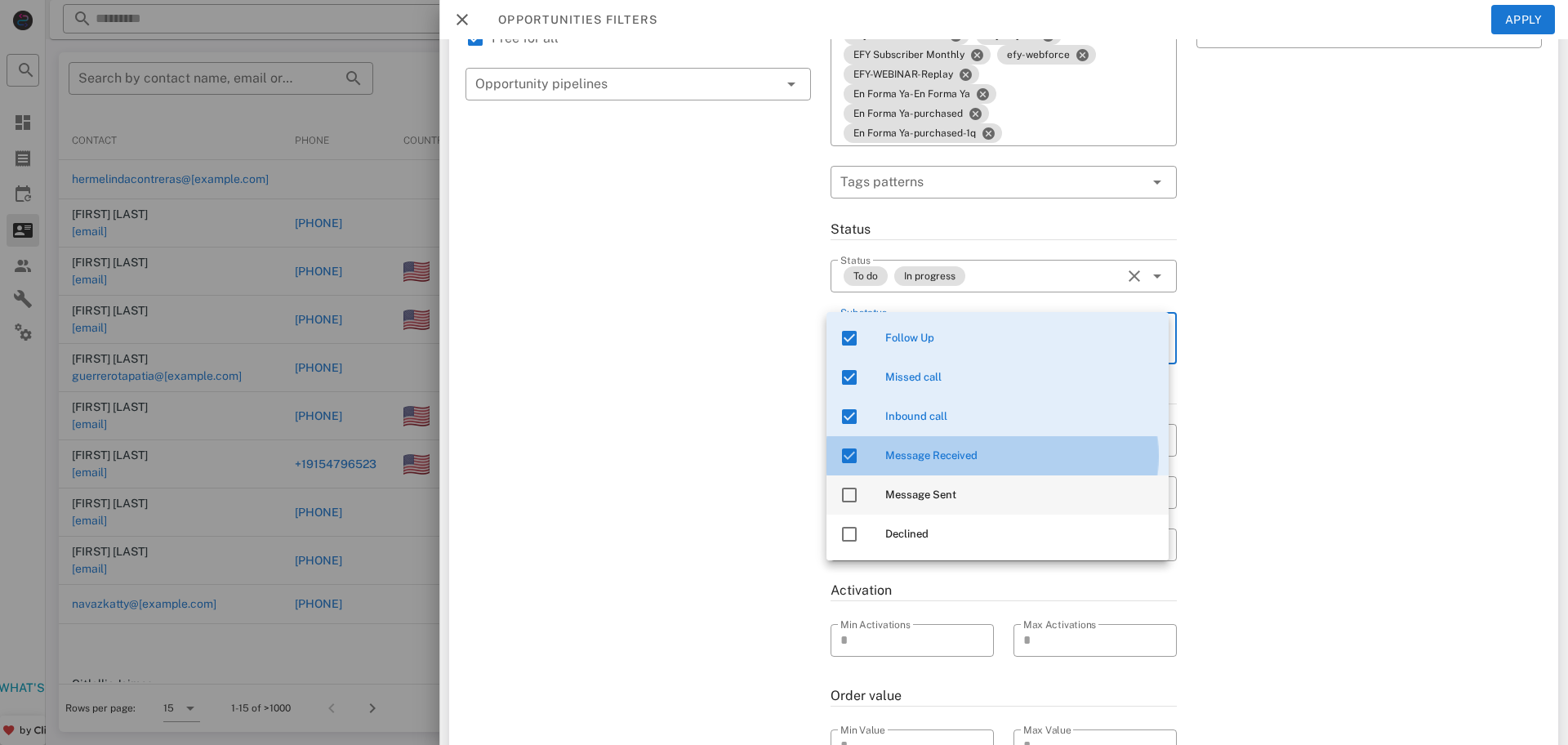 click on "Message Sent" at bounding box center (1020, 495) 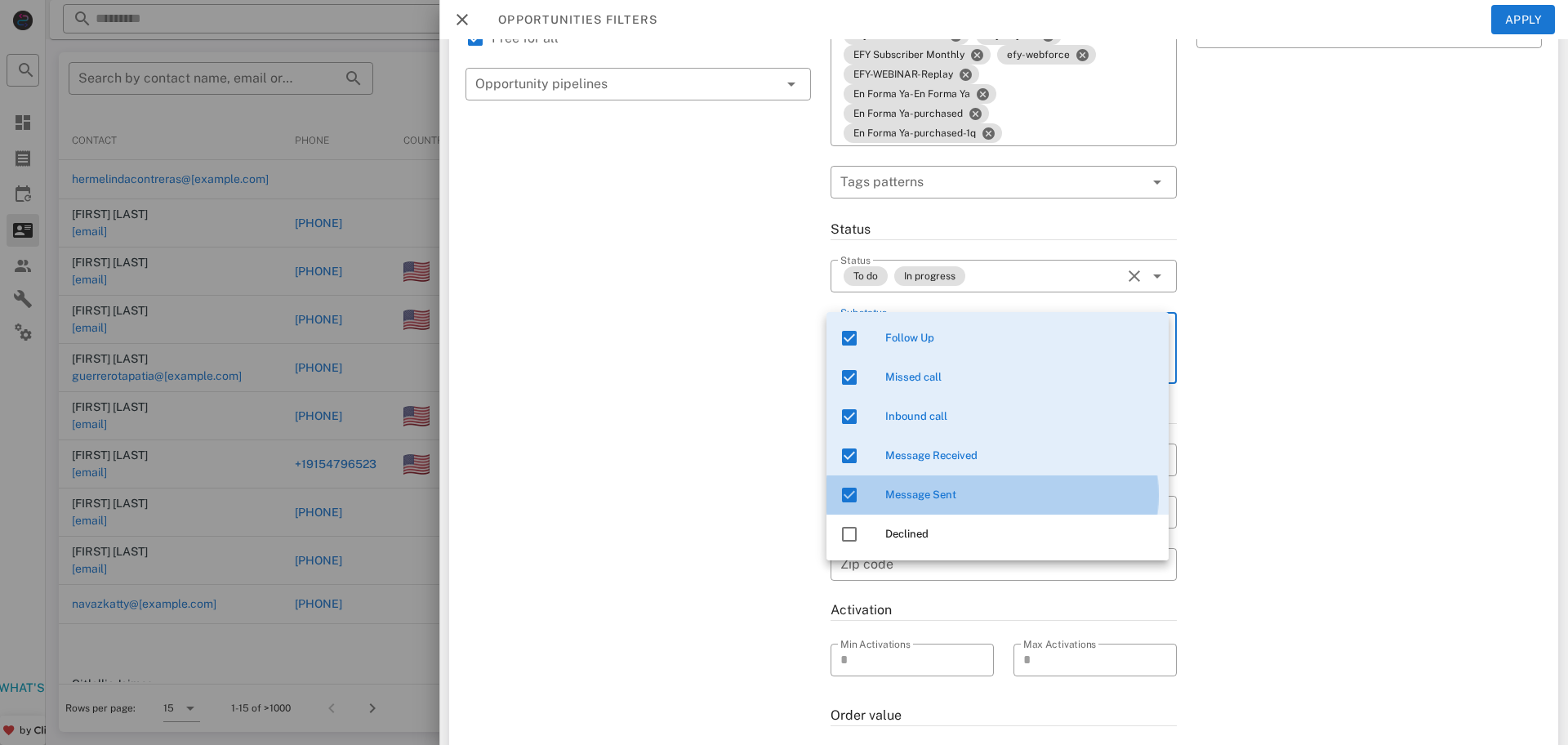 click on "Unknown Appointment set No answer Follow Up Missed call Inbound call Message Received Message Sent Declined" at bounding box center [997, 377] 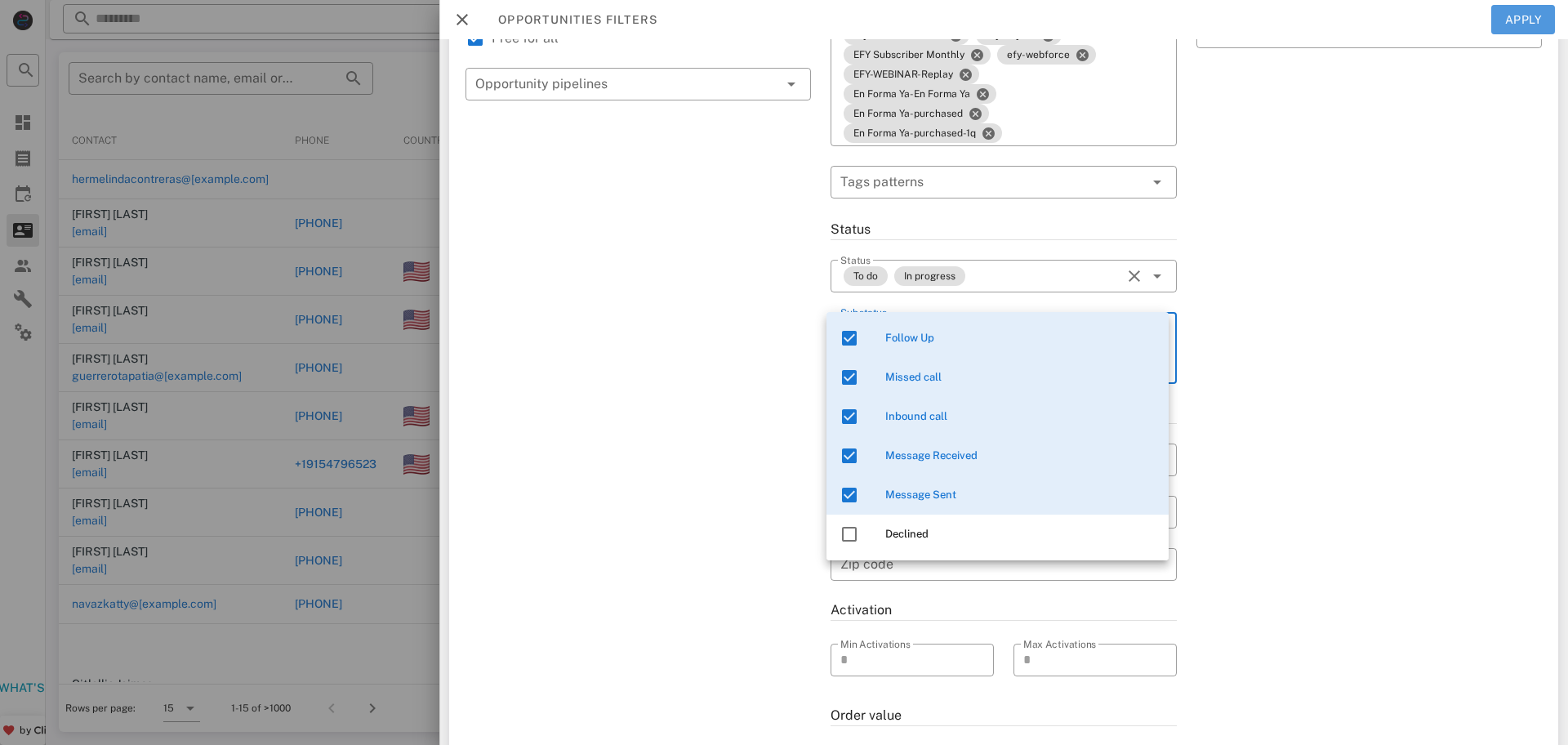 click on "Apply" at bounding box center (1523, 20) 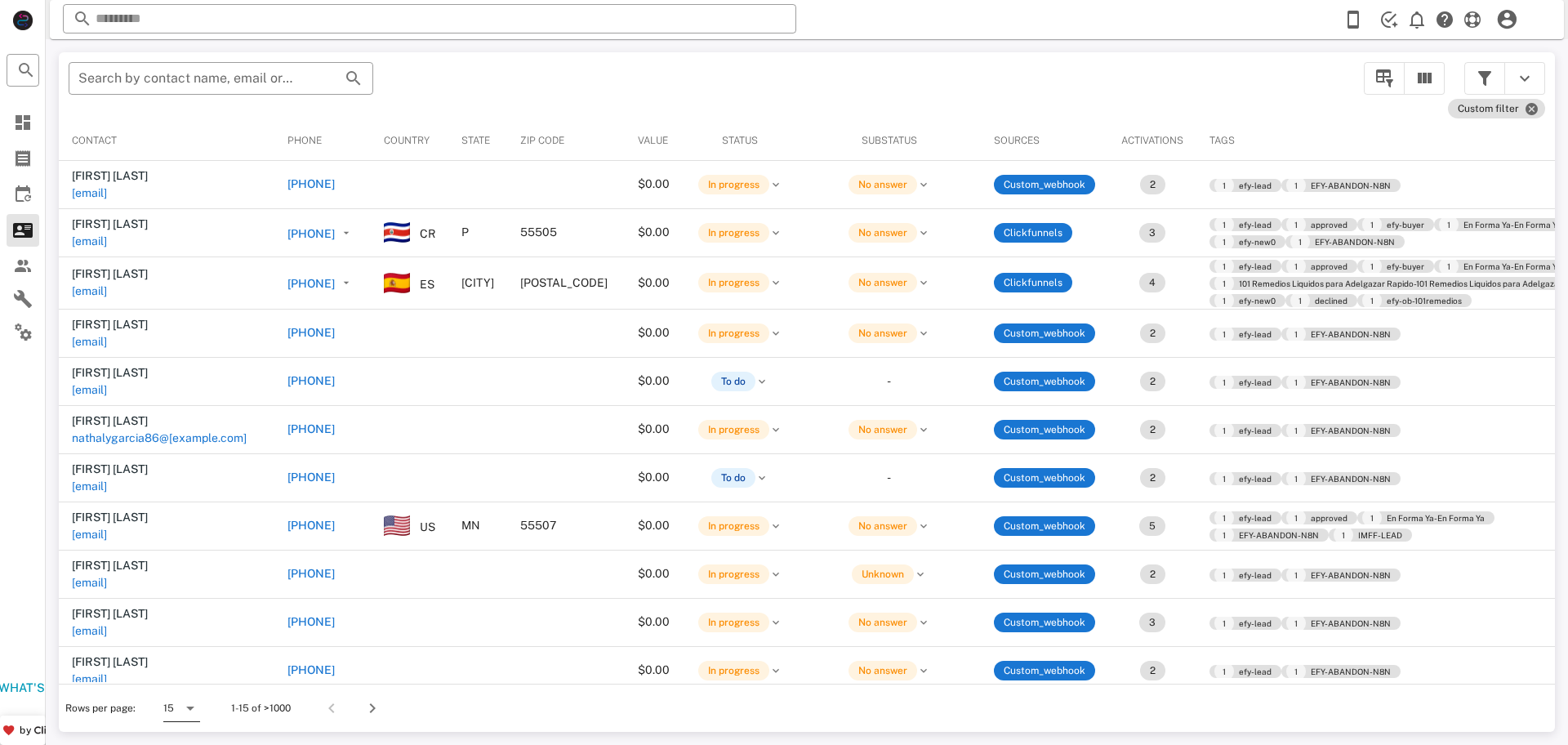 click at bounding box center [190, 708] 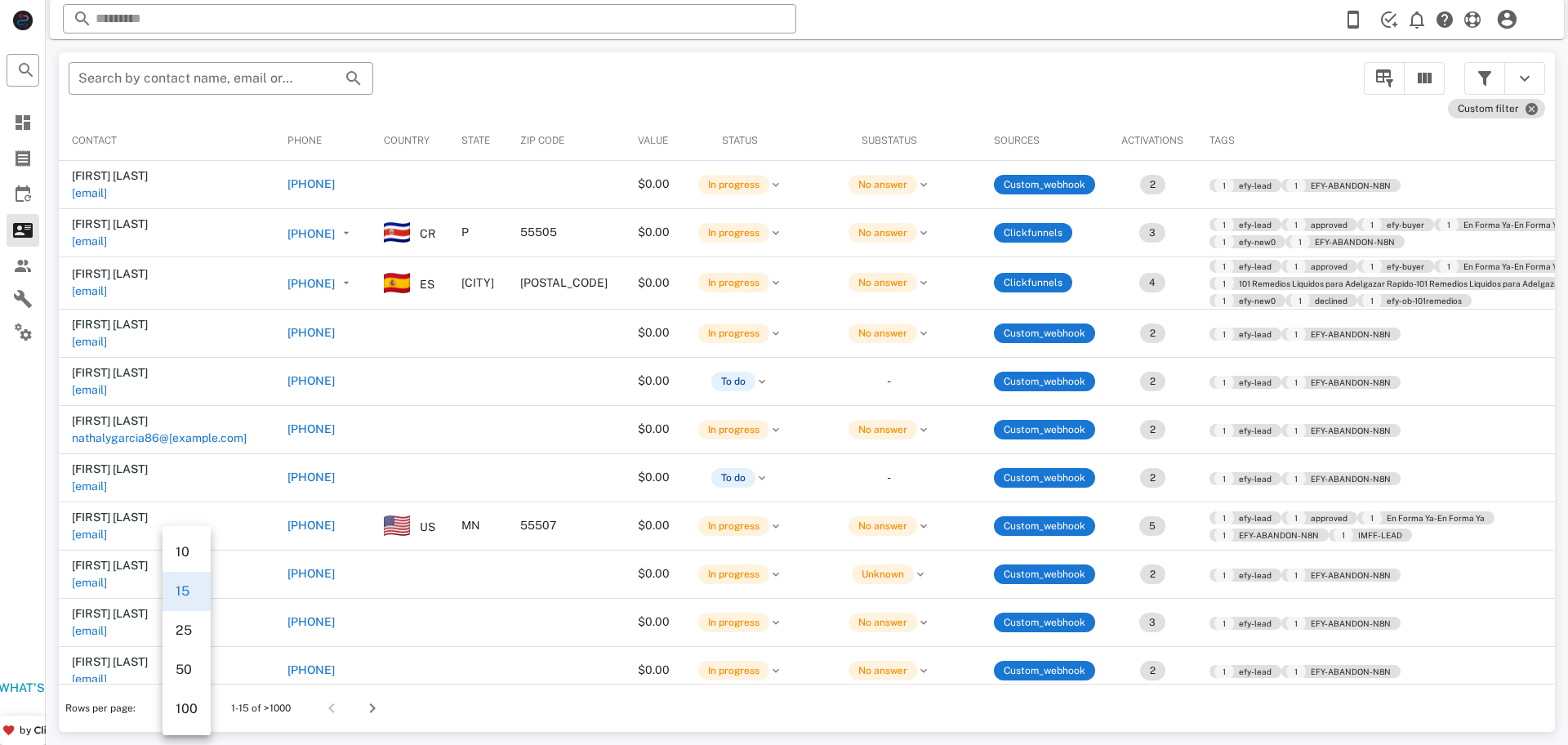 click on "100" at bounding box center (186, 708) 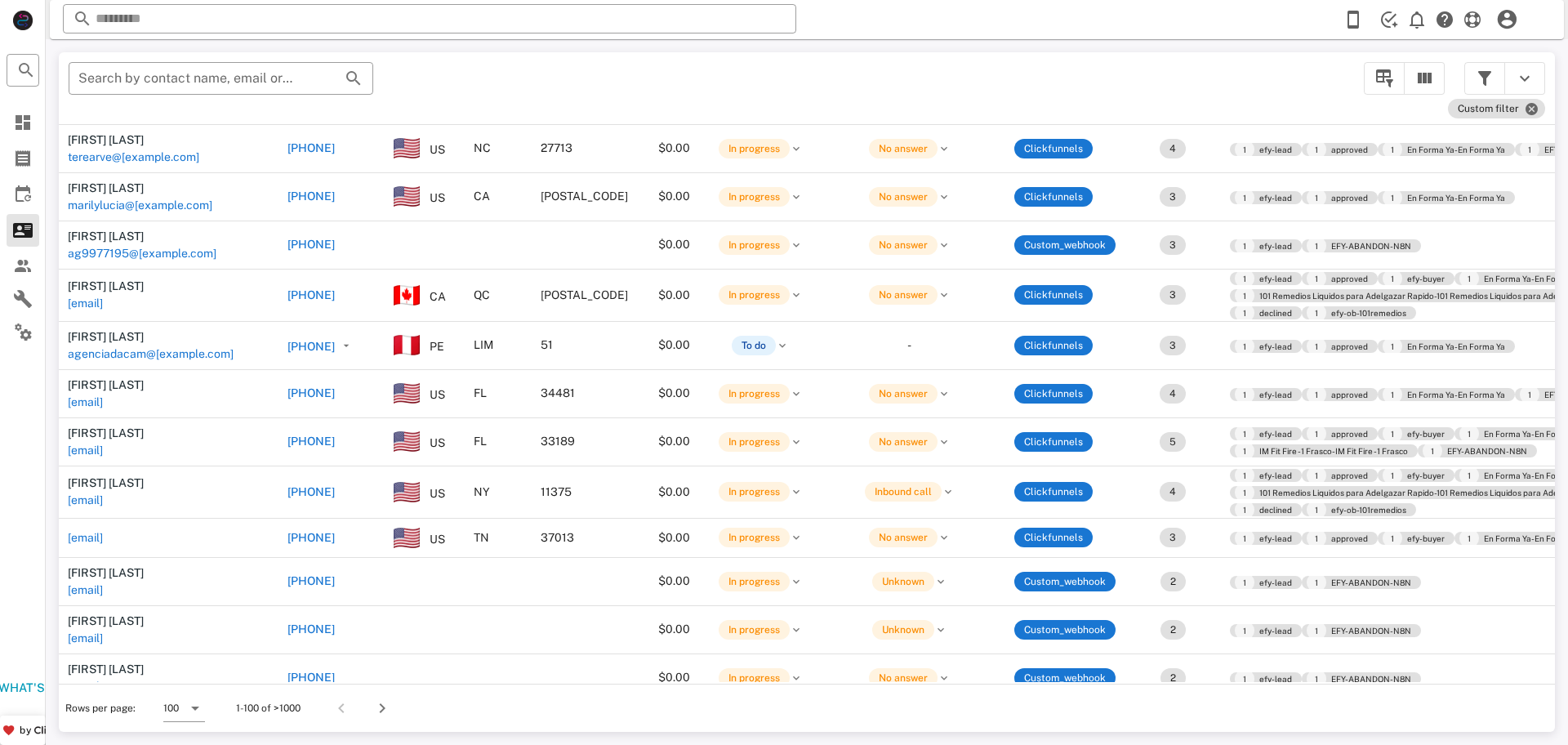 scroll, scrollTop: 3580, scrollLeft: 4, axis: both 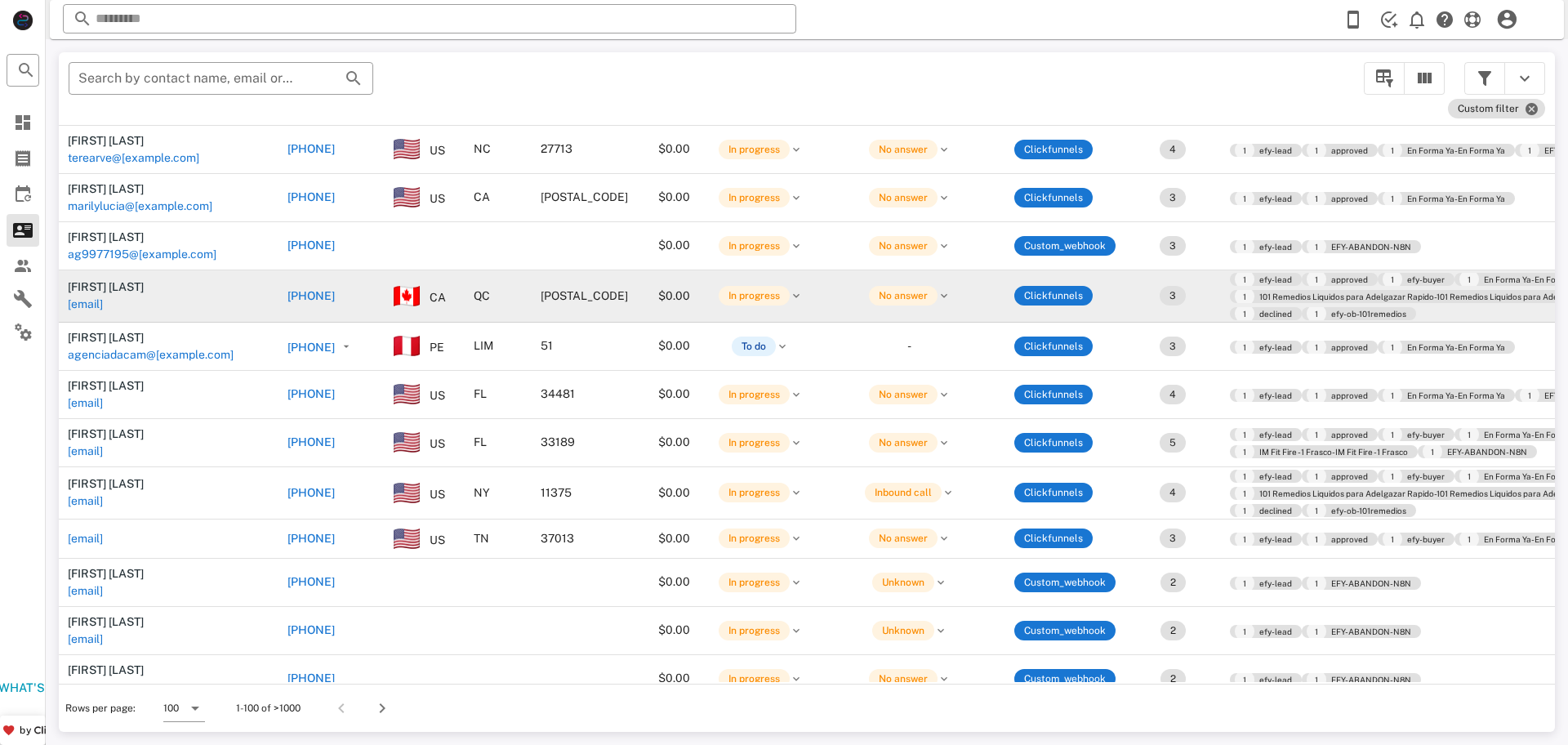 click on "acyly@yahoo.com" at bounding box center [85, 304] 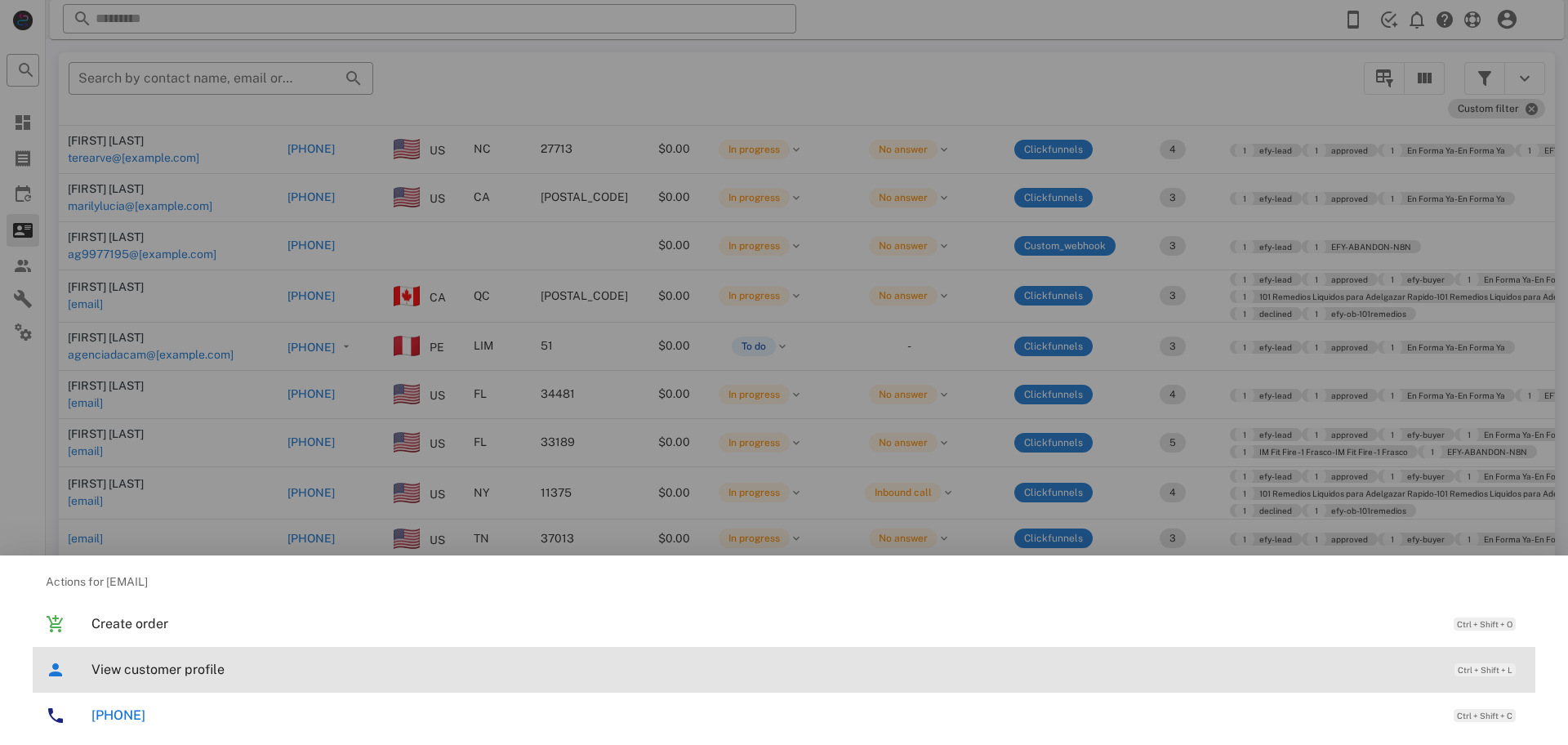 click on "View customer profile" at bounding box center [764, 669] 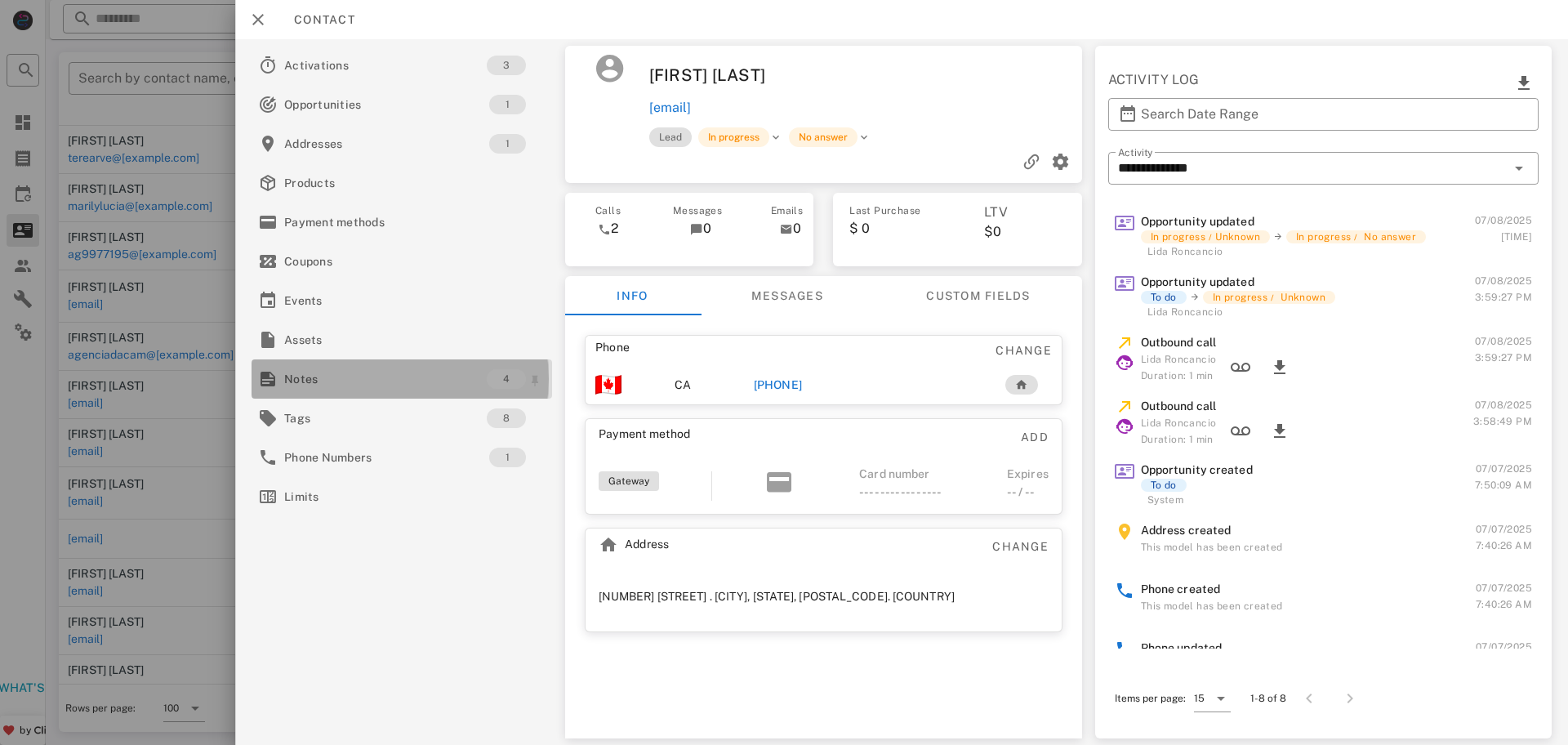 click on "Notes" at bounding box center [385, 379] 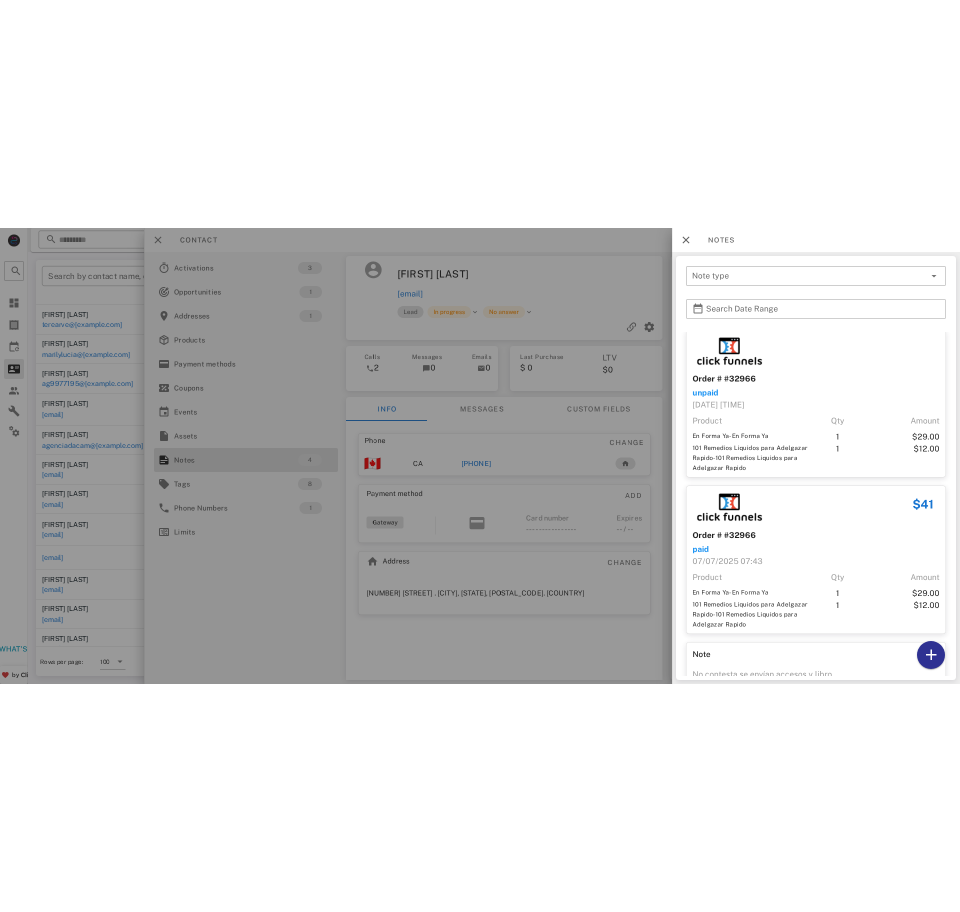 scroll, scrollTop: 403, scrollLeft: 0, axis: vertical 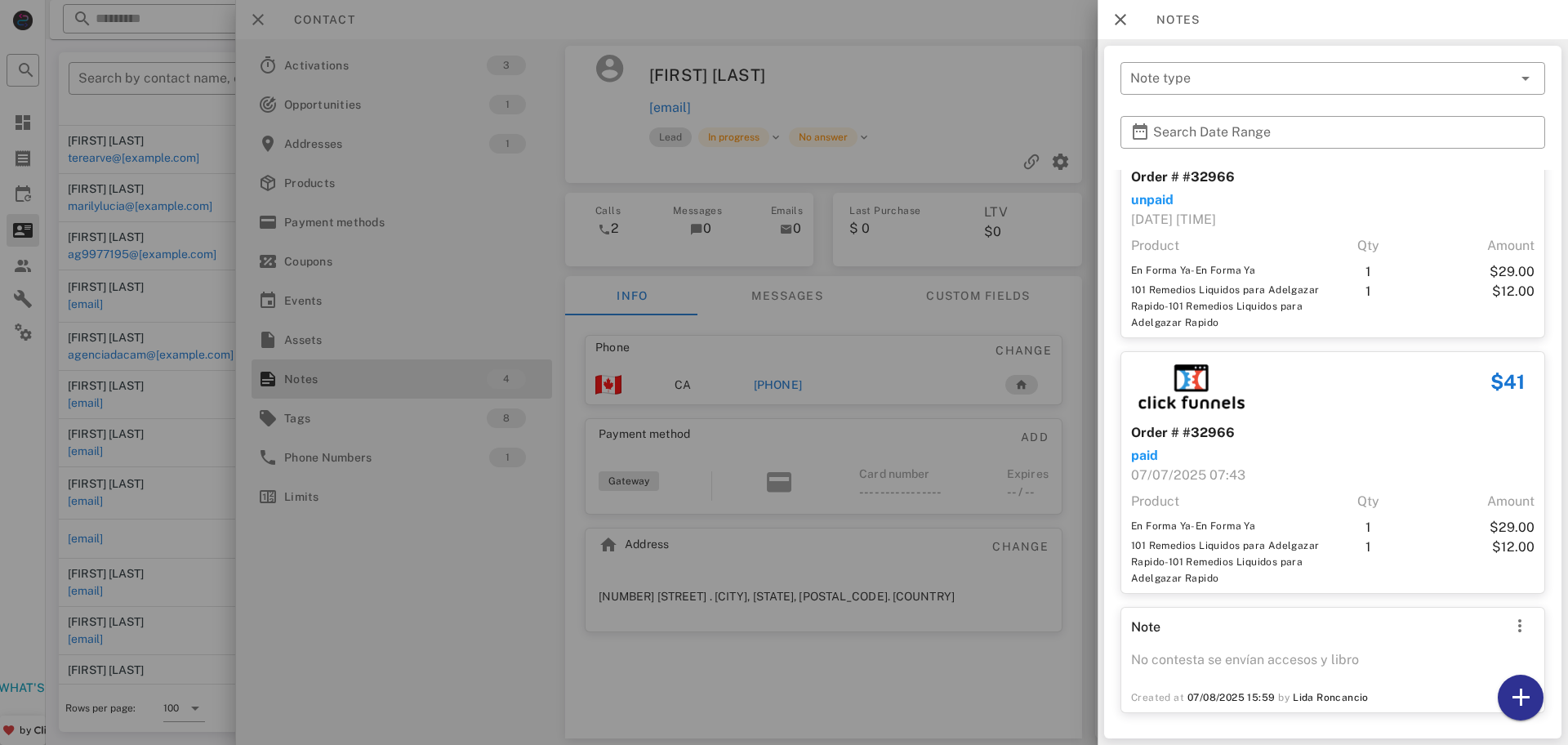 click at bounding box center [784, 372] 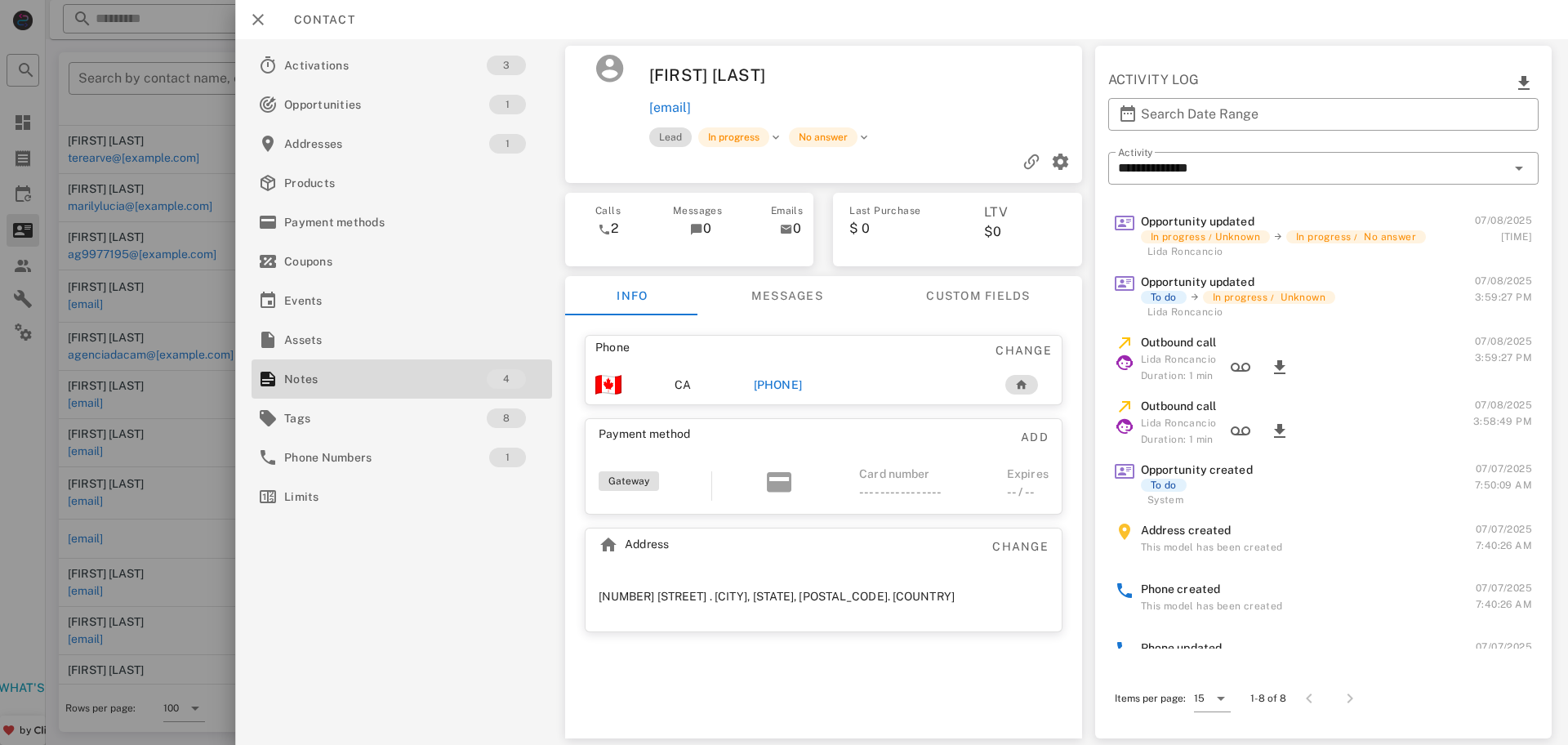 click on "+15148850332" at bounding box center [777, 385] 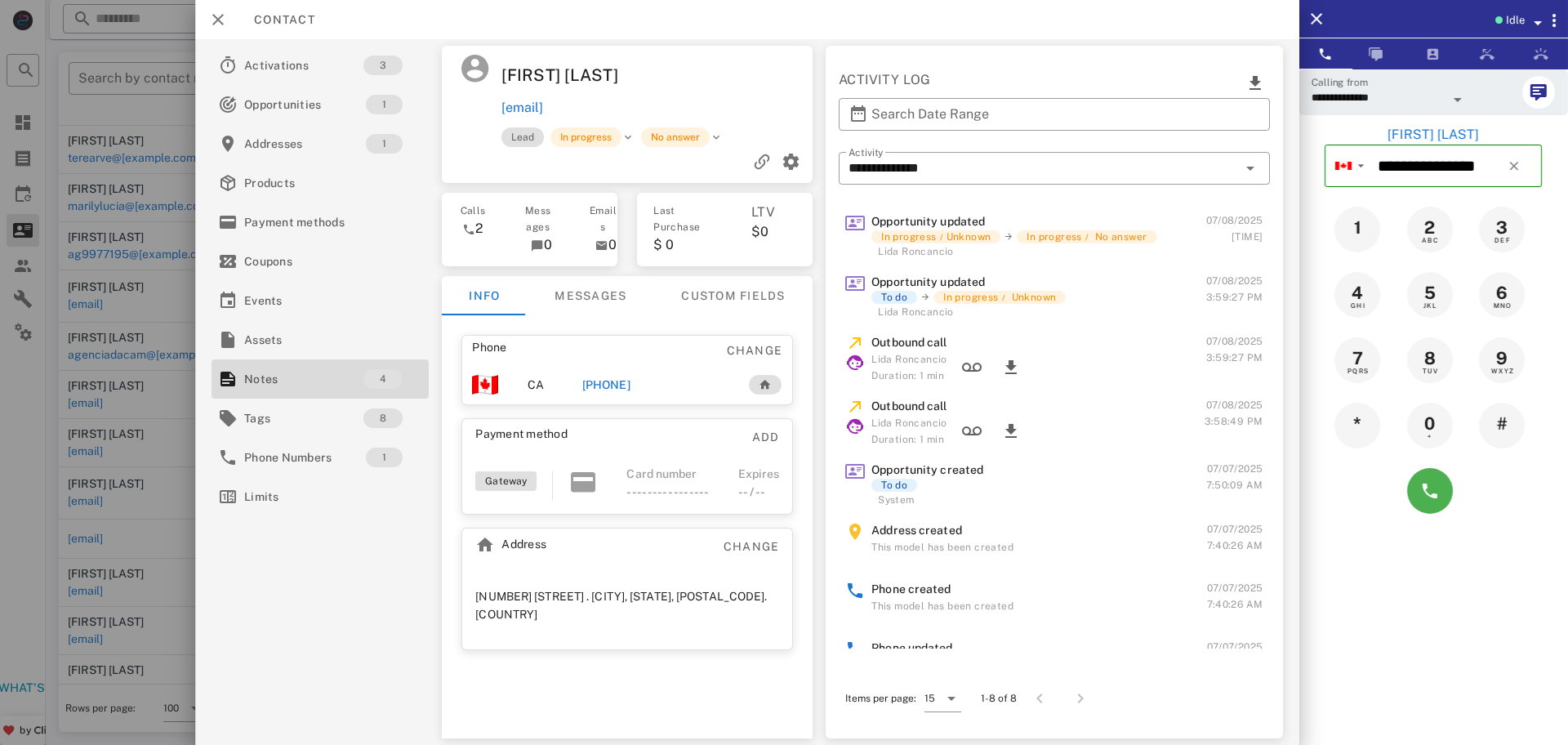 click on "**********" at bounding box center [1378, 97] 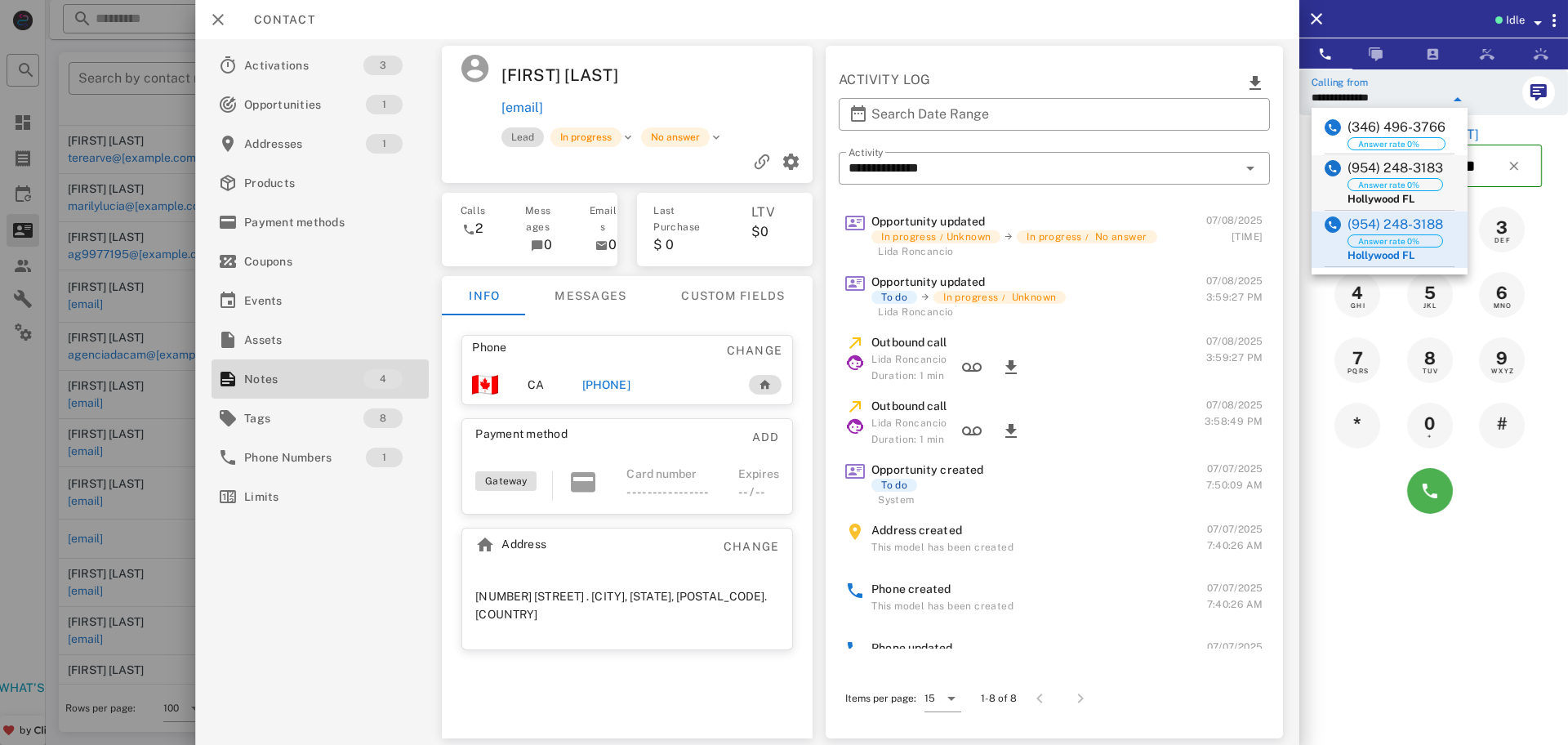 click on "(954) 248-3183" at bounding box center (1395, 168) 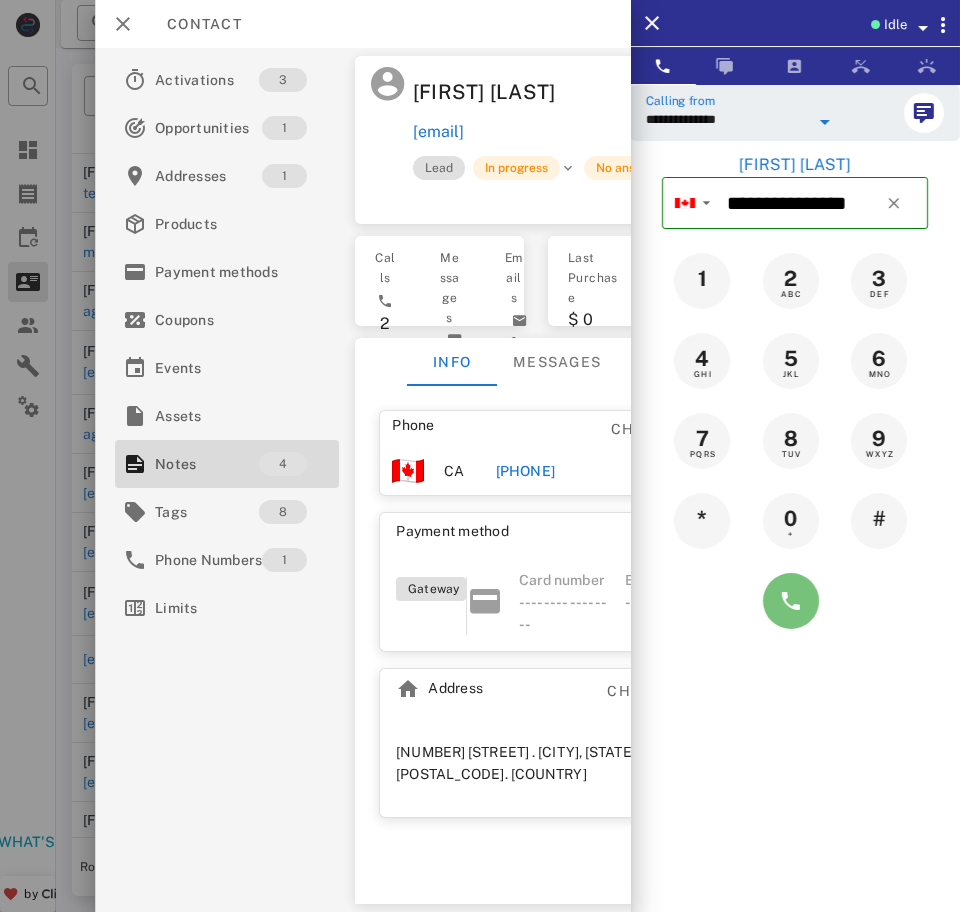 click at bounding box center (791, 601) 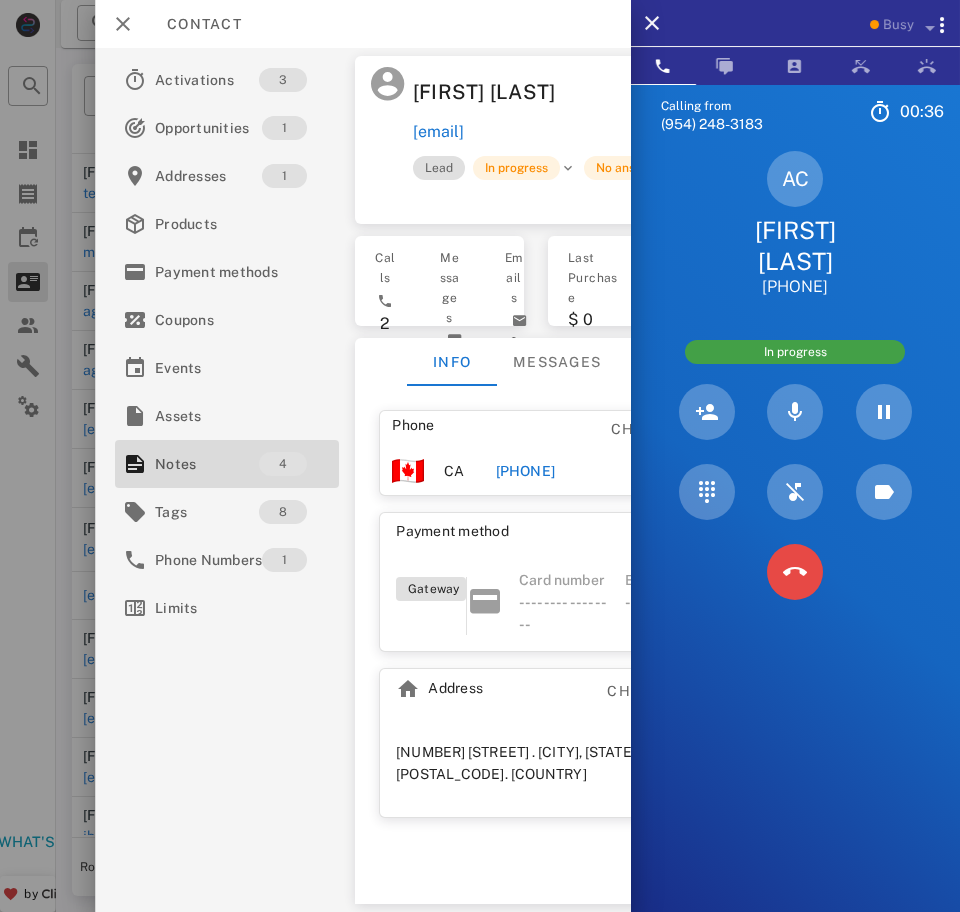 click at bounding box center [795, 572] 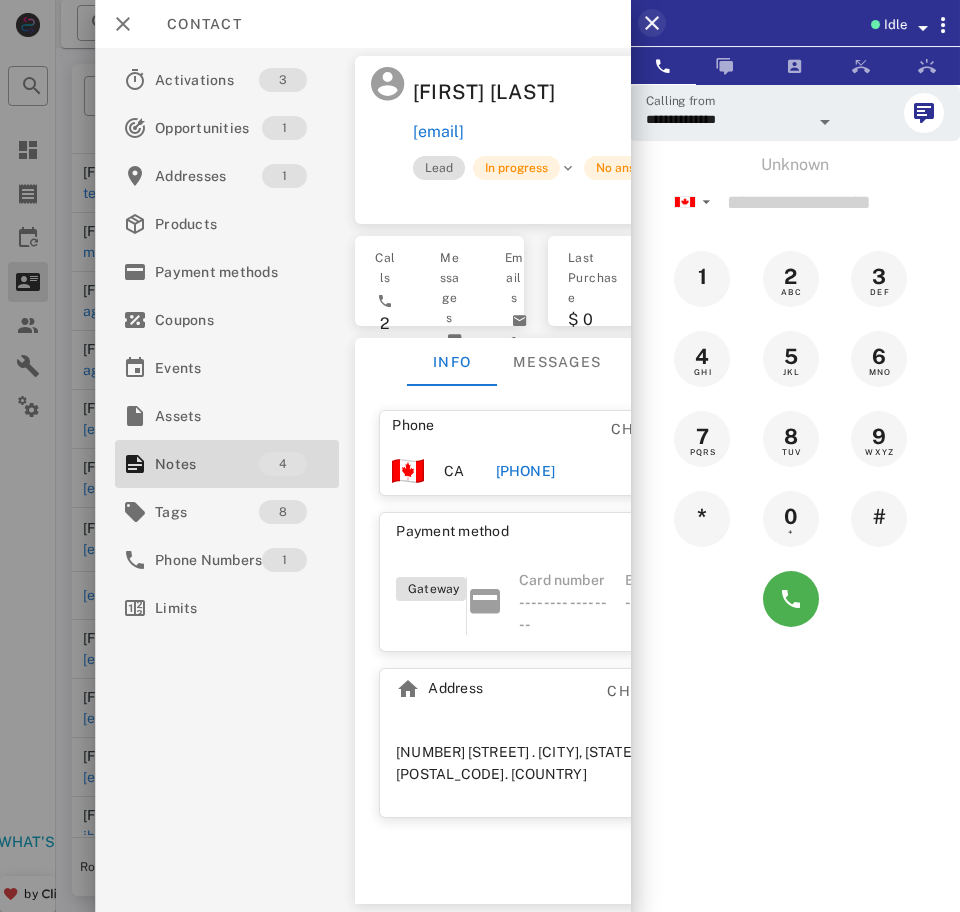 click at bounding box center [652, 23] 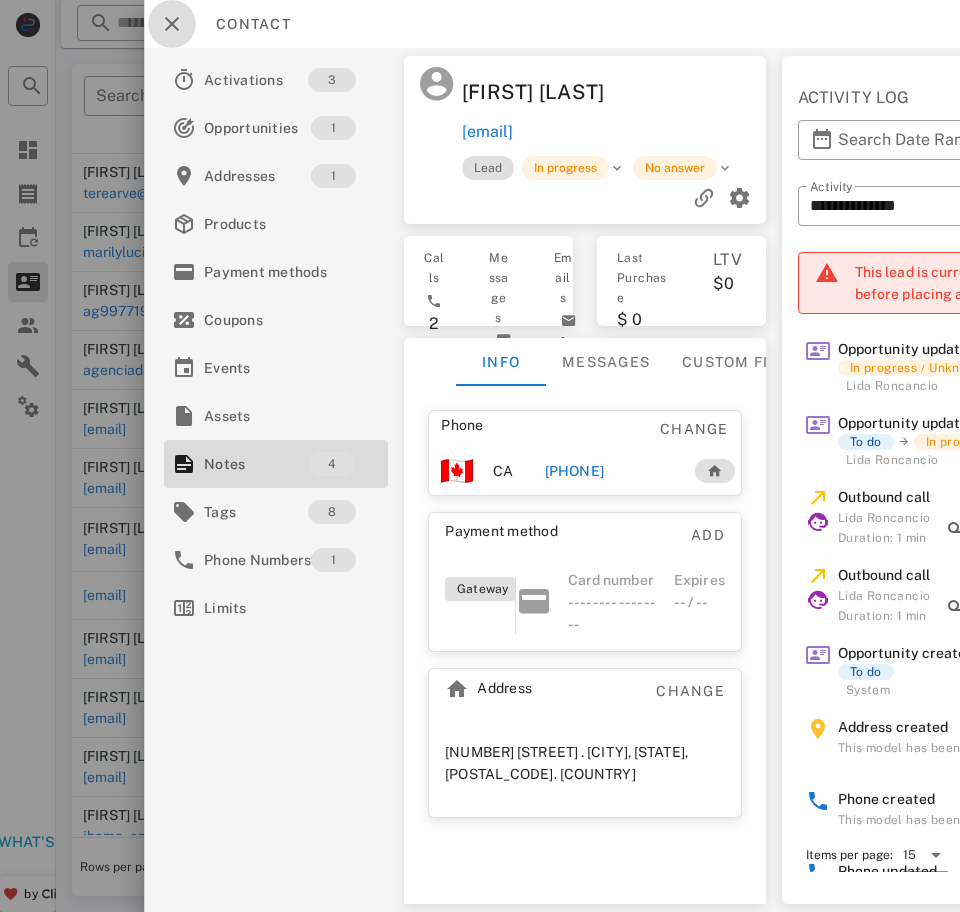 click at bounding box center (172, 24) 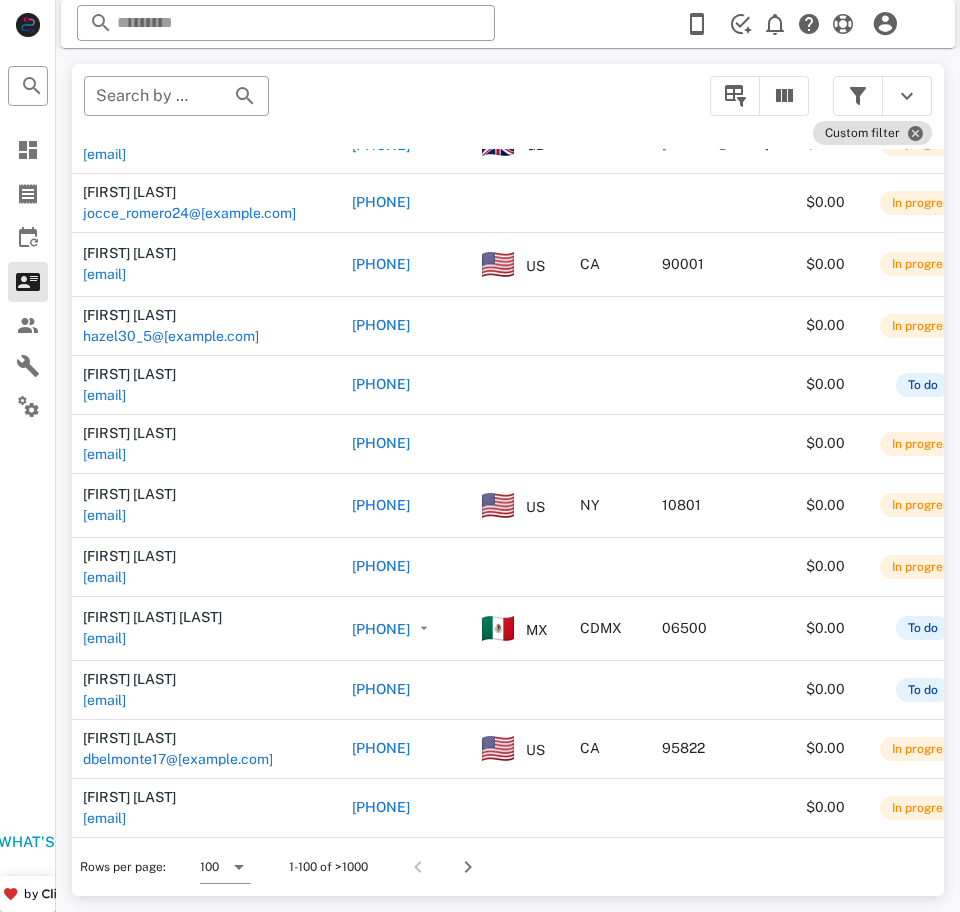 scroll, scrollTop: 5333, scrollLeft: 5, axis: both 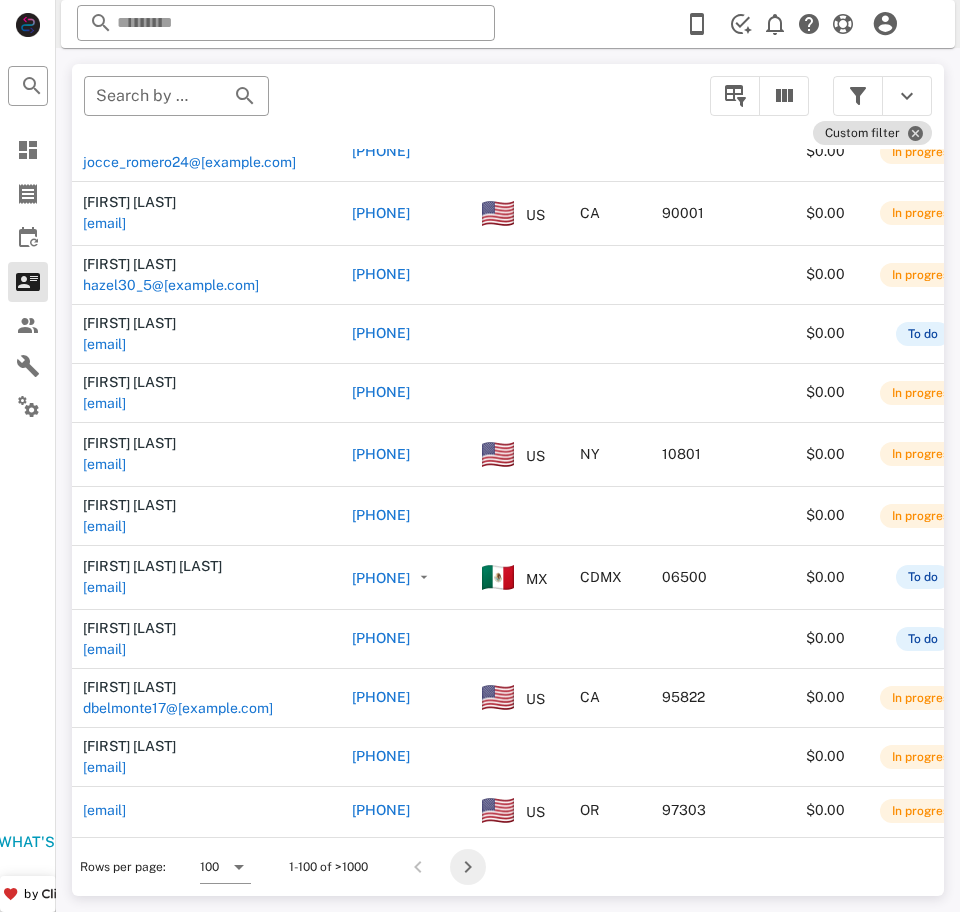 click at bounding box center [468, 867] 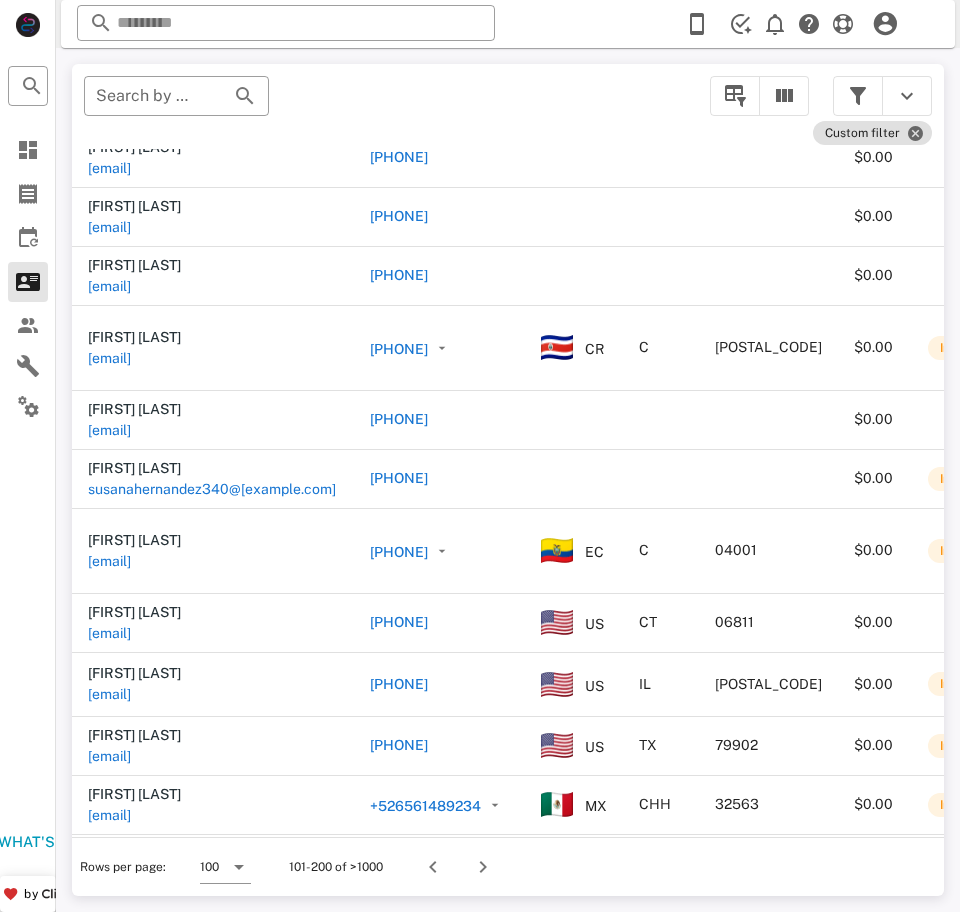 scroll, scrollTop: 75, scrollLeft: 0, axis: vertical 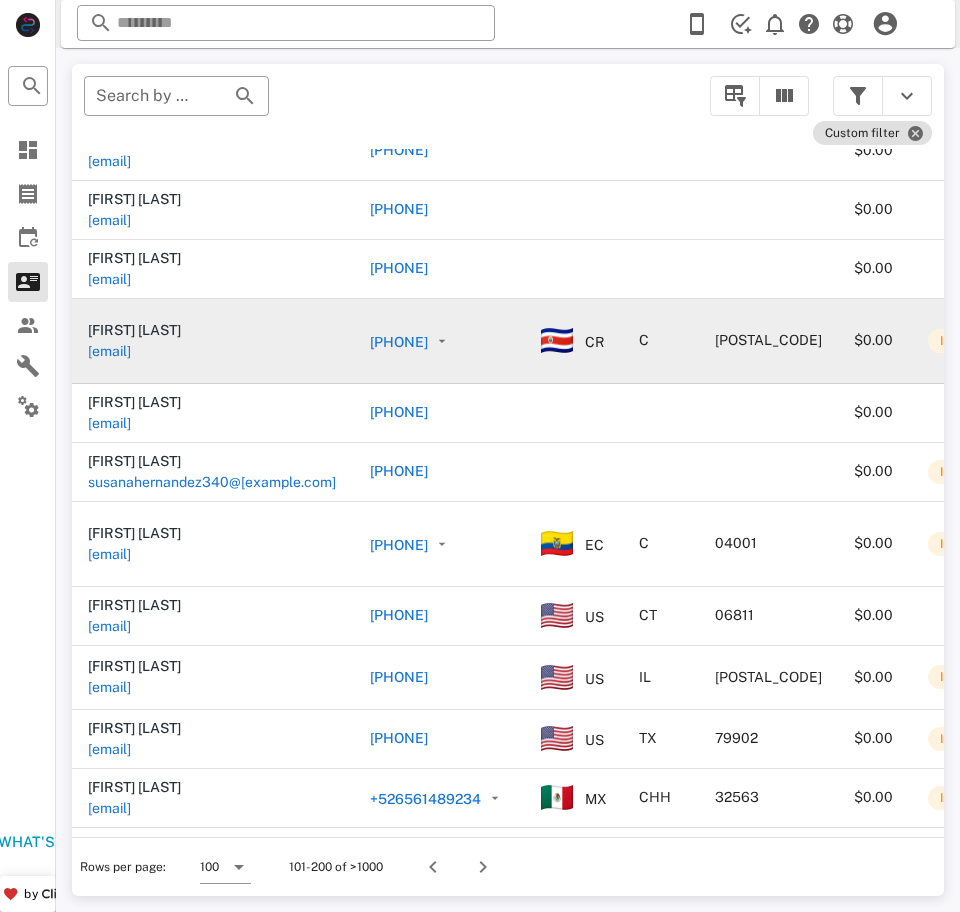click on "[EMAIL]" at bounding box center (109, 351) 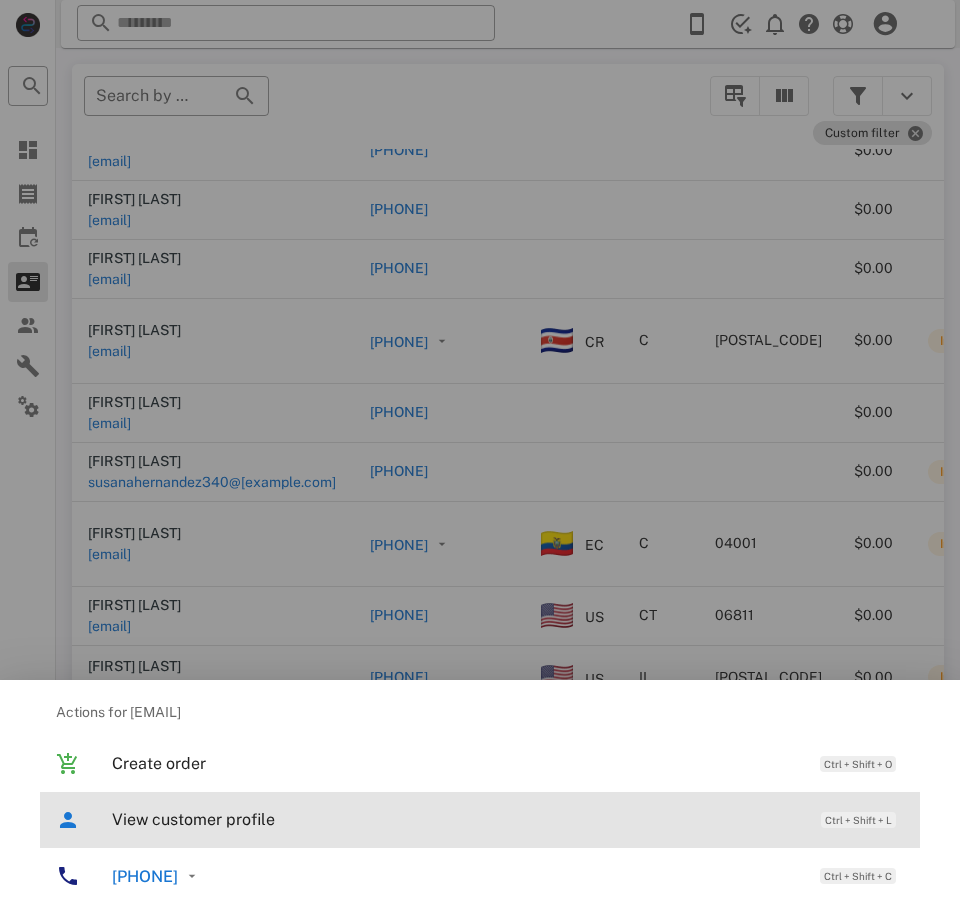 click on "View customer profile" at bounding box center [456, 819] 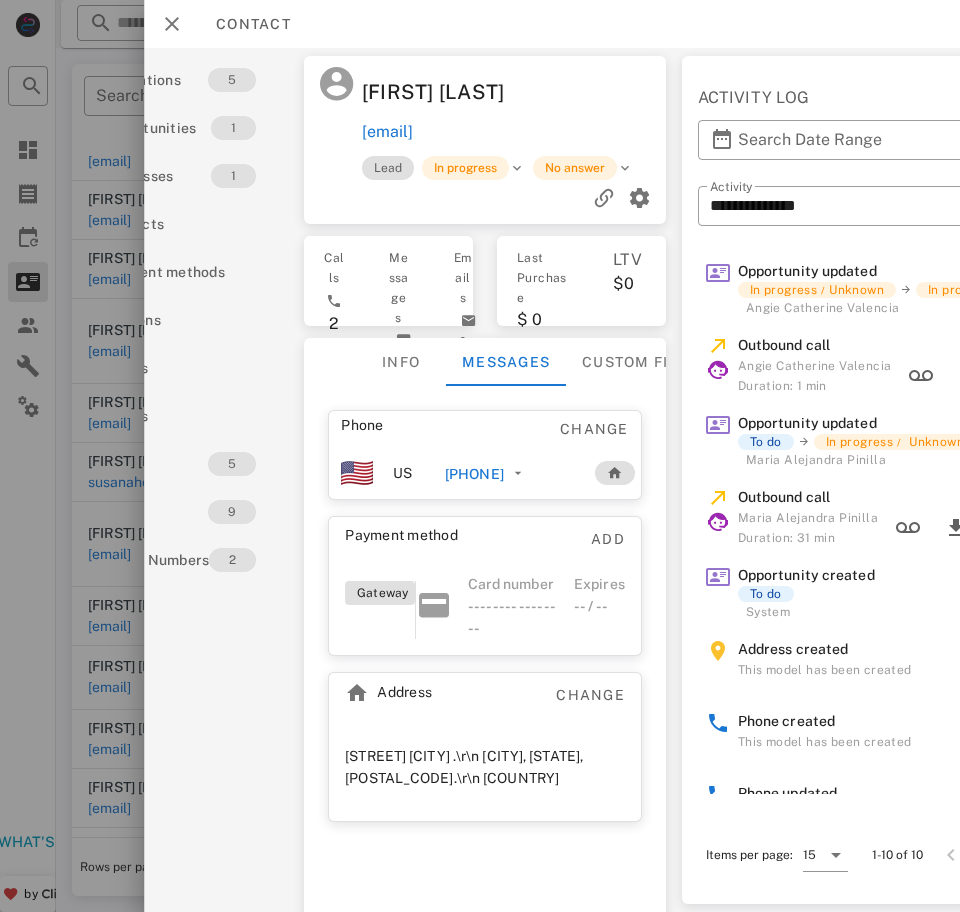 scroll, scrollTop: 0, scrollLeft: 0, axis: both 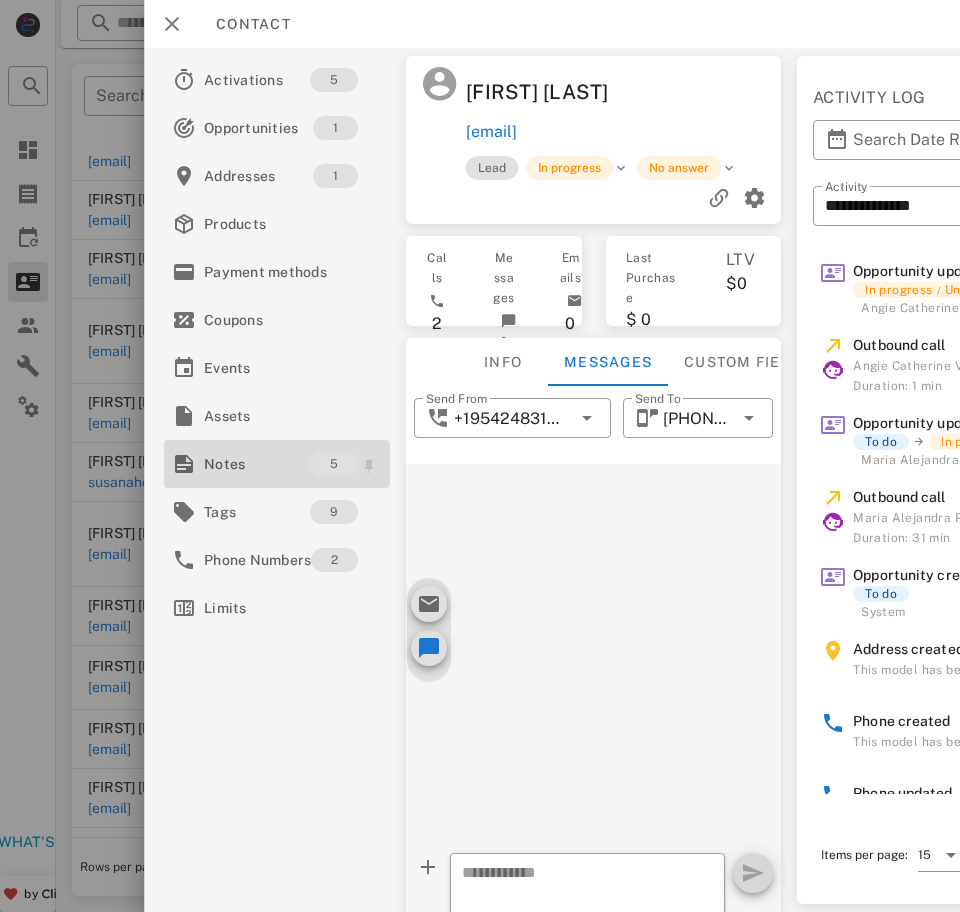 click on "Notes" at bounding box center [257, 464] 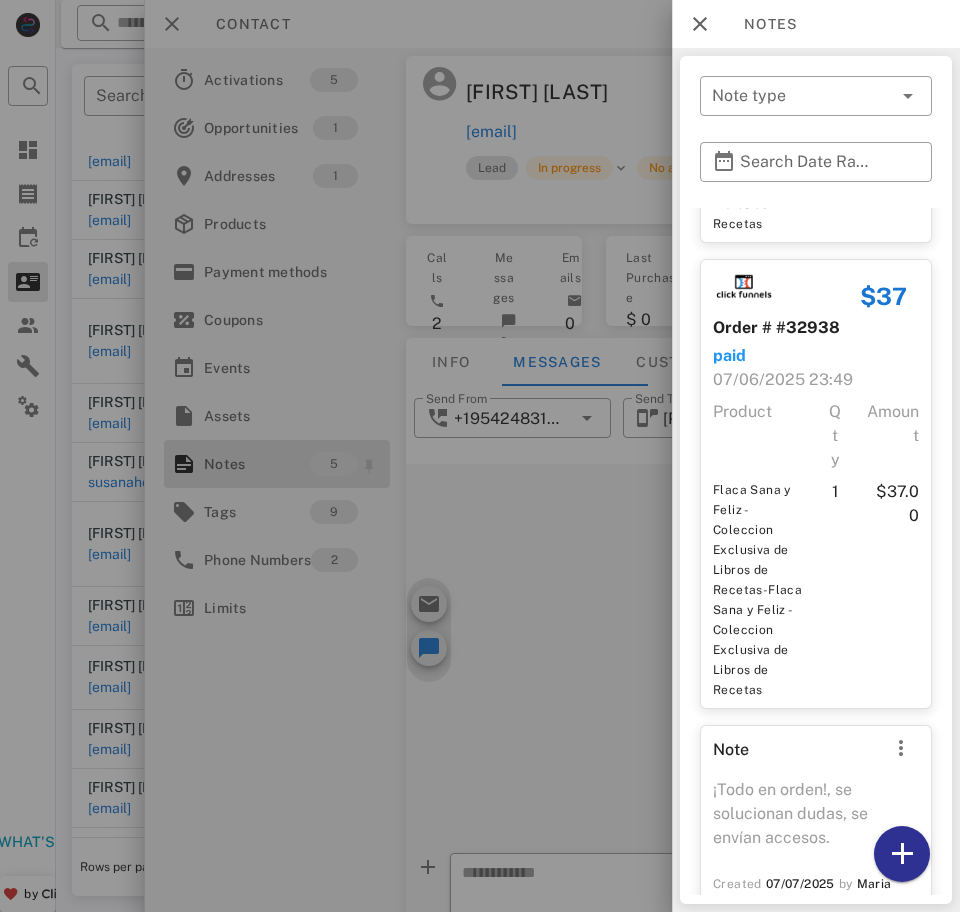 scroll, scrollTop: 1419, scrollLeft: 0, axis: vertical 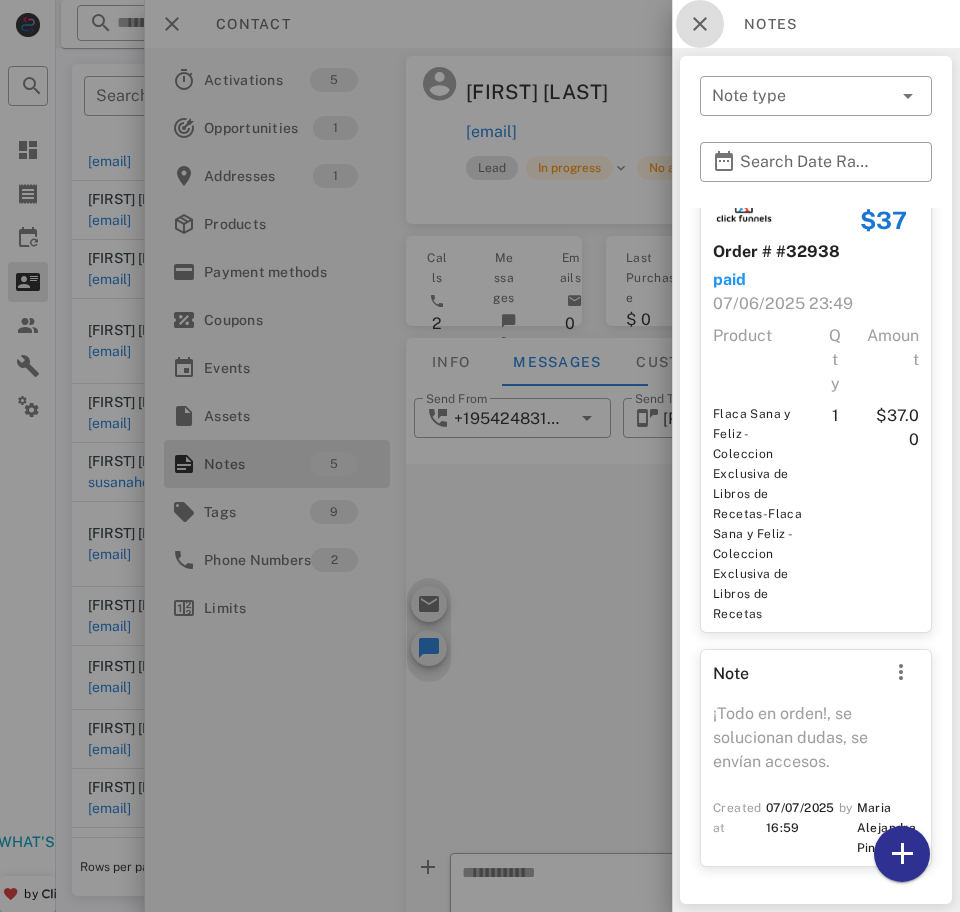 click at bounding box center (700, 24) 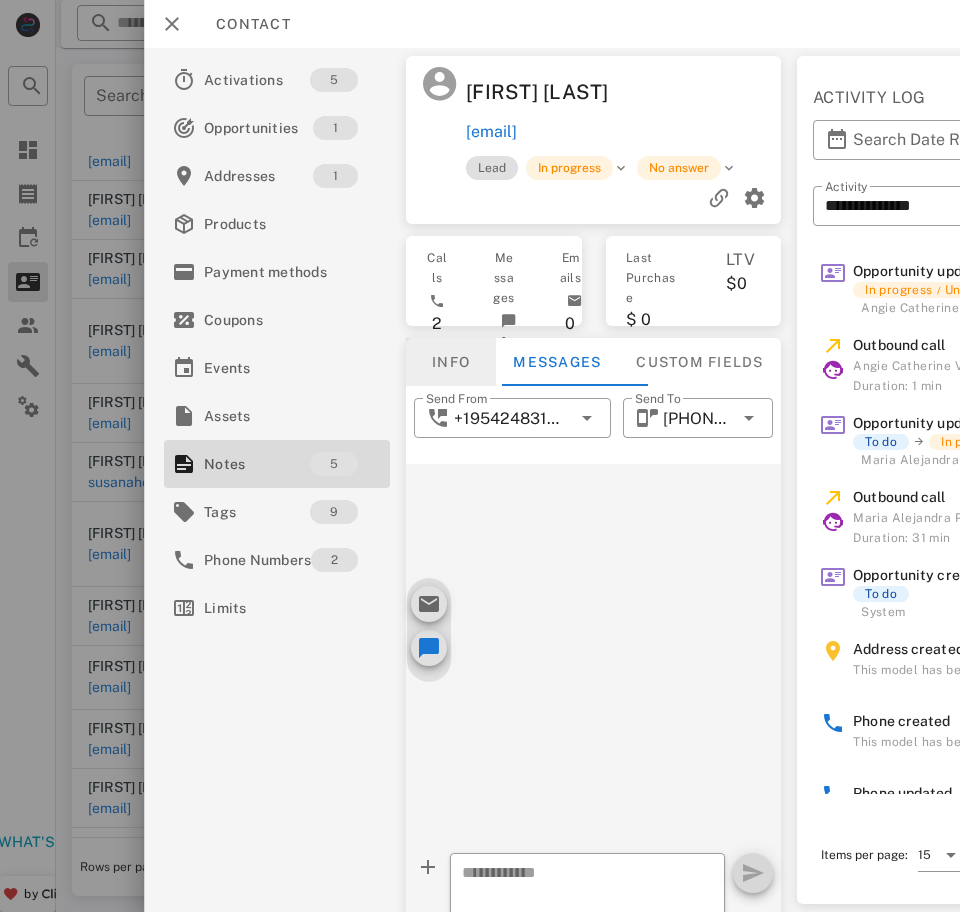click on "Info" at bounding box center (451, 362) 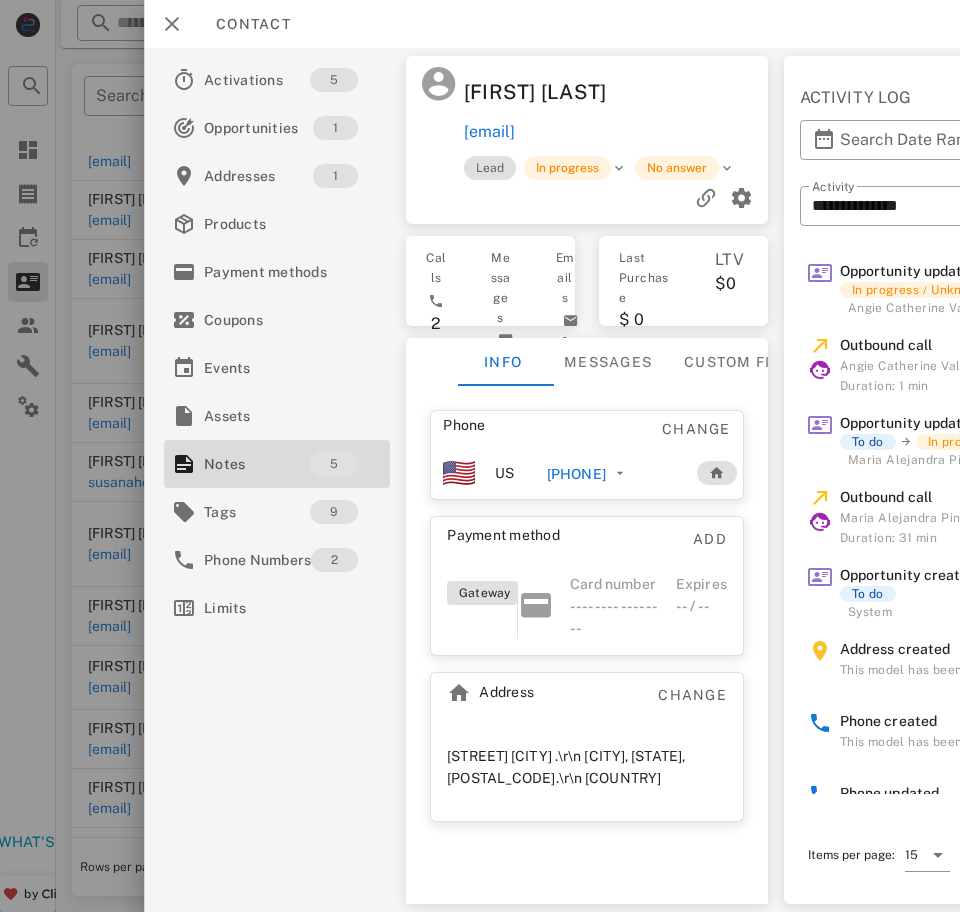 click on "[PHONE]" at bounding box center (576, 474) 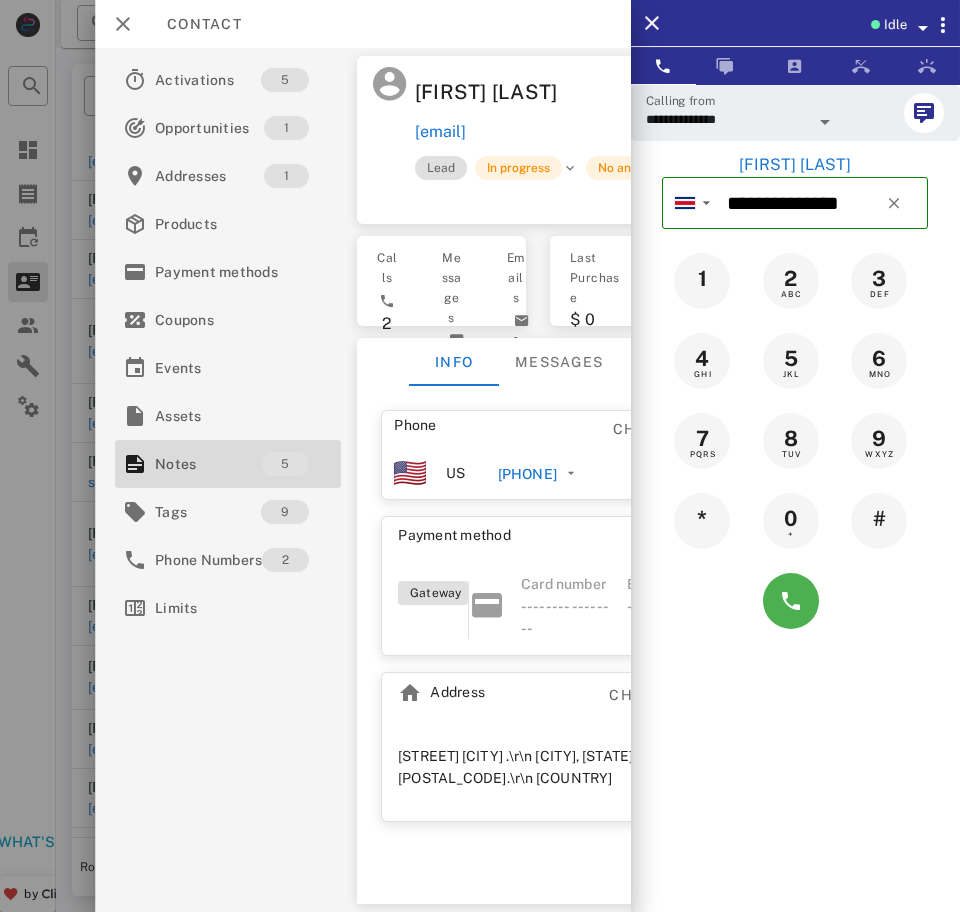 click on "**********" at bounding box center [727, 119] 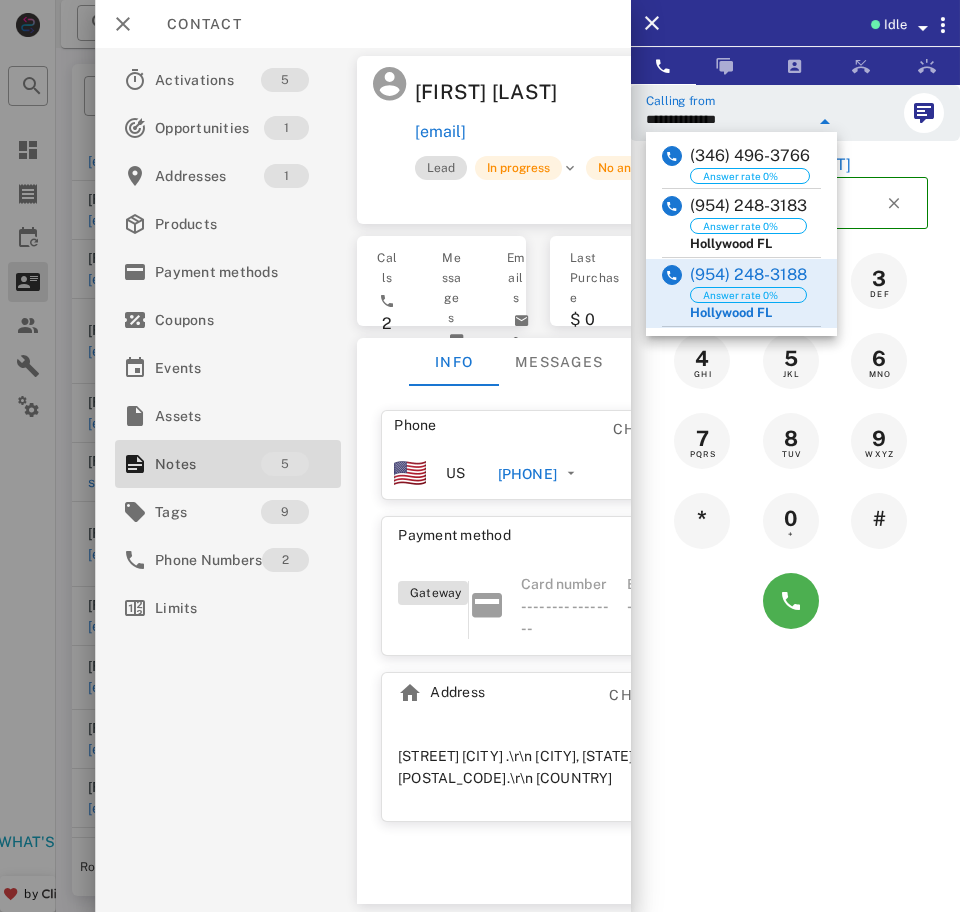 click on "(954) 248-3183" at bounding box center [748, 206] 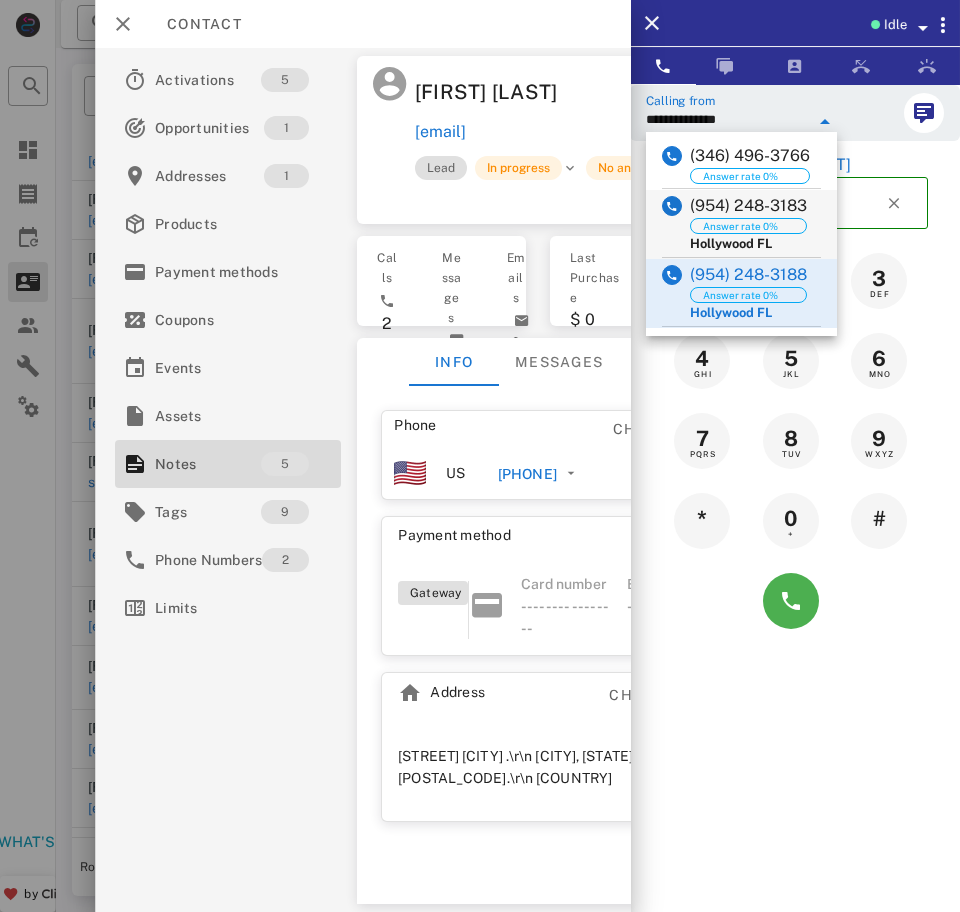 type on "**********" 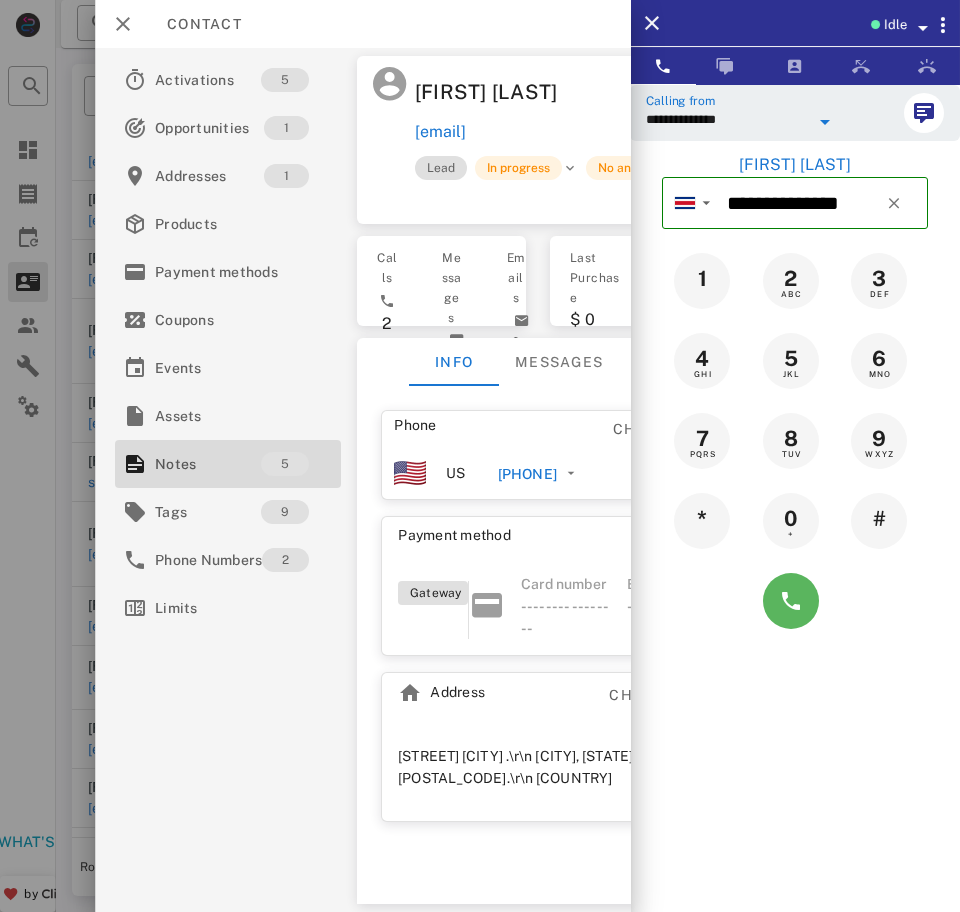 click at bounding box center (791, 601) 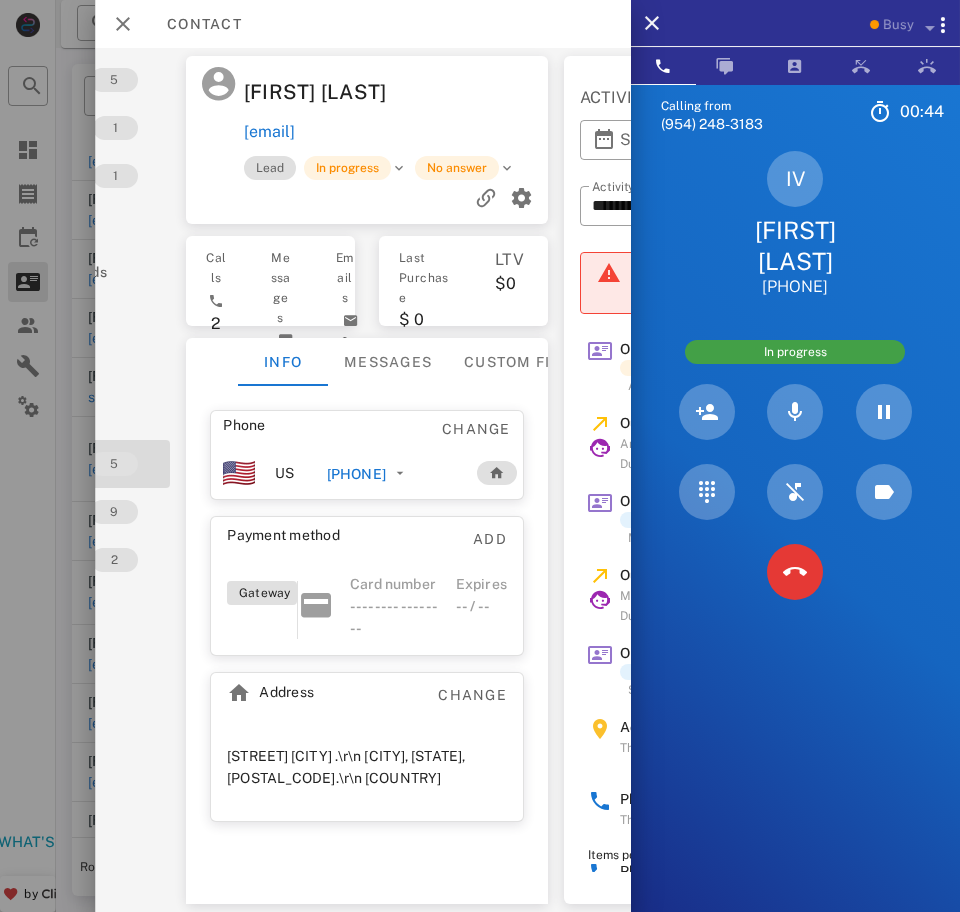 scroll, scrollTop: 0, scrollLeft: 173, axis: horizontal 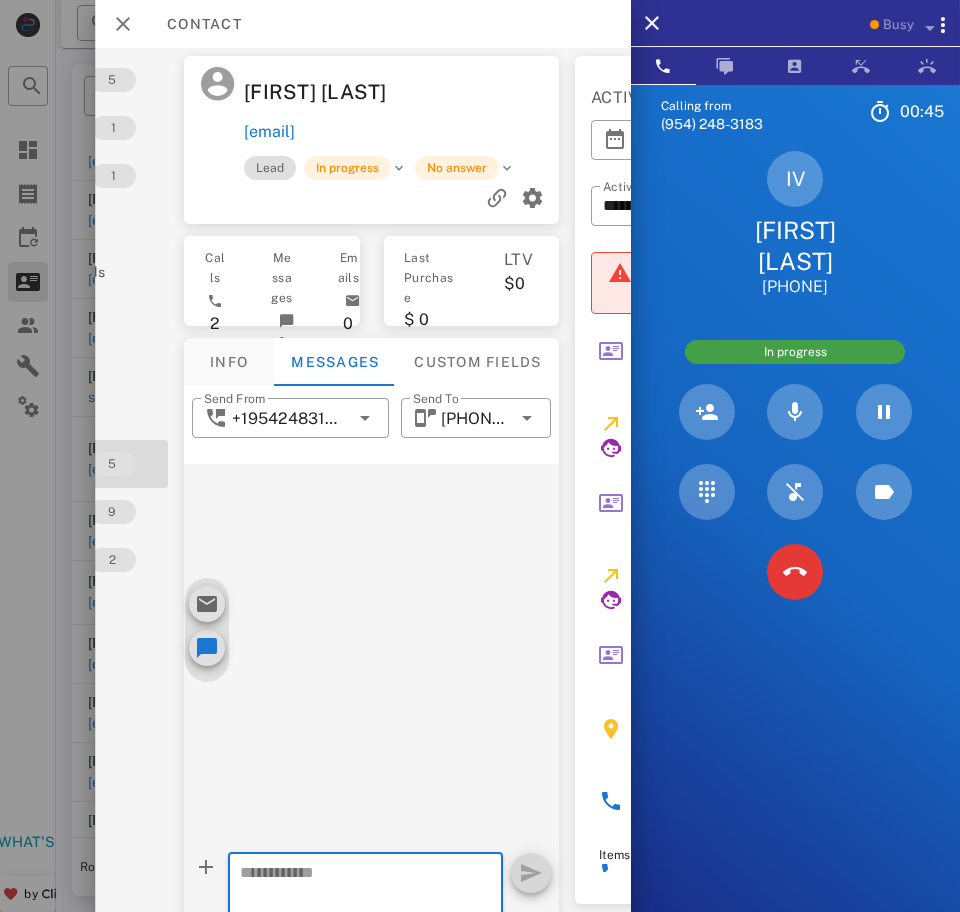 click on "Info" at bounding box center [229, 362] 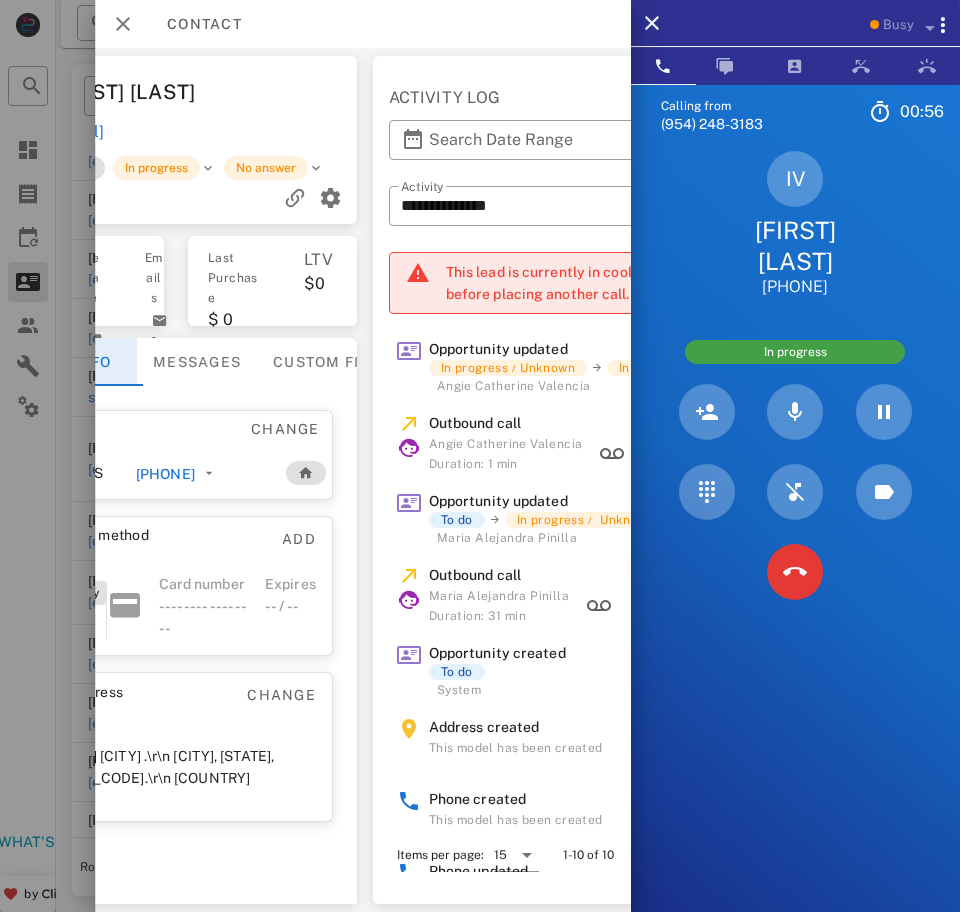 scroll, scrollTop: 0, scrollLeft: 378, axis: horizontal 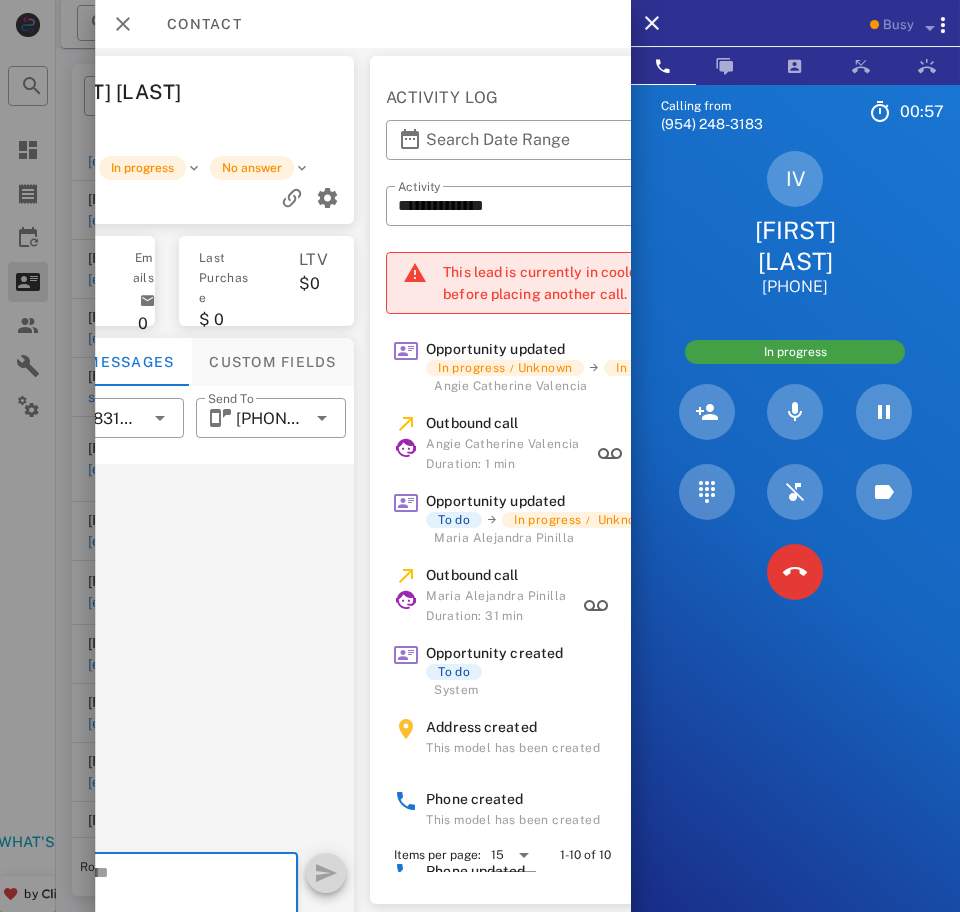 click on "Custom fields" at bounding box center [273, 362] 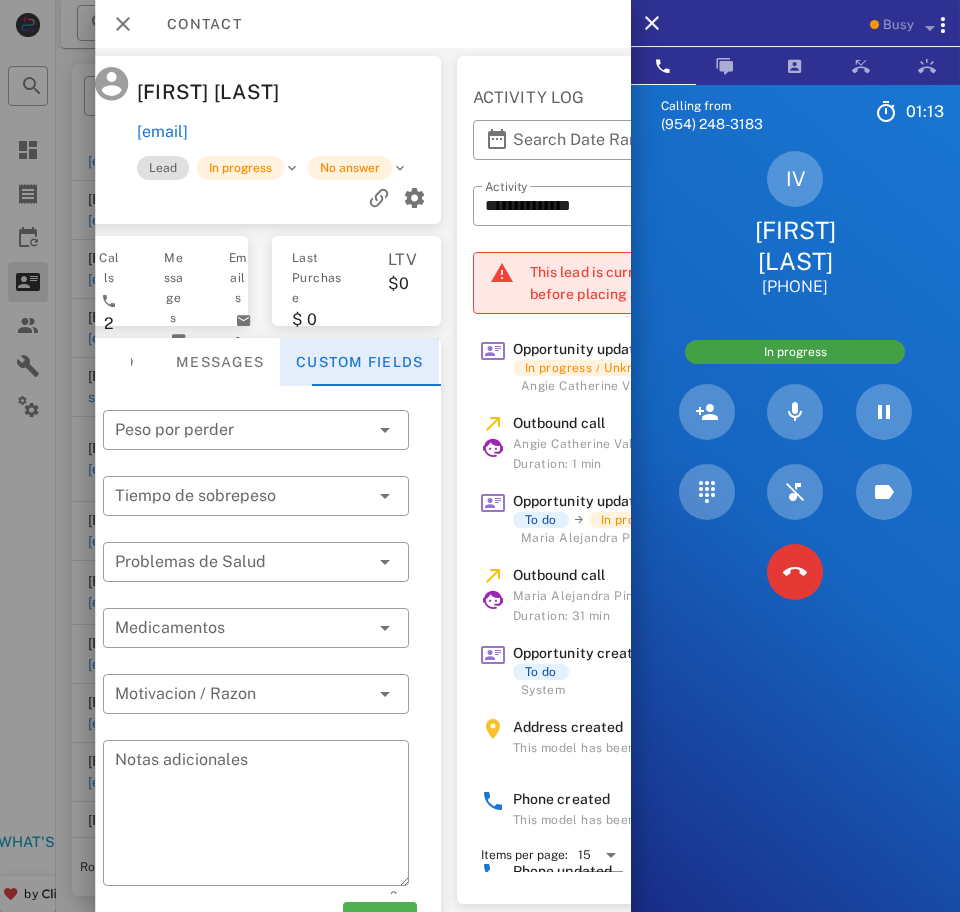 scroll, scrollTop: 0, scrollLeft: 238, axis: horizontal 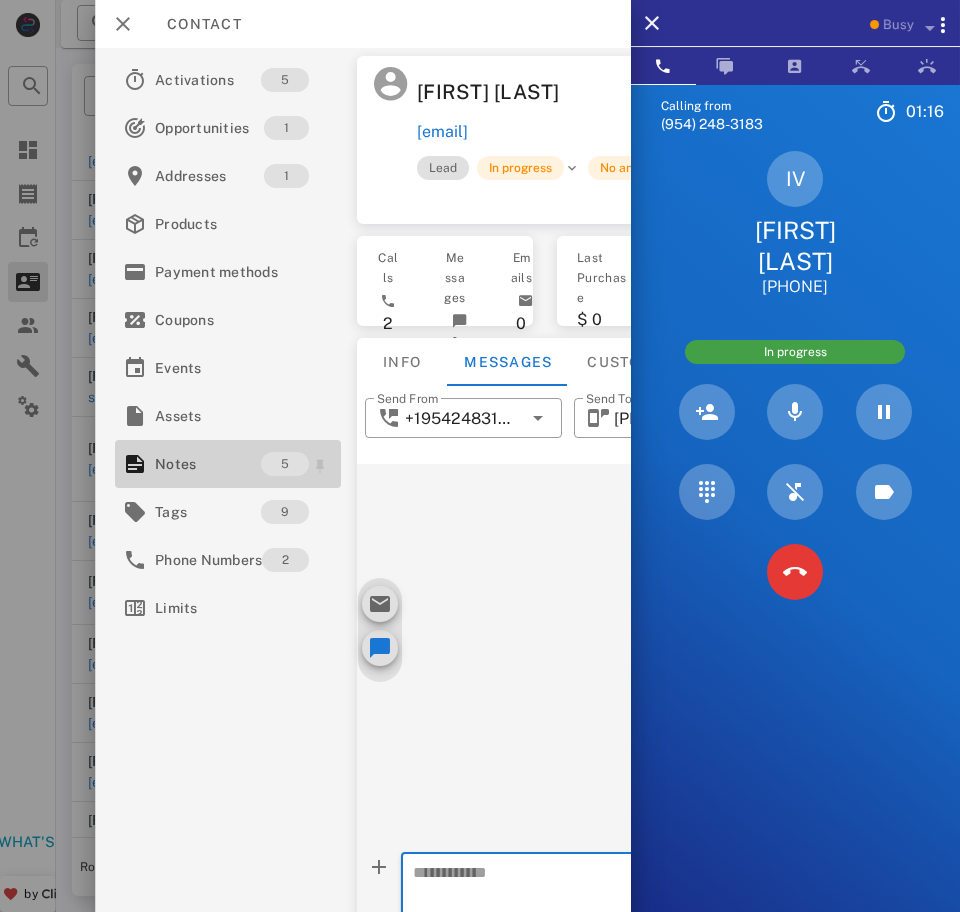 click on "Notes" at bounding box center [208, 464] 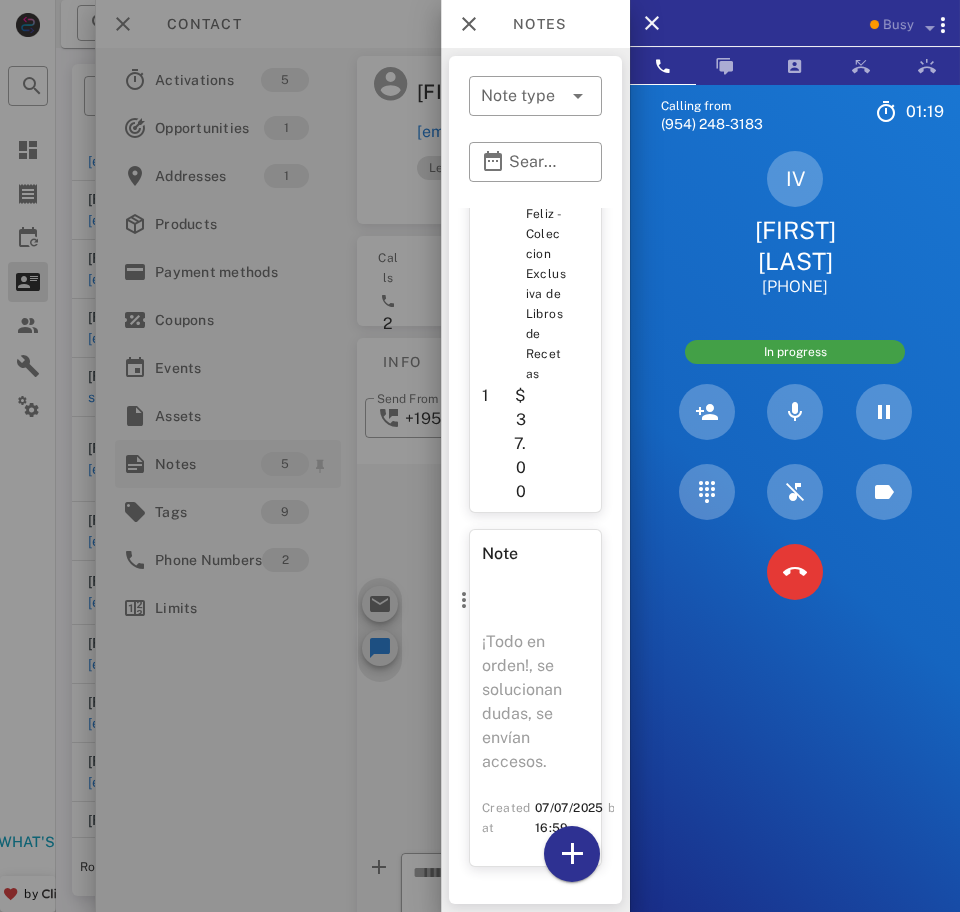 scroll, scrollTop: 3667, scrollLeft: 0, axis: vertical 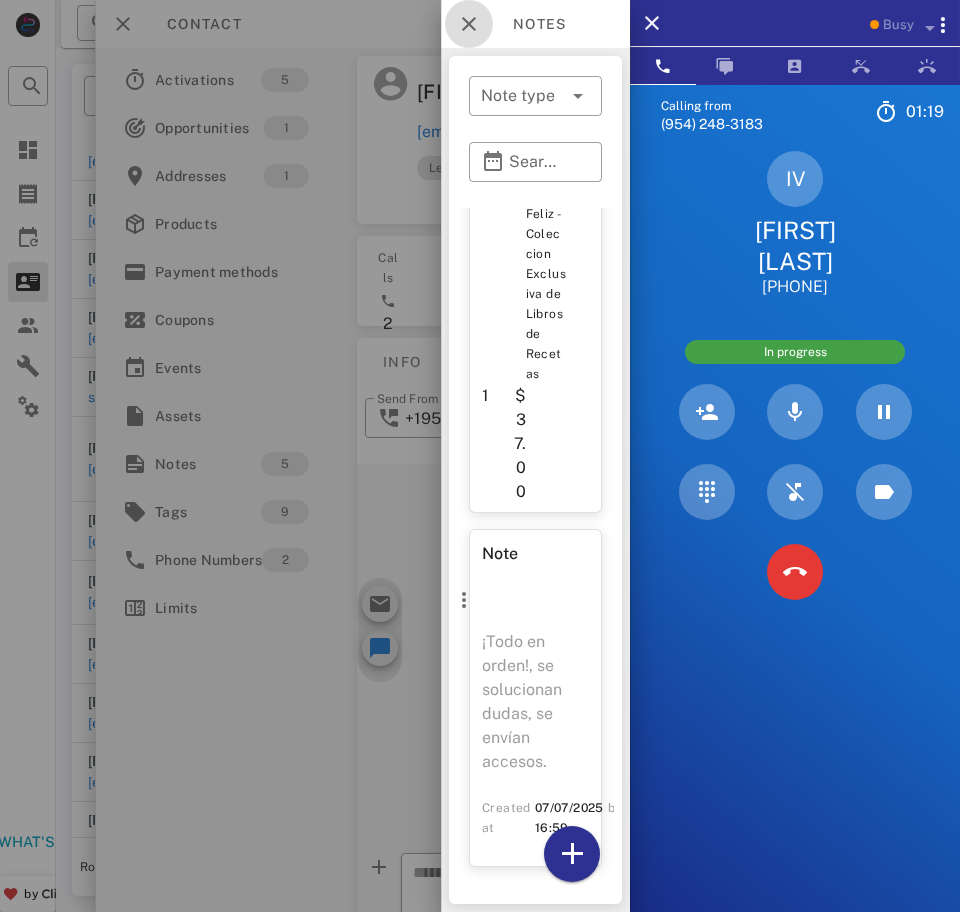 click at bounding box center (469, 24) 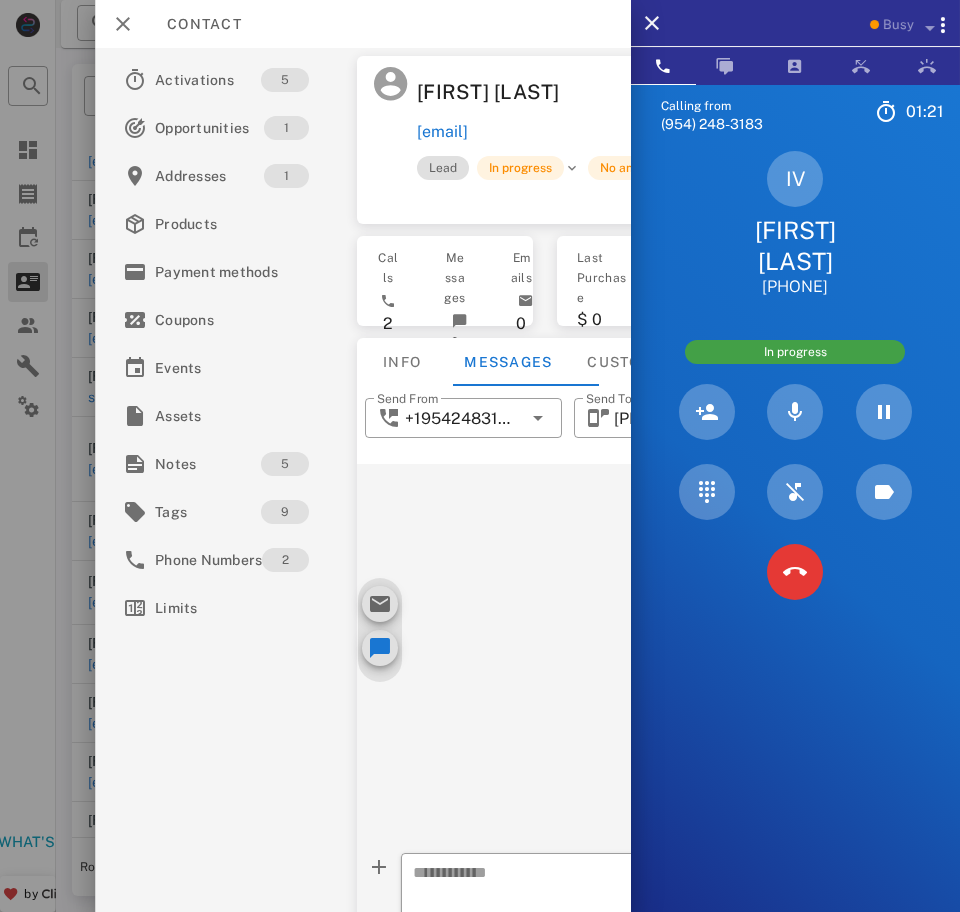 click on "Info" at bounding box center (402, 362) 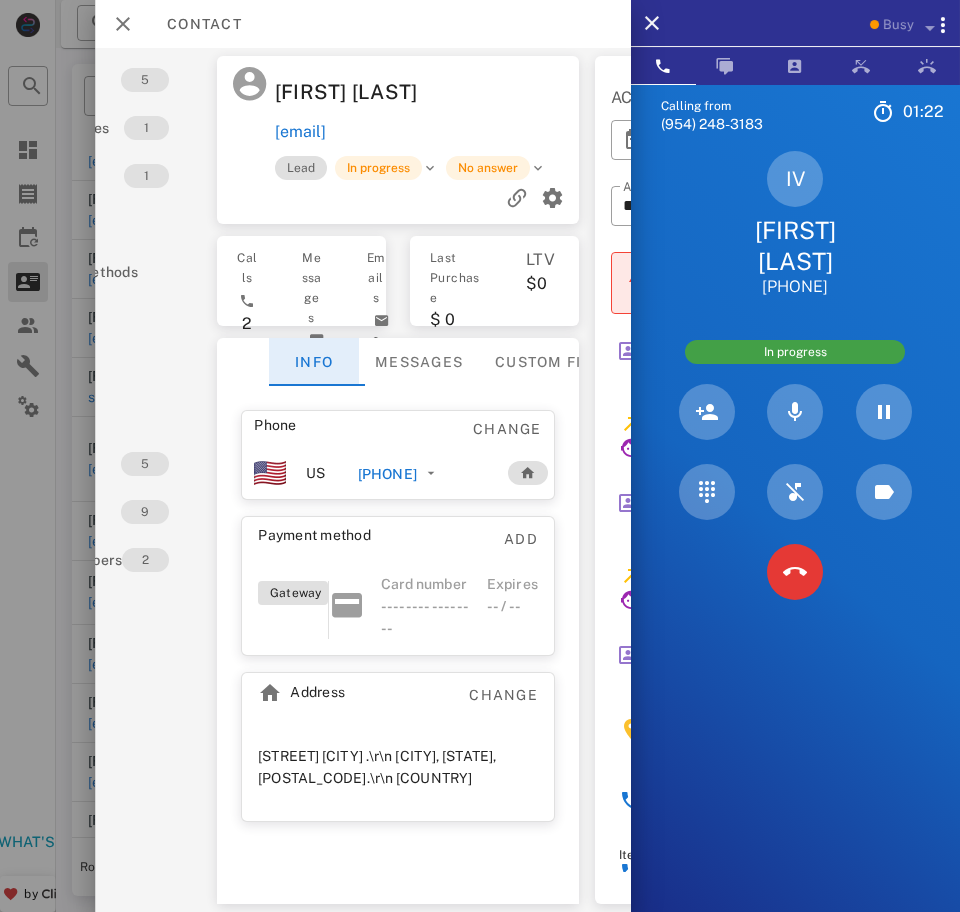 scroll, scrollTop: 0, scrollLeft: 159, axis: horizontal 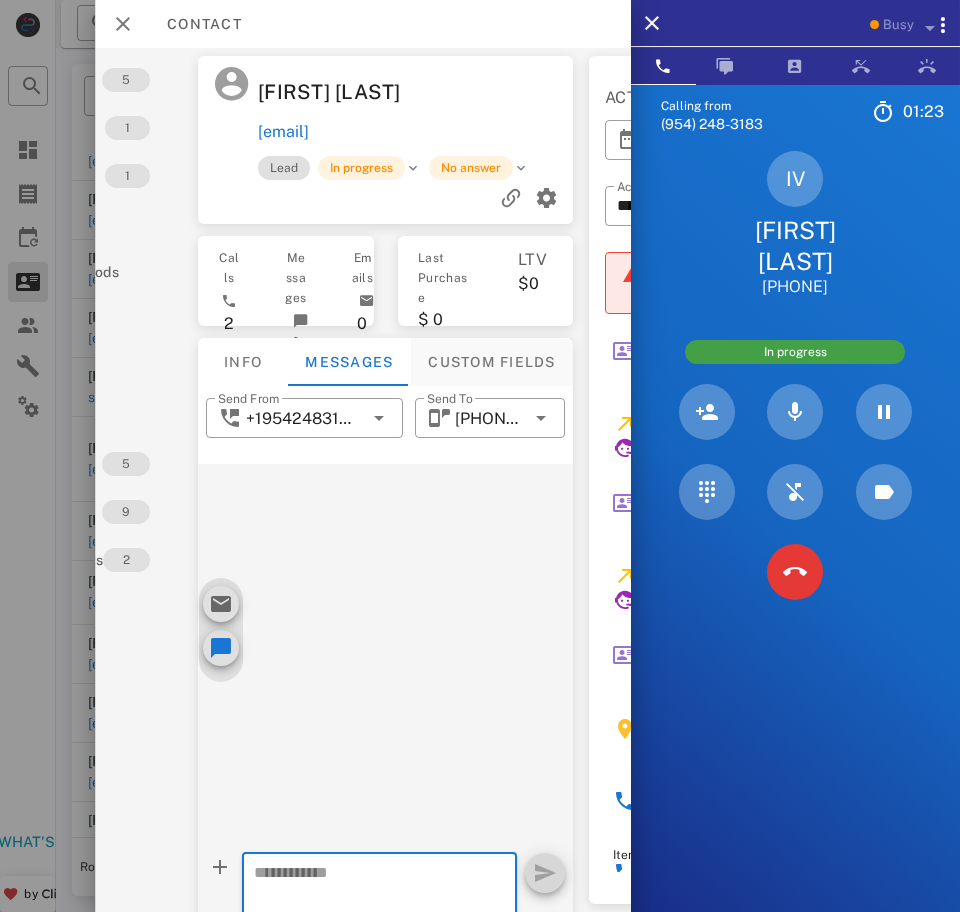 click on "Custom fields" at bounding box center [492, 362] 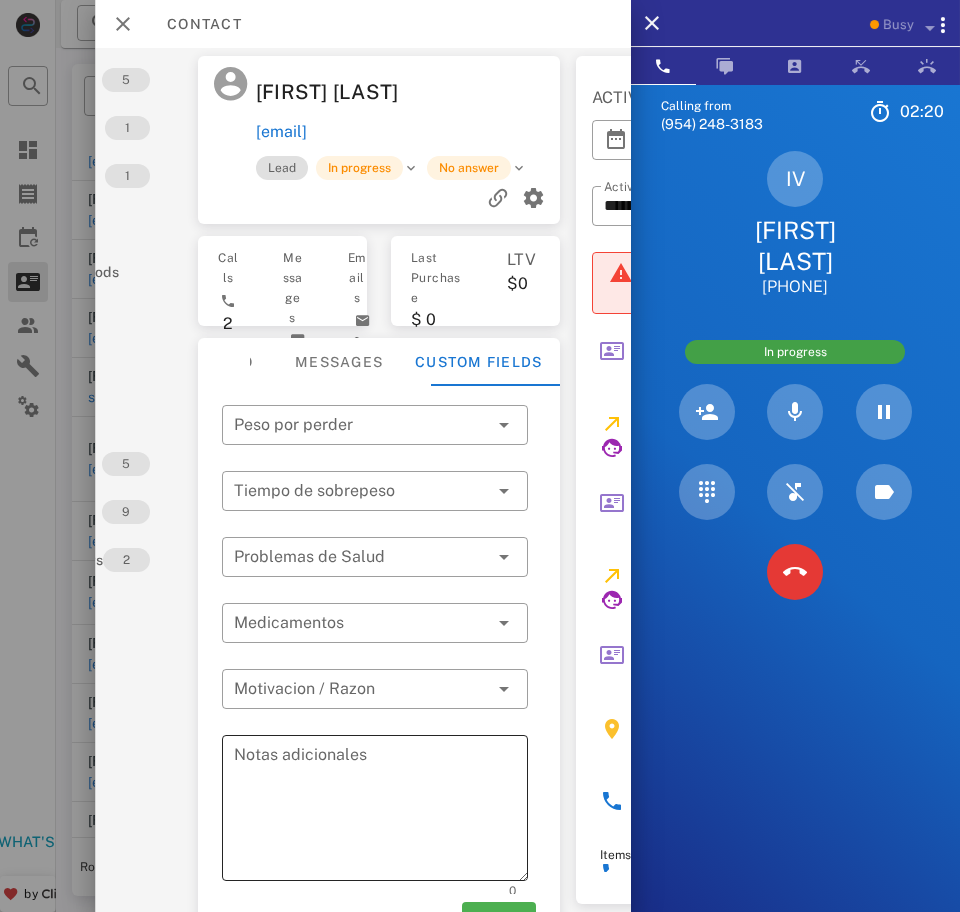 click on "Notas adicionales" at bounding box center (381, 811) 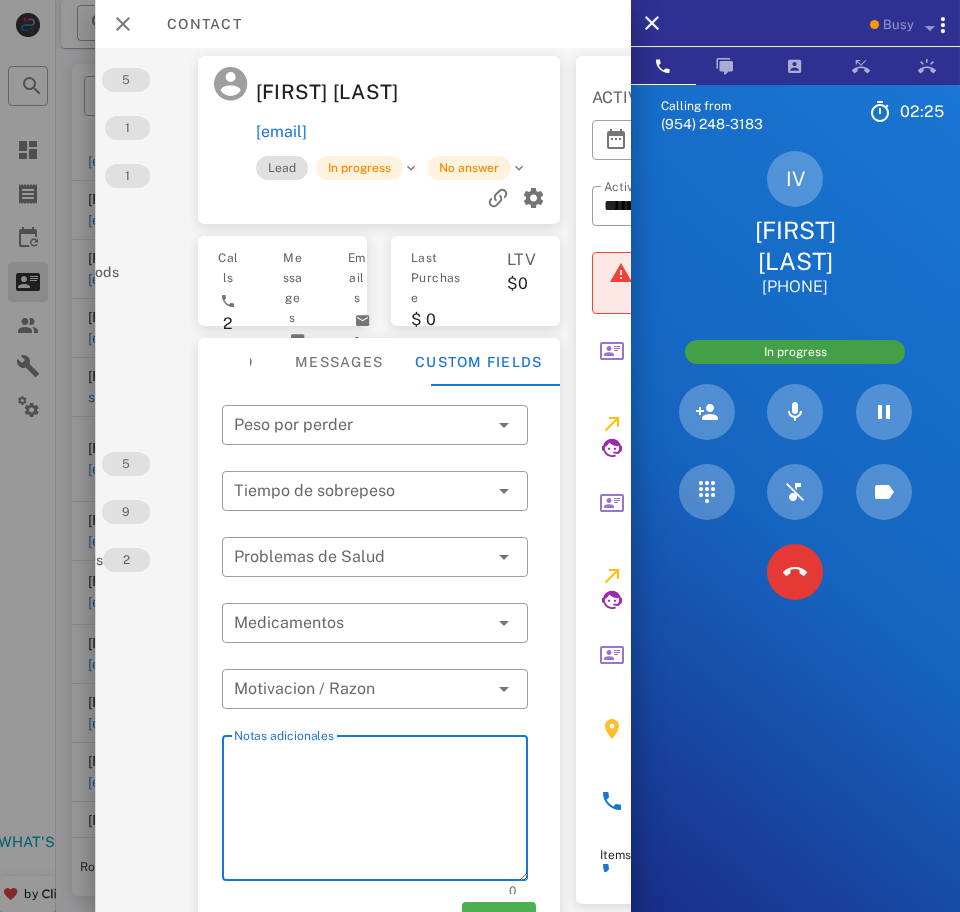 click on "Notas adicionales" at bounding box center [381, 811] 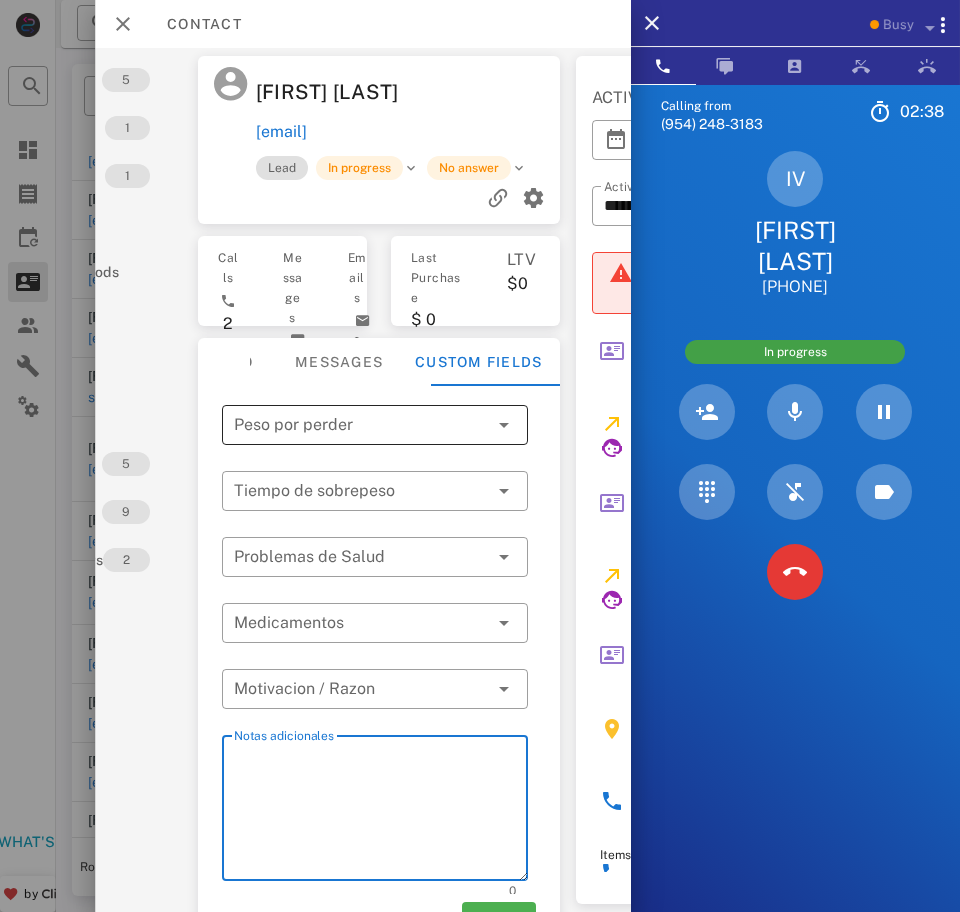 click at bounding box center (361, 425) 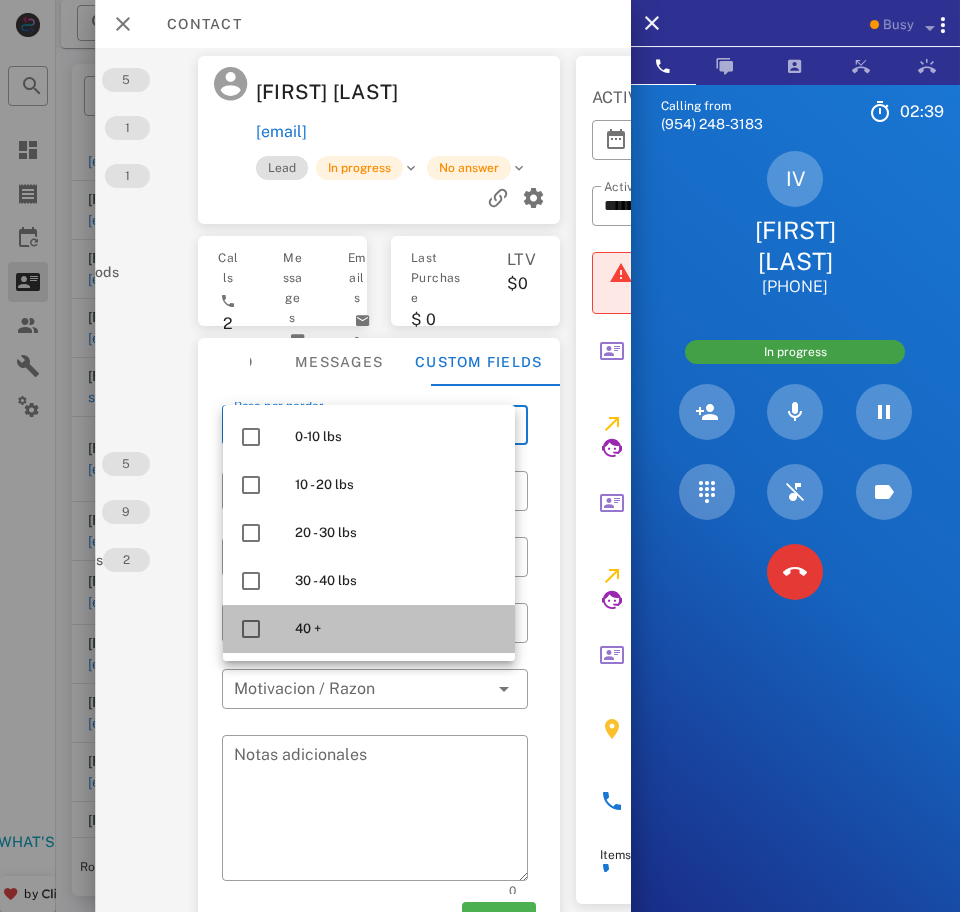 click on "40 +" at bounding box center (369, 629) 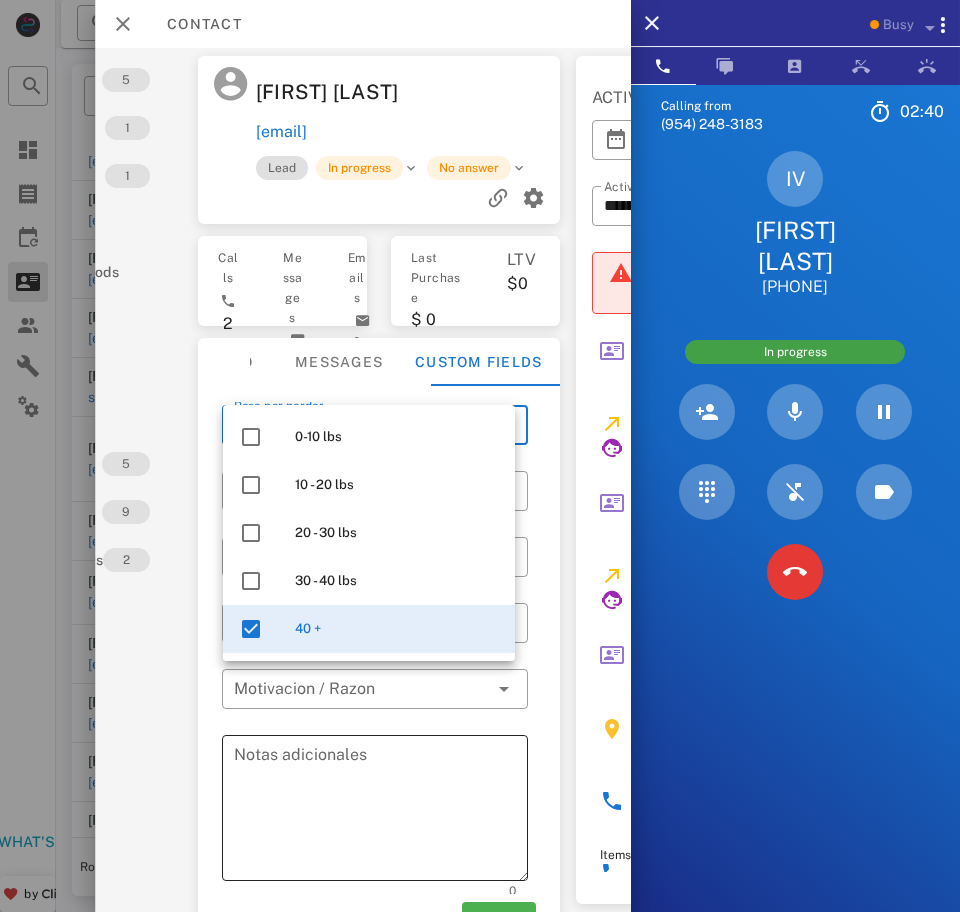 click on "Notas adicionales" at bounding box center [381, 811] 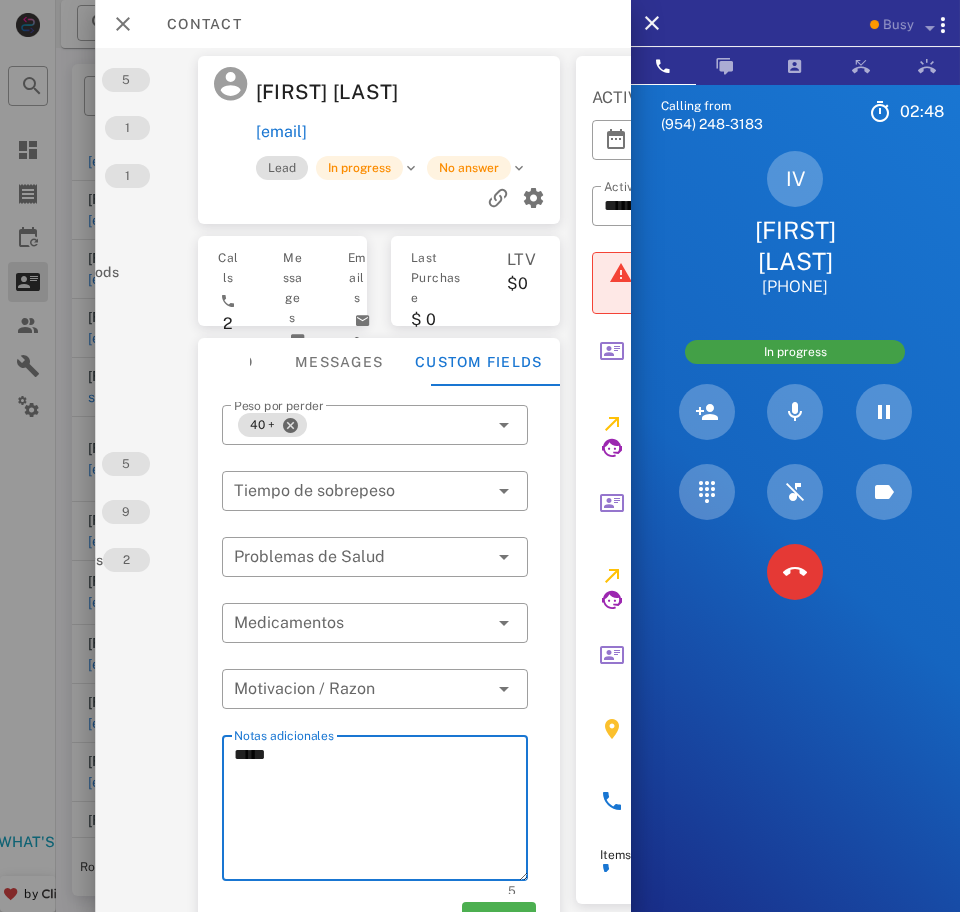 click on "****" at bounding box center [381, 811] 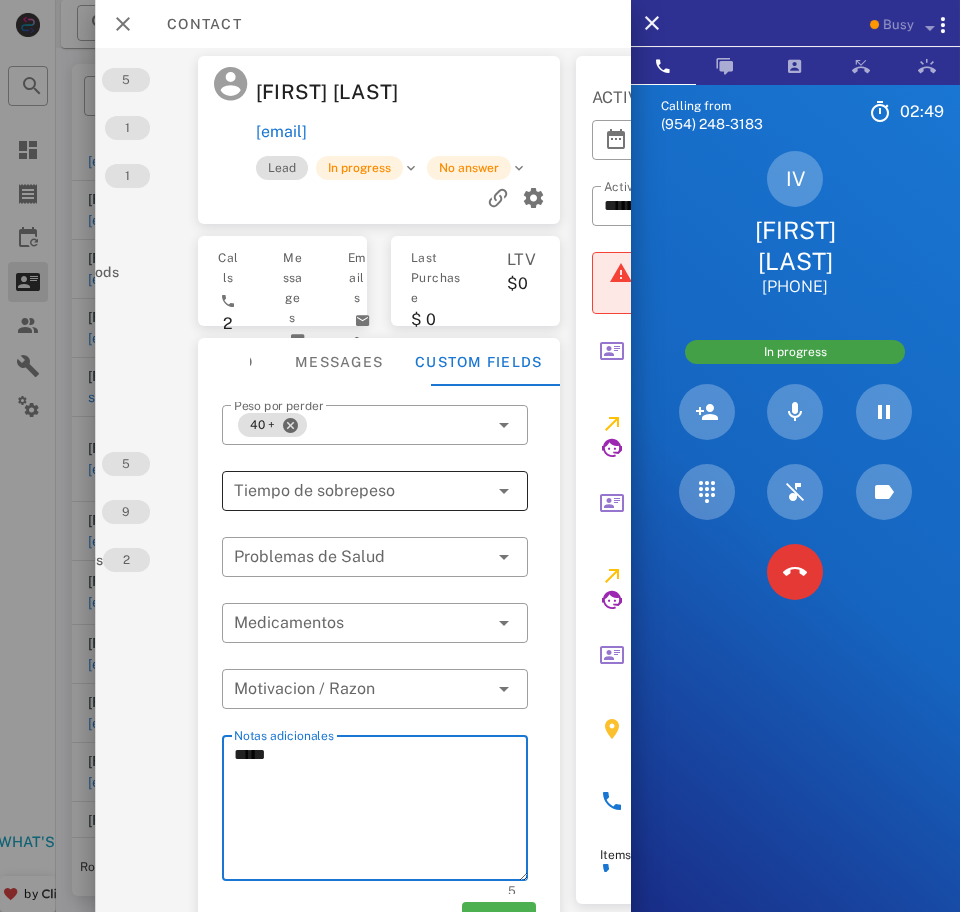 click at bounding box center (347, 491) 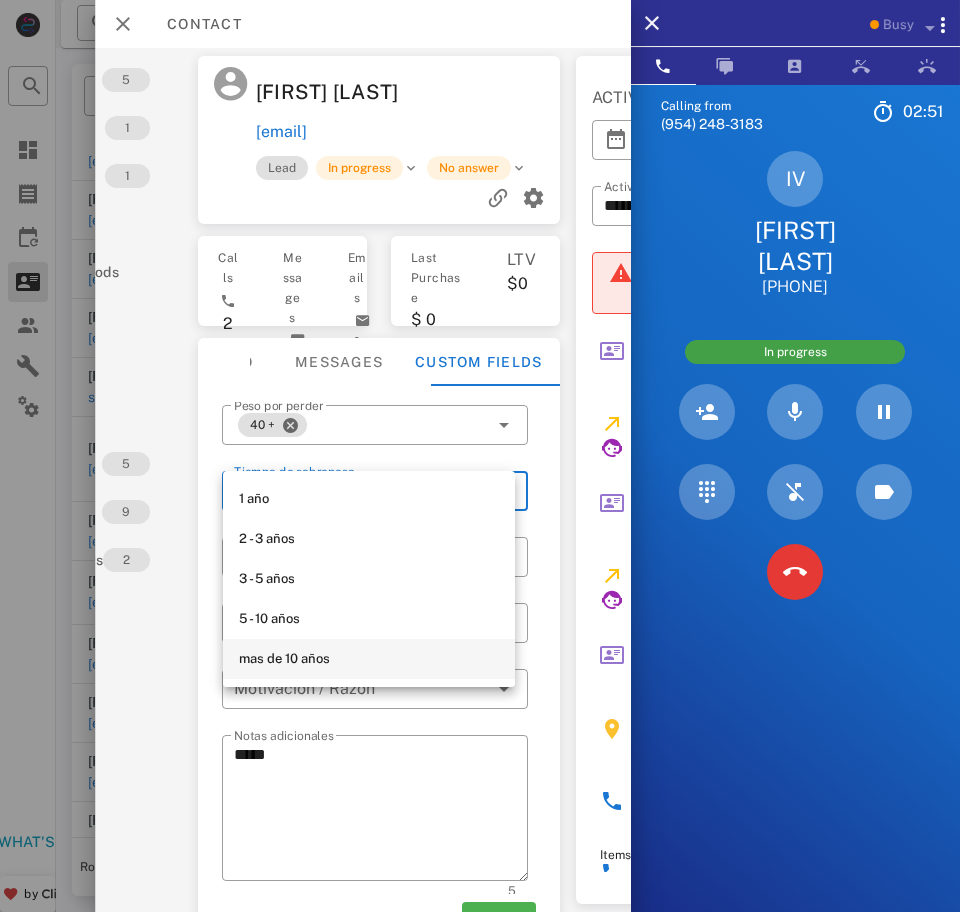 click on "mas de 10 años" at bounding box center [369, 659] 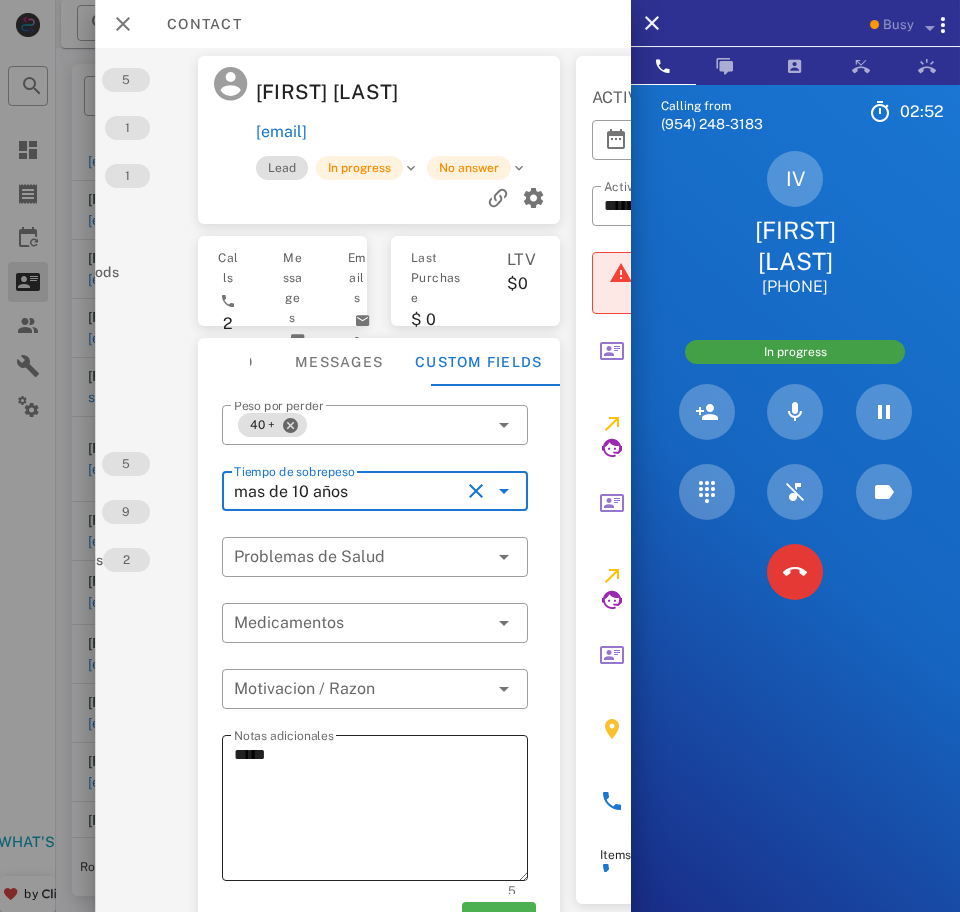 click on "****" at bounding box center [381, 811] 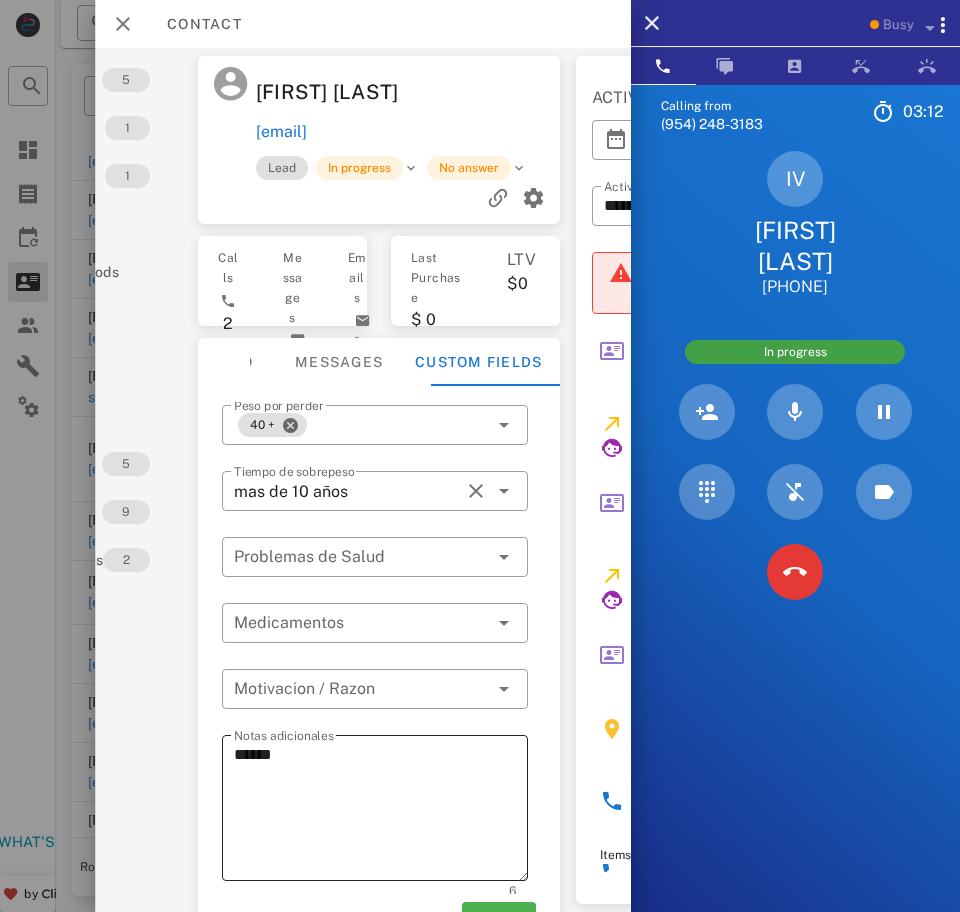 click on "*****" at bounding box center [381, 811] 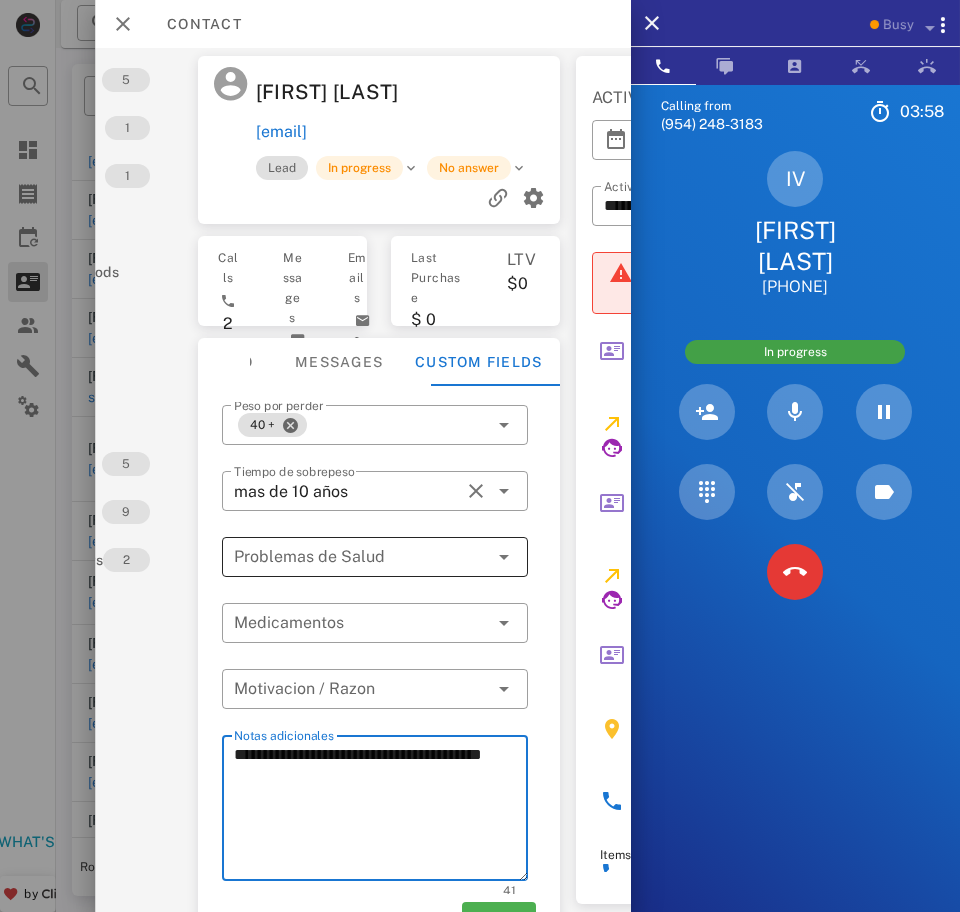click at bounding box center (361, 557) 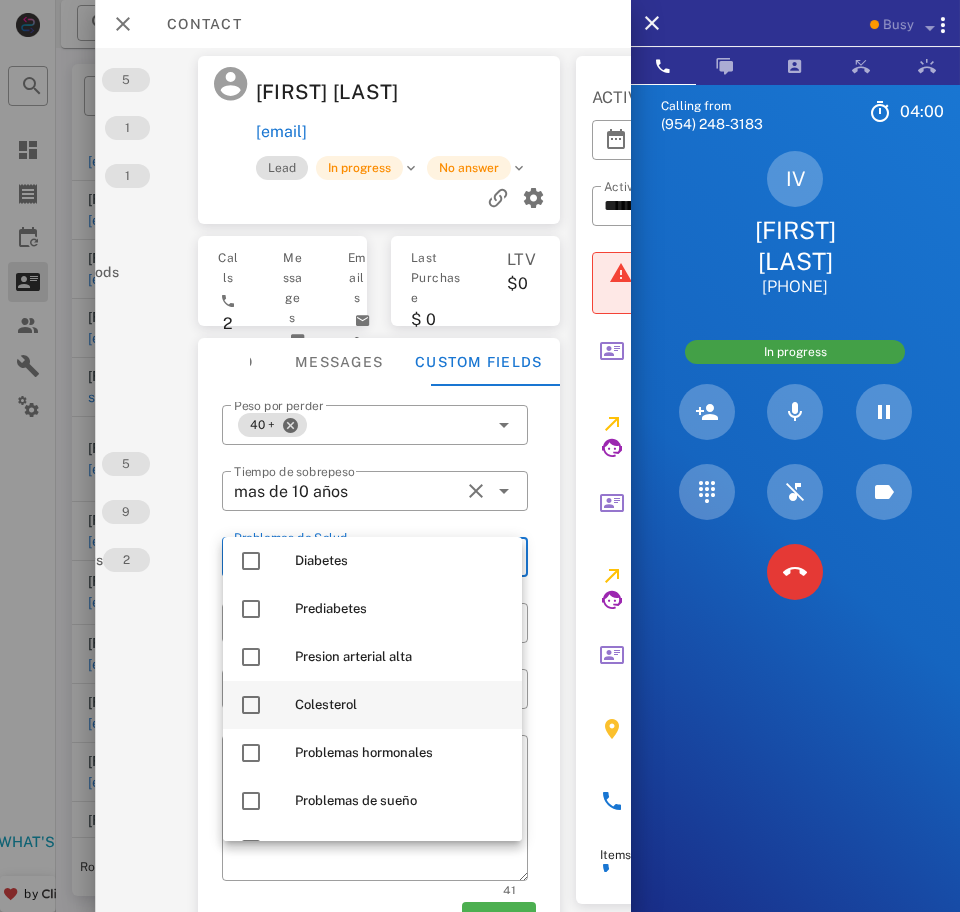 scroll, scrollTop: 161, scrollLeft: 0, axis: vertical 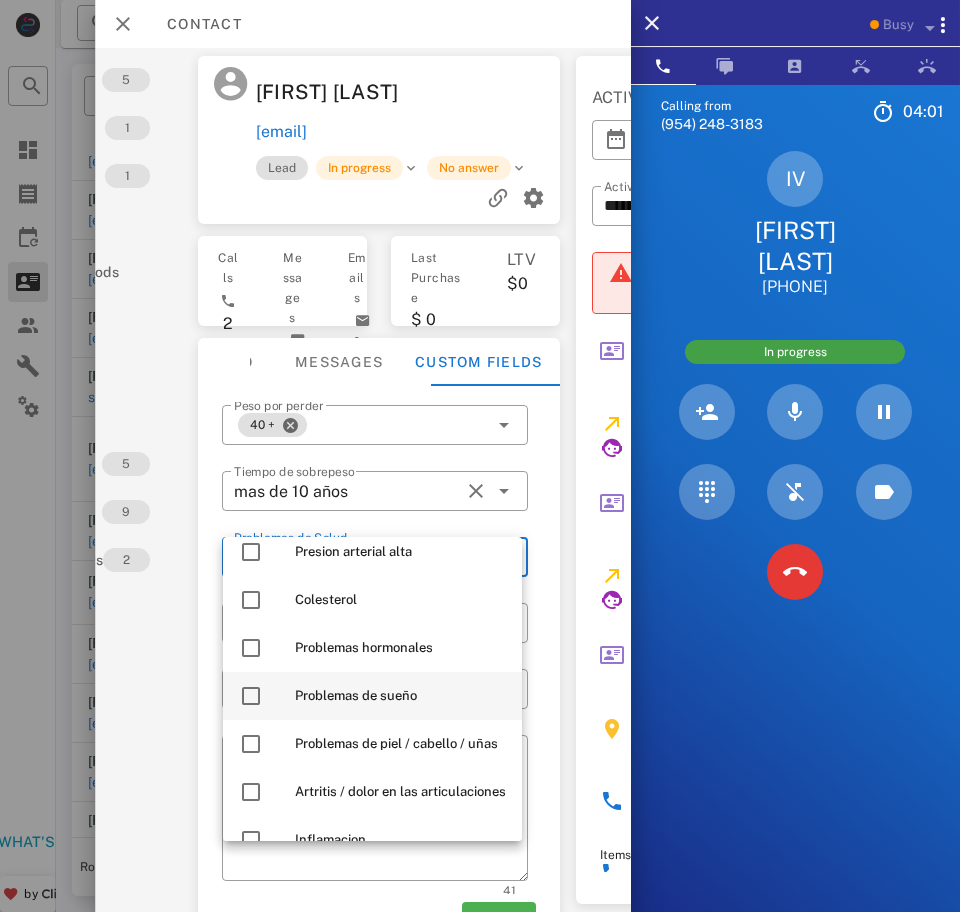 click on "Problemas de sueño" at bounding box center (372, 696) 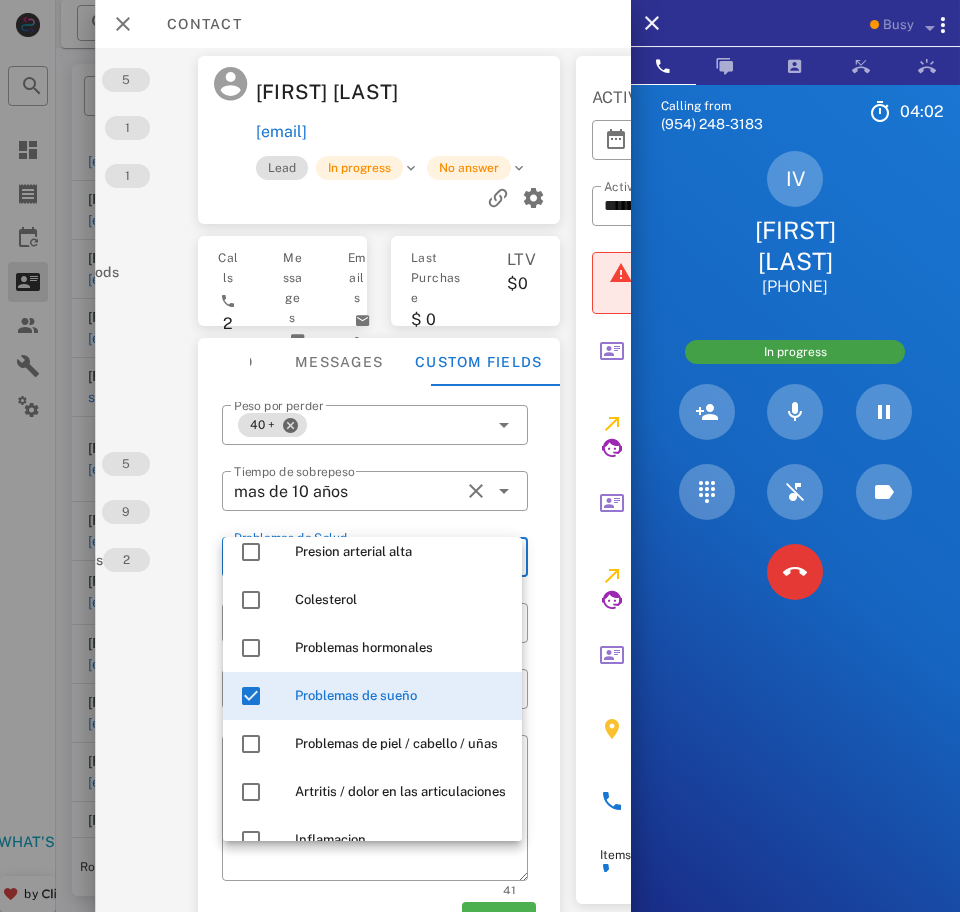 scroll, scrollTop: 254, scrollLeft: 0, axis: vertical 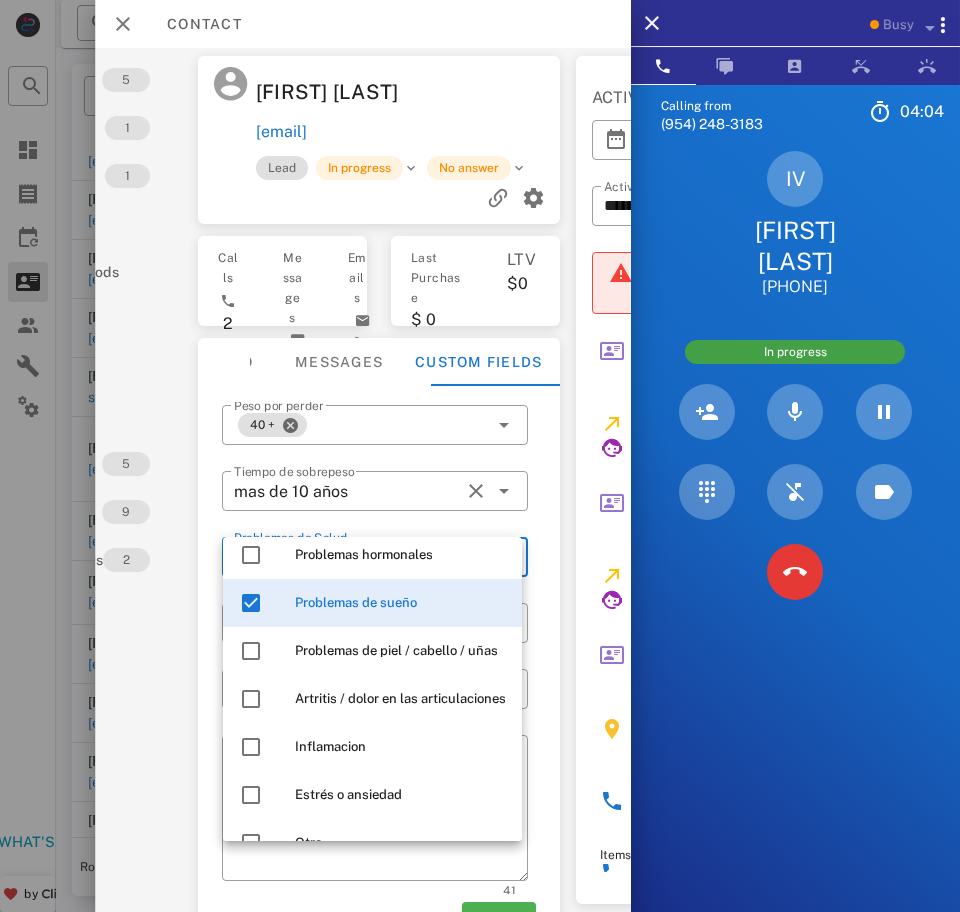 click on "Activations  5  Opportunities  1  Addresses  1  Products Payment methods Coupons Events Assets Notes  5  Tags  9  Phone Numbers  2  Limits" at bounding box center [69, 480] 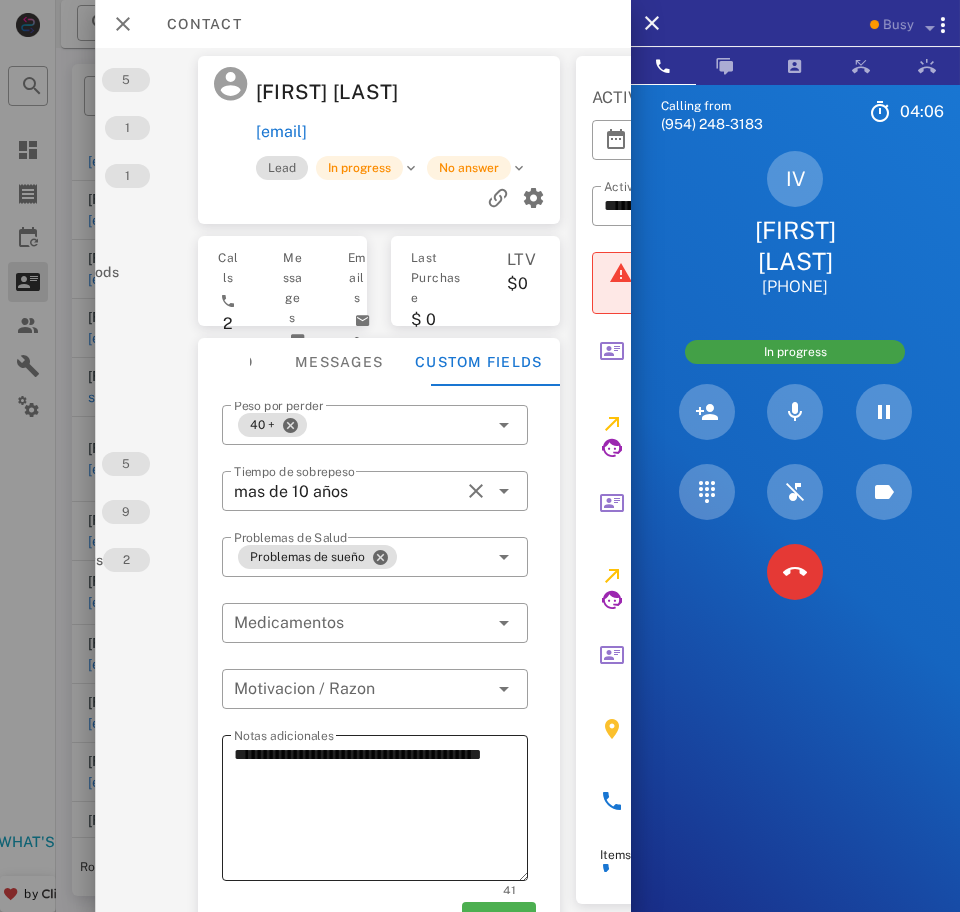 click on "**********" at bounding box center [381, 811] 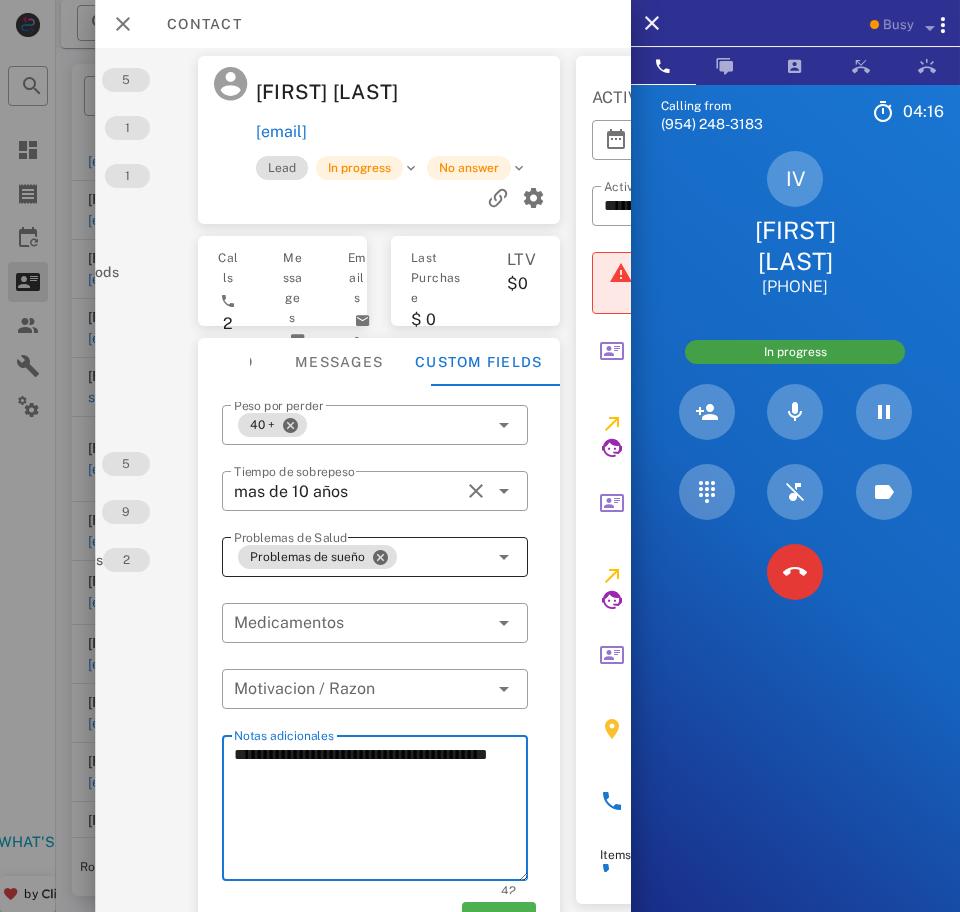 click at bounding box center [503, 557] 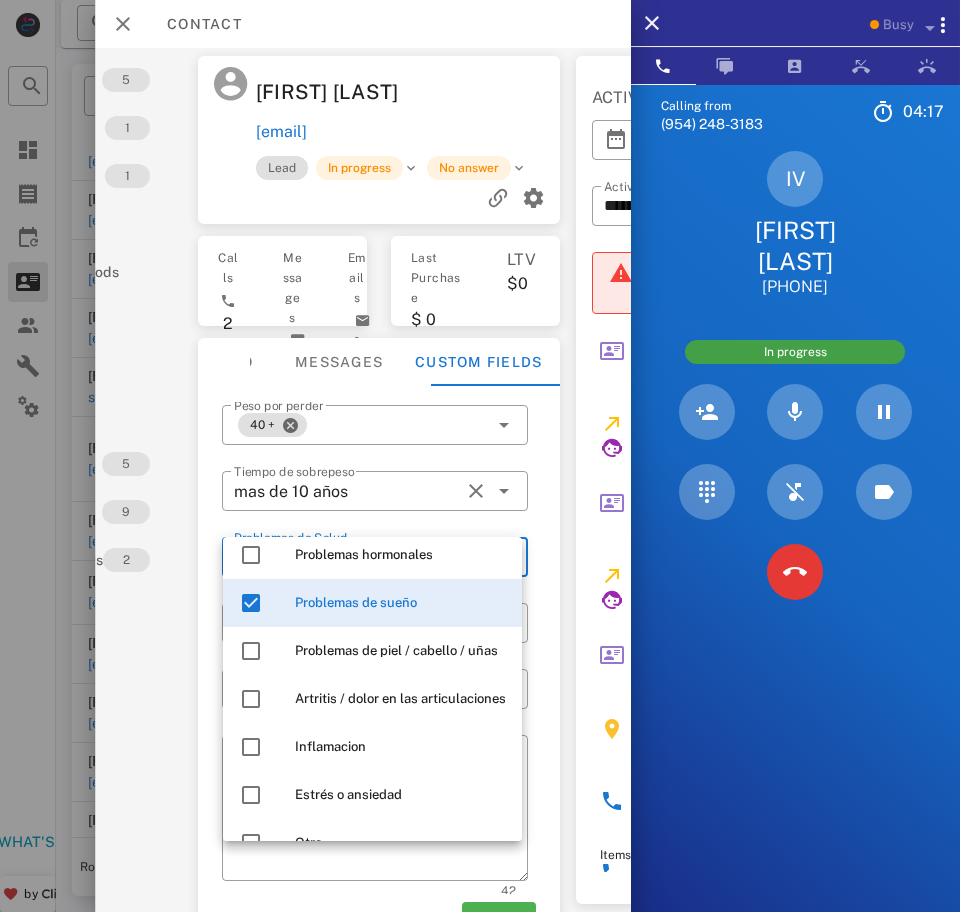 scroll, scrollTop: 288, scrollLeft: 0, axis: vertical 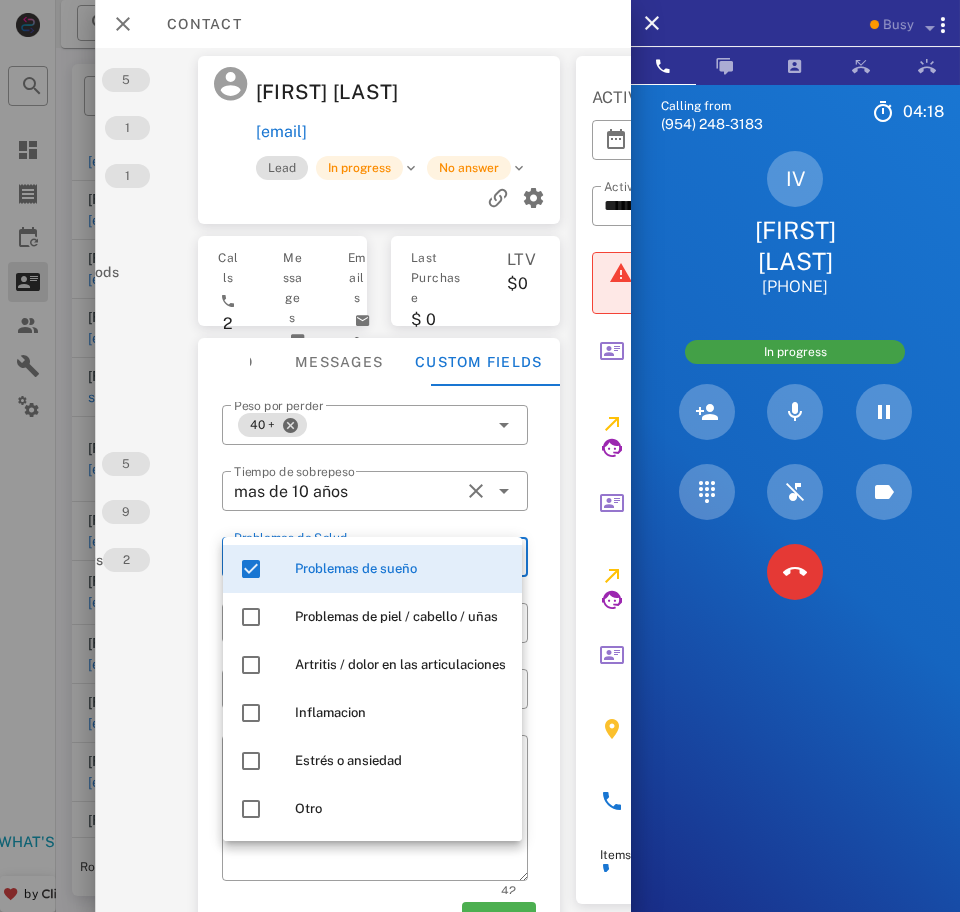 click on "Estrés o ansiedad" at bounding box center (372, 761) 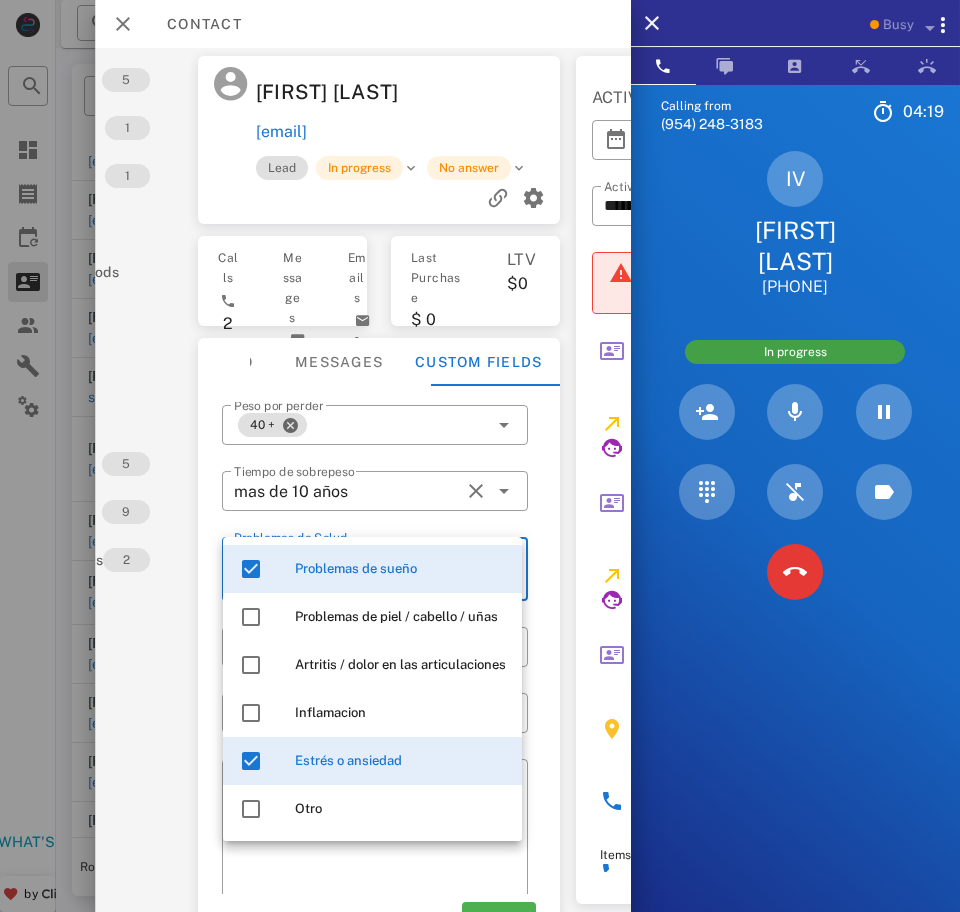 click on "Activations  5  Opportunities  1  Addresses  1  Products Payment methods Coupons Events Assets Notes  5  Tags  9  Phone Numbers  2  Limits" at bounding box center (69, 480) 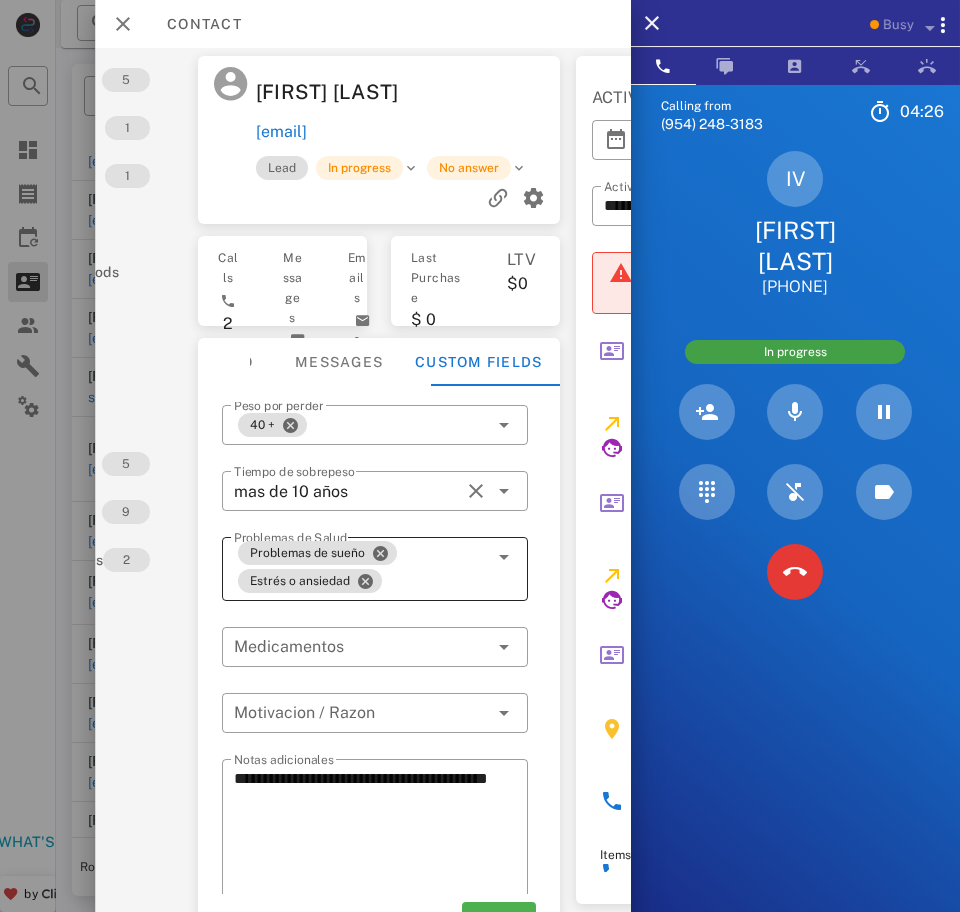 click at bounding box center (503, 557) 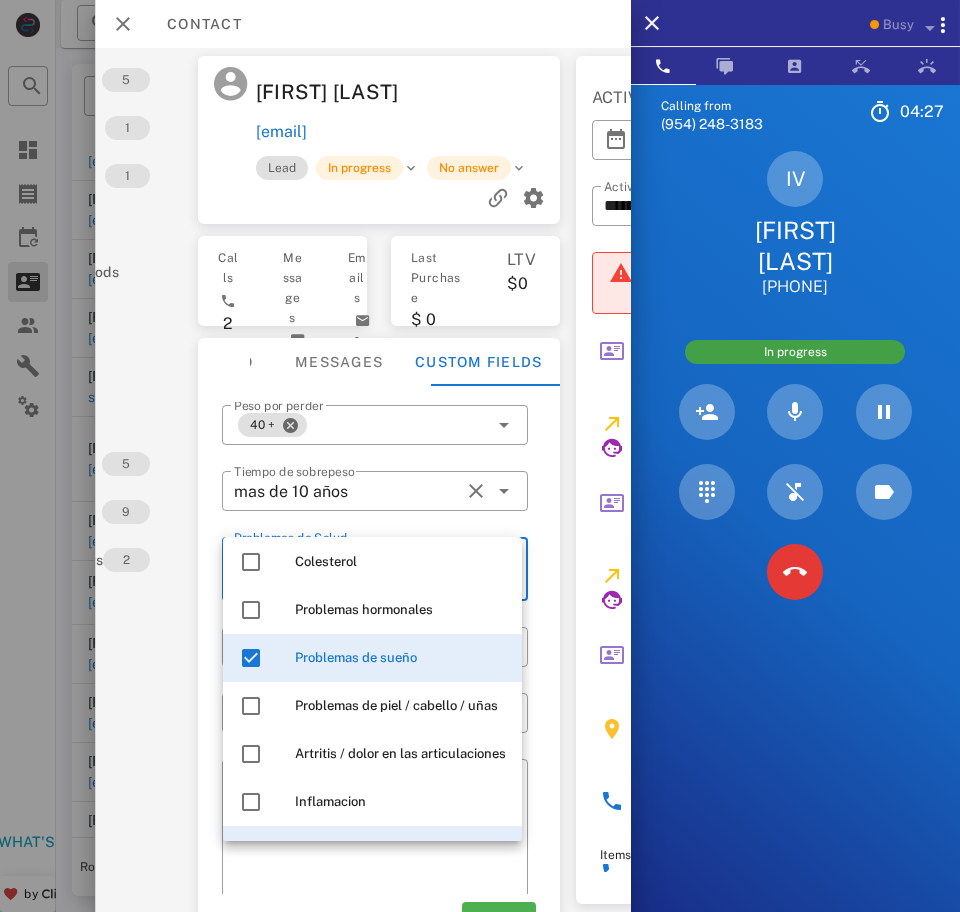 scroll, scrollTop: 195, scrollLeft: 0, axis: vertical 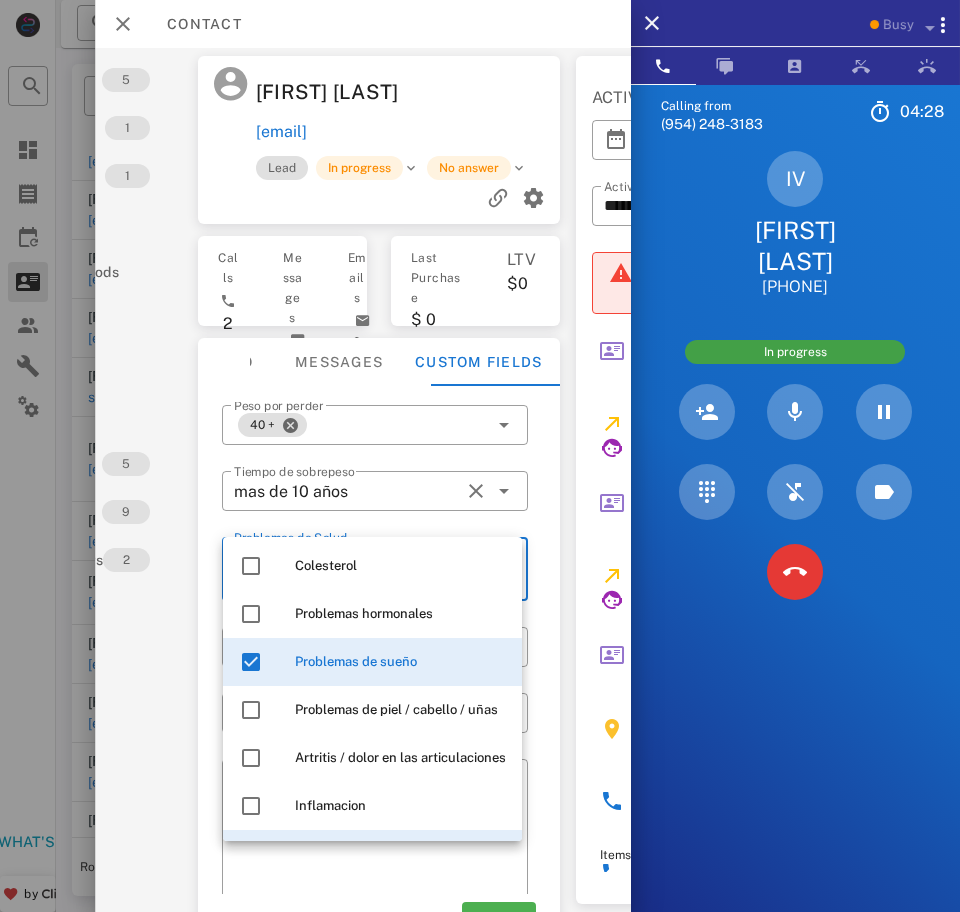 click on "Problemas hormonales" at bounding box center (400, 614) 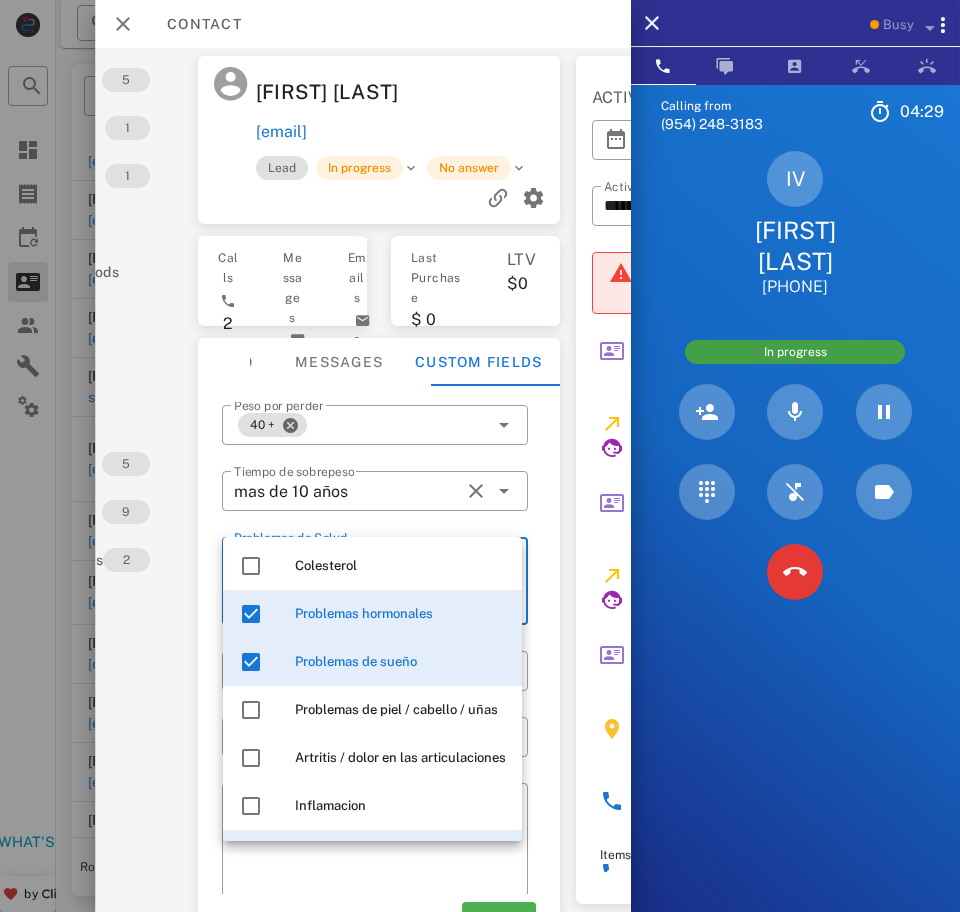 click on "Activations  5  Opportunities  1  Addresses  1  Products Payment methods Coupons Events Assets Notes  5  Tags  9  Phone Numbers  2  Limits" at bounding box center [69, 480] 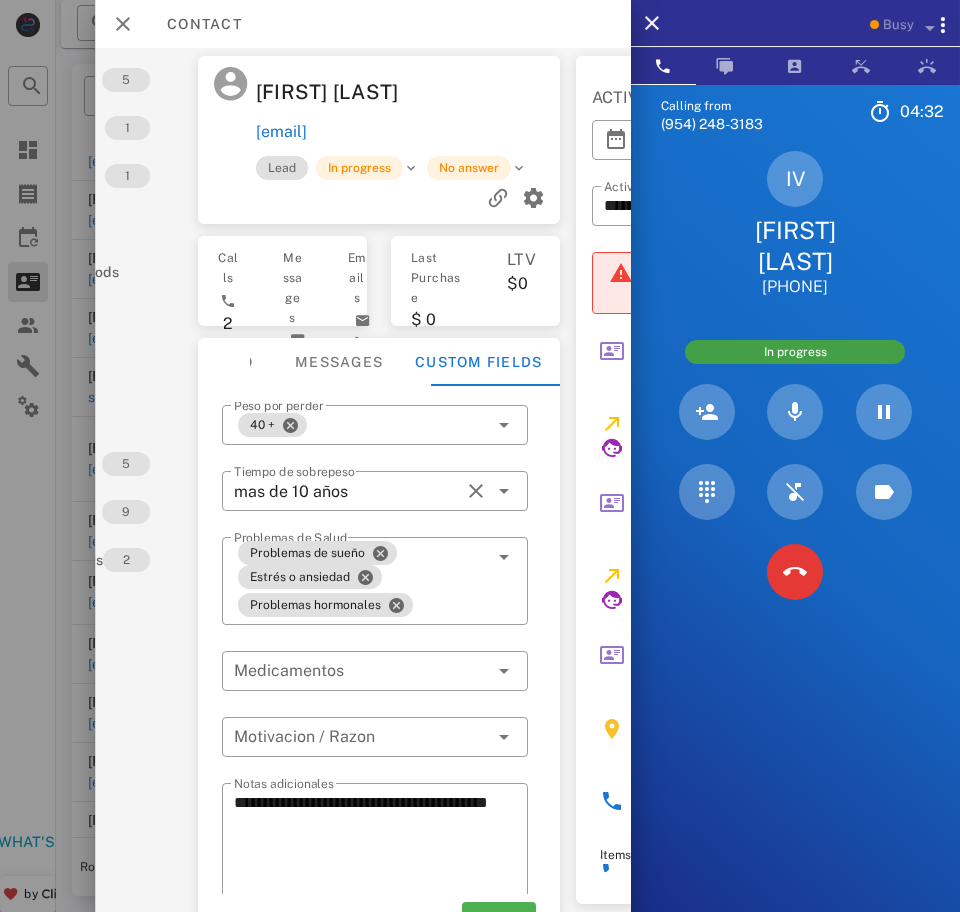 scroll, scrollTop: 74, scrollLeft: 0, axis: vertical 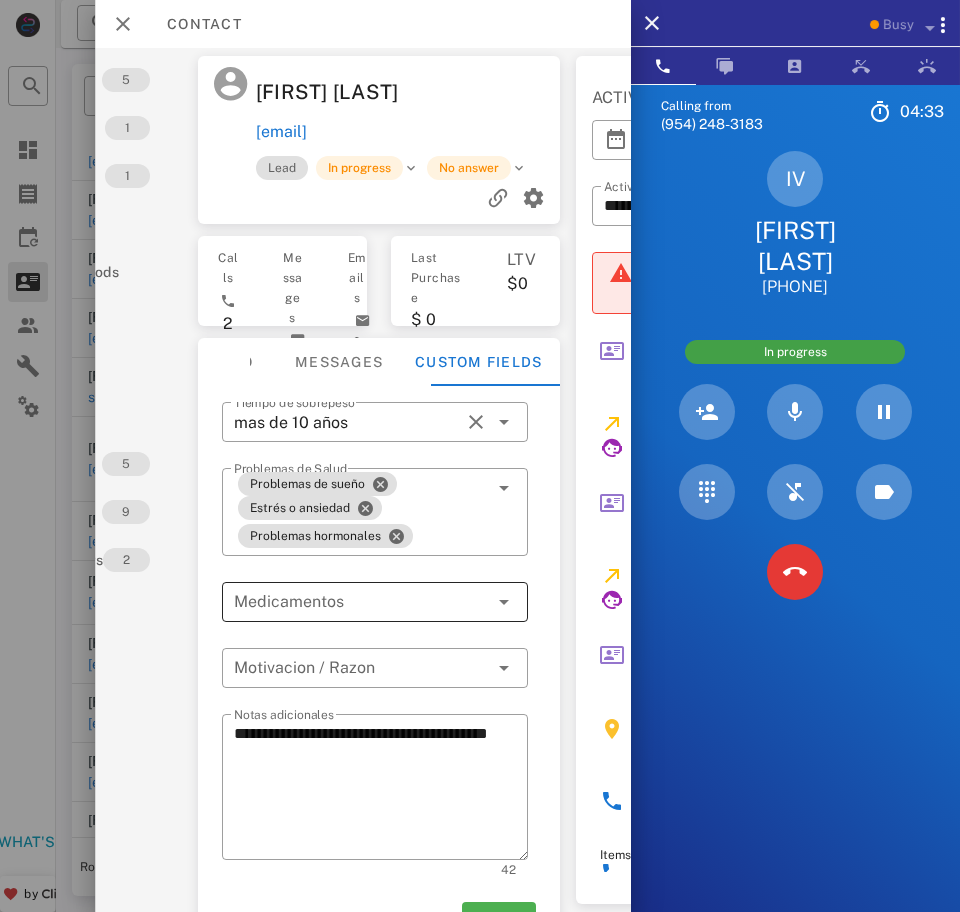 click at bounding box center (361, 602) 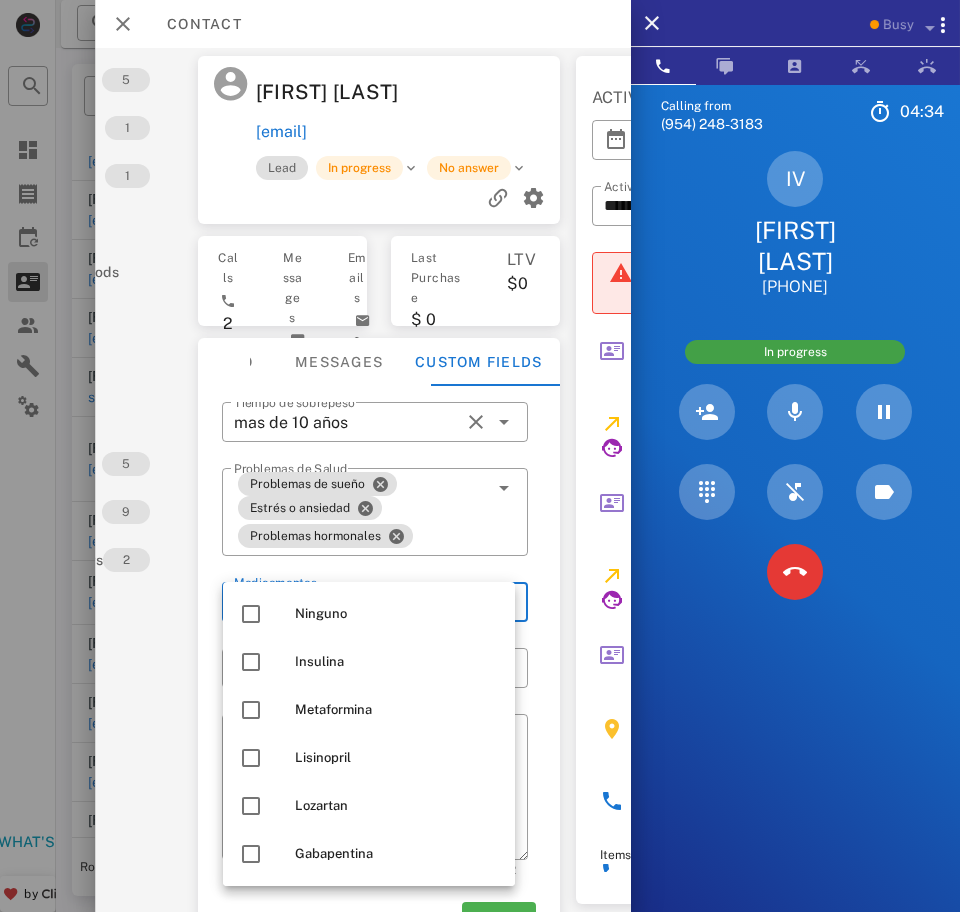 click on "Ninguno" at bounding box center [397, 614] 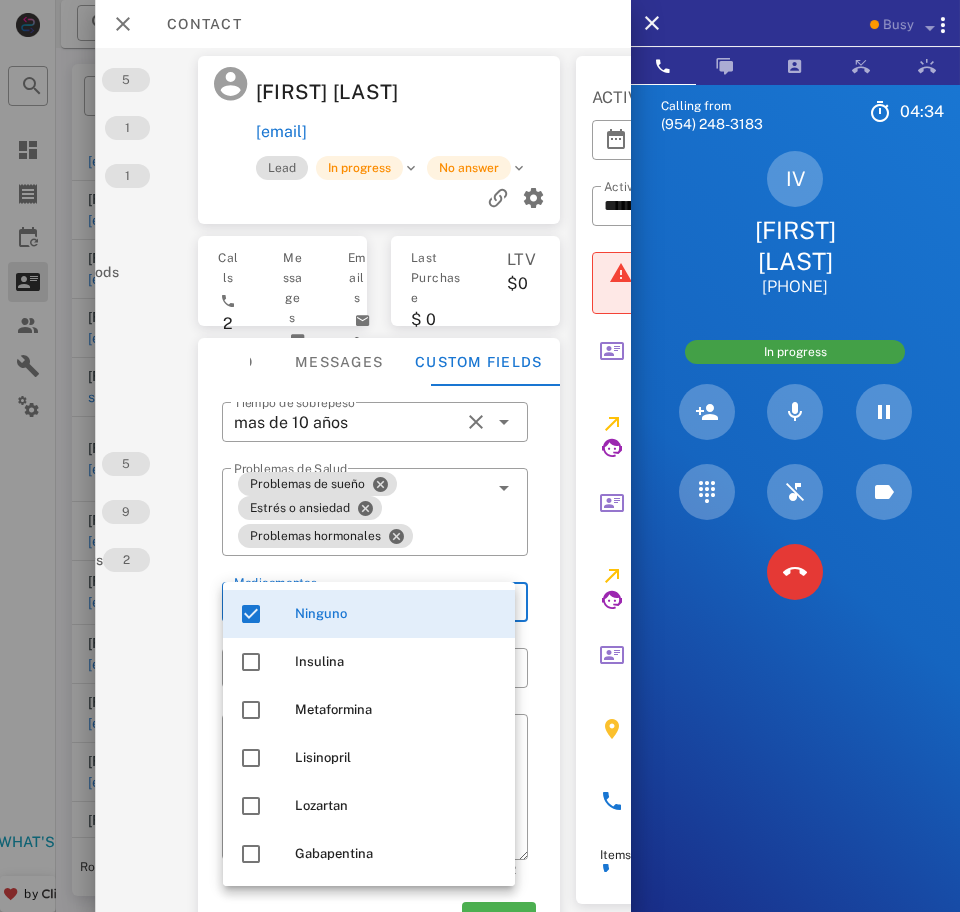 click on "Activations  5  Opportunities  1  Addresses  1  Products Payment methods Coupons Events Assets Notes  5  Tags  9  Phone Numbers  2  Limits" at bounding box center (69, 480) 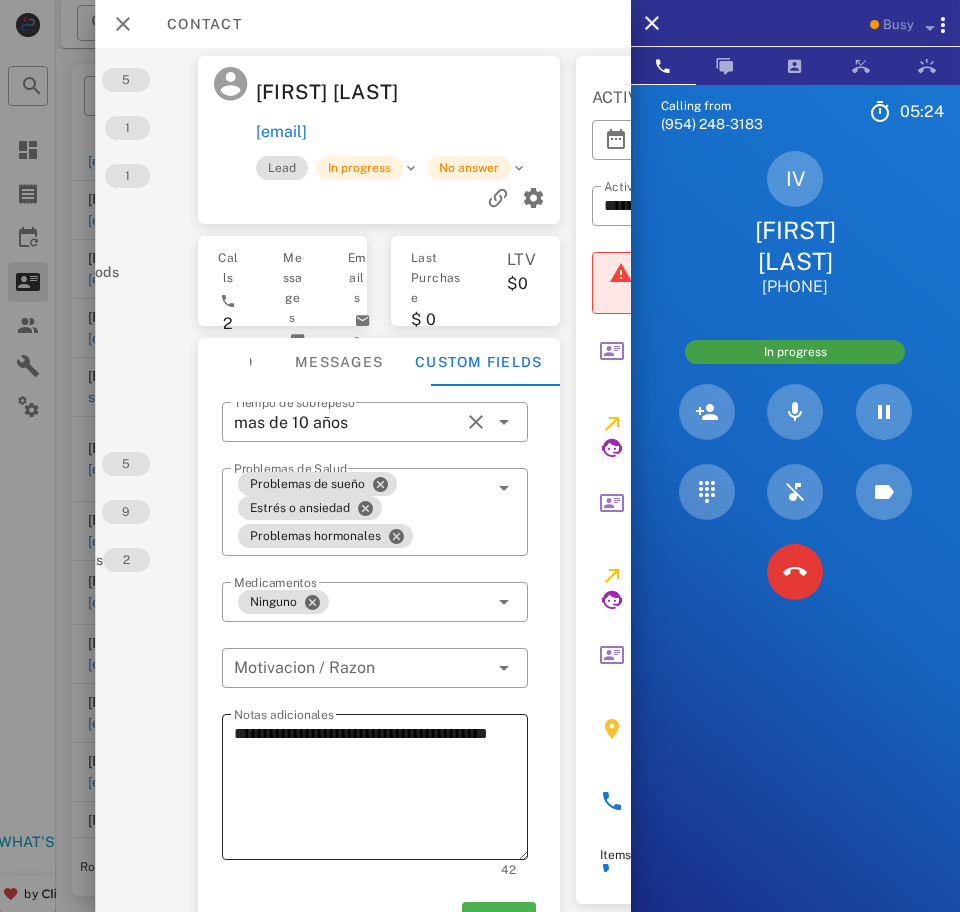 click on "**********" at bounding box center (381, 790) 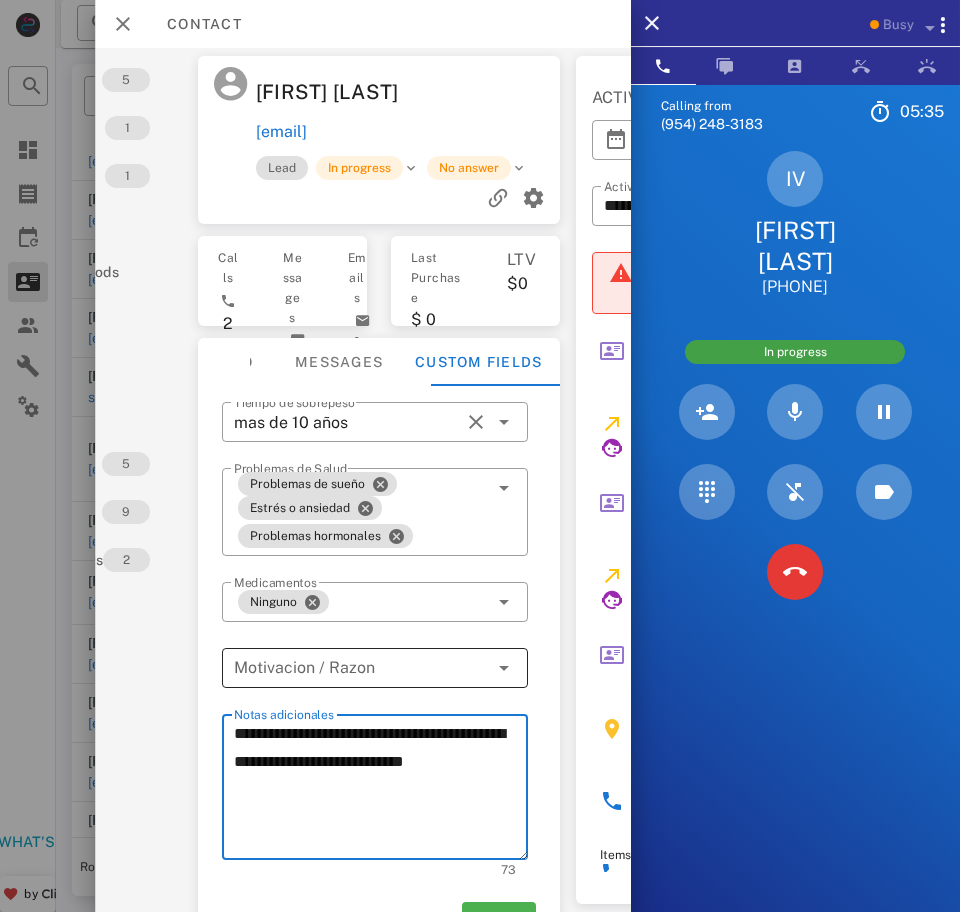 click at bounding box center [361, 668] 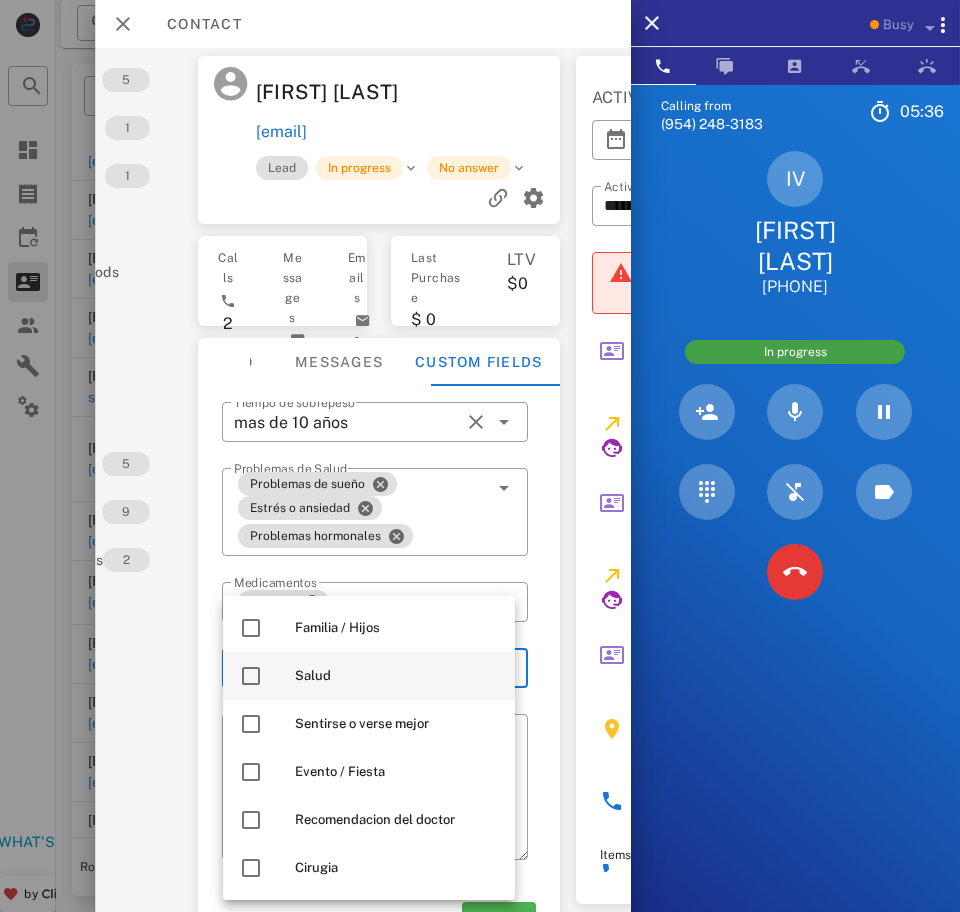 click on "Salud" at bounding box center (397, 676) 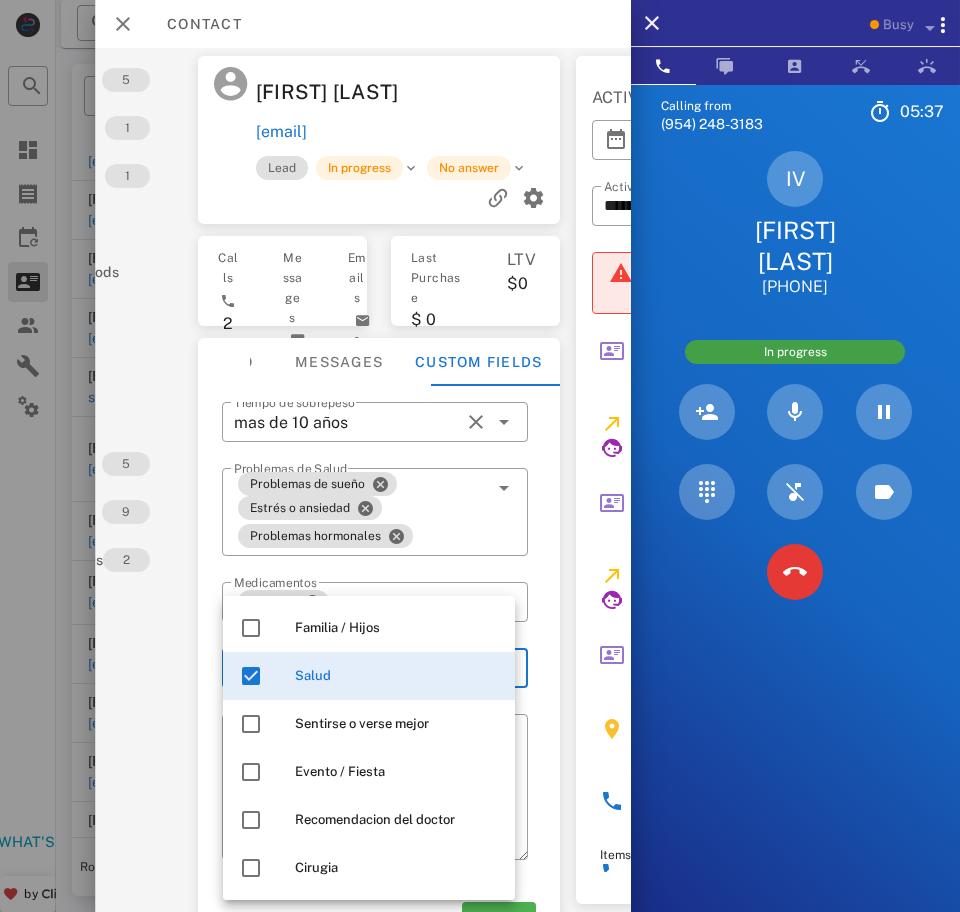 click on "Activations  5  Opportunities  1  Addresses  1  Products Payment methods Coupons Events Assets Notes  5  Tags  9  Phone Numbers  2  Limits" at bounding box center (69, 480) 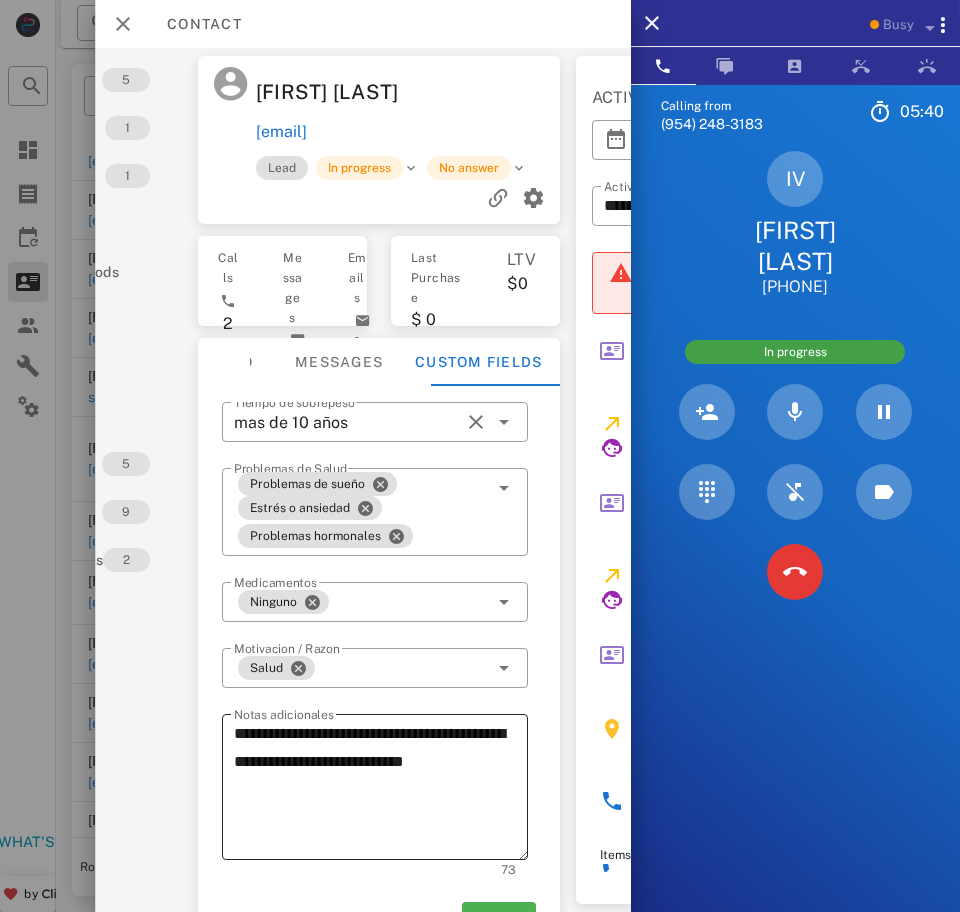 click on "**********" at bounding box center (381, 790) 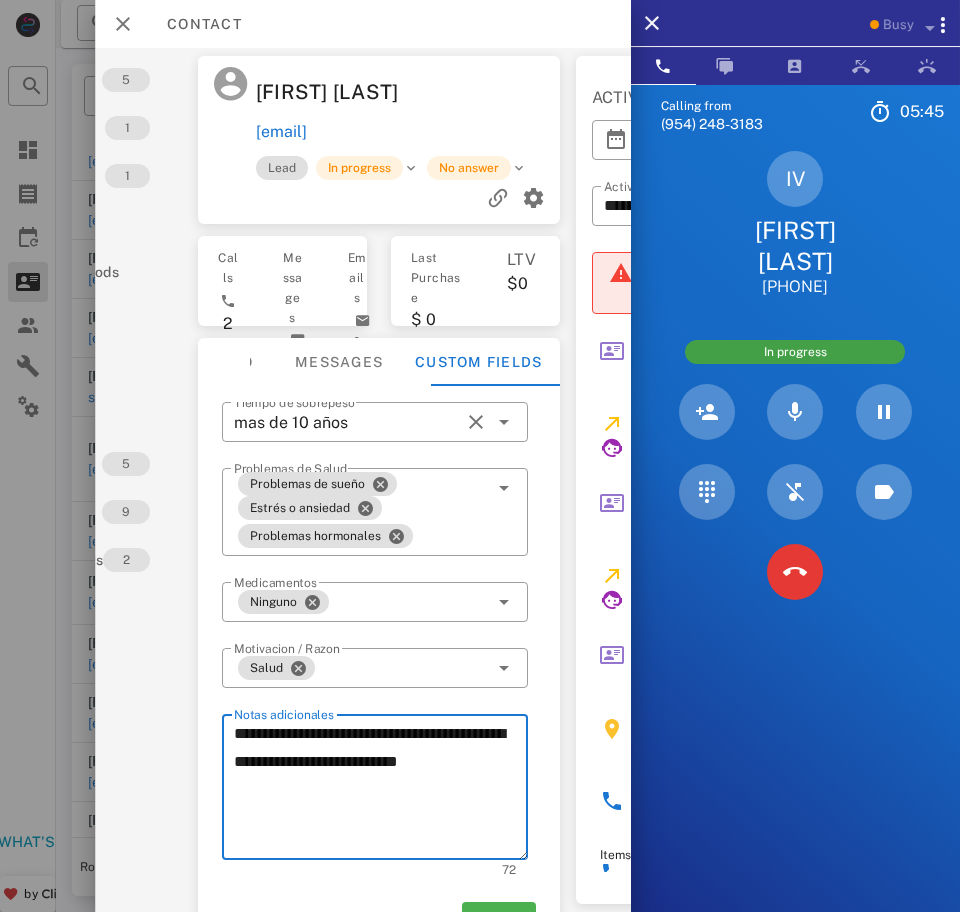 click on "**********" at bounding box center (381, 790) 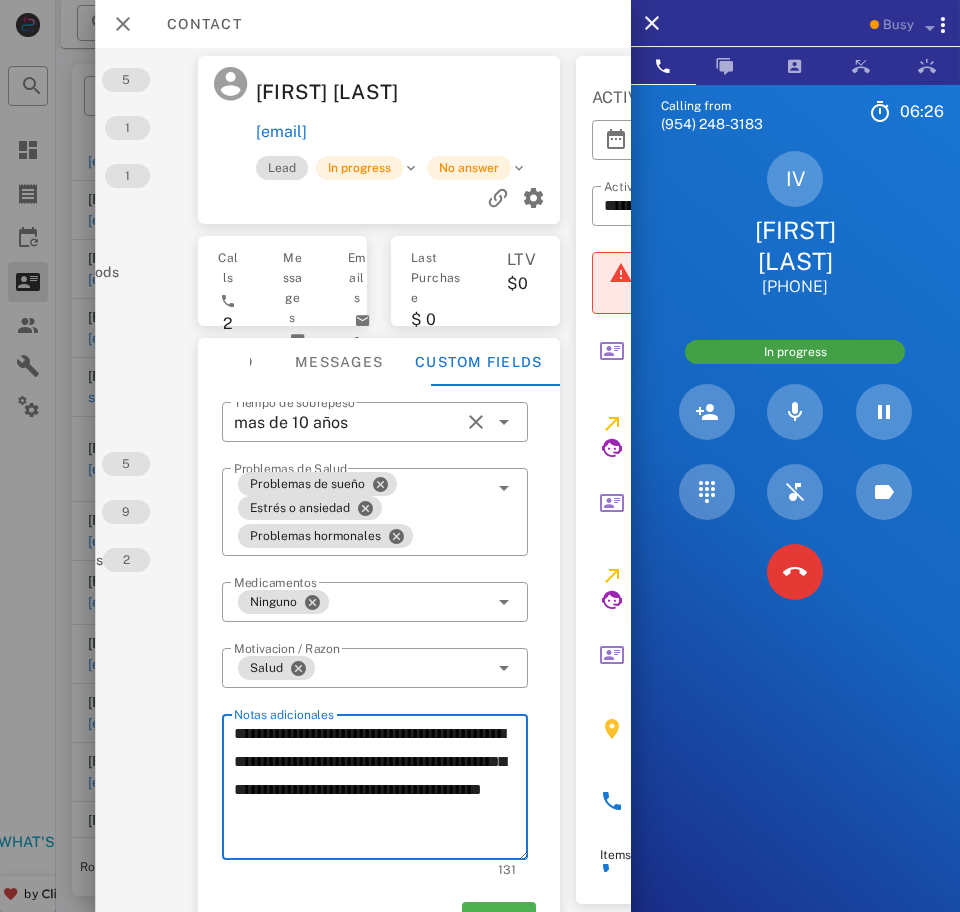click on "**********" at bounding box center [381, 790] 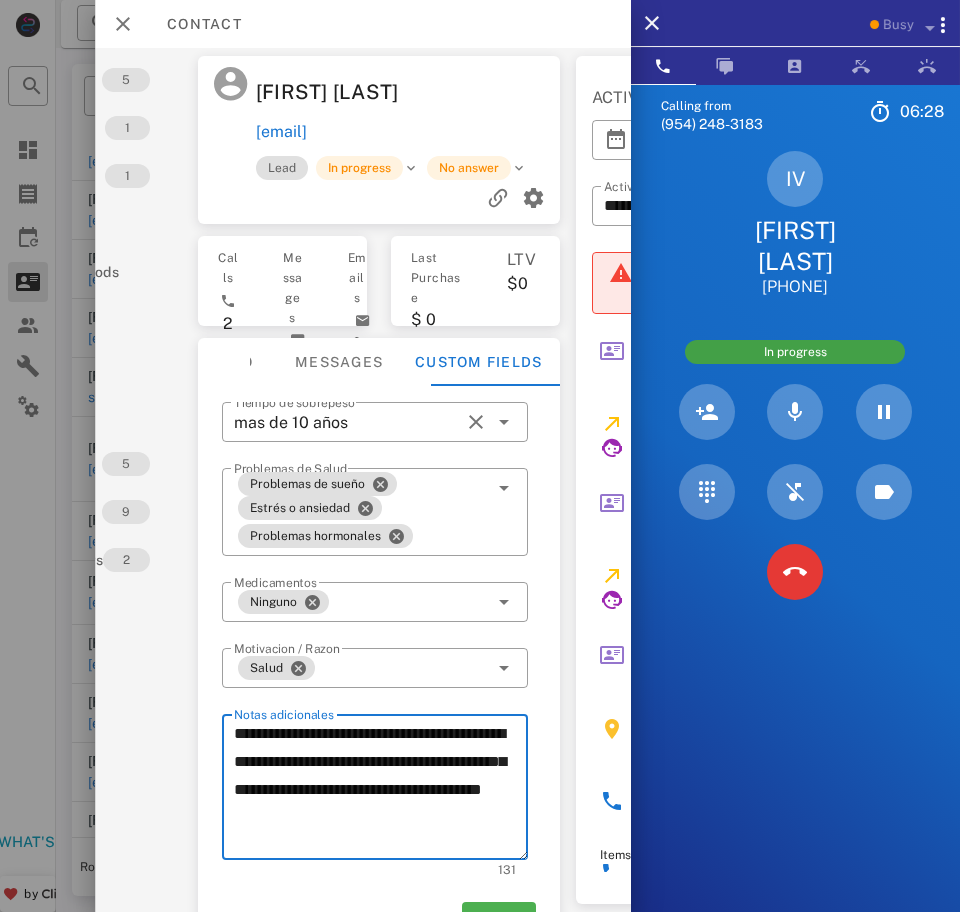 click on "**********" at bounding box center (381, 790) 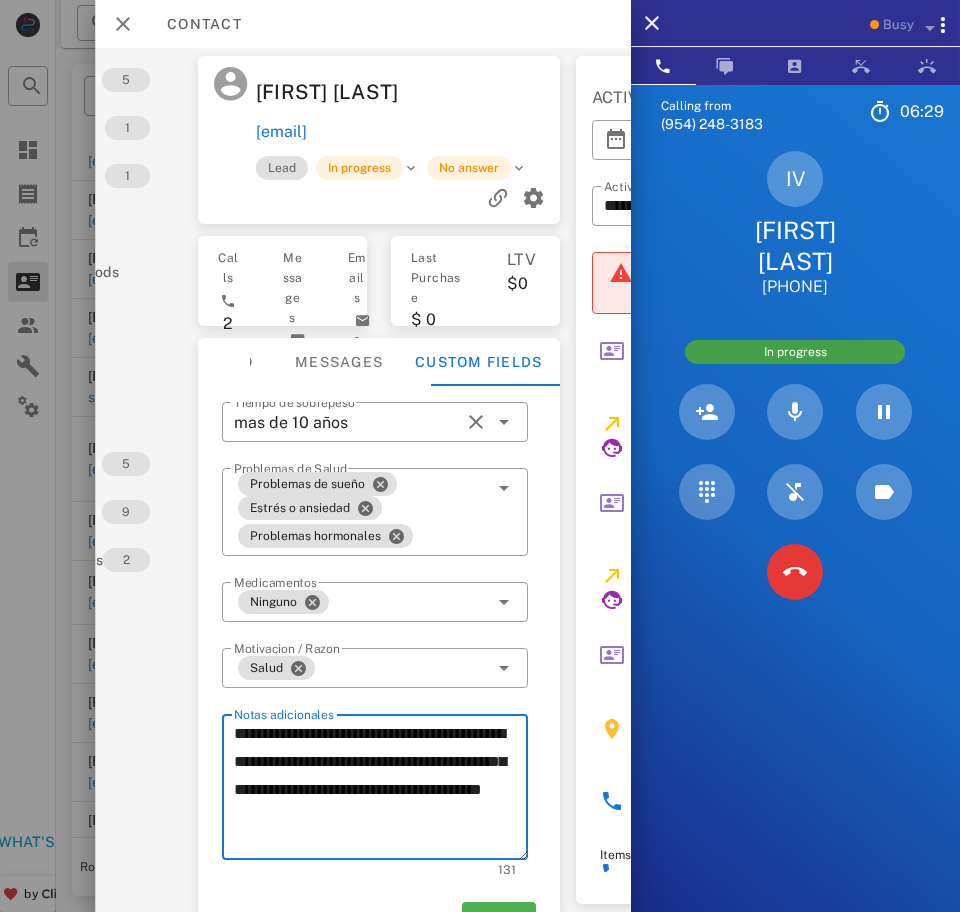 click on "**********" at bounding box center (381, 790) 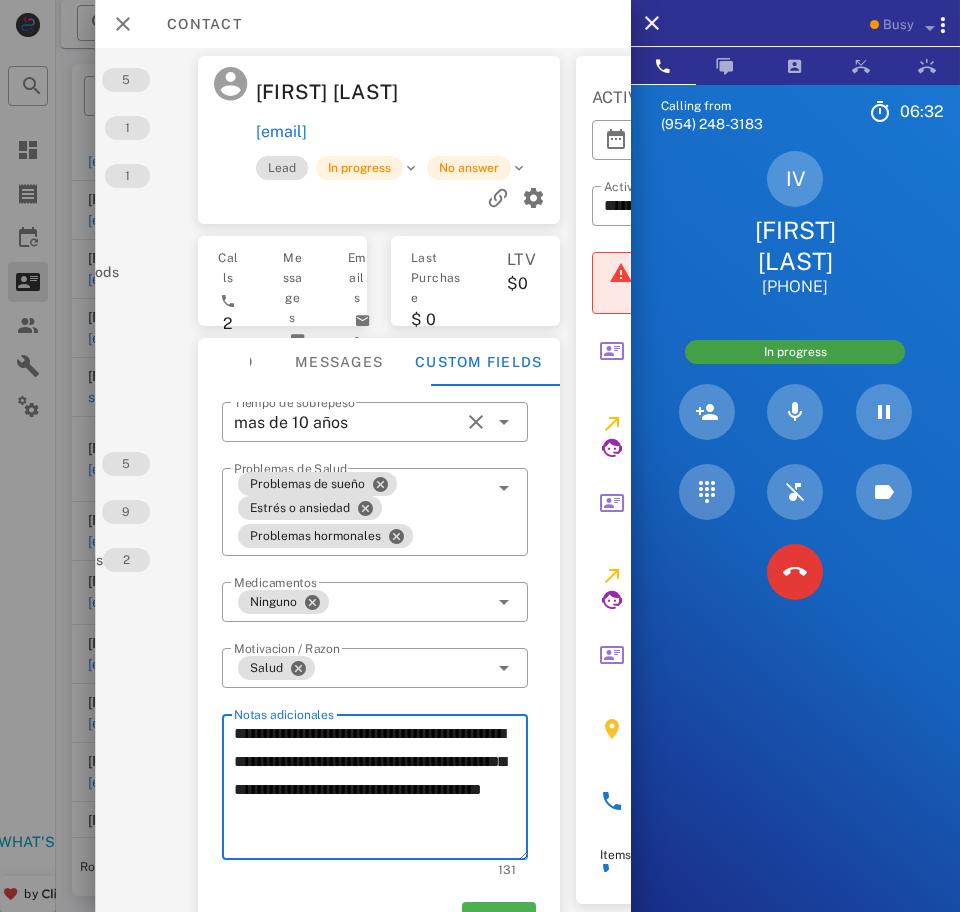 drag, startPoint x: 439, startPoint y: 819, endPoint x: 391, endPoint y: 819, distance: 48 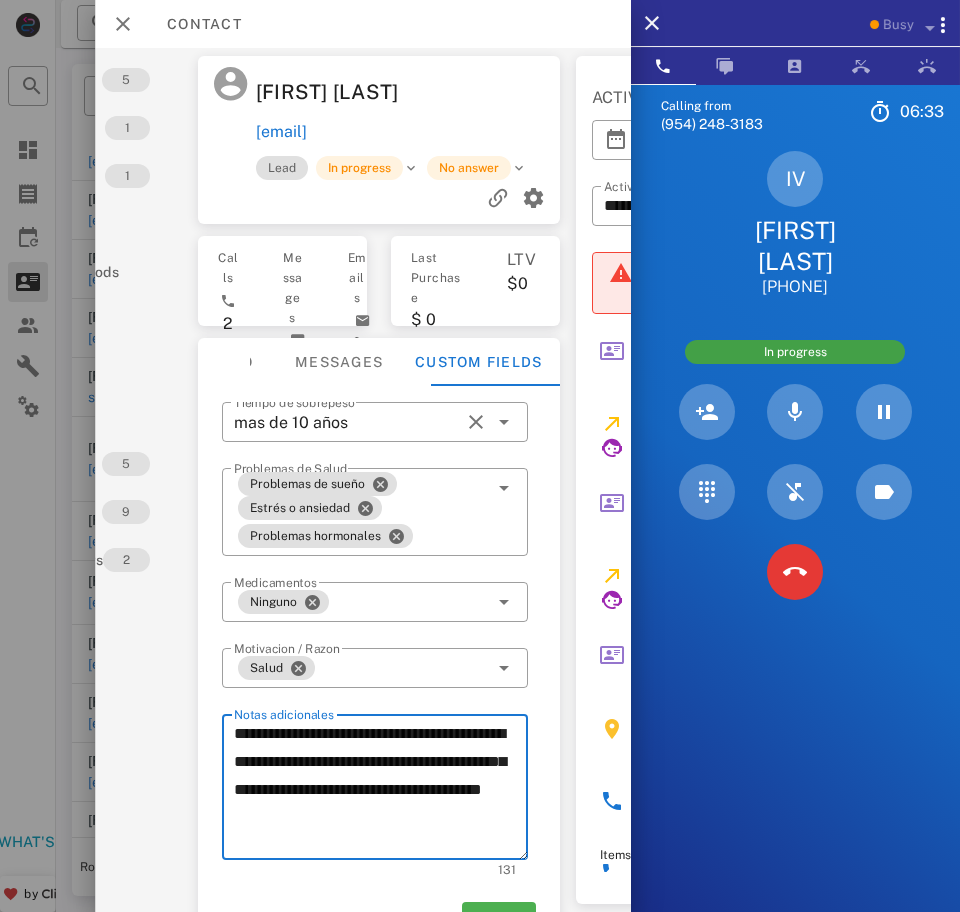 click on "**********" at bounding box center (381, 790) 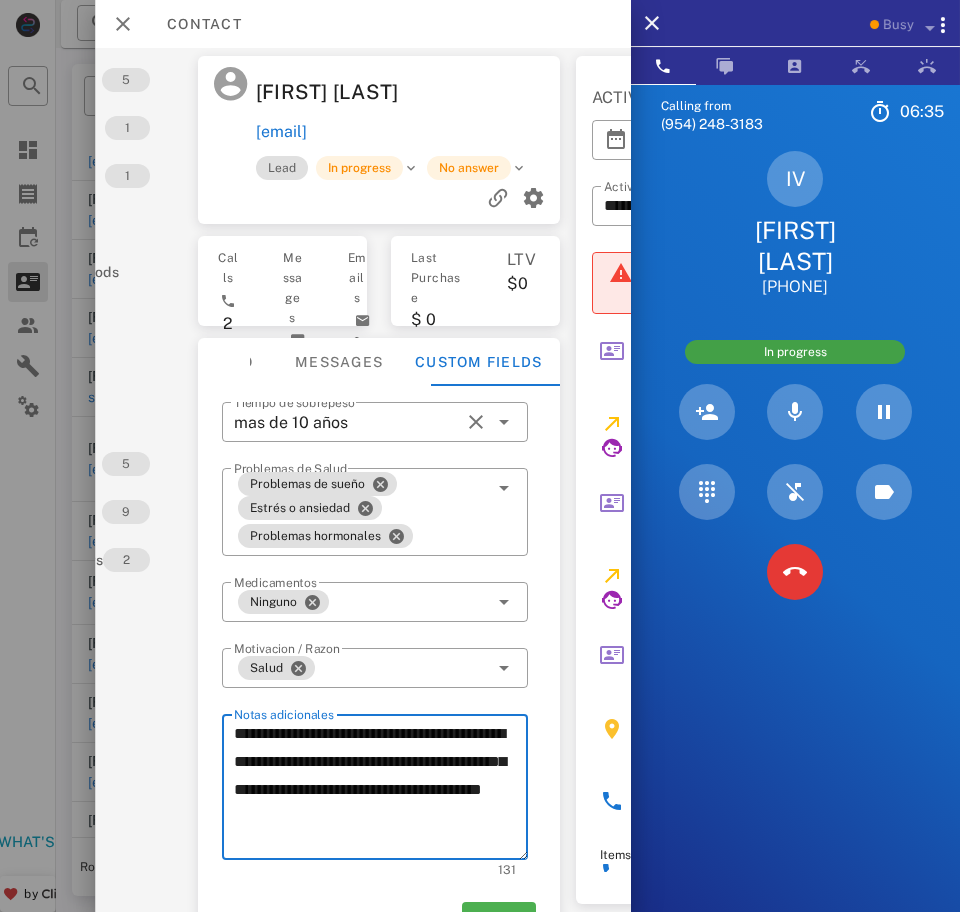 click on "**********" at bounding box center (381, 790) 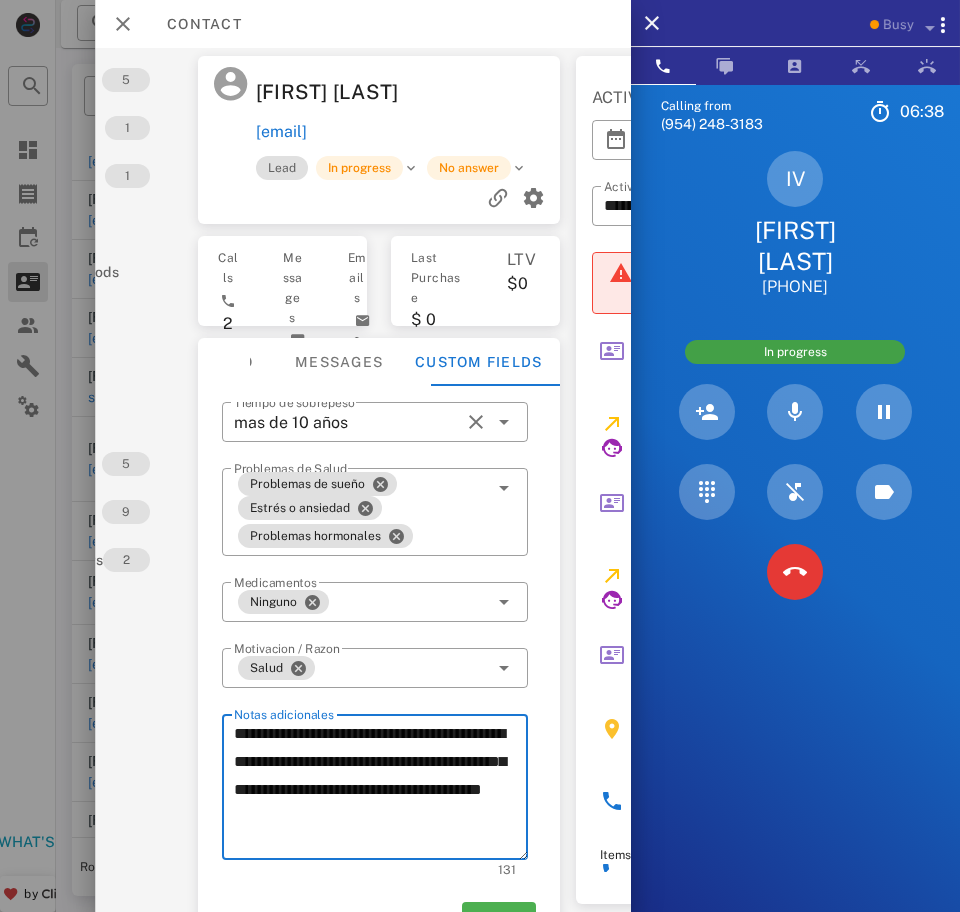 click on "**********" at bounding box center (381, 790) 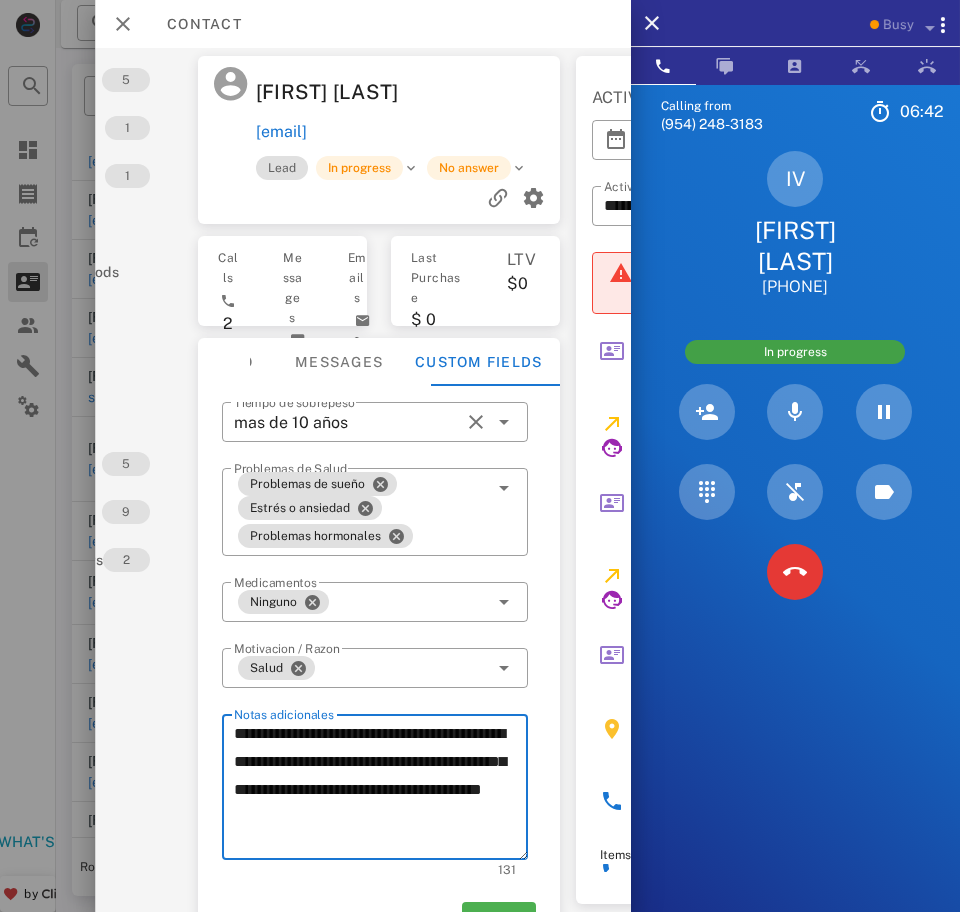 click on "**********" at bounding box center (381, 790) 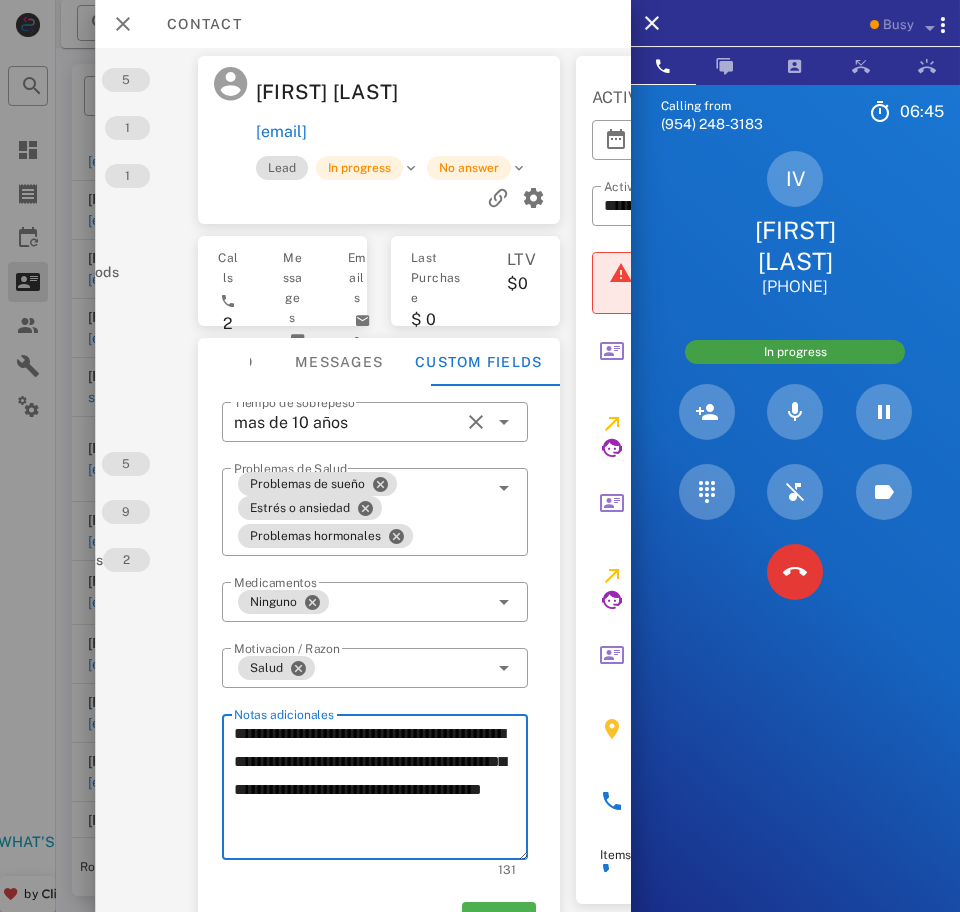 click on "**********" at bounding box center [381, 790] 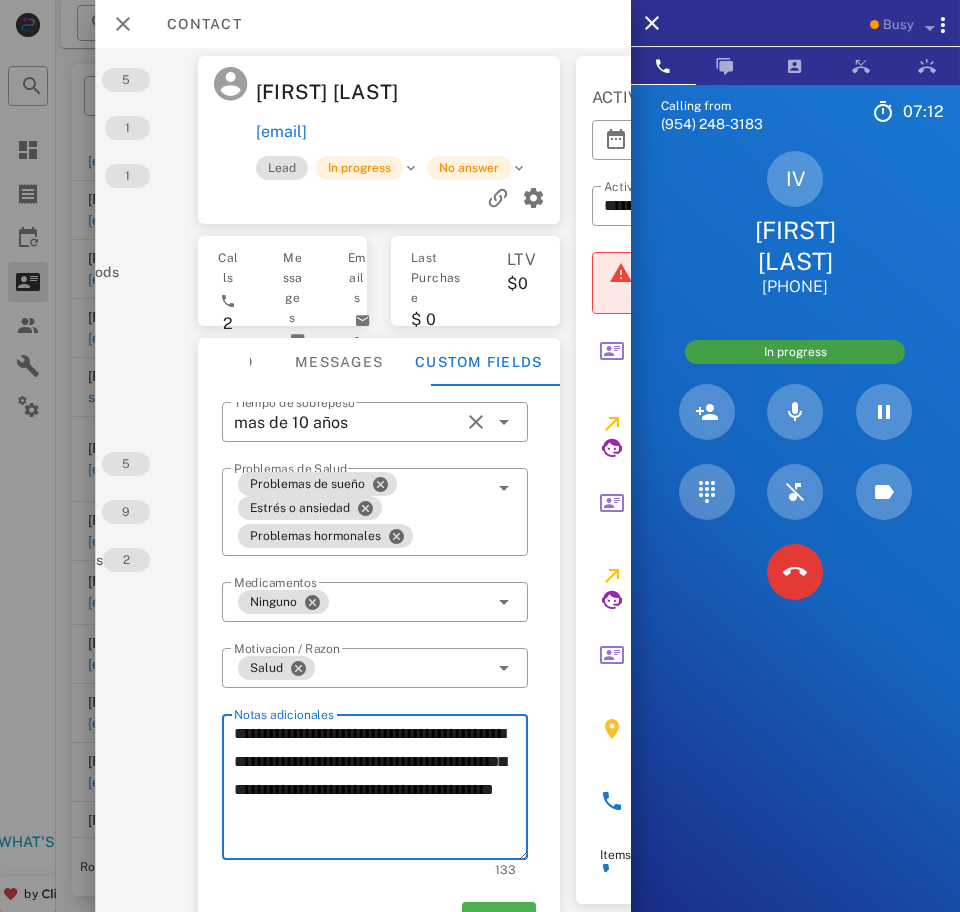 type on "**********" 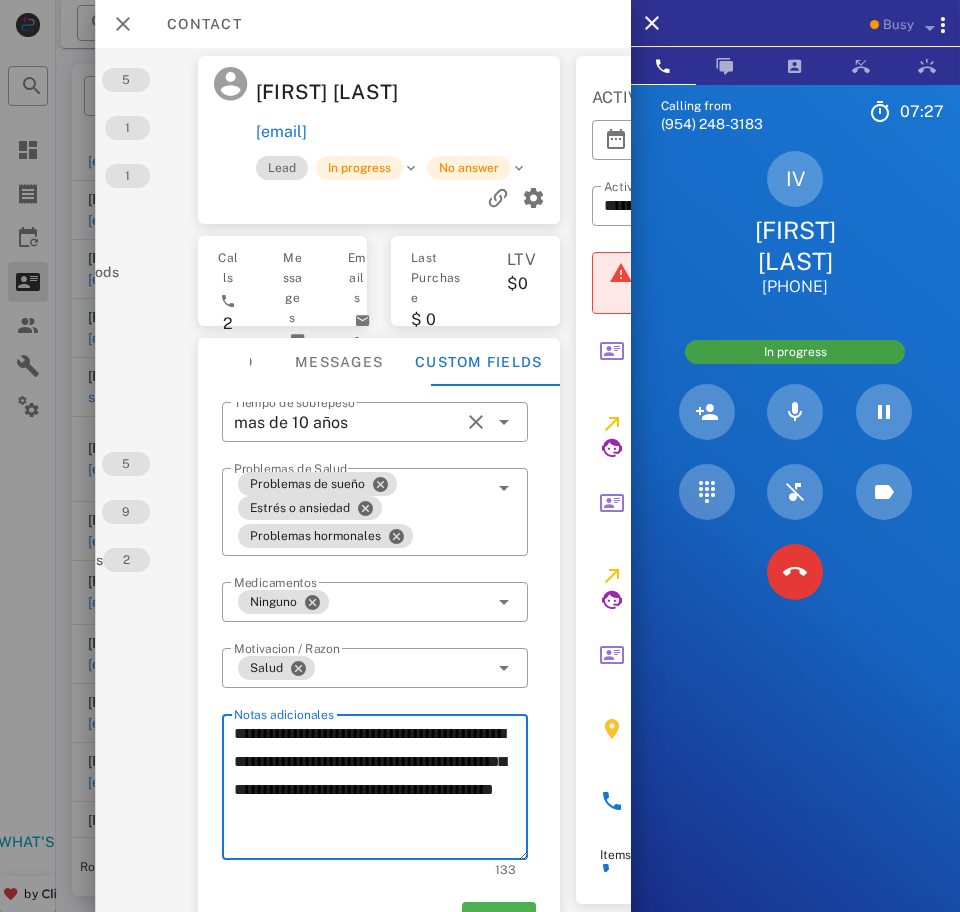 scroll, scrollTop: 69, scrollLeft: 159, axis: both 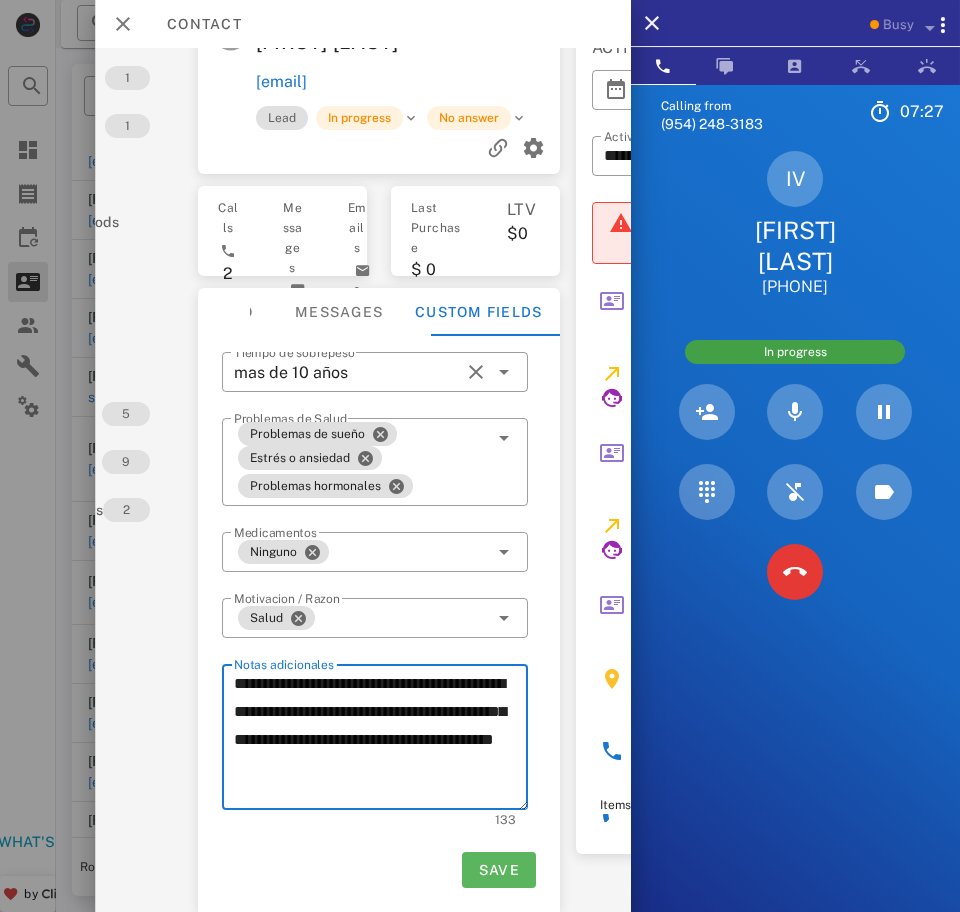 click on "Save" at bounding box center [498, 870] 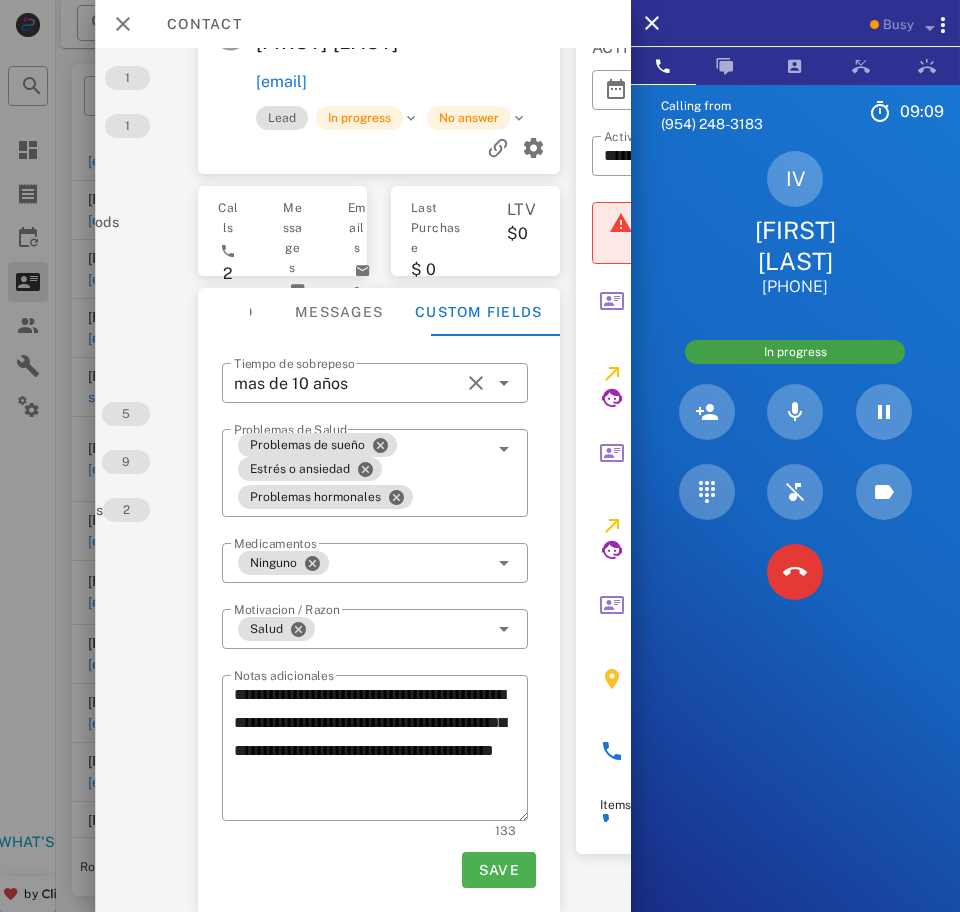 scroll, scrollTop: 62, scrollLeft: 0, axis: vertical 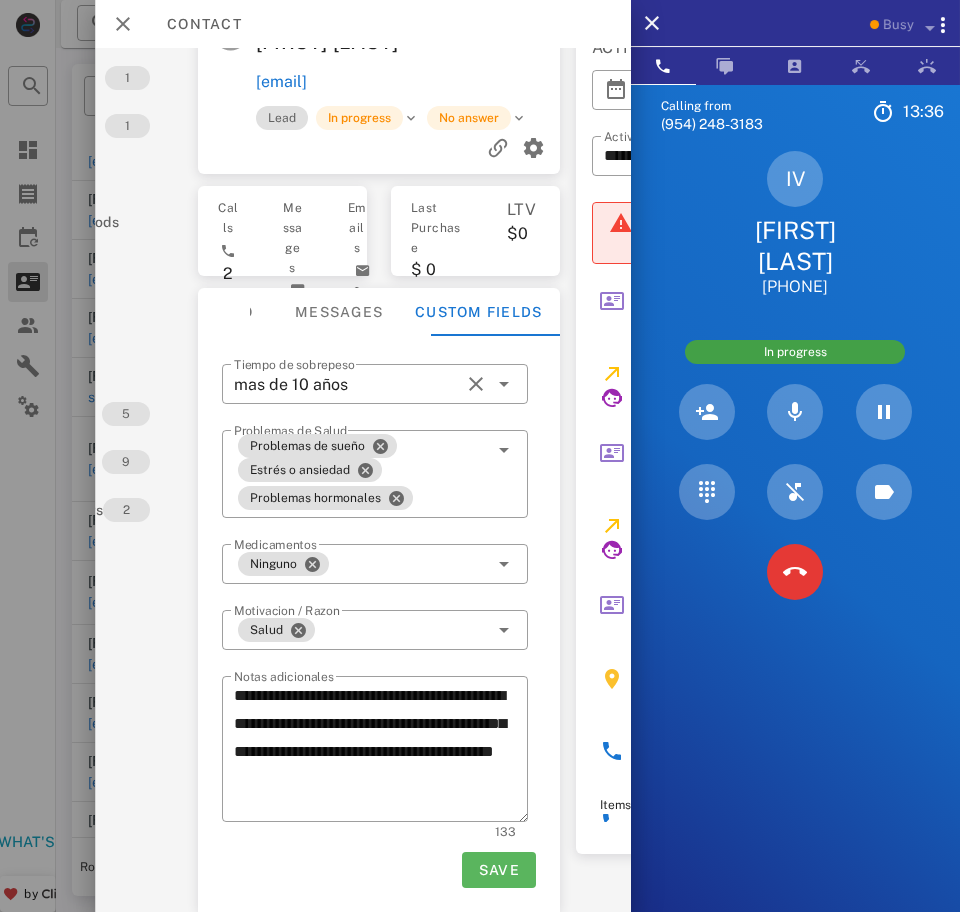 click on "Save" at bounding box center (498, 870) 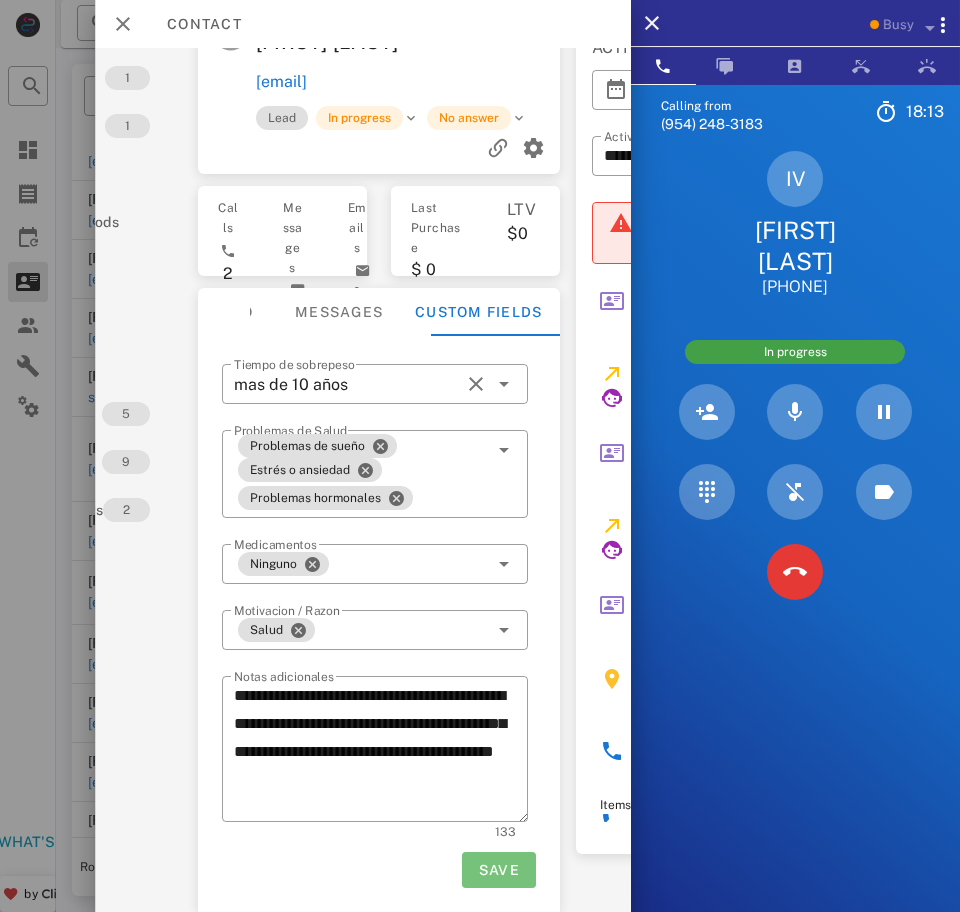 click on "Save" at bounding box center (498, 870) 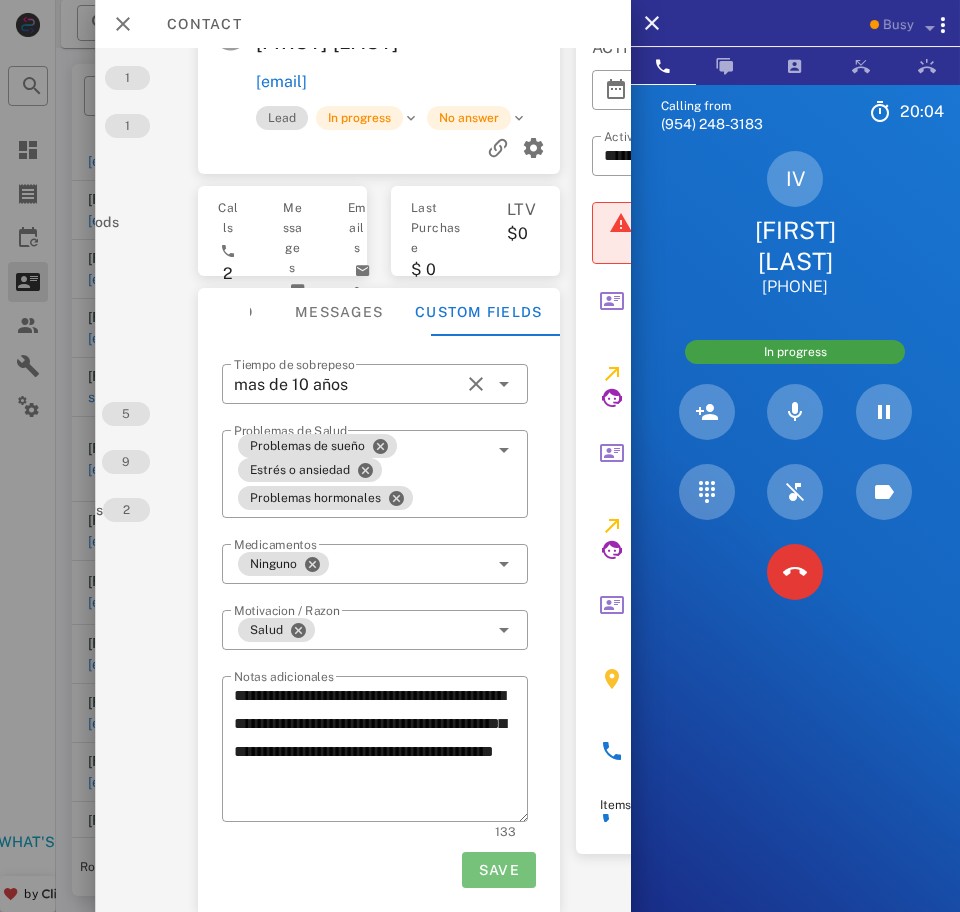 click on "Save" at bounding box center (498, 870) 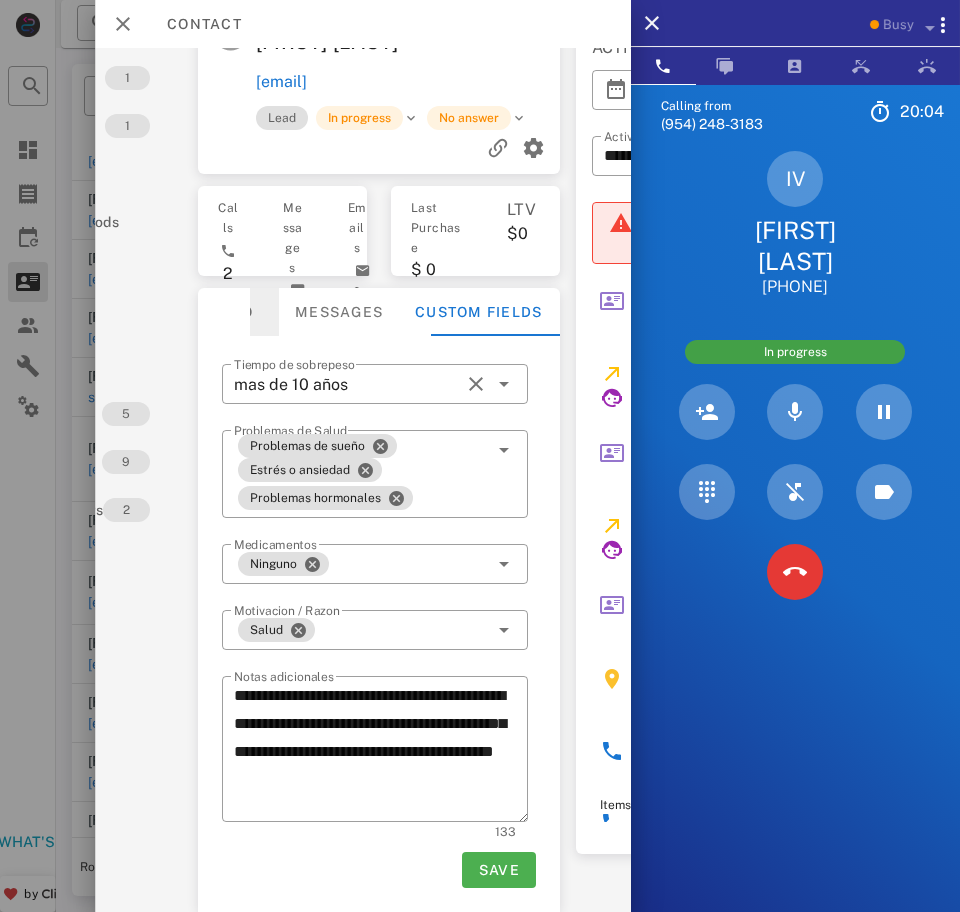 click on "Info" at bounding box center [234, 312] 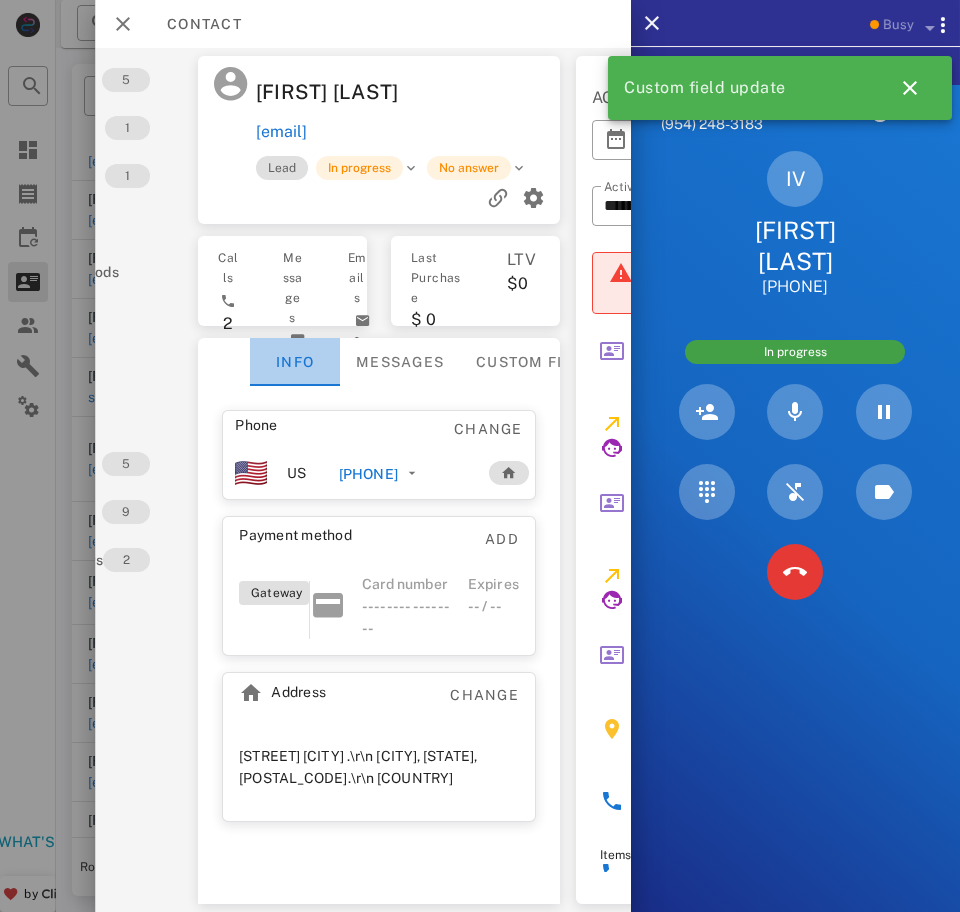 scroll, scrollTop: 0, scrollLeft: 159, axis: horizontal 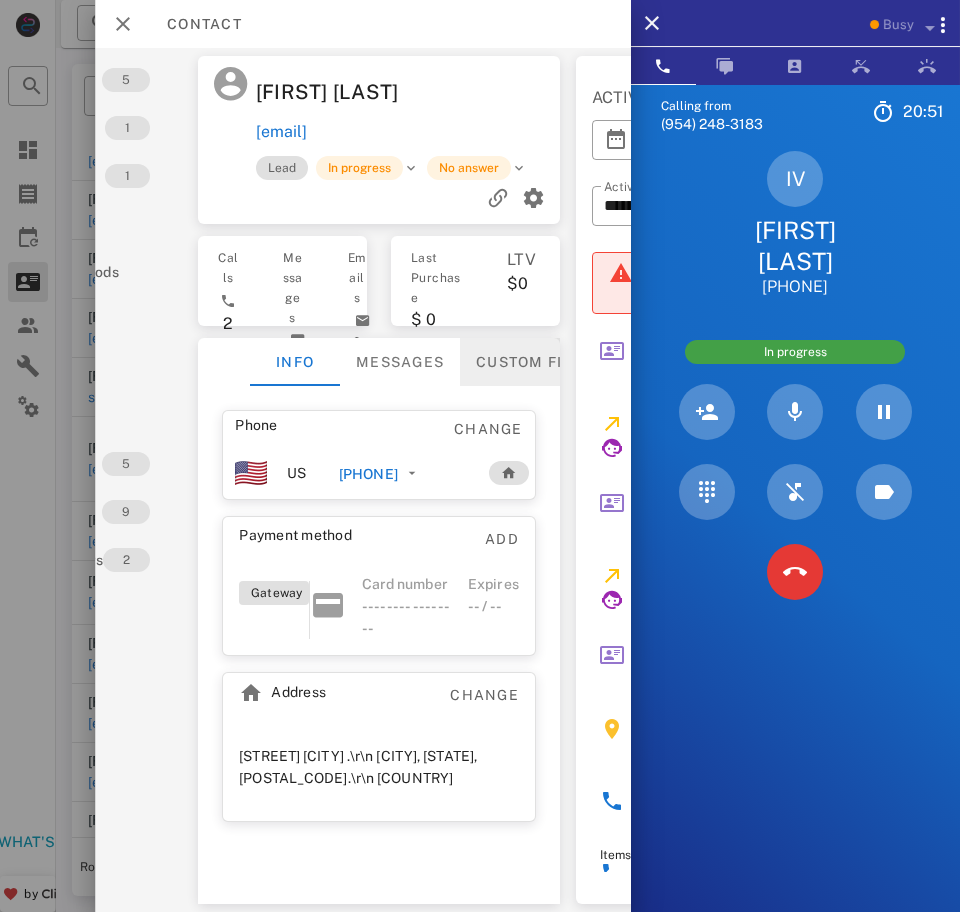 click on "Custom fields" at bounding box center [539, 362] 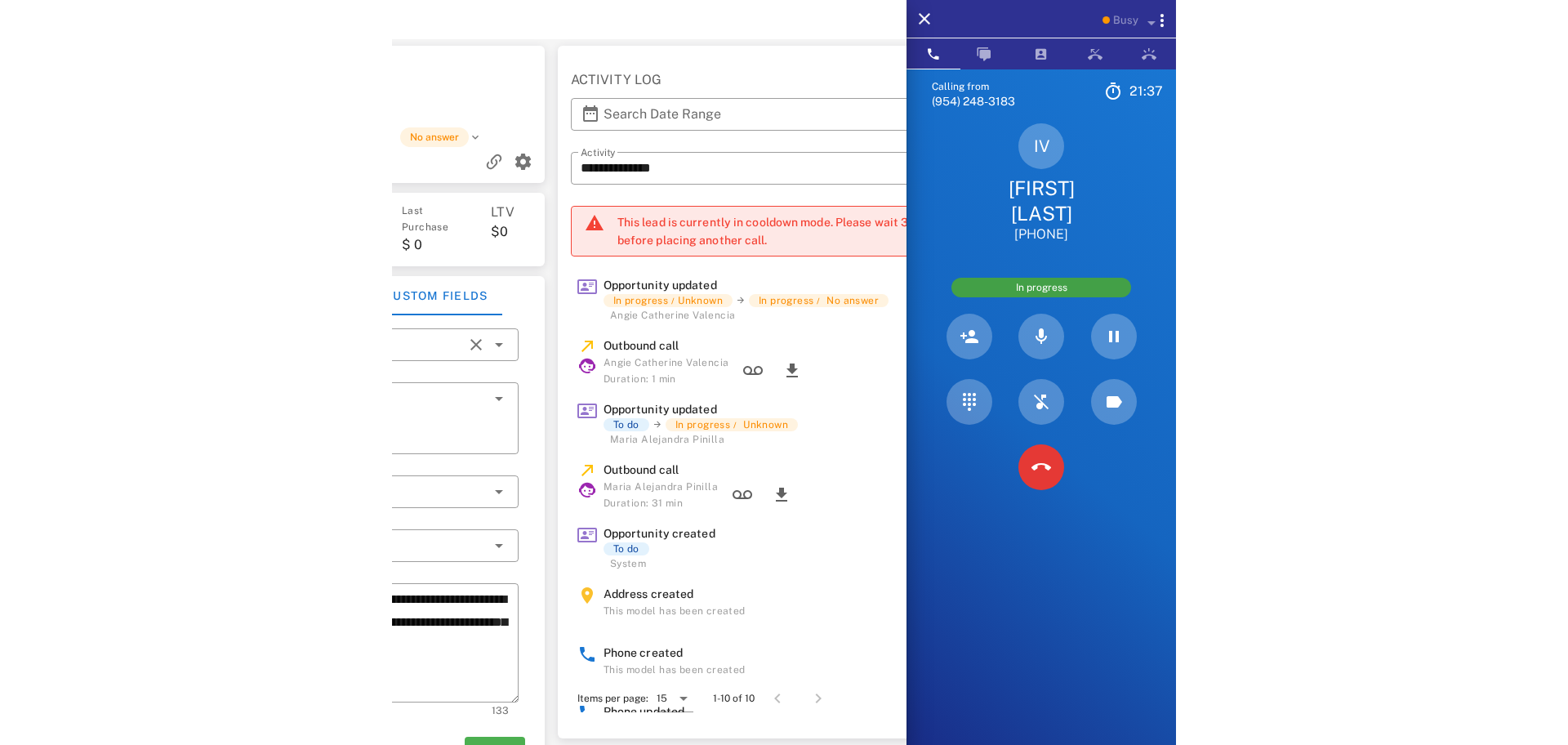 scroll, scrollTop: 41, scrollLeft: 0, axis: vertical 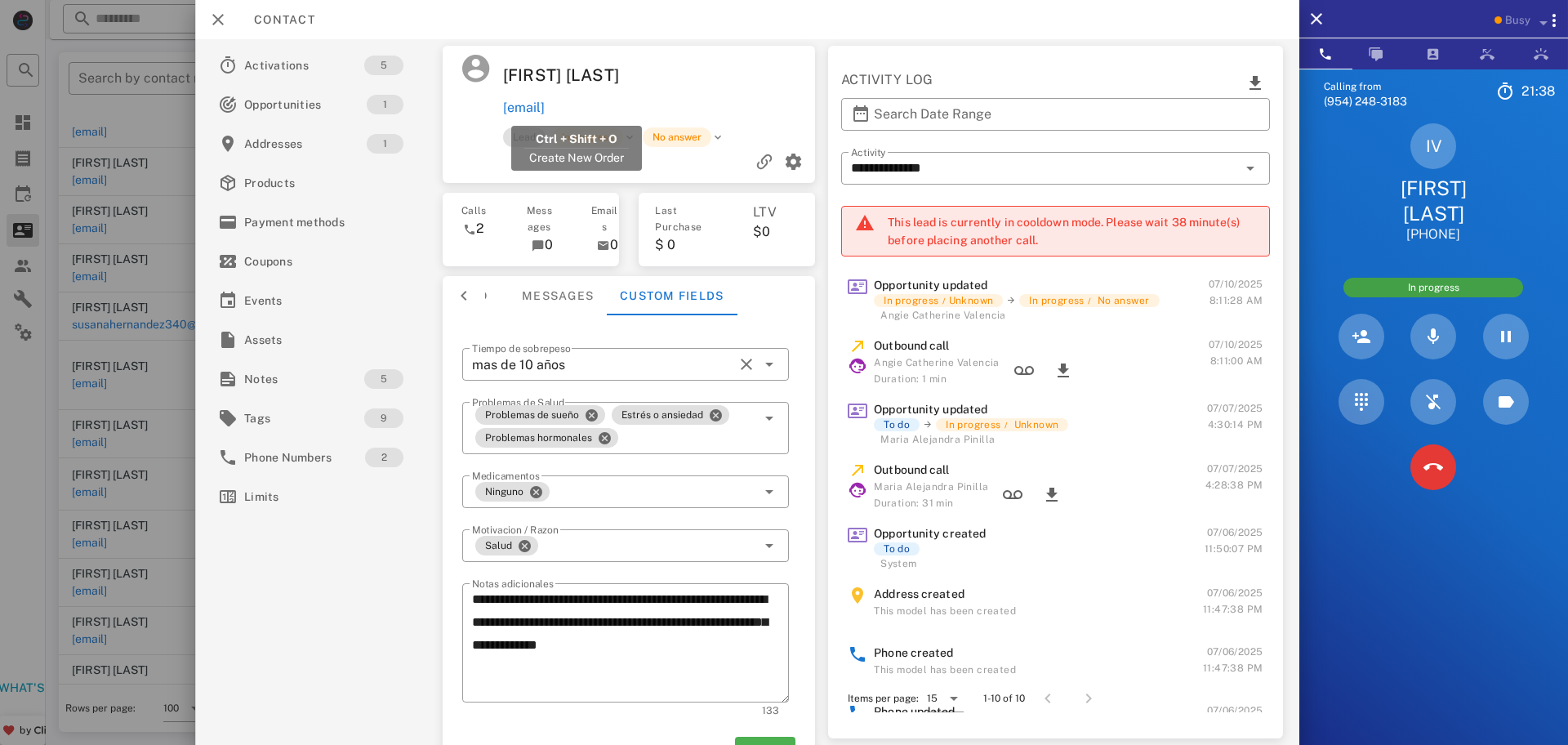 click on "[EMAIL]" at bounding box center [523, 108] 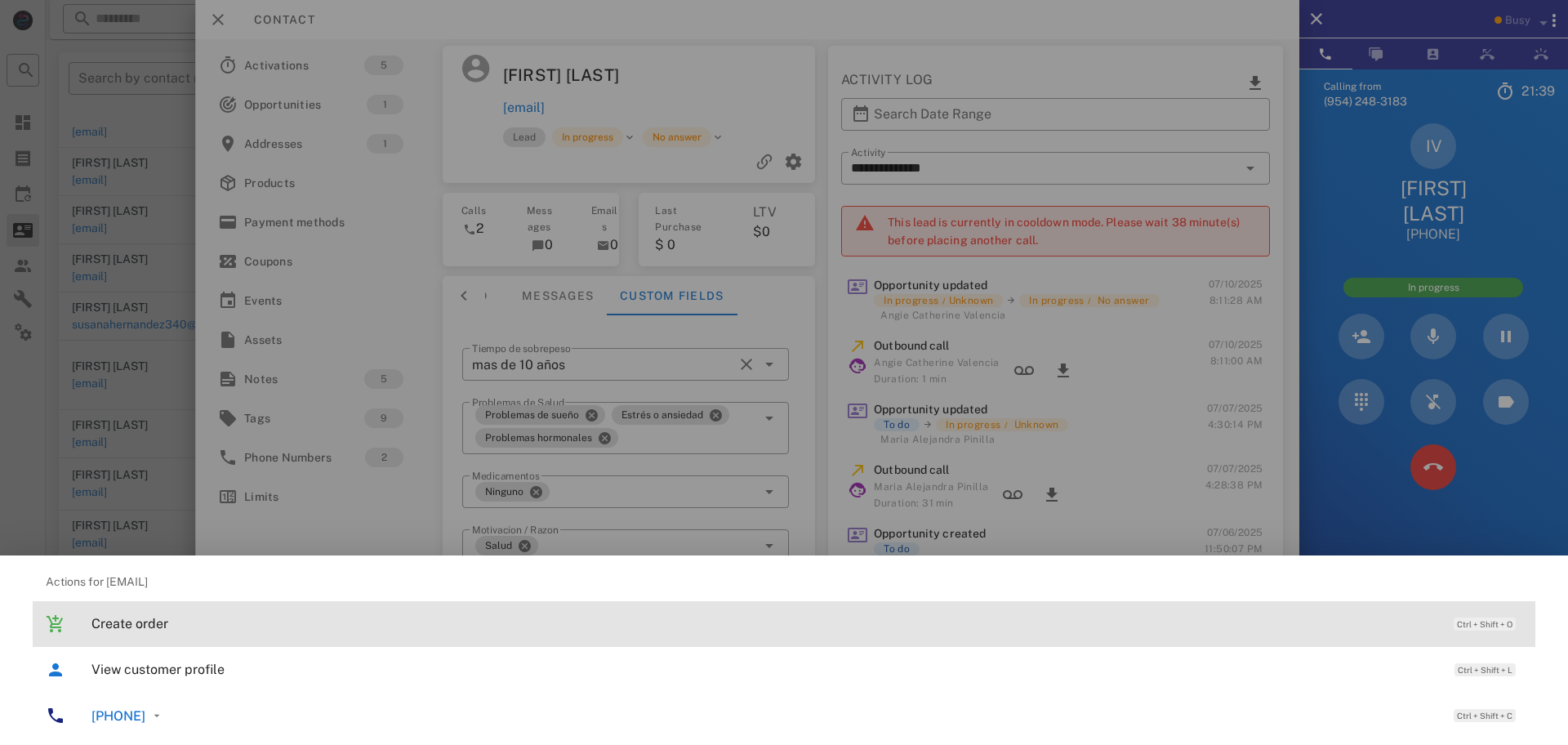 click on "Create order Ctrl + Shift + O" at bounding box center [807, 623] 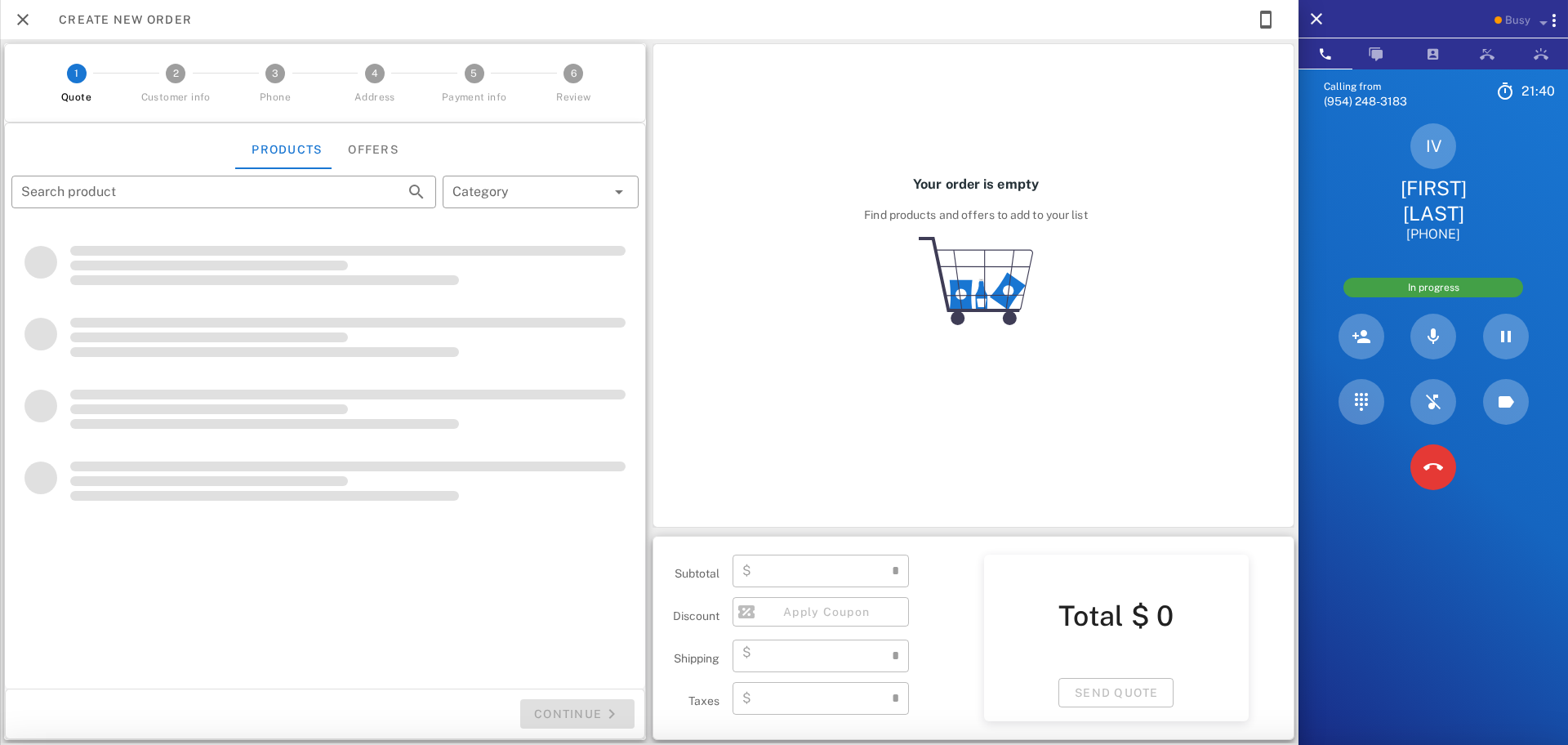 scroll, scrollTop: 21, scrollLeft: 0, axis: vertical 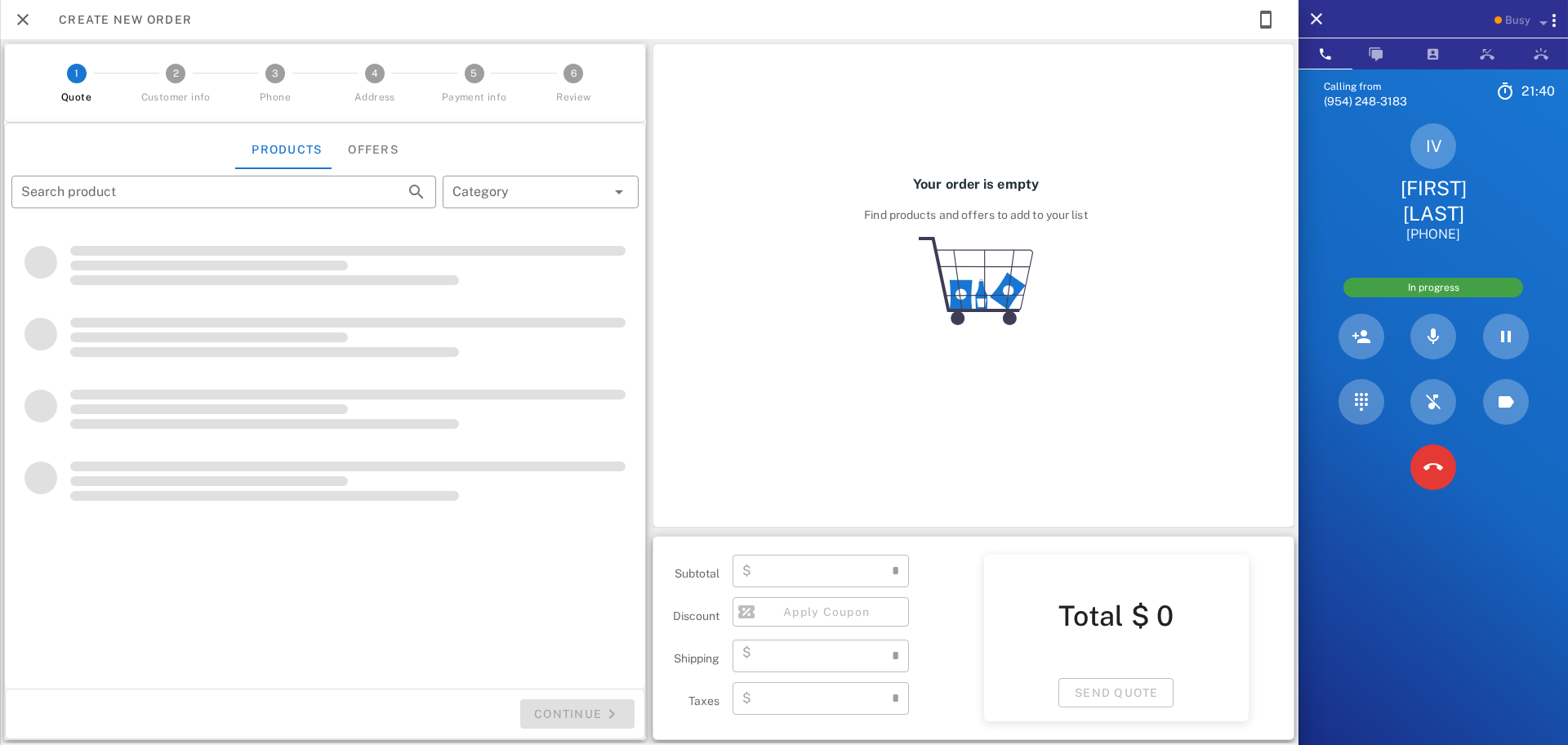 type on "**********" 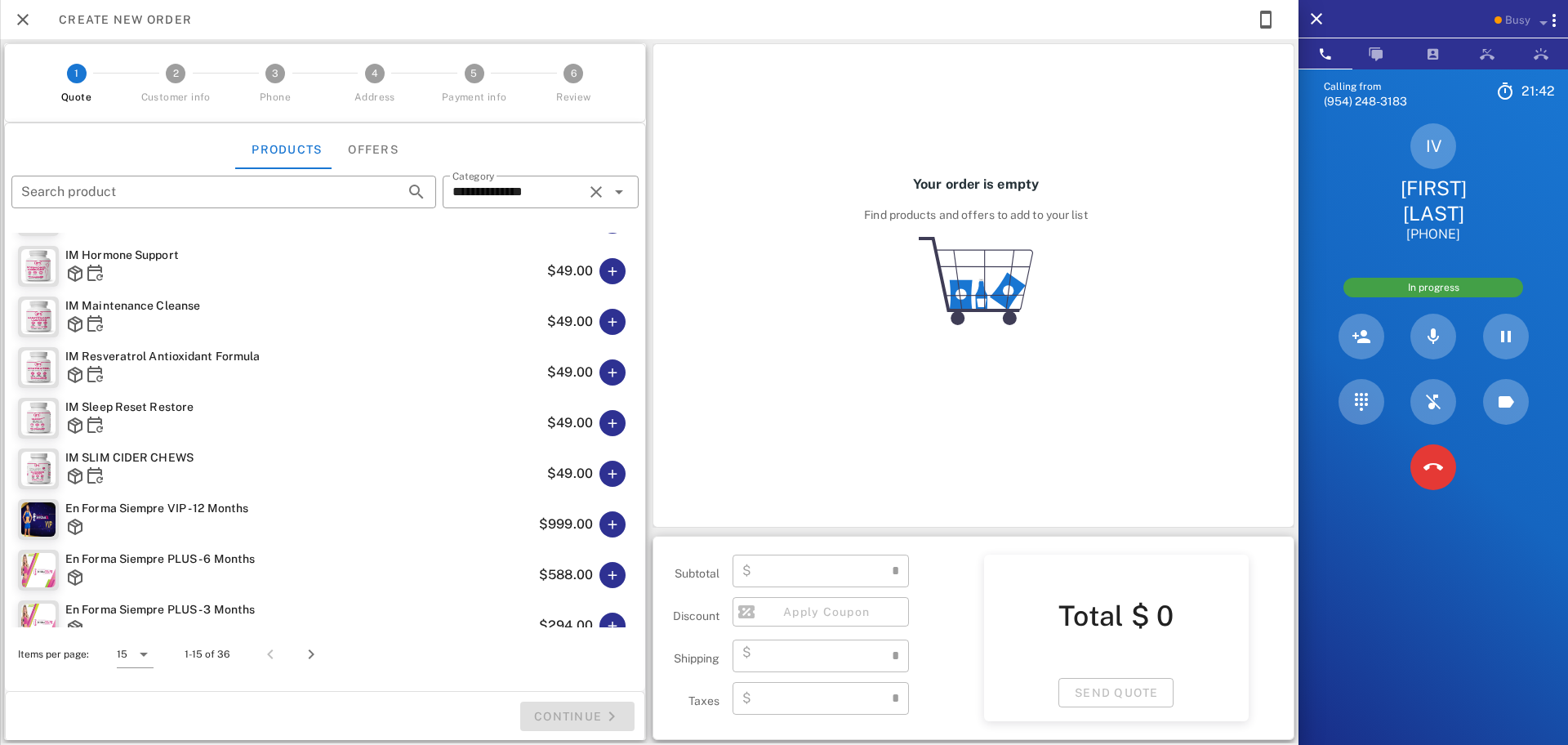 type on "****" 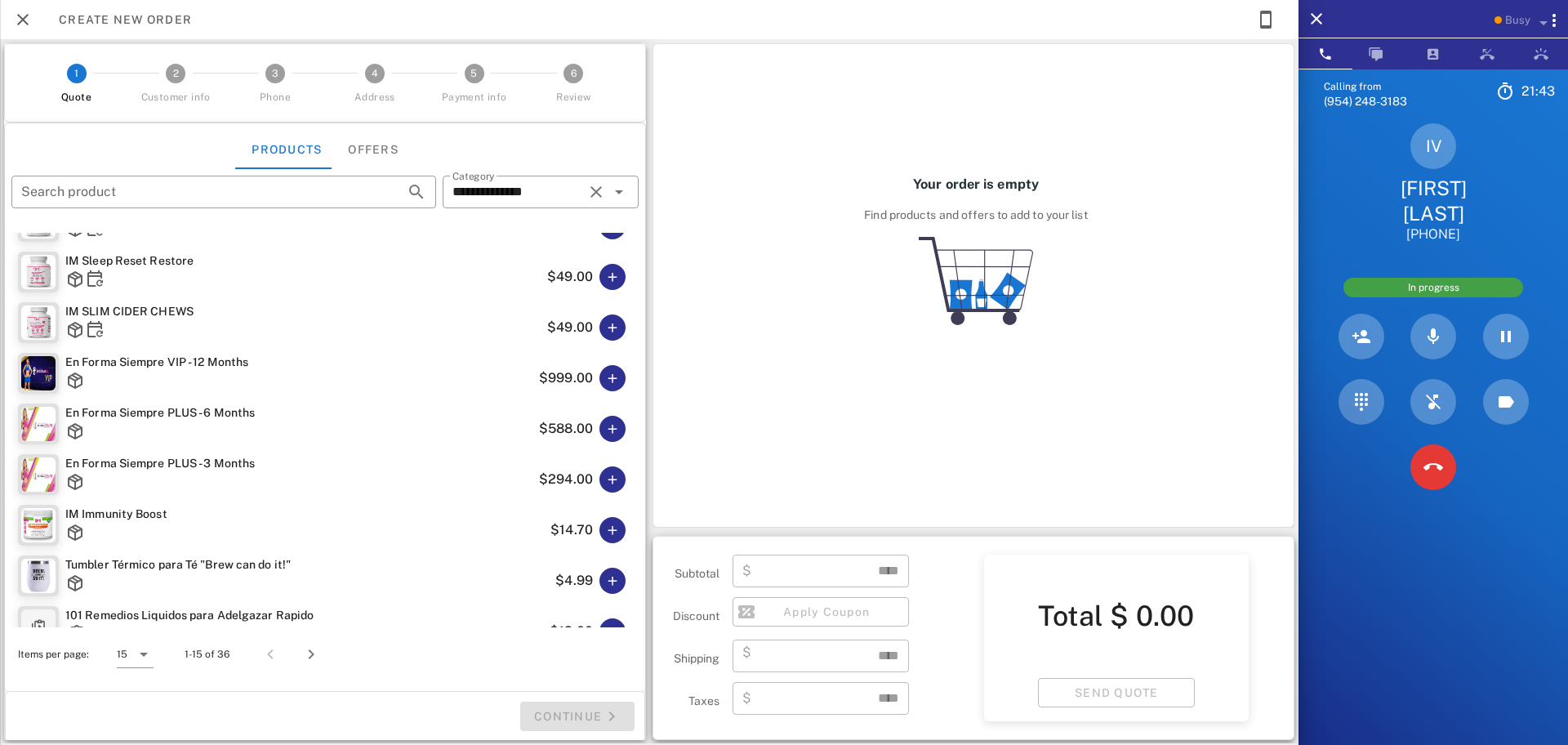 scroll, scrollTop: 266, scrollLeft: 0, axis: vertical 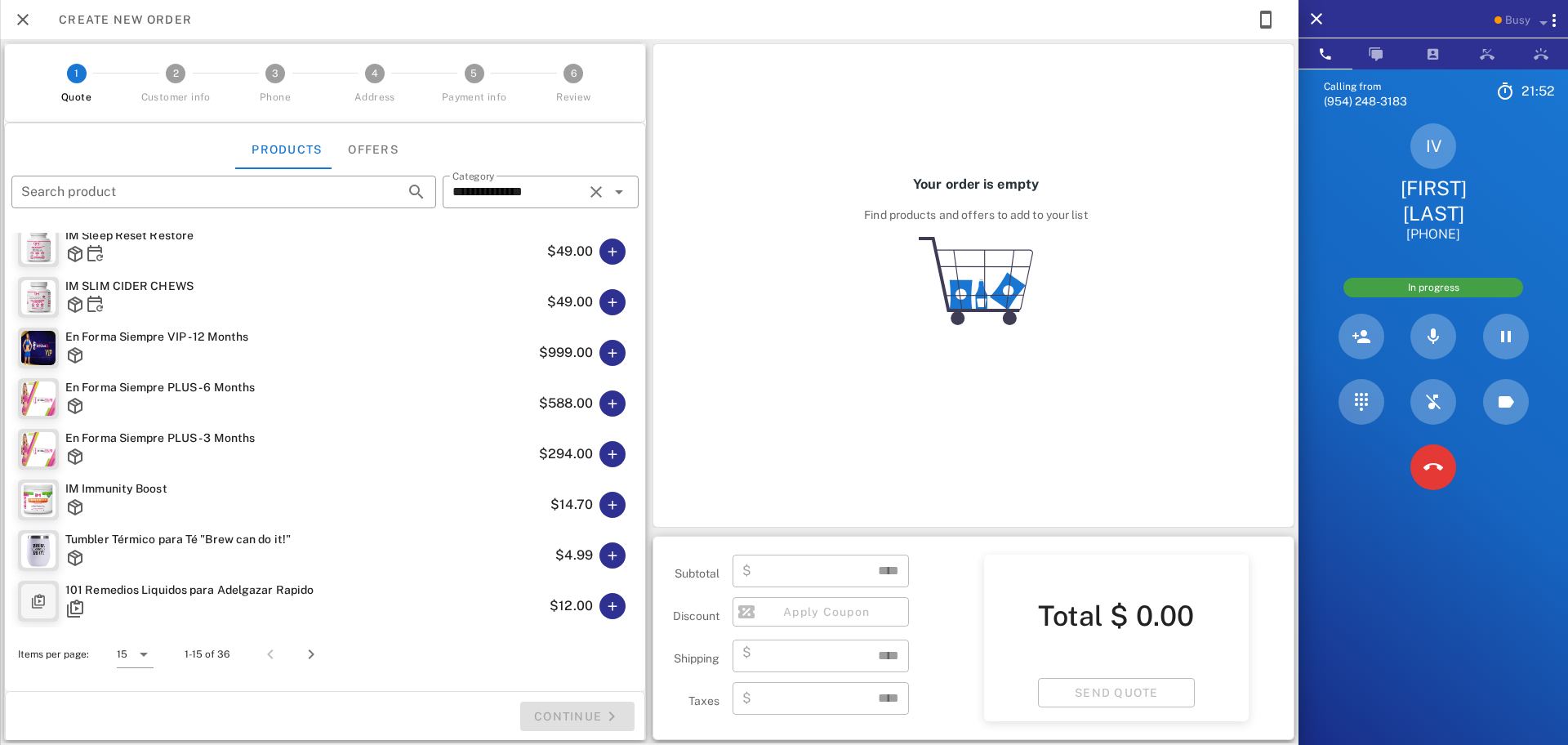 click on "Your order is empty   Find products and offers to add to your list" at bounding box center [973, 285] 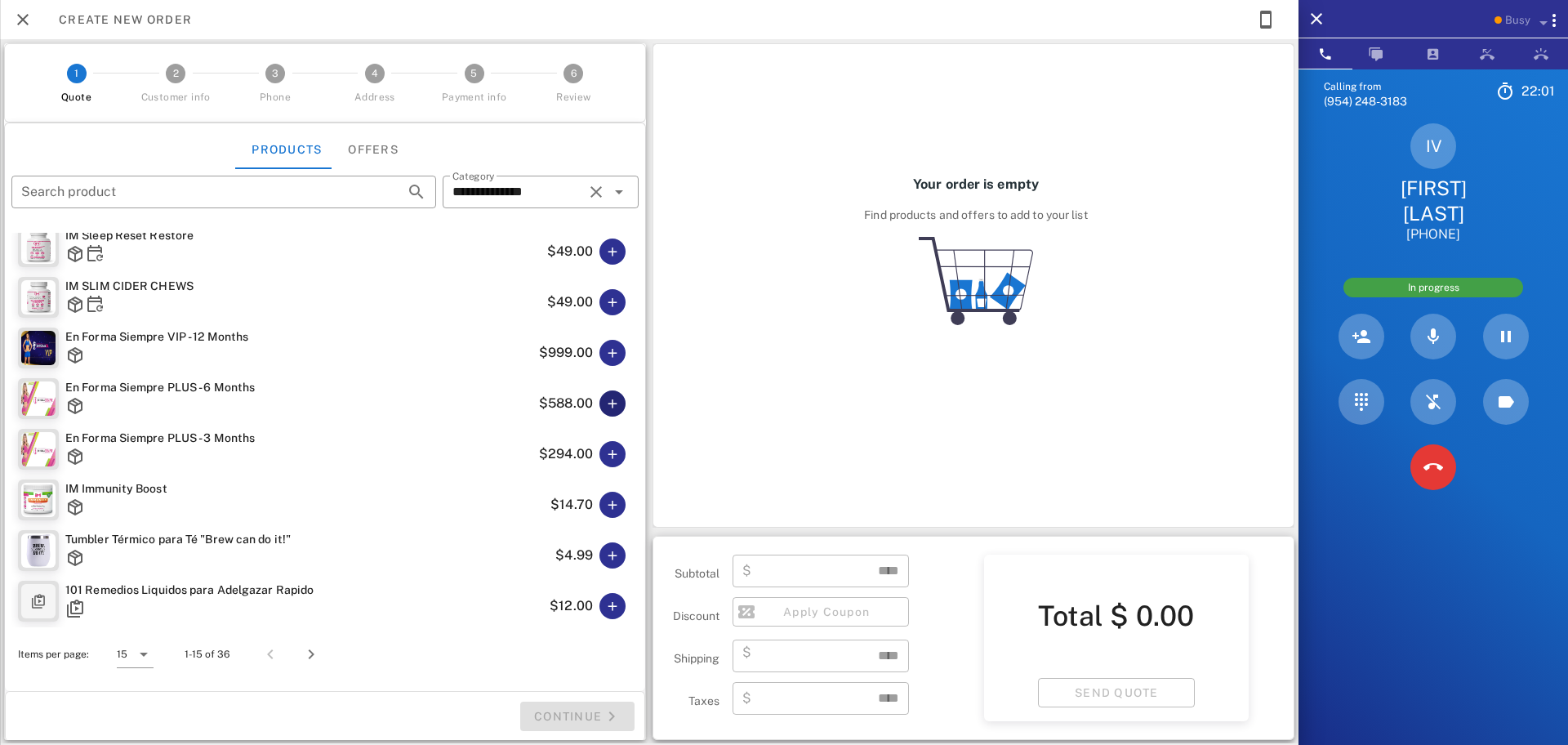 click at bounding box center [612, 404] 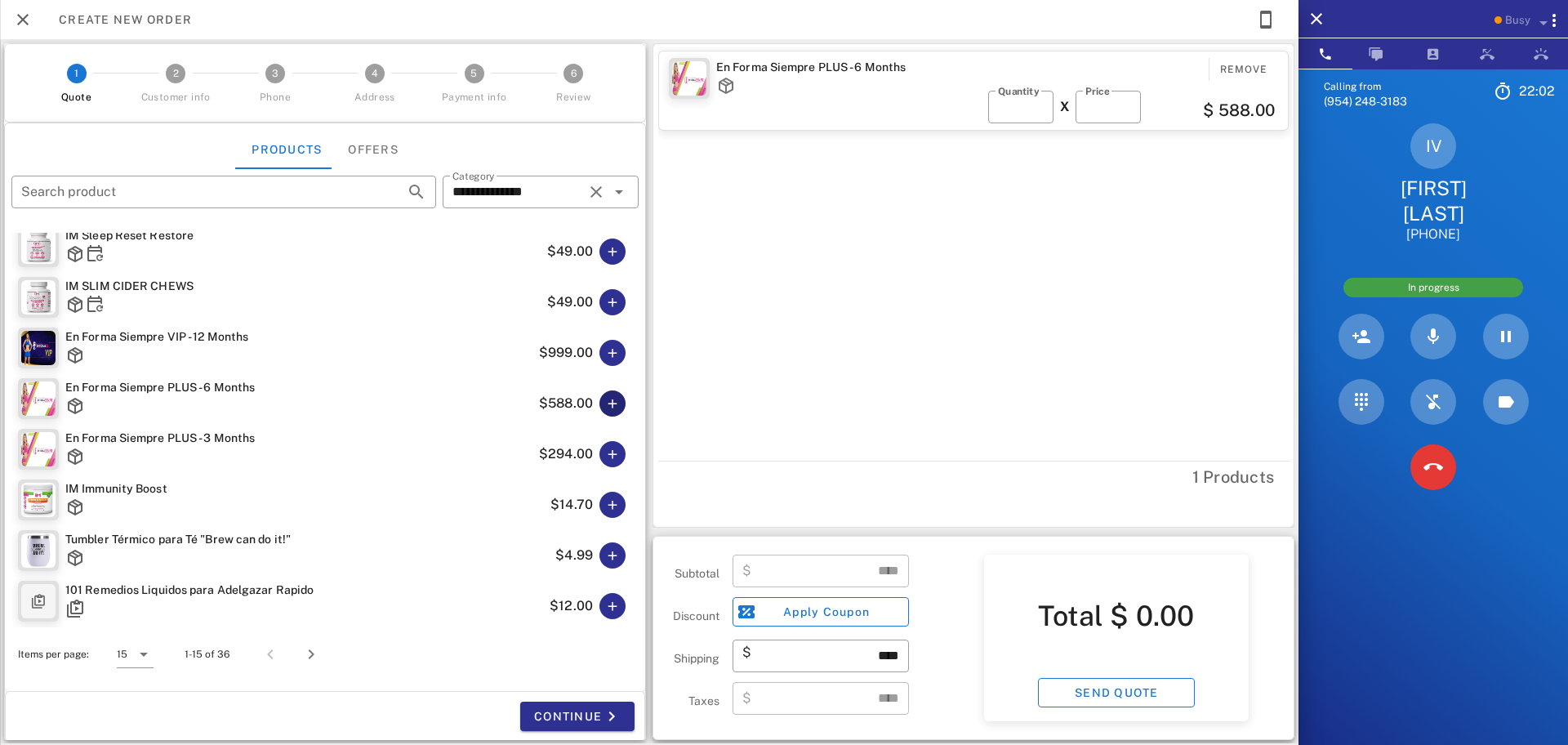 type on "******" 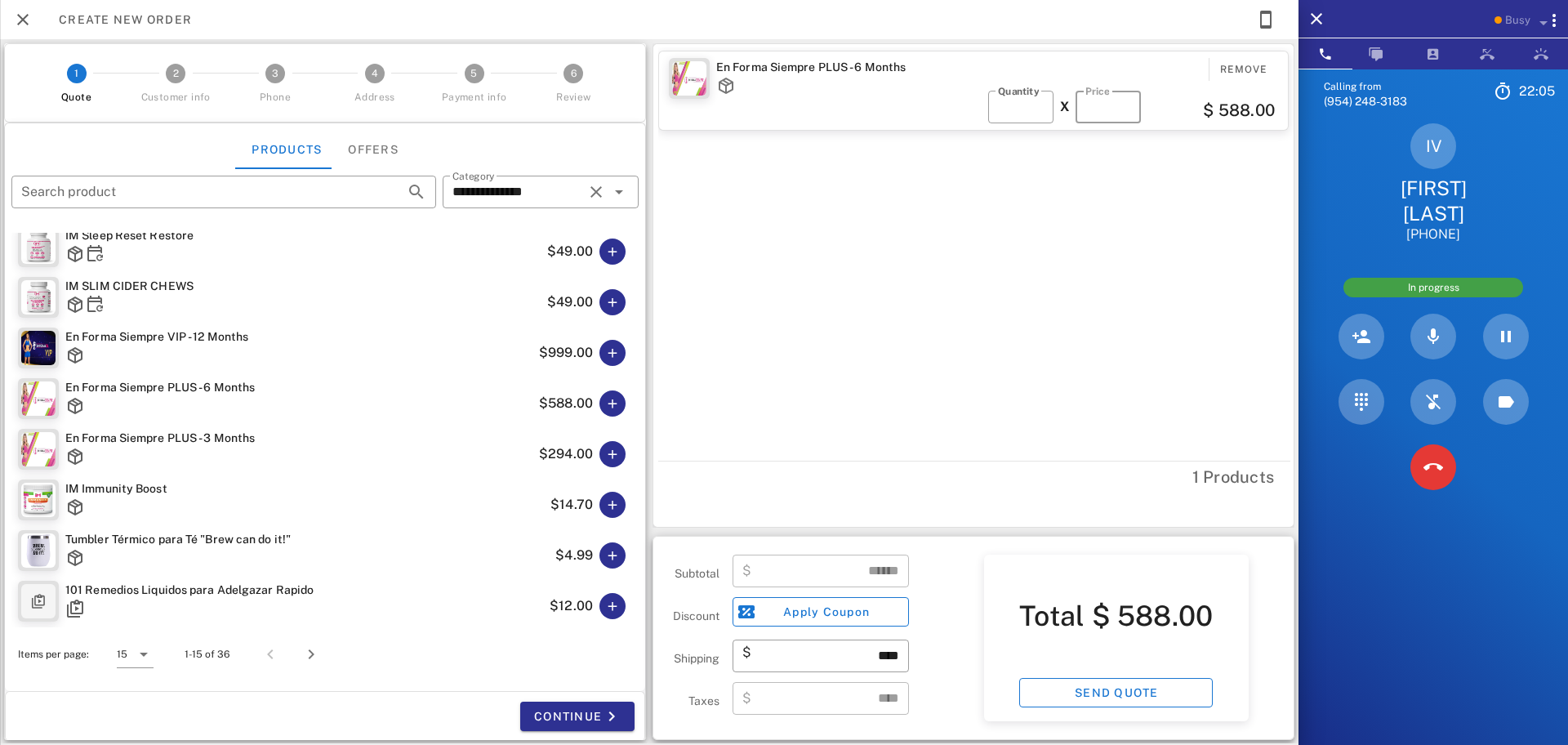 drag, startPoint x: 1102, startPoint y: 109, endPoint x: 1074, endPoint y: 121, distance: 30.463092 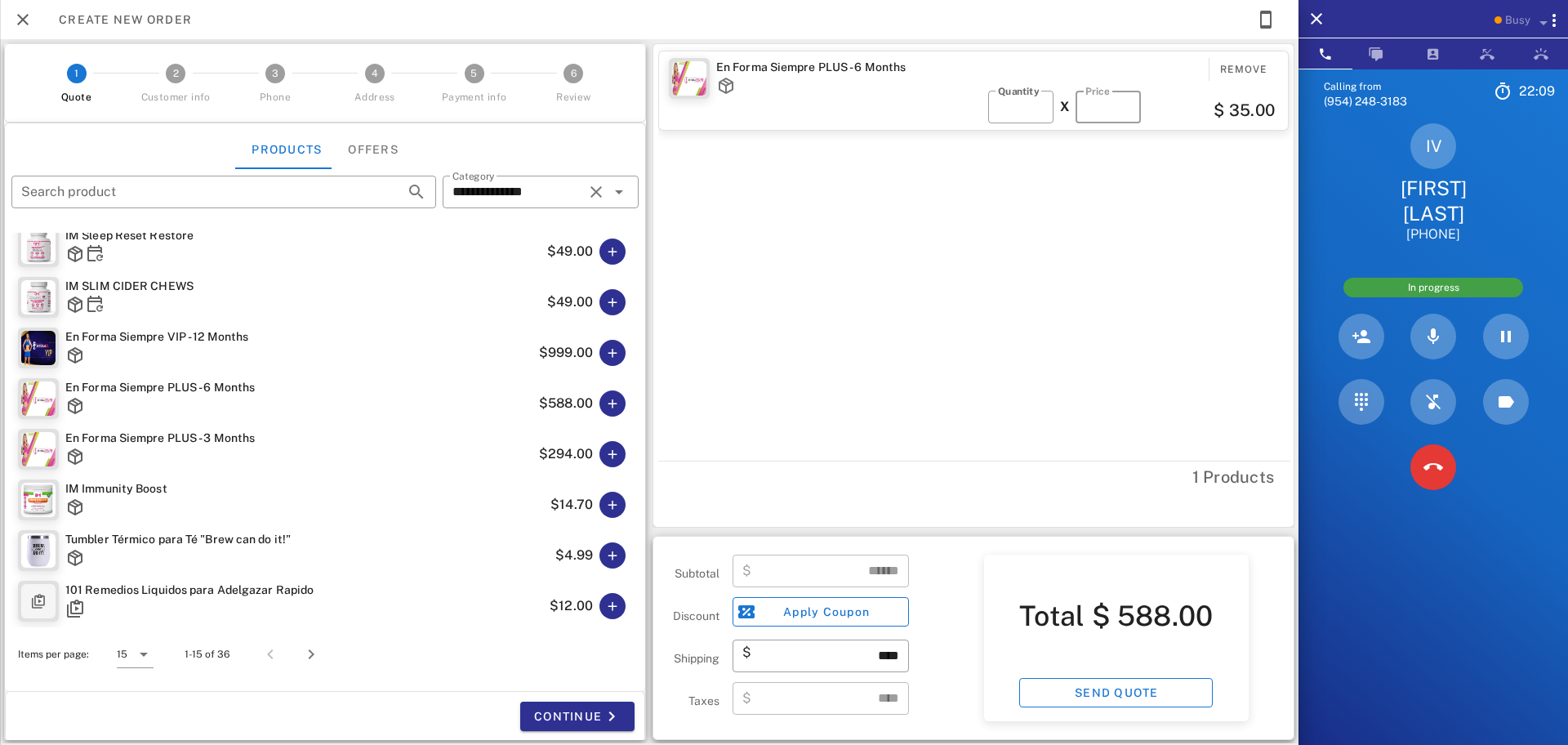type on "***" 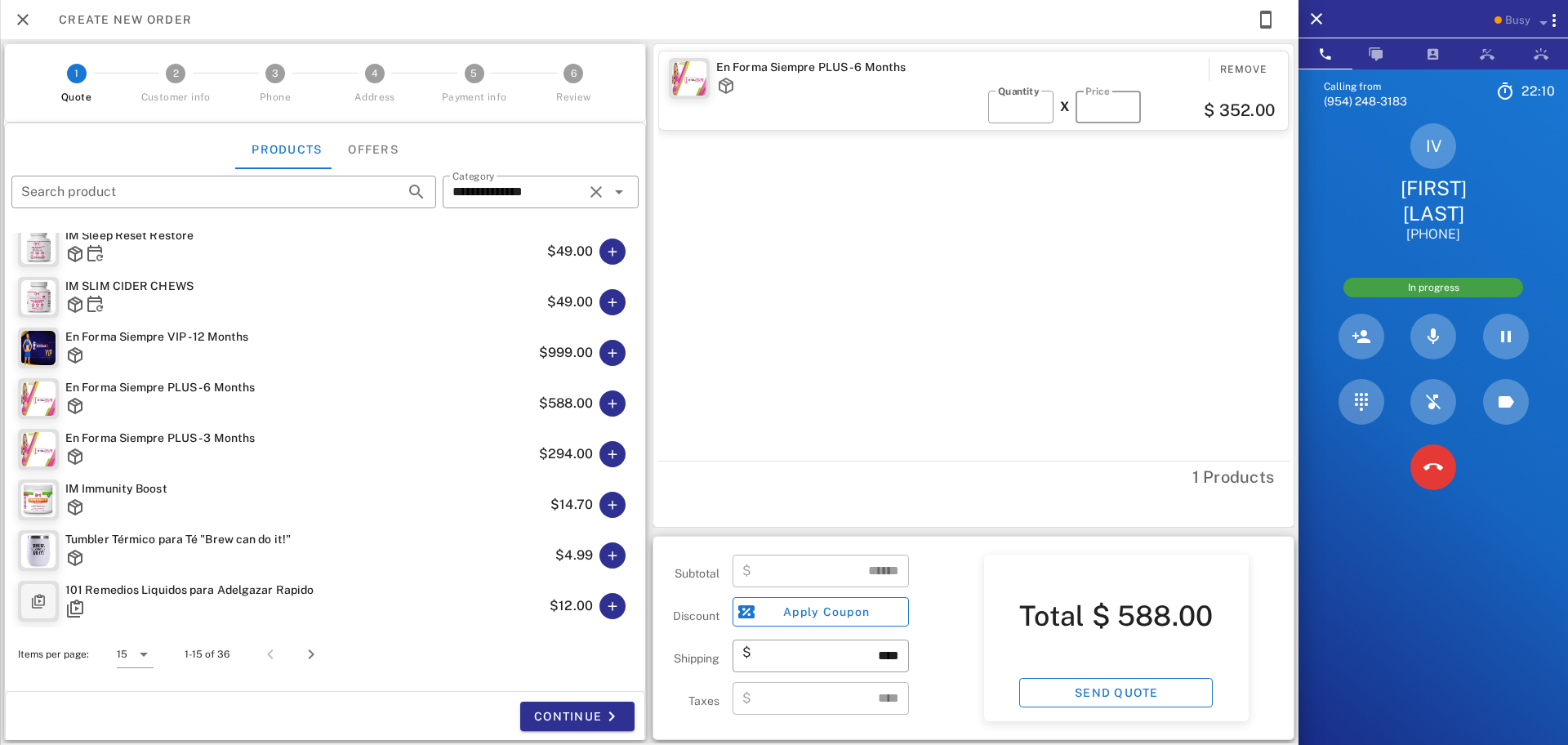 type on "******" 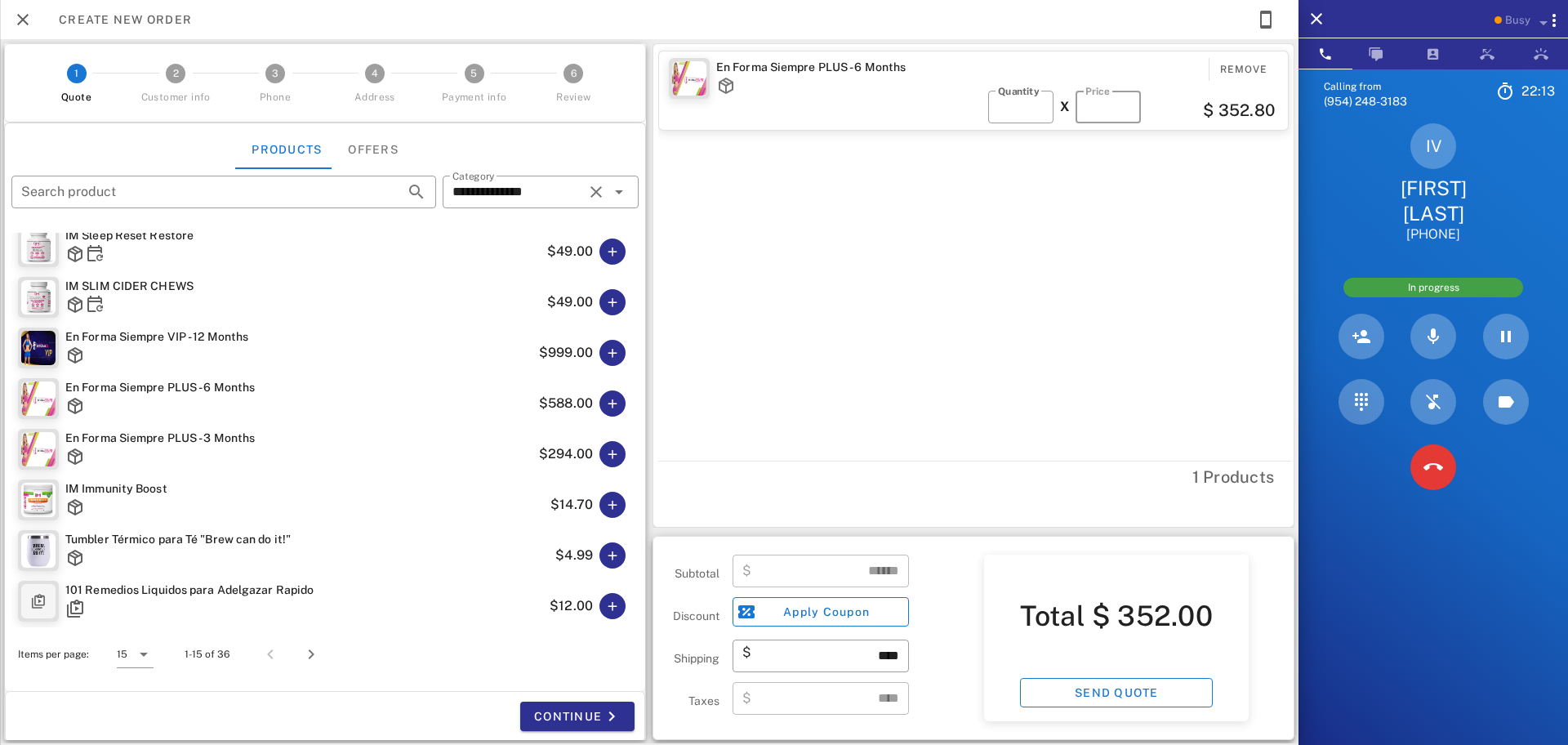 type on "******" 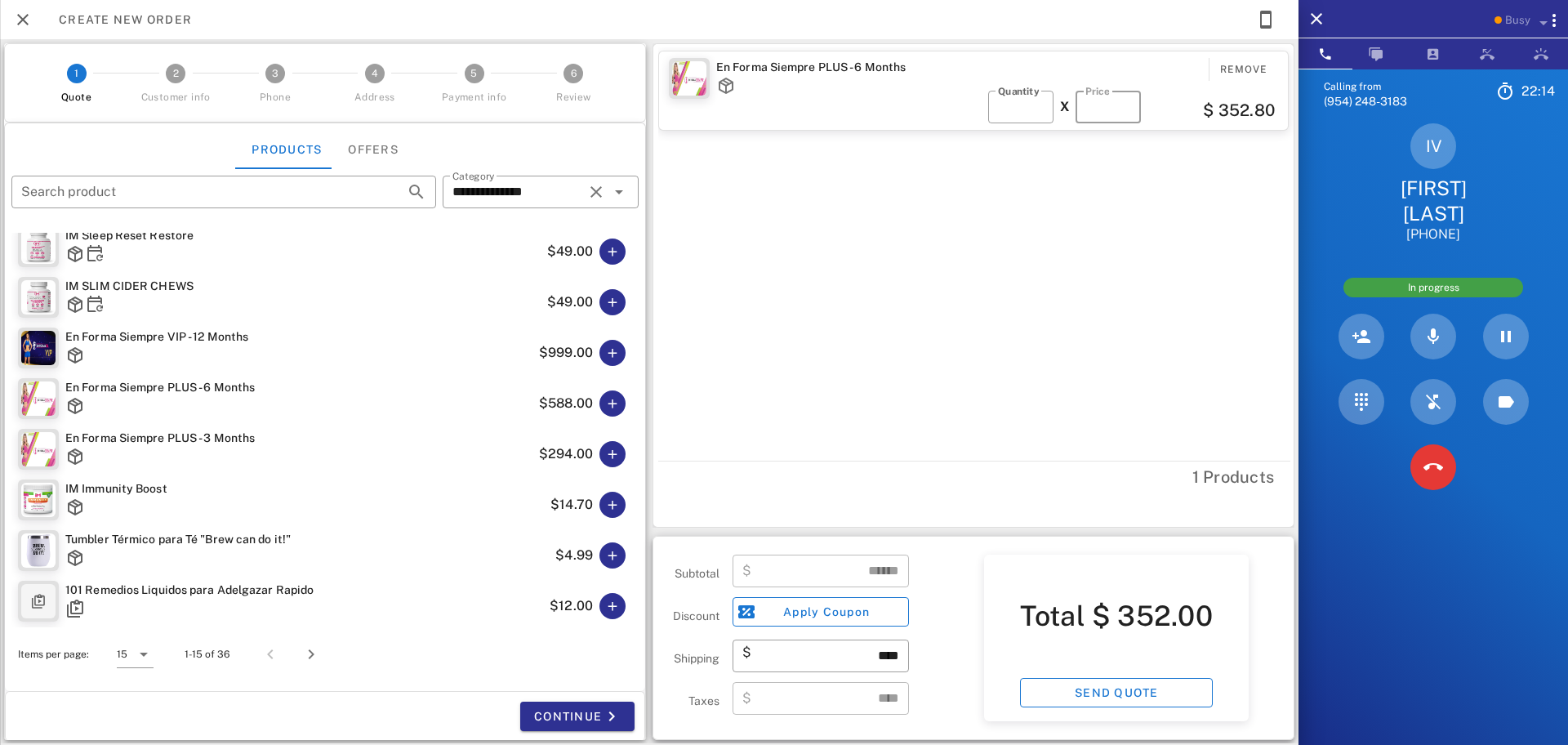 type on "******" 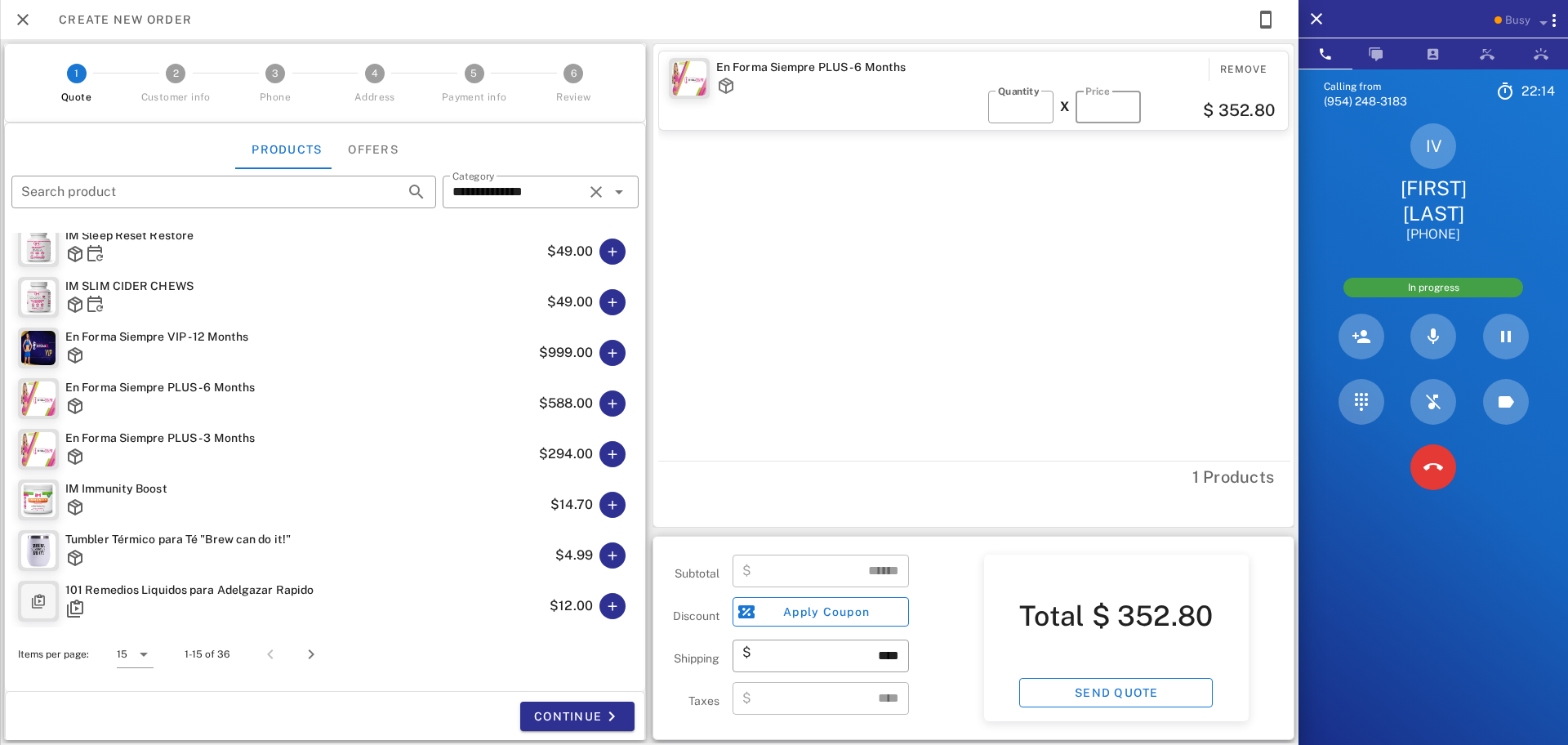 type on "******" 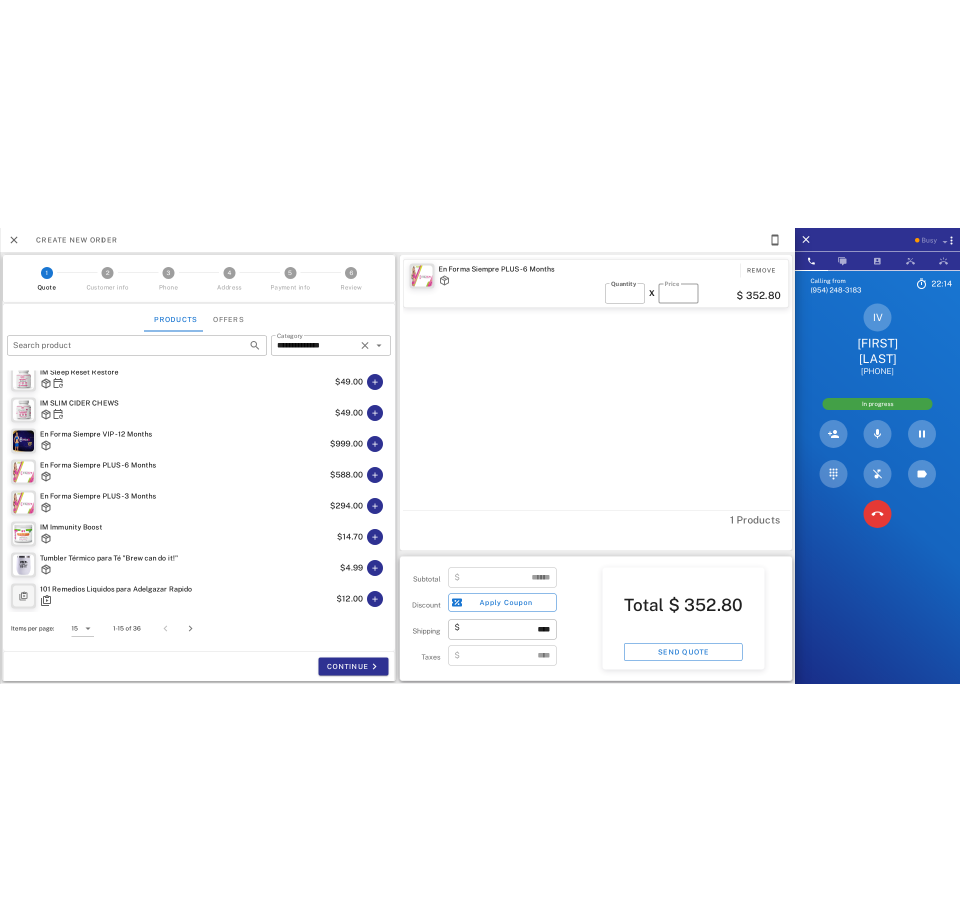 scroll, scrollTop: 0, scrollLeft: 0, axis: both 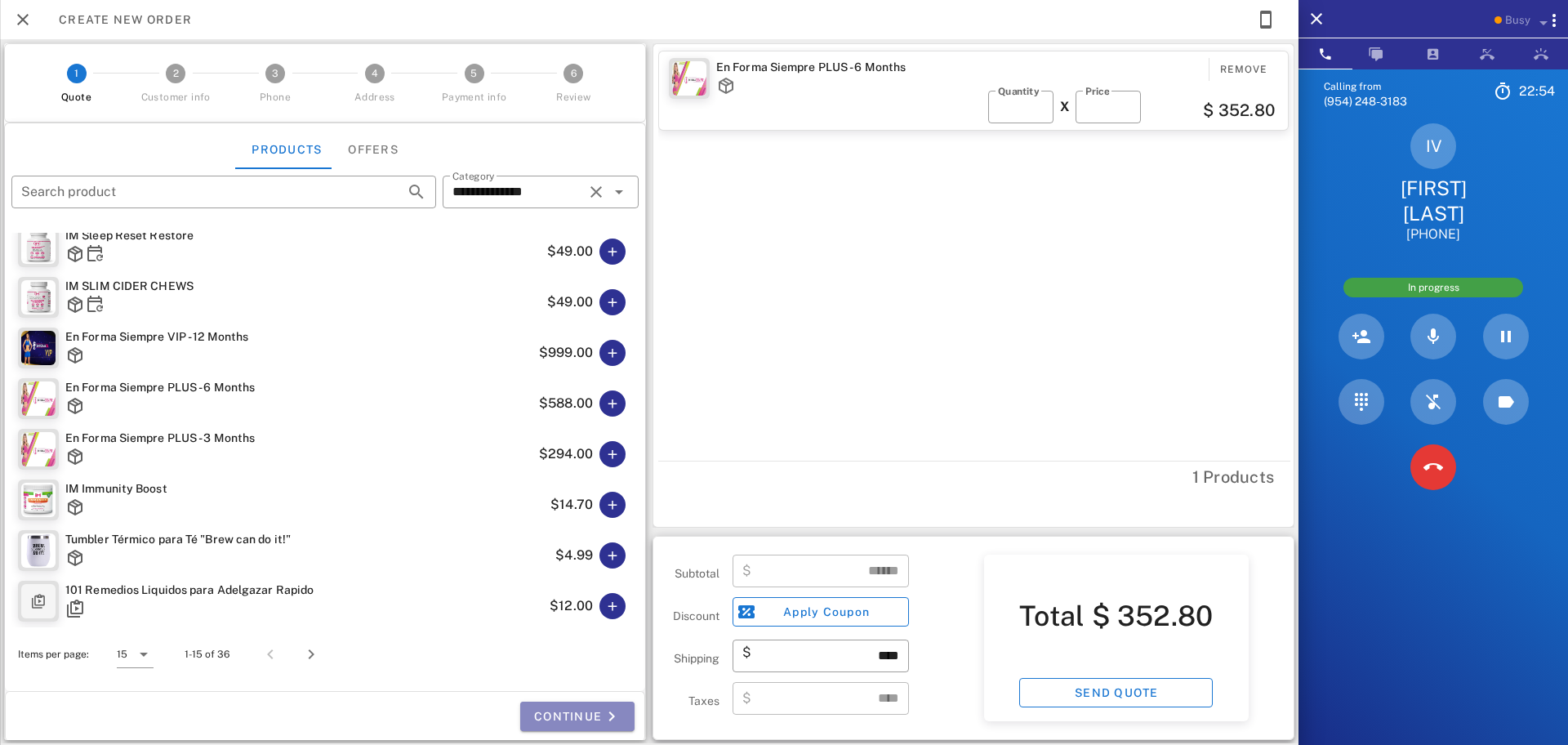 click on "Continue" at bounding box center [577, 716] 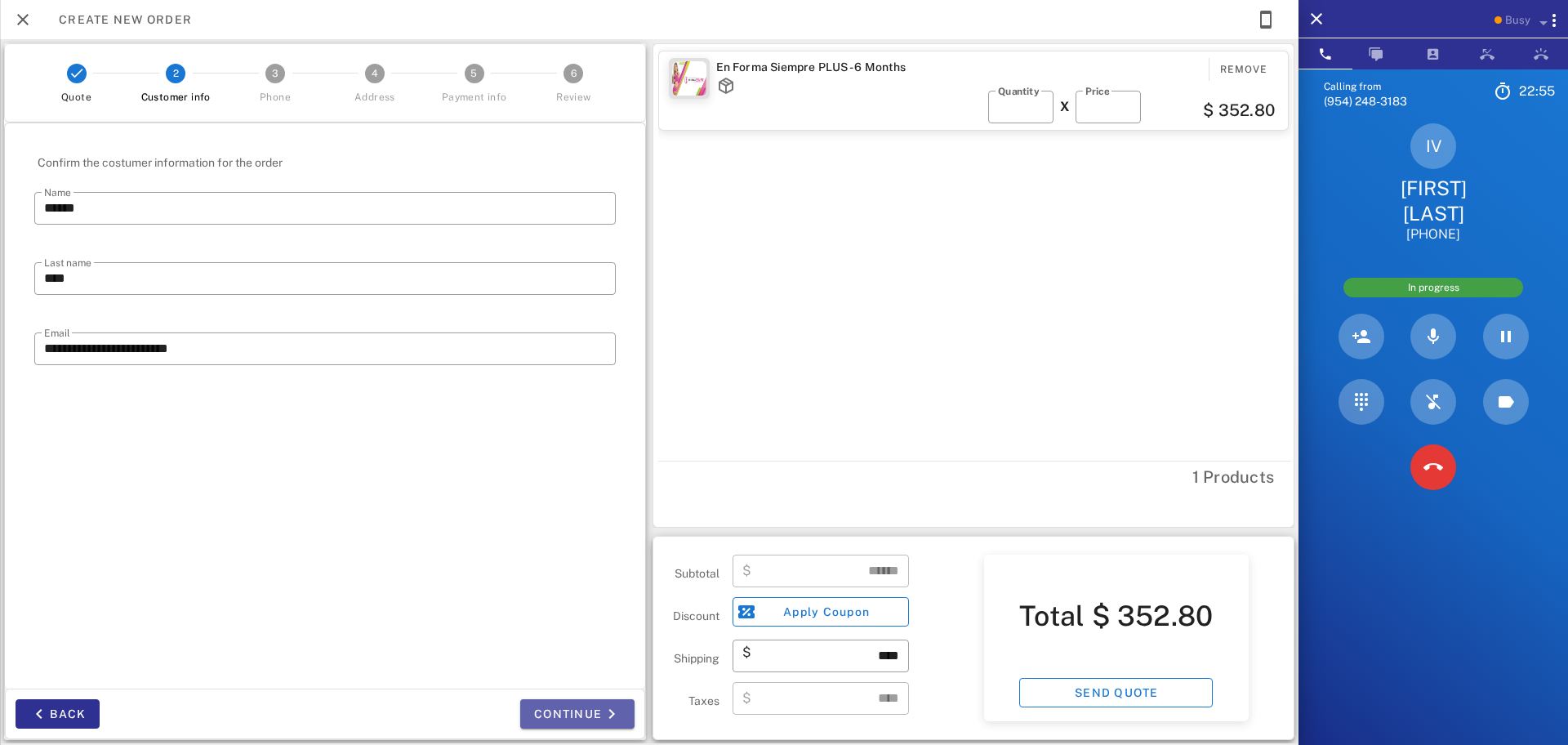 click on "Continue" at bounding box center [577, 714] 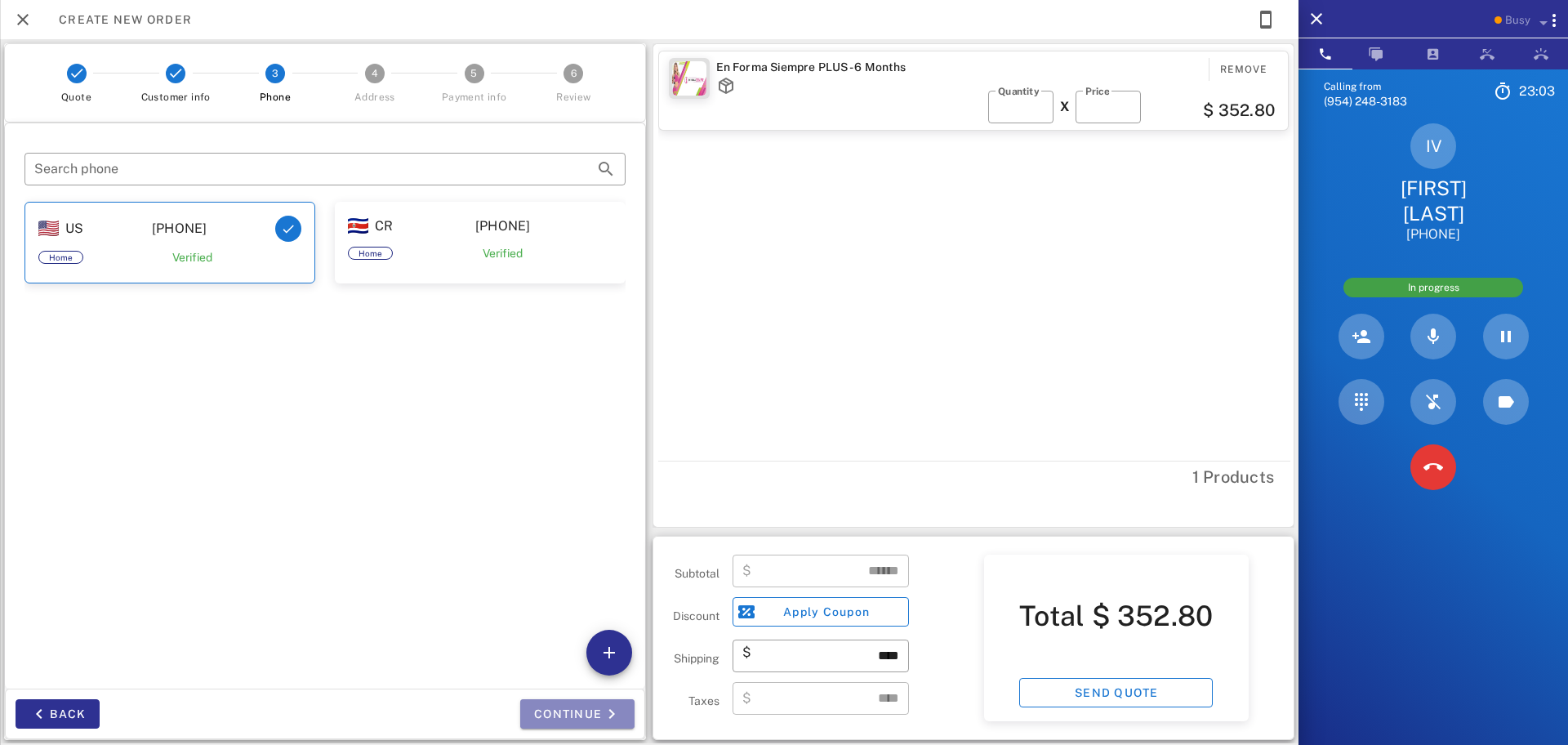 click on "Continue" at bounding box center [577, 714] 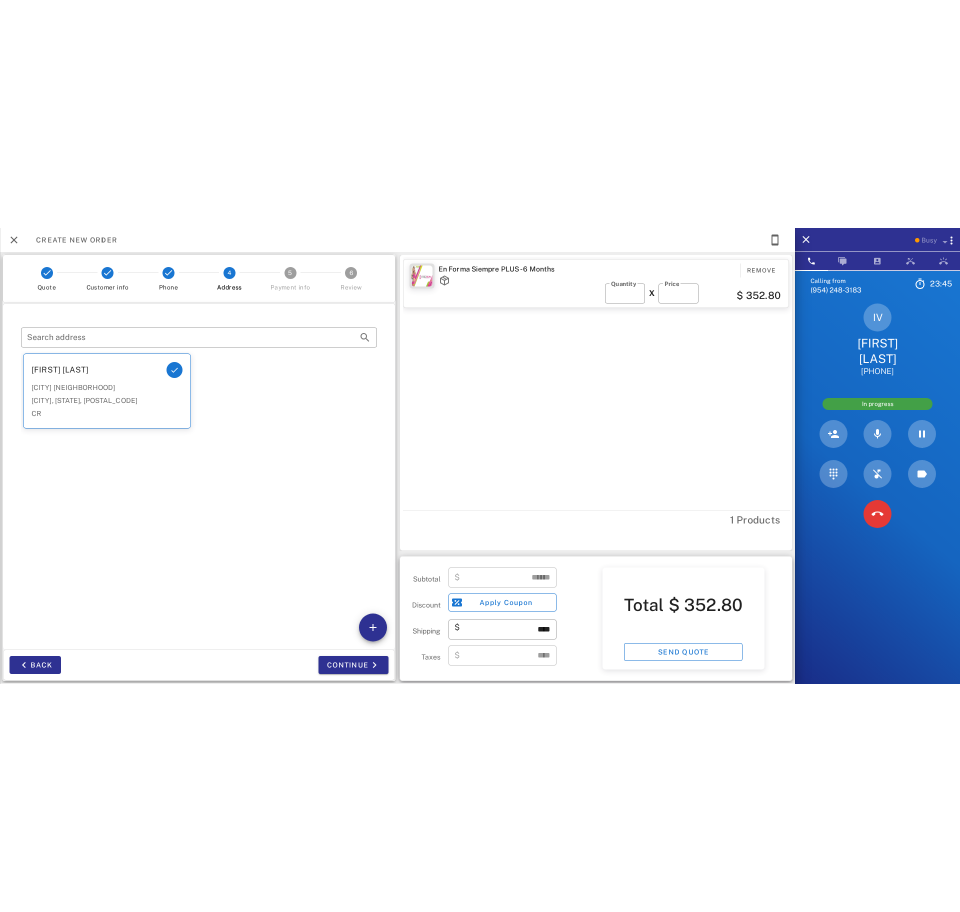scroll, scrollTop: 26, scrollLeft: 0, axis: vertical 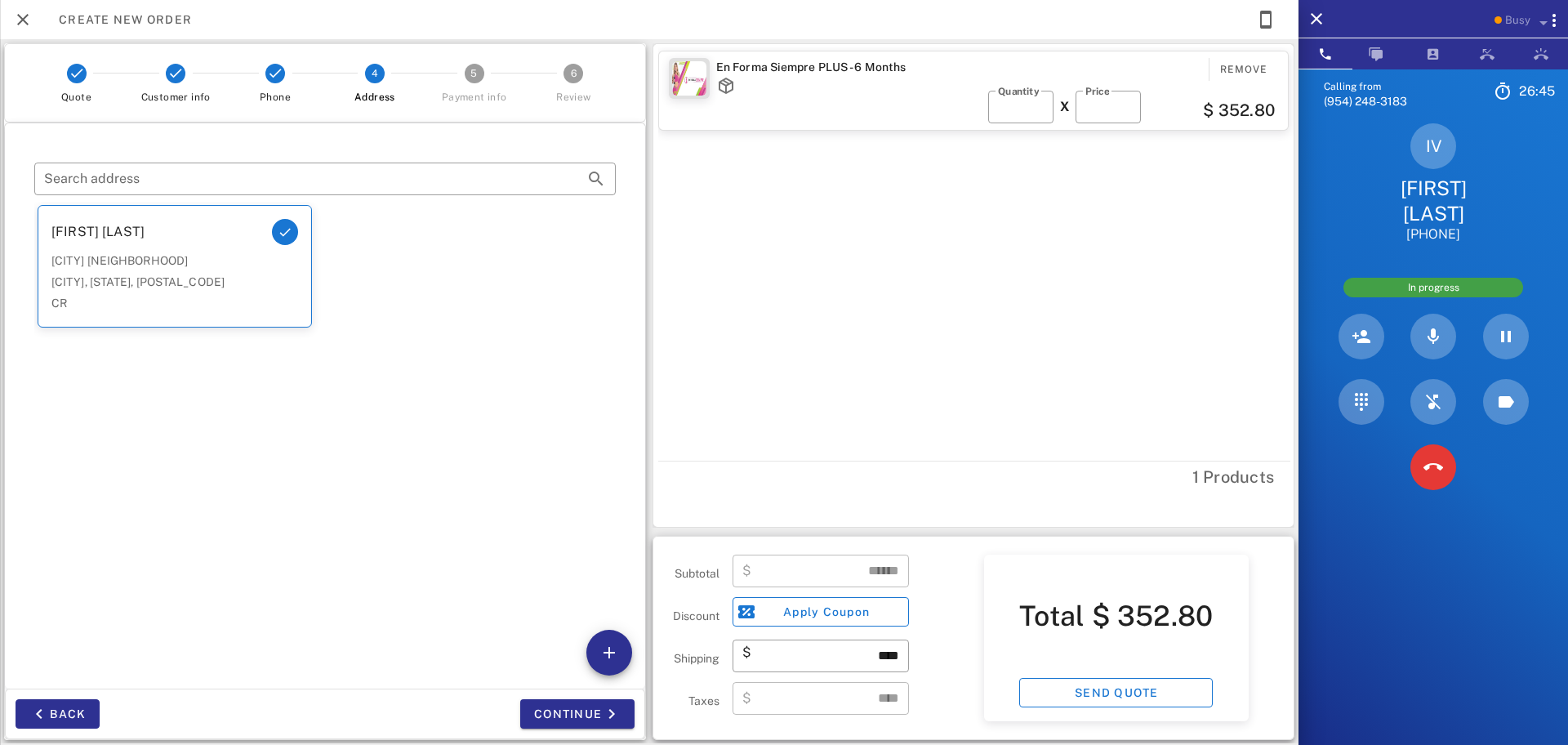 click on "En Forma Siempre PLUS - 6 Months  Remove  ​ Quantity * X ​ Price ******  $ 352.80" at bounding box center (976, 252) 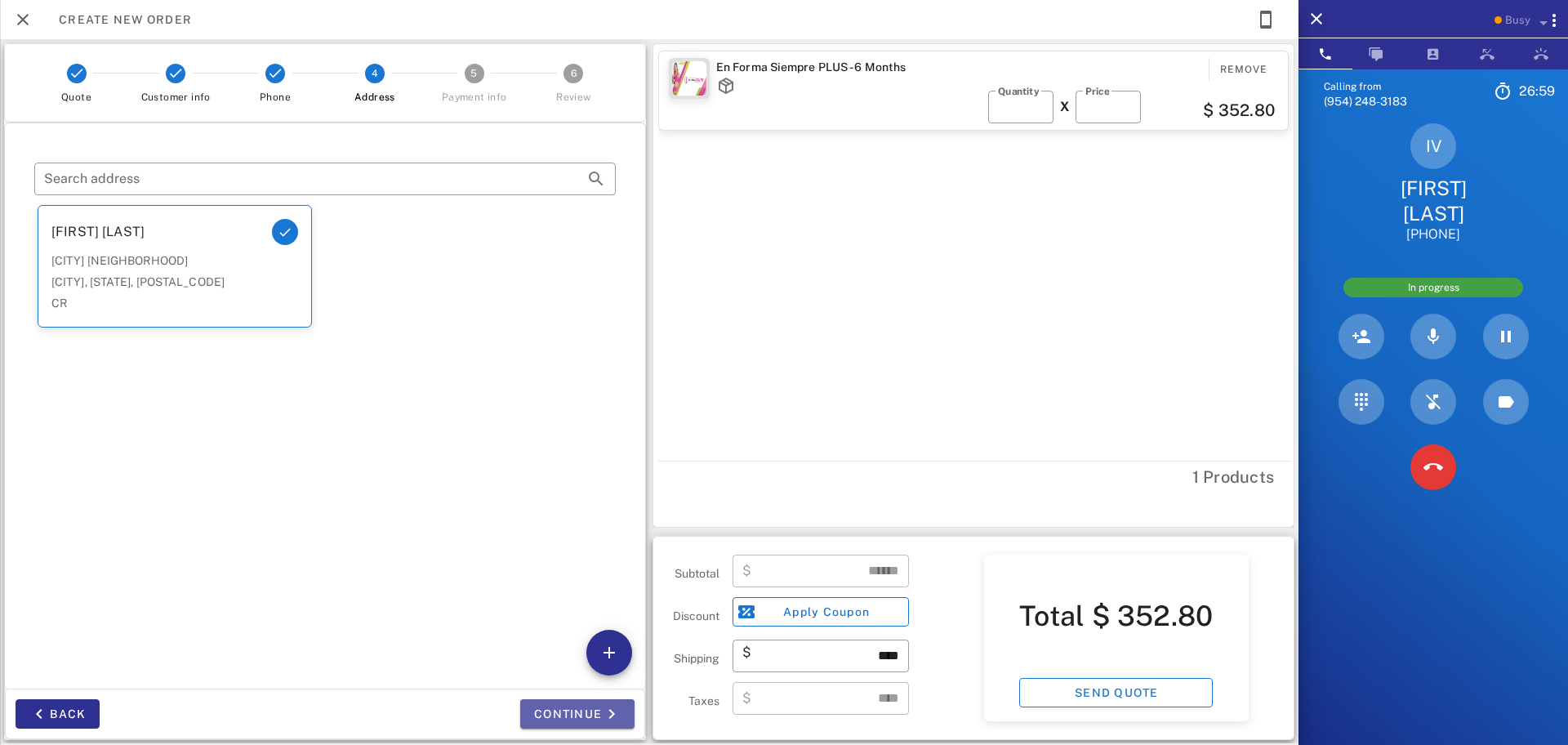 click on "Continue" at bounding box center [577, 714] 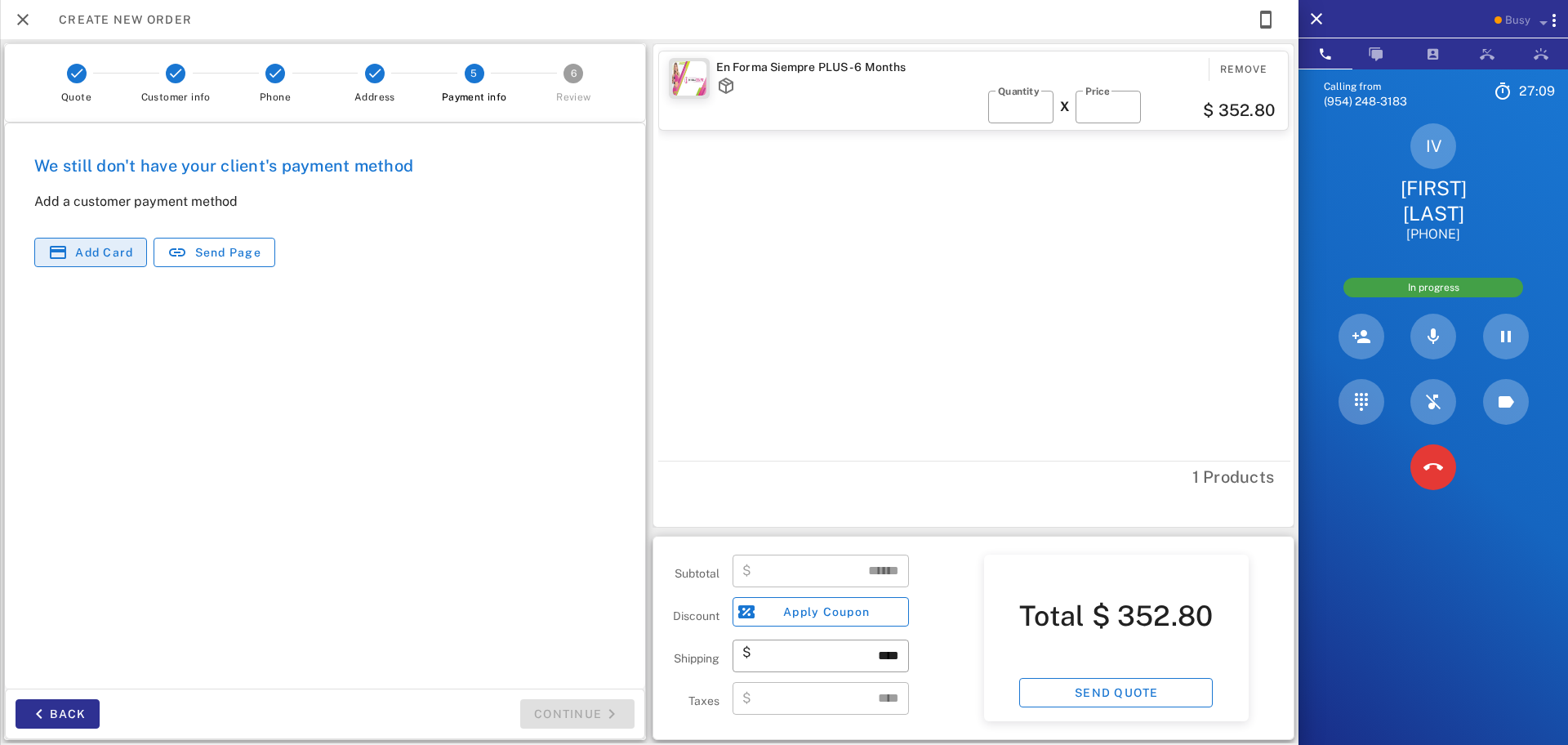 click on "Add card" at bounding box center (104, 252) 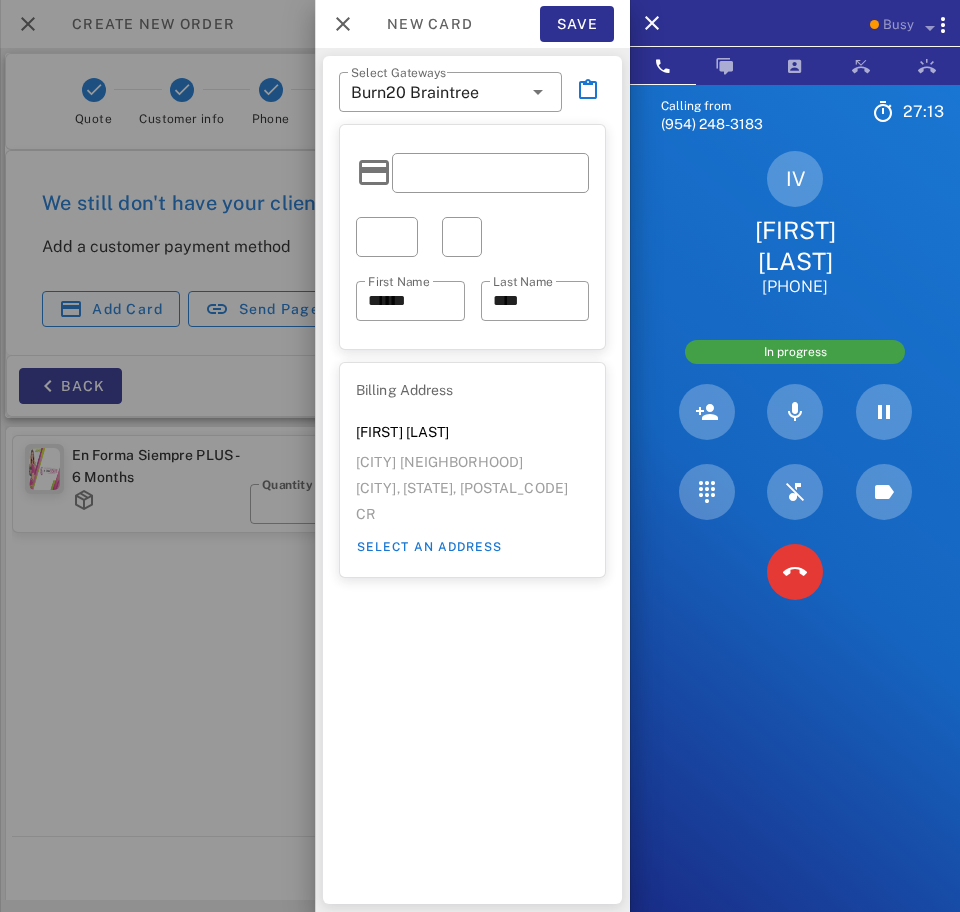 scroll, scrollTop: 74, scrollLeft: 0, axis: vertical 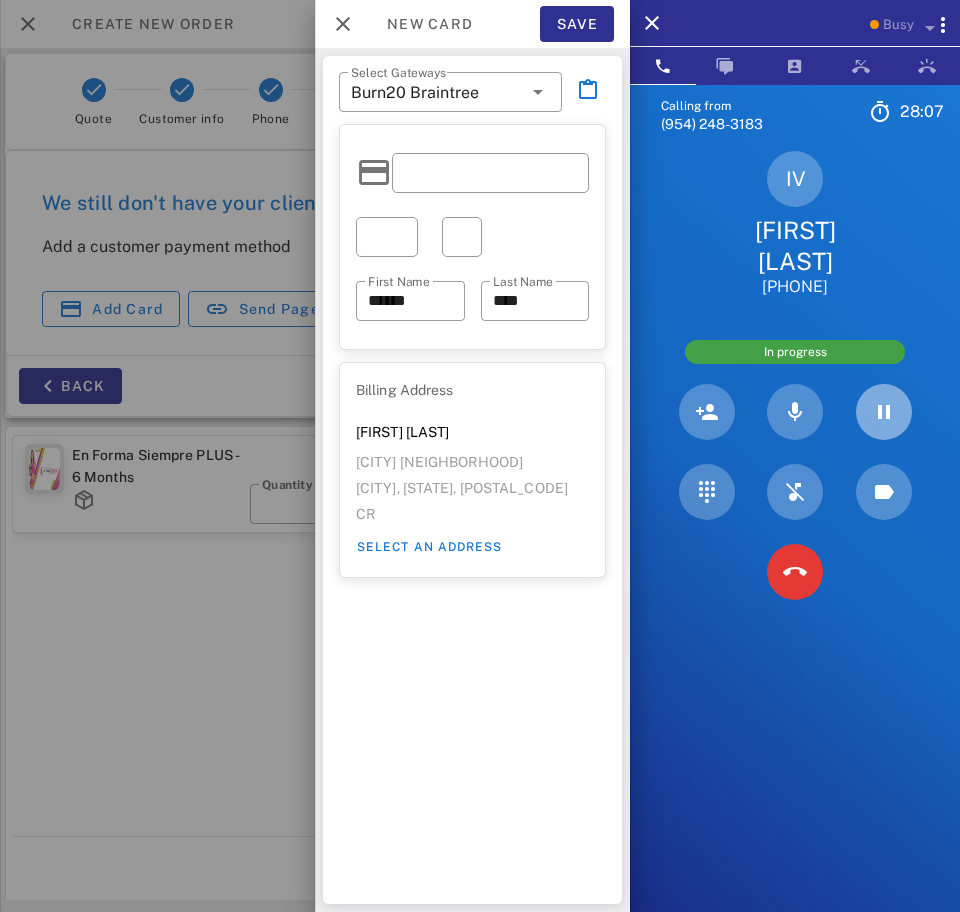 click at bounding box center (884, 412) 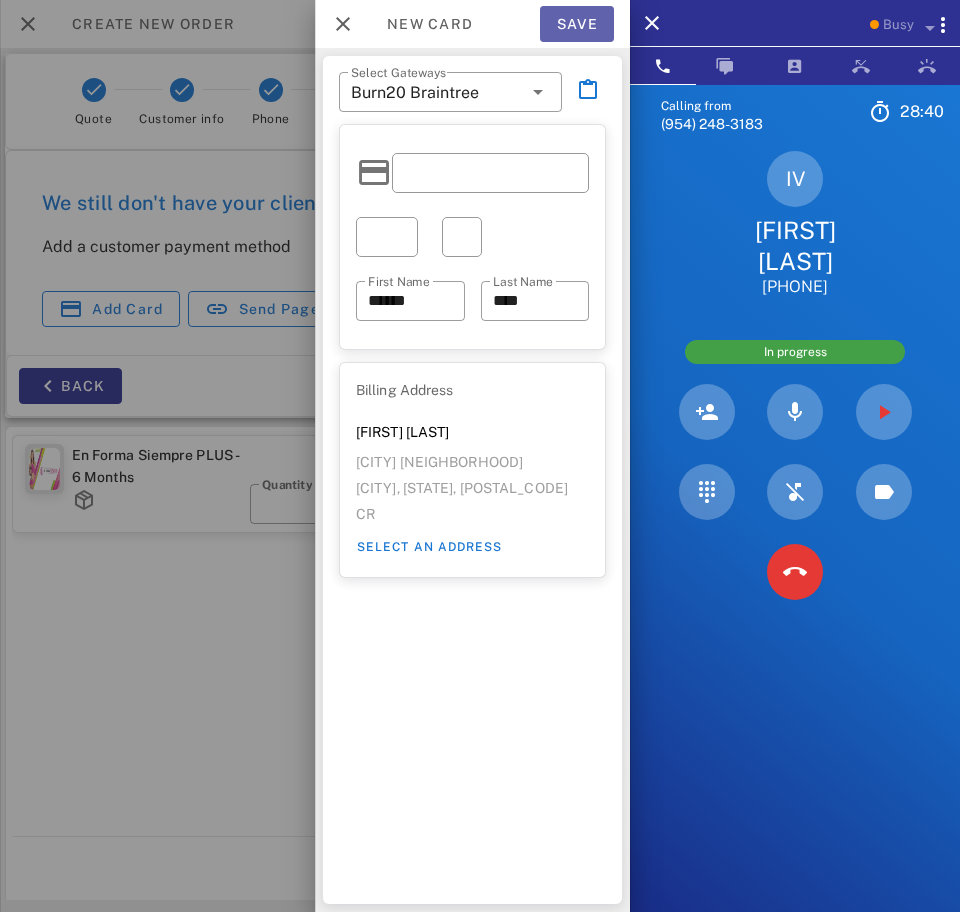 click on "Save" at bounding box center [577, 24] 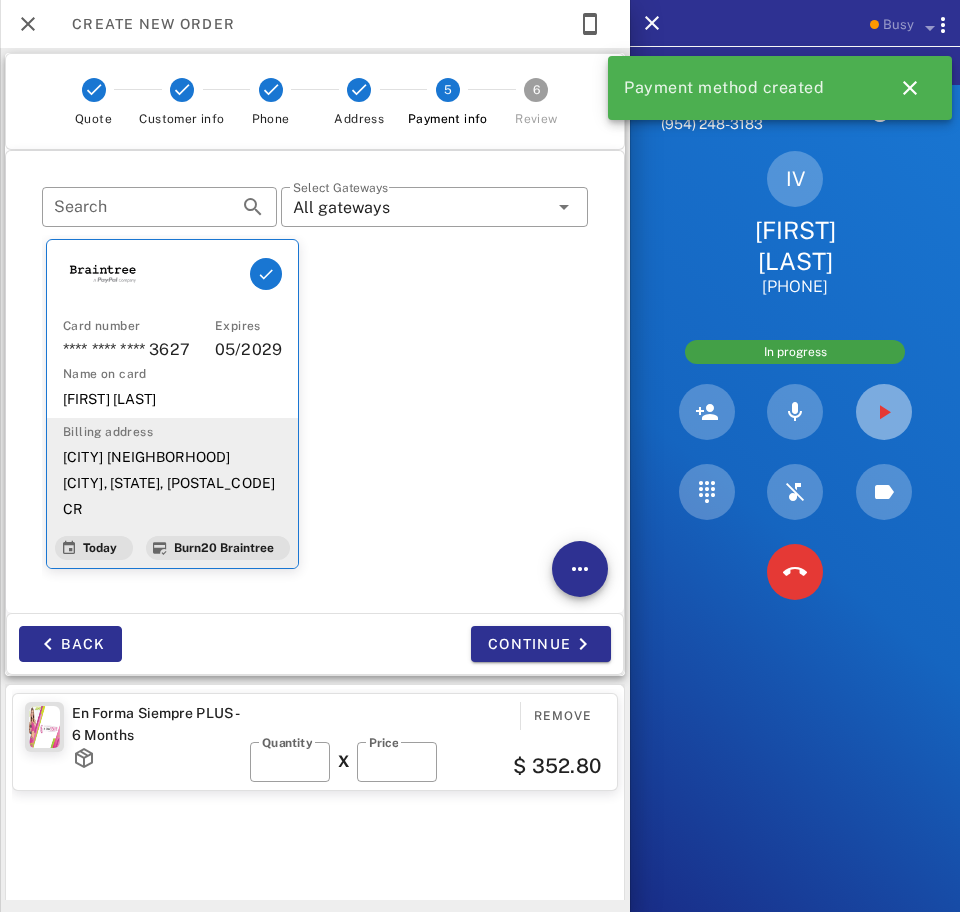 click at bounding box center (884, 412) 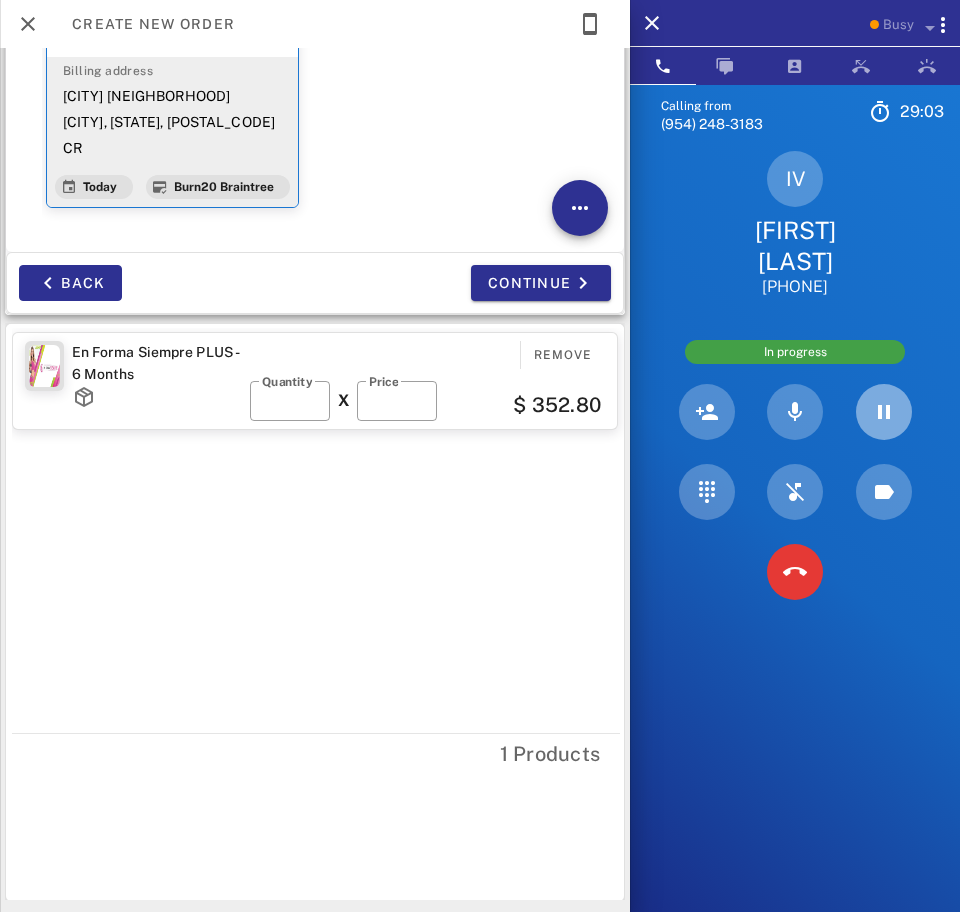 scroll, scrollTop: 380, scrollLeft: 0, axis: vertical 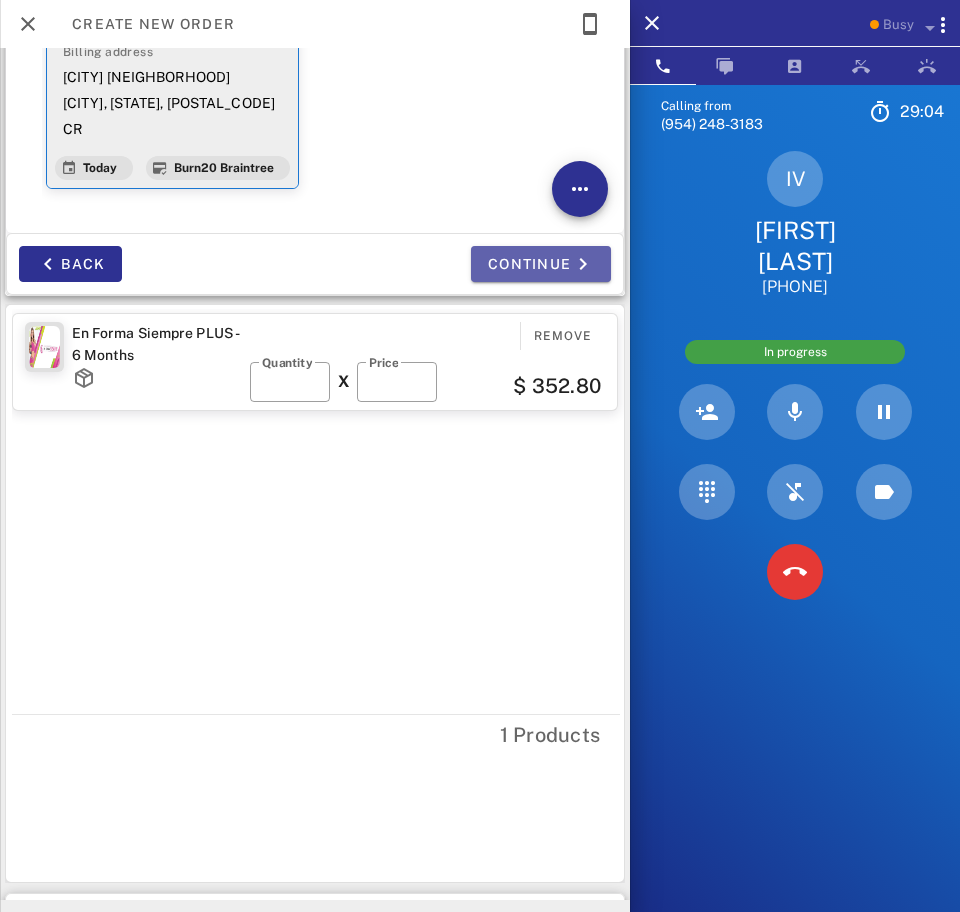 click on "Continue" at bounding box center (541, 264) 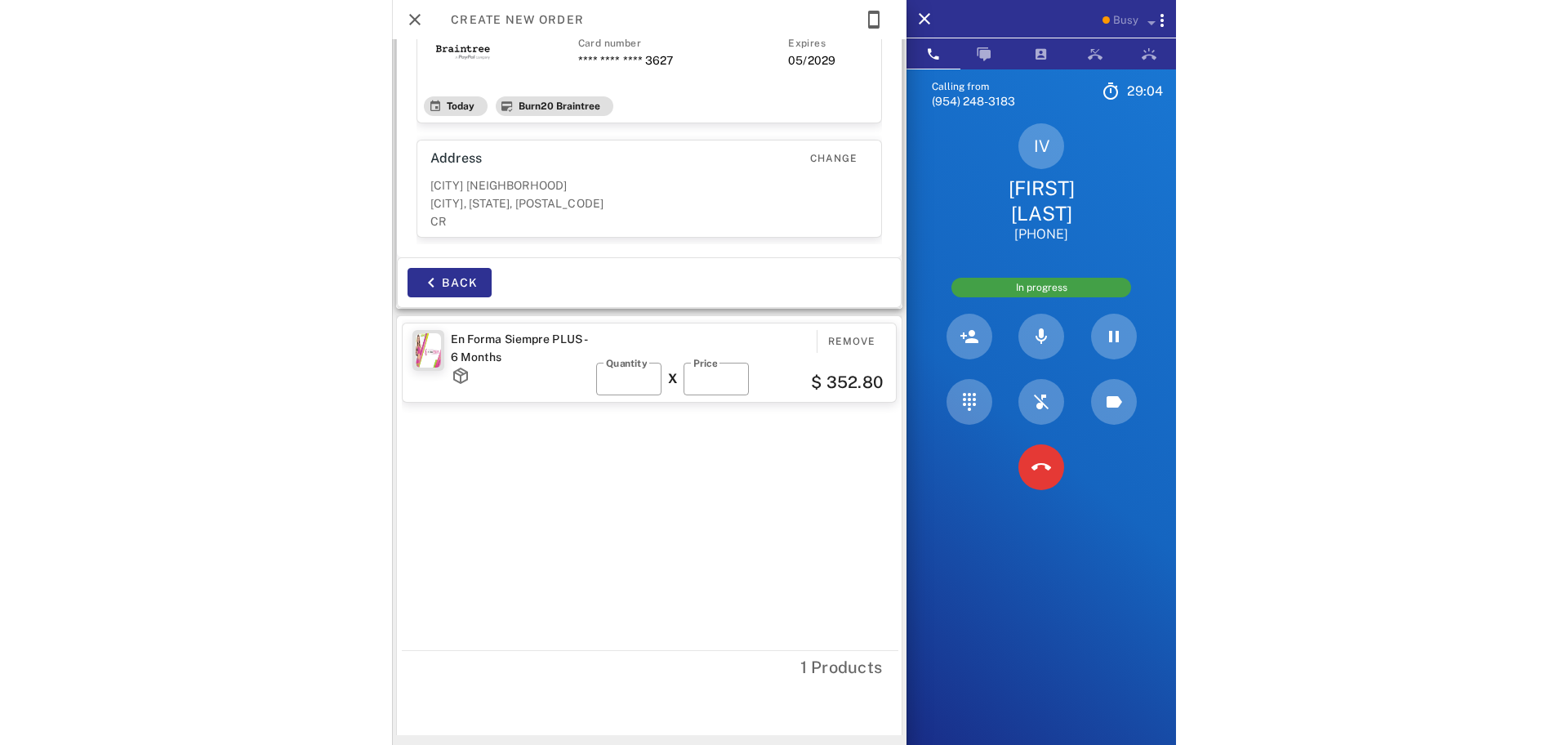 scroll, scrollTop: 576, scrollLeft: 0, axis: vertical 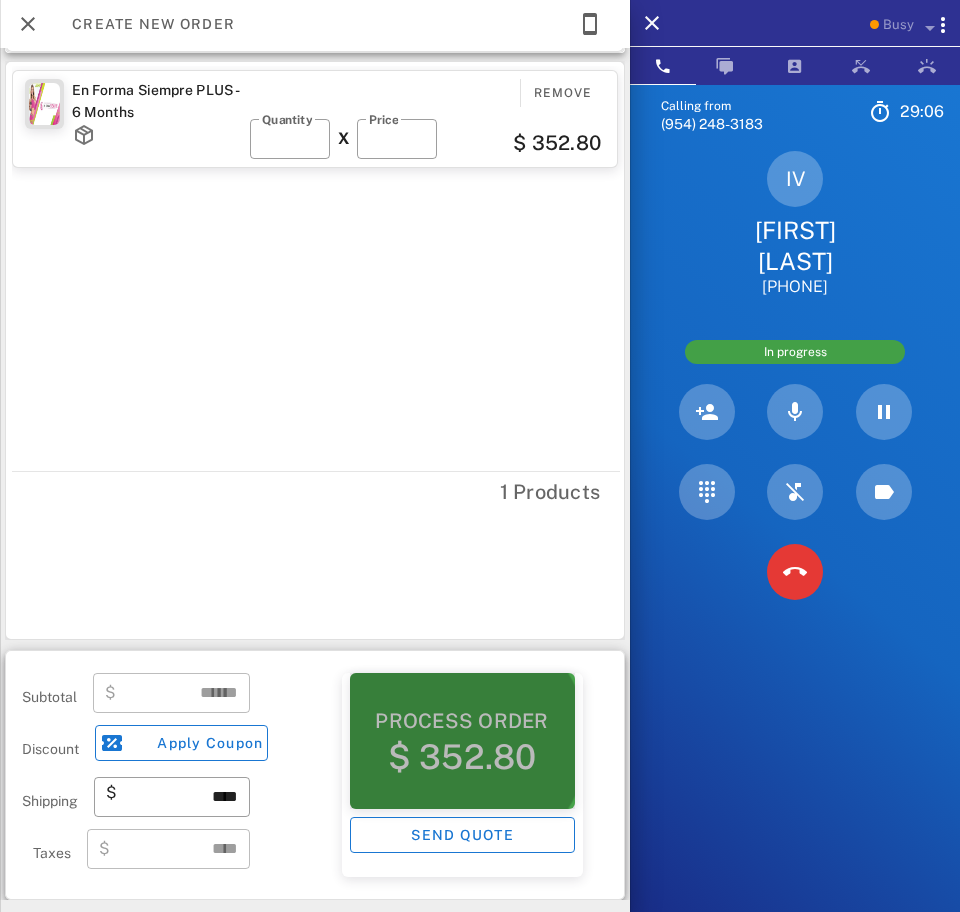 click on "Process order $ 352.80" at bounding box center (462, 741) 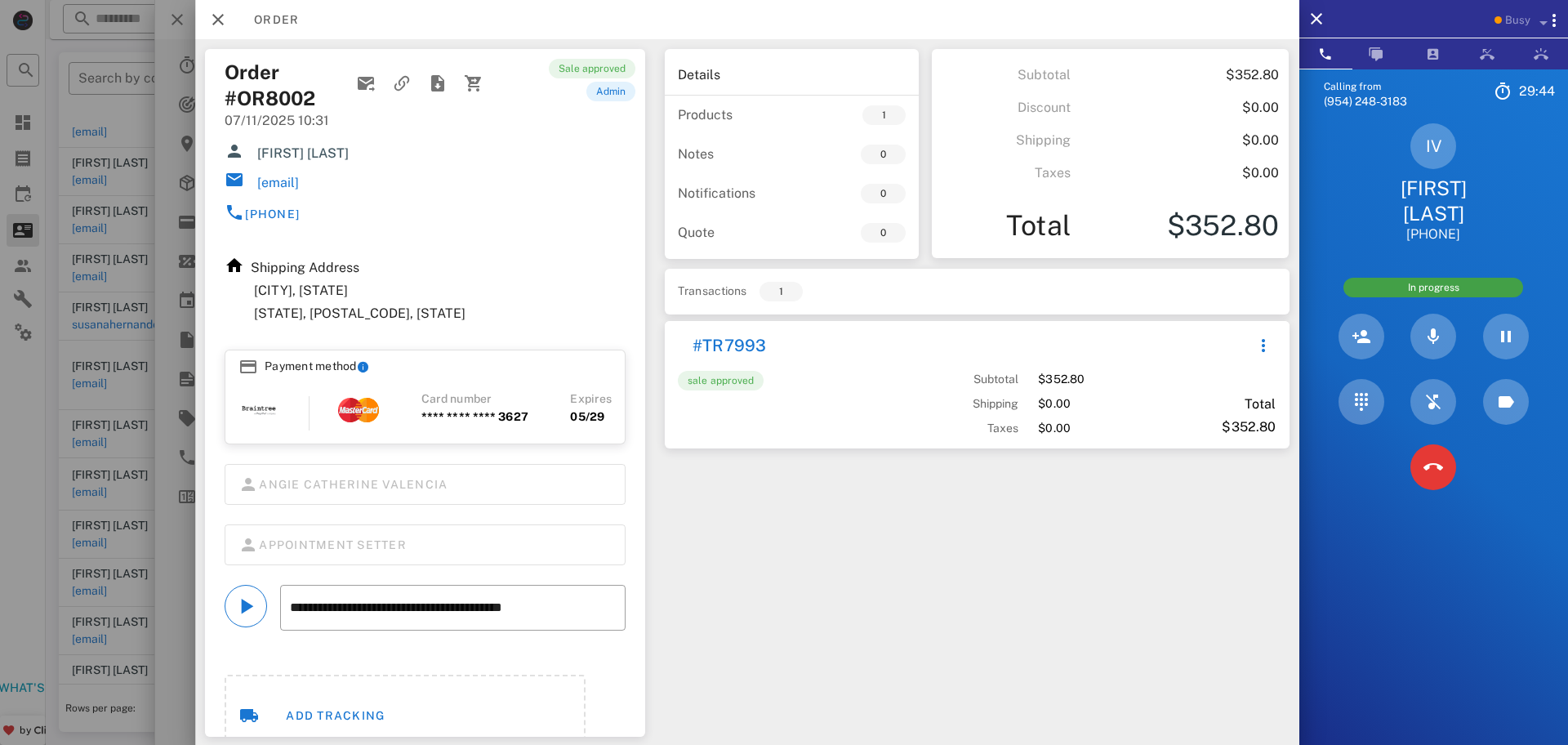 scroll, scrollTop: 41, scrollLeft: 0, axis: vertical 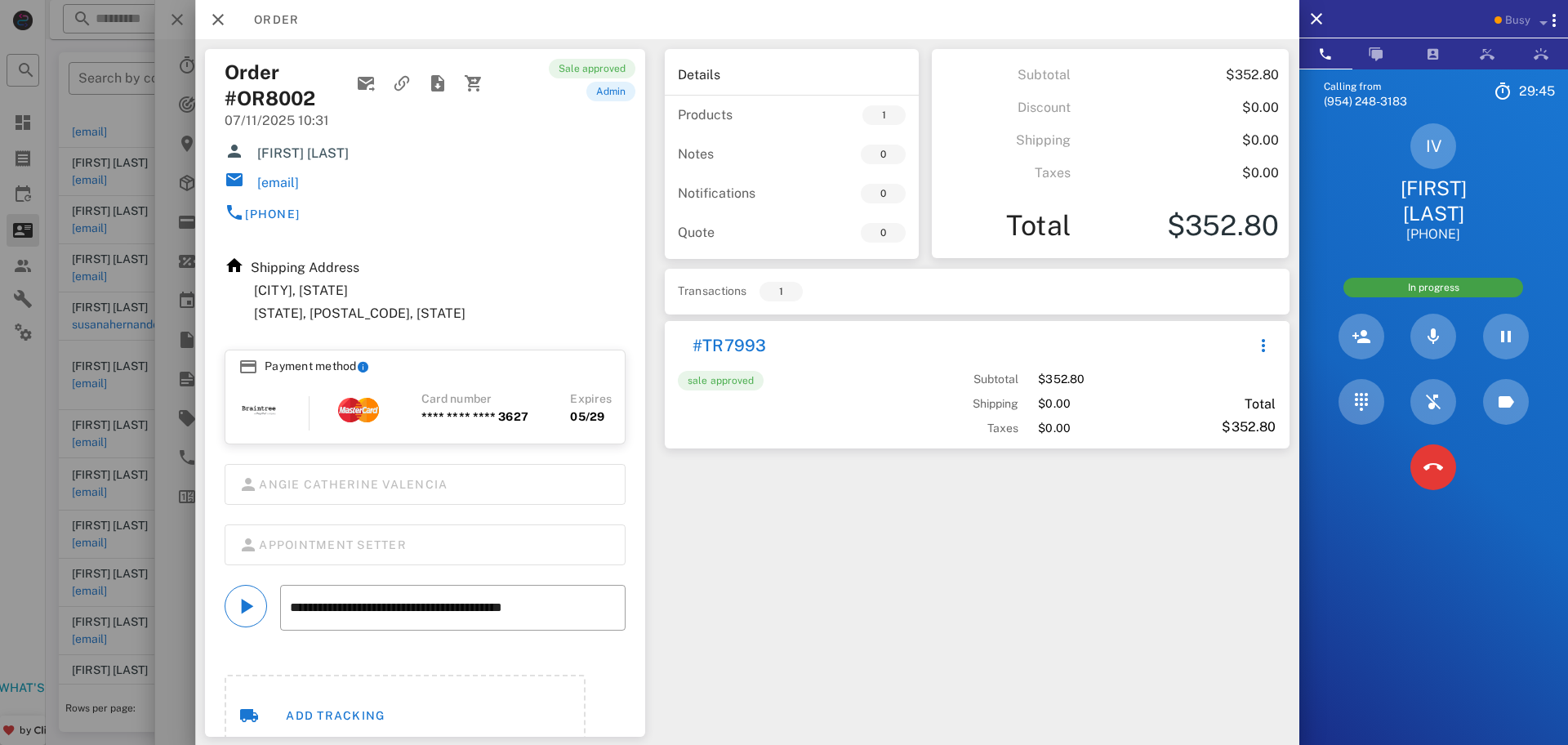 drag, startPoint x: 441, startPoint y: 191, endPoint x: 264, endPoint y: 154, distance: 180.826 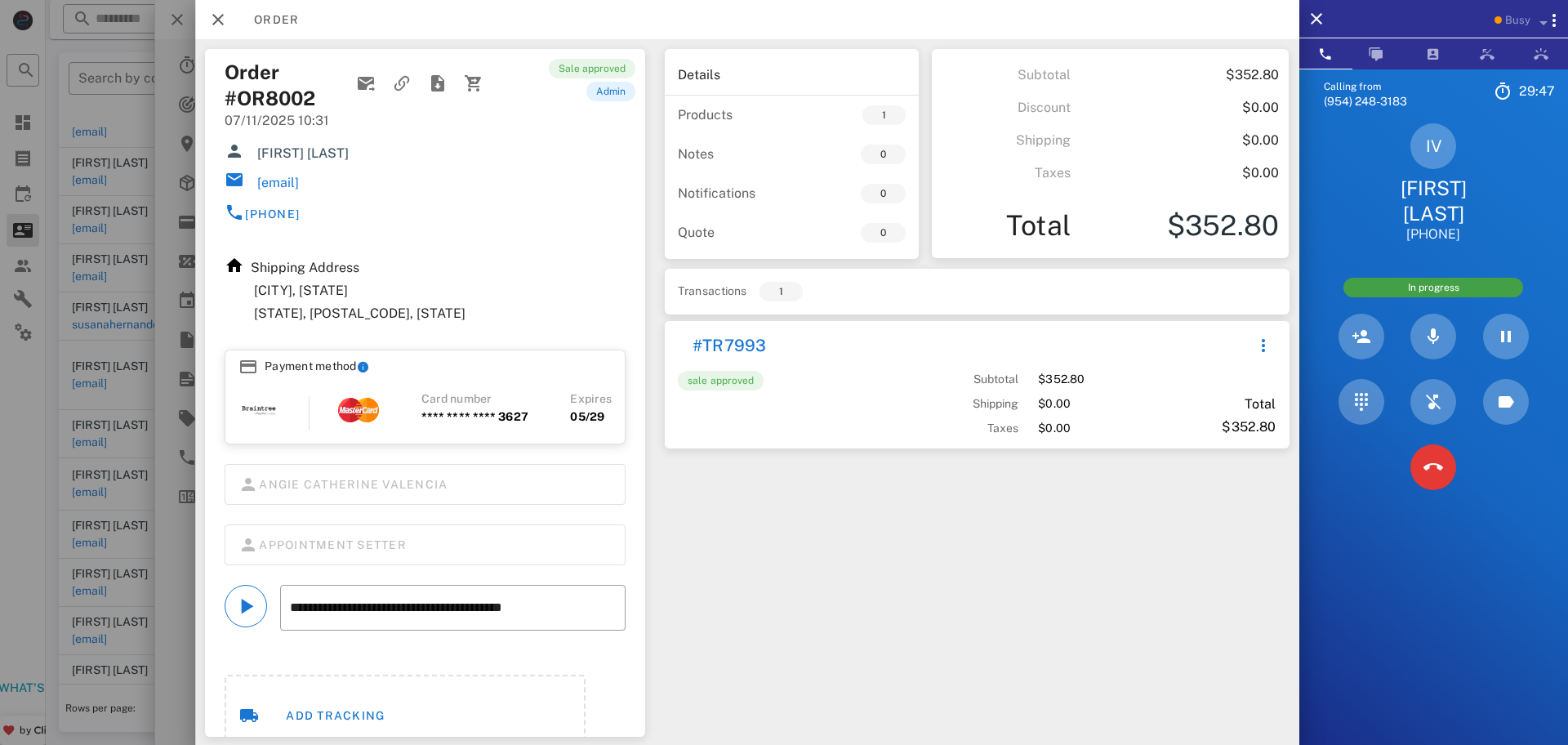 copy on "Ingrid Vega   ingrid-vega17@hotmail.com" 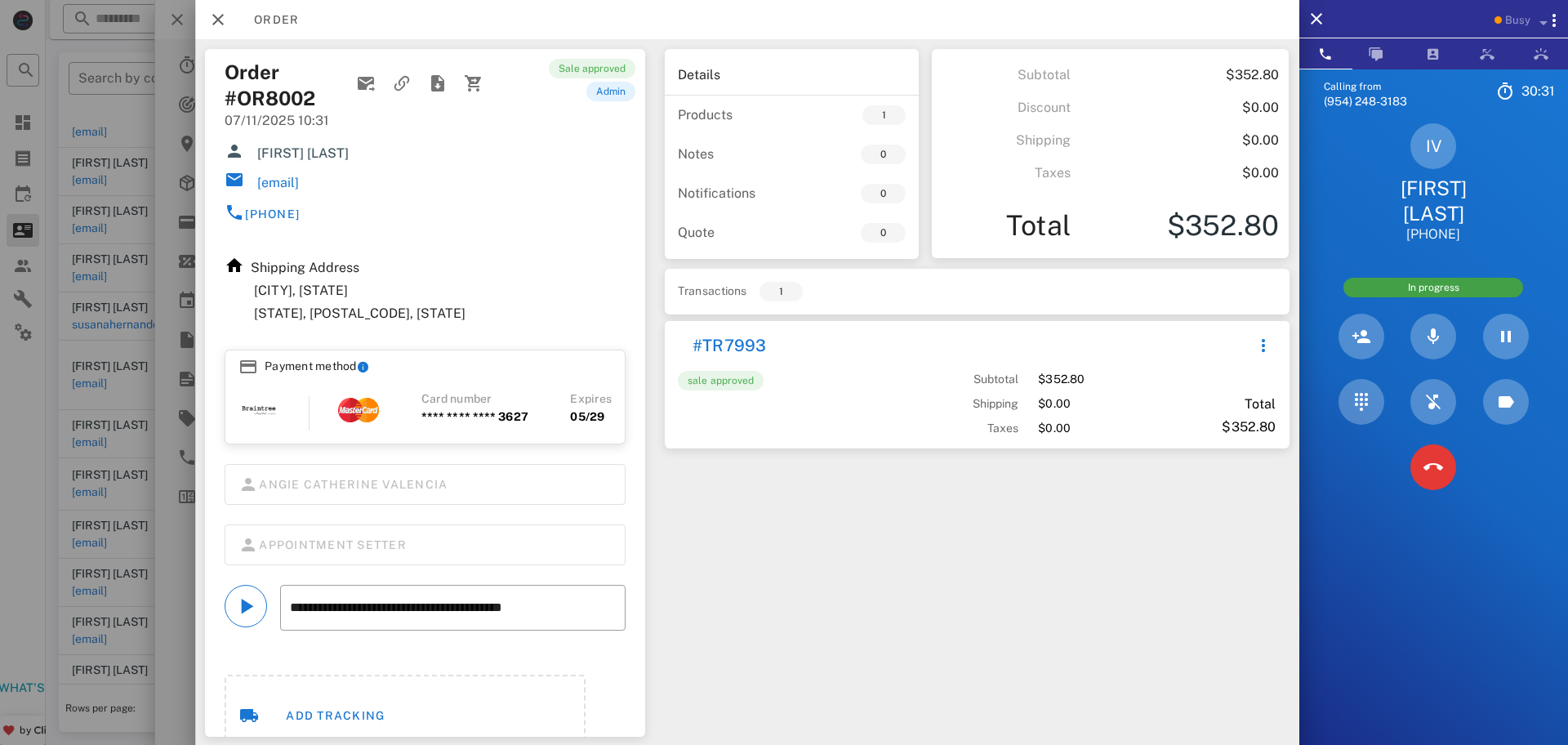 click on "[FIRST] [LAST]" at bounding box center (1433, 201) 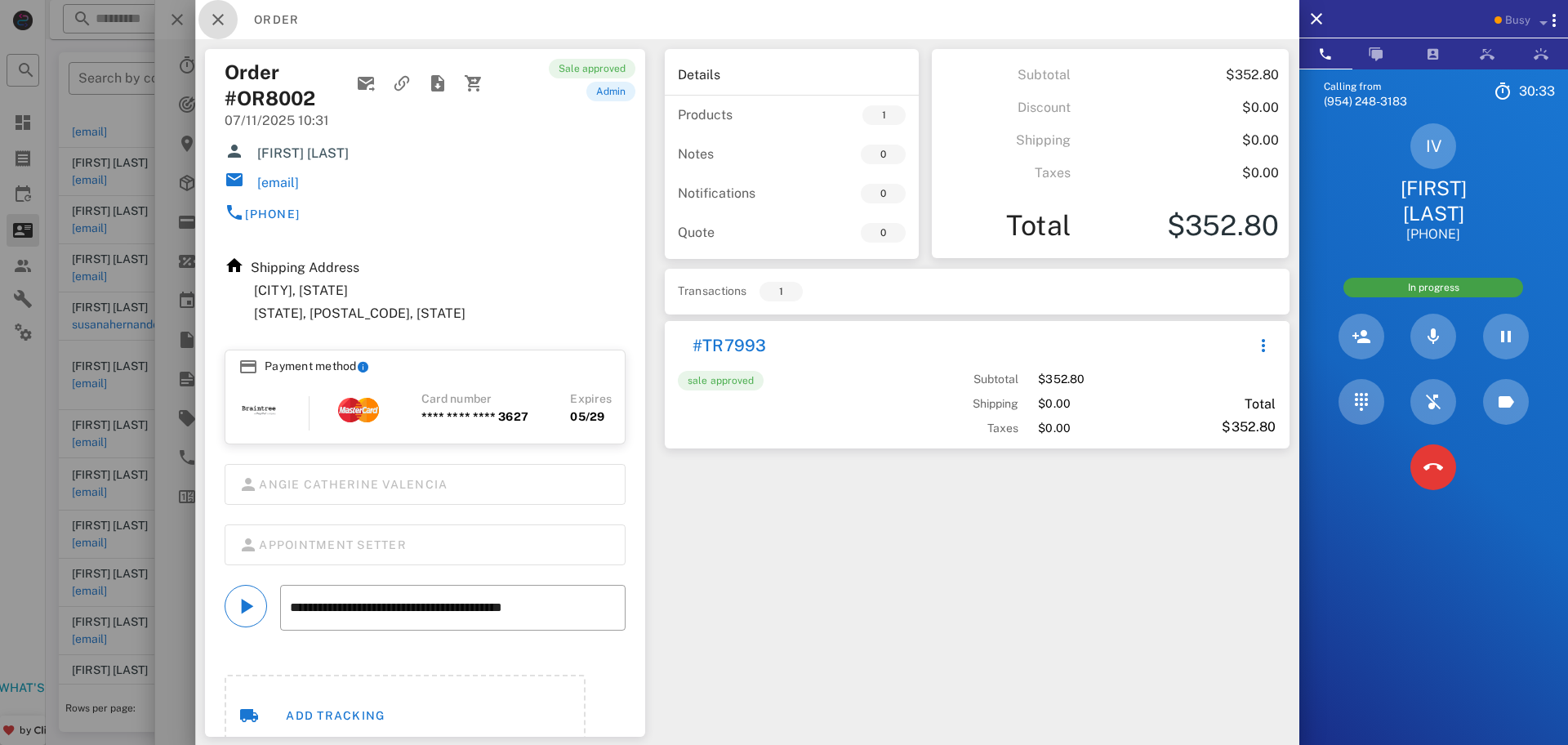 click at bounding box center (218, 20) 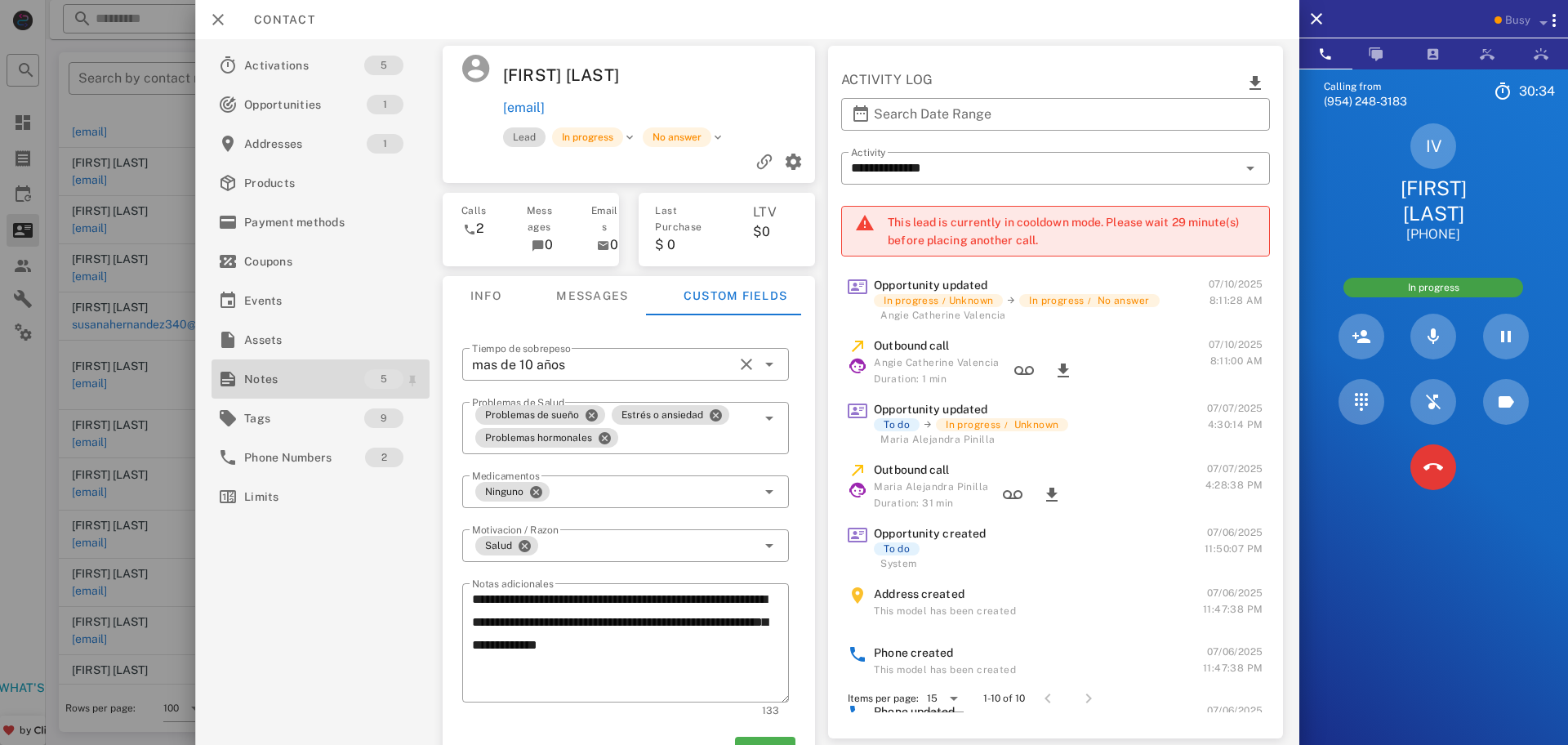 click on "Notes" at bounding box center (304, 379) 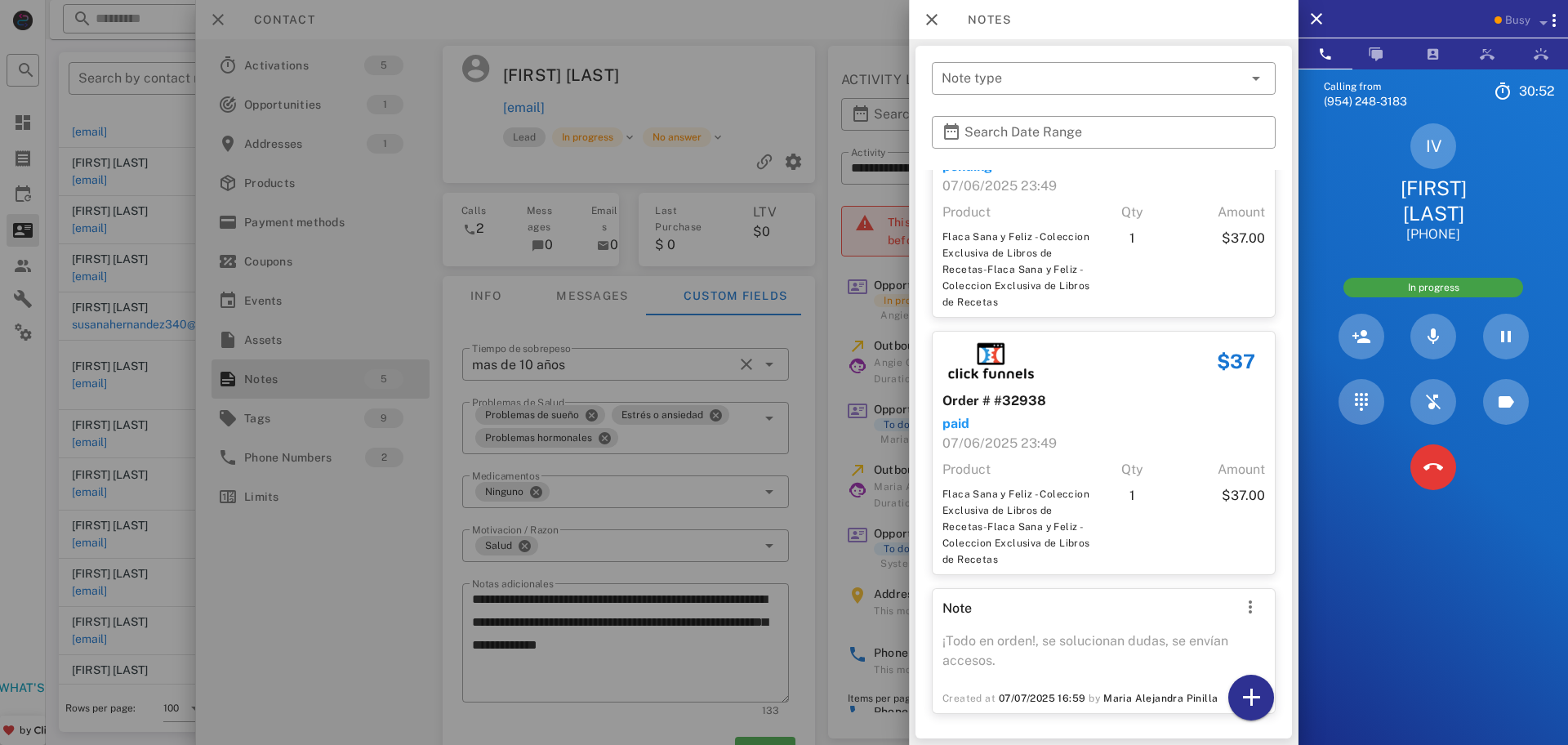scroll, scrollTop: 0, scrollLeft: 0, axis: both 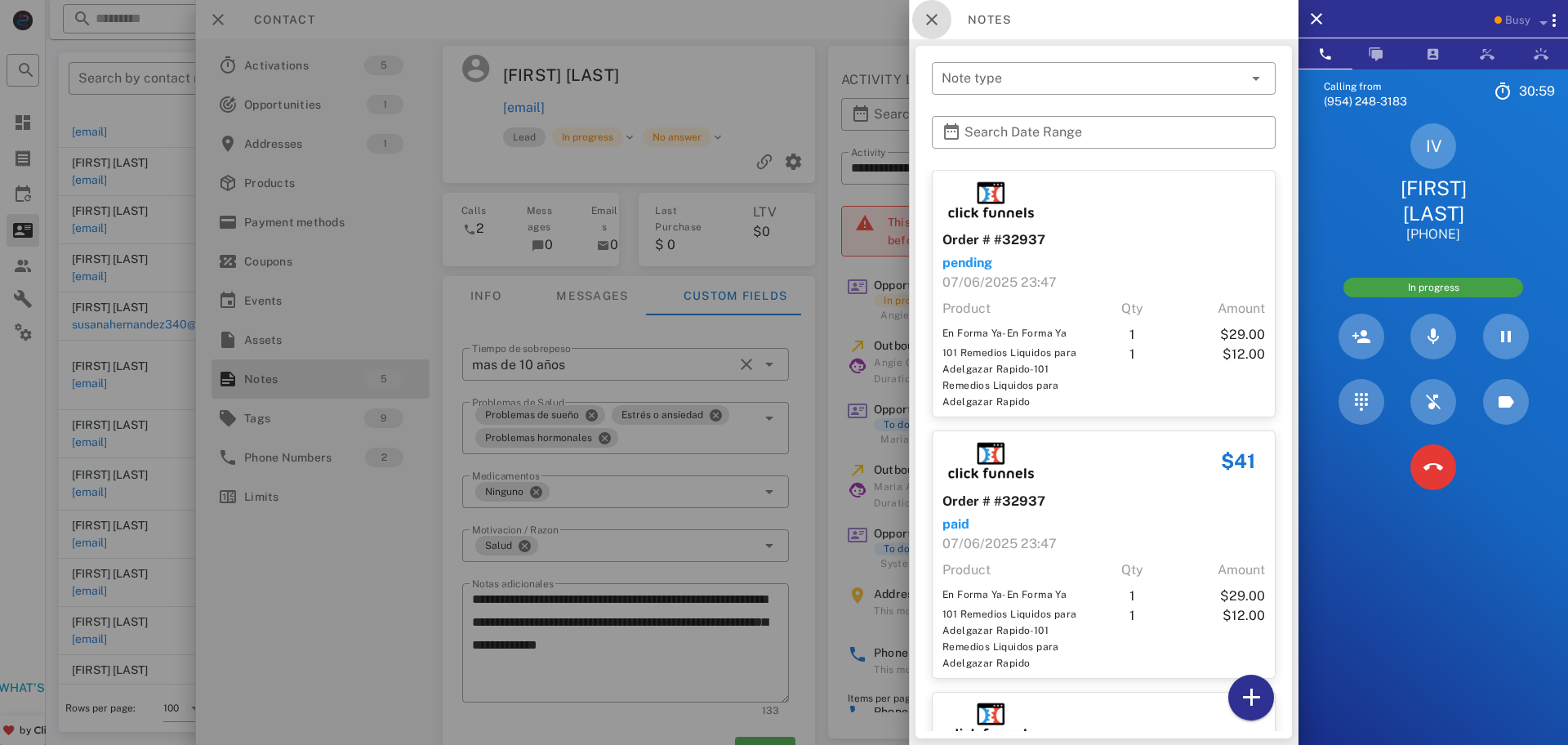 click at bounding box center (932, 20) 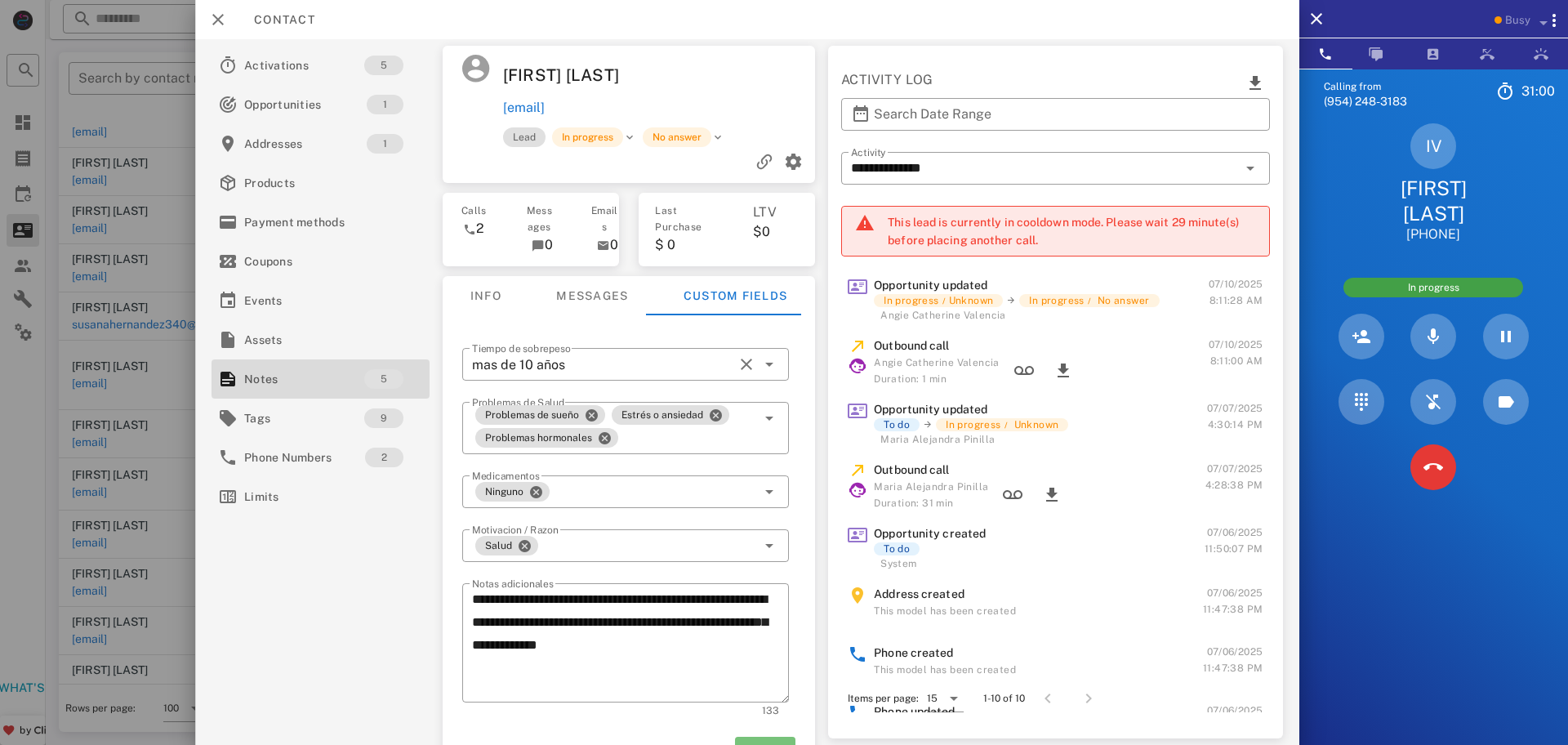 click on "Save" at bounding box center (765, 752) 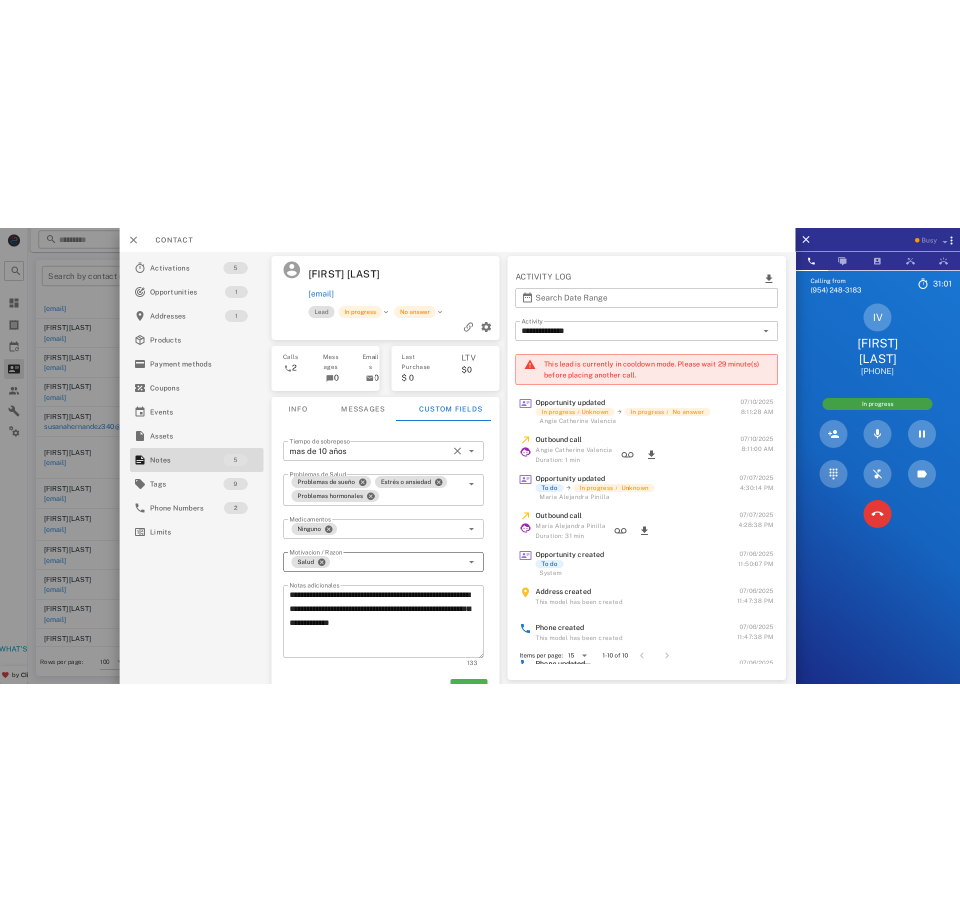 scroll, scrollTop: 50, scrollLeft: 0, axis: vertical 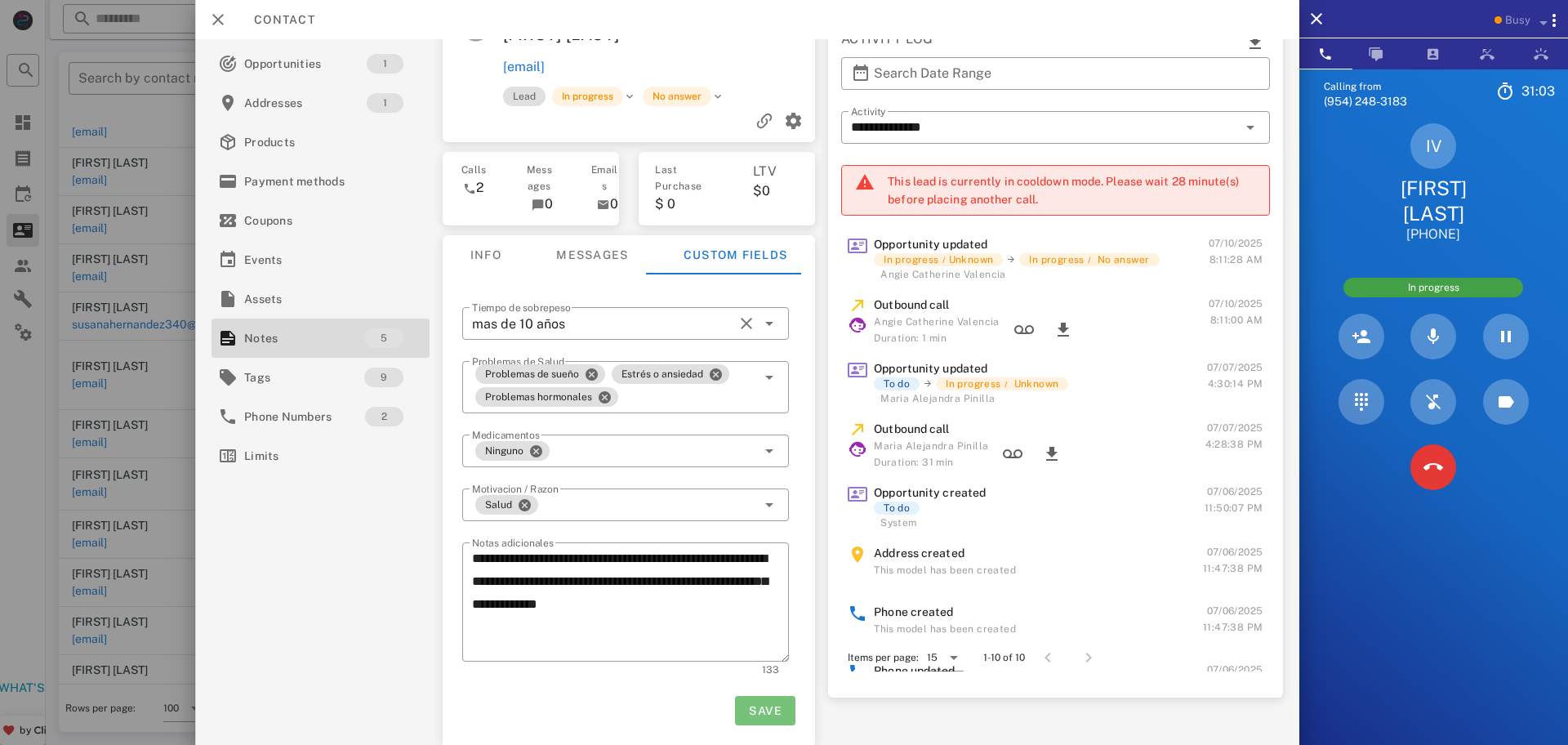 click on "Save" at bounding box center [765, 711] 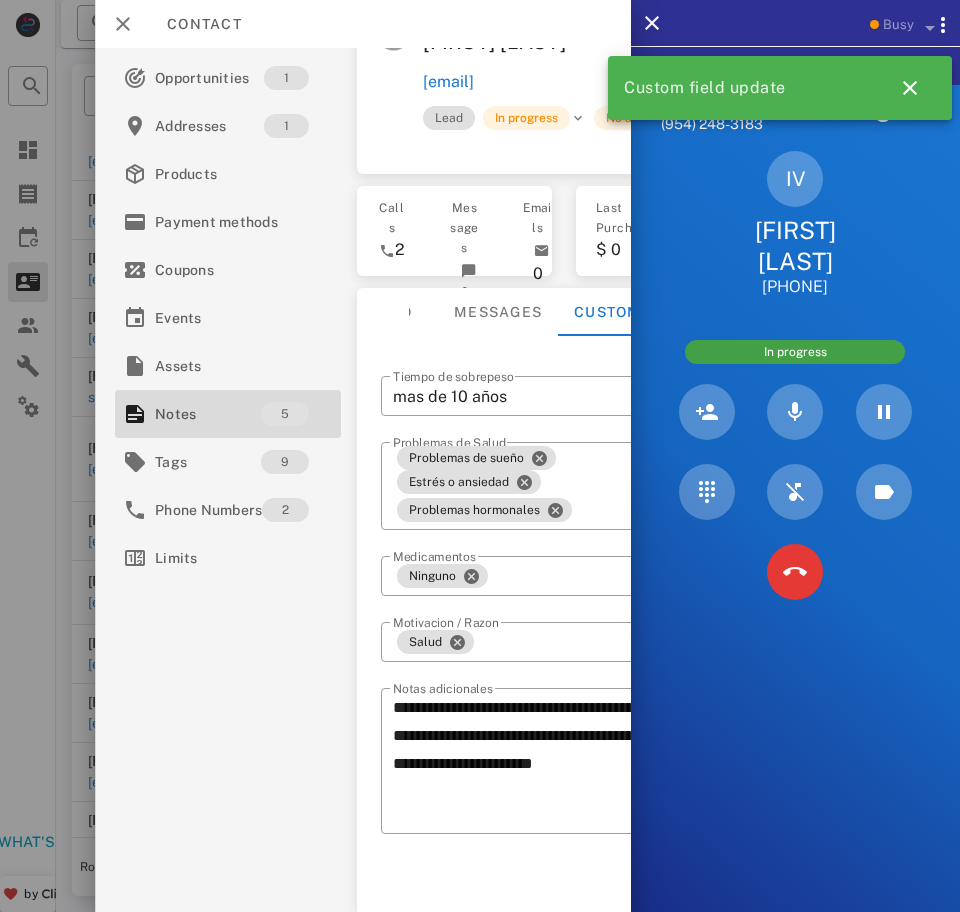 scroll, scrollTop: 74, scrollLeft: 0, axis: vertical 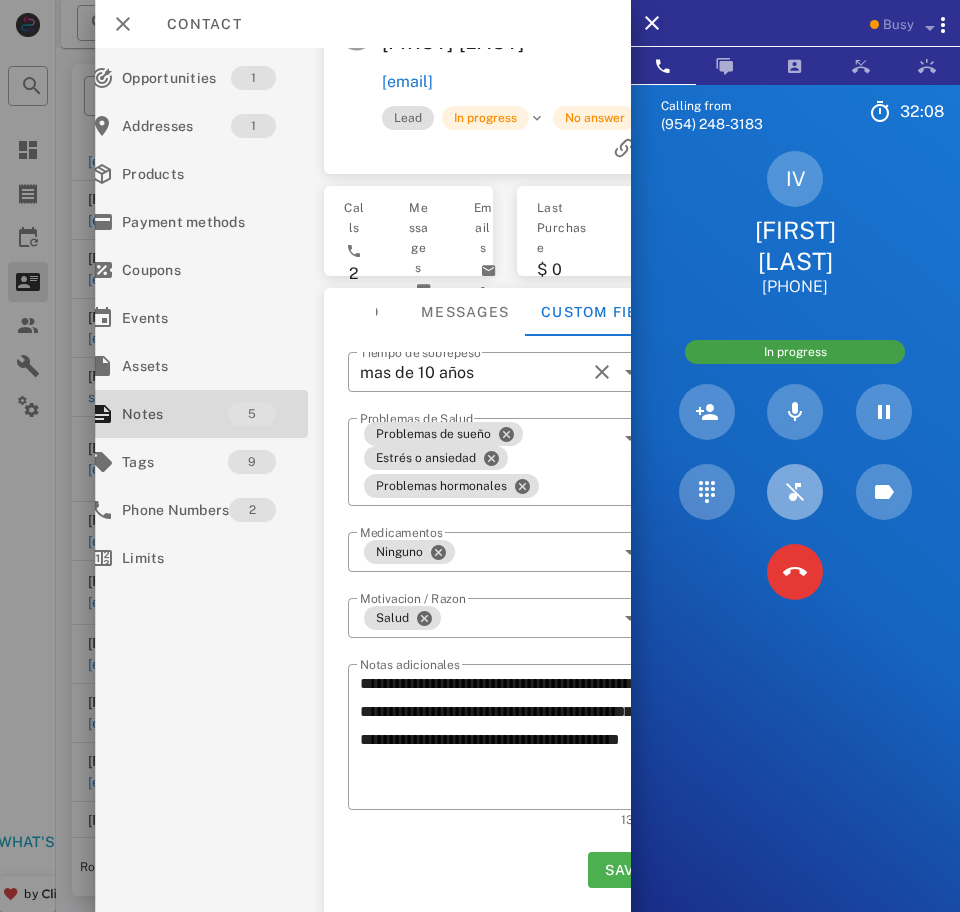 click at bounding box center [795, 492] 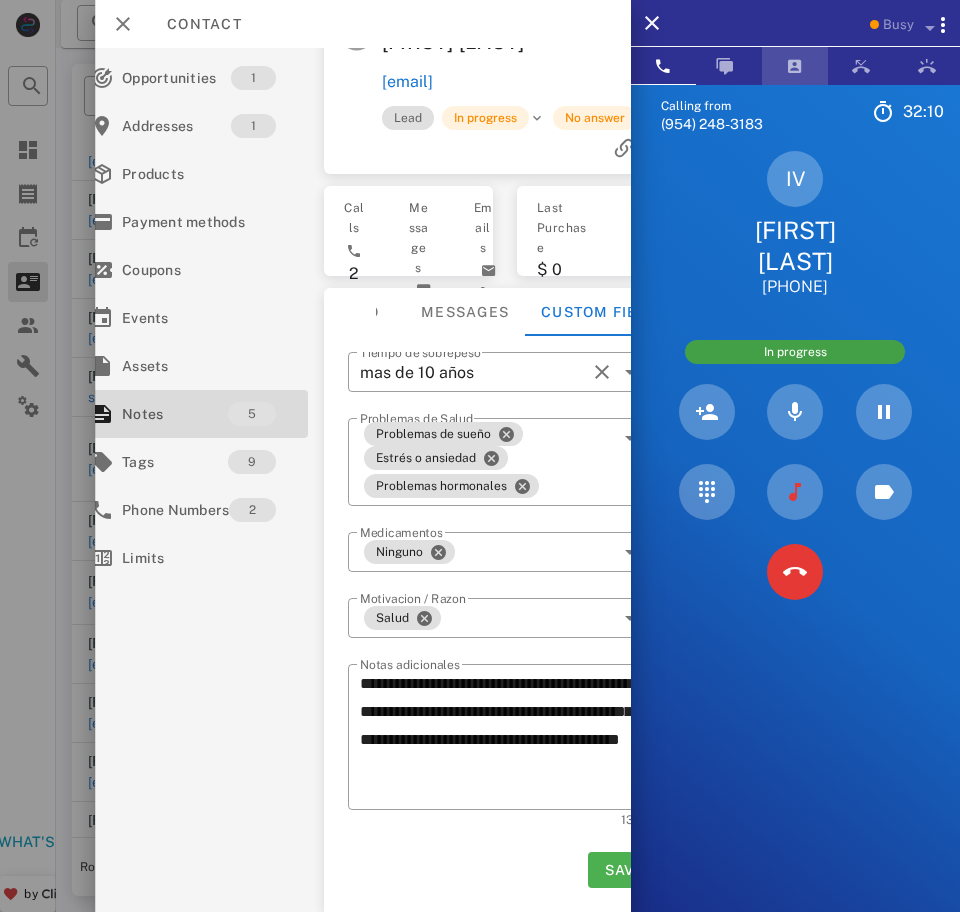 click at bounding box center [795, 66] 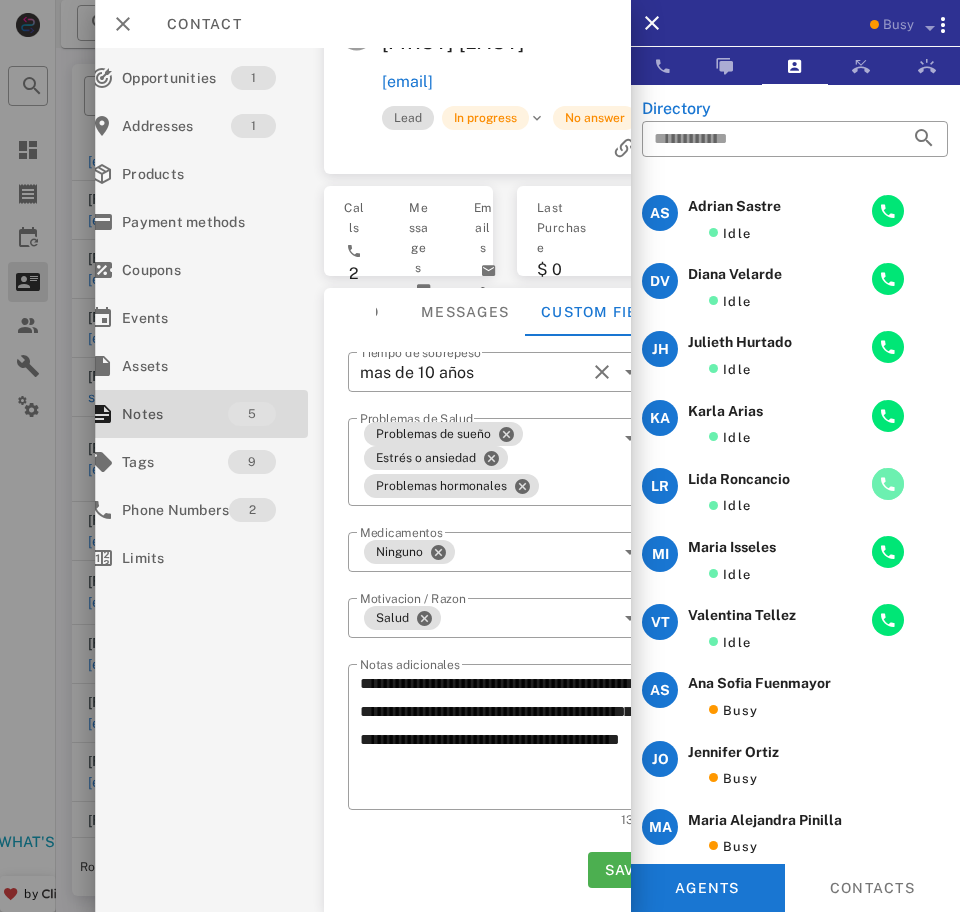 click at bounding box center [888, 484] 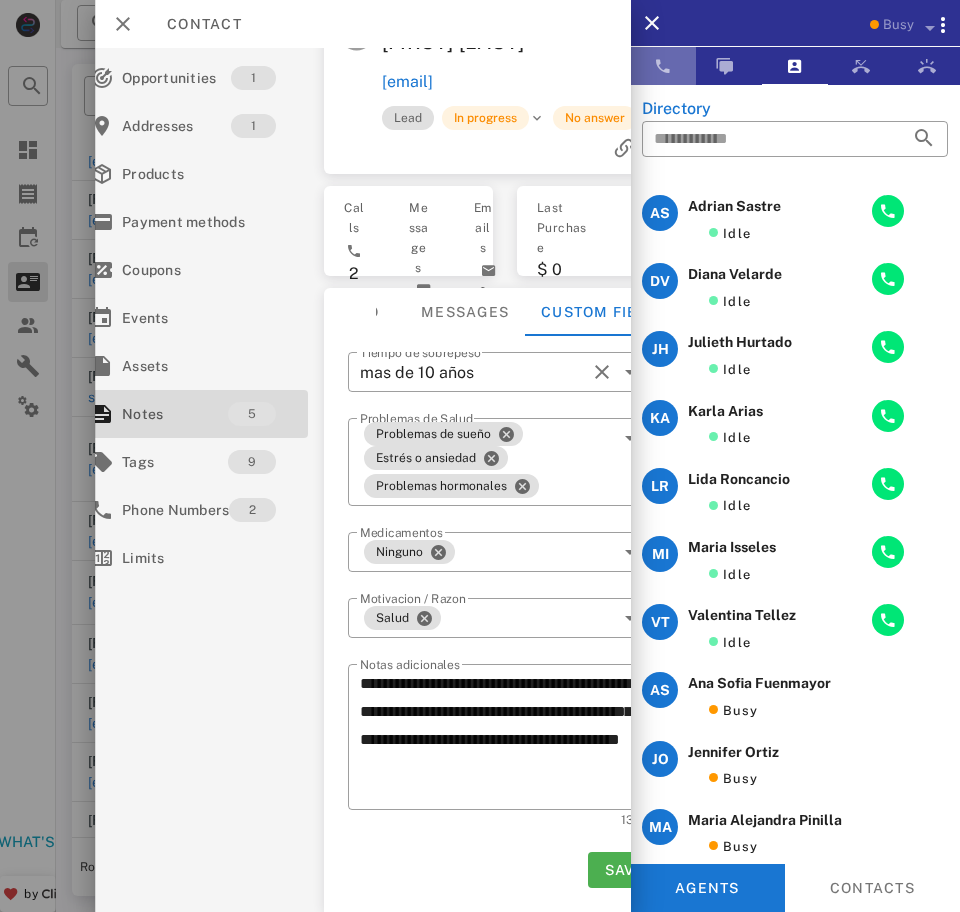 click at bounding box center [663, 66] 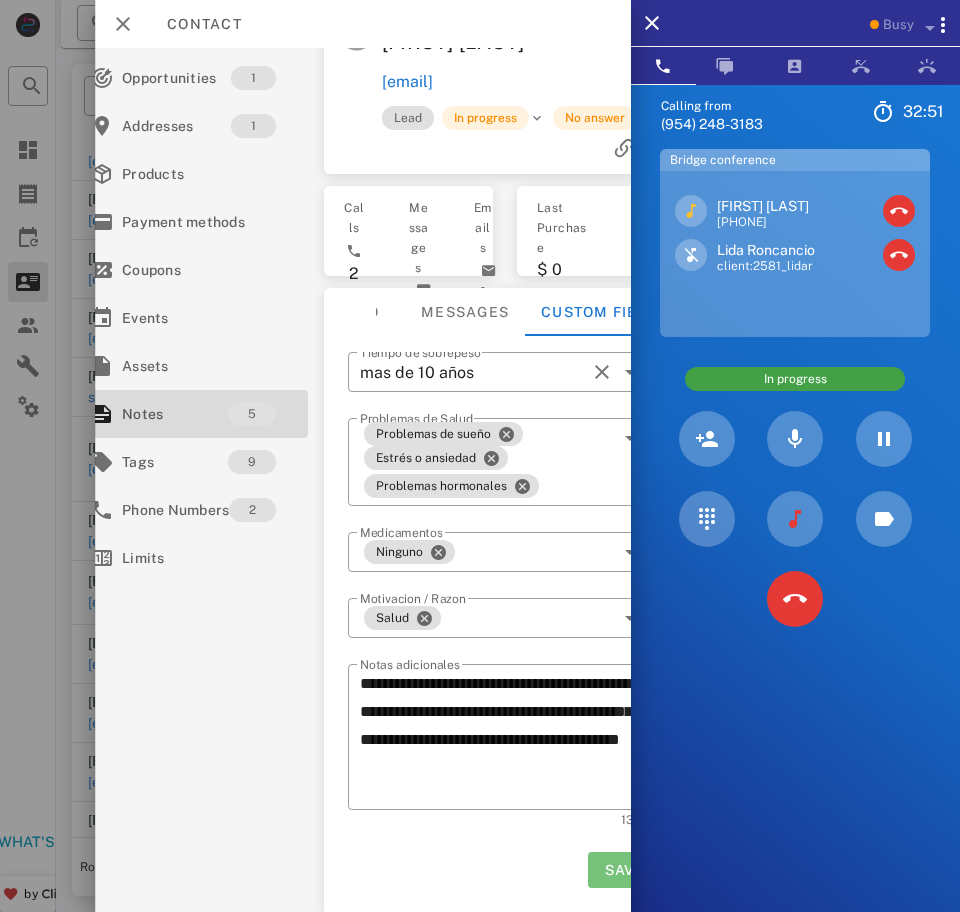 click on "Save" at bounding box center (624, 870) 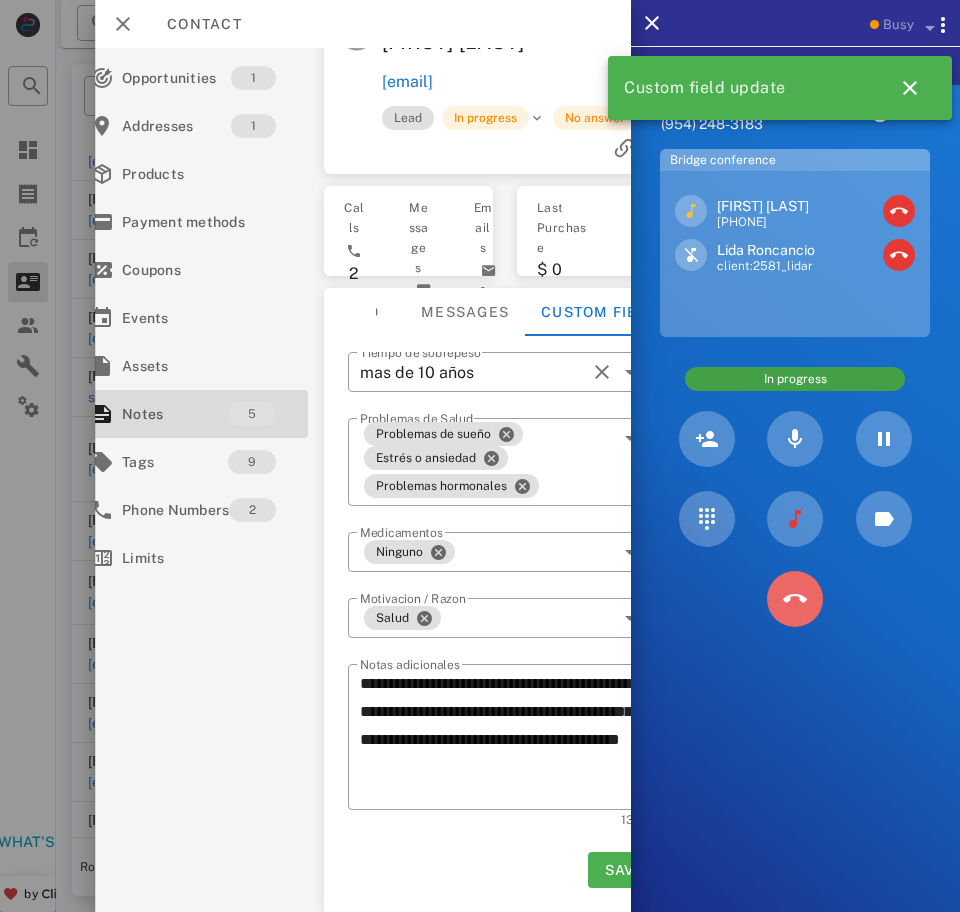 click at bounding box center (795, 599) 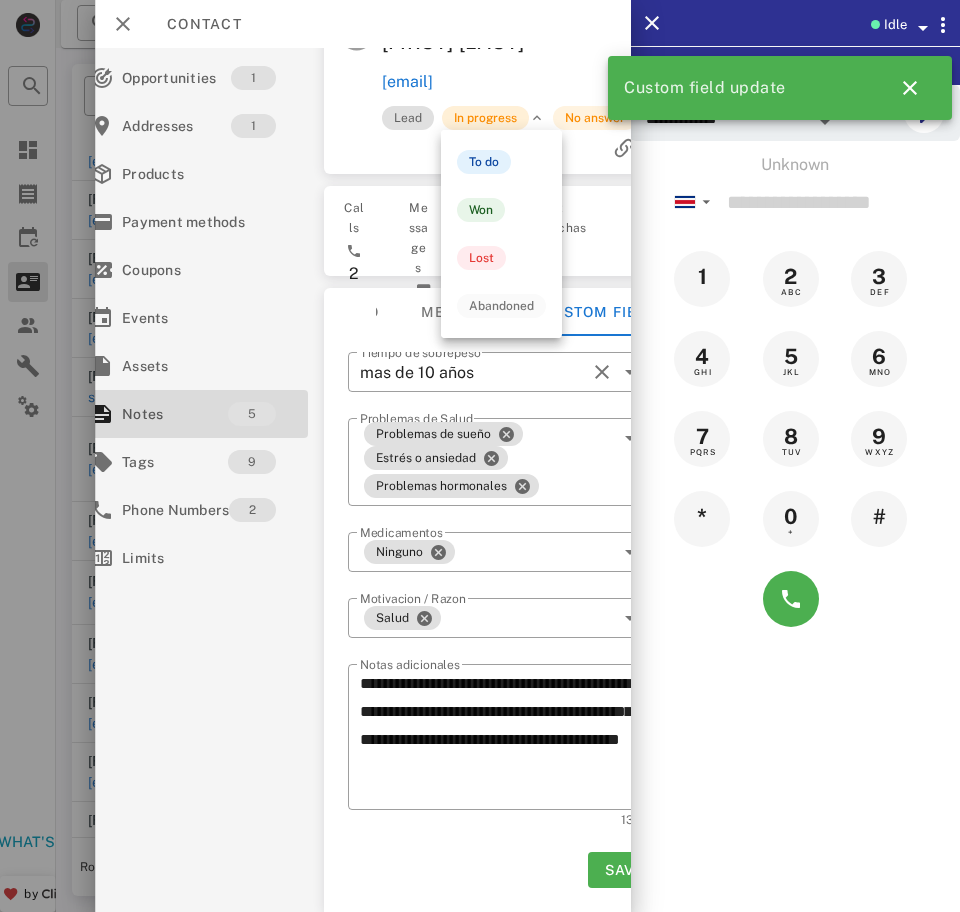click on "In progress" at bounding box center [484, 118] 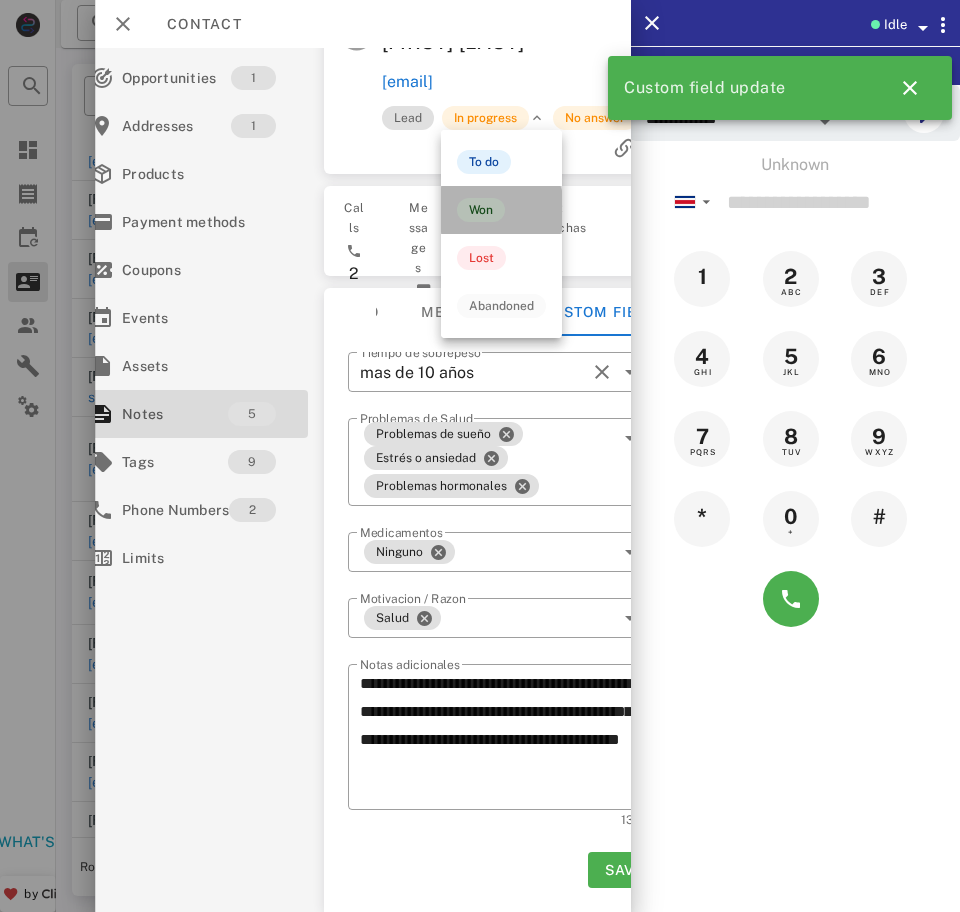click on "Won" at bounding box center (501, 210) 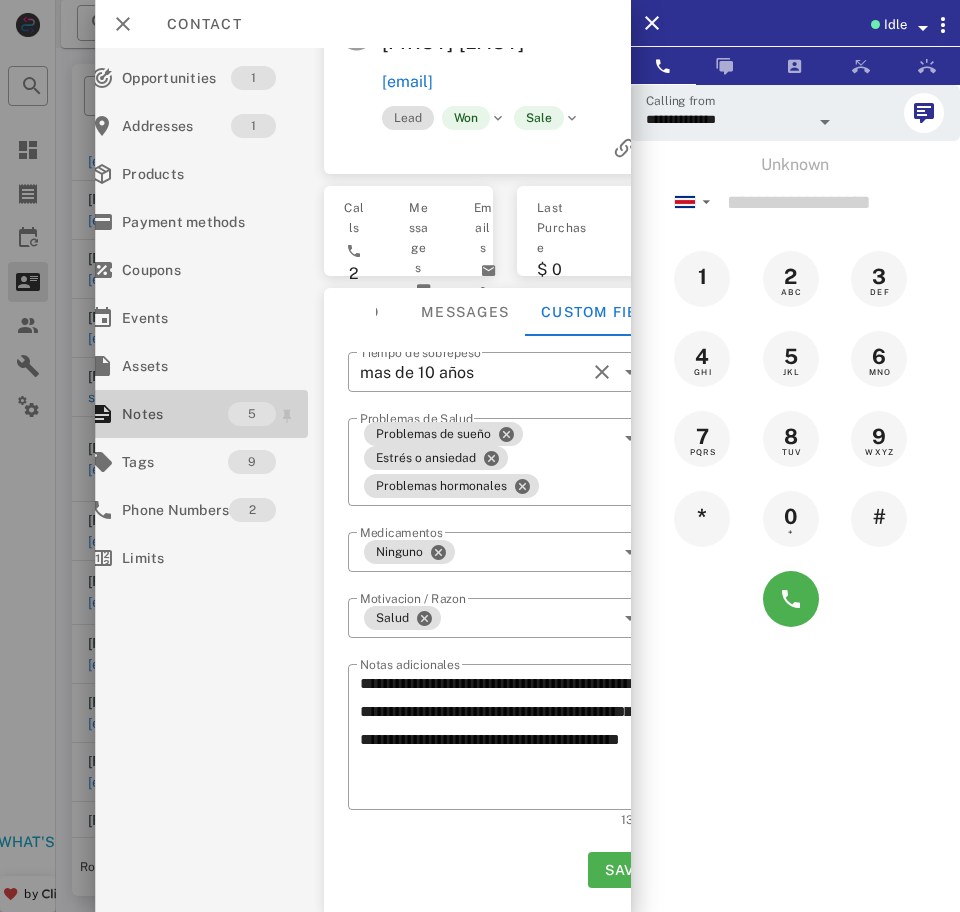 click on "Notes" at bounding box center [175, 414] 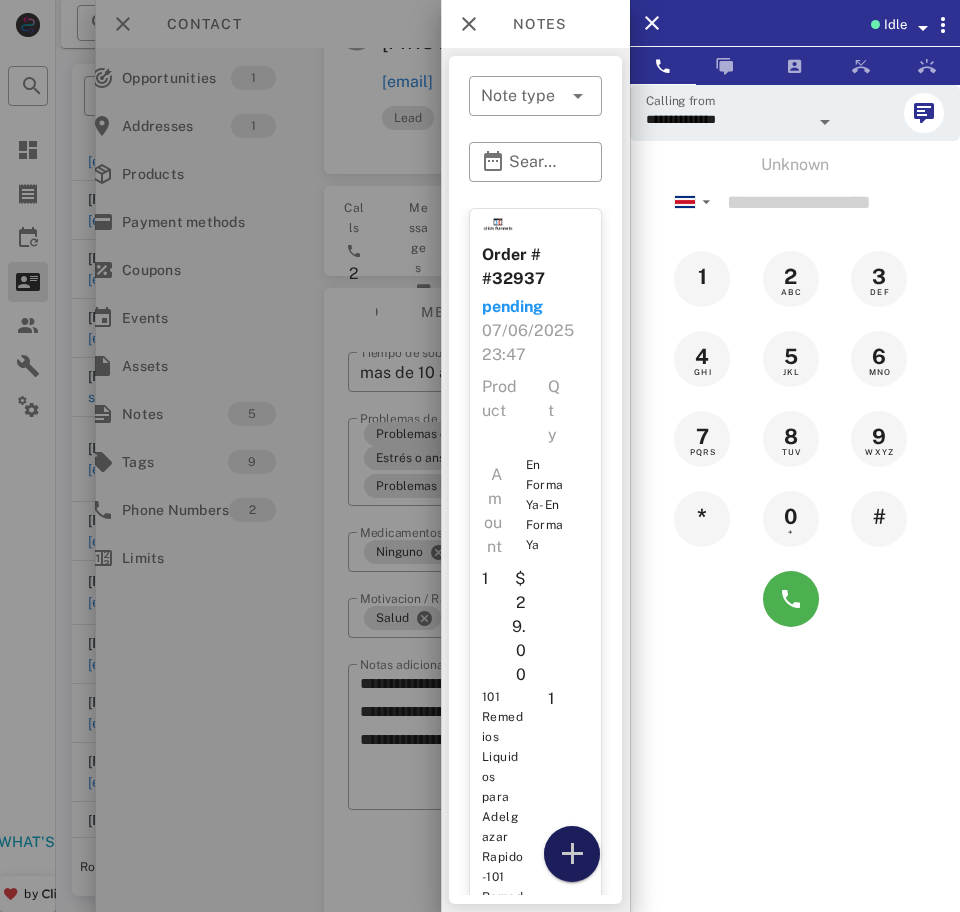 click at bounding box center [572, 854] 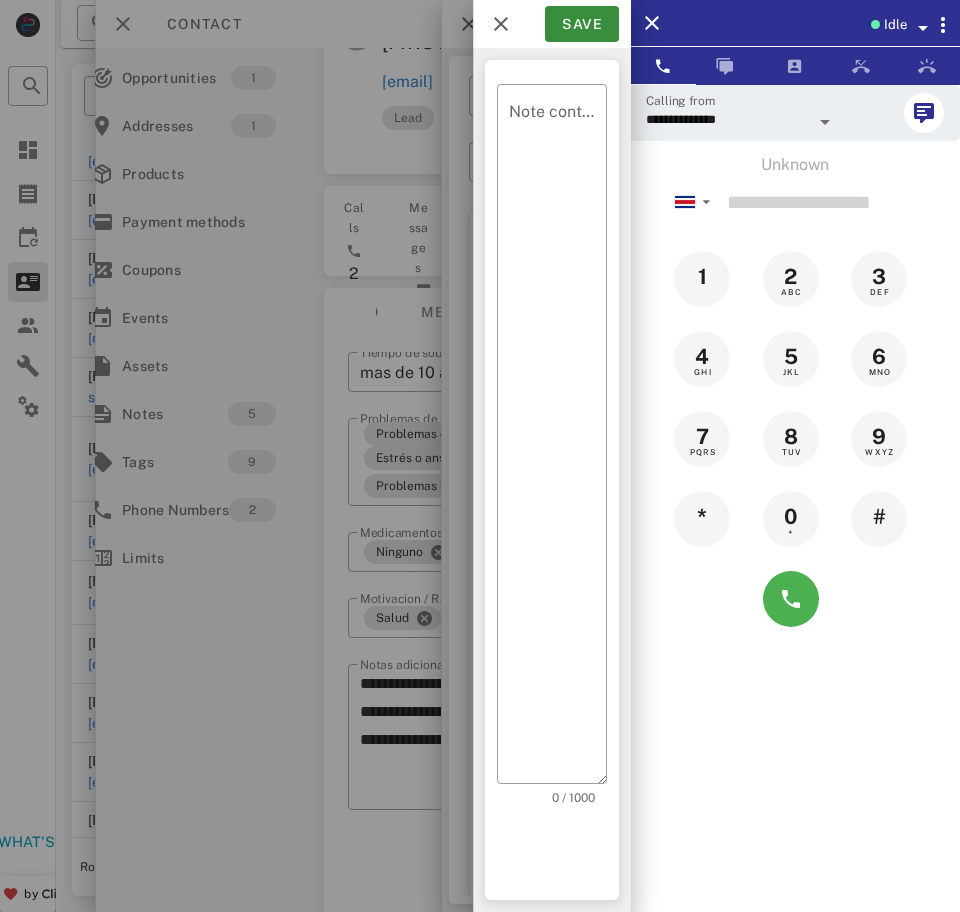 click on "**********" at bounding box center [508, 48] 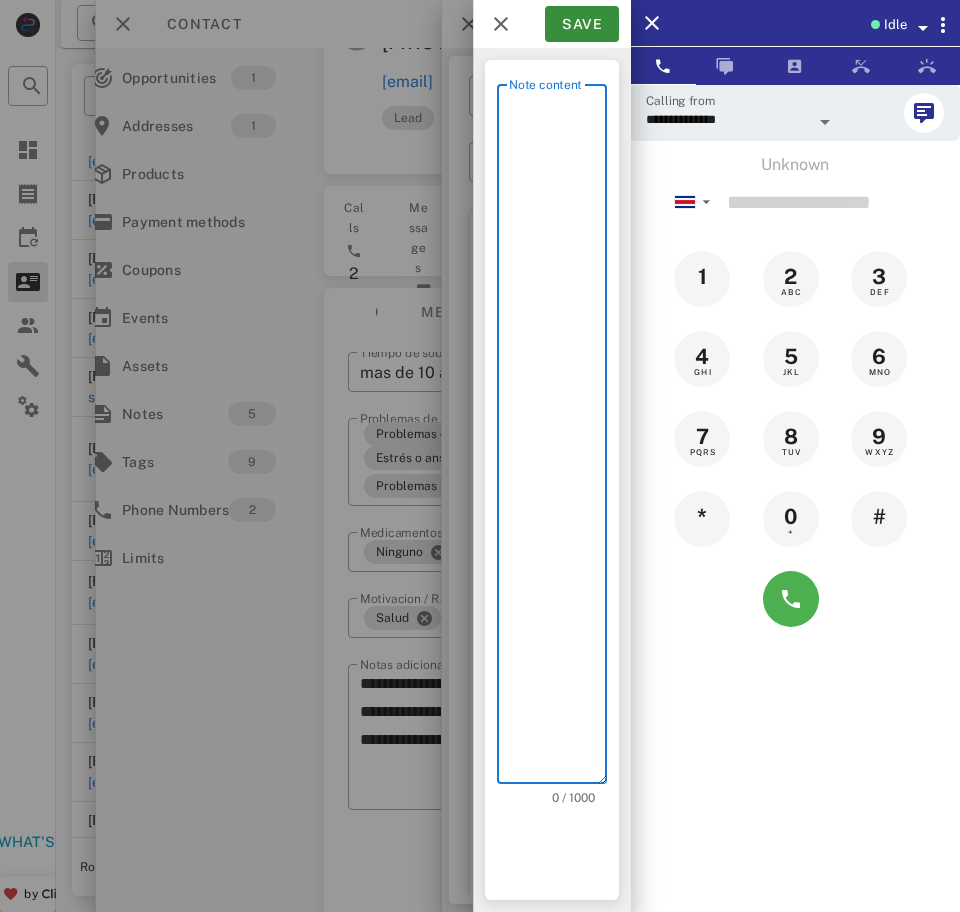click on "Note content" at bounding box center [558, 439] 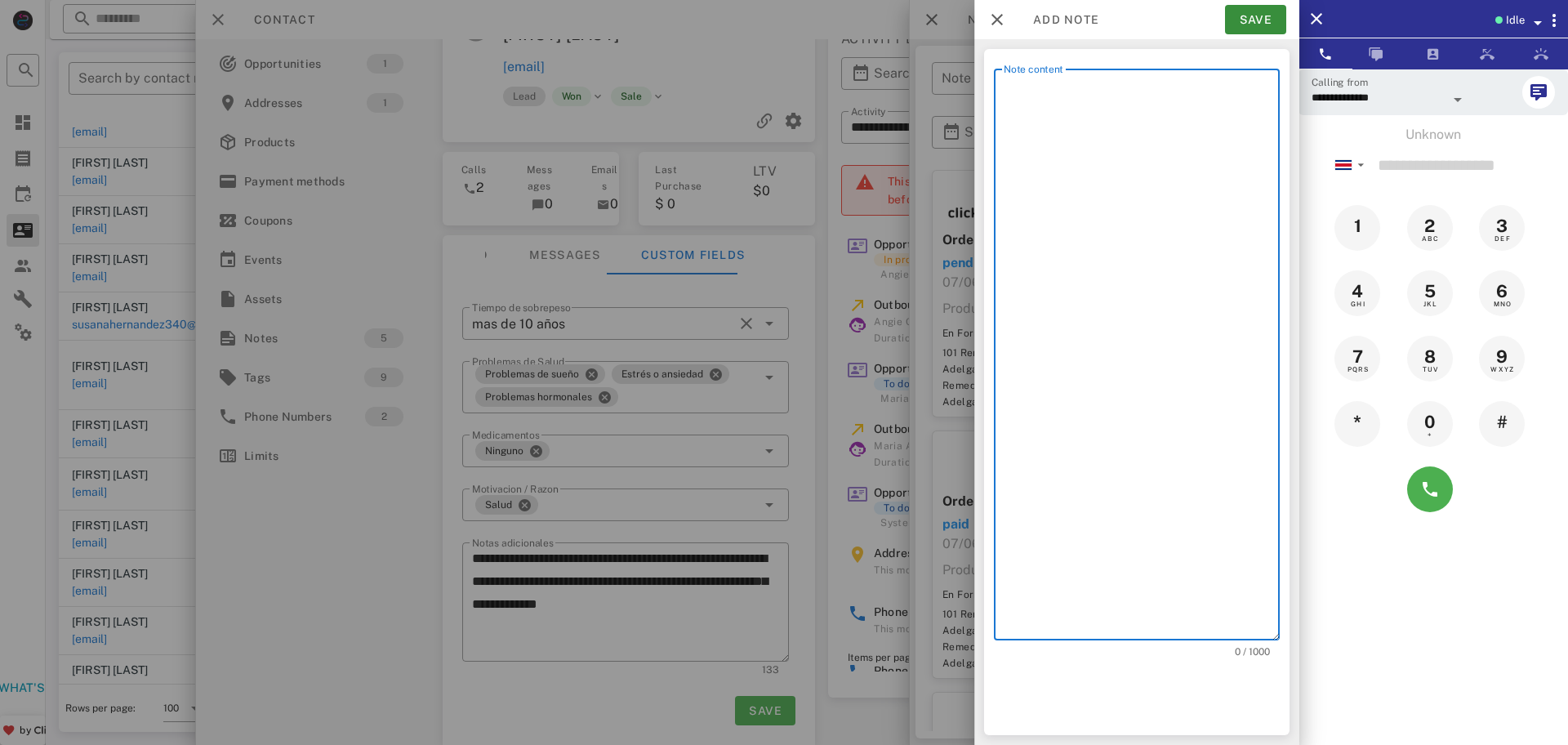 scroll, scrollTop: 41, scrollLeft: 0, axis: vertical 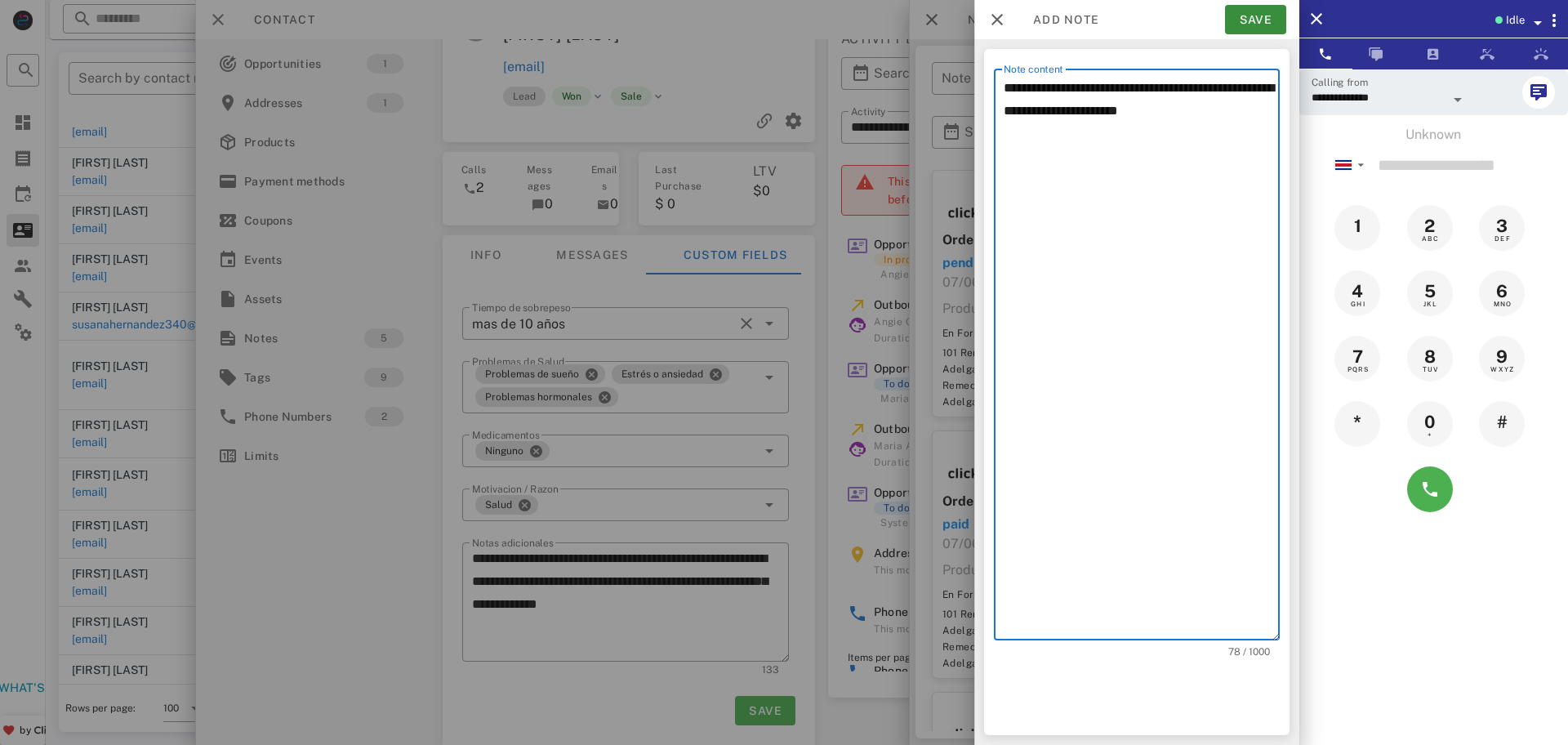 click on "**********" at bounding box center (1142, 359) 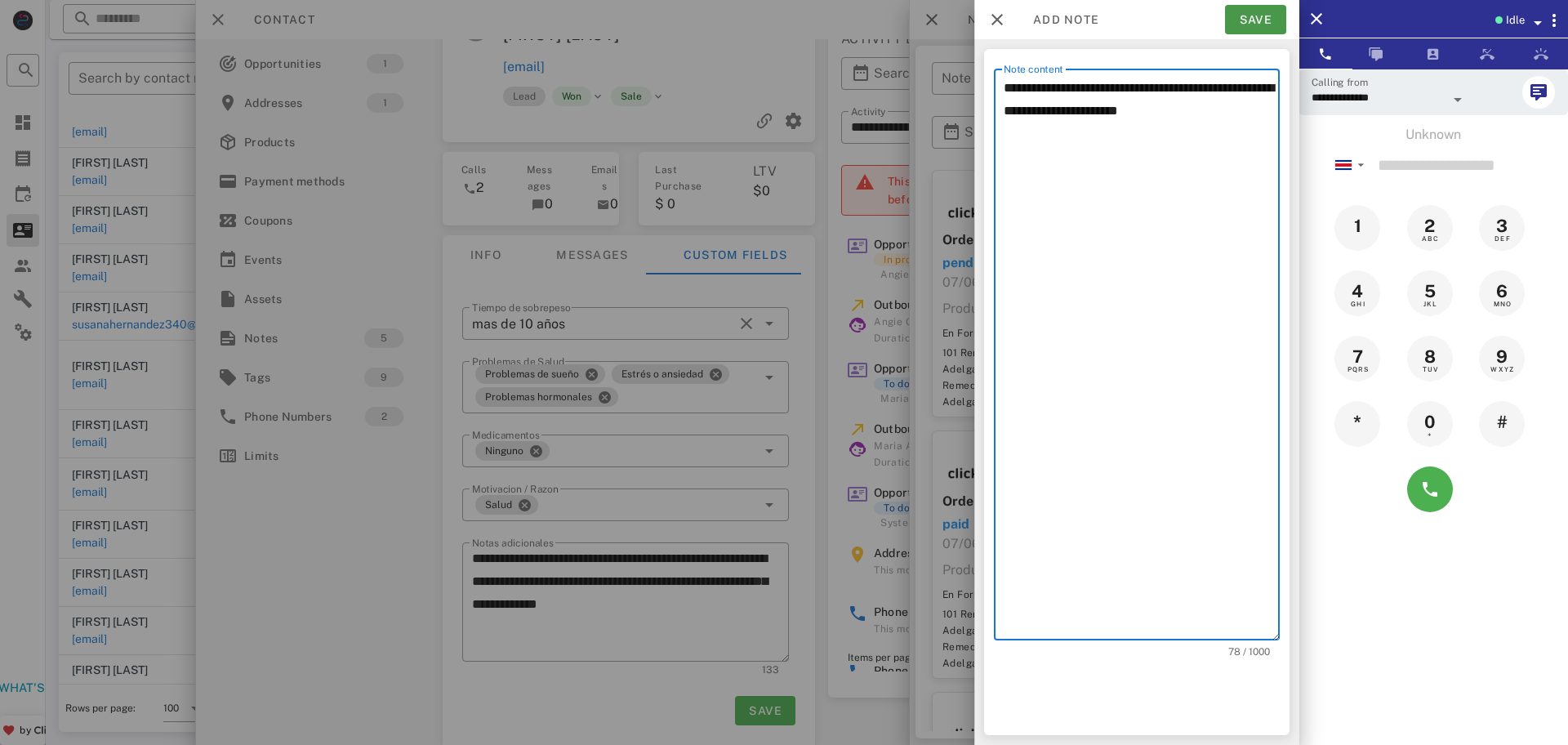 type on "**********" 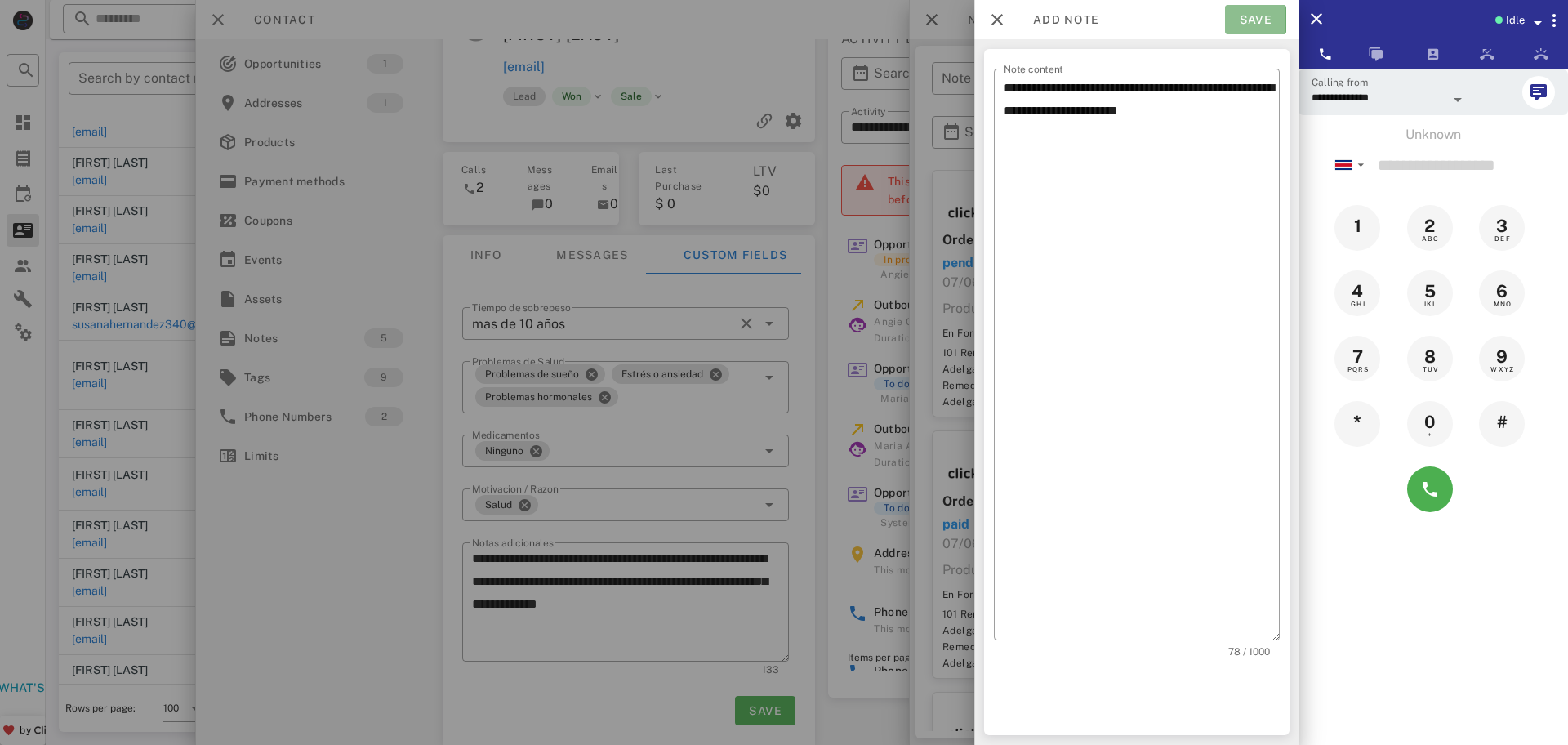 click on "Save" at bounding box center (1255, 20) 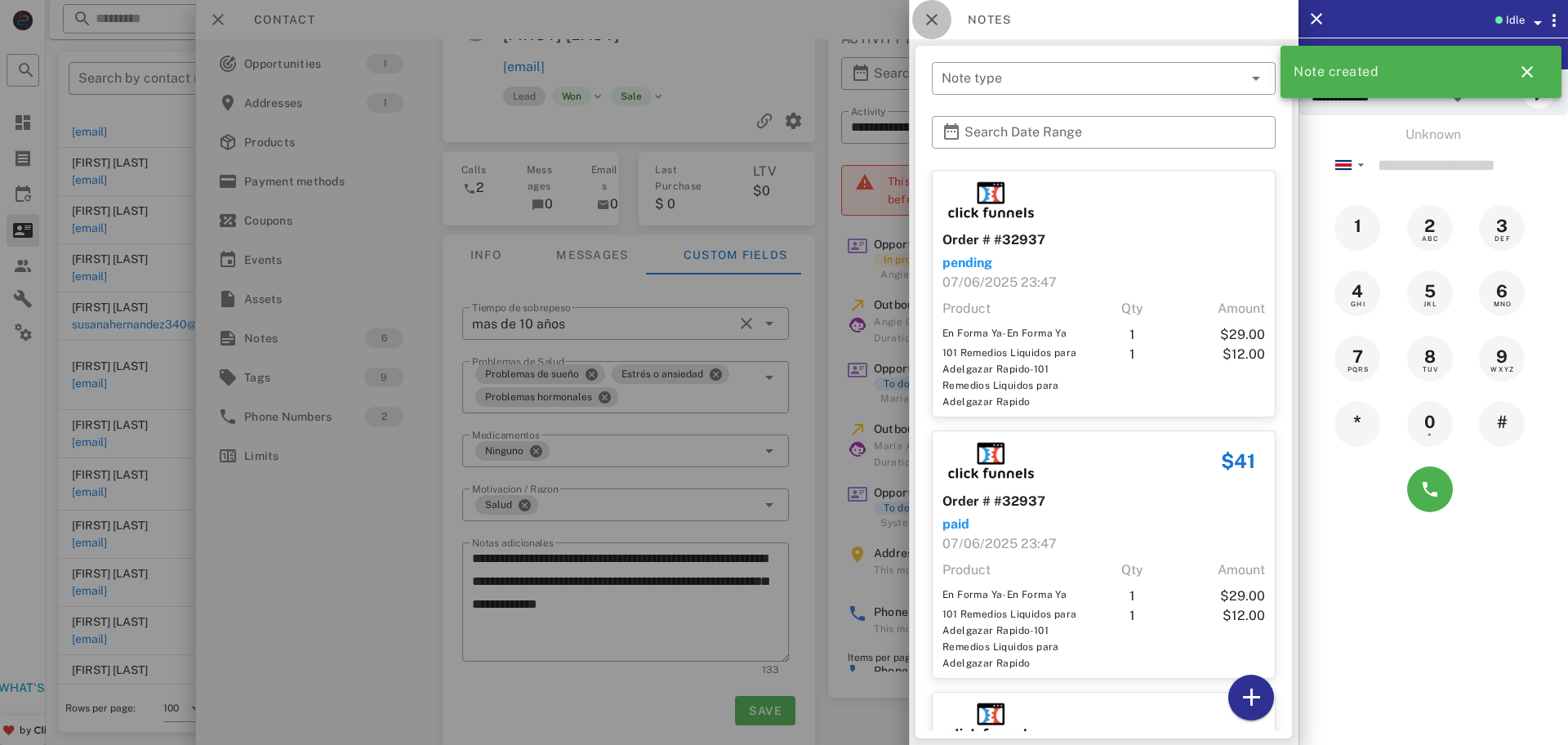 click at bounding box center [932, 20] 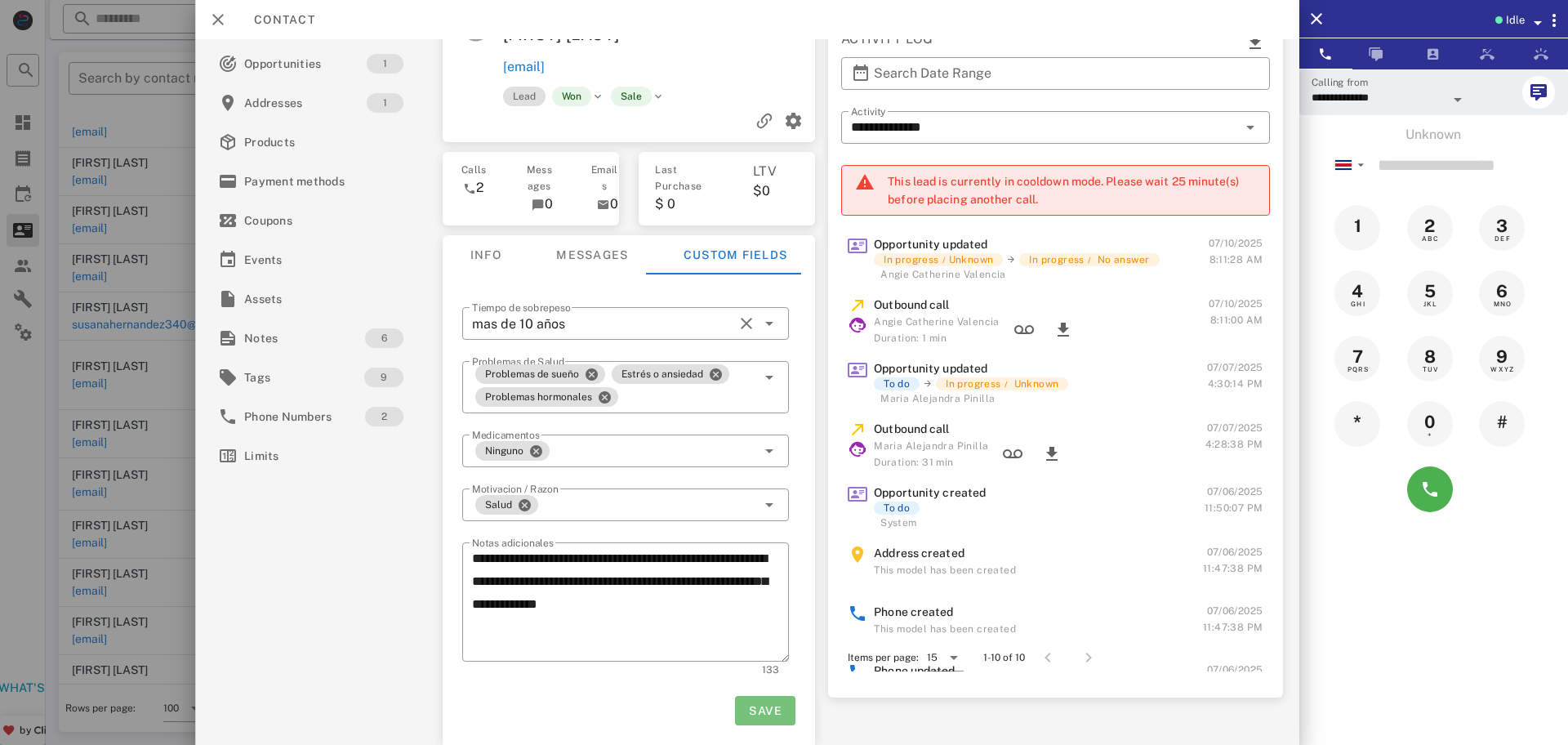 click on "Save" at bounding box center [765, 711] 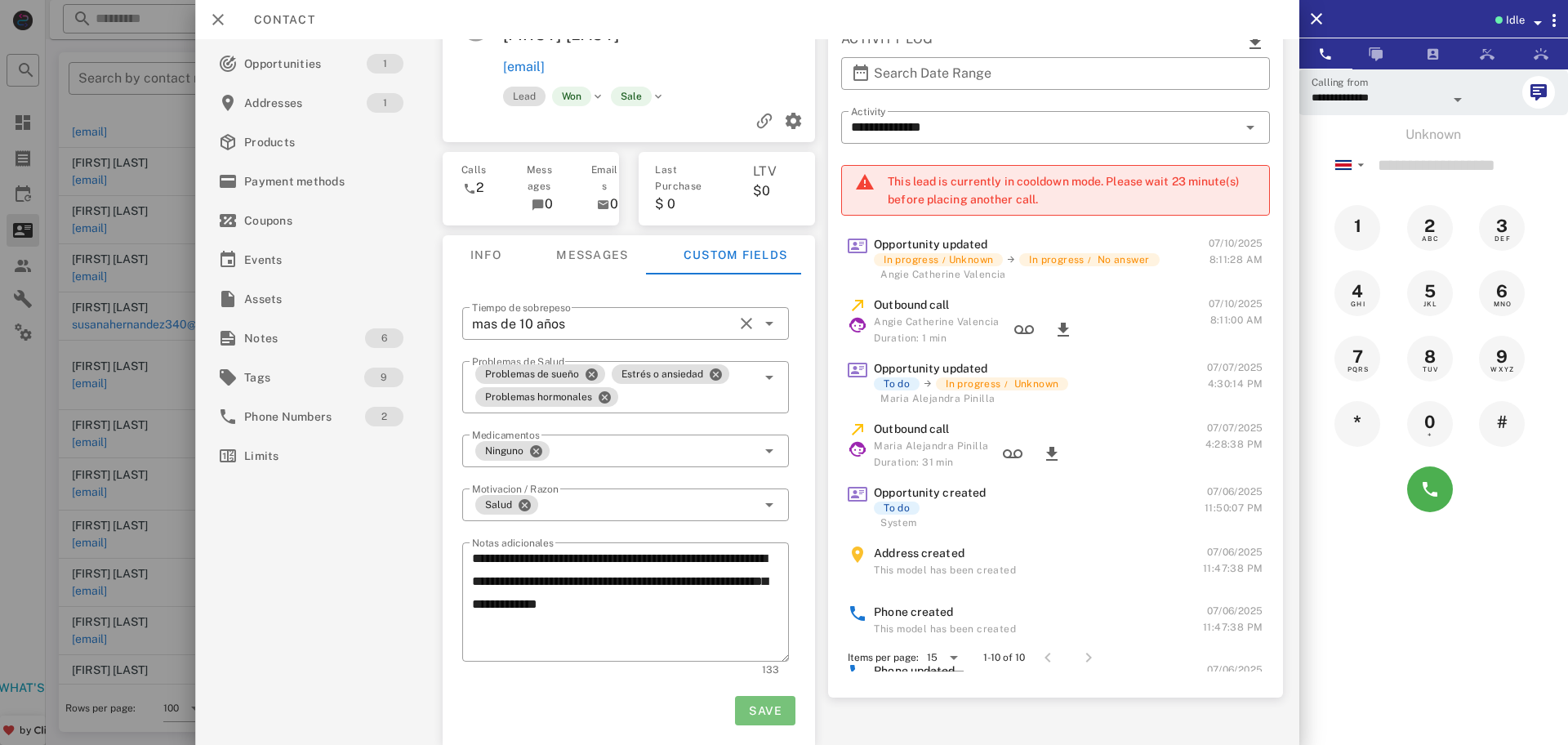 click on "Save" at bounding box center [765, 711] 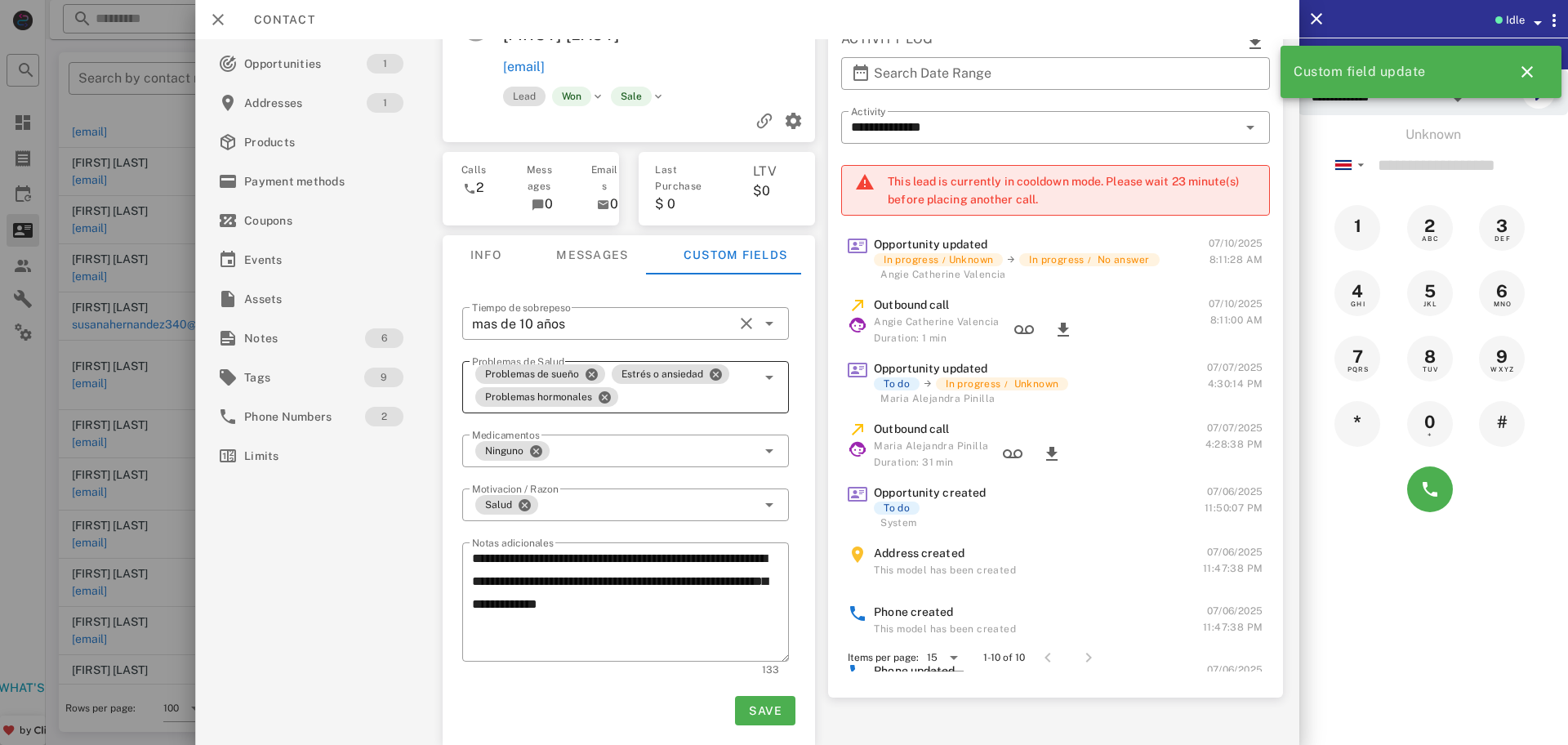 scroll, scrollTop: 0, scrollLeft: 0, axis: both 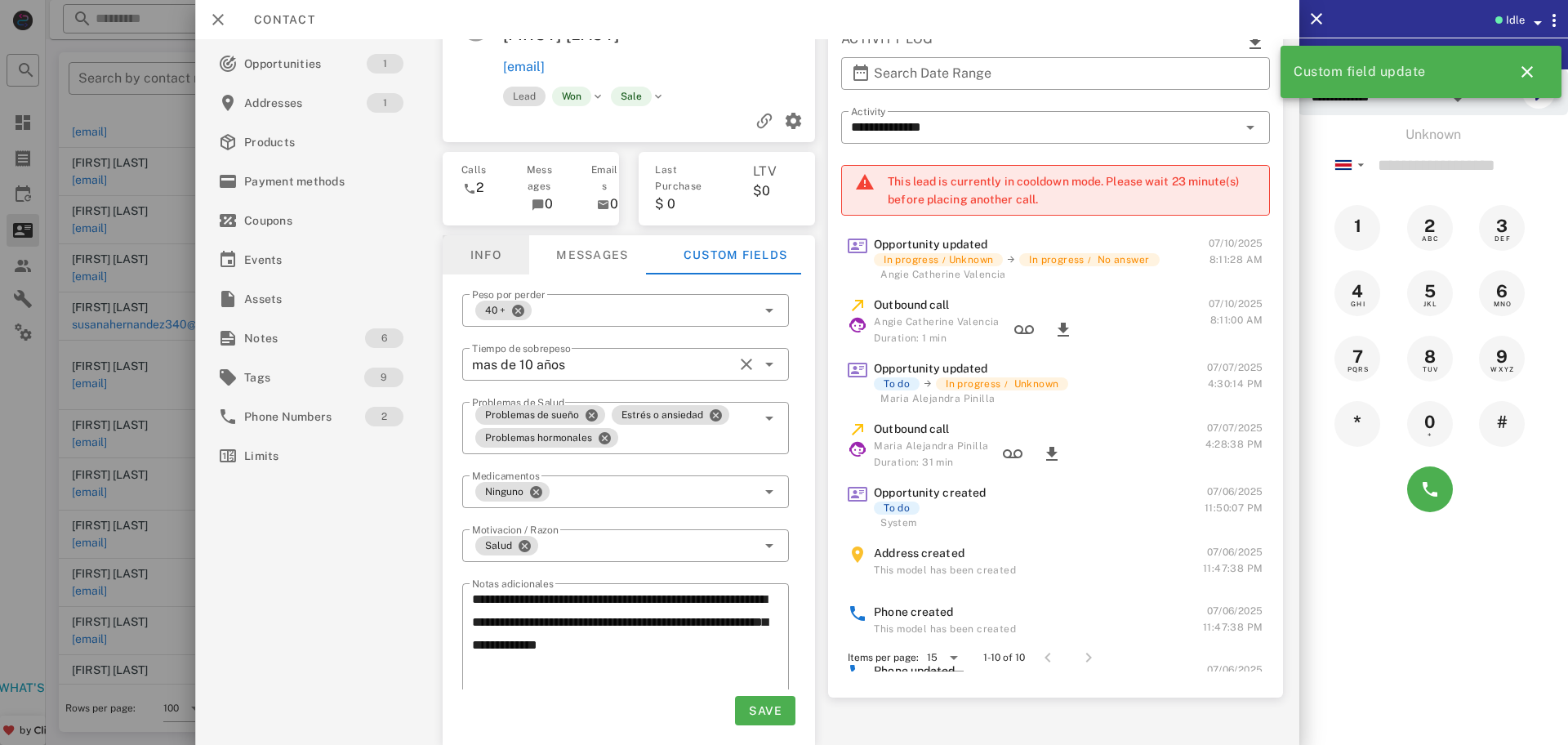 click on "Info" at bounding box center [486, 255] 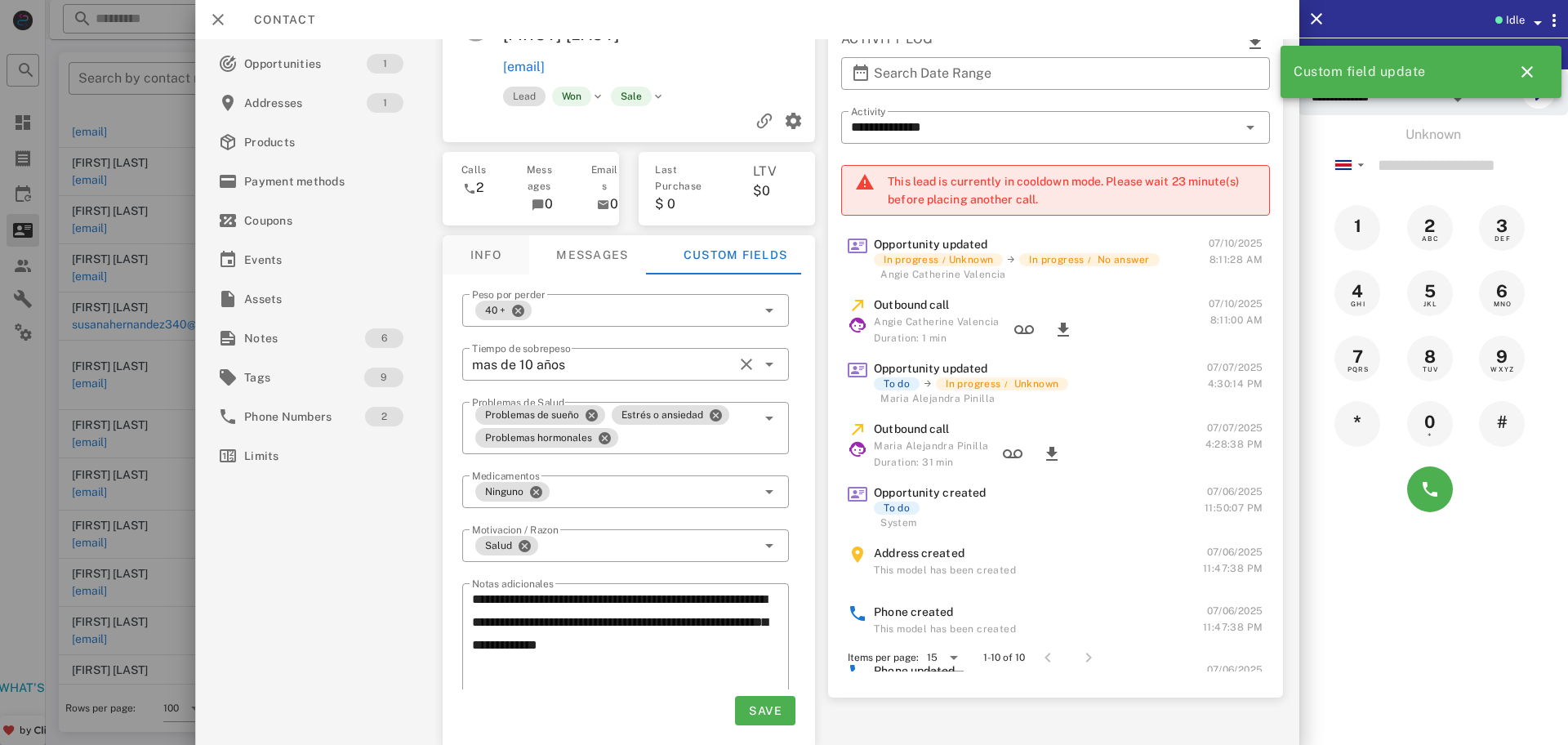 scroll, scrollTop: 0, scrollLeft: 0, axis: both 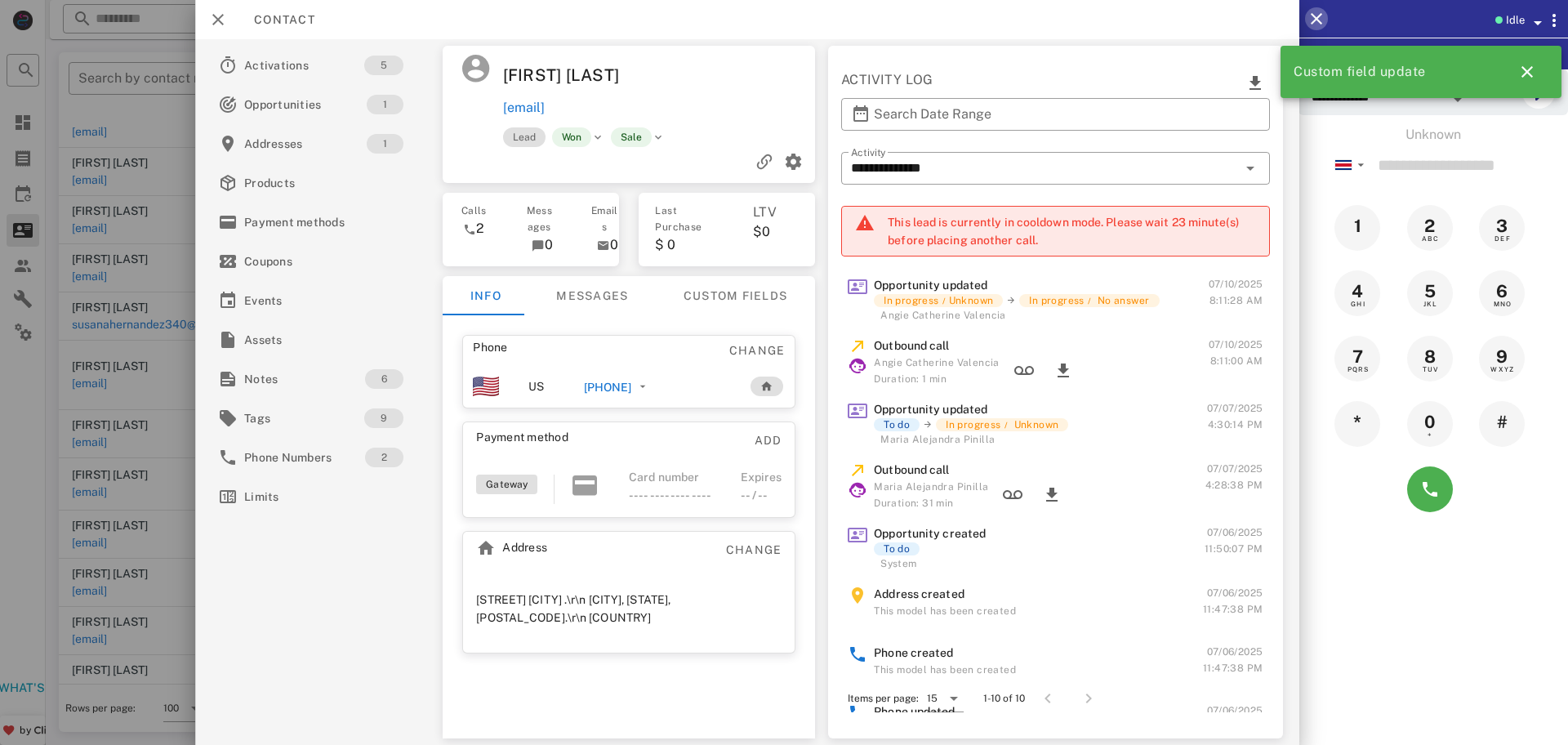 click at bounding box center [1316, 19] 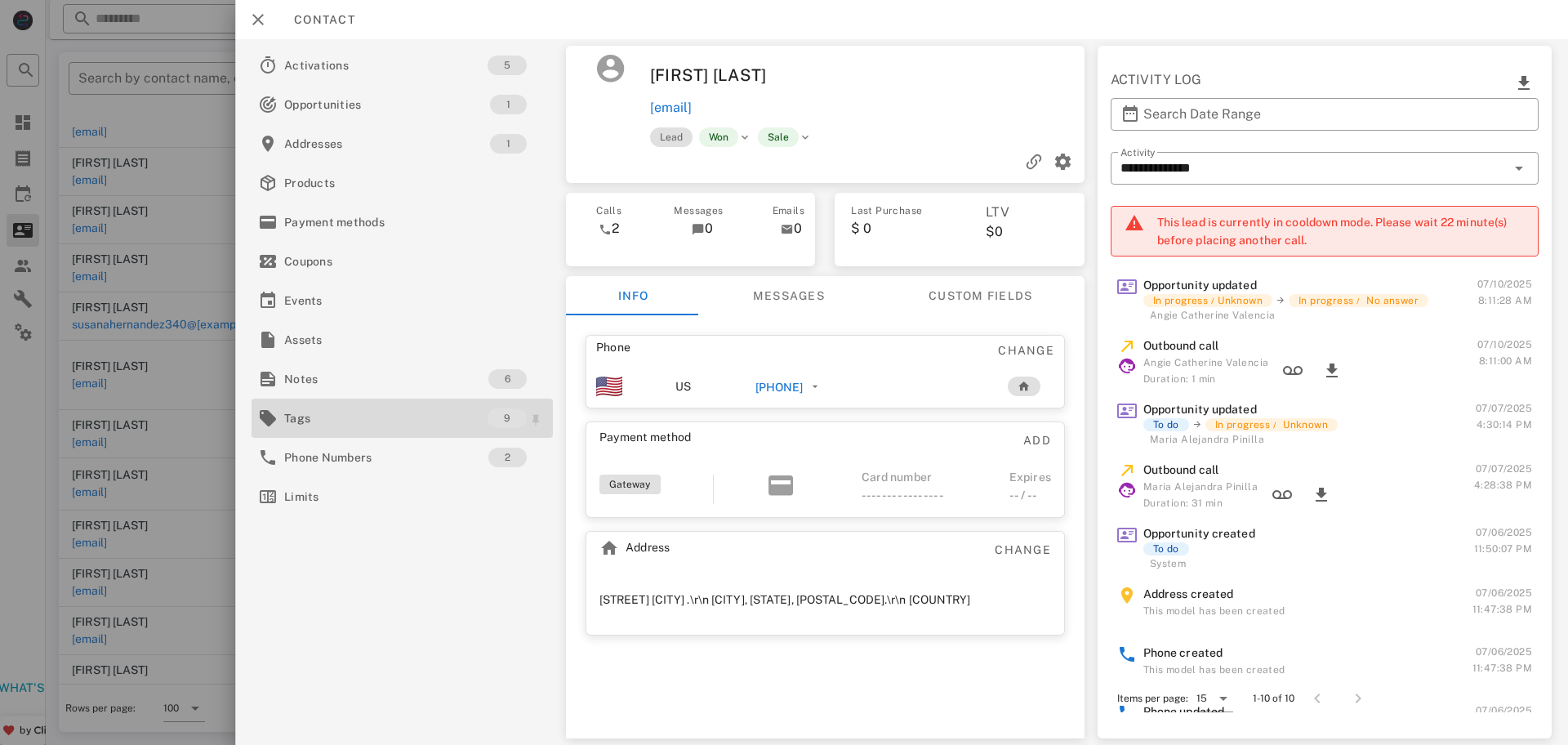 click on "Tags  9" at bounding box center (402, 418) 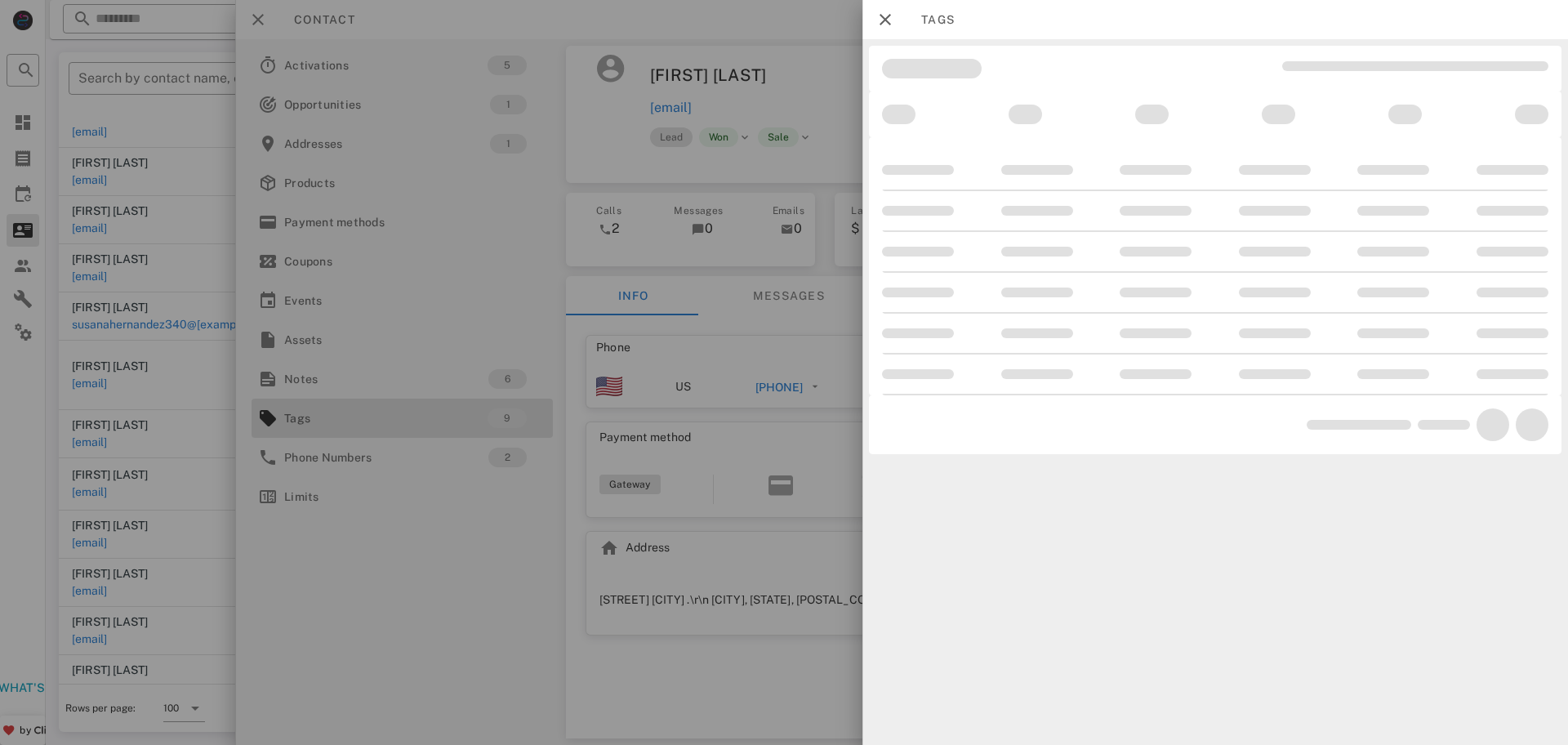click at bounding box center (784, 372) 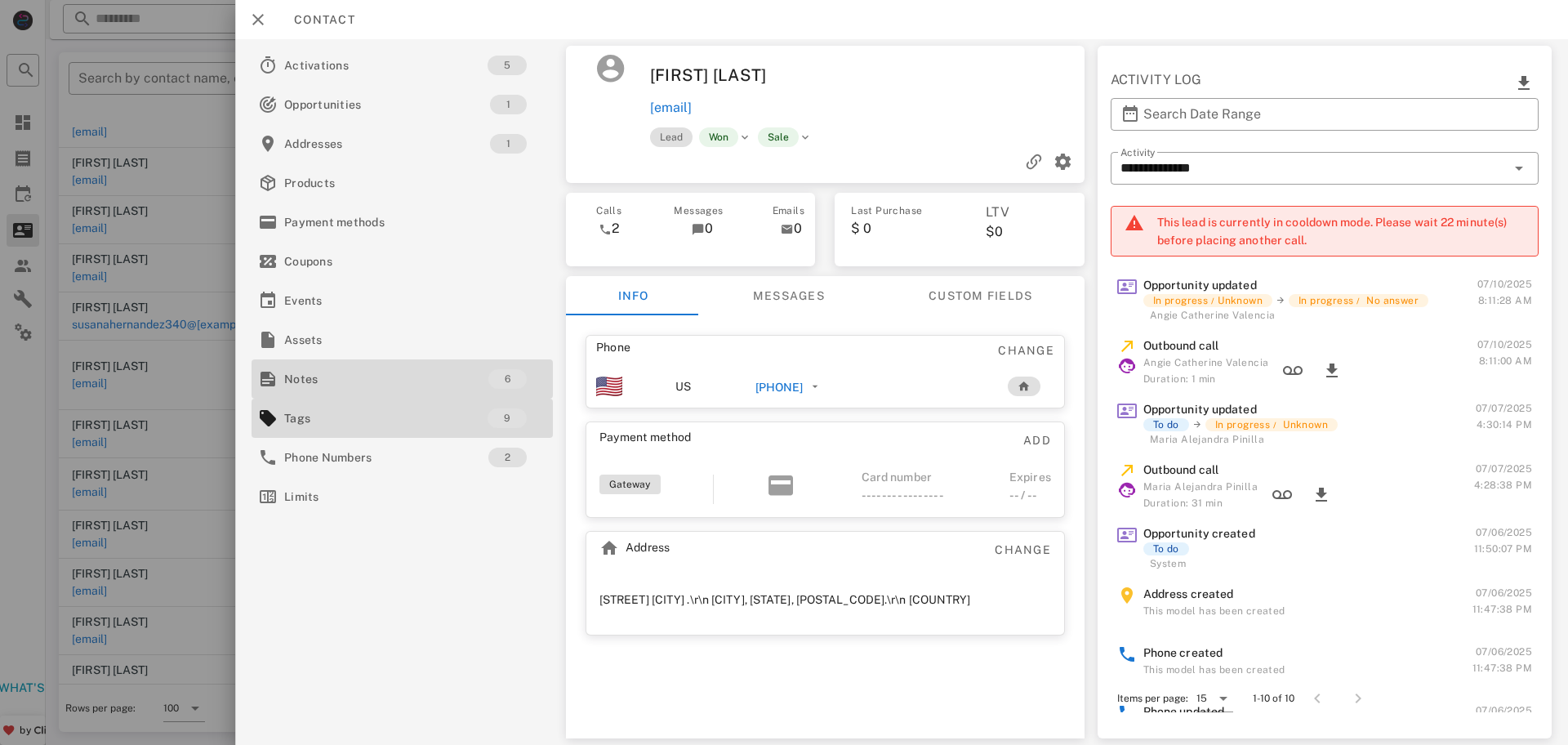 click on "Notes" at bounding box center [386, 379] 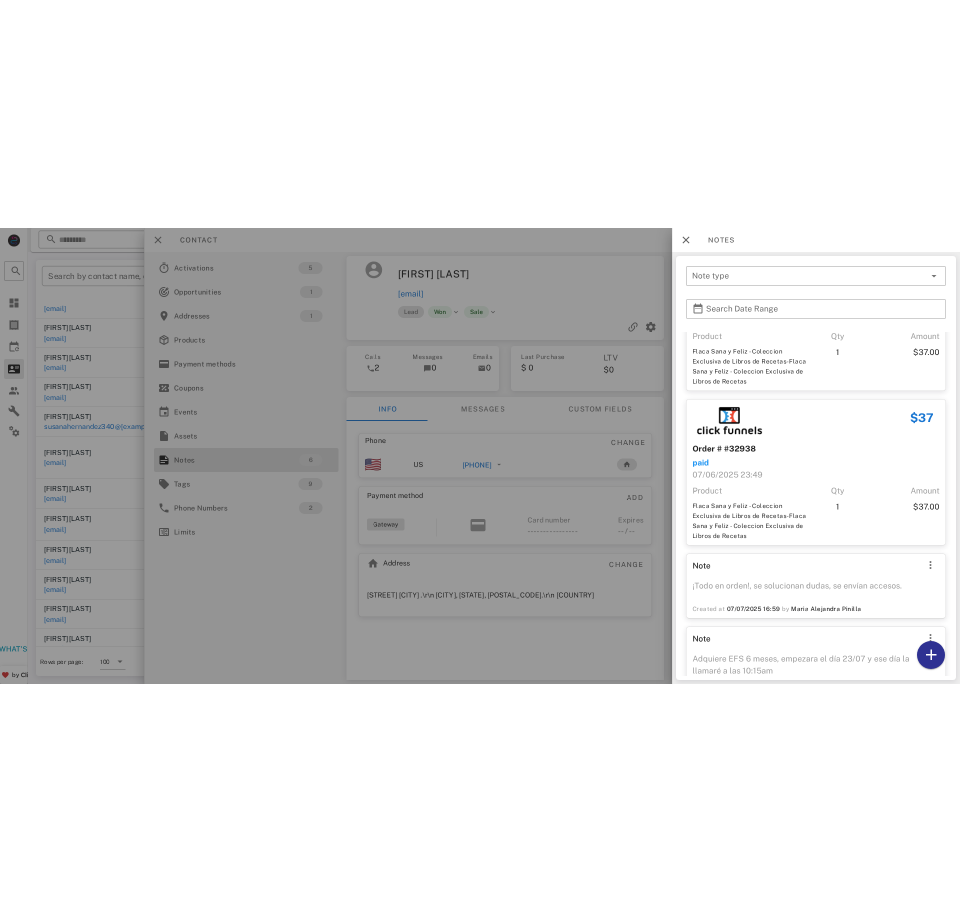scroll, scrollTop: 876, scrollLeft: 0, axis: vertical 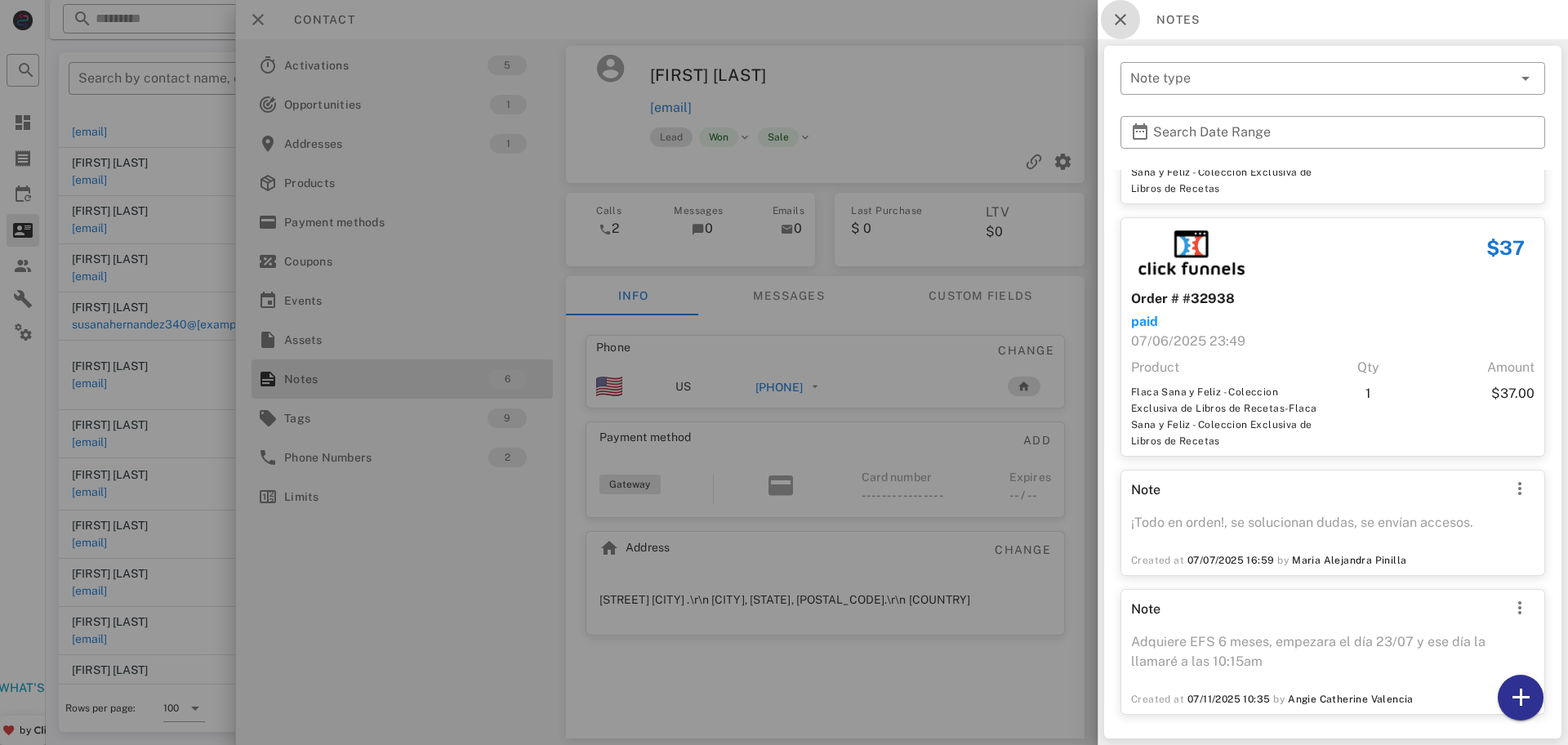 click at bounding box center (1120, 20) 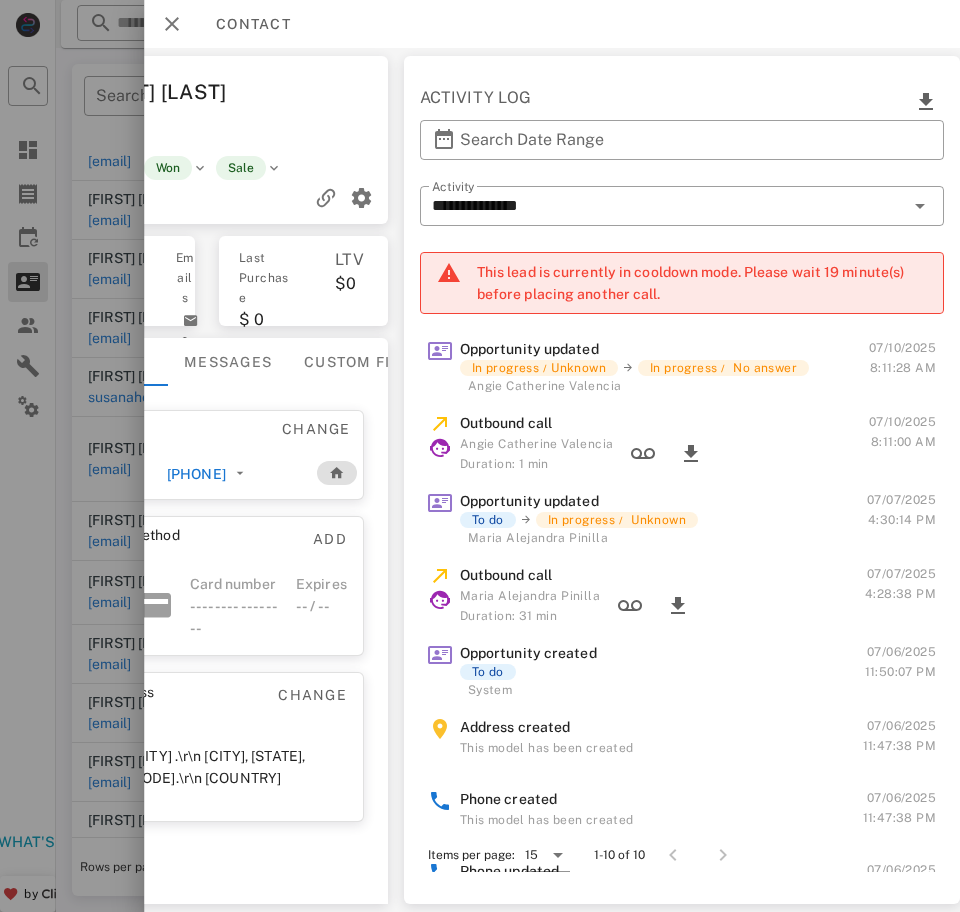 scroll, scrollTop: 0, scrollLeft: 0, axis: both 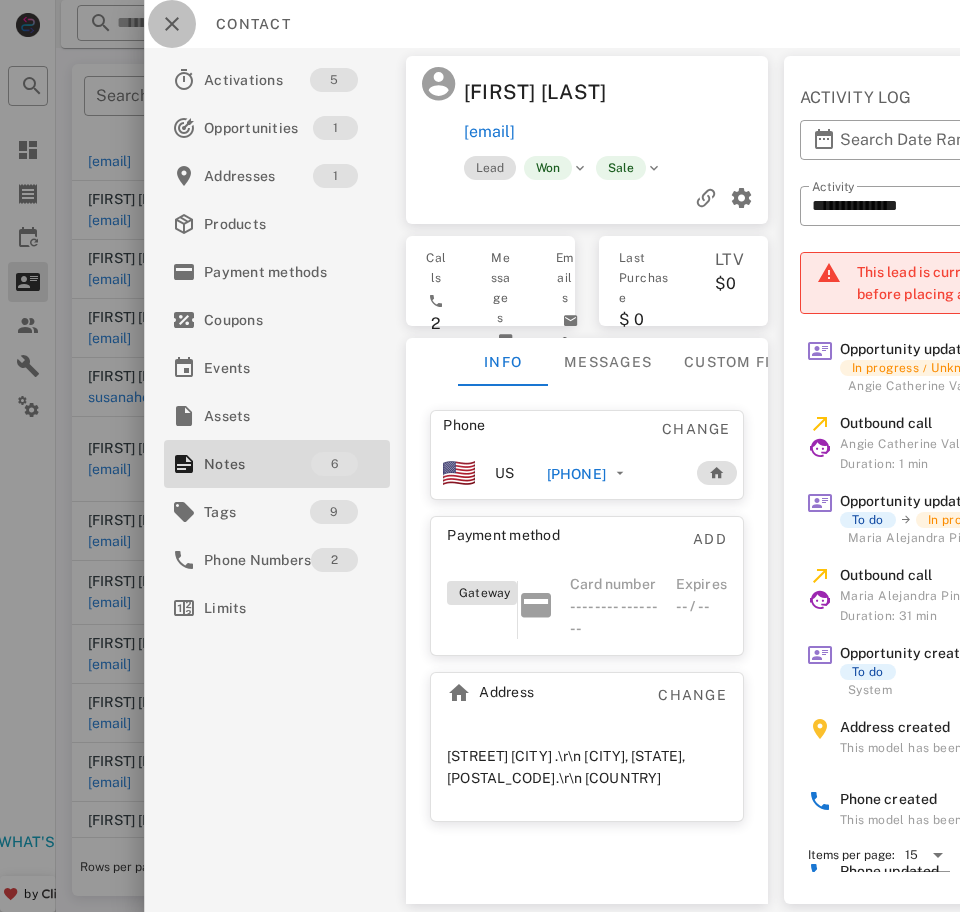 click at bounding box center [172, 24] 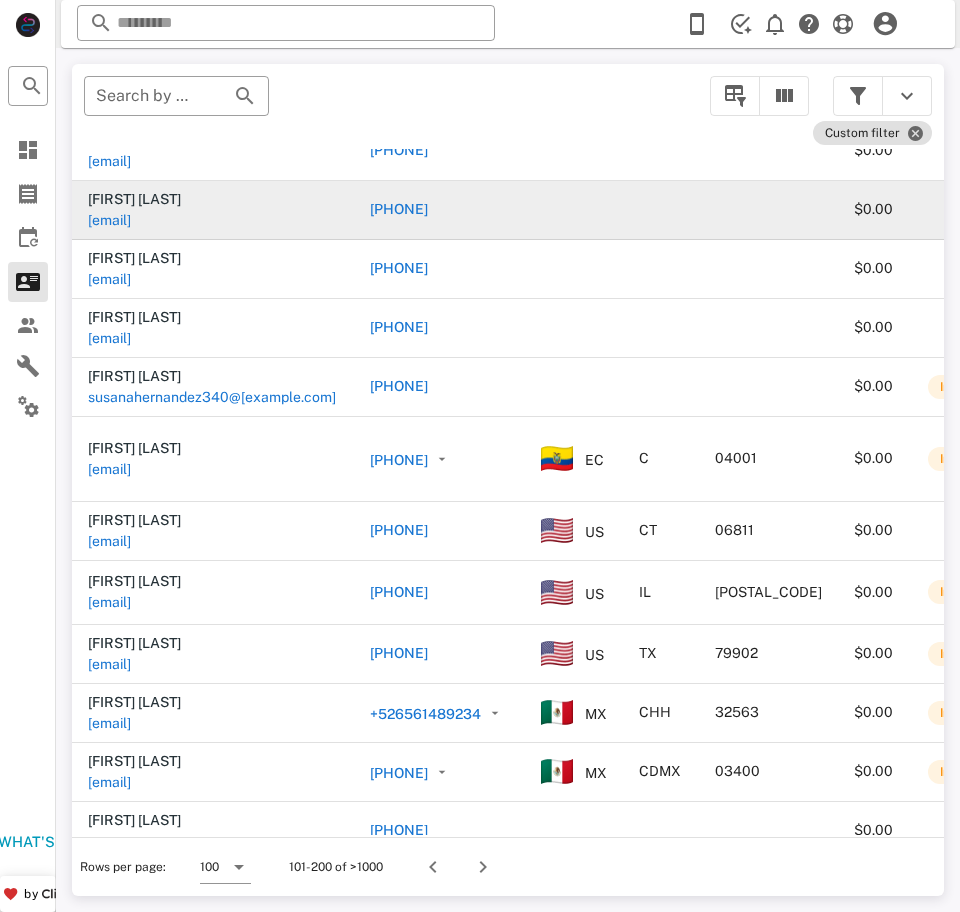 scroll, scrollTop: 0, scrollLeft: 0, axis: both 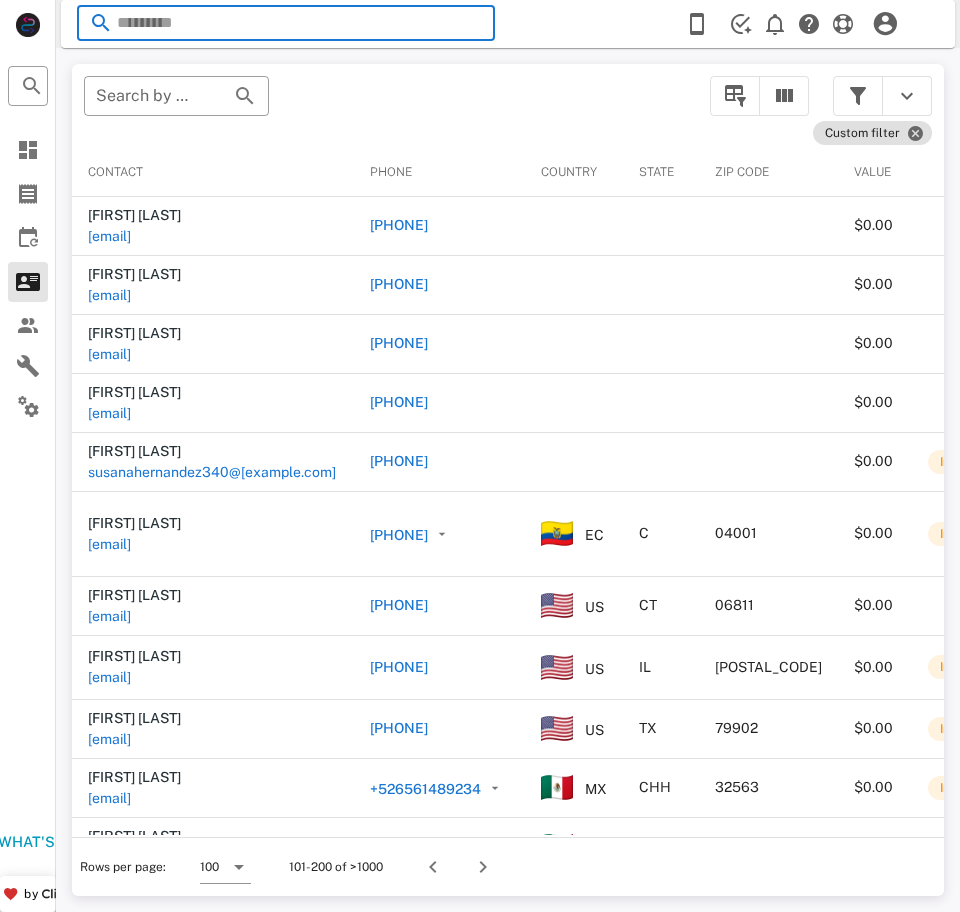 click at bounding box center (286, 23) 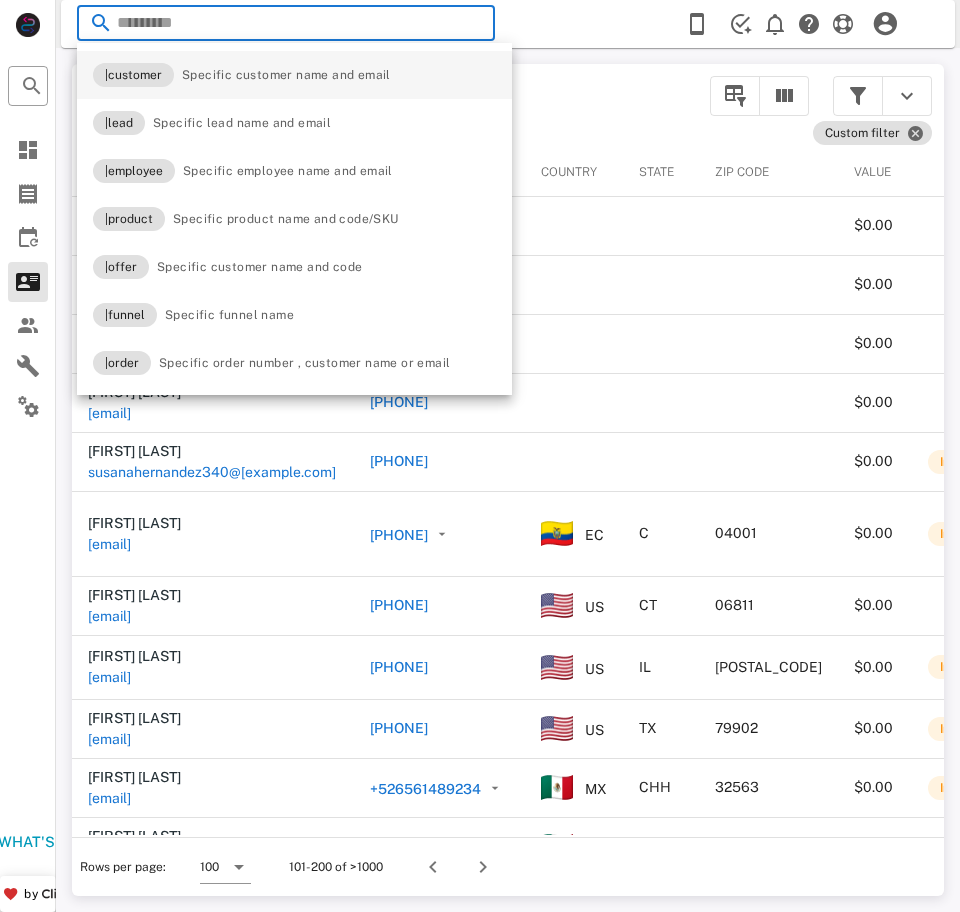 paste on "**********" 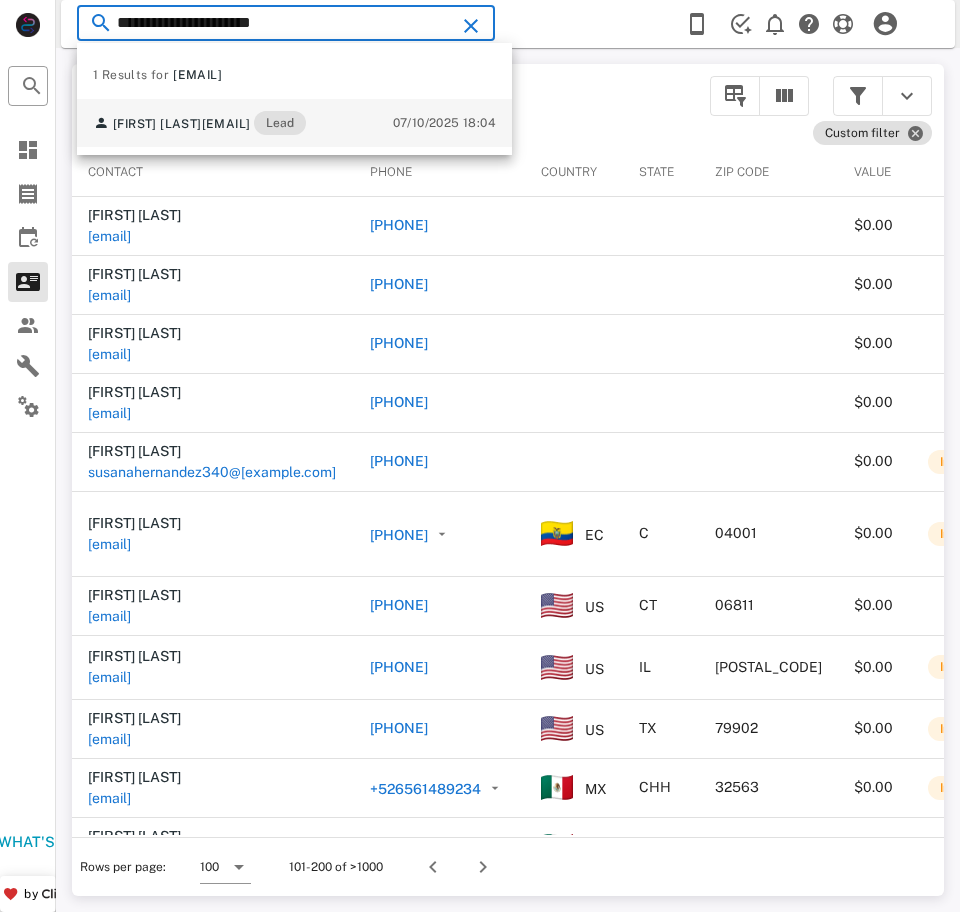 type on "**********" 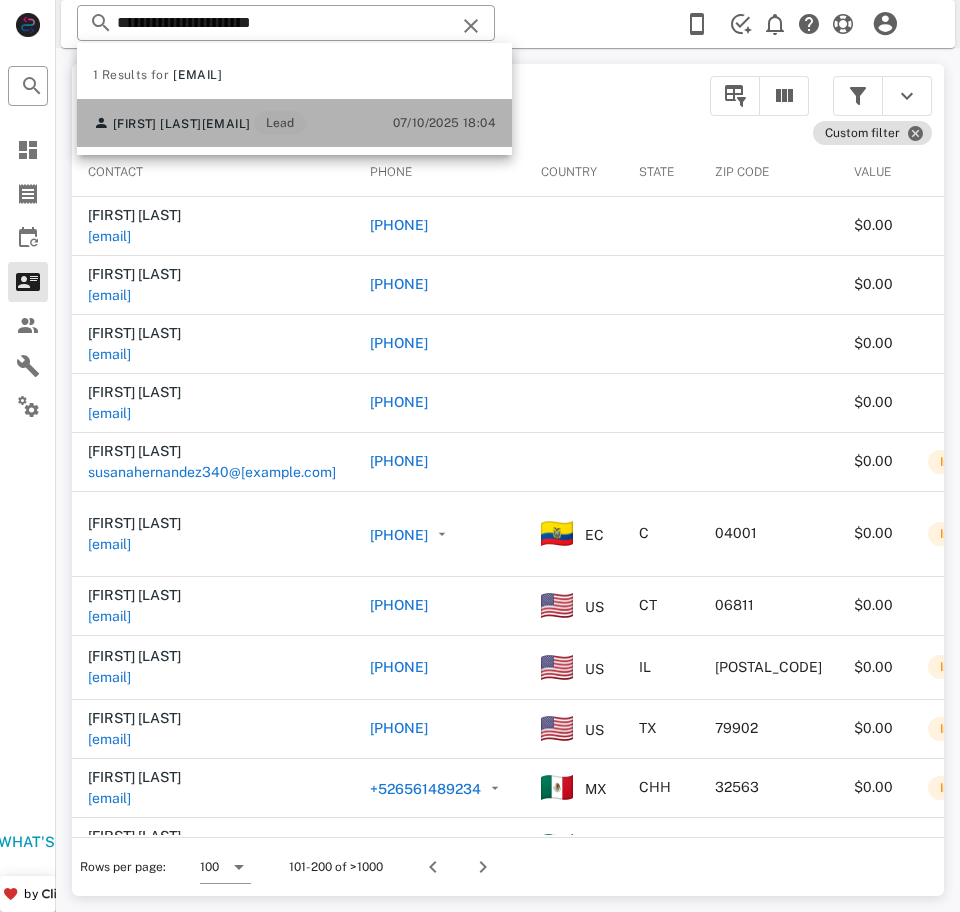 click on "Gabriela Whitehead   whiteheads4him@aol.com   Lead" at bounding box center (199, 123) 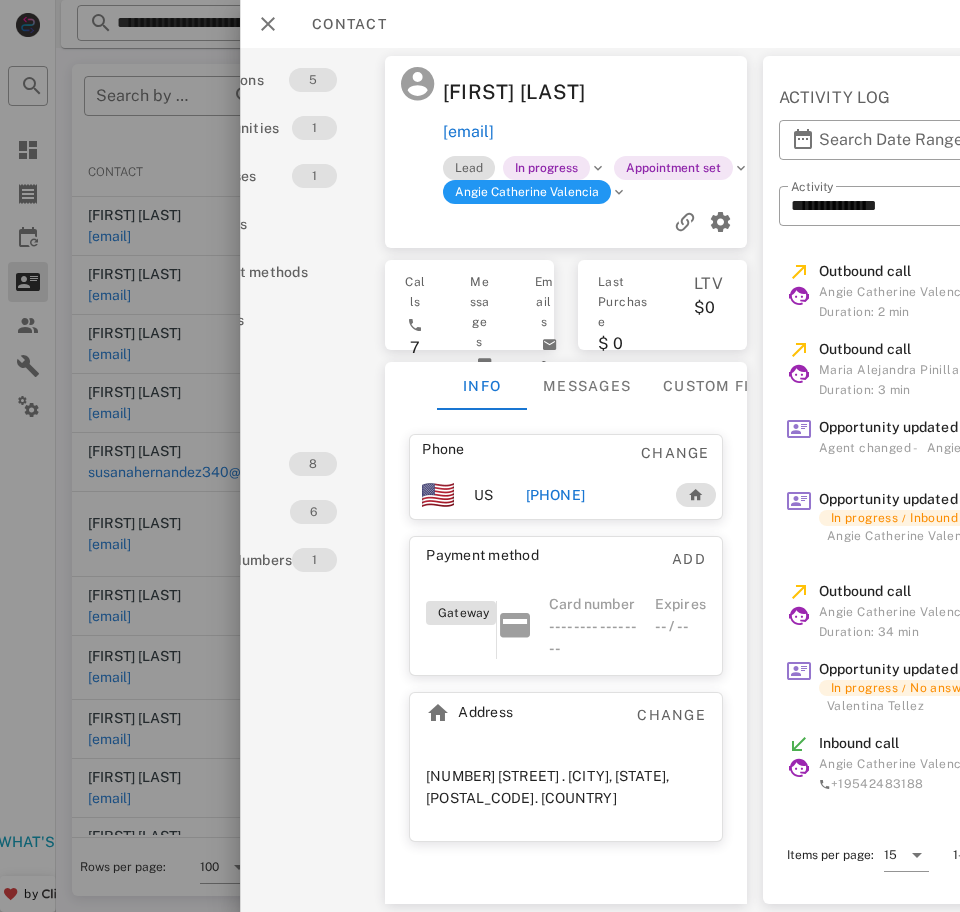 scroll, scrollTop: 0, scrollLeft: 95, axis: horizontal 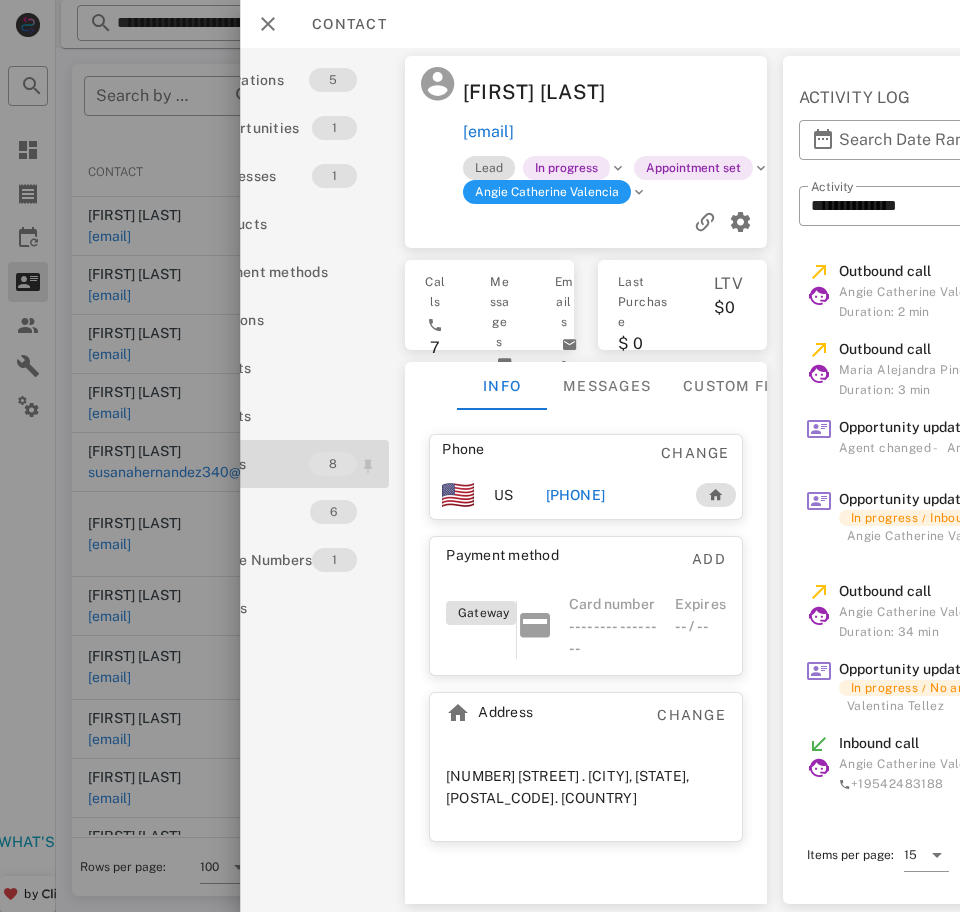 click on "8" at bounding box center (345, 464) 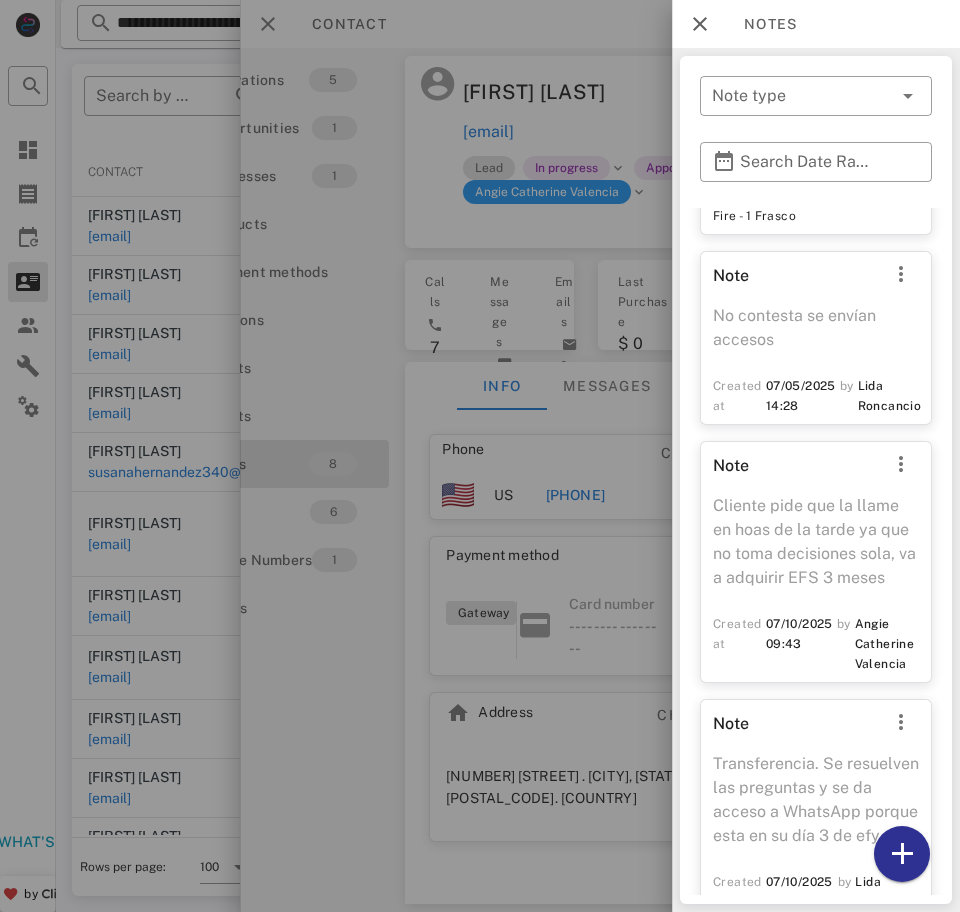 scroll, scrollTop: 1139, scrollLeft: 0, axis: vertical 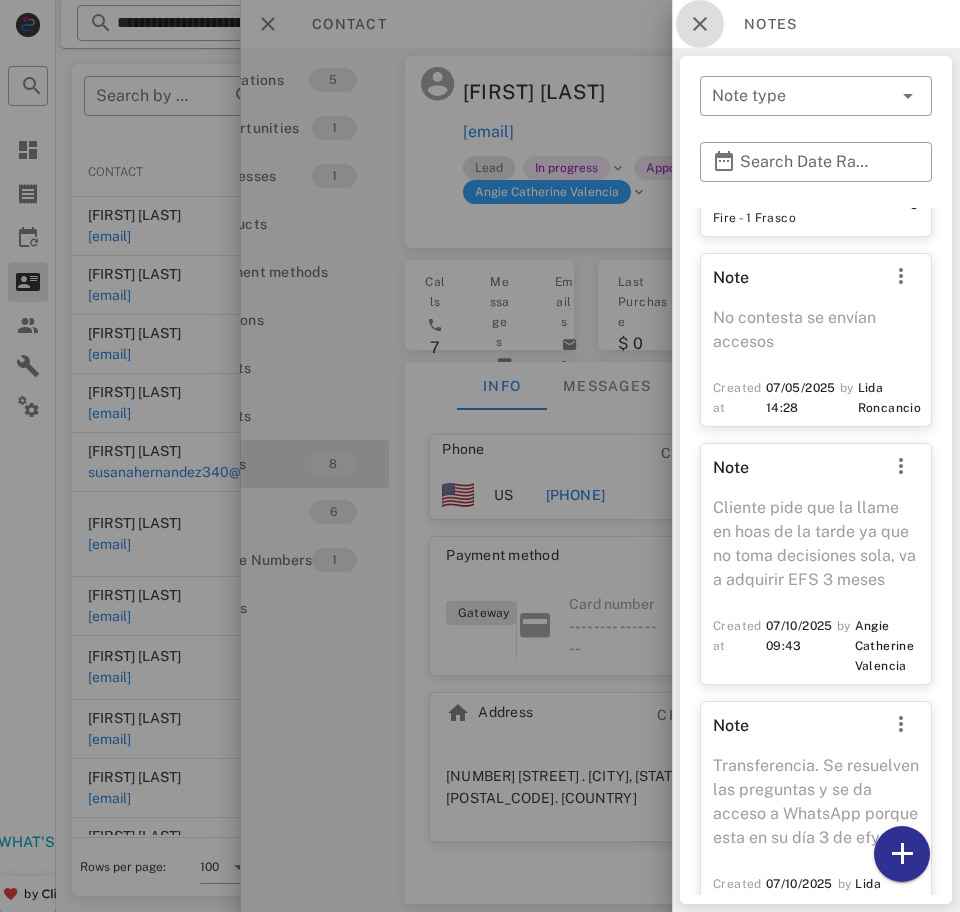 click at bounding box center [700, 24] 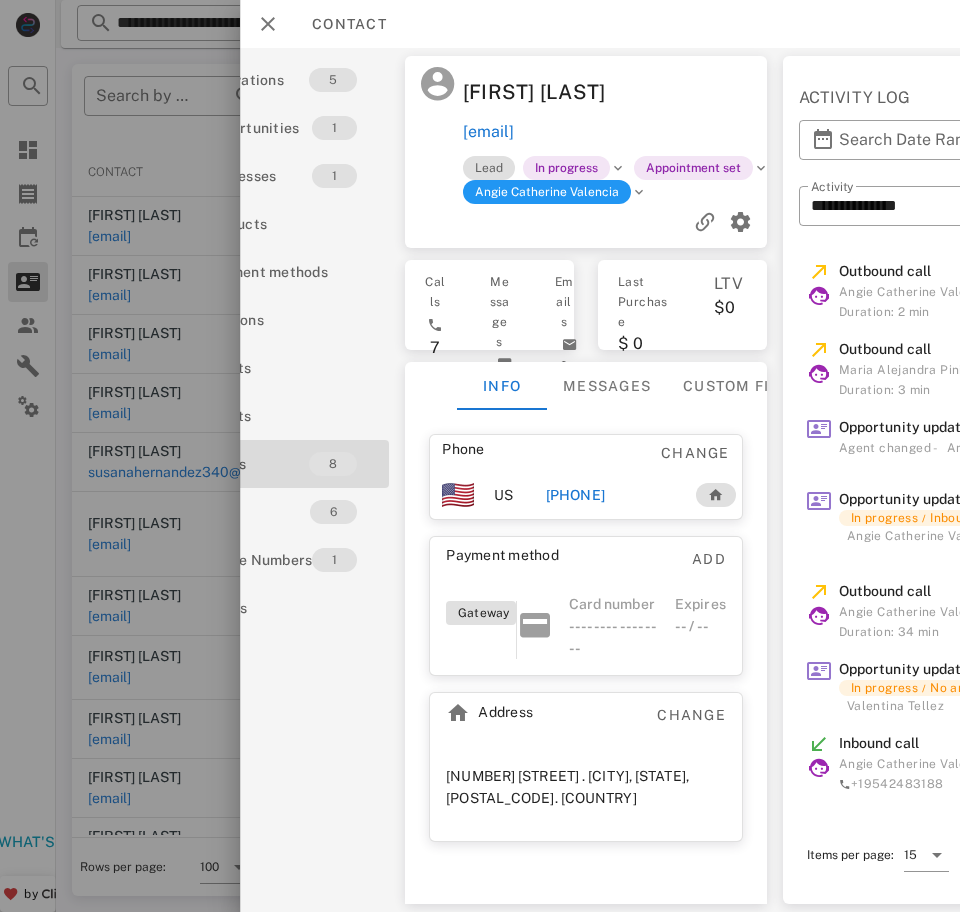 click on "[PHONE]" at bounding box center (612, 495) 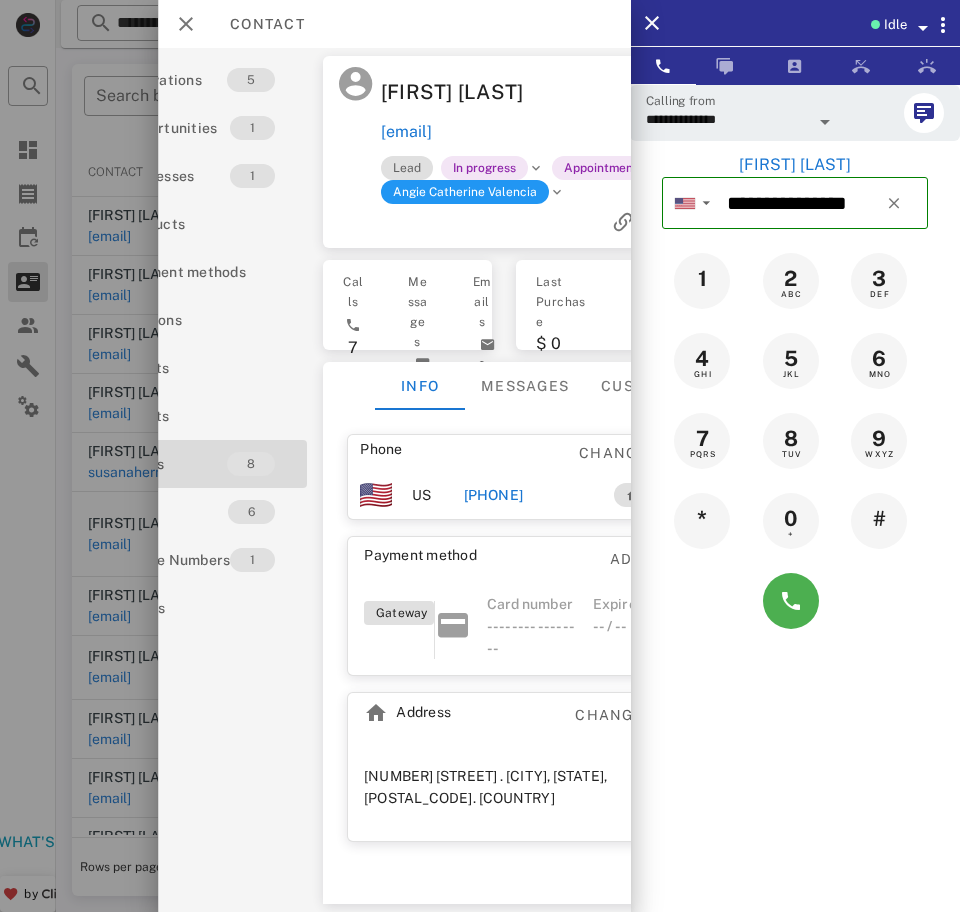click at bounding box center (823, 118) 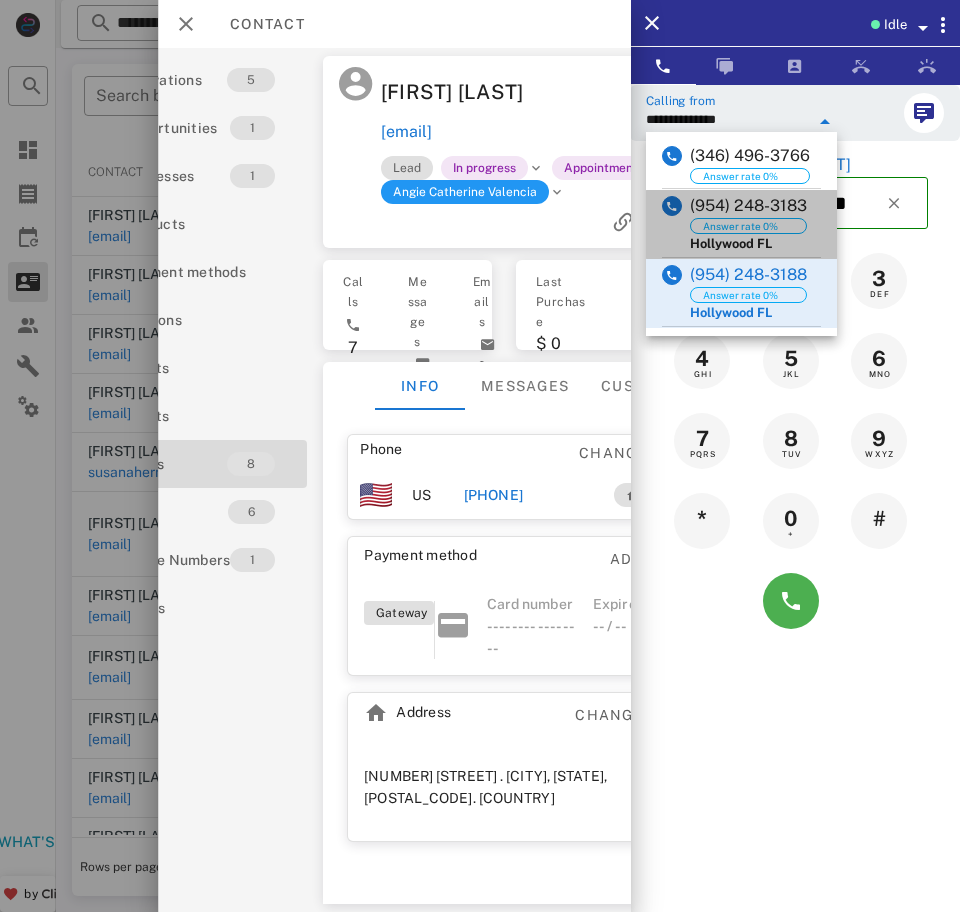 click on "(954) 248-3183" at bounding box center (748, 206) 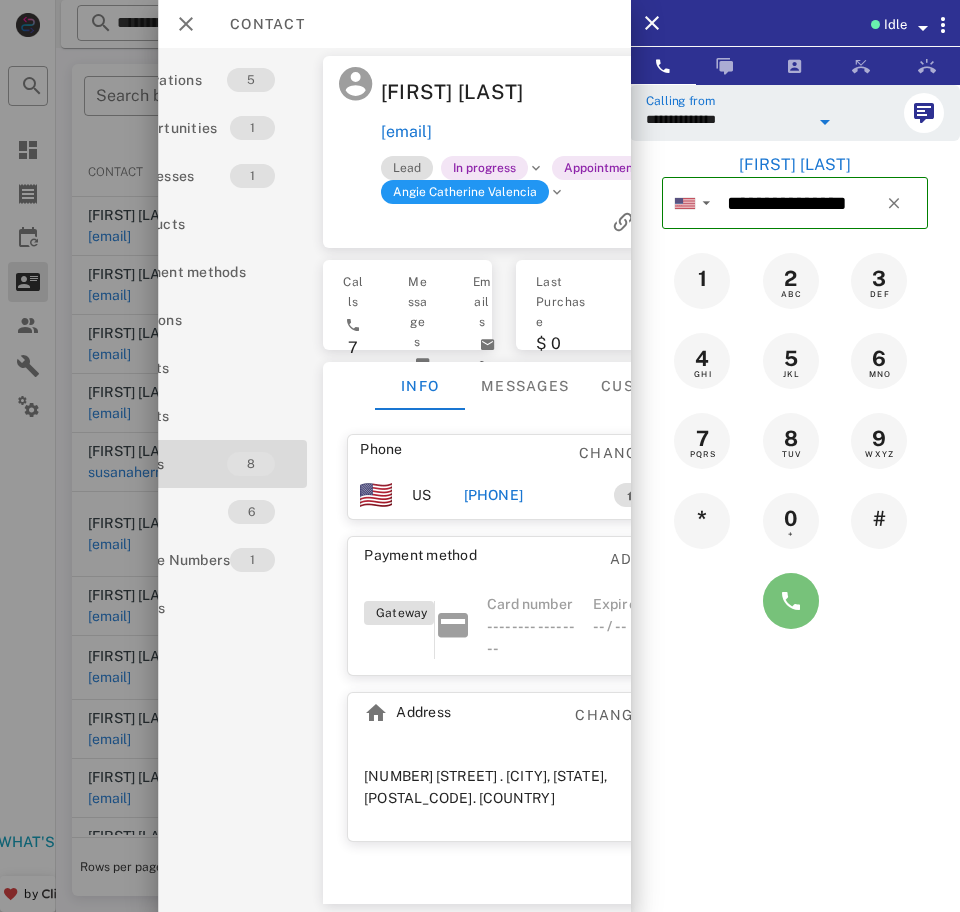 click at bounding box center (791, 601) 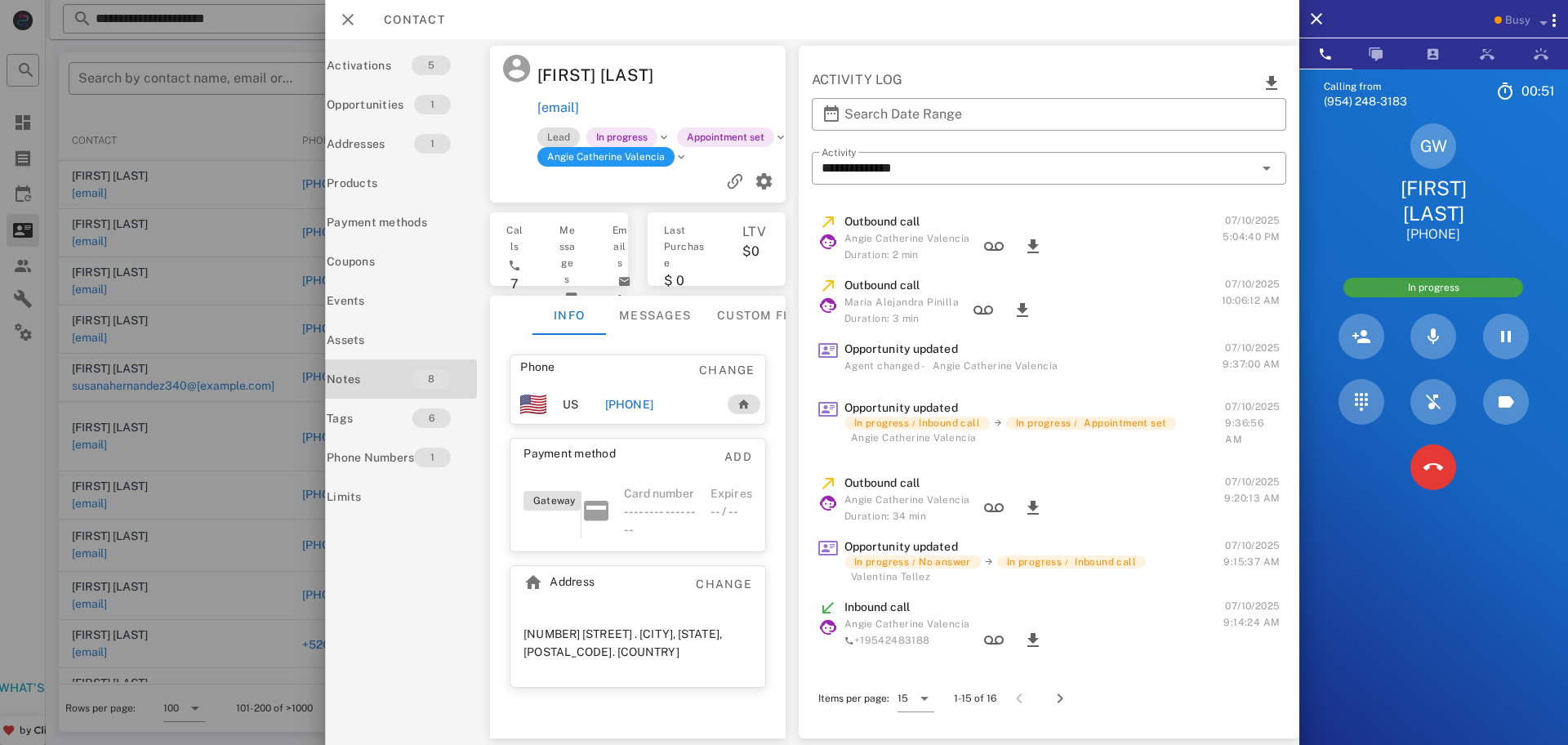 scroll, scrollTop: 0, scrollLeft: 68, axis: horizontal 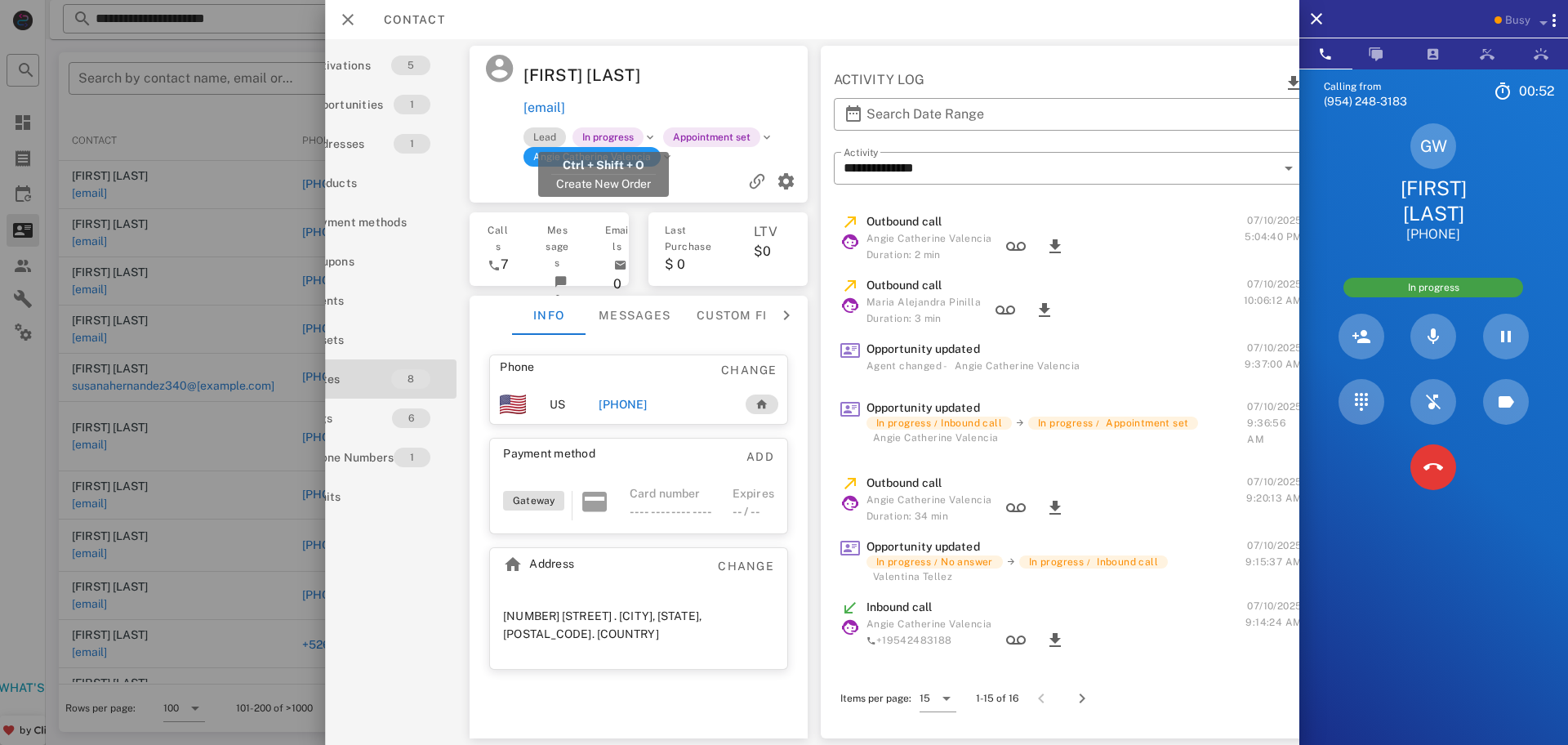 click on "[EMAIL]" at bounding box center (544, 108) 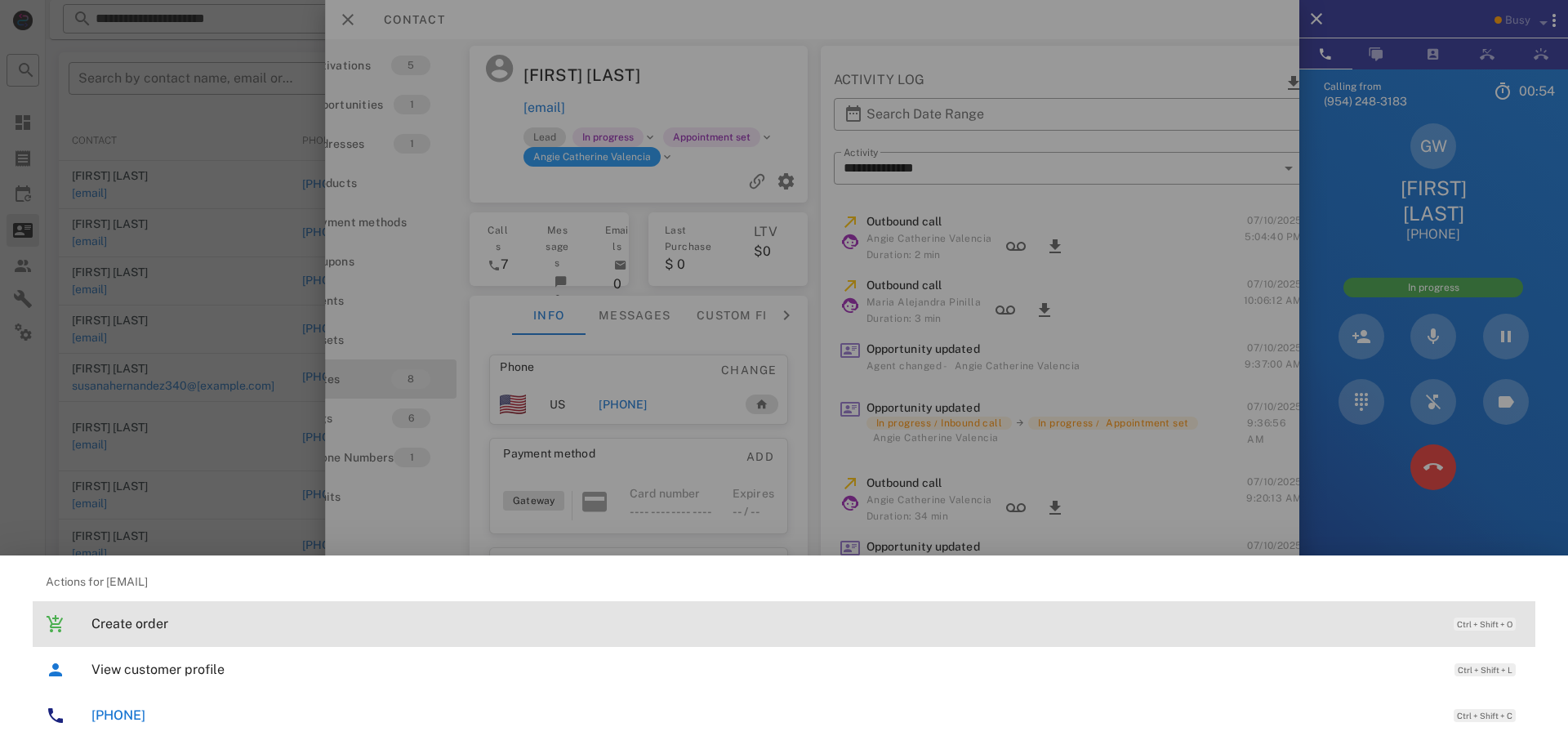click on "Create order" at bounding box center (764, 623) 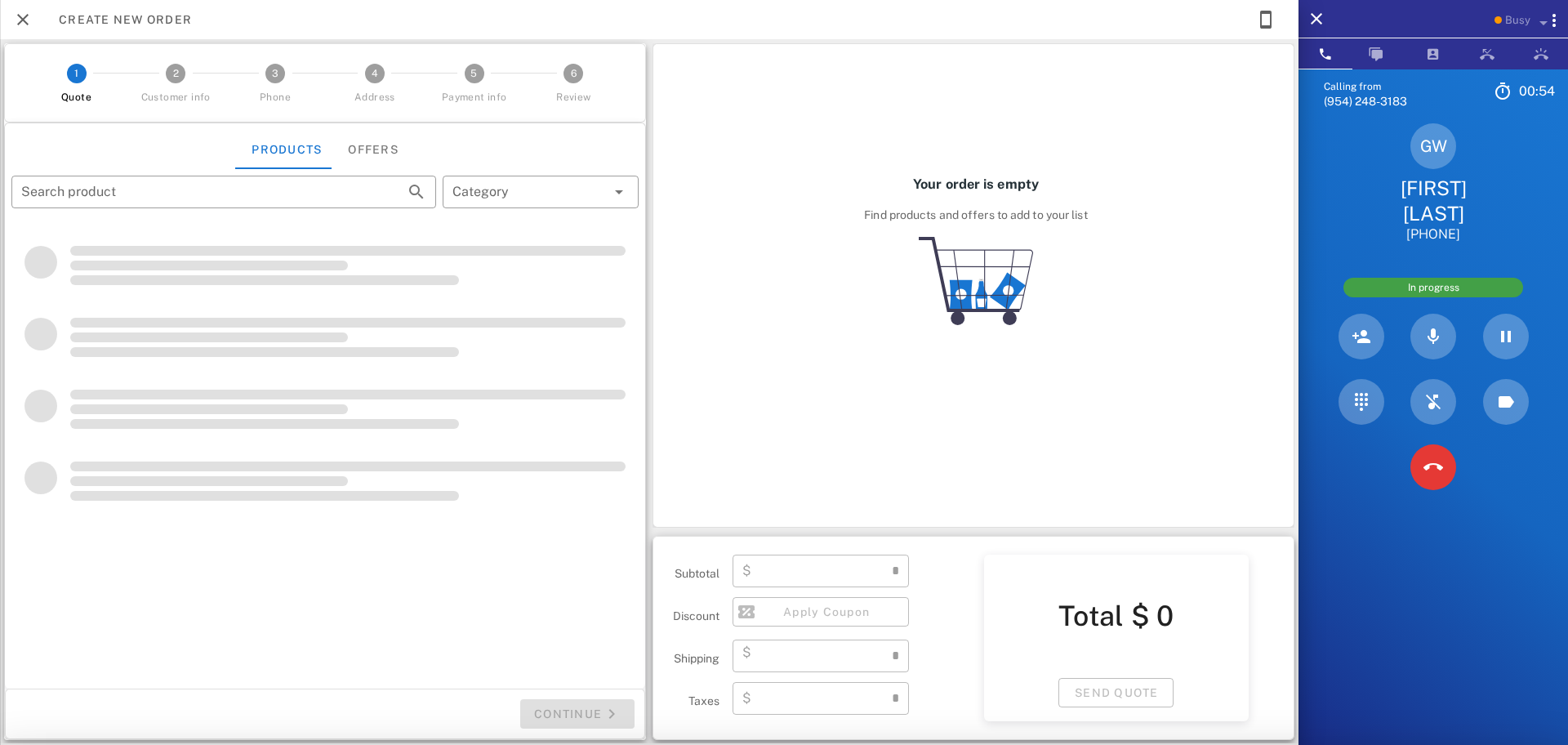 scroll, scrollTop: 0, scrollLeft: 0, axis: both 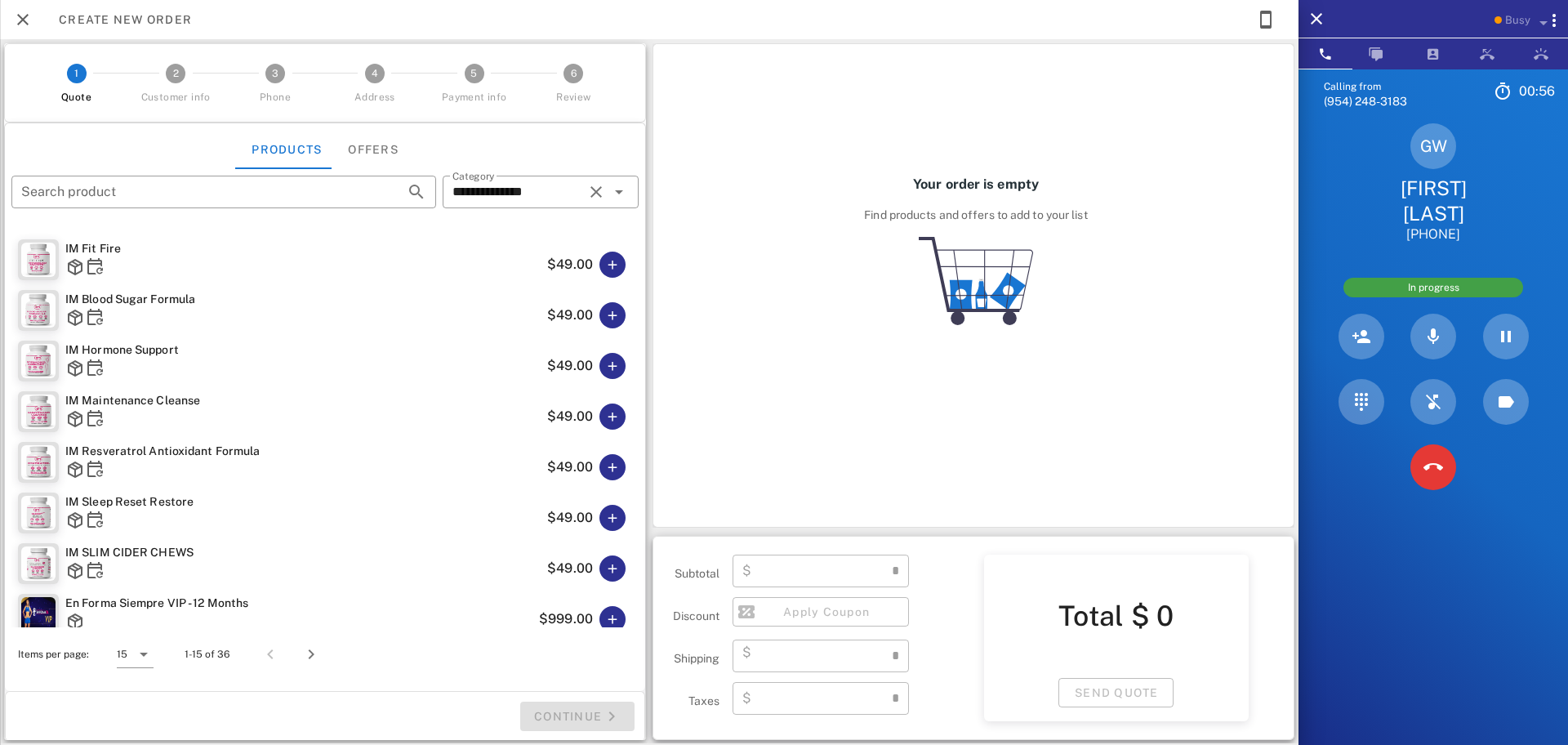 type on "****" 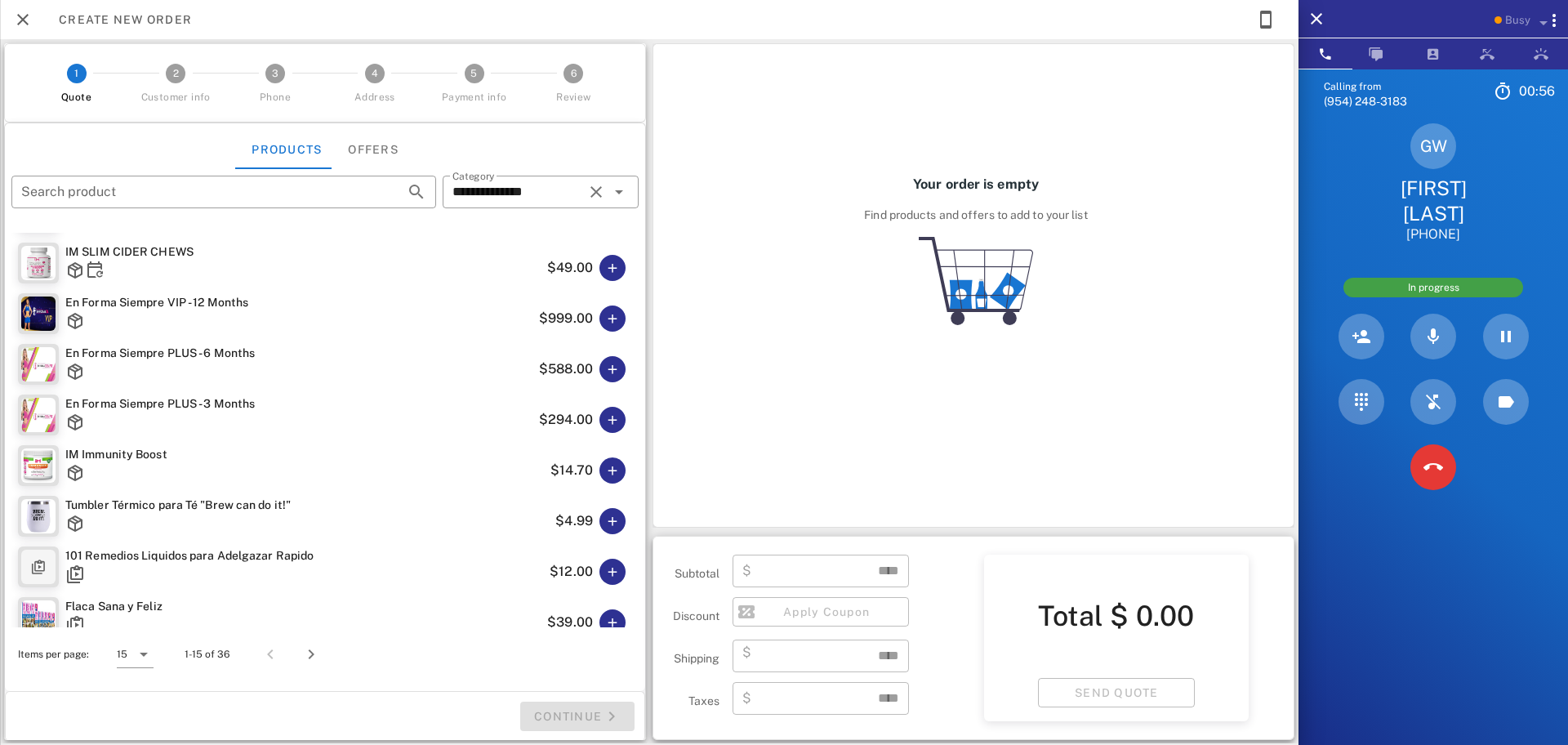 scroll, scrollTop: 302, scrollLeft: 0, axis: vertical 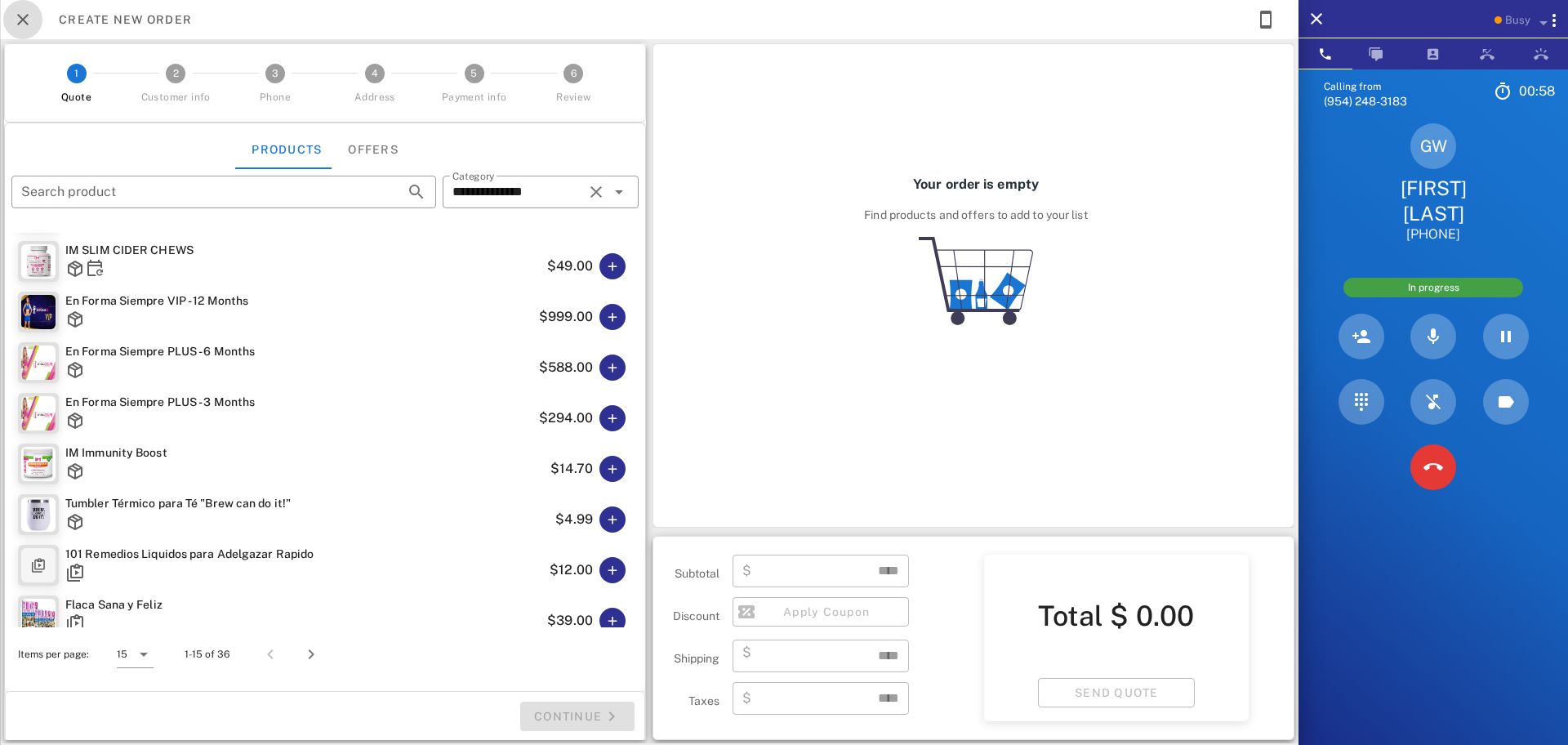 click at bounding box center (23, 20) 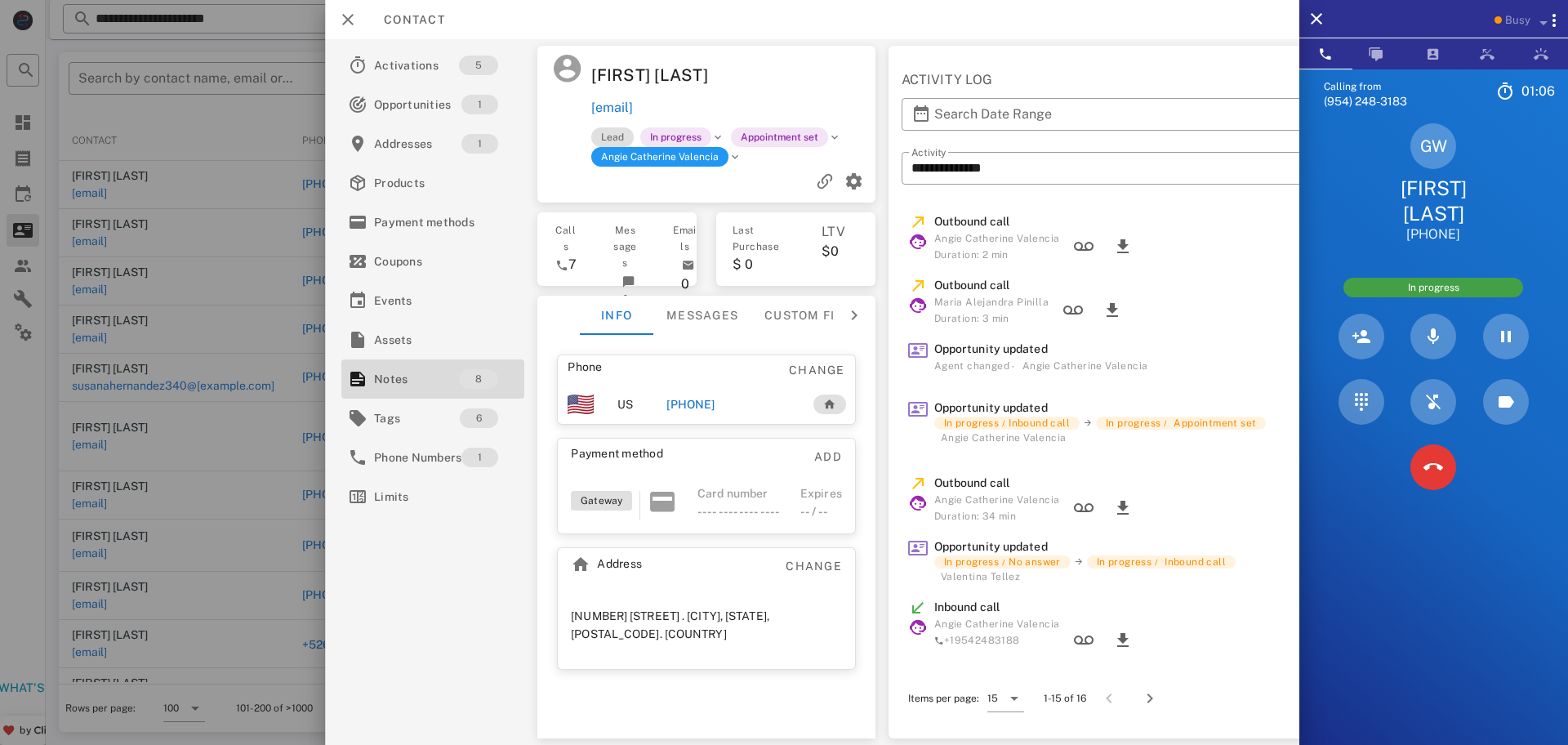 click on "[EMAIL]" at bounding box center [612, 108] 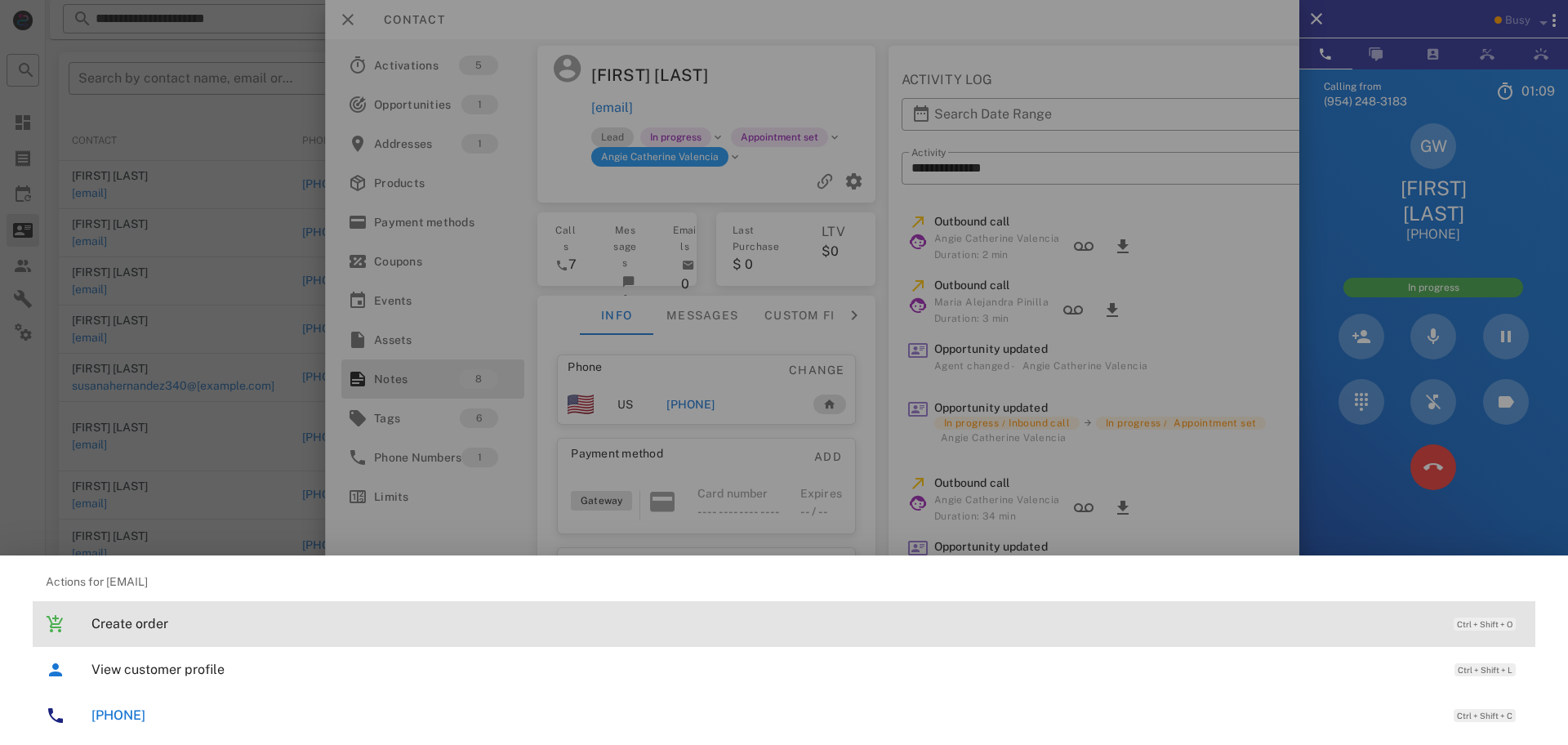 click on "Create order" at bounding box center [764, 623] 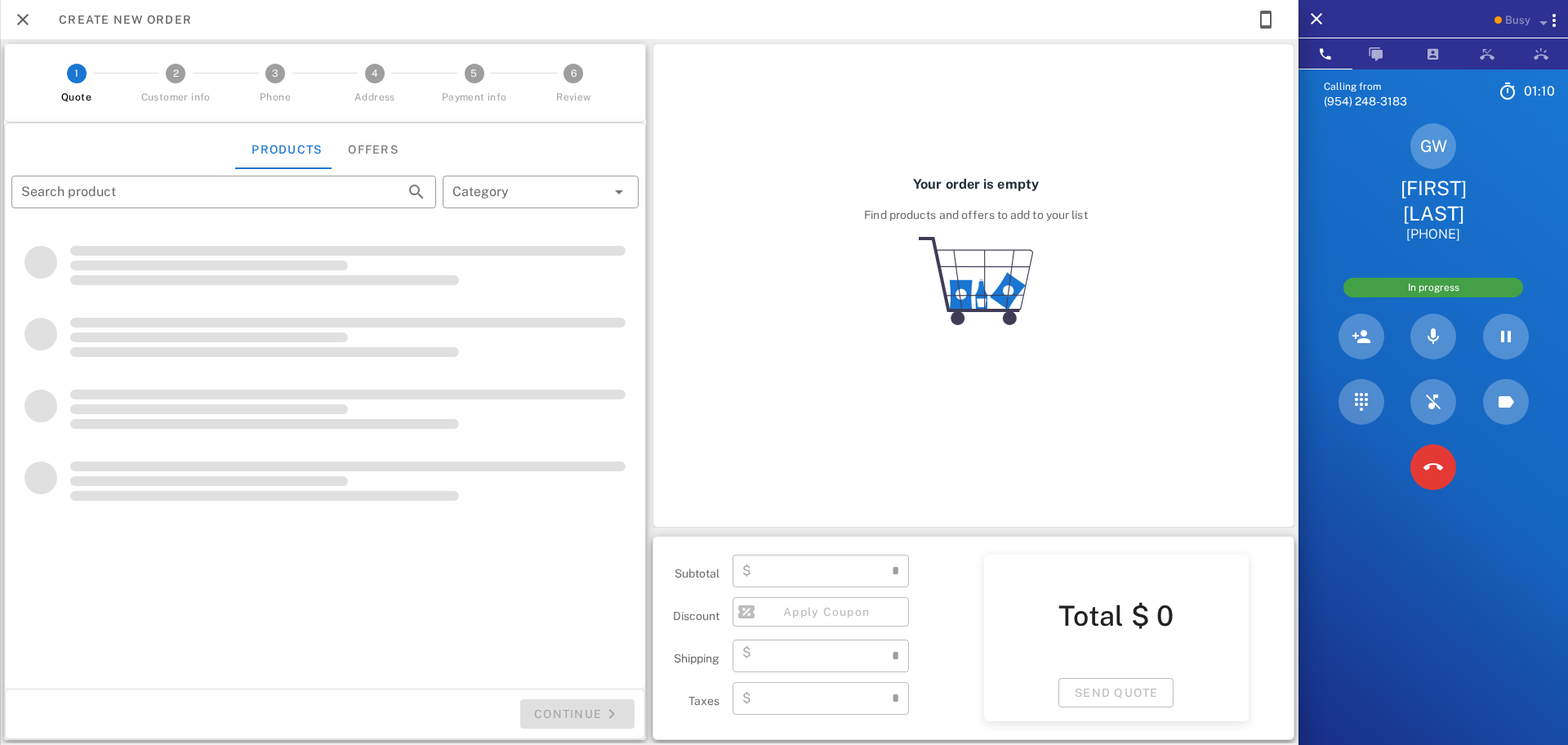 type on "**********" 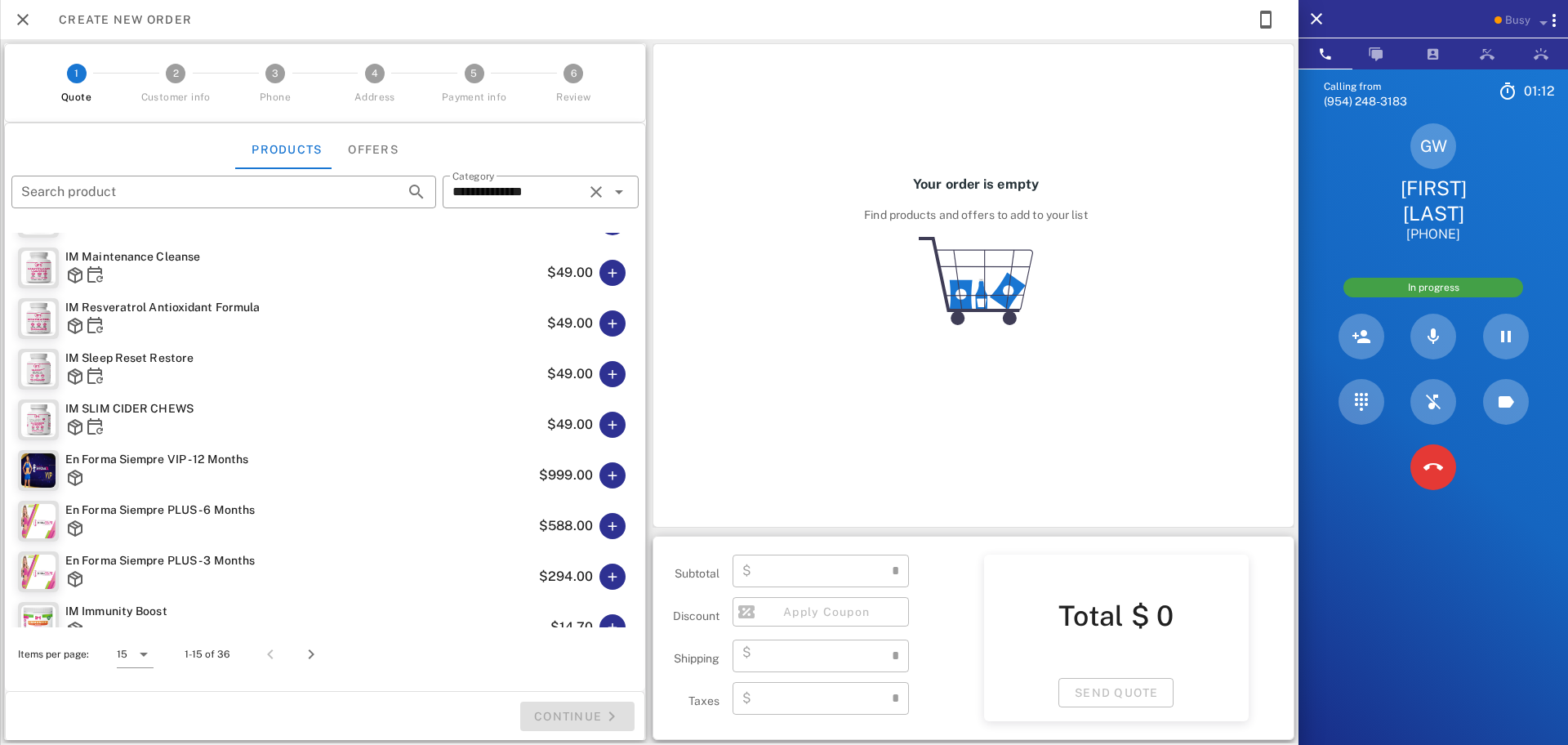 type on "****" 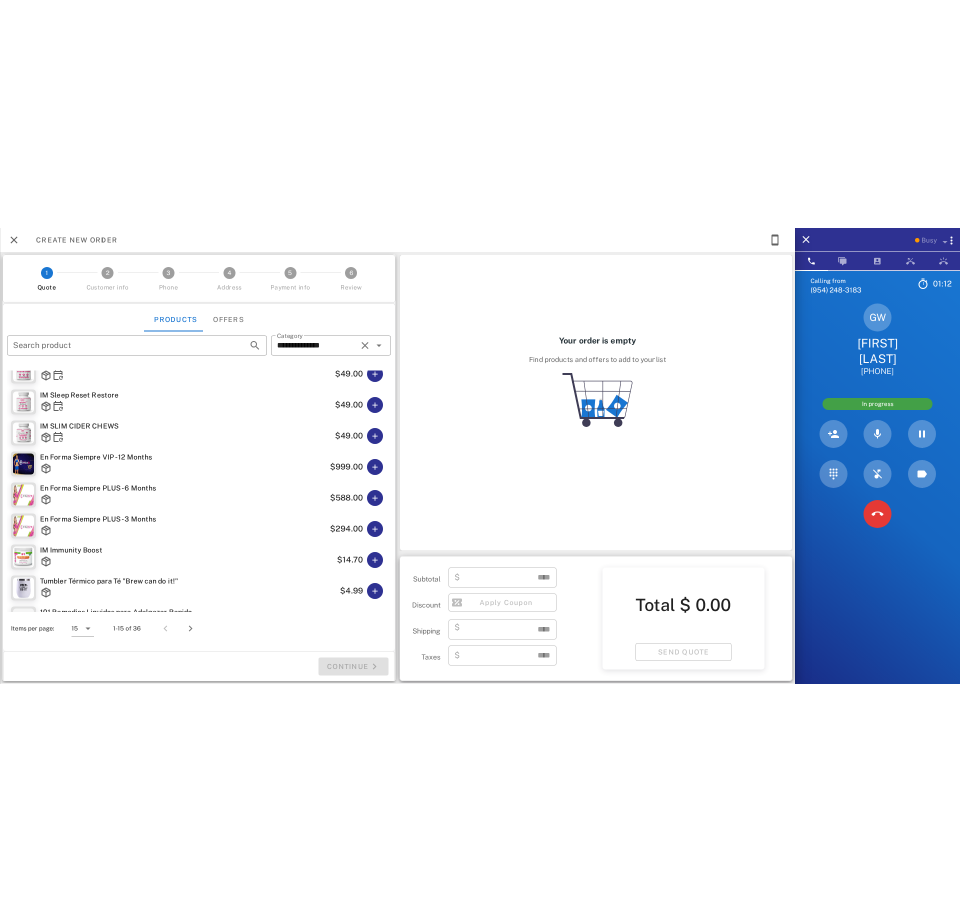 scroll, scrollTop: 281, scrollLeft: 0, axis: vertical 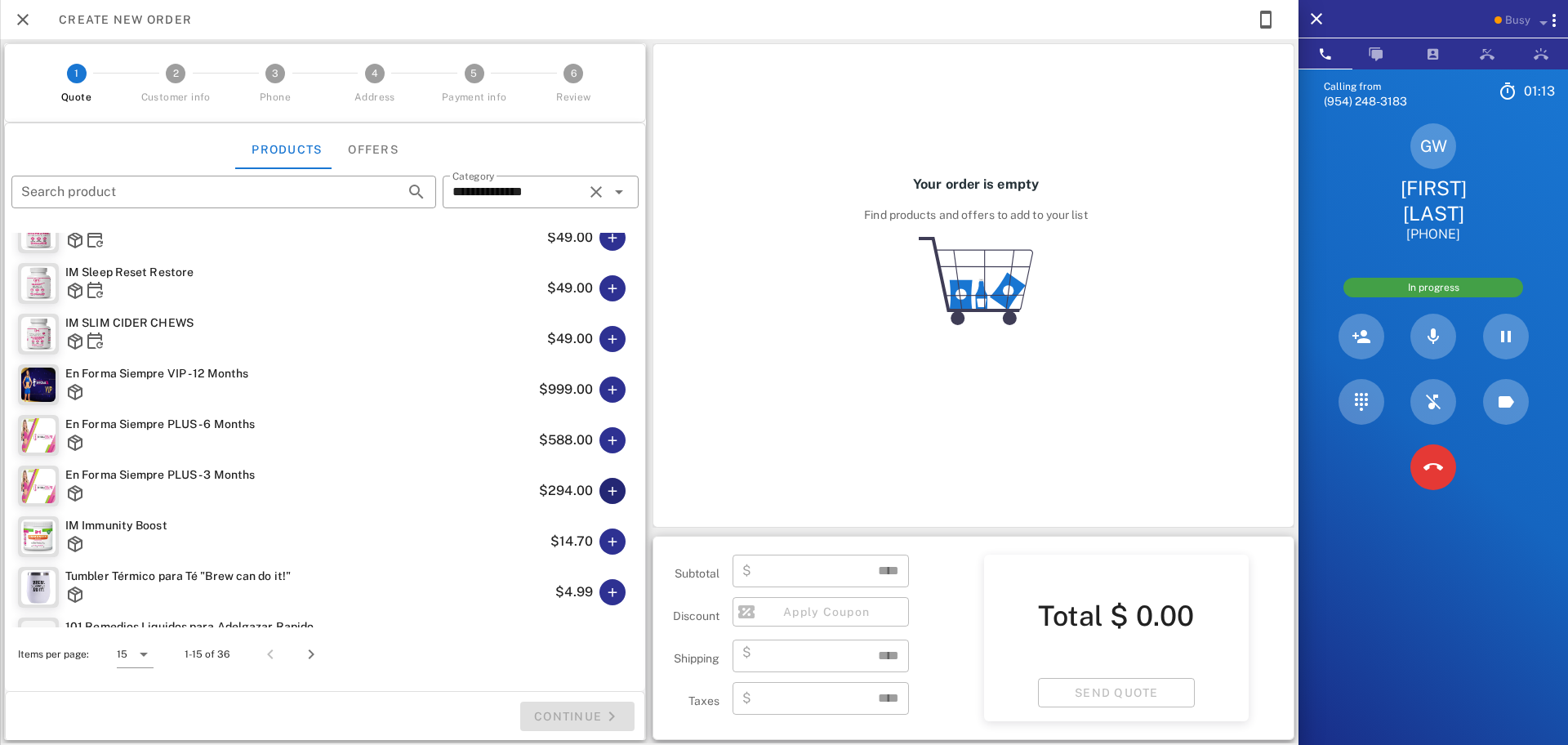 click at bounding box center (612, 491) 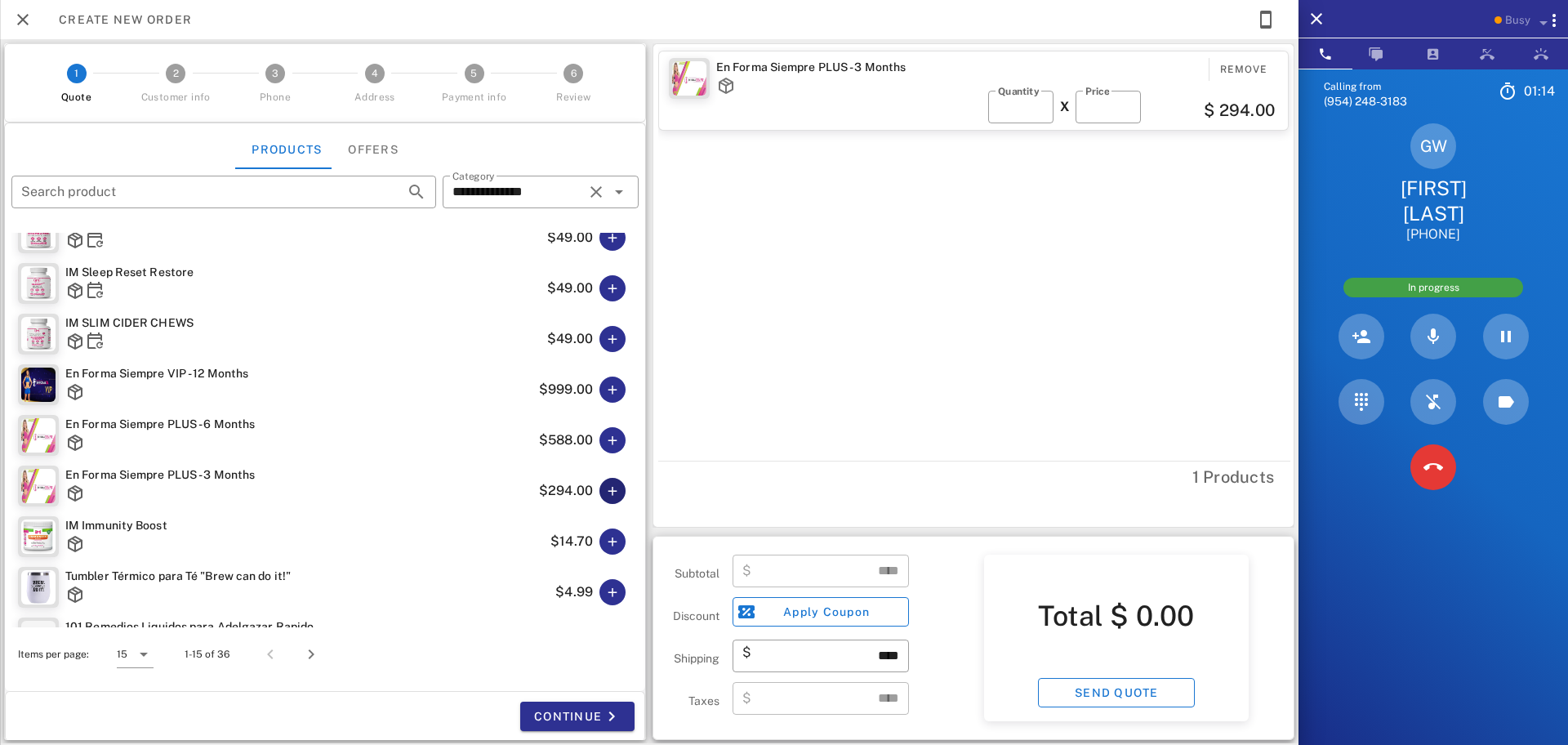 type on "******" 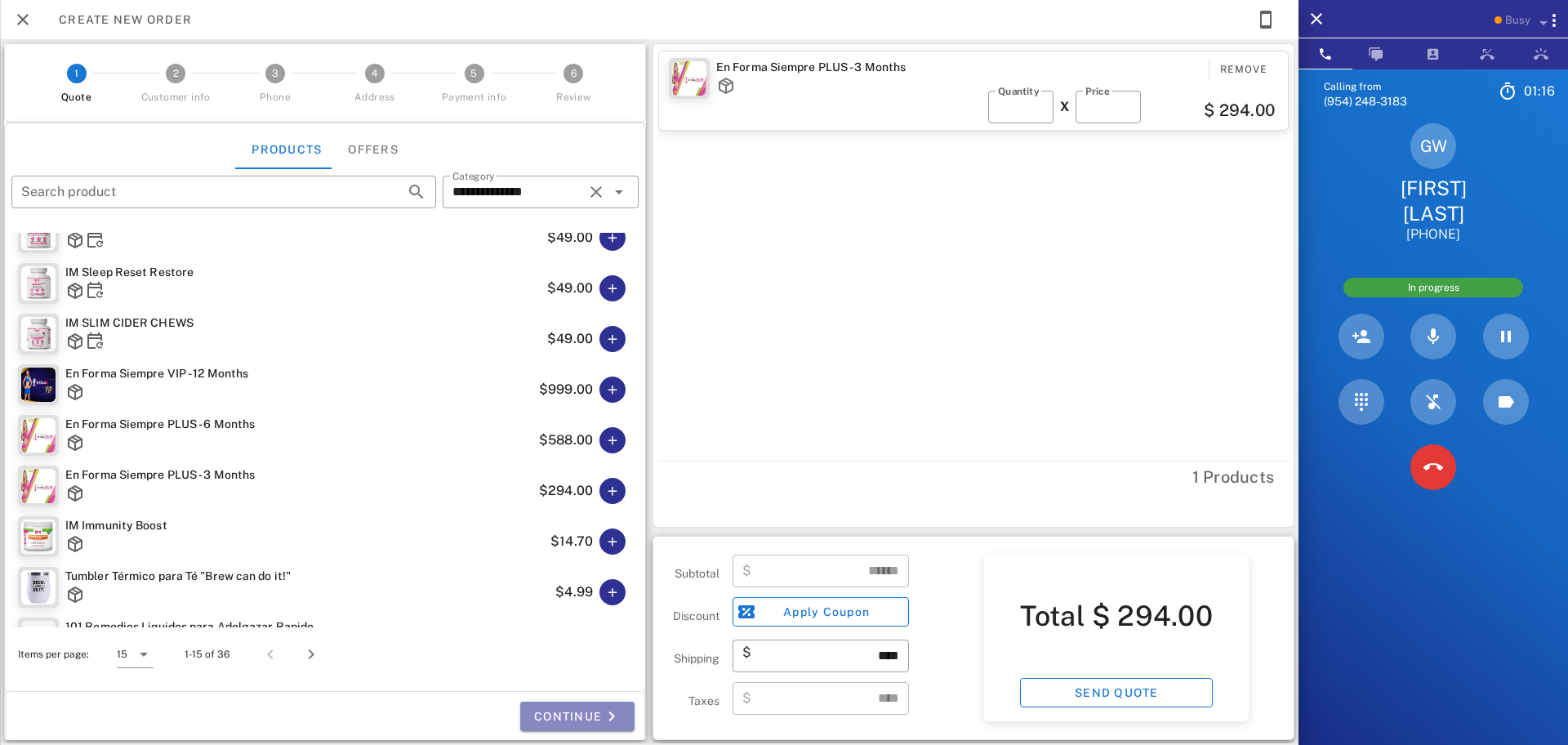 click on "Continue" at bounding box center (577, 716) 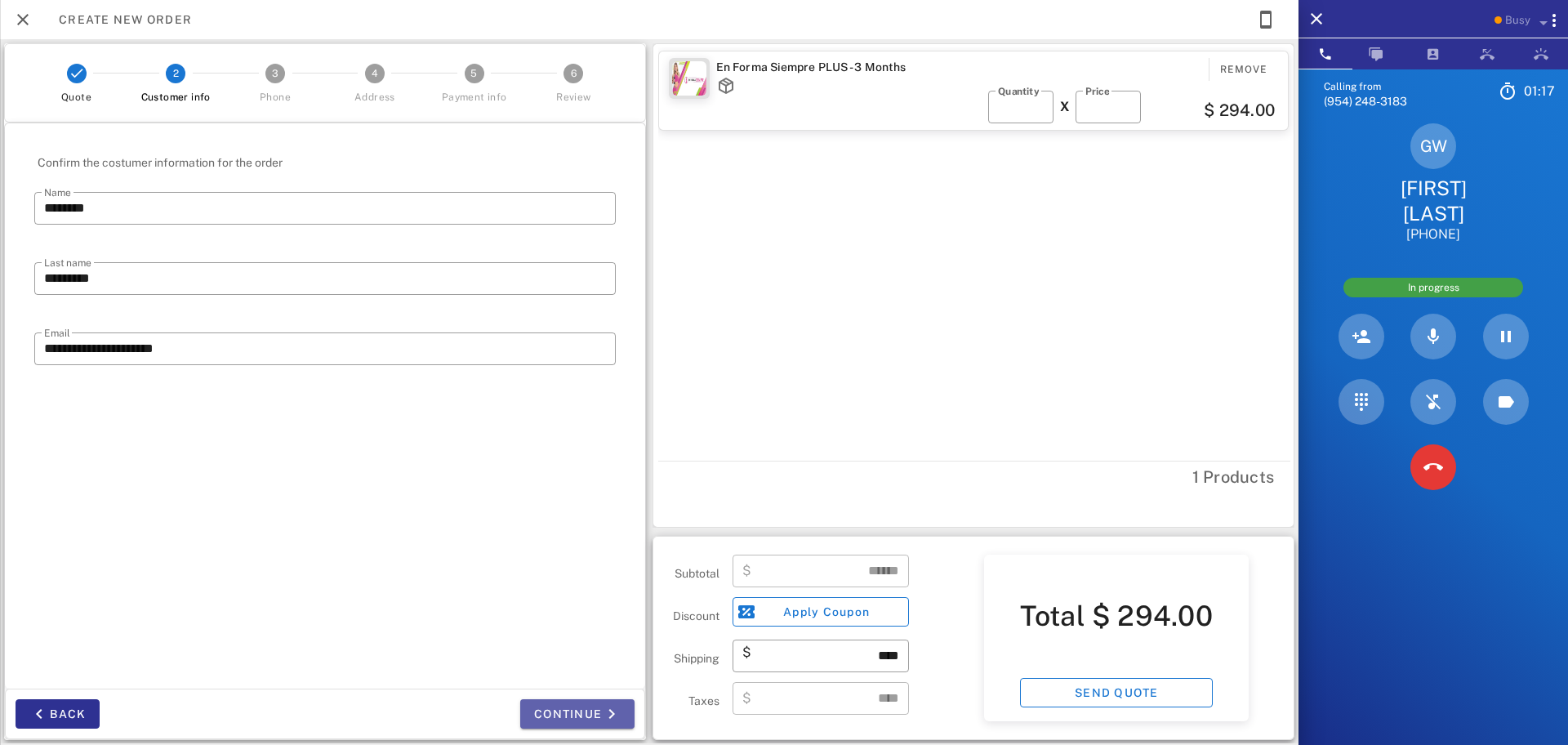 click on "Continue" at bounding box center (577, 714) 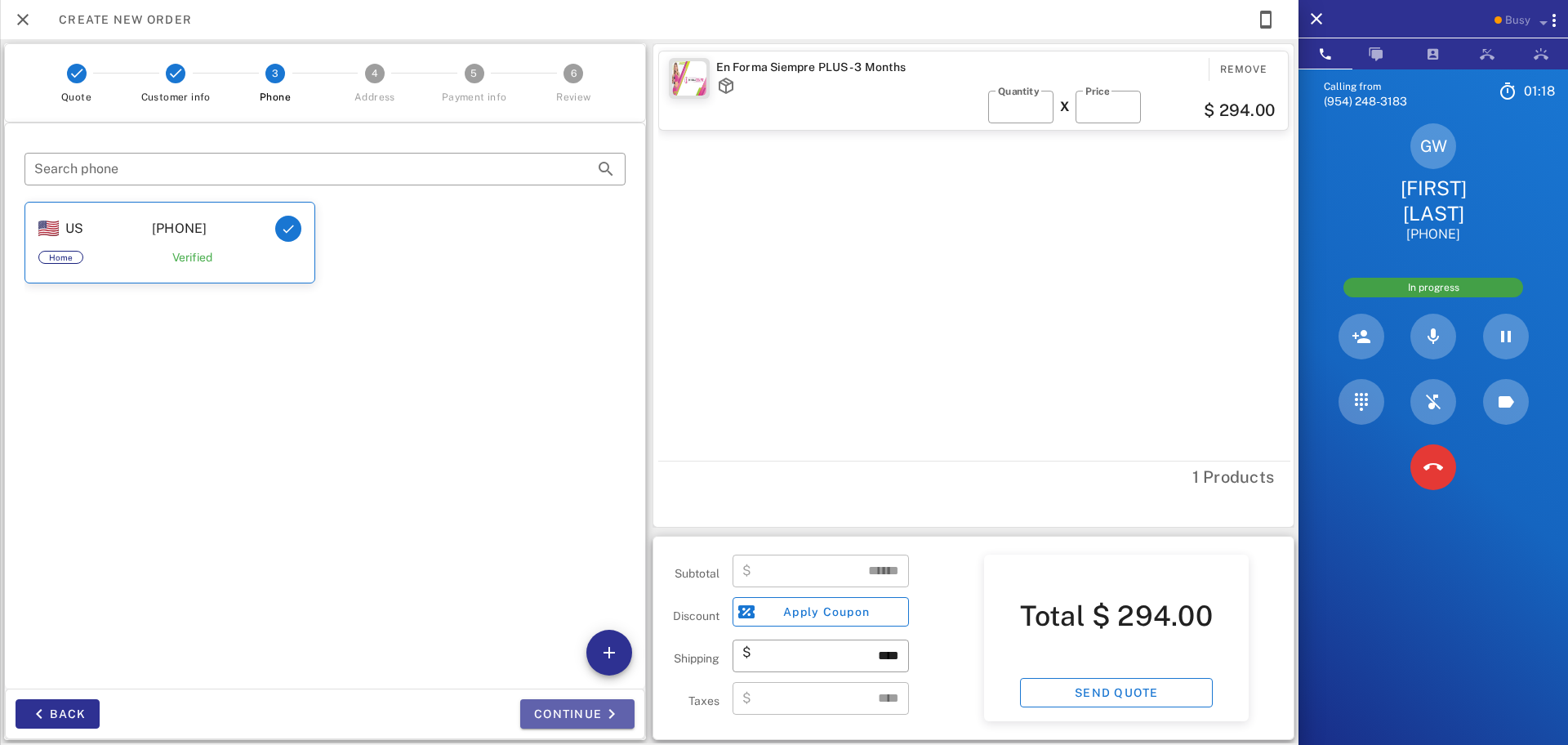 click on "Continue" at bounding box center [577, 714] 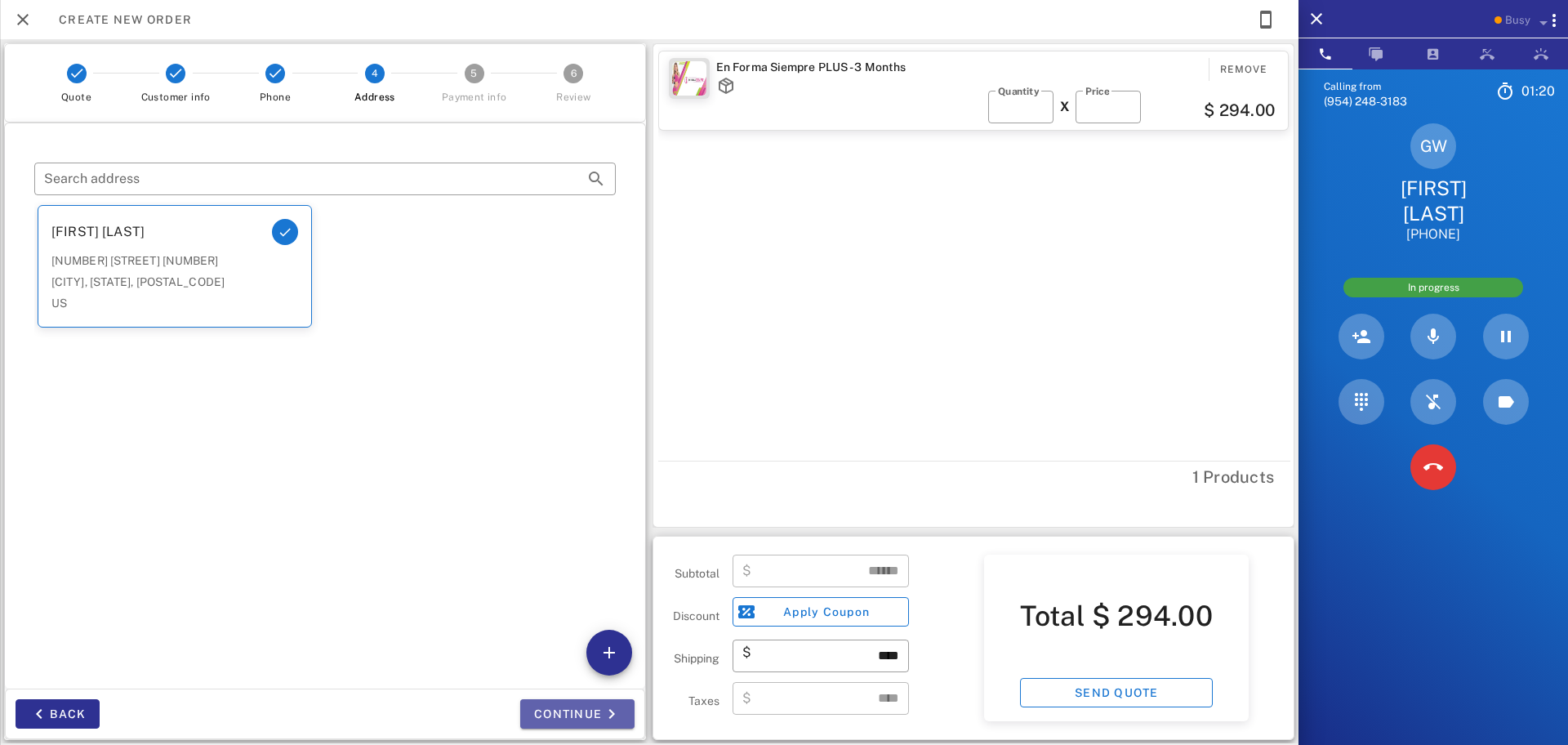 click on "Continue" at bounding box center (577, 714) 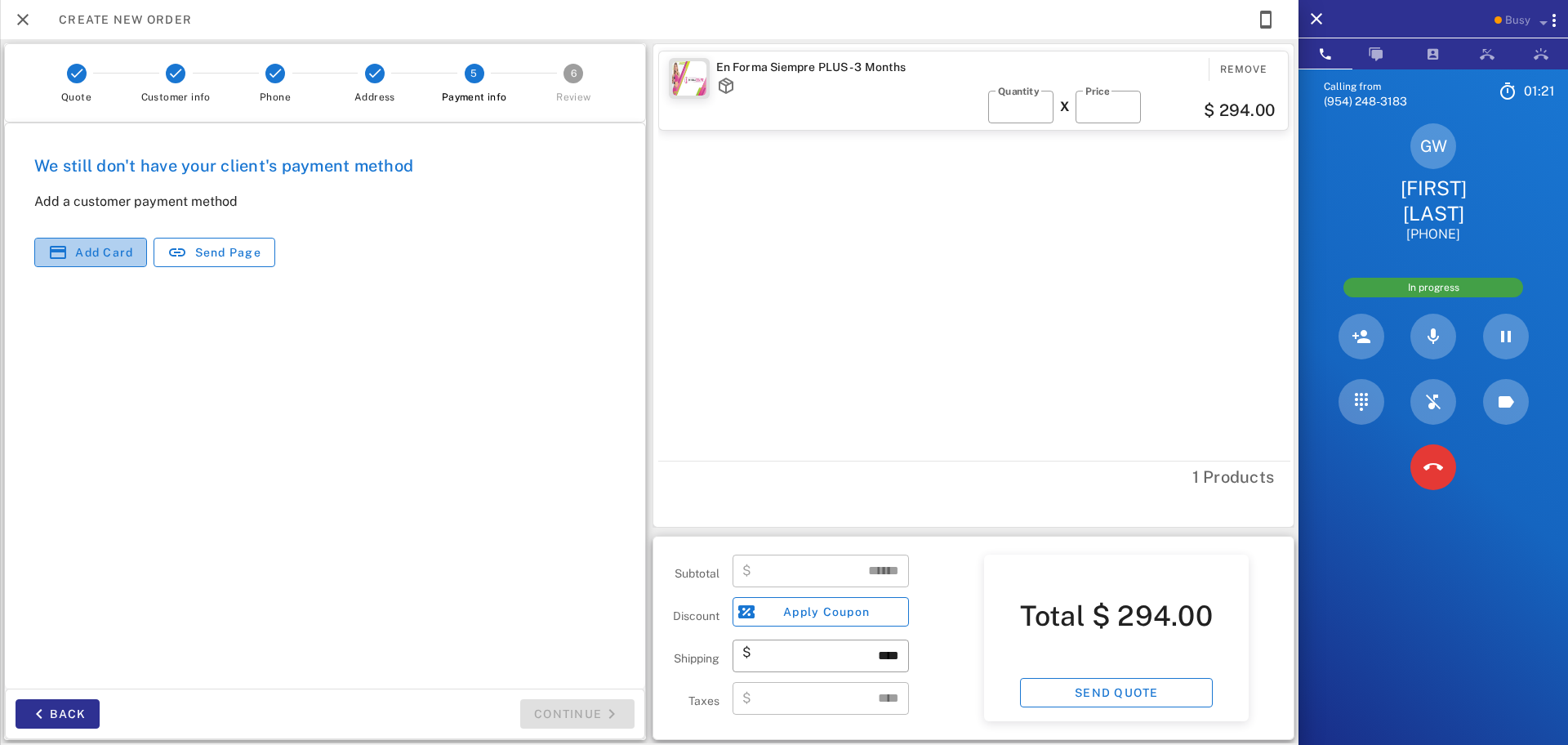 click on "Add card" at bounding box center [91, 252] 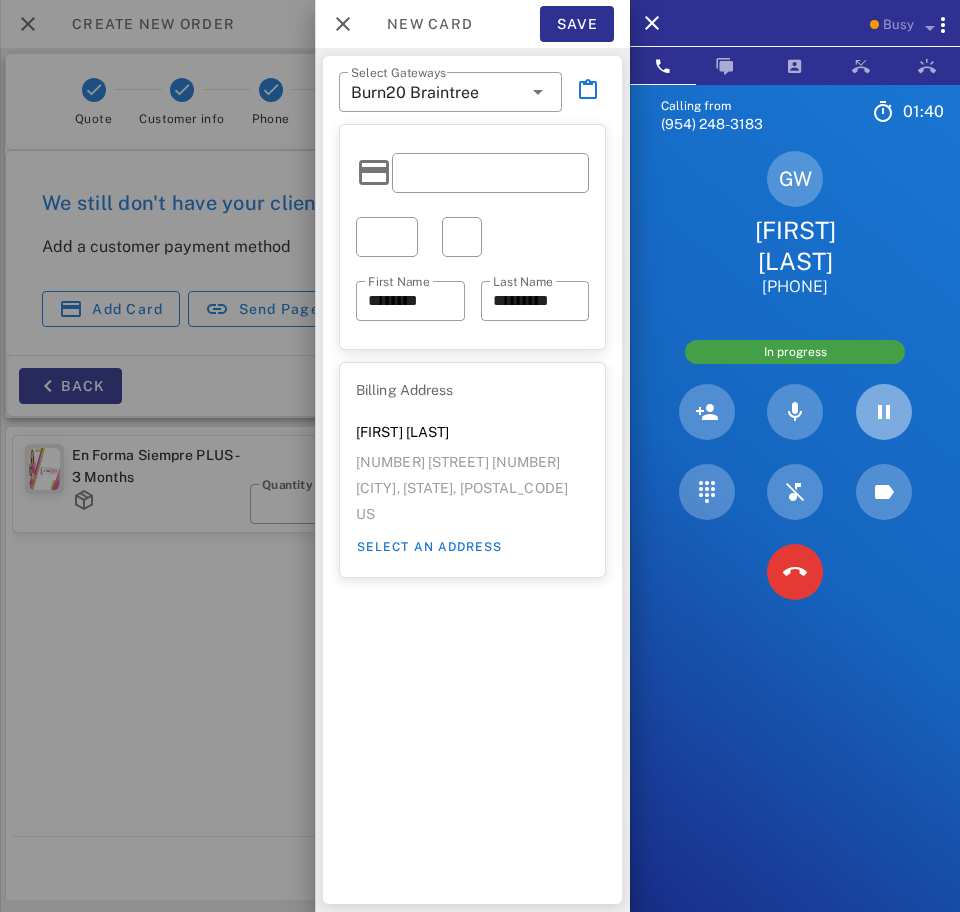 click at bounding box center (884, 412) 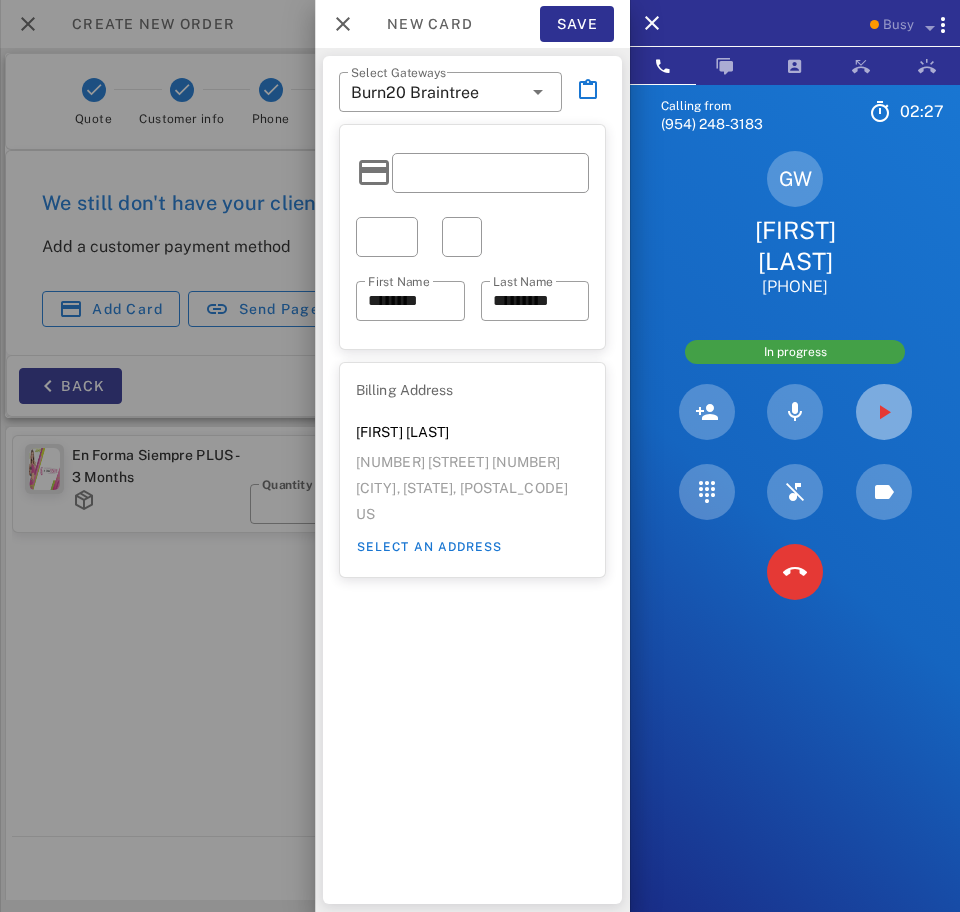 click at bounding box center [884, 412] 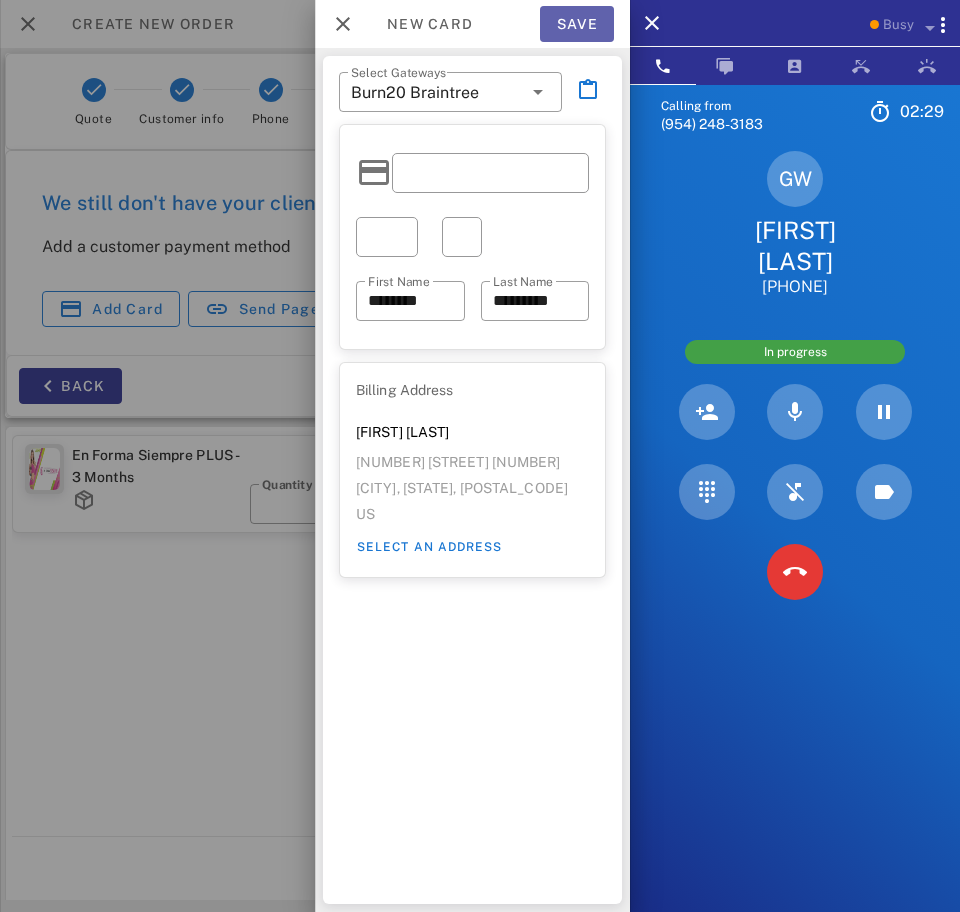 click on "Save" at bounding box center (577, 24) 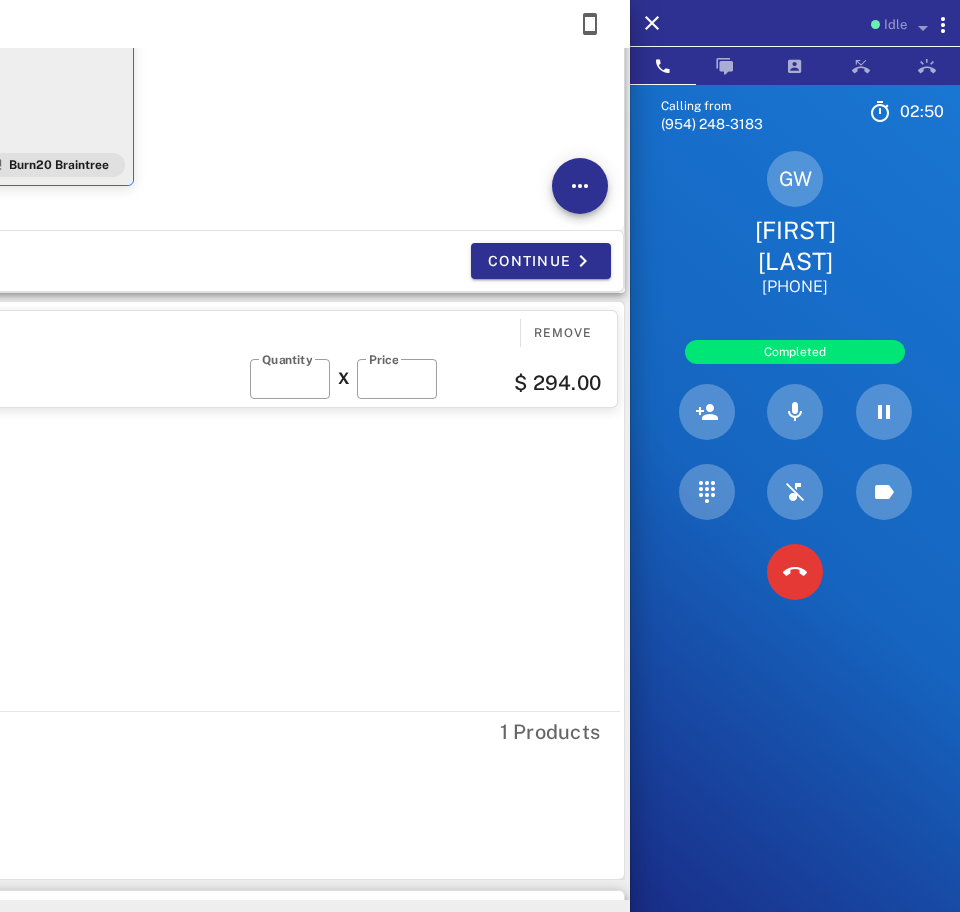 scroll, scrollTop: 0, scrollLeft: 0, axis: both 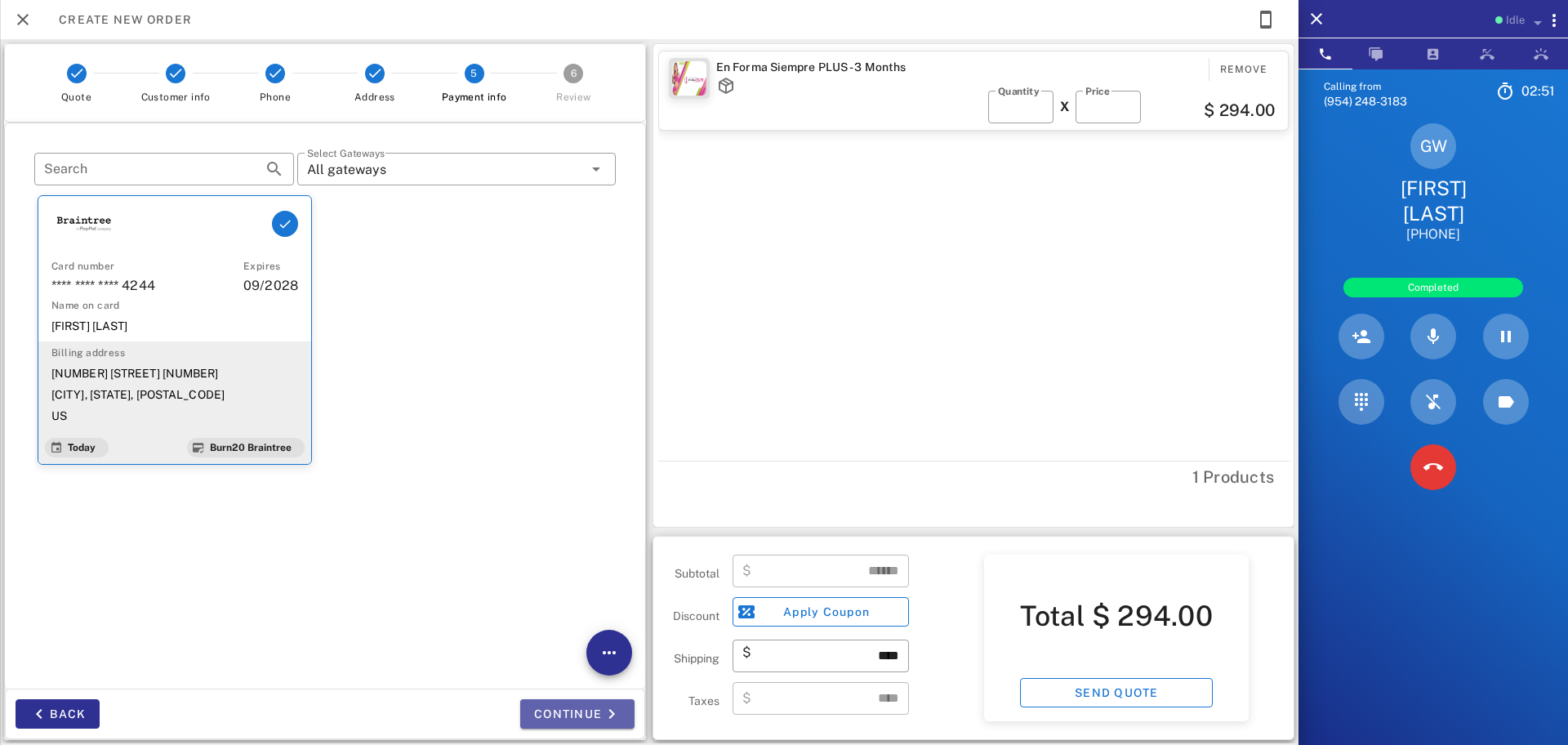 click on "Continue" at bounding box center [577, 714] 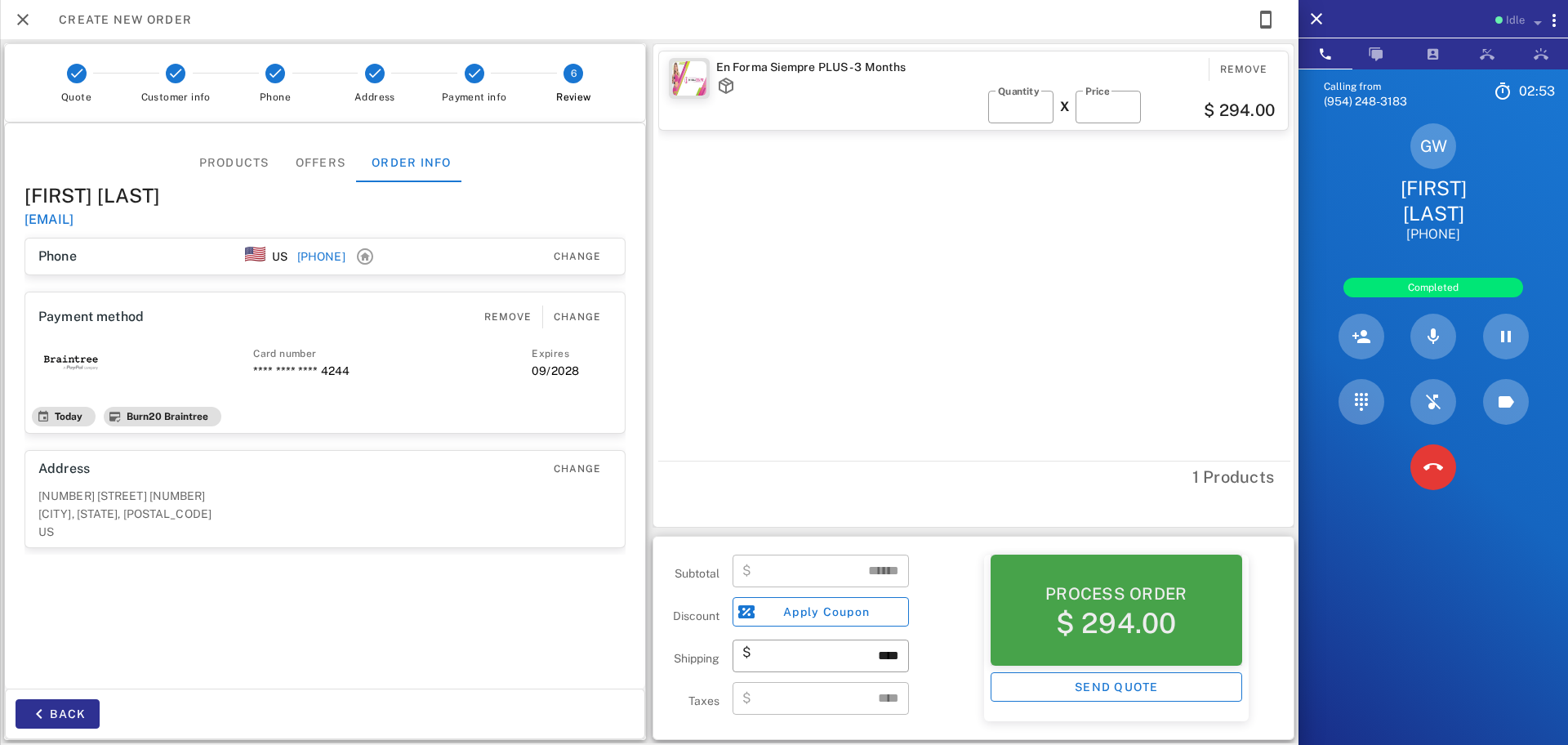 click on "Process order $ 294.00" at bounding box center (1116, 610) 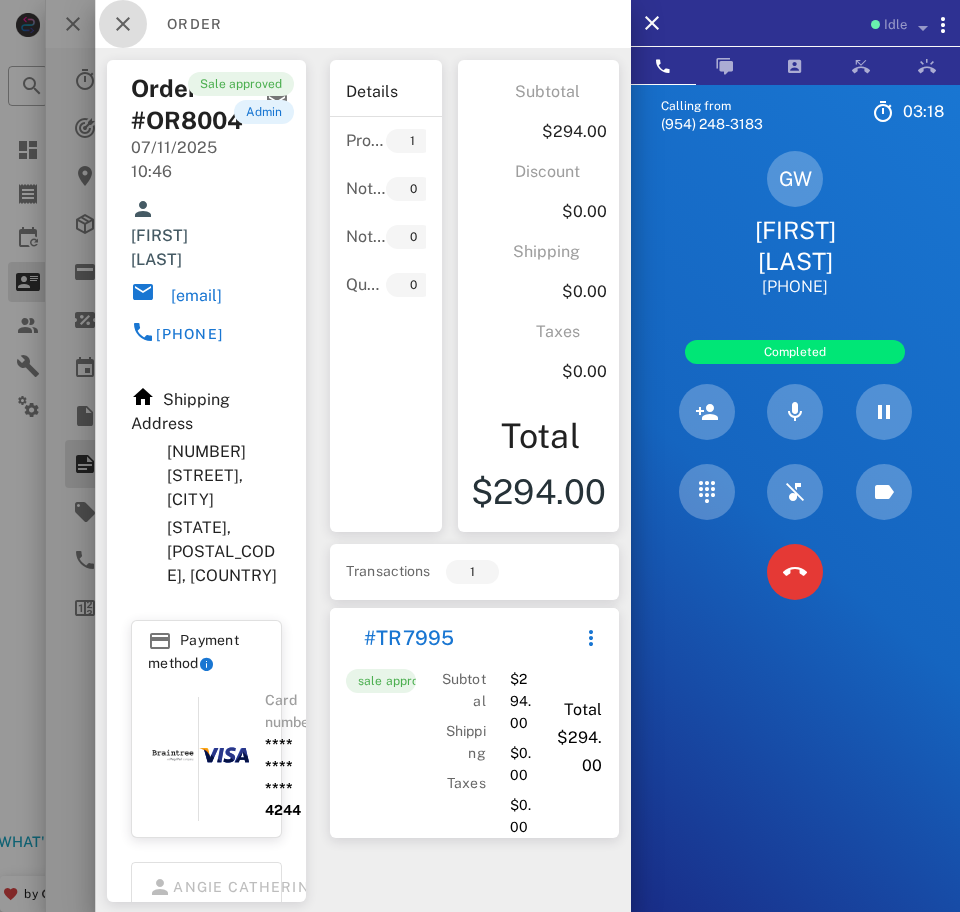 click at bounding box center [123, 24] 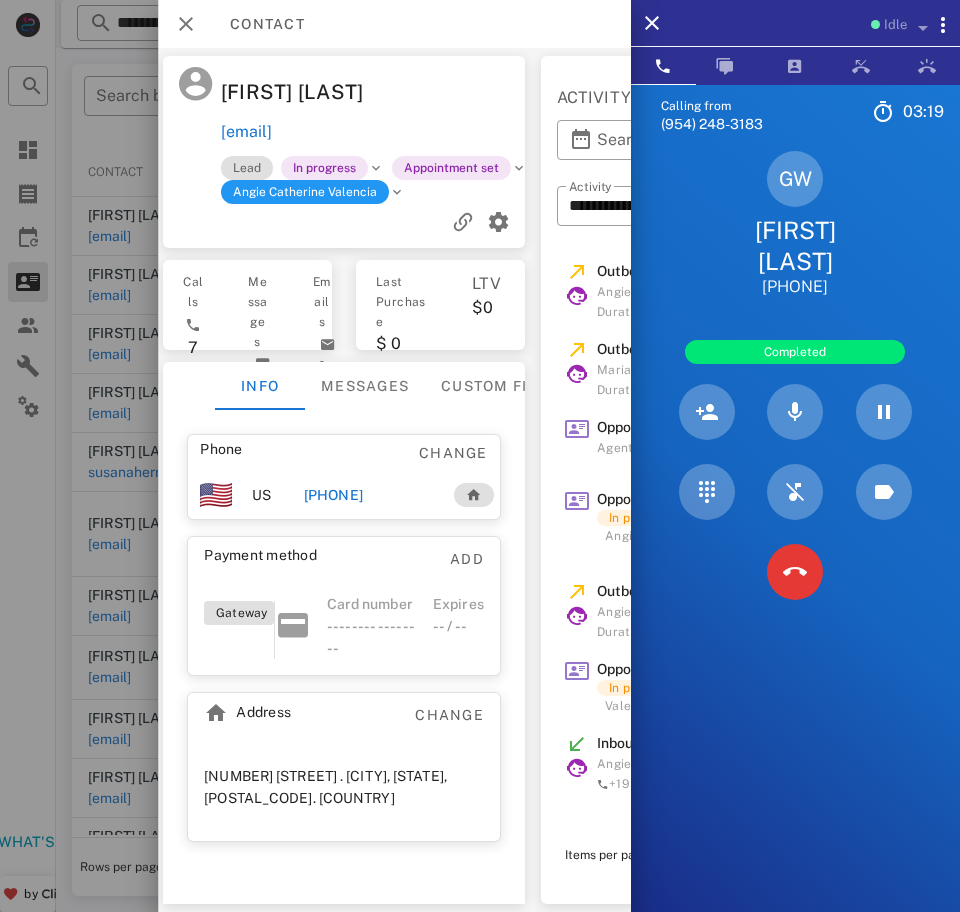 scroll, scrollTop: 0, scrollLeft: 256, axis: horizontal 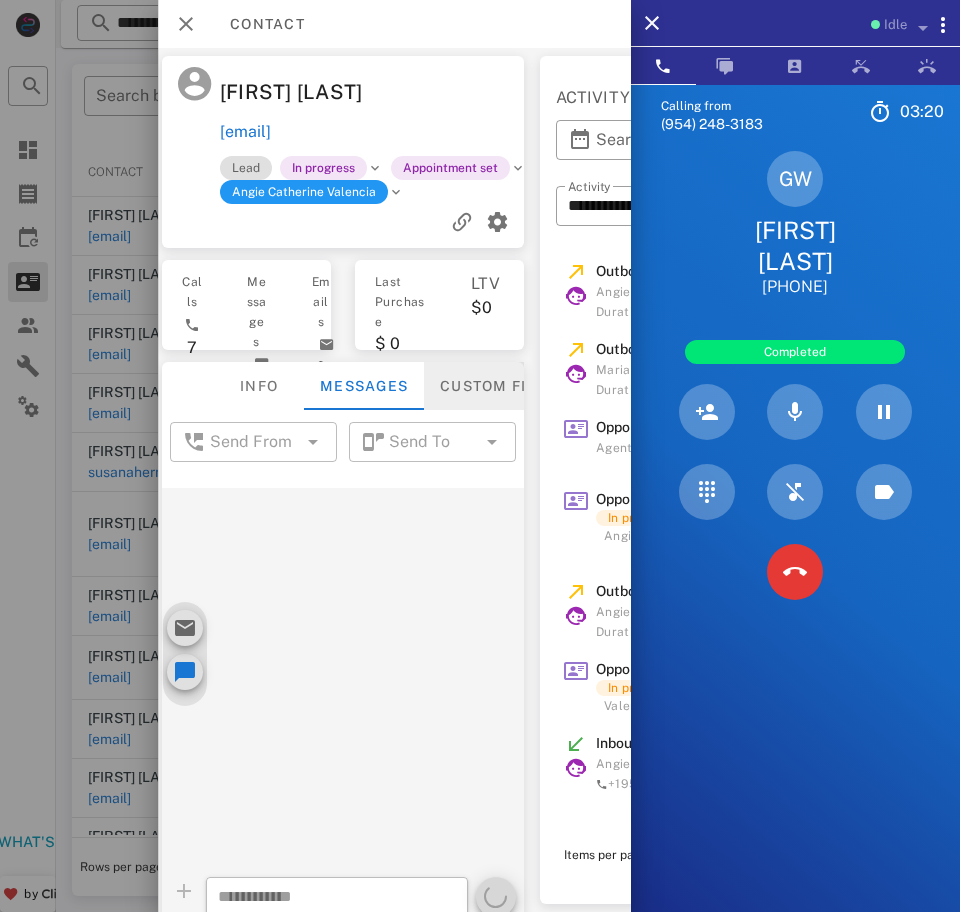 click on "Custom fields" at bounding box center (503, 386) 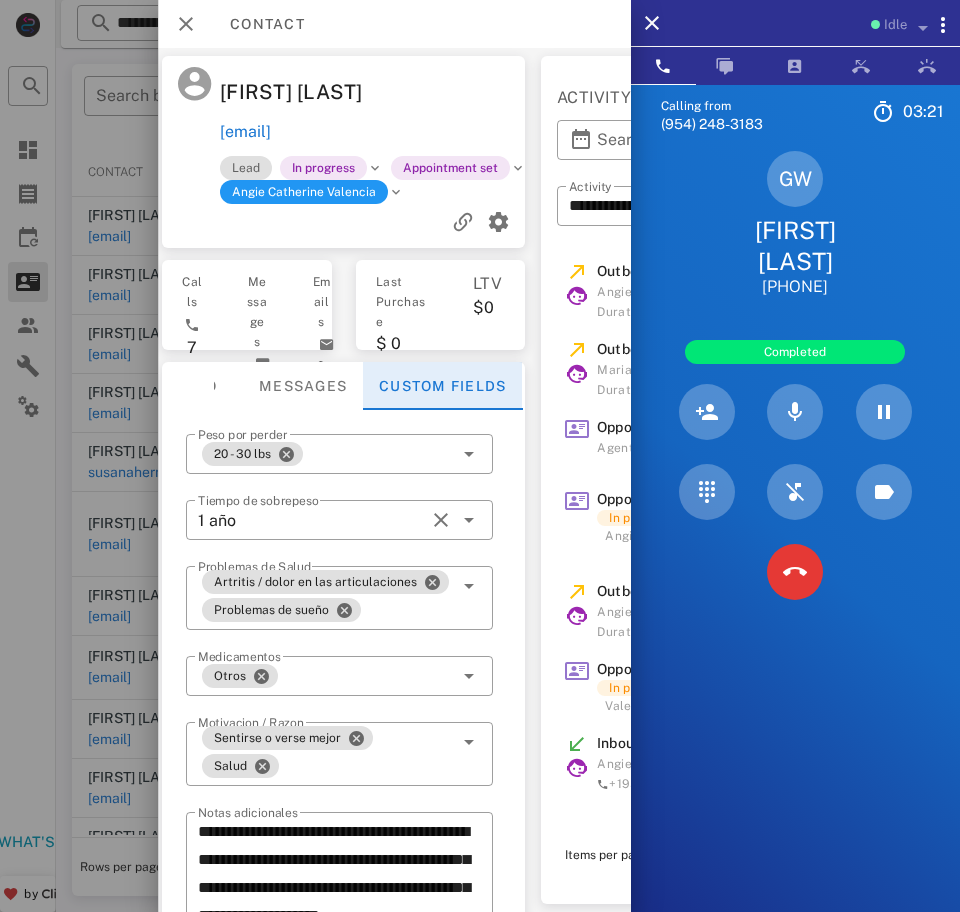 scroll, scrollTop: 74, scrollLeft: 0, axis: vertical 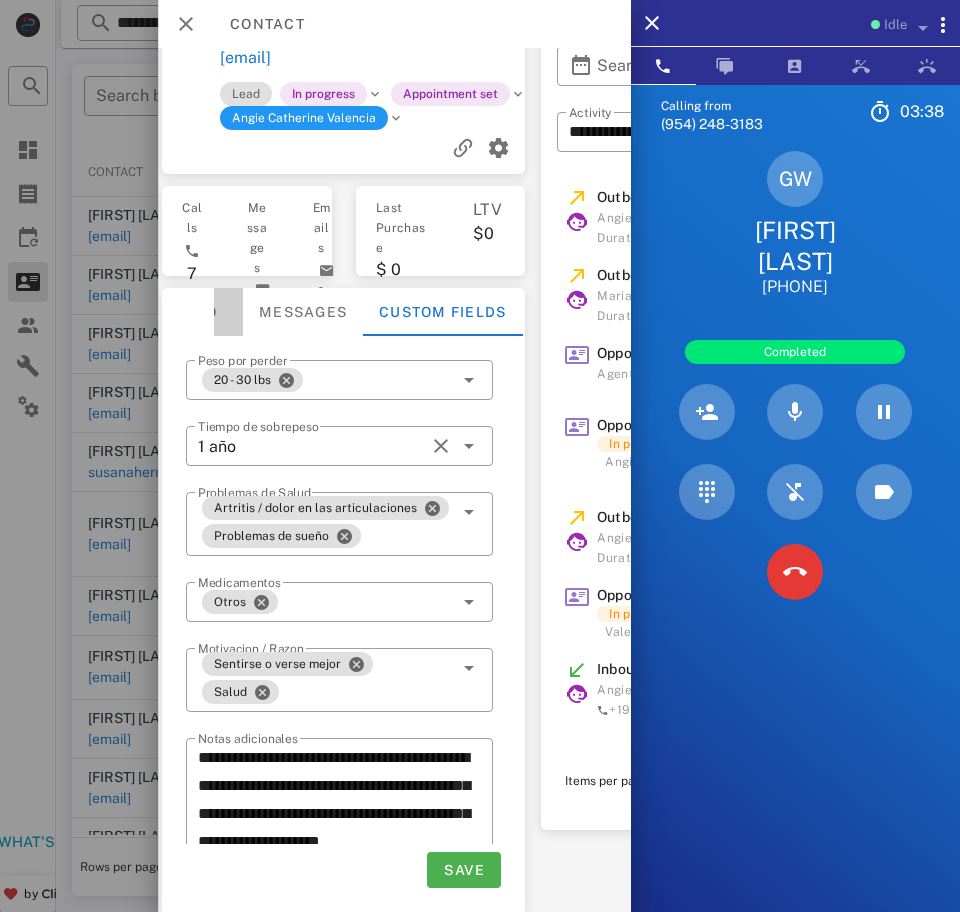 click on "Info" at bounding box center [198, 312] 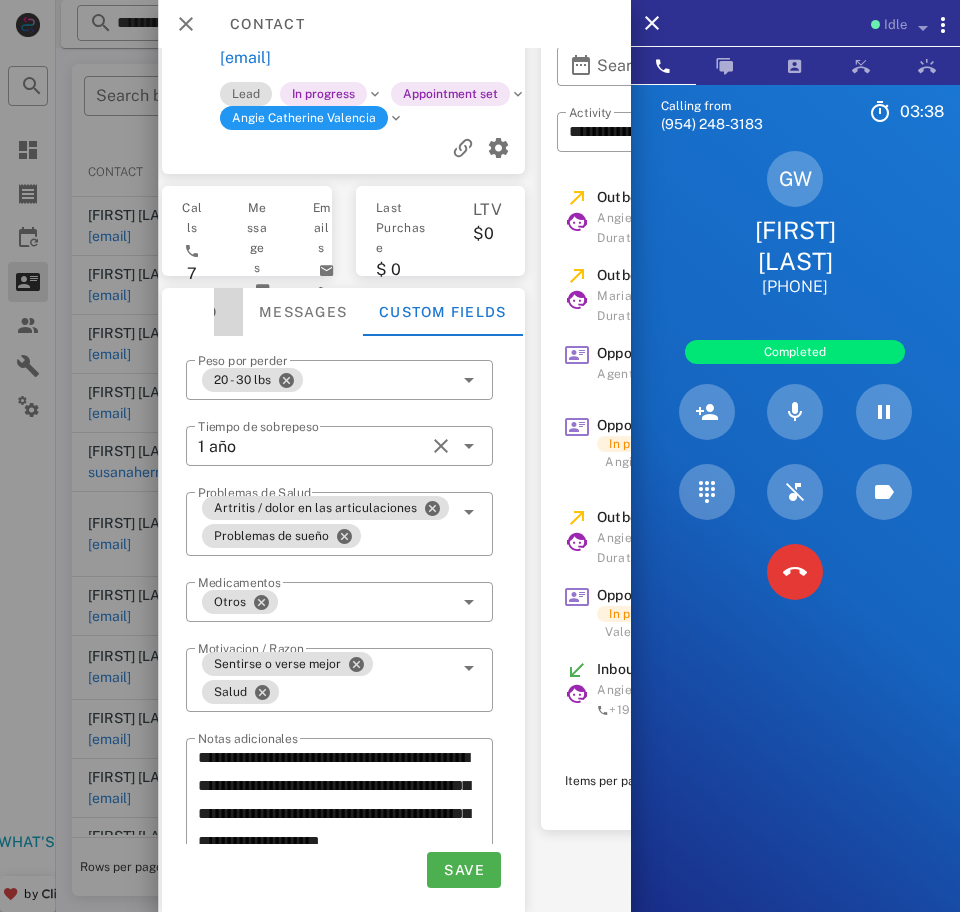 scroll, scrollTop: 5, scrollLeft: 256, axis: both 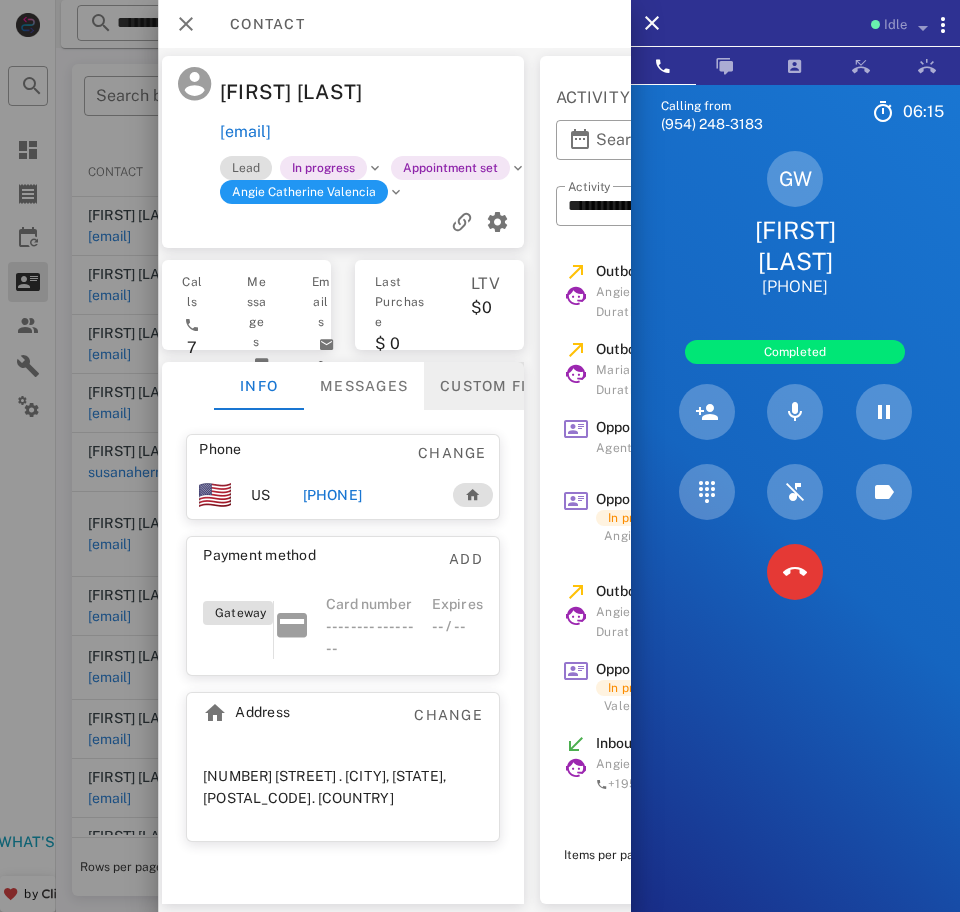 click on "Custom fields" at bounding box center [503, 386] 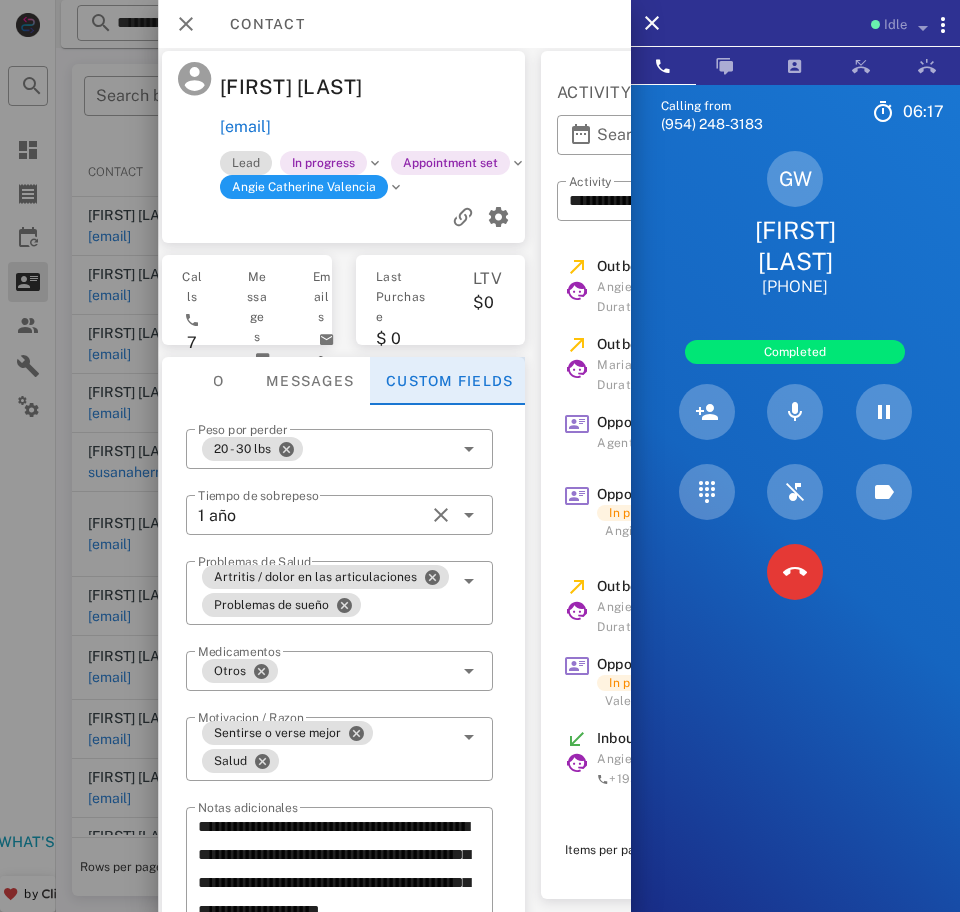 scroll, scrollTop: 74, scrollLeft: 0, axis: vertical 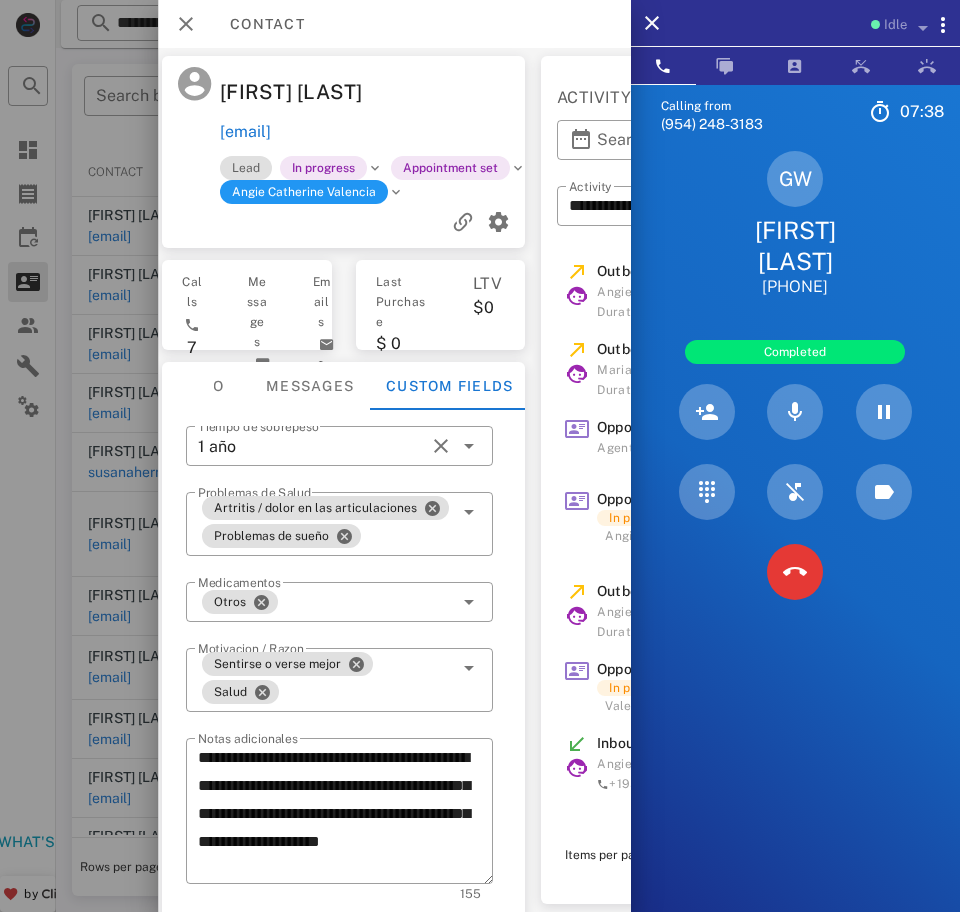 drag, startPoint x: 437, startPoint y: 165, endPoint x: 221, endPoint y: 84, distance: 230.6881 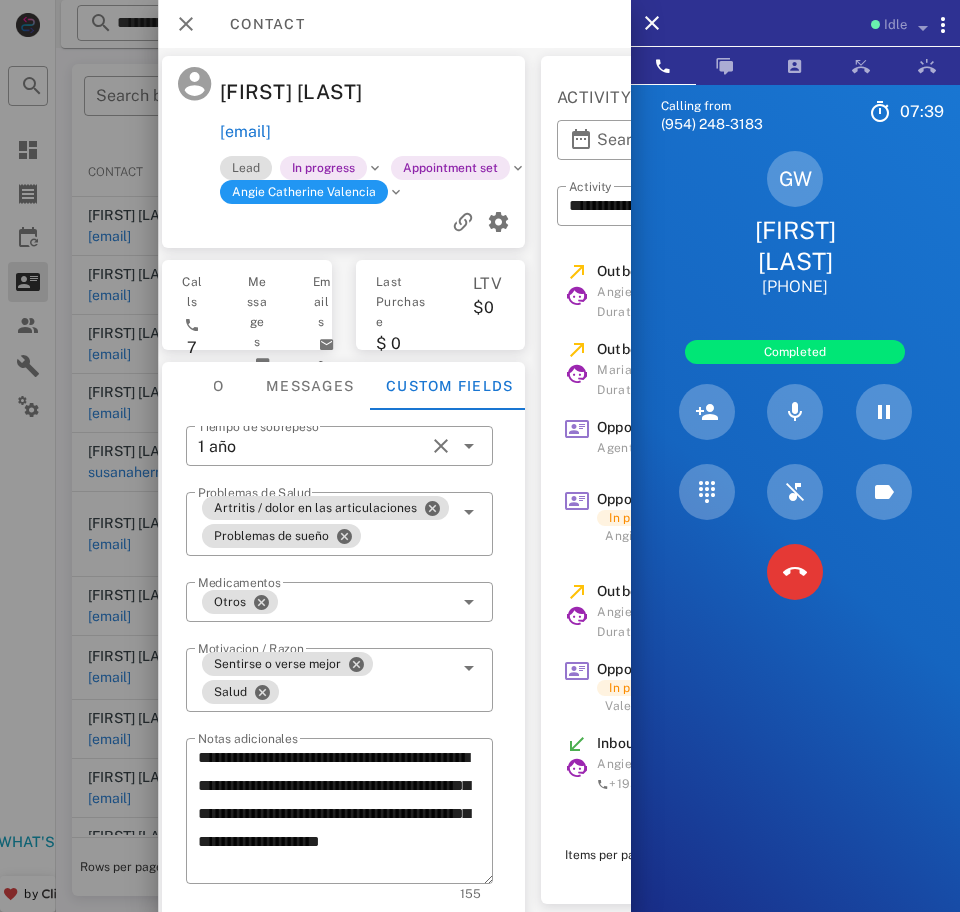 copy on "Gabriela Whitehead  whiteheads4him@aol.com" 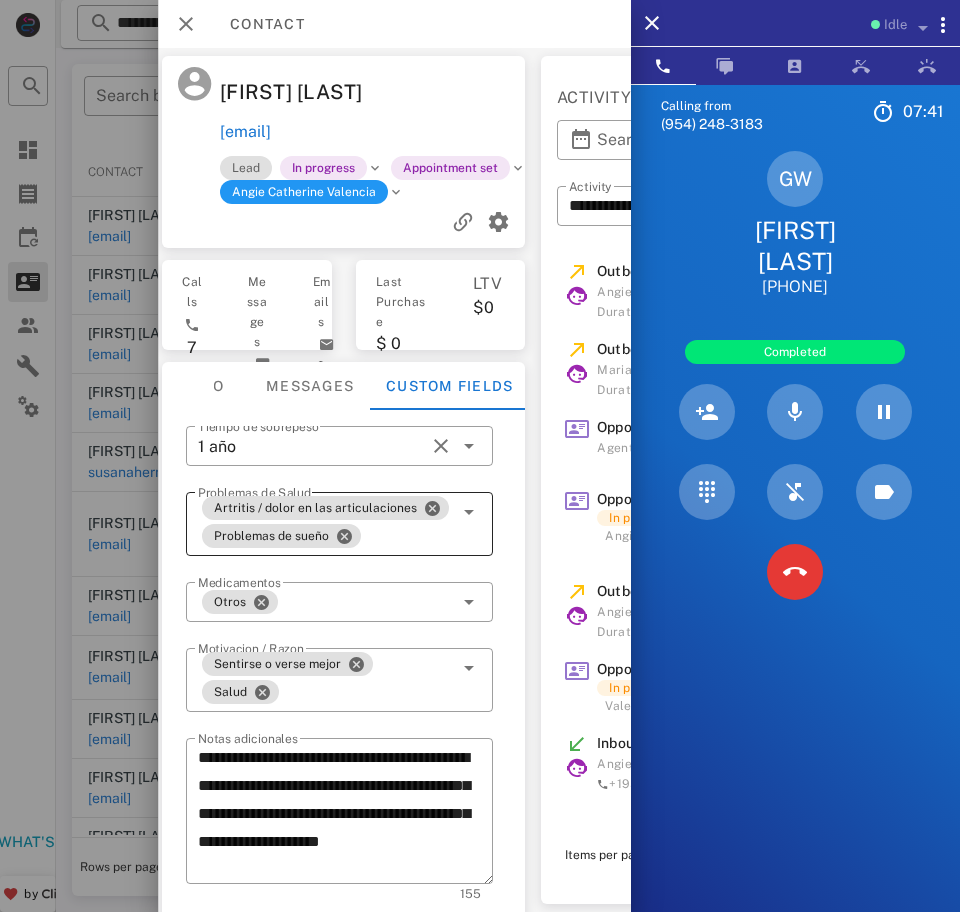 scroll, scrollTop: 125, scrollLeft: 256, axis: both 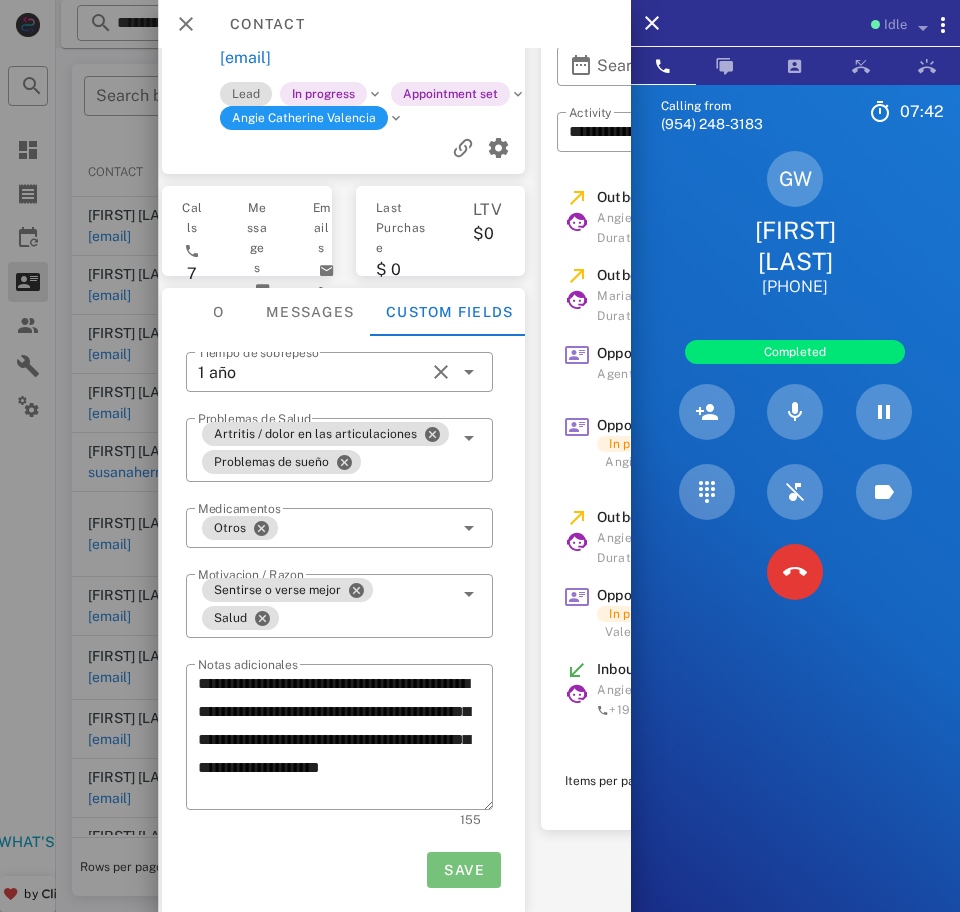 click on "Save" at bounding box center (464, 870) 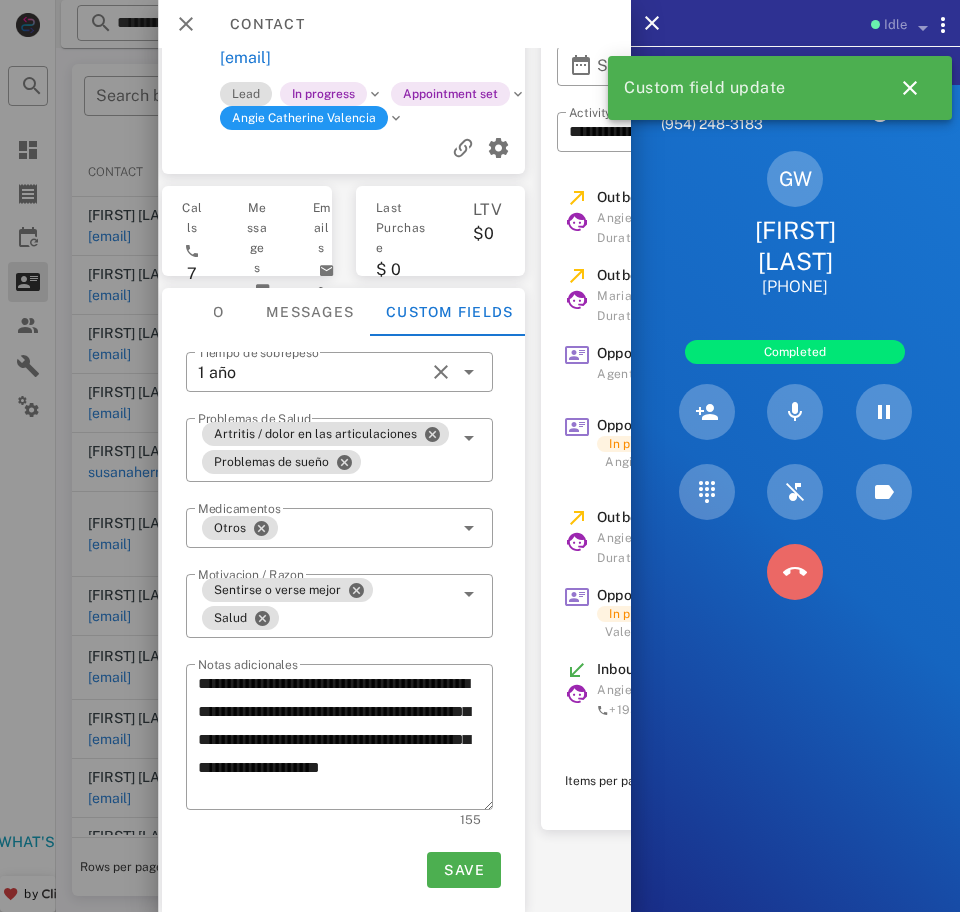 click at bounding box center (795, 572) 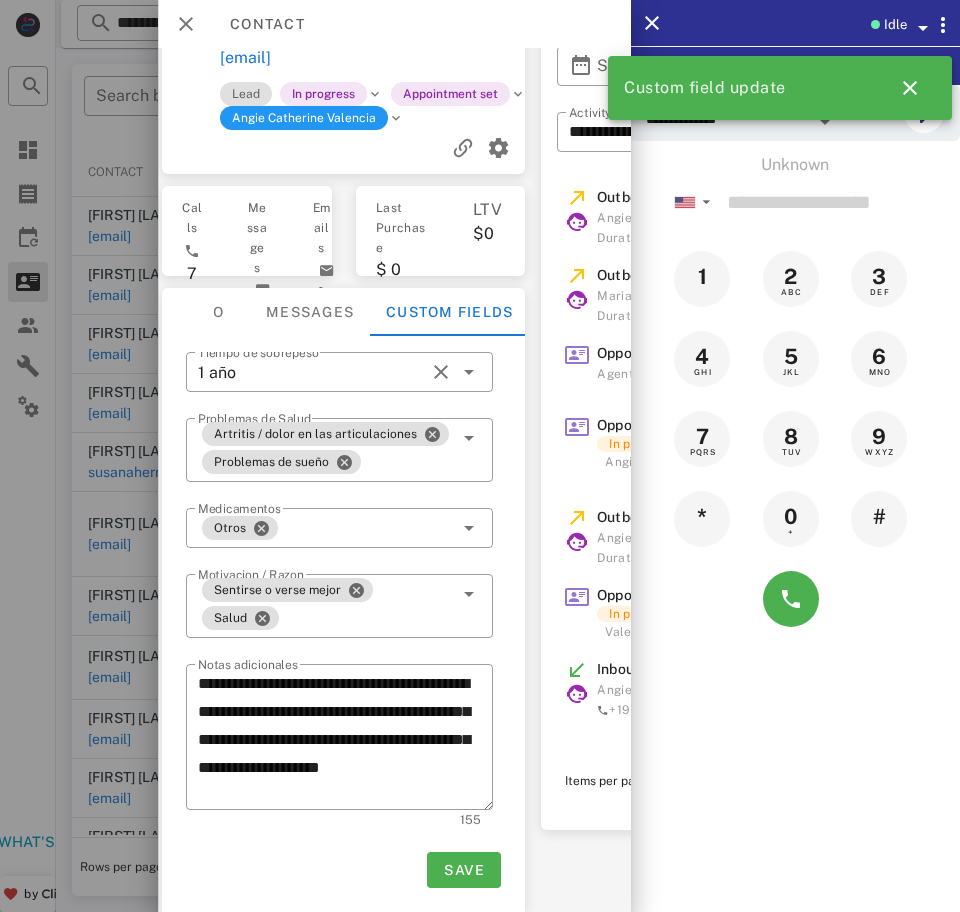 scroll, scrollTop: 0, scrollLeft: 256, axis: horizontal 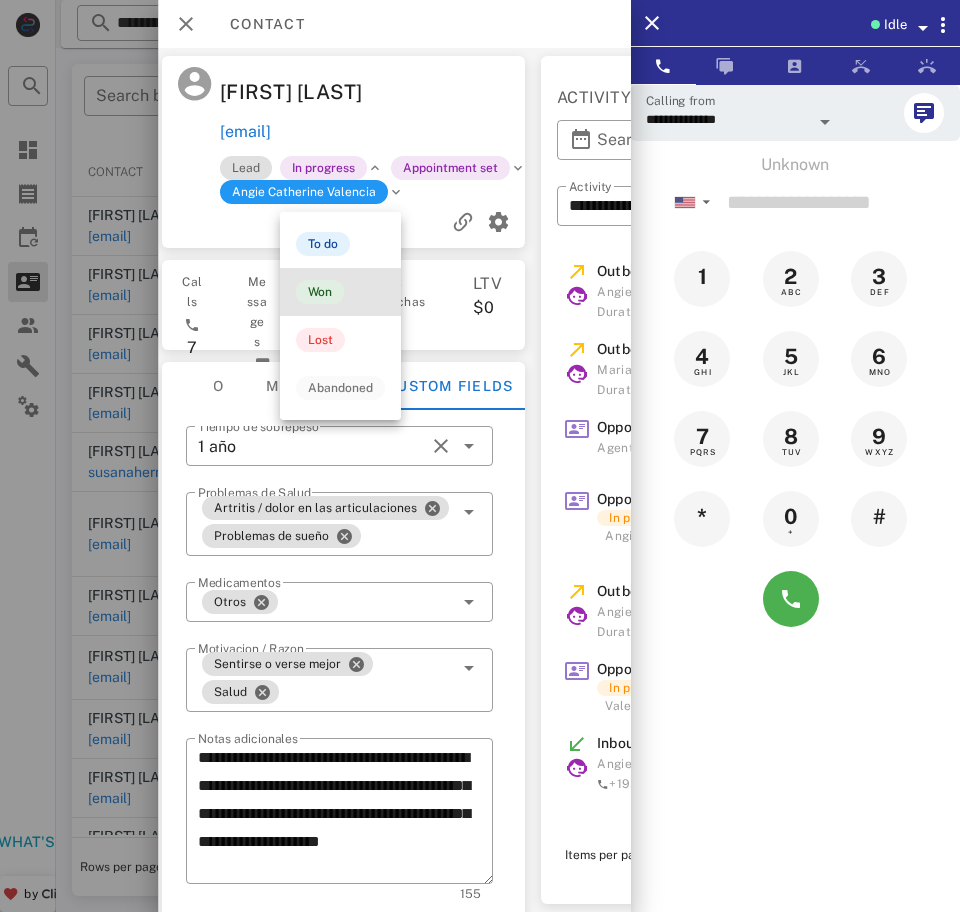 click on "Won" at bounding box center (320, 292) 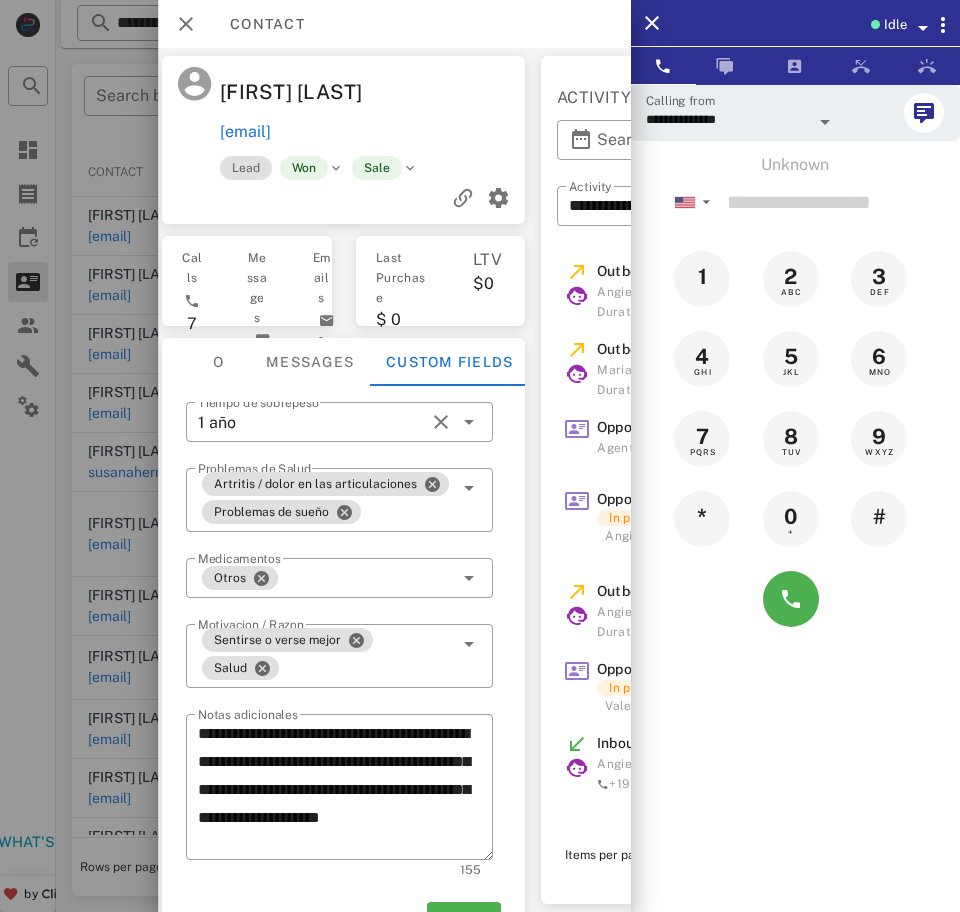 click on "[EMAIL]" at bounding box center [368, 132] 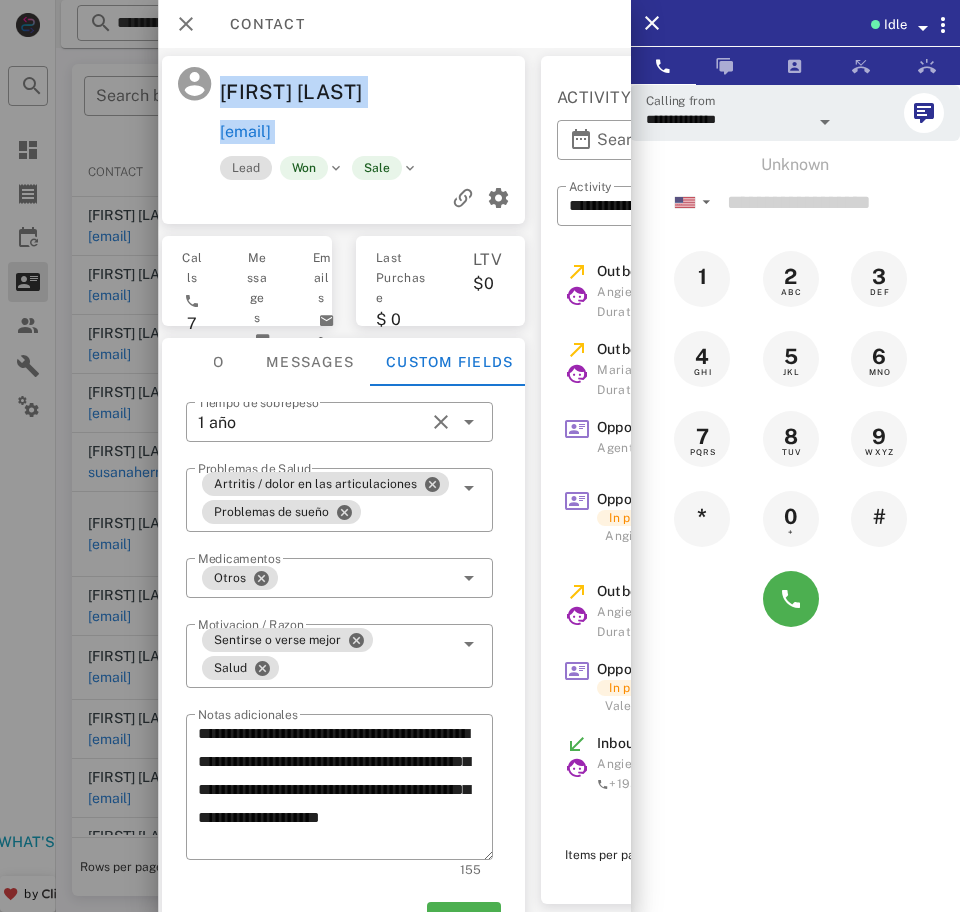 drag, startPoint x: 439, startPoint y: 172, endPoint x: 224, endPoint y: 93, distance: 229.05458 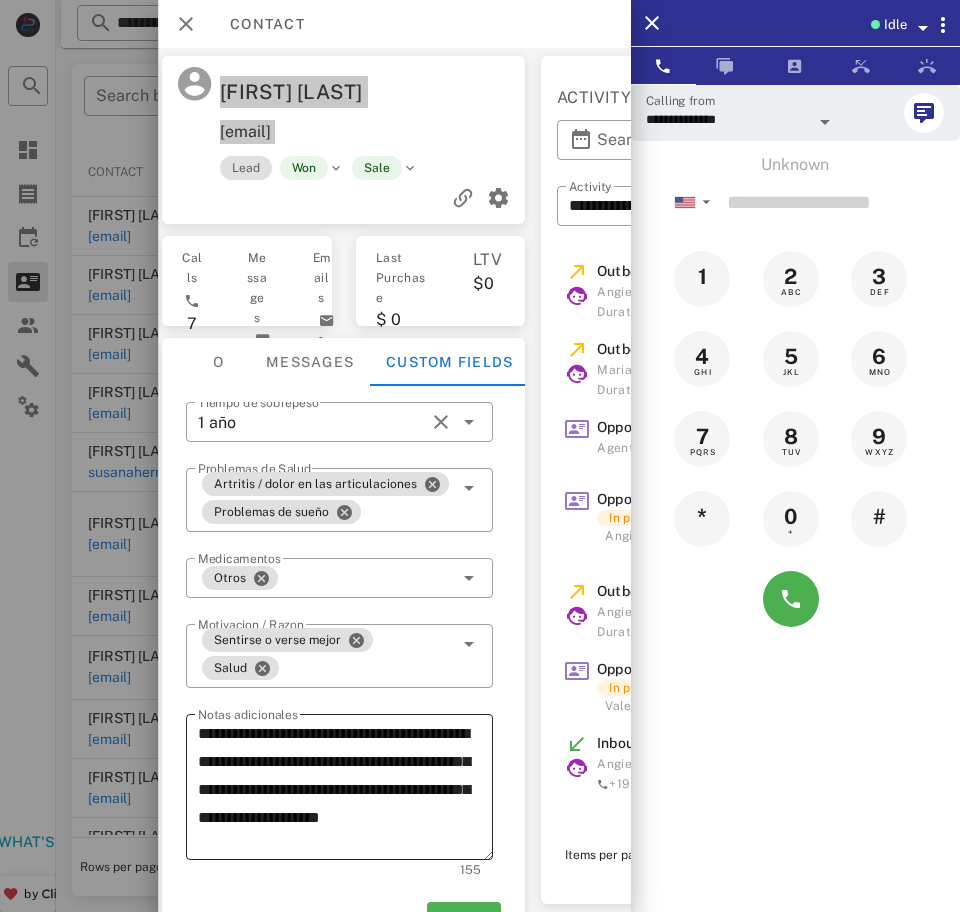 scroll, scrollTop: 101, scrollLeft: 256, axis: both 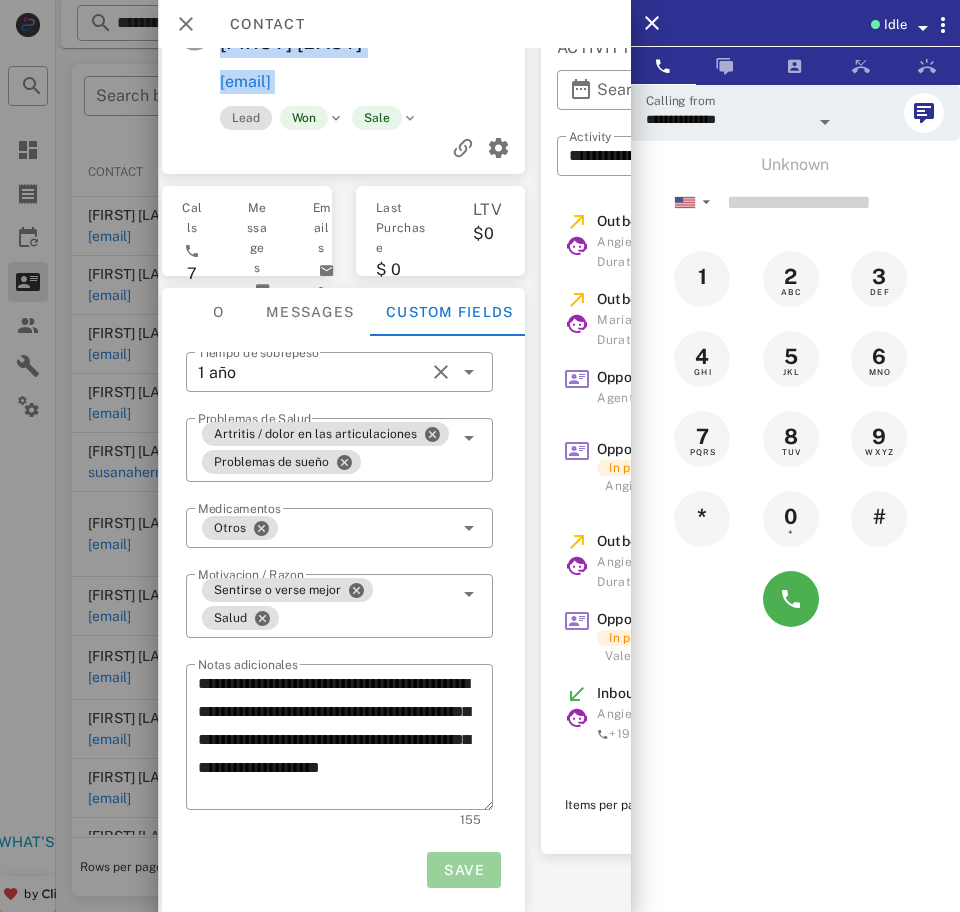 click on "Save" at bounding box center [464, 870] 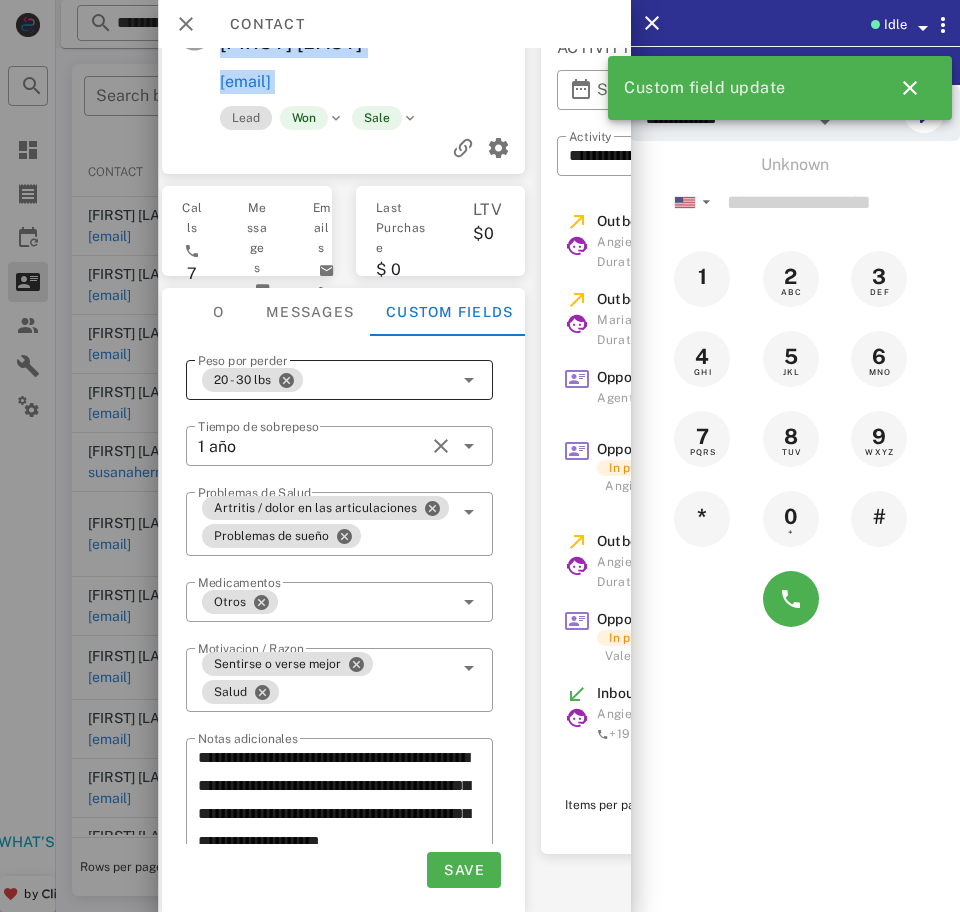 scroll, scrollTop: 74, scrollLeft: 0, axis: vertical 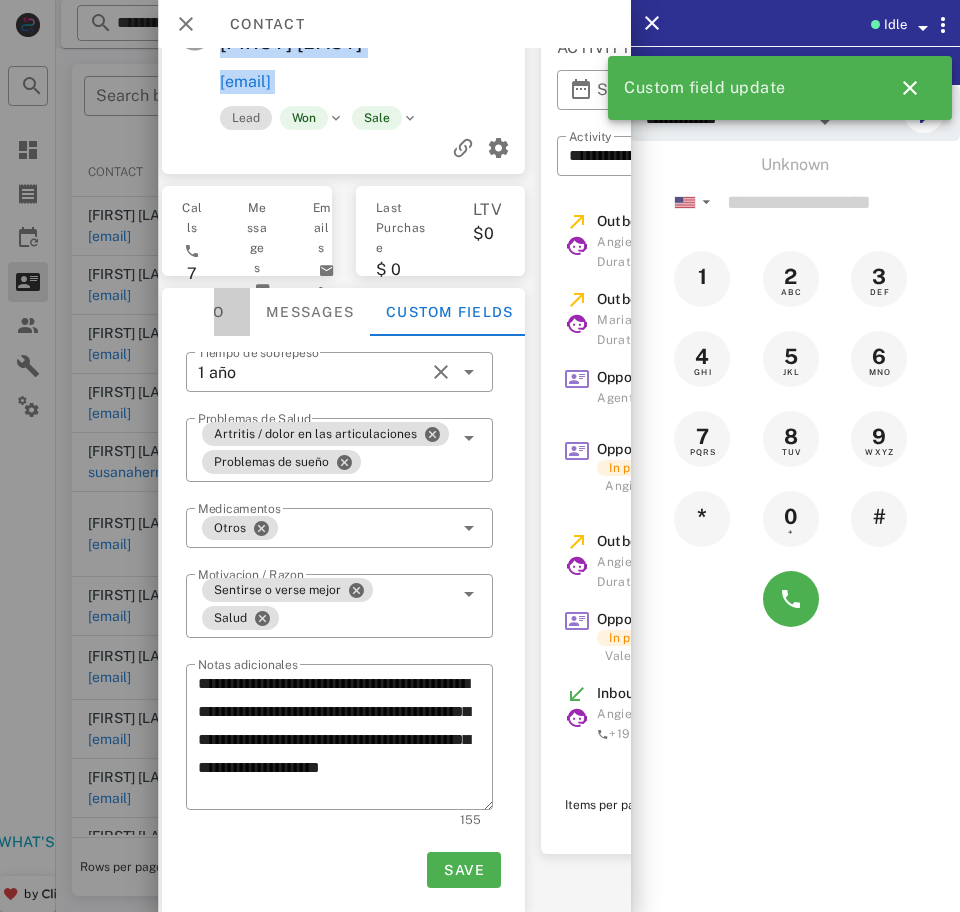 click on "Info" at bounding box center [205, 312] 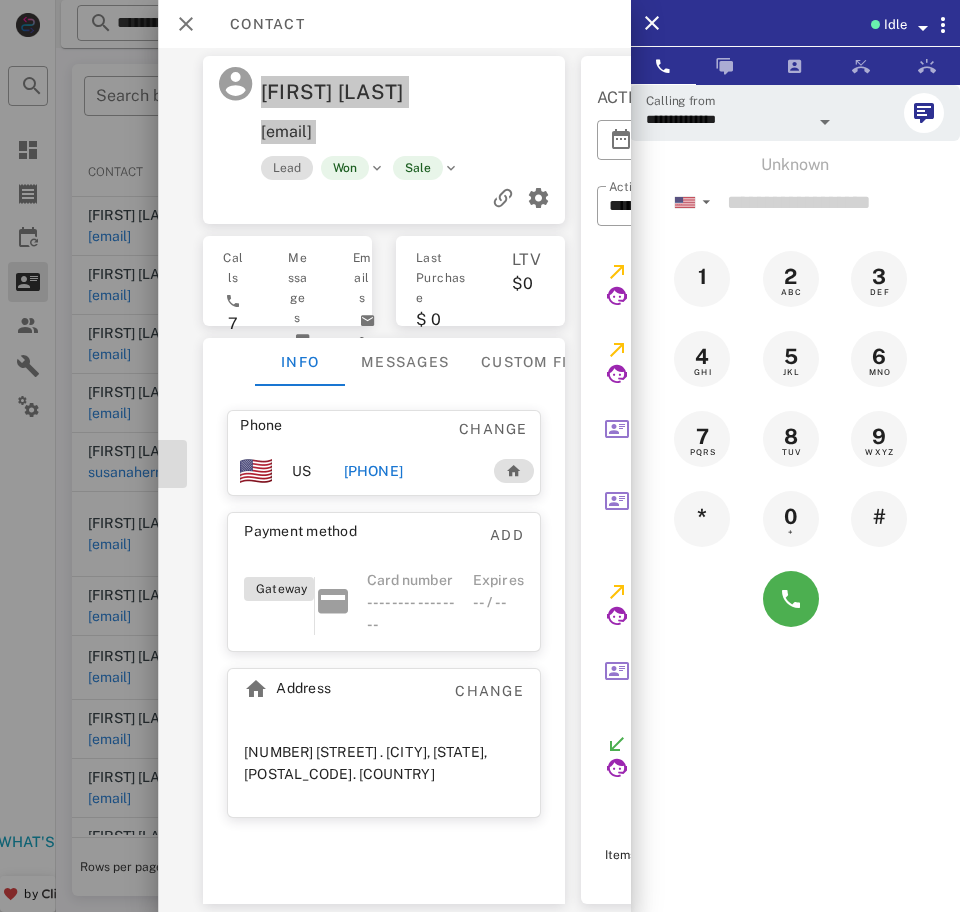 scroll, scrollTop: 0, scrollLeft: 186, axis: horizontal 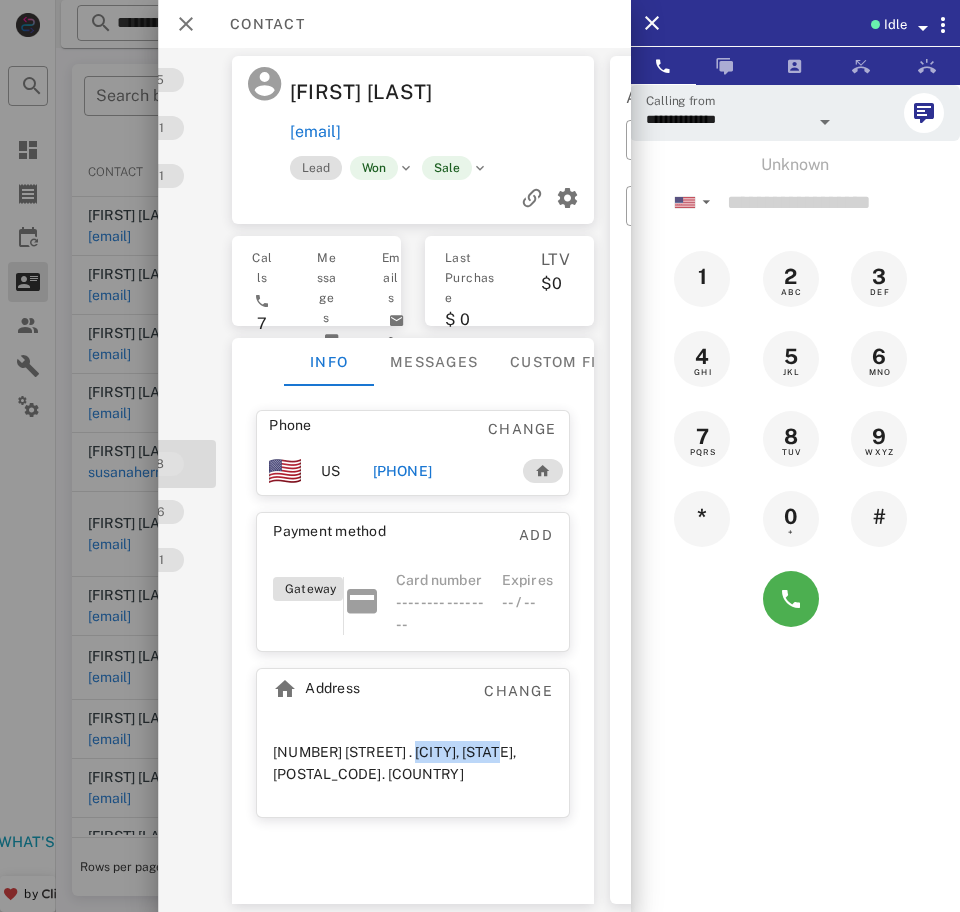 drag, startPoint x: 441, startPoint y: 781, endPoint x: 520, endPoint y: 785, distance: 79.101204 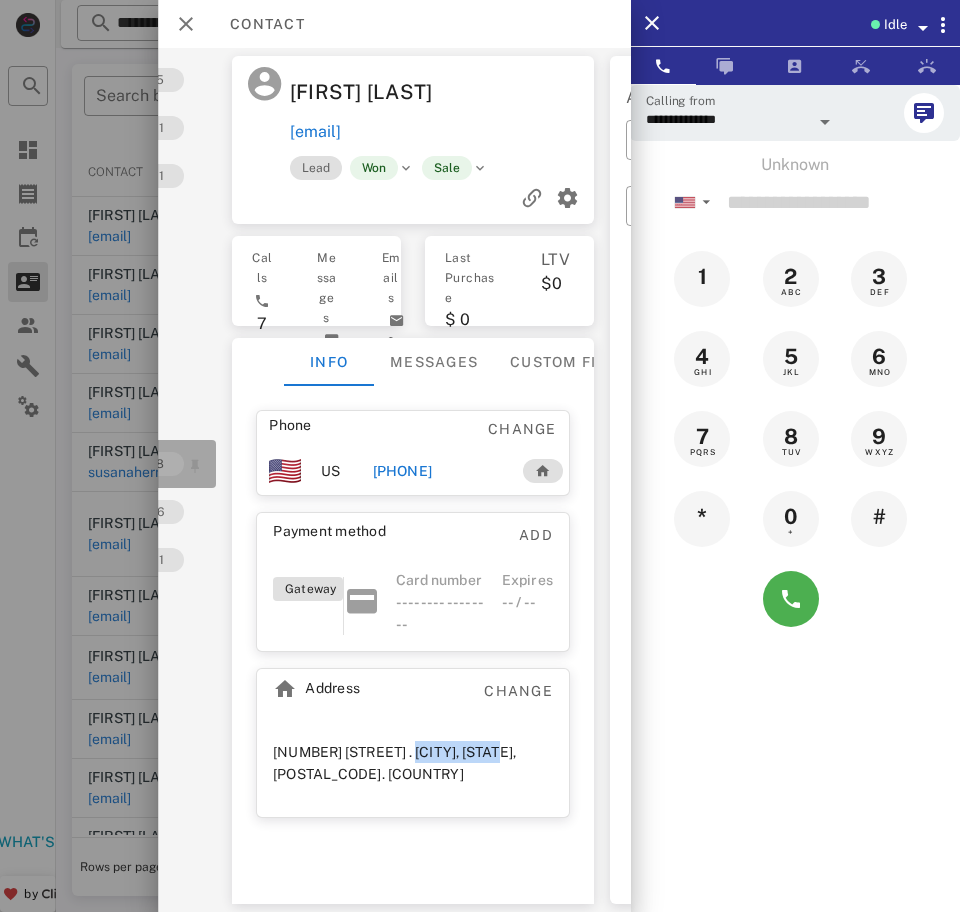 click on "8" at bounding box center [172, 464] 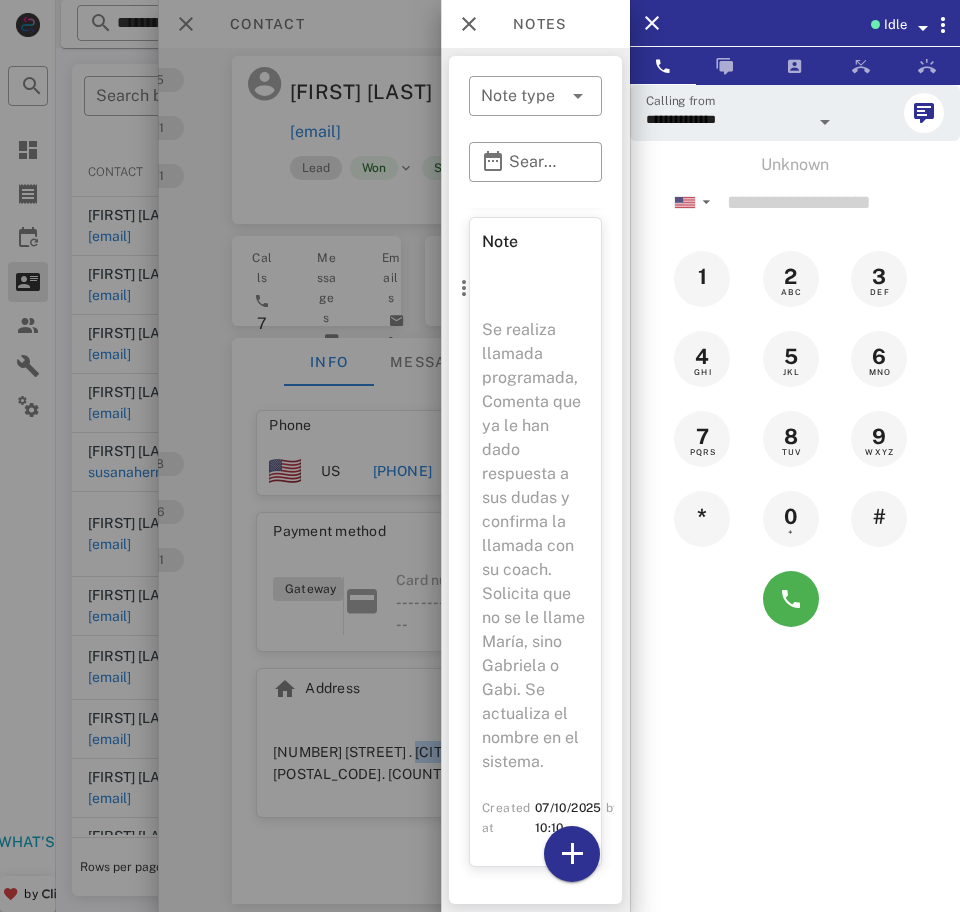 scroll, scrollTop: 3255, scrollLeft: 0, axis: vertical 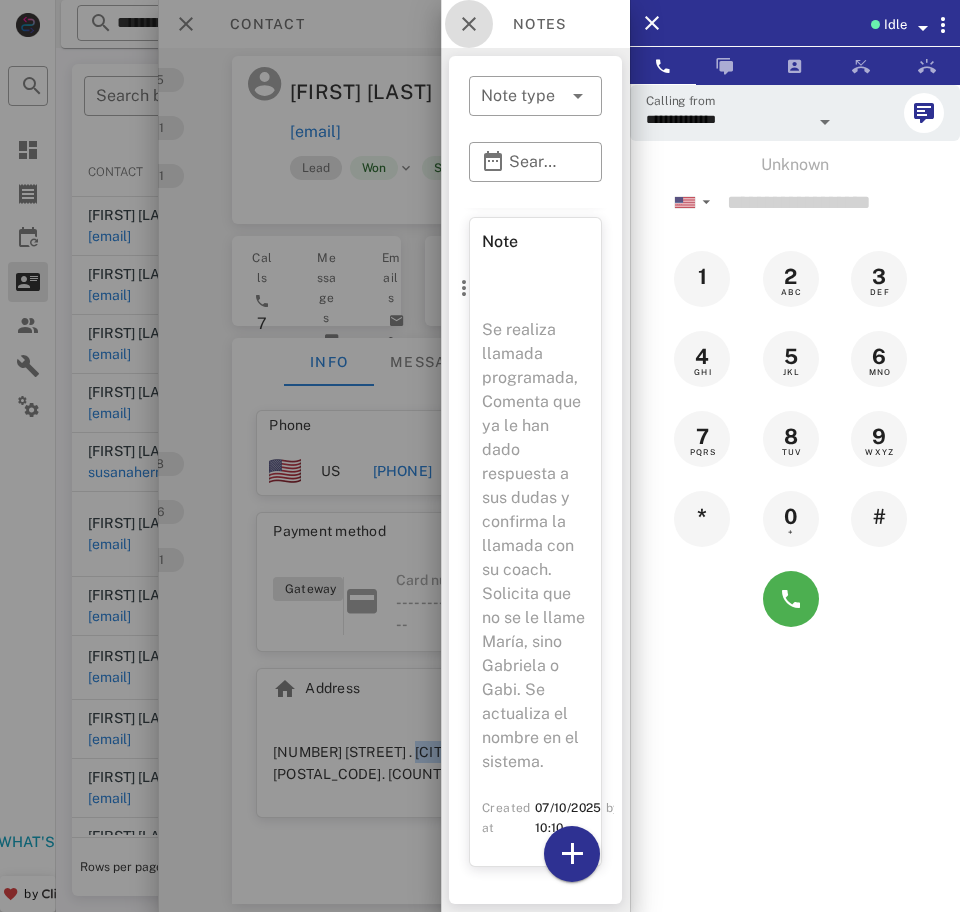 click at bounding box center [469, 24] 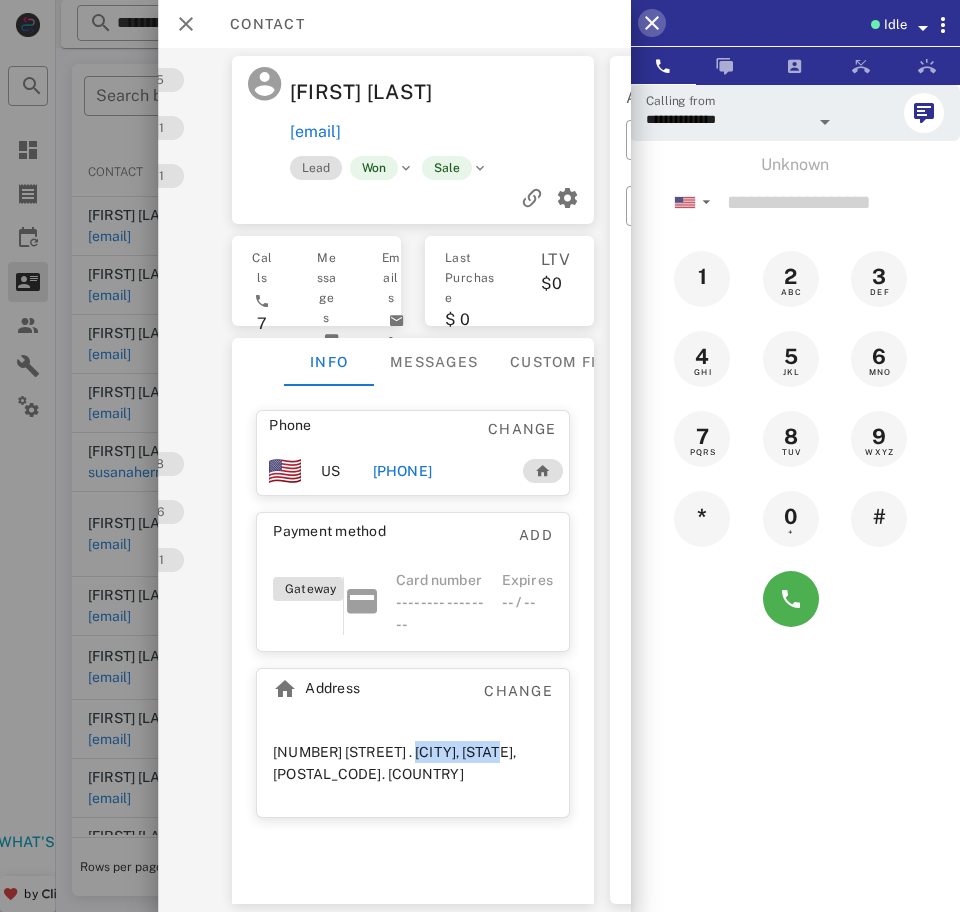 click at bounding box center [652, 23] 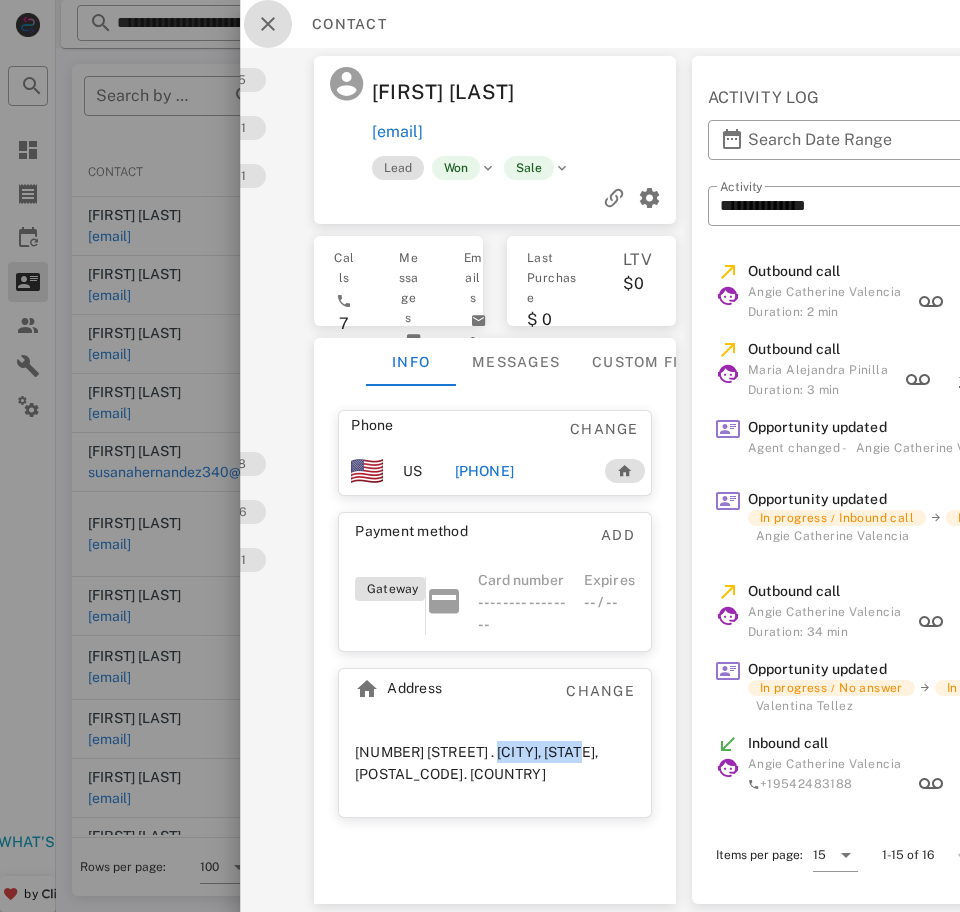 click at bounding box center [268, 24] 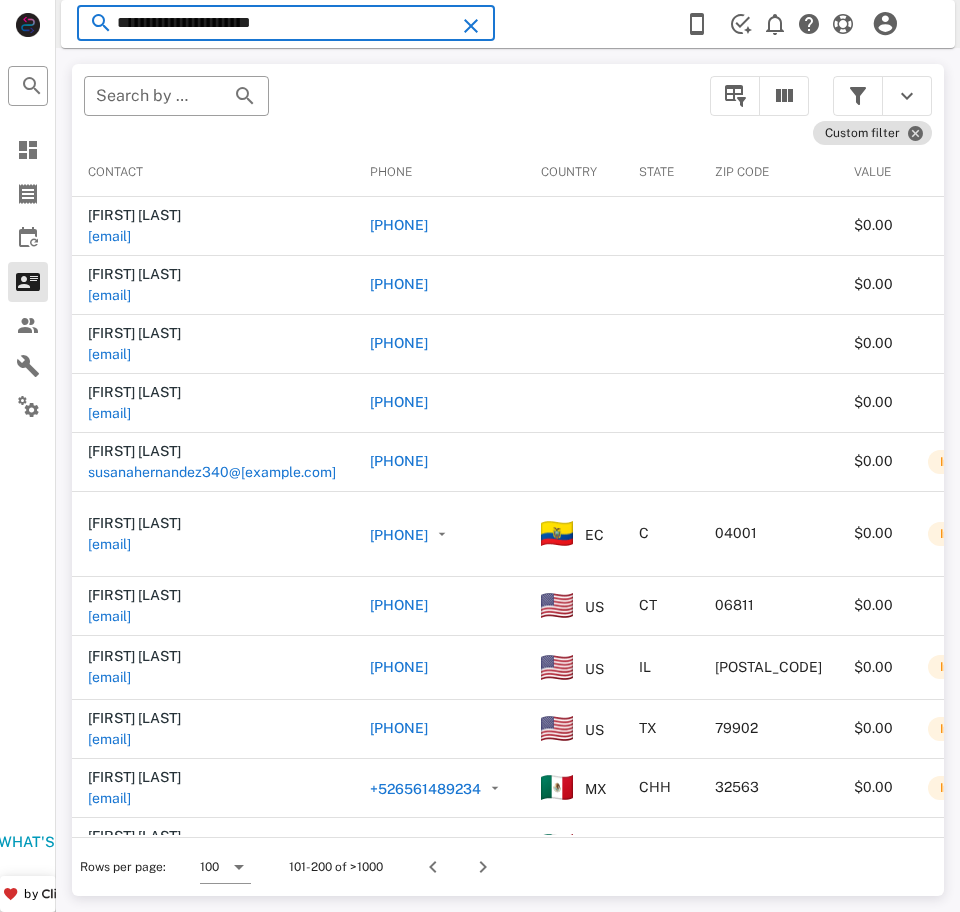 click on "**********" at bounding box center (286, 23) 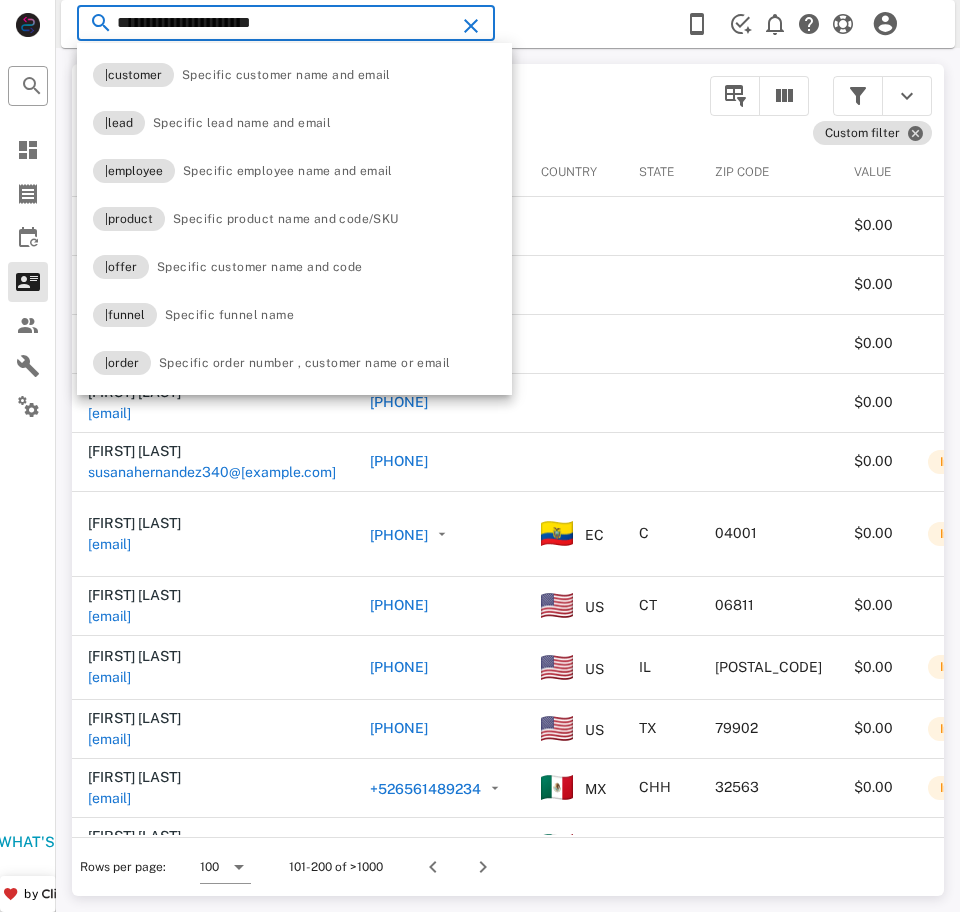 paste on "**" 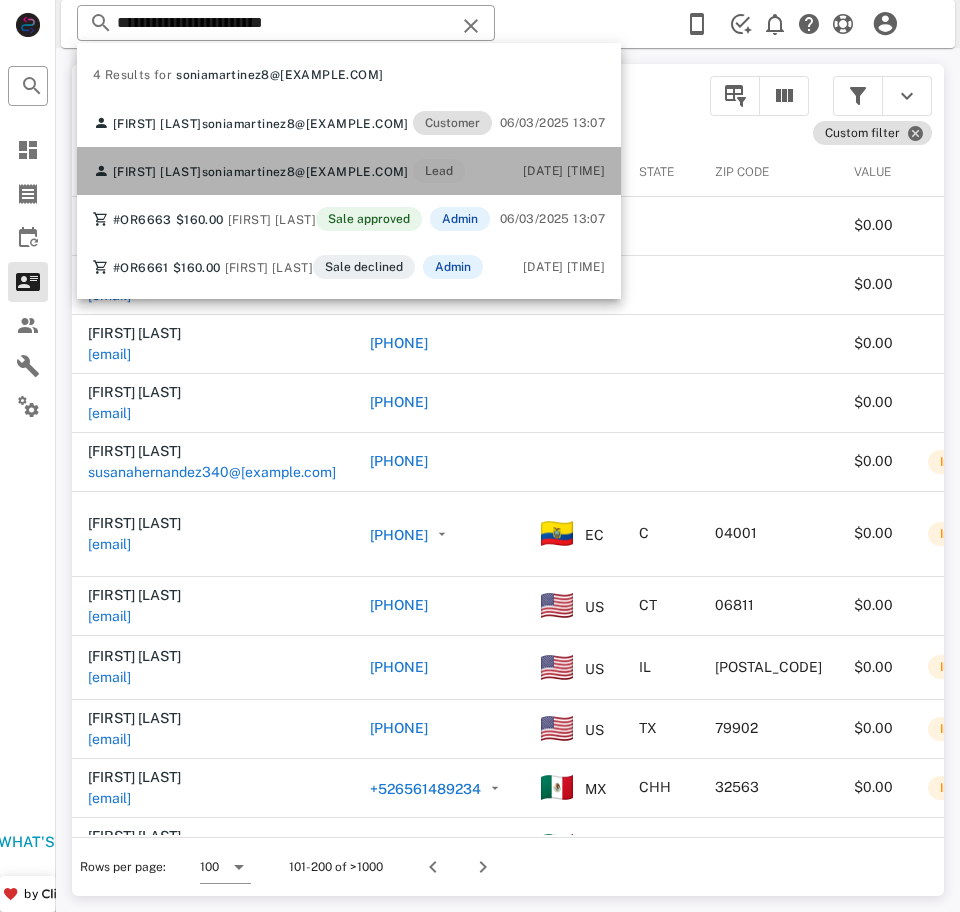 click on "[EMAIL]" at bounding box center (305, 172) 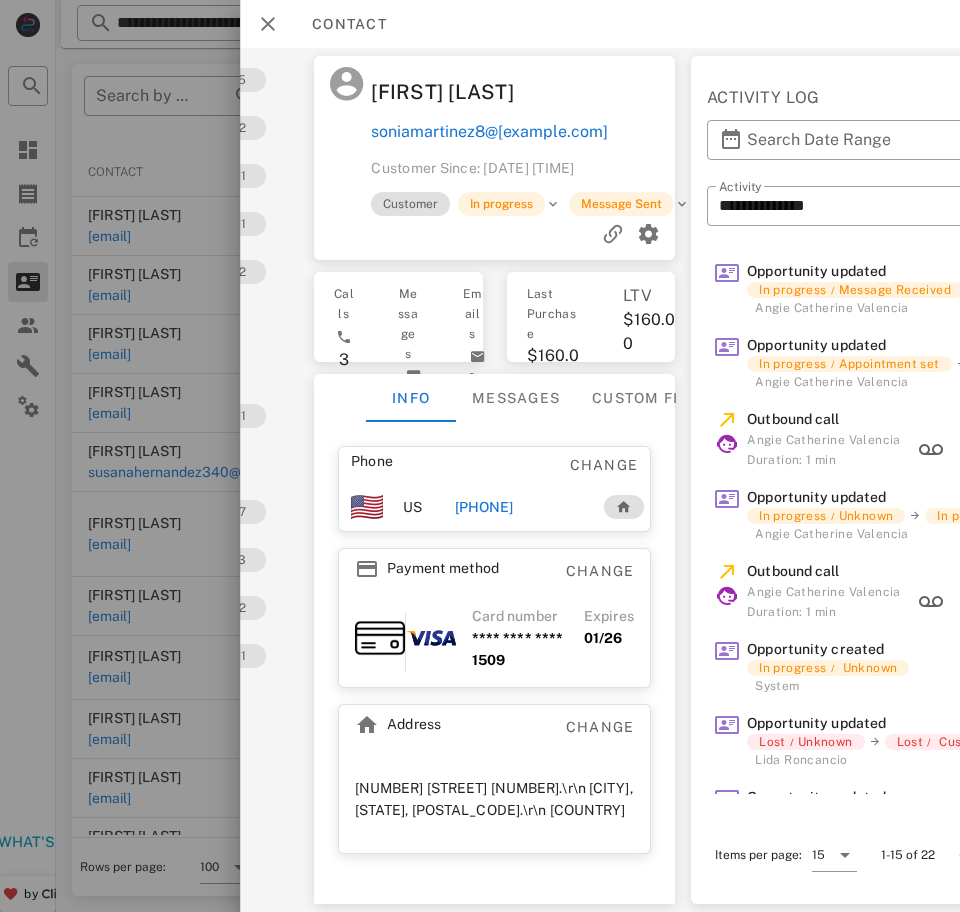 scroll, scrollTop: 0, scrollLeft: 198, axis: horizontal 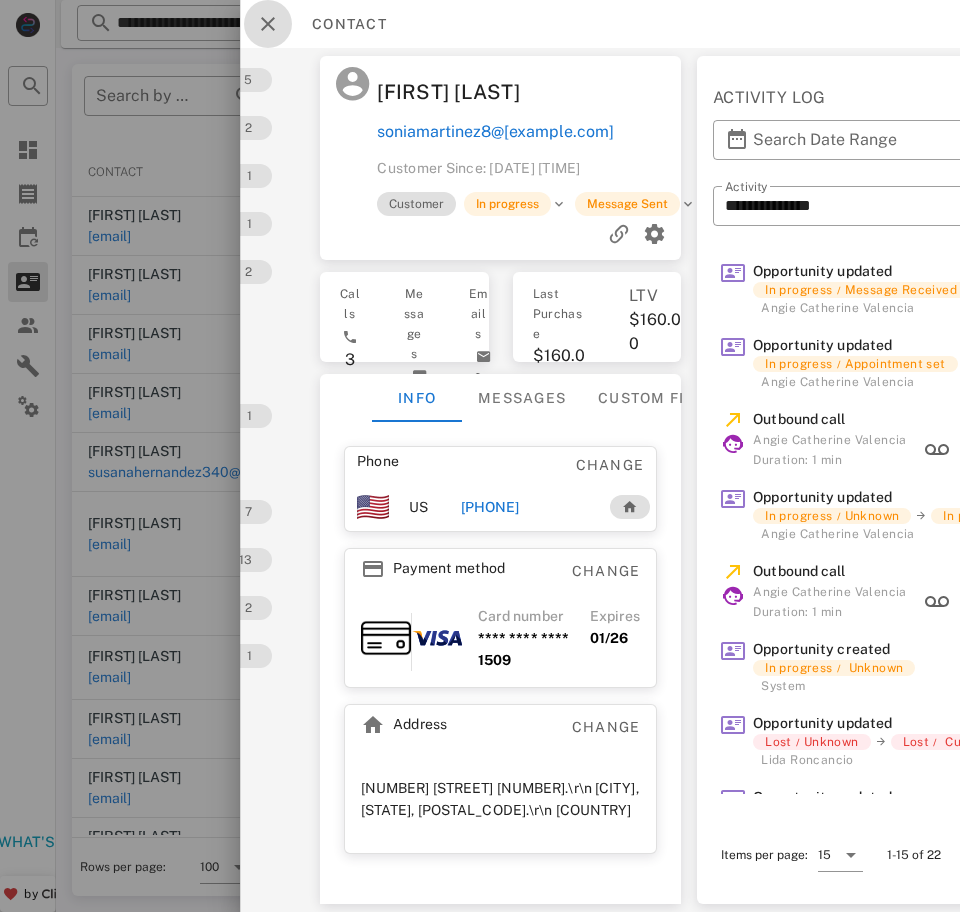 click at bounding box center [268, 24] 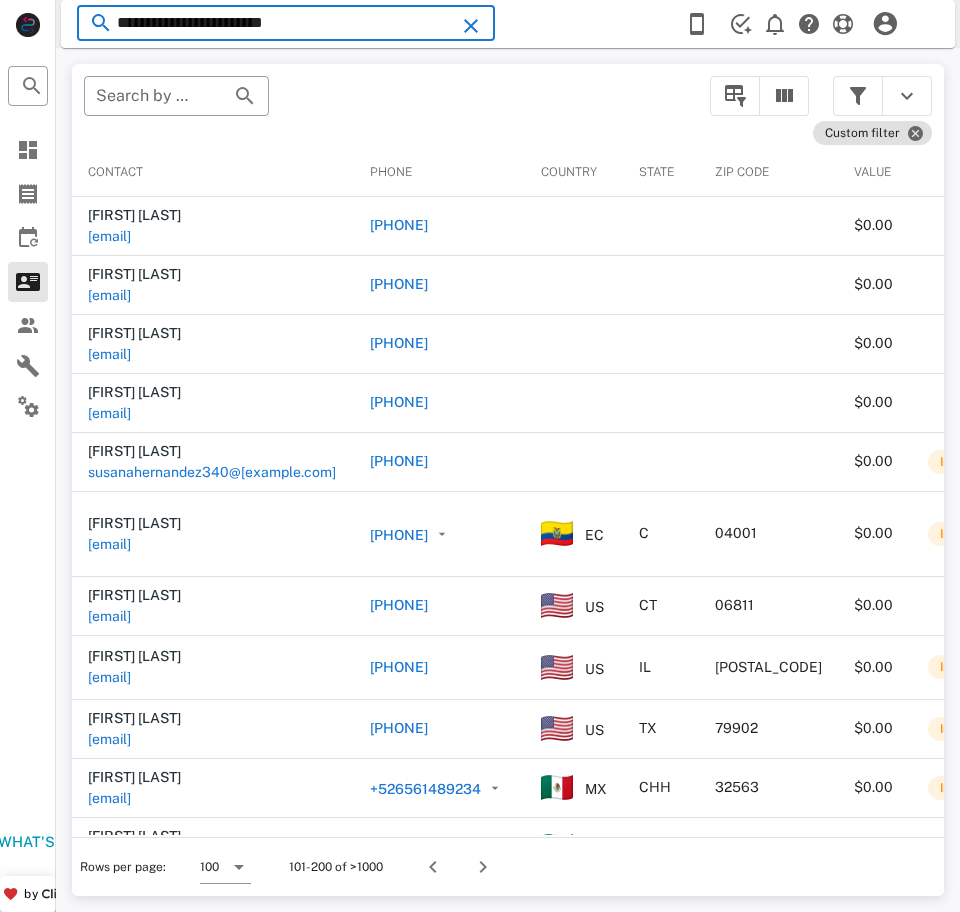 click on "**********" at bounding box center [286, 23] 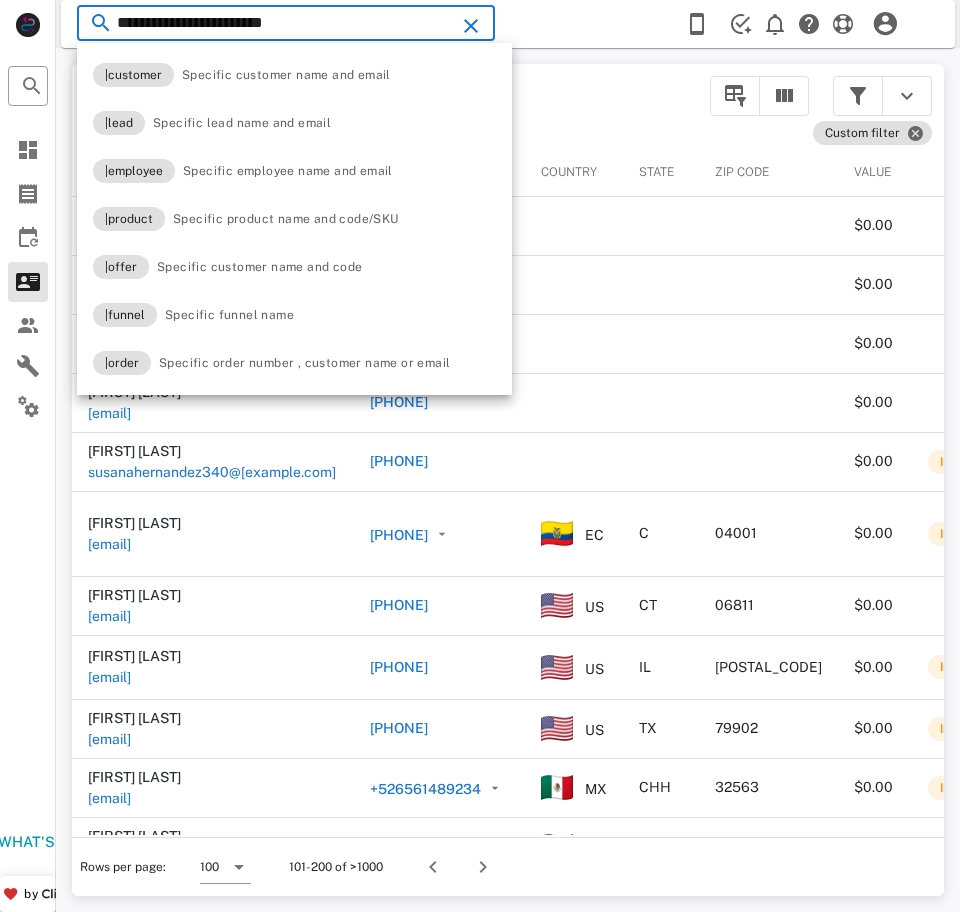 paste on "*" 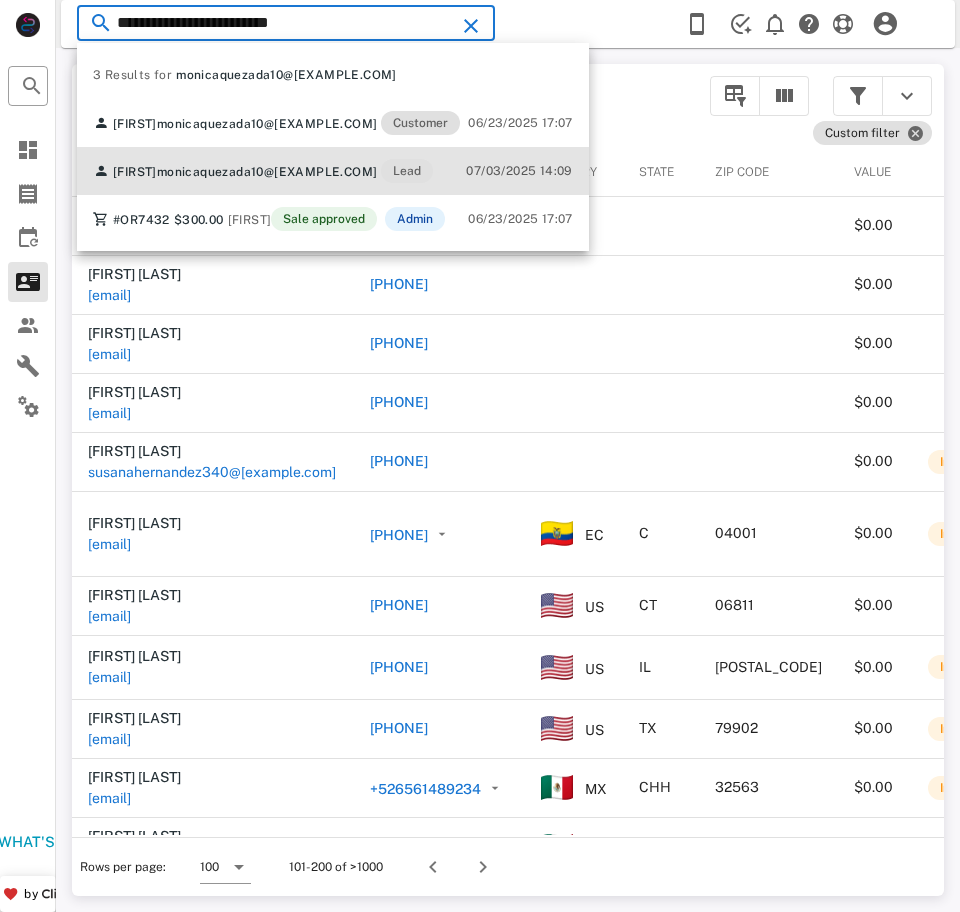 click on "monicaquezada10@gmail.com" at bounding box center [267, 172] 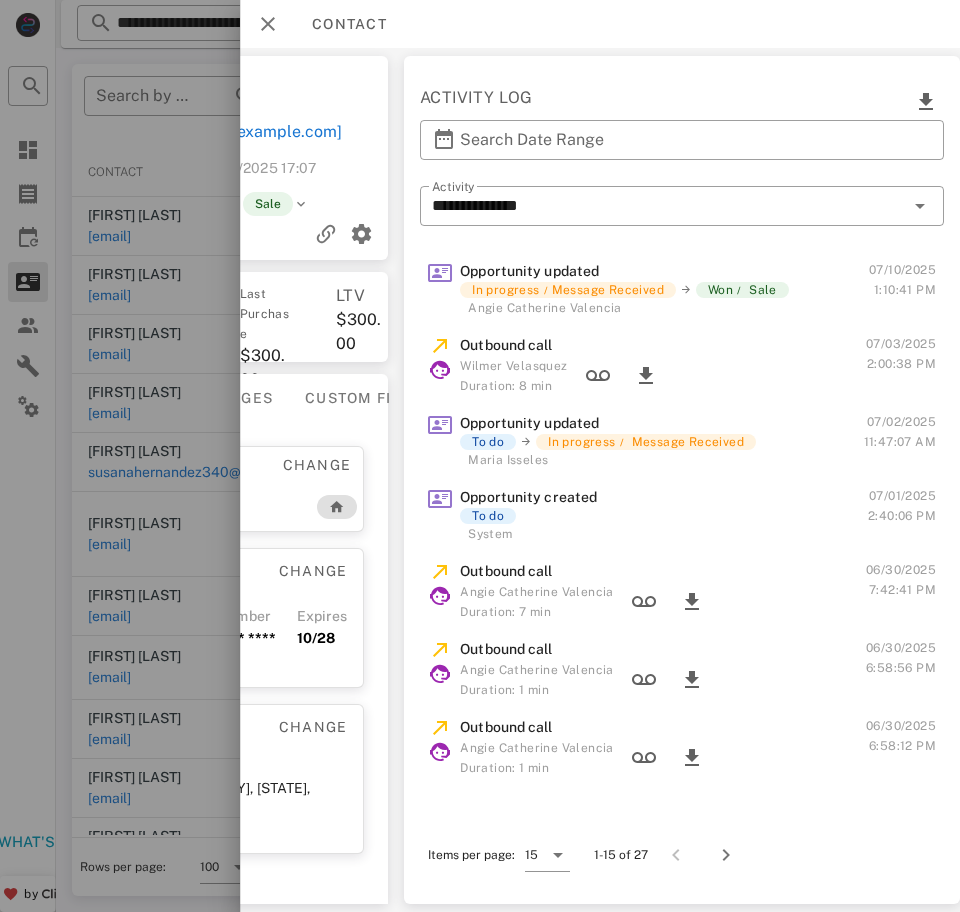 scroll, scrollTop: 0, scrollLeft: 499, axis: horizontal 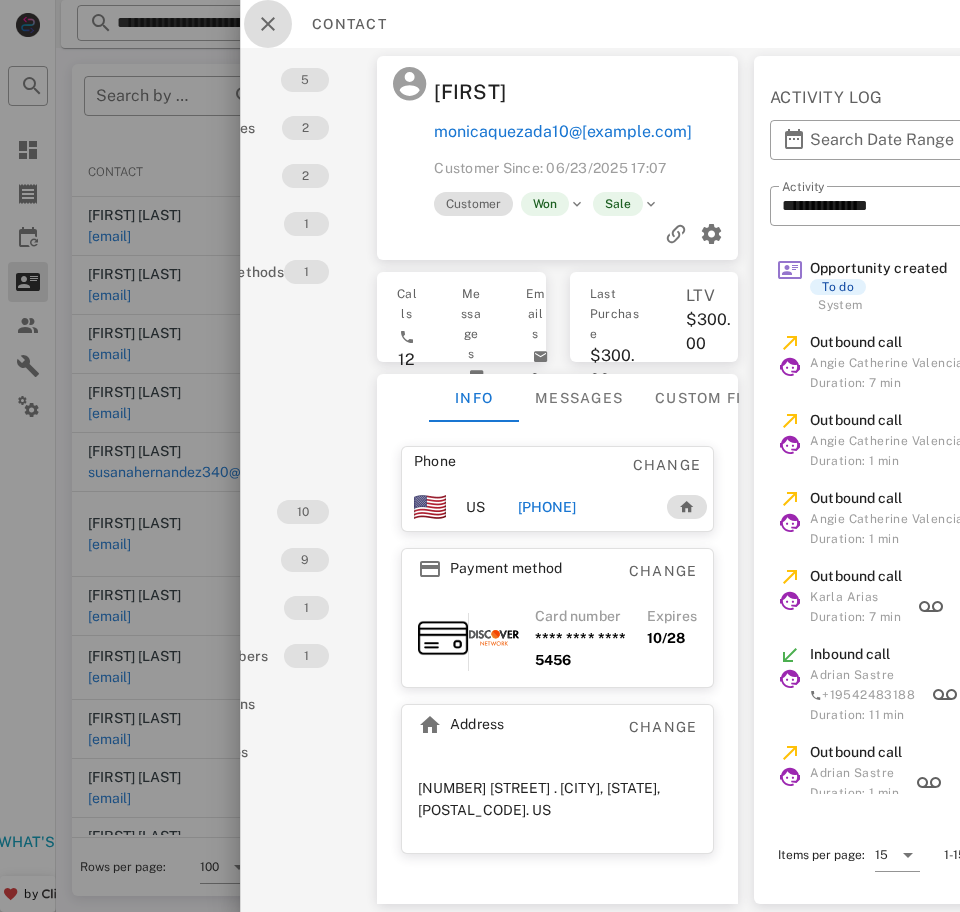 click at bounding box center [268, 24] 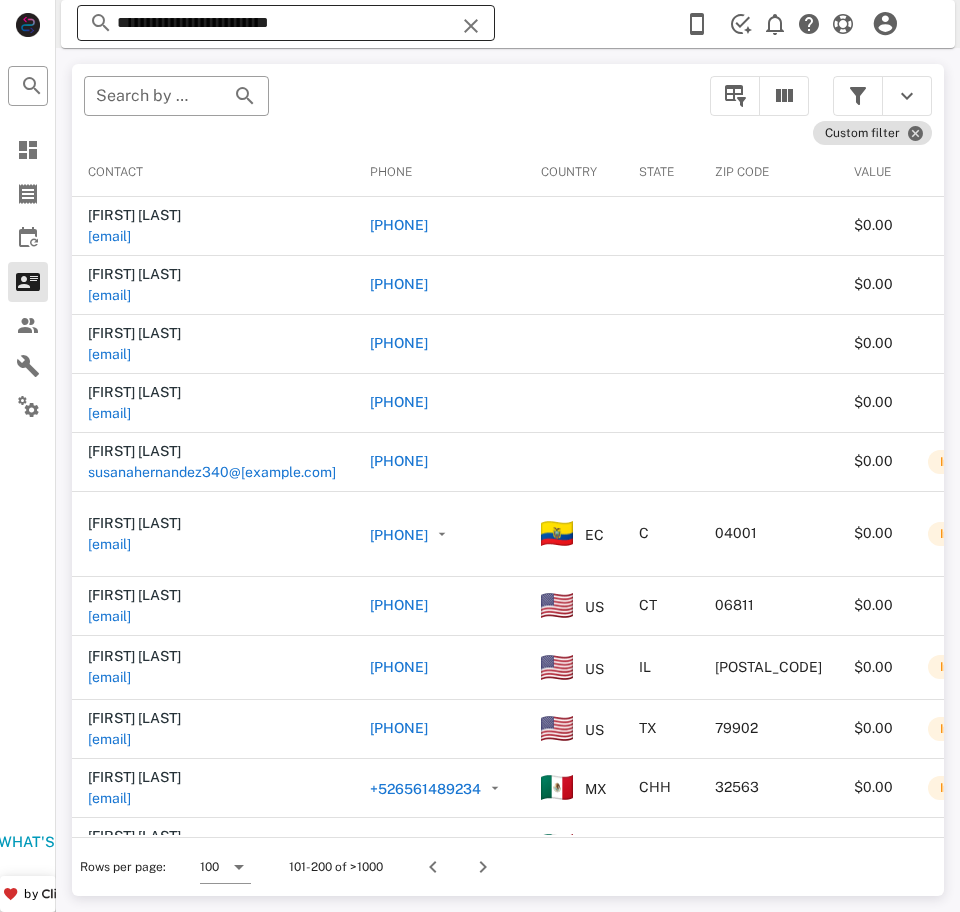 click on "**********" at bounding box center (286, 23) 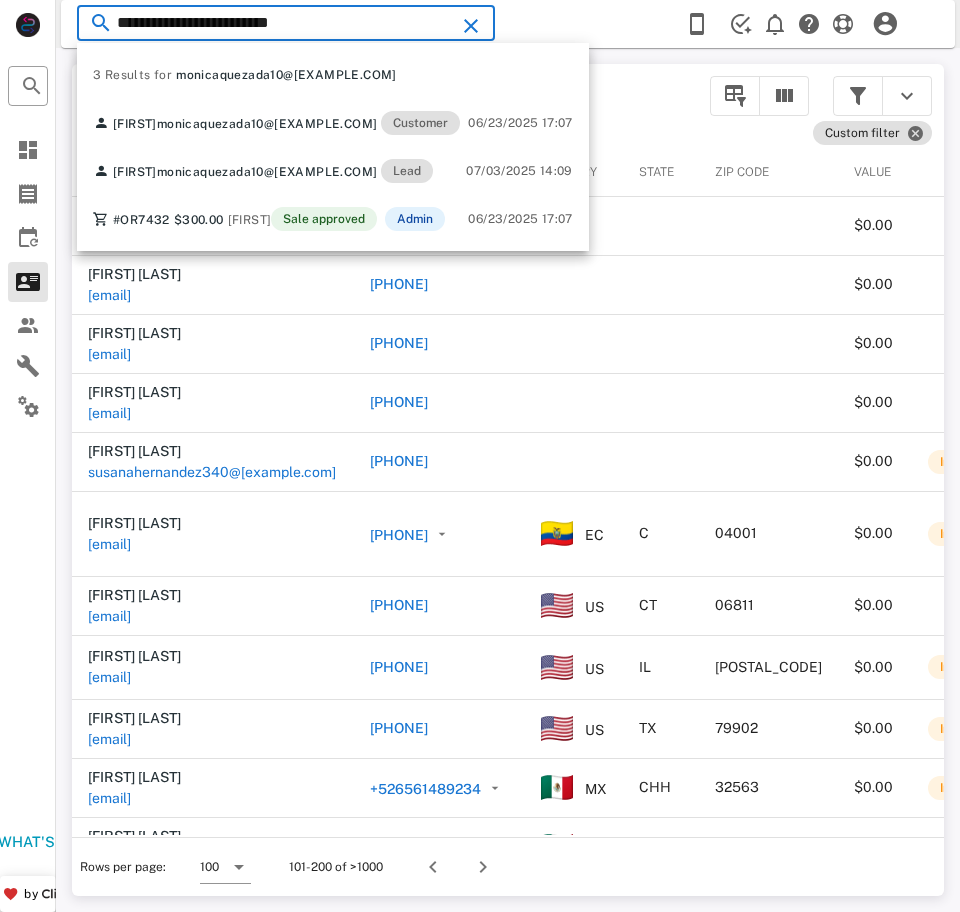 click on "**********" at bounding box center [286, 23] 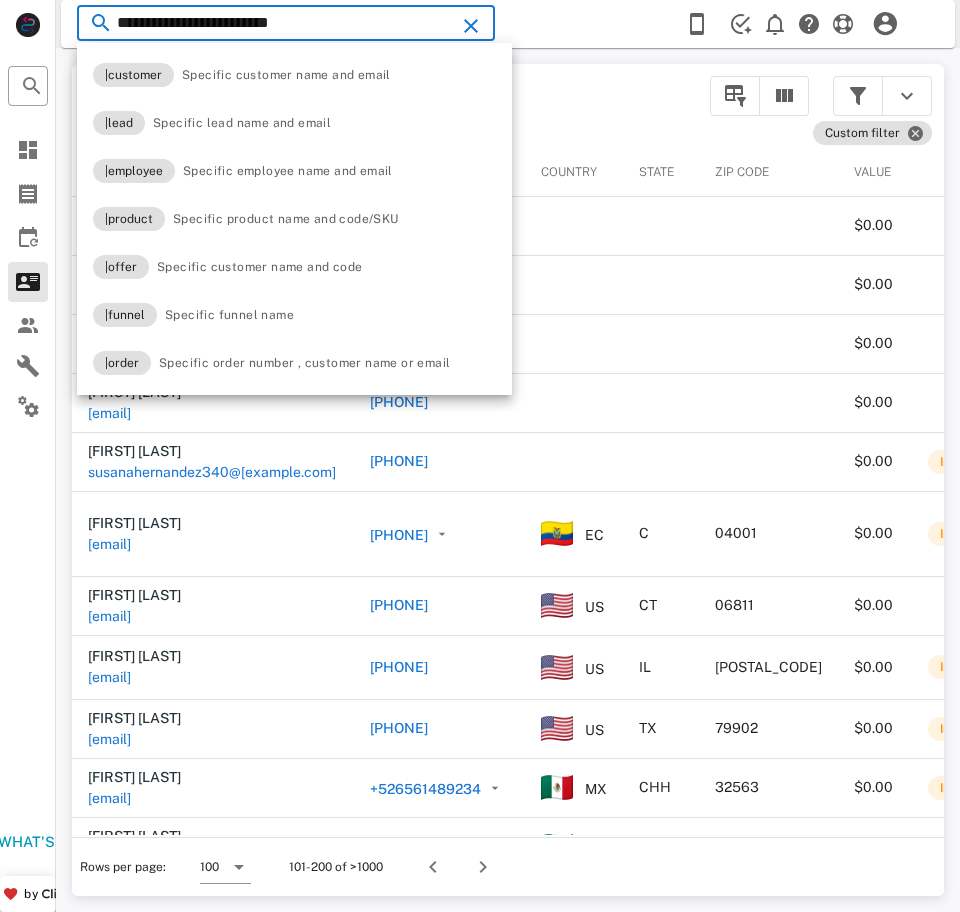 paste 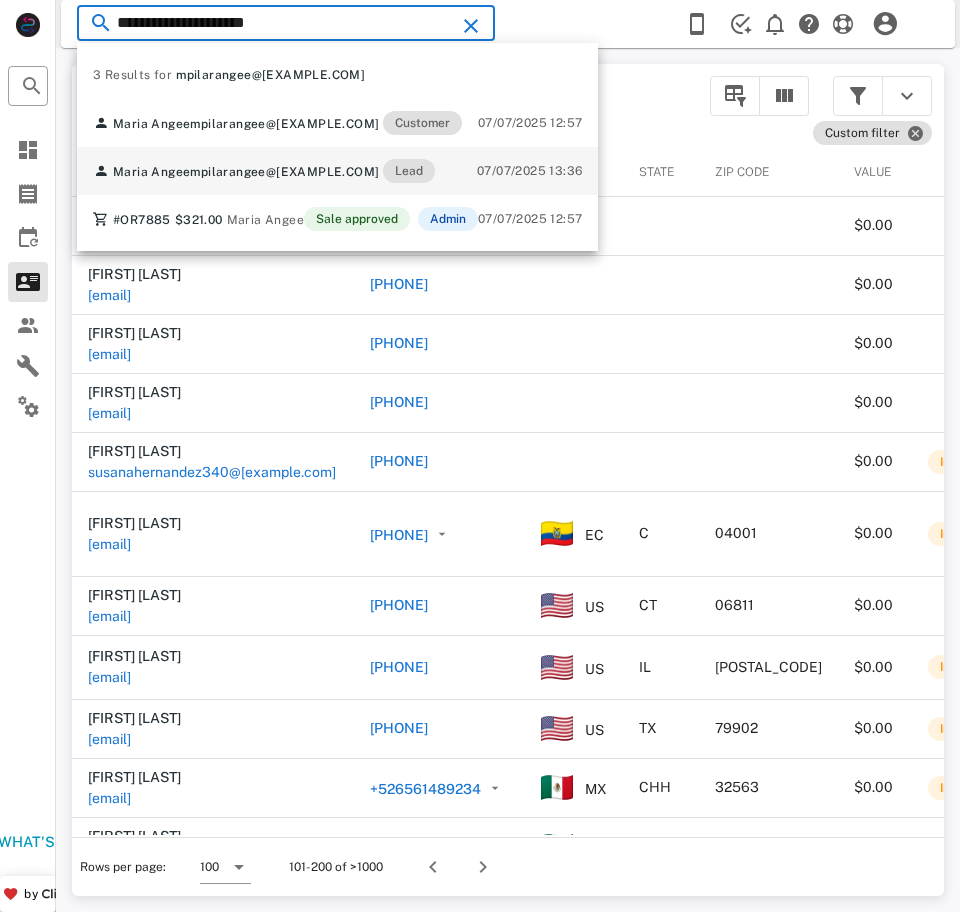type on "**********" 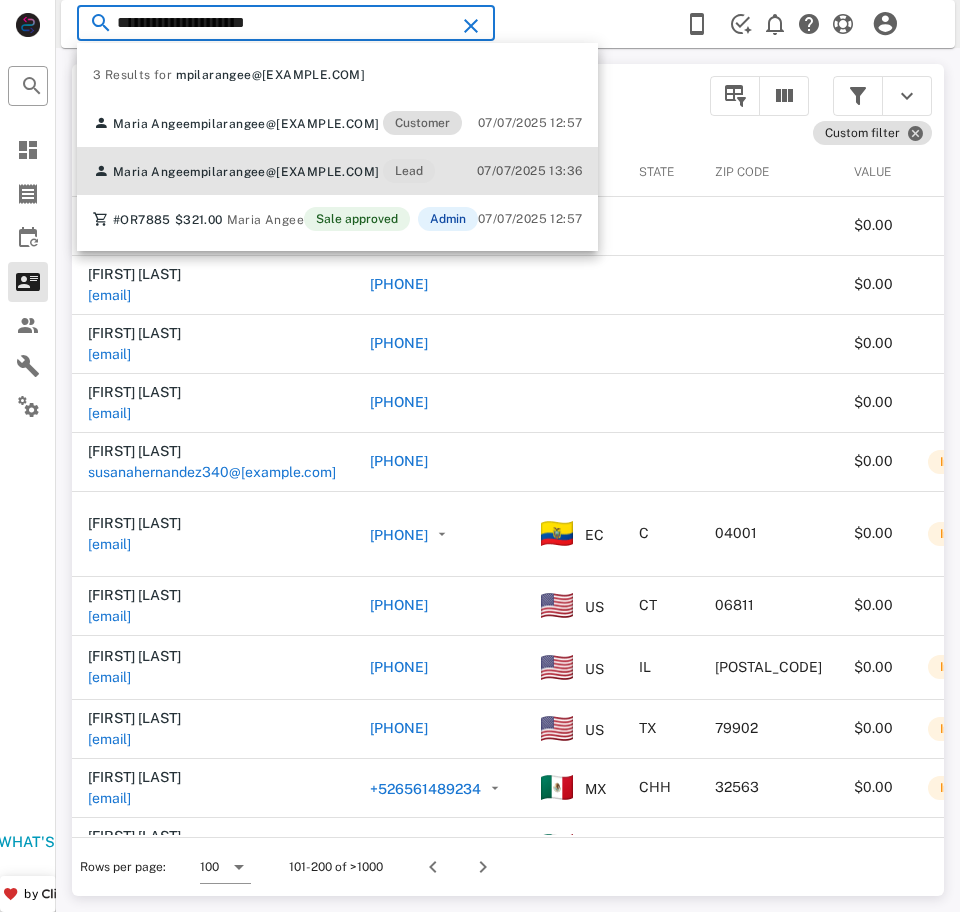 click on "Maria Angee   mpilarangee@gmail.com   Lead" at bounding box center (264, 171) 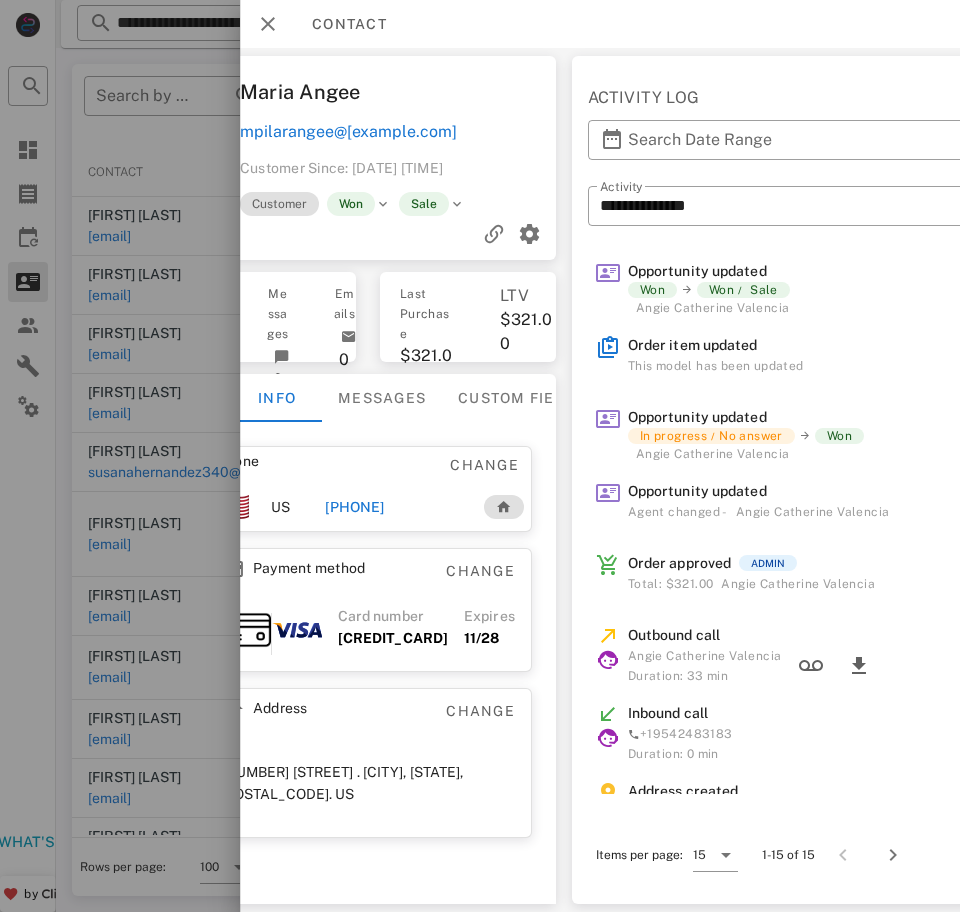 scroll, scrollTop: 0, scrollLeft: 131, axis: horizontal 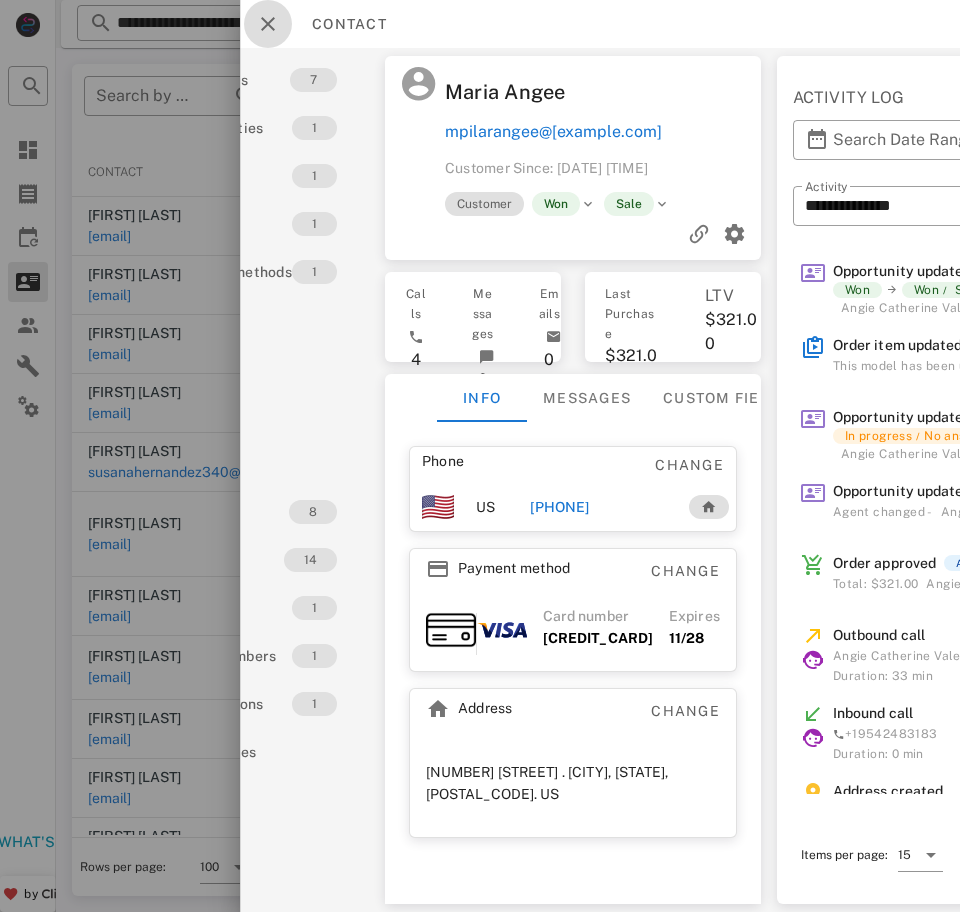 click at bounding box center [268, 24] 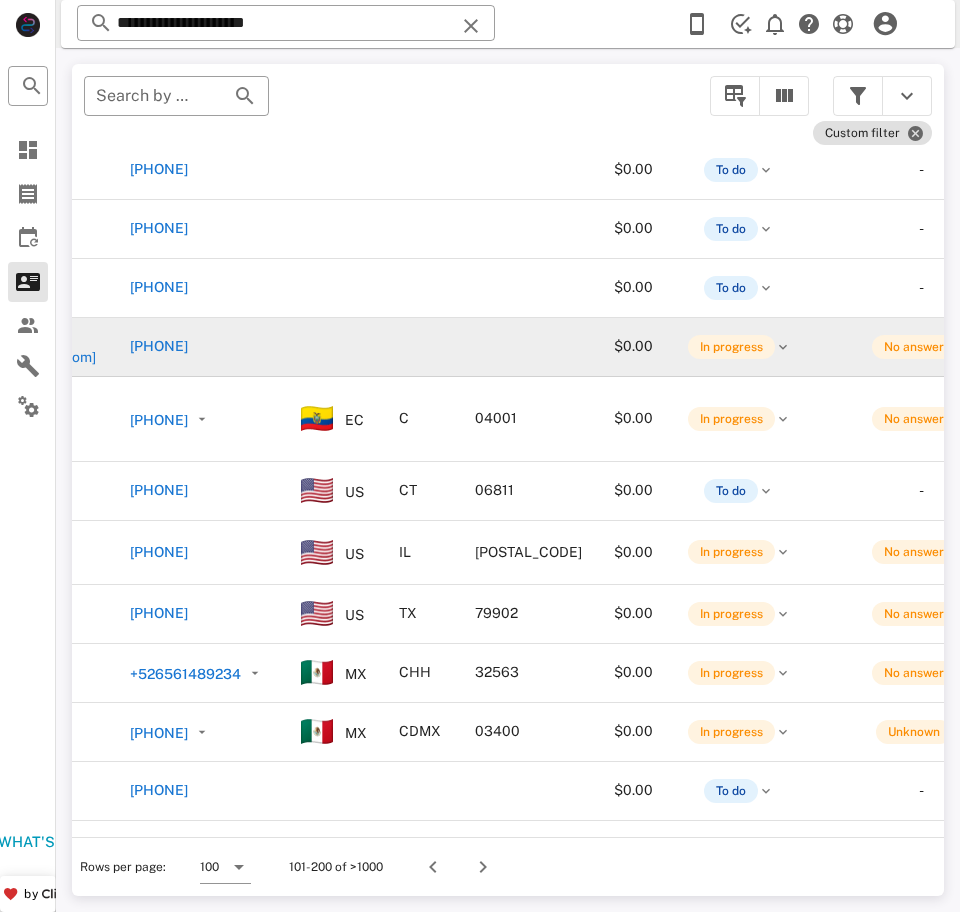 scroll, scrollTop: 115, scrollLeft: 0, axis: vertical 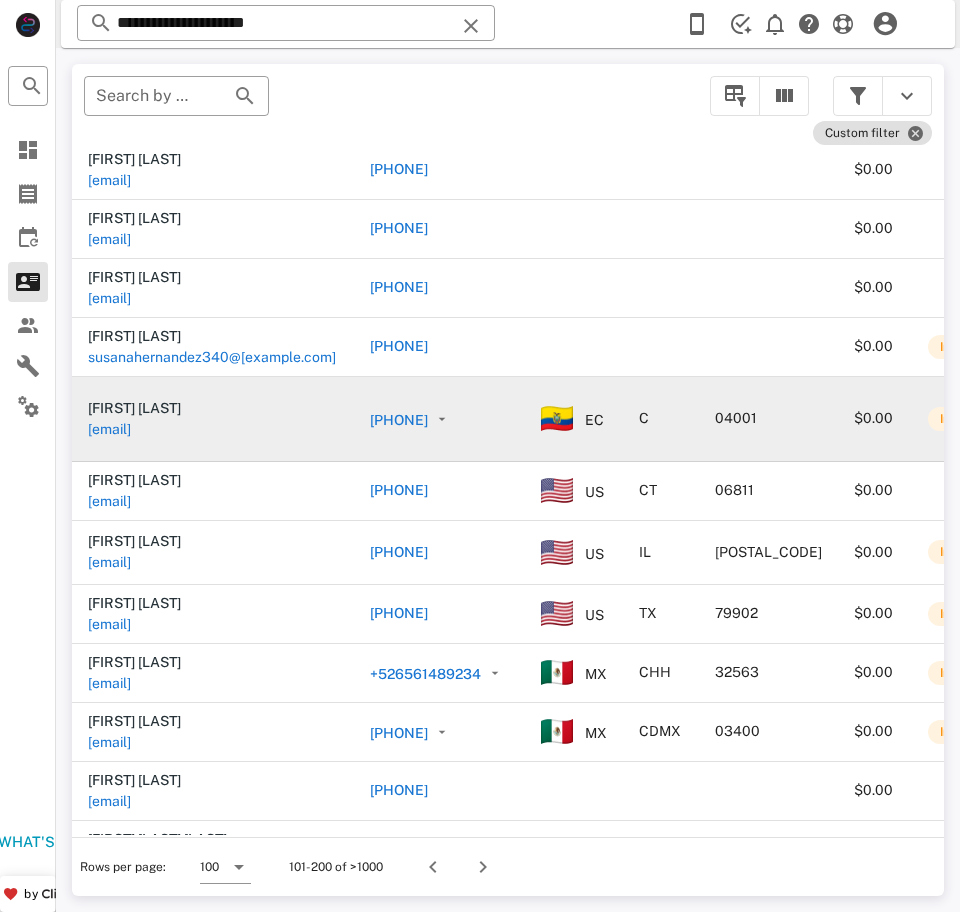 click on "carmitamire@hotmail.com" at bounding box center (109, 429) 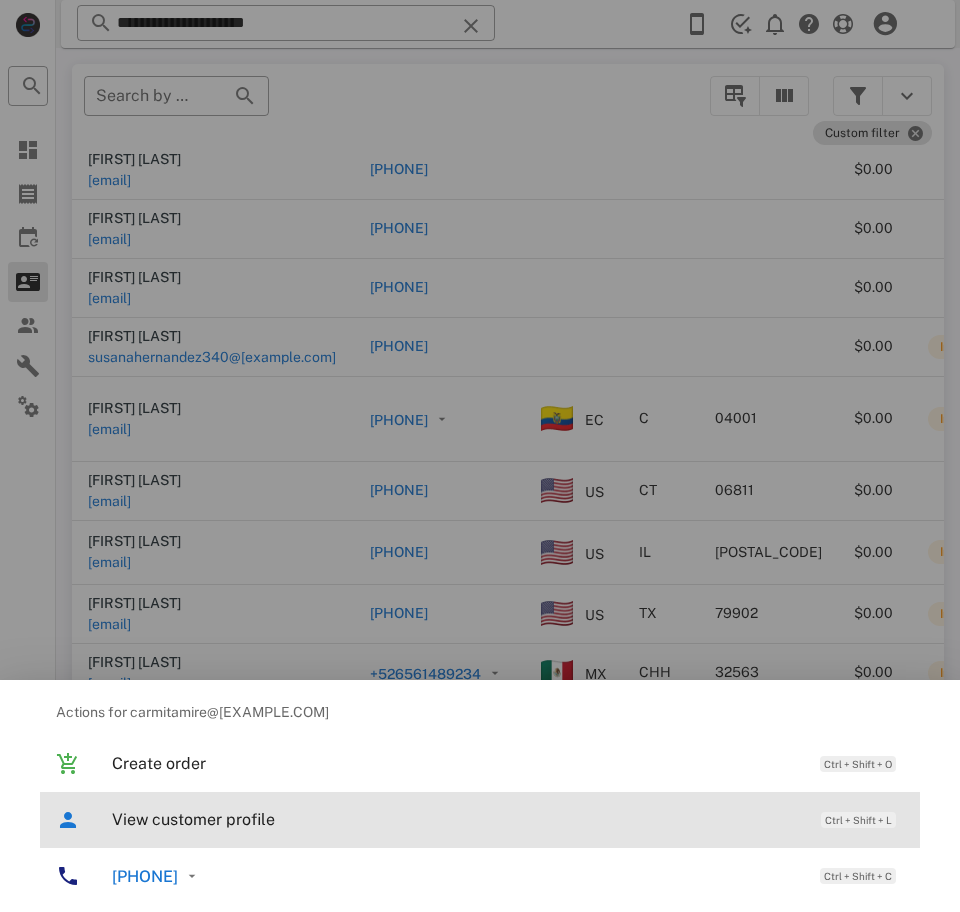 click on "View customer profile" at bounding box center (456, 819) 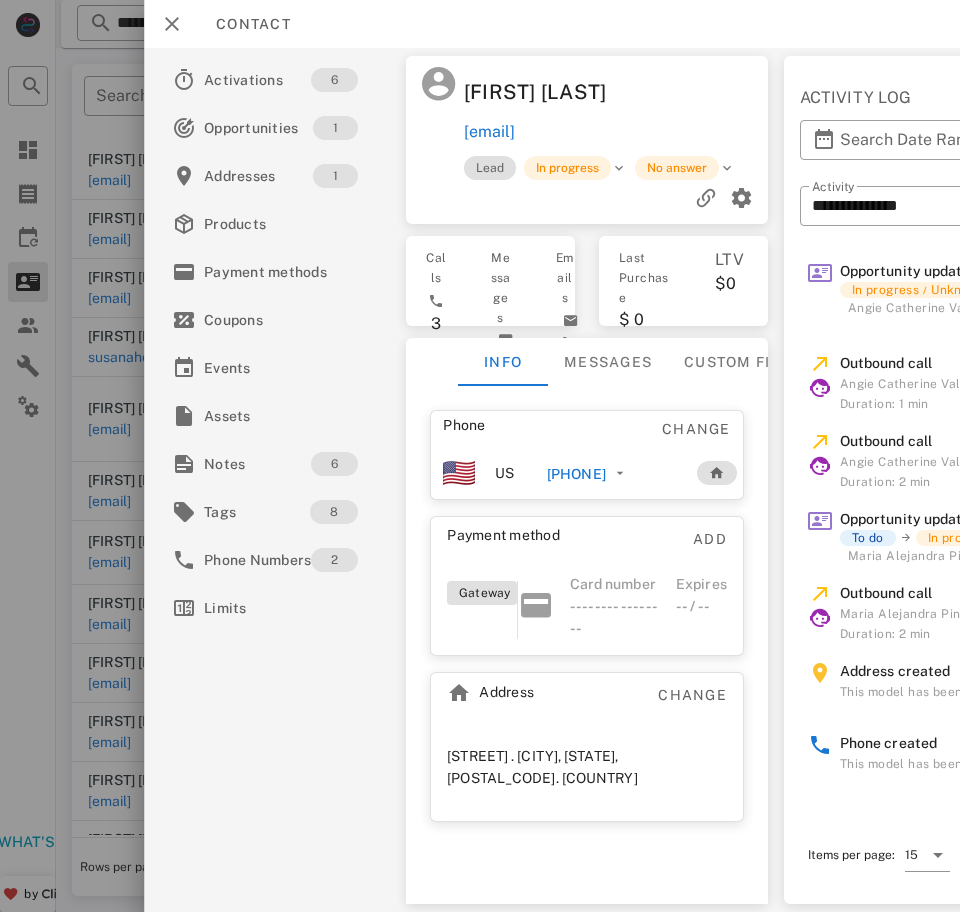click on "+593983306023" at bounding box center [576, 474] 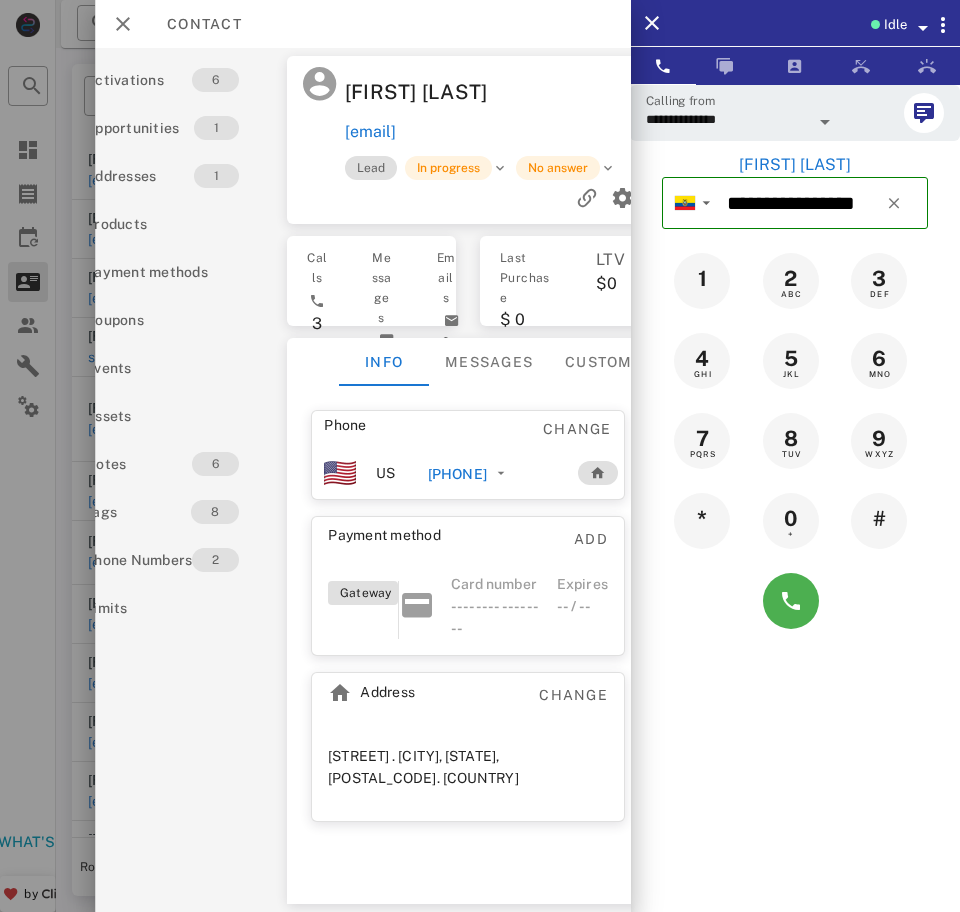 scroll, scrollTop: 0, scrollLeft: 22, axis: horizontal 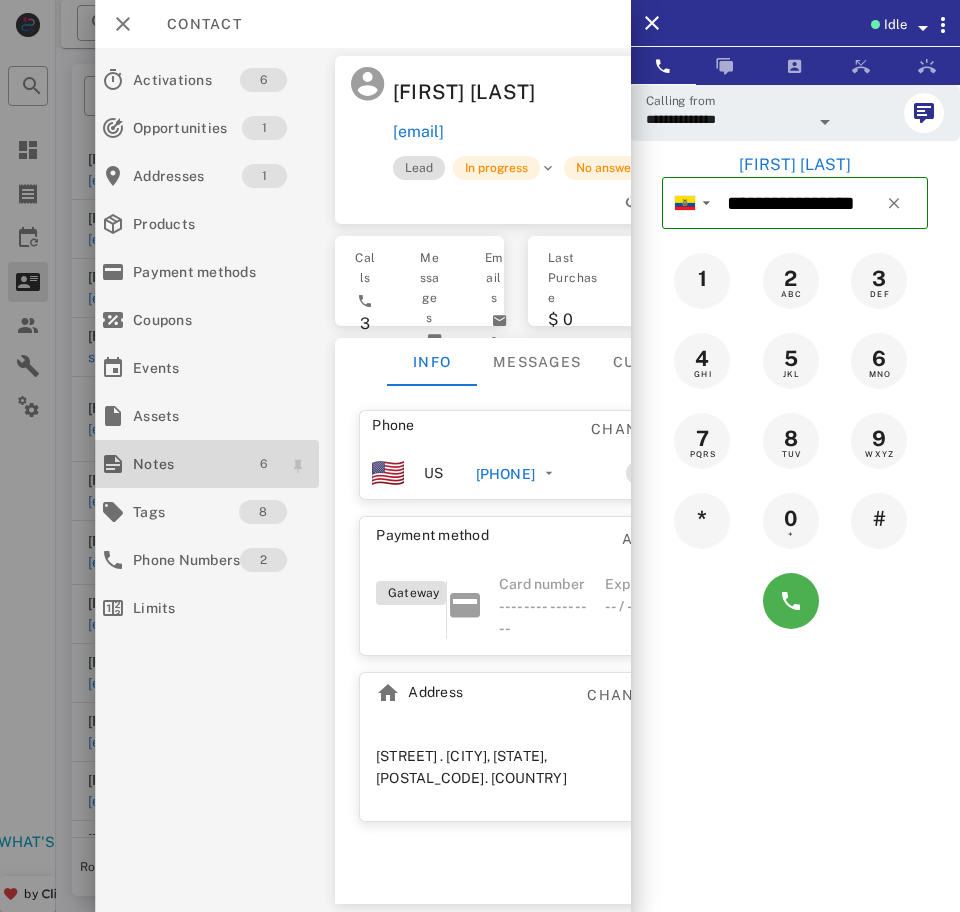 click on "6" at bounding box center (263, 464) 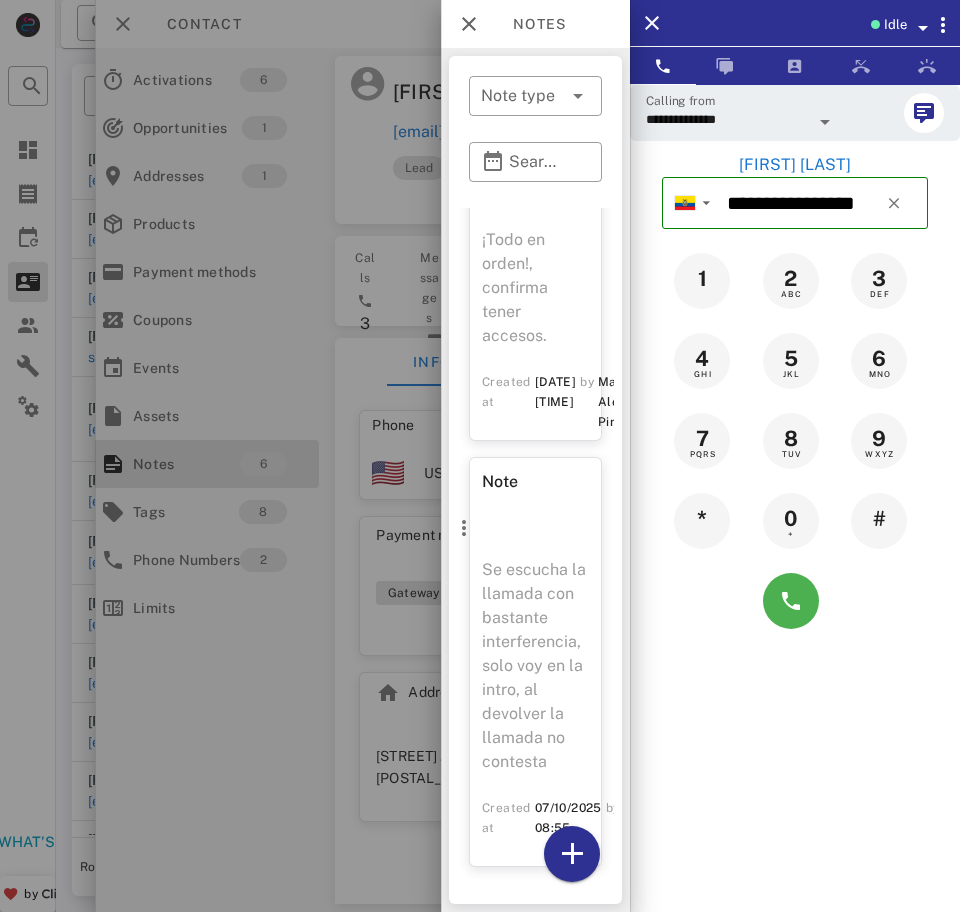 scroll, scrollTop: 3093, scrollLeft: 0, axis: vertical 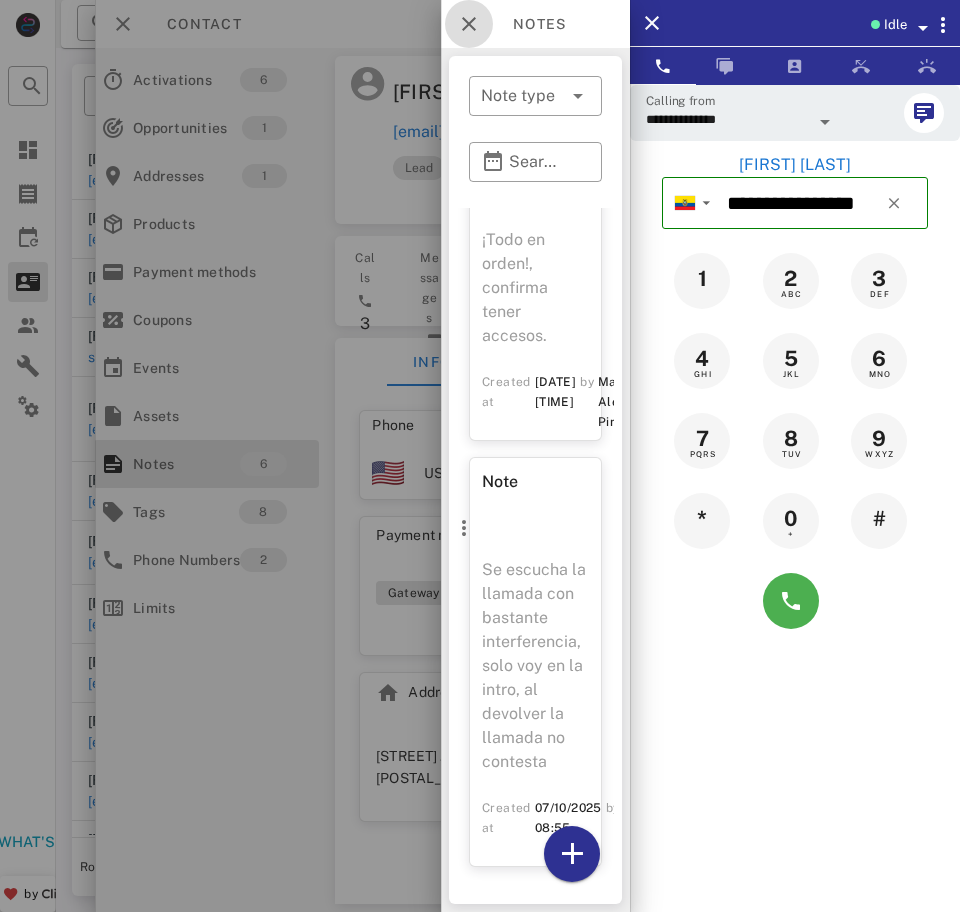 click at bounding box center (469, 24) 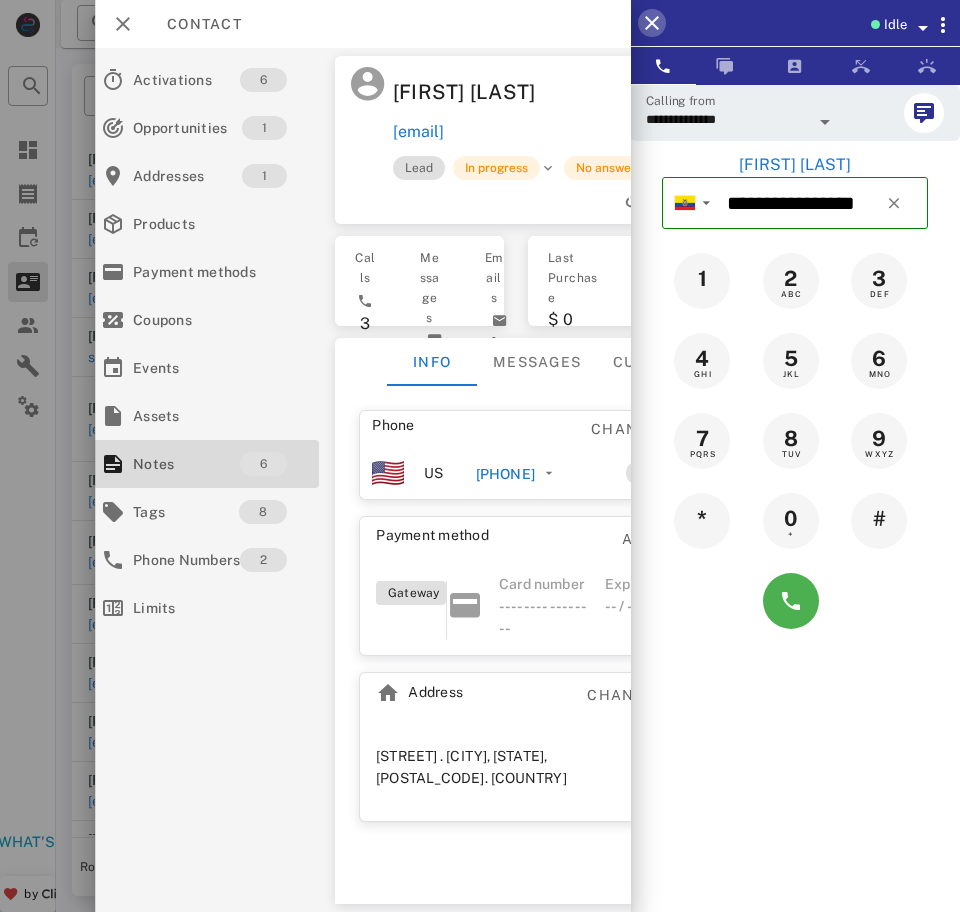 click at bounding box center [652, 23] 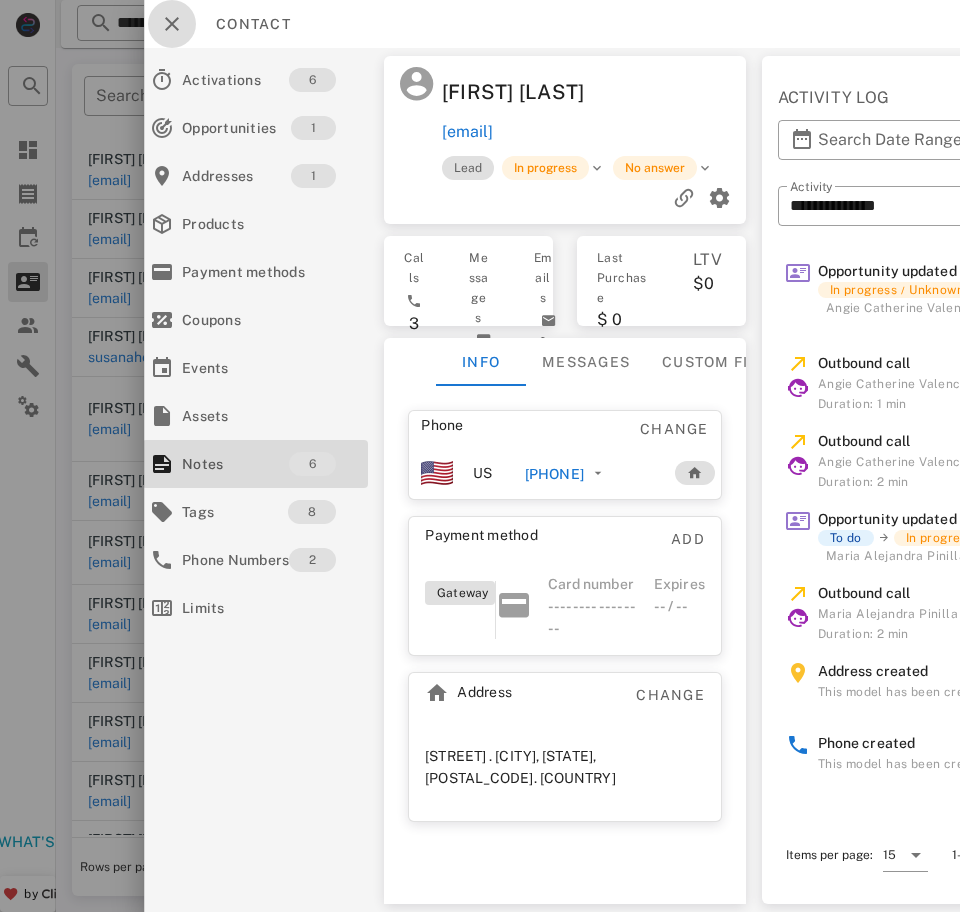 click at bounding box center (172, 24) 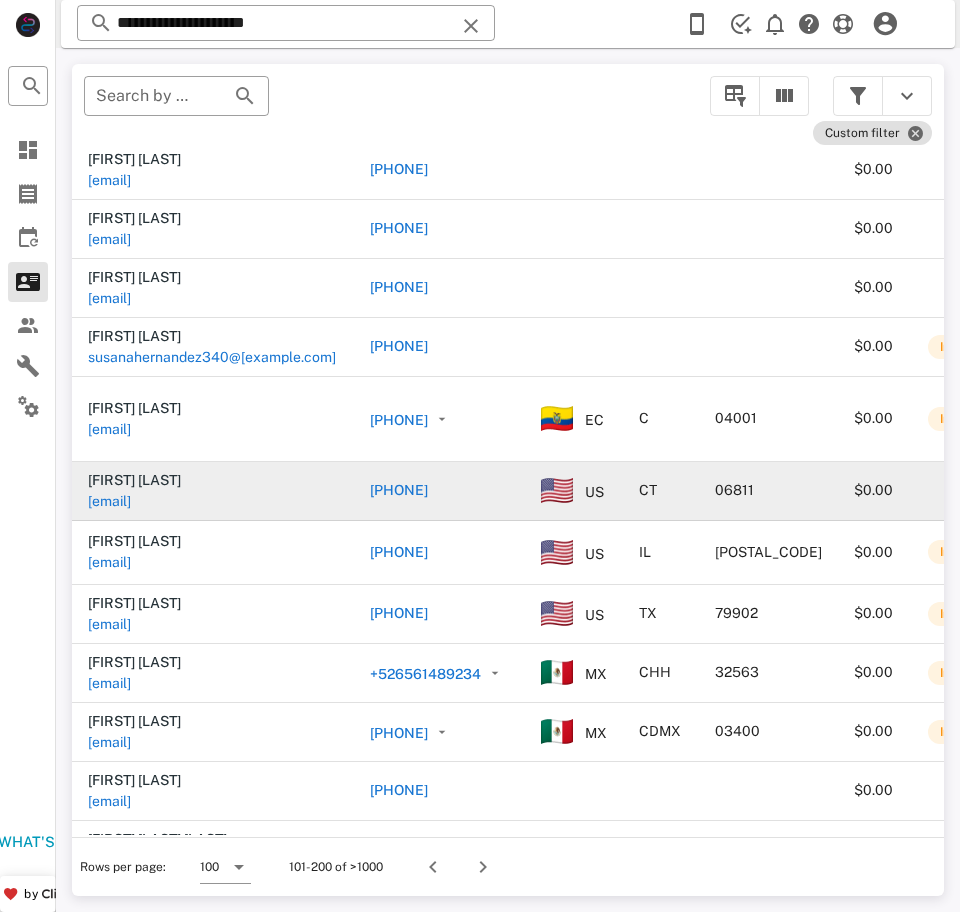 click on "ukv203@gmail.com" at bounding box center (109, 501) 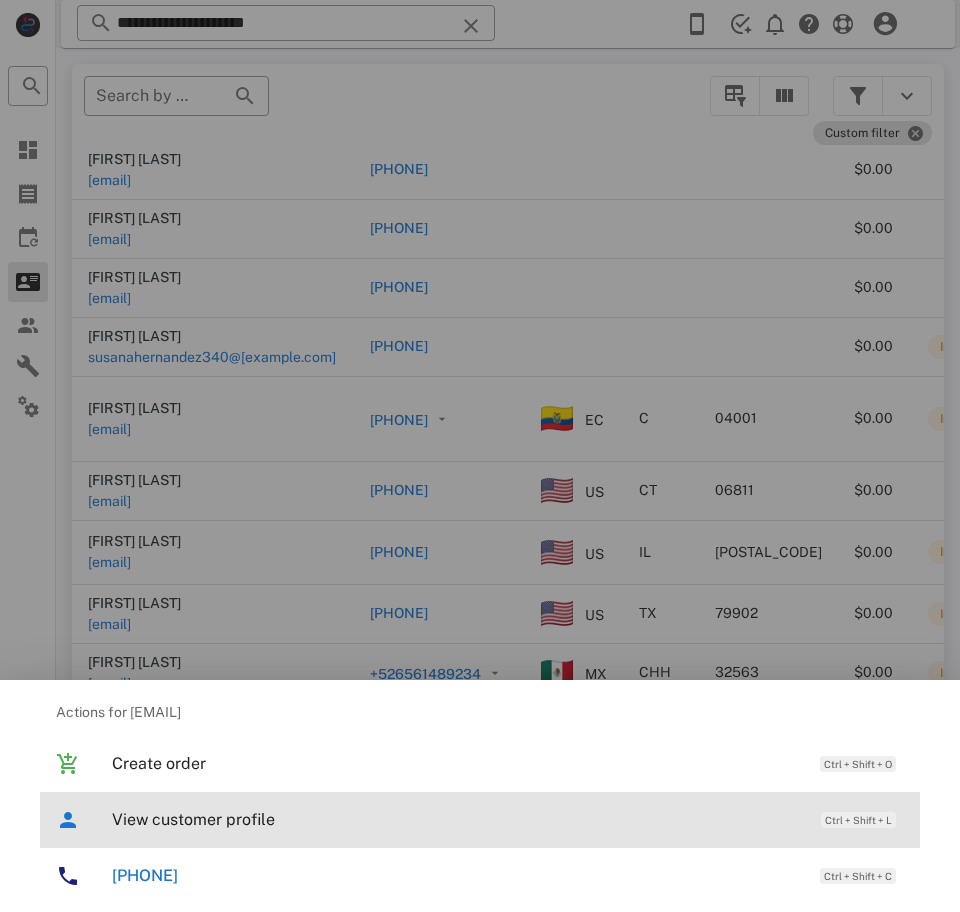 click on "View customer profile Ctrl + Shift + L" at bounding box center (508, 819) 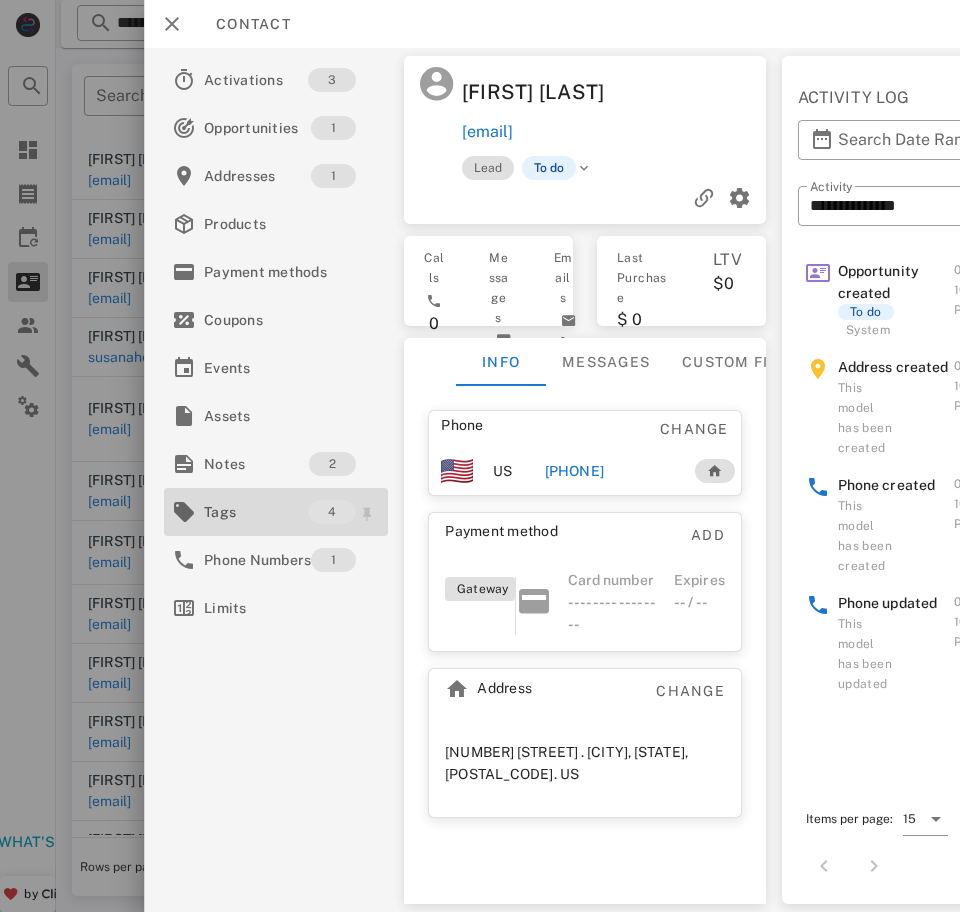 click on "Tags  4" at bounding box center (276, 512) 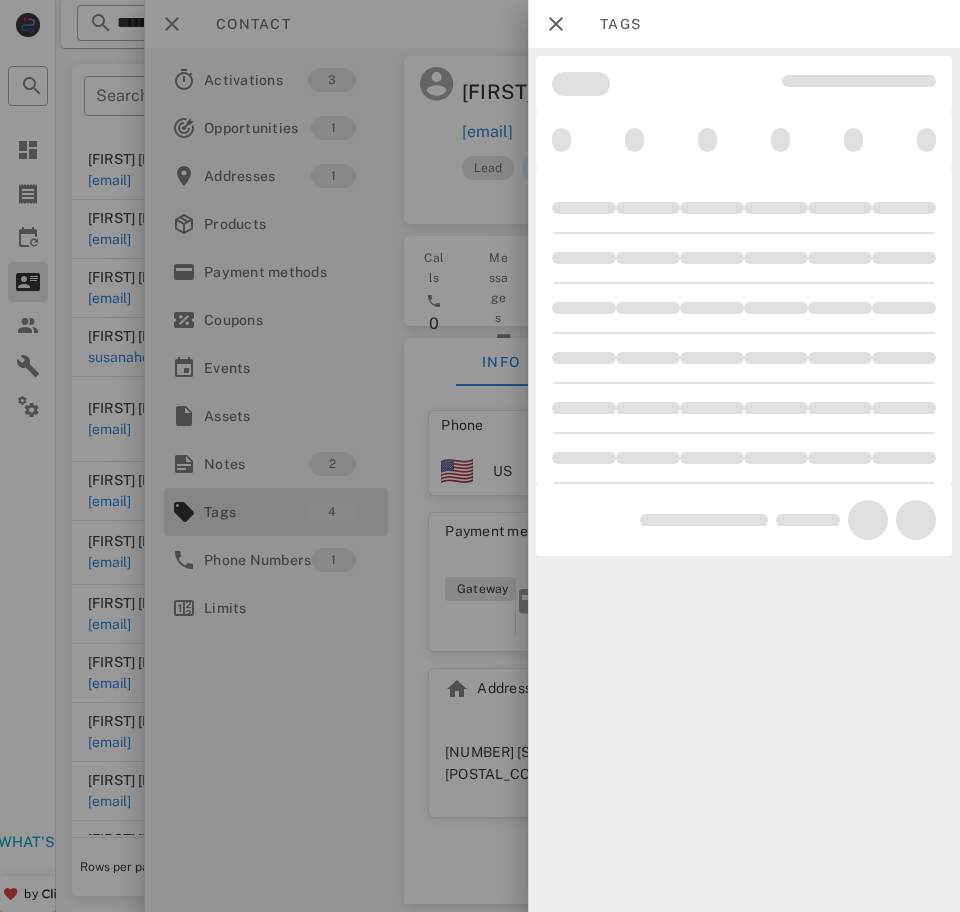 click at bounding box center [480, 456] 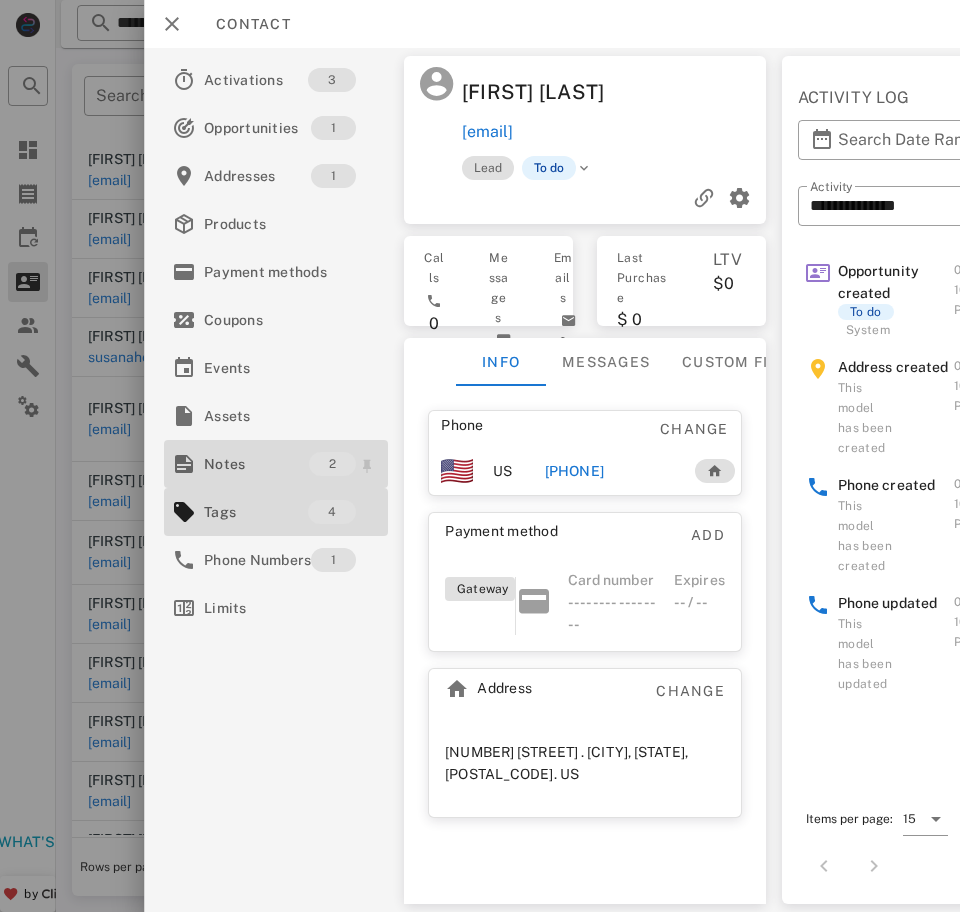 click on "Notes" at bounding box center [256, 464] 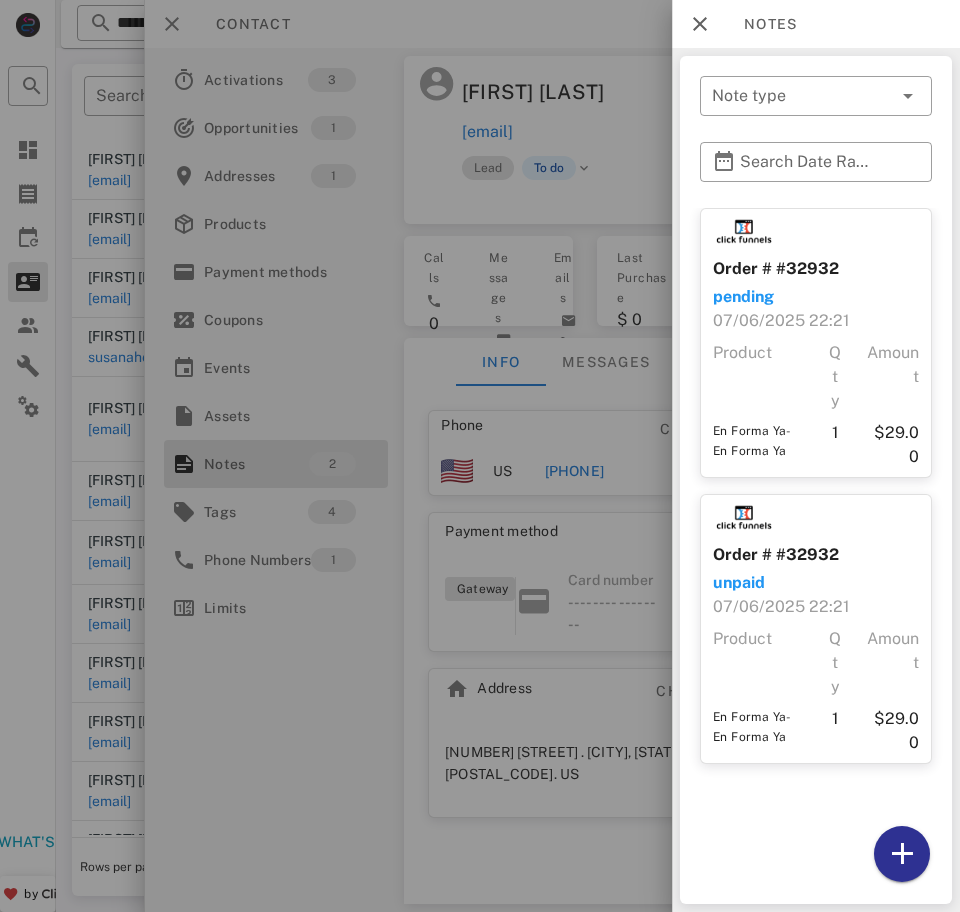 click on "Notes" at bounding box center (816, 24) 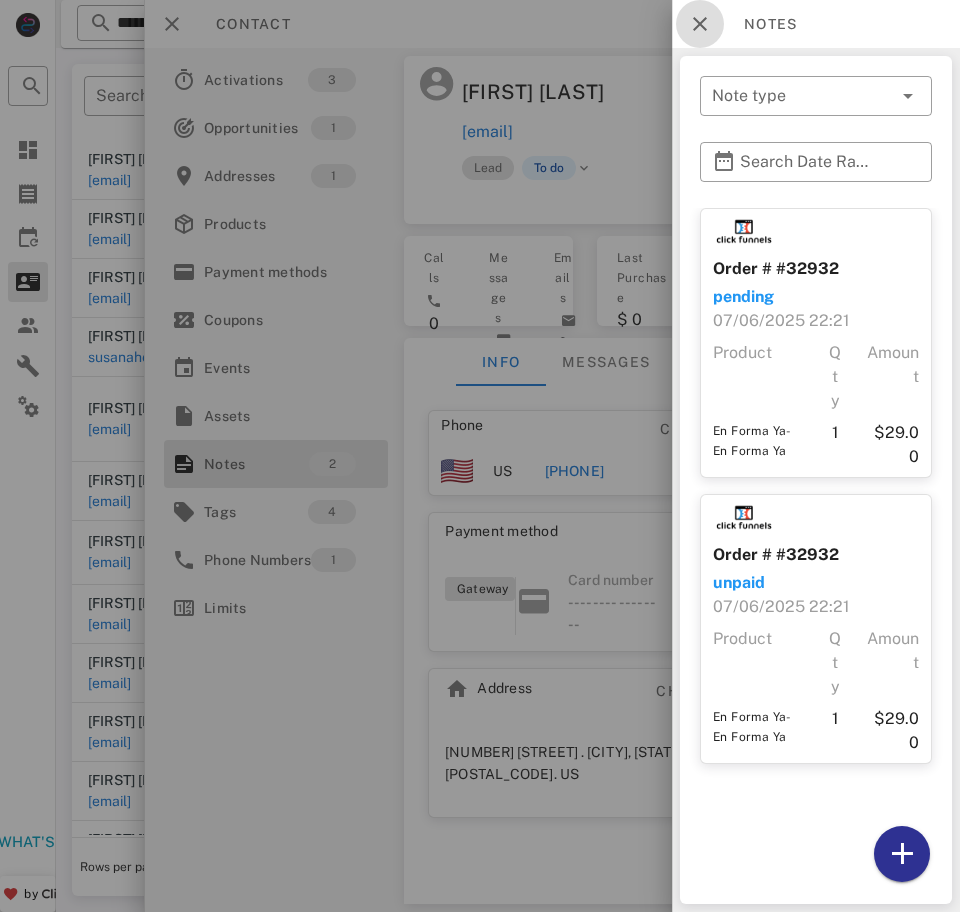 click at bounding box center (700, 24) 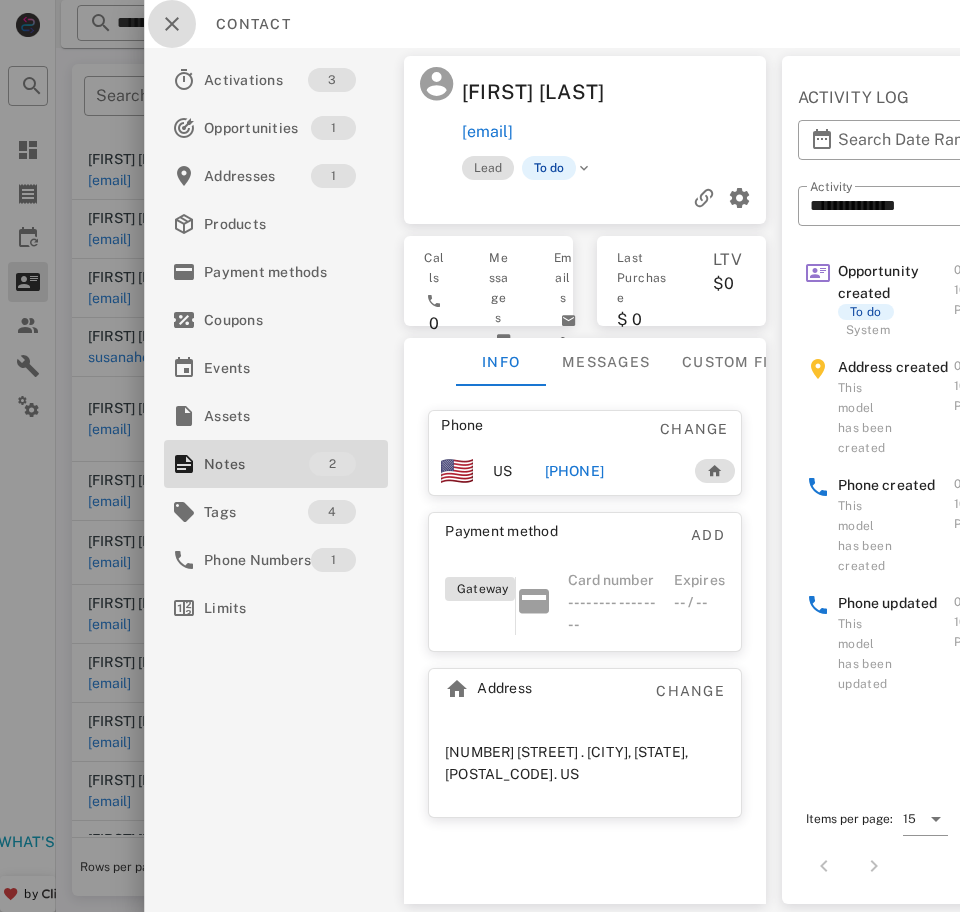 click at bounding box center (172, 24) 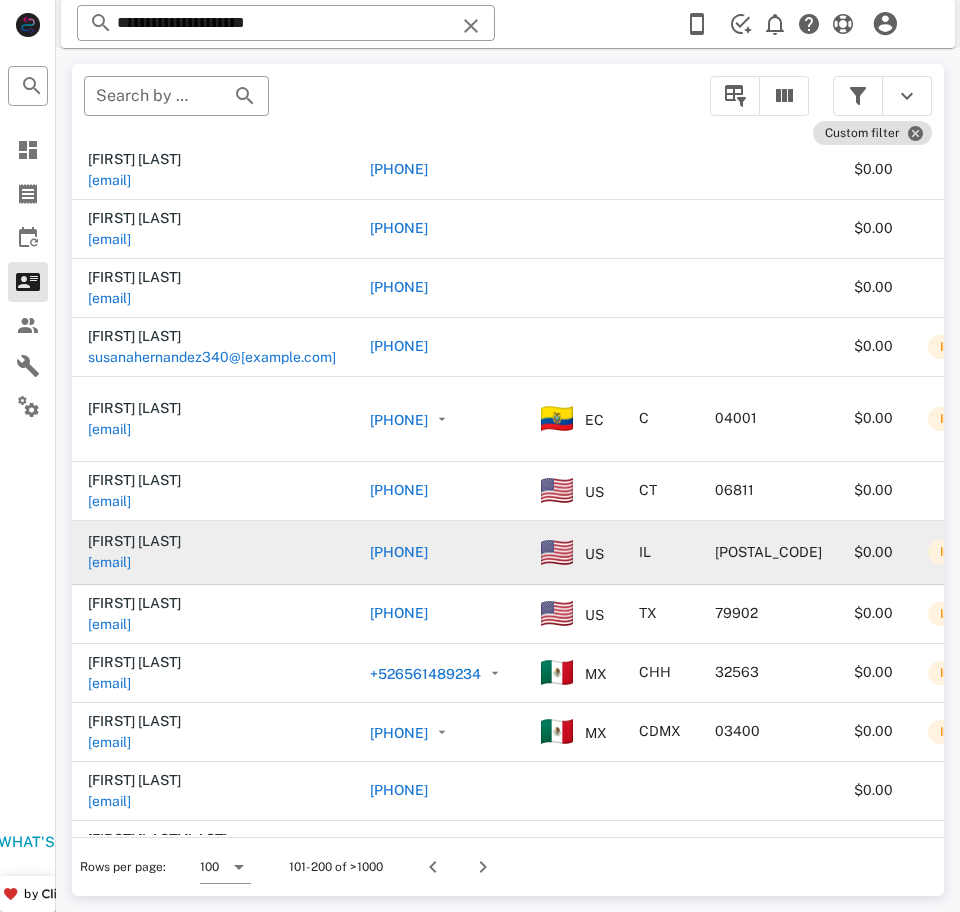 click on "mani_012@icloud.com" at bounding box center [109, 562] 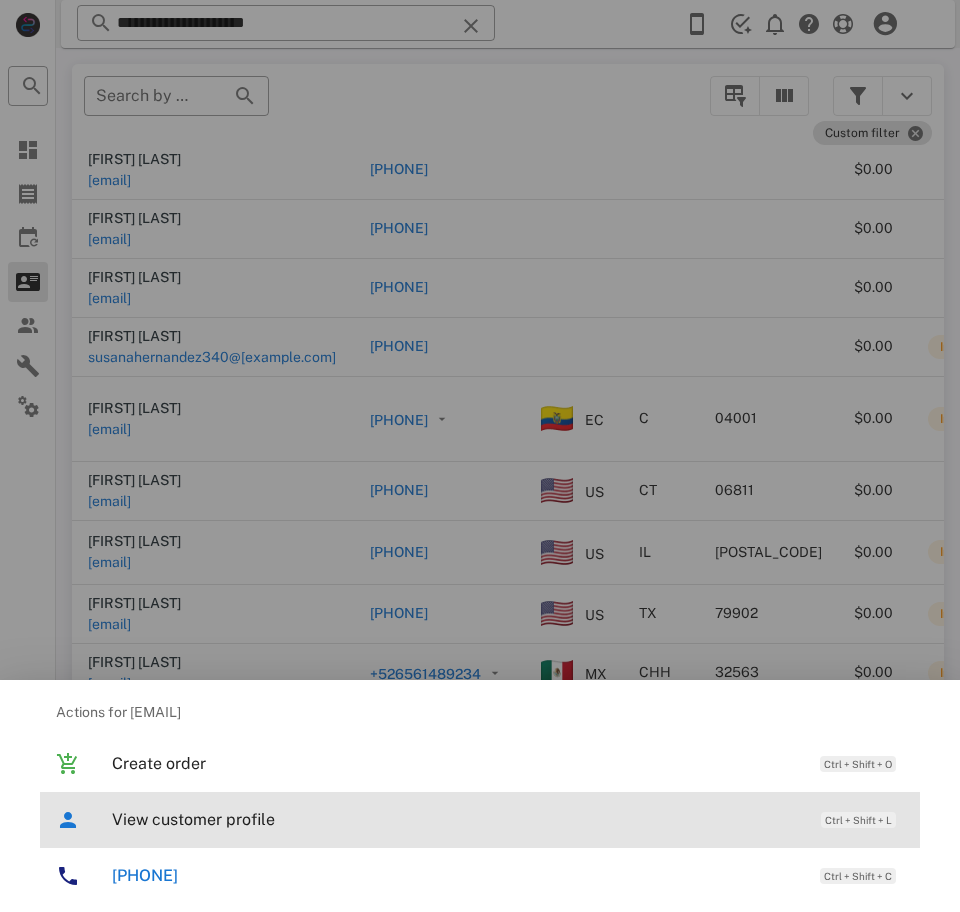 click on "View customer profile" at bounding box center [456, 819] 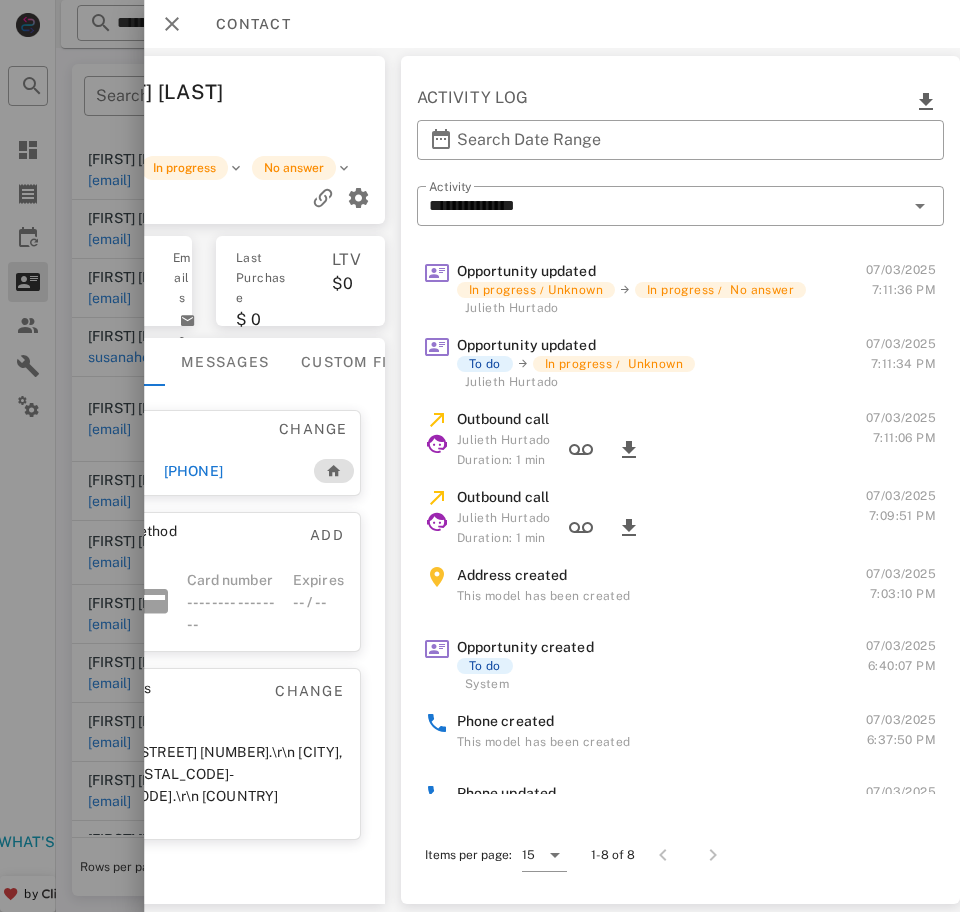 scroll, scrollTop: 0, scrollLeft: 0, axis: both 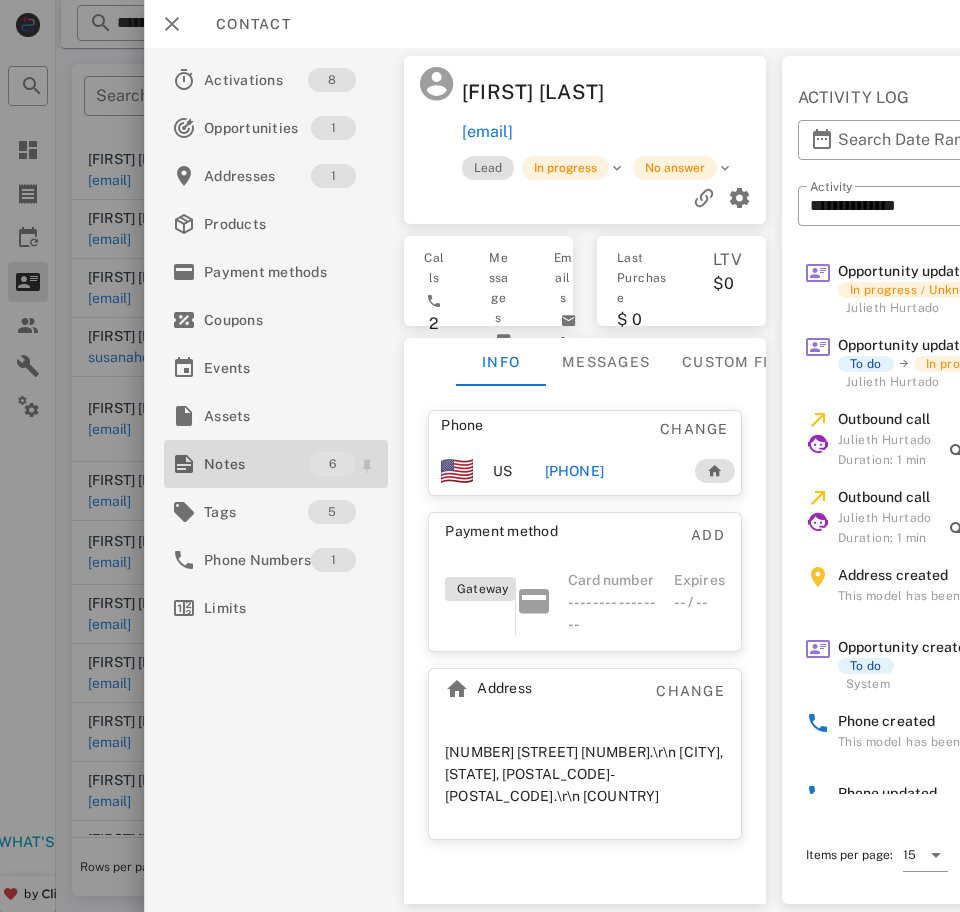 click on "Notes" at bounding box center [256, 464] 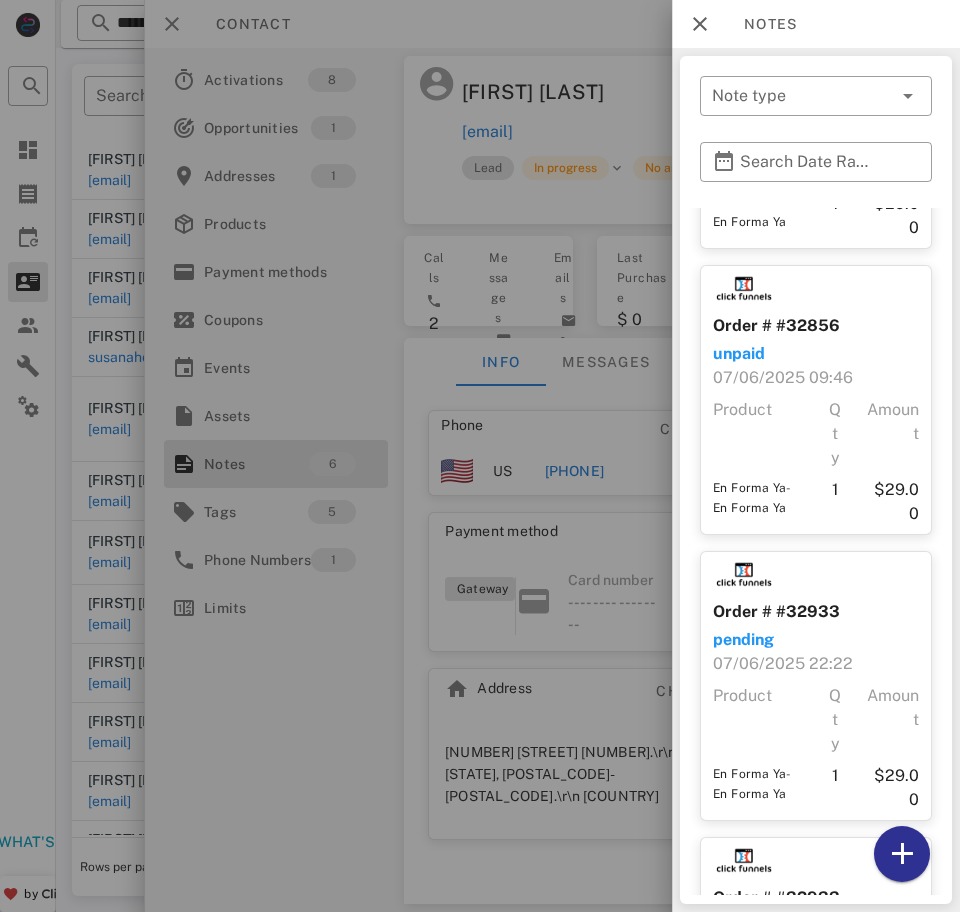 scroll, scrollTop: 1348, scrollLeft: 0, axis: vertical 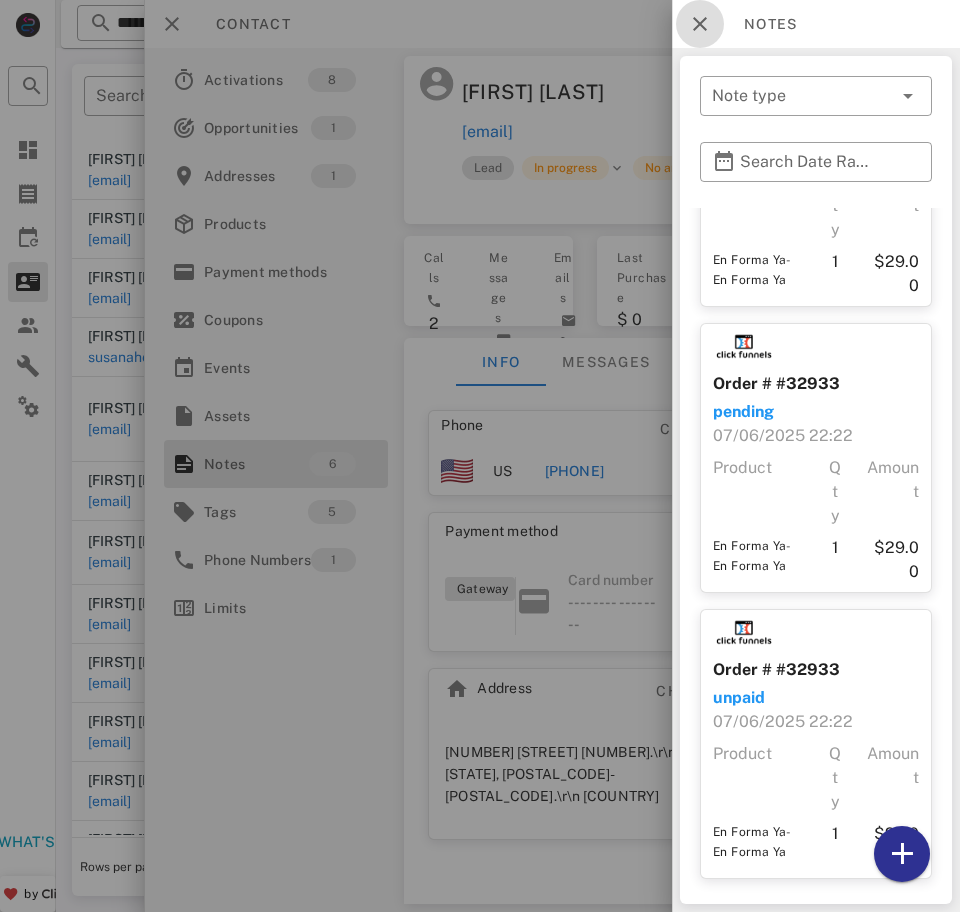 click at bounding box center (700, 24) 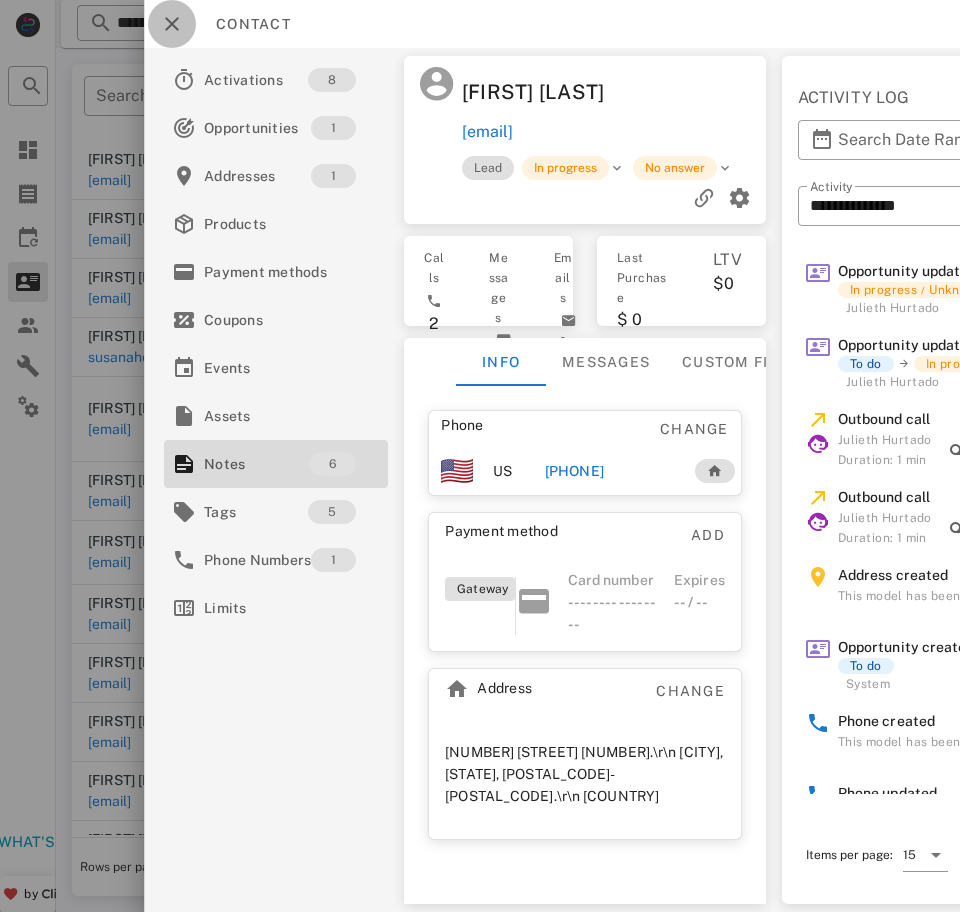 click at bounding box center (172, 24) 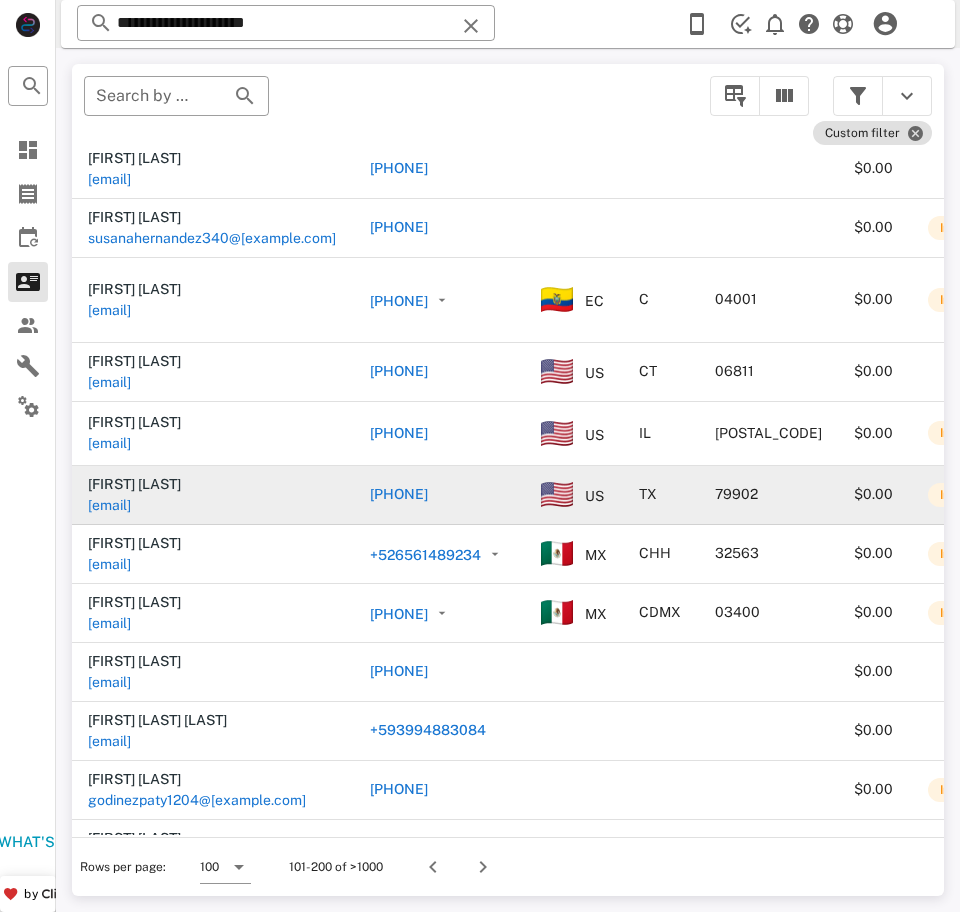 scroll, scrollTop: 235, scrollLeft: 0, axis: vertical 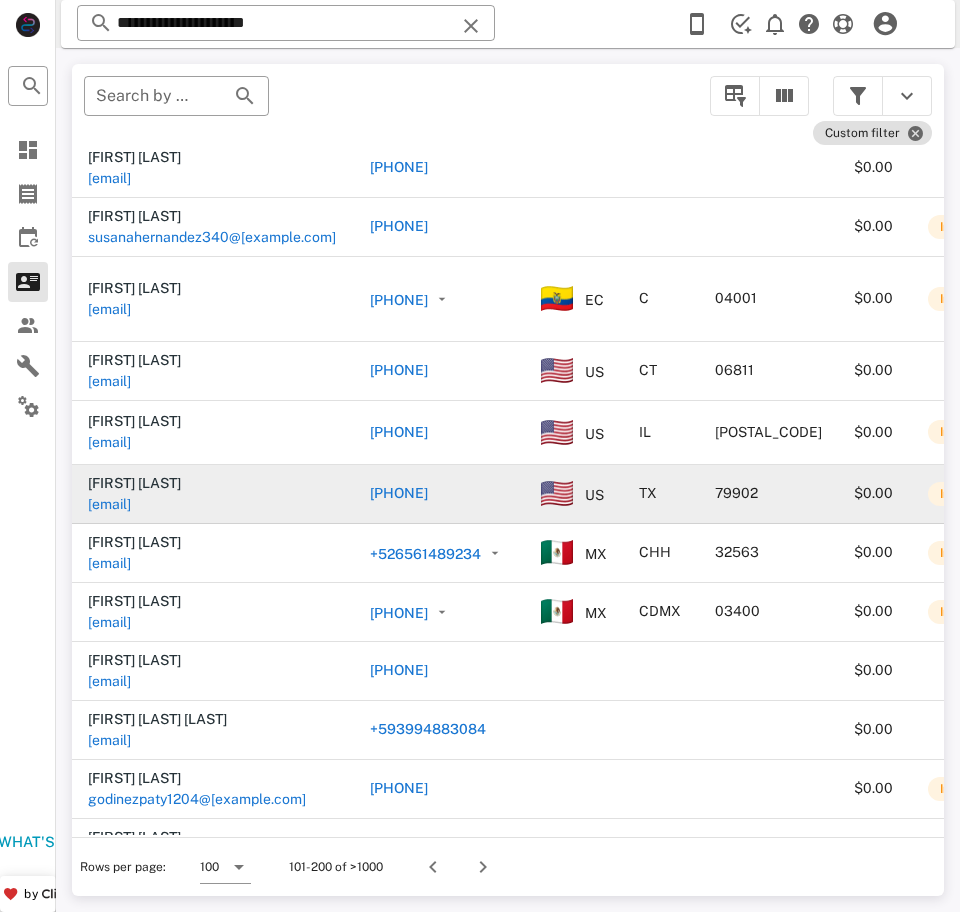 click on "rebehv@hotmail.com" at bounding box center (109, 504) 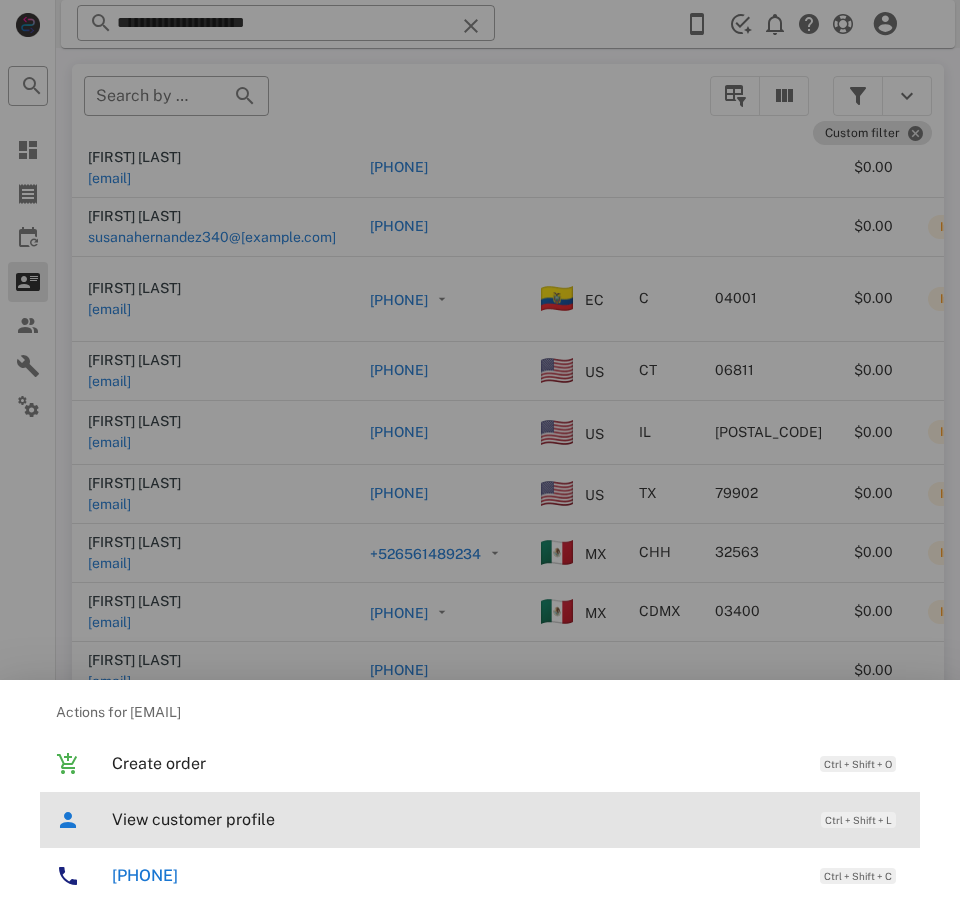 click on "View customer profile" at bounding box center (456, 819) 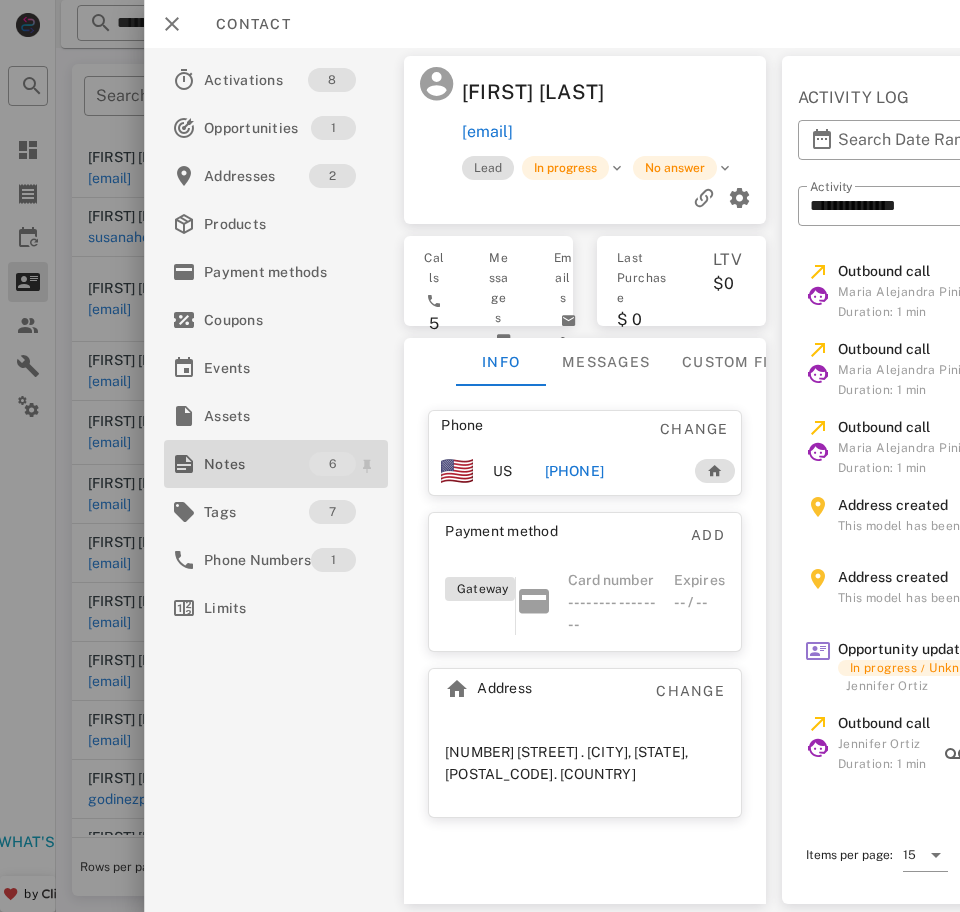 click on "Notes" at bounding box center [256, 464] 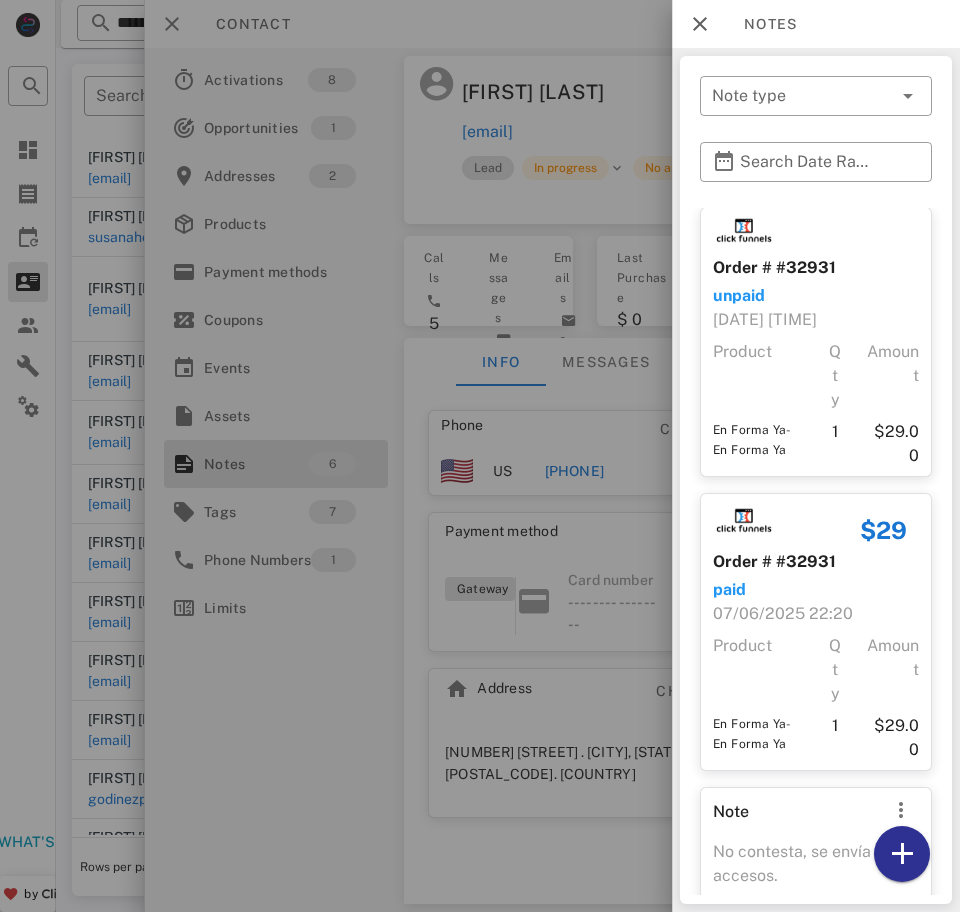 scroll, scrollTop: 965, scrollLeft: 0, axis: vertical 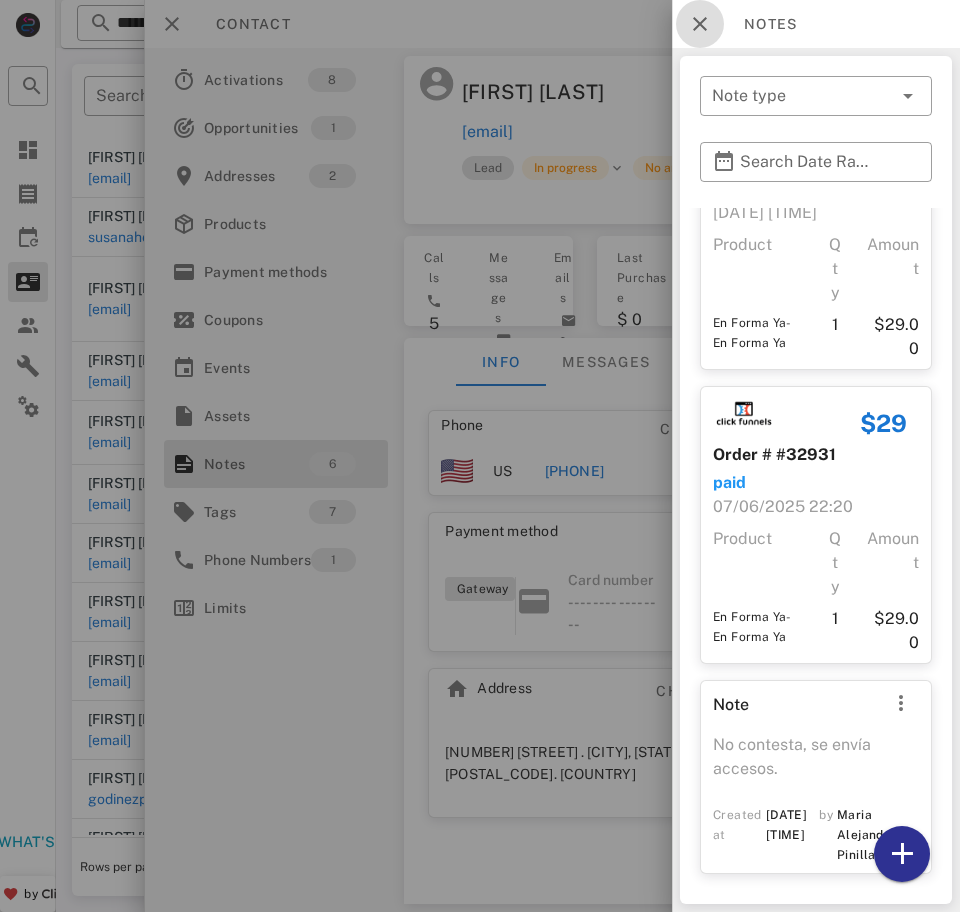 click at bounding box center [700, 24] 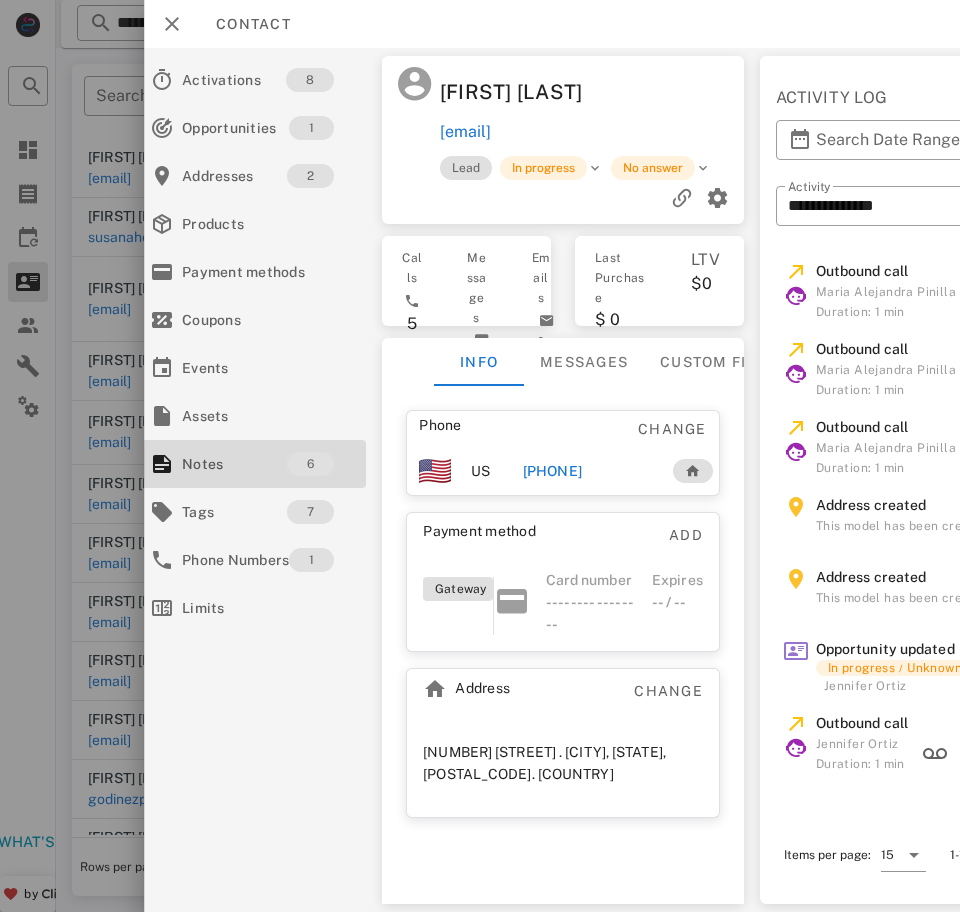 scroll, scrollTop: 0, scrollLeft: 7, axis: horizontal 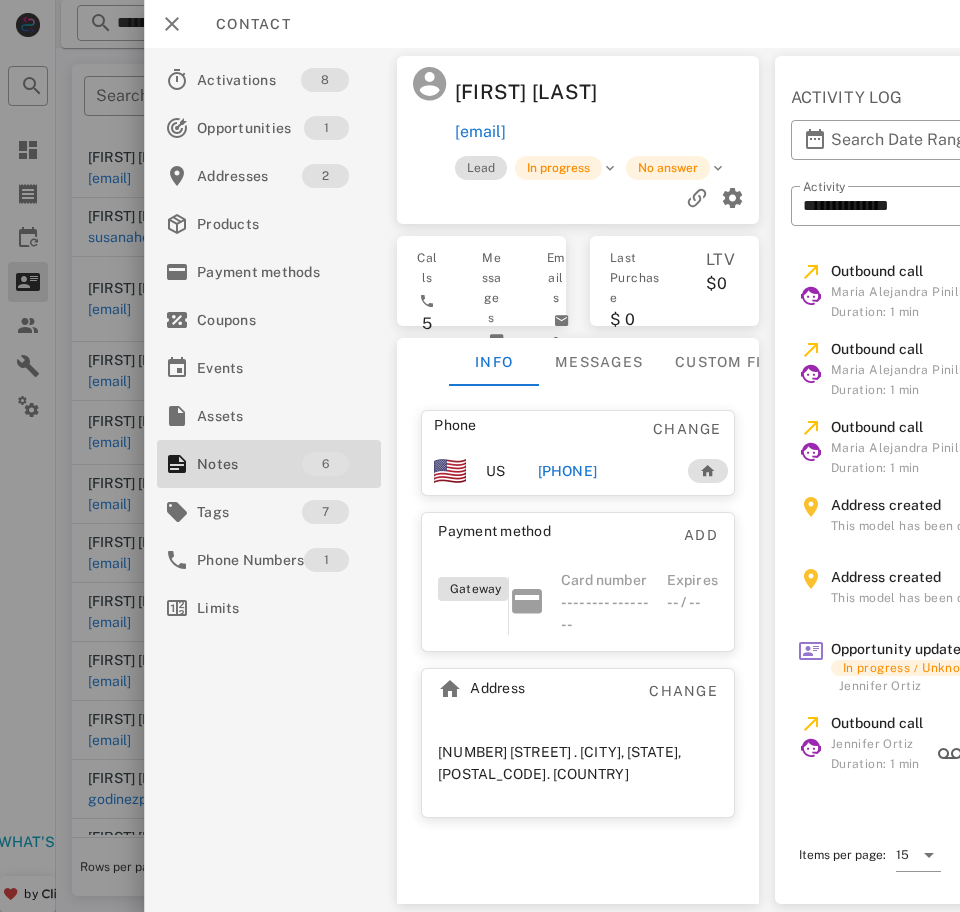 click on "+19164789058" at bounding box center (567, 471) 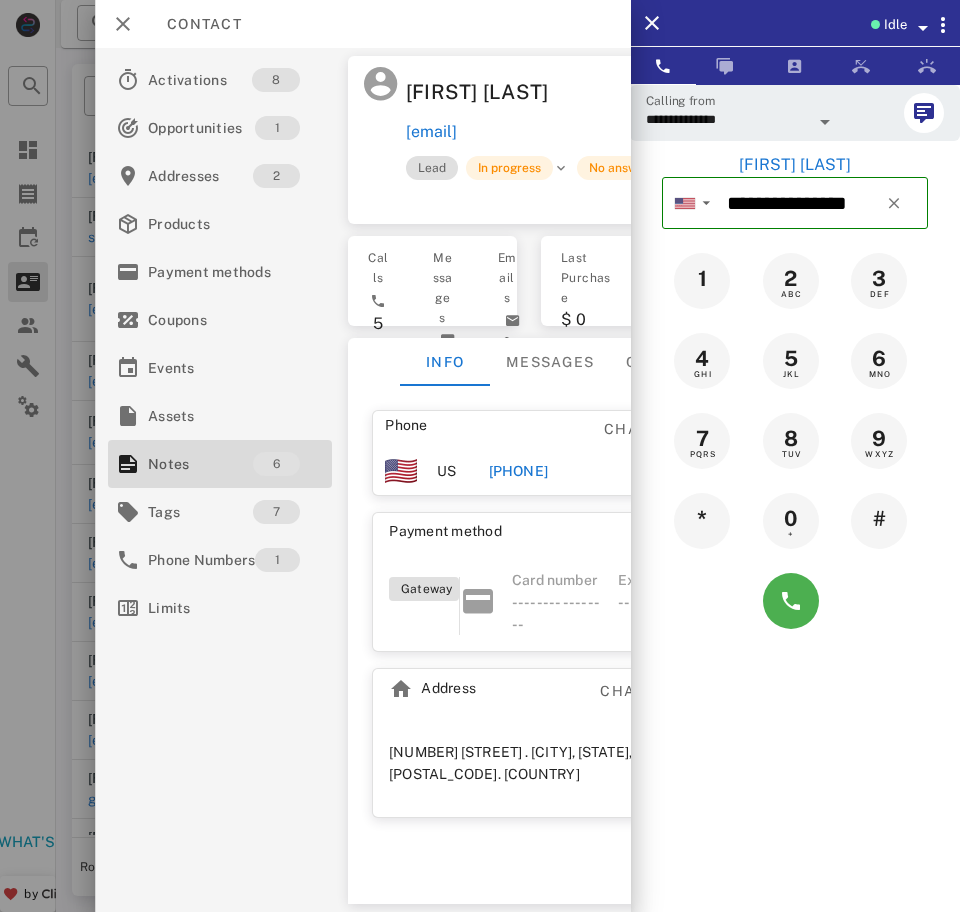click on "**********" at bounding box center (727, 119) 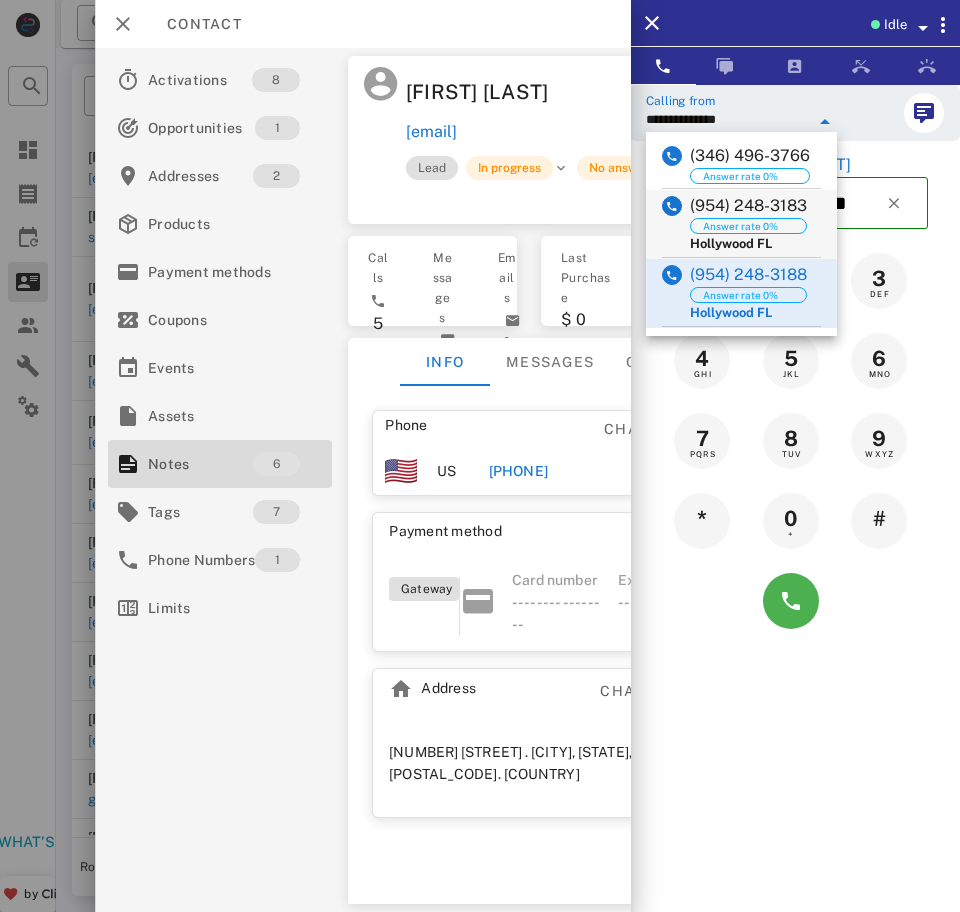click on "(954) 248-3183   Answer rate 0%    Hollywood   FL" at bounding box center (741, 224) 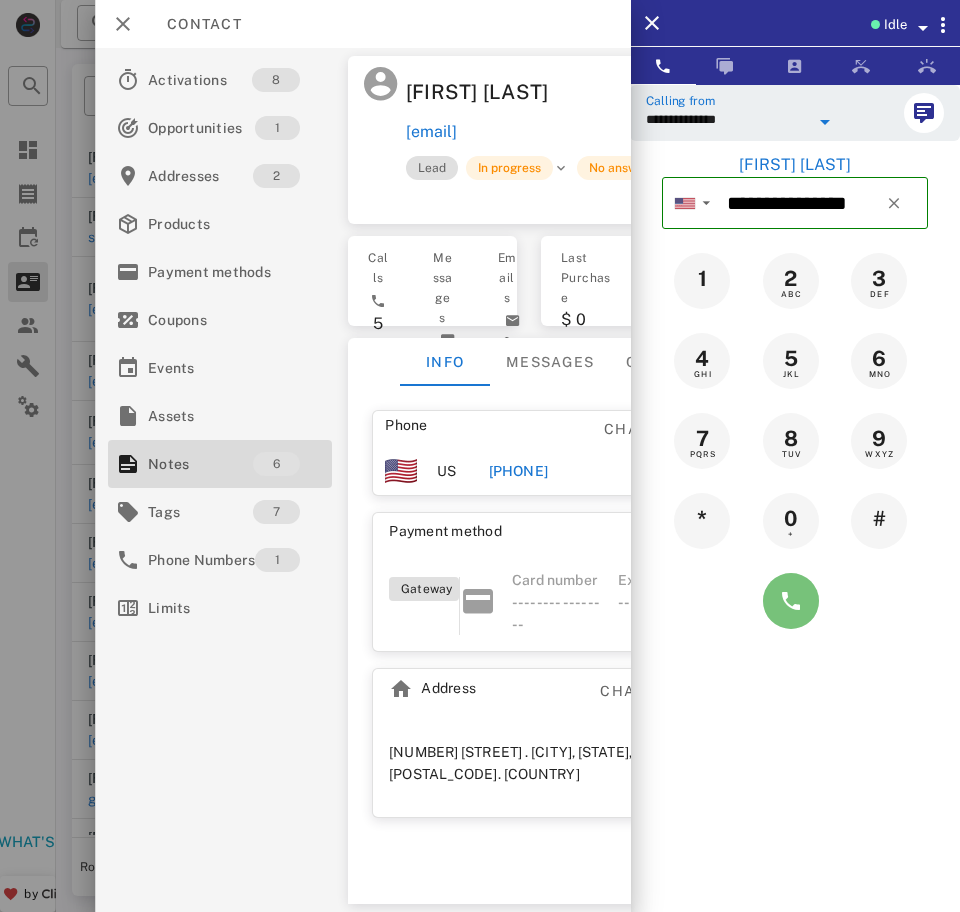 click at bounding box center [791, 601] 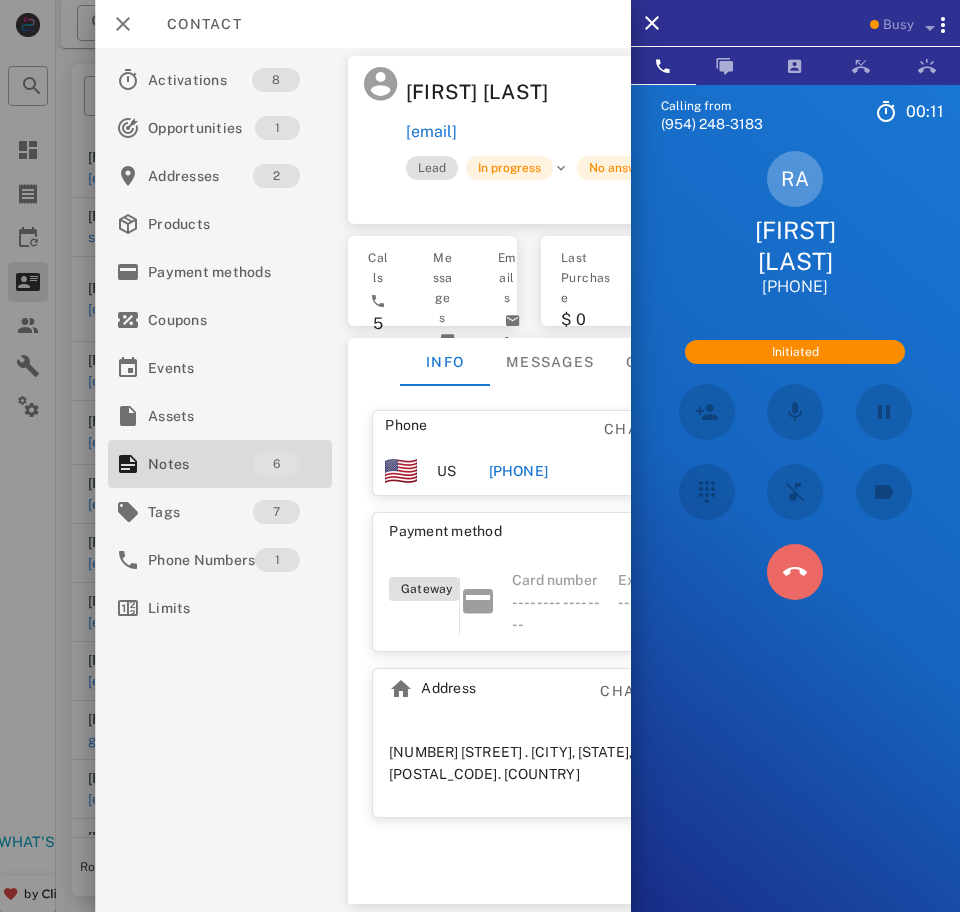 click at bounding box center [795, 572] 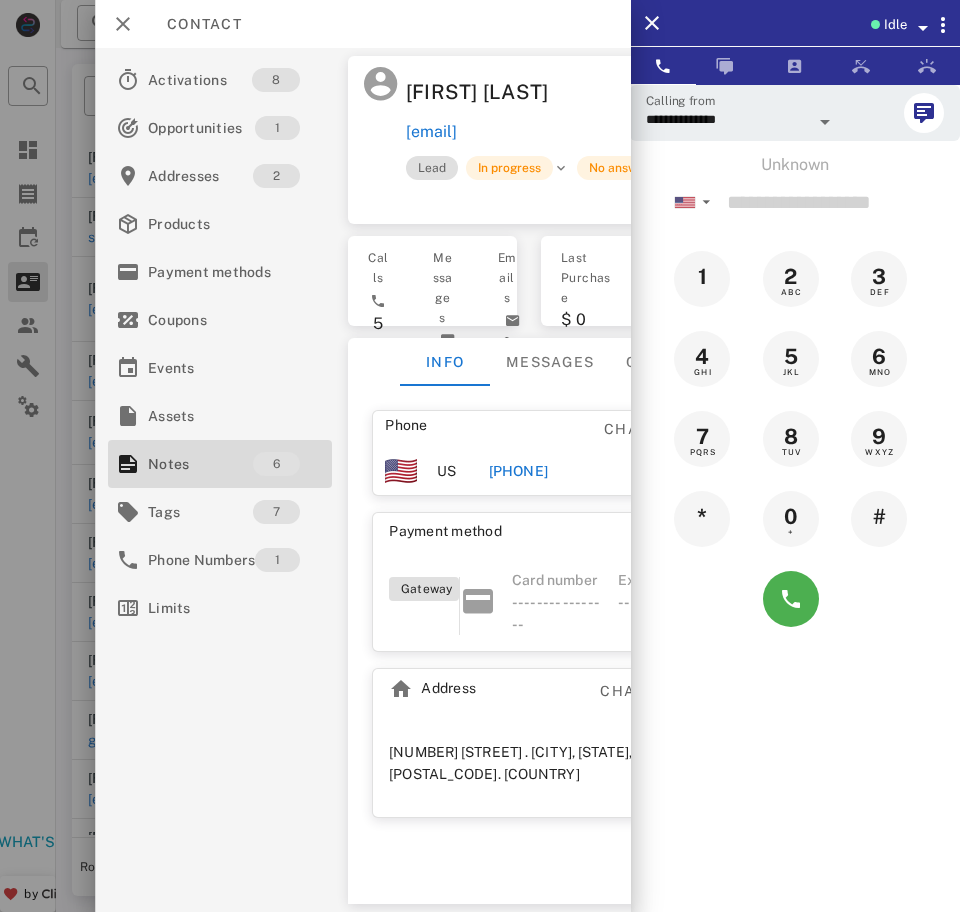 click on "+19164789058" at bounding box center (518, 471) 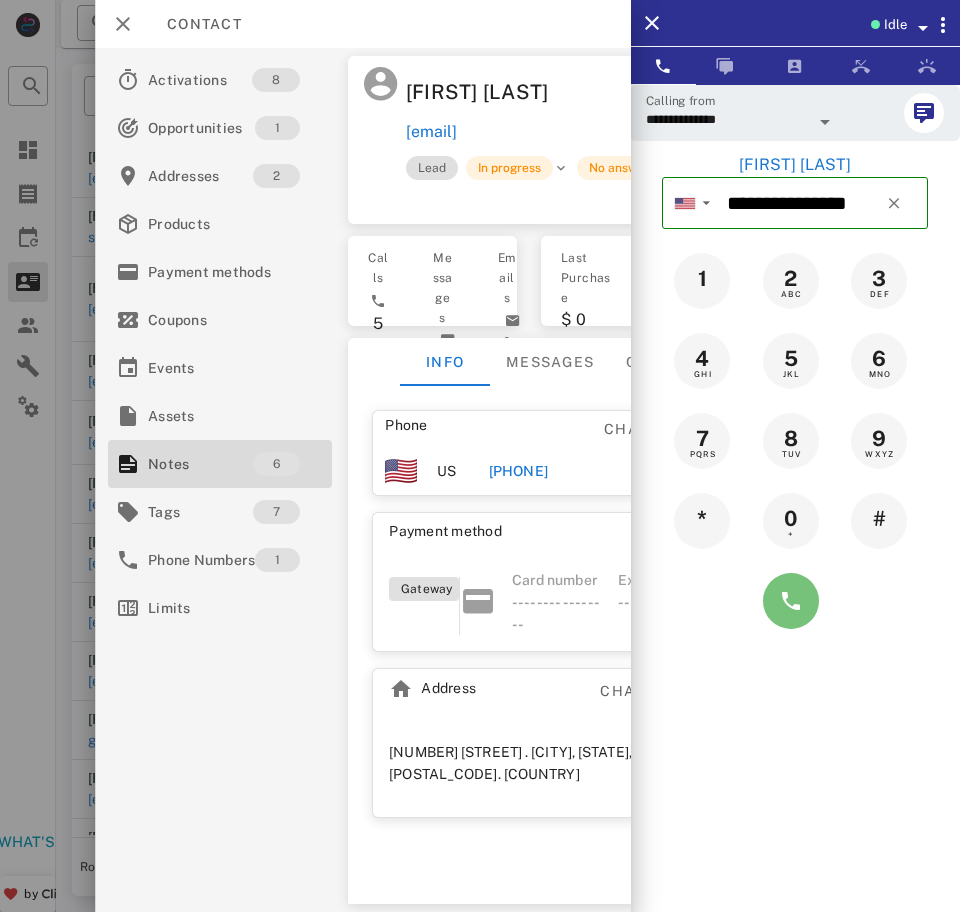 click at bounding box center (791, 601) 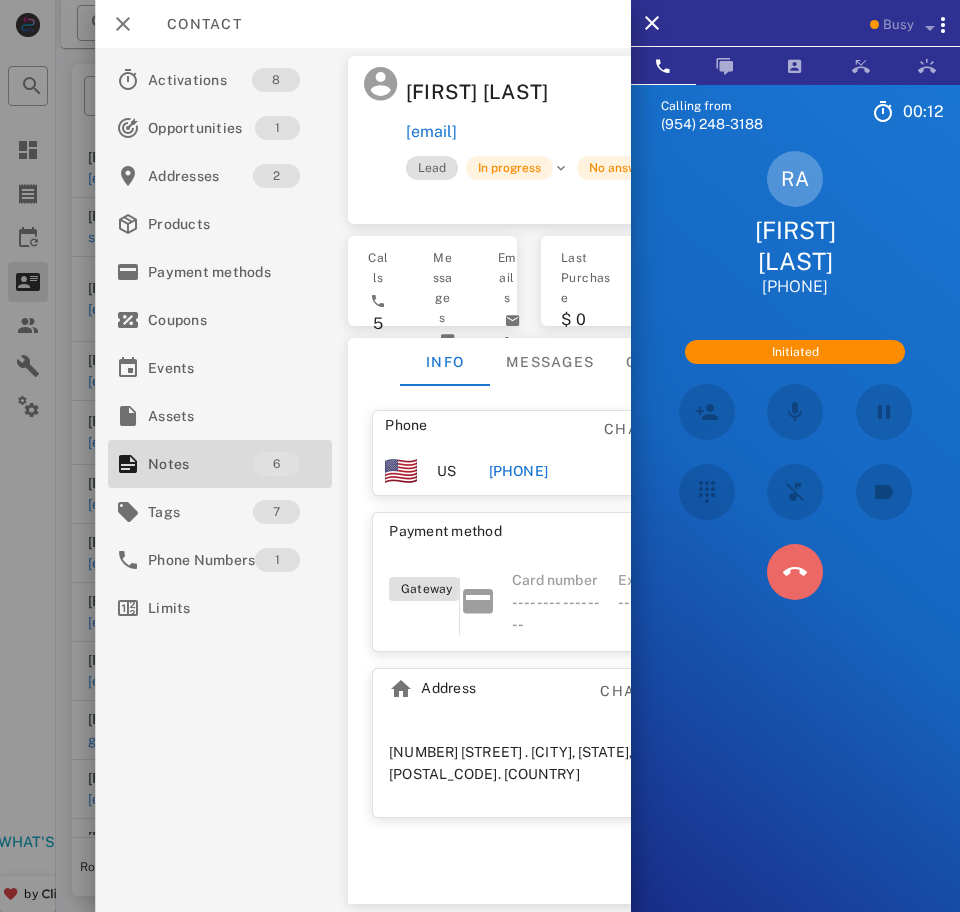 click at bounding box center (795, 572) 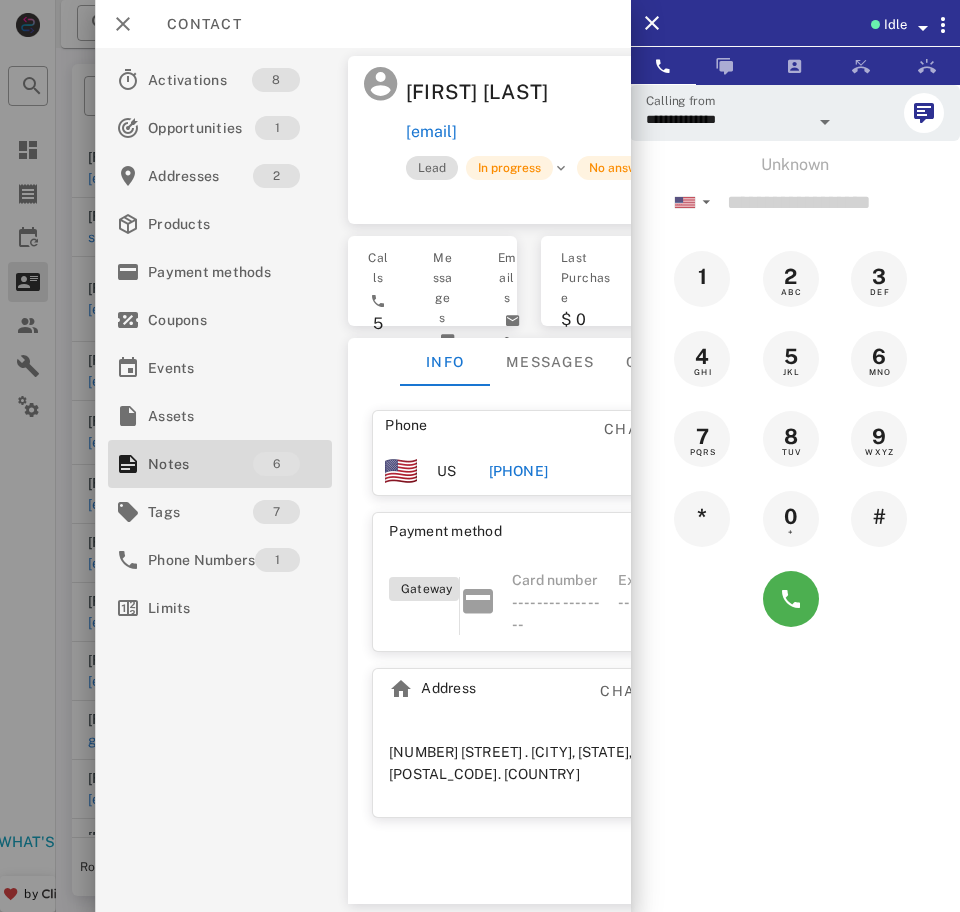 click on "+19164789058" at bounding box center [518, 471] 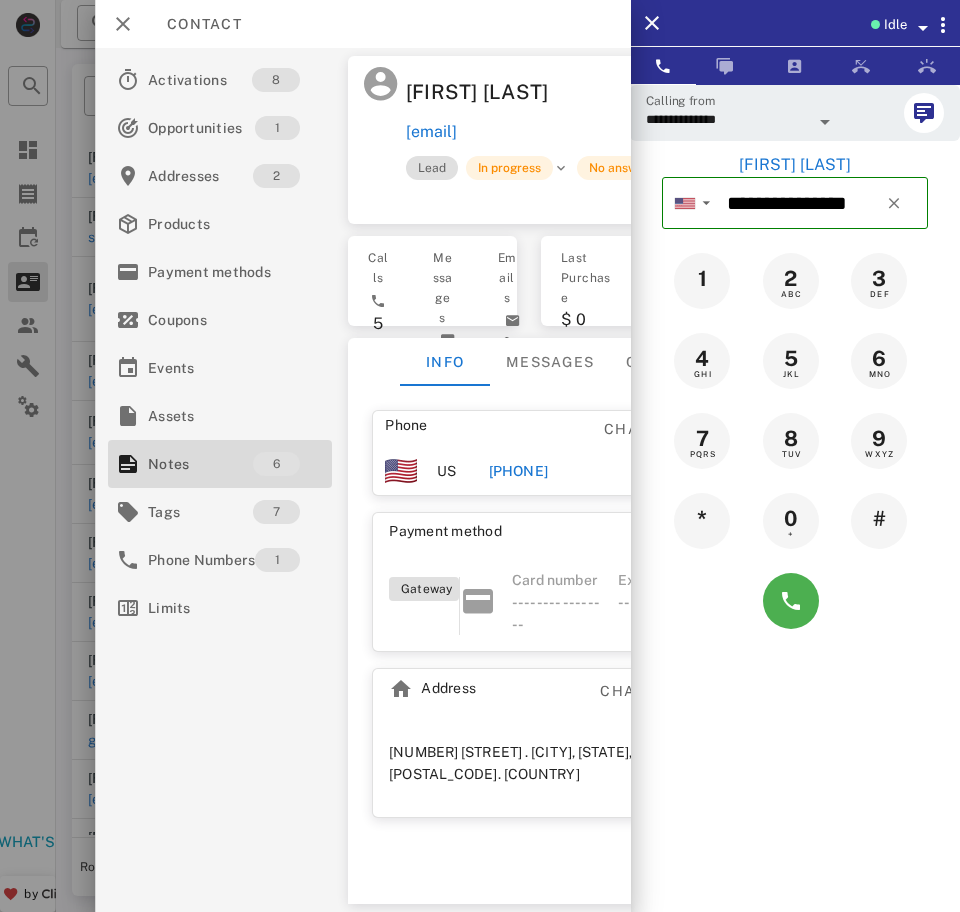 click on "**********" at bounding box center (727, 119) 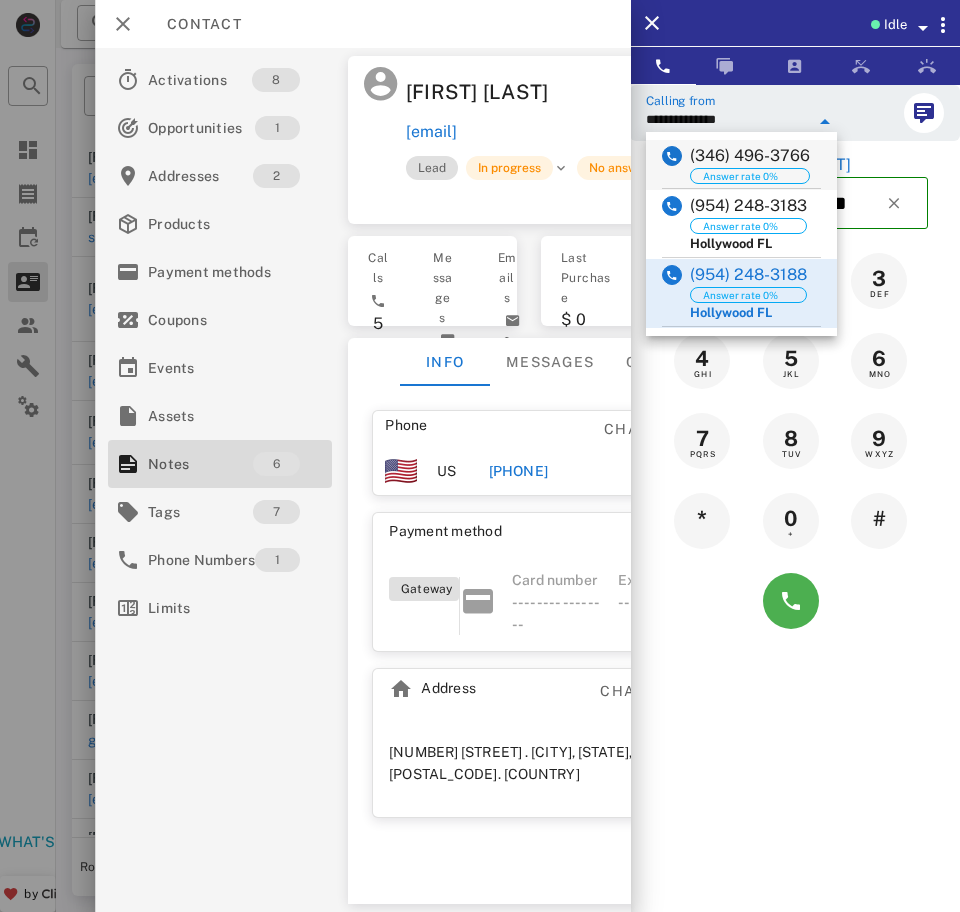click on "(346) 496-3766" at bounding box center [750, 156] 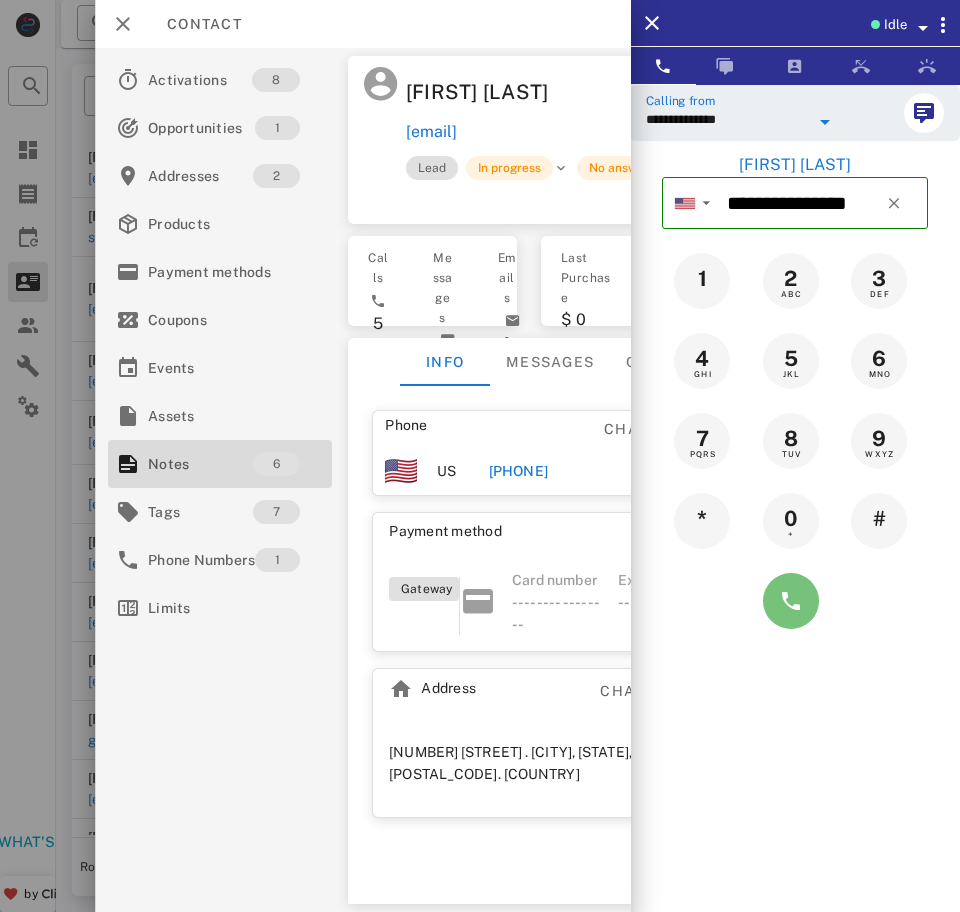 click at bounding box center (791, 601) 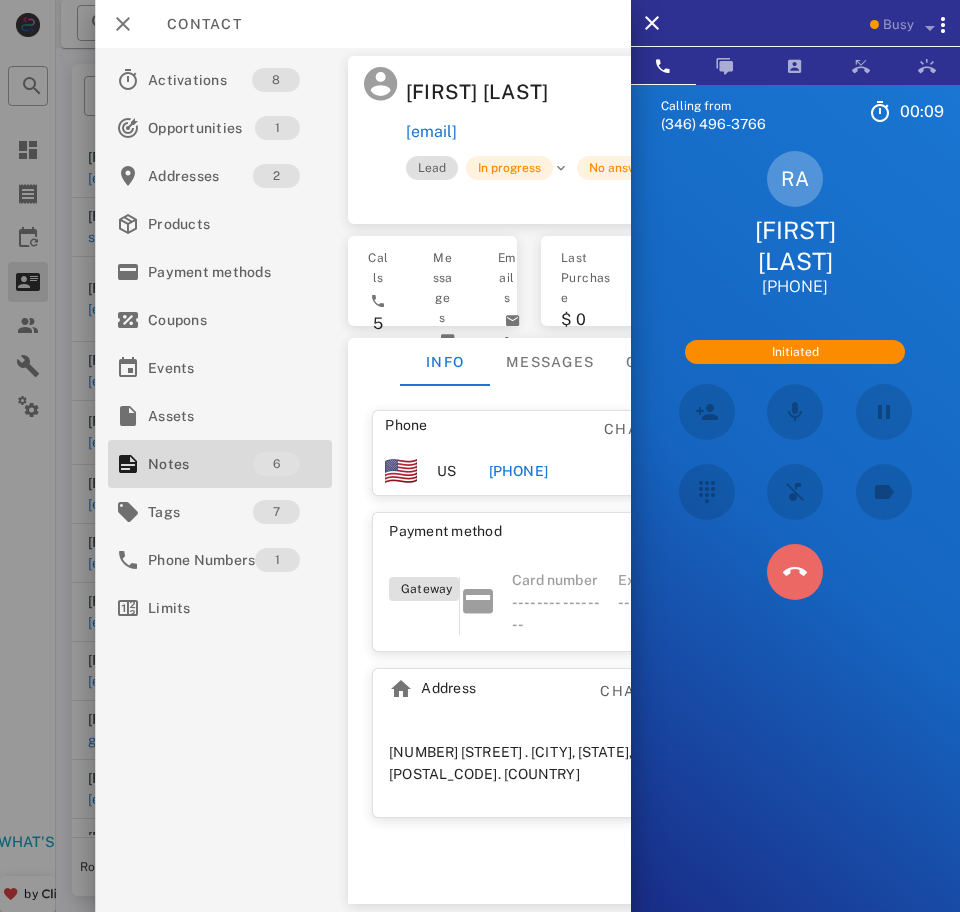 click at bounding box center (795, 572) 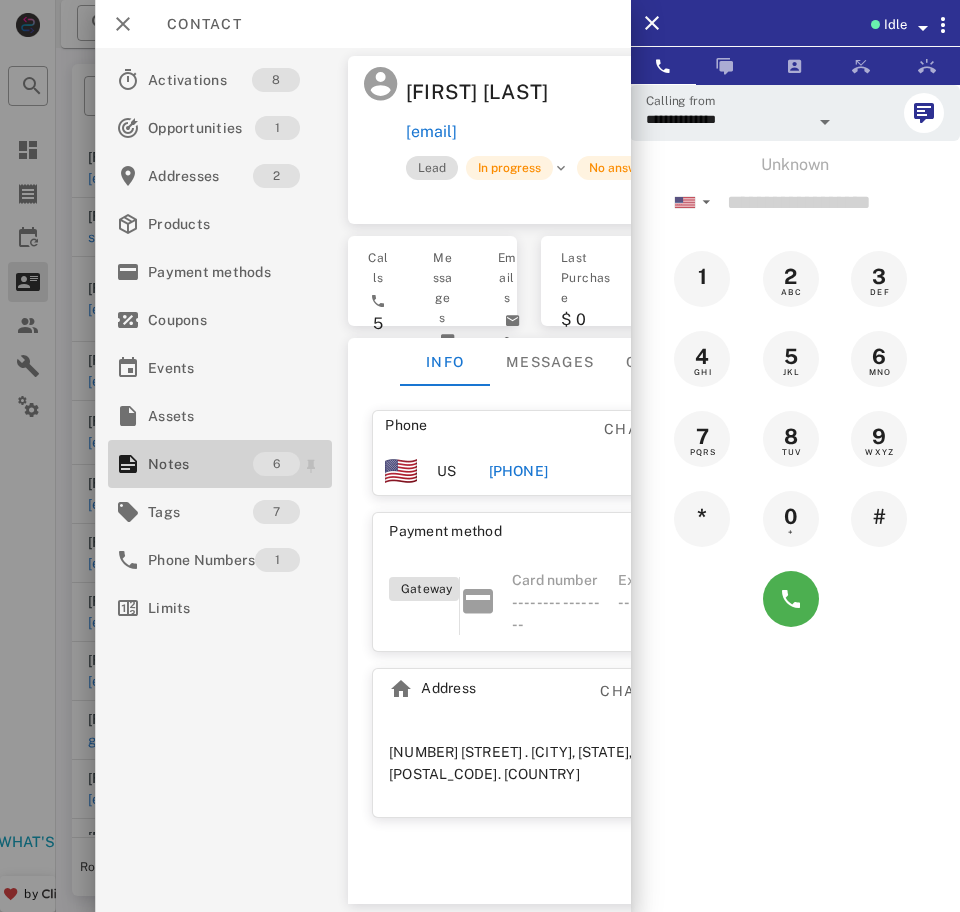 click on "Notes" at bounding box center [200, 464] 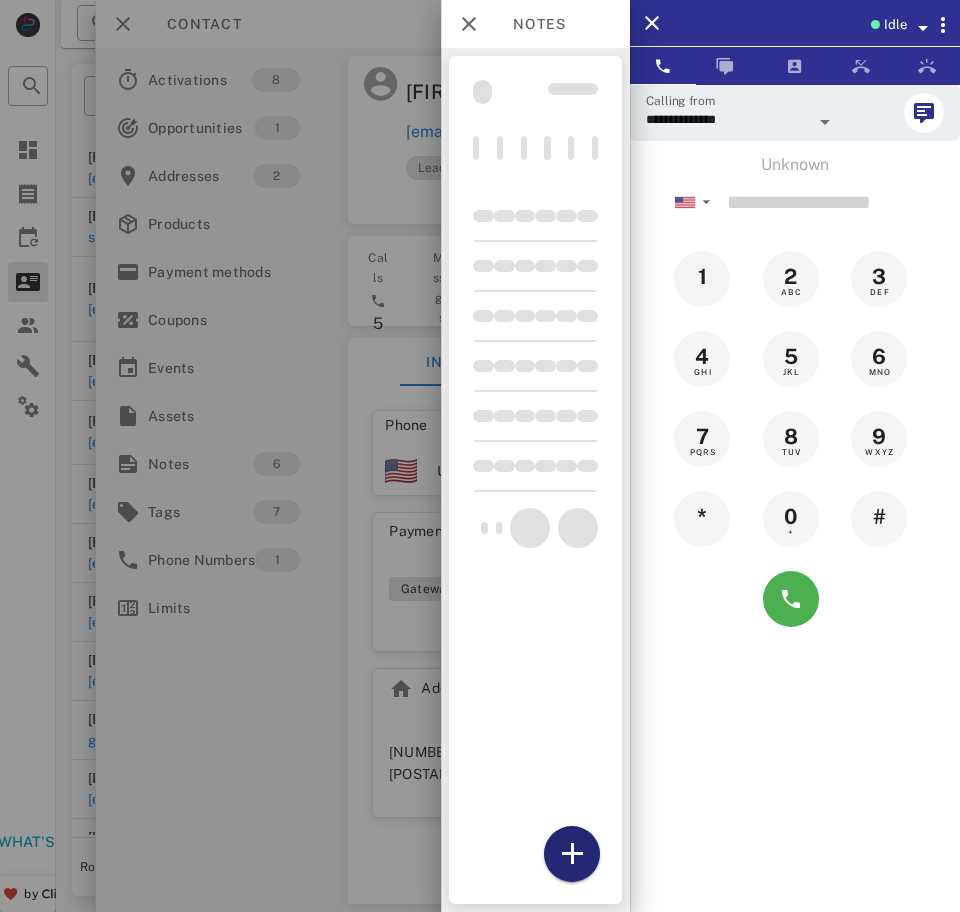 click at bounding box center [572, 854] 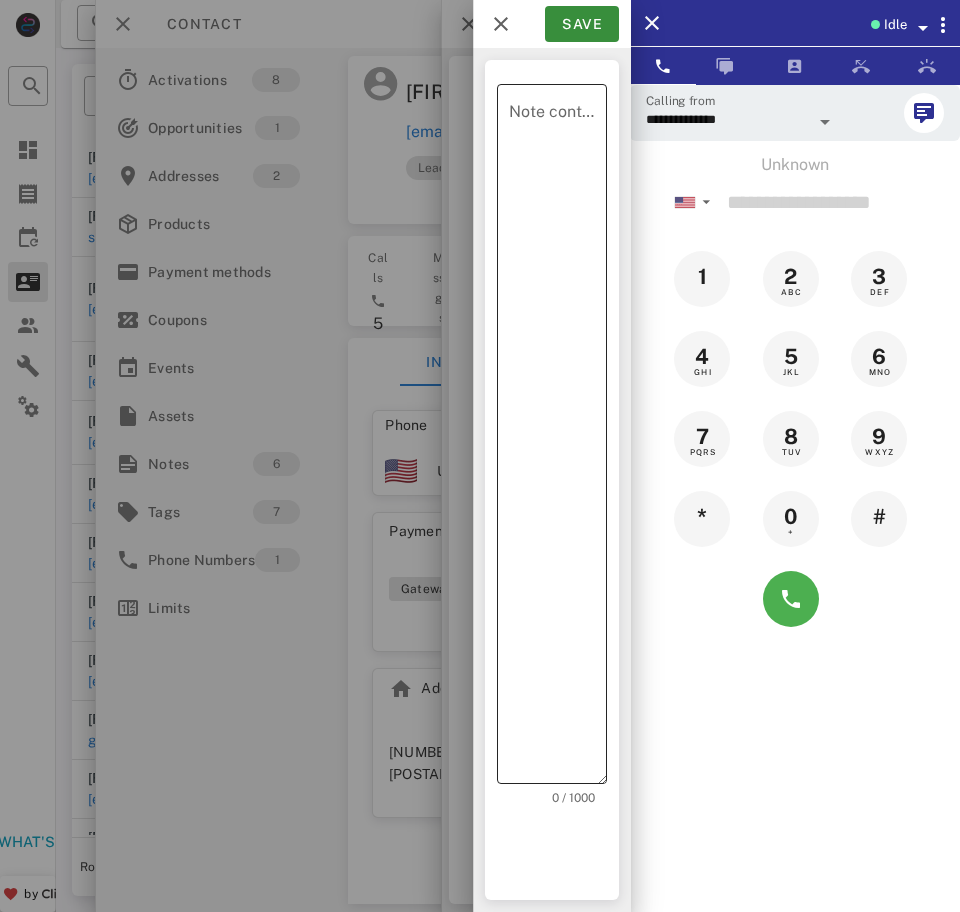 click on "Note content" at bounding box center (558, 439) 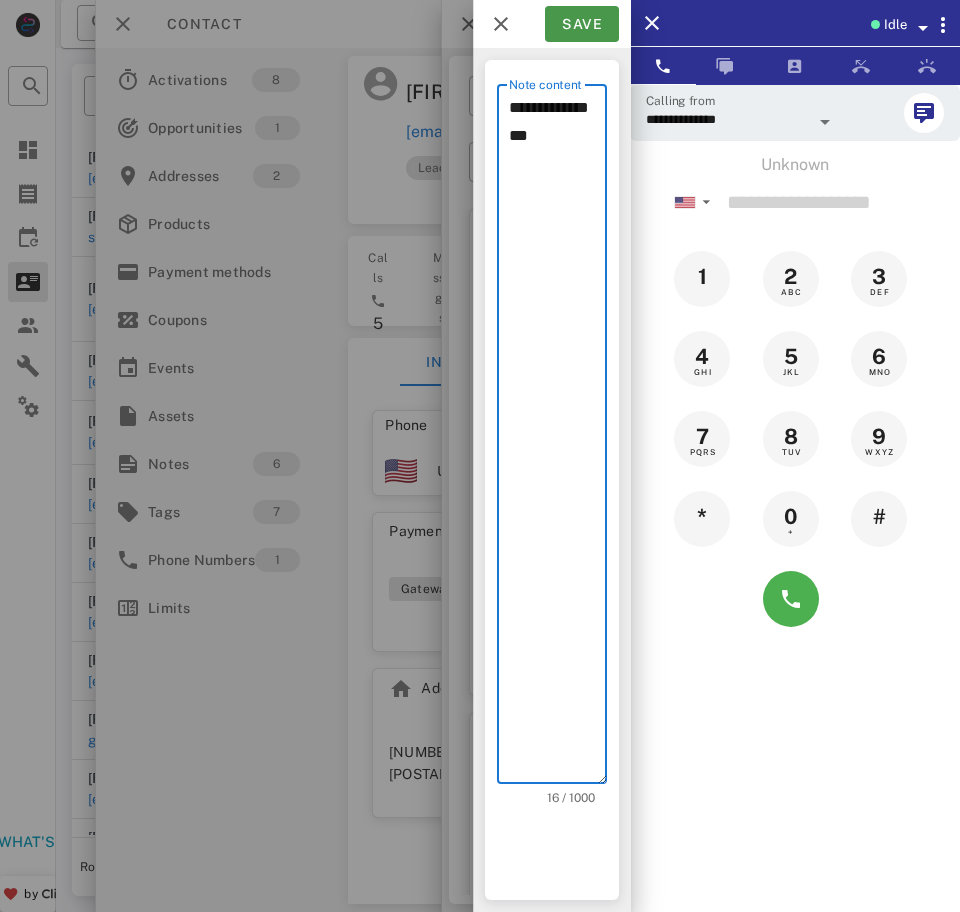 type on "**********" 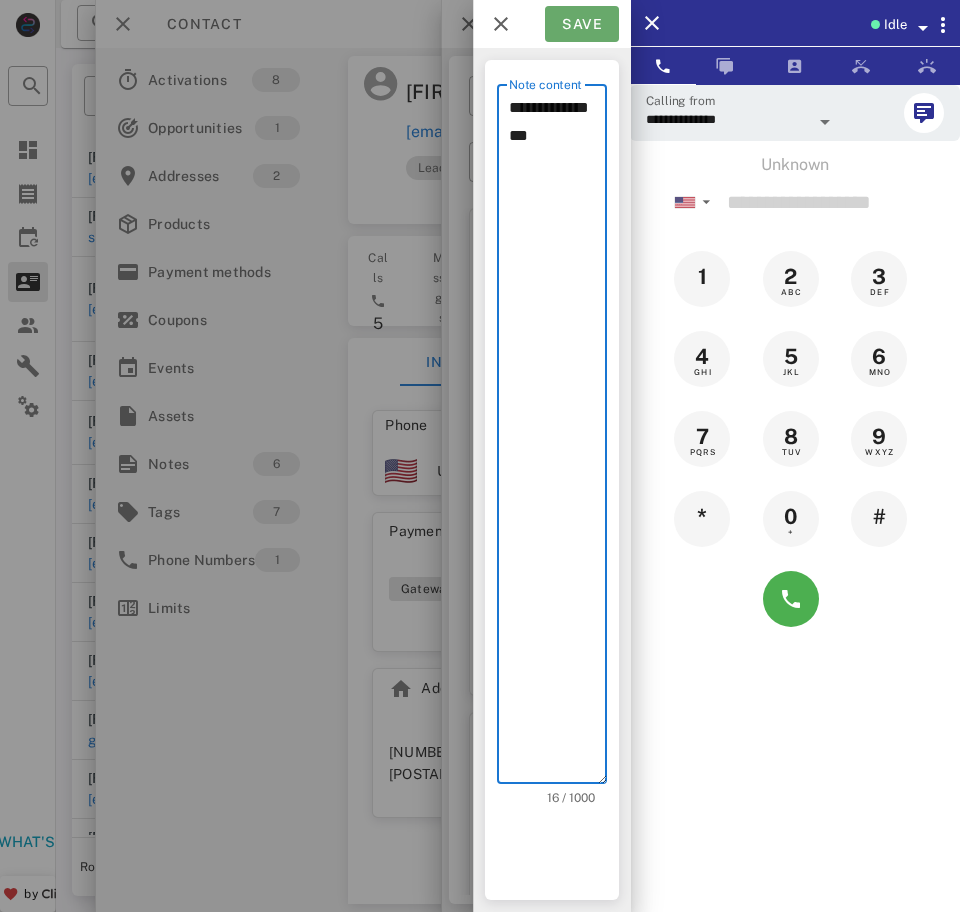 click on "Save" at bounding box center (582, 24) 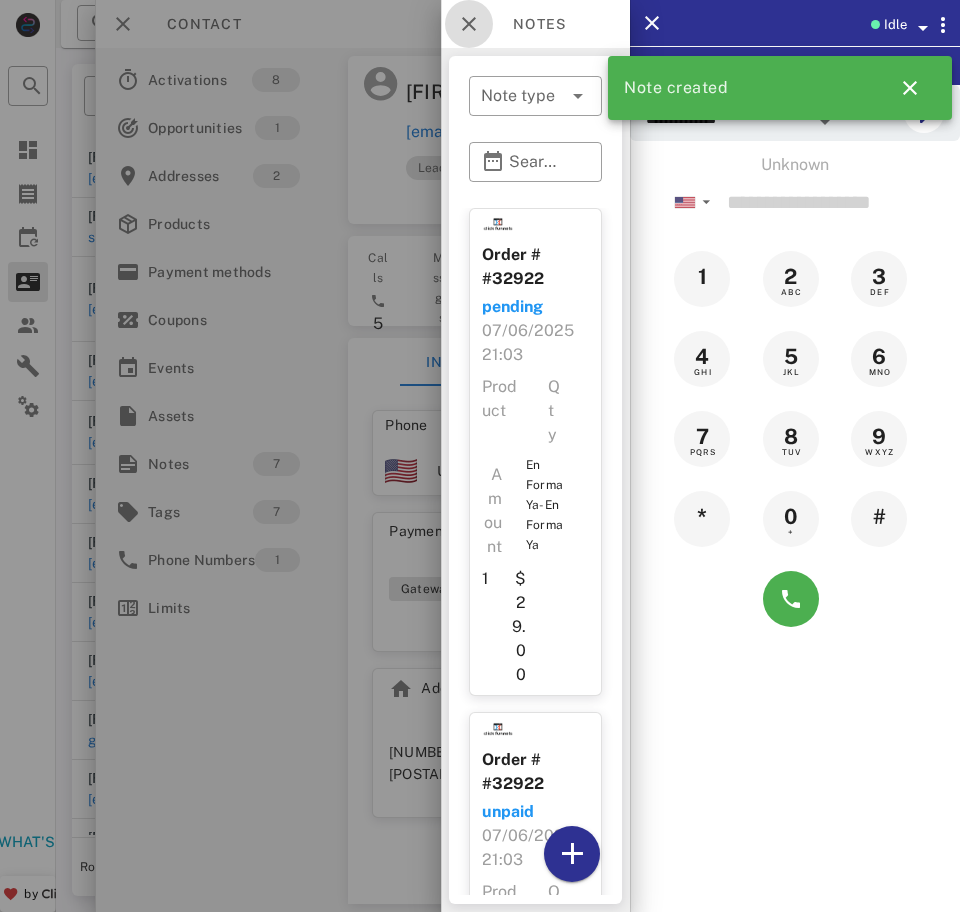 click at bounding box center (469, 24) 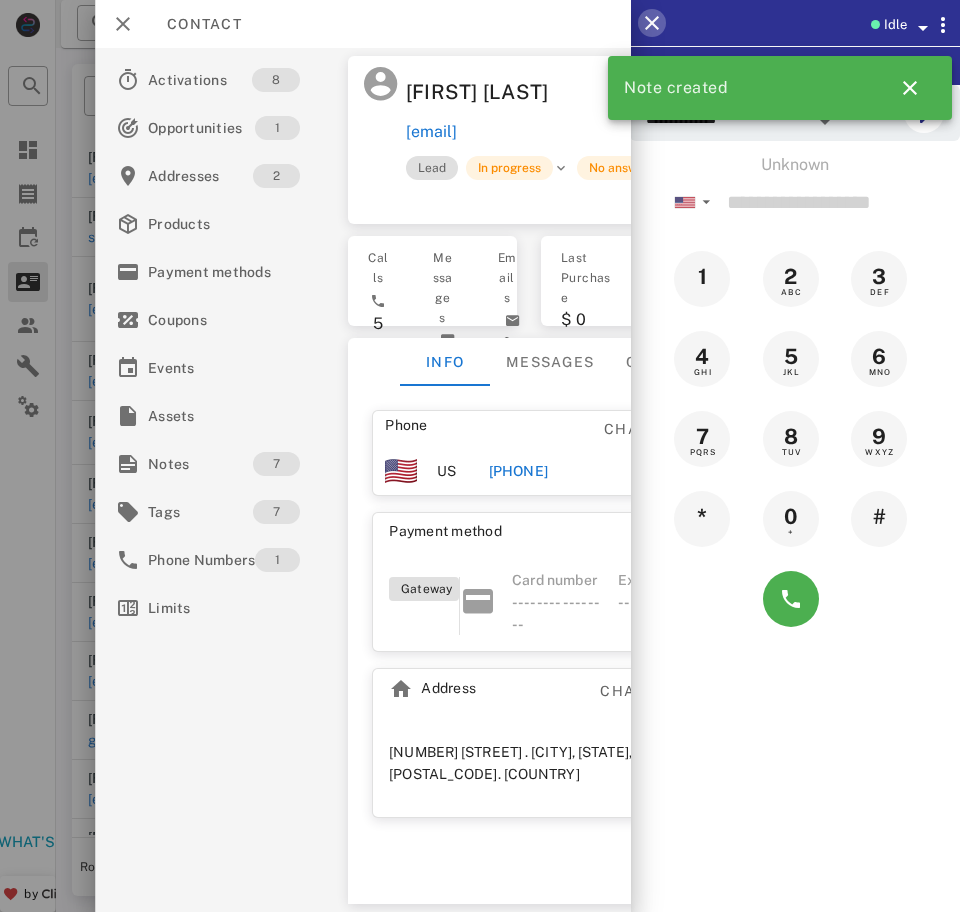 click at bounding box center (652, 23) 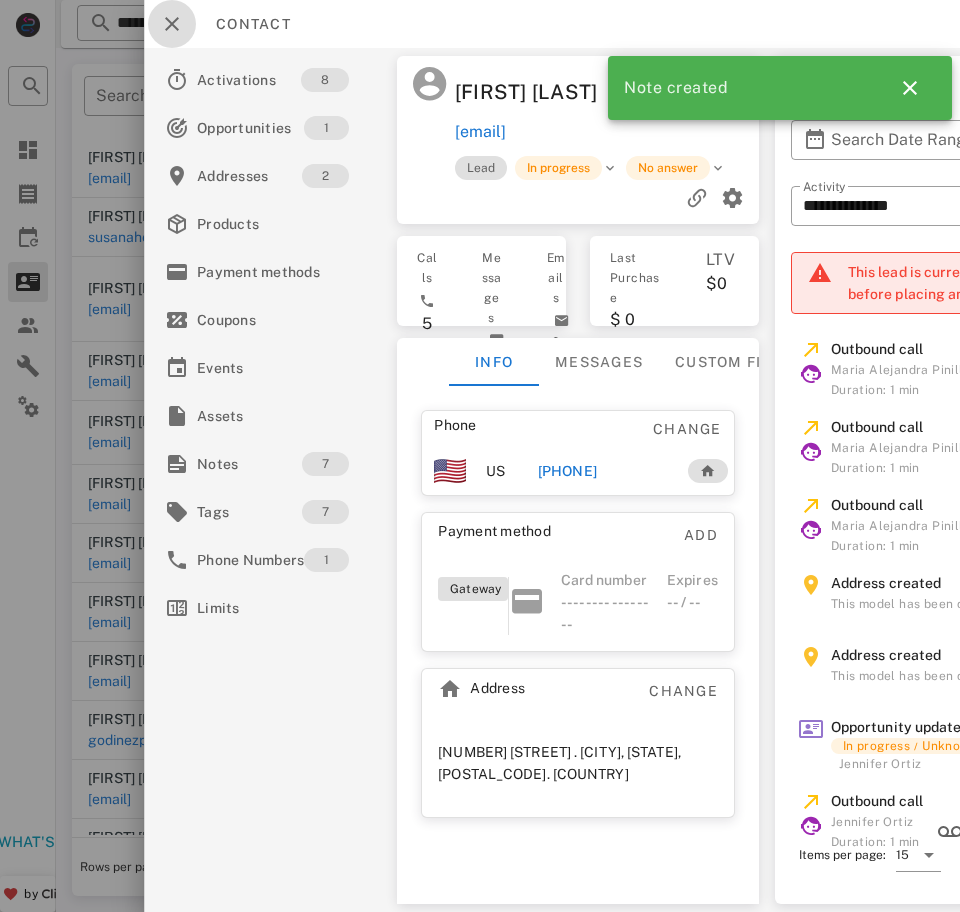 click at bounding box center (172, 24) 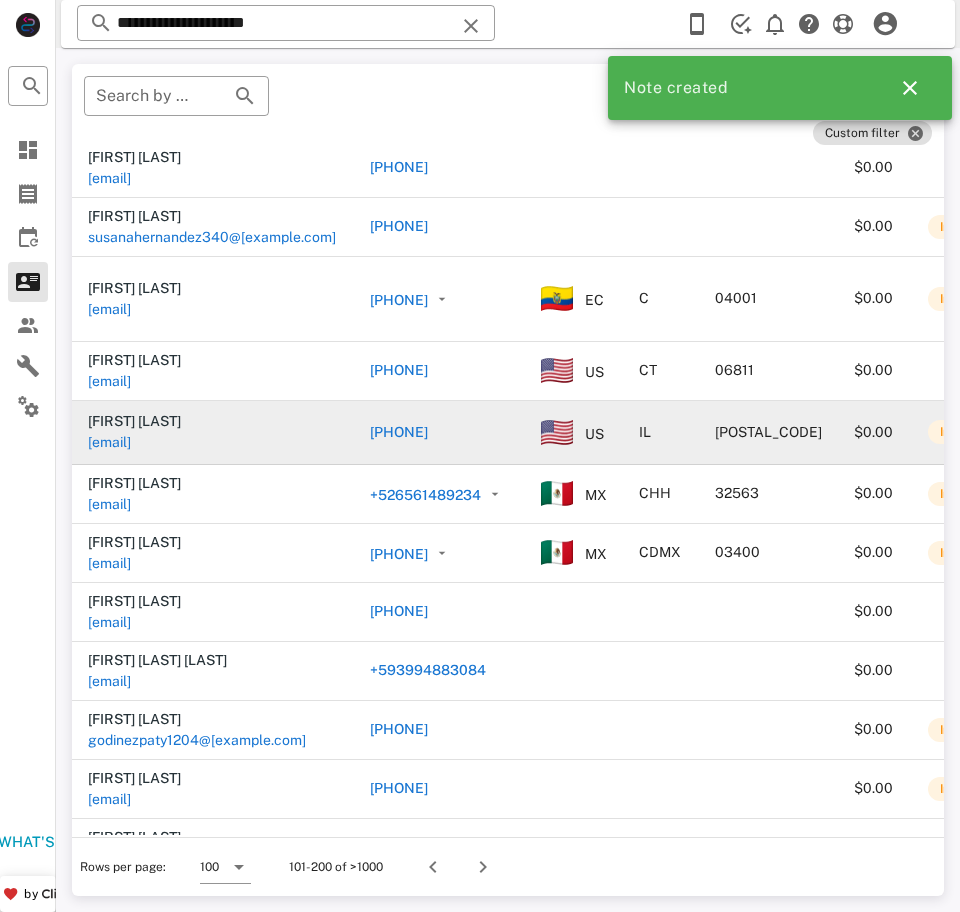 click on "mani_012@icloud.com" at bounding box center (109, 442) 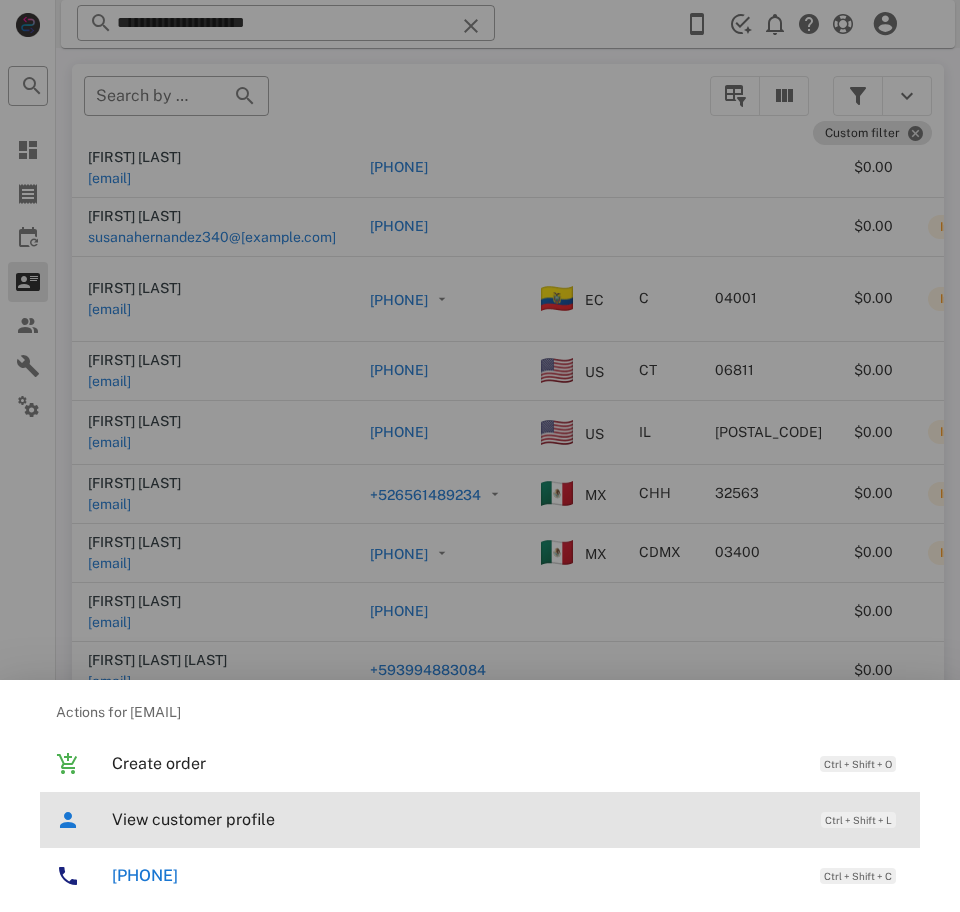 click on "View customer profile" at bounding box center [456, 819] 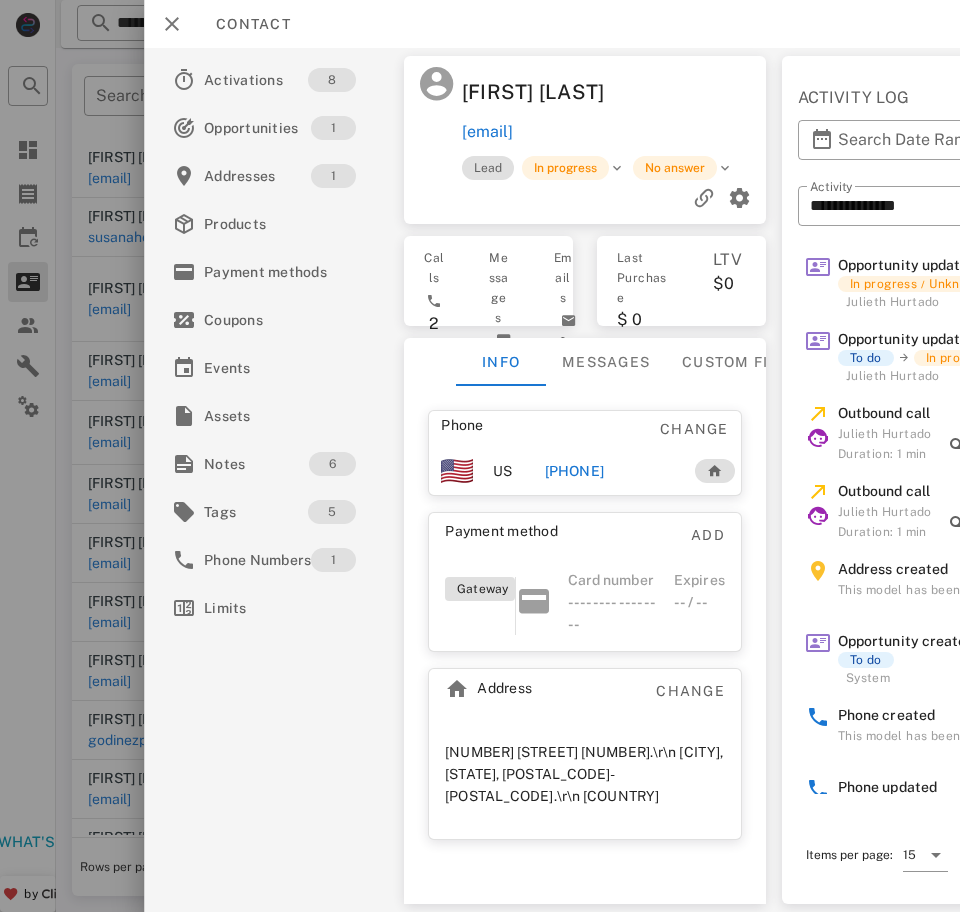 scroll, scrollTop: 0, scrollLeft: 0, axis: both 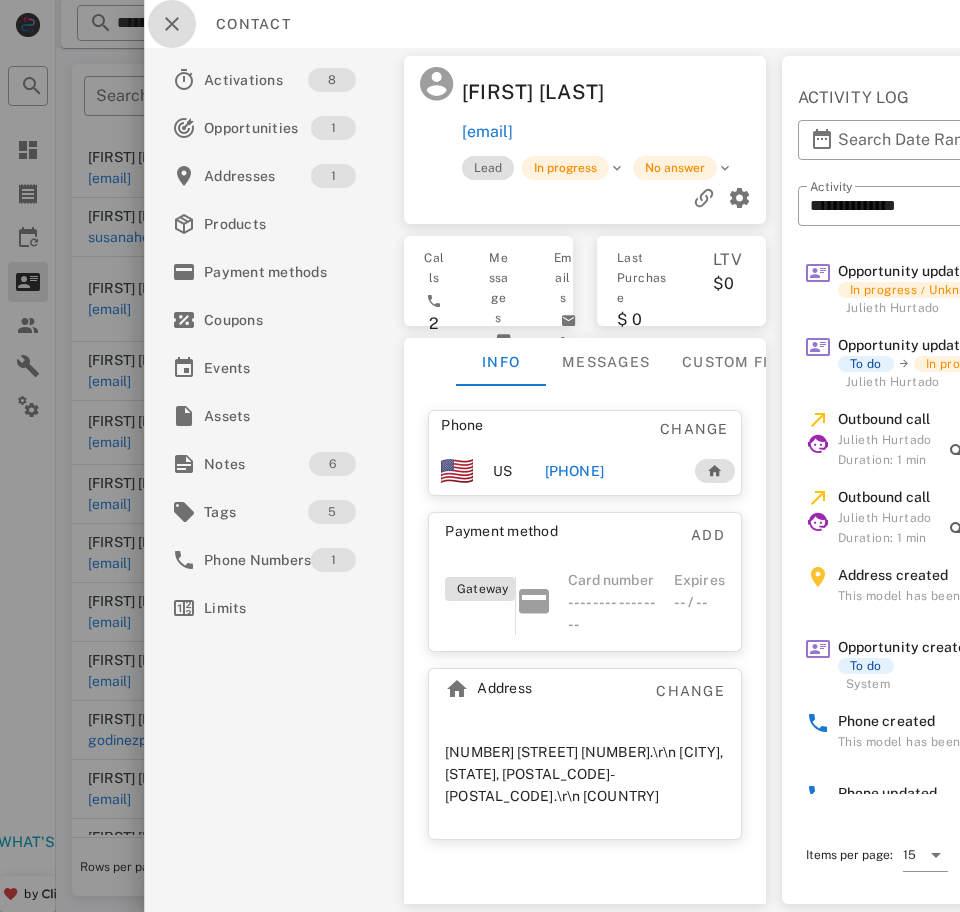 click at bounding box center [172, 24] 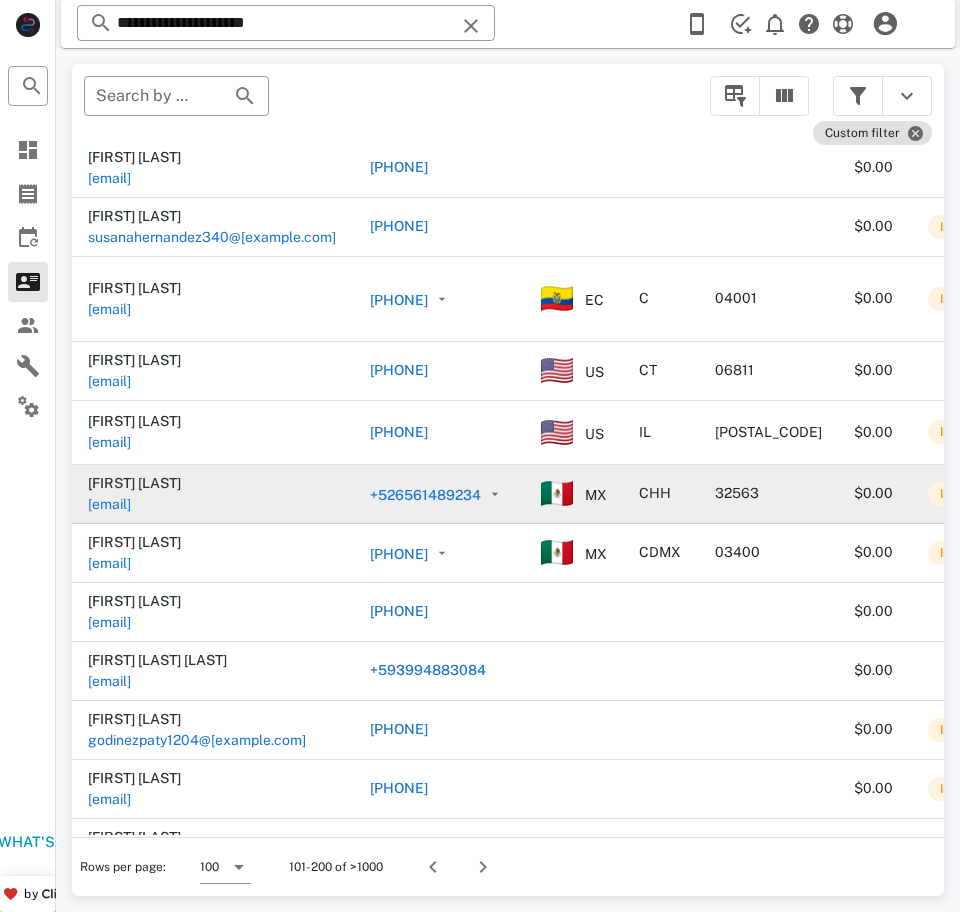click on "veronica_moriel@hotmail.com" at bounding box center (109, 504) 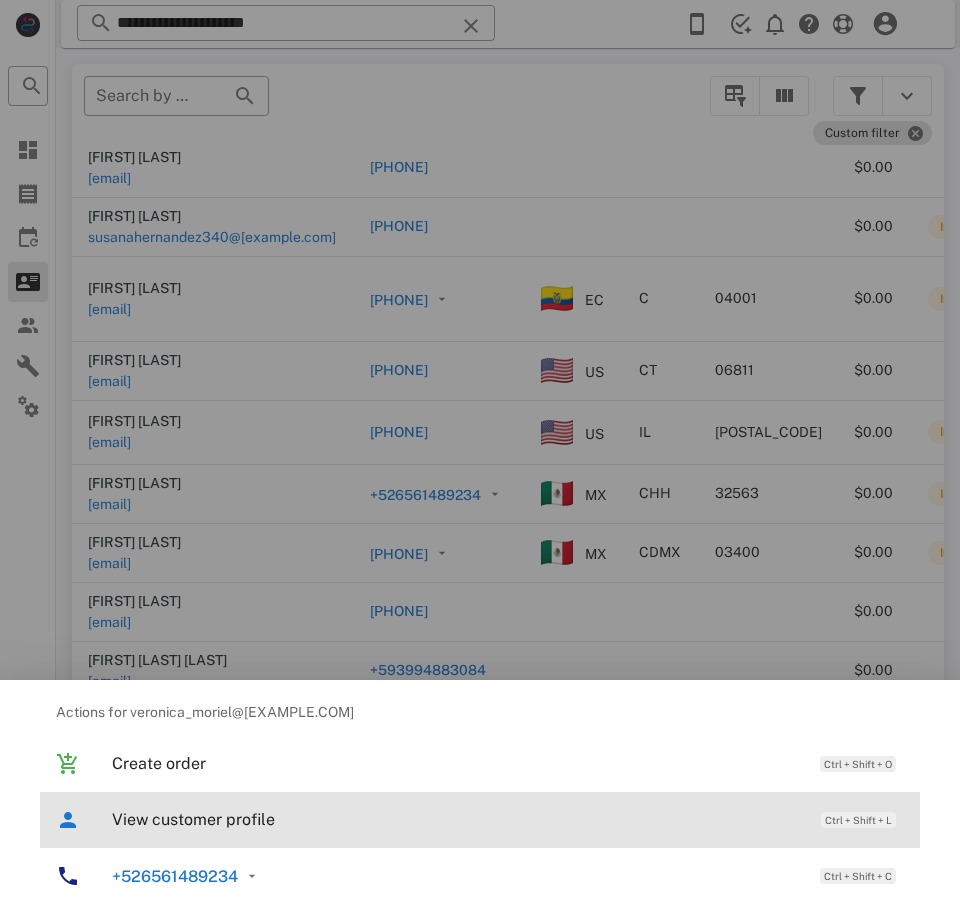 click on "View customer profile Ctrl + Shift + L" at bounding box center [508, 819] 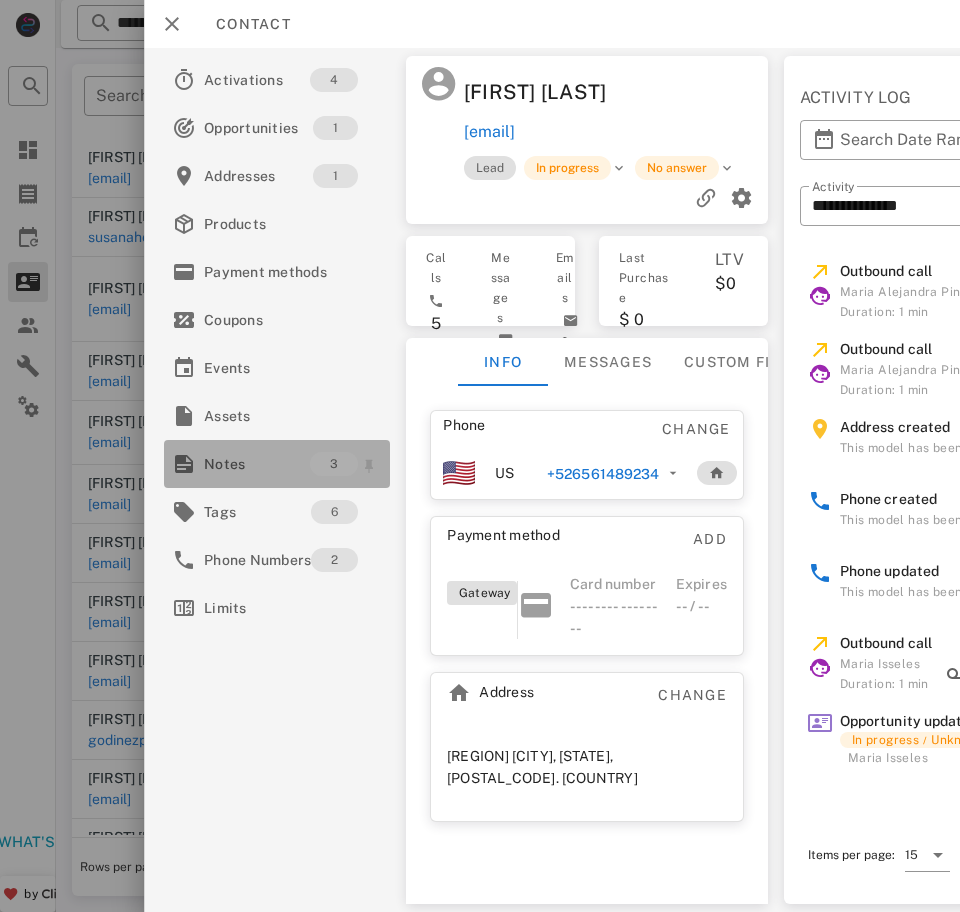 click on "Notes" at bounding box center (257, 464) 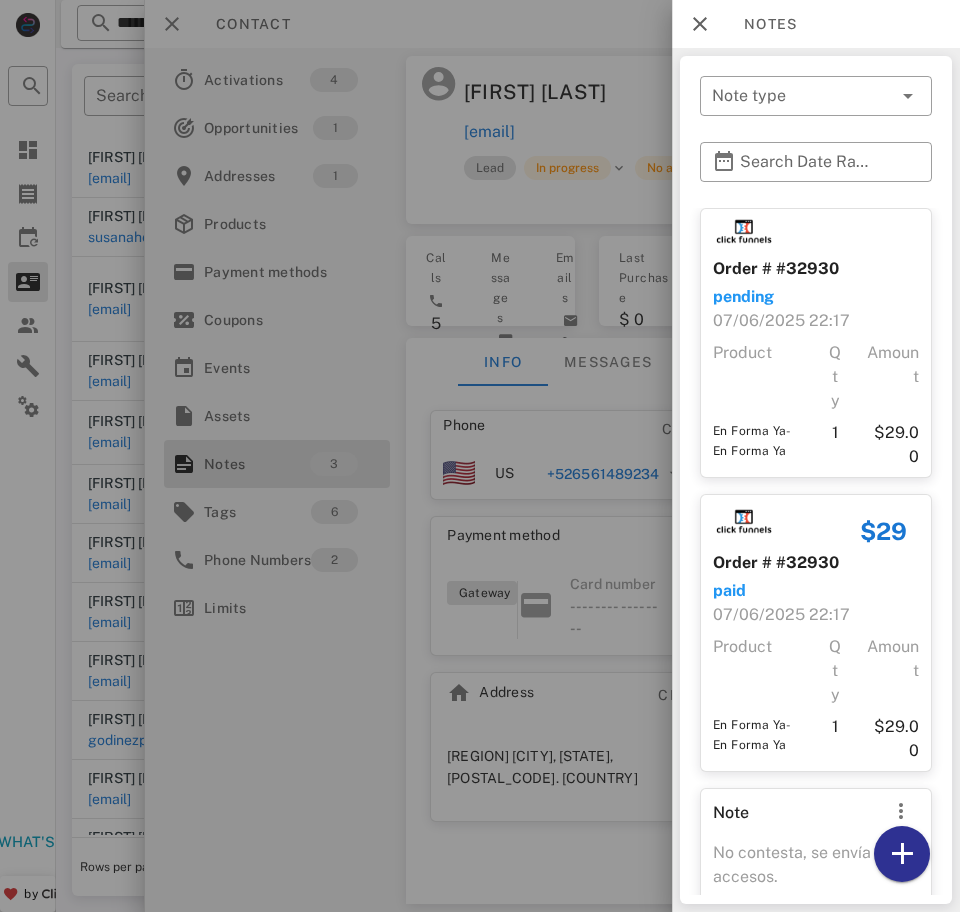 scroll, scrollTop: 113, scrollLeft: 0, axis: vertical 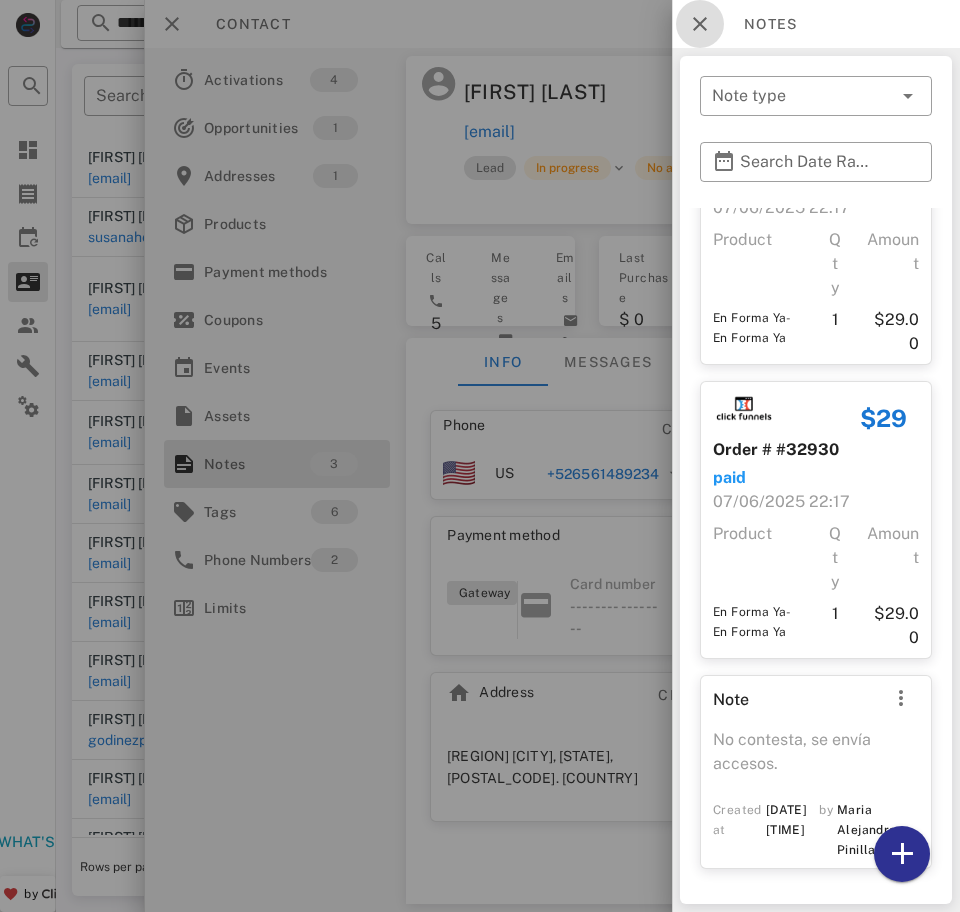 click at bounding box center [700, 24] 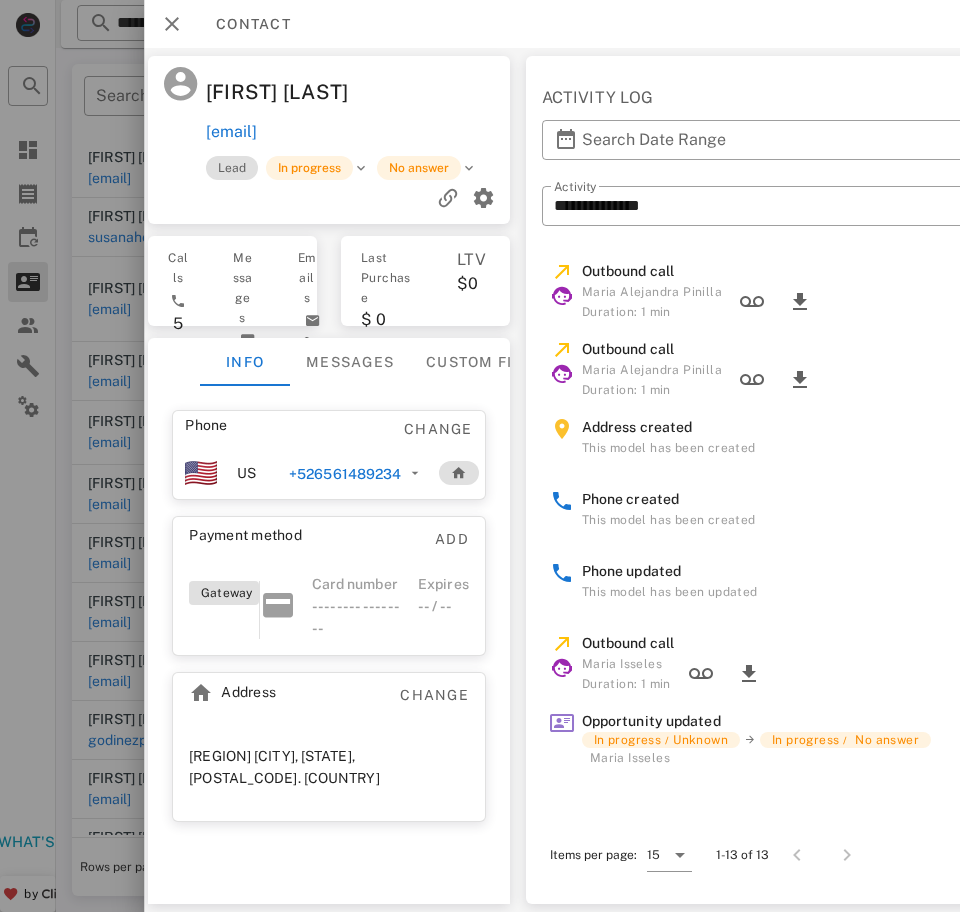 scroll, scrollTop: 0, scrollLeft: 134, axis: horizontal 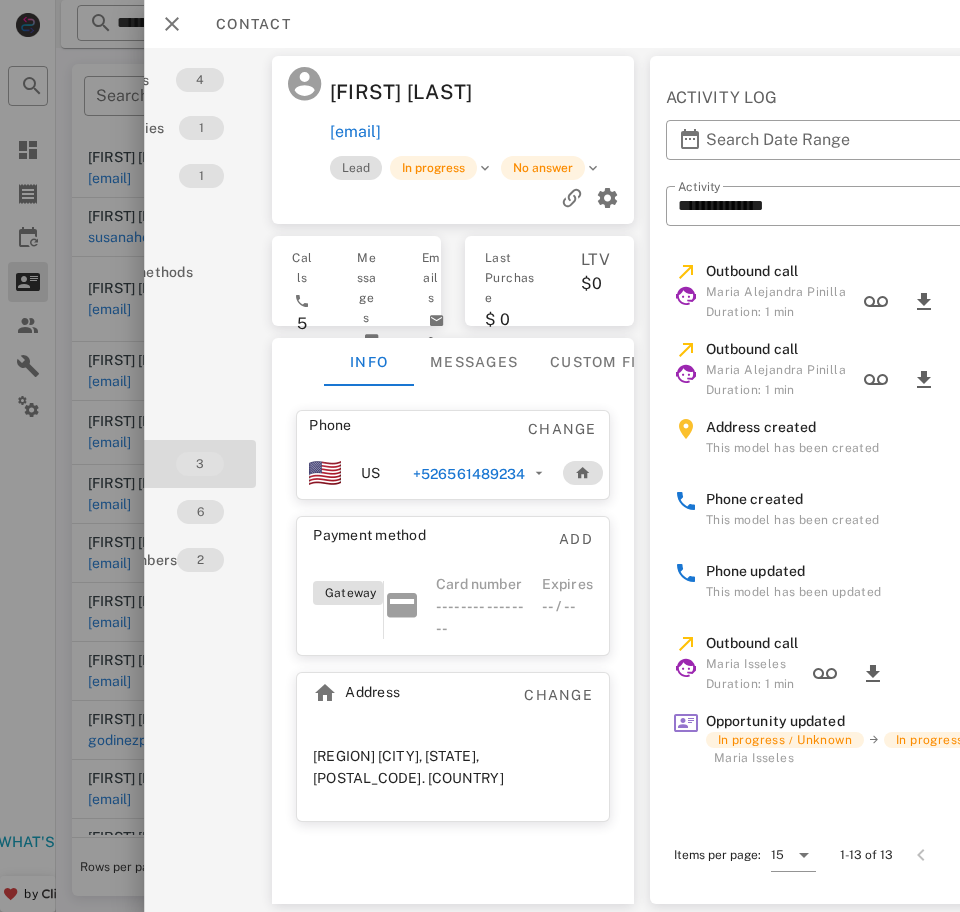 click on "+526561489234" at bounding box center (469, 474) 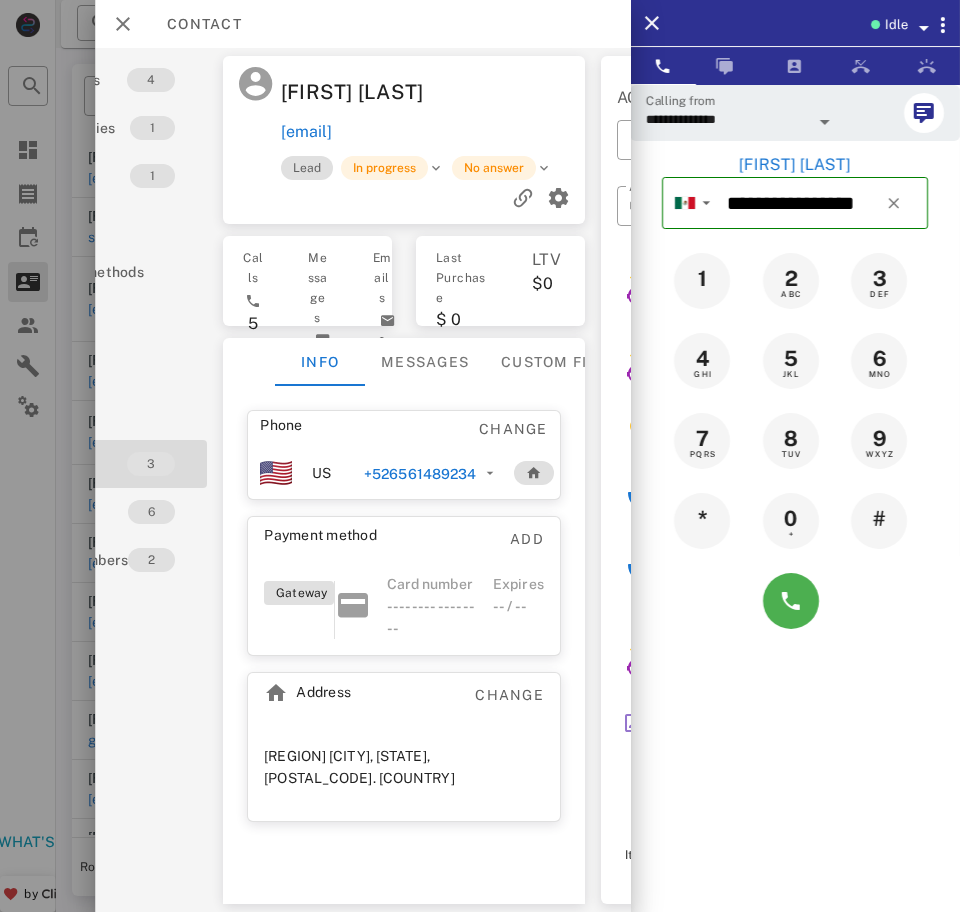click on "**********" at bounding box center (727, 119) 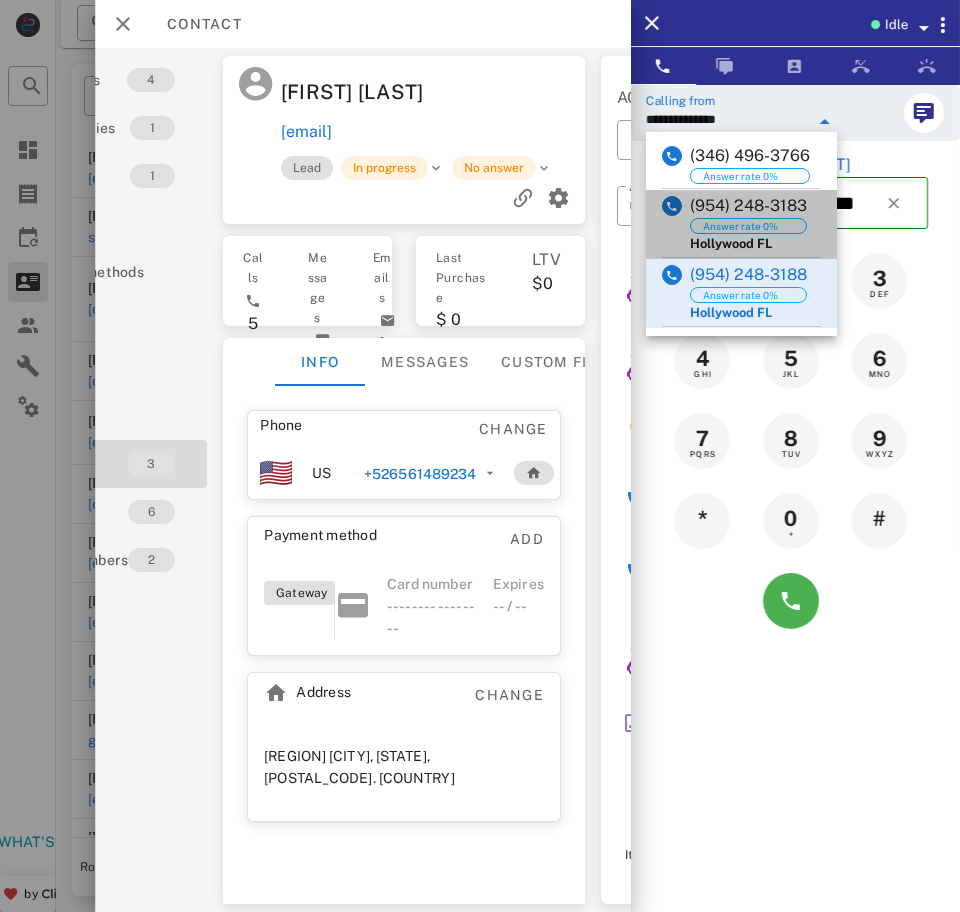 click on "Answer rate 0%" at bounding box center (748, 226) 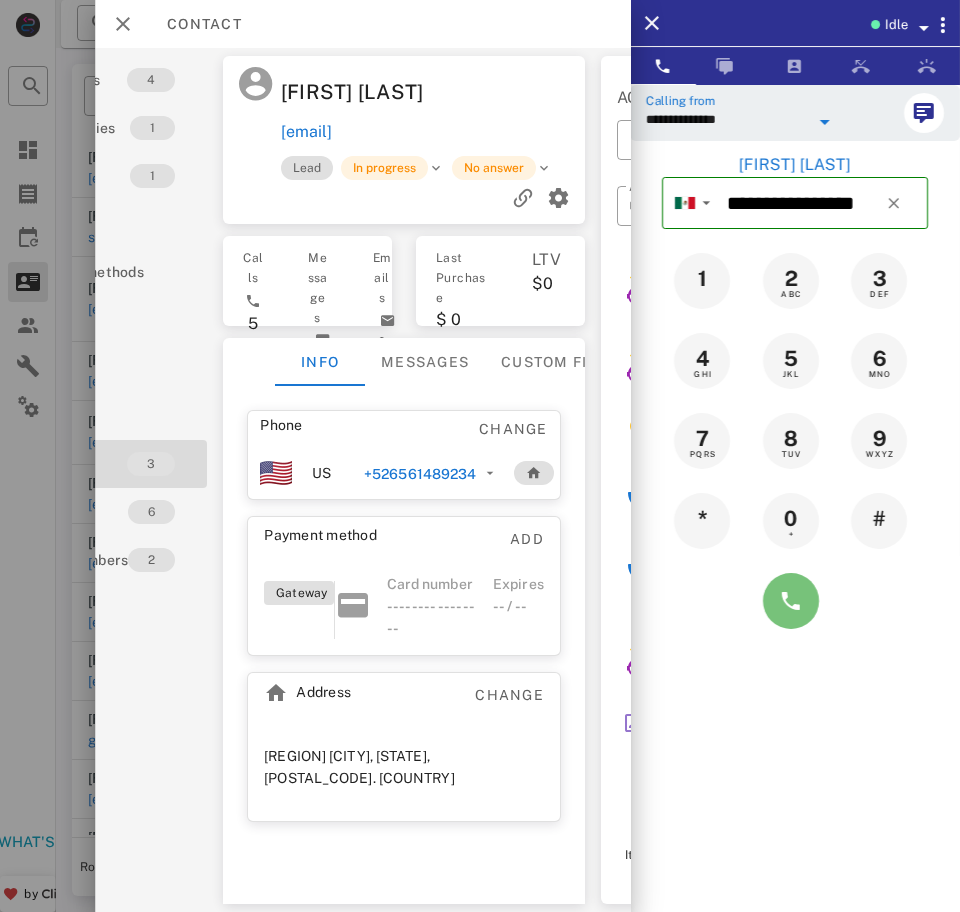 click at bounding box center (791, 601) 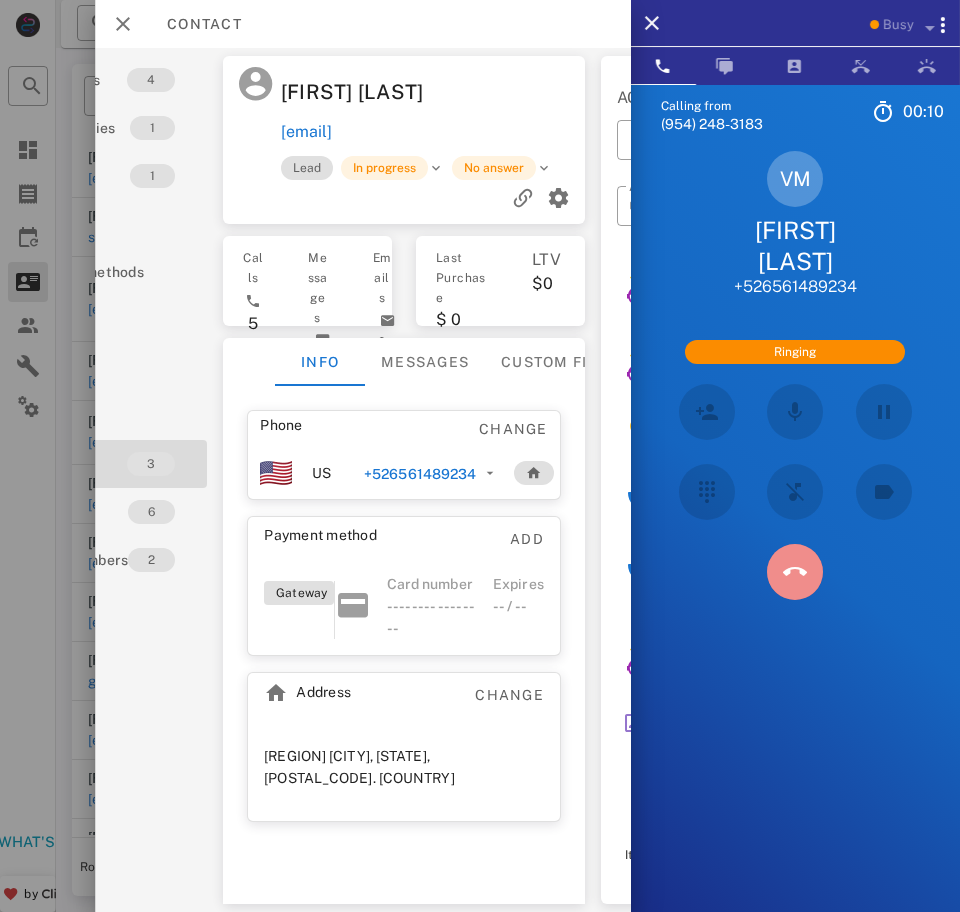 click at bounding box center (795, 572) 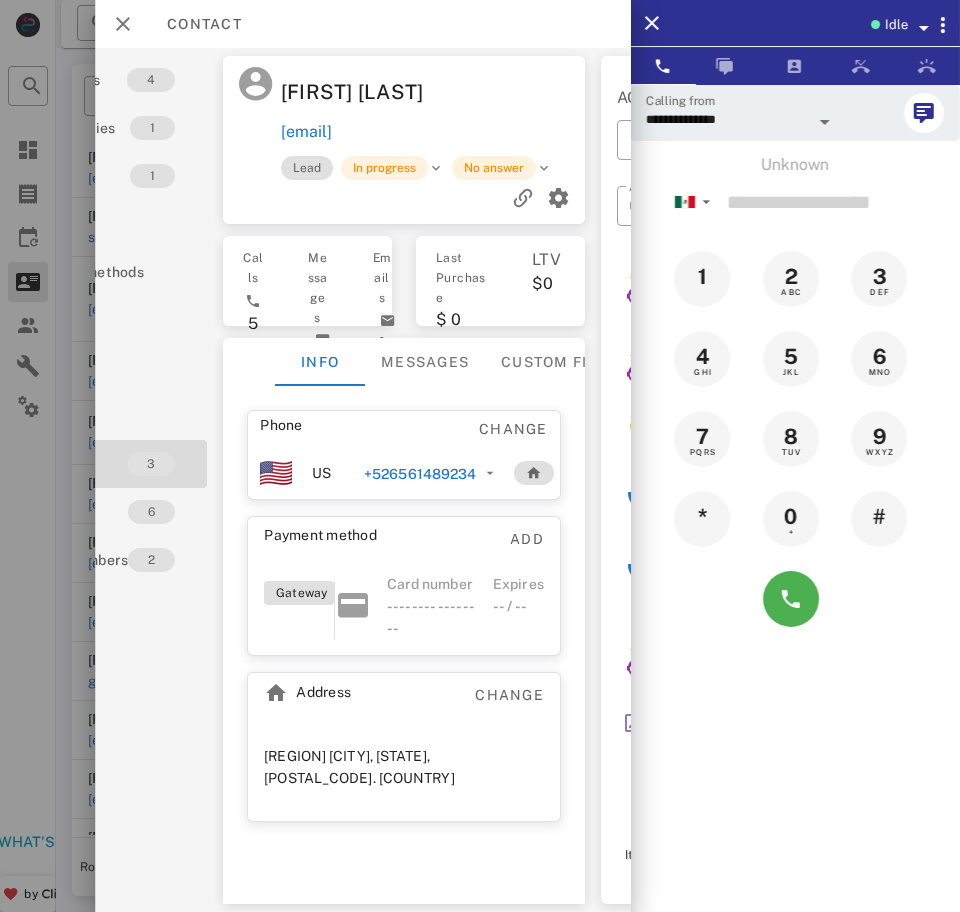 click on "+526561489234" at bounding box center (420, 474) 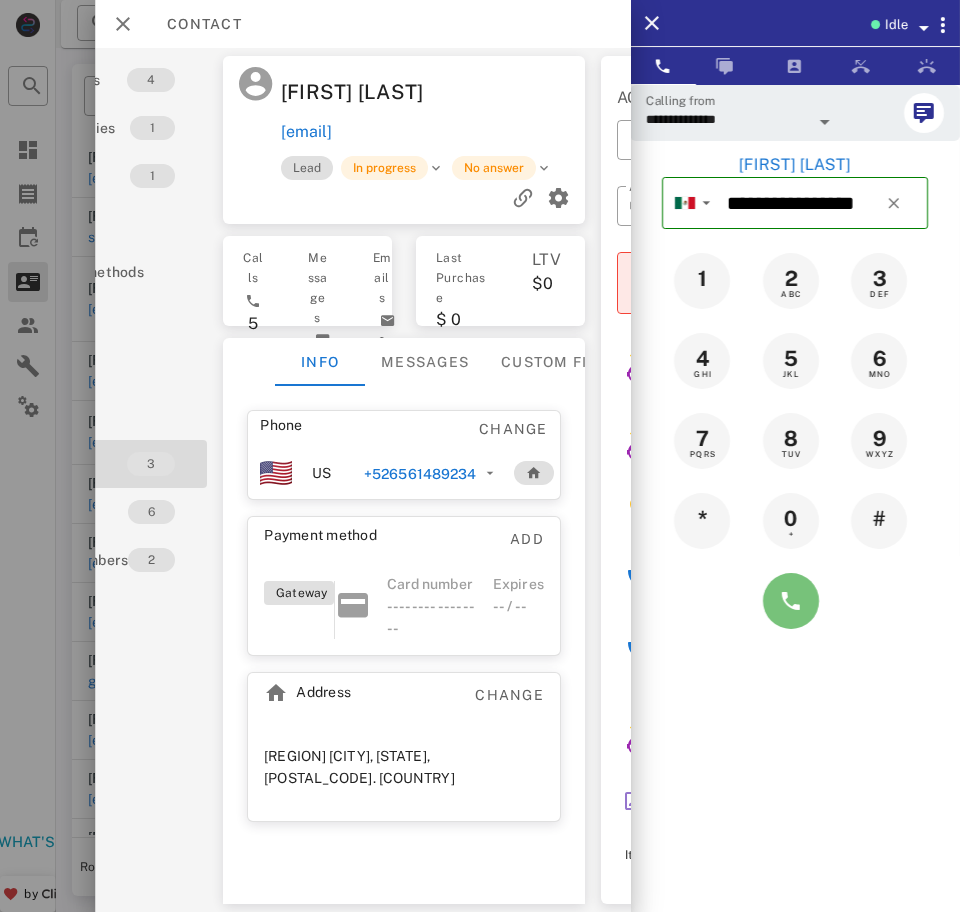 click at bounding box center (791, 601) 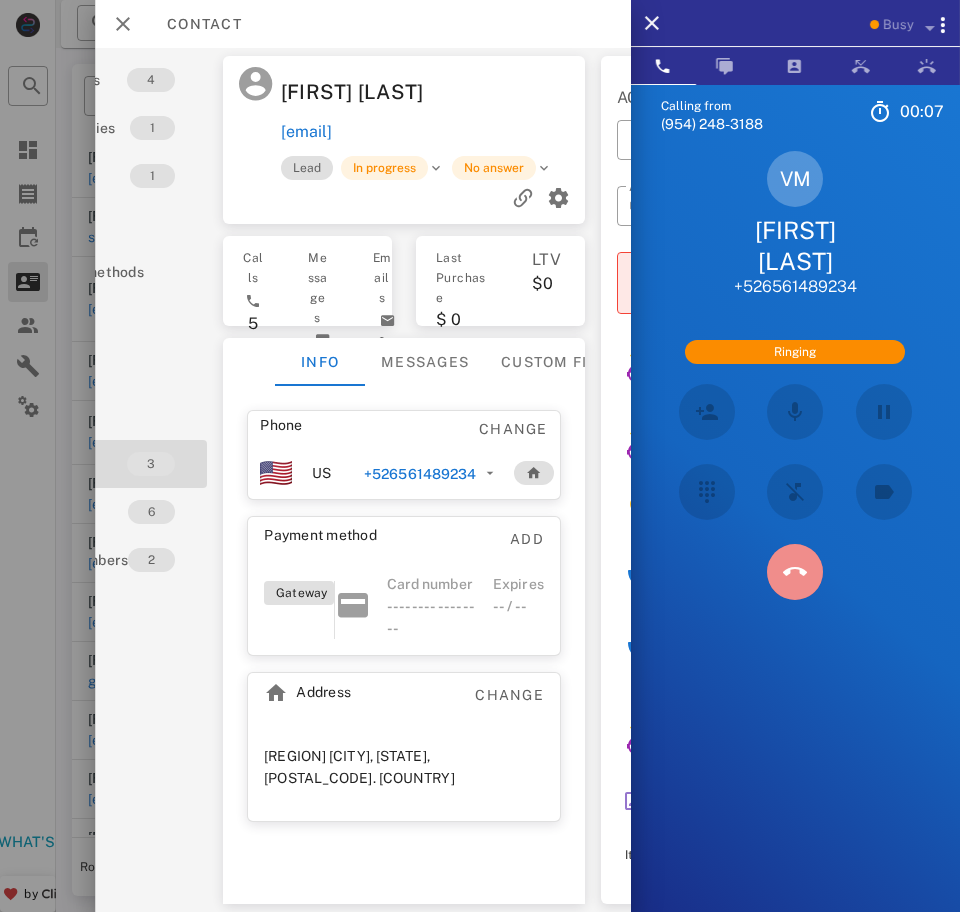 click at bounding box center (794, 572) 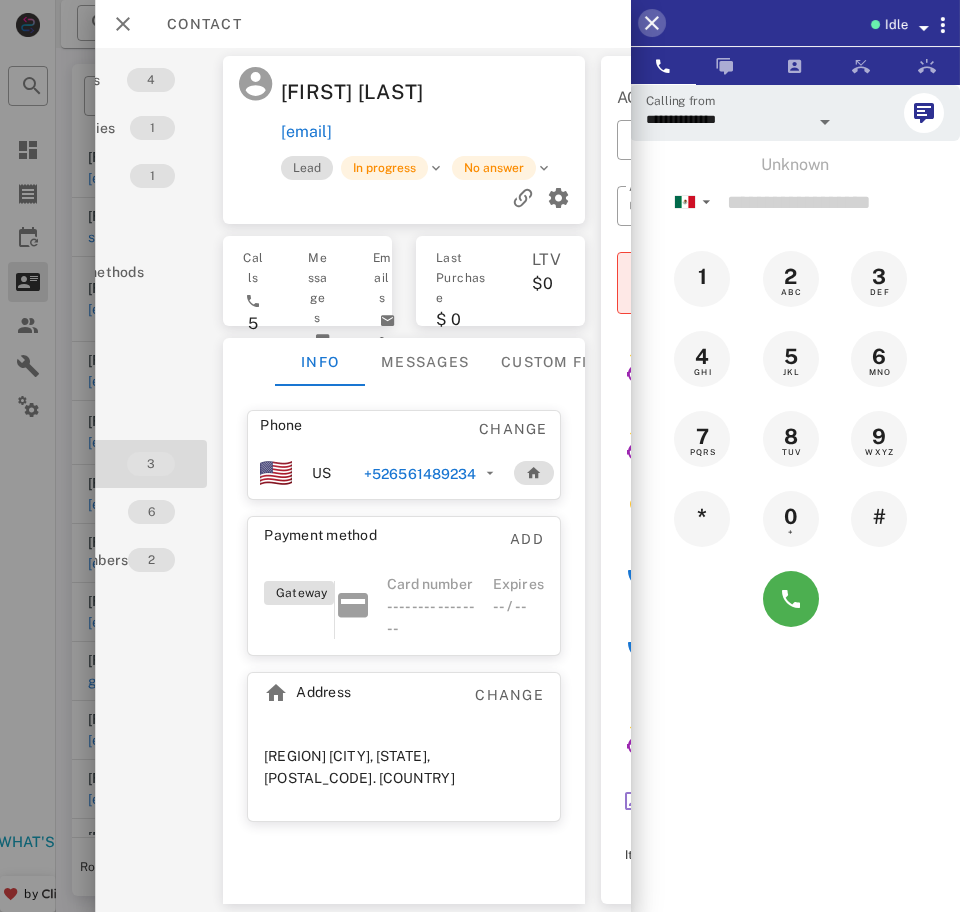 click at bounding box center (652, 23) 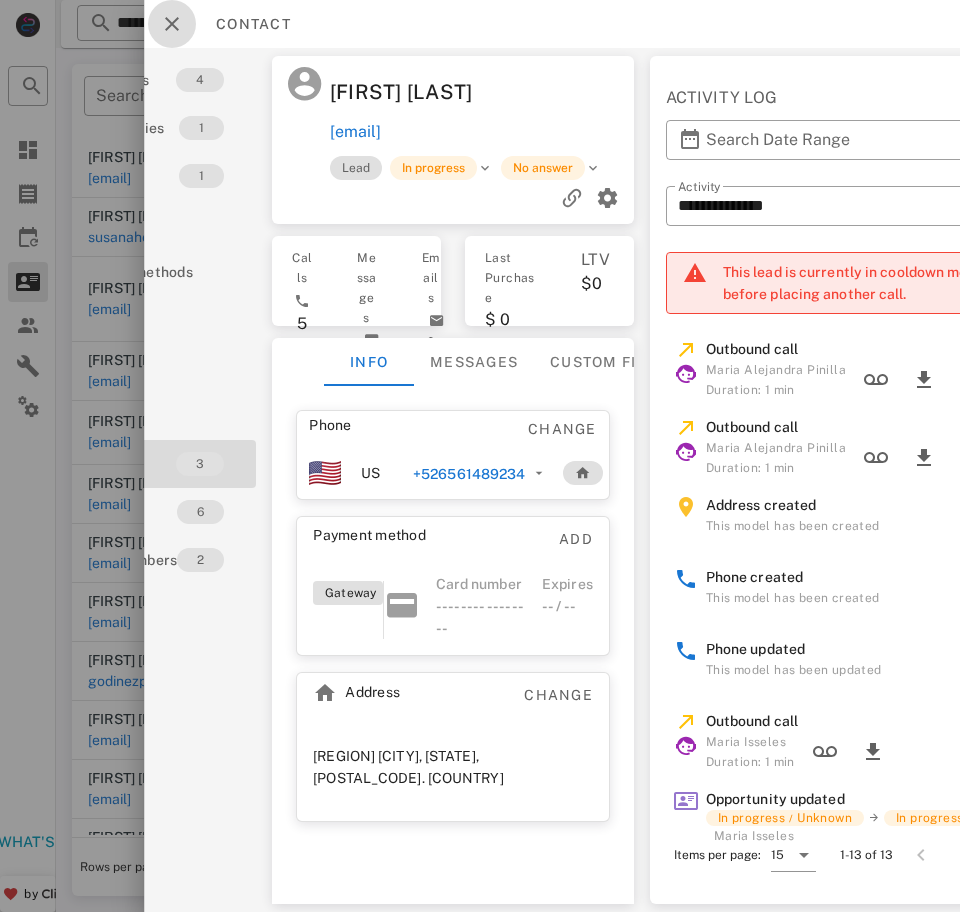 click at bounding box center (172, 24) 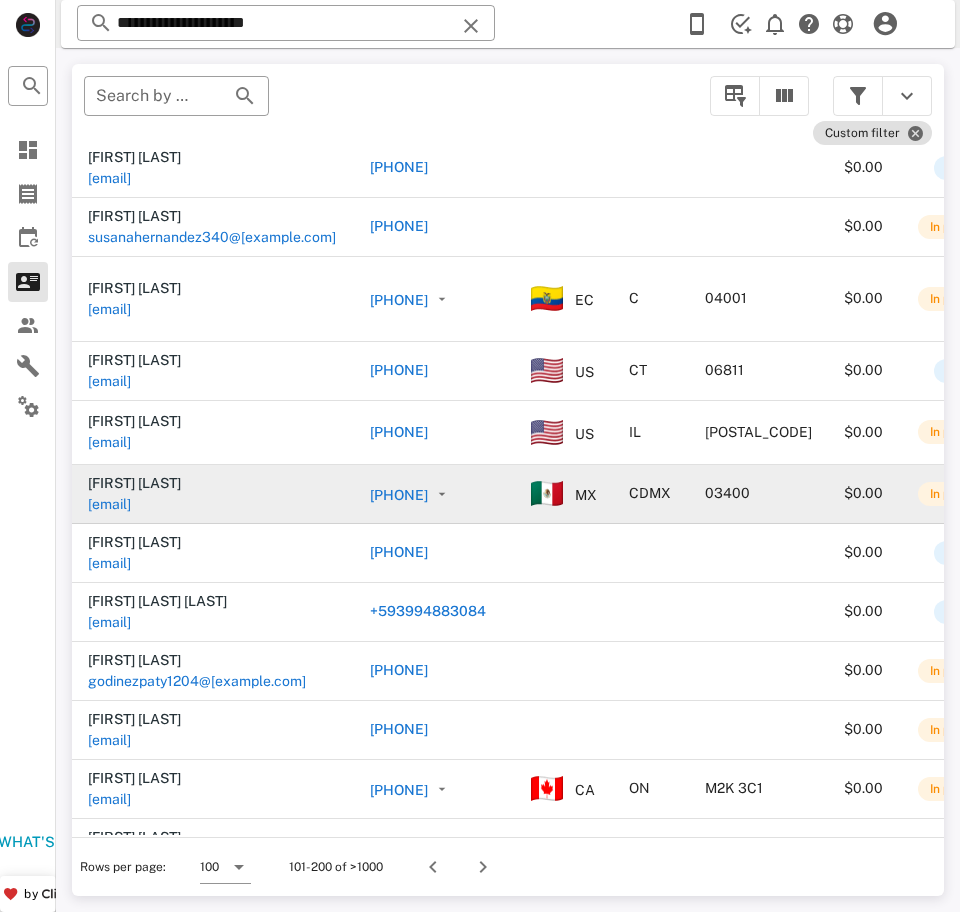click on "sotelomaribel75@gmail.com" at bounding box center (109, 504) 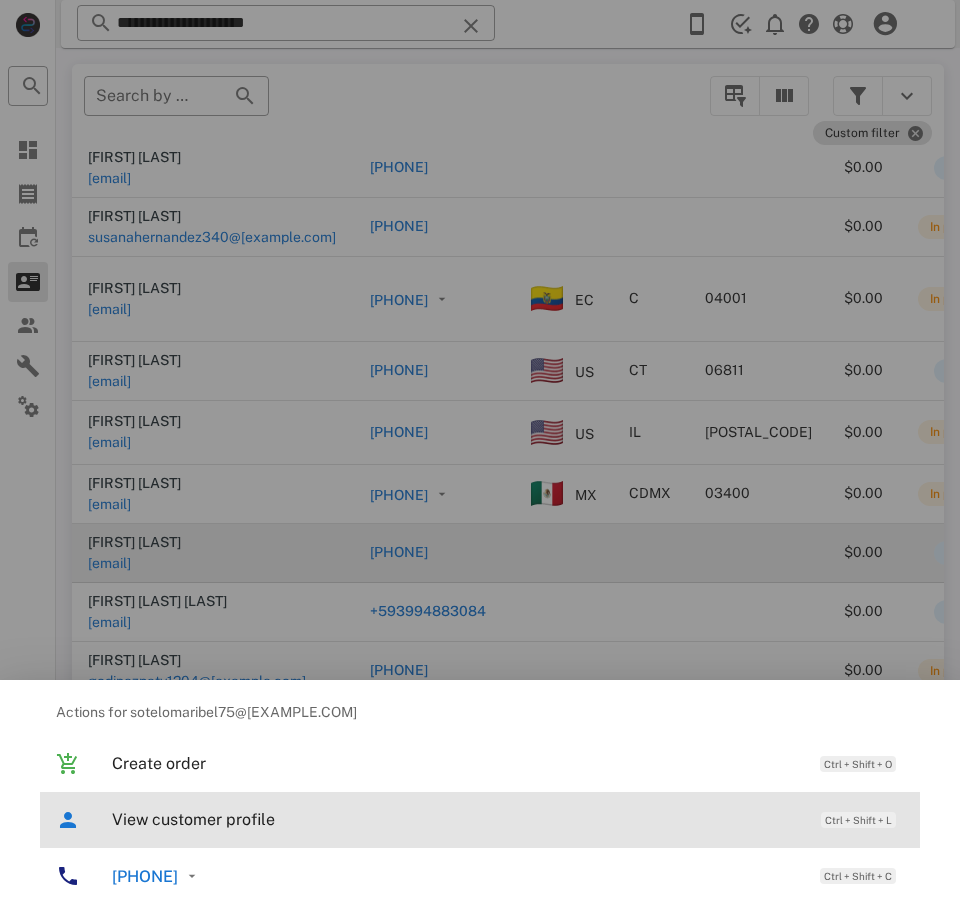 click on "View customer profile" at bounding box center [456, 819] 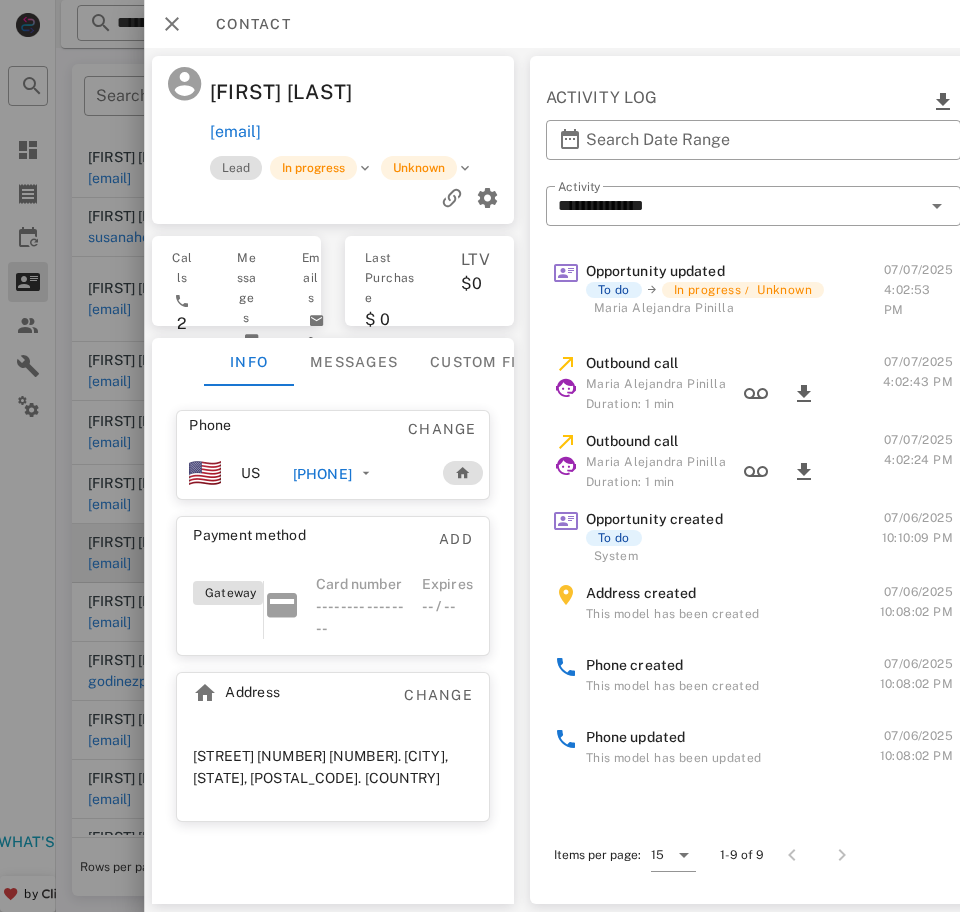 scroll, scrollTop: 0, scrollLeft: 0, axis: both 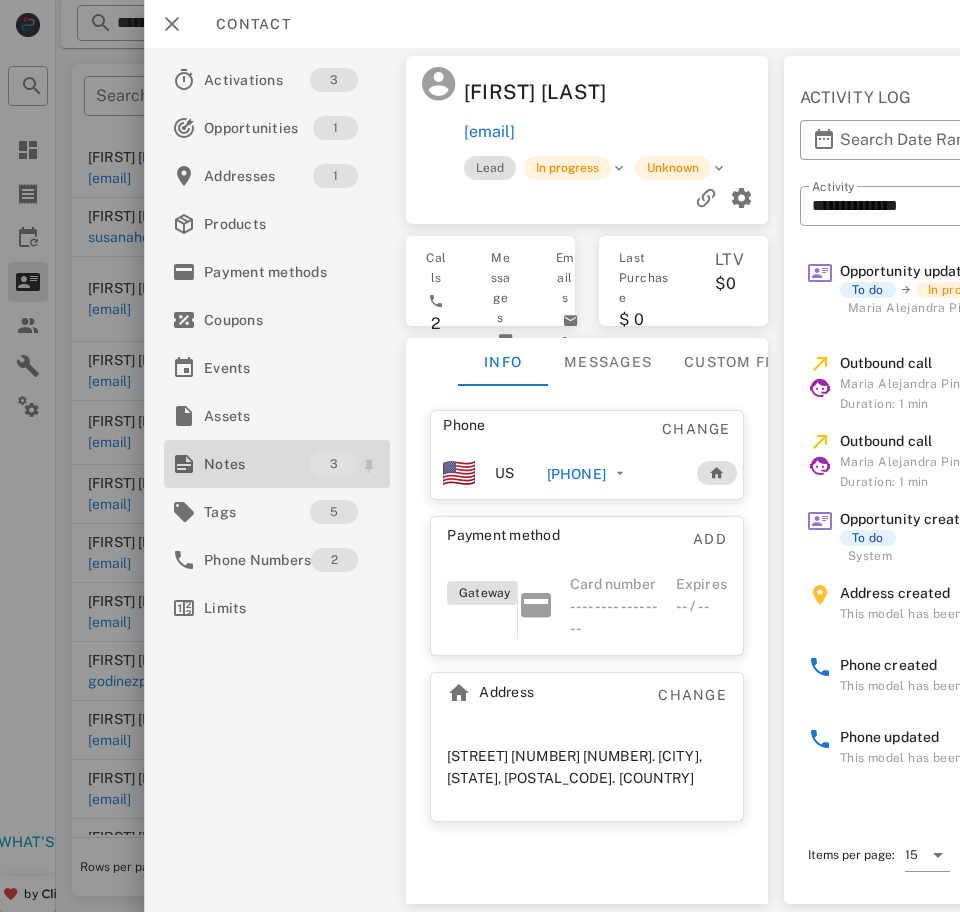 click on "Notes" at bounding box center [257, 464] 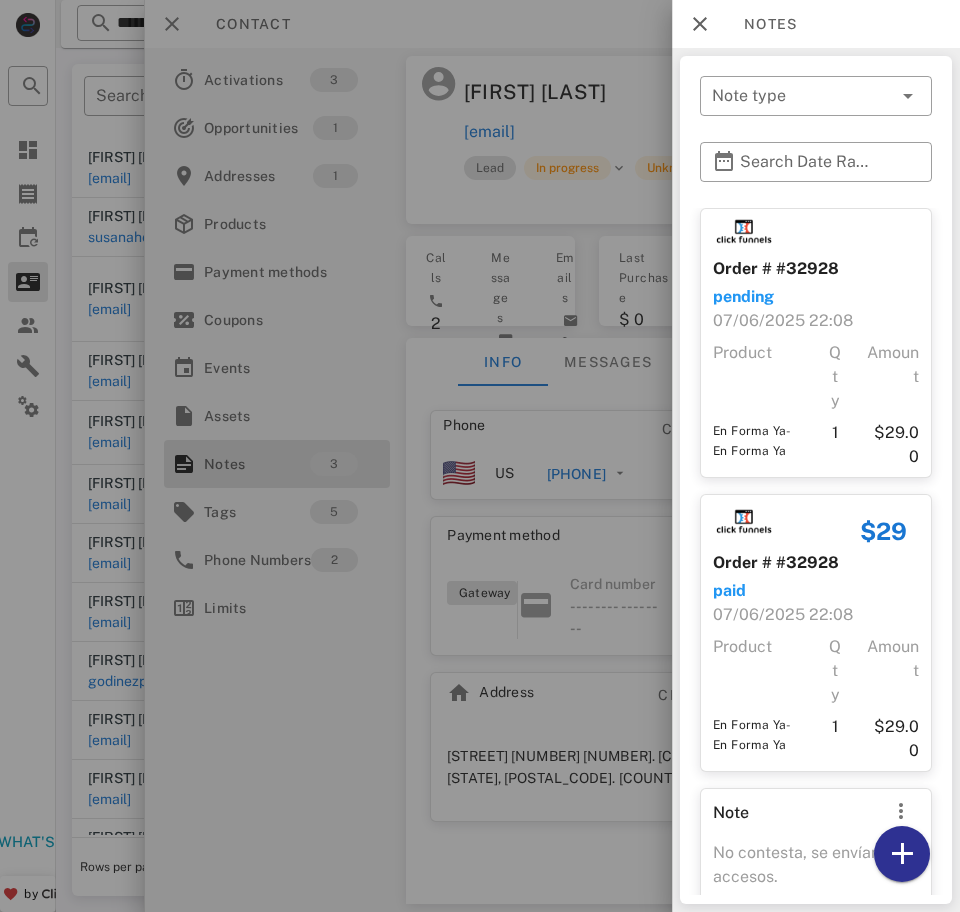 scroll, scrollTop: 113, scrollLeft: 0, axis: vertical 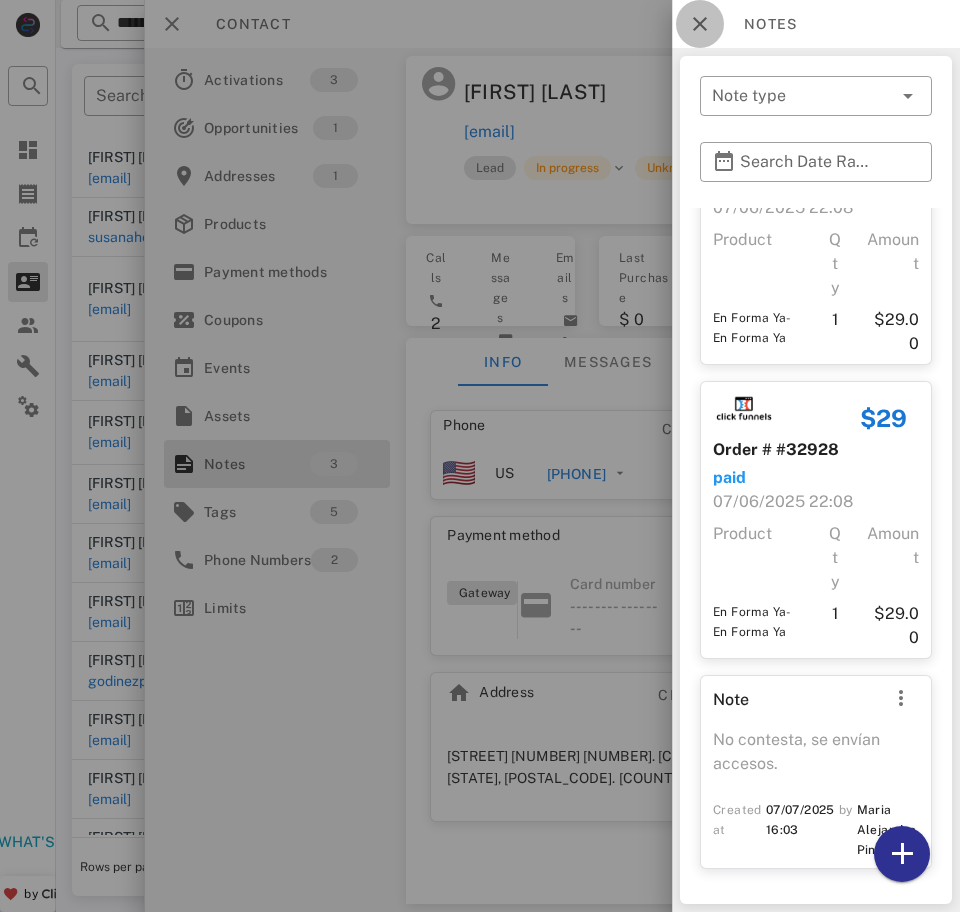 click at bounding box center [700, 24] 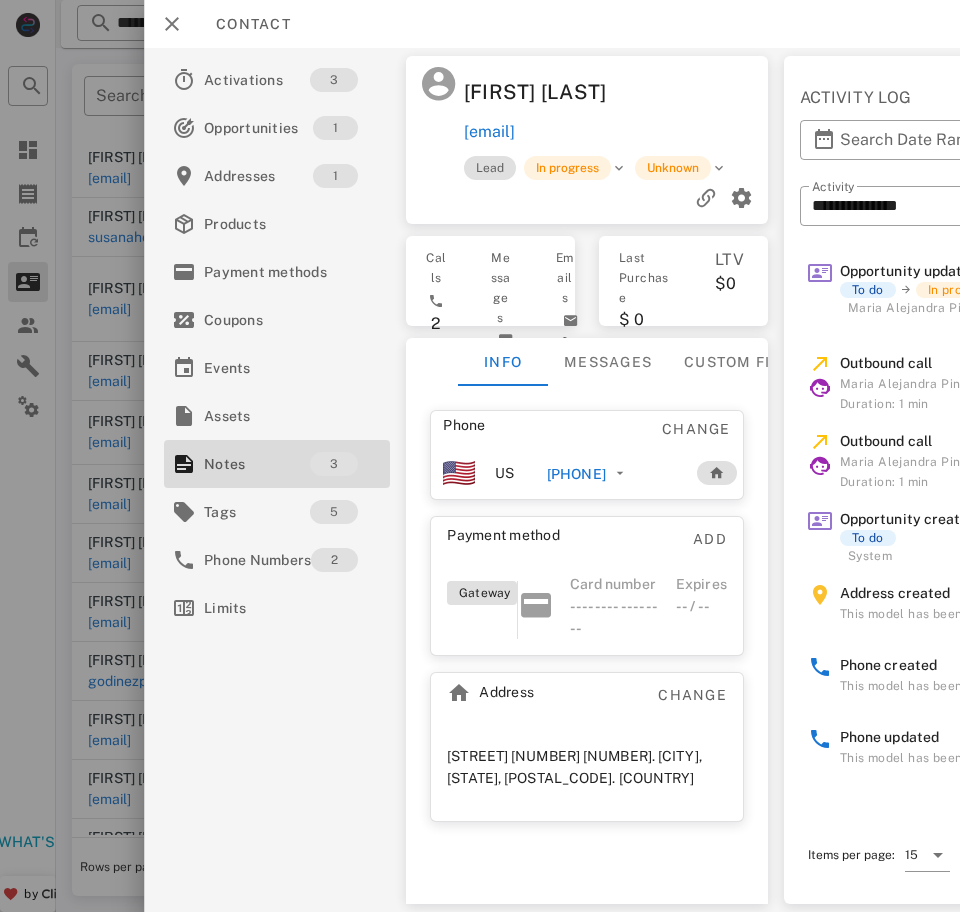 click on "+522291615888" at bounding box center (576, 474) 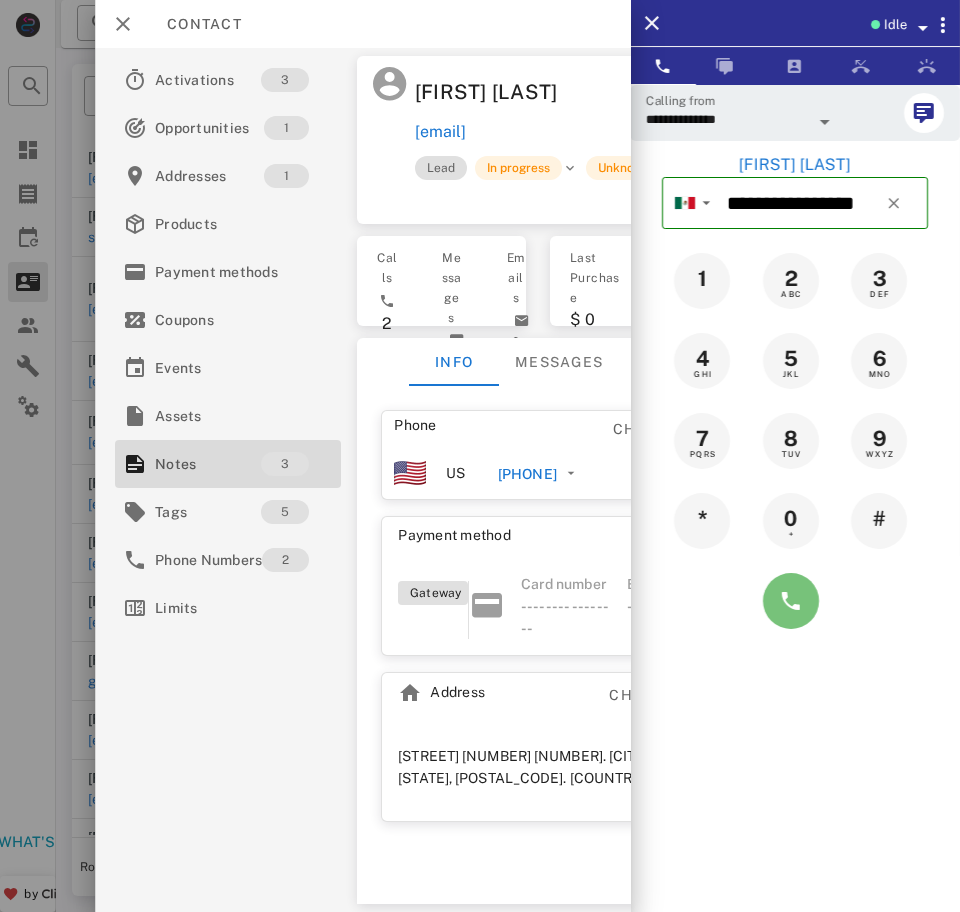 click at bounding box center (791, 601) 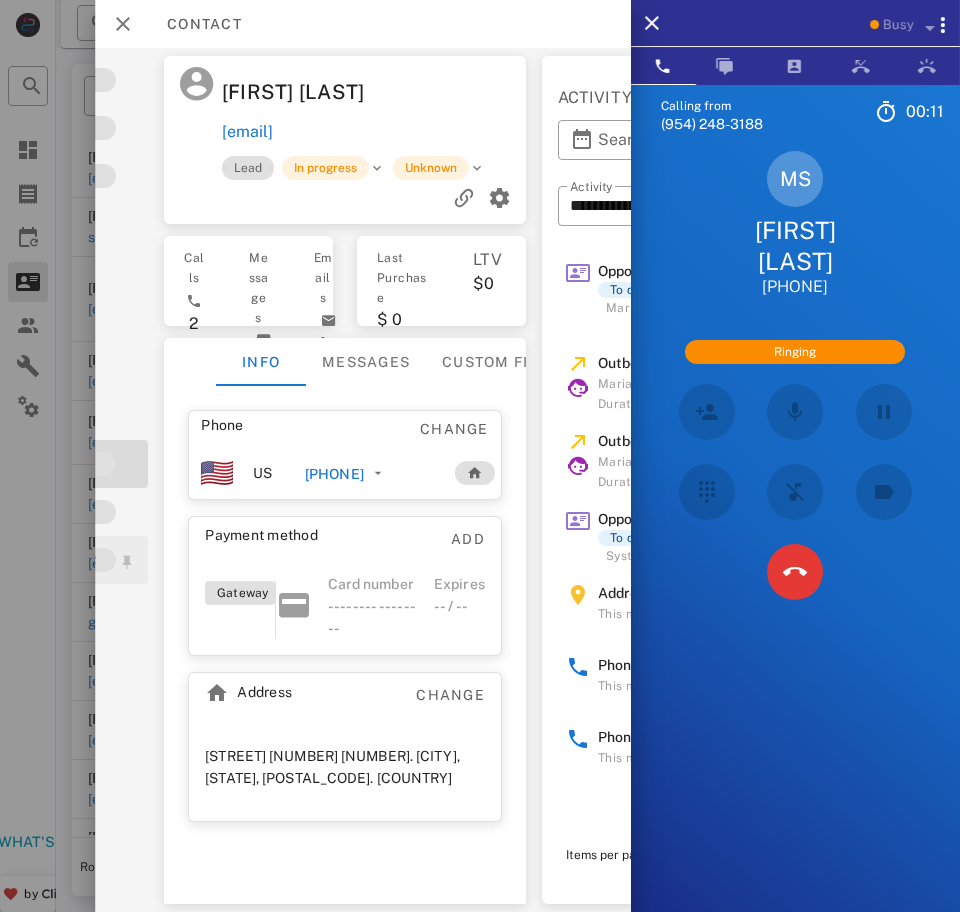 scroll, scrollTop: 0, scrollLeft: 35, axis: horizontal 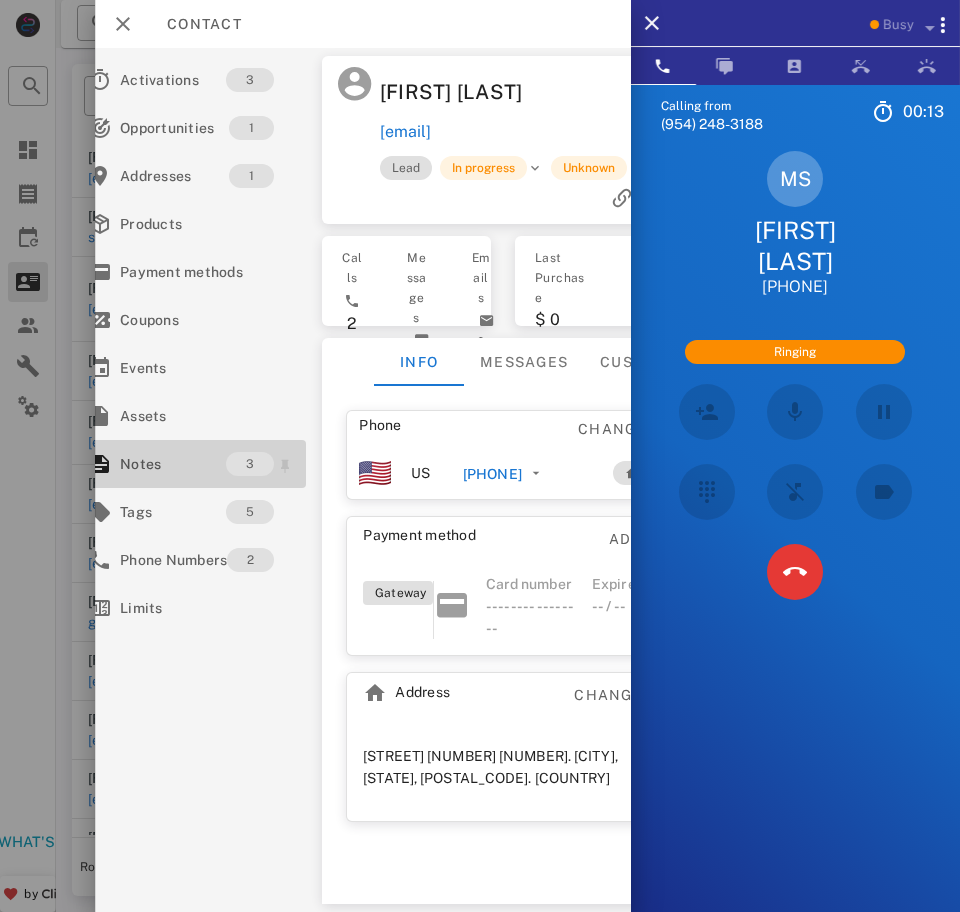 click on "Notes" at bounding box center (173, 464) 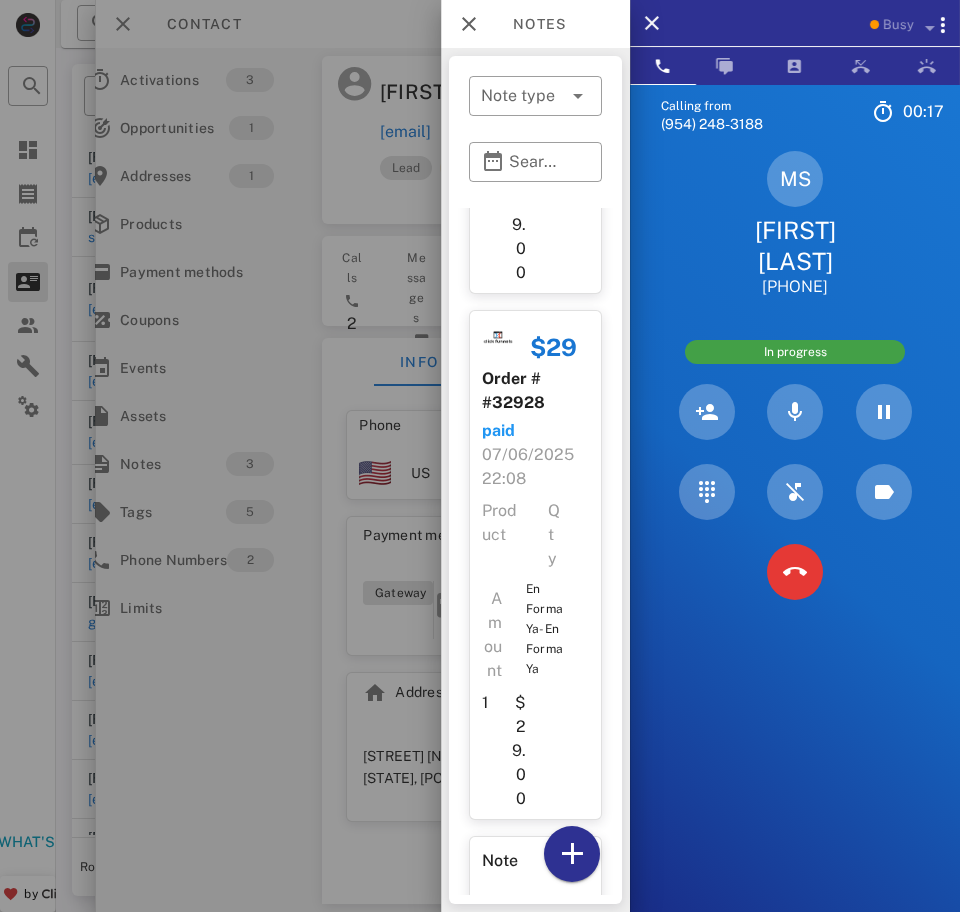 scroll, scrollTop: 401, scrollLeft: 0, axis: vertical 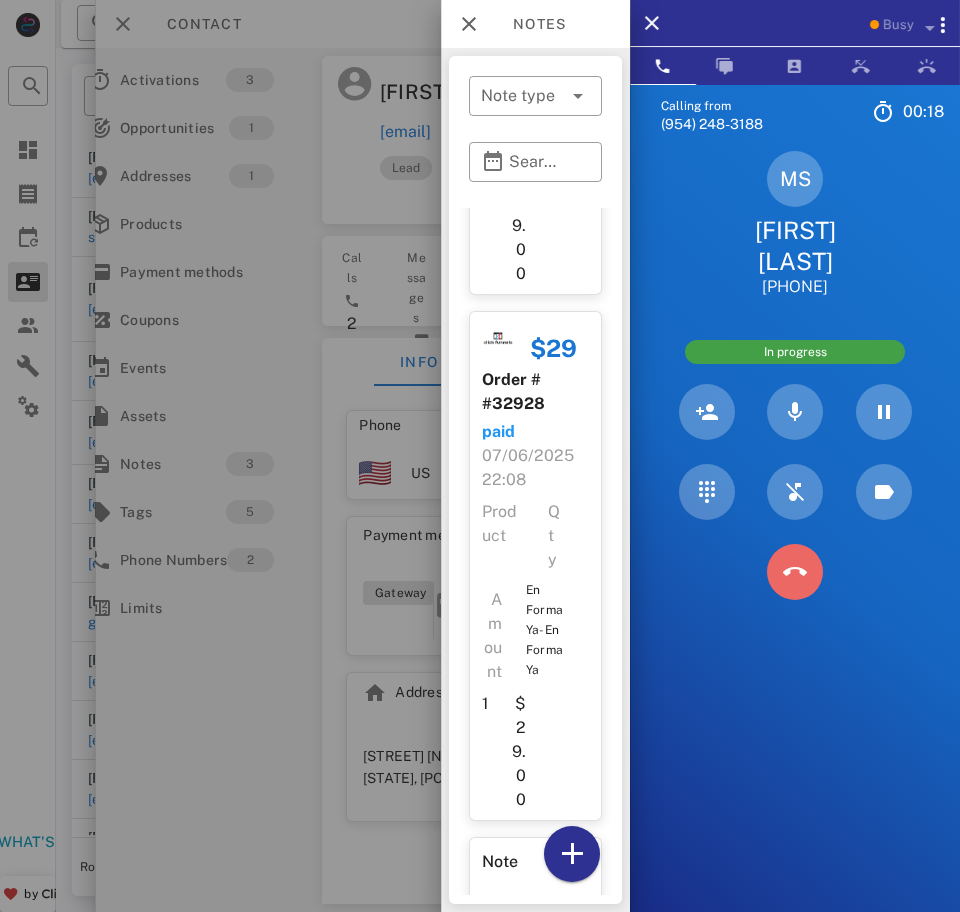 click at bounding box center [795, 572] 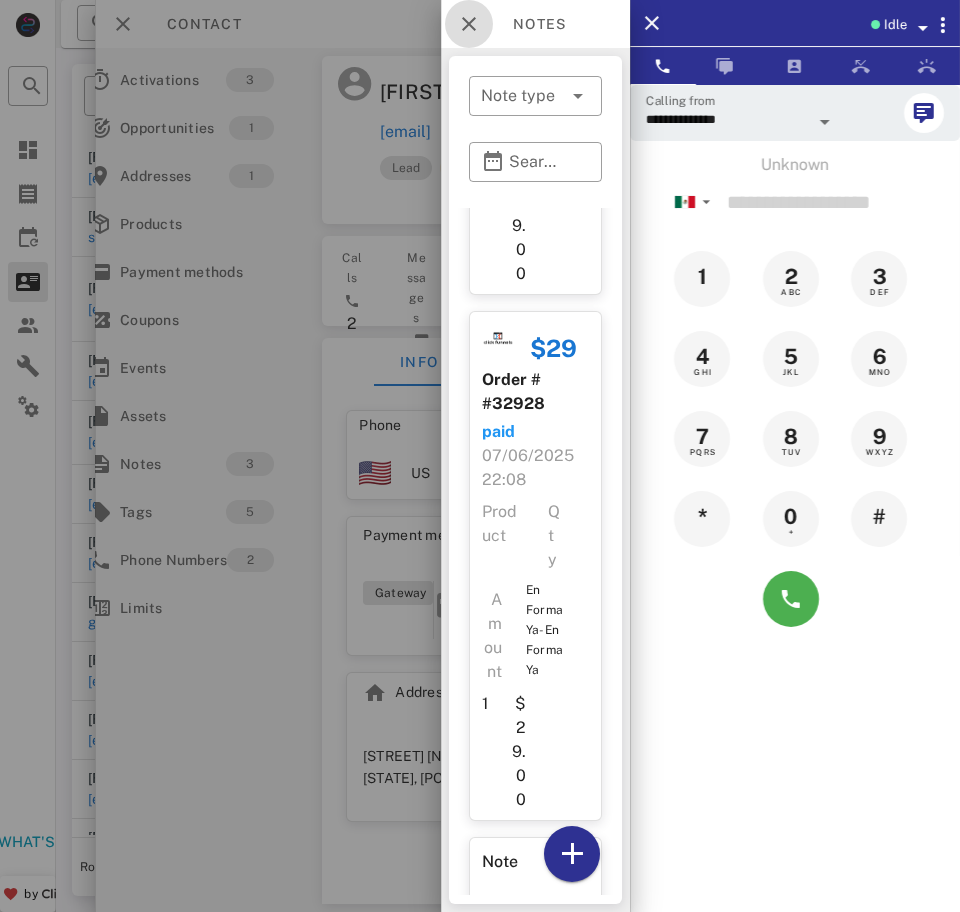click at bounding box center (469, 24) 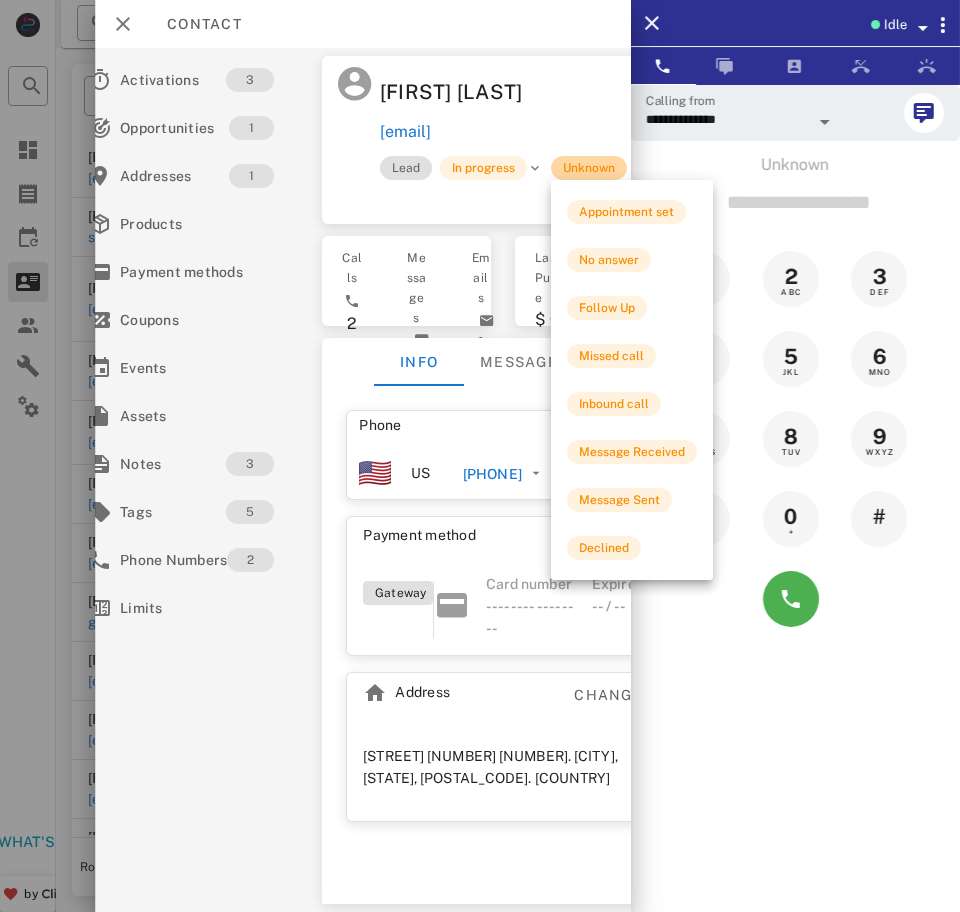 click on "Unknown" at bounding box center [588, 168] 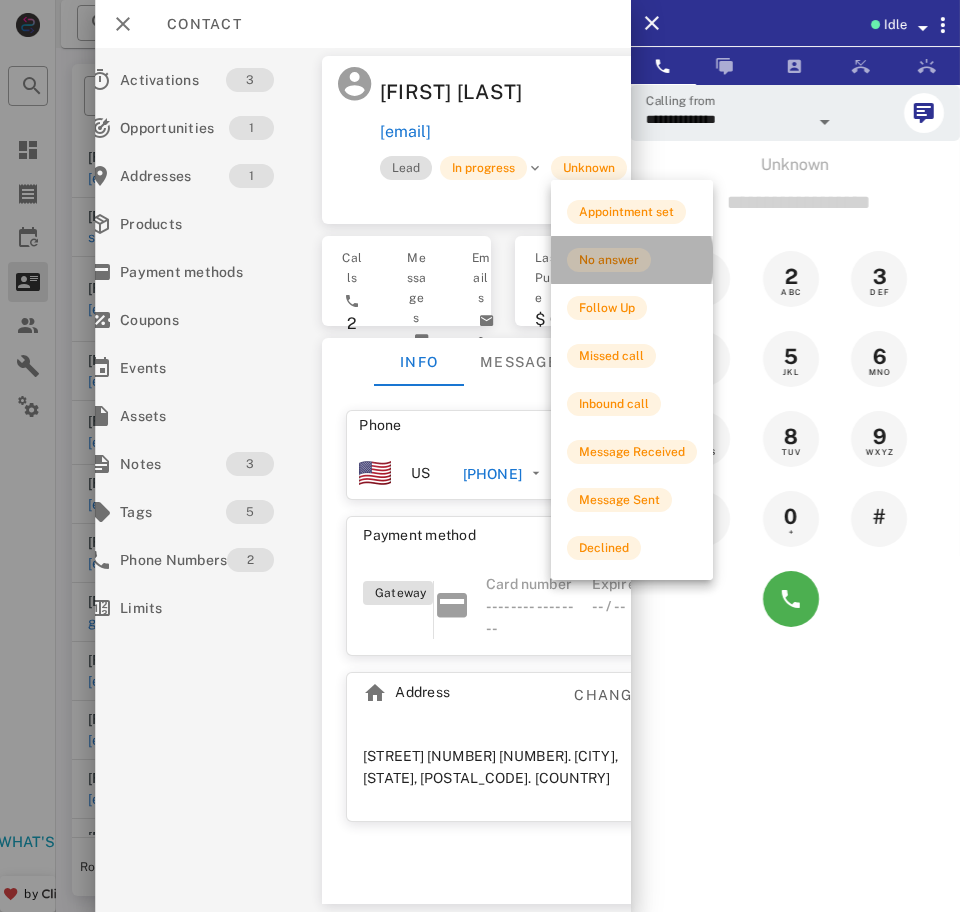 click on "No answer" at bounding box center [632, 260] 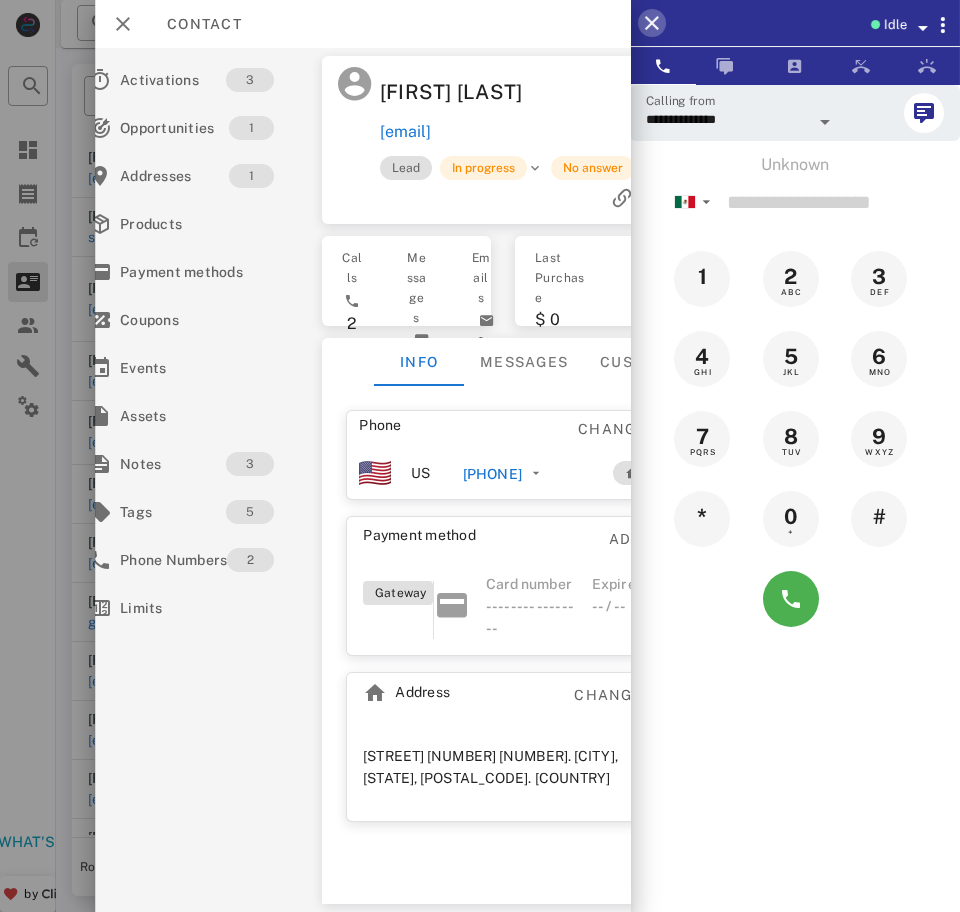 click at bounding box center (652, 23) 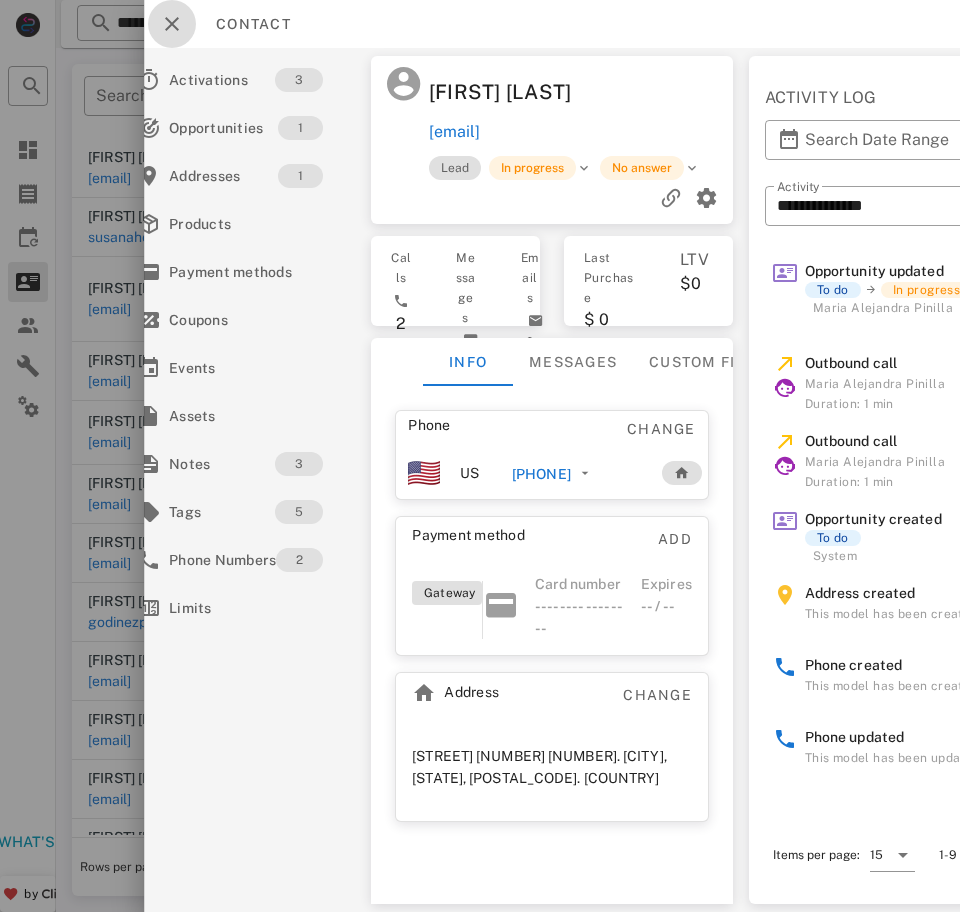click at bounding box center (172, 24) 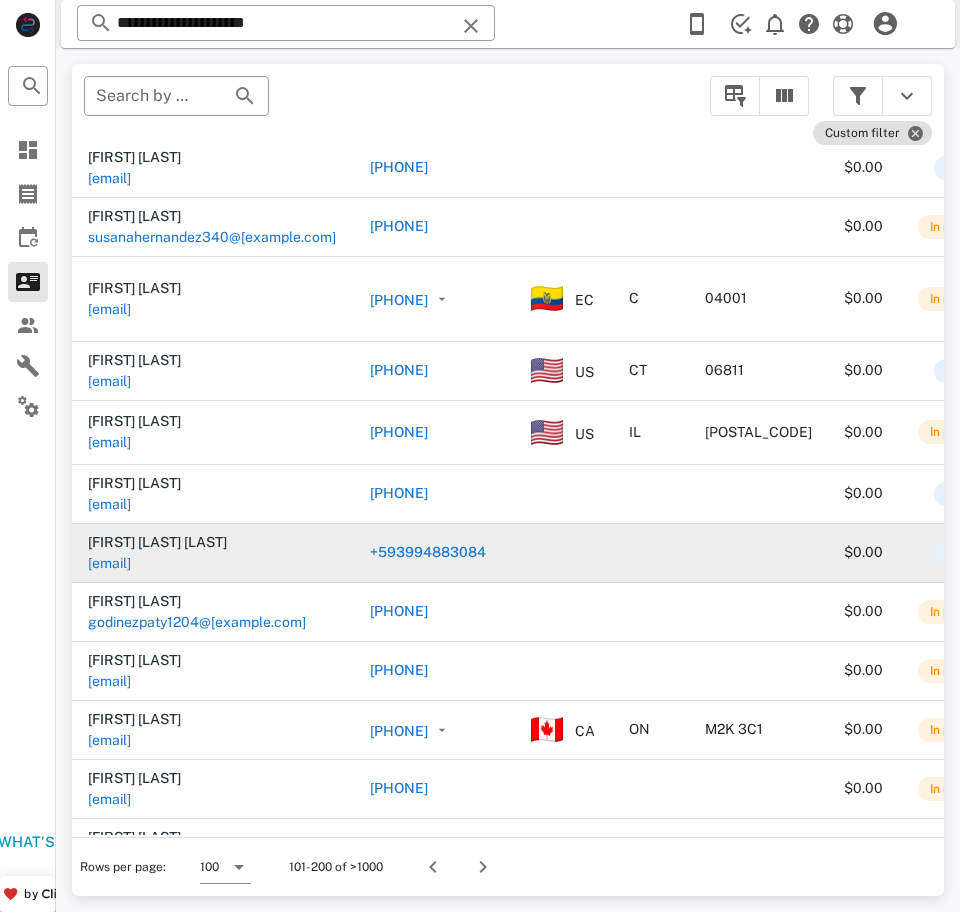 scroll, scrollTop: 564, scrollLeft: 0, axis: vertical 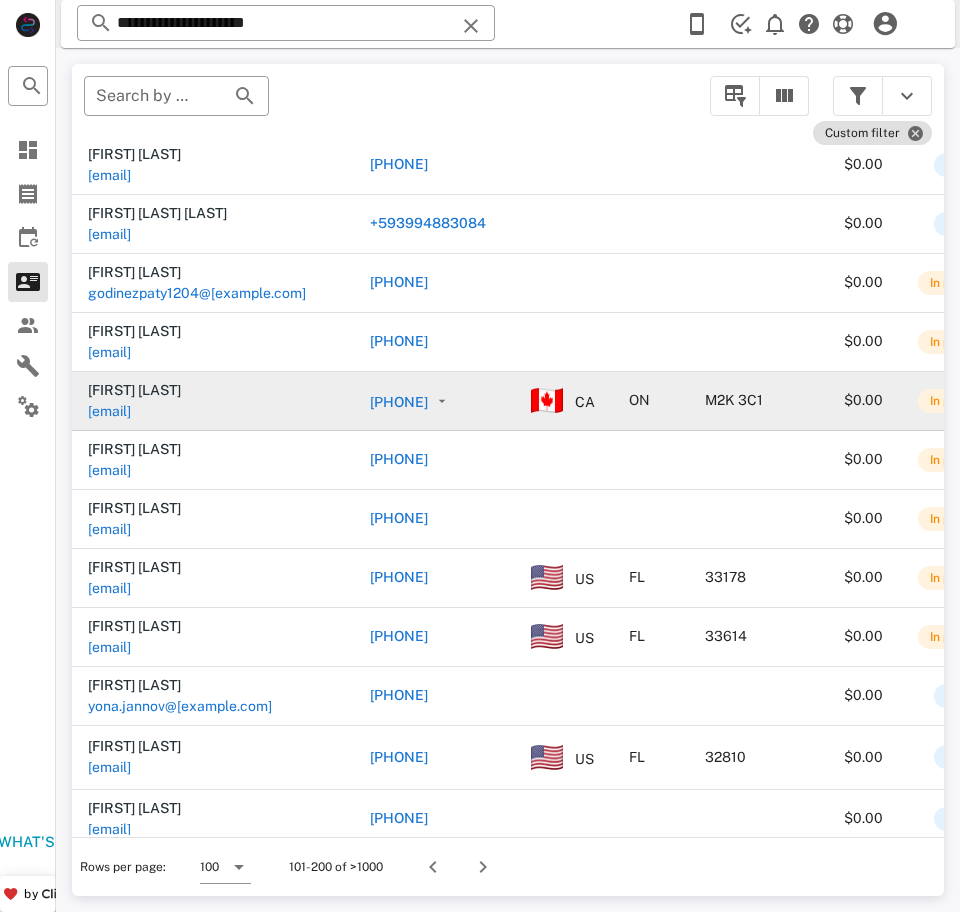 click on "schanas@hotmail.com" at bounding box center (109, 411) 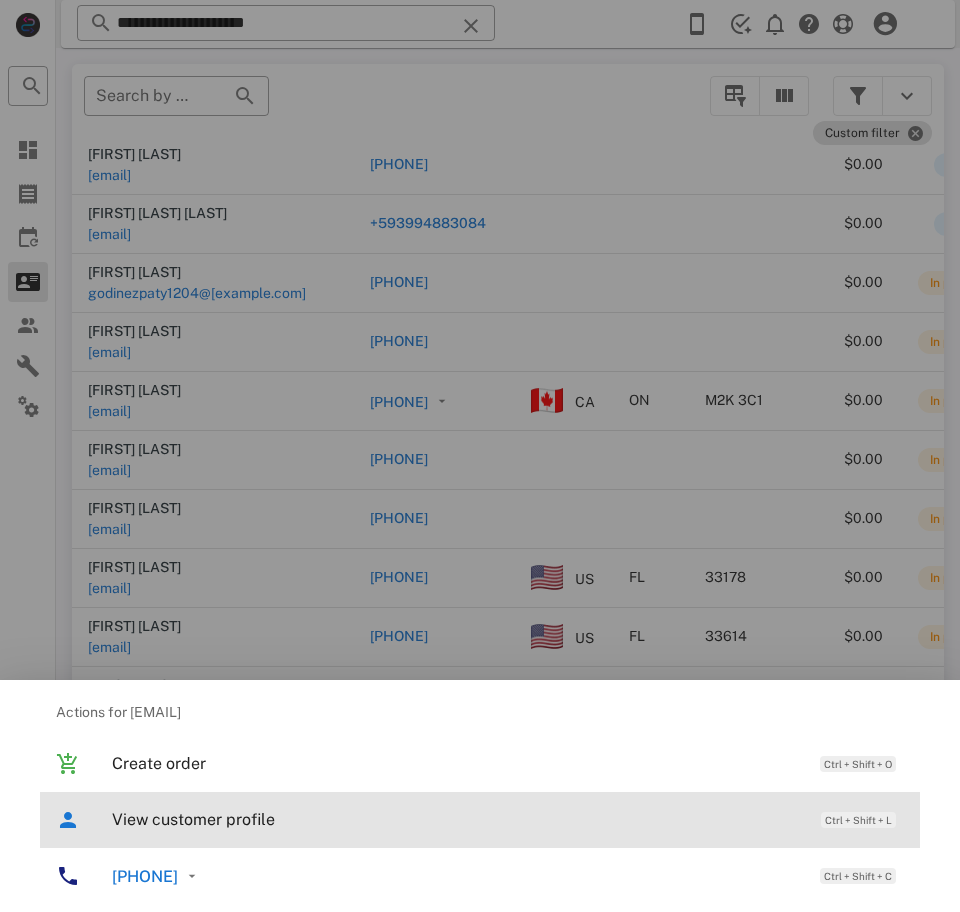 click on "View customer profile" at bounding box center [456, 819] 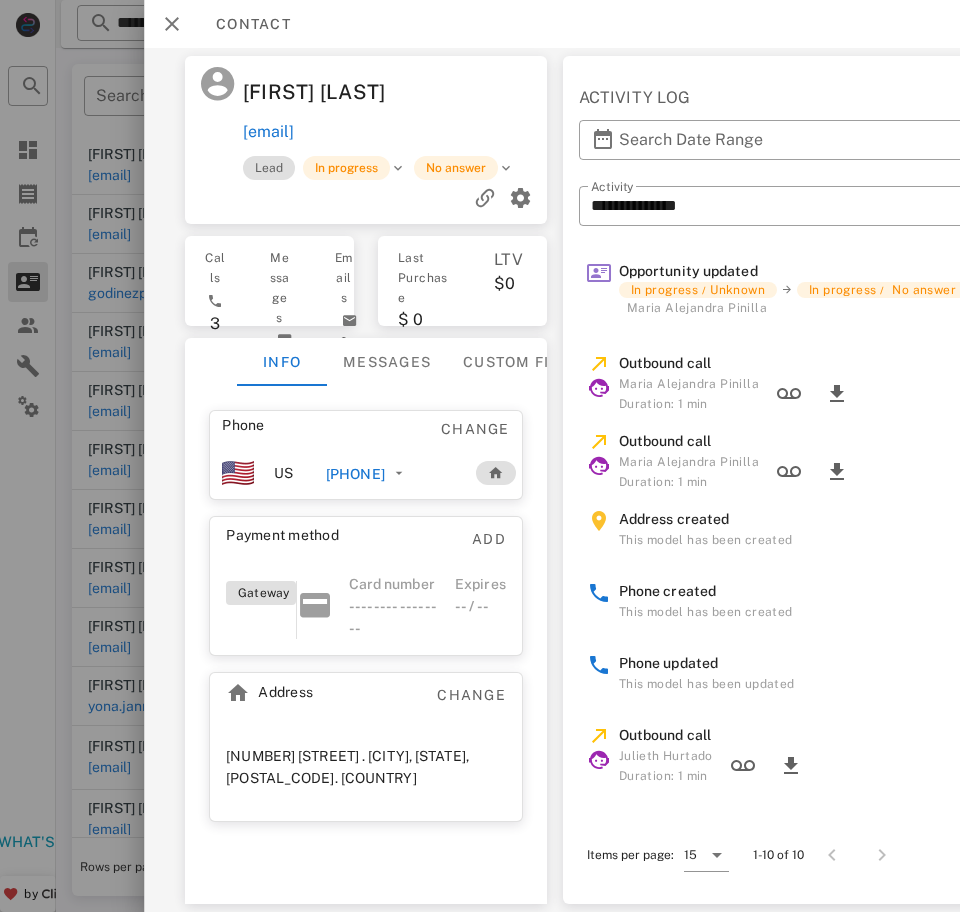 scroll, scrollTop: 0, scrollLeft: 0, axis: both 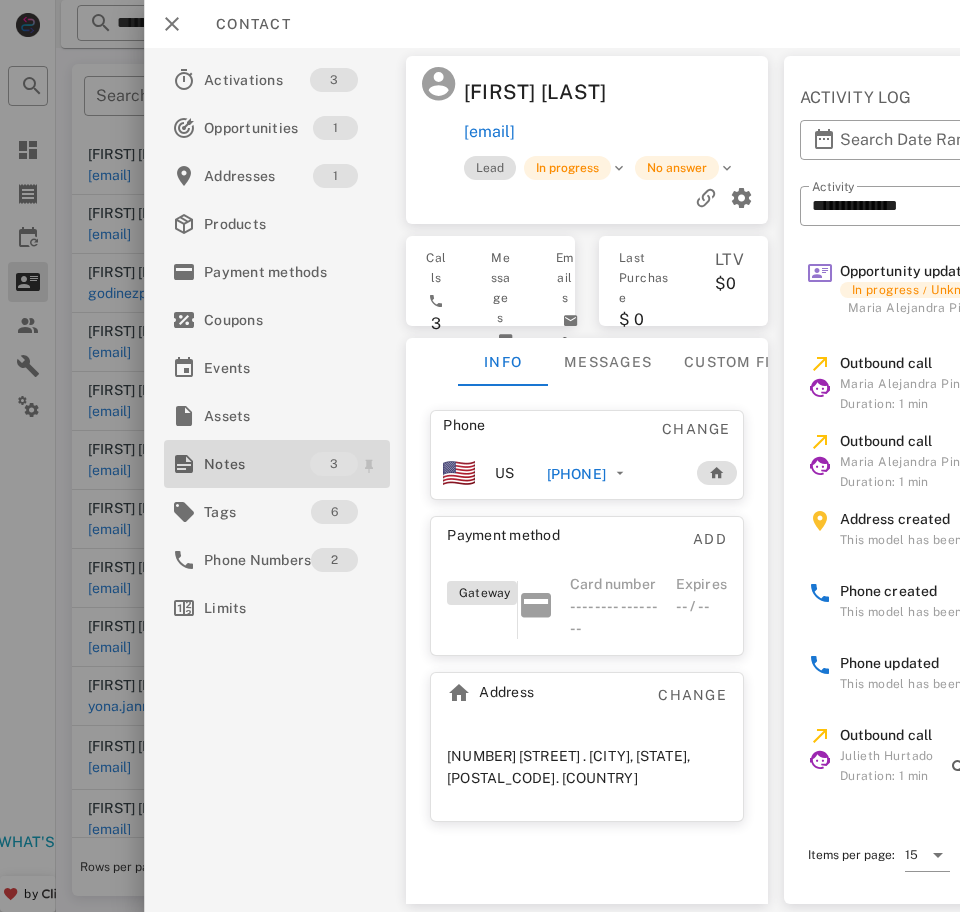 click on "Notes" at bounding box center [257, 464] 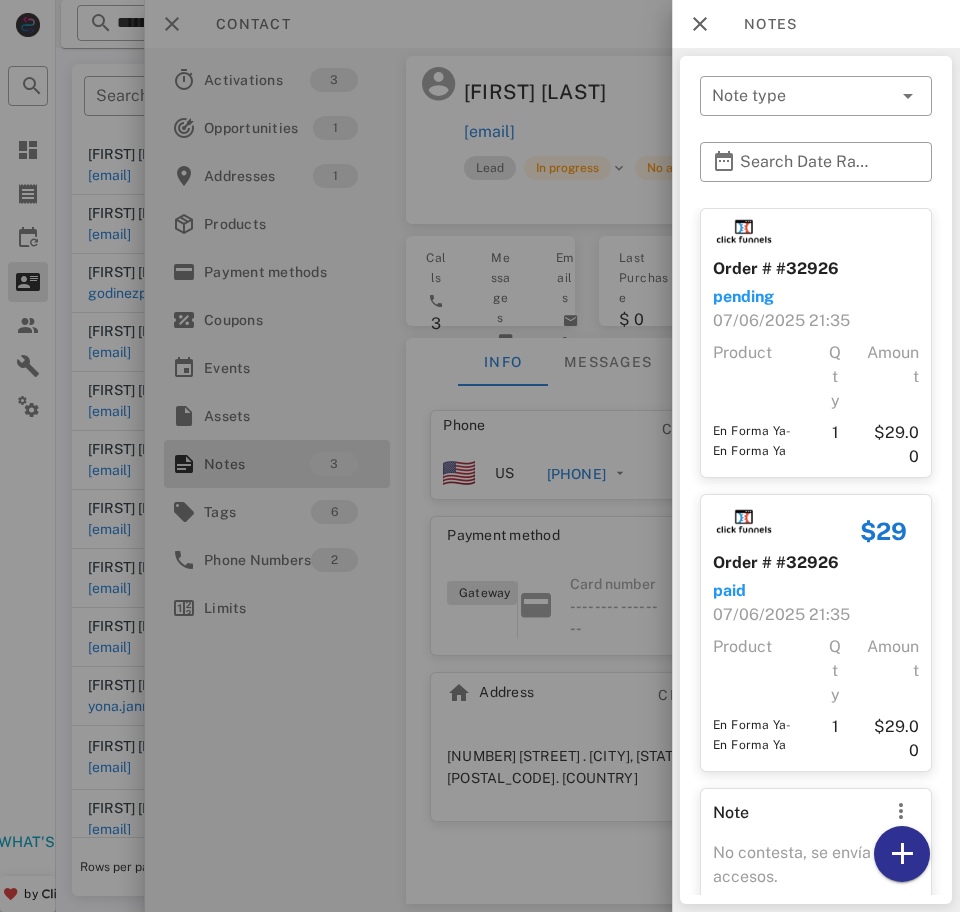 scroll, scrollTop: 113, scrollLeft: 0, axis: vertical 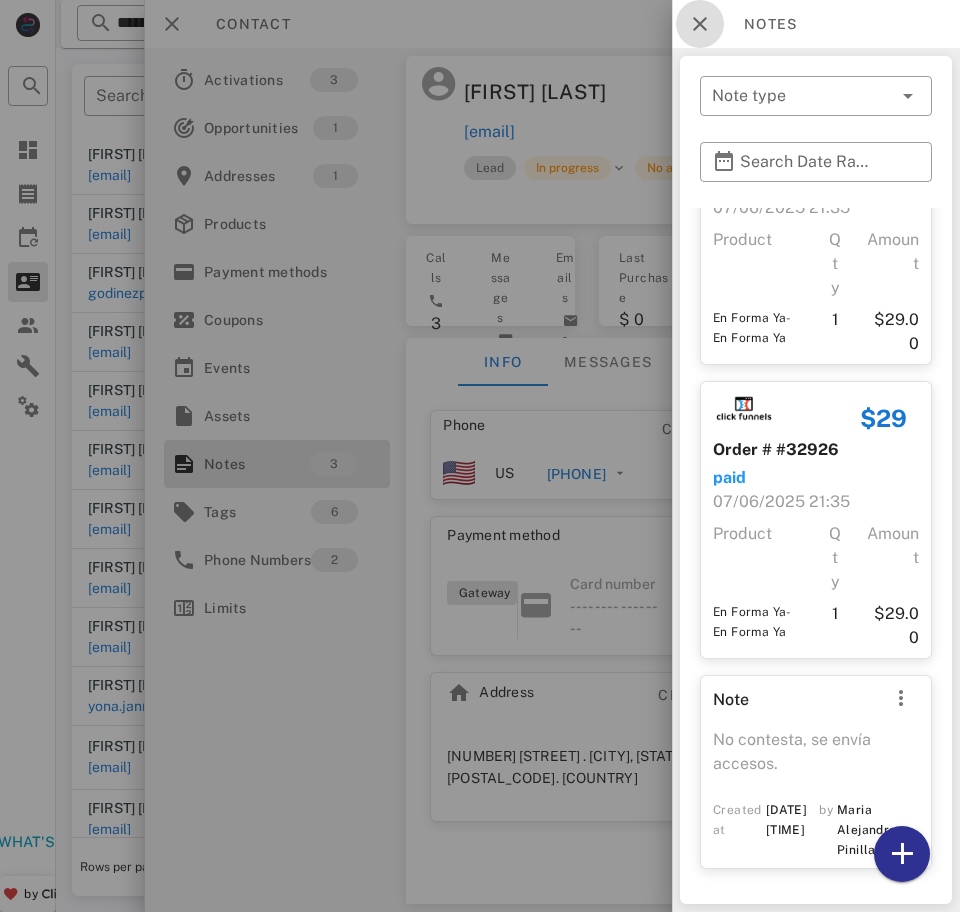 click at bounding box center (700, 24) 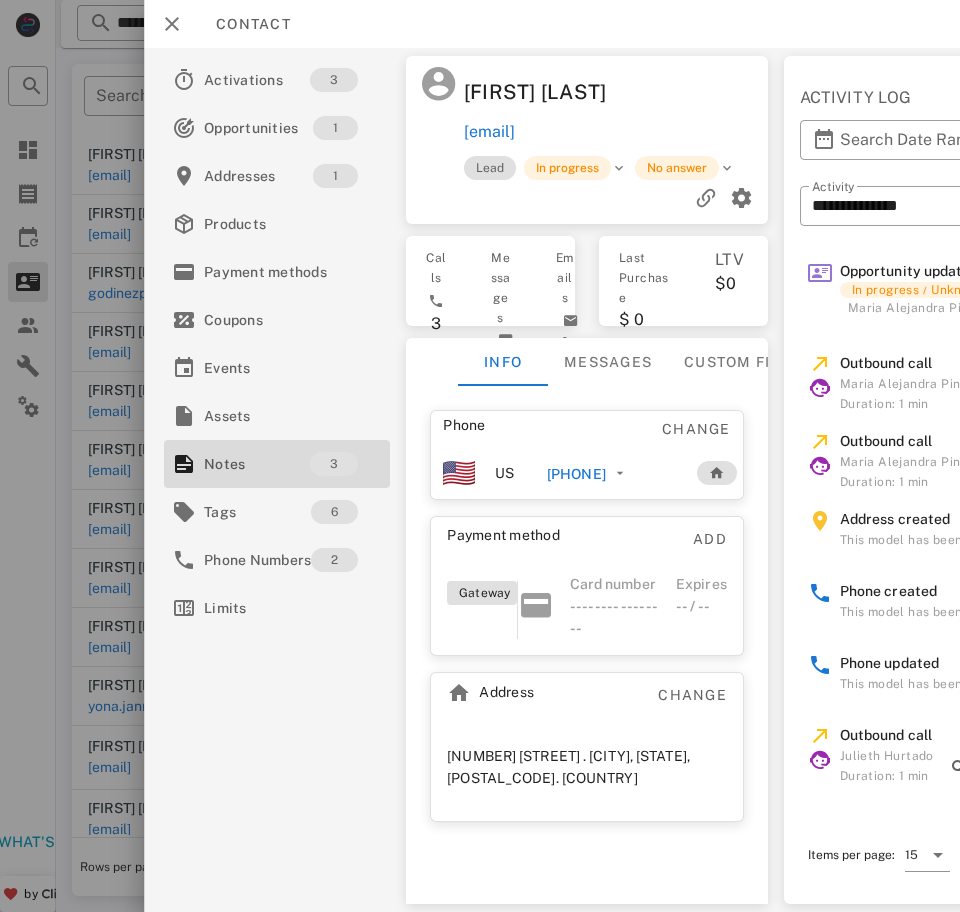 click on "+14169875197" at bounding box center [576, 474] 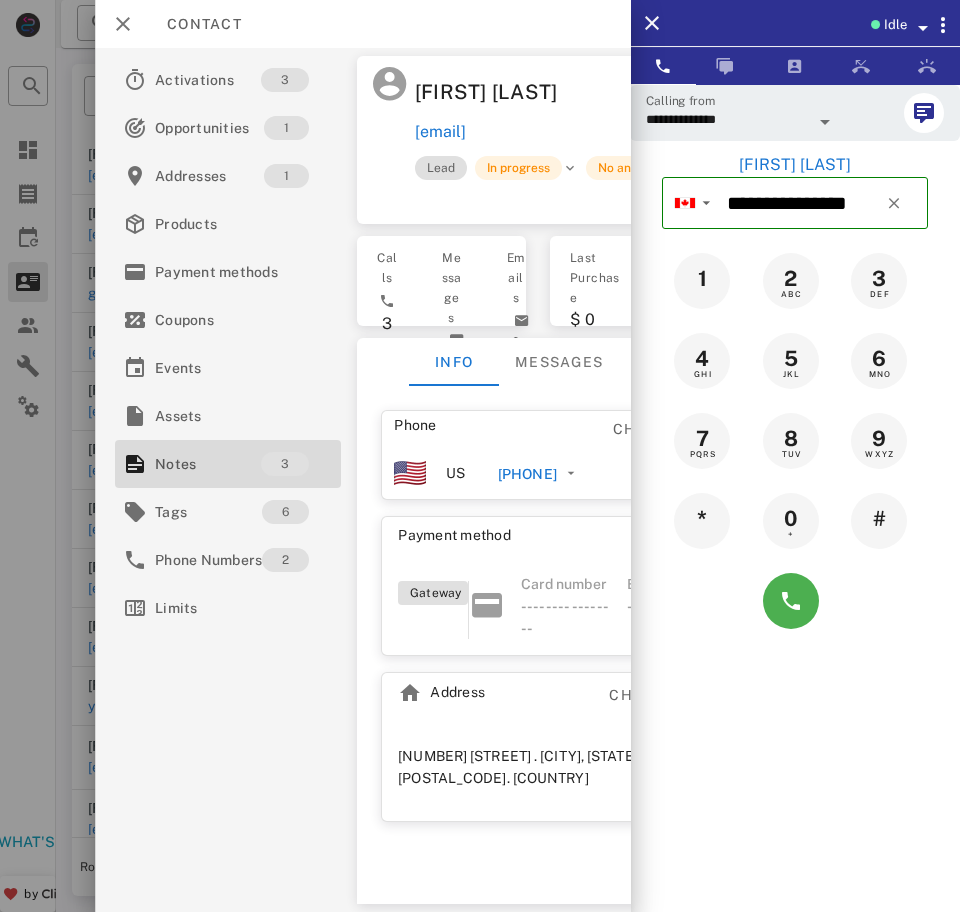 click on "**********" at bounding box center (727, 119) 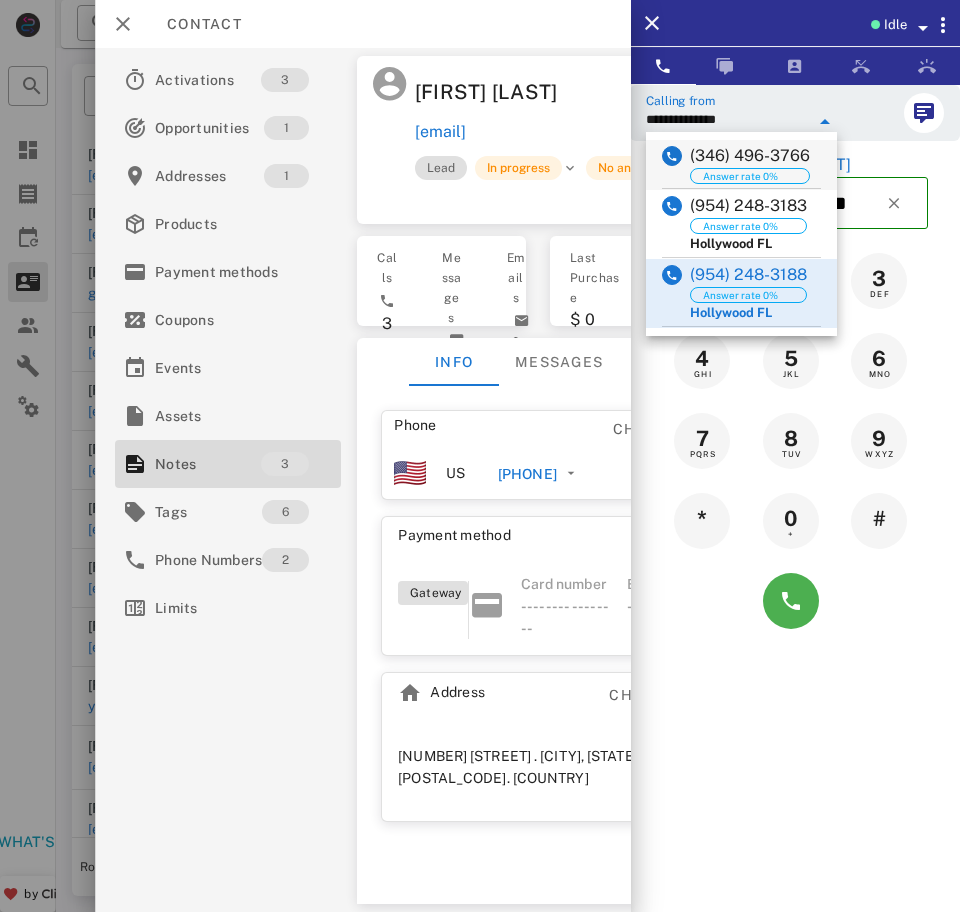 click on "(346) 496-3766   Answer rate 0%" at bounding box center (741, 164) 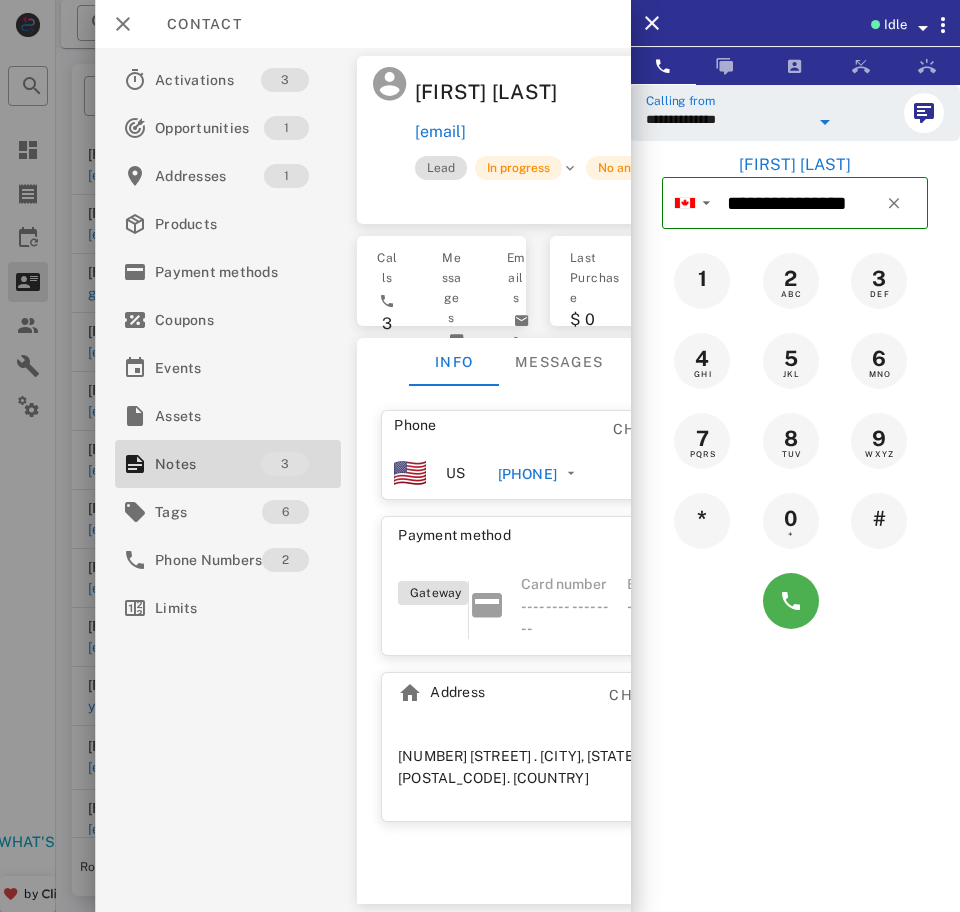 click at bounding box center (823, 118) 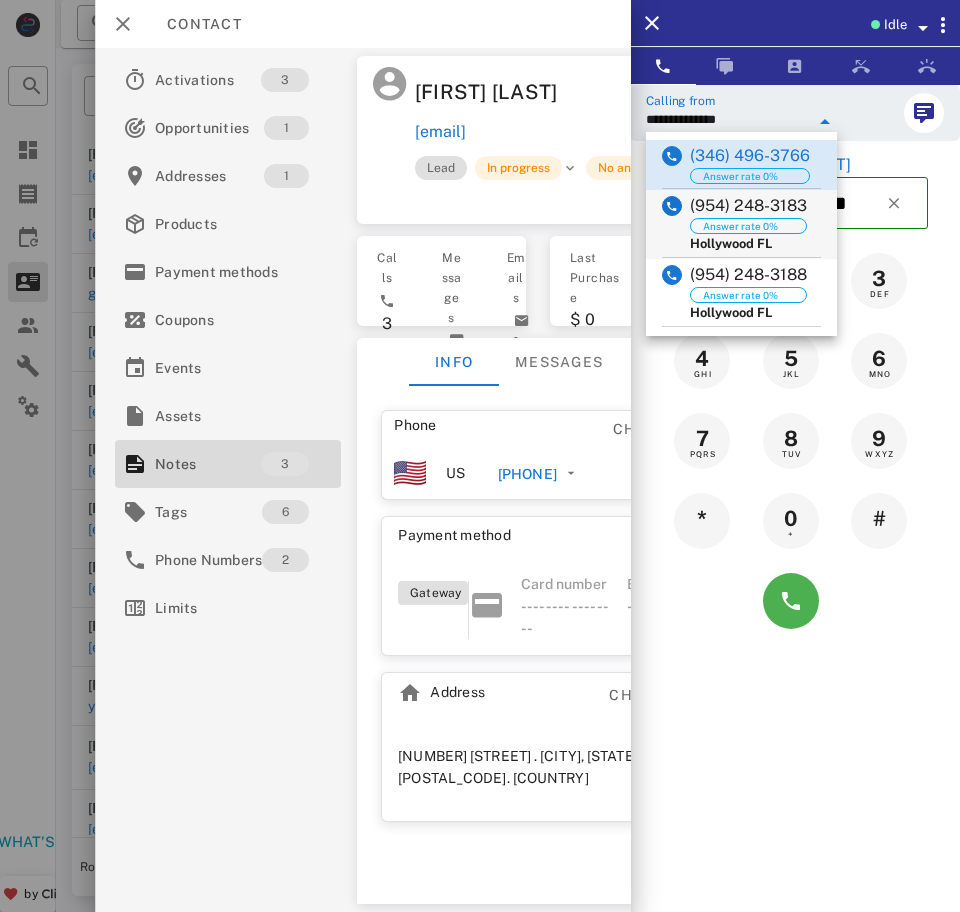click on "(954) 248-3183   Answer rate 0%    Hollywood   FL" at bounding box center [741, 224] 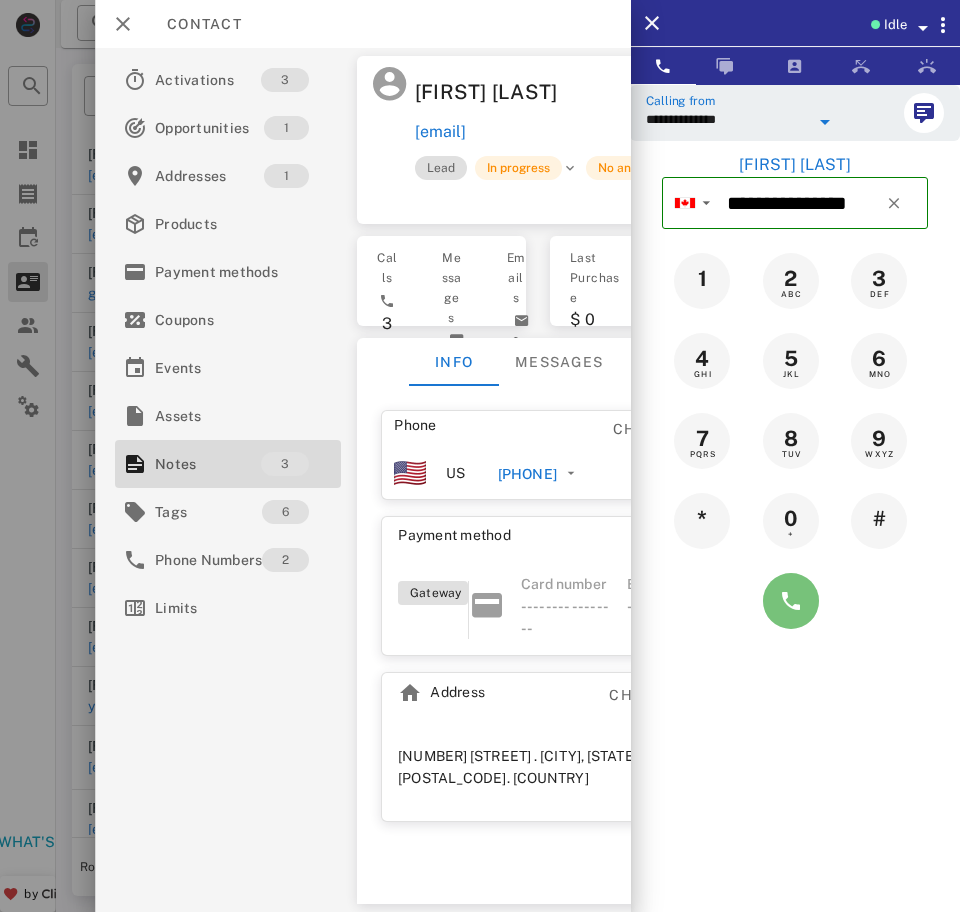 click at bounding box center [791, 601] 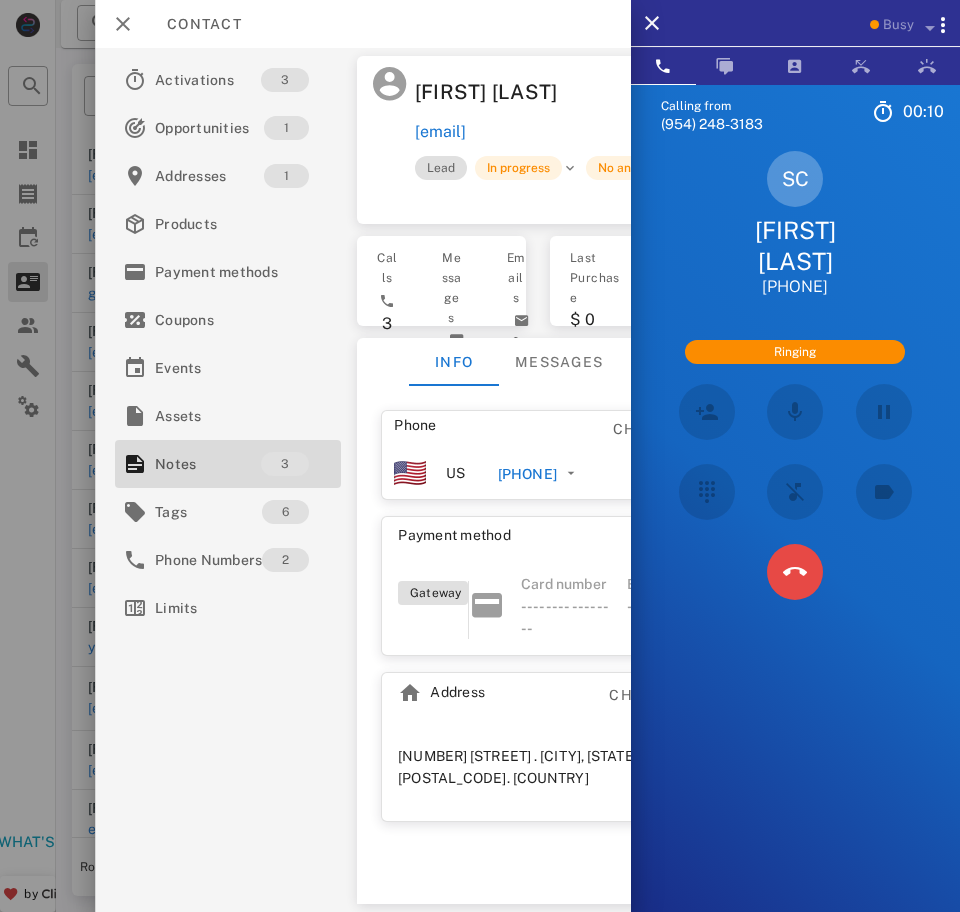click at bounding box center [795, 572] 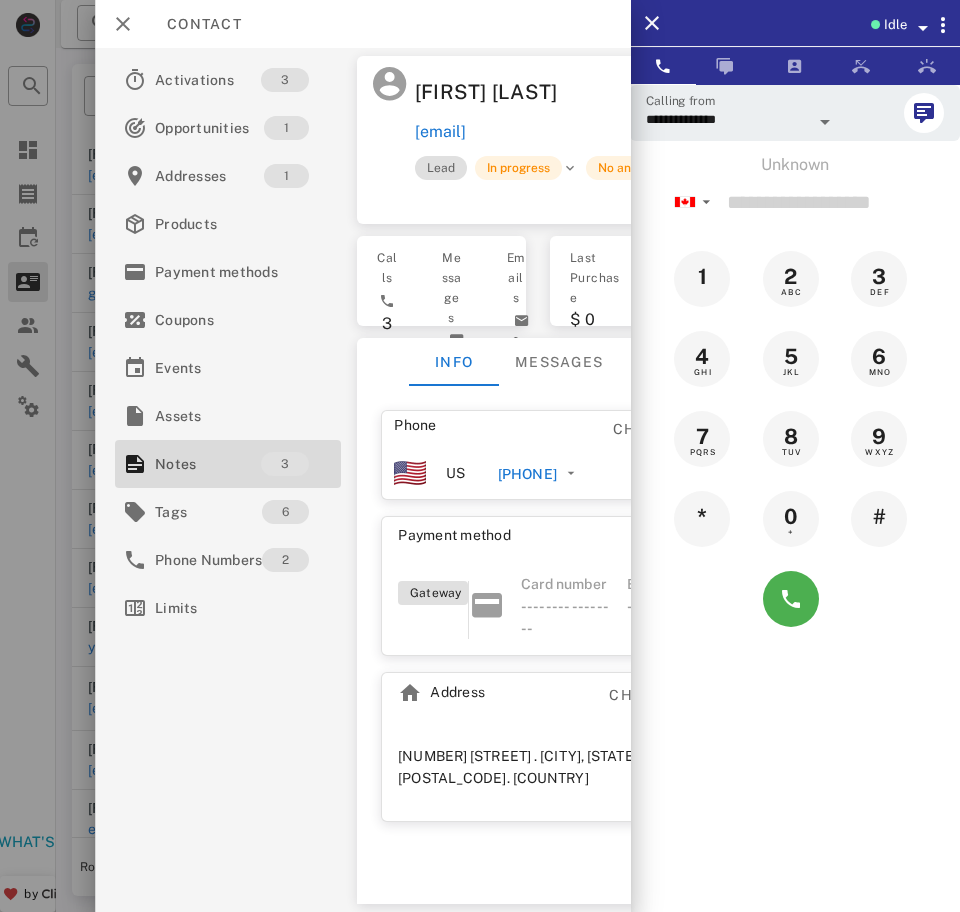 click on "+14169875197" at bounding box center [527, 474] 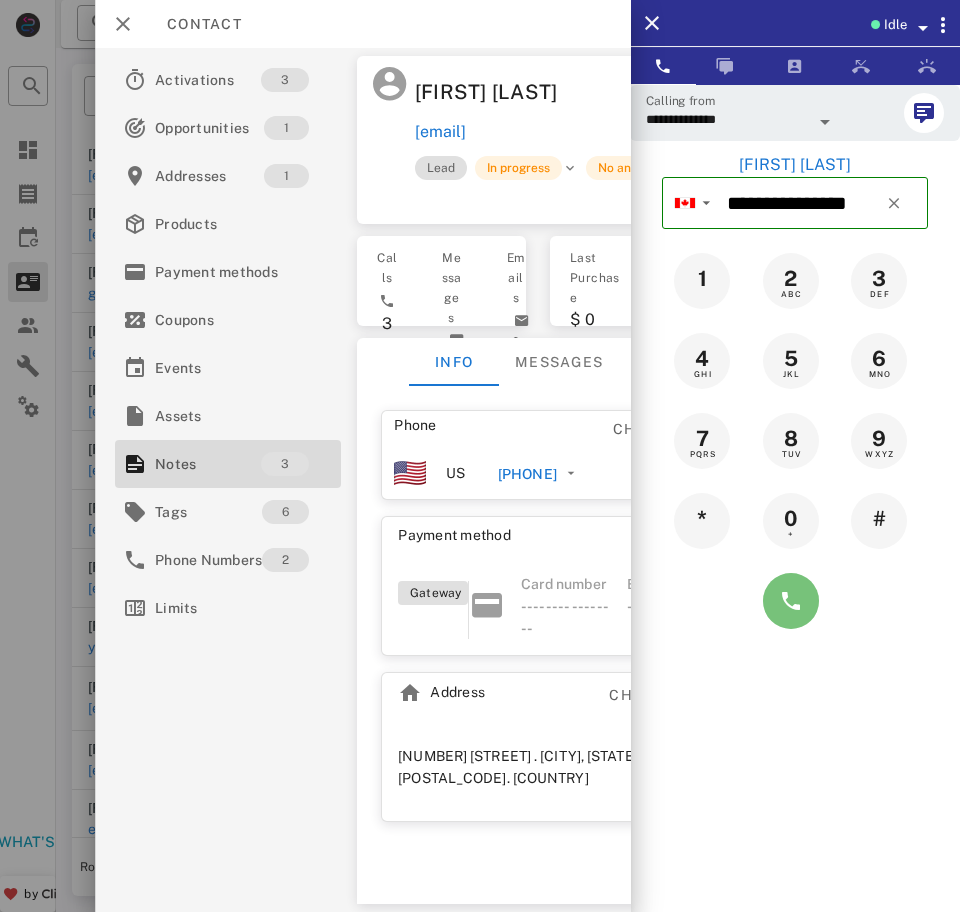 click at bounding box center [791, 601] 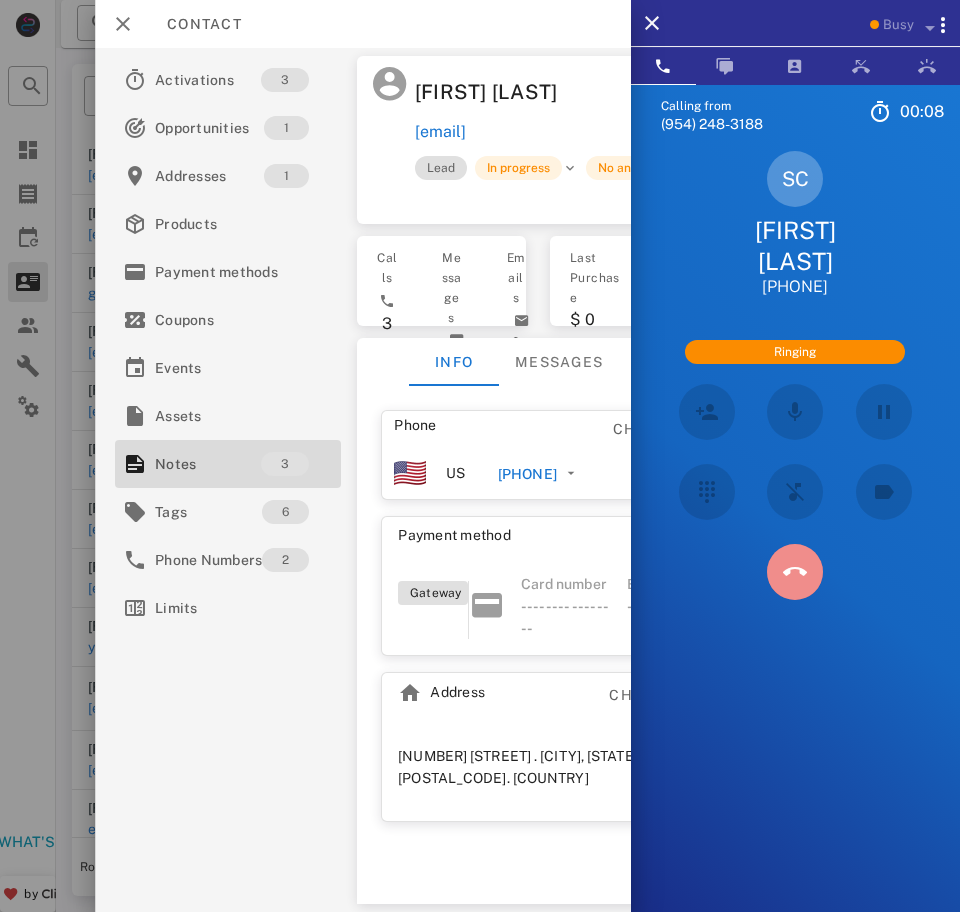 click at bounding box center (795, 572) 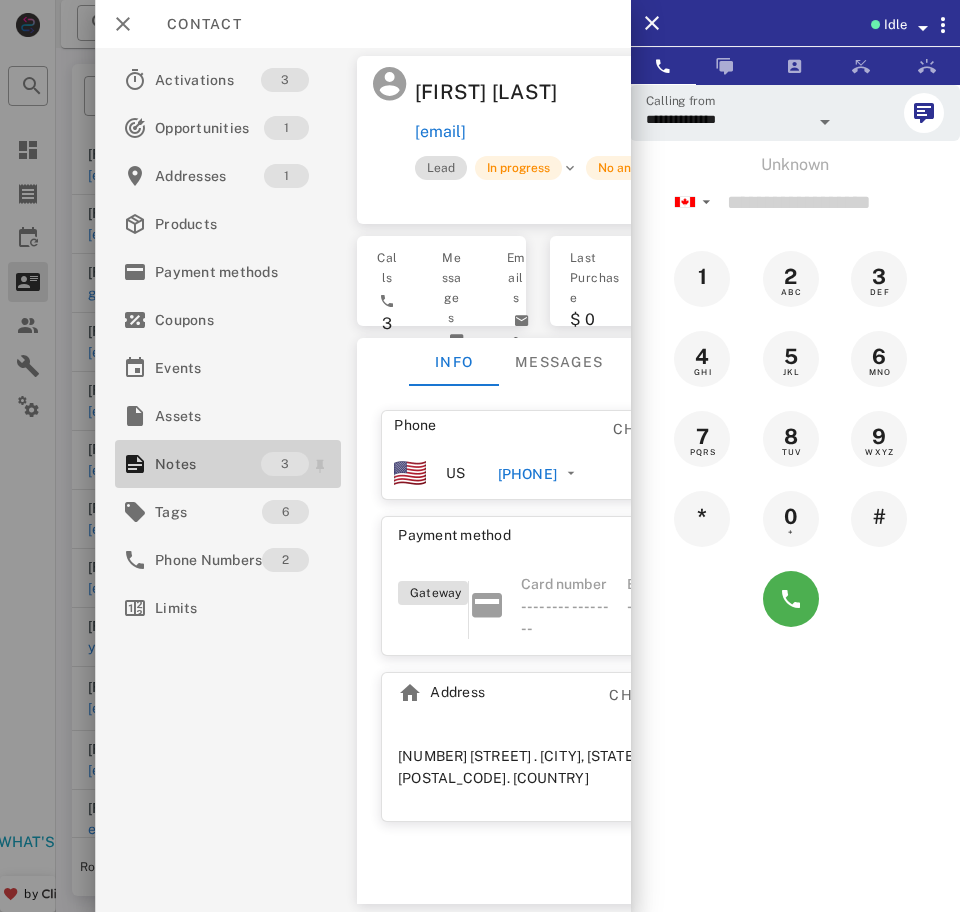 click on "Notes" at bounding box center (208, 464) 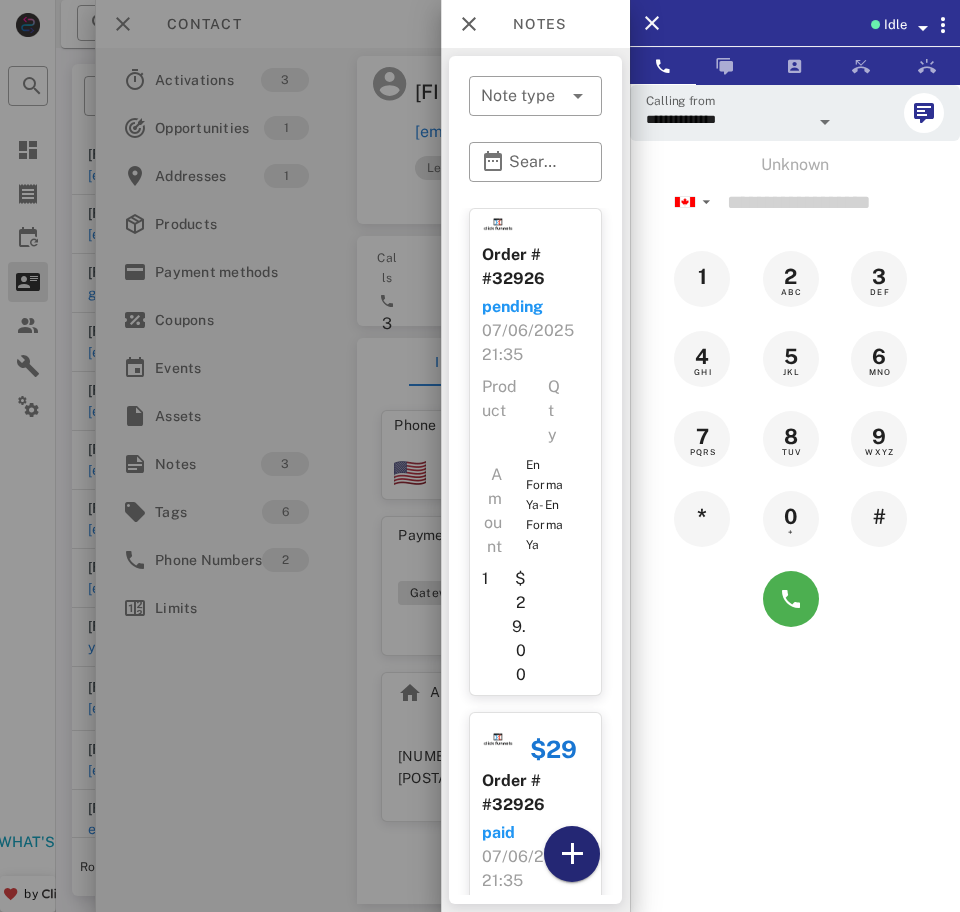 click at bounding box center (572, 854) 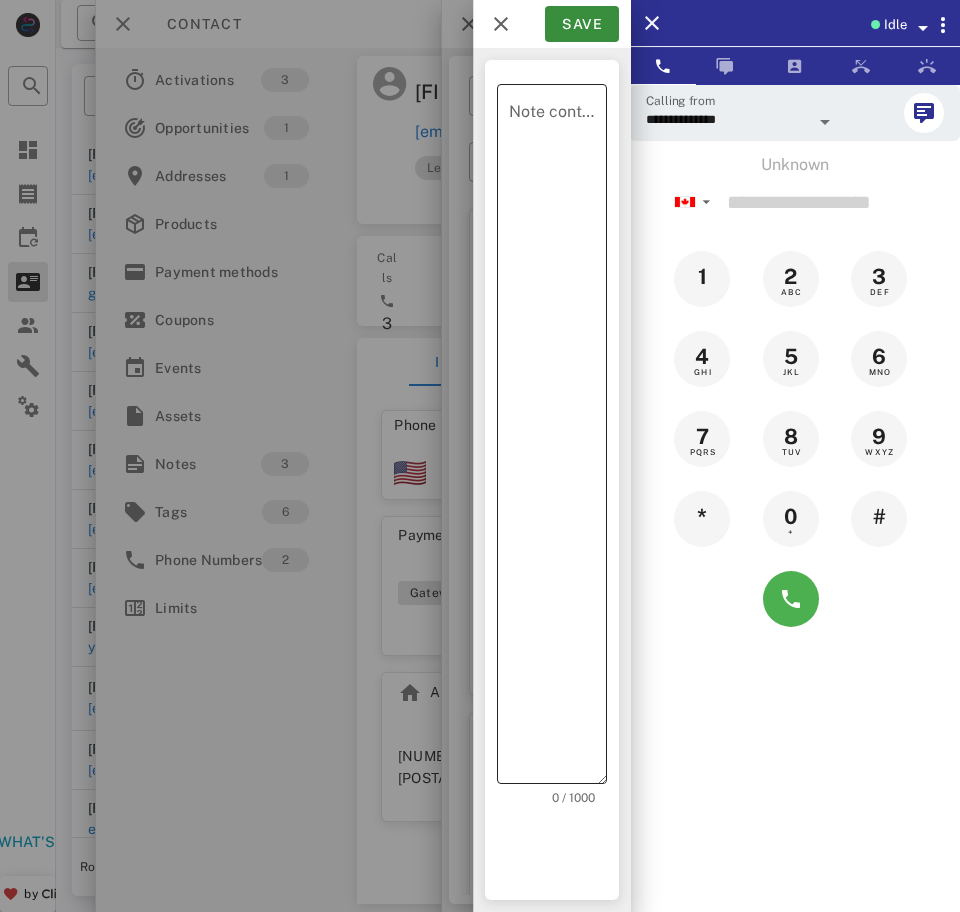 click on "Note content" at bounding box center (558, 439) 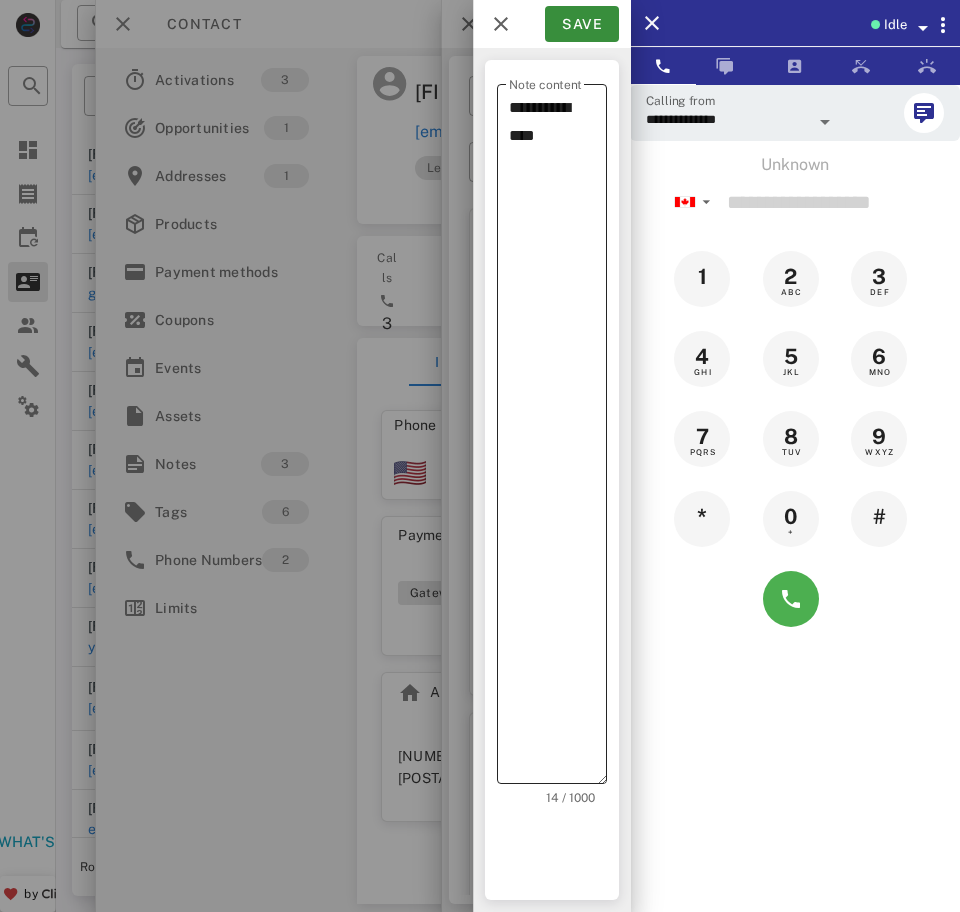 click on "**********" at bounding box center (558, 439) 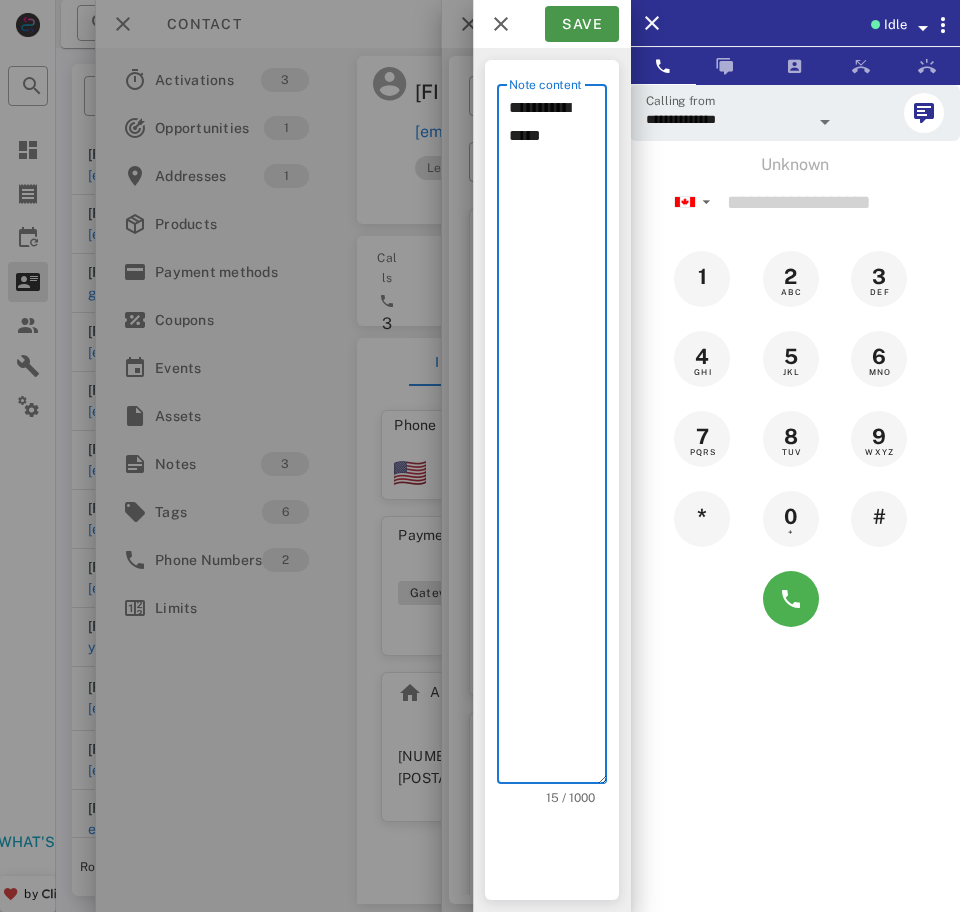 type on "**********" 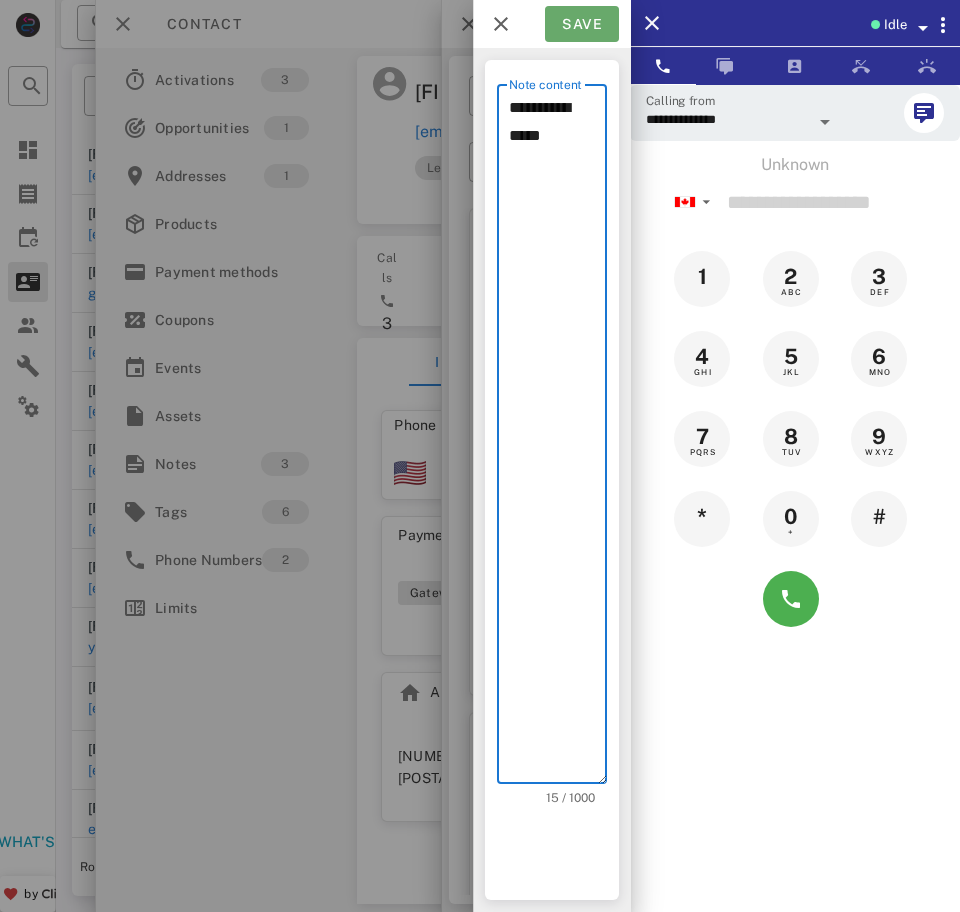 click on "Save" at bounding box center [582, 24] 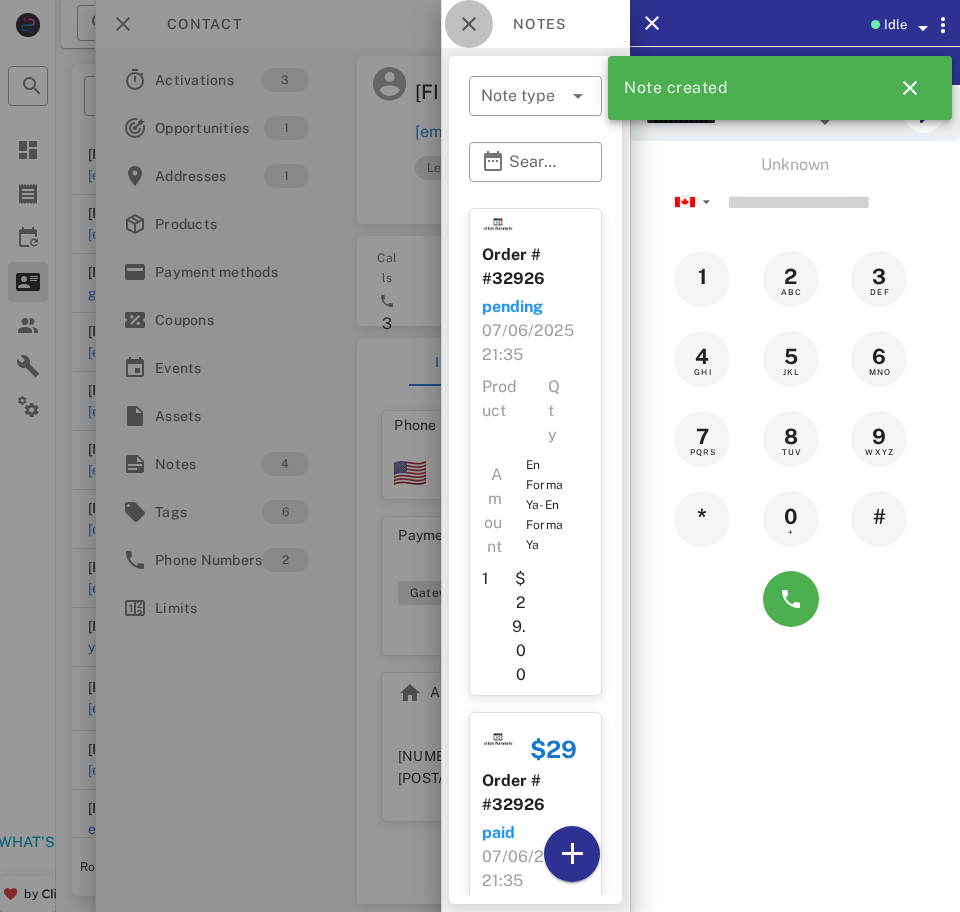click at bounding box center [469, 24] 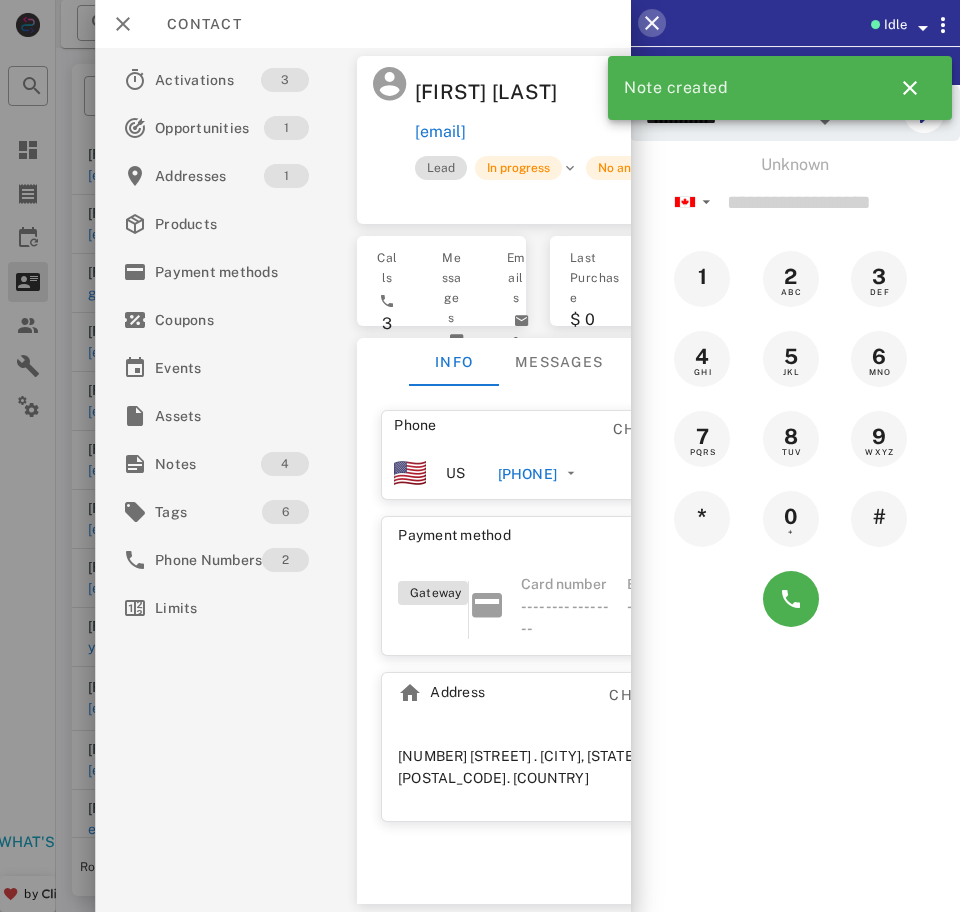 click at bounding box center (652, 23) 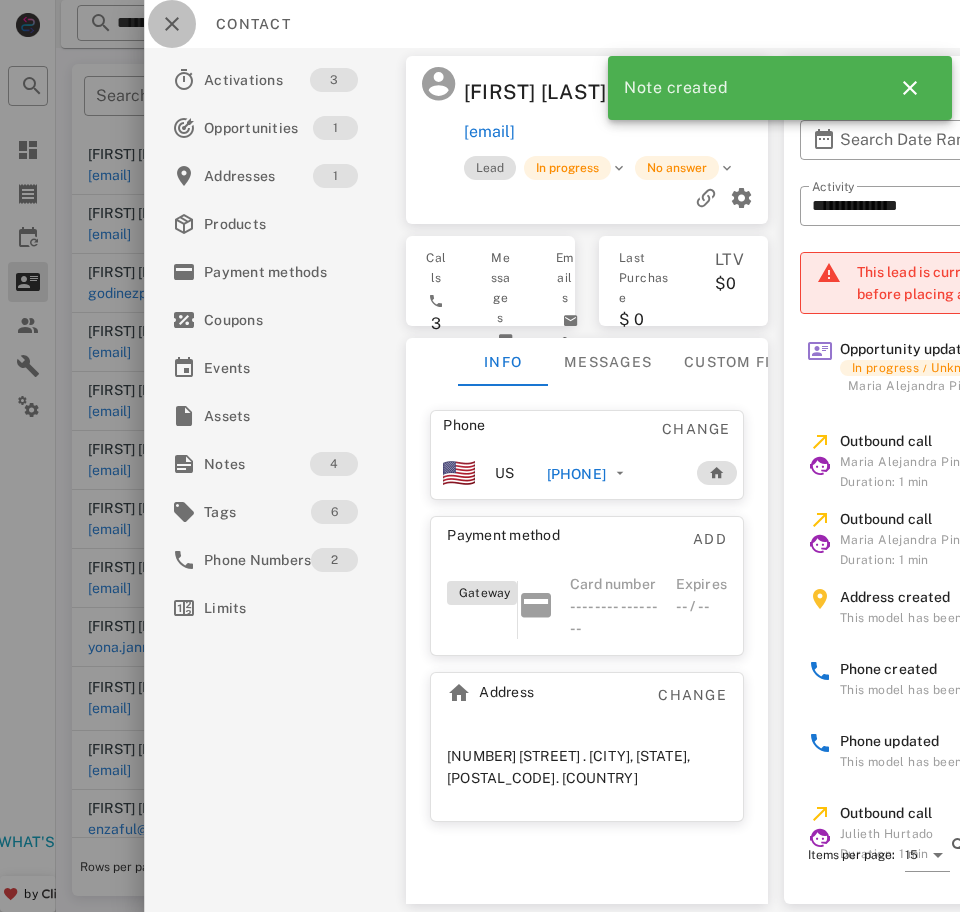 click at bounding box center (172, 24) 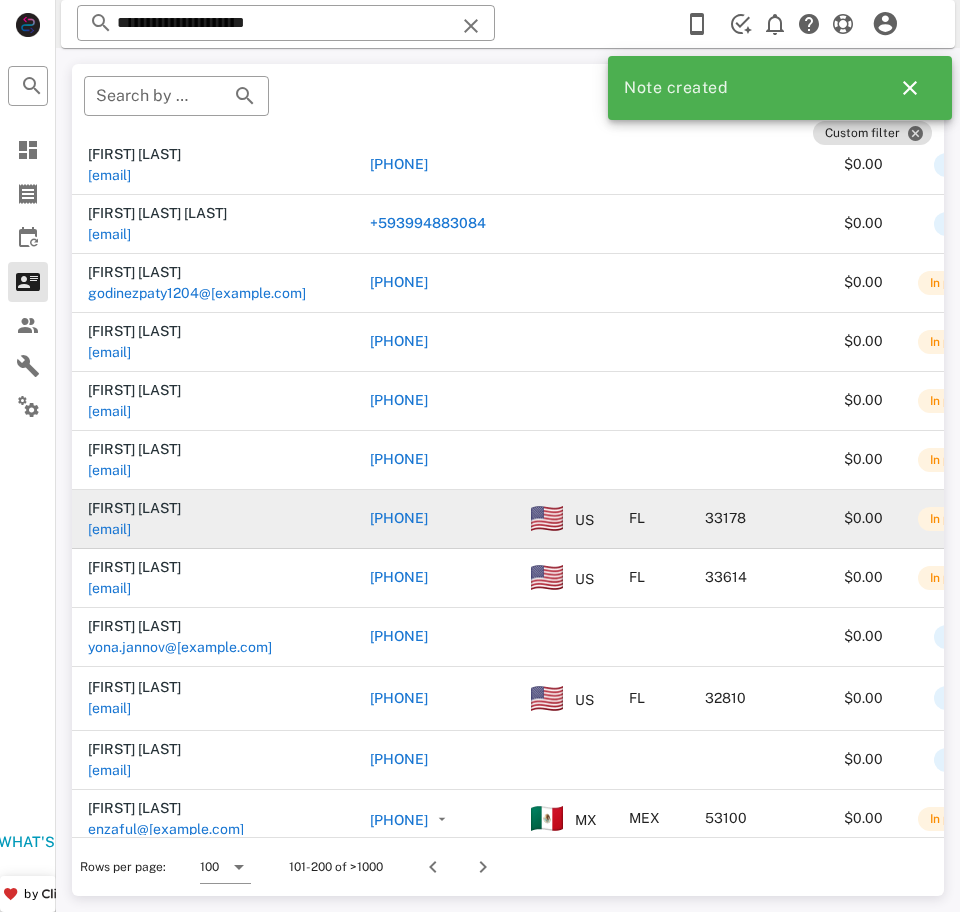 click on "arlivics@hotmail.com" at bounding box center (109, 529) 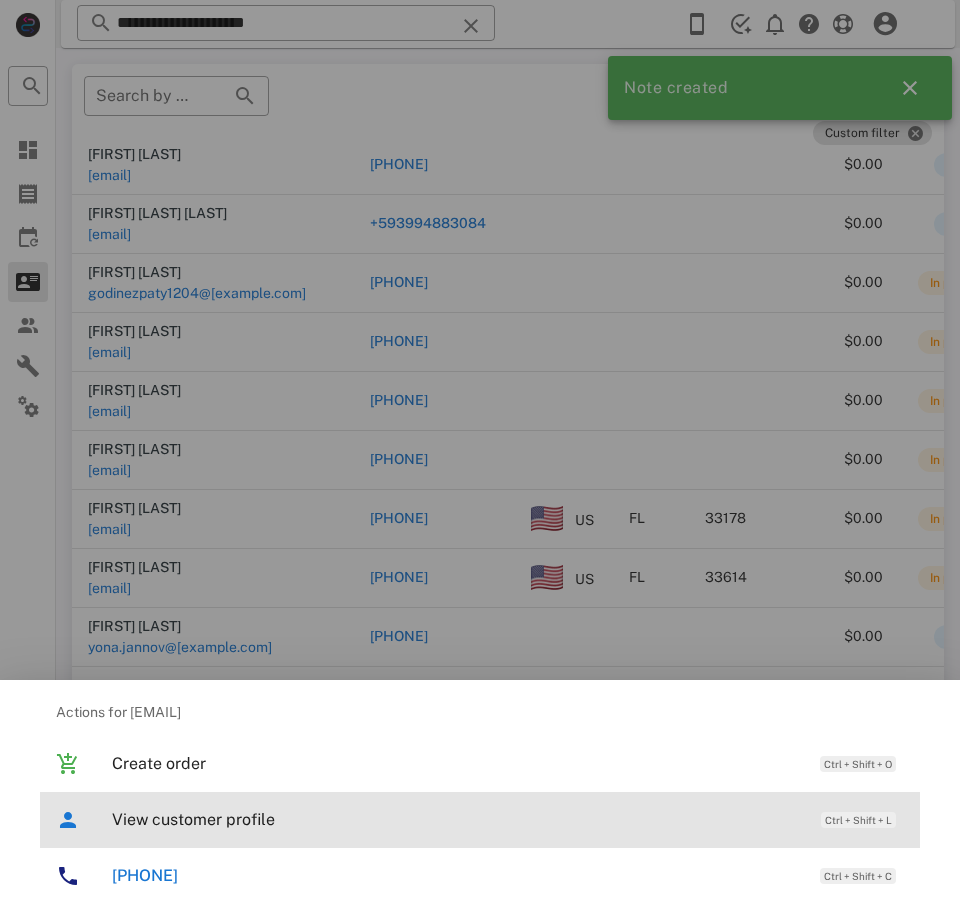 click on "View customer profile" at bounding box center [456, 819] 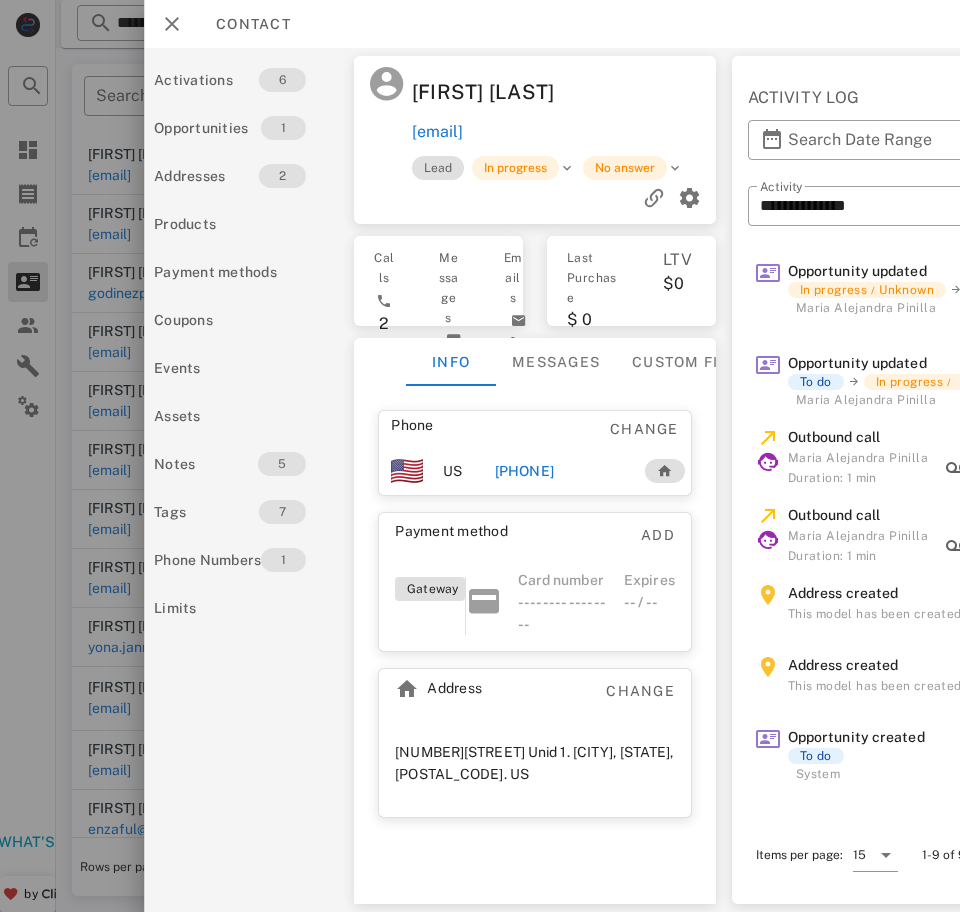 scroll, scrollTop: 0, scrollLeft: 0, axis: both 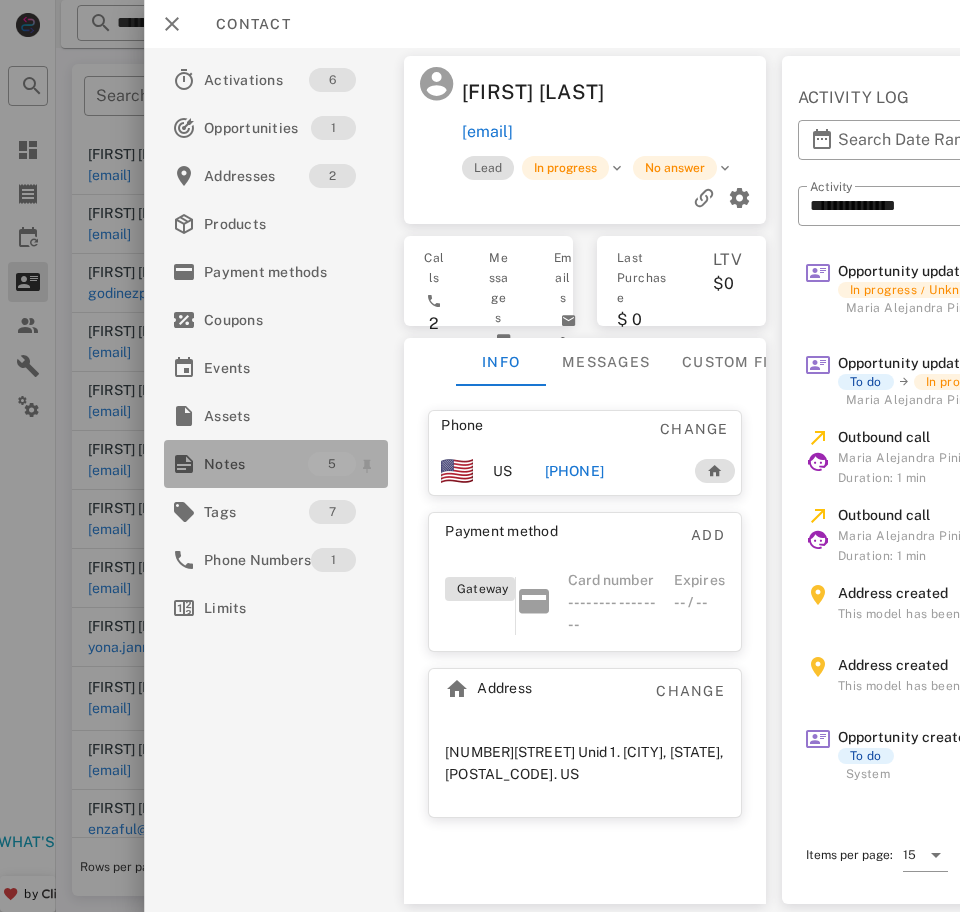 click on "Notes" at bounding box center (256, 464) 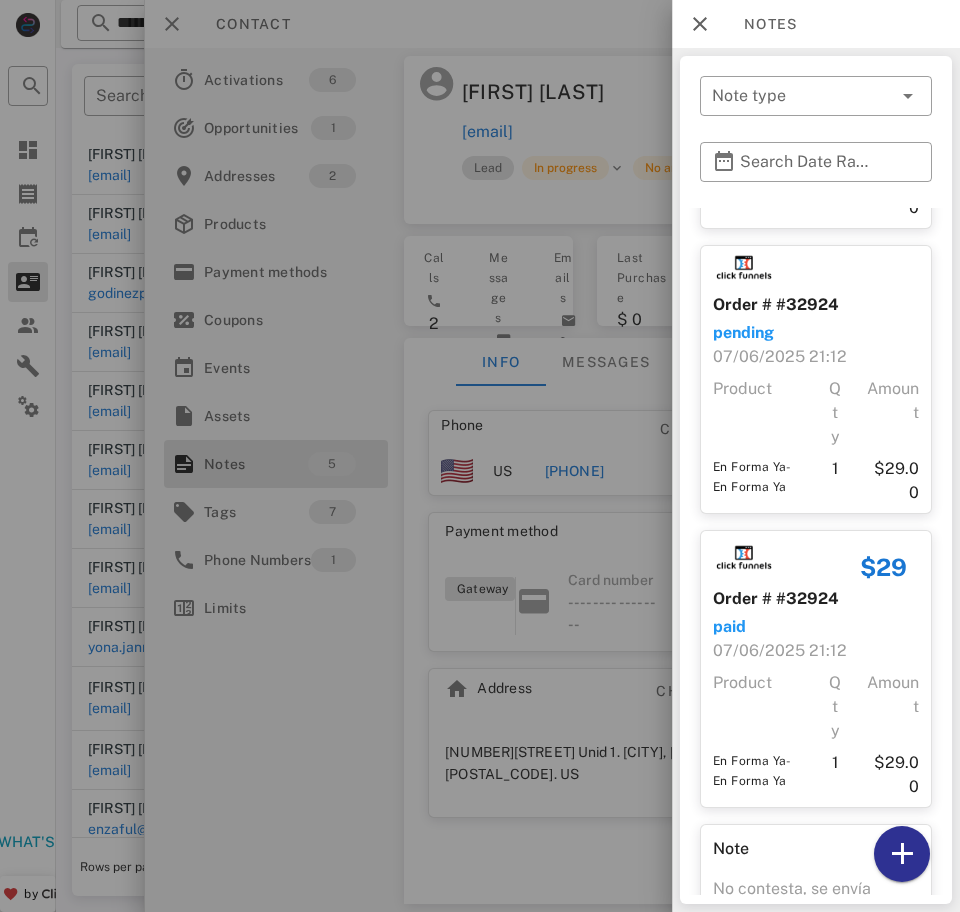 scroll, scrollTop: 681, scrollLeft: 0, axis: vertical 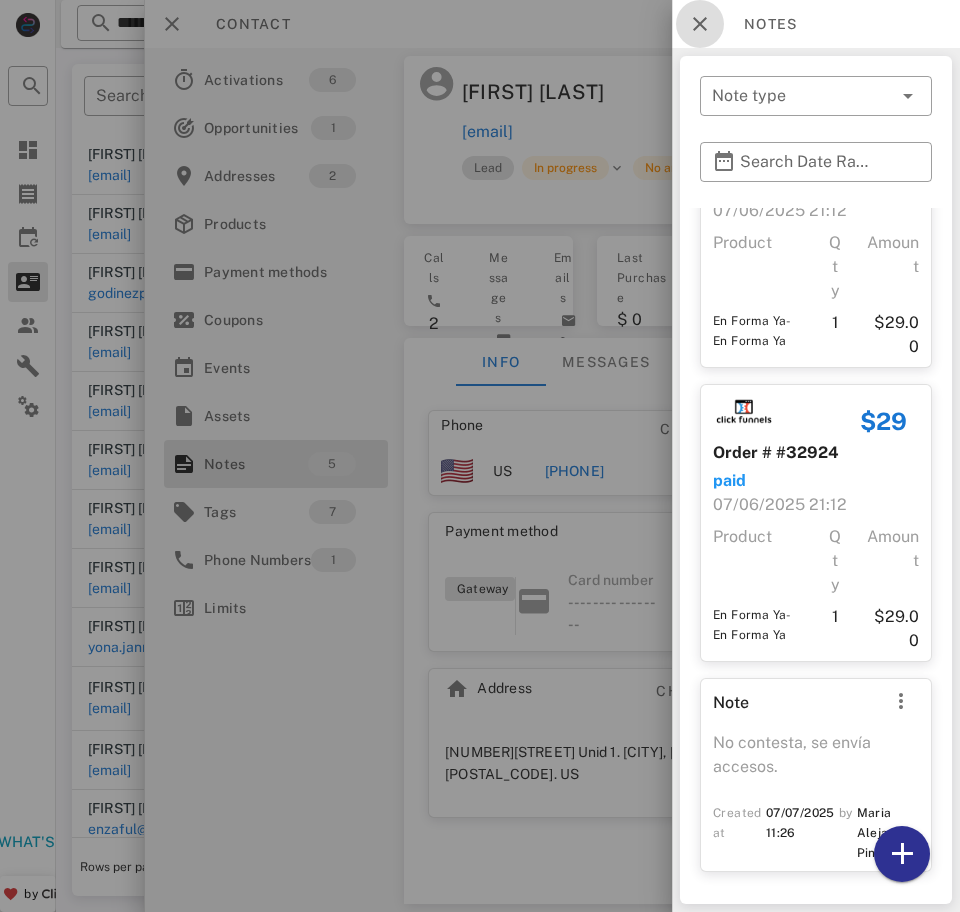 click at bounding box center (700, 24) 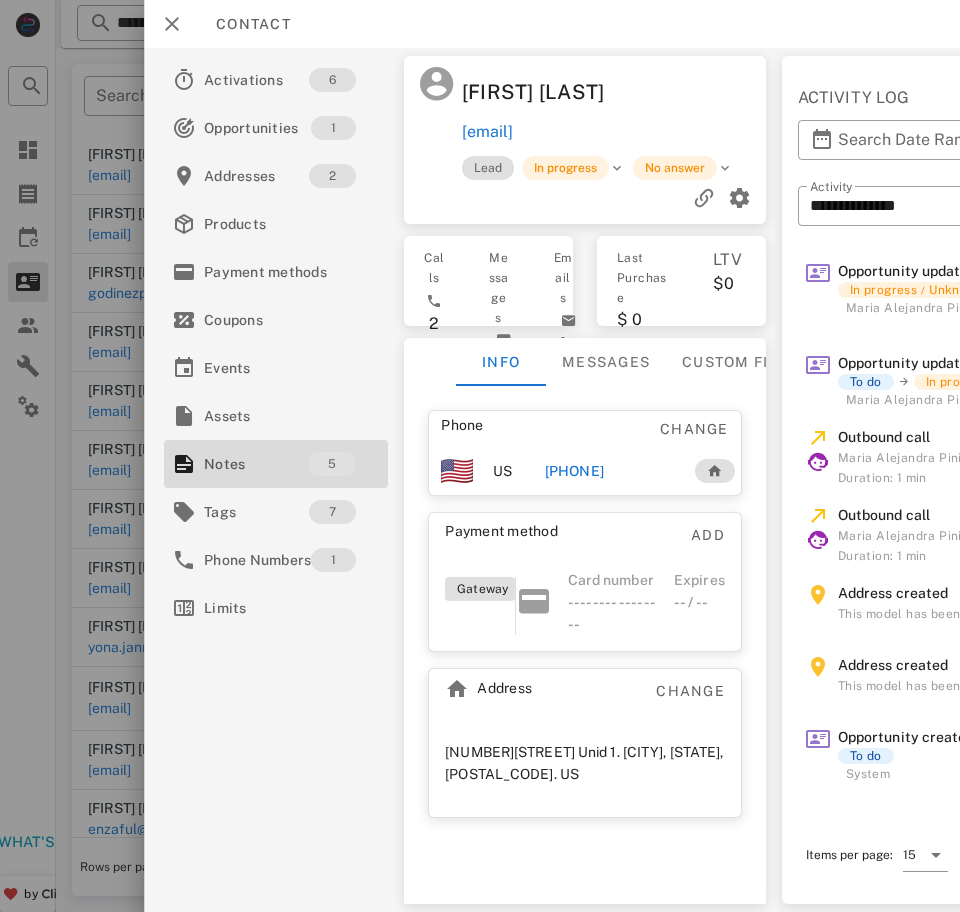 click on "+17864099795" at bounding box center [574, 471] 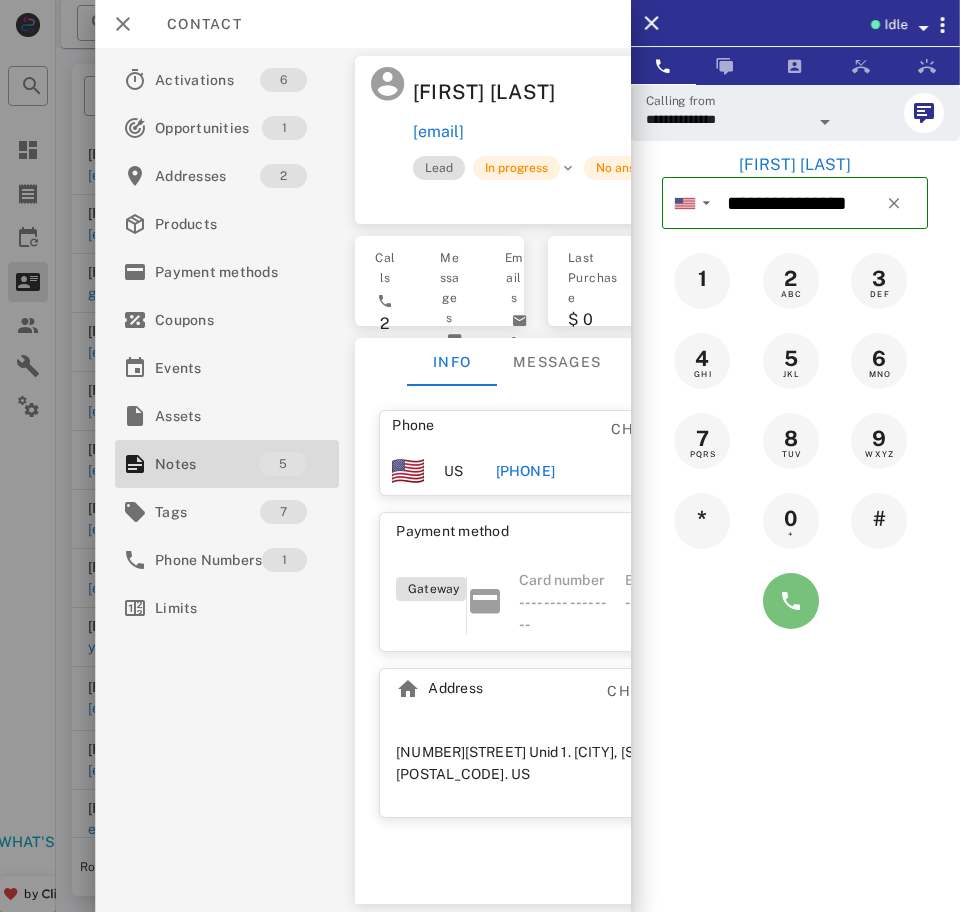 click at bounding box center (791, 601) 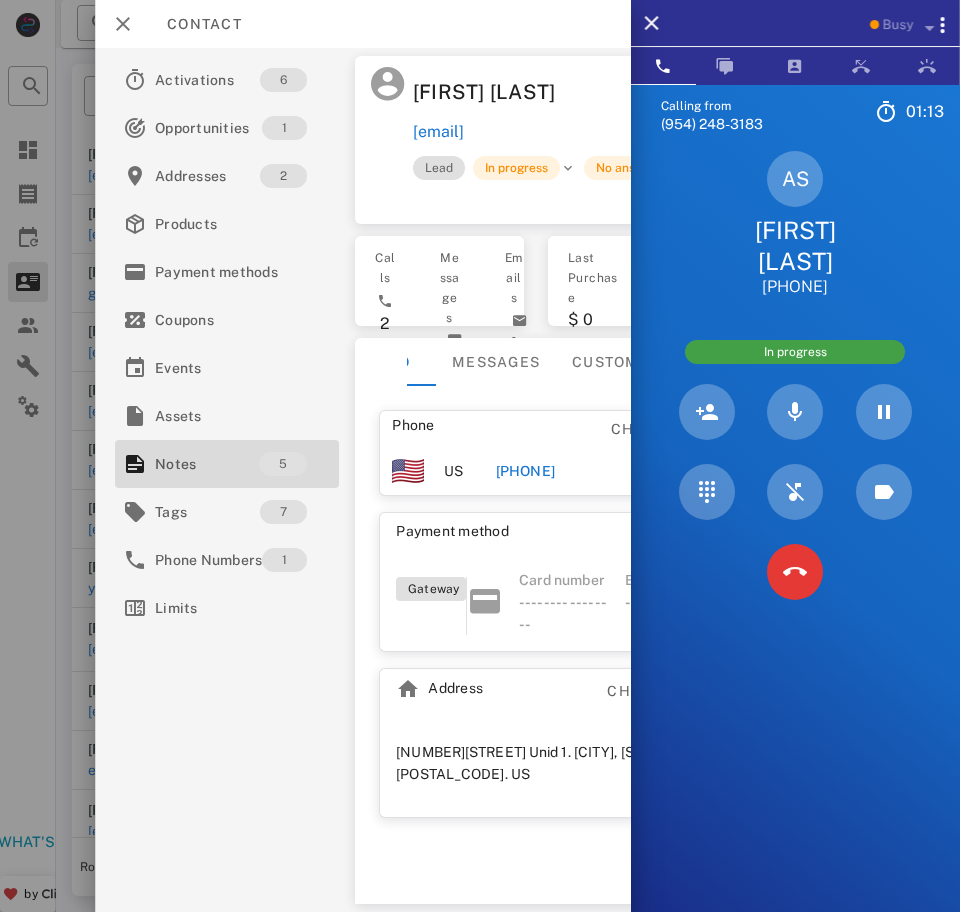 click on "Custom fields" at bounding box center [635, 362] 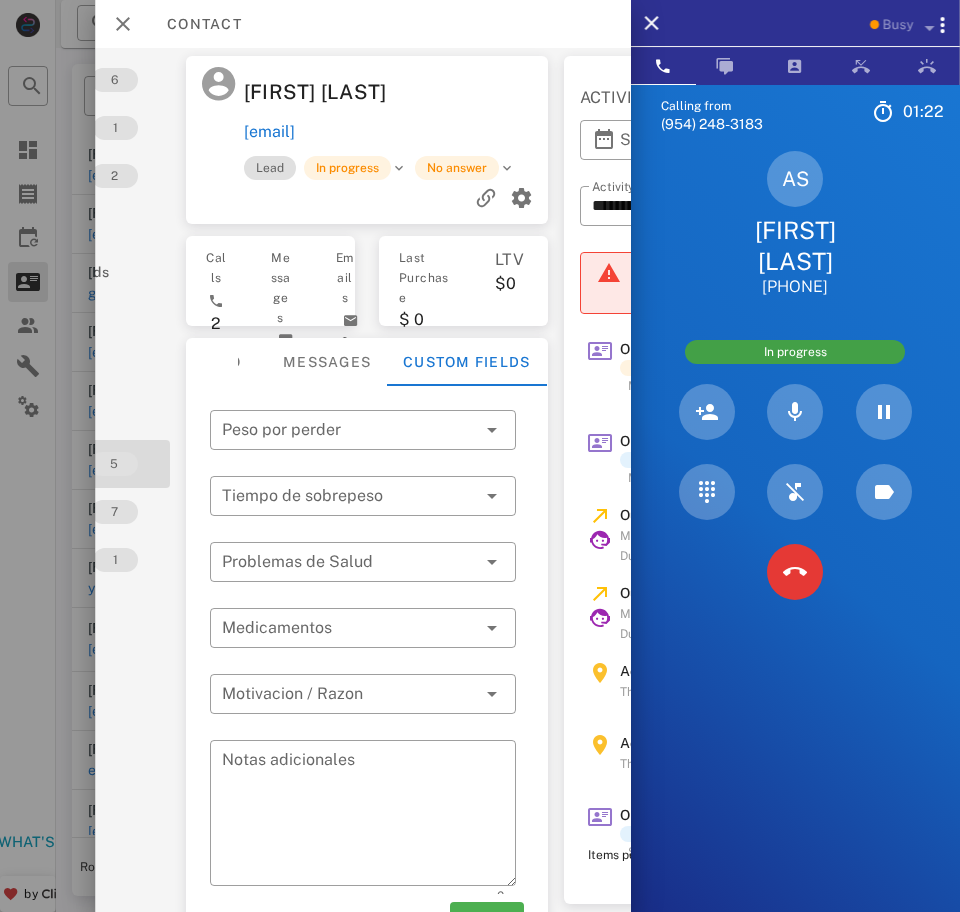 scroll, scrollTop: 0, scrollLeft: 170, axis: horizontal 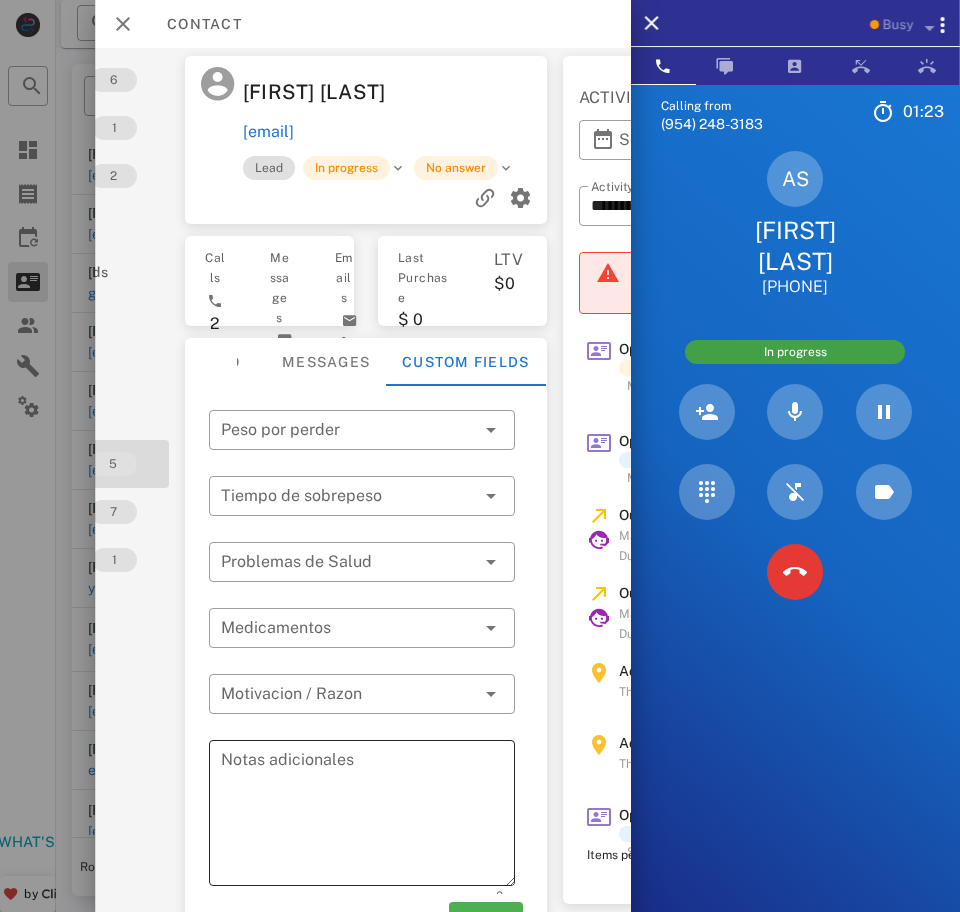 click on "Notas adicionales" at bounding box center [368, 816] 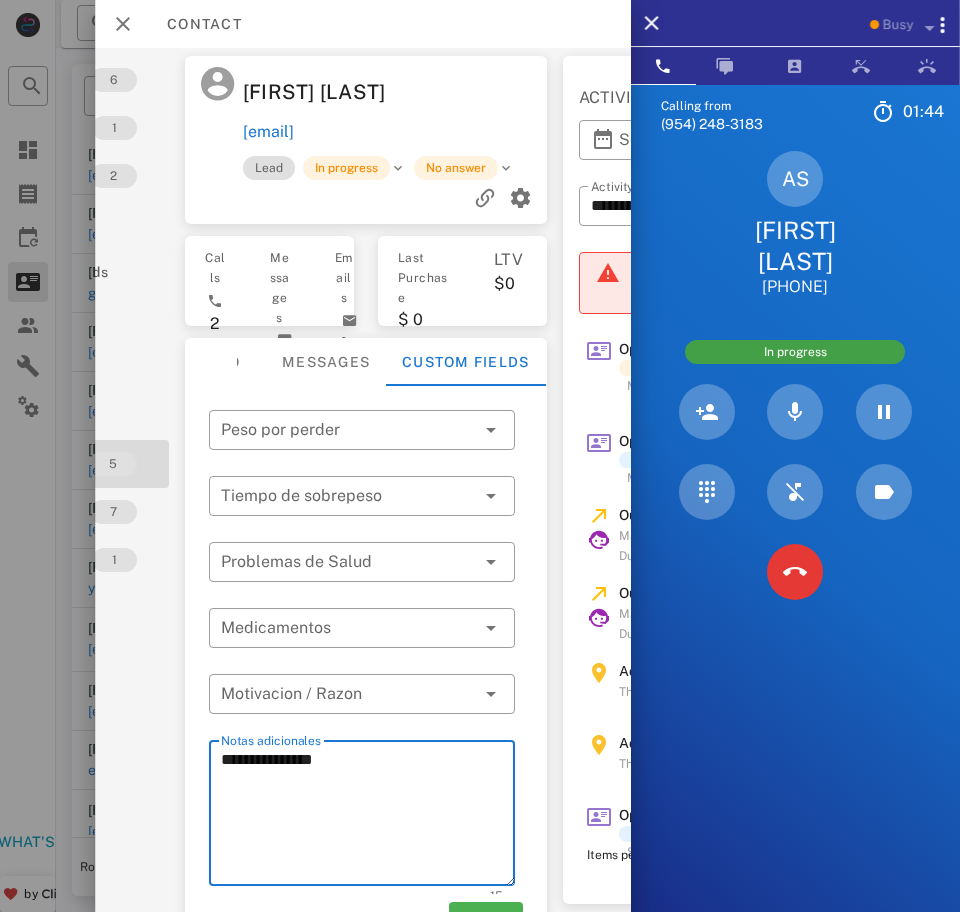 click on "**********" at bounding box center [368, 816] 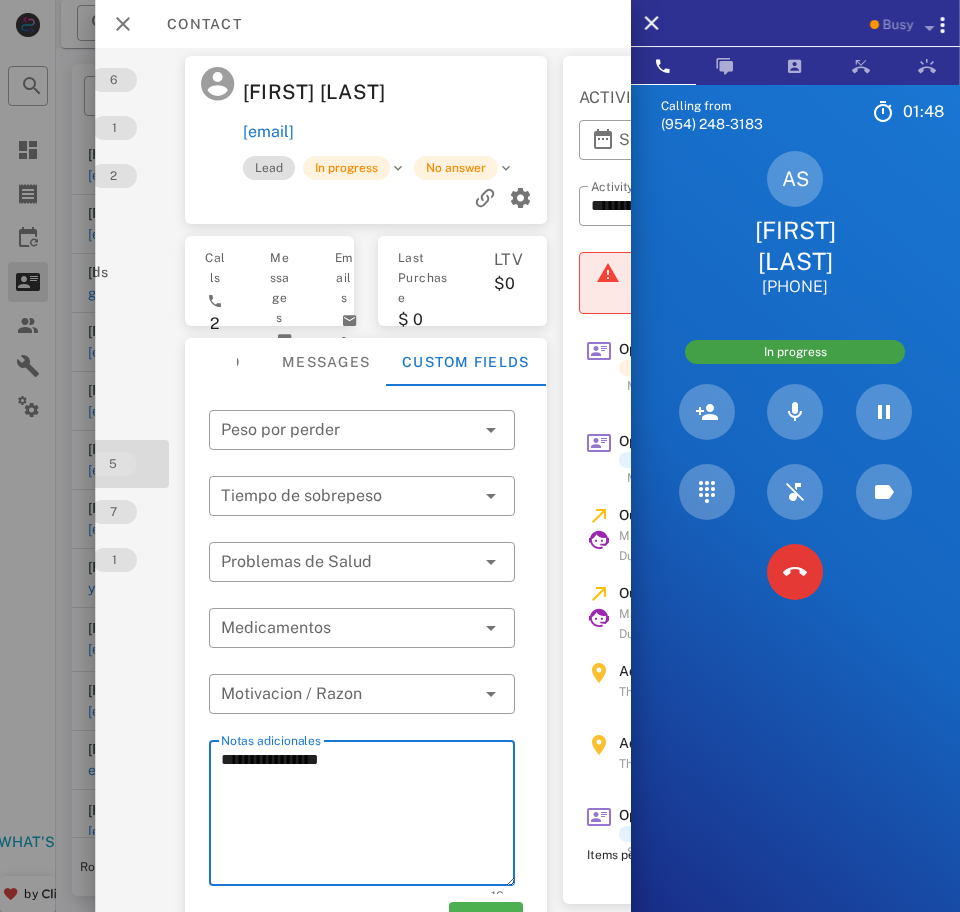click on "**********" at bounding box center [368, 816] 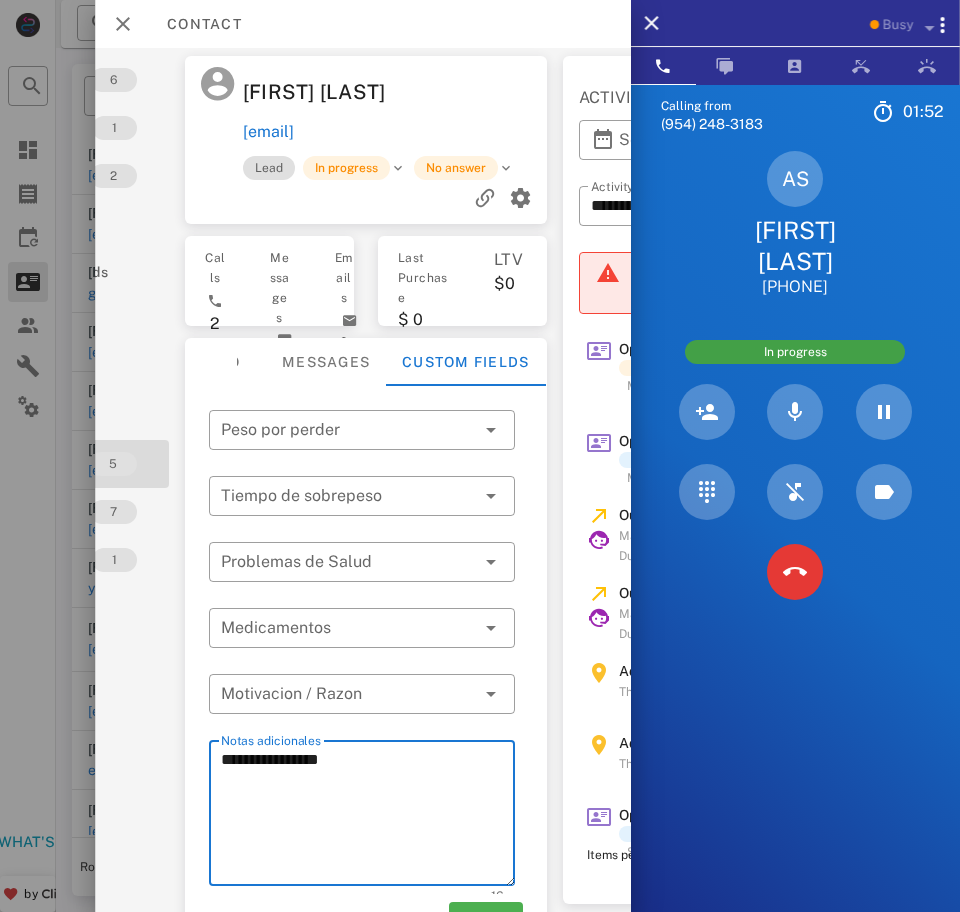 click on "**********" at bounding box center (368, 816) 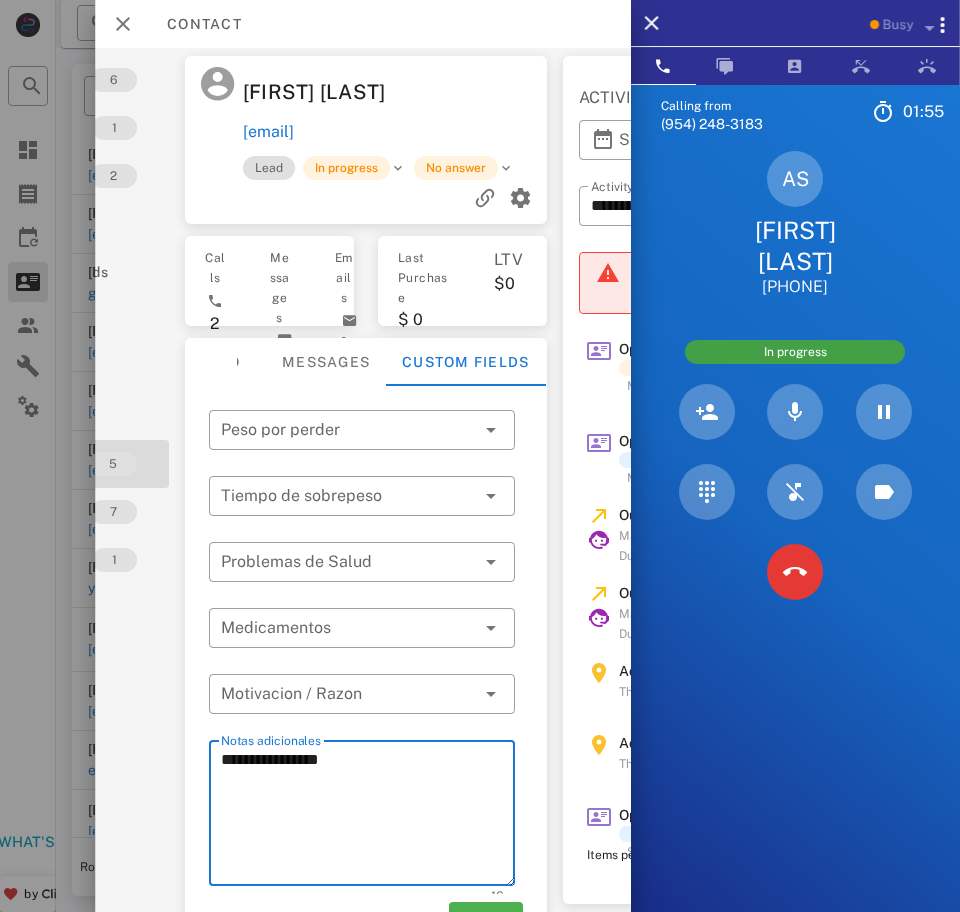 click on "**********" at bounding box center (368, 816) 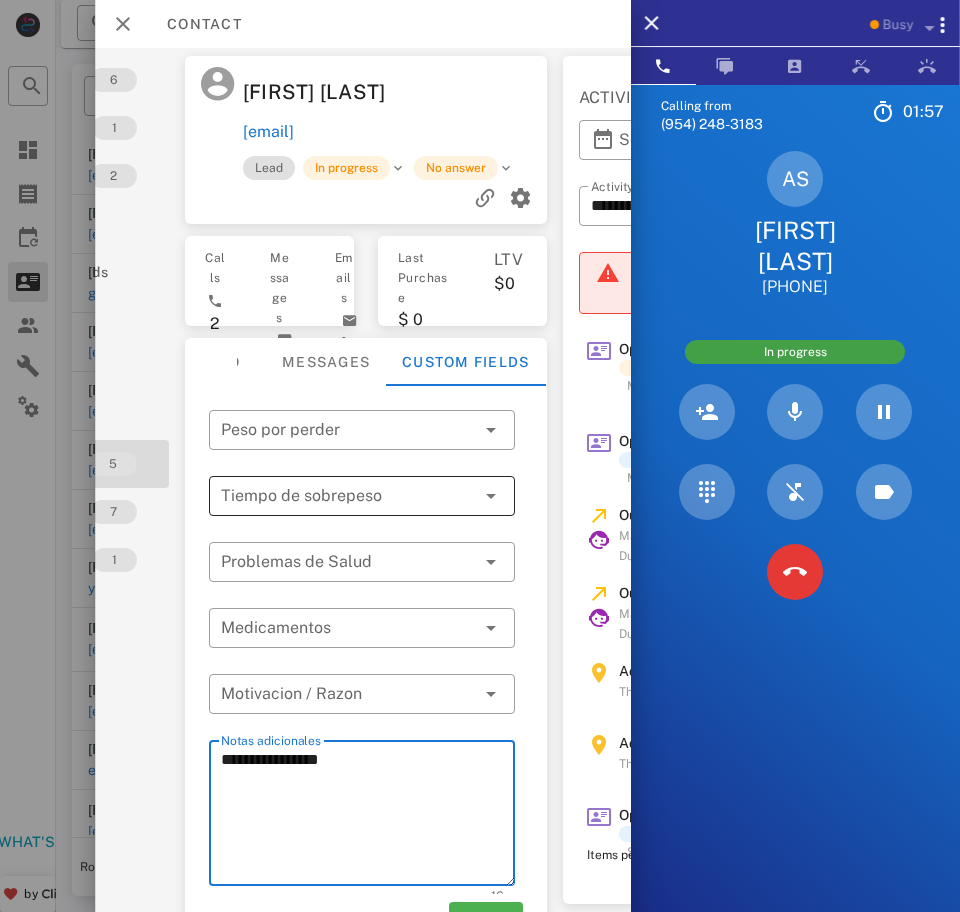 click at bounding box center (460, 496) 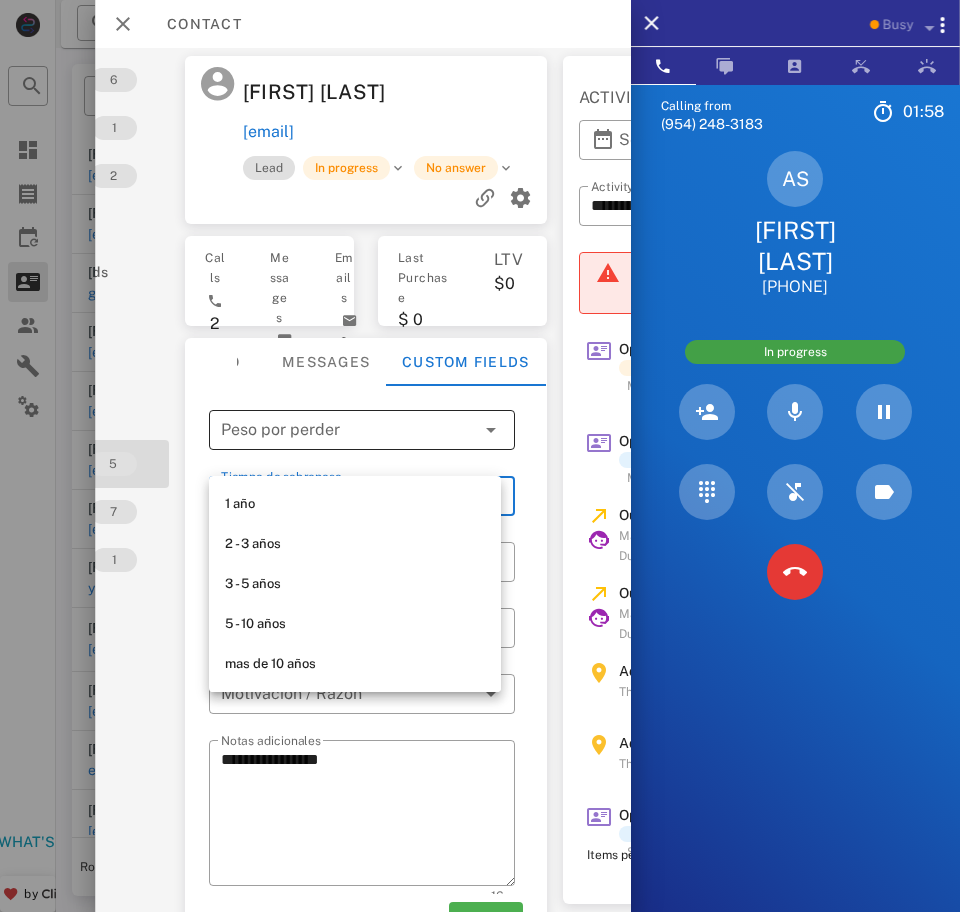 click at bounding box center [348, 430] 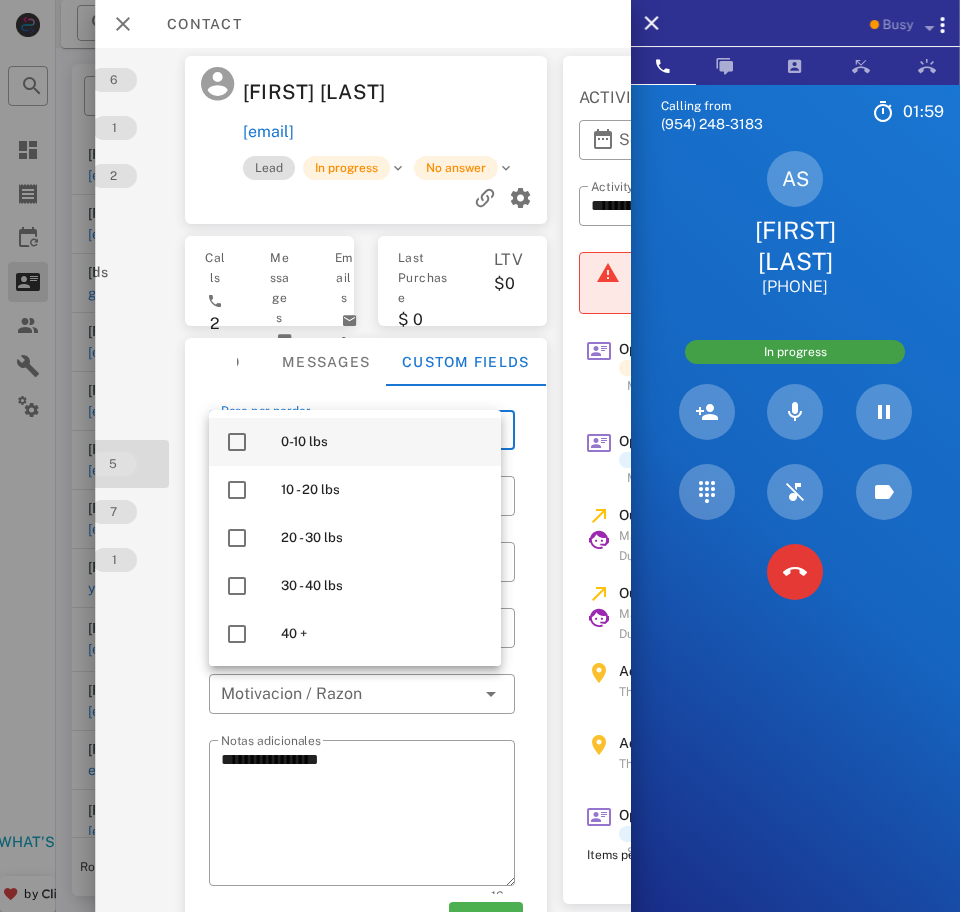 click on "0-10 lbs" at bounding box center [383, 442] 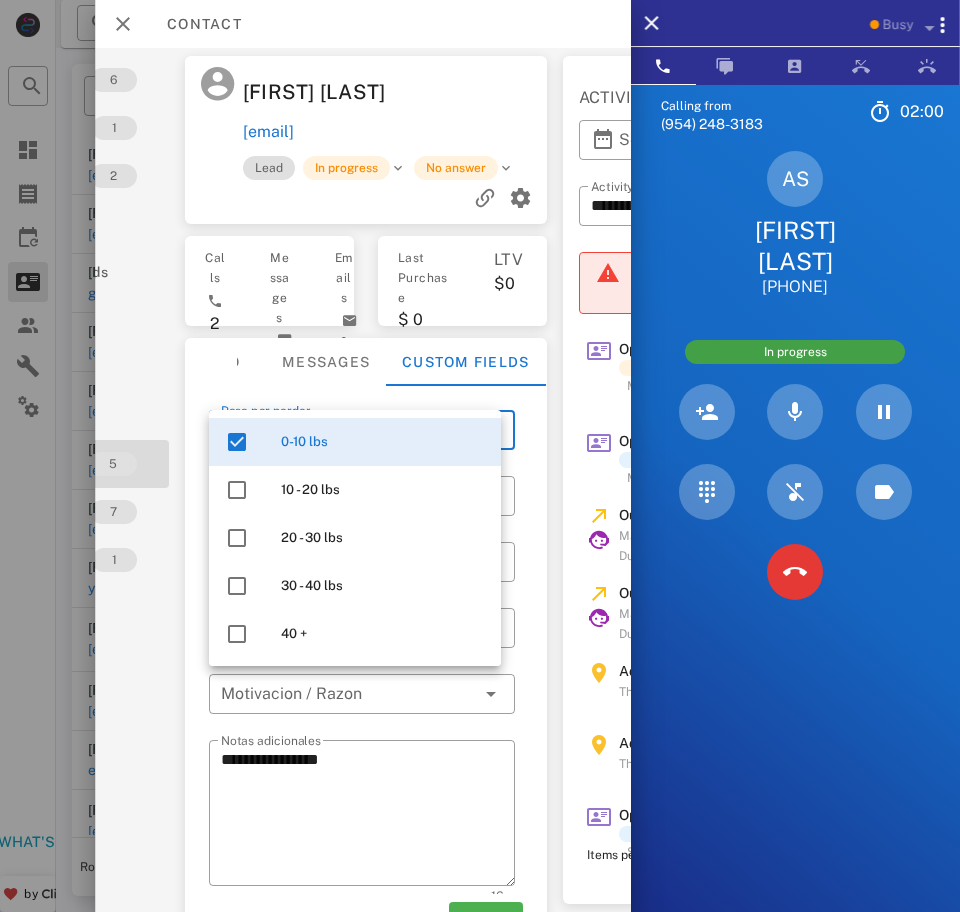 click on "**********" at bounding box center [366, 674] 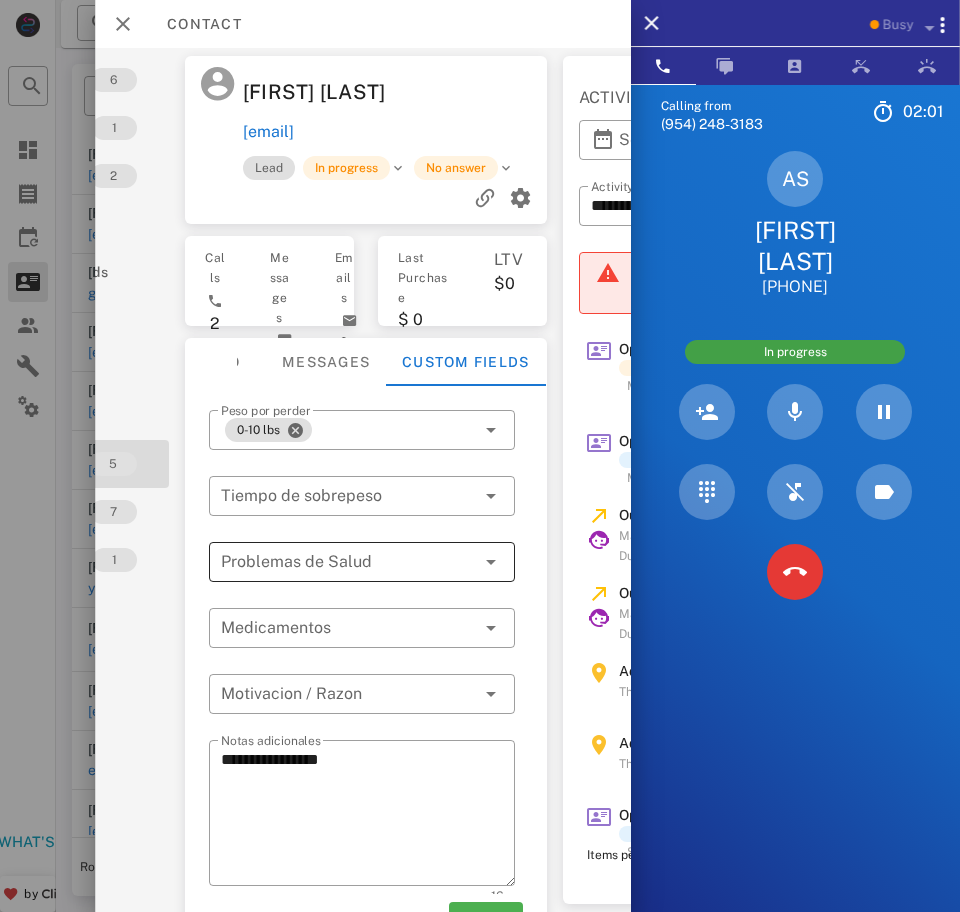 click at bounding box center [348, 562] 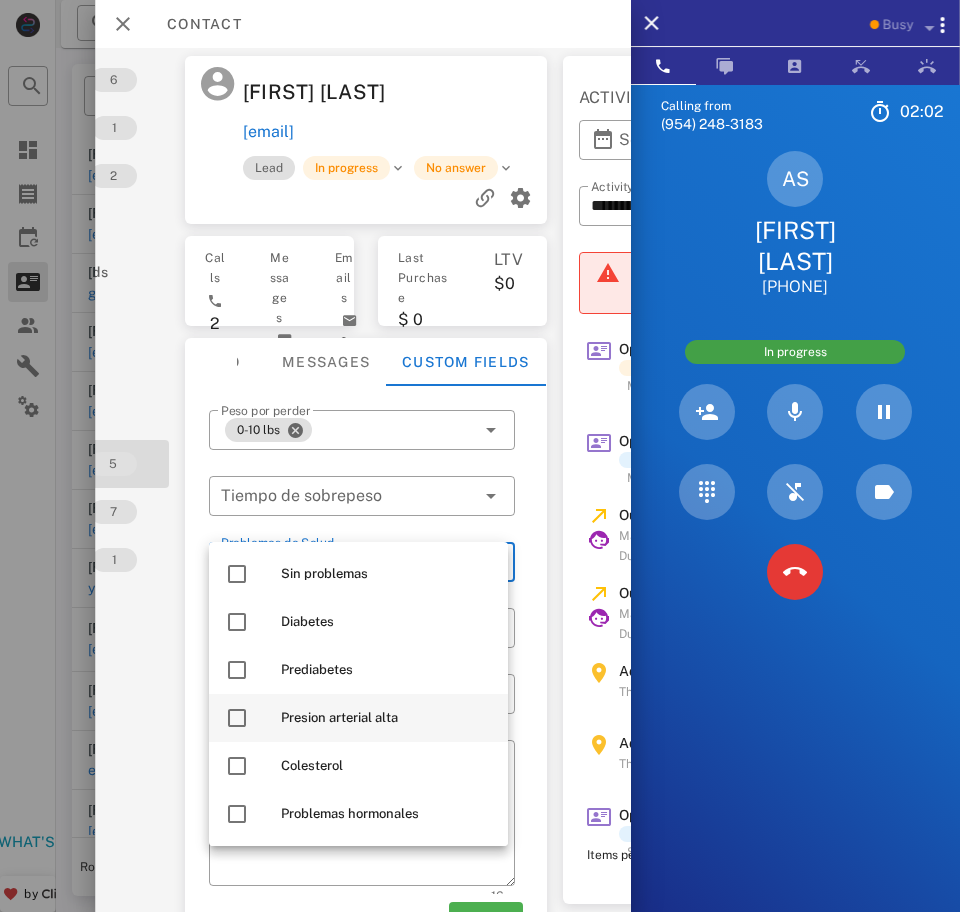 scroll, scrollTop: 51, scrollLeft: 0, axis: vertical 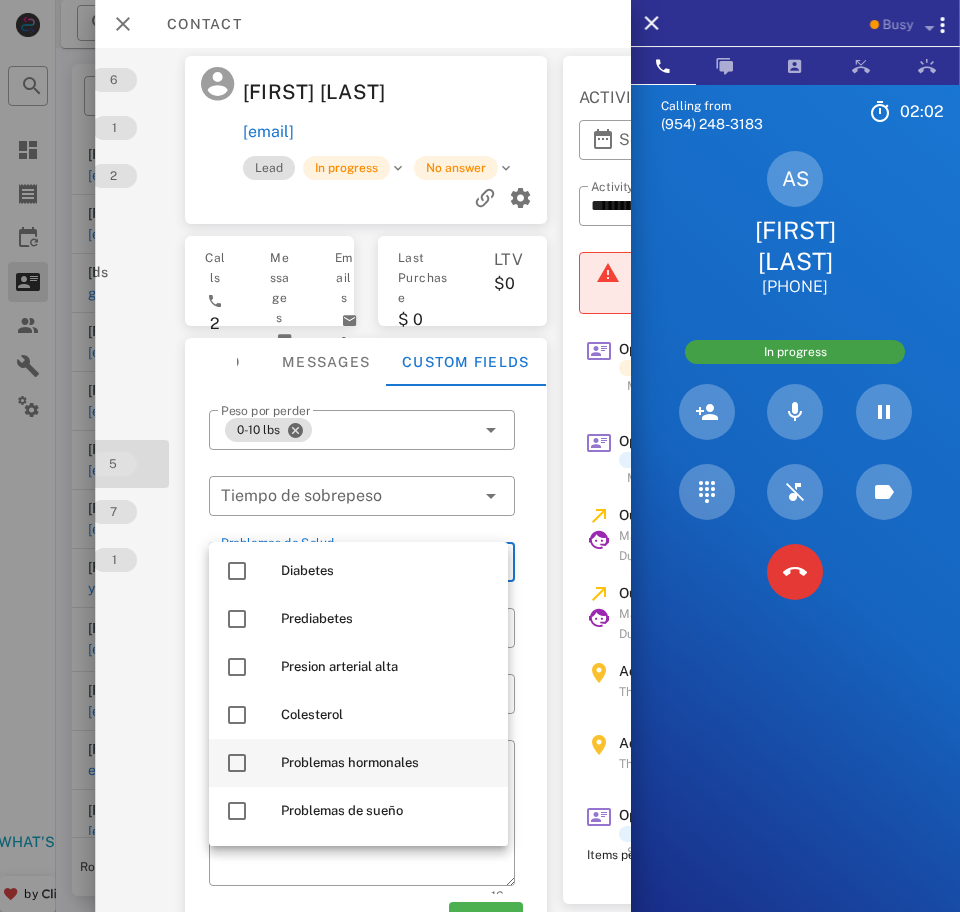 click on "Problemas hormonales" at bounding box center (386, 763) 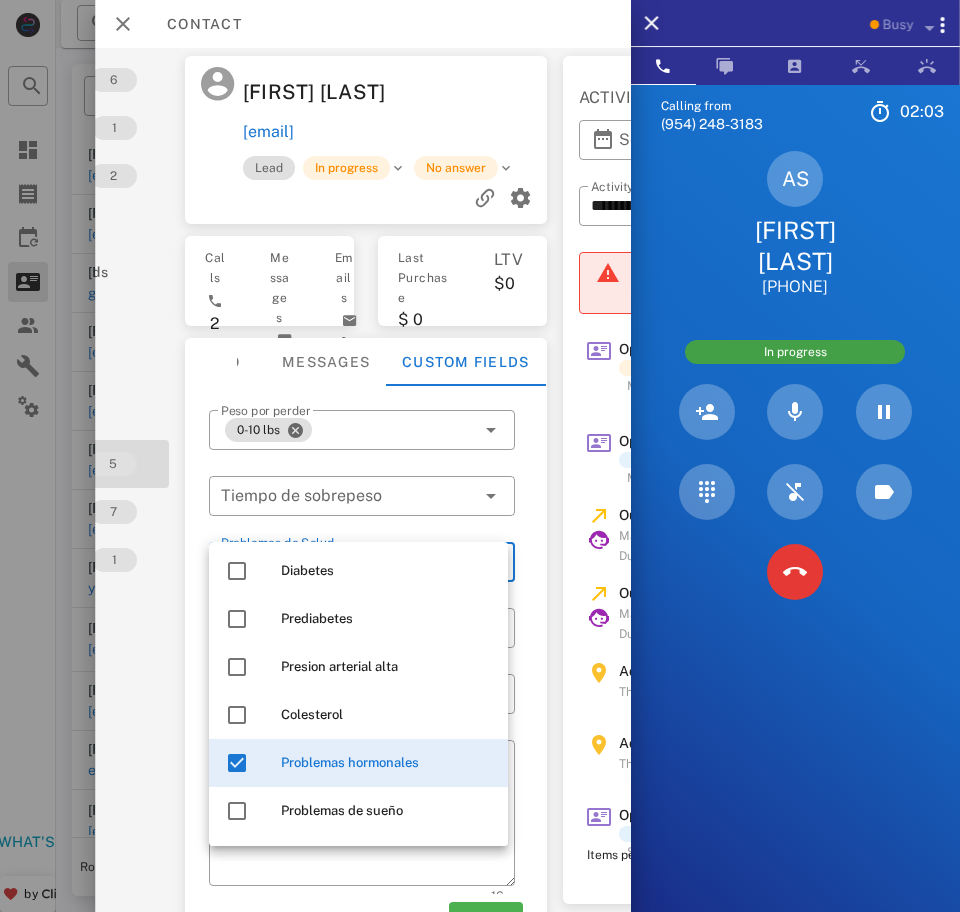 click on "**********" at bounding box center (366, 480) 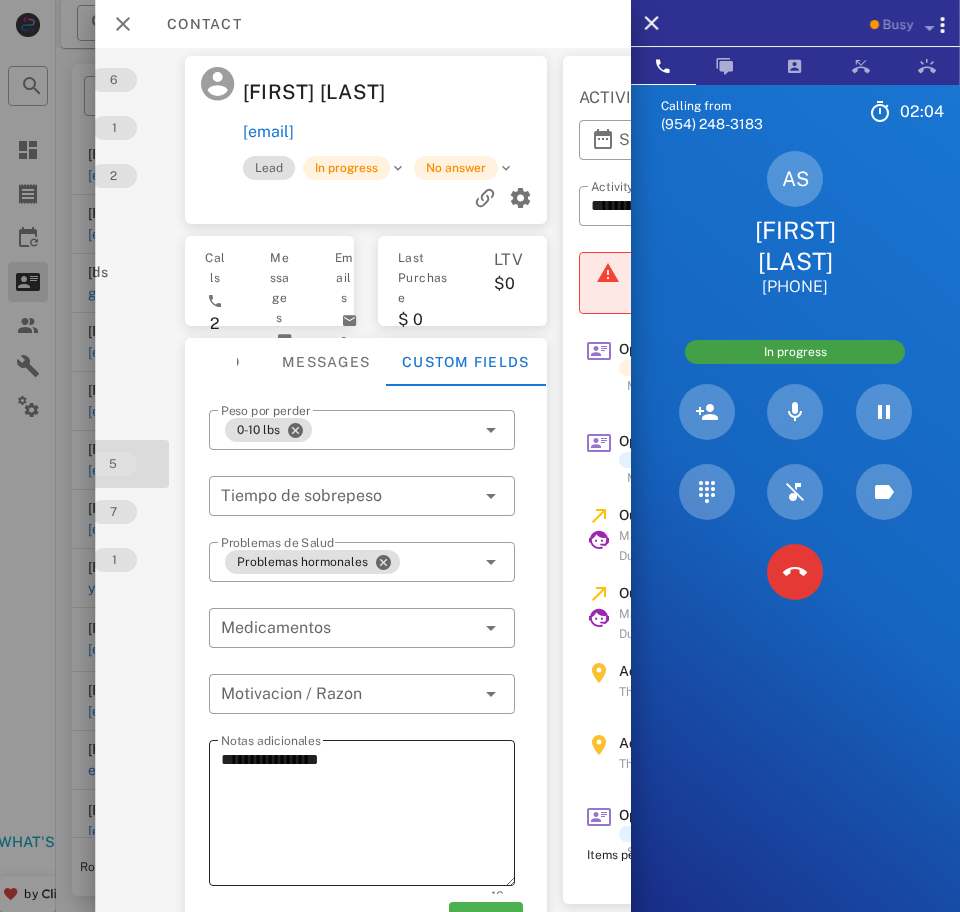 click on "**********" at bounding box center [368, 816] 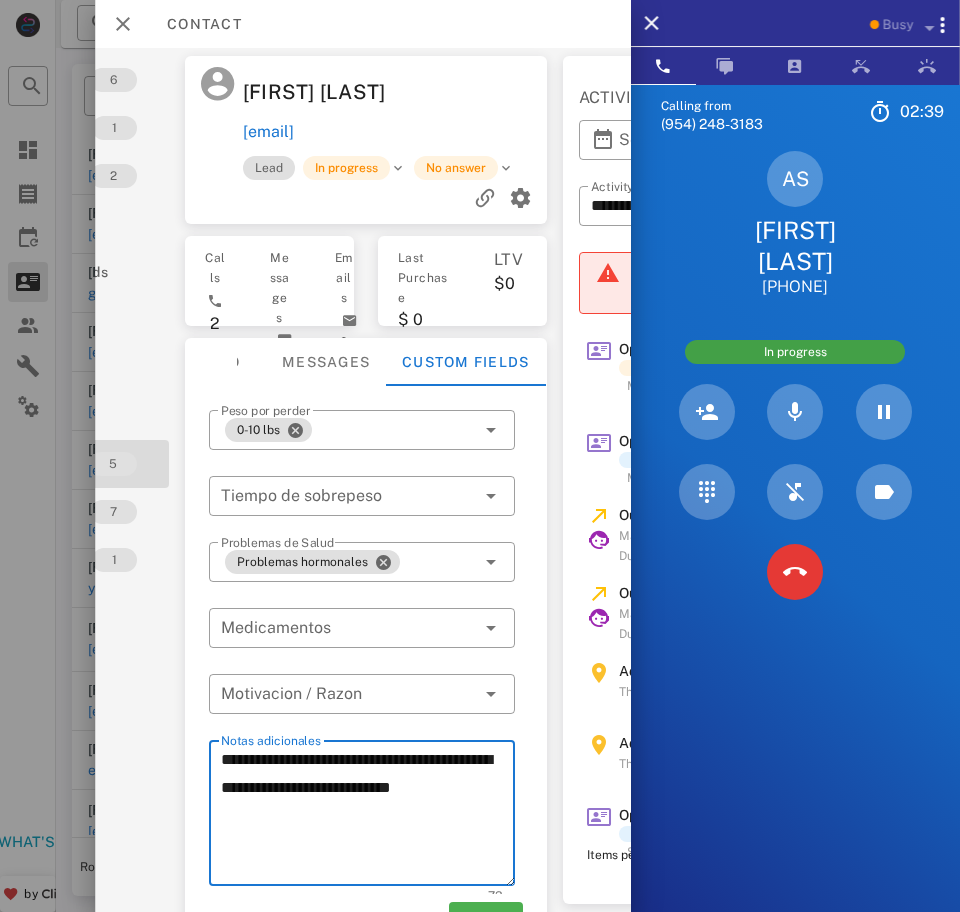 click on "**********" at bounding box center [368, 816] 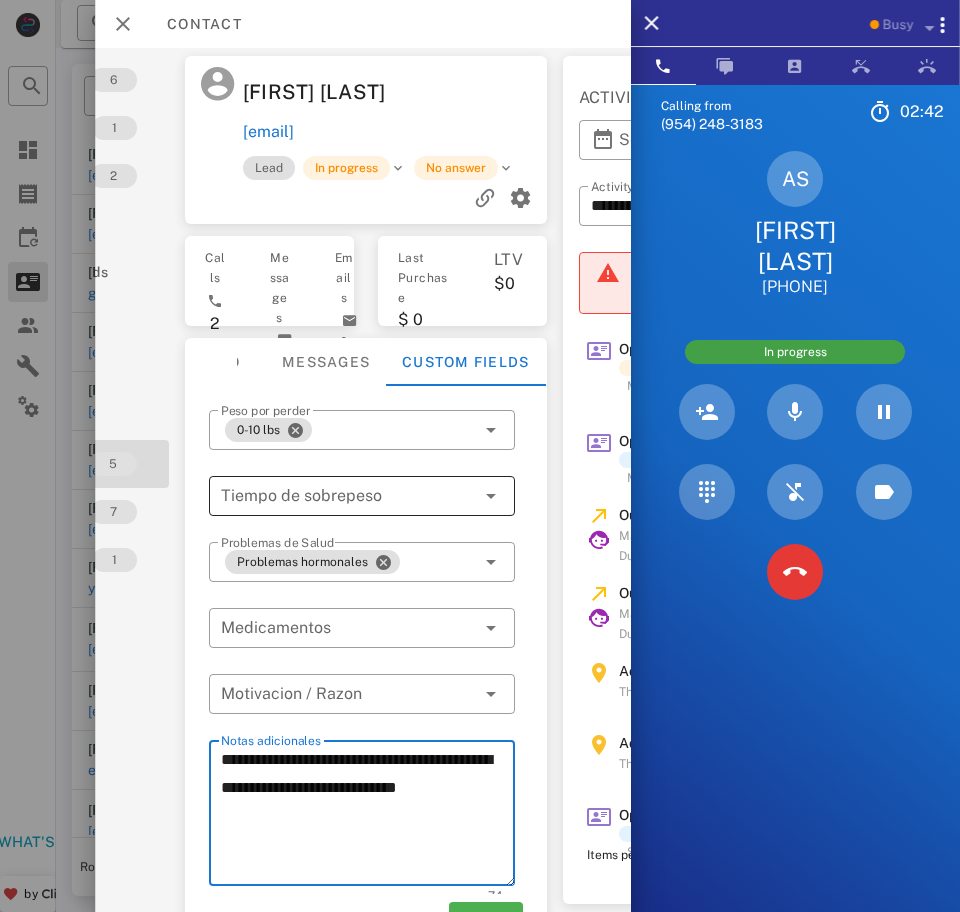 click on "Tiempo de sobrepeso" at bounding box center [362, 496] 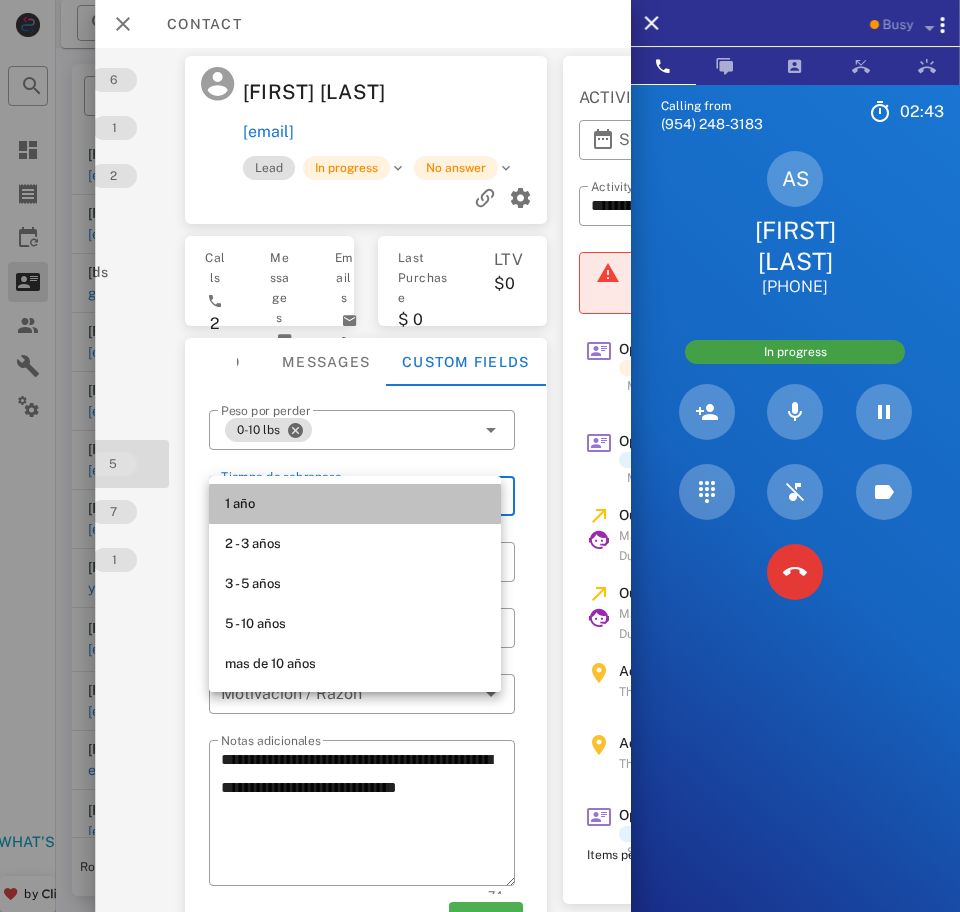 click on "1 año" at bounding box center (355, 504) 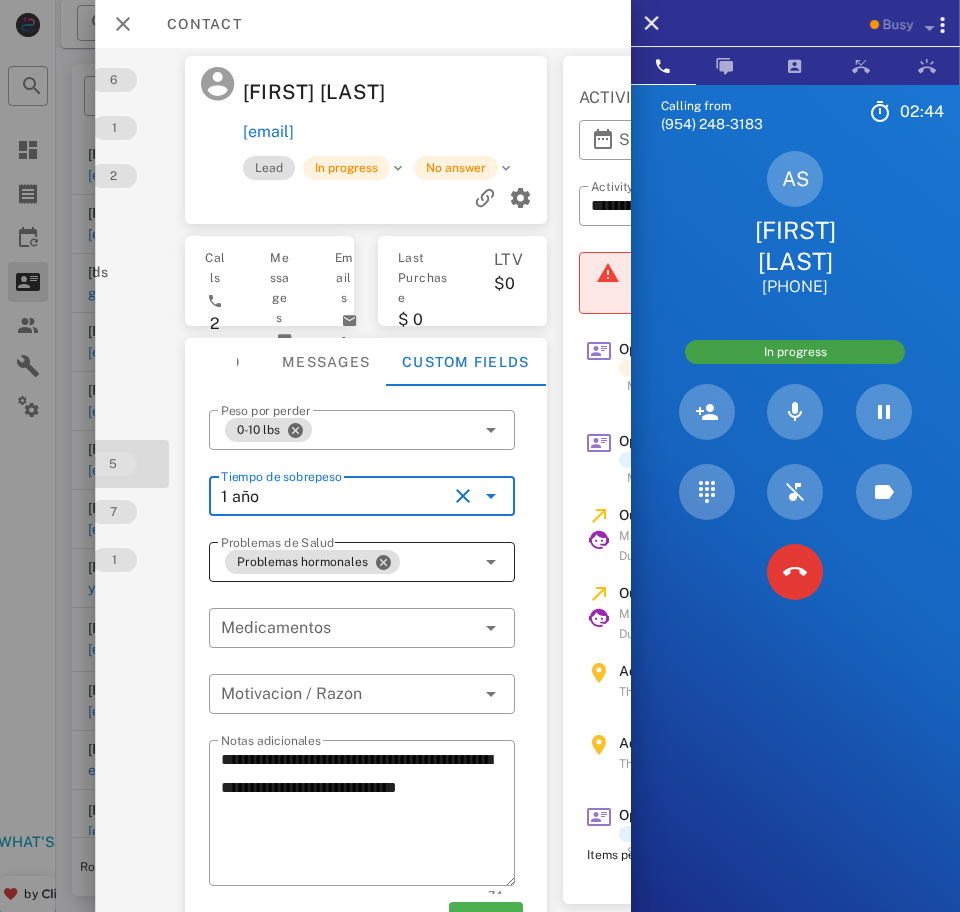 click at bounding box center (490, 562) 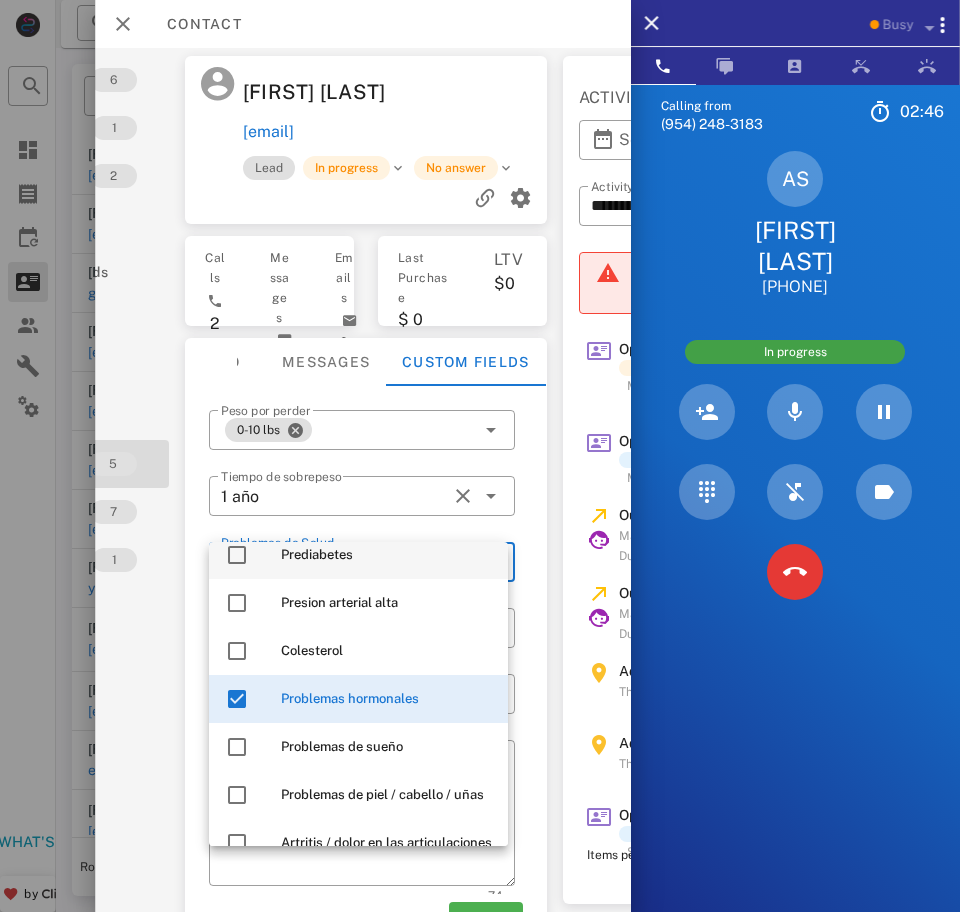 scroll, scrollTop: 116, scrollLeft: 0, axis: vertical 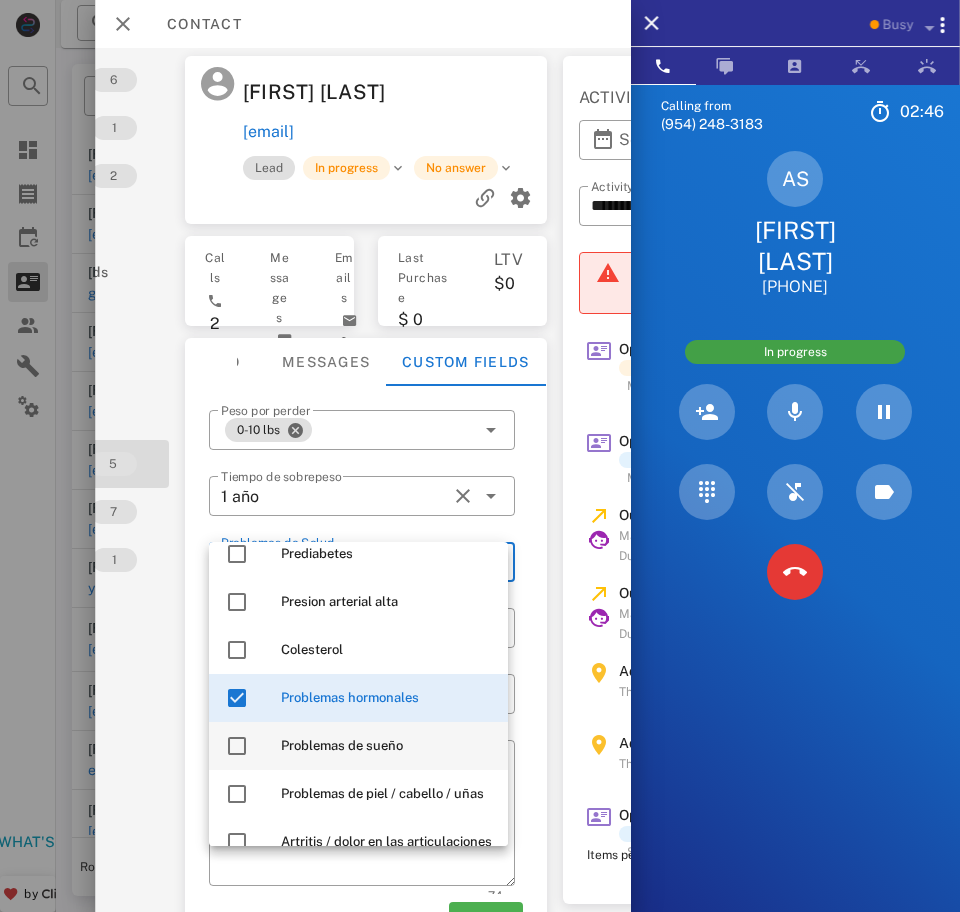 click on "Problemas de sueño" at bounding box center [386, 746] 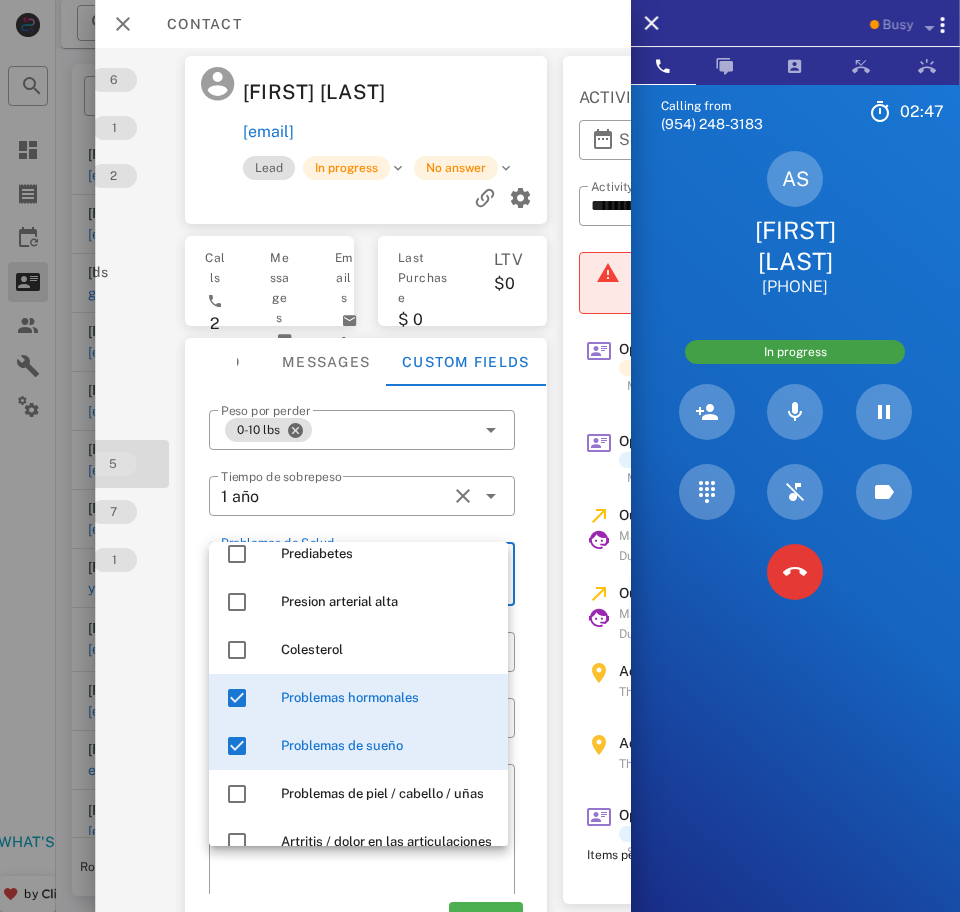 click on "**********" at bounding box center [363, 480] 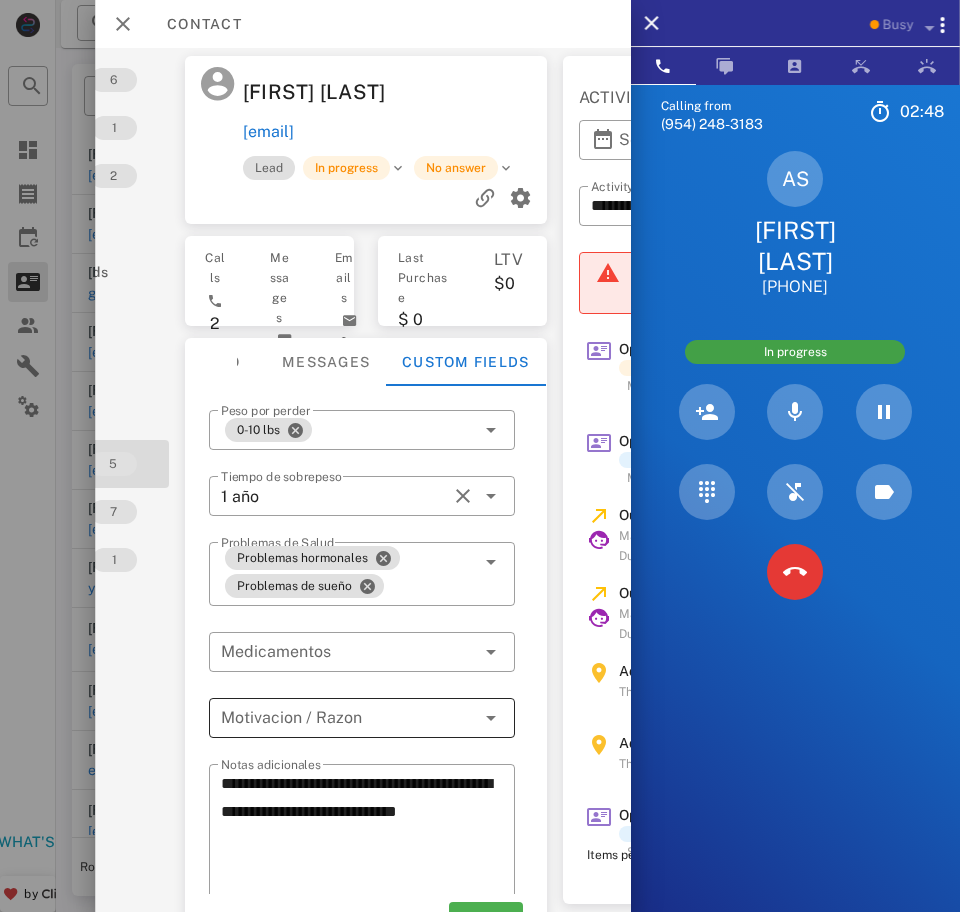 scroll, scrollTop: 50, scrollLeft: 0, axis: vertical 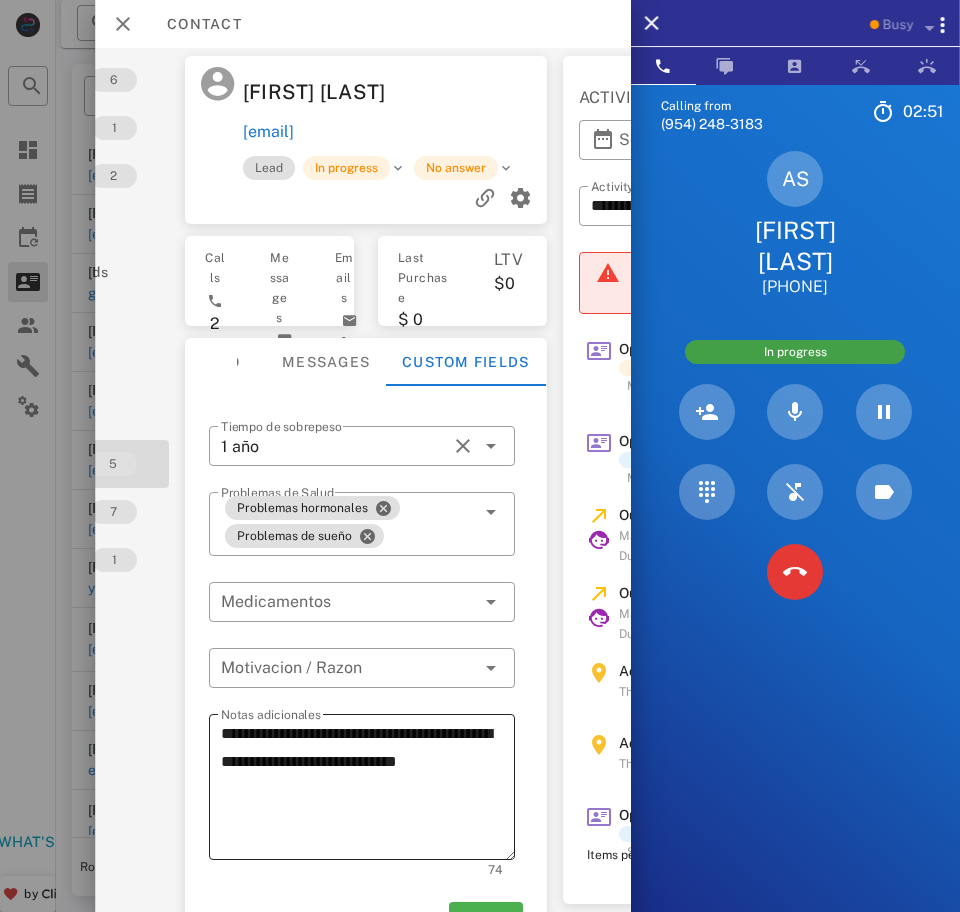 click on "**********" at bounding box center [368, 790] 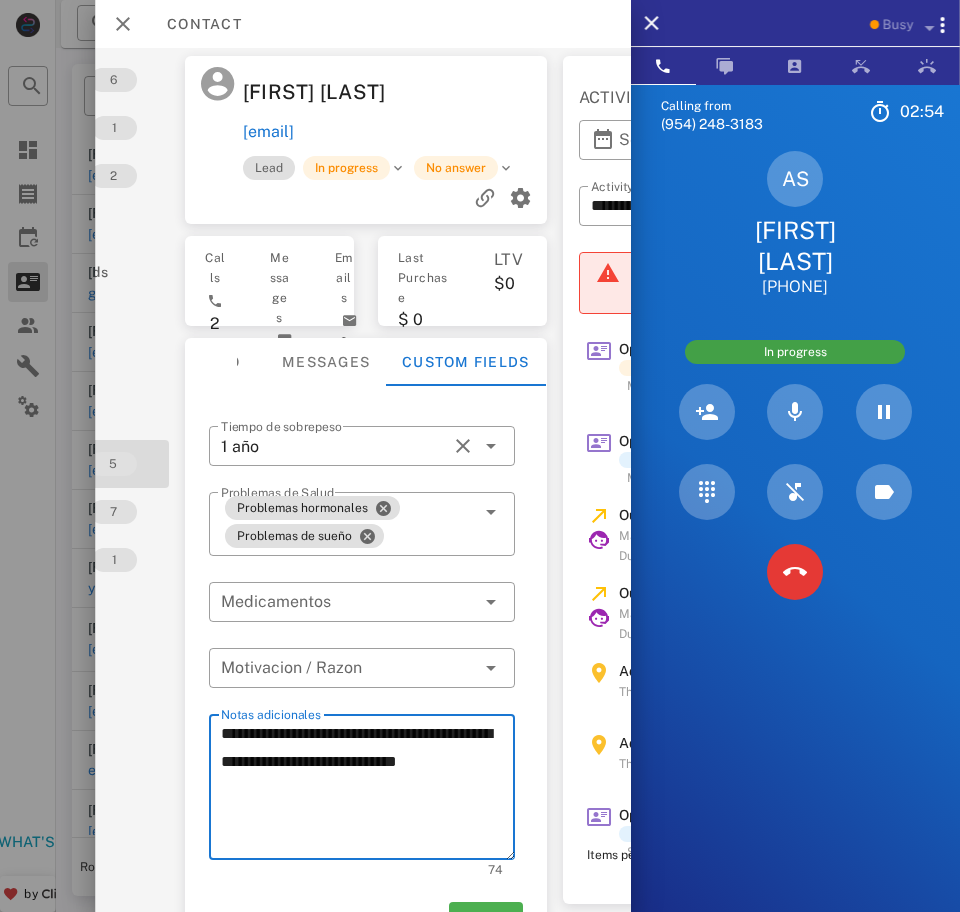 click on "**********" at bounding box center (368, 790) 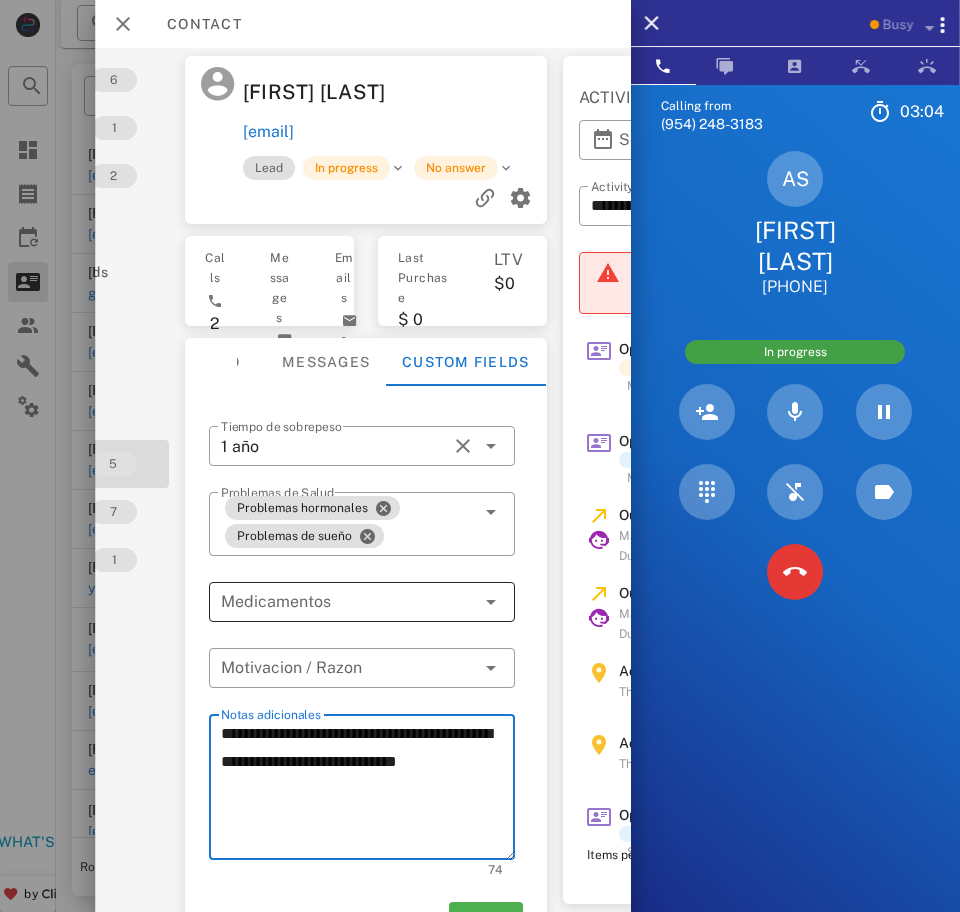 click at bounding box center [348, 602] 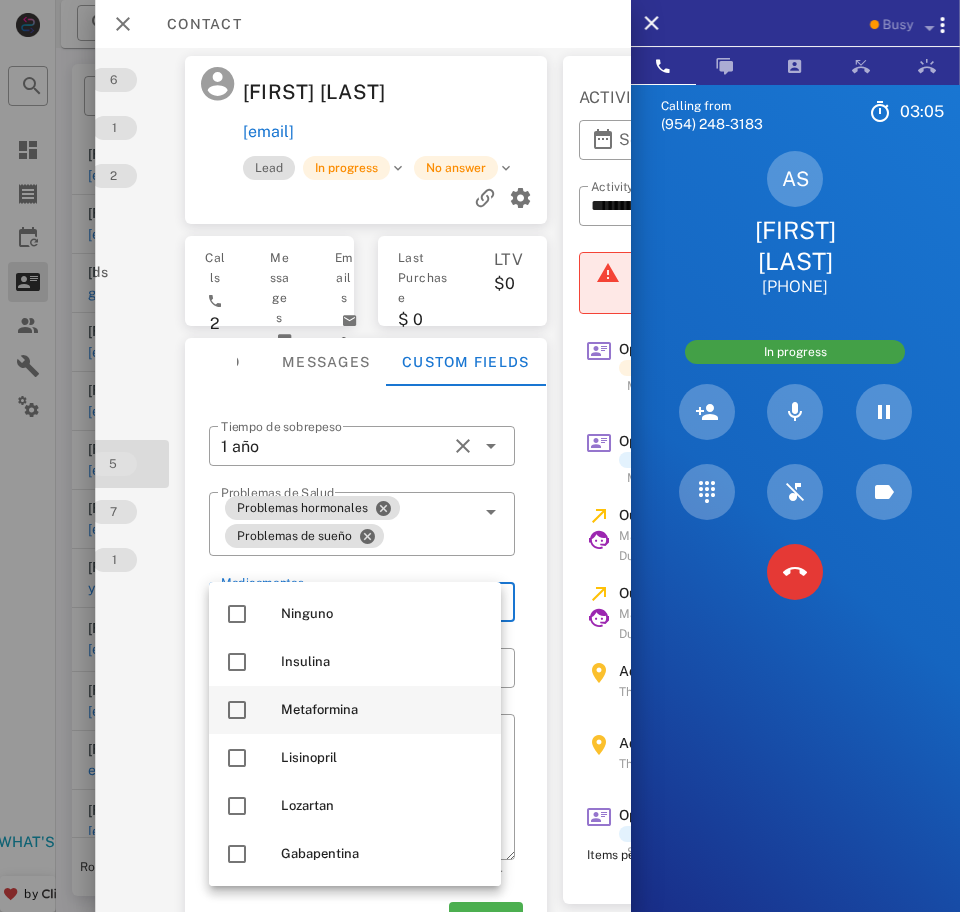 scroll, scrollTop: 48, scrollLeft: 0, axis: vertical 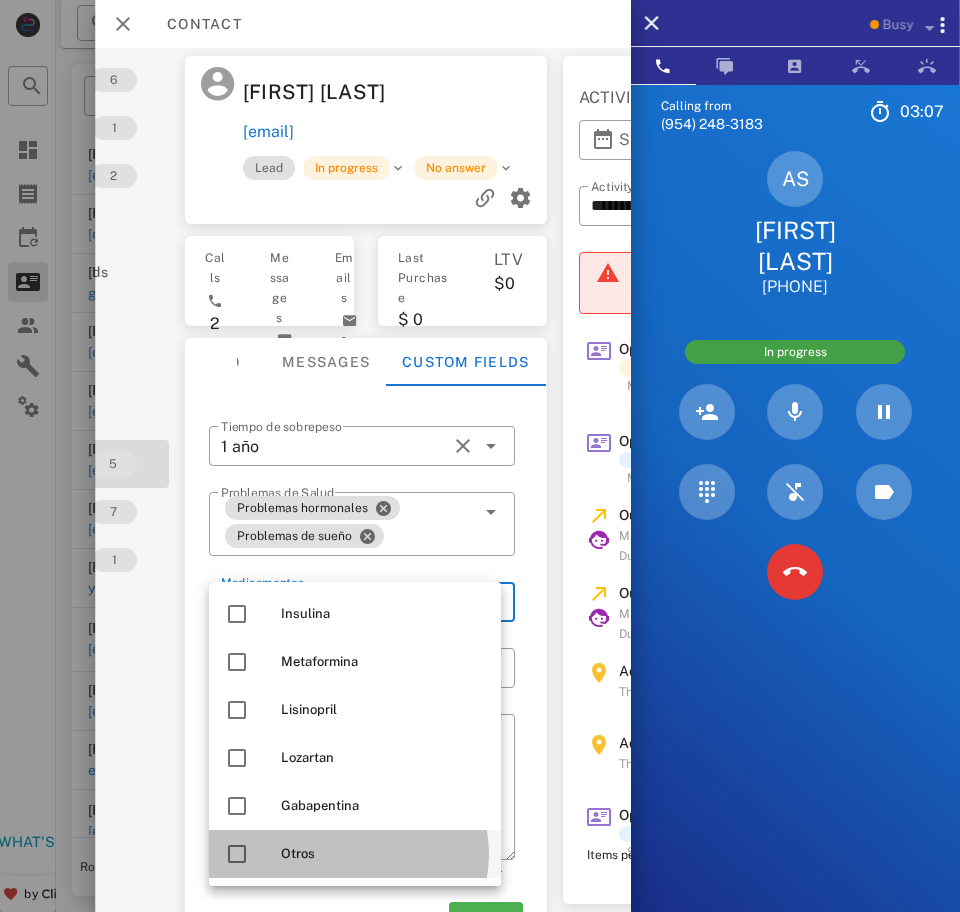 click at bounding box center (237, 854) 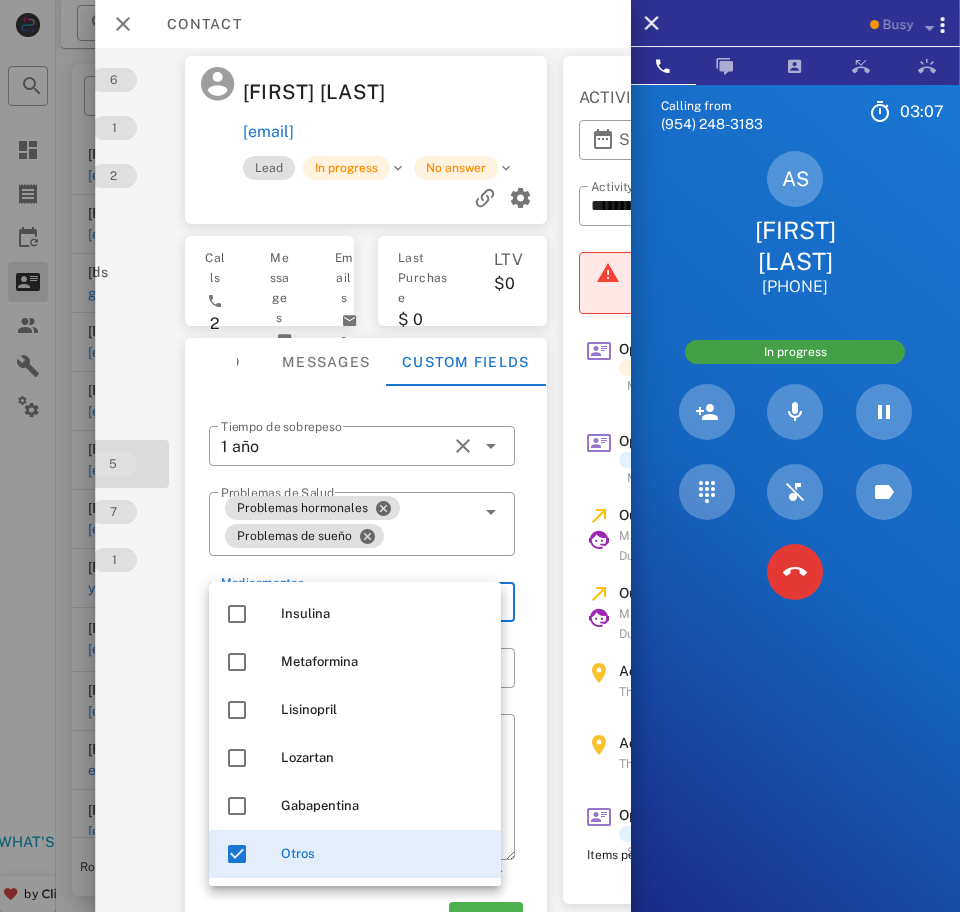 click on "Activations  6  Opportunities  1  Addresses  2  Products Payment methods Coupons Events Assets Notes  5  Tags  7  Phone Numbers  1  Limits" at bounding box center [57, 480] 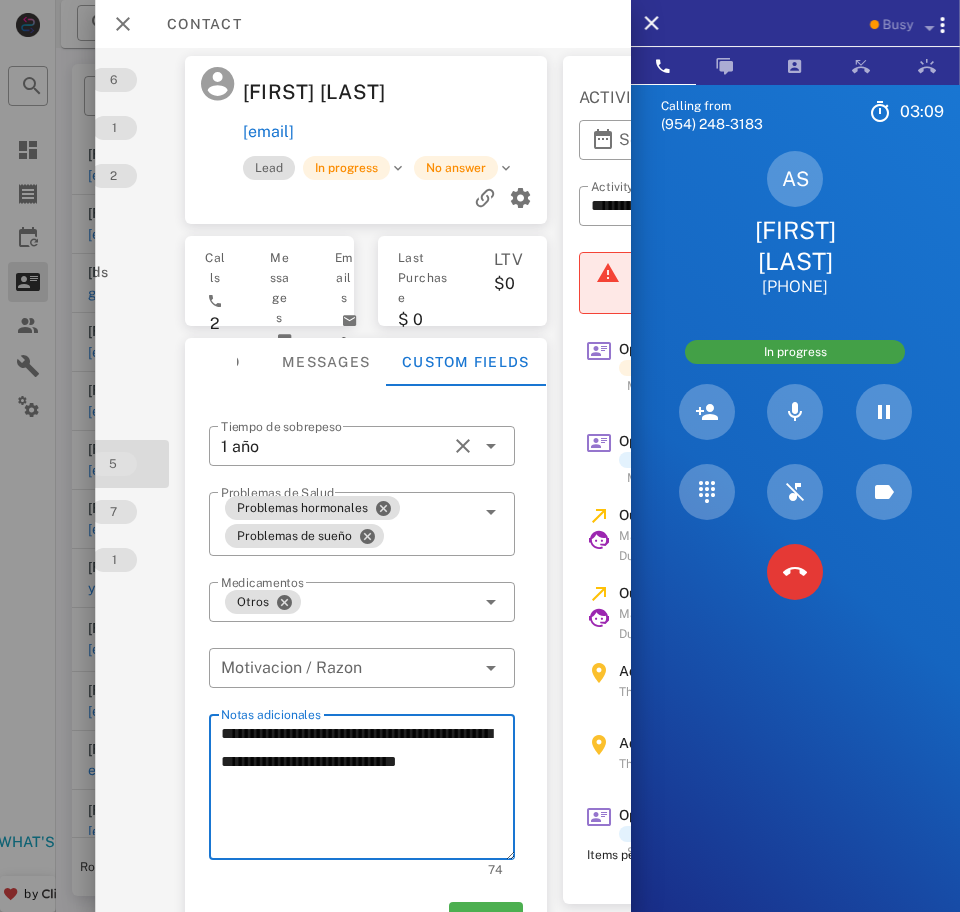 click on "**********" at bounding box center [368, 790] 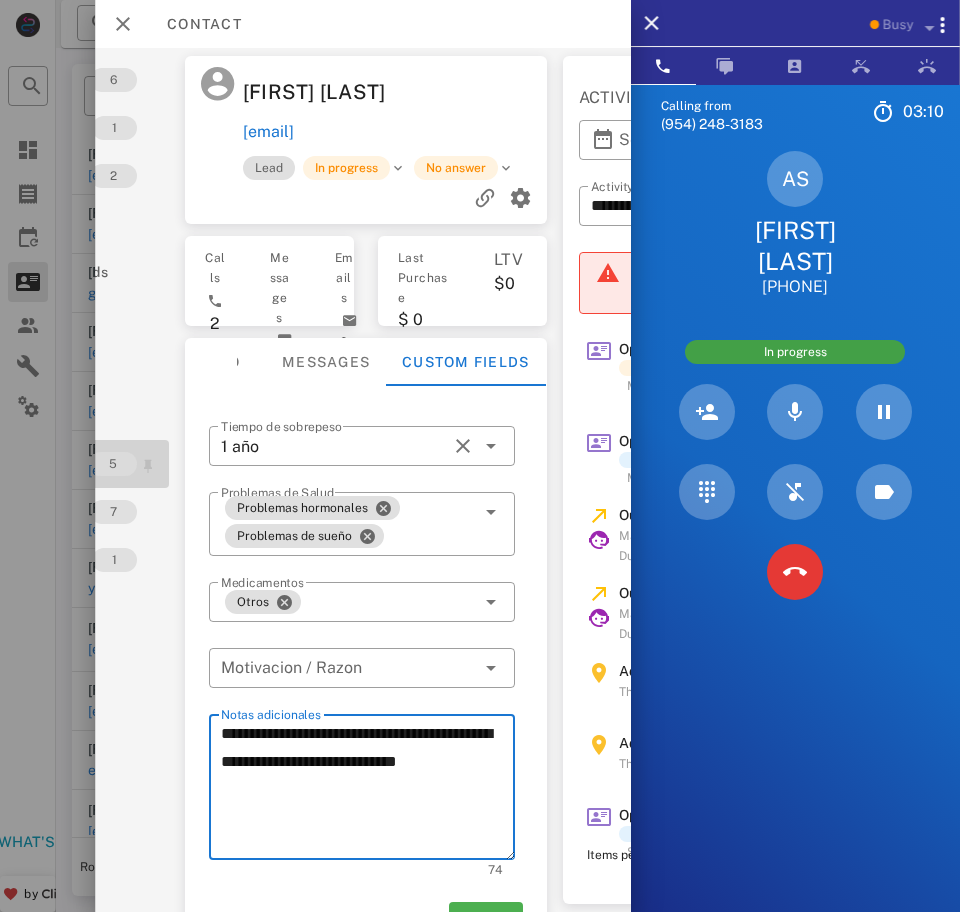 click on "5" at bounding box center [113, 464] 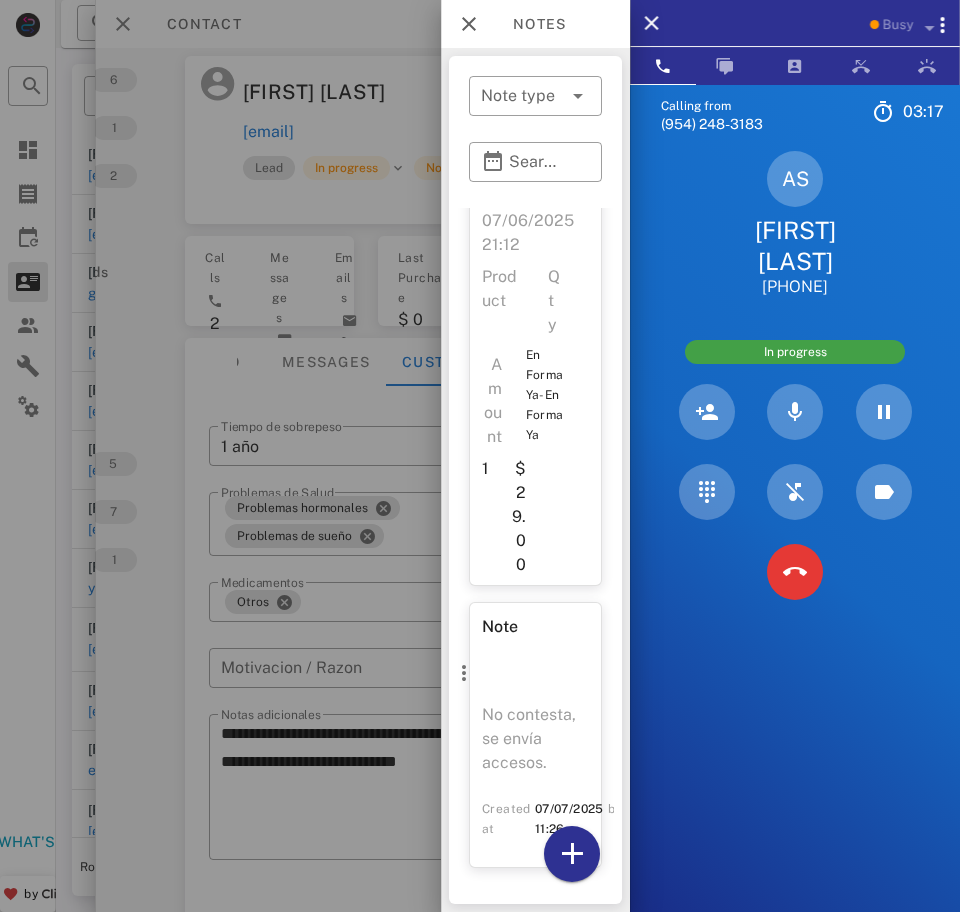 scroll, scrollTop: 1643, scrollLeft: 0, axis: vertical 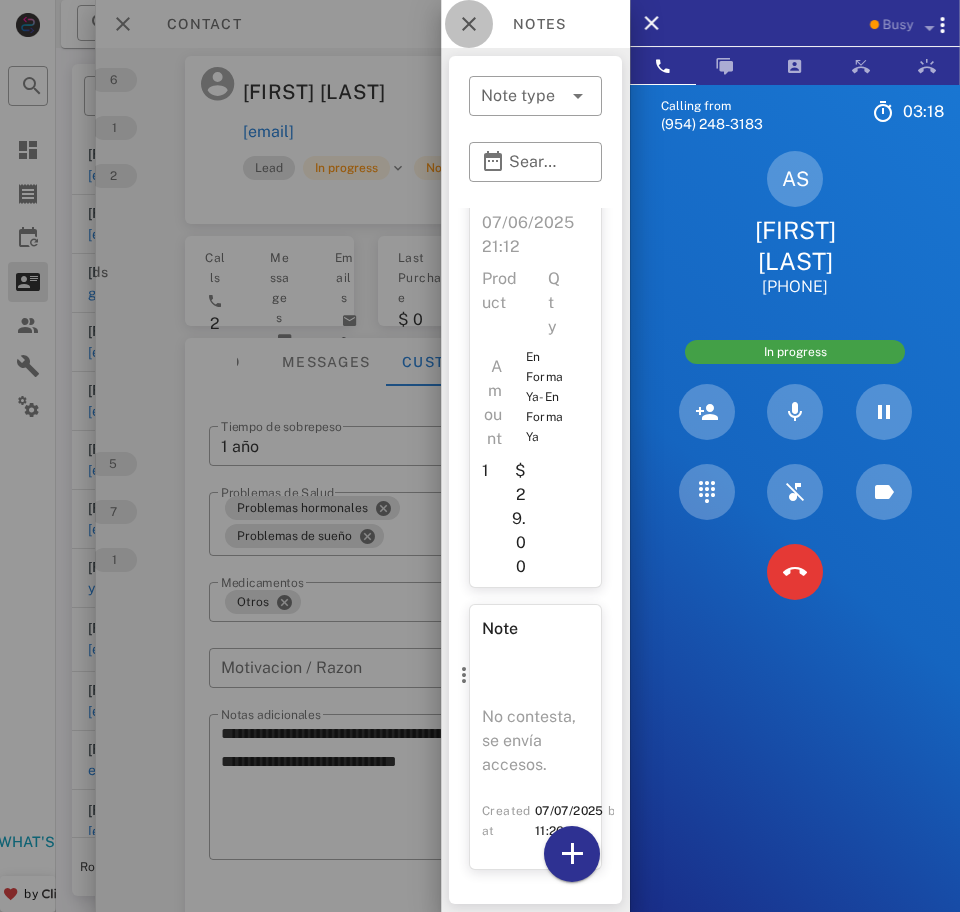 click at bounding box center (469, 24) 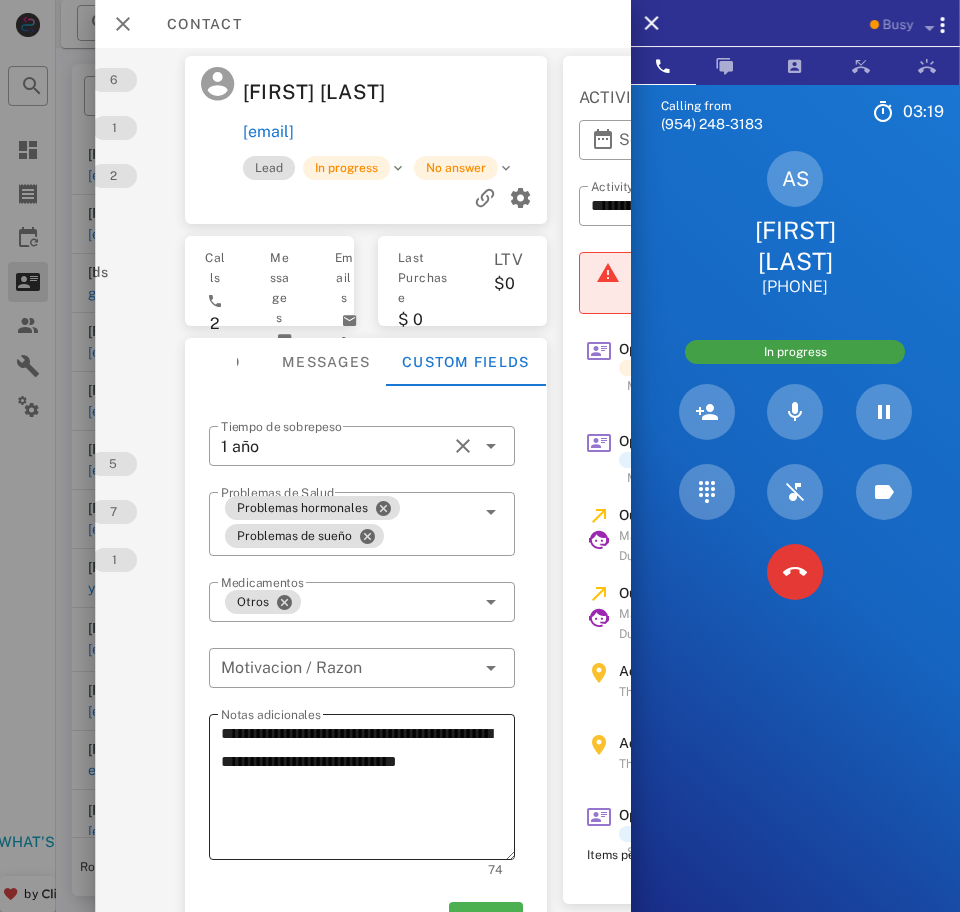 click on "**********" at bounding box center [368, 790] 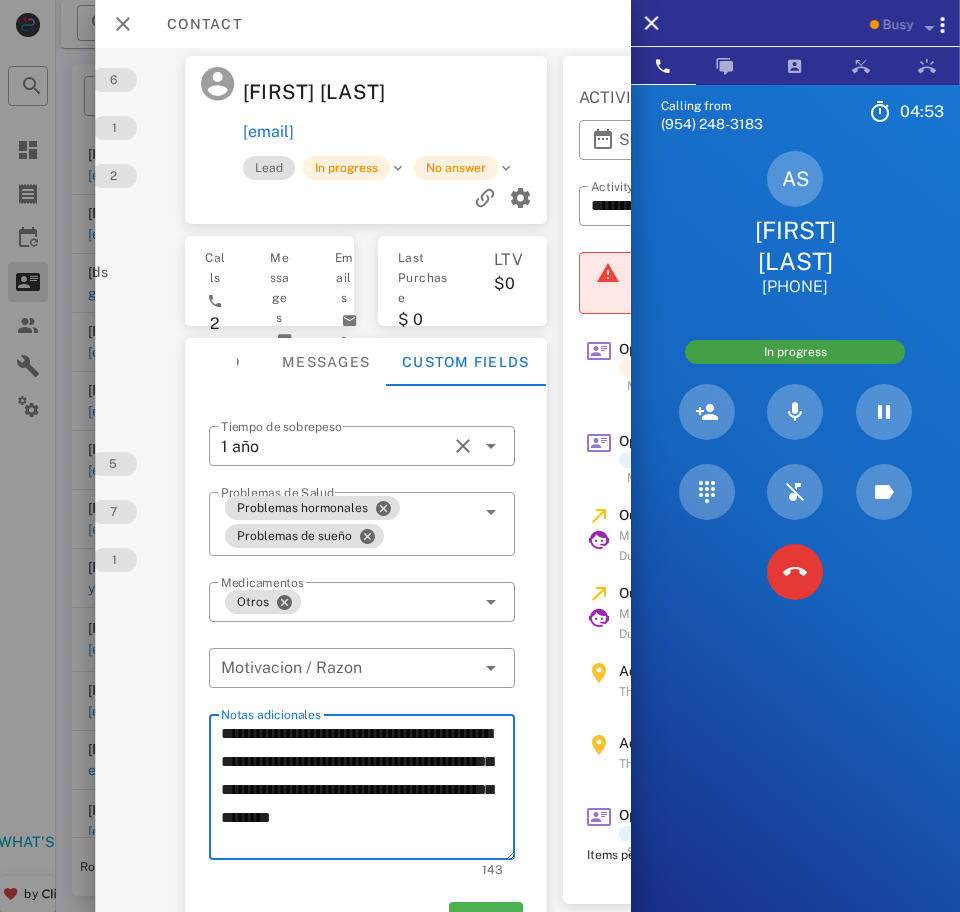 scroll, scrollTop: 69, scrollLeft: 170, axis: both 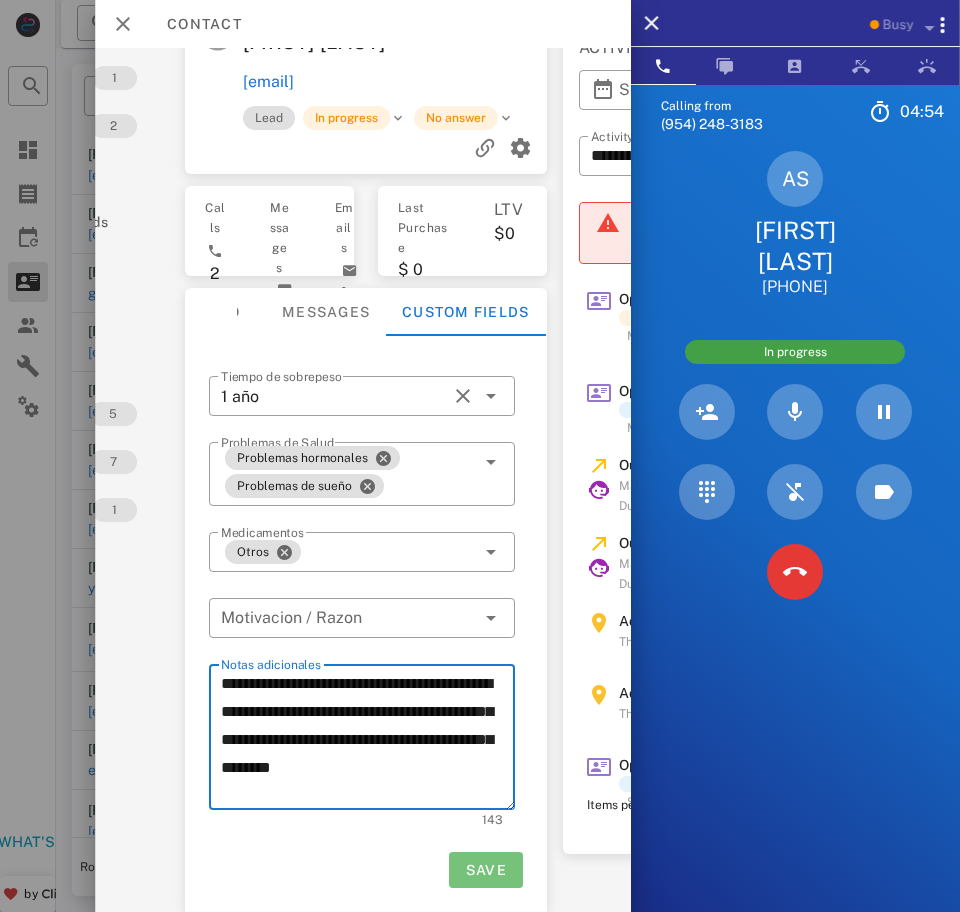 click on "Save" at bounding box center [485, 870] 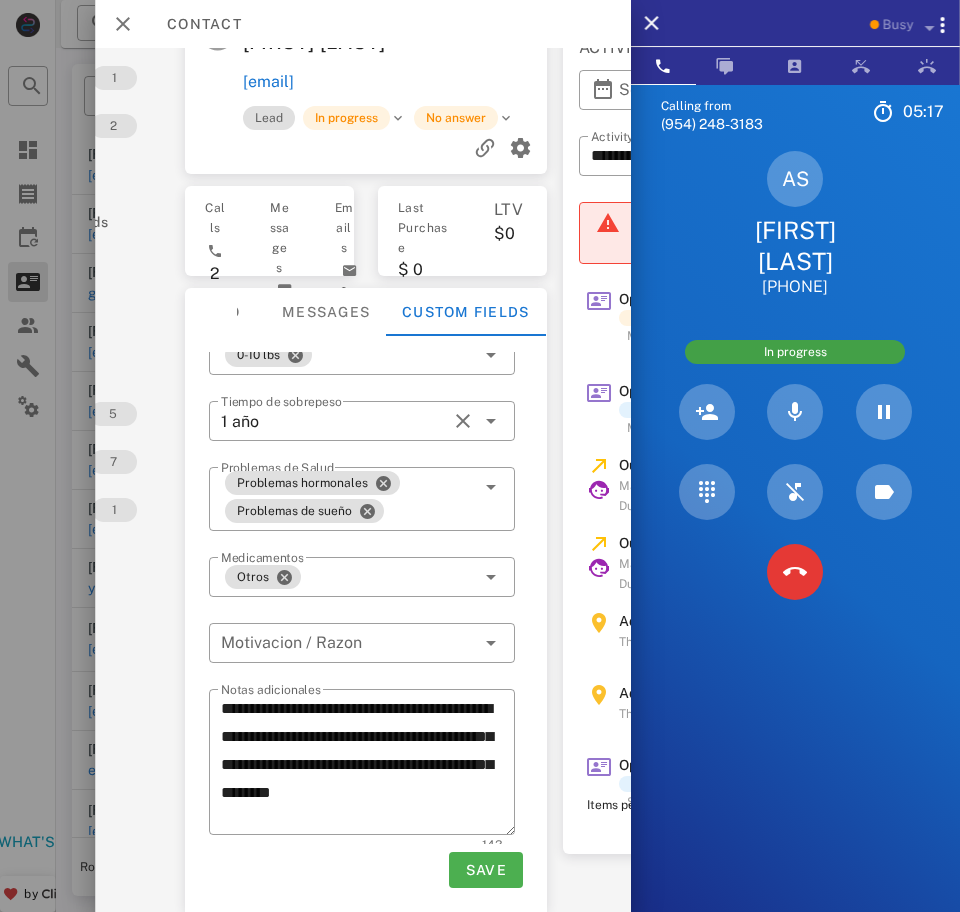 scroll, scrollTop: 50, scrollLeft: 0, axis: vertical 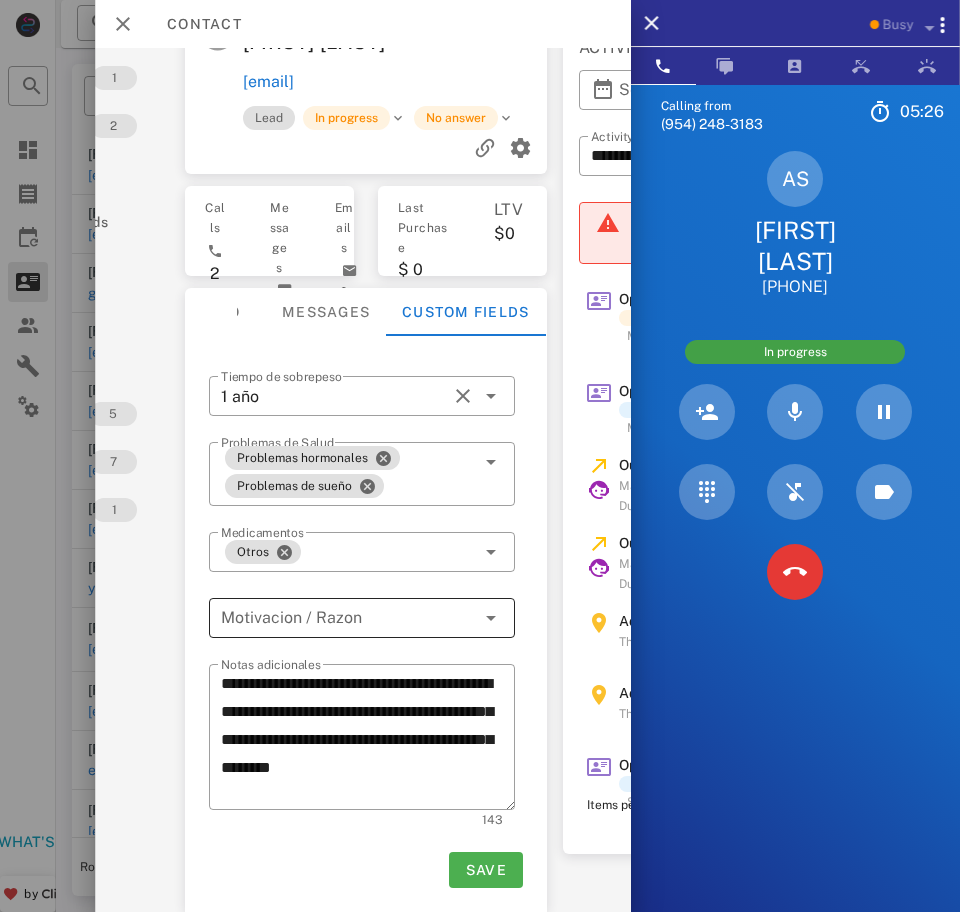 click at bounding box center (348, 618) 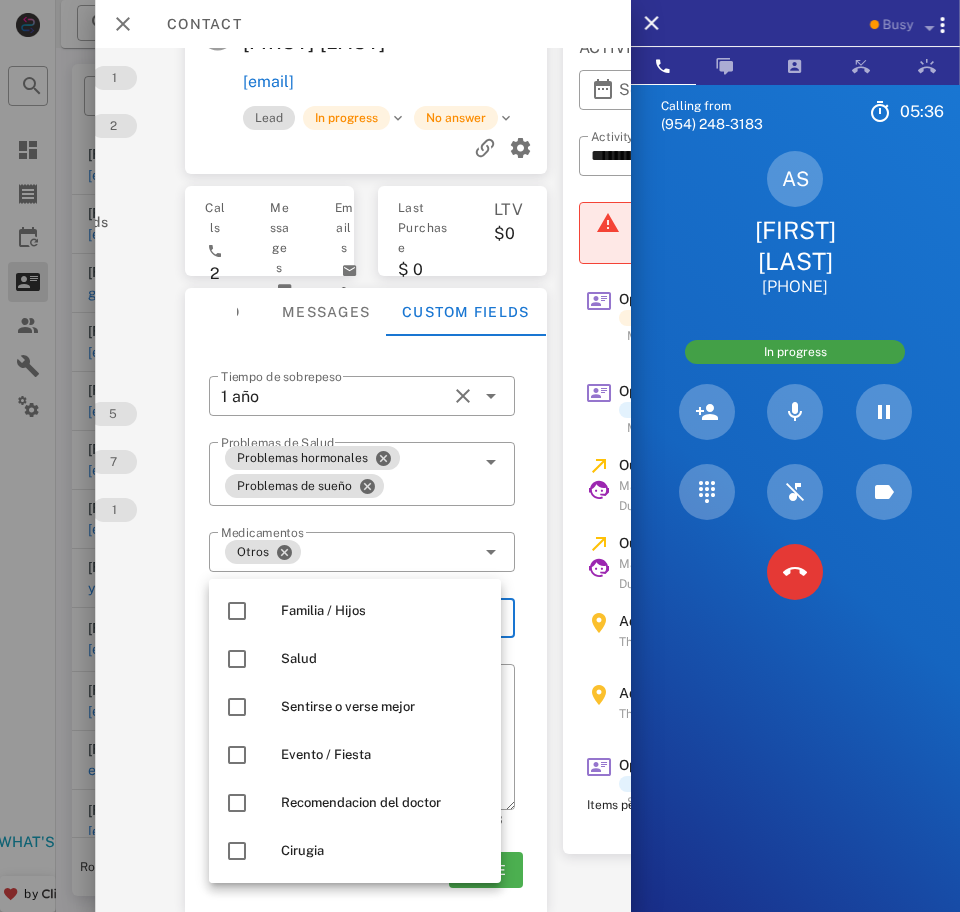 click on "Activations  6  Opportunities  1  Addresses  2  Products Payment methods Coupons Events Assets Notes  5  Tags  7  Phone Numbers  1  Limits" at bounding box center [57, 430] 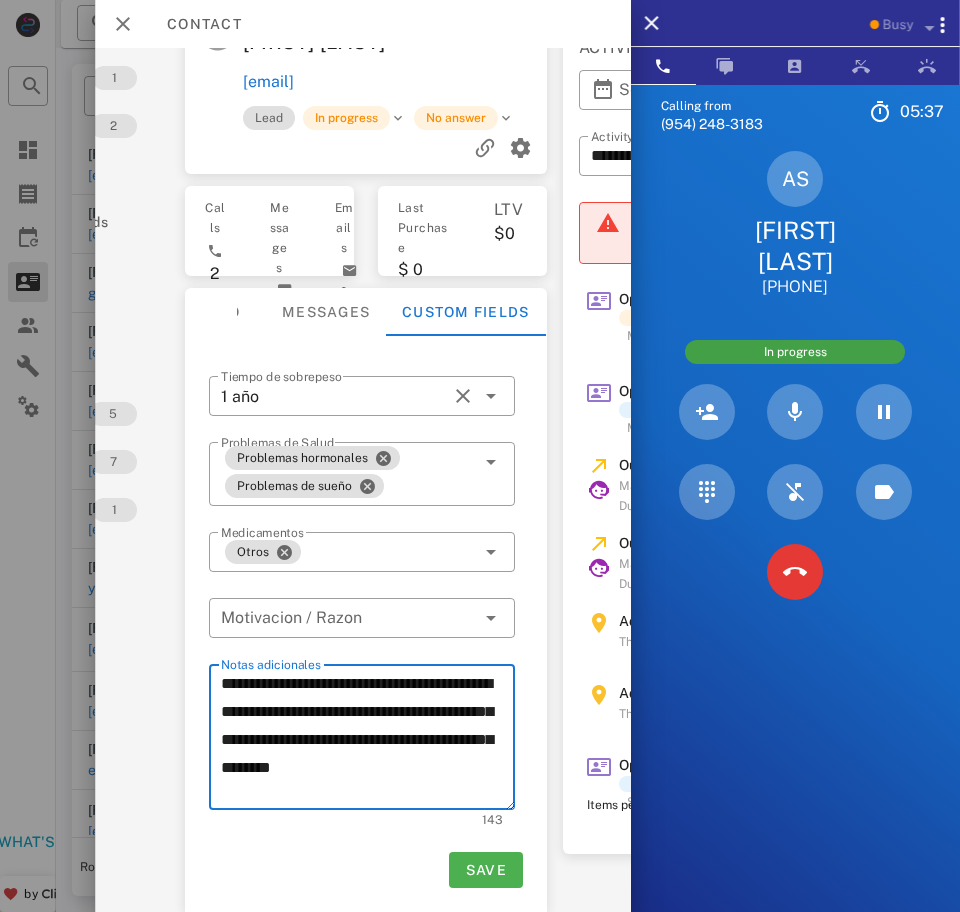 click on "**********" at bounding box center (368, 740) 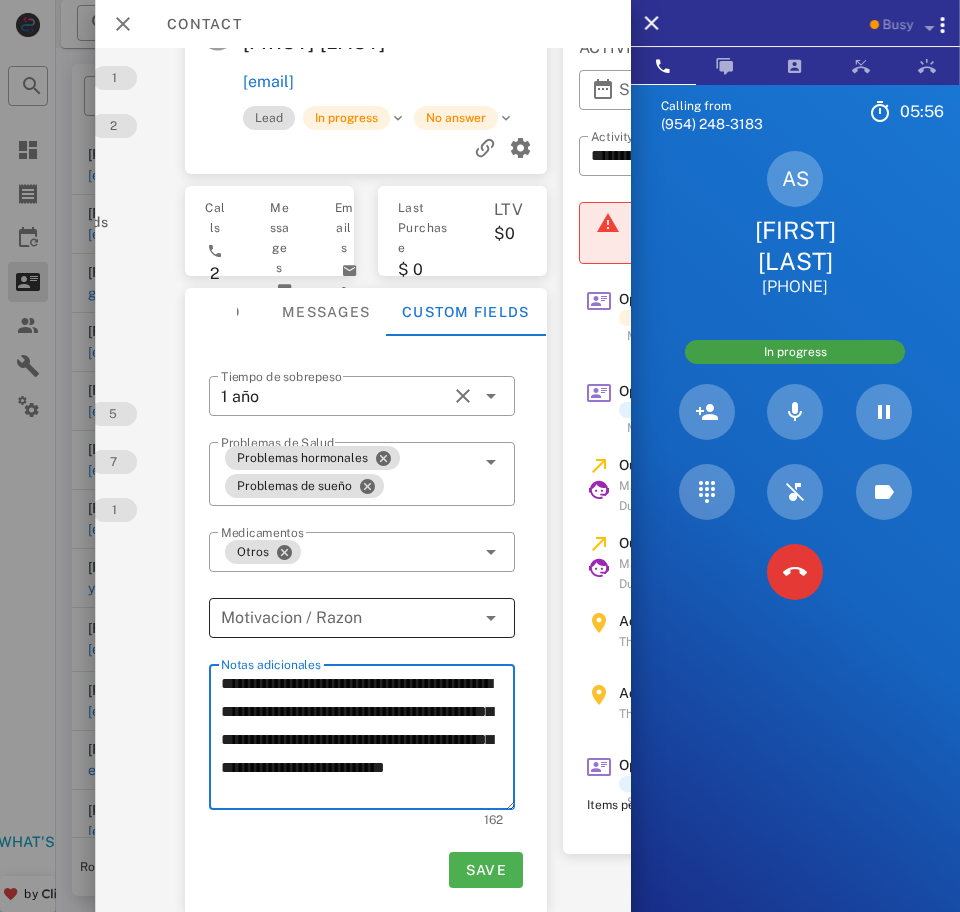 click at bounding box center (348, 618) 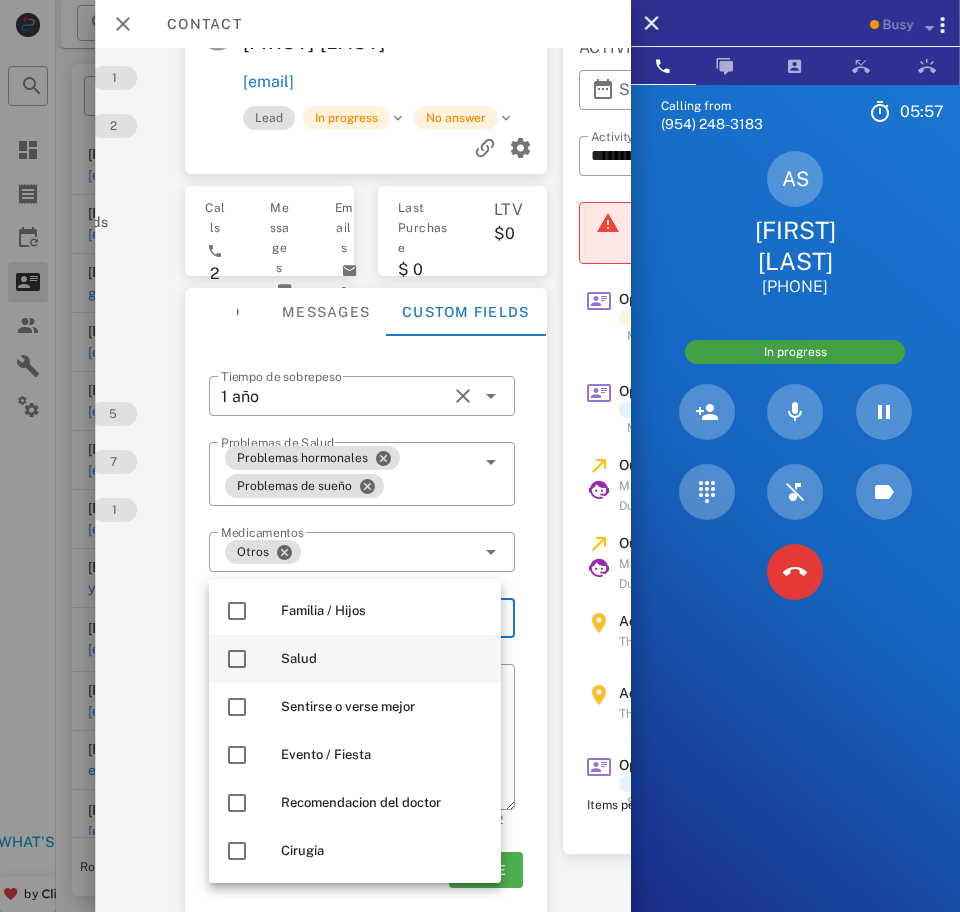 click at bounding box center [237, 659] 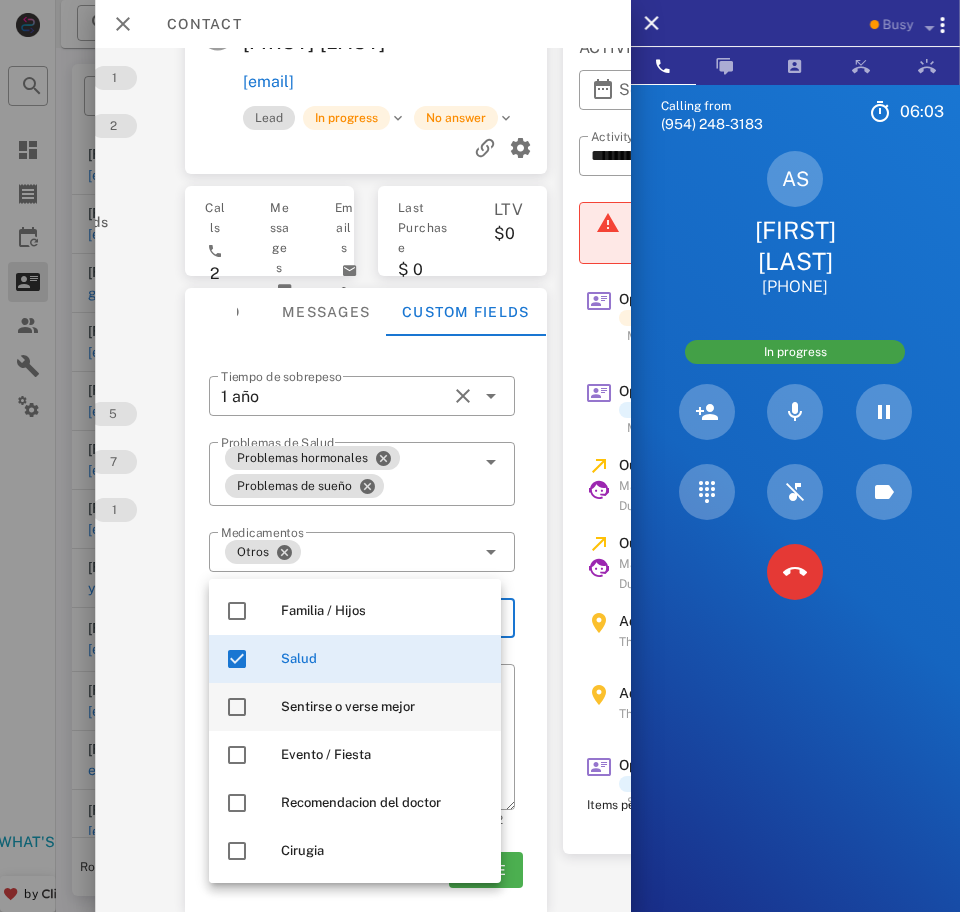 click at bounding box center [237, 707] 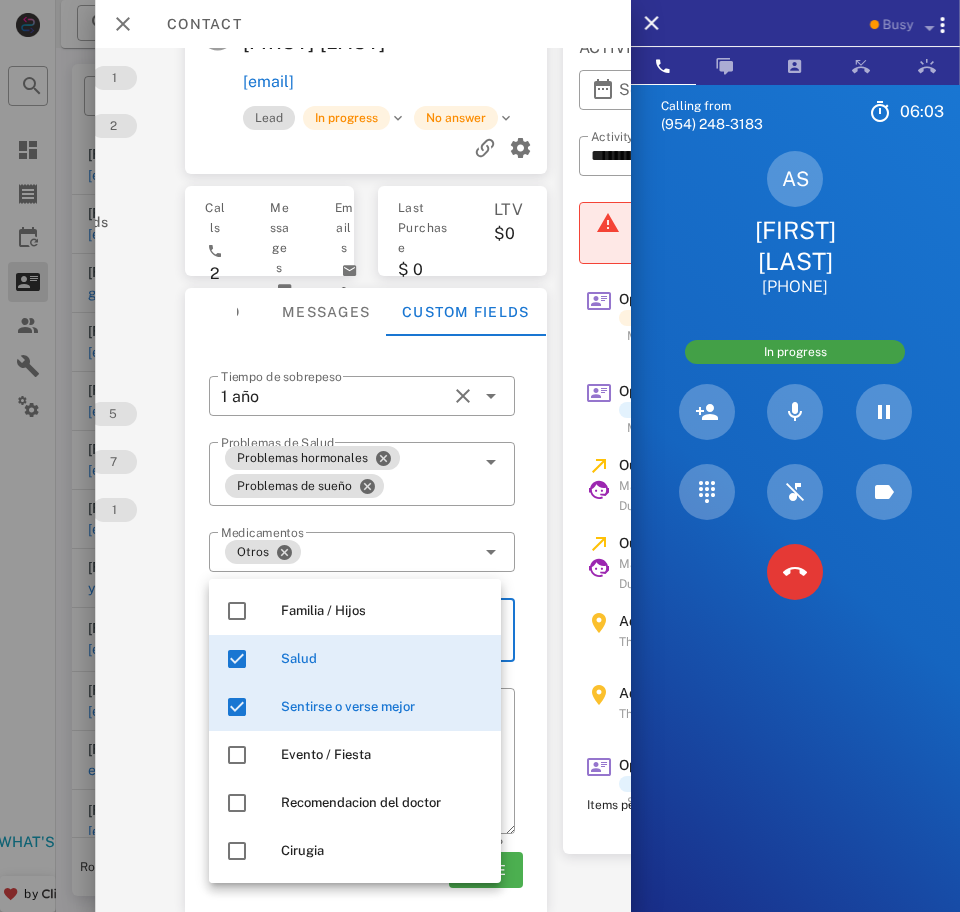 click on "**********" at bounding box center (366, 430) 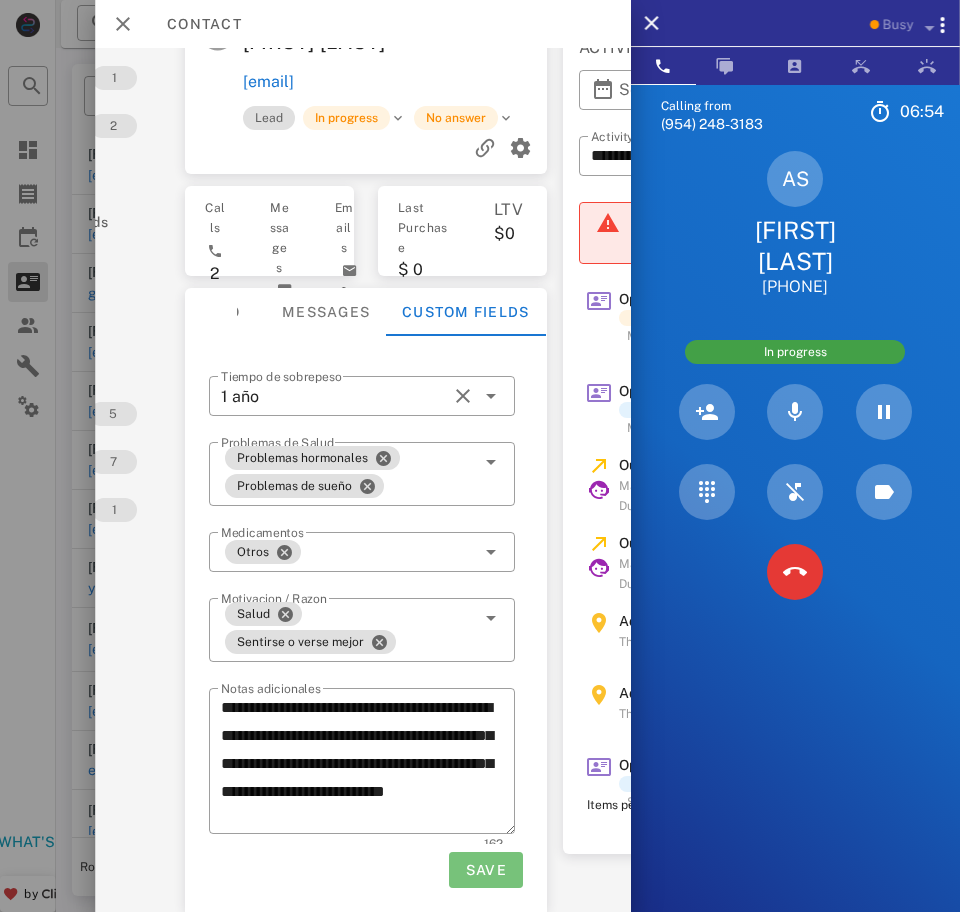 click on "Save" at bounding box center [485, 870] 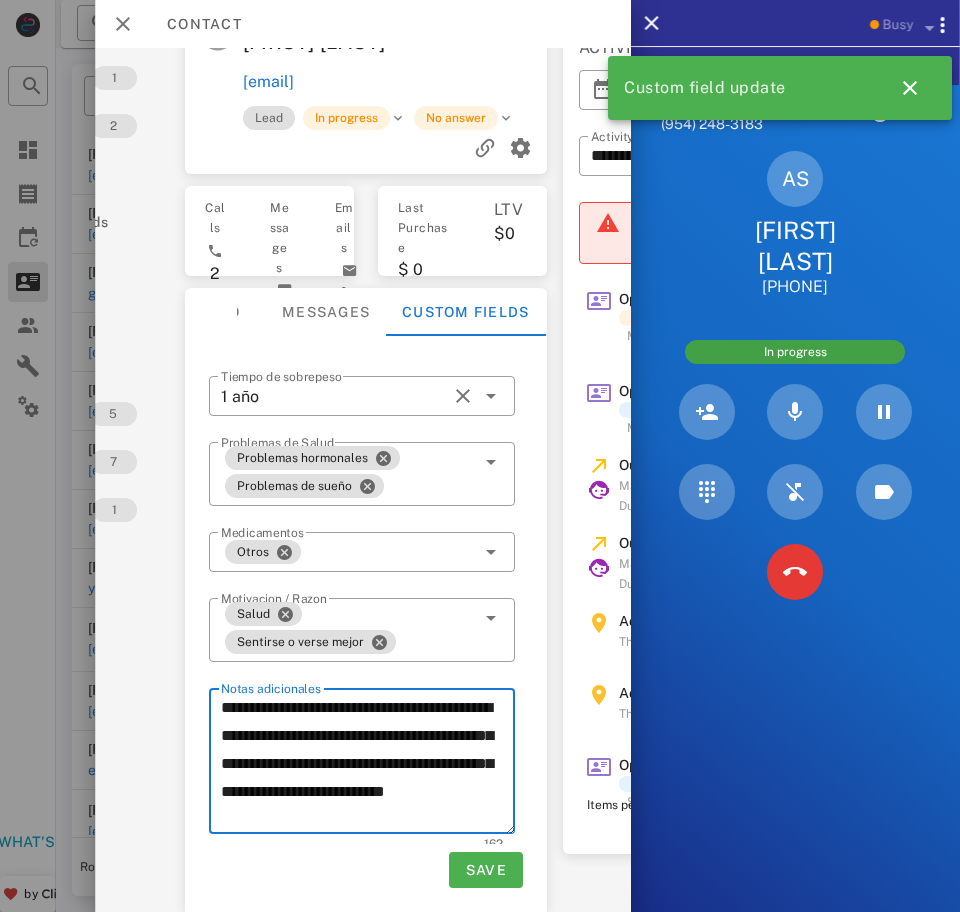 click on "**********" at bounding box center [368, 764] 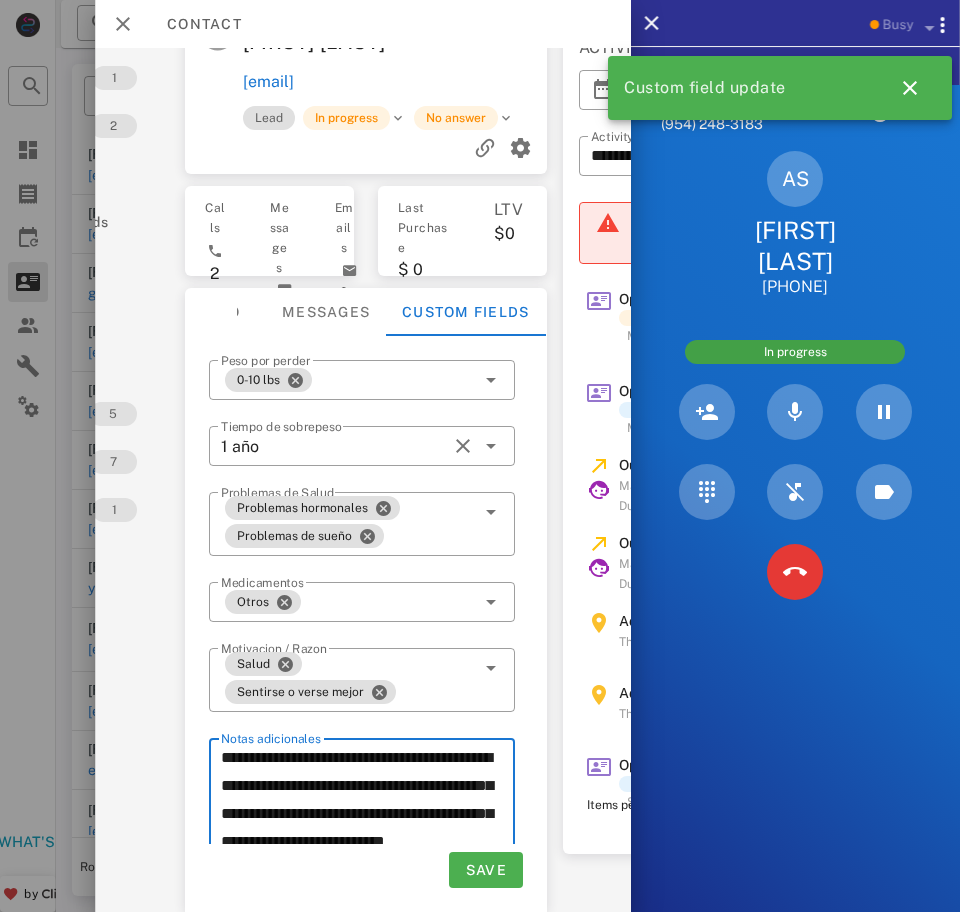 scroll, scrollTop: 74, scrollLeft: 0, axis: vertical 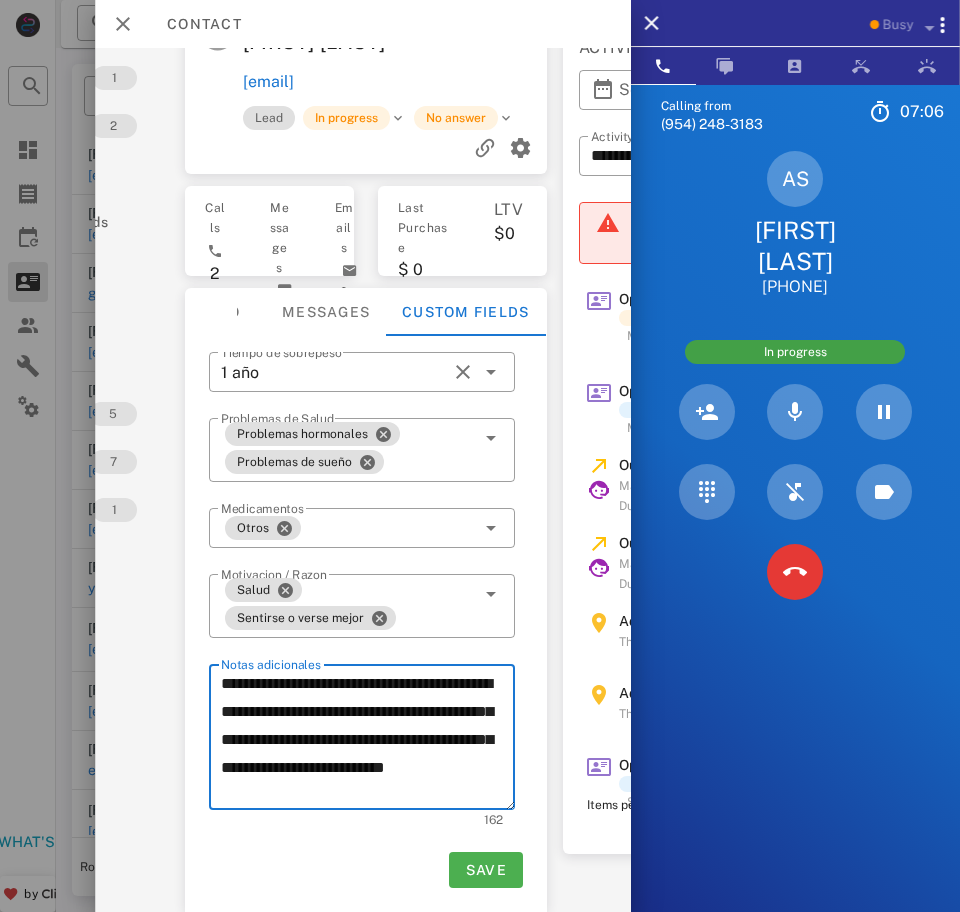 type on "**********" 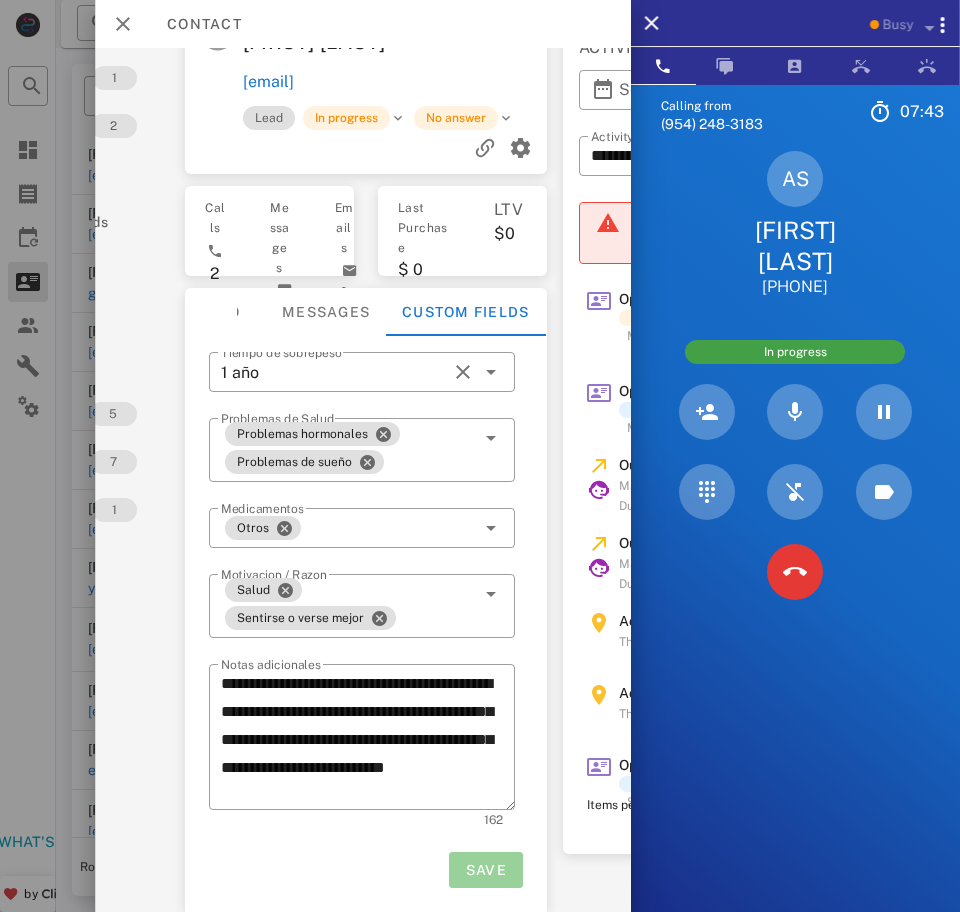 click on "Save" at bounding box center (485, 870) 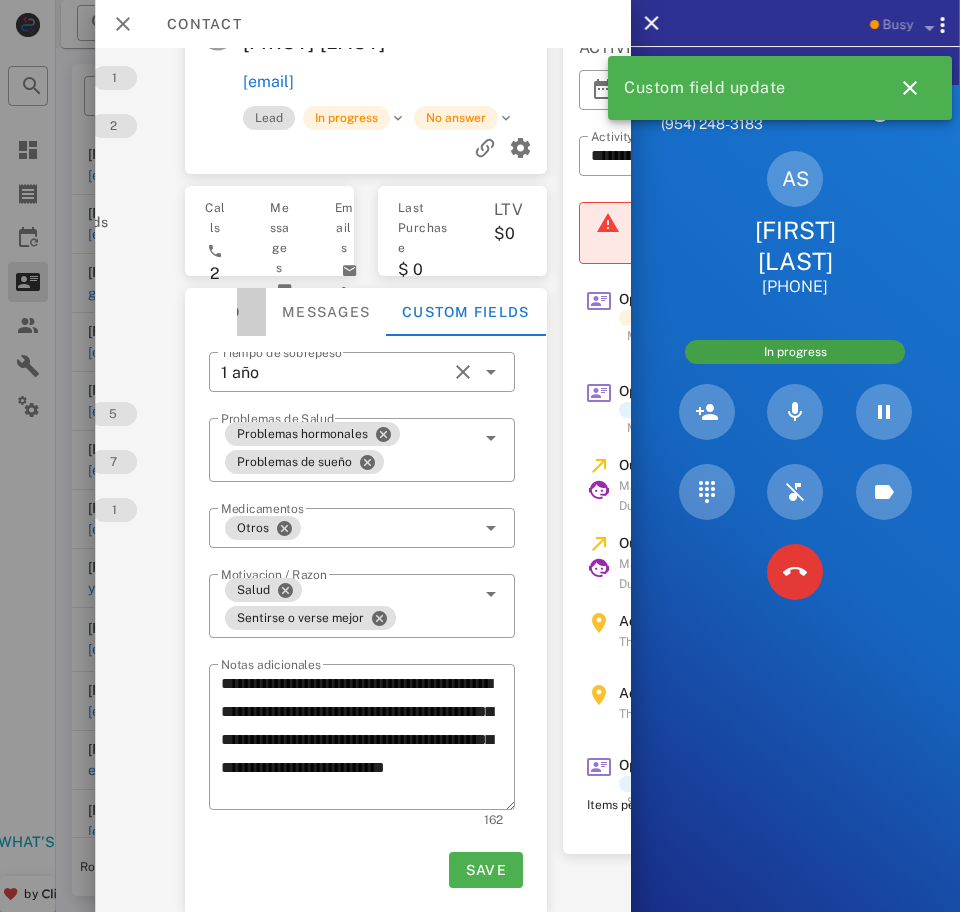 click on "Info" at bounding box center [221, 312] 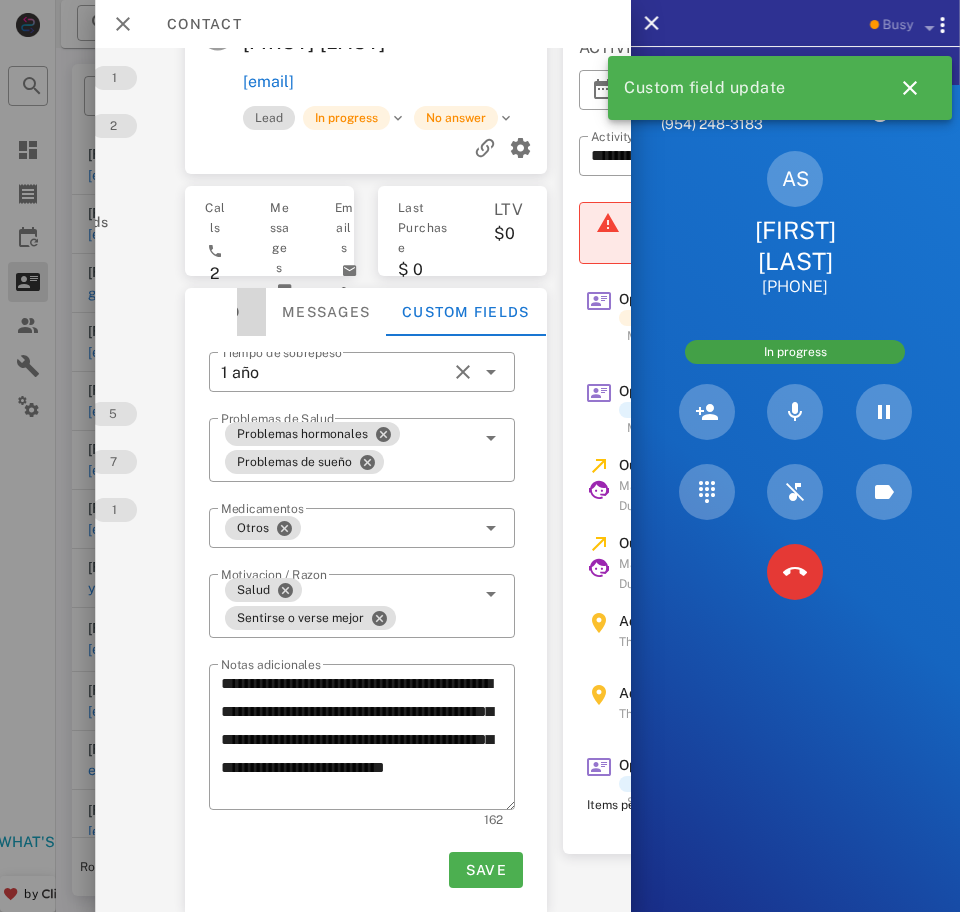 scroll, scrollTop: 0, scrollLeft: 170, axis: horizontal 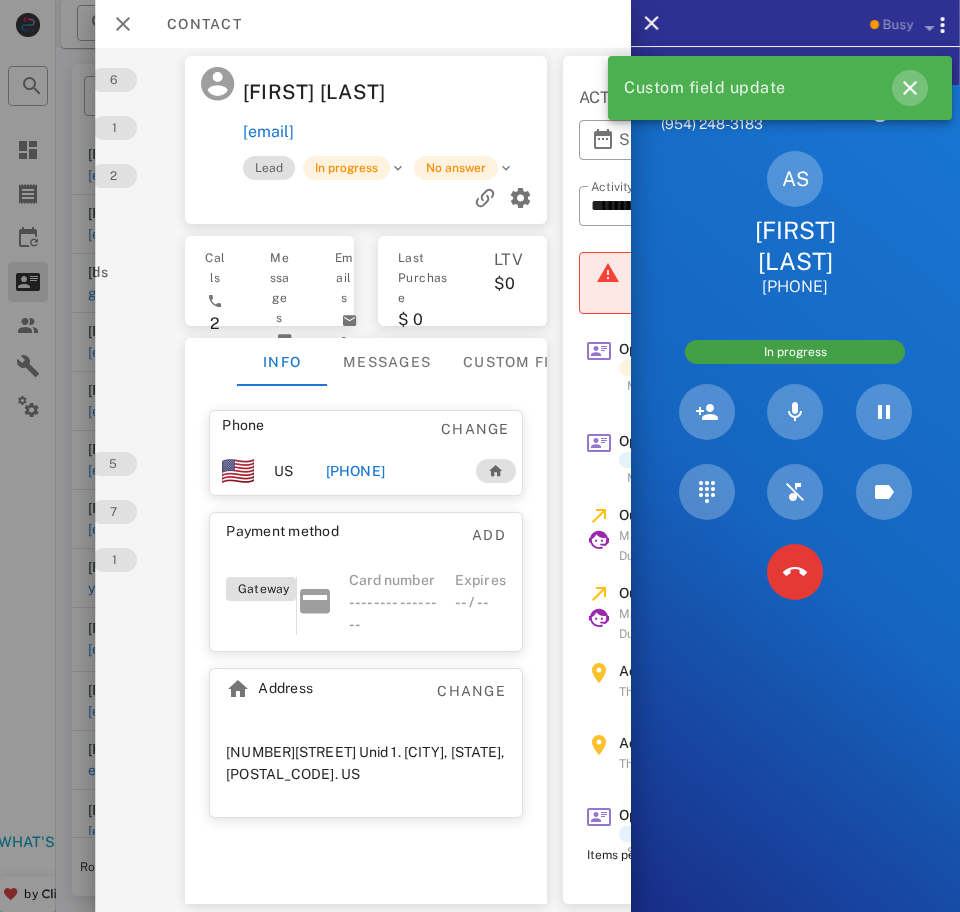 click at bounding box center (910, 88) 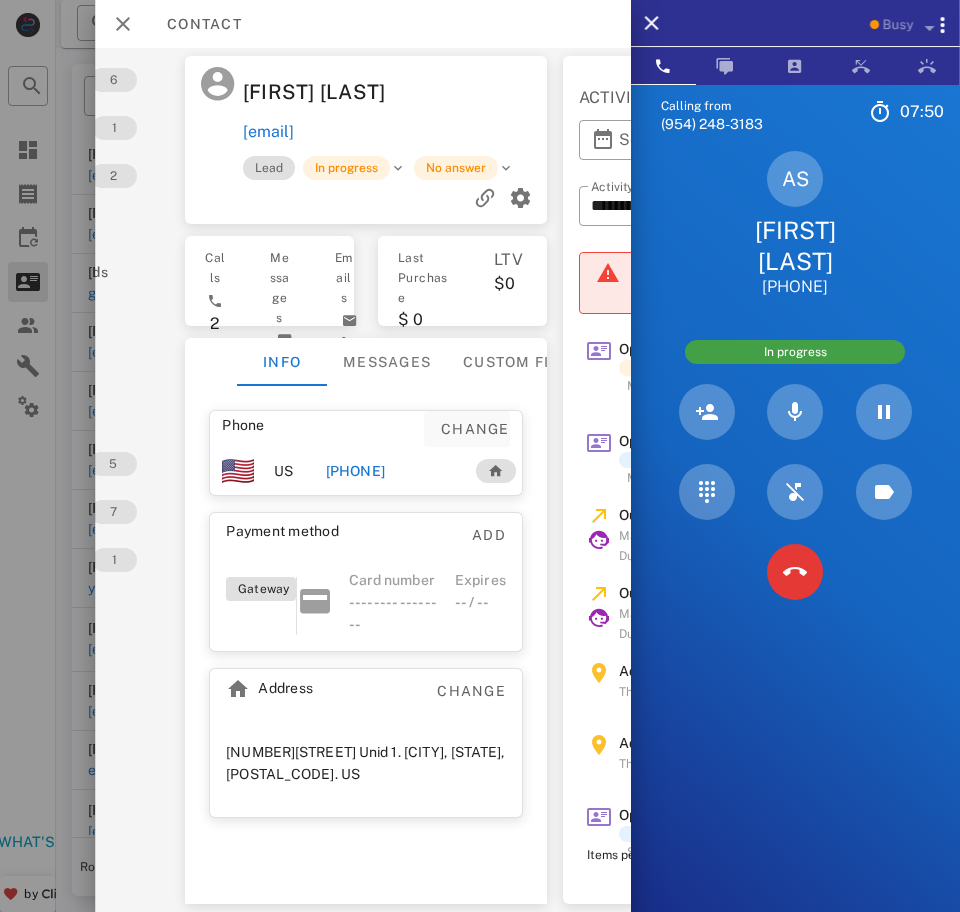 scroll, scrollTop: 0, scrollLeft: 0, axis: both 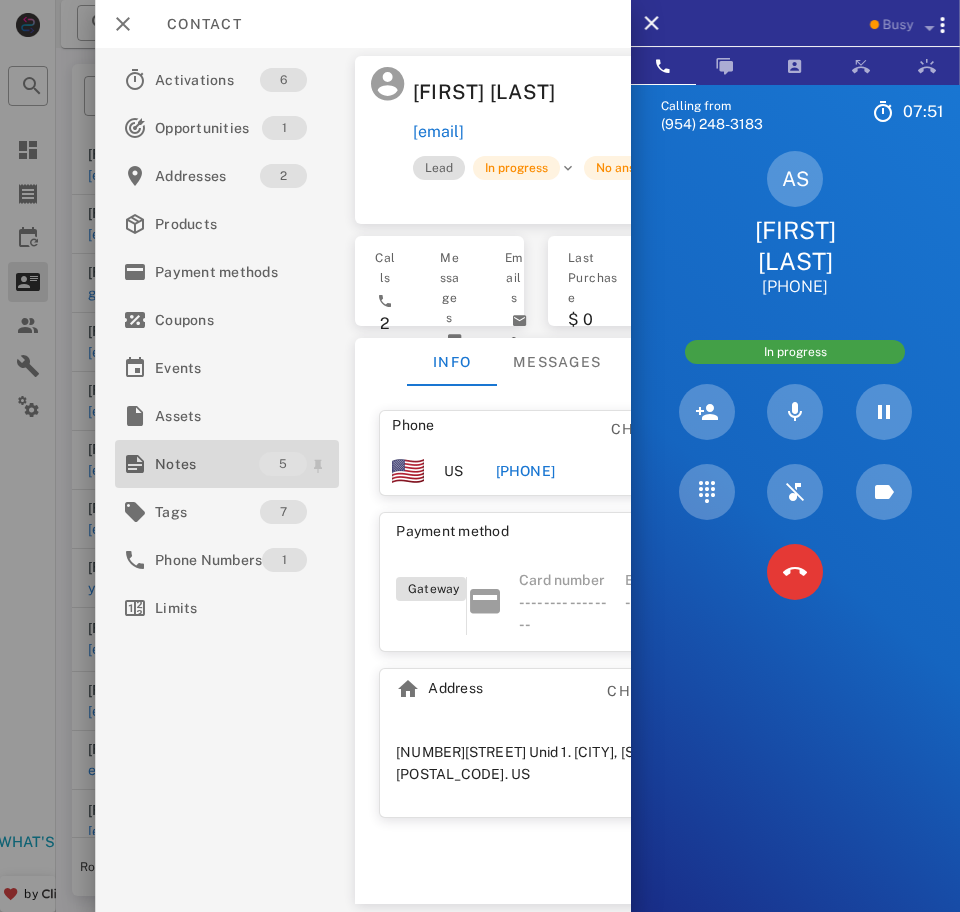 click on "Notes" at bounding box center [207, 464] 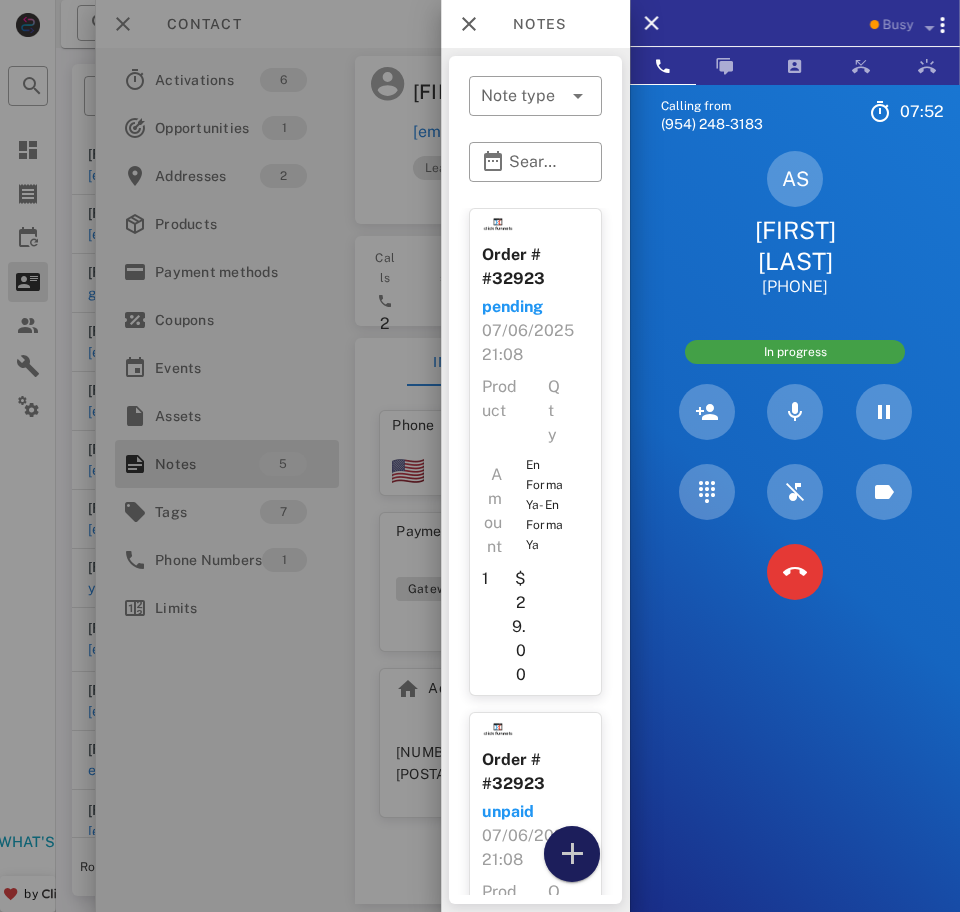 click at bounding box center (572, 854) 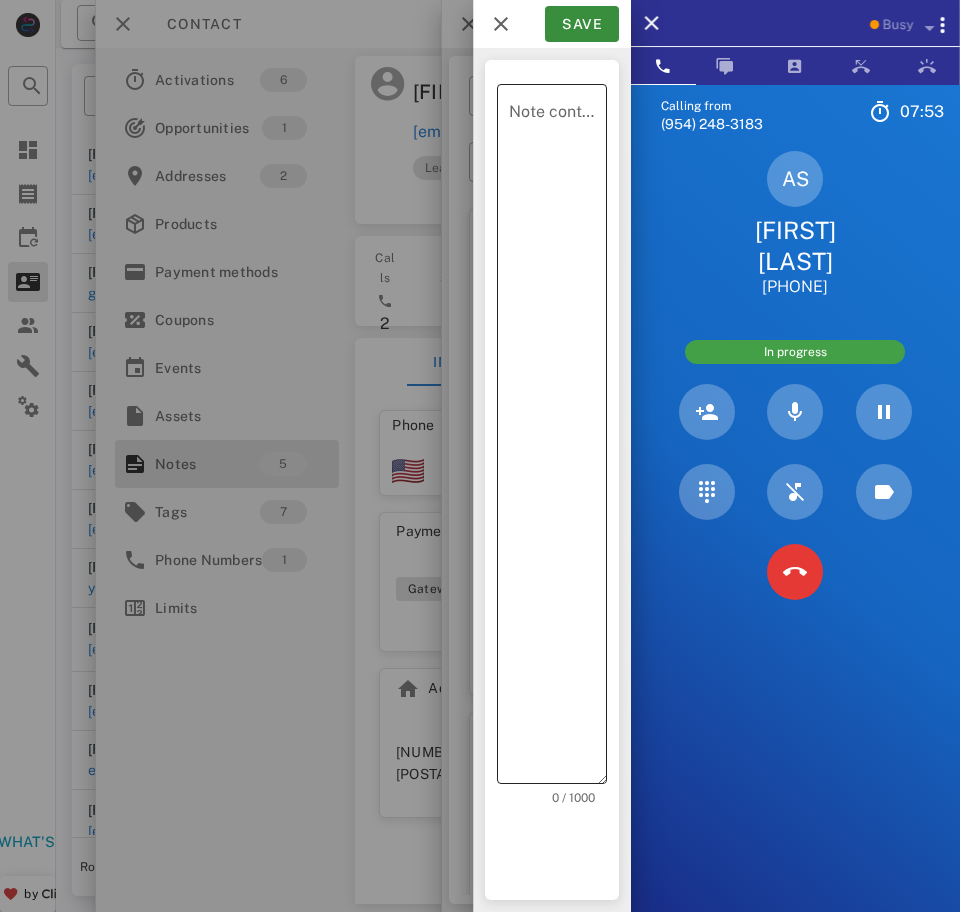click on "Note content" at bounding box center (558, 439) 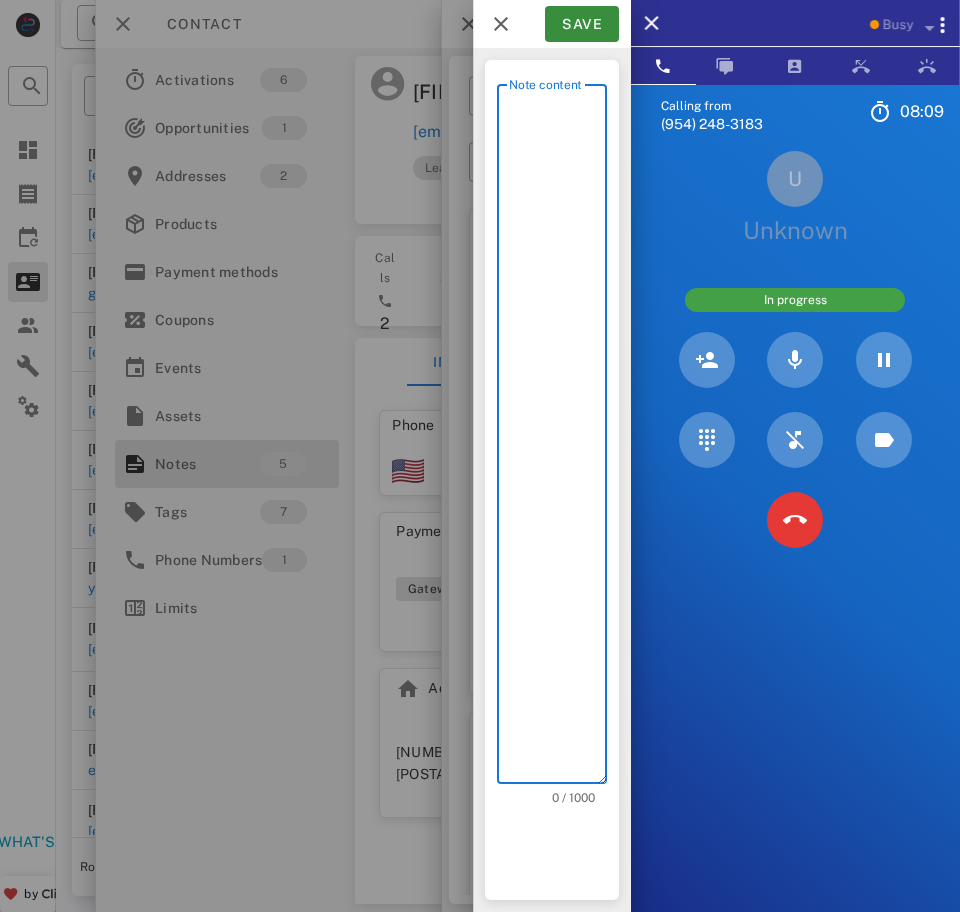 click on "Calling from (954) 248-3183 08: 09  Unknown      ▼     Andorra
+376
Argentina
+54
Aruba
+297
Australia
+61
Belgium (België)
+32
Bolivia
+591
Brazil (Brasil)
+55
Canada
+1
Chile
+56
Colombia
+57
Costa Rica
+506
Dominican Republic (República Dominicana)
+1
Ecuador
+593
El Salvador
+503
France
+33
Germany (Deutschland)
+49
Guadeloupe
+590
Guatemala
+502
Honduras
+504
Iceland (Ísland)
+354
India (भारत)
+91
Israel (‫ישראל‬‎)
+972
Italy (Italia)
+39" at bounding box center [795, 540] 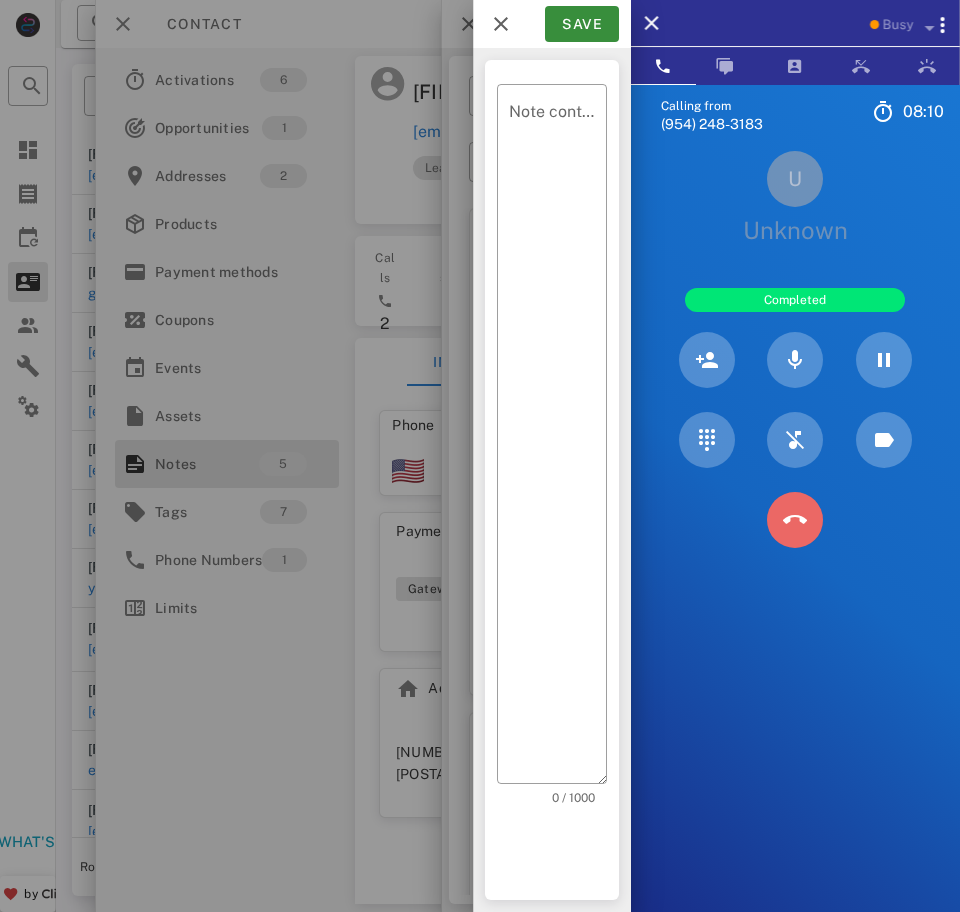 click at bounding box center [795, 520] 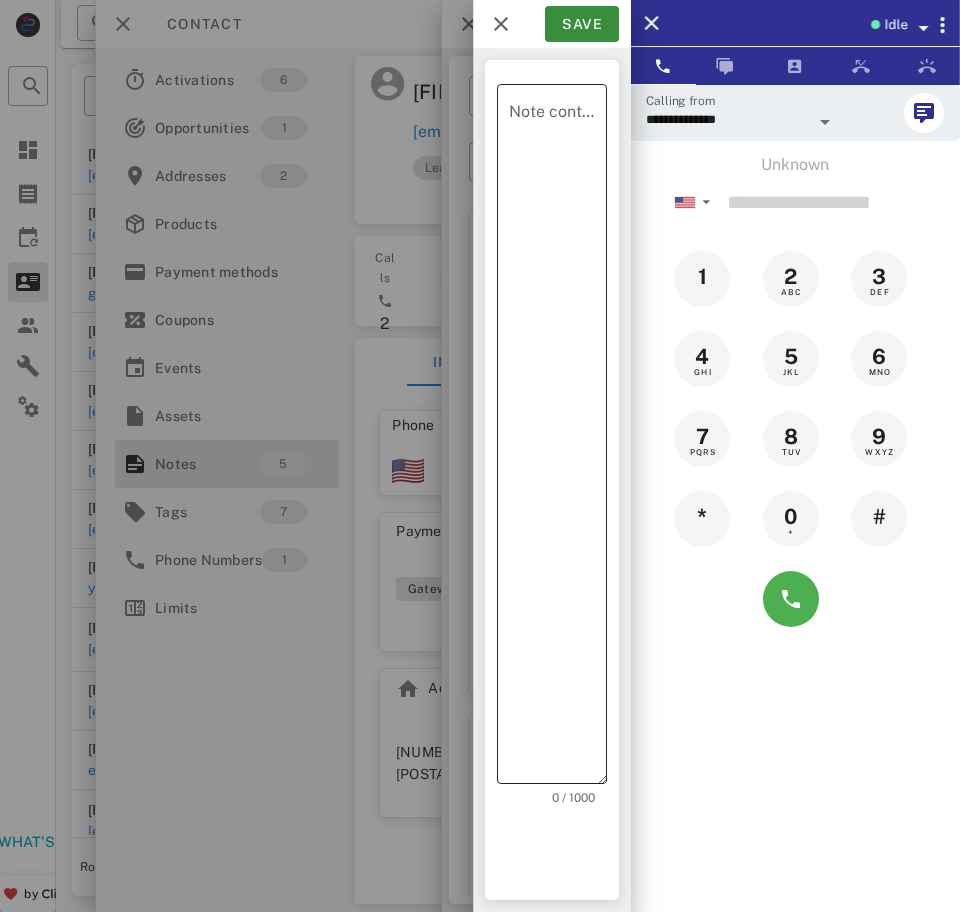 click on "Note content" at bounding box center [558, 439] 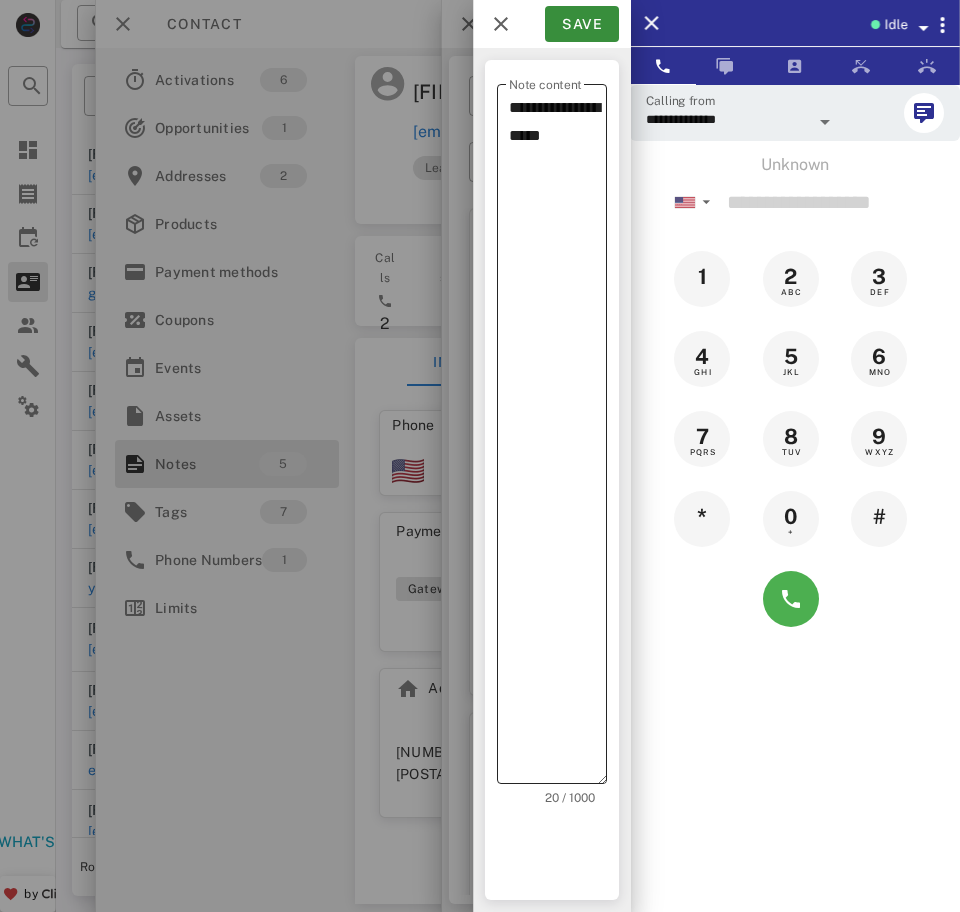 click on "**********" at bounding box center (558, 439) 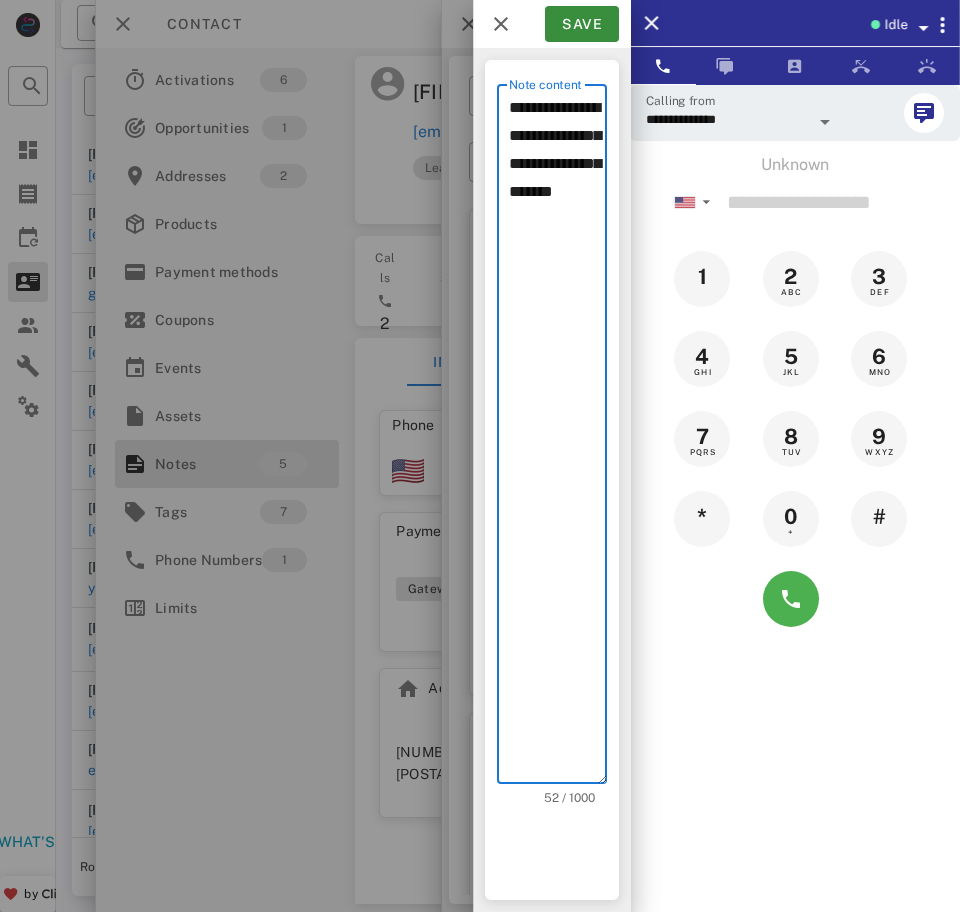 type on "**********" 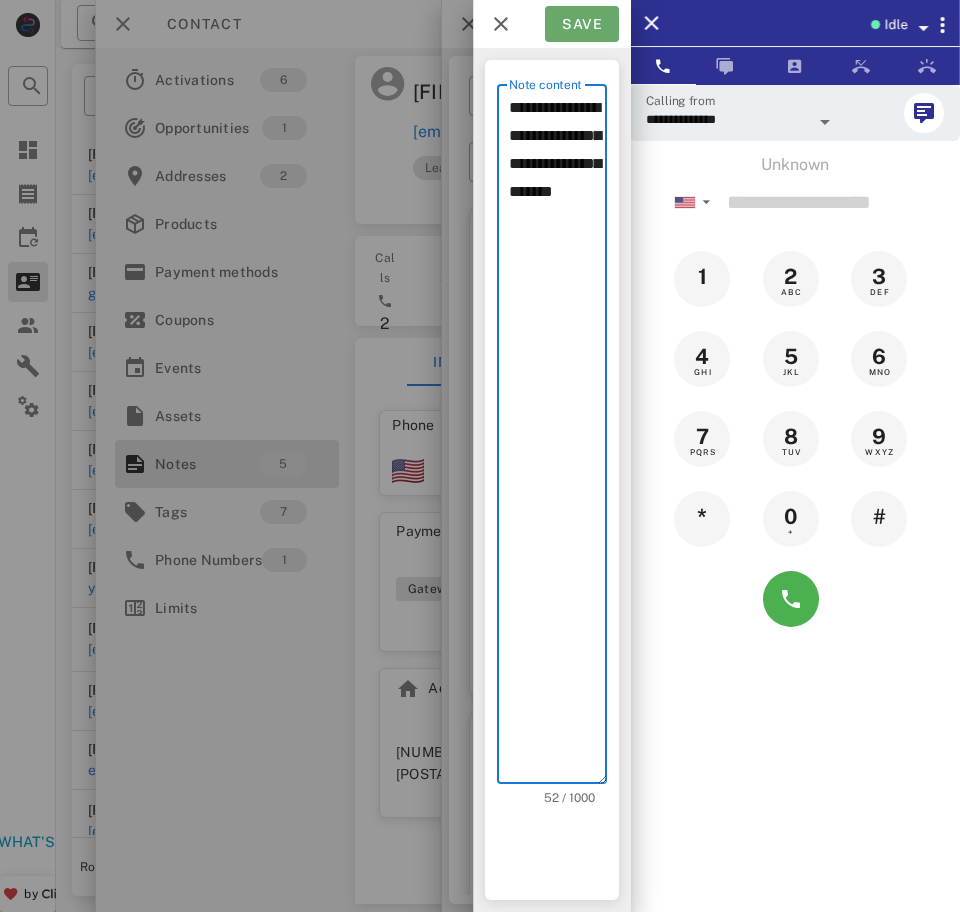 click on "Save" at bounding box center [582, 24] 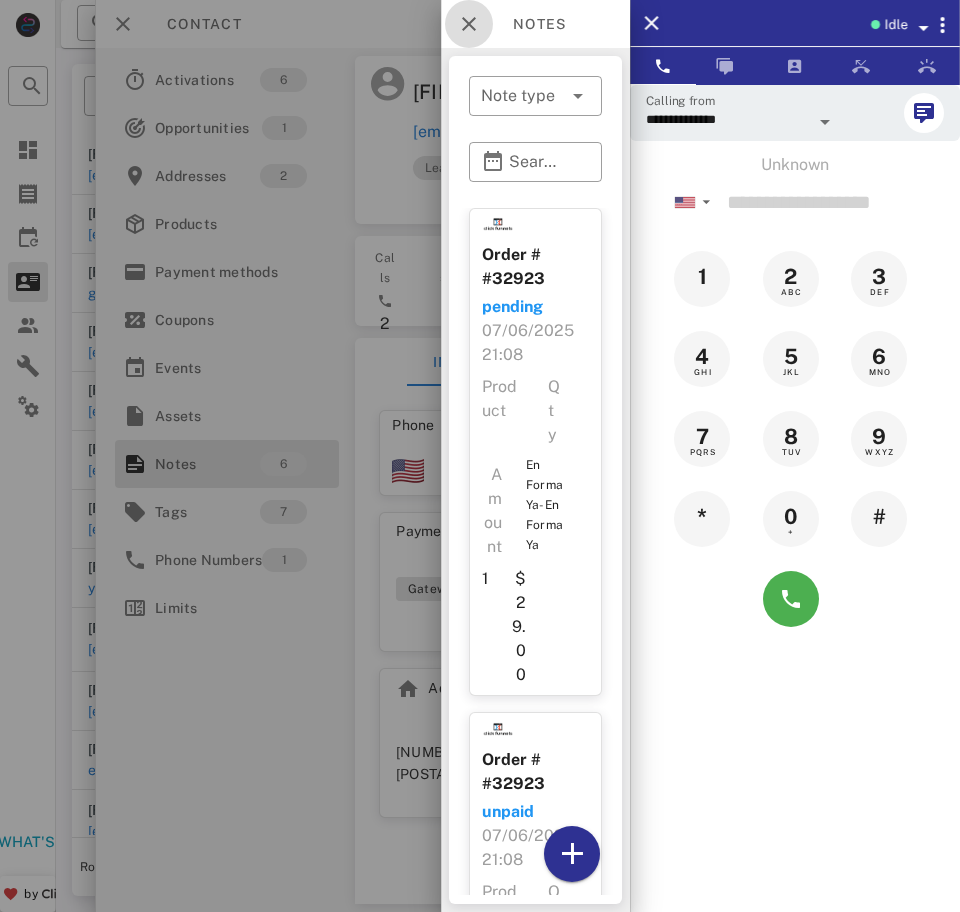 click at bounding box center [469, 24] 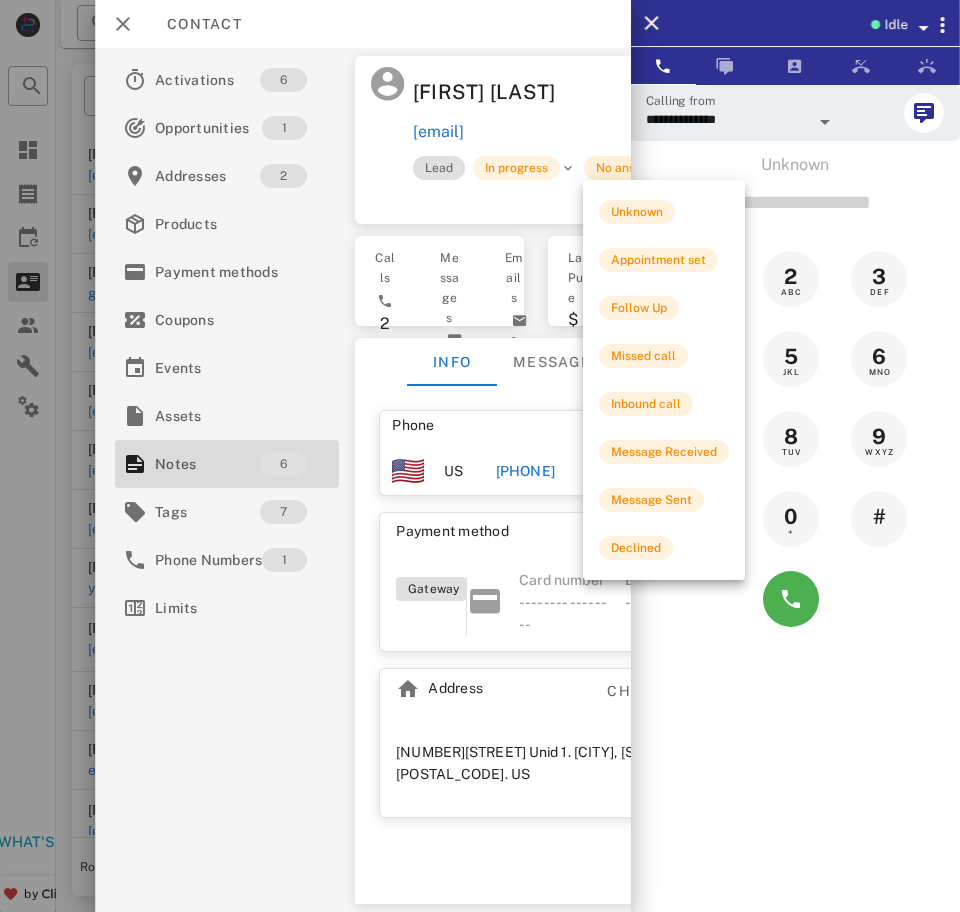 click on "No answer" at bounding box center [625, 168] 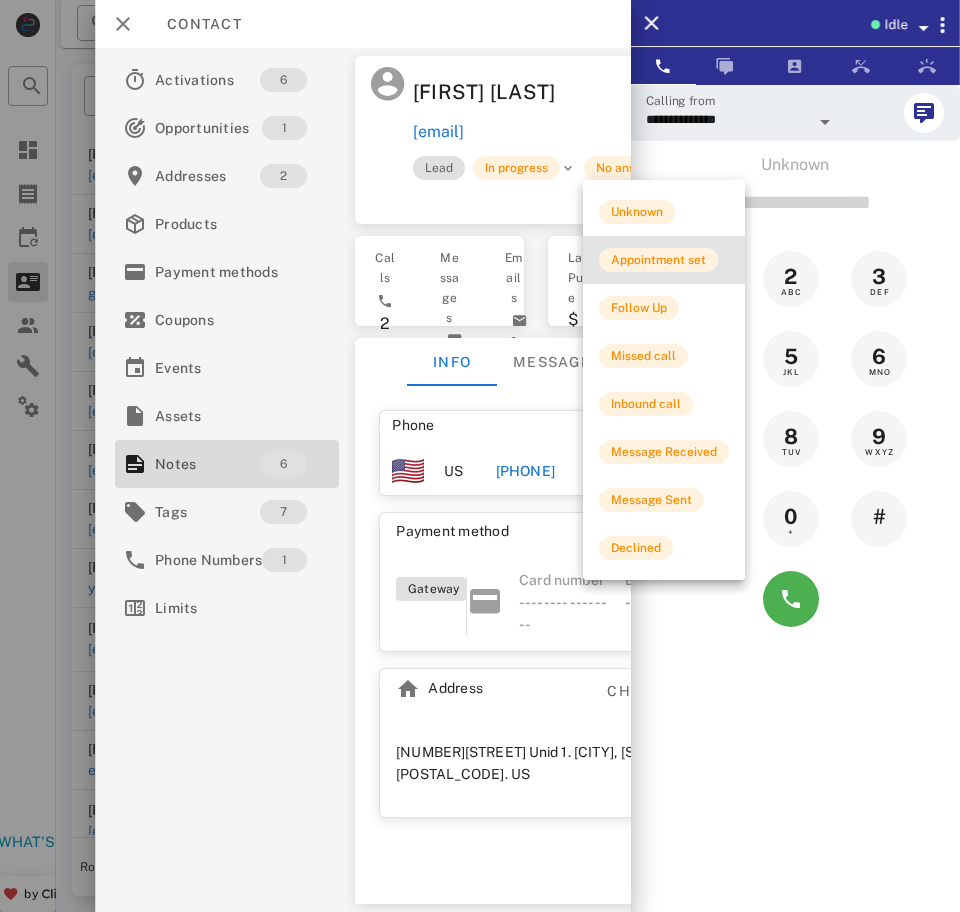 click on "Appointment set" at bounding box center (664, 260) 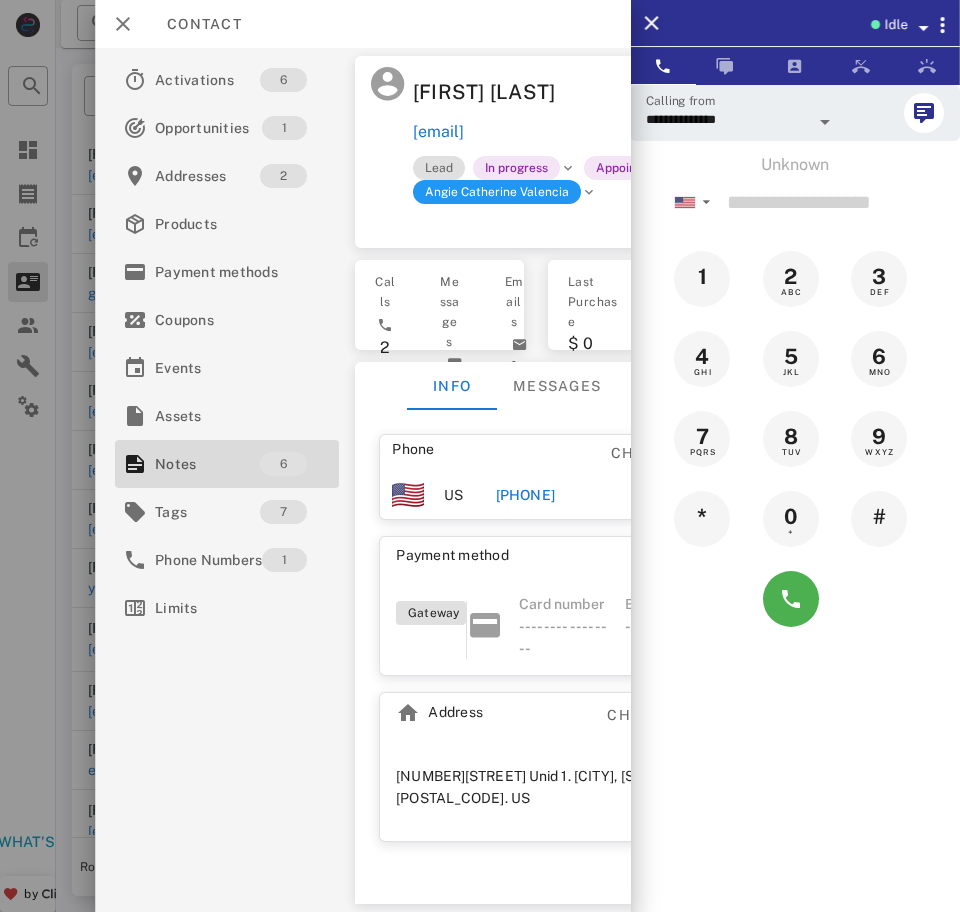 drag, startPoint x: 582, startPoint y: 128, endPoint x: 410, endPoint y: 107, distance: 173.27724 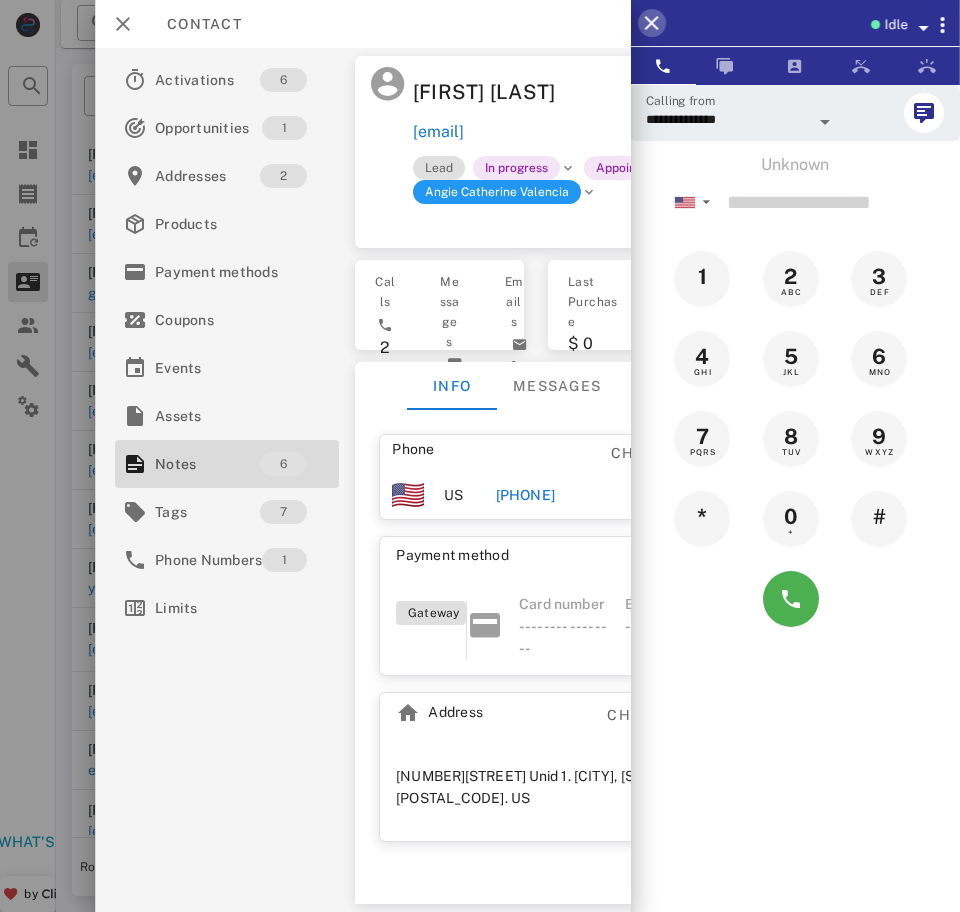 click at bounding box center [652, 23] 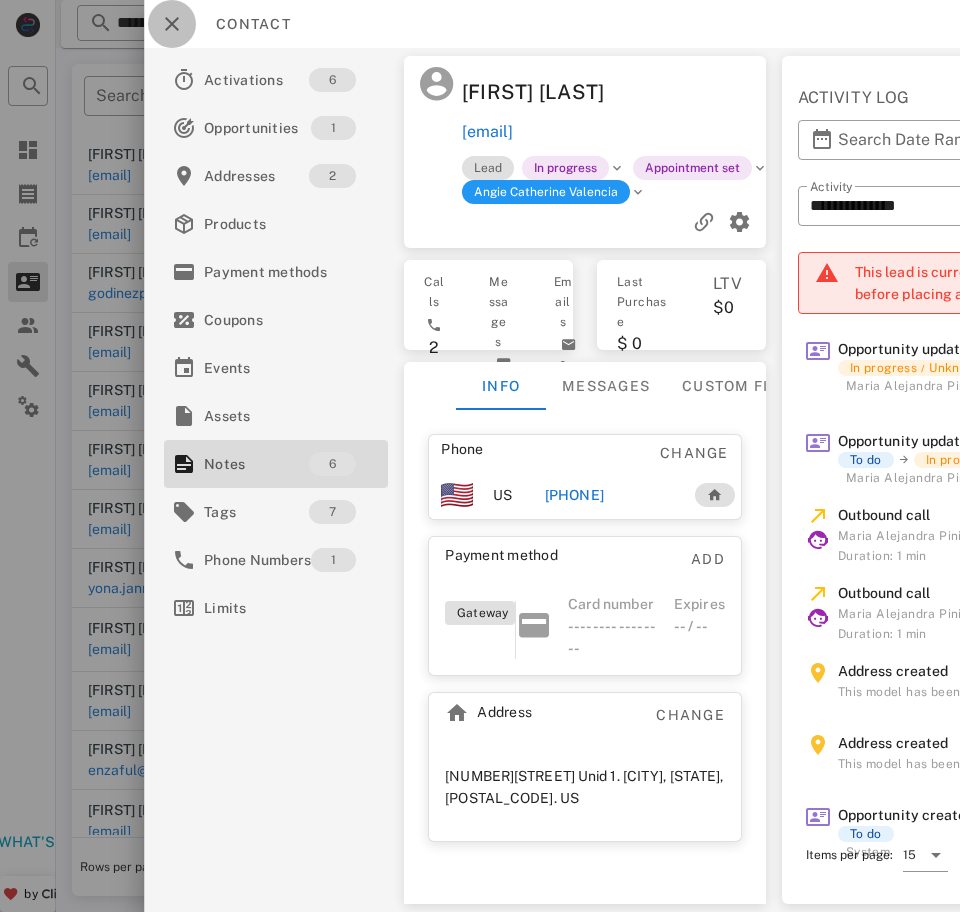click at bounding box center (172, 24) 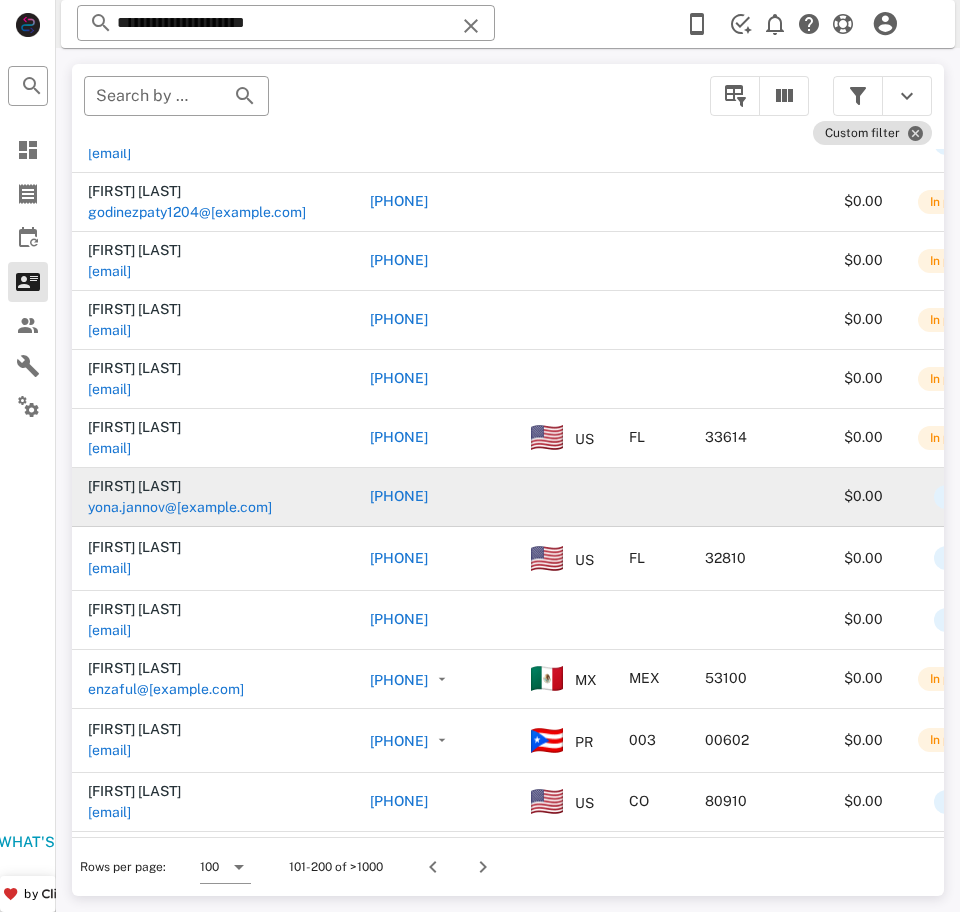 scroll, scrollTop: 646, scrollLeft: 0, axis: vertical 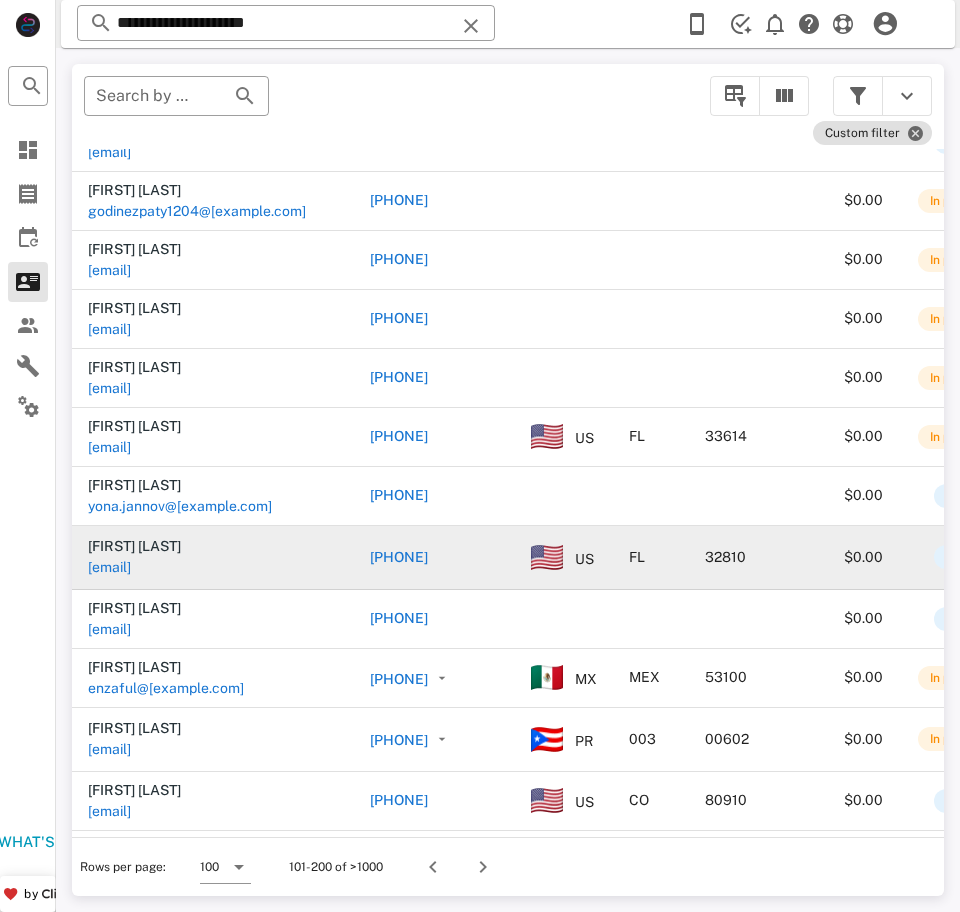 click on "clonejc@yahoo.com" at bounding box center (109, 567) 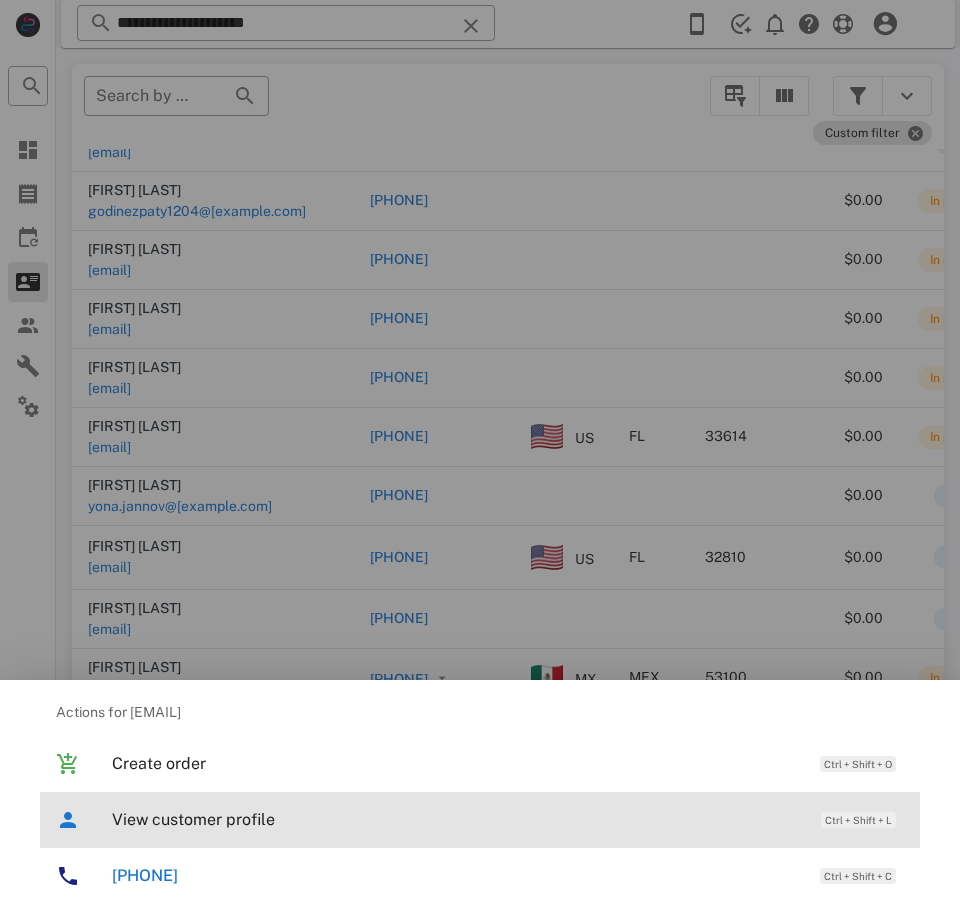 click on "View customer profile Ctrl + Shift + L" at bounding box center [508, 819] 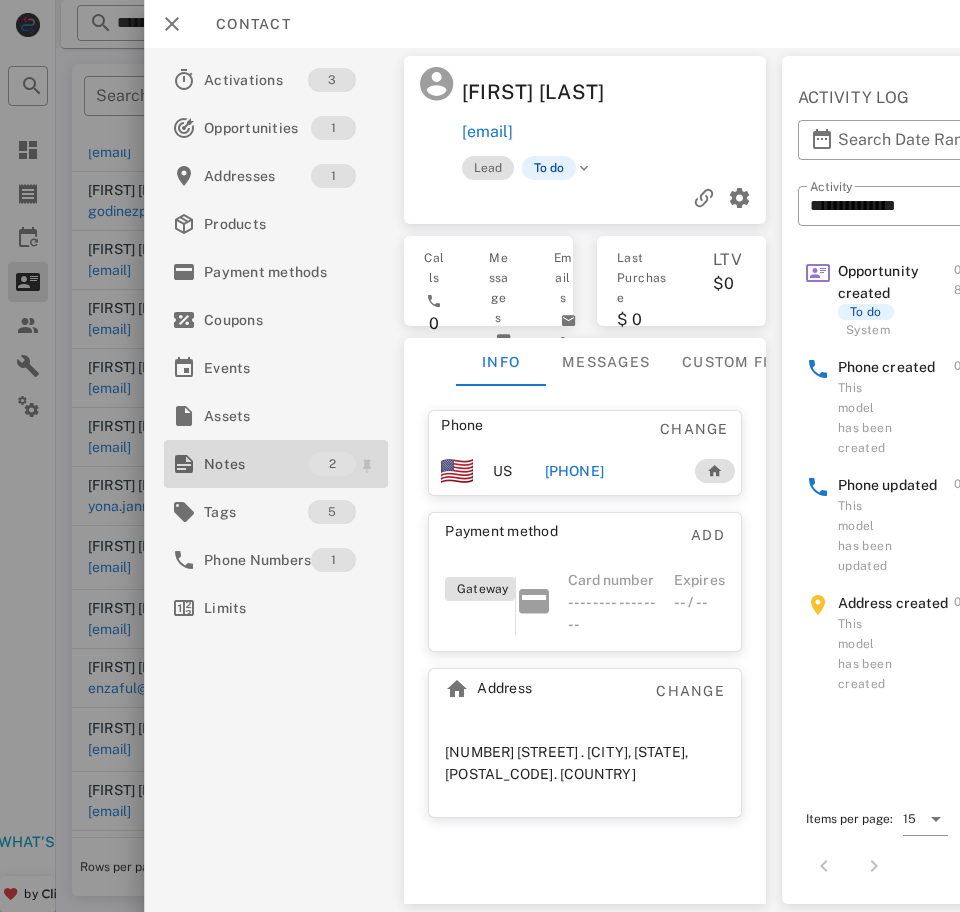 click on "Notes" at bounding box center [256, 464] 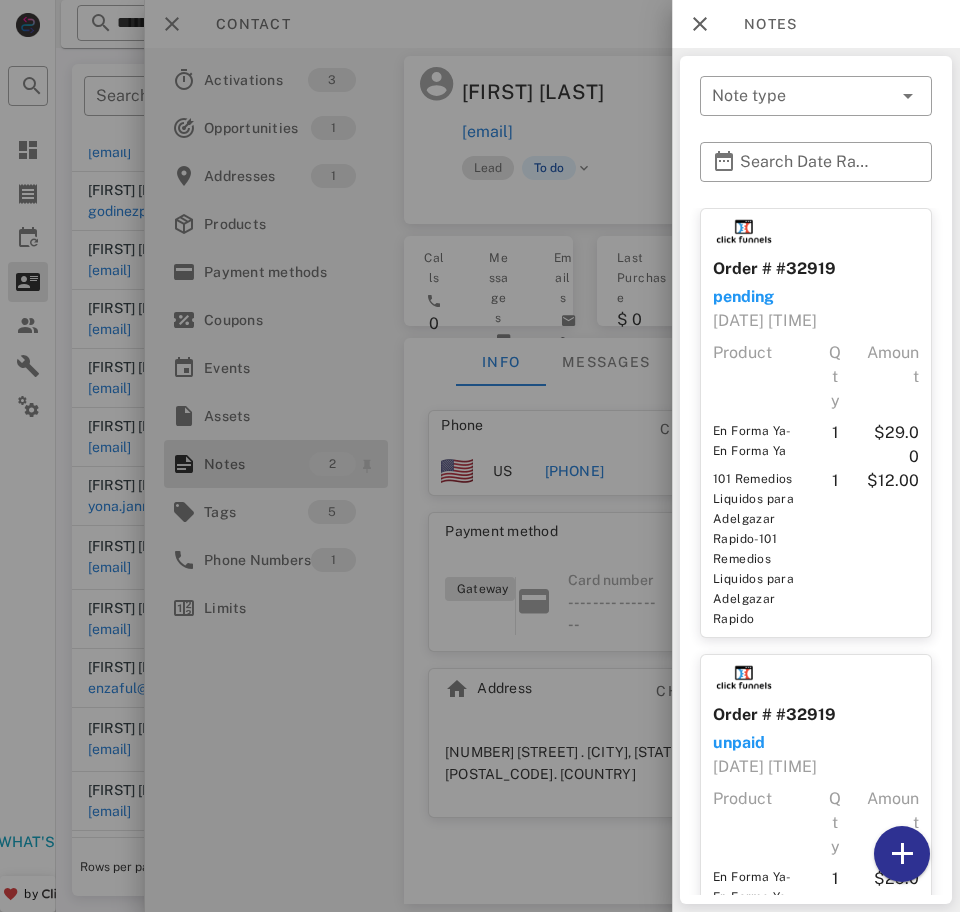 click at bounding box center [700, 24] 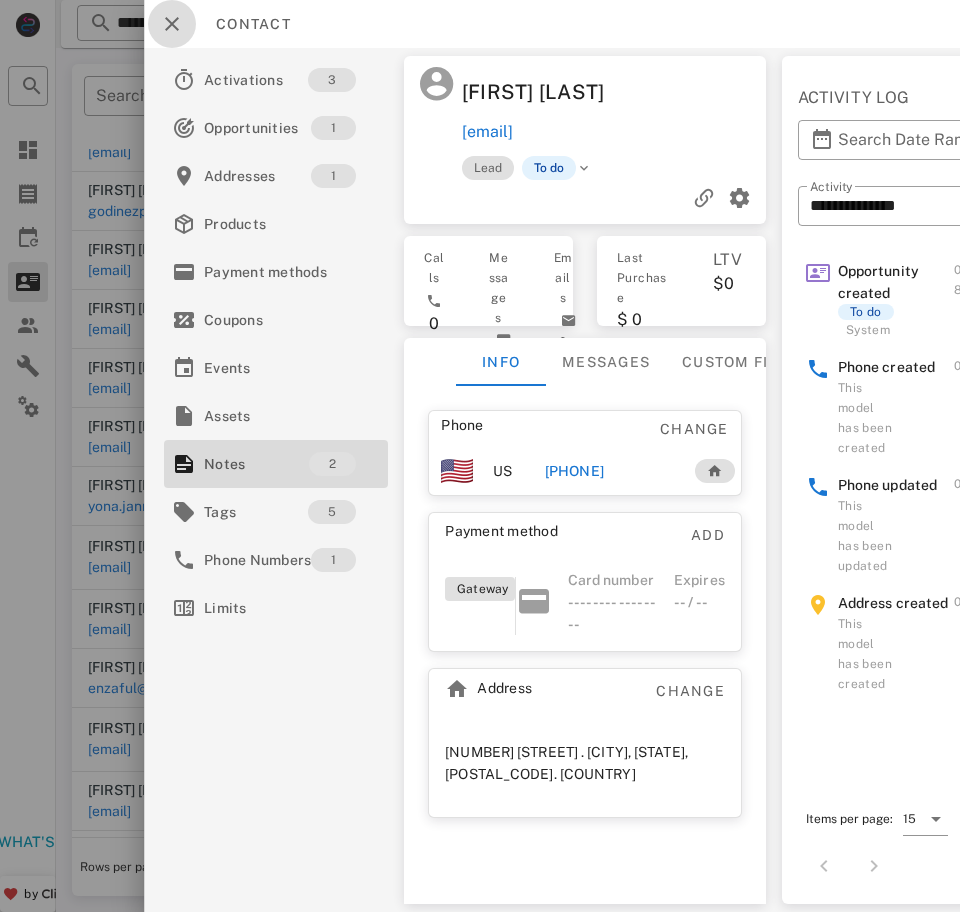 click at bounding box center [172, 24] 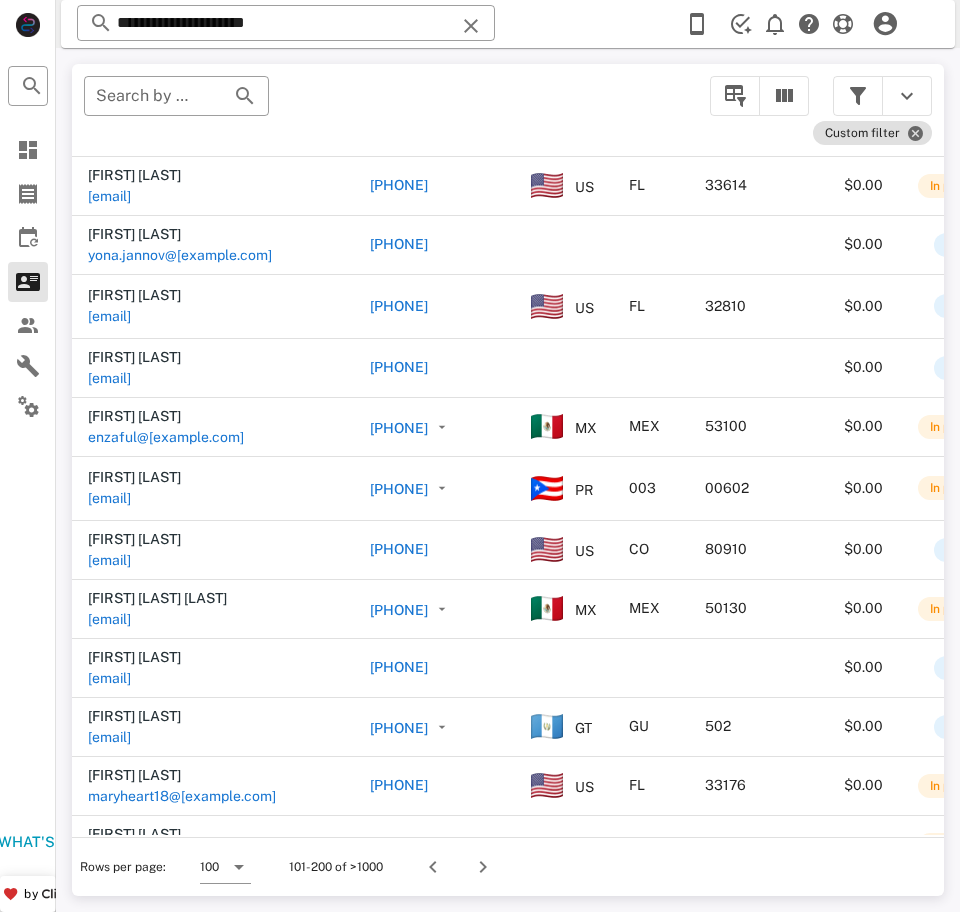 scroll, scrollTop: 932, scrollLeft: 0, axis: vertical 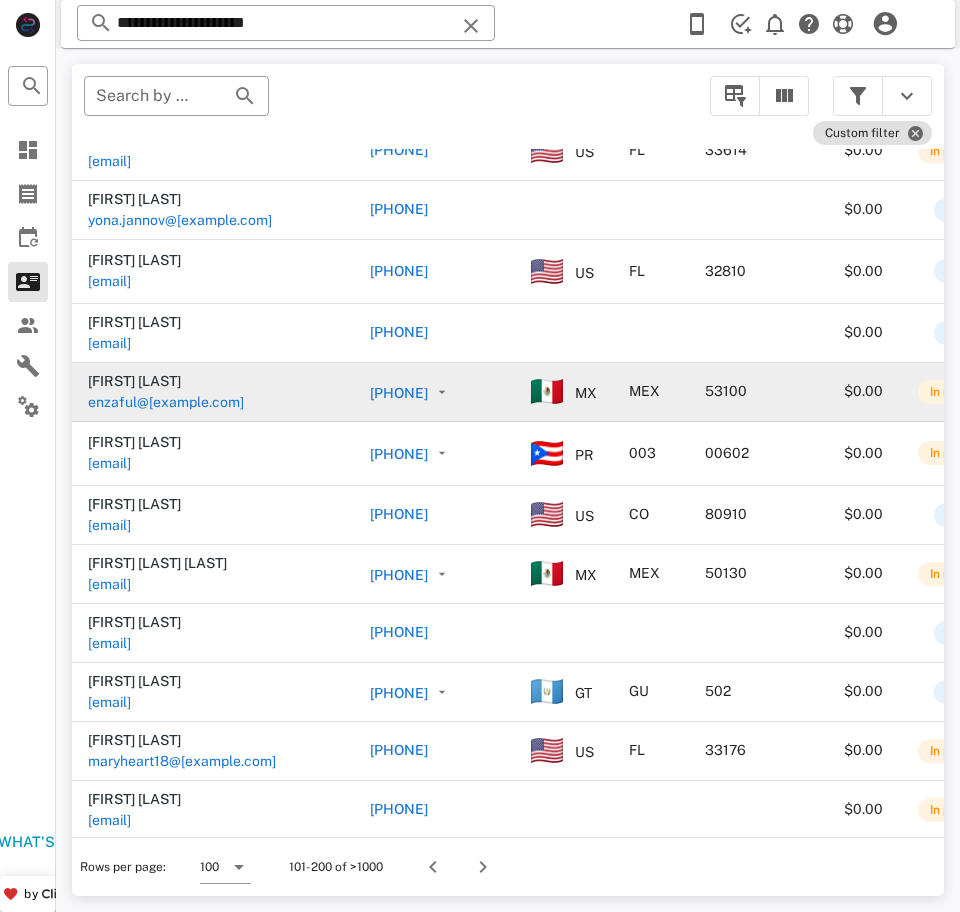 click on "enzaful@gmail.com" at bounding box center (166, 402) 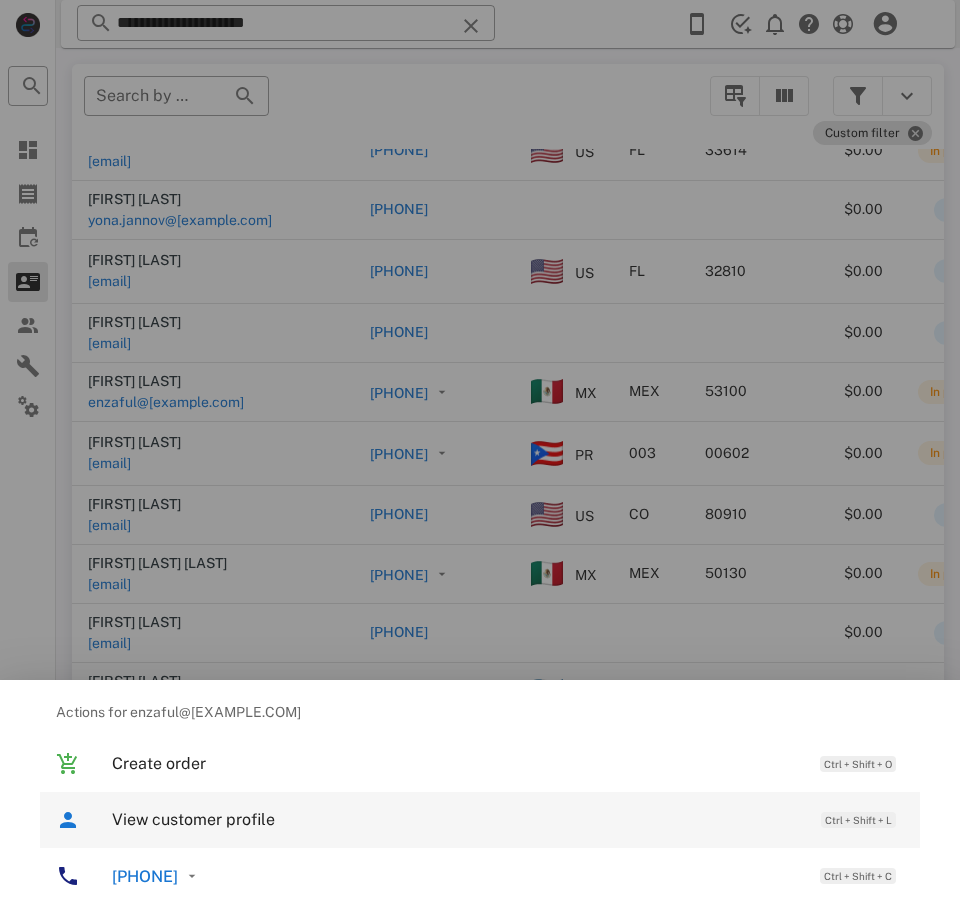click on "View customer profile" at bounding box center [456, 819] 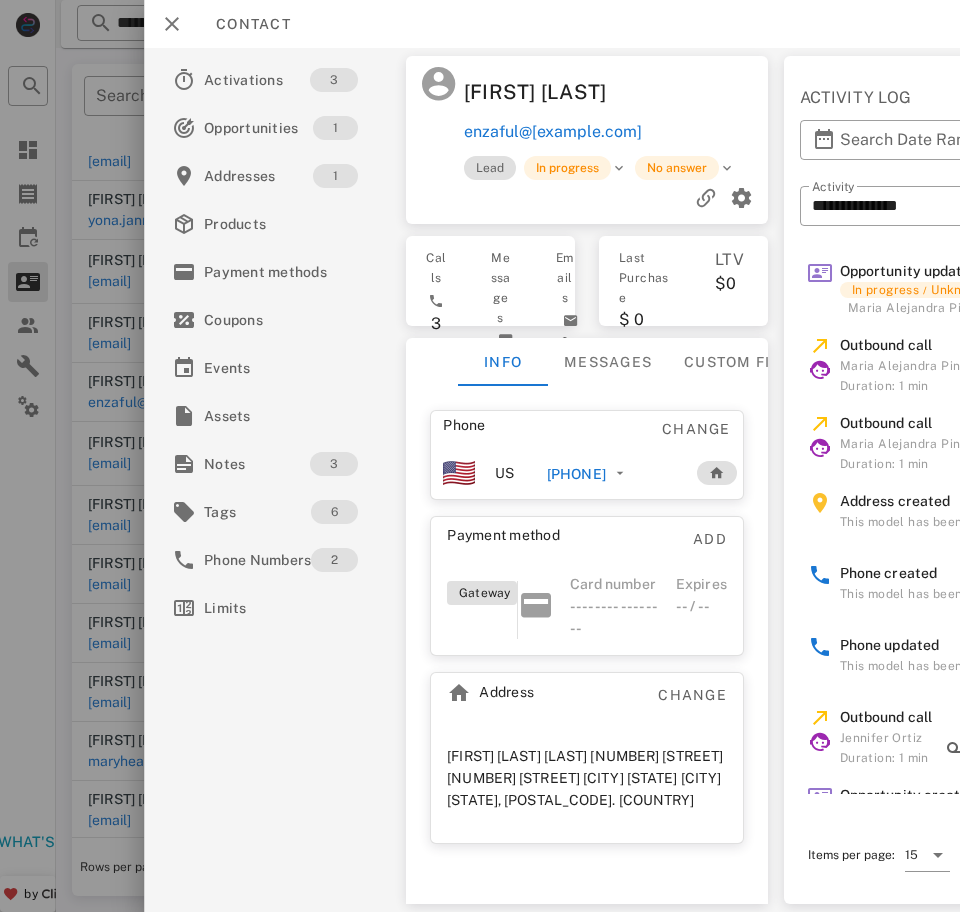 click on "Notes" at bounding box center (257, 464) 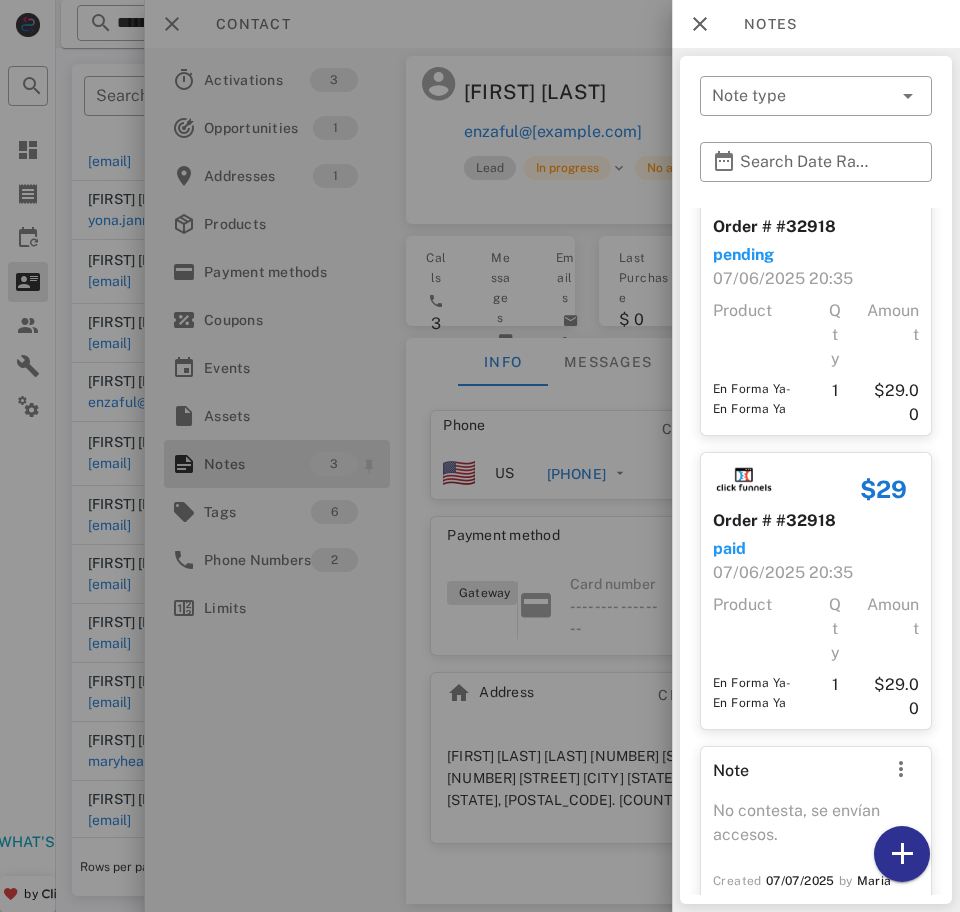 scroll, scrollTop: 0, scrollLeft: 0, axis: both 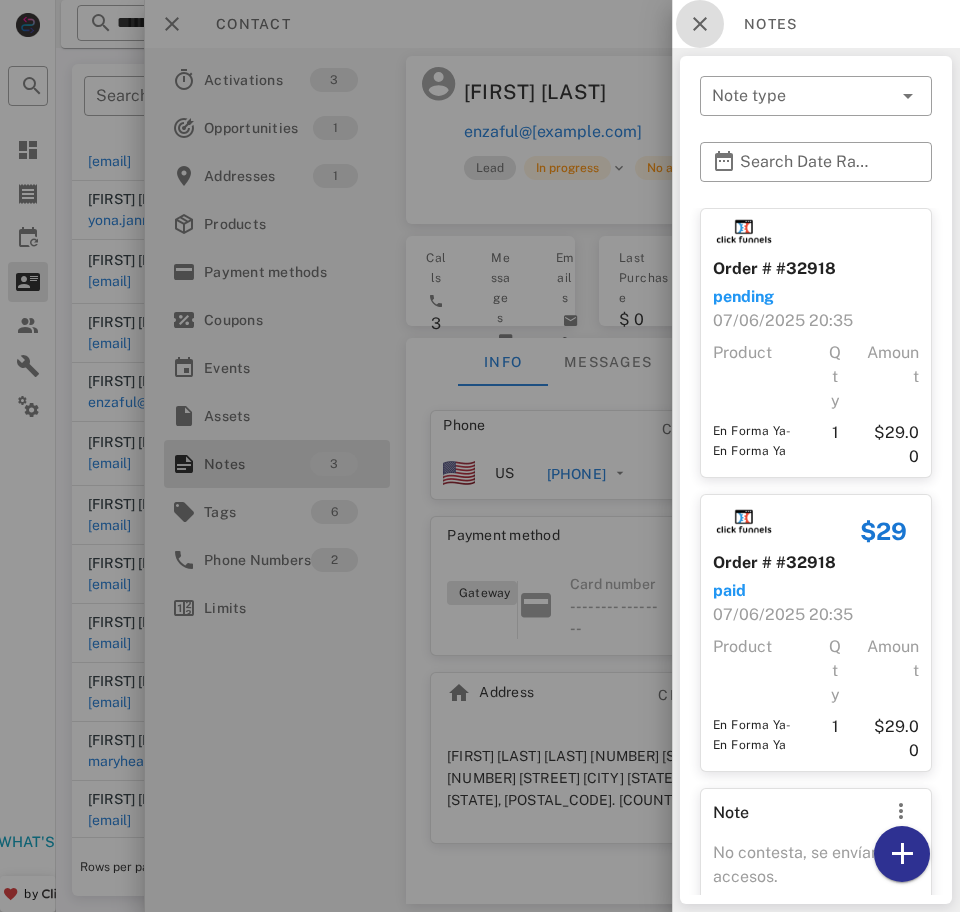 click at bounding box center (700, 24) 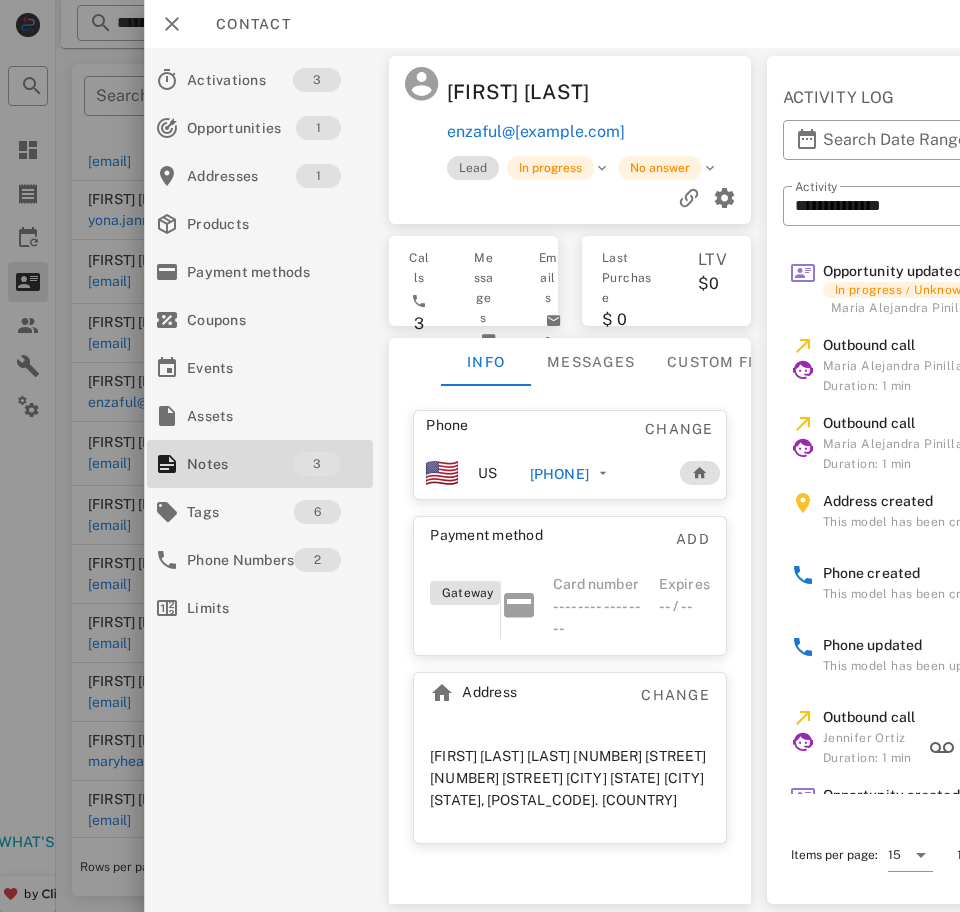 scroll, scrollTop: 0, scrollLeft: 6, axis: horizontal 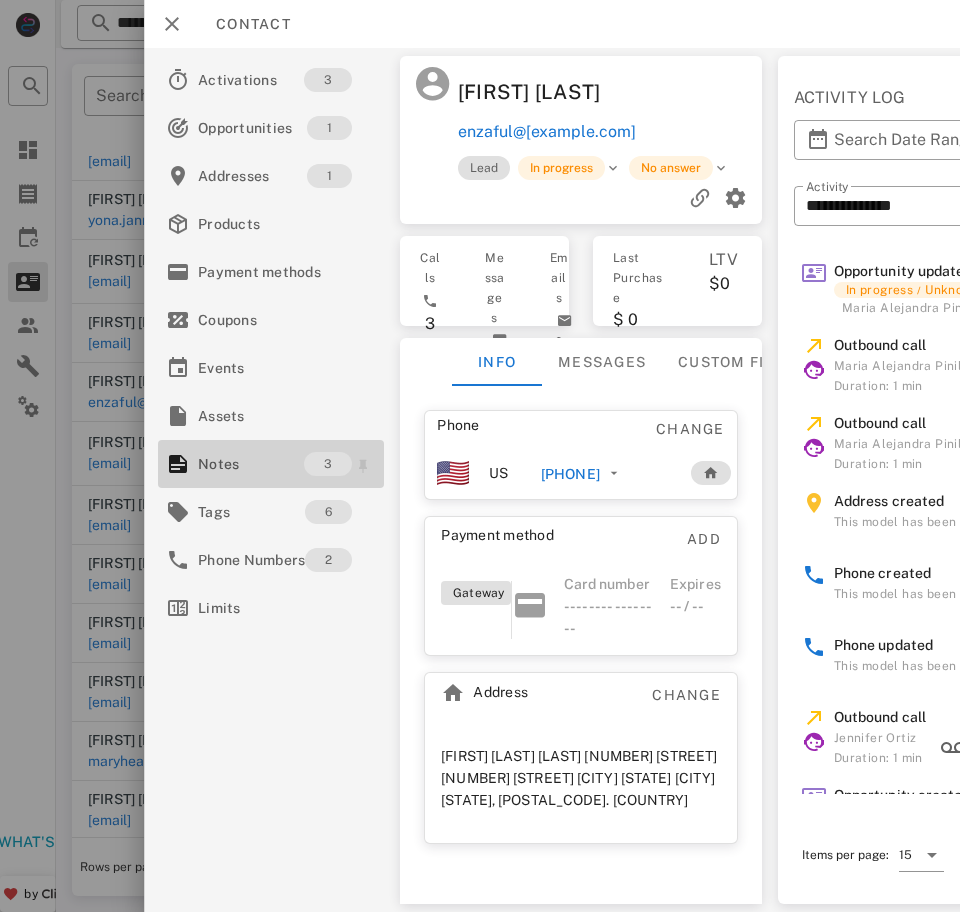 click on "Notes" at bounding box center [251, 464] 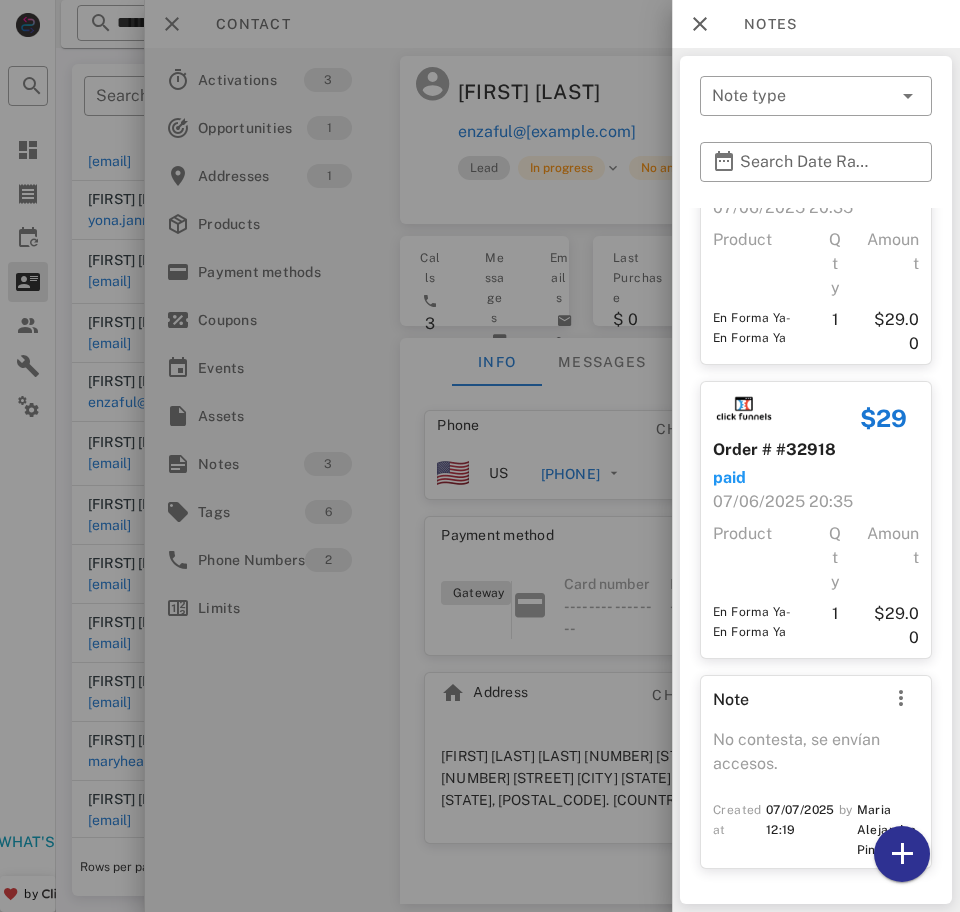 scroll, scrollTop: 0, scrollLeft: 0, axis: both 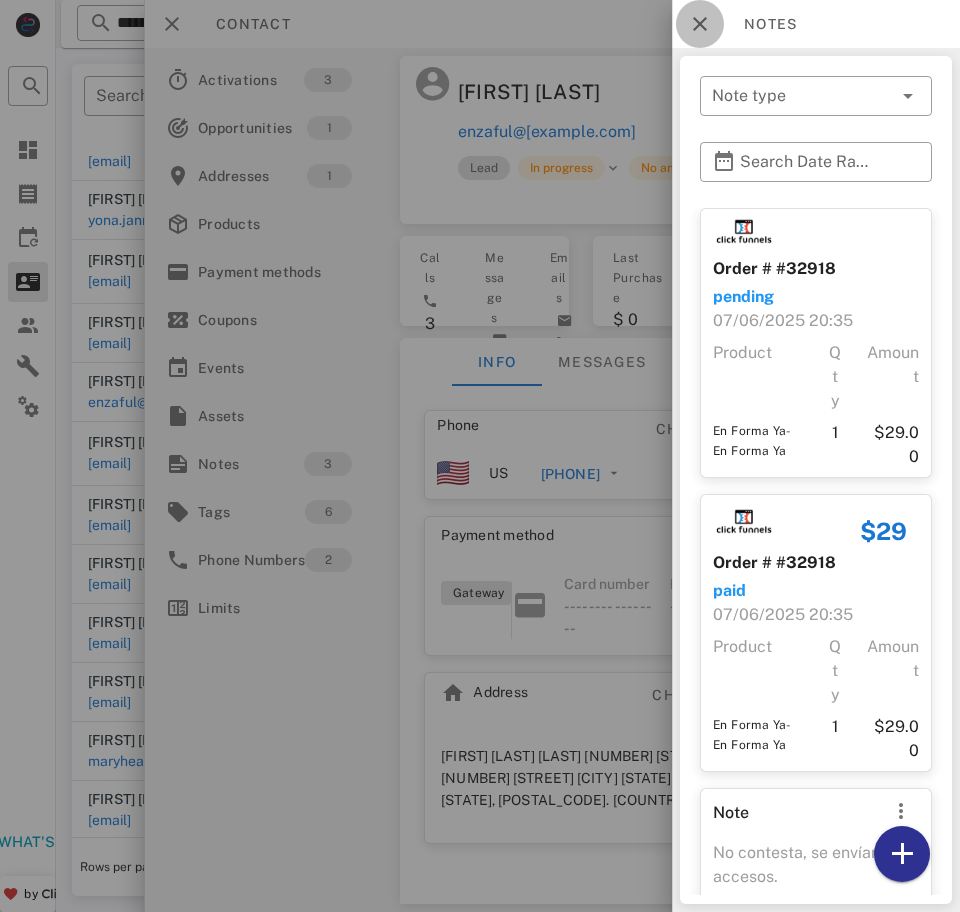 click at bounding box center [700, 24] 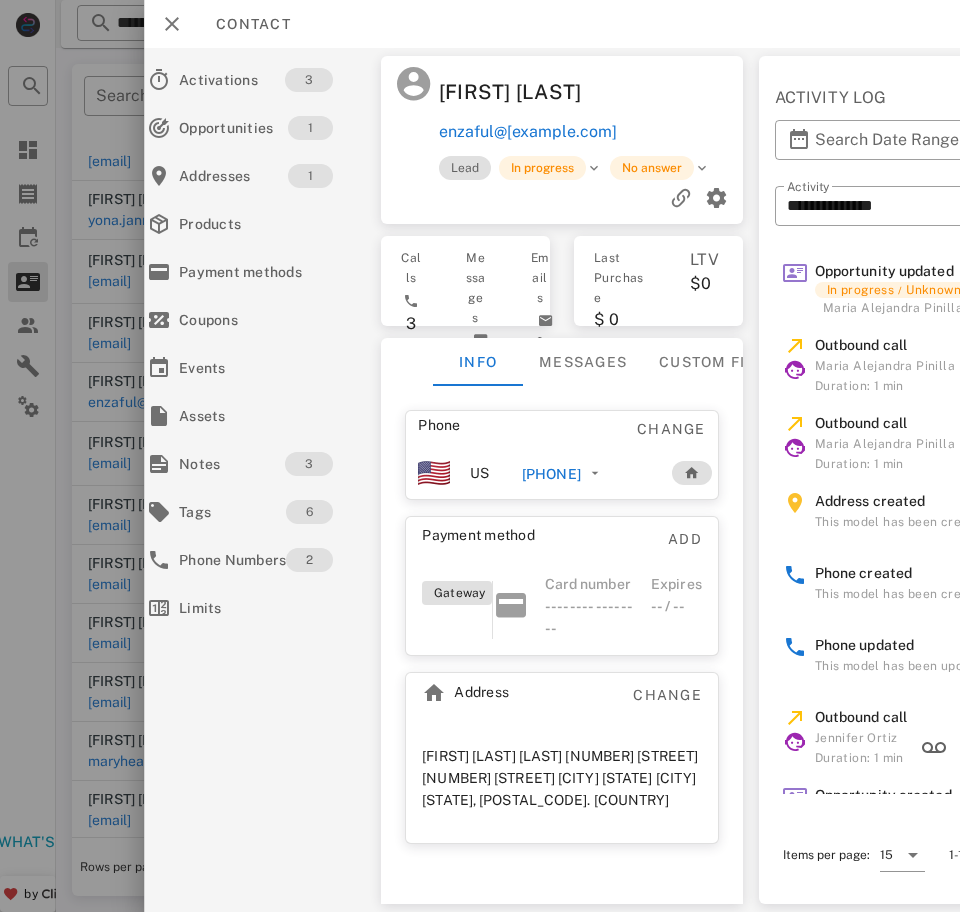 scroll, scrollTop: 0, scrollLeft: 26, axis: horizontal 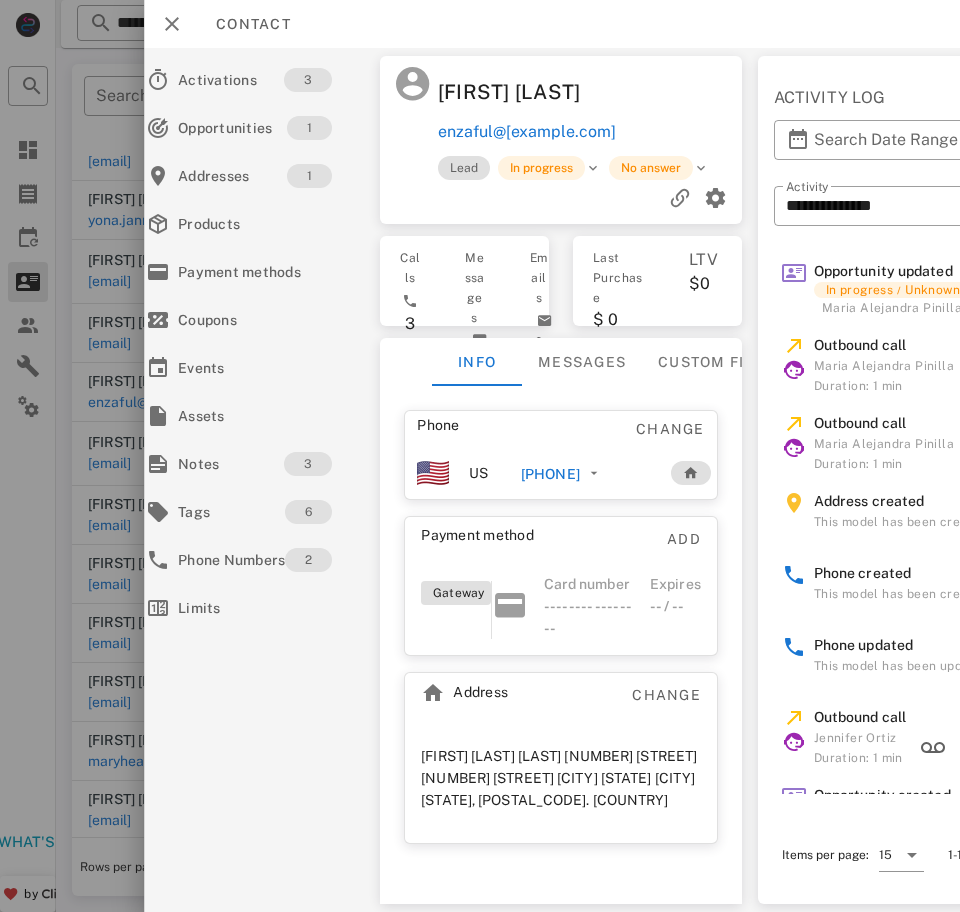 click on "+525519956553" at bounding box center (550, 474) 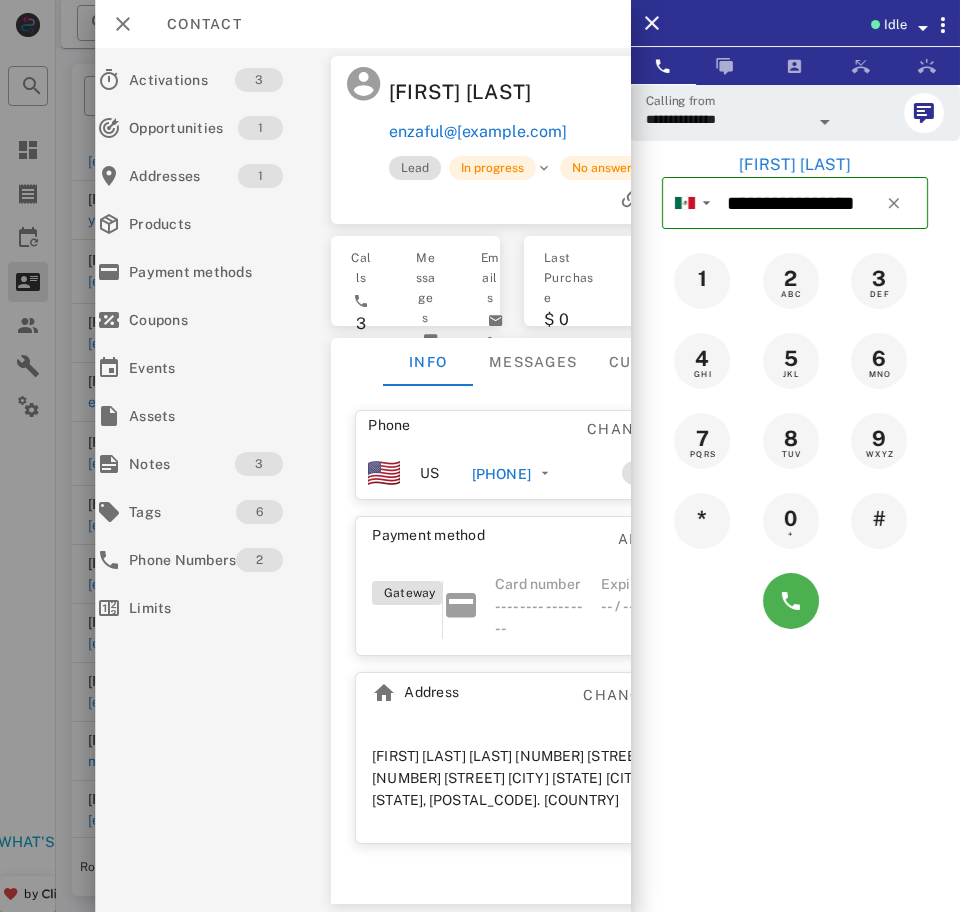 click on "**********" at bounding box center (727, 119) 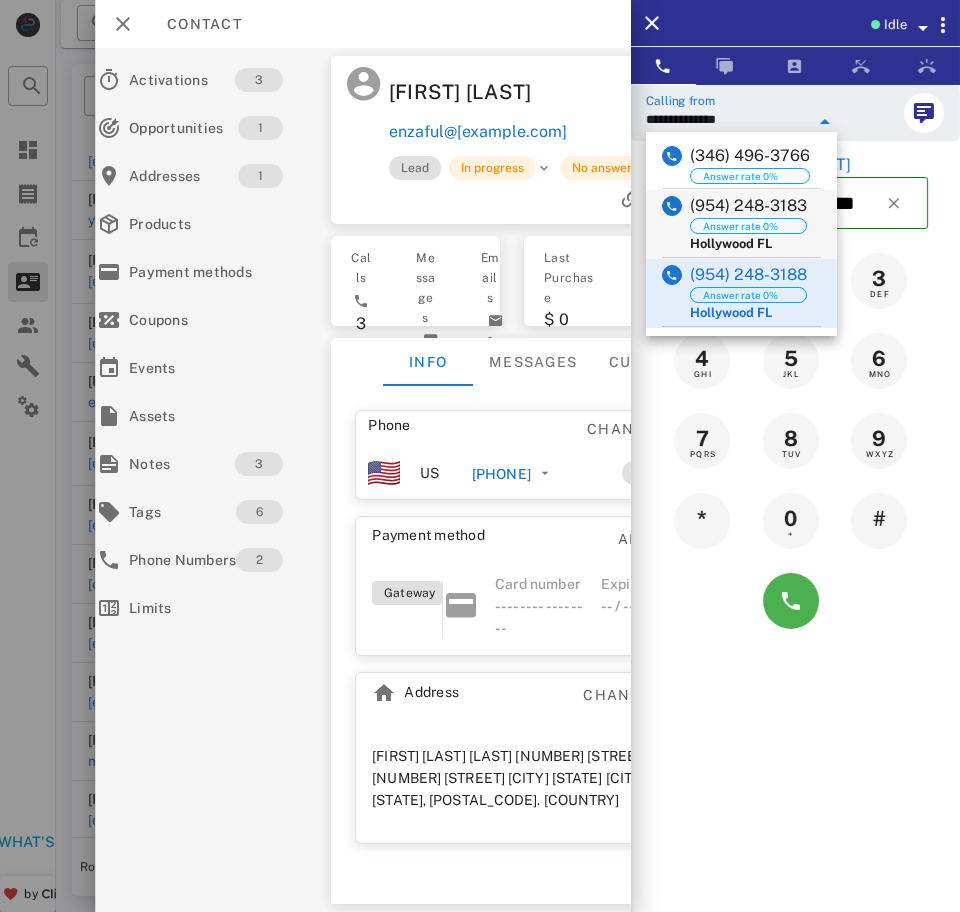 click on "(954) 248-3183" at bounding box center (748, 206) 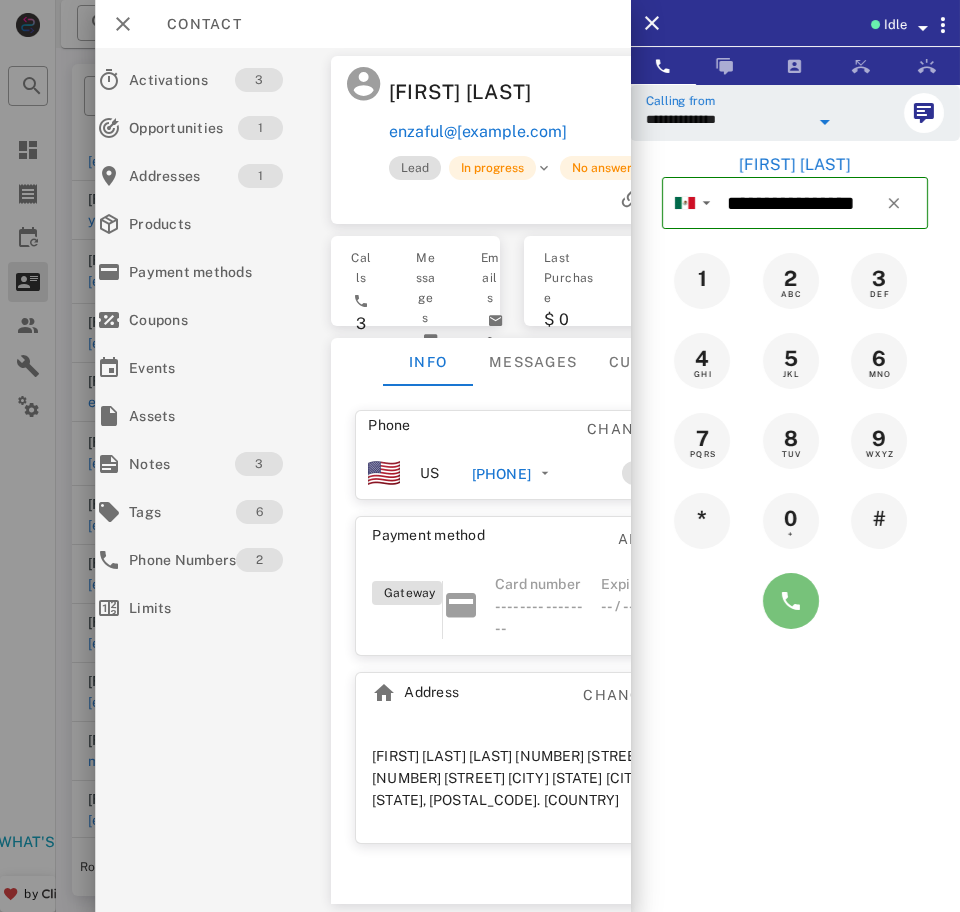click at bounding box center [791, 601] 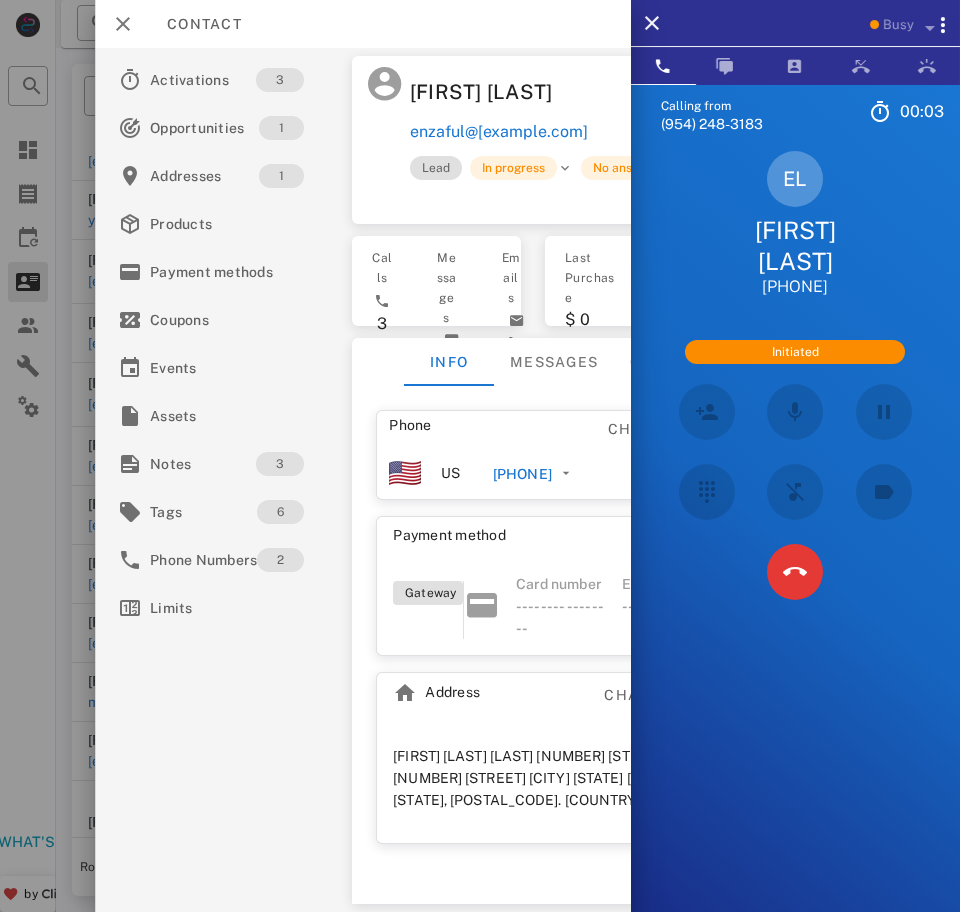 scroll, scrollTop: 0, scrollLeft: 3, axis: horizontal 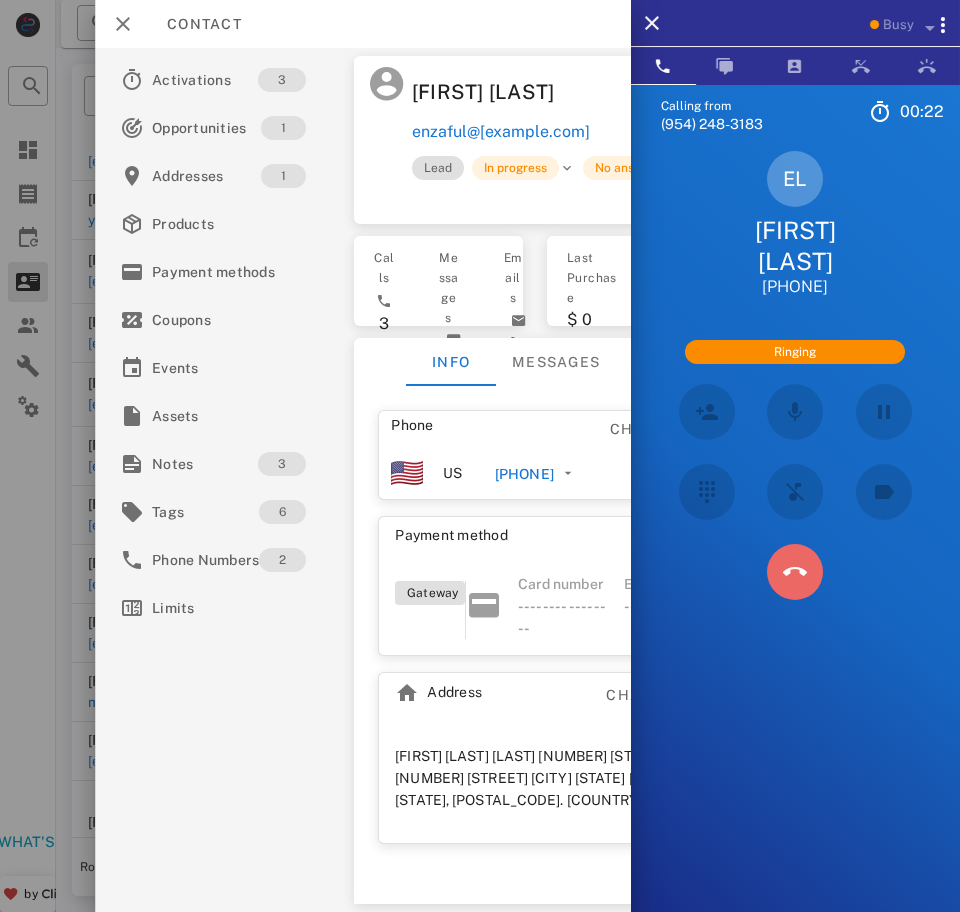 click at bounding box center (795, 572) 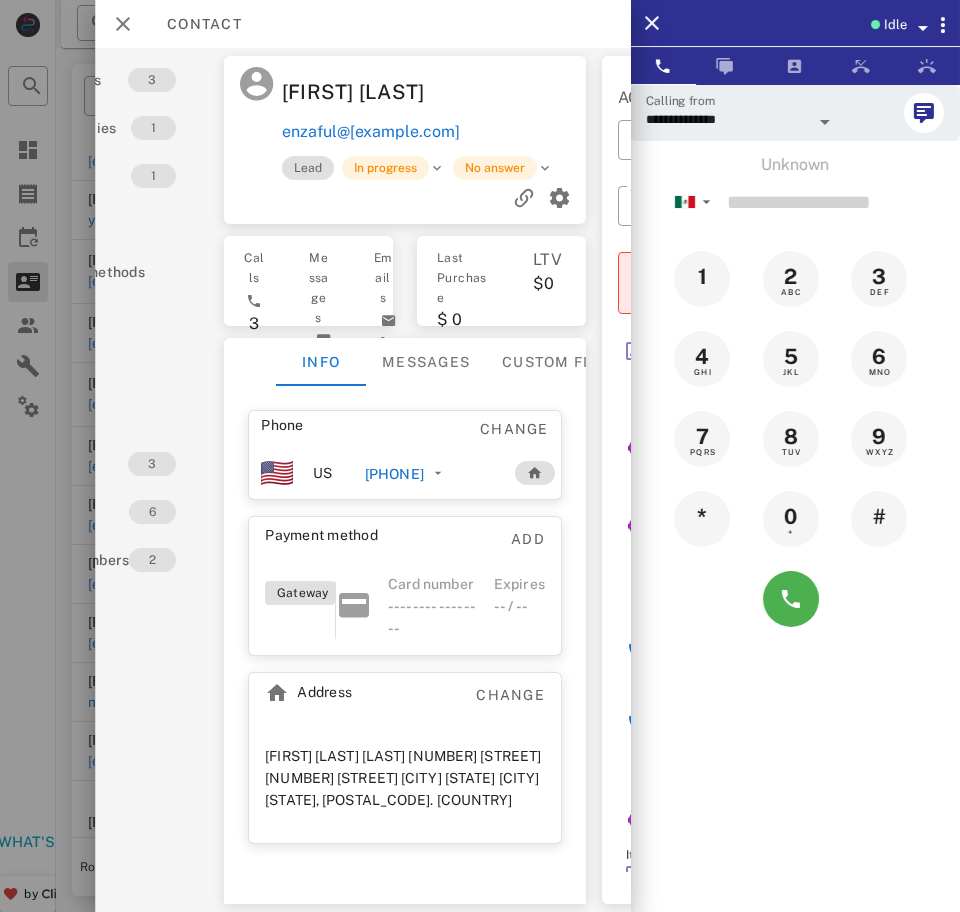 scroll, scrollTop: 0, scrollLeft: 132, axis: horizontal 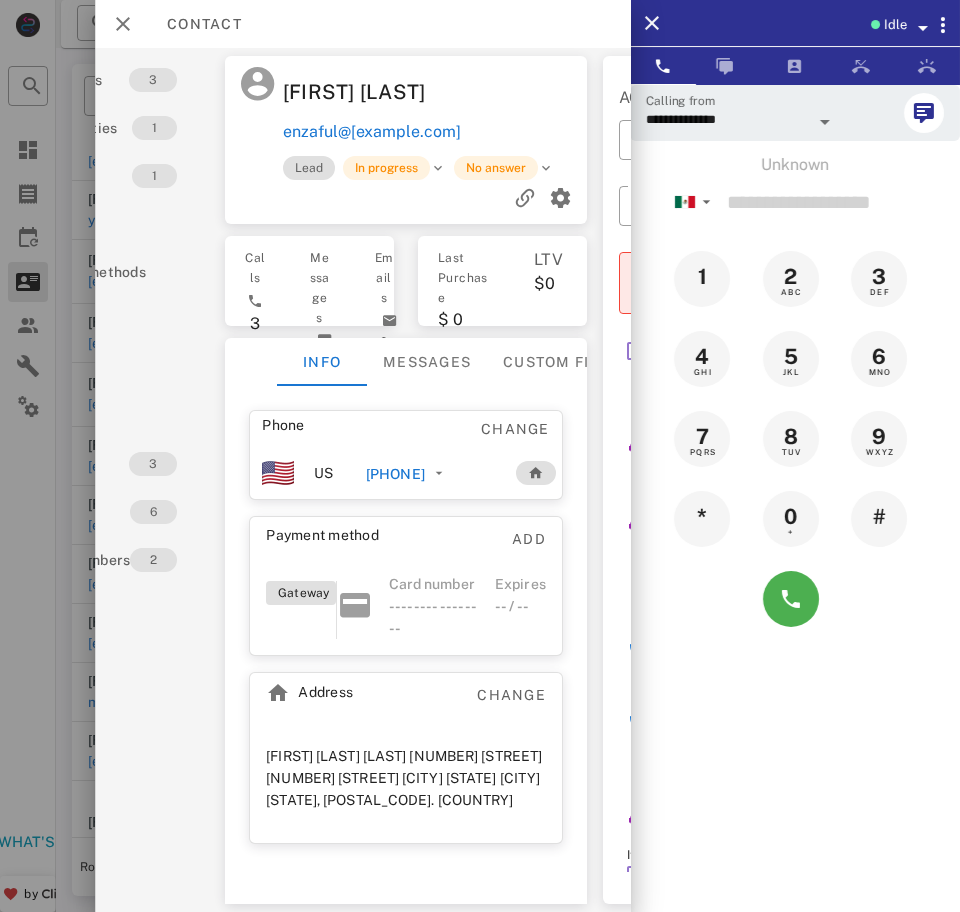 click on "+525519956553" at bounding box center [395, 474] 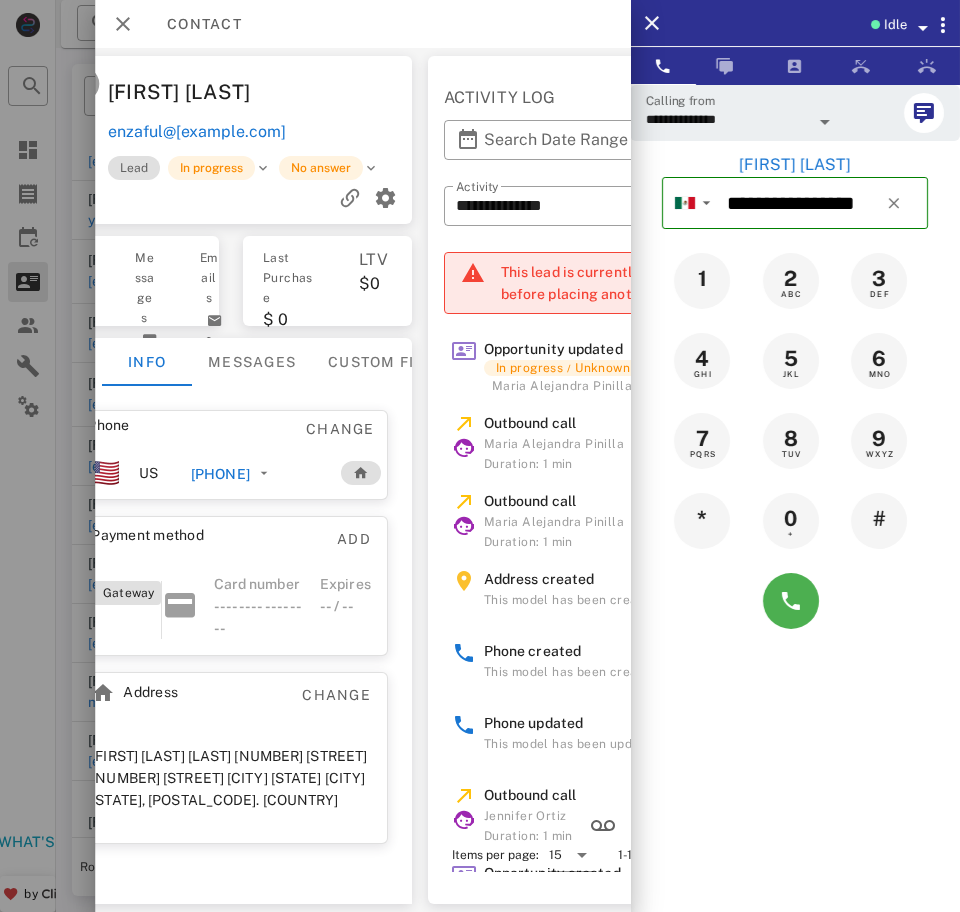 scroll, scrollTop: 0, scrollLeft: 305, axis: horizontal 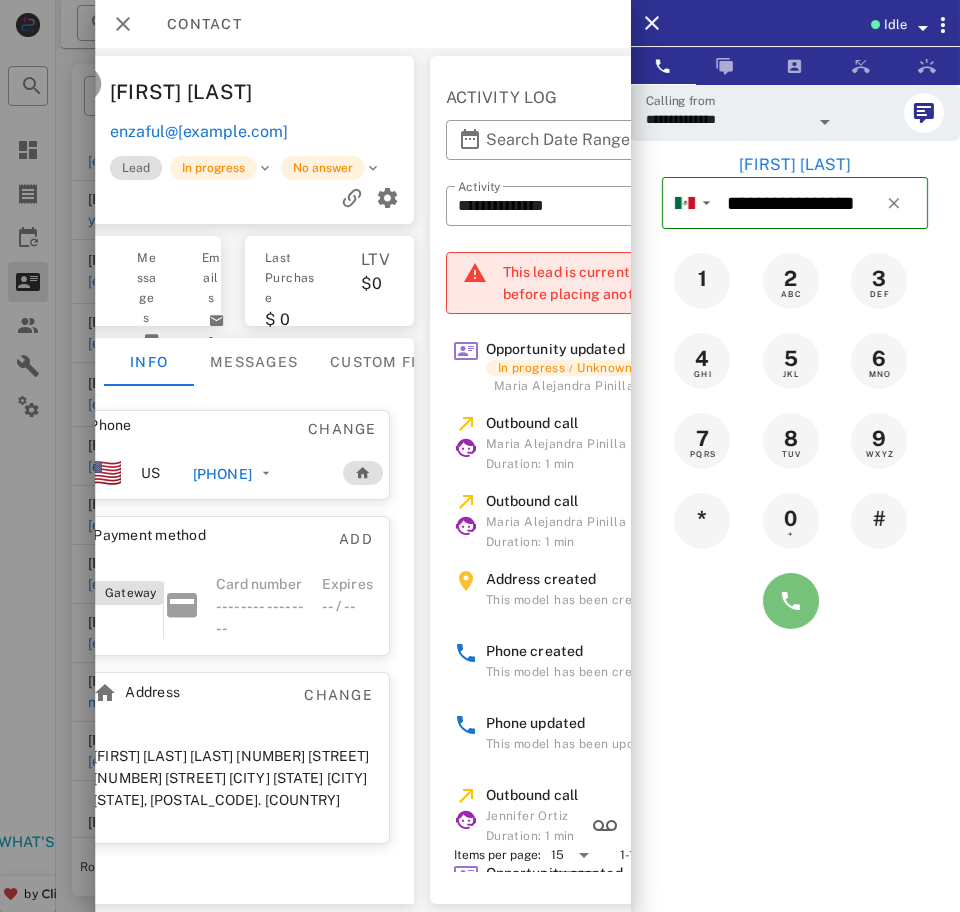 click at bounding box center [791, 601] 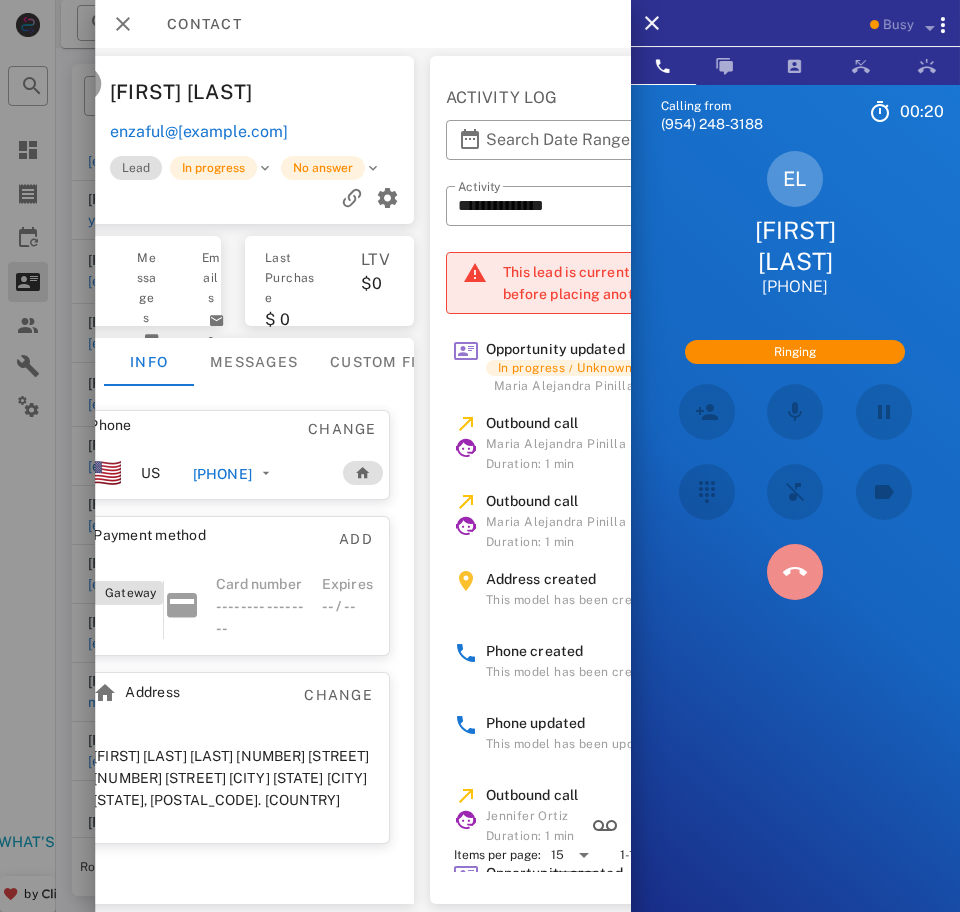click at bounding box center (794, 572) 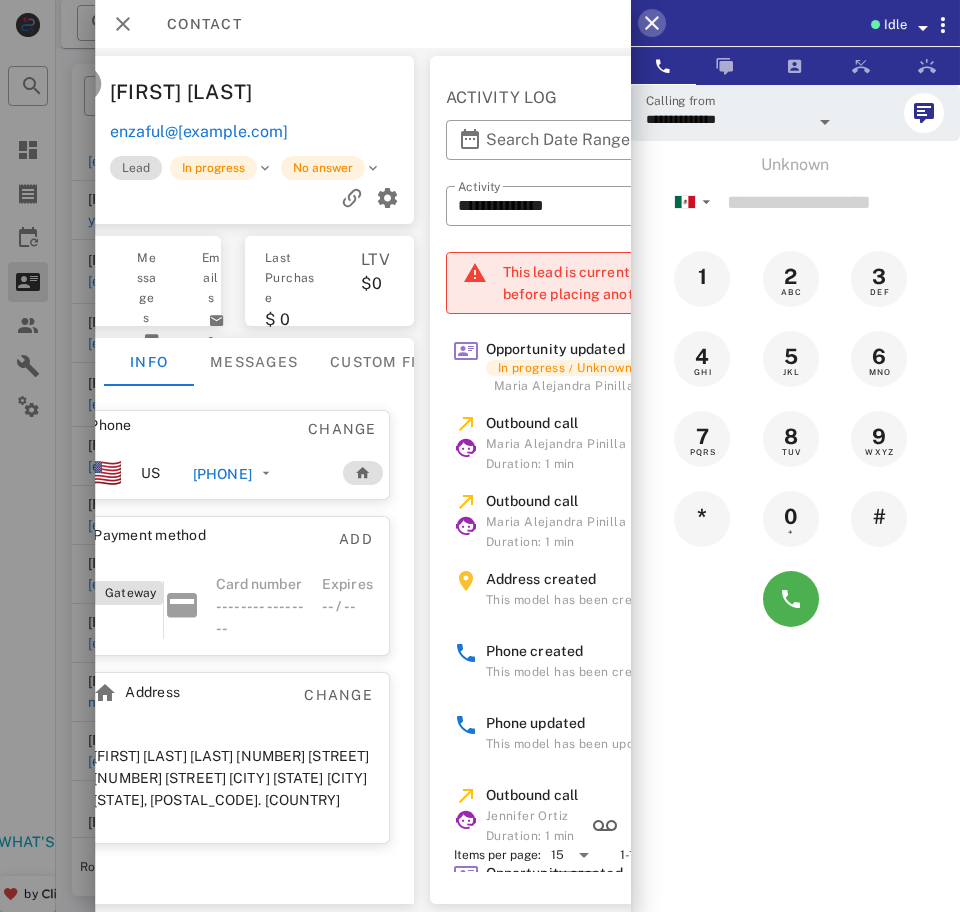click at bounding box center (652, 23) 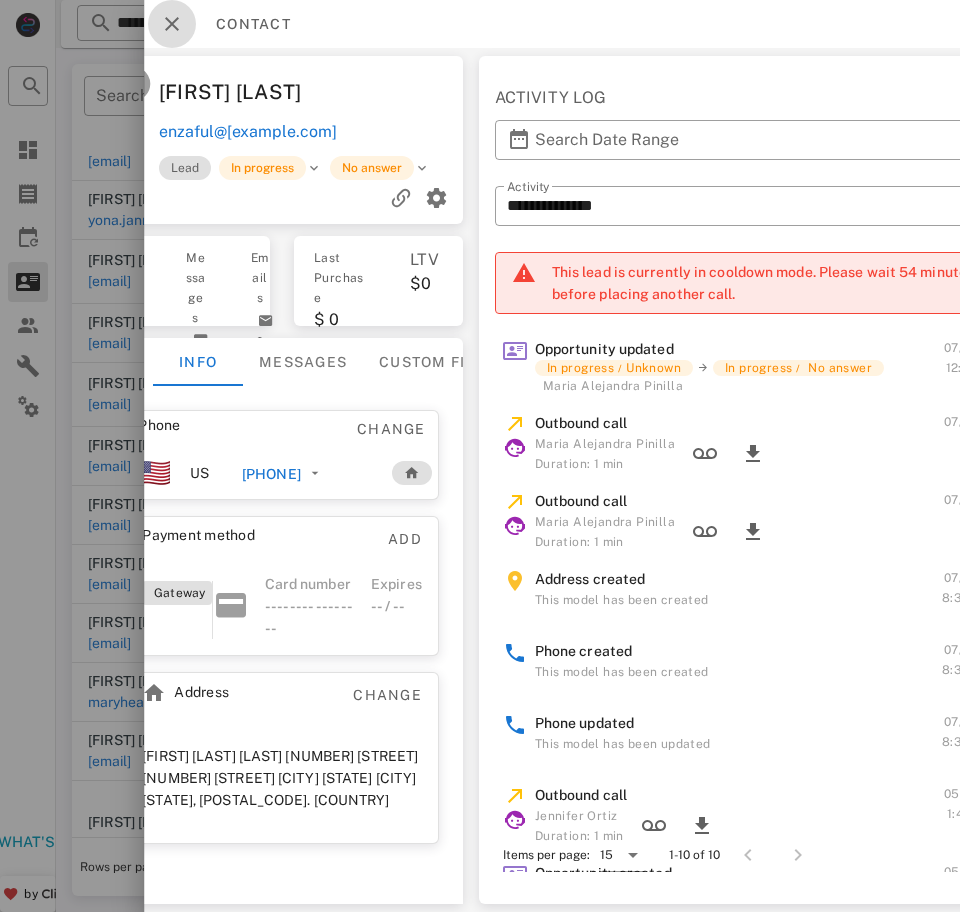 click at bounding box center [172, 24] 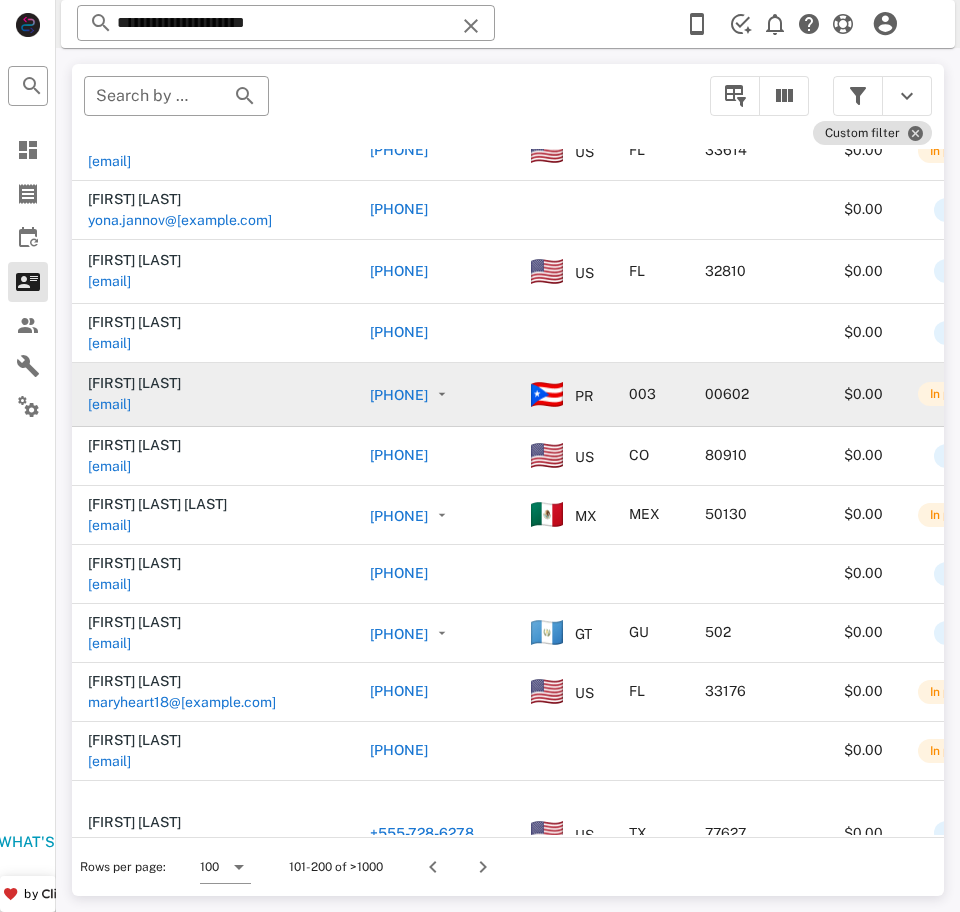 click on "judiyu3@yahoo.com" at bounding box center (109, 404) 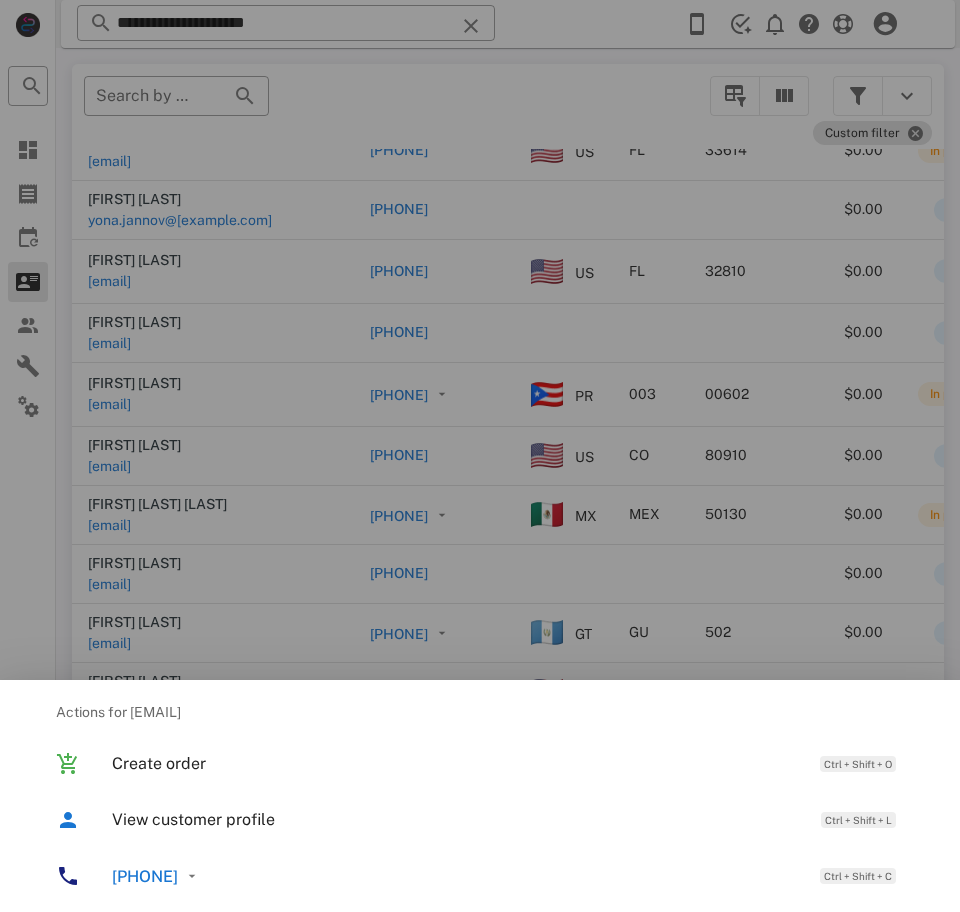 click at bounding box center [480, 456] 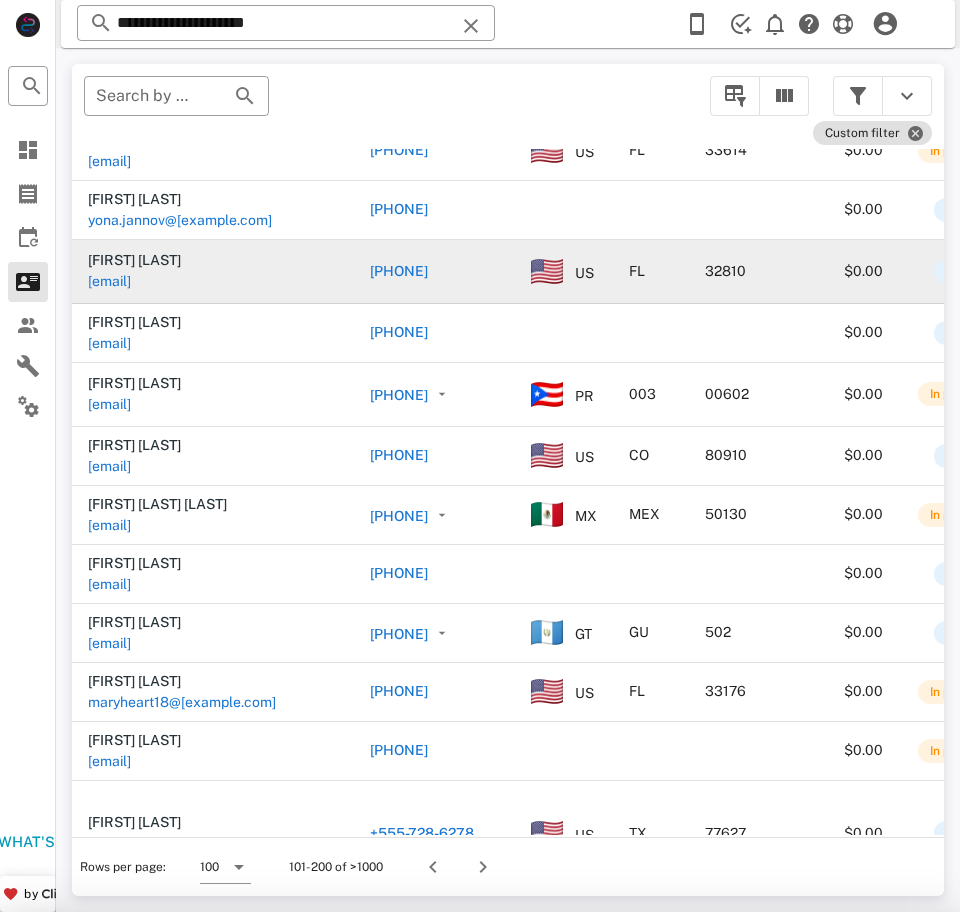 click on "clonejc@yahoo.com" at bounding box center (109, 281) 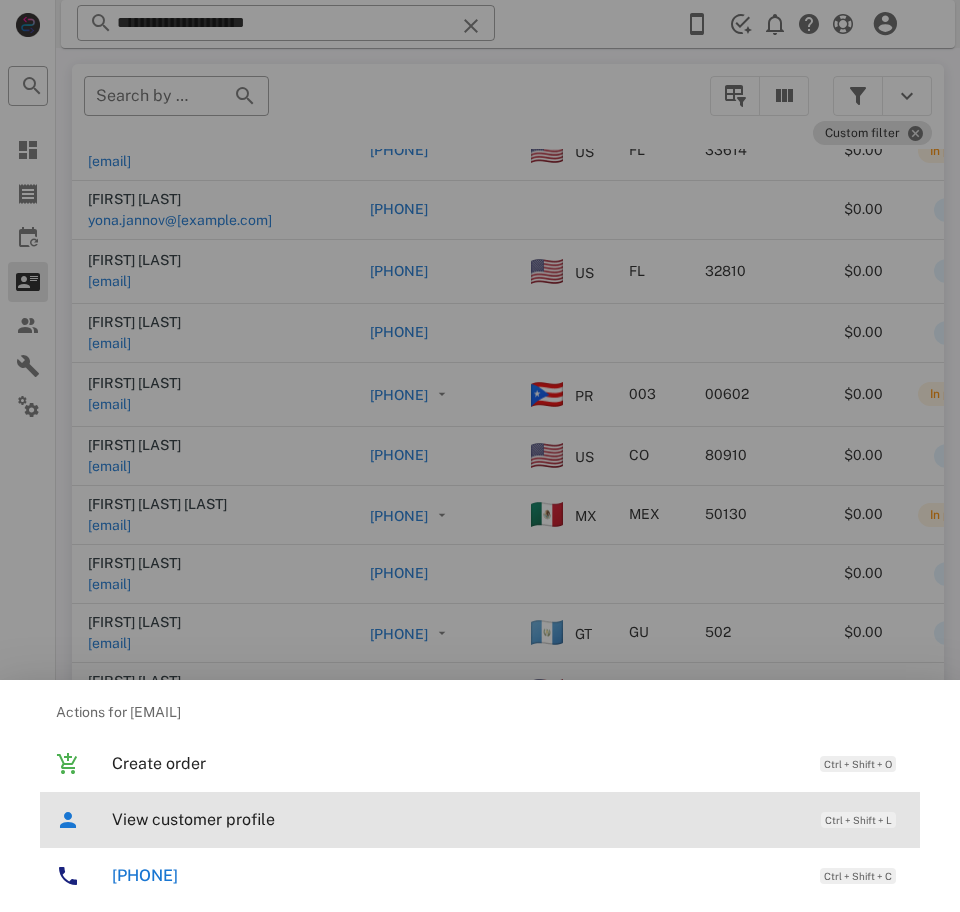click on "View customer profile" at bounding box center (456, 819) 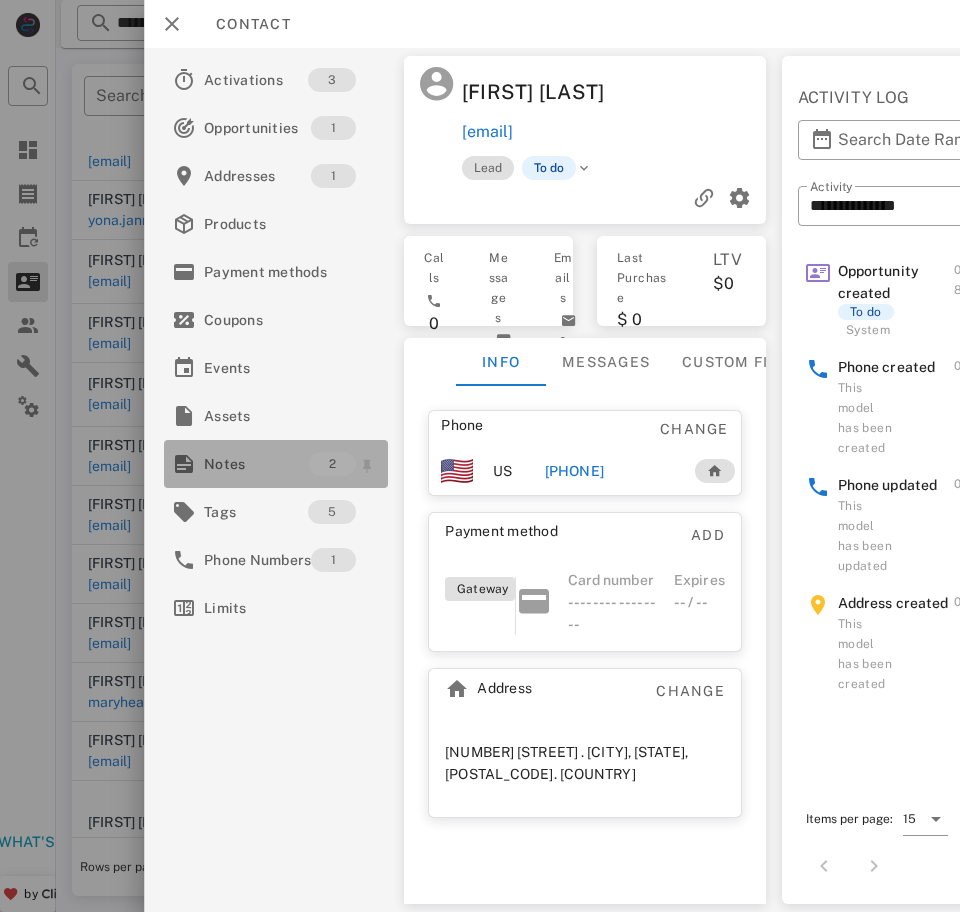 click on "Notes" at bounding box center (256, 464) 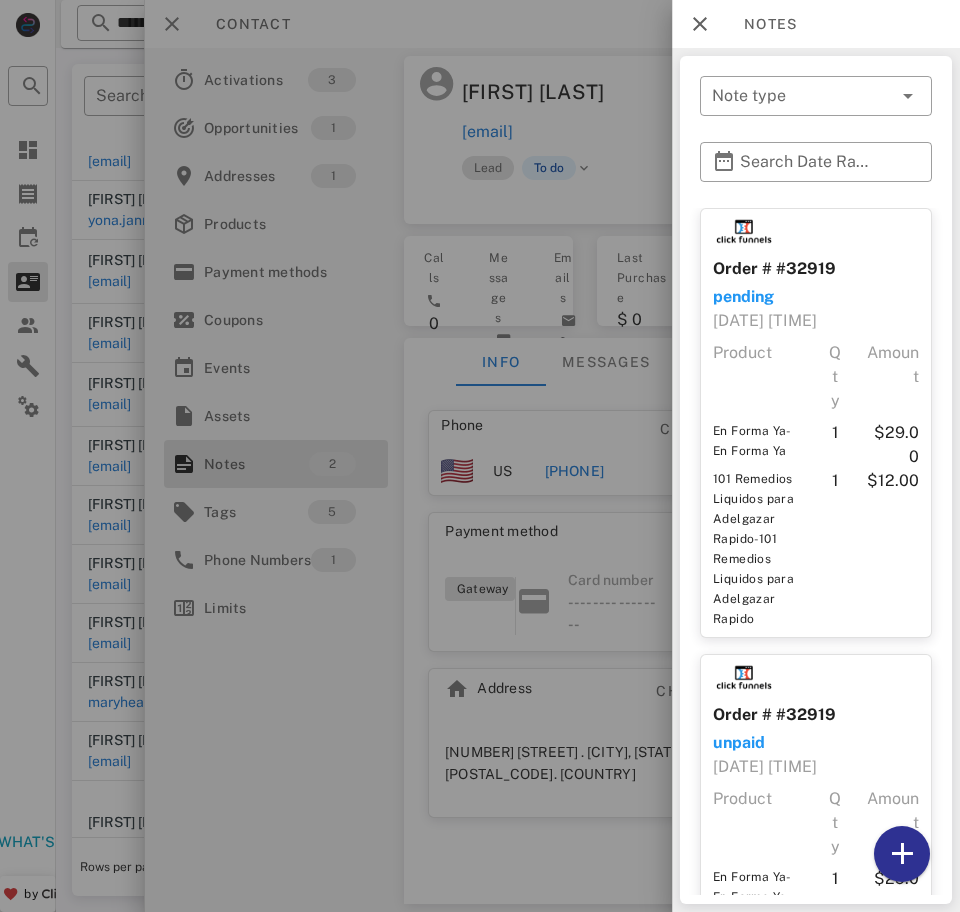 scroll, scrollTop: 213, scrollLeft: 0, axis: vertical 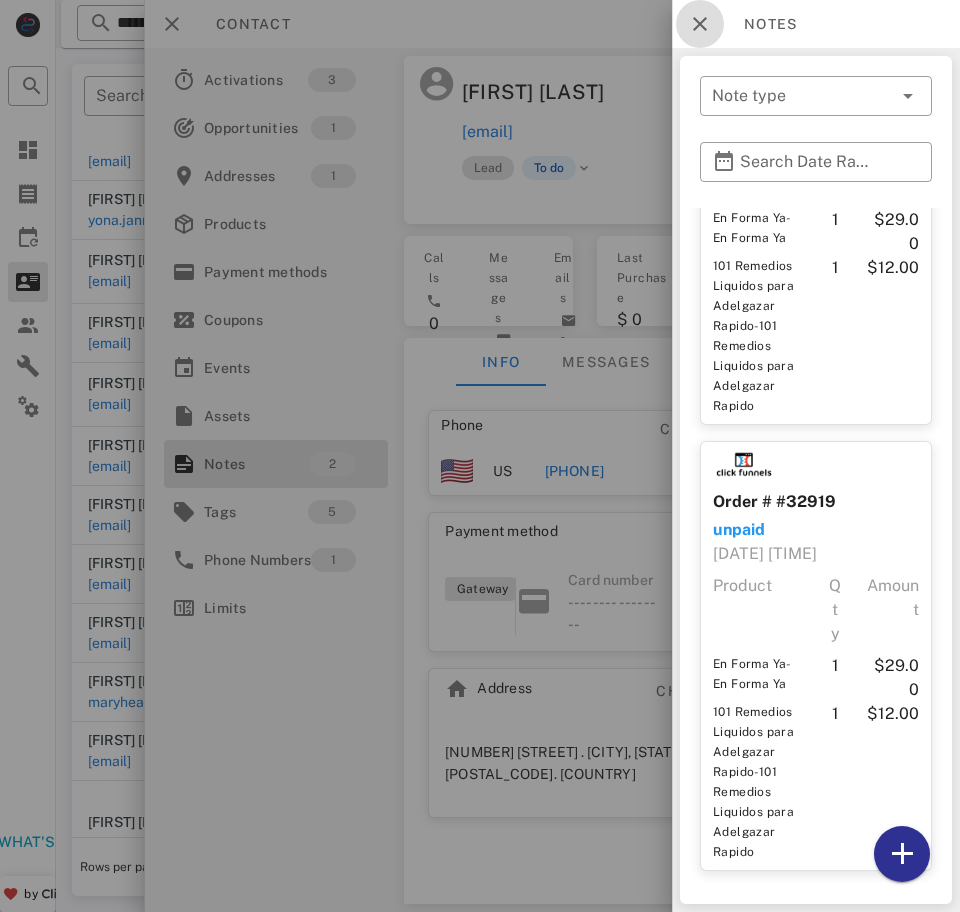 click at bounding box center (700, 24) 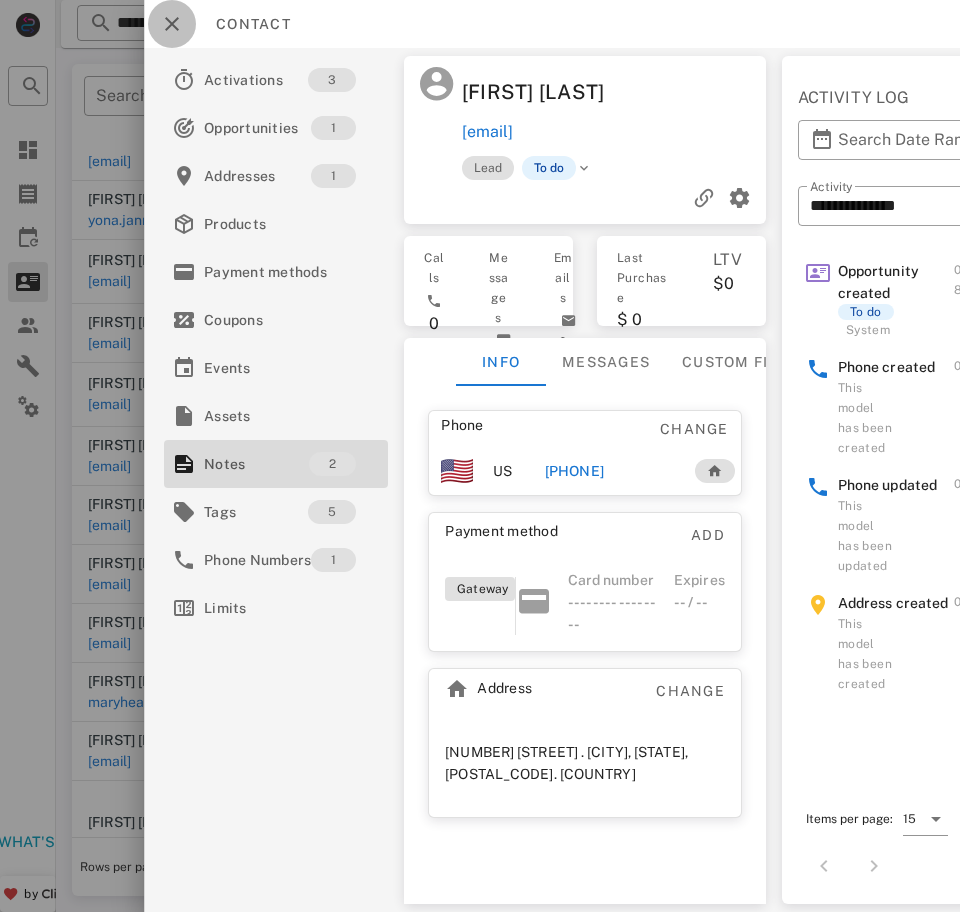 click at bounding box center (172, 24) 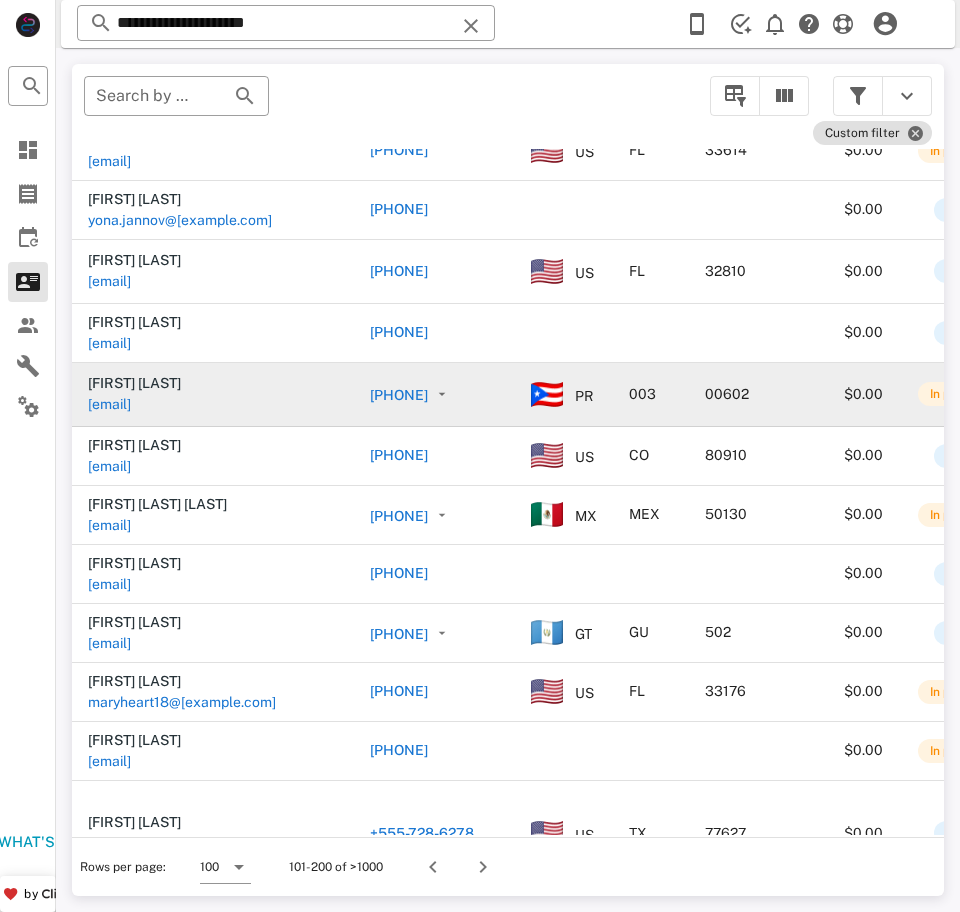 click on "judiyu3@yahoo.com" at bounding box center [109, 404] 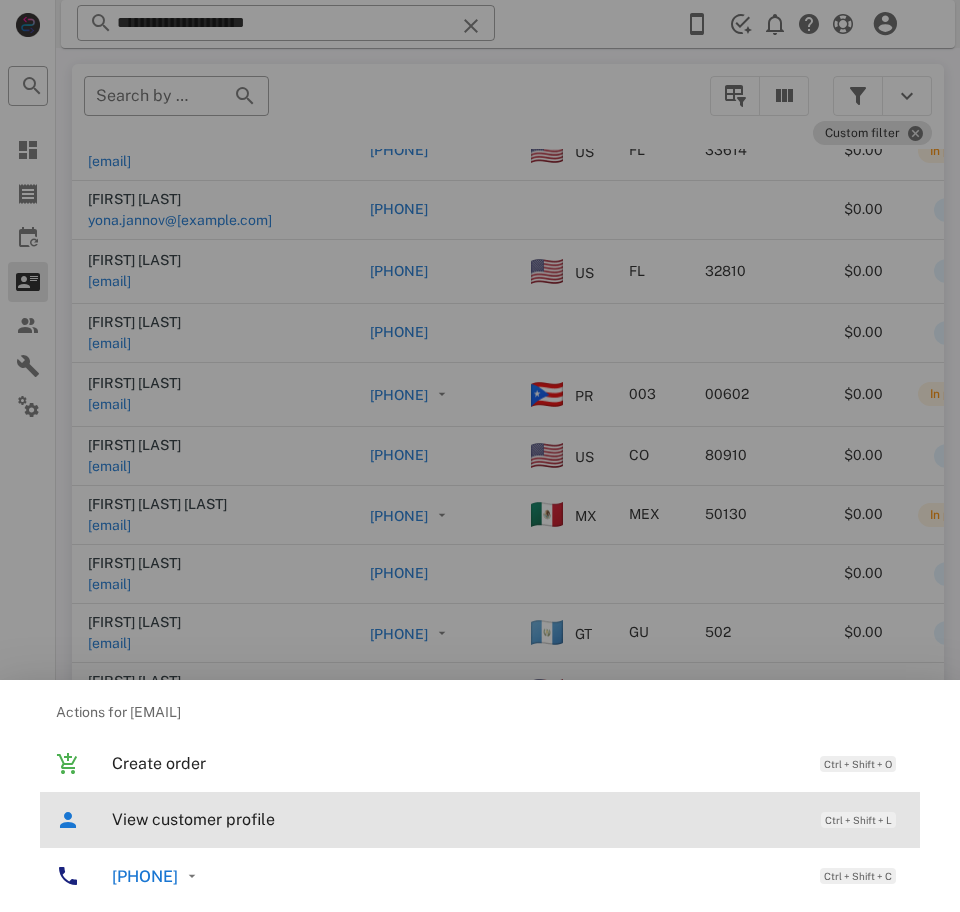 click on "View customer profile" at bounding box center [456, 819] 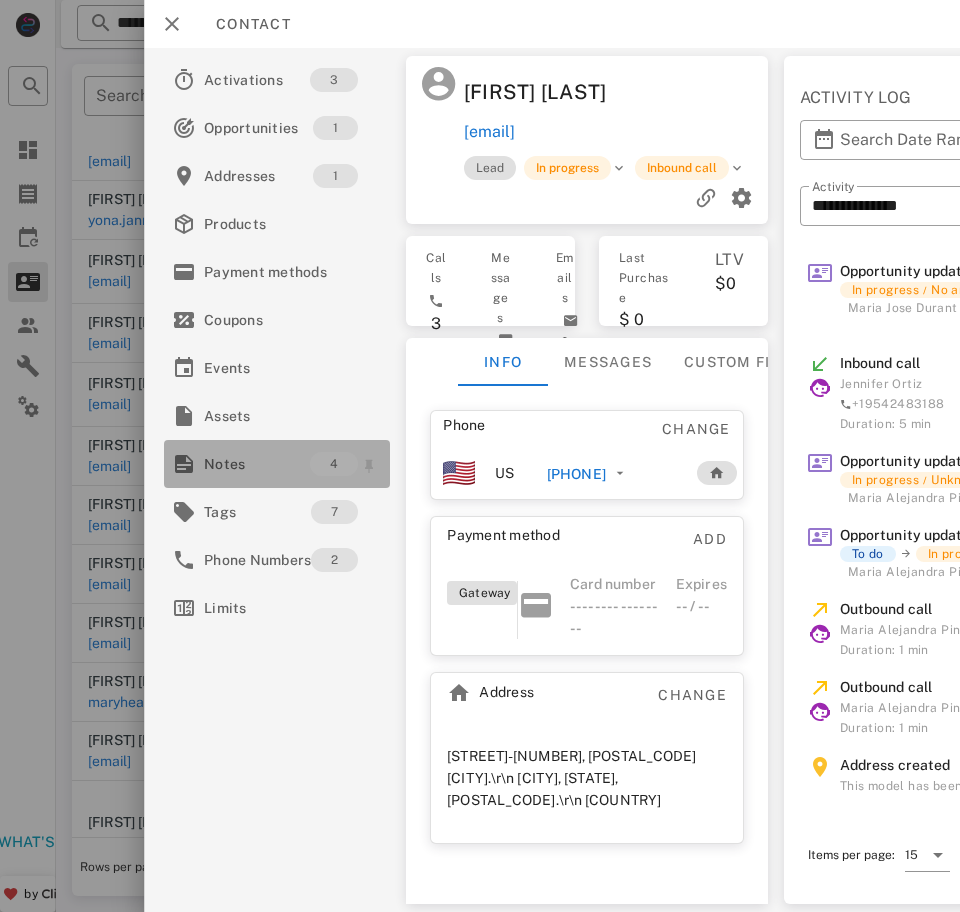 click on "Notes" at bounding box center (257, 464) 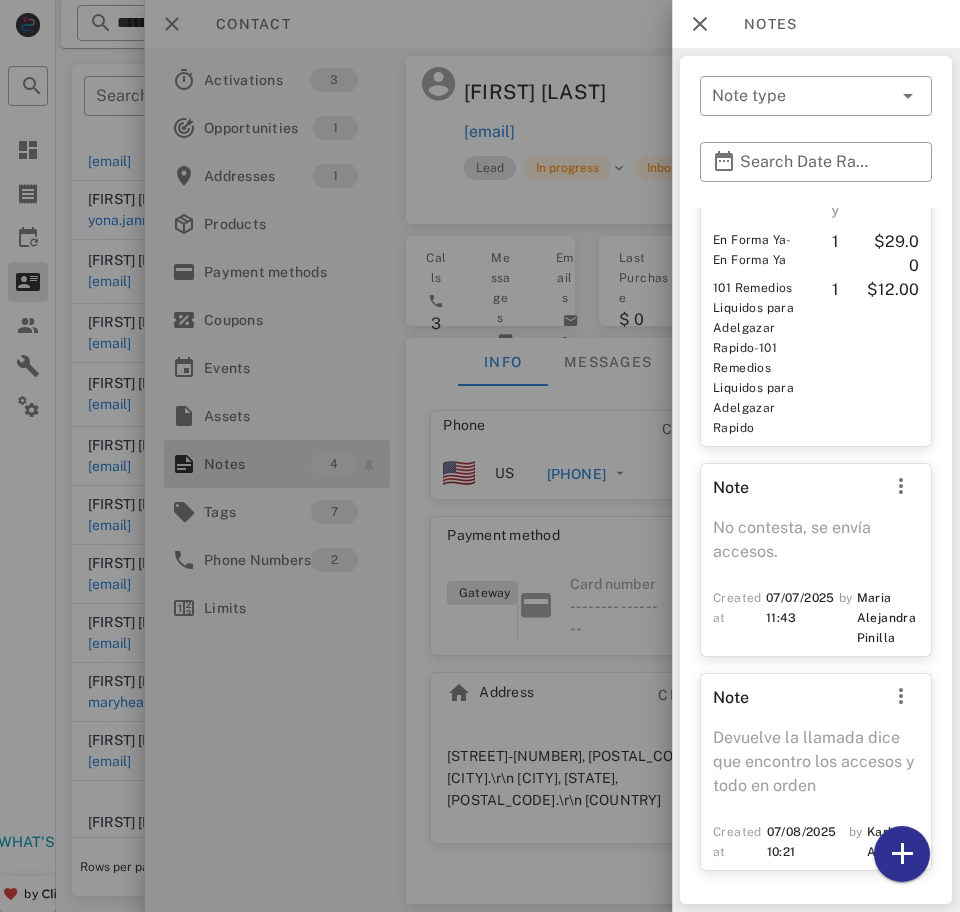 scroll, scrollTop: 647, scrollLeft: 0, axis: vertical 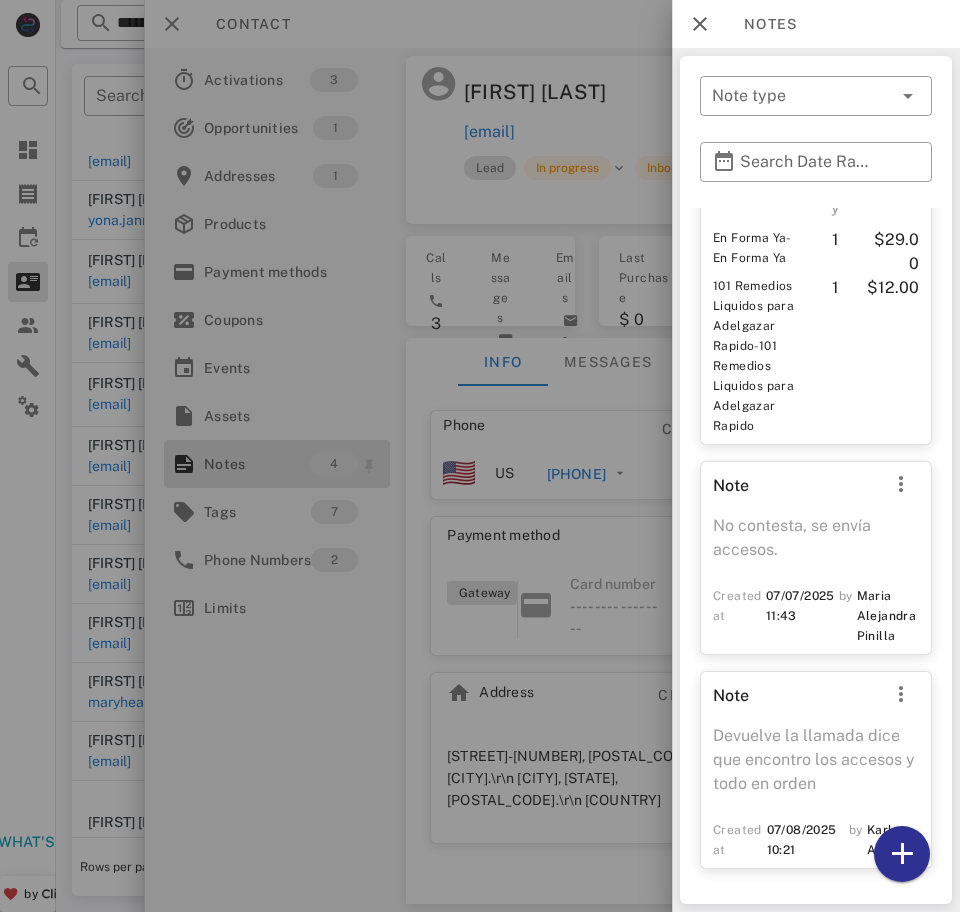click at bounding box center [700, 24] 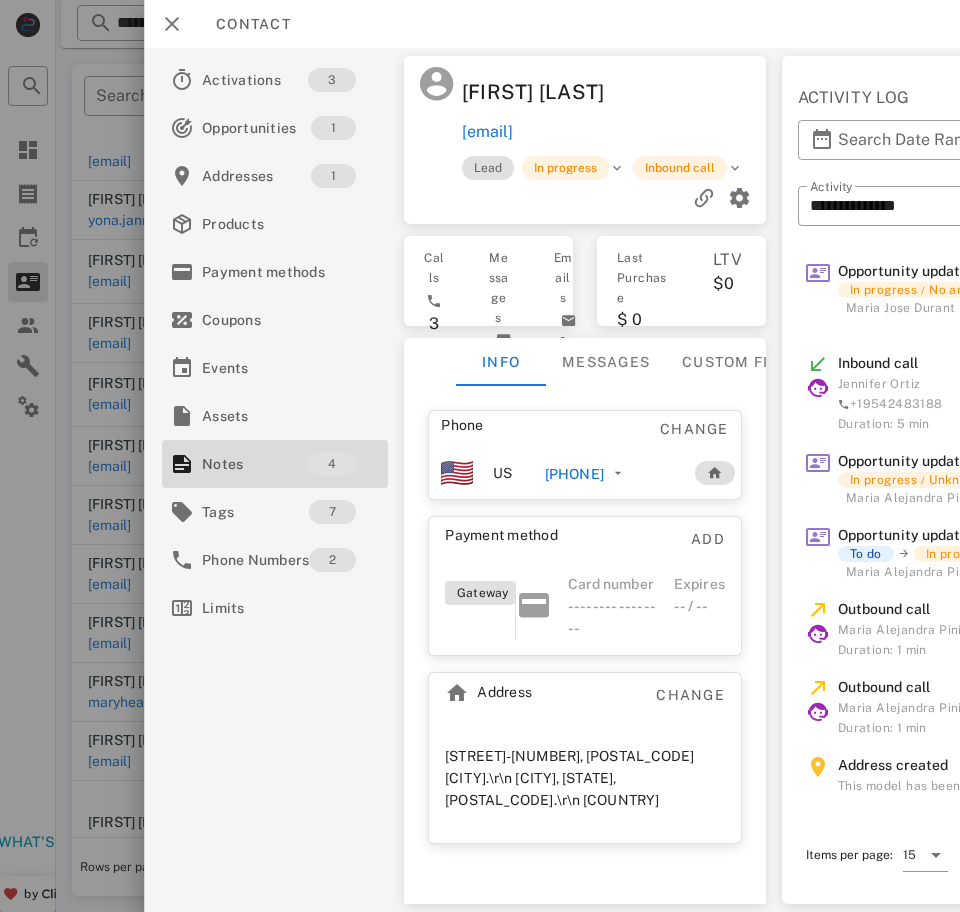 scroll, scrollTop: 0, scrollLeft: 0, axis: both 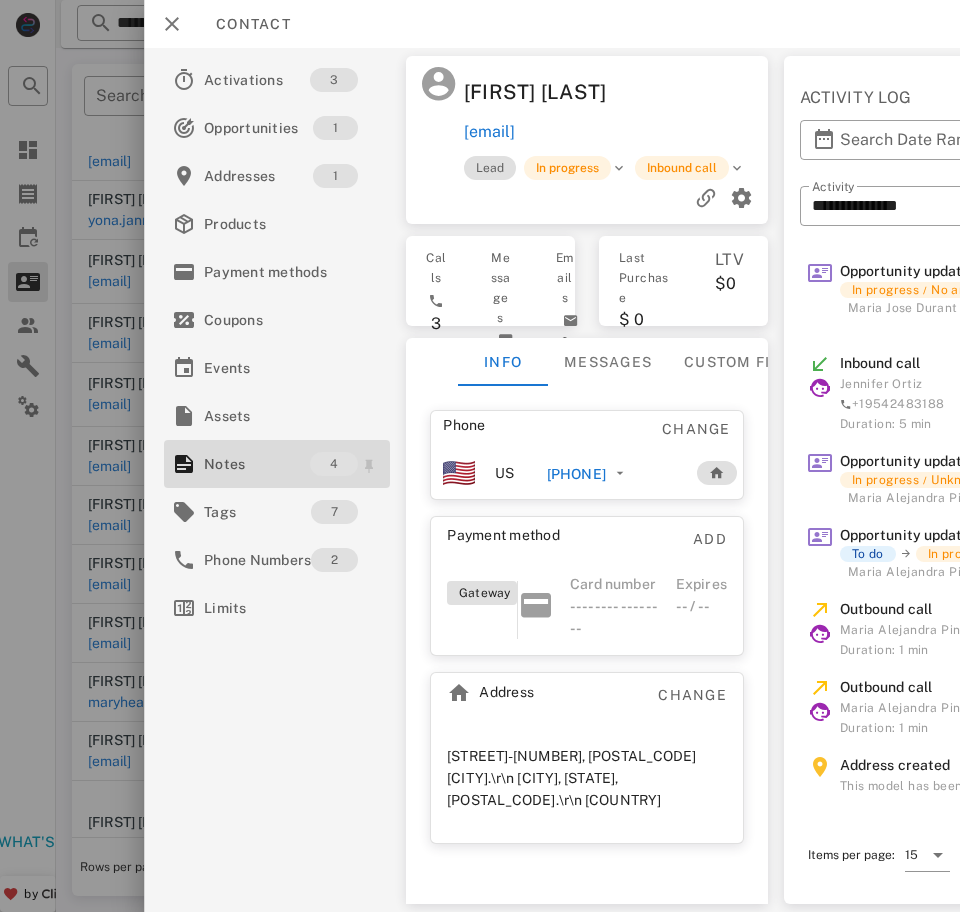 click on "Notes" at bounding box center [257, 464] 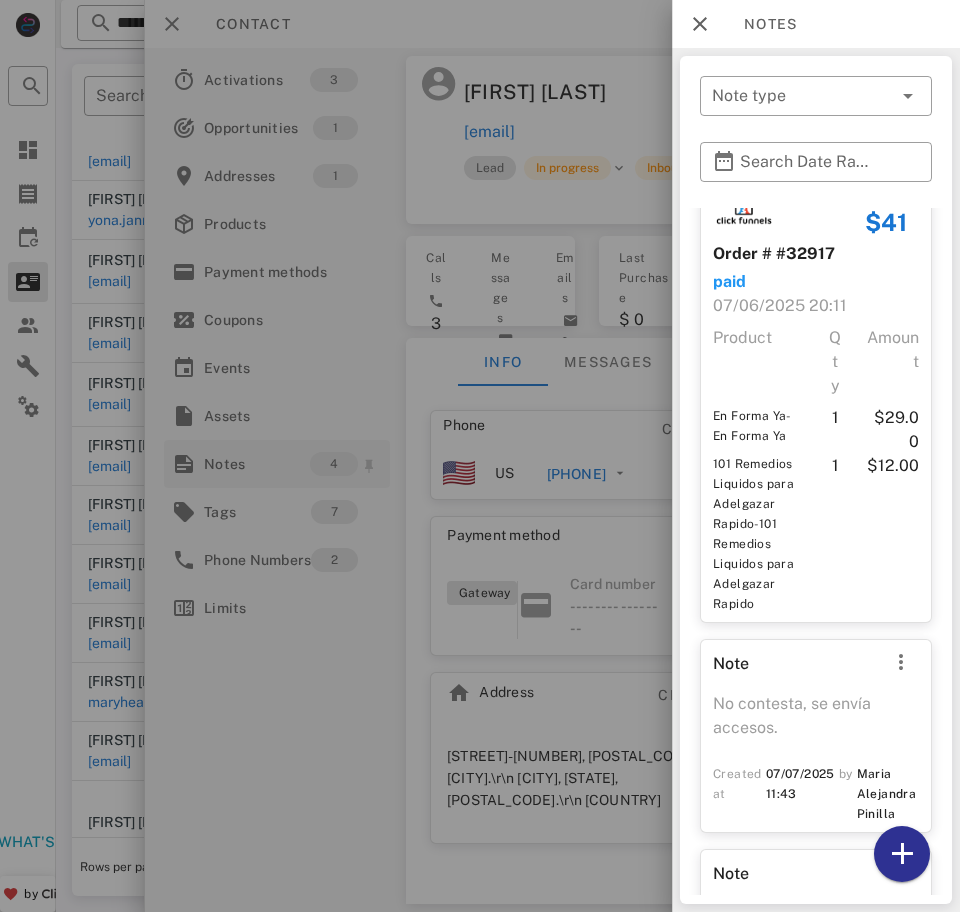 scroll, scrollTop: 647, scrollLeft: 0, axis: vertical 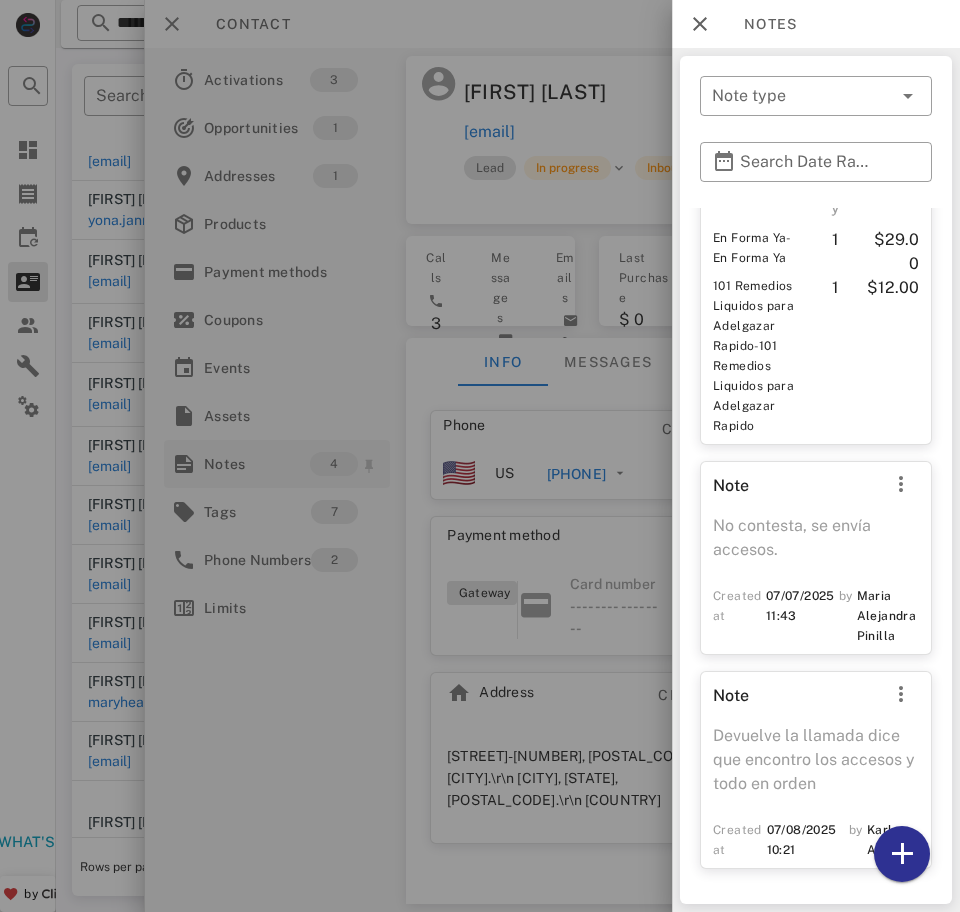 click at bounding box center [700, 24] 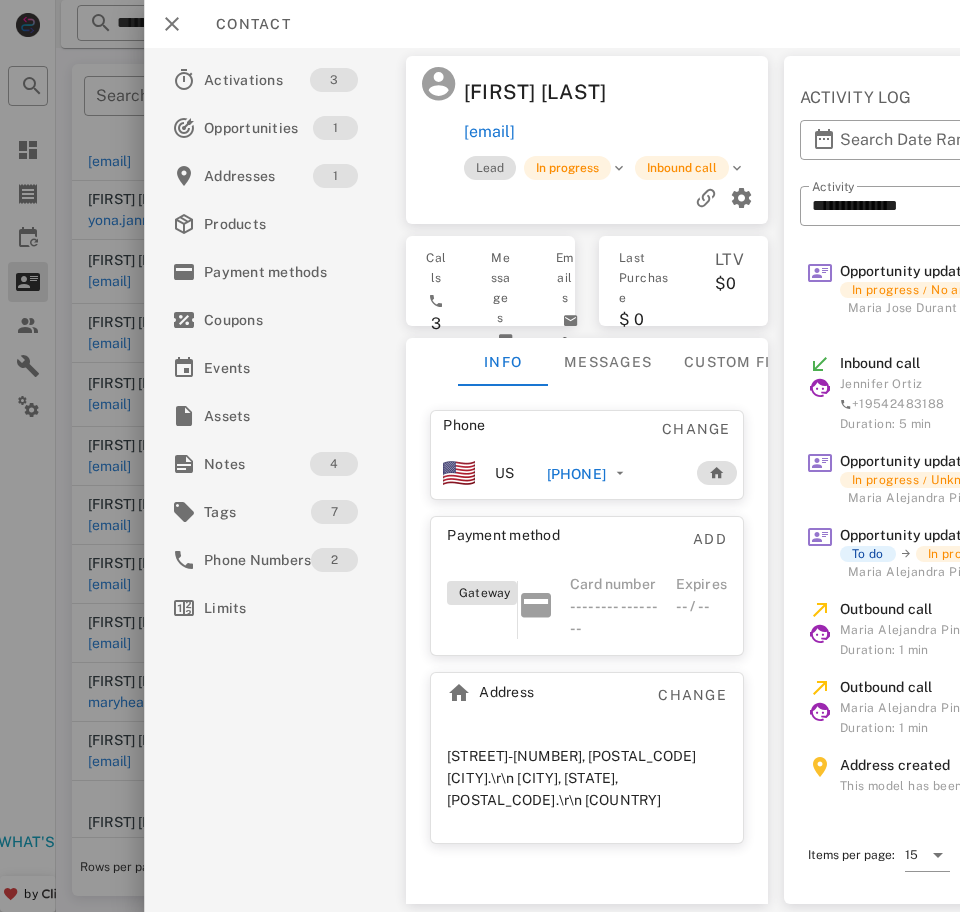 click on "+17876271195" at bounding box center [576, 474] 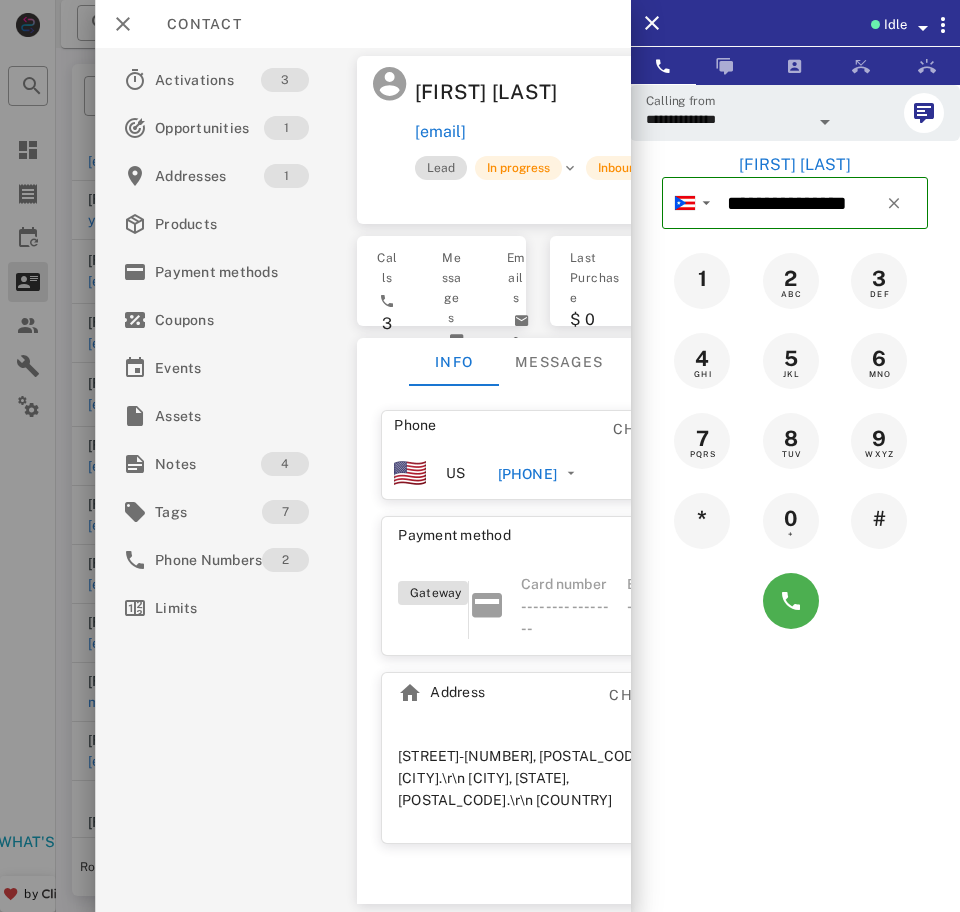click on "**********" at bounding box center [727, 119] 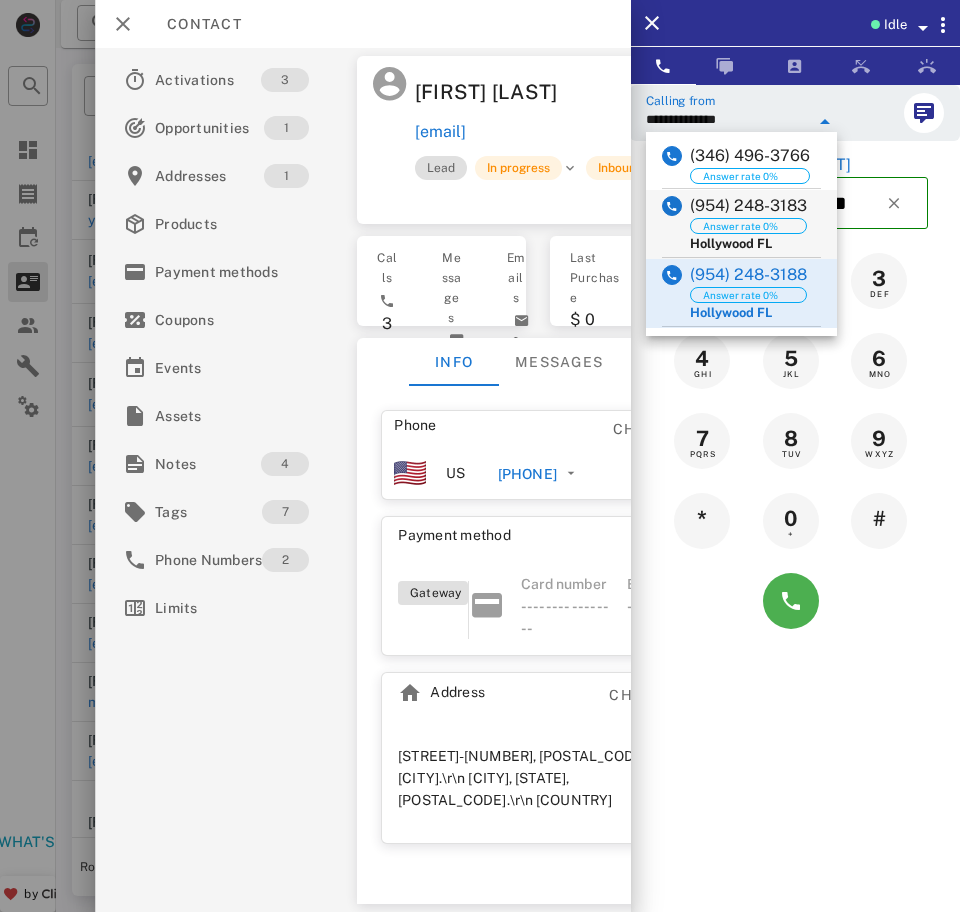 click on "(954) 248-3183   Answer rate 0%    Hollywood   FL" at bounding box center [741, 224] 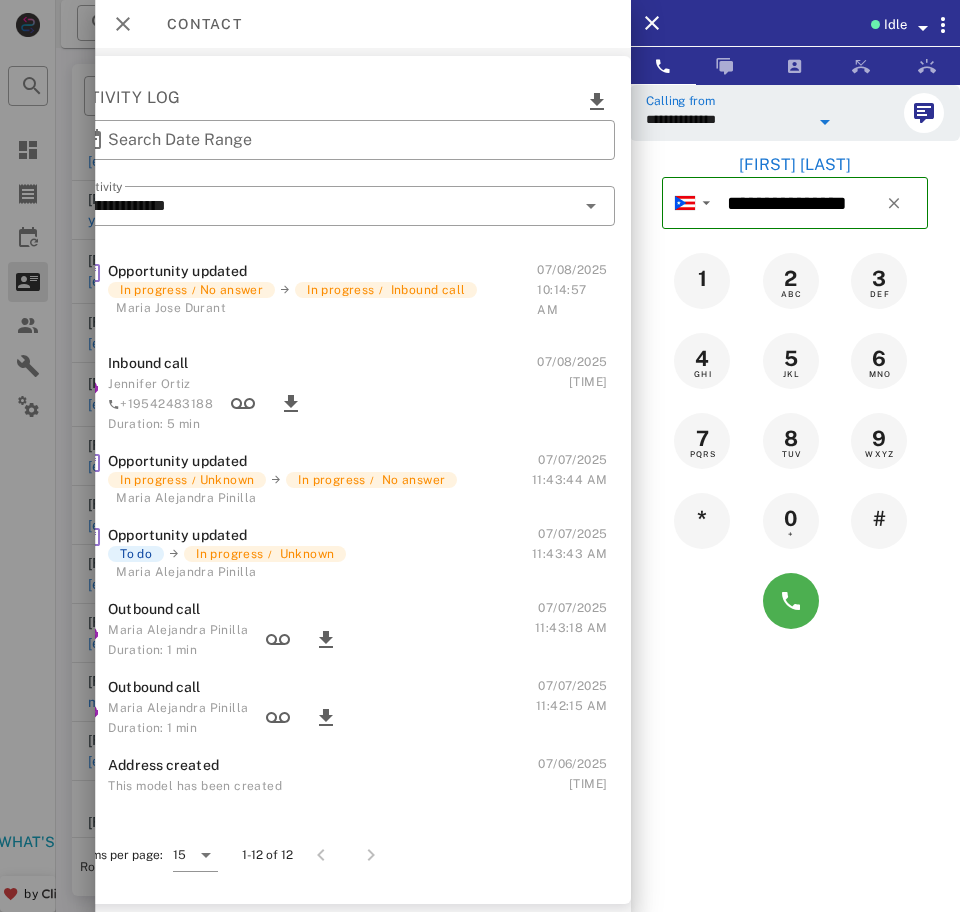 scroll, scrollTop: 0, scrollLeft: 2, axis: horizontal 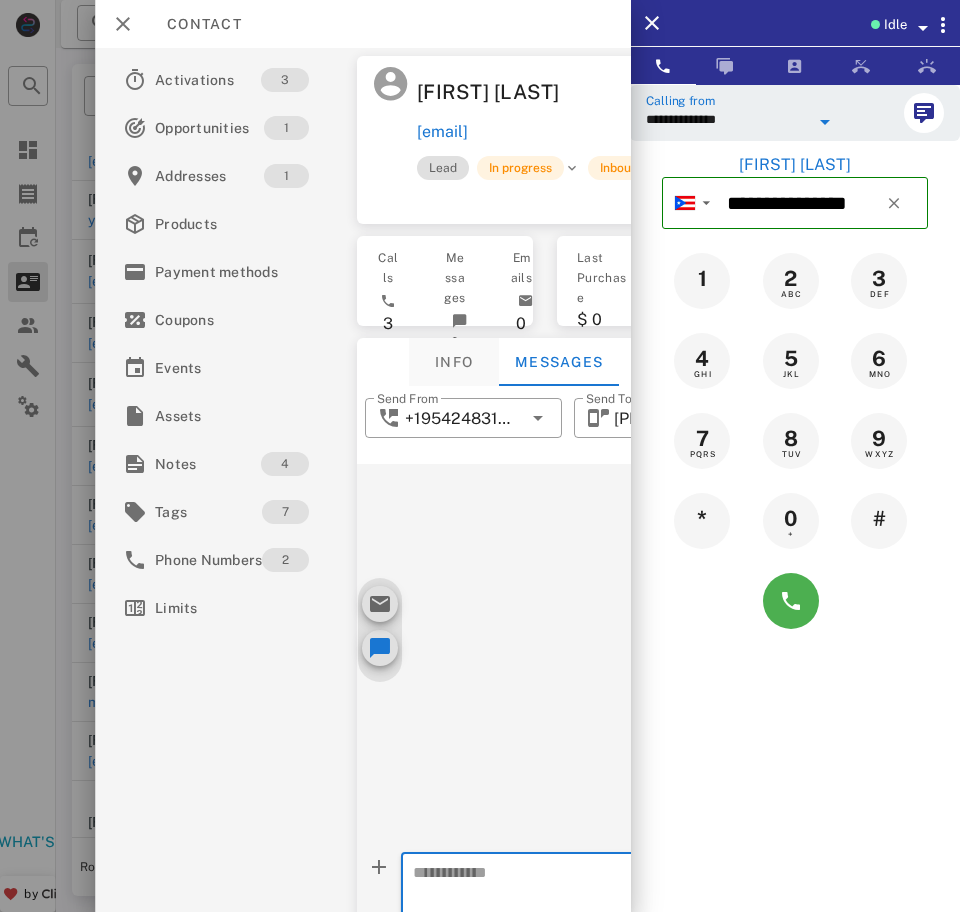 click on "Info" at bounding box center (454, 362) 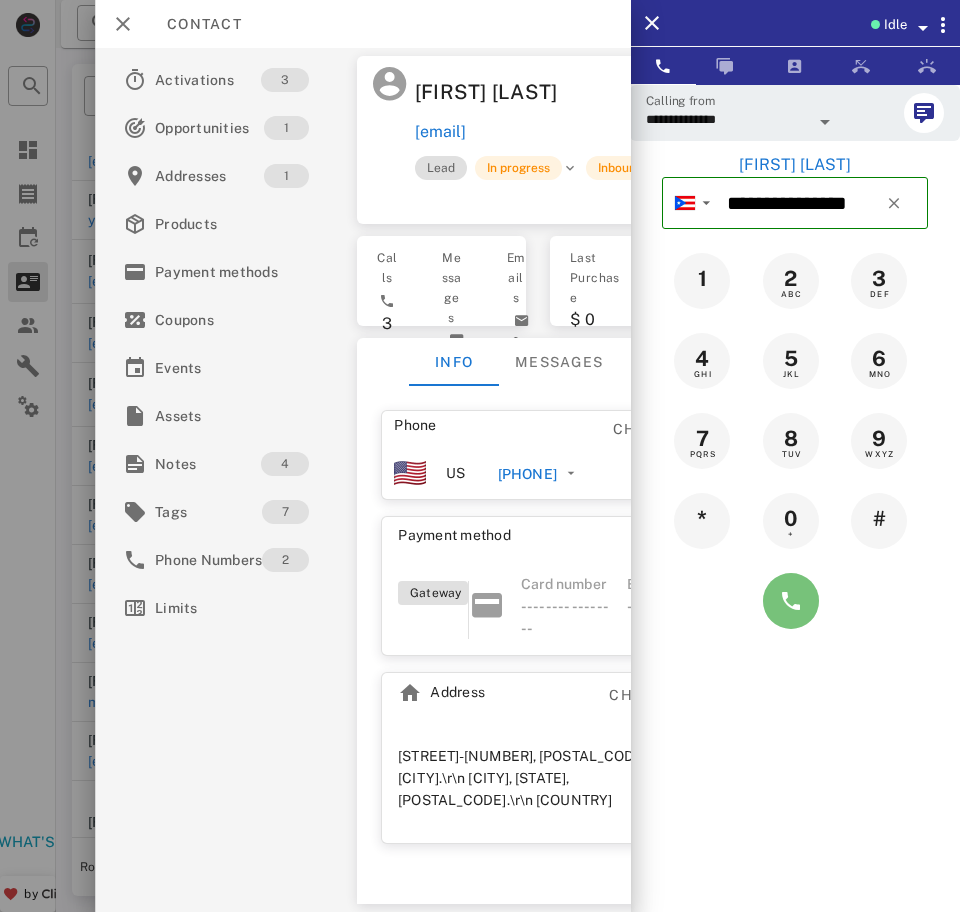 click at bounding box center [791, 601] 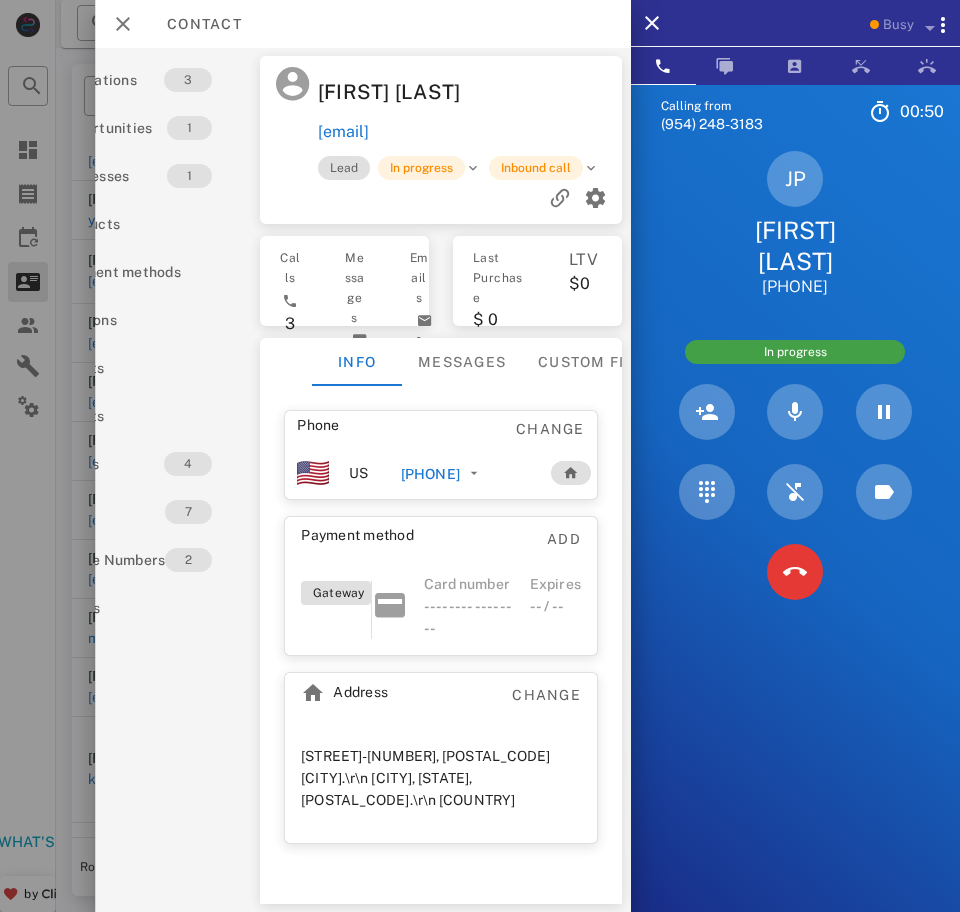 scroll, scrollTop: 0, scrollLeft: 163, axis: horizontal 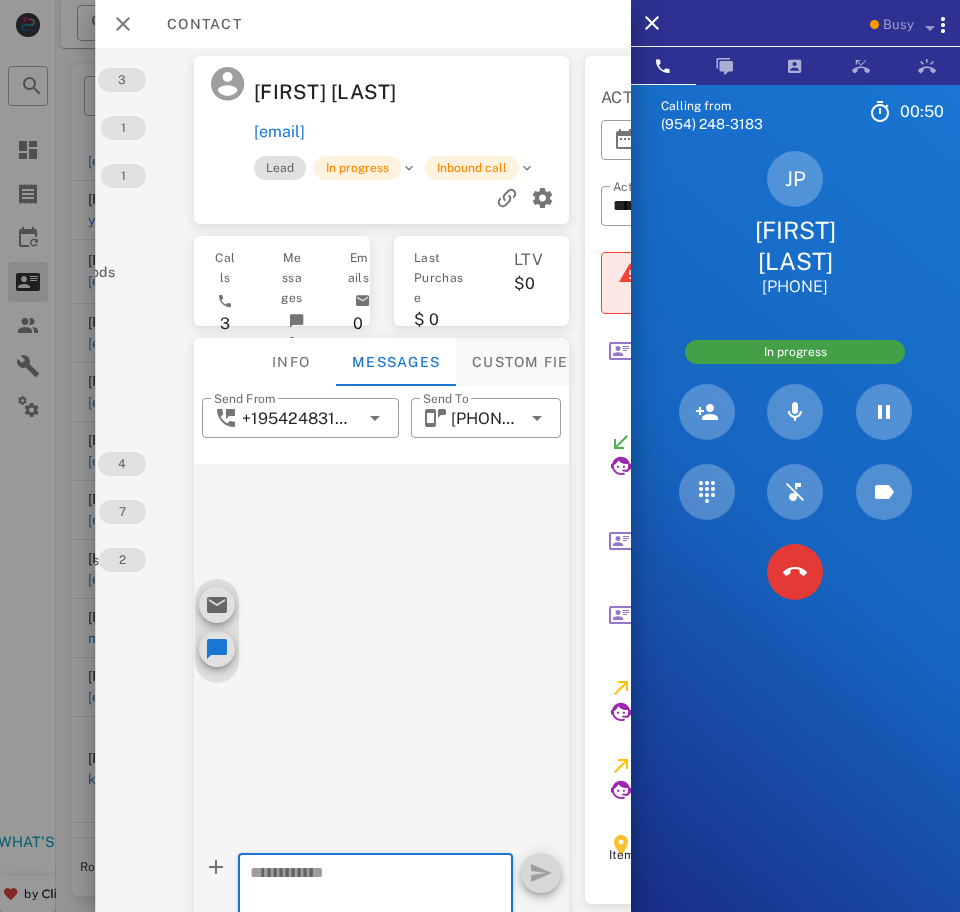 click on "Custom fields" at bounding box center (535, 362) 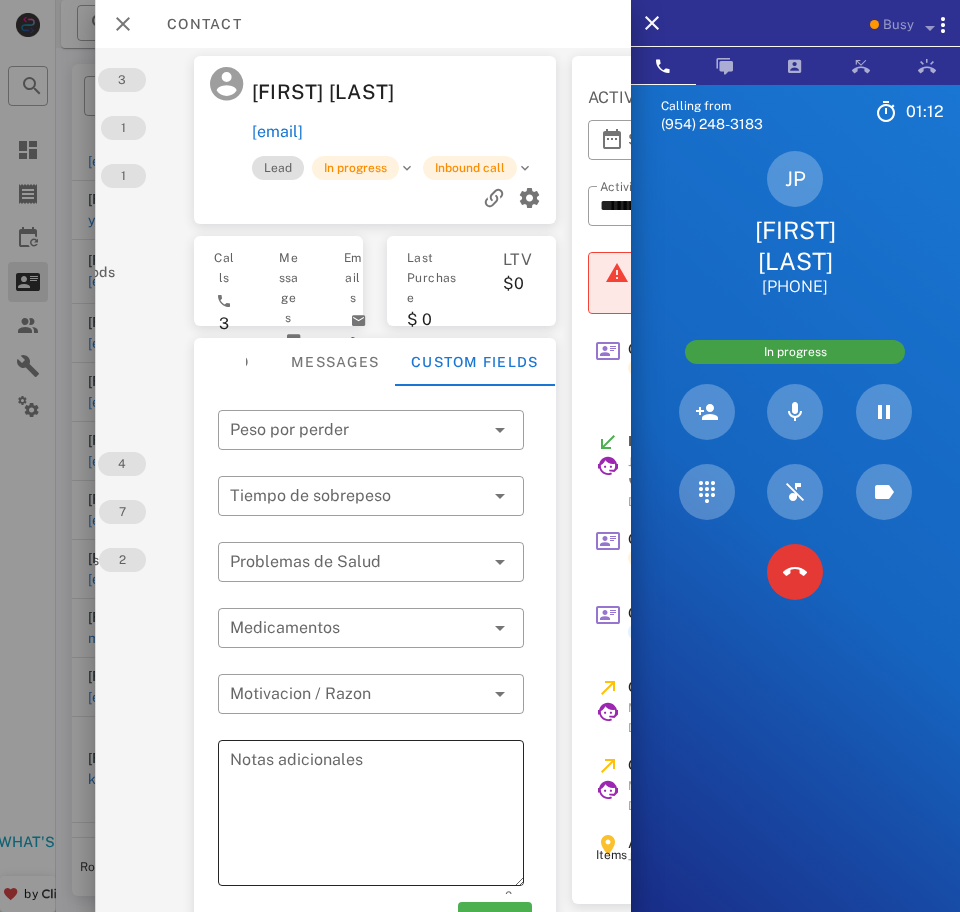 click on "Notas adicionales" at bounding box center (377, 816) 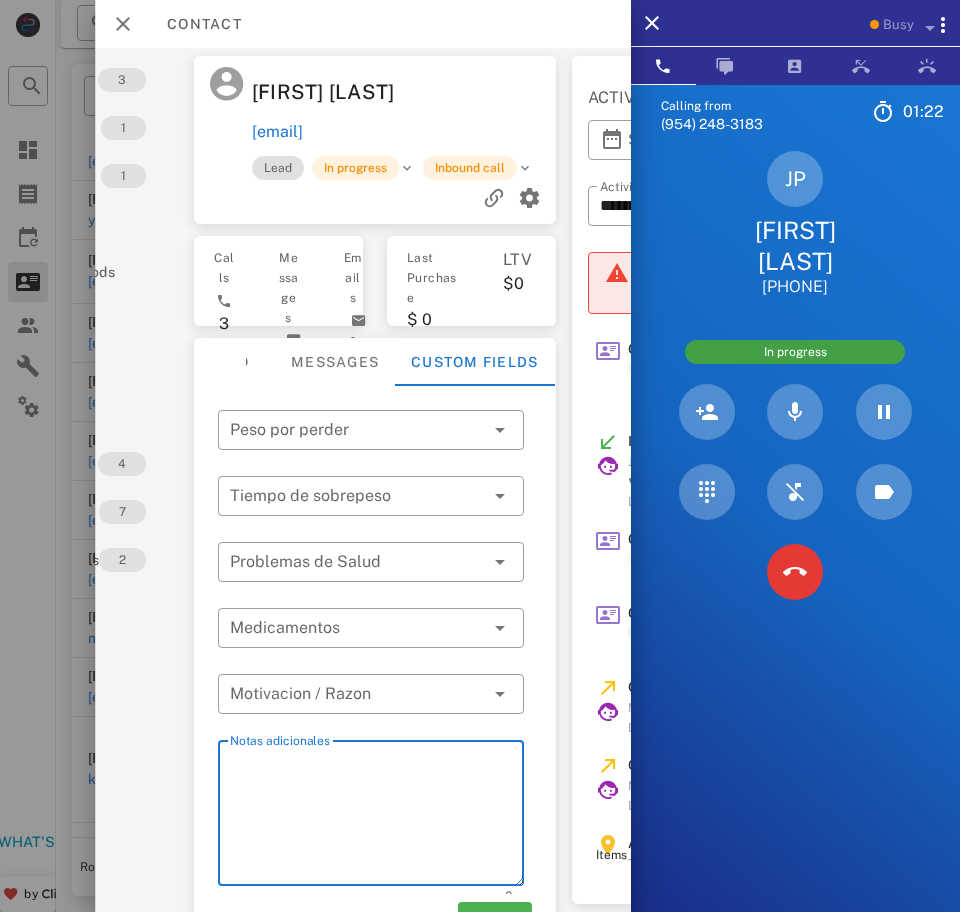 click on "Notas adicionales" at bounding box center (377, 816) 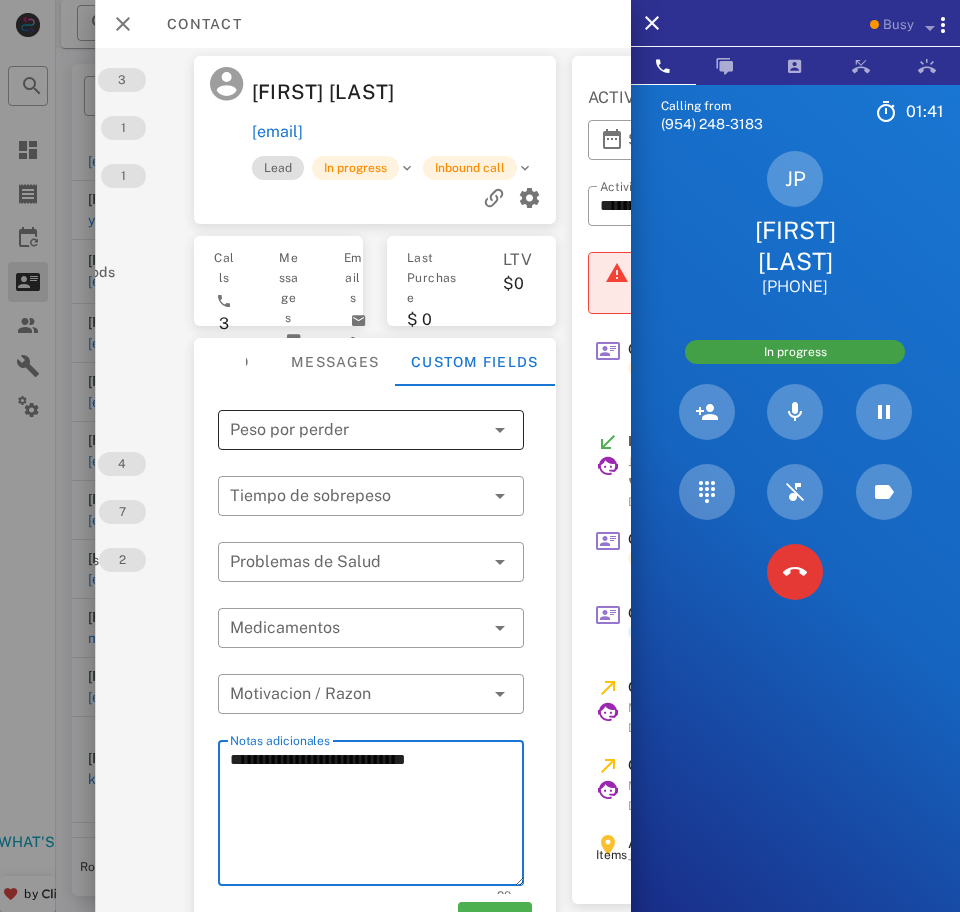 click at bounding box center [357, 430] 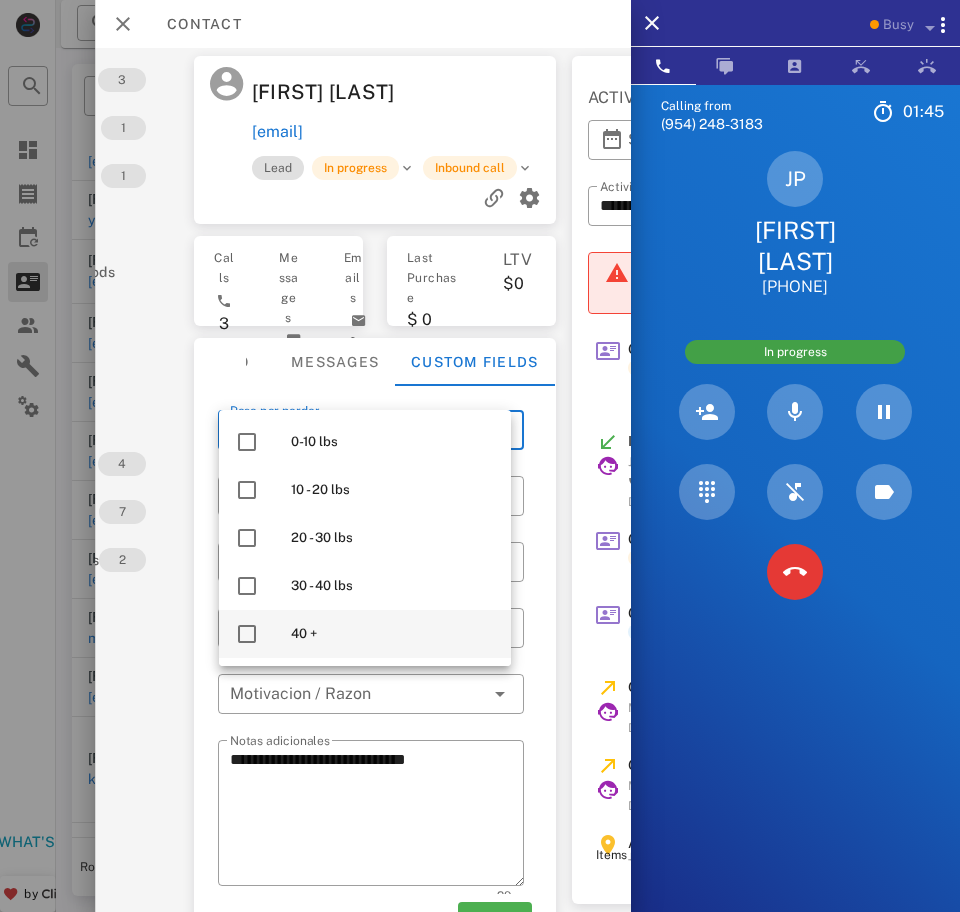 click on "40 +" at bounding box center [365, 634] 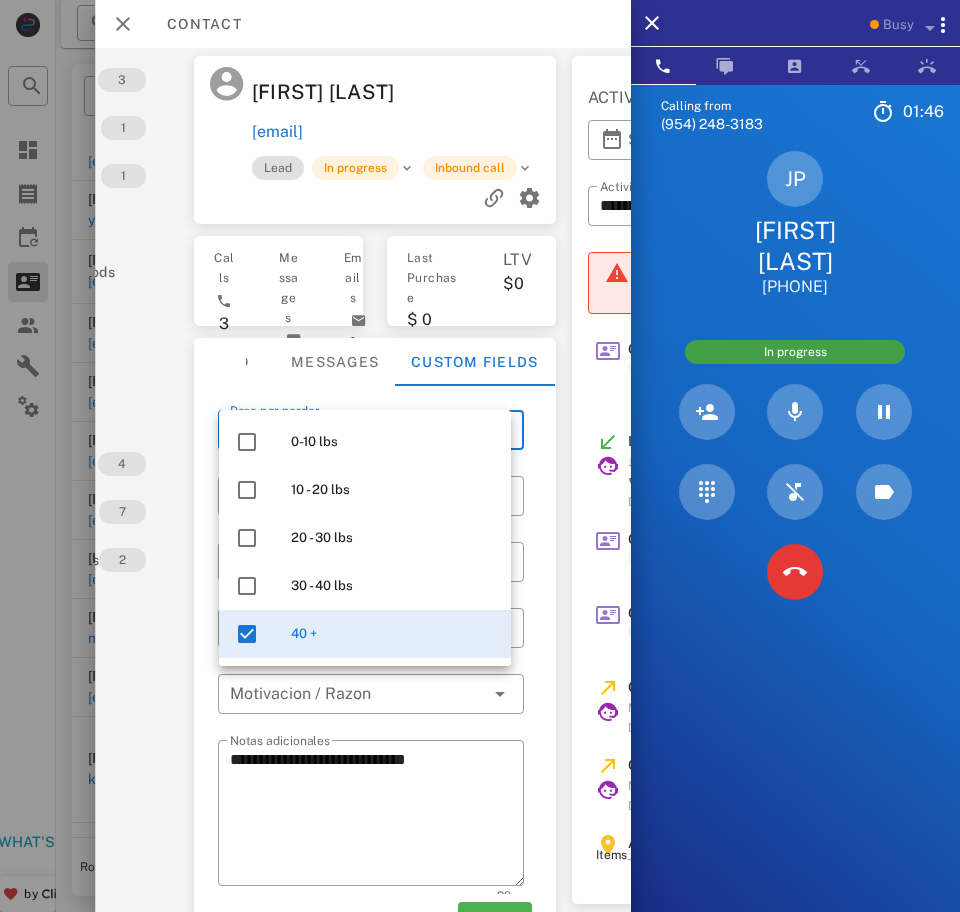 click on "Activations  3  Opportunities  1  Addresses  1  Products Payment methods Coupons Events Assets Notes  4  Tags  7  Phone Numbers  2  Limits" at bounding box center [65, 480] 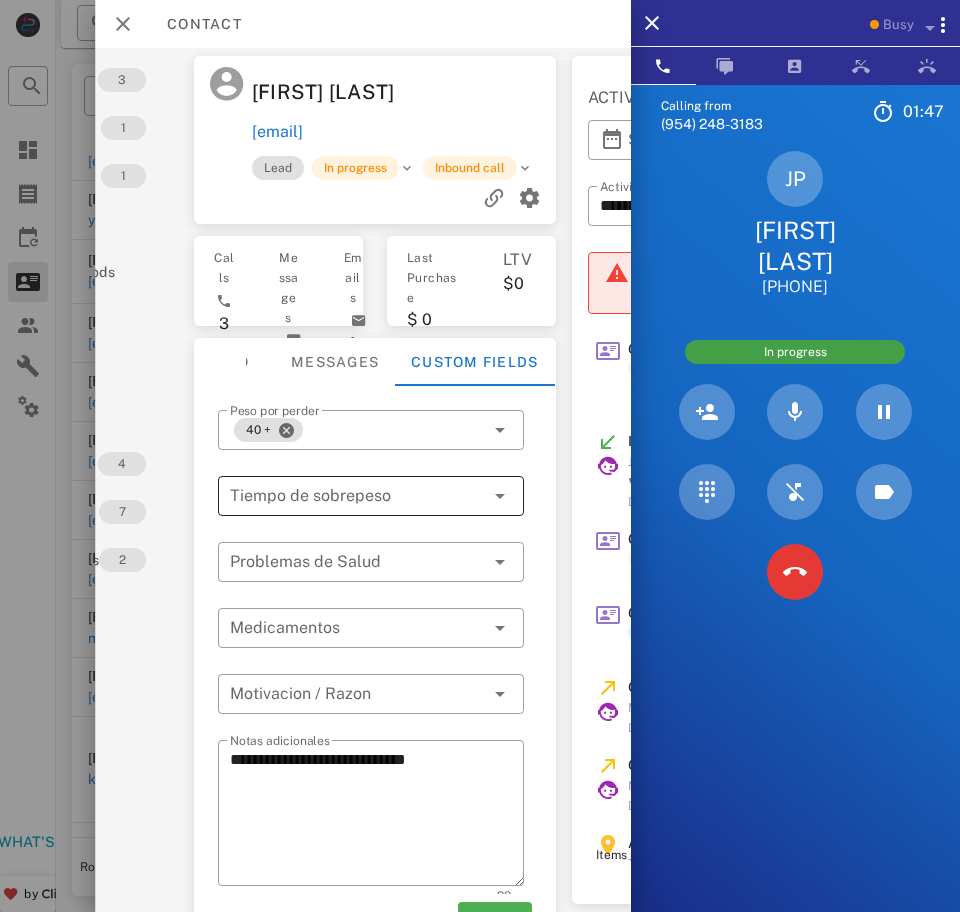 click at bounding box center [343, 496] 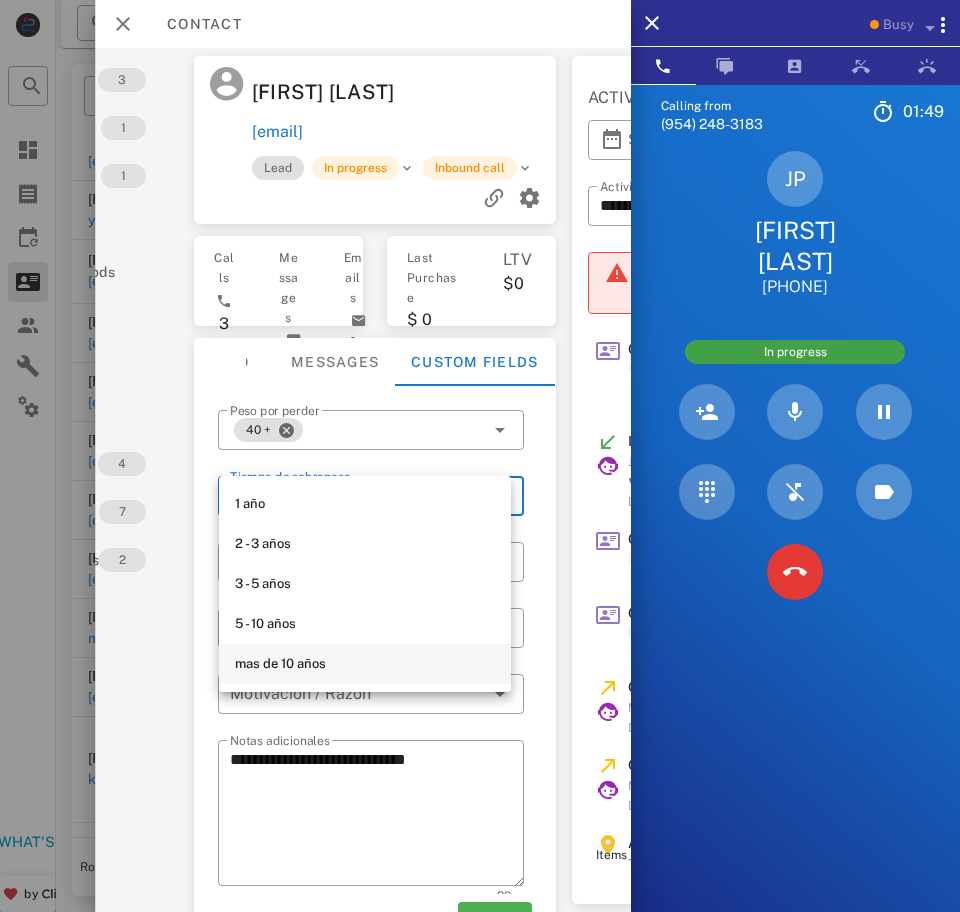 click on "mas de 10 años" at bounding box center [365, 664] 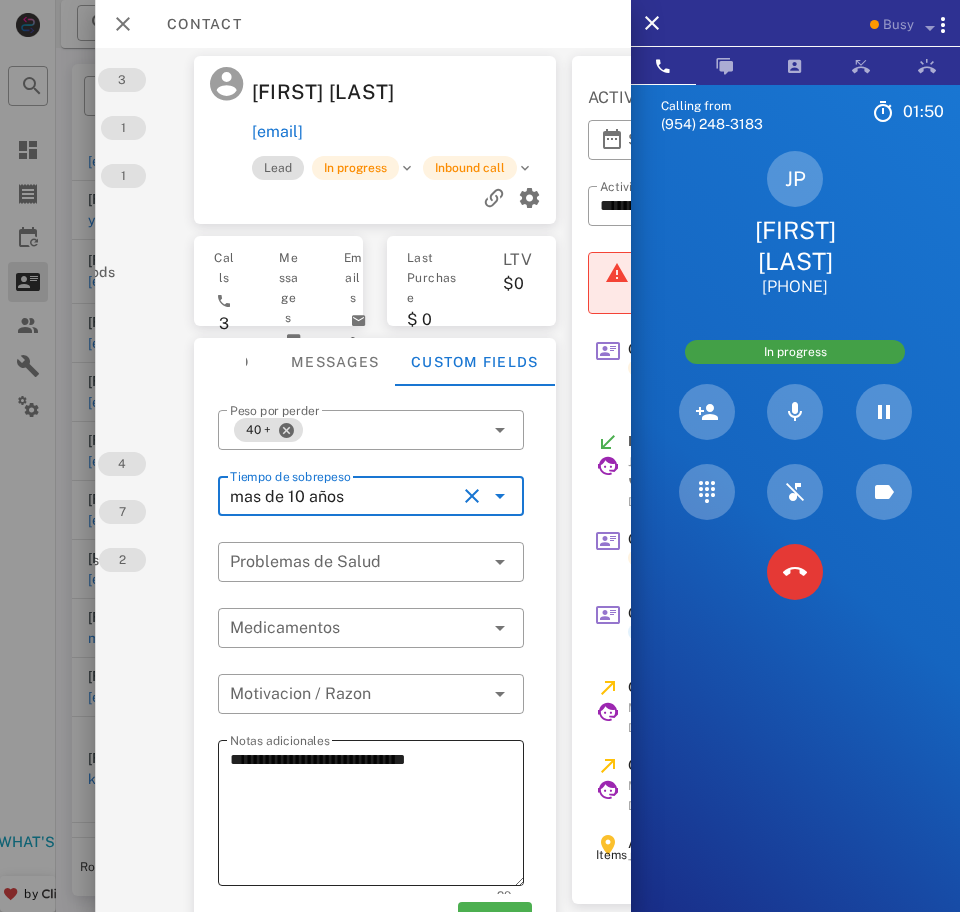 click on "**********" at bounding box center (377, 816) 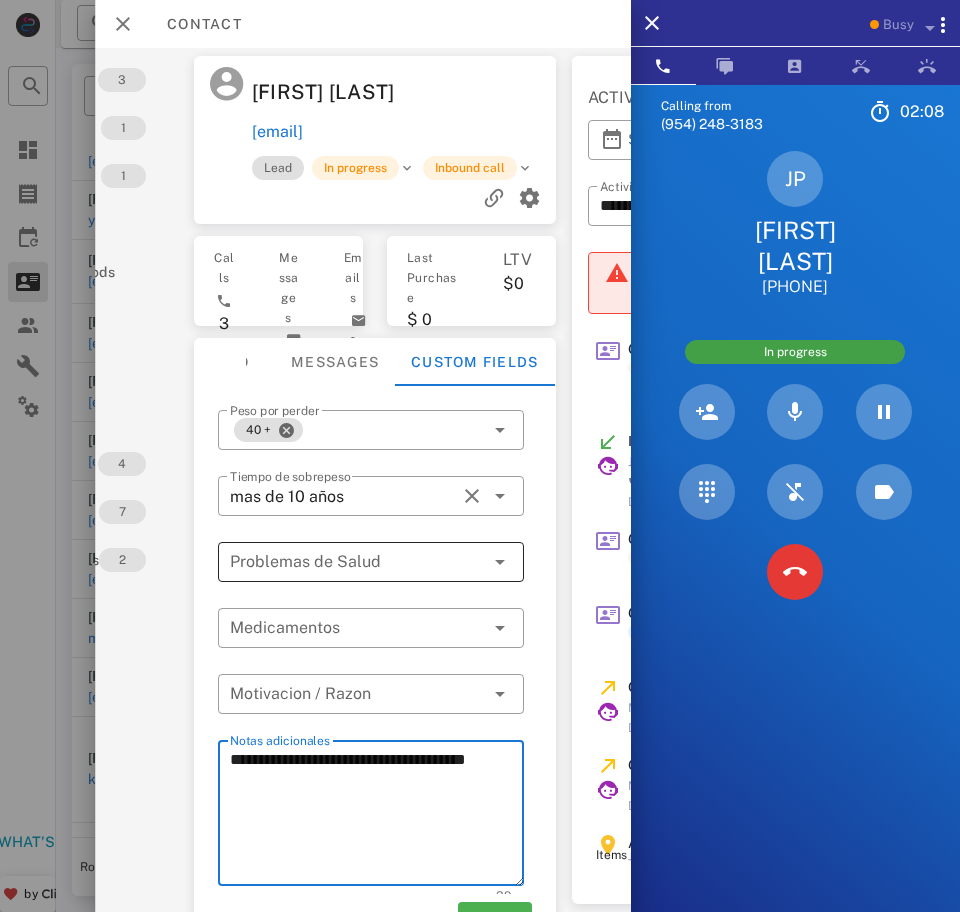 click at bounding box center [357, 562] 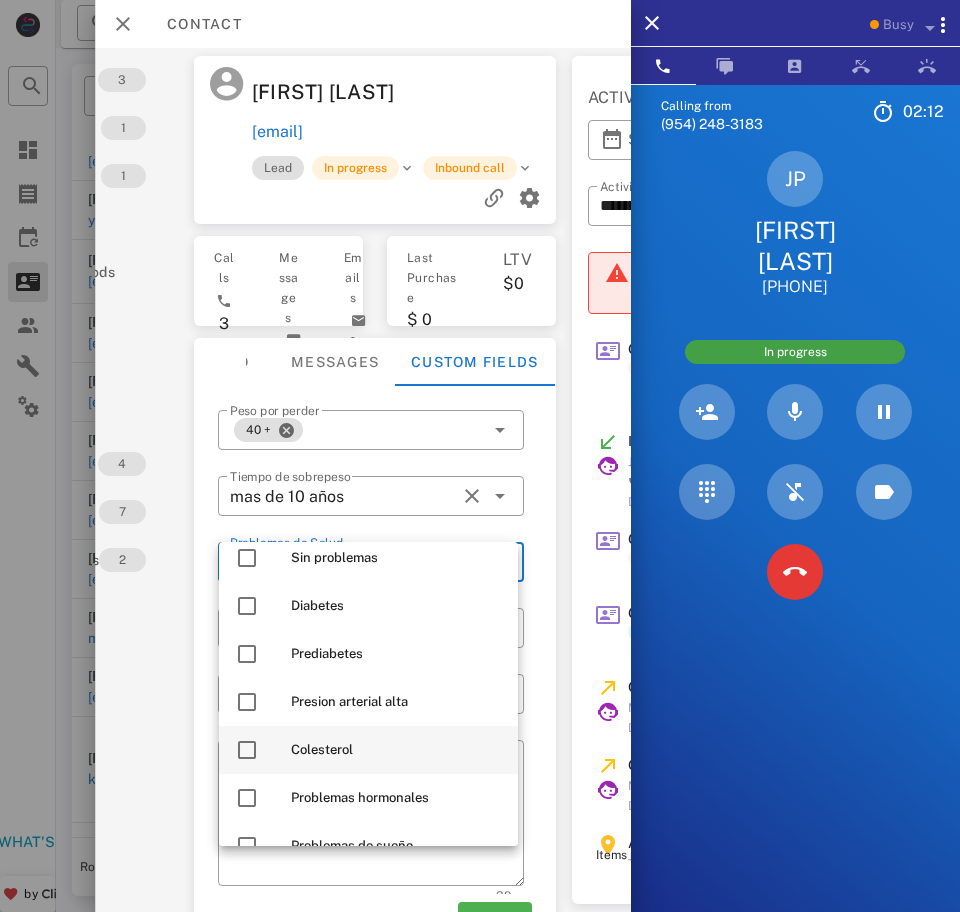 scroll, scrollTop: 288, scrollLeft: 0, axis: vertical 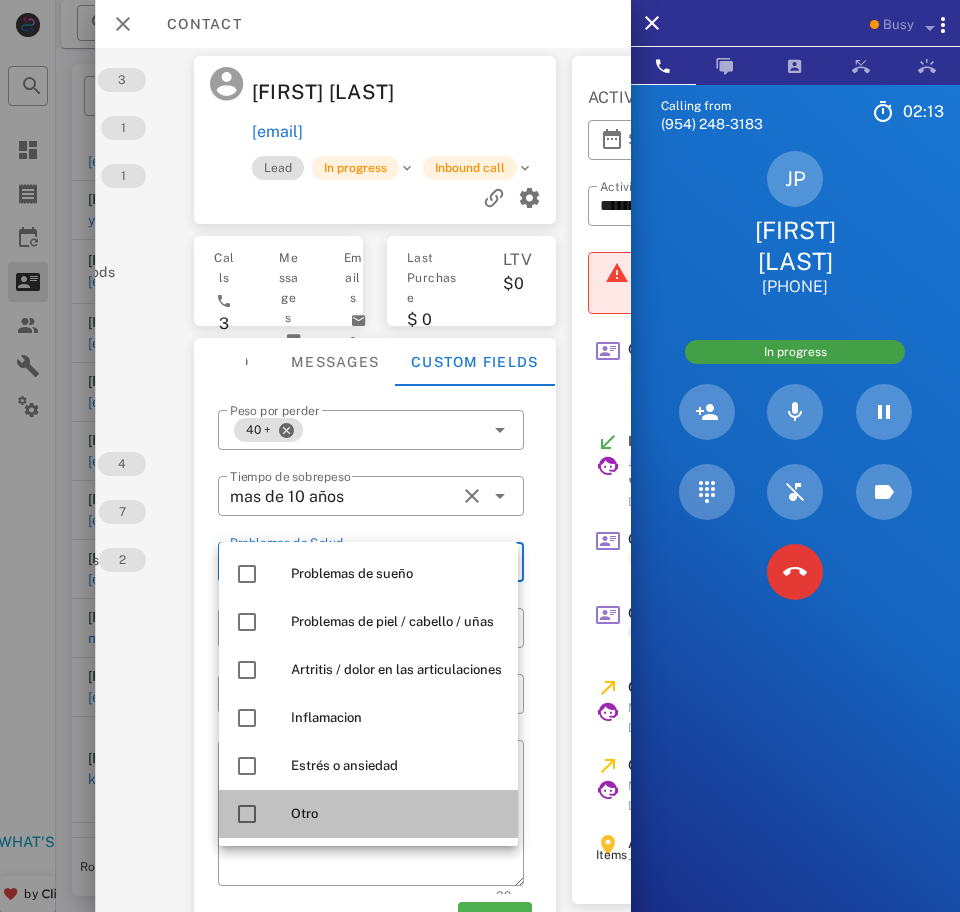 click on "Otro" at bounding box center (368, 814) 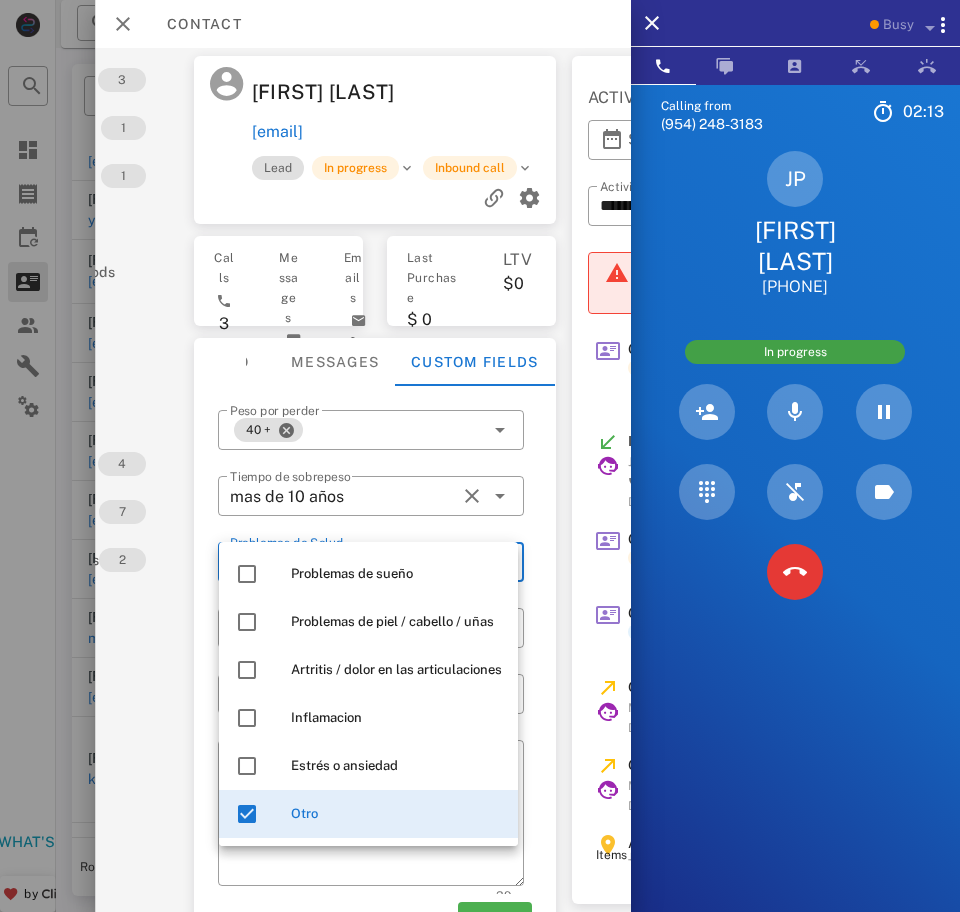 click on "**********" at bounding box center [200, 480] 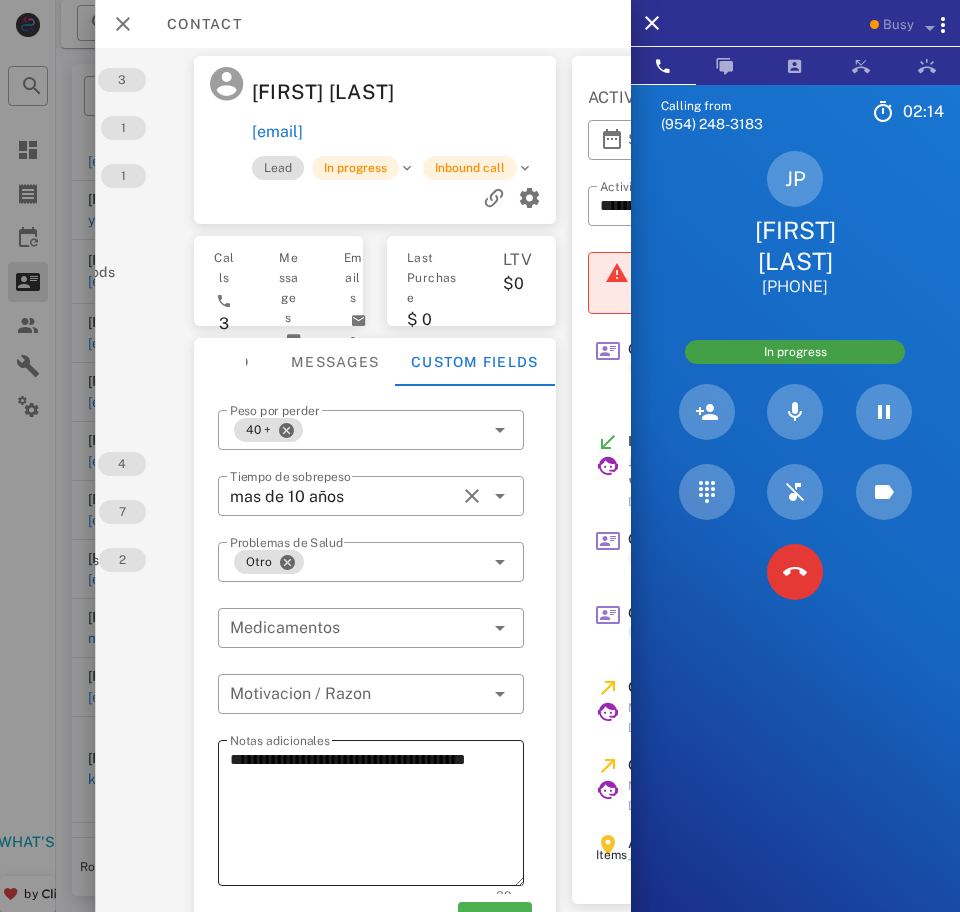 click on "**********" at bounding box center [377, 816] 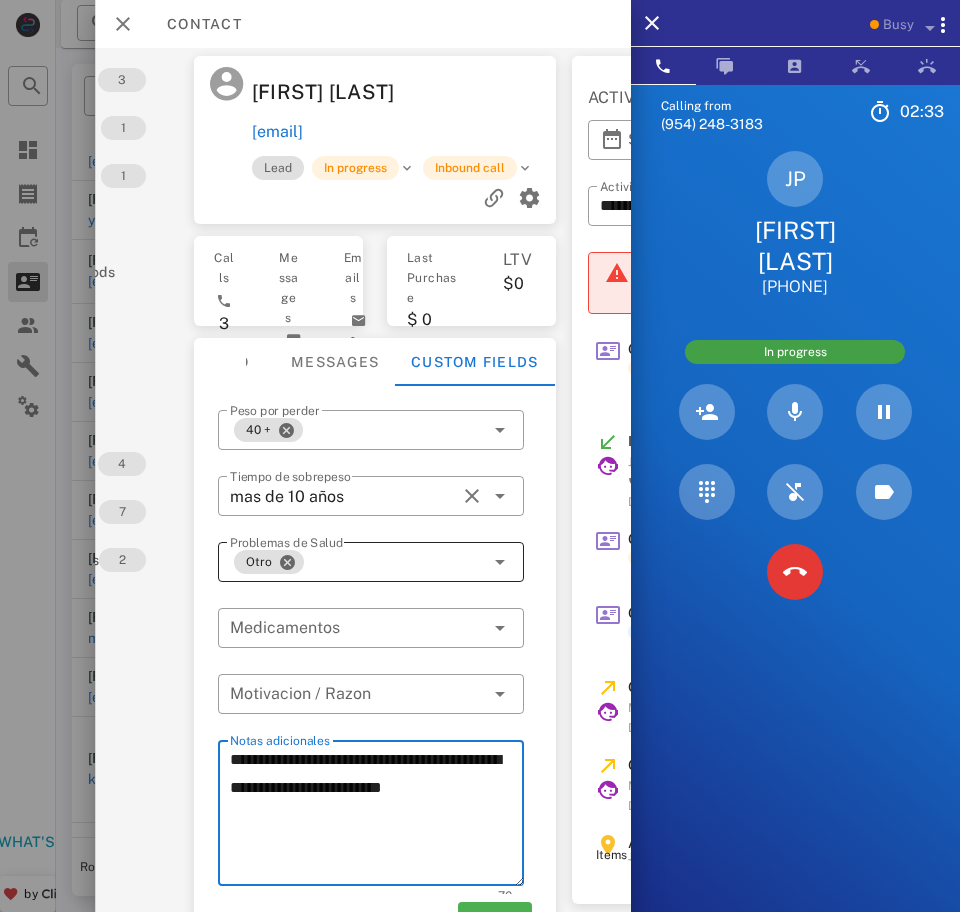 click at bounding box center (499, 562) 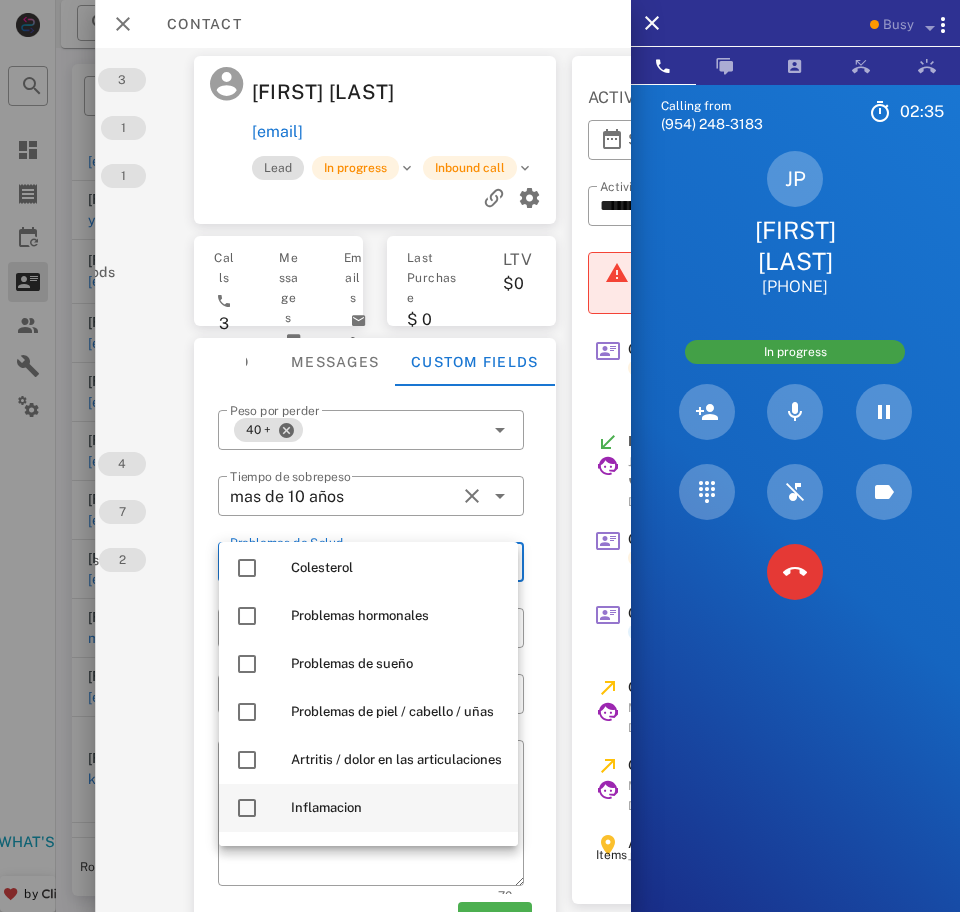 scroll, scrollTop: 196, scrollLeft: 0, axis: vertical 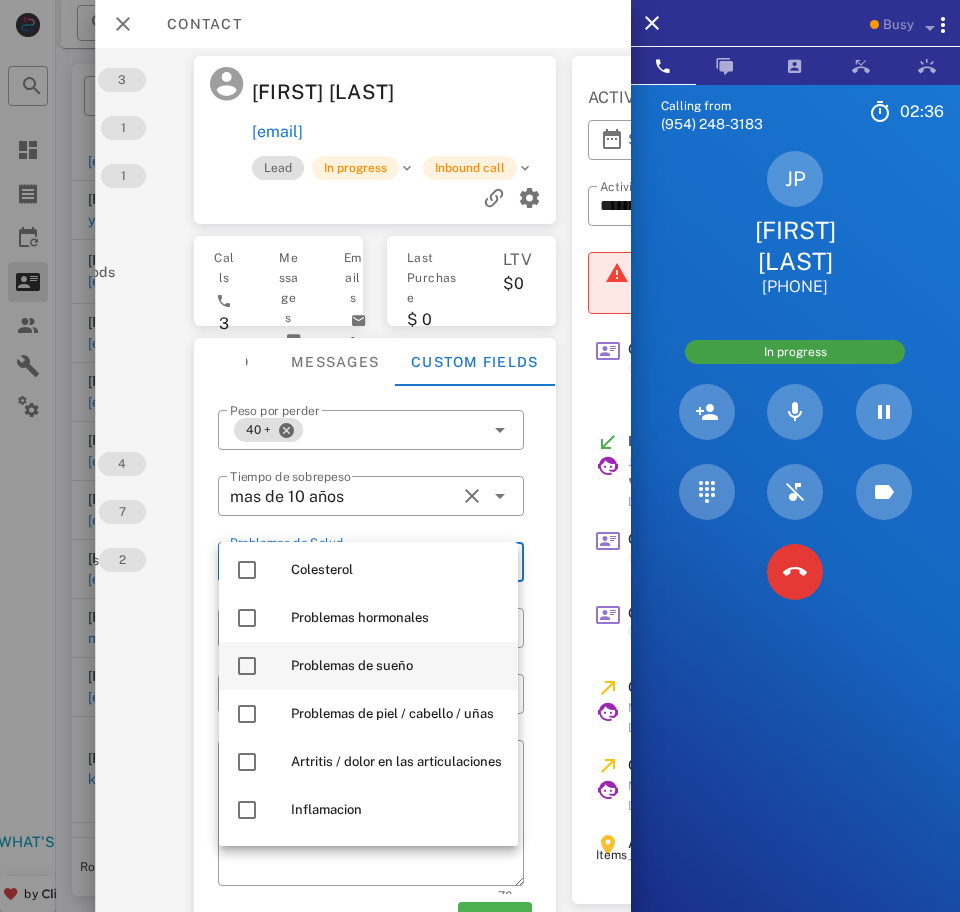 click on "Problemas de sueño" at bounding box center [396, 666] 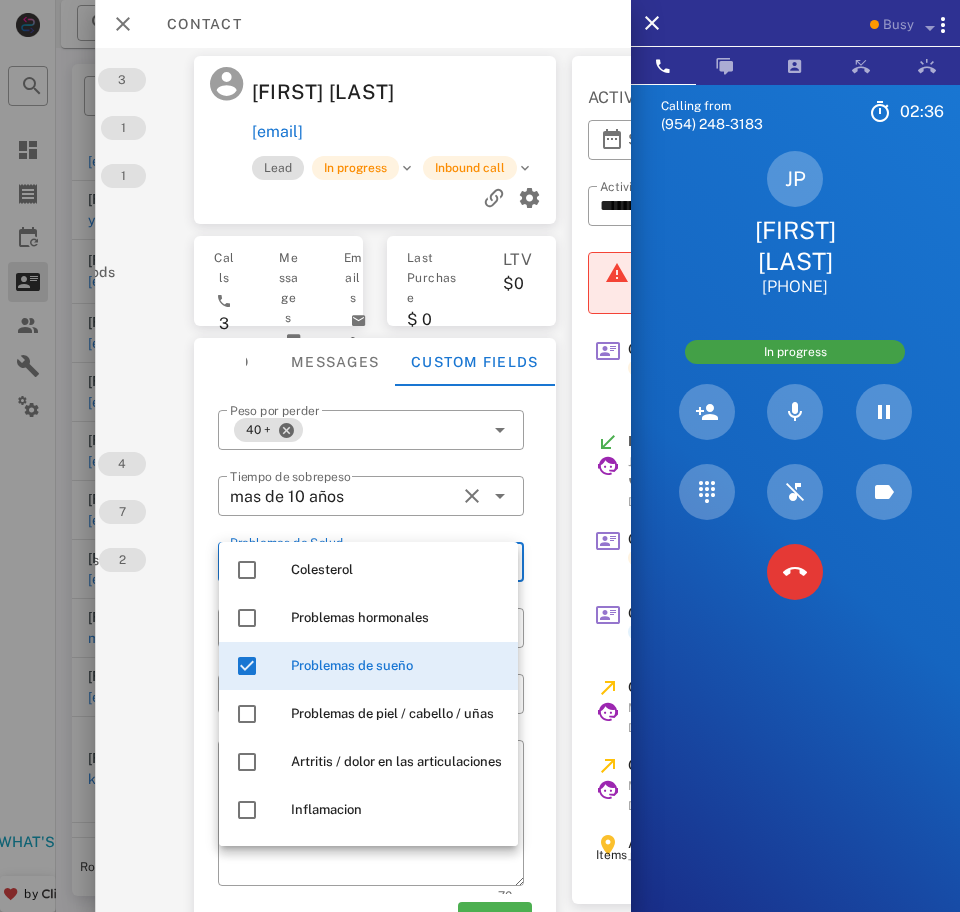 click on "Activations  3  Opportunities  1  Addresses  1  Products Payment methods Coupons Events Assets Notes  4  Tags  7  Phone Numbers  2  Limits" at bounding box center [65, 480] 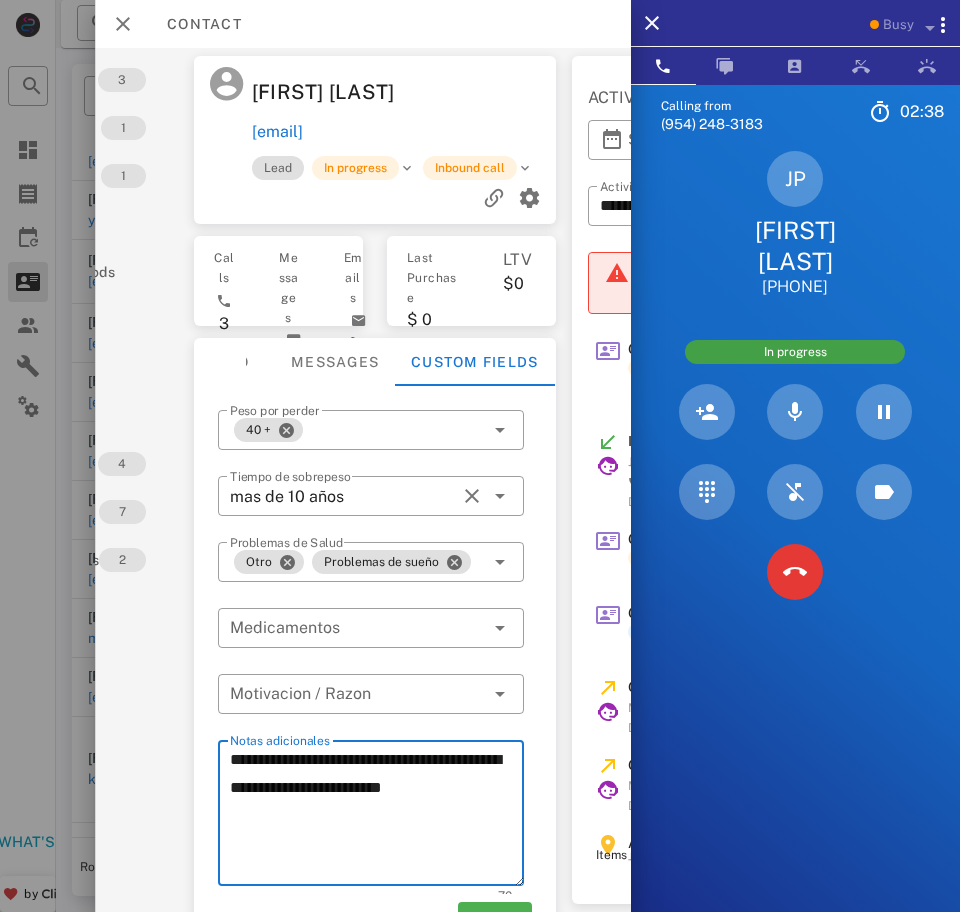 click on "**********" at bounding box center [377, 816] 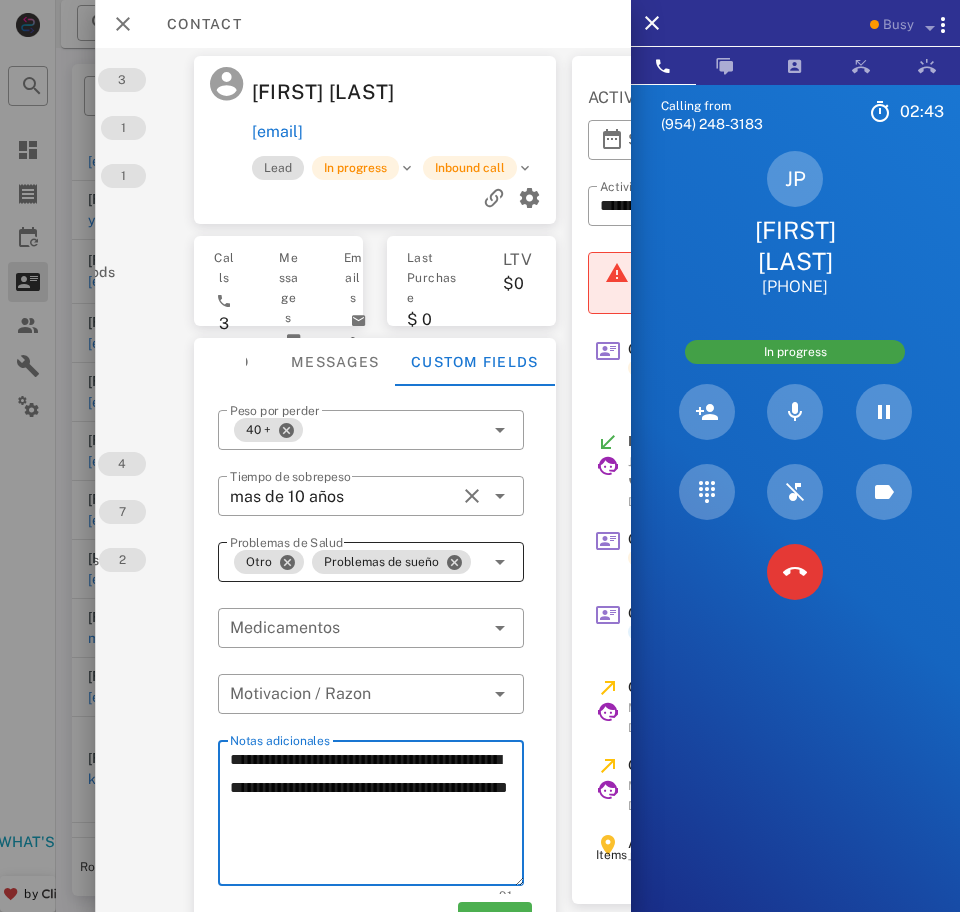 click at bounding box center (499, 562) 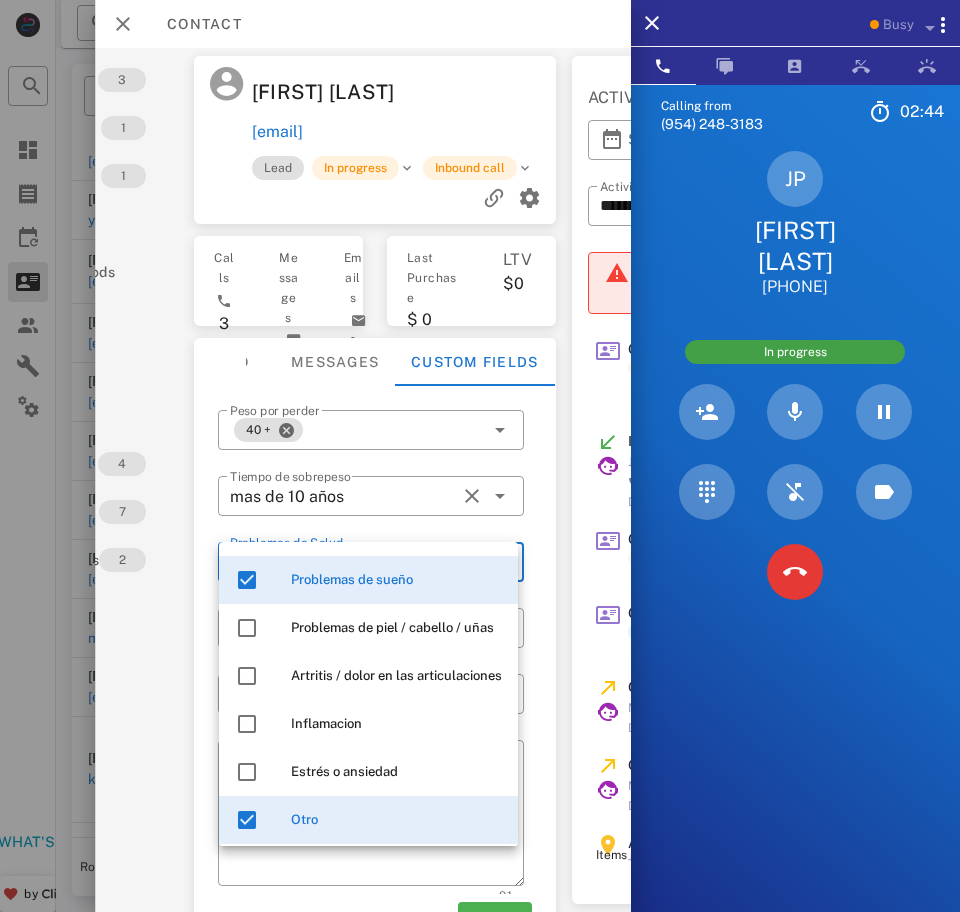 scroll, scrollTop: 288, scrollLeft: 0, axis: vertical 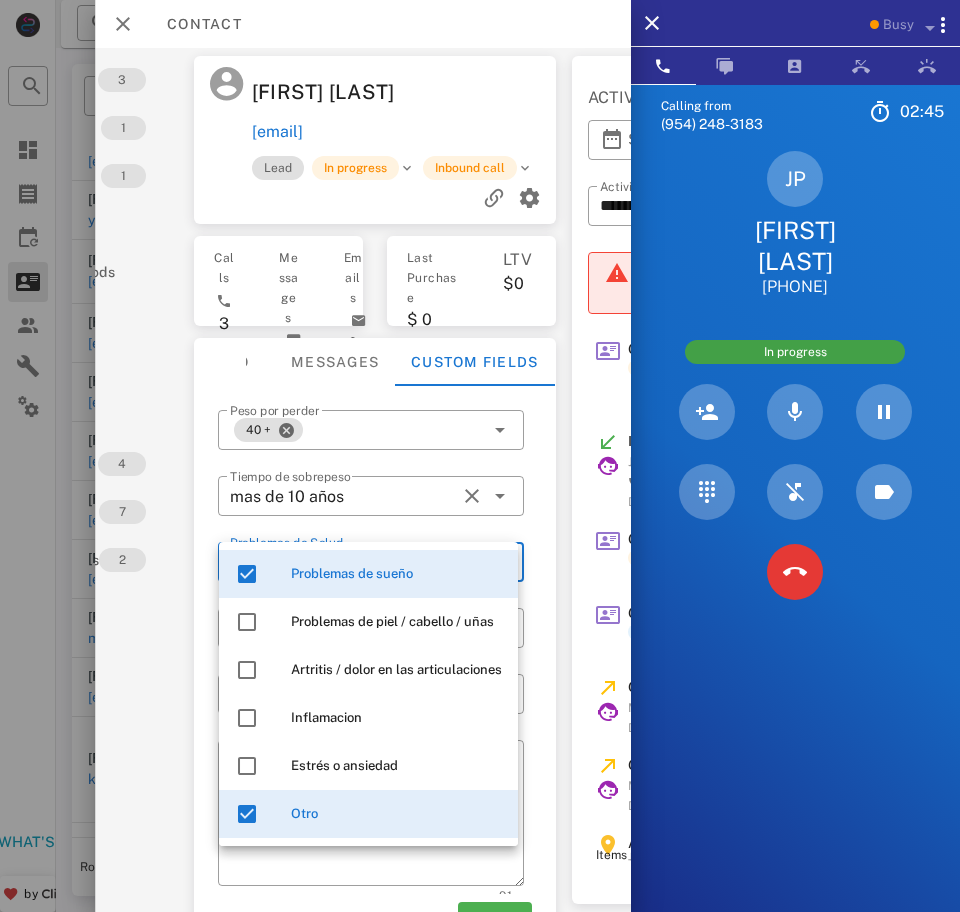 click on "Estrés o ansiedad" at bounding box center (396, 766) 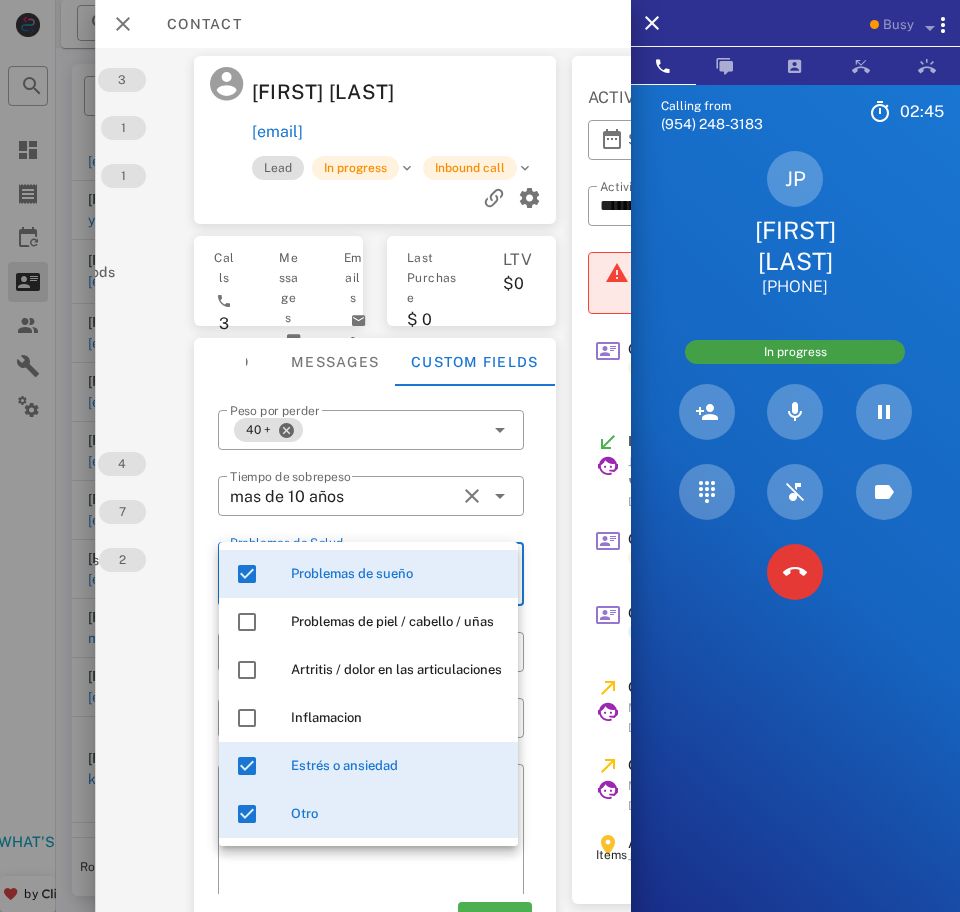 click on "Activations  3  Opportunities  1  Addresses  1  Products Payment methods Coupons Events Assets Notes  4  Tags  7  Phone Numbers  2  Limits" at bounding box center [65, 480] 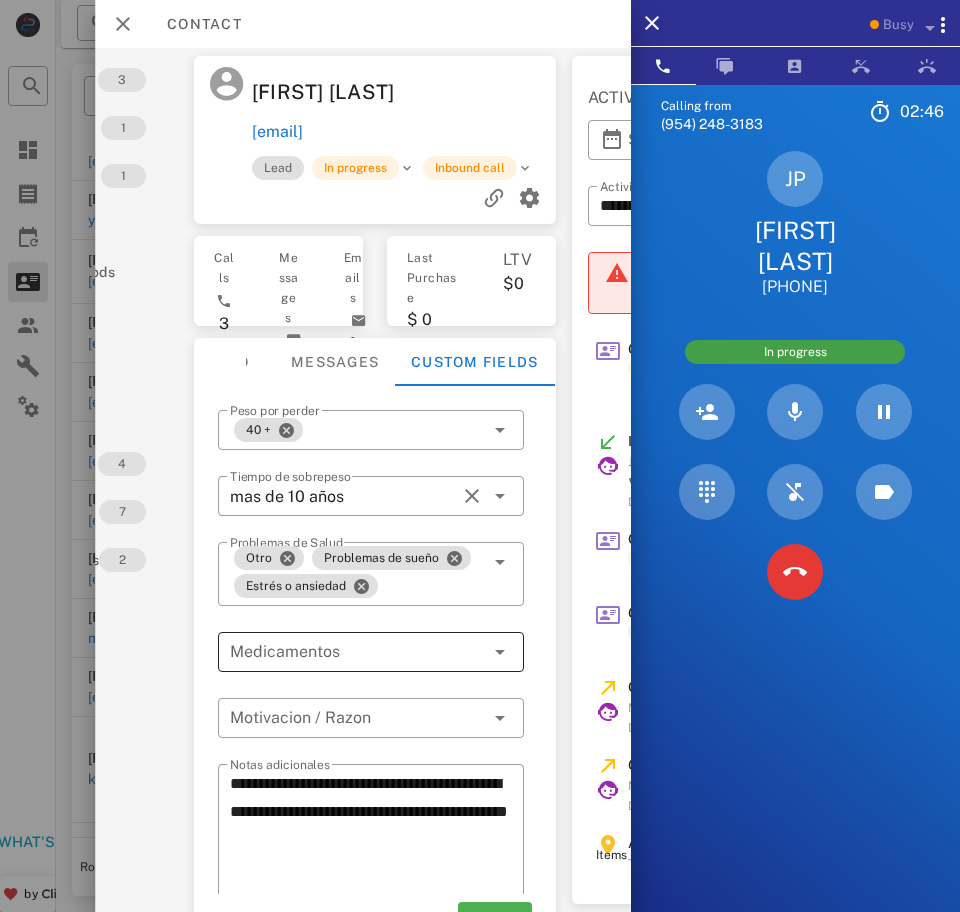 click at bounding box center [499, 652] 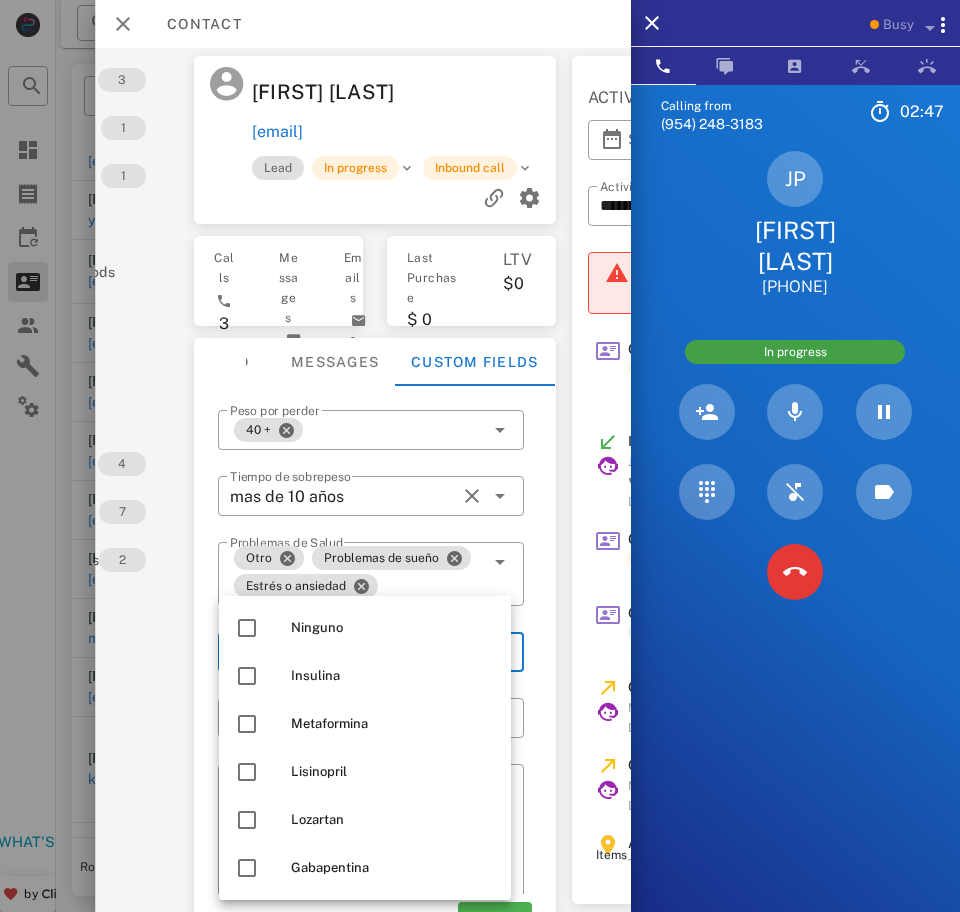 scroll, scrollTop: 69, scrollLeft: 163, axis: both 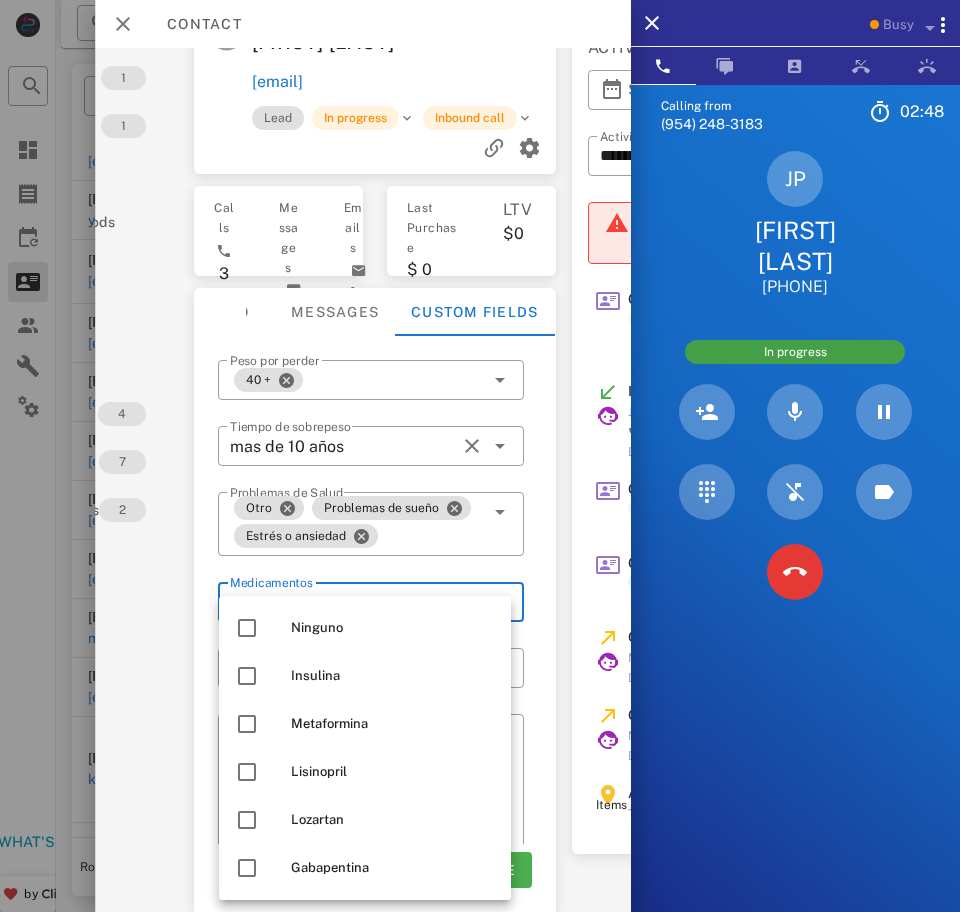click on "Activations  3  Opportunities  1  Addresses  1  Products Payment methods Coupons Events Assets Notes  4  Tags  7  Phone Numbers  2  Limits" at bounding box center (65, 430) 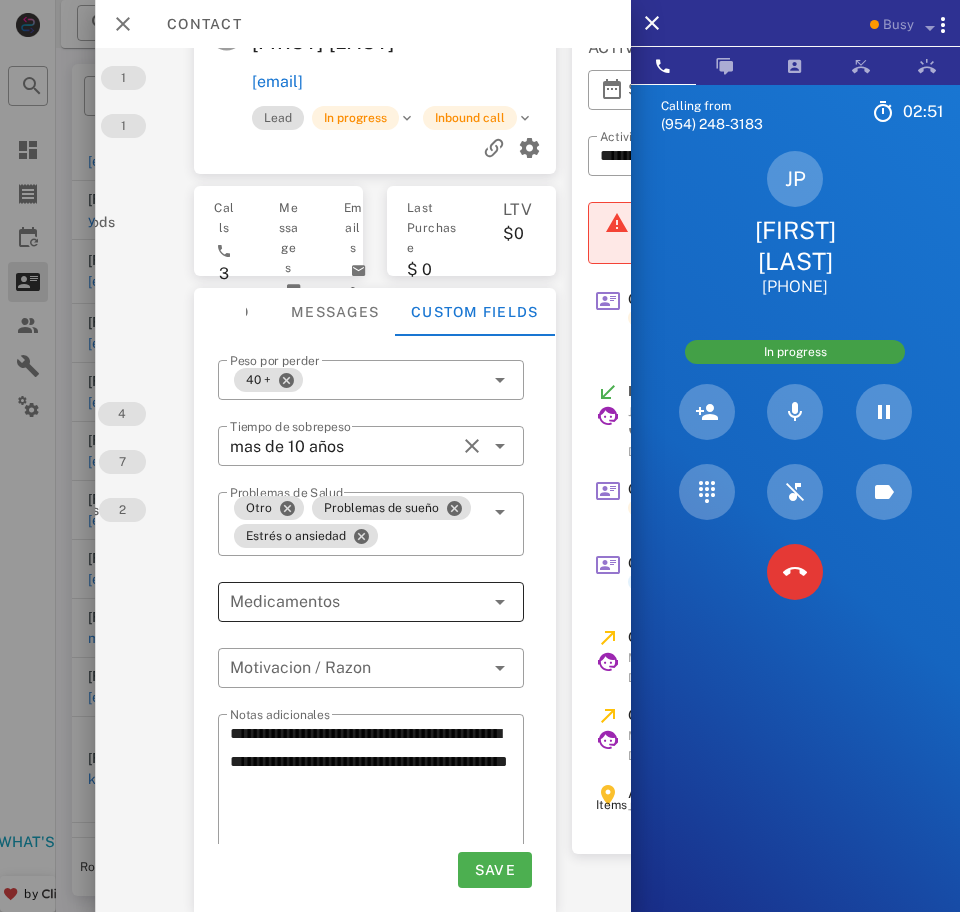 click at bounding box center [357, 602] 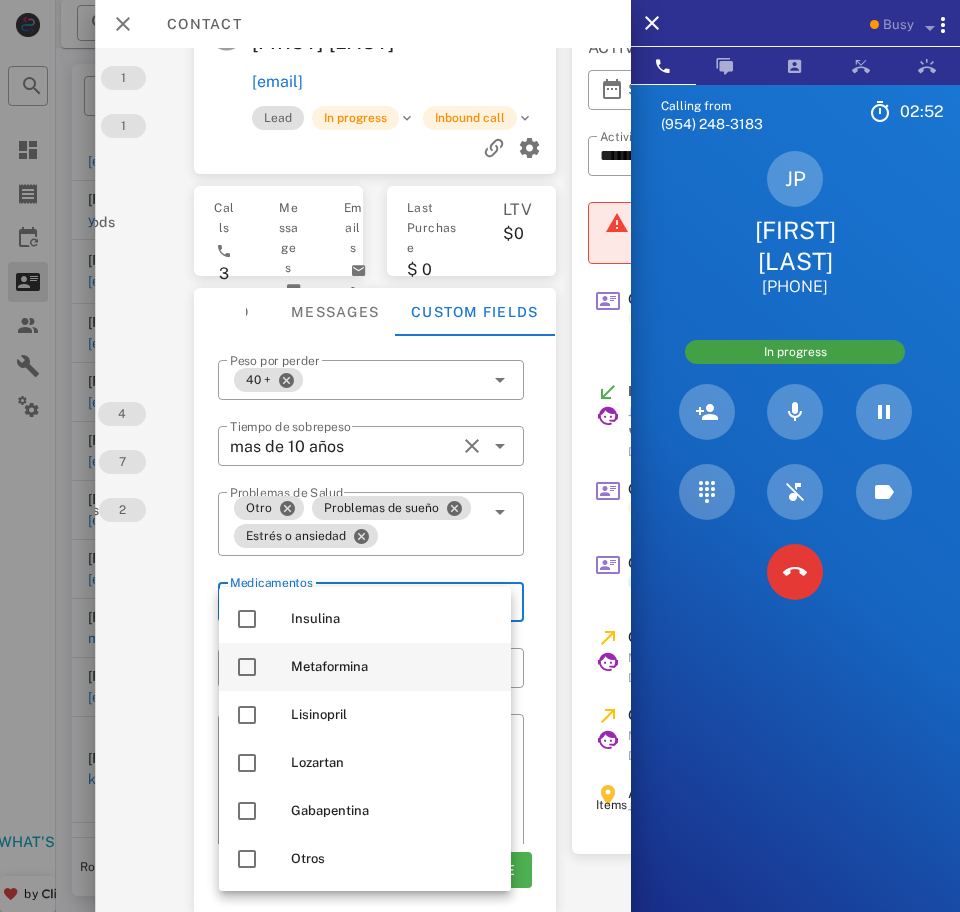 scroll, scrollTop: 48, scrollLeft: 0, axis: vertical 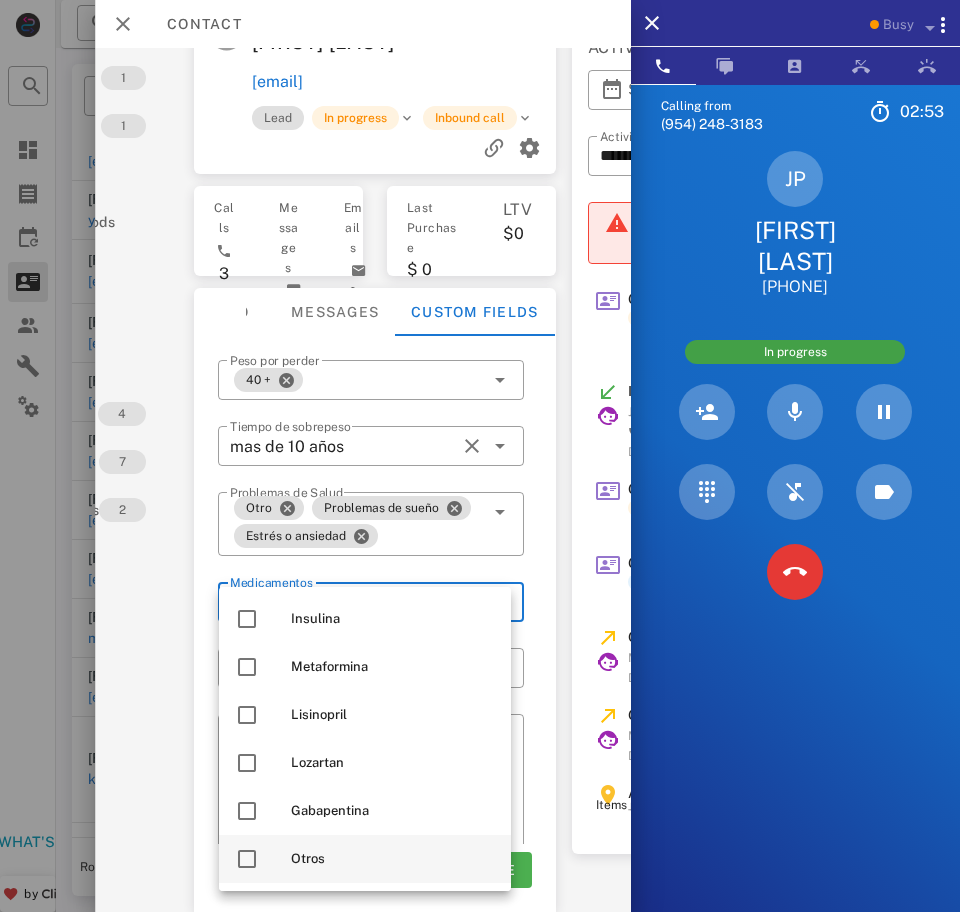 click on "Otros" at bounding box center (365, 859) 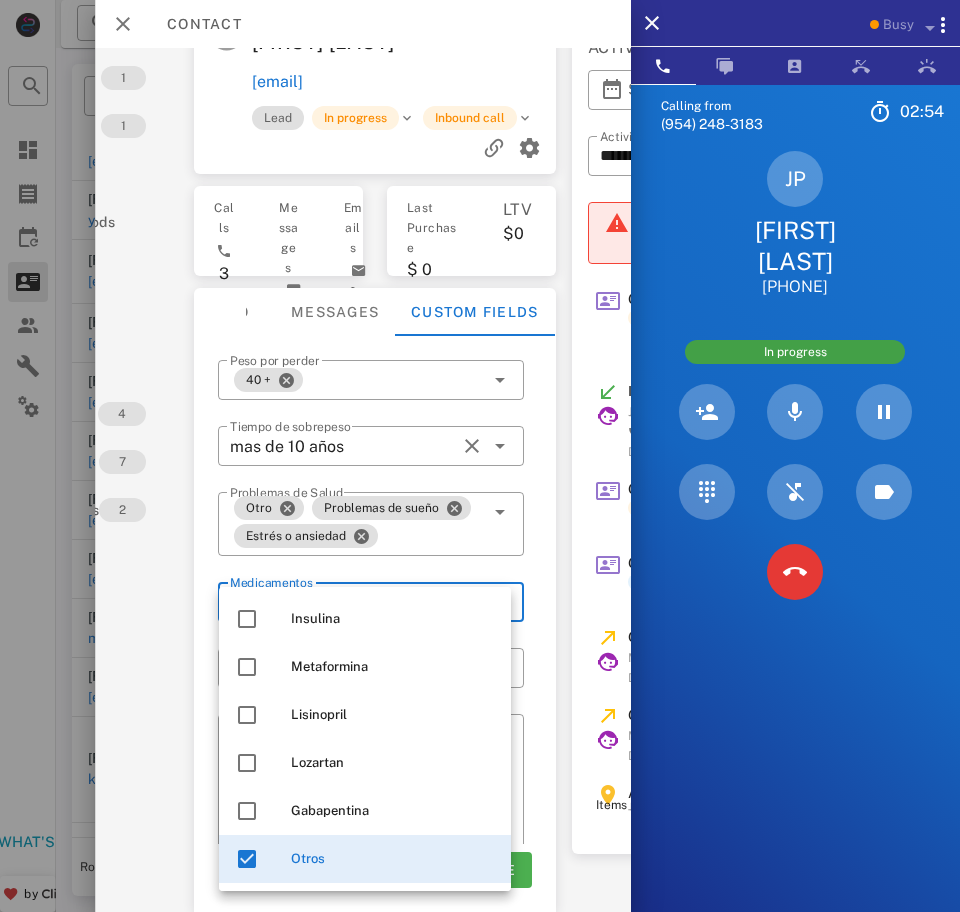 click on "**********" at bounding box center (200, 430) 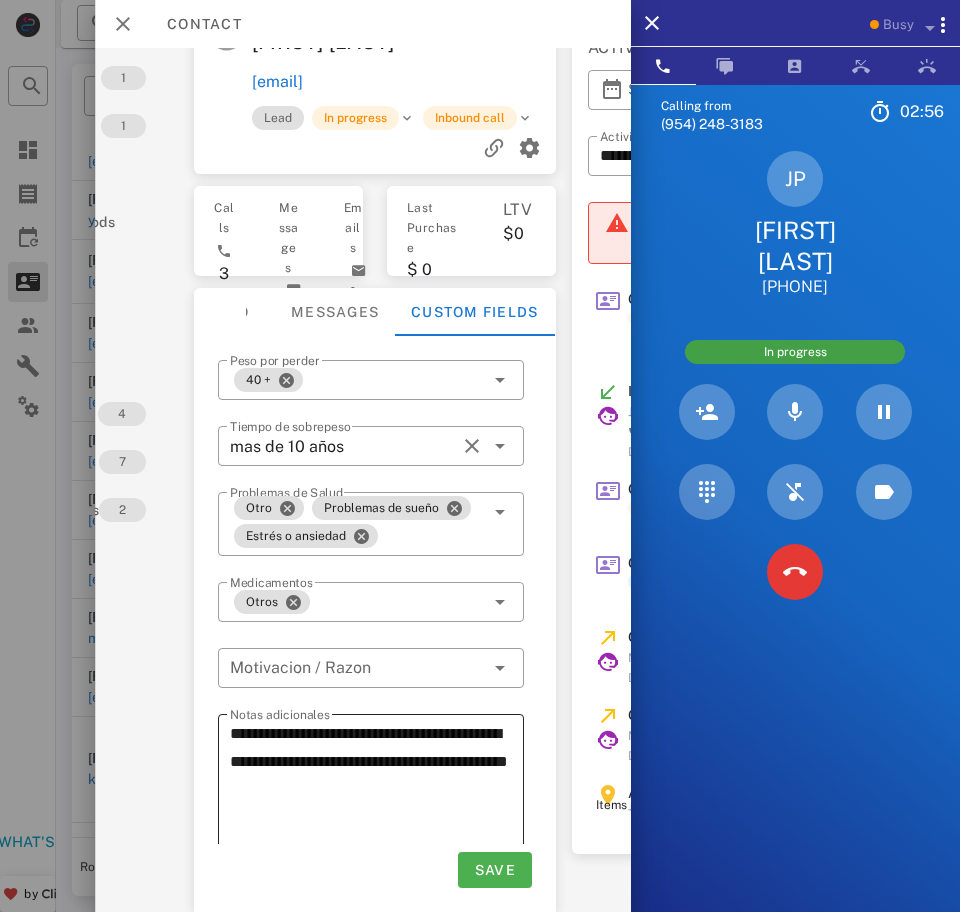 click on "**********" at bounding box center (377, 790) 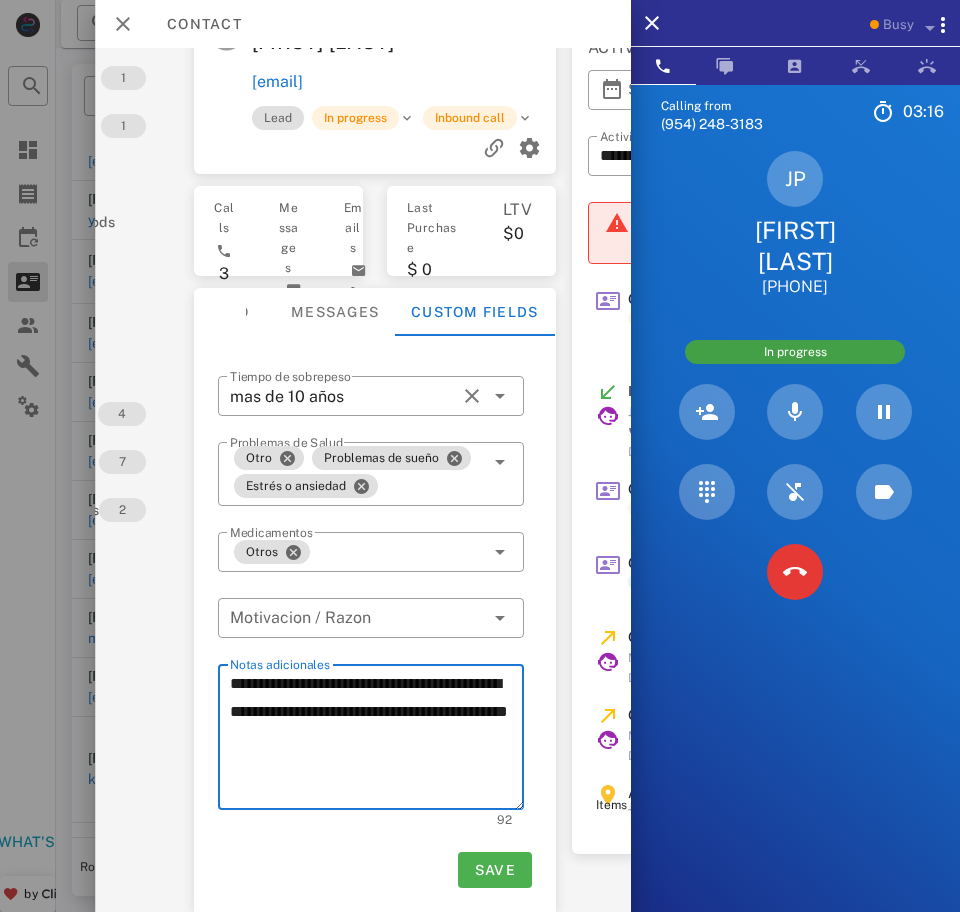 scroll, scrollTop: 74, scrollLeft: 0, axis: vertical 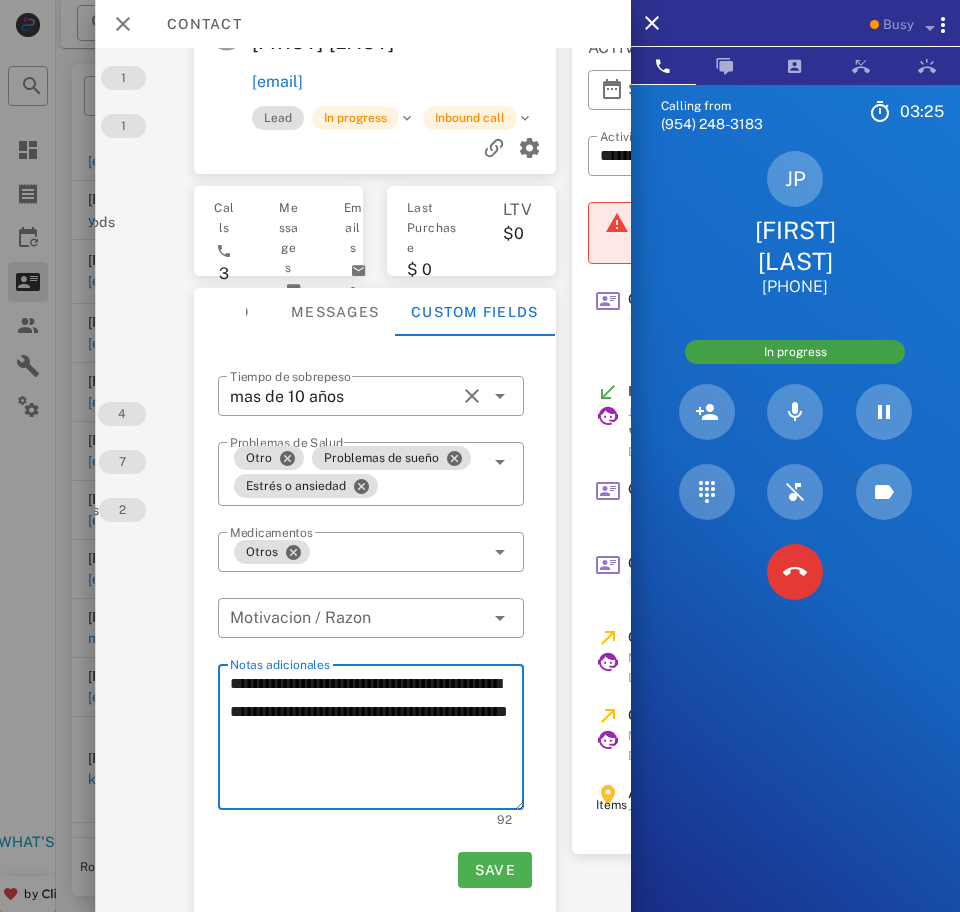 type on "**********" 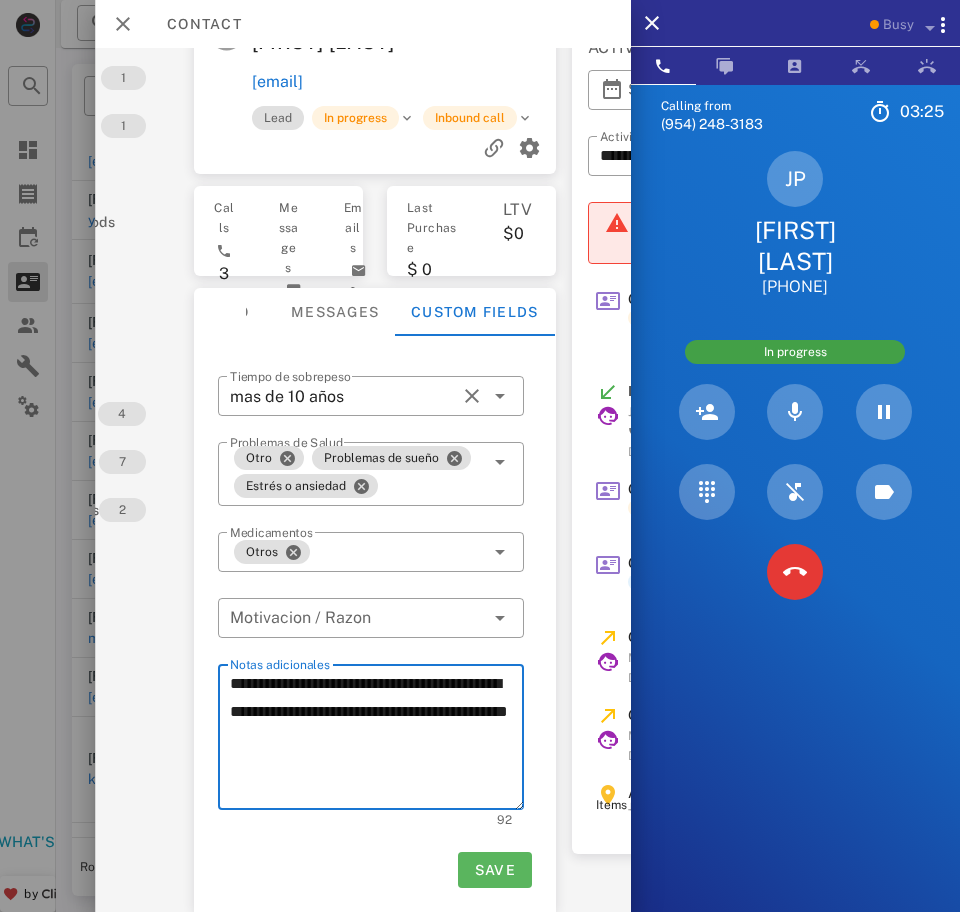 click on "Save" at bounding box center [494, 870] 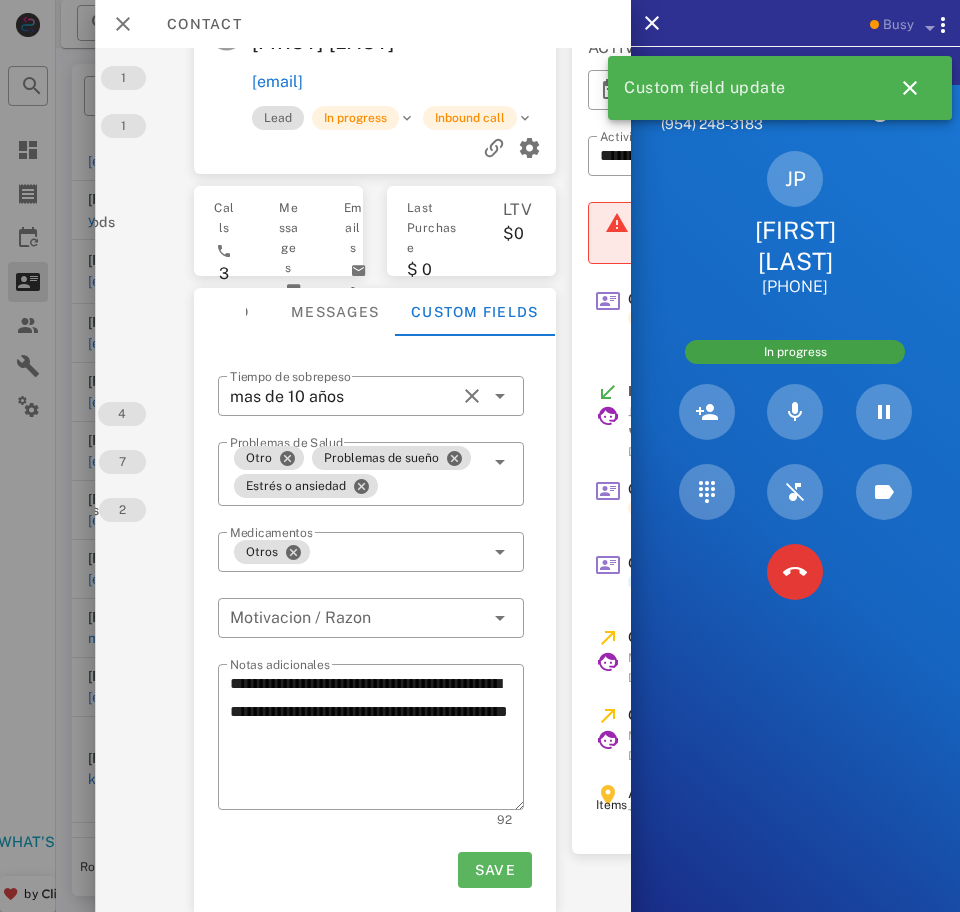 click on "Save" at bounding box center [494, 870] 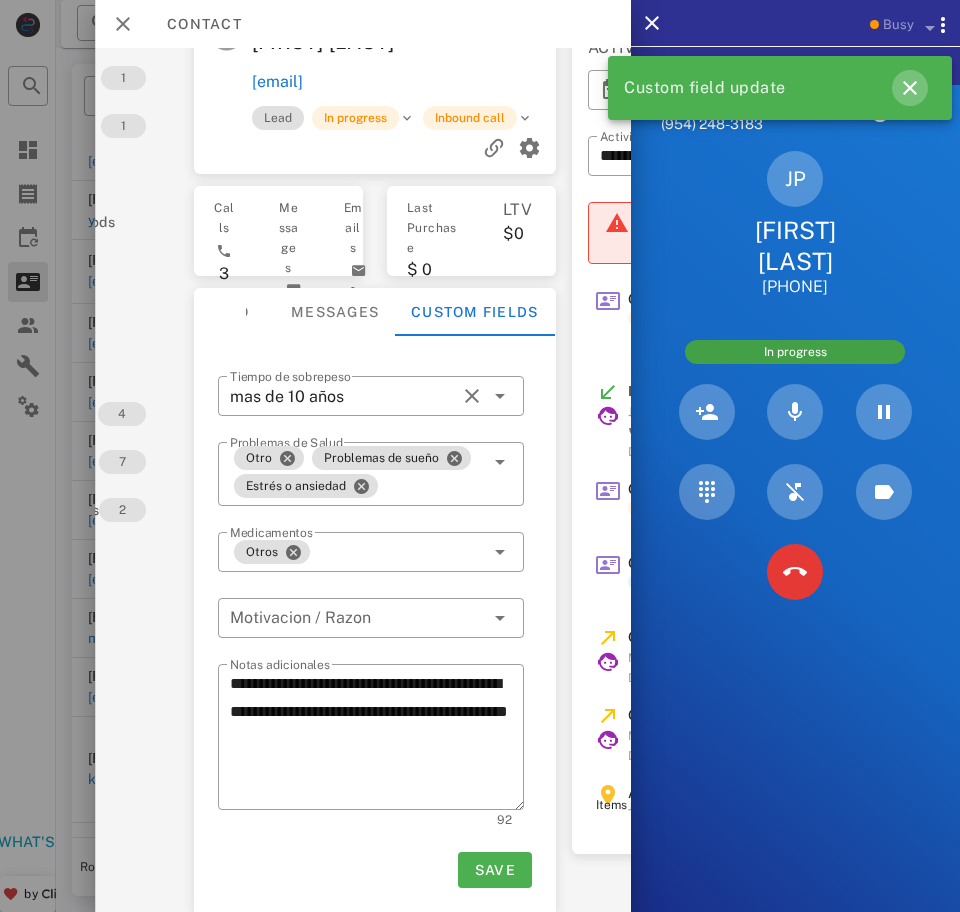 click at bounding box center [910, 88] 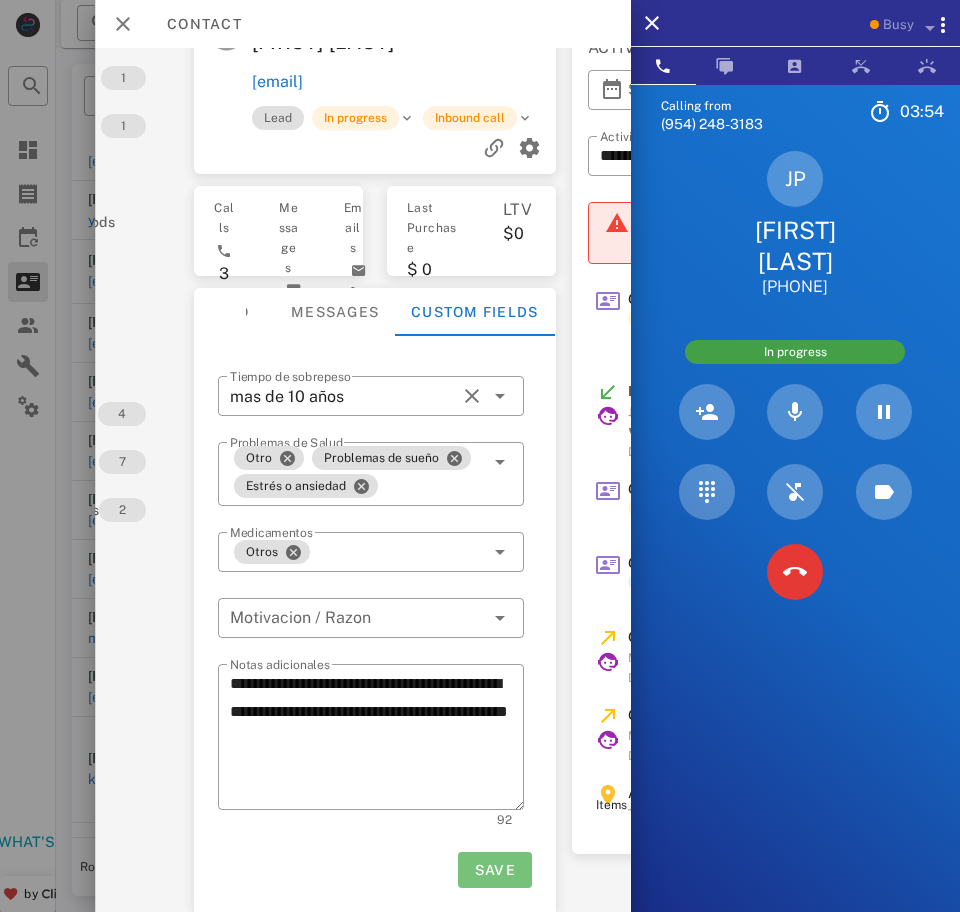 click on "Save" at bounding box center (494, 870) 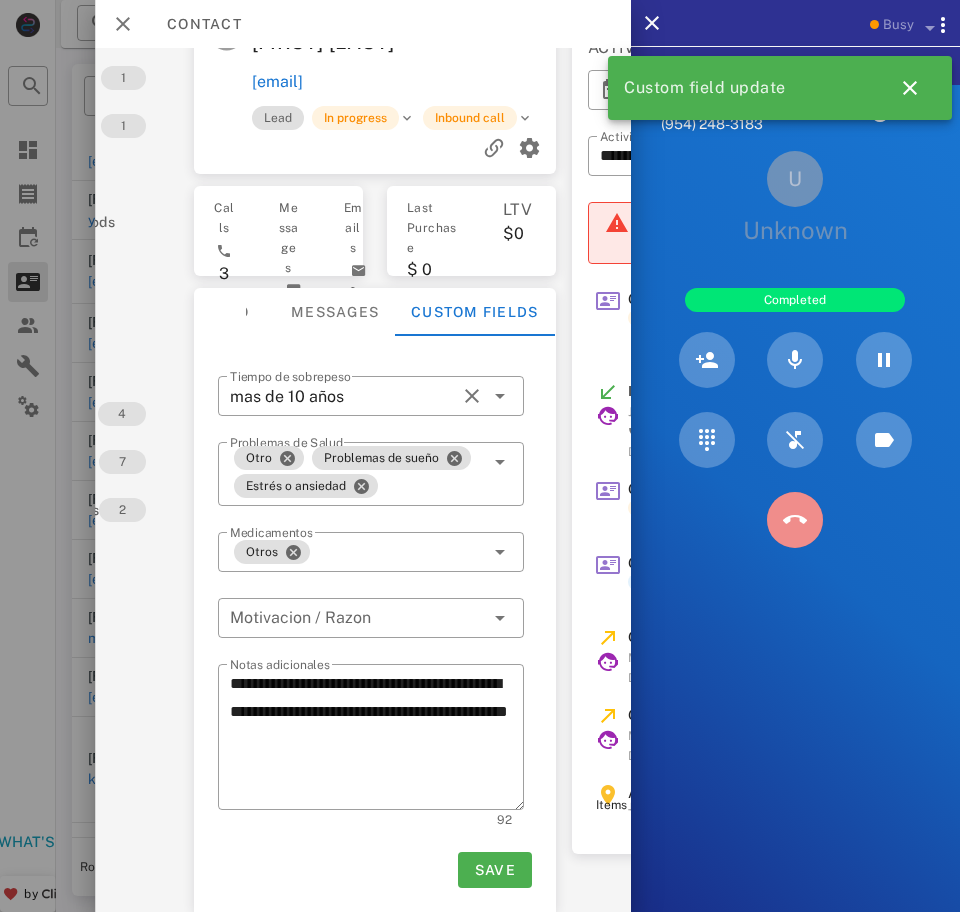 click at bounding box center [795, 520] 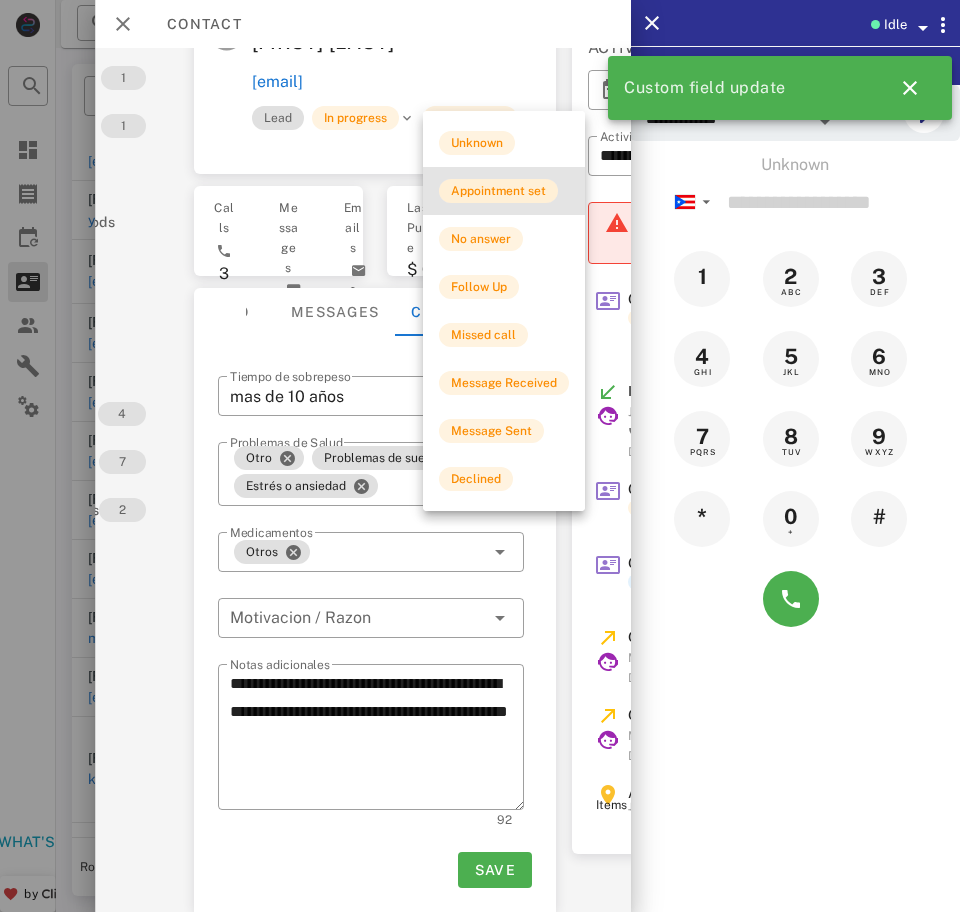 click on "Appointment set" at bounding box center [498, 191] 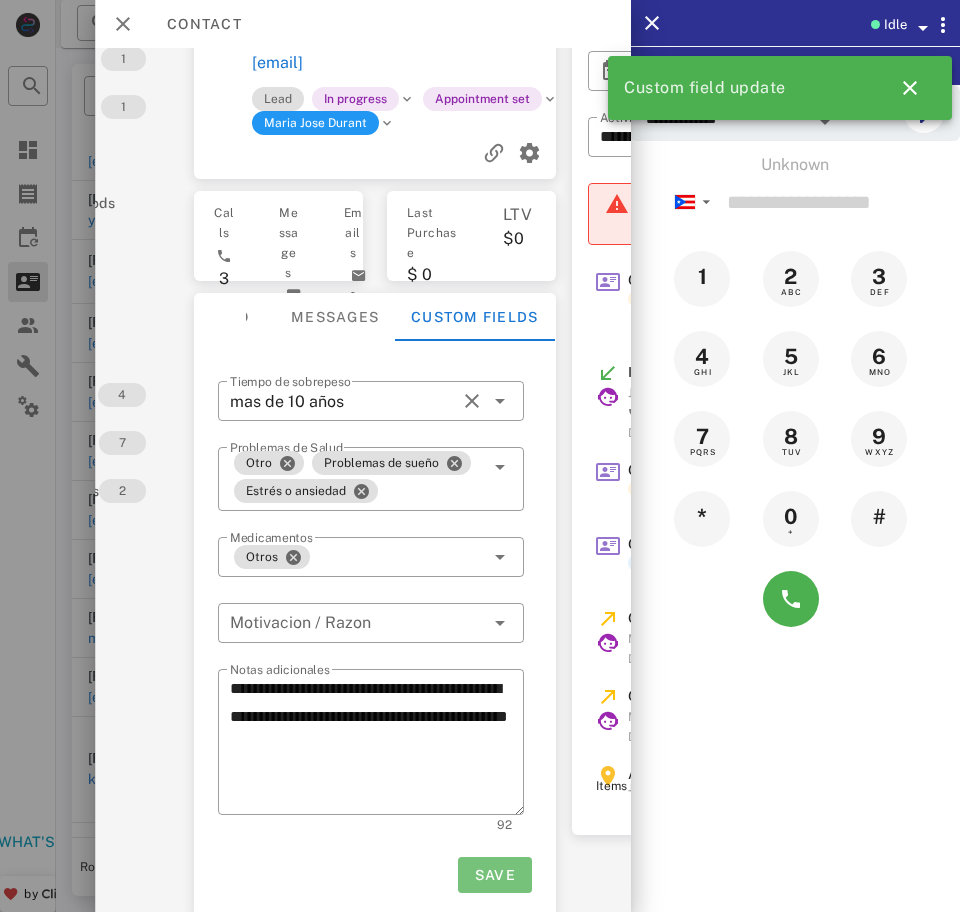 click on "Save" at bounding box center (494, 875) 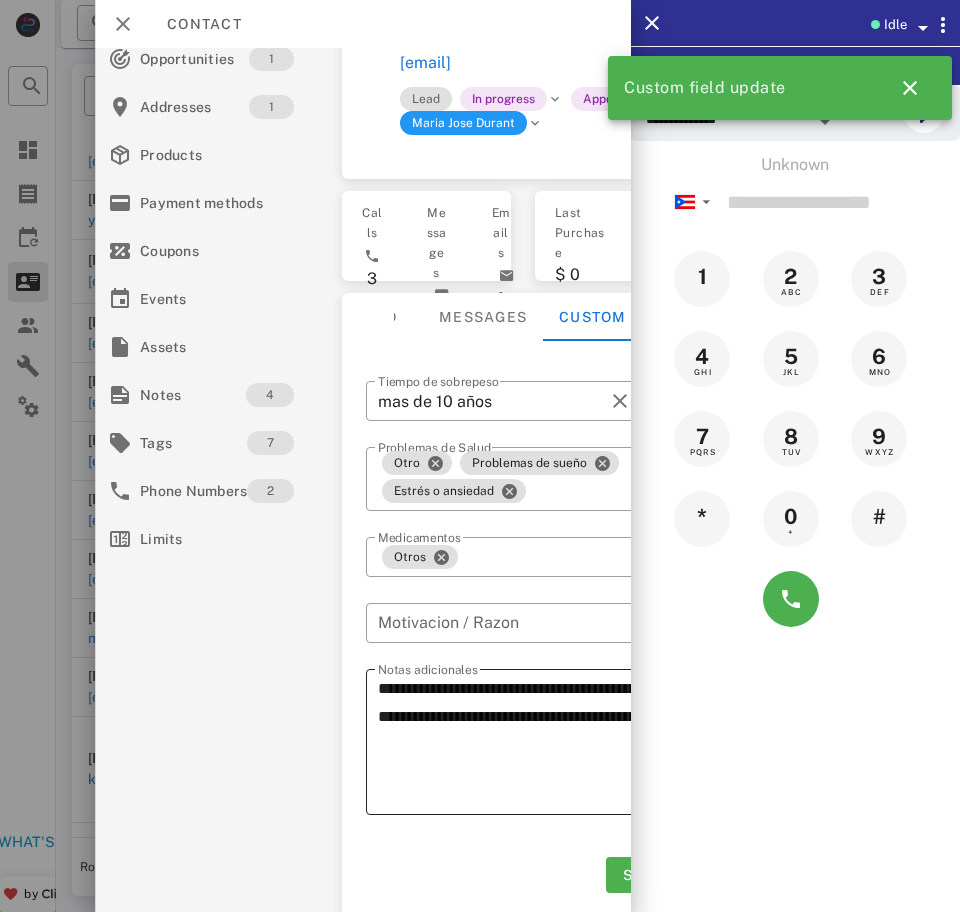 scroll, scrollTop: 69, scrollLeft: 0, axis: vertical 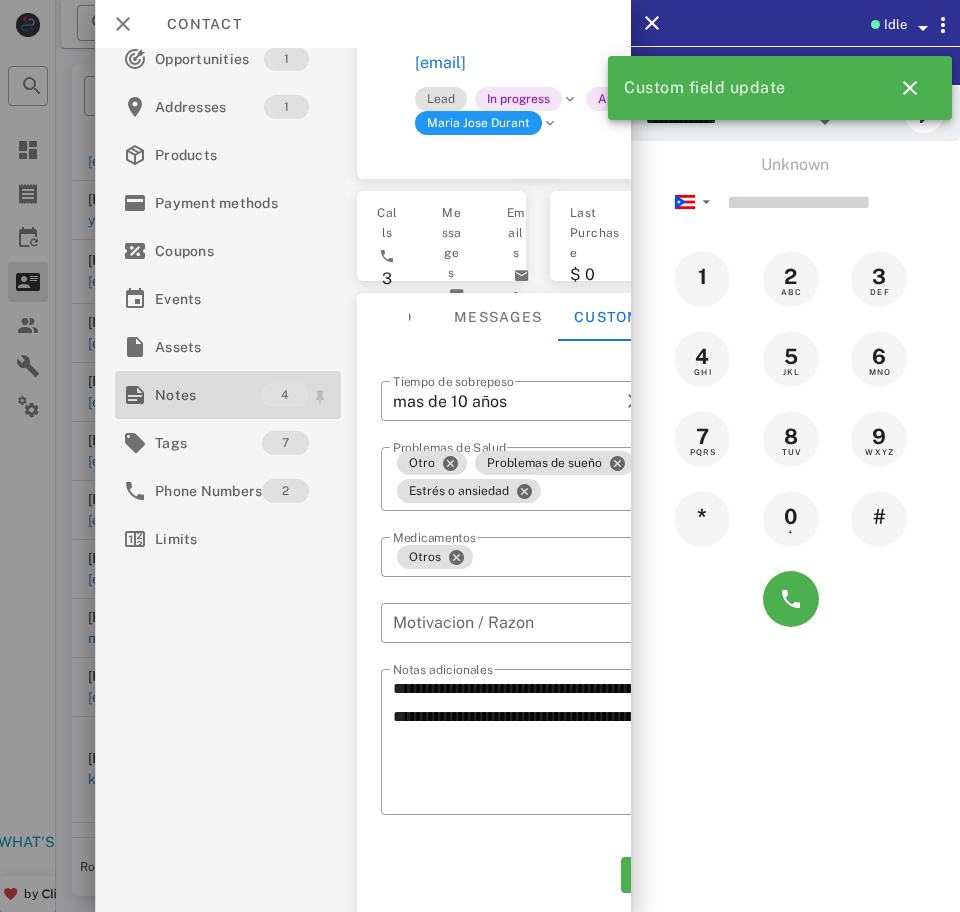 click on "Notes" at bounding box center (208, 395) 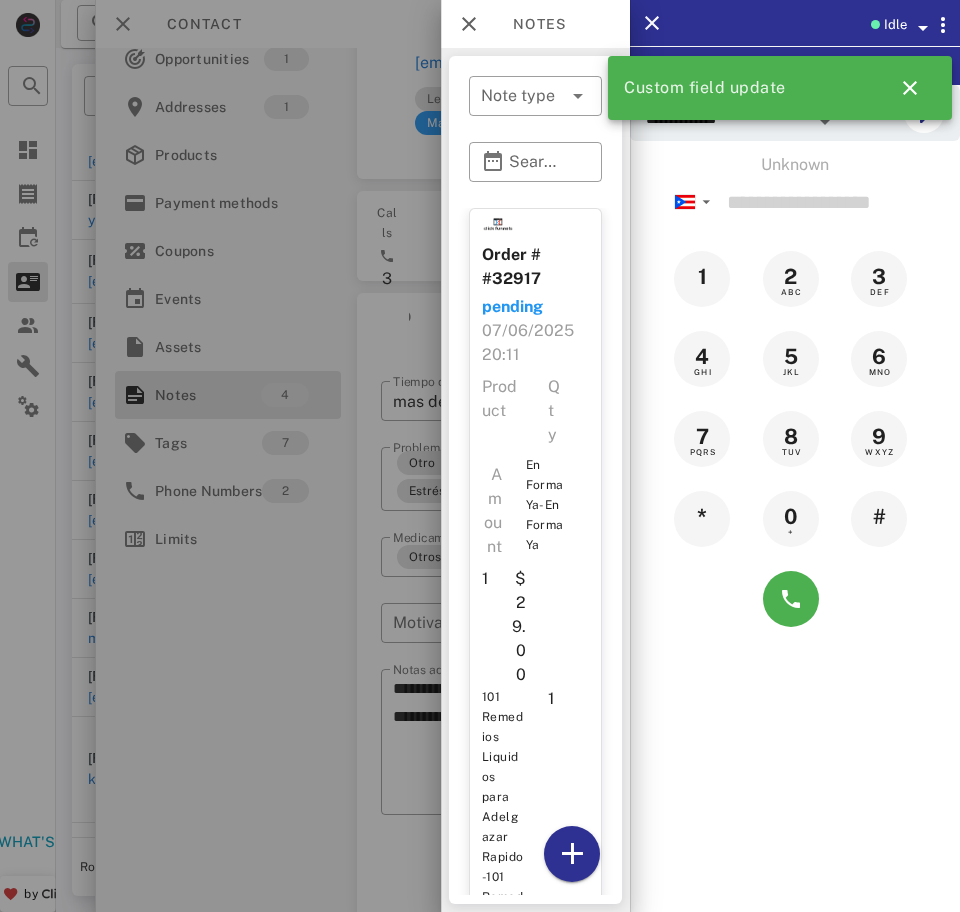 click at bounding box center (480, 456) 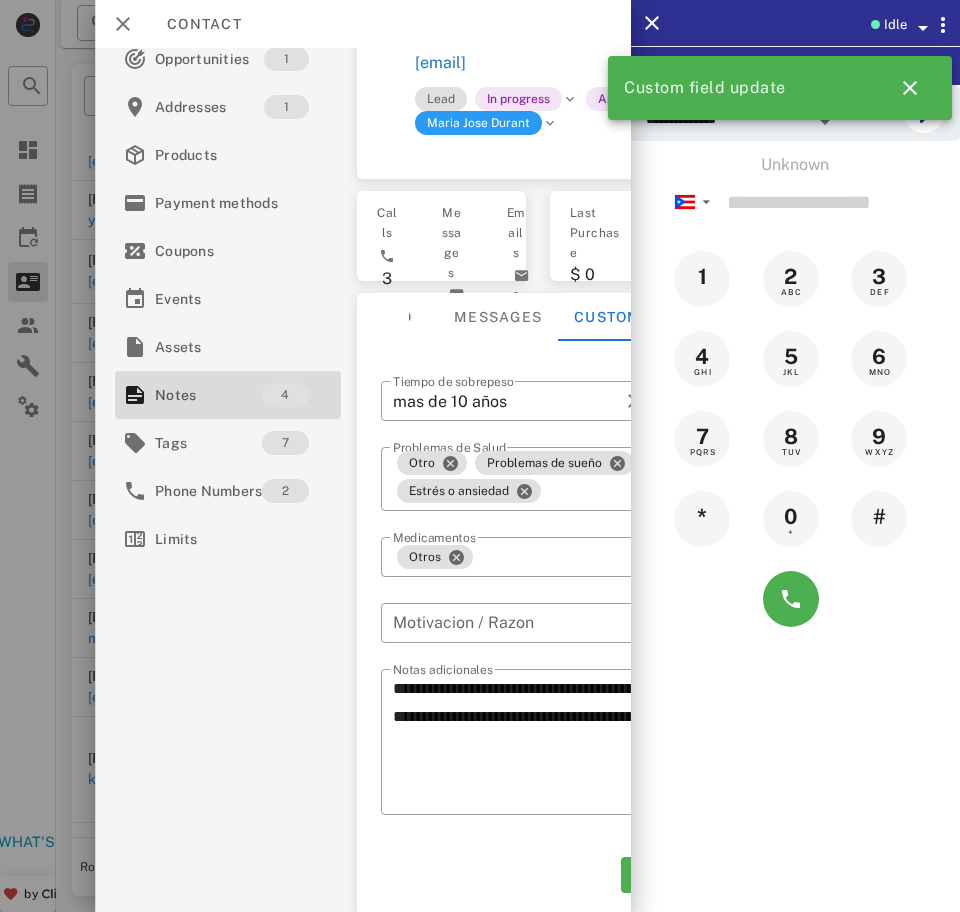 click on "Maria Jose Durant" at bounding box center [477, 123] 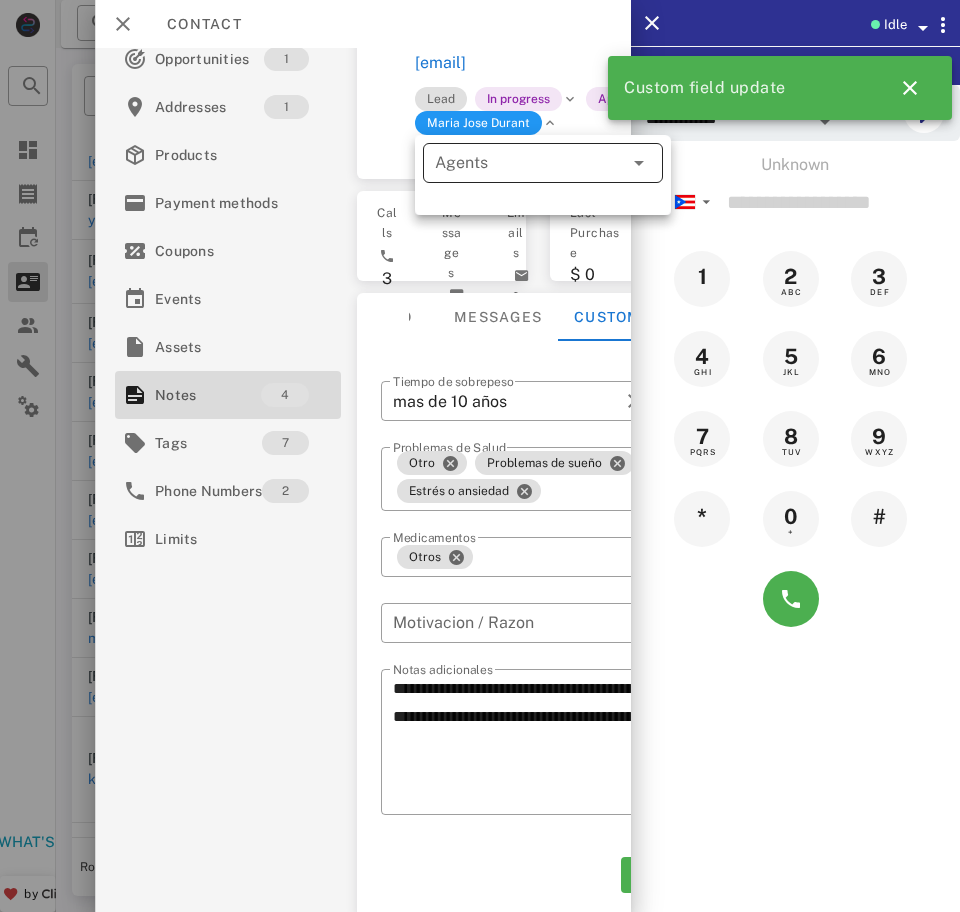 click on "Agents" at bounding box center (515, 163) 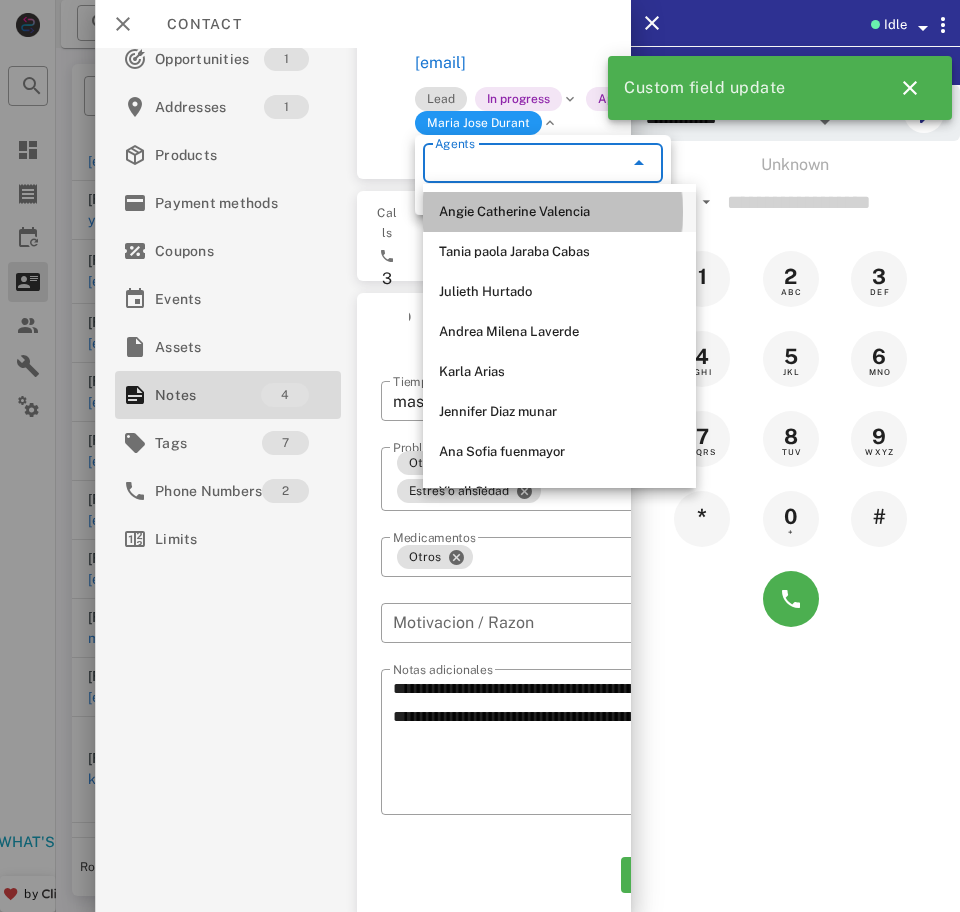 click on "Angie Catherine Valencia" at bounding box center (559, 212) 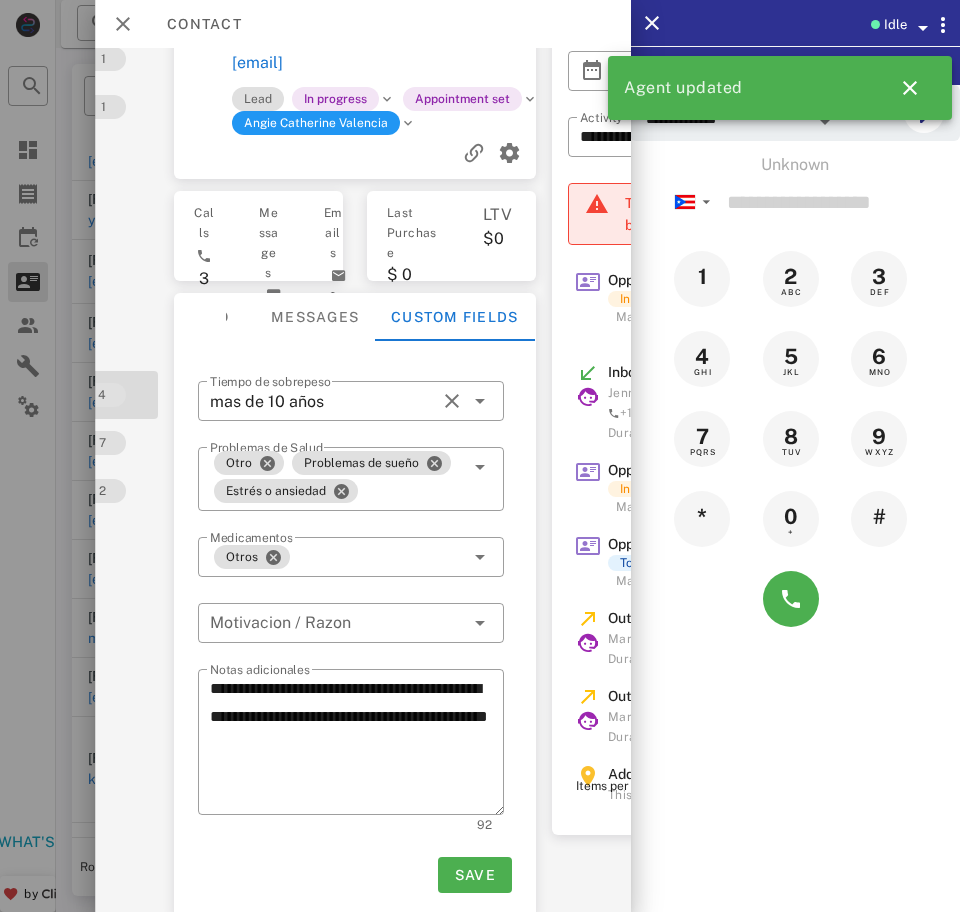 scroll, scrollTop: 69, scrollLeft: 93, axis: both 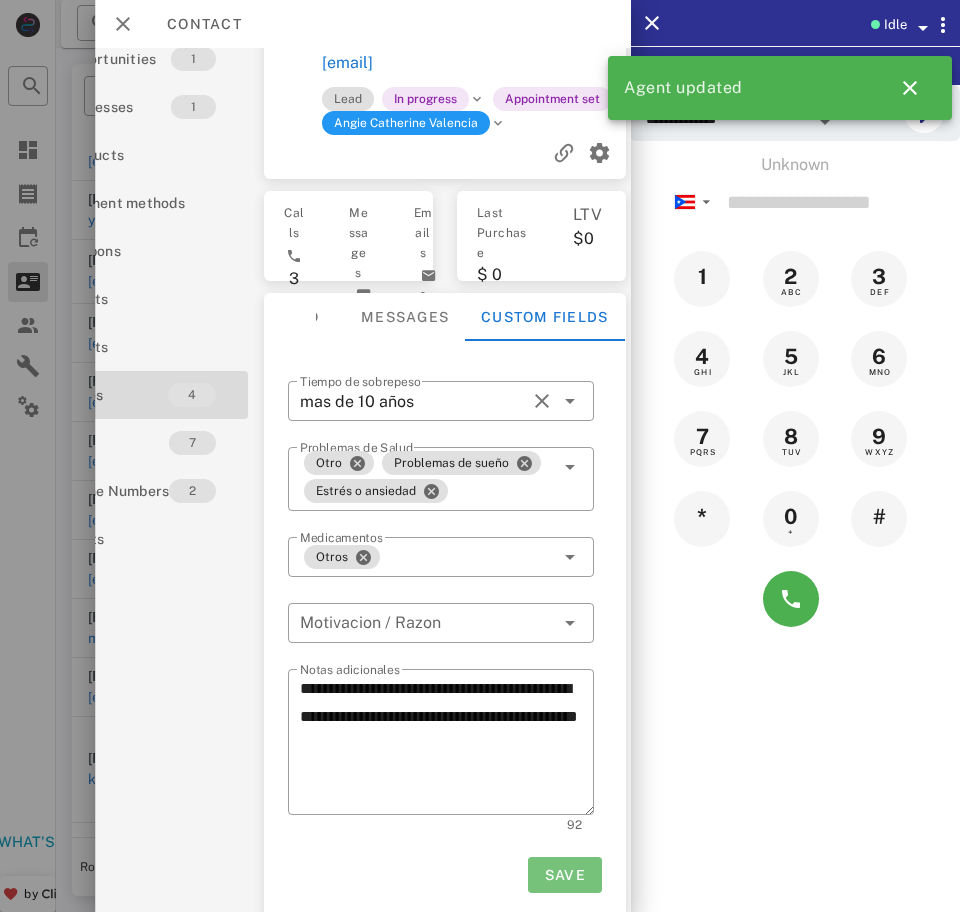 click on "Save" at bounding box center (564, 875) 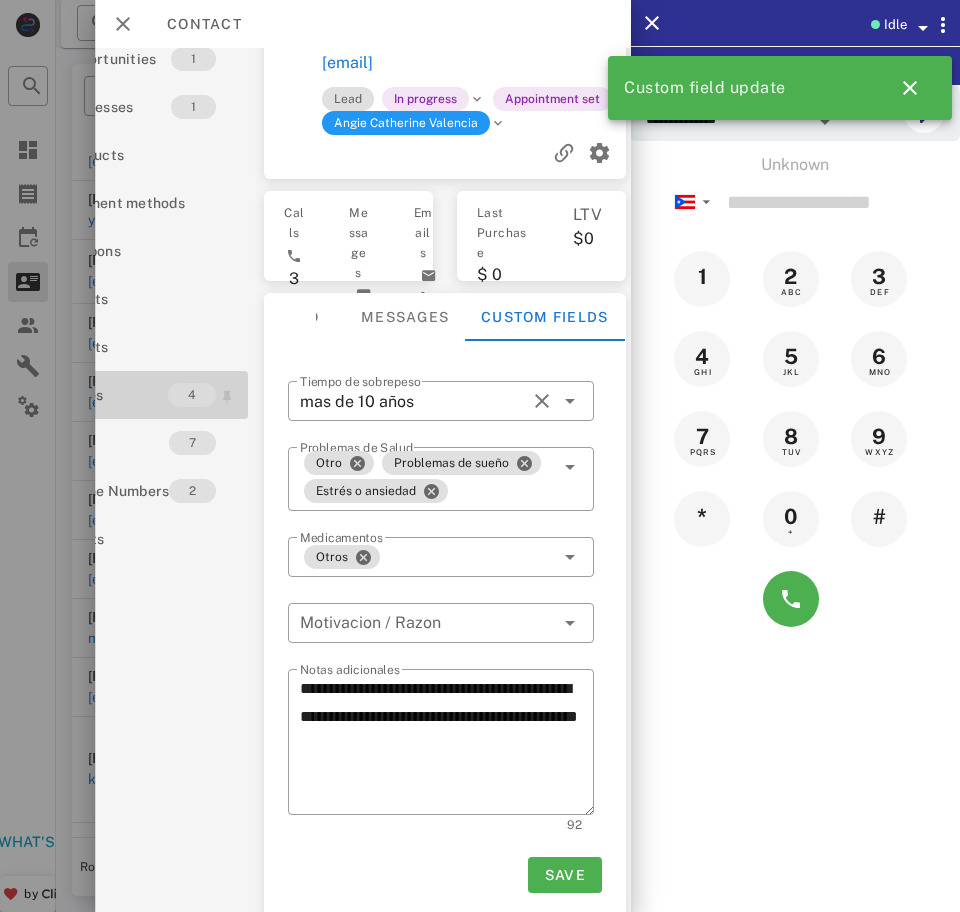 click on "4" at bounding box center [192, 395] 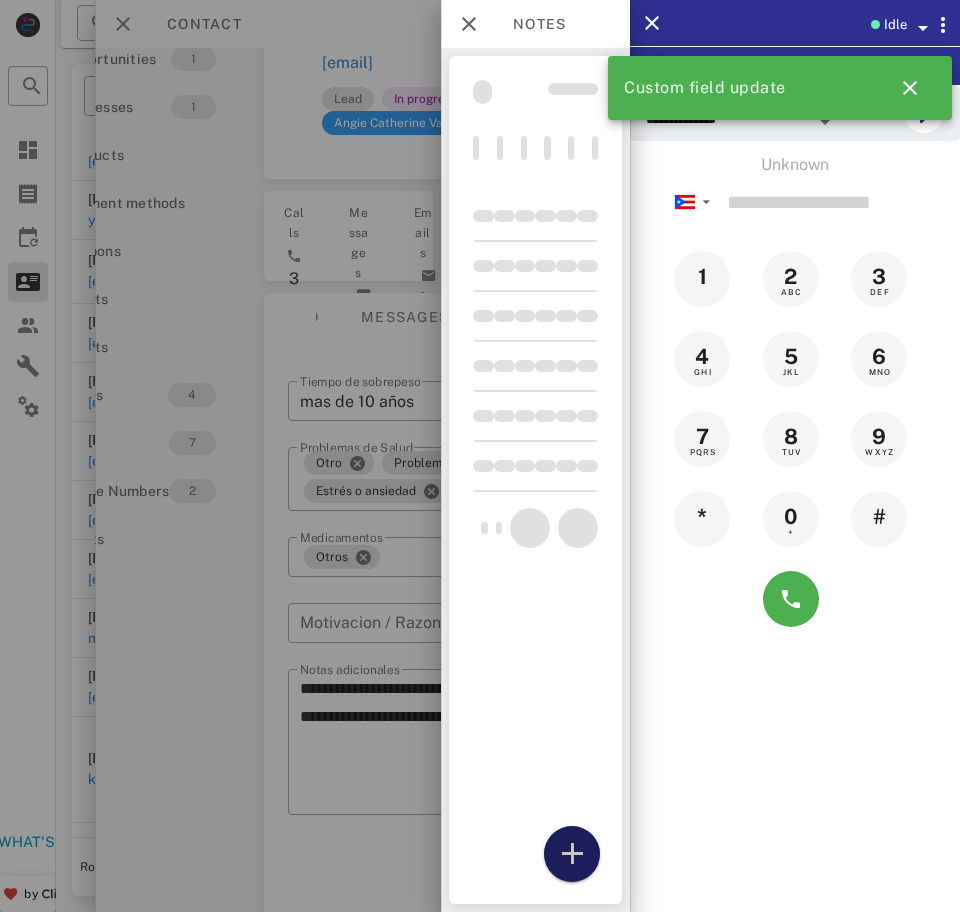 click at bounding box center (572, 854) 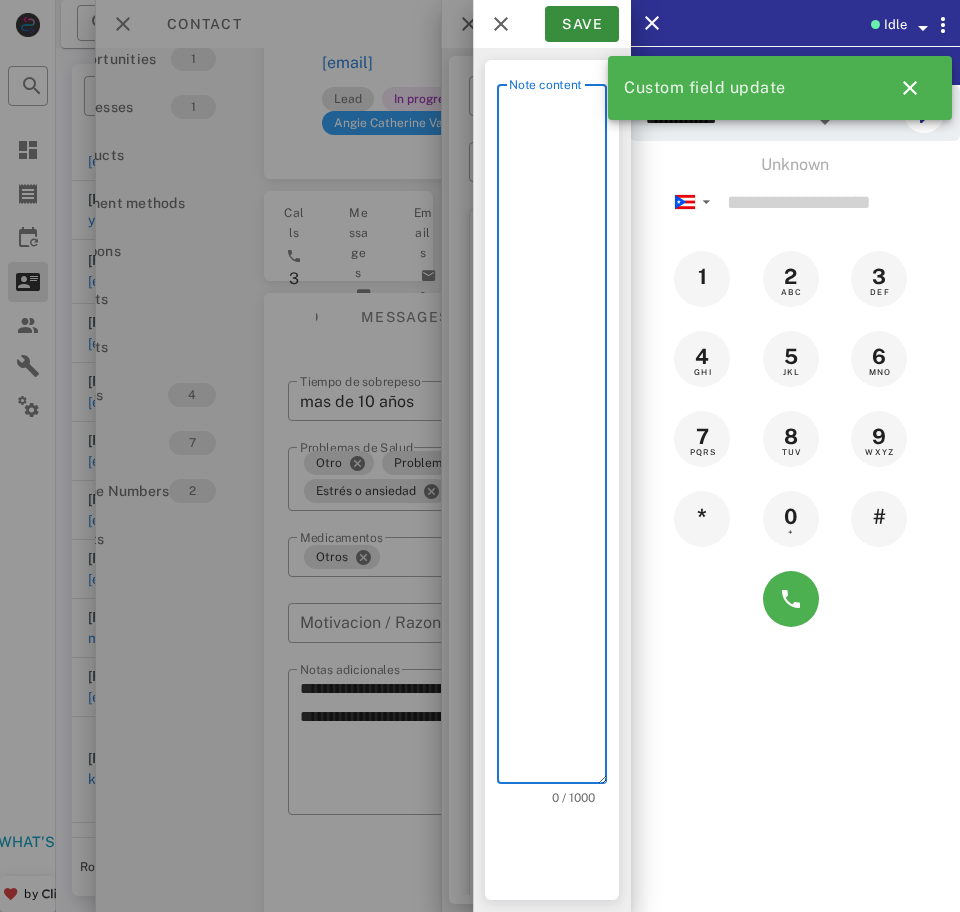 click on "Note content" at bounding box center [558, 439] 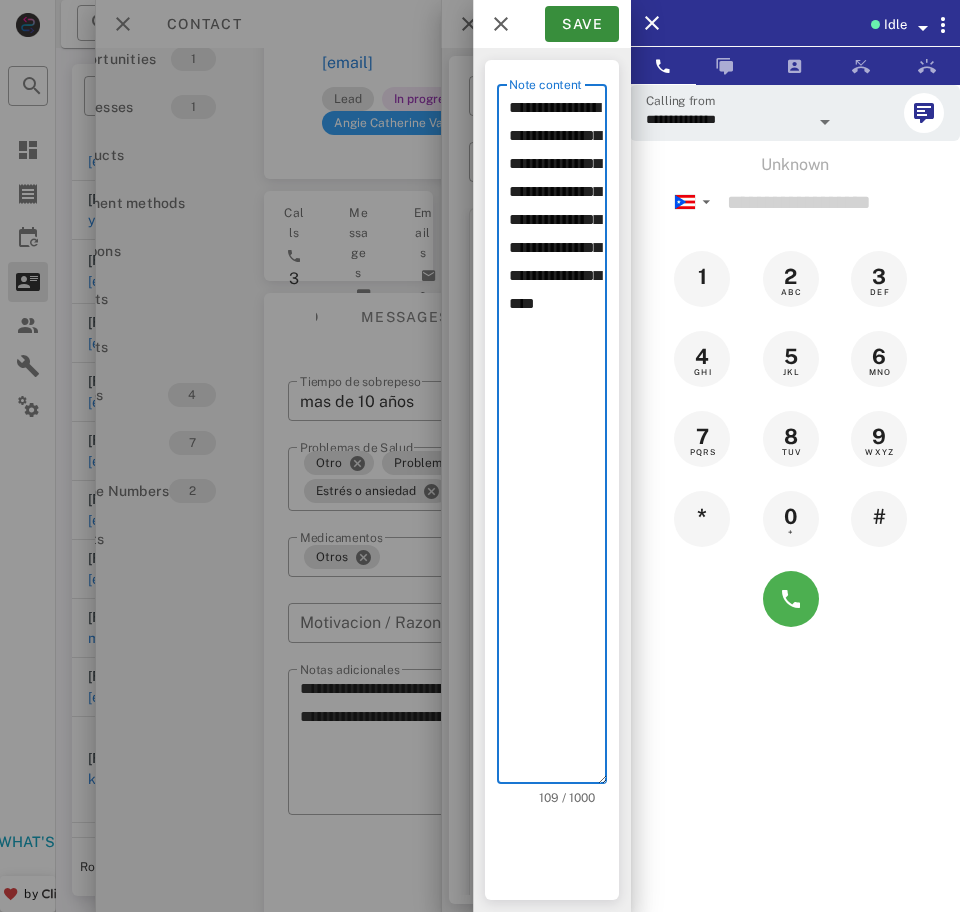 type on "**********" 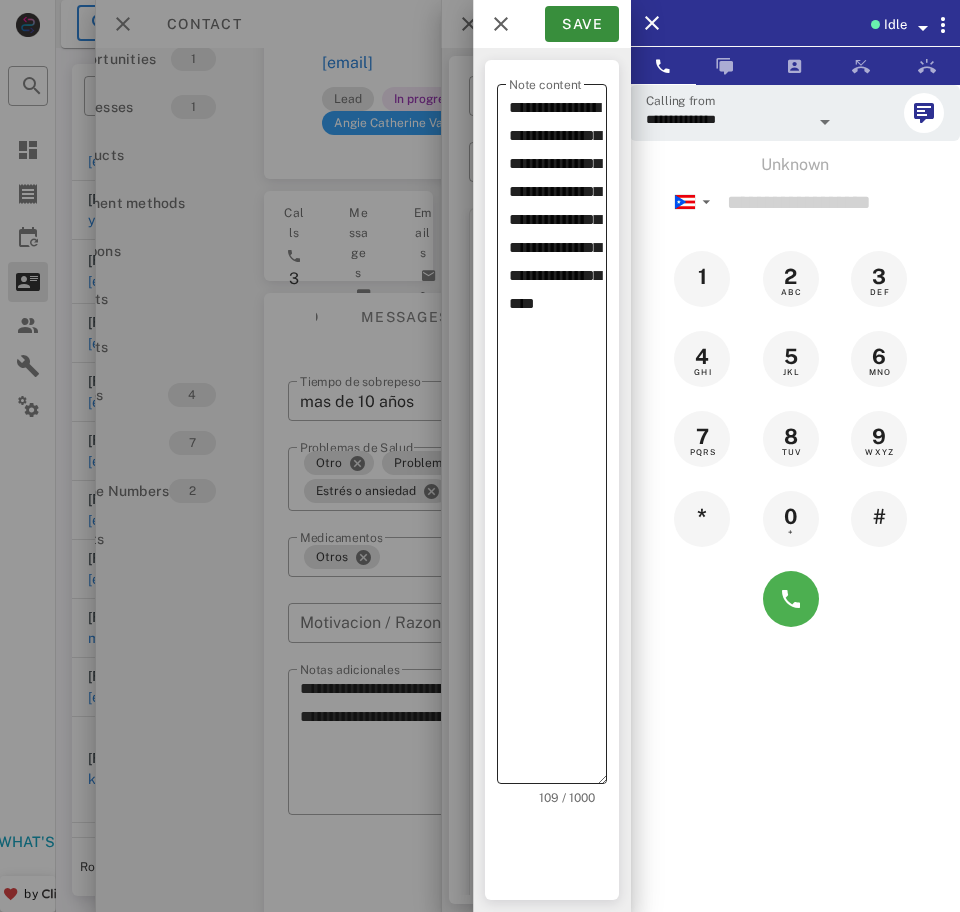 type on "*" 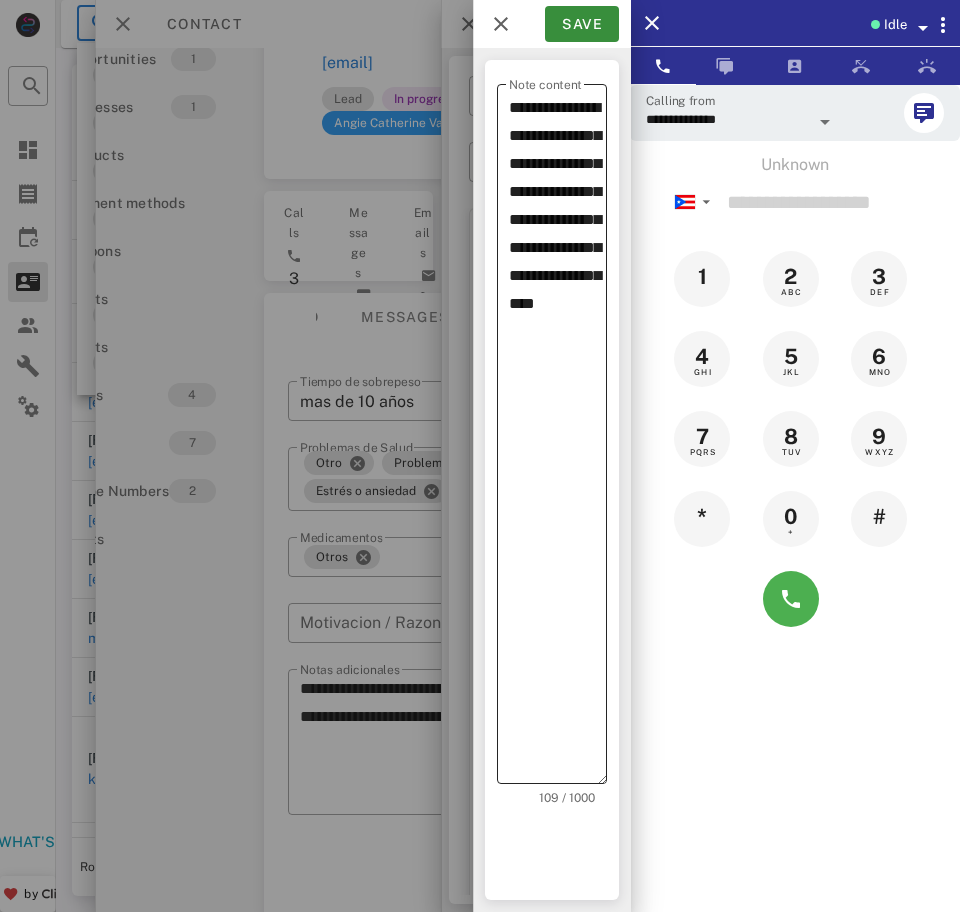 type 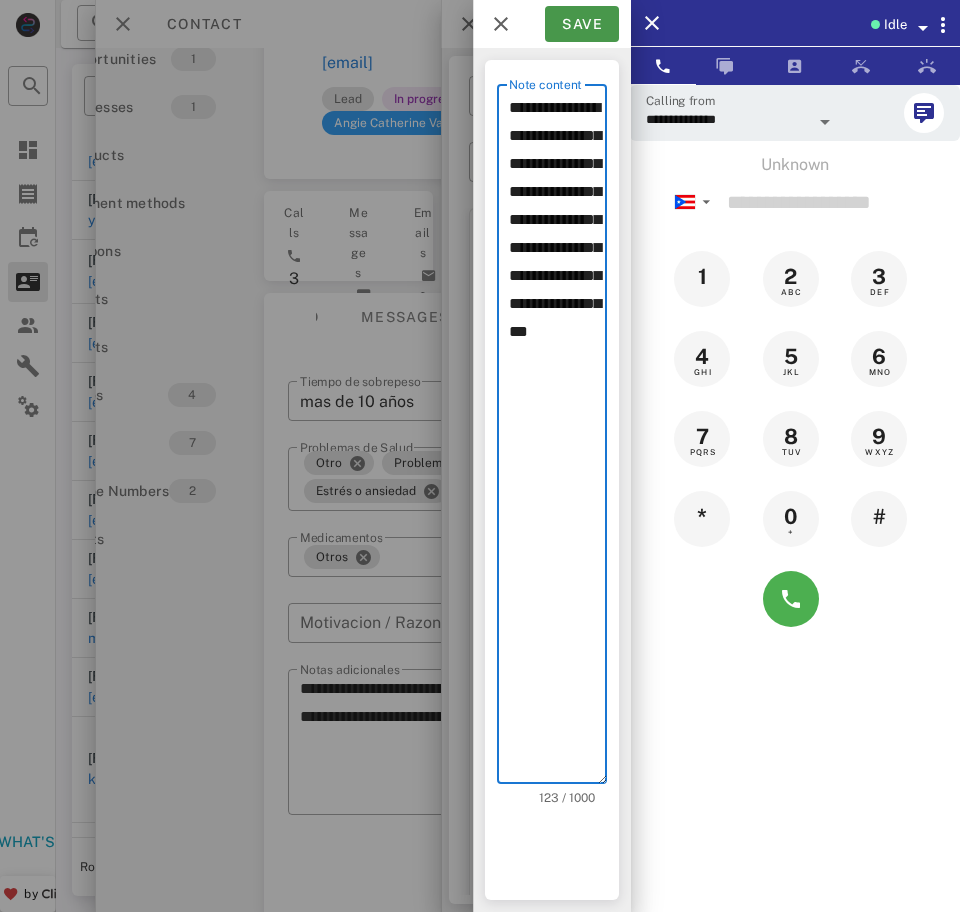 type on "**********" 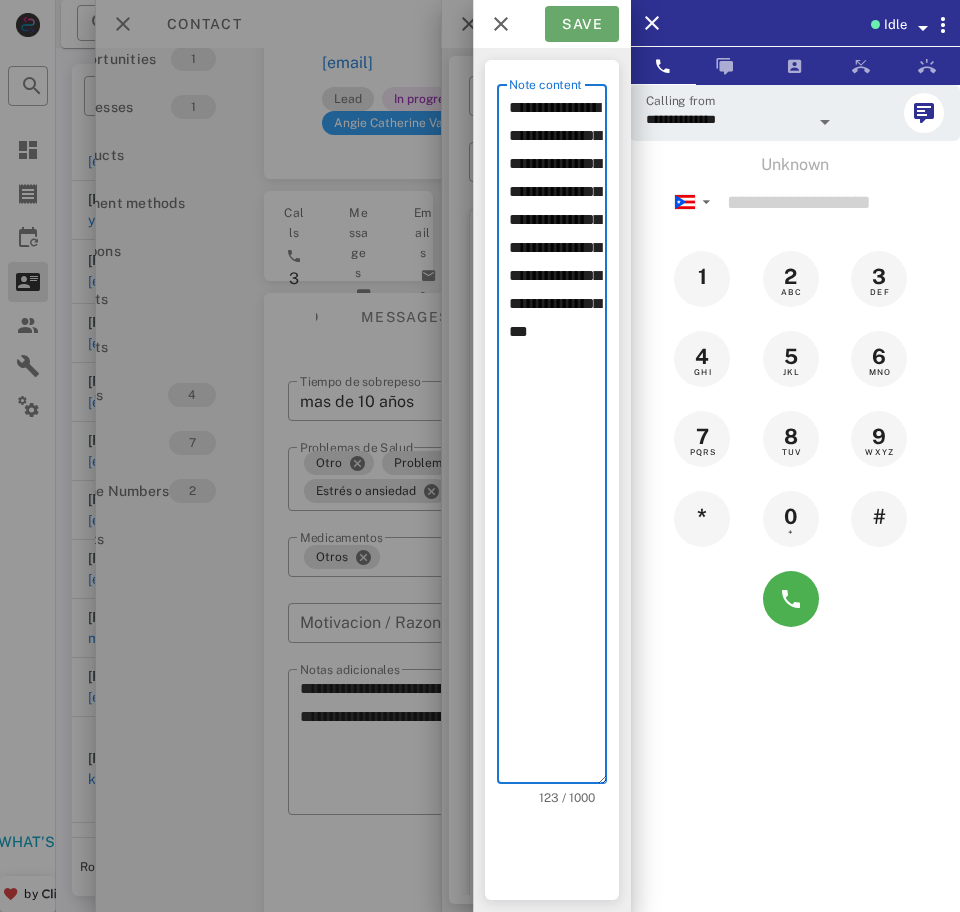 click on "Save" at bounding box center (582, 24) 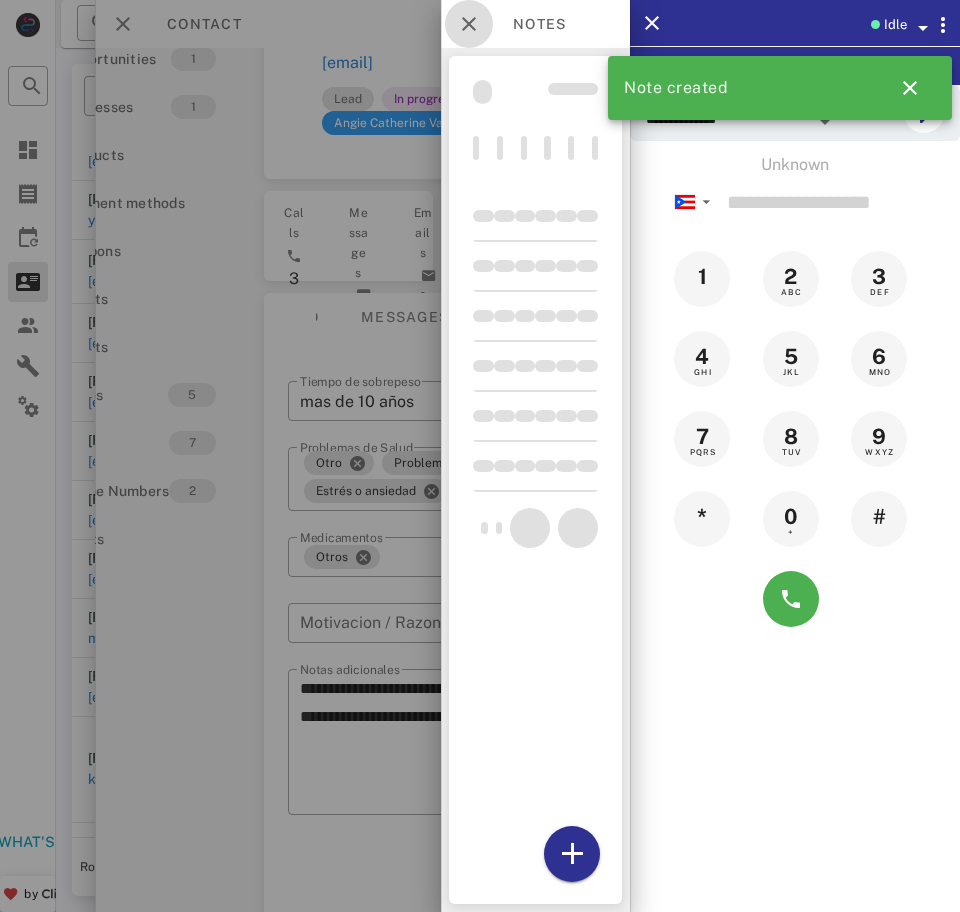 click at bounding box center (469, 24) 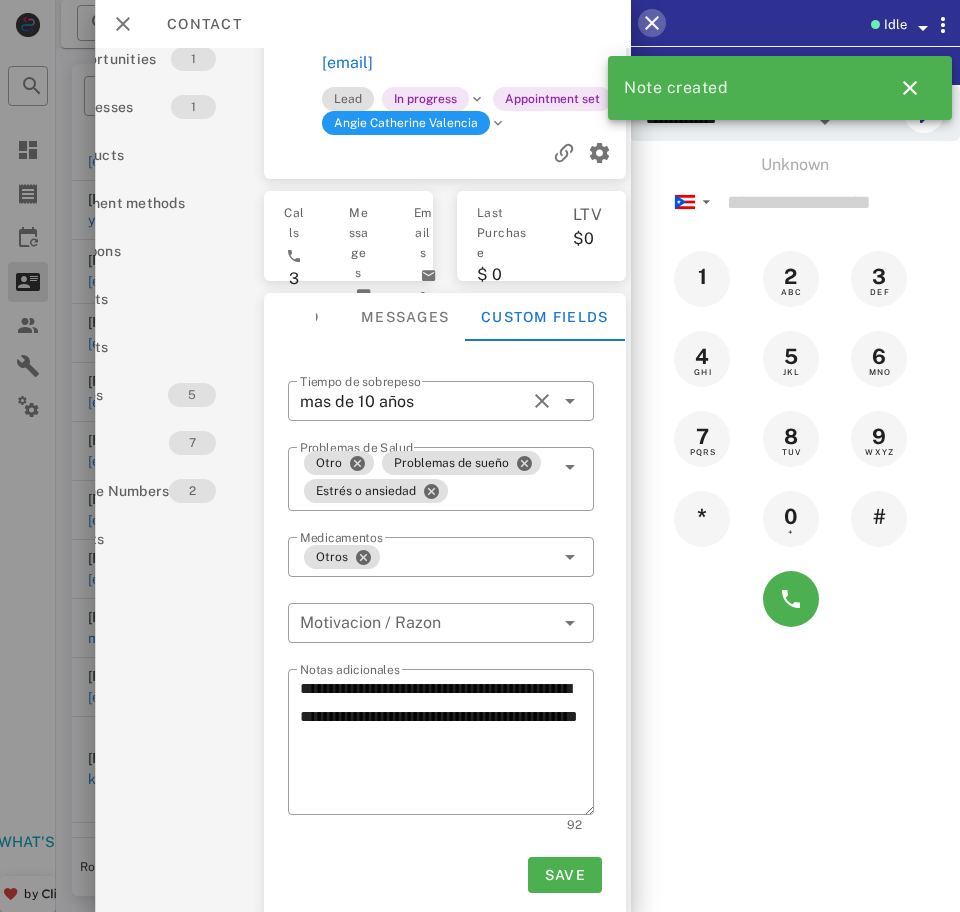 click at bounding box center (652, 23) 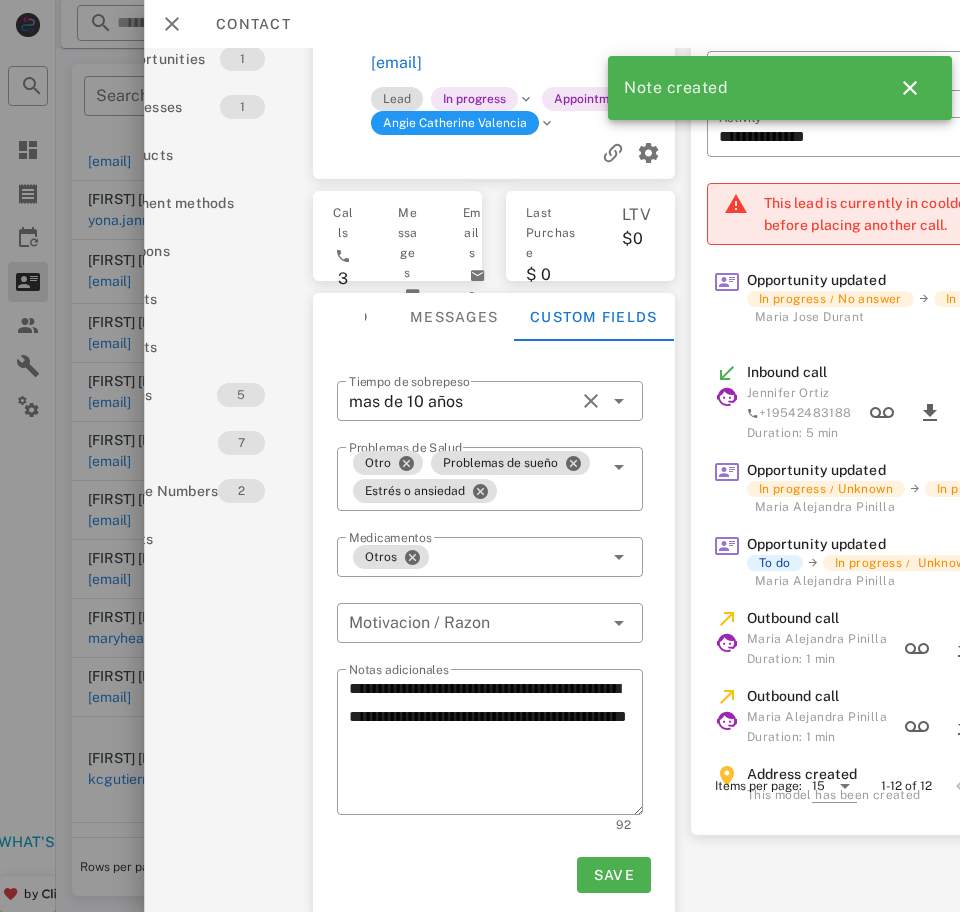 scroll, scrollTop: 0, scrollLeft: 93, axis: horizontal 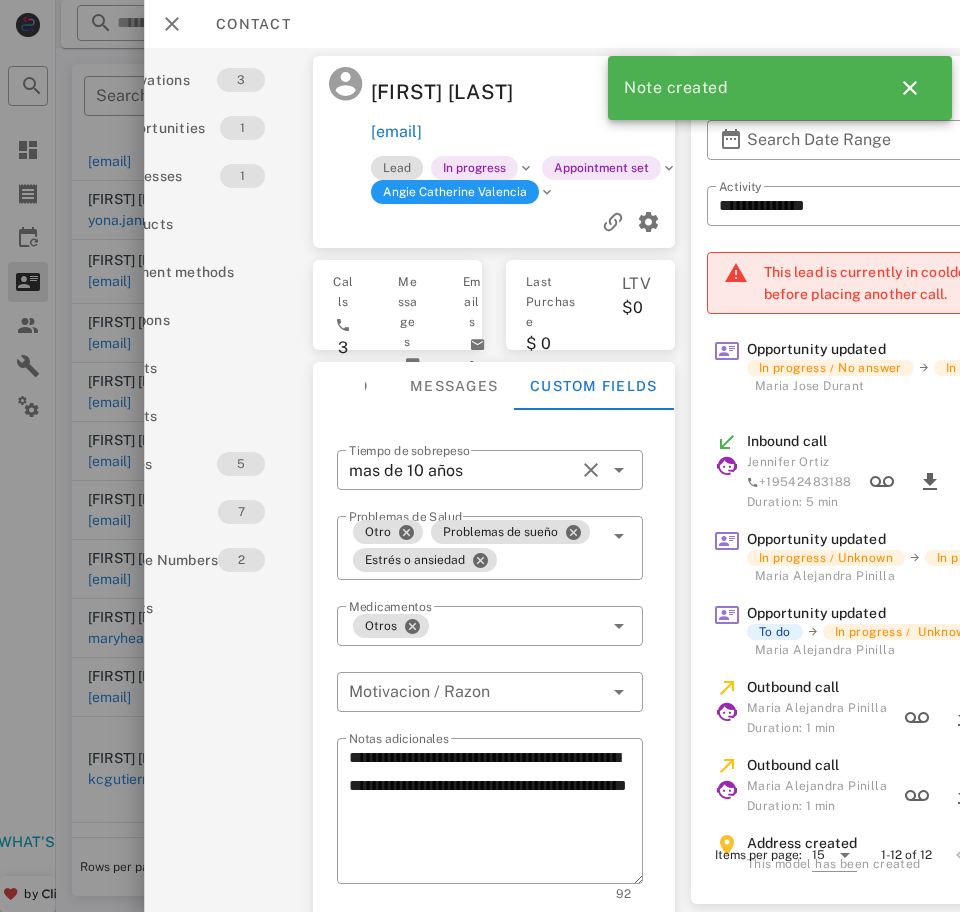 drag, startPoint x: 526, startPoint y: 121, endPoint x: 376, endPoint y: 87, distance: 153.80507 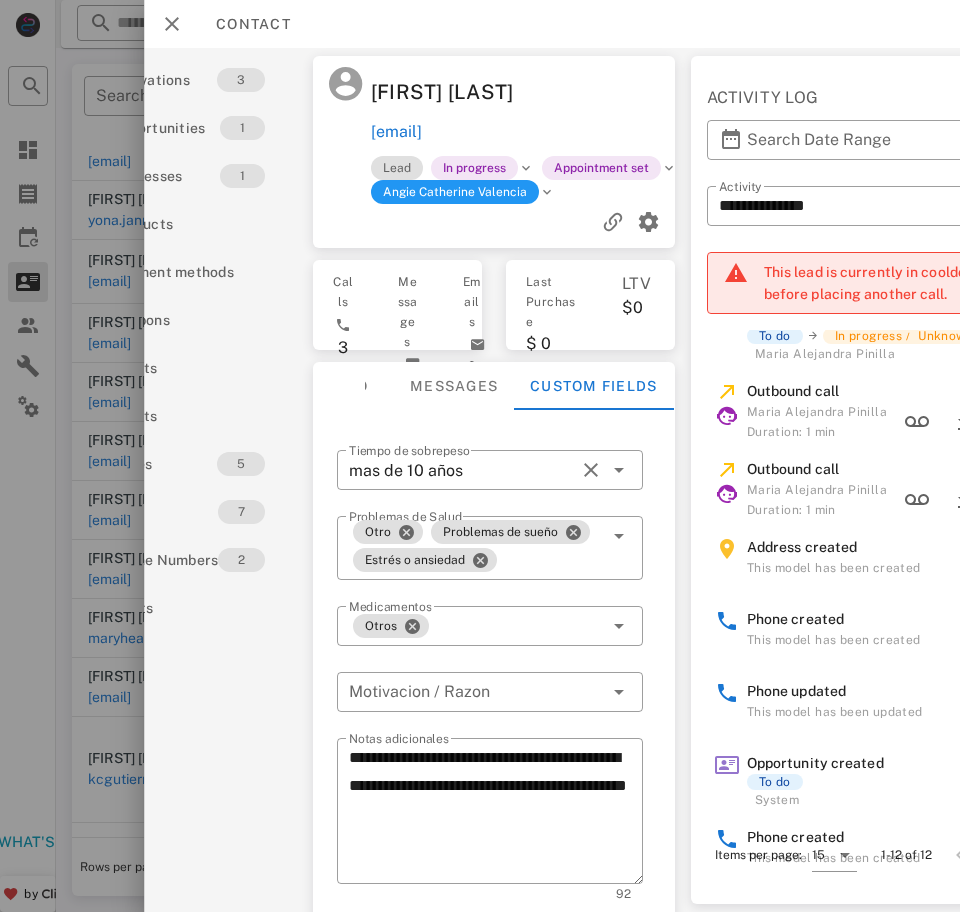 scroll, scrollTop: 298, scrollLeft: 0, axis: vertical 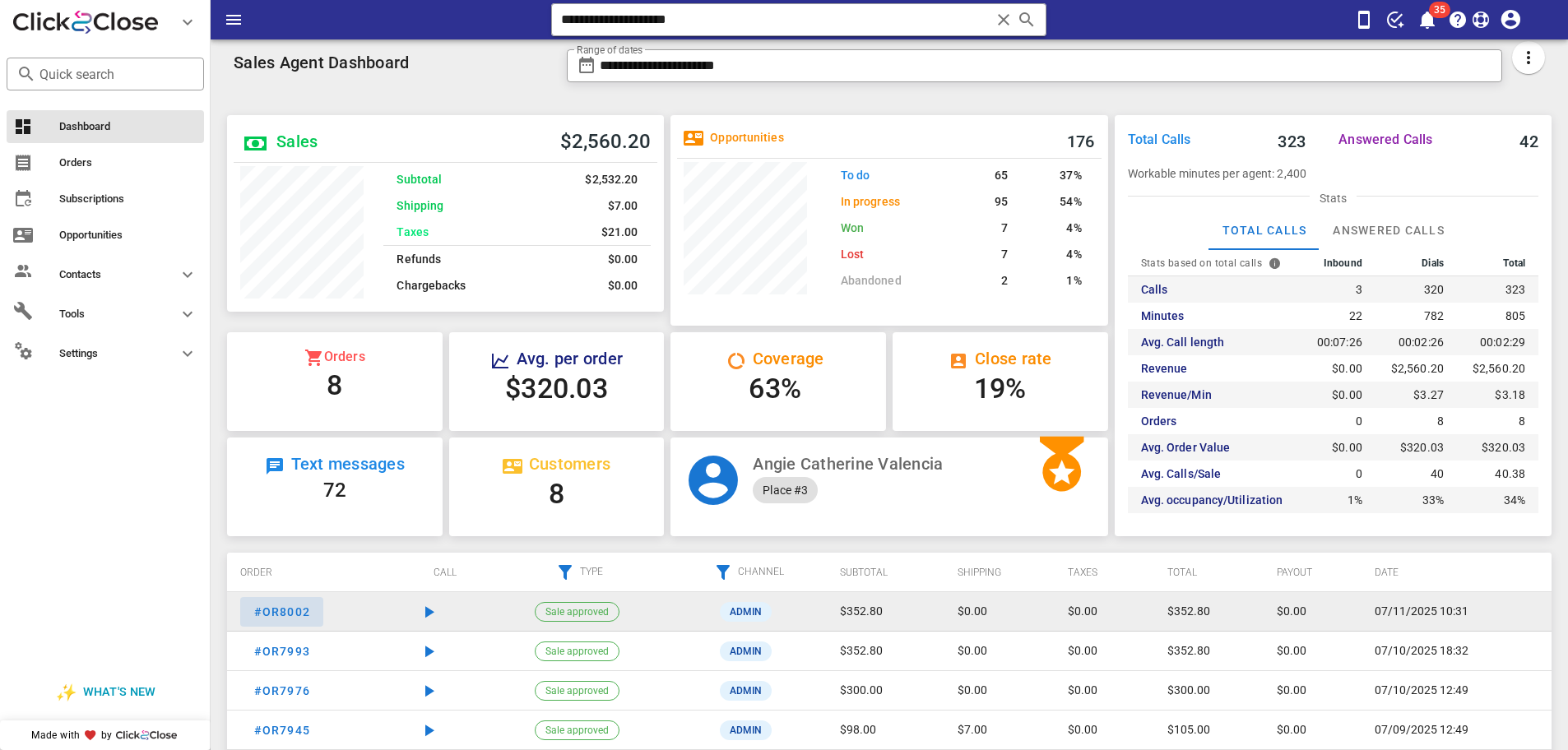 click on "#OR8002" at bounding box center (281, 612) 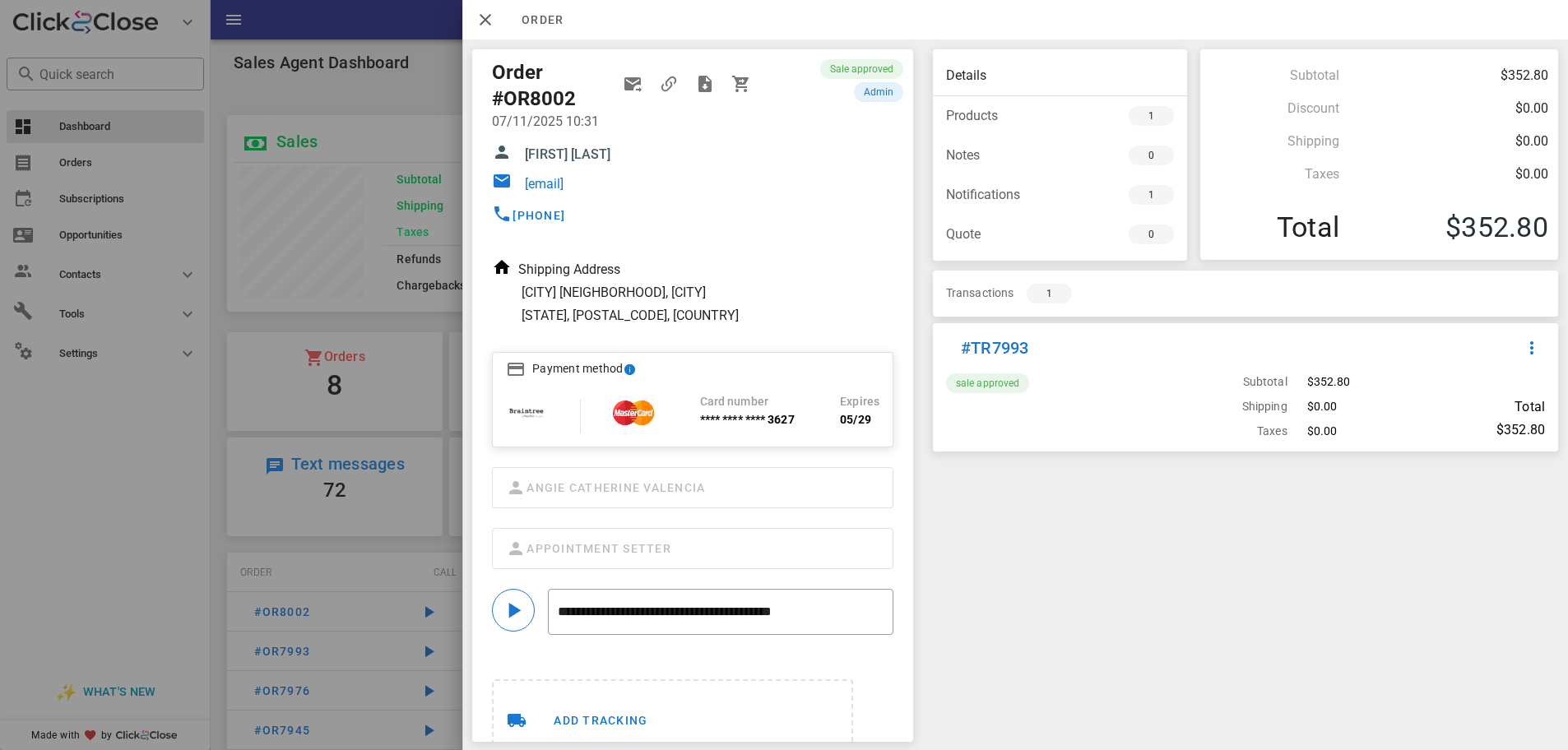 drag, startPoint x: 701, startPoint y: 185, endPoint x: 526, endPoint y: 191, distance: 175.10283 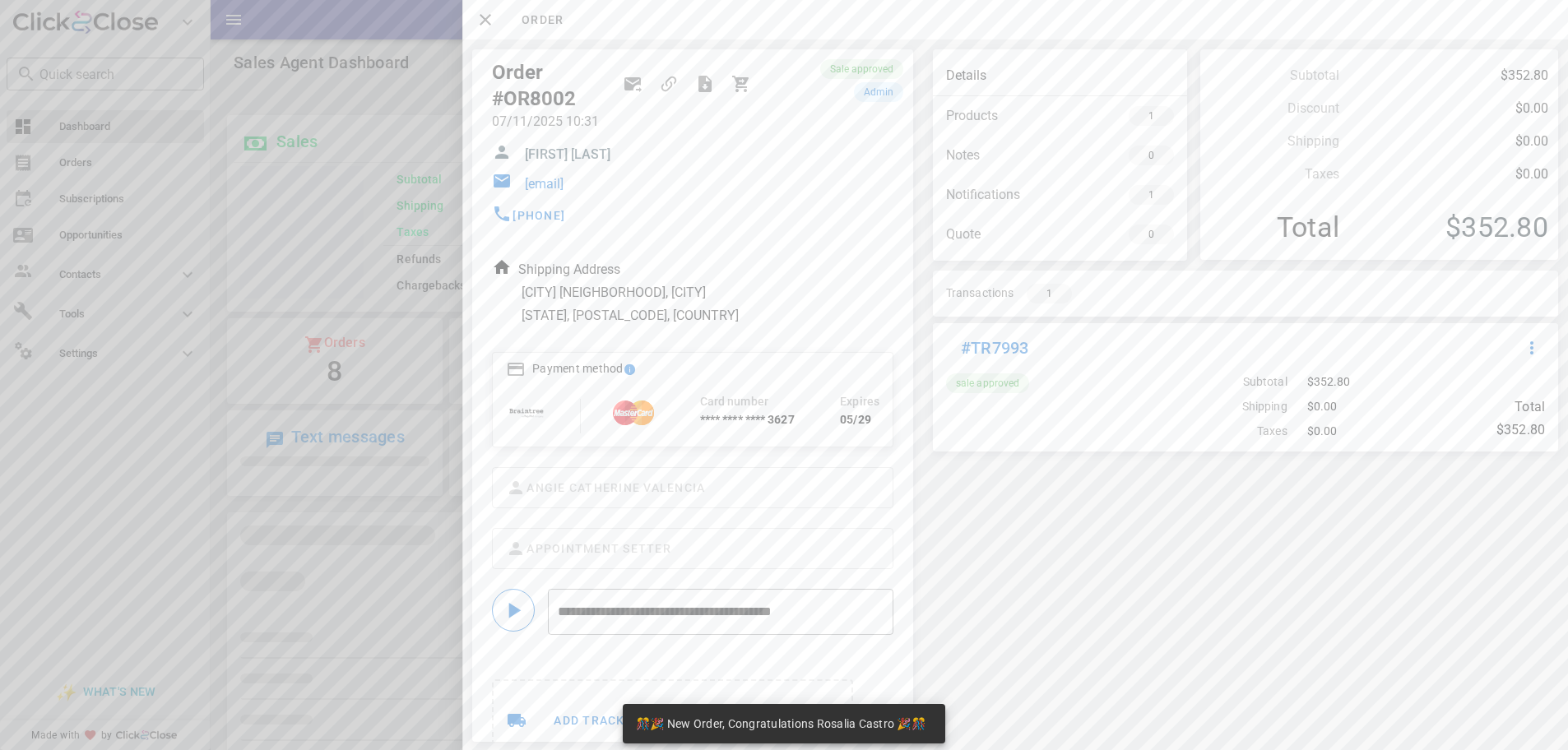 scroll, scrollTop: 822172, scrollLeft: 822228, axis: both 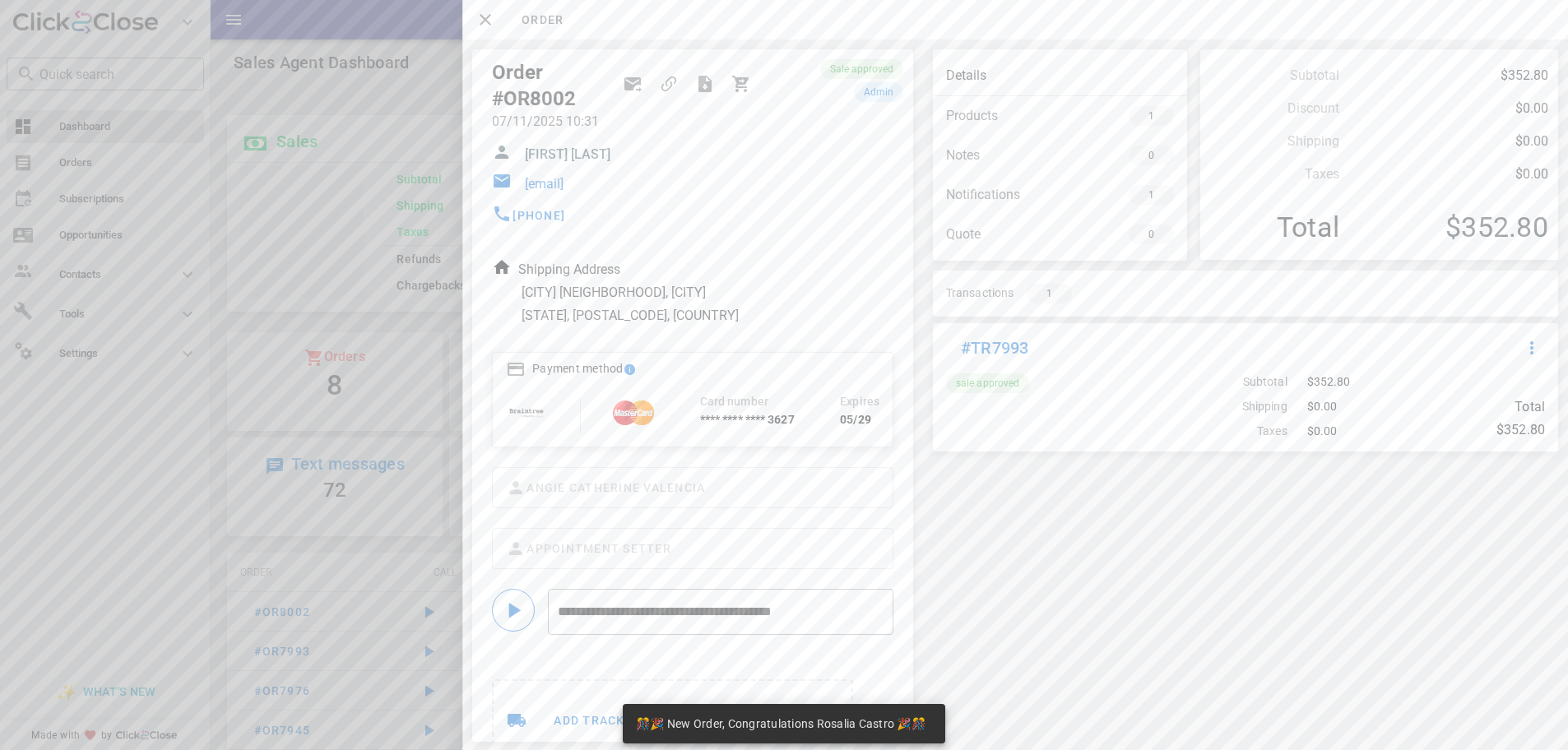 drag, startPoint x: 582, startPoint y: 100, endPoint x: 495, endPoint y: 103, distance: 87.05171 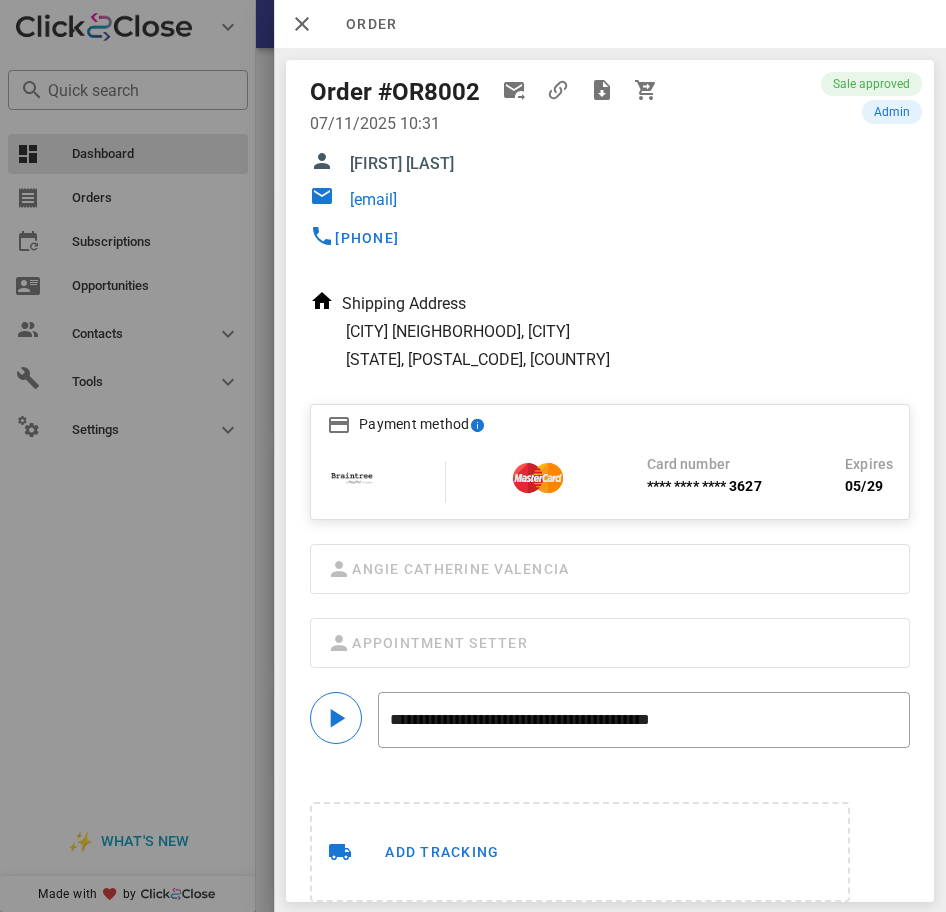 scroll, scrollTop: 999711, scrollLeft: 999789, axis: both 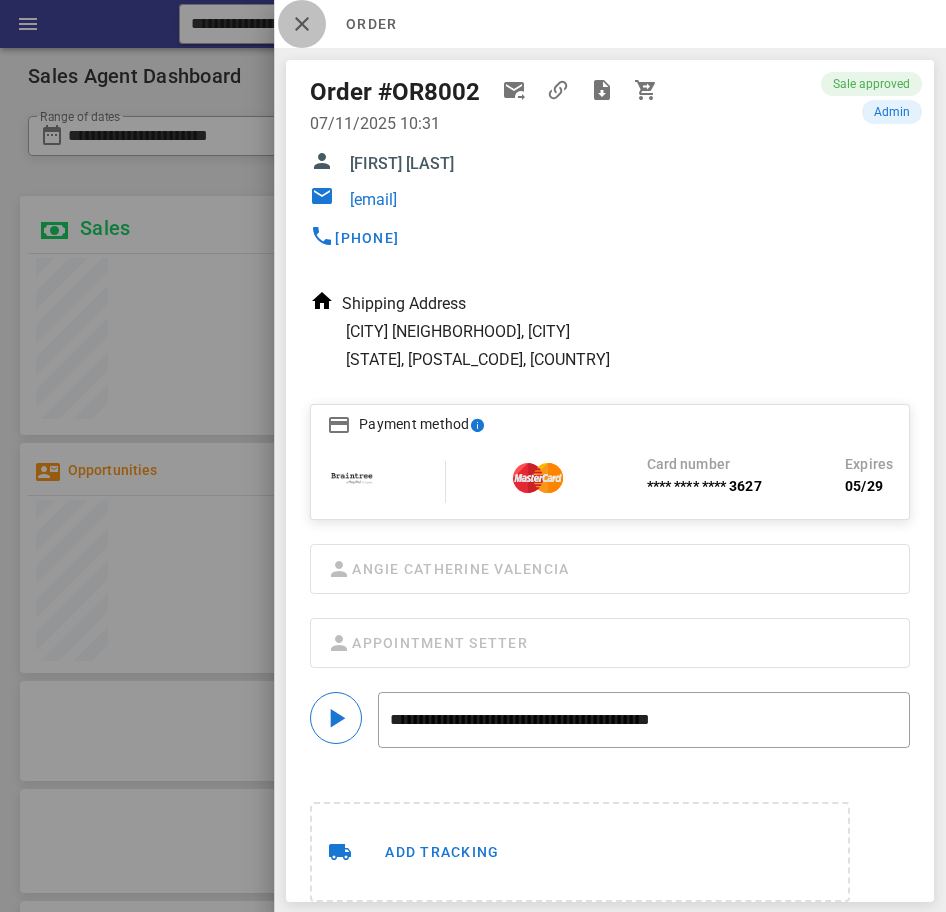click at bounding box center [302, 24] 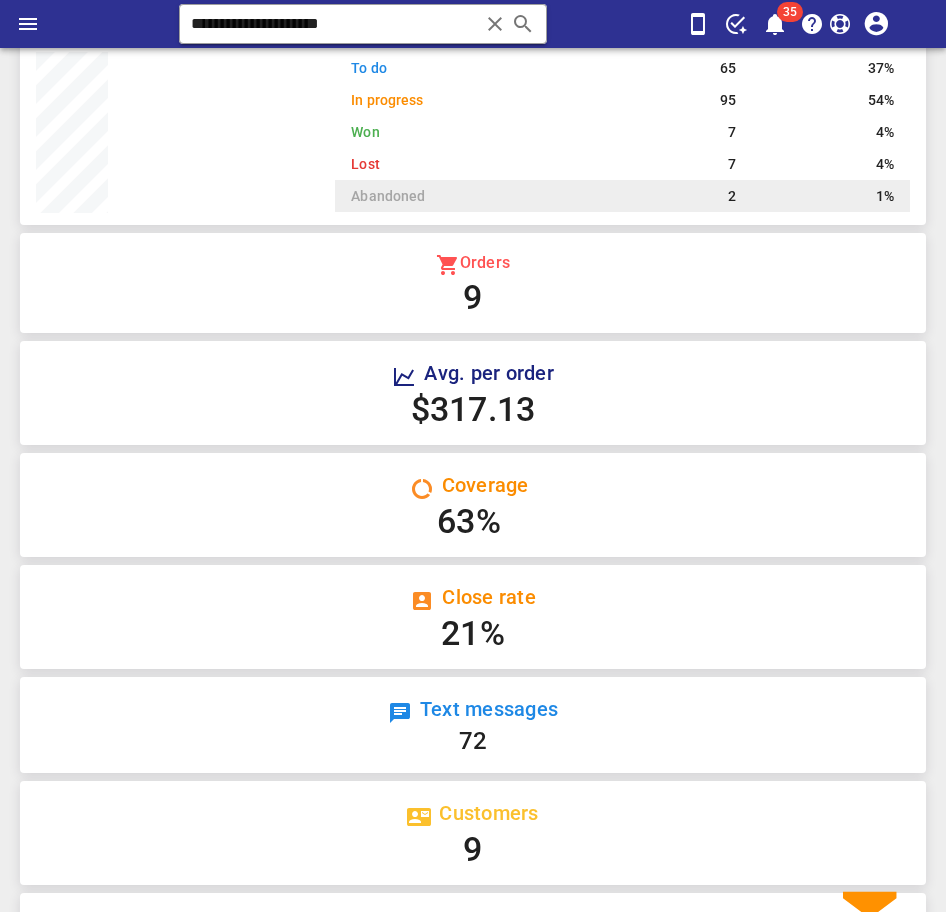 scroll, scrollTop: 0, scrollLeft: 0, axis: both 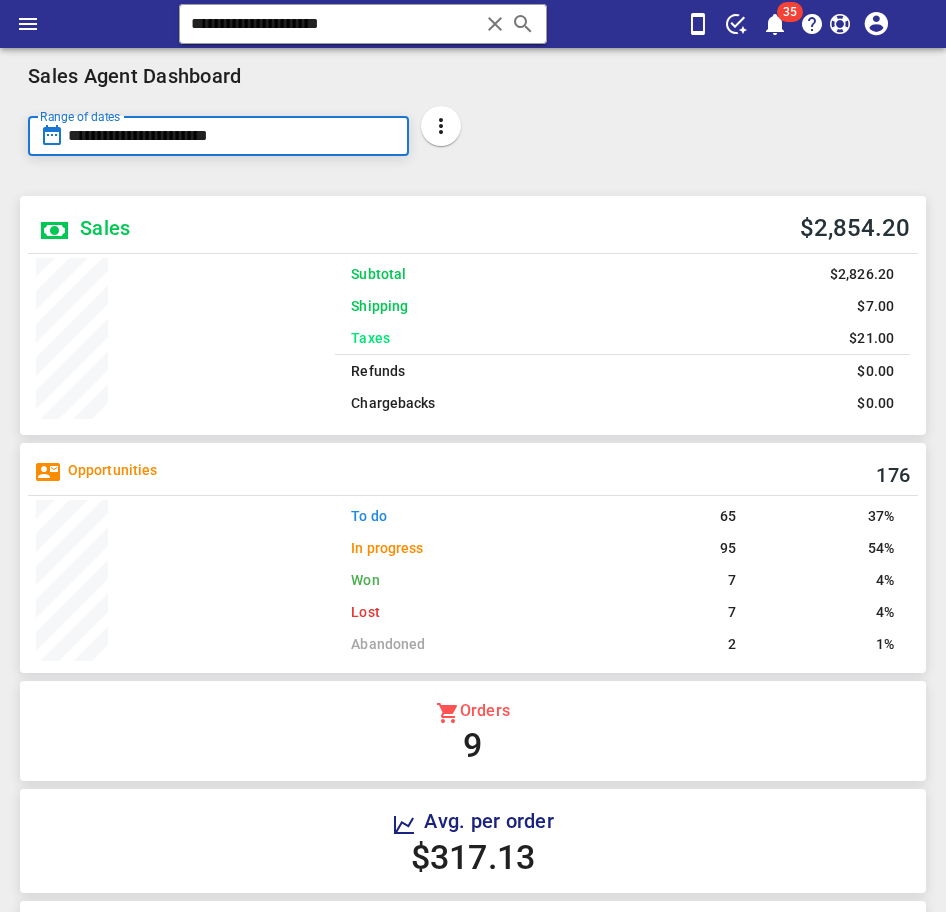 click on "**********" at bounding box center (232, 136) 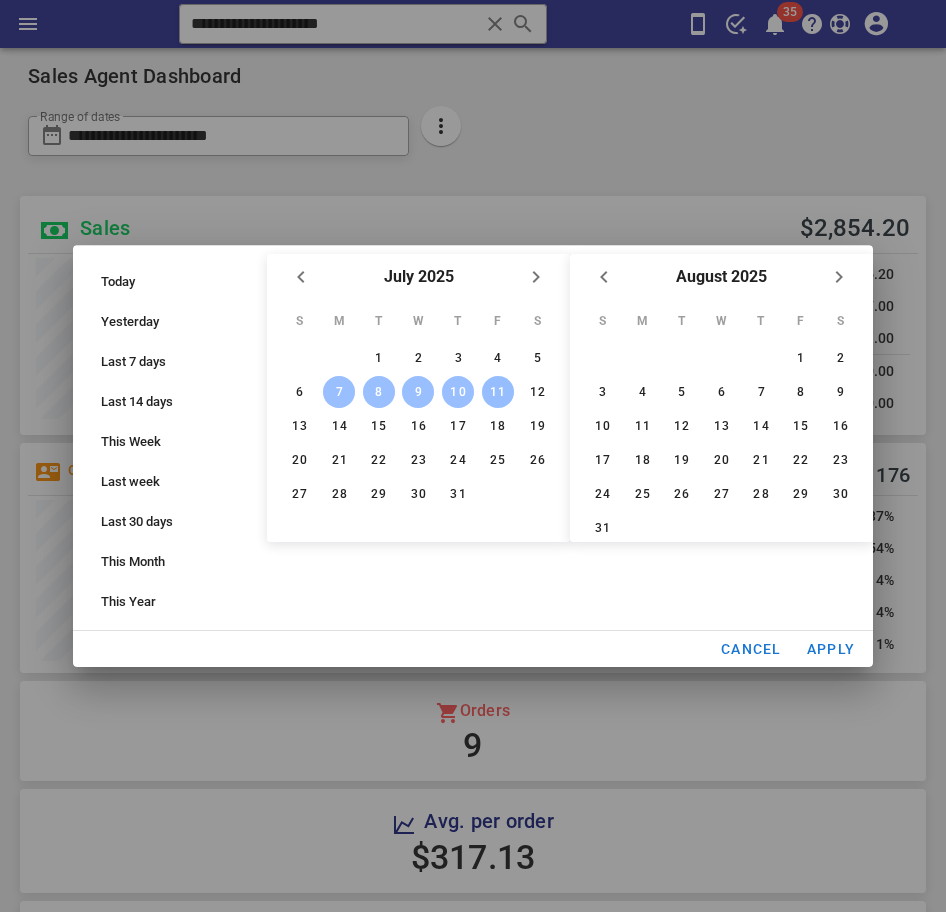 click on "11" at bounding box center [498, 392] 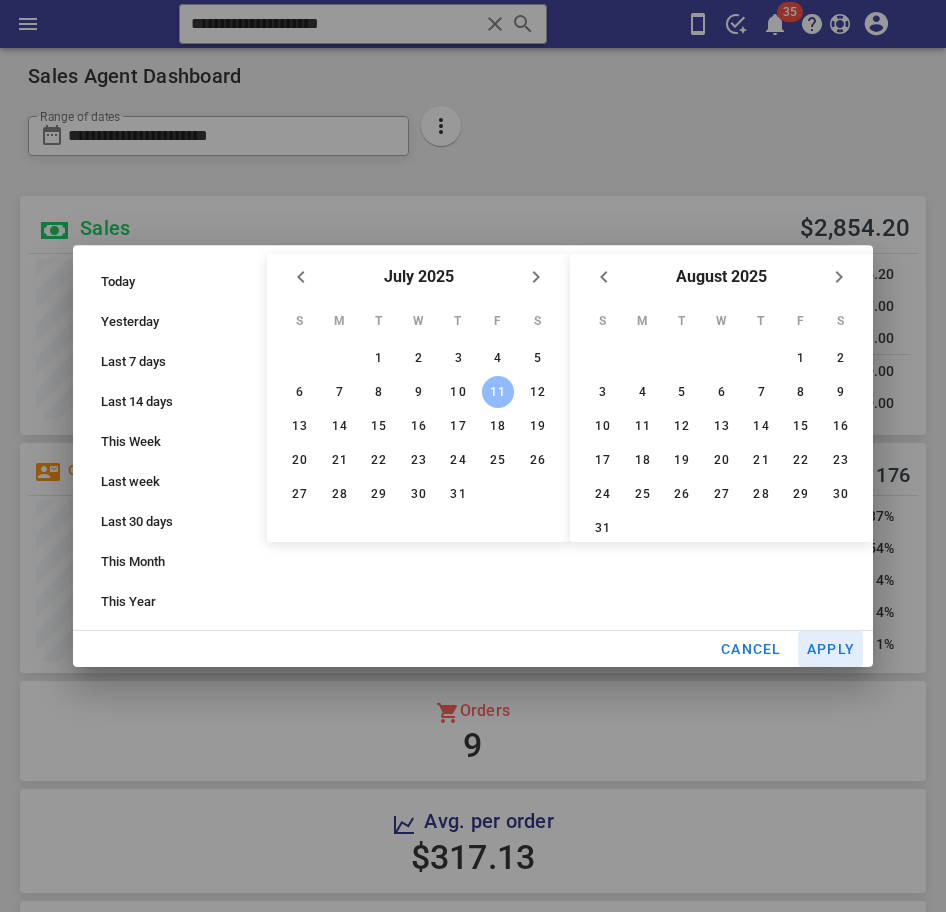 click on "Apply" at bounding box center [831, 649] 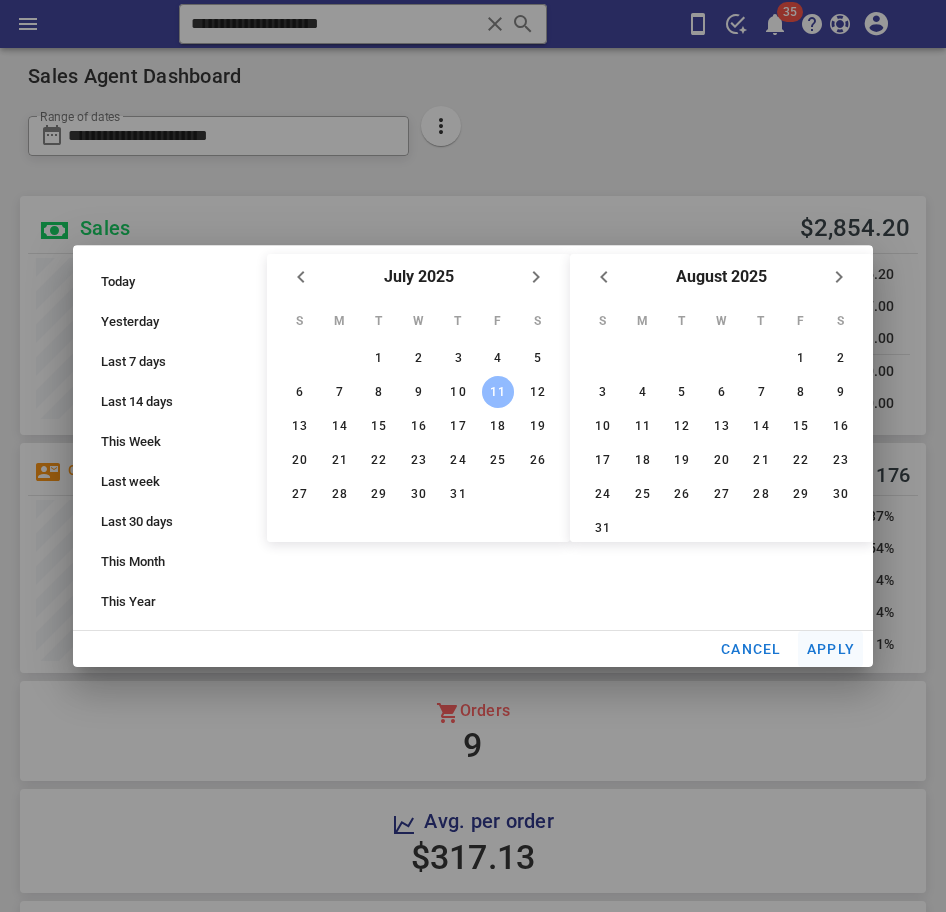 type on "**********" 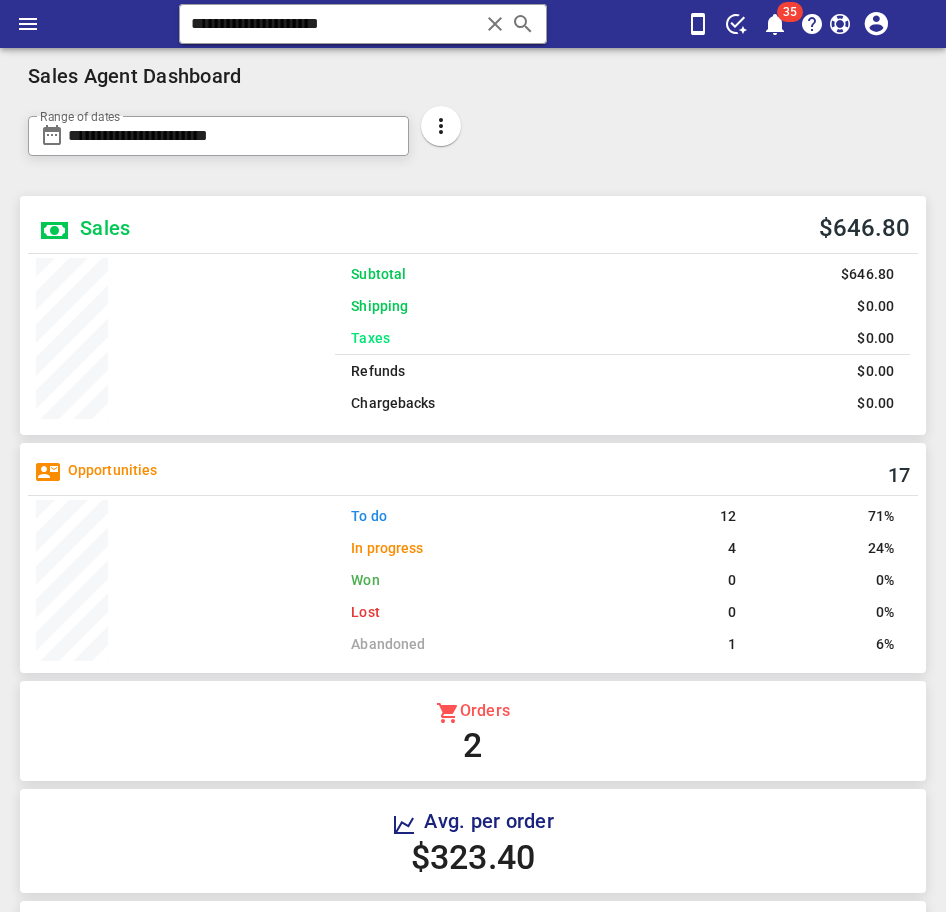 scroll, scrollTop: 999742, scrollLeft: 999703, axis: both 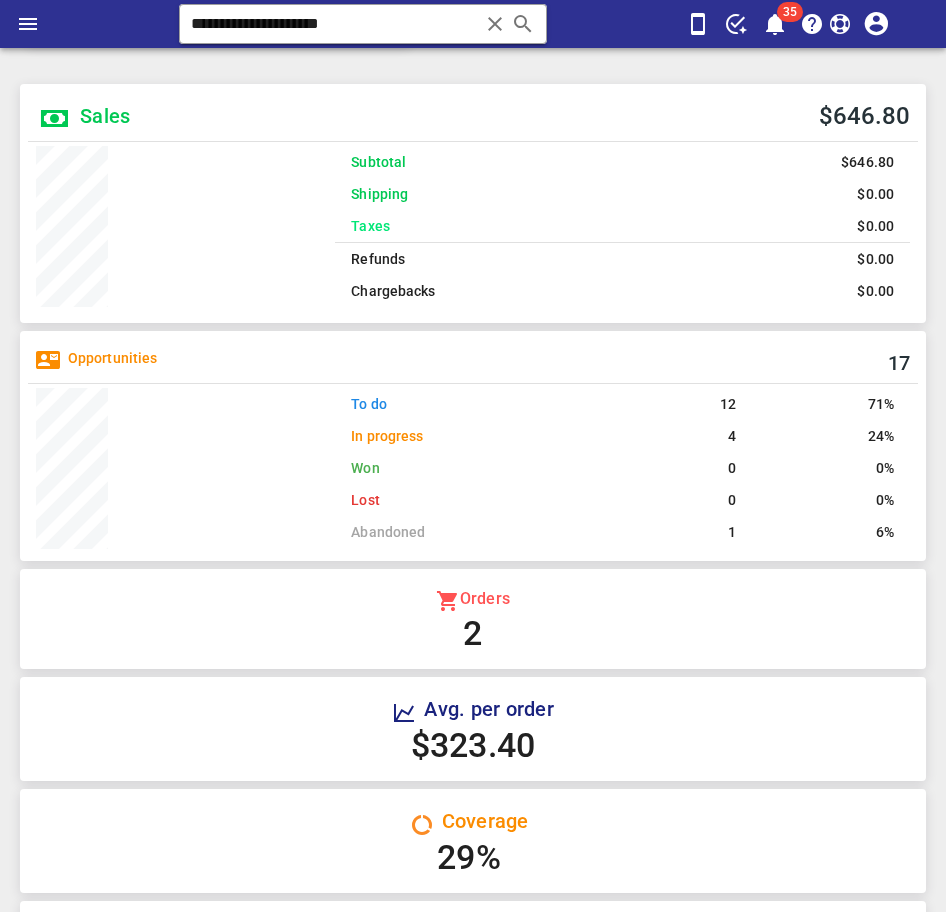 click on "#OR8004" at bounding box center (86, 1969) 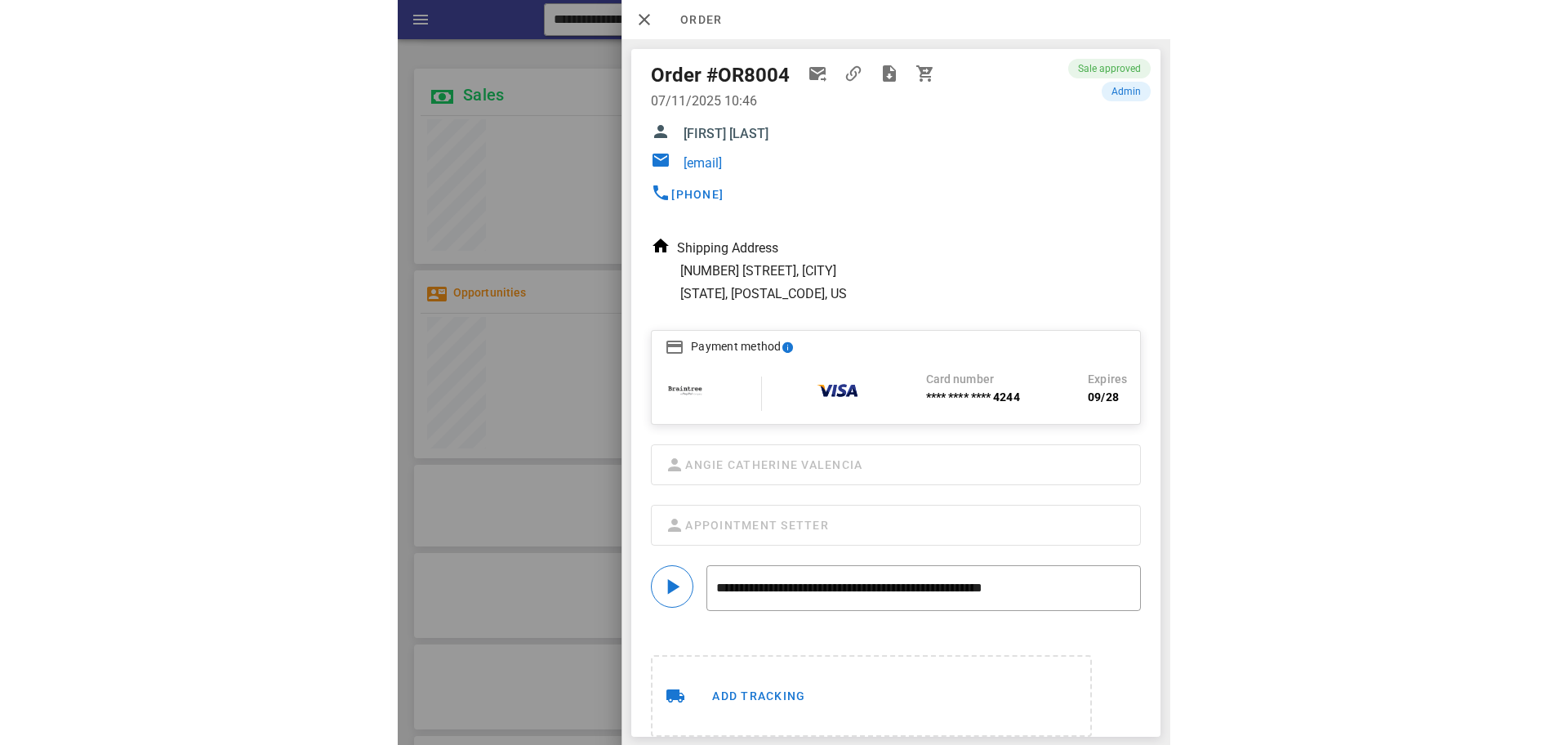 scroll, scrollTop: 0, scrollLeft: 0, axis: both 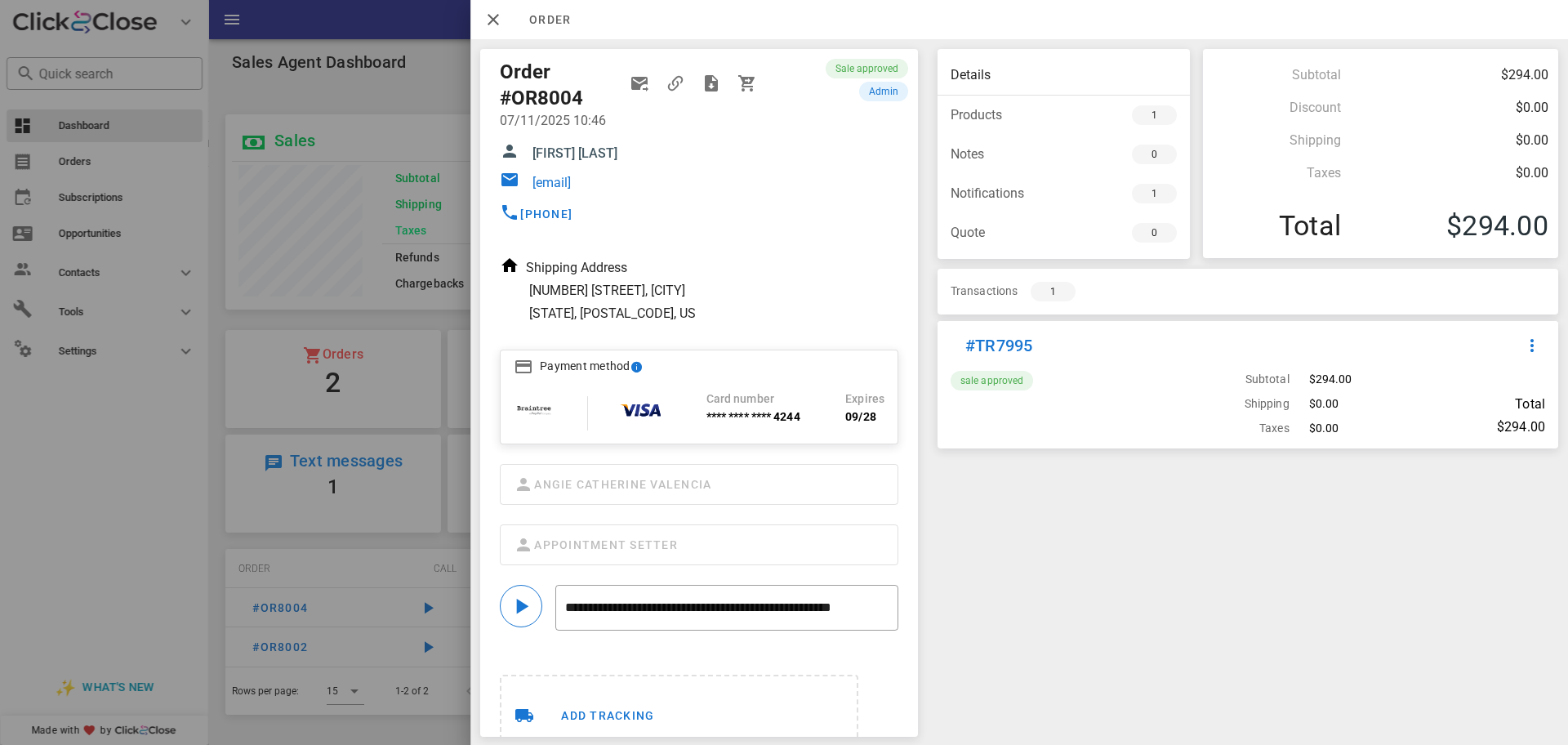 drag, startPoint x: 691, startPoint y: 185, endPoint x: 535, endPoint y: 185, distance: 156 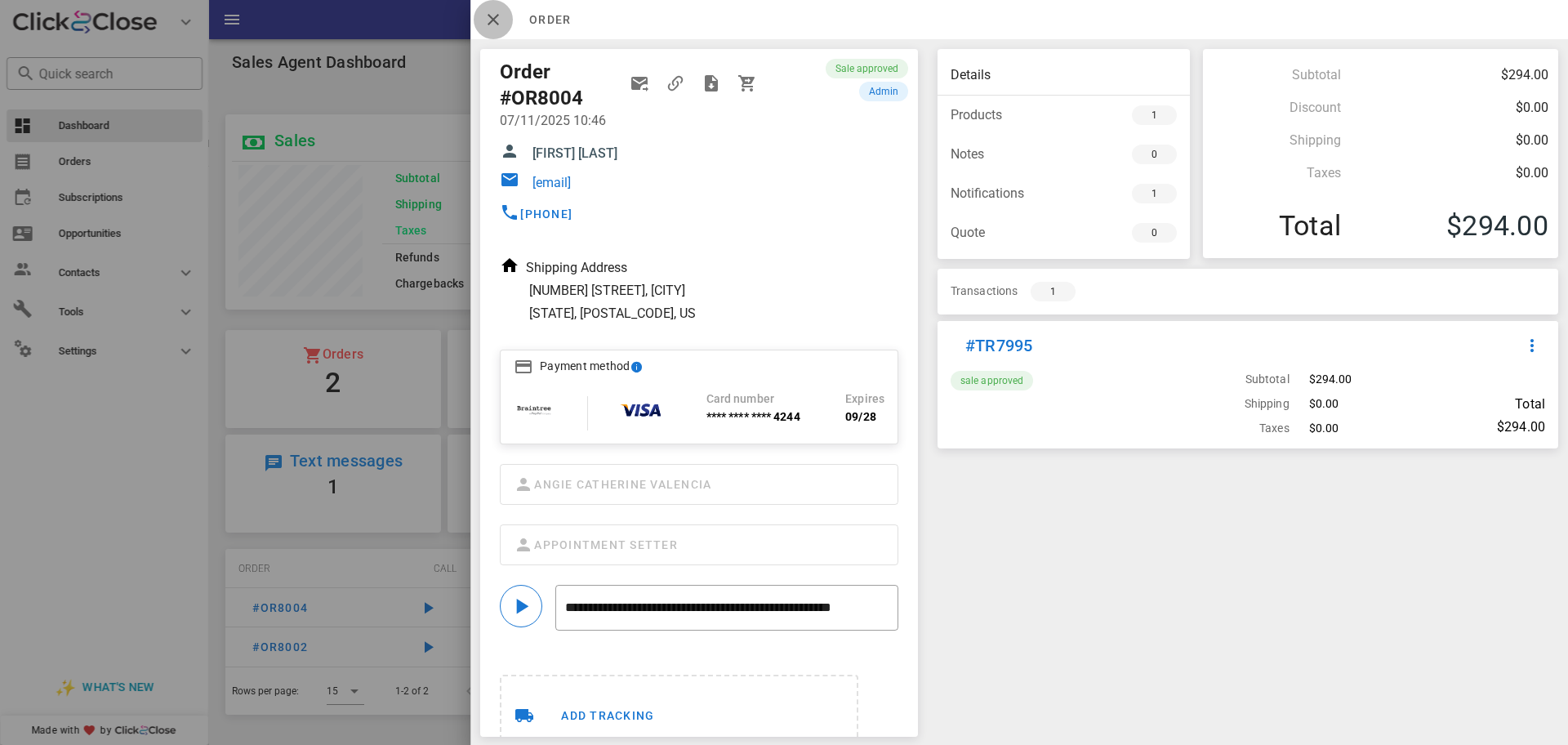 click at bounding box center (493, 20) 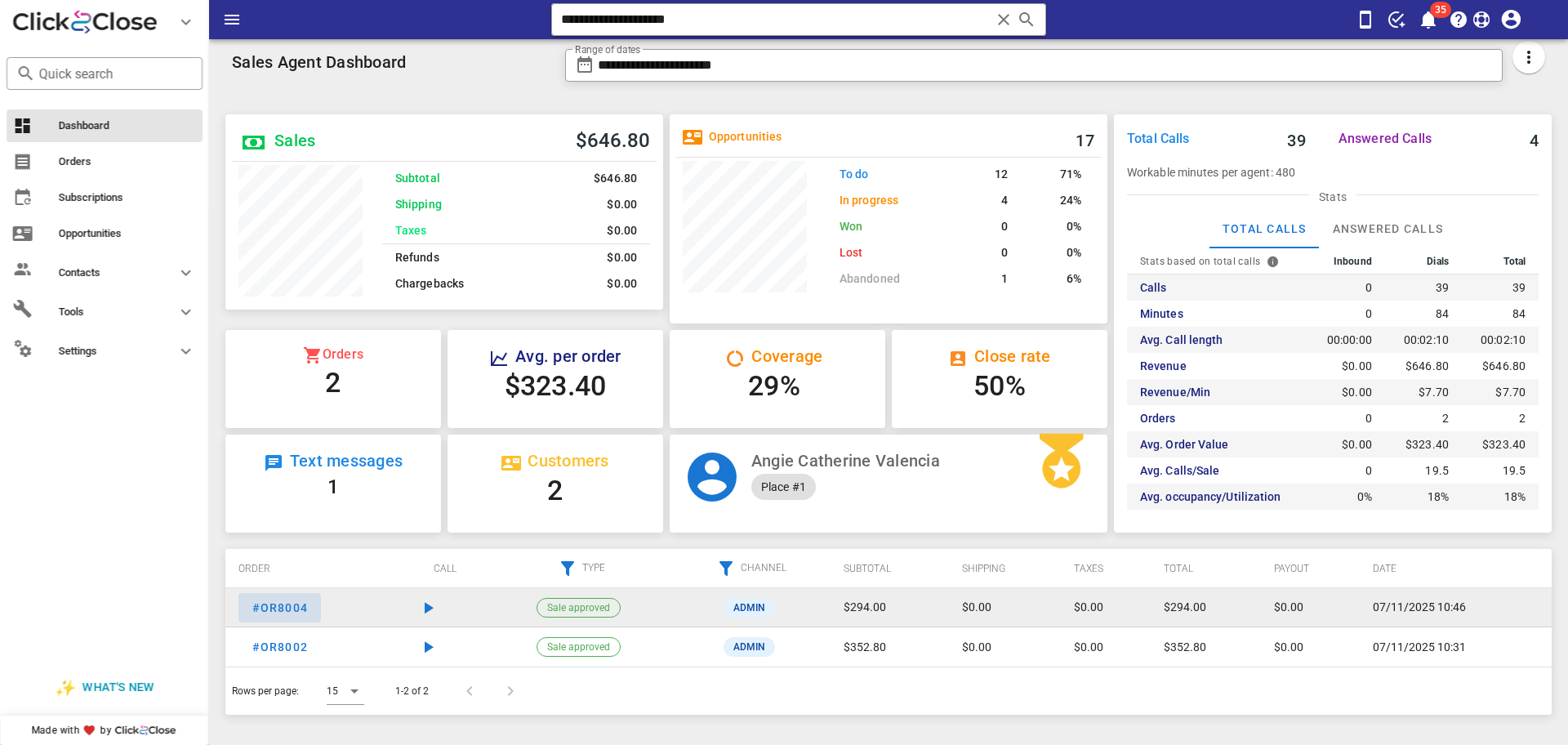 click on "#OR8004" at bounding box center [279, 608] 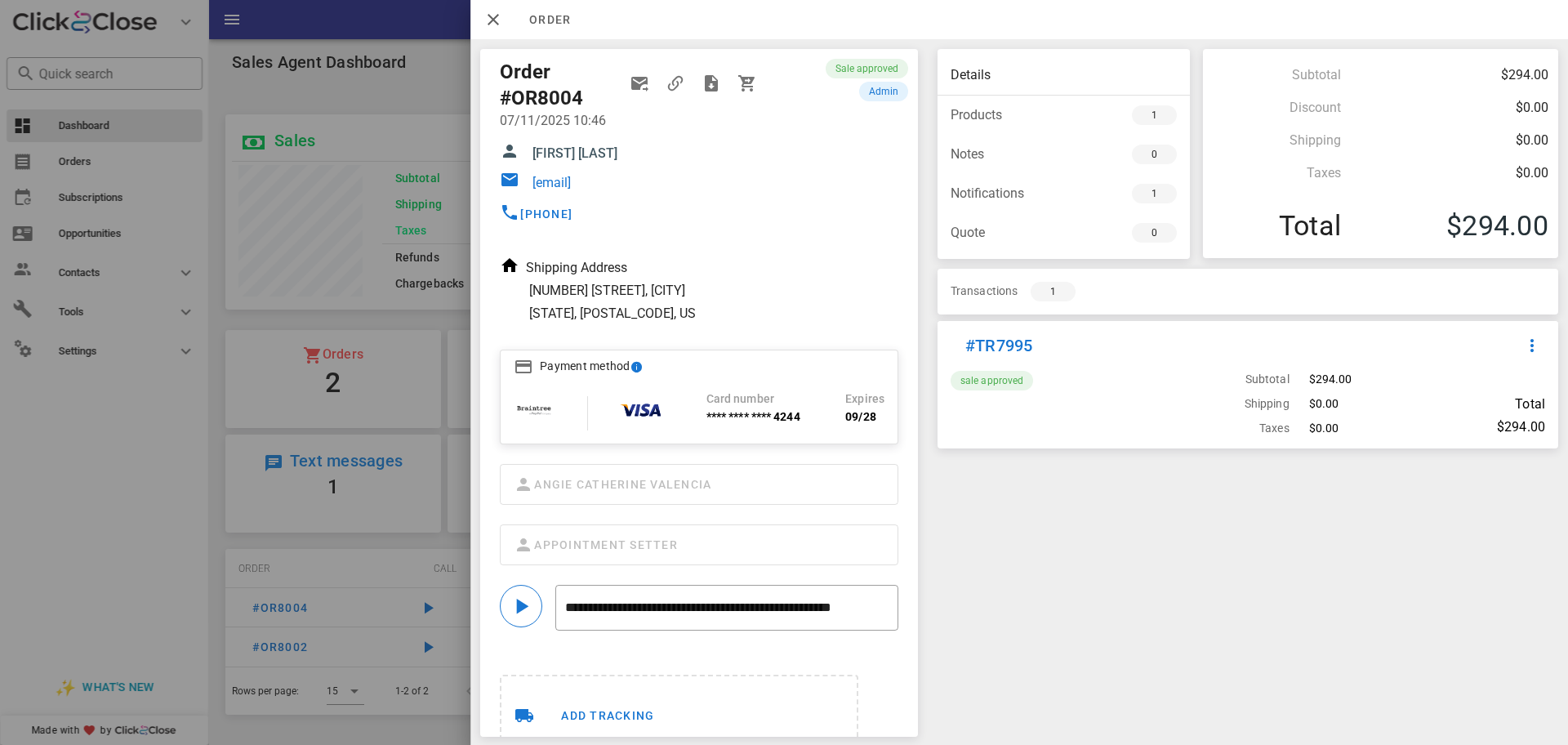 drag, startPoint x: 597, startPoint y: 104, endPoint x: 505, endPoint y: 105, distance: 92.0054 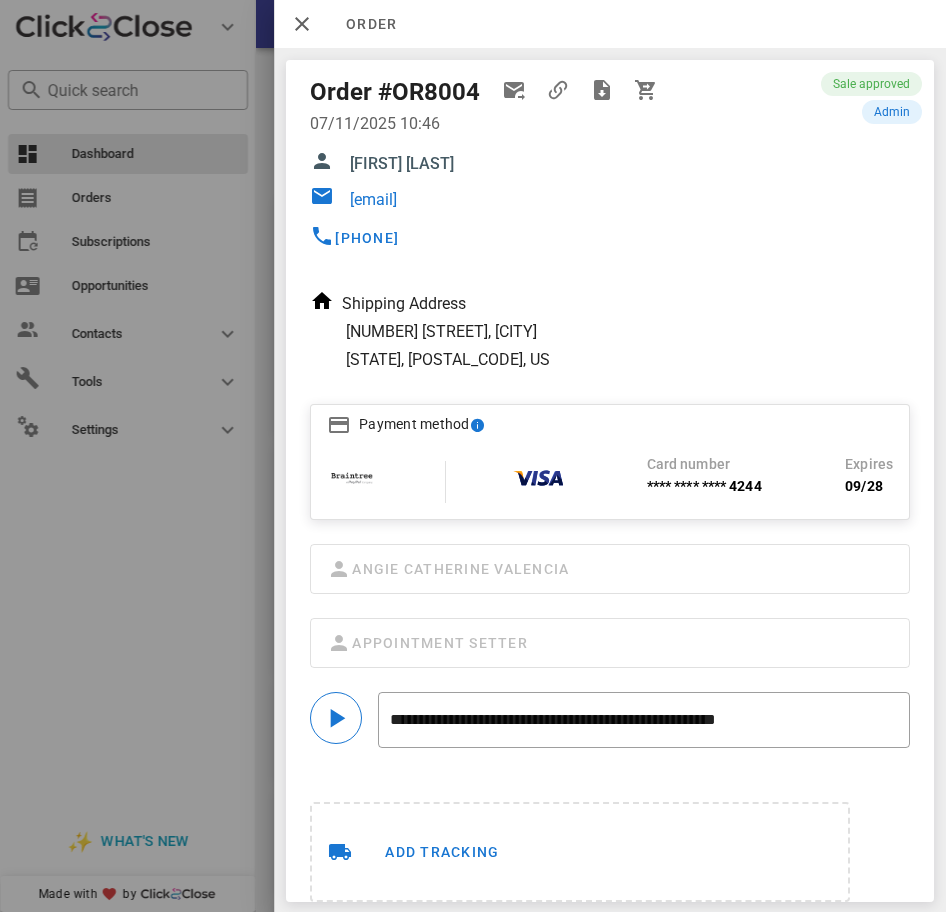 scroll, scrollTop: 999711, scrollLeft: 999789, axis: both 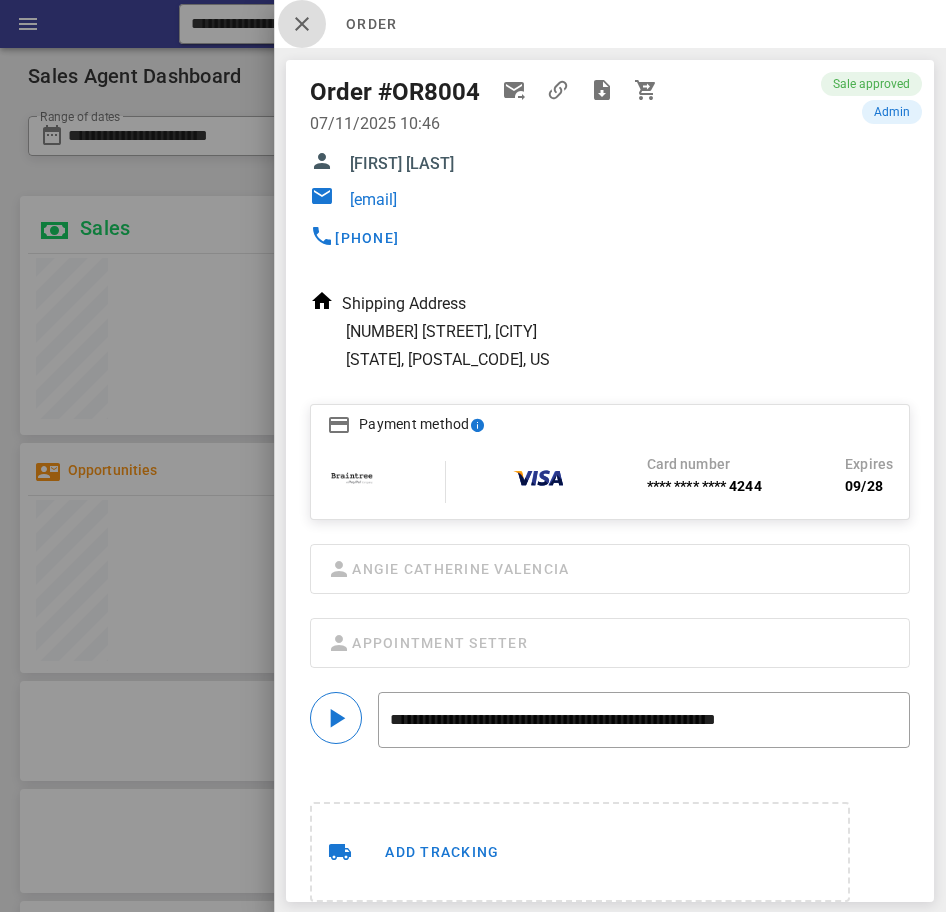 click at bounding box center [302, 24] 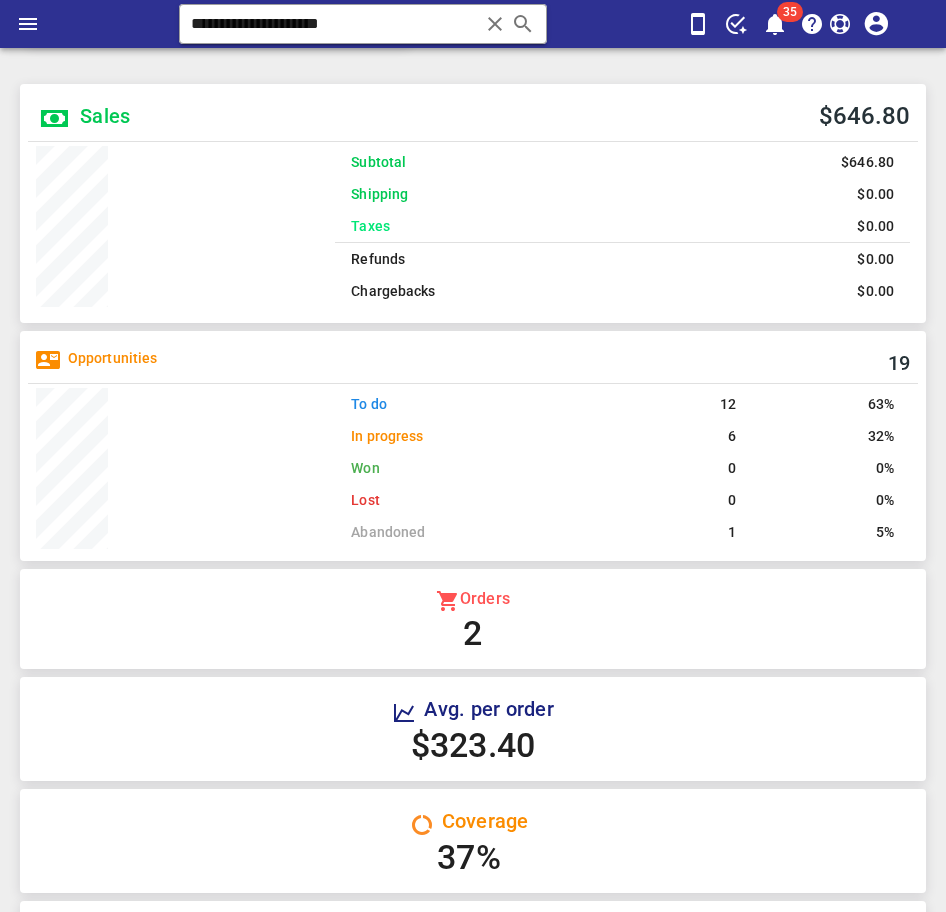 scroll, scrollTop: 0, scrollLeft: 0, axis: both 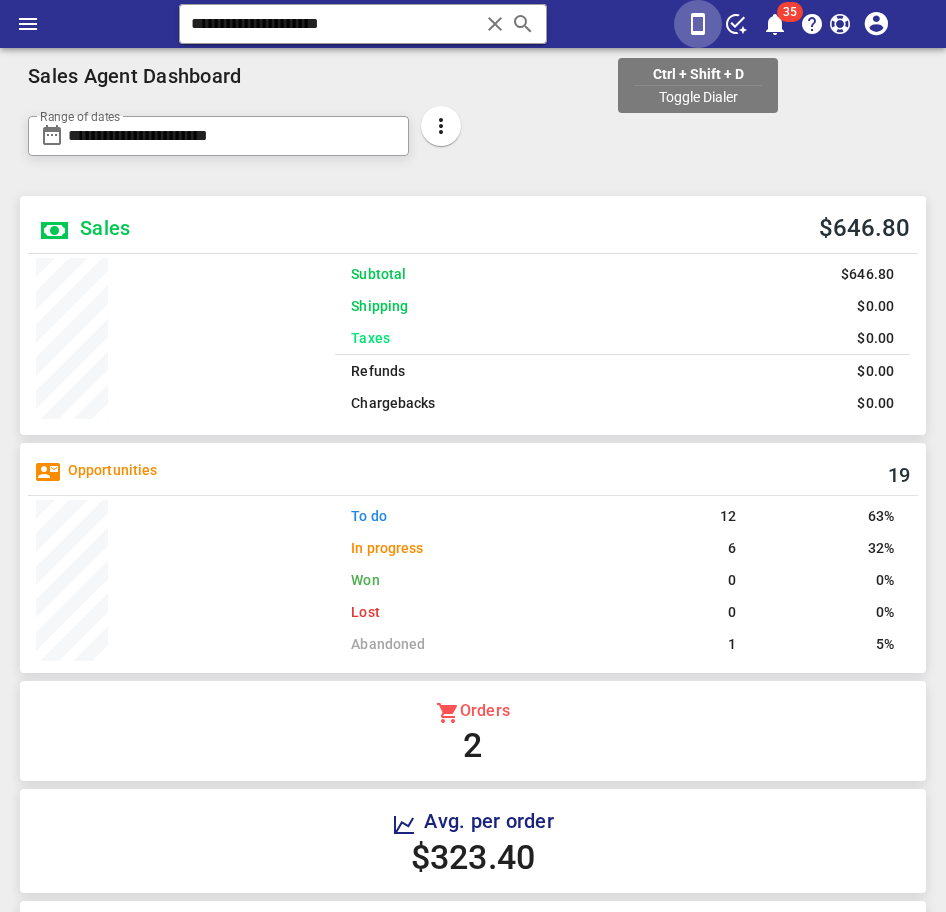 click at bounding box center (698, 24) 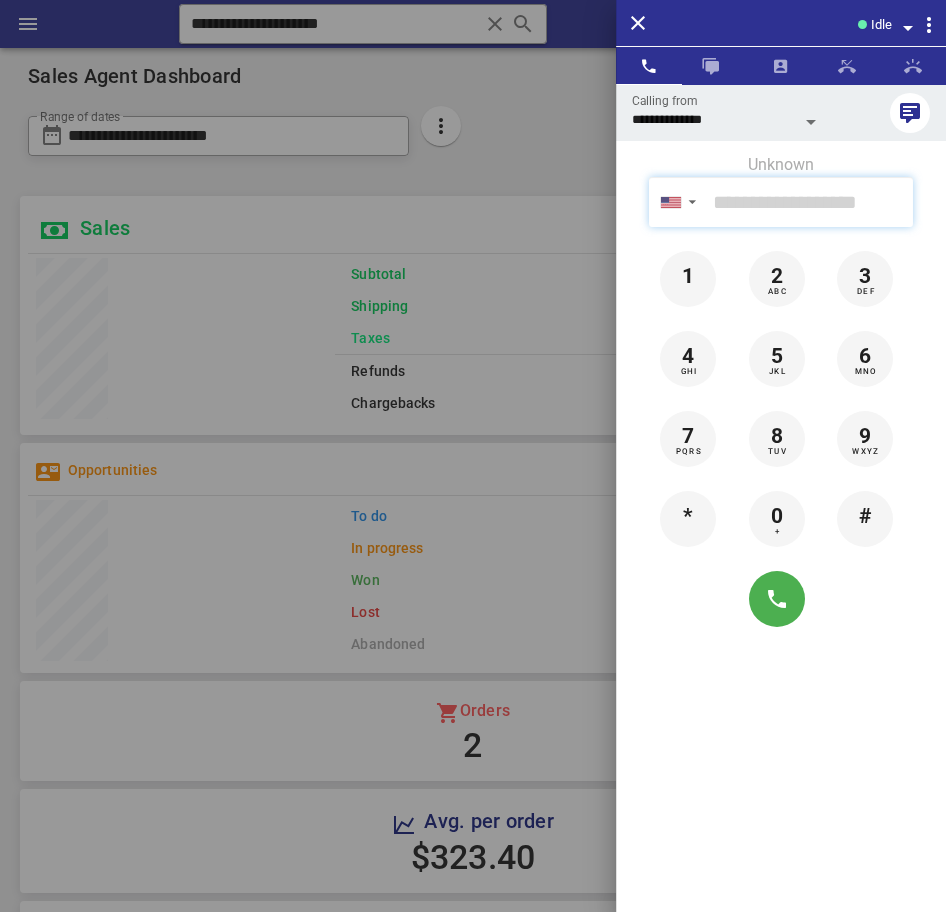 click at bounding box center [809, 202] 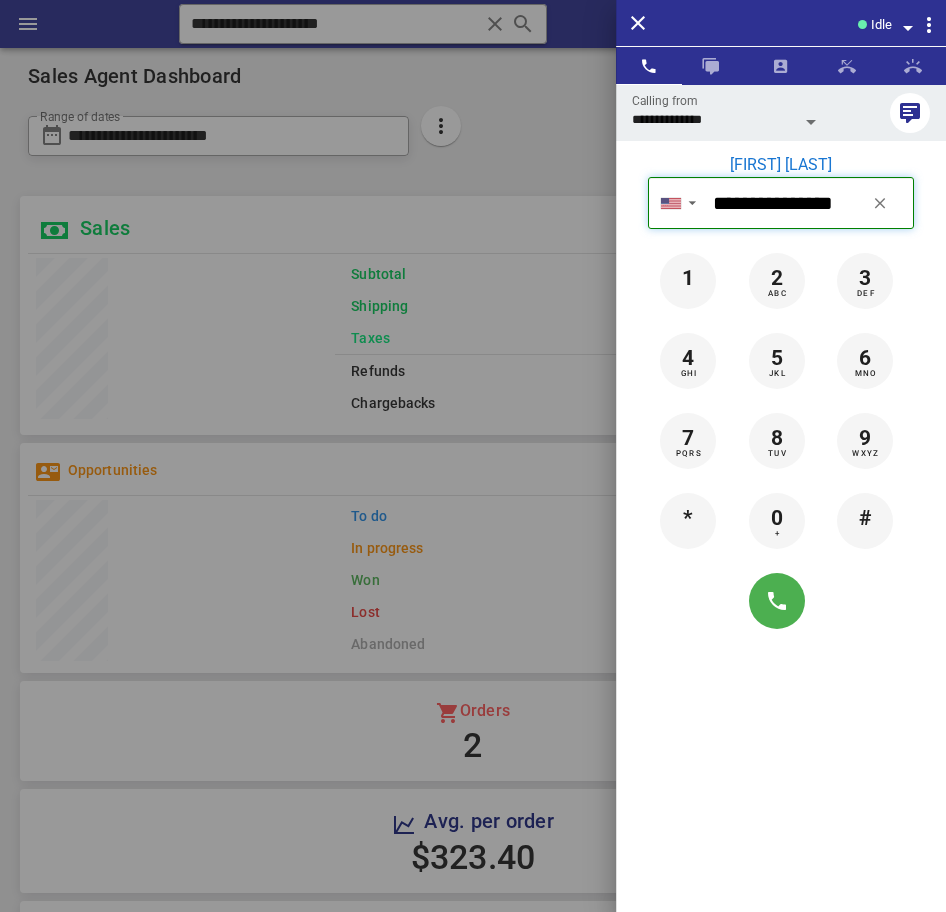 type on "**********" 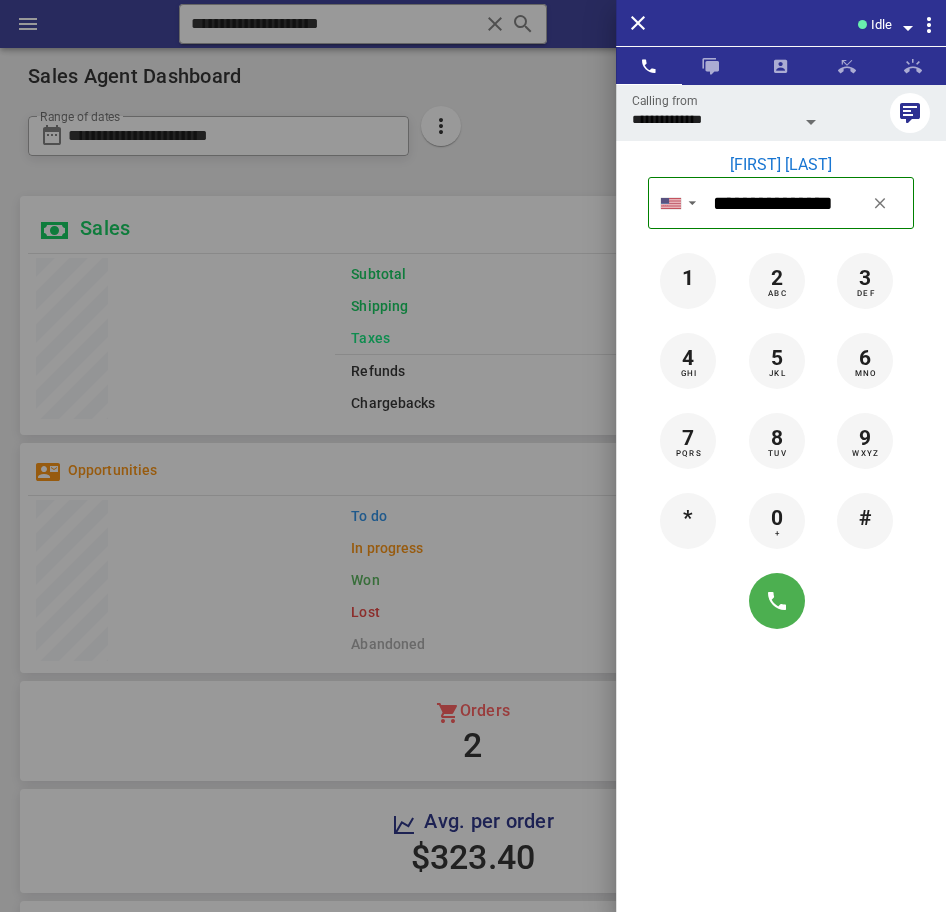 click on "[FIRST] [LAST]" at bounding box center [781, 165] 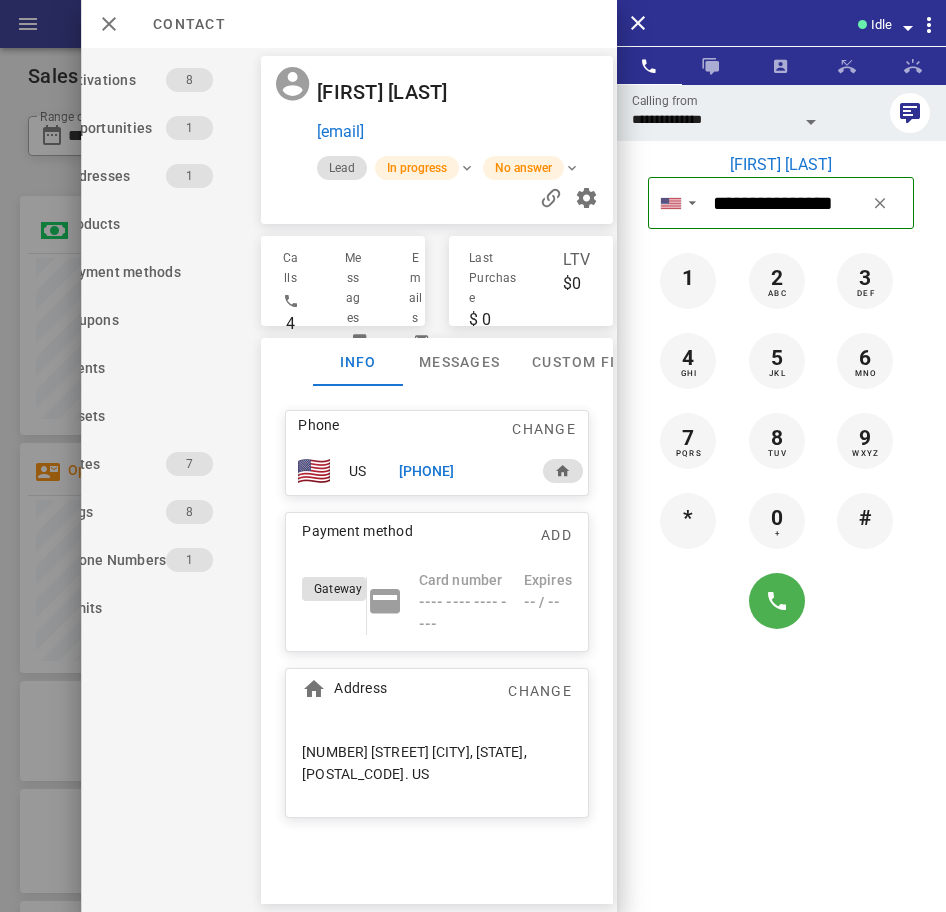 scroll, scrollTop: 0, scrollLeft: 0, axis: both 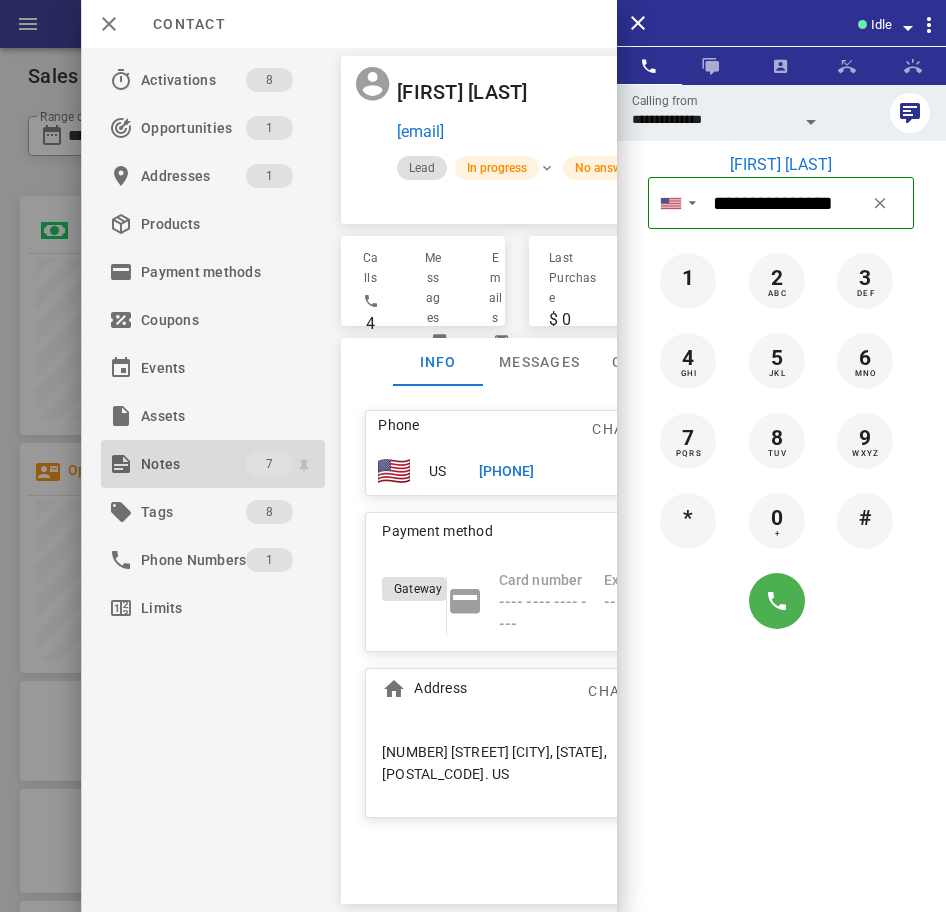 click on "Notes" at bounding box center (193, 464) 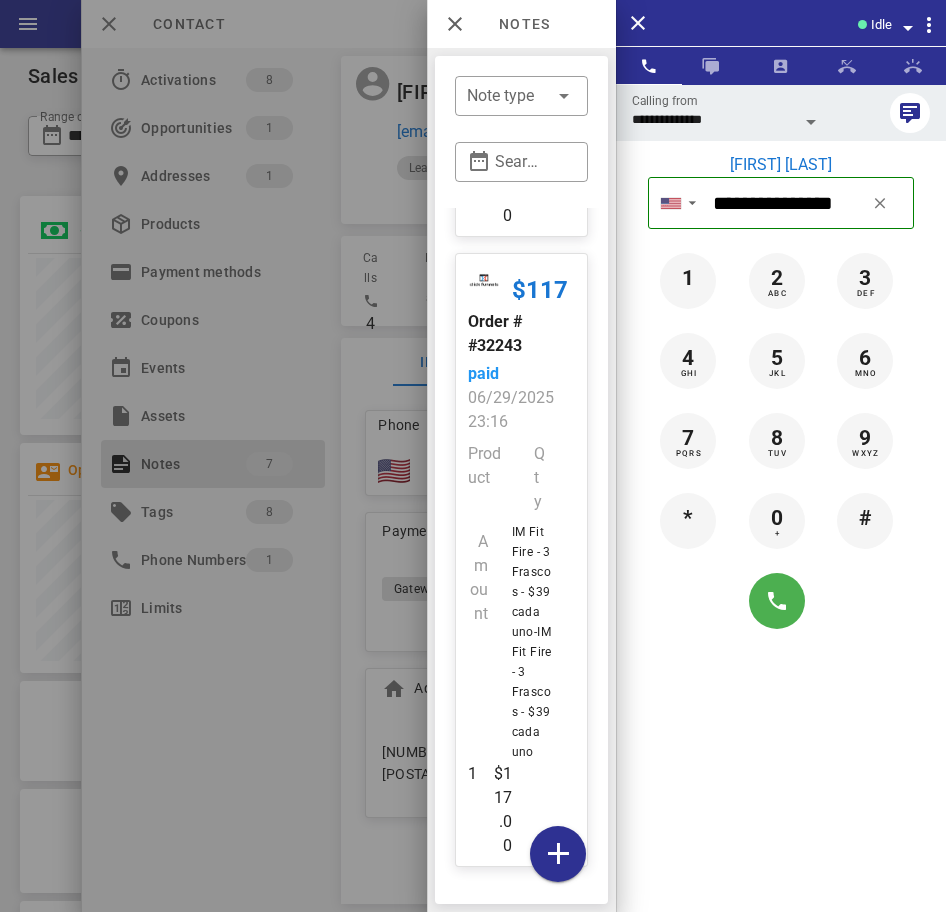 scroll, scrollTop: 3224, scrollLeft: 0, axis: vertical 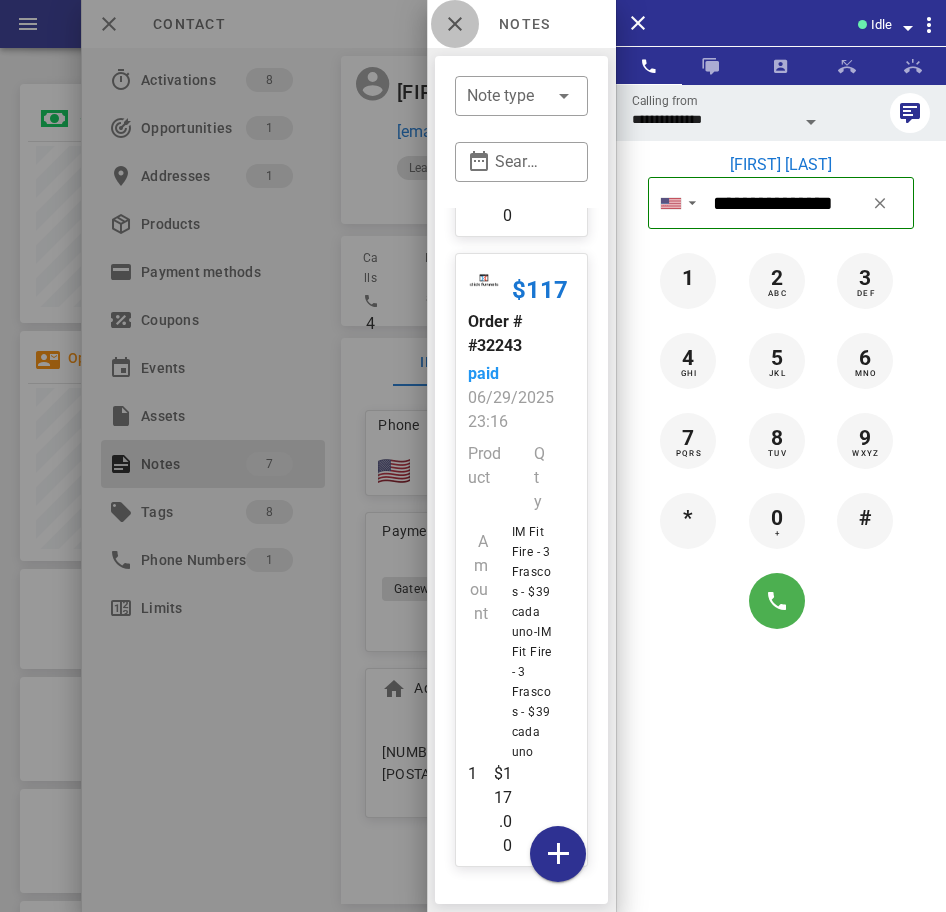 click at bounding box center (455, 24) 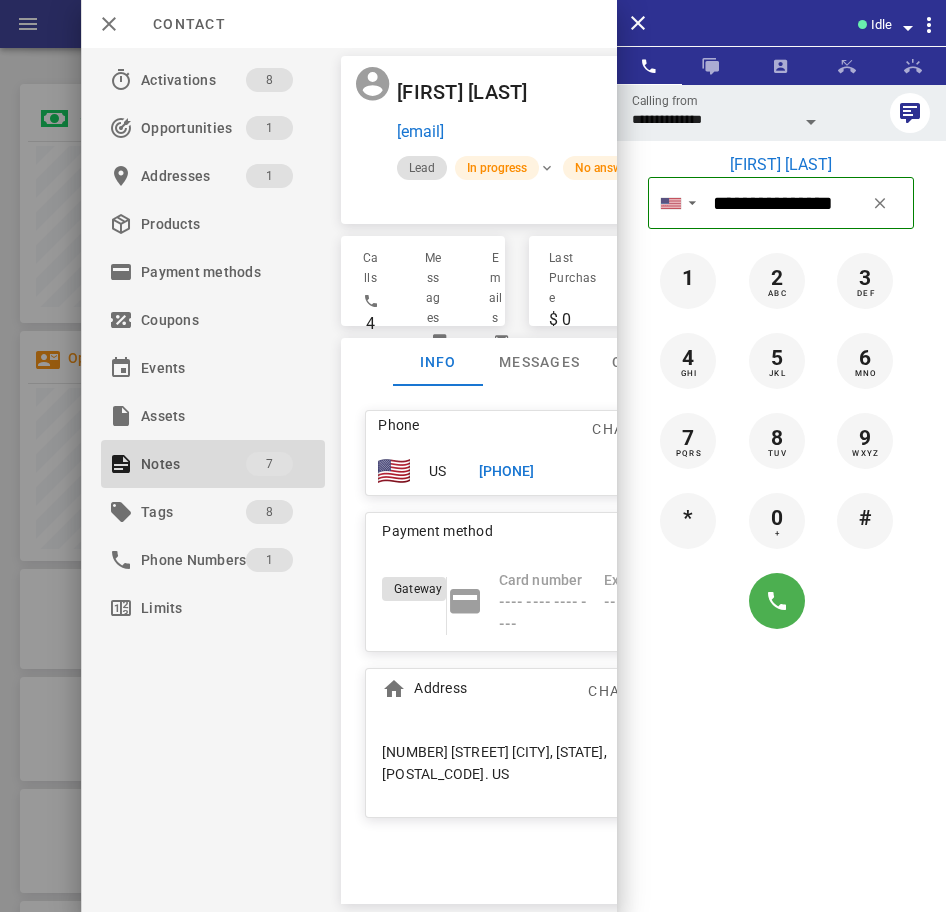 scroll, scrollTop: 0, scrollLeft: 83, axis: horizontal 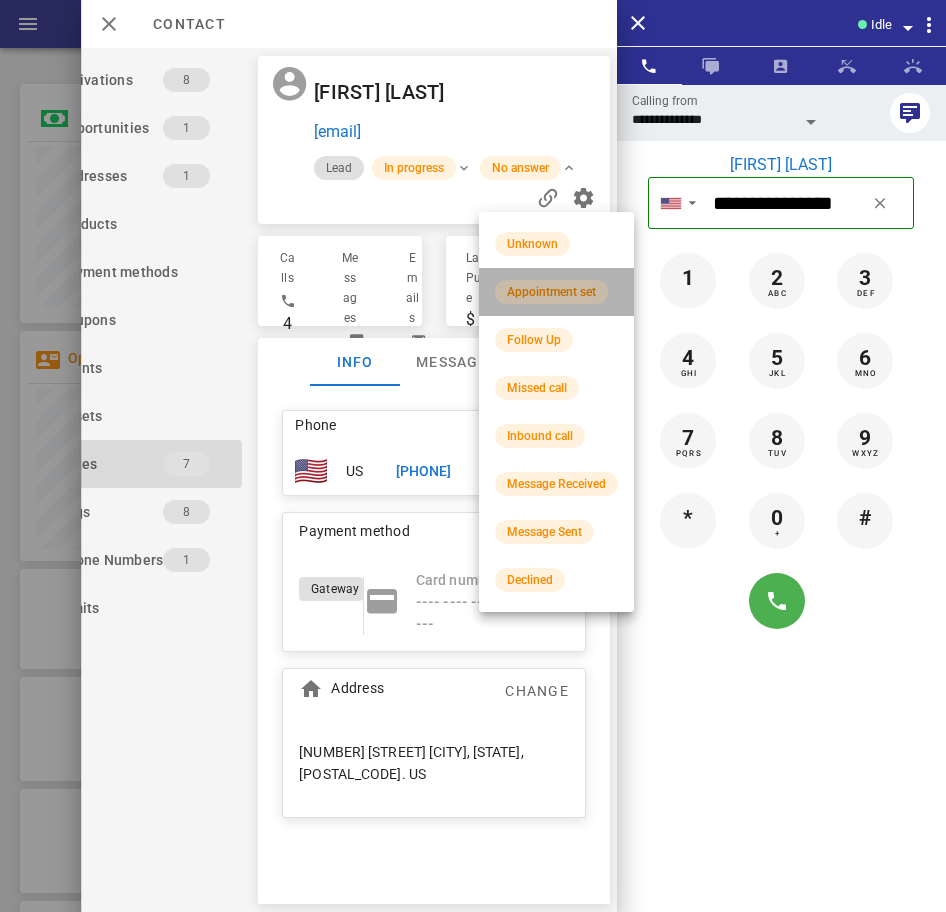 click on "Appointment set" at bounding box center [551, 292] 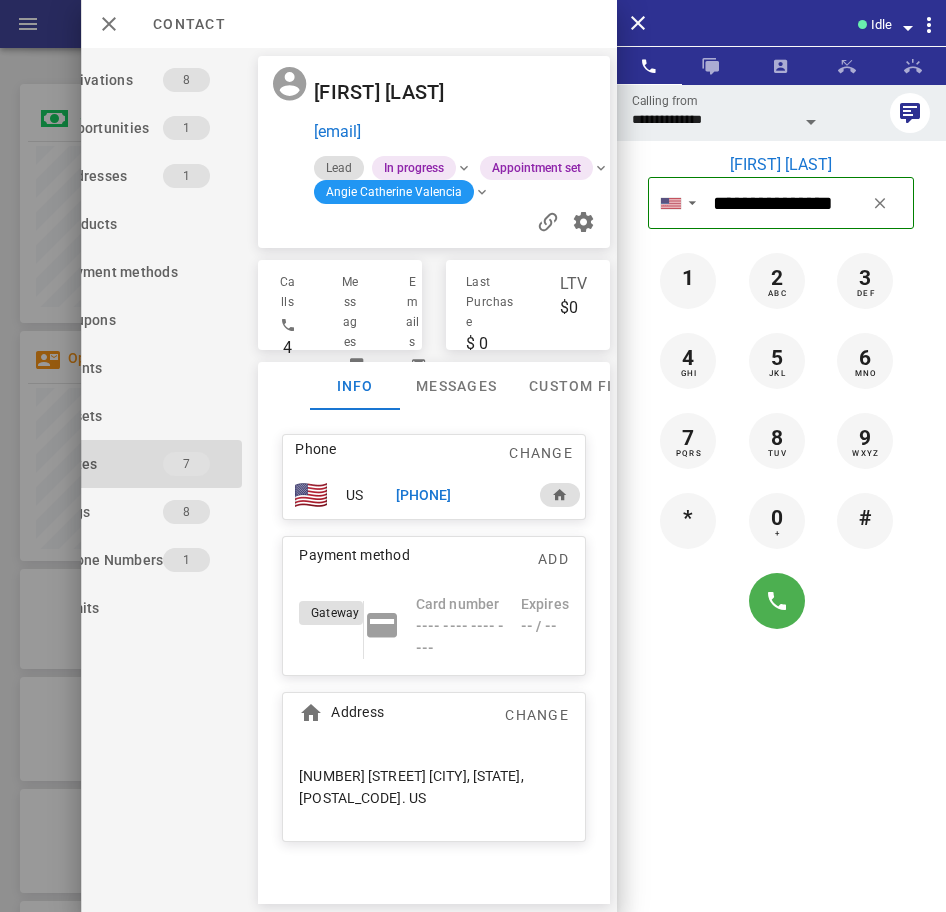 scroll, scrollTop: 0, scrollLeft: 0, axis: both 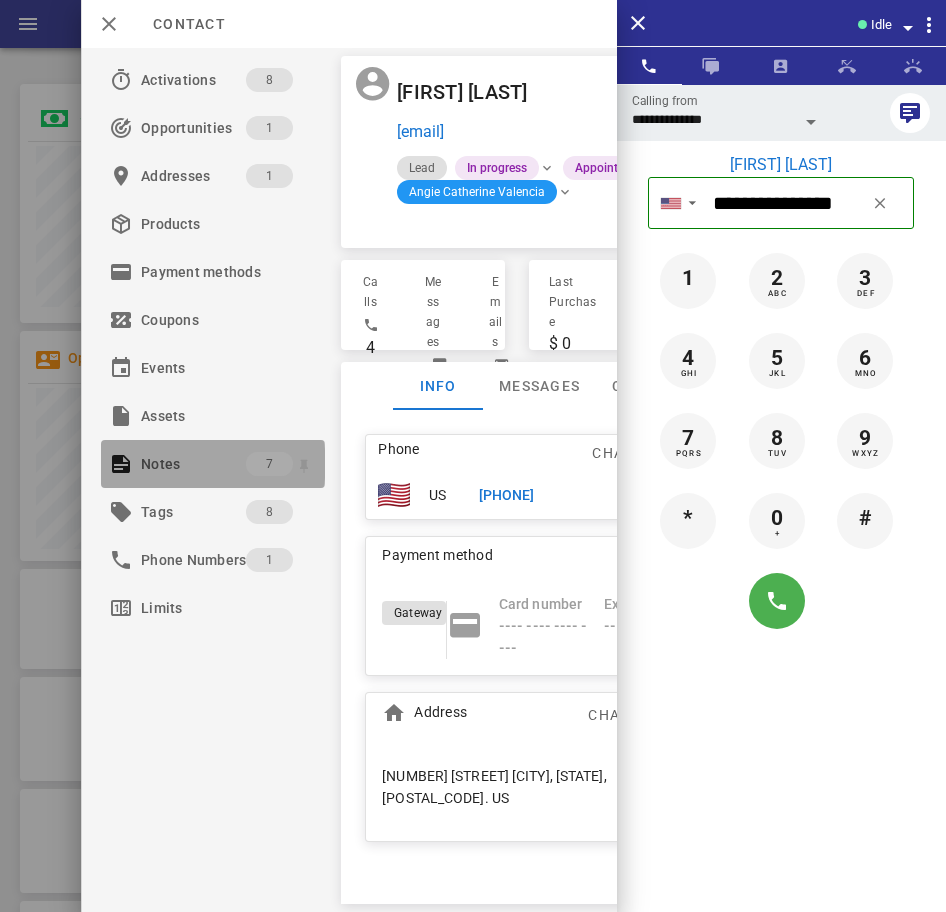click on "7" at bounding box center [269, 464] 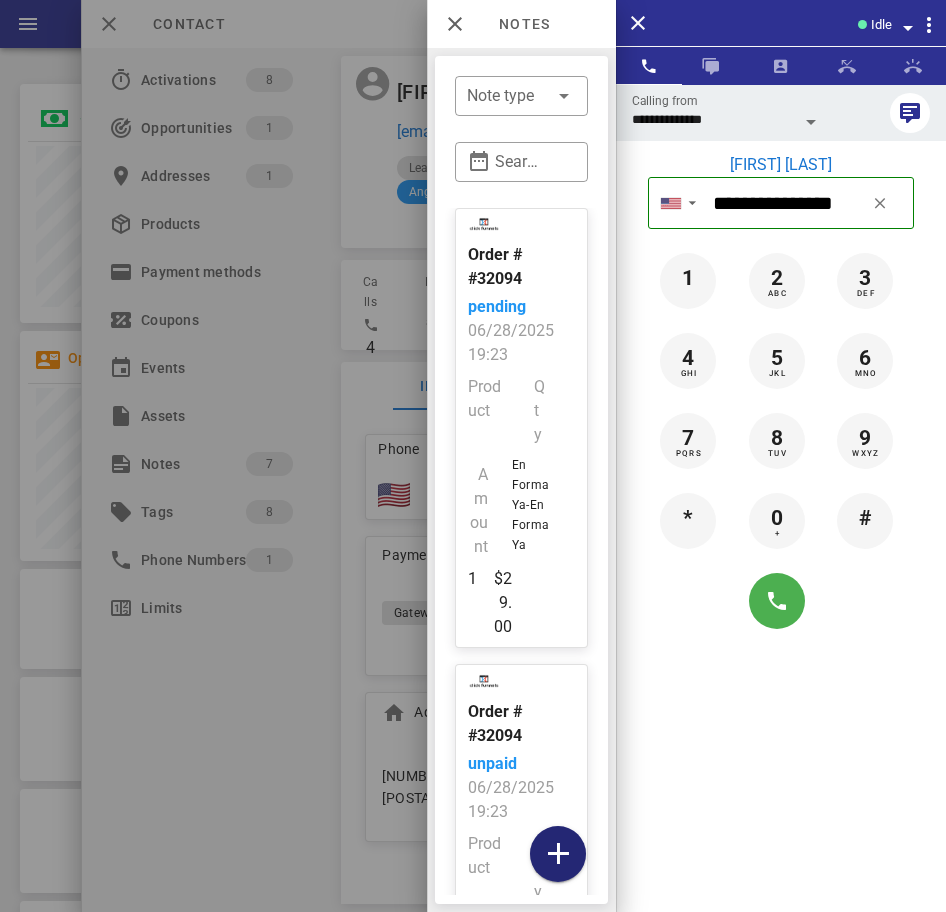 click at bounding box center (558, 854) 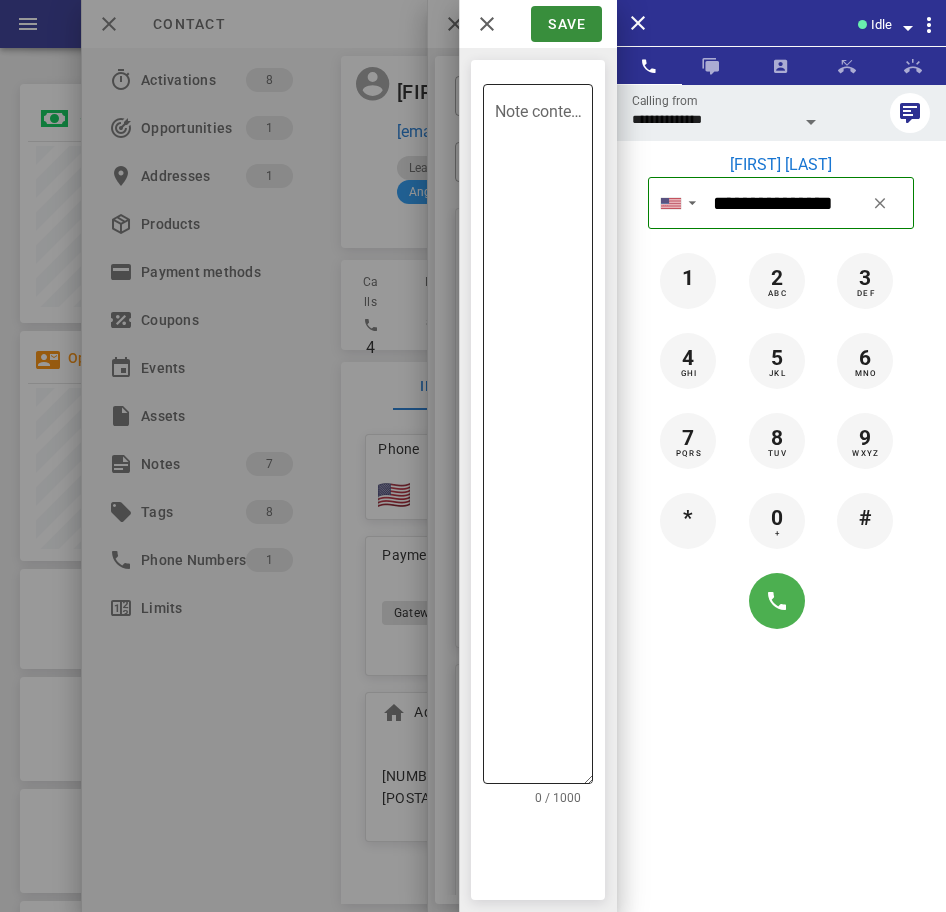 click on "Note content" at bounding box center (544, 439) 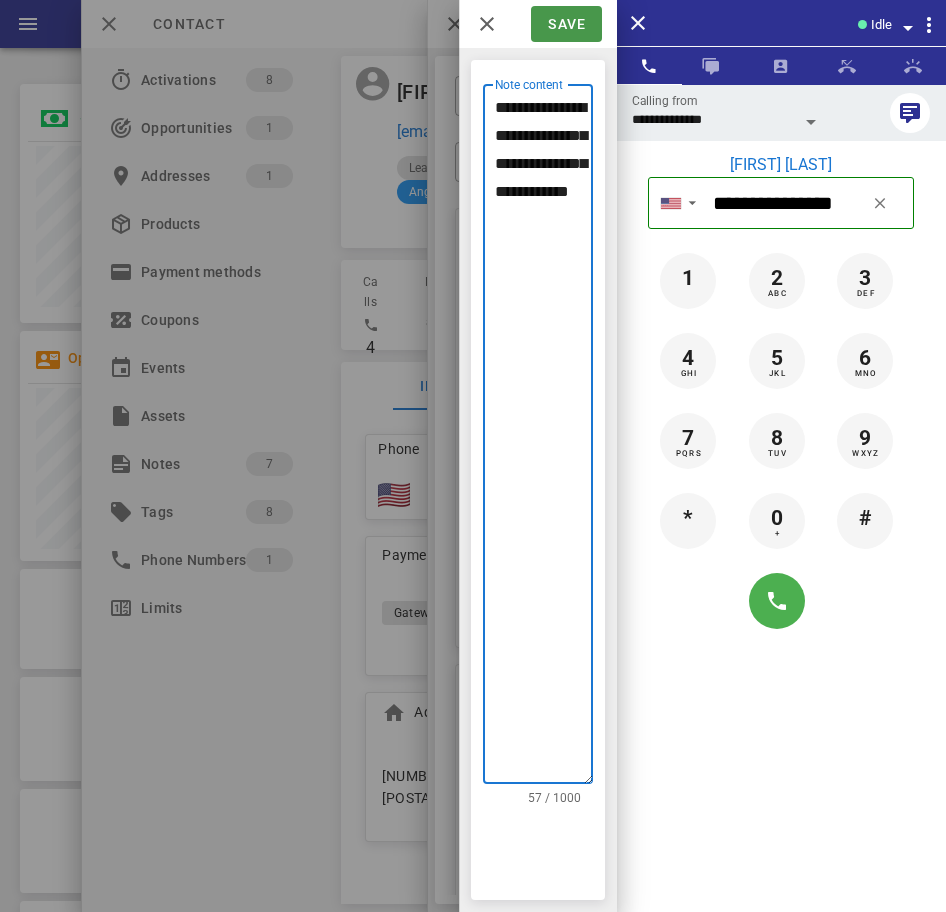 type on "**********" 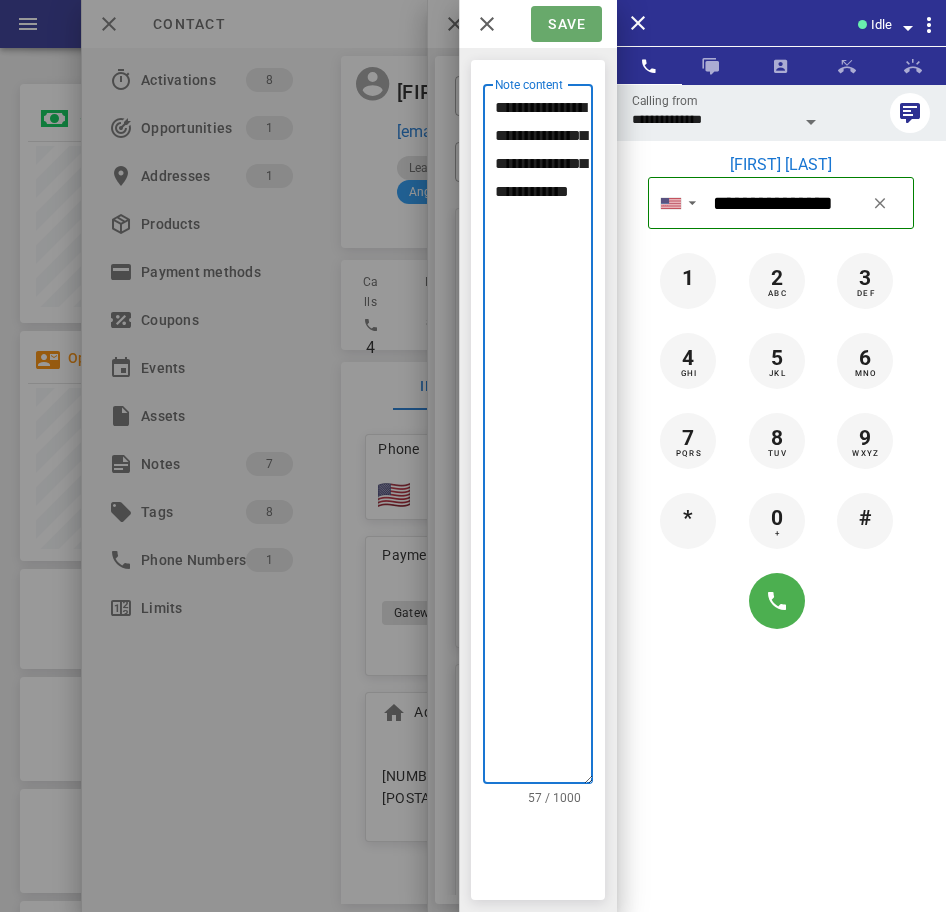 click on "Save" at bounding box center (566, 24) 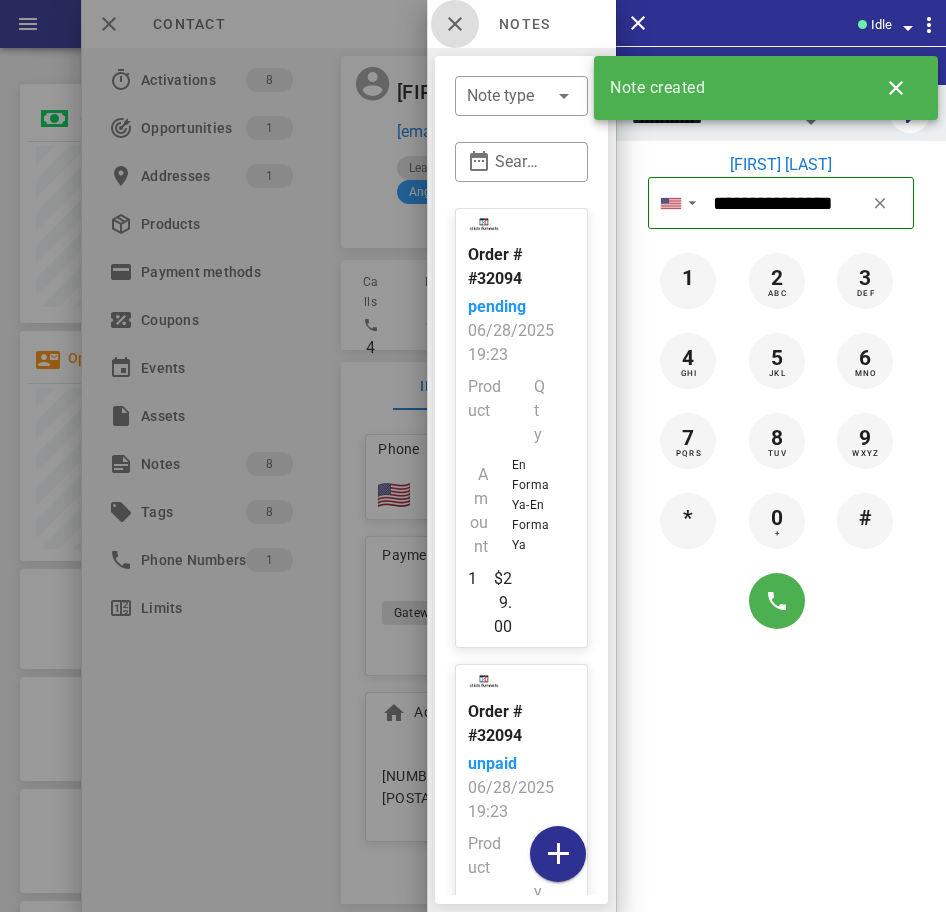 click at bounding box center (455, 24) 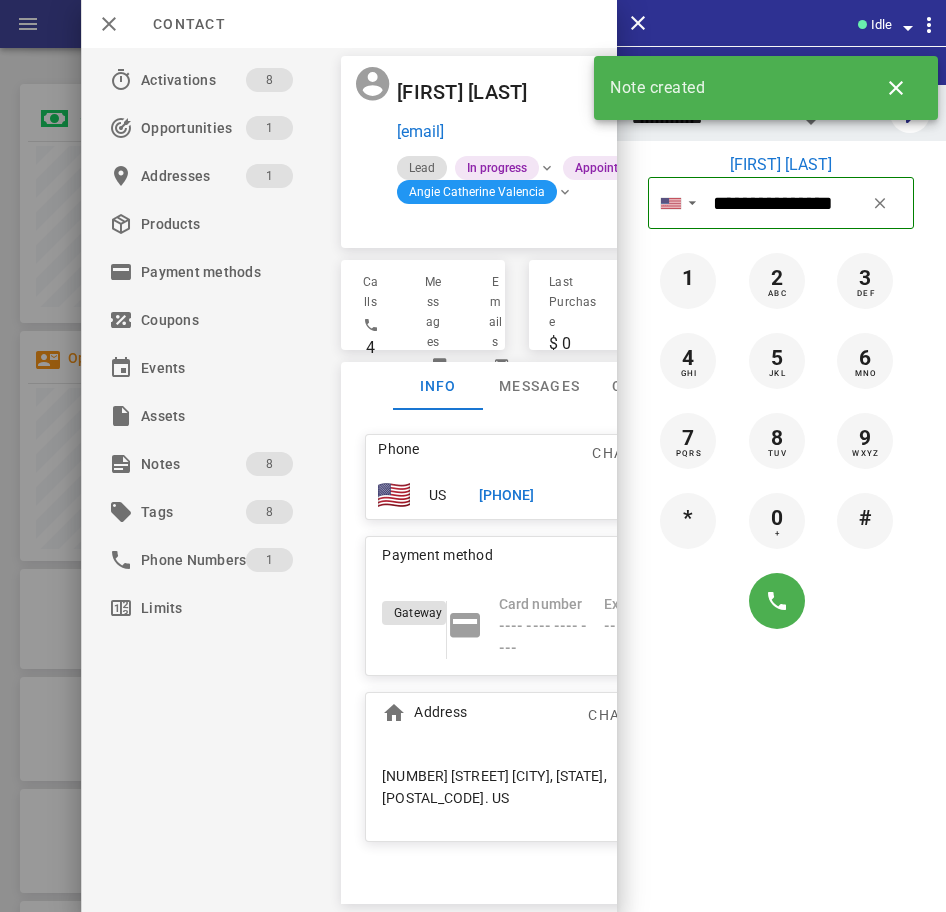 scroll, scrollTop: 0, scrollLeft: 220, axis: horizontal 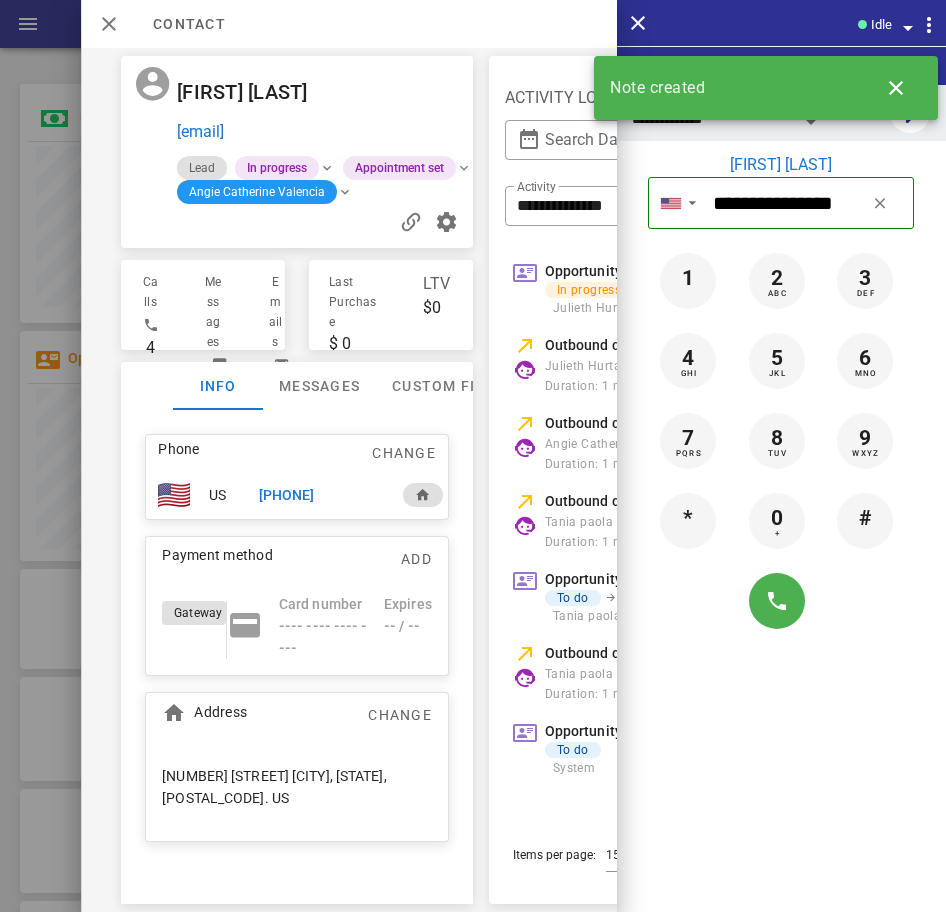 drag, startPoint x: 416, startPoint y: 159, endPoint x: 164, endPoint y: 92, distance: 260.75467 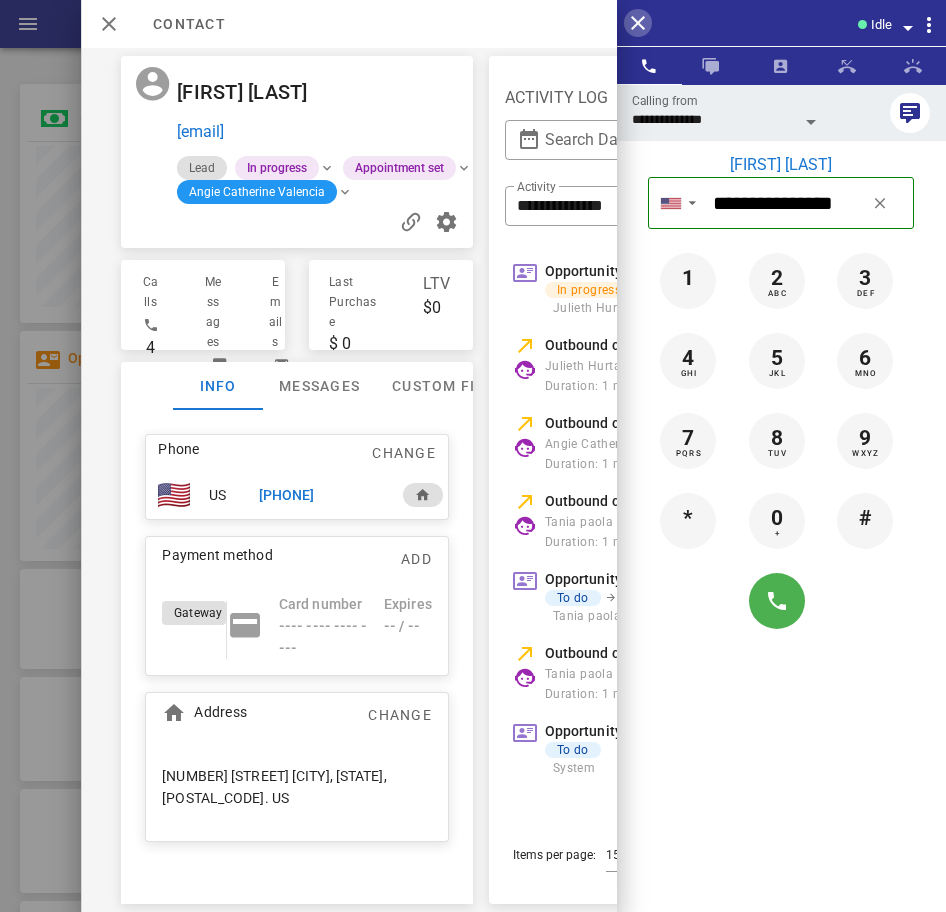 click at bounding box center [638, 23] 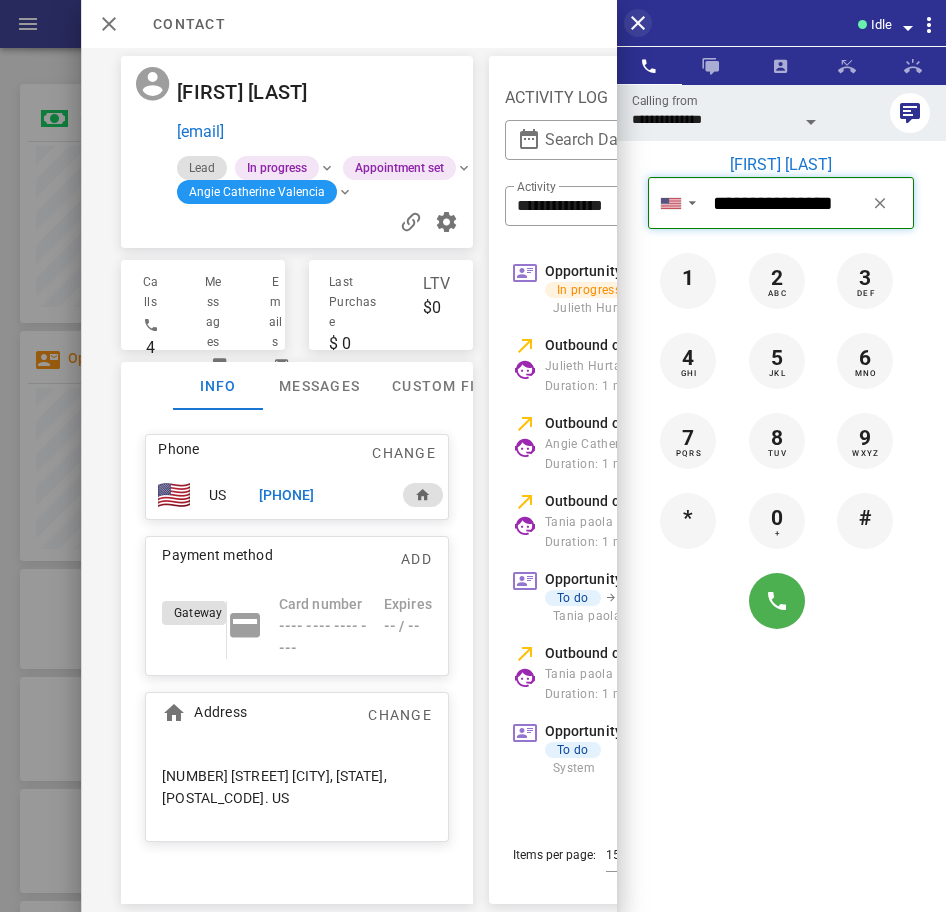 type 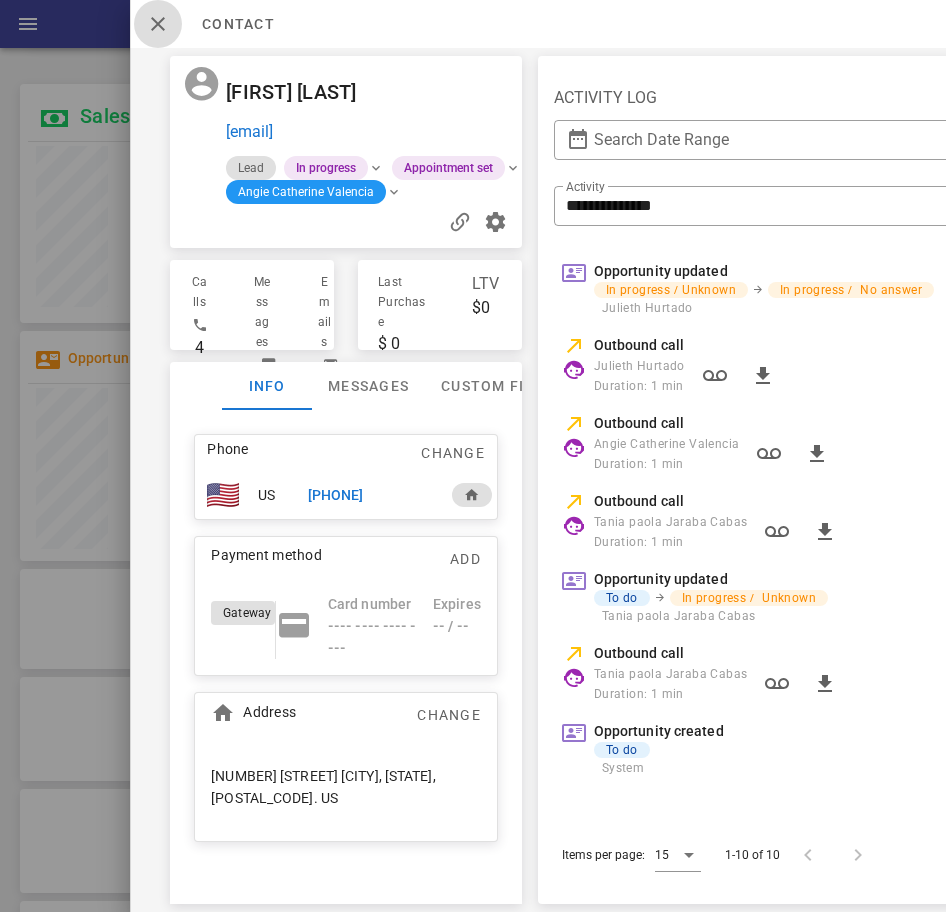 click at bounding box center [158, 24] 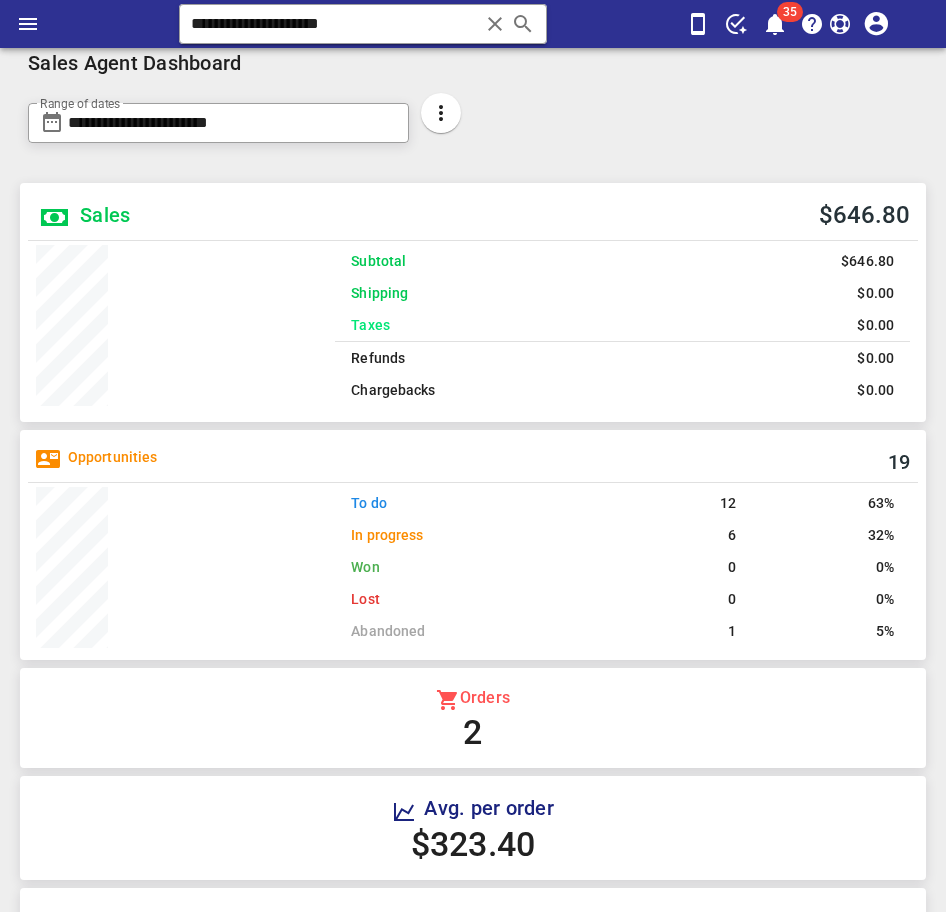 scroll, scrollTop: 0, scrollLeft: 0, axis: both 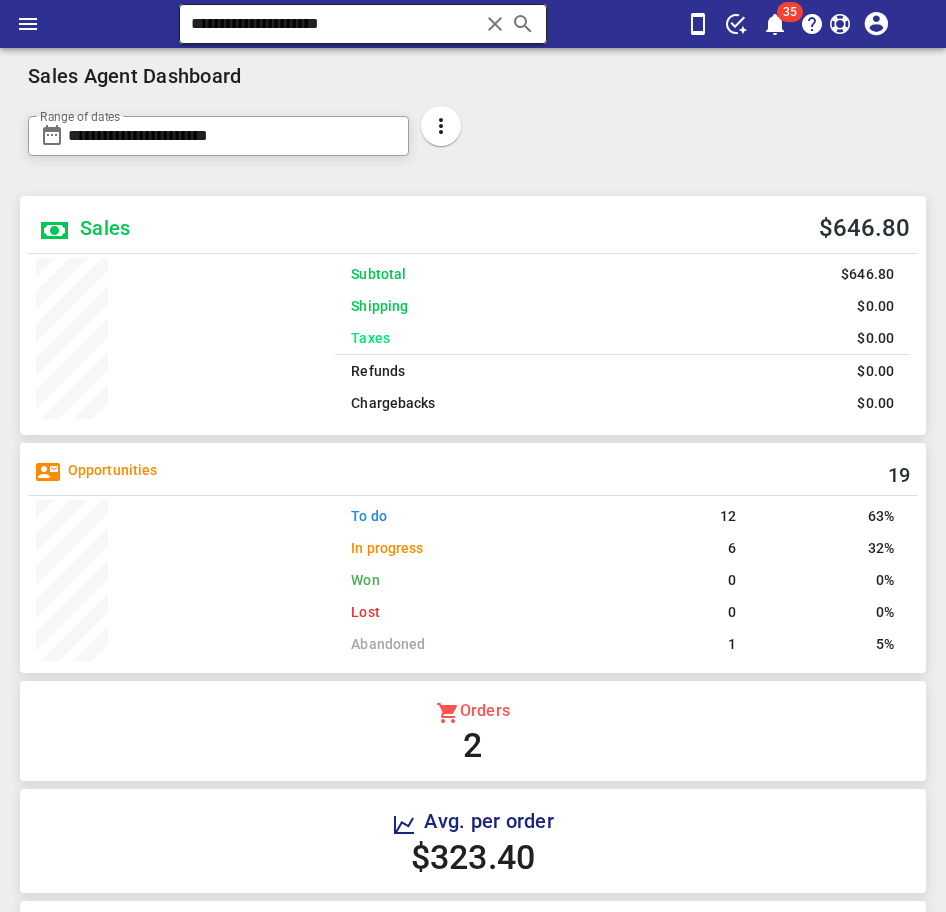 click on "**********" at bounding box center (334, 24) 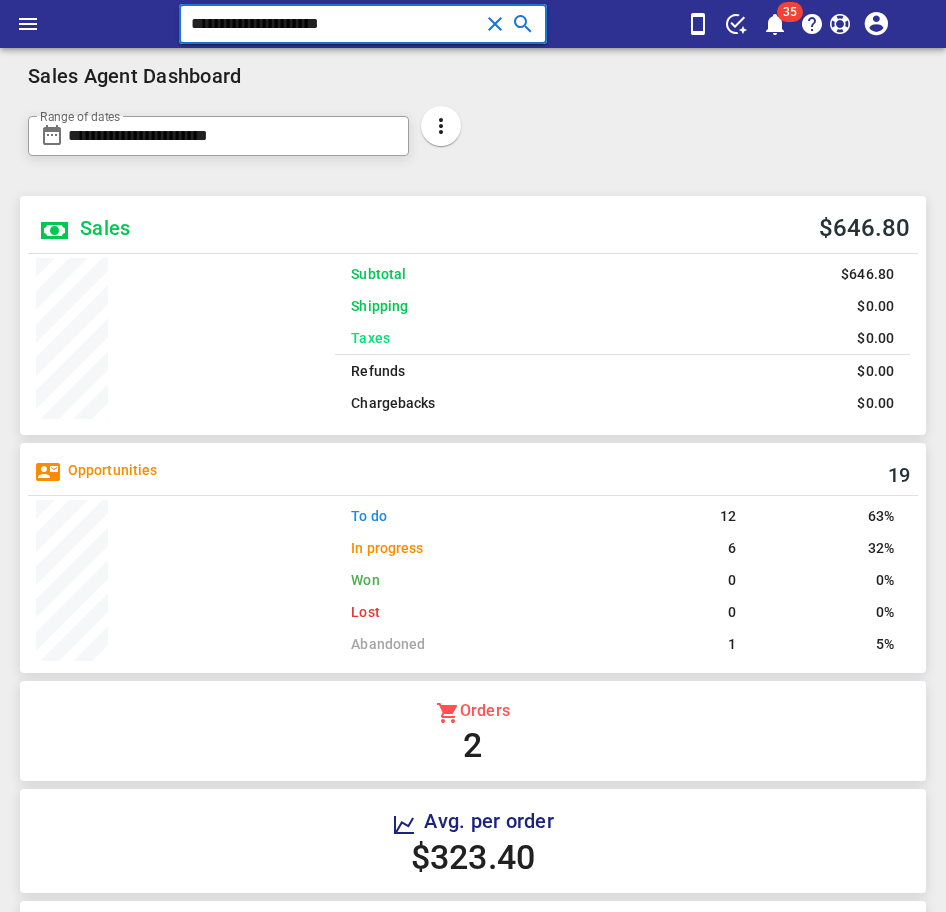click on "**********" at bounding box center (334, 24) 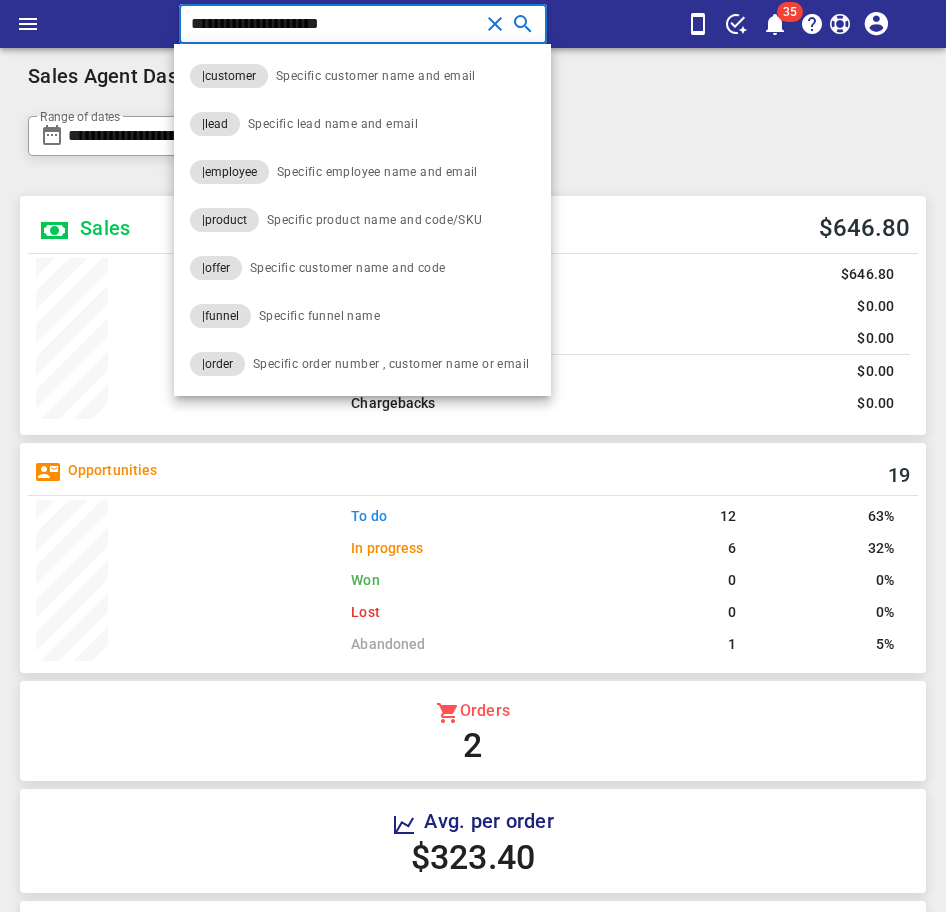 paste on "***" 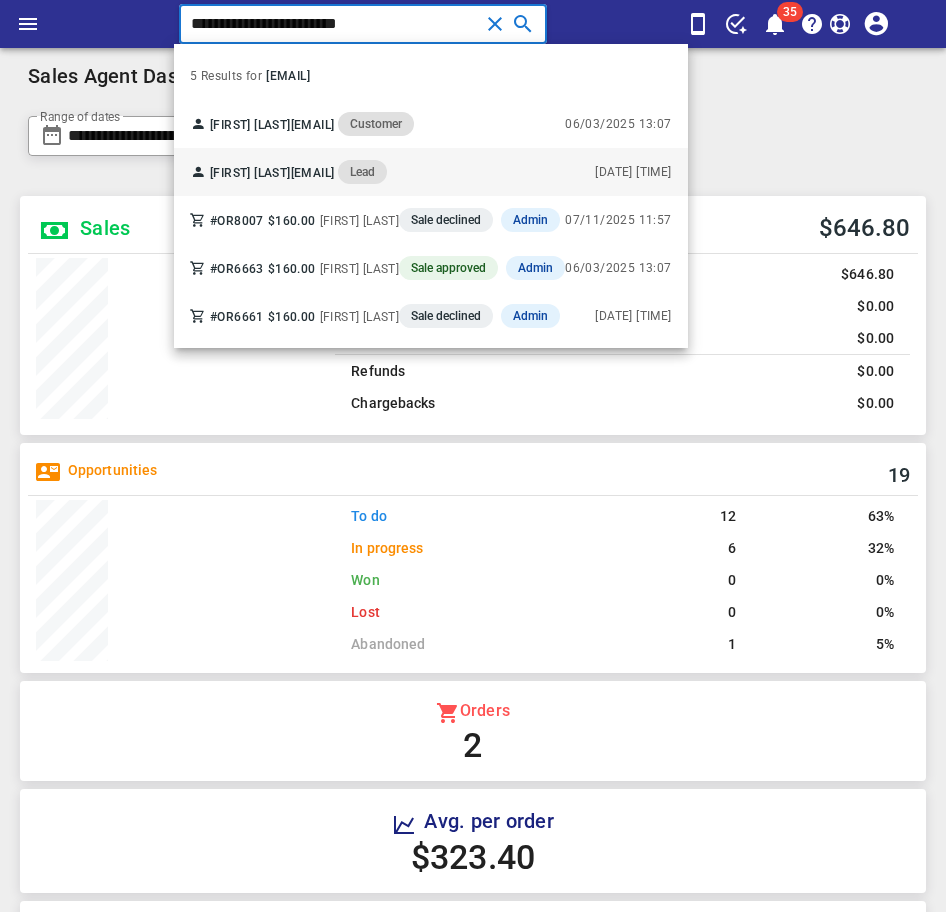 type on "**********" 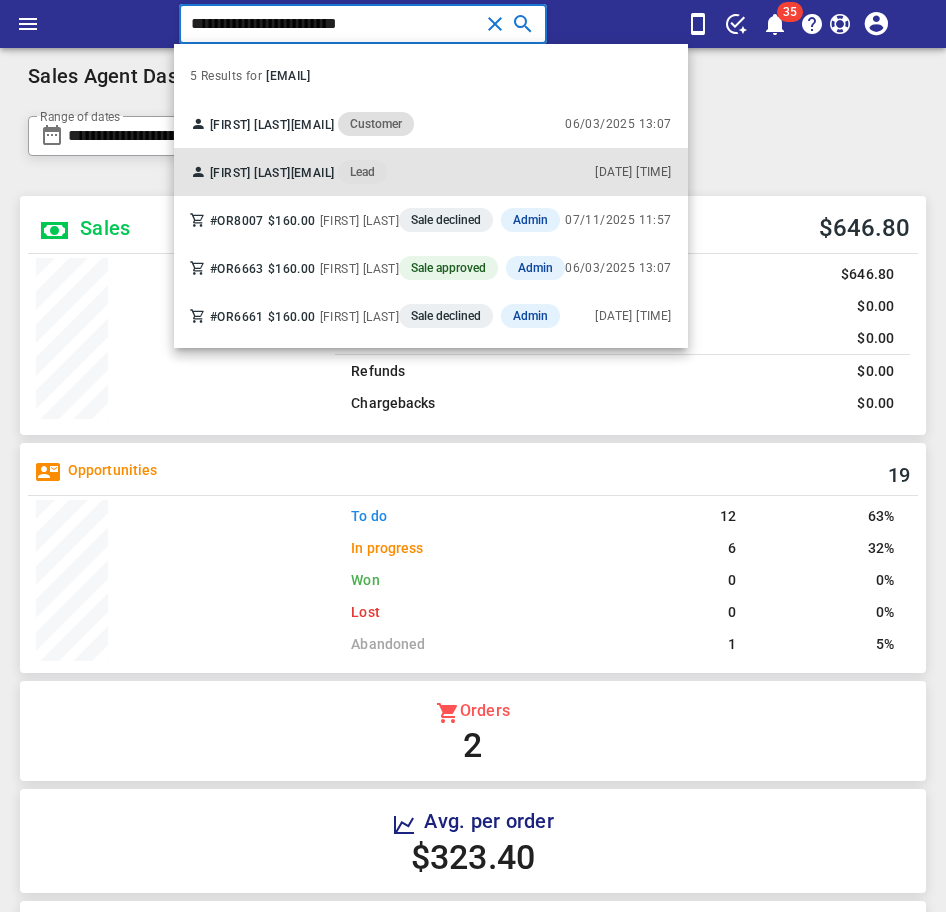 click on "[EMAIL]" at bounding box center (313, 173) 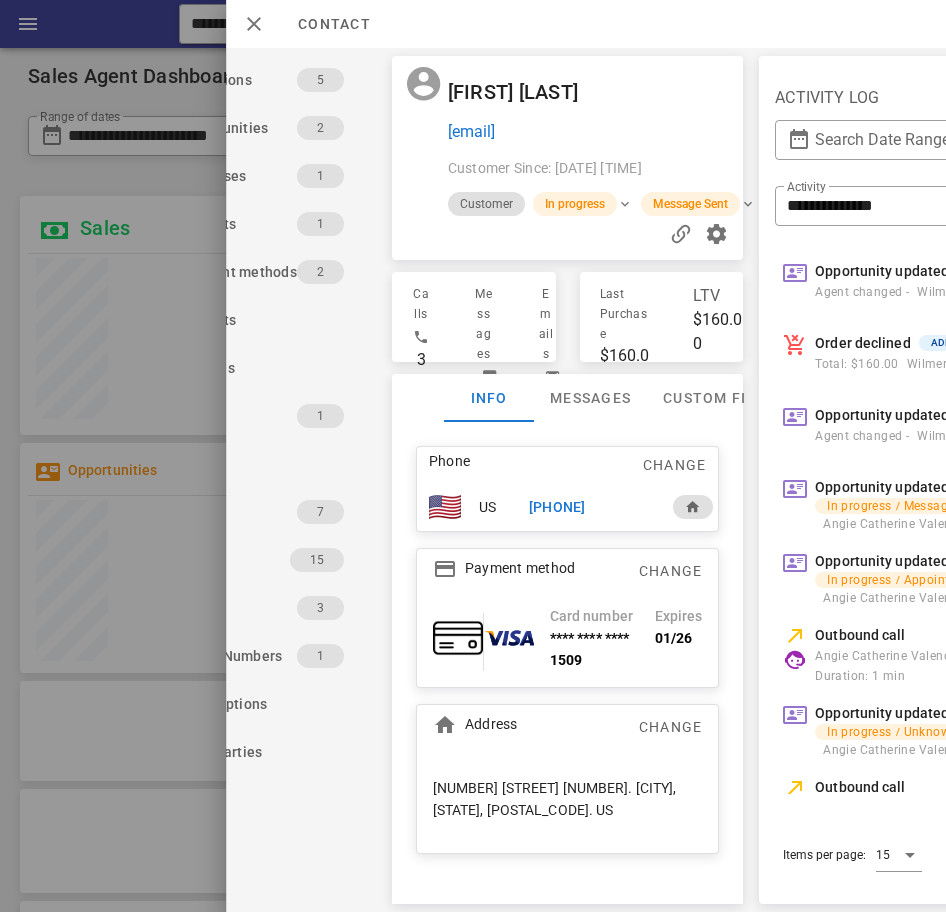 scroll, scrollTop: 0, scrollLeft: 0, axis: both 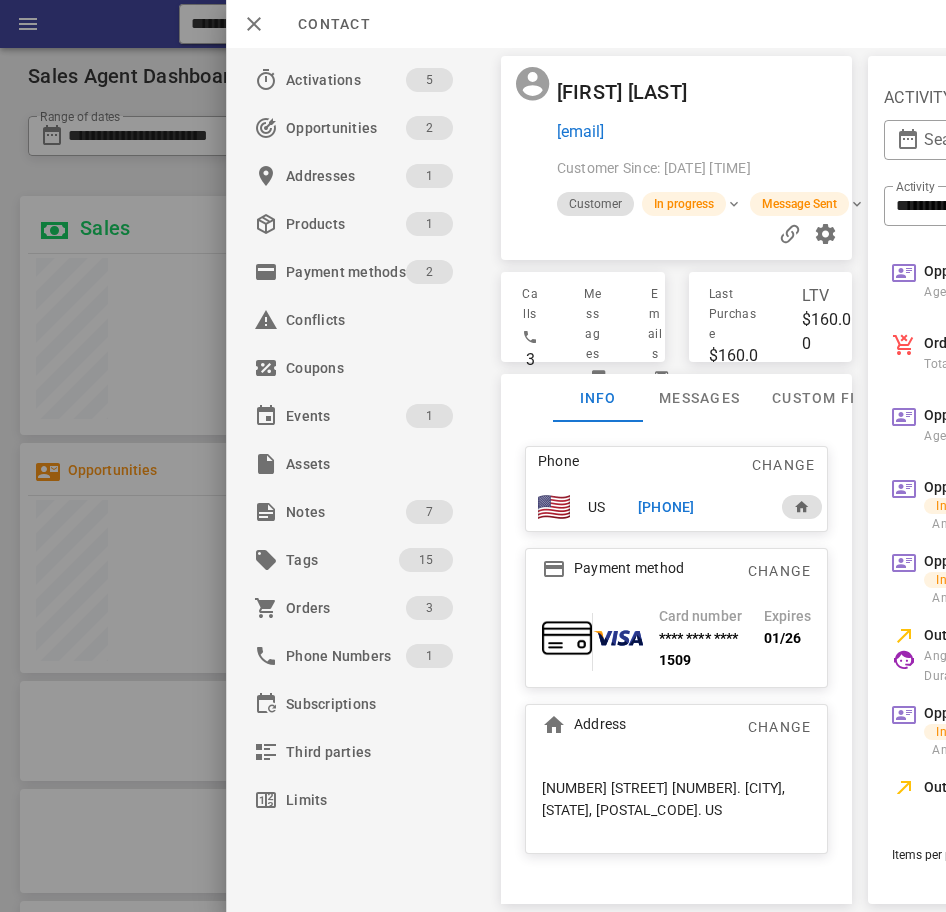 click on "[PHONE]" at bounding box center [701, 507] 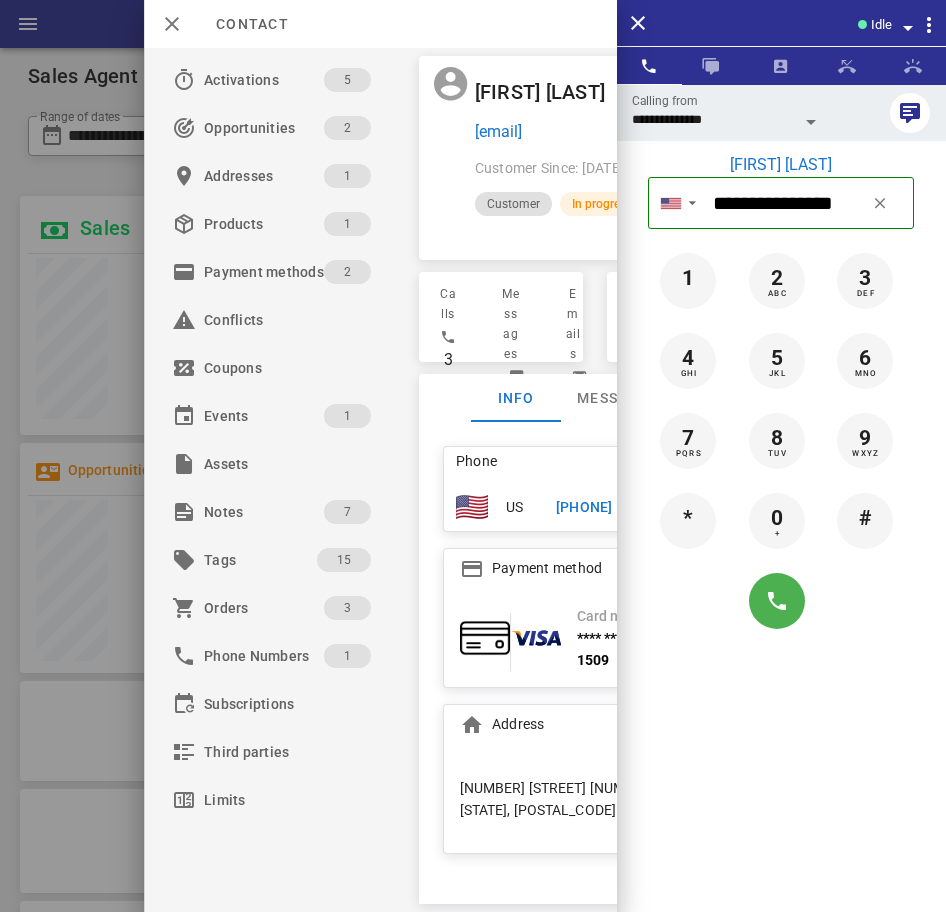 click on "**********" at bounding box center (713, 119) 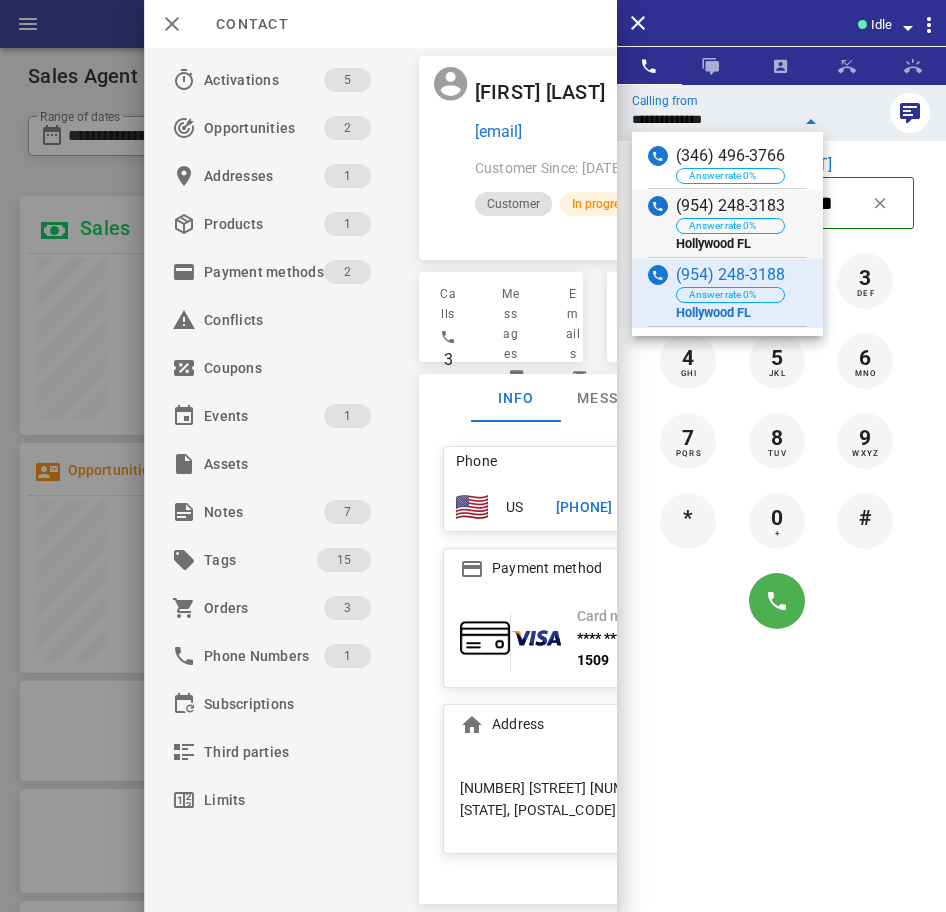 click on "(954) 248-3183" at bounding box center (730, 206) 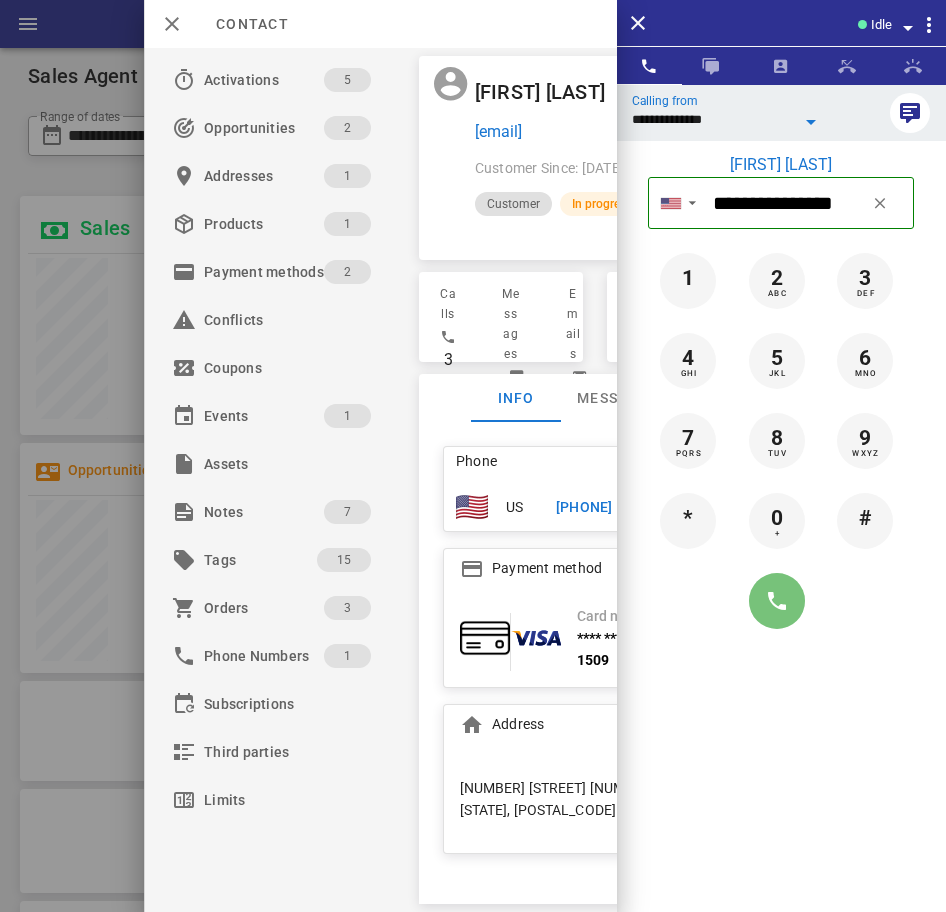 click at bounding box center (777, 601) 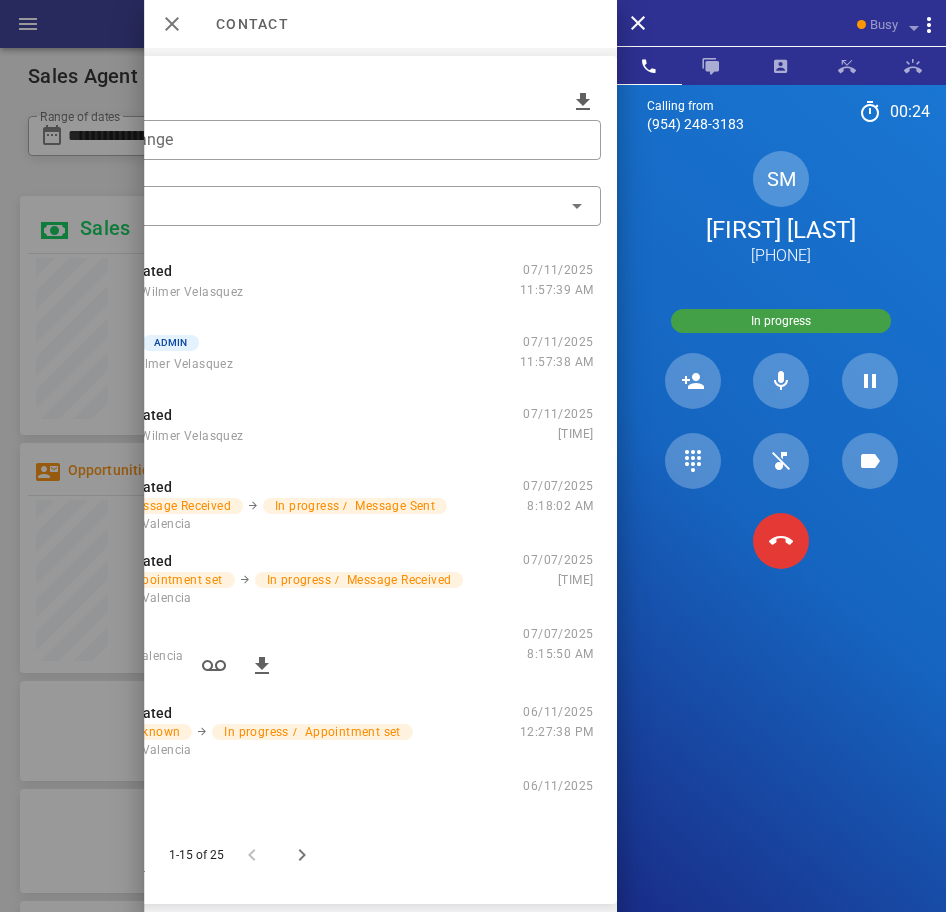 scroll, scrollTop: 0, scrollLeft: 639, axis: horizontal 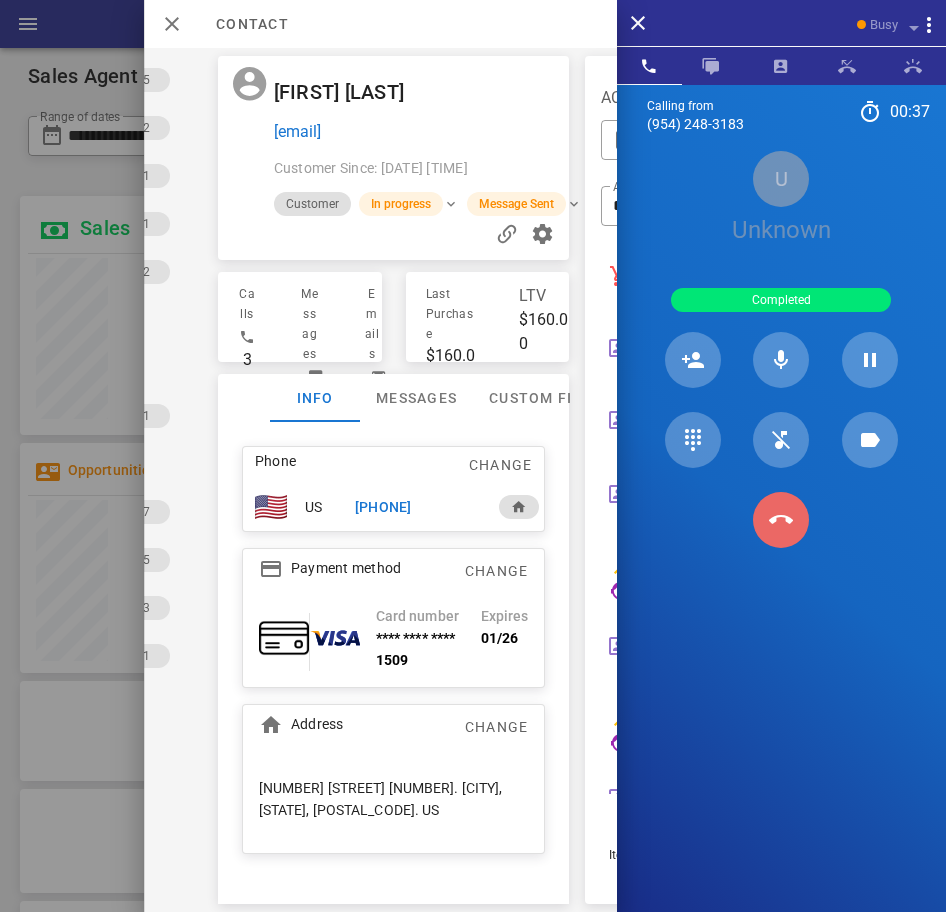 click at bounding box center (781, 520) 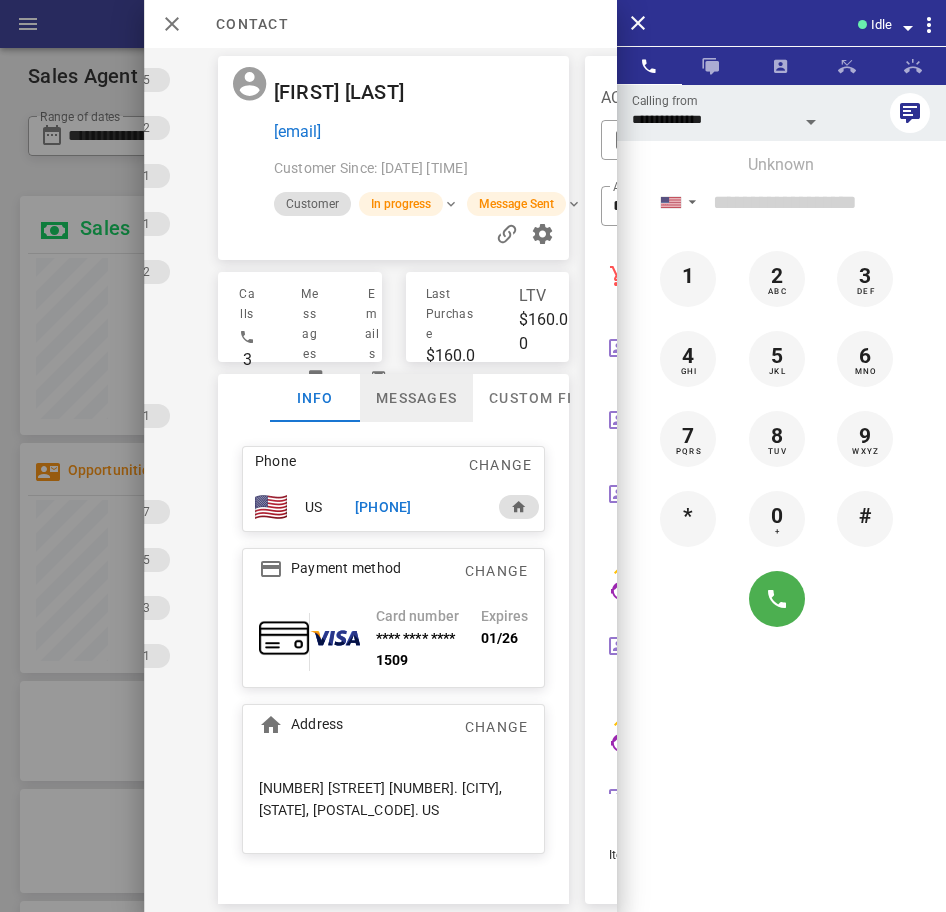 click on "Messages" at bounding box center (415, 398) 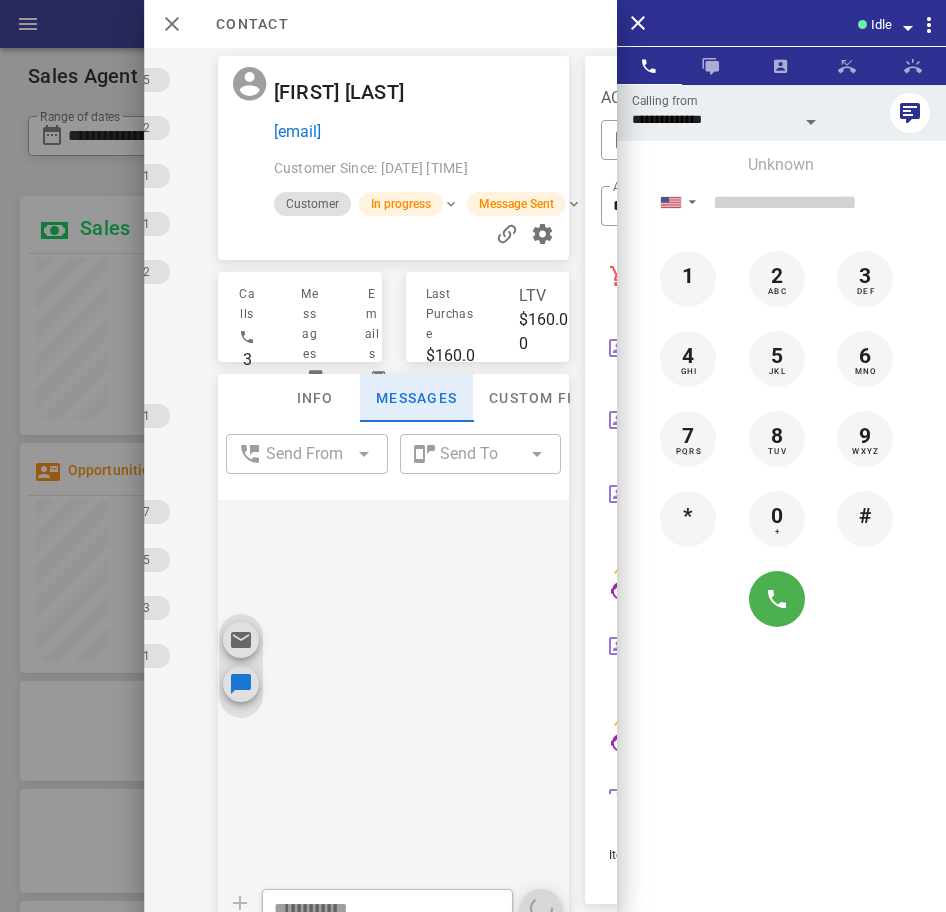 scroll, scrollTop: 53, scrollLeft: 0, axis: vertical 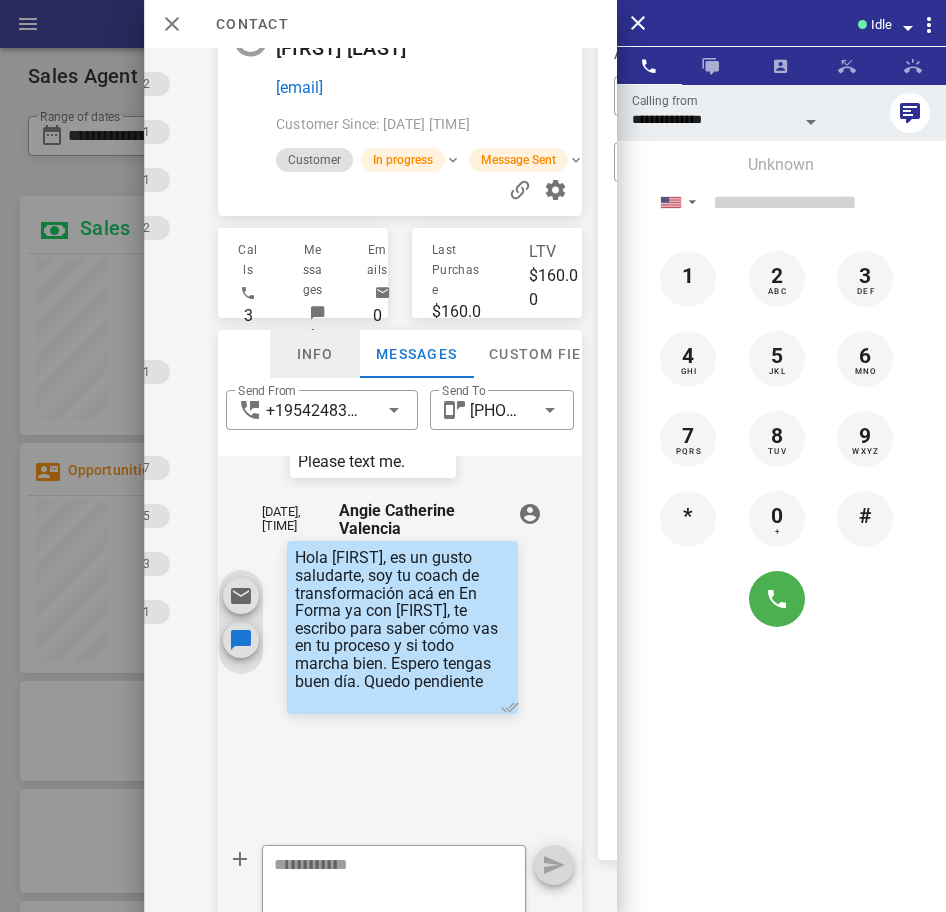 click on "Info" at bounding box center (314, 354) 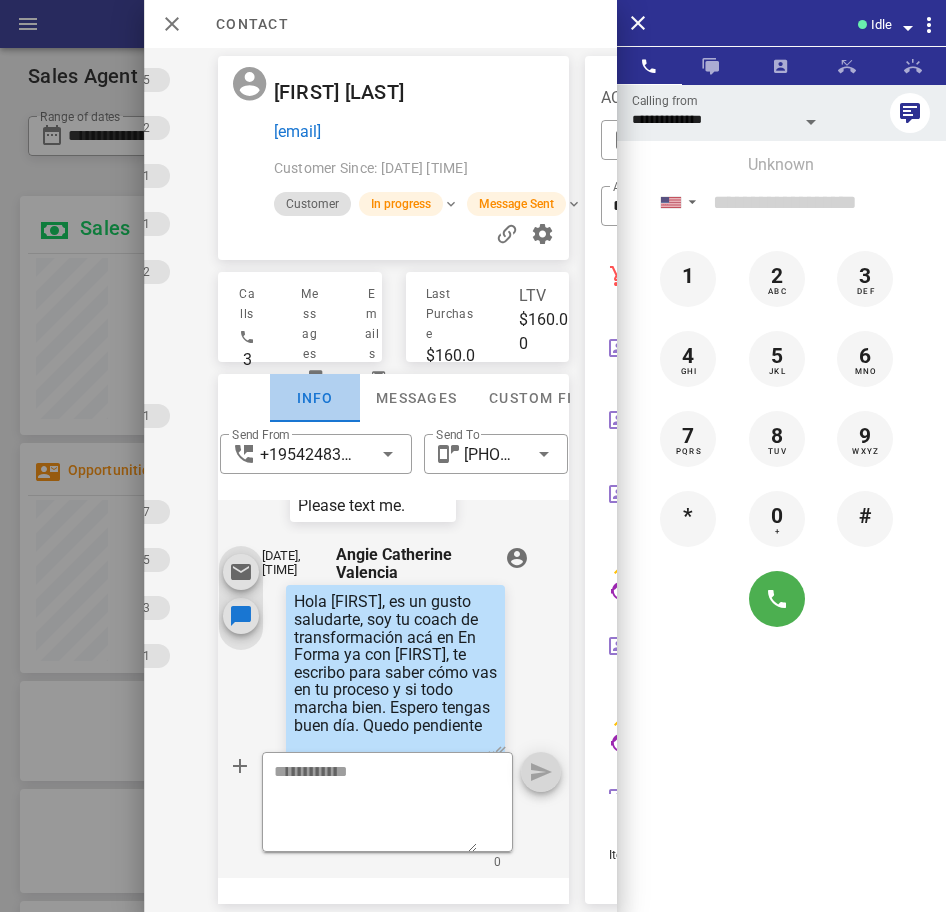scroll, scrollTop: 0, scrollLeft: 201, axis: horizontal 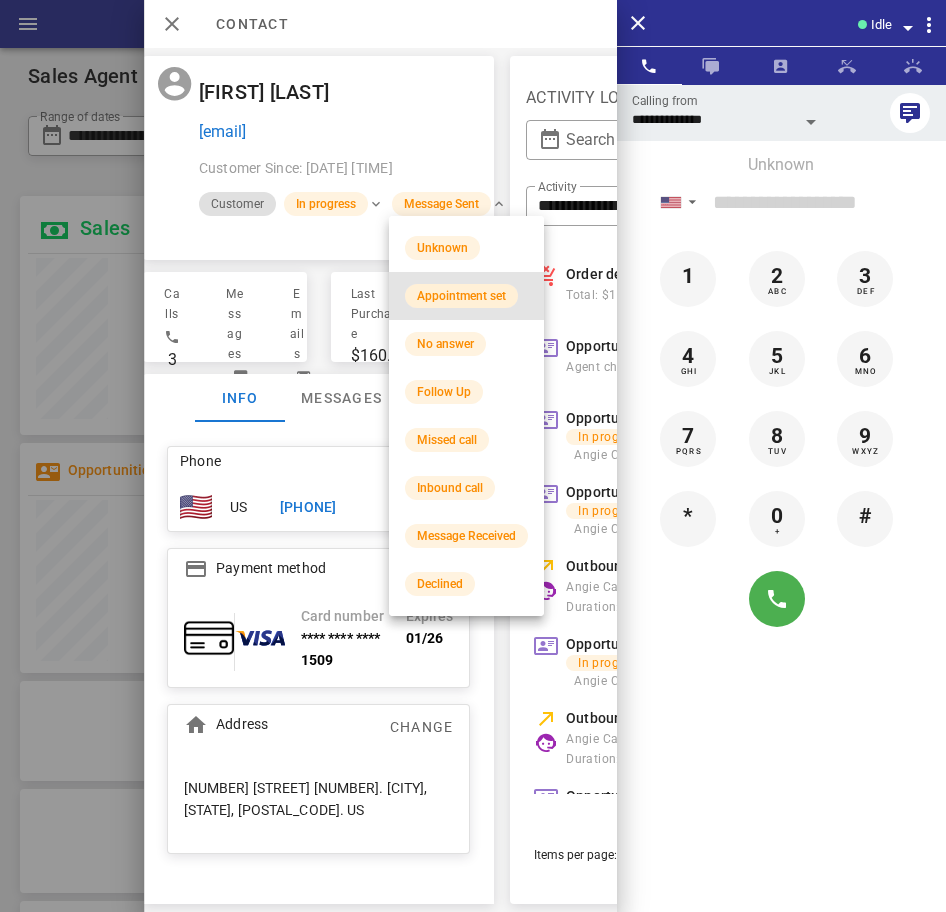 click on "Appointment set" at bounding box center [461, 296] 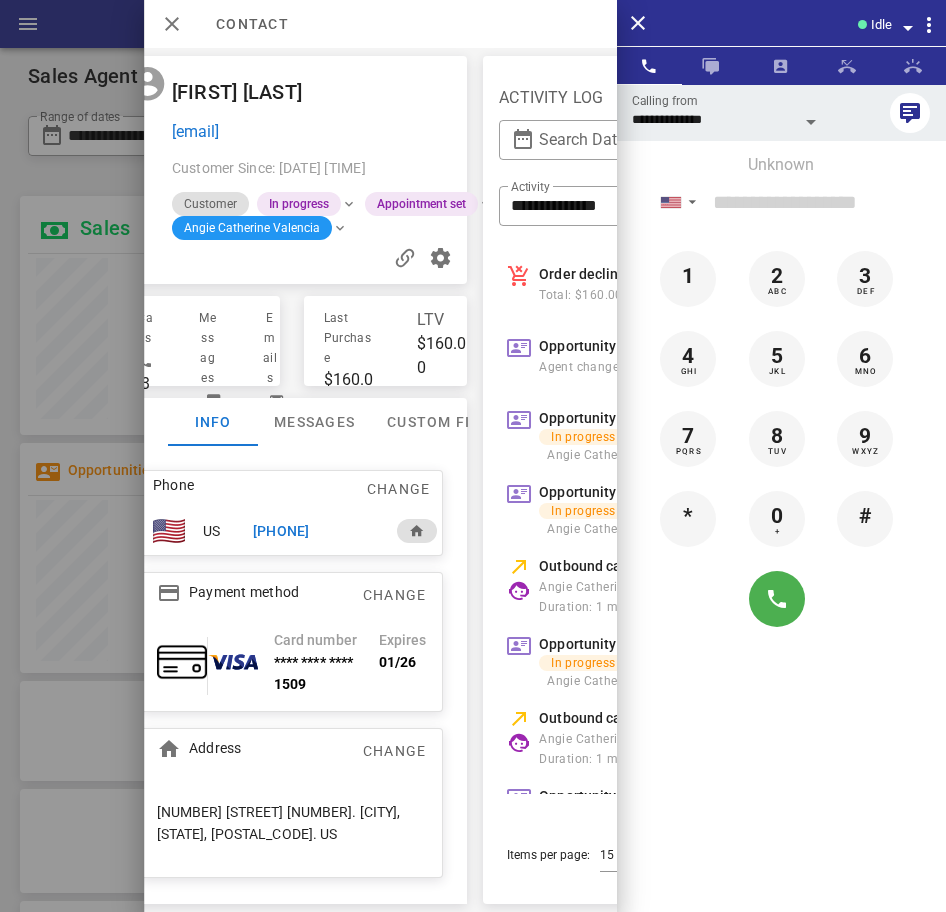 scroll, scrollTop: 0, scrollLeft: 301, axis: horizontal 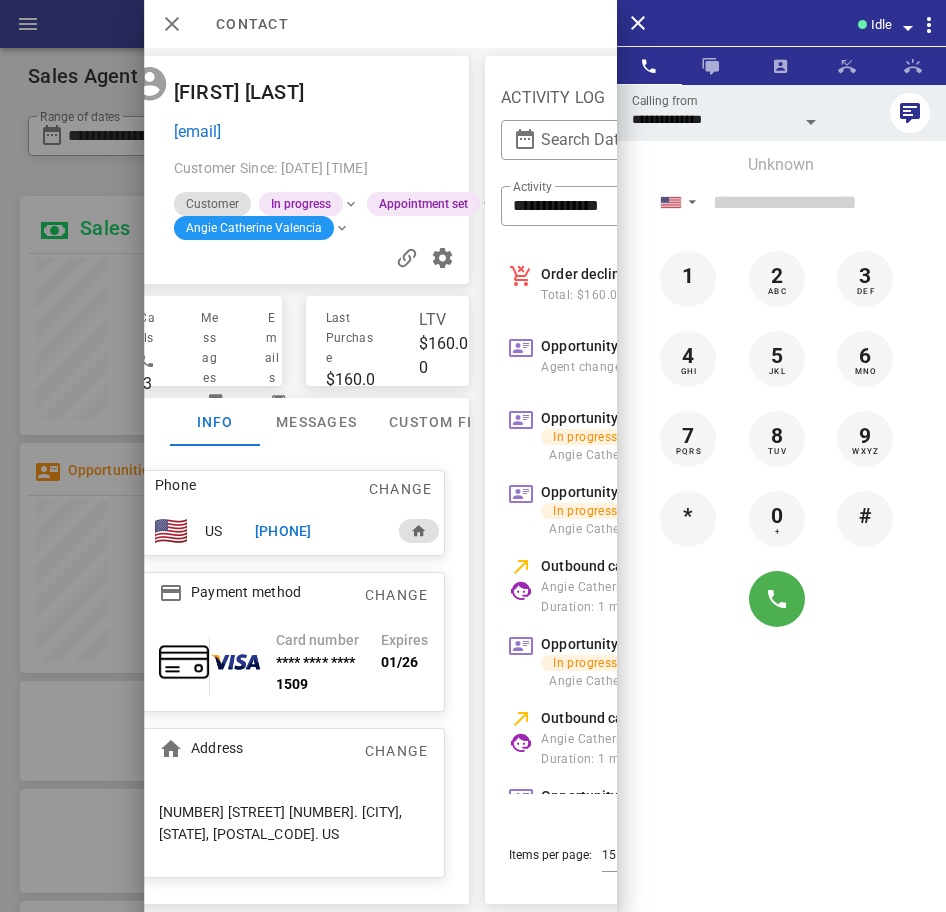 drag, startPoint x: 389, startPoint y: 131, endPoint x: 173, endPoint y: 92, distance: 219.4926 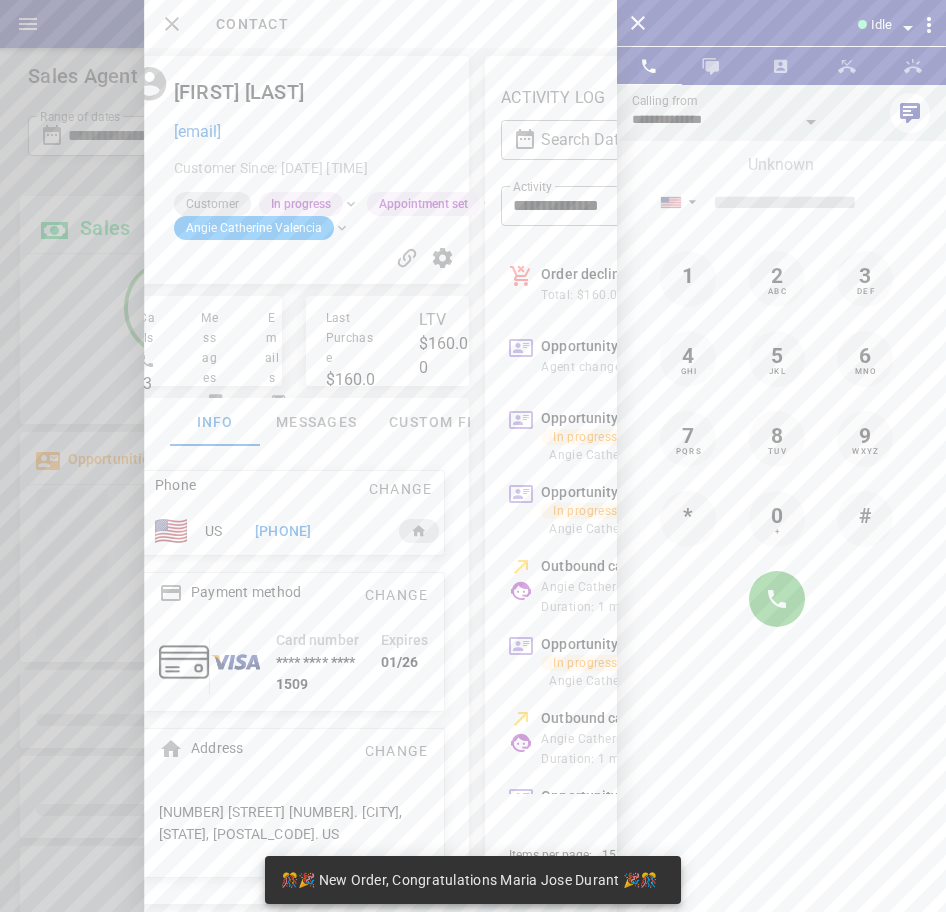 scroll, scrollTop: 999752, scrollLeft: 999703, axis: both 